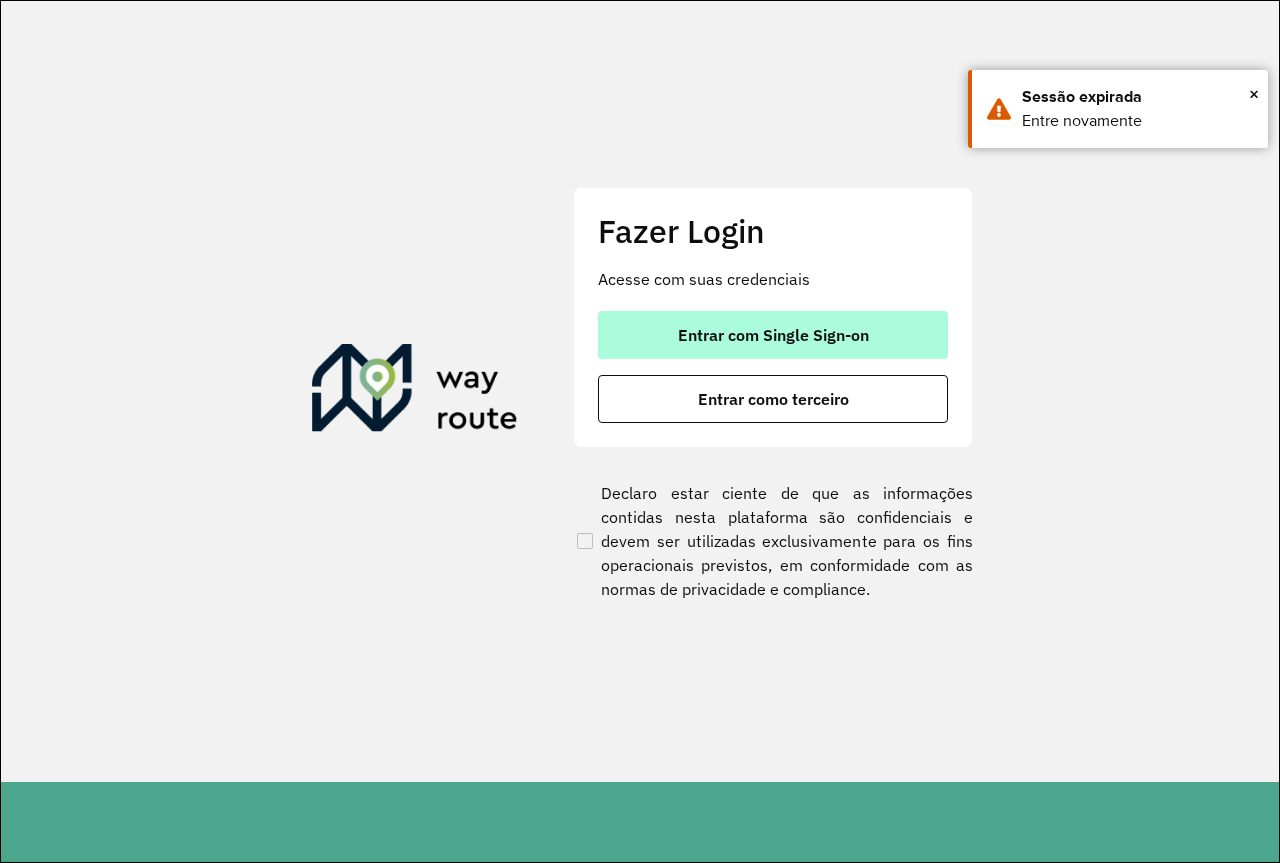 scroll, scrollTop: 0, scrollLeft: 0, axis: both 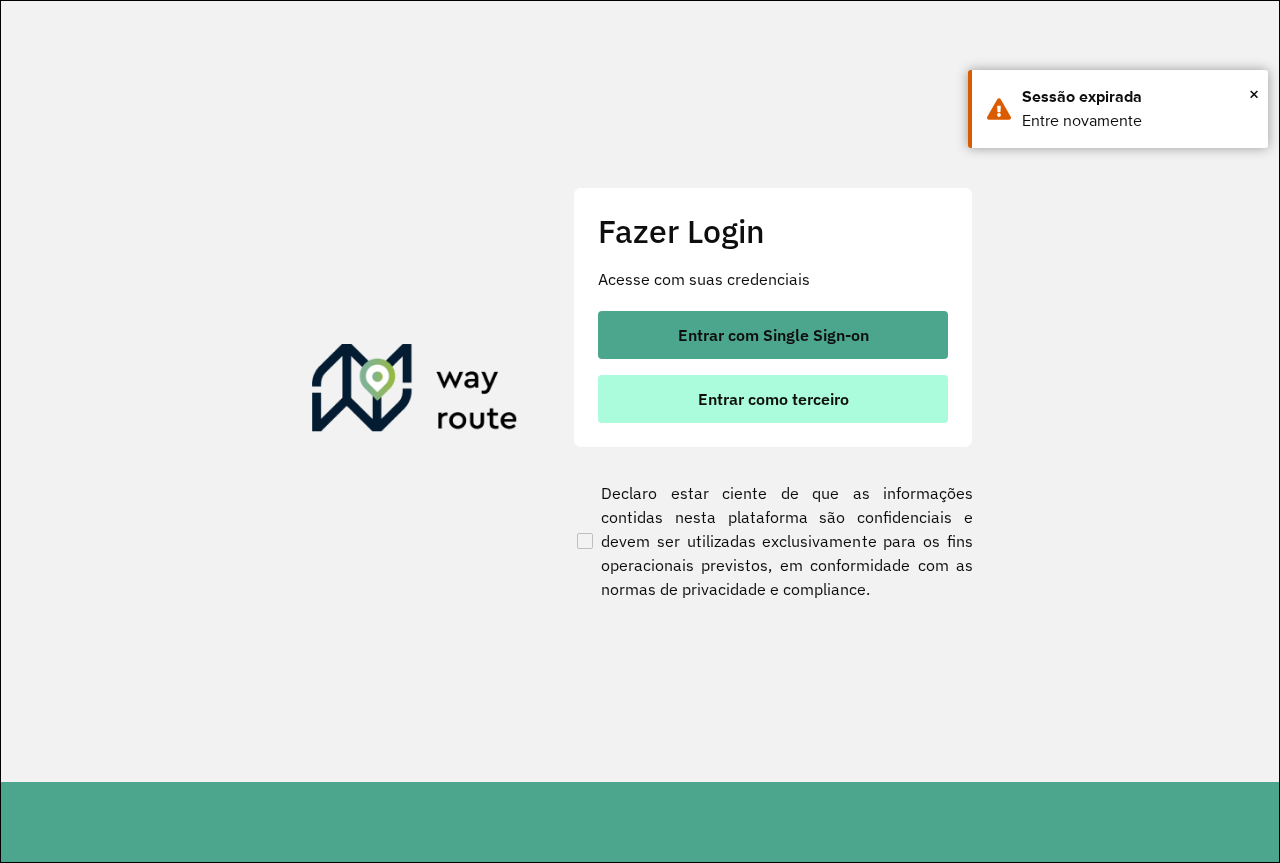 click on "Entrar como terceiro" at bounding box center (773, 399) 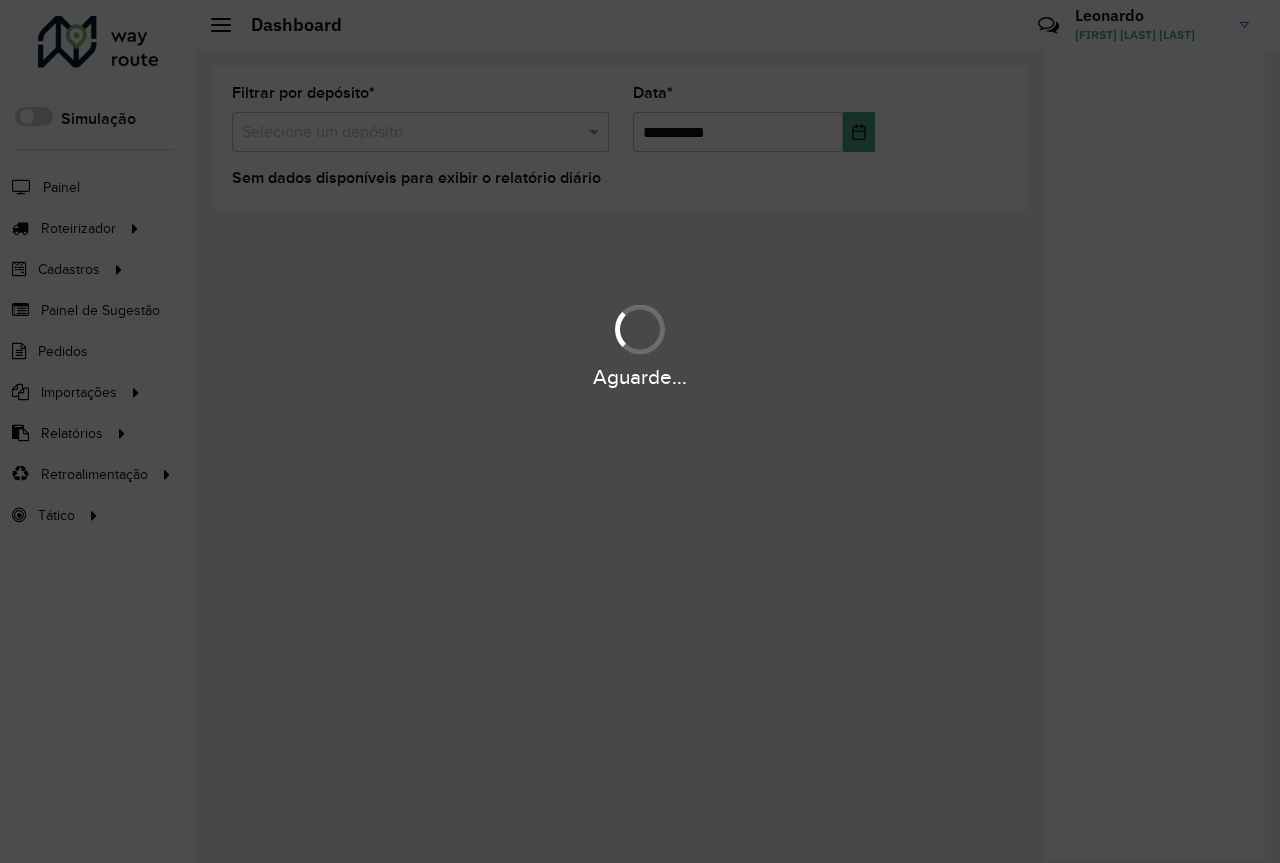 scroll, scrollTop: 0, scrollLeft: 0, axis: both 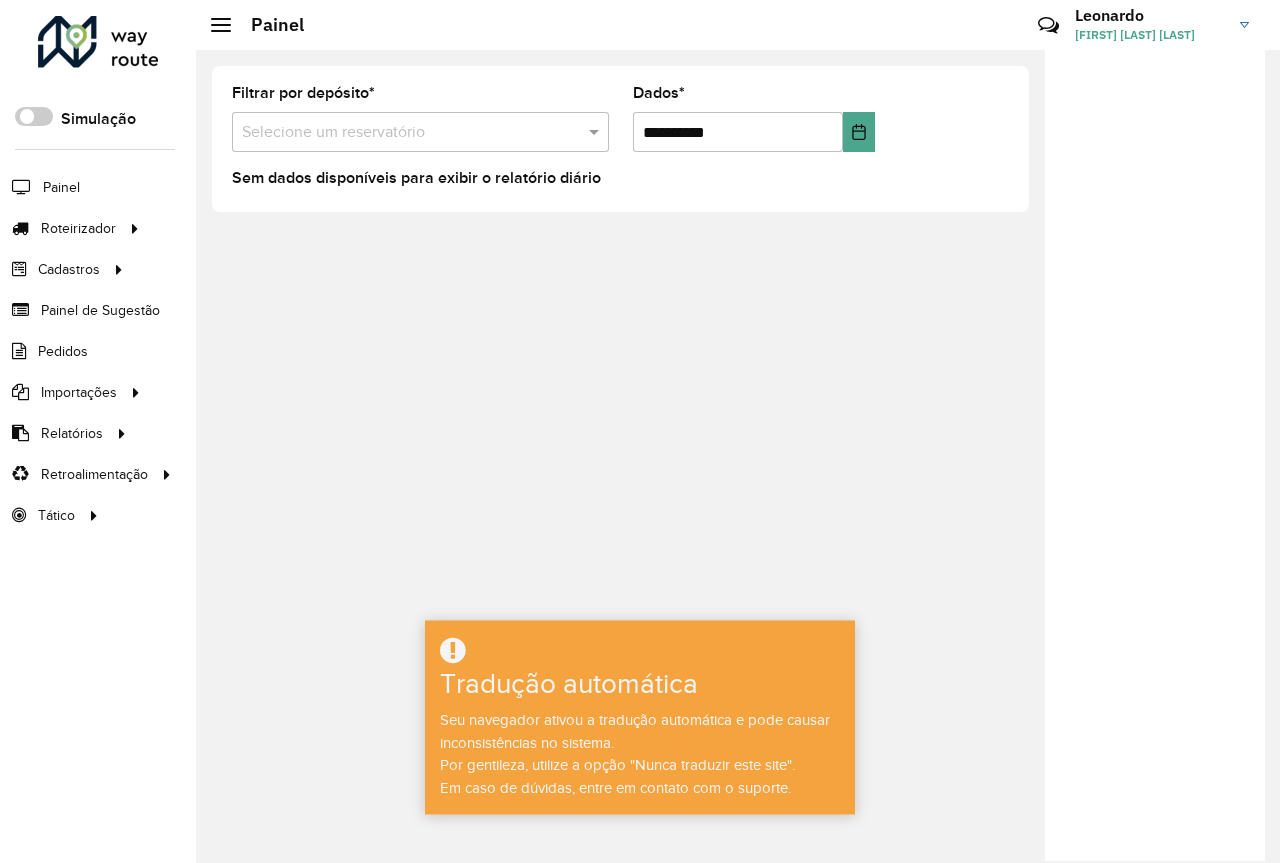 click on "**********" 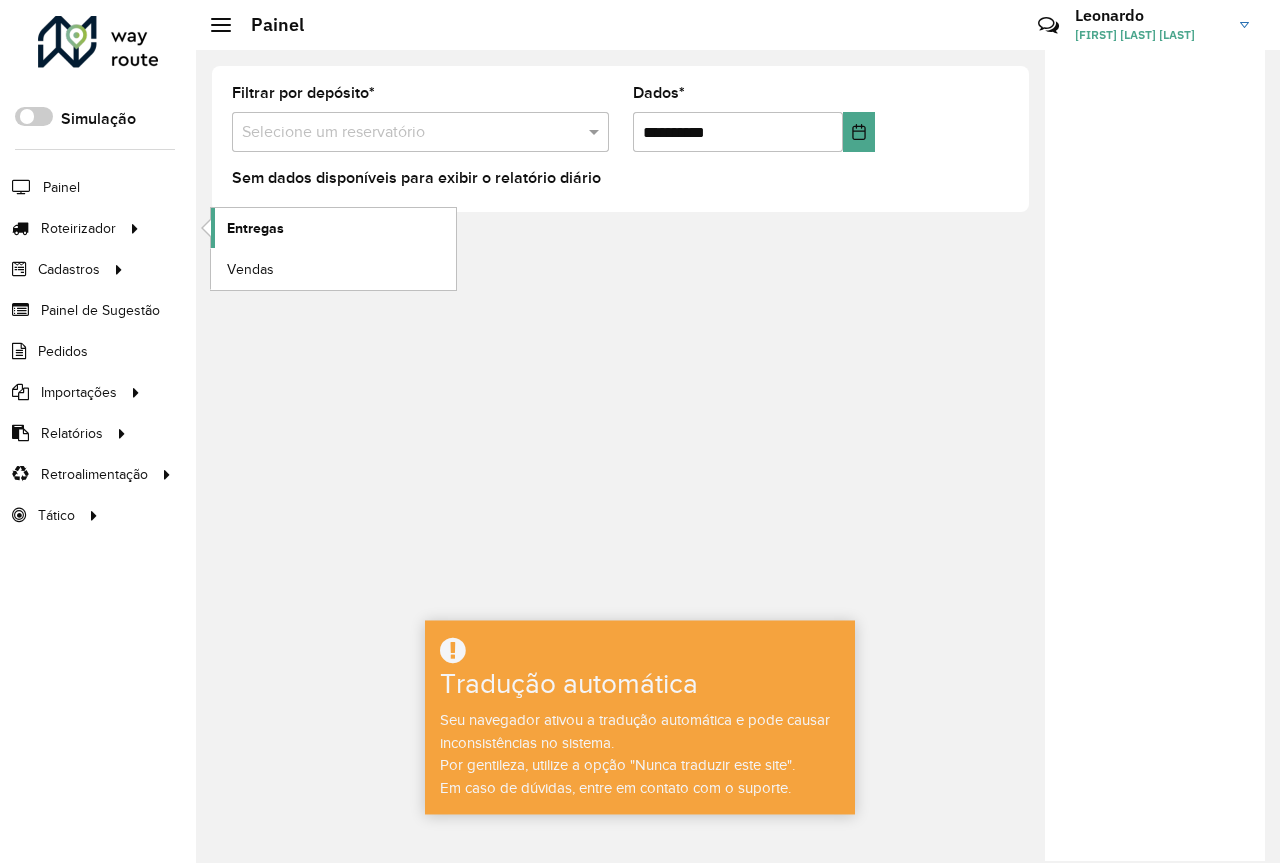 click on "Entregas" 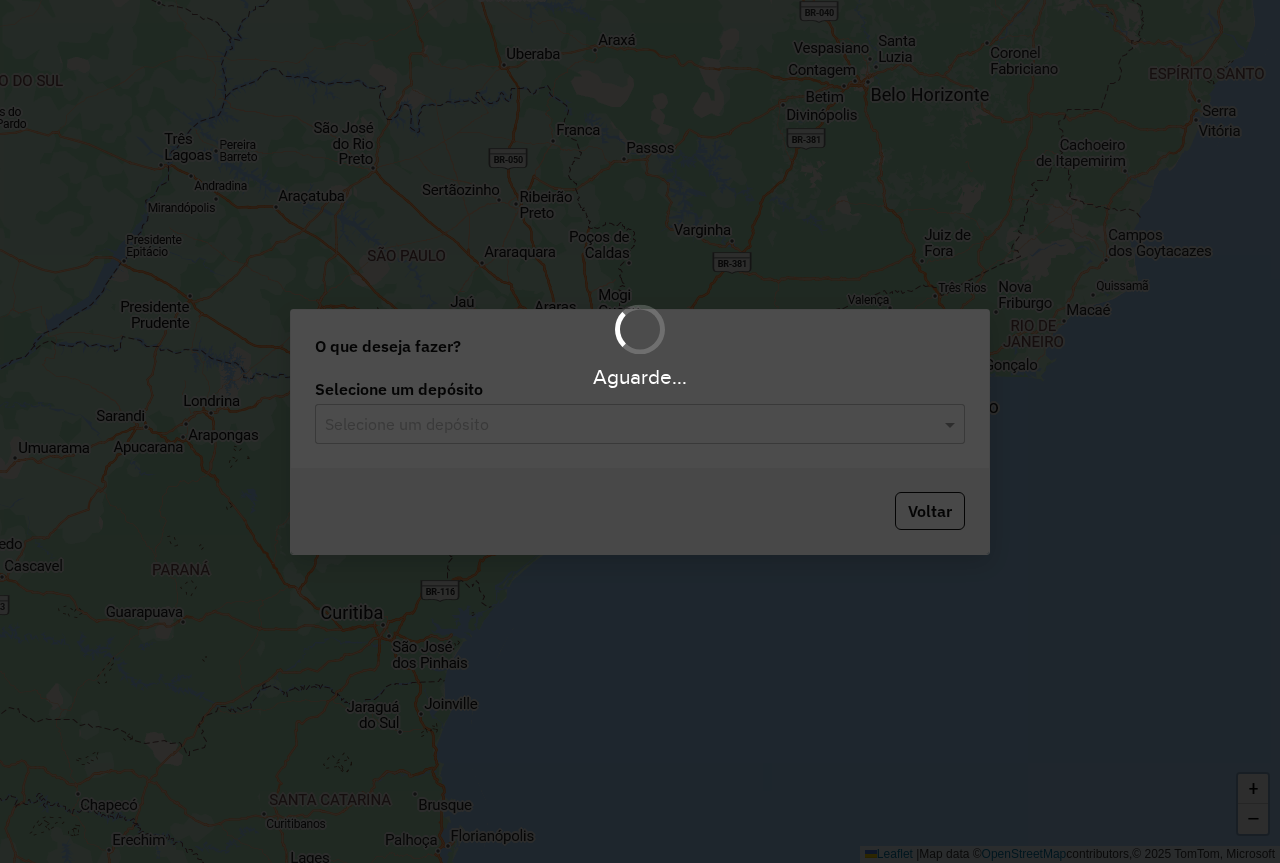 scroll, scrollTop: 0, scrollLeft: 0, axis: both 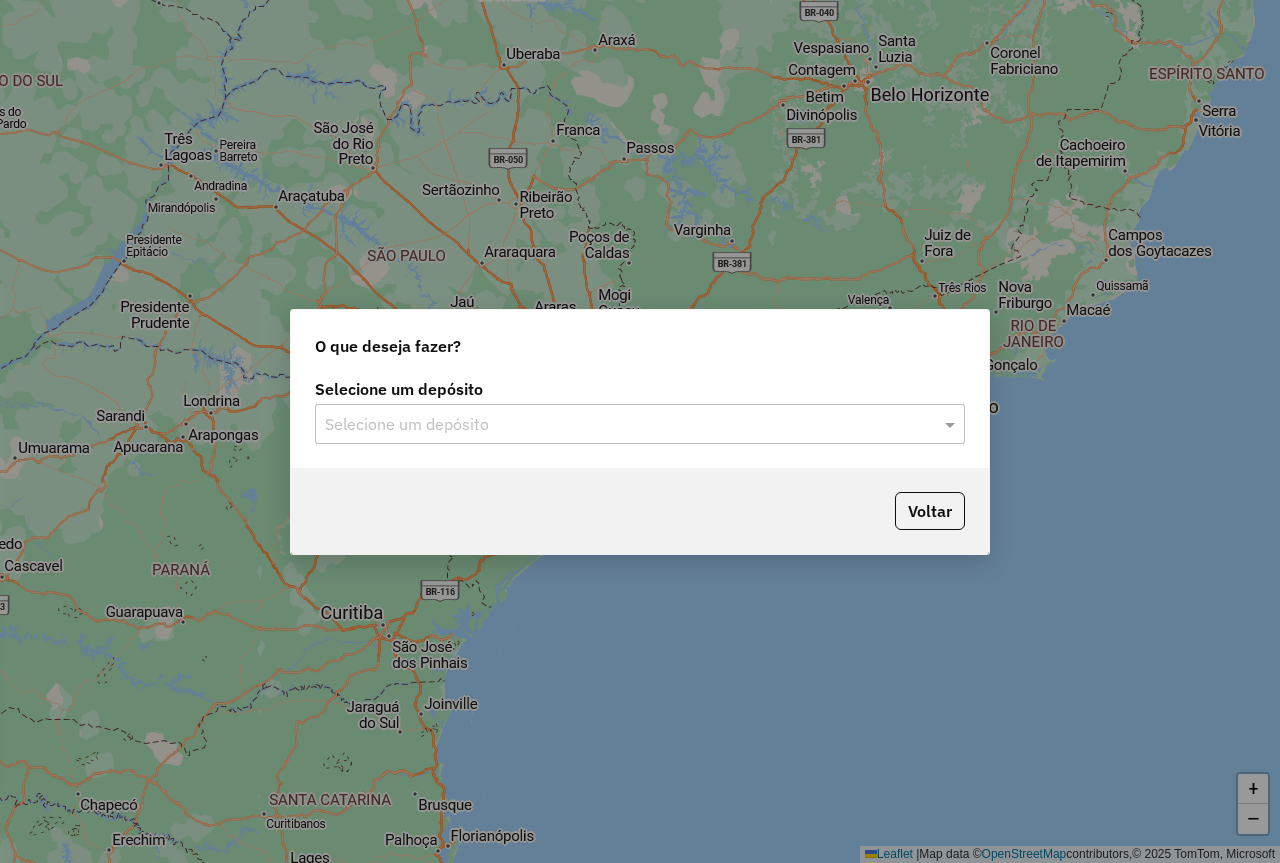 click on "Selecione um depósito Selecione um depósito" 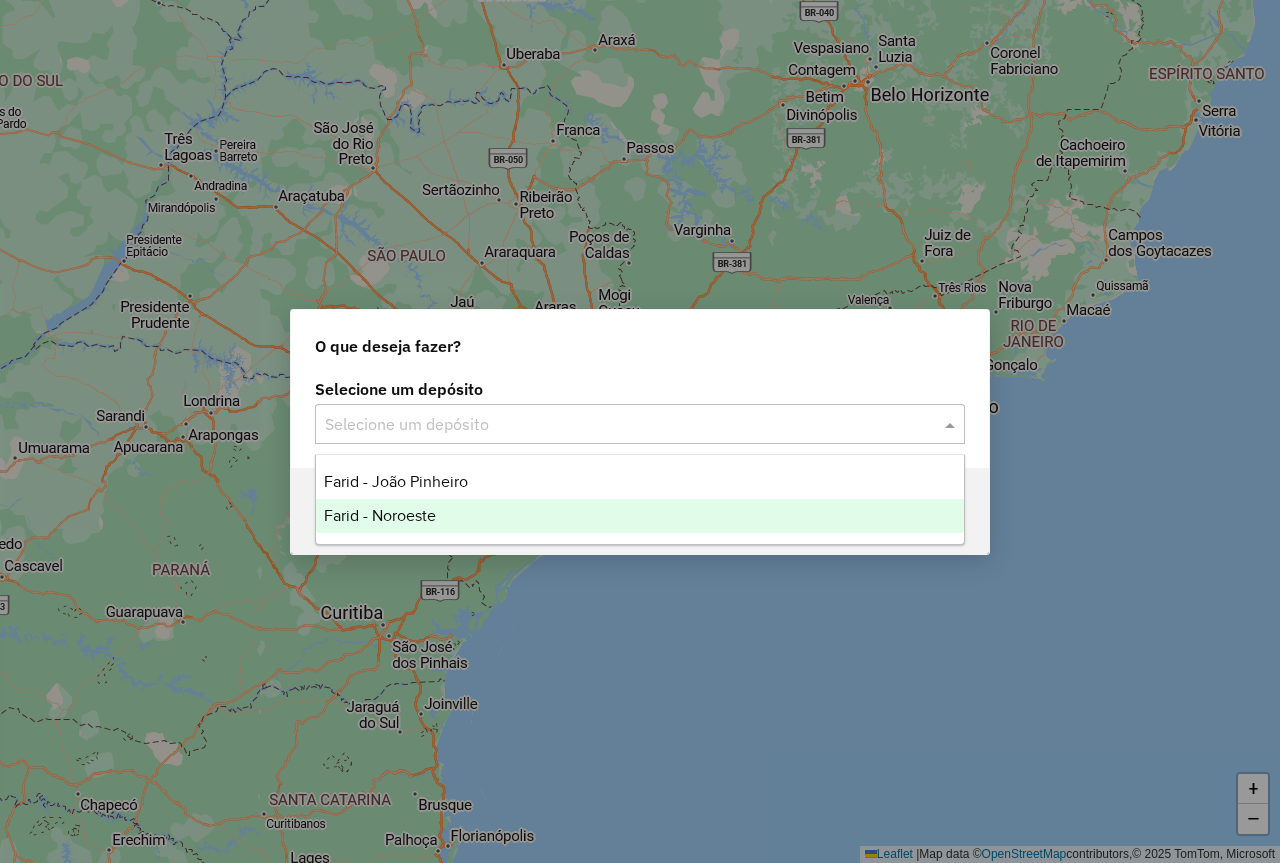 click on "Farid - Noroeste" at bounding box center (640, 516) 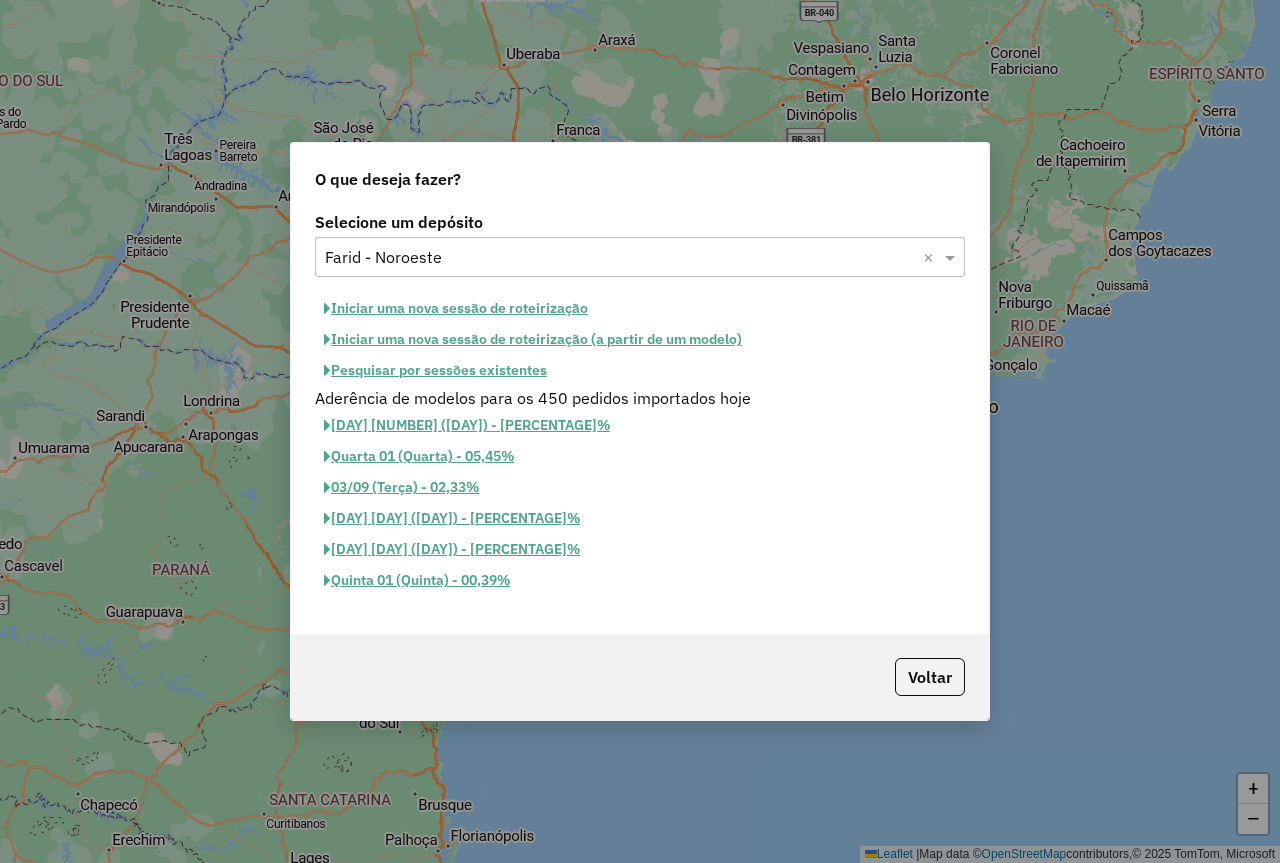 click on "Iniciar uma nova sessão de roteirização" 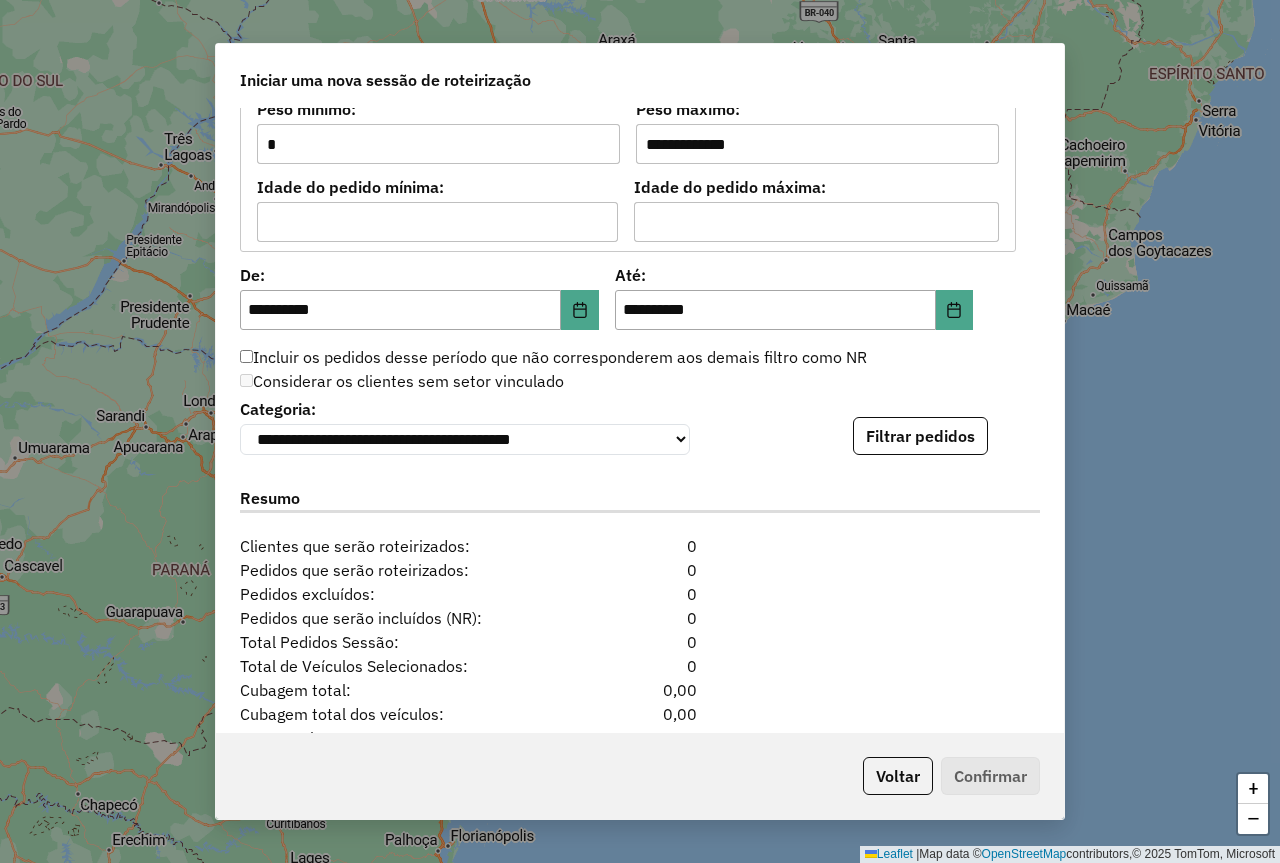 scroll, scrollTop: 1911, scrollLeft: 0, axis: vertical 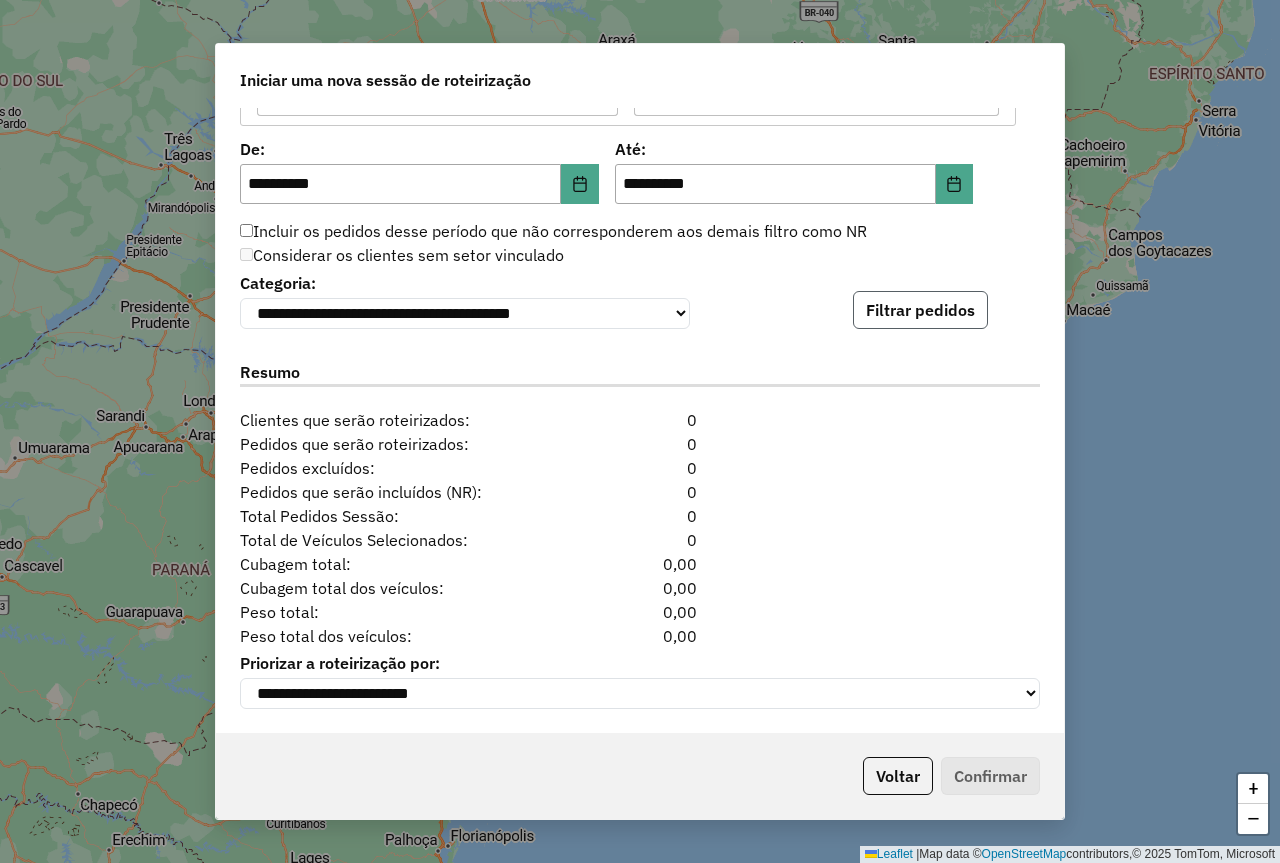 click on "Filtrar pedidos" 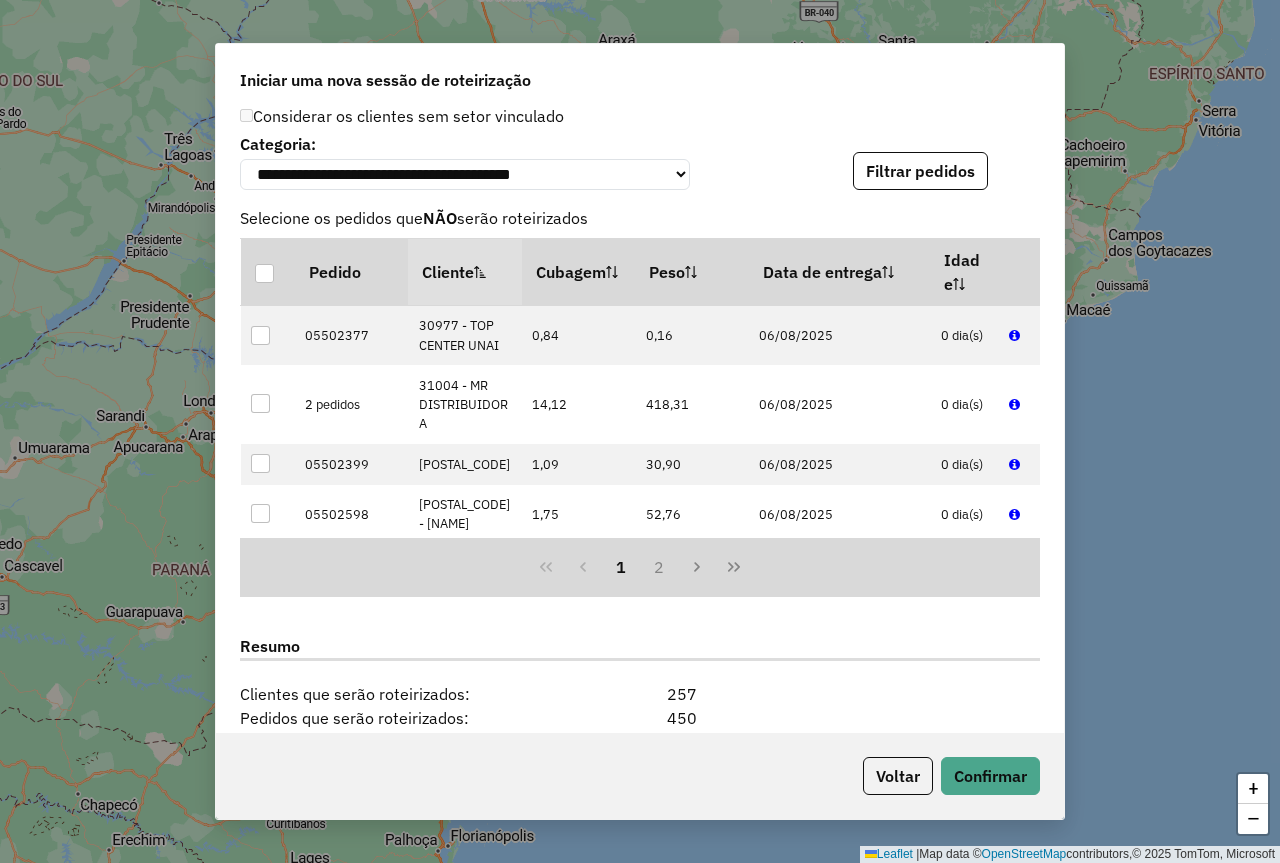 scroll, scrollTop: 2324, scrollLeft: 0, axis: vertical 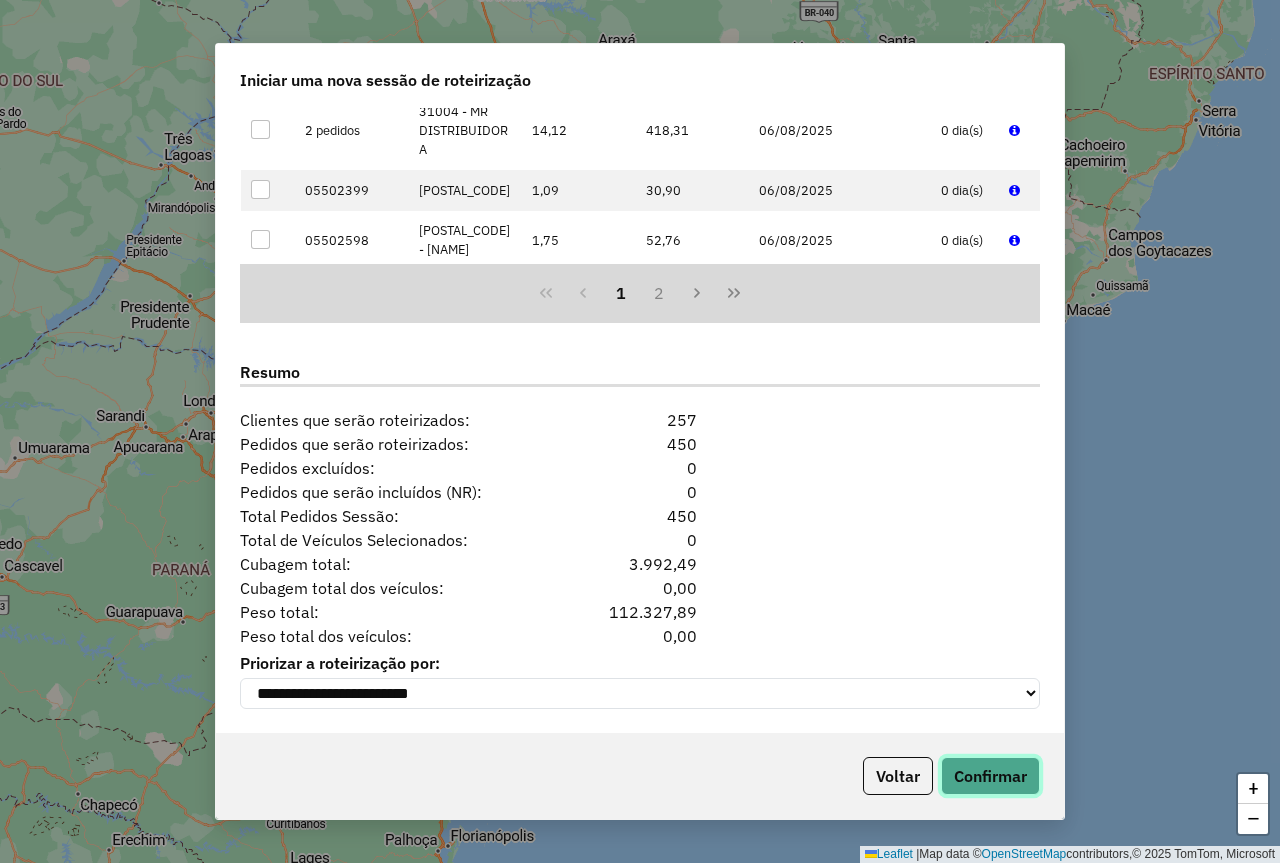 click on "Confirmar" 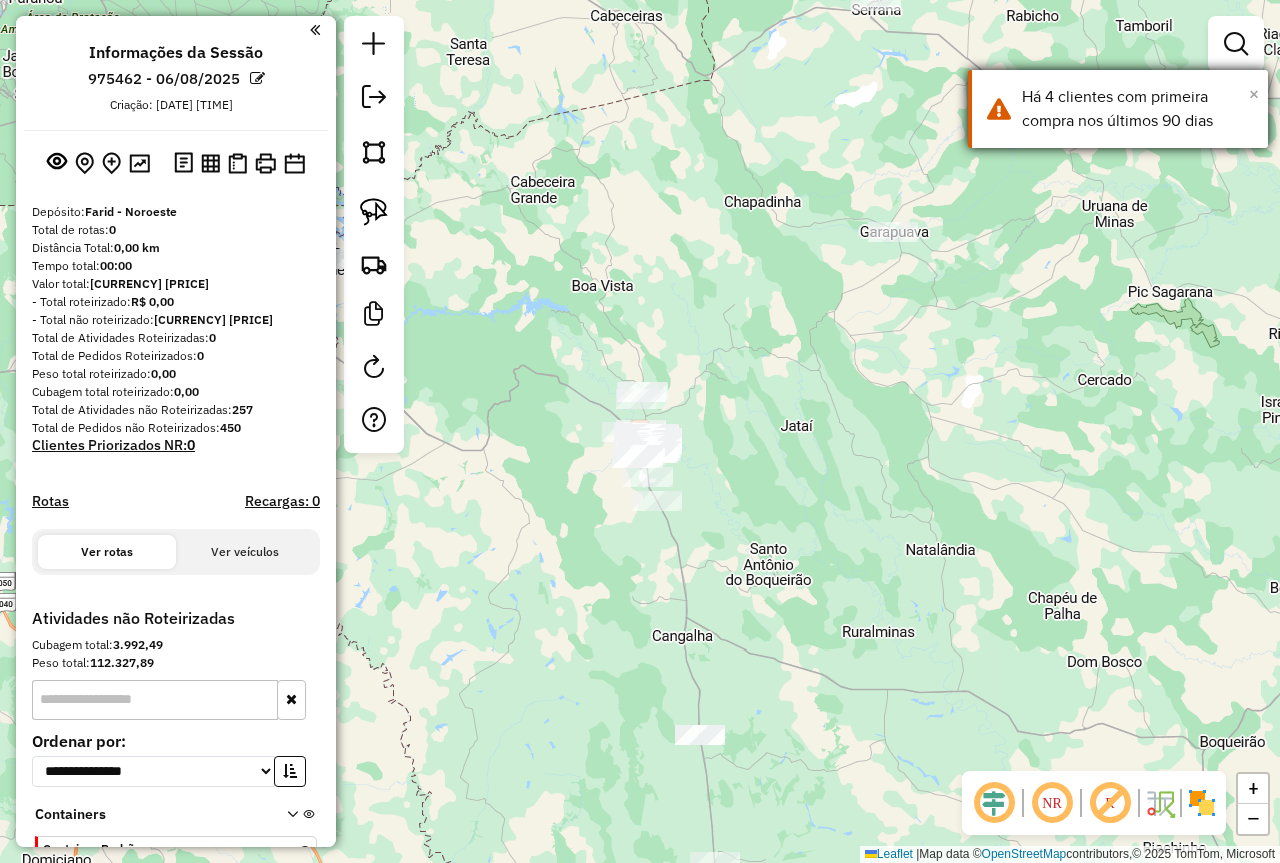 click on "×" at bounding box center [1254, 94] 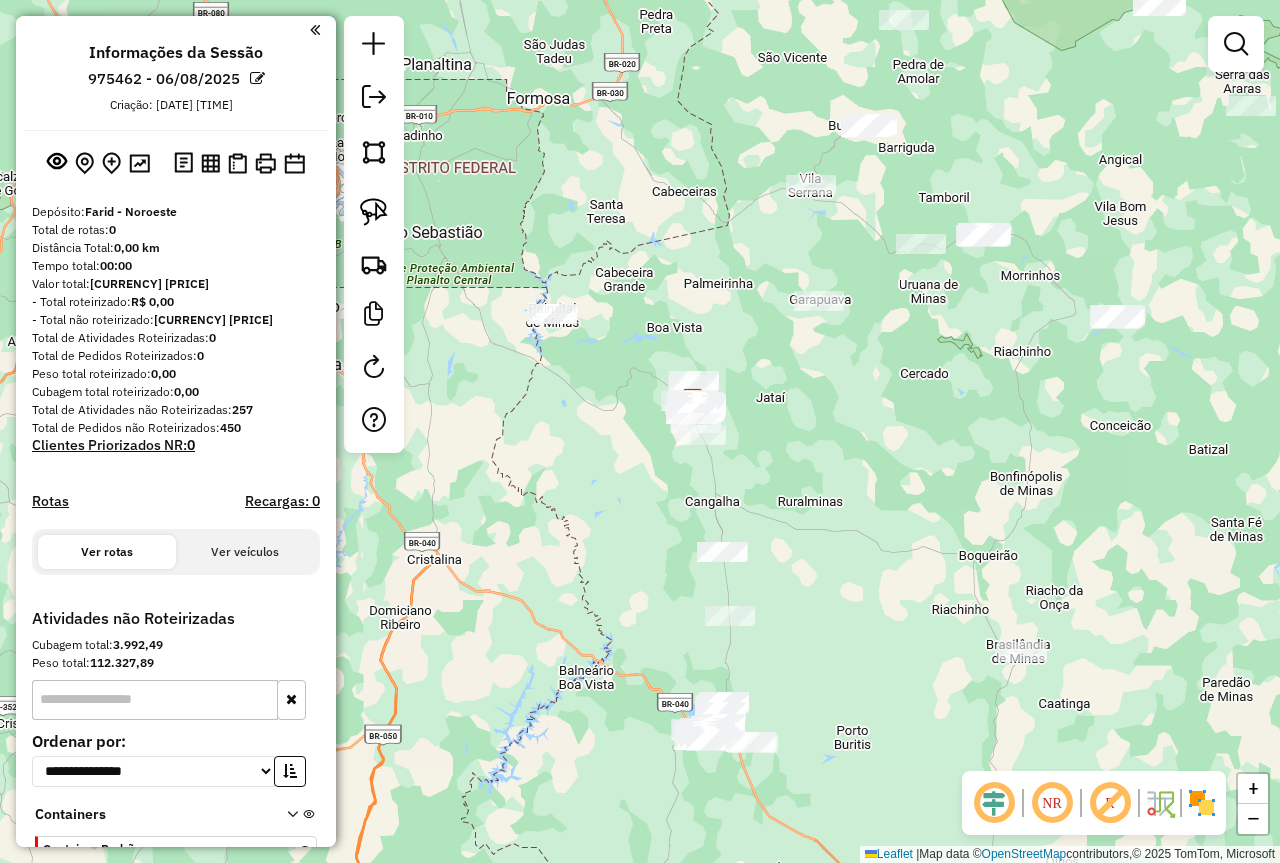 drag, startPoint x: 1090, startPoint y: 342, endPoint x: 918, endPoint y: 357, distance: 172.65283 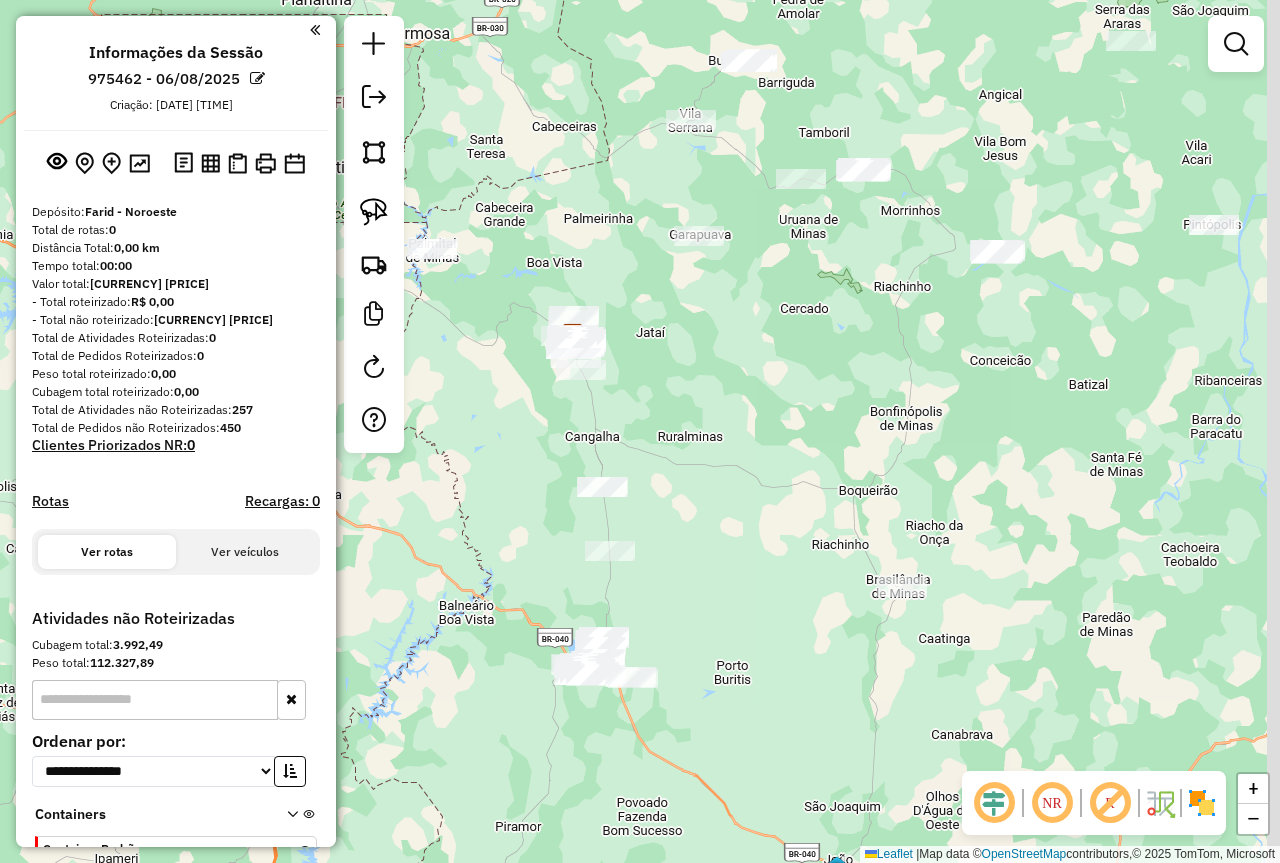 drag, startPoint x: 948, startPoint y: 530, endPoint x: 796, endPoint y: 457, distance: 168.62088 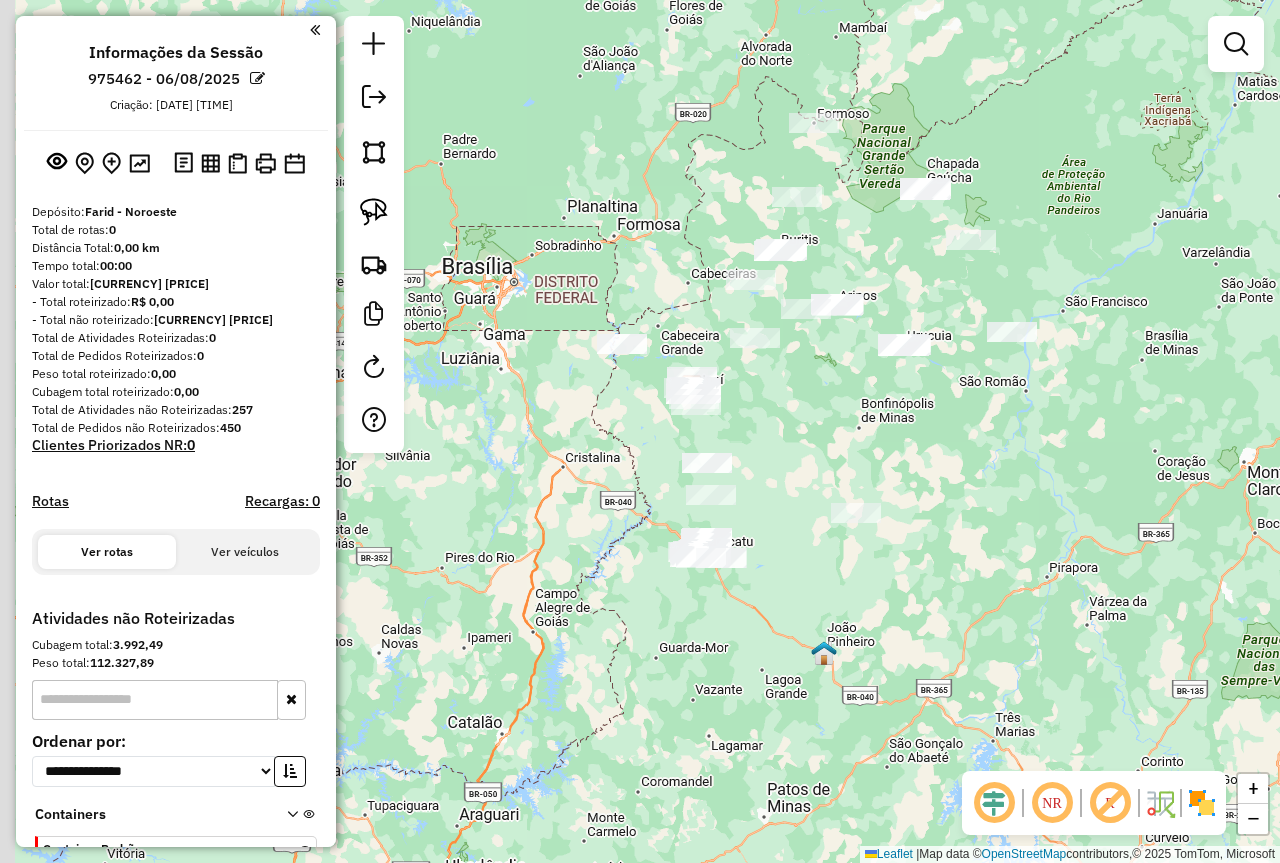 drag, startPoint x: 811, startPoint y: 450, endPoint x: 862, endPoint y: 429, distance: 55.154327 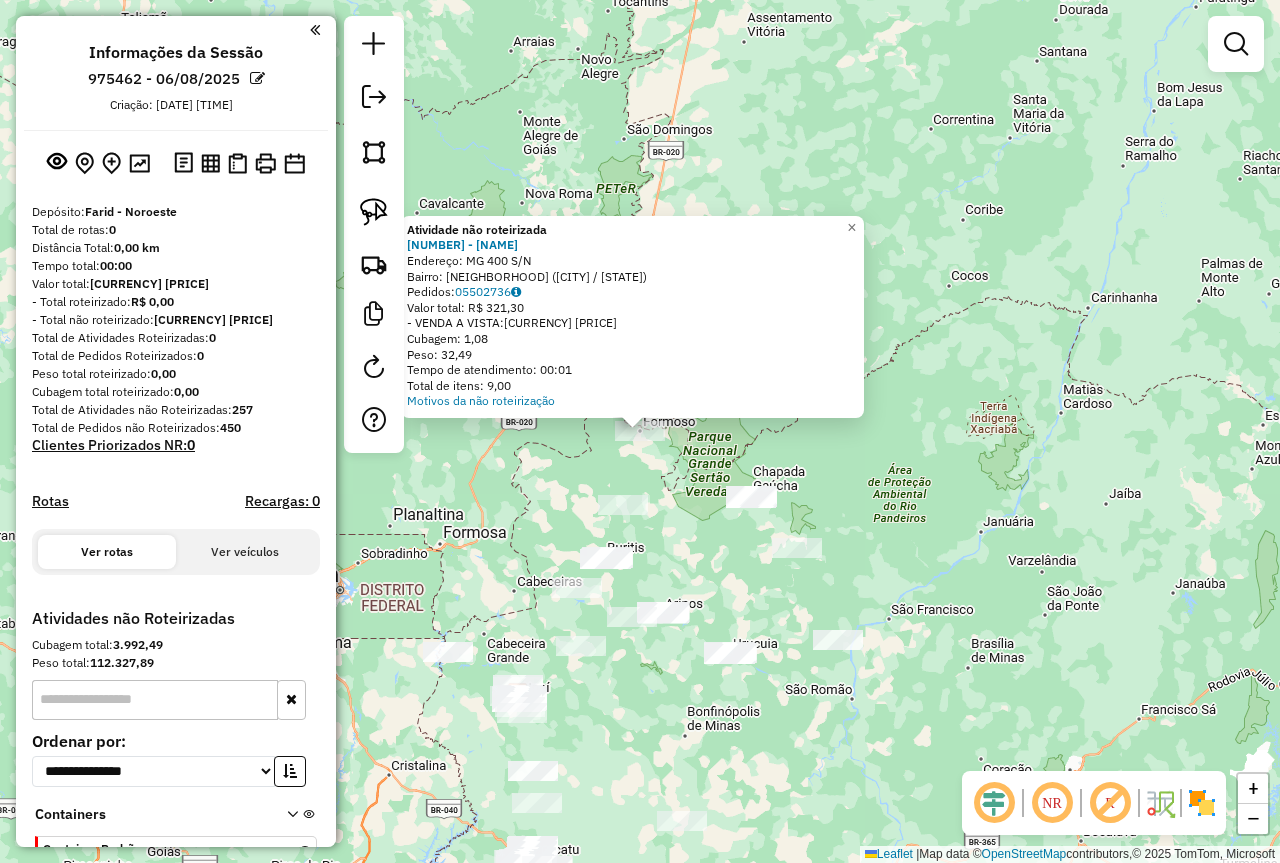 click on "Atividade não roteirizada 99249 - ENCONTRO DOS RIOS  Endereço:  MG 400 S/N   Bairro: ZONA RURAL (FORMOSO / MG)   Pedidos:  05502736   Valor total: R$ 321,30   - VENDA A VISTA:  R$ 321,30   Cubagem: 1,08   Peso: 32,49   Tempo de atendimento: 00:01   Total de itens: 9,00  Motivos da não roteirização × Janela de atendimento Grade de atendimento Capacidade Transportadoras Veículos Cliente Pedidos  Rotas Selecione os dias de semana para filtrar as janelas de atendimento  Seg   Ter   Qua   Qui   Sex   Sáb   Dom  Informe o período da janela de atendimento: De: Até:  Filtrar exatamente a janela do cliente  Considerar janela de atendimento padrão  Selecione os dias de semana para filtrar as grades de atendimento  Seg   Ter   Qua   Qui   Sex   Sáb   Dom   Considerar clientes sem dia de atendimento cadastrado  Clientes fora do dia de atendimento selecionado Filtrar as atividades entre os valores definidos abaixo:  Peso mínimo:   Peso máximo:   Cubagem mínima:   Cubagem máxima:   De:   Até:   De:  Nome:" 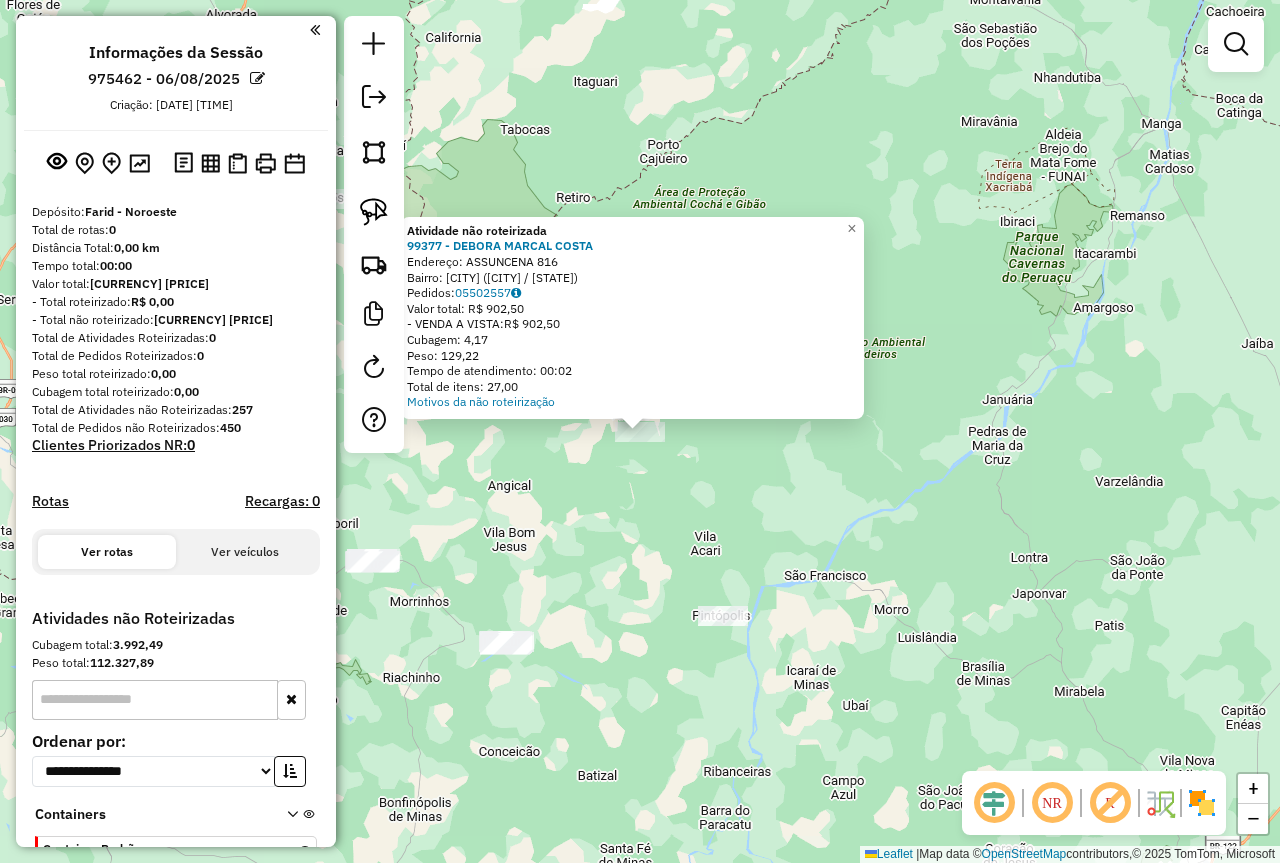 click on "Atividade não roteirizada 99377 - DEBORA MARCAL COSTA  Endereço:  ASSUNCENA 816   Bairro: CENTRO (CHAPADA GAUCHA / MG)   Pedidos:  05502557   Valor total: R$ 902,50   - VENDA A VISTA:  R$ 902,50   Cubagem: 4,17   Peso: 129,22   Tempo de atendimento: 00:02   Total de itens: 27,00  Motivos da não roteirização × Janela de atendimento Grade de atendimento Capacidade Transportadoras Veículos Cliente Pedidos  Rotas Selecione os dias de semana para filtrar as janelas de atendimento  Seg   Ter   Qua   Qui   Sex   Sáb   Dom  Informe o período da janela de atendimento: De: Até:  Filtrar exatamente a janela do cliente  Considerar janela de atendimento padrão  Selecione os dias de semana para filtrar as grades de atendimento  Seg   Ter   Qua   Qui   Sex   Sáb   Dom   Considerar clientes sem dia de atendimento cadastrado  Clientes fora do dia de atendimento selecionado Filtrar as atividades entre os valores definidos abaixo:  Peso mínimo:   Peso máximo:   Cubagem mínima:   Cubagem máxima:   De:   Até:  +" 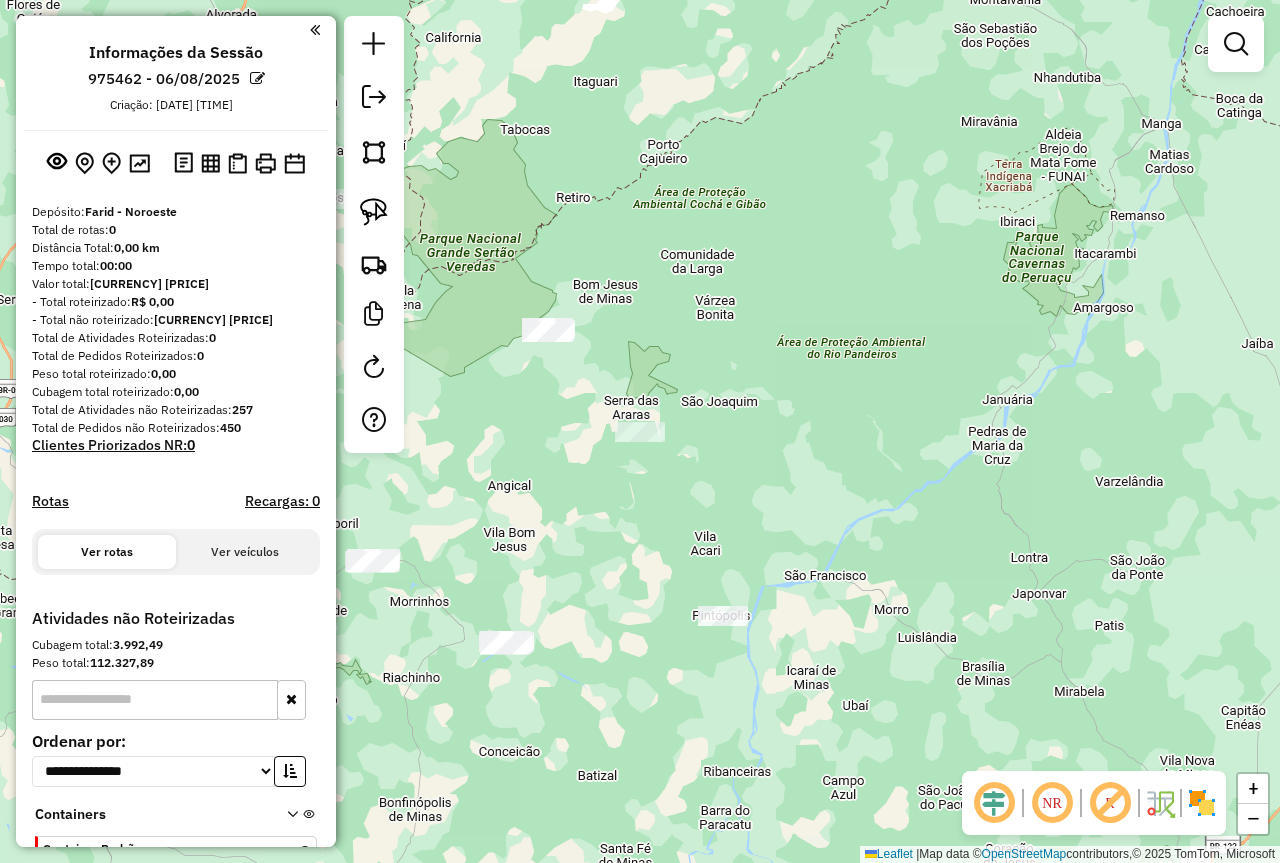 drag, startPoint x: 598, startPoint y: 533, endPoint x: 809, endPoint y: 436, distance: 232.22833 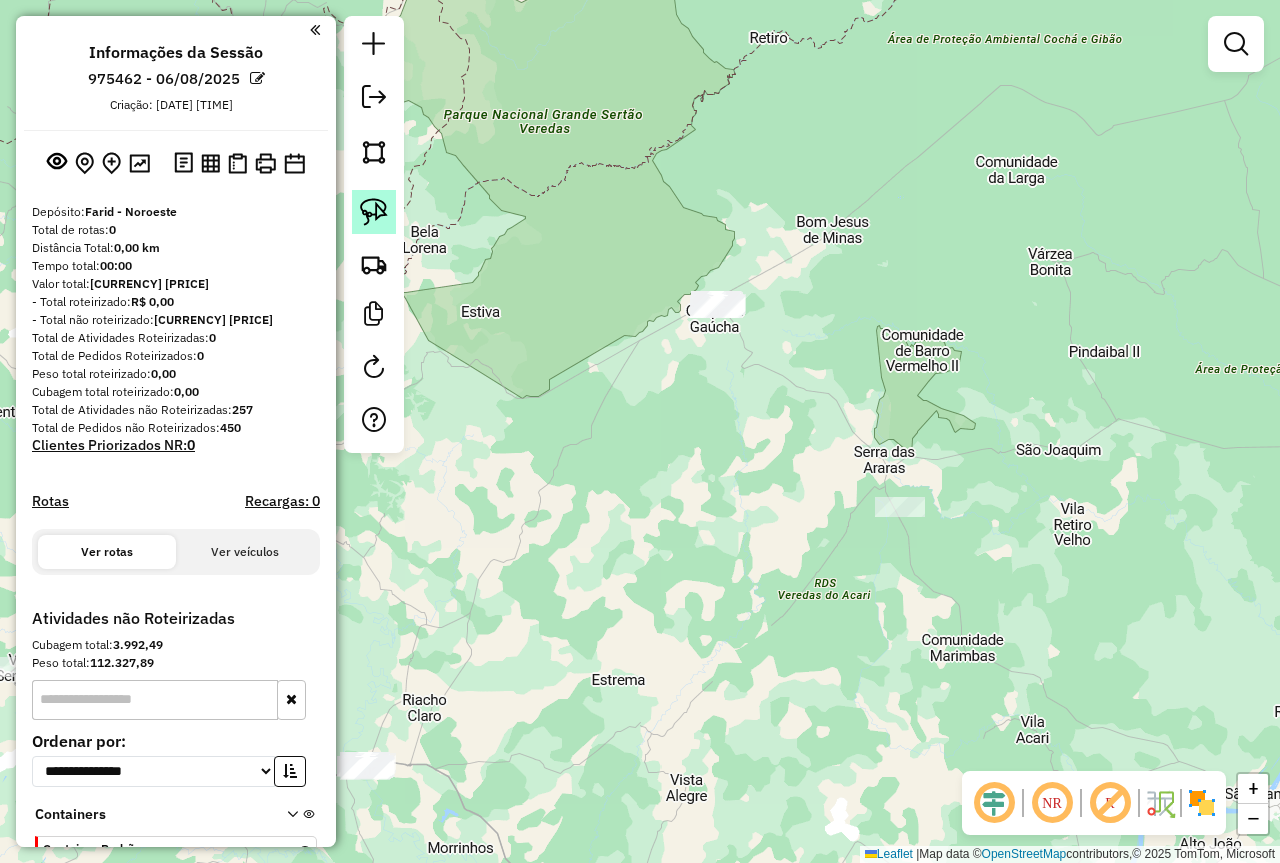 click 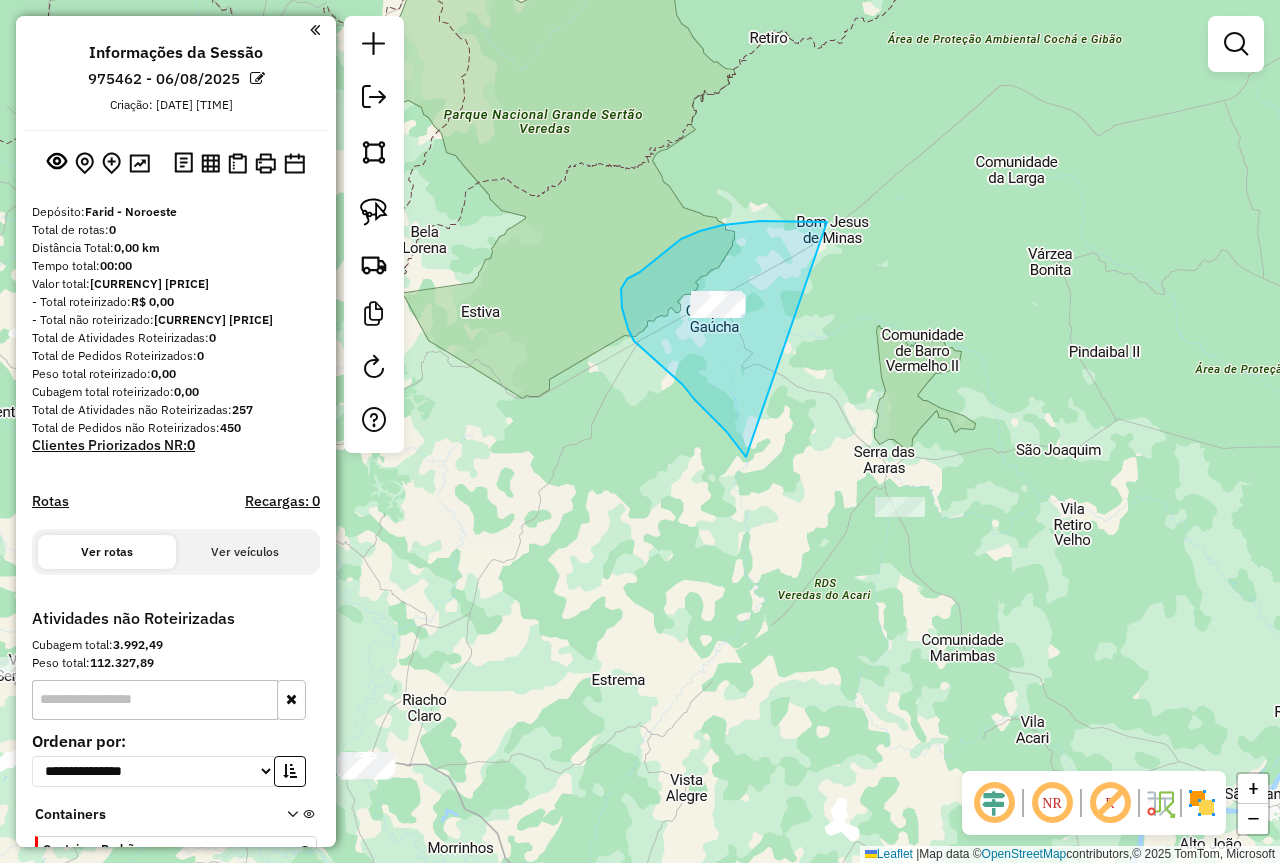 drag, startPoint x: 746, startPoint y: 457, endPoint x: 828, endPoint y: 223, distance: 247.95161 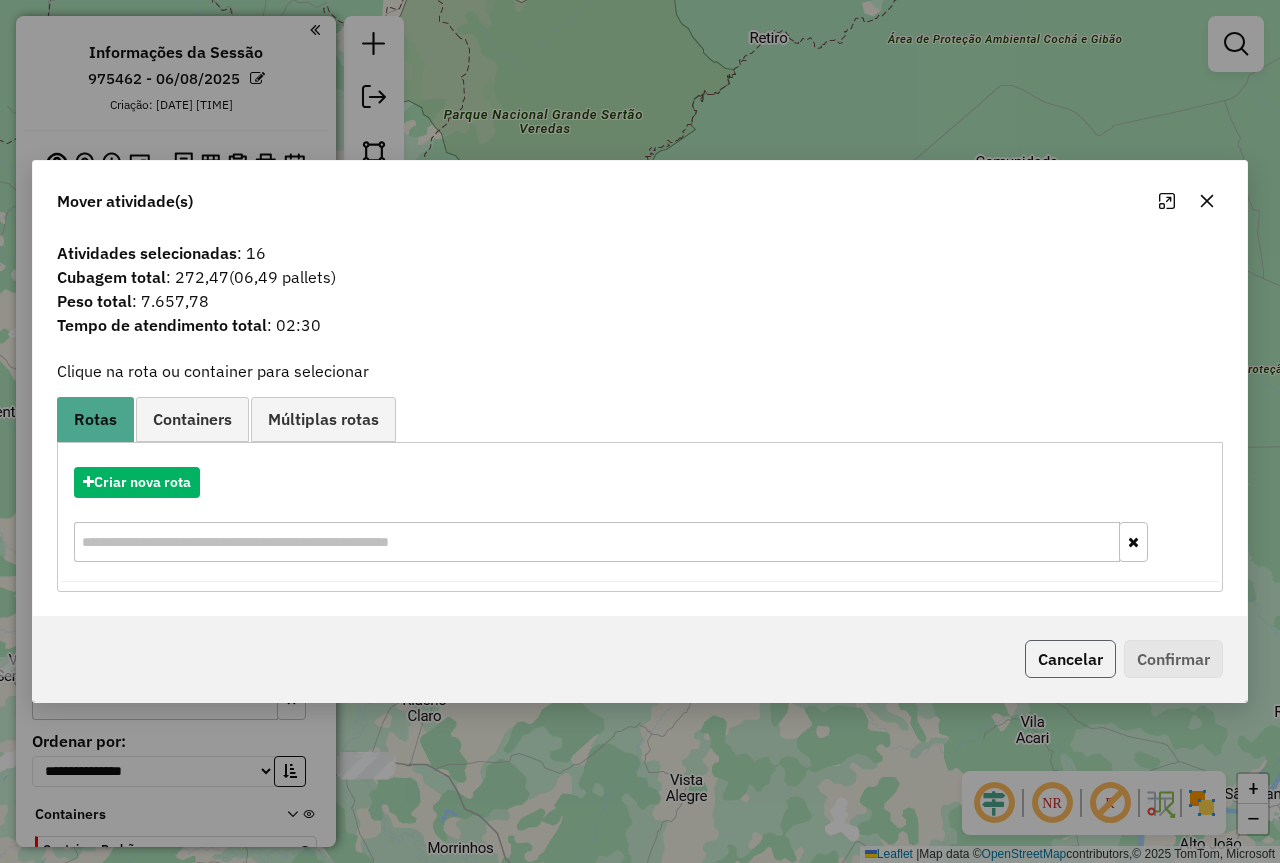 click on "Cancelar" 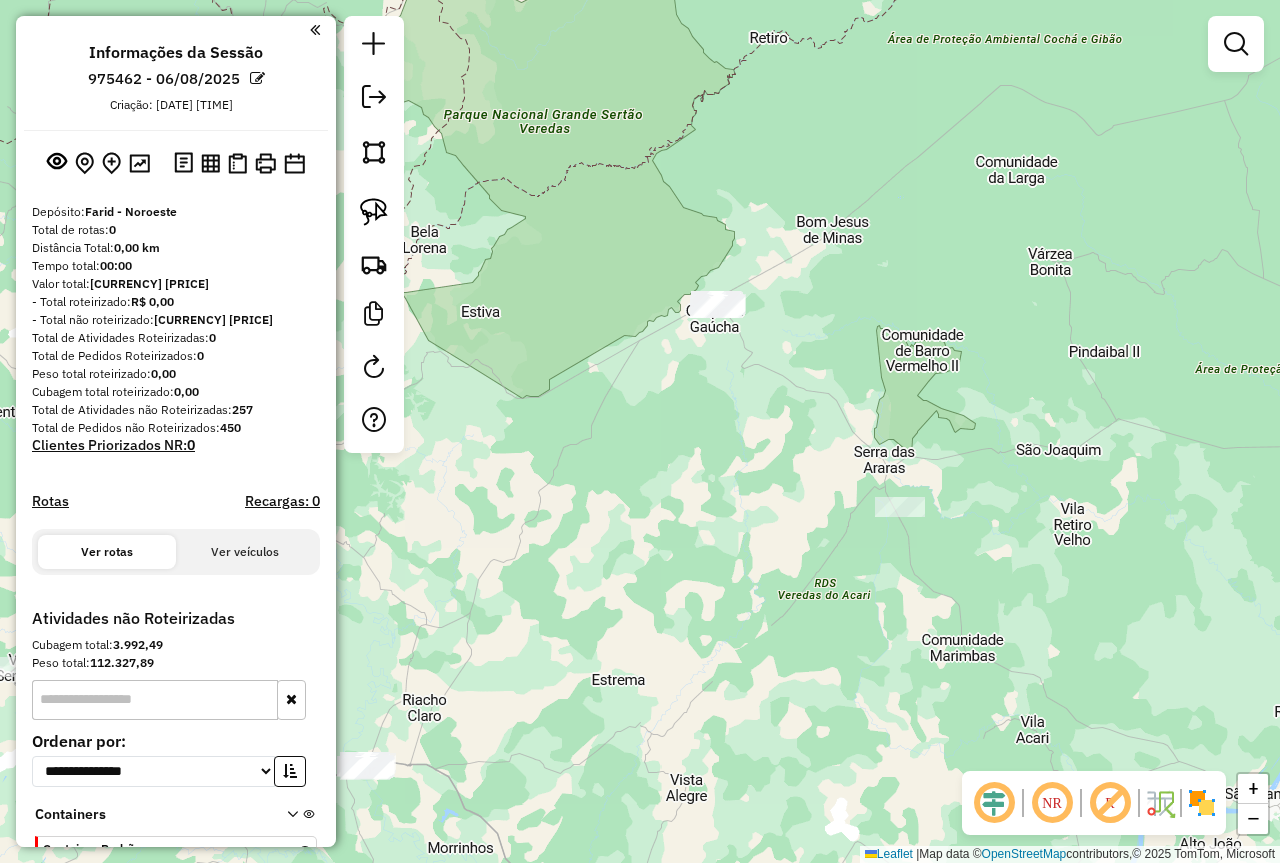 drag, startPoint x: 616, startPoint y: 558, endPoint x: 824, endPoint y: 410, distance: 255.28024 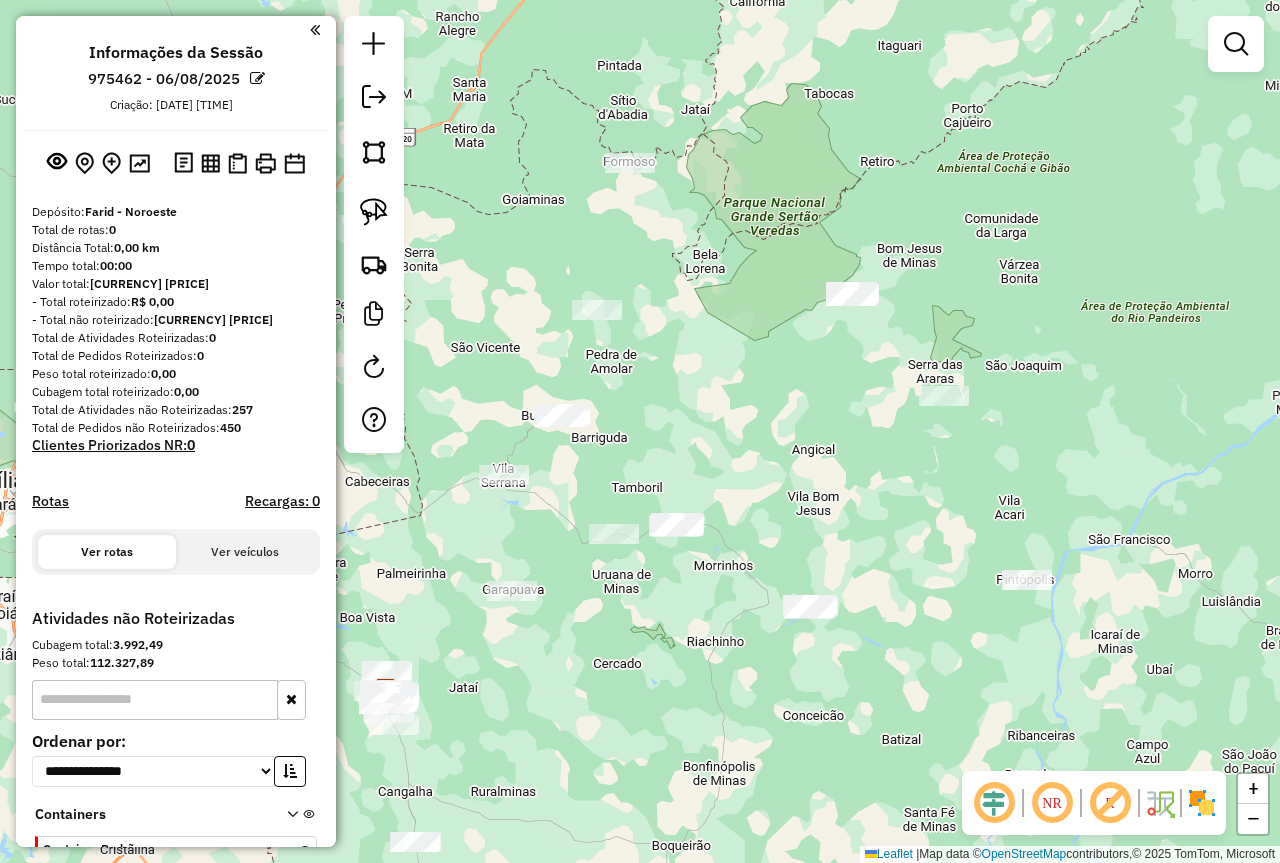 drag, startPoint x: 788, startPoint y: 463, endPoint x: 919, endPoint y: 373, distance: 158.93709 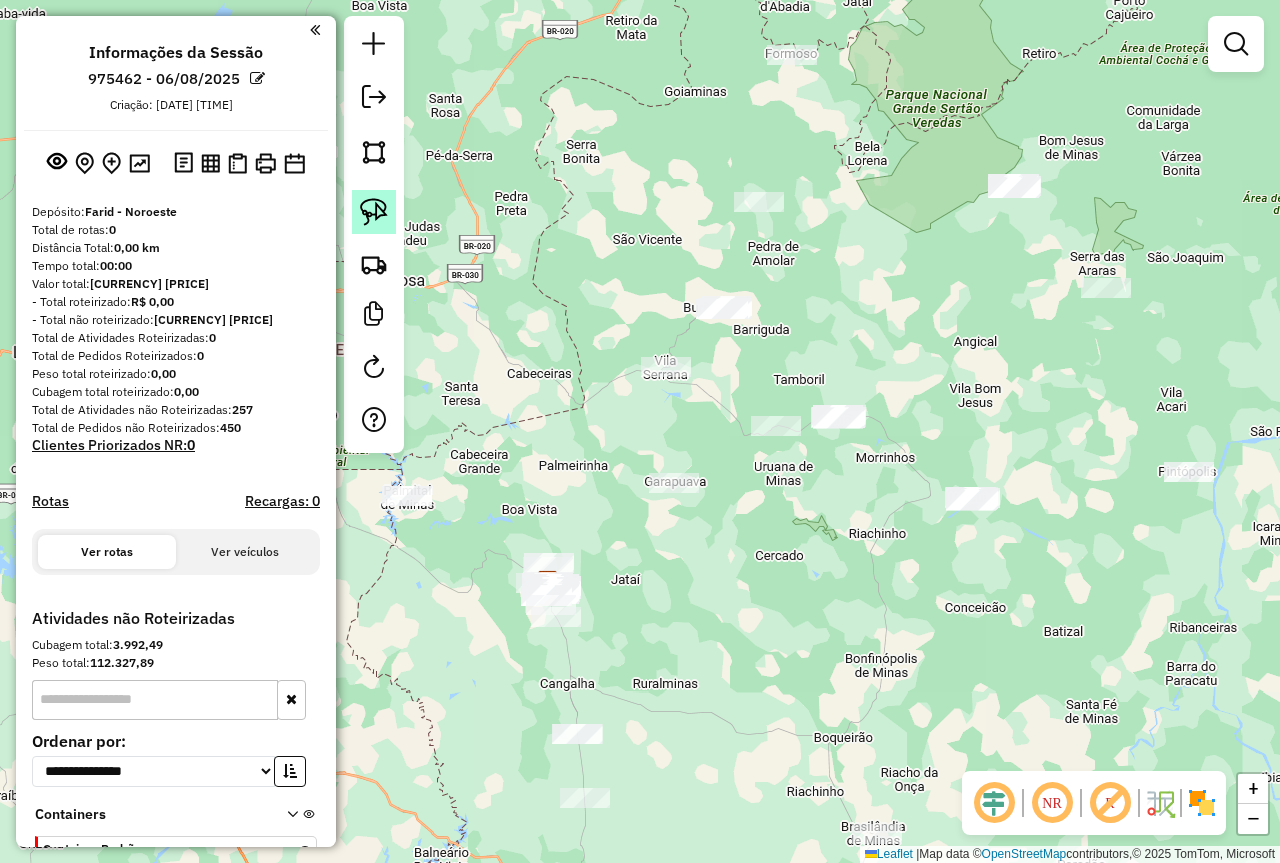 click 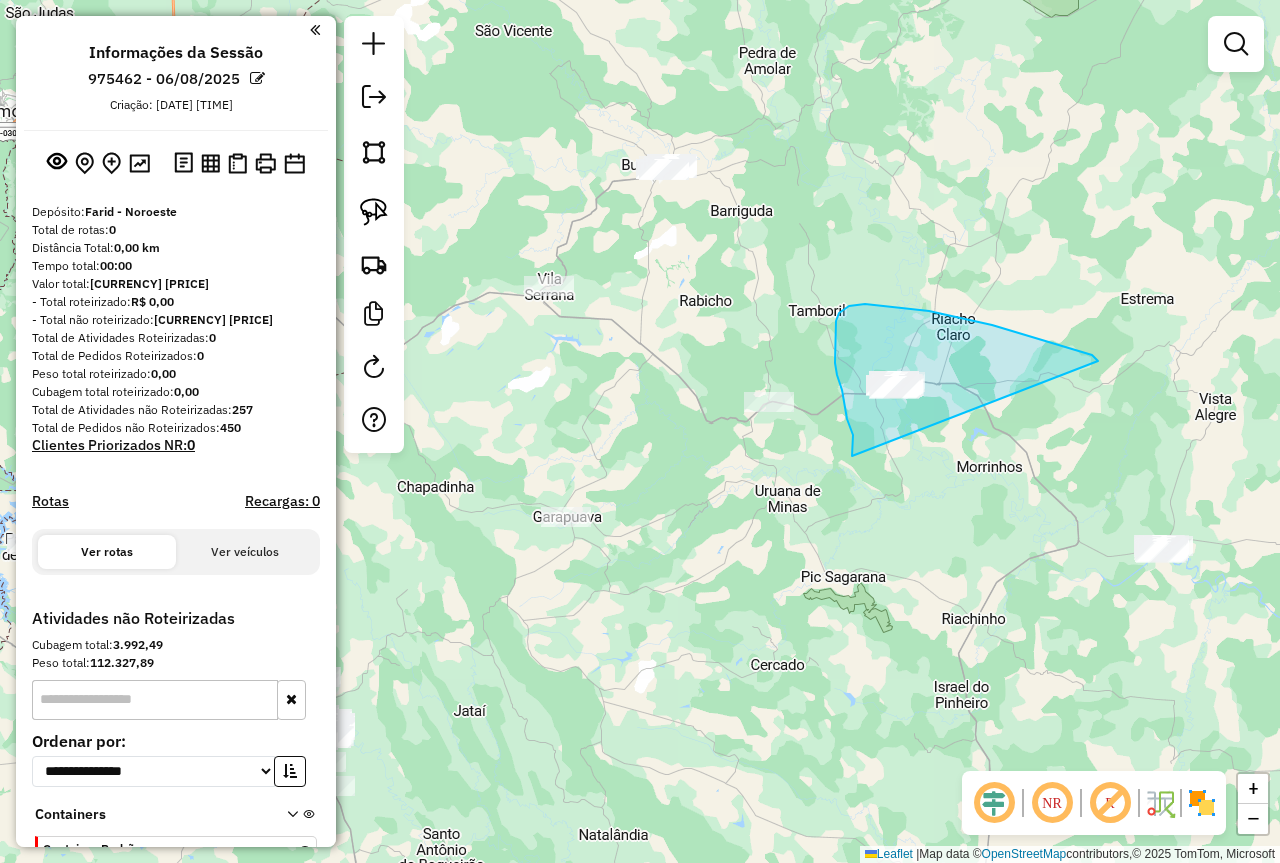 drag, startPoint x: 853, startPoint y: 435, endPoint x: 1113, endPoint y: 376, distance: 266.6102 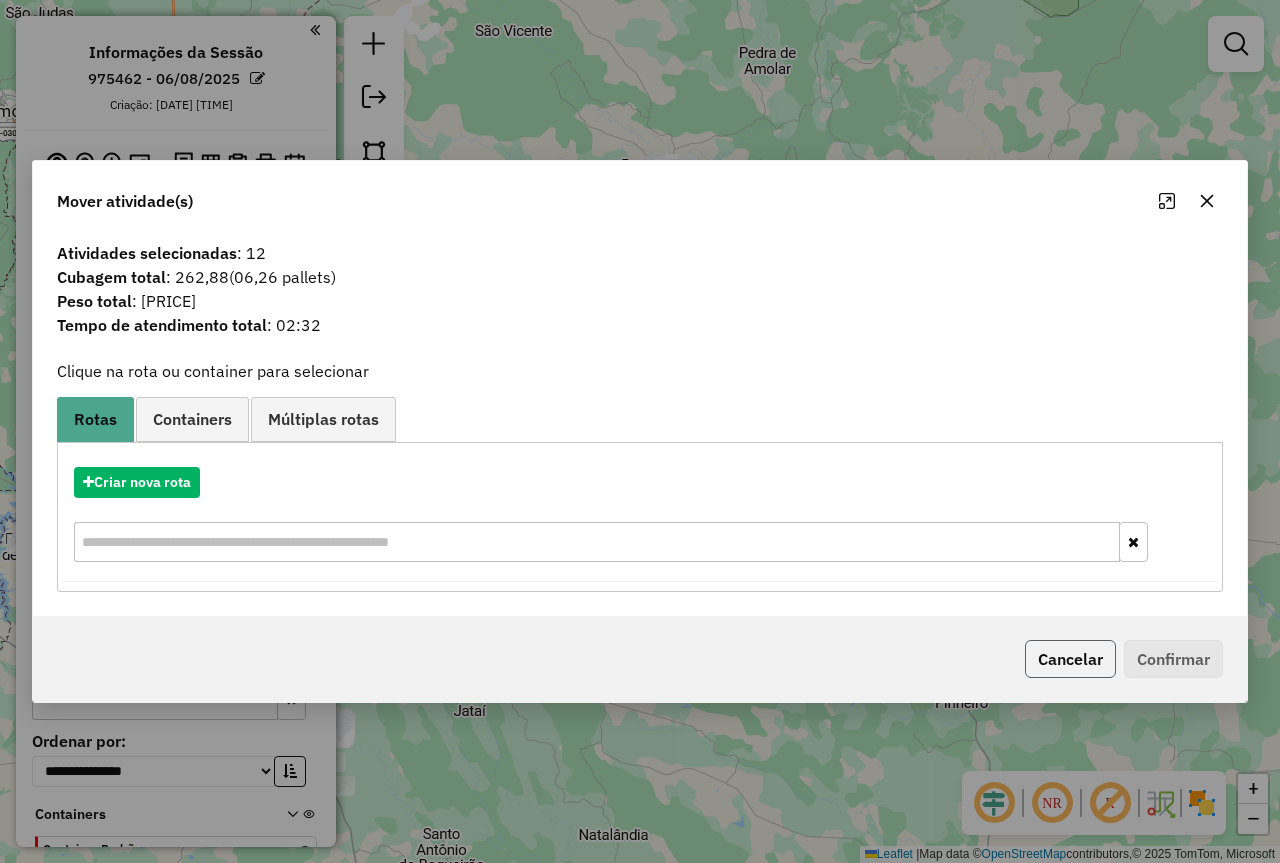 click on "Cancelar" 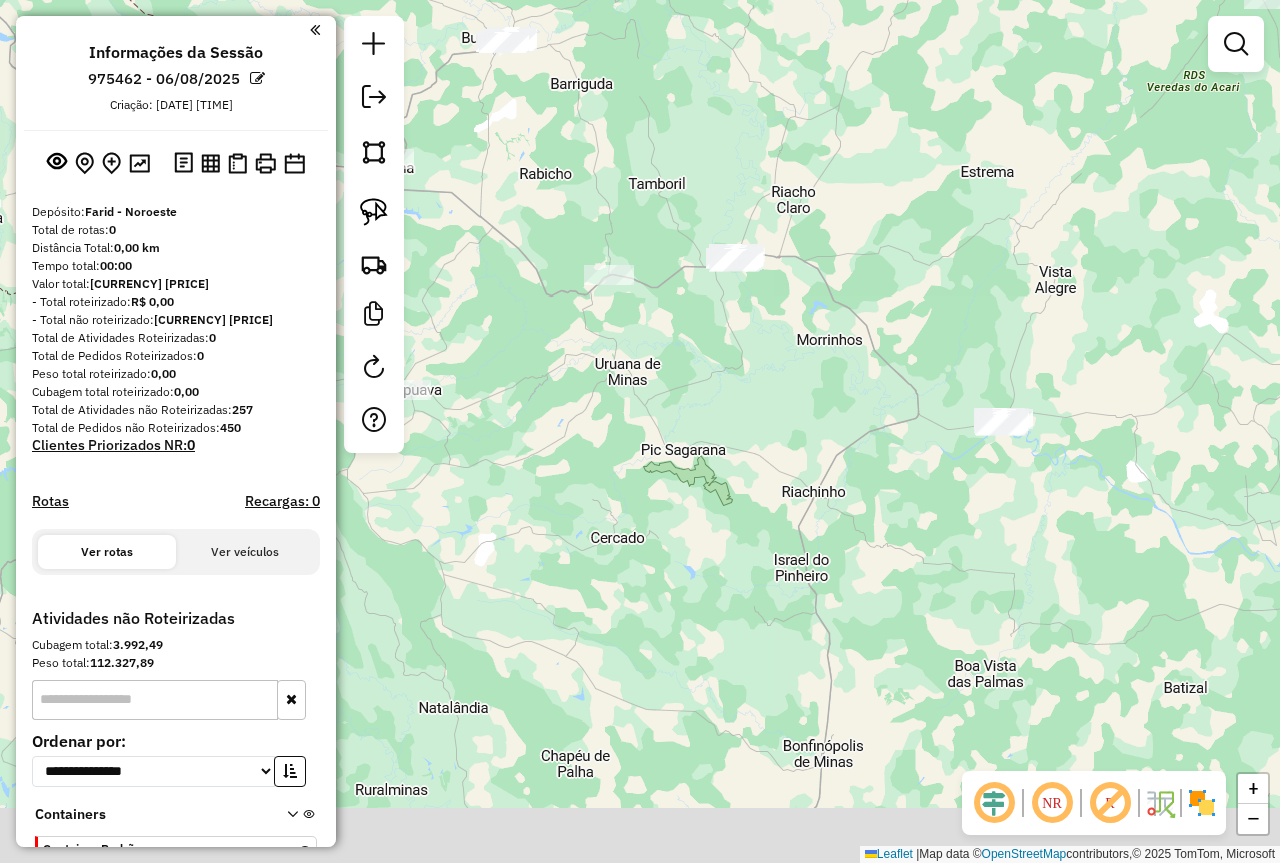 drag, startPoint x: 927, startPoint y: 508, endPoint x: 745, endPoint y: 365, distance: 231.45842 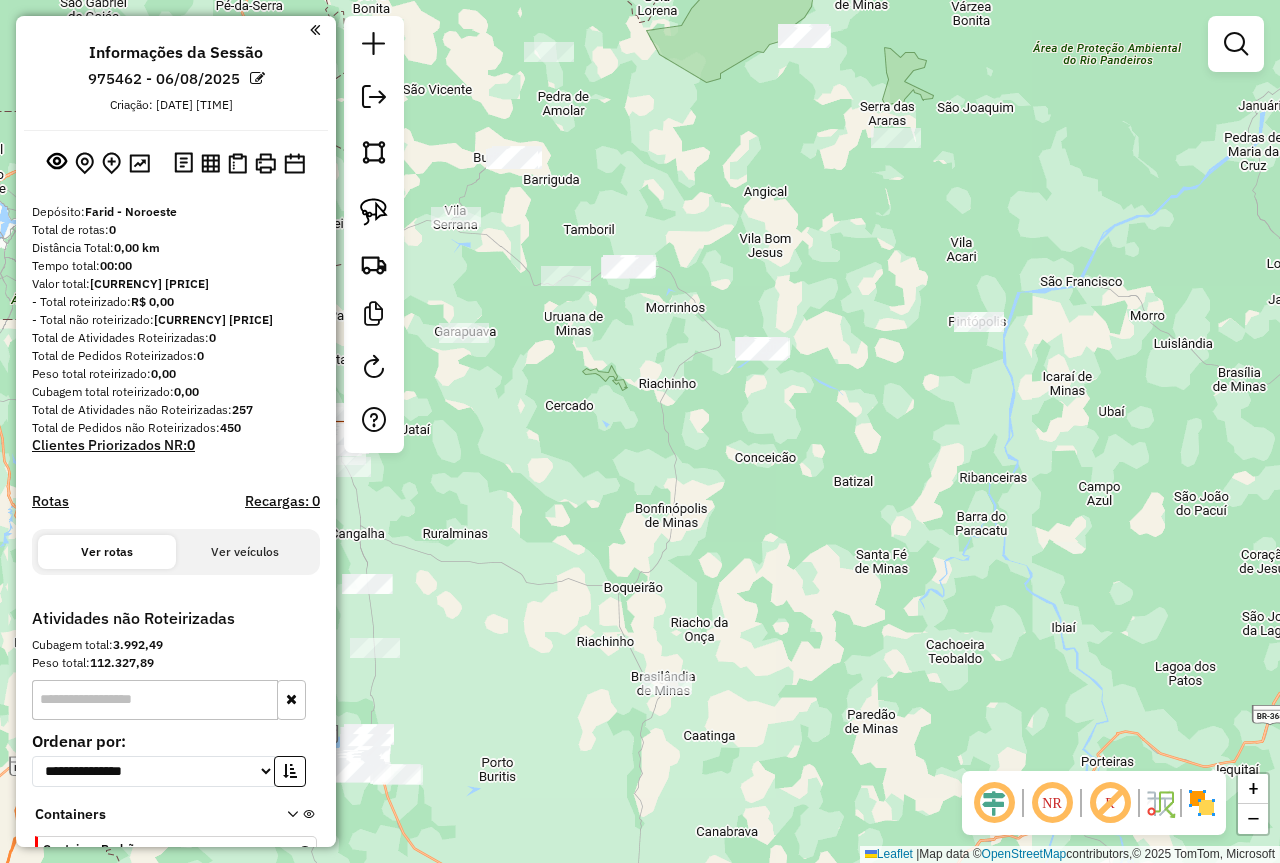 drag, startPoint x: 733, startPoint y: 355, endPoint x: 632, endPoint y: 360, distance: 101.12369 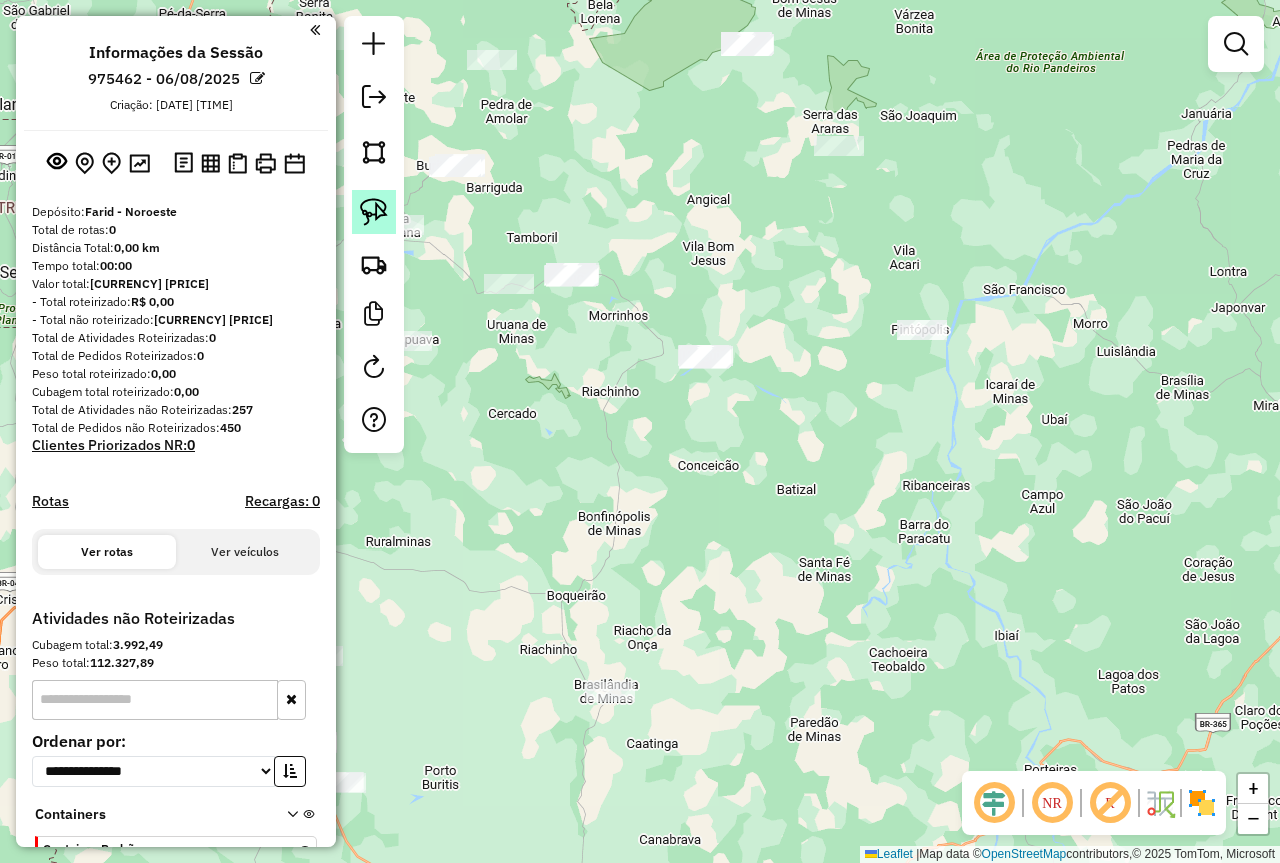 click 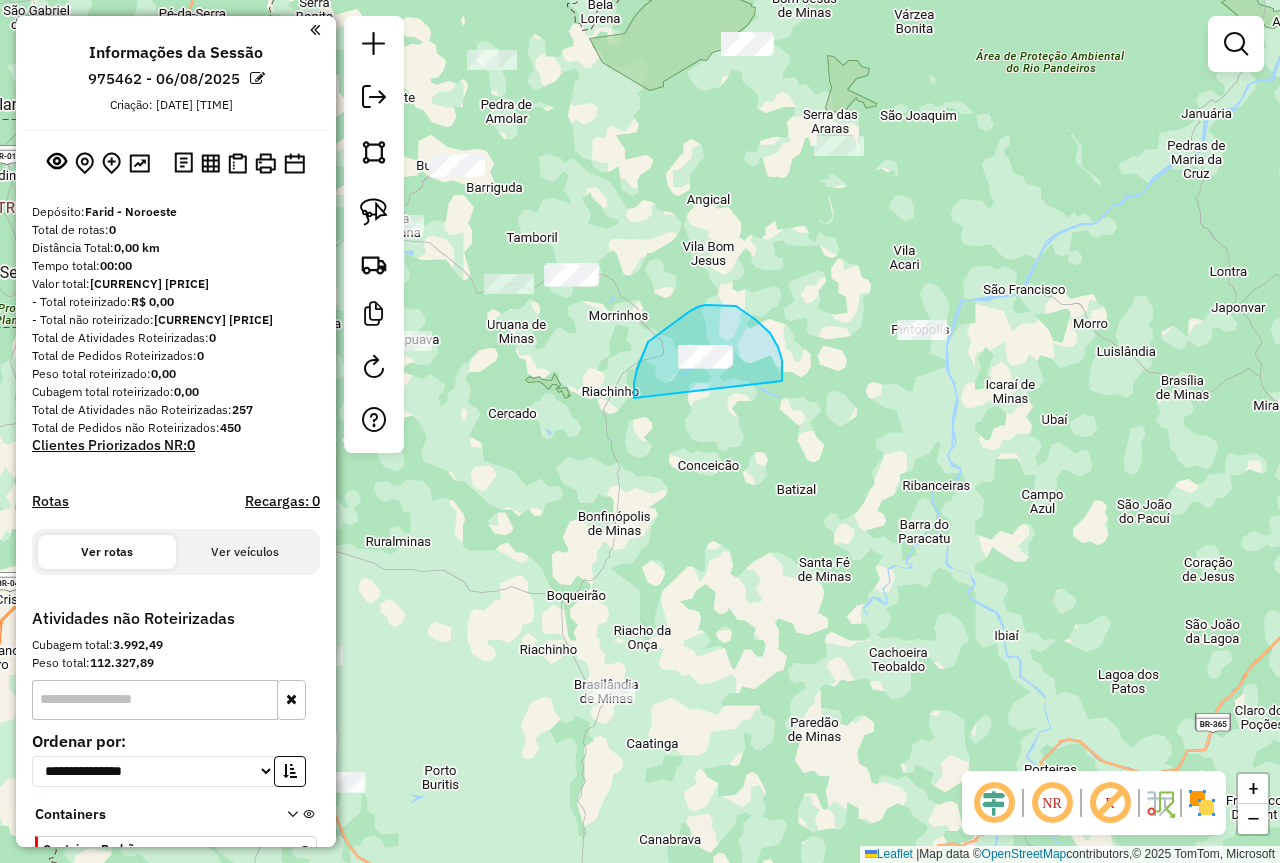 drag, startPoint x: 634, startPoint y: 398, endPoint x: 782, endPoint y: 381, distance: 148.97314 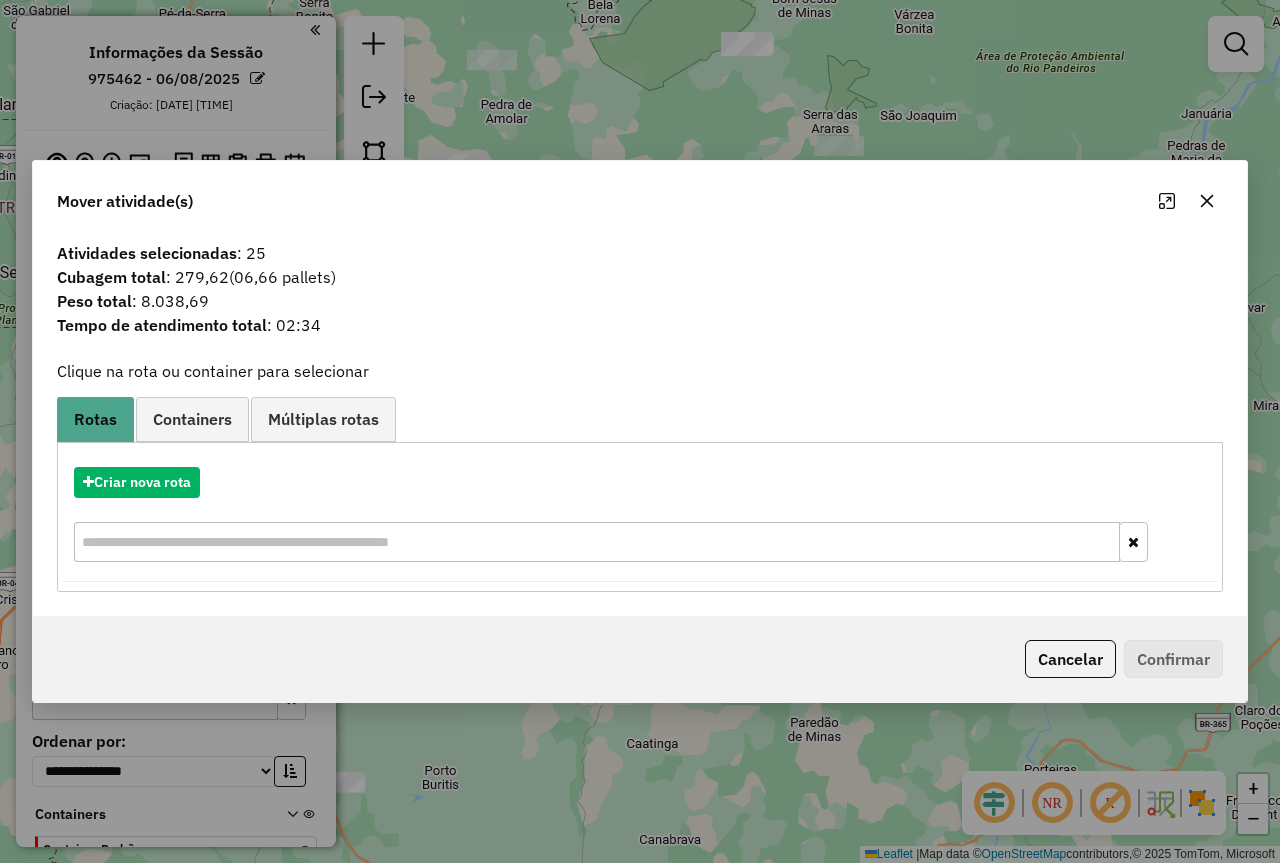 click on "Cancelar   Confirmar" 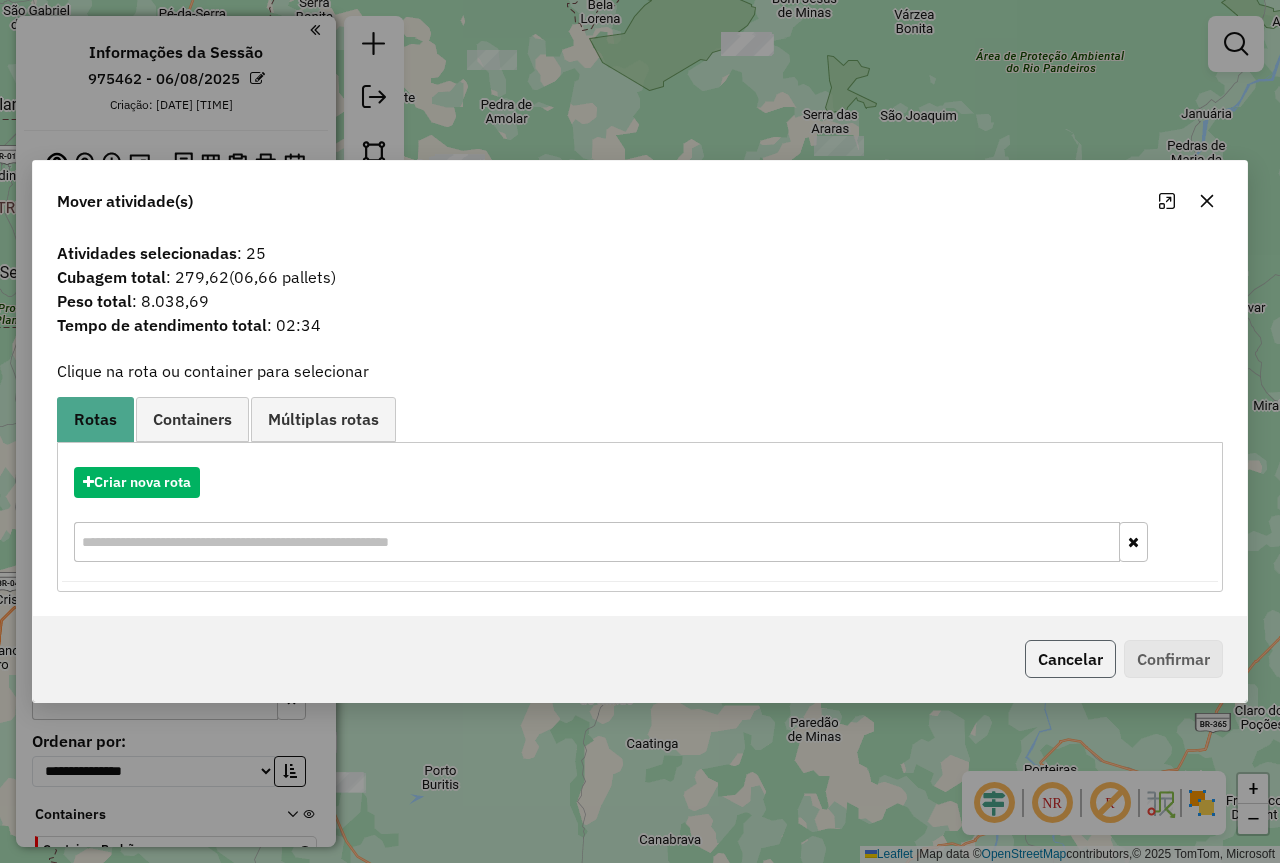 click on "Cancelar" 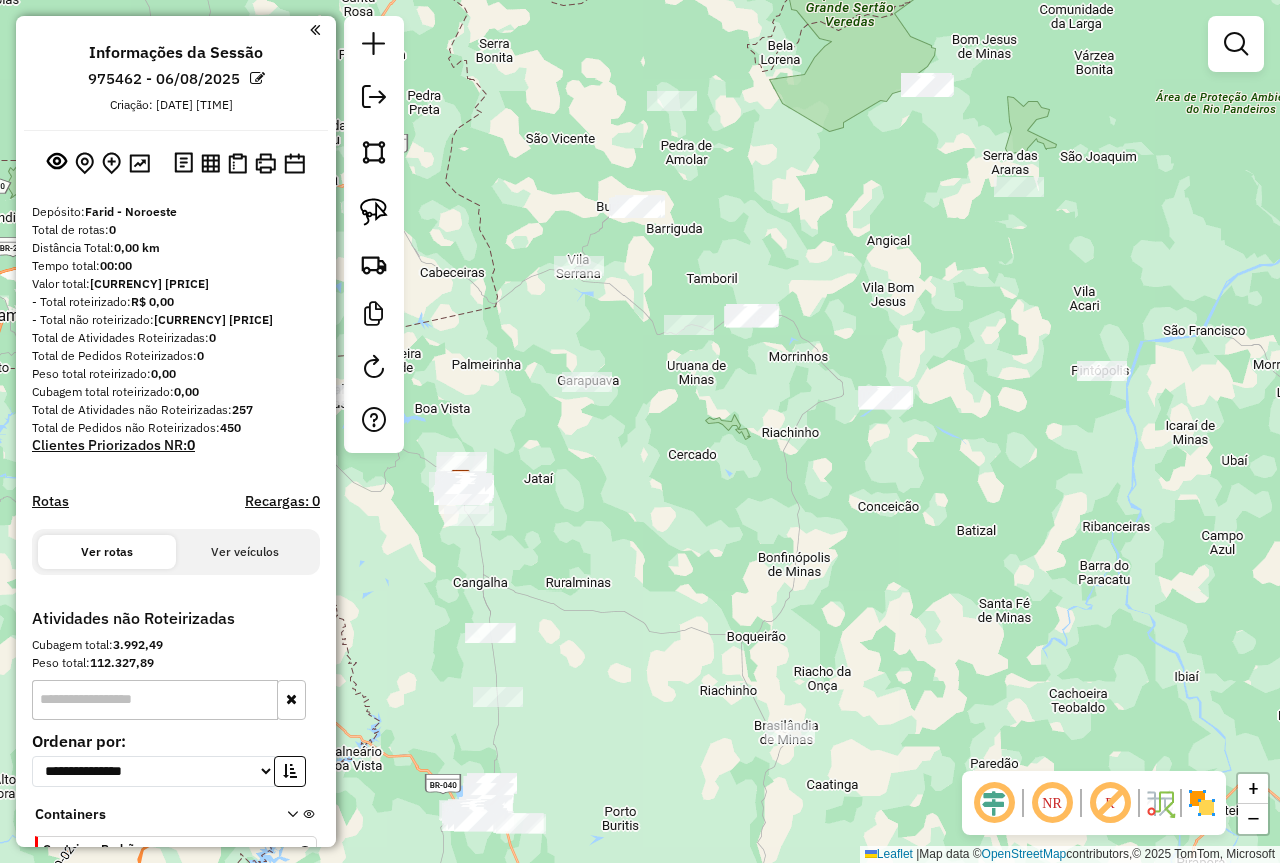 drag, startPoint x: 599, startPoint y: 348, endPoint x: 861, endPoint y: 419, distance: 271.4498 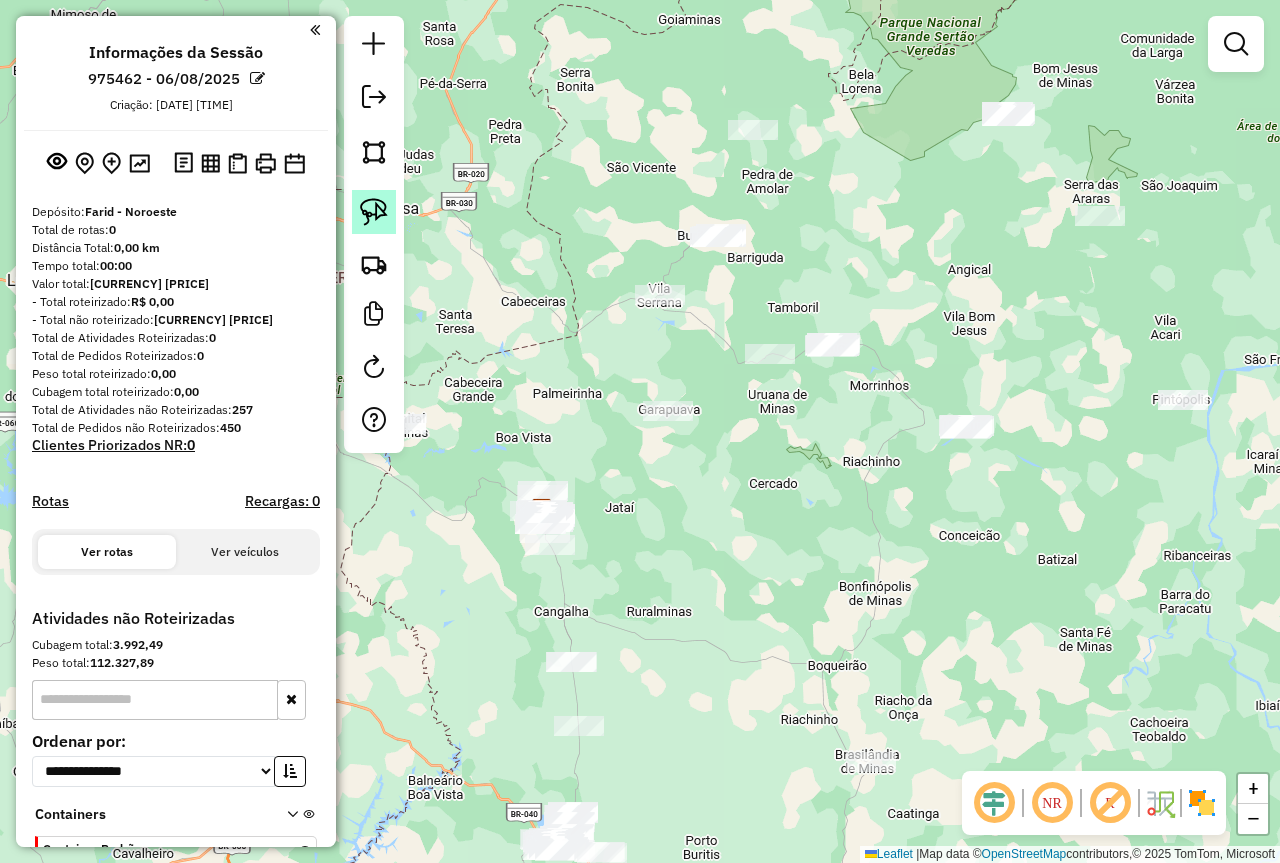 click 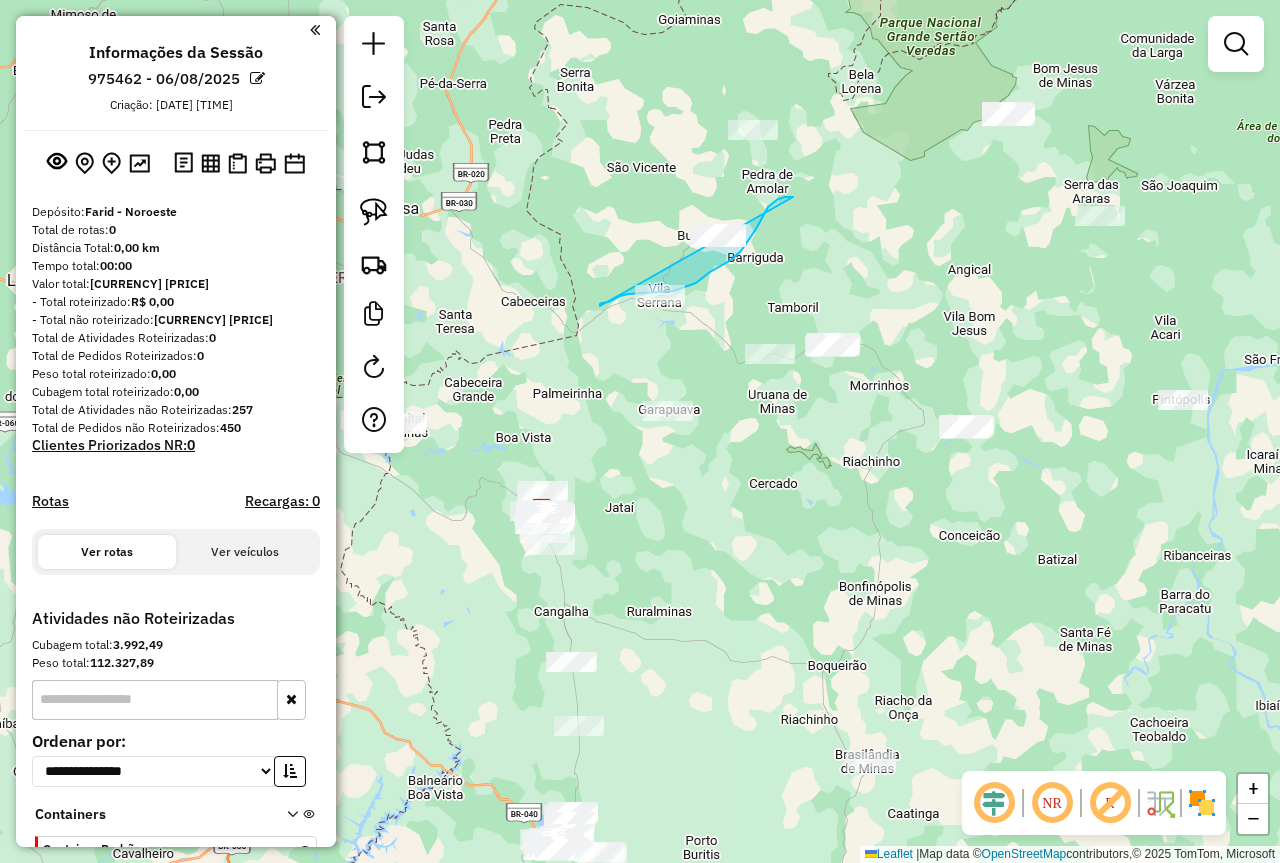 drag, startPoint x: 793, startPoint y: 197, endPoint x: 598, endPoint y: 307, distance: 223.88614 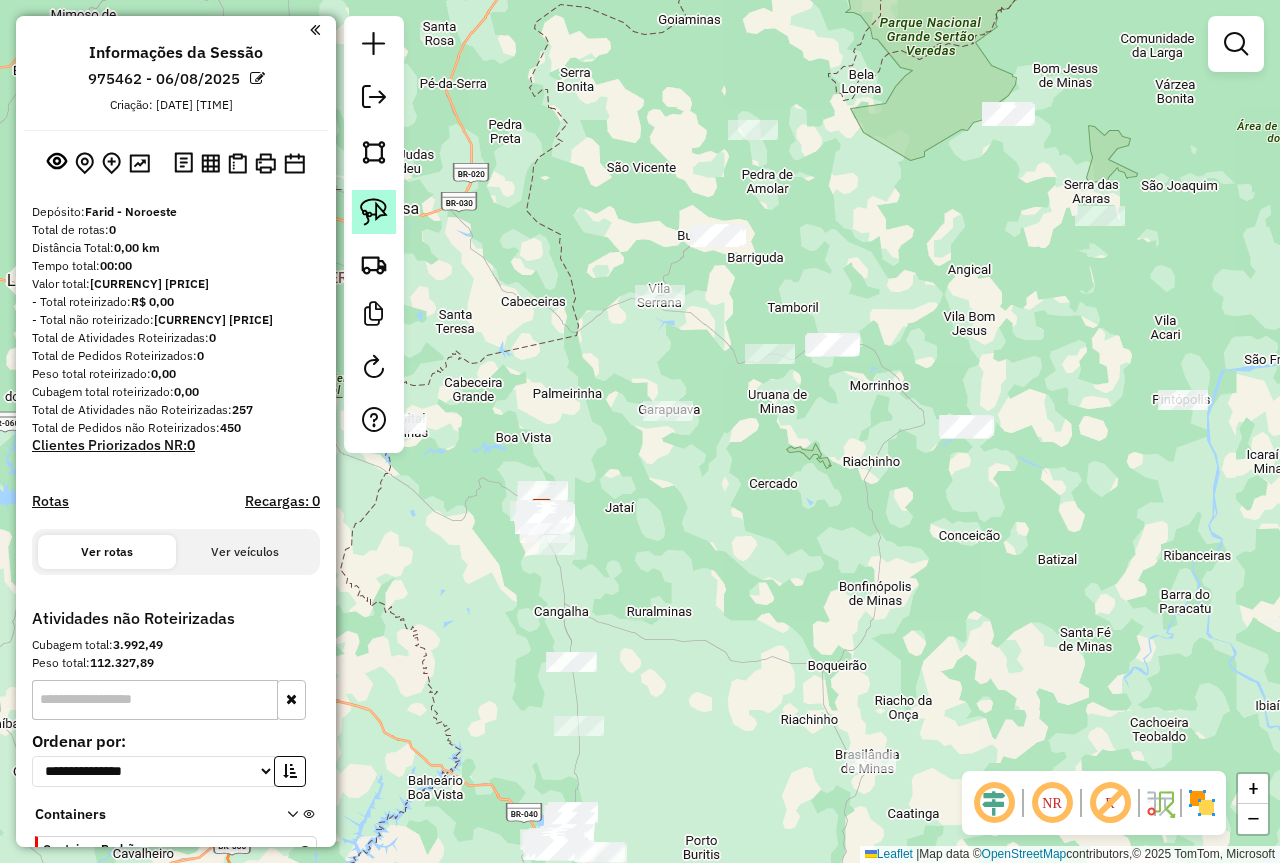 click 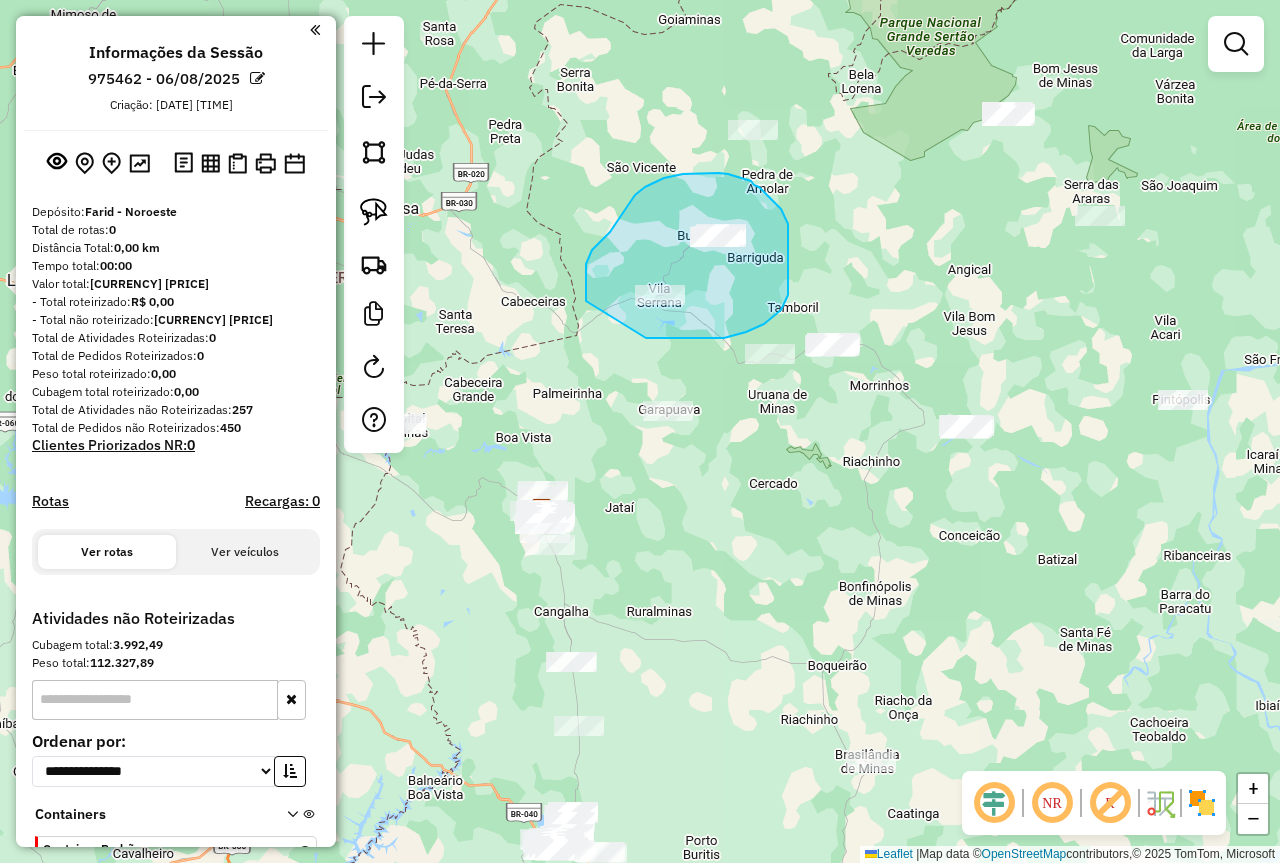 drag, startPoint x: 586, startPoint y: 301, endPoint x: 566, endPoint y: 338, distance: 42.059483 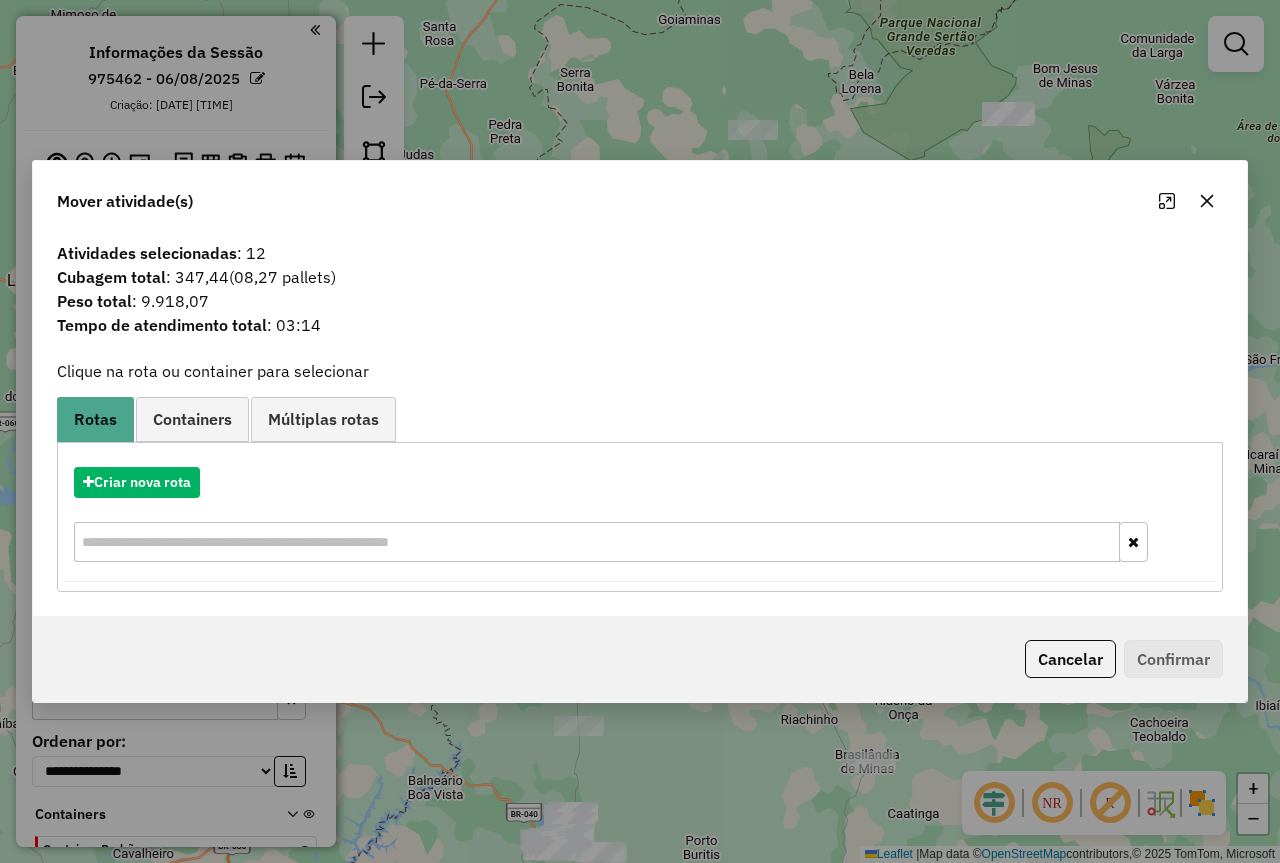 click on "Cancelar" 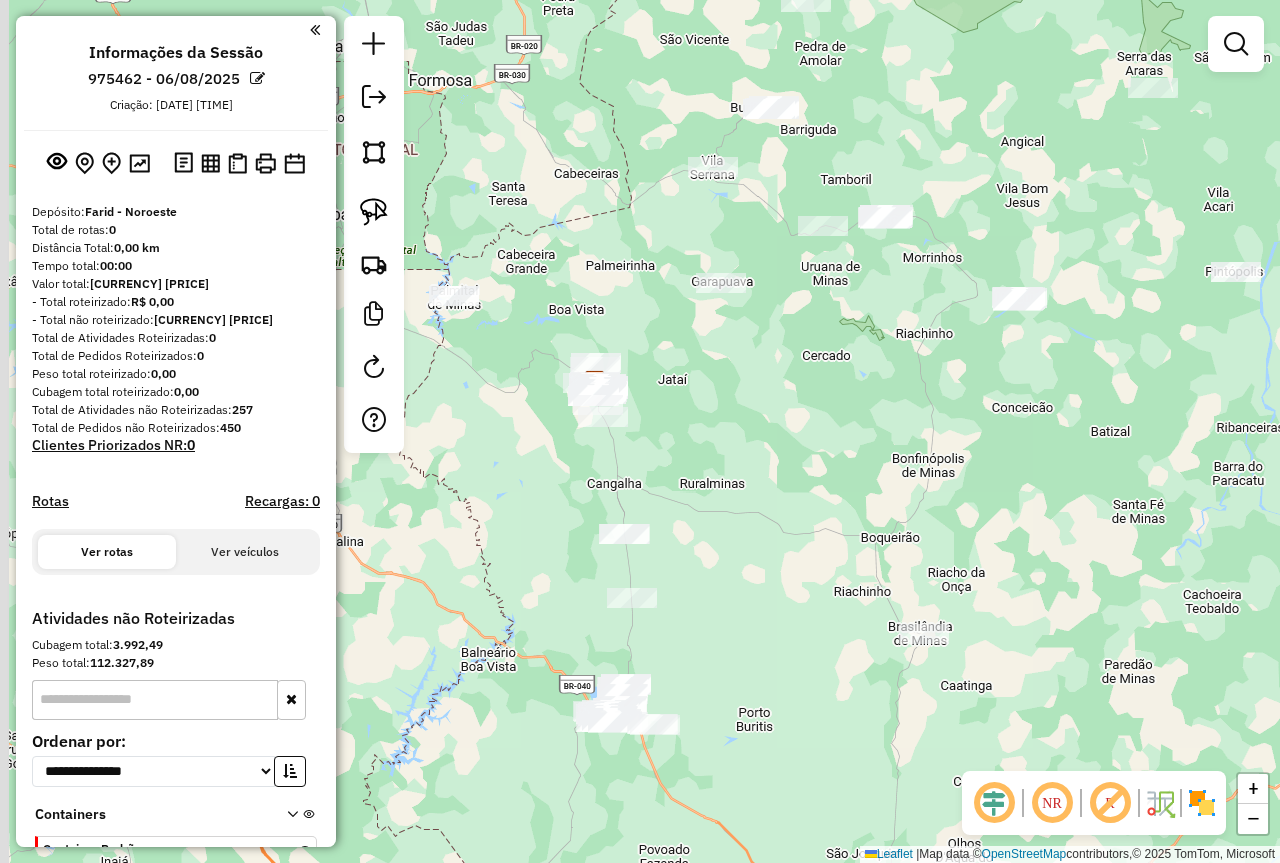 drag, startPoint x: 796, startPoint y: 521, endPoint x: 876, endPoint y: 339, distance: 198.80644 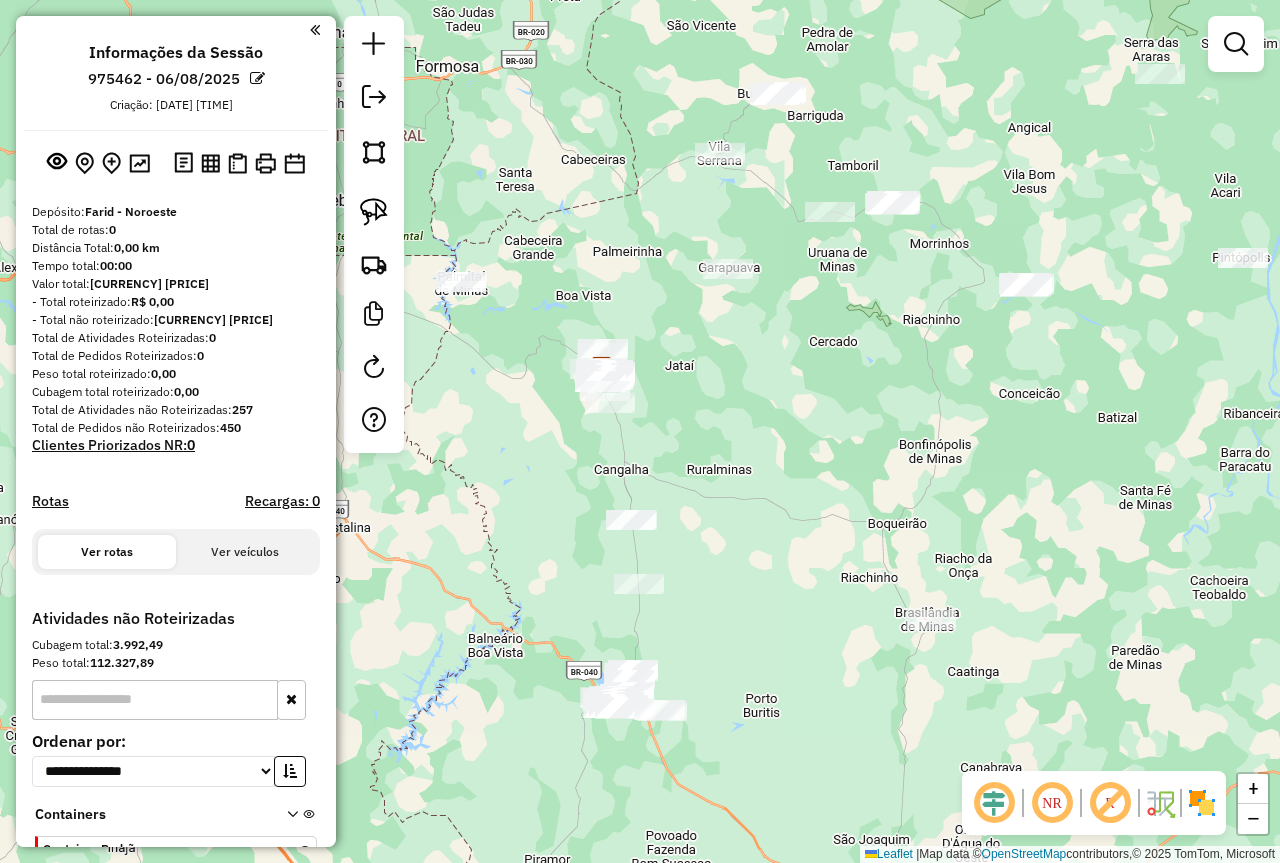 drag, startPoint x: 744, startPoint y: 368, endPoint x: 680, endPoint y: 576, distance: 217.62354 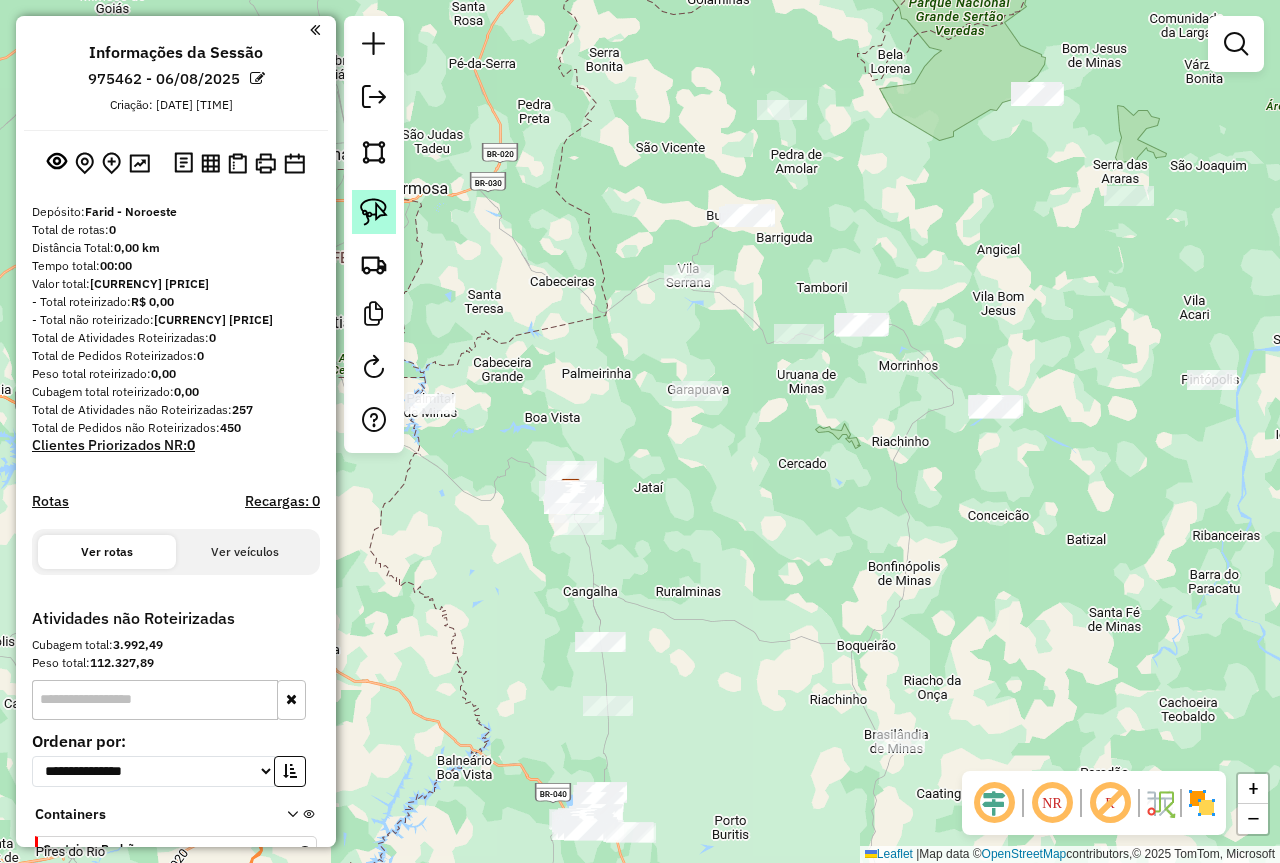 click 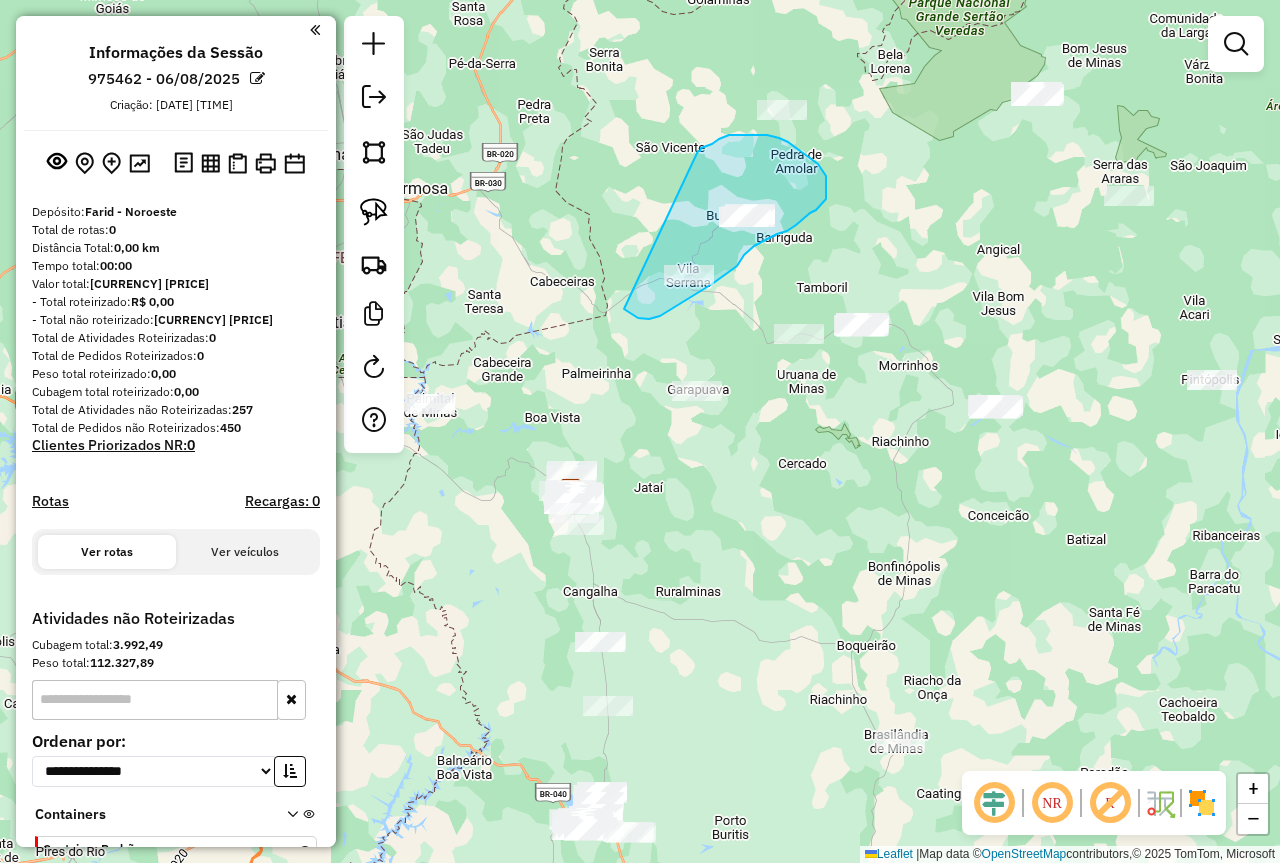 drag, startPoint x: 628, startPoint y: 311, endPoint x: 698, endPoint y: 151, distance: 174.64249 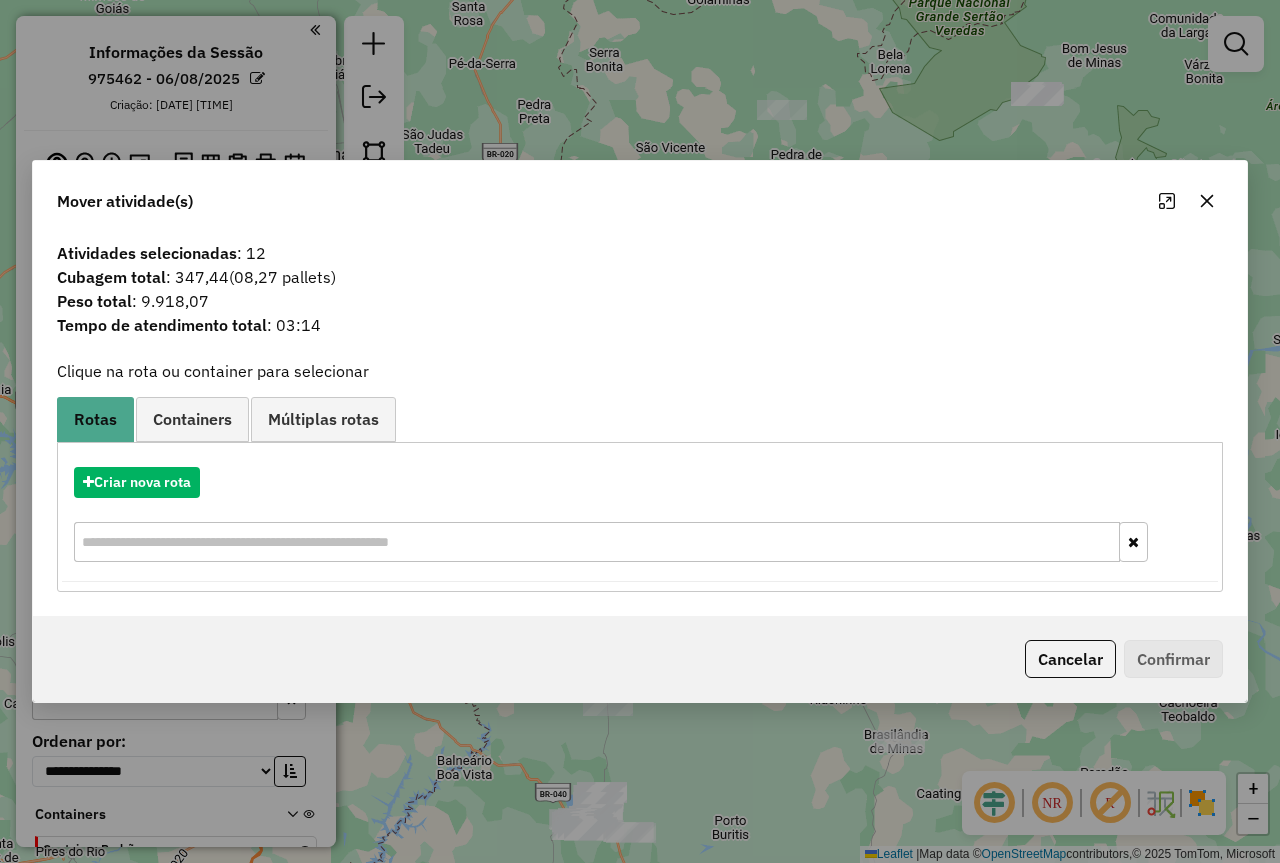 click on "Cancelar" 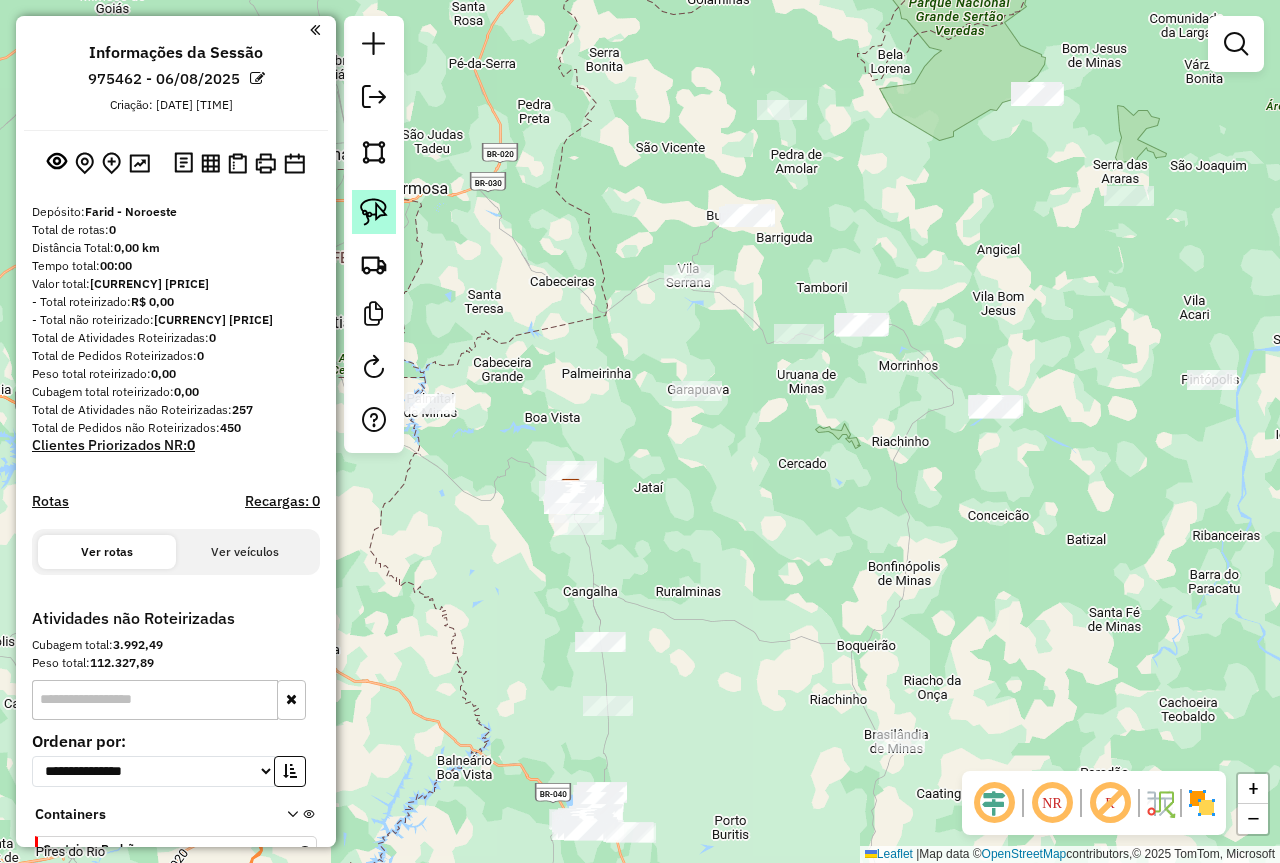 click 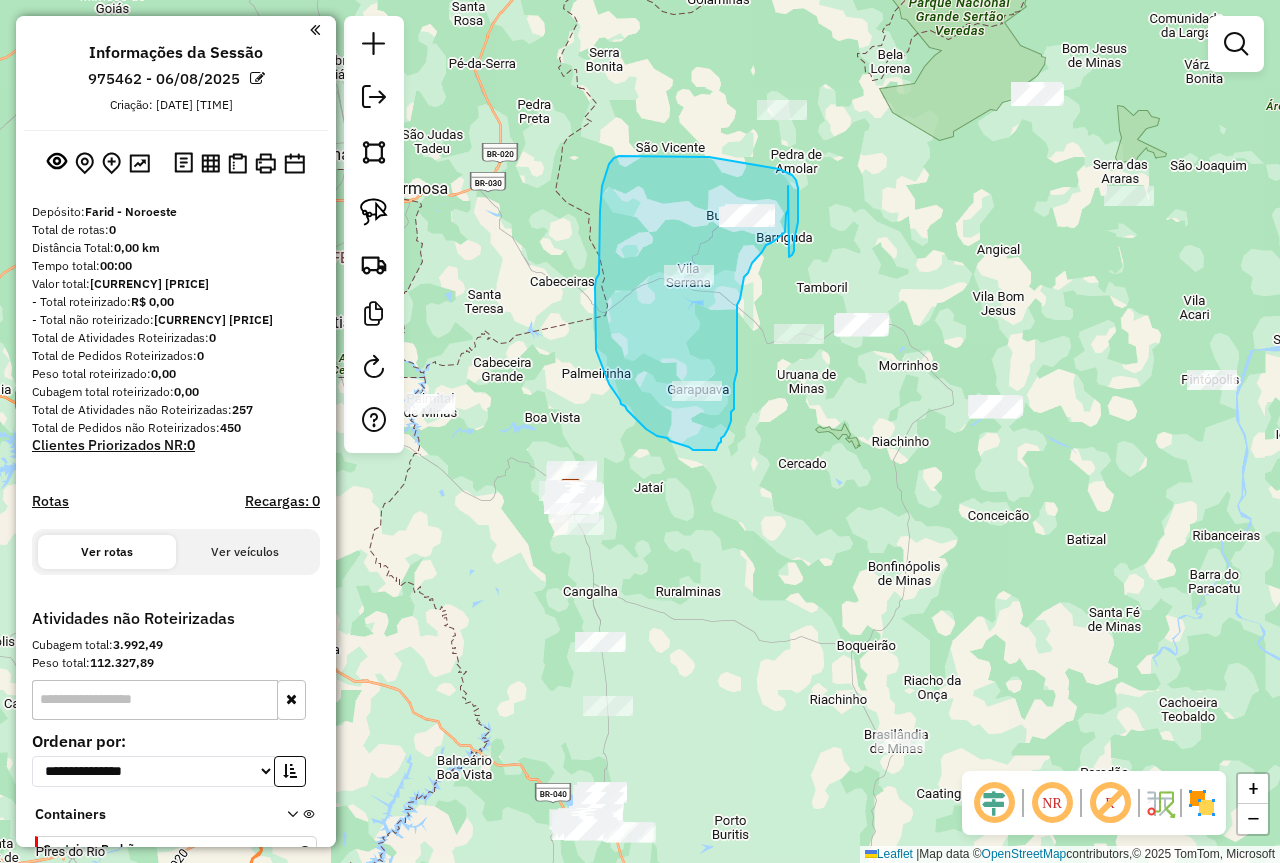drag, startPoint x: 791, startPoint y: 256, endPoint x: 788, endPoint y: 186, distance: 70.064255 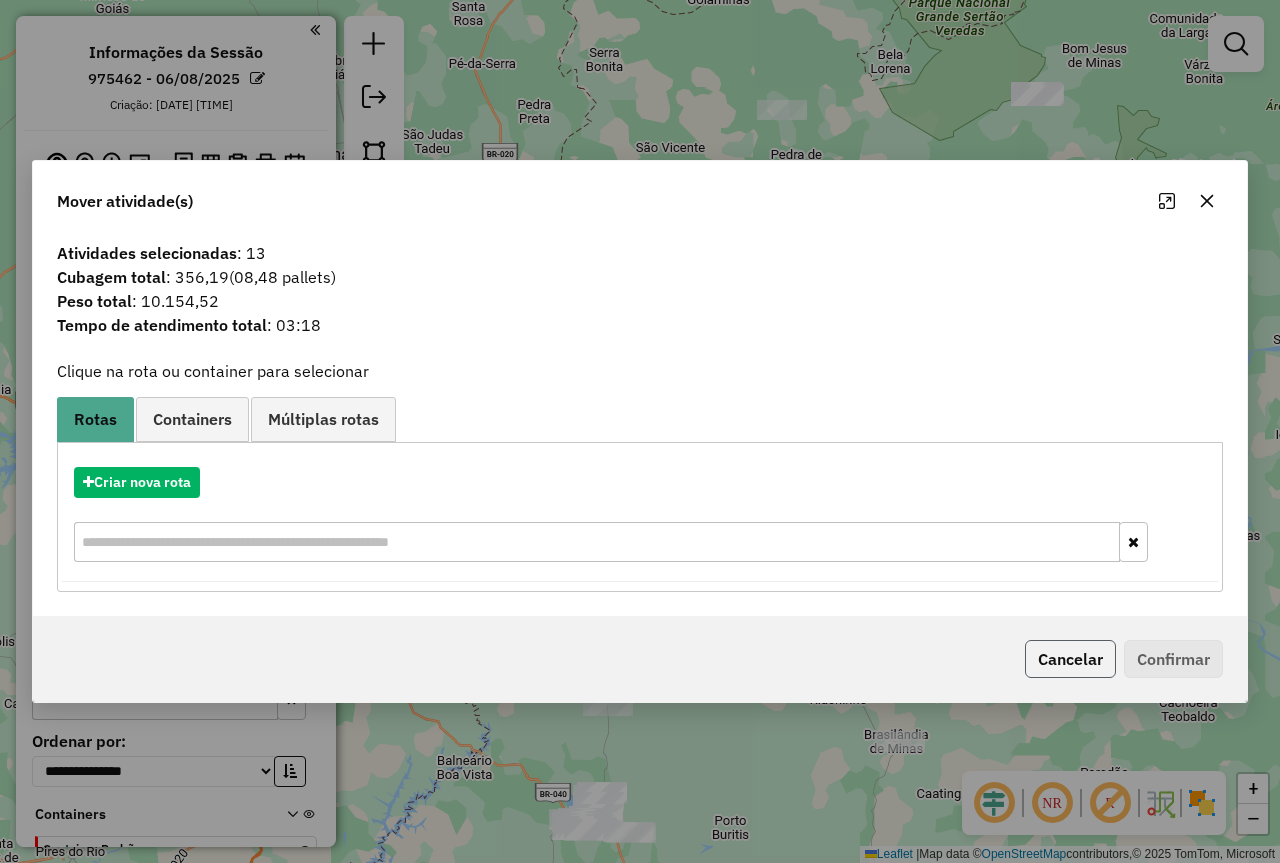 click on "Cancelar" 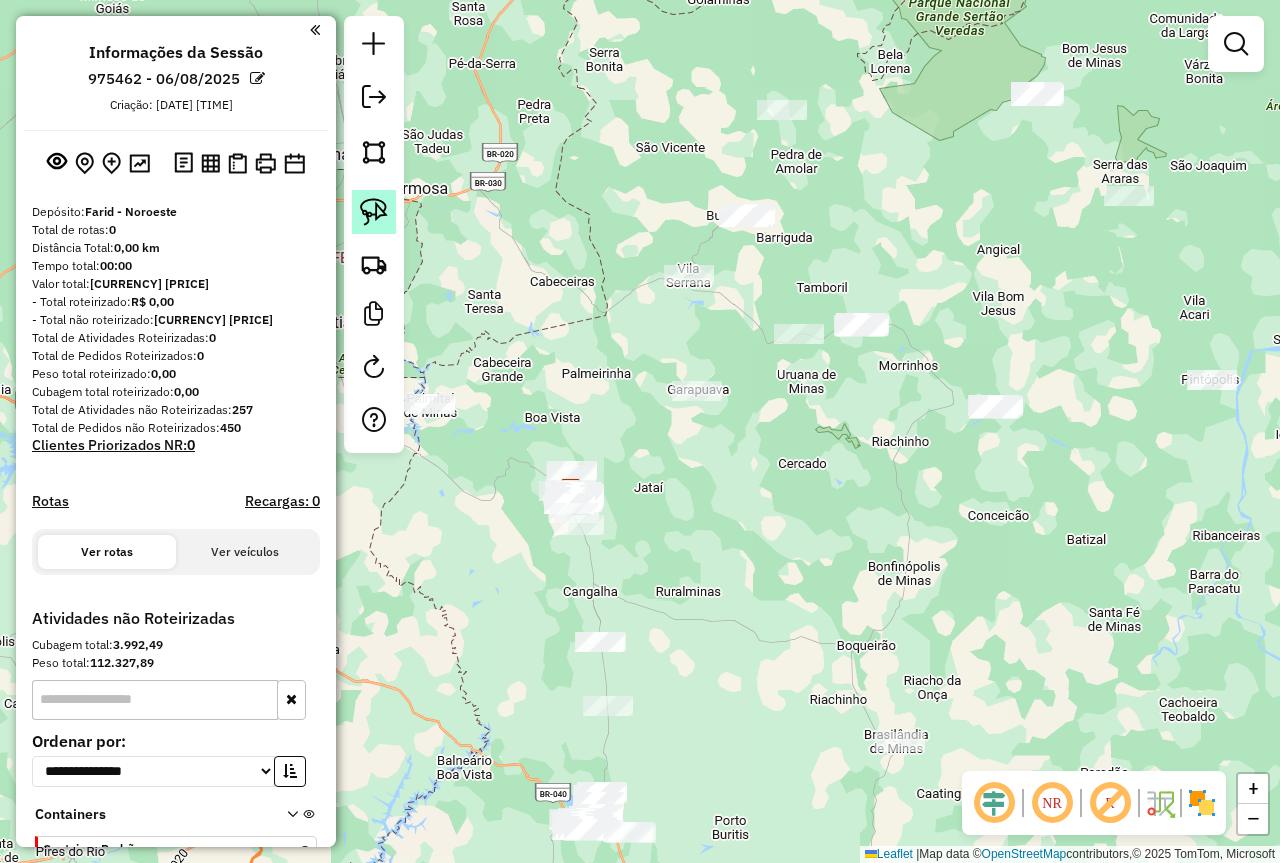 click 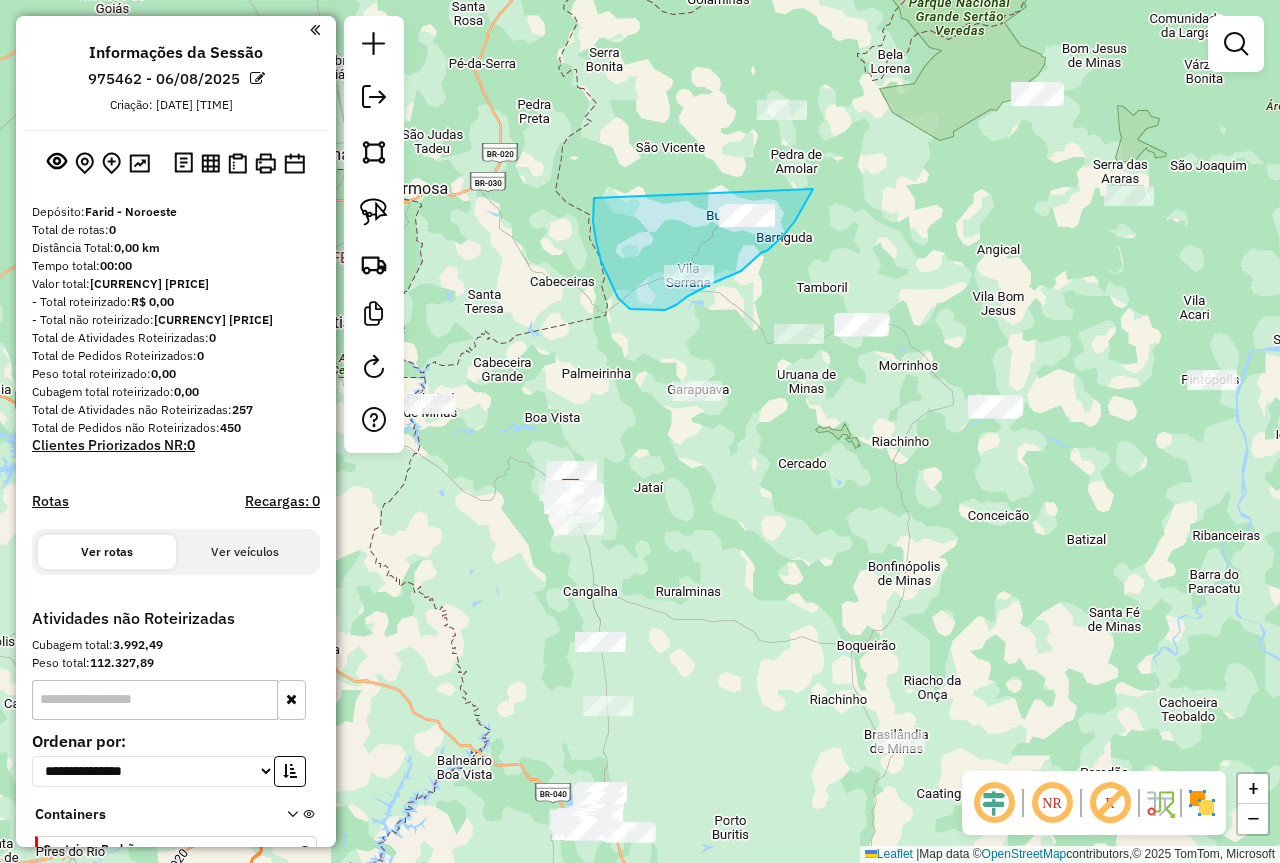 drag, startPoint x: 813, startPoint y: 189, endPoint x: 594, endPoint y: 198, distance: 219.18486 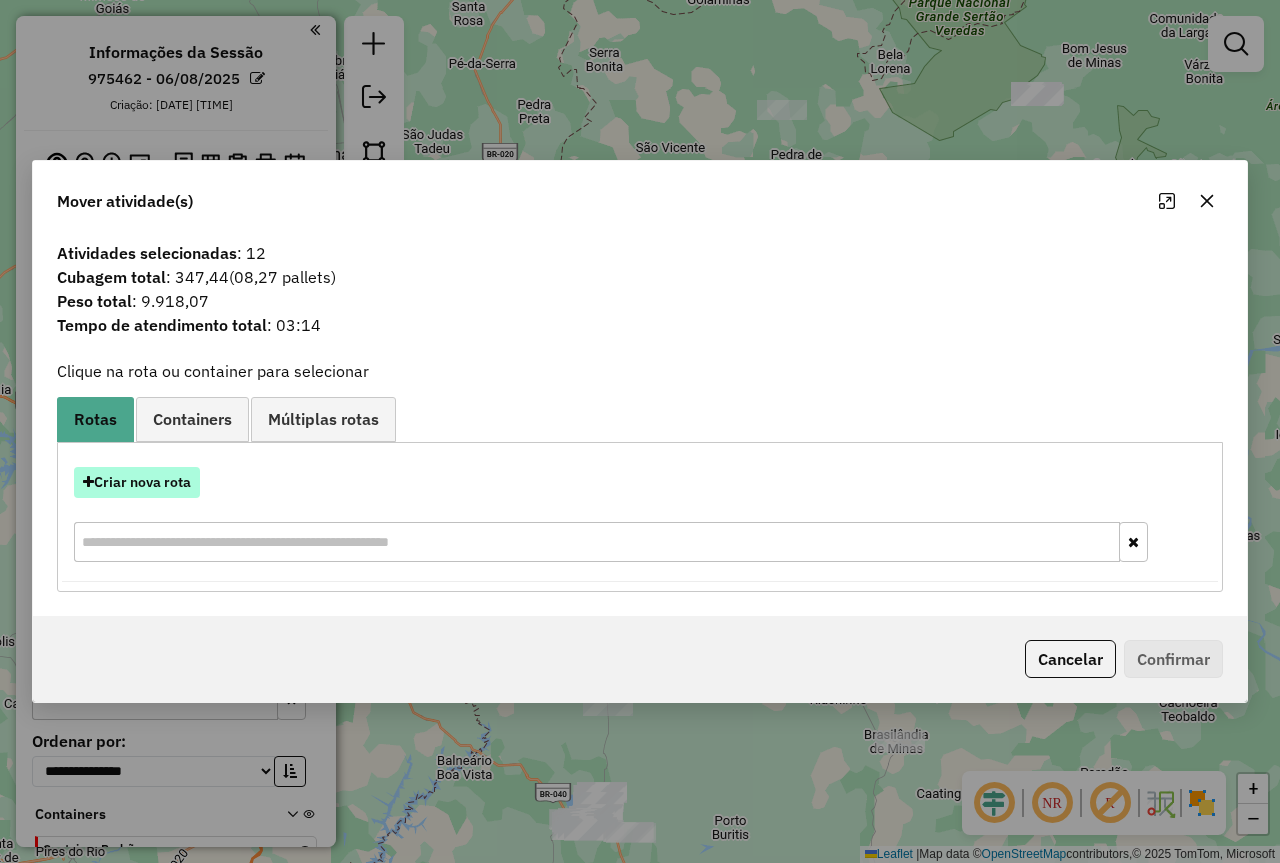 click on "Criar nova rota" at bounding box center [137, 482] 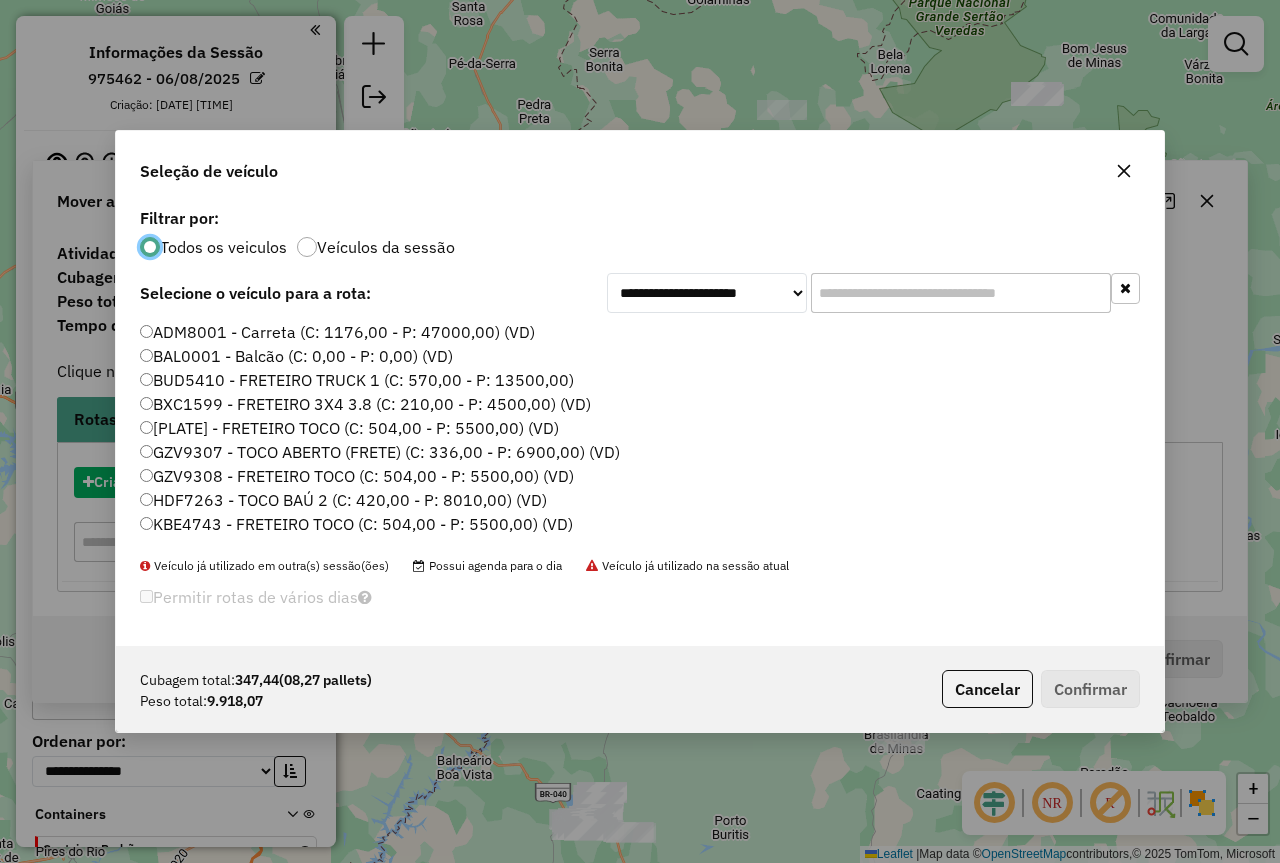 scroll, scrollTop: 11, scrollLeft: 6, axis: both 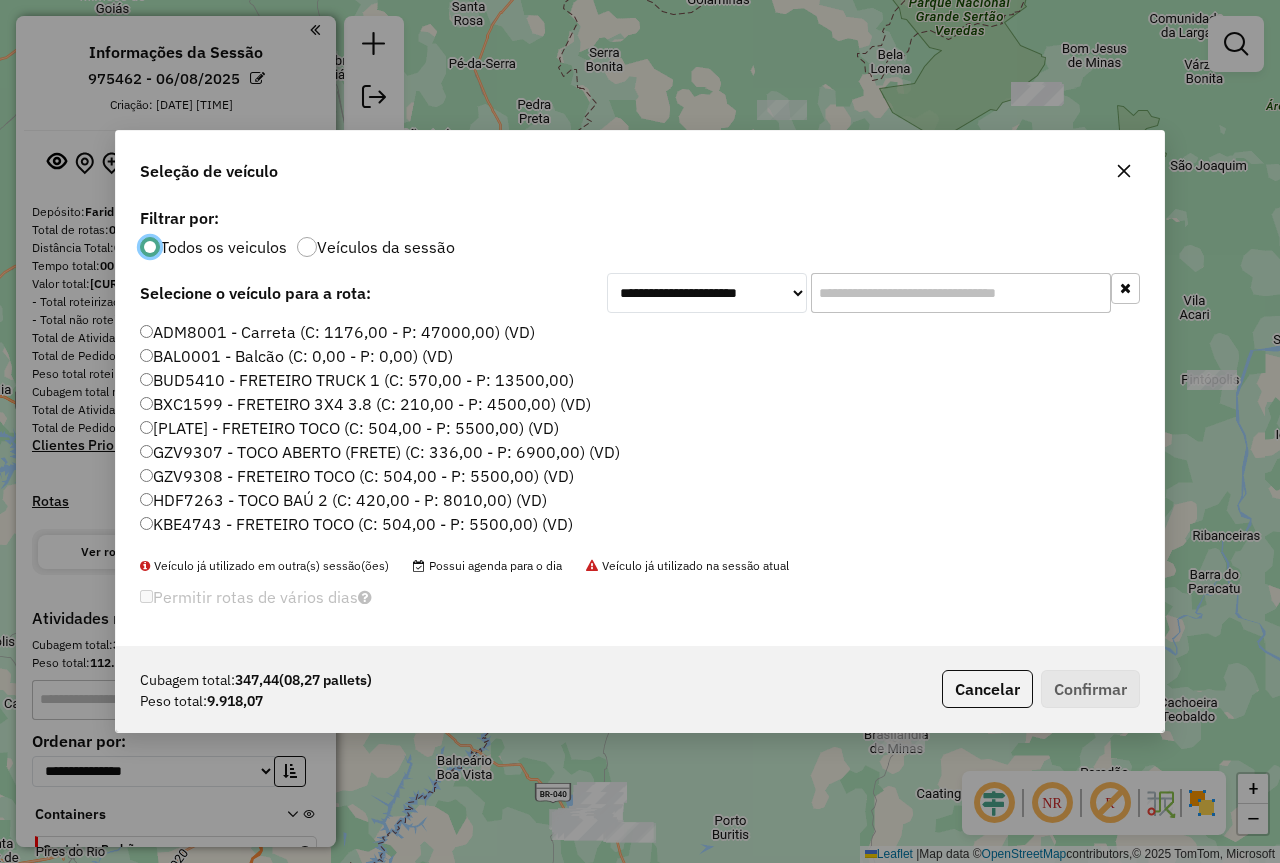 click 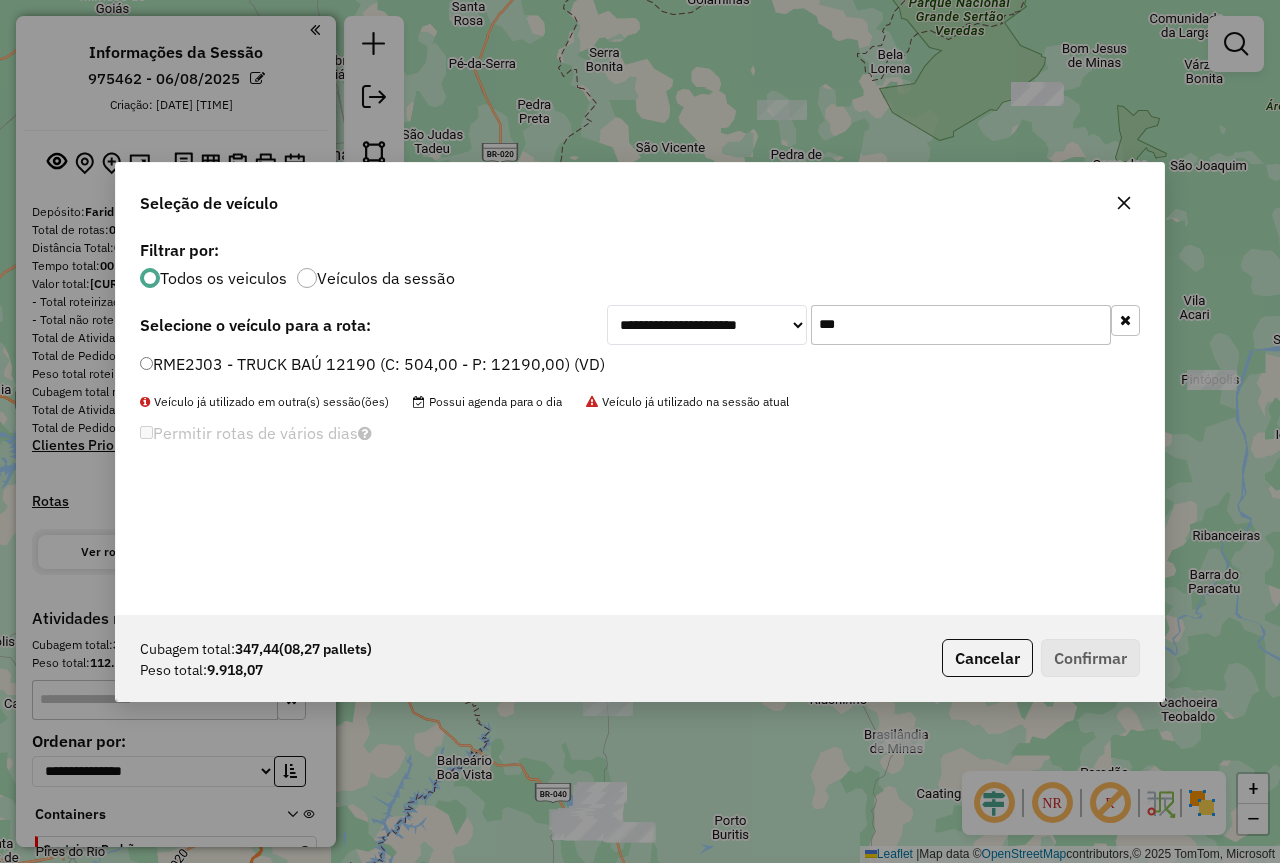 type on "***" 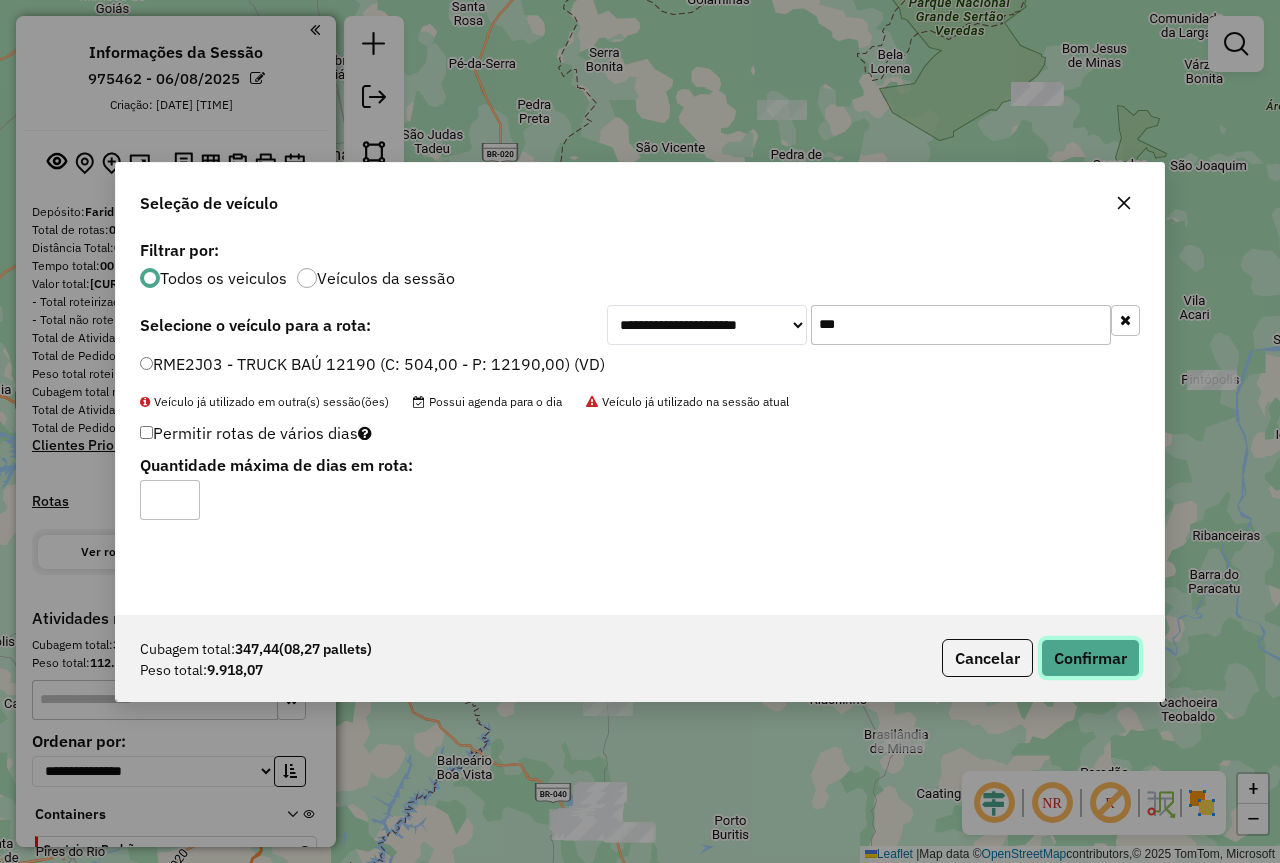 click on "Confirmar" 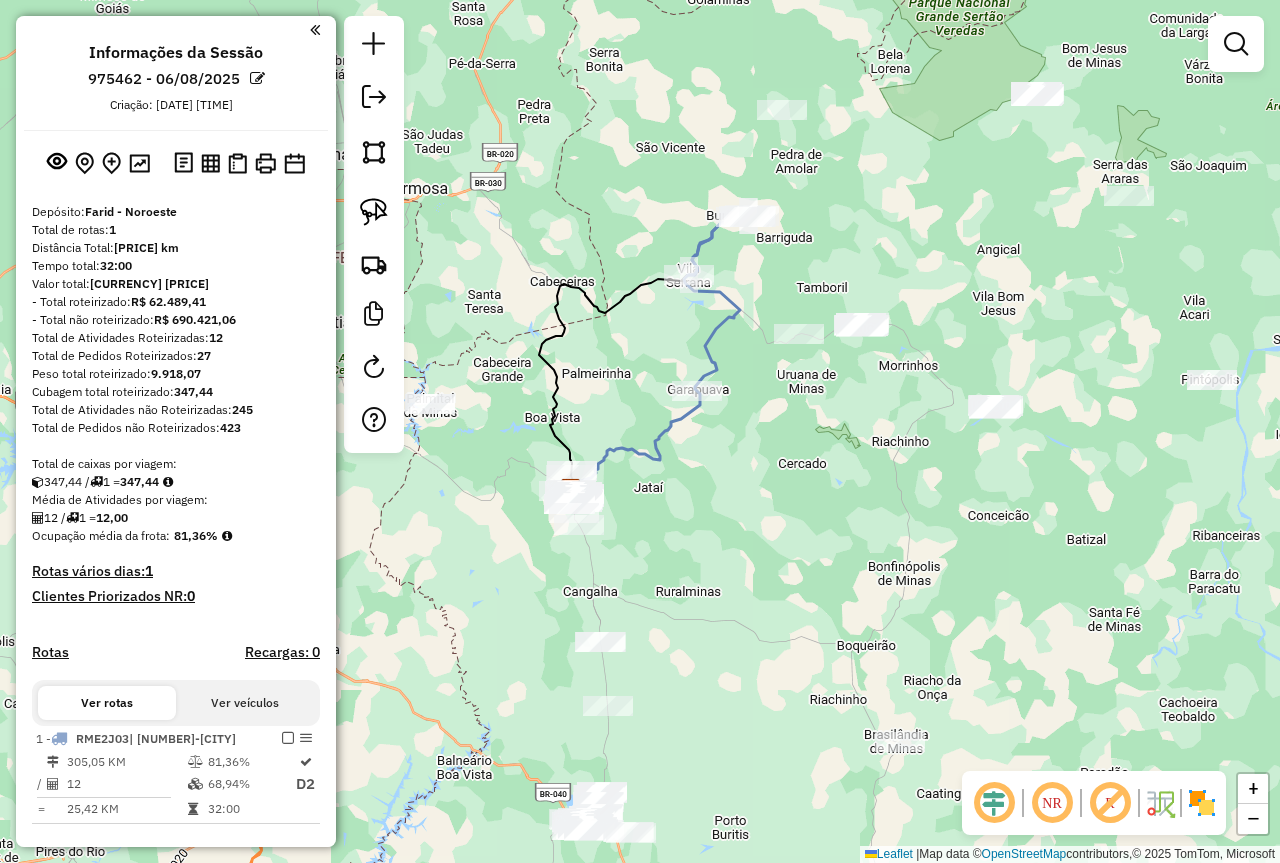 drag, startPoint x: 998, startPoint y: 280, endPoint x: 887, endPoint y: 219, distance: 126.65702 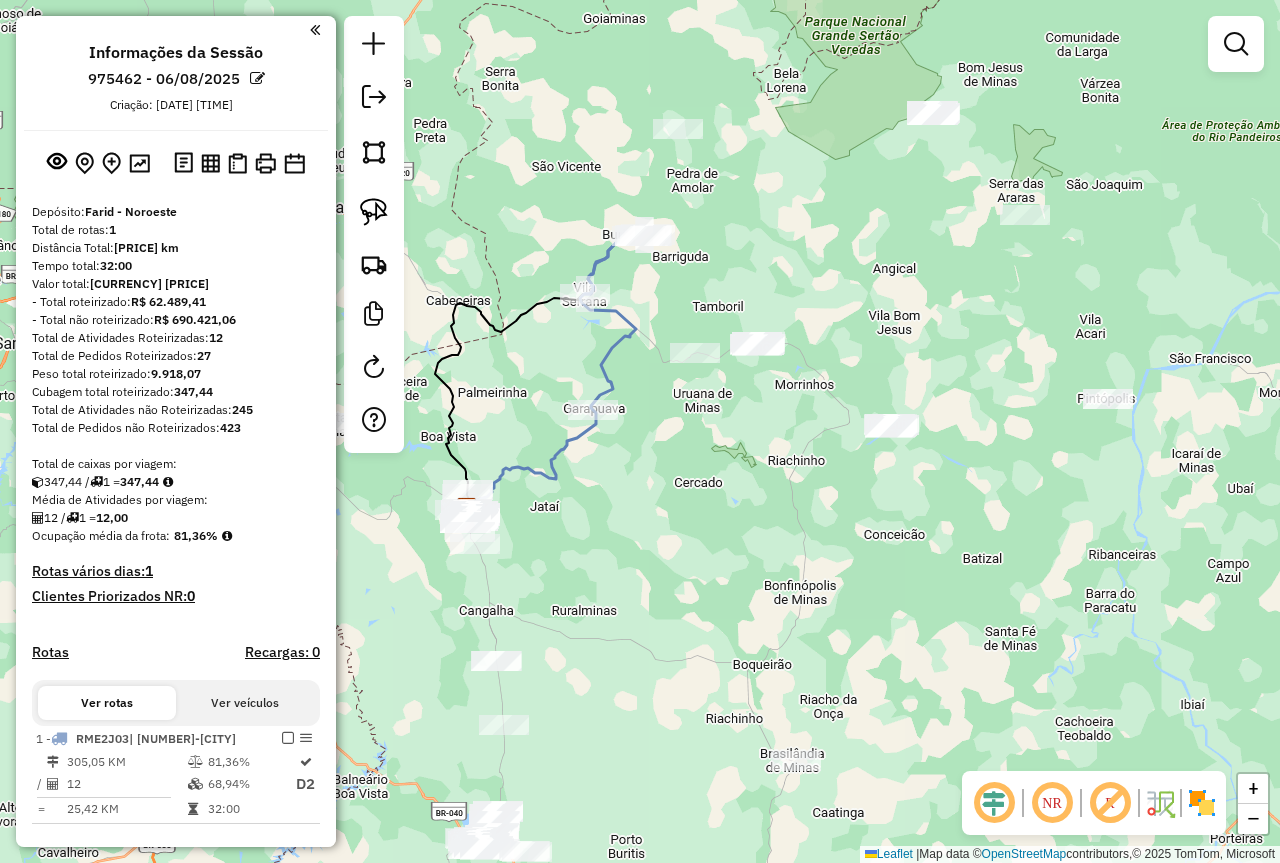 drag, startPoint x: 898, startPoint y: 215, endPoint x: 893, endPoint y: 298, distance: 83.15047 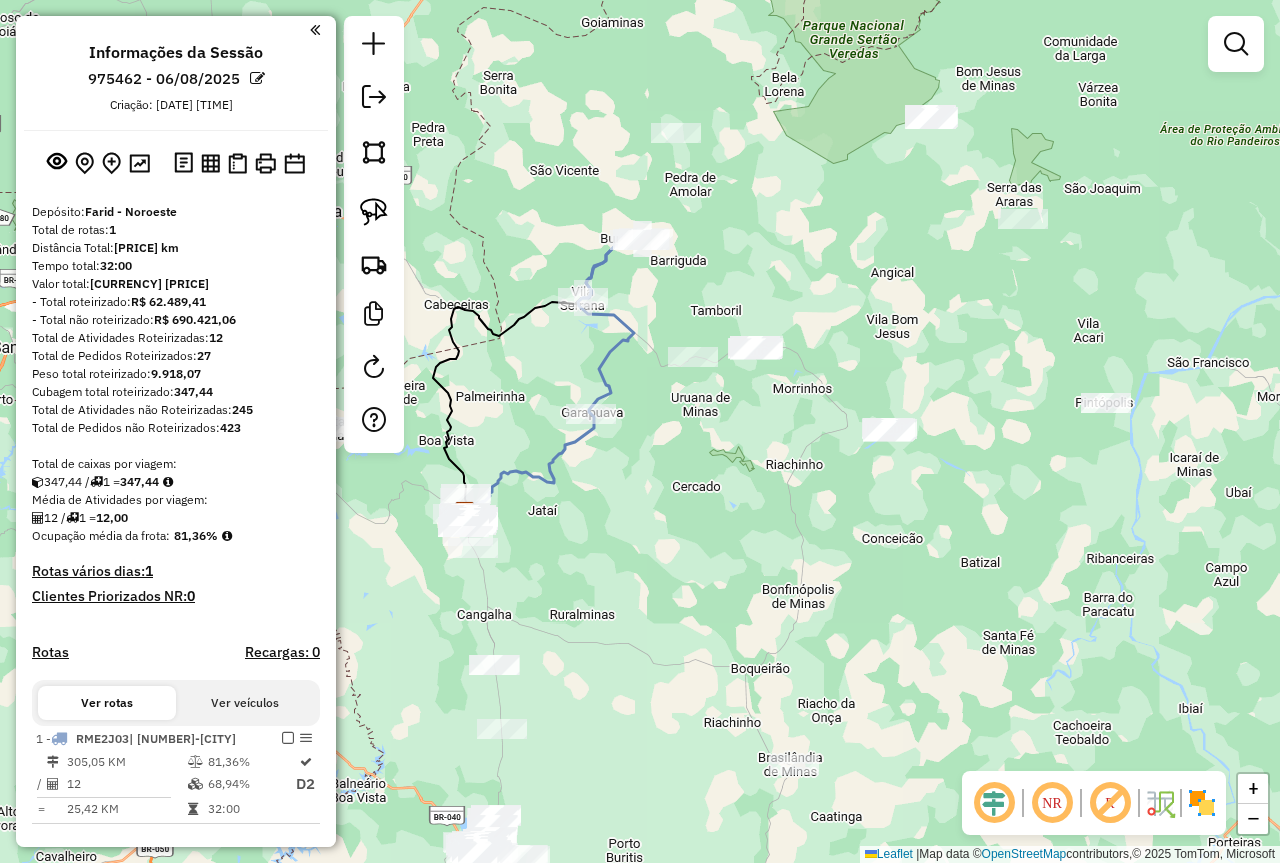 drag, startPoint x: 722, startPoint y: 394, endPoint x: 650, endPoint y: 399, distance: 72.1734 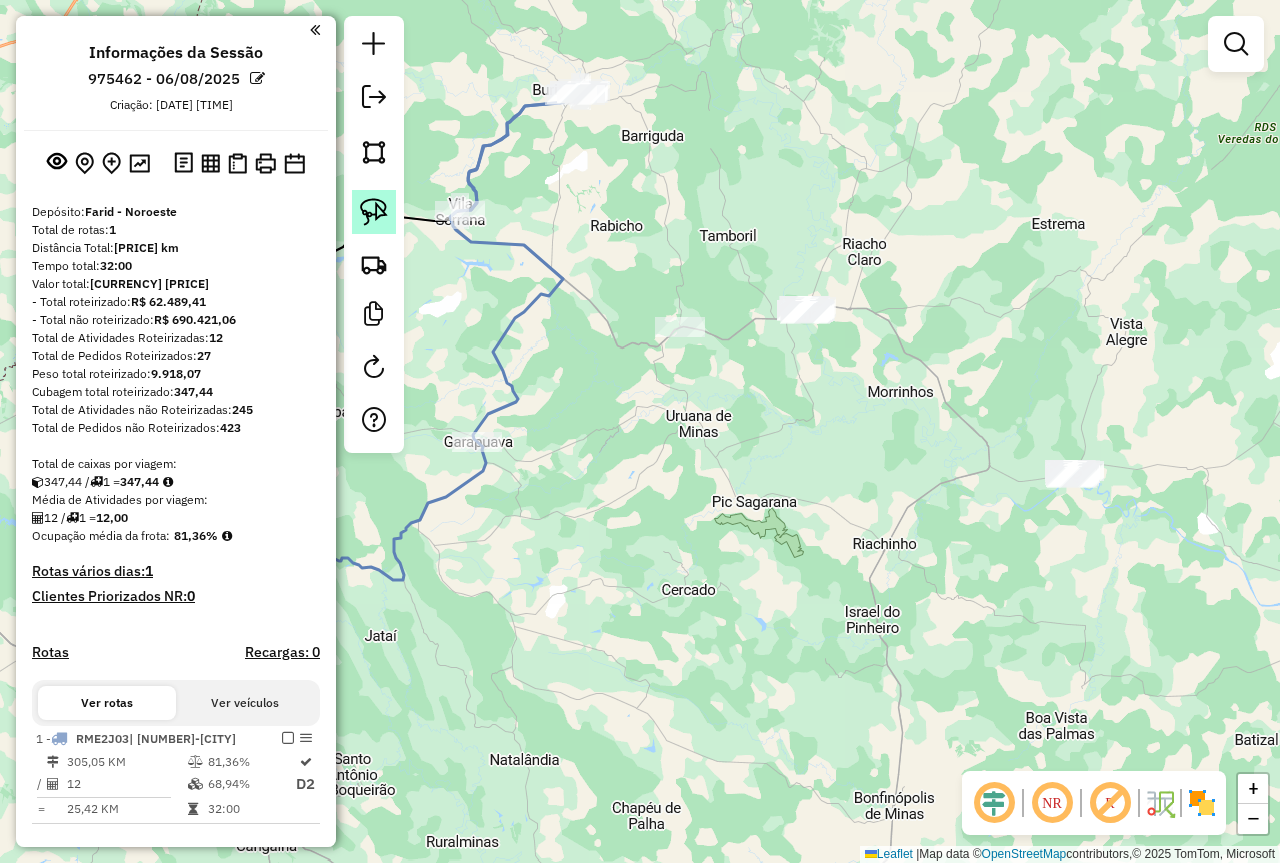 click 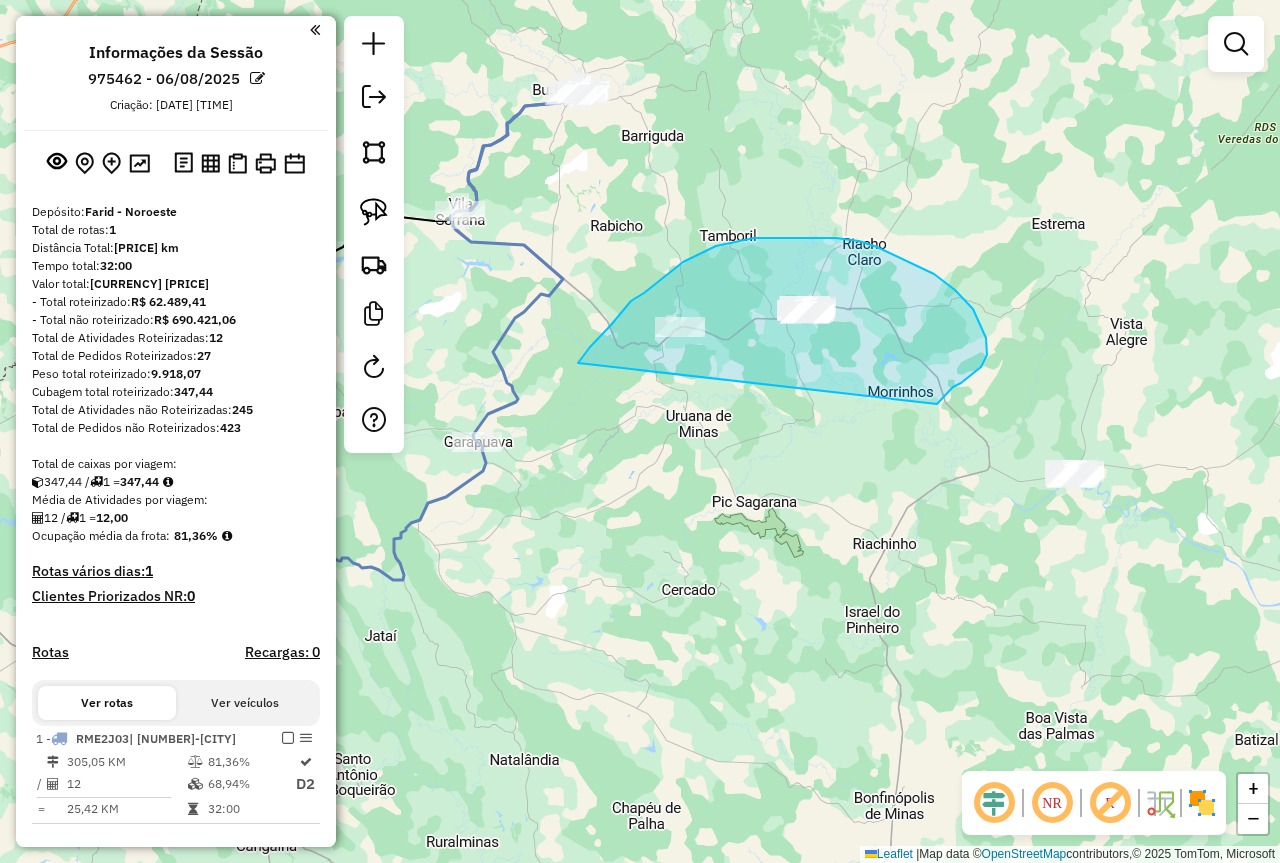 drag, startPoint x: 578, startPoint y: 363, endPoint x: 937, endPoint y: 405, distance: 361.4485 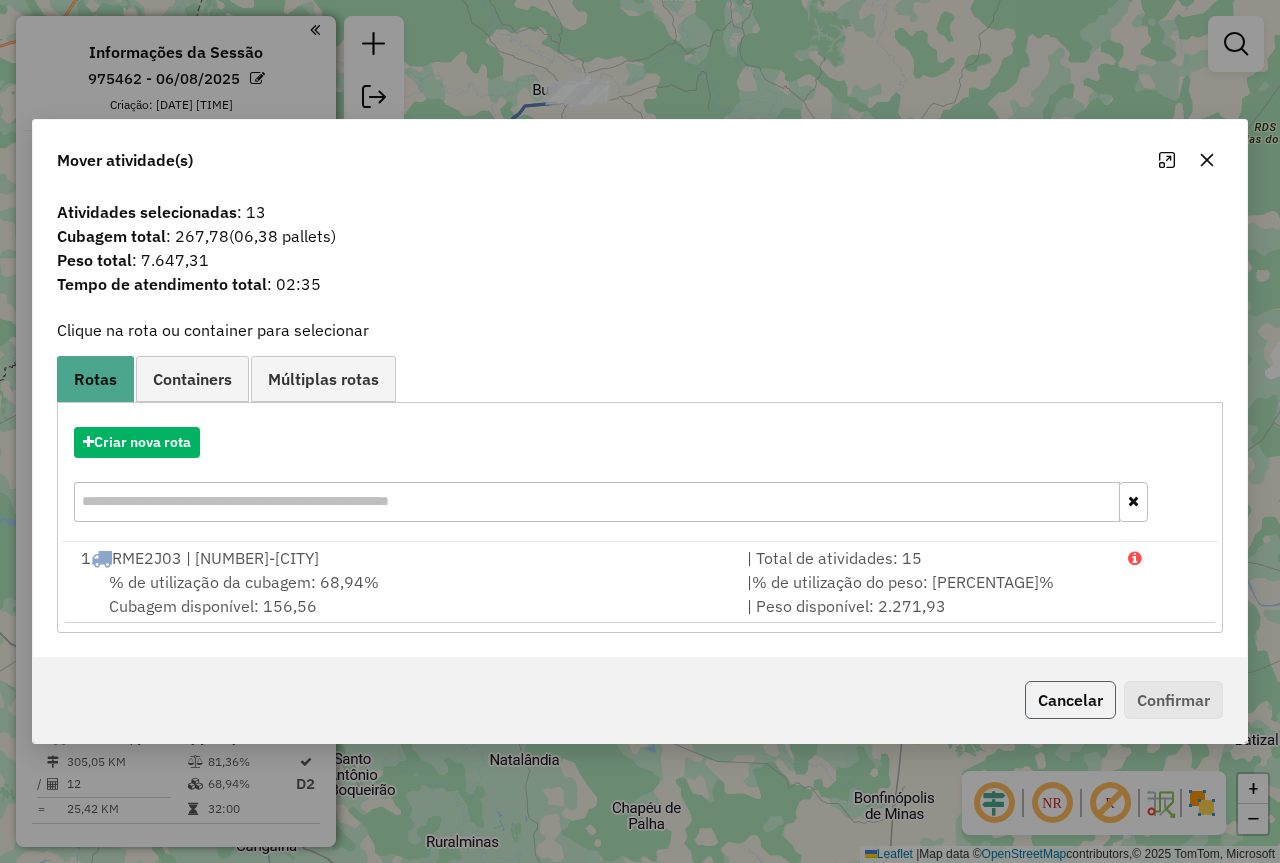 click on "Cancelar" 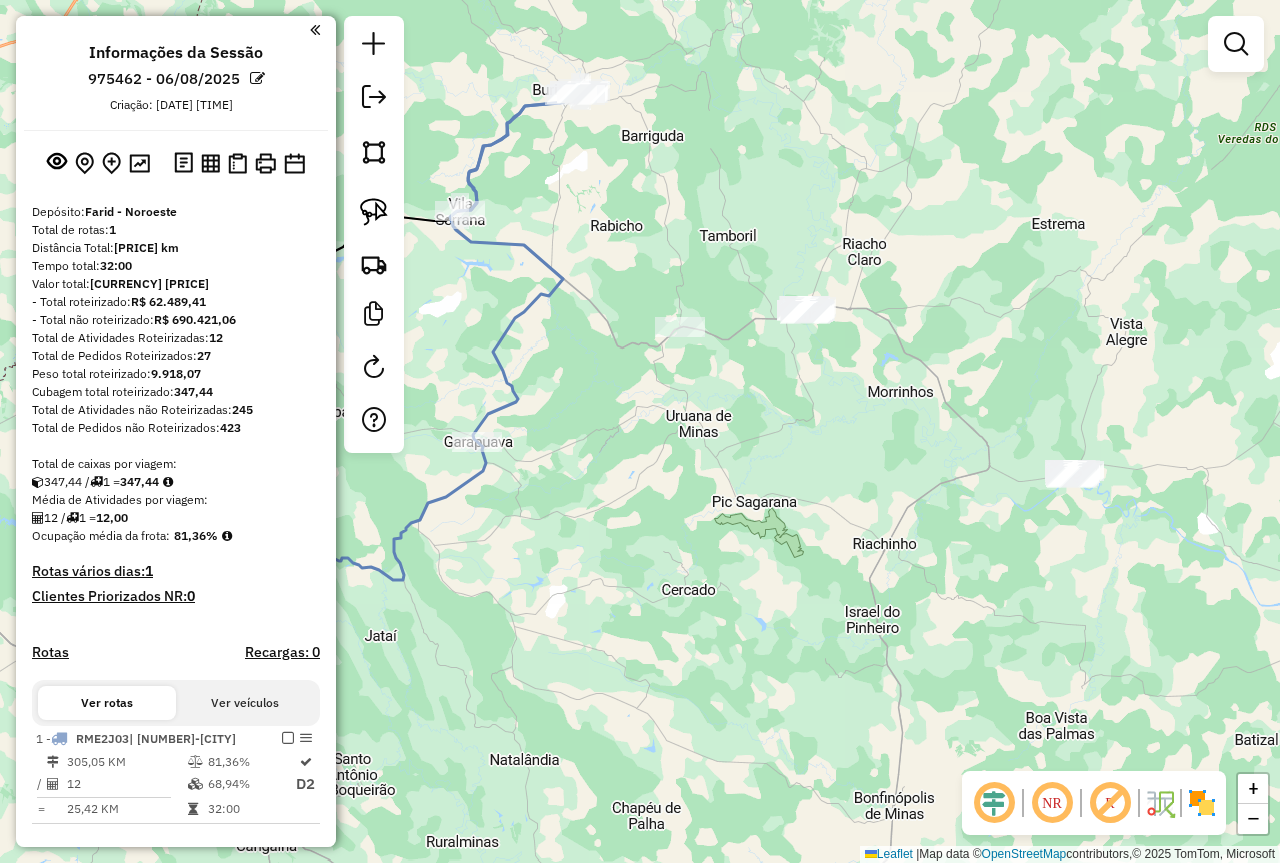 drag, startPoint x: 807, startPoint y: 509, endPoint x: 867, endPoint y: 465, distance: 74.404305 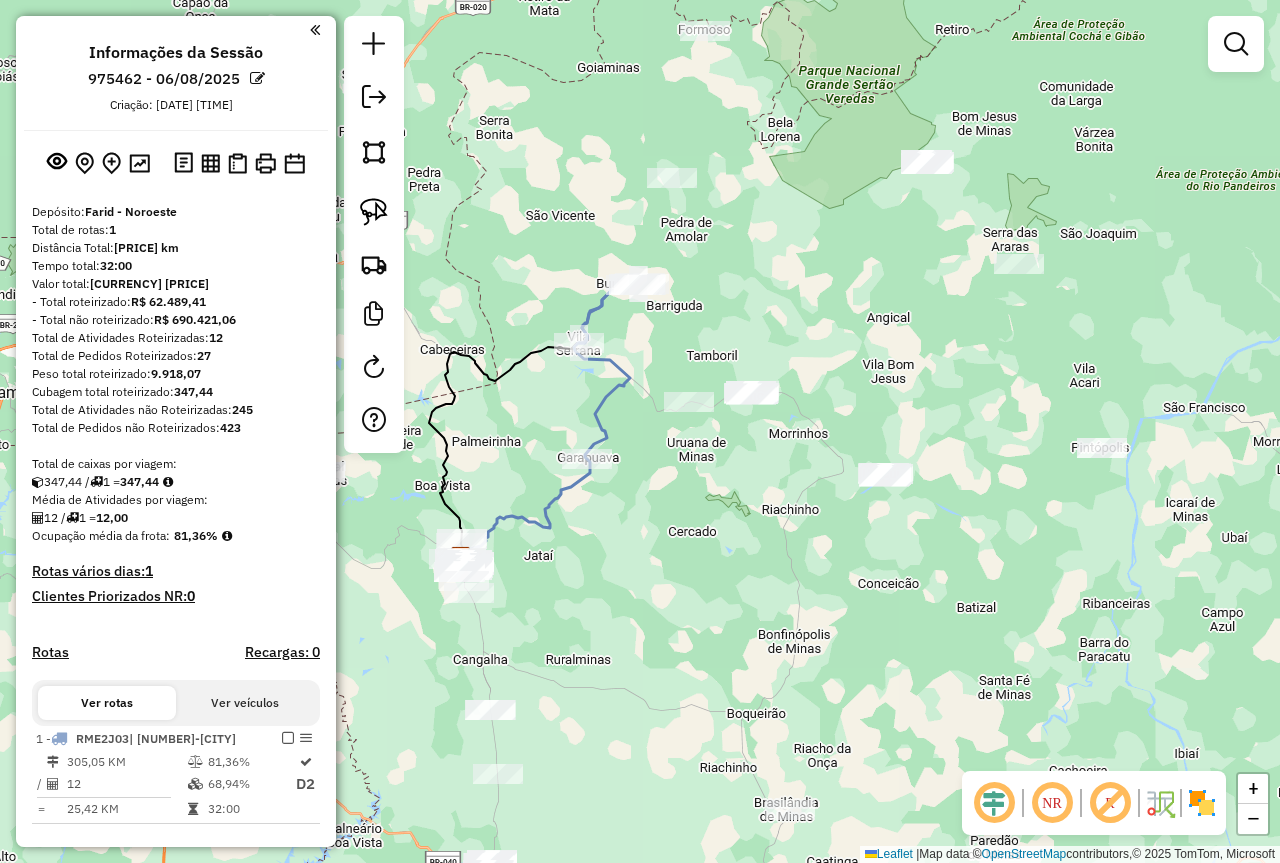 drag, startPoint x: 831, startPoint y: 461, endPoint x: 718, endPoint y: 495, distance: 118.004234 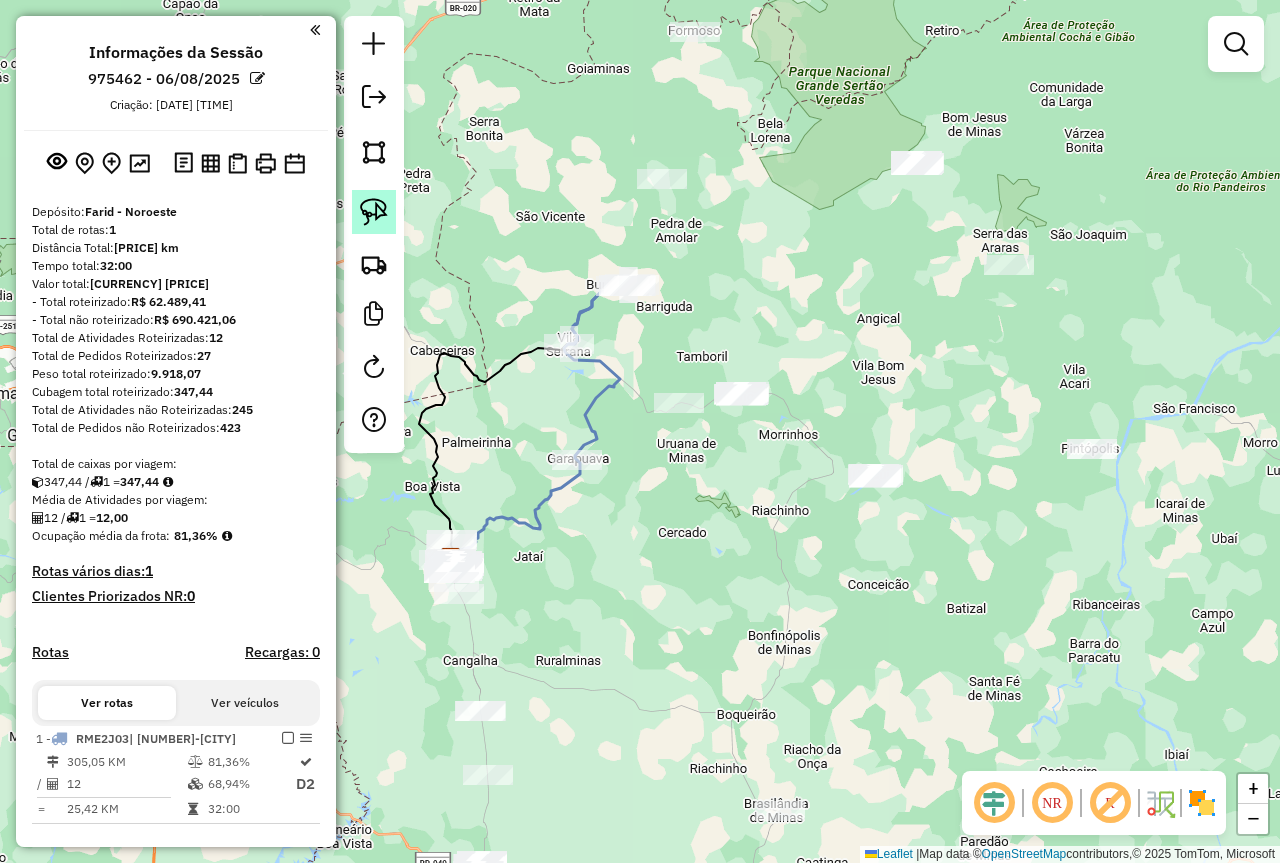 click 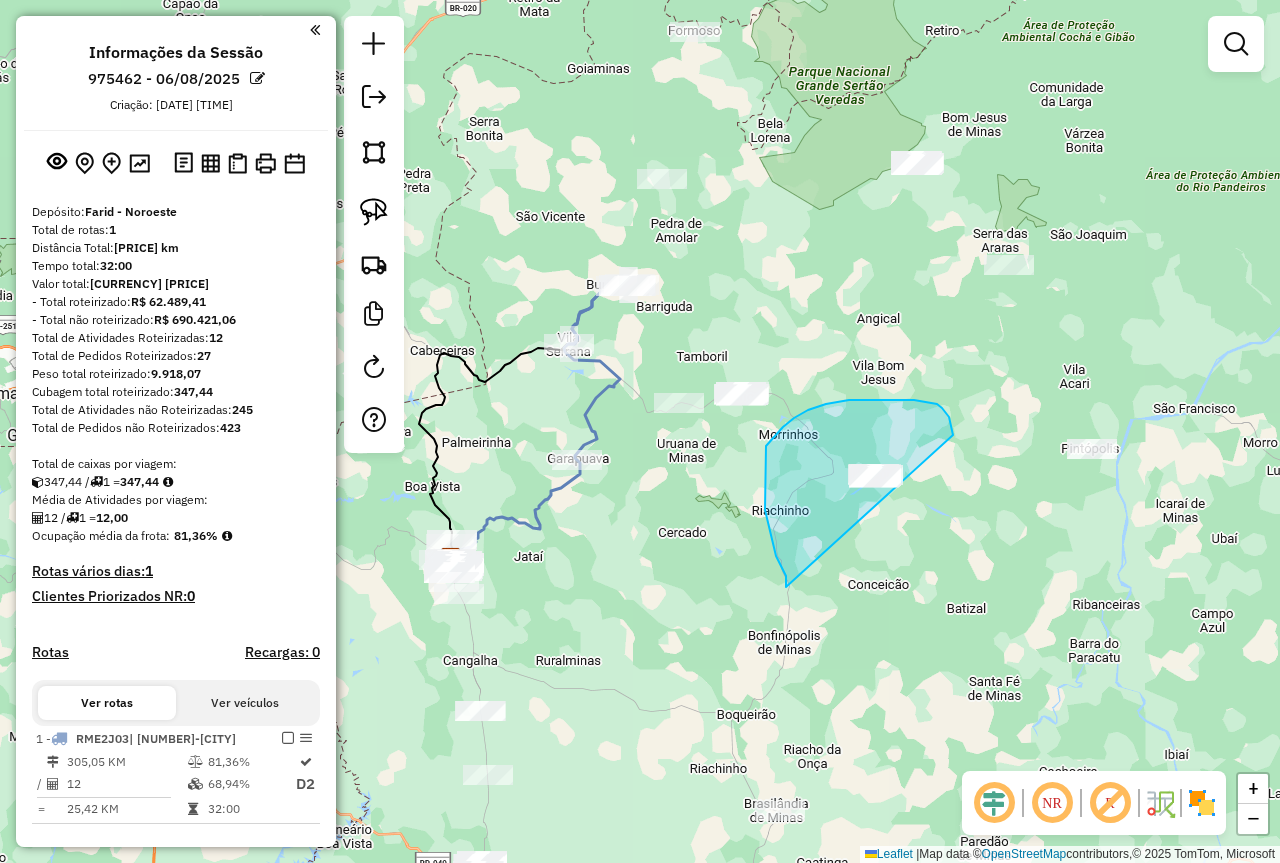 drag, startPoint x: 786, startPoint y: 578, endPoint x: 956, endPoint y: 464, distance: 204.68512 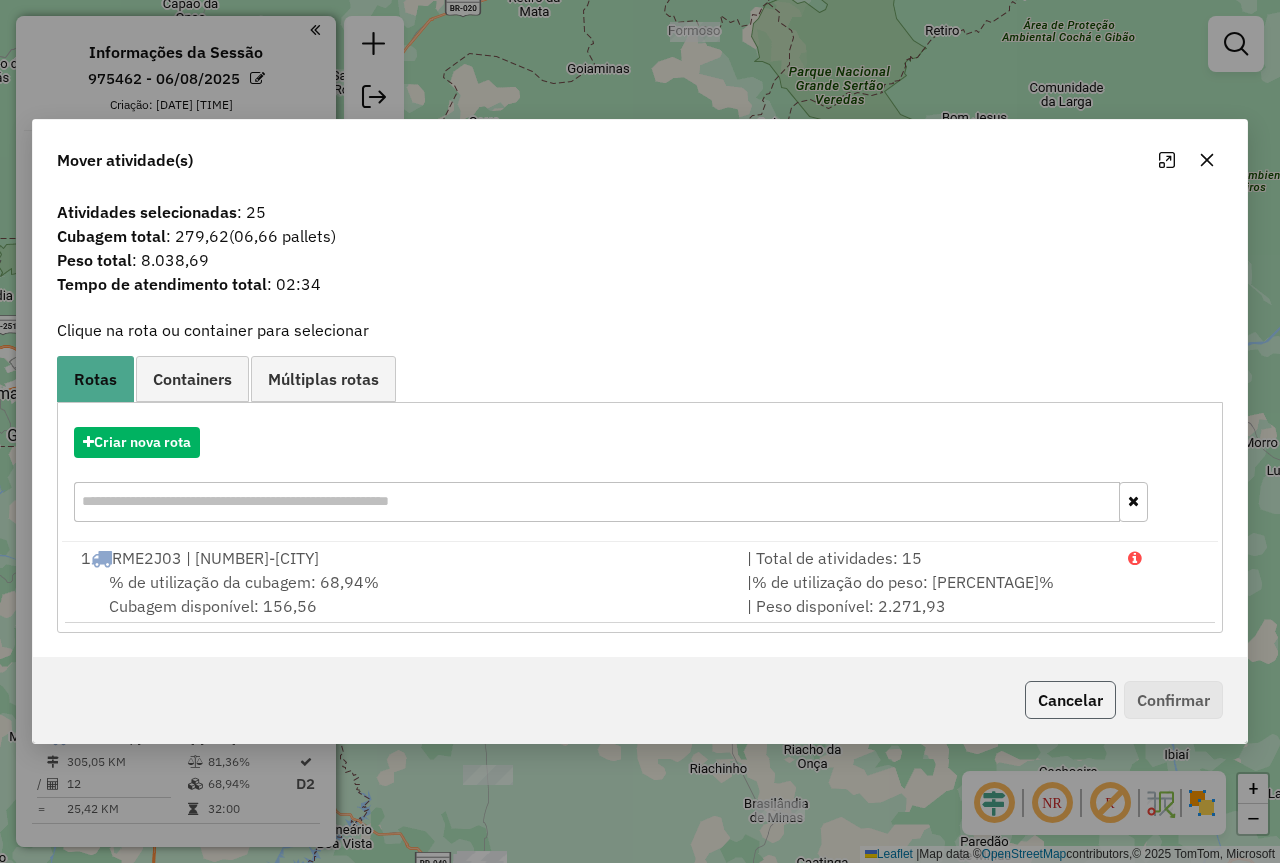 click on "Cancelar" 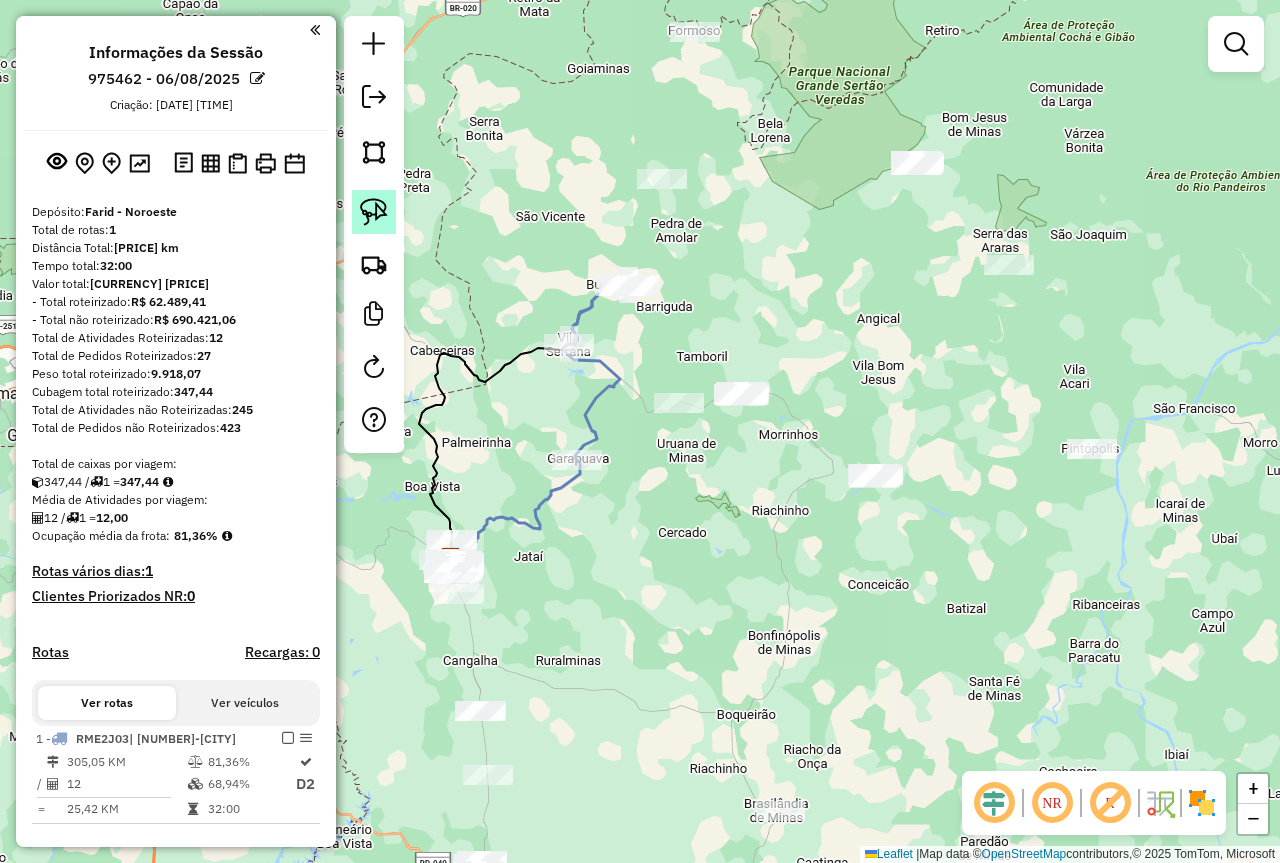 click 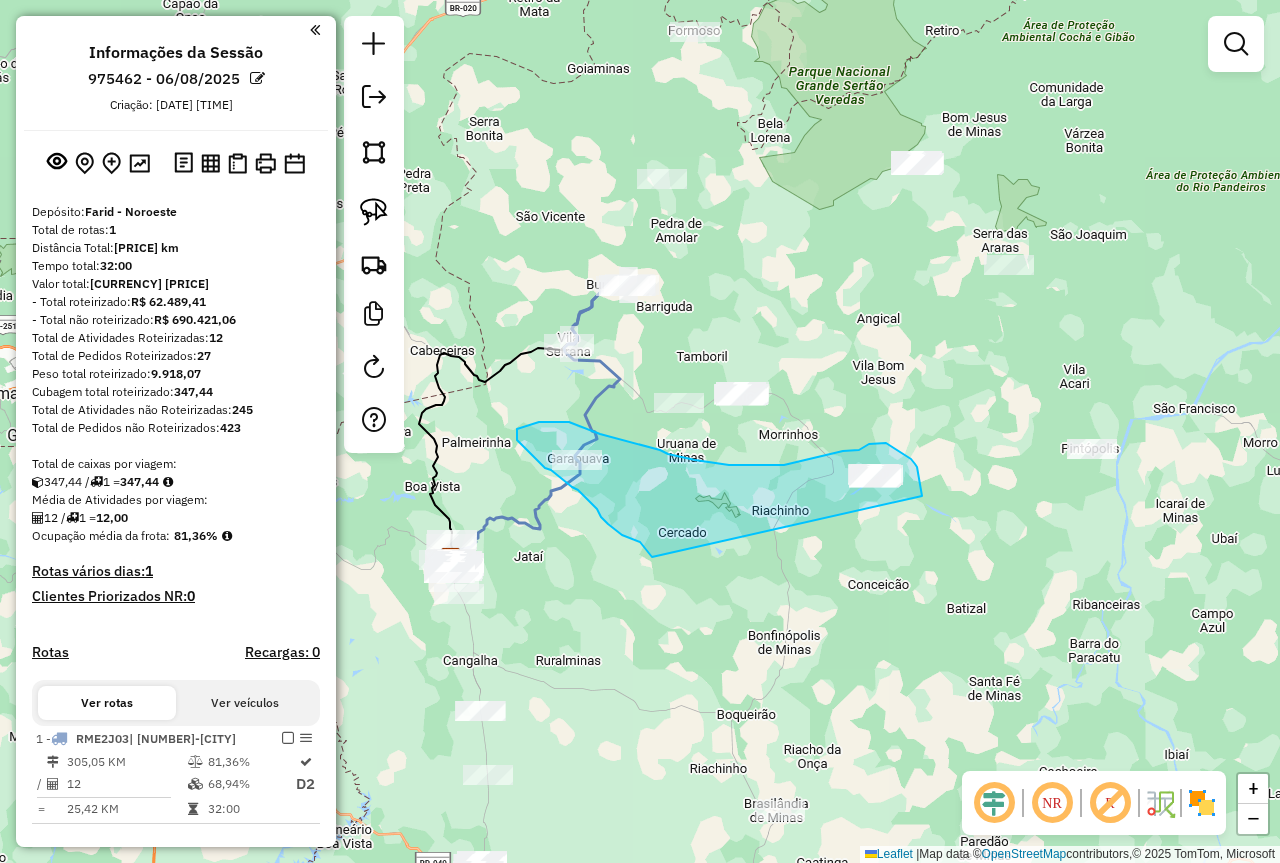 drag, startPoint x: 640, startPoint y: 542, endPoint x: 924, endPoint y: 502, distance: 286.80307 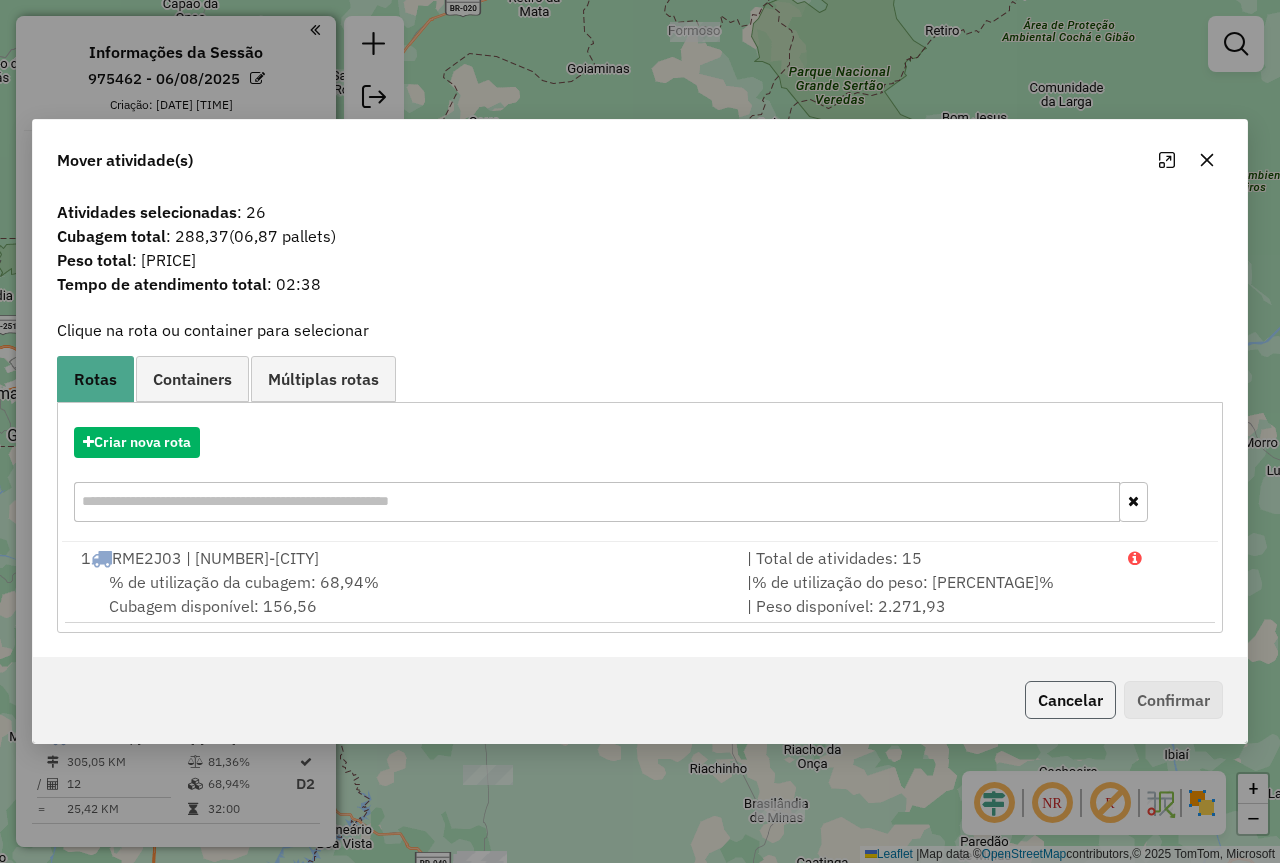 click on "Cancelar" 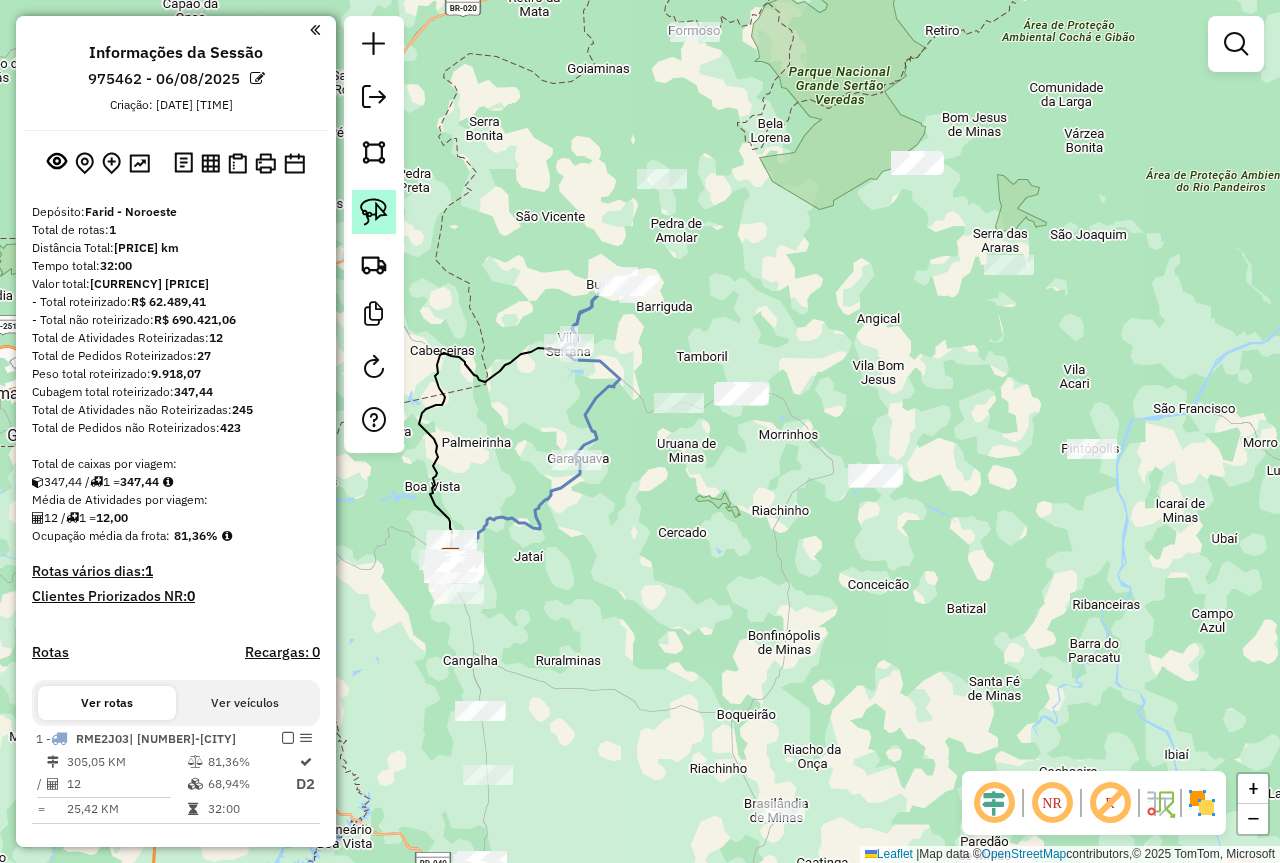 click 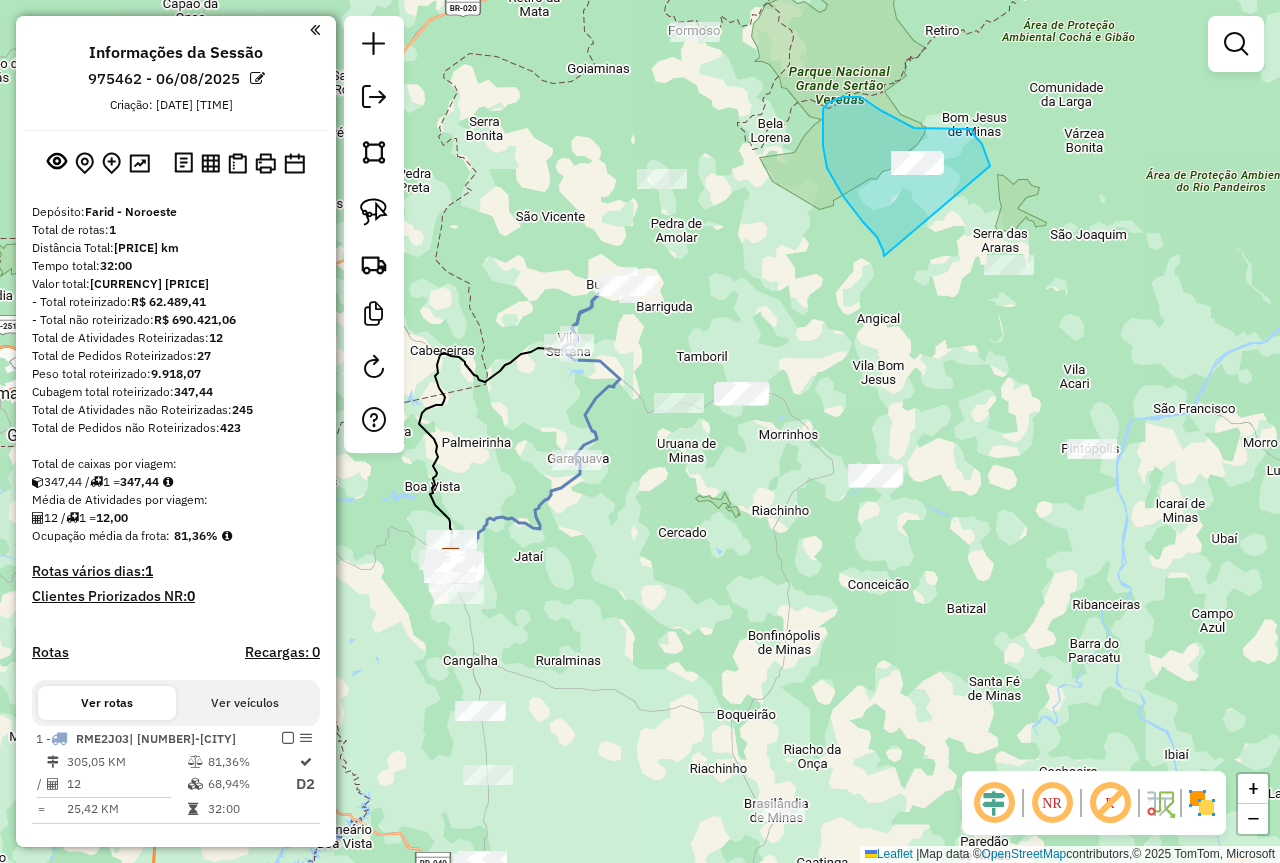 drag, startPoint x: 884, startPoint y: 256, endPoint x: 994, endPoint y: 175, distance: 136.60527 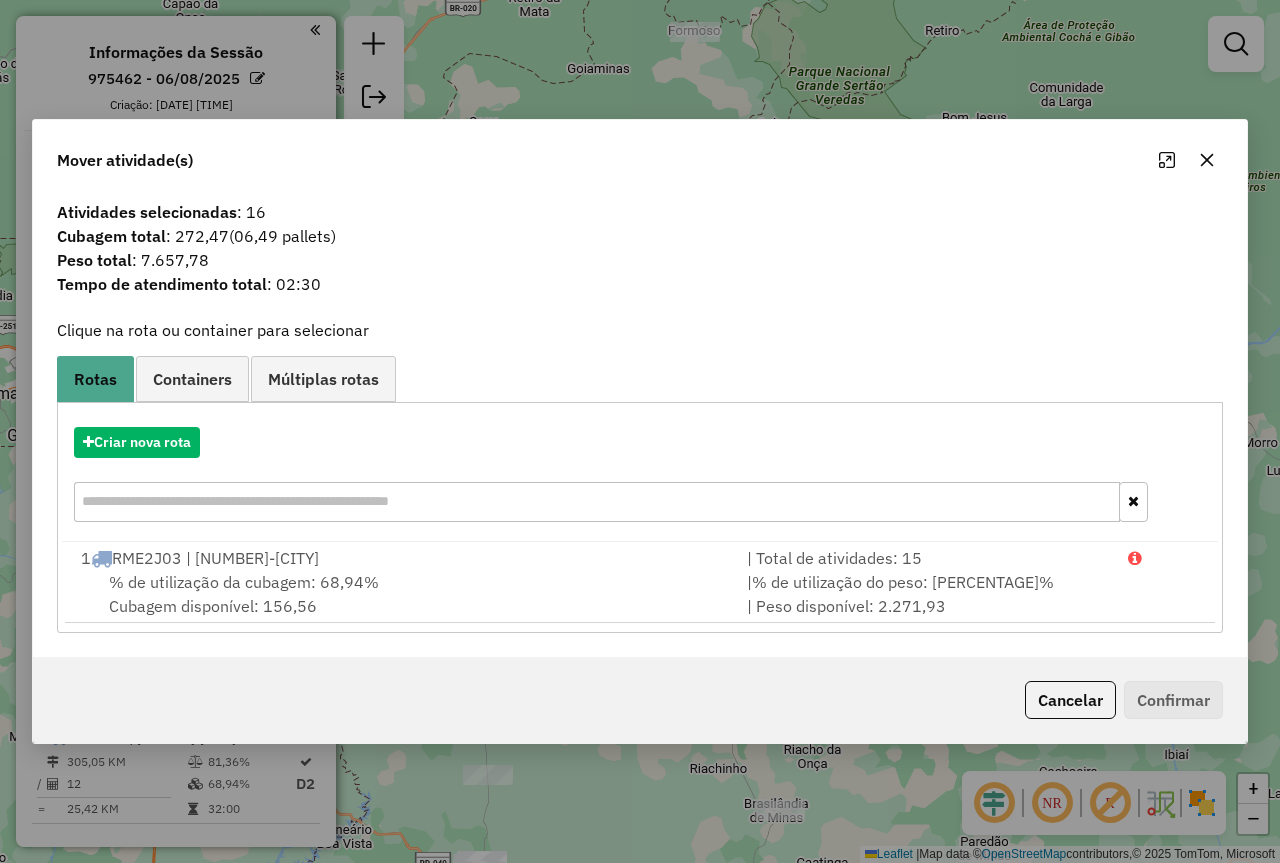 click 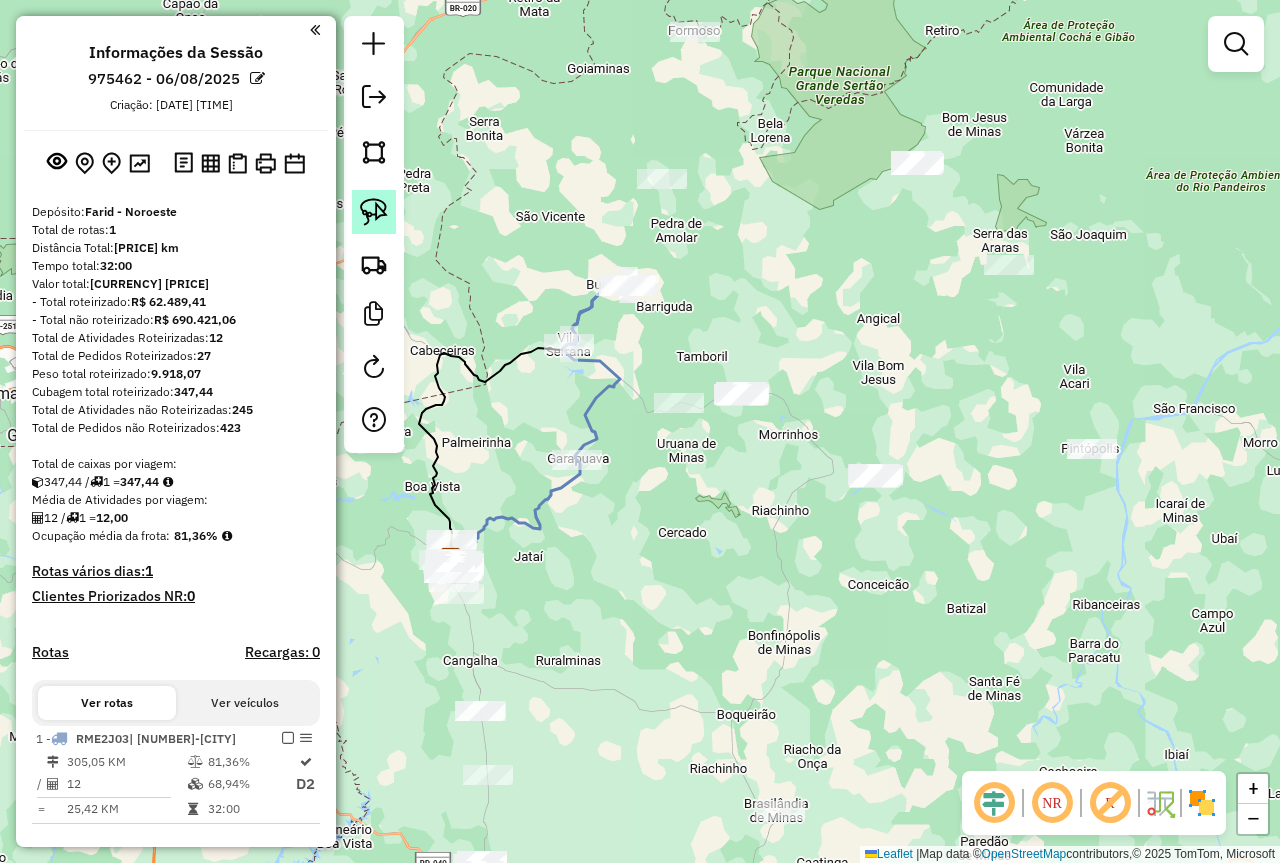 click 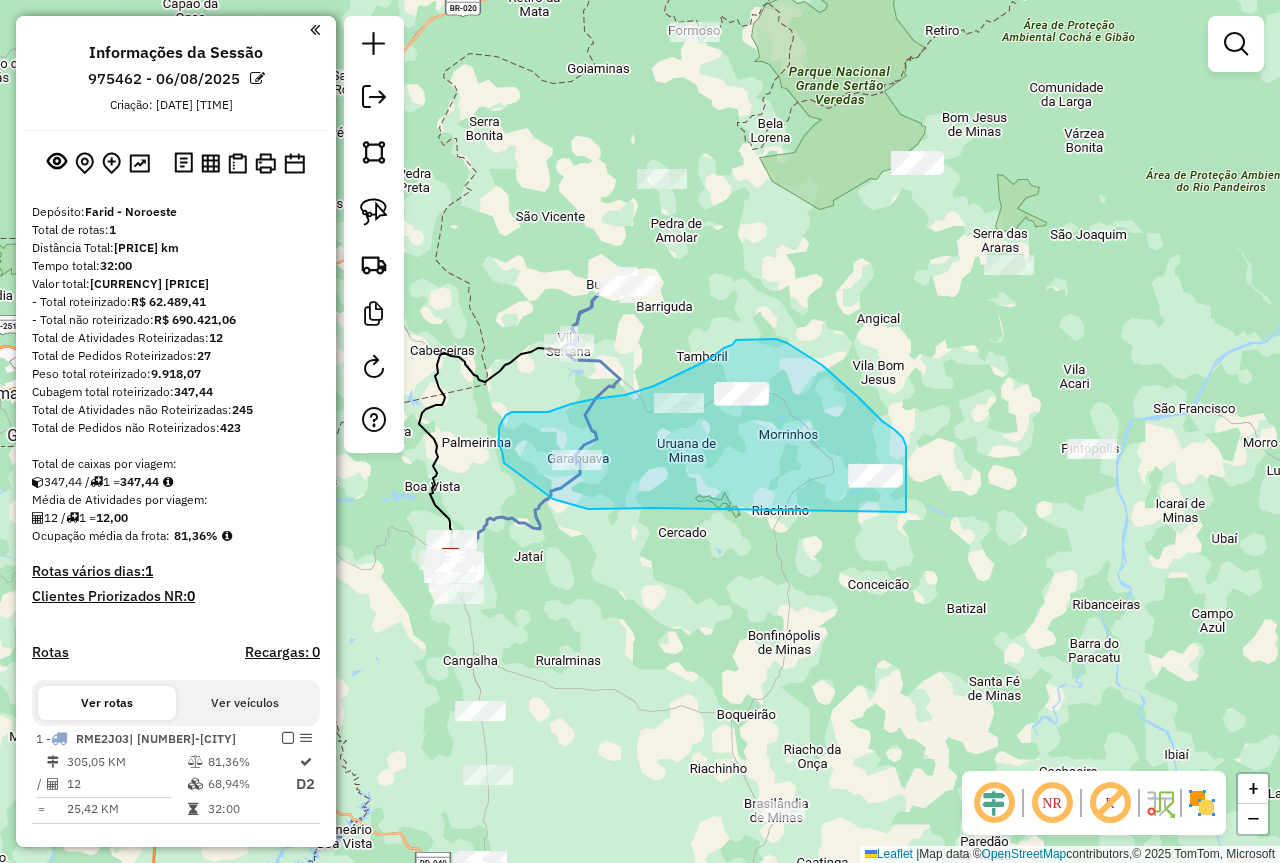 drag, startPoint x: 629, startPoint y: 509, endPoint x: 906, endPoint y: 512, distance: 277.01624 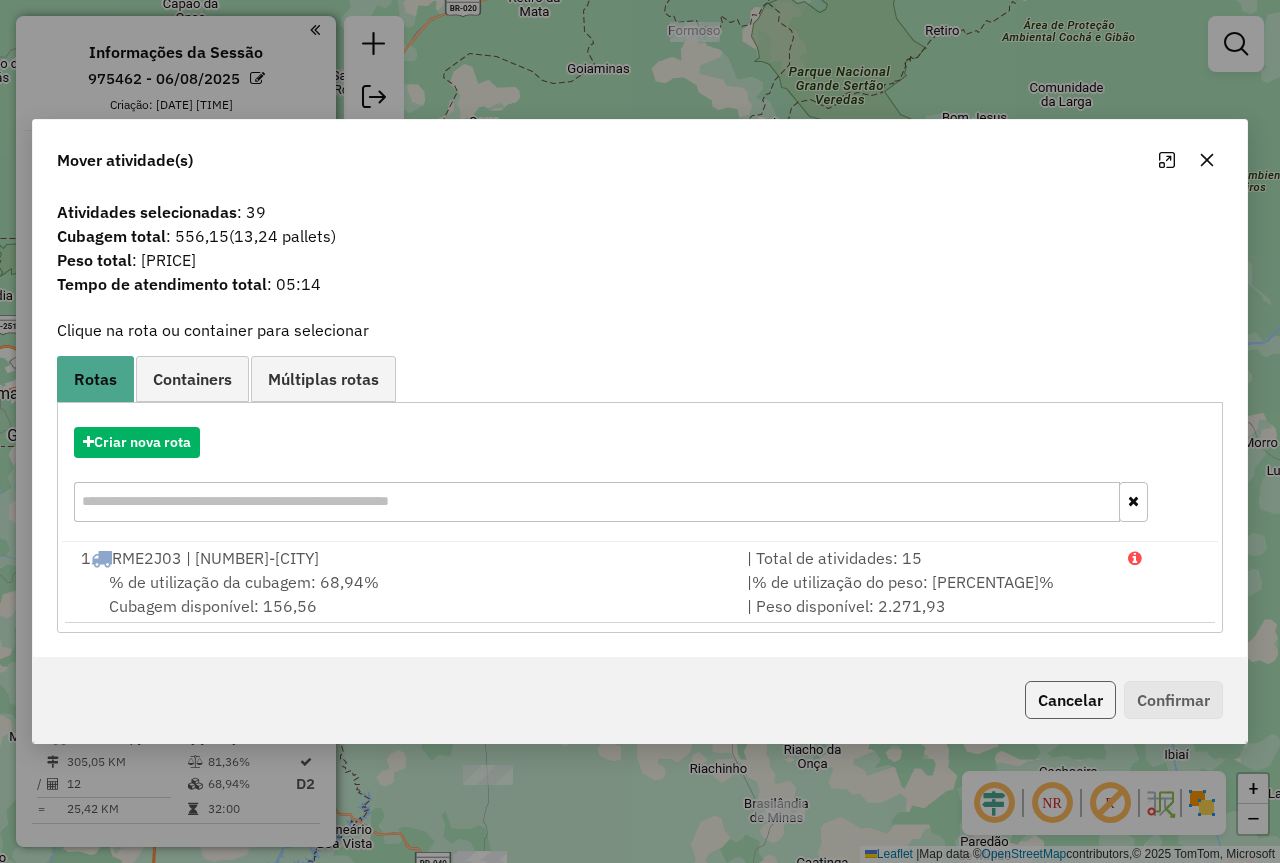 click on "Cancelar" 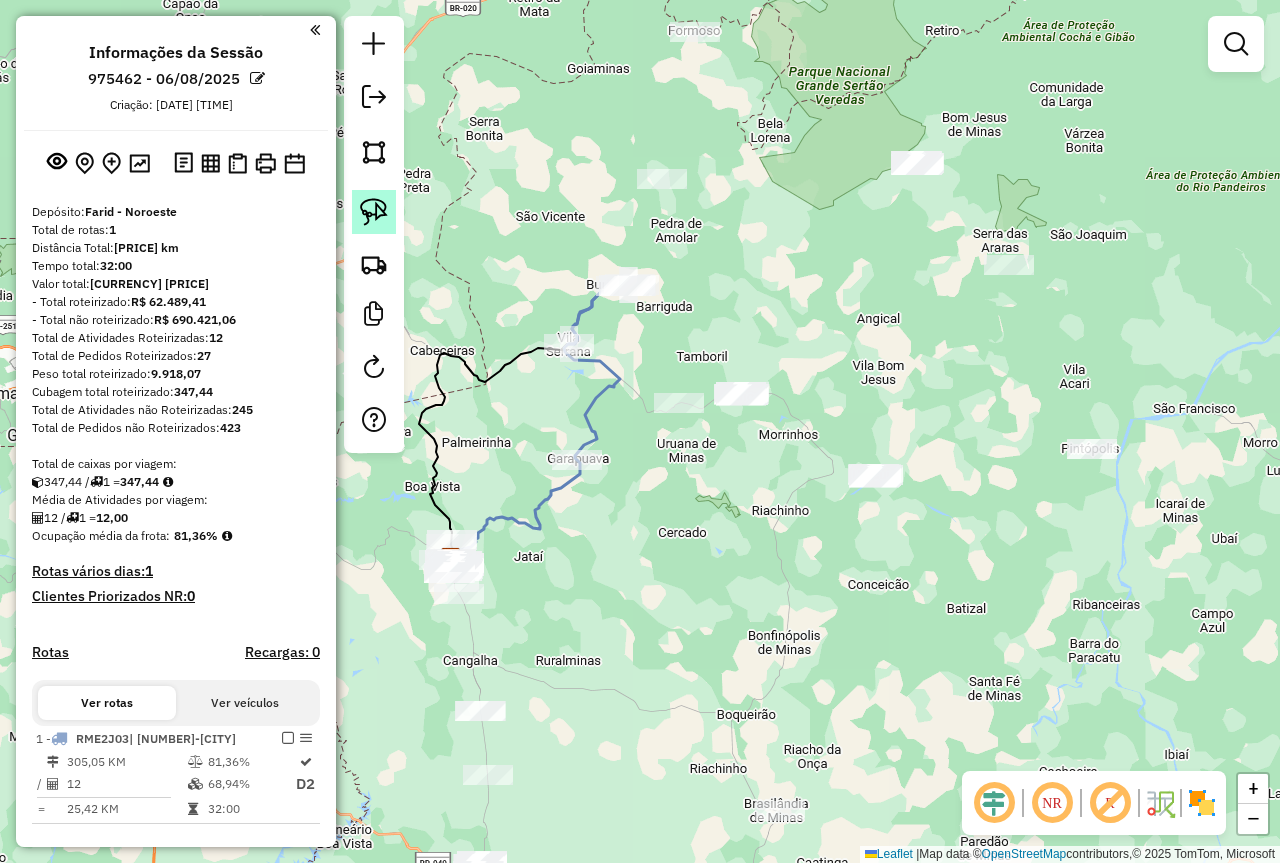 click 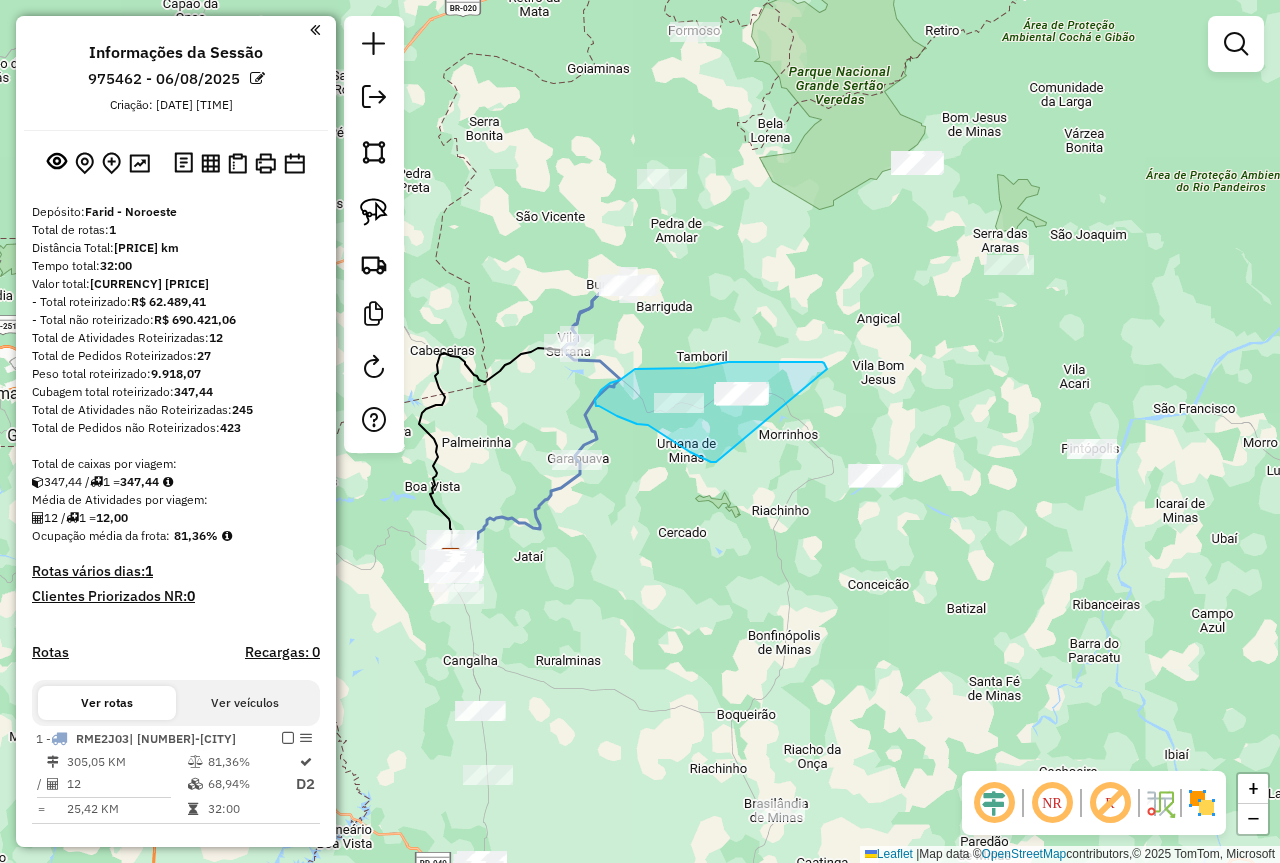 drag, startPoint x: 716, startPoint y: 462, endPoint x: 827, endPoint y: 369, distance: 144.81023 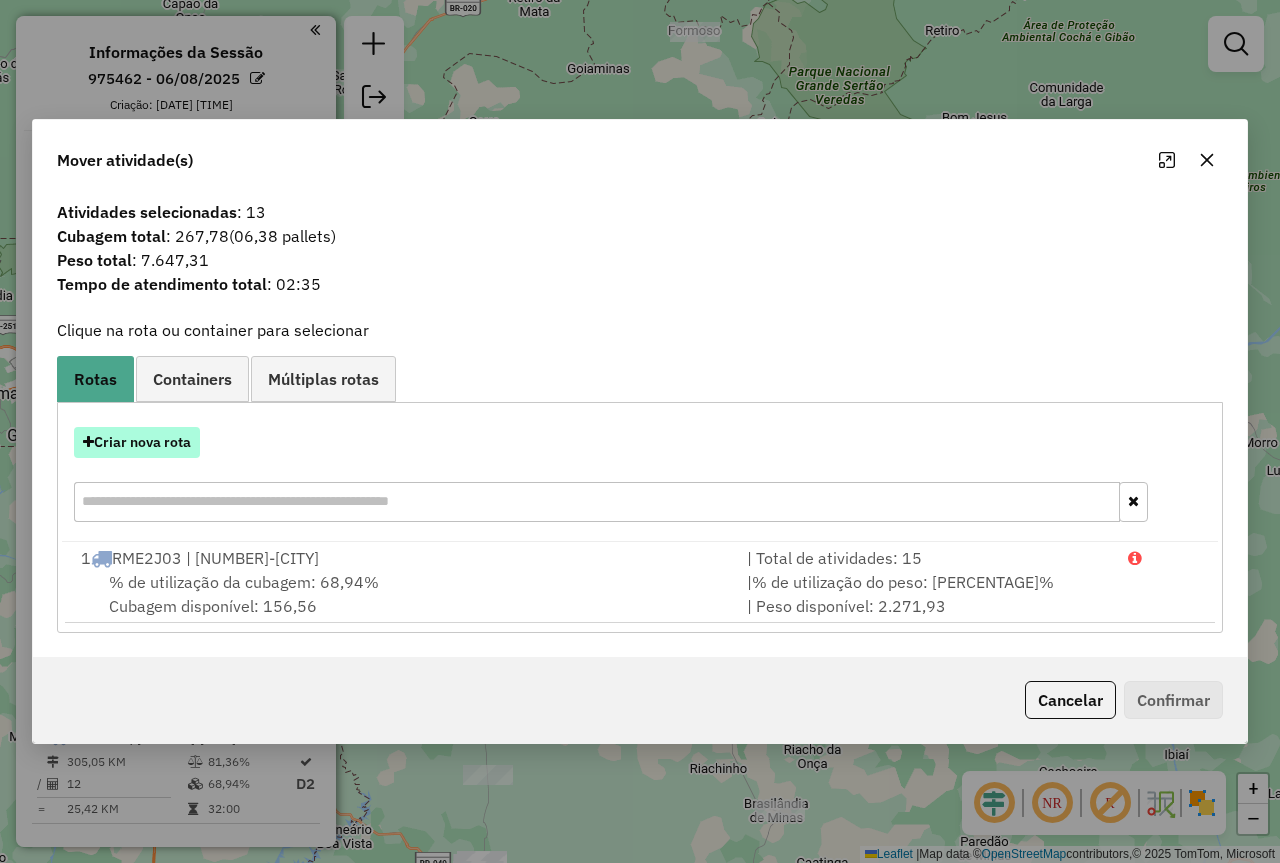 click on "Criar nova rota" at bounding box center (137, 442) 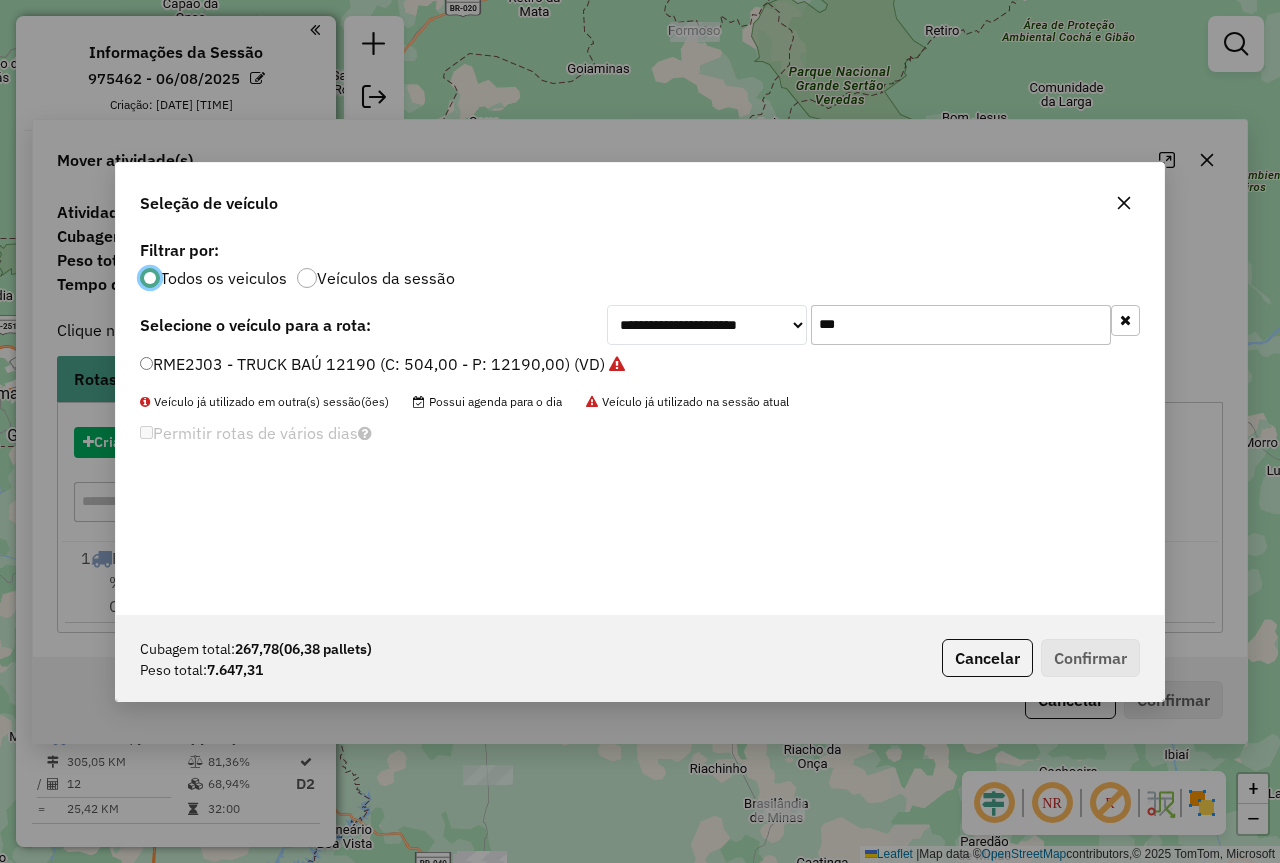 scroll, scrollTop: 11, scrollLeft: 6, axis: both 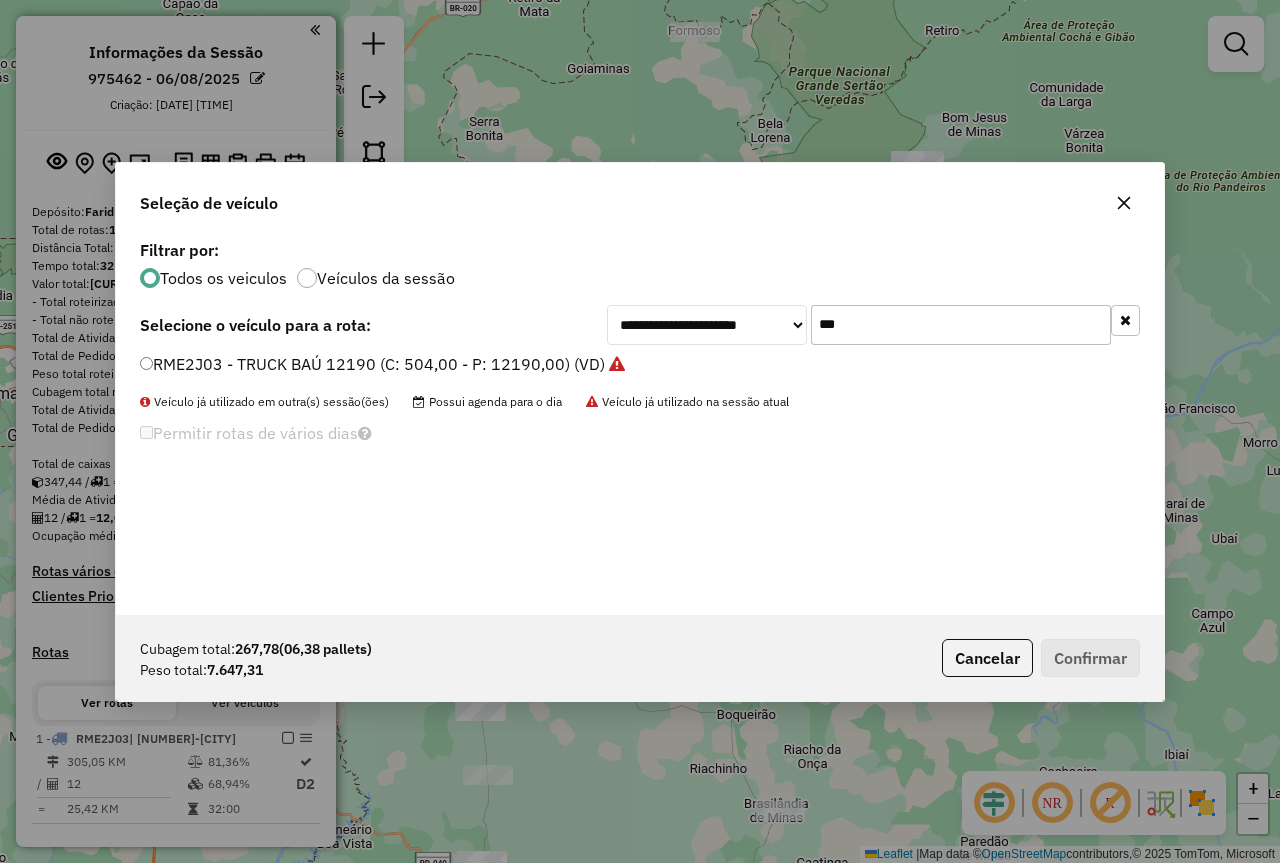click on "***" 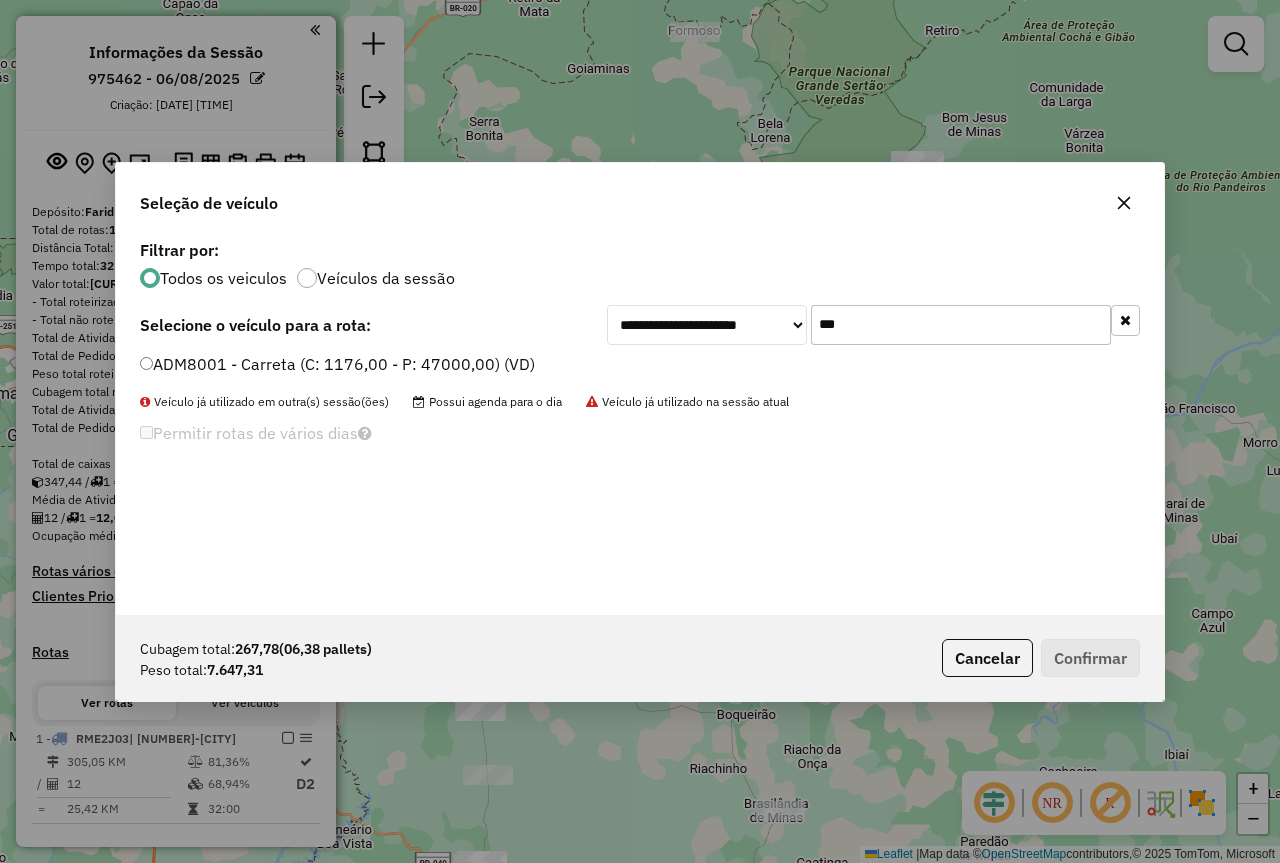type on "***" 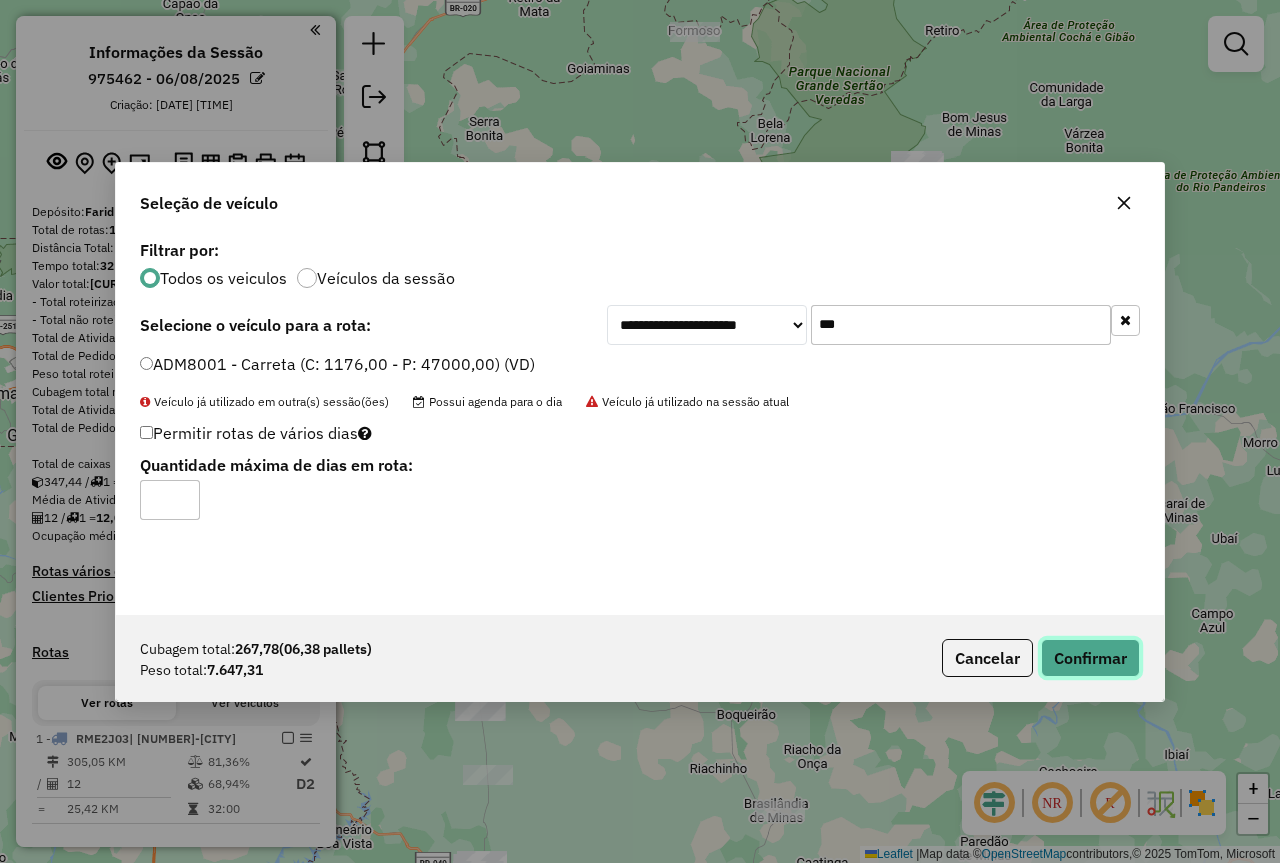 click on "Confirmar" 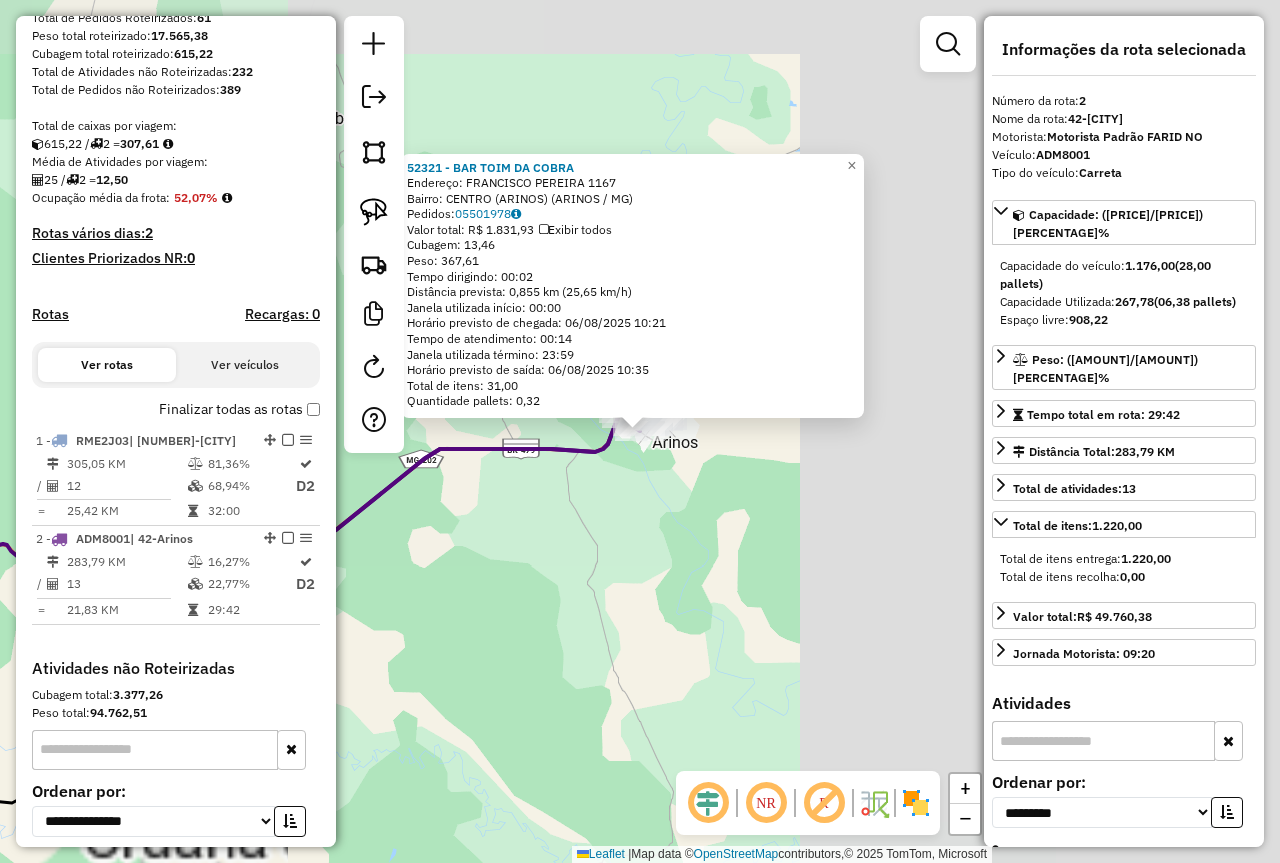 scroll, scrollTop: 509, scrollLeft: 0, axis: vertical 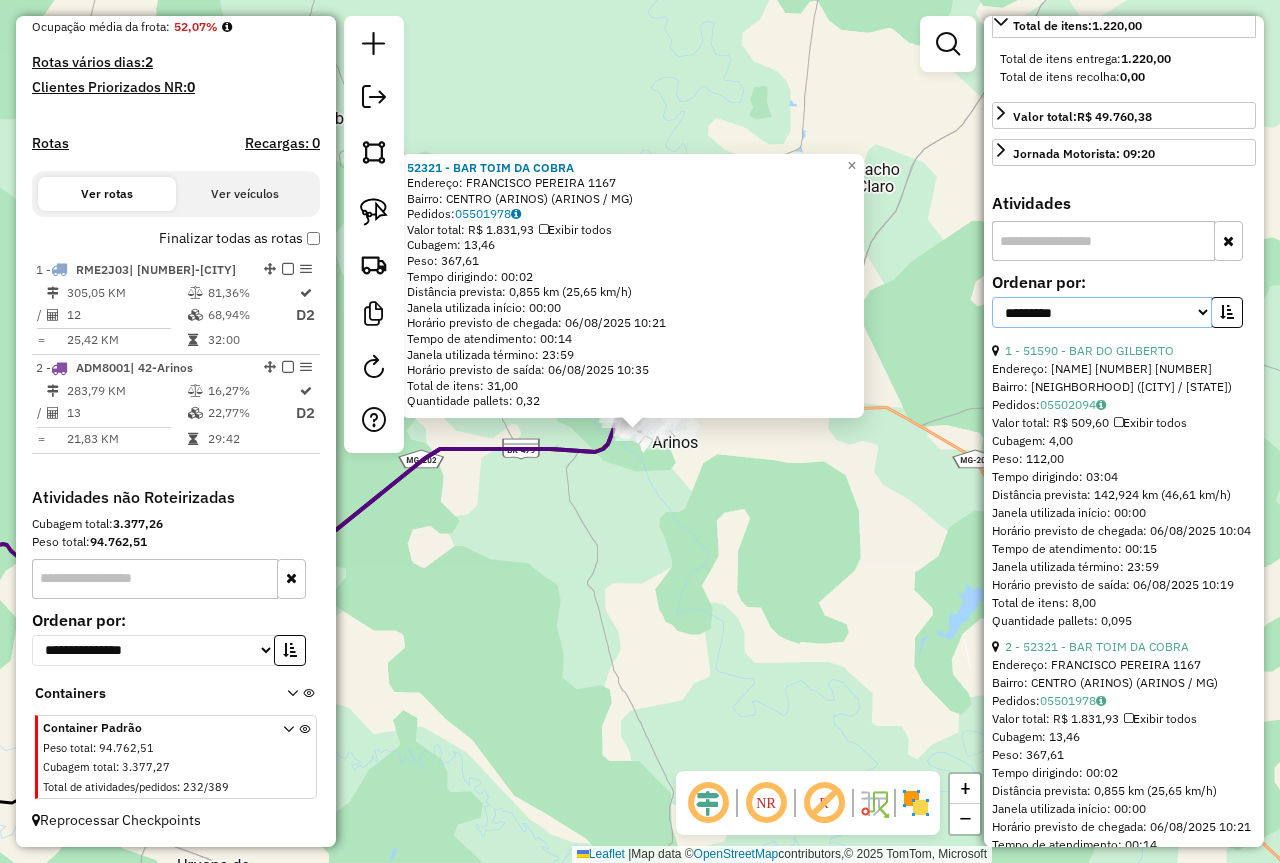 click on "**********" at bounding box center [1102, 312] 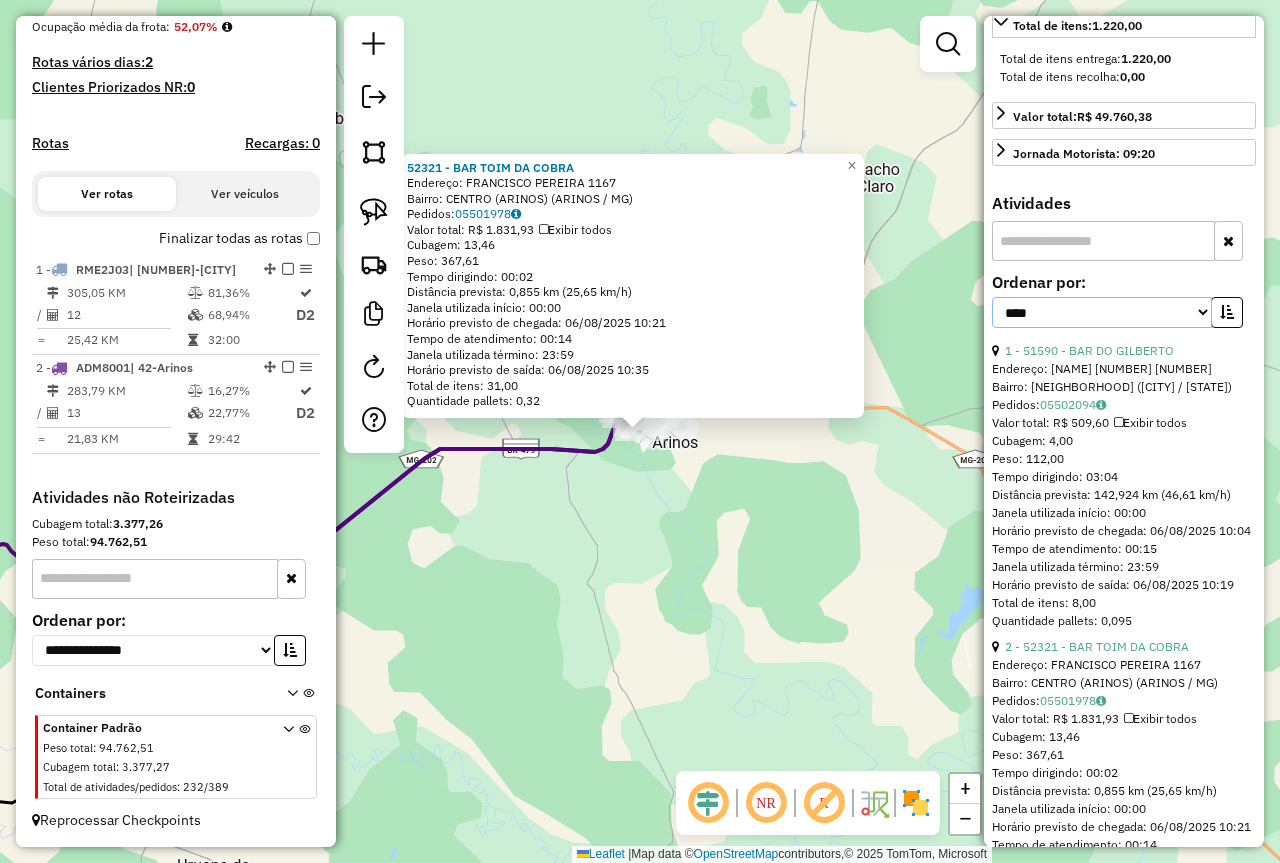 click on "**********" at bounding box center [1102, 312] 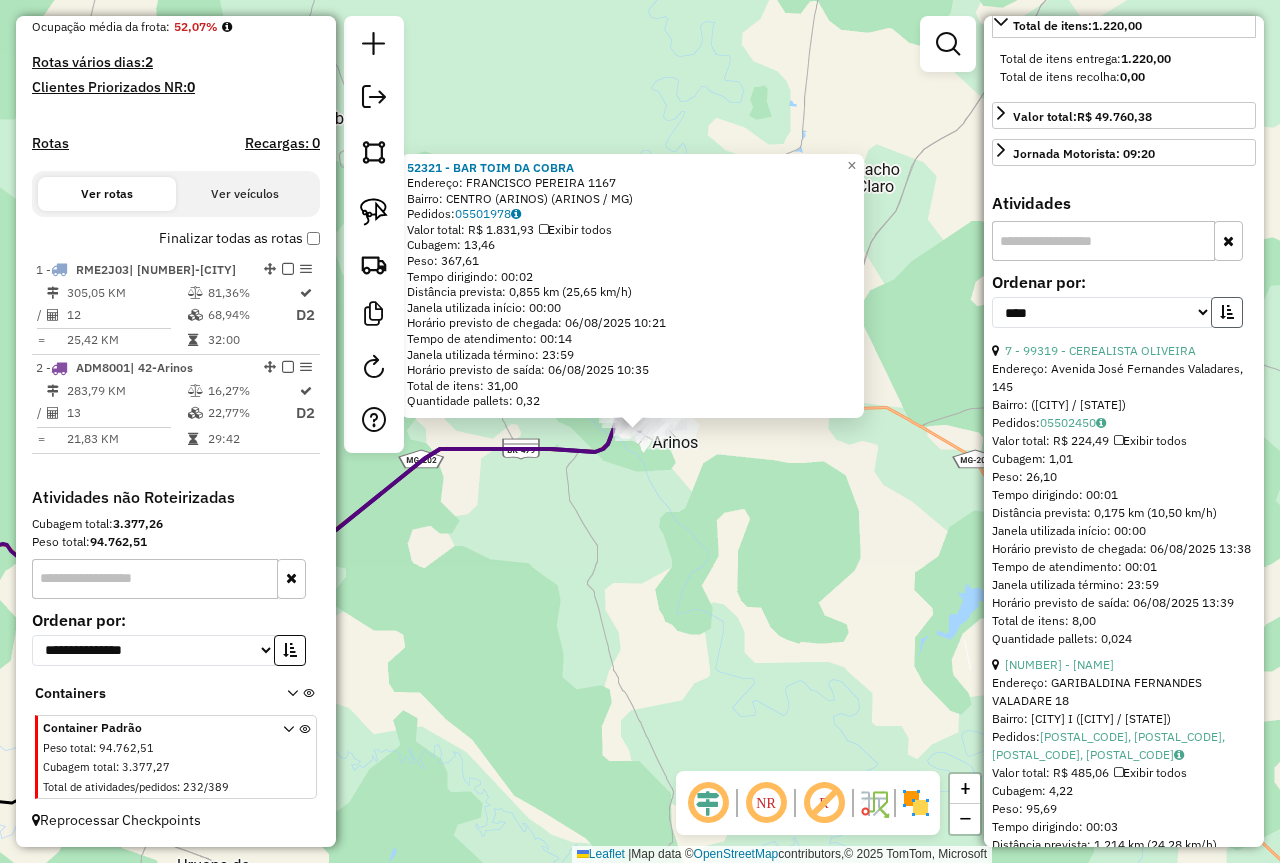 click at bounding box center (1227, 312) 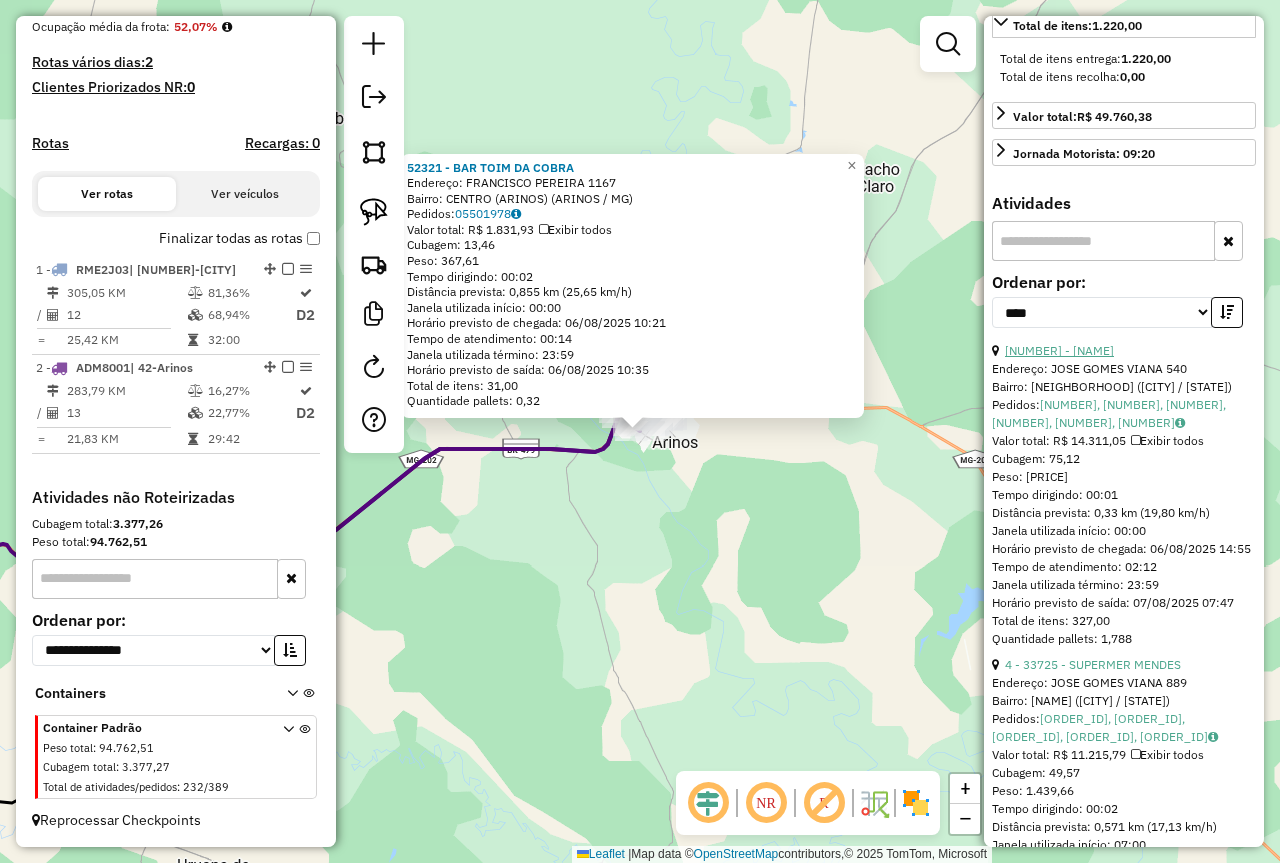 click on "9 - 53688 - MERCEARIA URUCUIA" at bounding box center [1059, 350] 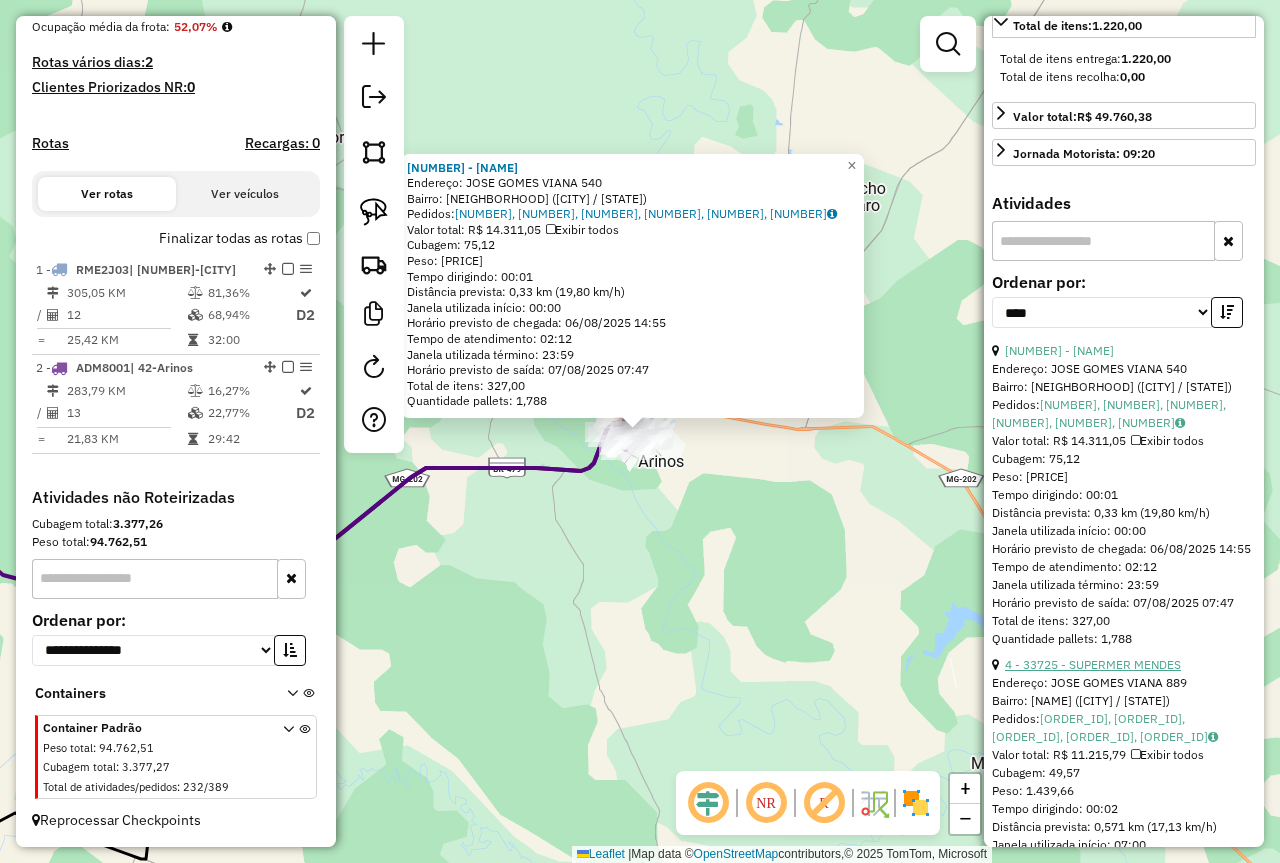 click on "4 - 33725 - SUPERMER MENDES" at bounding box center (1093, 664) 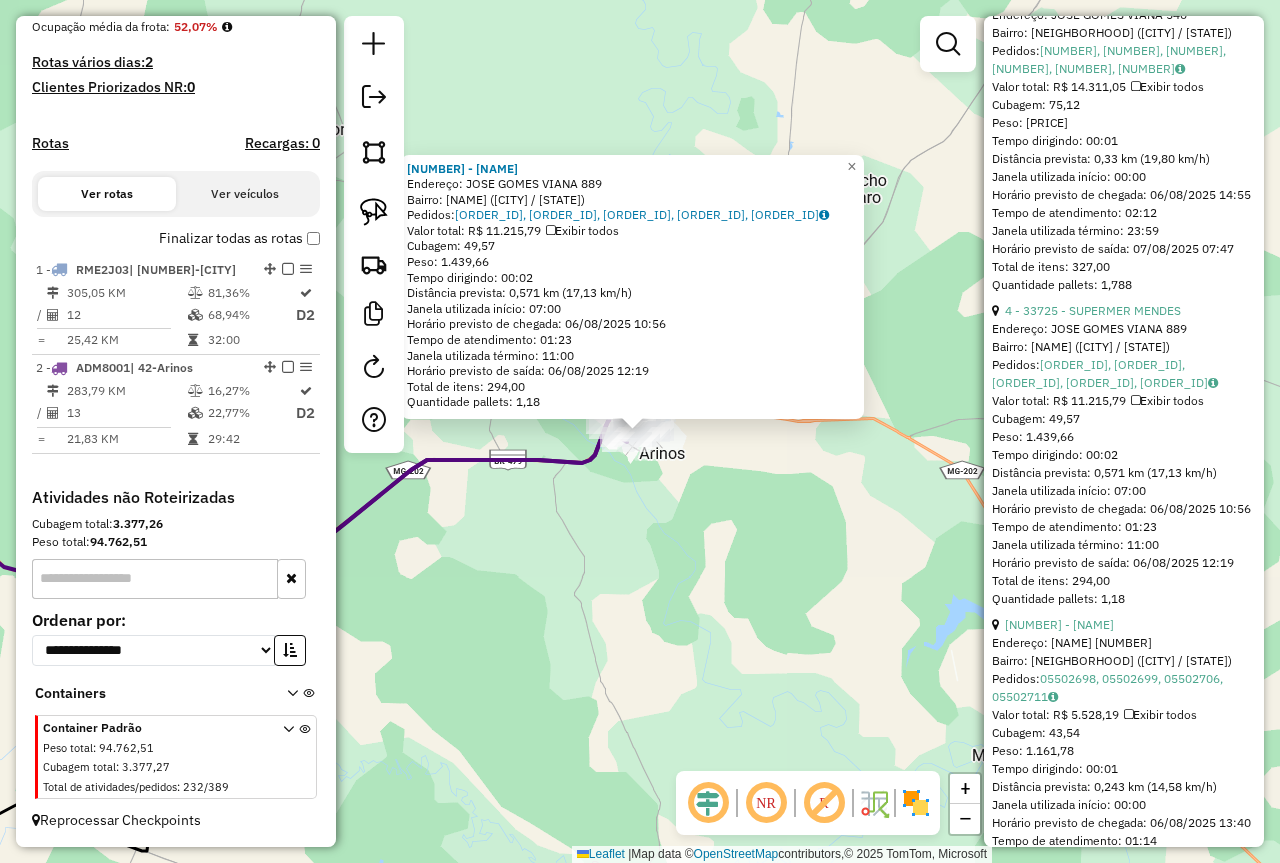 scroll, scrollTop: 900, scrollLeft: 0, axis: vertical 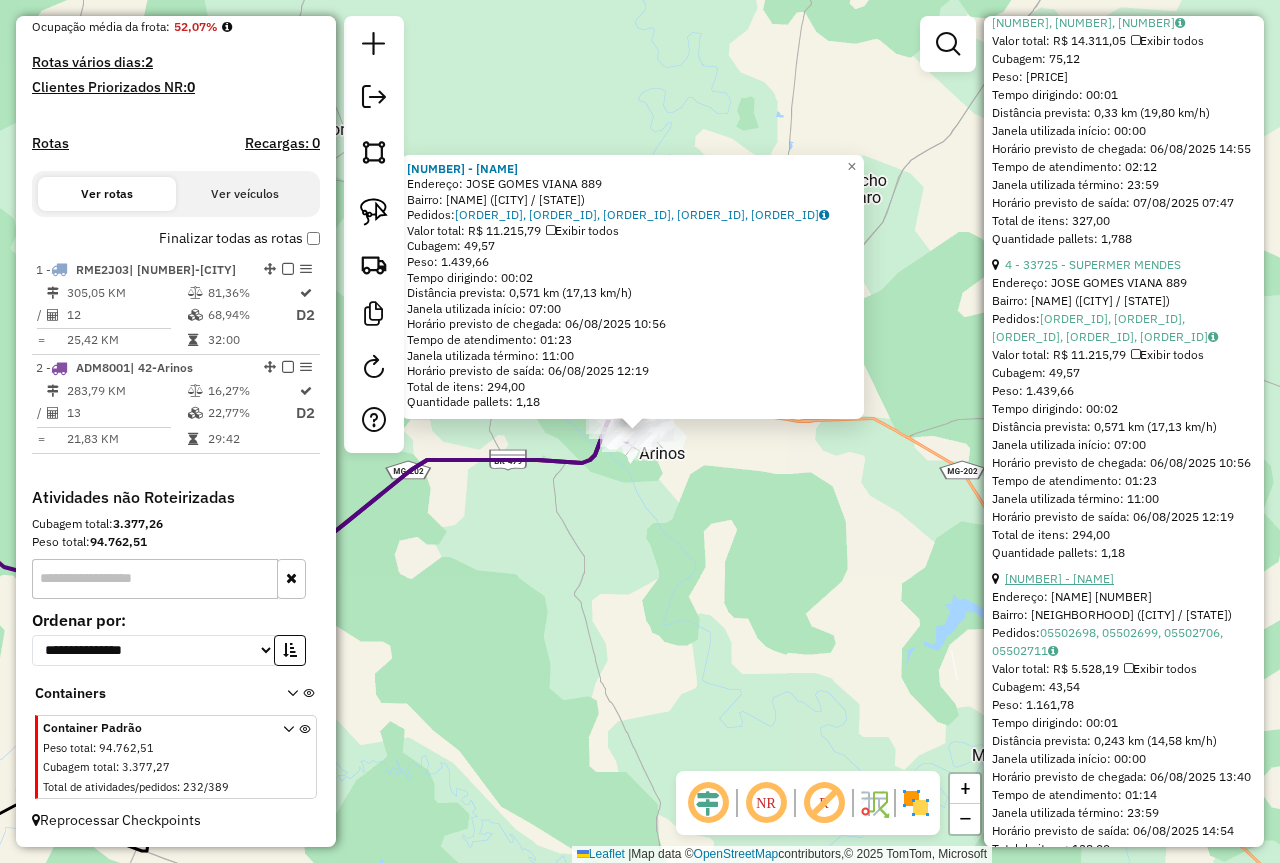 click on "8 - 33724 - DISTRIBUIDORA MOTA" at bounding box center [1059, 578] 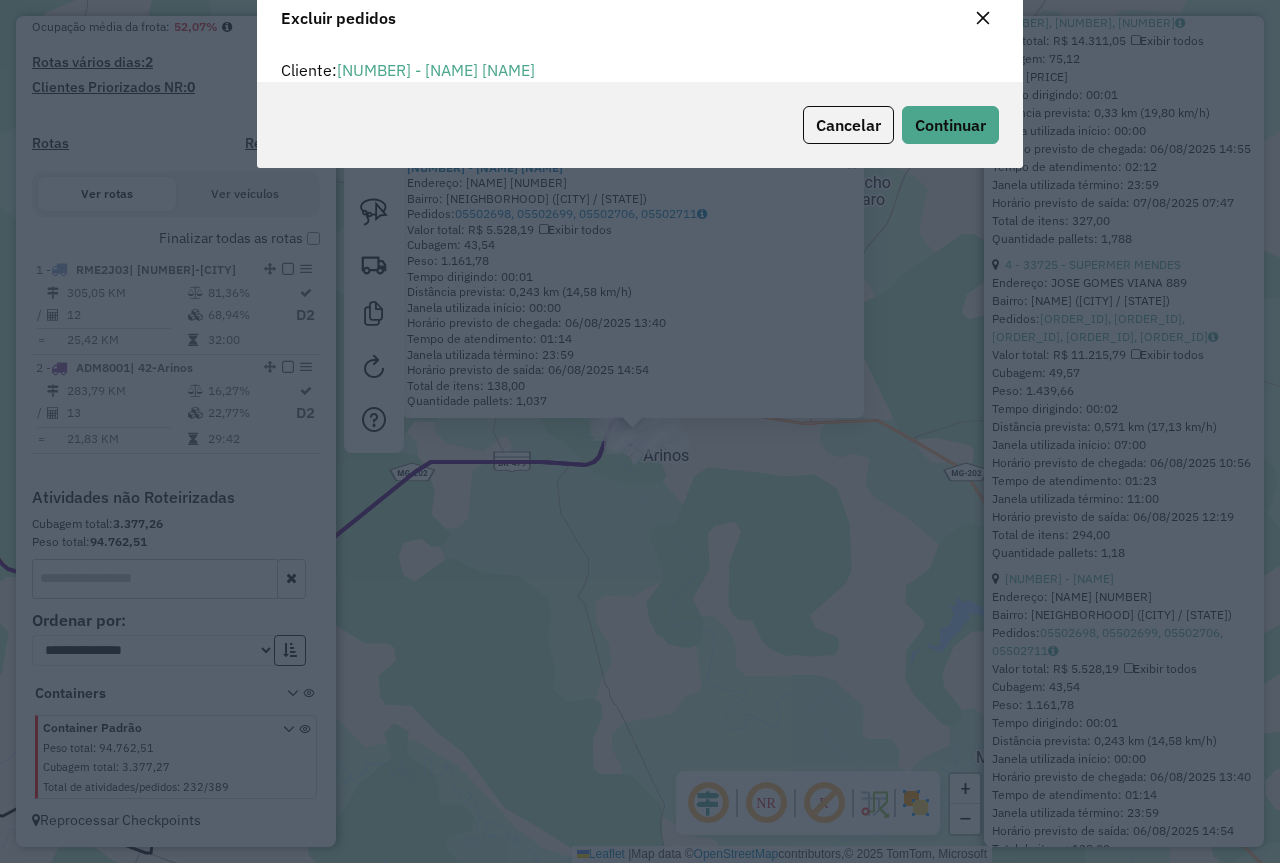 scroll, scrollTop: 12, scrollLeft: 6, axis: both 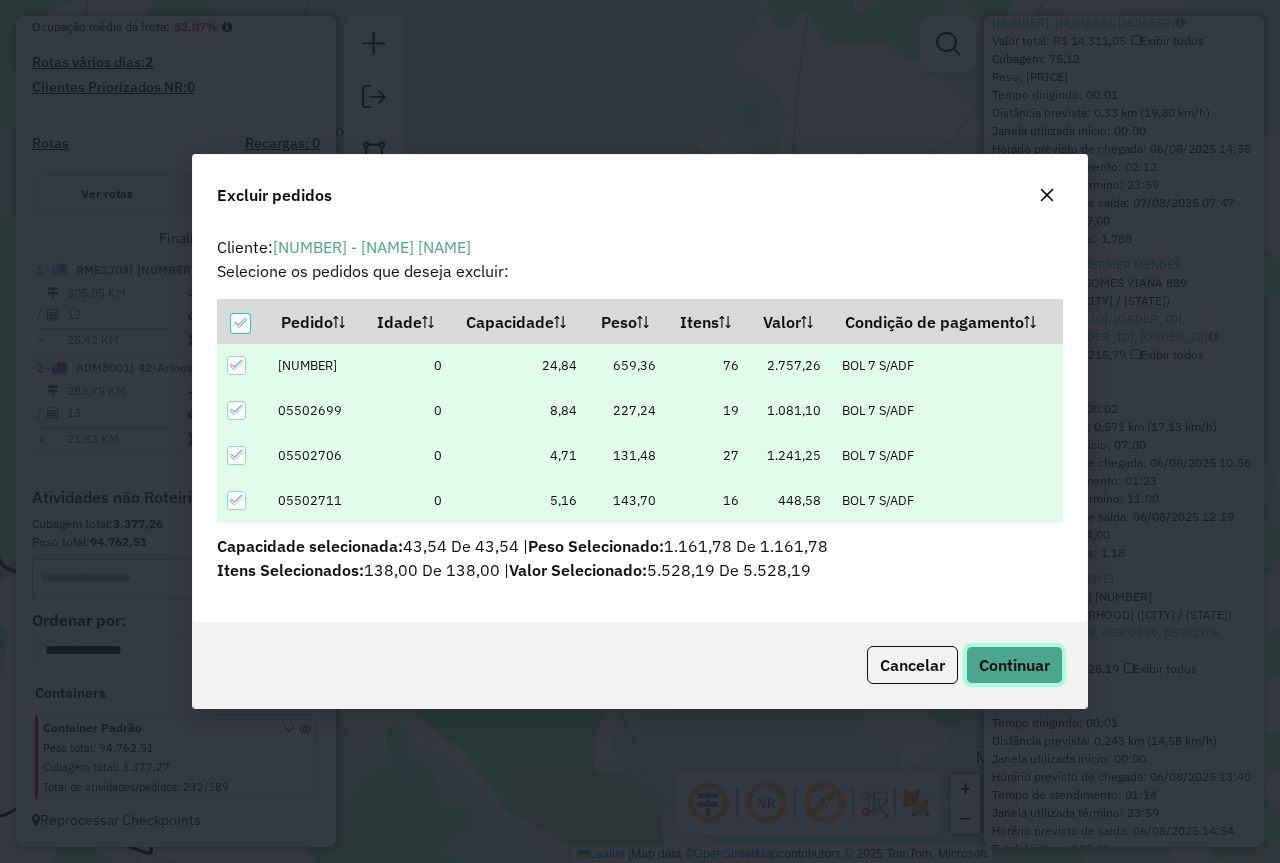 click on "Continuar" 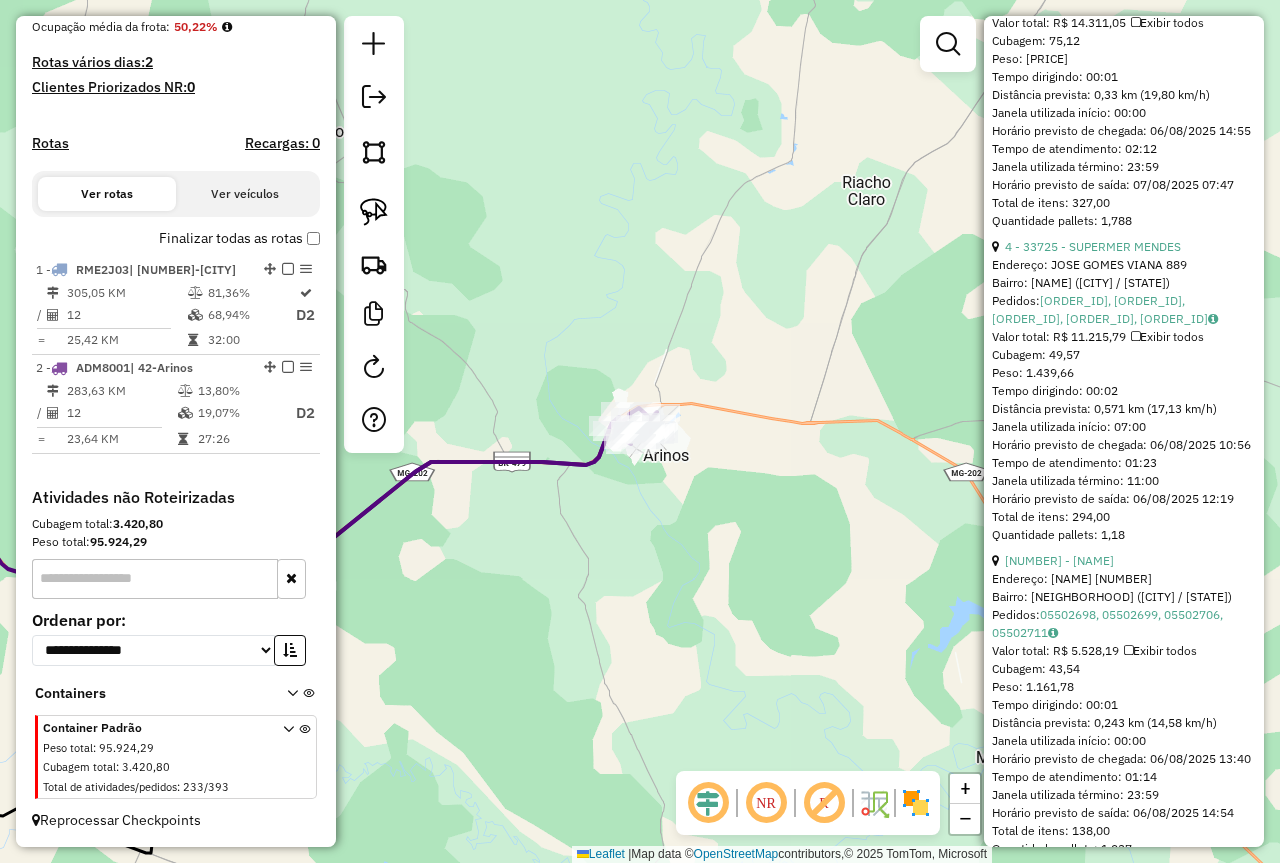 scroll, scrollTop: 236, scrollLeft: 0, axis: vertical 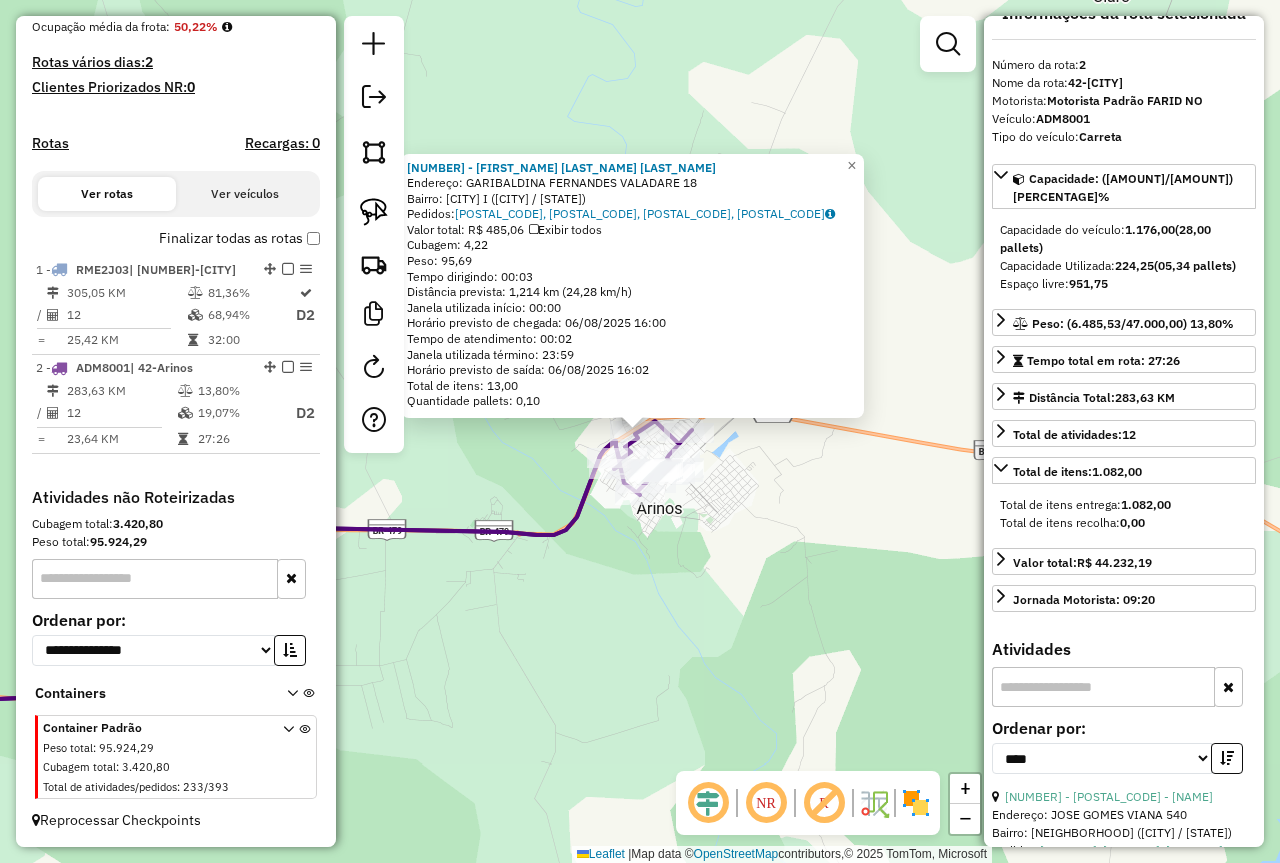 click on "98478 - DIOGO PEREIRA NUNES  Endereço:  GARIBALDINA FERNANDES VALADARE 18   Bairro: PRIMAVERA I (ARINOS / MG)   Pedidos:  05502007, 05502008, 05502009, 05502010   Valor total: R$ 485,06   Exibir todos   Cubagem: 4,22  Peso: 95,69  Tempo dirigindo: 00:03   Distância prevista: 1,214 km (24,28 km/h)   Janela utilizada início: 00:00   Horário previsto de chegada: 06/08/2025 16:00   Tempo de atendimento: 00:02   Janela utilizada término: 23:59   Horário previsto de saída: 06/08/2025 16:02   Total de itens: 13,00   Quantidade pallets: 0,10  × Janela de atendimento Grade de atendimento Capacidade Transportadoras Veículos Cliente Pedidos  Rotas Selecione os dias de semana para filtrar as janelas de atendimento  Seg   Ter   Qua   Qui   Sex   Sáb   Dom  Informe o período da janela de atendimento: De: Até:  Filtrar exatamente a janela do cliente  Considerar janela de atendimento padrão  Selecione os dias de semana para filtrar as grades de atendimento  Seg   Ter   Qua   Qui   Sex   Sáb   Dom   De:   Até:" 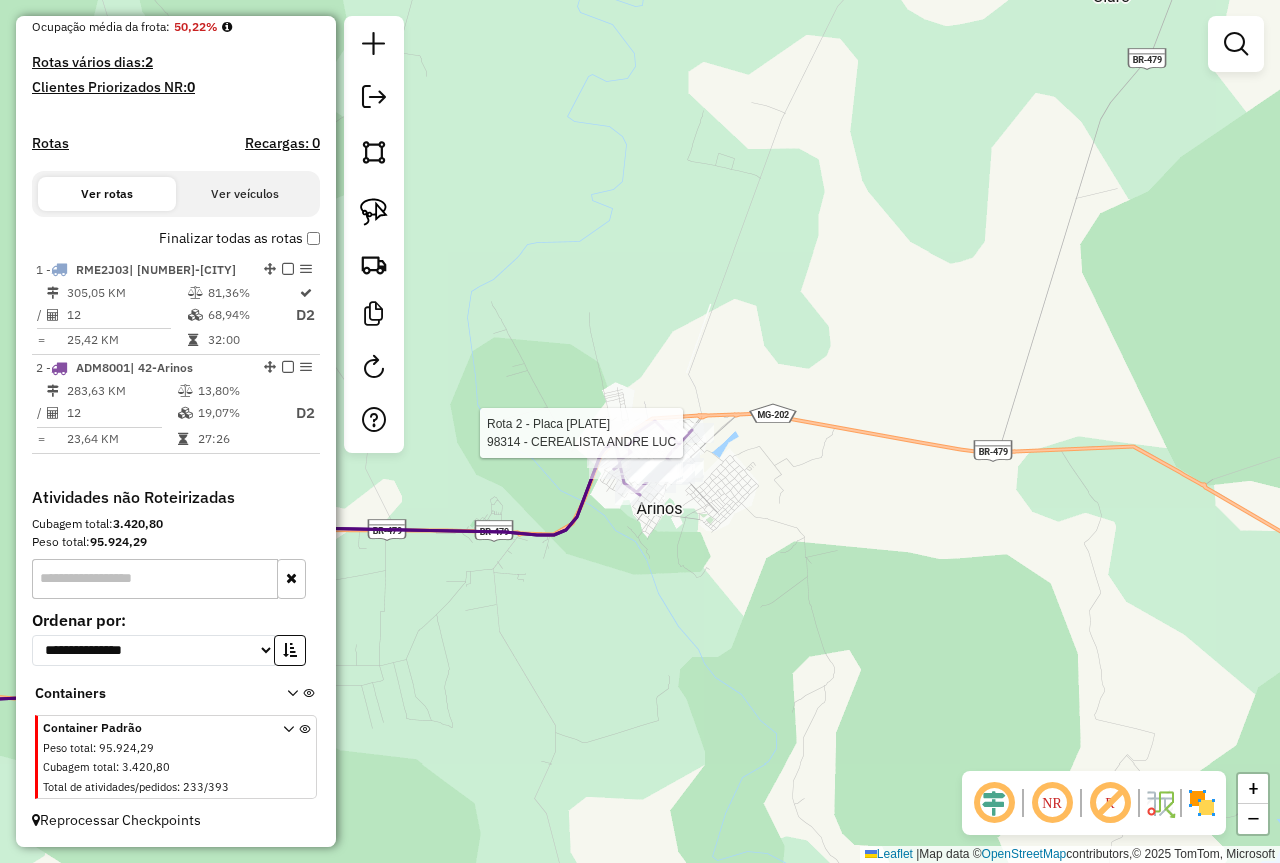 select on "*********" 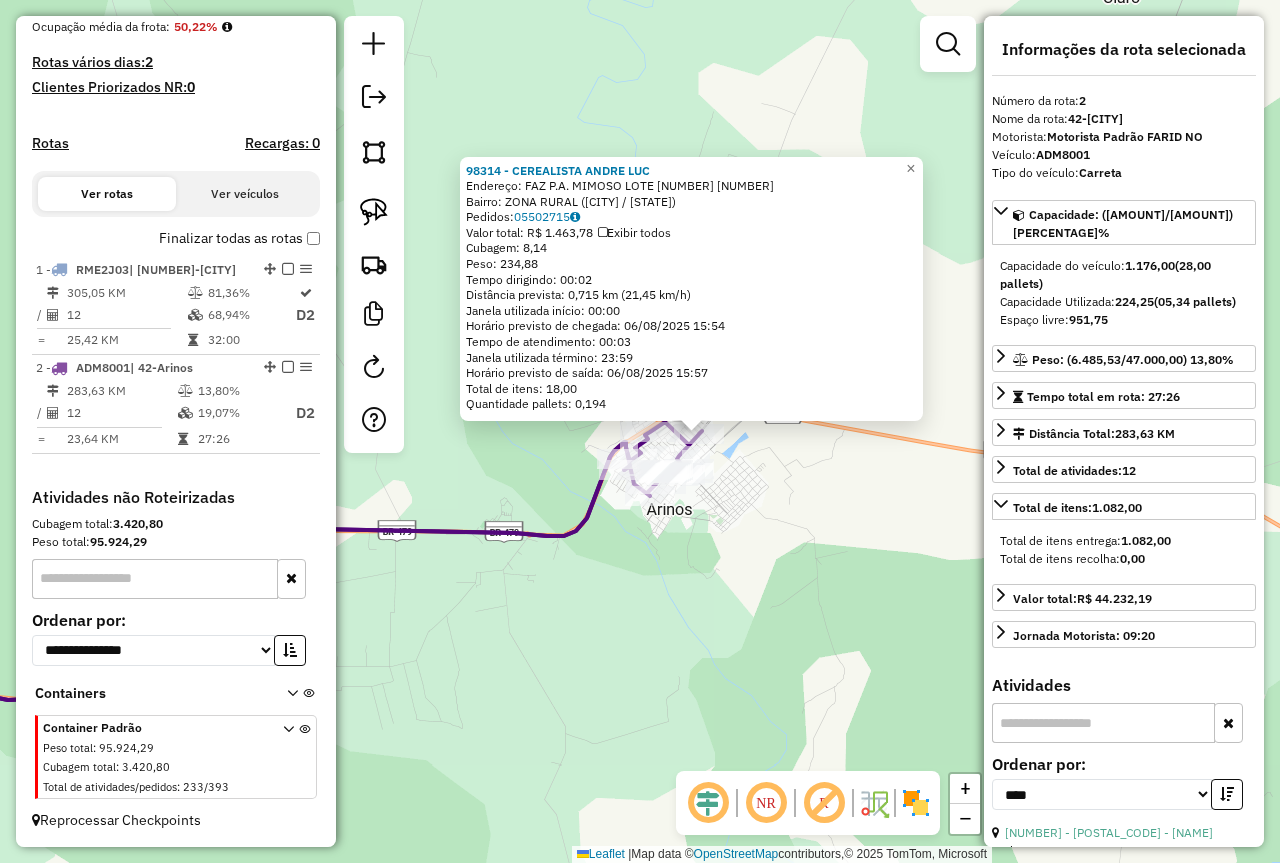 drag, startPoint x: 682, startPoint y: 647, endPoint x: 770, endPoint y: 616, distance: 93.30059 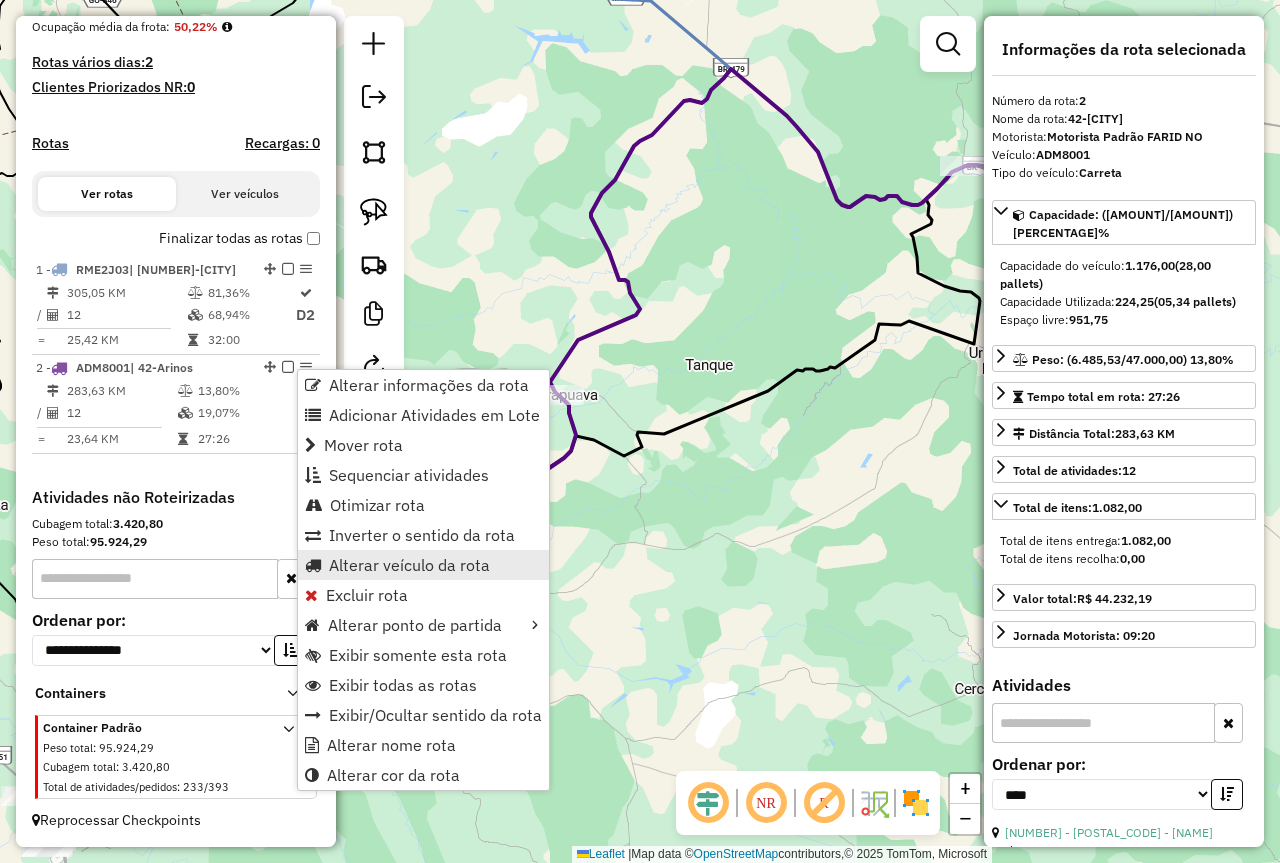 click on "Alterar veículo da rota" at bounding box center (423, 565) 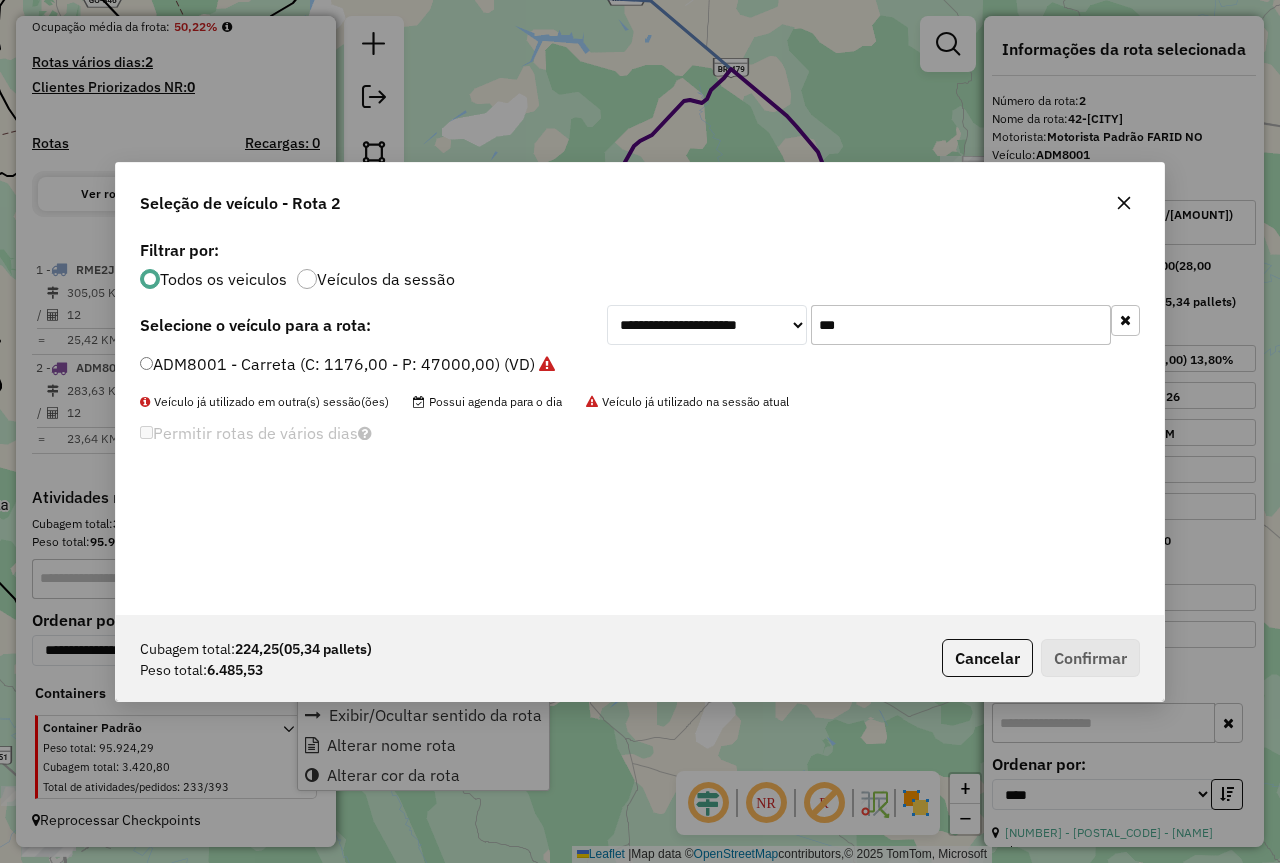 scroll, scrollTop: 11, scrollLeft: 6, axis: both 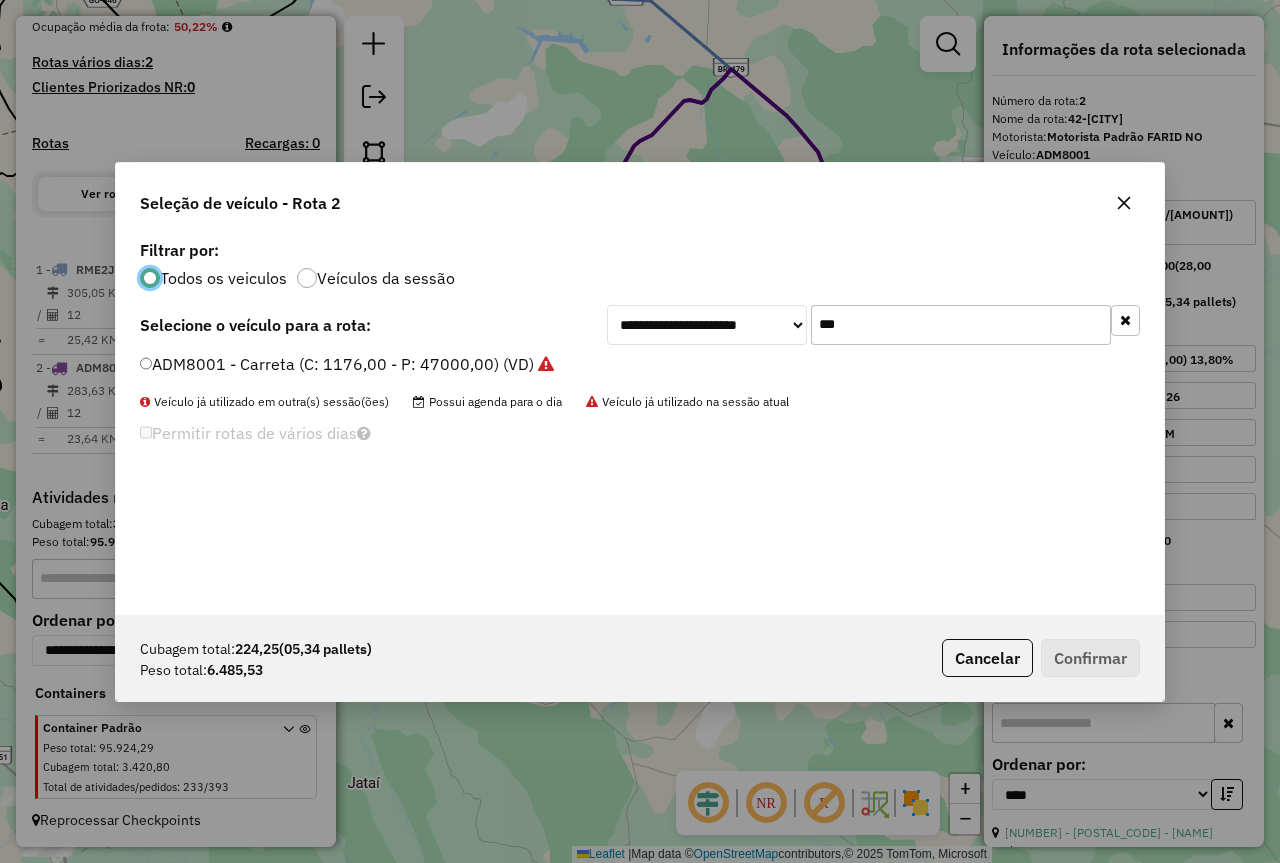 click on "***" 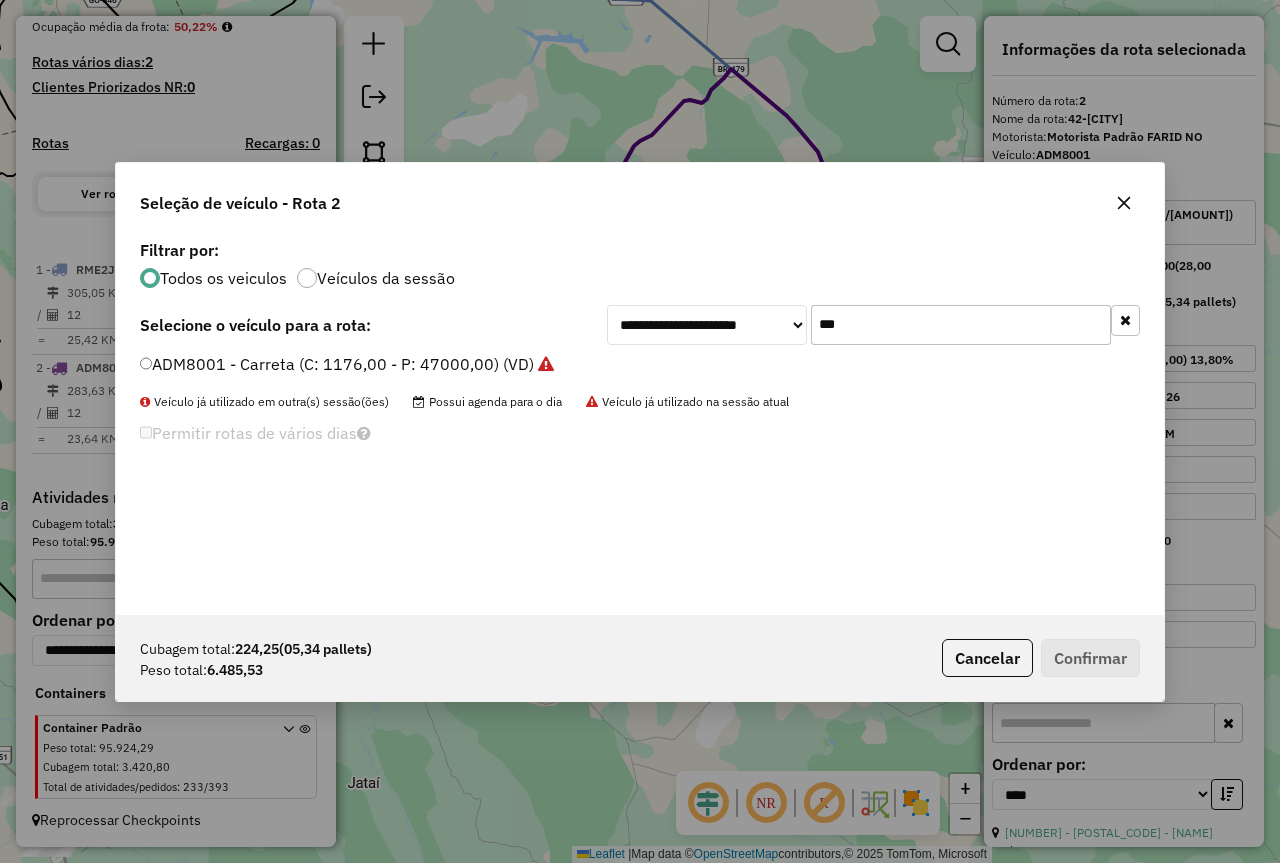 click on "***" 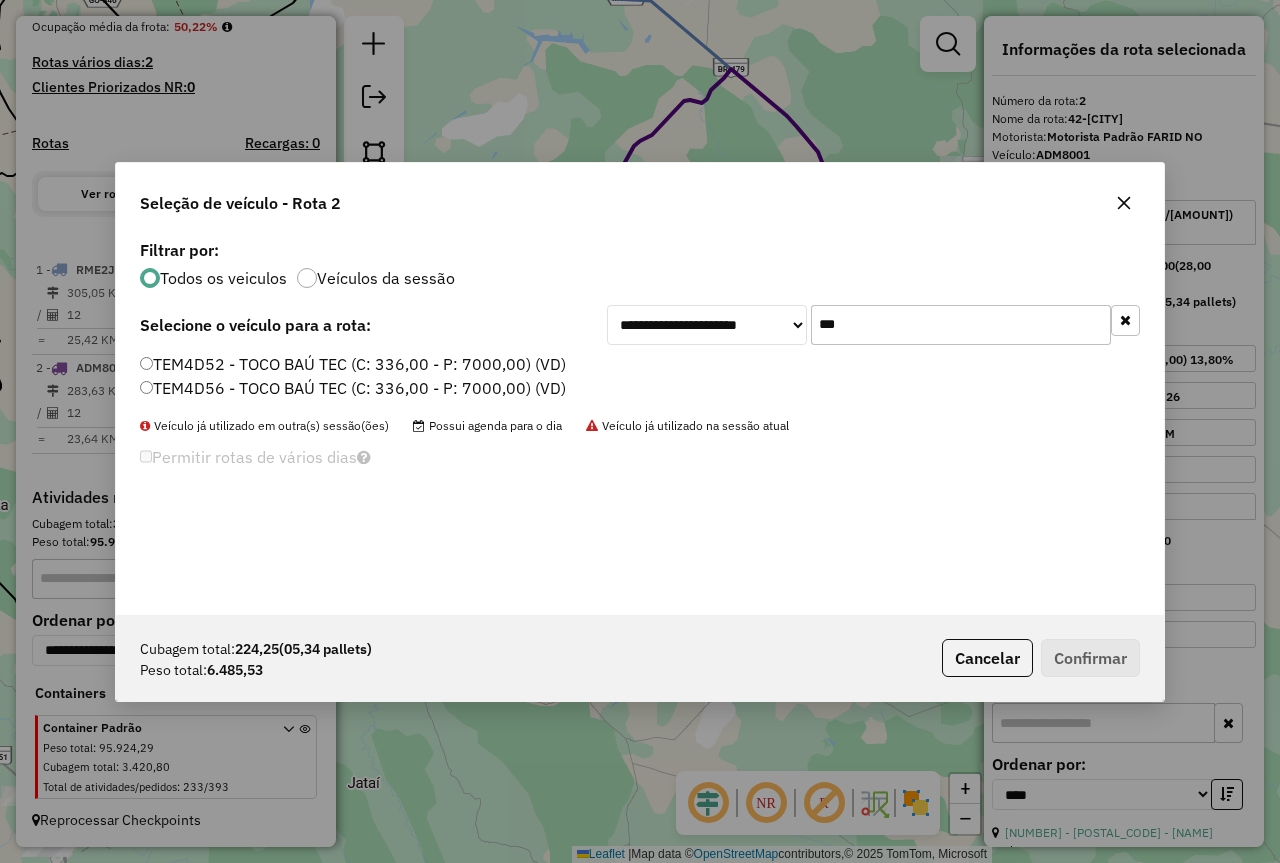type on "***" 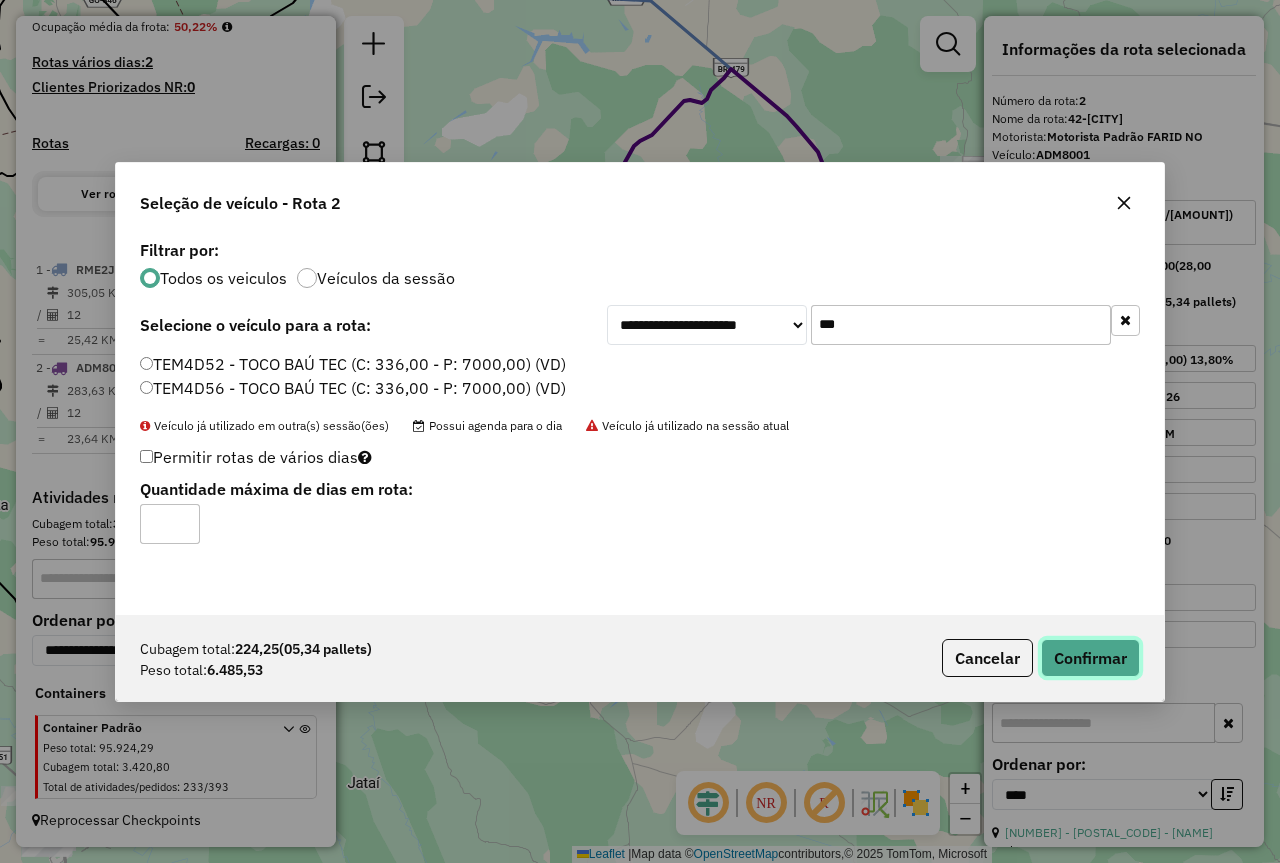 click on "Confirmar" 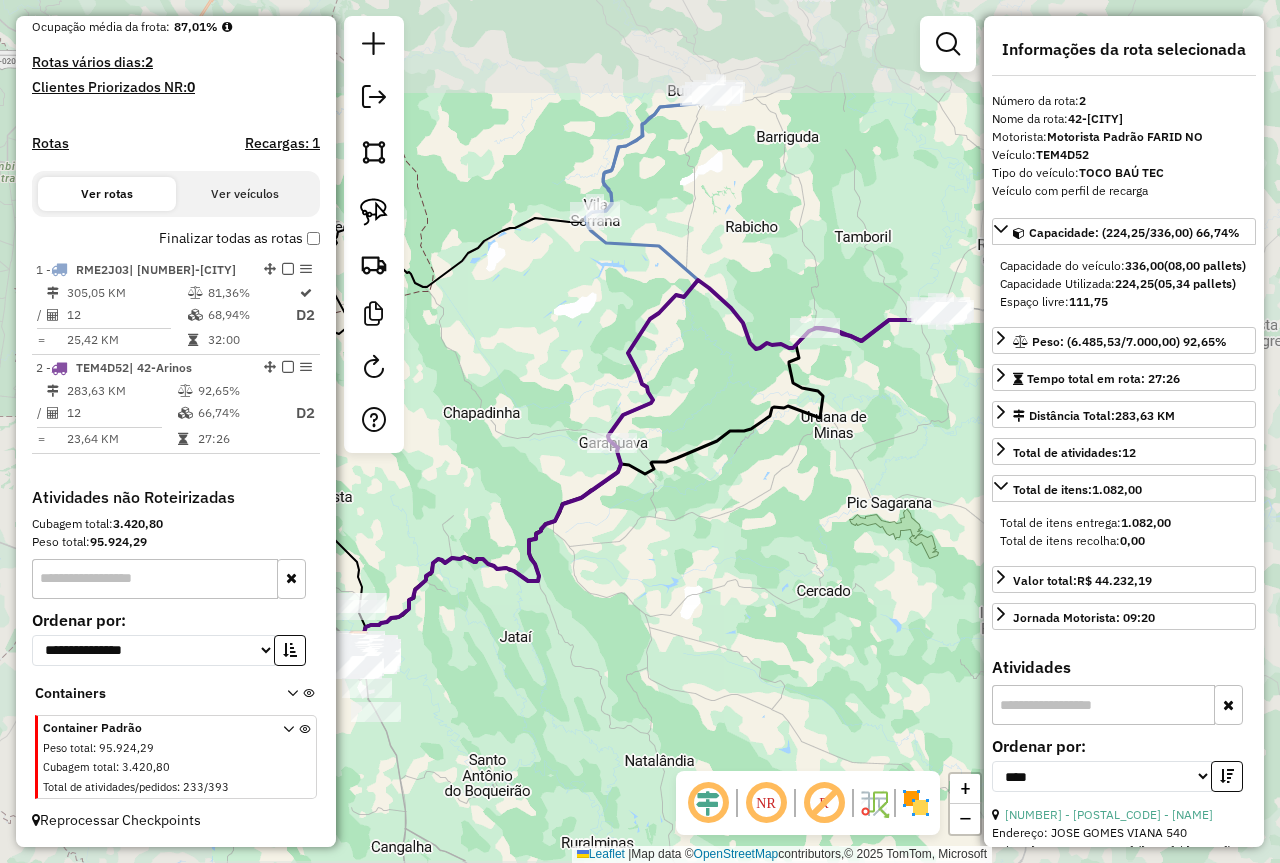 click on "Janela de atendimento Grade de atendimento Capacidade Transportadoras Veículos Cliente Pedidos  Rotas Selecione os dias de semana para filtrar as janelas de atendimento  Seg   Ter   Qua   Qui   Sex   Sáb   Dom  Informe o período da janela de atendimento: De: Até:  Filtrar exatamente a janela do cliente  Considerar janela de atendimento padrão  Selecione os dias de semana para filtrar as grades de atendimento  Seg   Ter   Qua   Qui   Sex   Sáb   Dom   Considerar clientes sem dia de atendimento cadastrado  Clientes fora do dia de atendimento selecionado Filtrar as atividades entre os valores definidos abaixo:  Peso mínimo:   Peso máximo:   Cubagem mínima:   Cubagem máxima:   De:   Até:  Filtrar as atividades entre o tempo de atendimento definido abaixo:  De:   Até:   Considerar capacidade total dos clientes não roteirizados Transportadora: Selecione um ou mais itens Tipo de veículo: Selecione um ou mais itens Veículo: Selecione um ou mais itens Motorista: Selecione um ou mais itens Nome: Rótulo:" 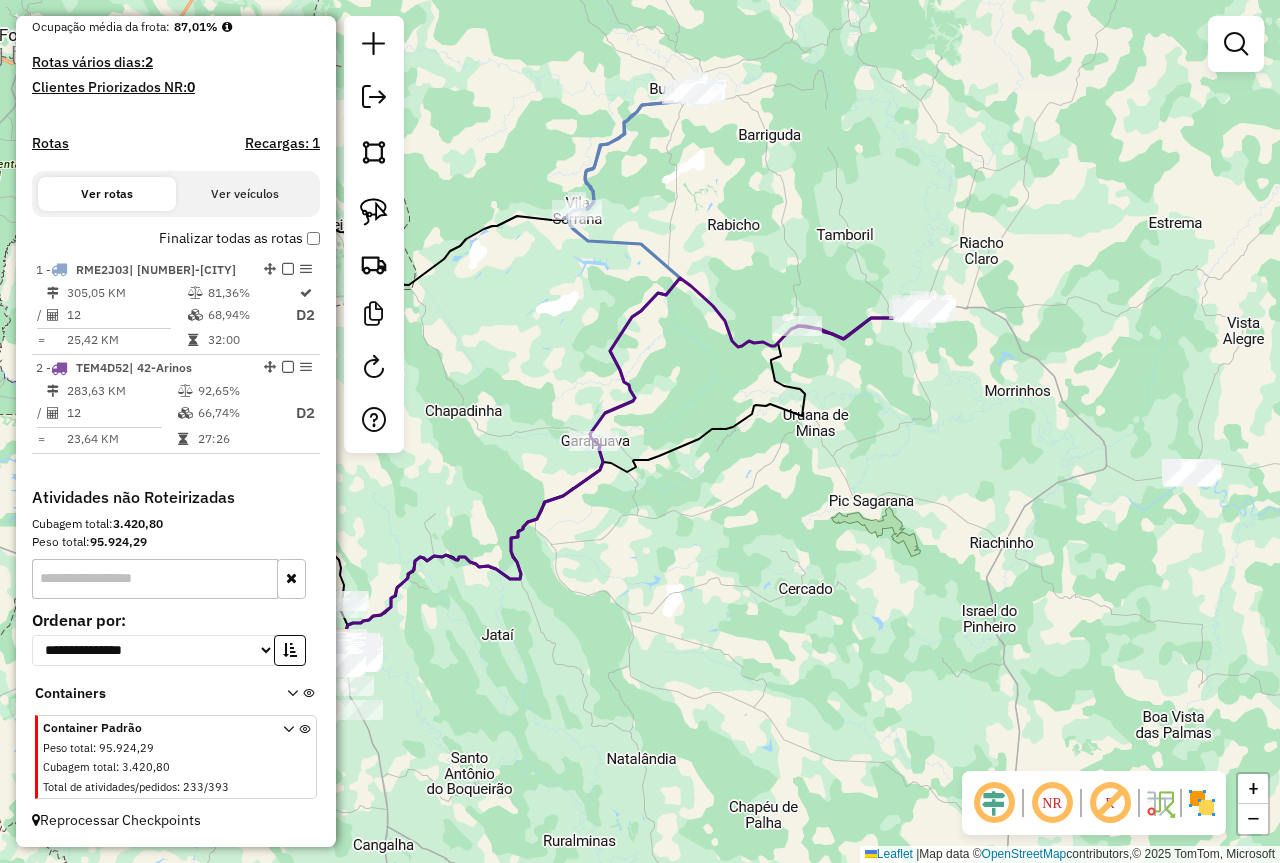 drag, startPoint x: 842, startPoint y: 430, endPoint x: 720, endPoint y: 425, distance: 122.10242 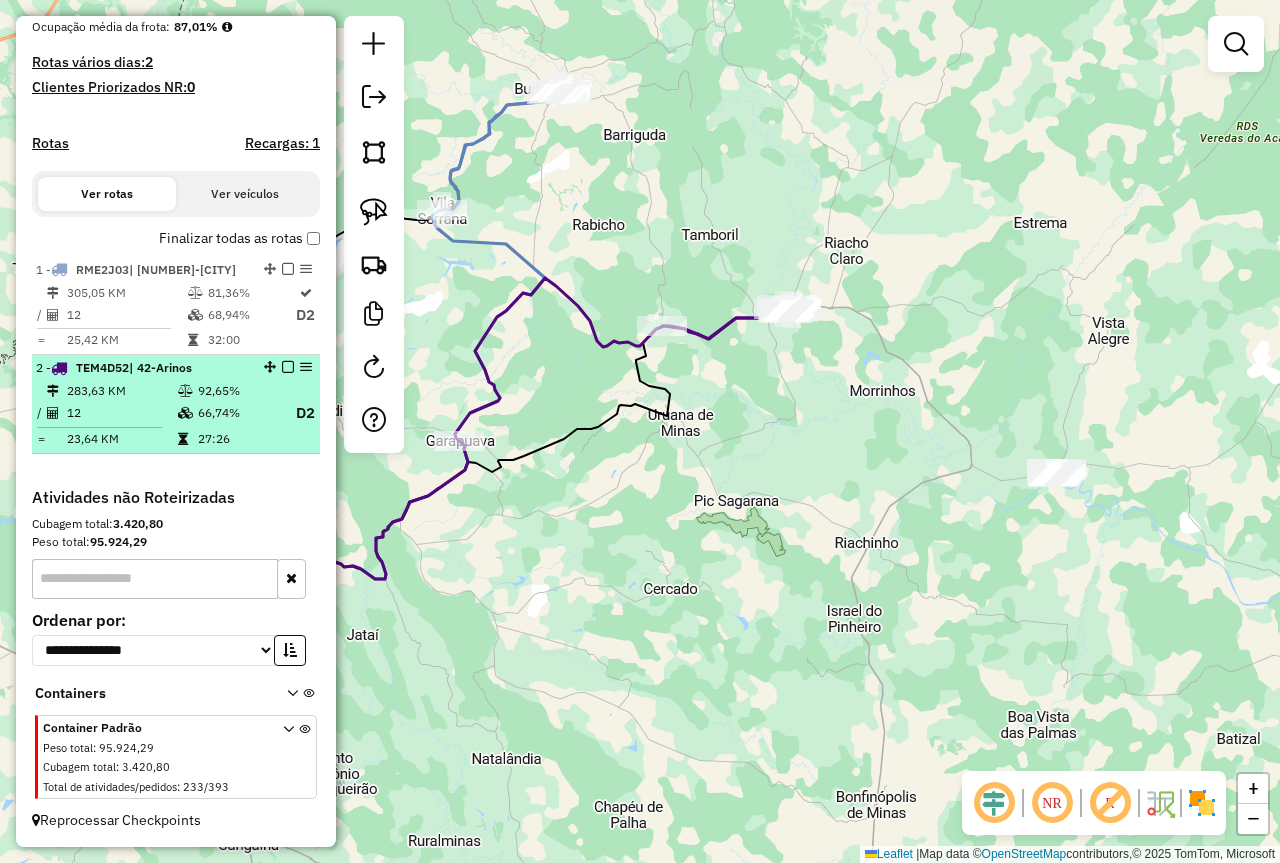 click at bounding box center [288, 367] 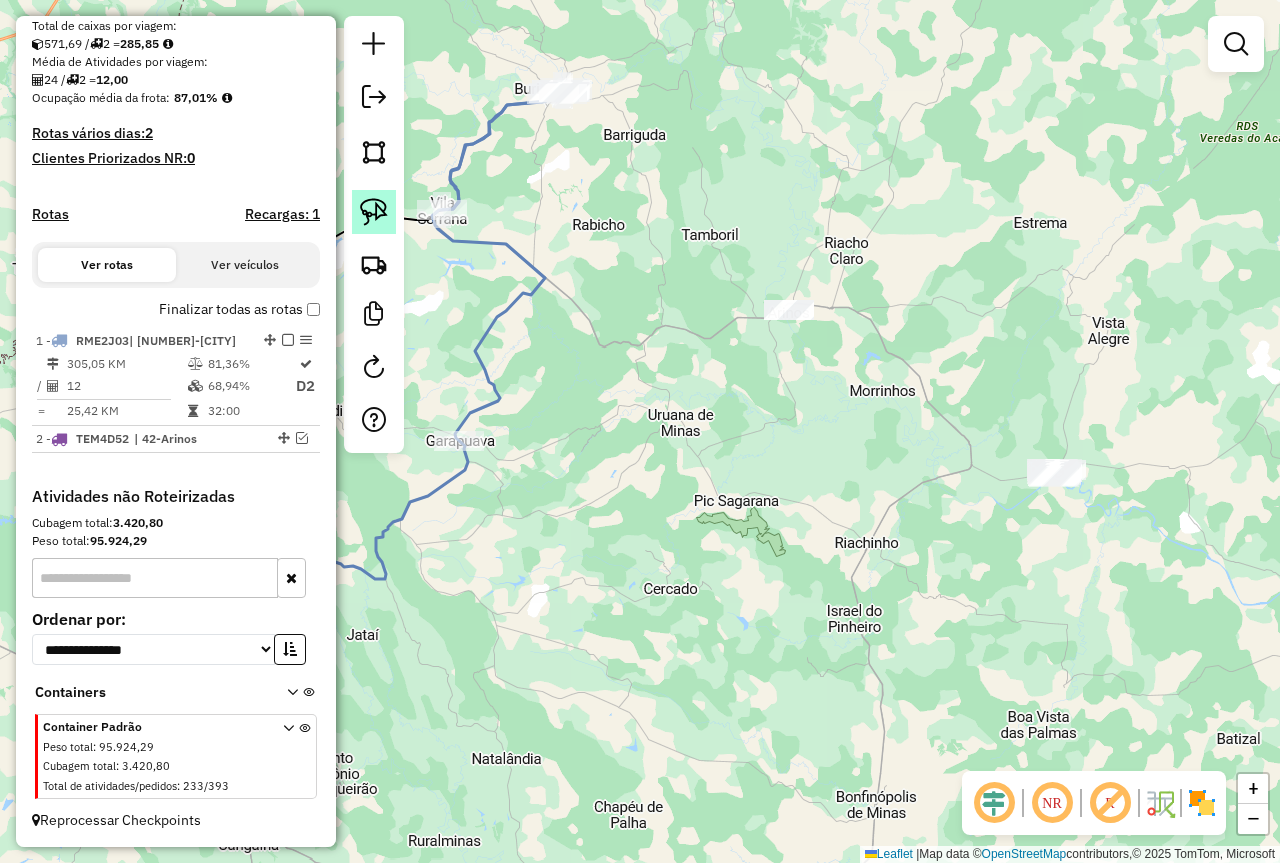 click 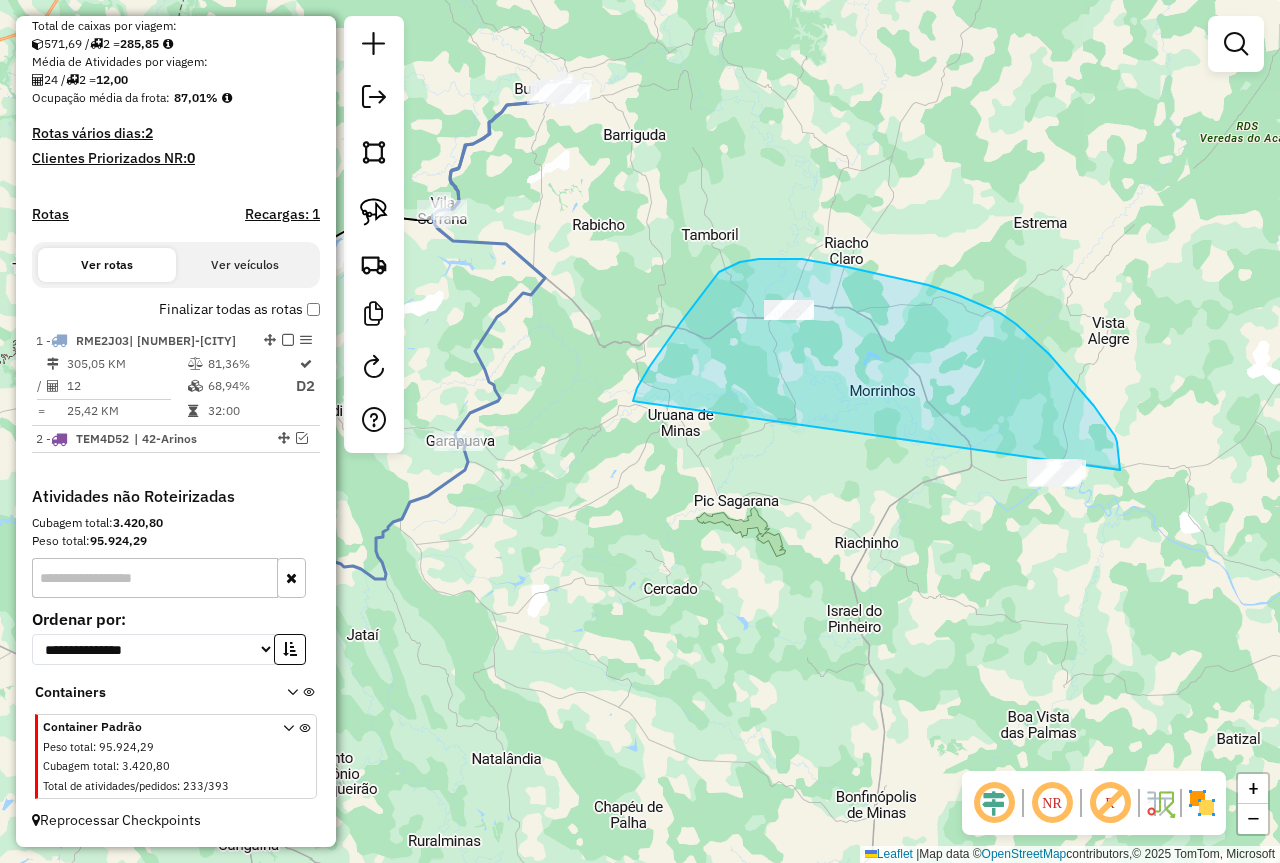 drag, startPoint x: 633, startPoint y: 401, endPoint x: 1101, endPoint y: 555, distance: 492.68652 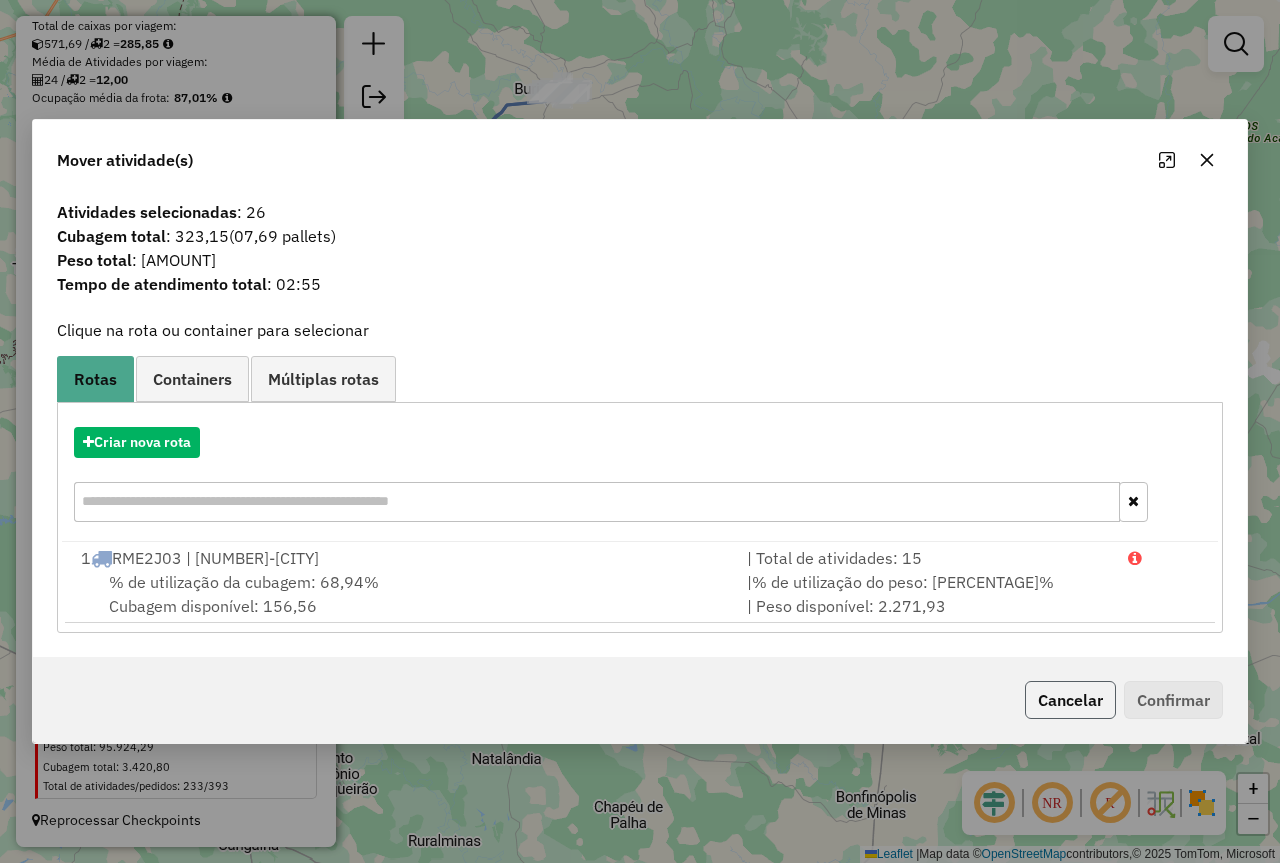 click on "Cancelar" 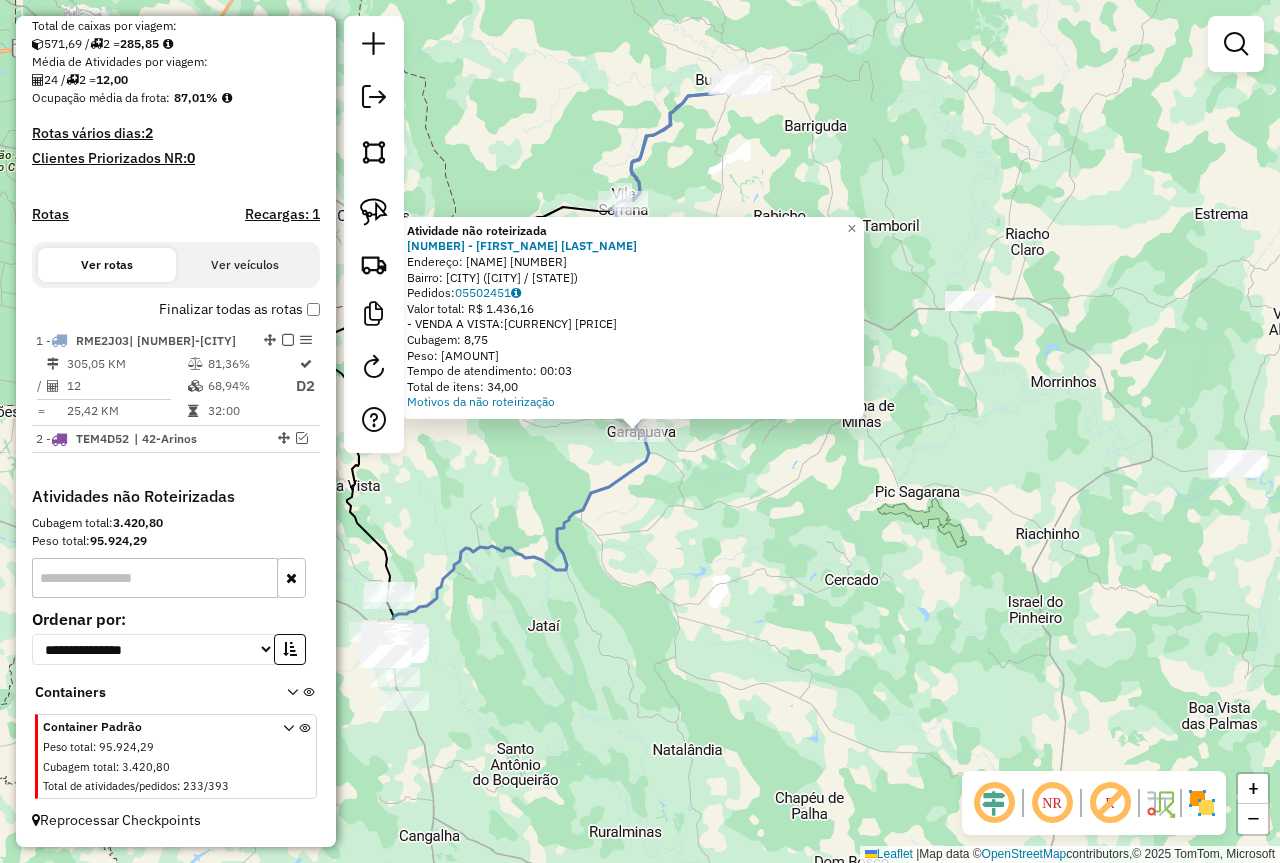 click on "Atividade não roteirizada 98499 - BETANIA GONCALVES  Endereço:  BRASILIA 116   Bairro: GARAPUAVA (UNAI / MG)   Pedidos:  05502451   Valor total: R$ 1.436,16   - VENDA A VISTA:  R$ 1.436,16   Cubagem: 8,75   Peso: 236,45   Tempo de atendimento: 00:03   Total de itens: 34,00  Motivos da não roteirização × Janela de atendimento Grade de atendimento Capacidade Transportadoras Veículos Cliente Pedidos  Rotas Selecione os dias de semana para filtrar as janelas de atendimento  Seg   Ter   Qua   Qui   Sex   Sáb   Dom  Informe o período da janela de atendimento: De: Até:  Filtrar exatamente a janela do cliente  Considerar janela de atendimento padrão  Selecione os dias de semana para filtrar as grades de atendimento  Seg   Ter   Qua   Qui   Sex   Sáb   Dom   Considerar clientes sem dia de atendimento cadastrado  Clientes fora do dia de atendimento selecionado Filtrar as atividades entre os valores definidos abaixo:  Peso mínimo:   Peso máximo:   Cubagem mínima:   Cubagem máxima:   De:   Até:   De:  +" 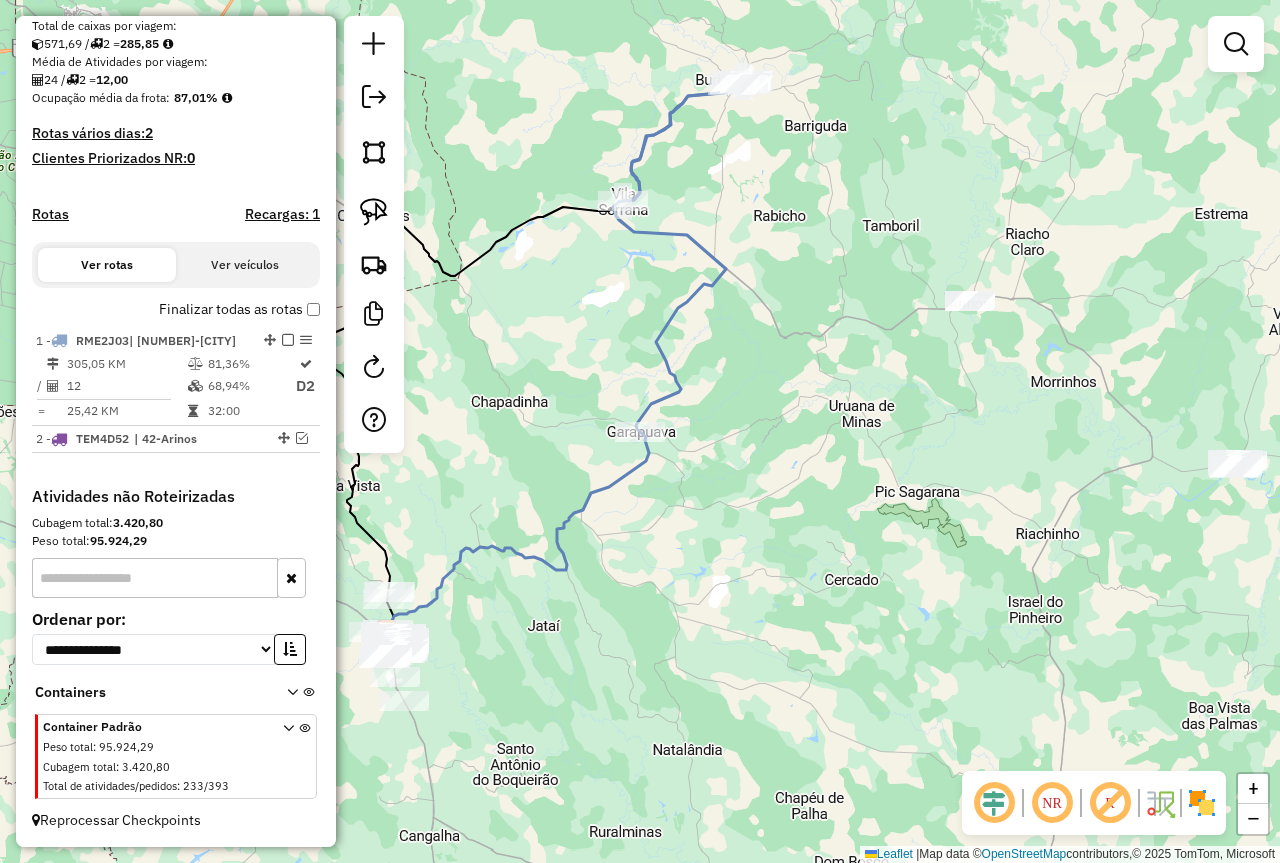 click 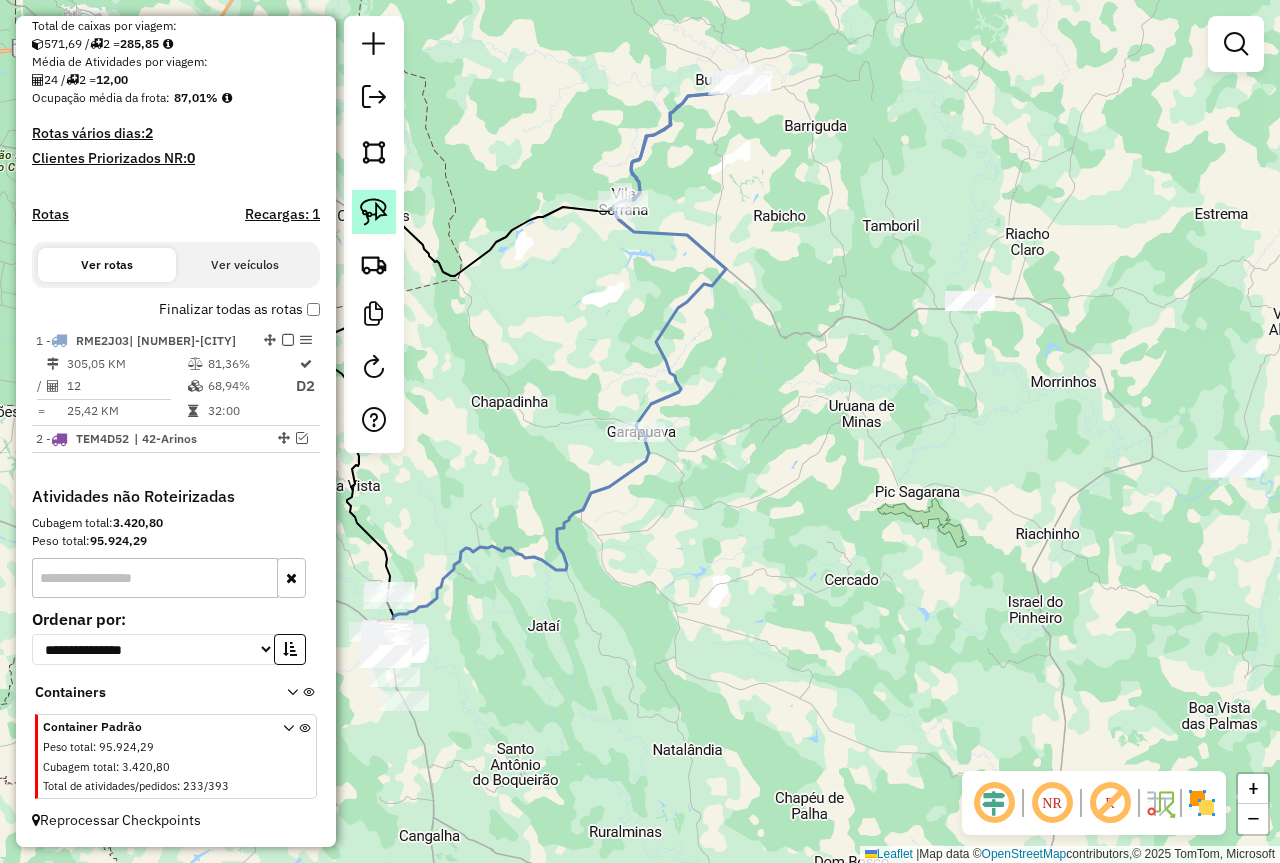 click 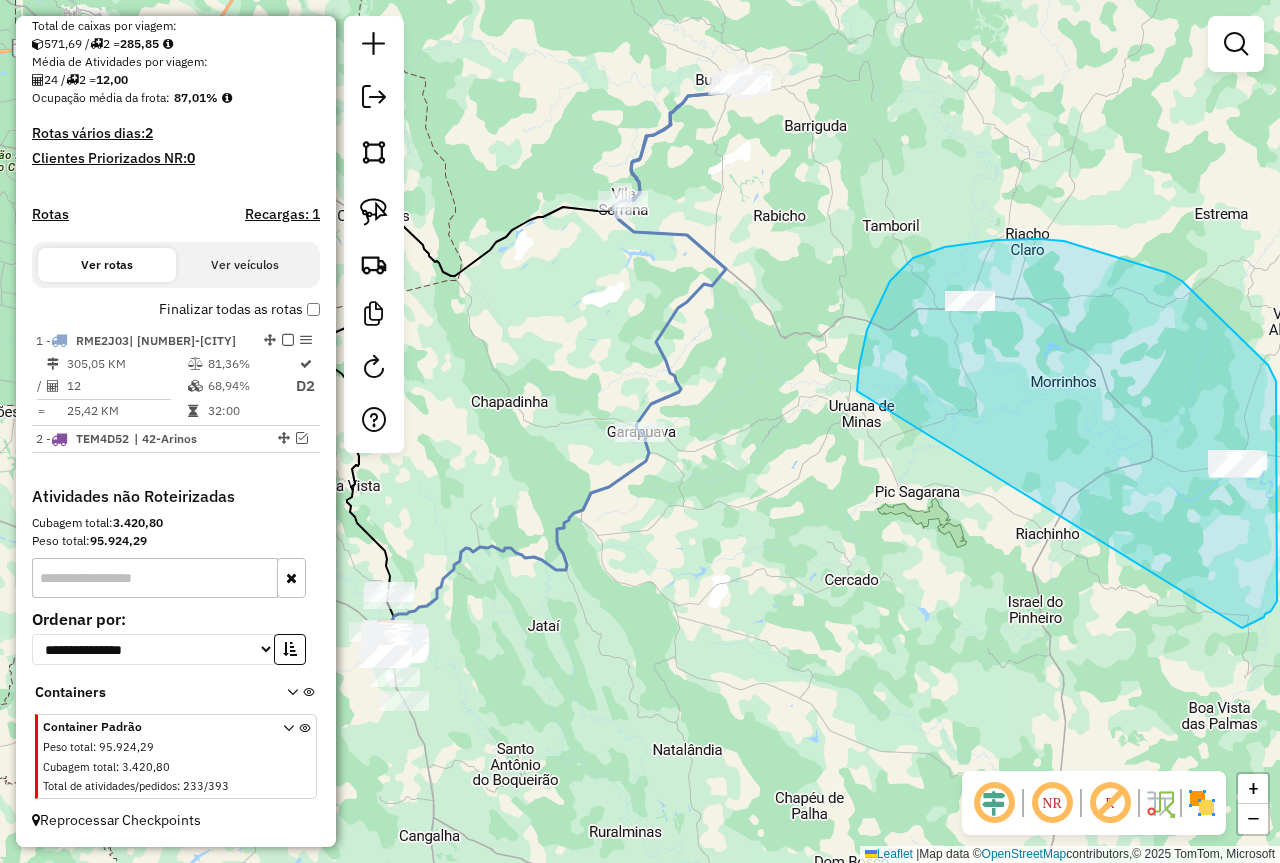 drag, startPoint x: 857, startPoint y: 391, endPoint x: 1239, endPoint y: 629, distance: 450.07556 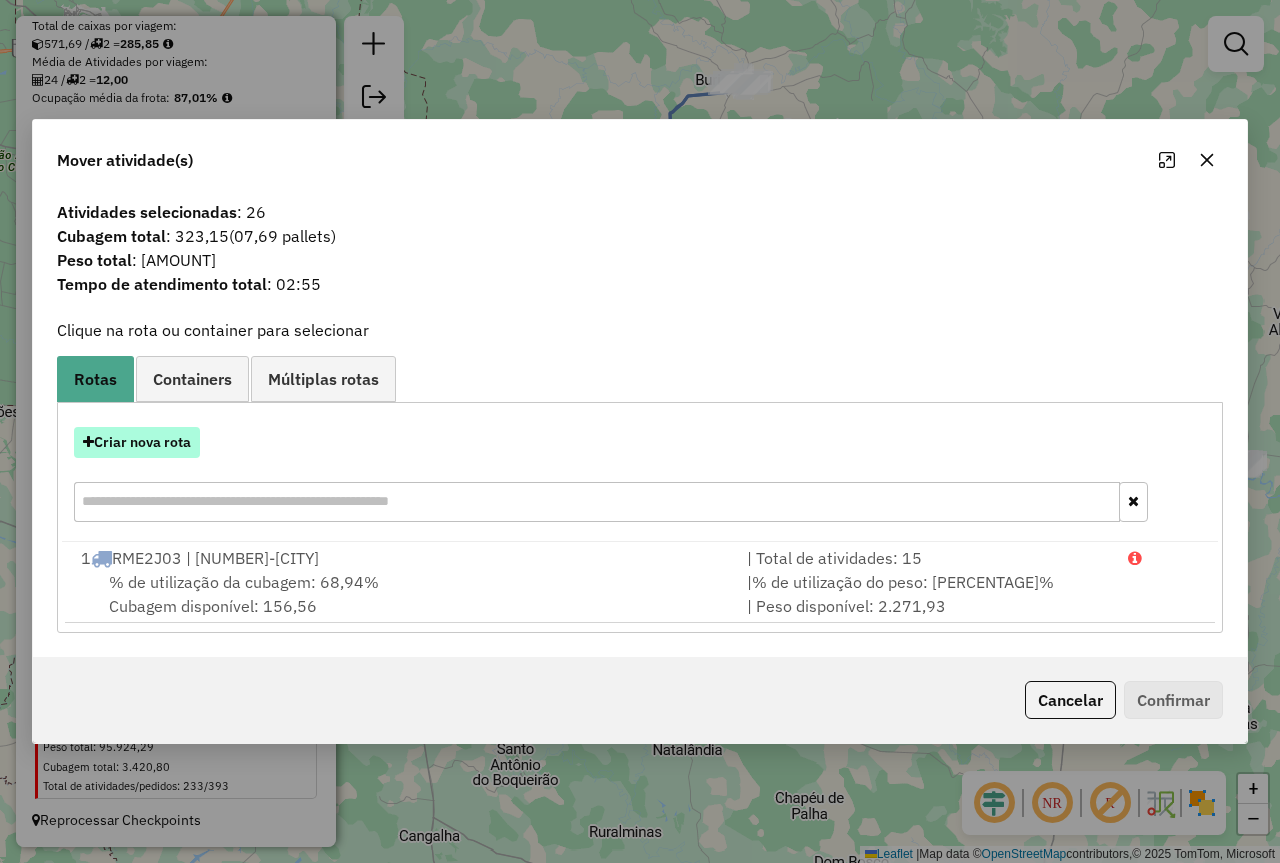 click on "Criar nova rota" at bounding box center [137, 442] 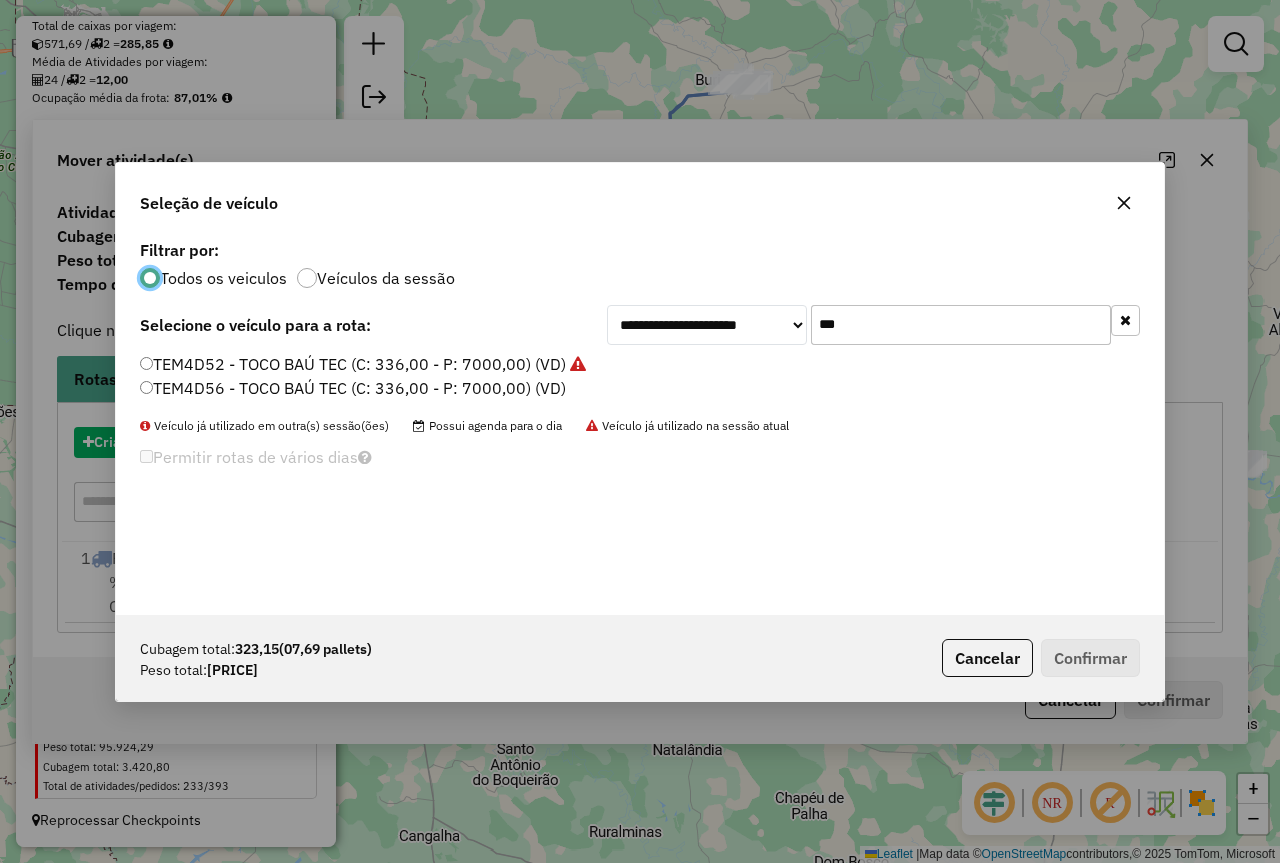 scroll, scrollTop: 11, scrollLeft: 6, axis: both 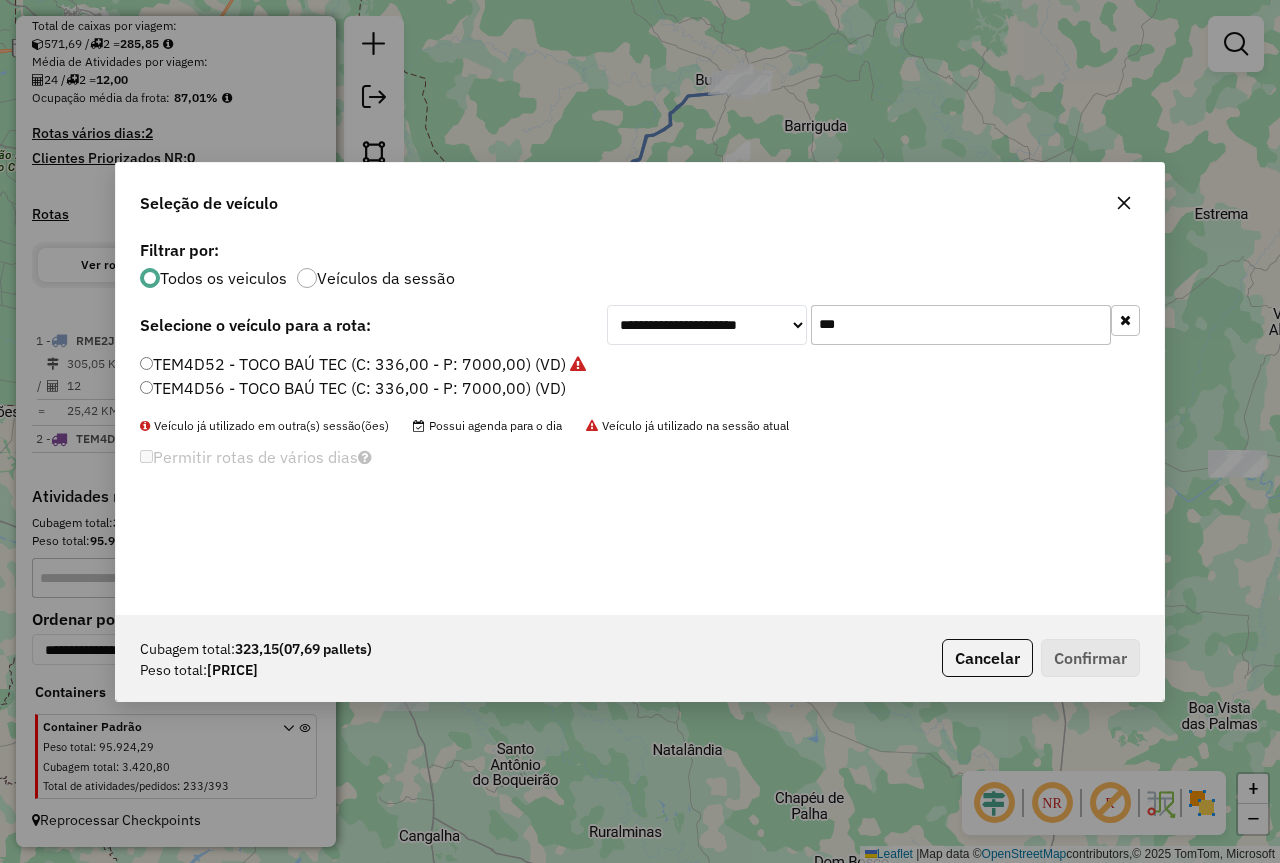 click on "***" 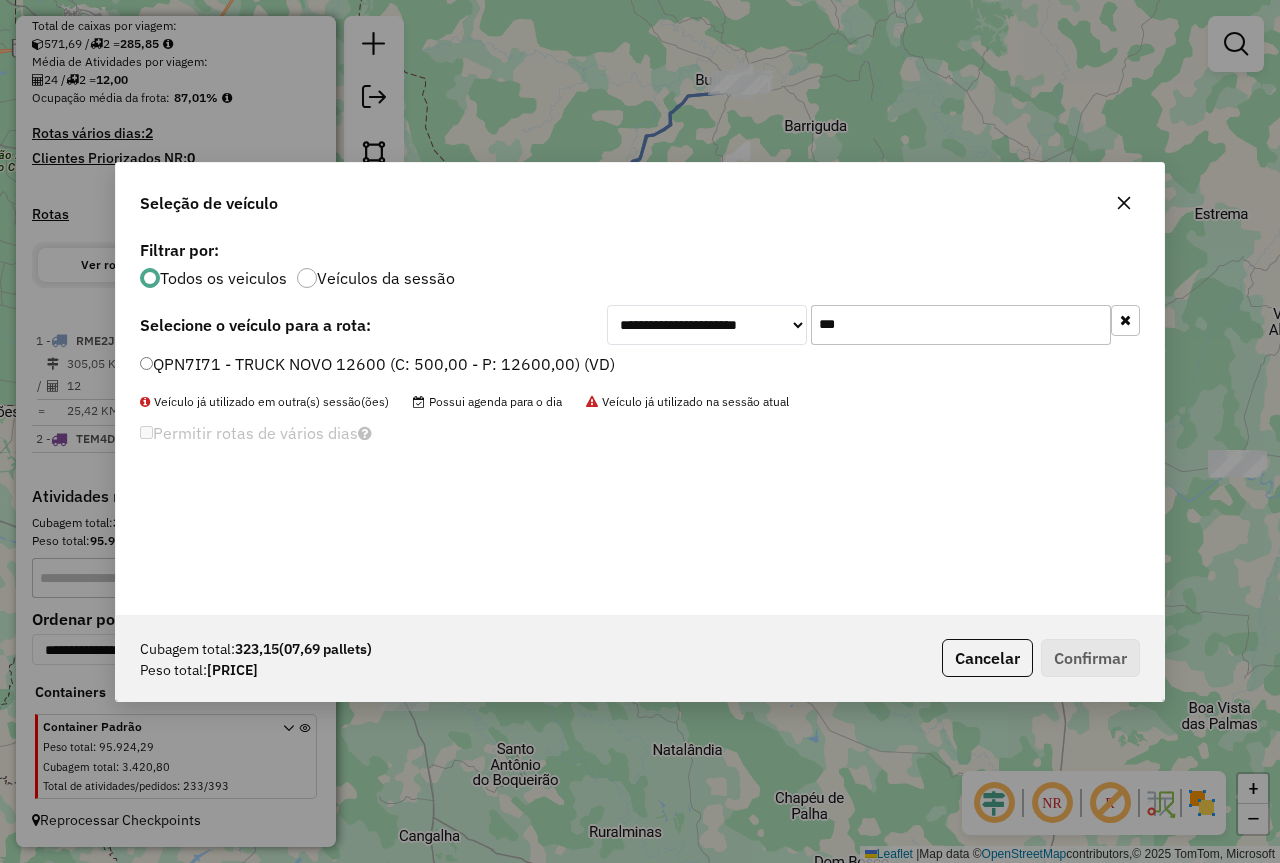 type on "***" 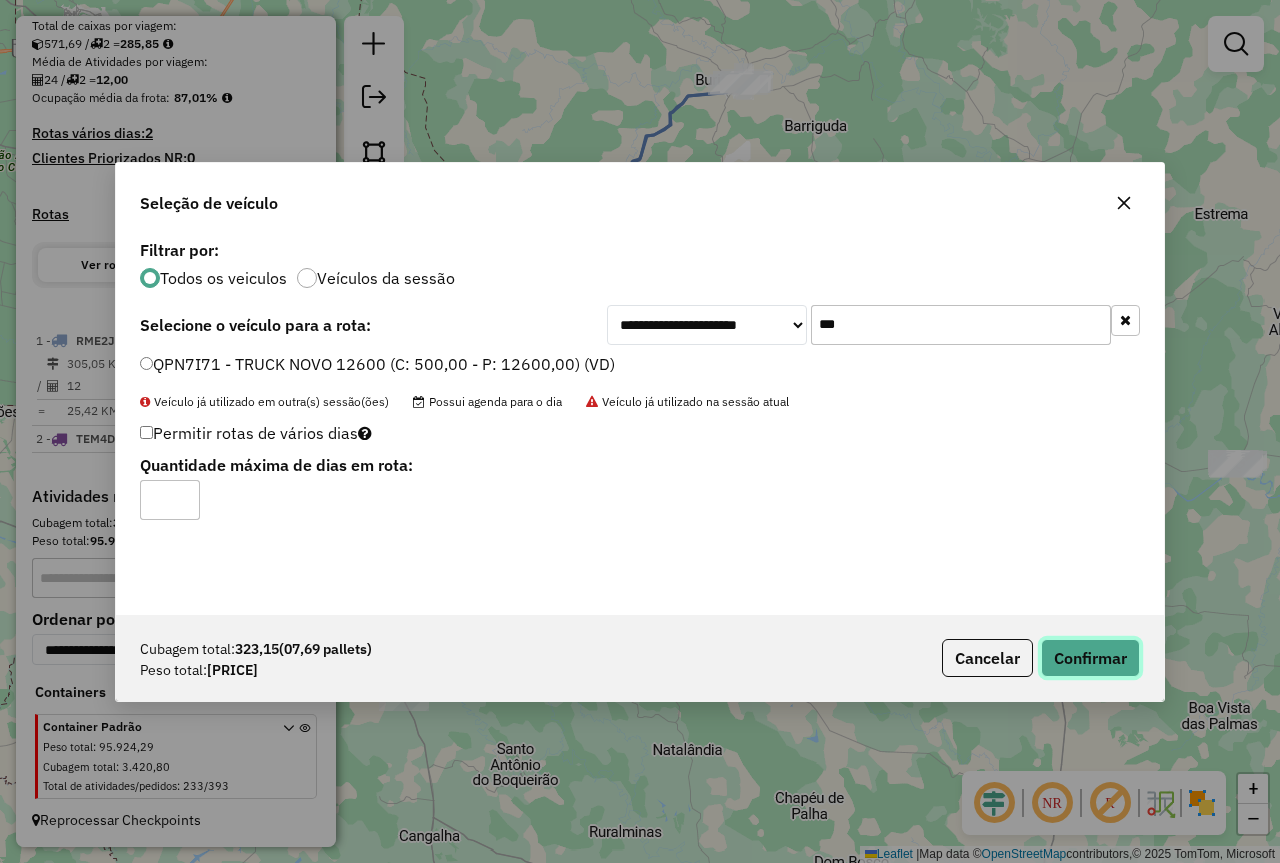 click on "Confirmar" 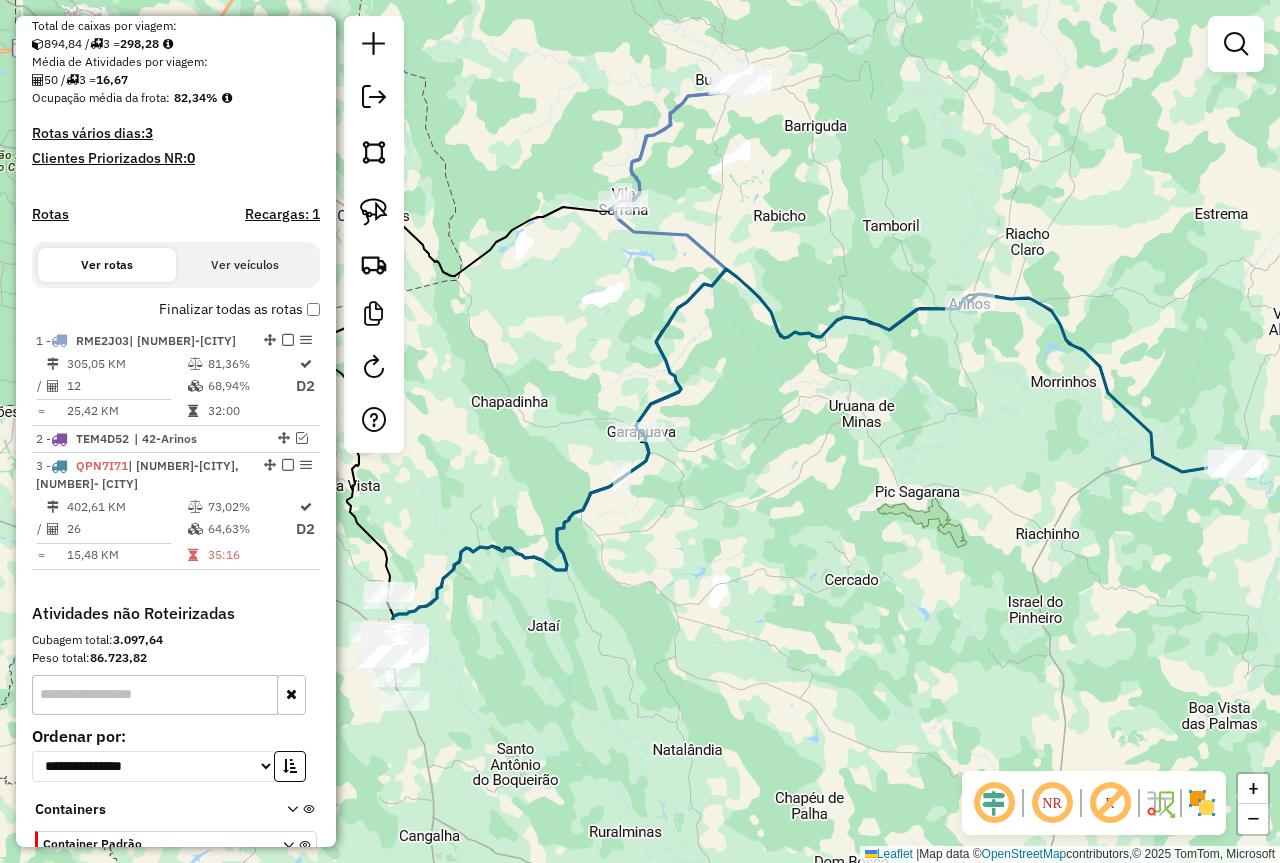 scroll, scrollTop: 509, scrollLeft: 0, axis: vertical 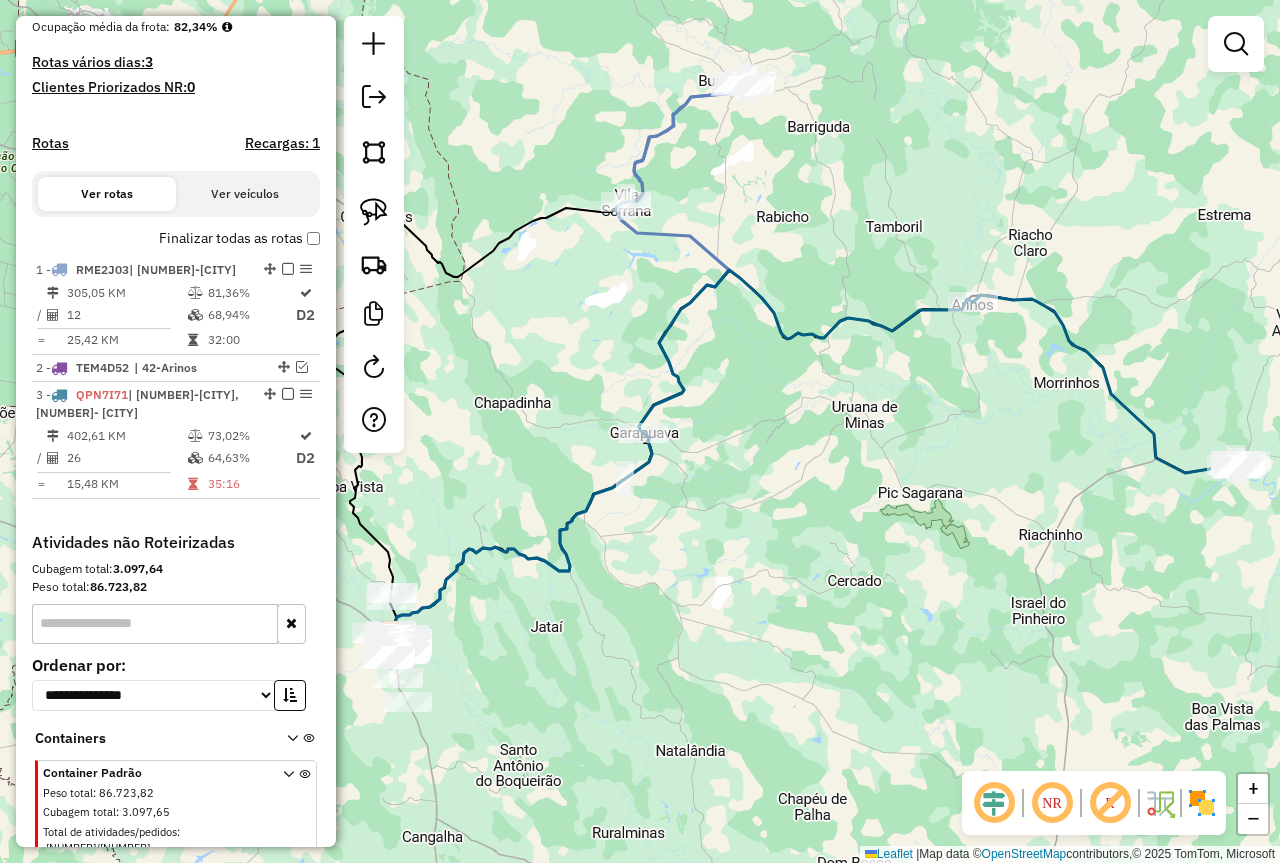 drag, startPoint x: 902, startPoint y: 386, endPoint x: 821, endPoint y: 461, distance: 110.39022 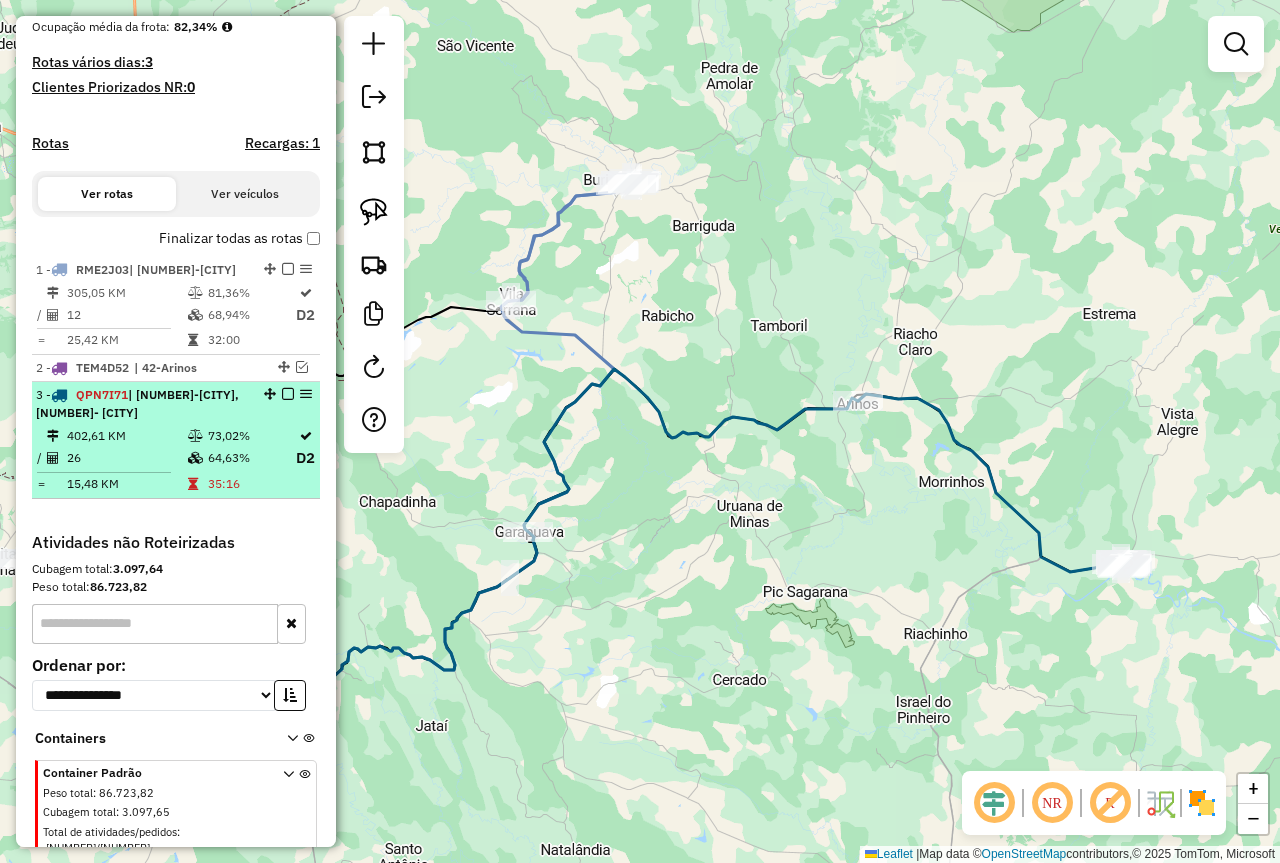 click at bounding box center [288, 394] 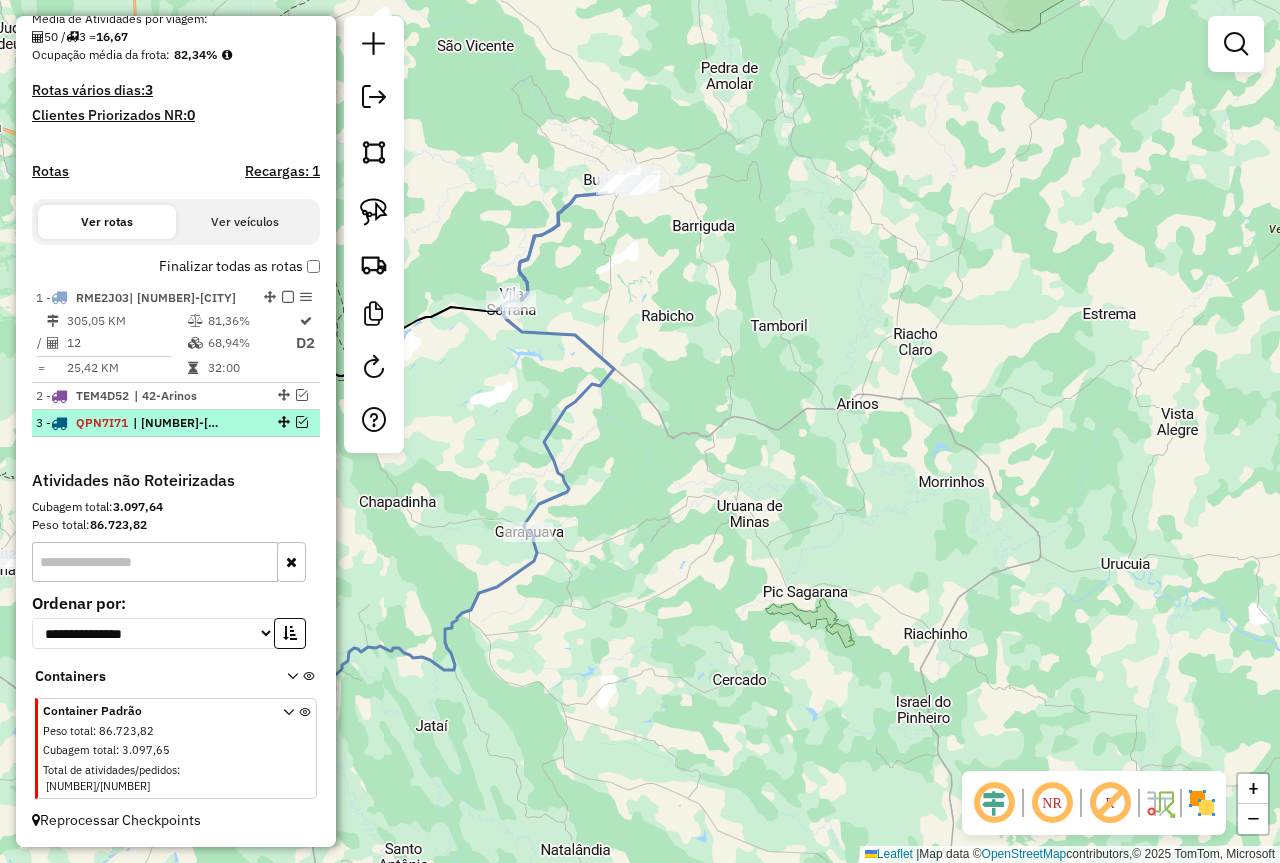 scroll, scrollTop: 465, scrollLeft: 0, axis: vertical 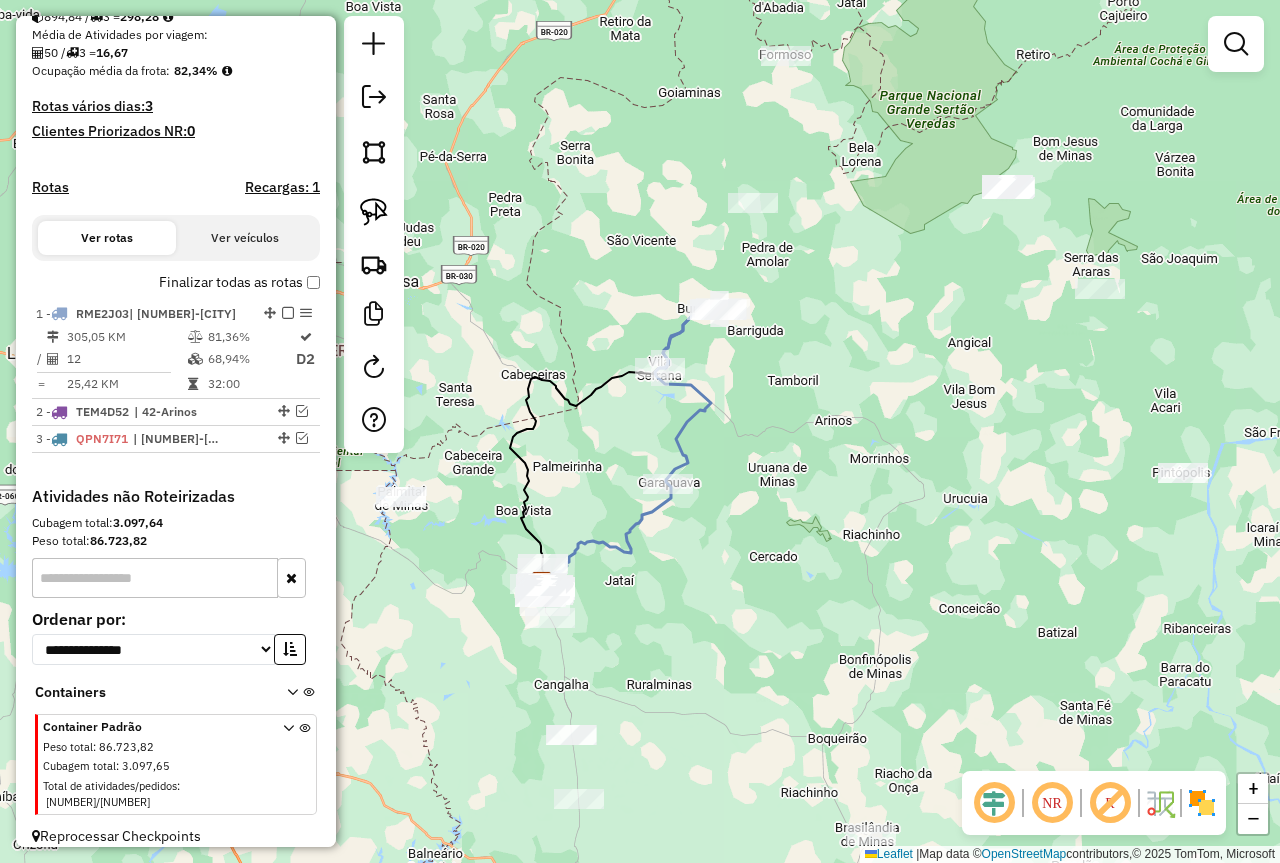 drag, startPoint x: 935, startPoint y: 371, endPoint x: 751, endPoint y: 450, distance: 200.24236 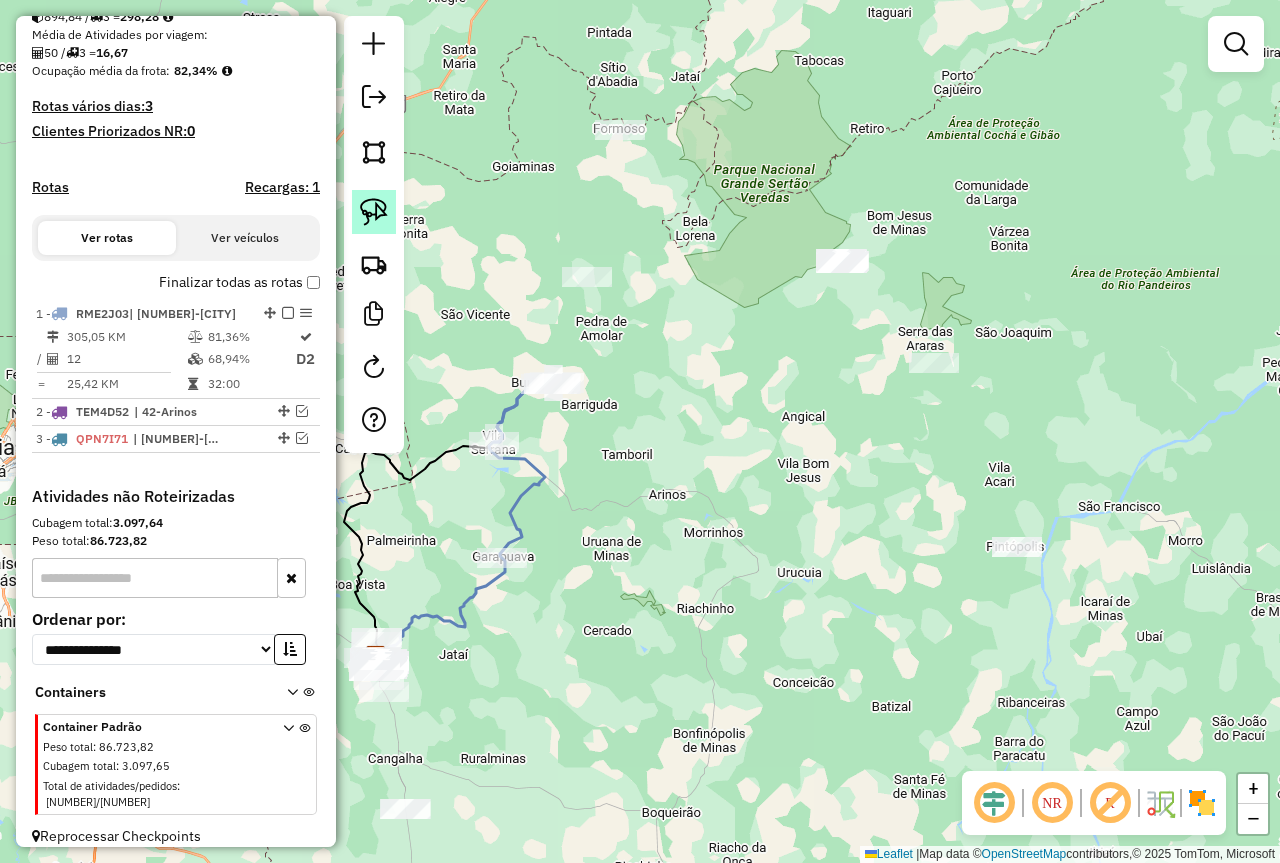 click 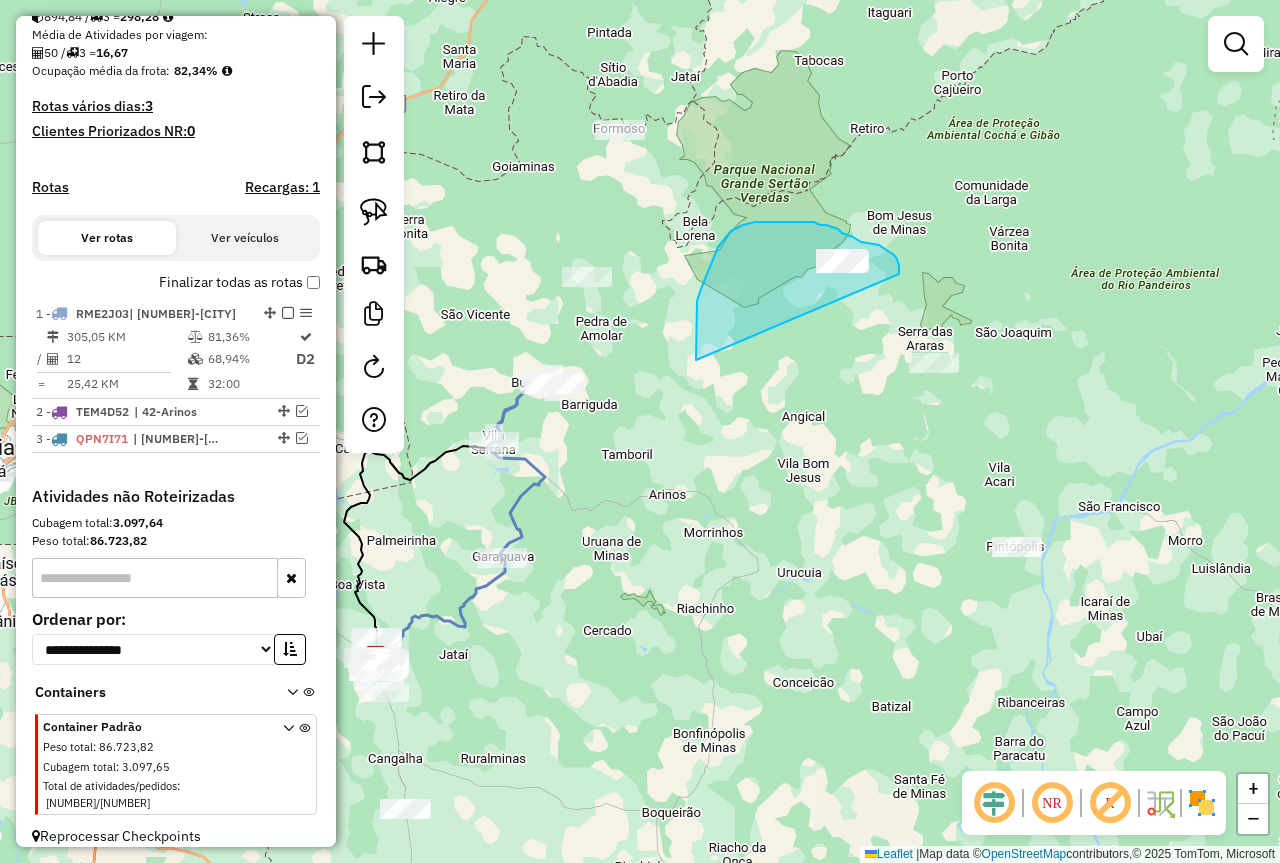 drag, startPoint x: 696, startPoint y: 360, endPoint x: 899, endPoint y: 282, distance: 217.46954 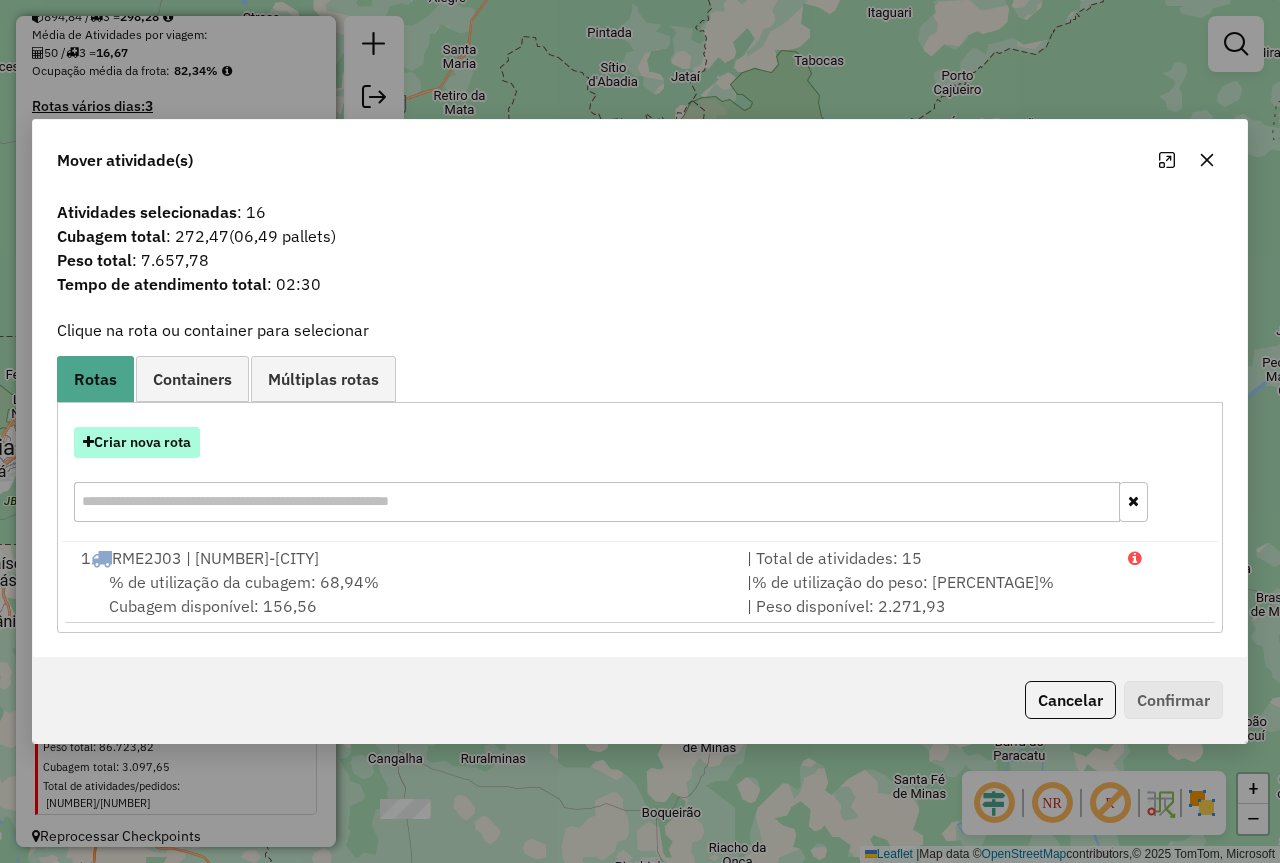 click on "Criar nova rota" at bounding box center (137, 442) 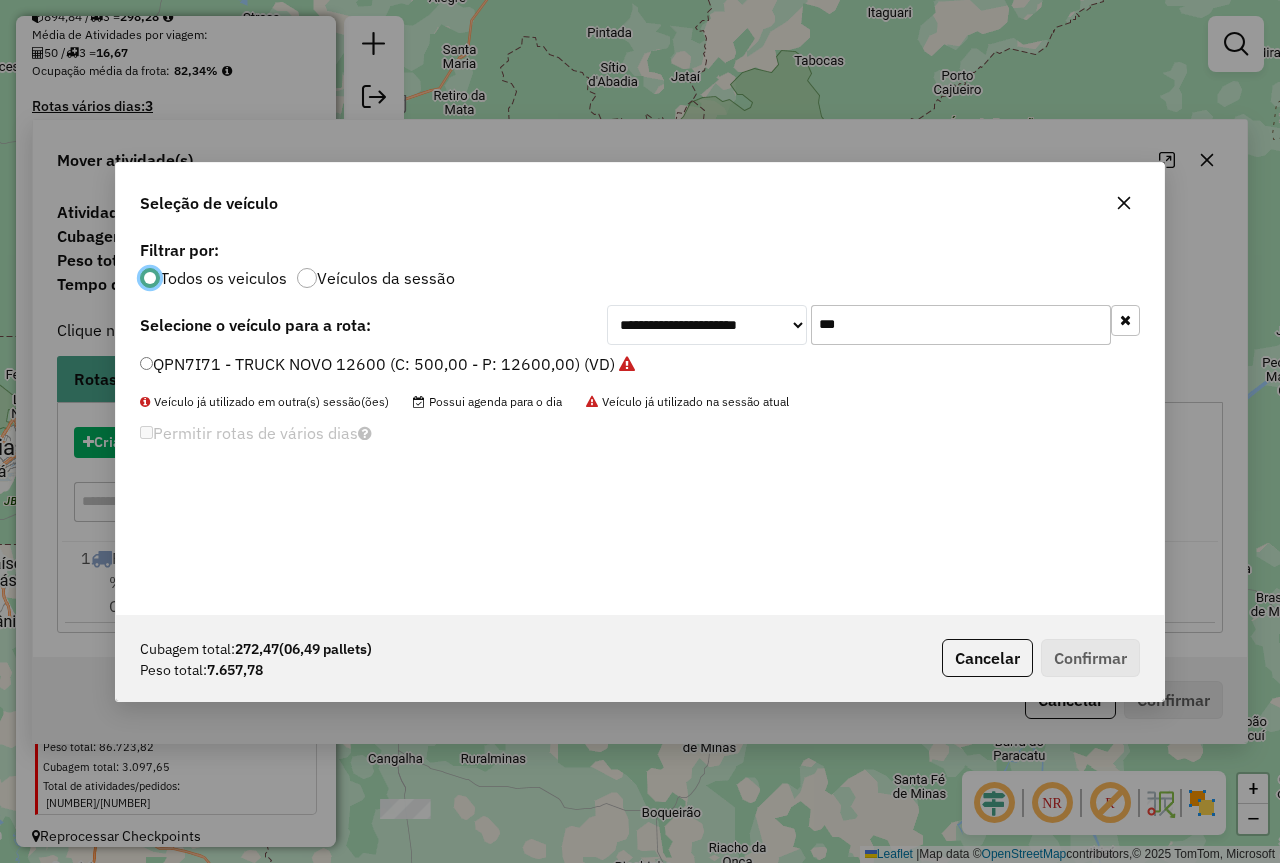 scroll, scrollTop: 11, scrollLeft: 6, axis: both 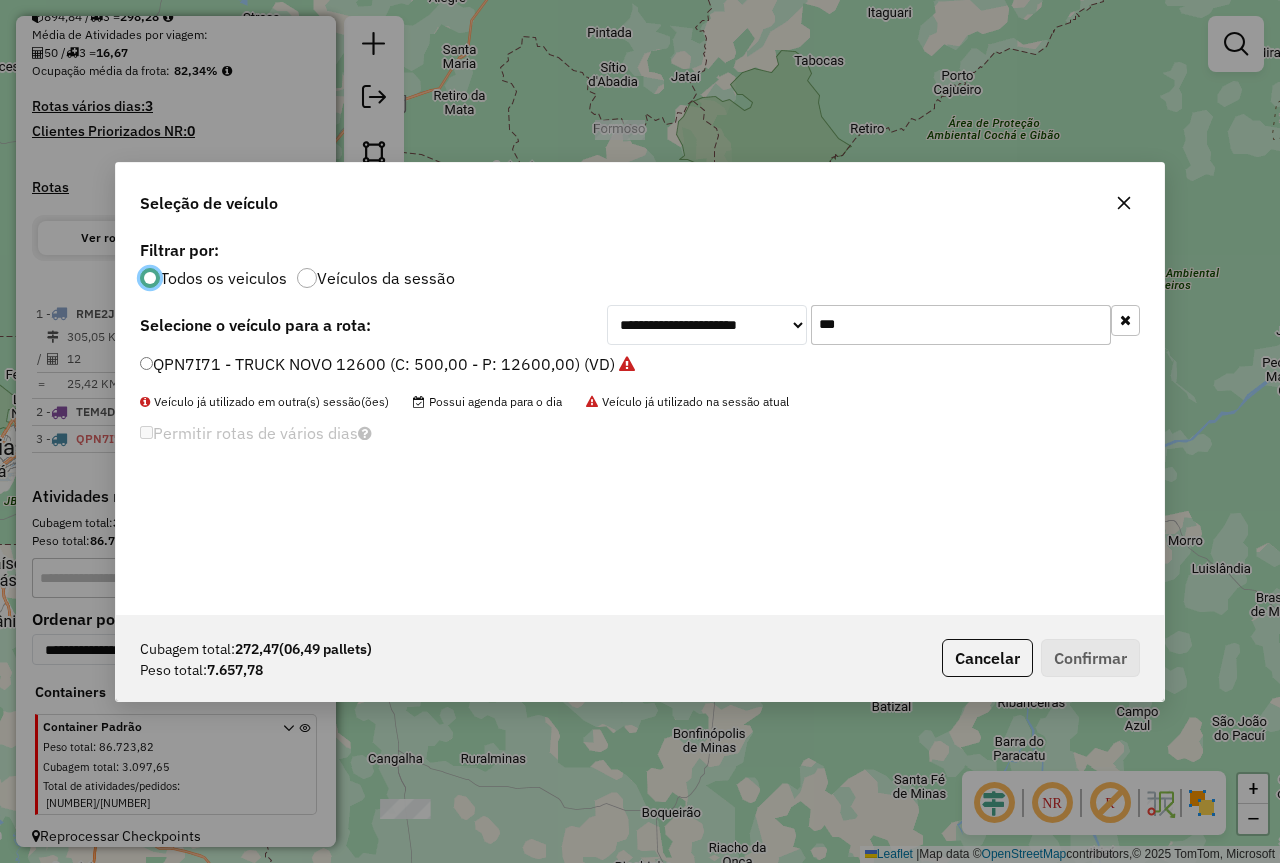 click on "***" 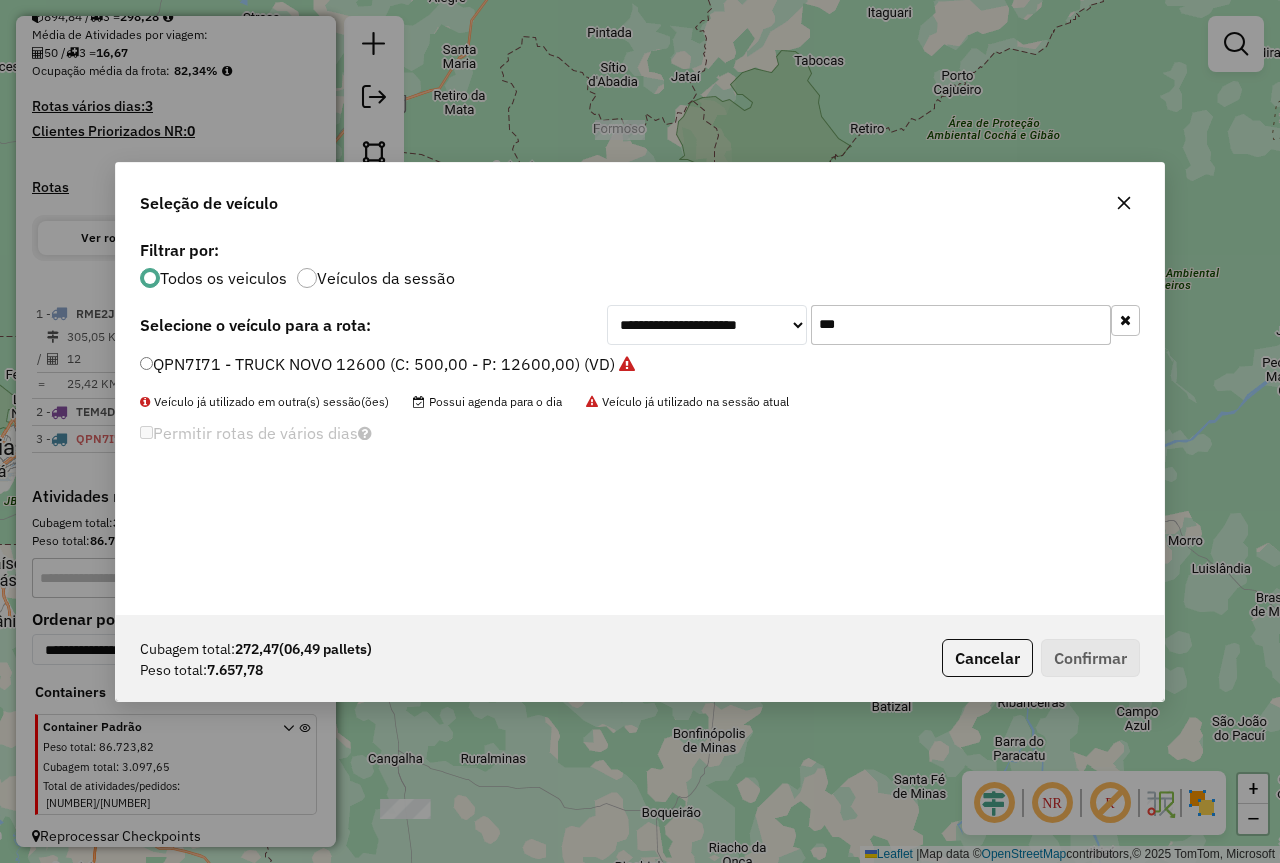 click on "***" 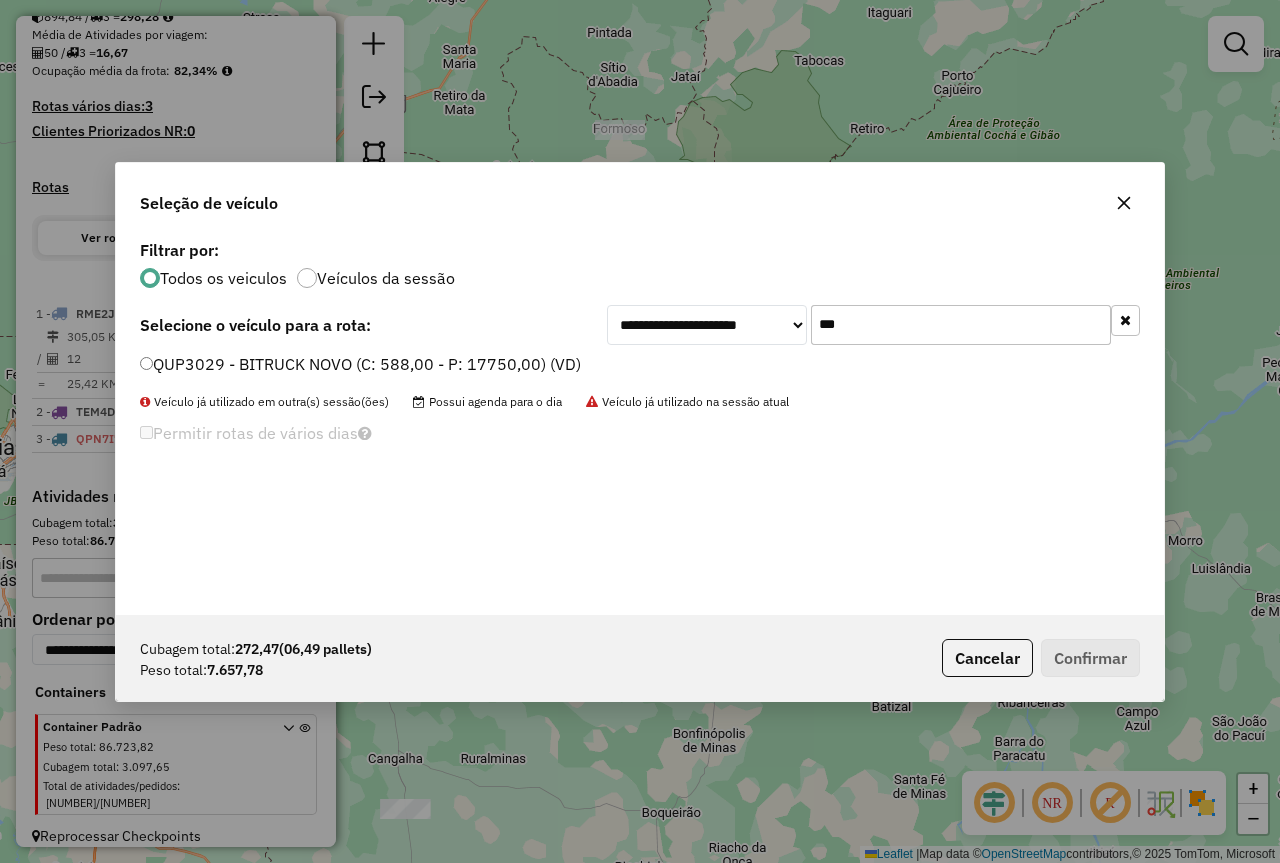 type on "***" 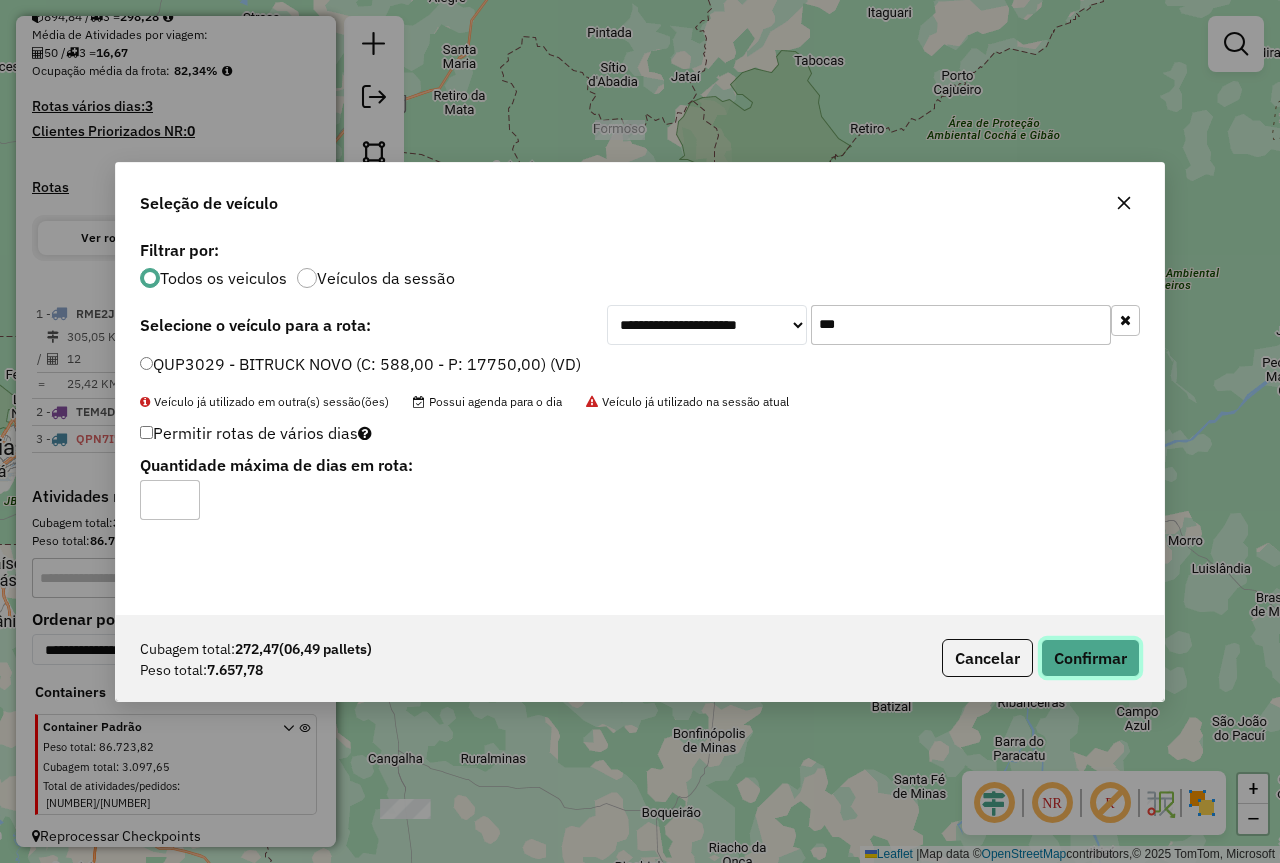 click on "Confirmar" 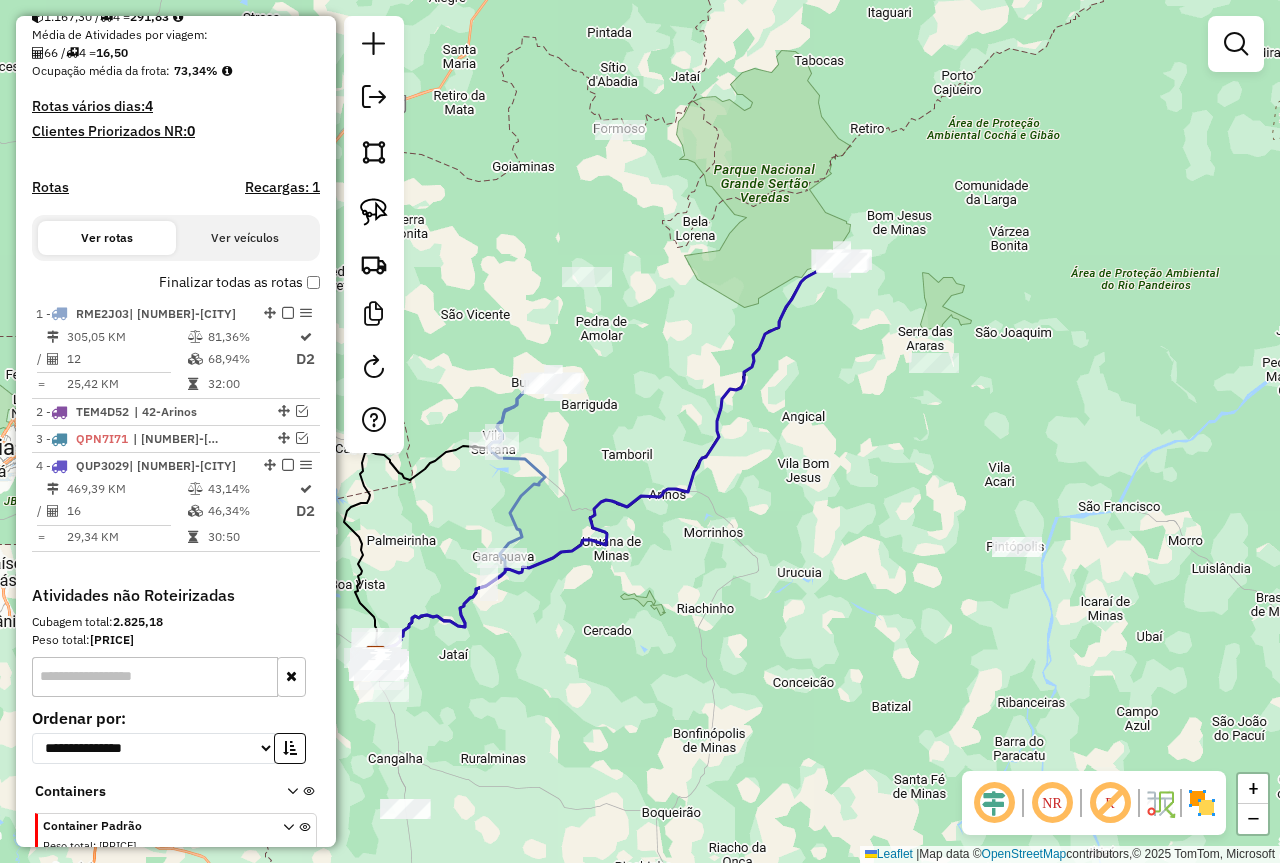 scroll, scrollTop: 509, scrollLeft: 0, axis: vertical 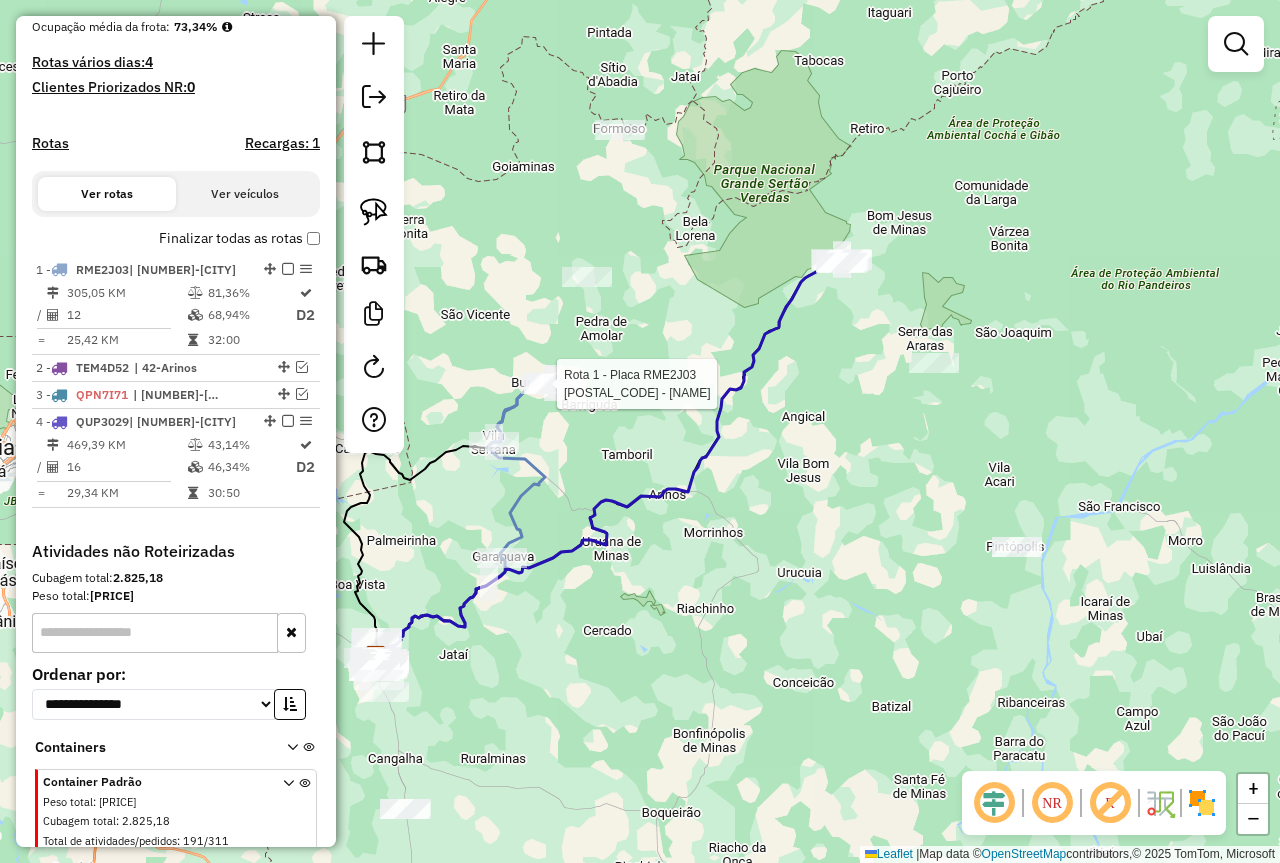 click 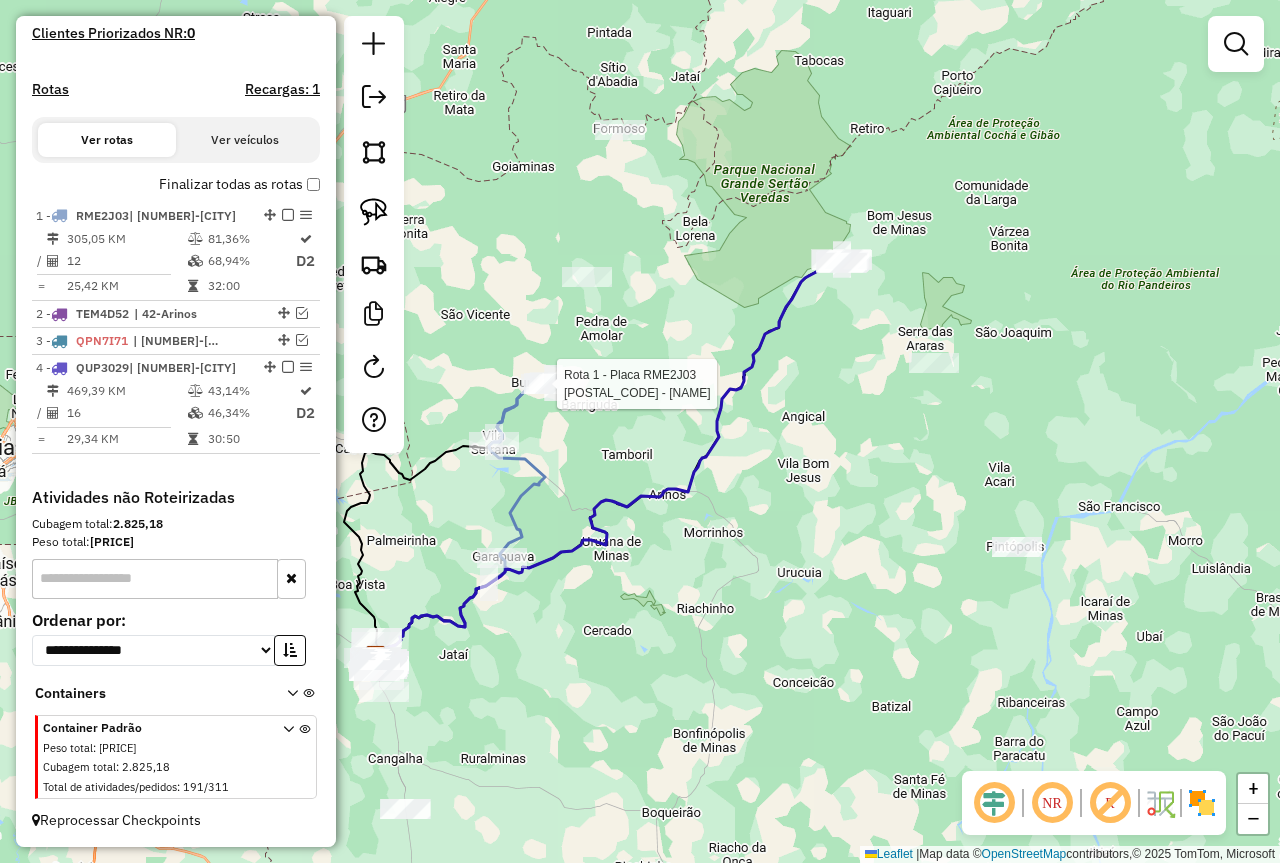 select on "*********" 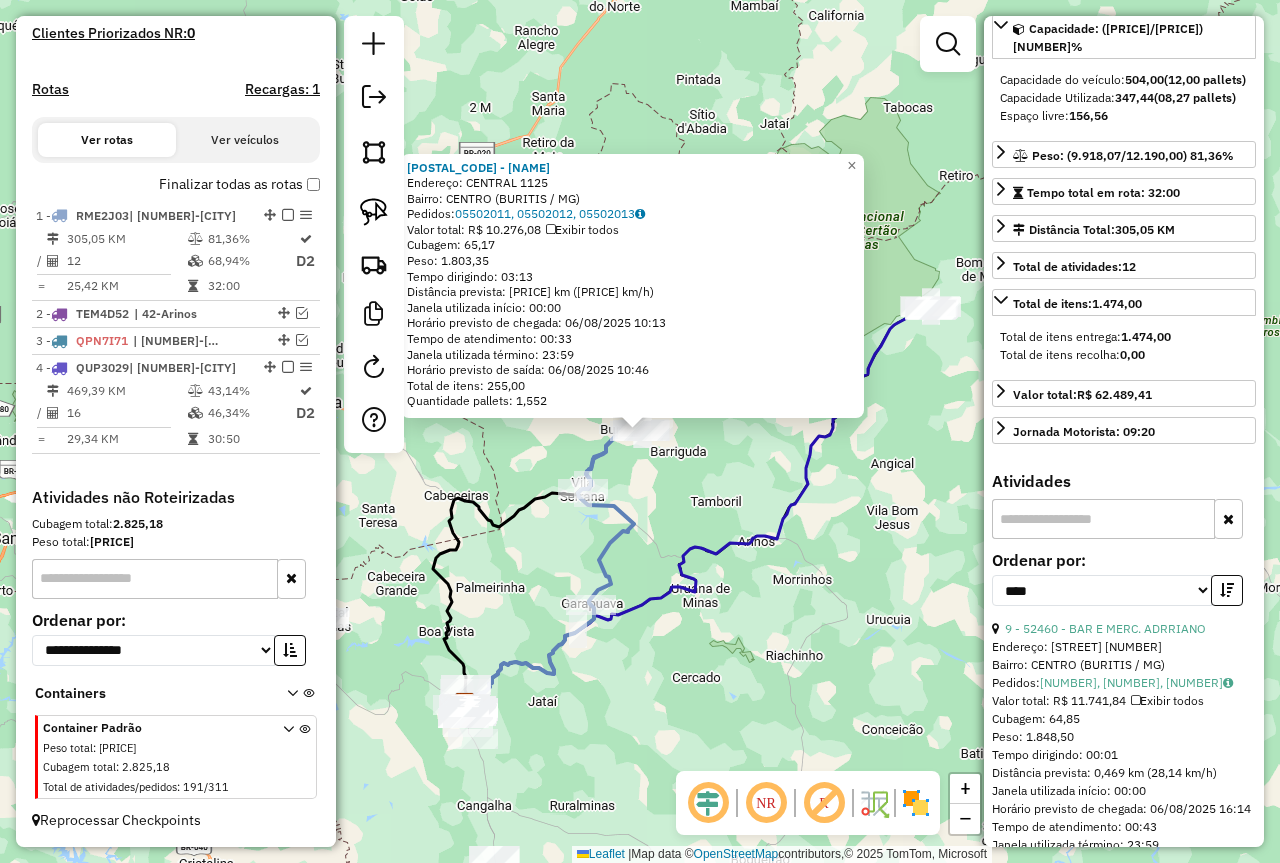 scroll, scrollTop: 500, scrollLeft: 0, axis: vertical 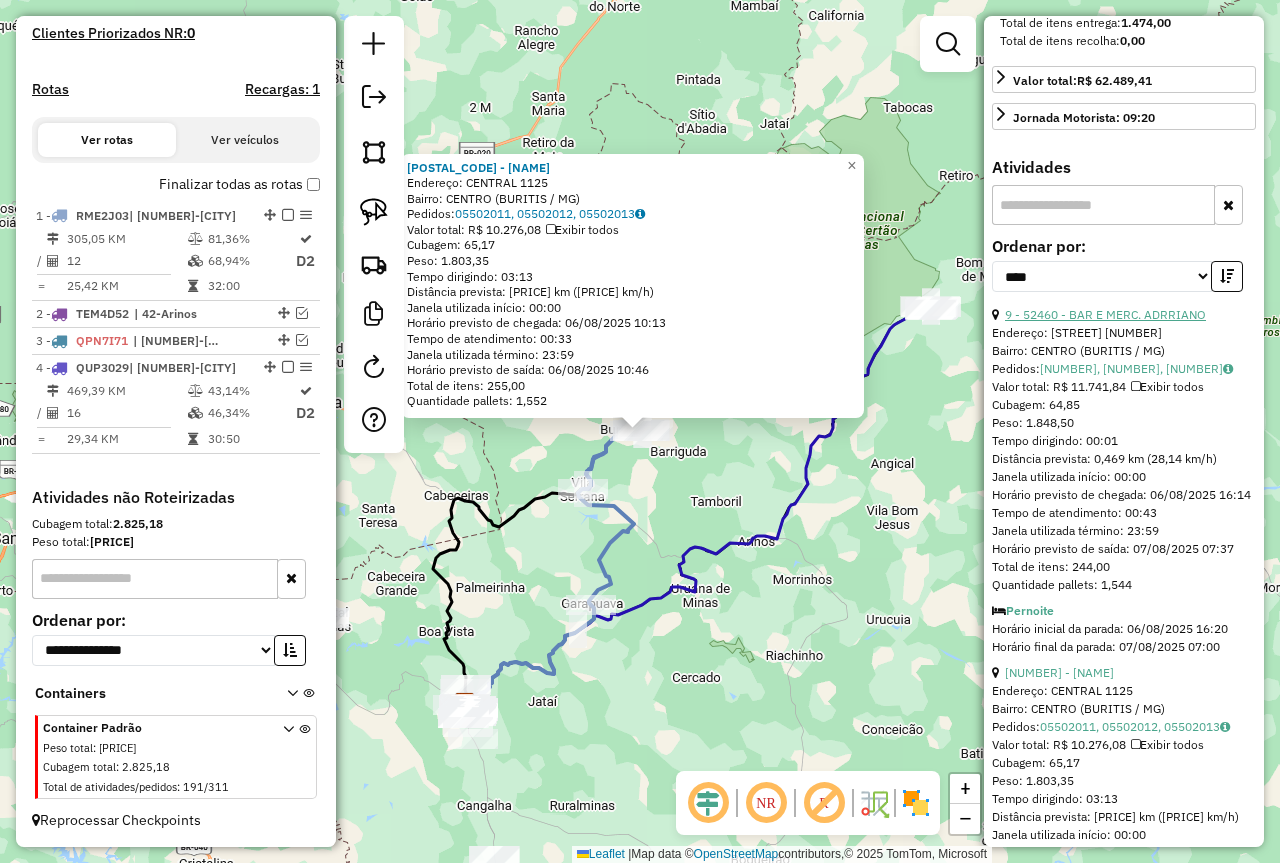 click on "9 - 52460 - BAR E MERC. ADRRIANO" at bounding box center [1105, 314] 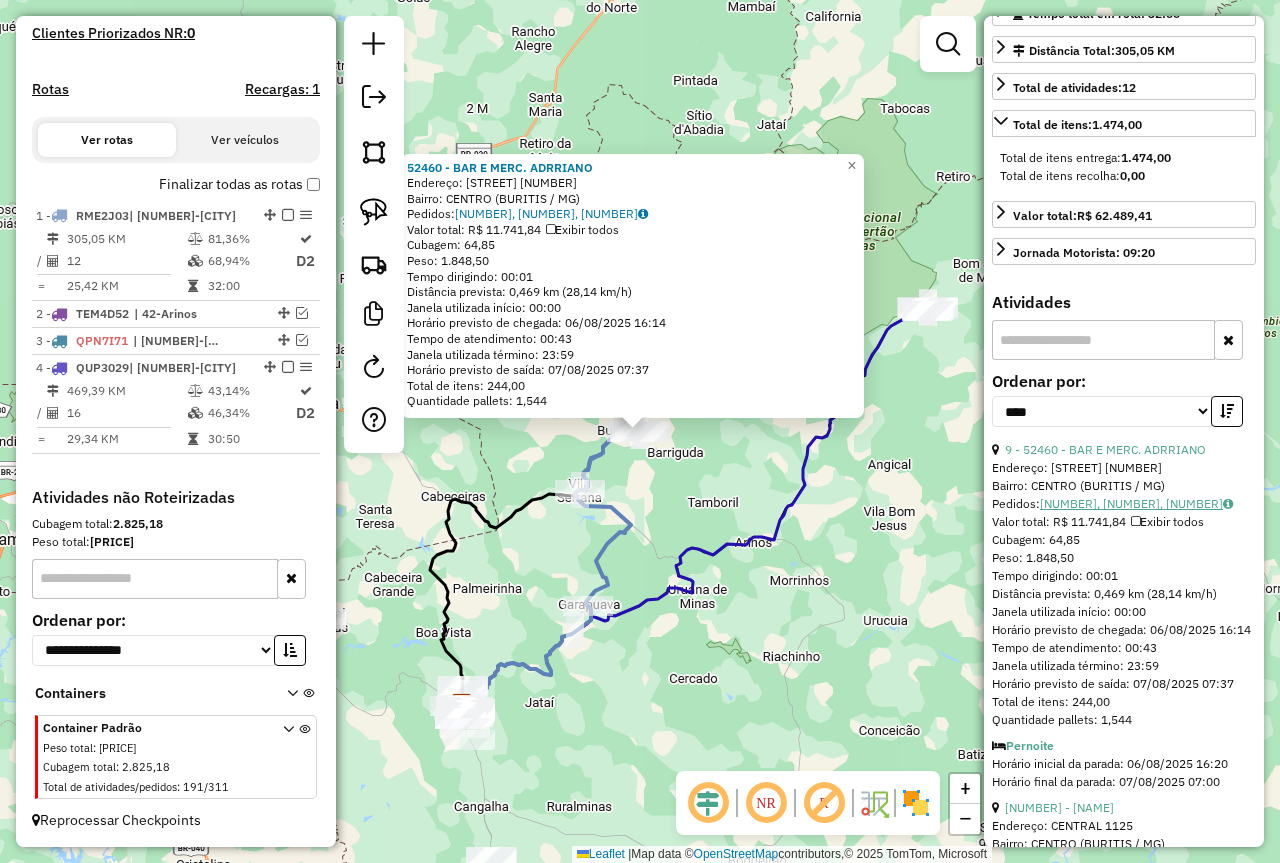 scroll, scrollTop: 200, scrollLeft: 0, axis: vertical 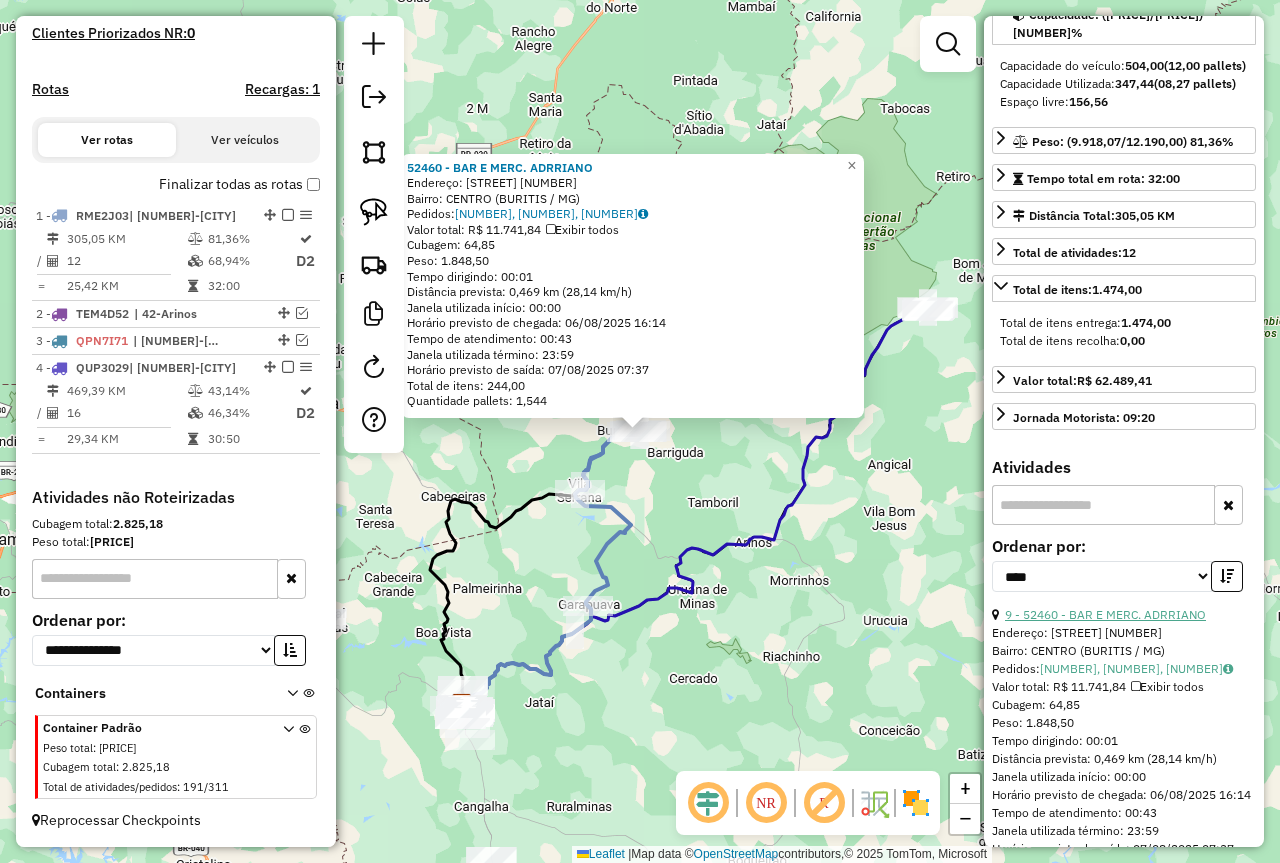 click on "9 - 52460 - BAR E MERC. ADRRIANO" at bounding box center (1105, 614) 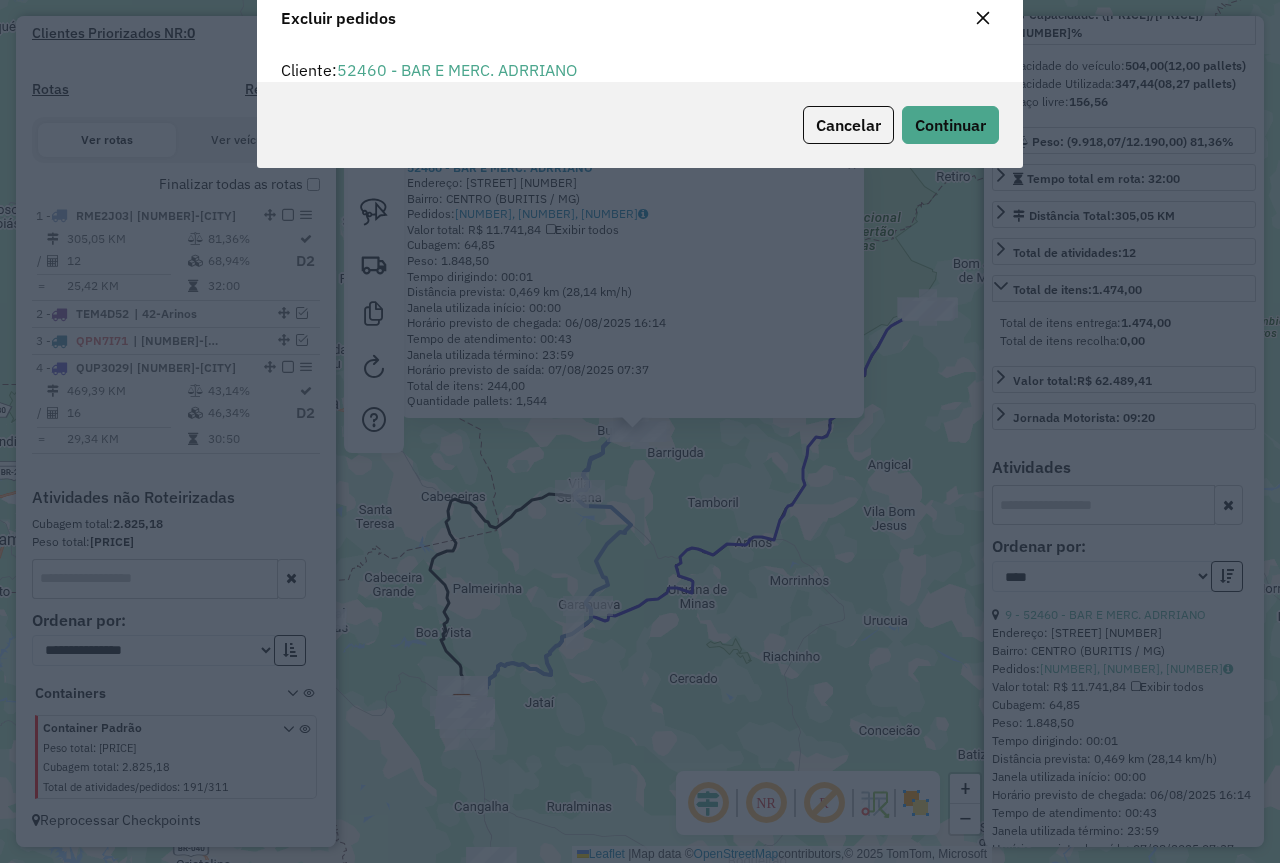 scroll, scrollTop: 82, scrollLeft: 0, axis: vertical 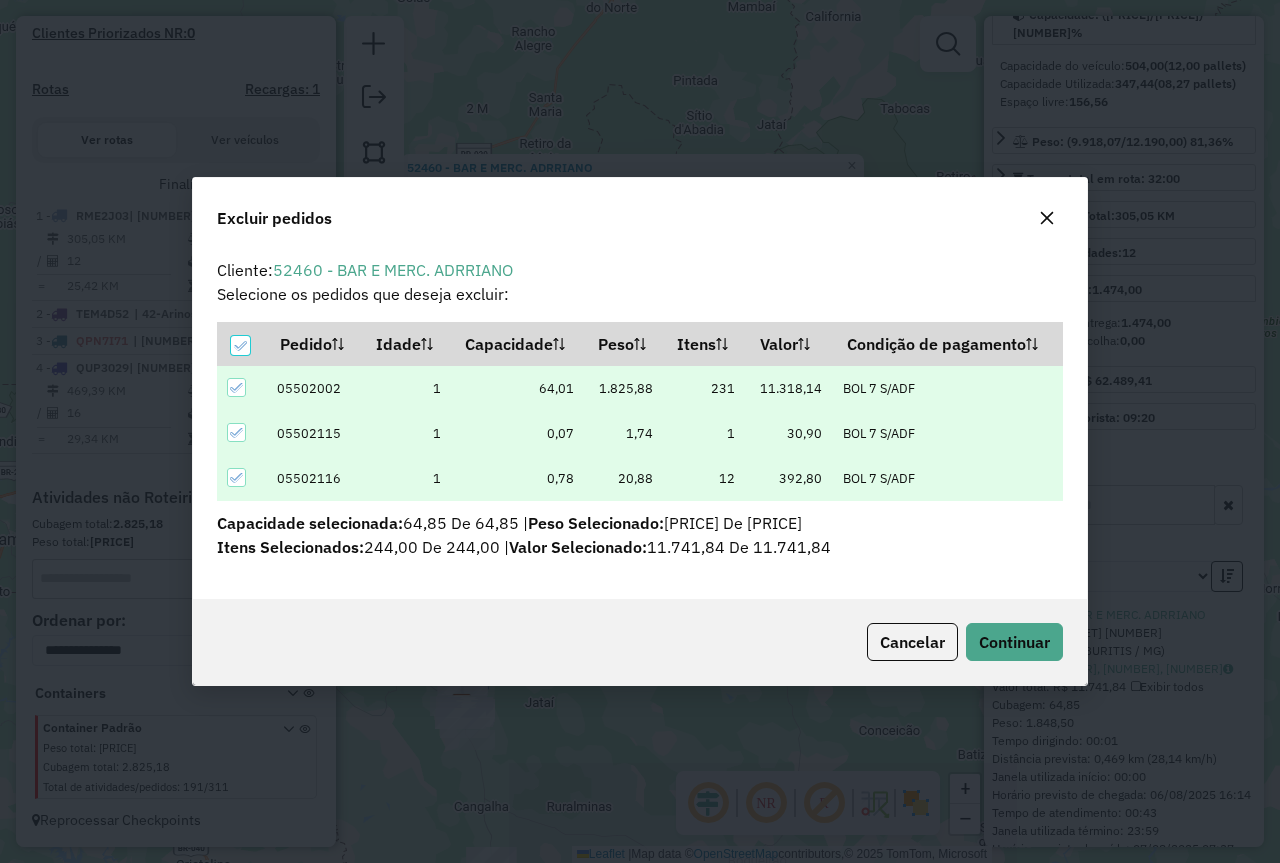 click on "Cancelar  Continuar" 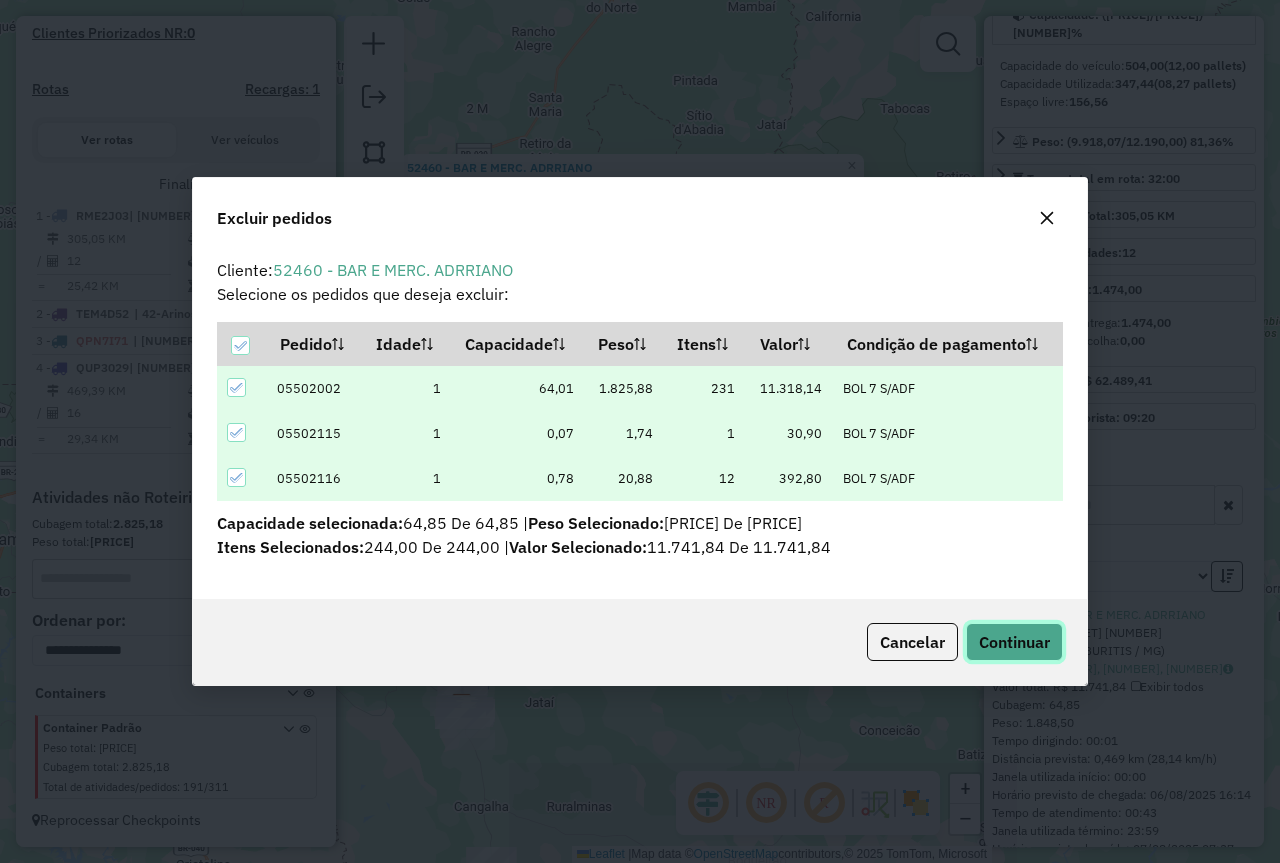 click on "Continuar" 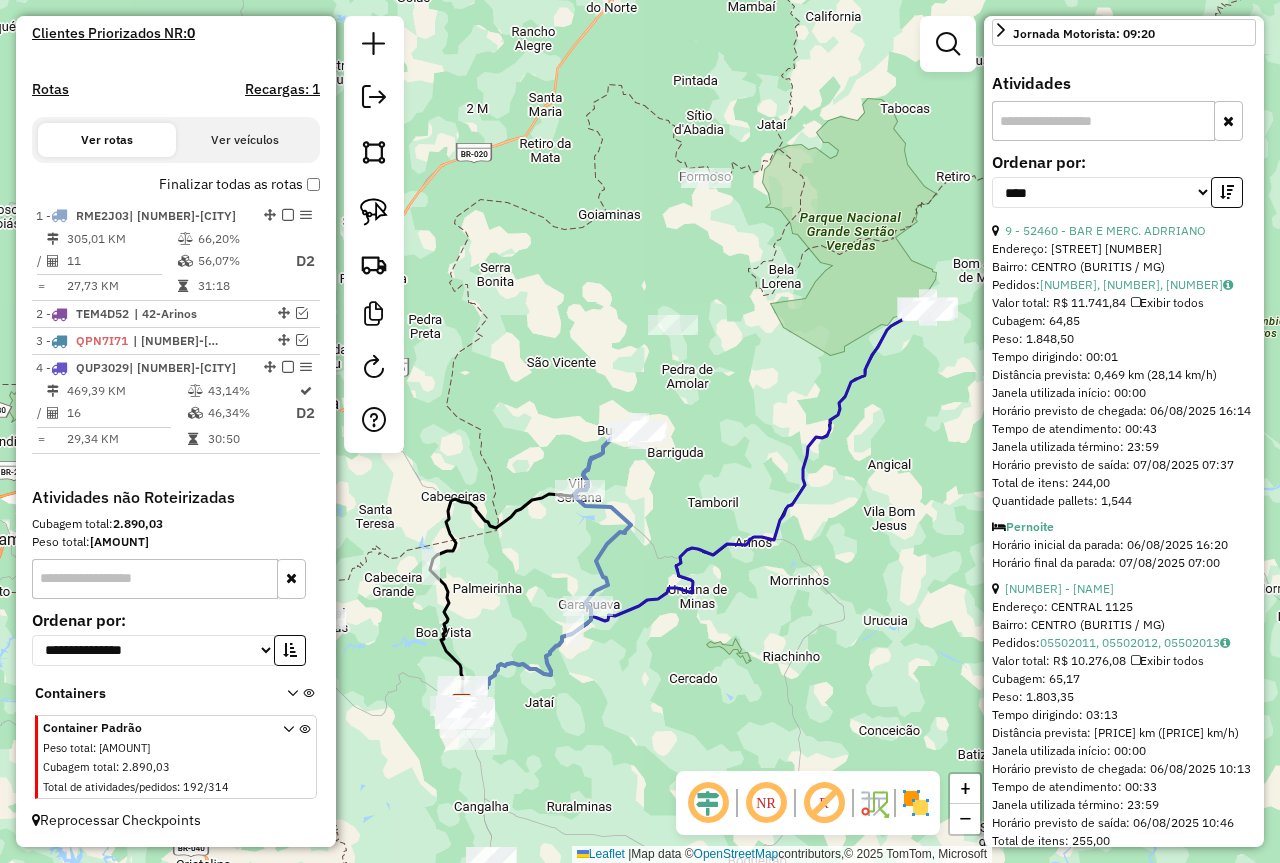 scroll, scrollTop: 600, scrollLeft: 0, axis: vertical 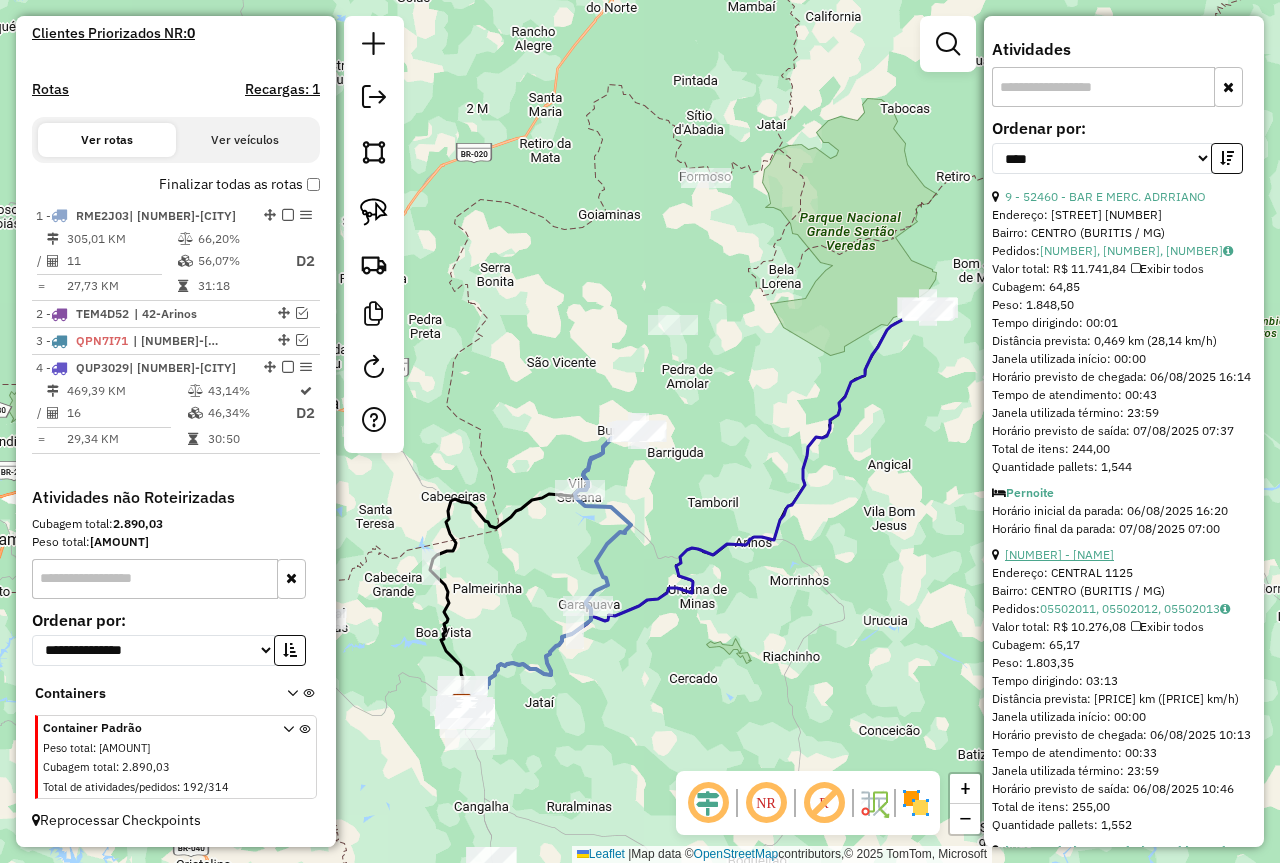 click on "1 - 98730 - RR LOGISTICA" at bounding box center [1059, 554] 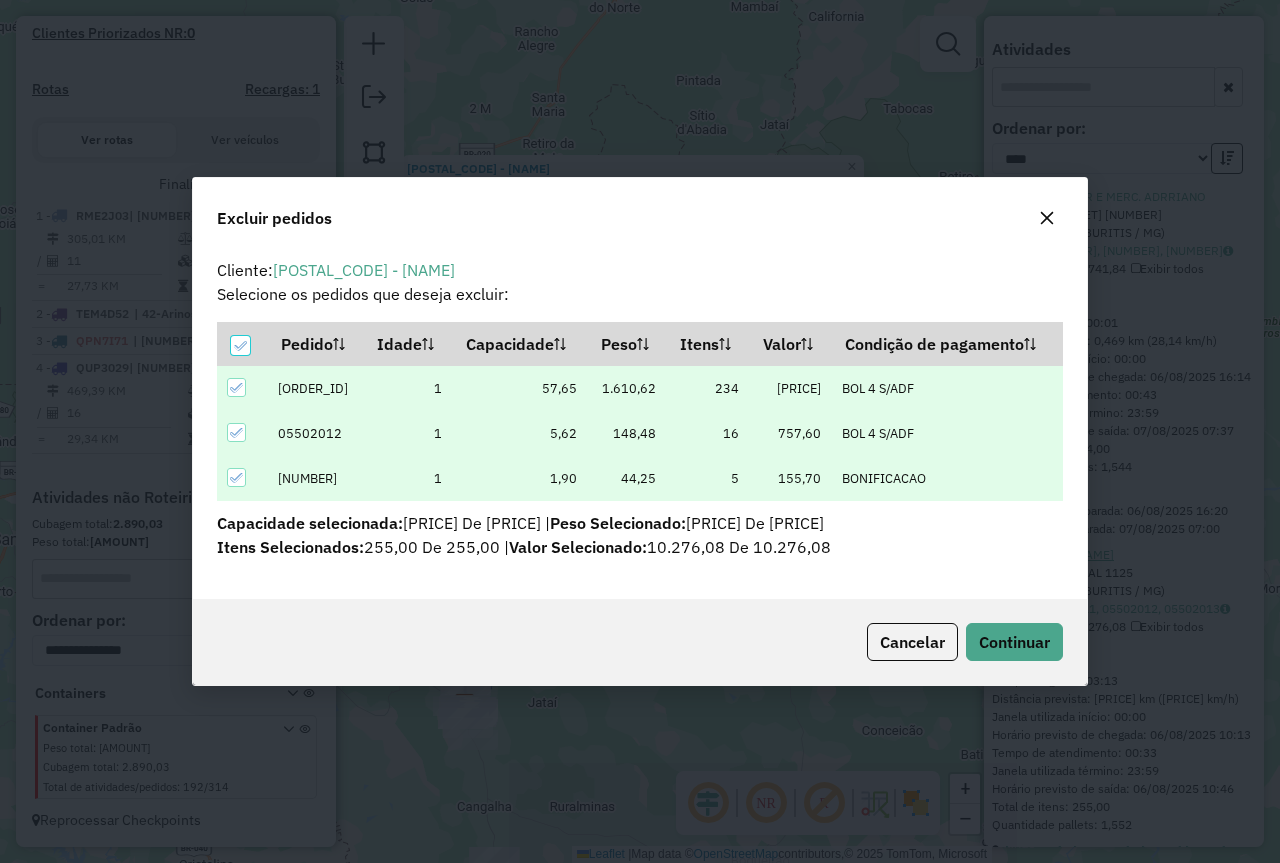 scroll, scrollTop: 82, scrollLeft: 0, axis: vertical 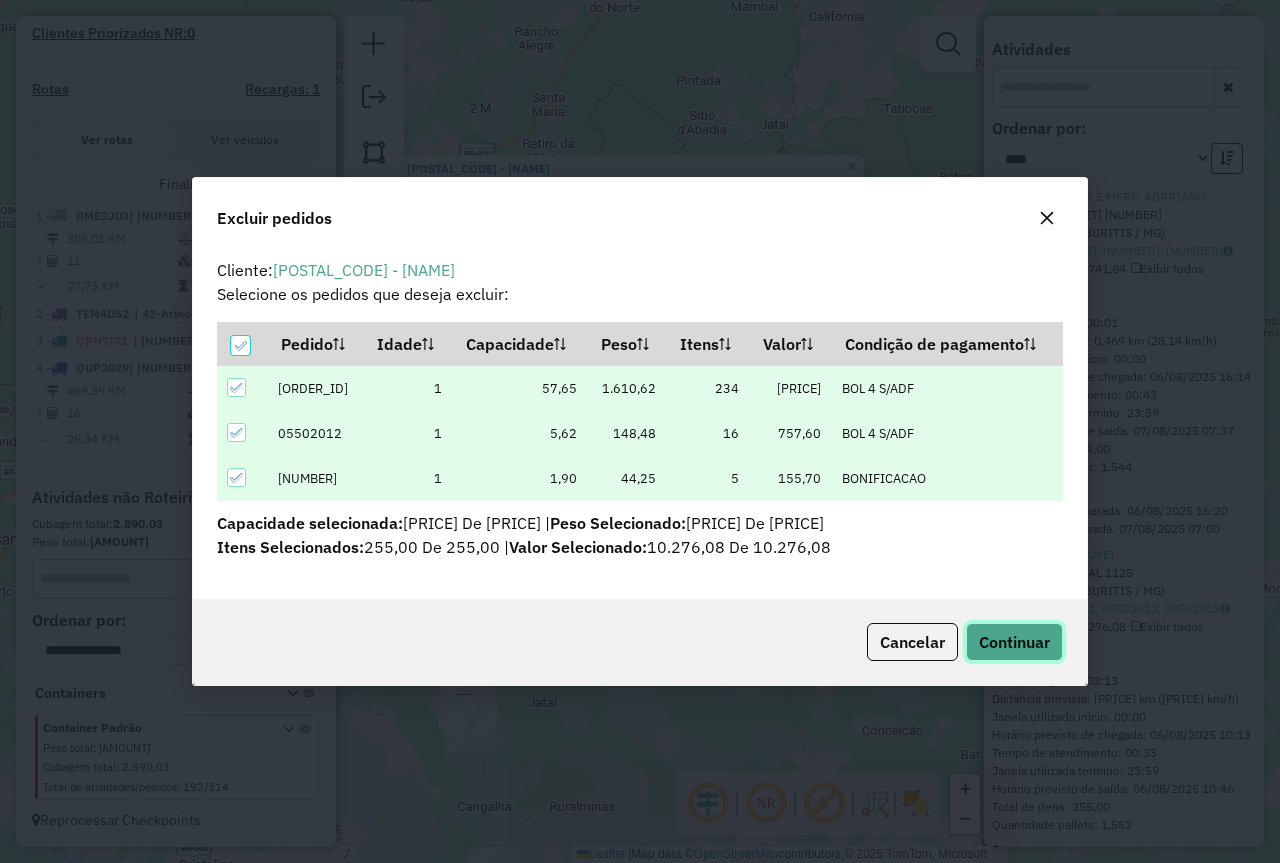 click on "Continuar" 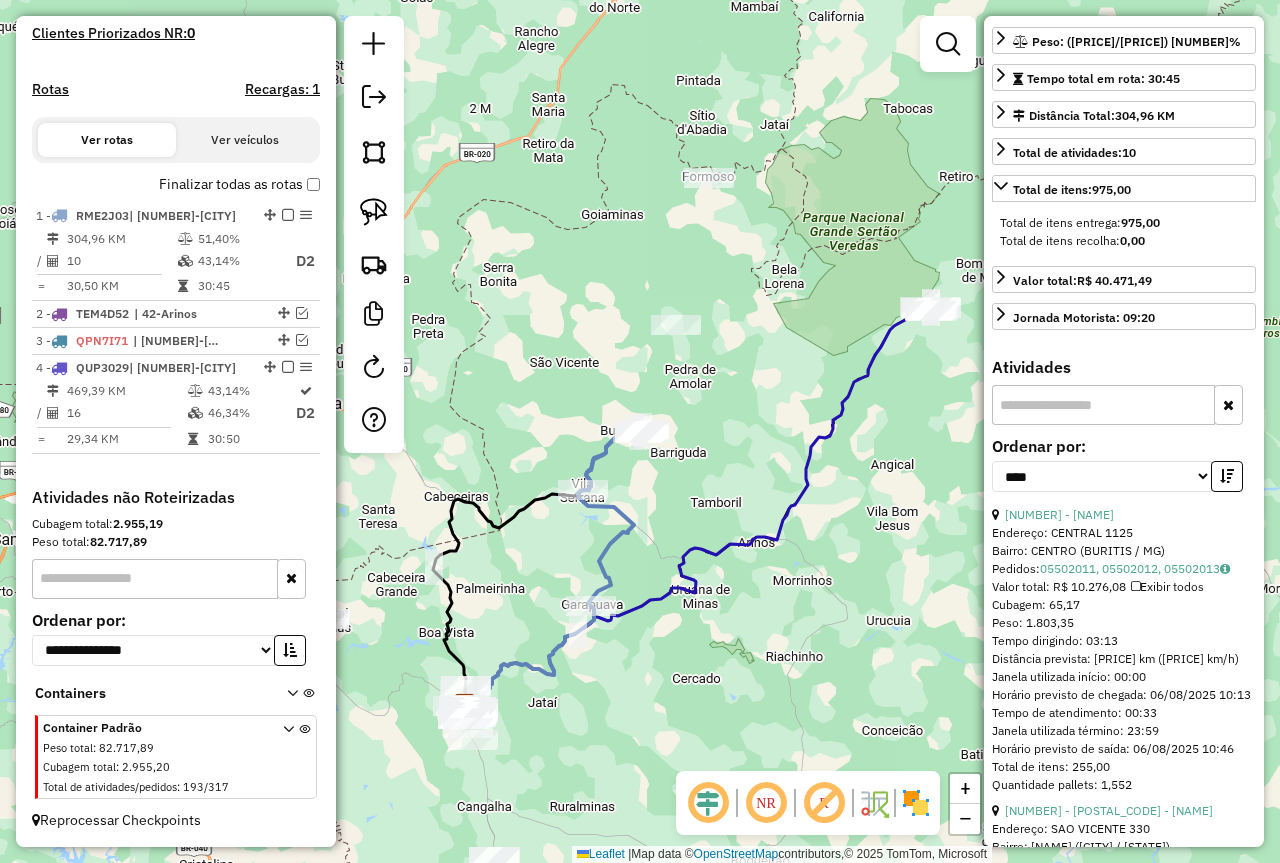 scroll, scrollTop: 200, scrollLeft: 0, axis: vertical 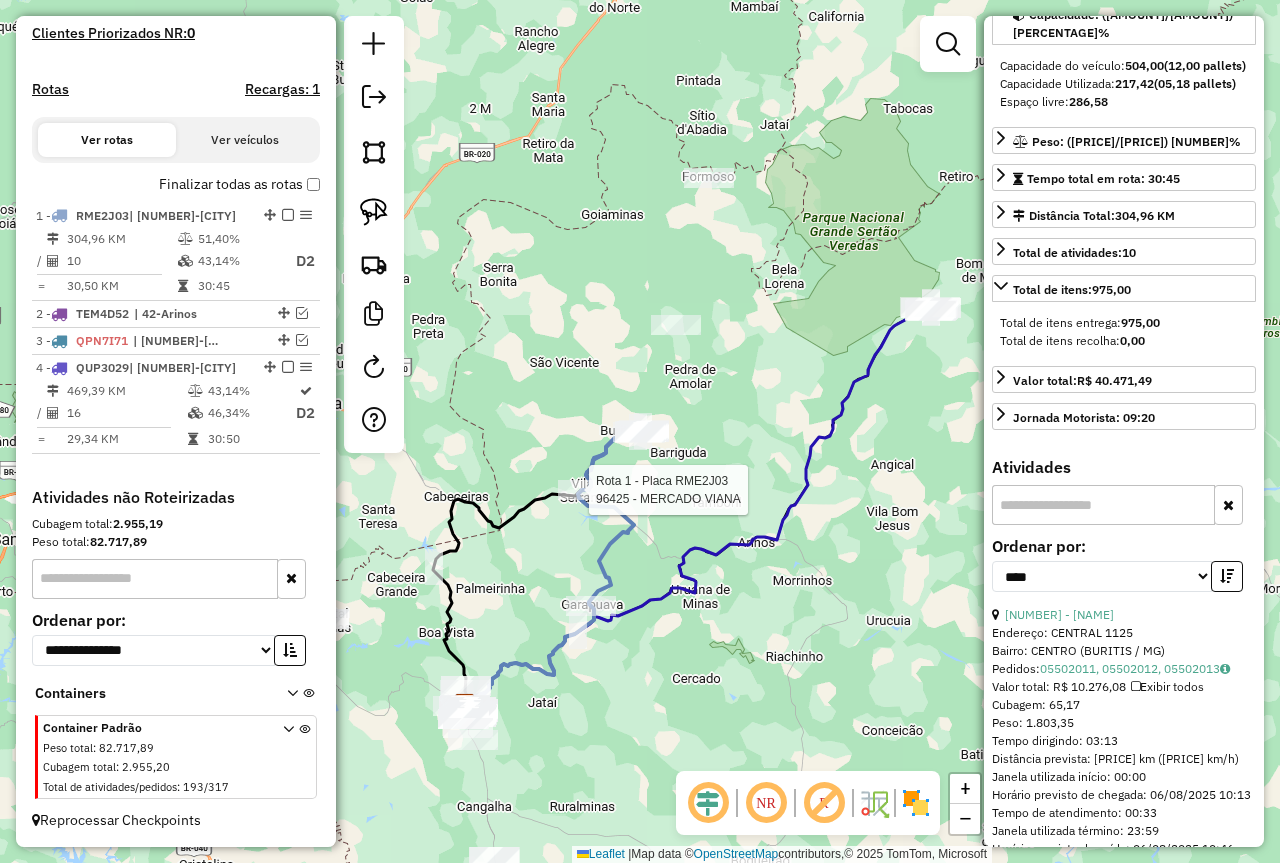 click 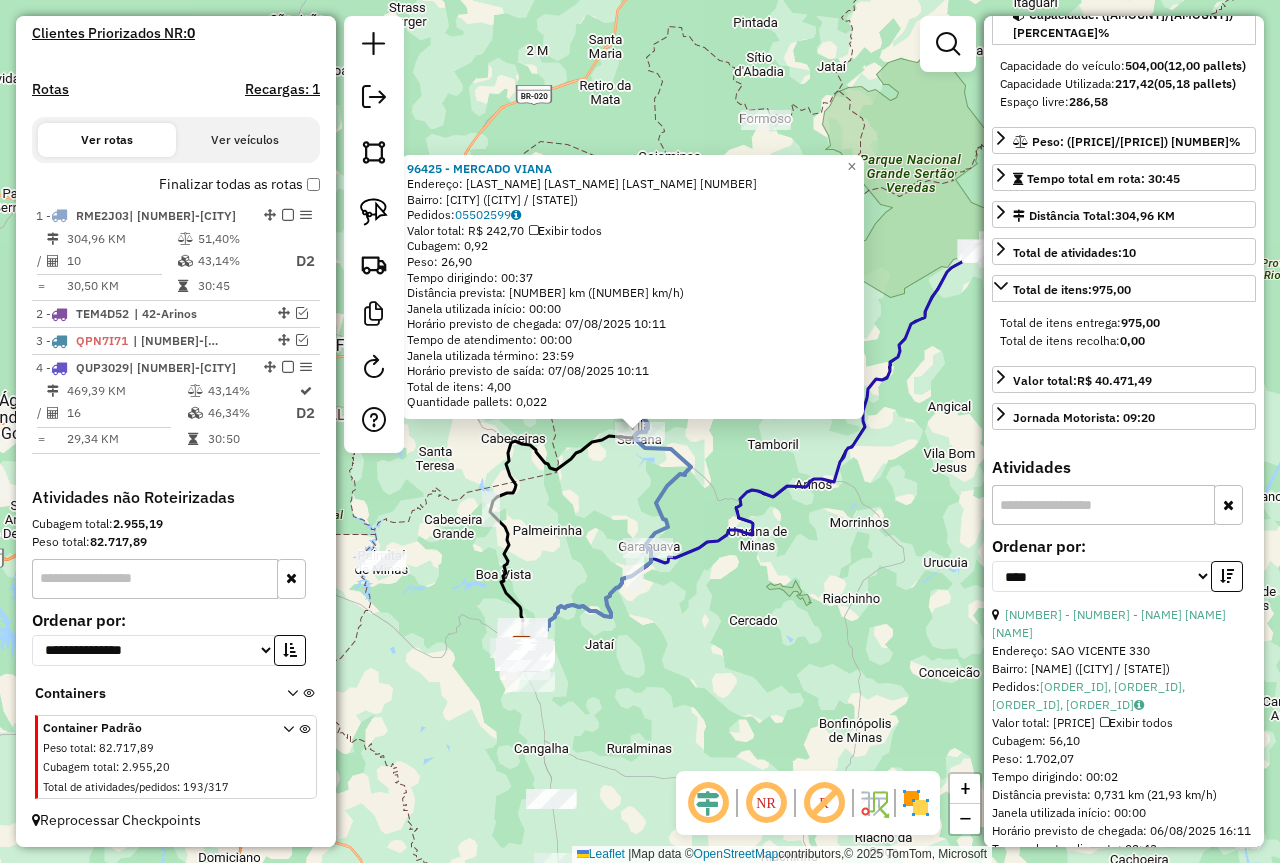 click on "96425 - MERCADO VIANA  Endereço:  ANTONIO RODRIGUES DE SOUSA 451   Bairro: VILA  SERRANA (BURITIS / MG)   Pedidos:  05502599   Valor total: R$ 242,70   Exibir todos   Cubagem: 0,92  Peso: 26,90  Tempo dirigindo: 00:37   Distância prevista: 30,025 km (48,69 km/h)   Janela utilizada início: 00:00   Horário previsto de chegada: 07/08/2025 10:11   Tempo de atendimento: 00:00   Janela utilizada término: 23:59   Horário previsto de saída: 07/08/2025 10:11   Total de itens: 4,00   Quantidade pallets: 0,022  × Janela de atendimento Grade de atendimento Capacidade Transportadoras Veículos Cliente Pedidos  Rotas Selecione os dias de semana para filtrar as janelas de atendimento  Seg   Ter   Qua   Qui   Sex   Sáb   Dom  Informe o período da janela de atendimento: De: Até:  Filtrar exatamente a janela do cliente  Considerar janela de atendimento padrão  Selecione os dias de semana para filtrar as grades de atendimento  Seg   Ter   Qua   Qui   Sex   Sáb   Dom   Clientes fora do dia de atendimento selecionado" 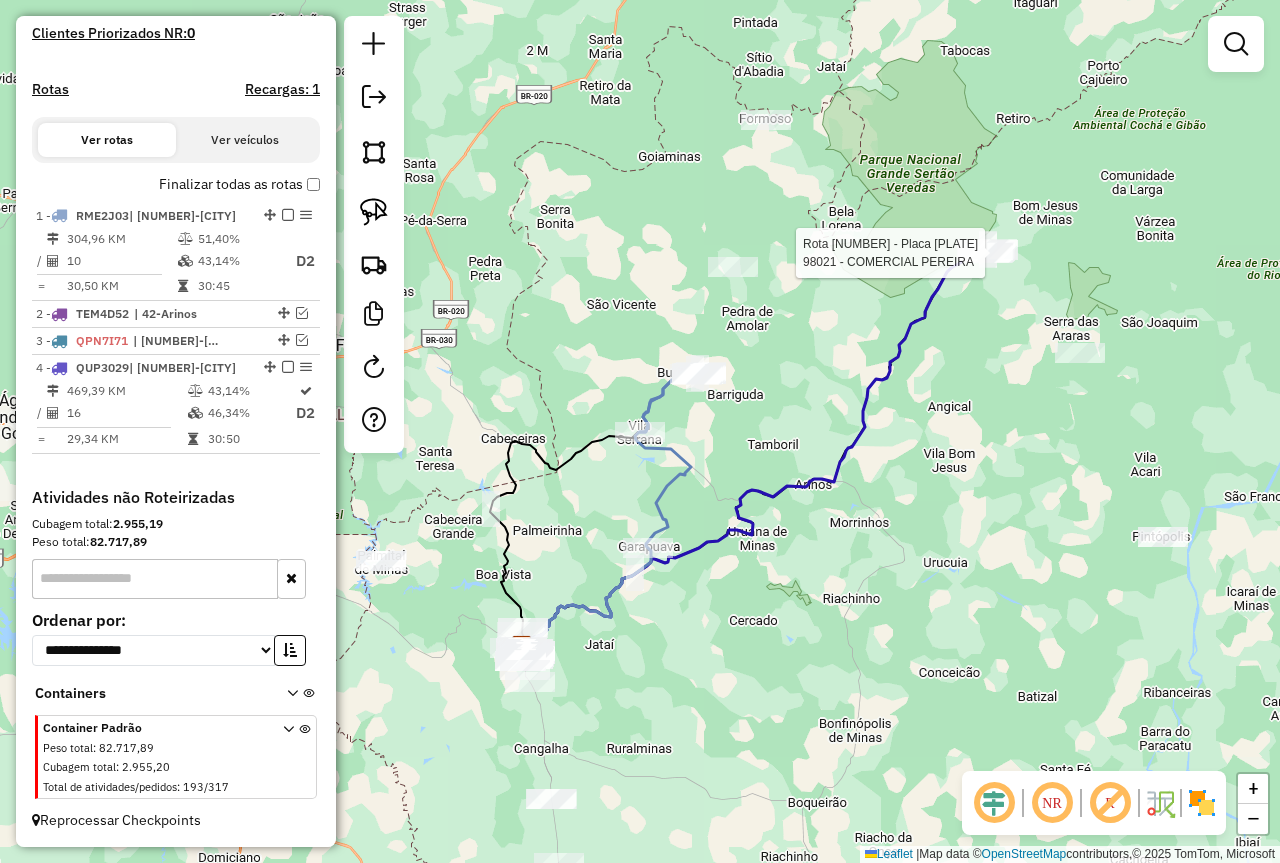 select on "*********" 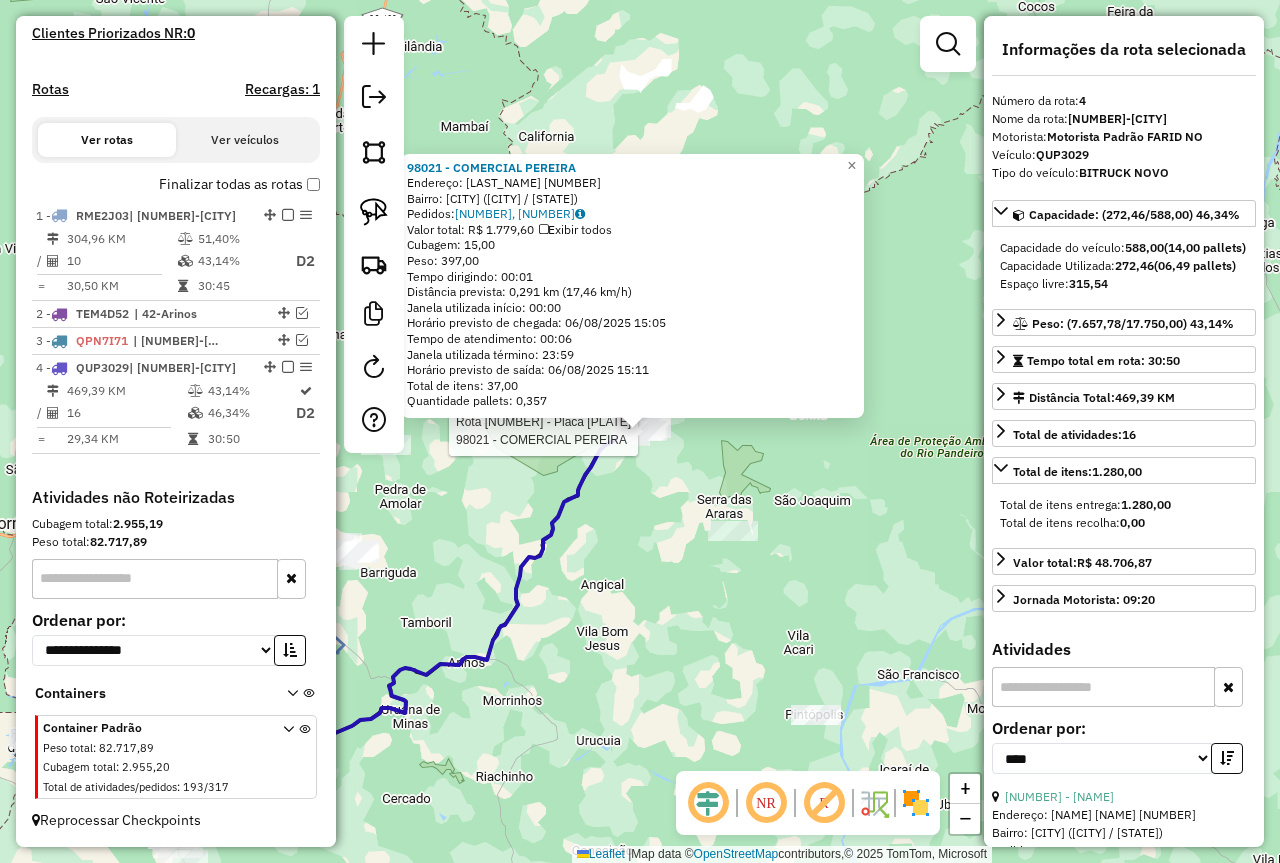 click on "Rota 4 - Placa QUP3029  98021 - COMERCIAL PEREIRA 98021 - COMERCIAL PEREIRA  Endereço:  QUINZE 370   Bairro: NOVA ESPERANCA (CHAPADA GAUCHA / MG)   Pedidos:  05502513, 05502514   Valor total: R$ 1.779,60   Exibir todos   Cubagem: 15,00  Peso: 397,00  Tempo dirigindo: 00:01   Distância prevista: 0,291 km (17,46 km/h)   Janela utilizada início: 00:00   Horário previsto de chegada: 06/08/2025 15:05   Tempo de atendimento: 00:06   Janela utilizada término: 23:59   Horário previsto de saída: 06/08/2025 15:11   Total de itens: 37,00   Quantidade pallets: 0,357  × Janela de atendimento Grade de atendimento Capacidade Transportadoras Veículos Cliente Pedidos  Rotas Selecione os dias de semana para filtrar as janelas de atendimento  Seg   Ter   Qua   Qui   Sex   Sáb   Dom  Informe o período da janela de atendimento: De: Até:  Filtrar exatamente a janela do cliente  Considerar janela de atendimento padrão  Selecione os dias de semana para filtrar as grades de atendimento  Seg   Ter   Qua   Qui   Sex   Dom" 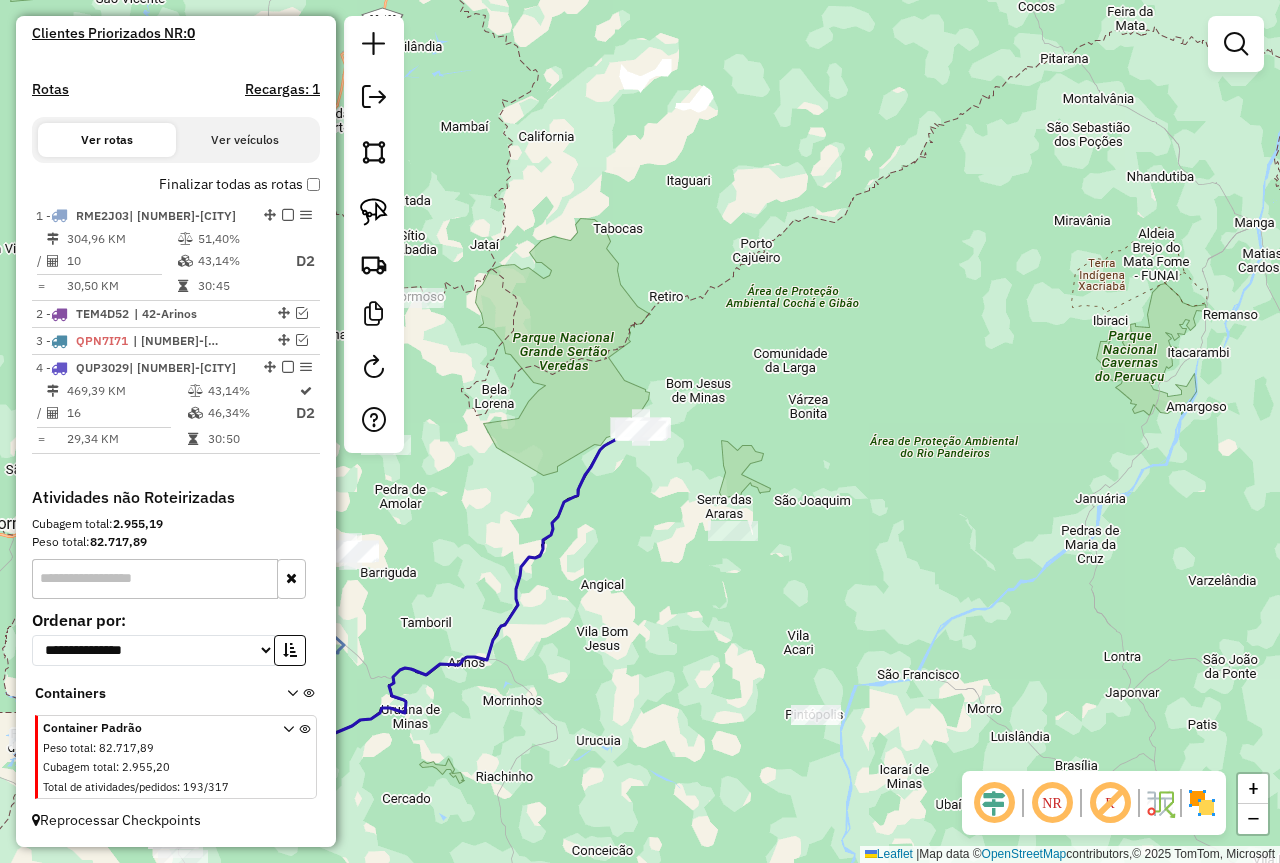 drag, startPoint x: 530, startPoint y: 640, endPoint x: 785, endPoint y: 344, distance: 390.69296 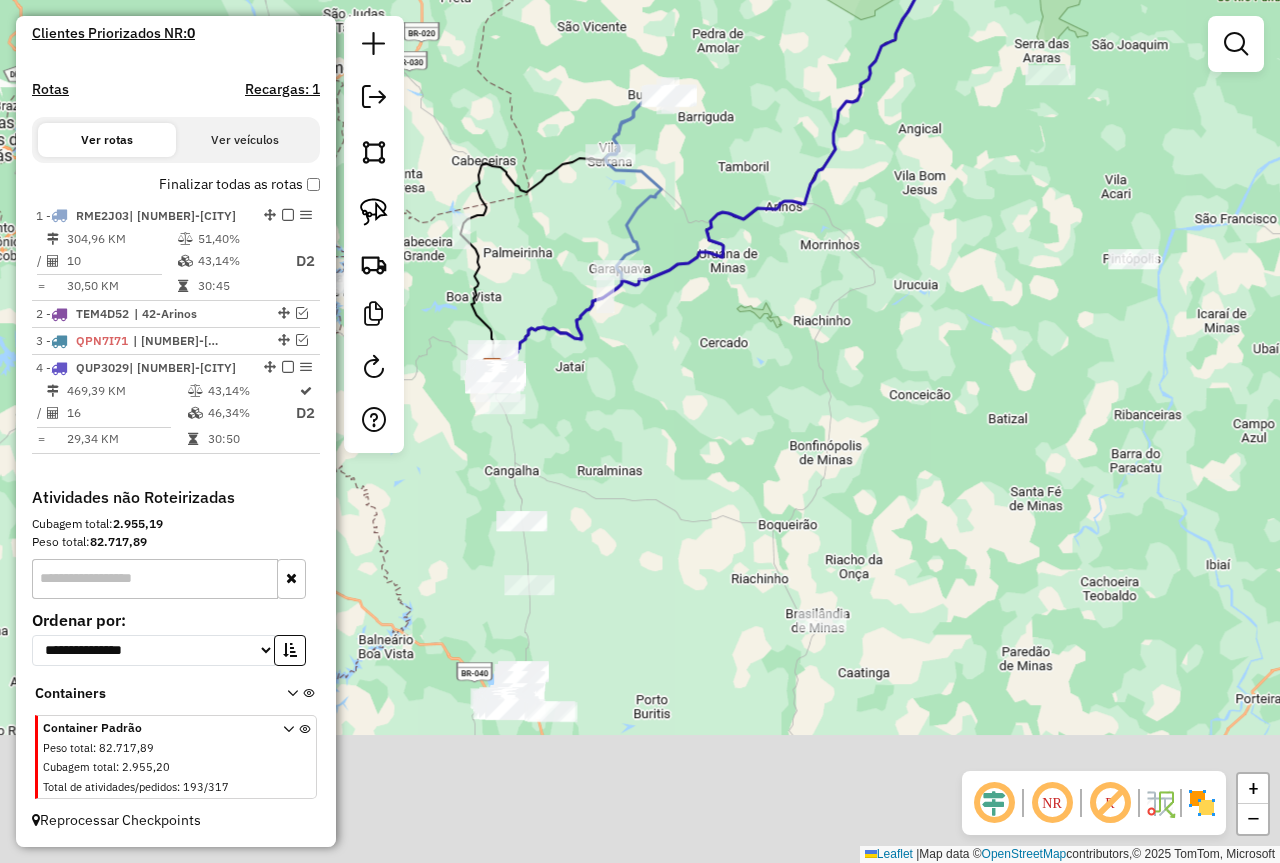 drag, startPoint x: 767, startPoint y: 359, endPoint x: 814, endPoint y: 441, distance: 94.51455 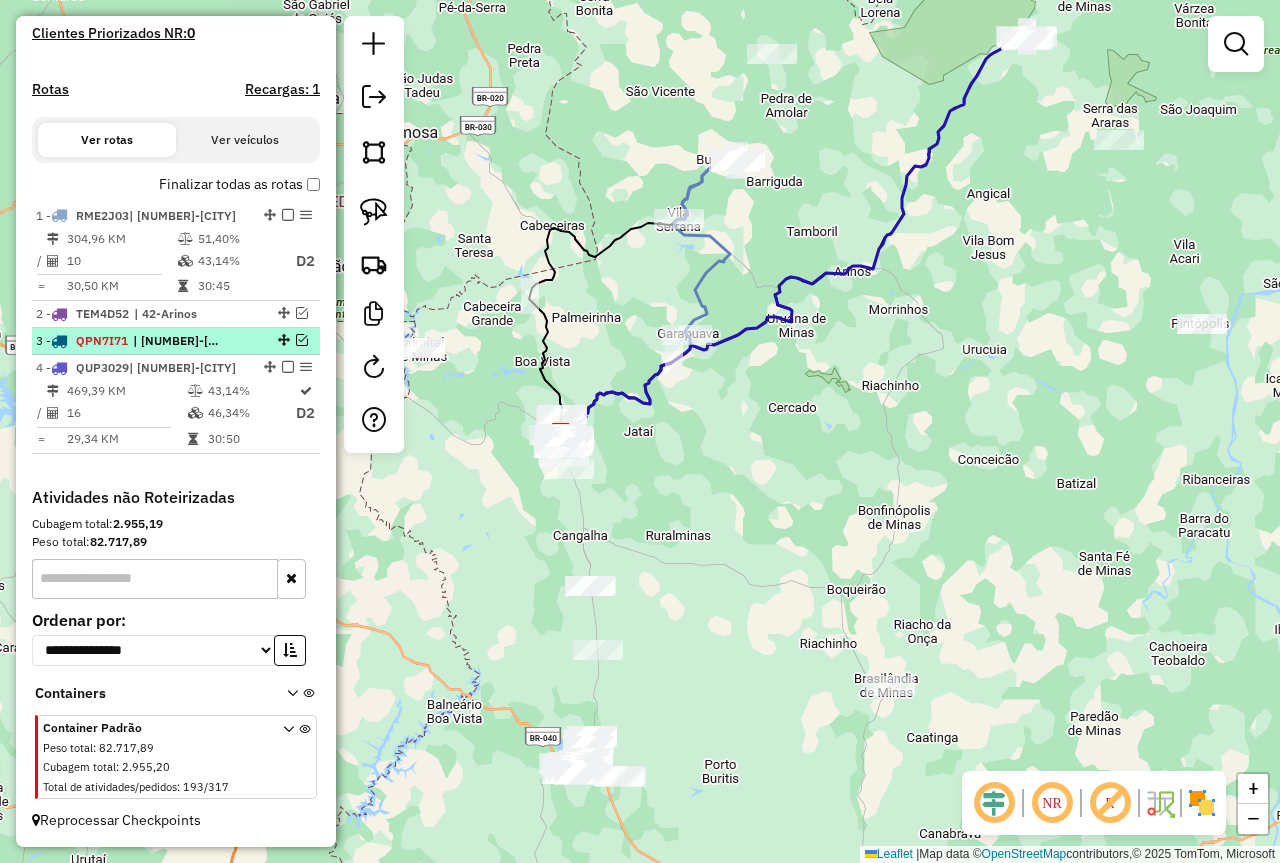 click at bounding box center (282, 340) 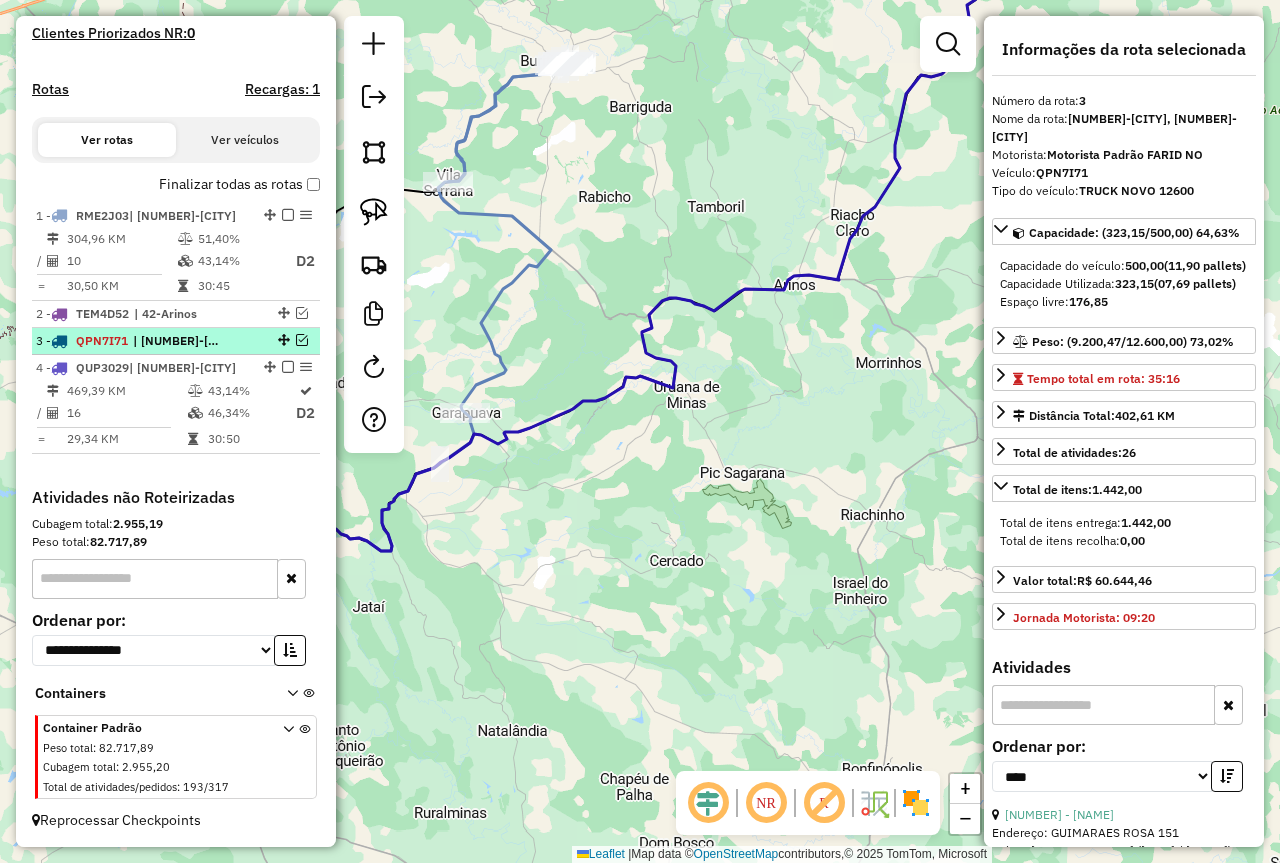 click at bounding box center (302, 340) 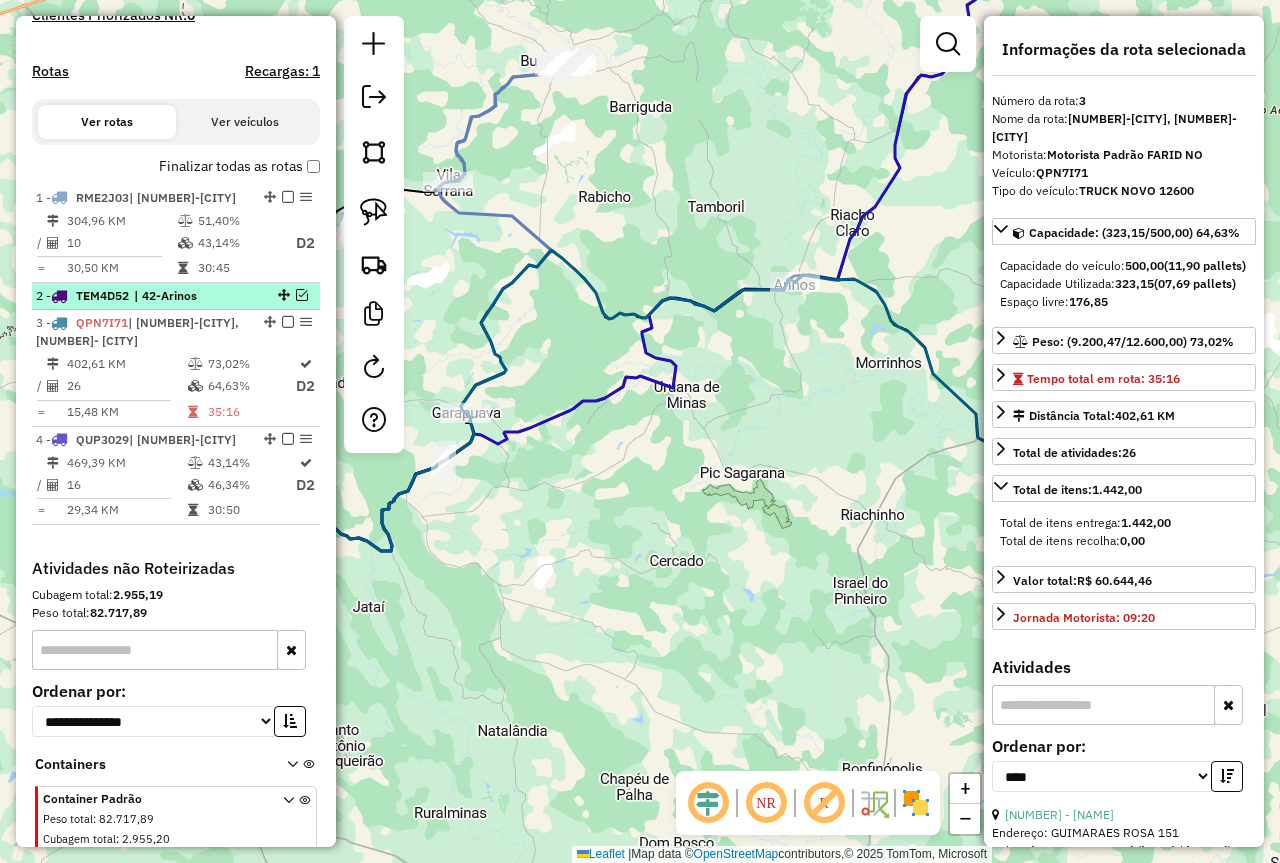 click at bounding box center [302, 295] 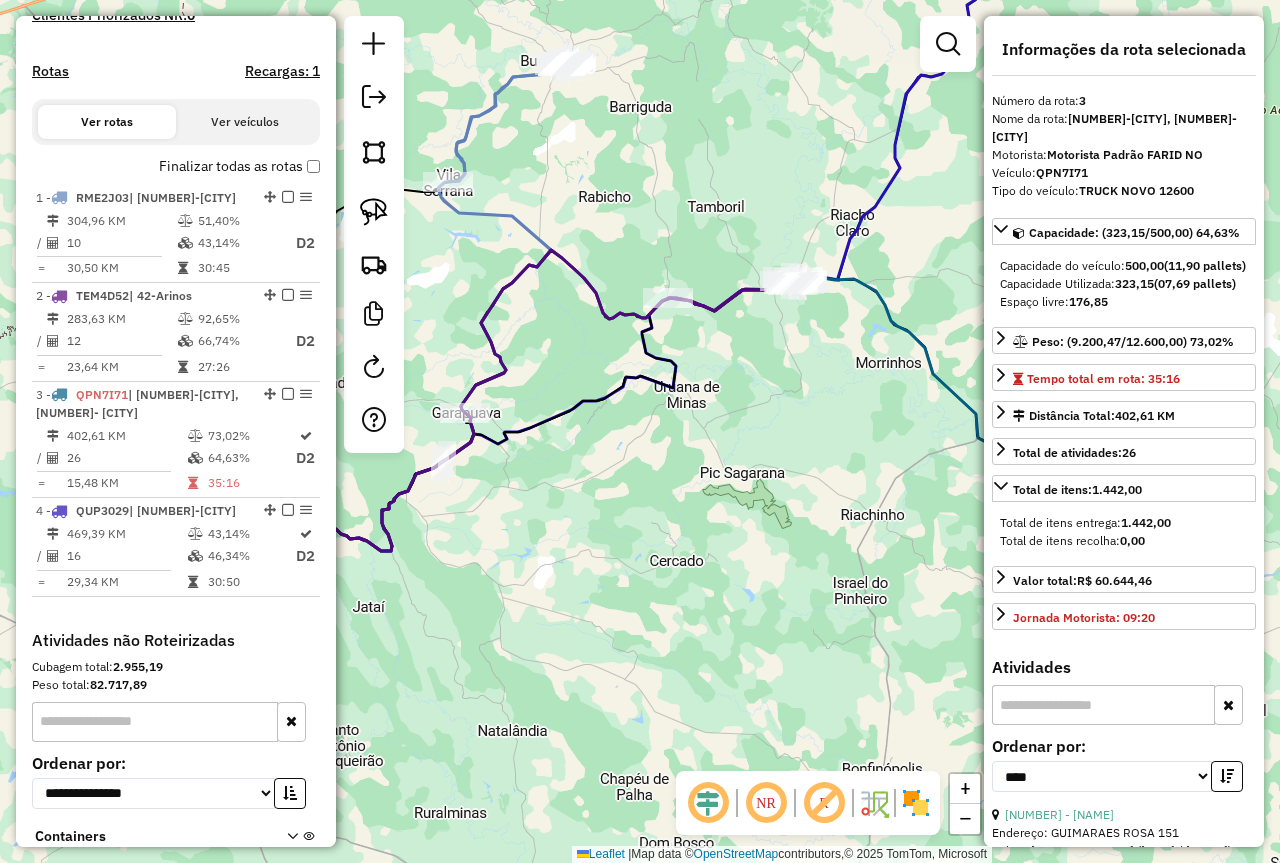 click on "Janela de atendimento Grade de atendimento Capacidade Transportadoras Veículos Cliente Pedidos  Rotas Selecione os dias de semana para filtrar as janelas de atendimento  Seg   Ter   Qua   Qui   Sex   Sáb   Dom  Informe o período da janela de atendimento: De: Até:  Filtrar exatamente a janela do cliente  Considerar janela de atendimento padrão  Selecione os dias de semana para filtrar as grades de atendimento  Seg   Ter   Qua   Qui   Sex   Sáb   Dom   Considerar clientes sem dia de atendimento cadastrado  Clientes fora do dia de atendimento selecionado Filtrar as atividades entre os valores definidos abaixo:  Peso mínimo:   Peso máximo:   Cubagem mínima:   Cubagem máxima:   De:   Até:  Filtrar as atividades entre o tempo de atendimento definido abaixo:  De:   Até:   Considerar capacidade total dos clientes não roteirizados Transportadora: Selecione um ou mais itens Tipo de veículo: Selecione um ou mais itens Veículo: Selecione um ou mais itens Motorista: Selecione um ou mais itens Nome: Rótulo:" 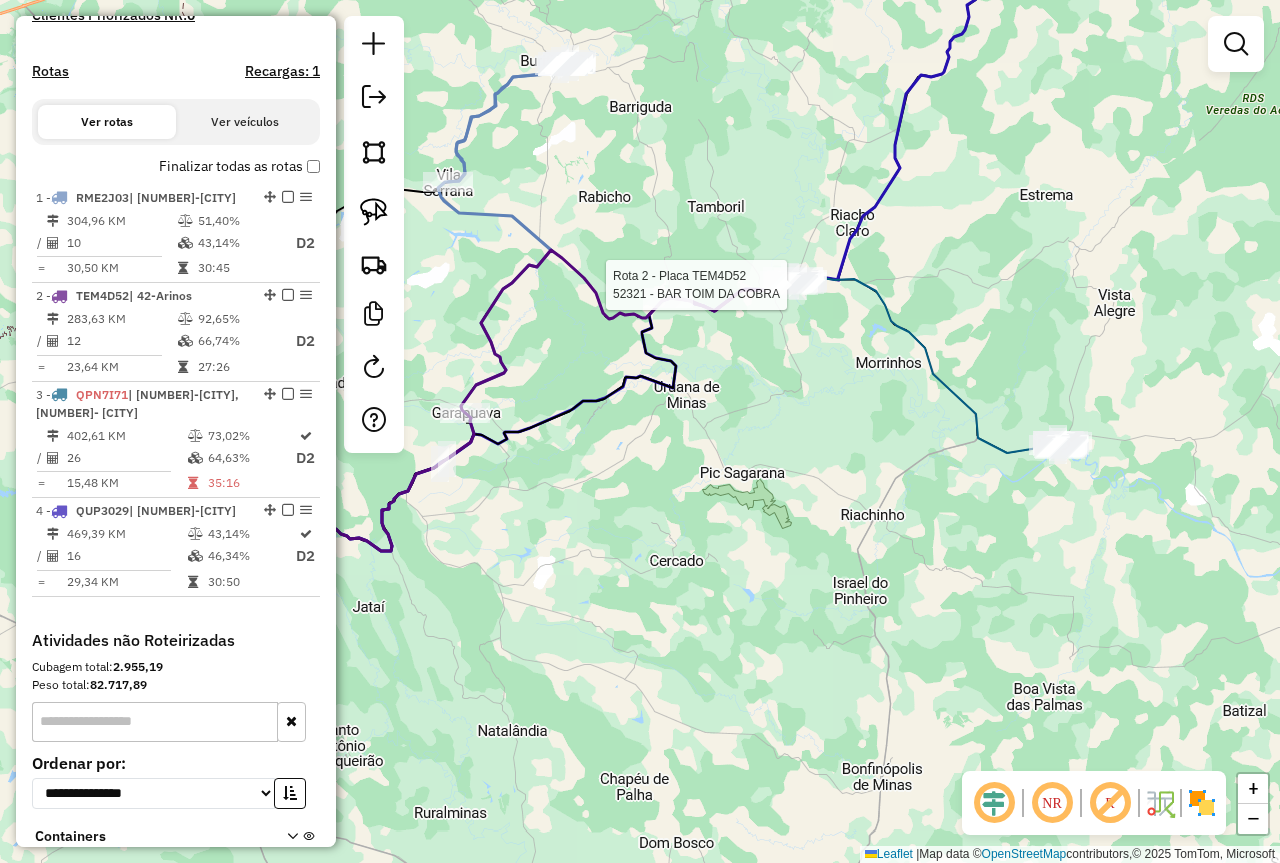 select on "*********" 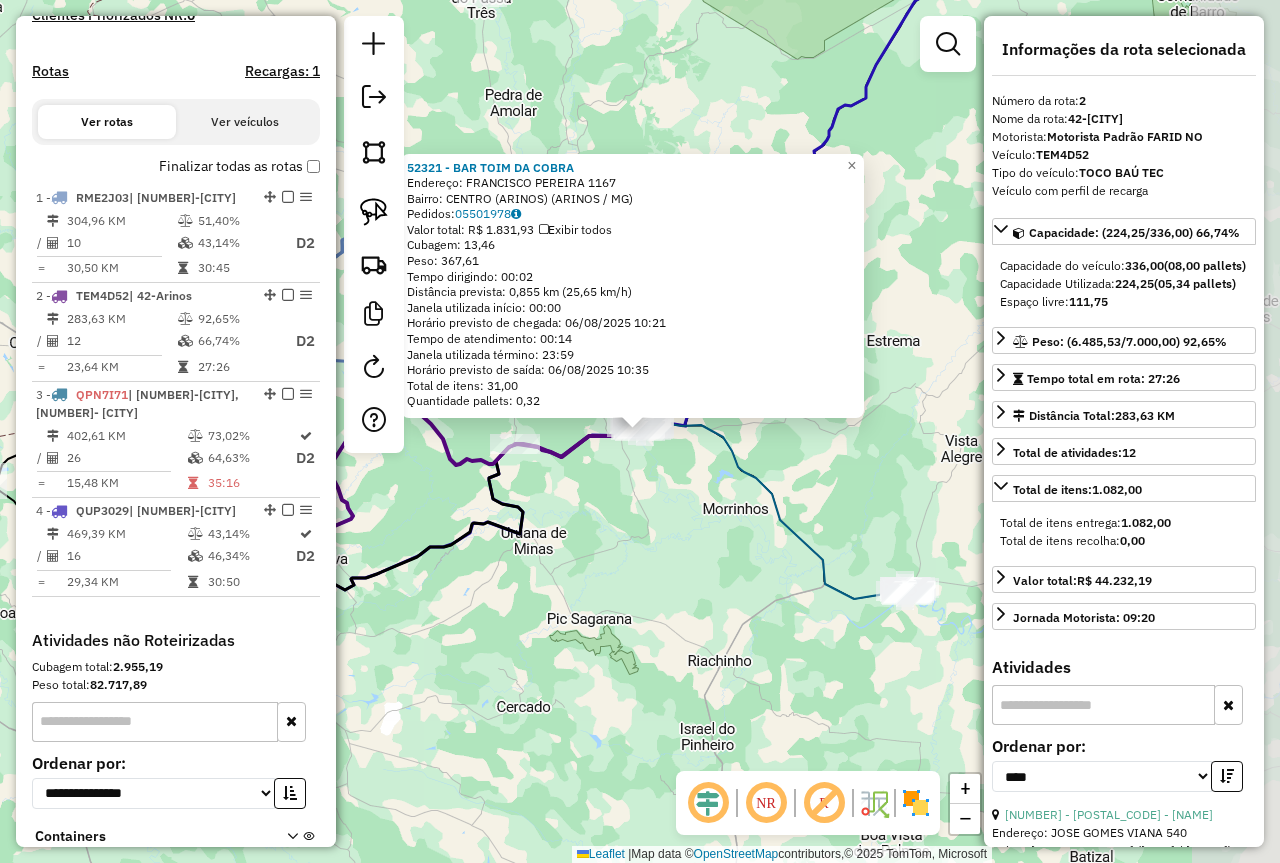 scroll, scrollTop: 742, scrollLeft: 0, axis: vertical 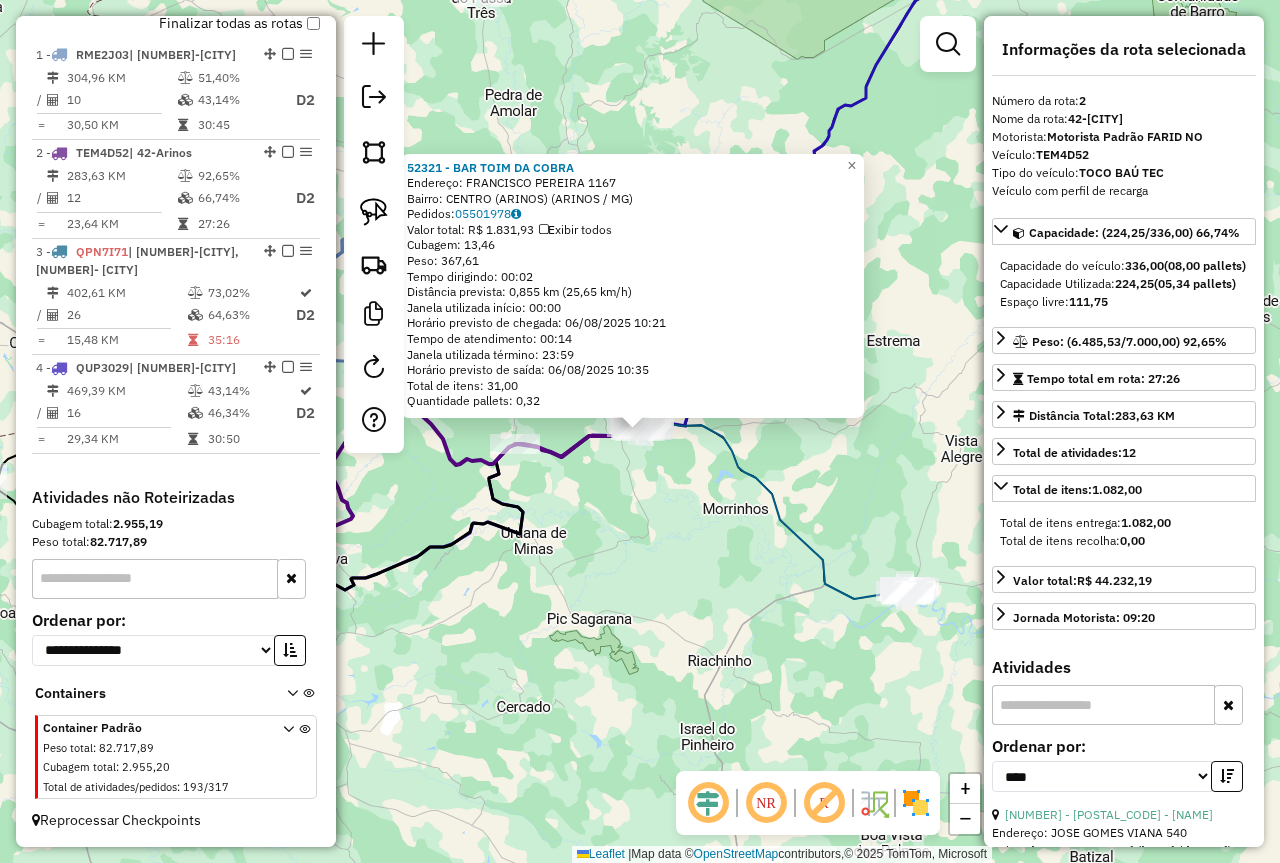 click on "52321 - BAR TOIM DA COBRA  Endereço:  FRANCISCO PEREIRA 1167   Bairro: CENTRO (ARINOS) (ARINOS / MG)   Pedidos:  05501978   Valor total: R$ 1.831,93   Exibir todos   Cubagem: 13,46  Peso: 367,61  Tempo dirigindo: 00:02   Distância prevista: 0,855 km (25,65 km/h)   Janela utilizada início: 00:00   Horário previsto de chegada: 06/08/2025 10:21   Tempo de atendimento: 00:14   Janela utilizada término: 23:59   Horário previsto de saída: 06/08/2025 10:35   Total de itens: 31,00   Quantidade pallets: 0,32  × Janela de atendimento Grade de atendimento Capacidade Transportadoras Veículos Cliente Pedidos  Rotas Selecione os dias de semana para filtrar as janelas de atendimento  Seg   Ter   Qua   Qui   Sex   Sáb   Dom  Informe o período da janela de atendimento: De: Até:  Filtrar exatamente a janela do cliente  Considerar janela de atendimento padrão  Selecione os dias de semana para filtrar as grades de atendimento  Seg   Ter   Qua   Qui   Sex   Sáb   Dom   Clientes fora do dia de atendimento selecionado" 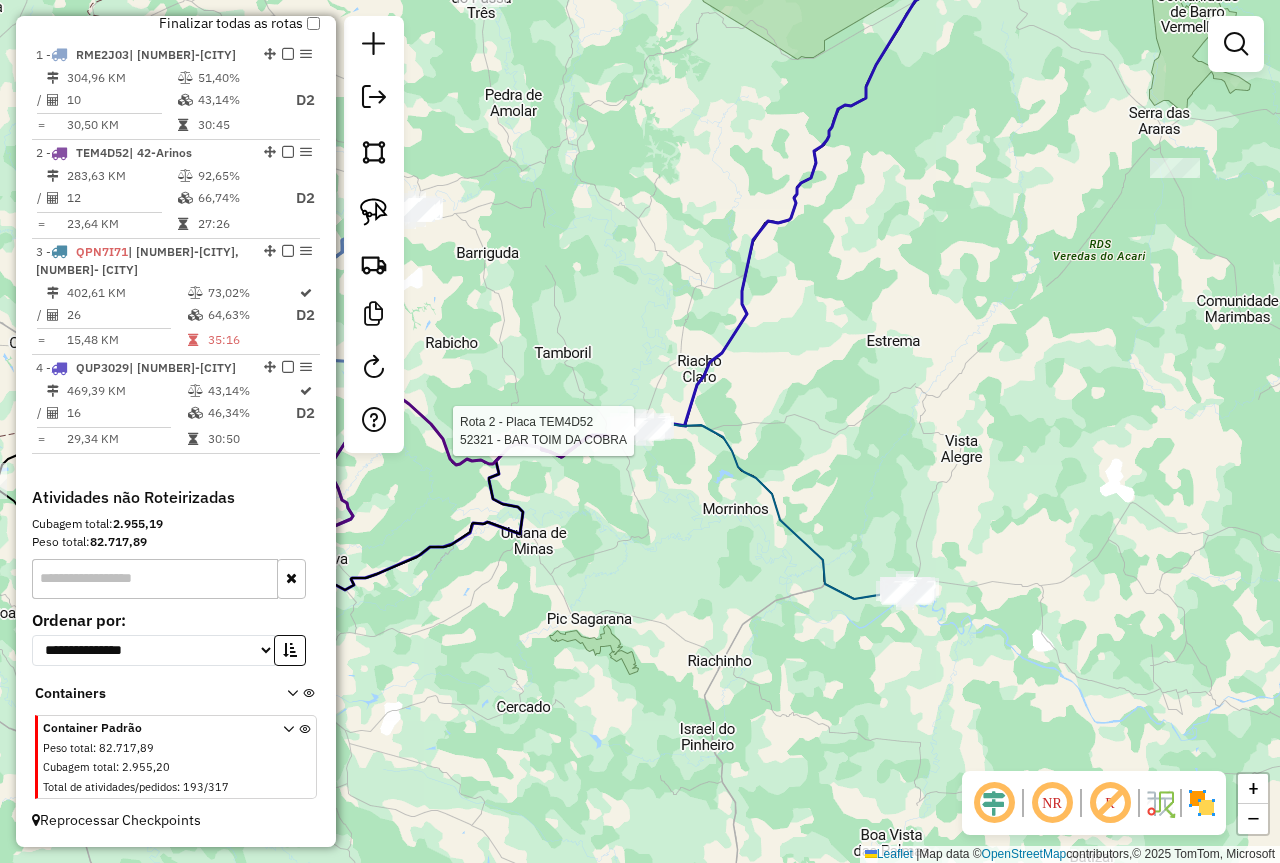 select on "*********" 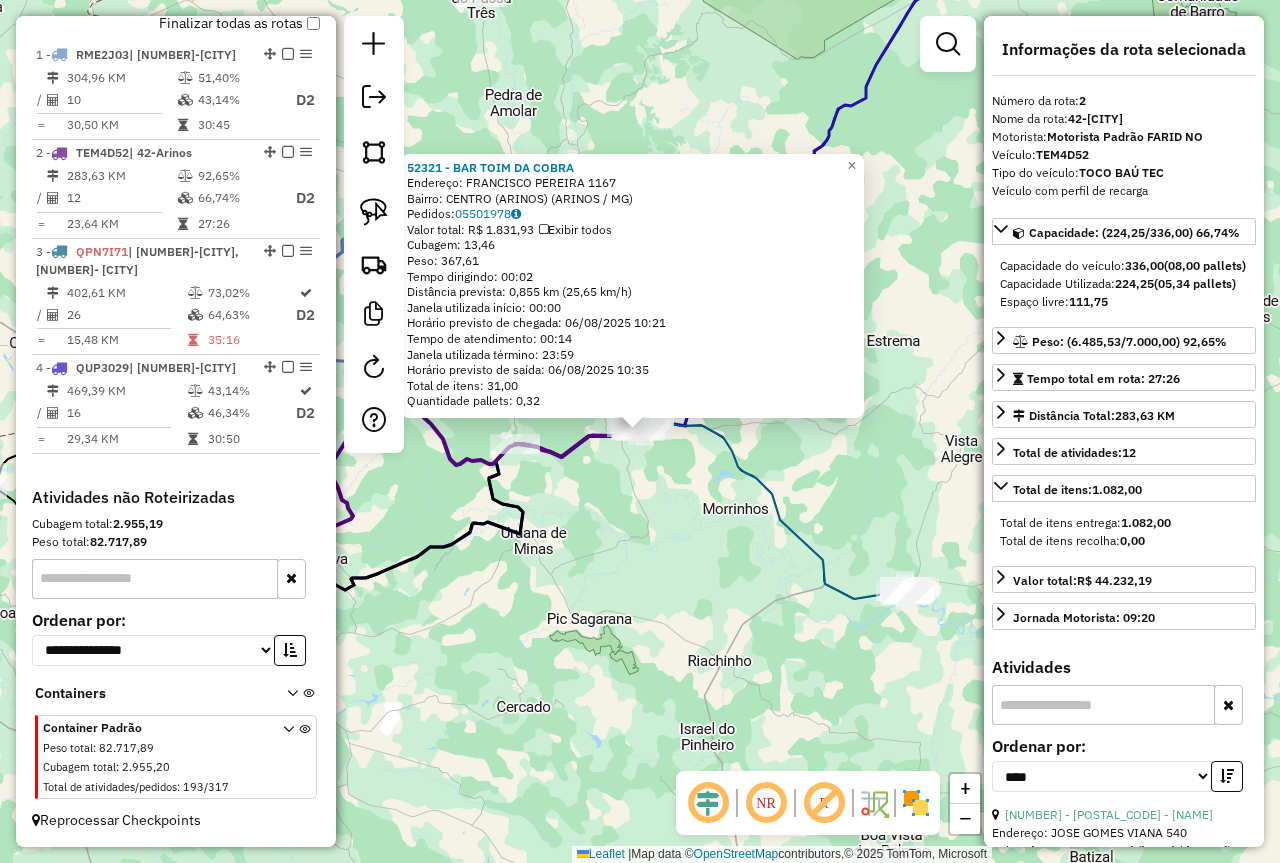 click on "52321 - BAR TOIM DA COBRA  Endereço:  FRANCISCO PEREIRA 1167   Bairro: CENTRO (ARINOS) (ARINOS / MG)   Pedidos:  05501978   Valor total: R$ 1.831,93   Exibir todos   Cubagem: 13,46  Peso: 367,61  Tempo dirigindo: 00:02   Distância prevista: 0,855 km (25,65 km/h)   Janela utilizada início: 00:00   Horário previsto de chegada: 06/08/2025 10:21   Tempo de atendimento: 00:14   Janela utilizada término: 23:59   Horário previsto de saída: 06/08/2025 10:35   Total de itens: 31,00   Quantidade pallets: 0,32  × Janela de atendimento Grade de atendimento Capacidade Transportadoras Veículos Cliente Pedidos  Rotas Selecione os dias de semana para filtrar as janelas de atendimento  Seg   Ter   Qua   Qui   Sex   Sáb   Dom  Informe o período da janela de atendimento: De: Até:  Filtrar exatamente a janela do cliente  Considerar janela de atendimento padrão  Selecione os dias de semana para filtrar as grades de atendimento  Seg   Ter   Qua   Qui   Sex   Sáb   Dom   Clientes fora do dia de atendimento selecionado" 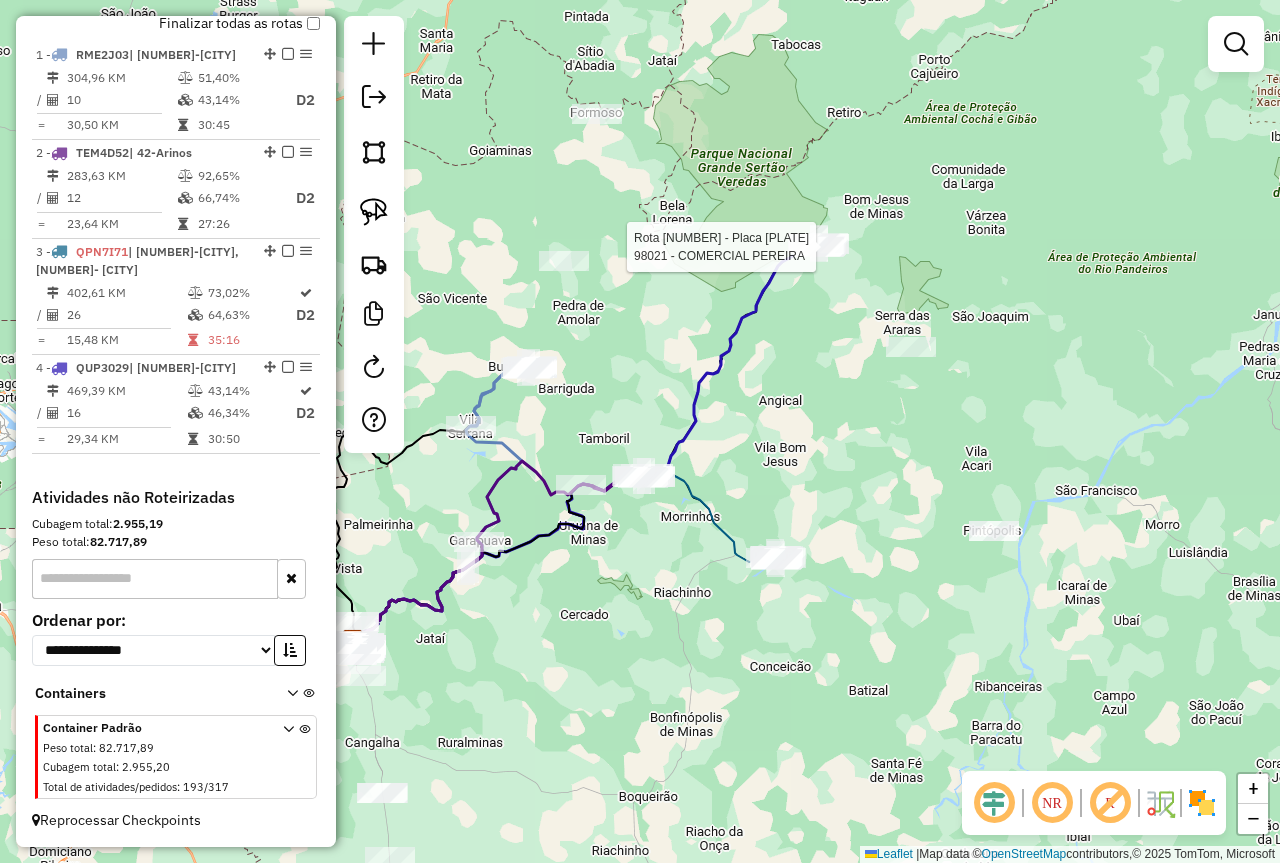 select on "*********" 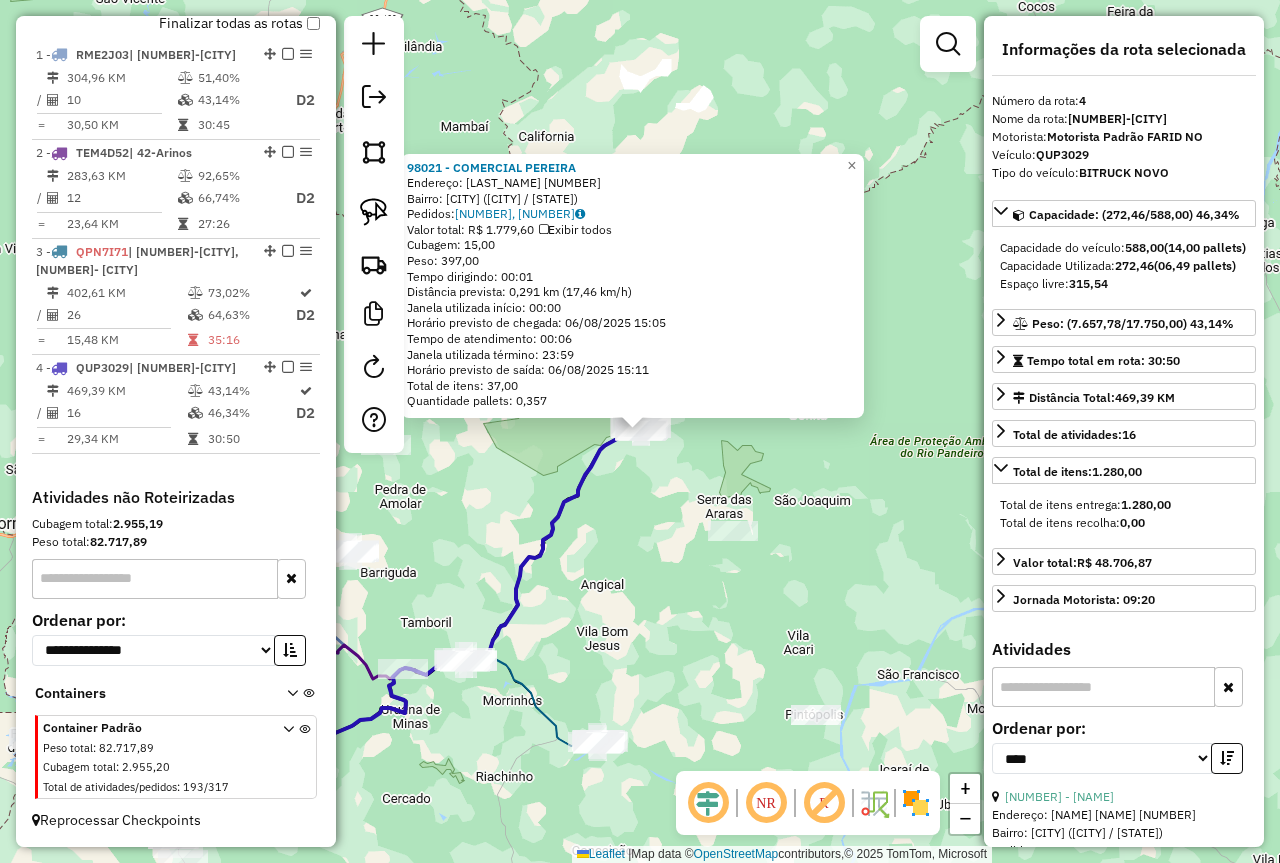 click on "98021 - COMERCIAL PEREIRA  Endereço:  QUINZE 370   Bairro: NOVA ESPERANCA (CHAPADA GAUCHA / MG)   Pedidos:  05502513, 05502514   Valor total: R$ 1.779,60   Exibir todos   Cubagem: 15,00  Peso: 397,00  Tempo dirigindo: 00:01   Distância prevista: 0,291 km (17,46 km/h)   Janela utilizada início: 00:00   Horário previsto de chegada: 06/08/2025 15:05   Tempo de atendimento: 00:06   Janela utilizada término: 23:59   Horário previsto de saída: 06/08/2025 15:11   Total de itens: 37,00   Quantidade pallets: 0,357  × Janela de atendimento Grade de atendimento Capacidade Transportadoras Veículos Cliente Pedidos  Rotas Selecione os dias de semana para filtrar as janelas de atendimento  Seg   Ter   Qua   Qui   Sex   Sáb   Dom  Informe o período da janela de atendimento: De: Até:  Filtrar exatamente a janela do cliente  Considerar janela de atendimento padrão  Selecione os dias de semana para filtrar as grades de atendimento  Seg   Ter   Qua   Qui   Sex   Sáb   Dom   Peso mínimo:   Peso máximo:   De:  De:" 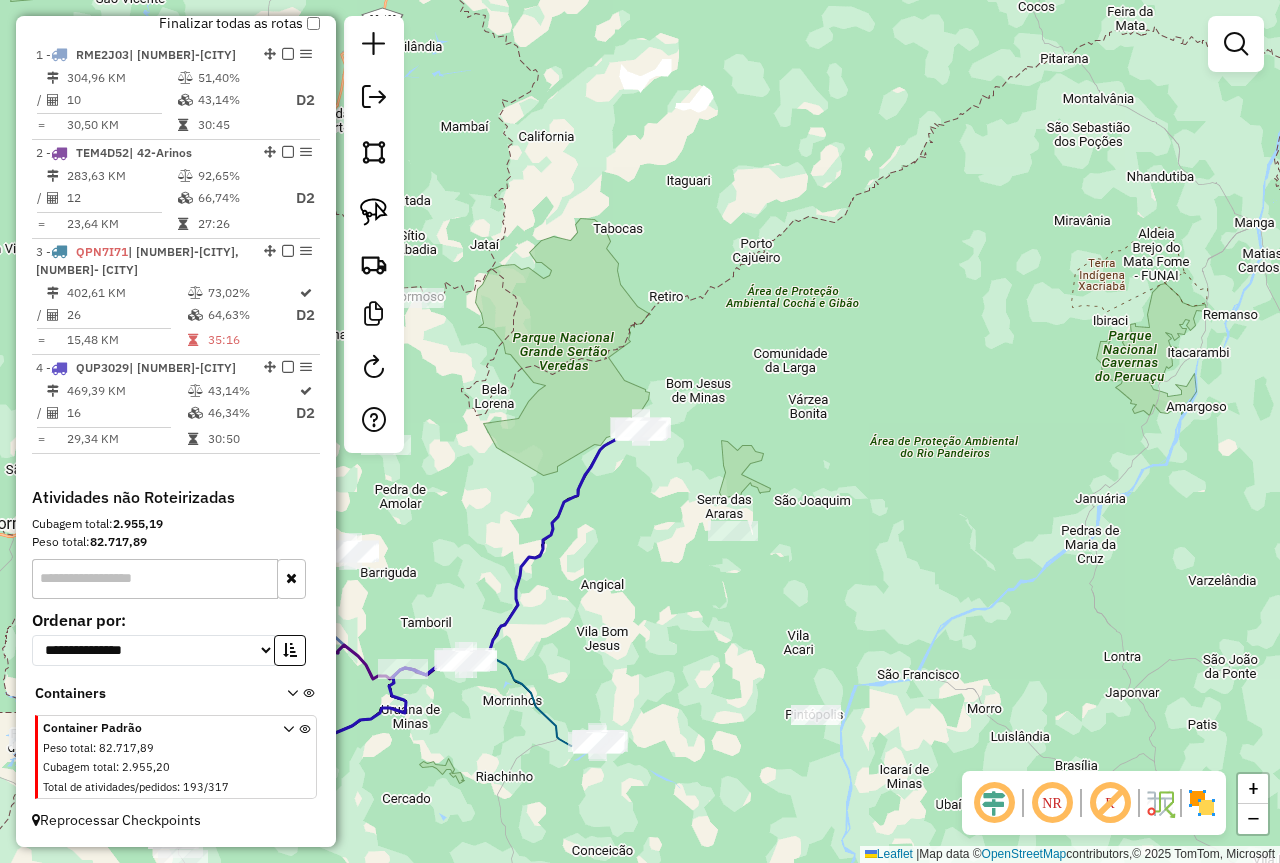 drag, startPoint x: 611, startPoint y: 582, endPoint x: 796, endPoint y: 487, distance: 207.96634 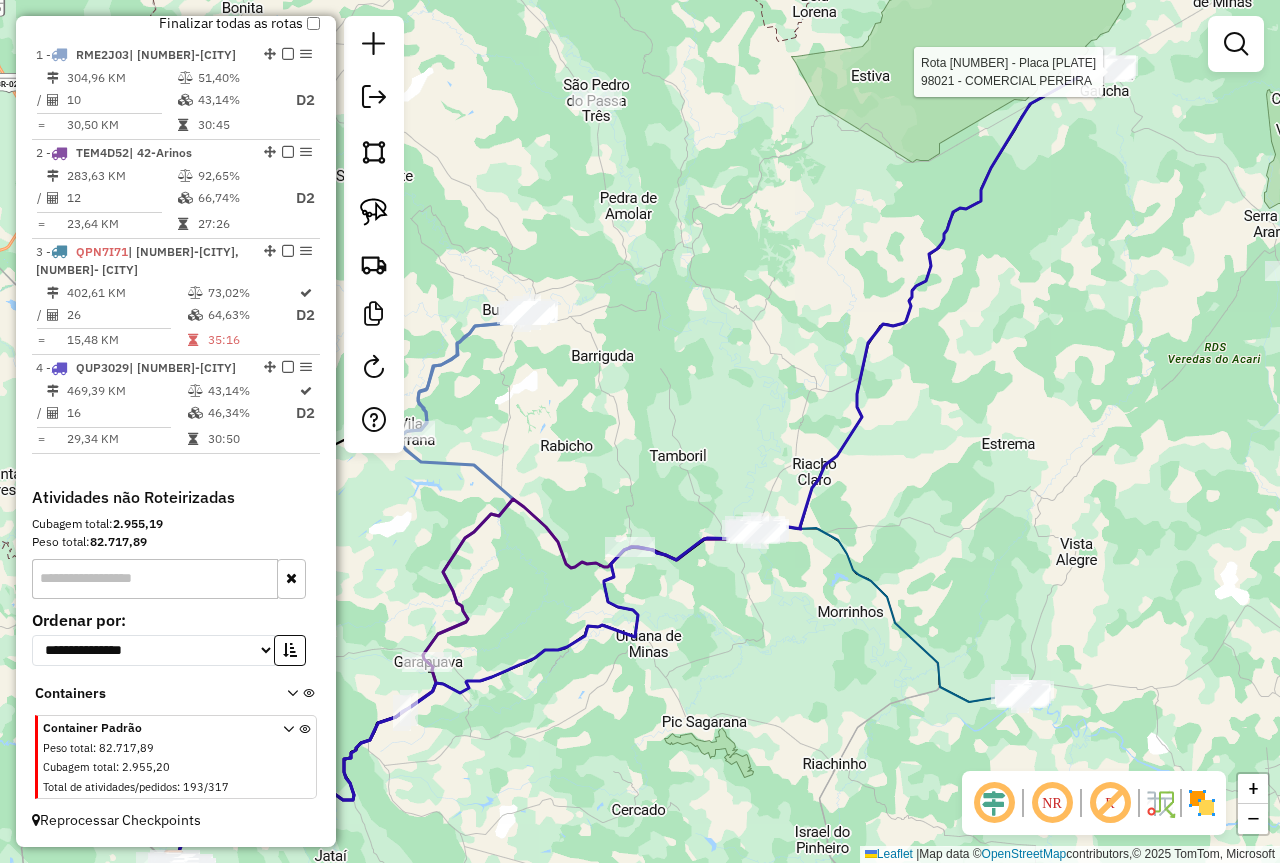 select on "*********" 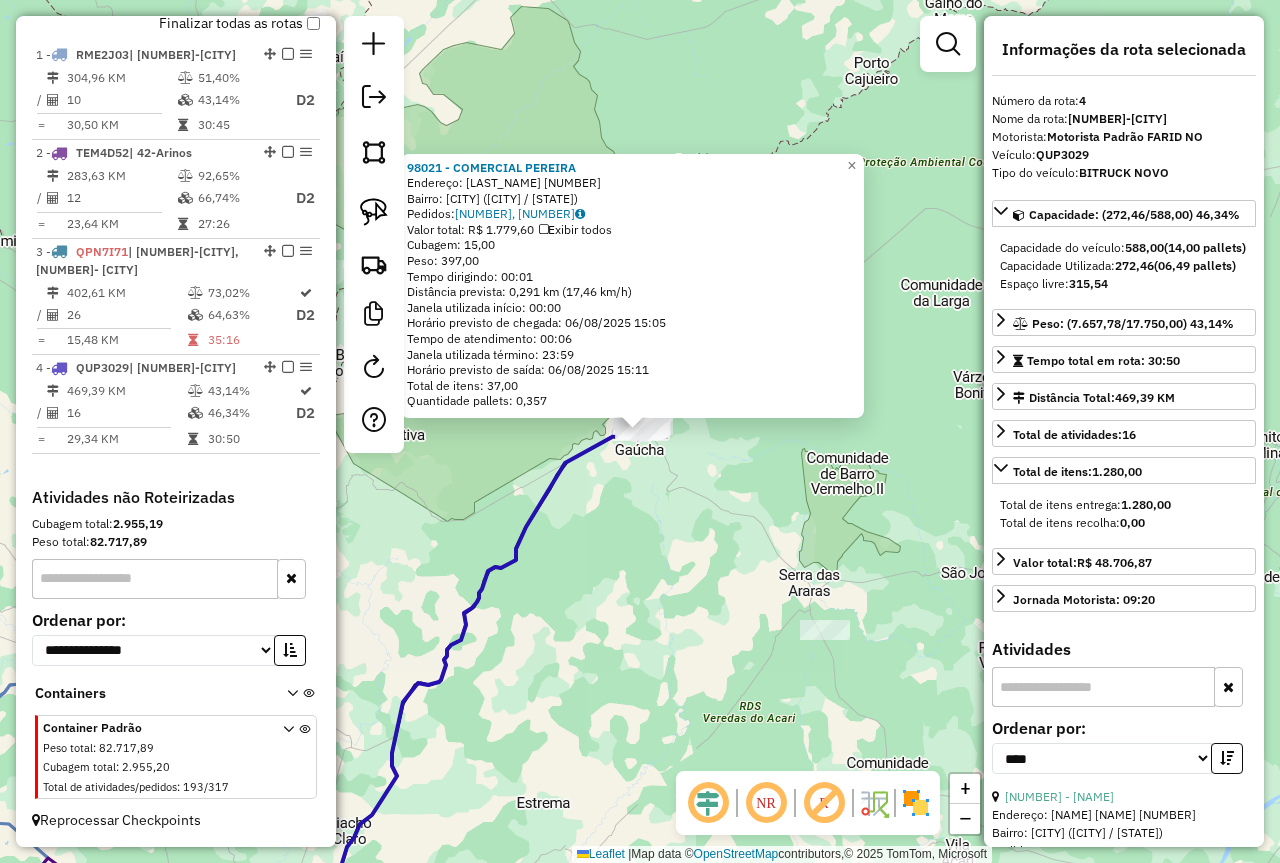 click on "98021 - COMERCIAL PEREIRA  Endereço:  QUINZE 370   Bairro: NOVA ESPERANCA (CHAPADA GAUCHA / MG)   Pedidos:  05502513, 05502514   Valor total: R$ 1.779,60   Exibir todos   Cubagem: 15,00  Peso: 397,00  Tempo dirigindo: 00:01   Distância prevista: 0,291 km (17,46 km/h)   Janela utilizada início: 00:00   Horário previsto de chegada: 06/08/2025 15:05   Tempo de atendimento: 00:06   Janela utilizada término: 23:59   Horário previsto de saída: 06/08/2025 15:11   Total de itens: 37,00   Quantidade pallets: 0,357  × Janela de atendimento Grade de atendimento Capacidade Transportadoras Veículos Cliente Pedidos  Rotas Selecione os dias de semana para filtrar as janelas de atendimento  Seg   Ter   Qua   Qui   Sex   Sáb   Dom  Informe o período da janela de atendimento: De: Até:  Filtrar exatamente a janela do cliente  Considerar janela de atendimento padrão  Selecione os dias de semana para filtrar as grades de atendimento  Seg   Ter   Qua   Qui   Sex   Sáb   Dom   Peso mínimo:   Peso máximo:   De:  De:" 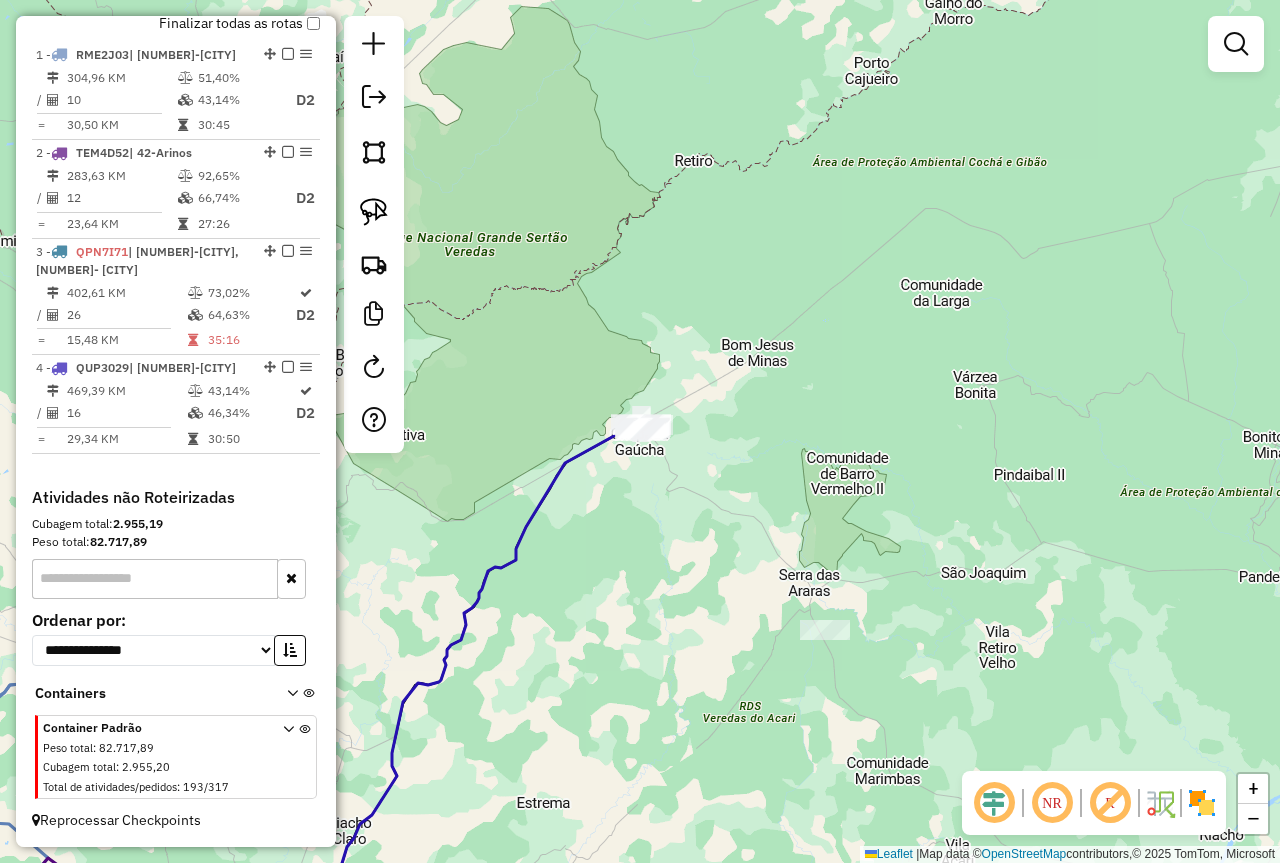 drag, startPoint x: 690, startPoint y: 606, endPoint x: 770, endPoint y: 503, distance: 130.41856 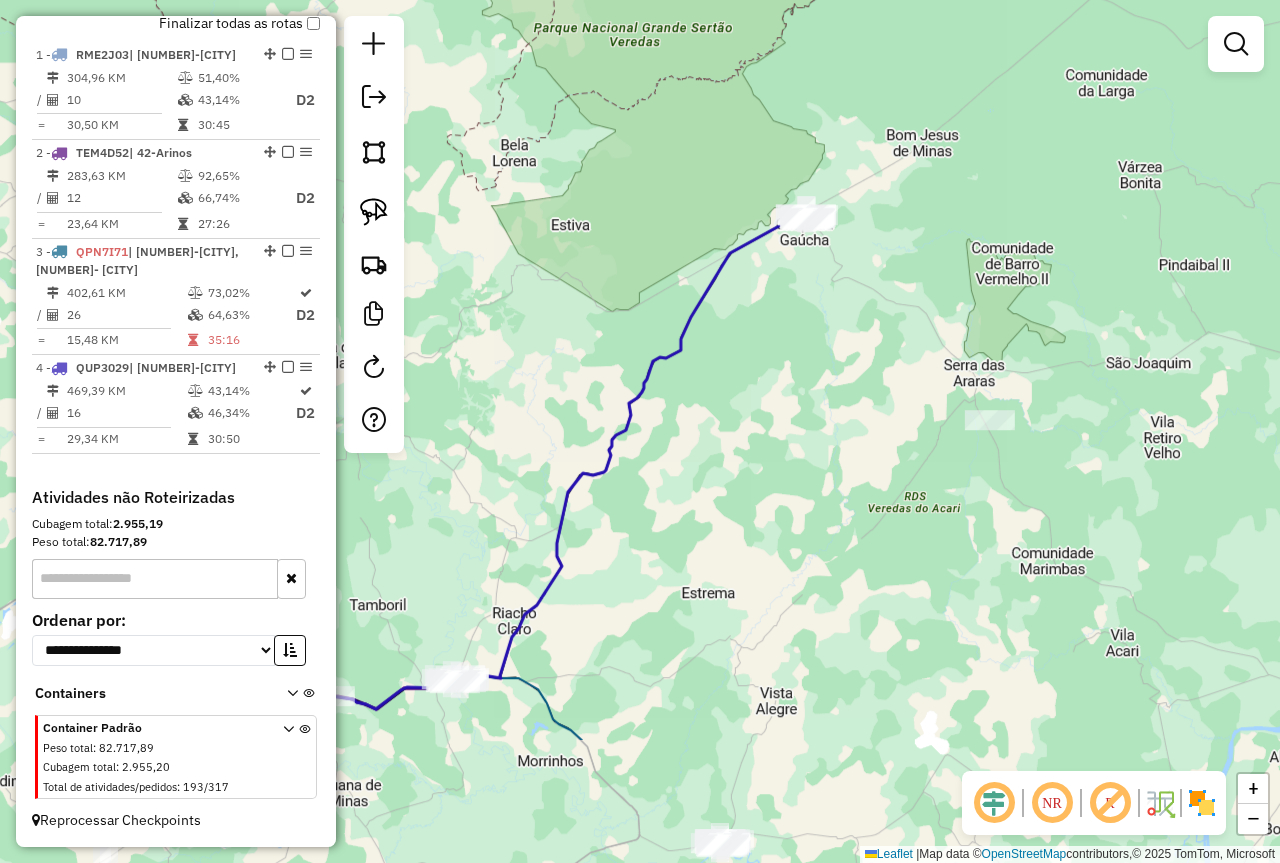drag, startPoint x: 560, startPoint y: 573, endPoint x: 709, endPoint y: 395, distance: 232.13142 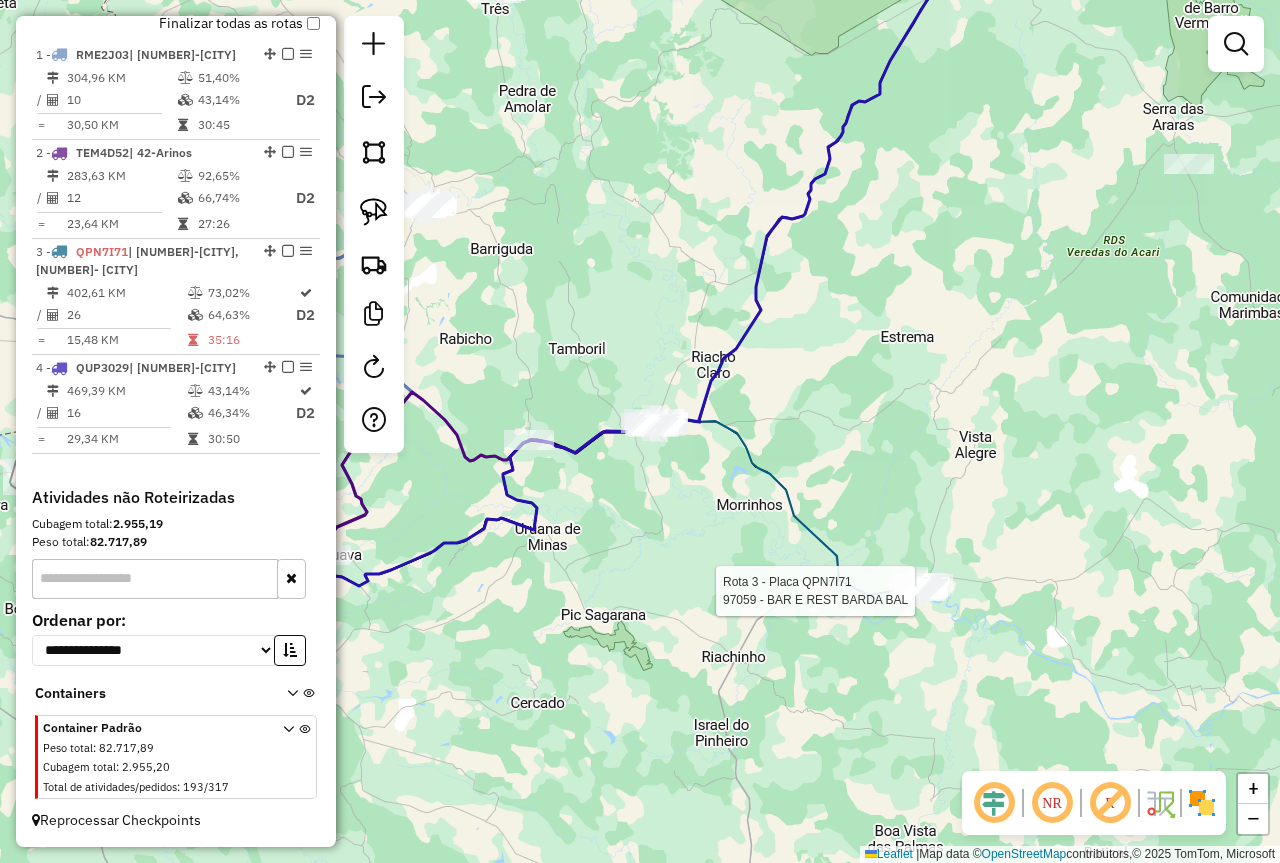 select on "*********" 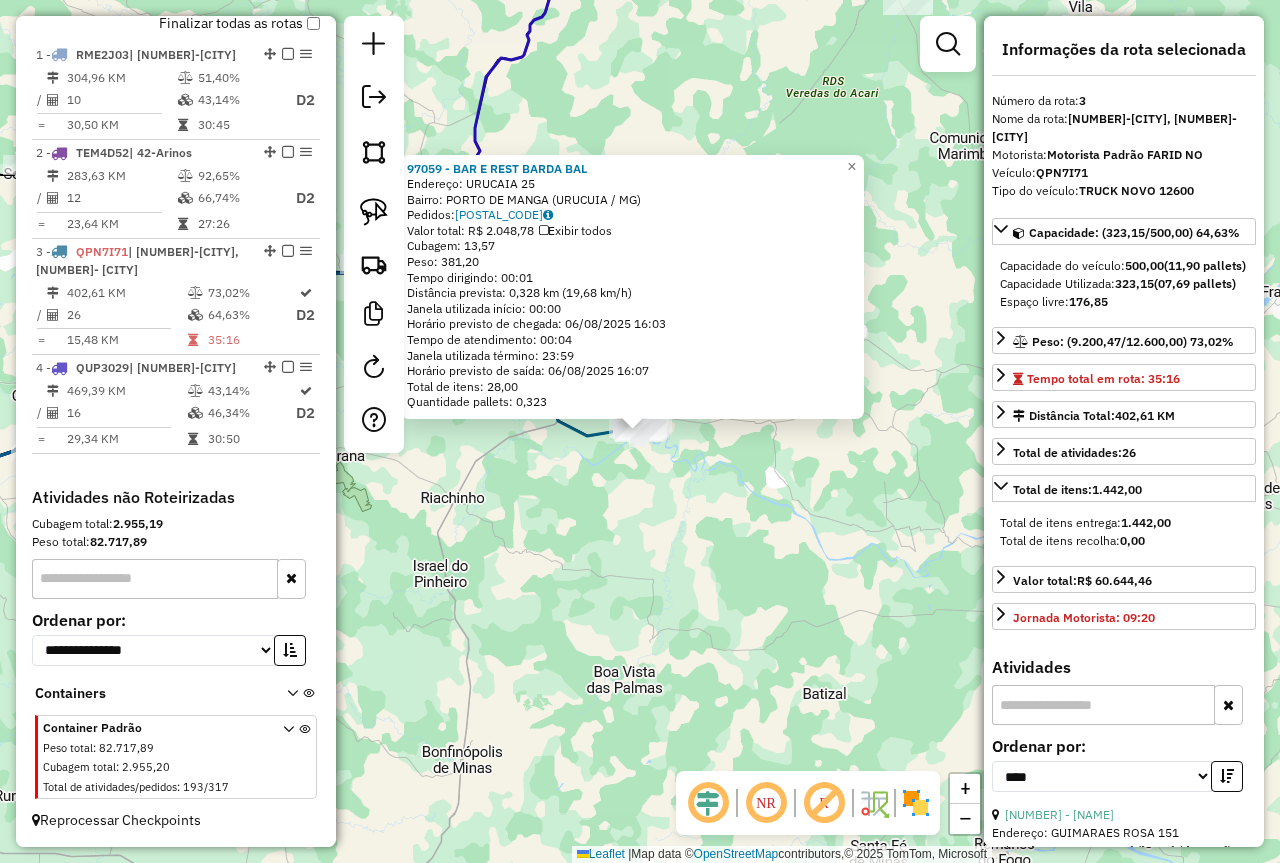 click on "97059 - BAR E REST BARDA BAL  Endereço:  URUCAIA 25   Bairro: PORTO DE MANGA (URUCUIA / MG)   Pedidos:  05502561   Valor total: R$ 2.048,78   Exibir todos   Cubagem: 13,57  Peso: 381,20  Tempo dirigindo: 00:01   Distância prevista: 0,328 km (19,68 km/h)   Janela utilizada início: 00:00   Horário previsto de chegada: 06/08/2025 16:03   Tempo de atendimento: 00:04   Janela utilizada término: 23:59   Horário previsto de saída: 06/08/2025 16:07   Total de itens: 28,00   Quantidade pallets: 0,323  × Janela de atendimento Grade de atendimento Capacidade Transportadoras Veículos Cliente Pedidos  Rotas Selecione os dias de semana para filtrar as janelas de atendimento  Seg   Ter   Qua   Qui   Sex   Sáb   Dom  Informe o período da janela de atendimento: De: Até:  Filtrar exatamente a janela do cliente  Considerar janela de atendimento padrão  Selecione os dias de semana para filtrar as grades de atendimento  Seg   Ter   Qua   Qui   Sex   Sáb   Dom   Considerar clientes sem dia de atendimento cadastrado +" 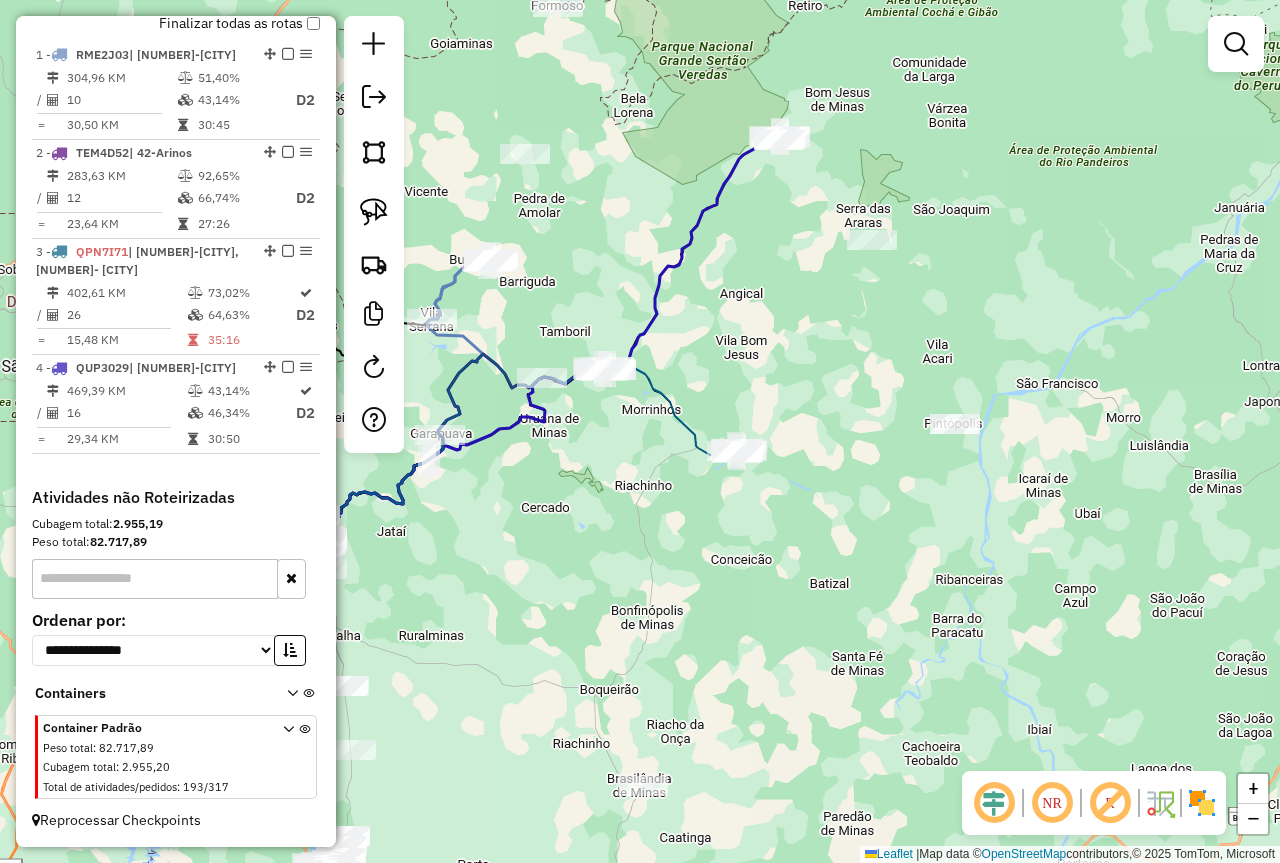 drag, startPoint x: 797, startPoint y: 271, endPoint x: 1007, endPoint y: 273, distance: 210.00952 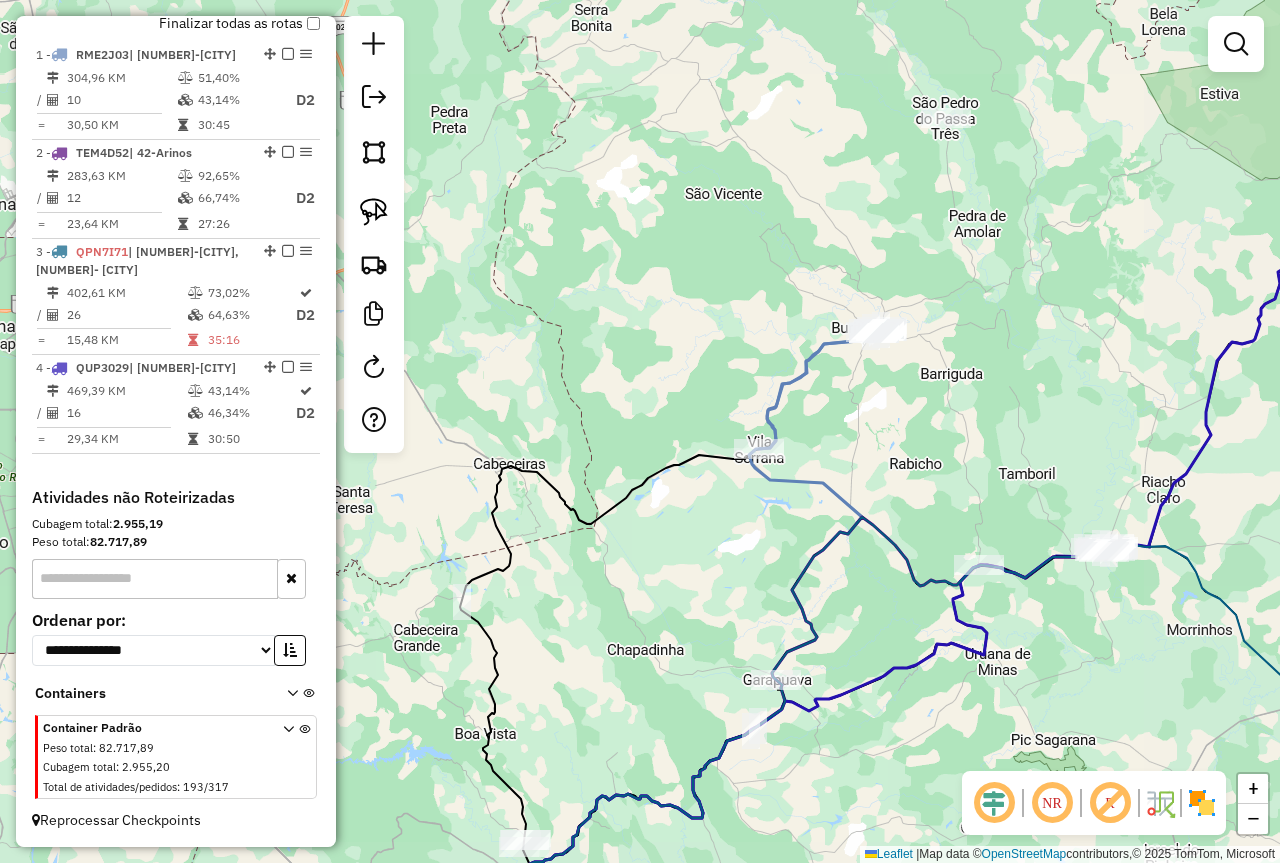drag, startPoint x: 882, startPoint y: 367, endPoint x: 821, endPoint y: 363, distance: 61.13101 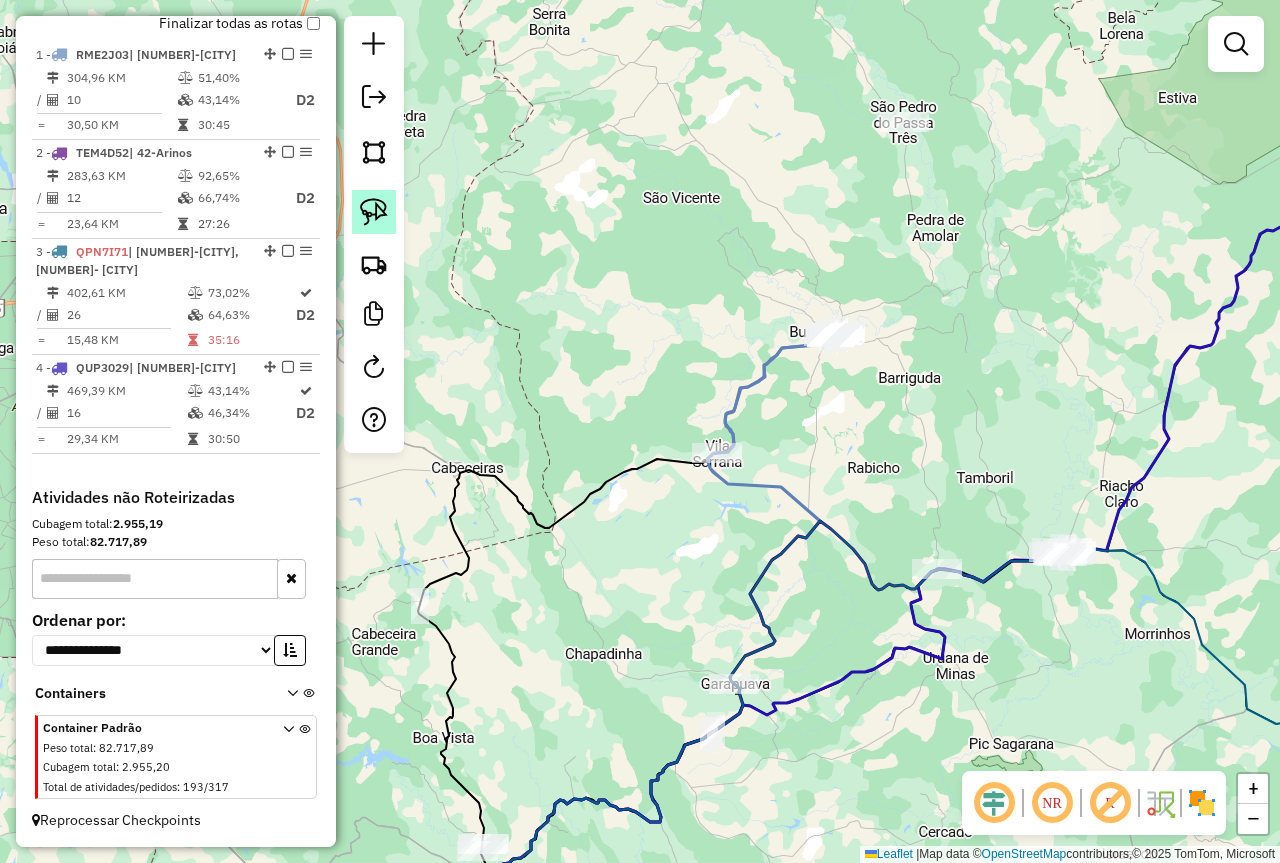 click 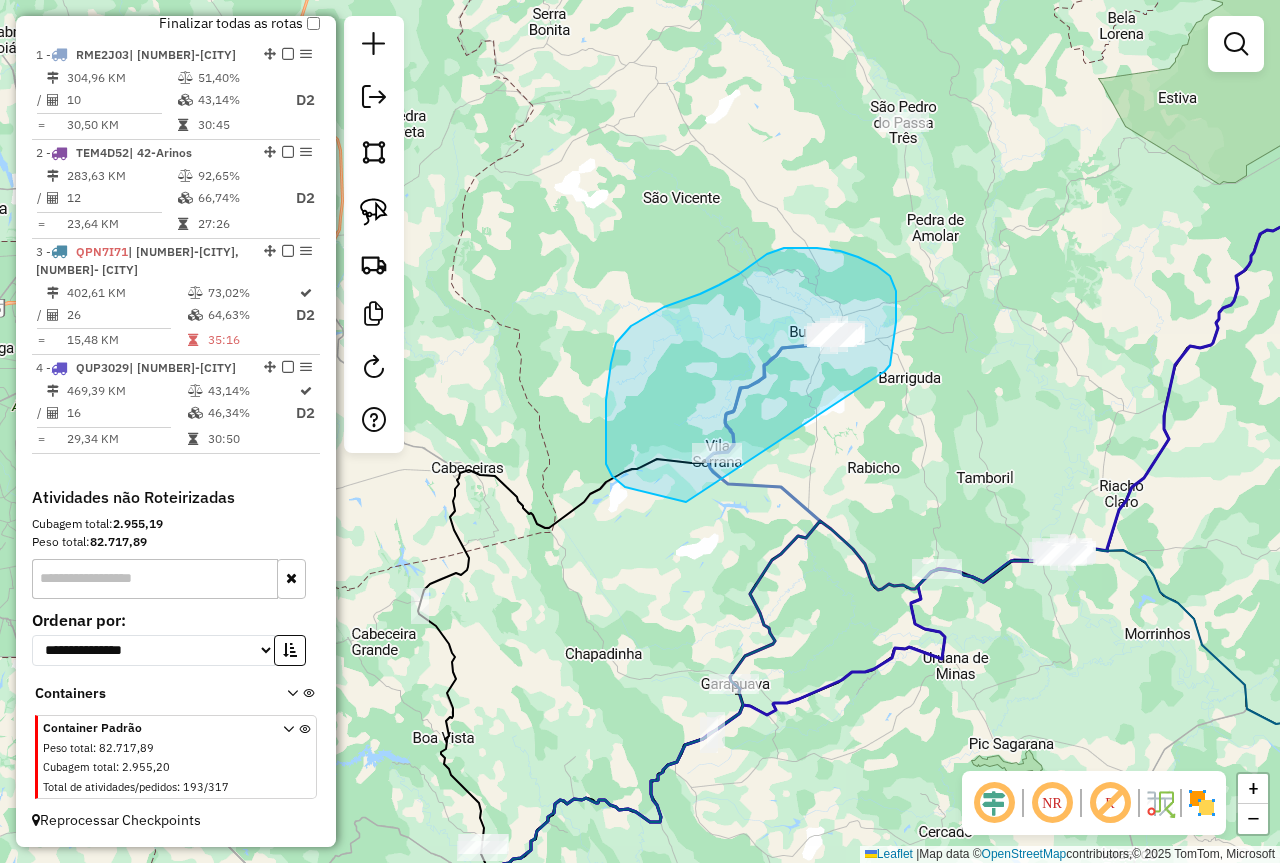 drag, startPoint x: 890, startPoint y: 364, endPoint x: 799, endPoint y: 518, distance: 178.87706 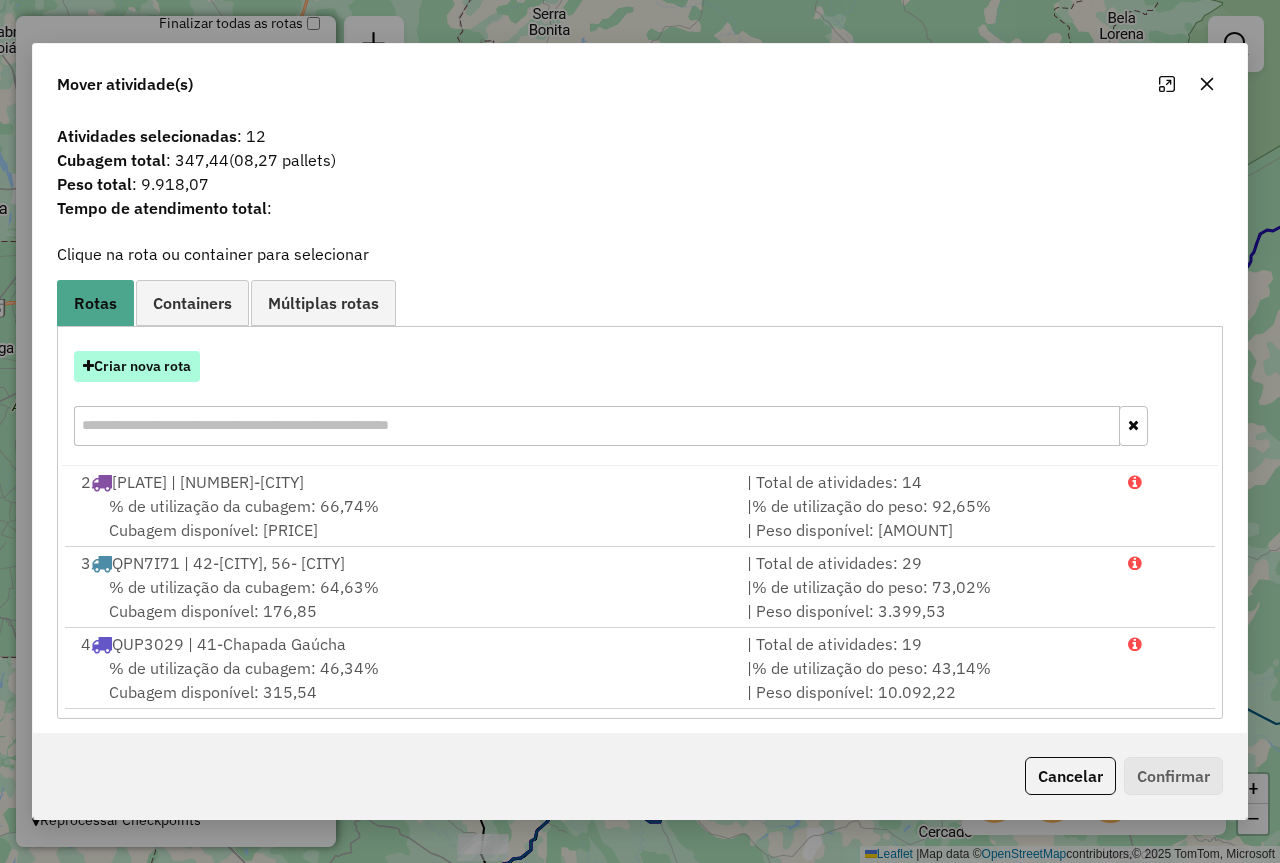 click on "Criar nova rota" at bounding box center (137, 366) 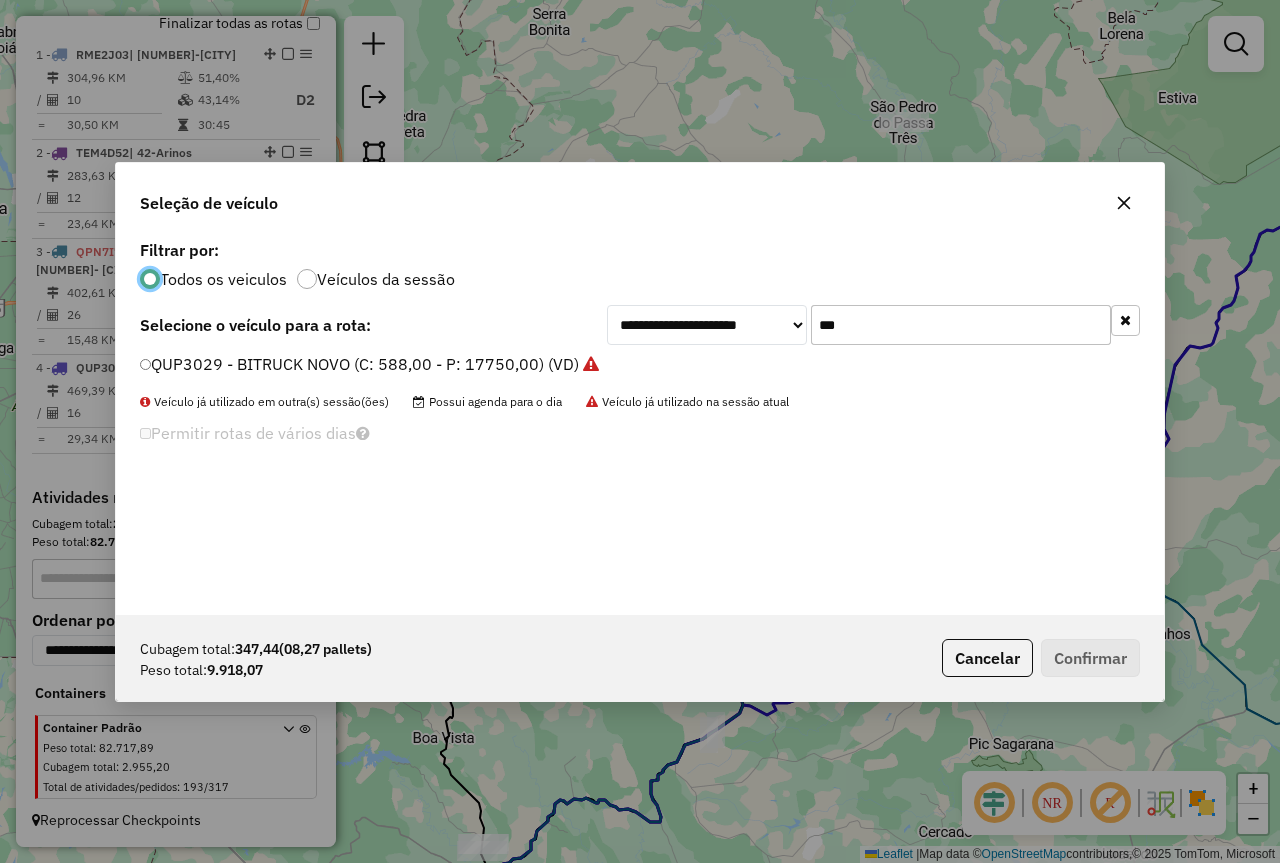 scroll, scrollTop: 11, scrollLeft: 6, axis: both 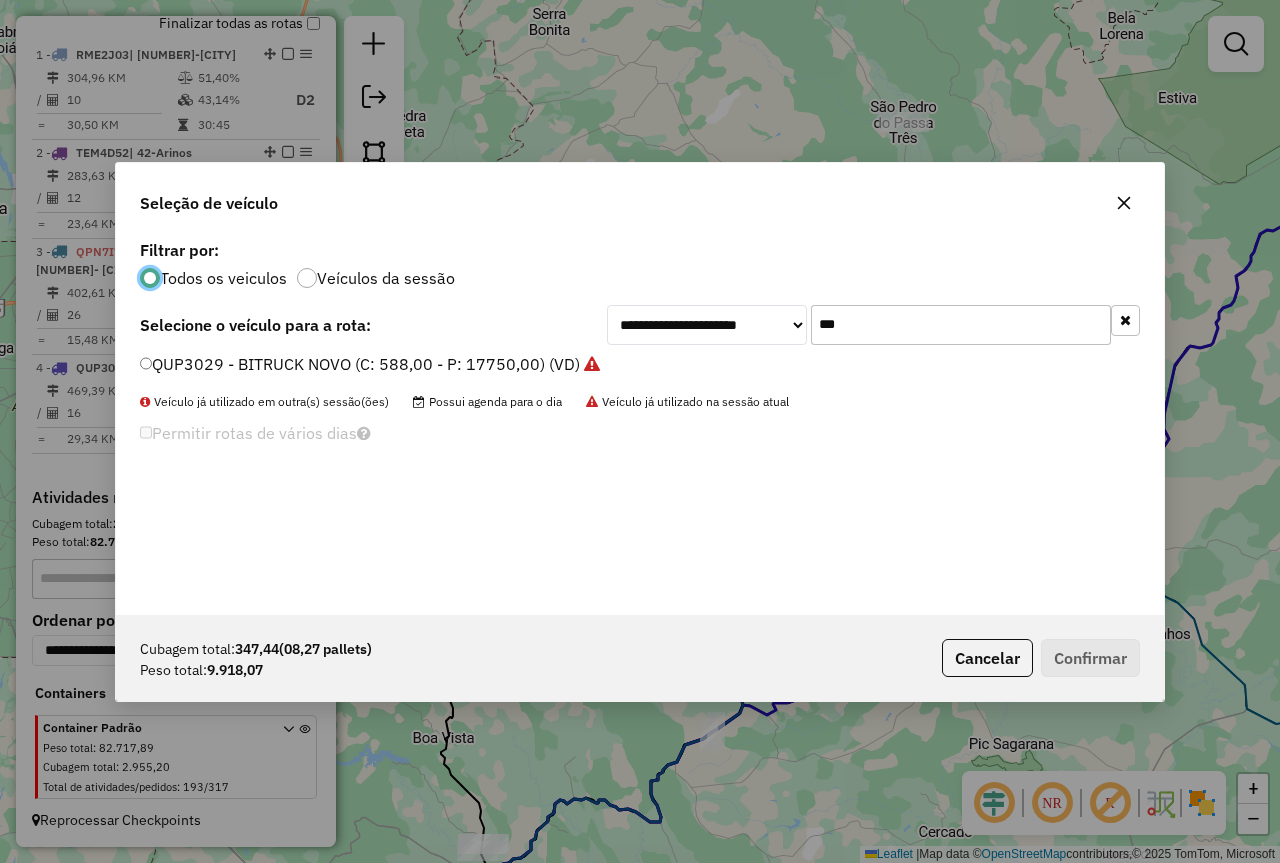 click on "**********" 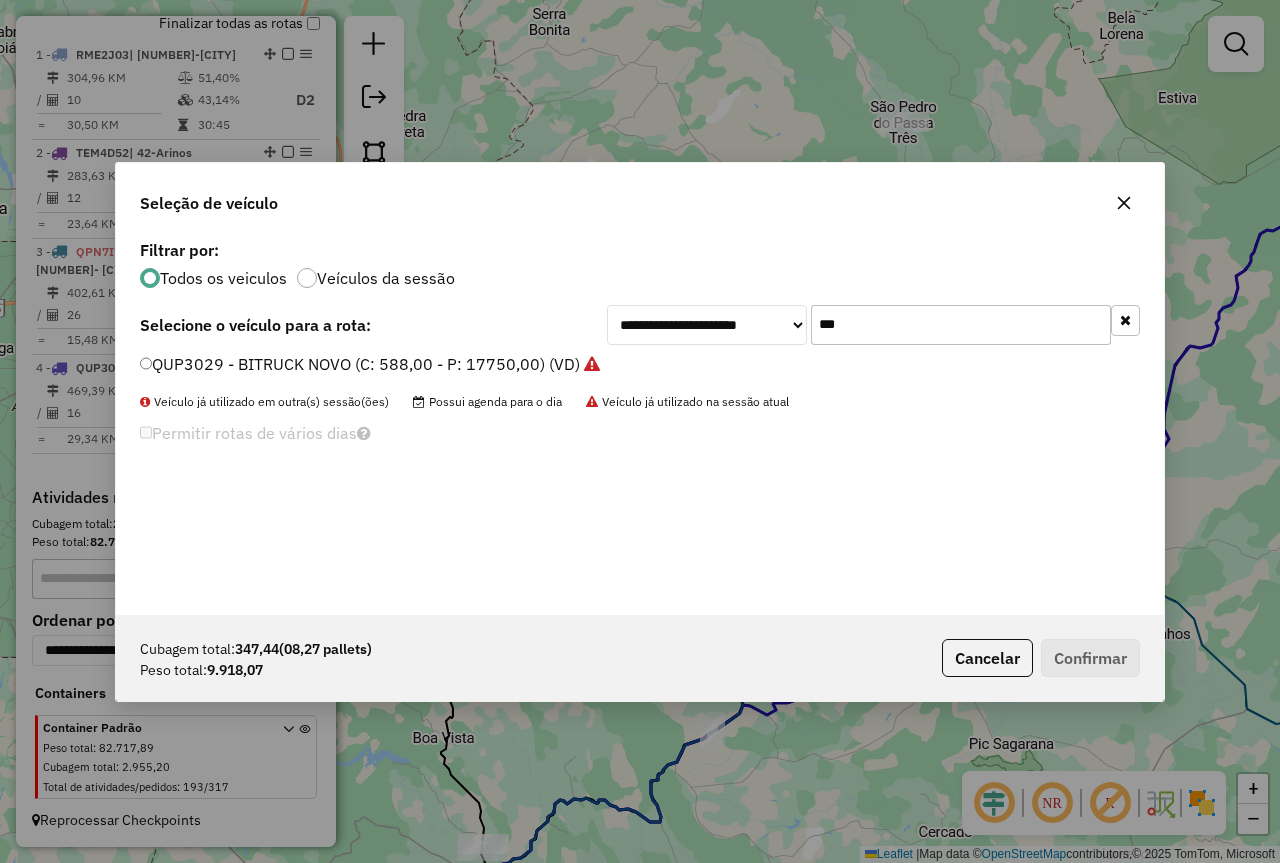 click on "***" 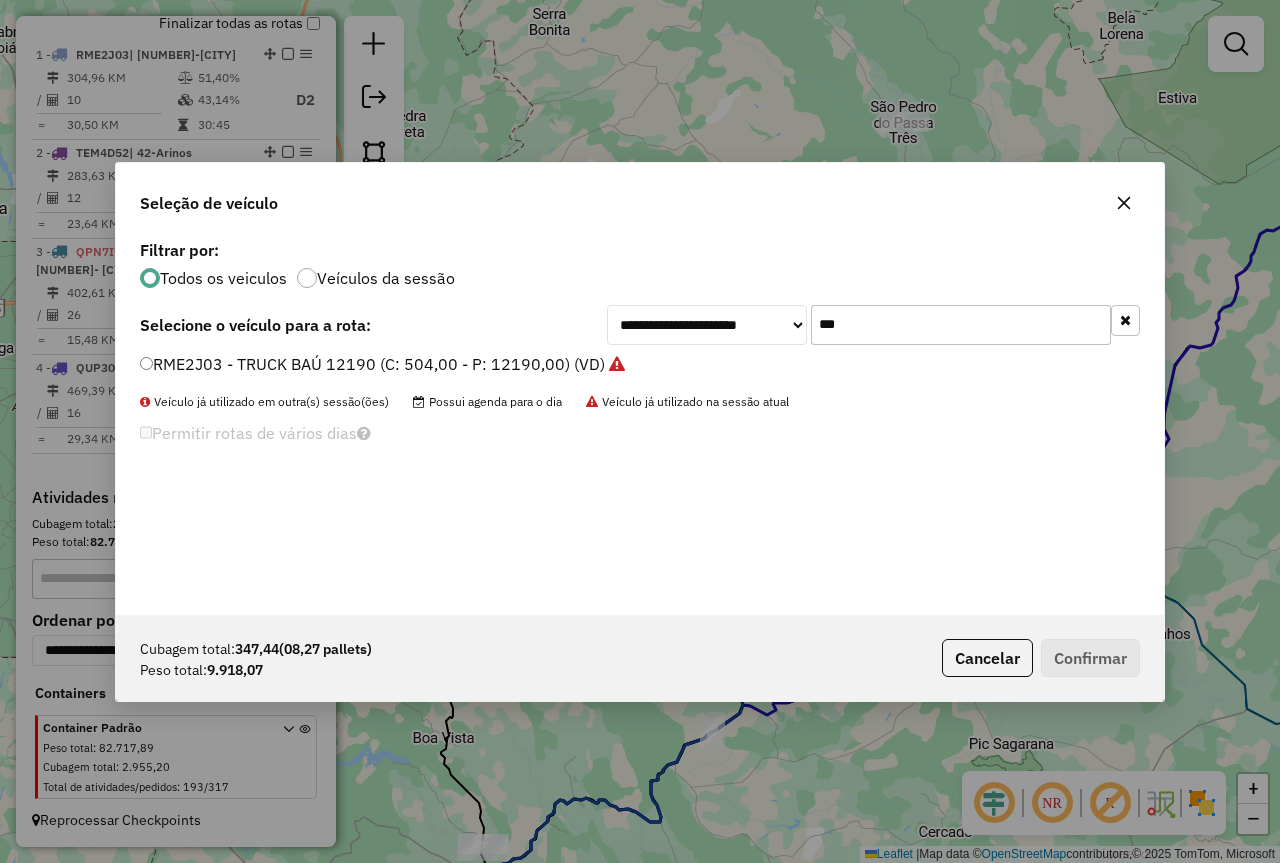 type on "***" 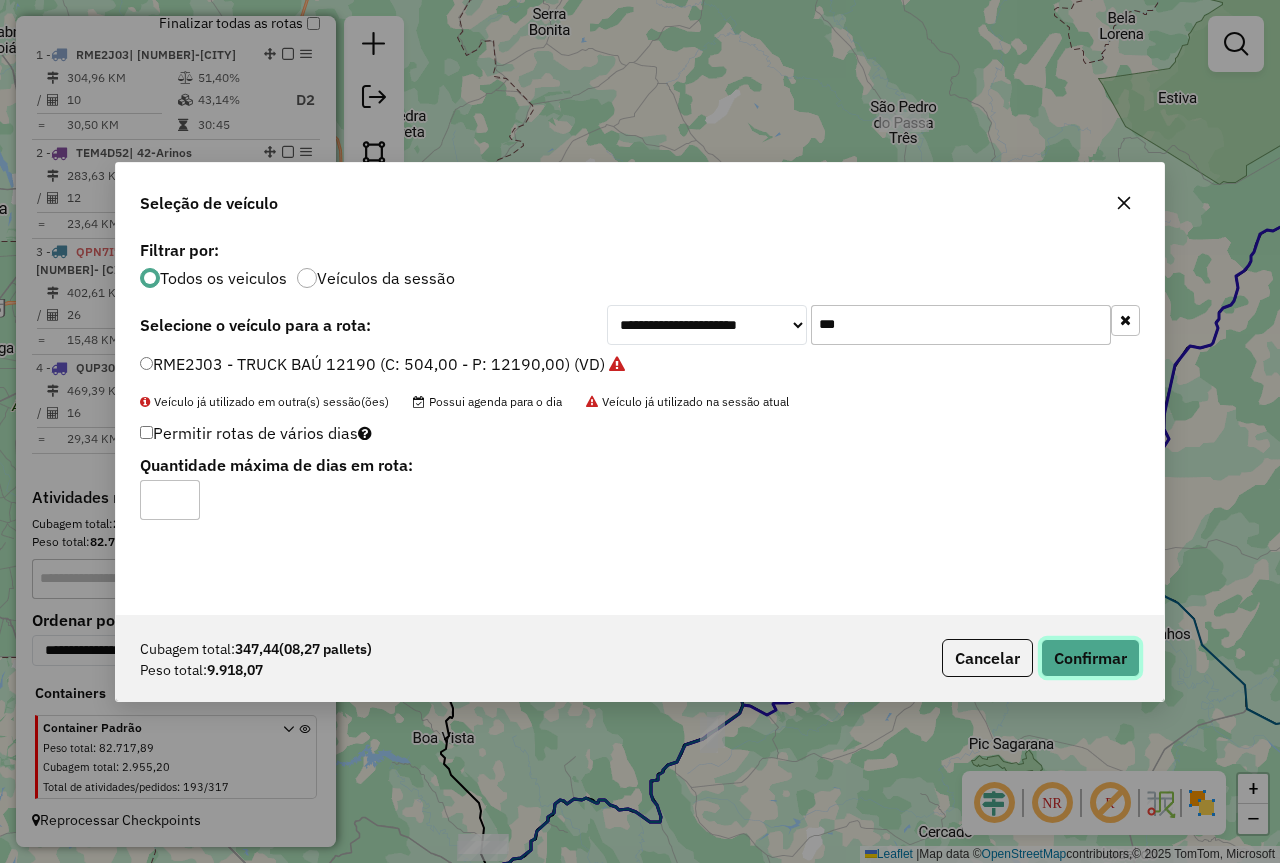 click on "Confirmar" 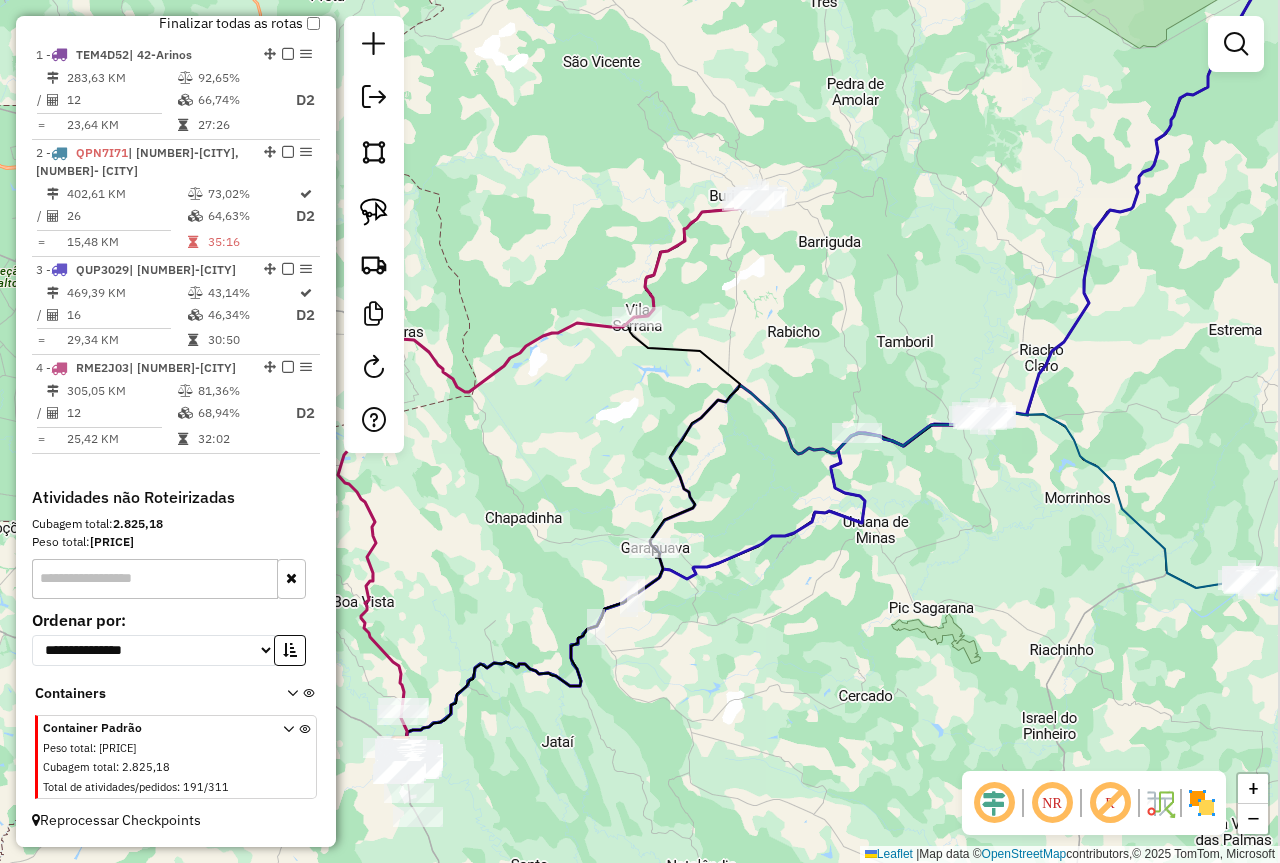 drag, startPoint x: 1044, startPoint y: 632, endPoint x: 961, endPoint y: 486, distance: 167.94344 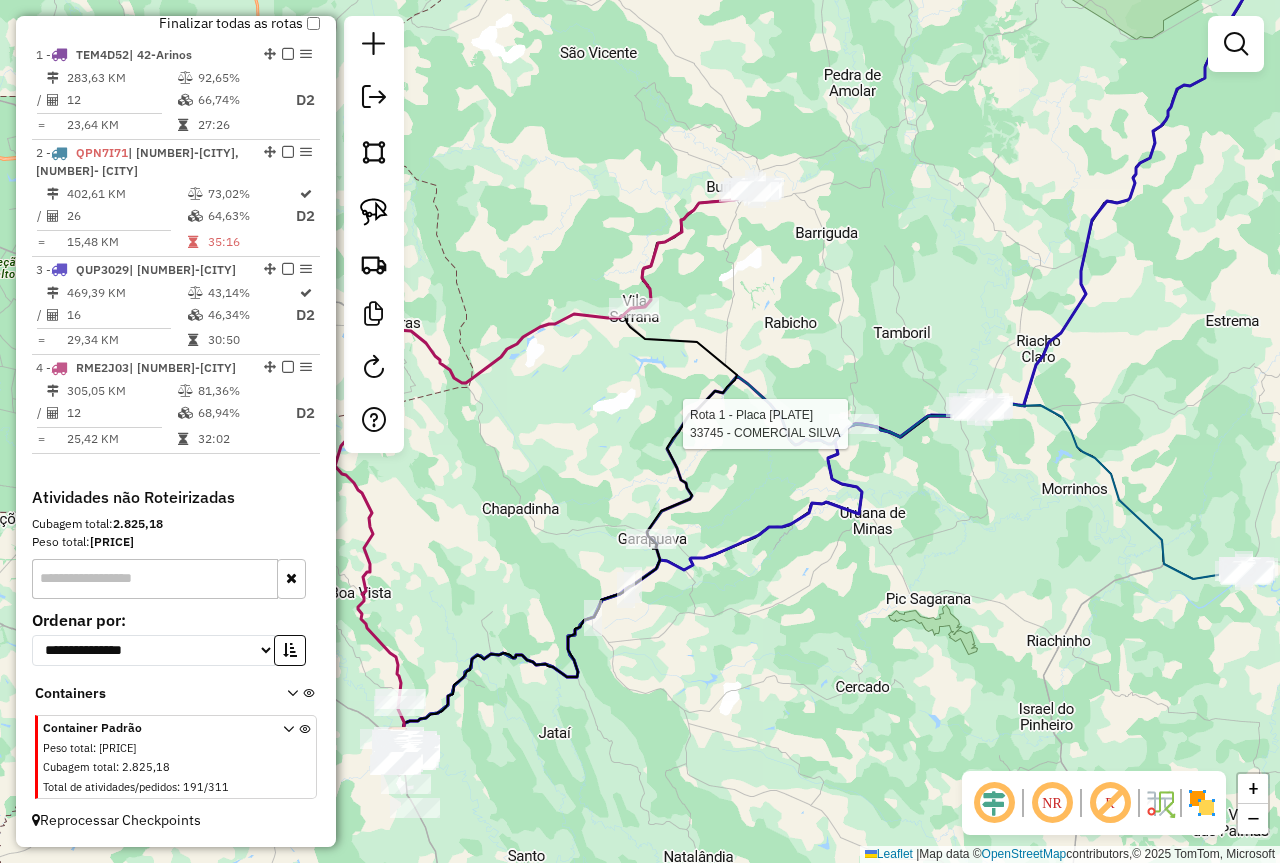 select on "*********" 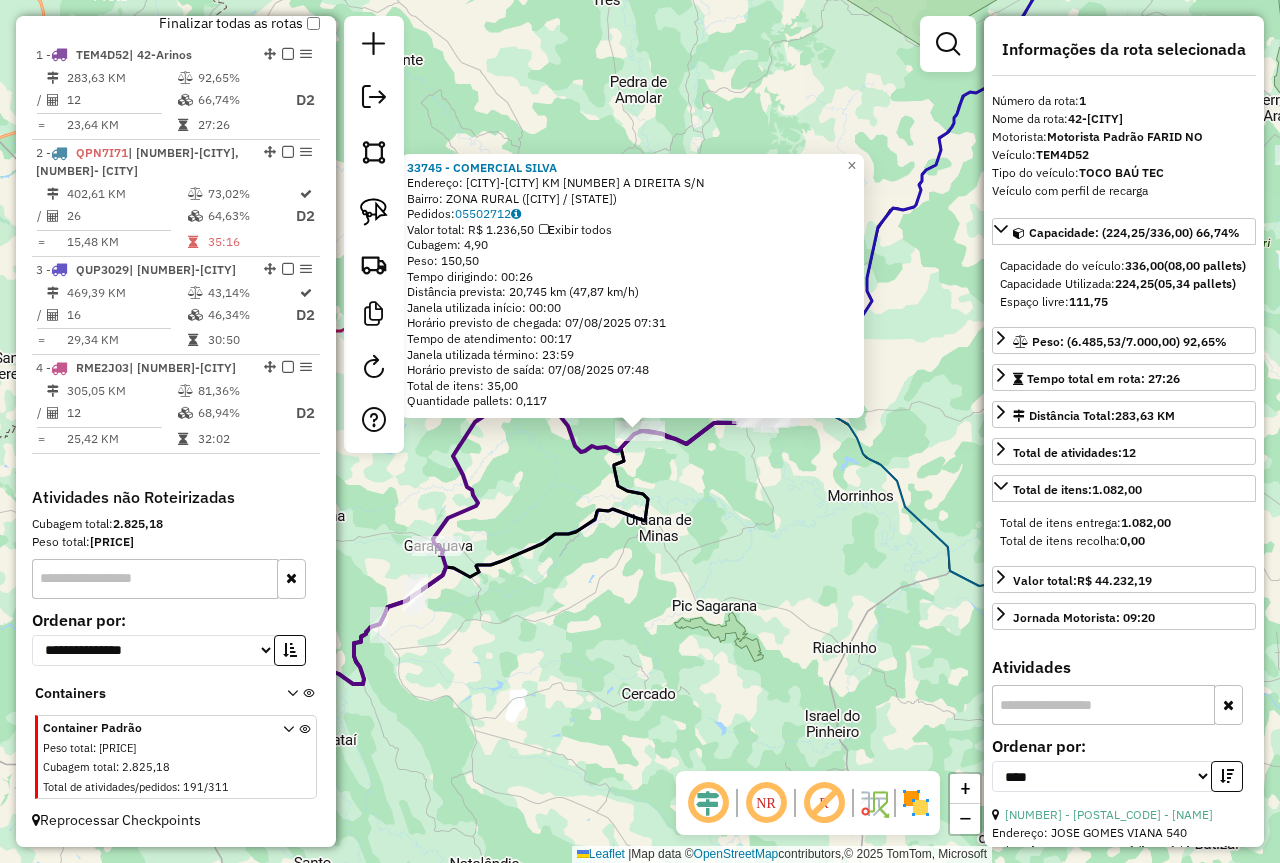click on "33745 - COMERCIAL SILVA  Endereço:  ARINOS-UNAI KM 22 A DIREITA S/N   Bairro: ZONA RURAL (ARINOS / MG)   Pedidos:  05502712   Valor total: R$ 1.236,50   Exibir todos   Cubagem: 4,90  Peso: 150,50  Tempo dirigindo: 00:26   Distância prevista: 20,745 km (47,87 km/h)   Janela utilizada início: 00:00   Horário previsto de chegada: 07/08/2025 07:31   Tempo de atendimento: 00:17   Janela utilizada término: 23:59   Horário previsto de saída: 07/08/2025 07:48   Total de itens: 35,00   Quantidade pallets: 0,117  × Janela de atendimento Grade de atendimento Capacidade Transportadoras Veículos Cliente Pedidos  Rotas Selecione os dias de semana para filtrar as janelas de atendimento  Seg   Ter   Qua   Qui   Sex   Sáb   Dom  Informe o período da janela de atendimento: De: Até:  Filtrar exatamente a janela do cliente  Considerar janela de atendimento padrão  Selecione os dias de semana para filtrar as grades de atendimento  Seg   Ter   Qua   Qui   Sex   Sáb   Dom   Peso mínimo:   Peso máximo:   De:   Até:" 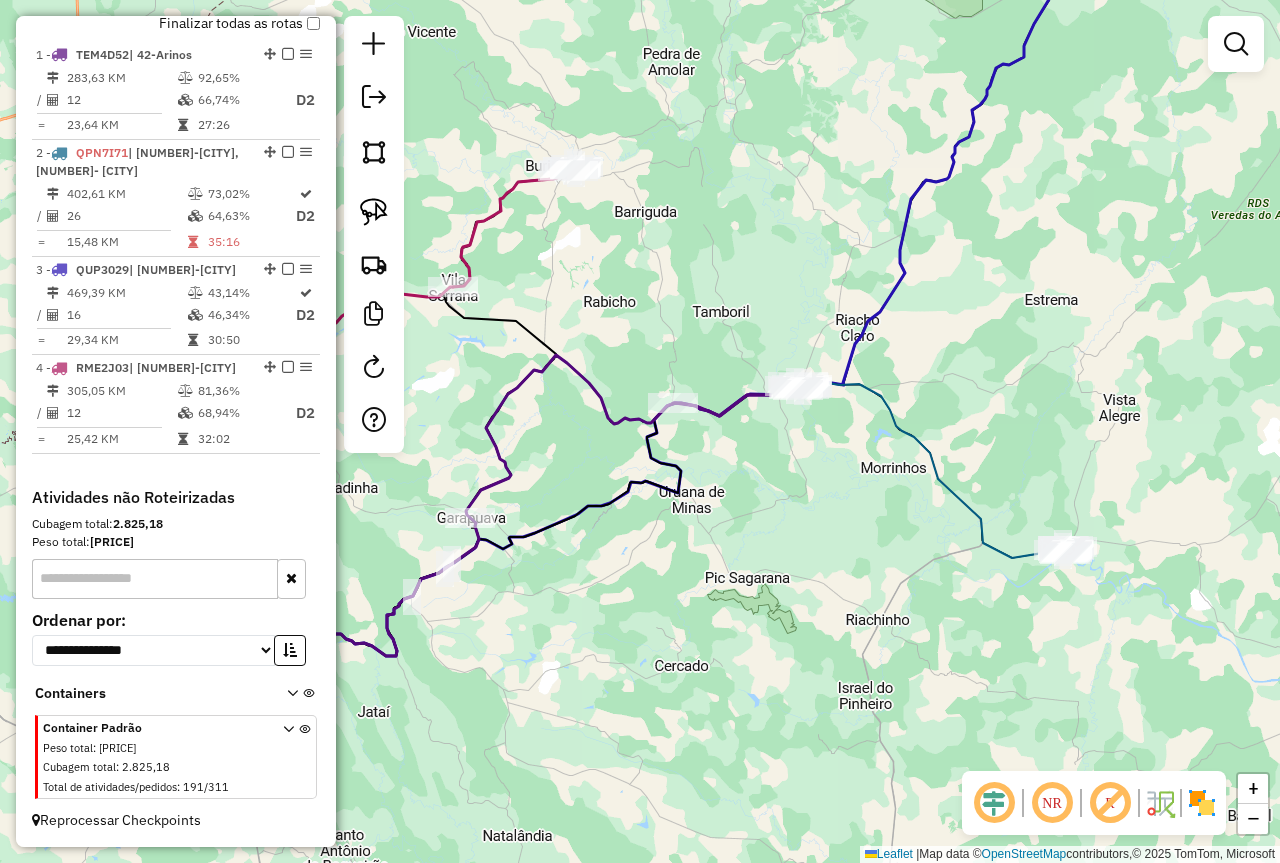 drag, startPoint x: 561, startPoint y: 634, endPoint x: 820, endPoint y: 502, distance: 290.69745 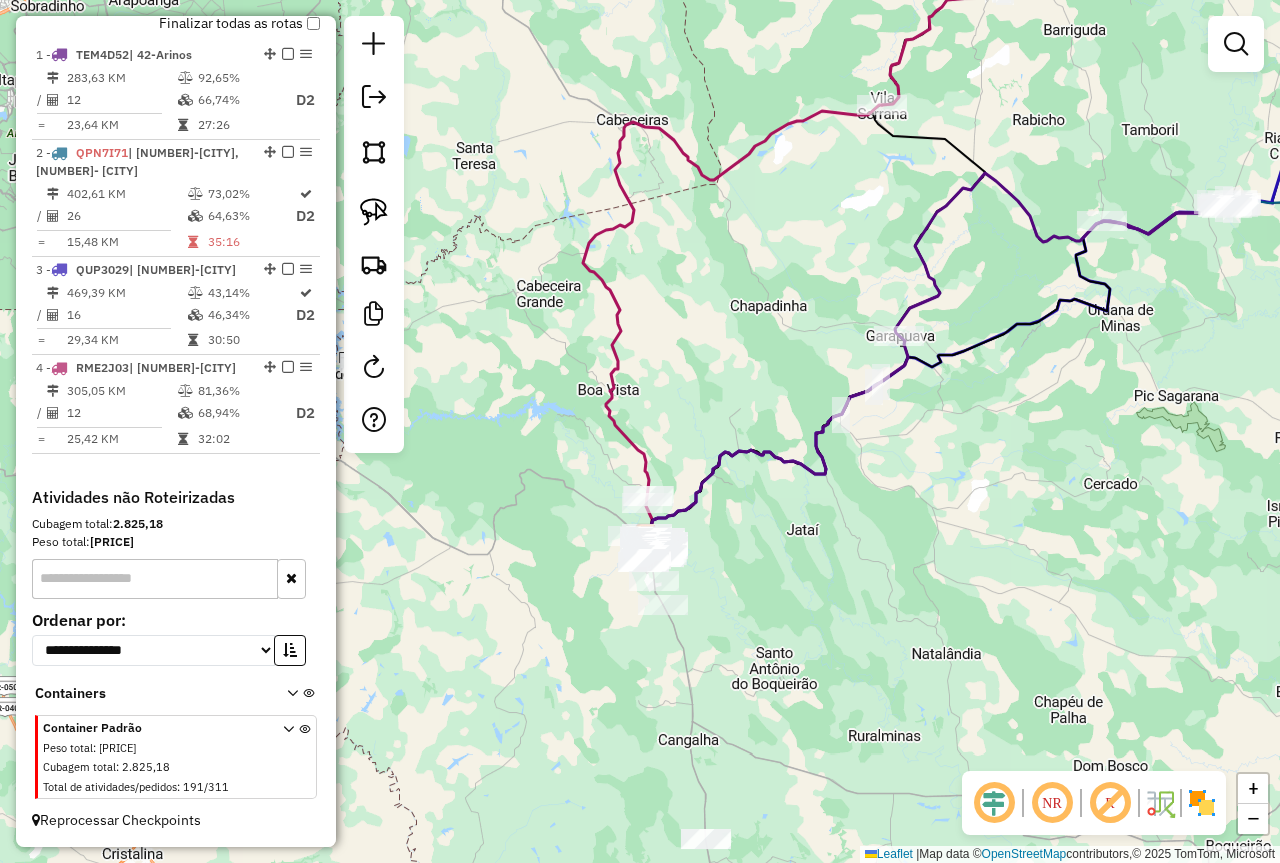drag, startPoint x: 1065, startPoint y: 379, endPoint x: 999, endPoint y: 380, distance: 66.007576 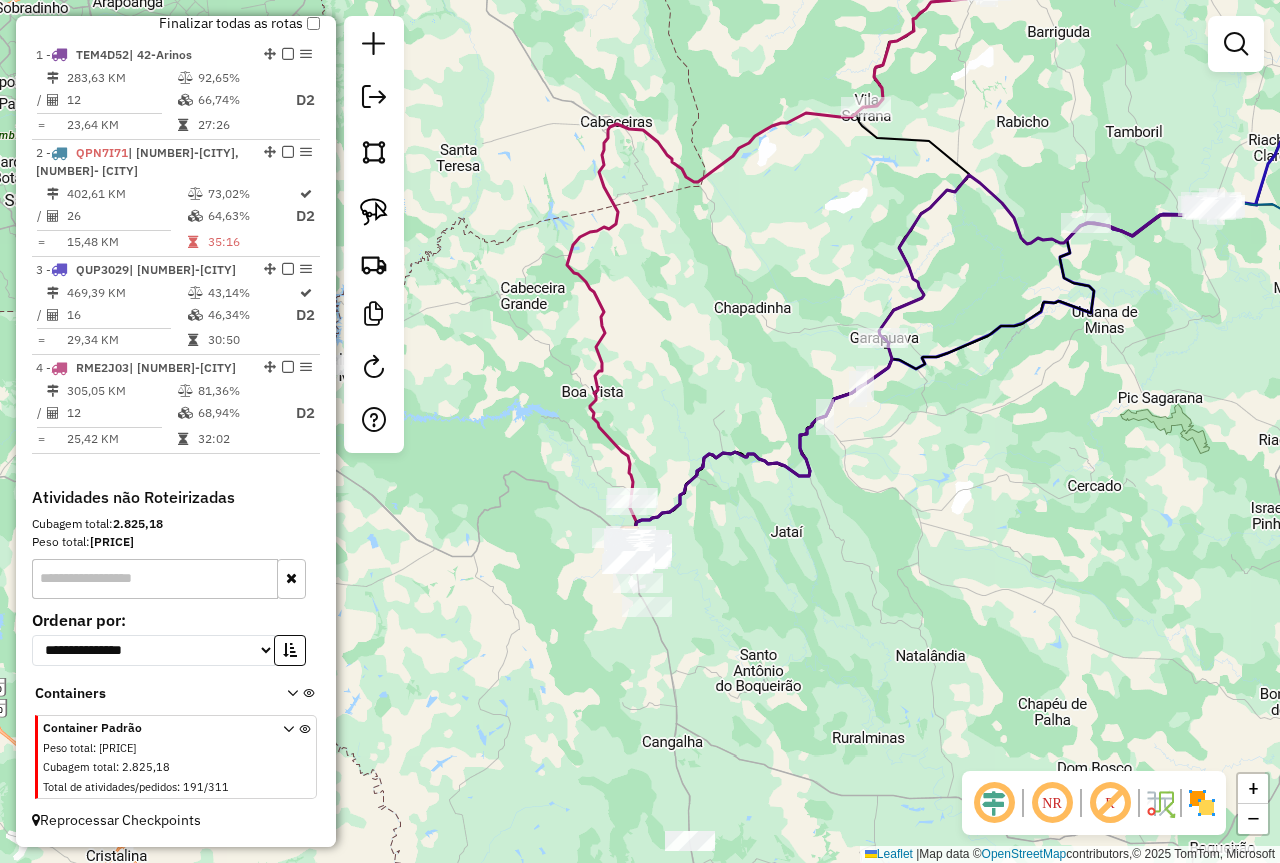 drag, startPoint x: 982, startPoint y: 331, endPoint x: 686, endPoint y: 312, distance: 296.60916 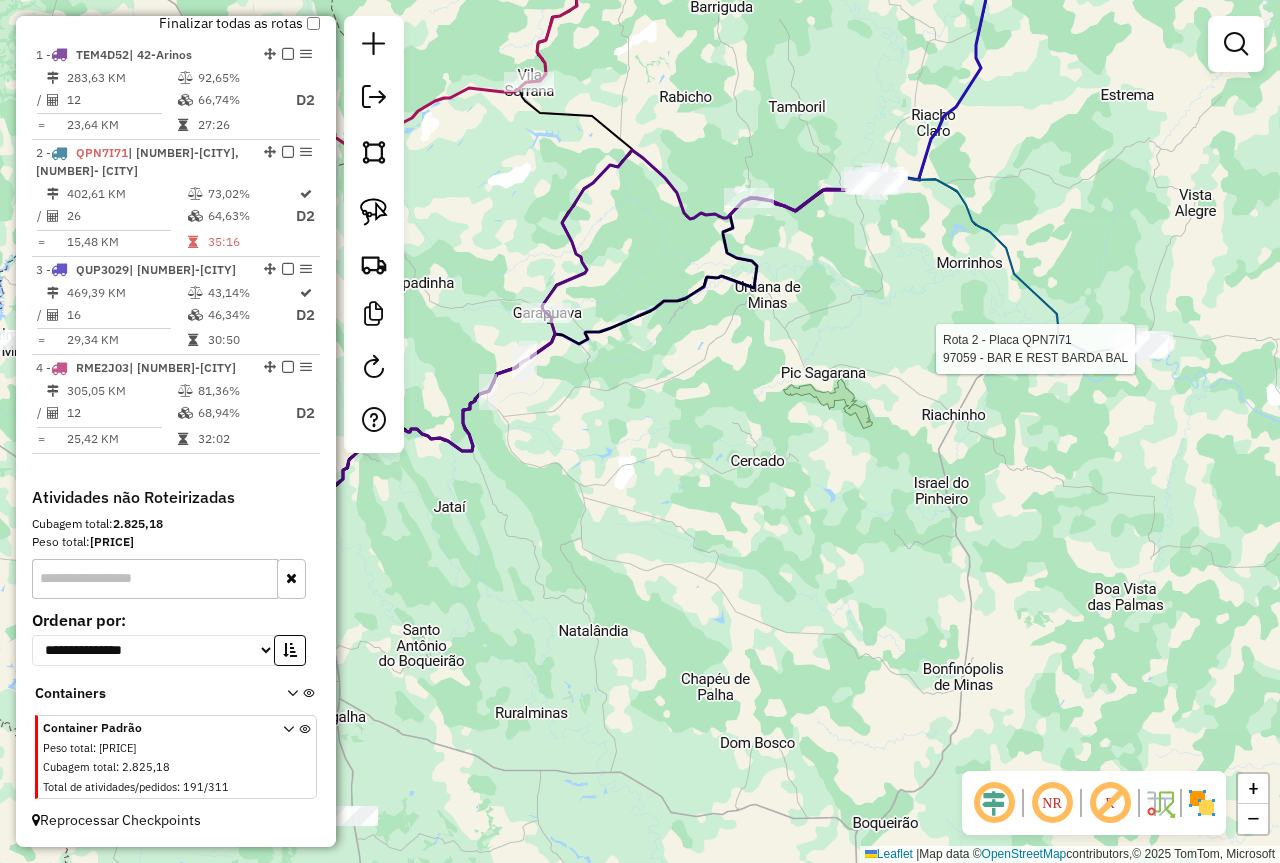select on "*********" 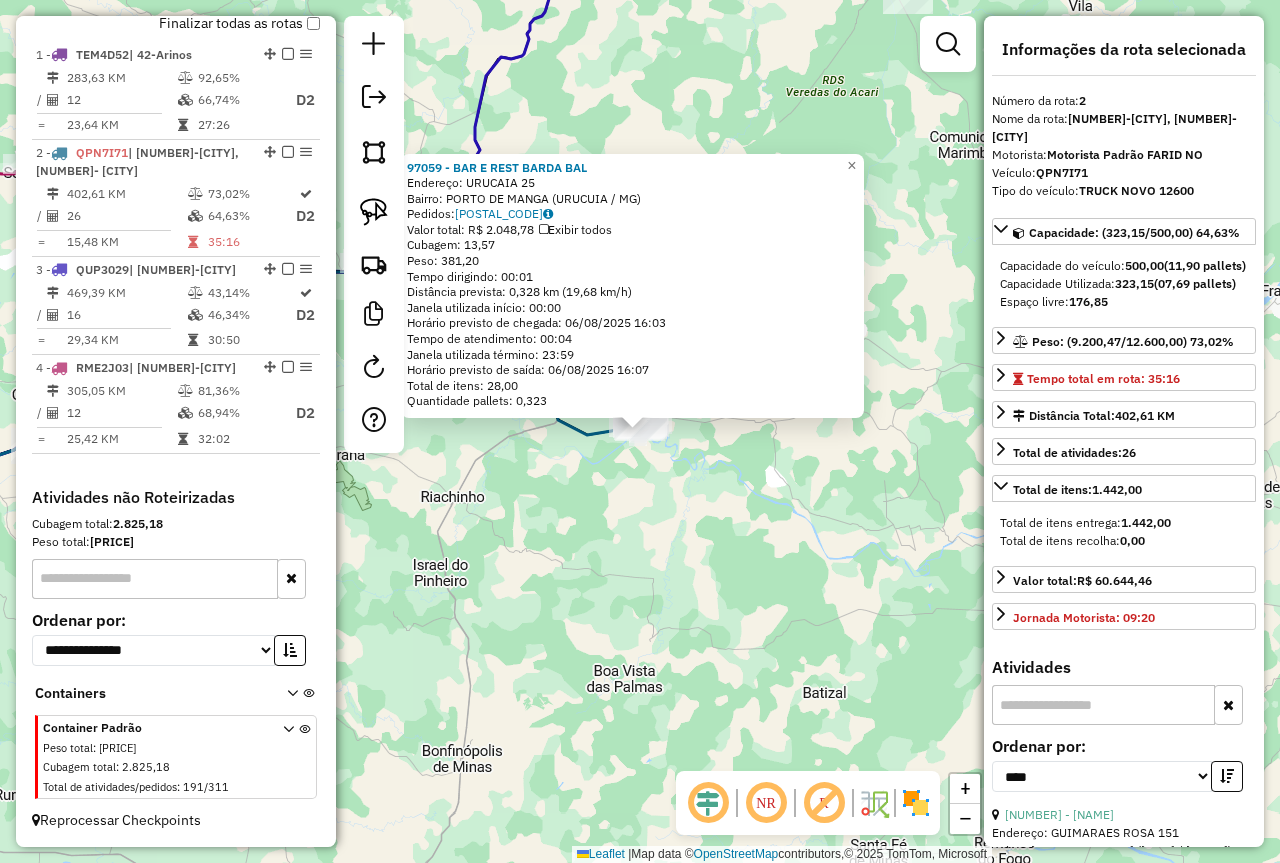click on "97059 - BAR E REST BARDA BAL  Endereço:  URUCAIA 25   Bairro: PORTO DE MANGA (URUCUIA / MG)   Pedidos:  05502561   Valor total: R$ 2.048,78   Exibir todos   Cubagem: 13,57  Peso: 381,20  Tempo dirigindo: 00:01   Distância prevista: 0,328 km (19,68 km/h)   Janela utilizada início: 00:00   Horário previsto de chegada: 06/08/2025 16:03   Tempo de atendimento: 00:04   Janela utilizada término: 23:59   Horário previsto de saída: 06/08/2025 16:07   Total de itens: 28,00   Quantidade pallets: 0,323  × Janela de atendimento Grade de atendimento Capacidade Transportadoras Veículos Cliente Pedidos  Rotas Selecione os dias de semana para filtrar as janelas de atendimento  Seg   Ter   Qua   Qui   Sex   Sáb   Dom  Informe o período da janela de atendimento: De: Até:  Filtrar exatamente a janela do cliente  Considerar janela de atendimento padrão  Selecione os dias de semana para filtrar as grades de atendimento  Seg   Ter   Qua   Qui   Sex   Sáb   Dom   Considerar clientes sem dia de atendimento cadastrado +" 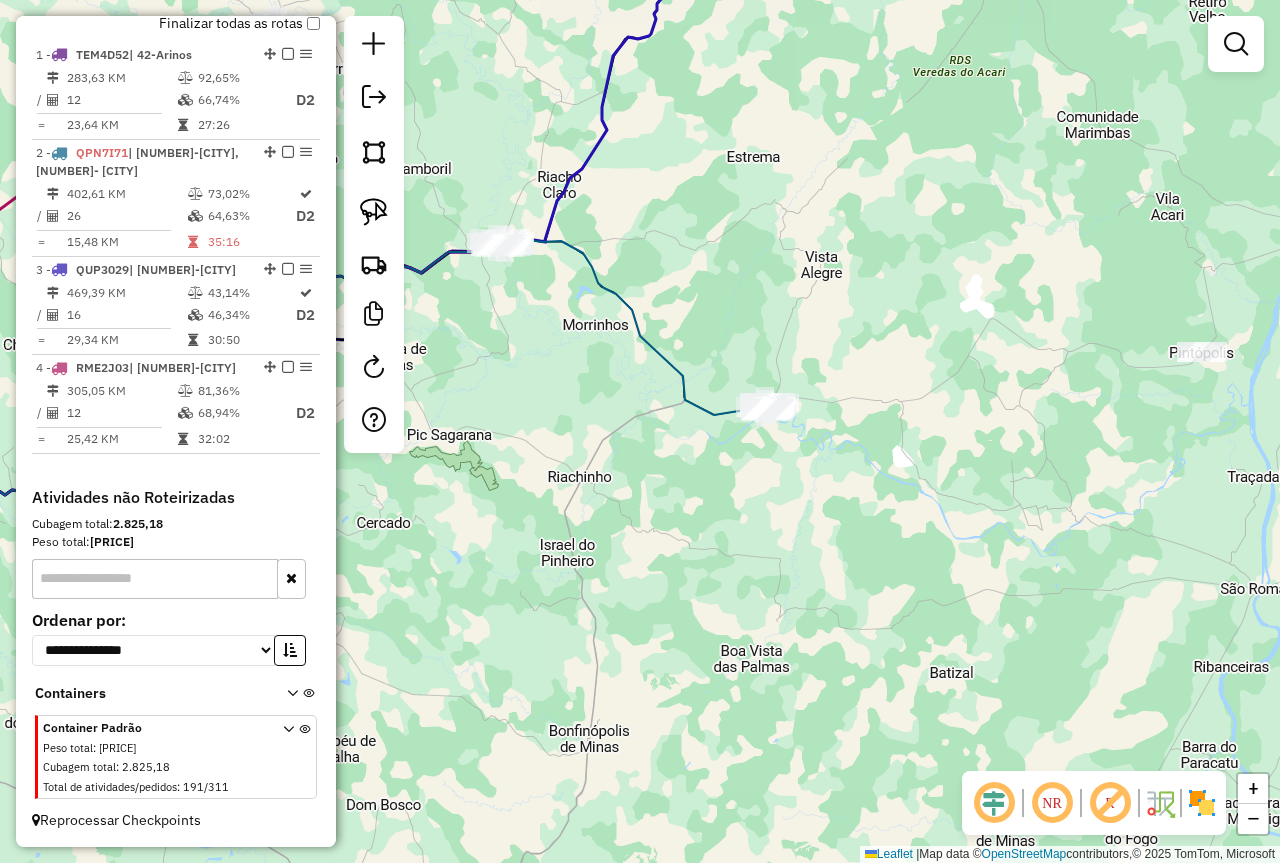 drag, startPoint x: 643, startPoint y: 477, endPoint x: 922, endPoint y: 445, distance: 280.82913 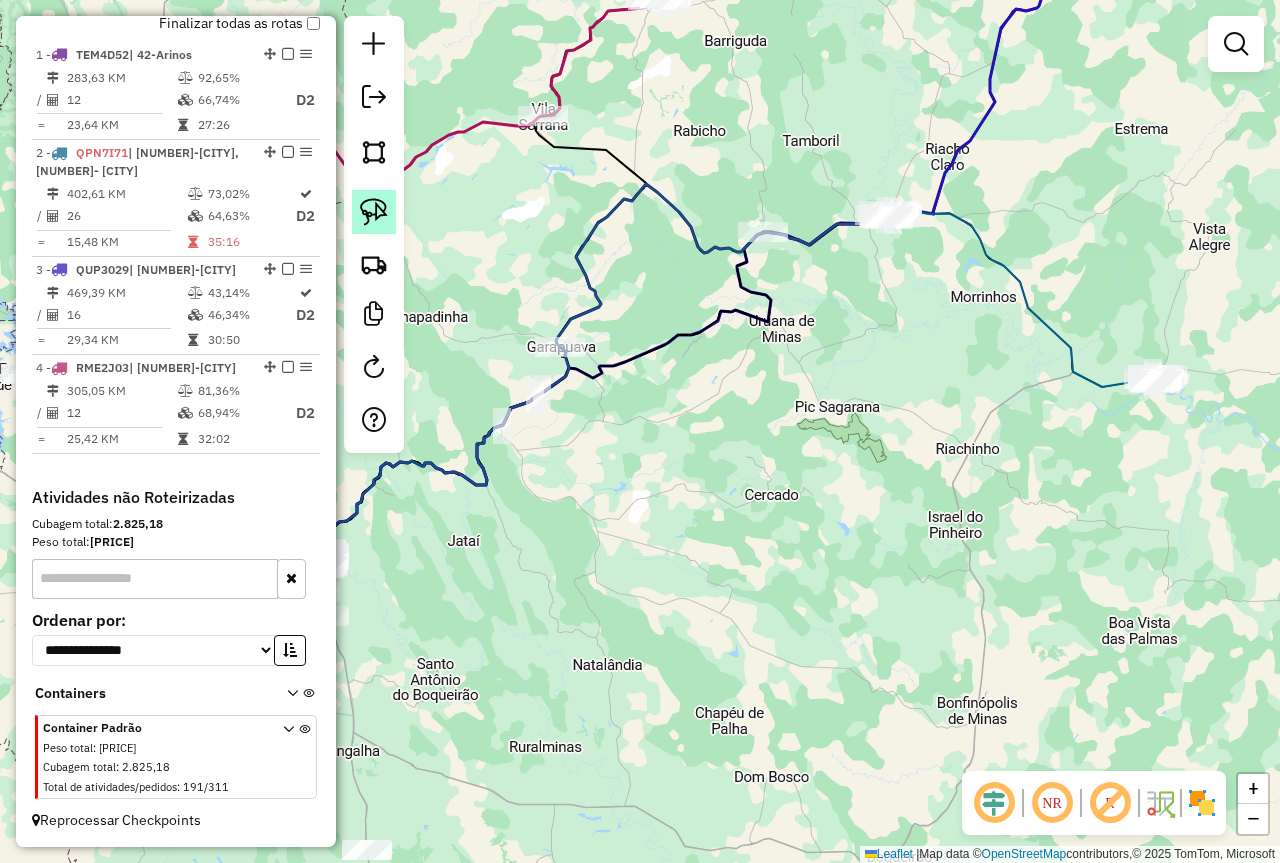 click 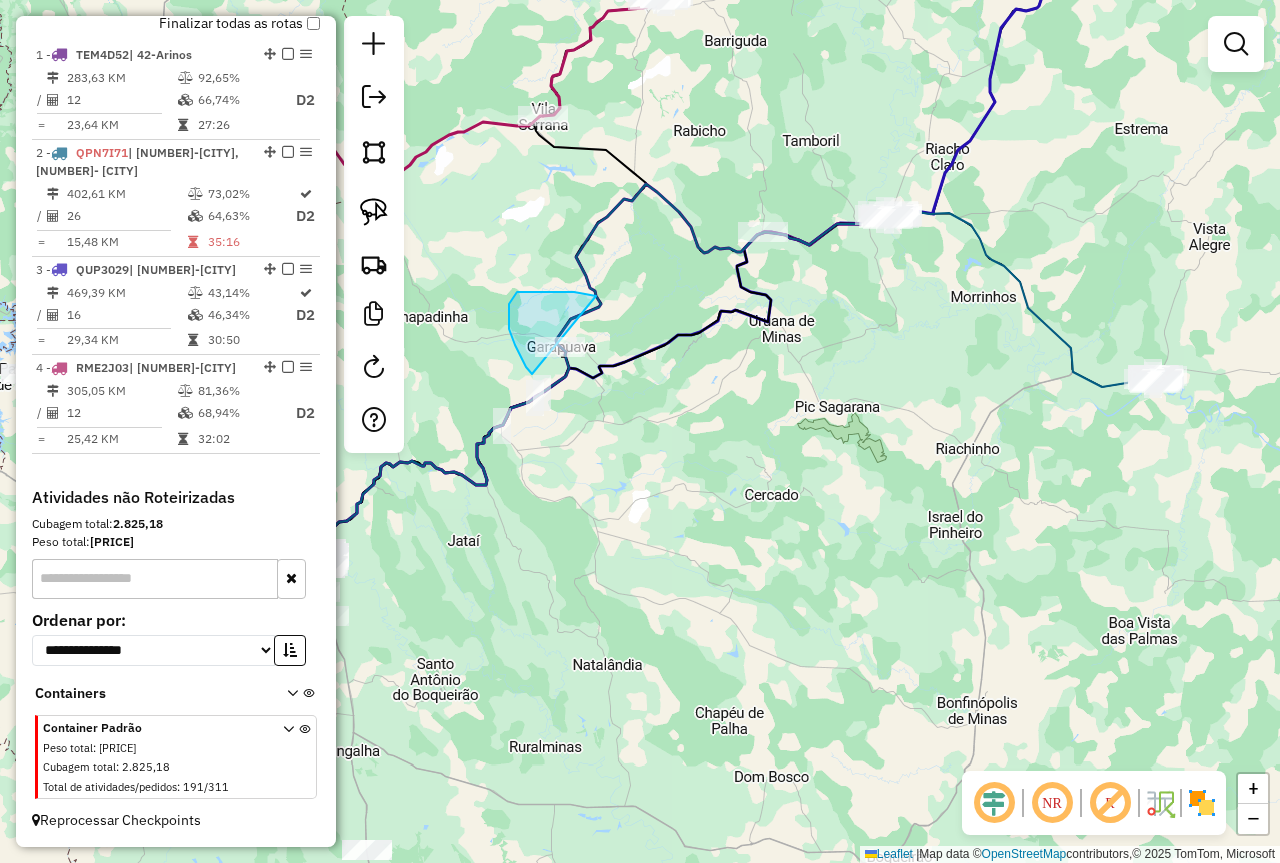 drag, startPoint x: 596, startPoint y: 296, endPoint x: 580, endPoint y: 401, distance: 106.21205 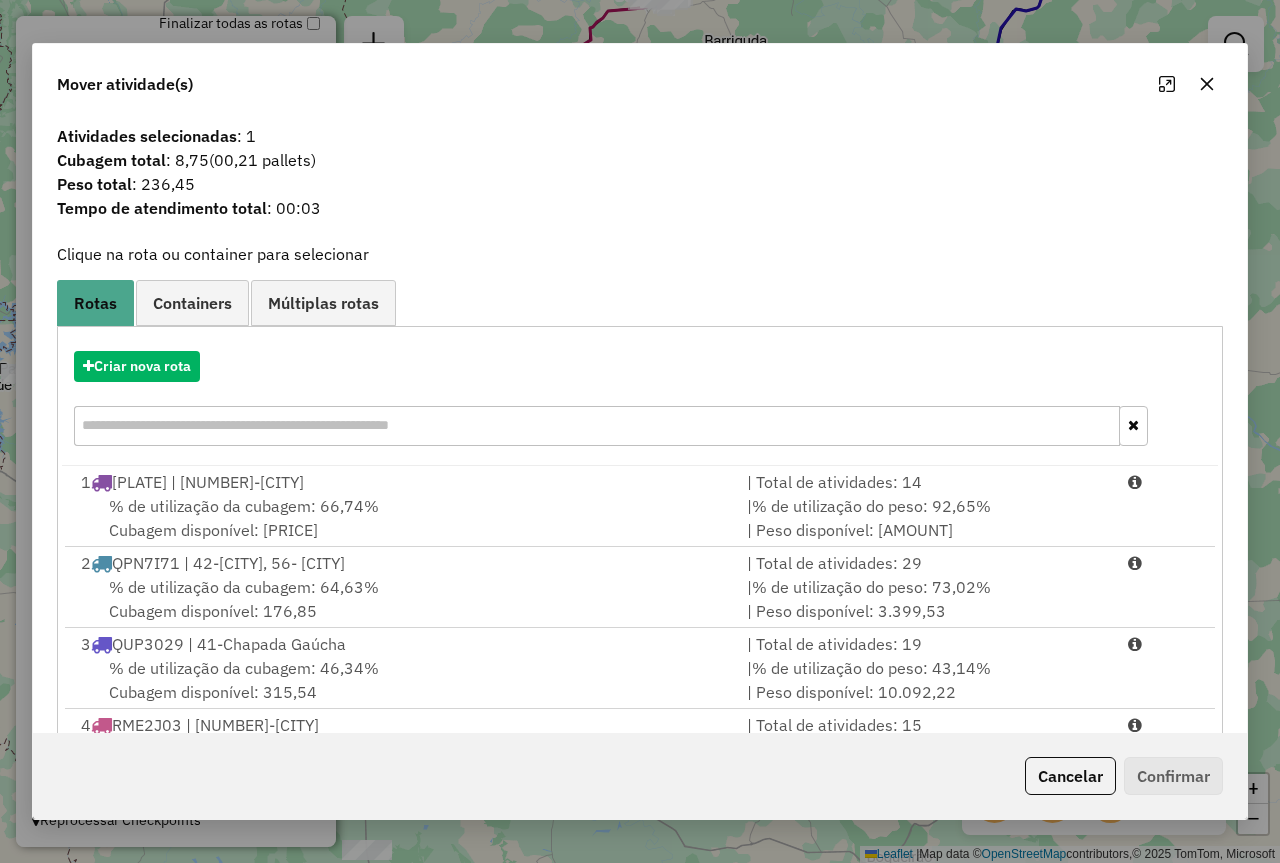 click on "Cancelar   Confirmar" 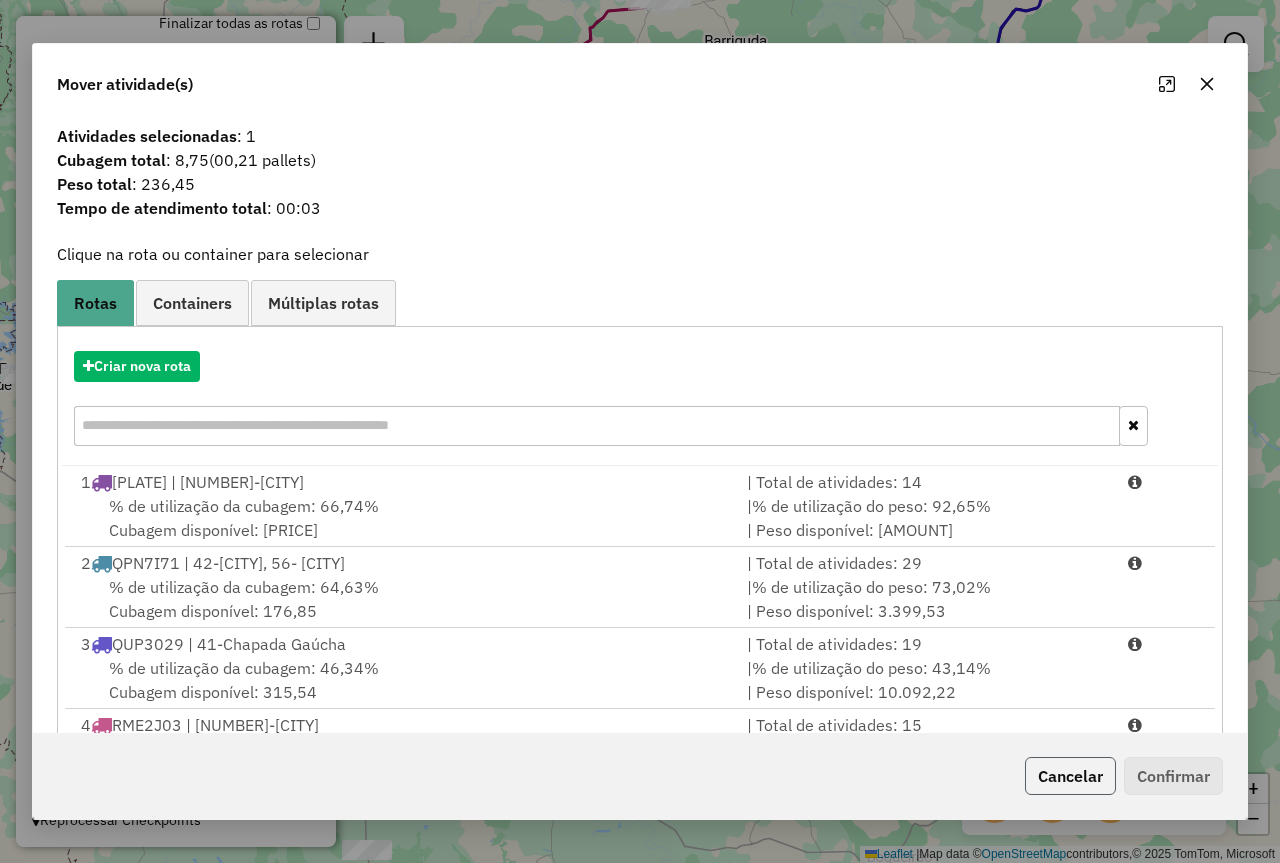 click on "Cancelar" 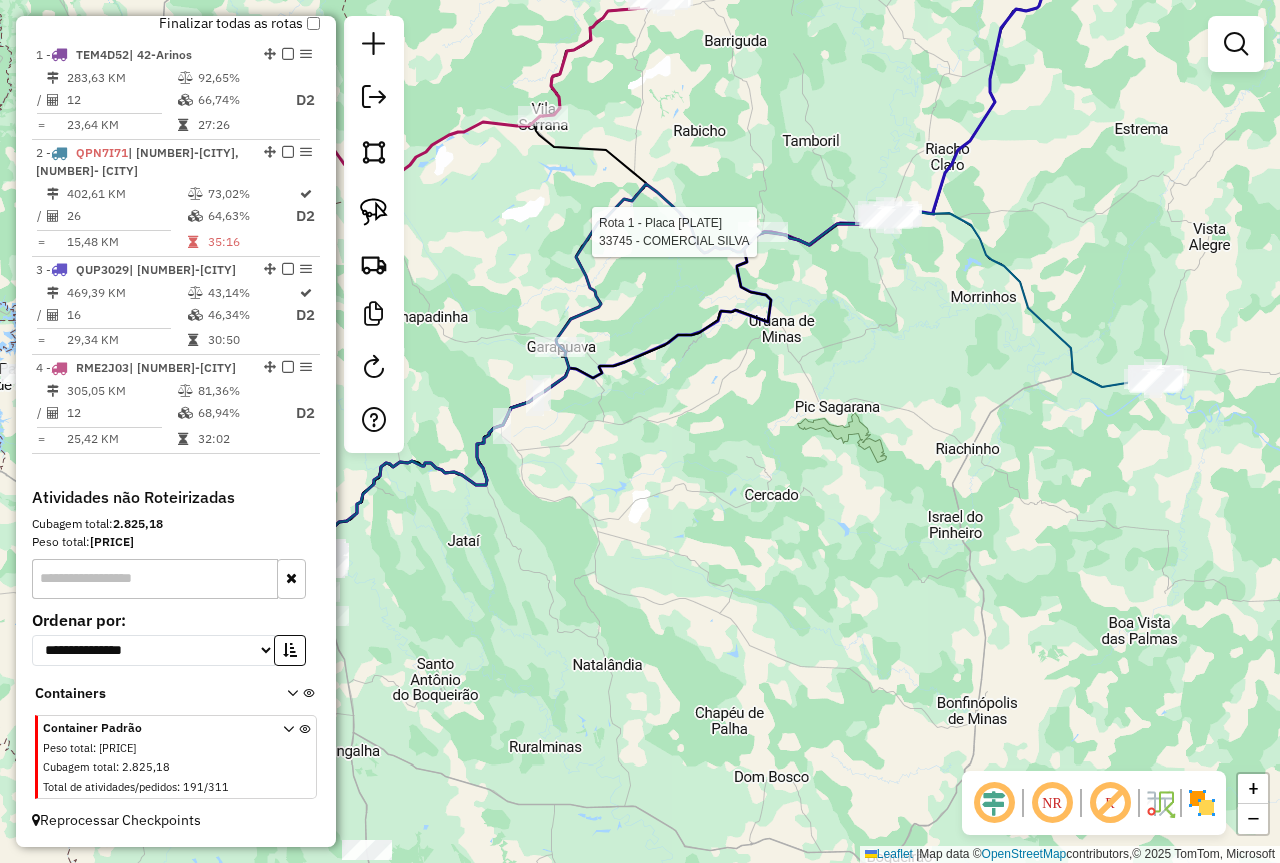 select on "*********" 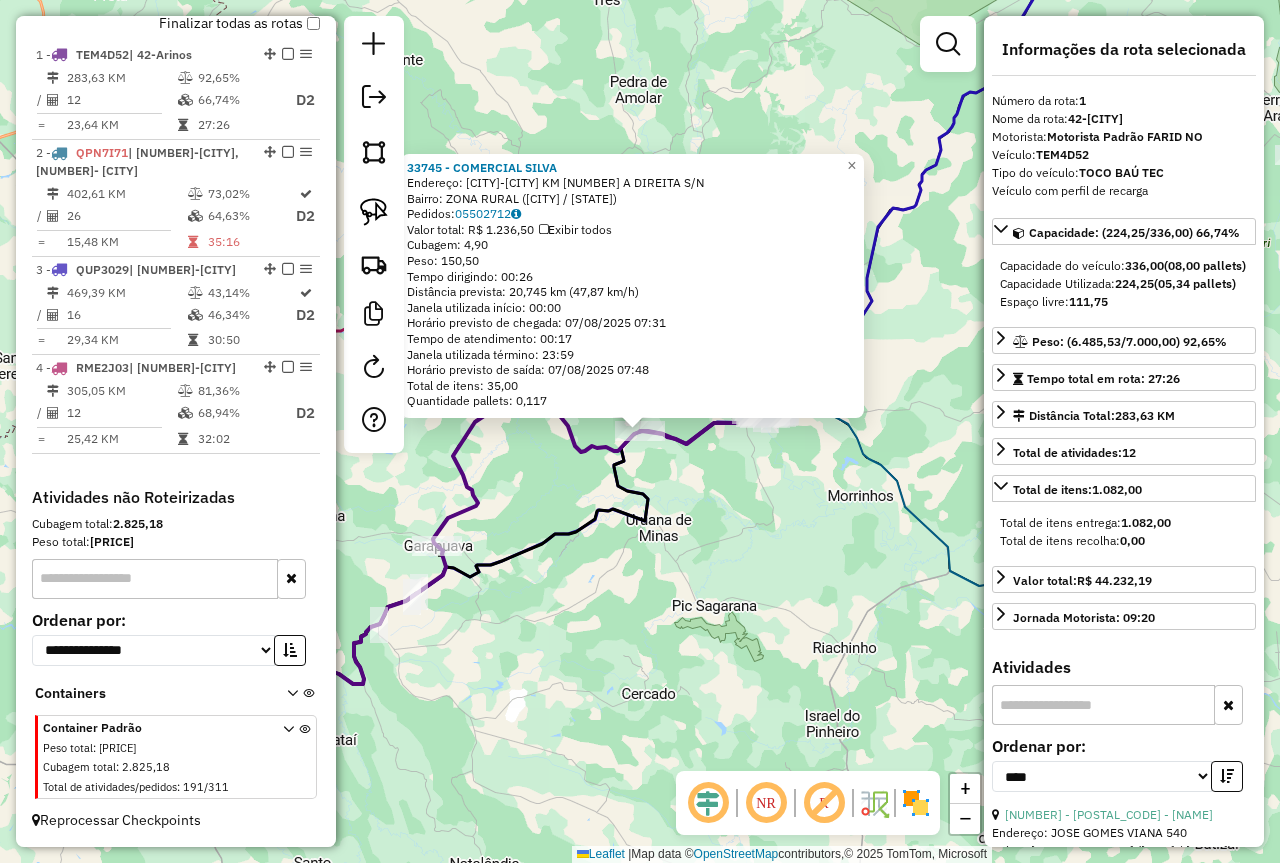 click on "33745 - COMERCIAL SILVA  Endereço:  ARINOS-UNAI KM 22 A DIREITA S/N   Bairro: ZONA RURAL (ARINOS / MG)   Pedidos:  05502712   Valor total: R$ 1.236,50   Exibir todos   Cubagem: 4,90  Peso: 150,50  Tempo dirigindo: 00:26   Distância prevista: 20,745 km (47,87 km/h)   Janela utilizada início: 00:00   Horário previsto de chegada: 07/08/2025 07:31   Tempo de atendimento: 00:17   Janela utilizada término: 23:59   Horário previsto de saída: 07/08/2025 07:48   Total de itens: 35,00   Quantidade pallets: 0,117  × Janela de atendimento Grade de atendimento Capacidade Transportadoras Veículos Cliente Pedidos  Rotas Selecione os dias de semana para filtrar as janelas de atendimento  Seg   Ter   Qua   Qui   Sex   Sáb   Dom  Informe o período da janela de atendimento: De: Até:  Filtrar exatamente a janela do cliente  Considerar janela de atendimento padrão  Selecione os dias de semana para filtrar as grades de atendimento  Seg   Ter   Qua   Qui   Sex   Sáb   Dom   Peso mínimo:   Peso máximo:   De:   Até:" 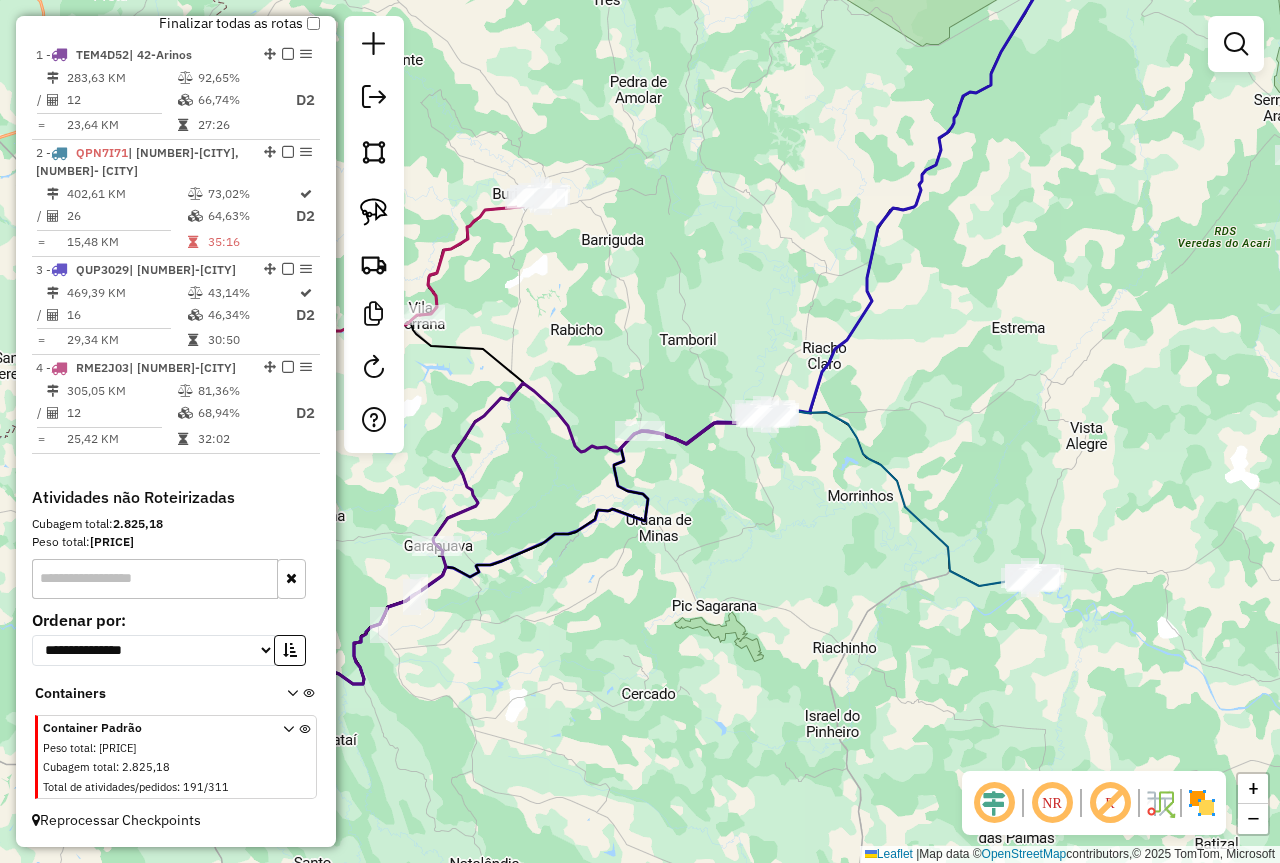 drag, startPoint x: 645, startPoint y: 553, endPoint x: 739, endPoint y: 519, distance: 99.95999 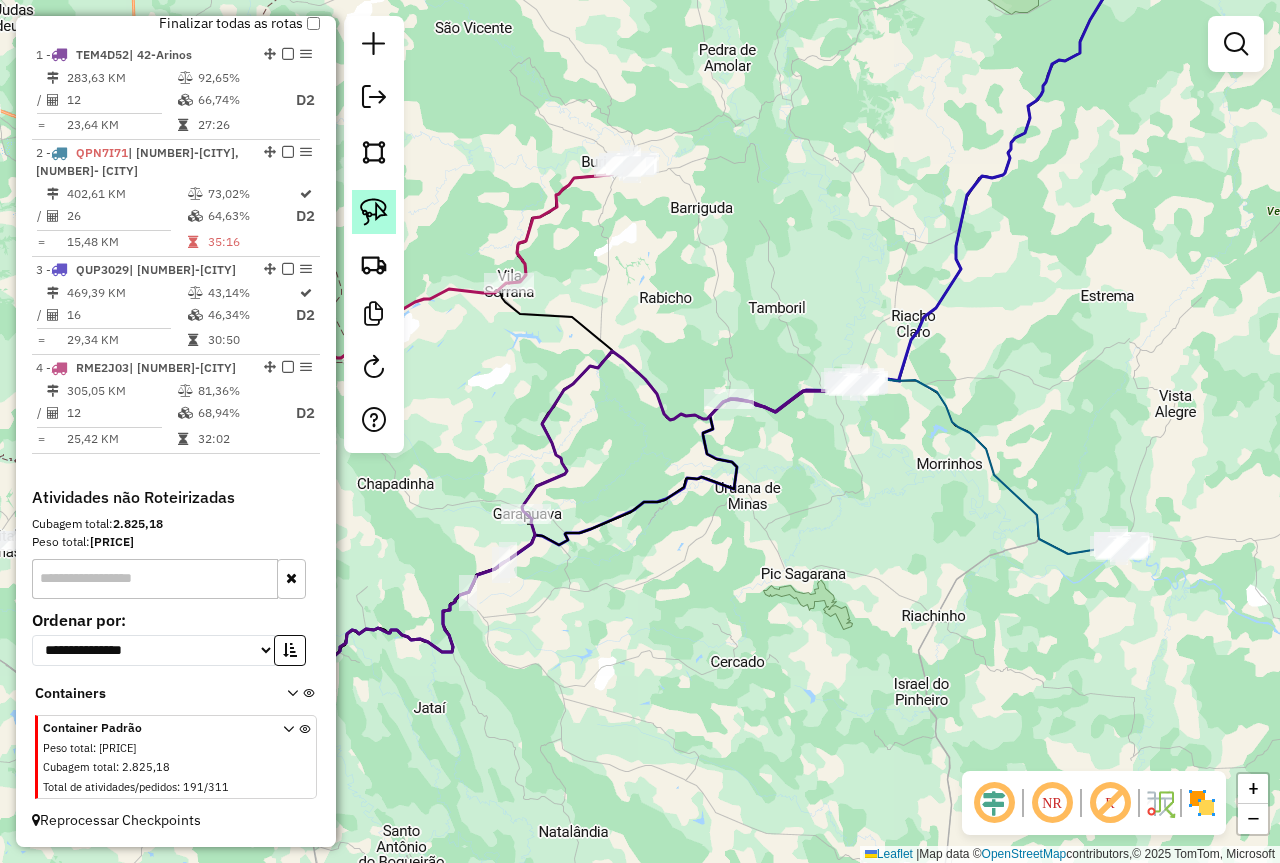 click 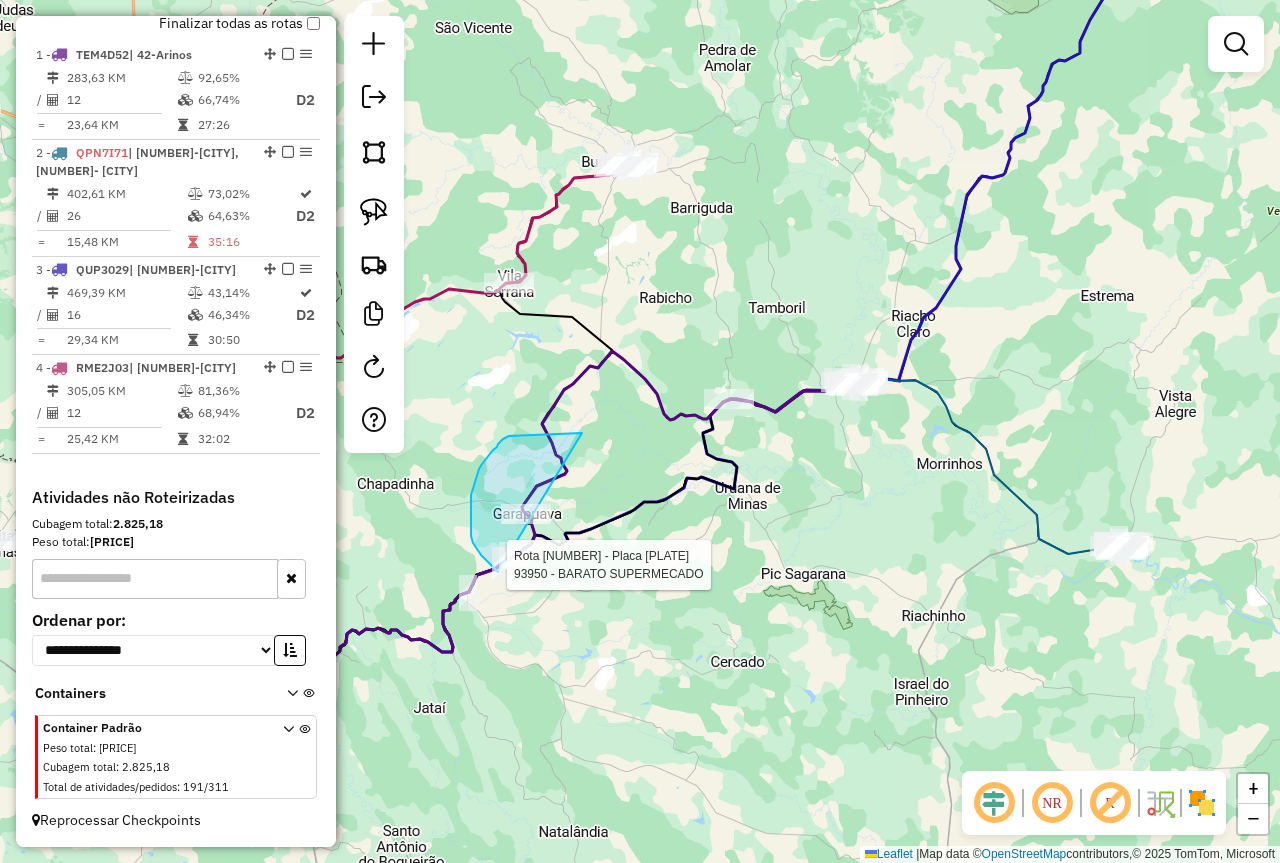 drag, startPoint x: 582, startPoint y: 433, endPoint x: 576, endPoint y: 569, distance: 136.1323 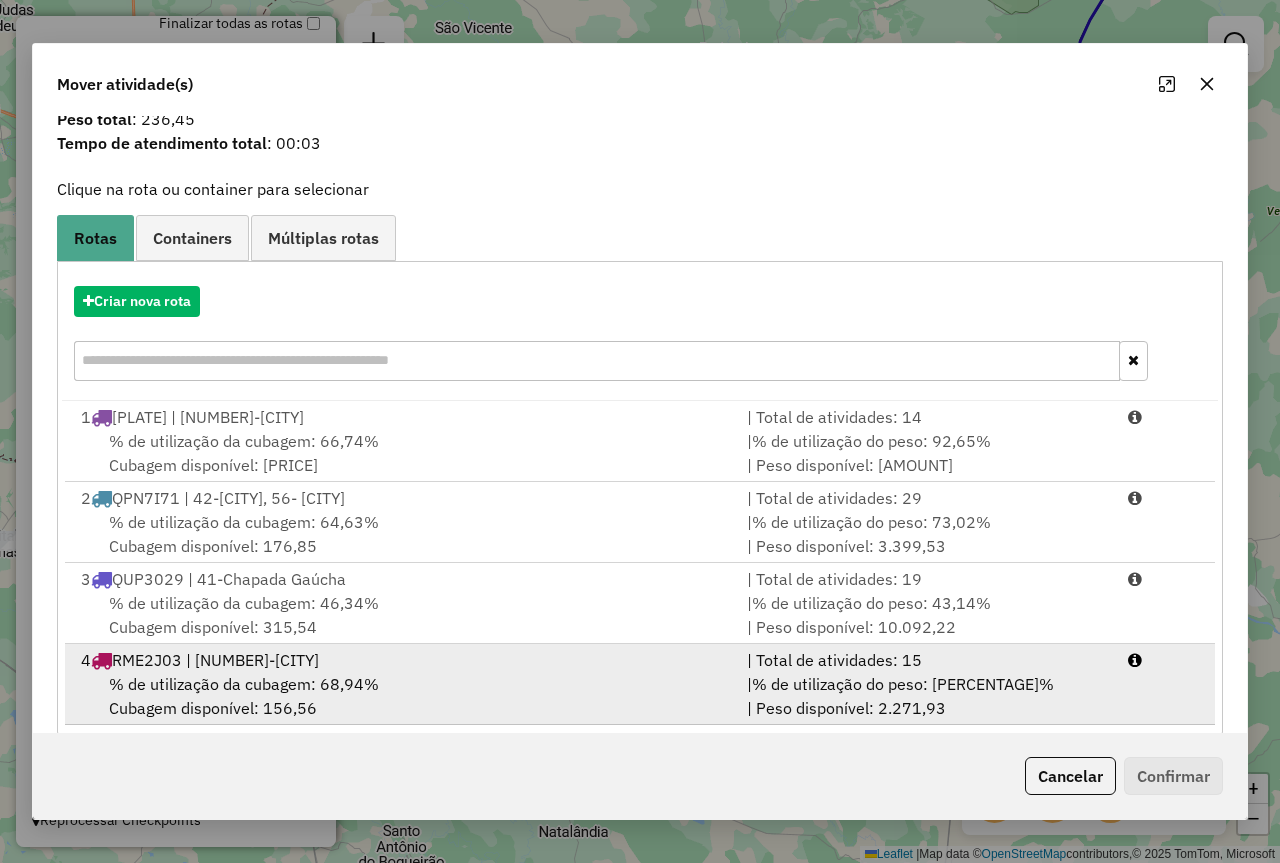 scroll, scrollTop: 91, scrollLeft: 0, axis: vertical 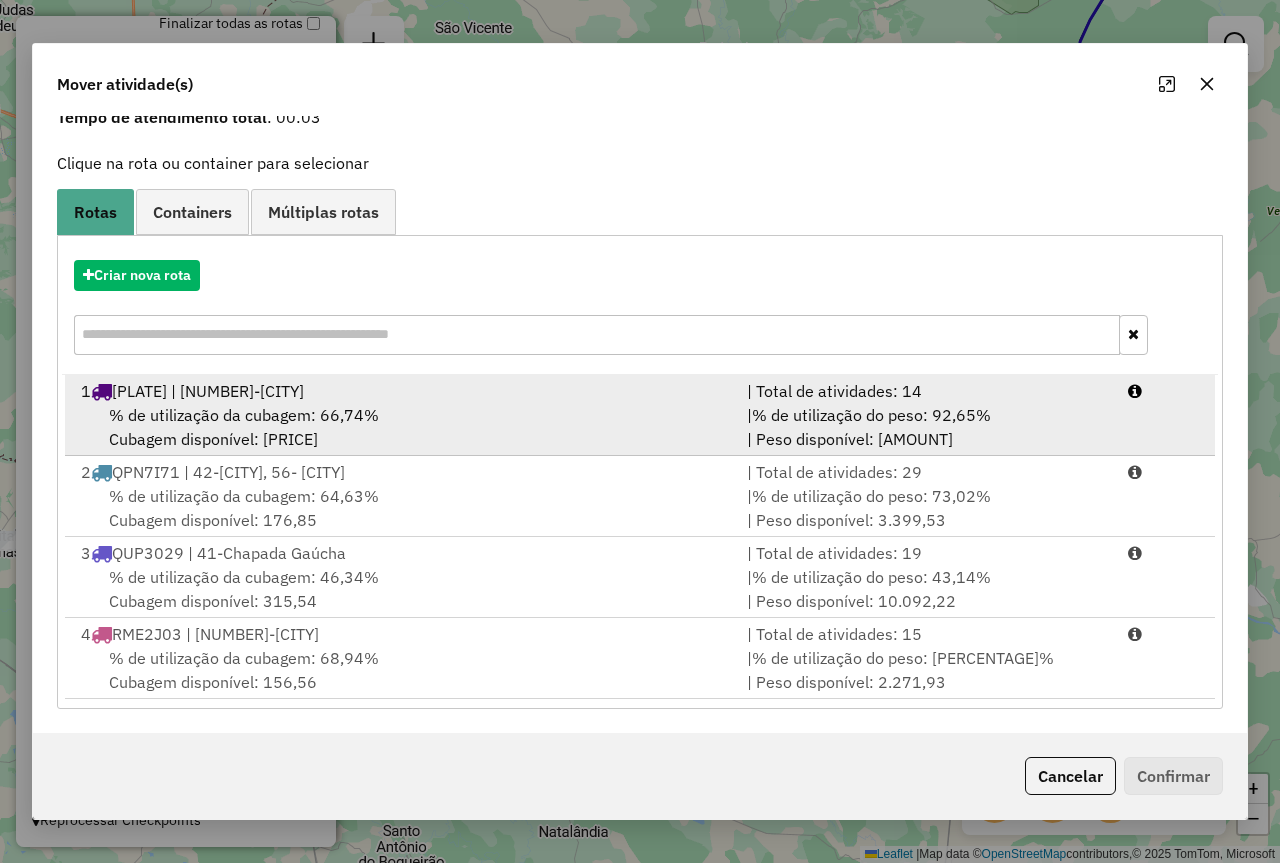 click on "% de utilização da cubagem: 66,74%" at bounding box center (244, 415) 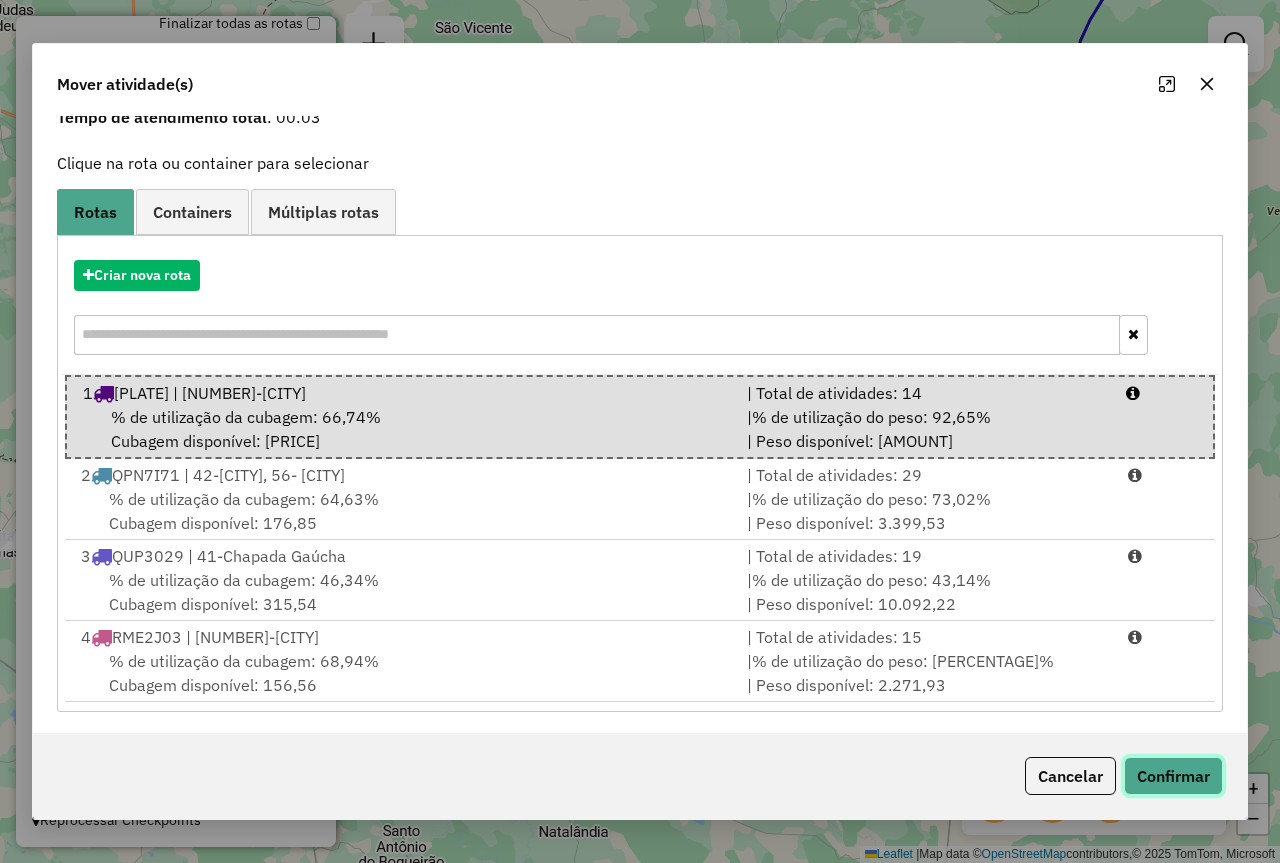 click on "Confirmar" 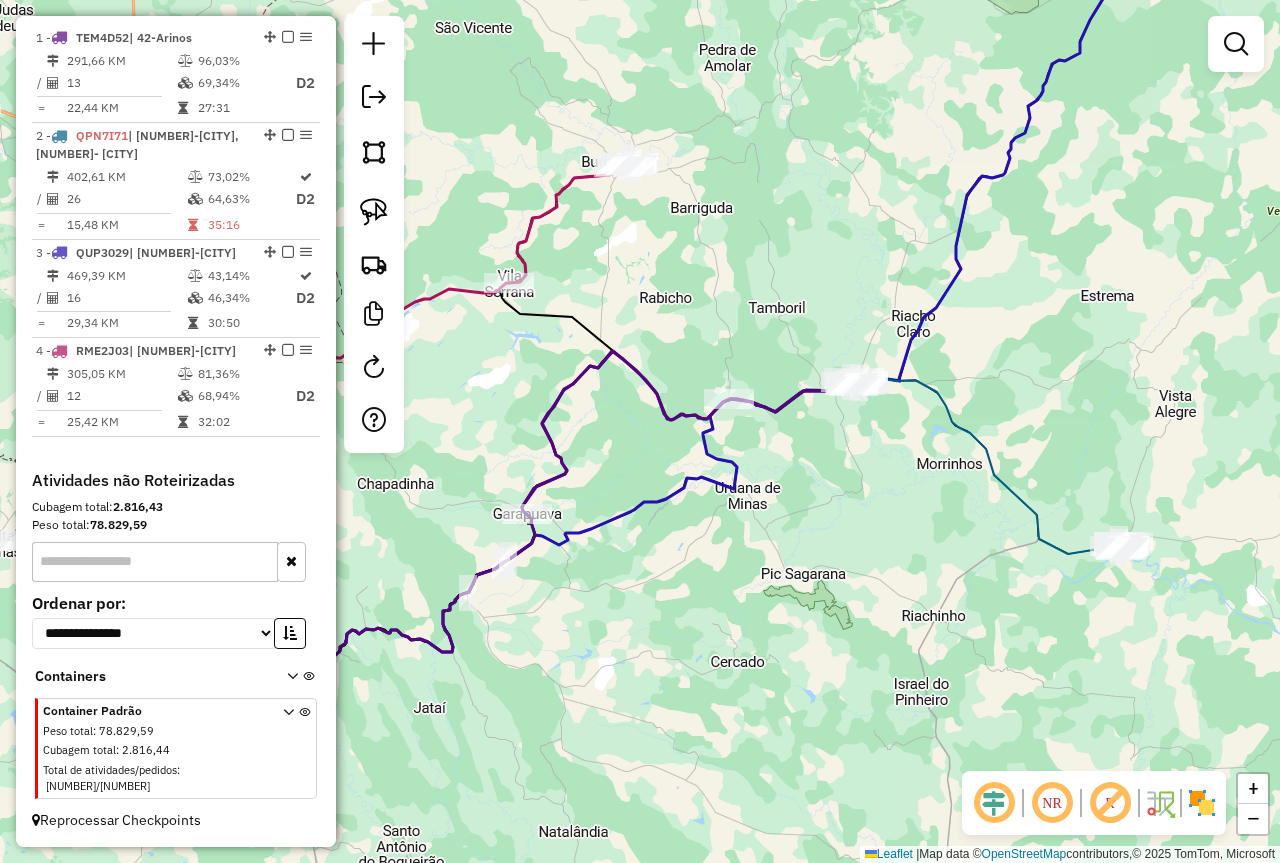 scroll, scrollTop: 0, scrollLeft: 0, axis: both 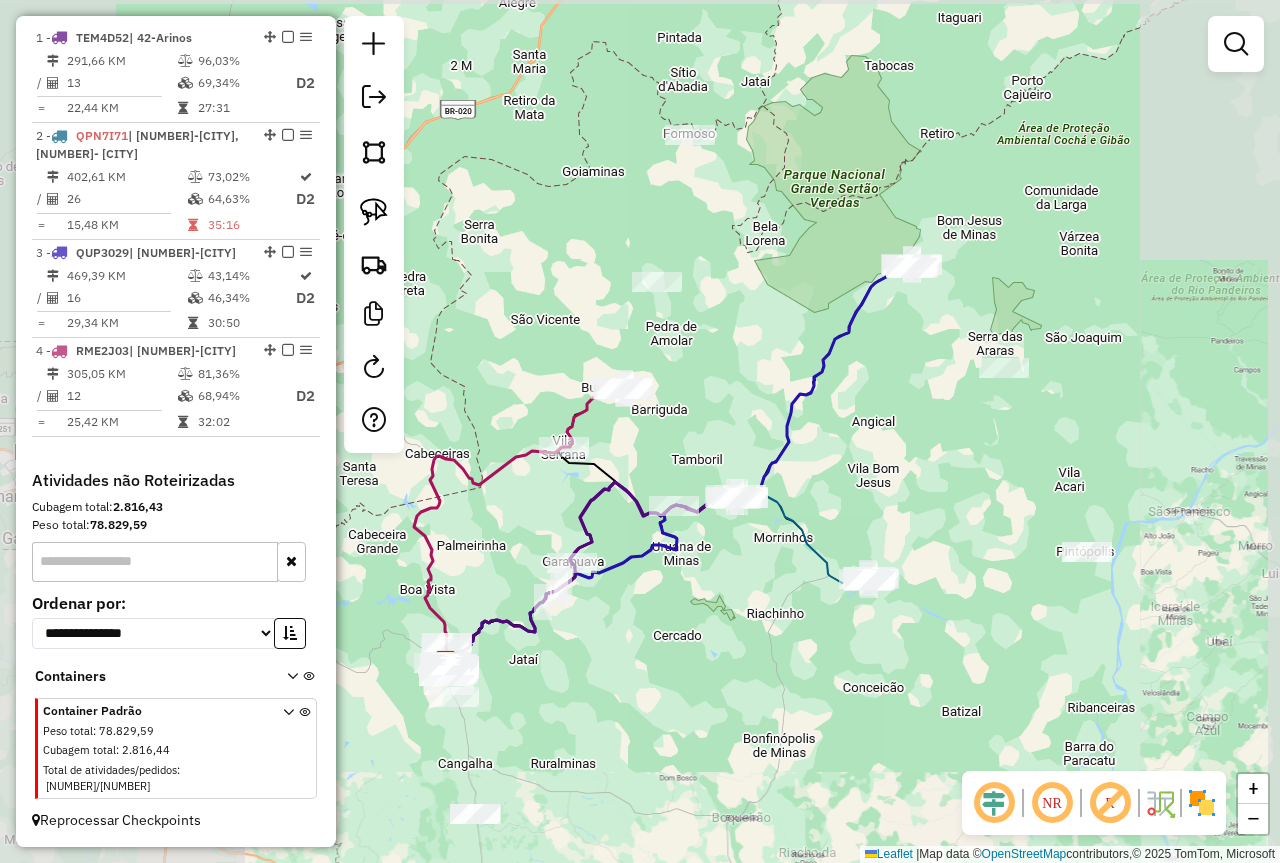 drag, startPoint x: 657, startPoint y: 627, endPoint x: 687, endPoint y: 558, distance: 75.23962 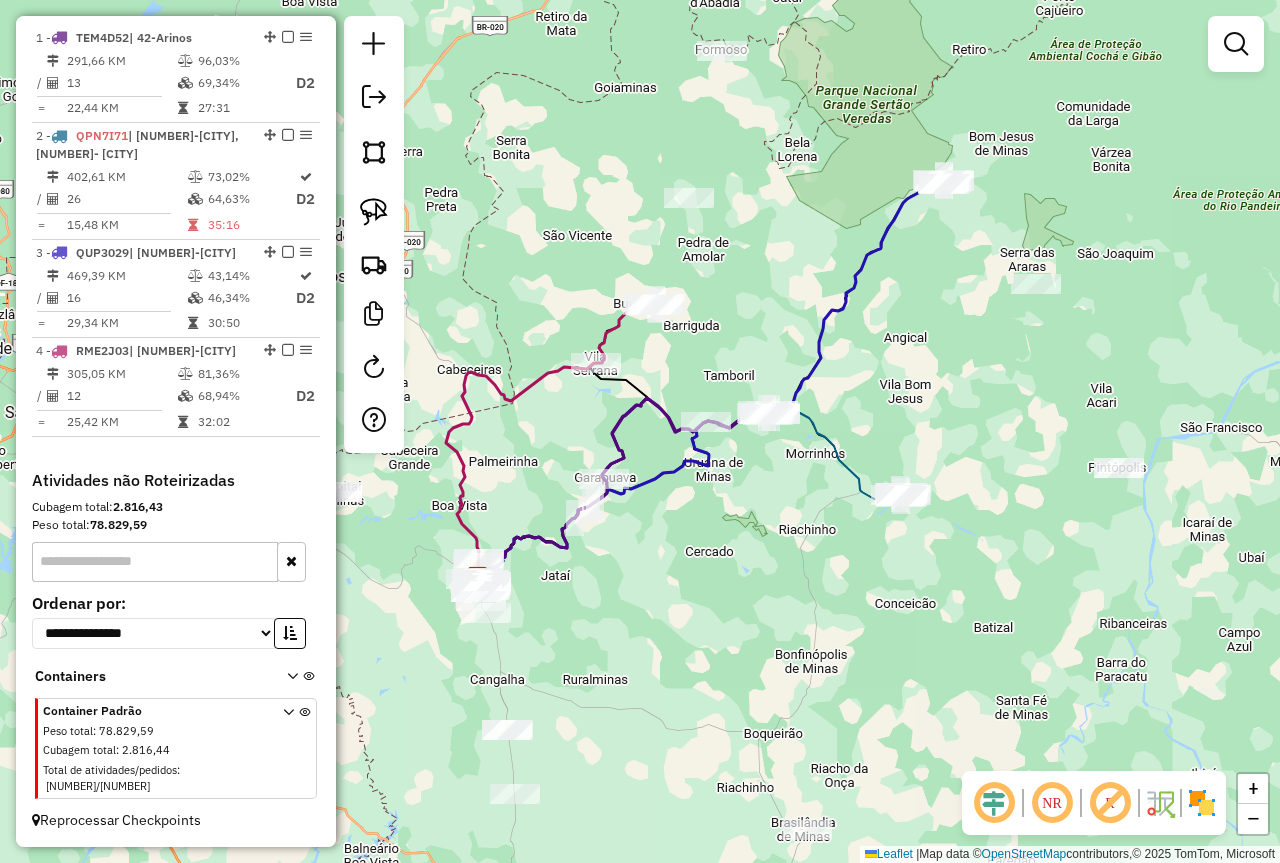 drag, startPoint x: 891, startPoint y: 581, endPoint x: 998, endPoint y: 484, distance: 144.42299 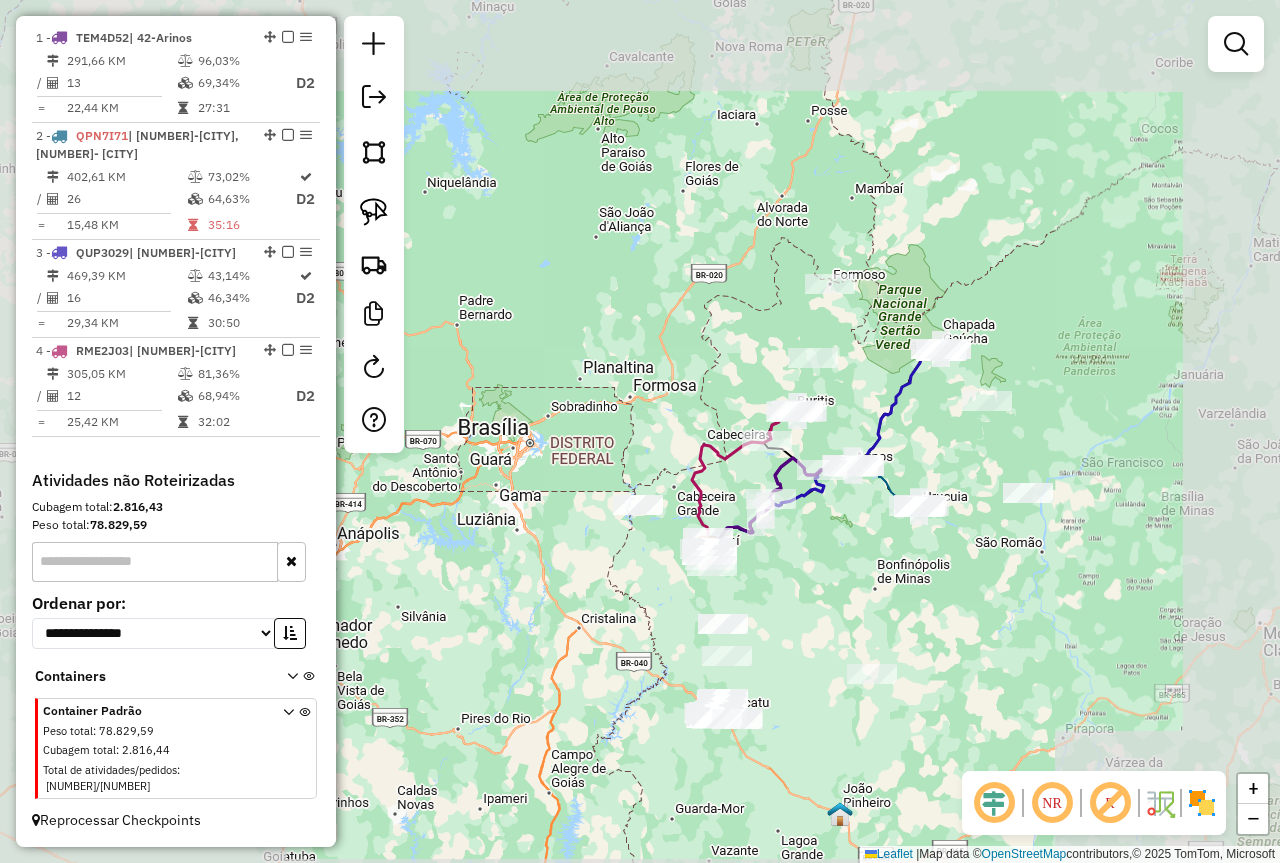 drag, startPoint x: 863, startPoint y: 574, endPoint x: 867, endPoint y: 451, distance: 123.065025 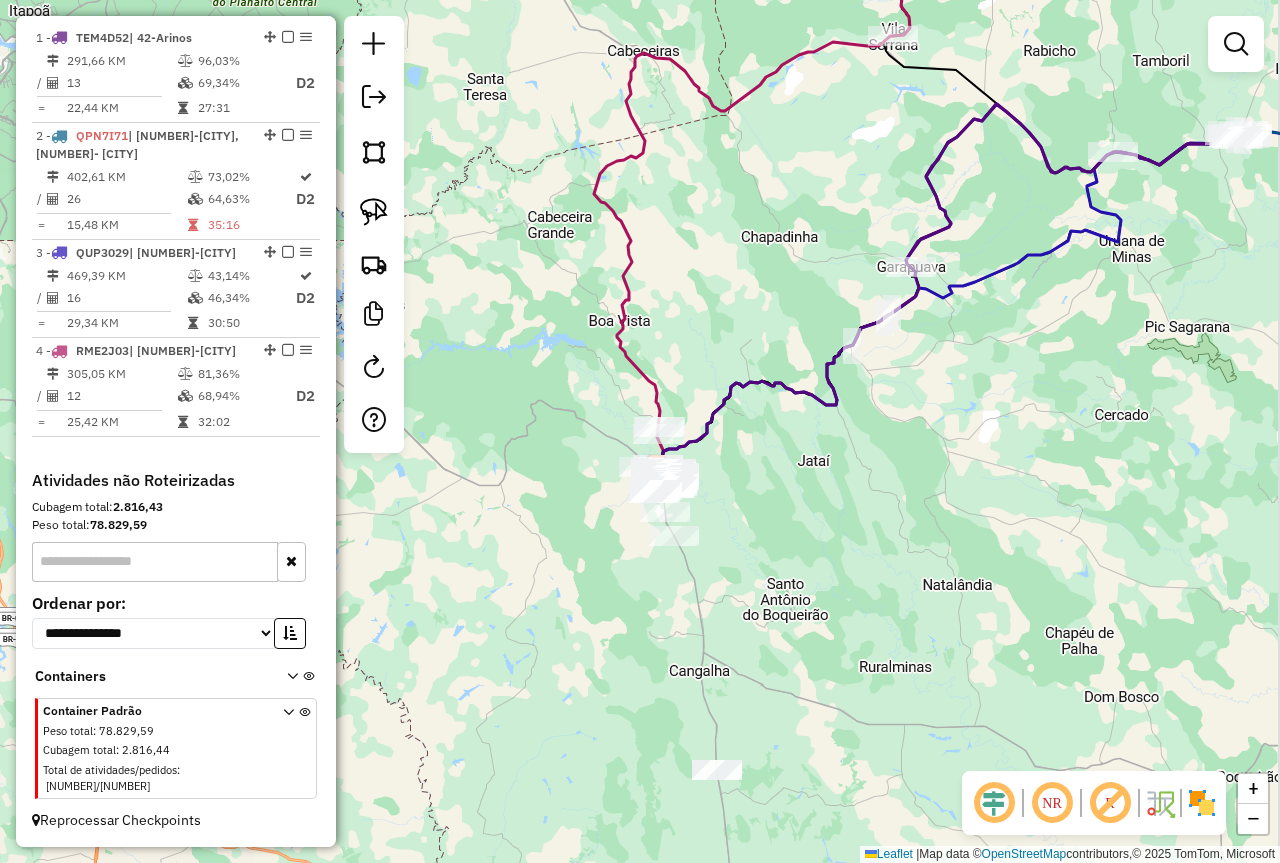 drag, startPoint x: 982, startPoint y: 531, endPoint x: 834, endPoint y: 455, distance: 166.37308 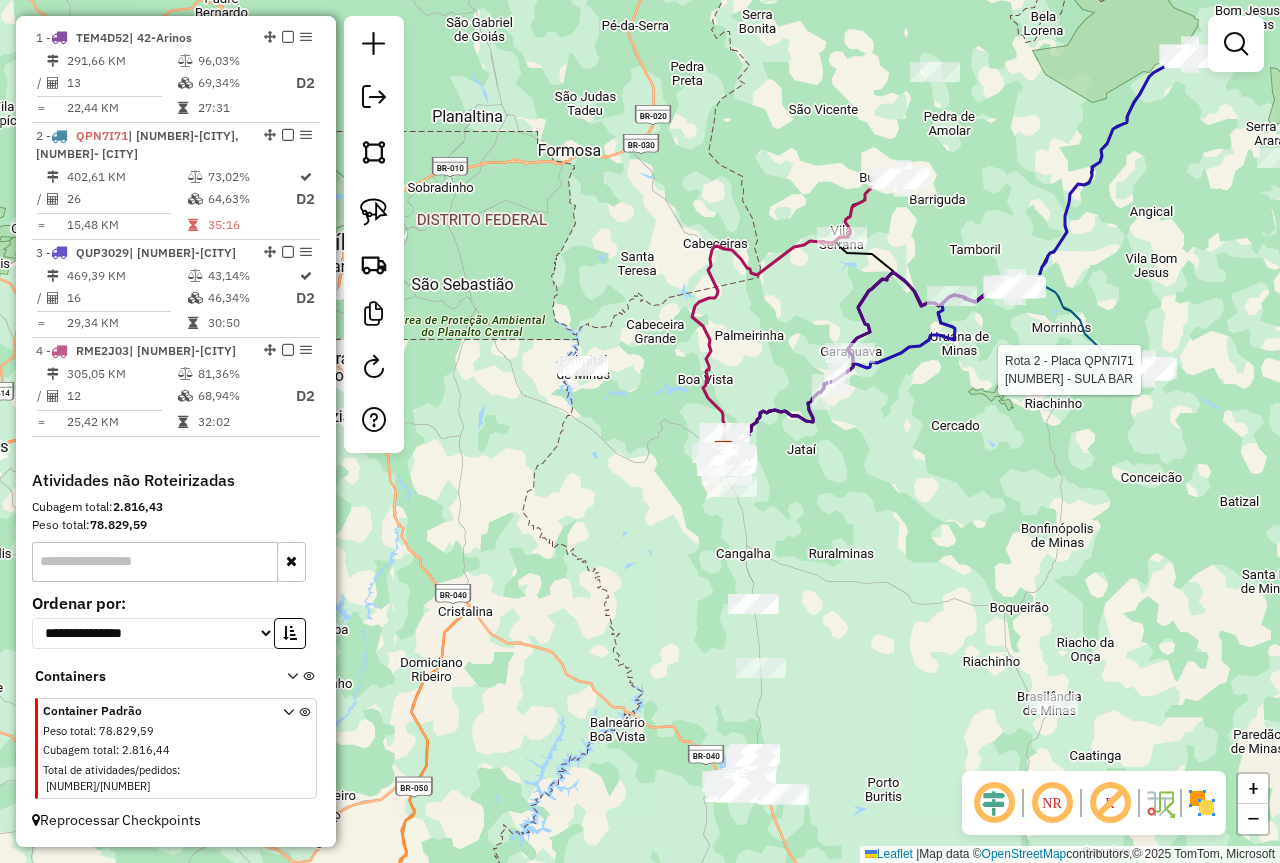 click 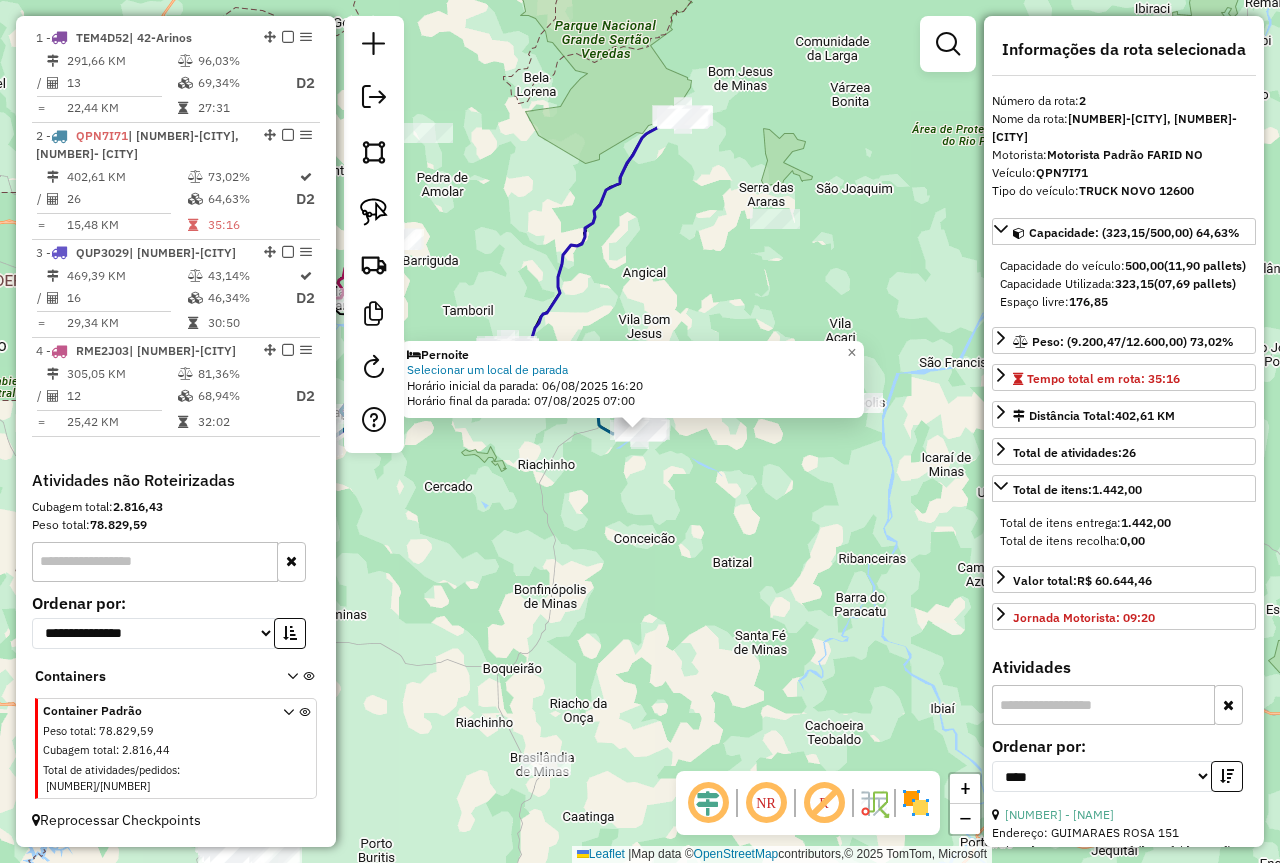 click on "Pernoite Selecionar um local de parada  Horário inicial da parada: 06/08/2025 16:20   Horário final da parada: 07/08/2025 07:00  × Janela de atendimento Grade de atendimento Capacidade Transportadoras Veículos Cliente Pedidos  Rotas Selecione os dias de semana para filtrar as janelas de atendimento  Seg   Ter   Qua   Qui   Sex   Sáb   Dom  Informe o período da janela de atendimento: De: Até:  Filtrar exatamente a janela do cliente  Considerar janela de atendimento padrão  Selecione os dias de semana para filtrar as grades de atendimento  Seg   Ter   Qua   Qui   Sex   Sáb   Dom   Considerar clientes sem dia de atendimento cadastrado  Clientes fora do dia de atendimento selecionado Filtrar as atividades entre os valores definidos abaixo:  Peso mínimo:   Peso máximo:   Cubagem mínima:   Cubagem máxima:   De:   Até:  Filtrar as atividades entre o tempo de atendimento definido abaixo:  De:   Até:   Considerar capacidade total dos clientes não roteirizados Transportadora: Selecione um ou mais itens" 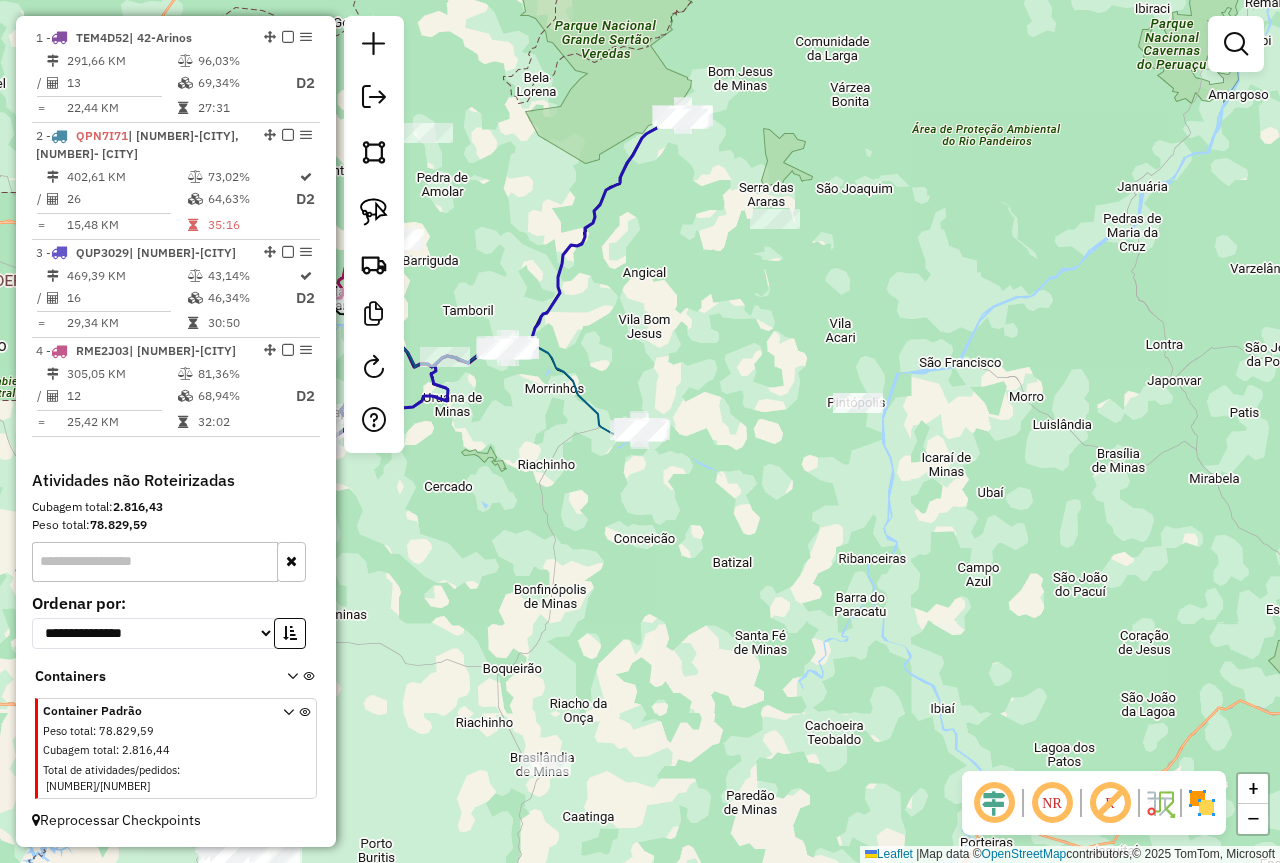 drag, startPoint x: 618, startPoint y: 627, endPoint x: 880, endPoint y: 562, distance: 269.9426 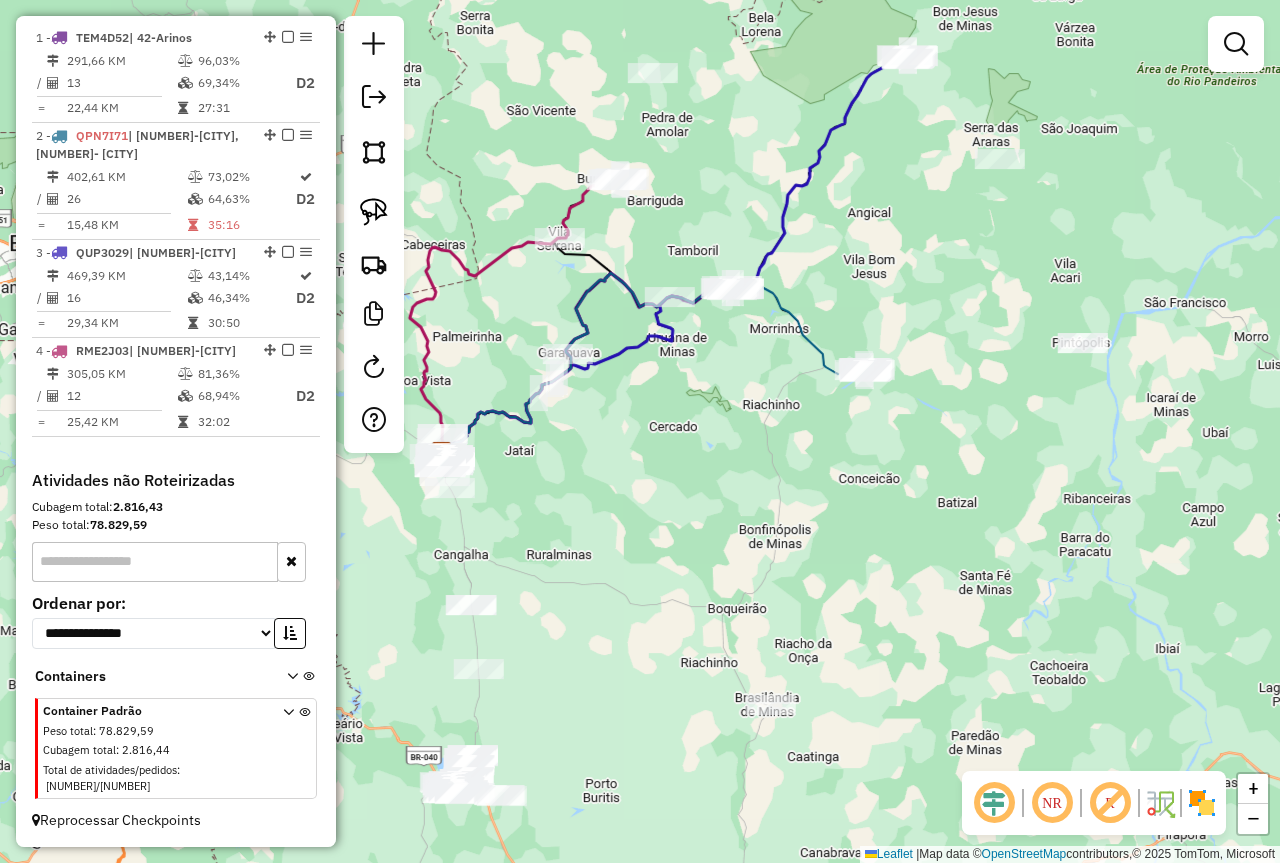 drag, startPoint x: 763, startPoint y: 499, endPoint x: 846, endPoint y: 509, distance: 83.60024 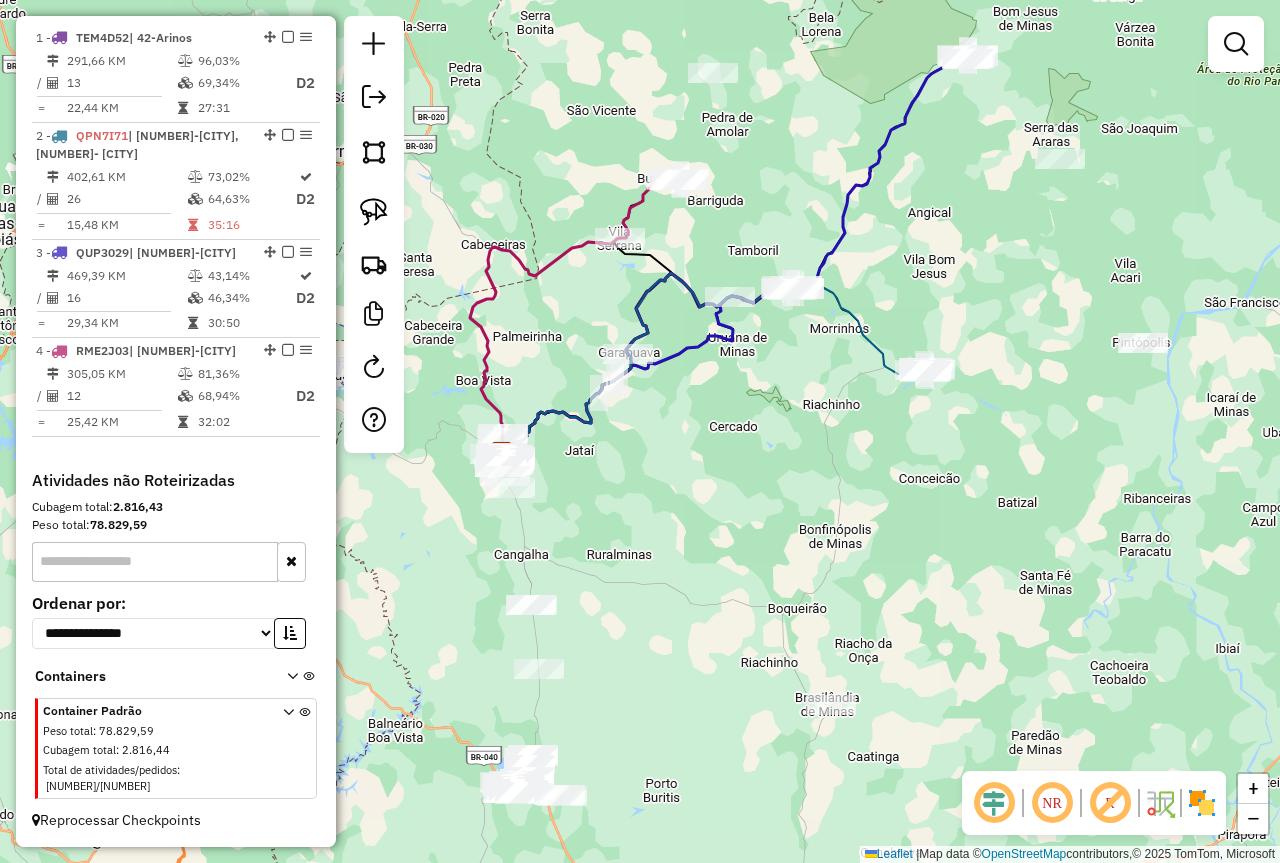 drag, startPoint x: 746, startPoint y: 406, endPoint x: 880, endPoint y: 373, distance: 138.00362 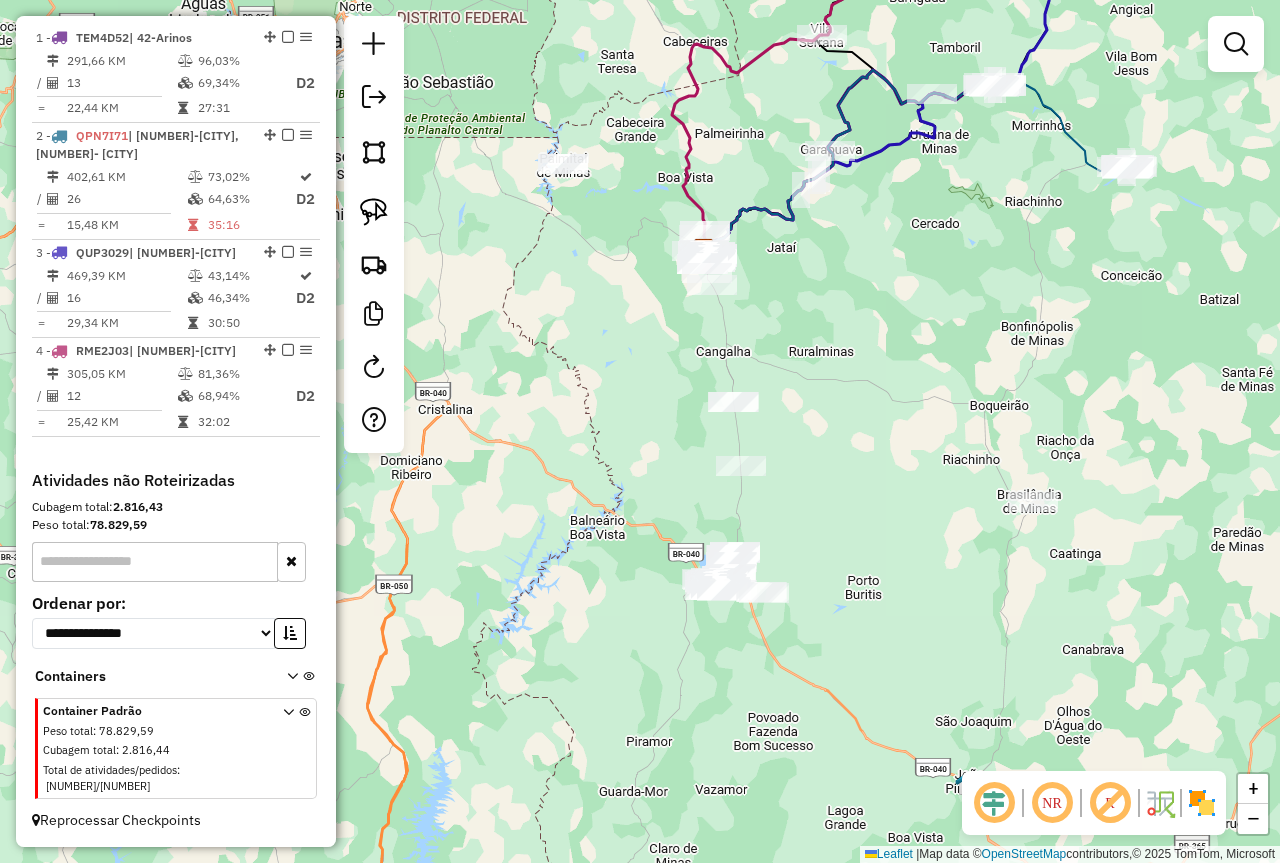 drag, startPoint x: 880, startPoint y: 660, endPoint x: 894, endPoint y: 503, distance: 157.62297 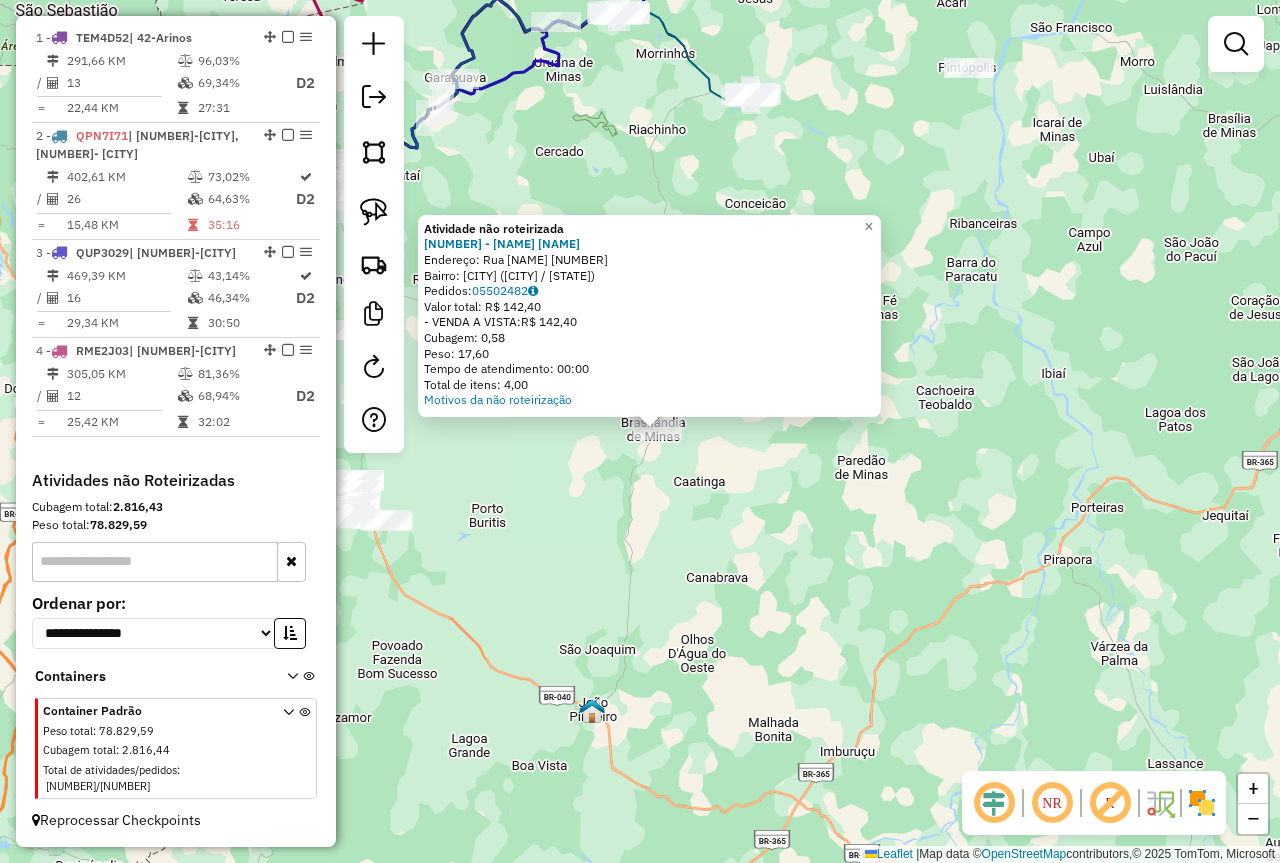 drag, startPoint x: 663, startPoint y: 504, endPoint x: 821, endPoint y: 498, distance: 158.11388 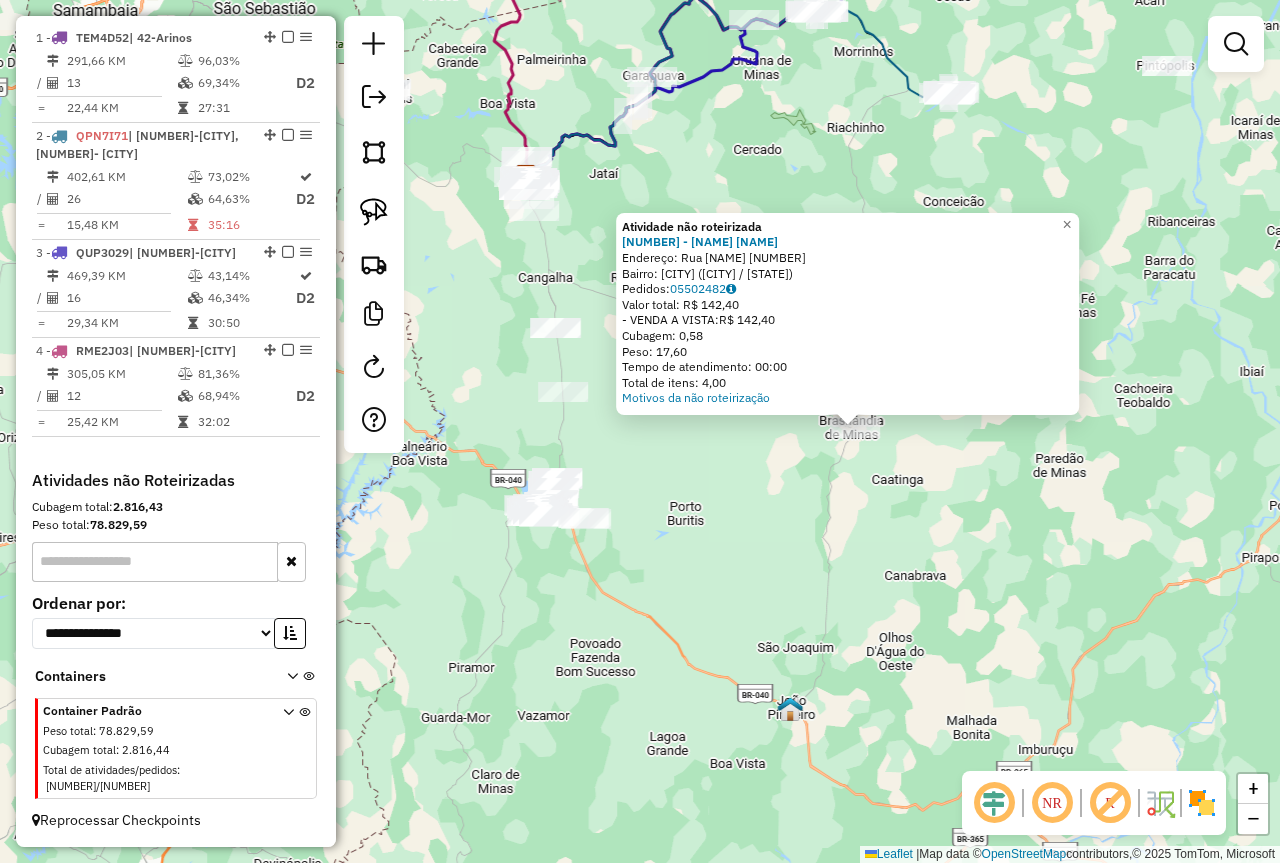 click on "Atividade não roteirizada 99440 - ALAN FERNANDES  PERE  Endereço:  Rua Maria da Gloria 309   Bairro: CENTRO (BRASILANDIA DE MINAS / MG)   Pedidos:  05502482   Valor total: R$ 142,40   - VENDA A VISTA:  R$ 142,40   Cubagem: 0,58   Peso: 17,60   Tempo de atendimento: 00:00   Total de itens: 4,00  Motivos da não roteirização × Janela de atendimento Grade de atendimento Capacidade Transportadoras Veículos Cliente Pedidos  Rotas Selecione os dias de semana para filtrar as janelas de atendimento  Seg   Ter   Qua   Qui   Sex   Sáb   Dom  Informe o período da janela de atendimento: De: Até:  Filtrar exatamente a janela do cliente  Considerar janela de atendimento padrão  Selecione os dias de semana para filtrar as grades de atendimento  Seg   Ter   Qua   Qui   Sex   Sáb   Dom   Considerar clientes sem dia de atendimento cadastrado  Clientes fora do dia de atendimento selecionado Filtrar as atividades entre os valores definidos abaixo:  Peso mínimo:   Peso máximo:   Cubagem mínima:   Cubagem máxima:  +" 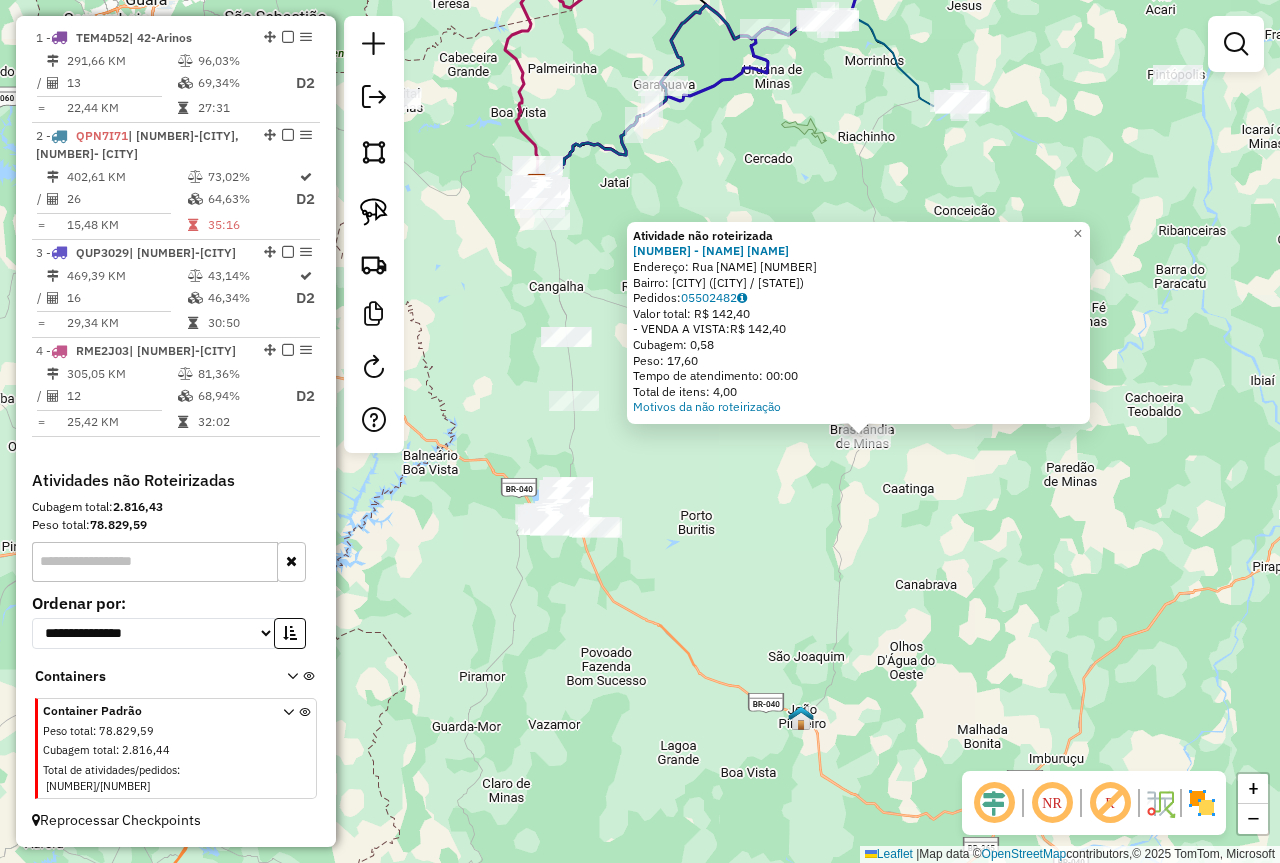 drag, startPoint x: 742, startPoint y: 510, endPoint x: 968, endPoint y: 516, distance: 226.07964 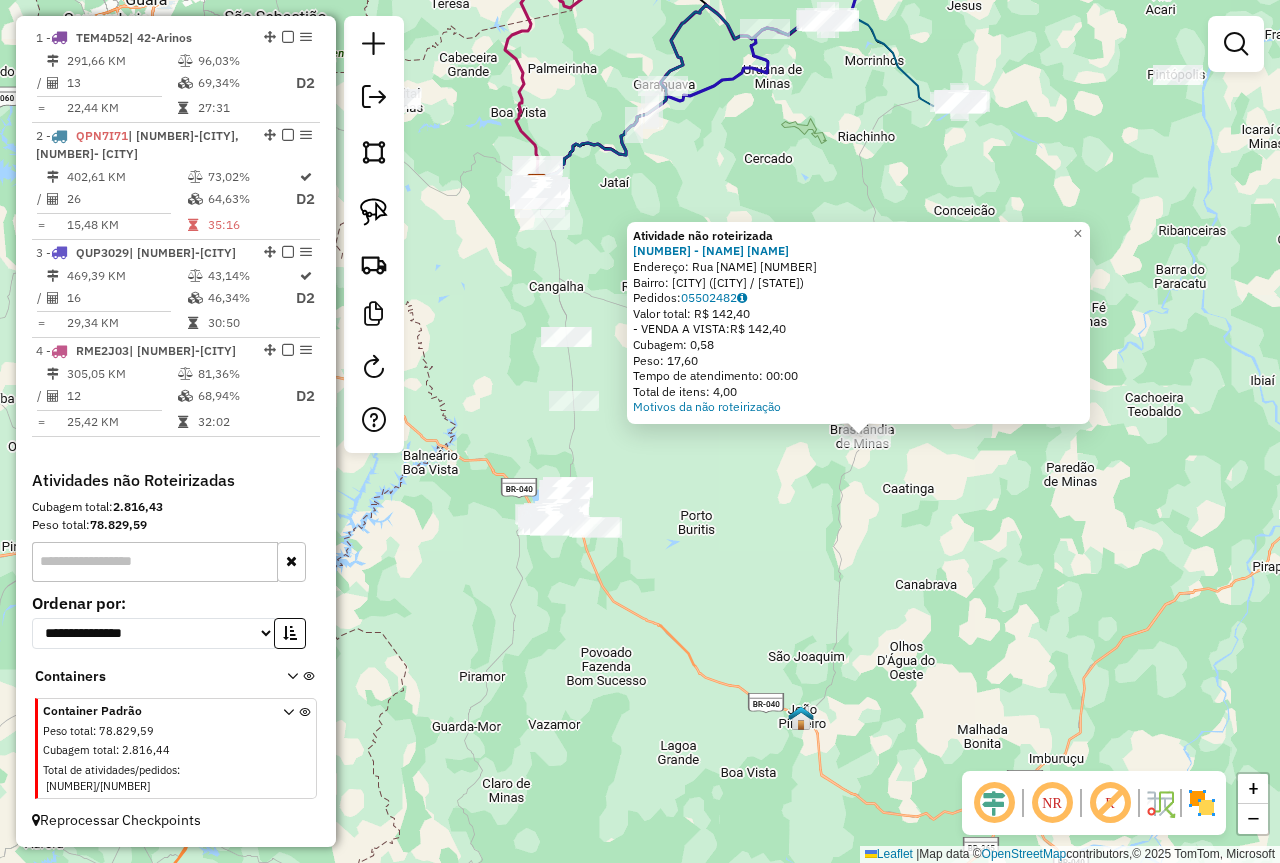 click on "Atividade não roteirizada 99440 - ALAN FERNANDES  PERE  Endereço:  Rua Maria da Gloria 309   Bairro: CENTRO (BRASILANDIA DE MINAS / MG)   Pedidos:  05502482   Valor total: R$ 142,40   - VENDA A VISTA:  R$ 142,40   Cubagem: 0,58   Peso: 17,60   Tempo de atendimento: 00:00   Total de itens: 4,00  Motivos da não roteirização × Janela de atendimento Grade de atendimento Capacidade Transportadoras Veículos Cliente Pedidos  Rotas Selecione os dias de semana para filtrar as janelas de atendimento  Seg   Ter   Qua   Qui   Sex   Sáb   Dom  Informe o período da janela de atendimento: De: Até:  Filtrar exatamente a janela do cliente  Considerar janela de atendimento padrão  Selecione os dias de semana para filtrar as grades de atendimento  Seg   Ter   Qua   Qui   Sex   Sáb   Dom   Considerar clientes sem dia de atendimento cadastrado  Clientes fora do dia de atendimento selecionado Filtrar as atividades entre os valores definidos abaixo:  Peso mínimo:   Peso máximo:   Cubagem mínima:   Cubagem máxima:  +" 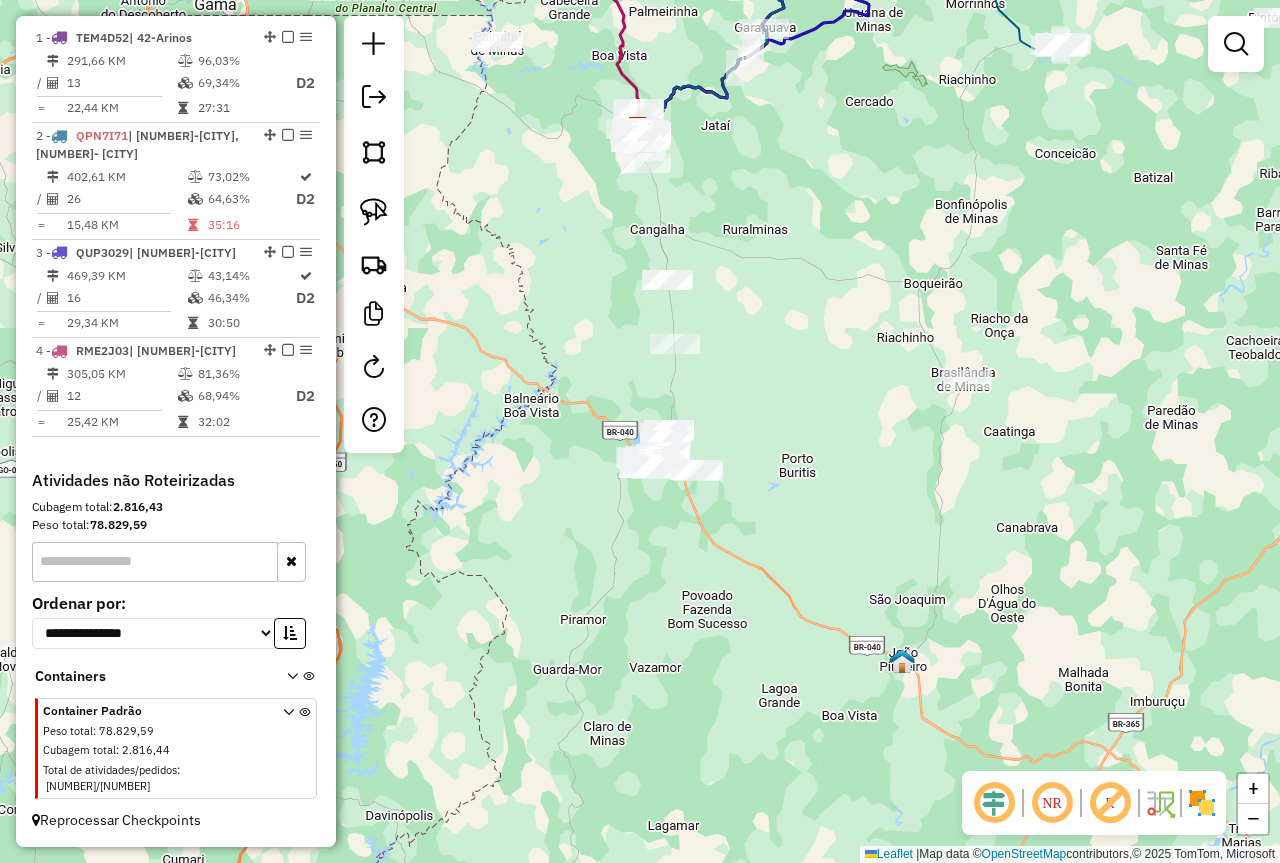 drag, startPoint x: 718, startPoint y: 546, endPoint x: 822, endPoint y: 485, distance: 120.56948 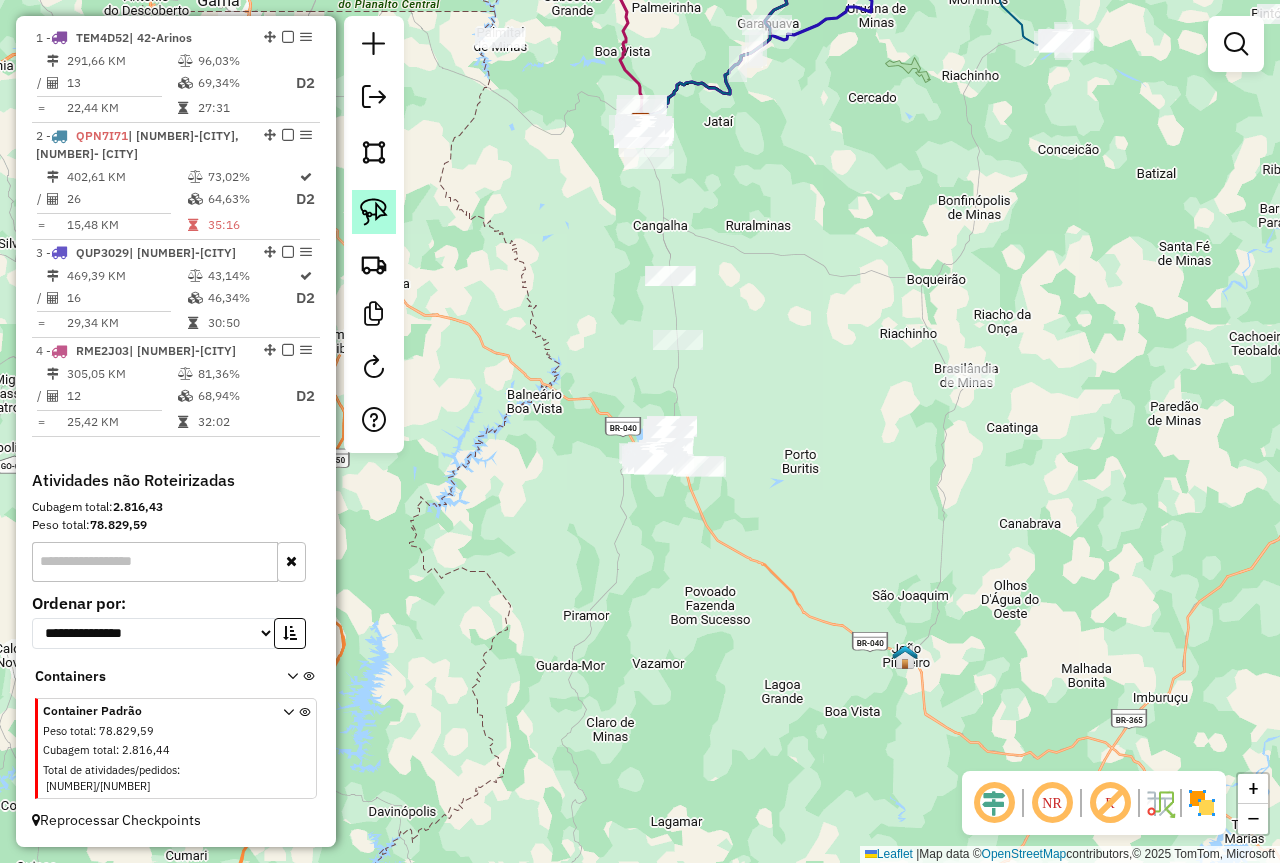 click 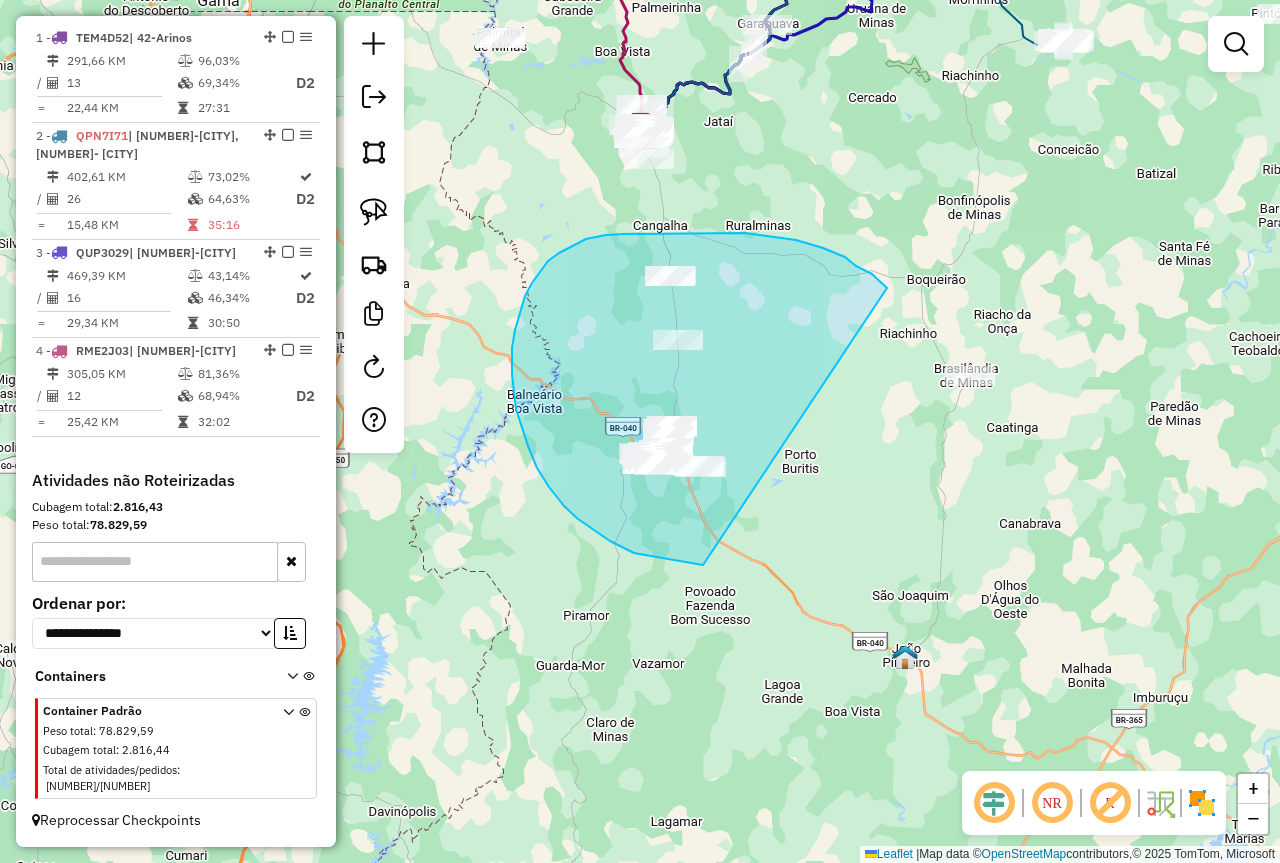 drag, startPoint x: 887, startPoint y: 288, endPoint x: 780, endPoint y: 563, distance: 295.08304 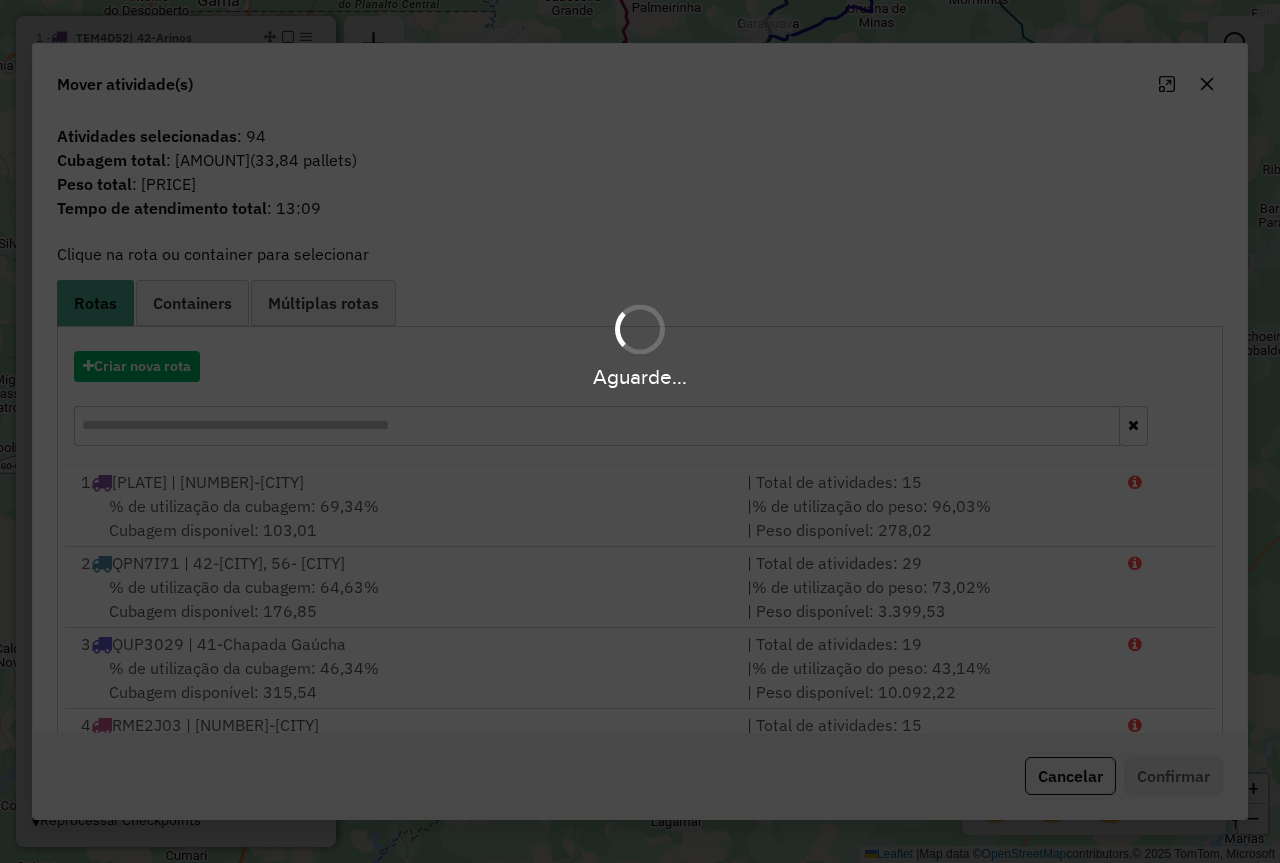 click on "Aguarde..." at bounding box center [640, 377] 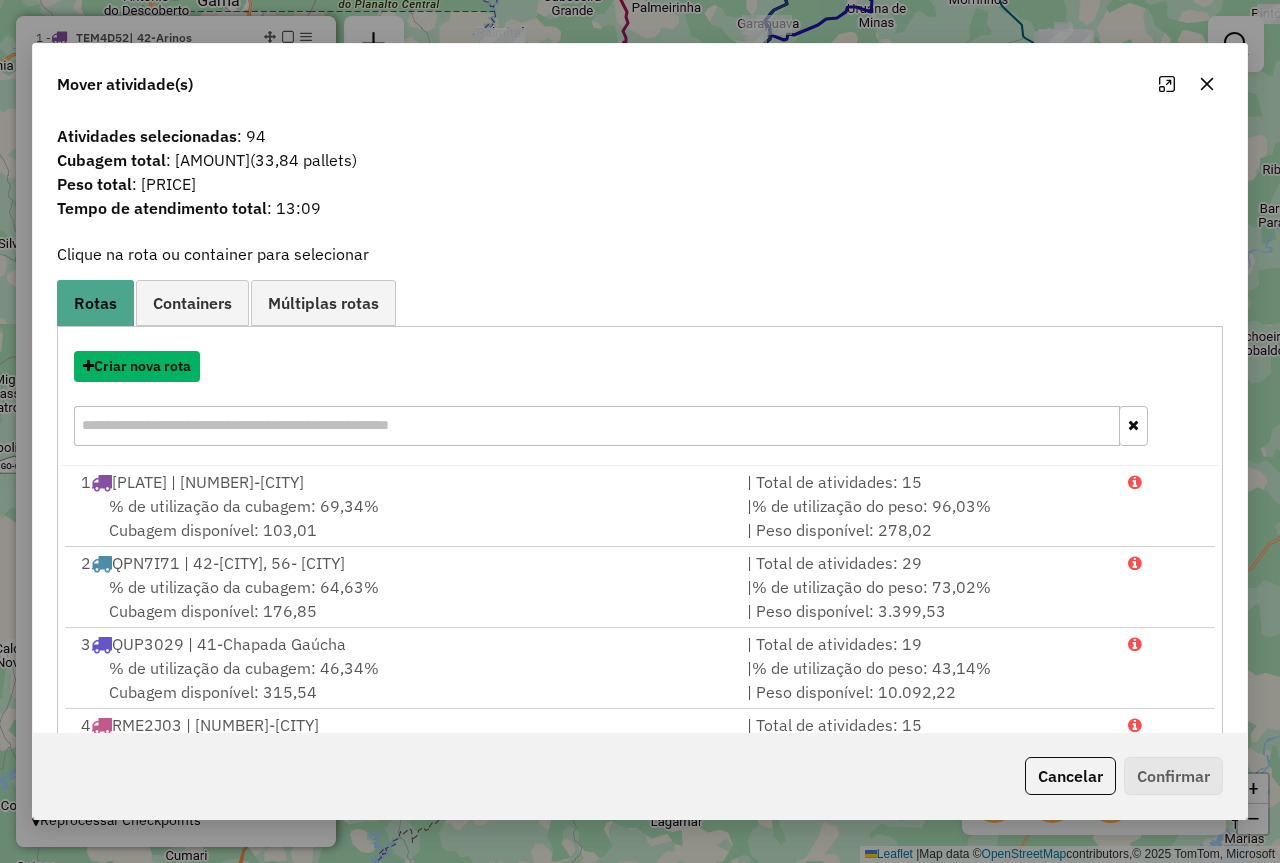 click on "Criar nova rota" at bounding box center [137, 366] 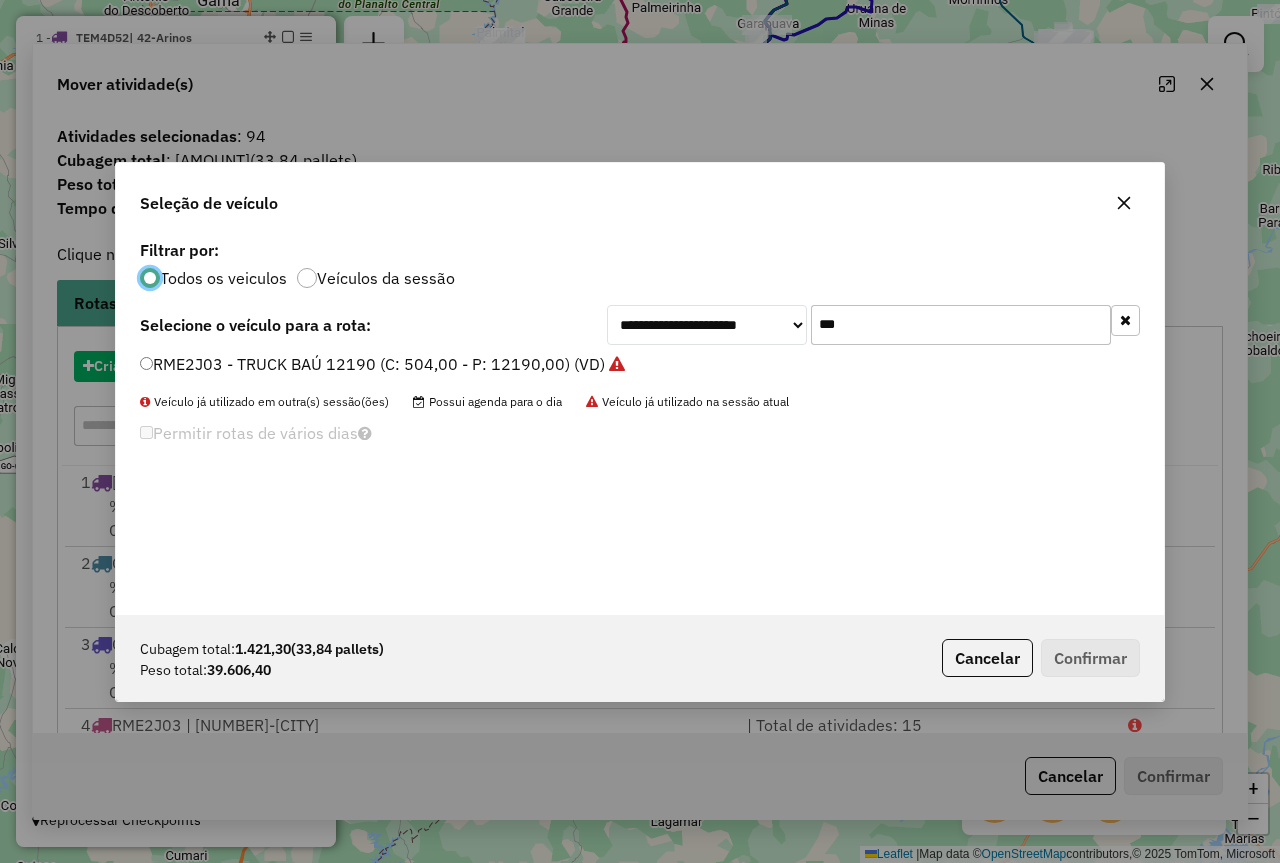 scroll, scrollTop: 11, scrollLeft: 6, axis: both 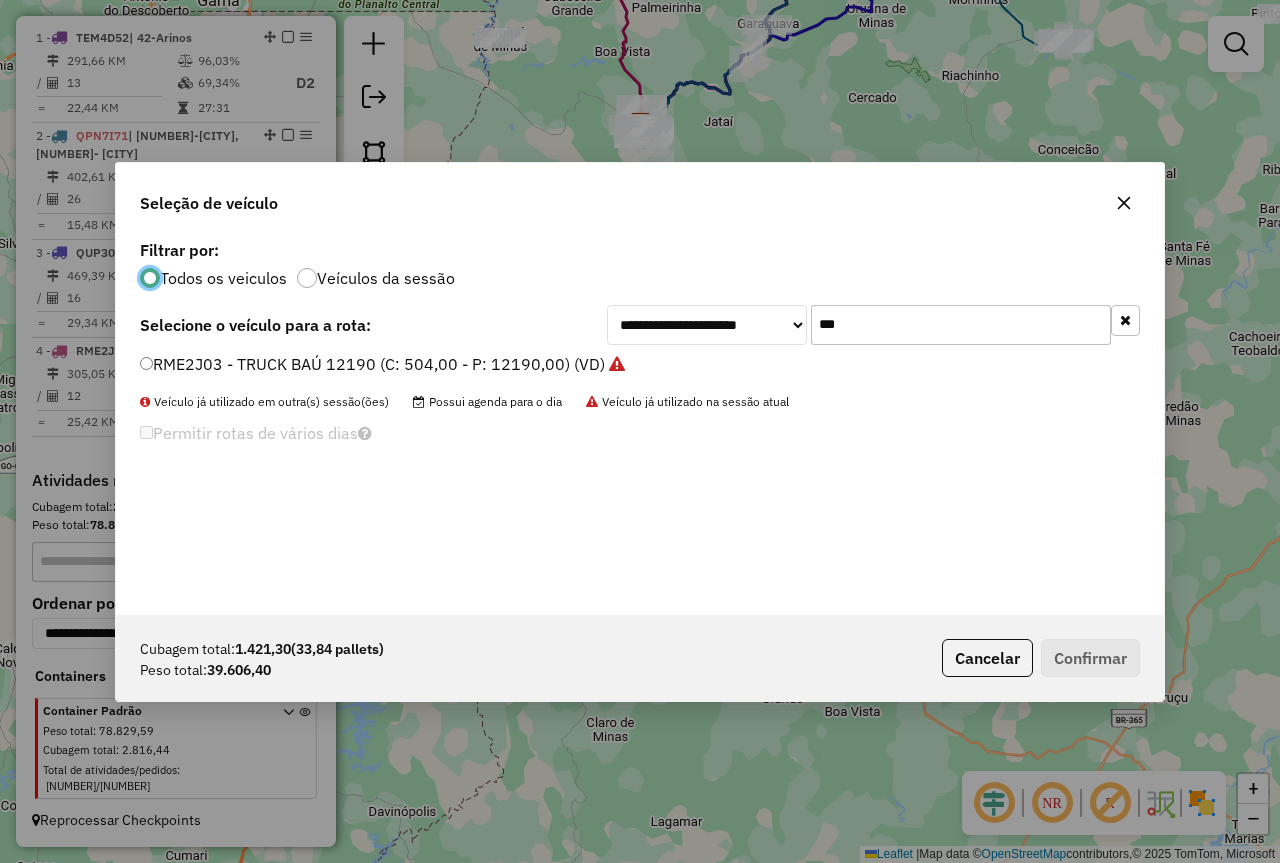 click on "***" 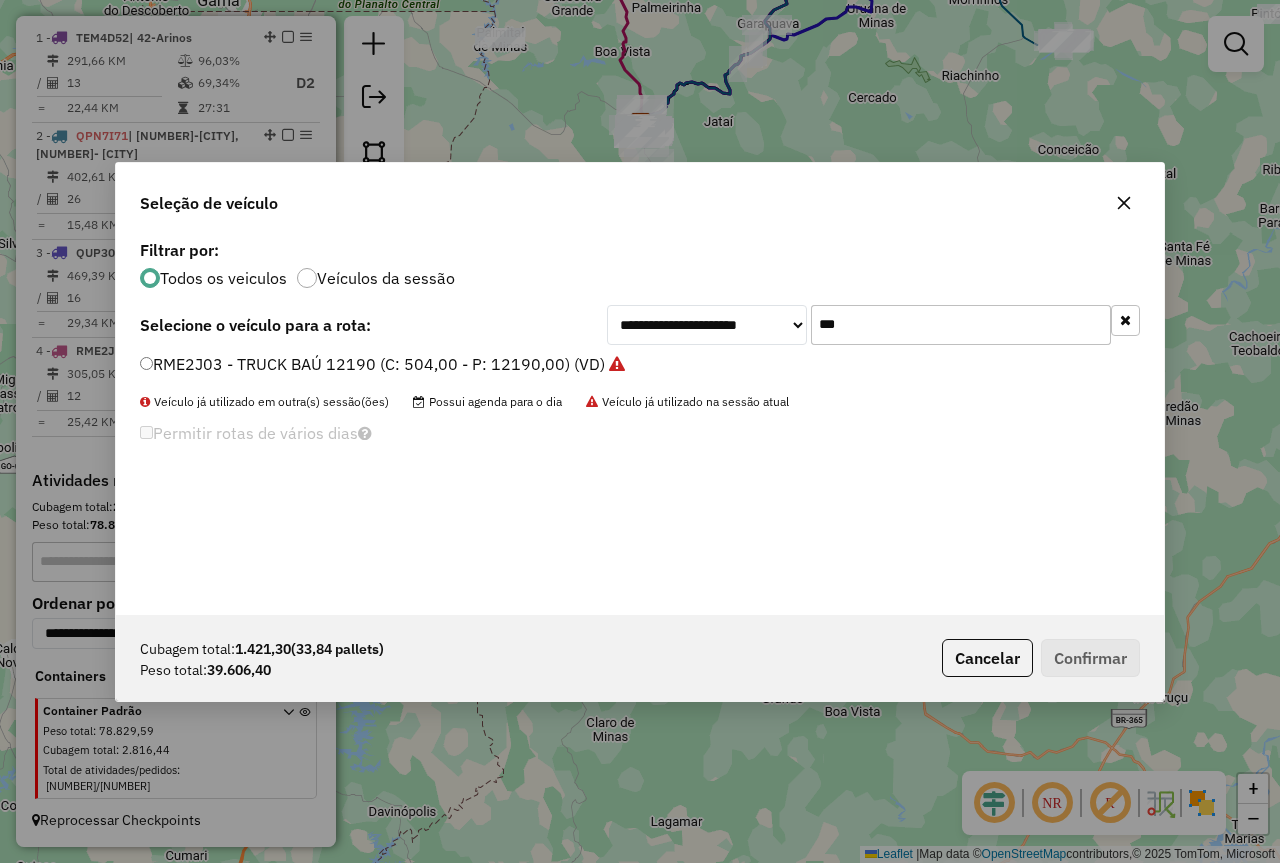 click on "***" 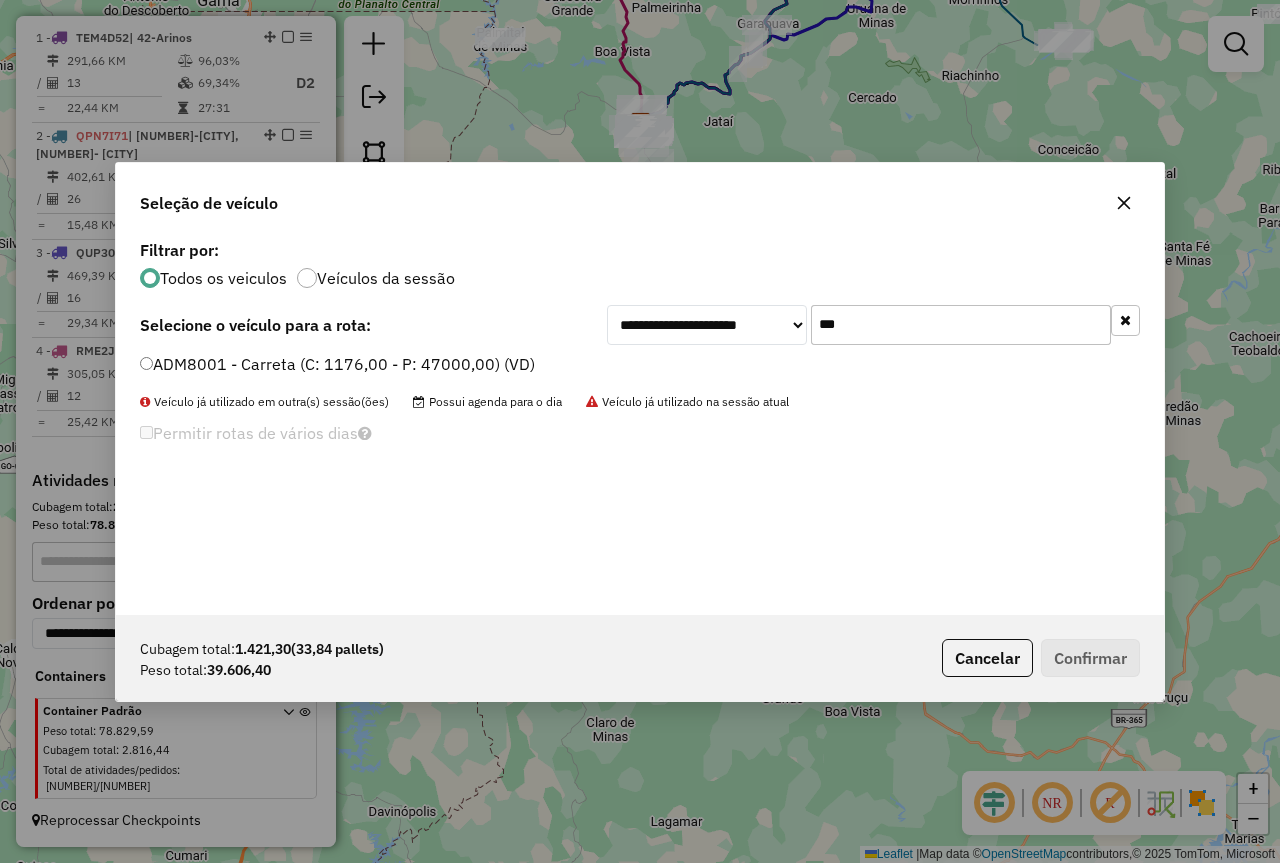 type on "***" 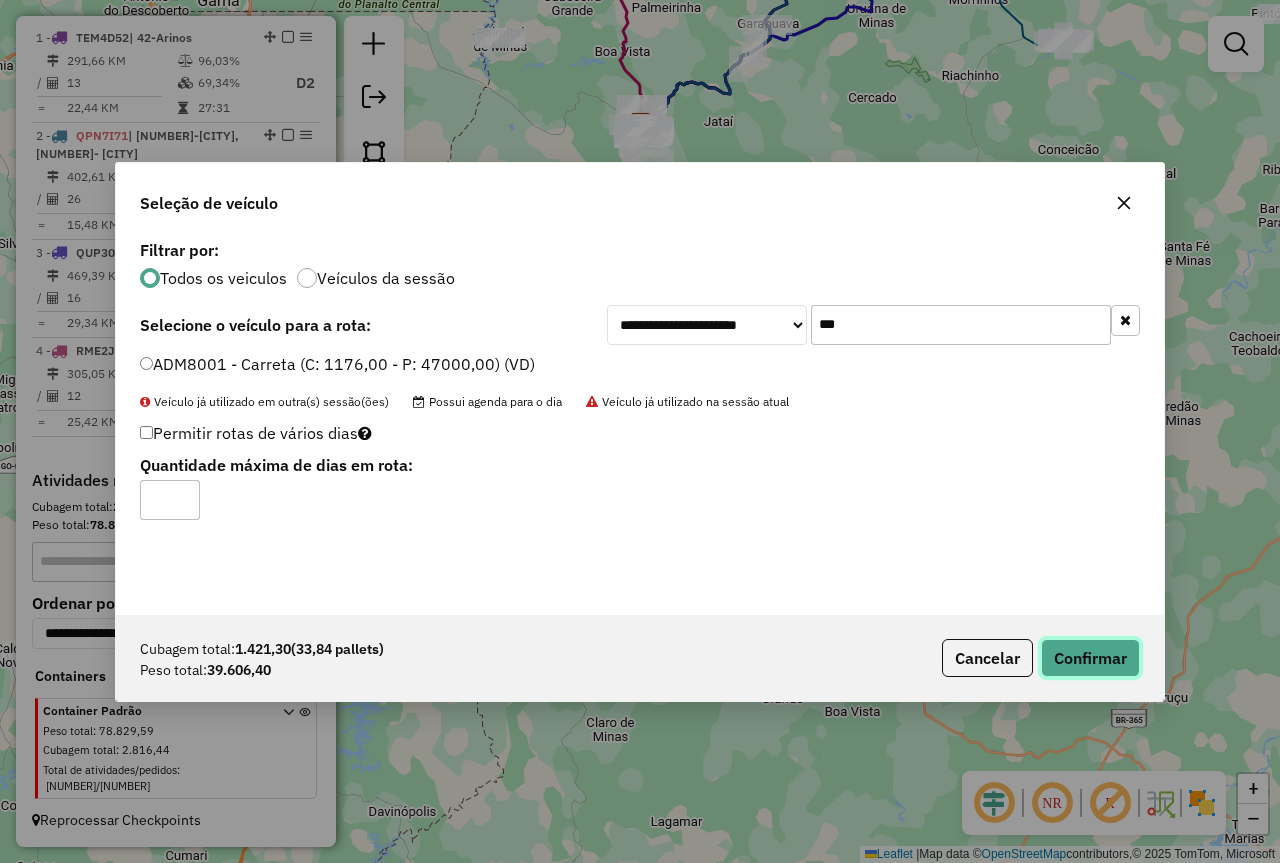 click on "Confirmar" 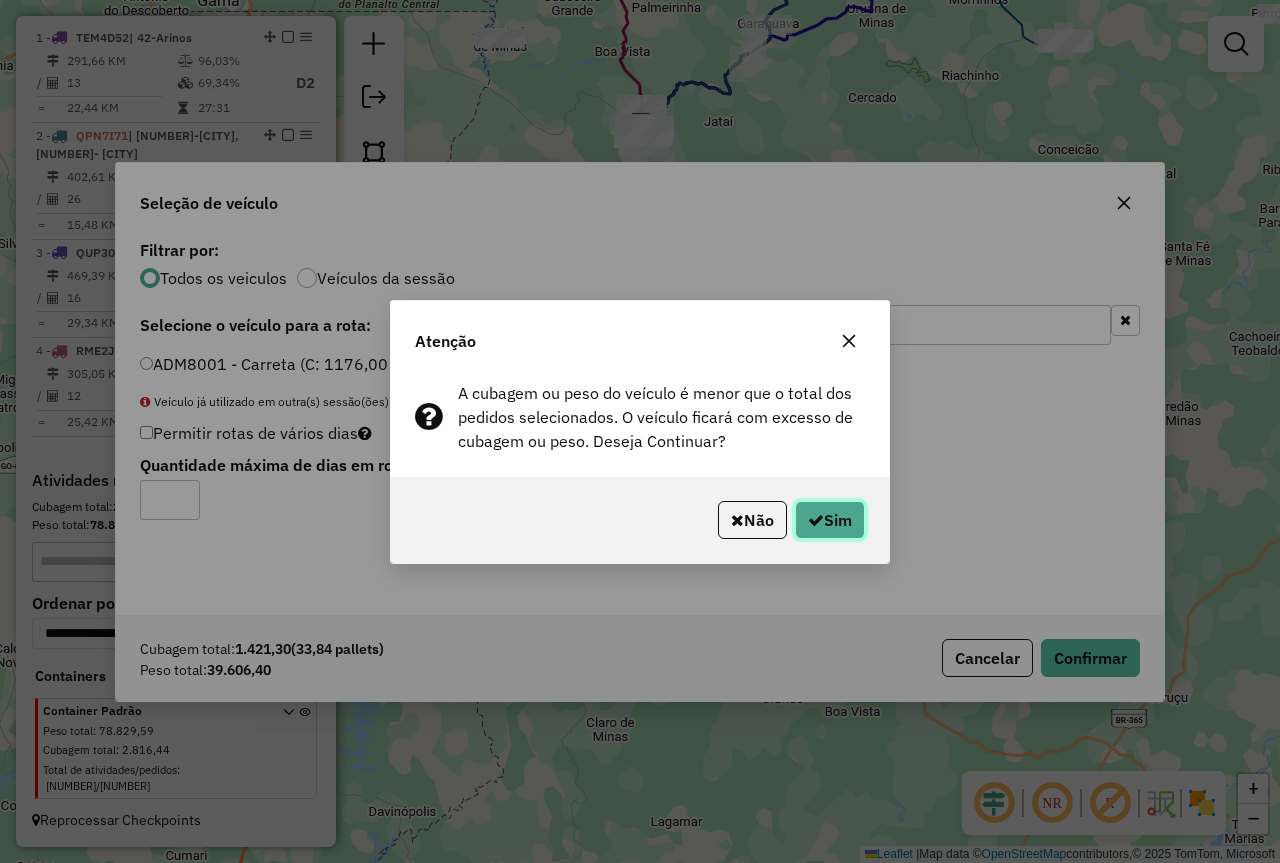 click on "Sim" 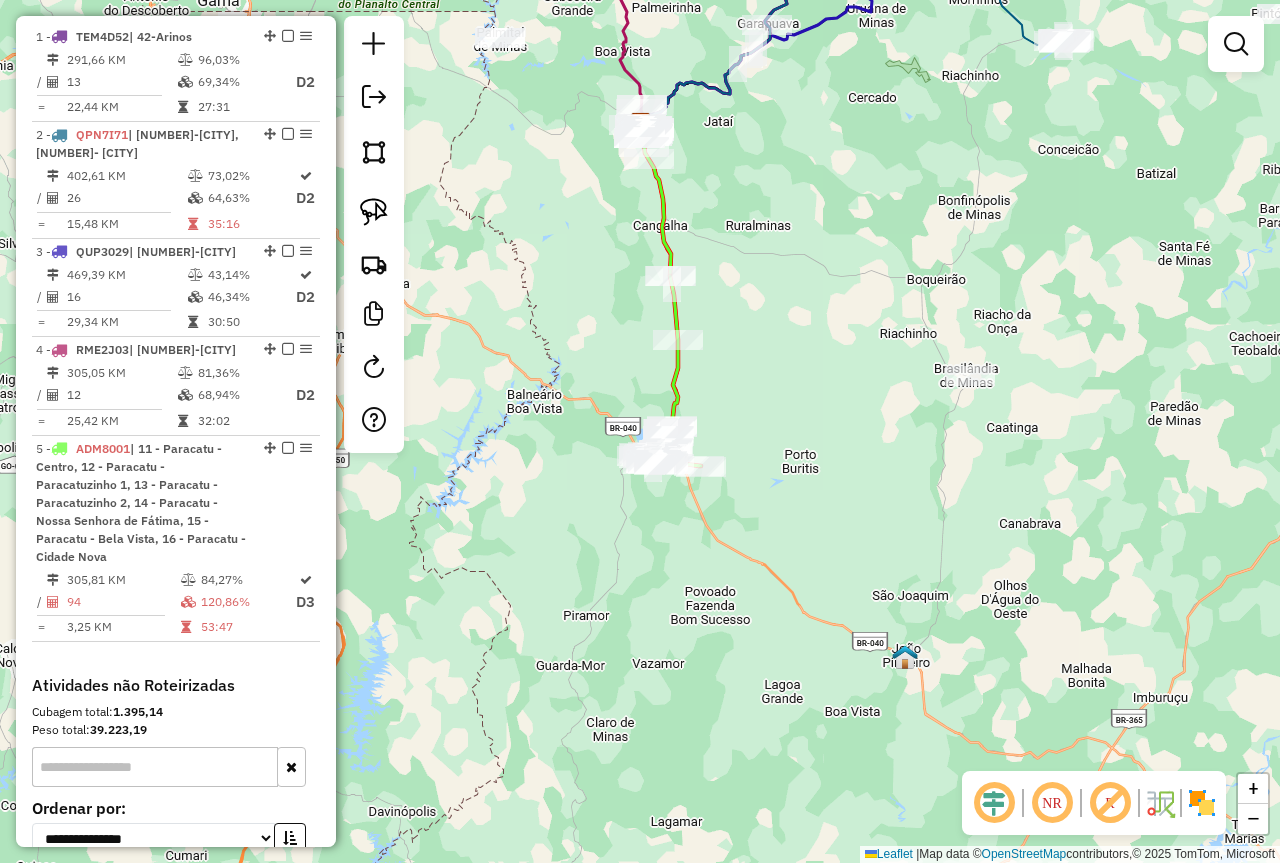 drag, startPoint x: 729, startPoint y: 202, endPoint x: 741, endPoint y: 381, distance: 179.40178 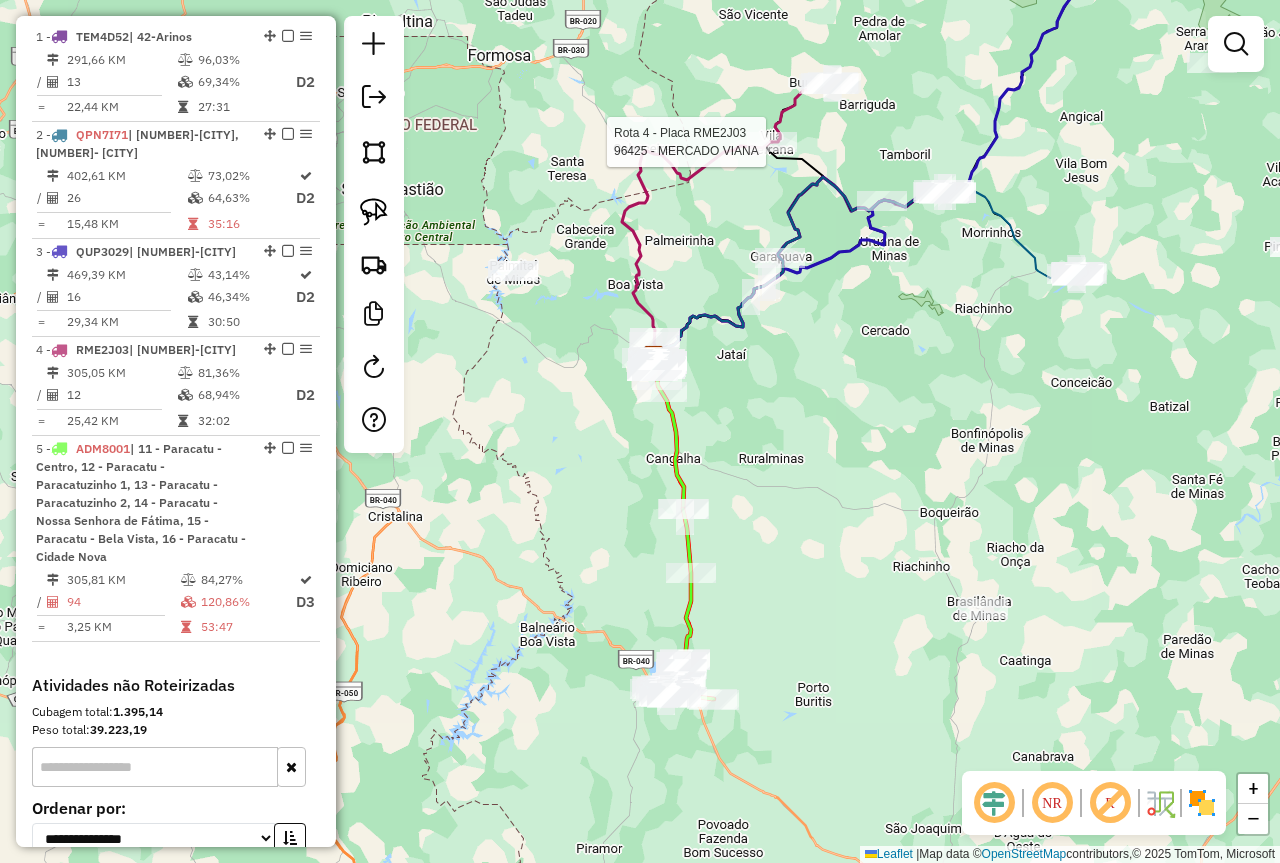 select on "*********" 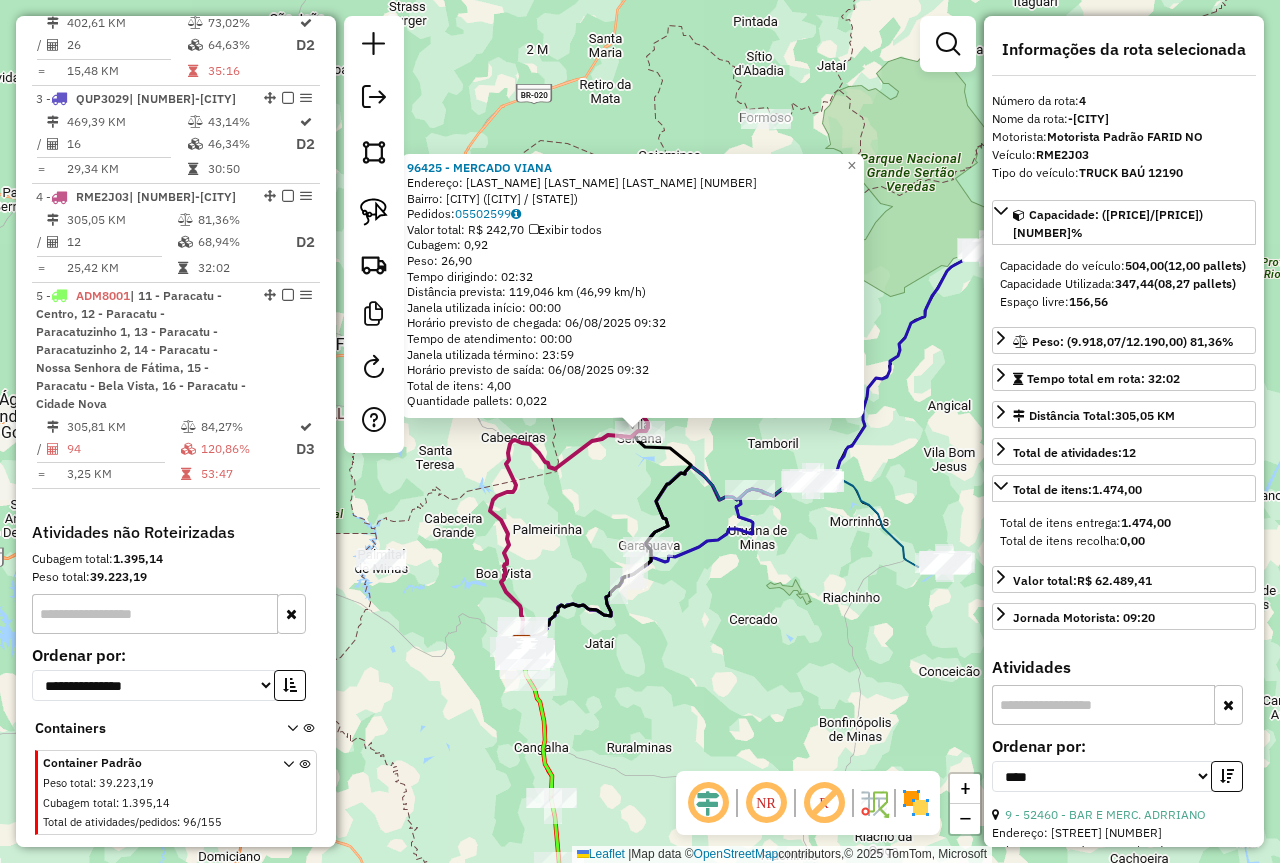 scroll, scrollTop: 949, scrollLeft: 0, axis: vertical 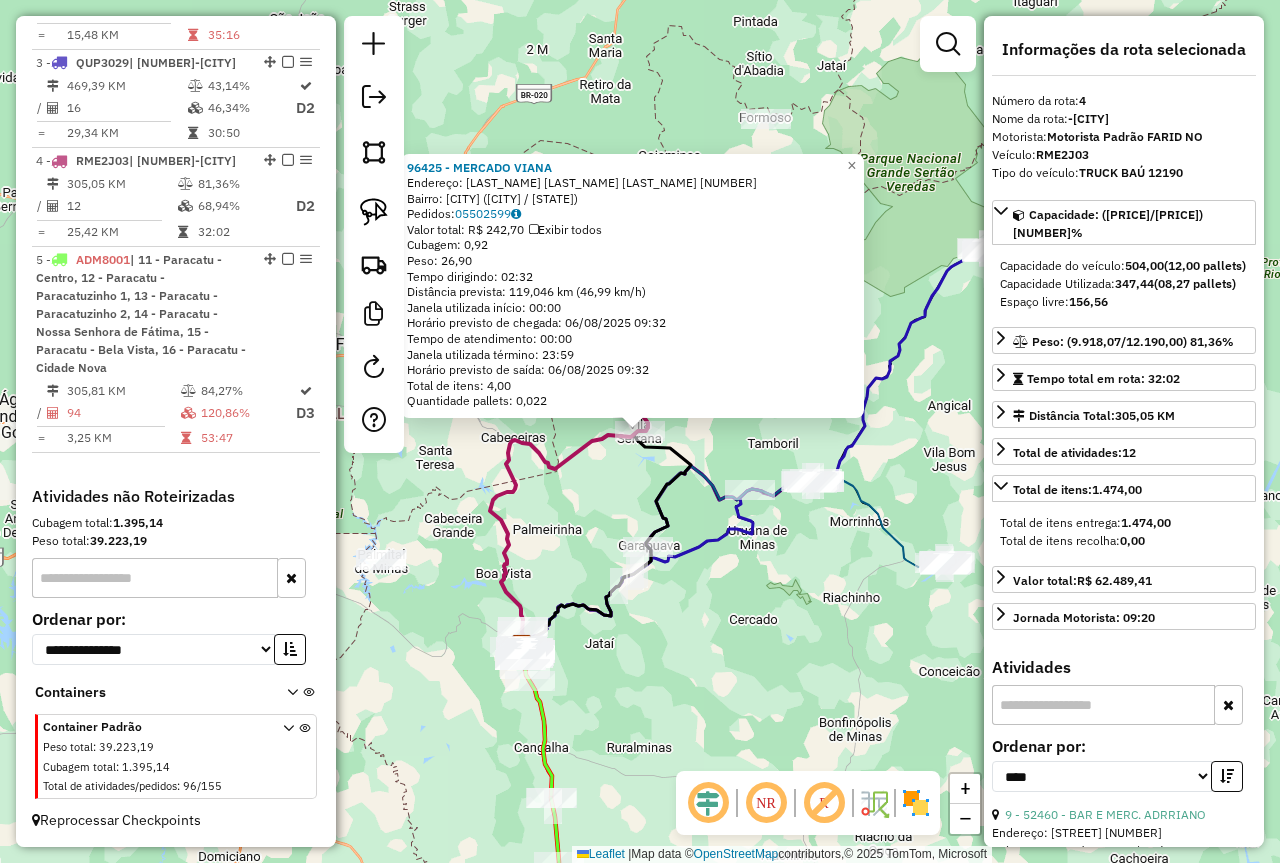 click on "96425 - MERCADO VIANA  Endereço:  ANTONIO RODRIGUES DE SOUSA 451   Bairro: VILA  SERRANA (BURITIS / MG)   Pedidos:  05502599   Valor total: R$ 242,70   Exibir todos   Cubagem: 0,92  Peso: 26,90  Tempo dirigindo: 02:32   Distância prevista: 119,046 km (46,99 km/h)   Janela utilizada início: 00:00   Horário previsto de chegada: 06/08/2025 09:32   Tempo de atendimento: 00:00   Janela utilizada término: 23:59   Horário previsto de saída: 06/08/2025 09:32   Total de itens: 4,00   Quantidade pallets: 0,022  × Janela de atendimento Grade de atendimento Capacidade Transportadoras Veículos Cliente Pedidos  Rotas Selecione os dias de semana para filtrar as janelas de atendimento  Seg   Ter   Qua   Qui   Sex   Sáb   Dom  Informe o período da janela de atendimento: De: Até:  Filtrar exatamente a janela do cliente  Considerar janela de atendimento padrão  Selecione os dias de semana para filtrar as grades de atendimento  Seg   Ter   Qua   Qui   Sex   Sáb   Dom   Peso mínimo:   Peso máximo:   De:   Até:  +" 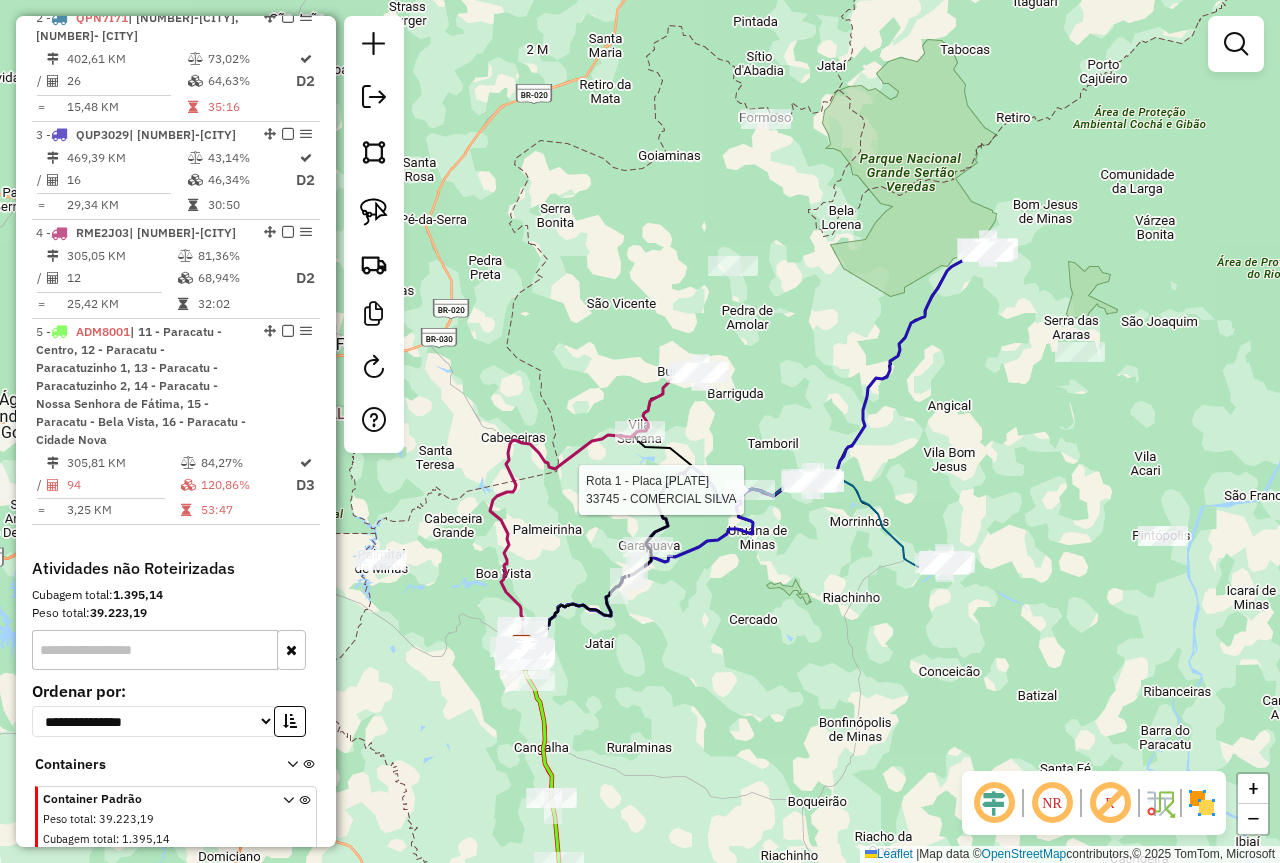 select on "*********" 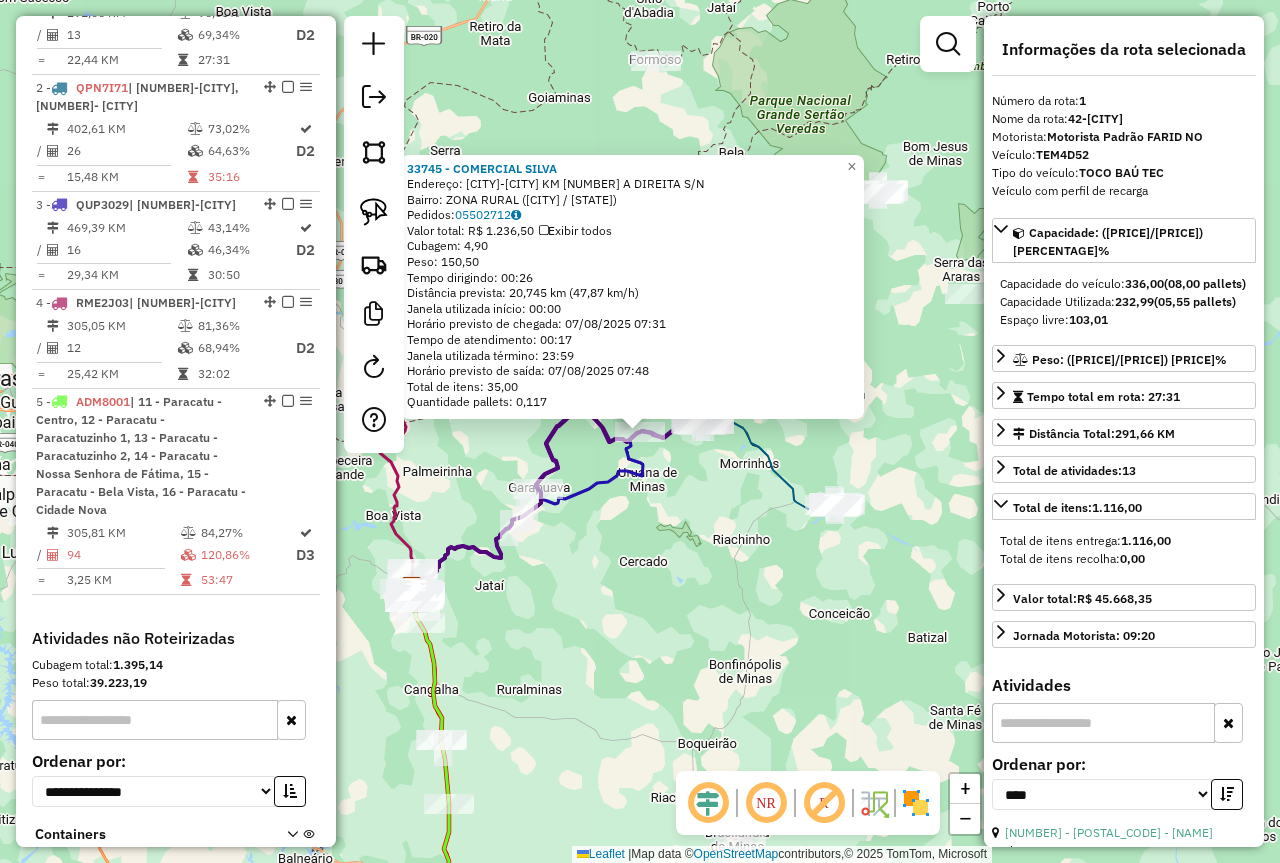 scroll, scrollTop: 750, scrollLeft: 0, axis: vertical 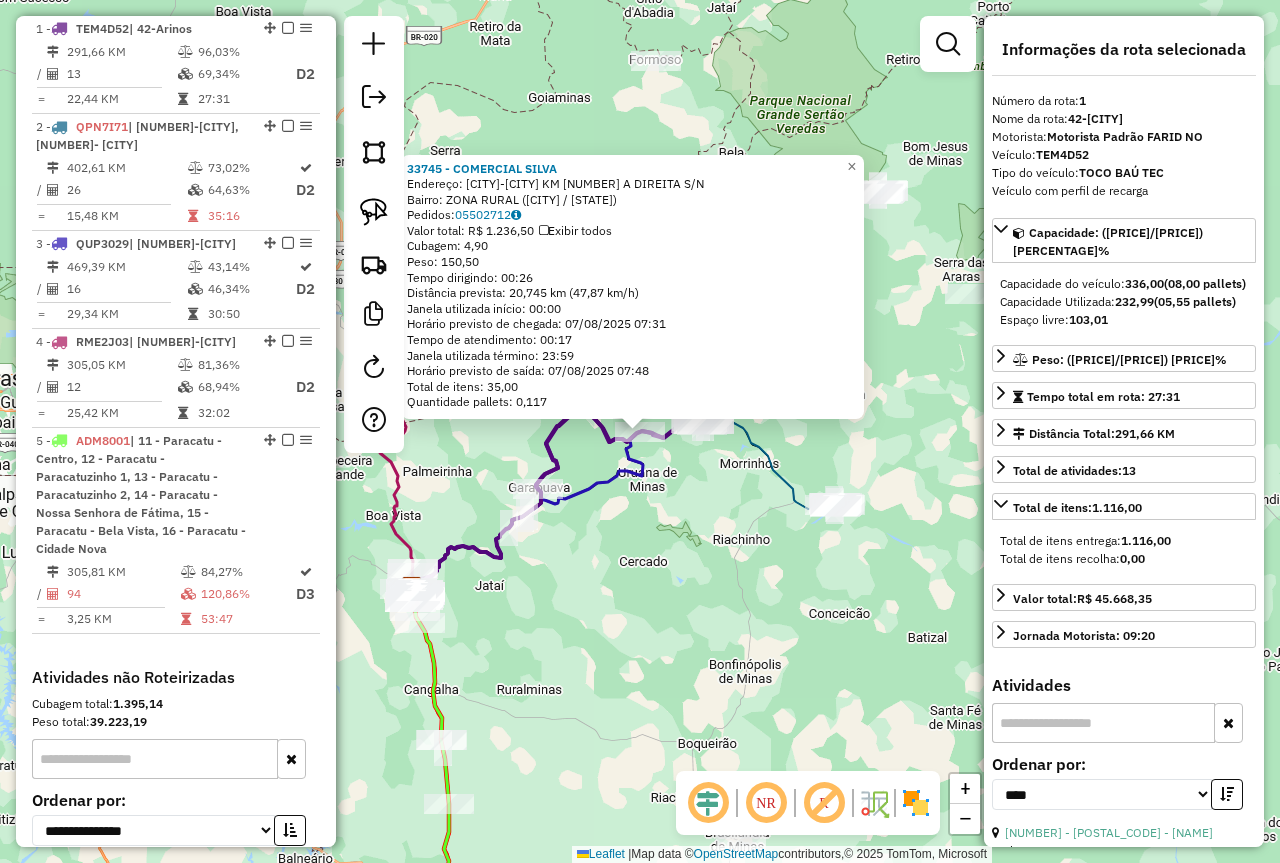 click on "33745 - COMERCIAL SILVA  Endereço:  ARINOS-UNAI KM 22 A DIREITA S/N   Bairro: ZONA RURAL (ARINOS / MG)   Pedidos:  05502712   Valor total: R$ 1.236,50   Exibir todos   Cubagem: 4,90  Peso: 150,50  Tempo dirigindo: 00:26   Distância prevista: 20,745 km (47,87 km/h)   Janela utilizada início: 00:00   Horário previsto de chegada: 07/08/2025 07:31   Tempo de atendimento: 00:17   Janela utilizada término: 23:59   Horário previsto de saída: 07/08/2025 07:48   Total de itens: 35,00   Quantidade pallets: 0,117  × Janela de atendimento Grade de atendimento Capacidade Transportadoras Veículos Cliente Pedidos  Rotas Selecione os dias de semana para filtrar as janelas de atendimento  Seg   Ter   Qua   Qui   Sex   Sáb   Dom  Informe o período da janela de atendimento: De: Até:  Filtrar exatamente a janela do cliente  Considerar janela de atendimento padrão  Selecione os dias de semana para filtrar as grades de atendimento  Seg   Ter   Qua   Qui   Sex   Sáb   Dom   Peso mínimo:   Peso máximo:   De:   Até:" 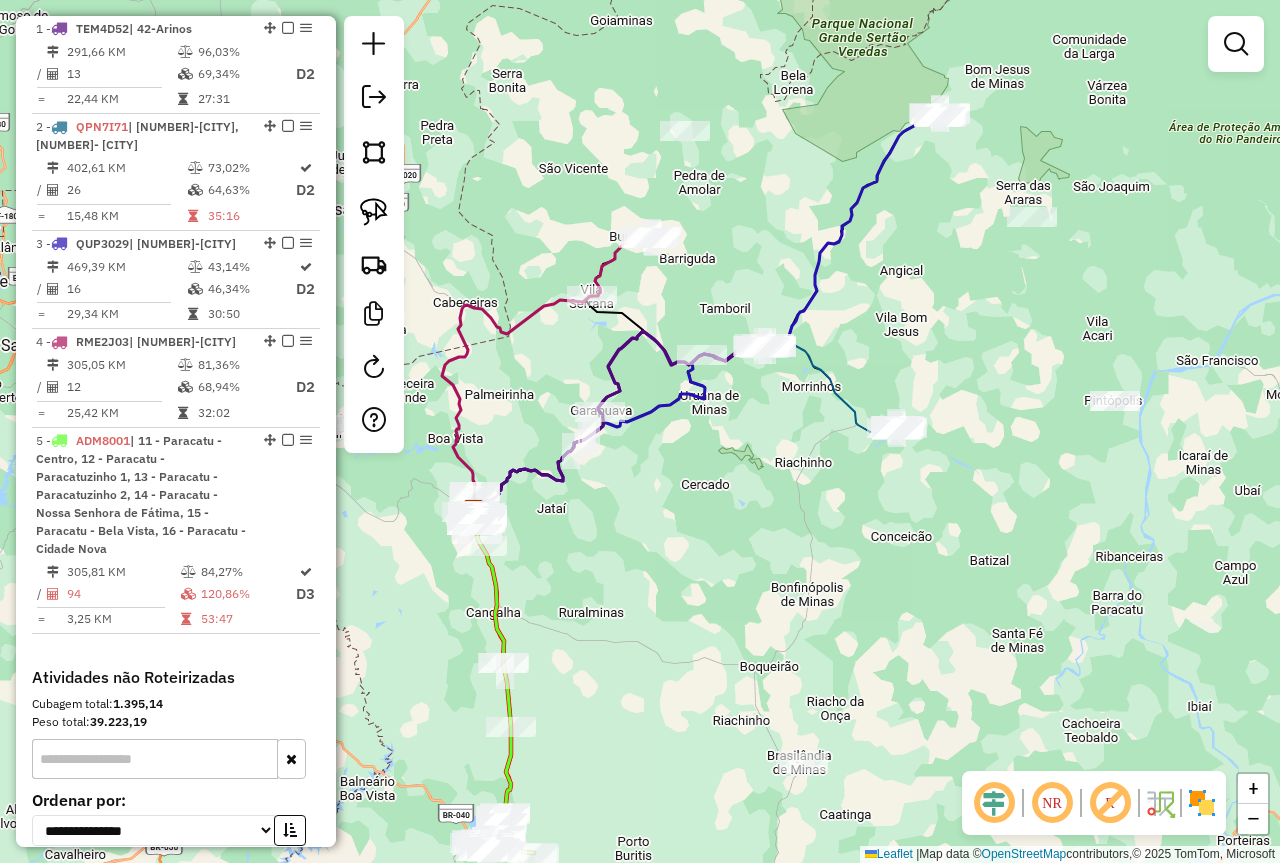 drag, startPoint x: 647, startPoint y: 618, endPoint x: 819, endPoint y: 424, distance: 259.2682 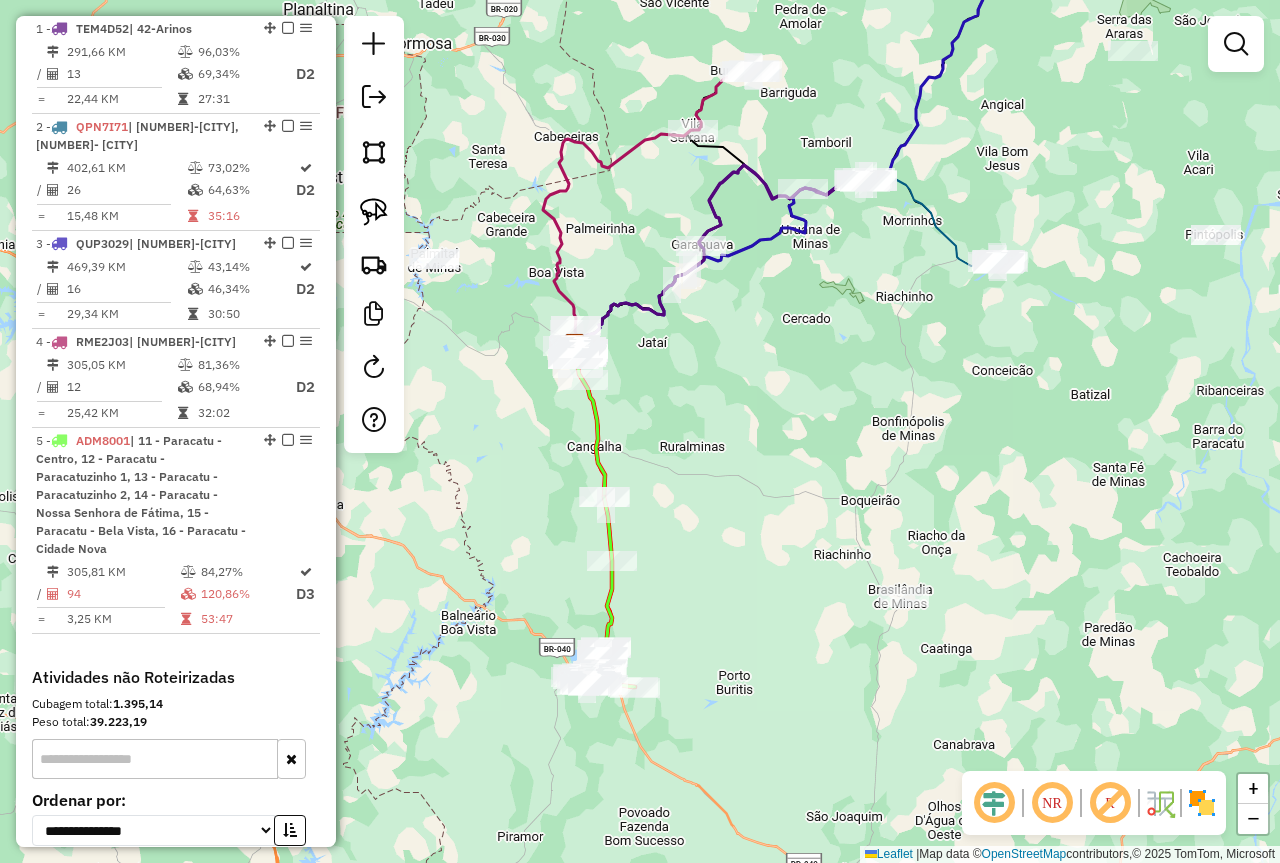 drag, startPoint x: 675, startPoint y: 653, endPoint x: 730, endPoint y: 526, distance: 138.39798 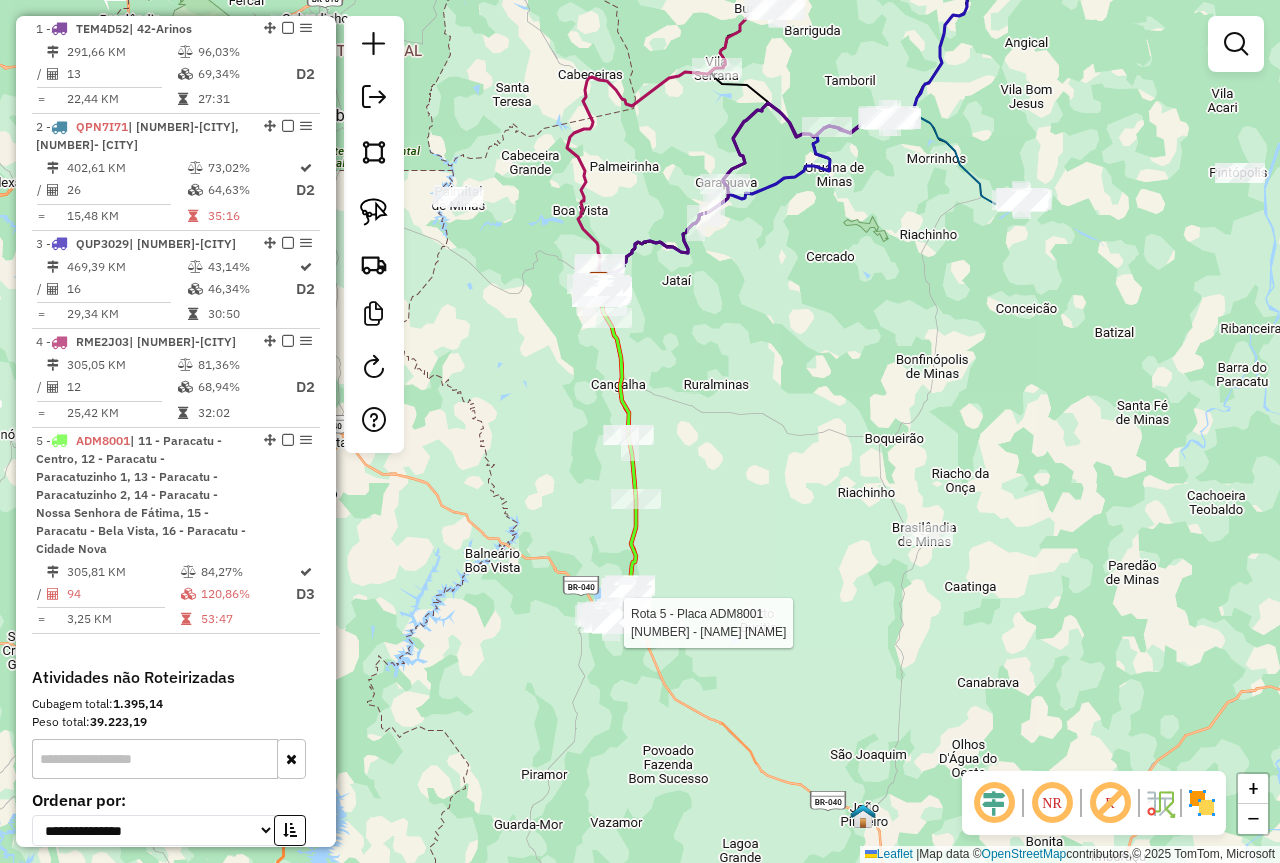 select on "*********" 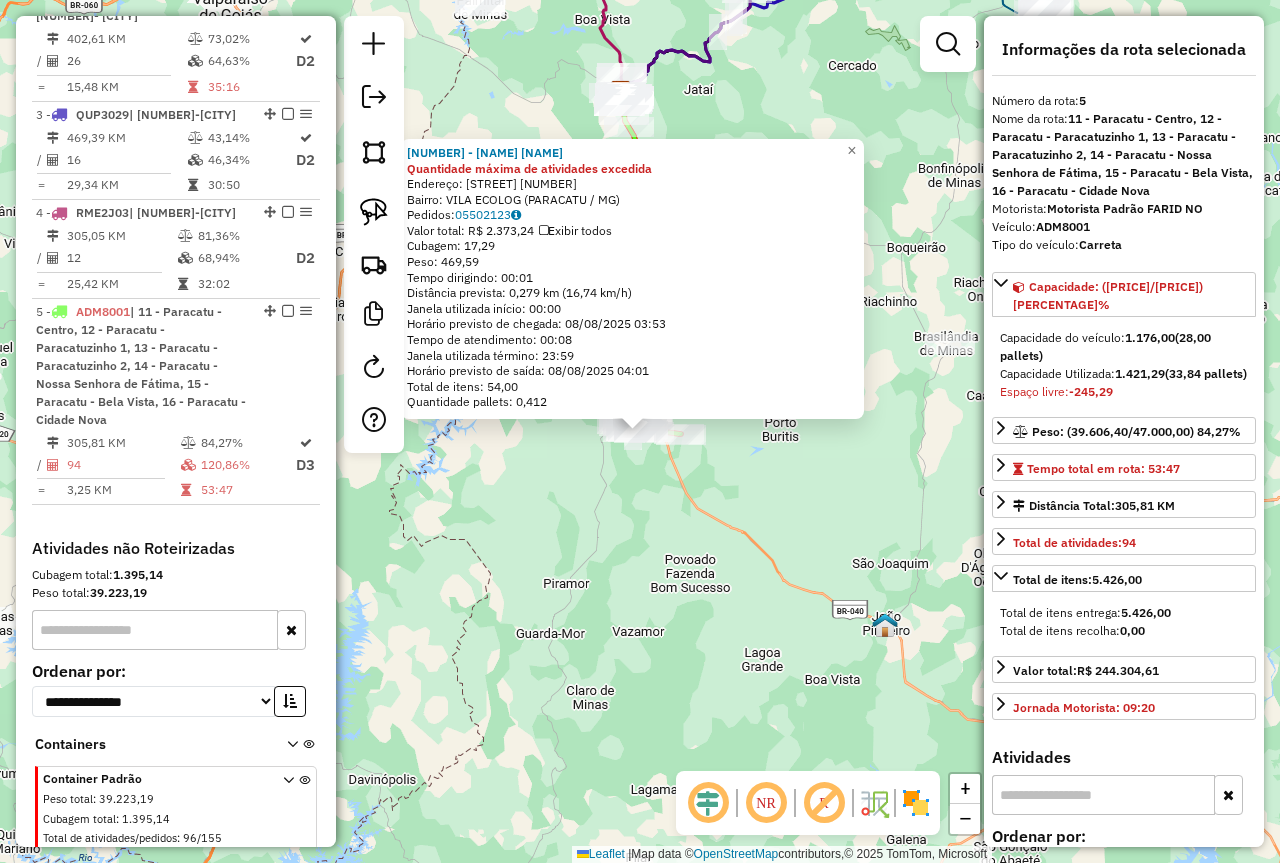 scroll, scrollTop: 949, scrollLeft: 0, axis: vertical 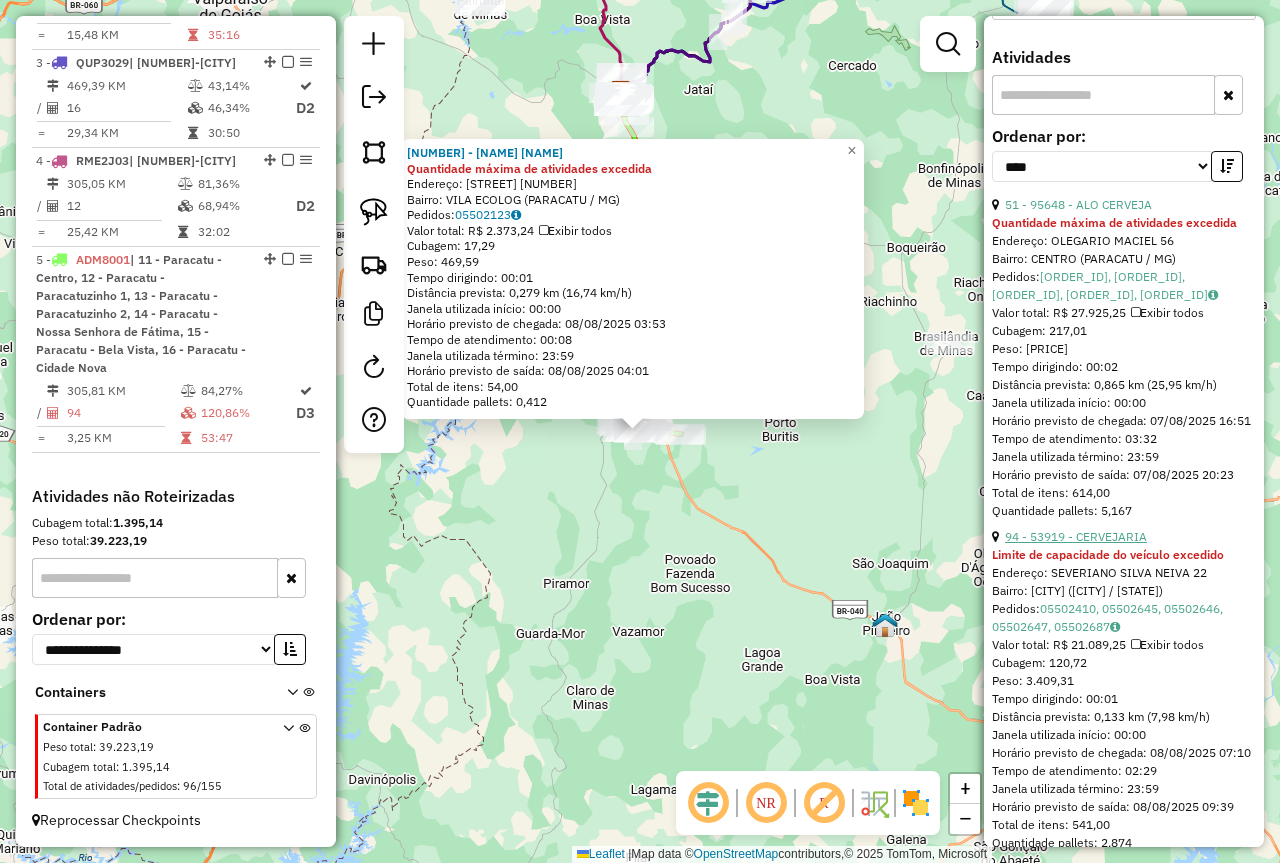 click on "94 - 53919 - CERVEJARIA" at bounding box center (1076, 536) 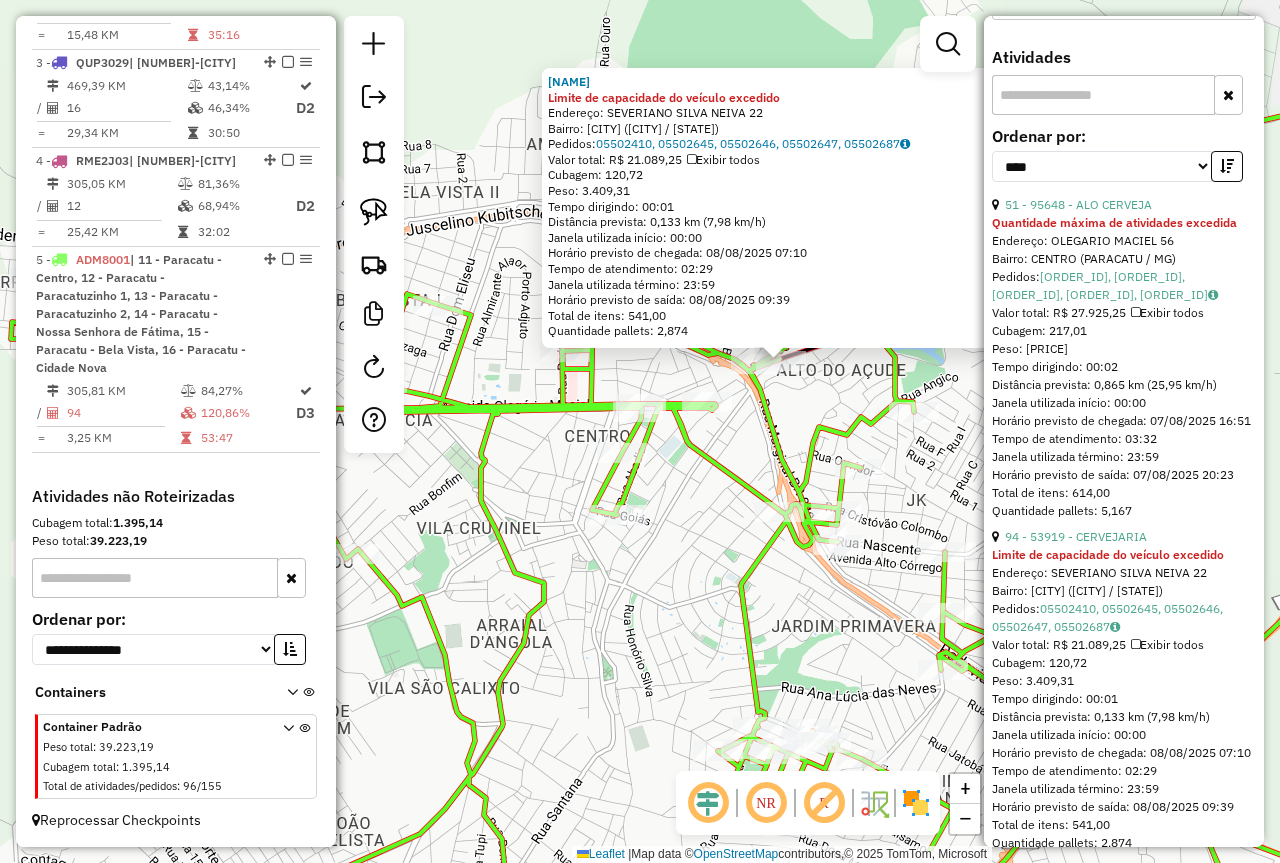 drag, startPoint x: 749, startPoint y: 432, endPoint x: 799, endPoint y: 496, distance: 81.21576 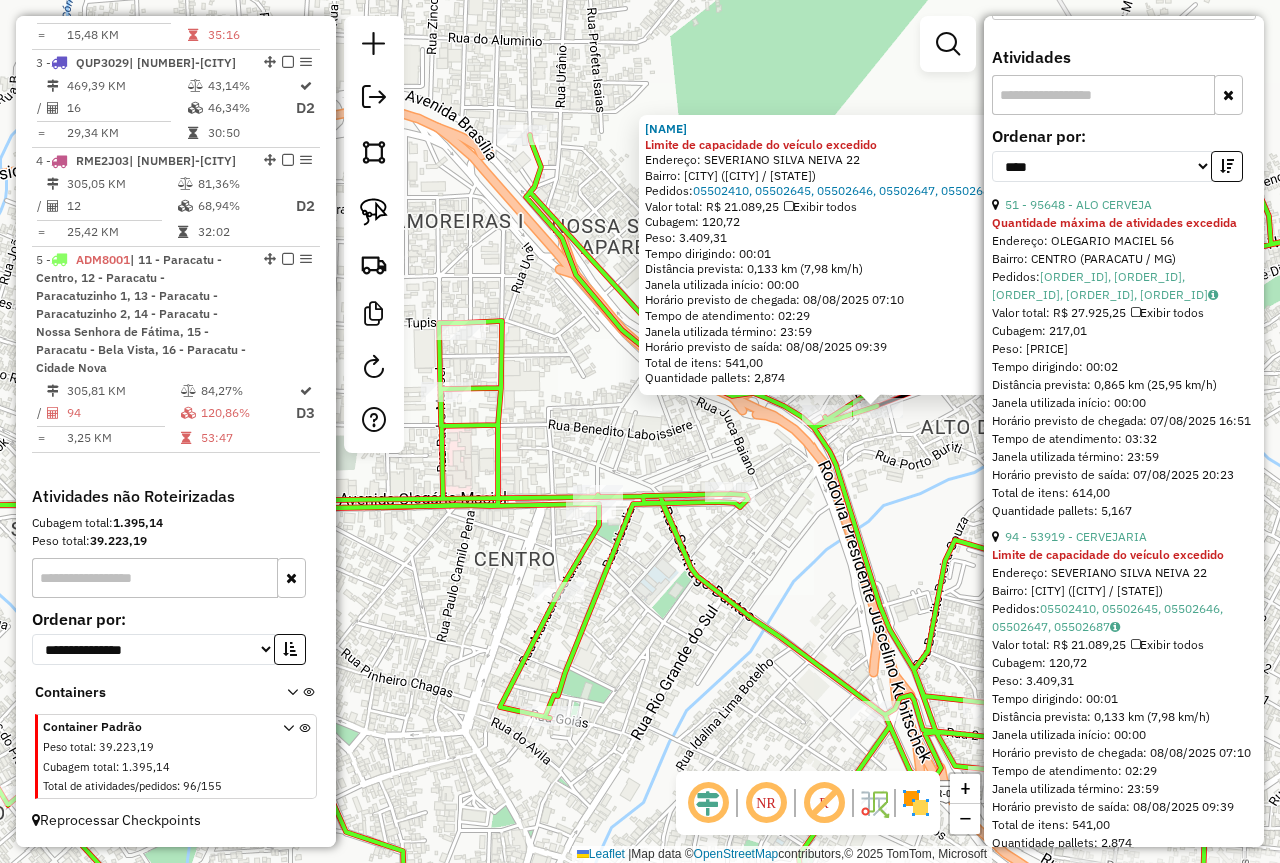 click 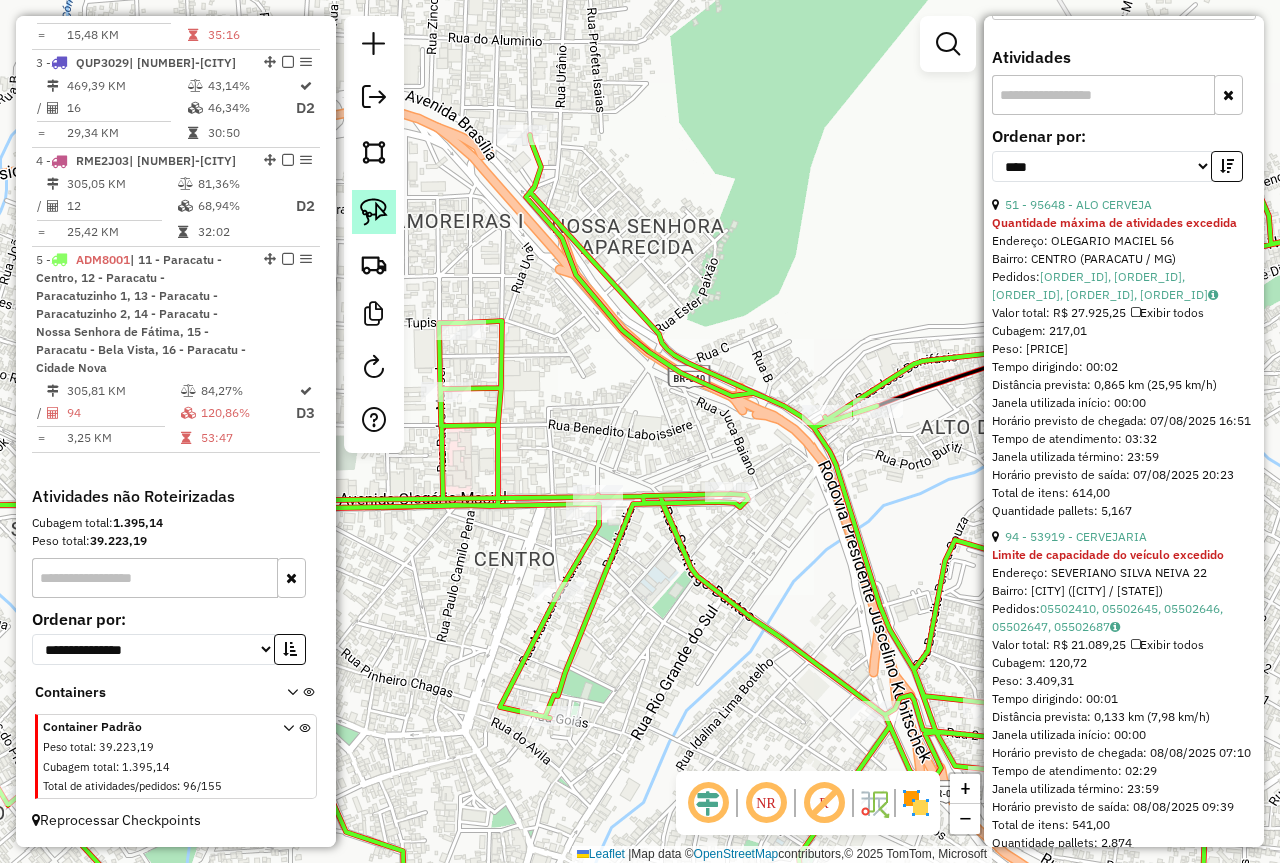 click 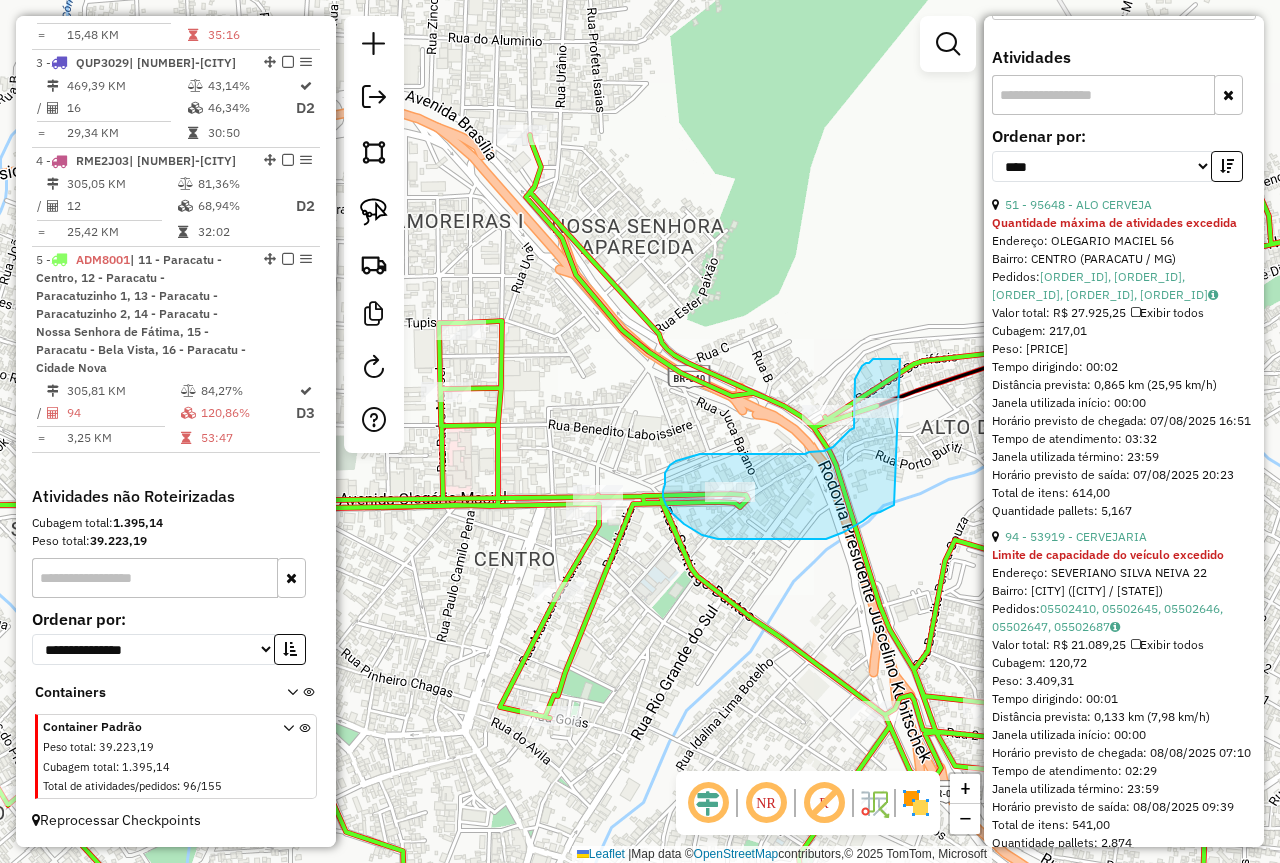 drag, startPoint x: 900, startPoint y: 359, endPoint x: 900, endPoint y: 496, distance: 137 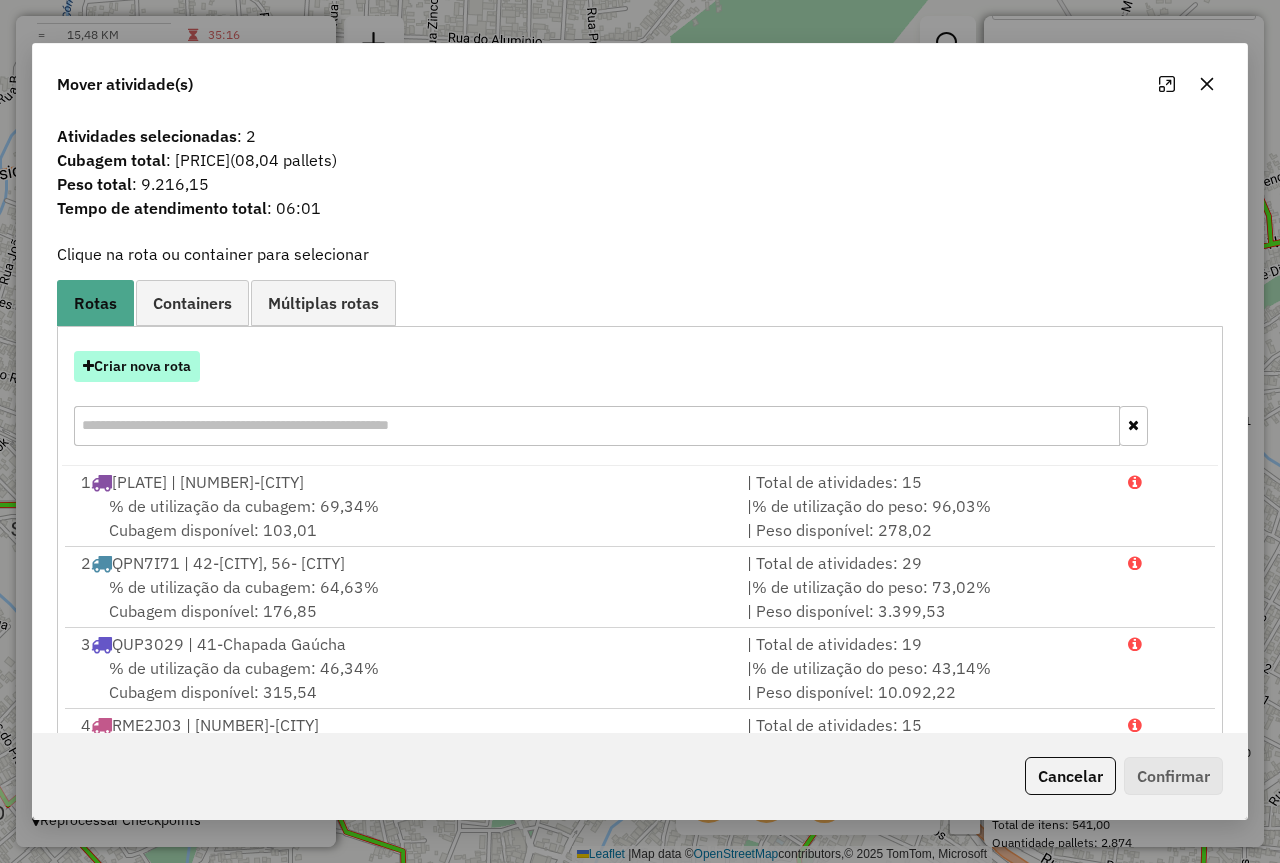 click on "Criar nova rota" at bounding box center (137, 366) 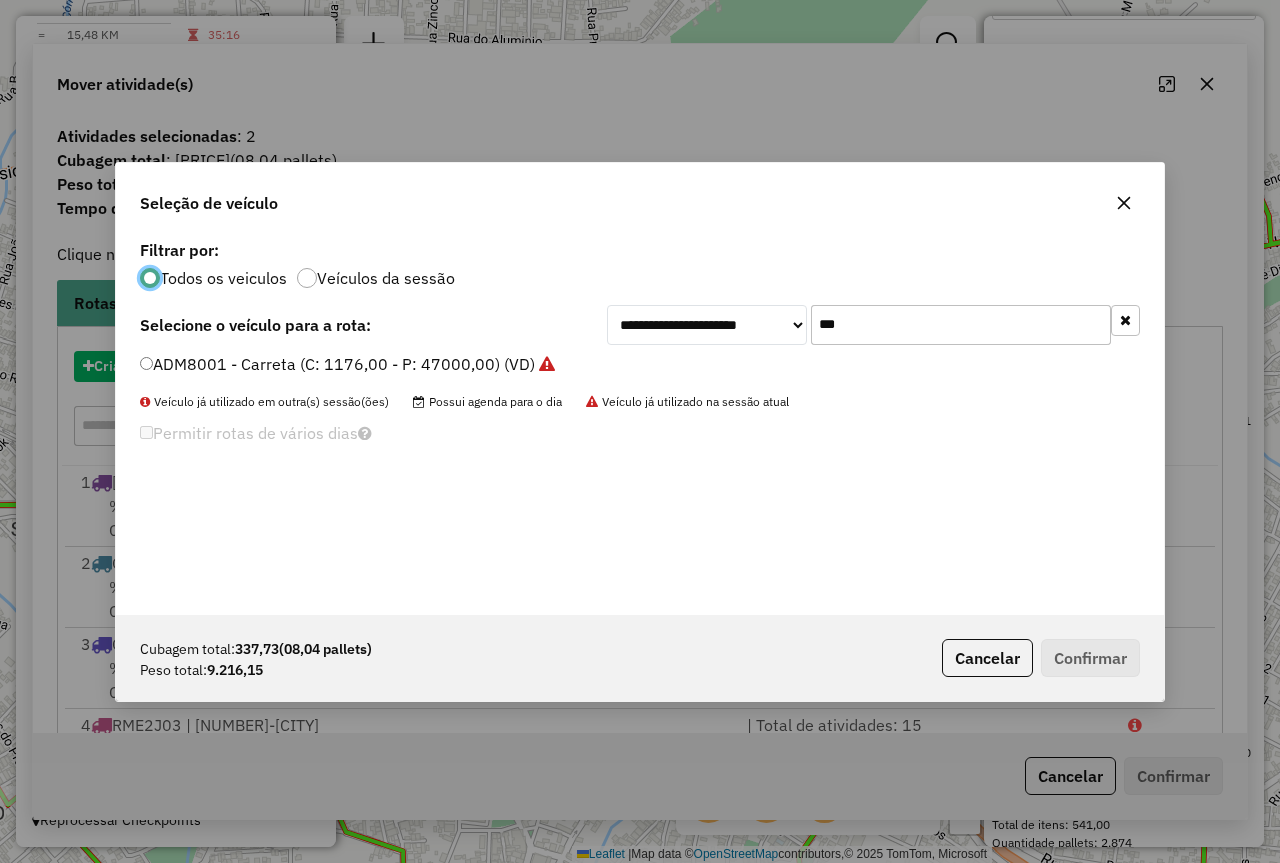 scroll, scrollTop: 11, scrollLeft: 6, axis: both 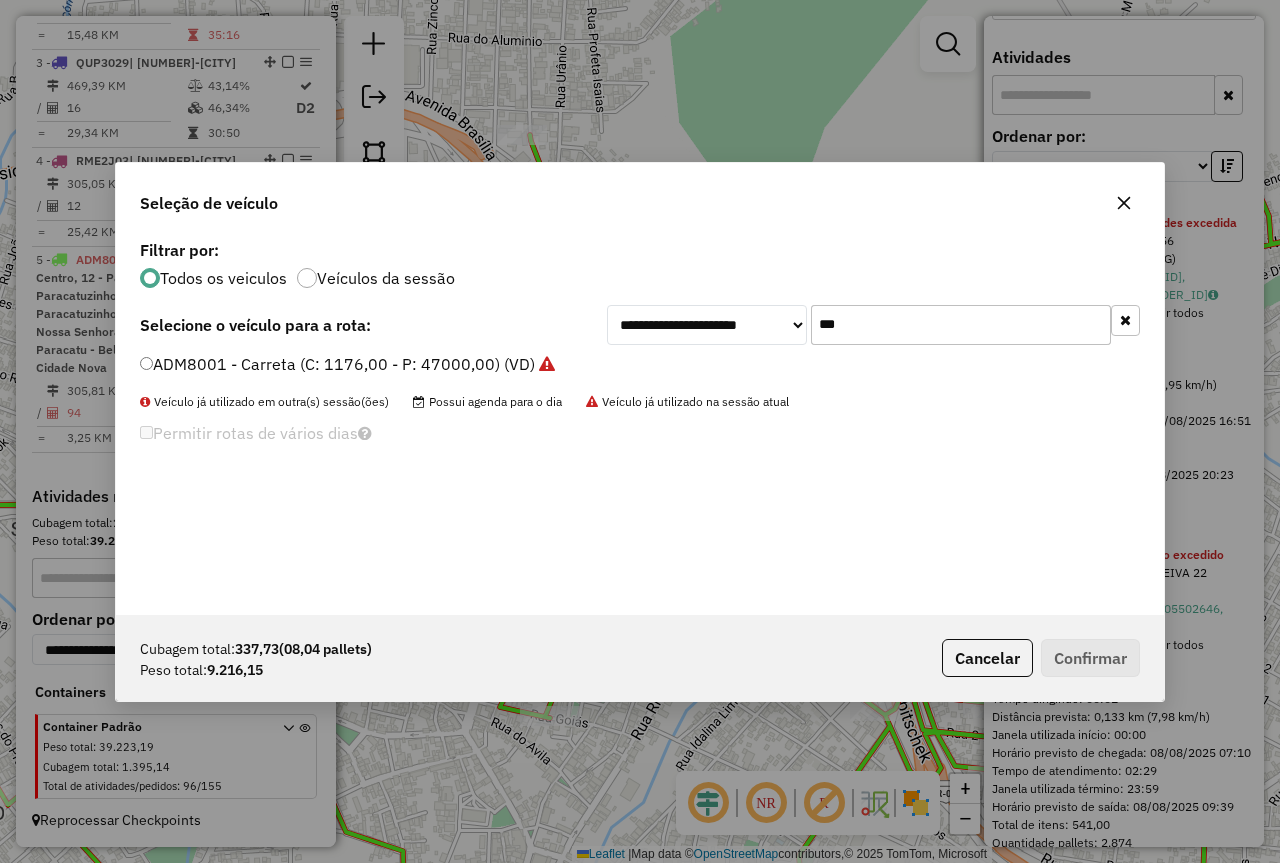 click on "***" 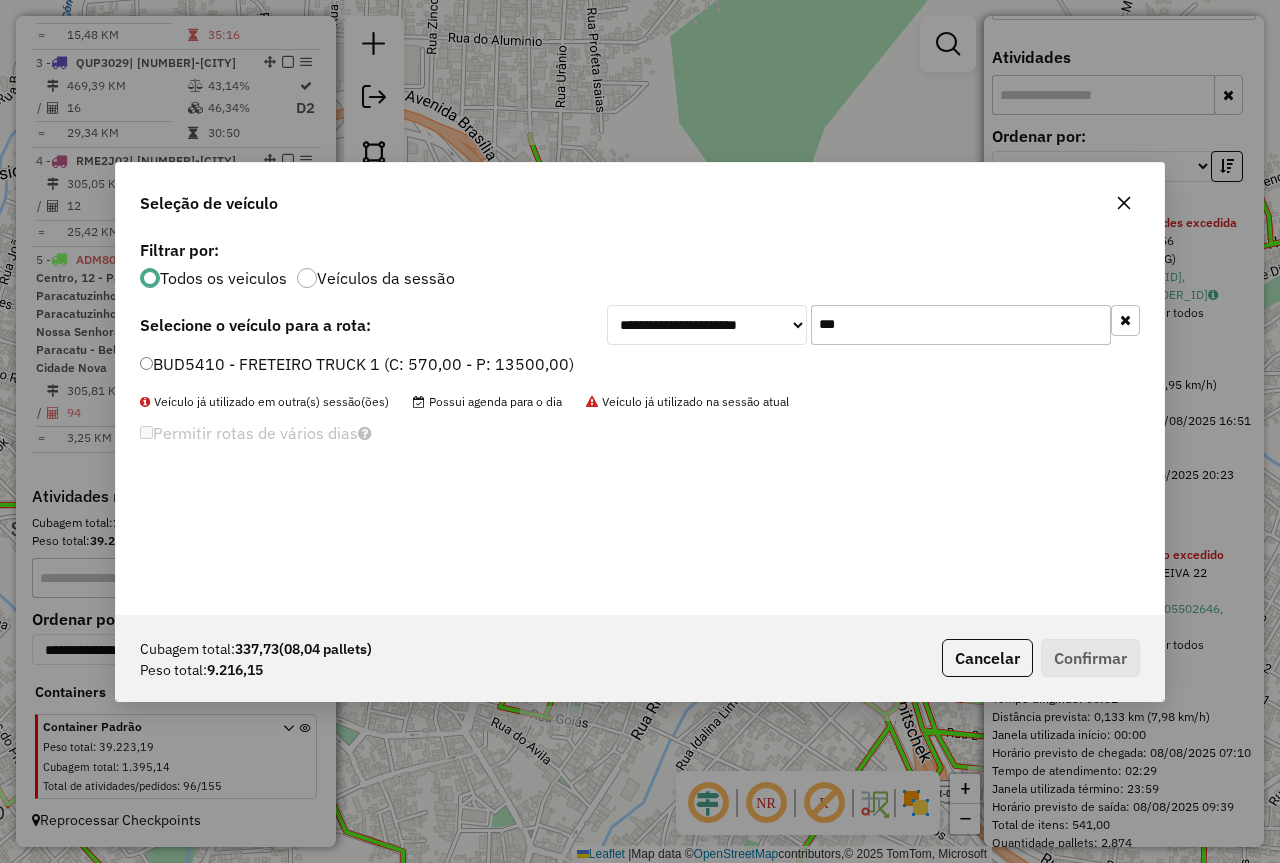 type on "***" 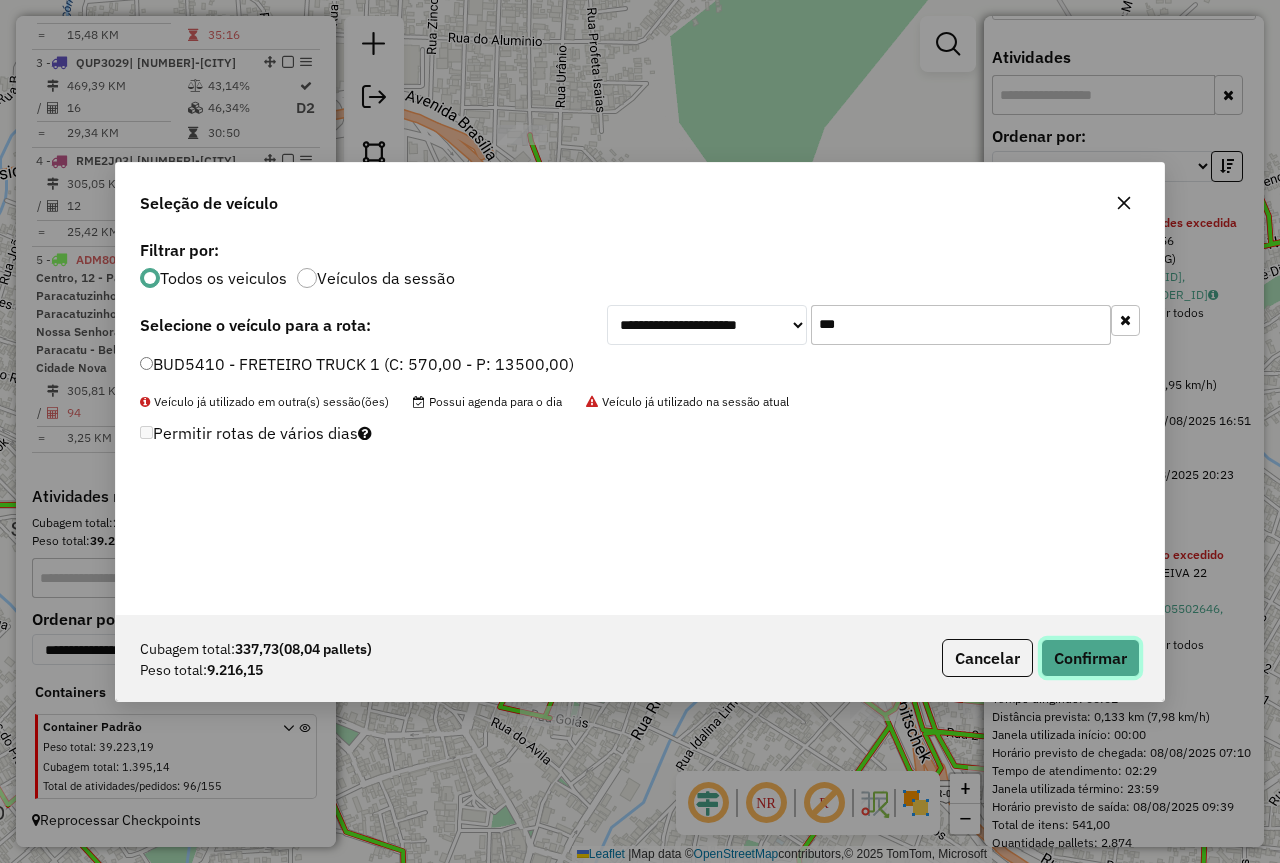 click on "Confirmar" 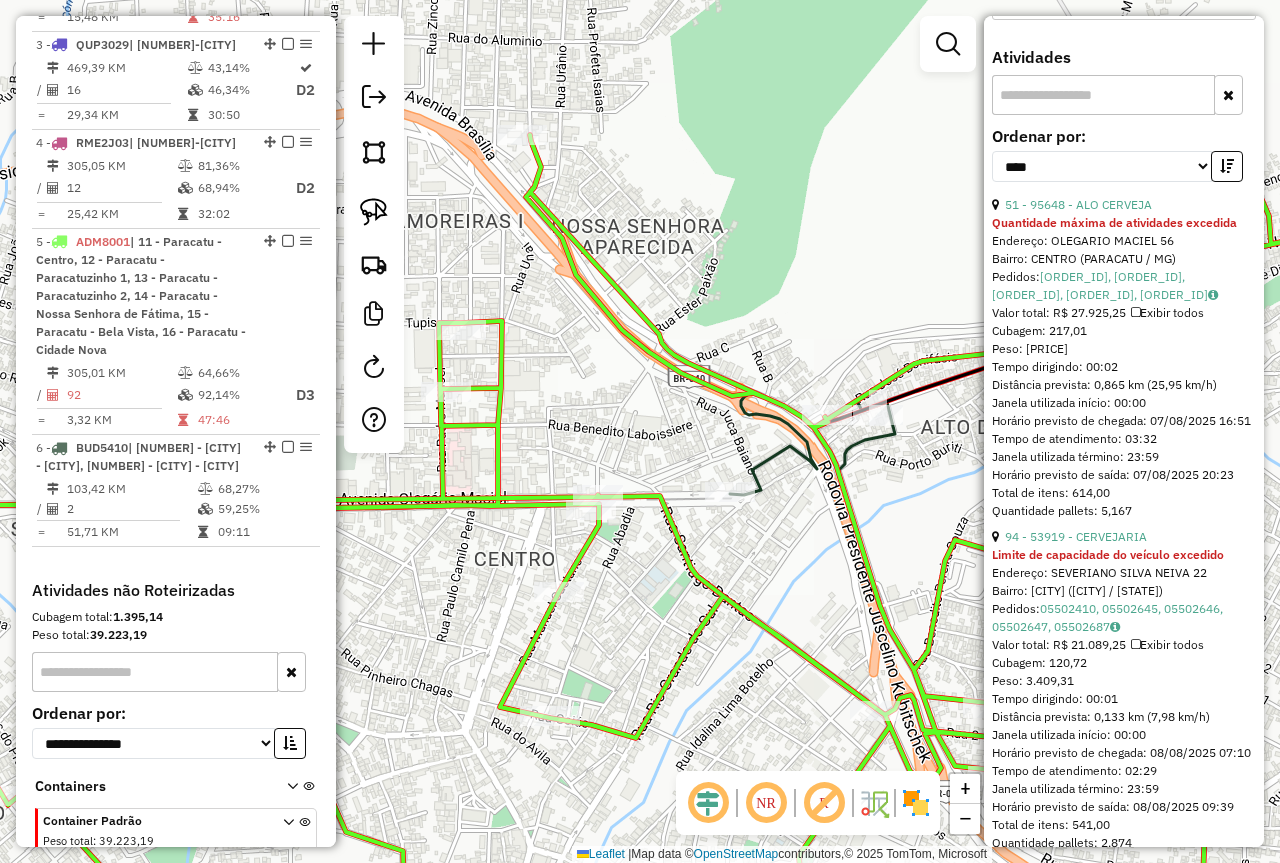 scroll, scrollTop: 1079, scrollLeft: 0, axis: vertical 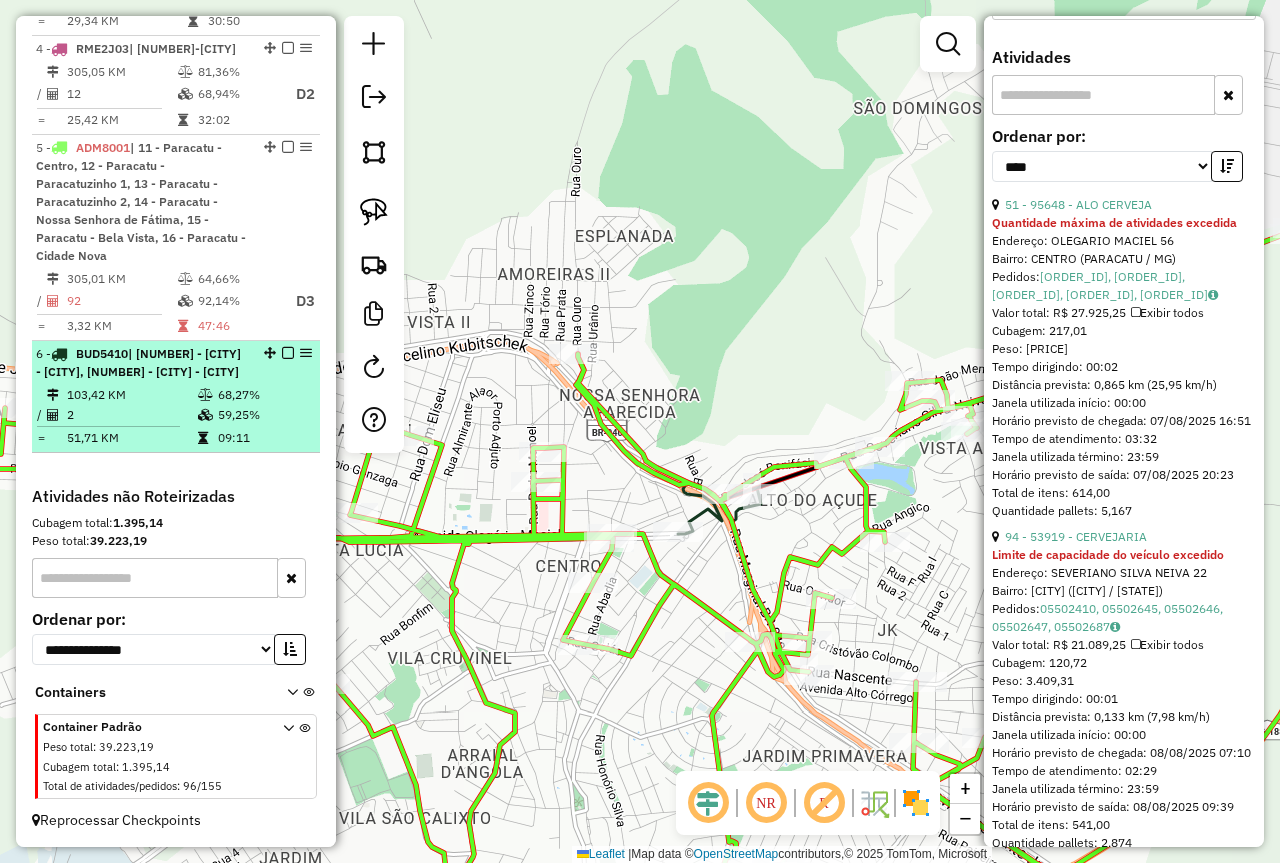 click at bounding box center (282, 353) 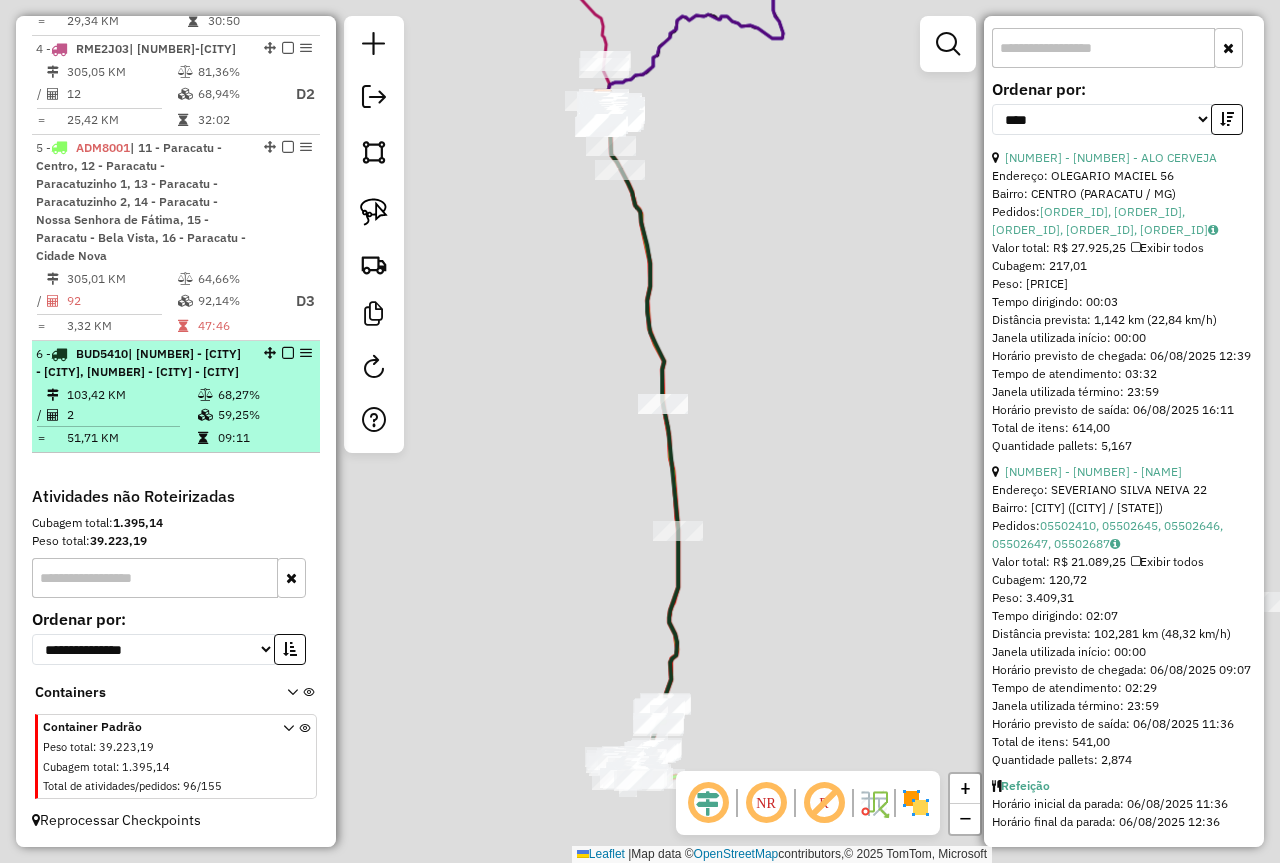 scroll, scrollTop: 628, scrollLeft: 0, axis: vertical 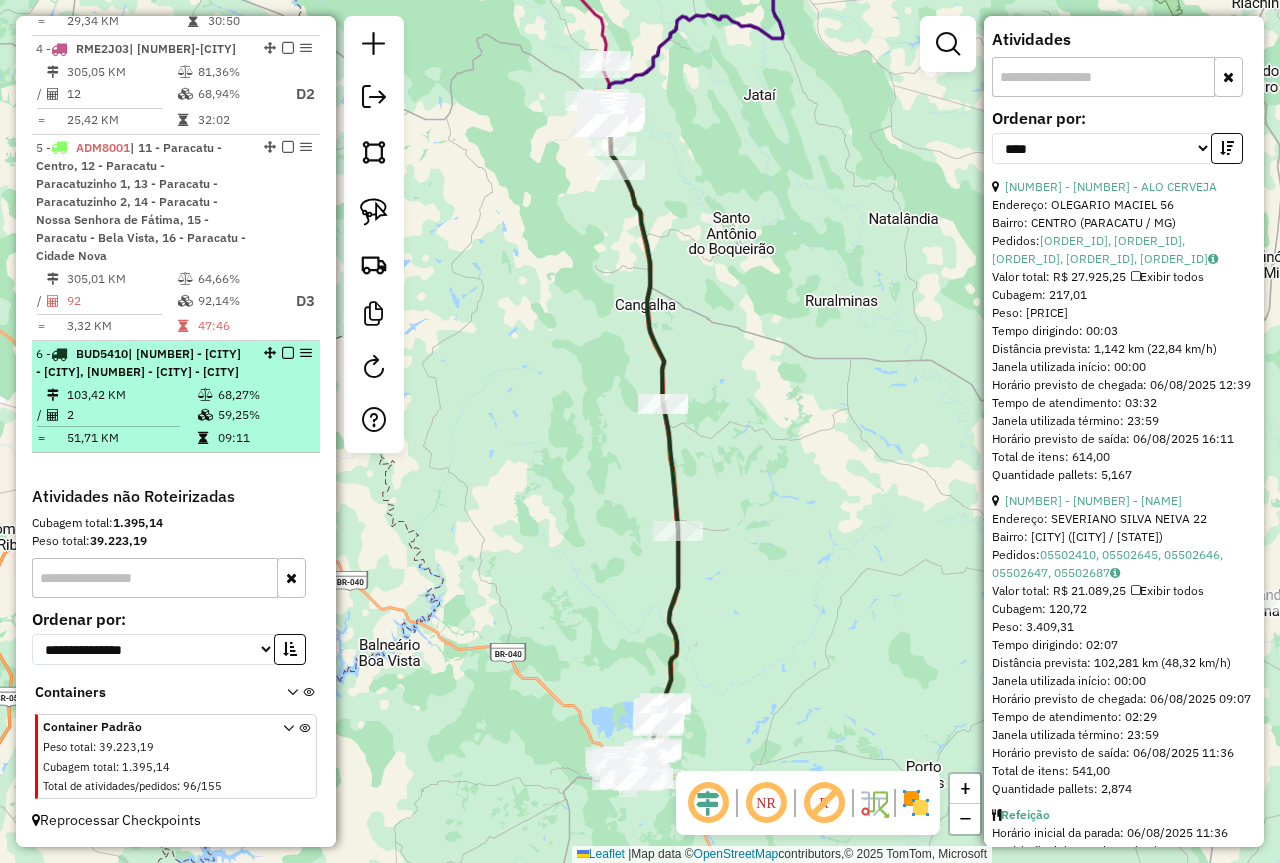 click at bounding box center (288, 353) 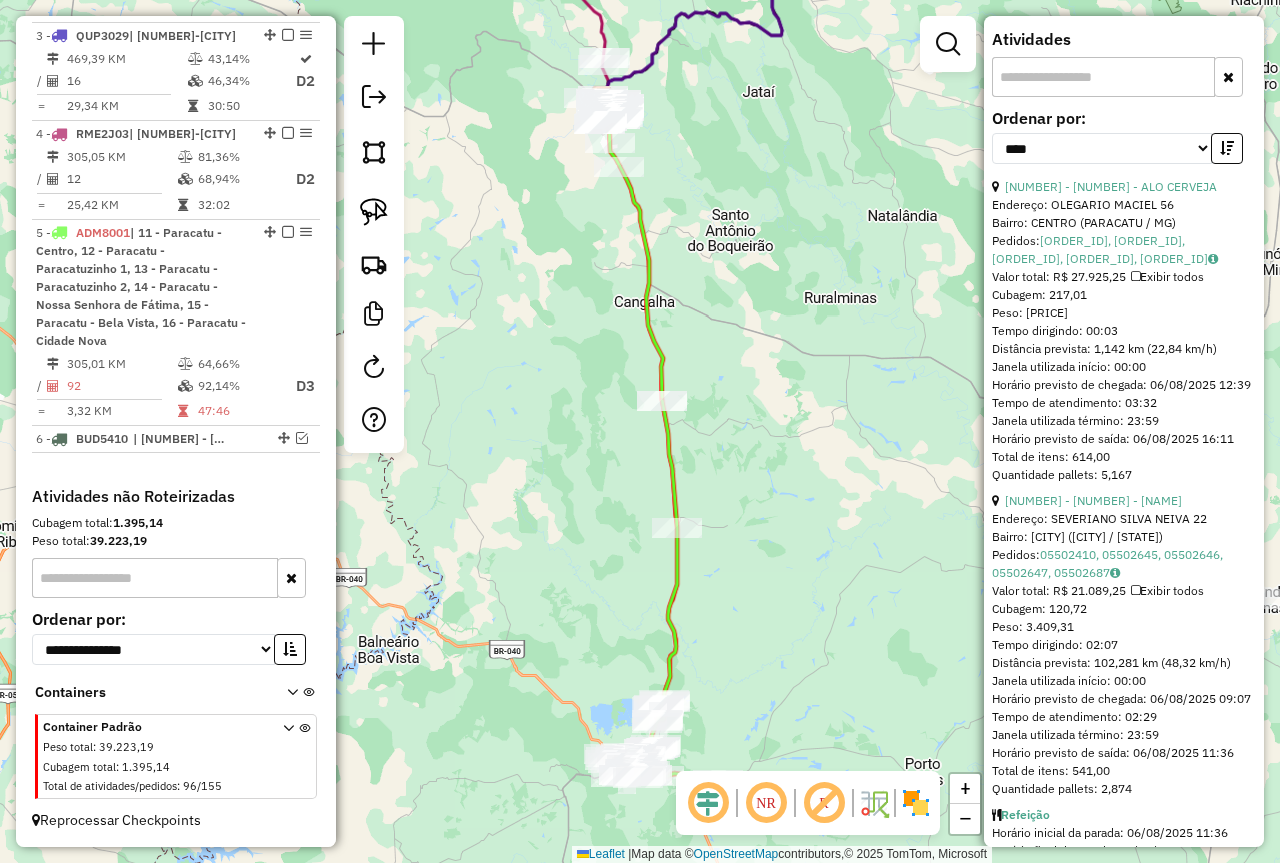 drag, startPoint x: 766, startPoint y: 600, endPoint x: 734, endPoint y: 449, distance: 154.35349 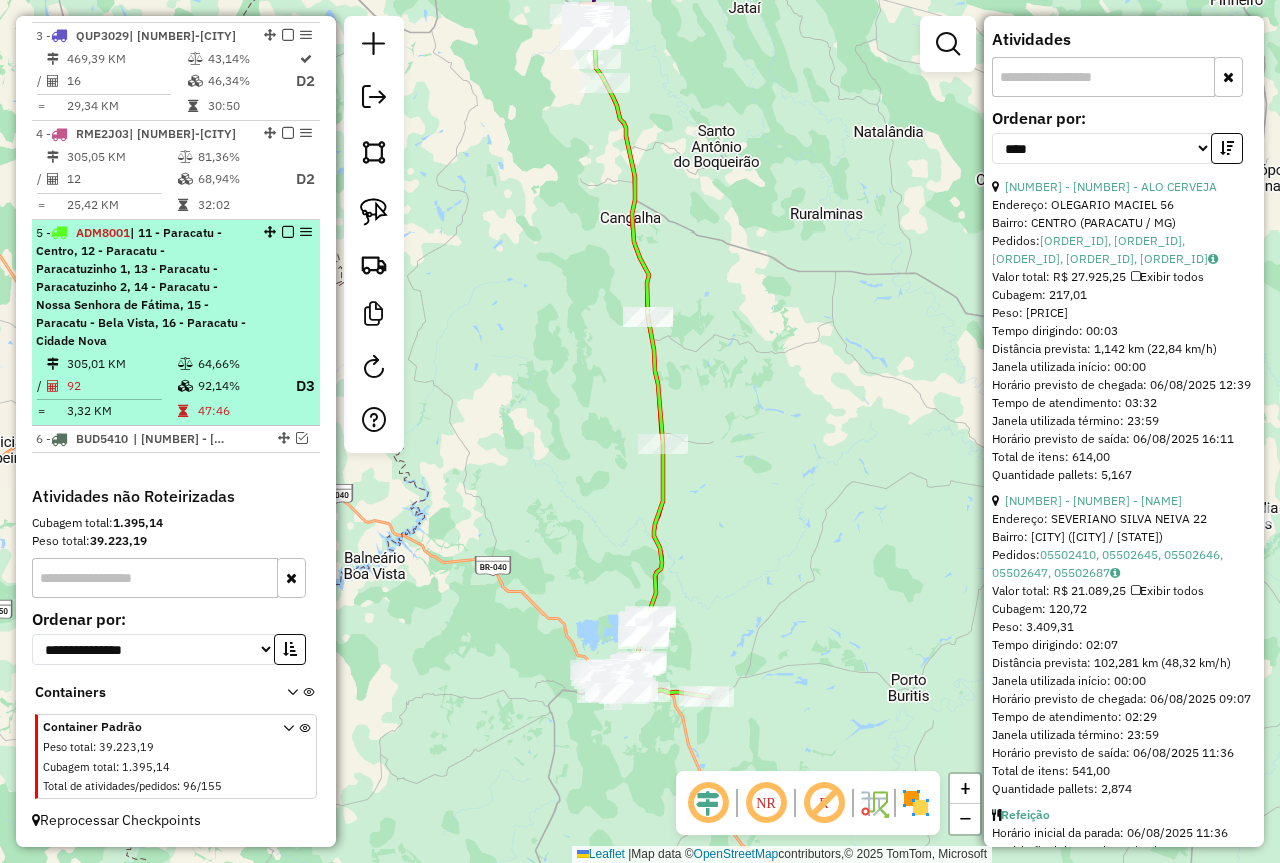 click on "| 11 - Paracatu - Centro, 12 - Paracatu - Paracatuzinho 1, 13 - Paracatu - Paracatuzinho 2, 14 - Paracatu - Nossa Senhora de Fátima, 15 - Paracatu - Bela Vista, 16 - Paracatu - Cidade Nova" at bounding box center [141, 286] 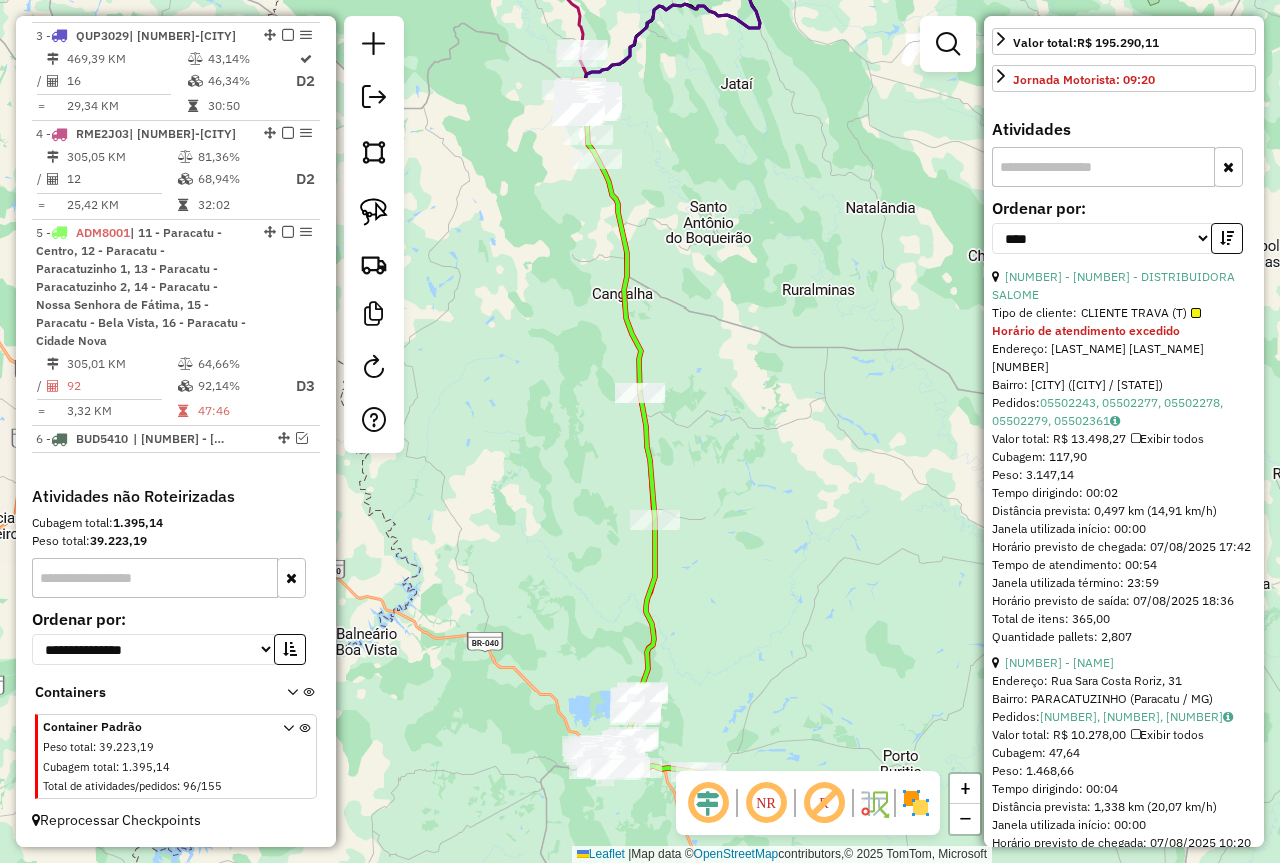 scroll, scrollTop: 700, scrollLeft: 0, axis: vertical 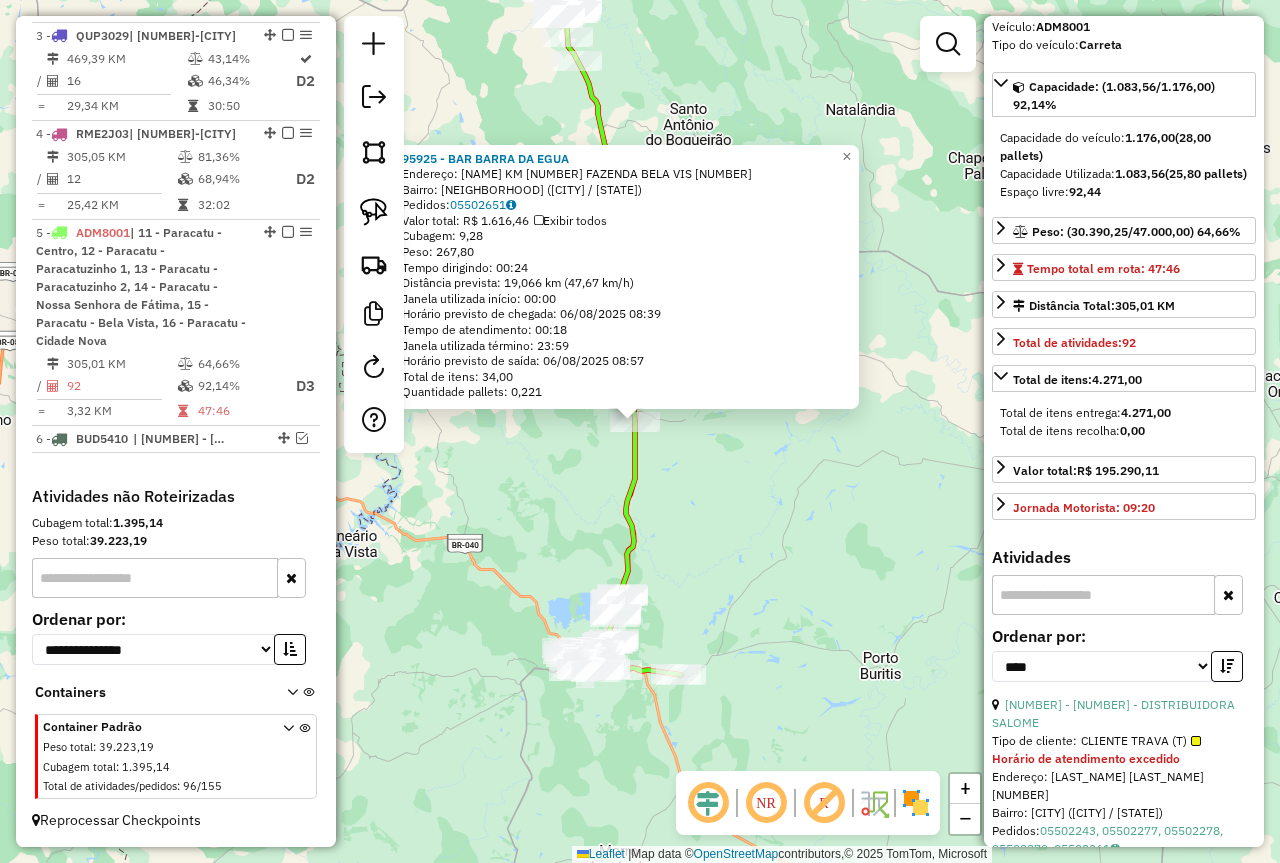drag, startPoint x: 831, startPoint y: 673, endPoint x: 786, endPoint y: 447, distance: 230.43654 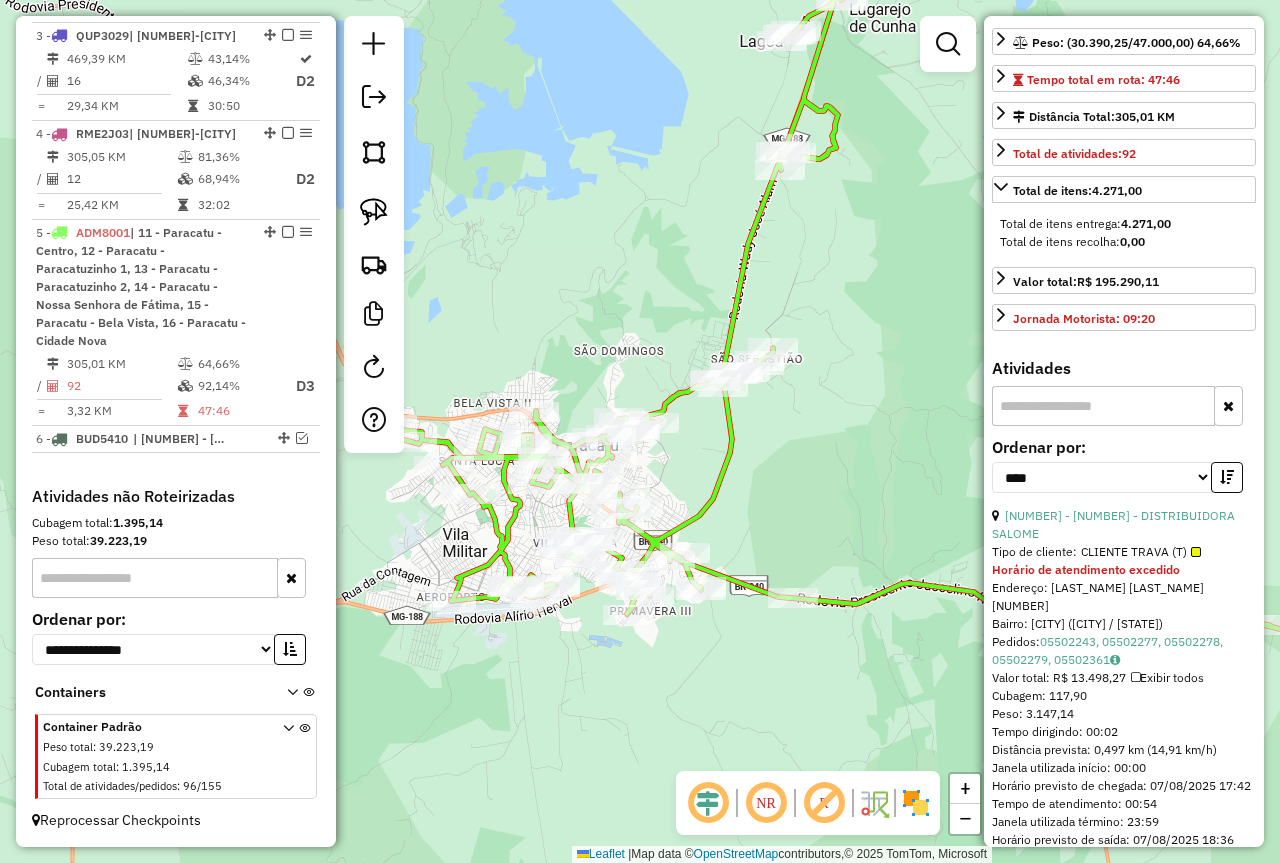 scroll, scrollTop: 400, scrollLeft: 0, axis: vertical 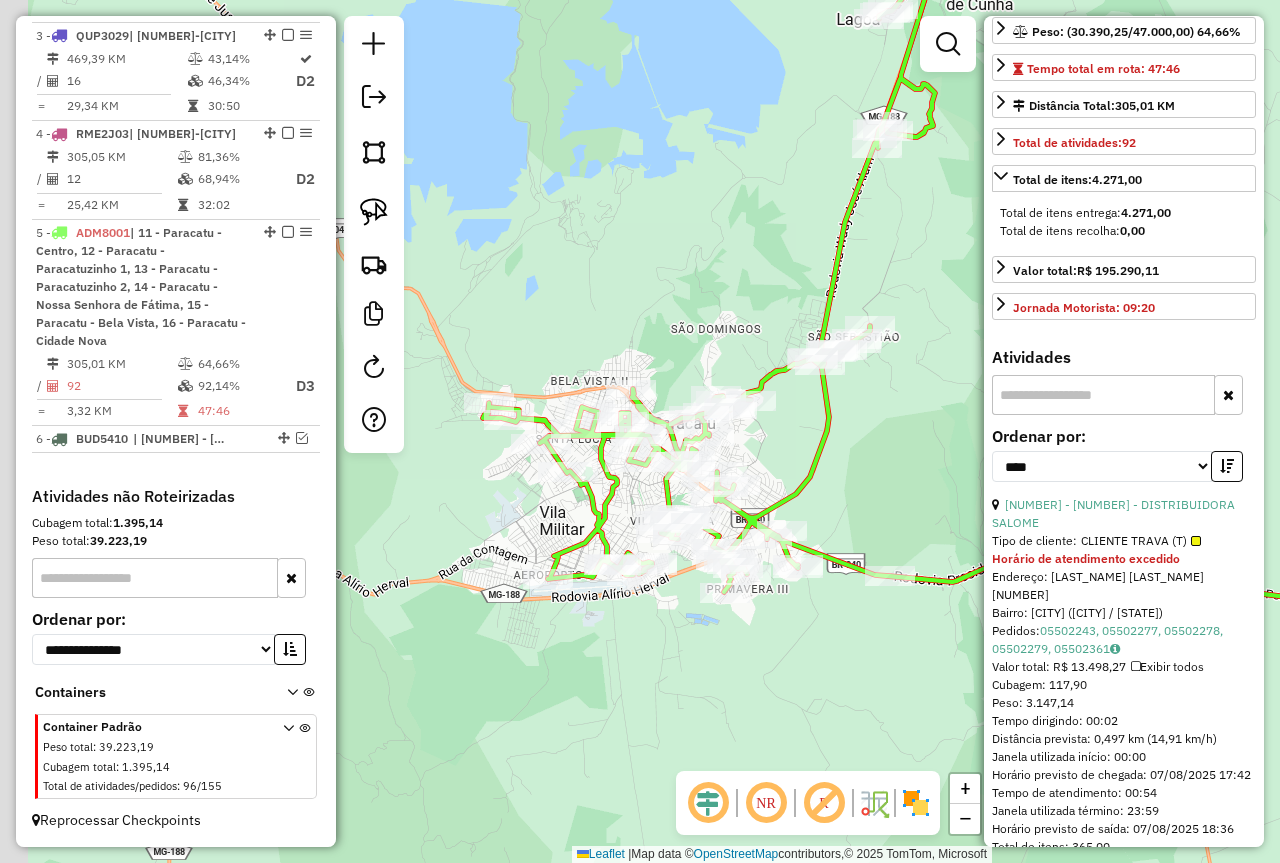 drag, startPoint x: 522, startPoint y: 657, endPoint x: 641, endPoint y: 621, distance: 124.32619 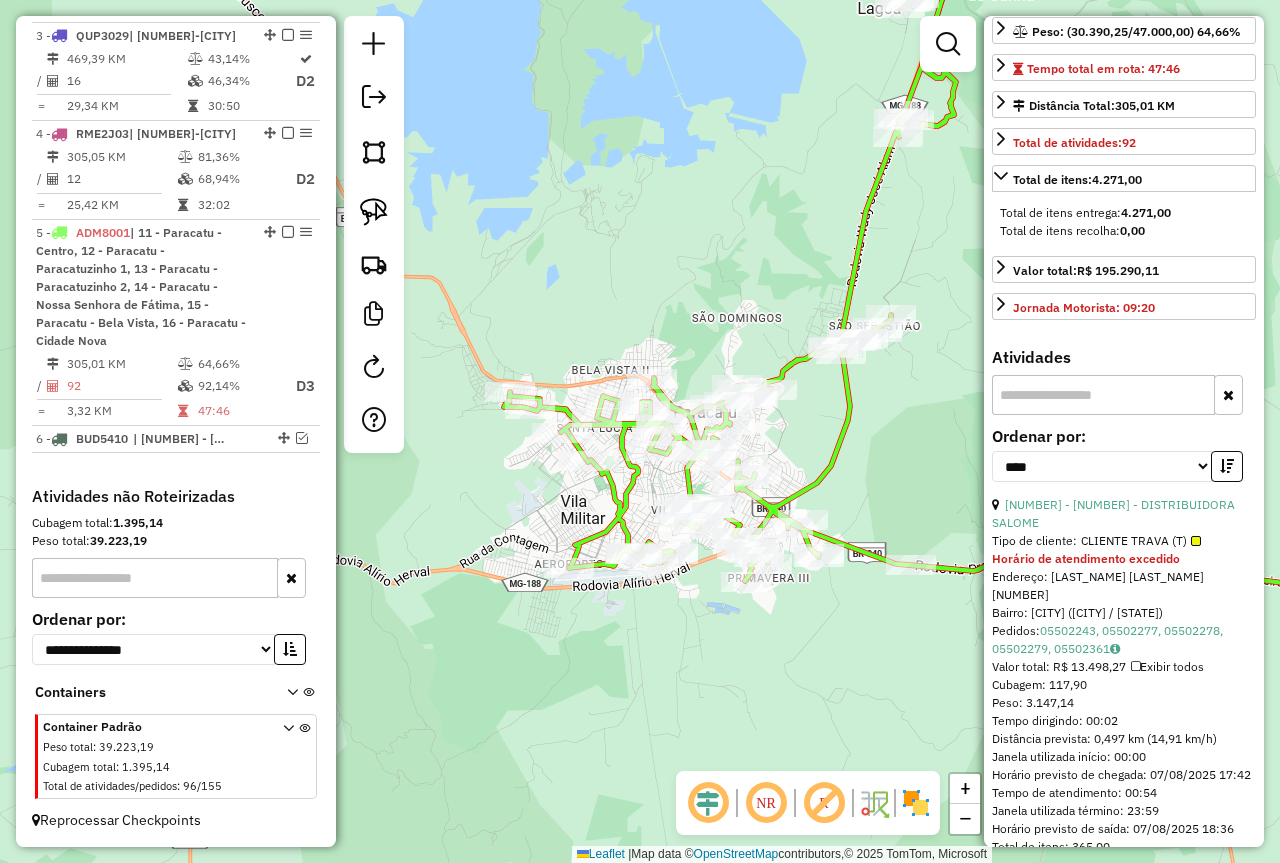 drag, startPoint x: 585, startPoint y: 660, endPoint x: 553, endPoint y: 659, distance: 32.01562 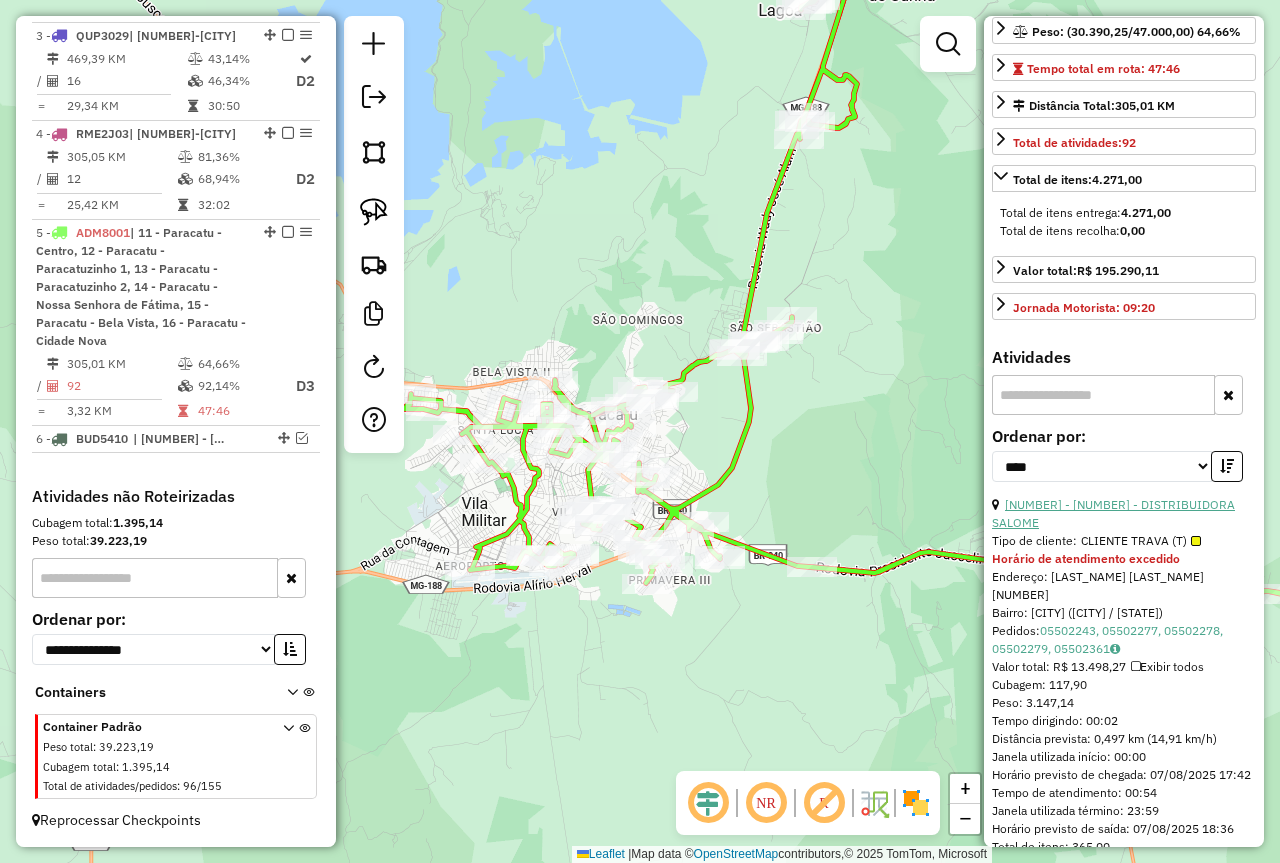 click on "54 - 97923 - DISTRIBUIDORA SALOME" at bounding box center [1113, 513] 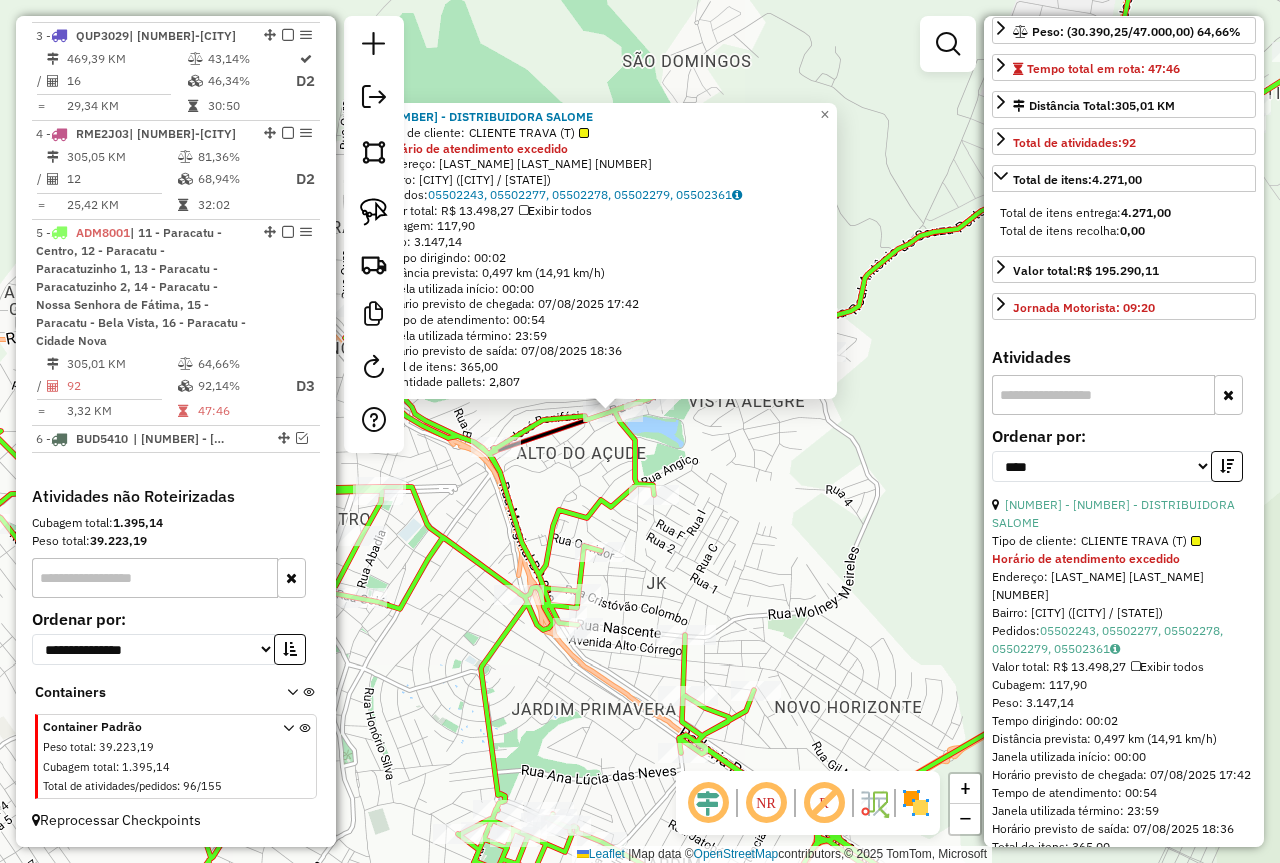 click on "97923 - DISTRIBUIDORA SALOME  Tipo de cliente:   CLIENTE TRAVA (T)  Horário de atendimento excedido  Endereço:  SEVERIANO SILVA NEIVA 381   Bairro: ALTO DO ACUDE (PARACATU / MG)   Pedidos:  05502243, 05502277, 05502278, 05502279, 05502361   Valor total: R$ 13.498,27   Exibir todos   Cubagem: 117,90  Peso: 3.147,14  Tempo dirigindo: 00:02   Distância prevista: 0,497 km (14,91 km/h)   Janela utilizada início: 00:00   Horário previsto de chegada: 07/08/2025 17:42   Tempo de atendimento: 00:54   Janela utilizada término: 23:59   Horário previsto de saída: 07/08/2025 18:36   Total de itens: 365,00   Quantidade pallets: 2,807  × Janela de atendimento Grade de atendimento Capacidade Transportadoras Veículos Cliente Pedidos  Rotas Selecione os dias de semana para filtrar as janelas de atendimento  Seg   Ter   Qua   Qui   Sex   Sáb   Dom  Informe o período da janela de atendimento: De: Até:  Filtrar exatamente a janela do cliente  Considerar janela de atendimento padrão   Seg   Ter   Qua   Qui   Sex  De:" 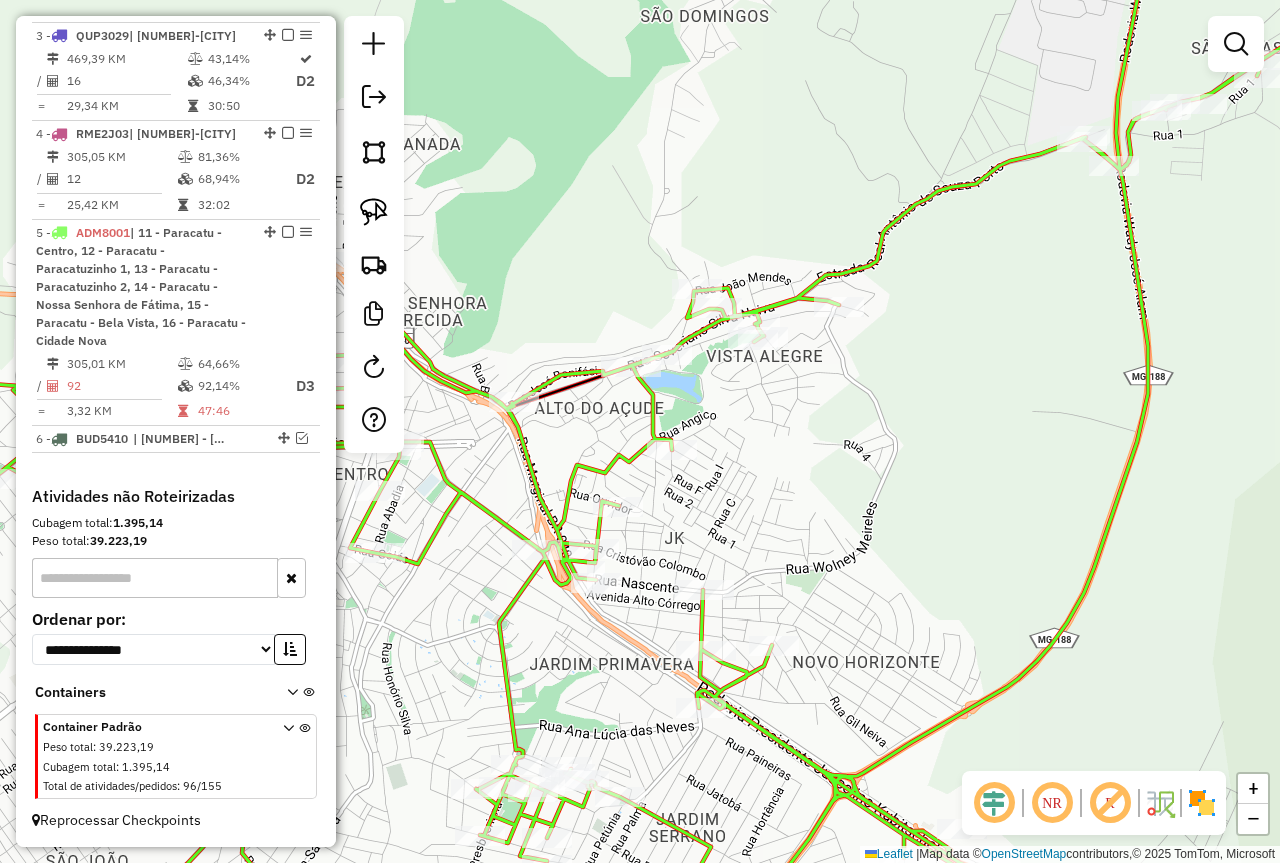 drag, startPoint x: 793, startPoint y: 493, endPoint x: 828, endPoint y: 413, distance: 87.32124 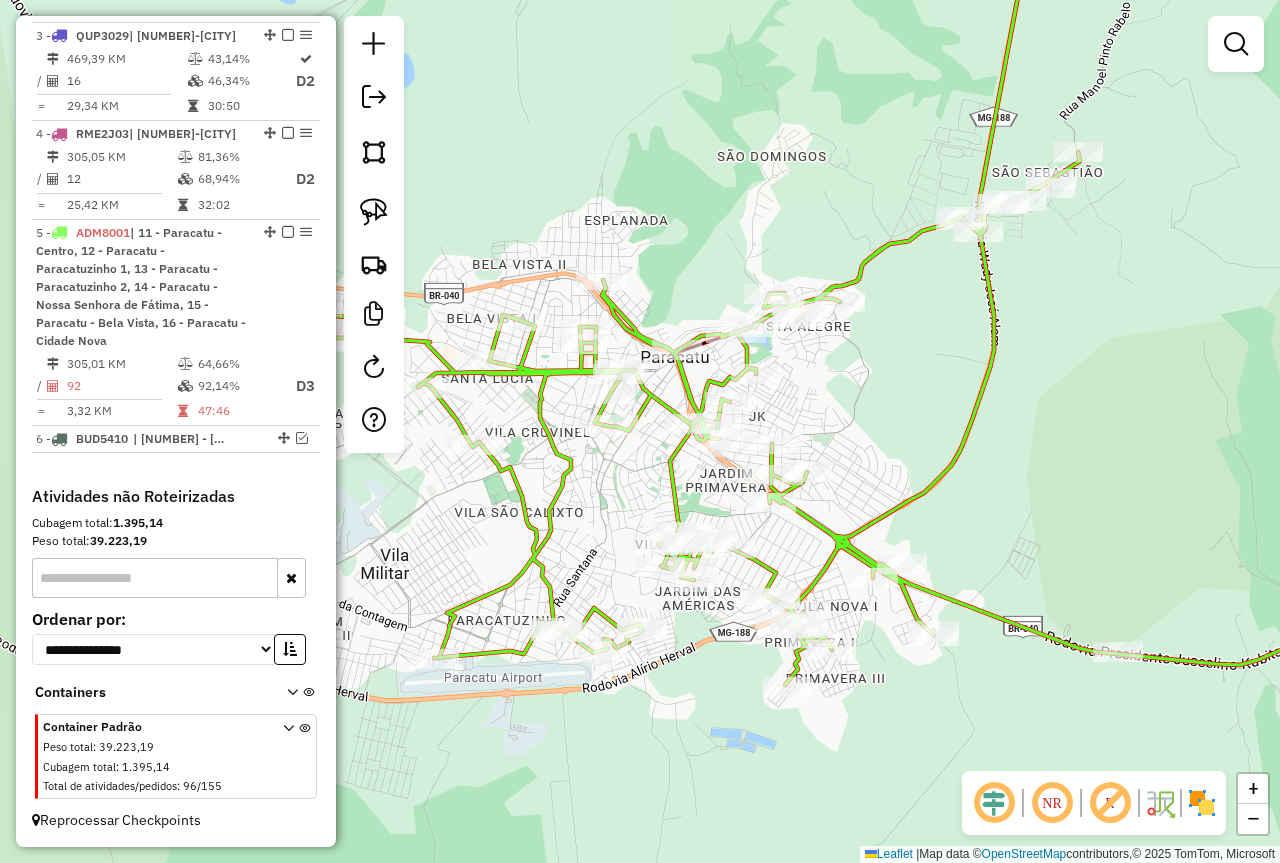 drag, startPoint x: 893, startPoint y: 512, endPoint x: 858, endPoint y: 351, distance: 164.76044 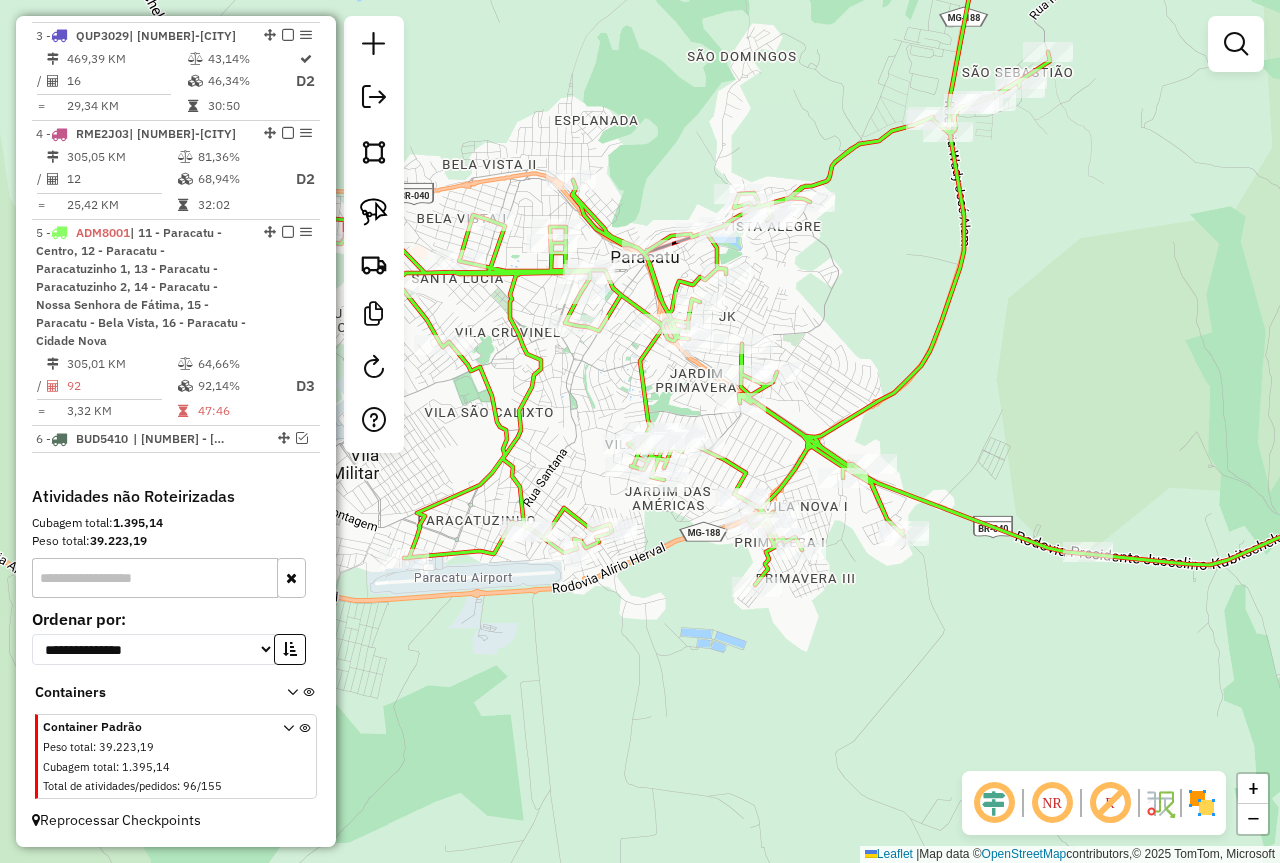 drag, startPoint x: 842, startPoint y: 334, endPoint x: 862, endPoint y: 345, distance: 22.825424 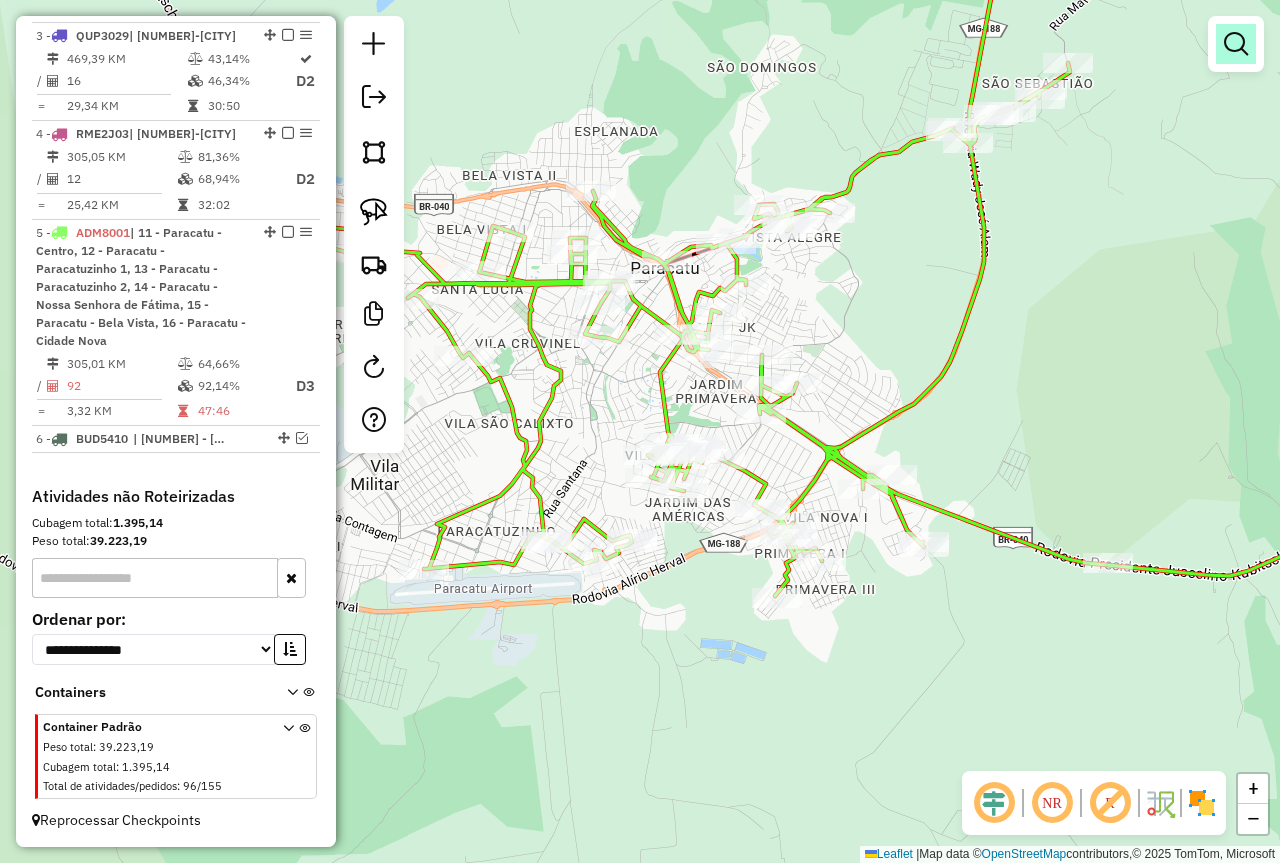 click at bounding box center [1236, 44] 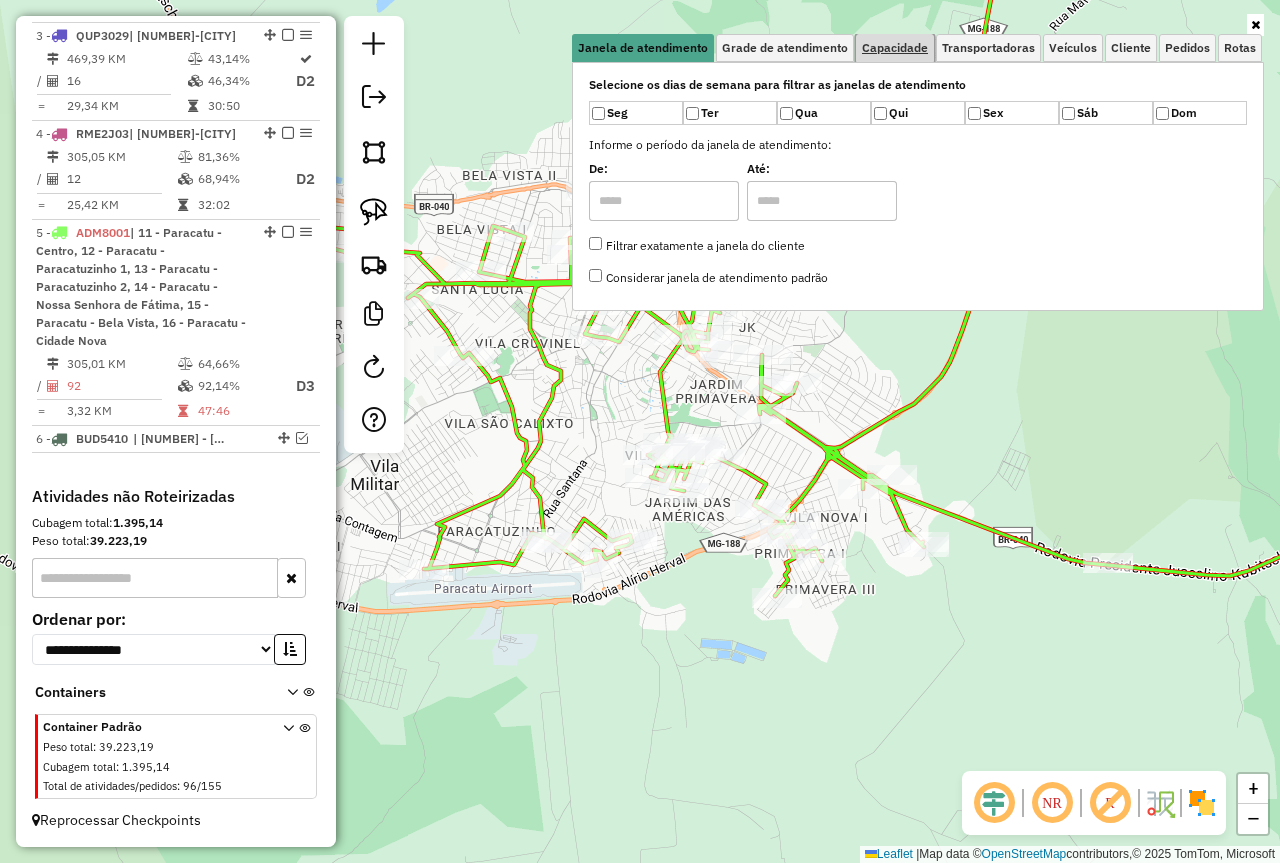 click on "Capacidade" at bounding box center (895, 48) 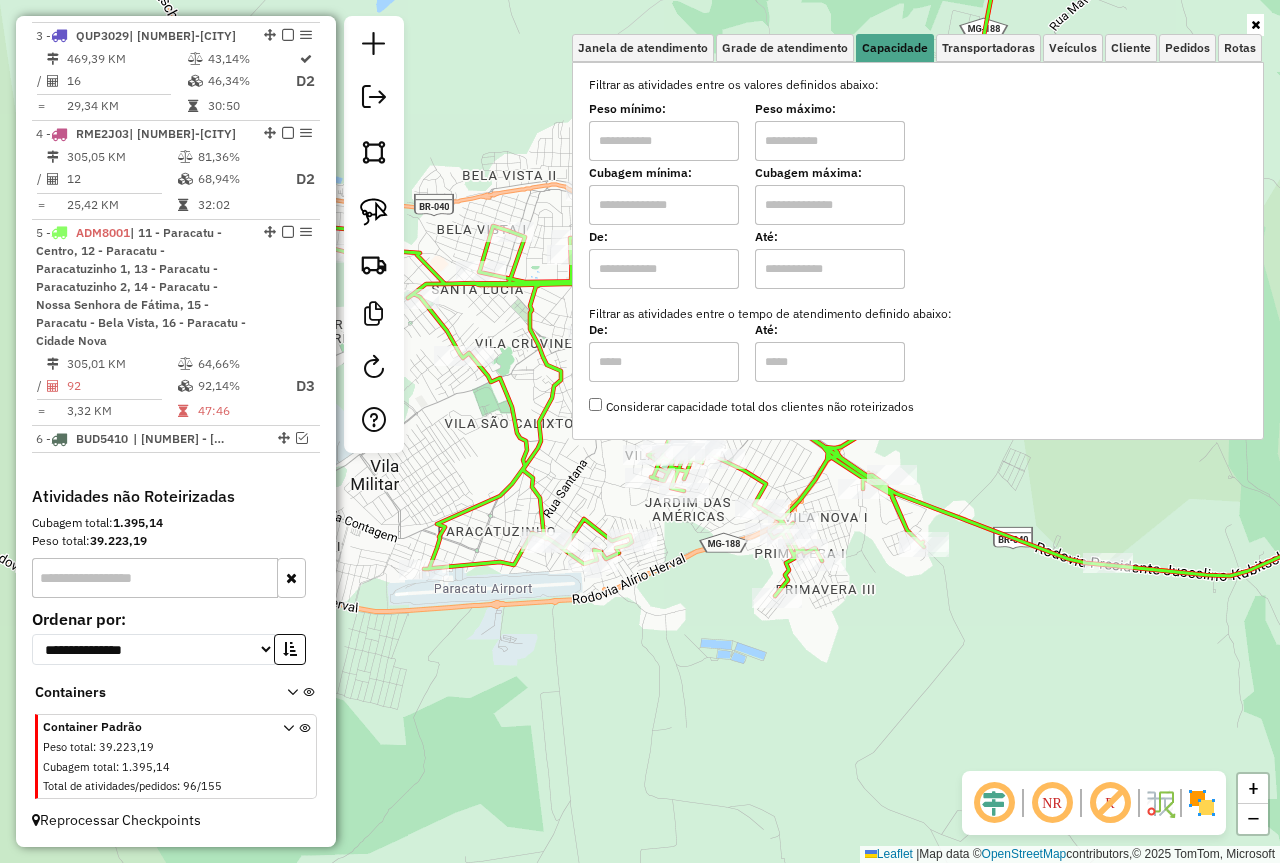 click at bounding box center (664, 141) 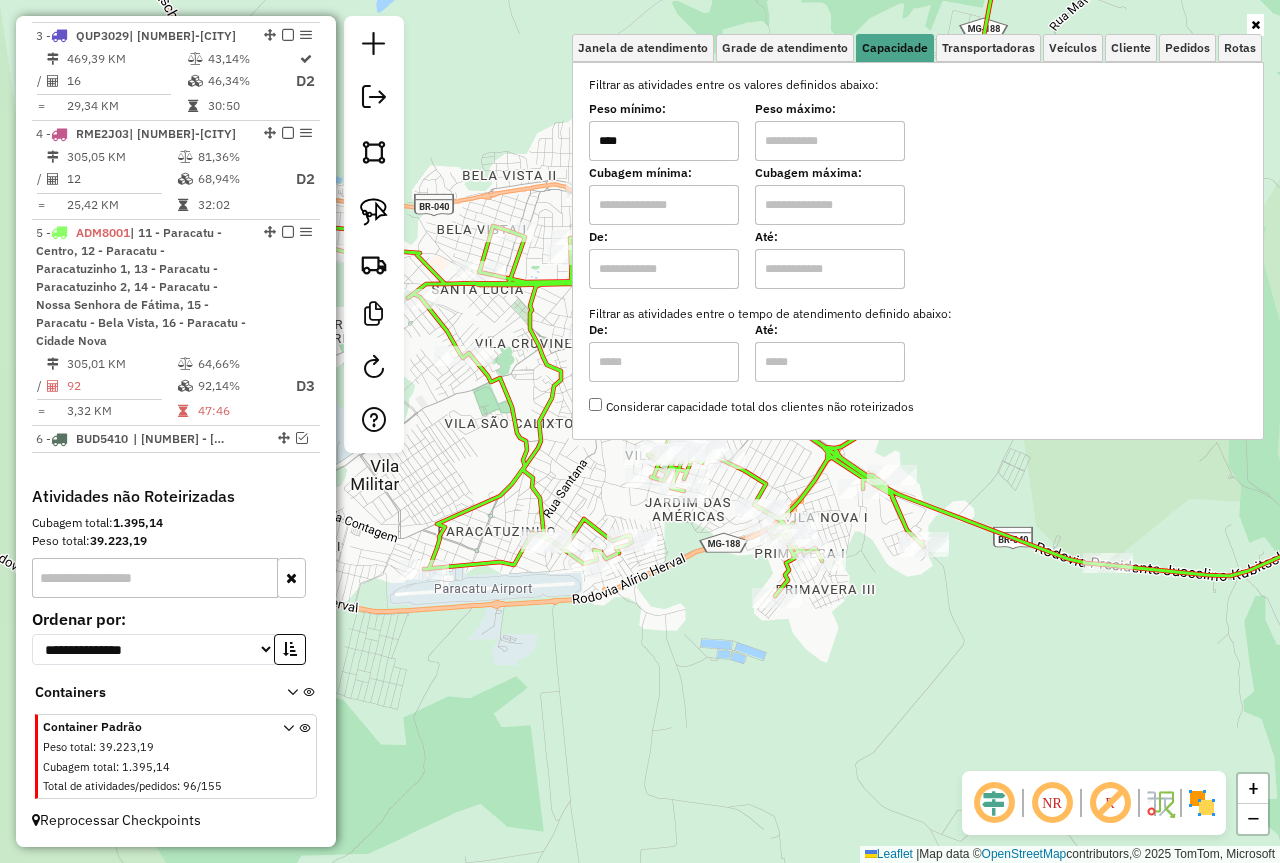 click at bounding box center (830, 141) 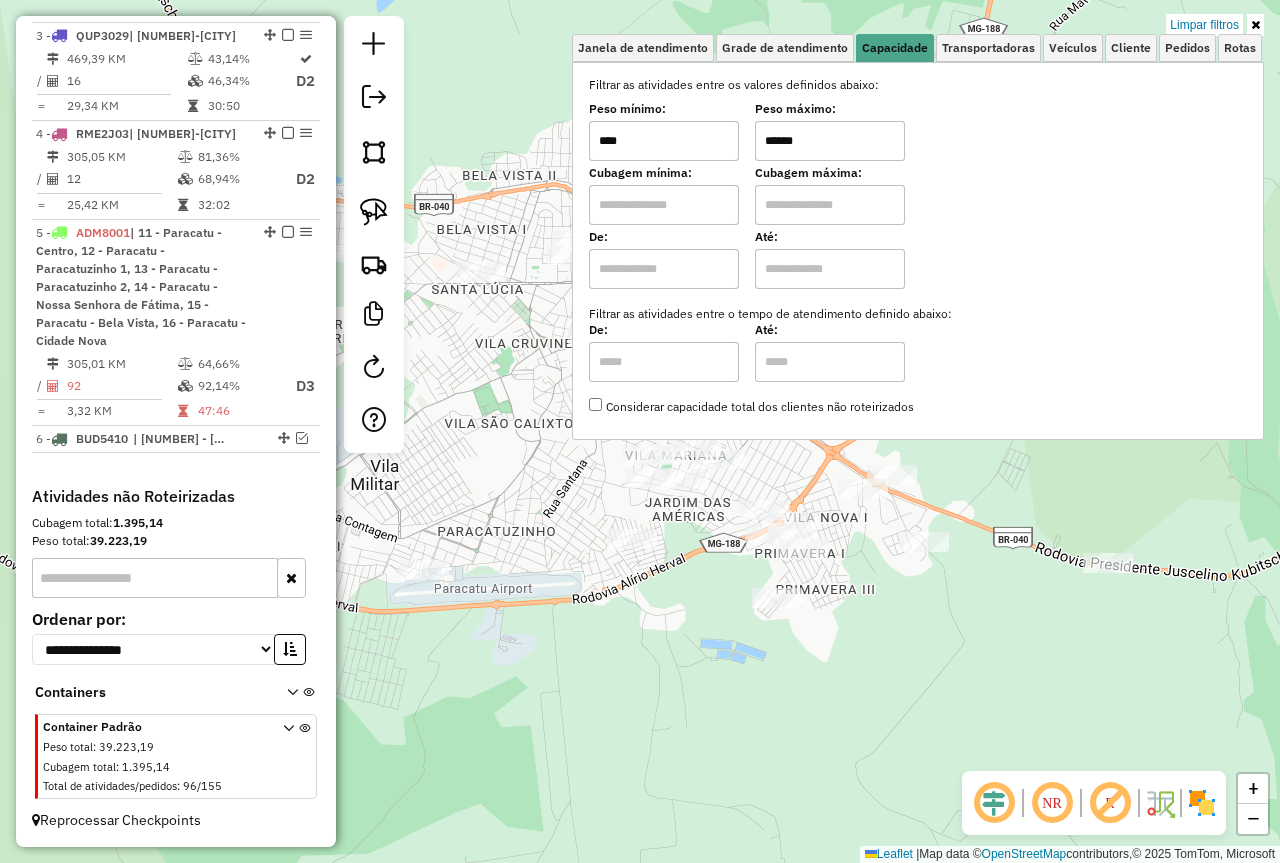 click on "Limpar filtros Janela de atendimento Grade de atendimento Capacidade Transportadoras Veículos Cliente Pedidos  Rotas Selecione os dias de semana para filtrar as janelas de atendimento  Seg   Ter   Qua   Qui   Sex   Sáb   Dom  Informe o período da janela de atendimento: De: Até:  Filtrar exatamente a janela do cliente  Considerar janela de atendimento padrão  Selecione os dias de semana para filtrar as grades de atendimento  Seg   Ter   Qua   Qui   Sex   Sáb   Dom   Considerar clientes sem dia de atendimento cadastrado  Clientes fora do dia de atendimento selecionado Filtrar as atividades entre os valores definidos abaixo:  Peso mínimo:  ****  Peso máximo:  ******  Cubagem mínima:   Cubagem máxima:   De:   Até:  Filtrar as atividades entre o tempo de atendimento definido abaixo:  De:   Até:   Considerar capacidade total dos clientes não roteirizados Transportadora: Selecione um ou mais itens Tipo de veículo: Selecione um ou mais itens Veículo: Selecione um ou mais itens Motorista: Nome: Rótulo:" 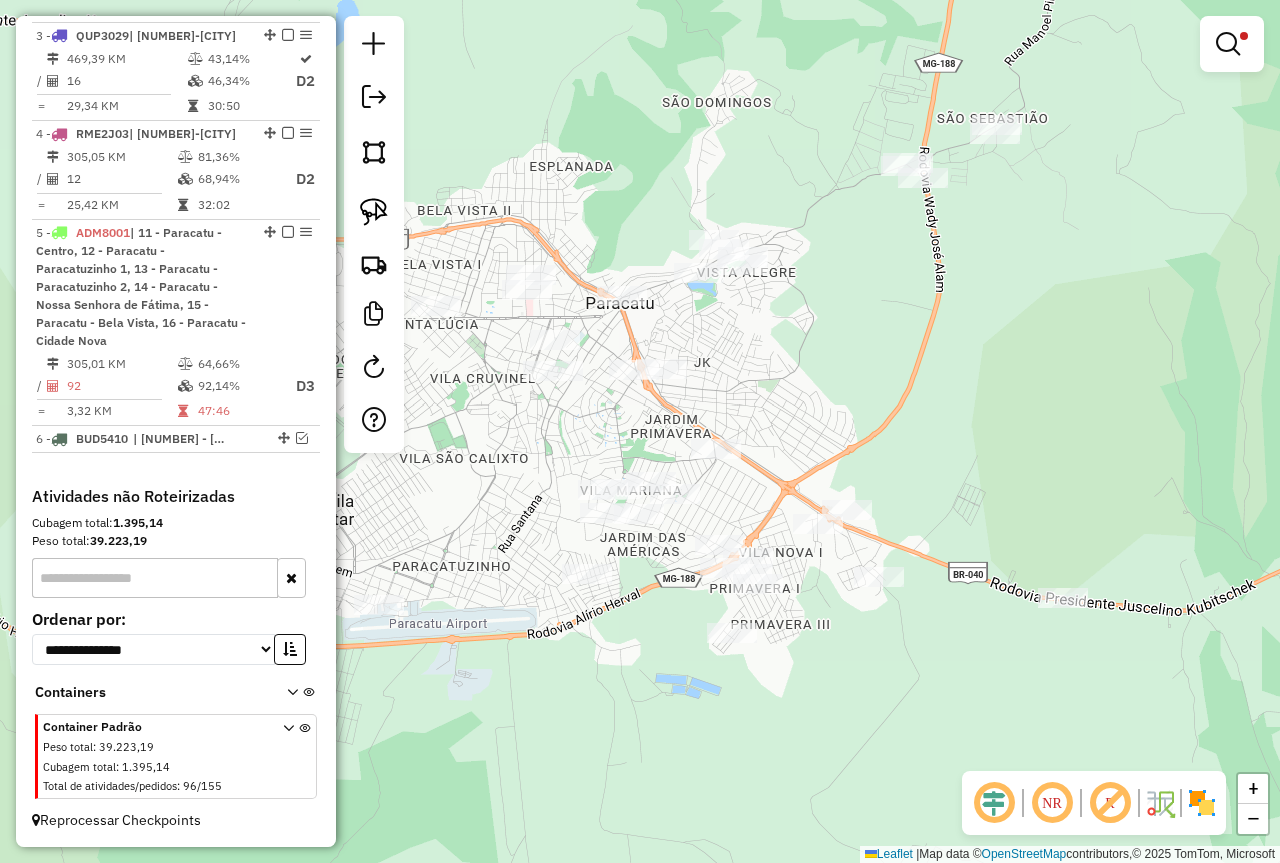 drag, startPoint x: 968, startPoint y: 461, endPoint x: 923, endPoint y: 505, distance: 62.936478 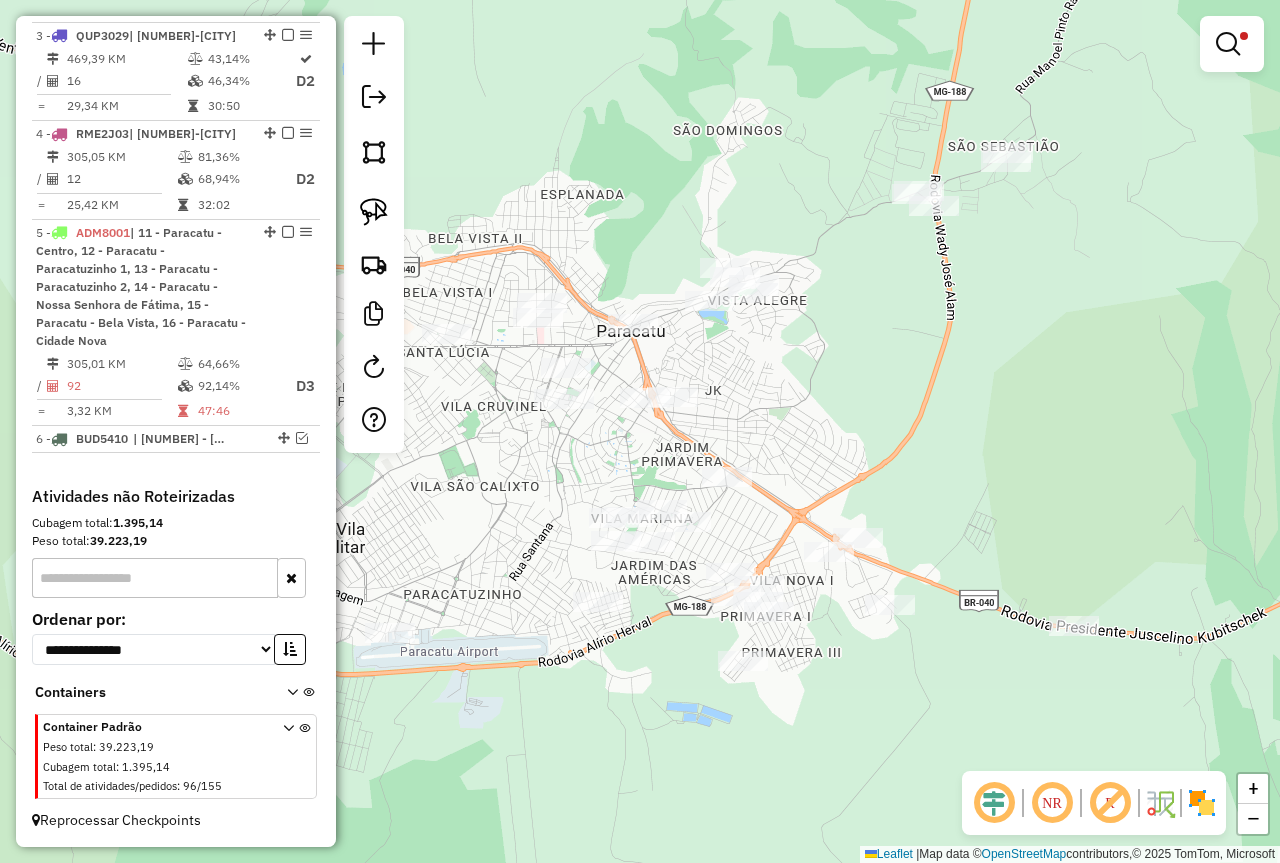 drag, startPoint x: 767, startPoint y: 398, endPoint x: 758, endPoint y: 414, distance: 18.35756 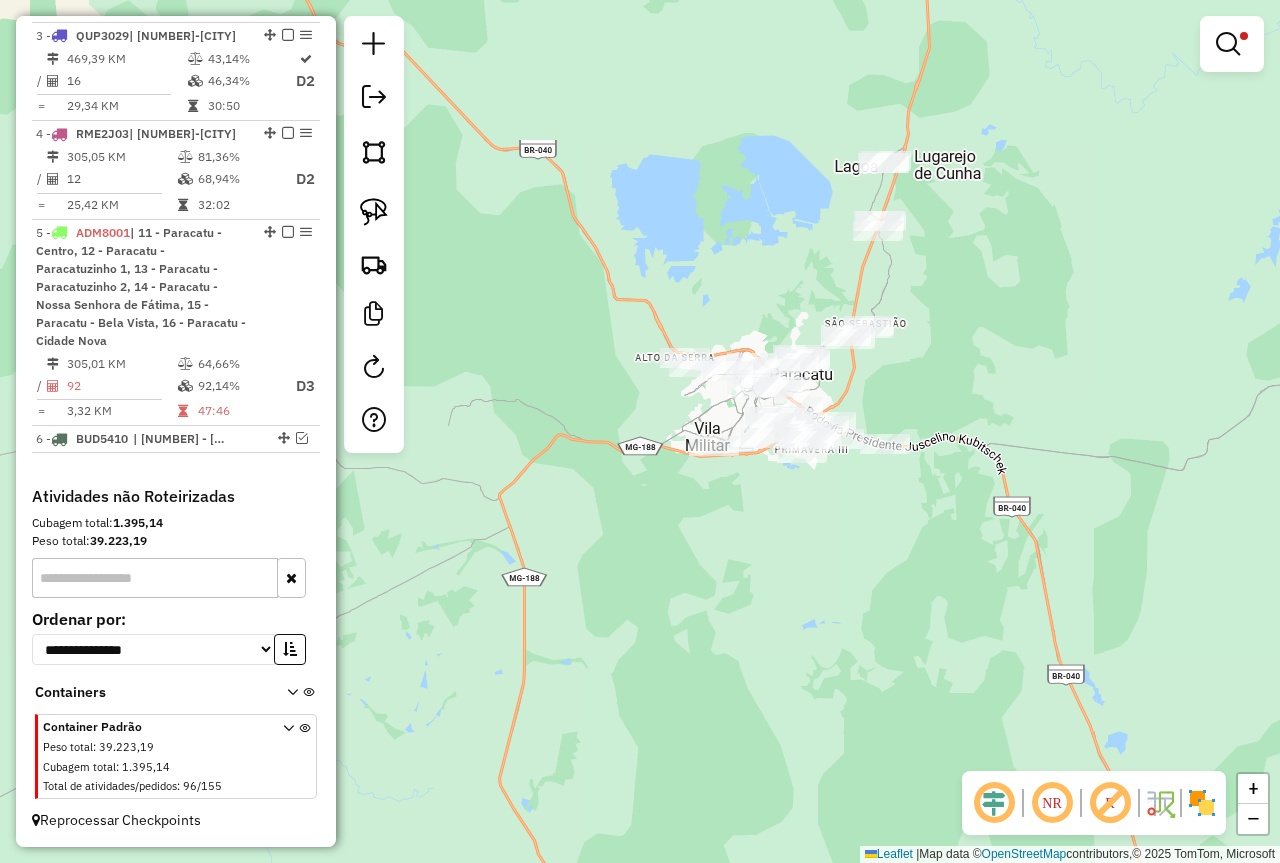 drag, startPoint x: 970, startPoint y: 357, endPoint x: 944, endPoint y: 403, distance: 52.83938 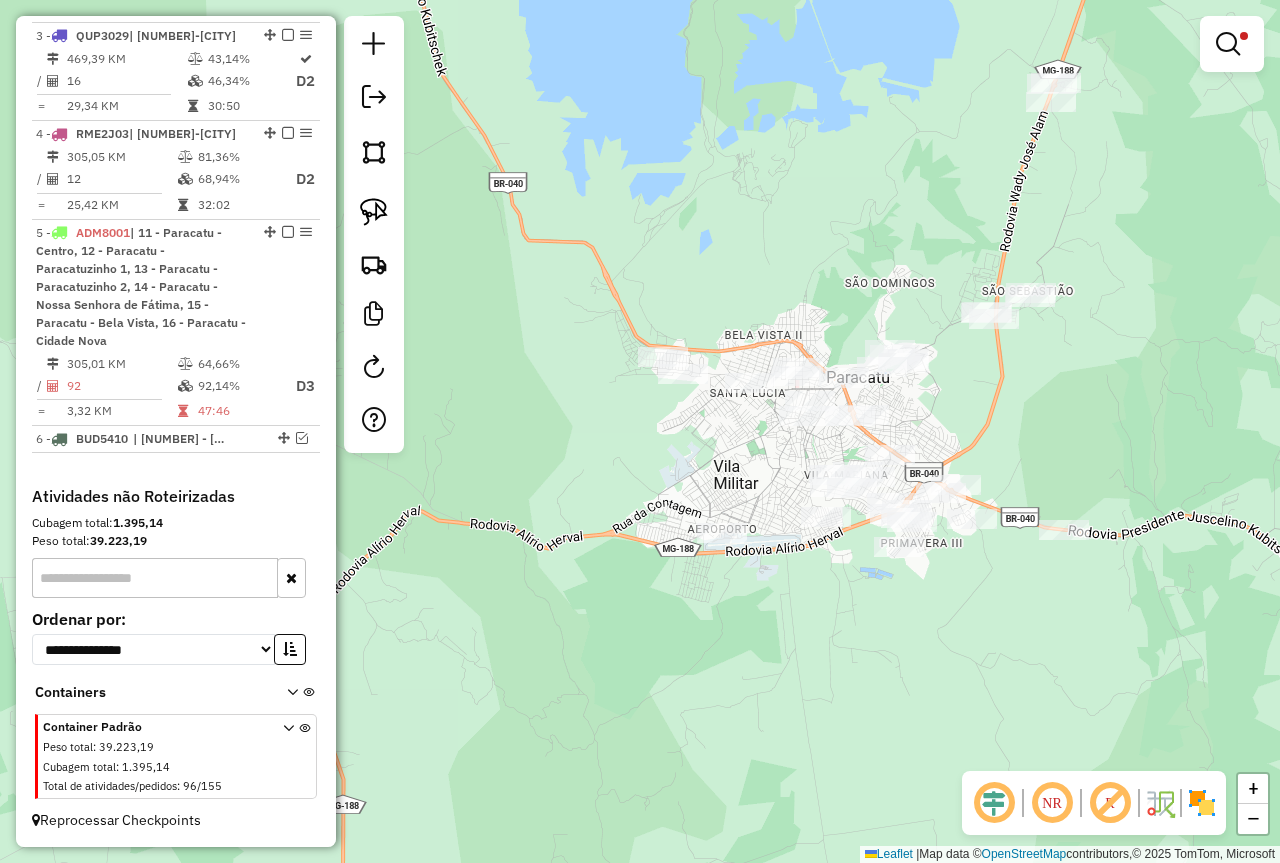 drag, startPoint x: 866, startPoint y: 445, endPoint x: 981, endPoint y: 381, distance: 131.60927 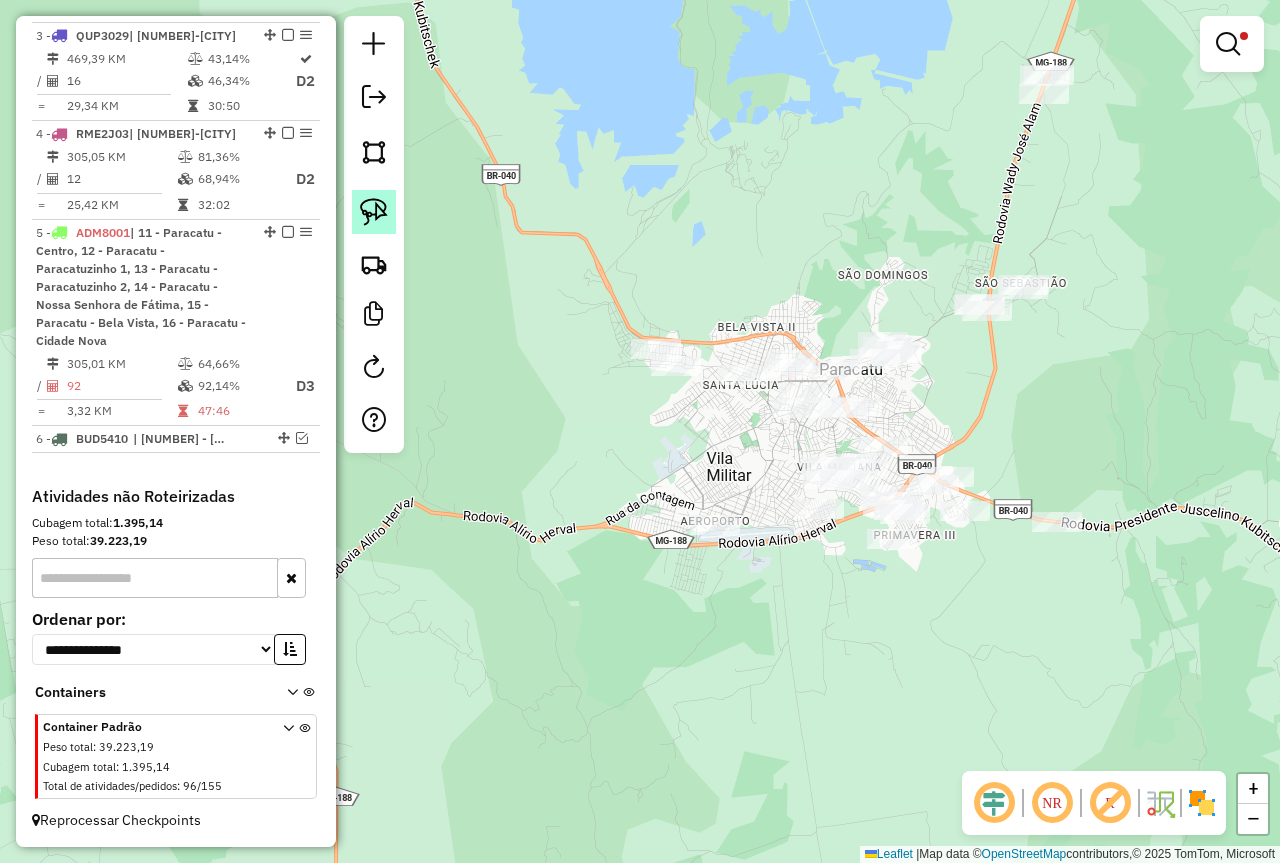click 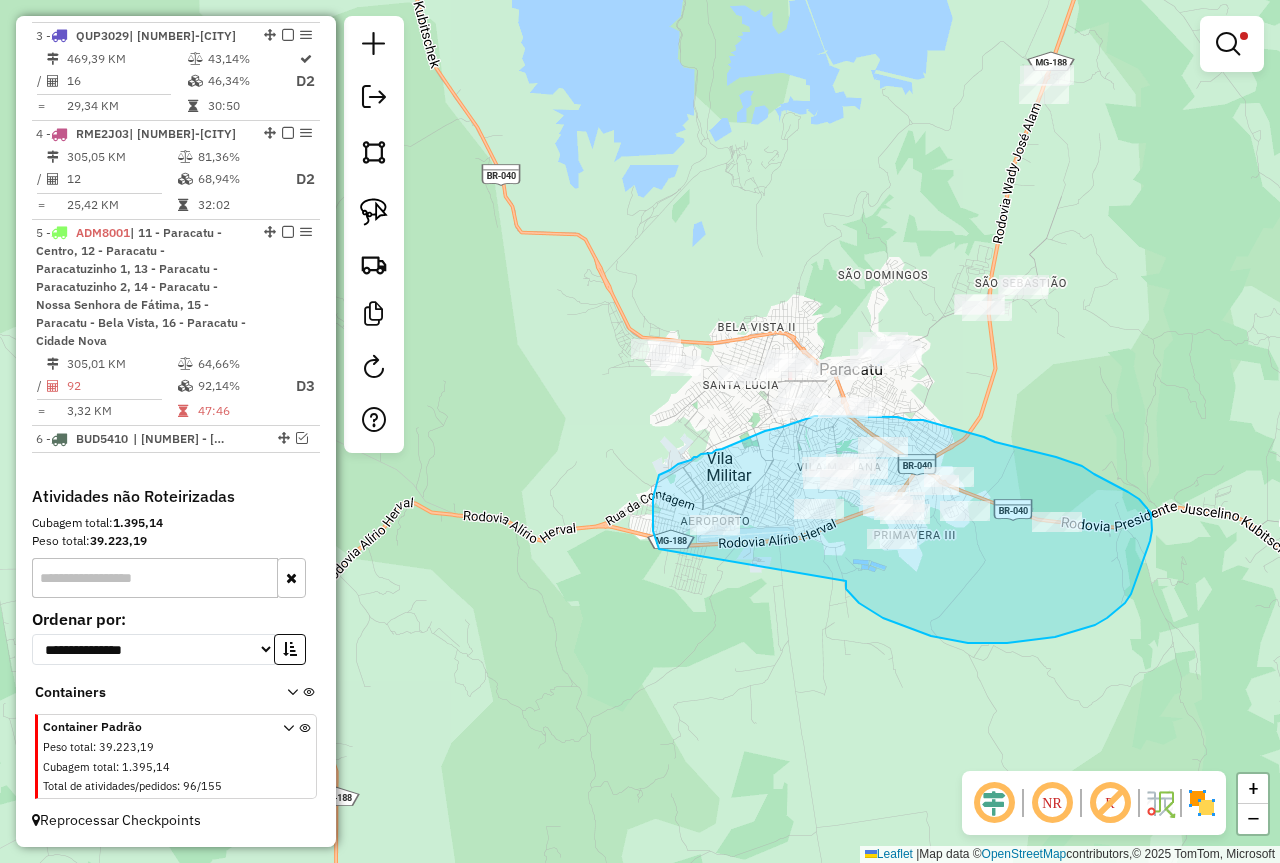 drag, startPoint x: 846, startPoint y: 589, endPoint x: 675, endPoint y: 582, distance: 171.14322 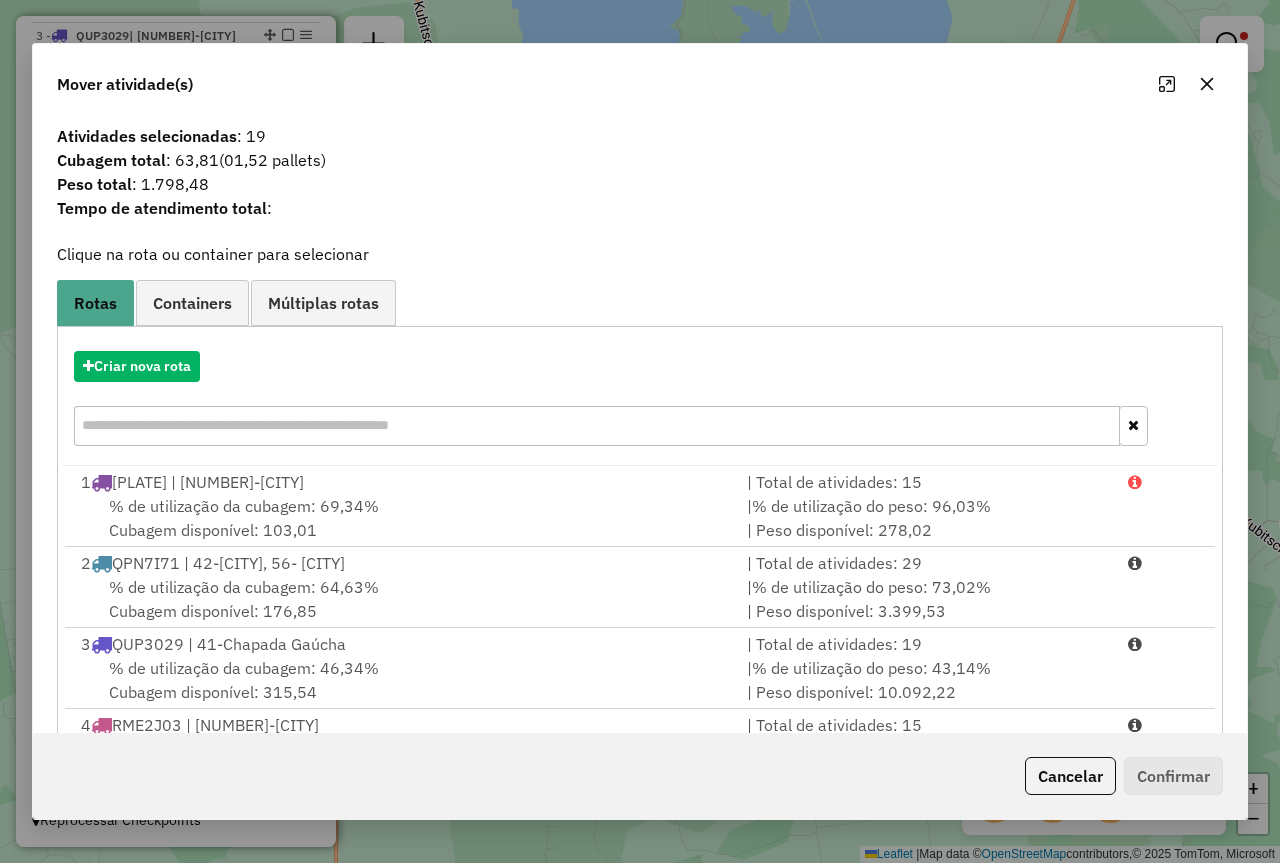 click on "Cancelar" 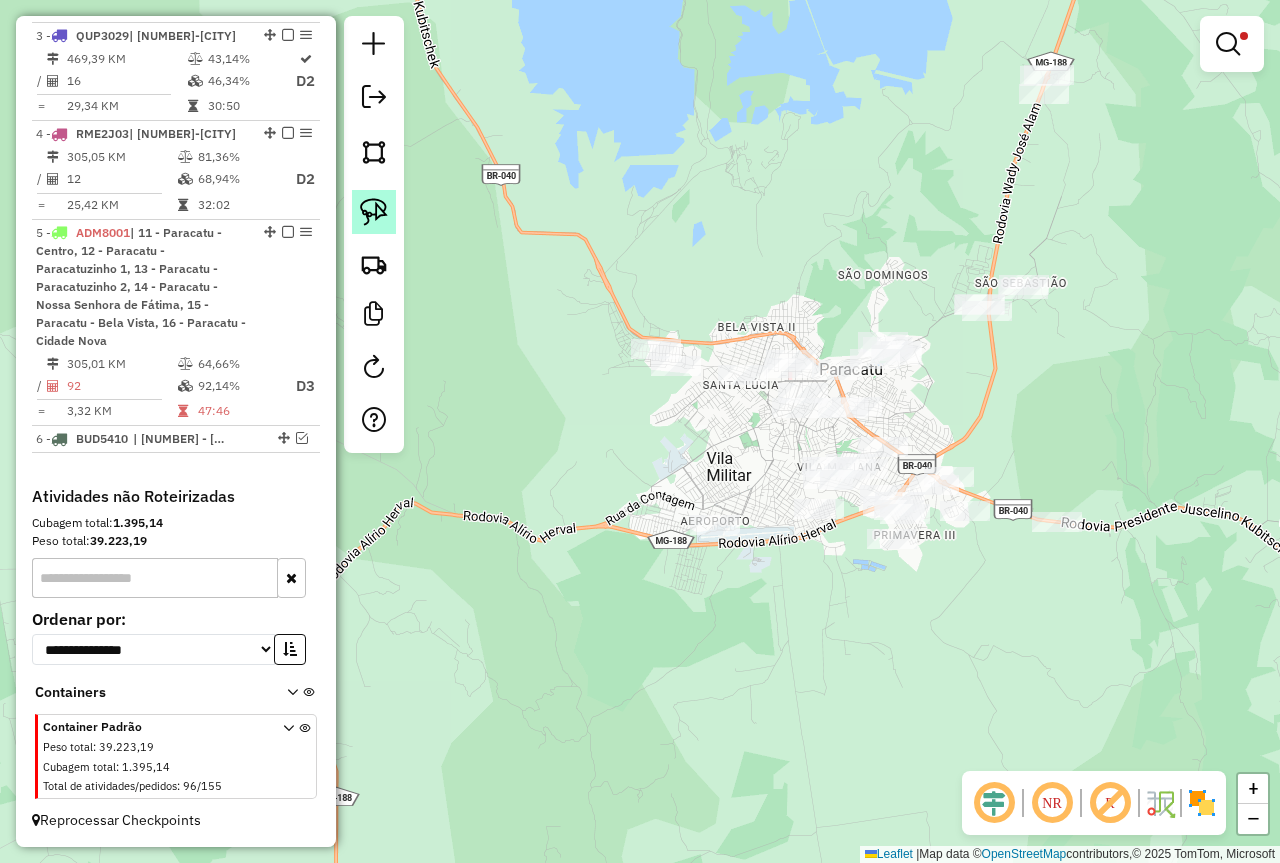 click 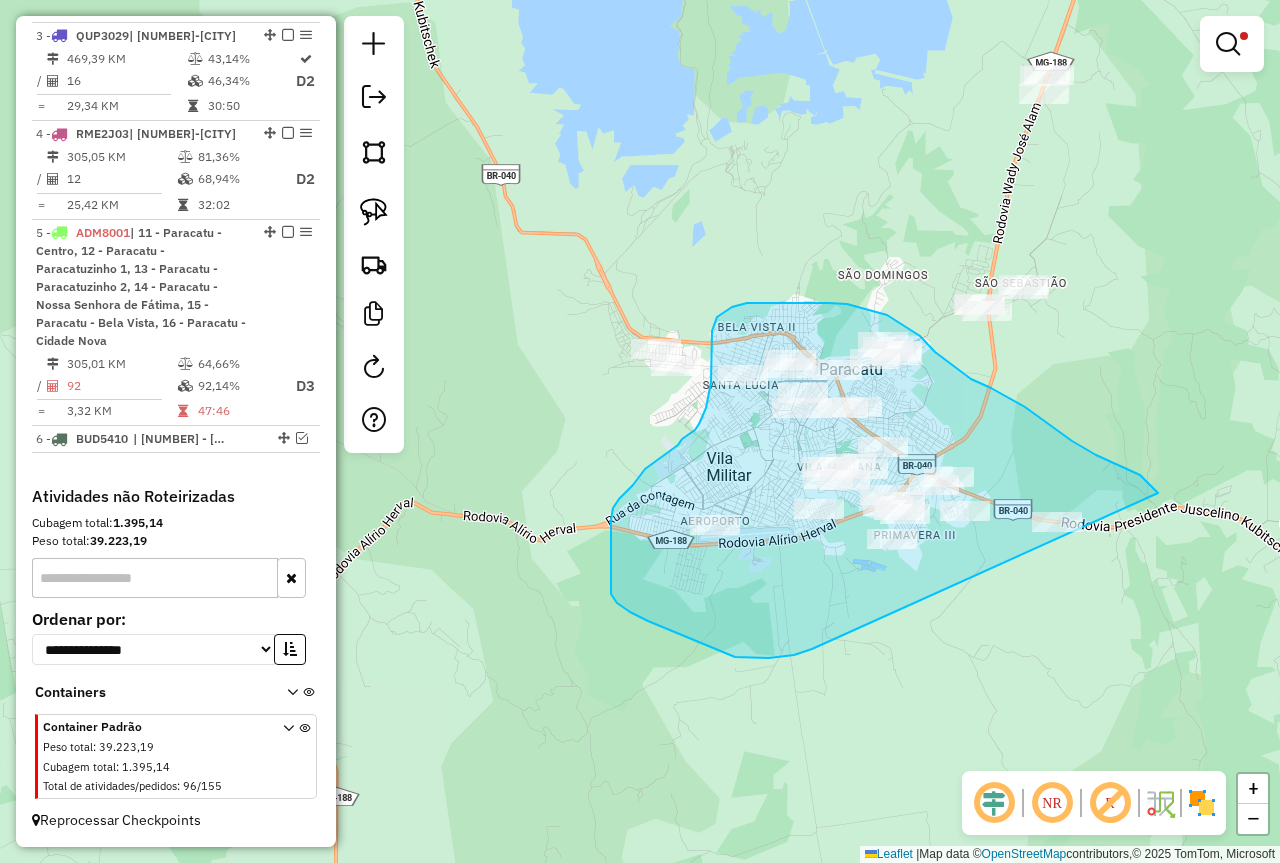 drag, startPoint x: 809, startPoint y: 650, endPoint x: 1184, endPoint y: 602, distance: 378.0595 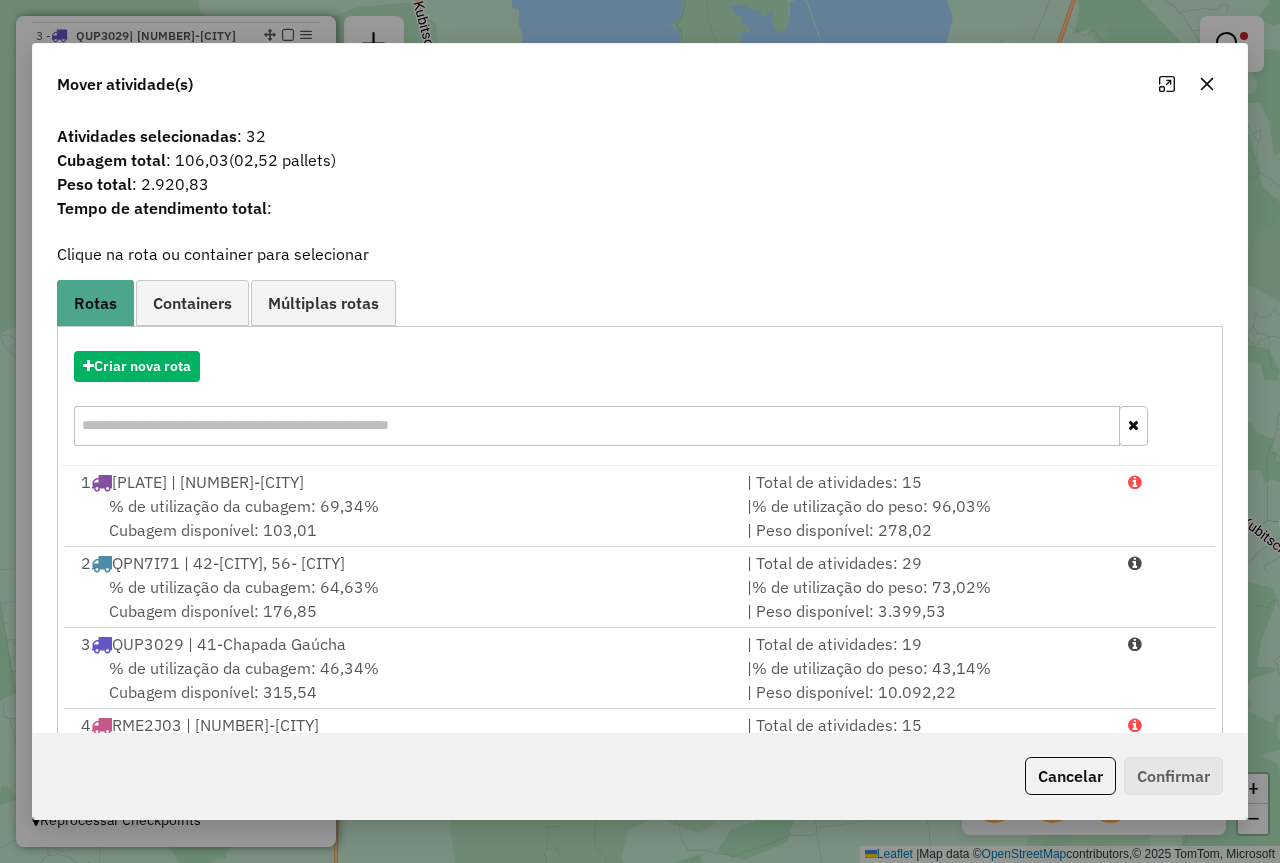 click on "Cancelar" 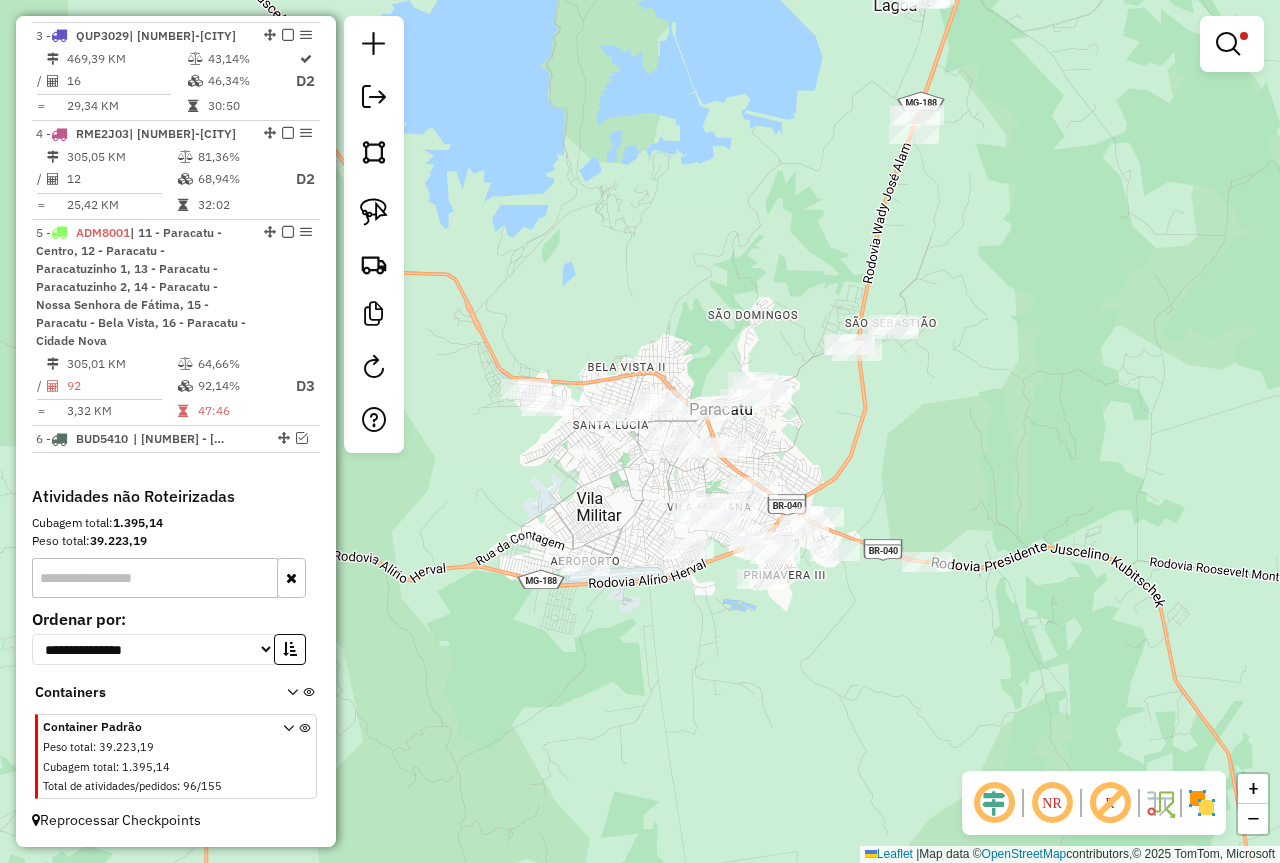 click on "Limpar filtros Janela de atendimento Grade de atendimento Capacidade Transportadoras Veículos Cliente Pedidos  Rotas Selecione os dias de semana para filtrar as janelas de atendimento  Seg   Ter   Qua   Qui   Sex   Sáb   Dom  Informe o período da janela de atendimento: De: Até:  Filtrar exatamente a janela do cliente  Considerar janela de atendimento padrão  Selecione os dias de semana para filtrar as grades de atendimento  Seg   Ter   Qua   Qui   Sex   Sáb   Dom   Considerar clientes sem dia de atendimento cadastrado  Clientes fora do dia de atendimento selecionado Filtrar as atividades entre os valores definidos abaixo:  Peso mínimo:  ****  Peso máximo:  ******  Cubagem mínima:   Cubagem máxima:   De:   Até:  Filtrar as atividades entre o tempo de atendimento definido abaixo:  De:   Até:   Considerar capacidade total dos clientes não roteirizados Transportadora: Selecione um ou mais itens Tipo de veículo: Selecione um ou mais itens Veículo: Selecione um ou mais itens Motorista: Nome: Rótulo:" 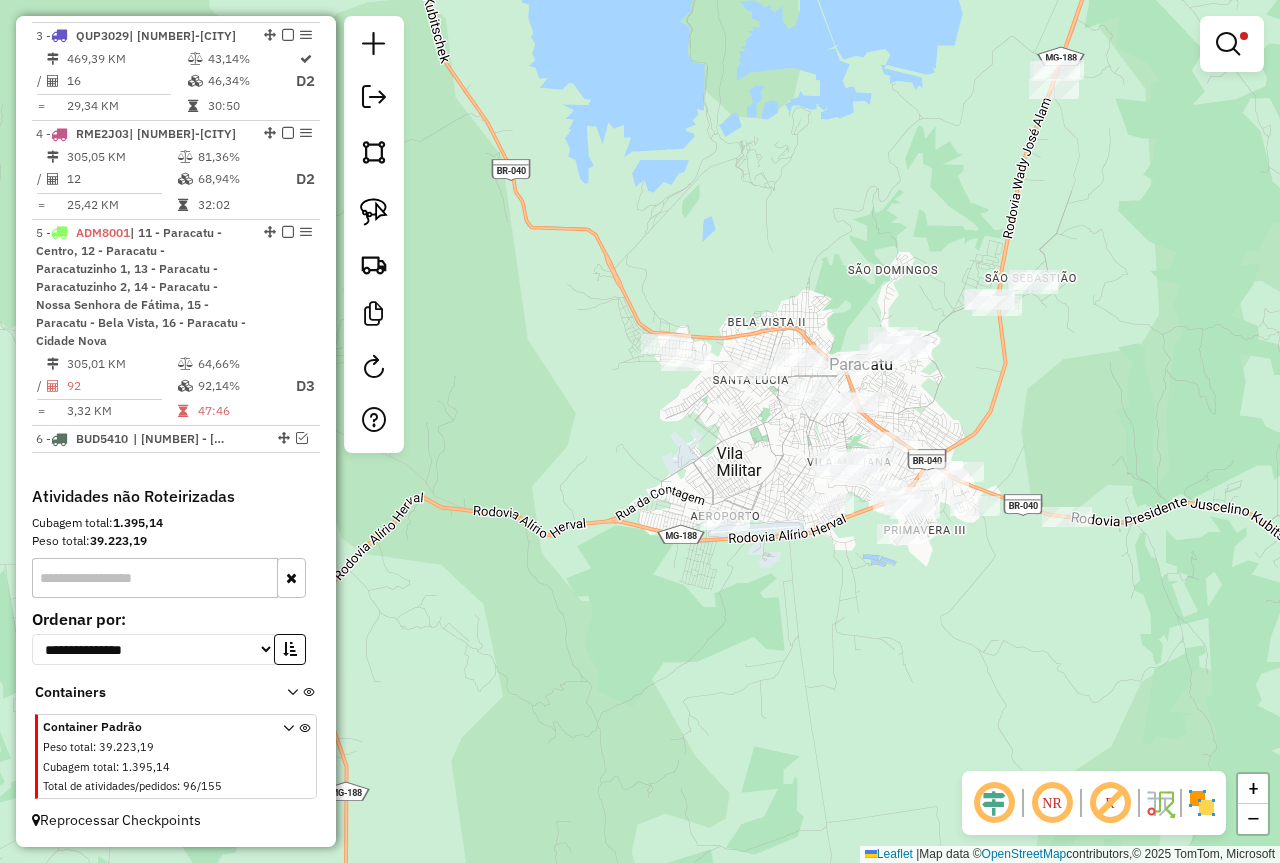 click on "Limpar filtros Janela de atendimento Grade de atendimento Capacidade Transportadoras Veículos Cliente Pedidos  Rotas Selecione os dias de semana para filtrar as janelas de atendimento  Seg   Ter   Qua   Qui   Sex   Sáb   Dom  Informe o período da janela de atendimento: De: Até:  Filtrar exatamente a janela do cliente  Considerar janela de atendimento padrão  Selecione os dias de semana para filtrar as grades de atendimento  Seg   Ter   Qua   Qui   Sex   Sáb   Dom   Considerar clientes sem dia de atendimento cadastrado  Clientes fora do dia de atendimento selecionado Filtrar as atividades entre os valores definidos abaixo:  Peso mínimo:  ****  Peso máximo:  ******  Cubagem mínima:   Cubagem máxima:   De:   Até:  Filtrar as atividades entre o tempo de atendimento definido abaixo:  De:   Até:   Considerar capacidade total dos clientes não roteirizados Transportadora: Selecione um ou mais itens Tipo de veículo: Selecione um ou mais itens Veículo: Selecione um ou mais itens Motorista: Nome: Rótulo:" 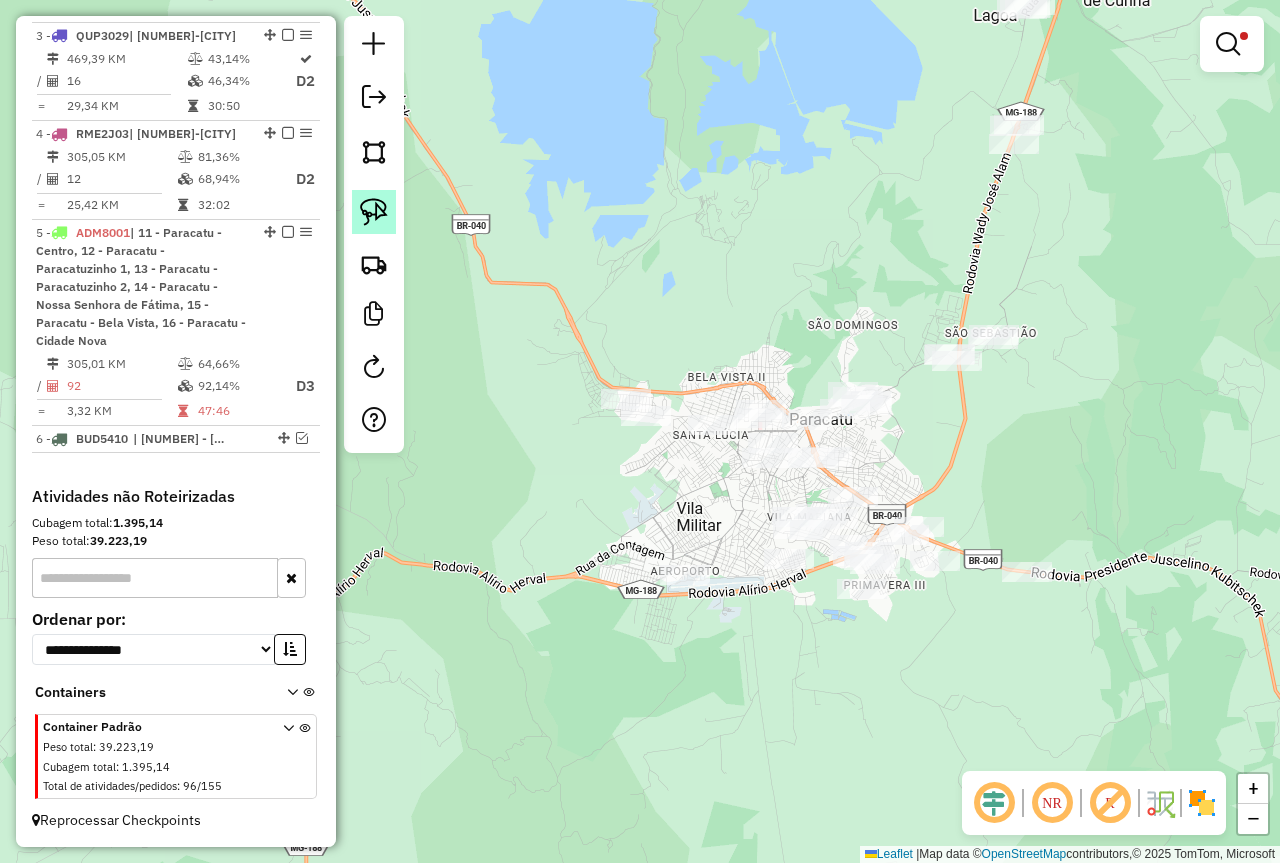 click 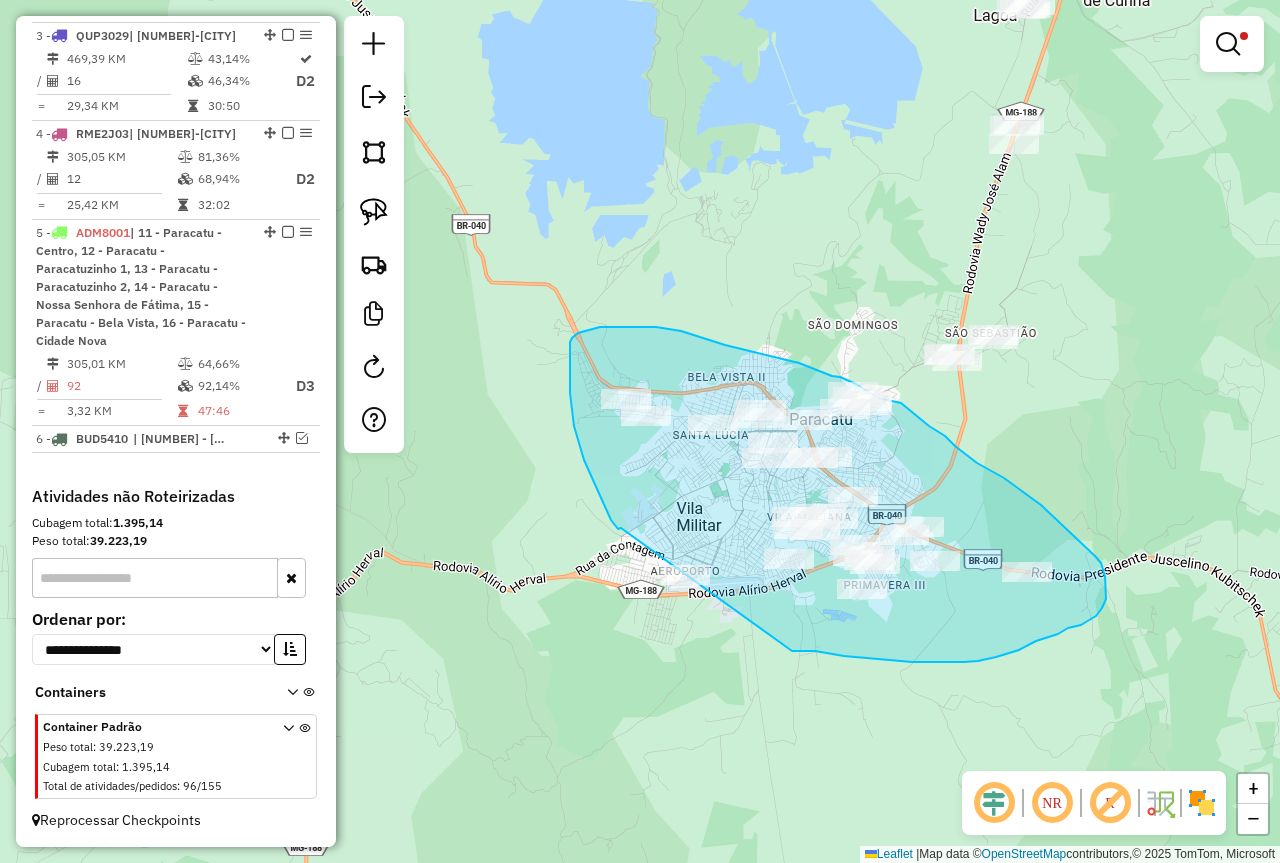 drag, startPoint x: 613, startPoint y: 523, endPoint x: 642, endPoint y: 623, distance: 104.120125 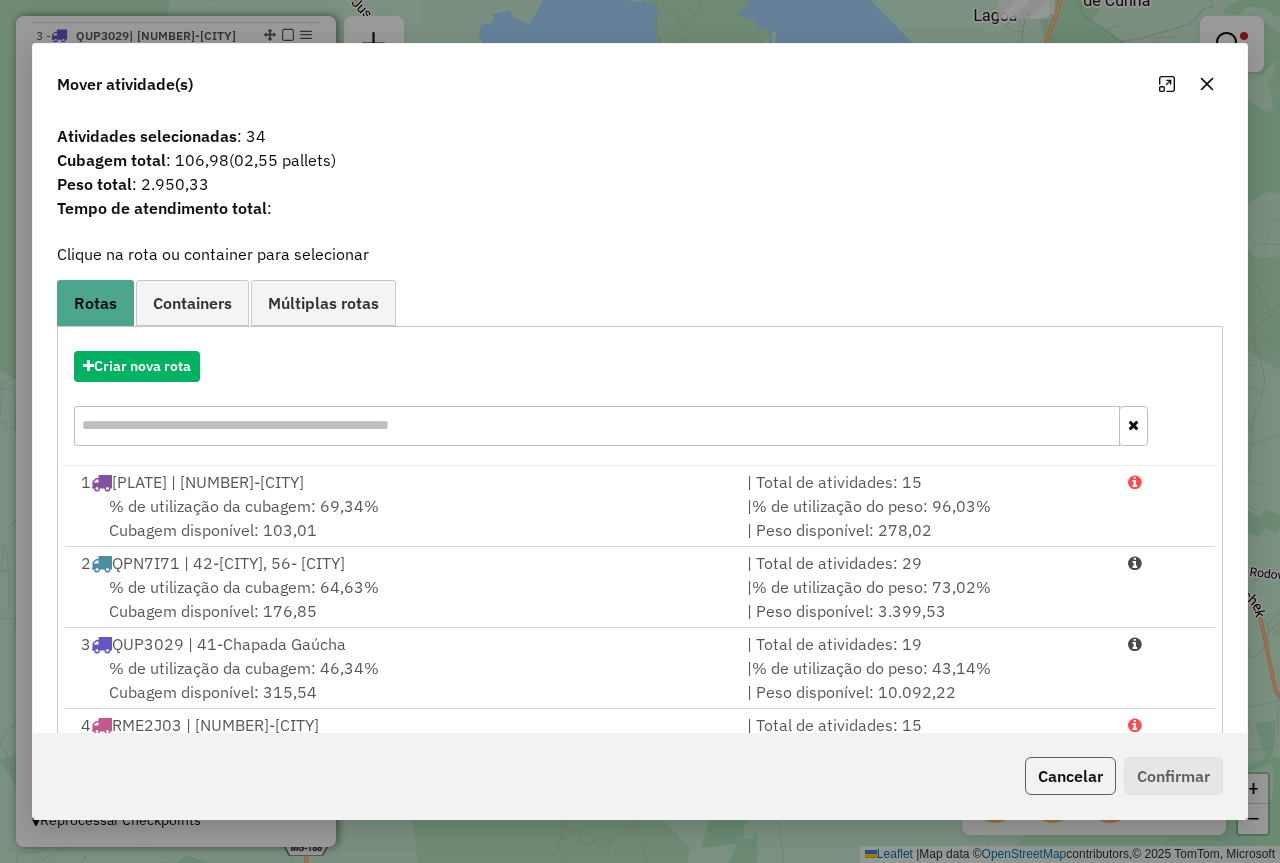 click on "Cancelar" 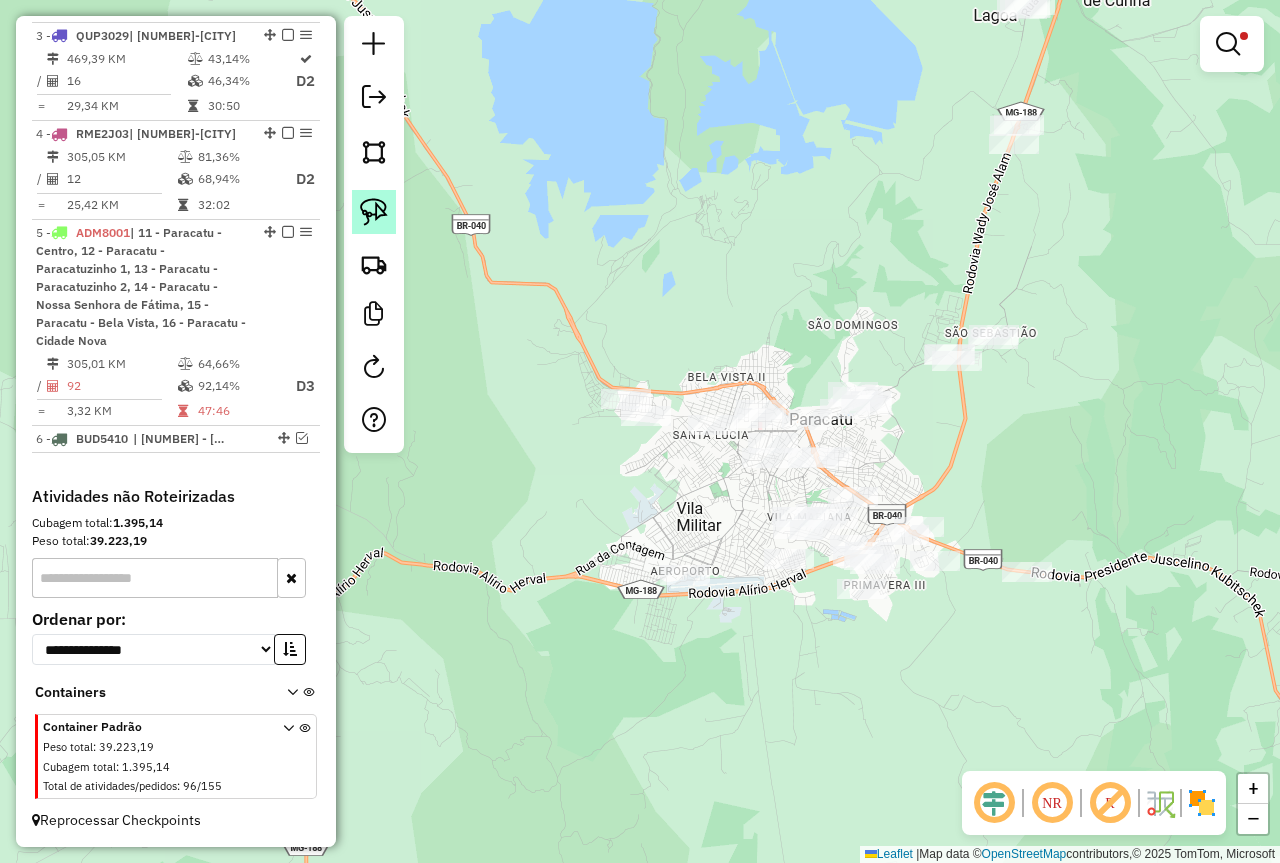 click 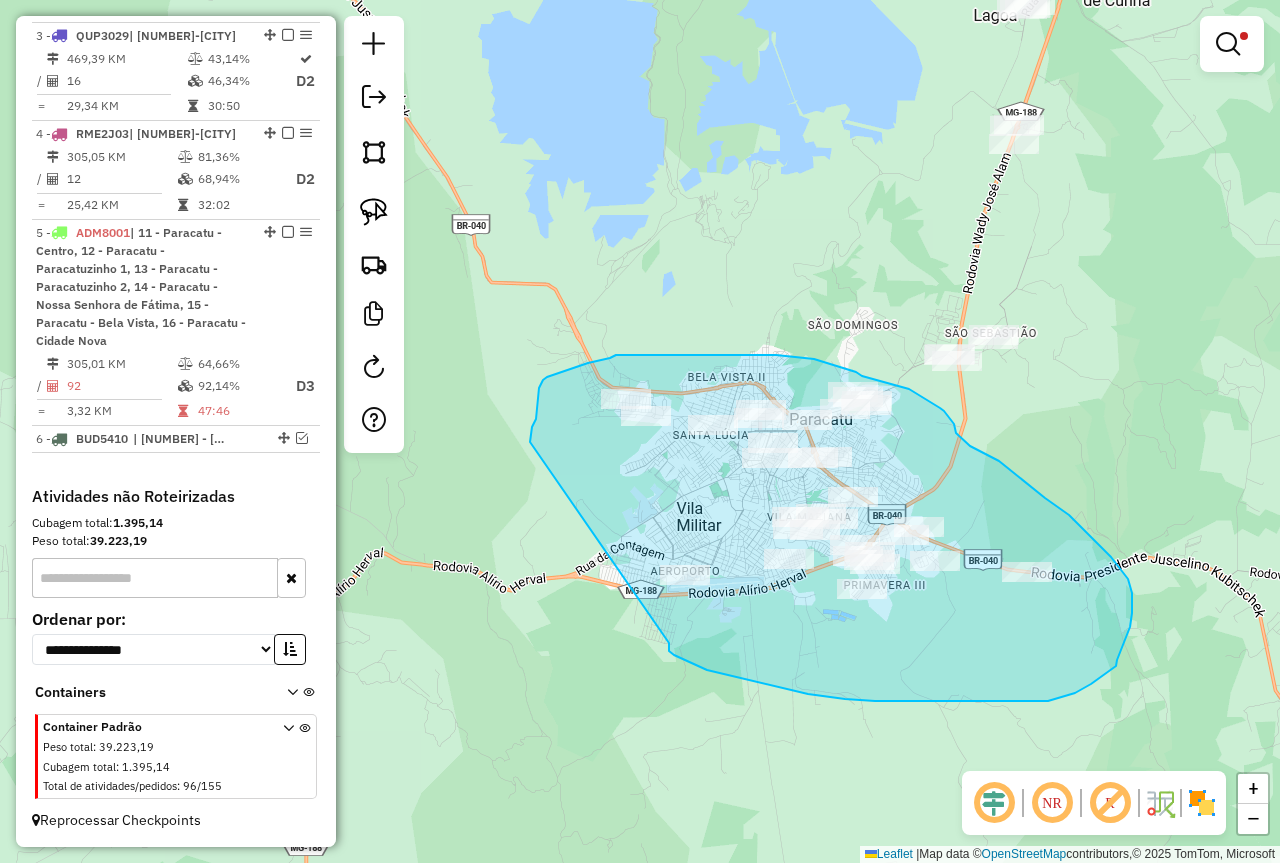 drag, startPoint x: 669, startPoint y: 643, endPoint x: 530, endPoint y: 442, distance: 244.38084 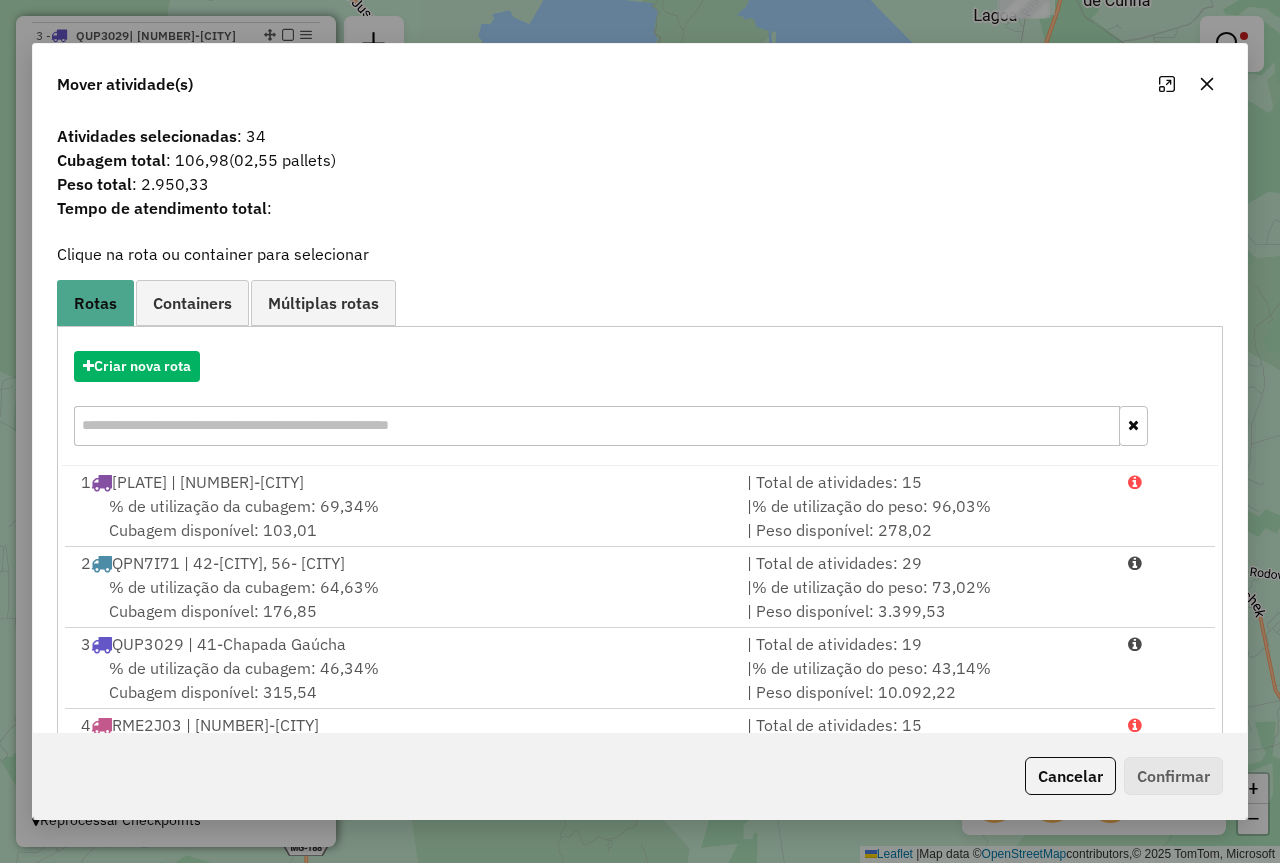 click on "Cancelar" 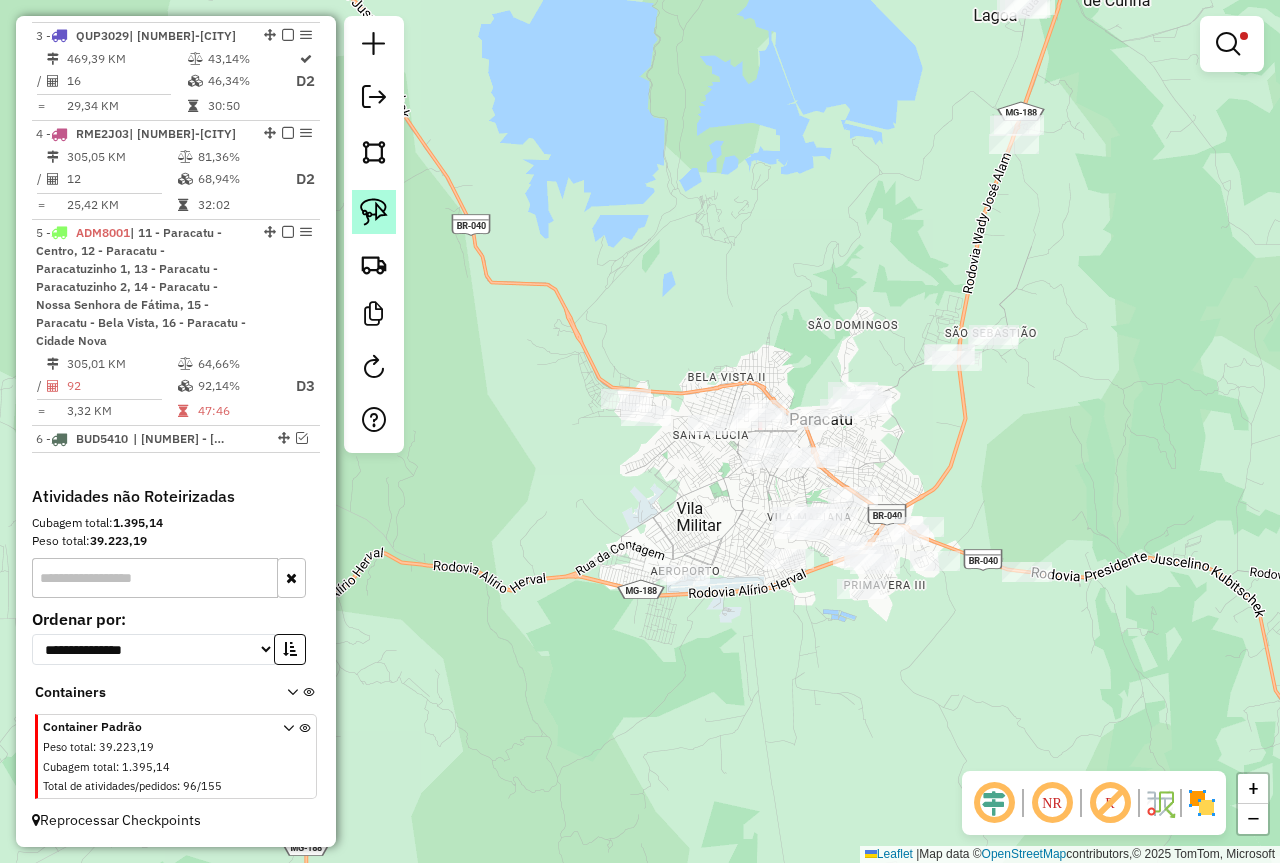 click 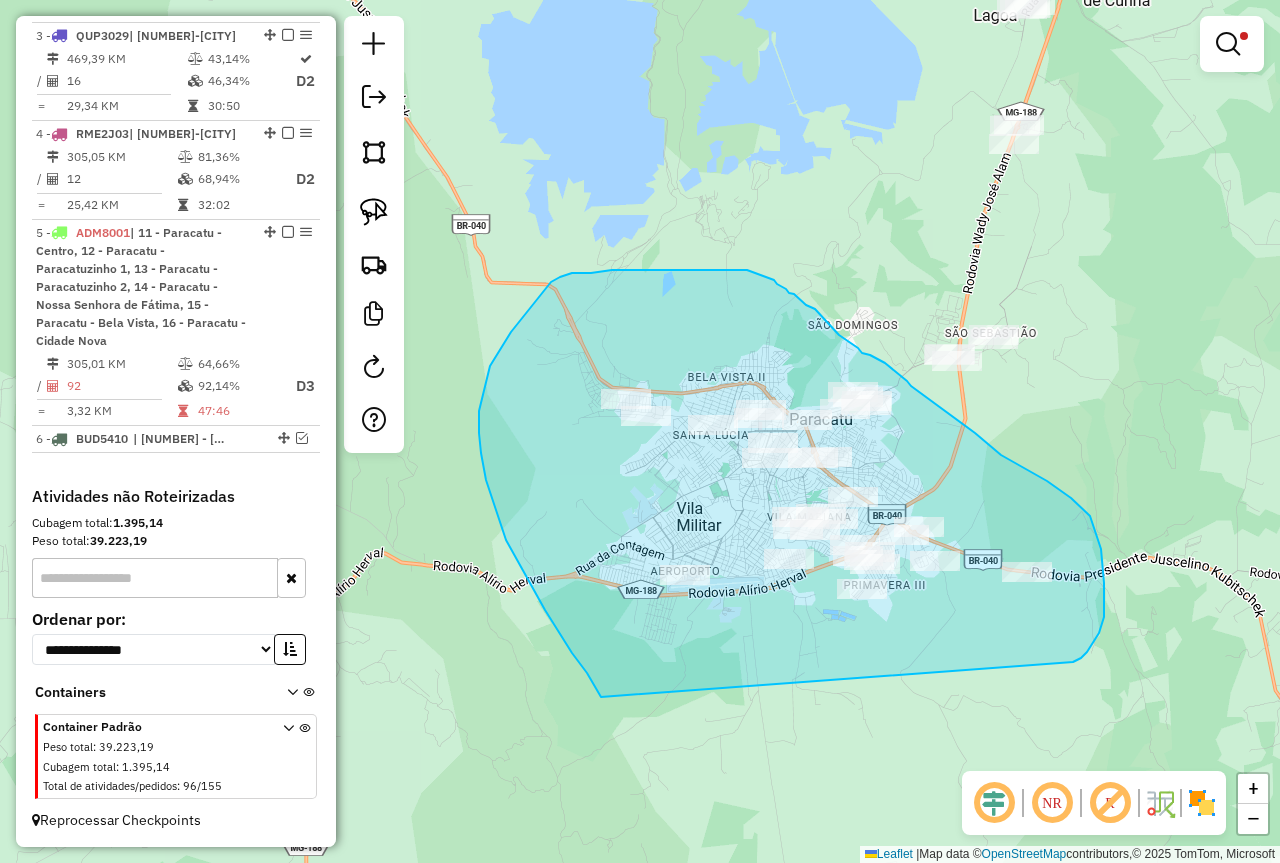 drag, startPoint x: 601, startPoint y: 697, endPoint x: 1073, endPoint y: 662, distance: 473.2959 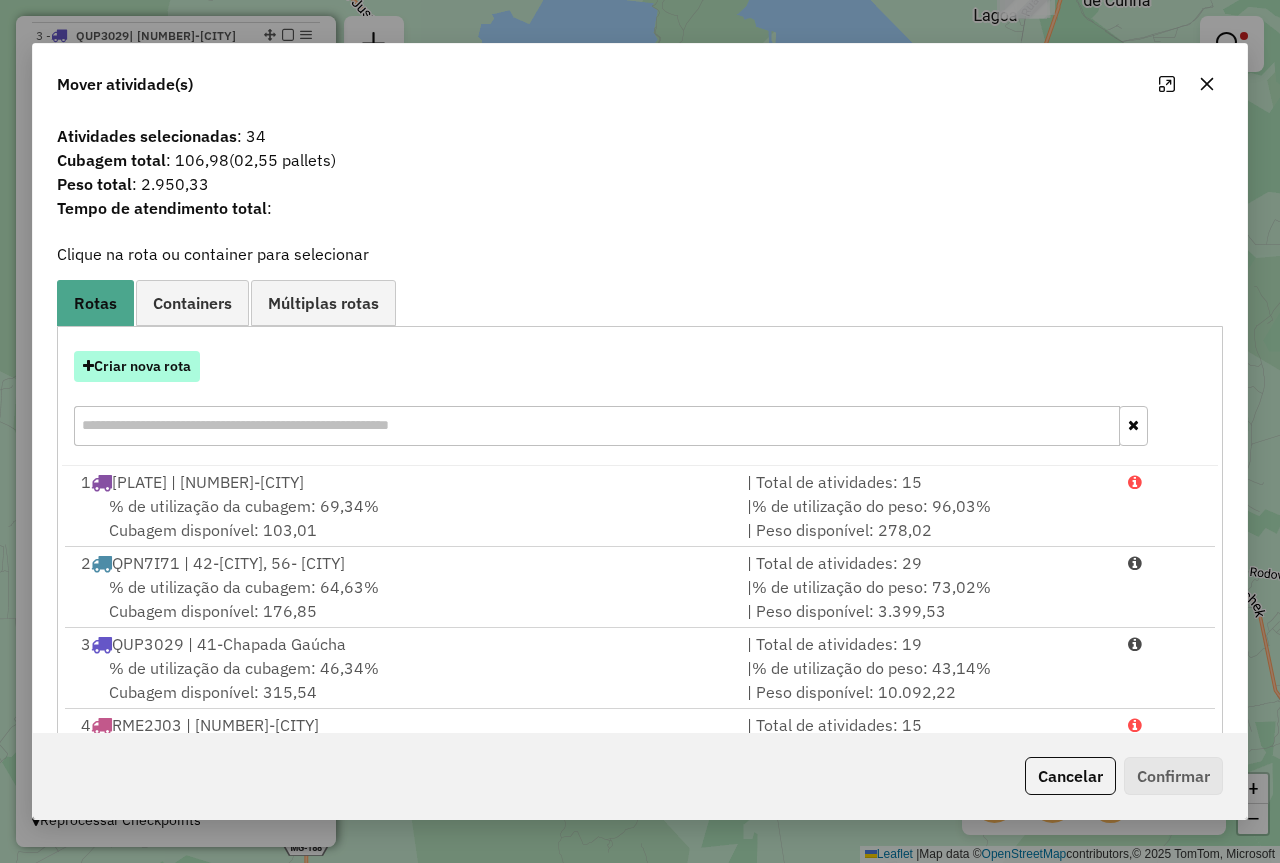 click on "Criar nova rota" at bounding box center [137, 366] 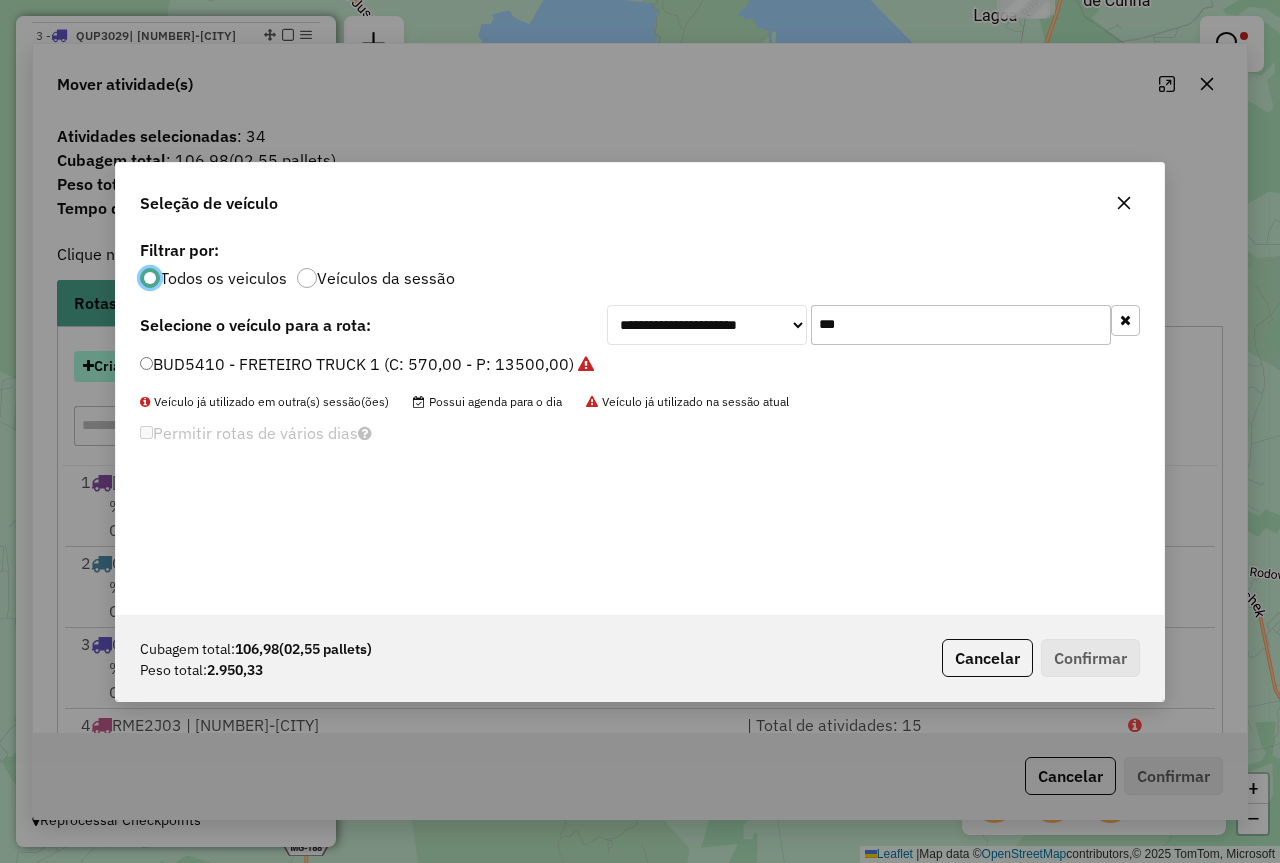 scroll, scrollTop: 11, scrollLeft: 6, axis: both 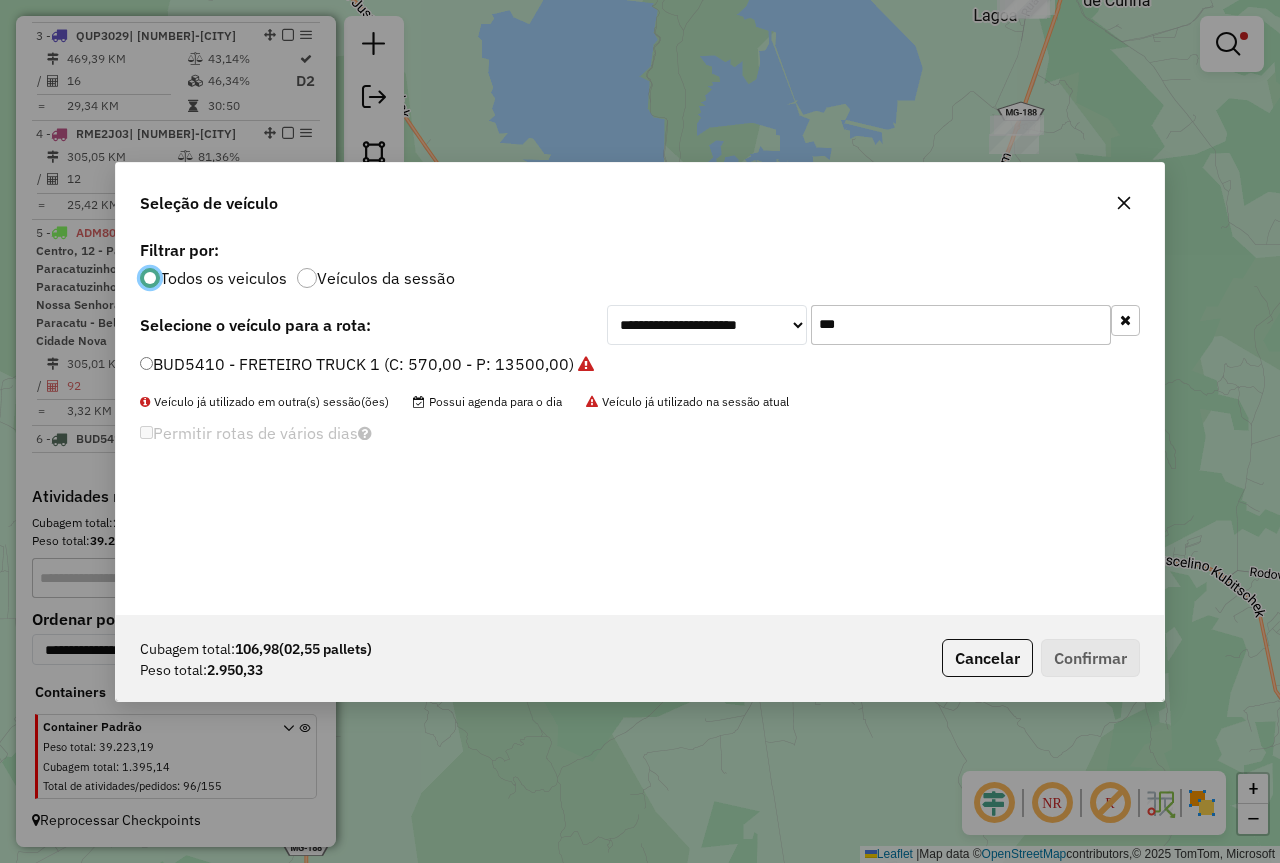 click on "***" 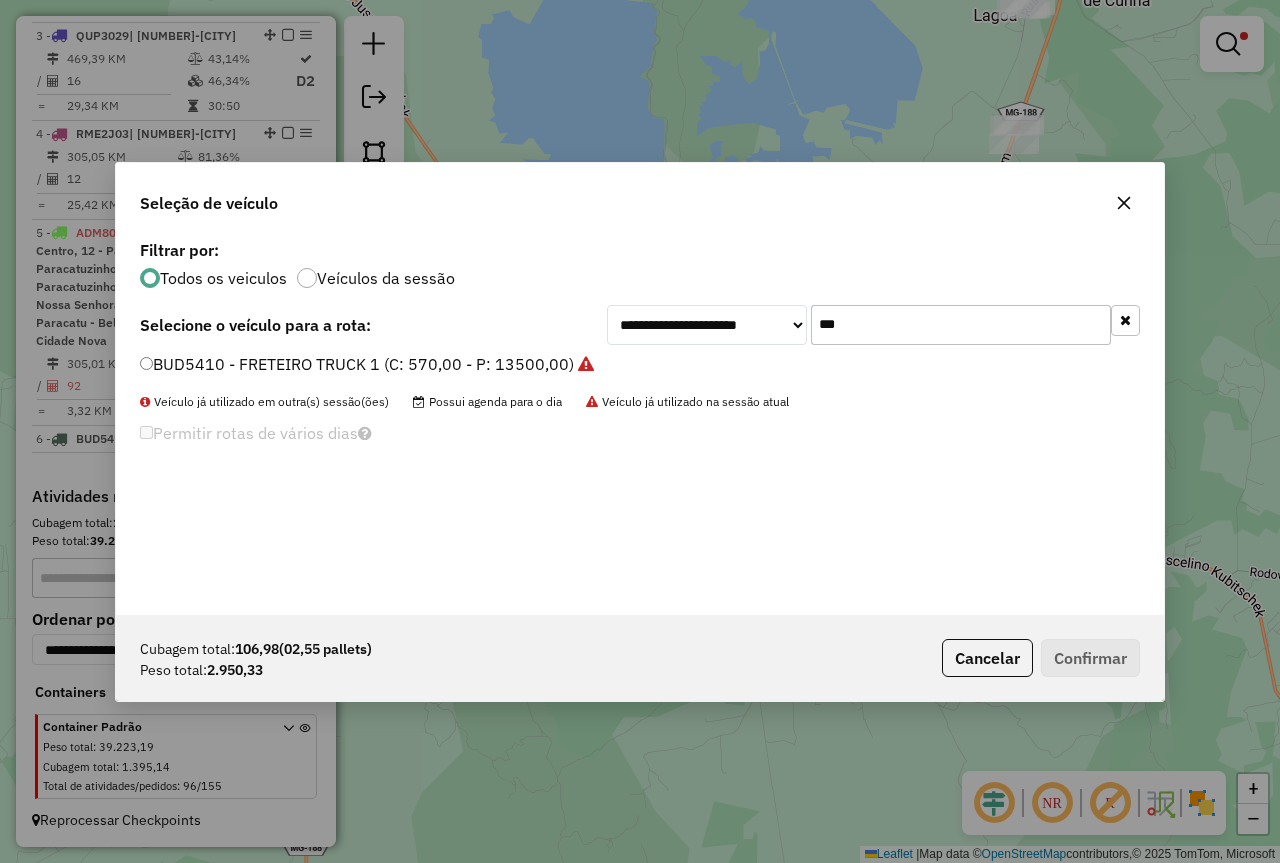 click on "***" 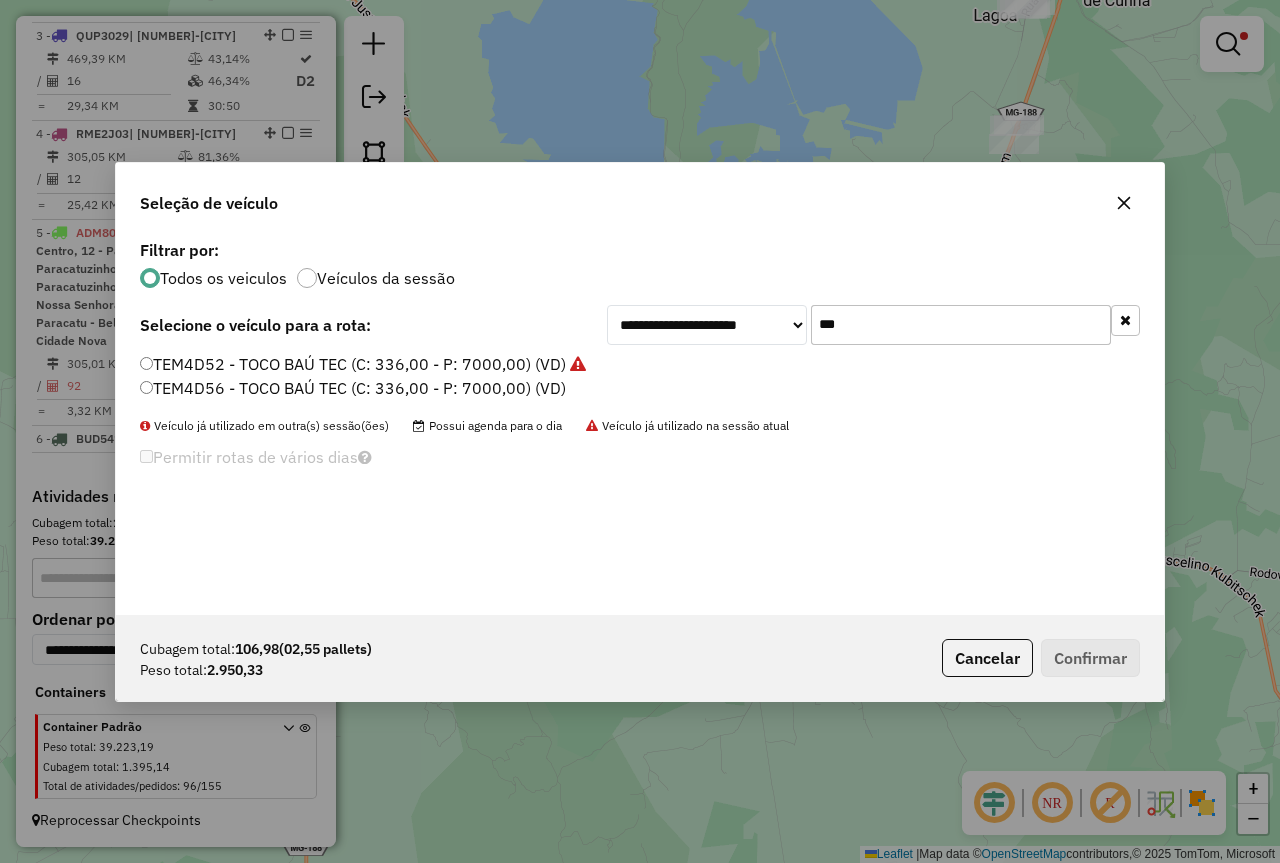 type on "***" 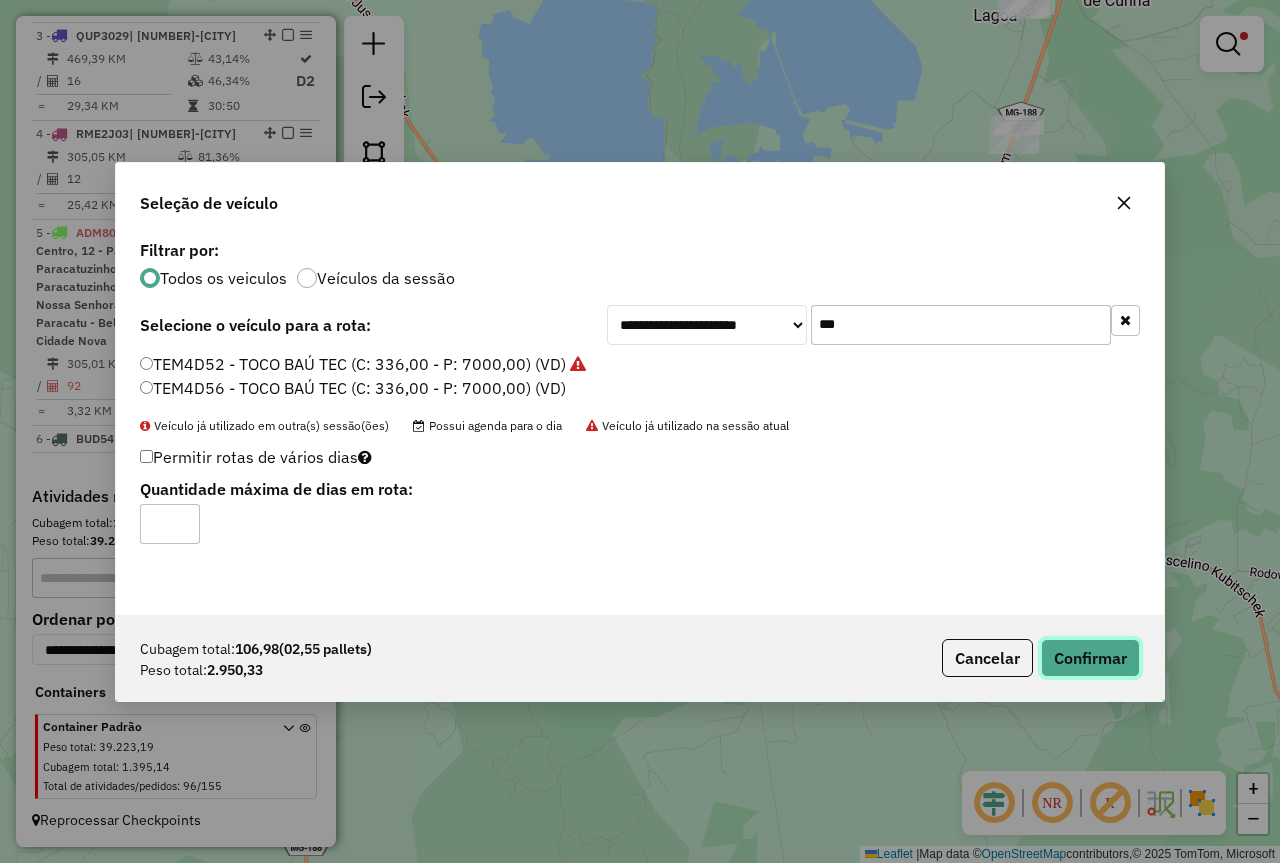 click on "Confirmar" 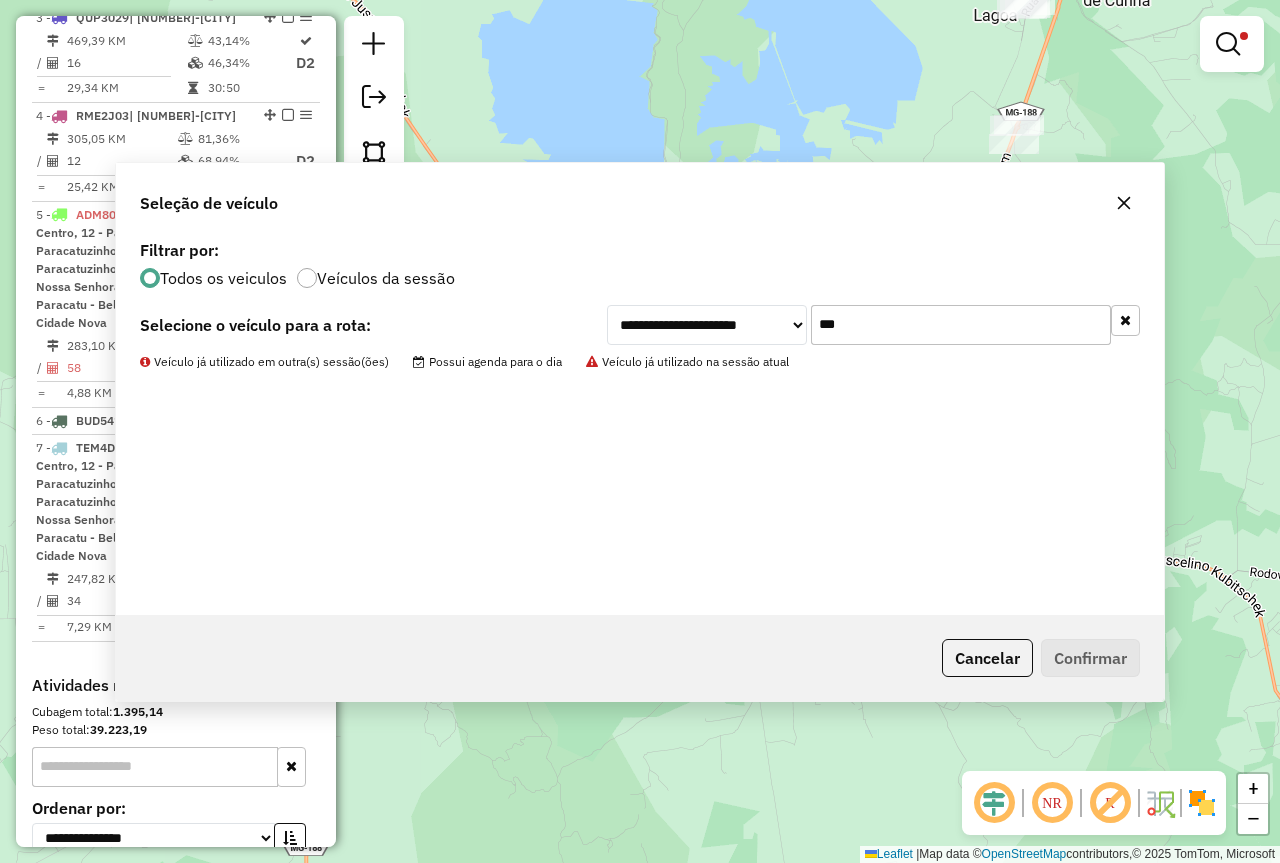 scroll, scrollTop: 1079, scrollLeft: 0, axis: vertical 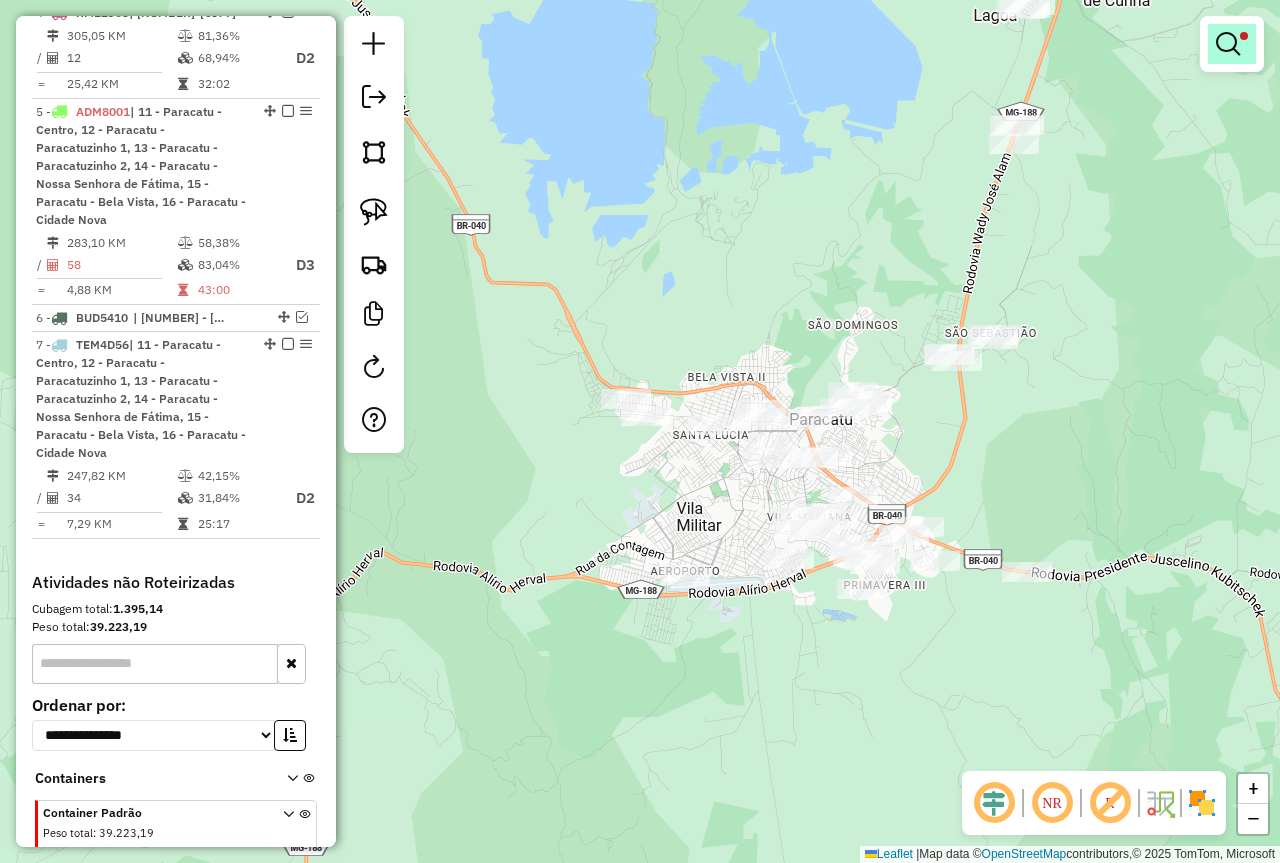 click at bounding box center [1232, 44] 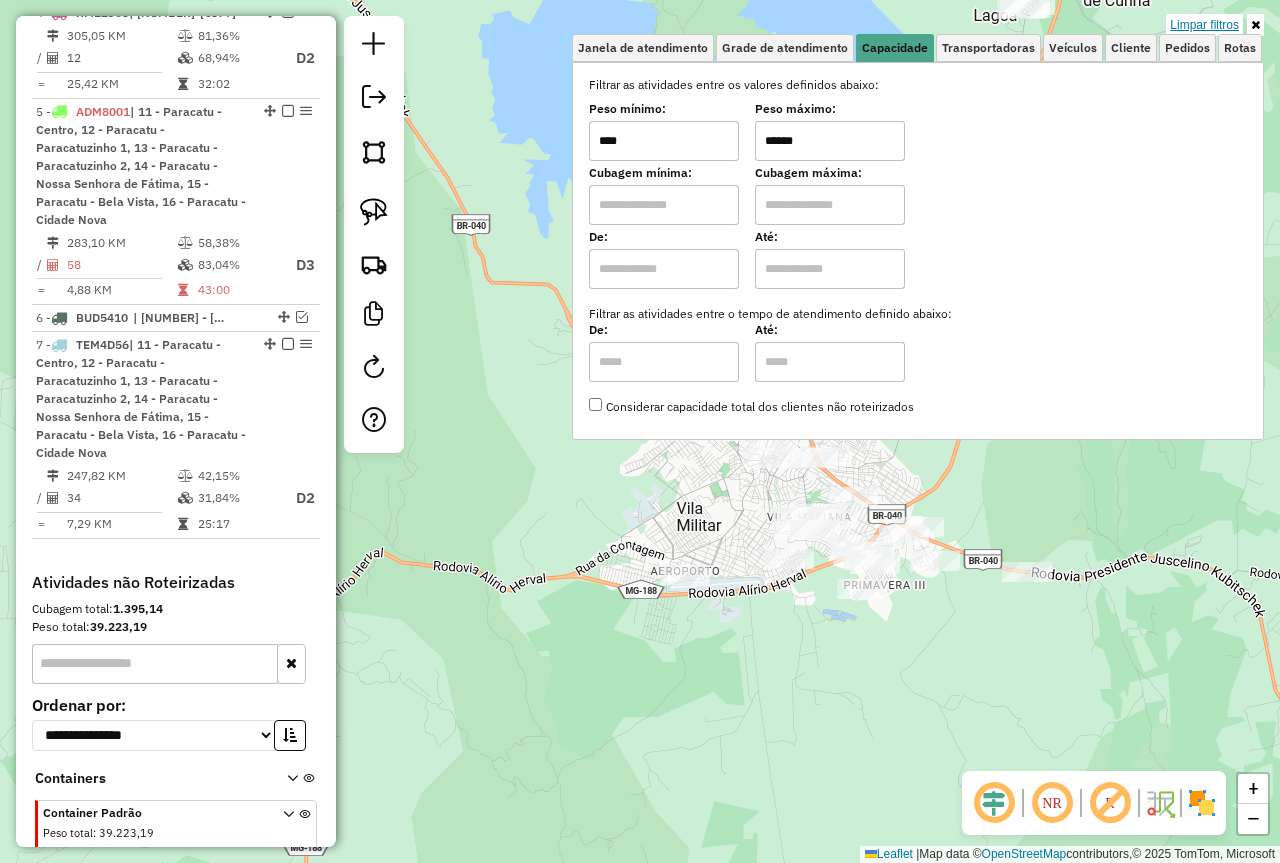 click on "Limpar filtros" at bounding box center (1204, 25) 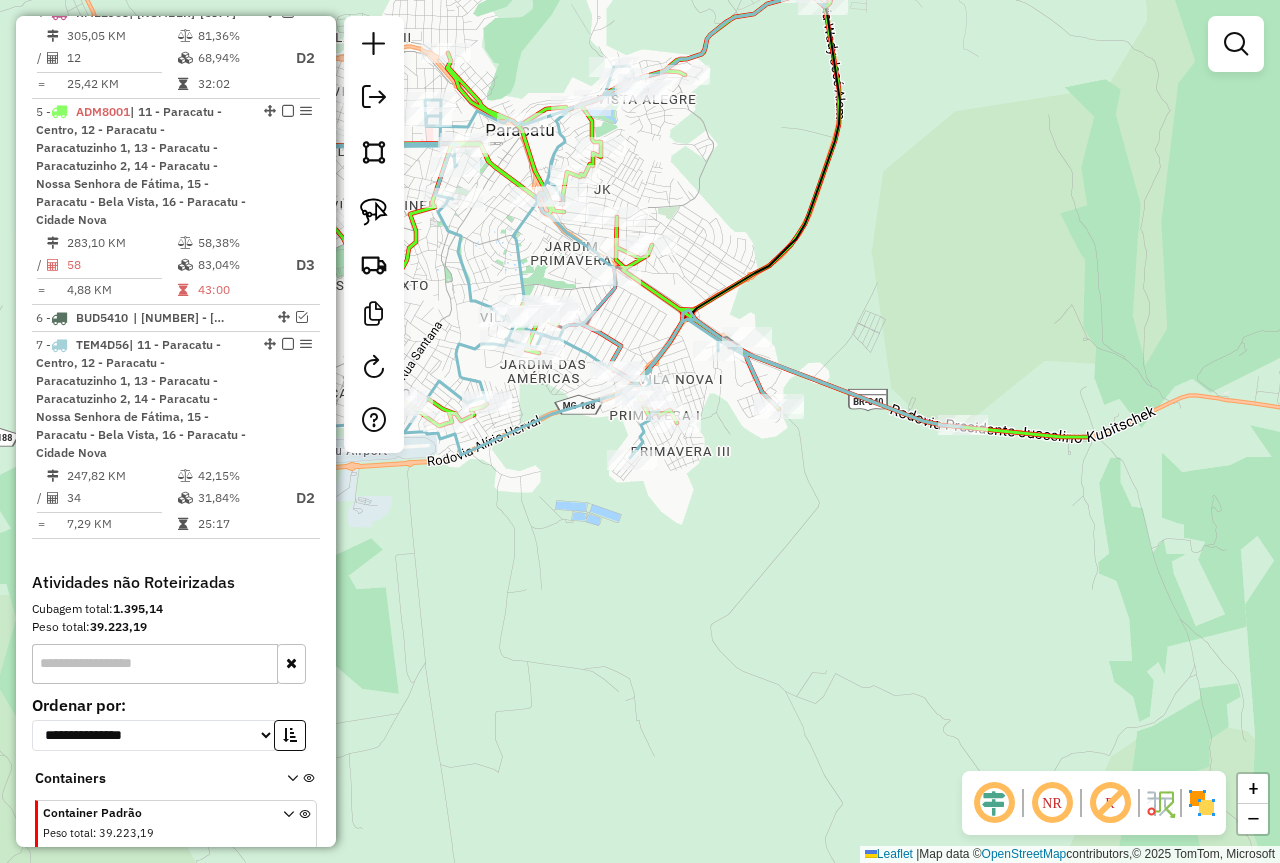 drag, startPoint x: 999, startPoint y: 665, endPoint x: 651, endPoint y: 549, distance: 366.82422 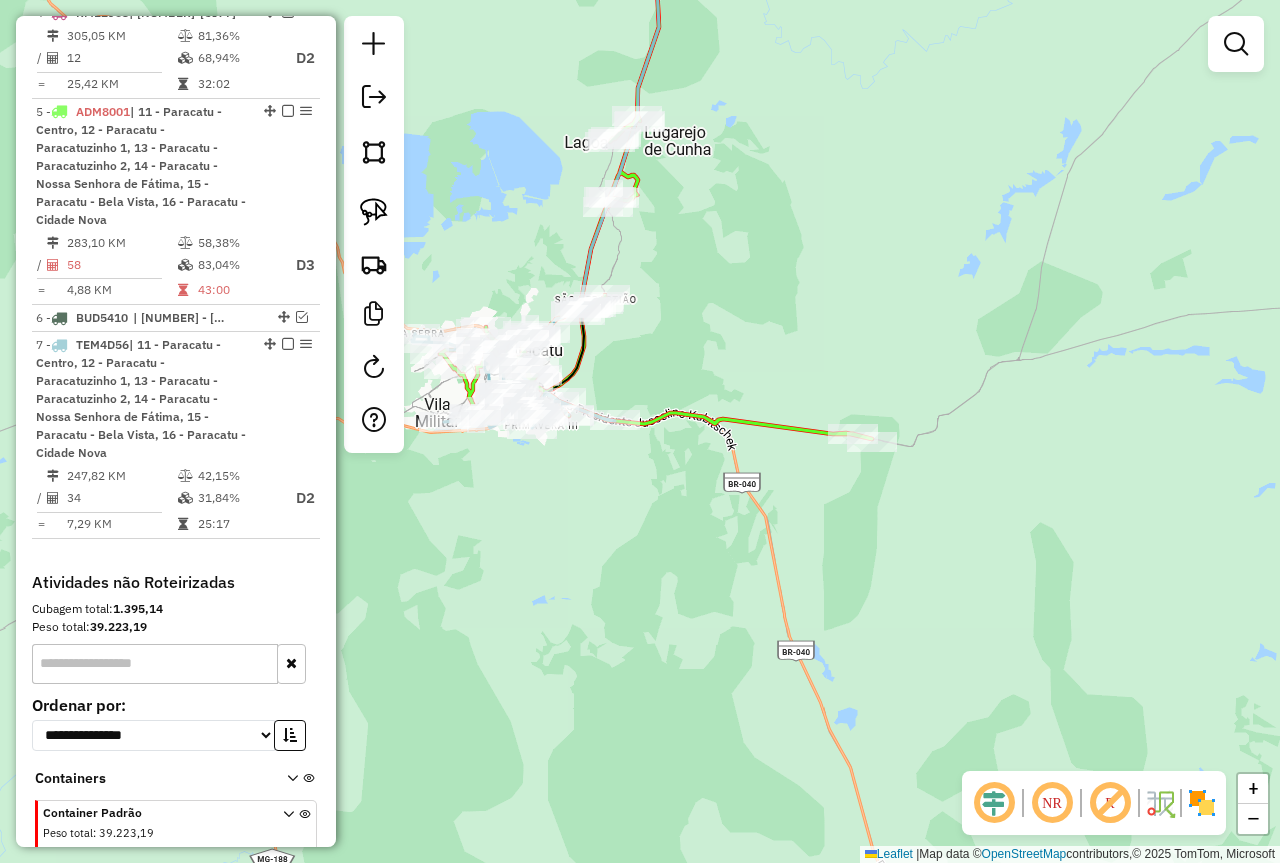 drag, startPoint x: 1118, startPoint y: 516, endPoint x: 730, endPoint y: 503, distance: 388.2177 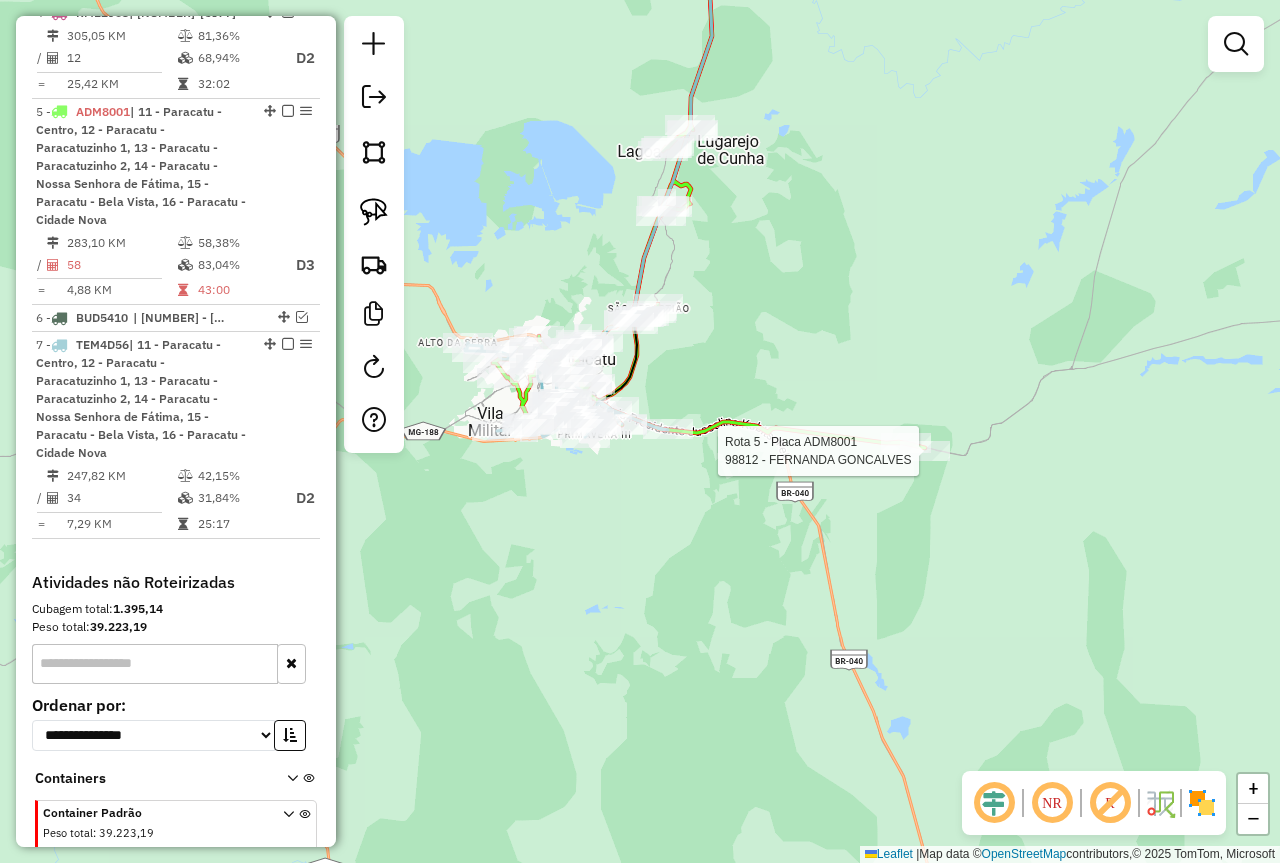 select on "*********" 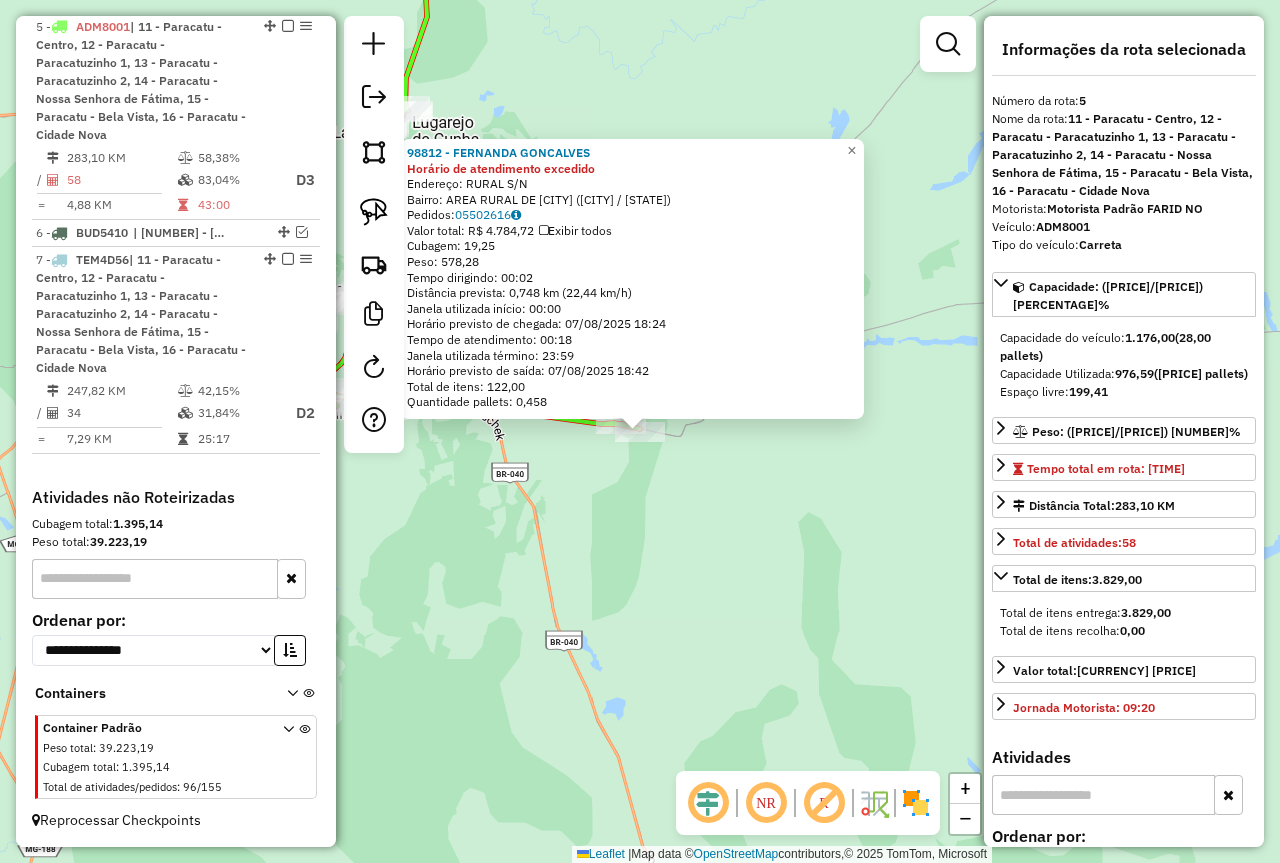scroll, scrollTop: 1180, scrollLeft: 0, axis: vertical 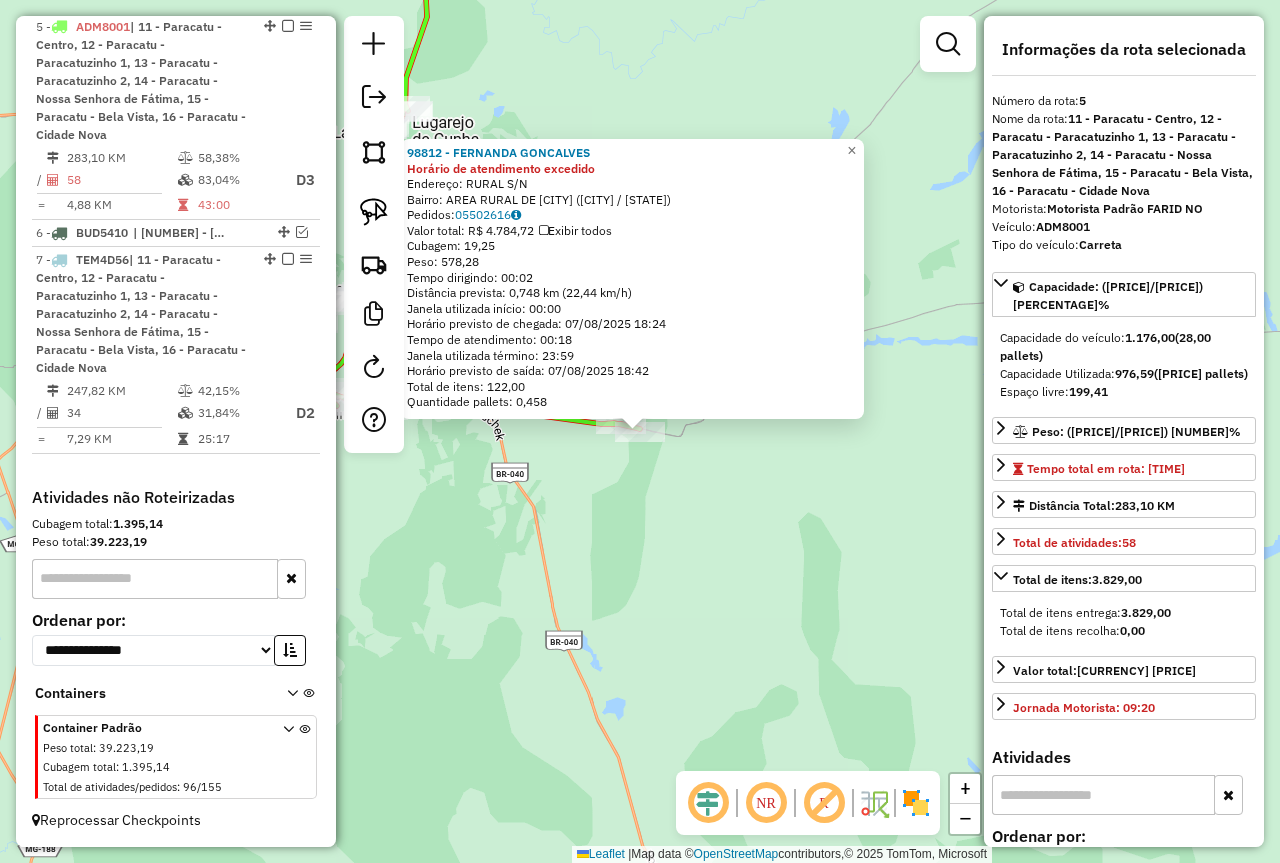 click on "98812 - FERNANDA GONCALVES Horário de atendimento excedido  Endereço:  RURAL S/N   Bairro: AREA RURAL DE PARACATU (PARACATU / MG)   Pedidos:  05502616   Valor total: R$ 4.784,72   Exibir todos   Cubagem: 19,25  Peso: 578,28  Tempo dirigindo: 00:02   Distância prevista: 0,748 km (22,44 km/h)   Janela utilizada início: 00:00   Horário previsto de chegada: 07/08/2025 18:24   Tempo de atendimento: 00:18   Janela utilizada término: 23:59   Horário previsto de saída: 07/08/2025 18:42   Total de itens: 122,00   Quantidade pallets: 0,458  × Janela de atendimento Grade de atendimento Capacidade Transportadoras Veículos Cliente Pedidos  Rotas Selecione os dias de semana para filtrar as janelas de atendimento  Seg   Ter   Qua   Qui   Sex   Sáb   Dom  Informe o período da janela de atendimento: De: Até:  Filtrar exatamente a janela do cliente  Considerar janela de atendimento padrão  Selecione os dias de semana para filtrar as grades de atendimento  Seg   Ter   Qua   Qui   Sex   Sáb   Dom   Peso mínimo:" 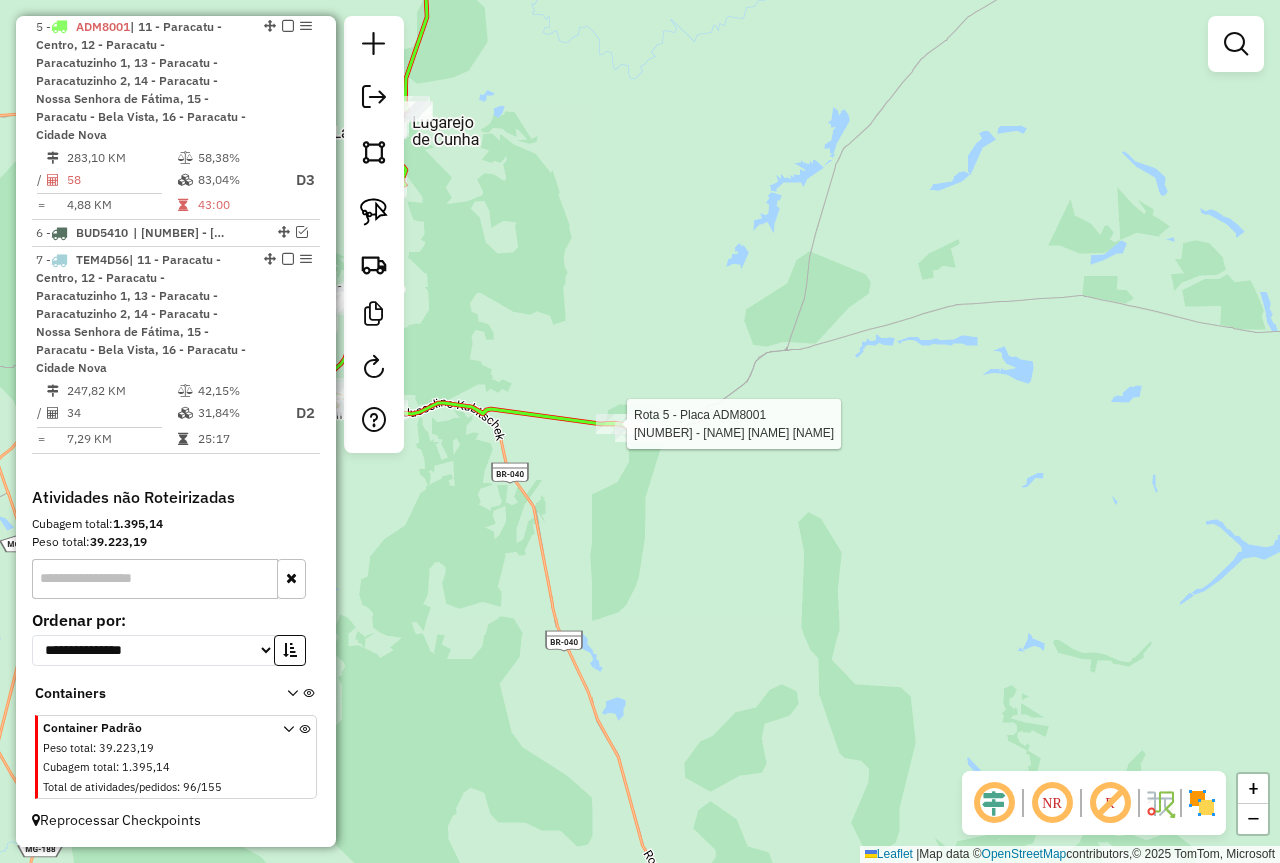 select on "*********" 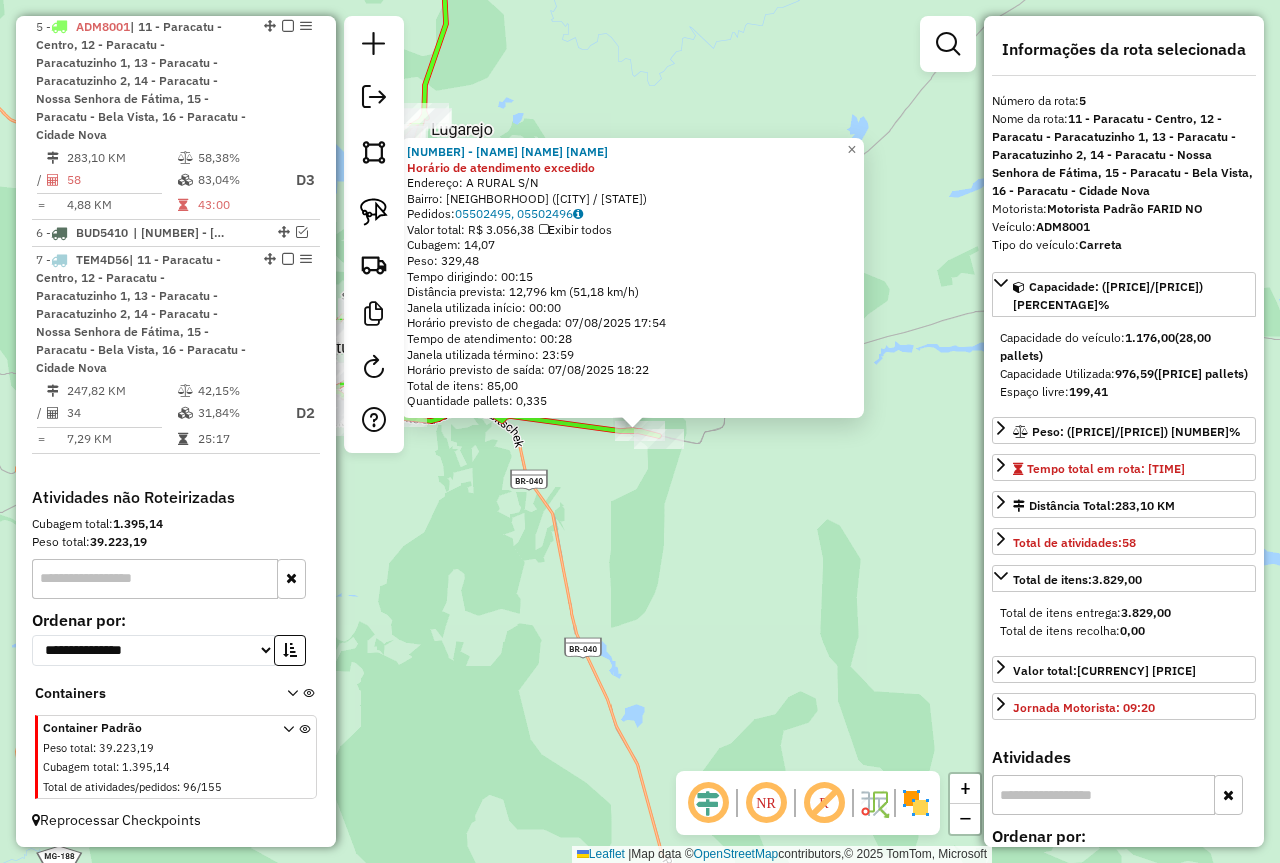 click on "95586 - BAR E MERC JECA TATU Horário de atendimento excedido  Endereço:  A RURAL S/N   Bairro: ZONA RURAL (PARACATU / MG)   Pedidos:  05502495, 05502496   Valor total: R$ 3.056,38   Exibir todos   Cubagem: 14,07  Peso: 329,48  Tempo dirigindo: 00:15   Distância prevista: 12,796 km (51,18 km/h)   Janela utilizada início: 00:00   Horário previsto de chegada: 07/08/2025 17:54   Tempo de atendimento: 00:28   Janela utilizada término: 23:59   Horário previsto de saída: 07/08/2025 18:22   Total de itens: 85,00   Quantidade pallets: 0,335  × Janela de atendimento Grade de atendimento Capacidade Transportadoras Veículos Cliente Pedidos  Rotas Selecione os dias de semana para filtrar as janelas de atendimento  Seg   Ter   Qua   Qui   Sex   Sáb   Dom  Informe o período da janela de atendimento: De: Até:  Filtrar exatamente a janela do cliente  Considerar janela de atendimento padrão  Selecione os dias de semana para filtrar as grades de atendimento  Seg   Ter   Qua   Qui   Sex   Sáb   Dom   De:   Até:" 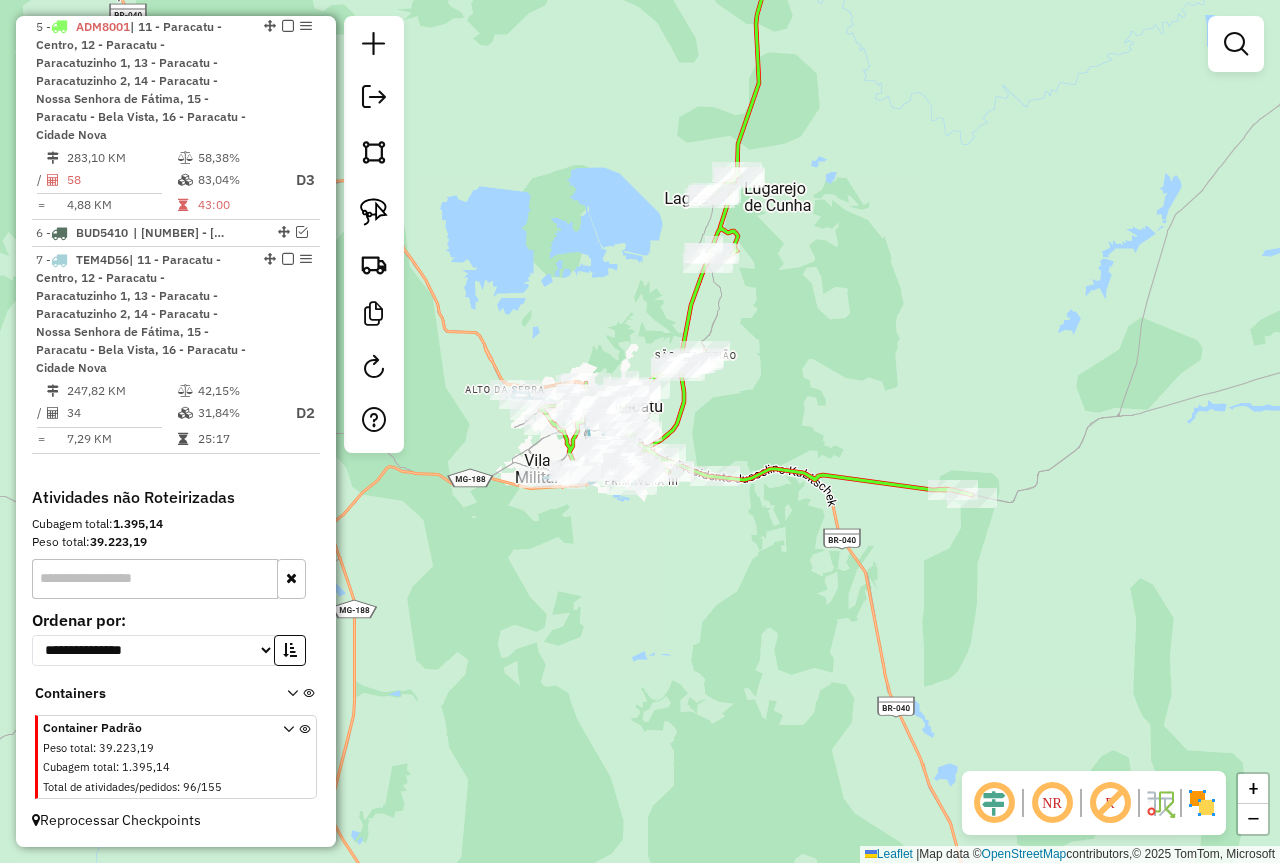 drag, startPoint x: 614, startPoint y: 500, endPoint x: 1079, endPoint y: 577, distance: 471.33215 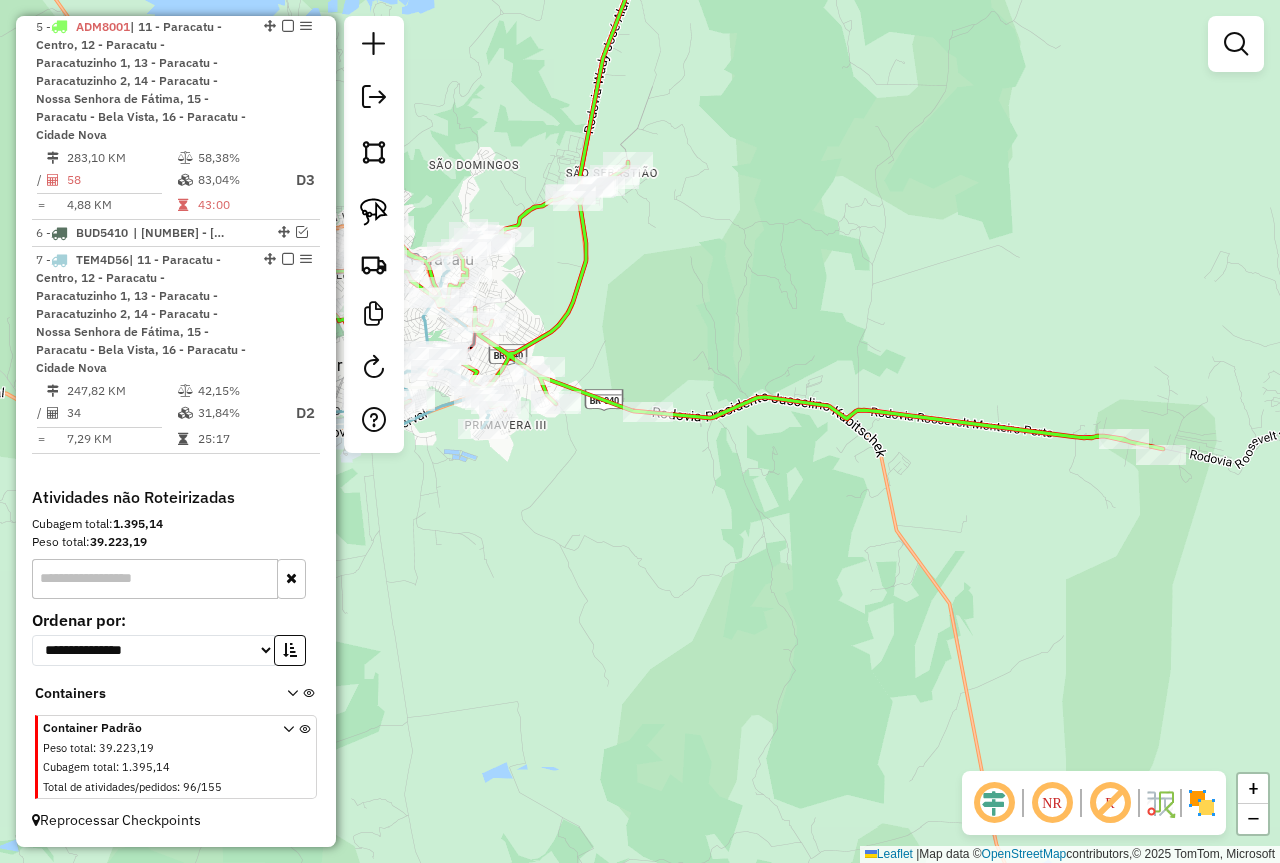 drag, startPoint x: 610, startPoint y: 500, endPoint x: 729, endPoint y: 525, distance: 121.597694 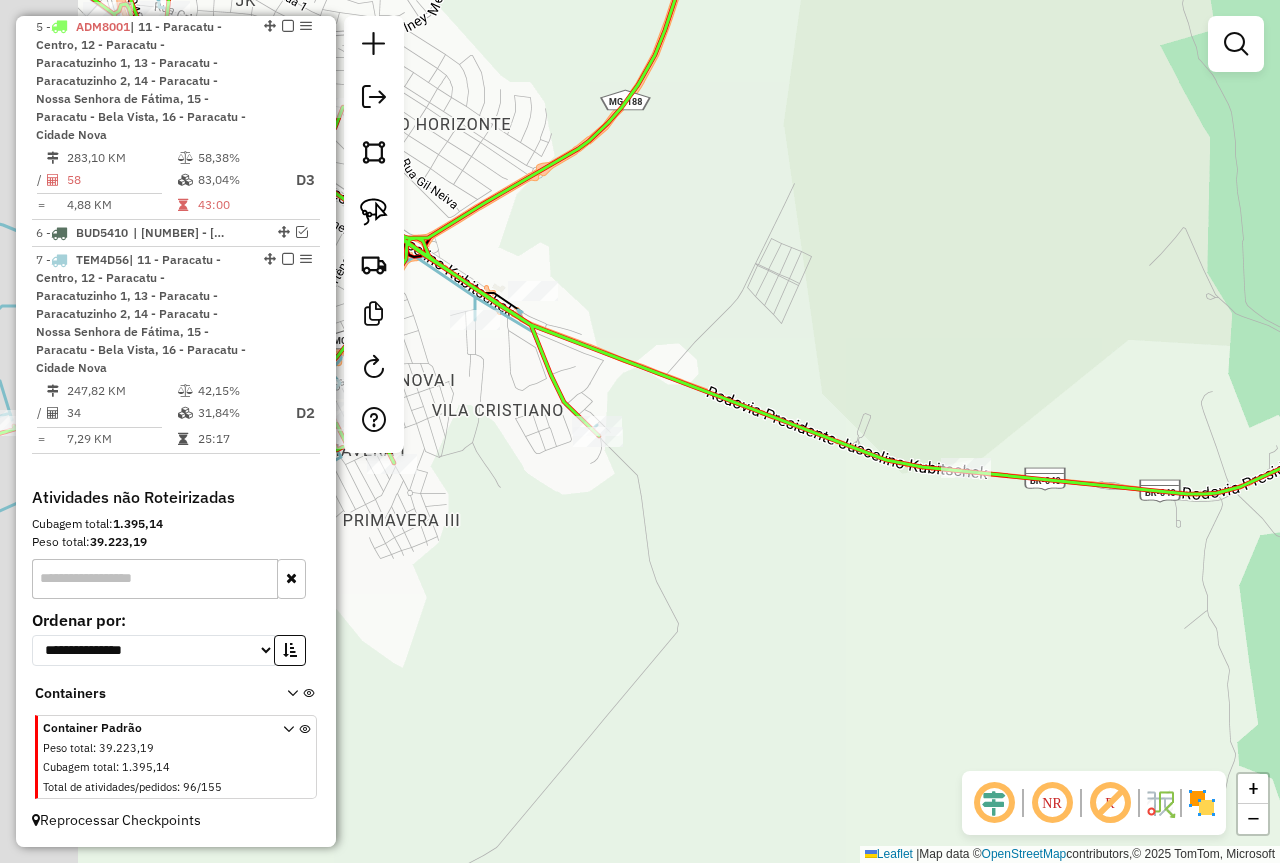 drag, startPoint x: 669, startPoint y: 472, endPoint x: 813, endPoint y: 521, distance: 152.10852 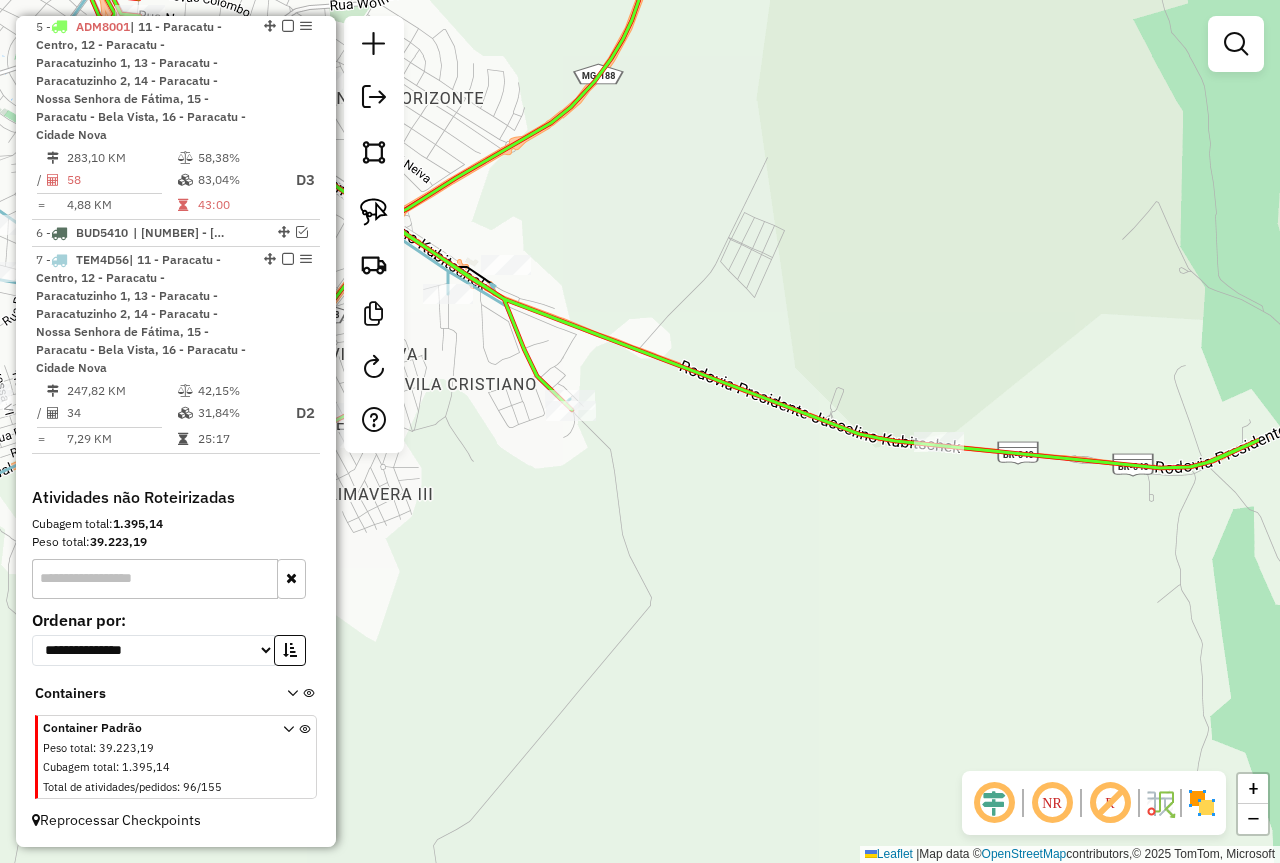 drag, startPoint x: 689, startPoint y: 521, endPoint x: 744, endPoint y: 506, distance: 57.00877 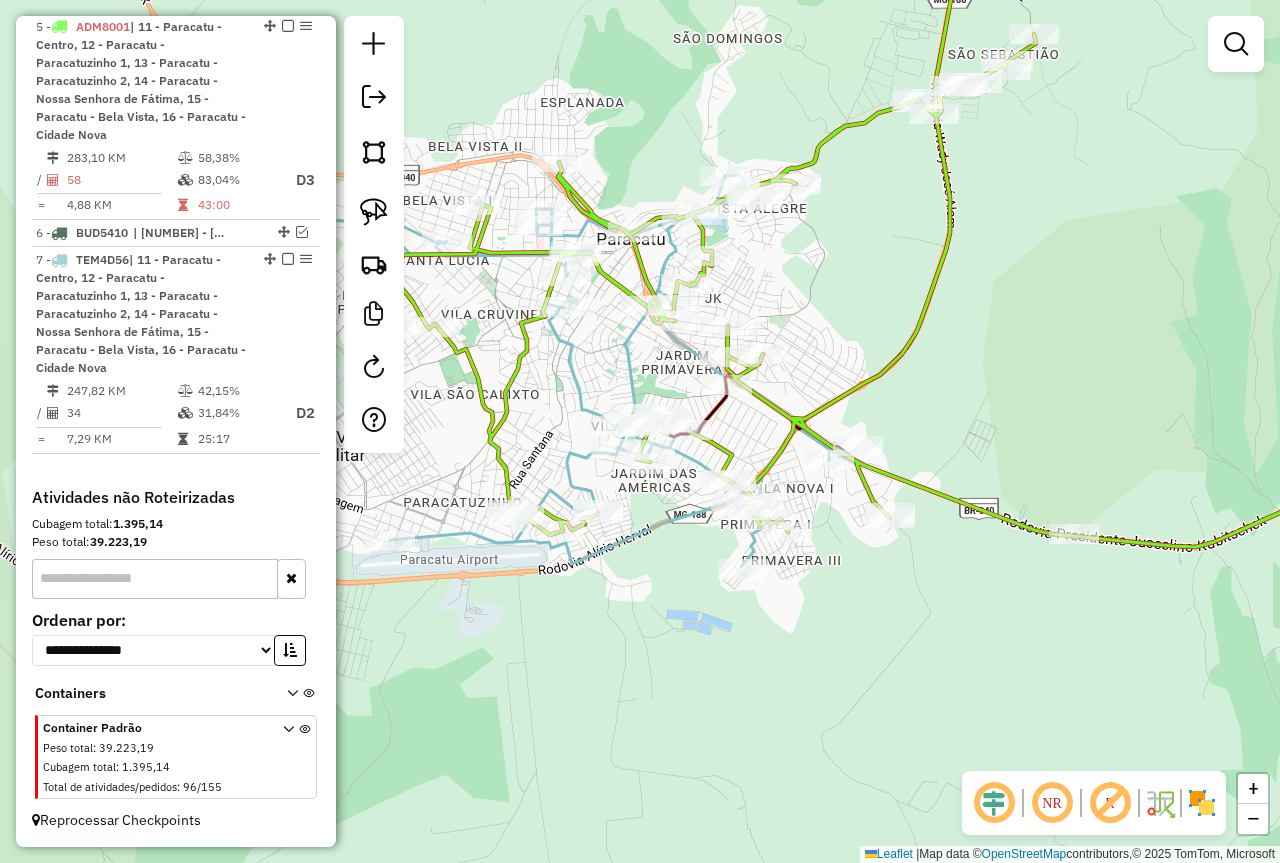 drag, startPoint x: 740, startPoint y: 498, endPoint x: 860, endPoint y: 555, distance: 132.84953 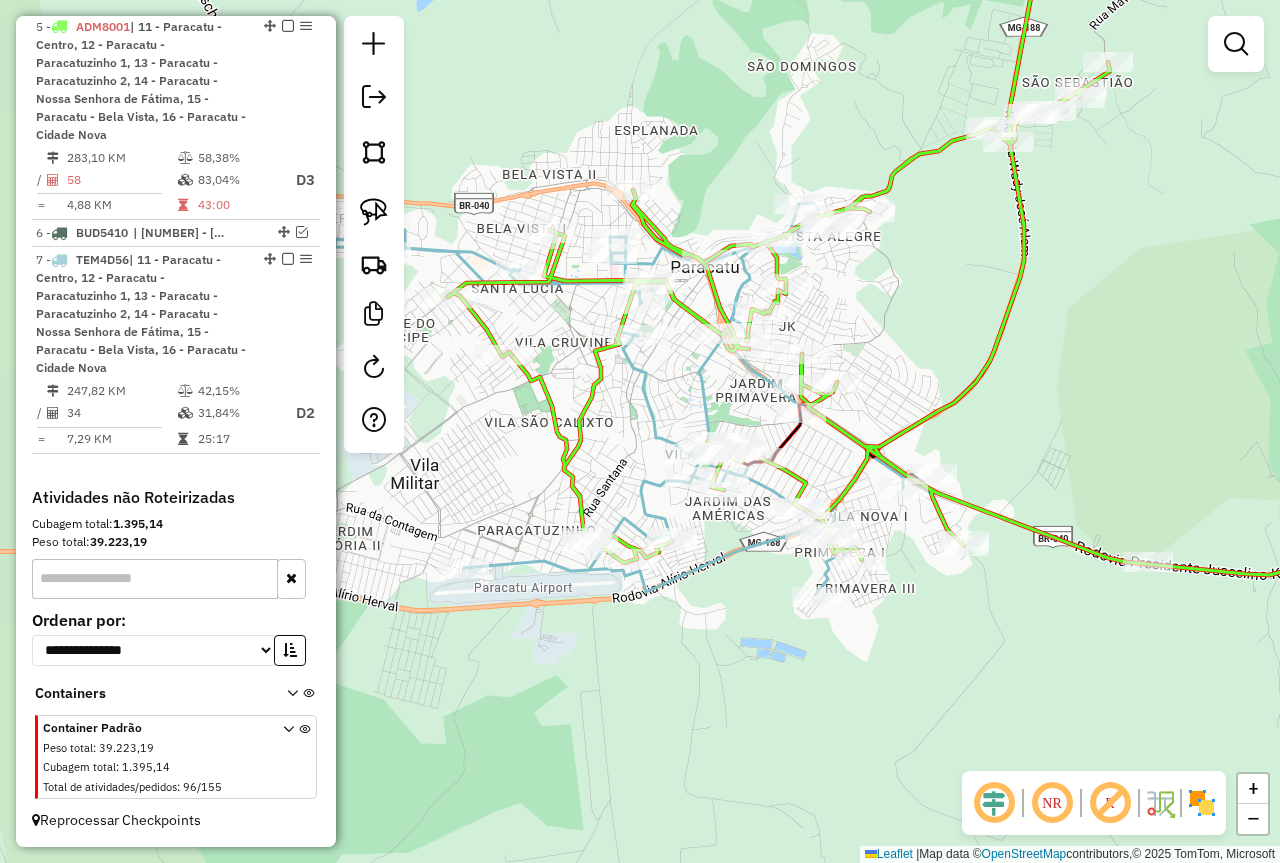 drag, startPoint x: 942, startPoint y: 575, endPoint x: 987, endPoint y: 590, distance: 47.434166 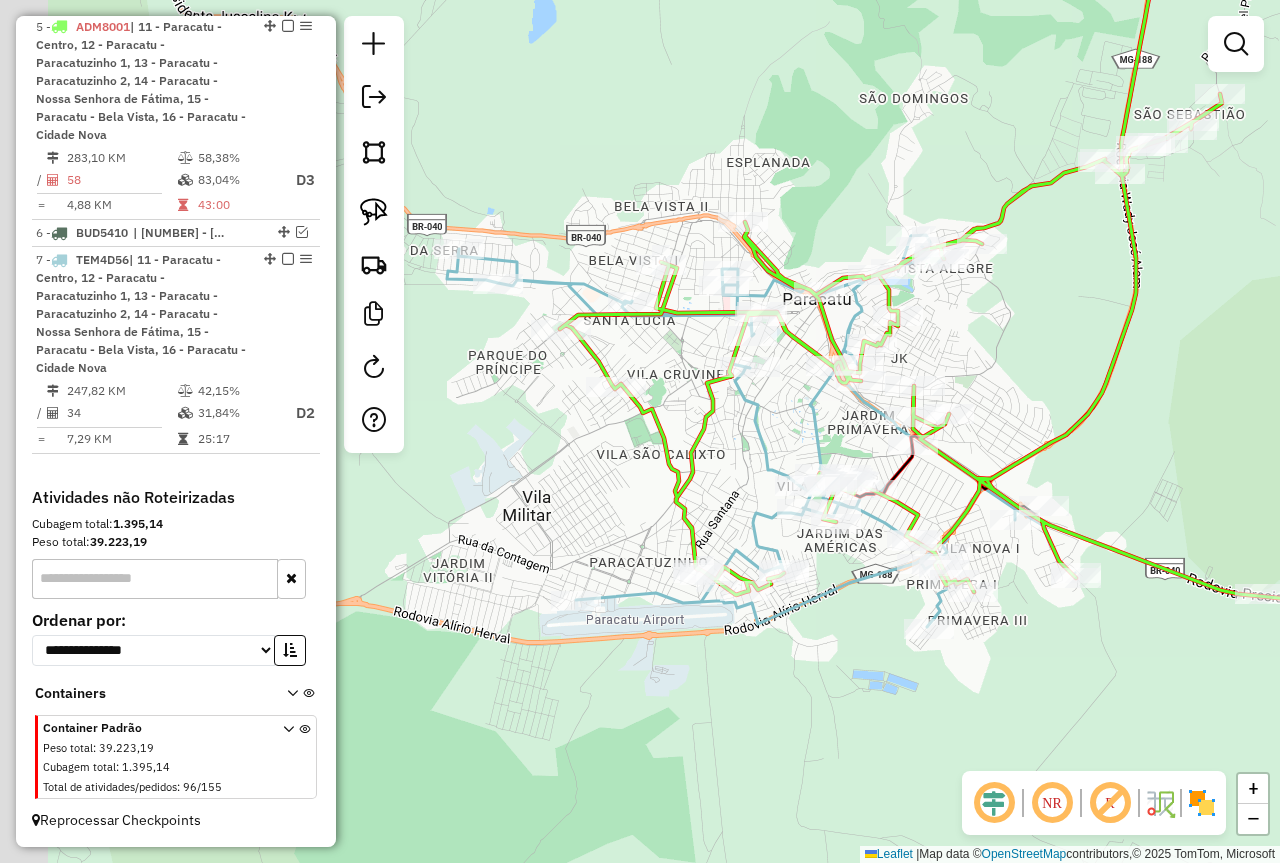 drag, startPoint x: 937, startPoint y: 437, endPoint x: 1066, endPoint y: 473, distance: 133.9291 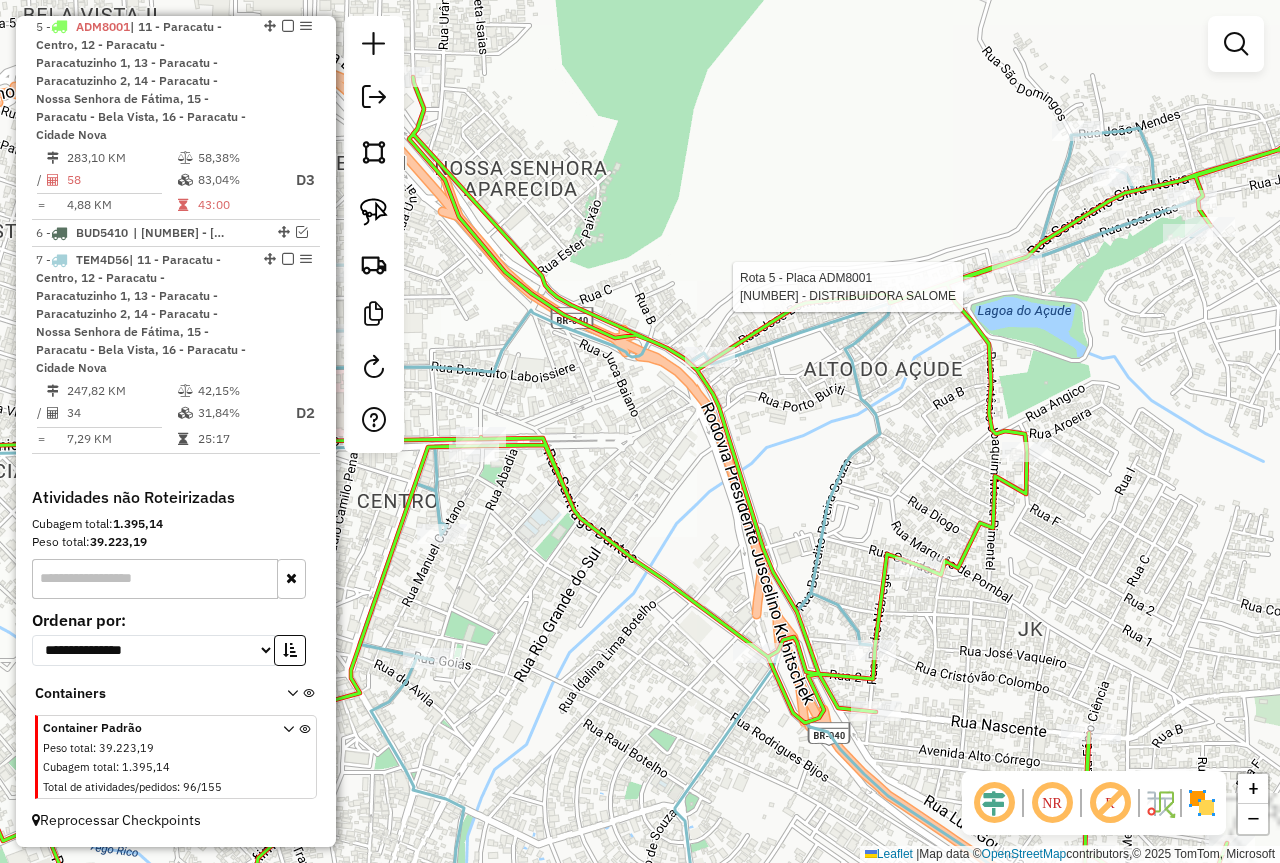 select on "*********" 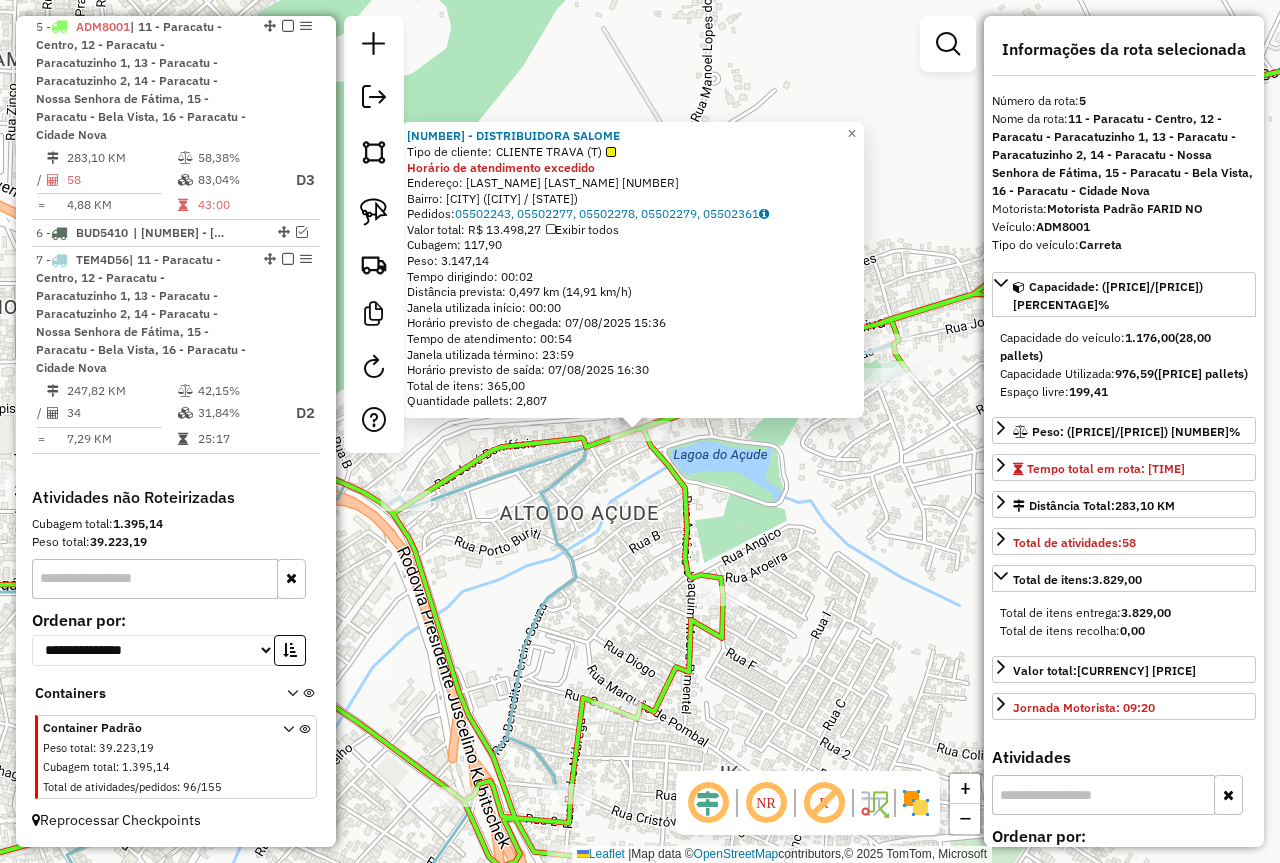 click on "97923 - DISTRIBUIDORA SALOME  Tipo de cliente:   CLIENTE TRAVA (T)  Horário de atendimento excedido  Endereço:  SEVERIANO SILVA NEIVA 381   Bairro: ALTO DO ACUDE (PARACATU / MG)   Pedidos:  05502243, 05502277, 05502278, 05502279, 05502361   Valor total: R$ 13.498,27   Exibir todos   Cubagem: 117,90  Peso: 3.147,14  Tempo dirigindo: 00:02   Distância prevista: 0,497 km (14,91 km/h)   Janela utilizada início: 00:00   Horário previsto de chegada: 07/08/2025 15:36   Tempo de atendimento: 00:54   Janela utilizada término: 23:59   Horário previsto de saída: 07/08/2025 16:30   Total de itens: 365,00   Quantidade pallets: 2,807  × Janela de atendimento Grade de atendimento Capacidade Transportadoras Veículos Cliente Pedidos  Rotas Selecione os dias de semana para filtrar as janelas de atendimento  Seg   Ter   Qua   Qui   Sex   Sáb   Dom  Informe o período da janela de atendimento: De: Até:  Filtrar exatamente a janela do cliente  Considerar janela de atendimento padrão   Seg   Ter   Qua   Qui   Sex  De:" 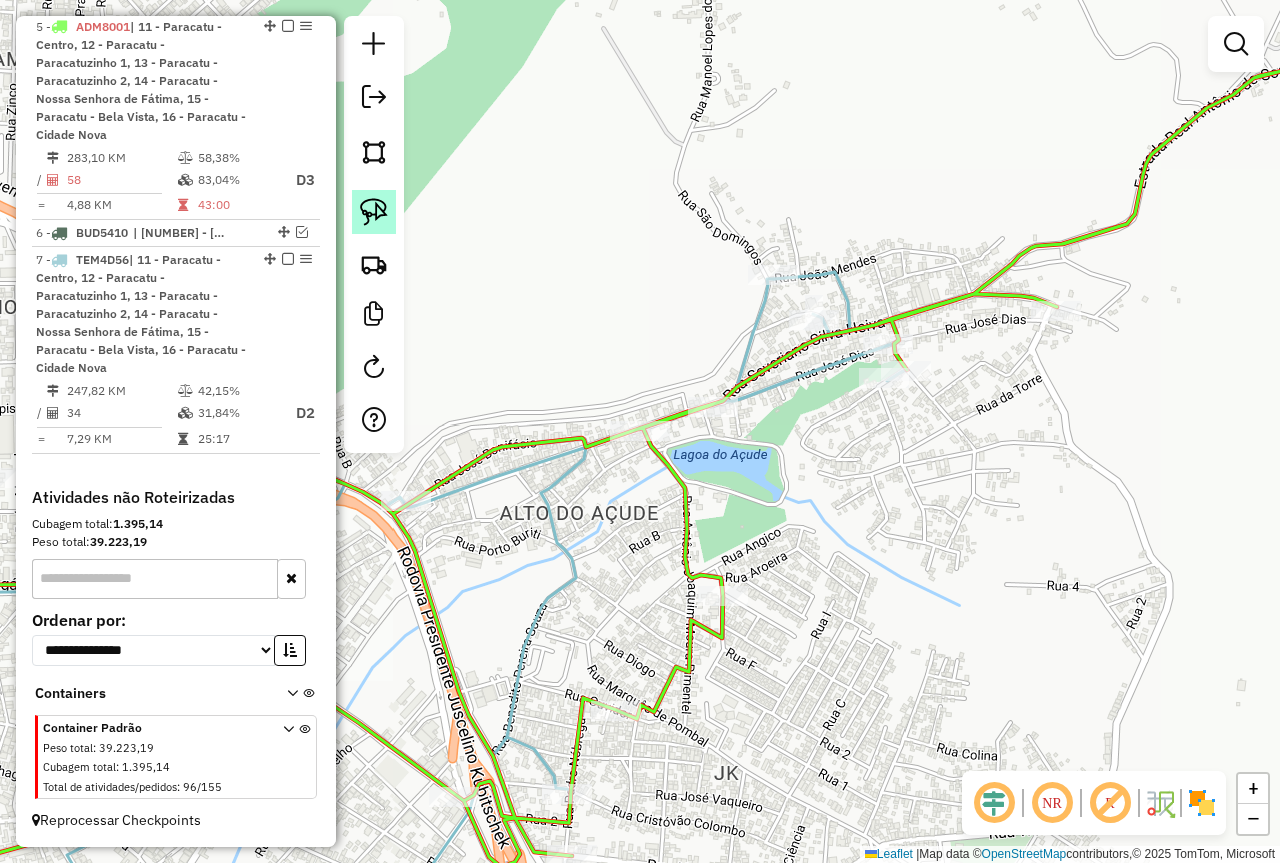 click 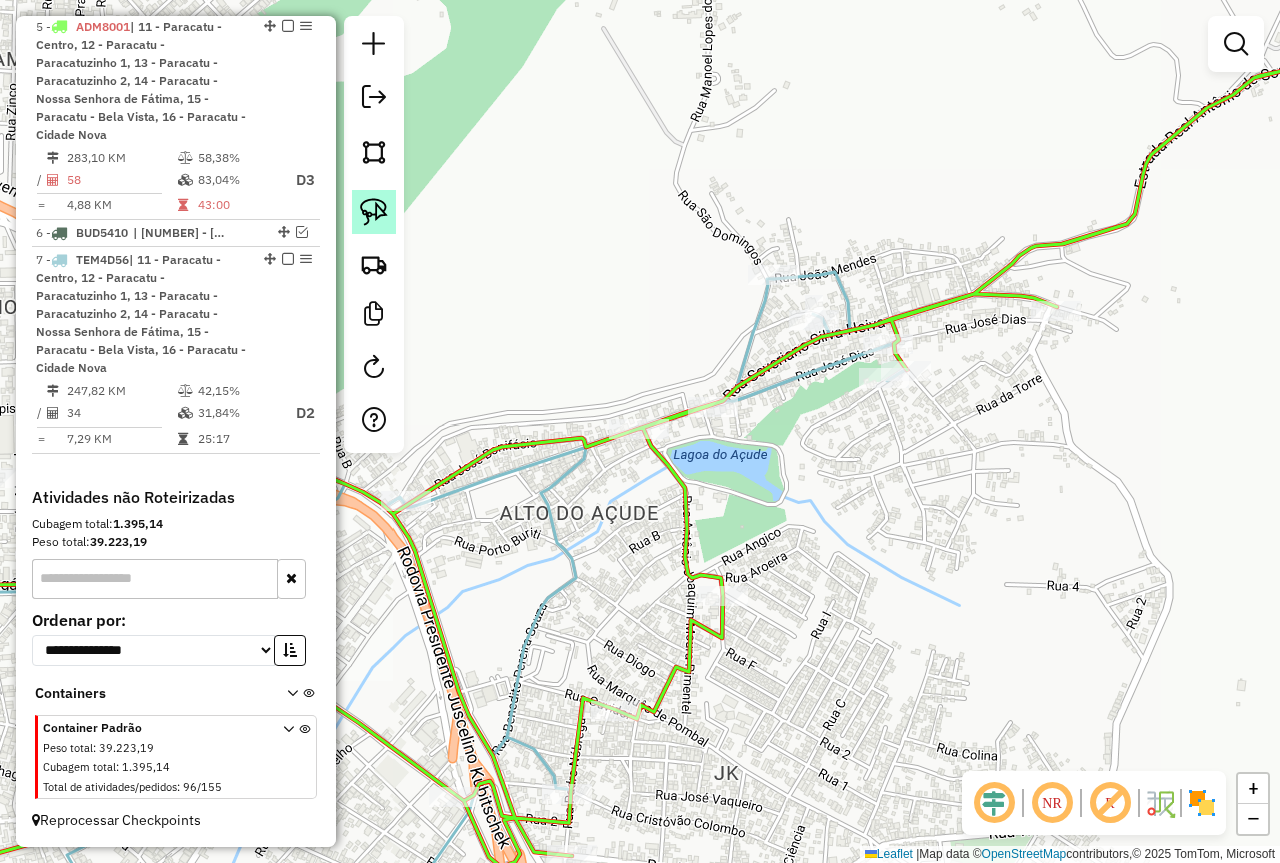 click 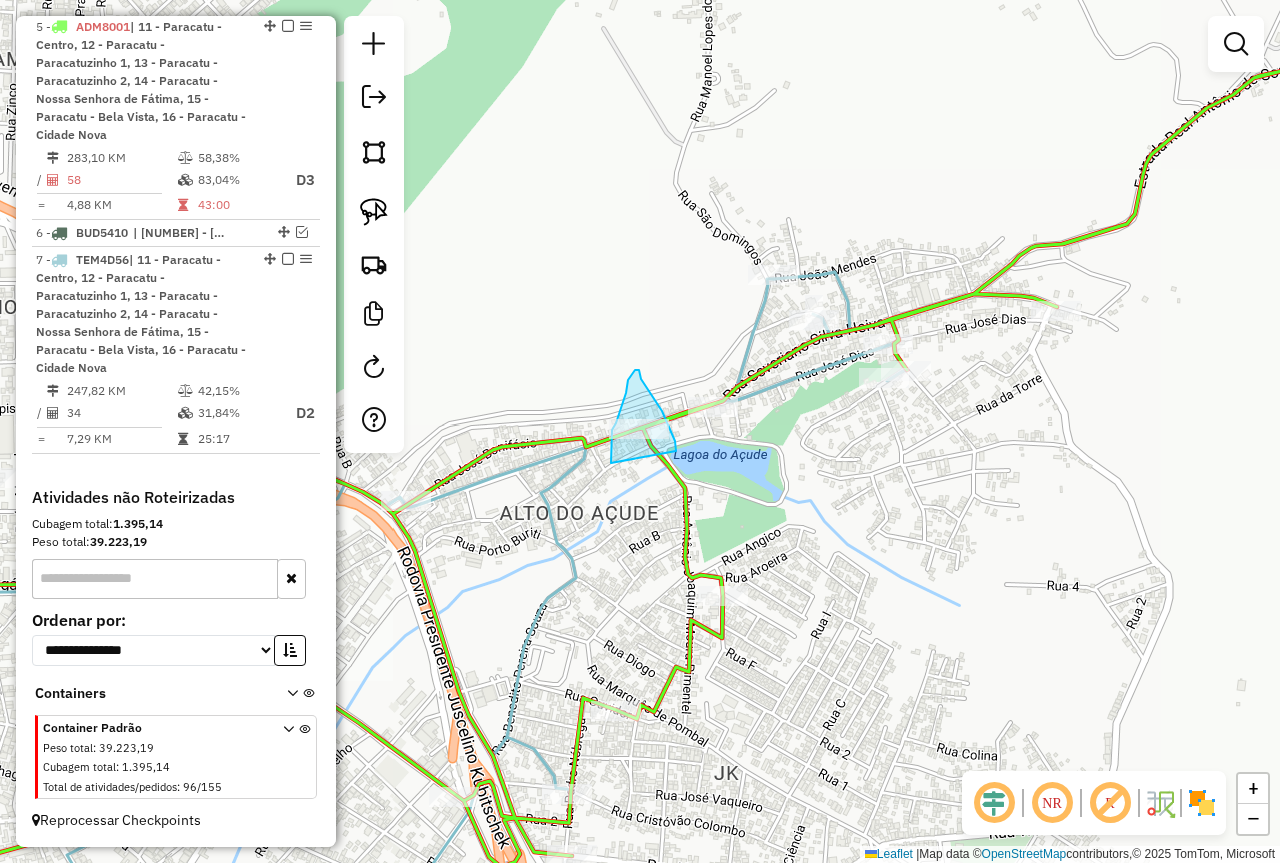 drag, startPoint x: 676, startPoint y: 451, endPoint x: 611, endPoint y: 463, distance: 66.09841 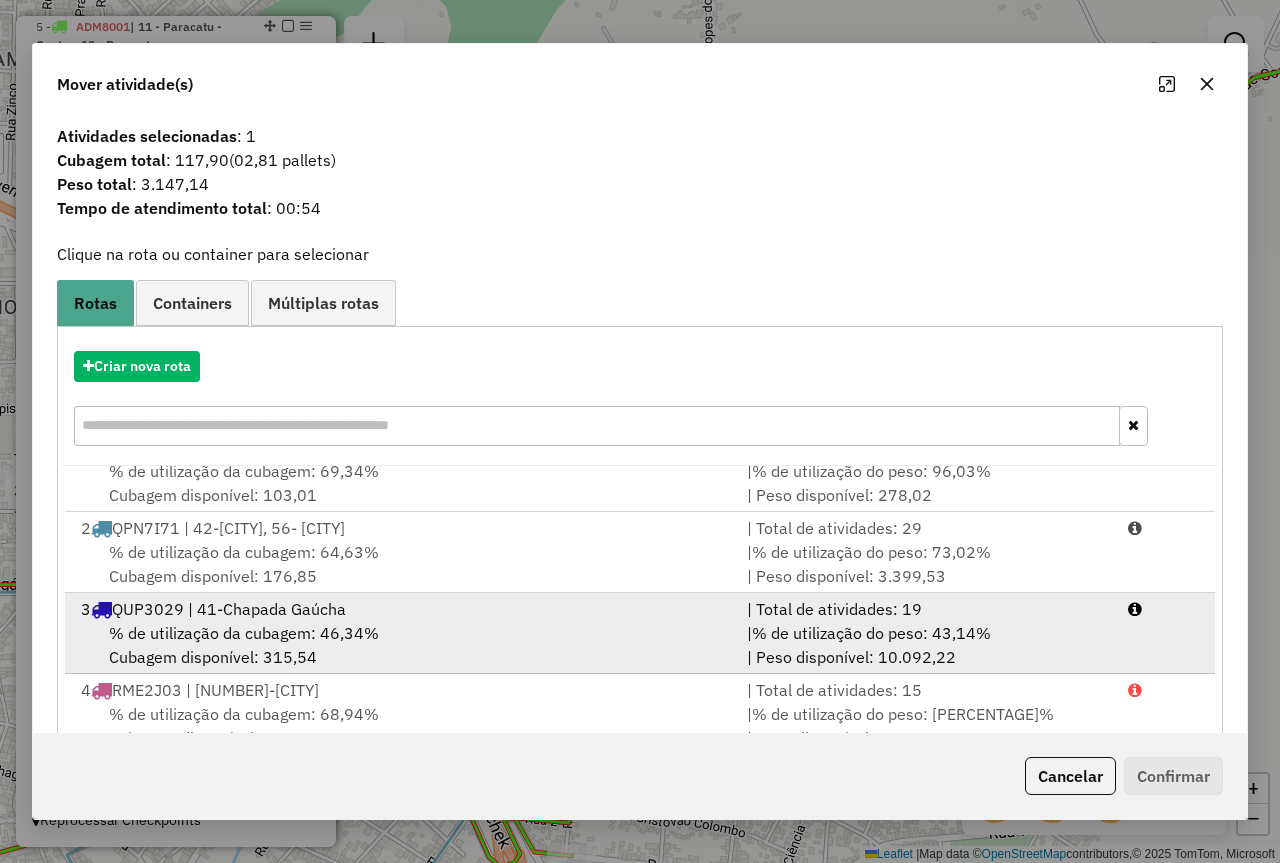 scroll, scrollTop: 53, scrollLeft: 0, axis: vertical 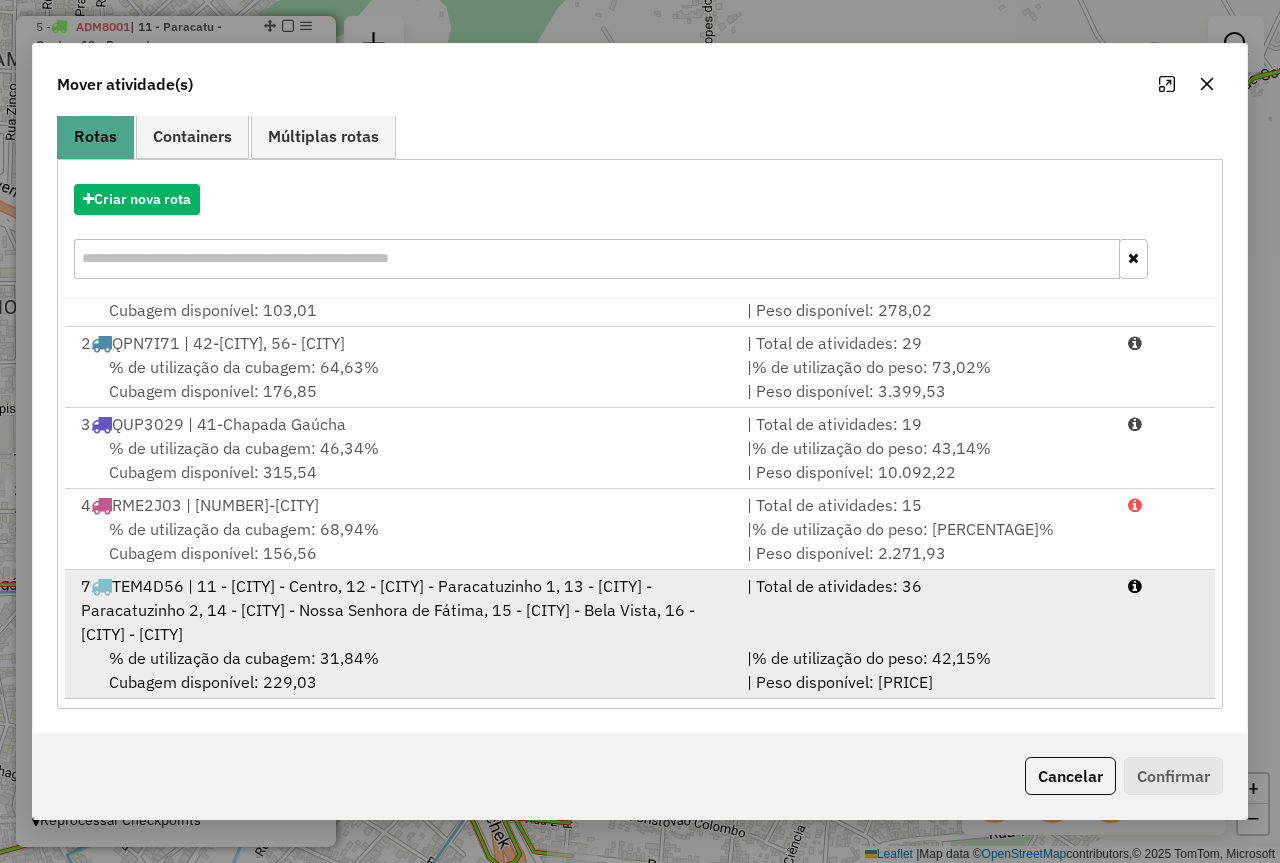 click on "7  TEM4D56 | 11 - Paracatu - Centro, 12 - Paracatu - Paracatuzinho 1, 13 - Paracatu - Paracatuzinho 2, 14 - Paracatu - Nossa Senhora de Fátima, 15 - Paracatu - Bela Vista, 16 - Paracatu - Cidade Nova" at bounding box center [402, 610] 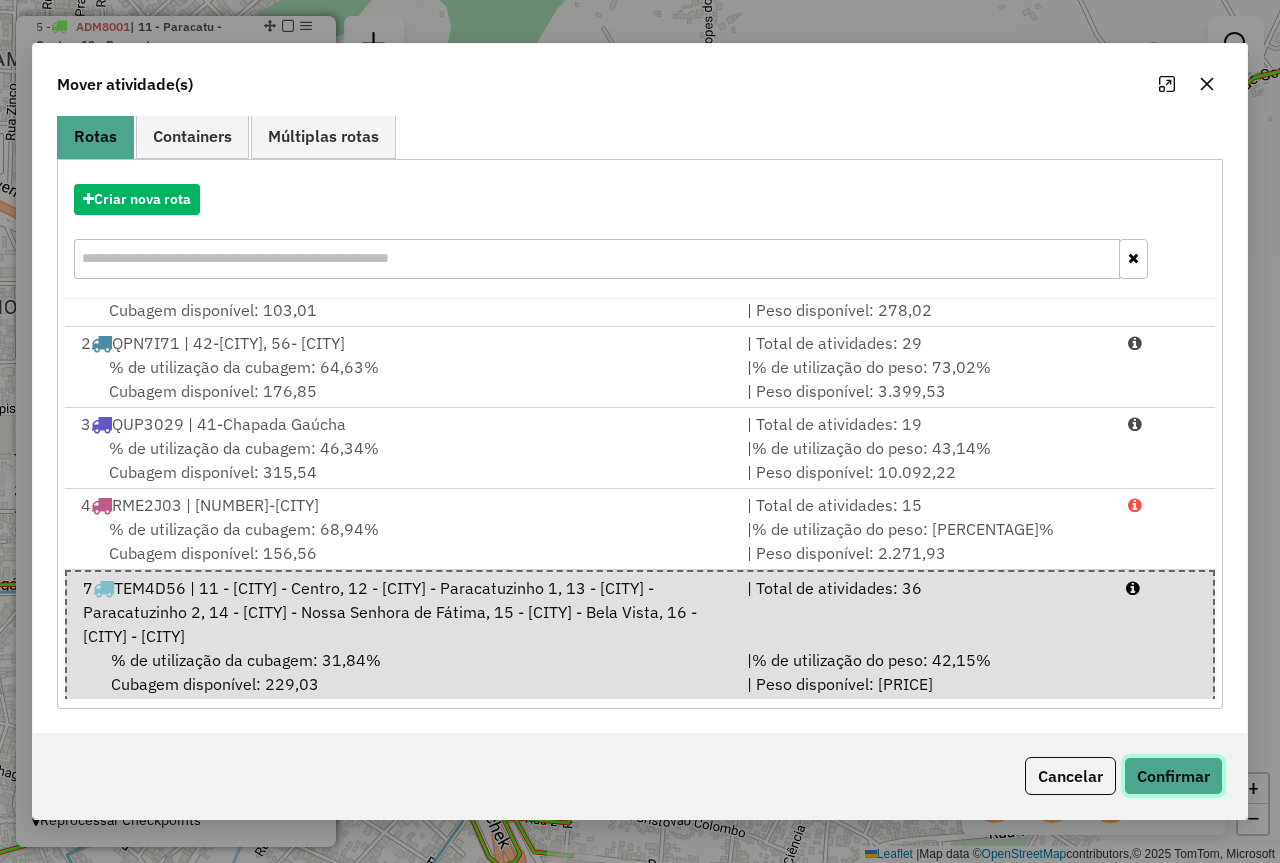 click on "Confirmar" 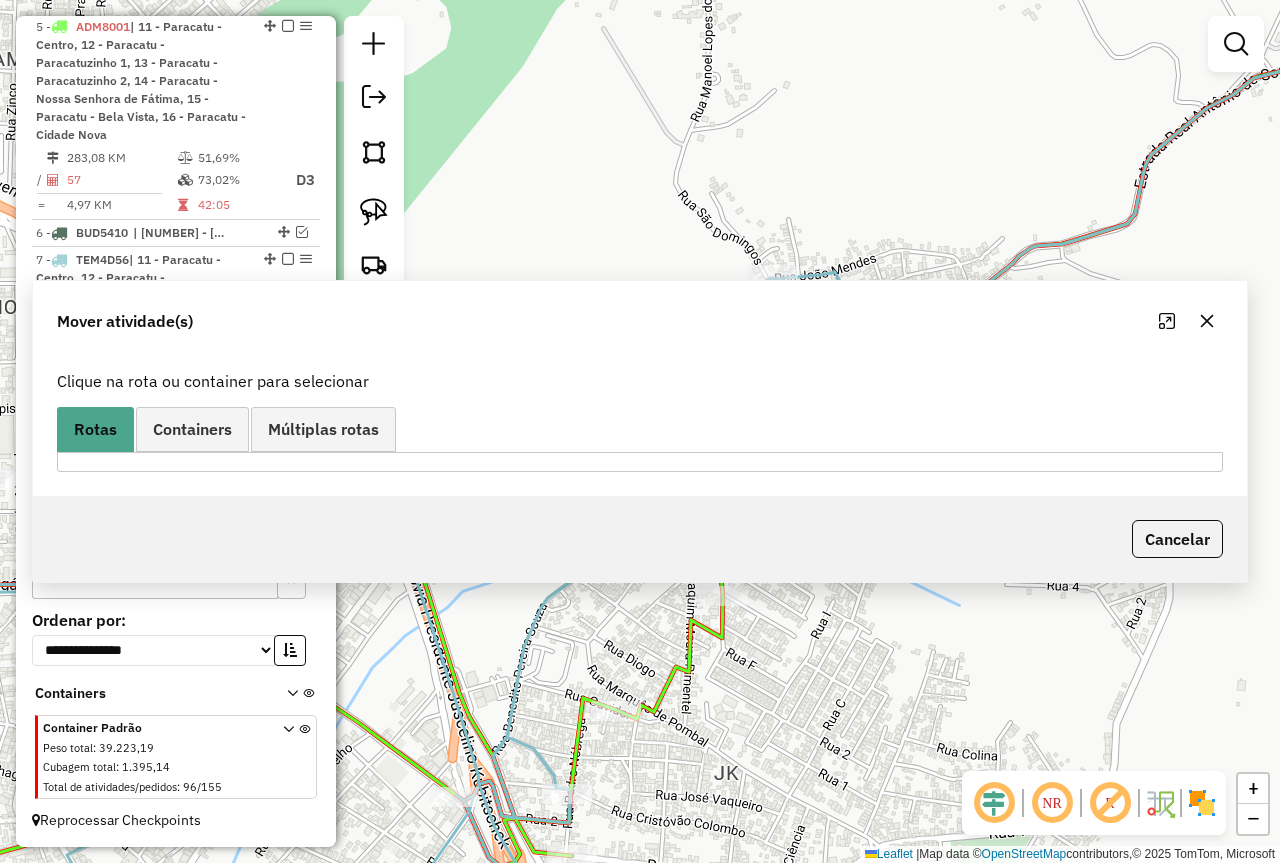scroll, scrollTop: 0, scrollLeft: 0, axis: both 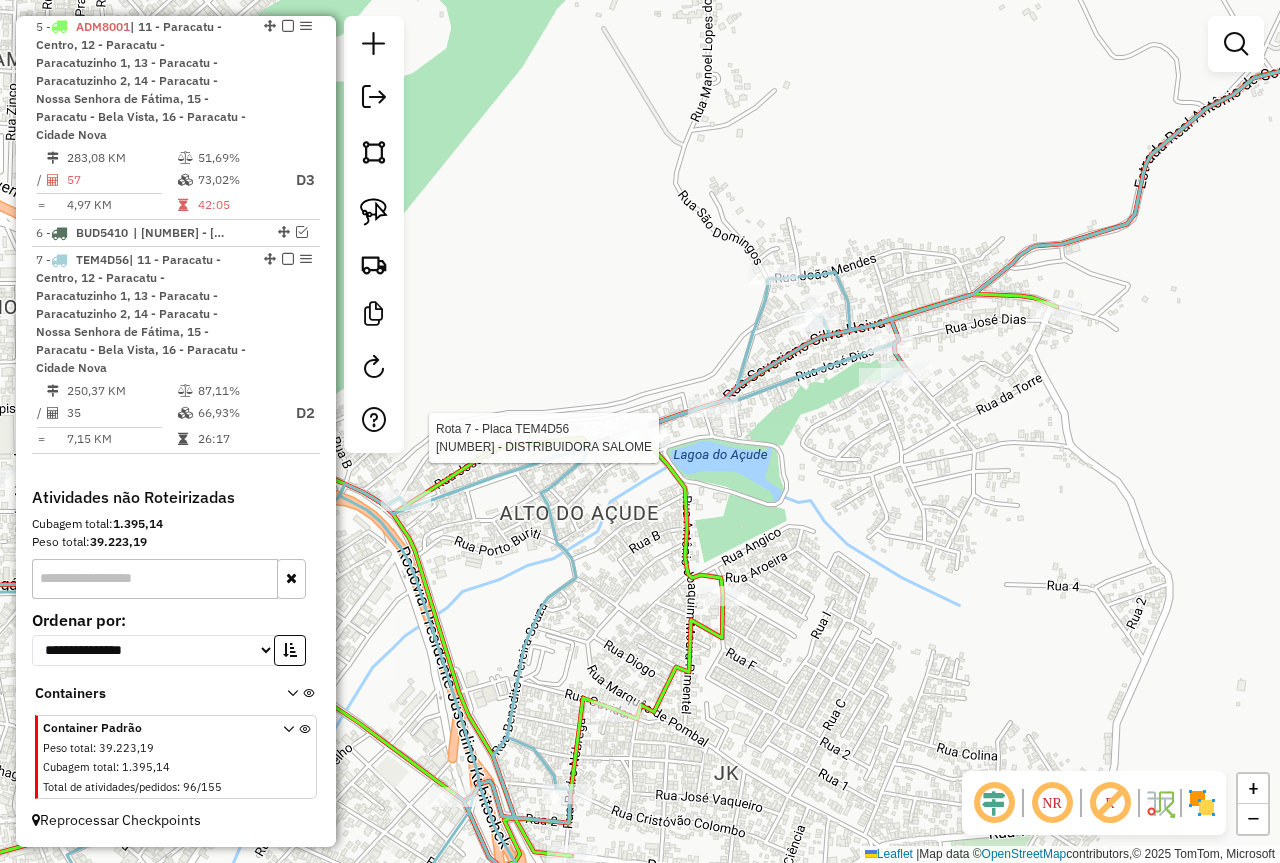select on "*********" 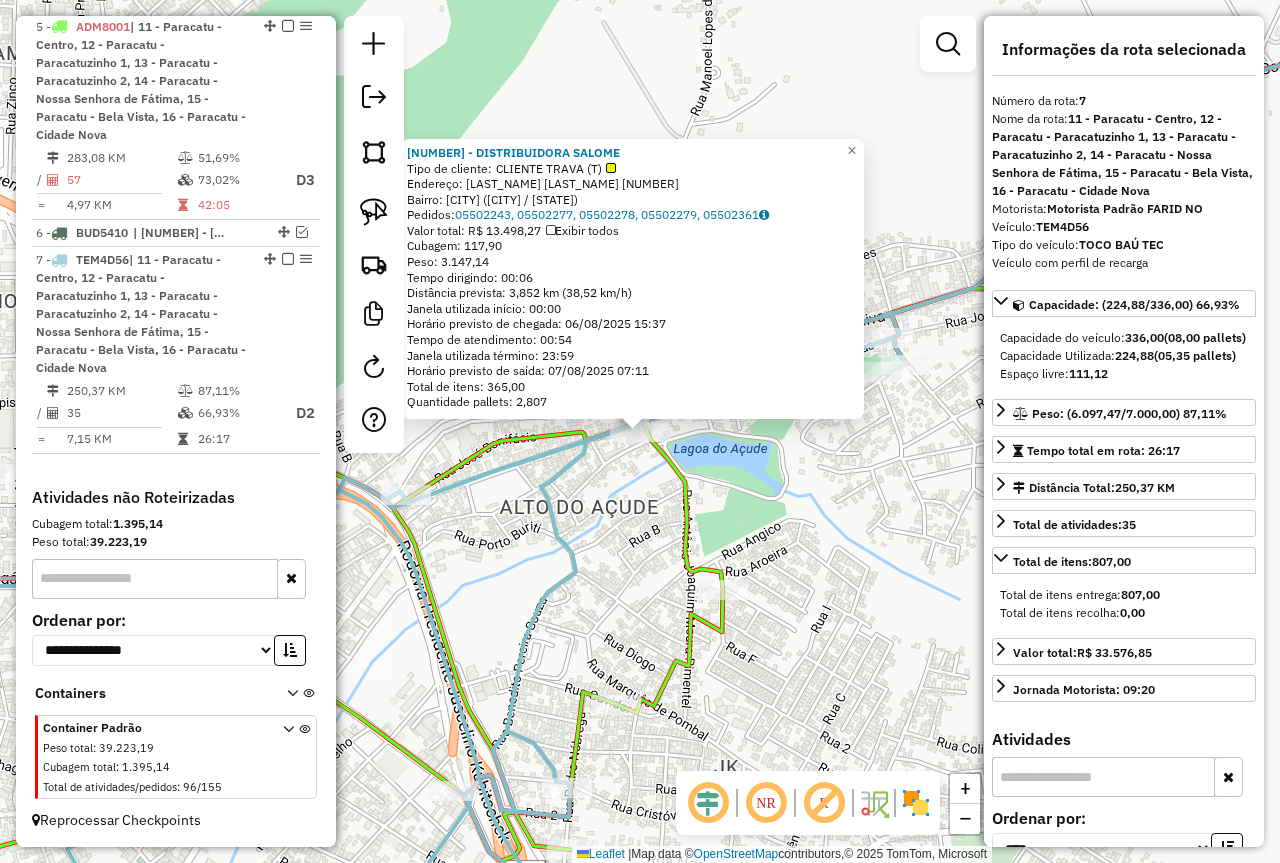 click on "97923 - DISTRIBUIDORA SALOME  Tipo de cliente:   CLIENTE TRAVA (T)   Endereço:  SEVERIANO SILVA NEIVA 381   Bairro: ALTO DO ACUDE (PARACATU / MG)   Pedidos:  05502243, 05502277, 05502278, 05502279, 05502361   Valor total: R$ 13.498,27   Exibir todos   Cubagem: 117,90  Peso: 3.147,14  Tempo dirigindo: 00:06   Distância prevista: 3,852 km (38,52 km/h)   Janela utilizada início: 00:00   Horário previsto de chegada: 06/08/2025 15:37   Tempo de atendimento: 00:54   Janela utilizada término: 23:59   Horário previsto de saída: 07/08/2025 07:11   Total de itens: 365,00   Quantidade pallets: 2,807  × Janela de atendimento Grade de atendimento Capacidade Transportadoras Veículos Cliente Pedidos  Rotas Selecione os dias de semana para filtrar as janelas de atendimento  Seg   Ter   Qua   Qui   Sex   Sáb   Dom  Informe o período da janela de atendimento: De: Até:  Filtrar exatamente a janela do cliente  Considerar janela de atendimento padrão  Selecione os dias de semana para filtrar as grades de atendimento" 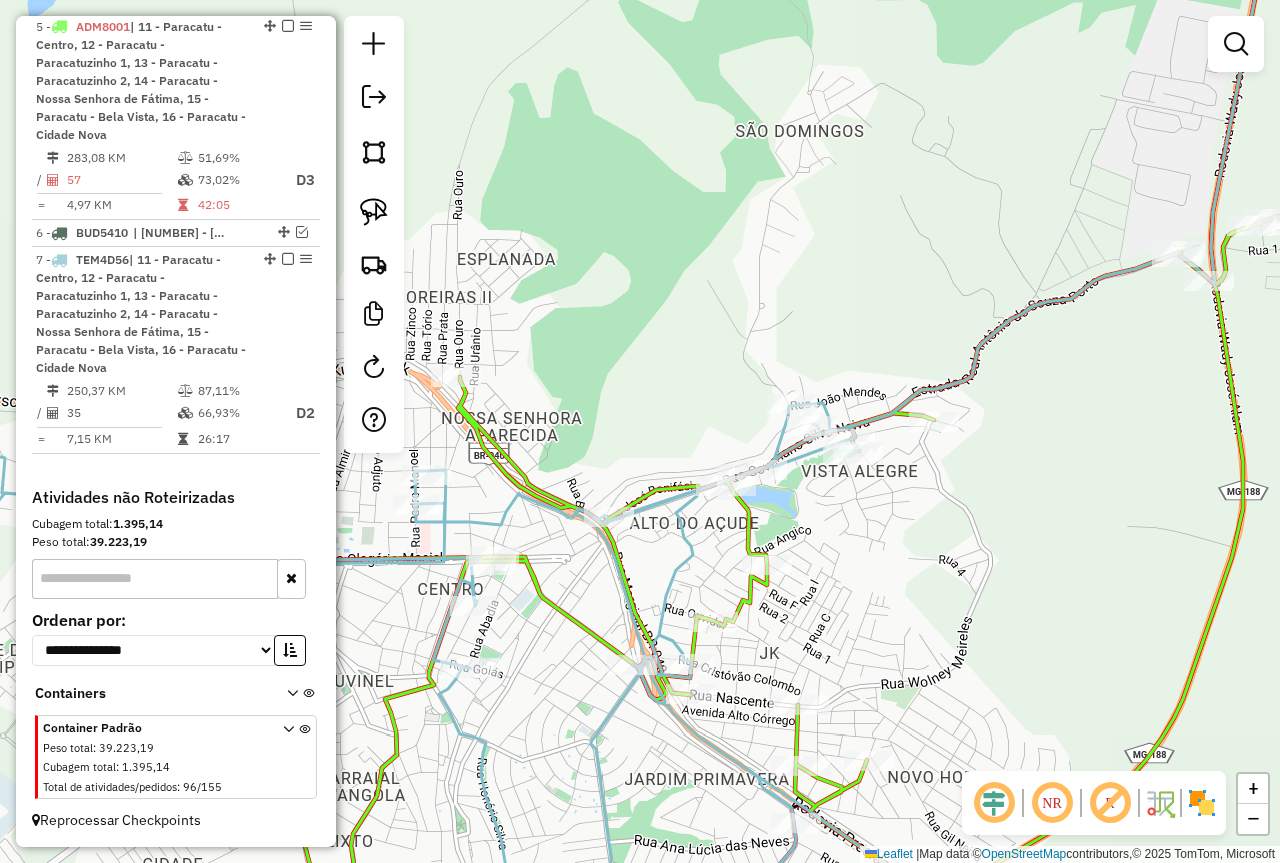drag, startPoint x: 878, startPoint y: 552, endPoint x: 929, endPoint y: 395, distance: 165.07574 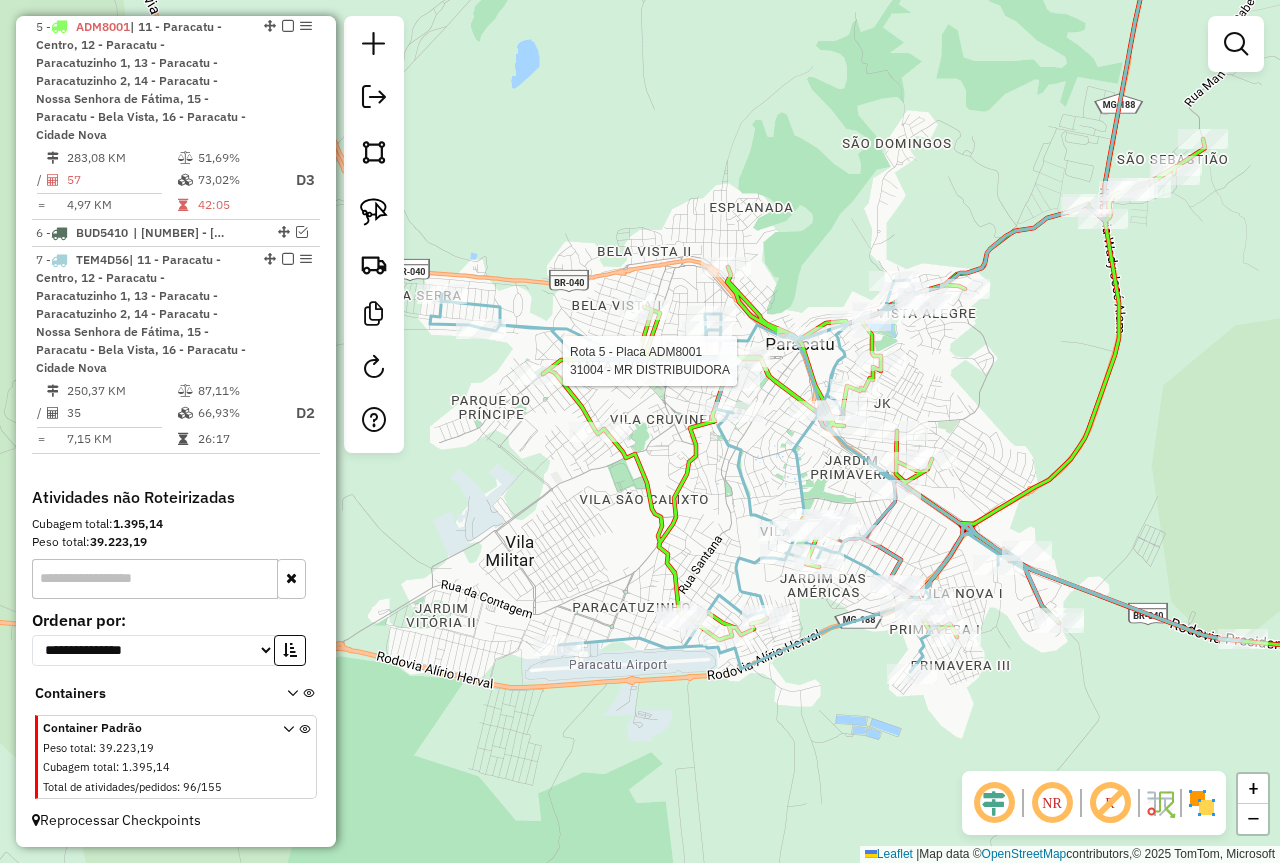 select on "*********" 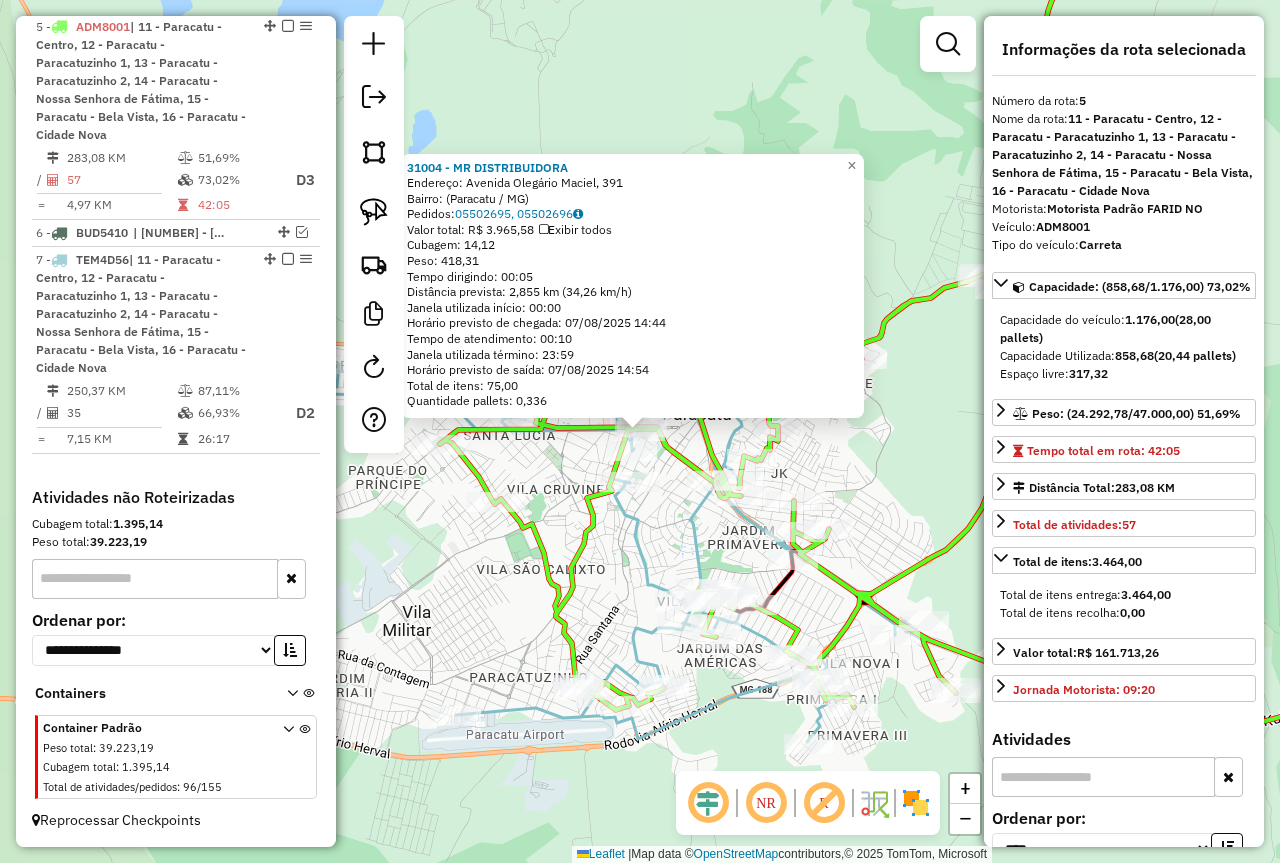 scroll, scrollTop: 1180, scrollLeft: 0, axis: vertical 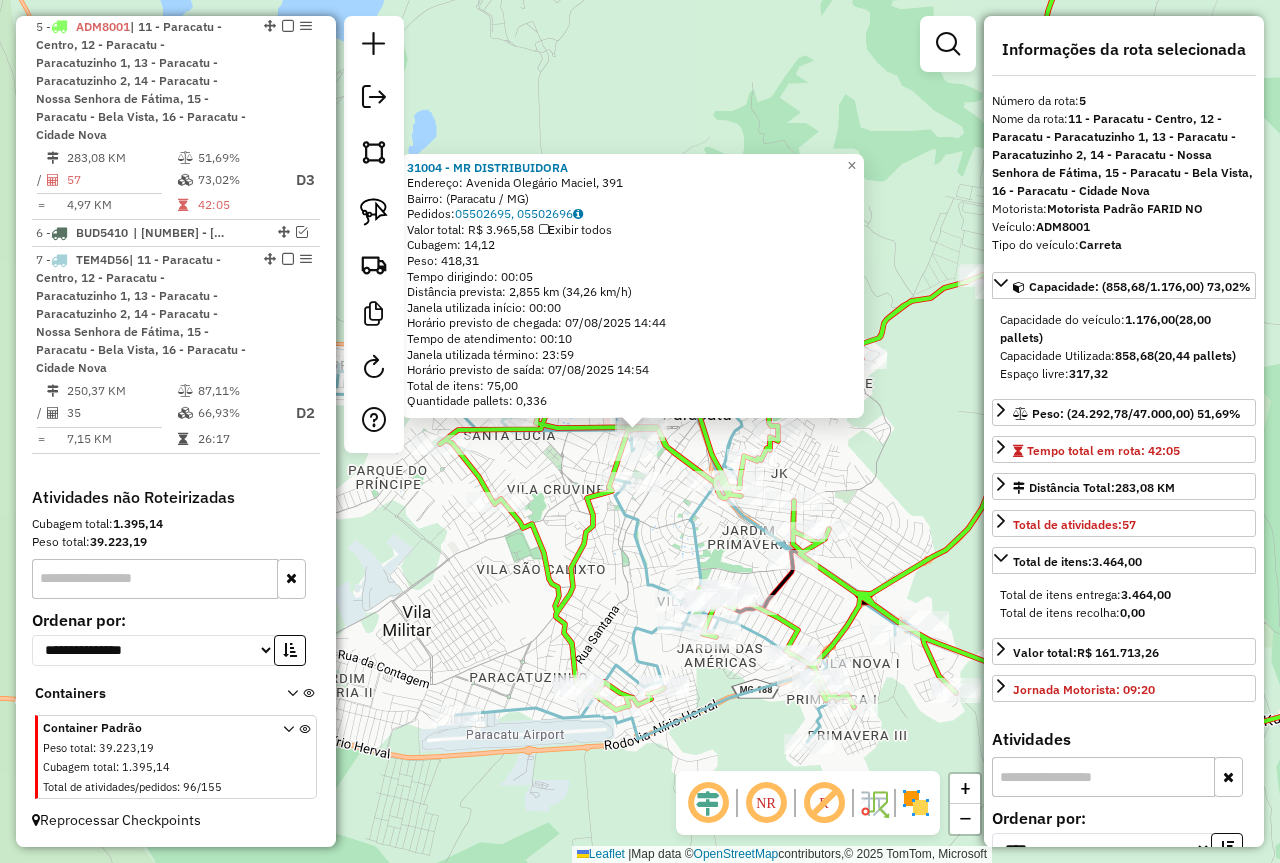 click on "31004 - MR DISTRIBUIDORA  Endereço: Avenida Olegário Maciel, 391   Bairro:  (Paracatu / MG)   Pedidos:  05502695, 05502696   Valor total: R$ 3.965,58   Exibir todos   Cubagem: 14,12  Peso: 418,31  Tempo dirigindo: 00:05   Distância prevista: 2,855 km (34,26 km/h)   Janela utilizada início: 00:00   Horário previsto de chegada: 07/08/2025 14:44   Tempo de atendimento: 00:10   Janela utilizada término: 23:59   Horário previsto de saída: 07/08/2025 14:54   Total de itens: 75,00   Quantidade pallets: 0,336  × Janela de atendimento Grade de atendimento Capacidade Transportadoras Veículos Cliente Pedidos  Rotas Selecione os dias de semana para filtrar as janelas de atendimento  Seg   Ter   Qua   Qui   Sex   Sáb   Dom  Informe o período da janela de atendimento: De: Até:  Filtrar exatamente a janela do cliente  Considerar janela de atendimento padrão  Selecione os dias de semana para filtrar as grades de atendimento  Seg   Ter   Qua   Qui   Sex   Sáb   Dom   Peso mínimo:   Peso máximo:   De:   Até:" 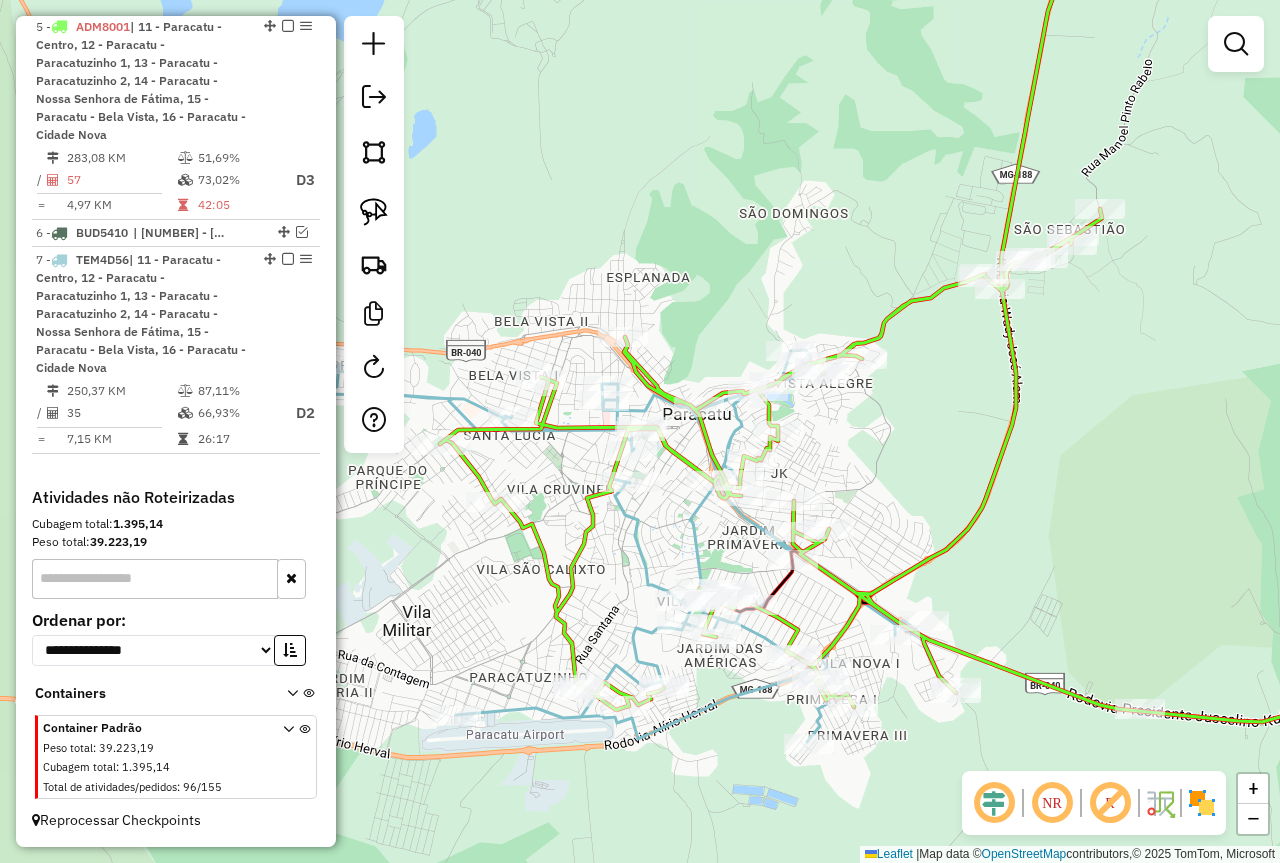 drag, startPoint x: 884, startPoint y: 495, endPoint x: 940, endPoint y: 471, distance: 60.926186 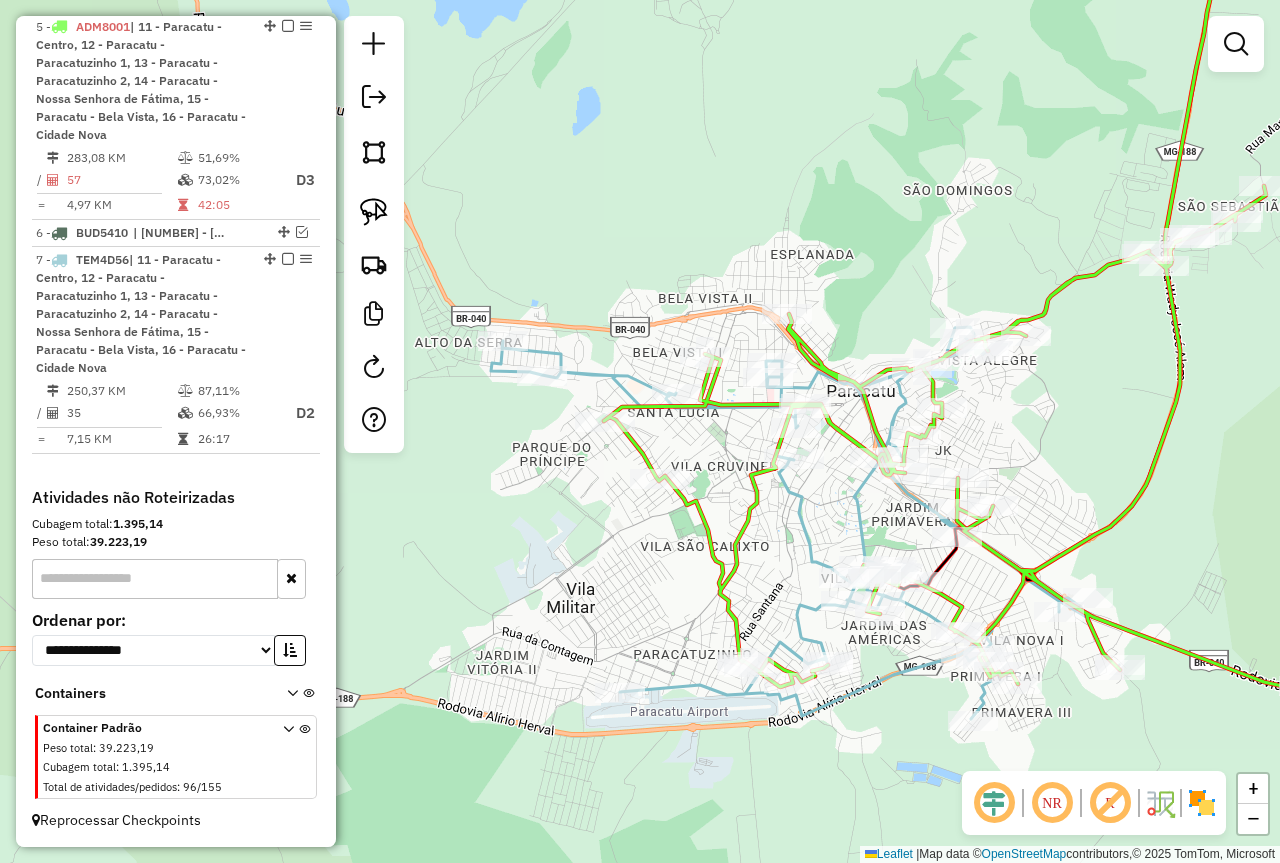 drag, startPoint x: 900, startPoint y: 562, endPoint x: 1008, endPoint y: 562, distance: 108 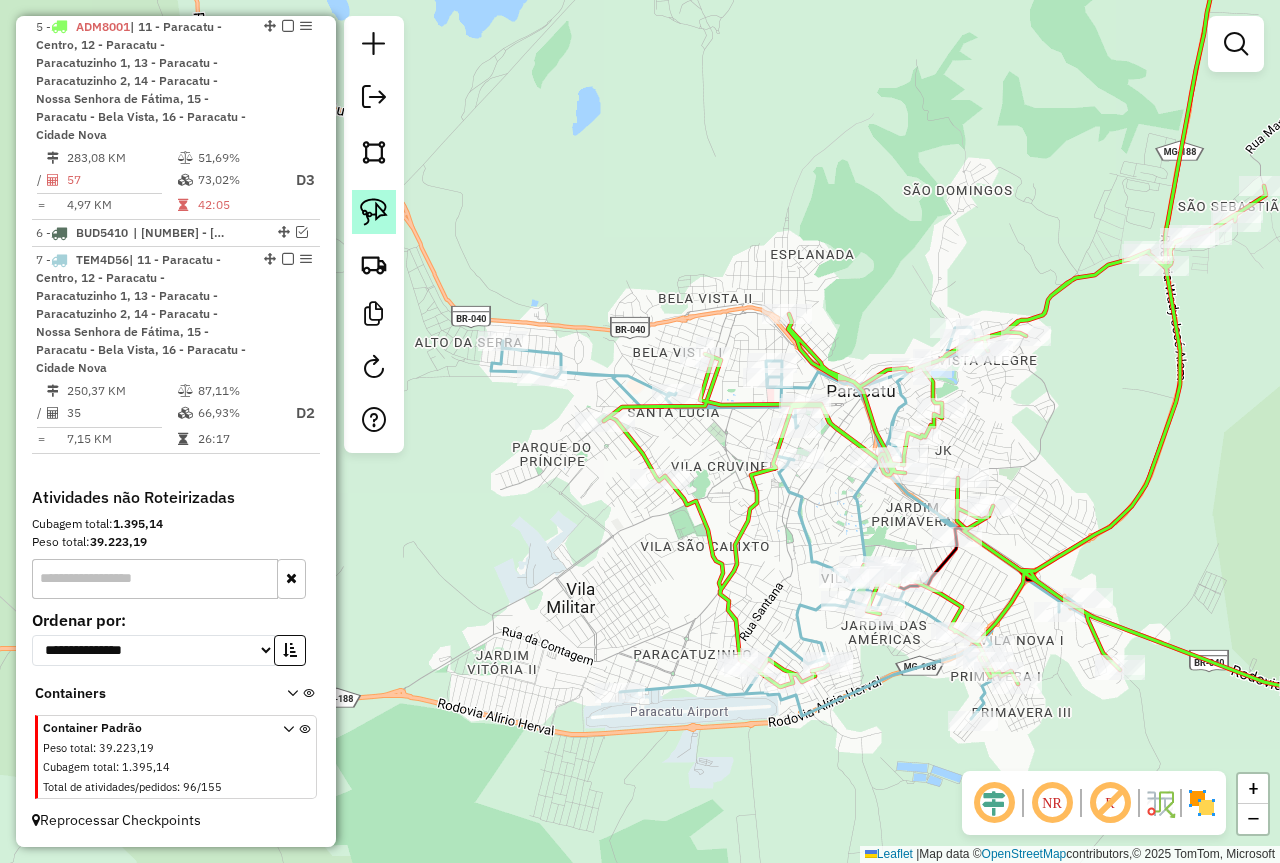 click 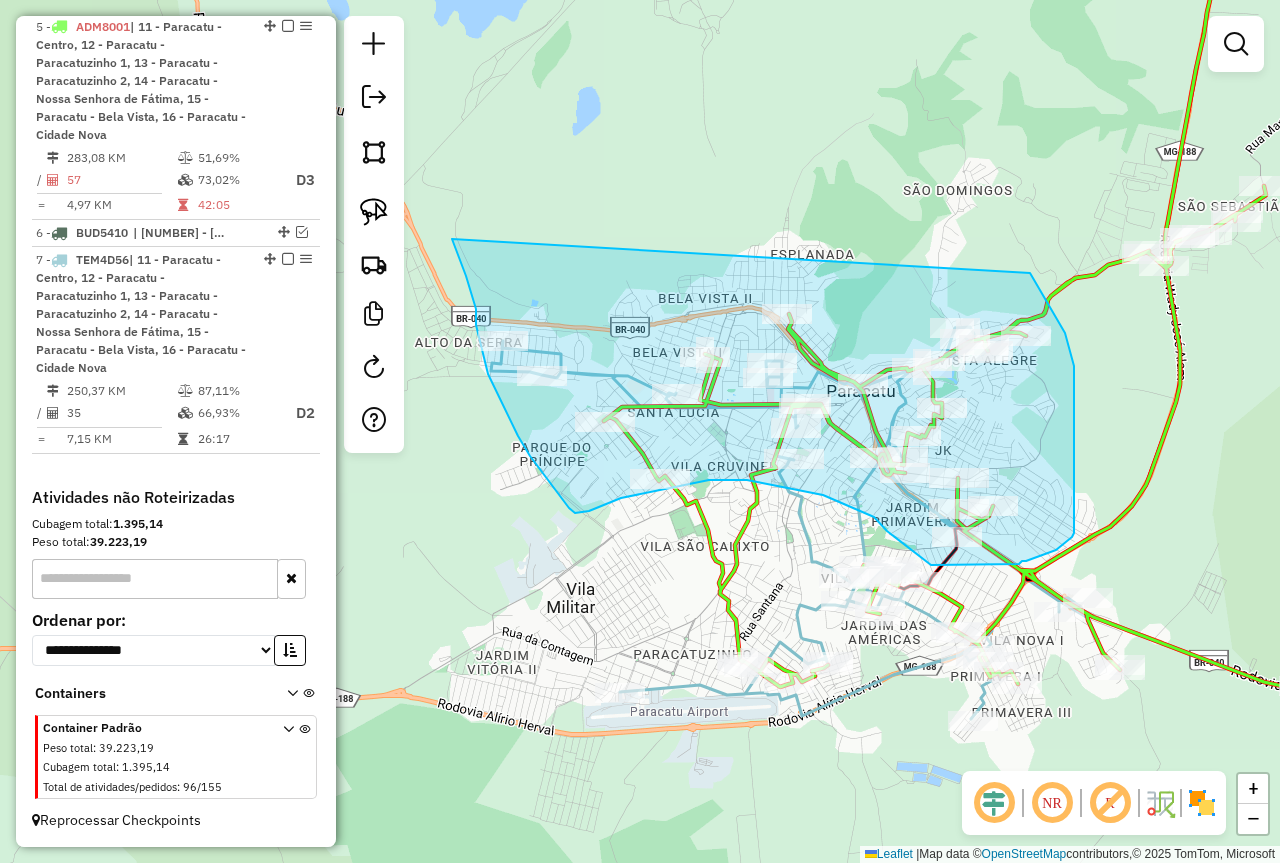 drag, startPoint x: 1030, startPoint y: 273, endPoint x: 449, endPoint y: 223, distance: 583.1475 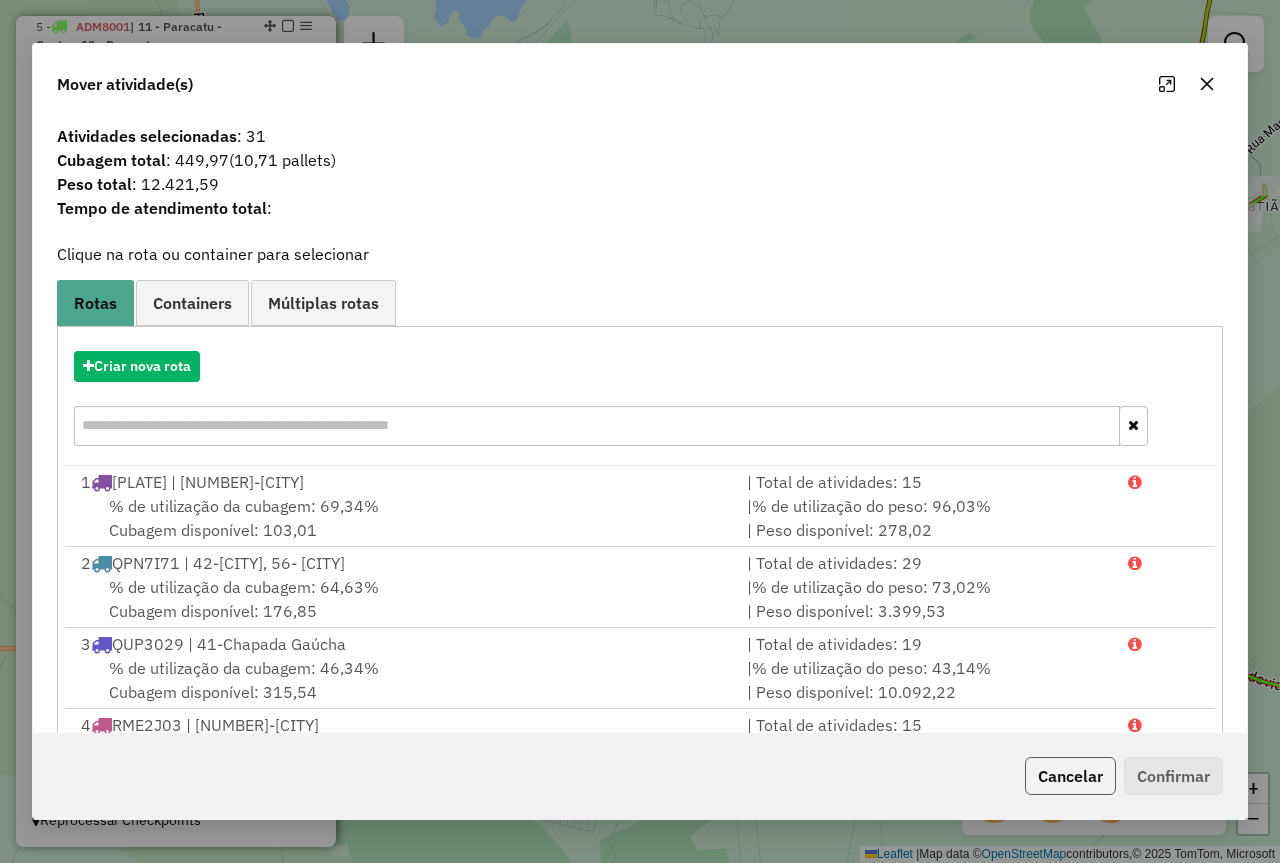 click on "Cancelar" 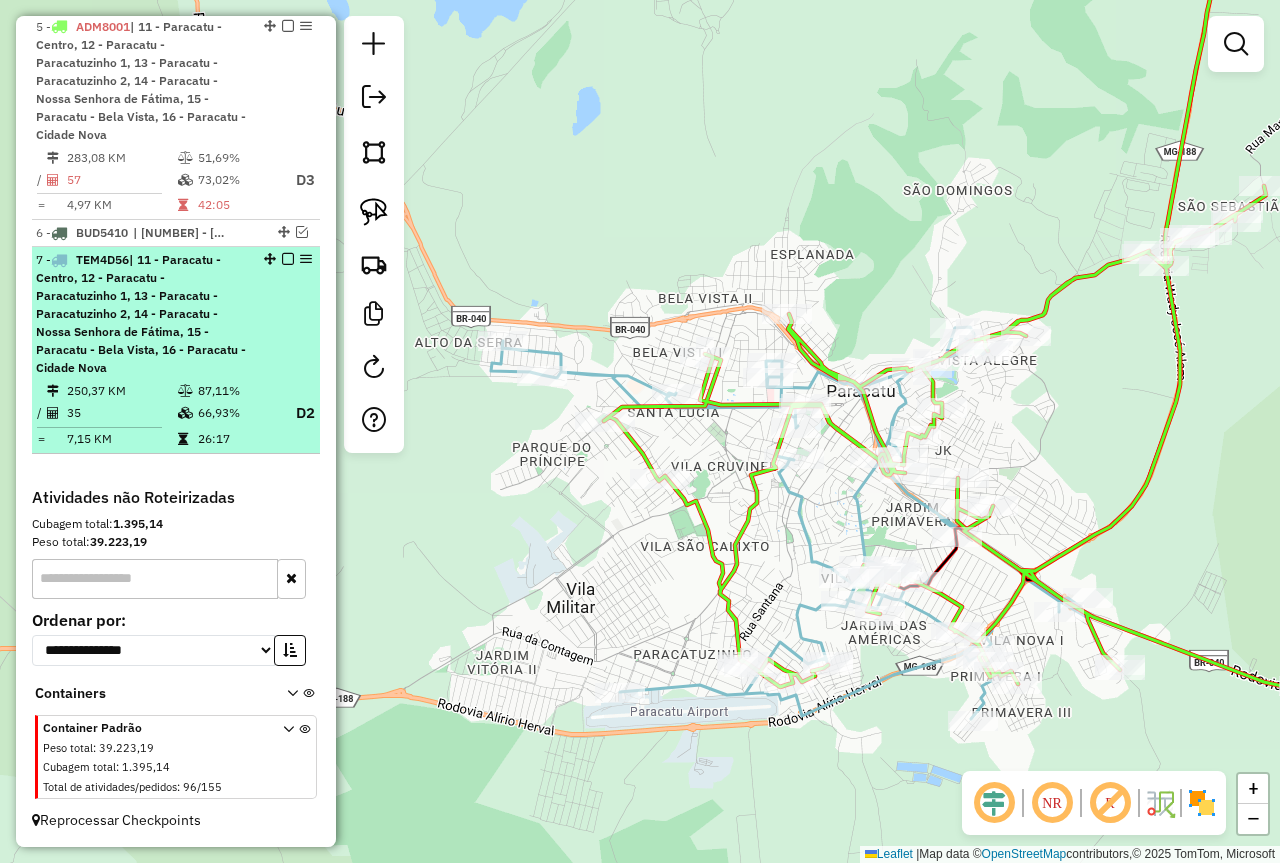 click at bounding box center [288, 259] 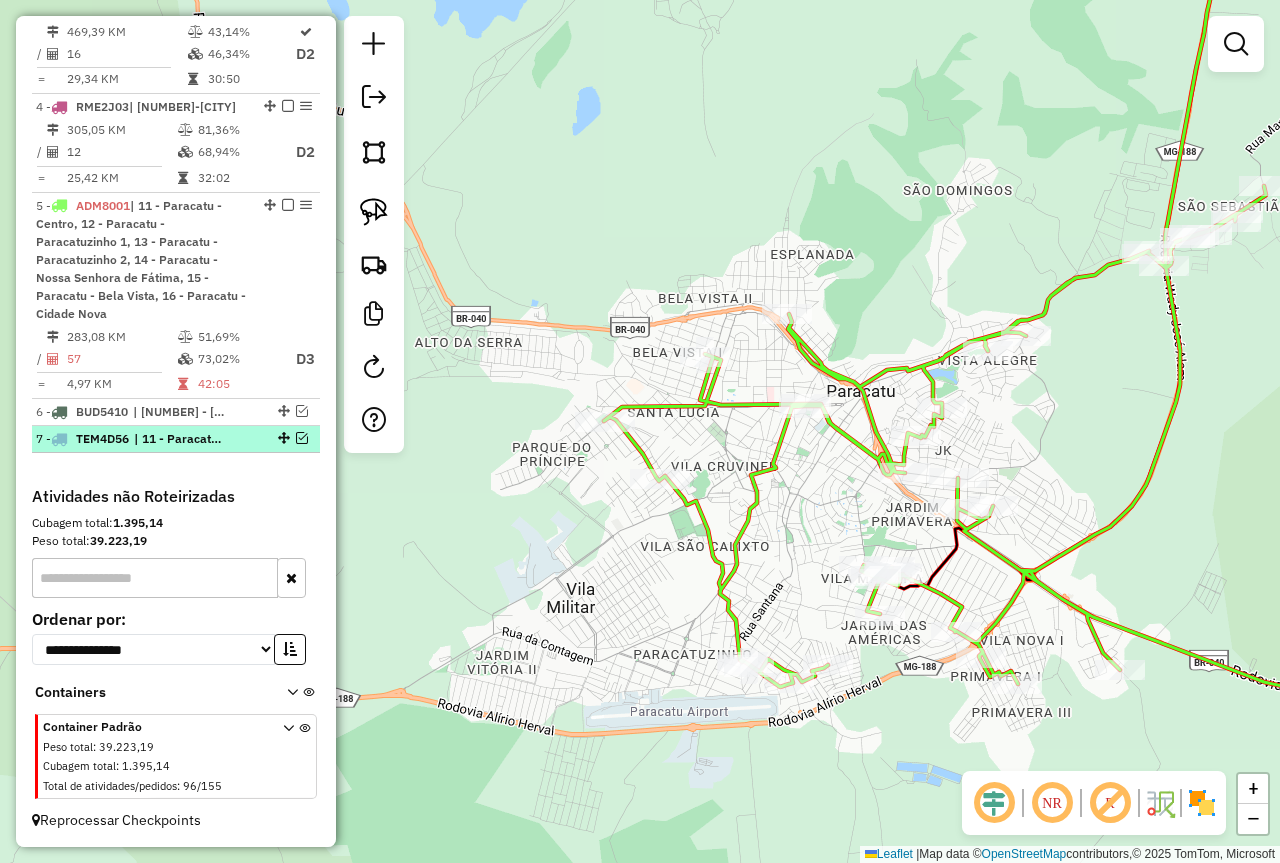 scroll, scrollTop: 1003, scrollLeft: 0, axis: vertical 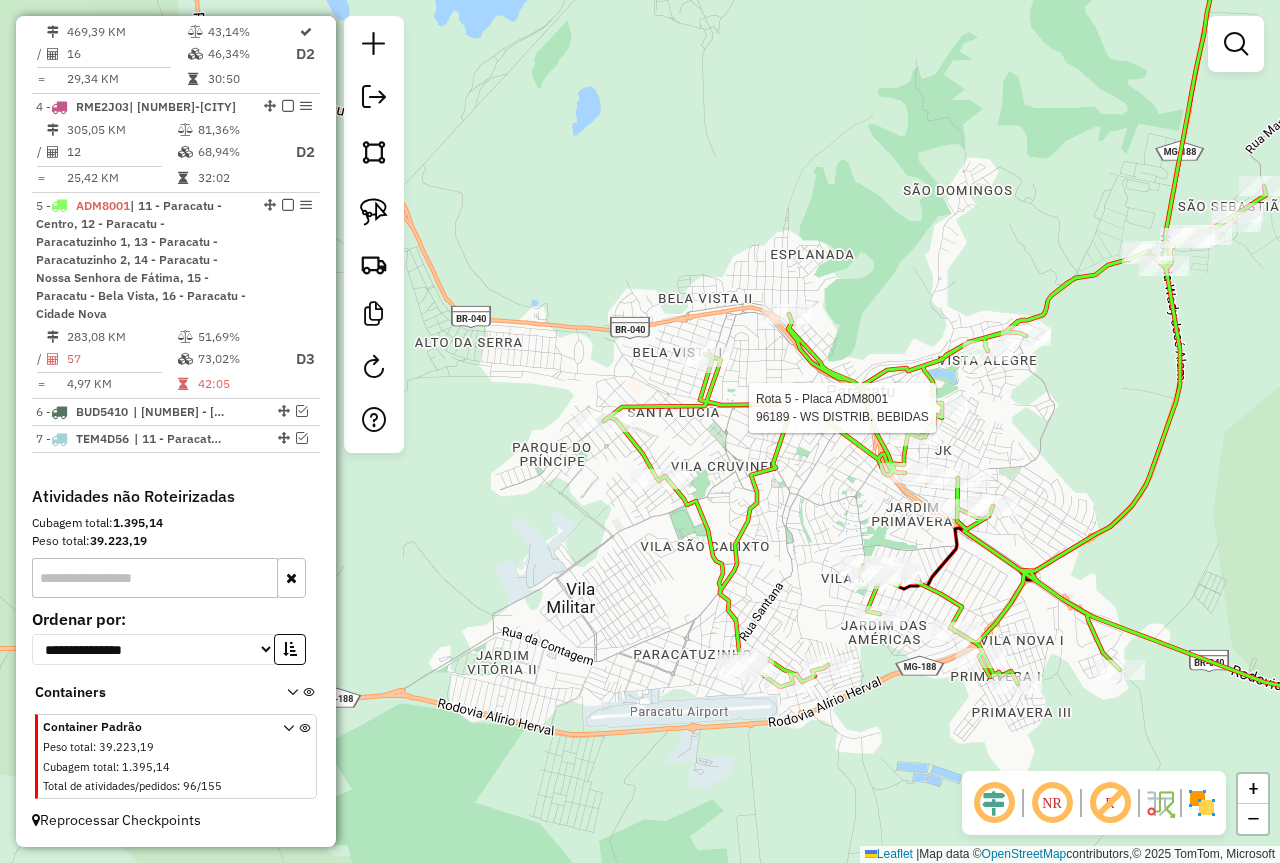 select on "*********" 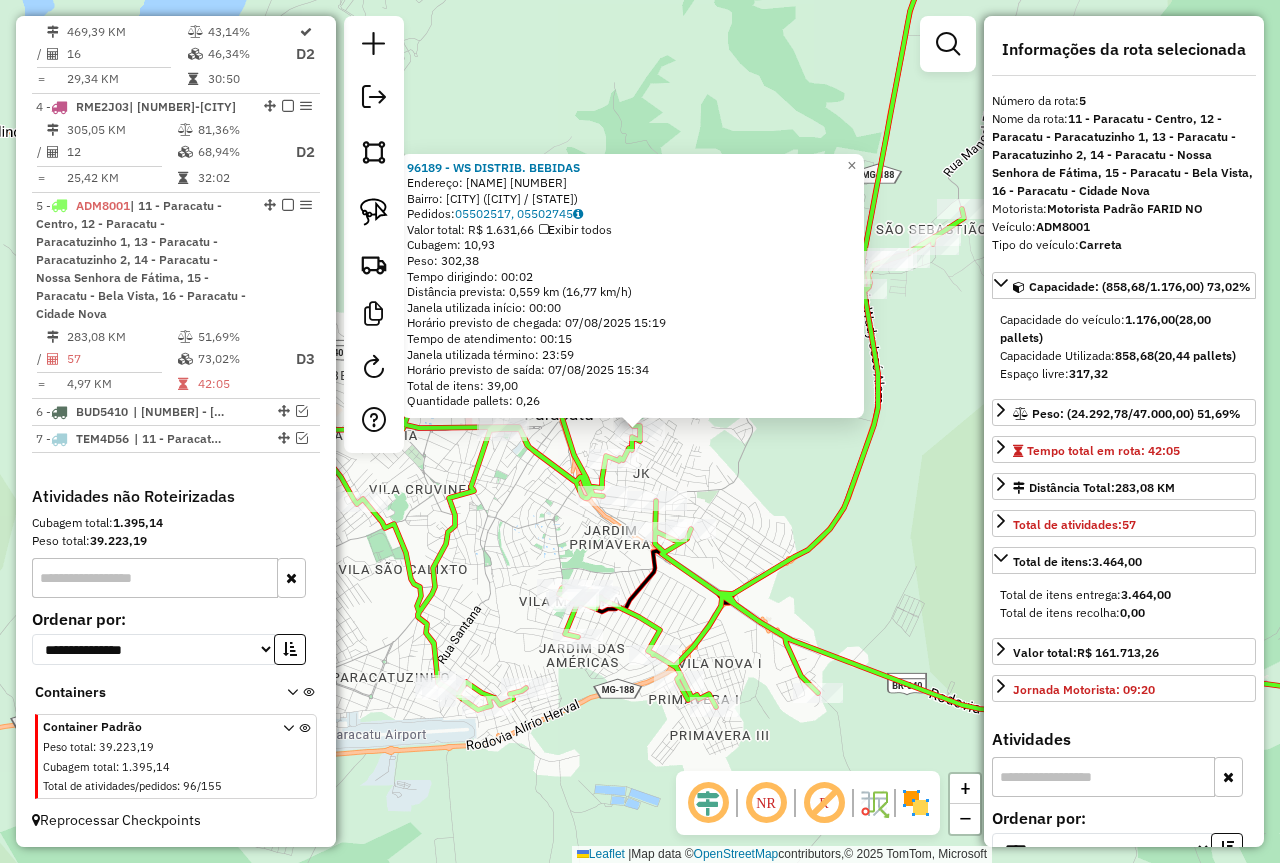 click on "96189 - WS DISTRIB. BEBIDAS  Endereço:  EURICO SANTAREM DA SILVA 30   Bairro: JUCELINO KUBITSCHEK (PARACATU / MG)   Pedidos:  05502517, 05502745   Valor total: R$ 1.631,66   Exibir todos   Cubagem: 10,93  Peso: 302,38  Tempo dirigindo: 00:02   Distância prevista: 0,559 km (16,77 km/h)   Janela utilizada início: 00:00   Horário previsto de chegada: 07/08/2025 15:19   Tempo de atendimento: 00:15   Janela utilizada término: 23:59   Horário previsto de saída: 07/08/2025 15:34   Total de itens: 39,00   Quantidade pallets: 0,26  × Janela de atendimento Grade de atendimento Capacidade Transportadoras Veículos Cliente Pedidos  Rotas Selecione os dias de semana para filtrar as janelas de atendimento  Seg   Ter   Qua   Qui   Sex   Sáb   Dom  Informe o período da janela de atendimento: De: Até:  Filtrar exatamente a janela do cliente  Considerar janela de atendimento padrão  Selecione os dias de semana para filtrar as grades de atendimento  Seg   Ter   Qua   Qui   Sex   Sáb   Dom   Peso mínimo:   De:  De:" 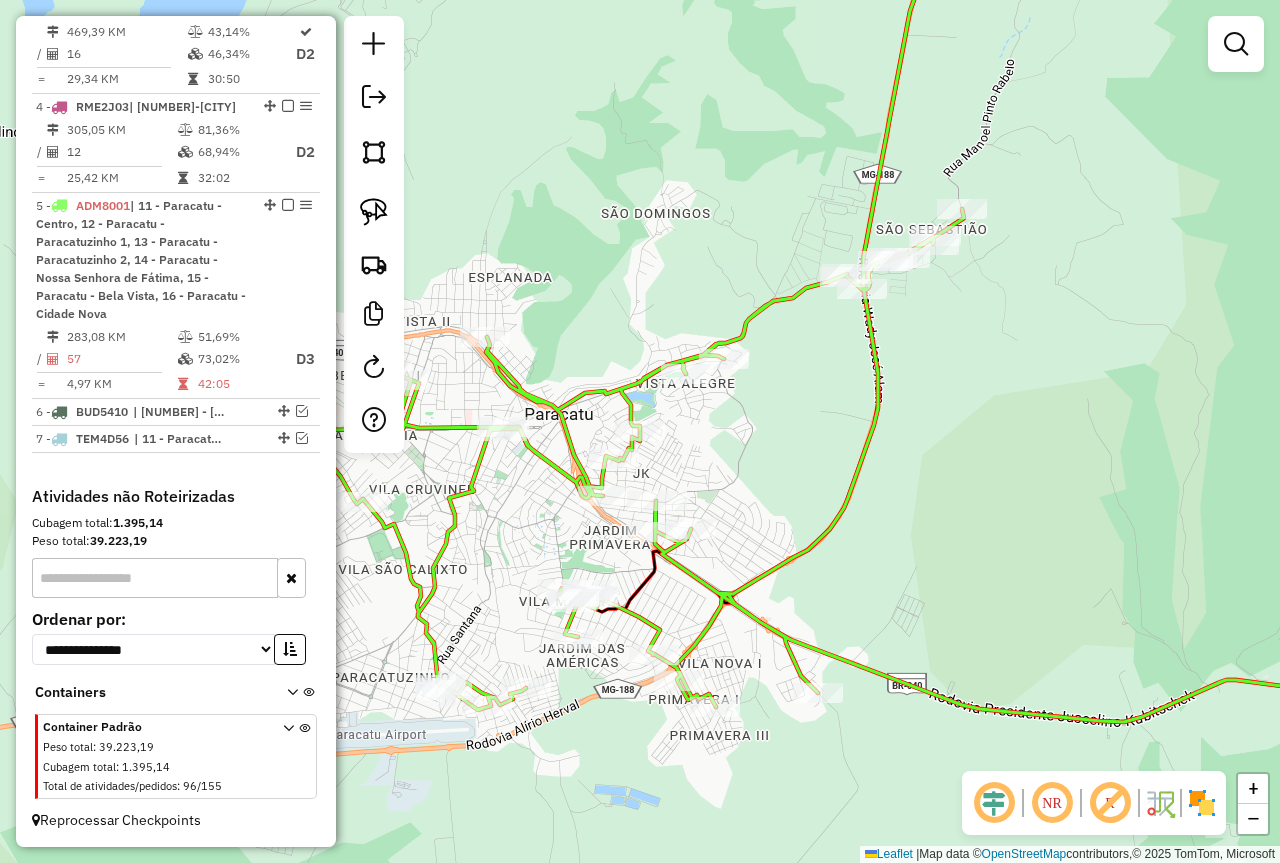 drag, startPoint x: 800, startPoint y: 543, endPoint x: 812, endPoint y: 498, distance: 46.572525 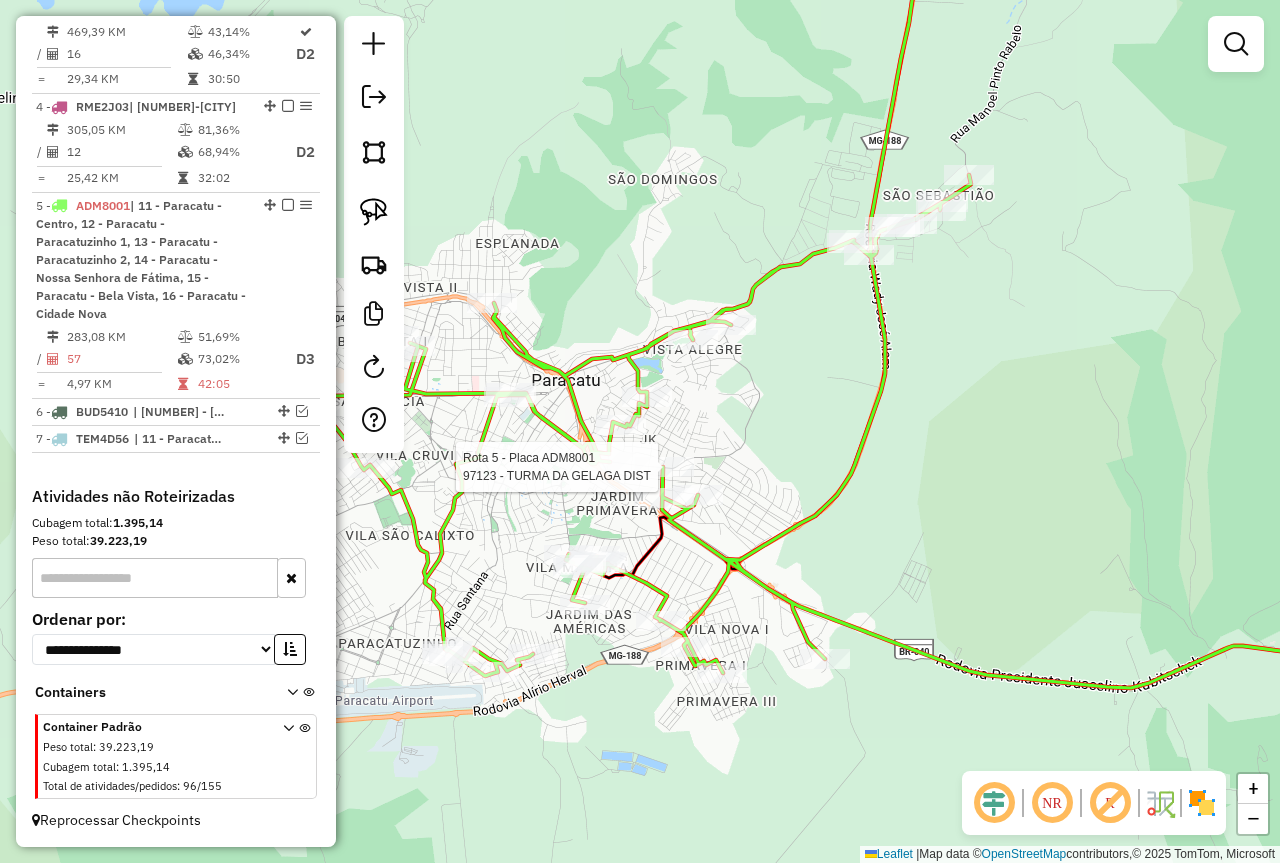 click 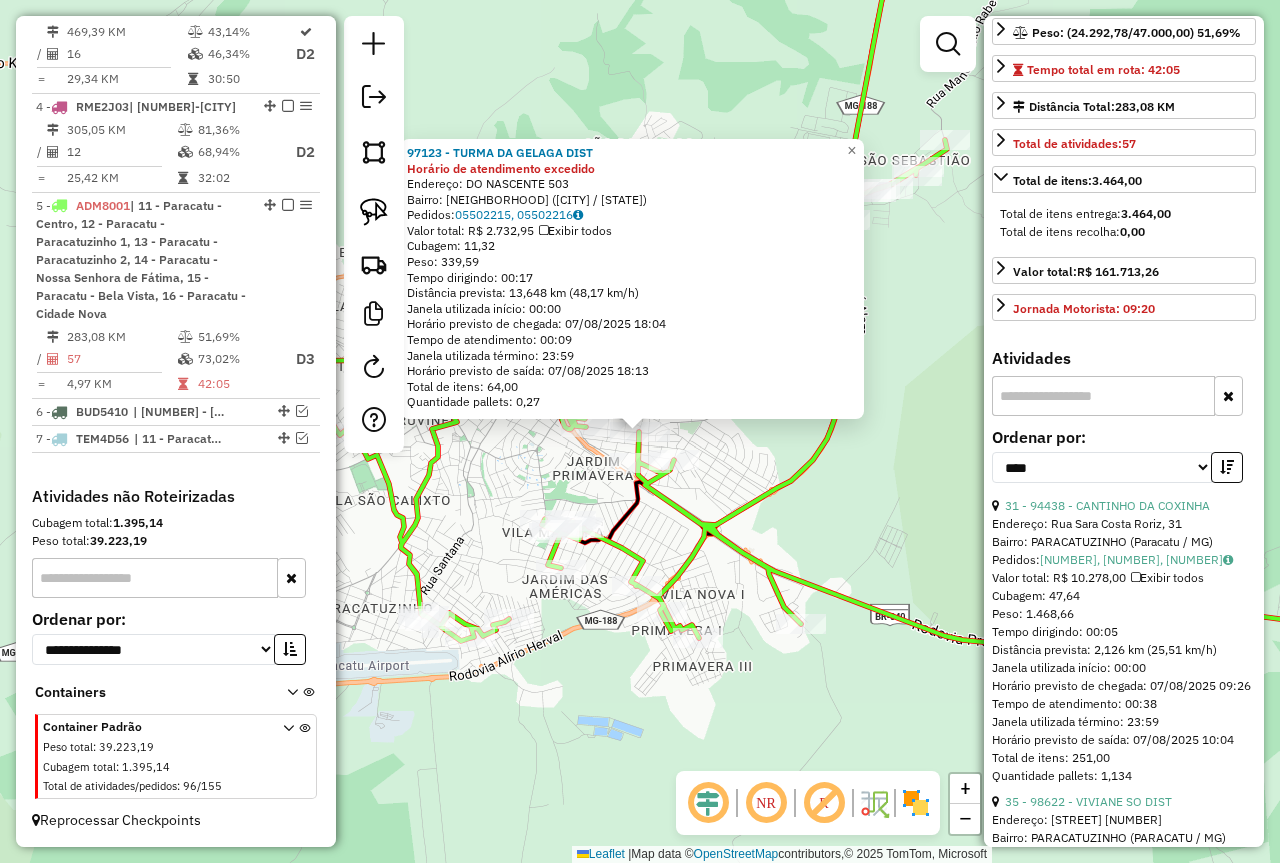 scroll, scrollTop: 400, scrollLeft: 0, axis: vertical 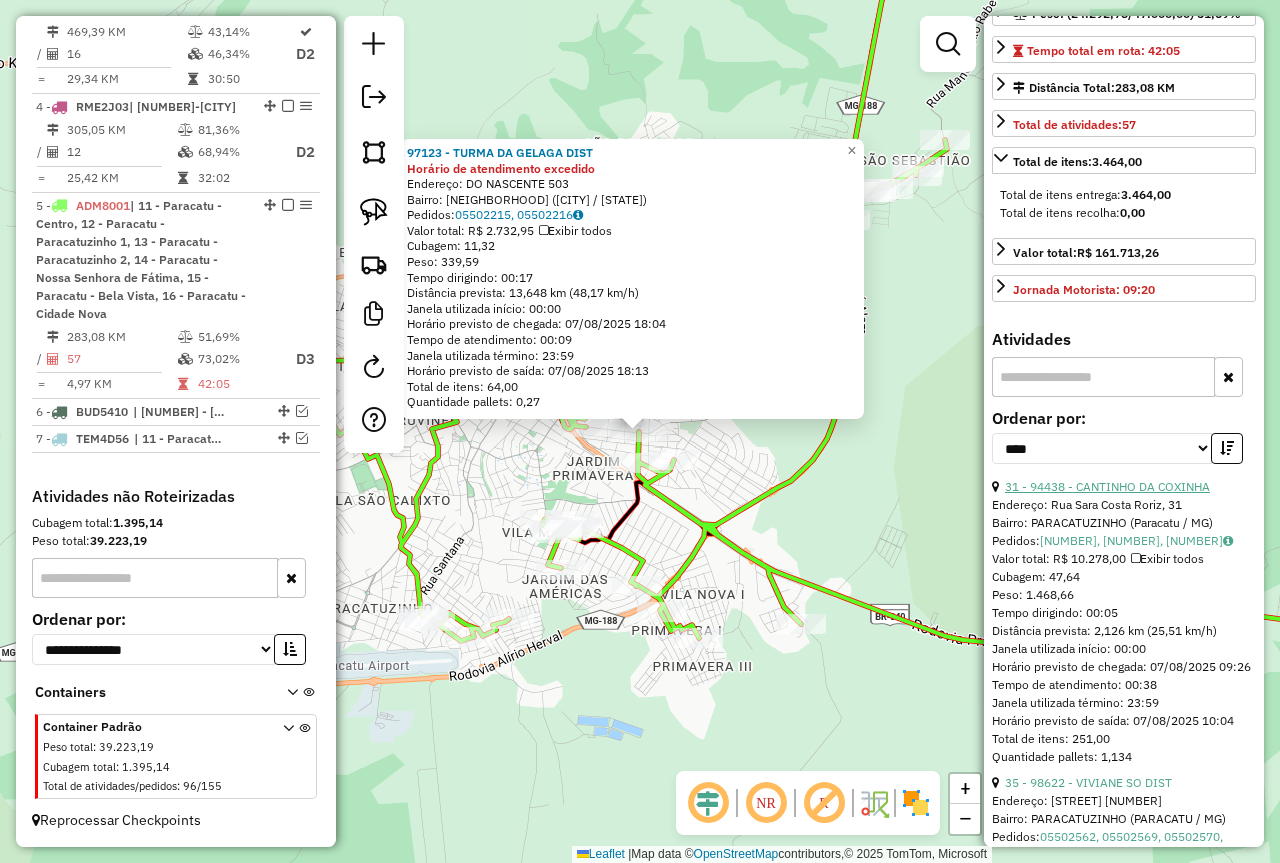 click on "31 - 94438 - CANTINHO DA COXINHA" at bounding box center [1107, 486] 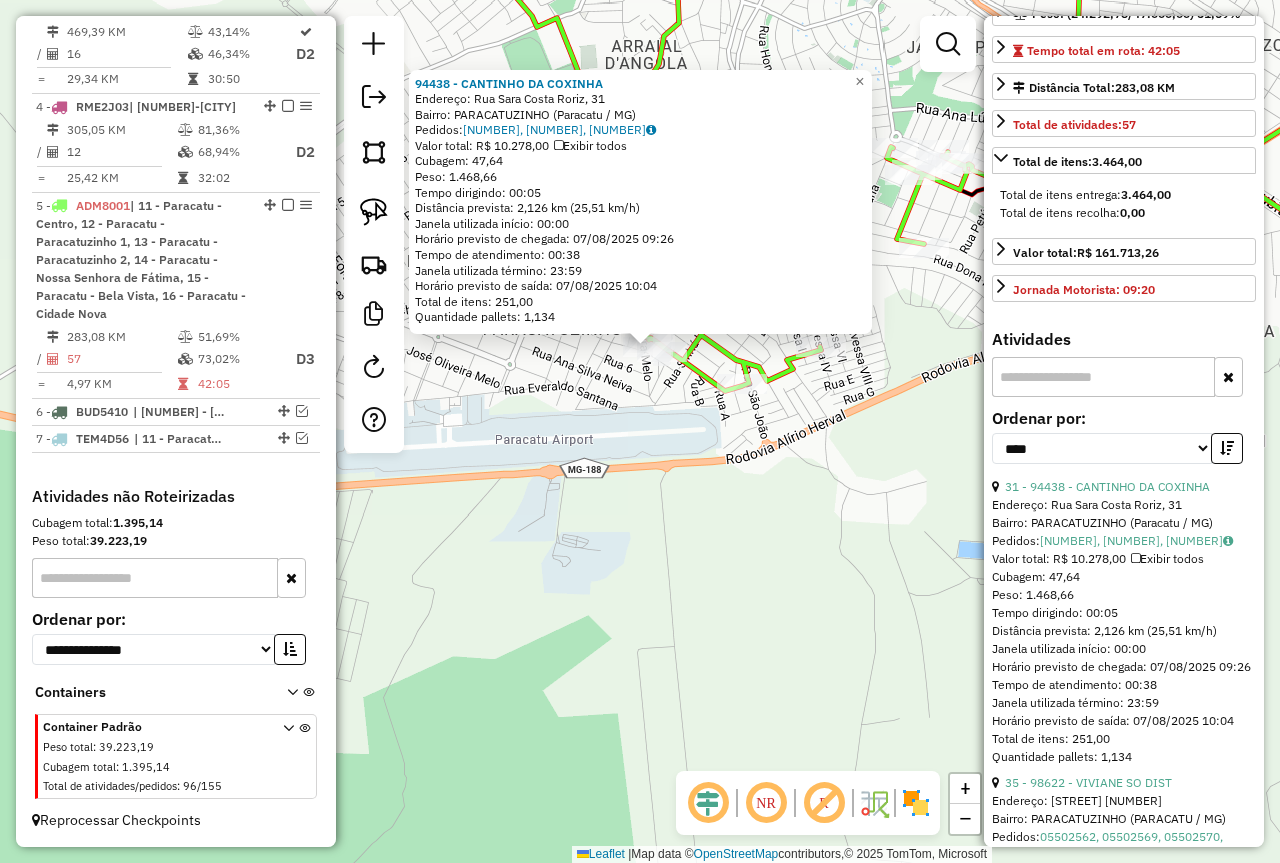 click on "94438 - CANTINHO DA COXINHA  Endereço: Rua Sara Costa Roriz, 31   Bairro: PARACATUZINHO (Paracatu / MG)   Pedidos:  05502411, 05502412, 05502413   Valor total: R$ 10.278,00   Exibir todos   Cubagem: 47,64  Peso: 1.468,66  Tempo dirigindo: 00:05   Distância prevista: 2,126 km (25,51 km/h)   Janela utilizada início: 00:00   Horário previsto de chegada: 07/08/2025 09:26   Tempo de atendimento: 00:38   Janela utilizada término: 23:59   Horário previsto de saída: 07/08/2025 10:04   Total de itens: 251,00   Quantidade pallets: 1,134  × Janela de atendimento Grade de atendimento Capacidade Transportadoras Veículos Cliente Pedidos  Rotas Selecione os dias de semana para filtrar as janelas de atendimento  Seg   Ter   Qua   Qui   Sex   Sáb   Dom  Informe o período da janela de atendimento: De: Até:  Filtrar exatamente a janela do cliente  Considerar janela de atendimento padrão  Selecione os dias de semana para filtrar as grades de atendimento  Seg   Ter   Qua   Qui   Sex   Sáb   Dom   Peso mínimo:  De:" 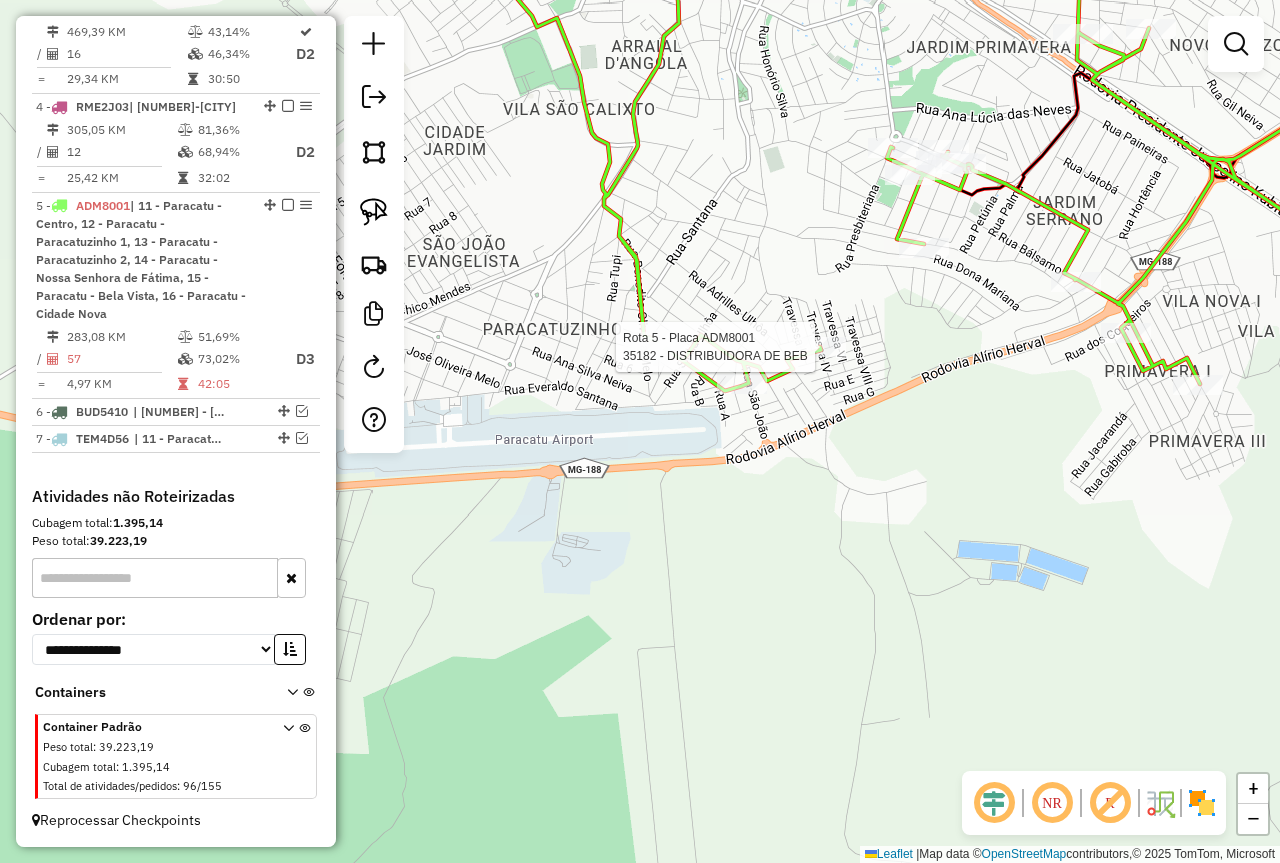 select on "*********" 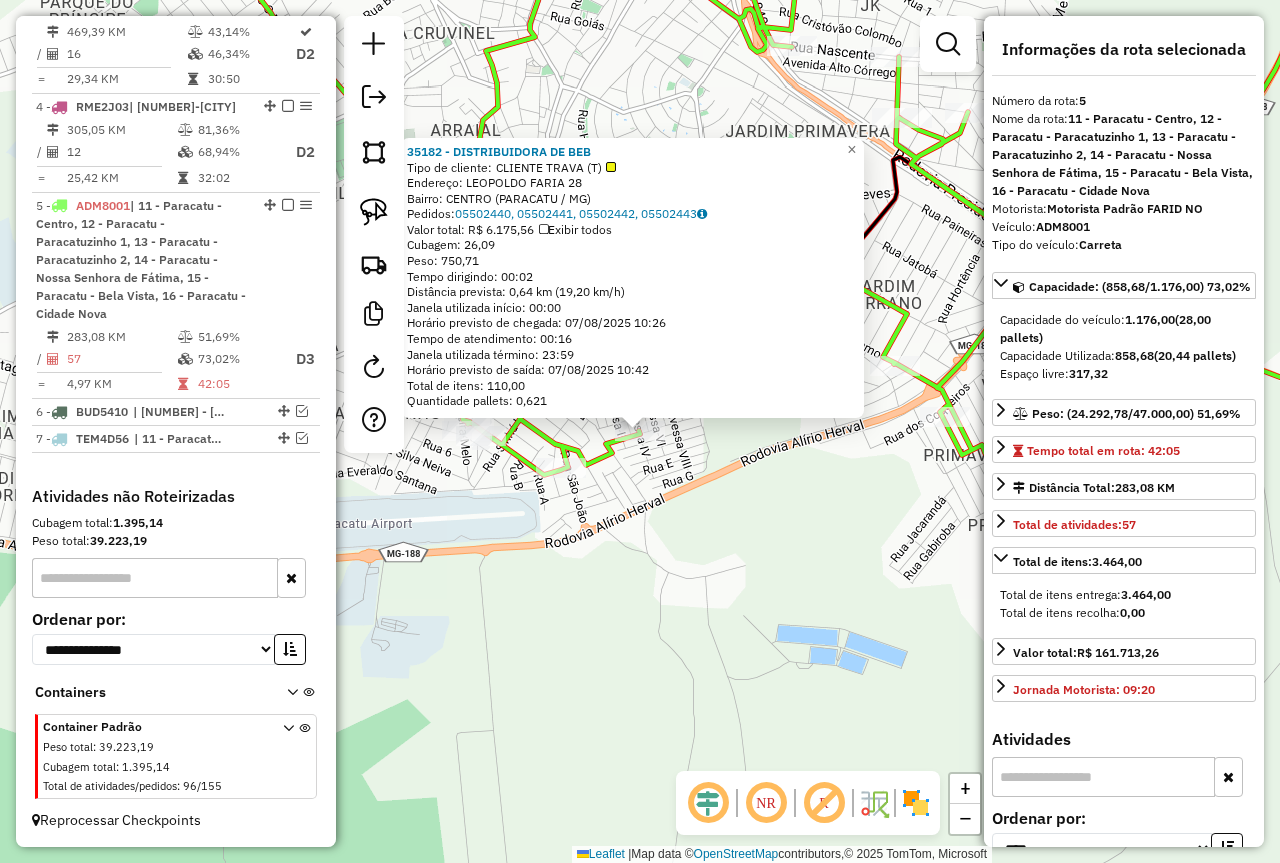 click on "35182 - DISTRIBUIDORA DE BEB  Tipo de cliente:   CLIENTE TRAVA (T)   Endereço:  LEOPOLDO FARIA 28   Bairro: CENTRO (PARACATU / MG)   Pedidos:  05502440, 05502441, 05502442, 05502443   Valor total: R$ 6.175,56   Exibir todos   Cubagem: 26,09  Peso: 750,71  Tempo dirigindo: 00:02   Distância prevista: 0,64 km (19,20 km/h)   Janela utilizada início: 00:00   Horário previsto de chegada: 07/08/2025 10:26   Tempo de atendimento: 00:16   Janela utilizada término: 23:59   Horário previsto de saída: 07/08/2025 10:42   Total de itens: 110,00   Quantidade pallets: 0,621  × Janela de atendimento Grade de atendimento Capacidade Transportadoras Veículos Cliente Pedidos  Rotas Selecione os dias de semana para filtrar as janelas de atendimento  Seg   Ter   Qua   Qui   Sex   Sáb   Dom  Informe o período da janela de atendimento: De: Até:  Filtrar exatamente a janela do cliente  Considerar janela de atendimento padrão  Selecione os dias de semana para filtrar as grades de atendimento  Seg   Ter   Qua   Qui   Sex" 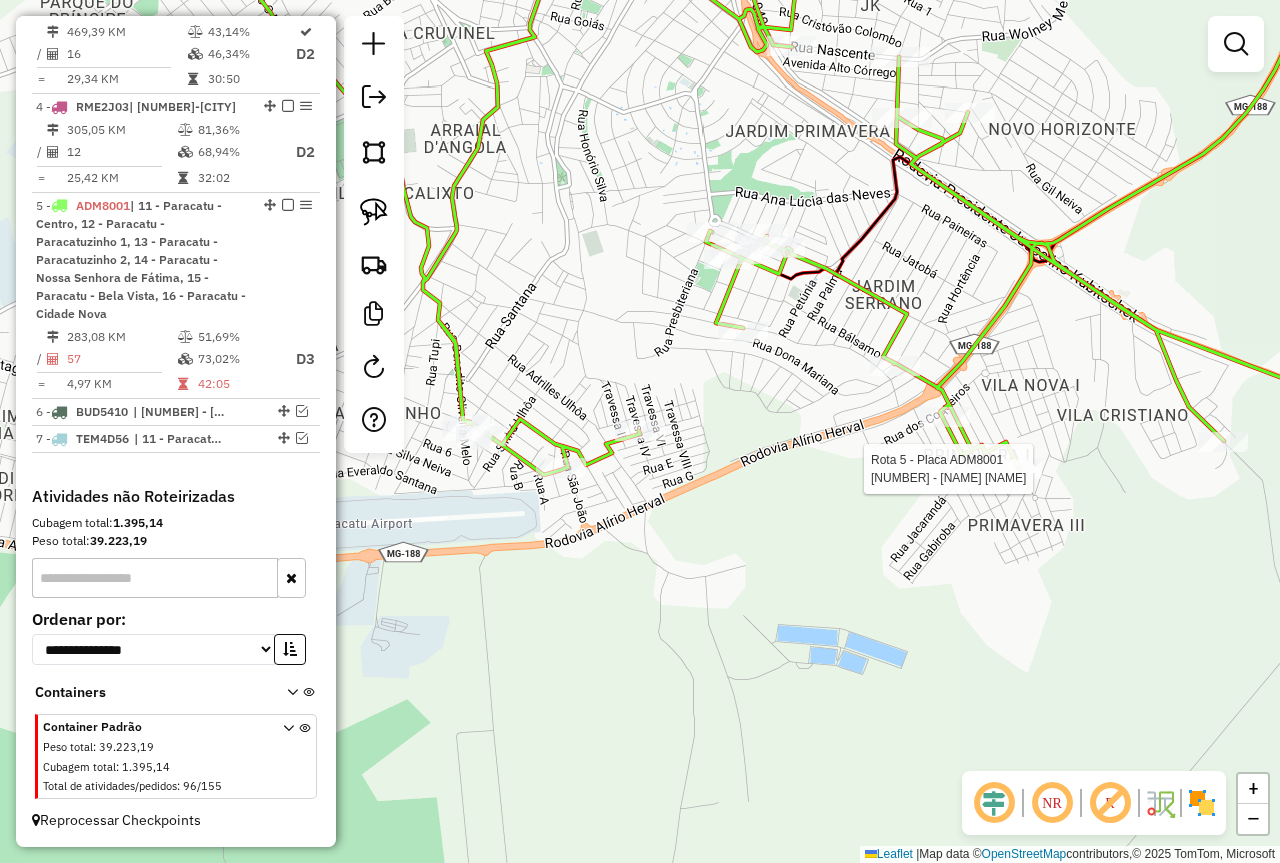 select on "*********" 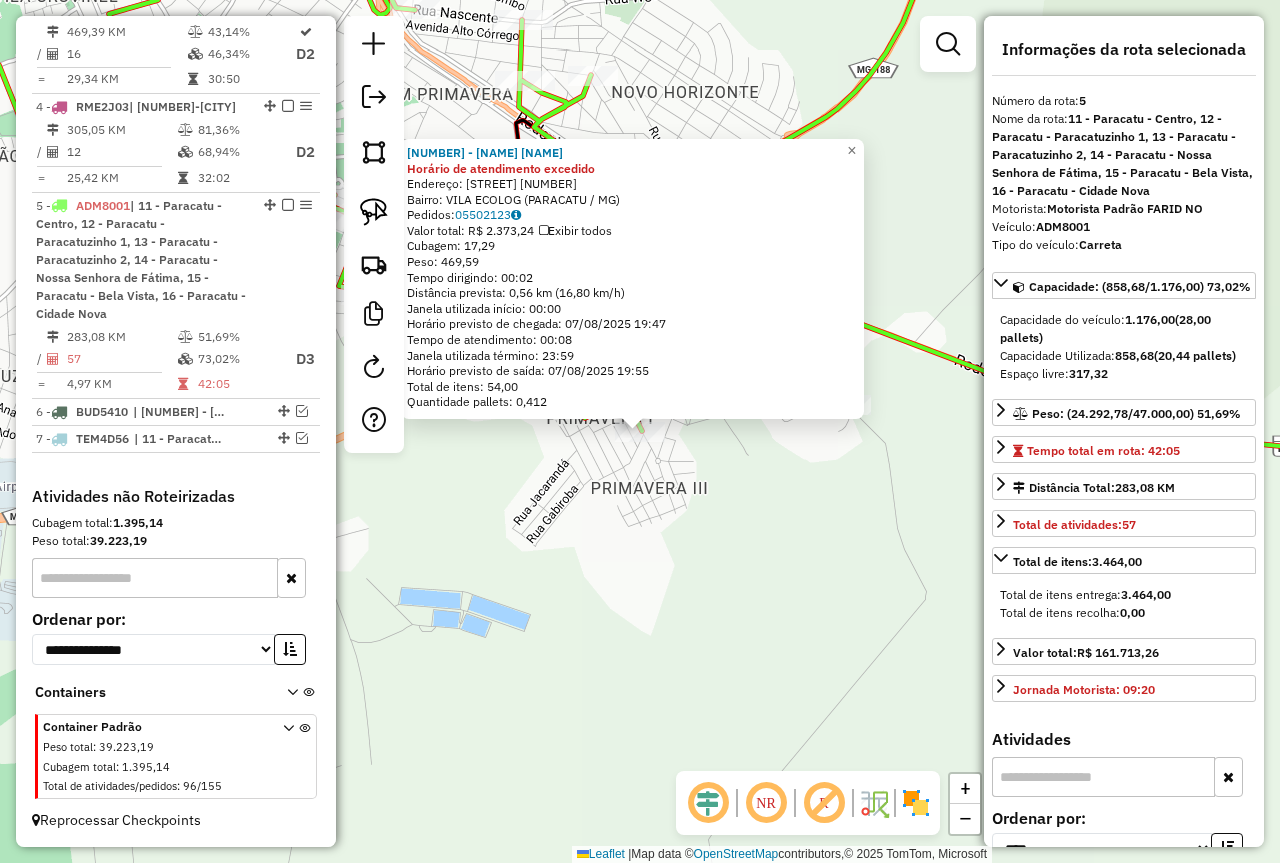 click on "99044 - DISTRIB SILVIO Horário de atendimento excedido  Endereço:  AROEIRA 75   Bairro: VILA ECOLOG (PARACATU / MG)   Pedidos:  05502123   Valor total: R$ 2.373,24   Exibir todos   Cubagem: 17,29  Peso: 469,59  Tempo dirigindo: 00:02   Distância prevista: 0,56 km (16,80 km/h)   Janela utilizada início: 00:00   Horário previsto de chegada: 07/08/2025 19:47   Tempo de atendimento: 00:08   Janela utilizada término: 23:59   Horário previsto de saída: 07/08/2025 19:55   Total de itens: 54,00   Quantidade pallets: 0,412  × Janela de atendimento Grade de atendimento Capacidade Transportadoras Veículos Cliente Pedidos  Rotas Selecione os dias de semana para filtrar as janelas de atendimento  Seg   Ter   Qua   Qui   Sex   Sáb   Dom  Informe o período da janela de atendimento: De: Até:  Filtrar exatamente a janela do cliente  Considerar janela de atendimento padrão  Selecione os dias de semana para filtrar as grades de atendimento  Seg   Ter   Qua   Qui   Sex   Sáb   Dom   Peso mínimo:   Peso máximo:" 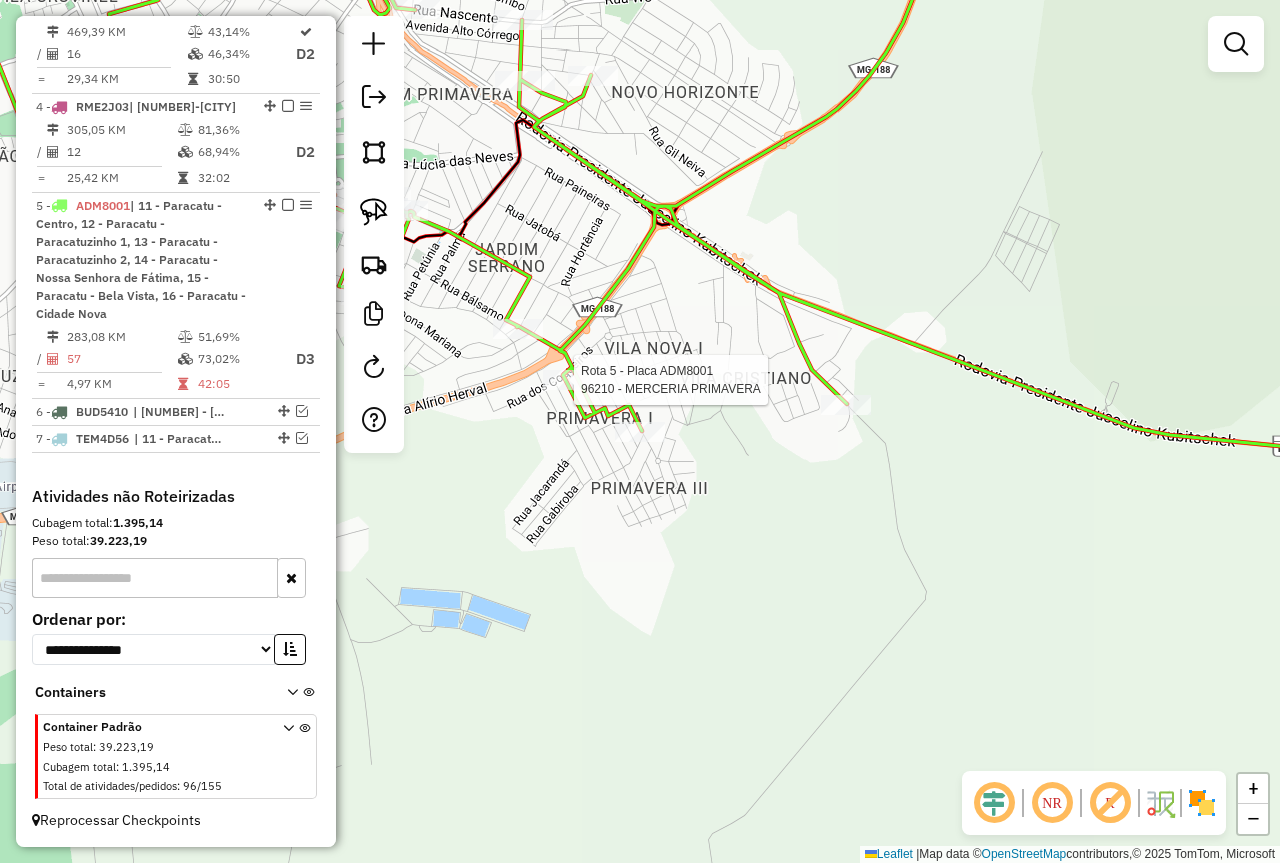 select on "*********" 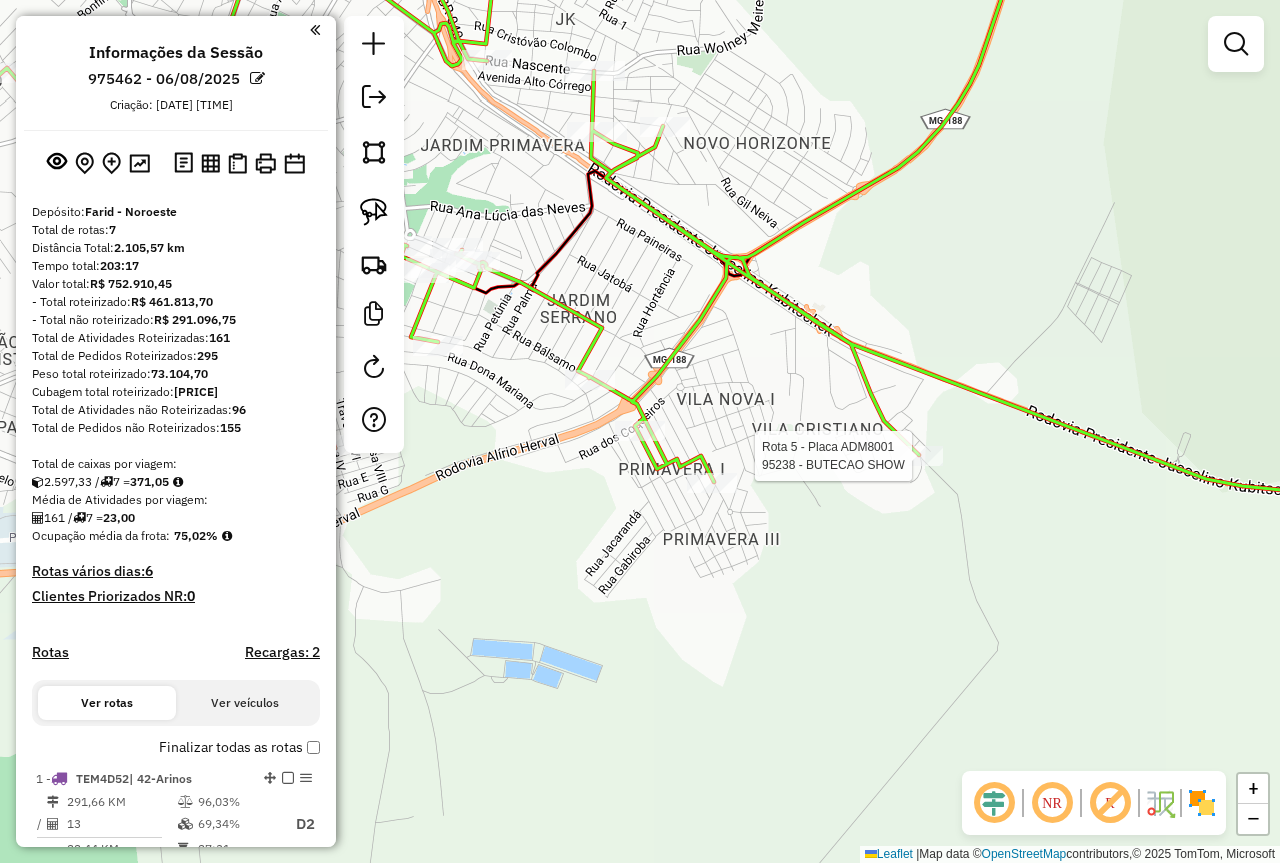 scroll, scrollTop: 0, scrollLeft: 0, axis: both 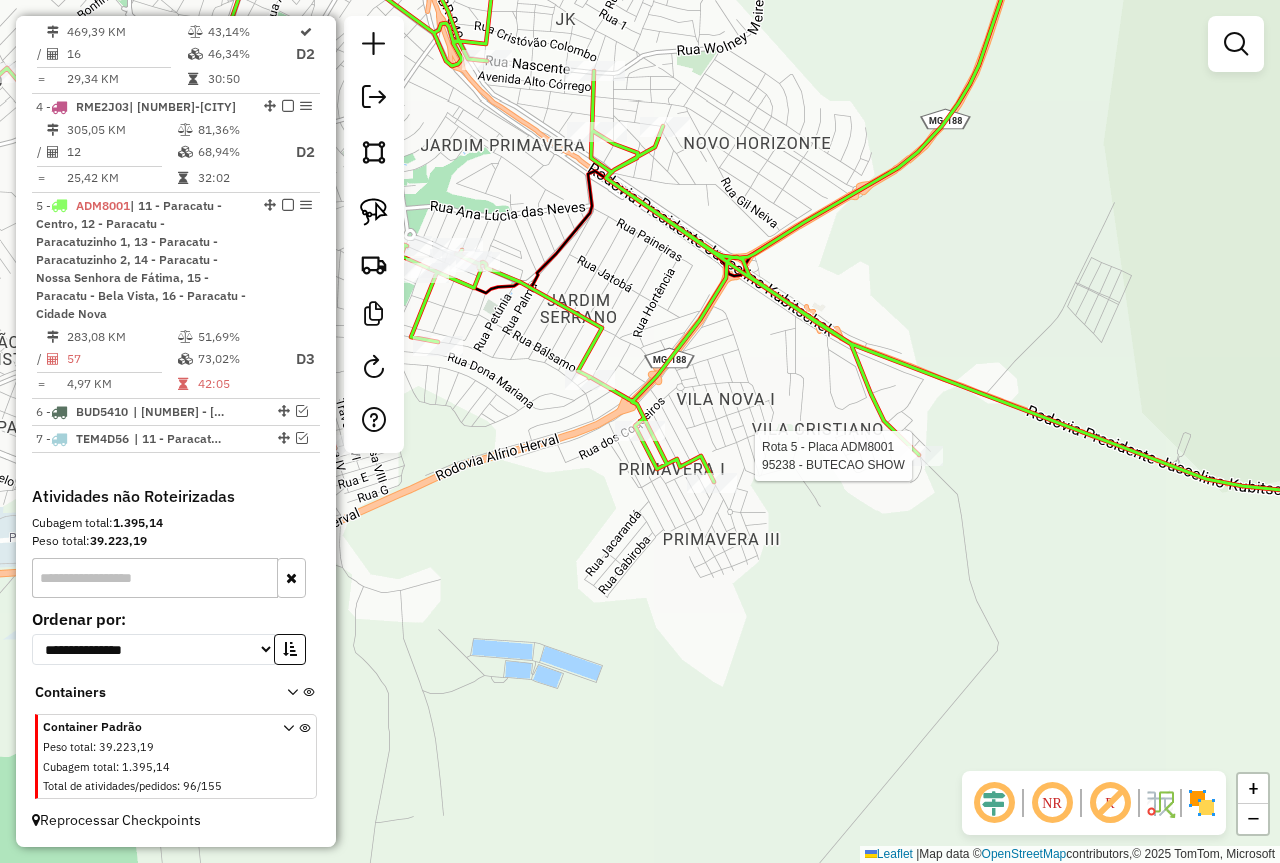 select on "*********" 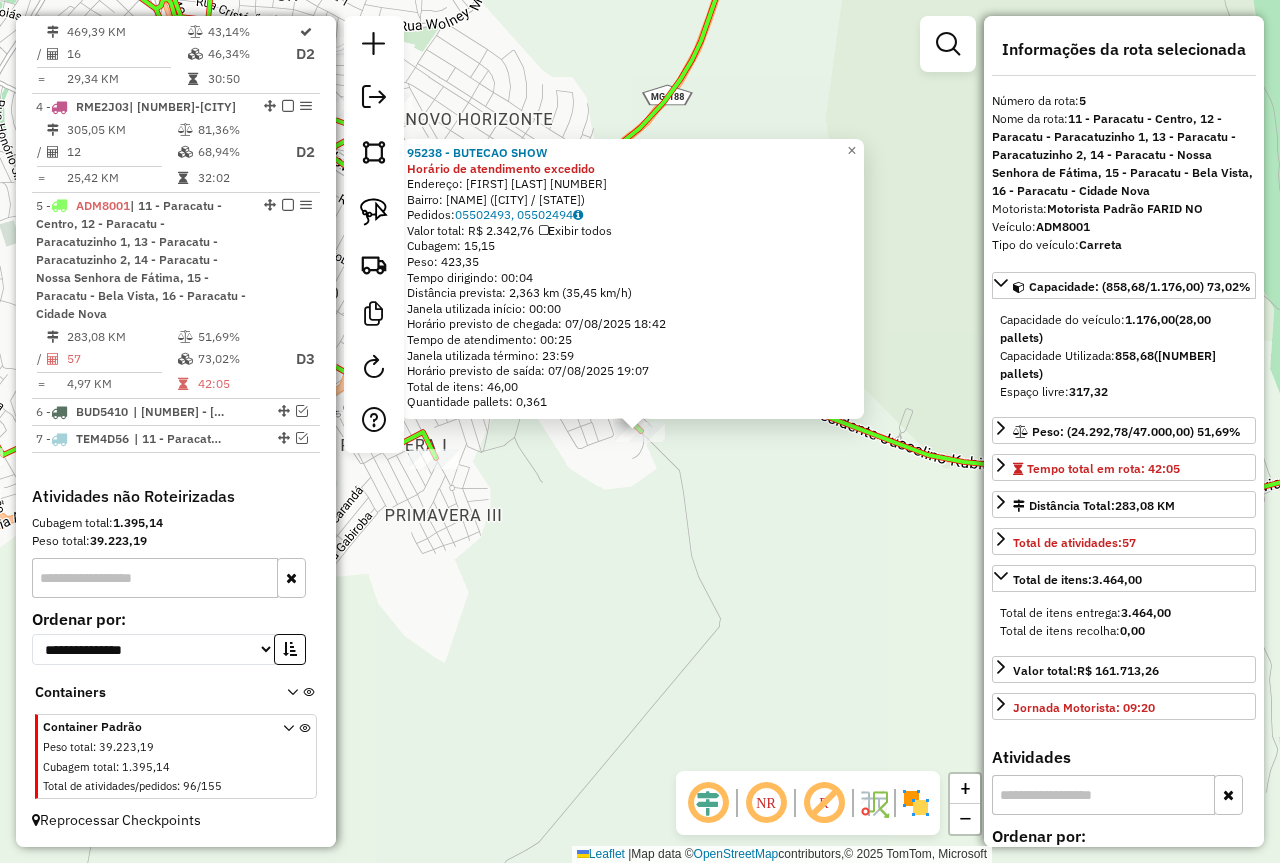 click on "[NUMBER] - BUTECAO SHOW Horário de atendimento excedido  Endereço:  [STREET_NAME] [NUMBER]   Bairro: [NEIGHBORHOOD] ([CITY] / MG)   Pedidos:  [ORDER_ID], [ORDER_ID]   Valor total: R$ [PRICE]   Exibir todos   Cubagem: [NUMBER]  Peso: [NUMBER]  Tempo dirigindo: [TIME]   Distância prevista: [NUMBER] km ([NUMBER] km/h)   Janela utilizada início: [TIME]   Horário previsto de chegada: [DATE] [TIME]   Tempo de atendimento: [TIME]   Janela utilizada término: [TIME]   Horário previsto de saída: [DATE] [TIME]   Total de itens: [NUMBER]   Quantidade pallets: [NUMBER]  × Janela de atendimento Grade de atendimento Capacidade Transportadoras Veículos Cliente Pedidos  Rotas Selecione os dias de semana para filtrar as janelas de atendimento  Seg   Ter   Qua   Qui   Sex   Sáb   Dom  Informe o período da janela de atendimento: De: [TIME] Até: [TIME]  Filtrar exatamente a janela do cliente  Considerar janela de atendimento padrão  Selecione os dias de semana para filtrar as grades de atendimento  Seg   Ter   Qua   Qui   Sex   Sáb   Dom   Peso mínimo: [NUMBER]" 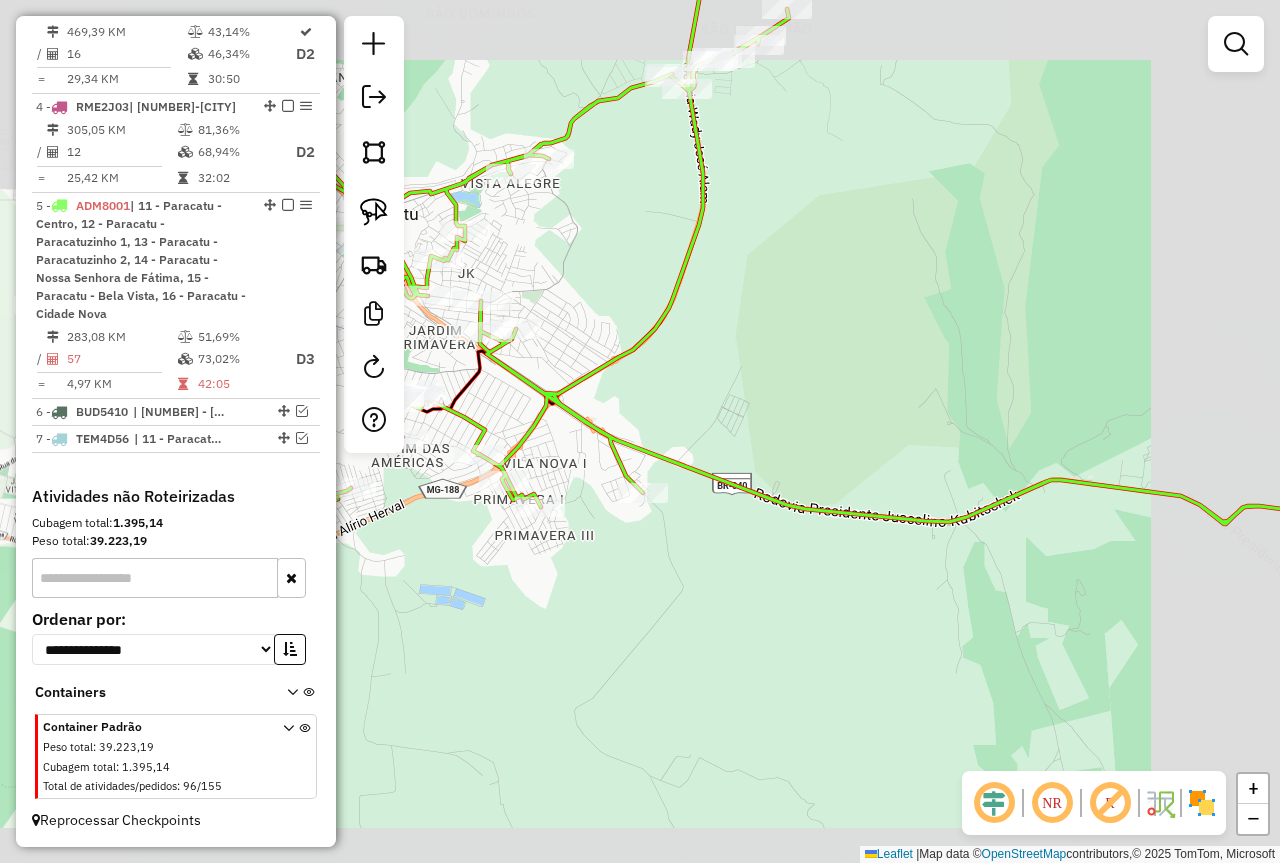 drag, startPoint x: 618, startPoint y: 555, endPoint x: 833, endPoint y: 545, distance: 215.23244 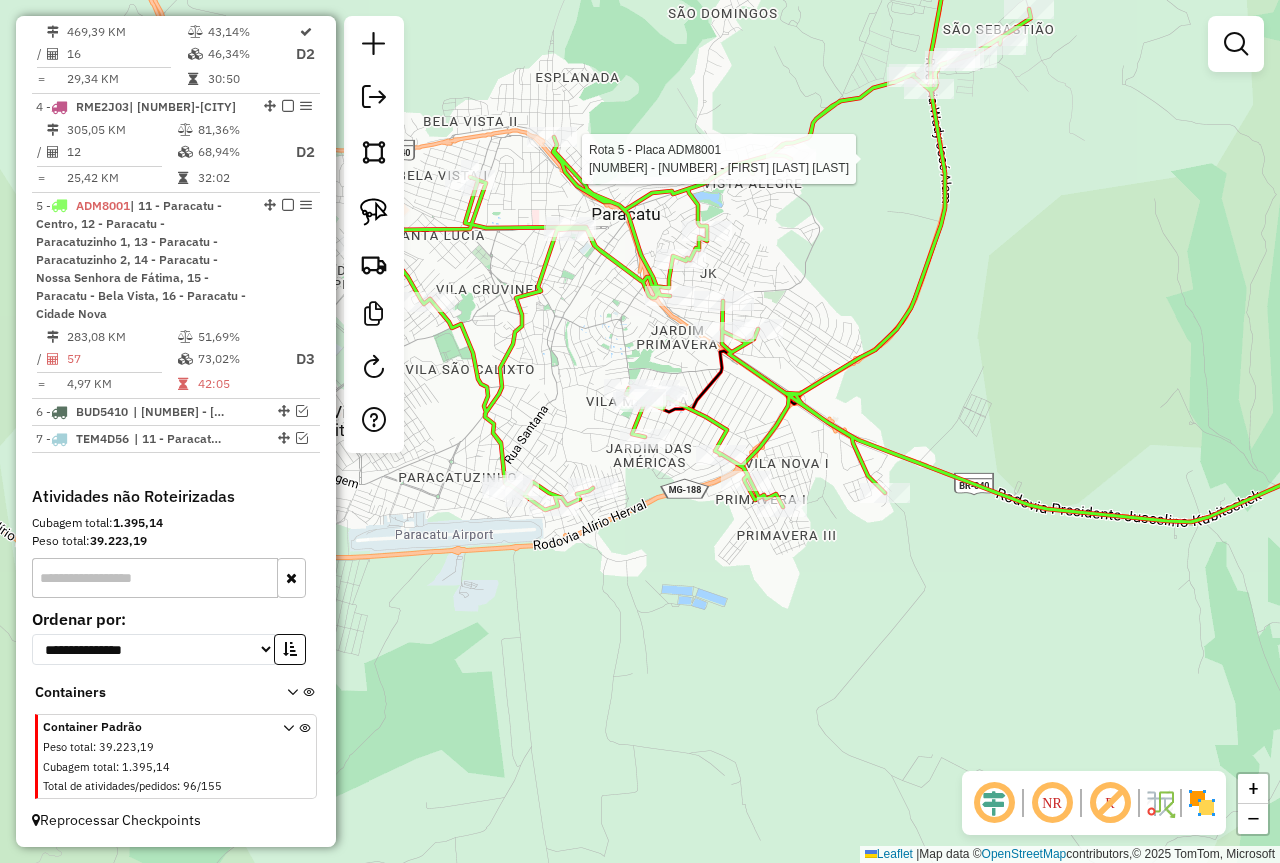 click 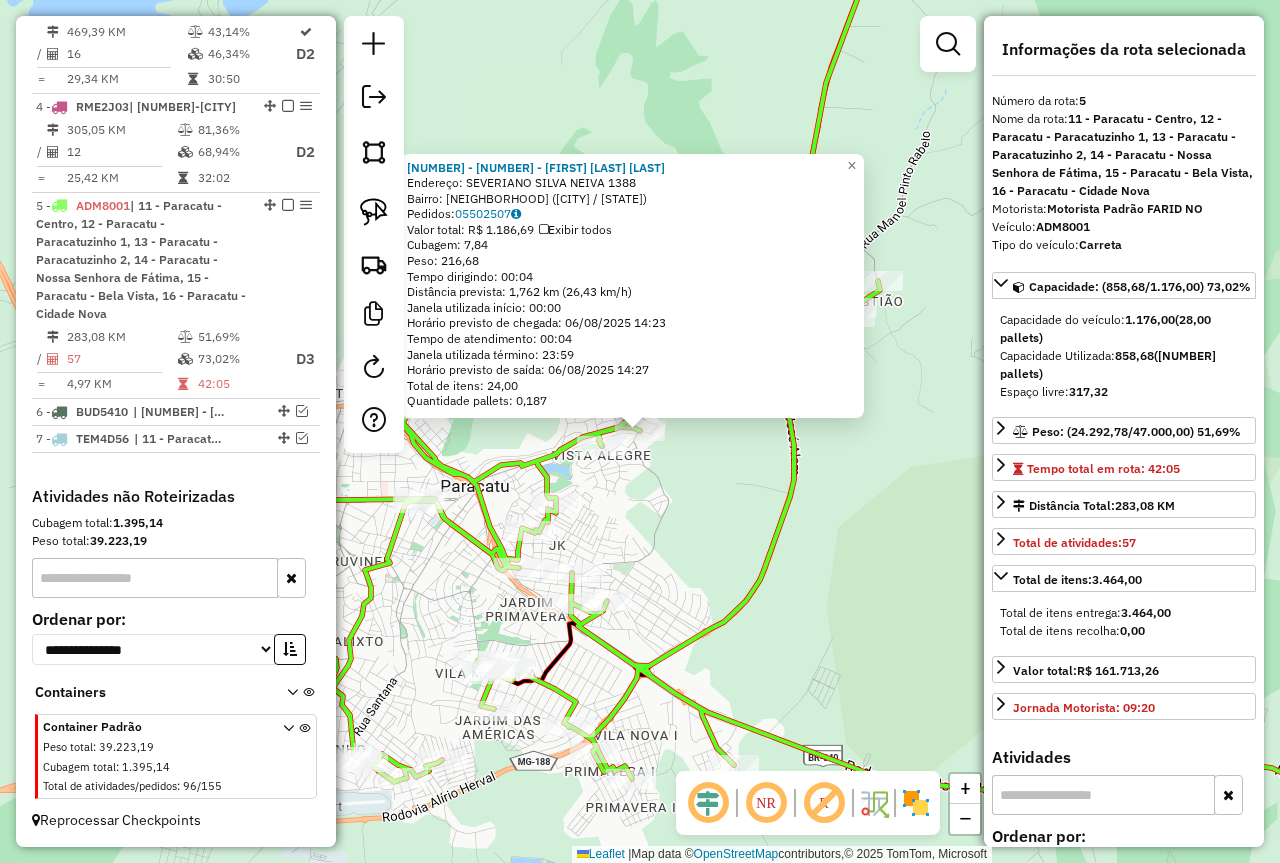 drag, startPoint x: 761, startPoint y: 589, endPoint x: 853, endPoint y: 523, distance: 113.22544 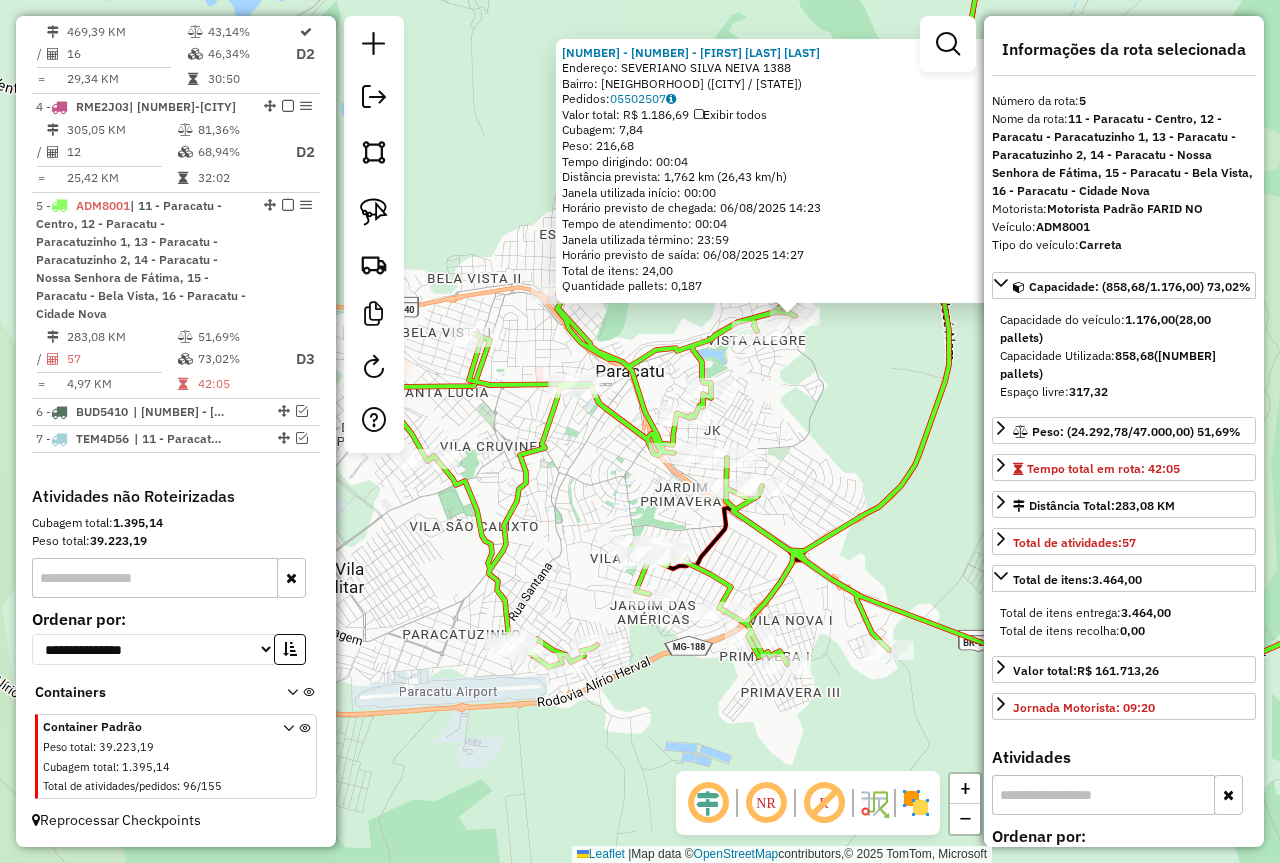 click 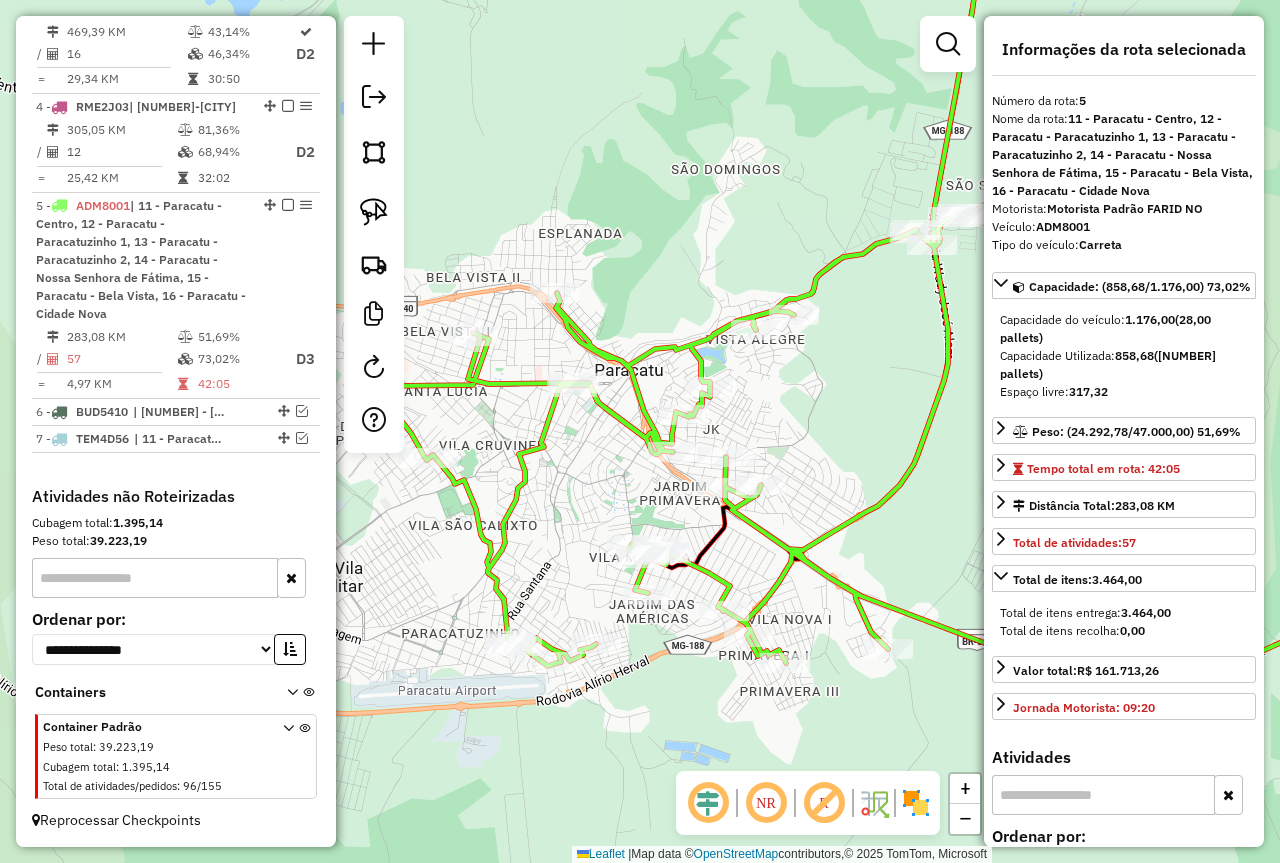 click 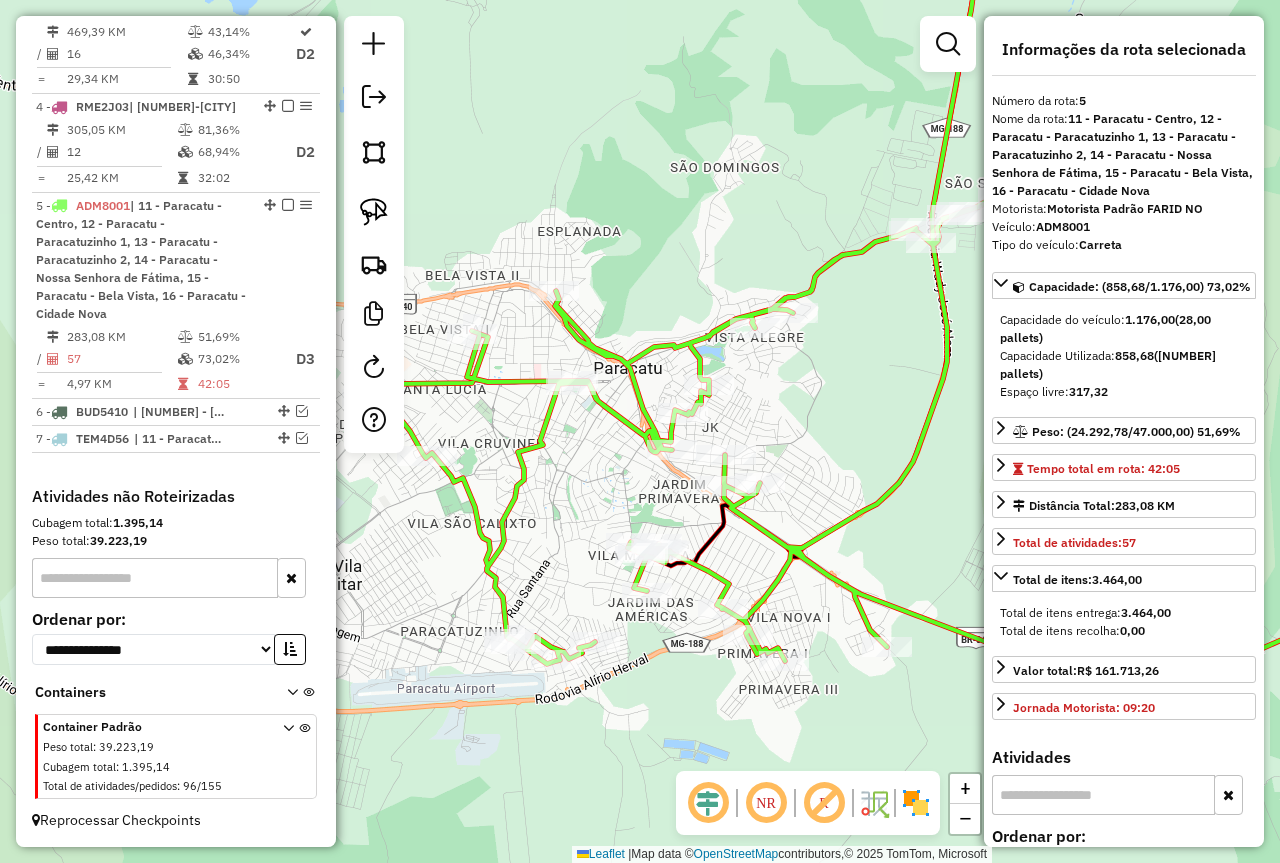 click on "Janela de atendimento Grade de atendimento Capacidade Transportadoras Veículos Cliente Pedidos  Rotas Selecione os dias de semana para filtrar as janelas de atendimento  Seg   Ter   Qua   Qui   Sex   Sáb   Dom  Informe o período da janela de atendimento: De: Até:  Filtrar exatamente a janela do cliente  Considerar janela de atendimento padrão  Selecione os dias de semana para filtrar as grades de atendimento  Seg   Ter   Qua   Qui   Sex   Sáb   Dom   Considerar clientes sem dia de atendimento cadastrado  Clientes fora do dia de atendimento selecionado Filtrar as atividades entre os valores definidos abaixo:  Peso mínimo:   Peso máximo:   Cubagem mínima:   Cubagem máxima:   De:   Até:  Filtrar as atividades entre o tempo de atendimento definido abaixo:  De:   Até:   Considerar capacidade total dos clientes não roteirizados Transportadora: Selecione um ou mais itens Tipo de veículo: Selecione um ou mais itens Veículo: Selecione um ou mais itens Motorista: Selecione um ou mais itens Nome: Rótulo:" 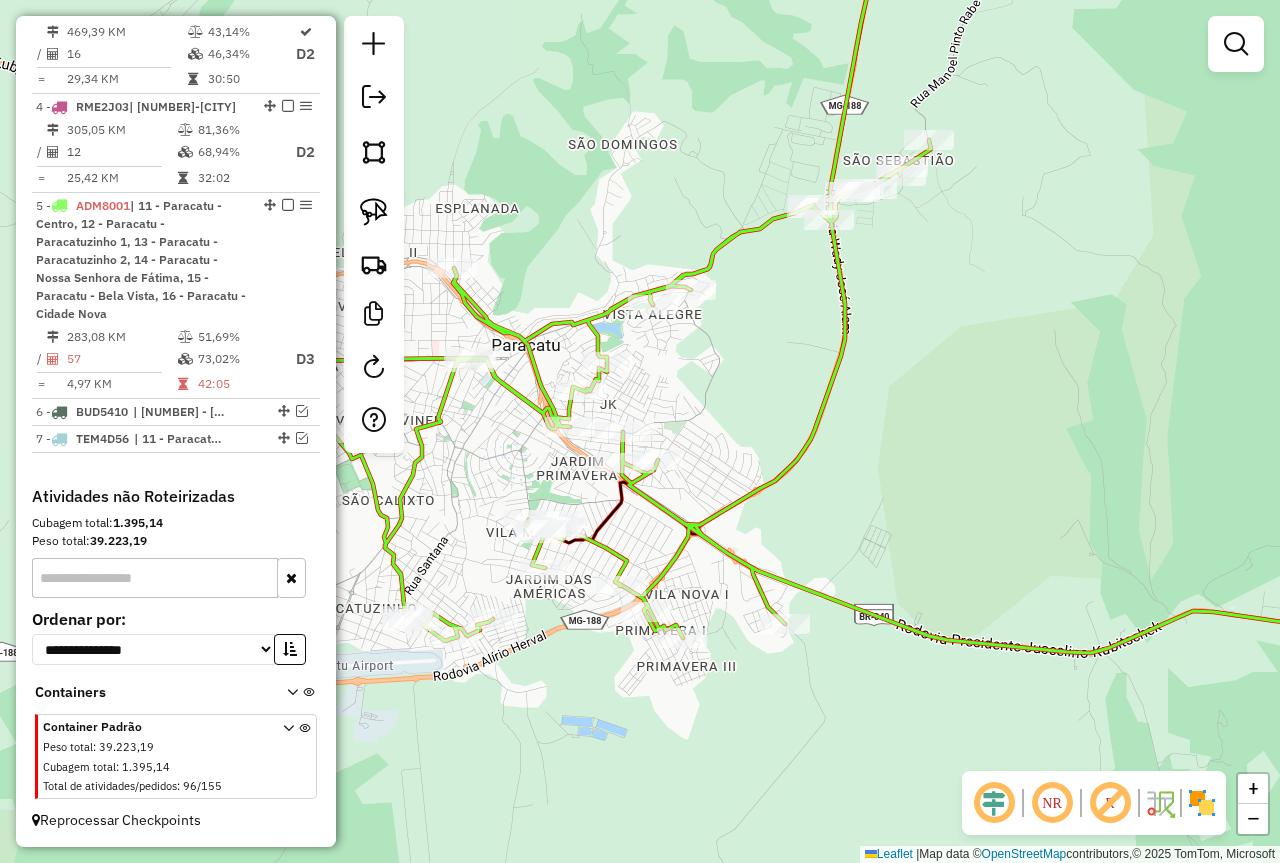 drag, startPoint x: 1008, startPoint y: 376, endPoint x: 906, endPoint y: 353, distance: 104.56099 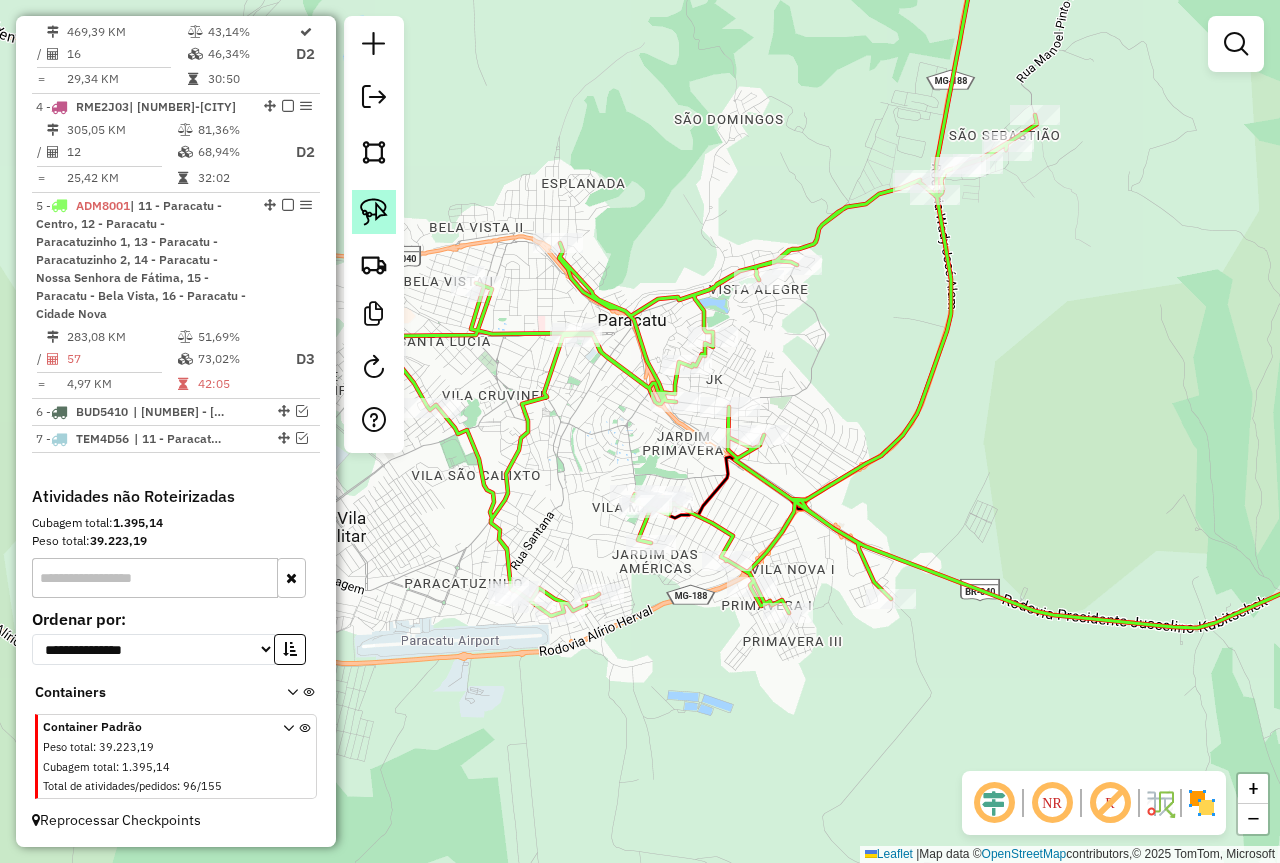 click 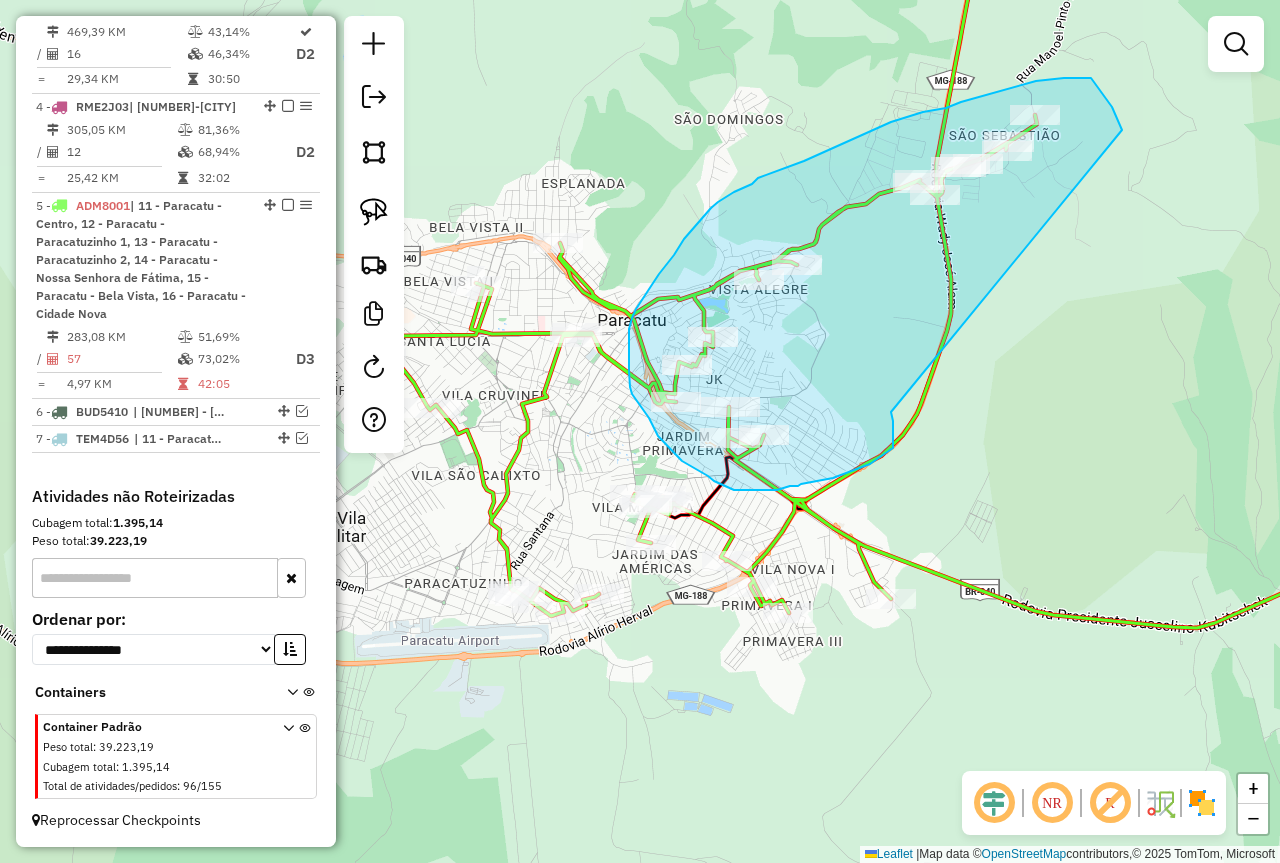 drag, startPoint x: 893, startPoint y: 448, endPoint x: 1128, endPoint y: 144, distance: 384.2408 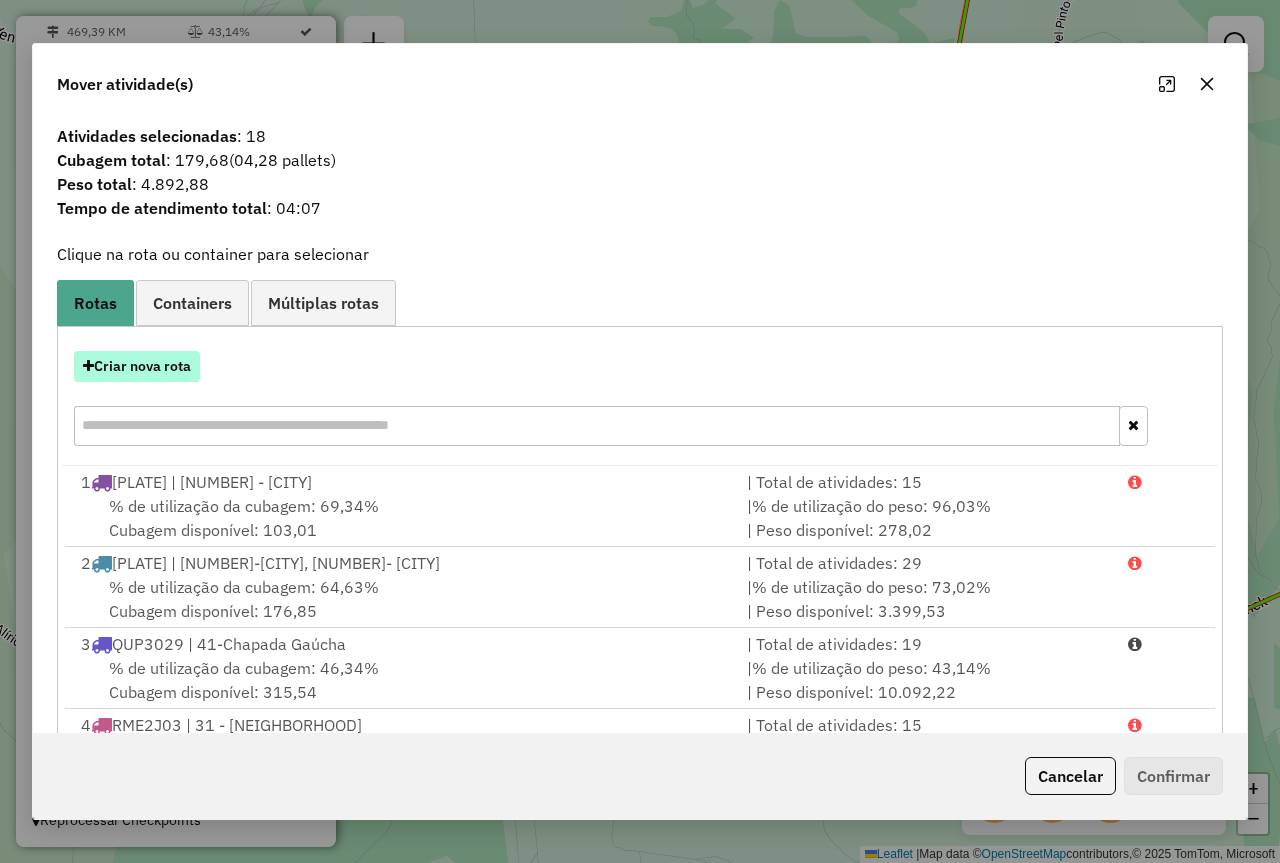 click on "Criar nova rota" at bounding box center [137, 366] 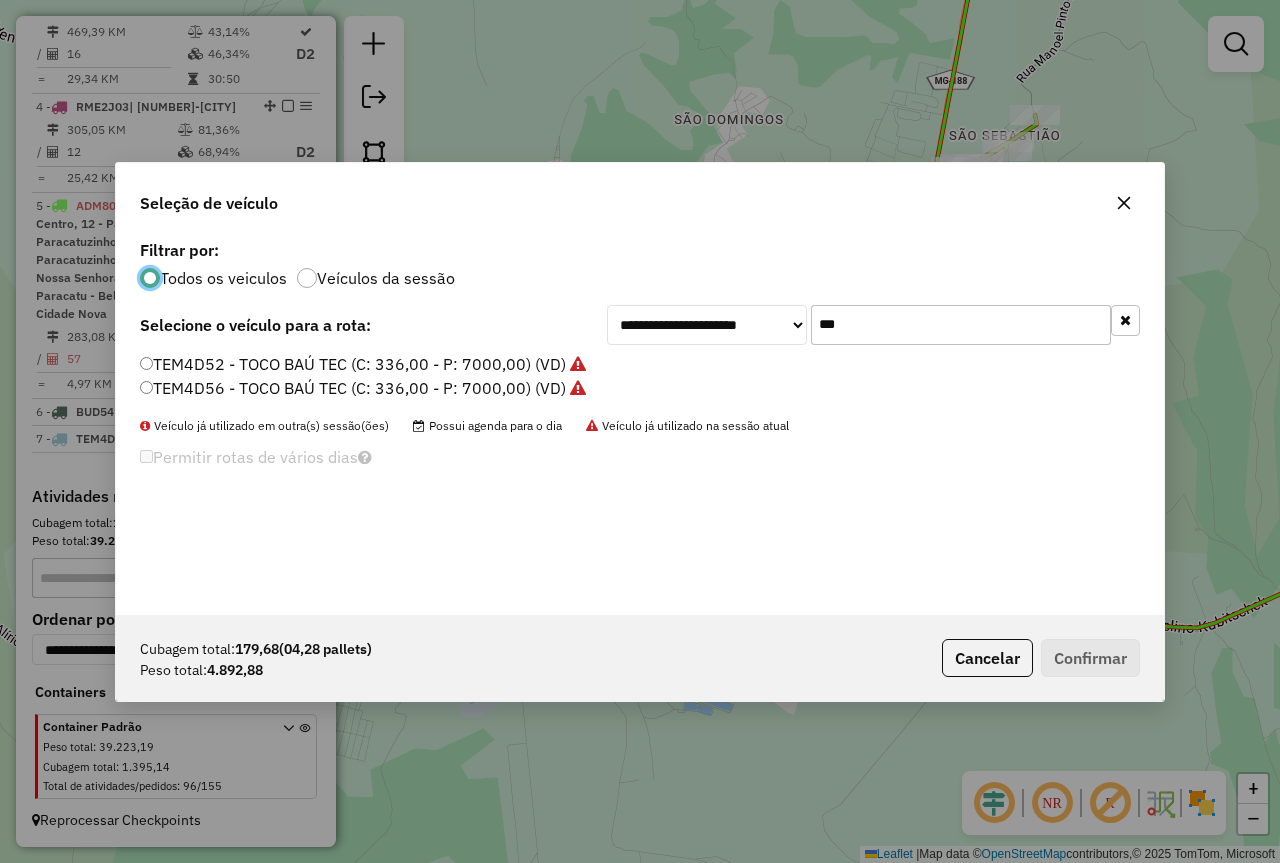 scroll, scrollTop: 11, scrollLeft: 6, axis: both 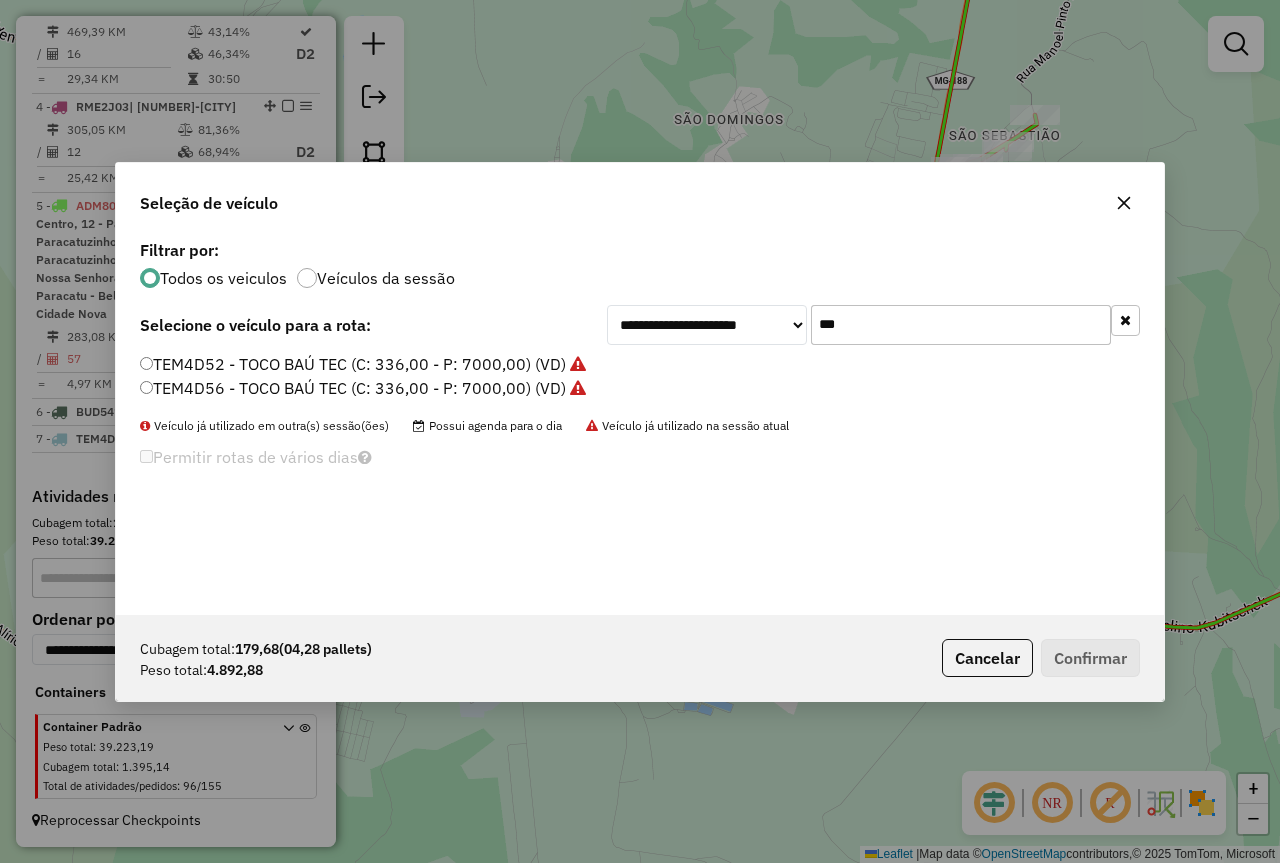 click on "***" 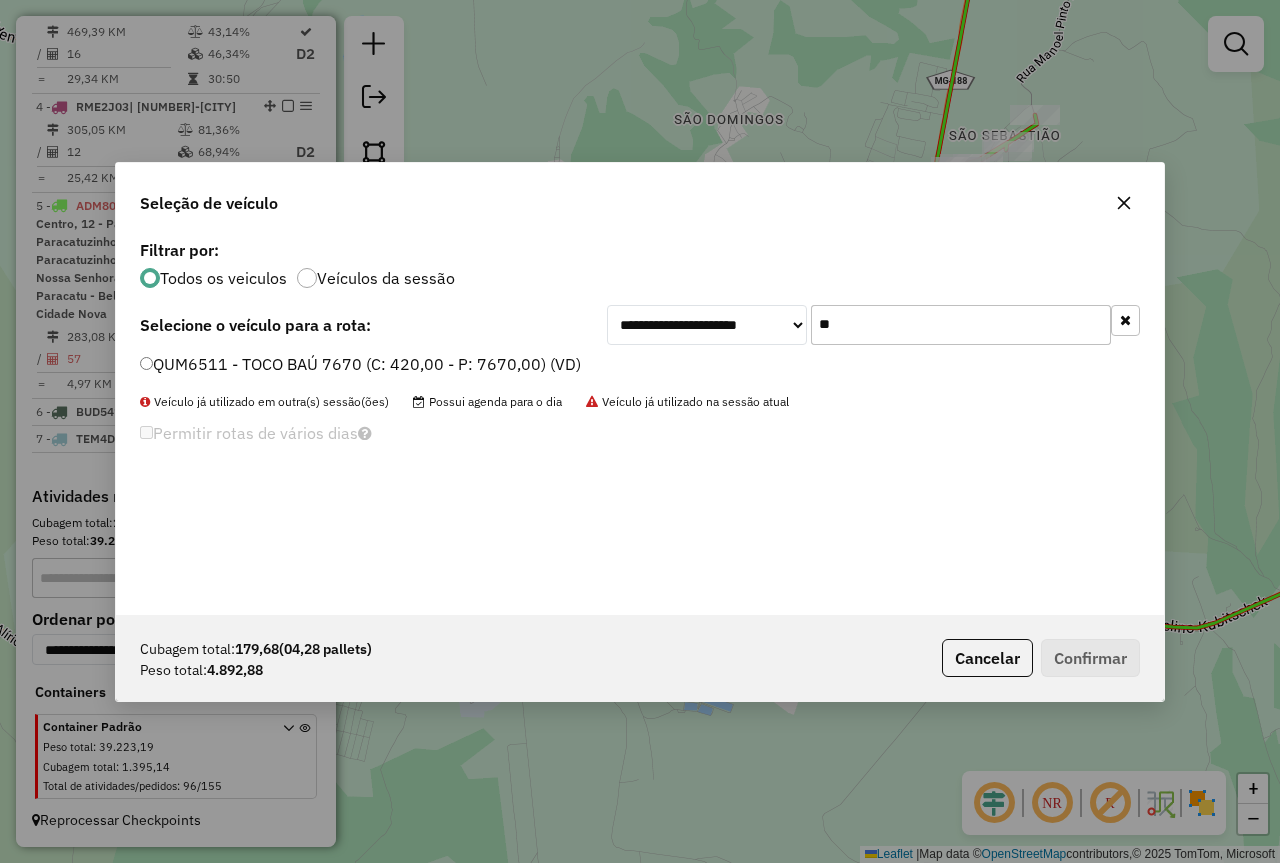type on "**" 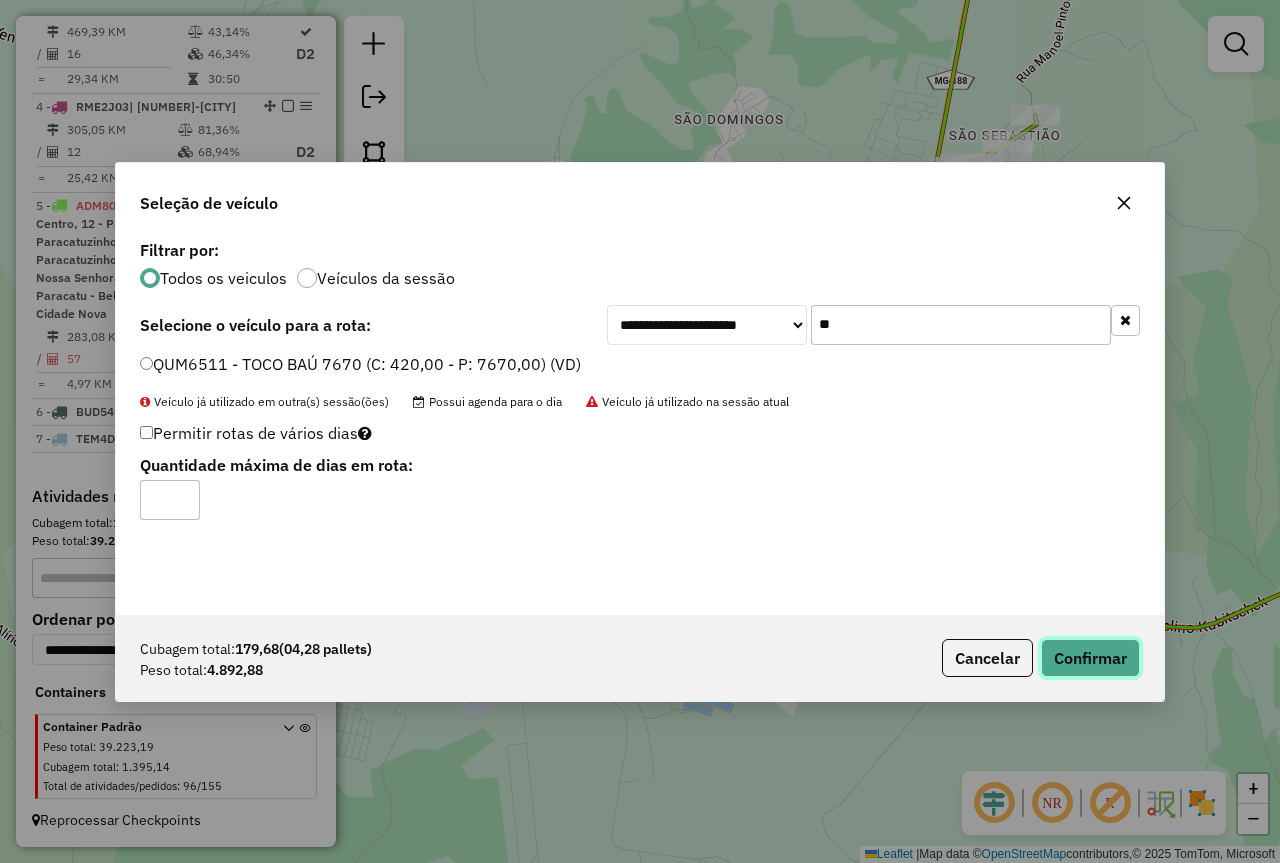 click on "Confirmar" 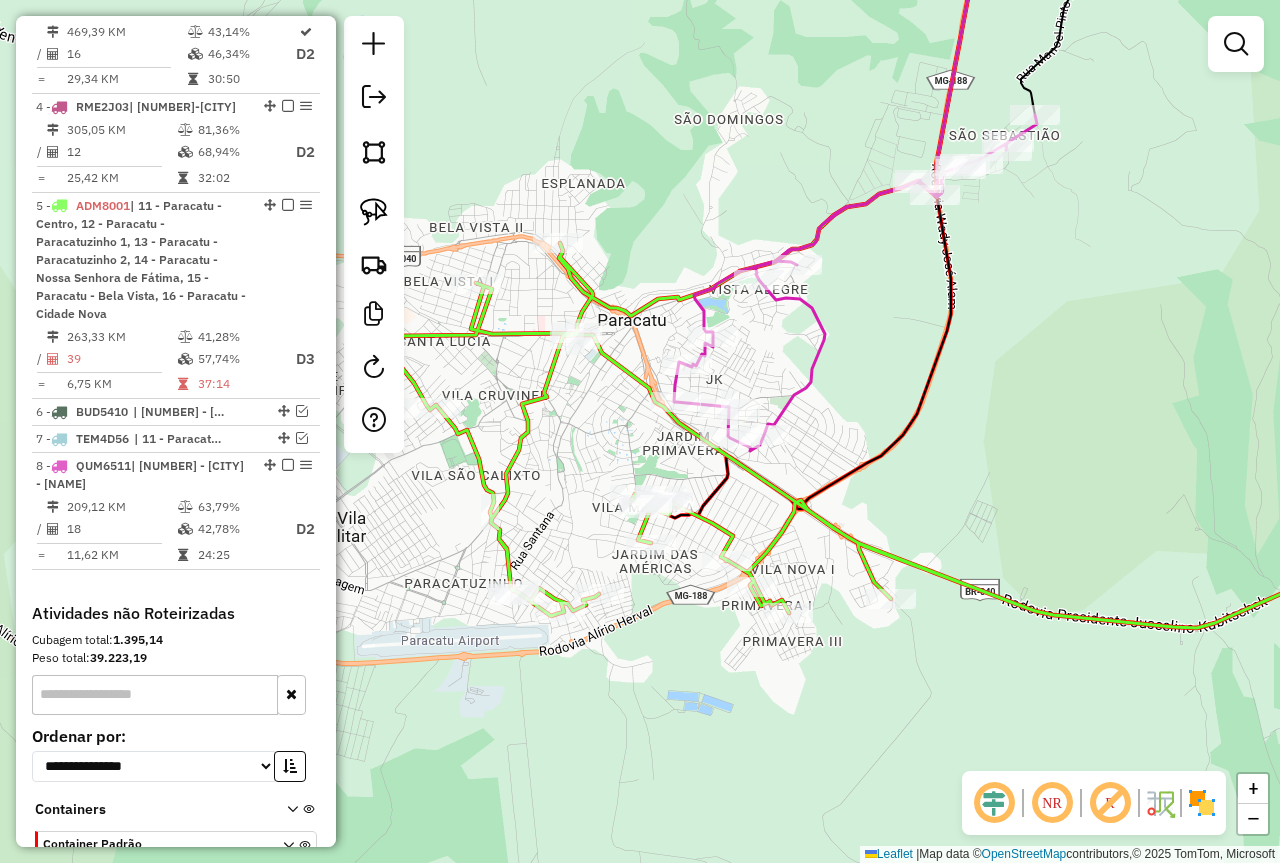 scroll, scrollTop: 974, scrollLeft: 0, axis: vertical 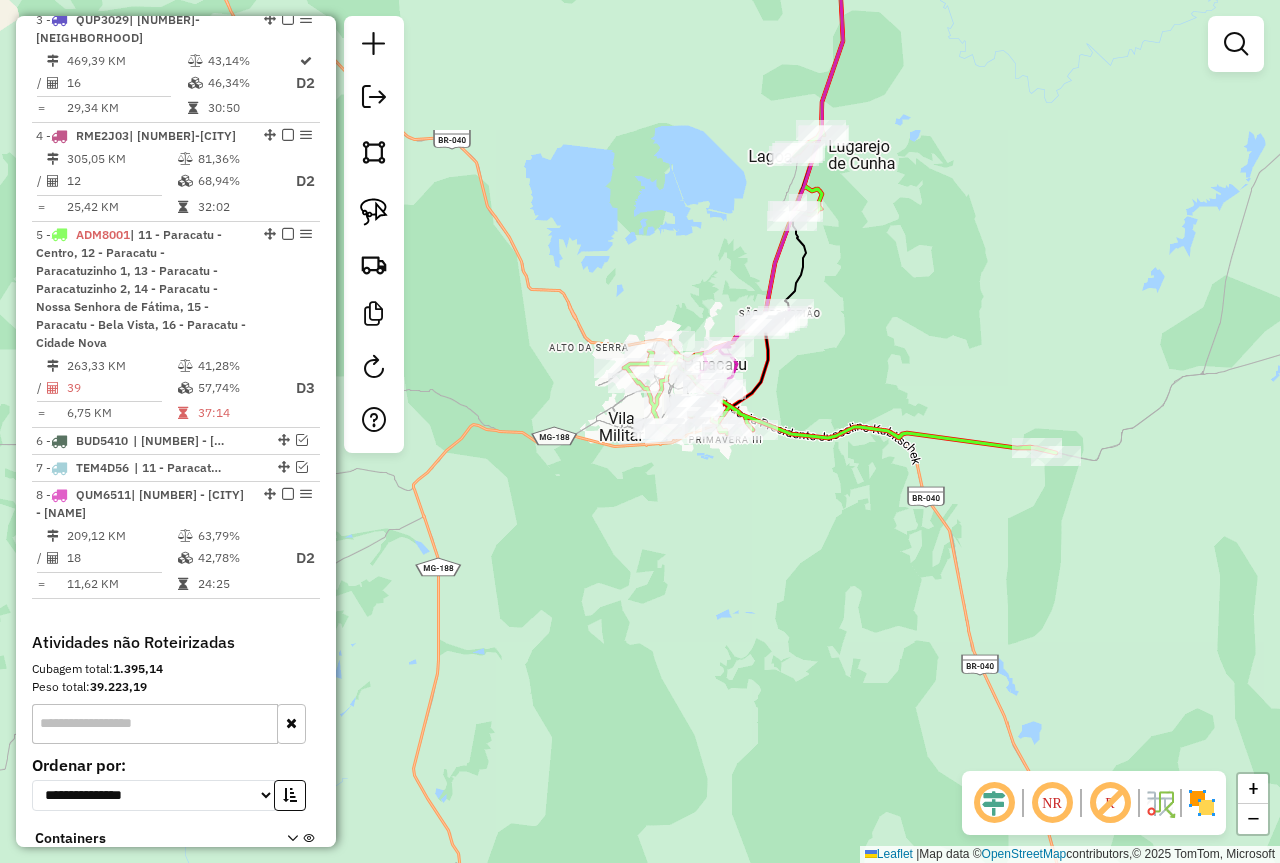 drag, startPoint x: 914, startPoint y: 345, endPoint x: 899, endPoint y: 507, distance: 162.69296 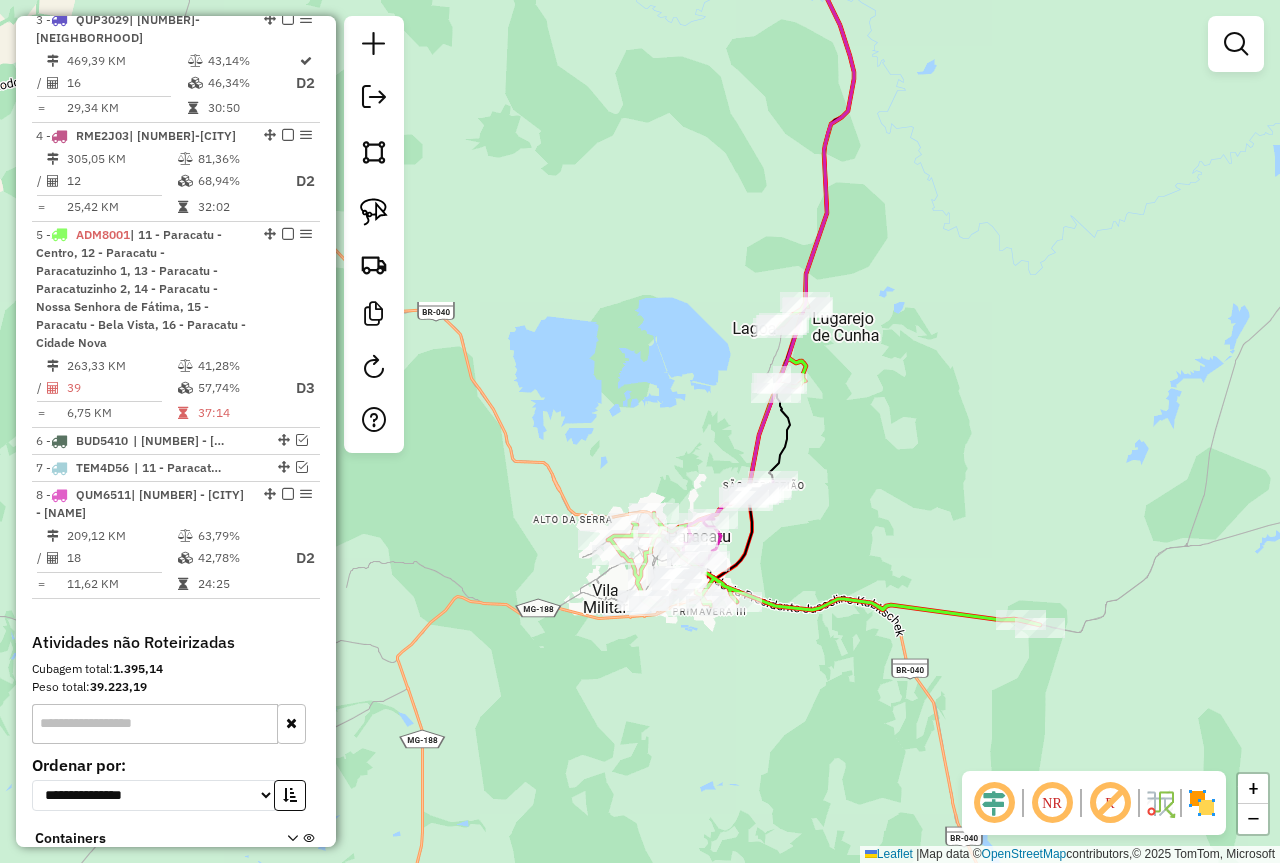 click 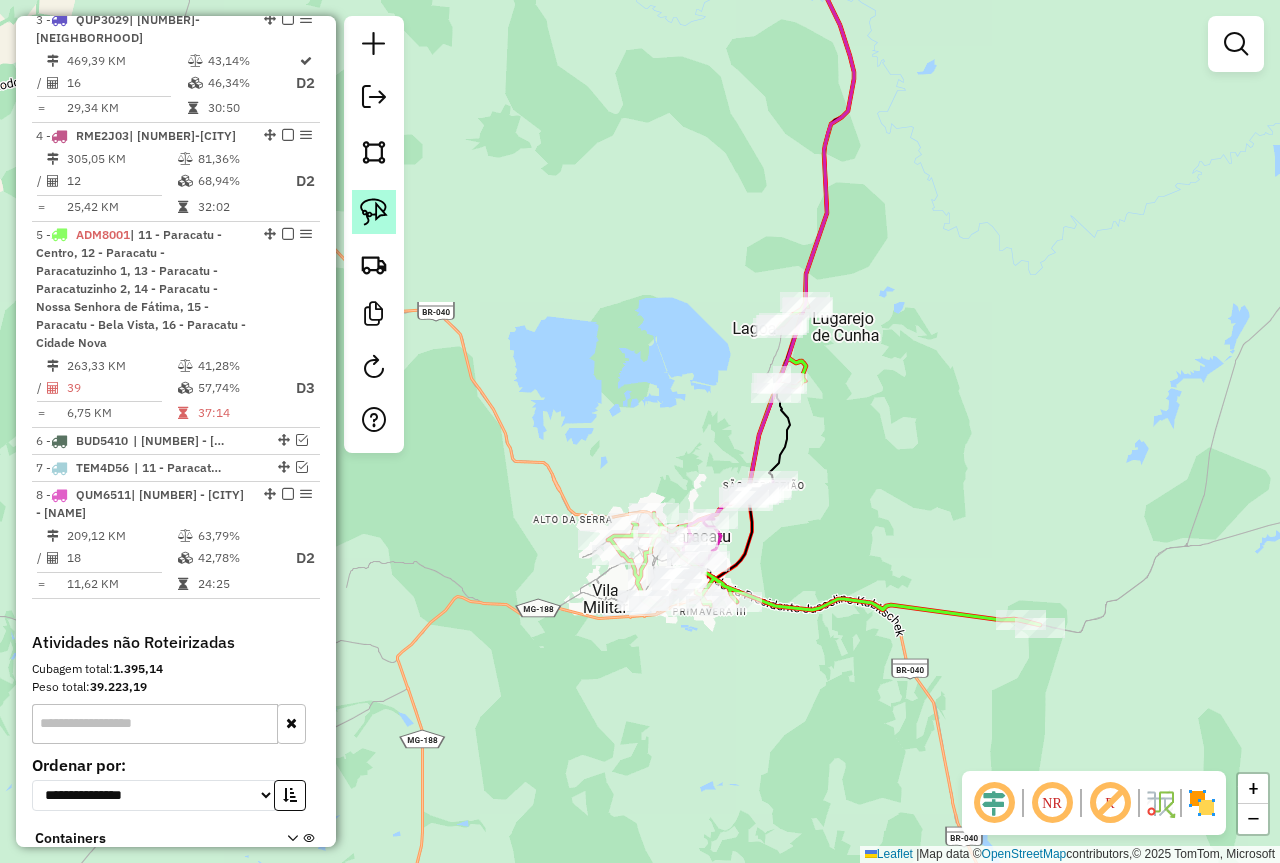 click 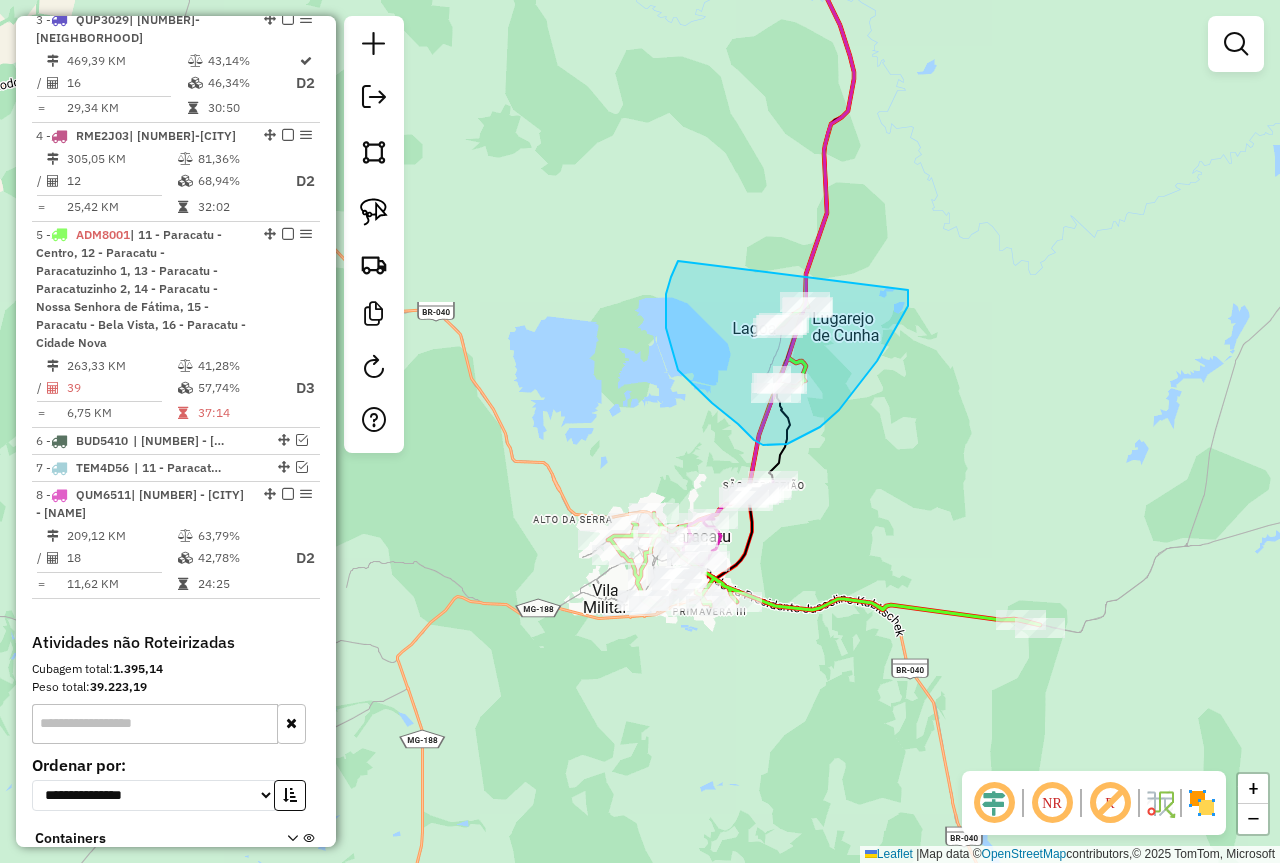 drag, startPoint x: 908, startPoint y: 290, endPoint x: 708, endPoint y: 210, distance: 215.40659 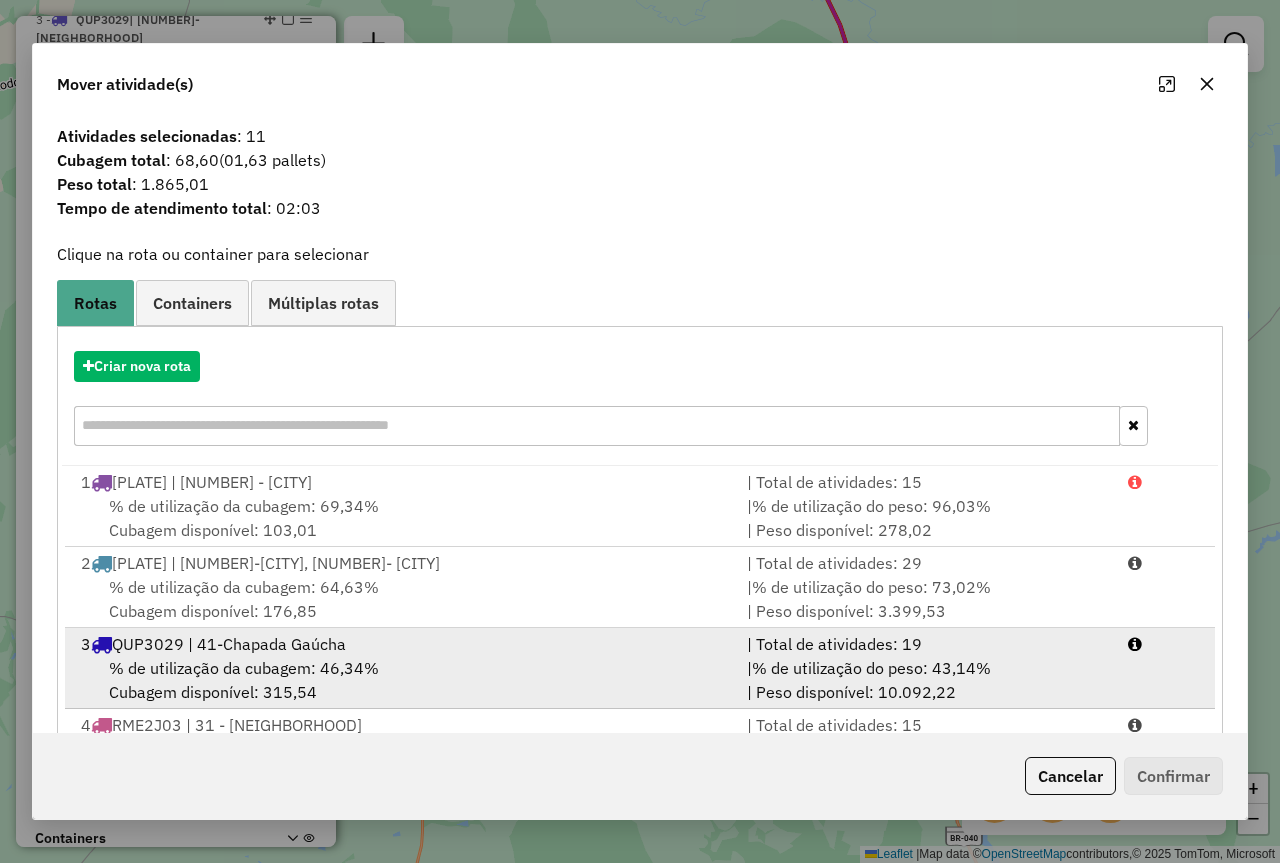 scroll, scrollTop: 5, scrollLeft: 0, axis: vertical 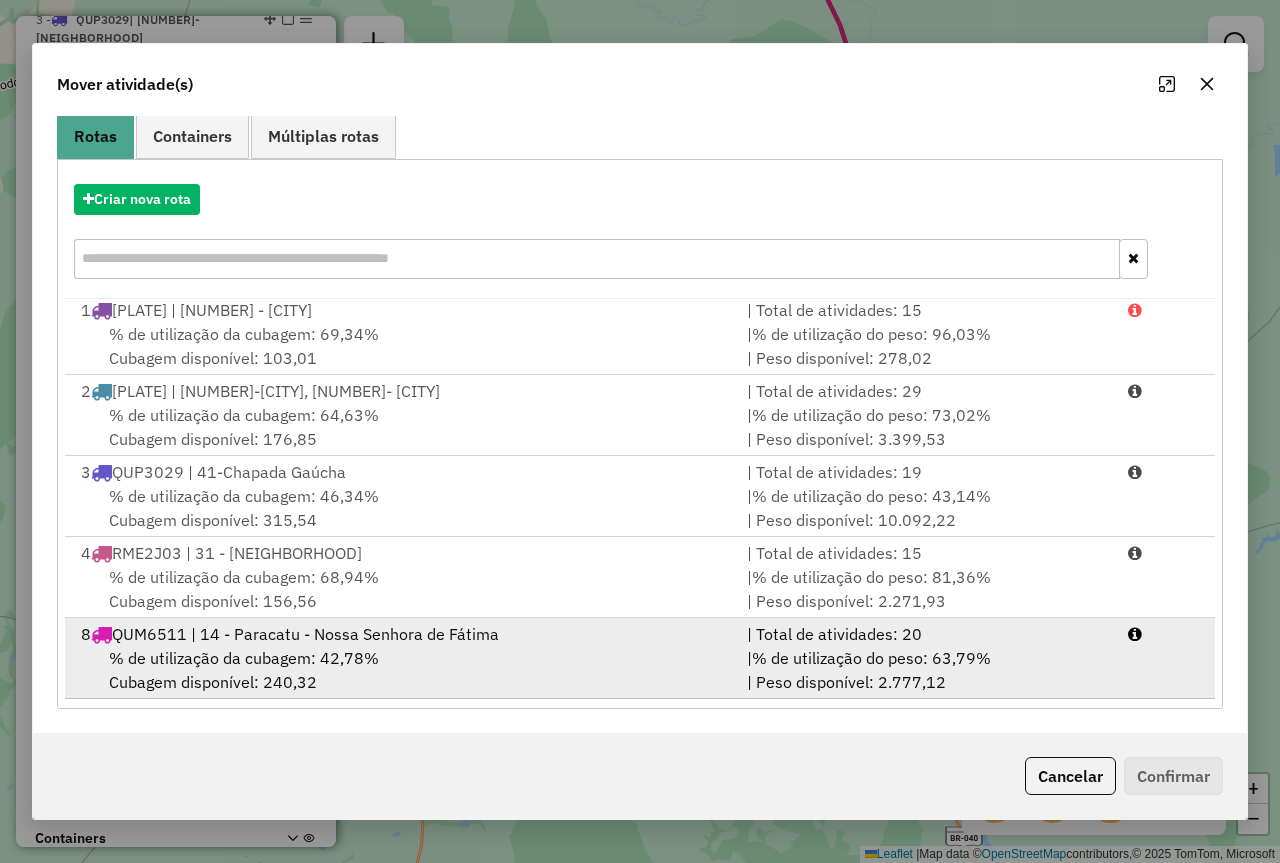 click on "% de utilização da cubagem: 42,78%" at bounding box center [244, 658] 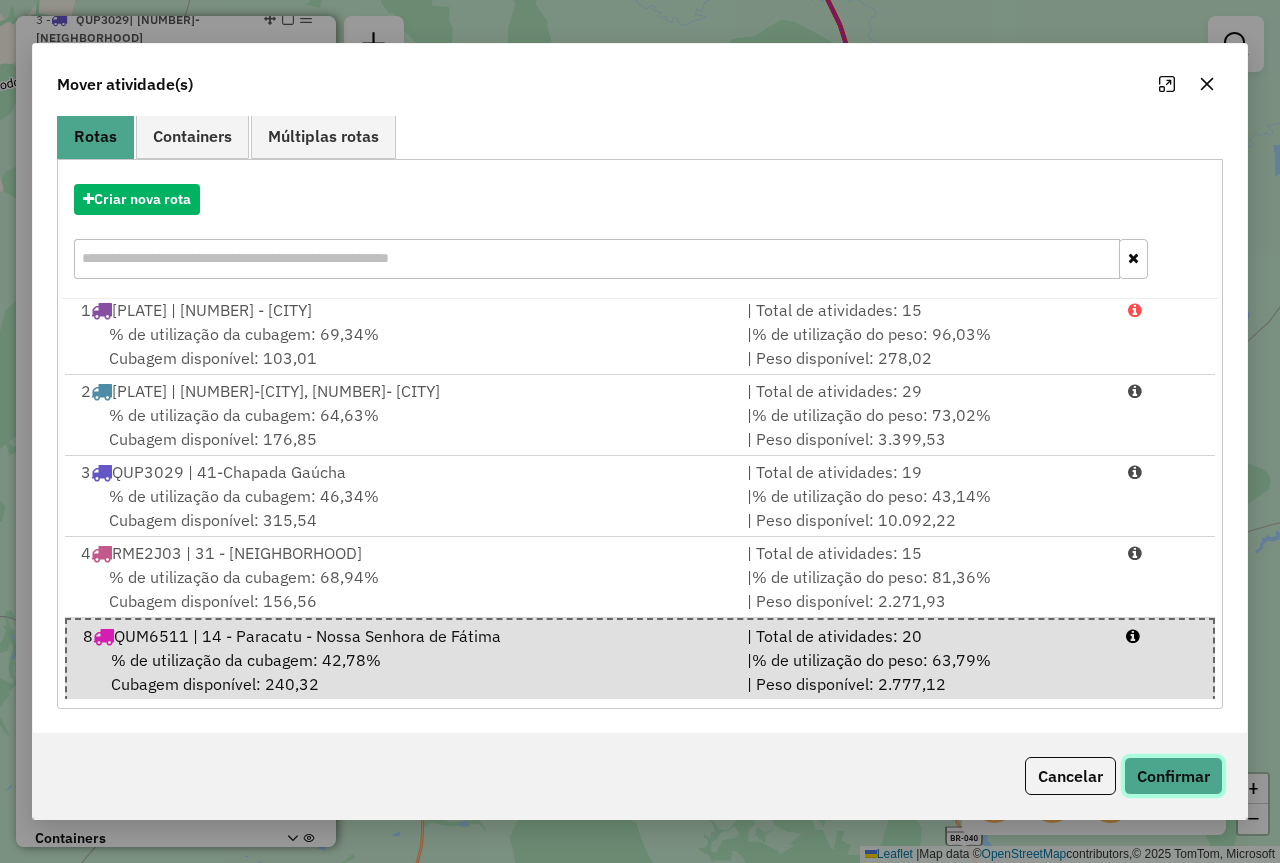 click on "Confirmar" 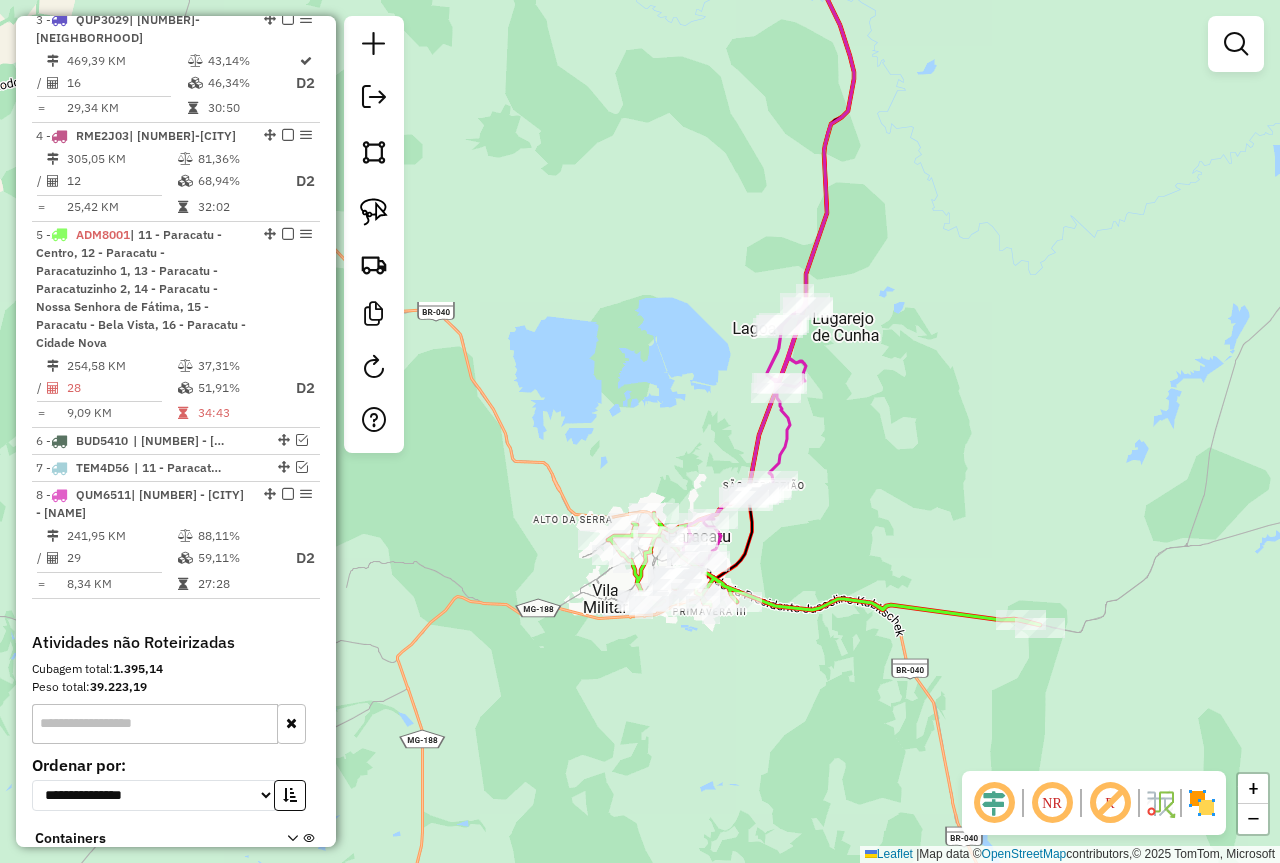 scroll, scrollTop: 0, scrollLeft: 0, axis: both 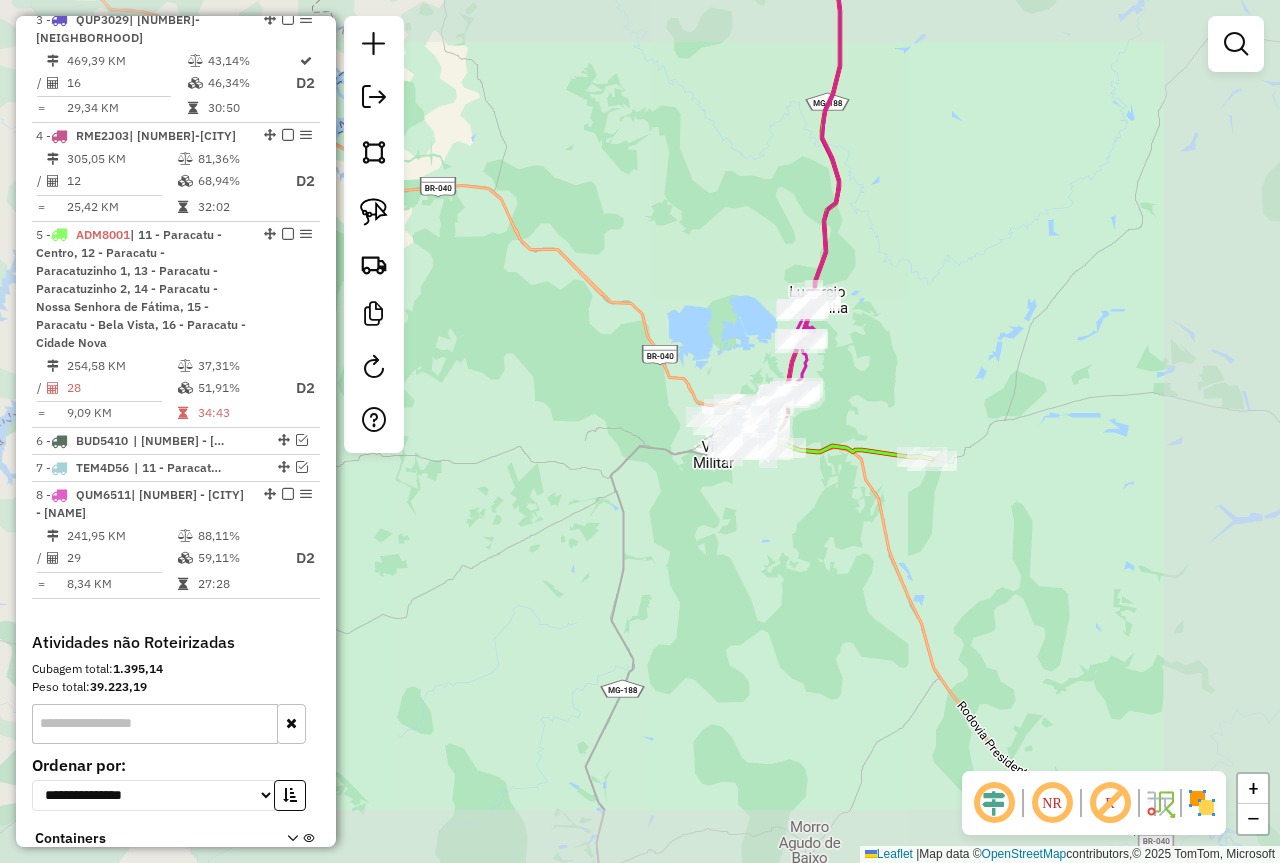 drag, startPoint x: 894, startPoint y: 251, endPoint x: 851, endPoint y: 454, distance: 207.50421 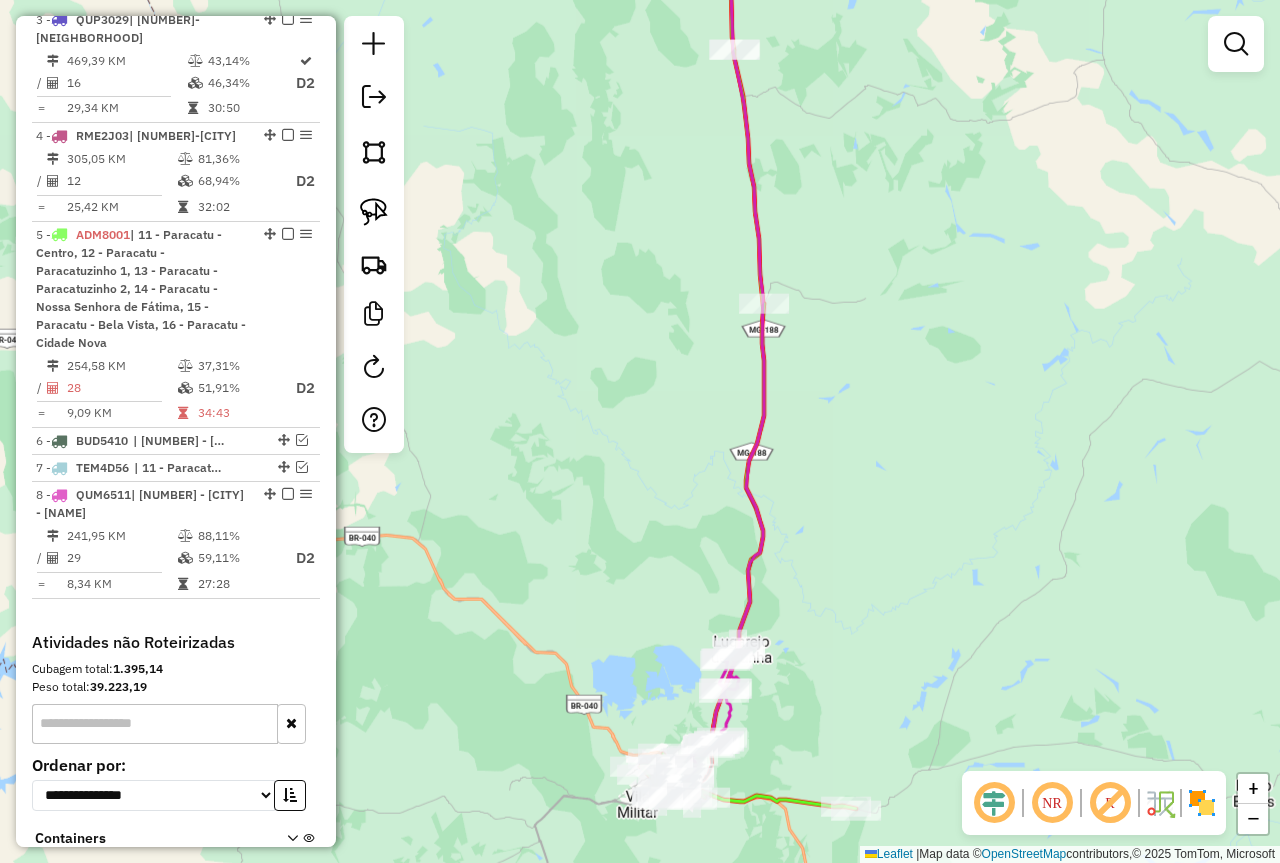 drag, startPoint x: 814, startPoint y: 315, endPoint x: 794, endPoint y: 499, distance: 185.08377 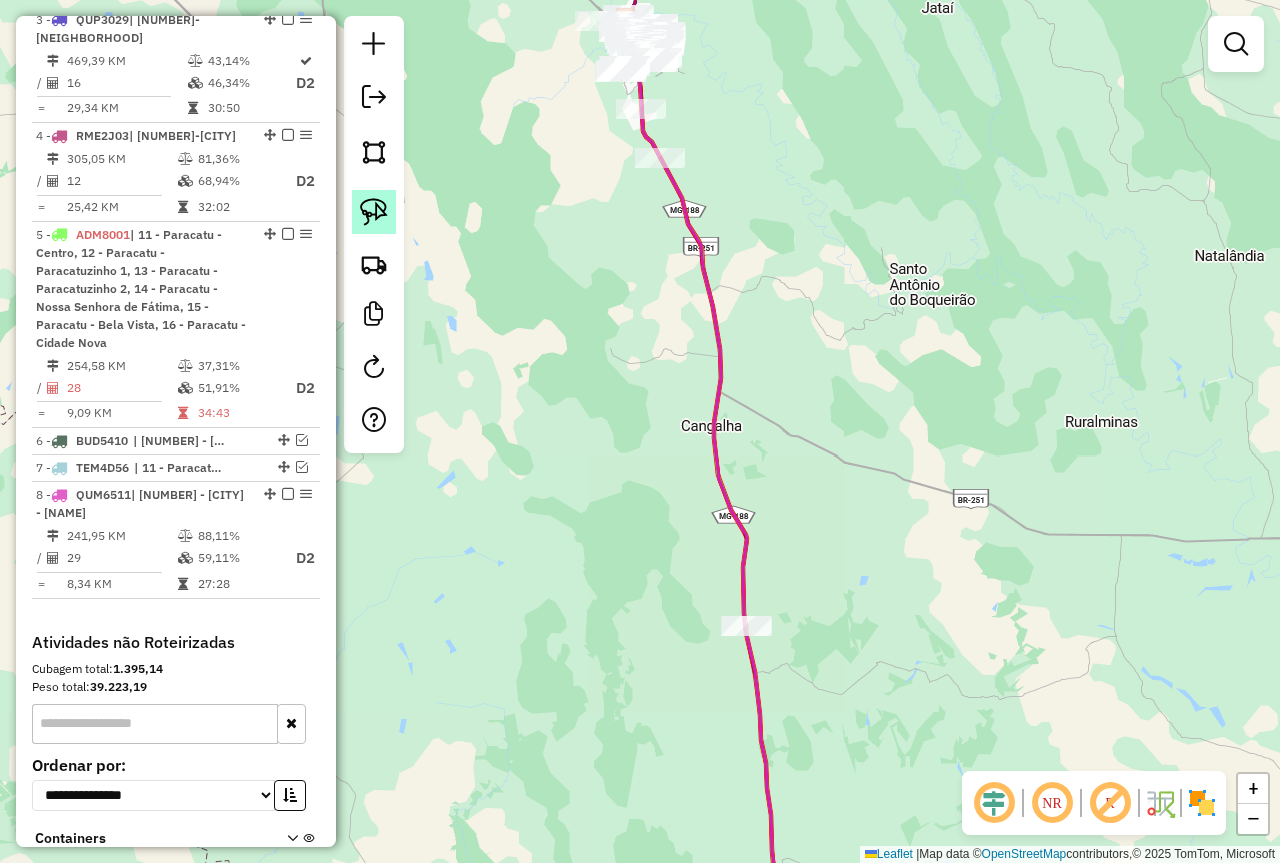 click 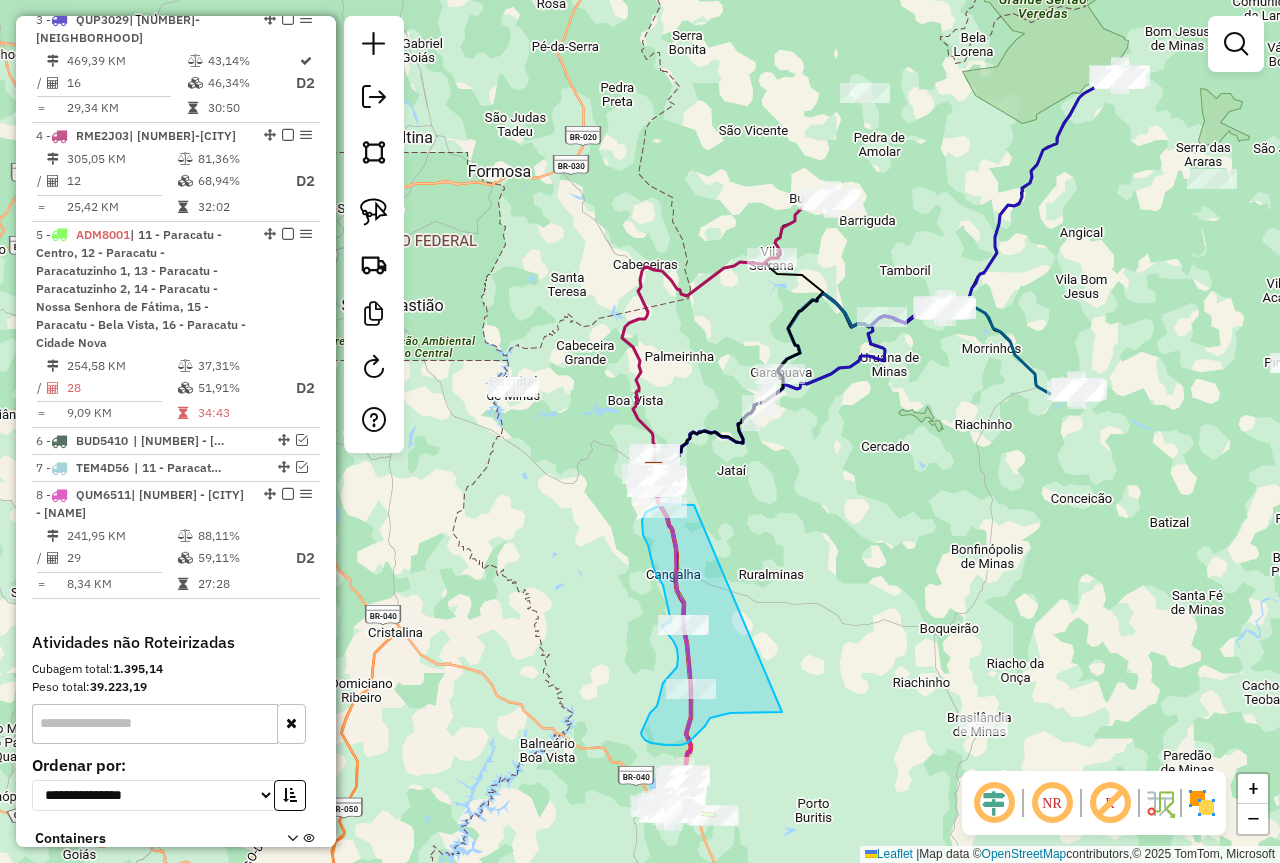 drag, startPoint x: 787, startPoint y: 145, endPoint x: 785, endPoint y: 700, distance: 555.0036 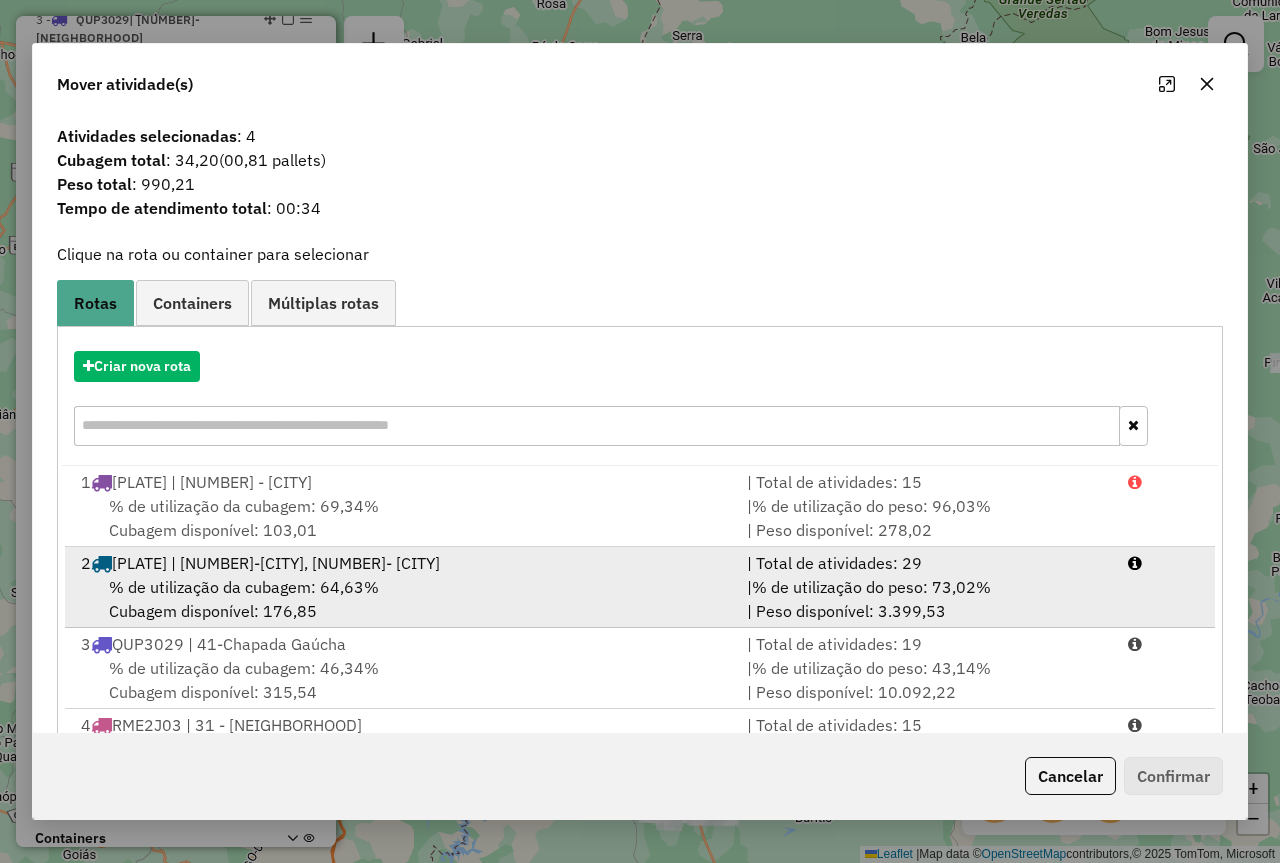 scroll, scrollTop: 5, scrollLeft: 0, axis: vertical 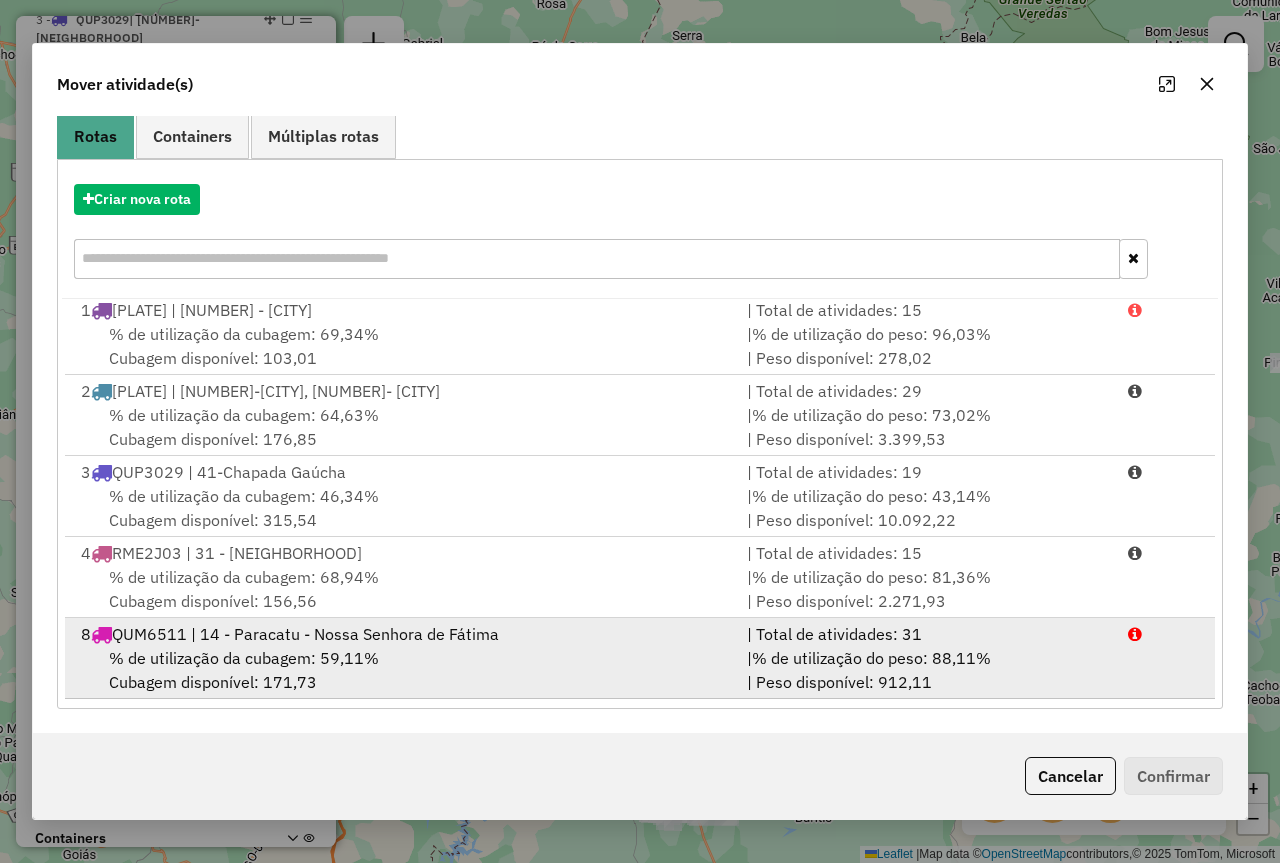 click on "8  QUM6511 | 14 - Paracatu - Nossa Senhora de Fátima" at bounding box center [402, 634] 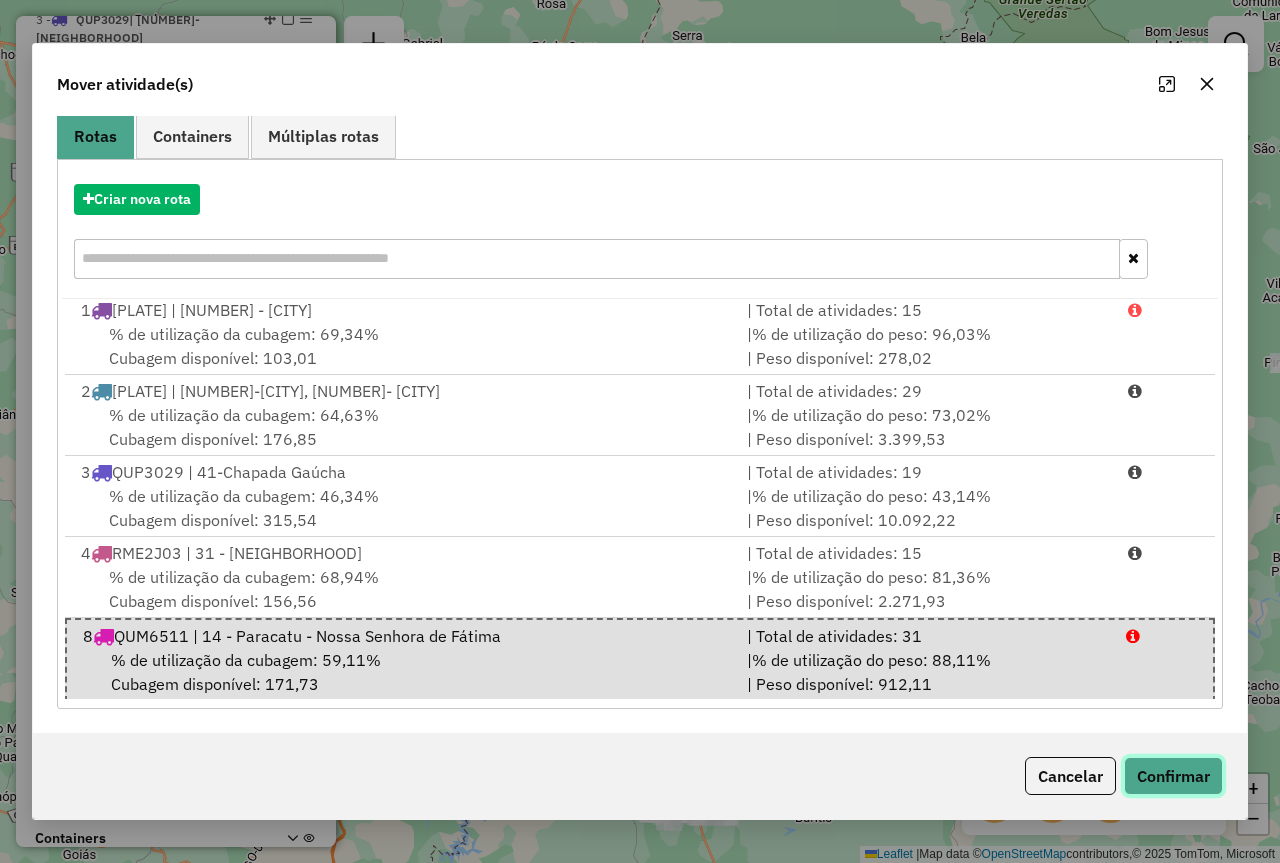 click on "Confirmar" 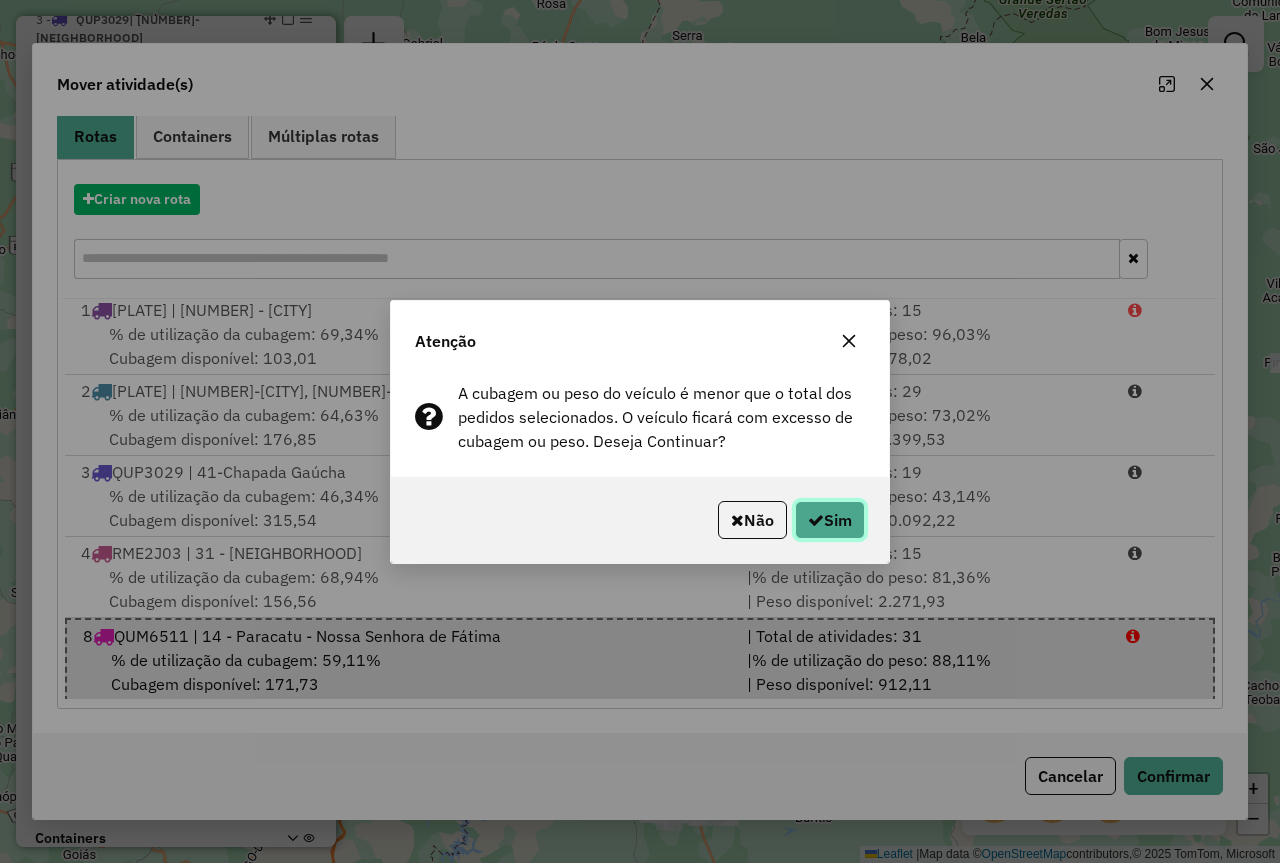 click on "Sim" 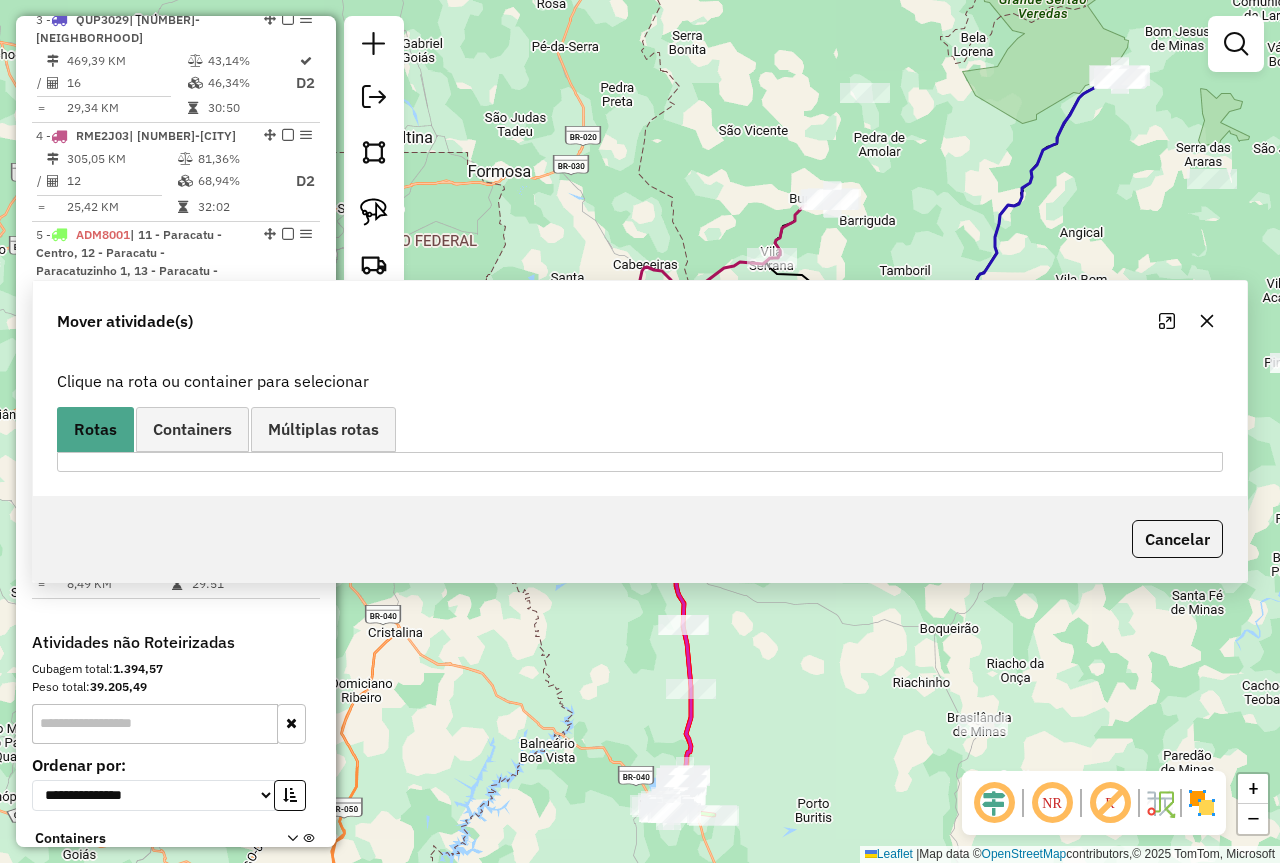 scroll, scrollTop: 0, scrollLeft: 0, axis: both 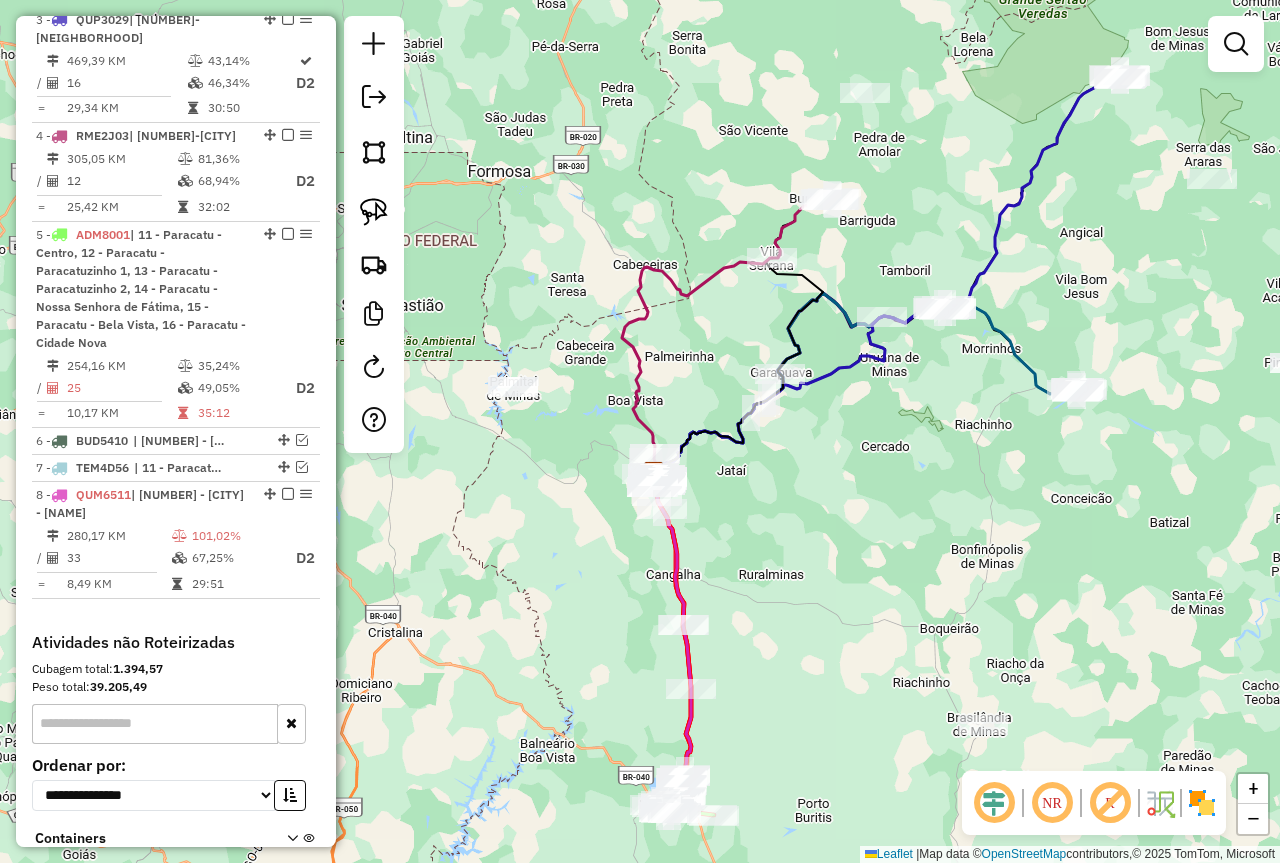 drag, startPoint x: 703, startPoint y: 528, endPoint x: 724, endPoint y: 442, distance: 88.52683 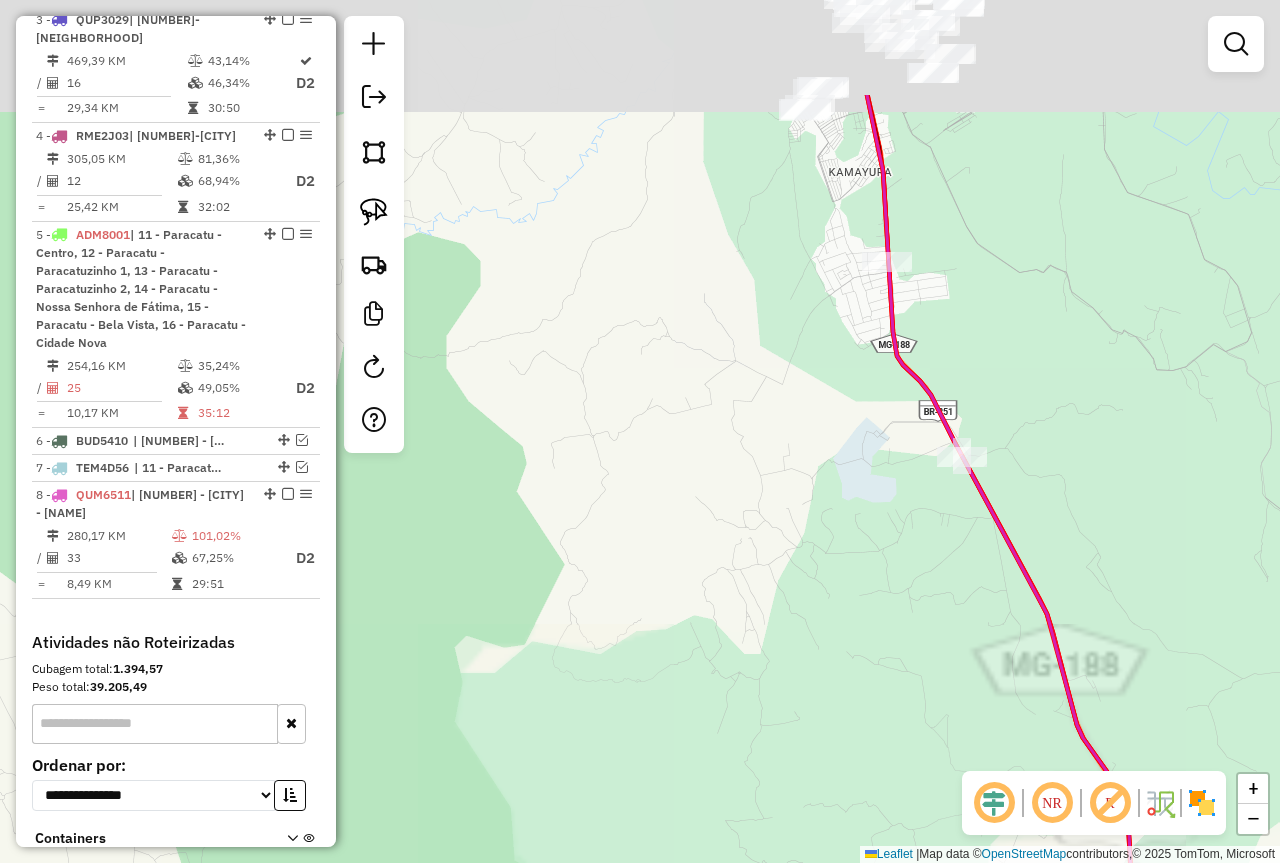 drag, startPoint x: 760, startPoint y: 318, endPoint x: 708, endPoint y: 563, distance: 250.45758 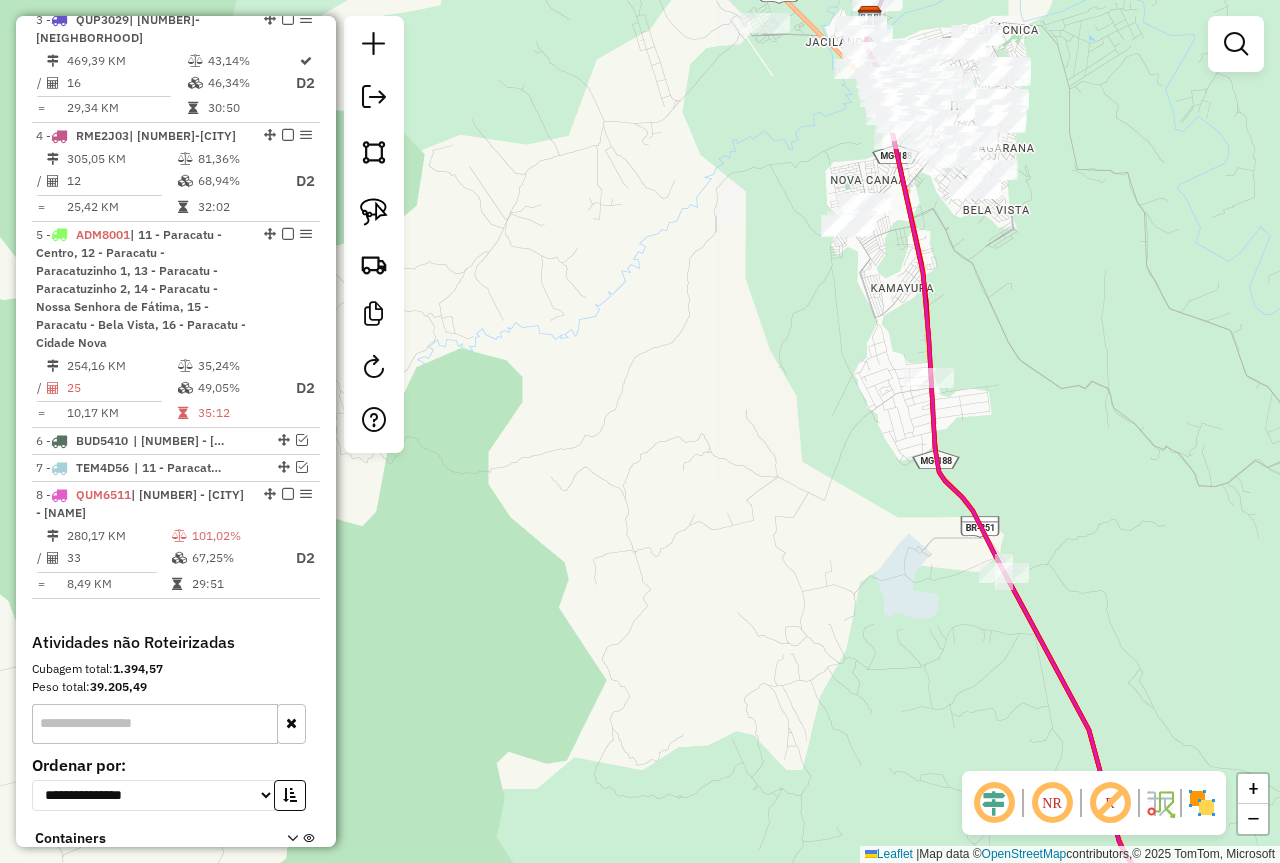 drag, startPoint x: 937, startPoint y: 471, endPoint x: 926, endPoint y: 354, distance: 117.51595 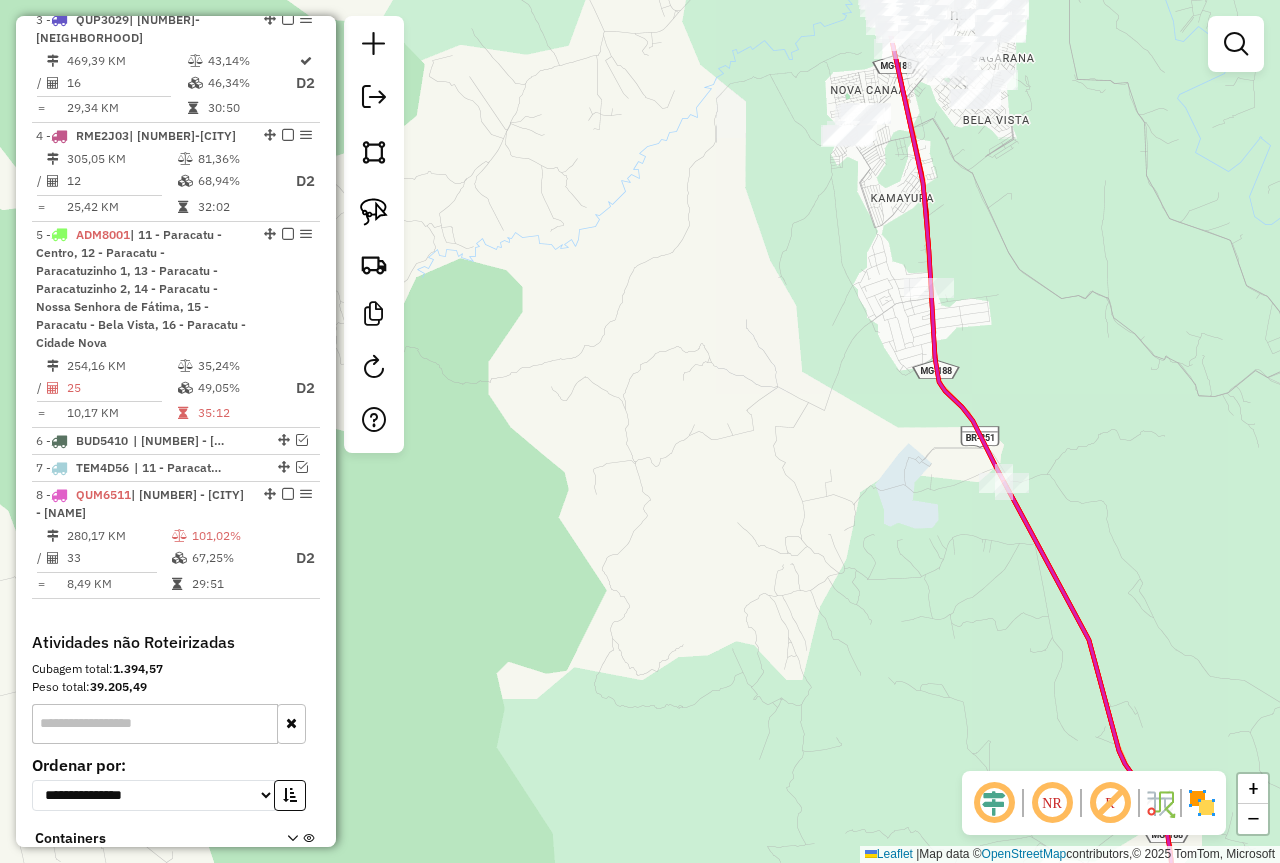 drag, startPoint x: 945, startPoint y: 592, endPoint x: 735, endPoint y: 211, distance: 435.04138 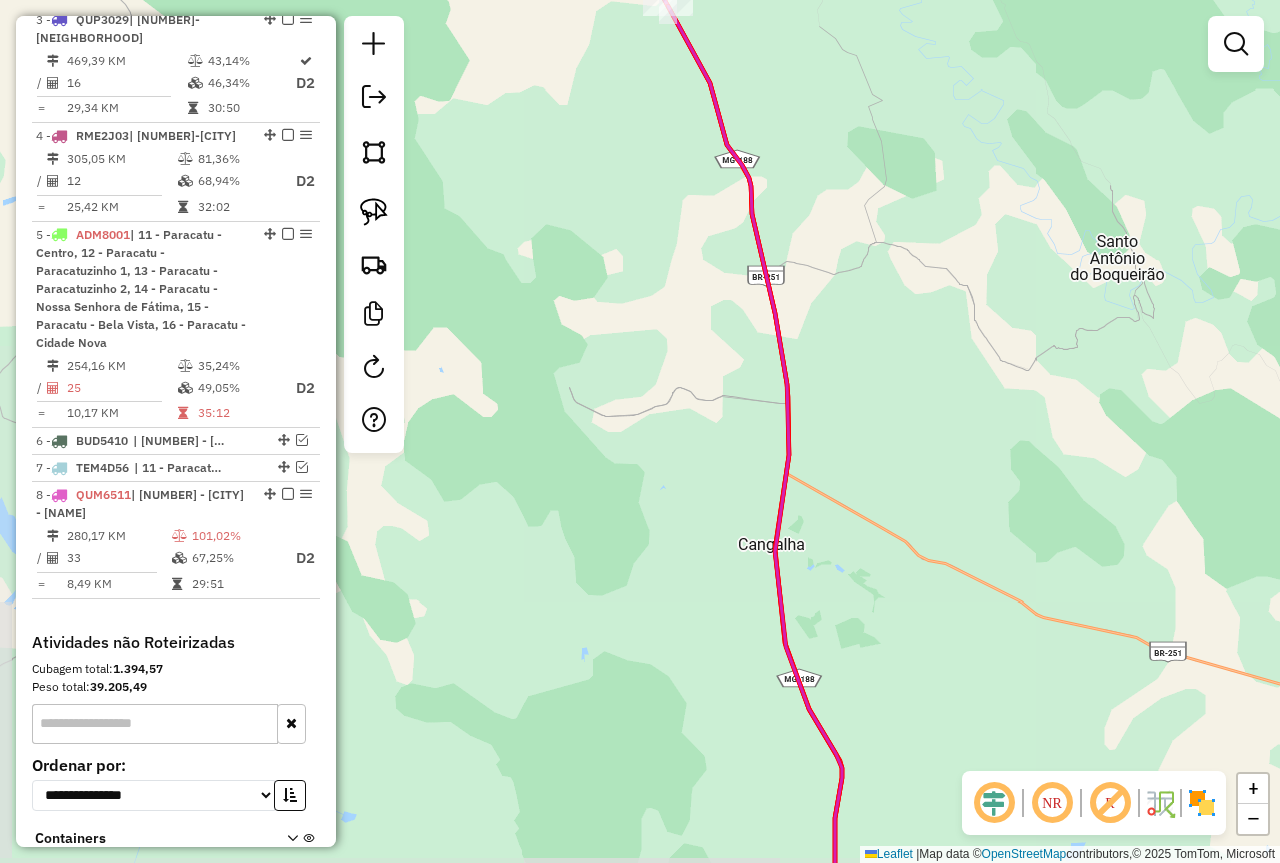 drag, startPoint x: 838, startPoint y: 508, endPoint x: 796, endPoint y: 172, distance: 338.61484 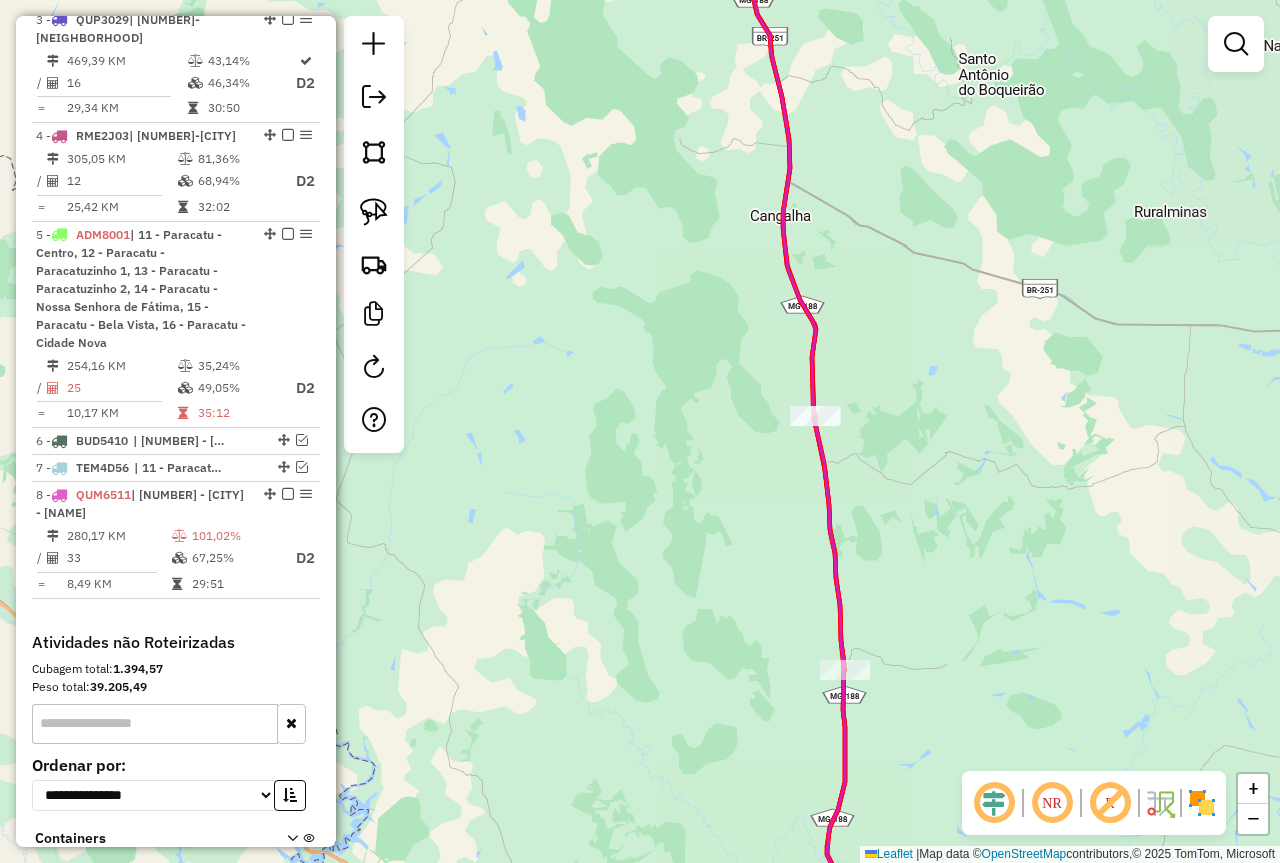 drag, startPoint x: 887, startPoint y: 517, endPoint x: 866, endPoint y: 227, distance: 290.75934 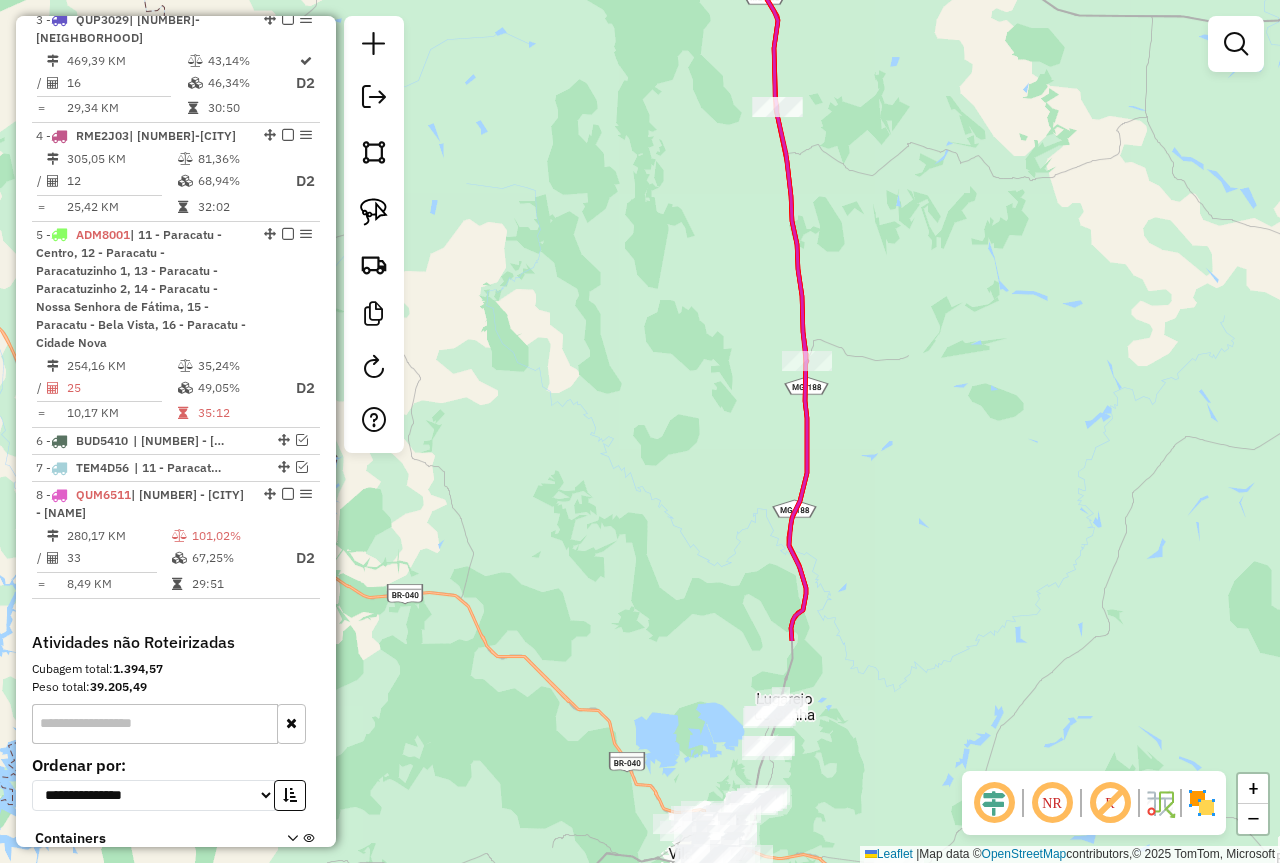 drag, startPoint x: 851, startPoint y: 547, endPoint x: 894, endPoint y: 284, distance: 266.49203 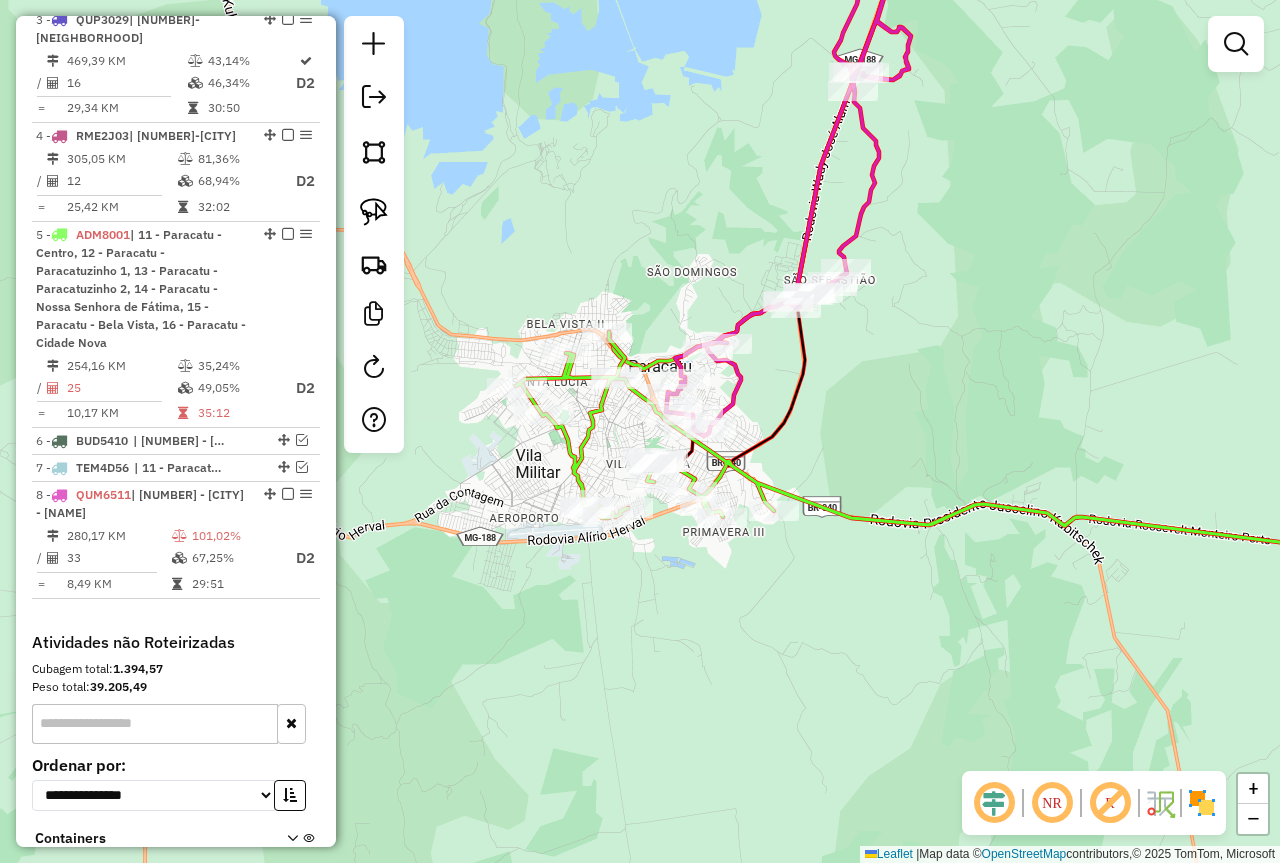 drag, startPoint x: 1059, startPoint y: 531, endPoint x: 877, endPoint y: 273, distance: 315.73407 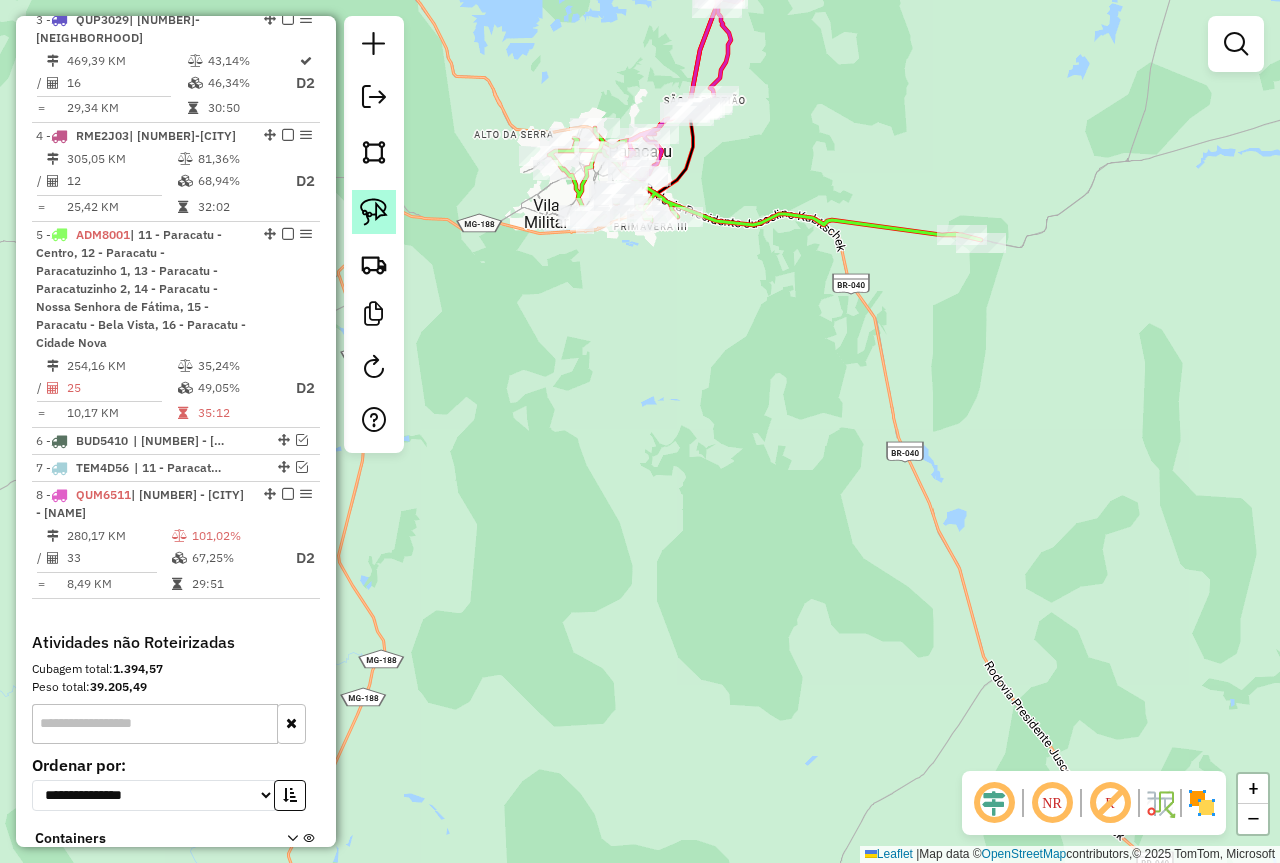 click 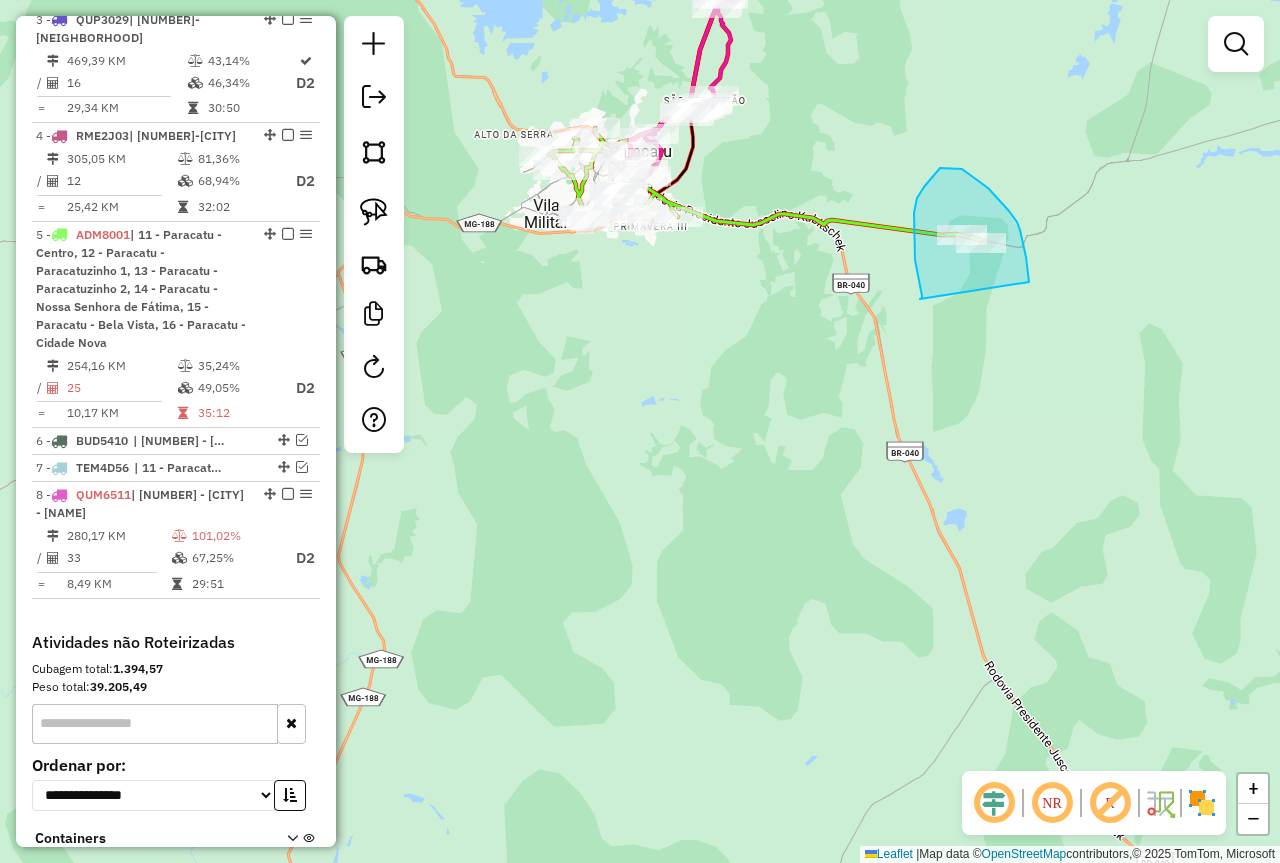 drag, startPoint x: 920, startPoint y: 299, endPoint x: 1029, endPoint y: 282, distance: 110.317726 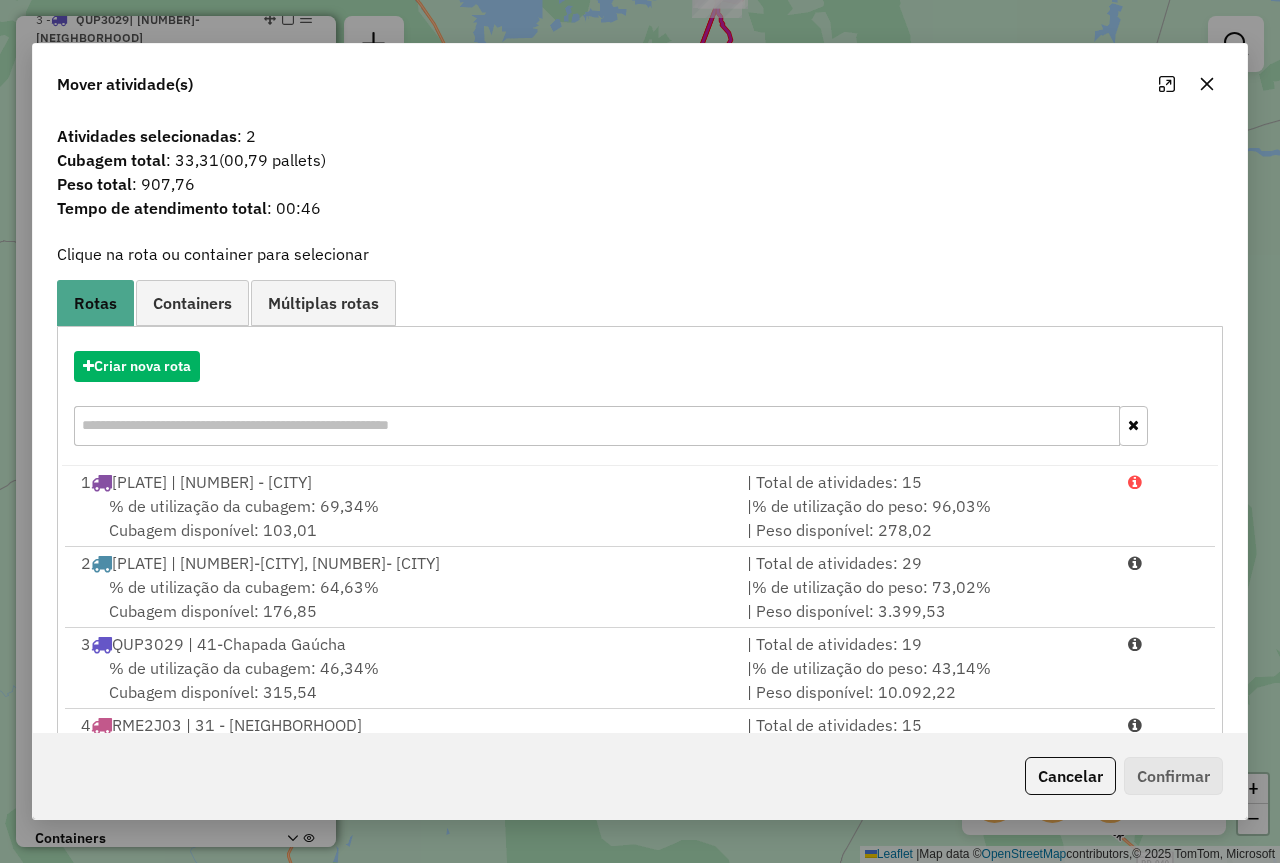 click 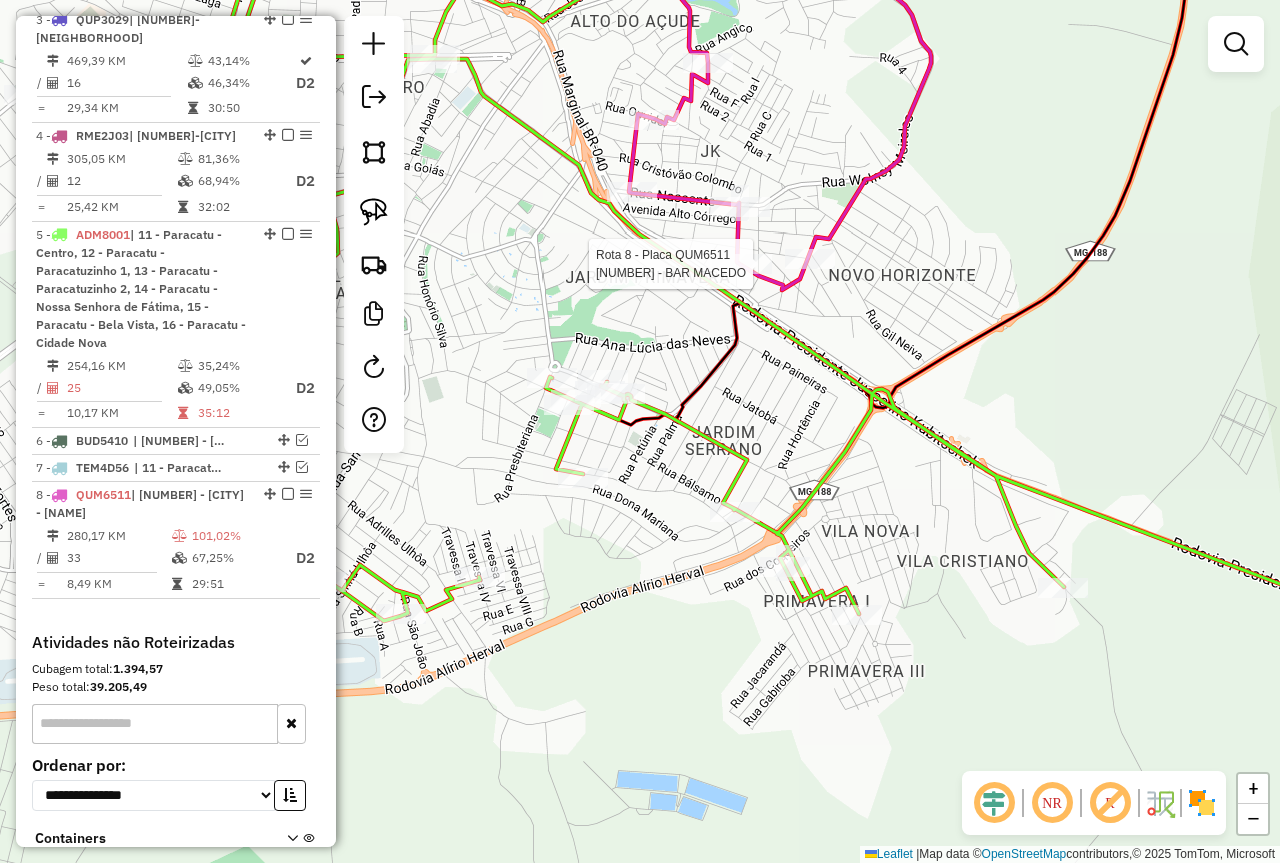 select on "*********" 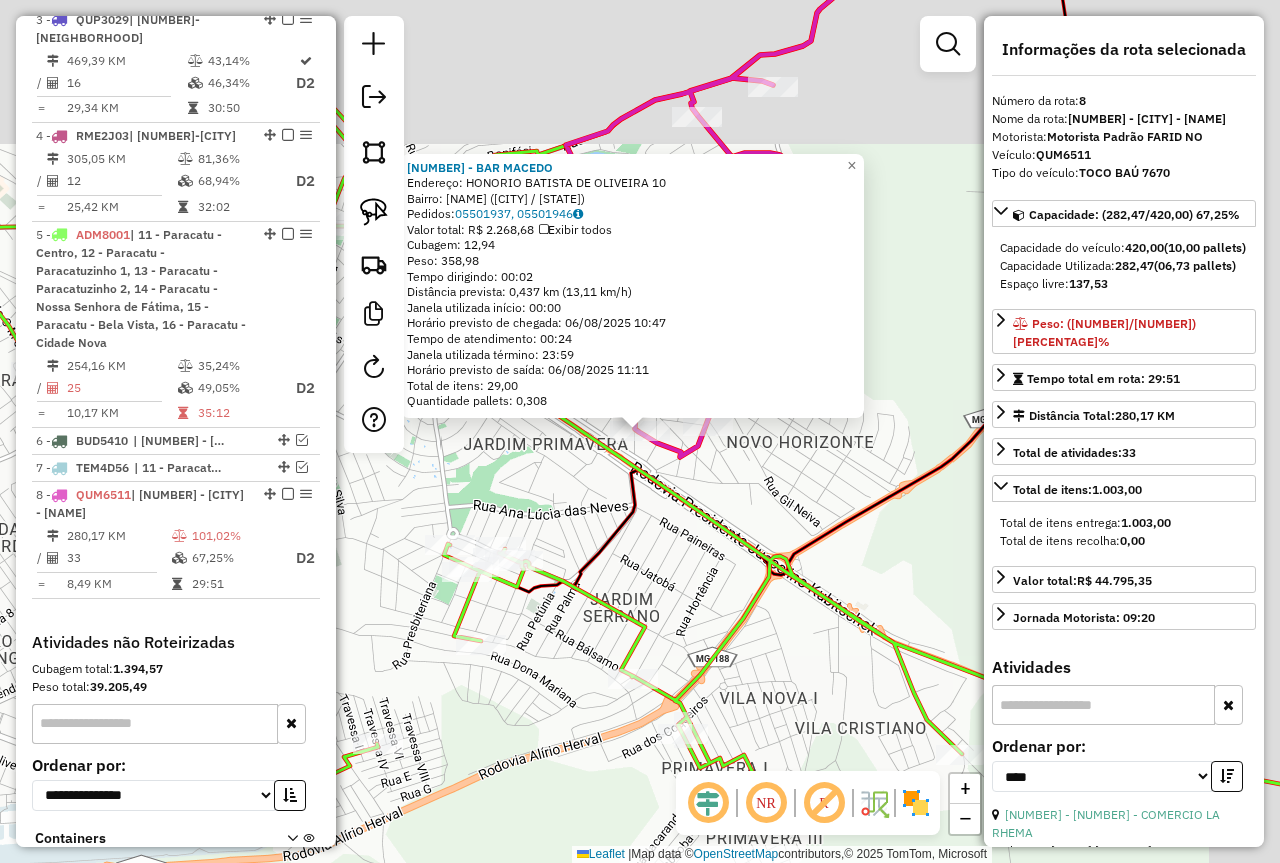 scroll, scrollTop: 1119, scrollLeft: 0, axis: vertical 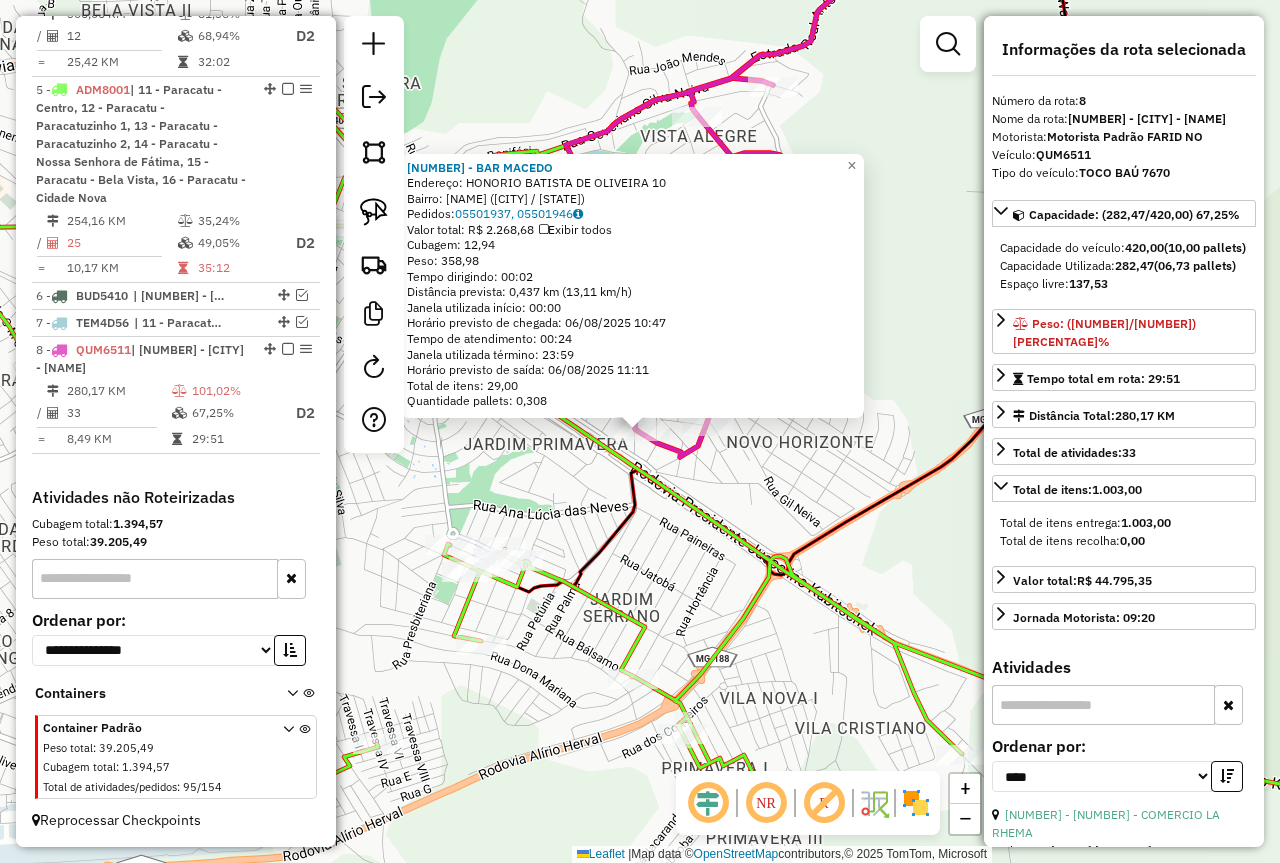 click 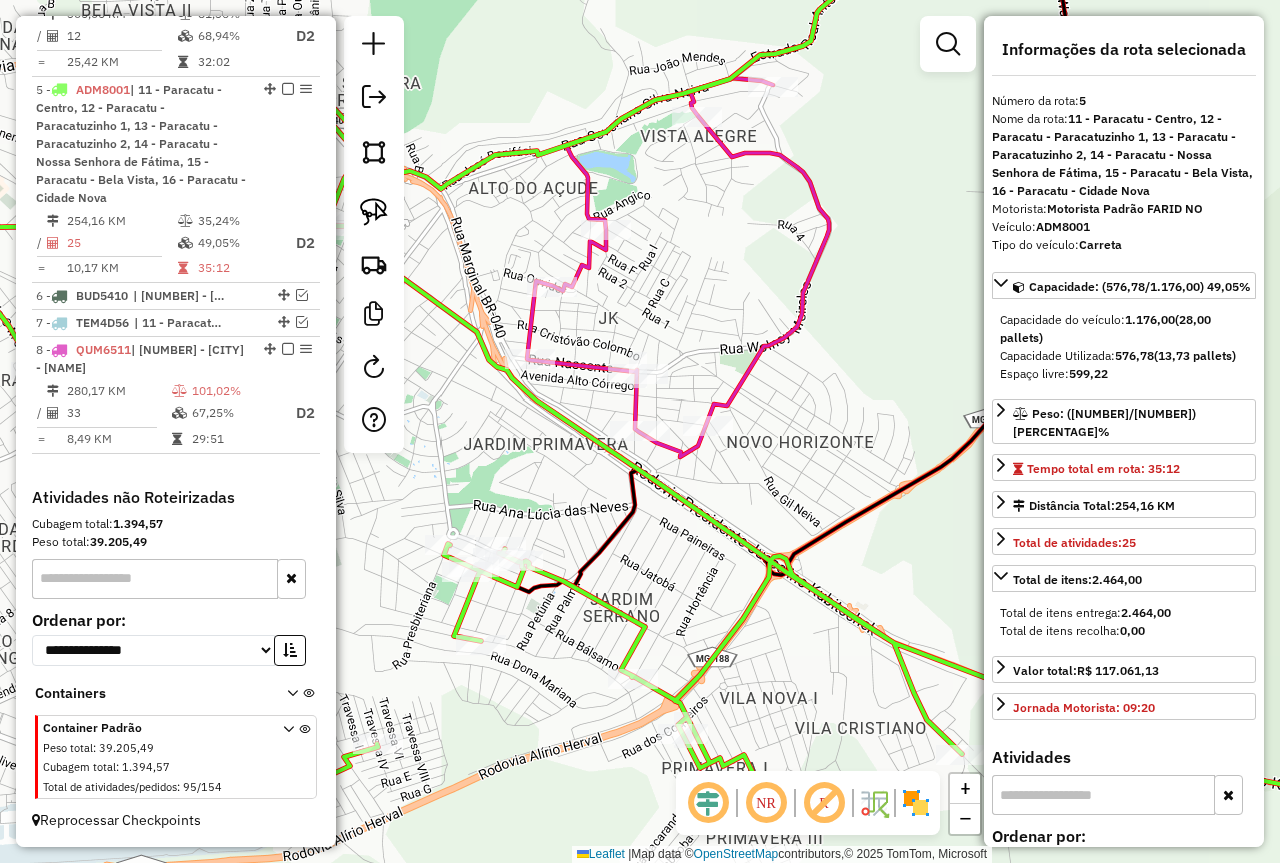 click 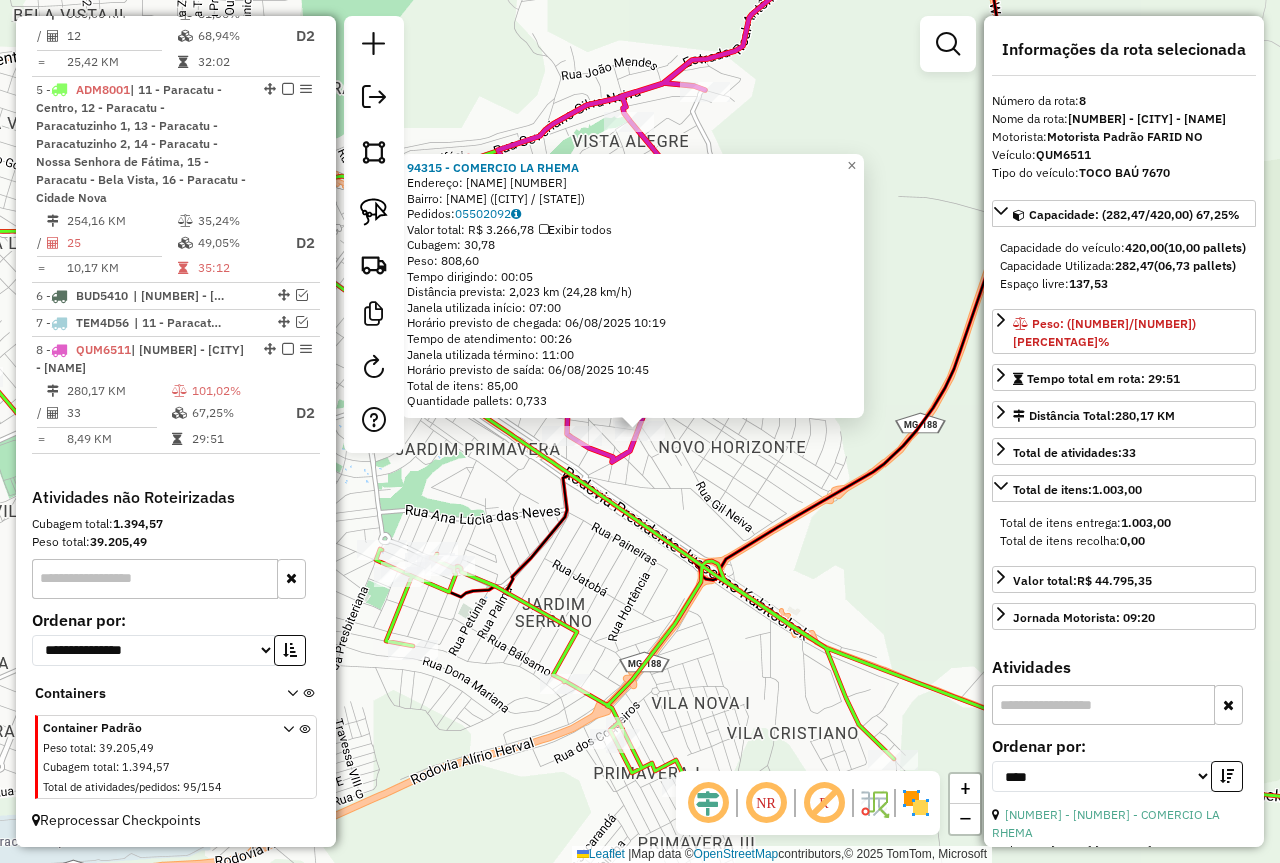 click on "94315 - COMERCIO LA RHEMA  Endereço:  JUQUITA JORDAO 280   Bairro: NOSSA SENHORA DE FATIMA (PARACATU / MG)   Pedidos:  05502092   Valor total: R$ 3.266,78   Exibir todos   Cubagem: 30,78  Peso: 808,60  Tempo dirigindo: 00:05   Distância prevista: 2,023 km (24,28 km/h)   Janela utilizada início: 07:00   Horário previsto de chegada: 06/08/2025 10:19   Tempo de atendimento: 00:26   Janela utilizada término: 11:00   Horário previsto de saída: 06/08/2025 10:45   Total de itens: 85,00   Quantidade pallets: 0,733  × Janela de atendimento Grade de atendimento Capacidade Transportadoras Veículos Cliente Pedidos  Rotas Selecione os dias de semana para filtrar as janelas de atendimento  Seg   Ter   Qua   Qui   Sex   Sáb   Dom  Informe o período da janela de atendimento: De: Até:  Filtrar exatamente a janela do cliente  Considerar janela de atendimento padrão  Selecione os dias de semana para filtrar as grades de atendimento  Seg   Ter   Qua   Qui   Sex   Sáb   Dom   Peso mínimo:   Peso máximo:   De:  De:" 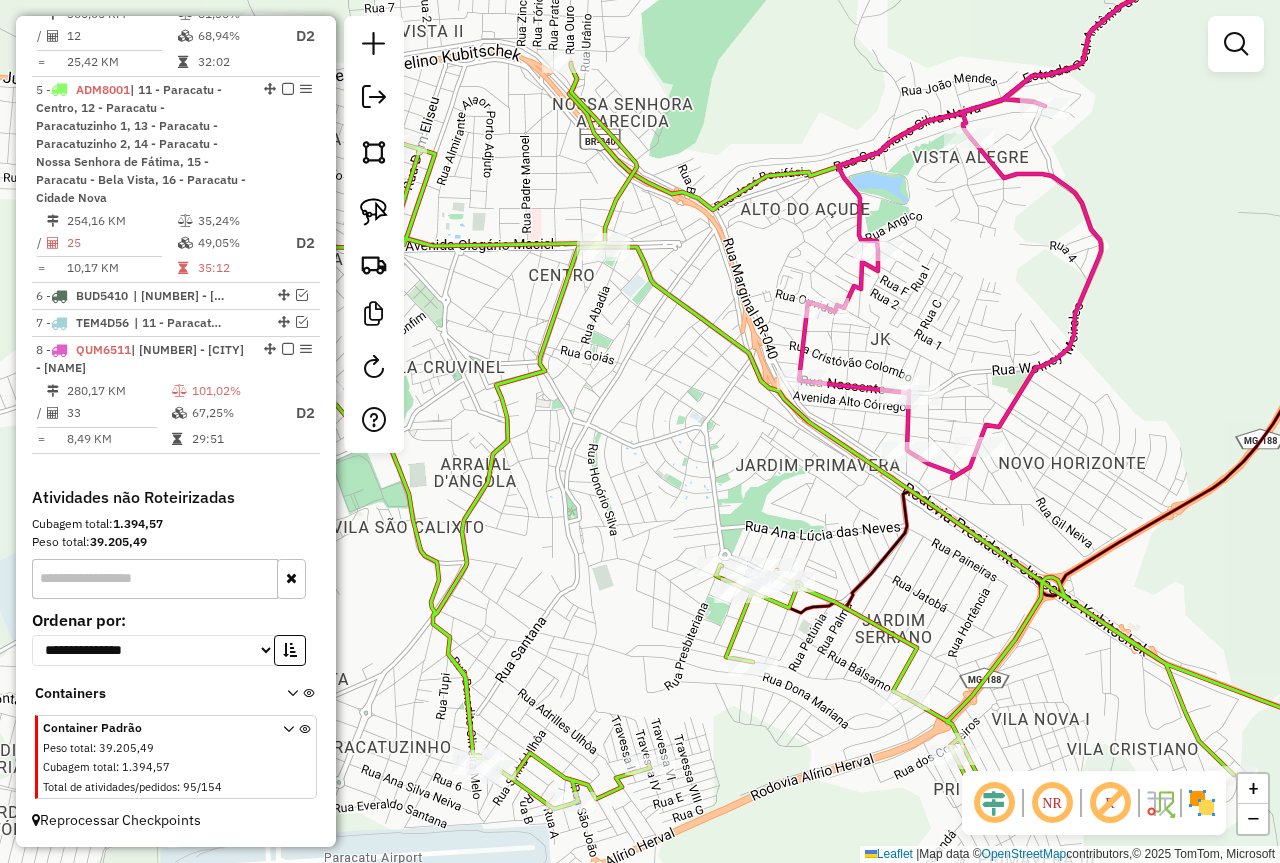drag, startPoint x: 619, startPoint y: 514, endPoint x: 1009, endPoint y: 533, distance: 390.46255 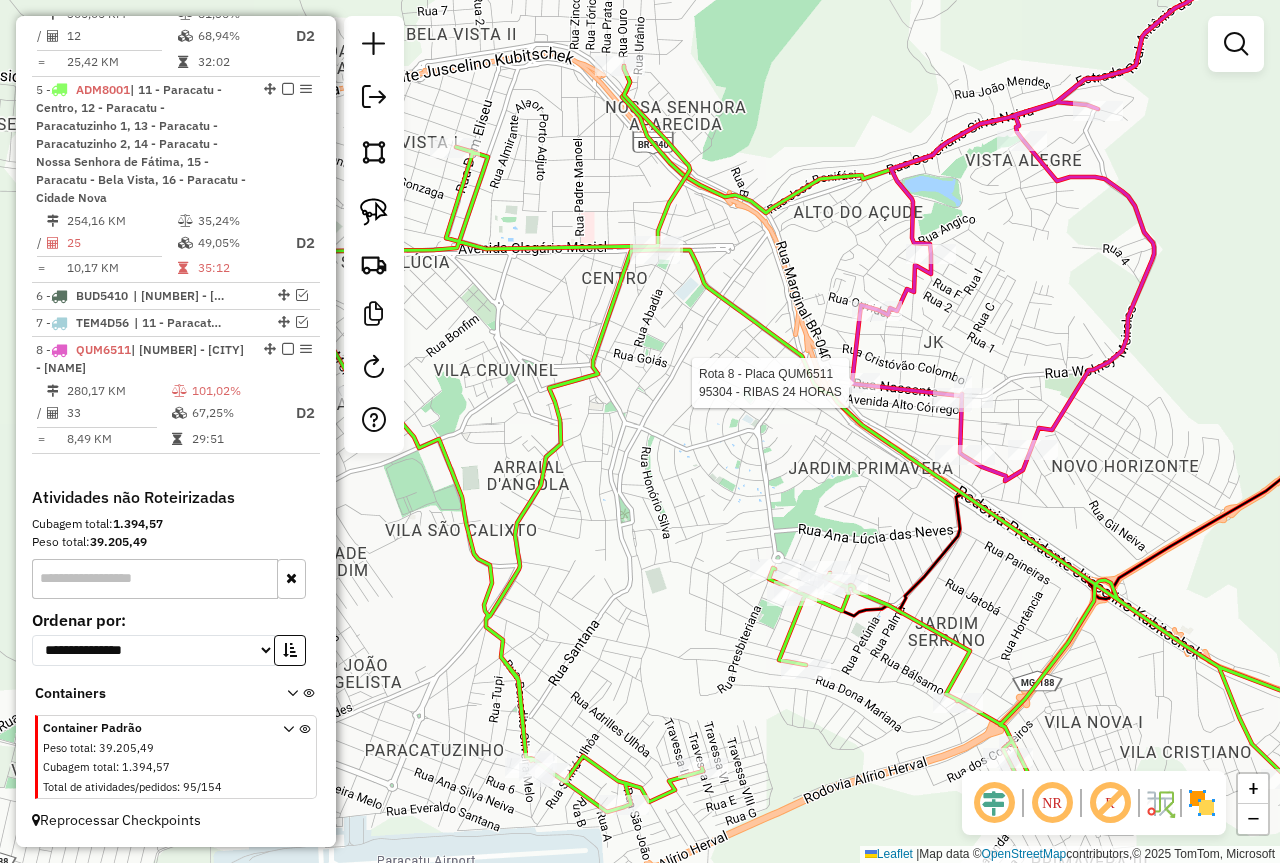 select on "*********" 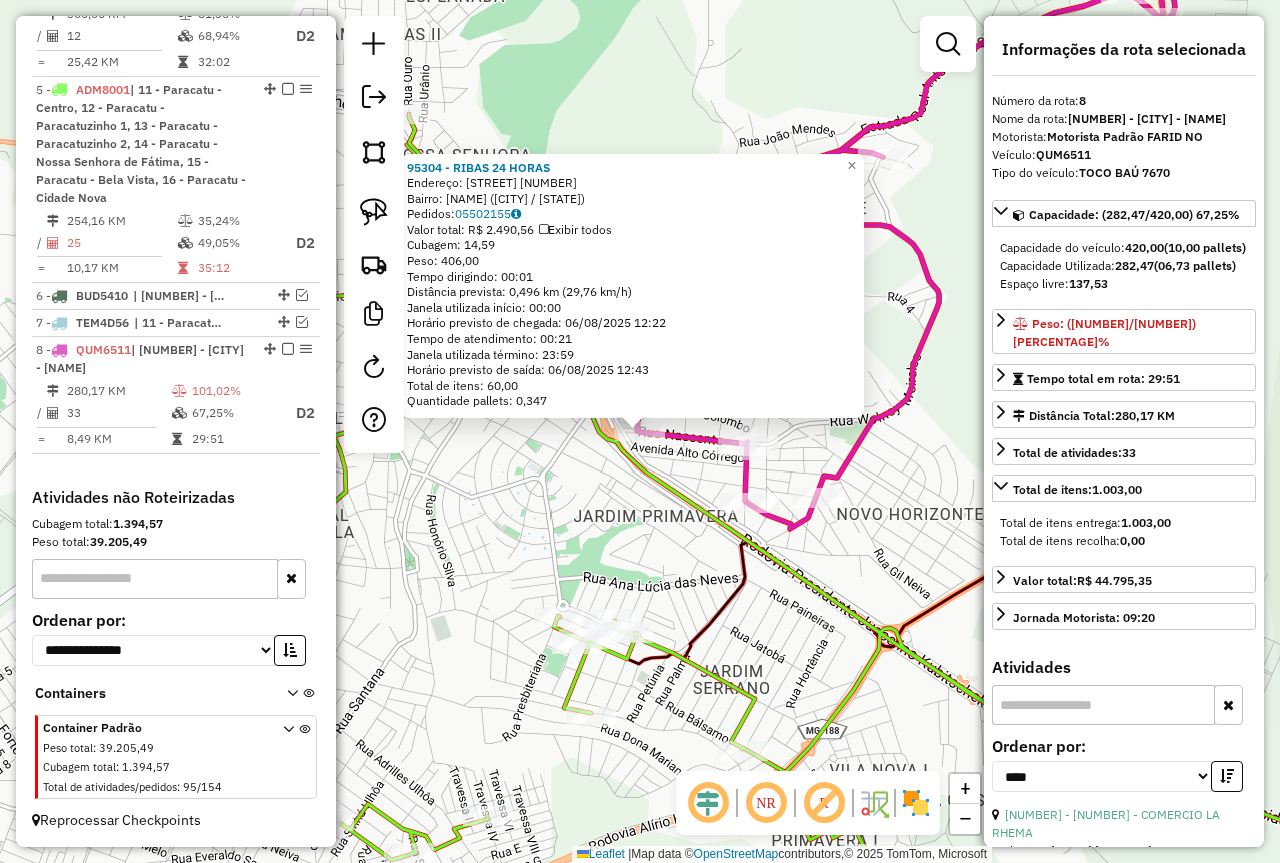 click 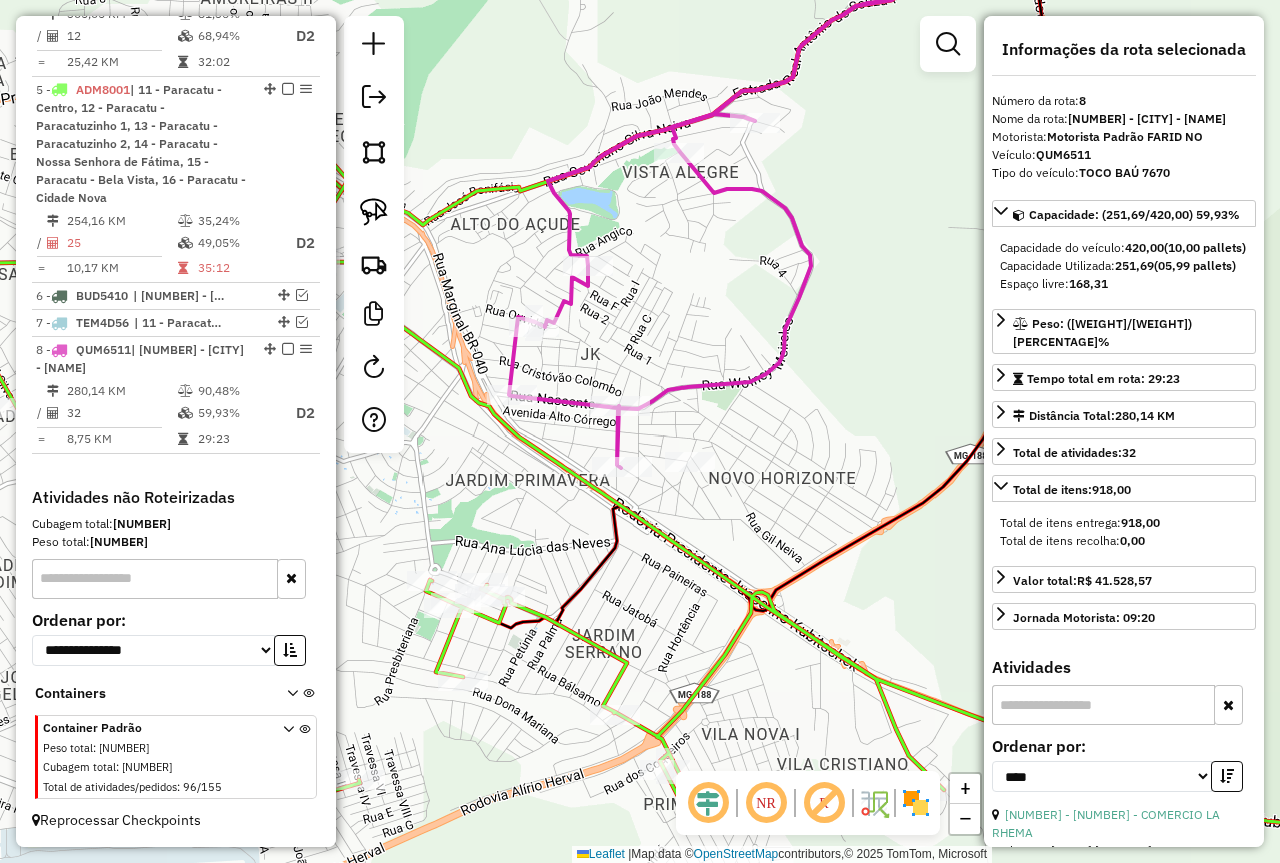drag, startPoint x: 596, startPoint y: 505, endPoint x: 760, endPoint y: 568, distance: 175.68437 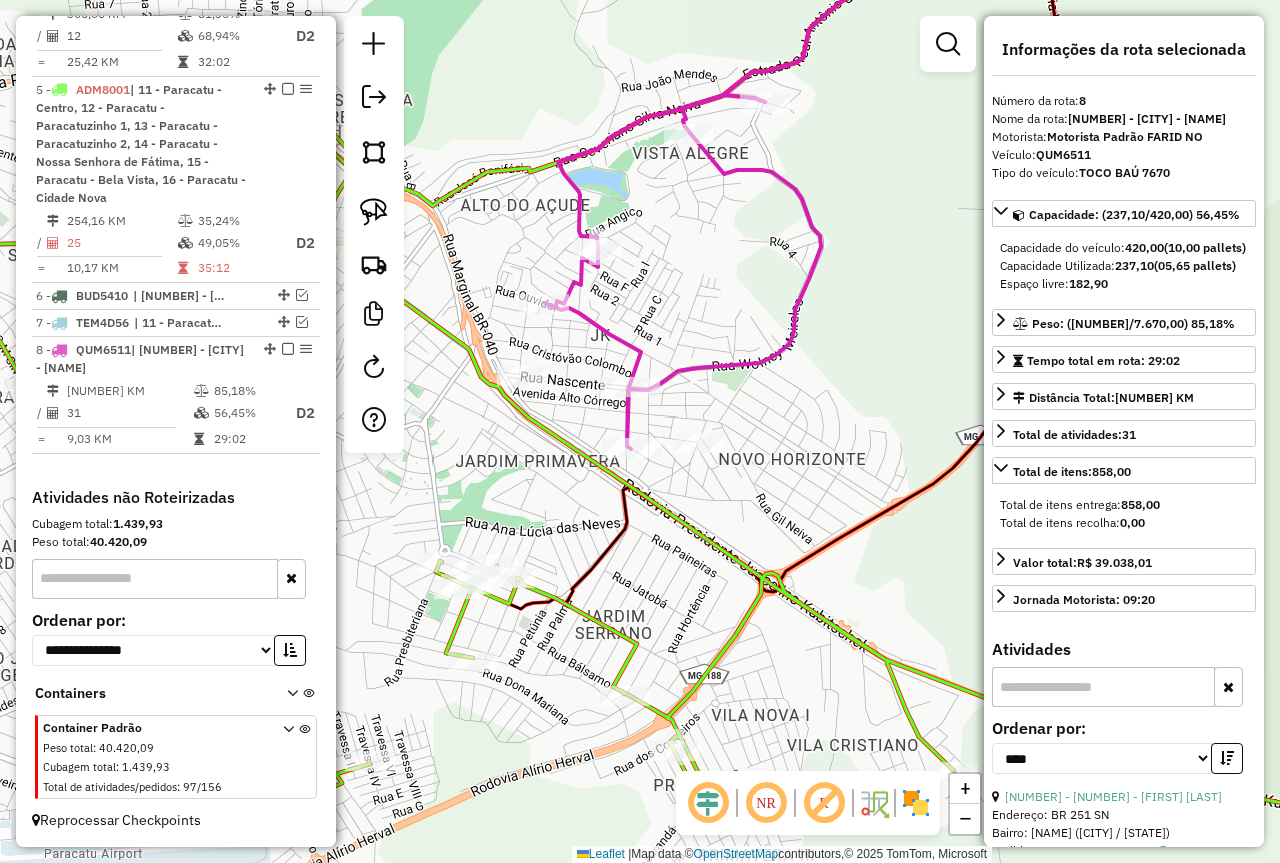 drag, startPoint x: 854, startPoint y: 573, endPoint x: 624, endPoint y: 446, distance: 262.7337 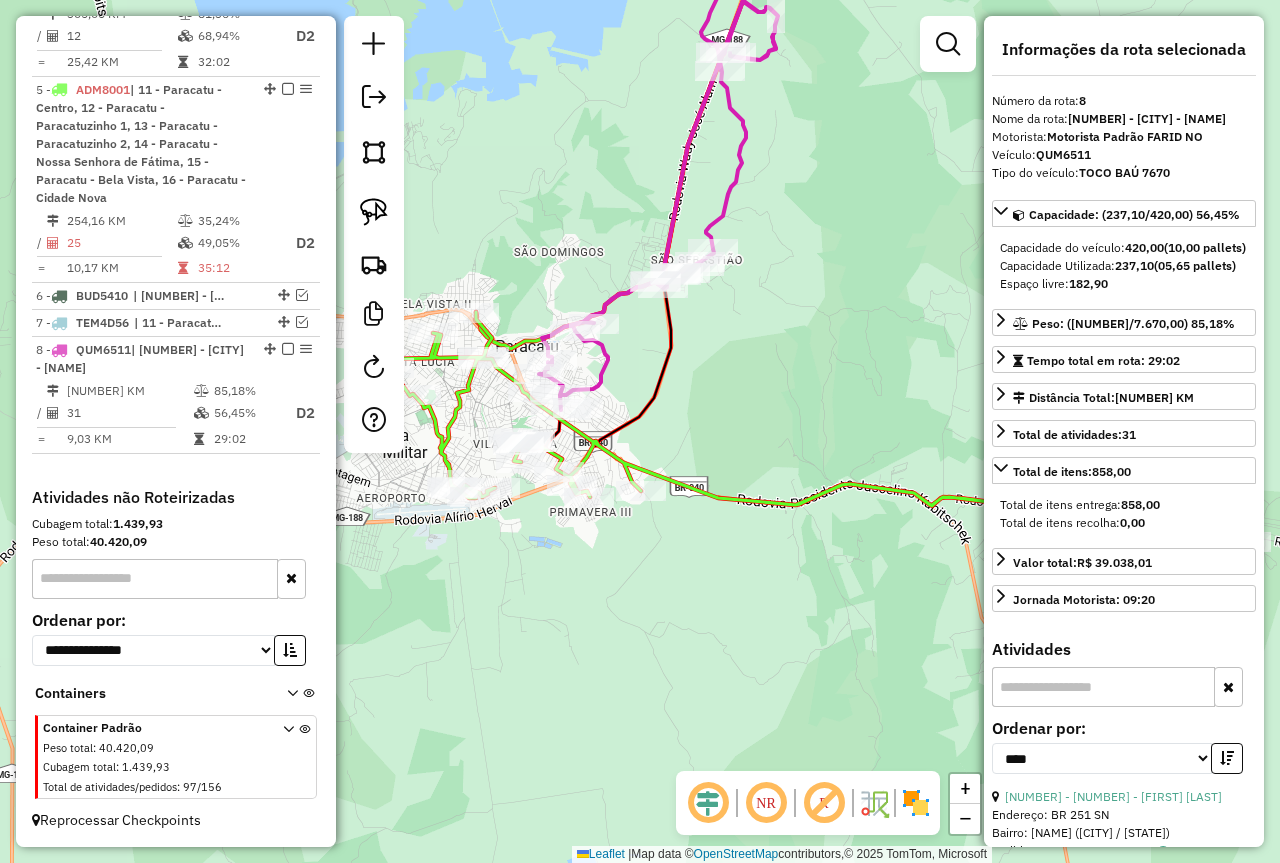 drag, startPoint x: 789, startPoint y: 511, endPoint x: 575, endPoint y: 433, distance: 227.77182 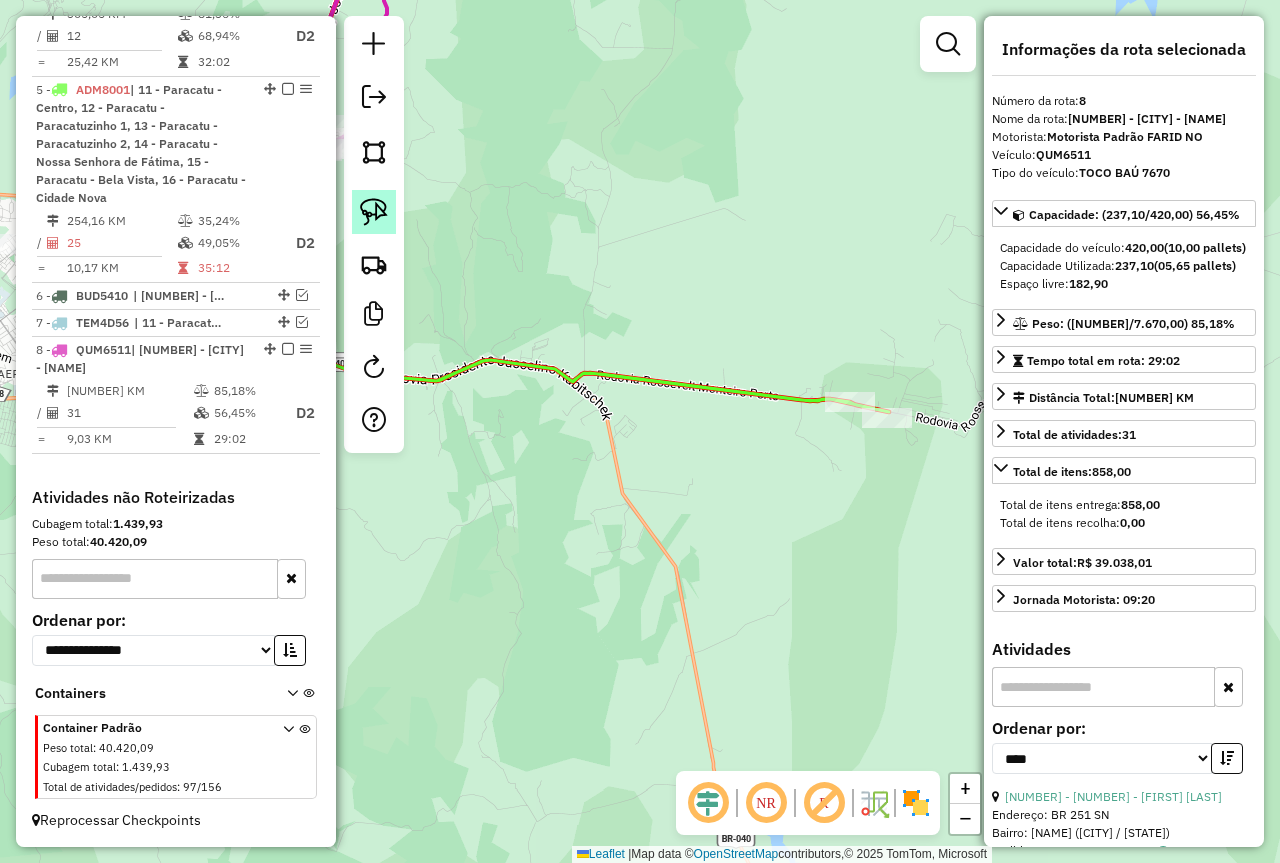 click 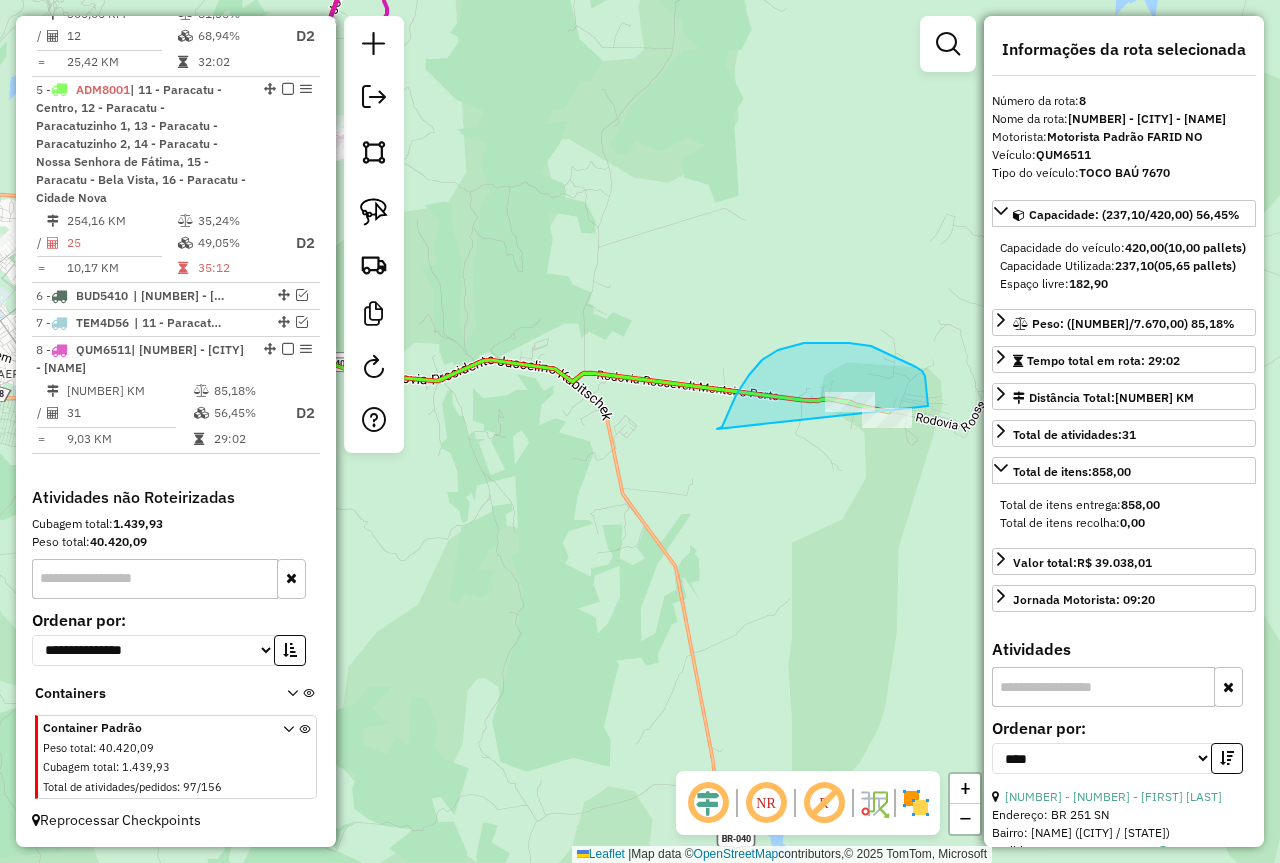 drag, startPoint x: 717, startPoint y: 429, endPoint x: 930, endPoint y: 455, distance: 214.581 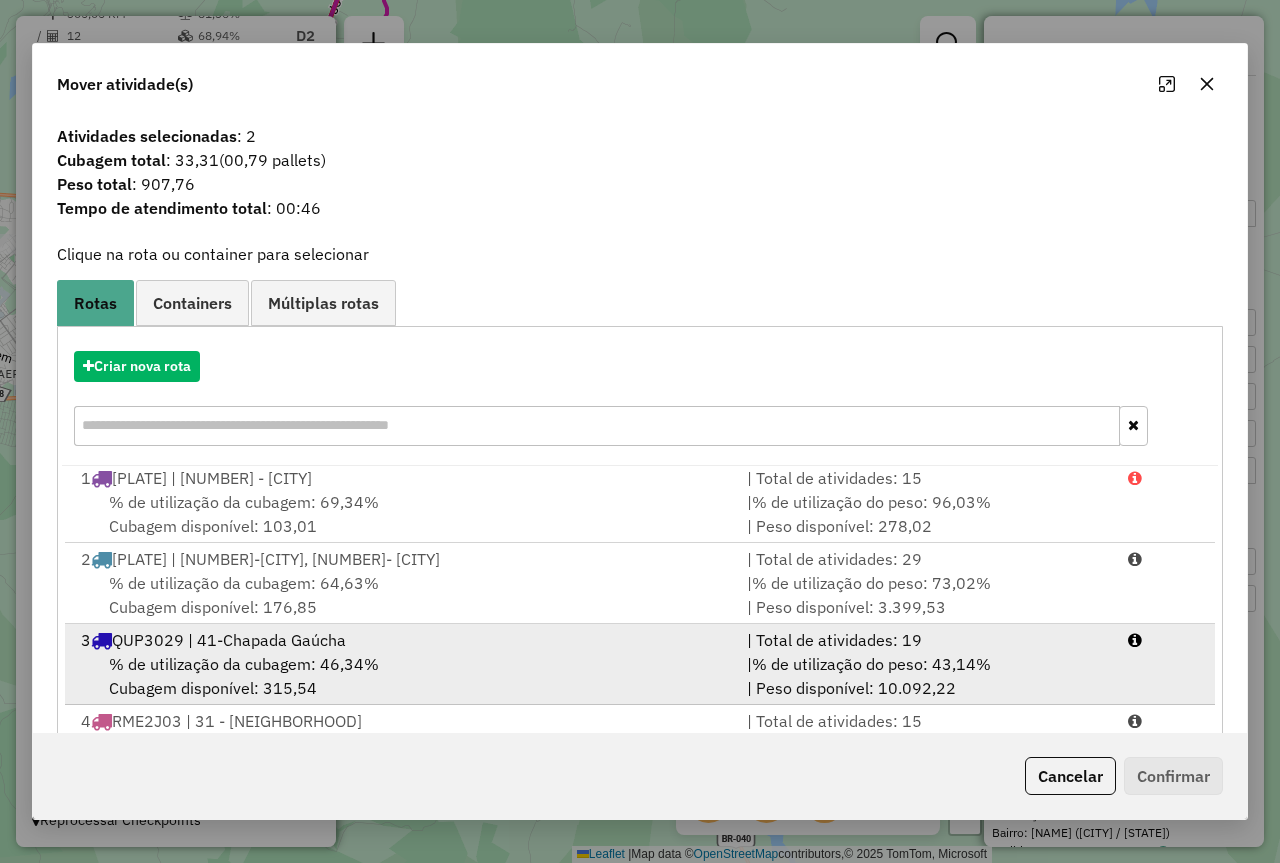 scroll, scrollTop: 5, scrollLeft: 0, axis: vertical 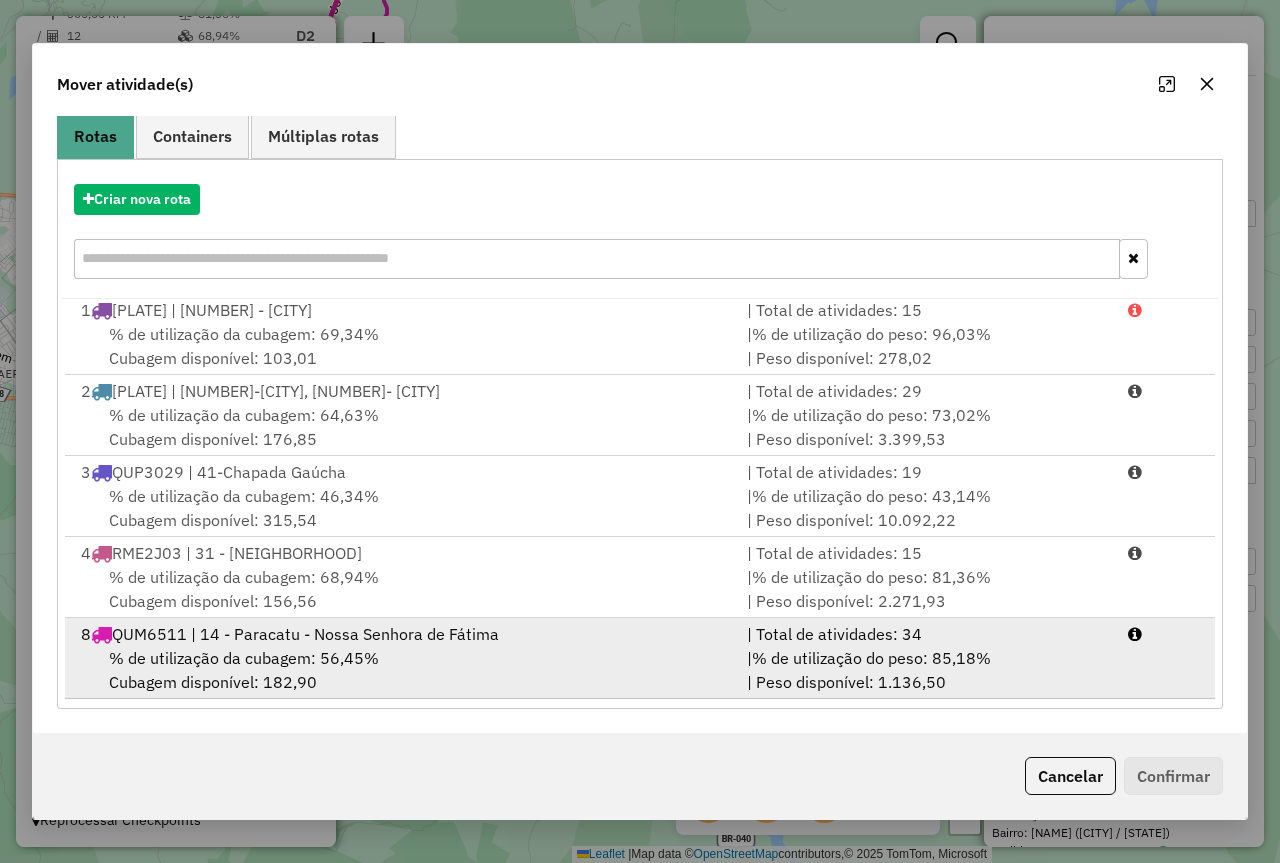 click on "% de utilização da cubagem: 56,45%  Cubagem disponível: 182,90" at bounding box center (402, 670) 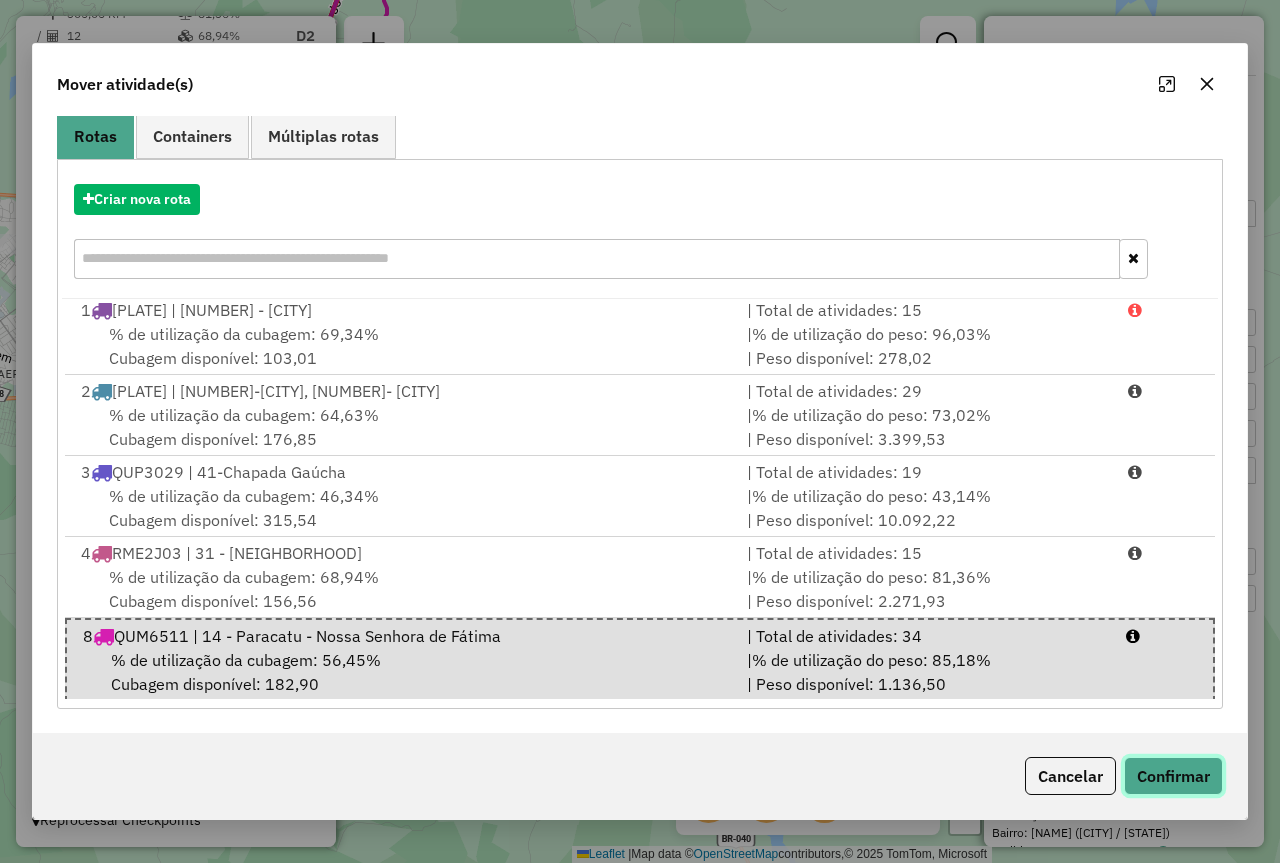click on "Confirmar" 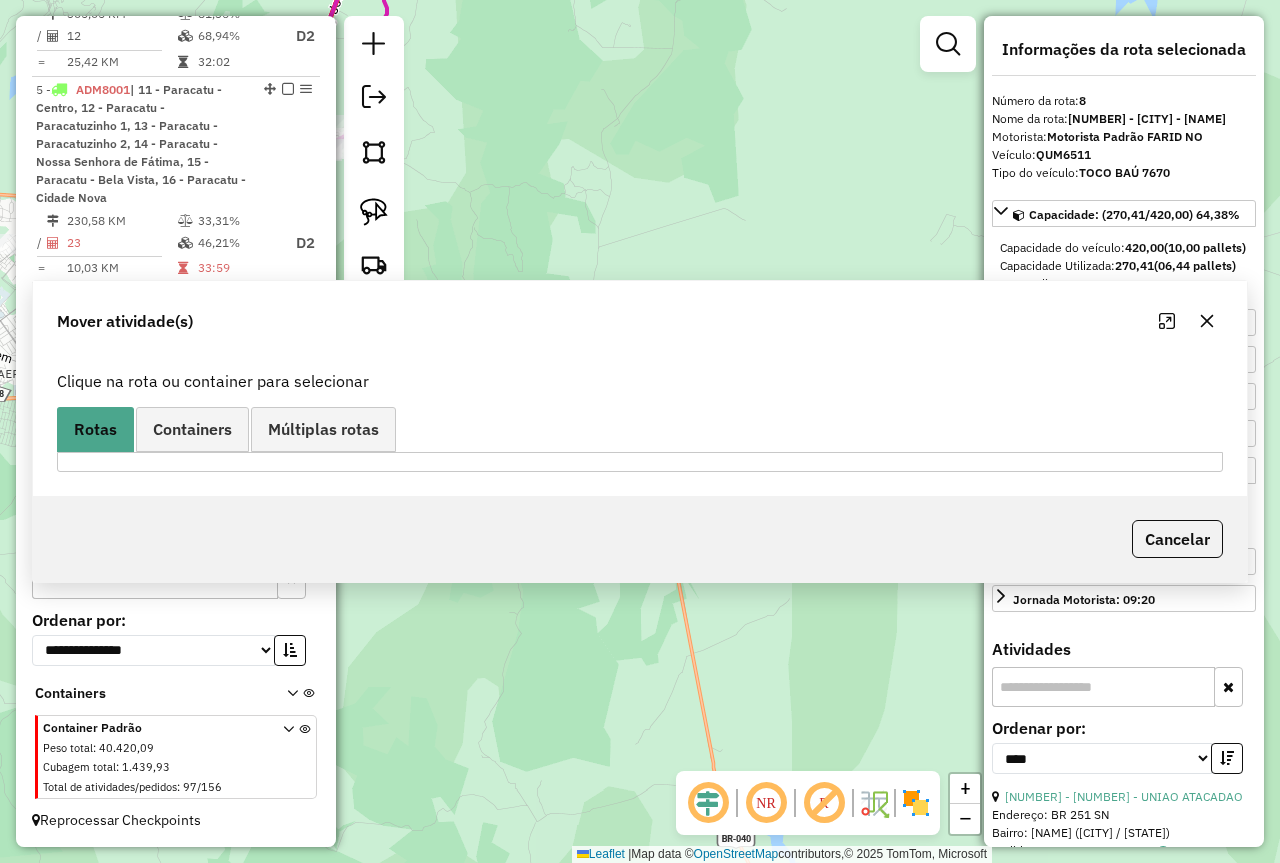 scroll, scrollTop: 0, scrollLeft: 0, axis: both 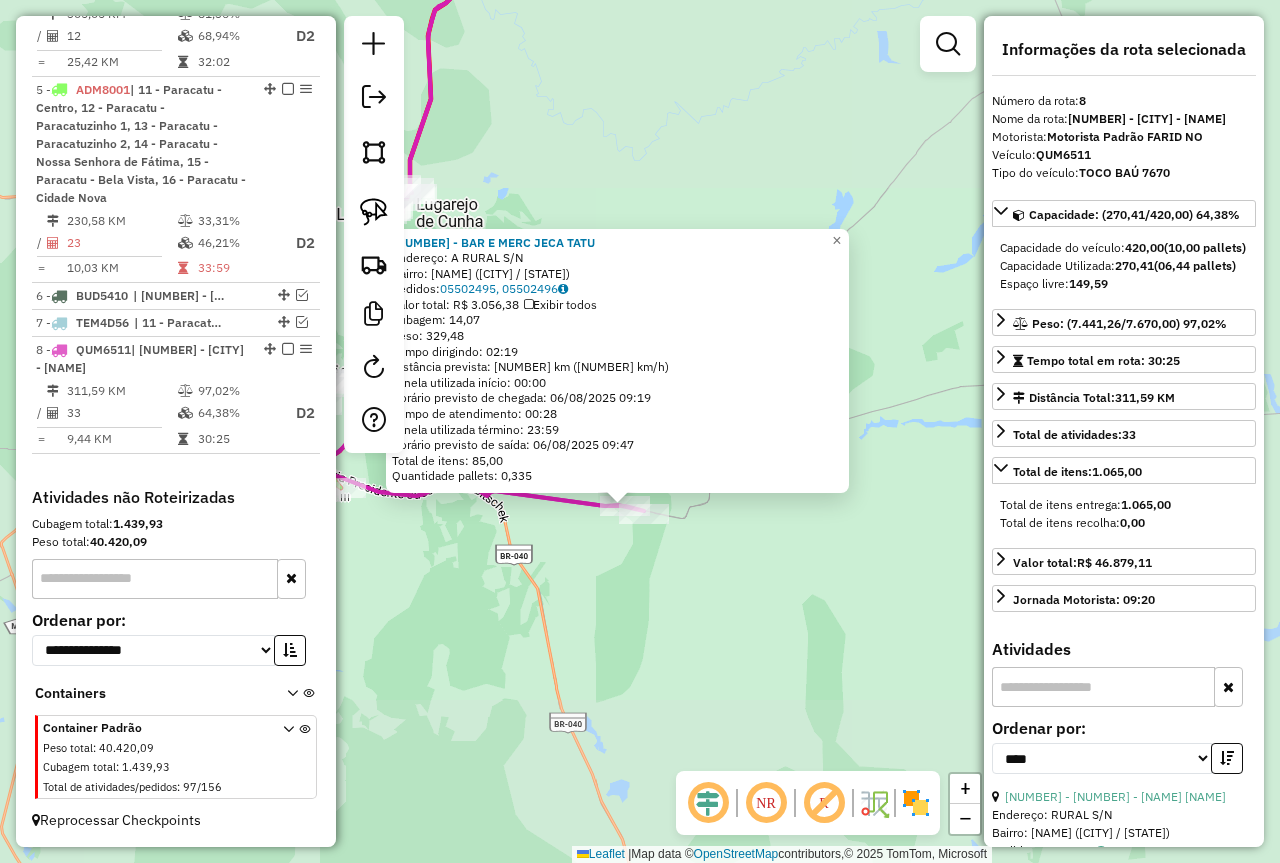click on "95586 - BAR E MERC JECA TATU  Endereço:  A RURAL S/N   Bairro: ZONA RURAL (PARACATU / MG)   Pedidos:  05502495, 05502496   Valor total: R$ 3.056,38   Exibir todos   Cubagem: 14,07  Peso: 329,48  Tempo dirigindo: 02:19   Distância prevista: 114,31 km (49,34 km/h)   Janela utilizada início: 00:00   Horário previsto de chegada: 06/08/2025 09:19   Tempo de atendimento: 00:28   Janela utilizada término: 23:59   Horário previsto de saída: 06/08/2025 09:47   Total de itens: 85,00   Quantidade pallets: 0,335  × Janela de atendimento Grade de atendimento Capacidade Transportadoras Veículos Cliente Pedidos  Rotas Selecione os dias de semana para filtrar as janelas de atendimento  Seg   Ter   Qua   Qui   Sex   Sáb   Dom  Informe o período da janela de atendimento: De: Até:  Filtrar exatamente a janela do cliente  Considerar janela de atendimento padrão  Selecione os dias de semana para filtrar as grades de atendimento  Seg   Ter   Qua   Qui   Sex   Sáb   Dom   Peso mínimo:   Peso máximo:   De:   Até:  +" 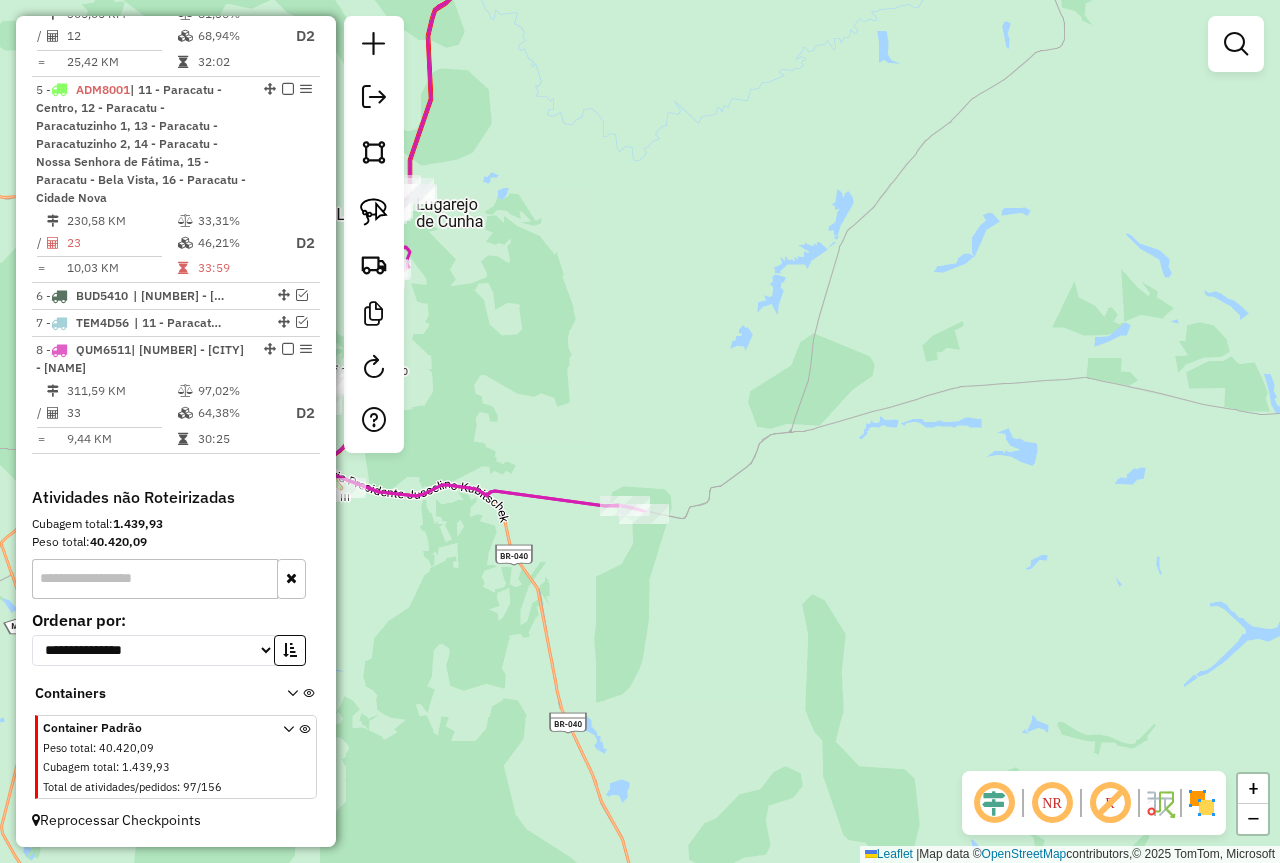 drag, startPoint x: 454, startPoint y: 578, endPoint x: 695, endPoint y: 578, distance: 241 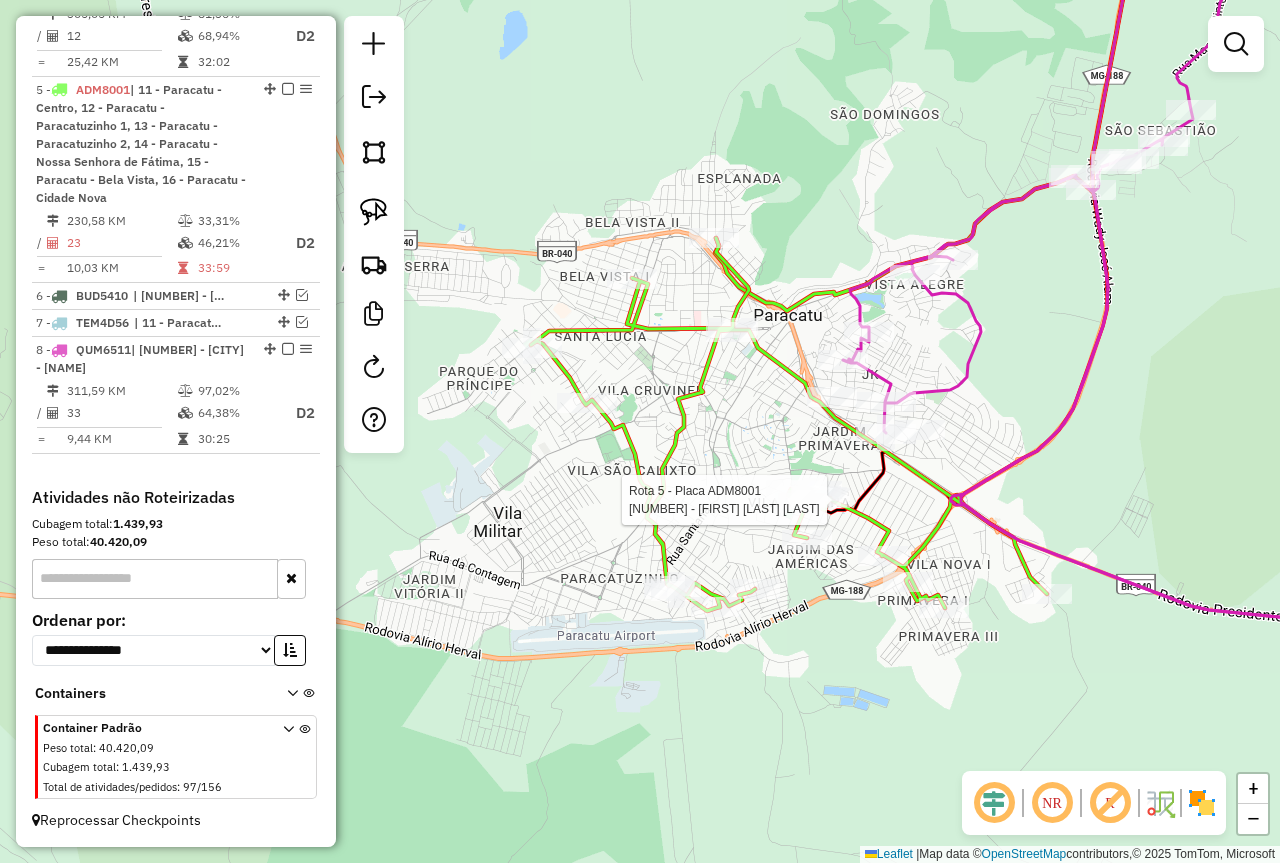 select on "*********" 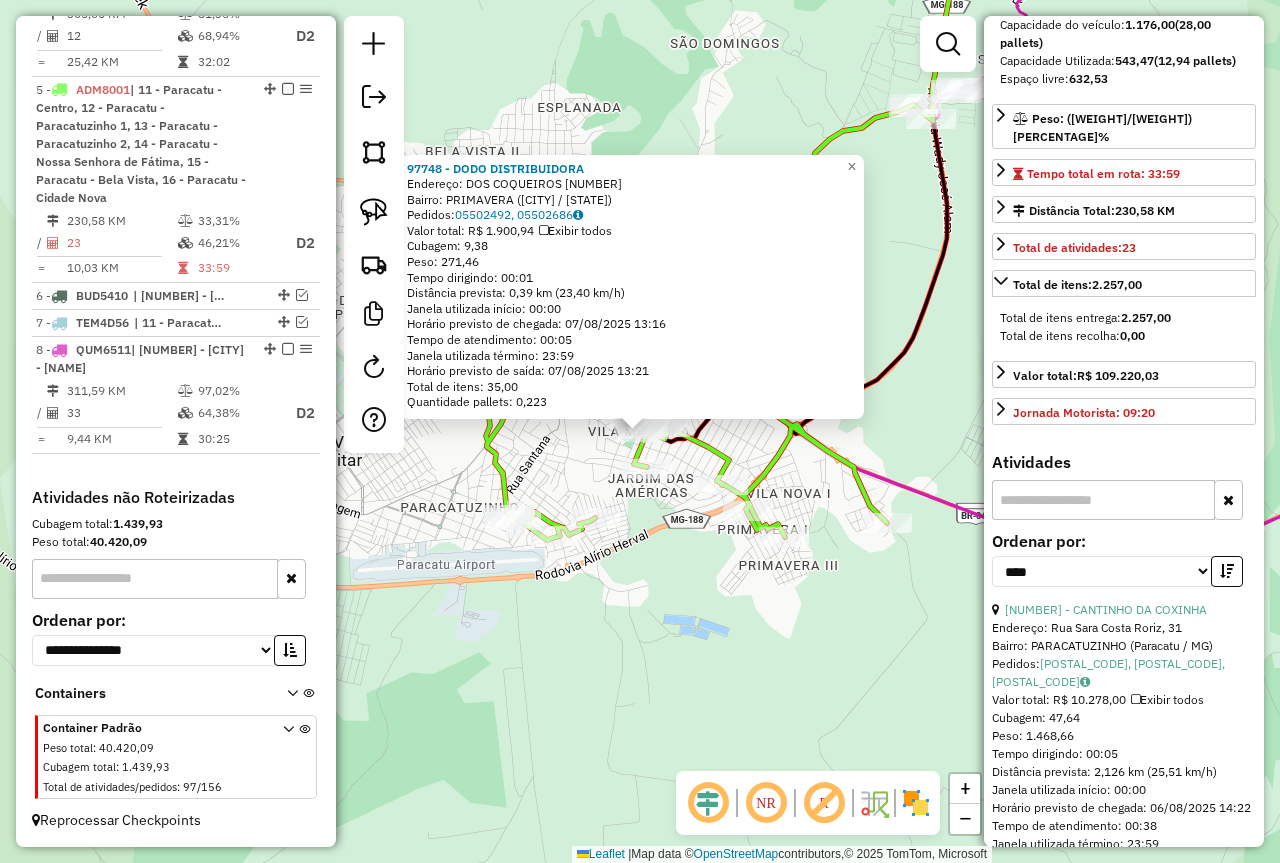 scroll, scrollTop: 300, scrollLeft: 0, axis: vertical 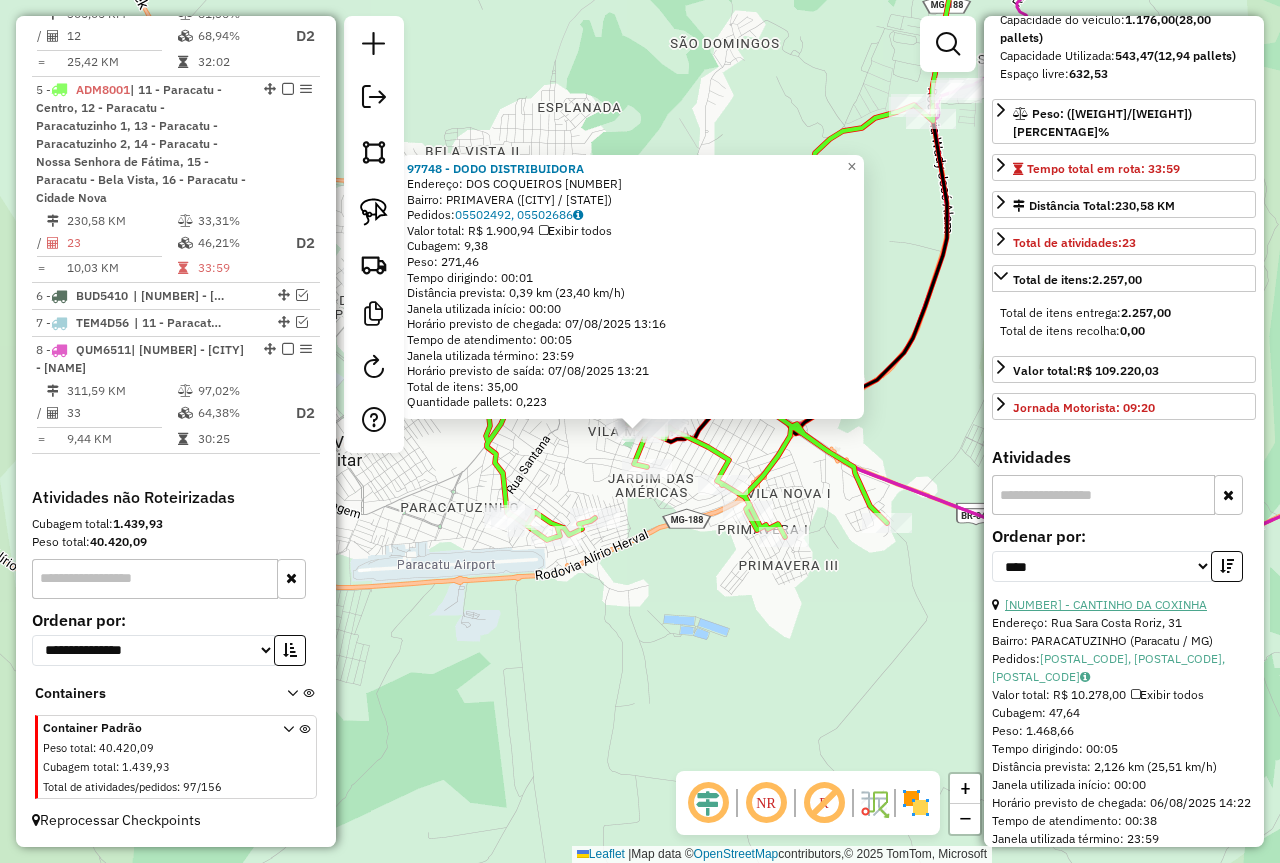 click on "6 - 94438 - CANTINHO DA COXINHA" at bounding box center (1106, 604) 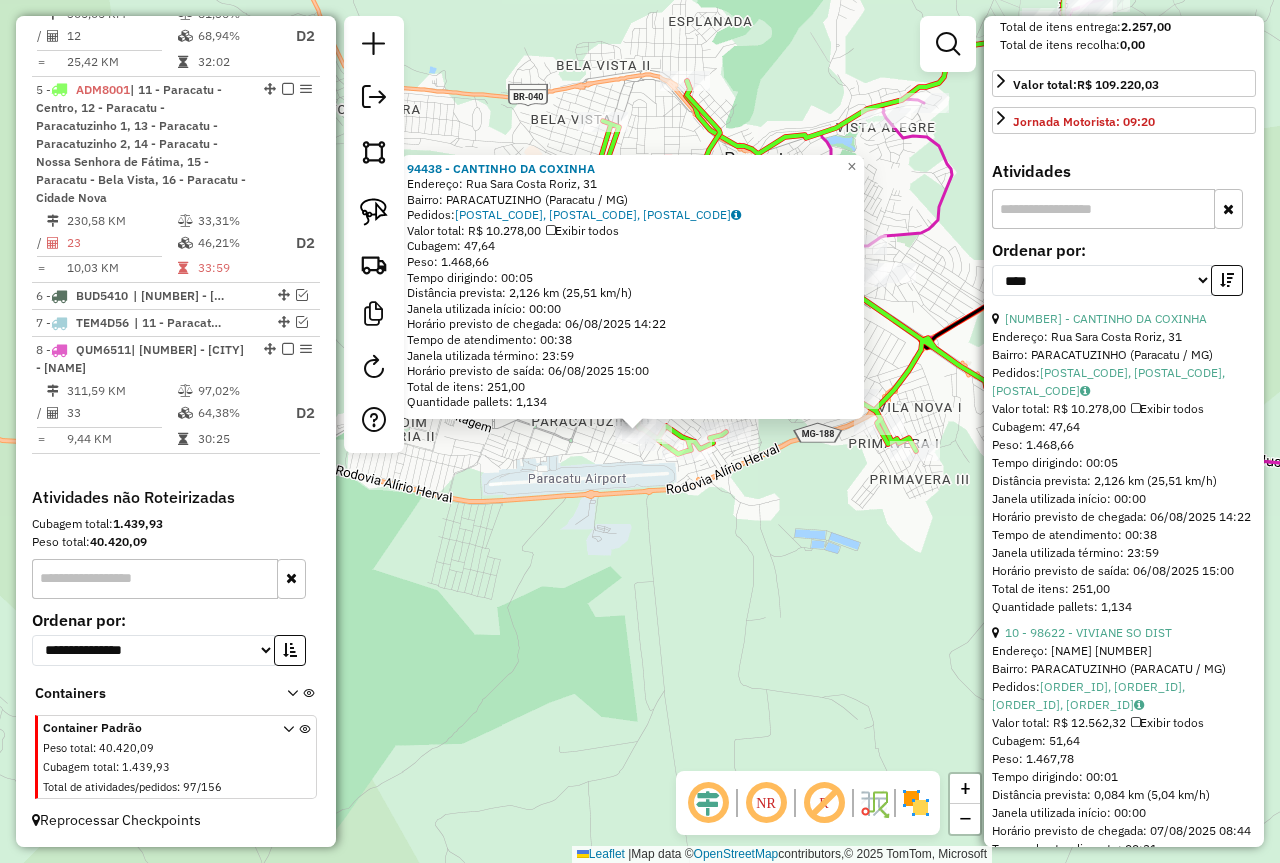 scroll, scrollTop: 700, scrollLeft: 0, axis: vertical 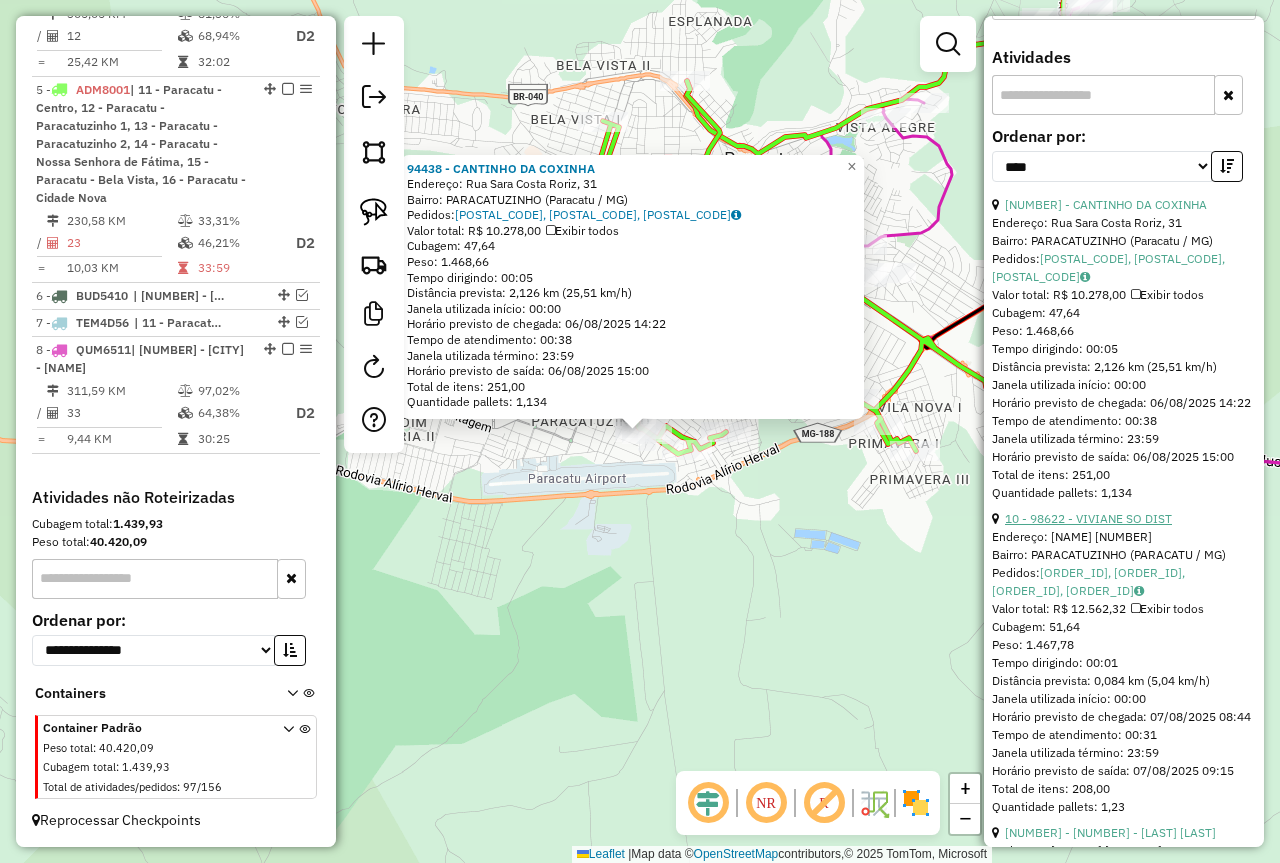 click on "10 - 98622 - VIVIANE SO DIST" at bounding box center (1088, 518) 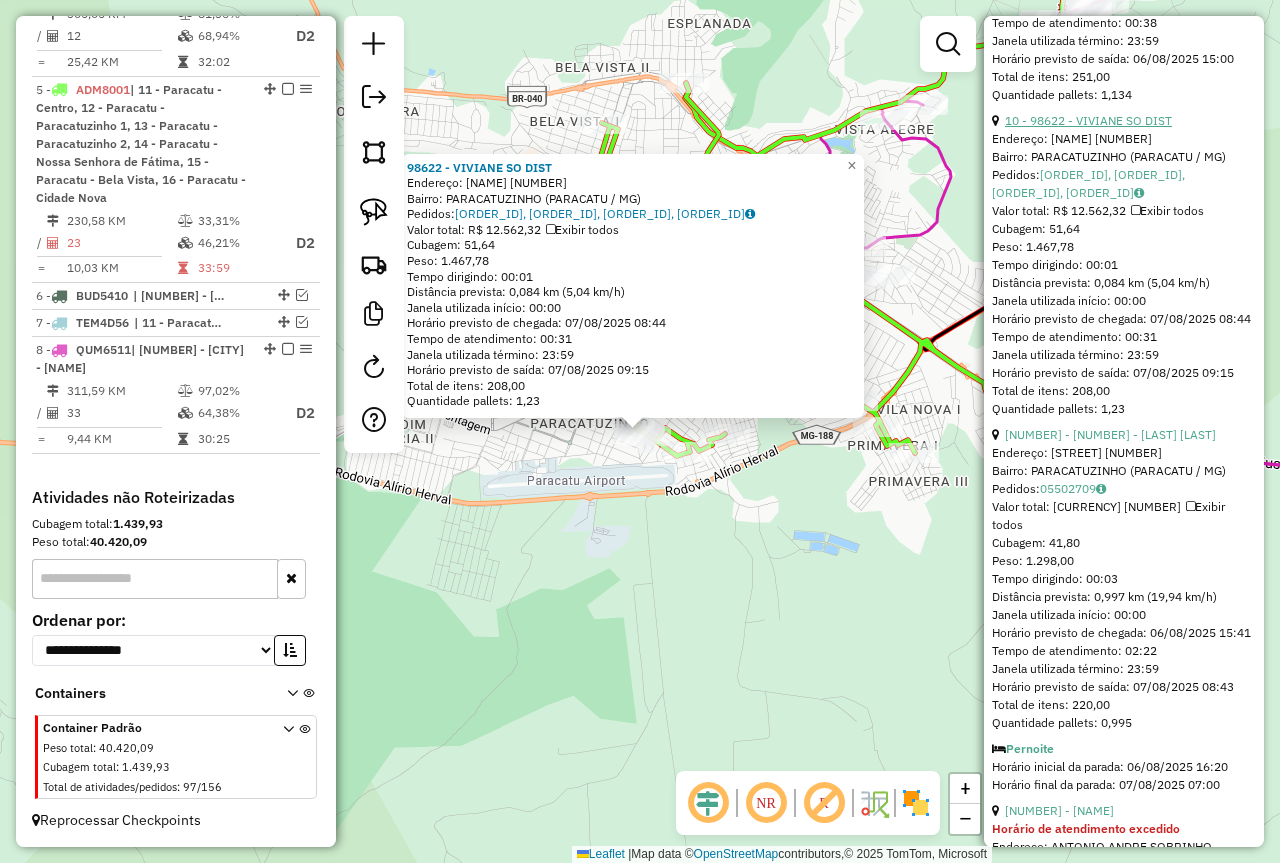 scroll, scrollTop: 1100, scrollLeft: 0, axis: vertical 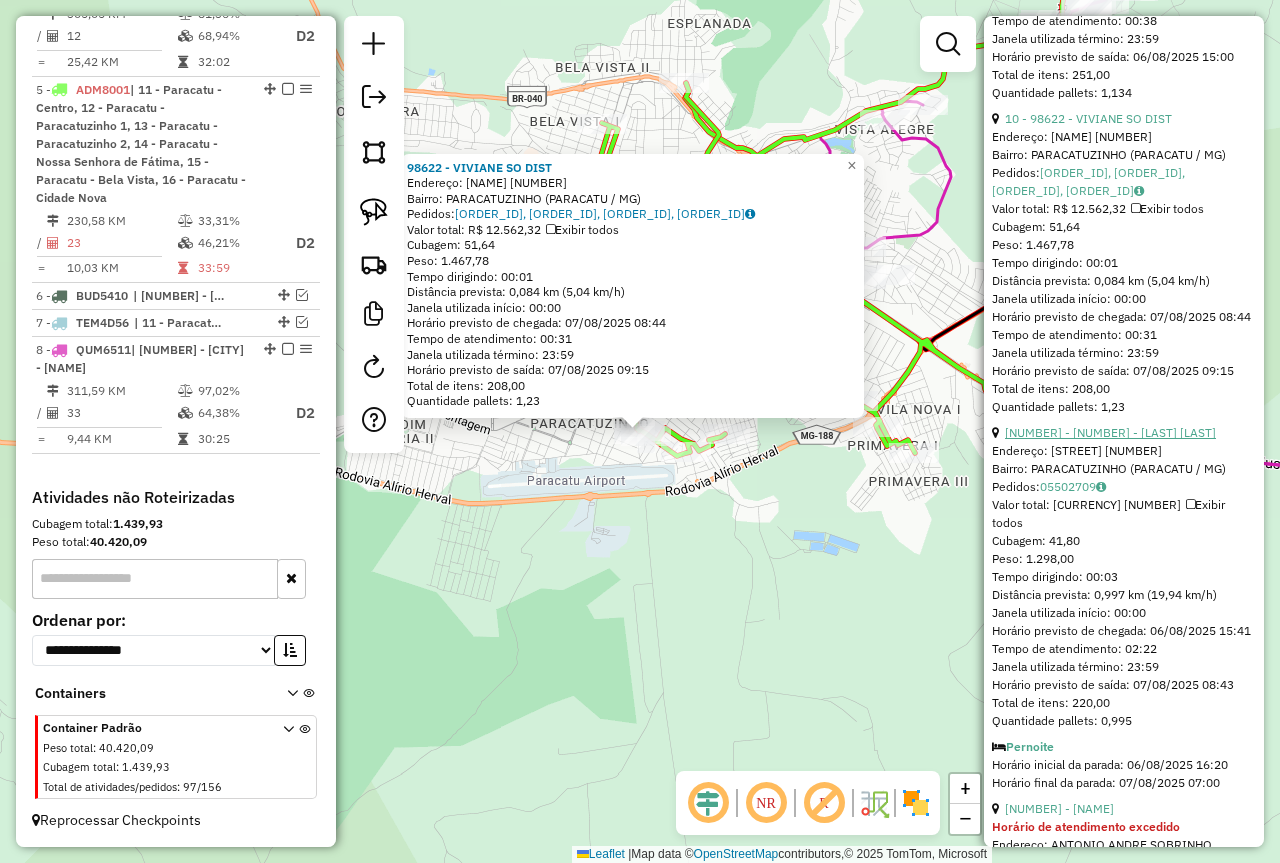 click on "9 - 53191 - SUPERMERCADO IDEAL" at bounding box center [1110, 432] 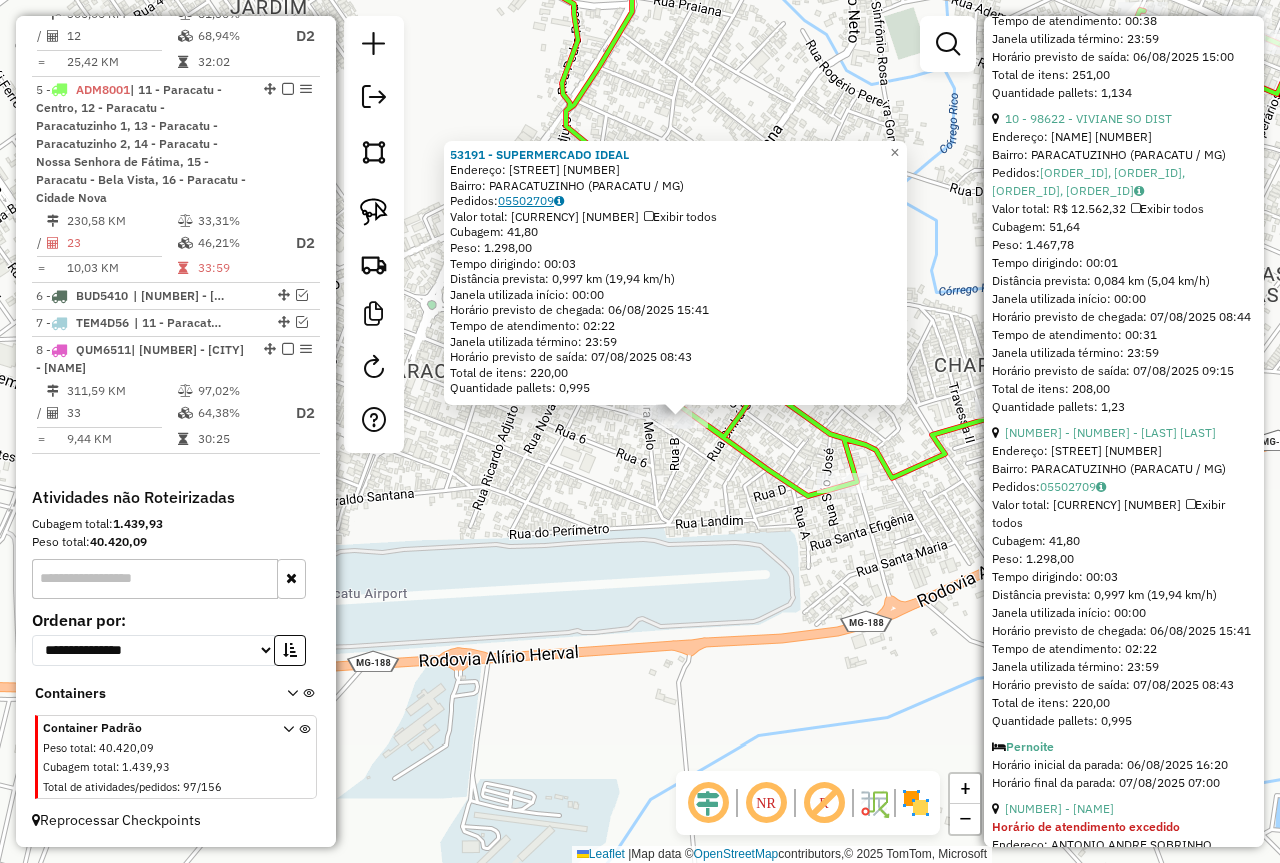 click on "05502709" 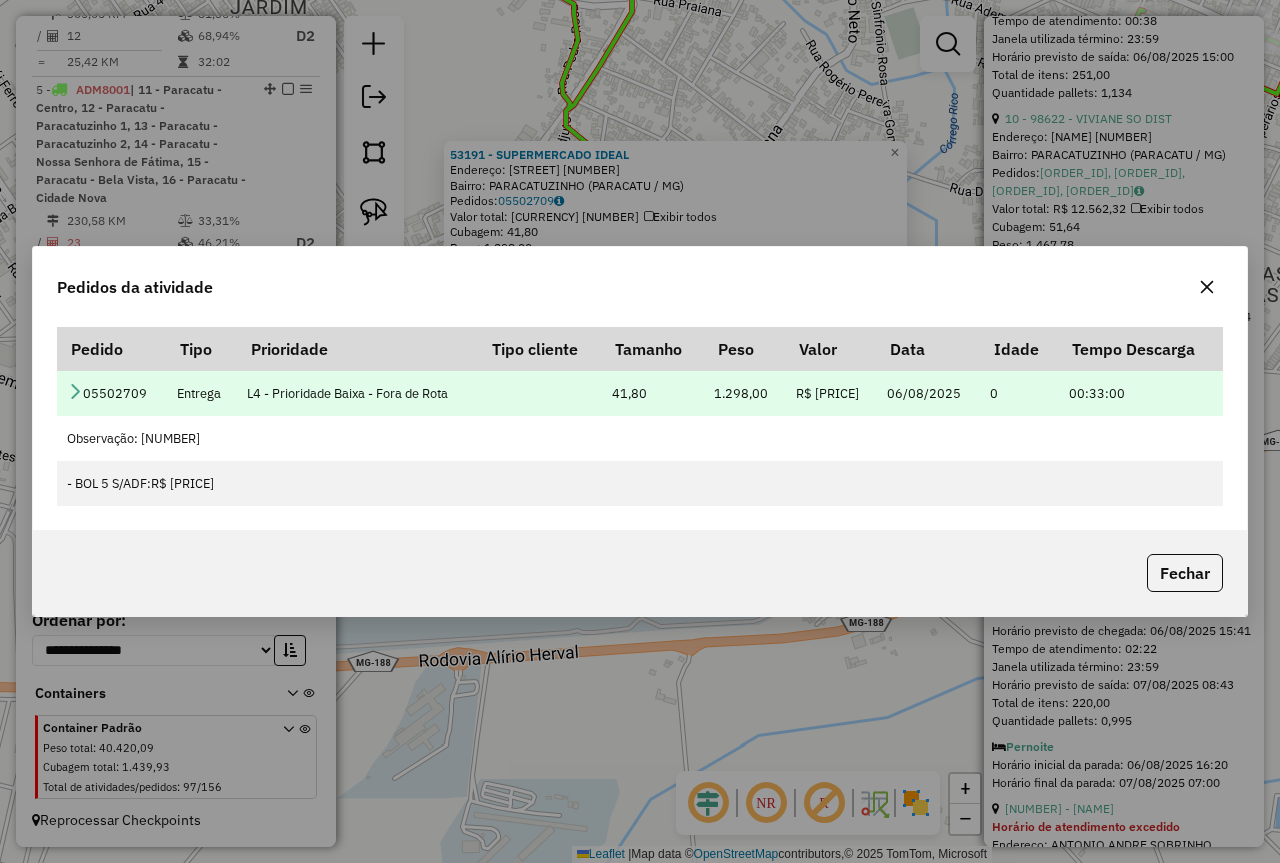 click at bounding box center [75, 391] 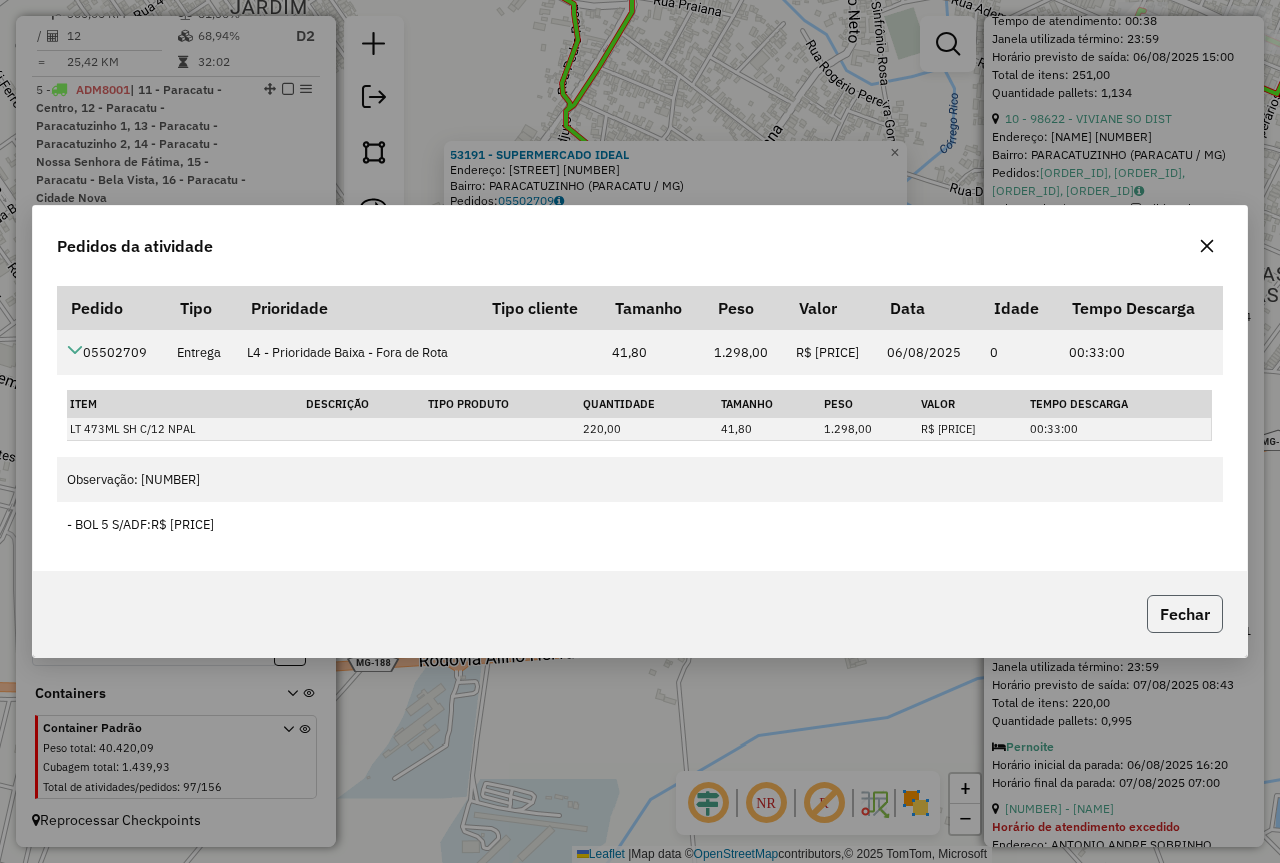 click on "Fechar" 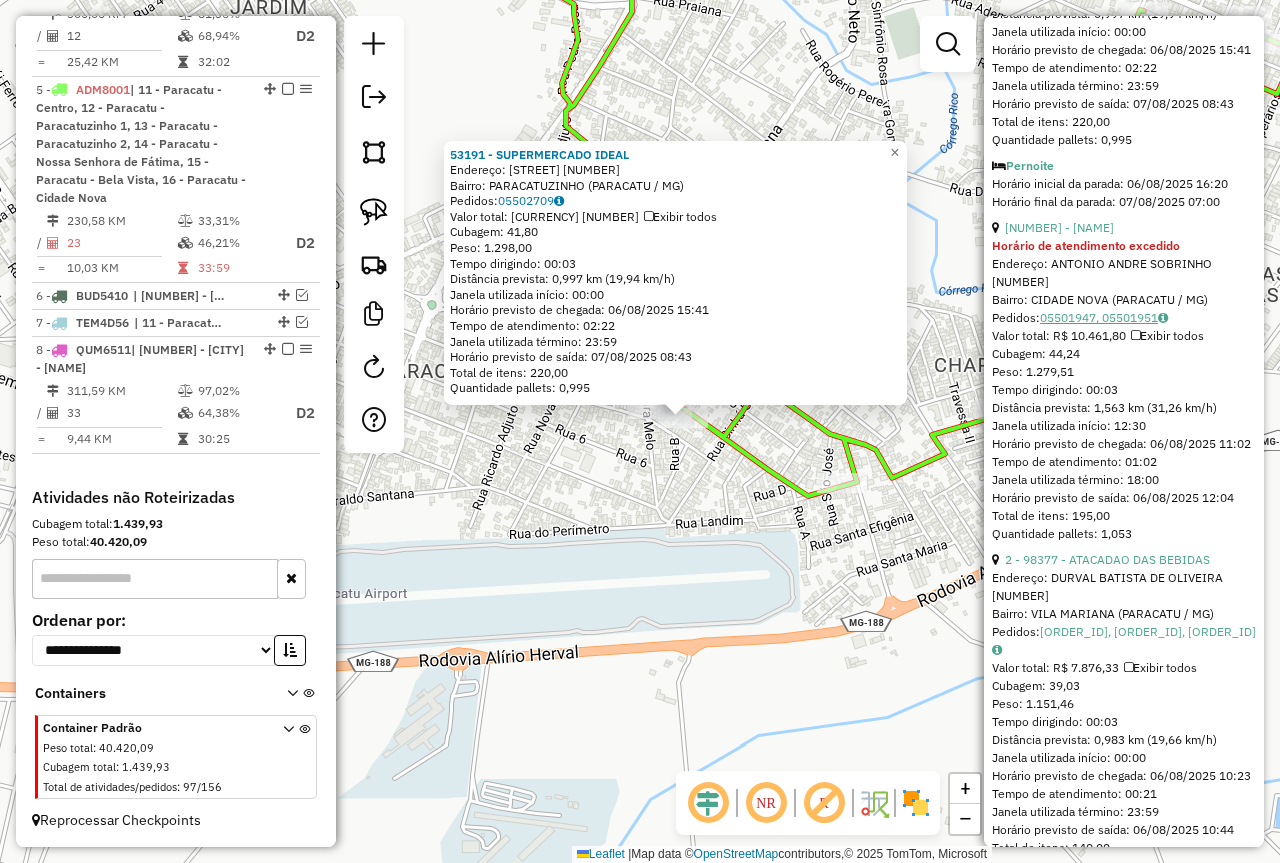 scroll, scrollTop: 1700, scrollLeft: 0, axis: vertical 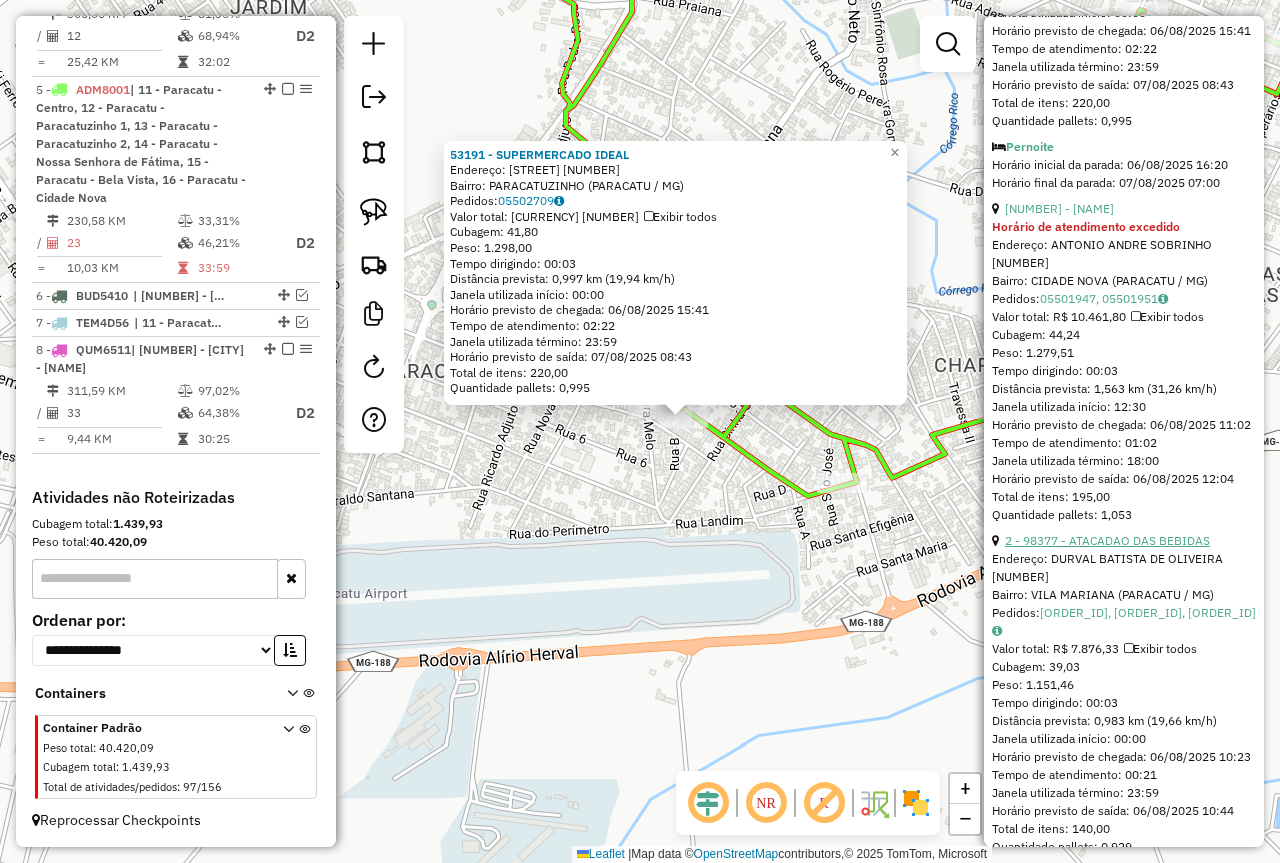 click on "2 - 98377 - ATACADAO DAS BEBIDAS" at bounding box center (1107, 540) 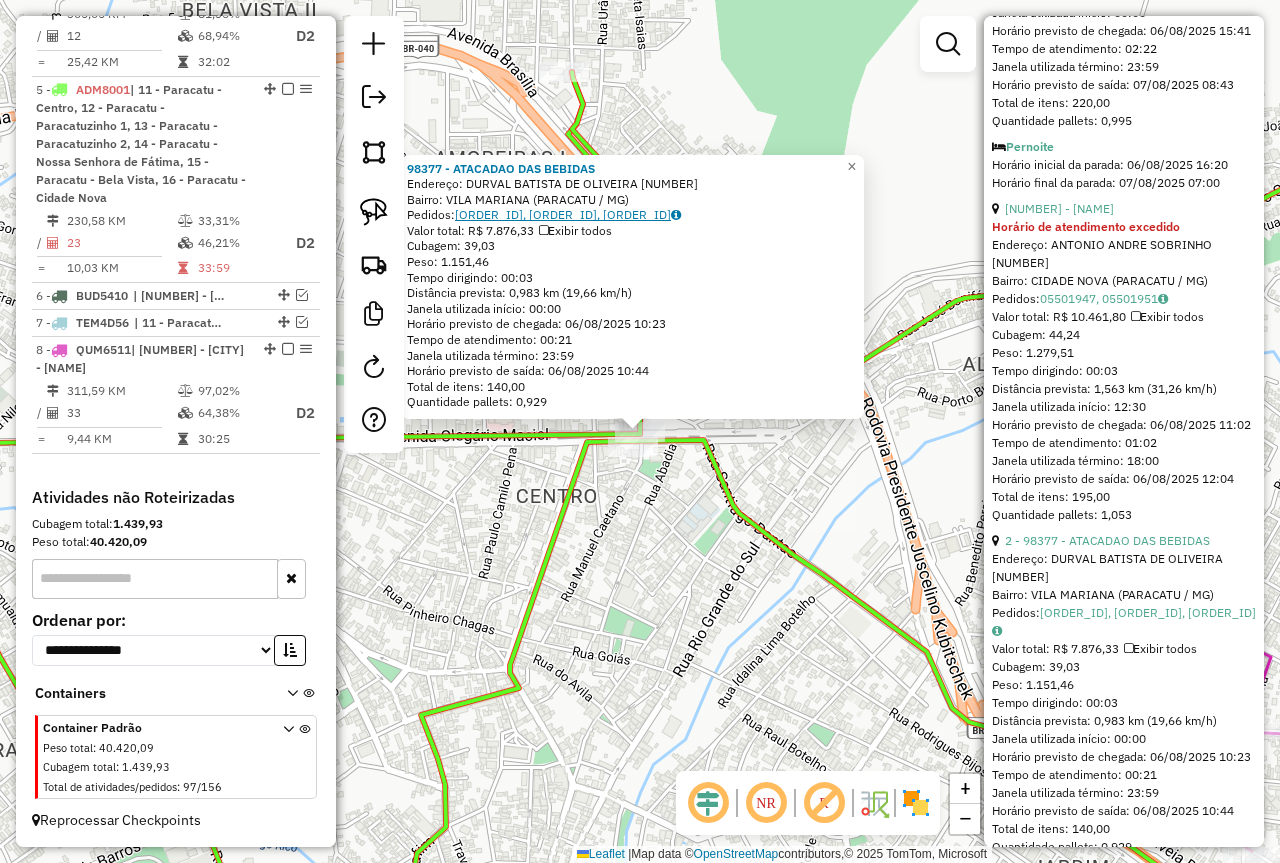 click on "05502665, 05502666, 05502670" 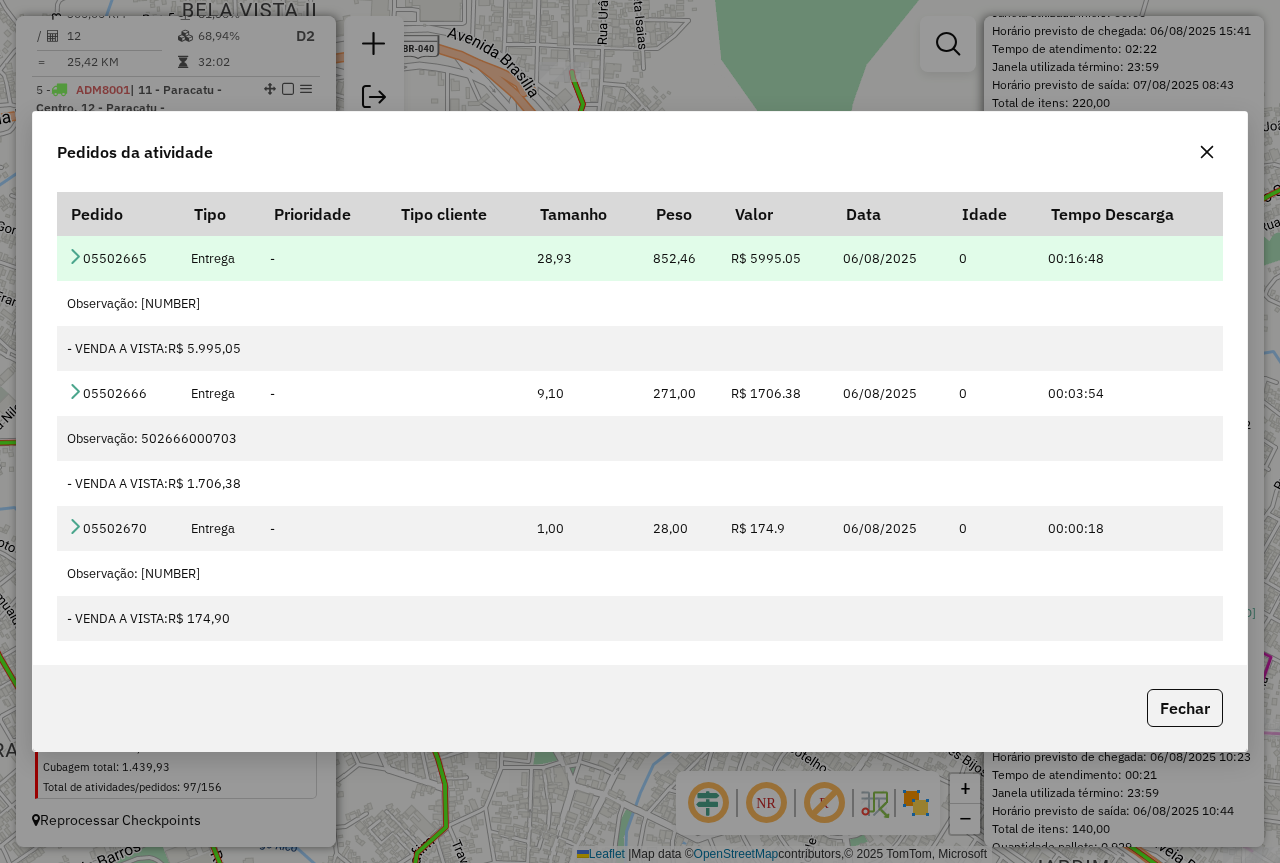 click at bounding box center (75, 256) 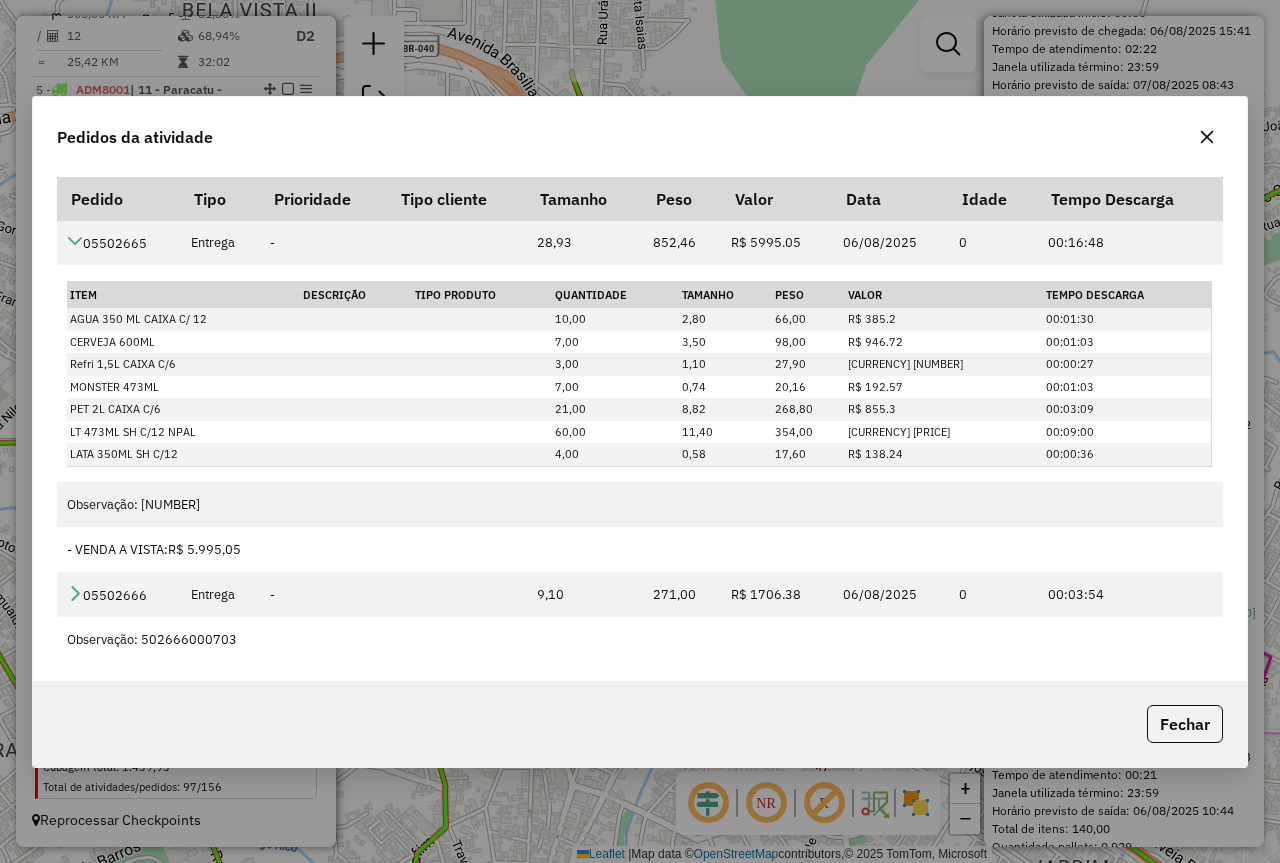 click 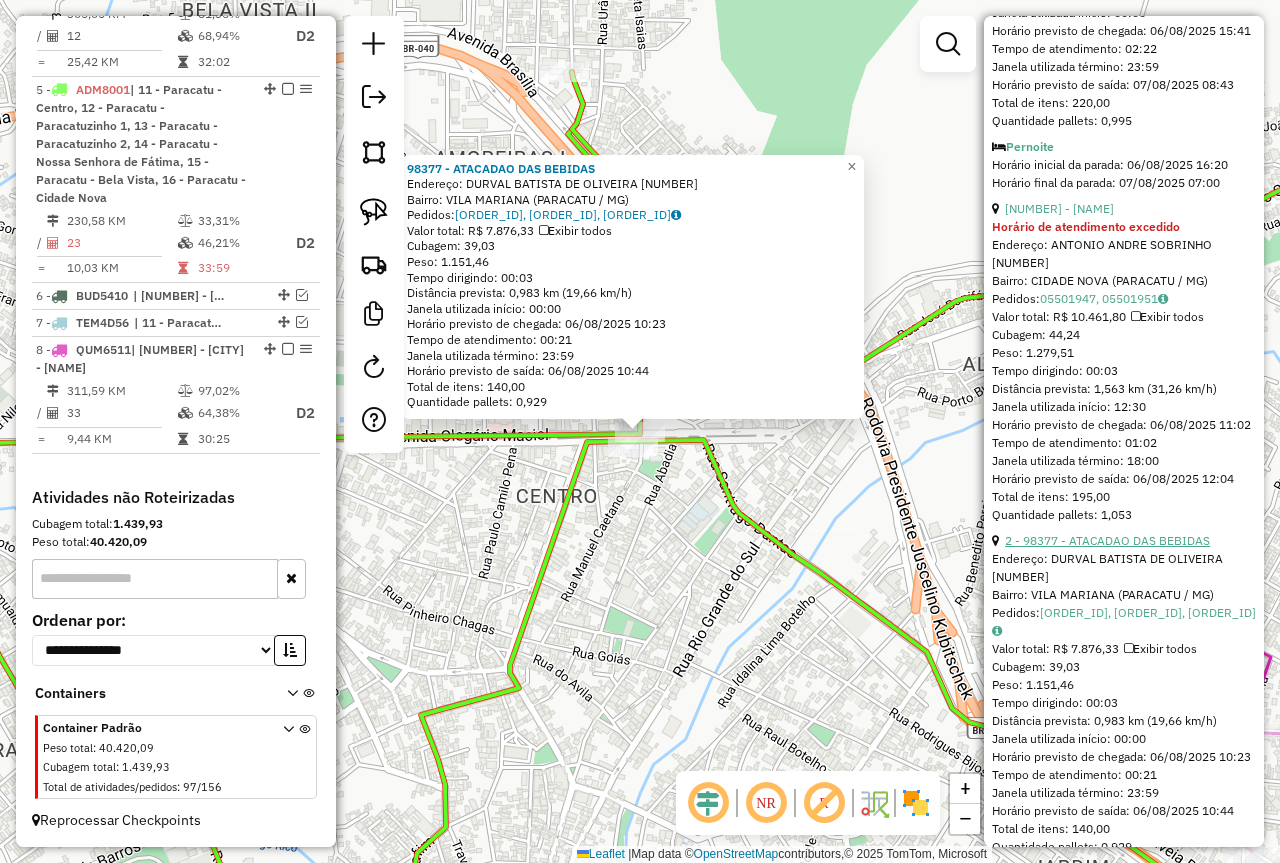 click on "2 - 98377 - ATACADAO DAS BEBIDAS" at bounding box center (1107, 540) 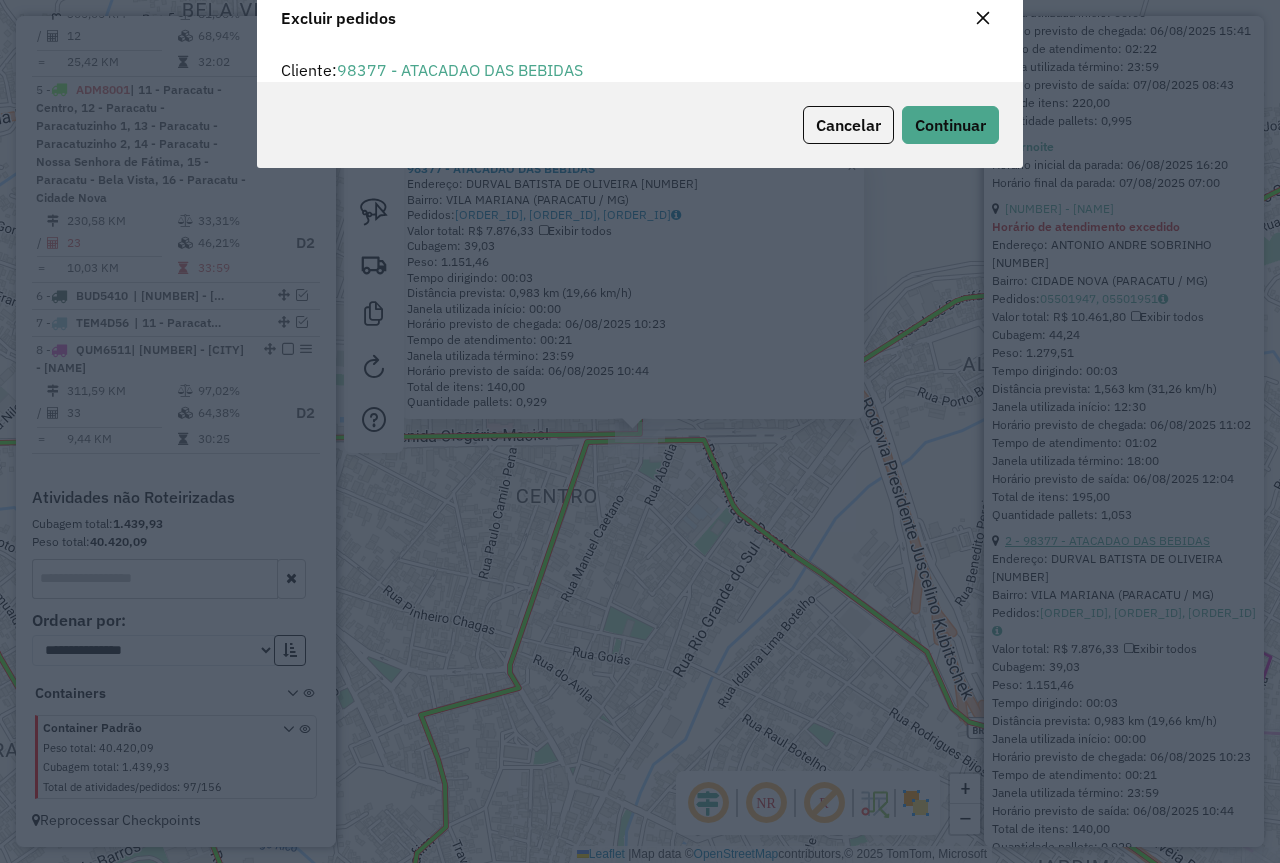 scroll, scrollTop: 82, scrollLeft: 0, axis: vertical 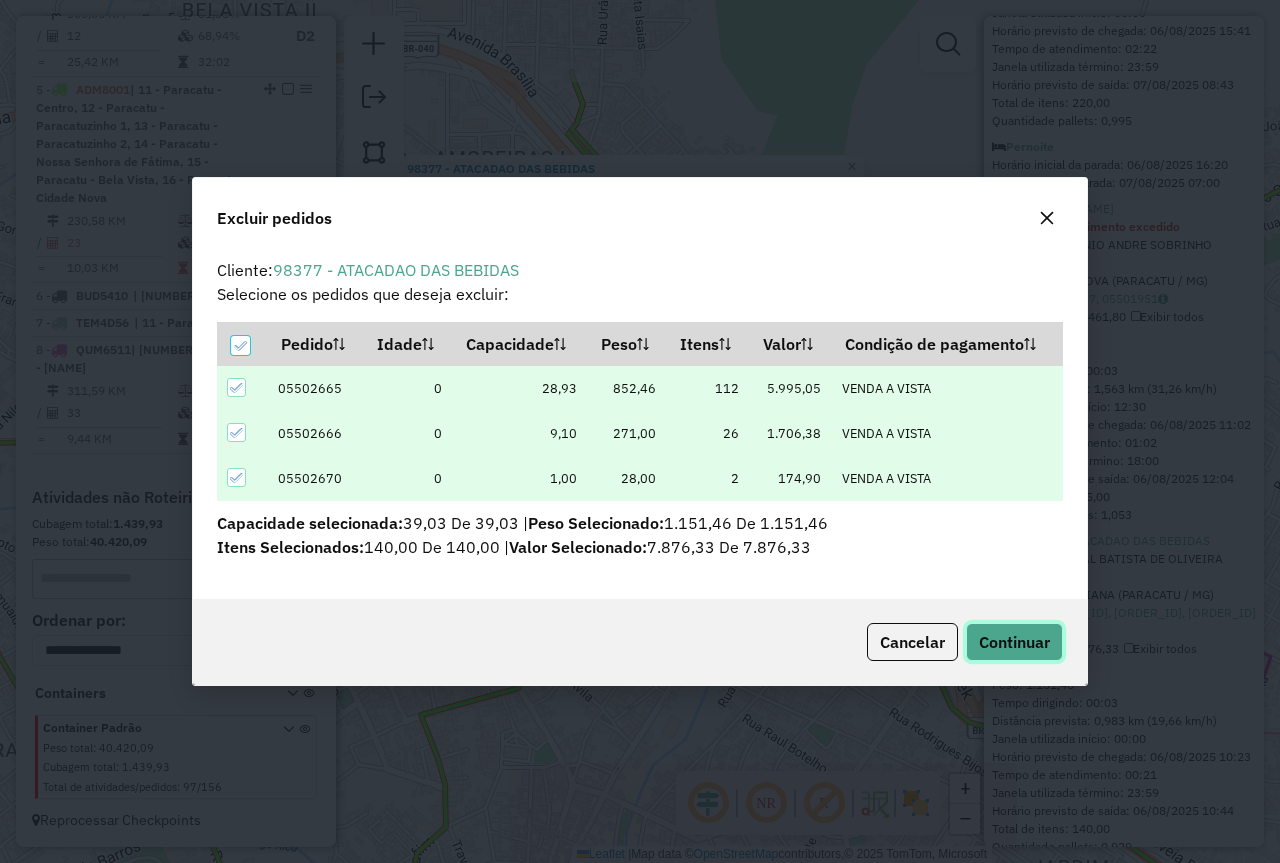 click on "Continuar" 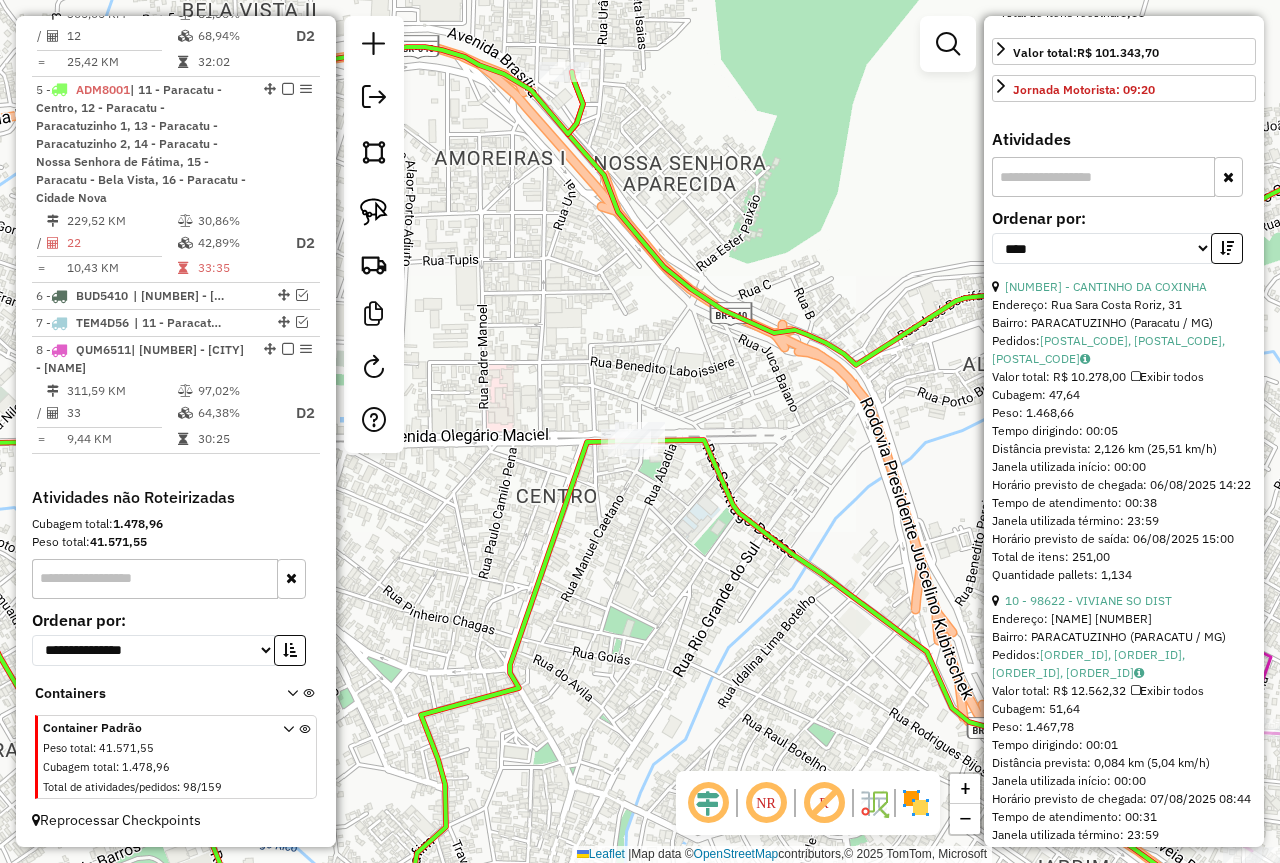 scroll, scrollTop: 700, scrollLeft: 0, axis: vertical 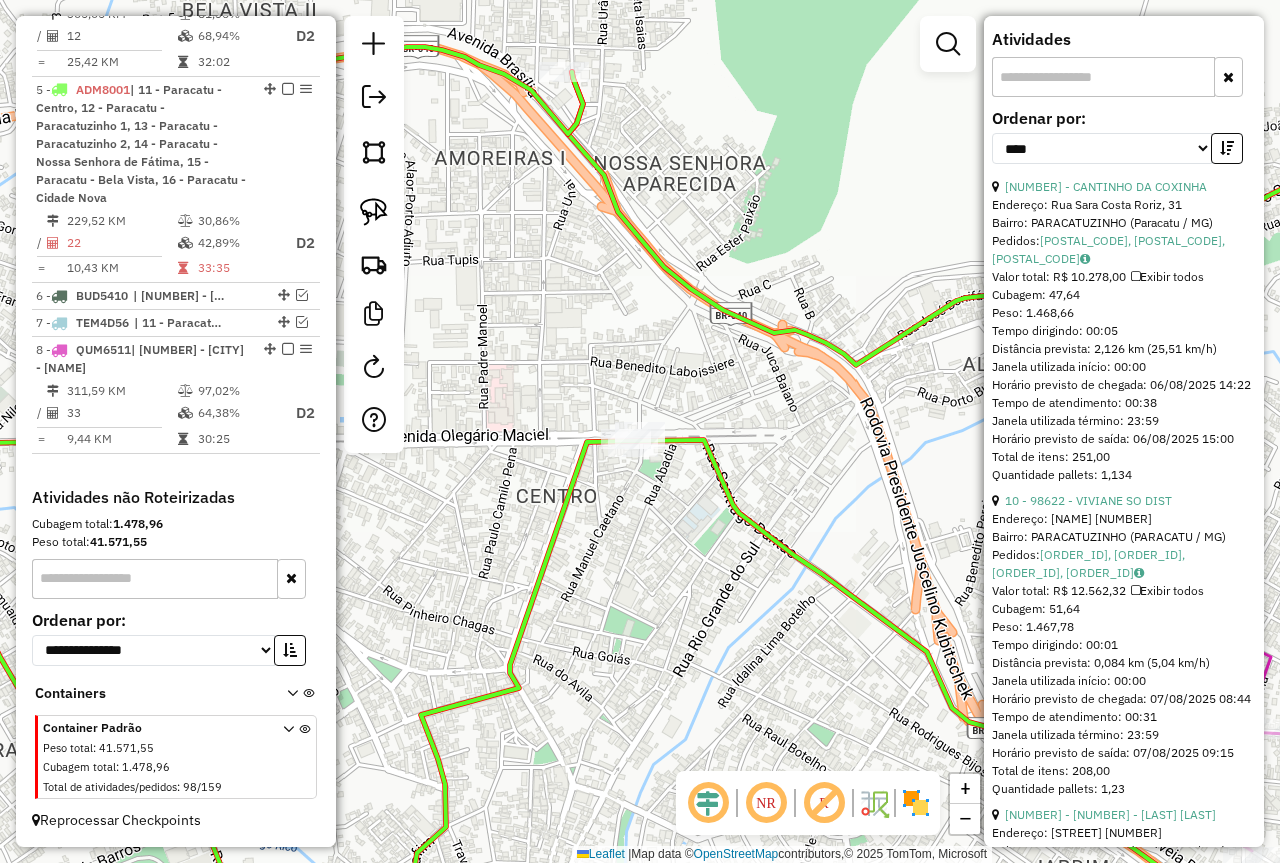 click on "Janela de atendimento Grade de atendimento Capacidade Transportadoras Veículos Cliente Pedidos  Rotas Selecione os dias de semana para filtrar as janelas de atendimento  Seg   Ter   Qua   Qui   Sex   Sáb   Dom  Informe o período da janela de atendimento: De: Até:  Filtrar exatamente a janela do cliente  Considerar janela de atendimento padrão  Selecione os dias de semana para filtrar as grades de atendimento  Seg   Ter   Qua   Qui   Sex   Sáb   Dom   Considerar clientes sem dia de atendimento cadastrado  Clientes fora do dia de atendimento selecionado Filtrar as atividades entre os valores definidos abaixo:  Peso mínimo:   Peso máximo:   Cubagem mínima:   Cubagem máxima:   De:   Até:  Filtrar as atividades entre o tempo de atendimento definido abaixo:  De:   Até:   Considerar capacidade total dos clientes não roteirizados Transportadora: Selecione um ou mais itens Tipo de veículo: Selecione um ou mais itens Veículo: Selecione um ou mais itens Motorista: Selecione um ou mais itens Nome: Rótulo:" 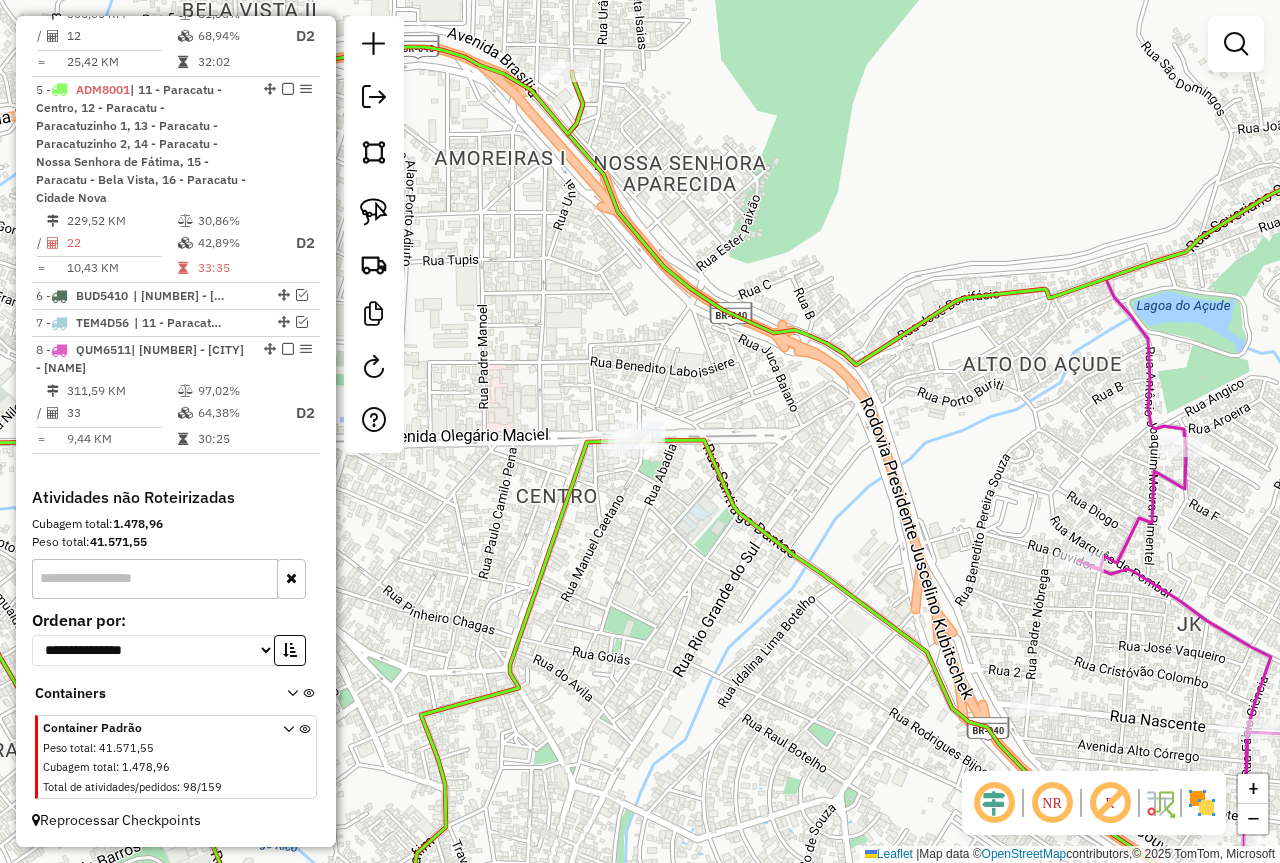 drag, startPoint x: 764, startPoint y: 652, endPoint x: 667, endPoint y: 386, distance: 283.13425 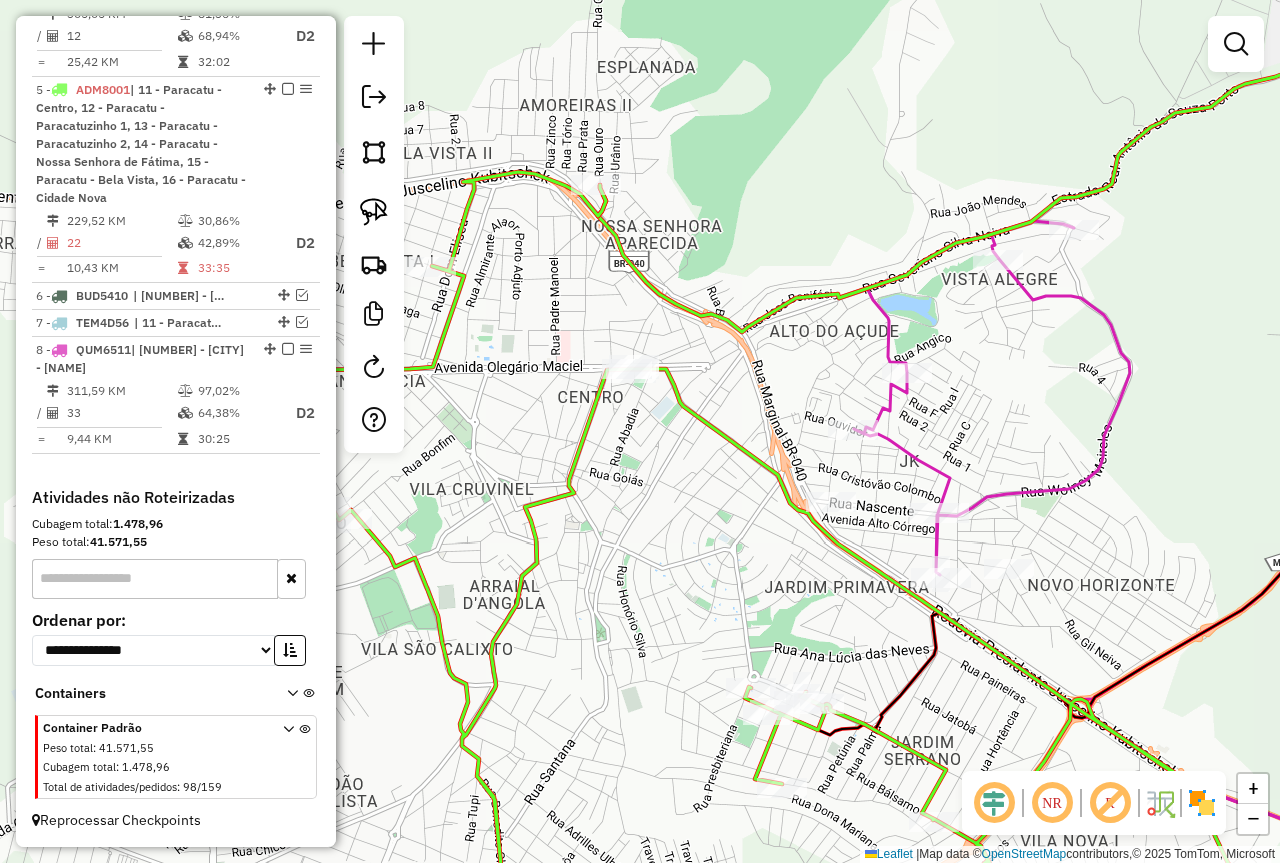 drag, startPoint x: 749, startPoint y: 519, endPoint x: 811, endPoint y: 369, distance: 162.30835 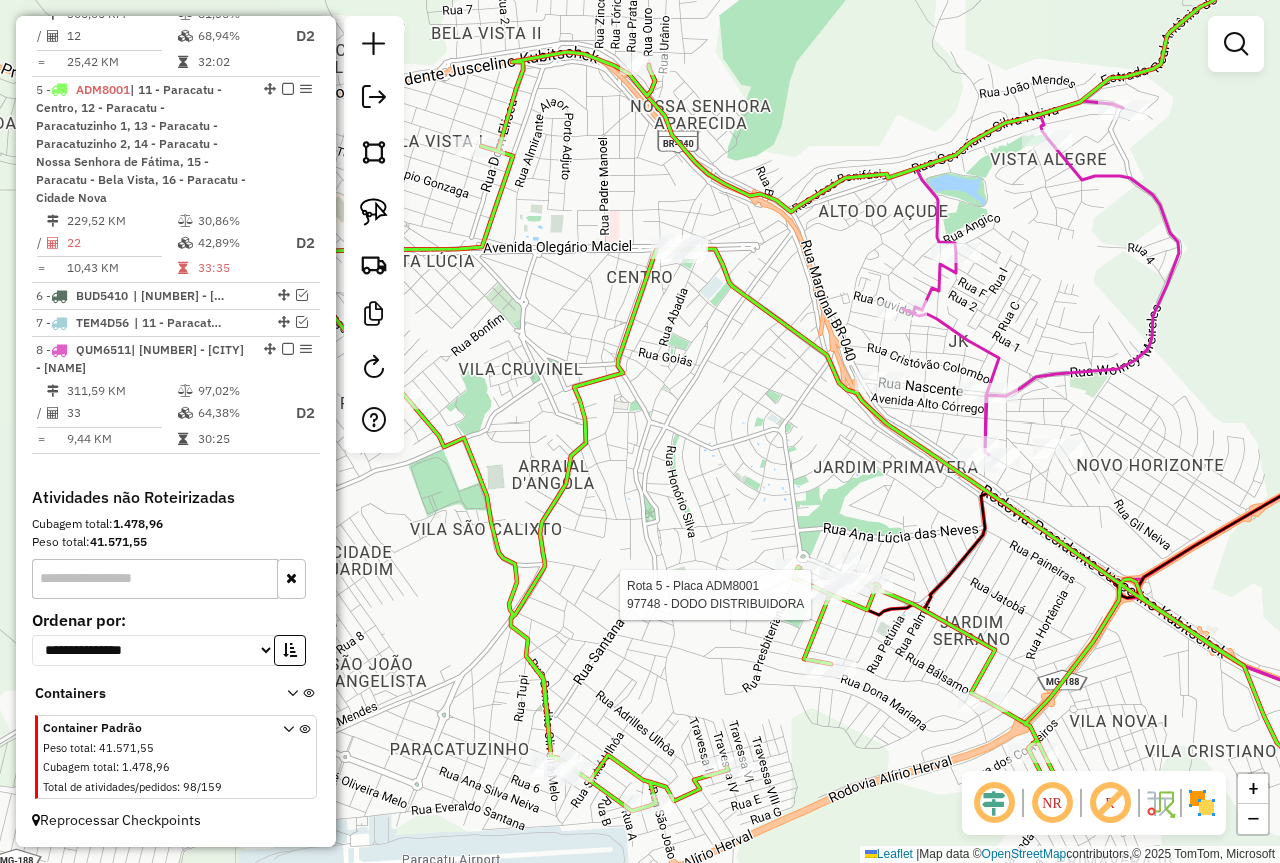 select on "*********" 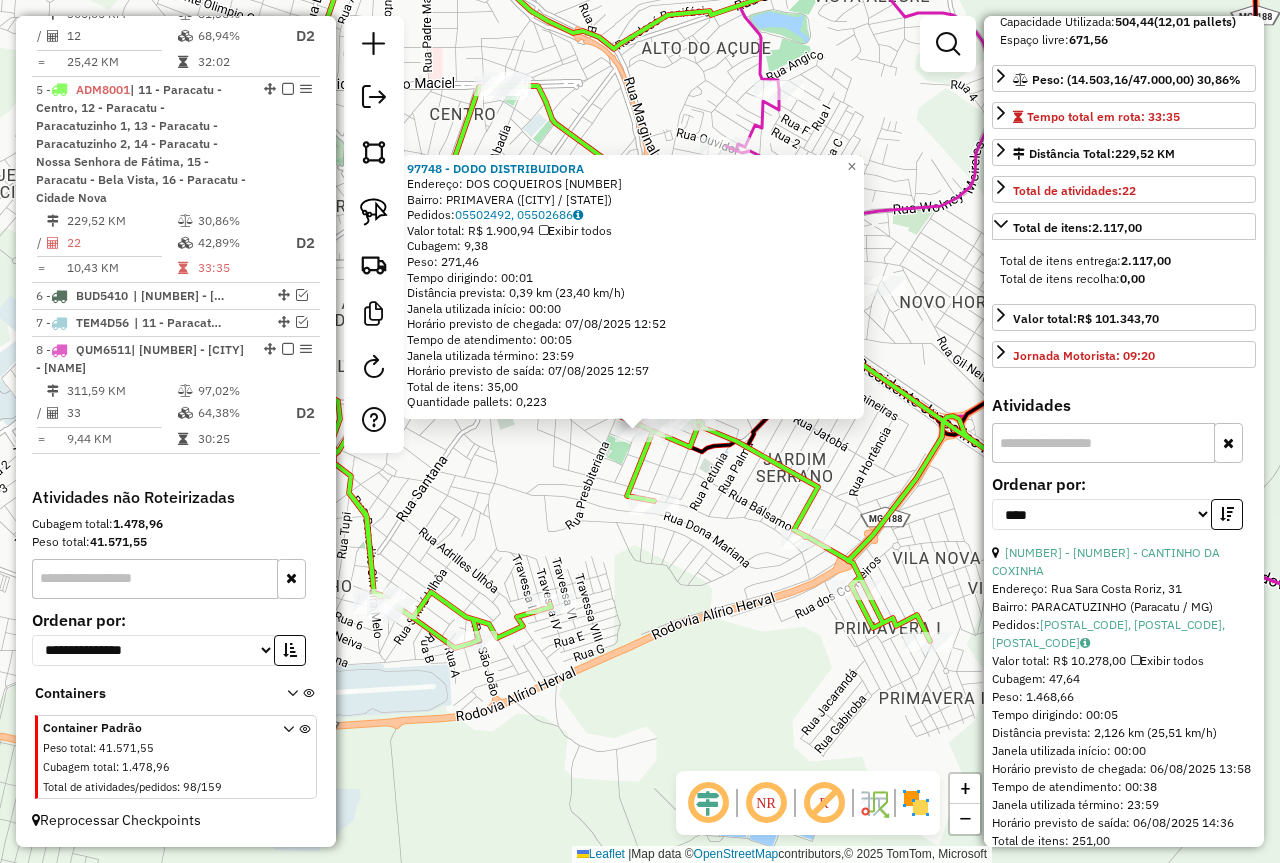 scroll, scrollTop: 500, scrollLeft: 0, axis: vertical 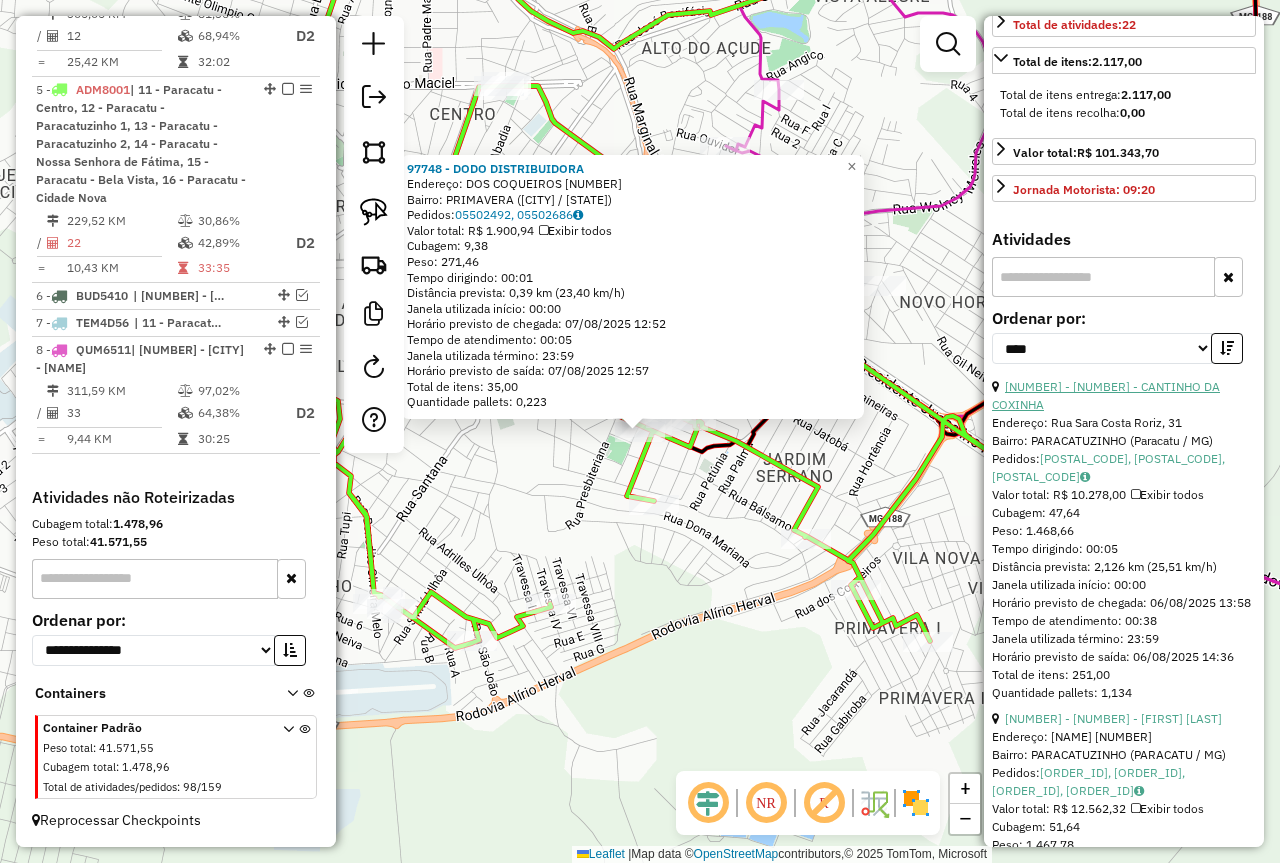 click on "5 - 94438 - CANTINHO DA COXINHA" at bounding box center [1106, 395] 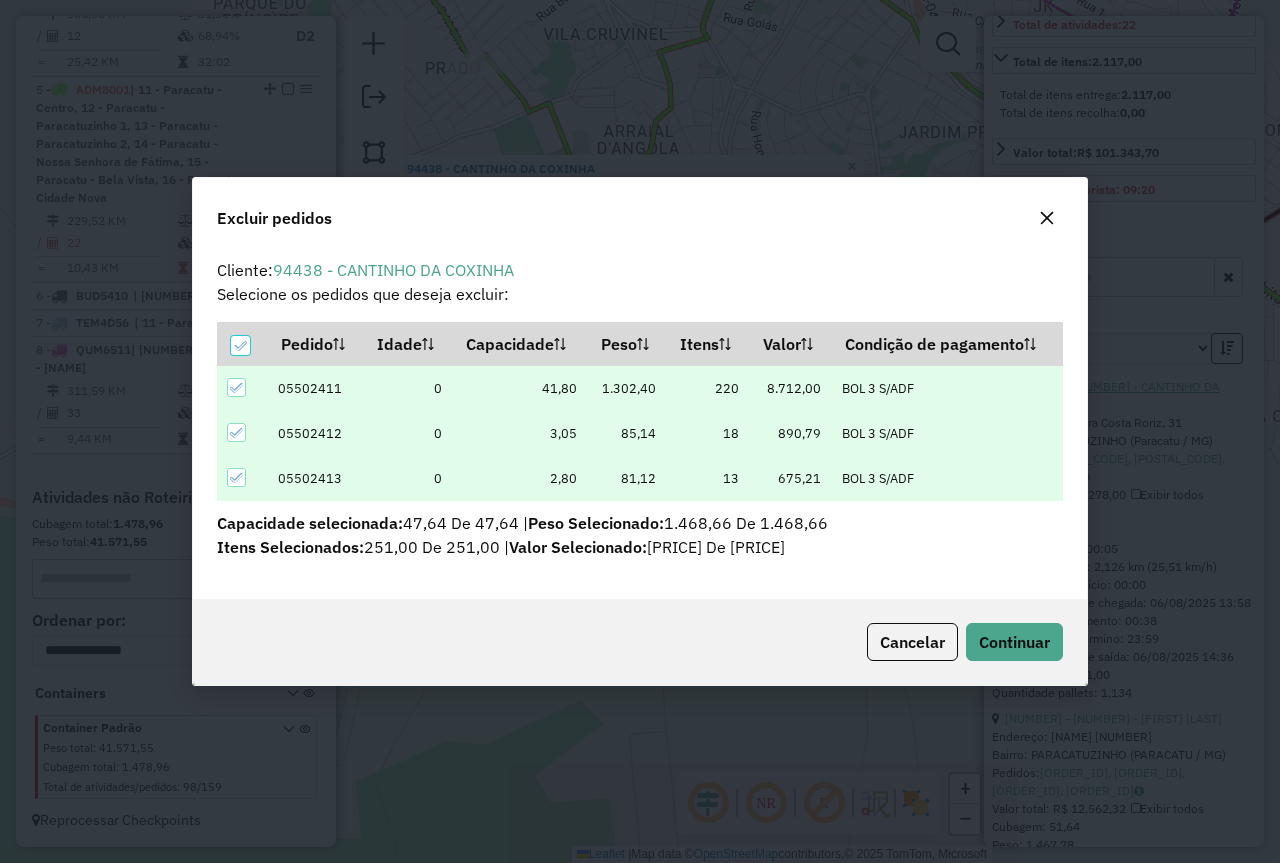 scroll, scrollTop: 0, scrollLeft: 0, axis: both 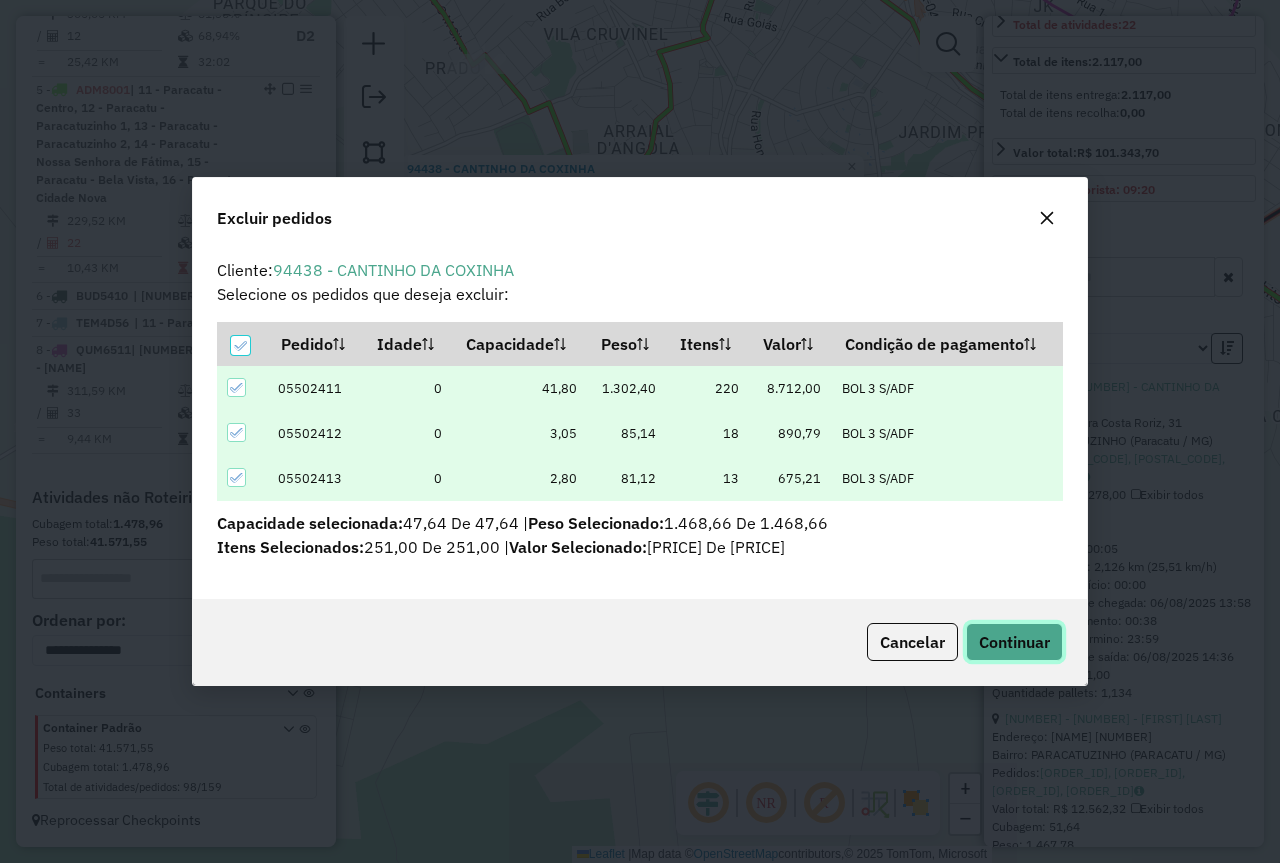 click on "Continuar" 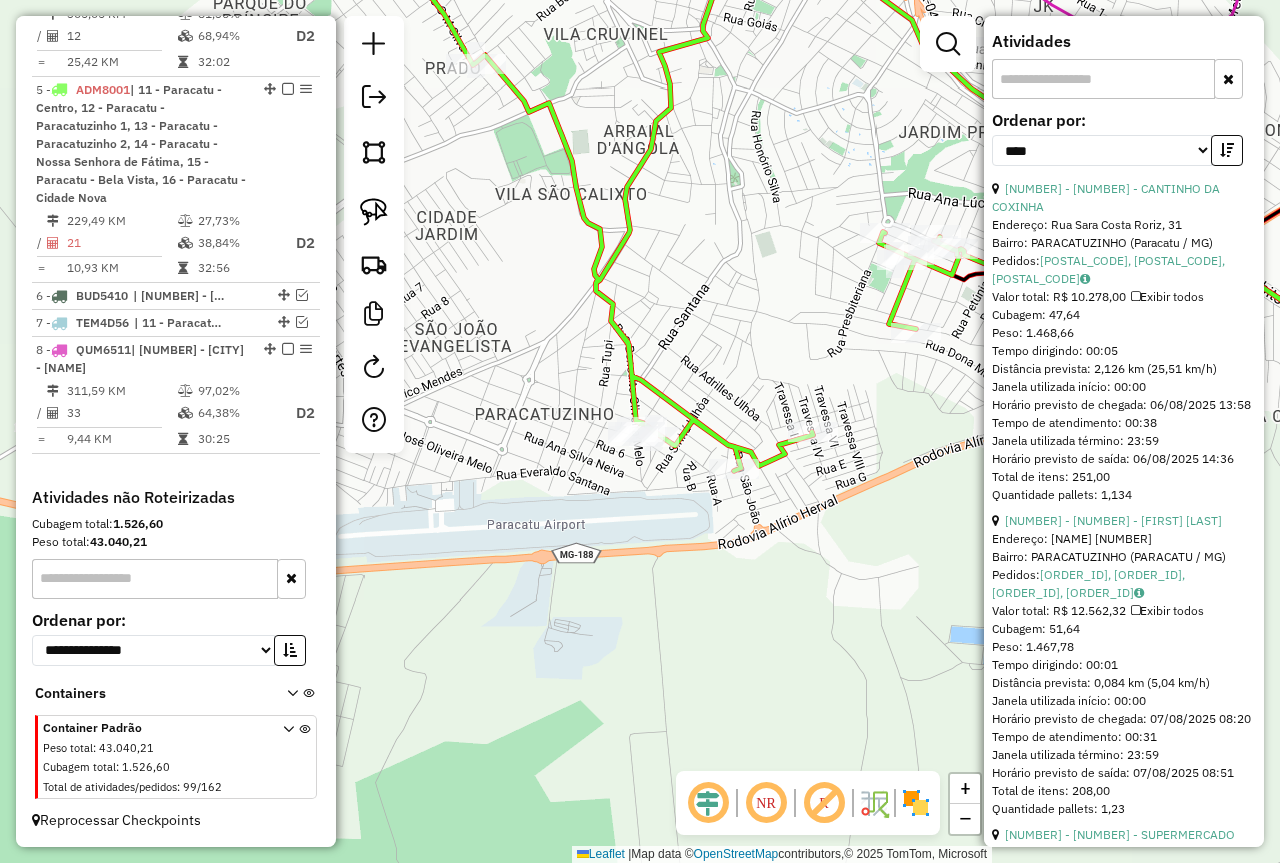 scroll, scrollTop: 700, scrollLeft: 0, axis: vertical 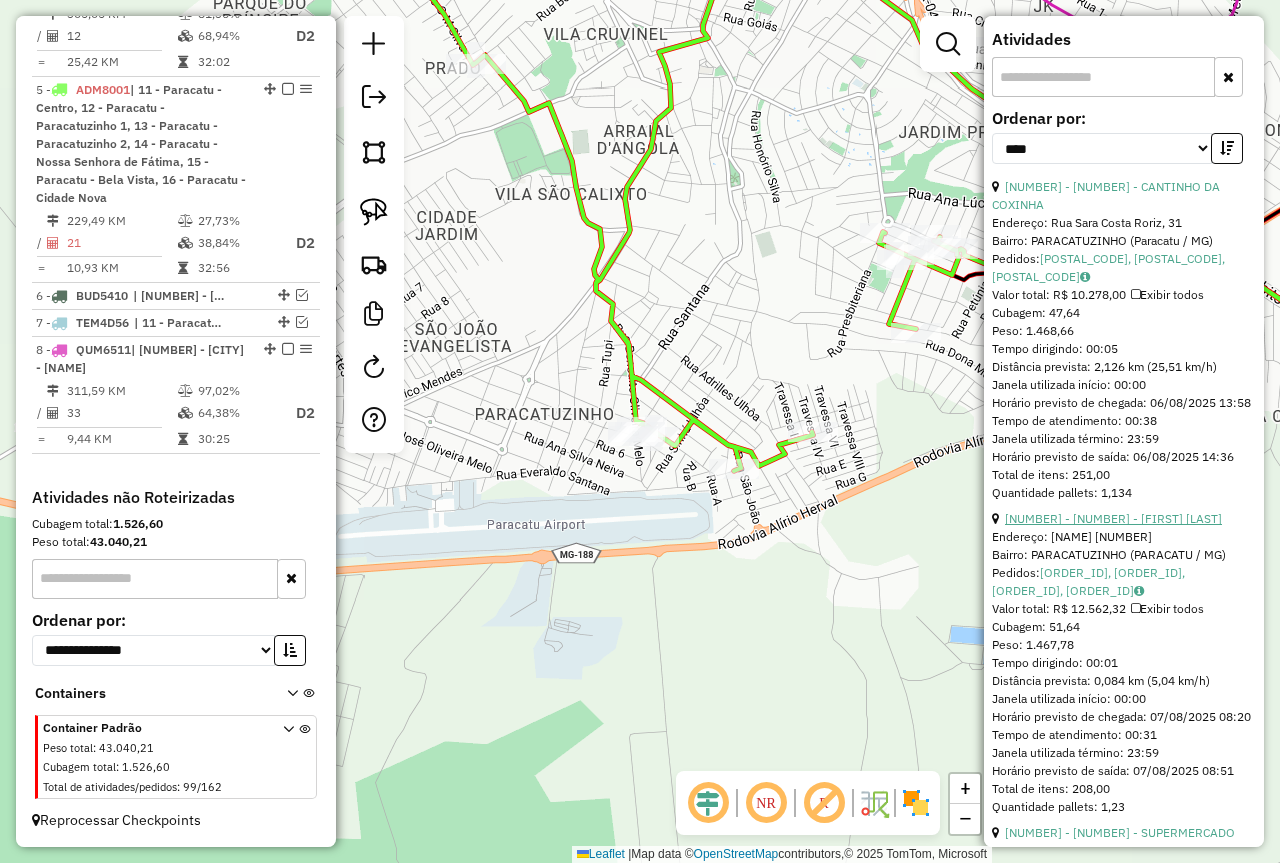 click on "9 - 98622 - VIVIANE SO DIST" at bounding box center [1113, 518] 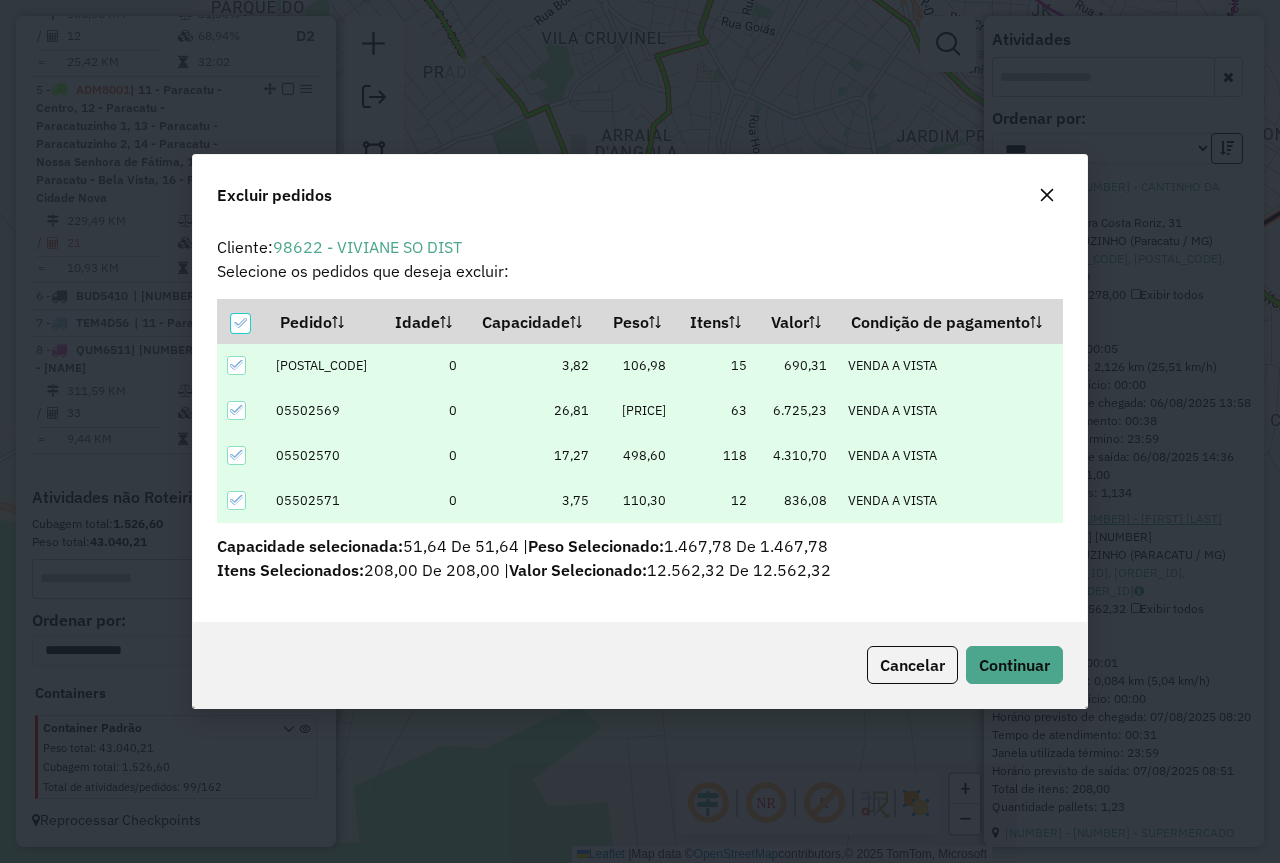 scroll, scrollTop: 82, scrollLeft: 0, axis: vertical 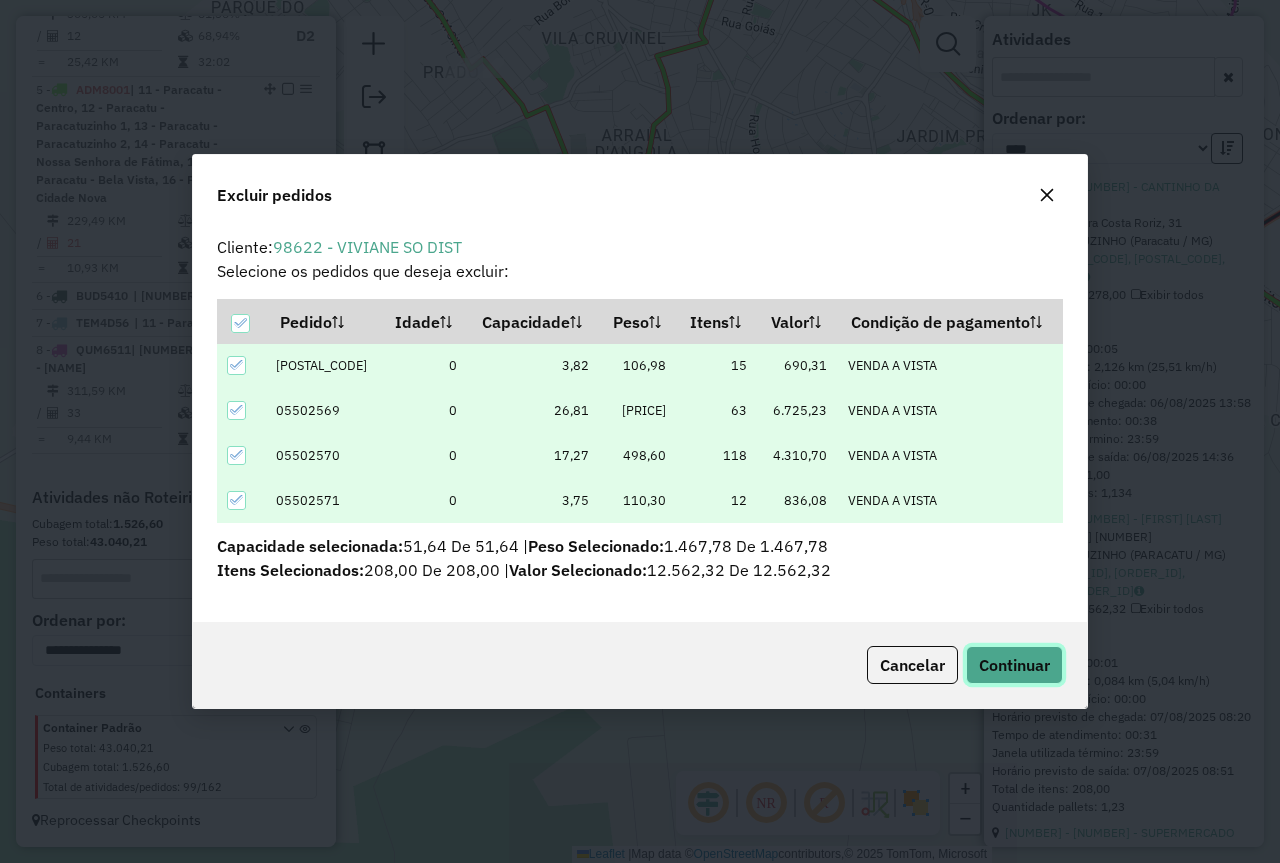 click on "Continuar" 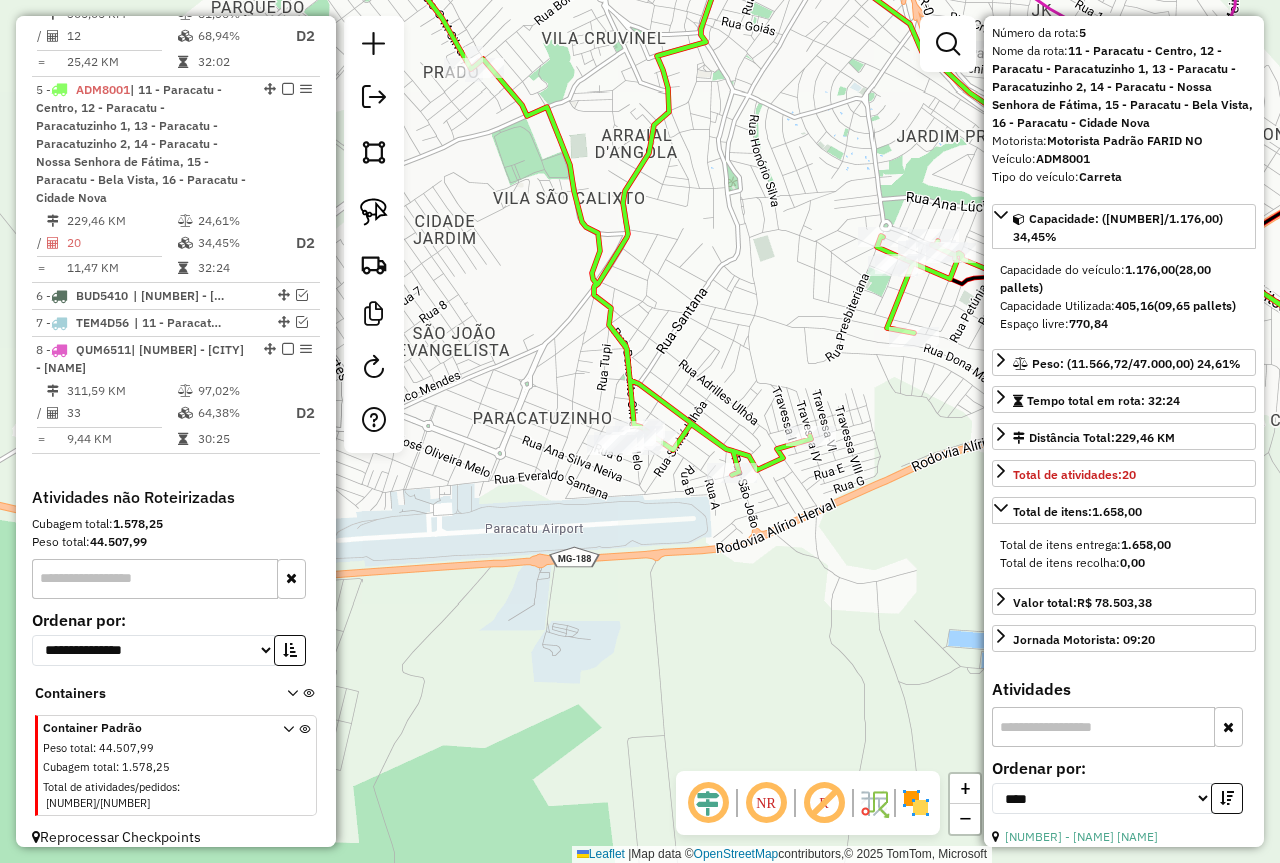 scroll, scrollTop: 100, scrollLeft: 0, axis: vertical 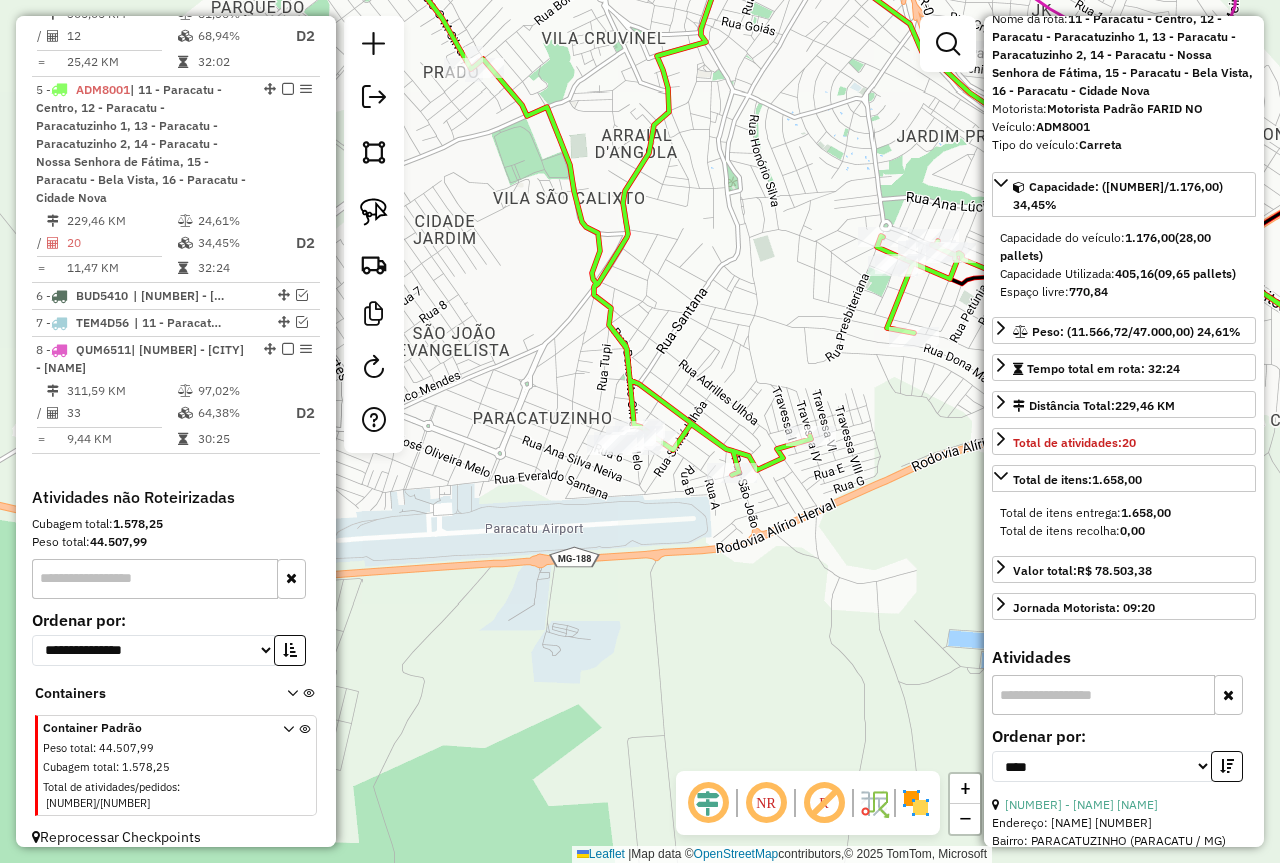 click on "Janela de atendimento Grade de atendimento Capacidade Transportadoras Veículos Cliente Pedidos  Rotas Selecione os dias de semana para filtrar as janelas de atendimento  Seg   Ter   Qua   Qui   Sex   Sáb   Dom  Informe o período da janela de atendimento: De: Até:  Filtrar exatamente a janela do cliente  Considerar janela de atendimento padrão  Selecione os dias de semana para filtrar as grades de atendimento  Seg   Ter   Qua   Qui   Sex   Sáb   Dom   Considerar clientes sem dia de atendimento cadastrado  Clientes fora do dia de atendimento selecionado Filtrar as atividades entre os valores definidos abaixo:  Peso mínimo:   Peso máximo:   Cubagem mínima:   Cubagem máxima:   De:   Até:  Filtrar as atividades entre o tempo de atendimento definido abaixo:  De:   Até:   Considerar capacidade total dos clientes não roteirizados Transportadora: Selecione um ou mais itens Tipo de veículo: Selecione um ou mais itens Veículo: Selecione um ou mais itens Motorista: Selecione um ou mais itens Nome: Rótulo:" 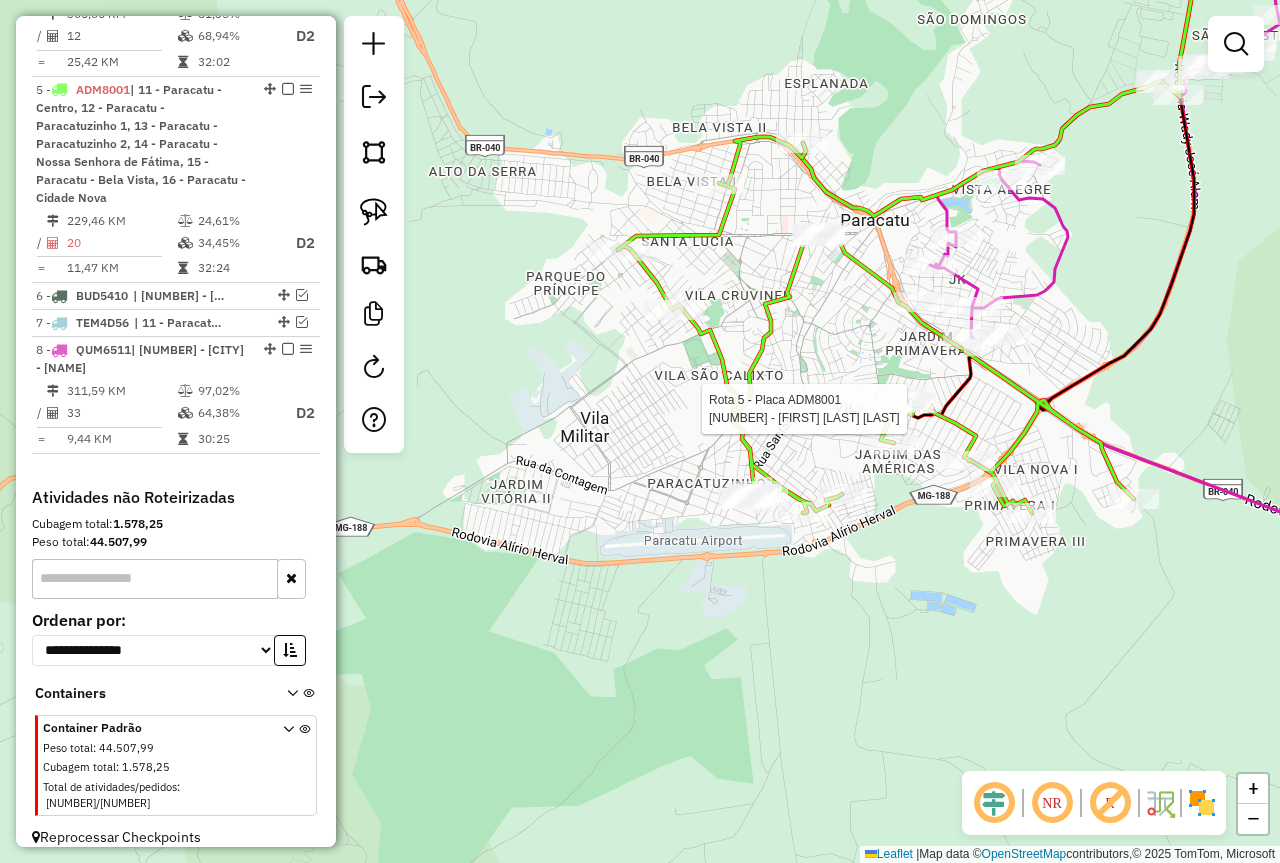 select on "*********" 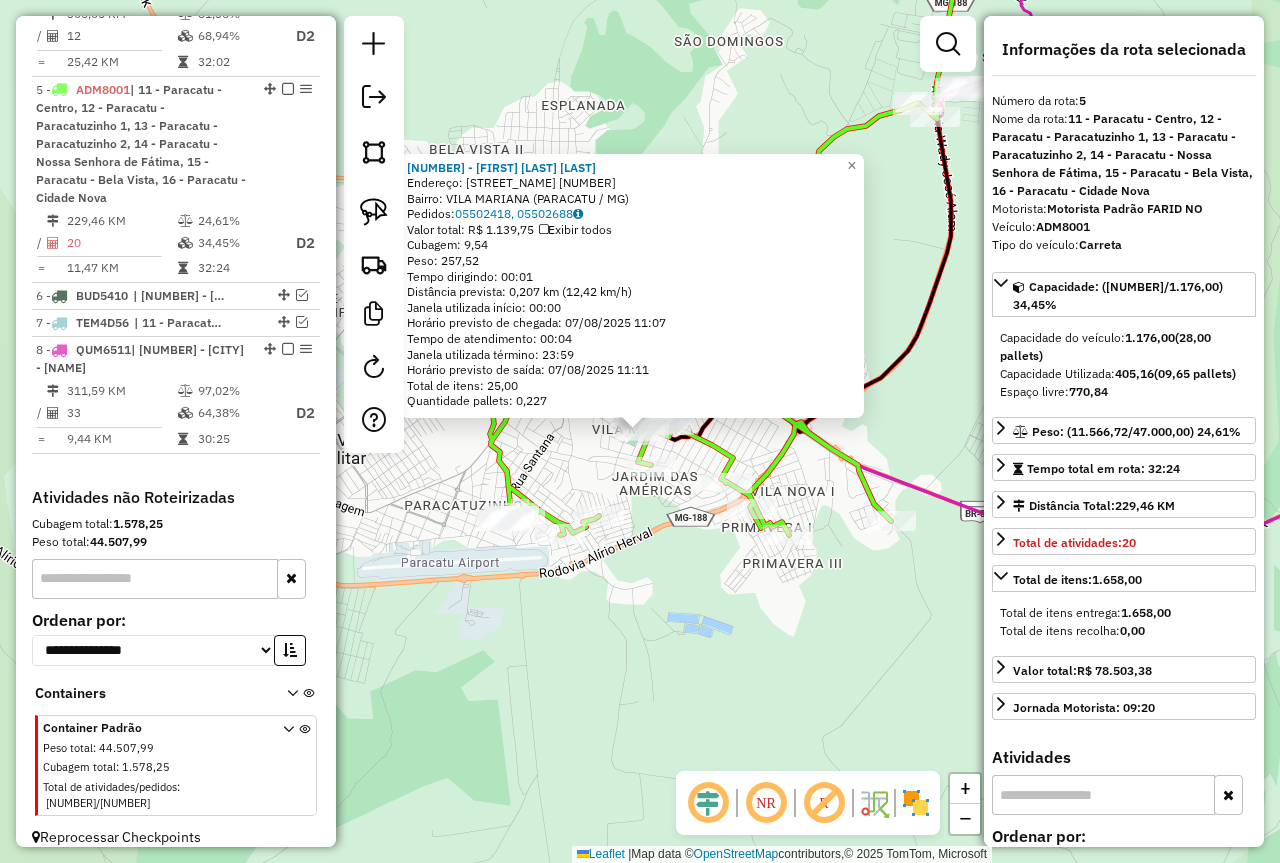 click on "97805 - THALLES VINICIUSS  Endereço:  GOVERNADOR MAGALHAES PINTO 333   Bairro: VILA MARIANA (PARACATU / MG)   Pedidos:  05502418, 05502688   Valor total: R$ 1.139,75   Exibir todos   Cubagem: 9,54  Peso: 257,52  Tempo dirigindo: 00:01   Distância prevista: 0,207 km (12,42 km/h)   Janela utilizada início: 00:00   Horário previsto de chegada: 07/08/2025 11:07   Tempo de atendimento: 00:04   Janela utilizada término: 23:59   Horário previsto de saída: 07/08/2025 11:11   Total de itens: 25,00   Quantidade pallets: 0,227  × Janela de atendimento Grade de atendimento Capacidade Transportadoras Veículos Cliente Pedidos  Rotas Selecione os dias de semana para filtrar as janelas de atendimento  Seg   Ter   Qua   Qui   Sex   Sáb   Dom  Informe o período da janela de atendimento: De: Até:  Filtrar exatamente a janela do cliente  Considerar janela de atendimento padrão  Selecione os dias de semana para filtrar as grades de atendimento  Seg   Ter   Qua   Qui   Sex   Sáb   Dom   Peso mínimo:   Peso máximo:" 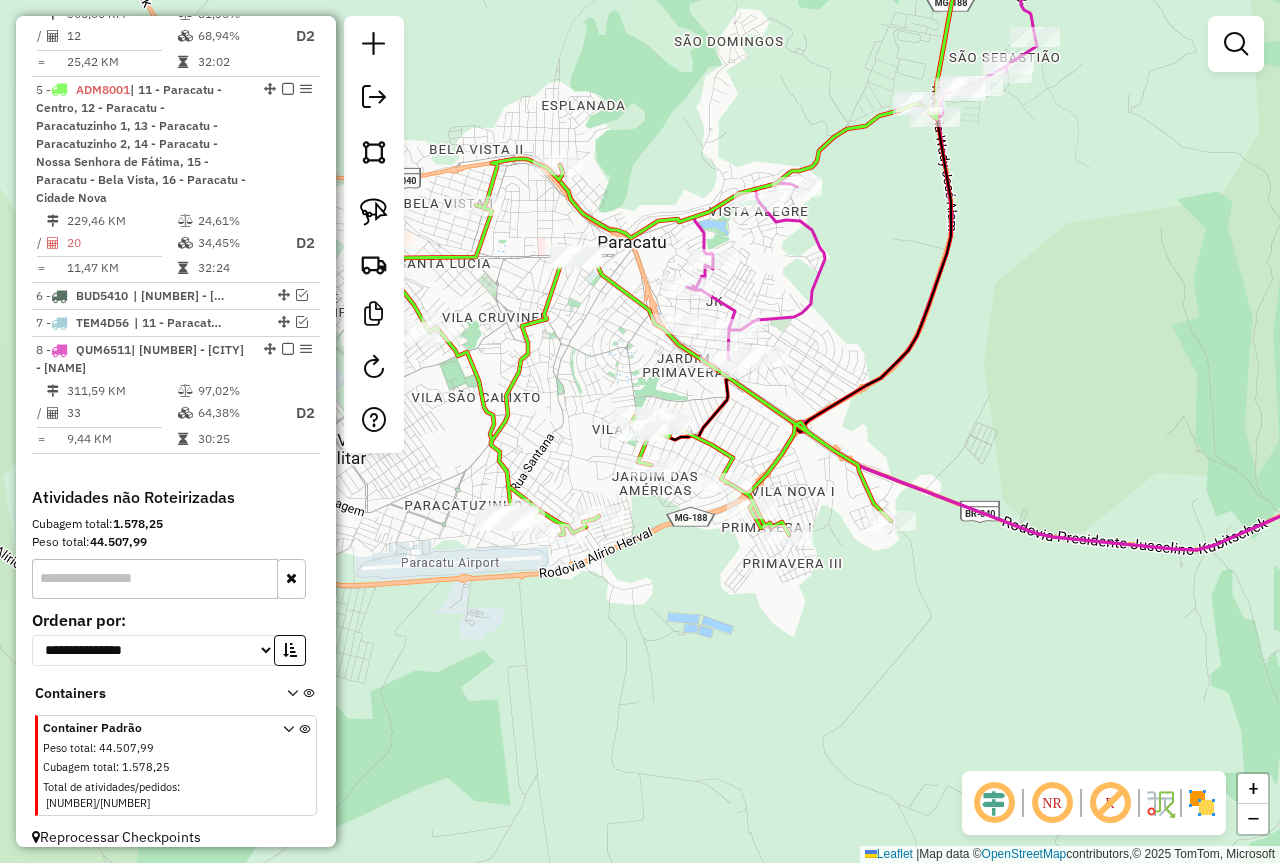 drag, startPoint x: 729, startPoint y: 633, endPoint x: 871, endPoint y: 635, distance: 142.01408 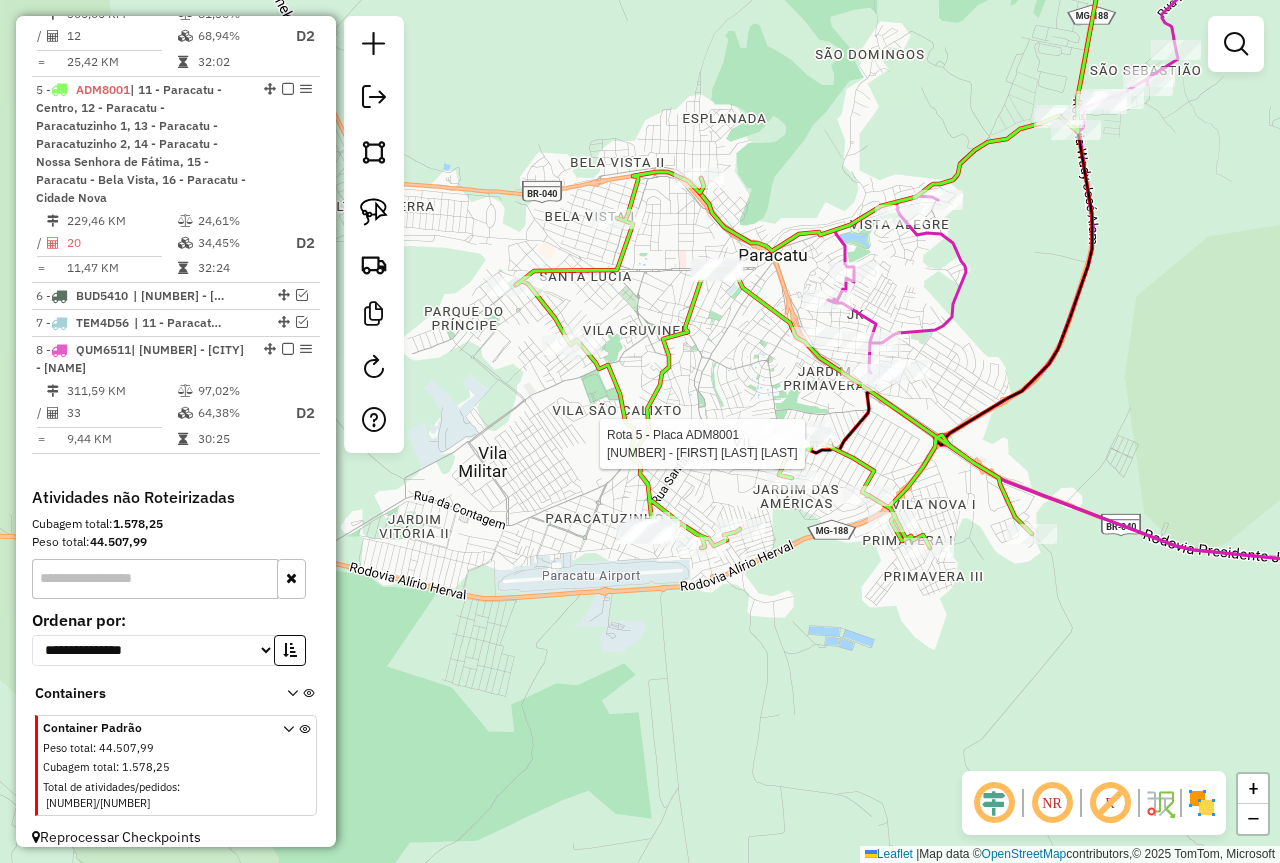 select on "*********" 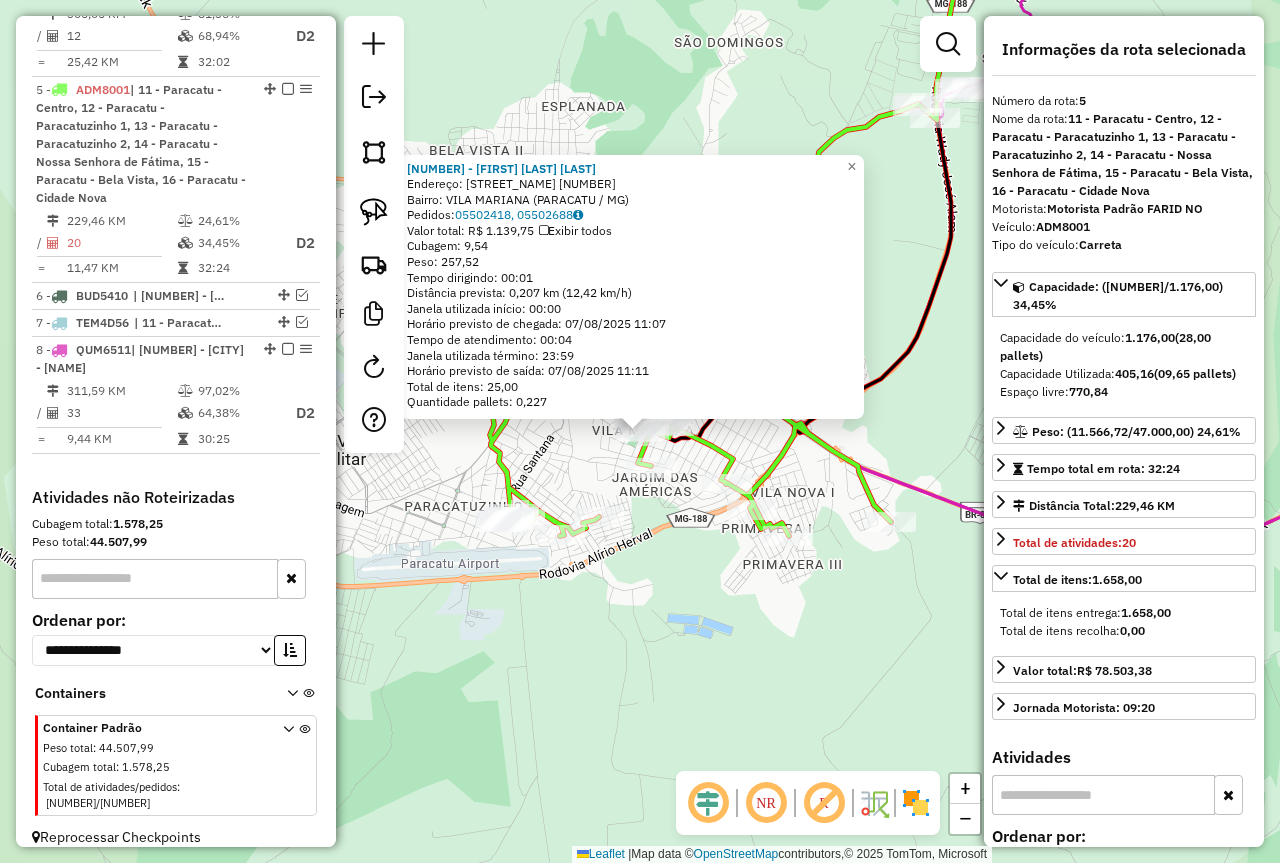 click on "97805 - THALLES VINICIUSS  Endereço:  GOVERNADOR MAGALHAES PINTO 333   Bairro: VILA MARIANA (PARACATU / MG)   Pedidos:  05502418, 05502688   Valor total: R$ 1.139,75   Exibir todos   Cubagem: 9,54  Peso: 257,52  Tempo dirigindo: 00:01   Distância prevista: 0,207 km (12,42 km/h)   Janela utilizada início: 00:00   Horário previsto de chegada: 07/08/2025 11:07   Tempo de atendimento: 00:04   Janela utilizada término: 23:59   Horário previsto de saída: 07/08/2025 11:11   Total de itens: 25,00   Quantidade pallets: 0,227  × Janela de atendimento Grade de atendimento Capacidade Transportadoras Veículos Cliente Pedidos  Rotas Selecione os dias de semana para filtrar as janelas de atendimento  Seg   Ter   Qua   Qui   Sex   Sáb   Dom  Informe o período da janela de atendimento: De: Até:  Filtrar exatamente a janela do cliente  Considerar janela de atendimento padrão  Selecione os dias de semana para filtrar as grades de atendimento  Seg   Ter   Qua   Qui   Sex   Sáb   Dom   Peso mínimo:   Peso máximo:" 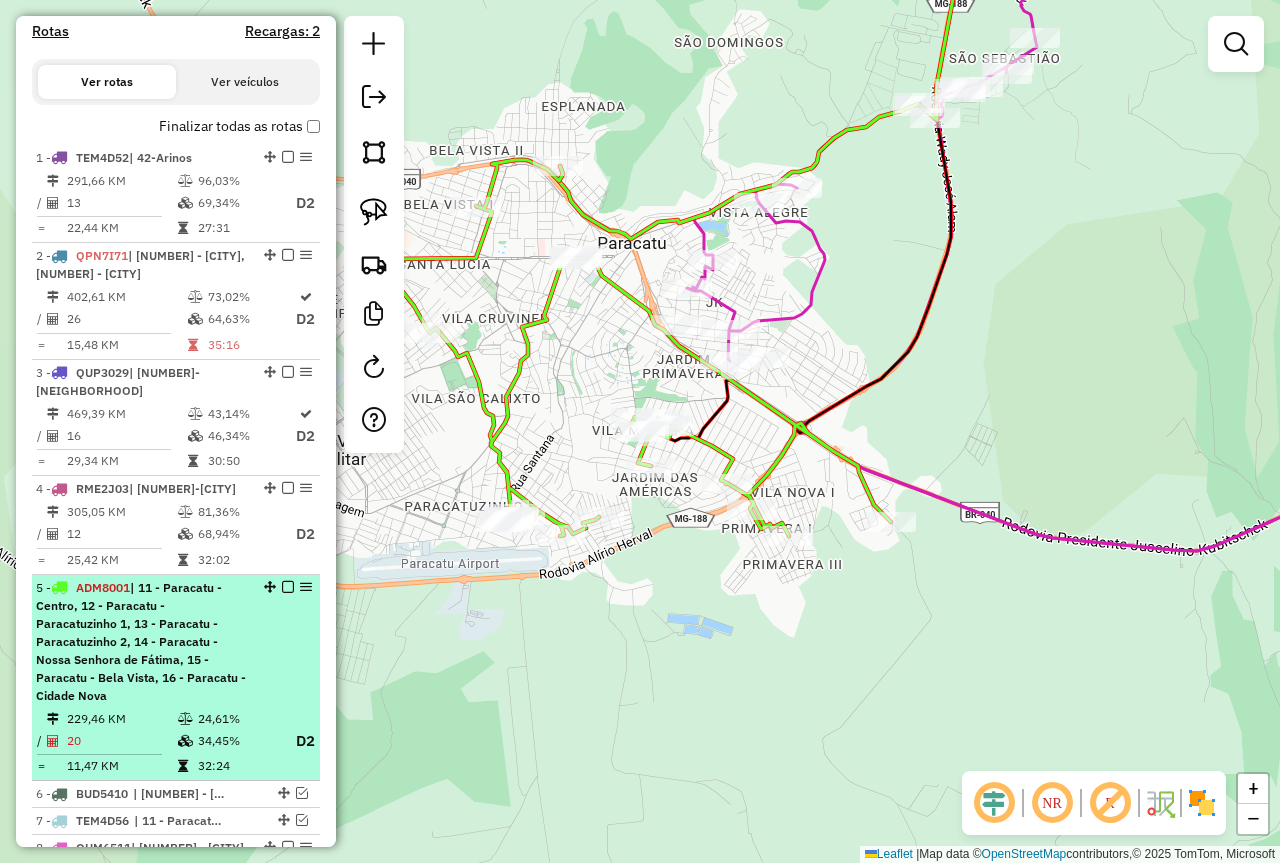 scroll, scrollTop: 619, scrollLeft: 0, axis: vertical 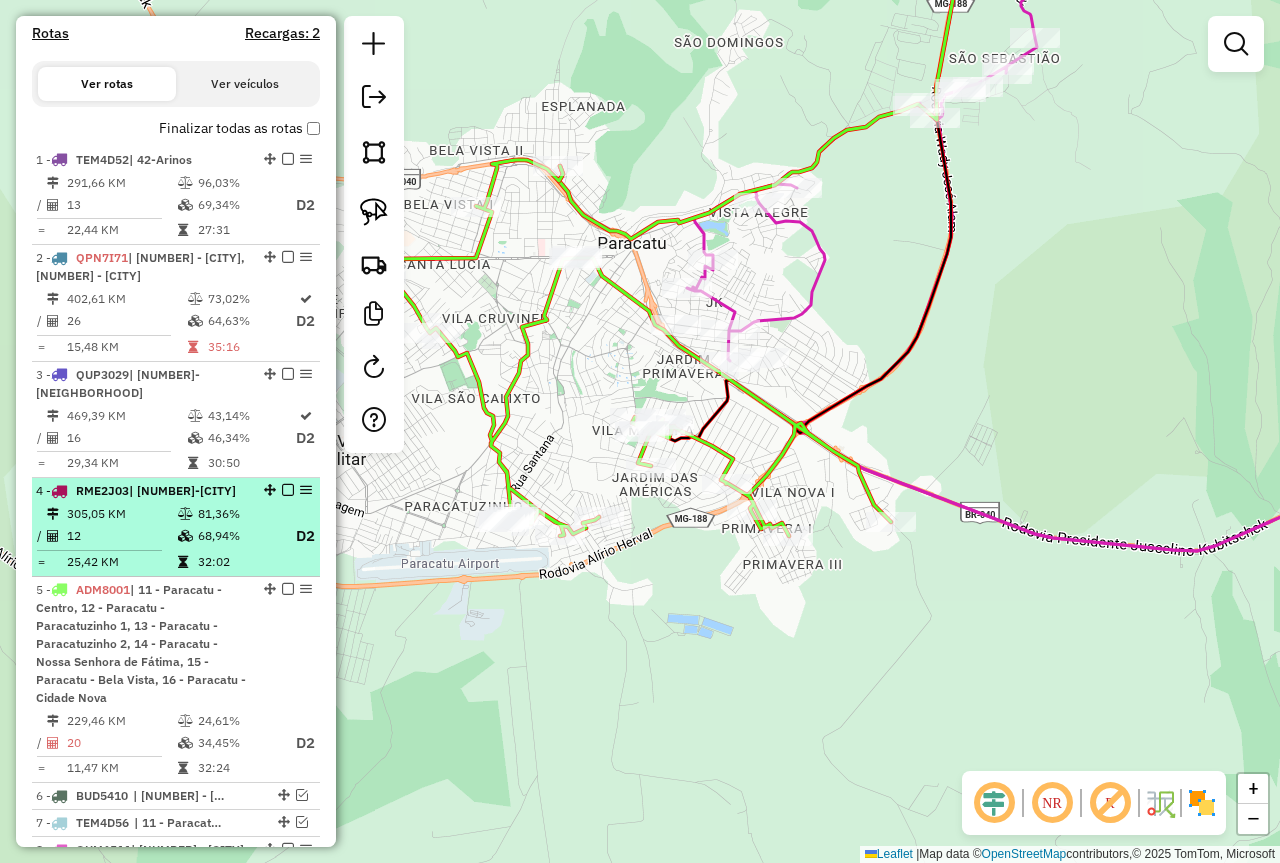 click on "4 -       RME2J03   | 31-Buritis  305,05 KM   81,36%  /  12   68,94%   D2  =  25,42 KM   32:02" at bounding box center (176, 527) 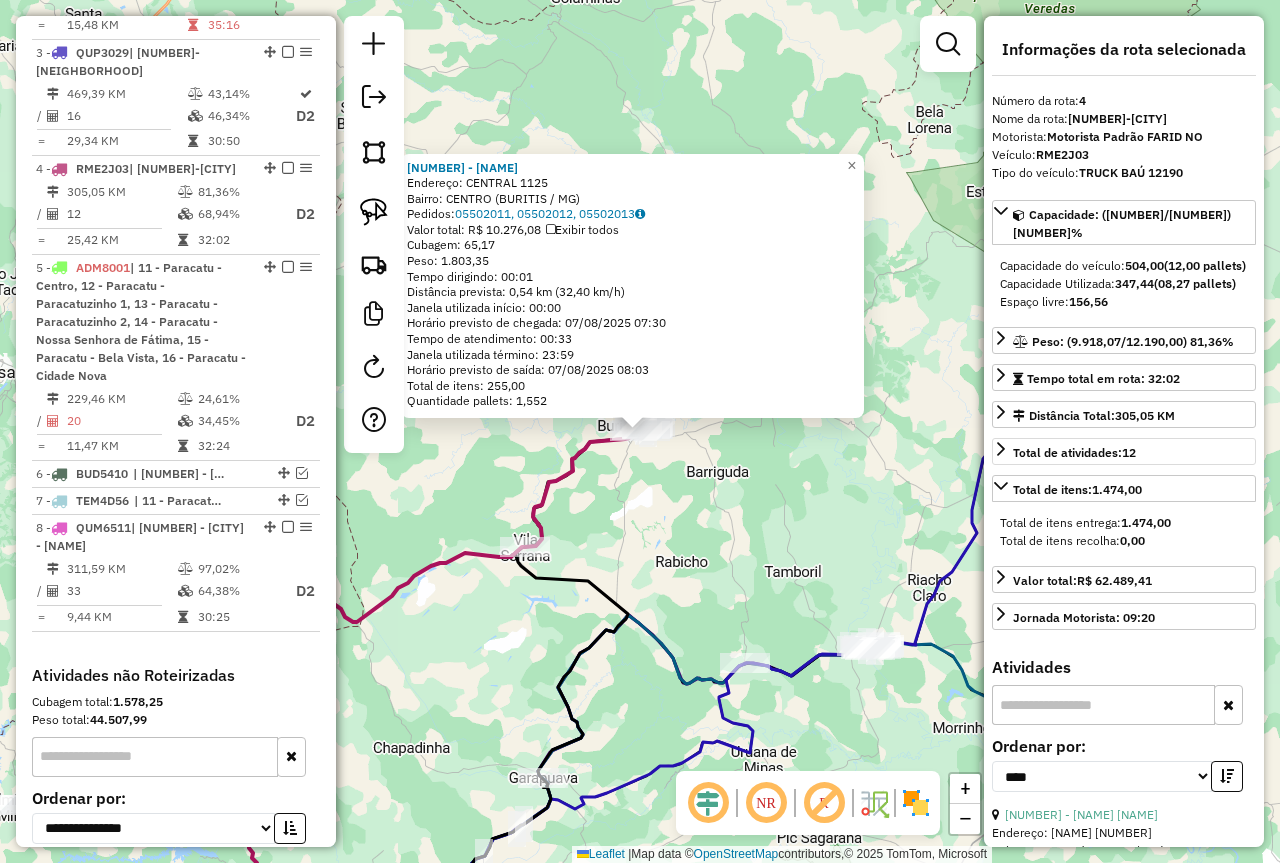 scroll, scrollTop: 1081, scrollLeft: 0, axis: vertical 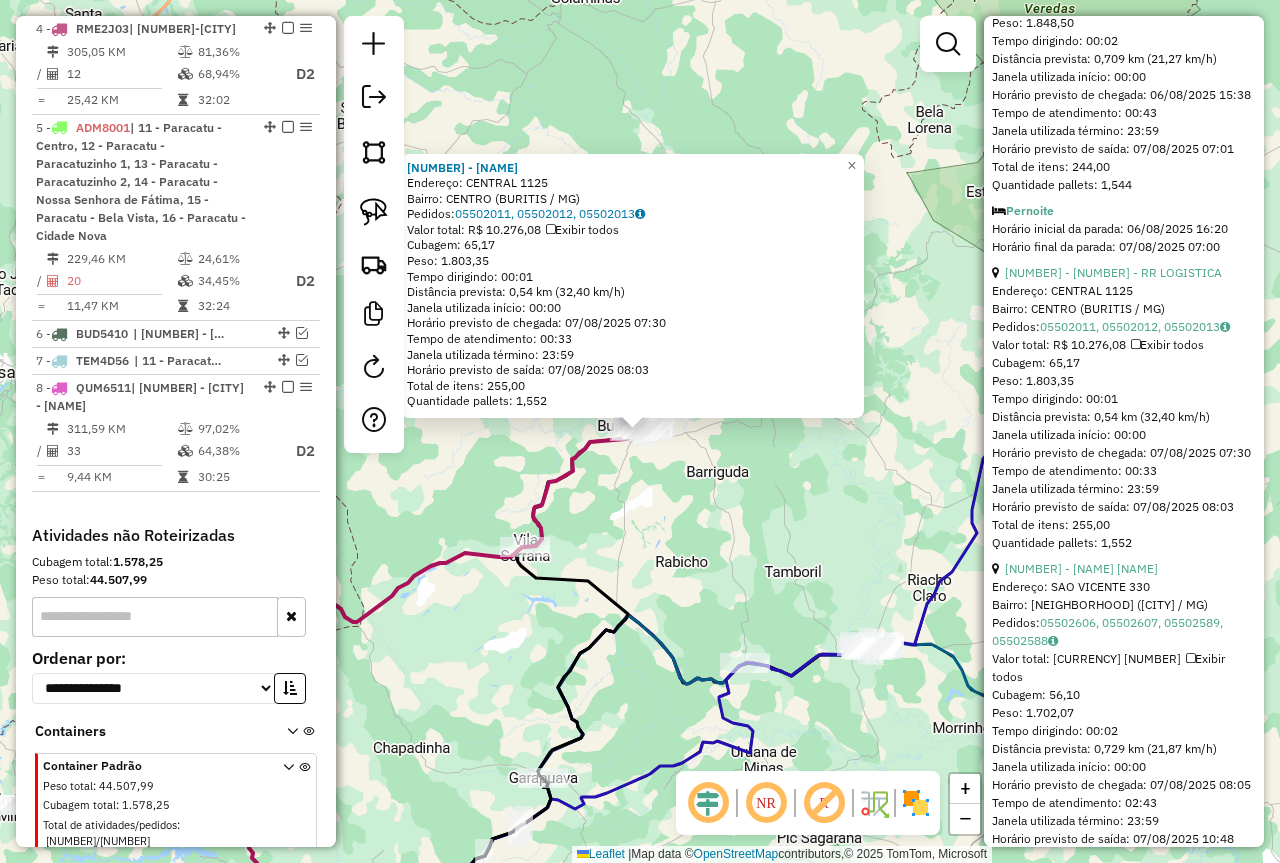click on "98730 - RR LOGISTICA  Endereço:  CENTRAL 1125   Bairro: CENTRO (BURITIS / MG)   Pedidos:  05502011, 05502012, 05502013   Valor total: R$ 10.276,08   Exibir todos   Cubagem: 65,17  Peso: 1.803,35  Tempo dirigindo: 00:01   Distância prevista: 0,54 km (32,40 km/h)   Janela utilizada início: 00:00   Horário previsto de chegada: 07/08/2025 07:30   Tempo de atendimento: 00:33   Janela utilizada término: 23:59   Horário previsto de saída: 07/08/2025 08:03   Total de itens: 255,00   Quantidade pallets: 1,552  × Janela de atendimento Grade de atendimento Capacidade Transportadoras Veículos Cliente Pedidos  Rotas Selecione os dias de semana para filtrar as janelas de atendimento  Seg   Ter   Qua   Qui   Sex   Sáb   Dom  Informe o período da janela de atendimento: De: Até:  Filtrar exatamente a janela do cliente  Considerar janela de atendimento padrão  Selecione os dias de semana para filtrar as grades de atendimento  Seg   Ter   Qua   Qui   Sex   Sáb   Dom   Peso mínimo:   Peso máximo:   De:   Até:  +" 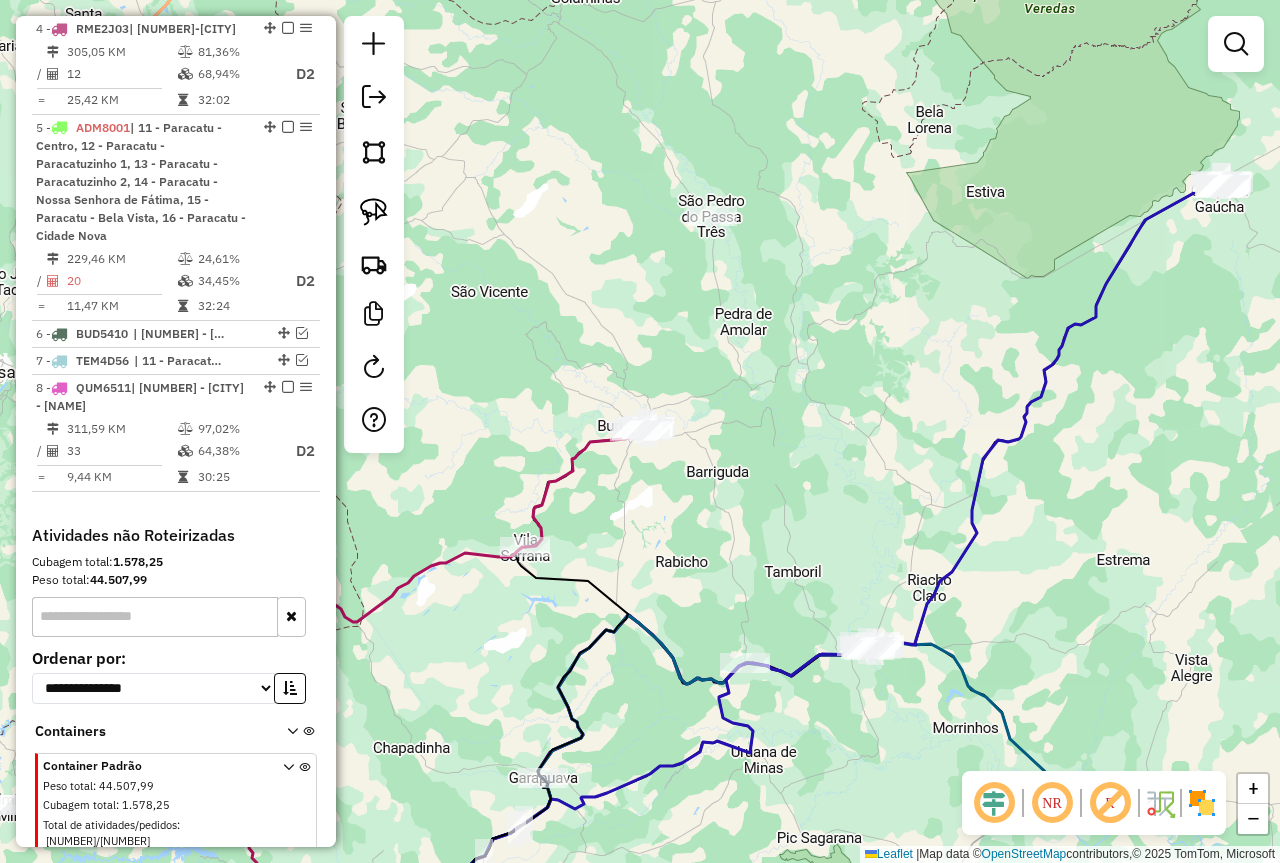 drag, startPoint x: 628, startPoint y: 672, endPoint x: 724, endPoint y: 486, distance: 209.31316 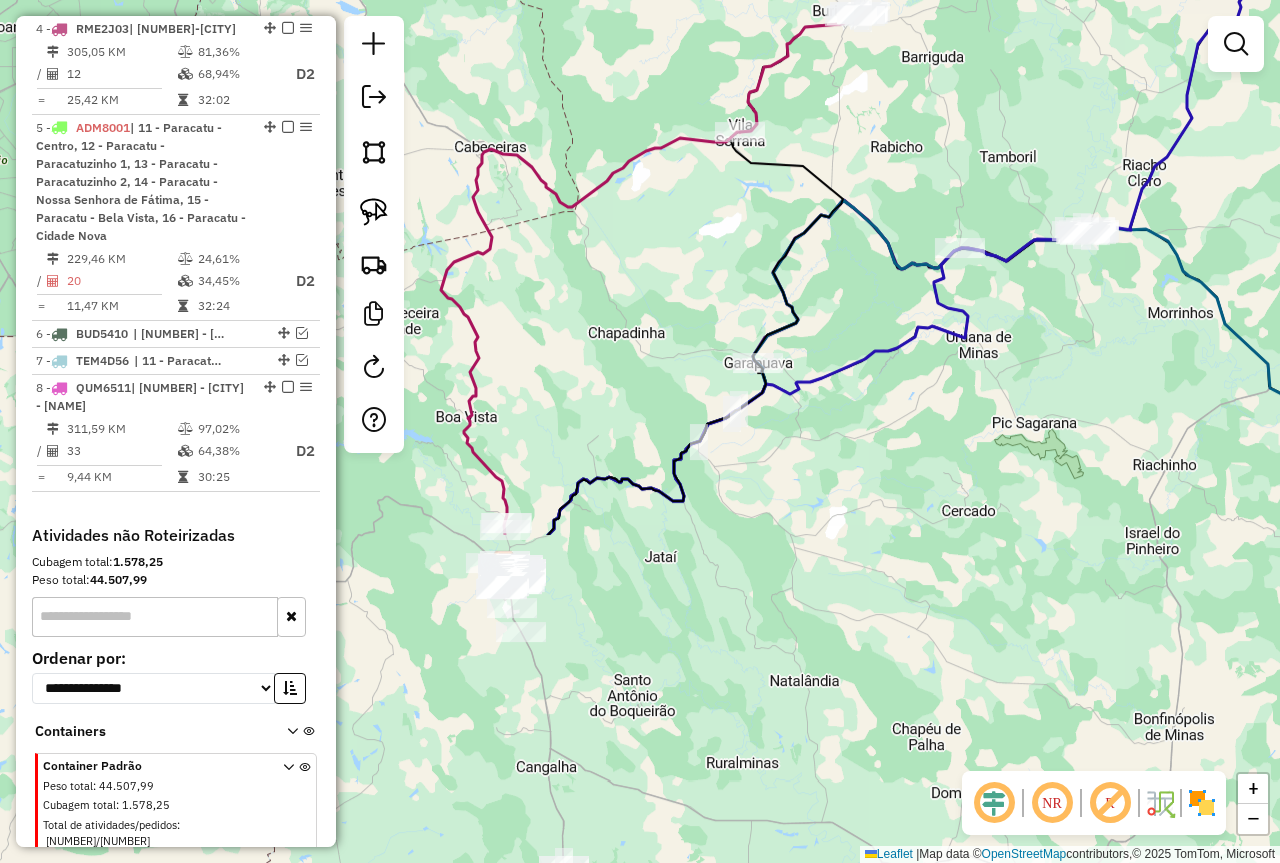 drag, startPoint x: 773, startPoint y: 601, endPoint x: 838, endPoint y: 490, distance: 128.63126 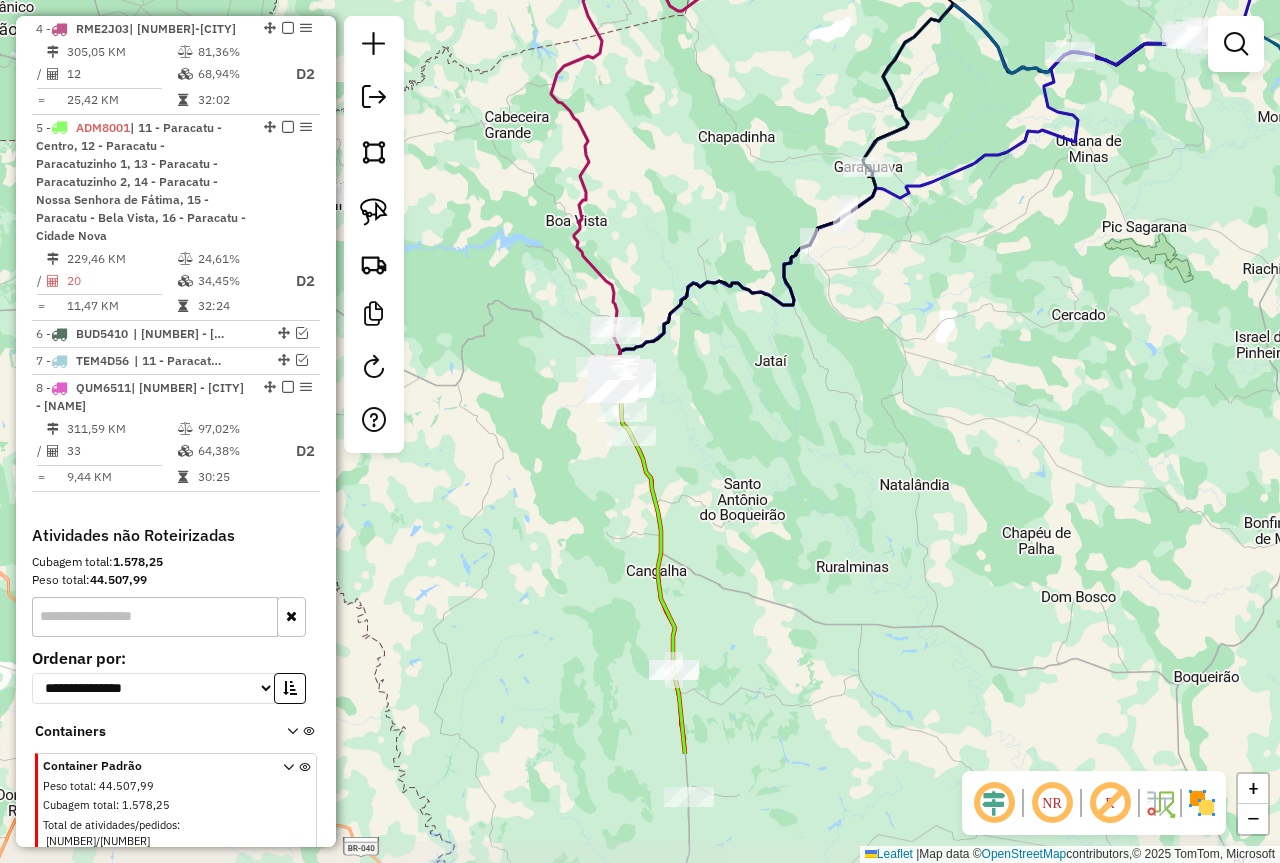 drag, startPoint x: 746, startPoint y: 554, endPoint x: 846, endPoint y: 286, distance: 286.04895 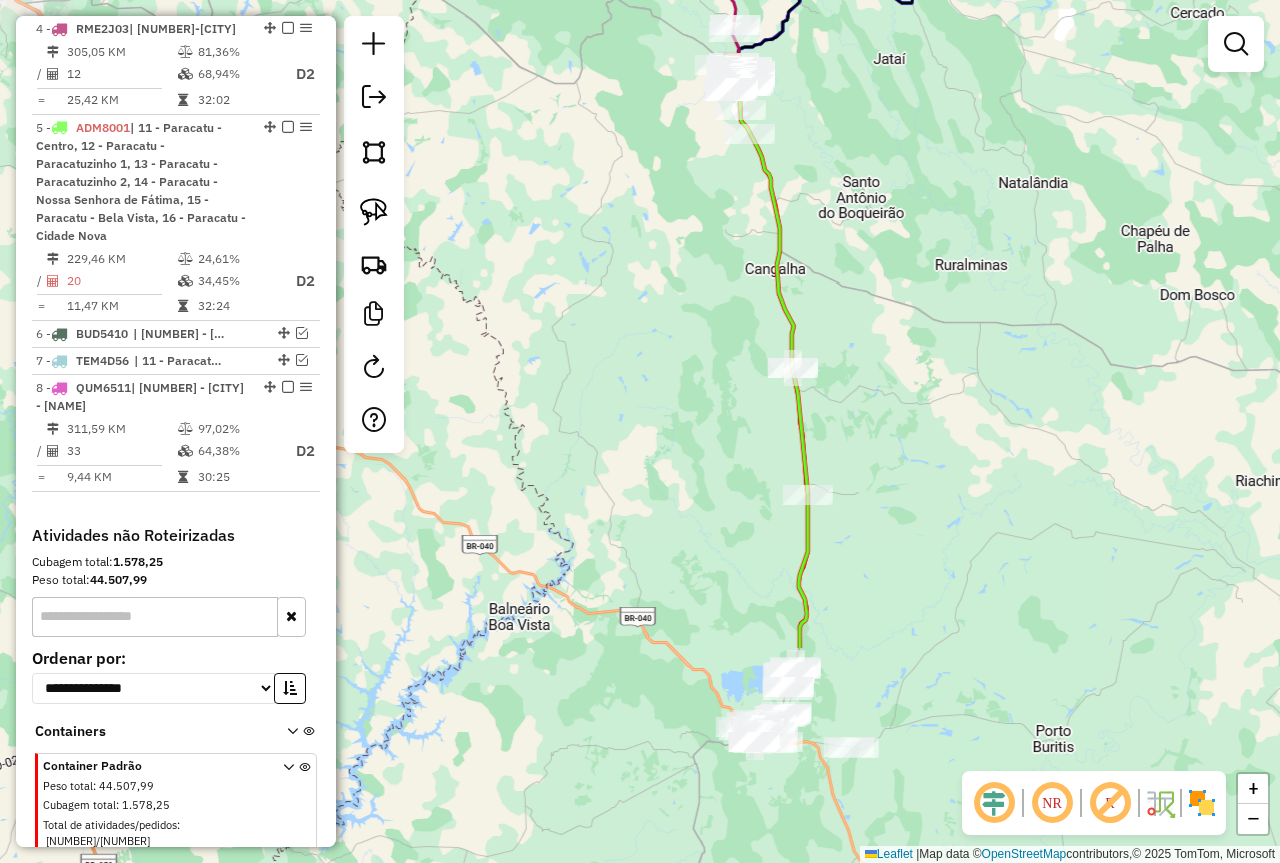 drag, startPoint x: 930, startPoint y: 564, endPoint x: 949, endPoint y: 369, distance: 195.92346 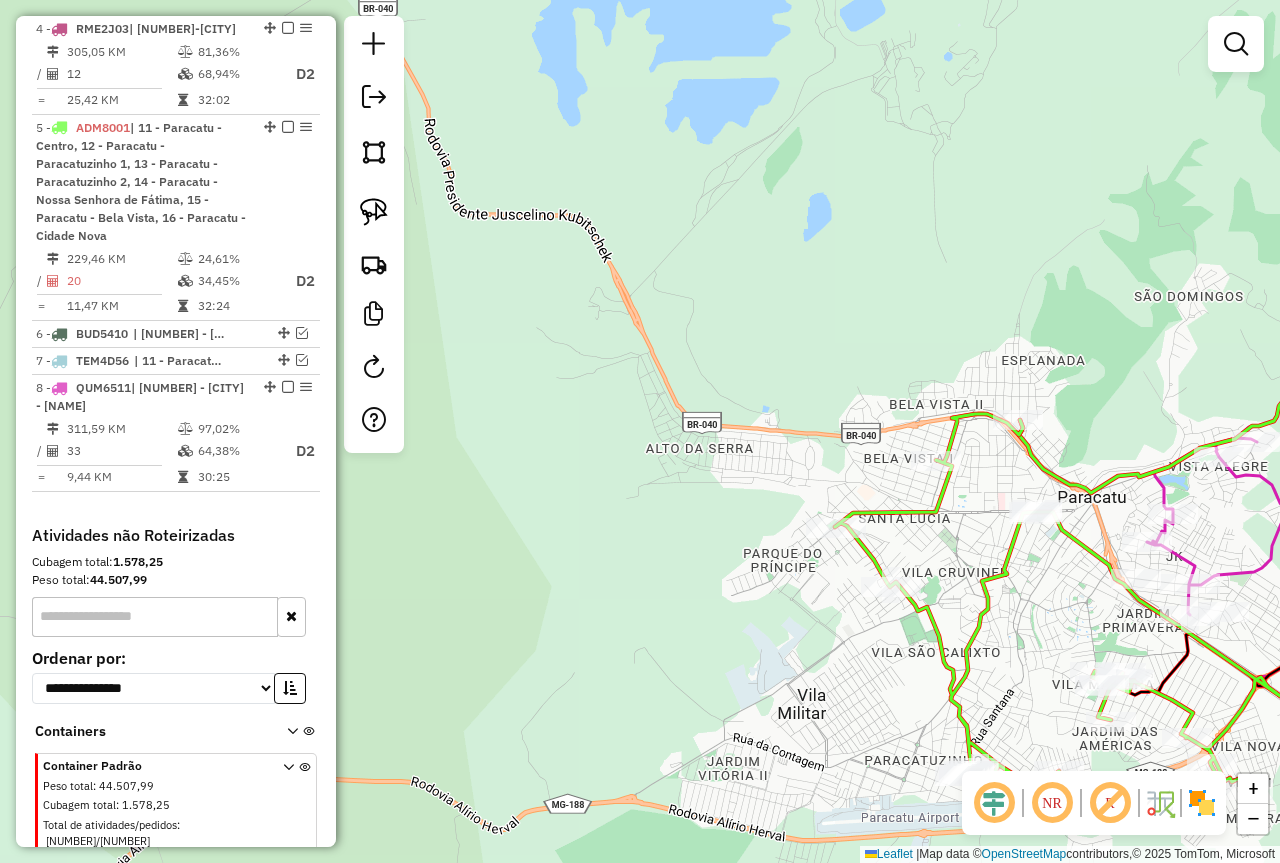 drag, startPoint x: 788, startPoint y: 495, endPoint x: 660, endPoint y: 301, distance: 232.42203 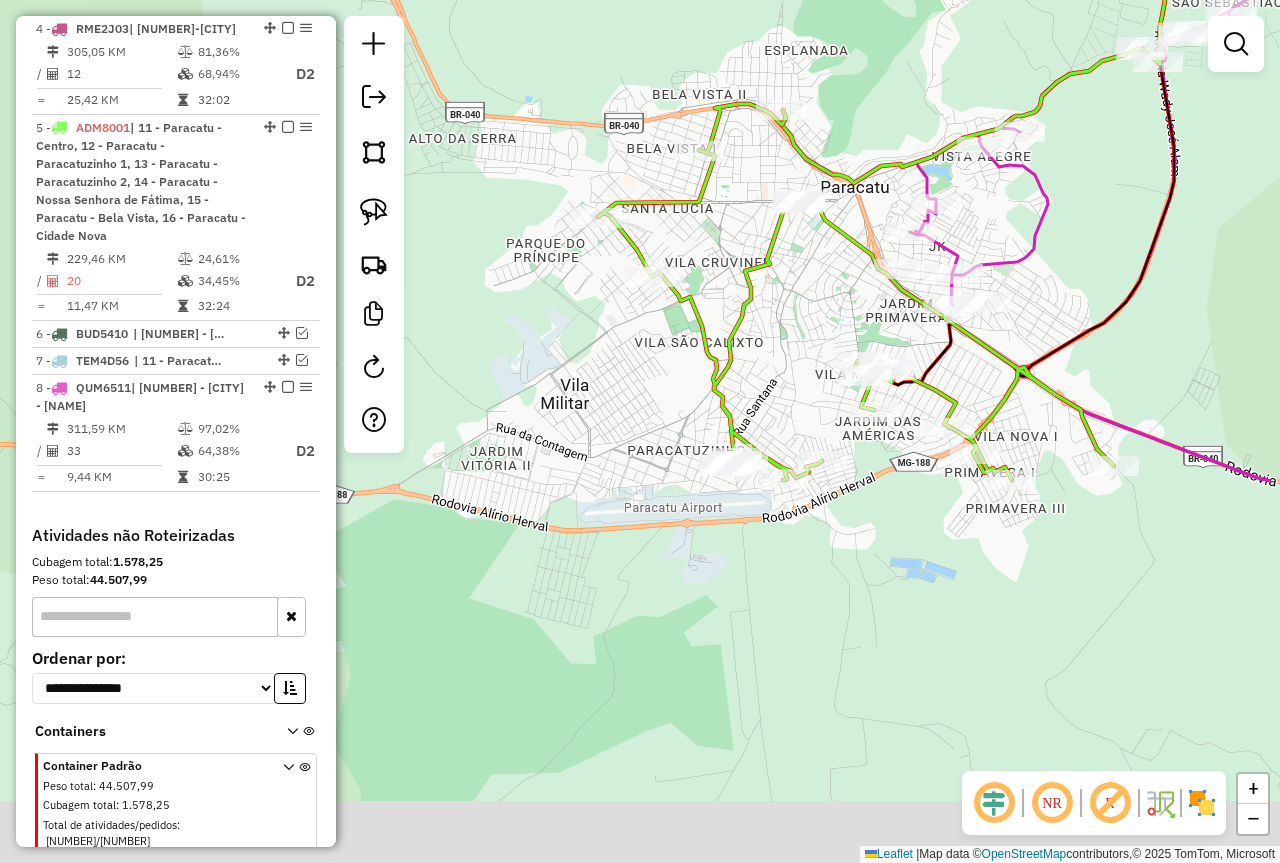 drag, startPoint x: 933, startPoint y: 541, endPoint x: 753, endPoint y: 372, distance: 246.90282 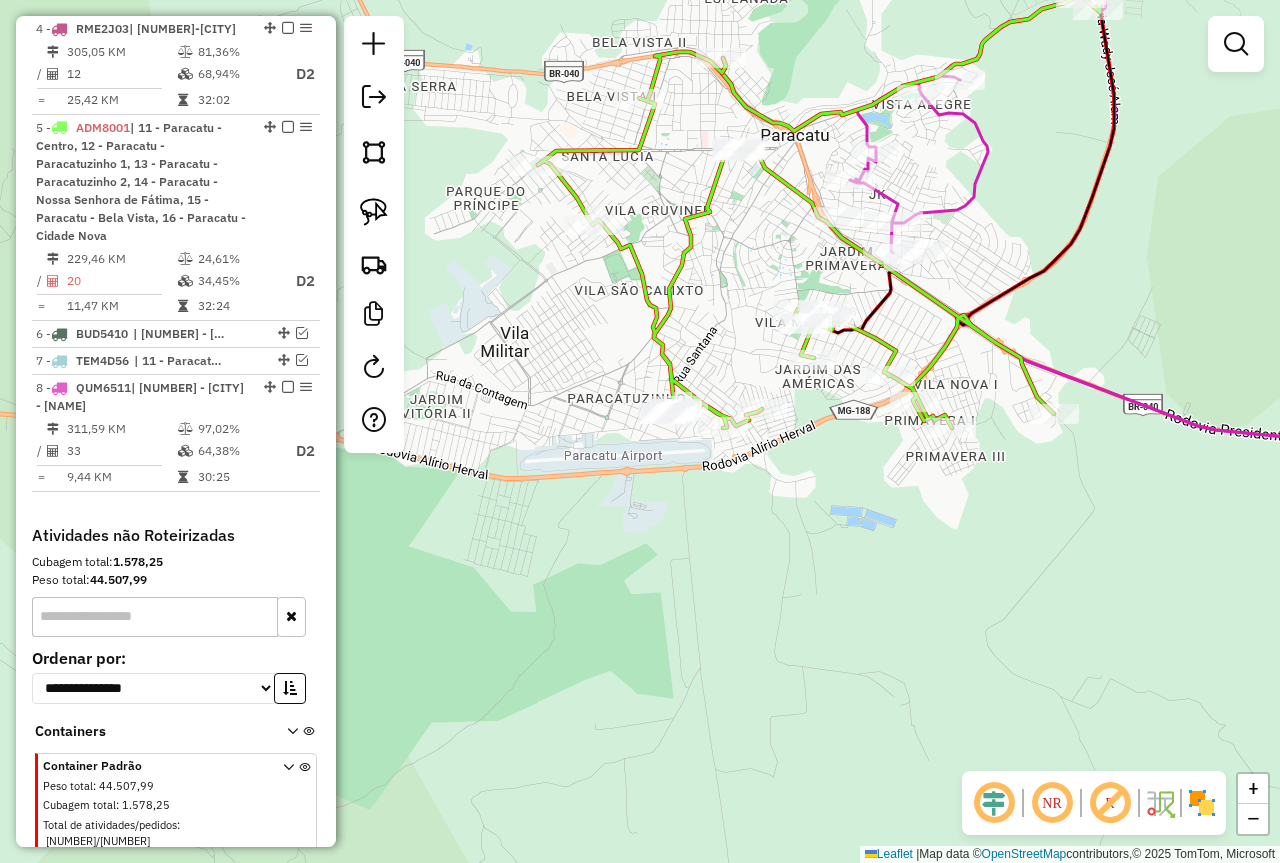 drag, startPoint x: 771, startPoint y: 590, endPoint x: 770, endPoint y: 687, distance: 97.00516 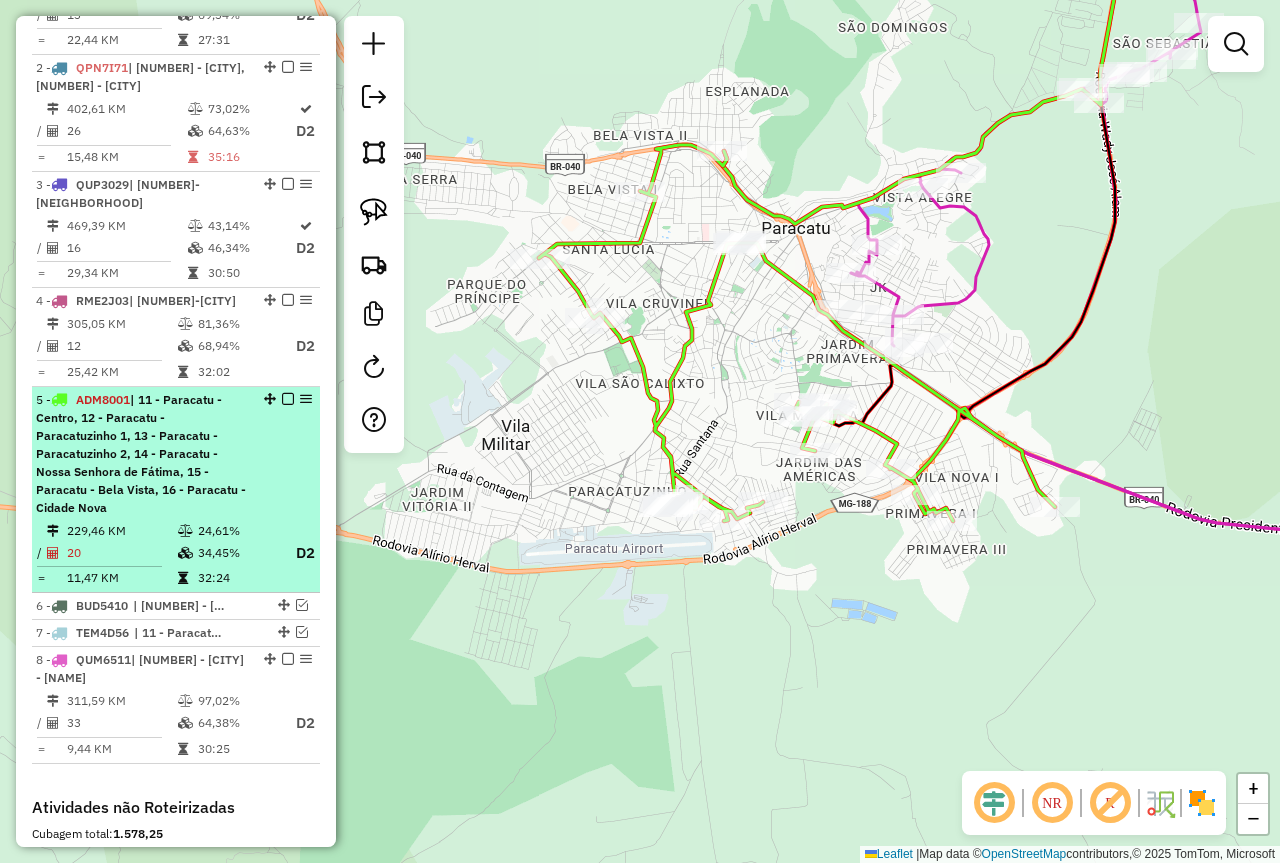 scroll, scrollTop: 781, scrollLeft: 0, axis: vertical 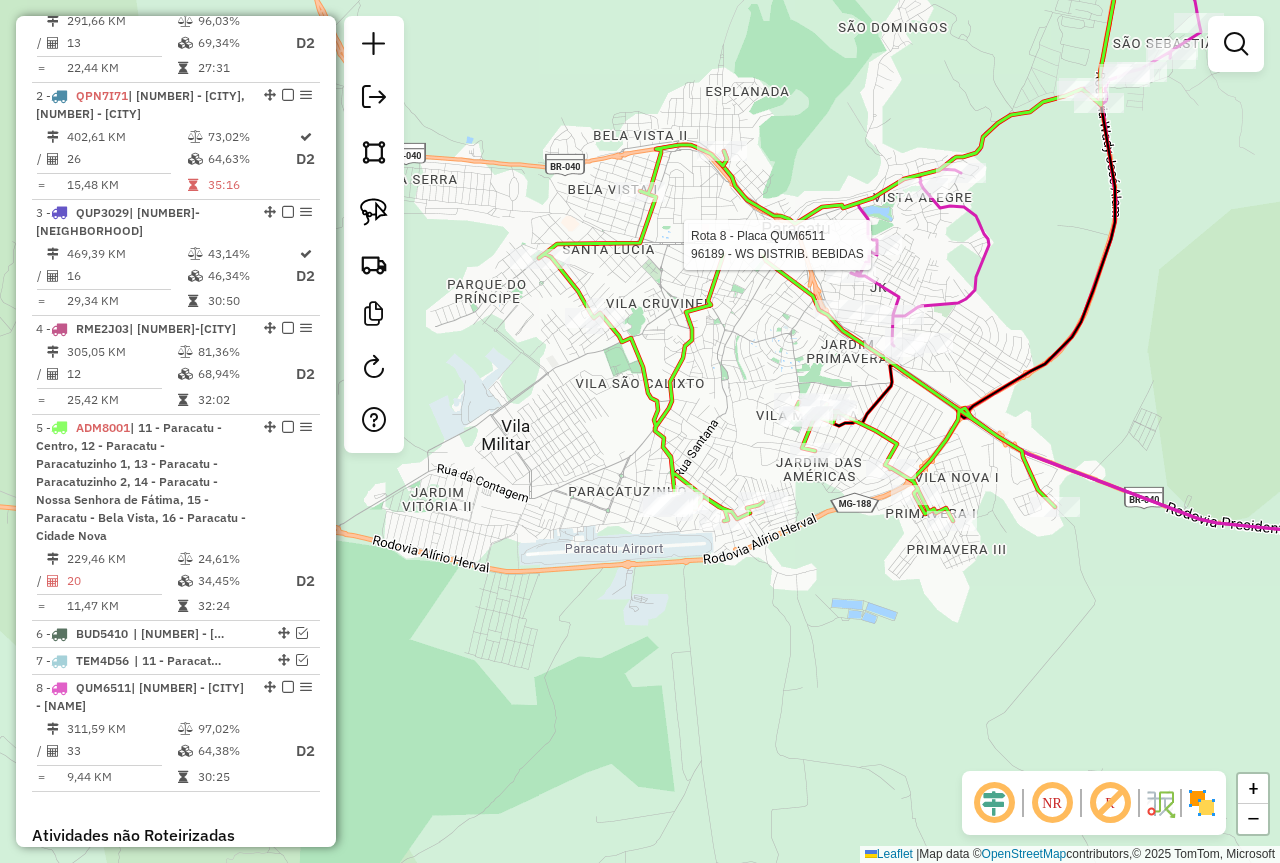 select on "*********" 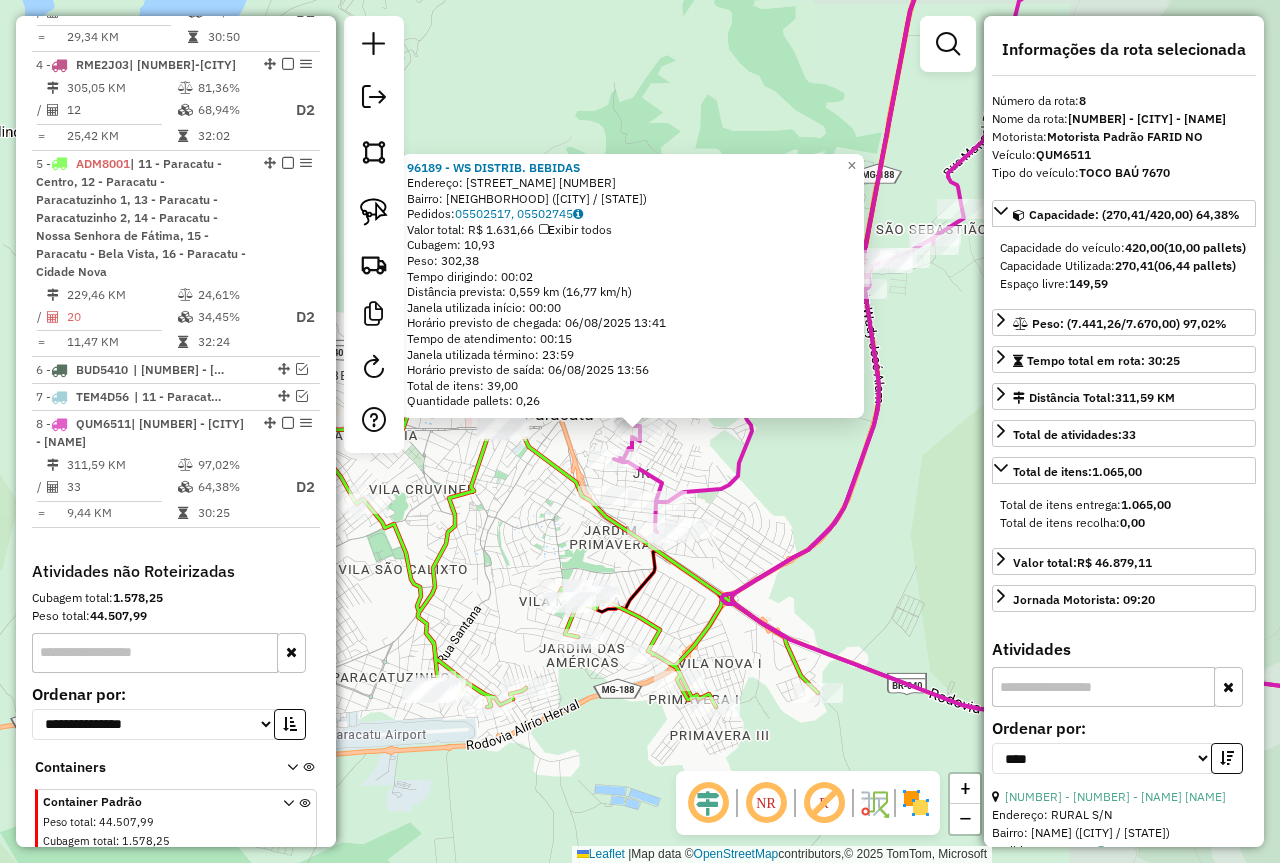 scroll, scrollTop: 1119, scrollLeft: 0, axis: vertical 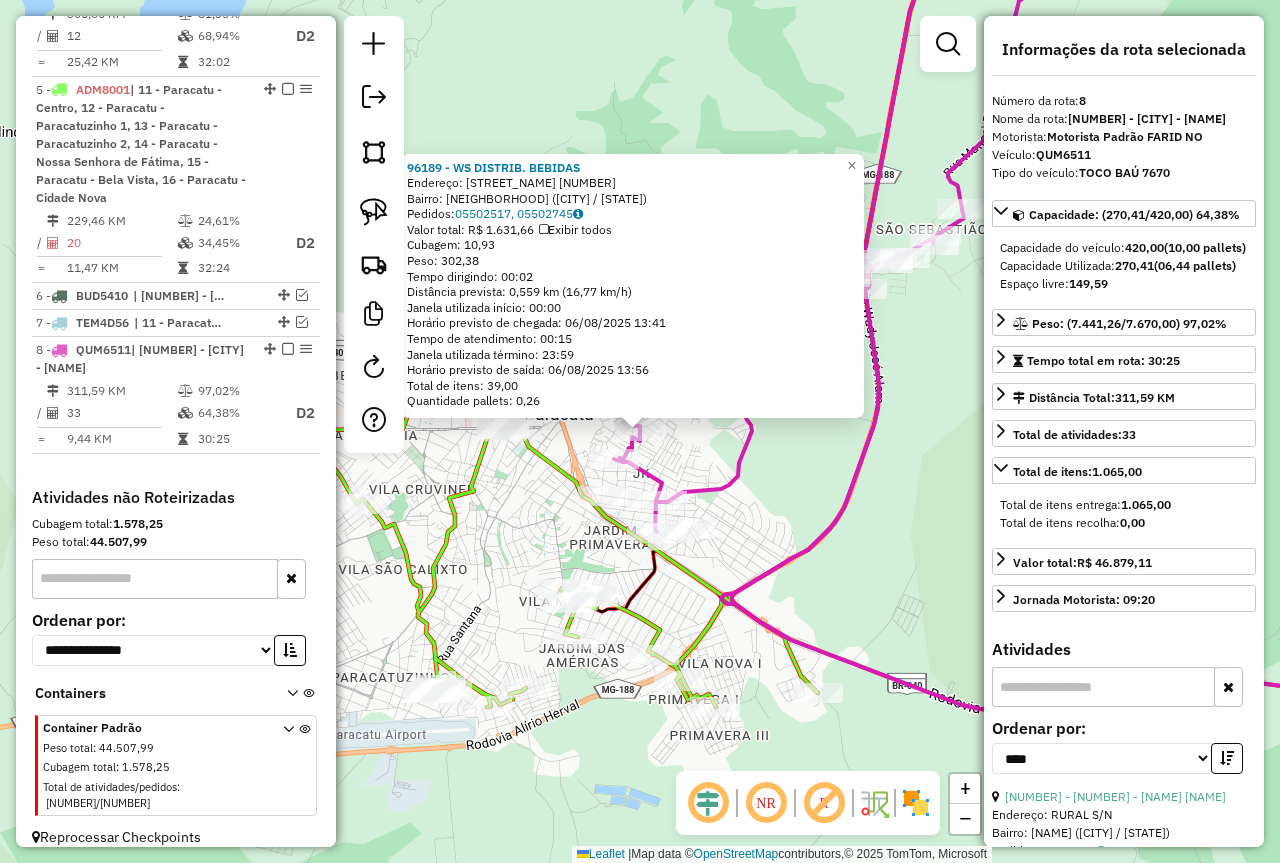 click on "96189 - WS DISTRIB. BEBIDAS  Endereço:  EURICO SANTAREM DA SILVA 30   Bairro: JUCELINO KUBITSCHEK (PARACATU / MG)   Pedidos:  05502517, 05502745   Valor total: R$ 1.631,66   Exibir todos   Cubagem: 10,93  Peso: 302,38  Tempo dirigindo: 00:02   Distância prevista: 0,559 km (16,77 km/h)   Janela utilizada início: 00:00   Horário previsto de chegada: 06/08/2025 13:41   Tempo de atendimento: 00:15   Janela utilizada término: 23:59   Horário previsto de saída: 06/08/2025 13:56   Total de itens: 39,00   Quantidade pallets: 0,26  × Janela de atendimento Grade de atendimento Capacidade Transportadoras Veículos Cliente Pedidos  Rotas Selecione os dias de semana para filtrar as janelas de atendimento  Seg   Ter   Qua   Qui   Sex   Sáb   Dom  Informe o período da janela de atendimento: De: Até:  Filtrar exatamente a janela do cliente  Considerar janela de atendimento padrão  Selecione os dias de semana para filtrar as grades de atendimento  Seg   Ter   Qua   Qui   Sex   Sáb   Dom   Peso mínimo:   De:  De:" 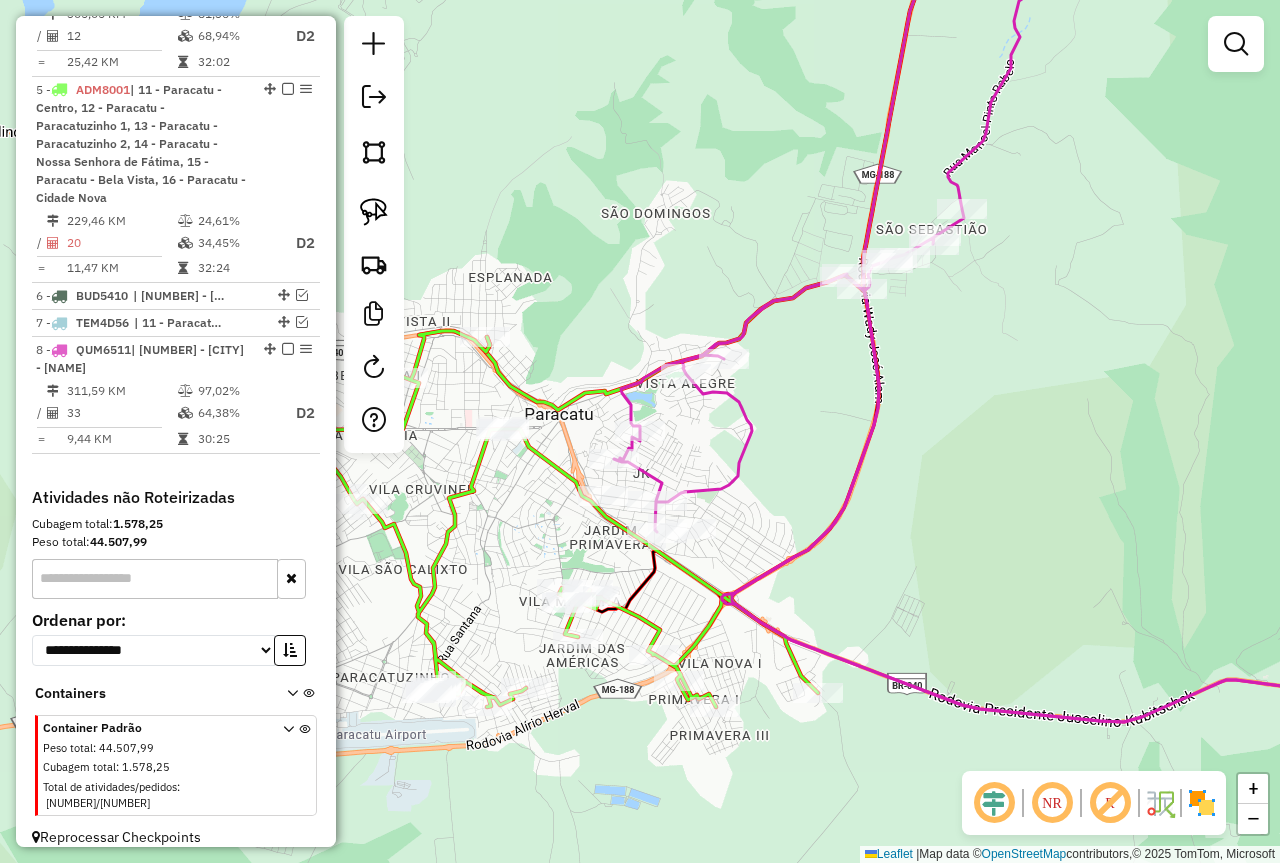 drag, startPoint x: 819, startPoint y: 568, endPoint x: 840, endPoint y: 422, distance: 147.50255 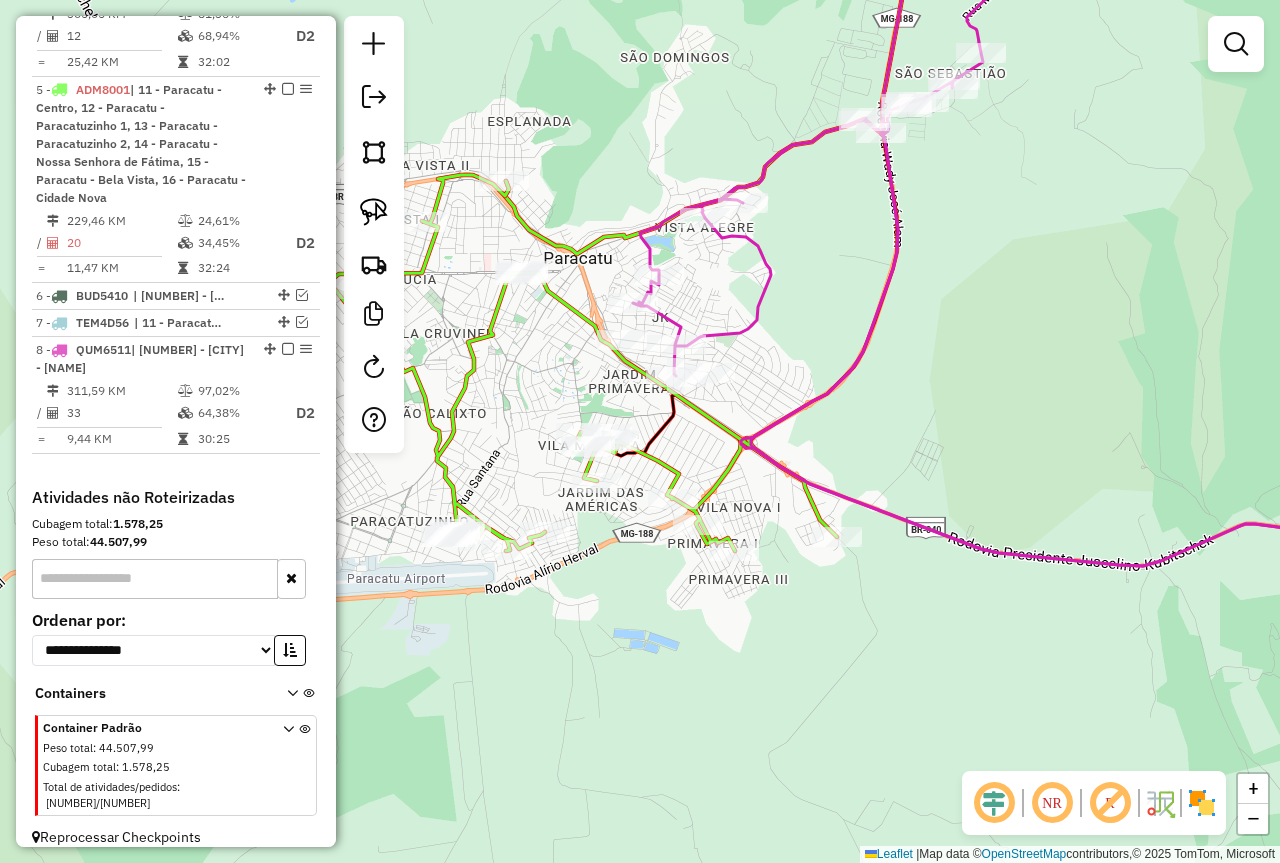 drag, startPoint x: 848, startPoint y: 429, endPoint x: 935, endPoint y: 331, distance: 131.04579 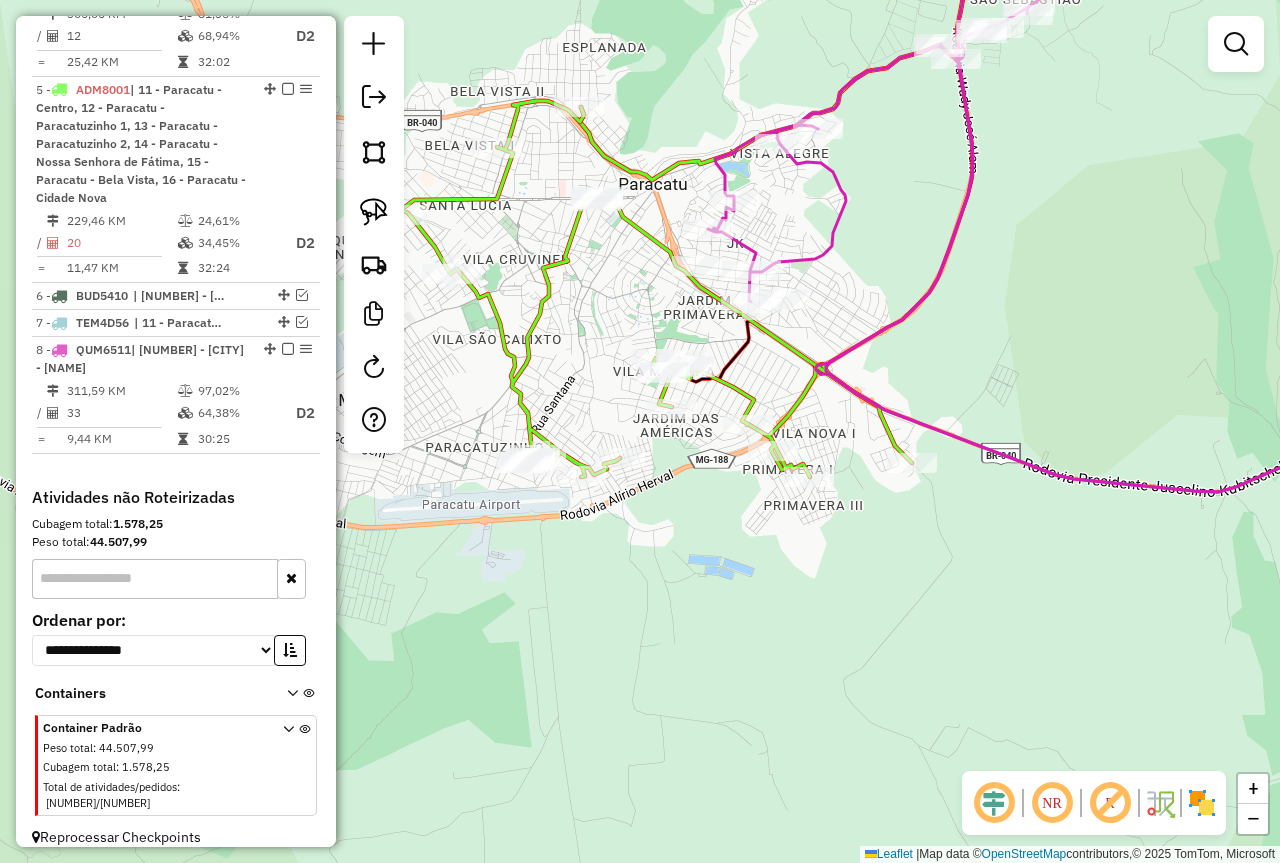 drag, startPoint x: 941, startPoint y: 316, endPoint x: 988, endPoint y: 412, distance: 106.887794 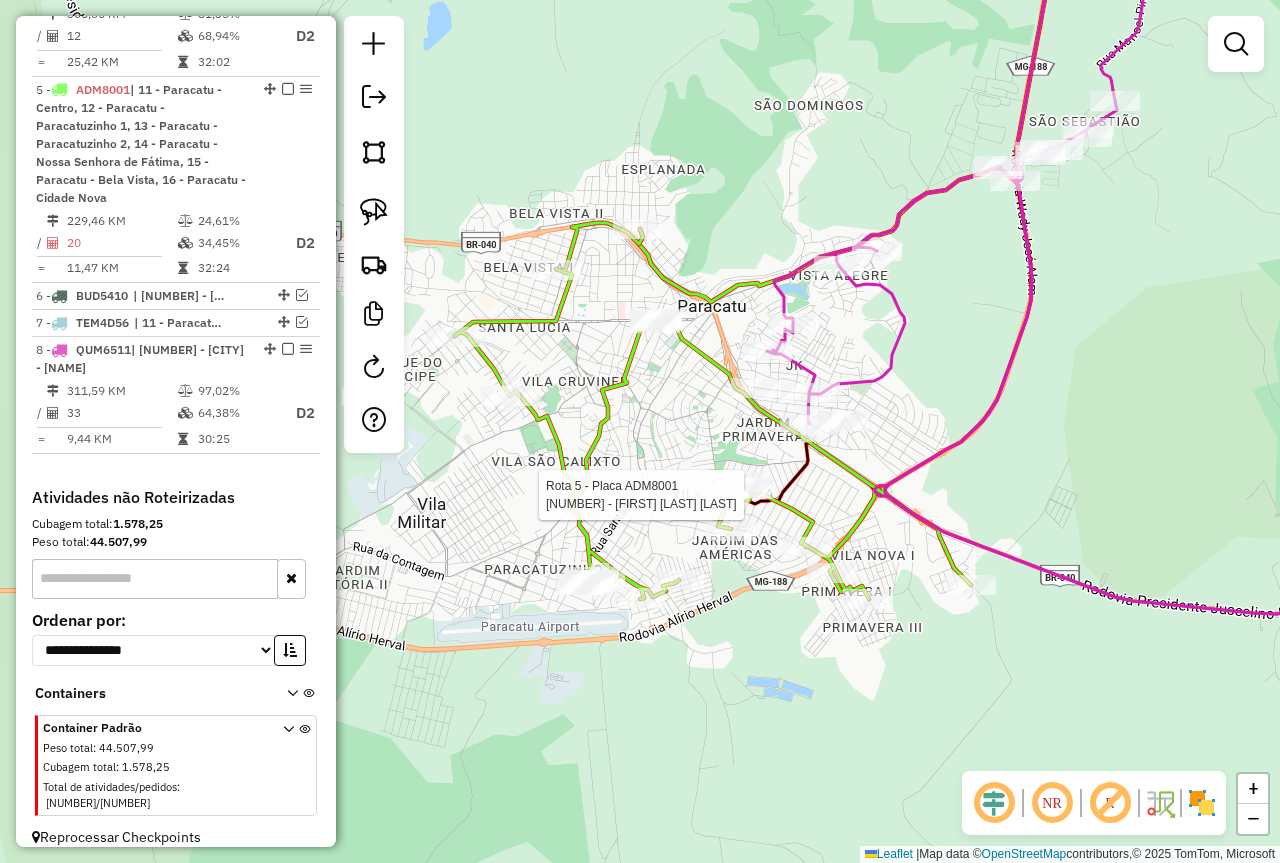 select on "*********" 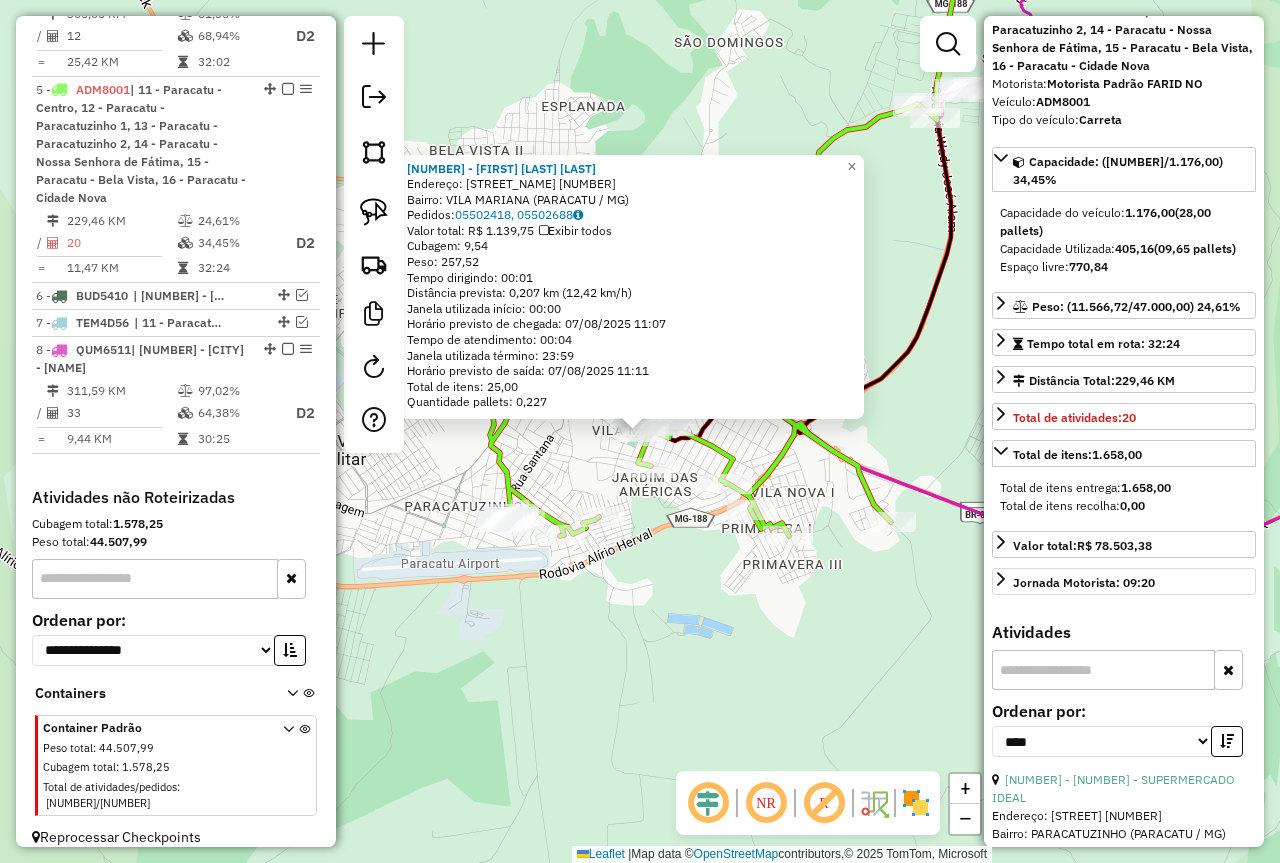scroll, scrollTop: 500, scrollLeft: 0, axis: vertical 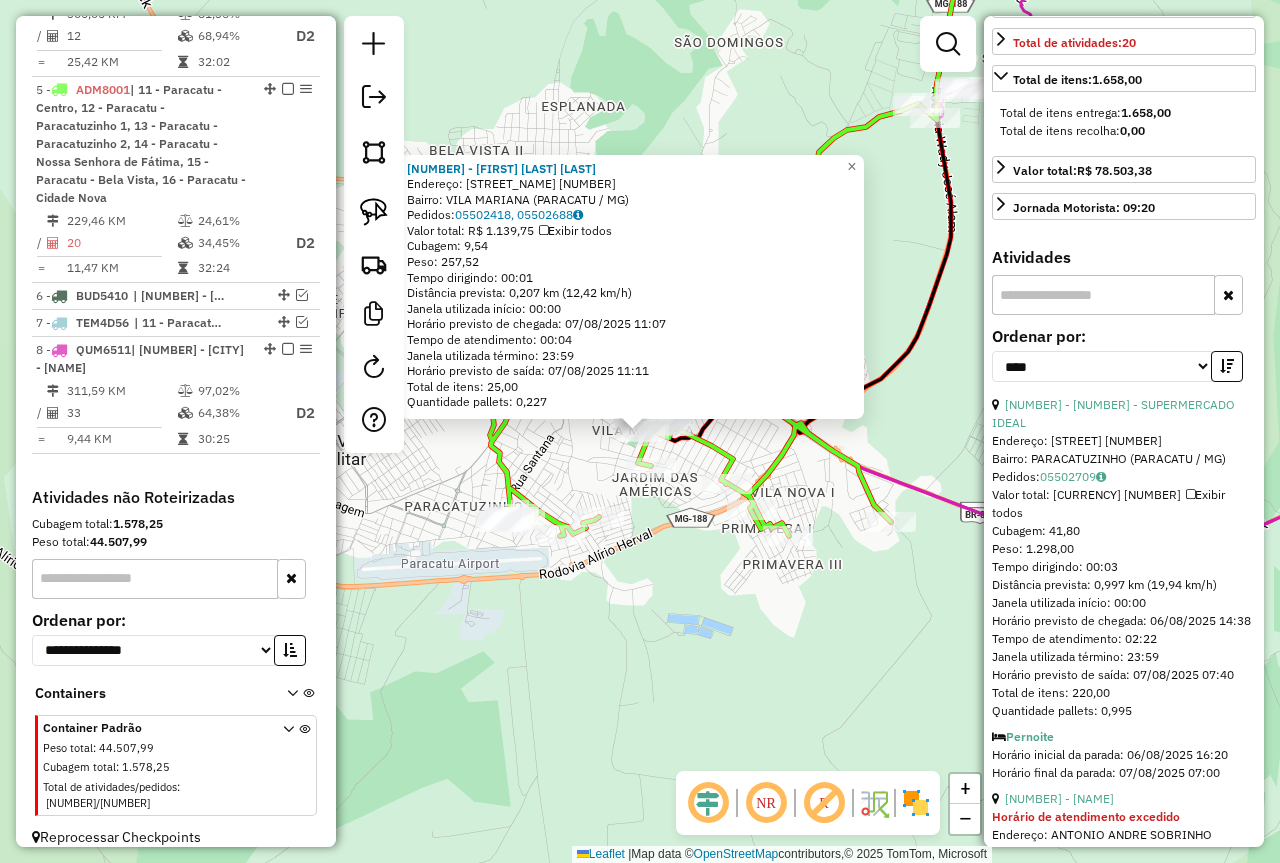 click on "97805 - THALLES VINICIUSS  Endereço:  GOVERNADOR MAGALHAES PINTO 333   Bairro: VILA MARIANA (PARACATU / MG)   Pedidos:  05502418, 05502688   Valor total: R$ 1.139,75   Exibir todos   Cubagem: 9,54  Peso: 257,52  Tempo dirigindo: 00:01   Distância prevista: 0,207 km (12,42 km/h)   Janela utilizada início: 00:00   Horário previsto de chegada: 07/08/2025 11:07   Tempo de atendimento: 00:04   Janela utilizada término: 23:59   Horário previsto de saída: 07/08/2025 11:11   Total de itens: 25,00   Quantidade pallets: 0,227  × Janela de atendimento Grade de atendimento Capacidade Transportadoras Veículos Cliente Pedidos  Rotas Selecione os dias de semana para filtrar as janelas de atendimento  Seg   Ter   Qua   Qui   Sex   Sáb   Dom  Informe o período da janela de atendimento: De: Até:  Filtrar exatamente a janela do cliente  Considerar janela de atendimento padrão  Selecione os dias de semana para filtrar as grades de atendimento  Seg   Ter   Qua   Qui   Sex   Sáb   Dom   Peso mínimo:   Peso máximo:" 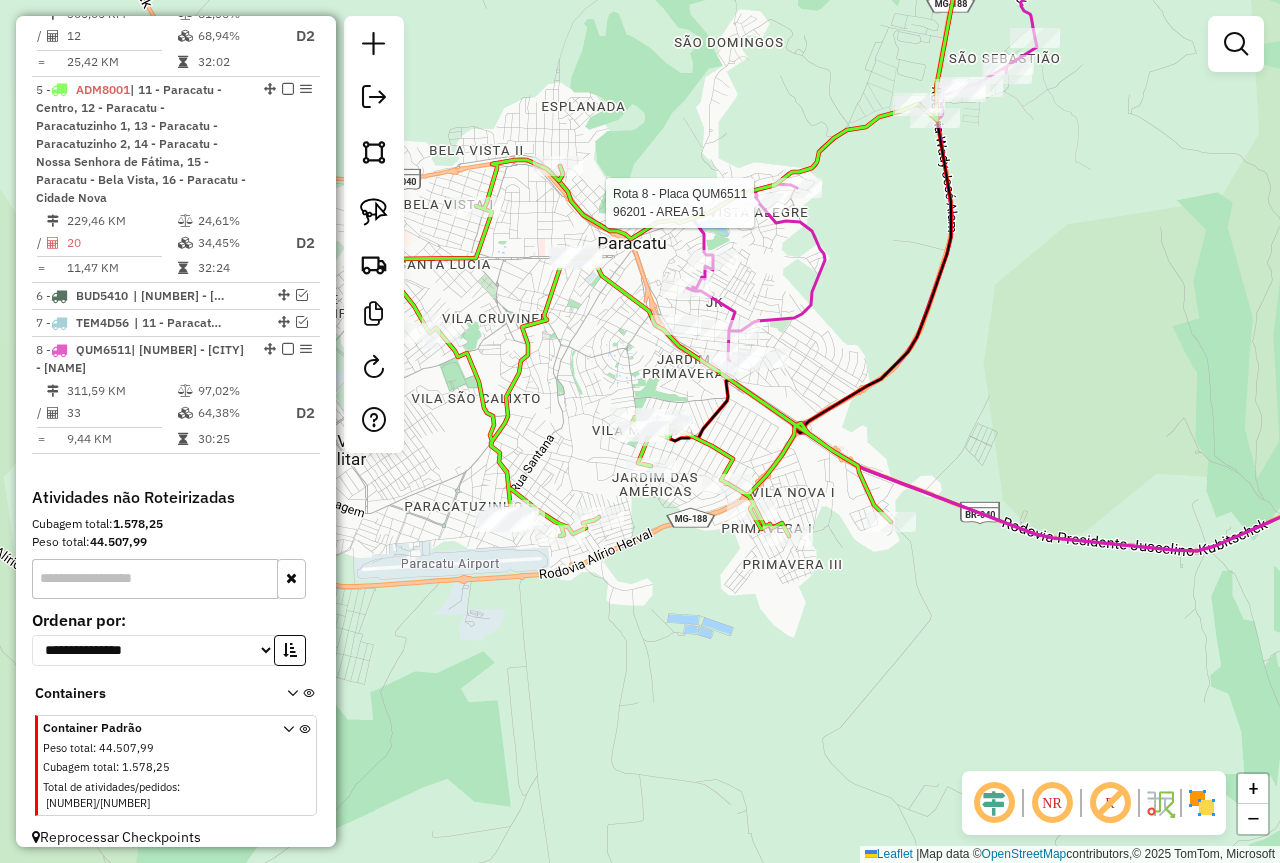 select on "*********" 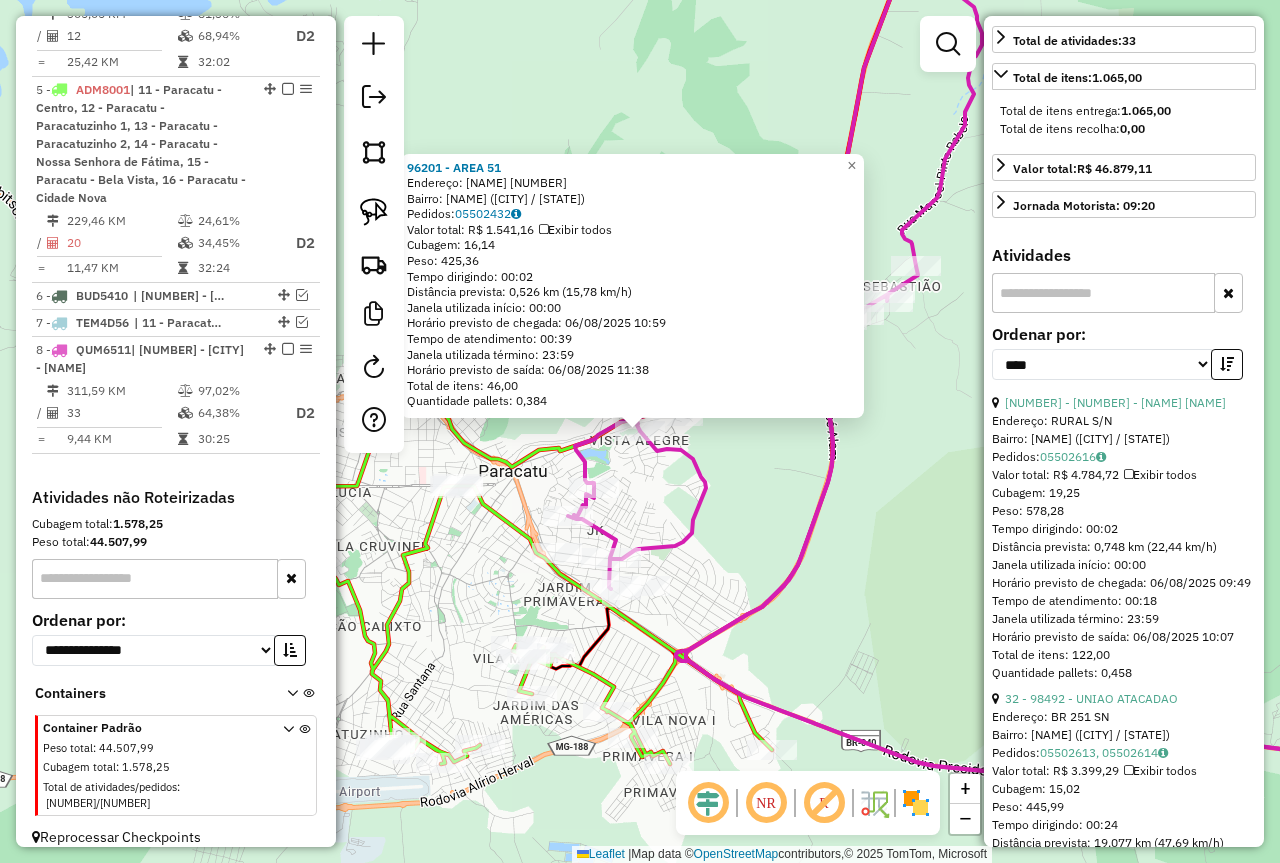 scroll, scrollTop: 400, scrollLeft: 0, axis: vertical 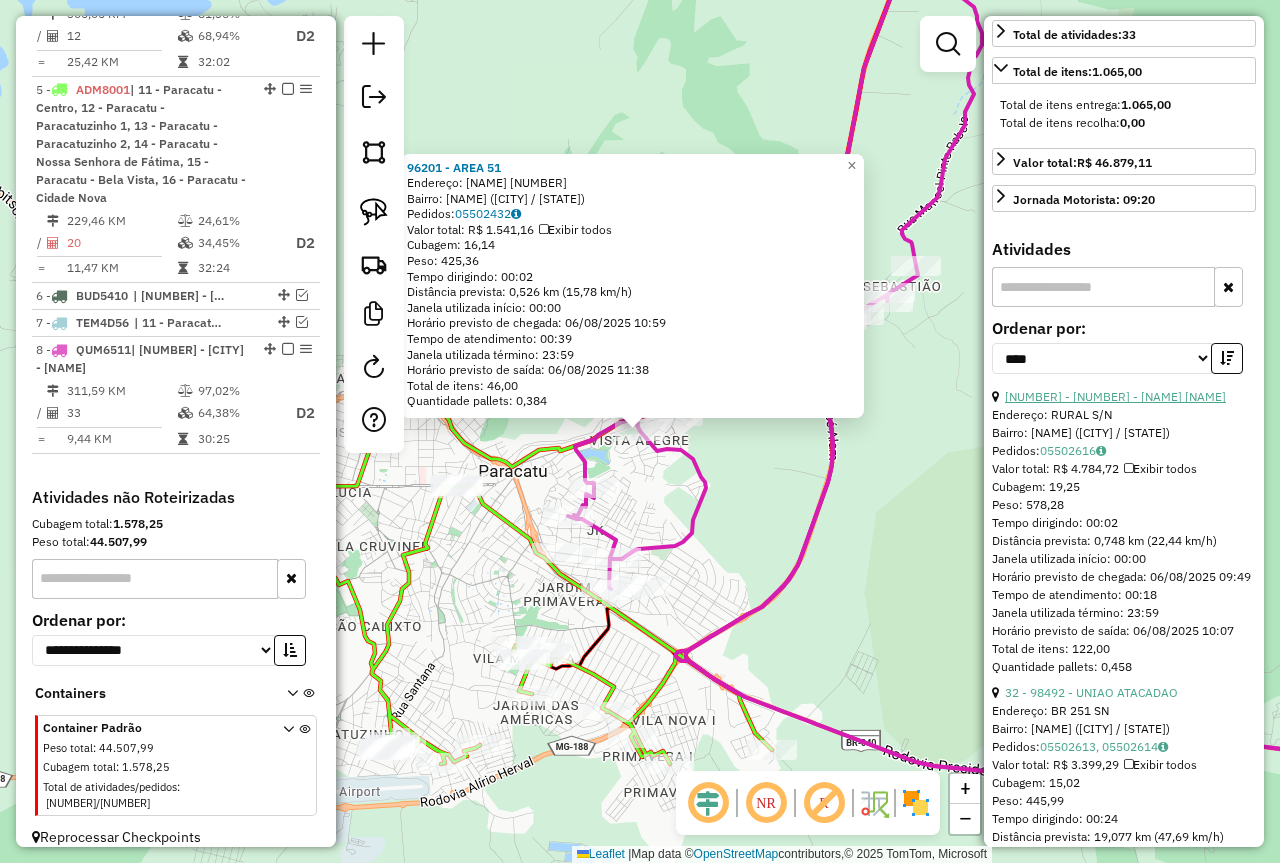 click on "[NUMBER] - [NAME] [LAST]" at bounding box center (1115, 396) 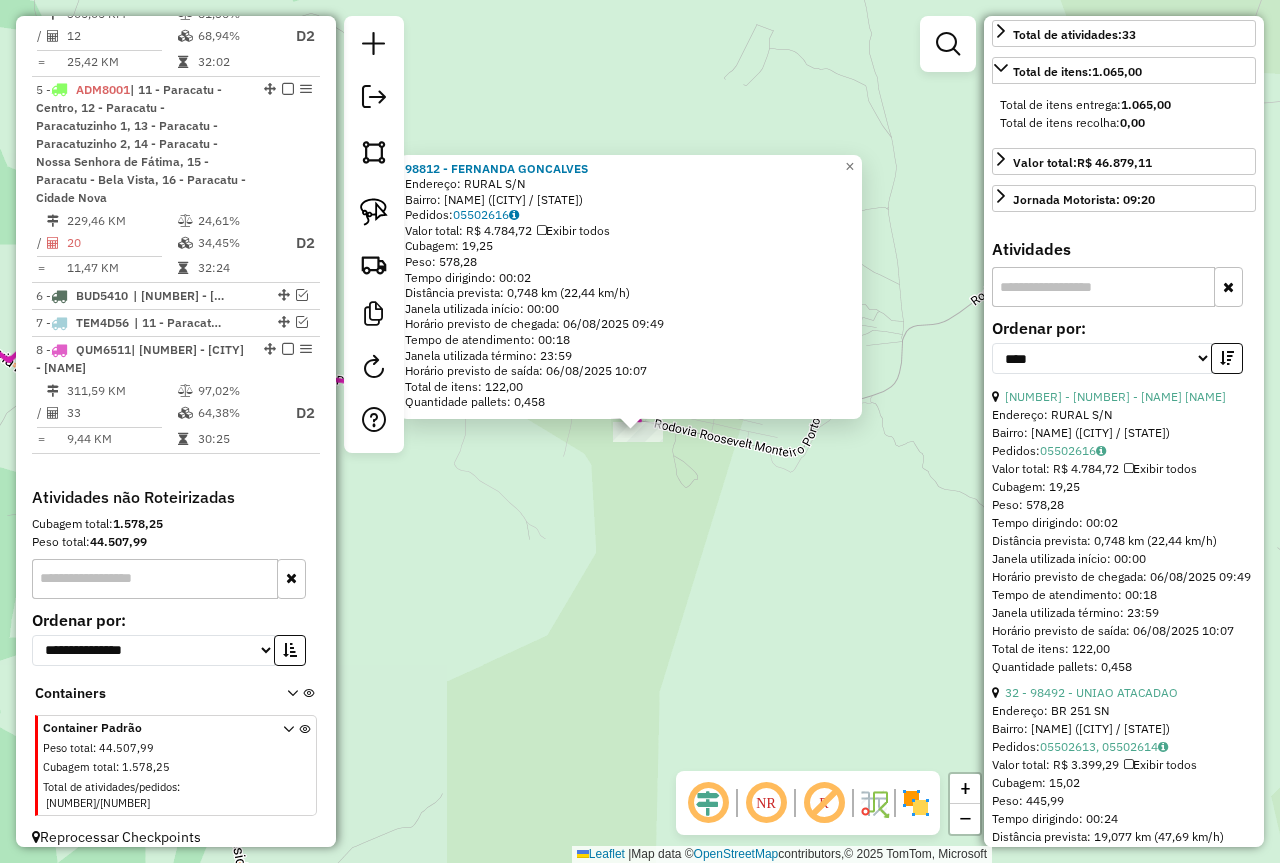 click on "98812 - FERNANDA GONCALVES  Endereço:  RURAL S/N   Bairro: AREA RURAL DE PARACATU (PARACATU / MG)   Pedidos:  05502616   Valor total: R$ 4.784,72   Exibir todos   Cubagem: 19,25  Peso: 578,28  Tempo dirigindo: 00:02   Distância prevista: 0,748 km (22,44 km/h)   Janela utilizada início: 00:00   Horário previsto de chegada: 06/08/2025 09:49   Tempo de atendimento: 00:18   Janela utilizada término: 23:59   Horário previsto de saída: 06/08/2025 10:07   Total de itens: 122,00   Quantidade pallets: 0,458  × Janela de atendimento Grade de atendimento Capacidade Transportadoras Veículos Cliente Pedidos  Rotas Selecione os dias de semana para filtrar as janelas de atendimento  Seg   Ter   Qua   Qui   Sex   Sáb   Dom  Informe o período da janela de atendimento: De: Até:  Filtrar exatamente a janela do cliente  Considerar janela de atendimento padrão  Selecione os dias de semana para filtrar as grades de atendimento  Seg   Ter   Qua   Qui   Sex   Sáb   Dom   Clientes fora do dia de atendimento selecionado" 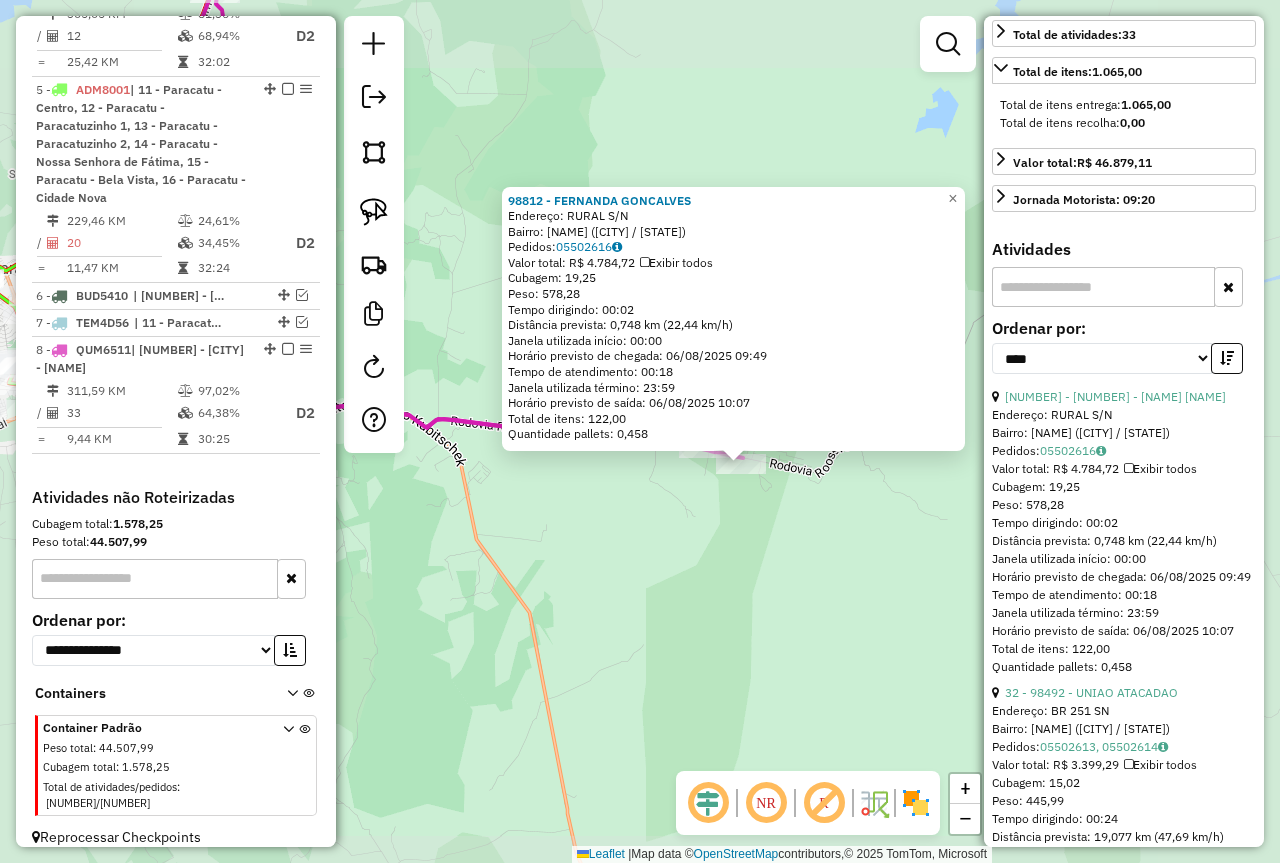 click on "98812 - FERNANDA GONCALVES  Endereço:  RURAL S/N   Bairro: AREA RURAL DE PARACATU (PARACATU / MG)   Pedidos:  05502616   Valor total: R$ 4.784,72   Exibir todos   Cubagem: 19,25  Peso: 578,28  Tempo dirigindo: 00:02   Distância prevista: 0,748 km (22,44 km/h)   Janela utilizada início: 00:00   Horário previsto de chegada: 06/08/2025 09:49   Tempo de atendimento: 00:18   Janela utilizada término: 23:59   Horário previsto de saída: 06/08/2025 10:07   Total de itens: 122,00   Quantidade pallets: 0,458  × Janela de atendimento Grade de atendimento Capacidade Transportadoras Veículos Cliente Pedidos  Rotas Selecione os dias de semana para filtrar as janelas de atendimento  Seg   Ter   Qua   Qui   Sex   Sáb   Dom  Informe o período da janela de atendimento: De: Até:  Filtrar exatamente a janela do cliente  Considerar janela de atendimento padrão  Selecione os dias de semana para filtrar as grades de atendimento  Seg   Ter   Qua   Qui   Sex   Sáb   Dom   Clientes fora do dia de atendimento selecionado" 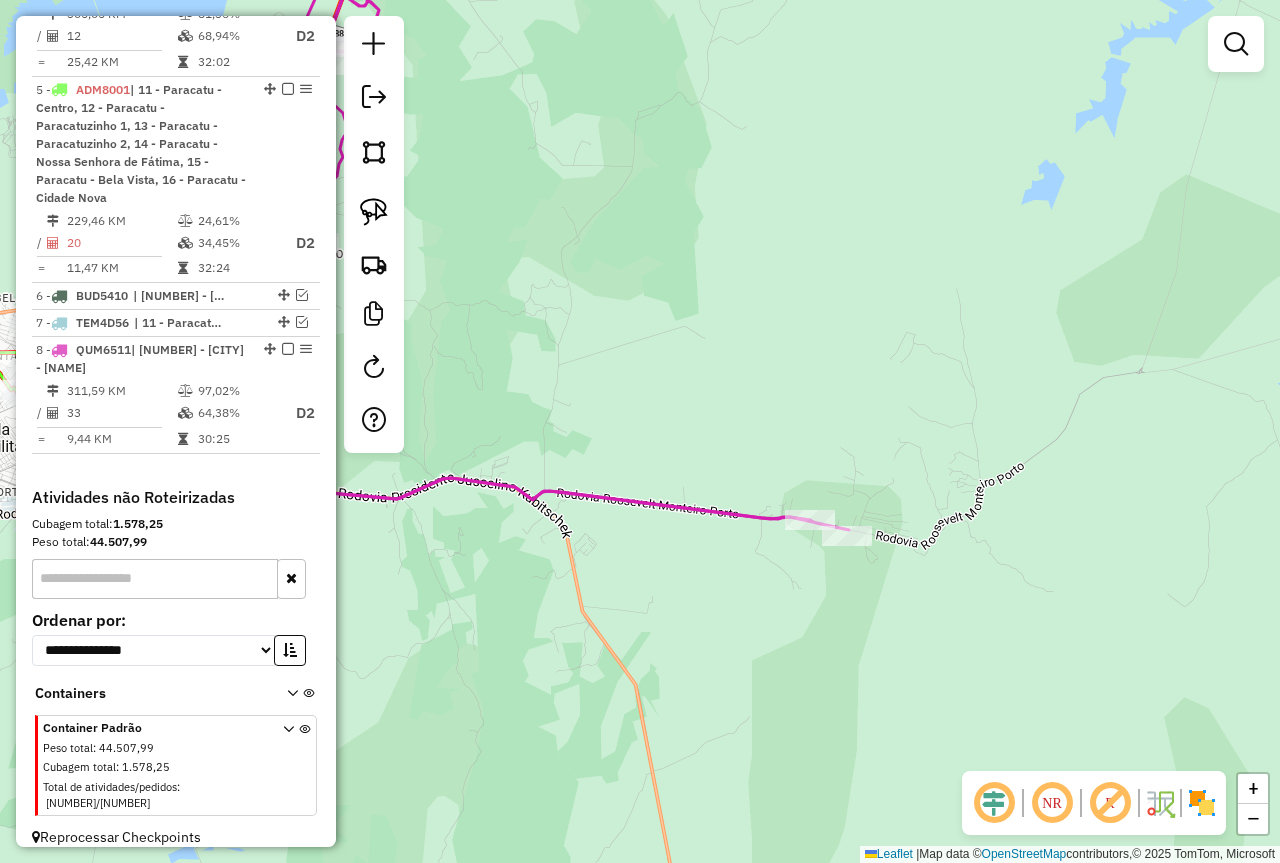 drag, startPoint x: 706, startPoint y: 555, endPoint x: 998, endPoint y: 626, distance: 300.5079 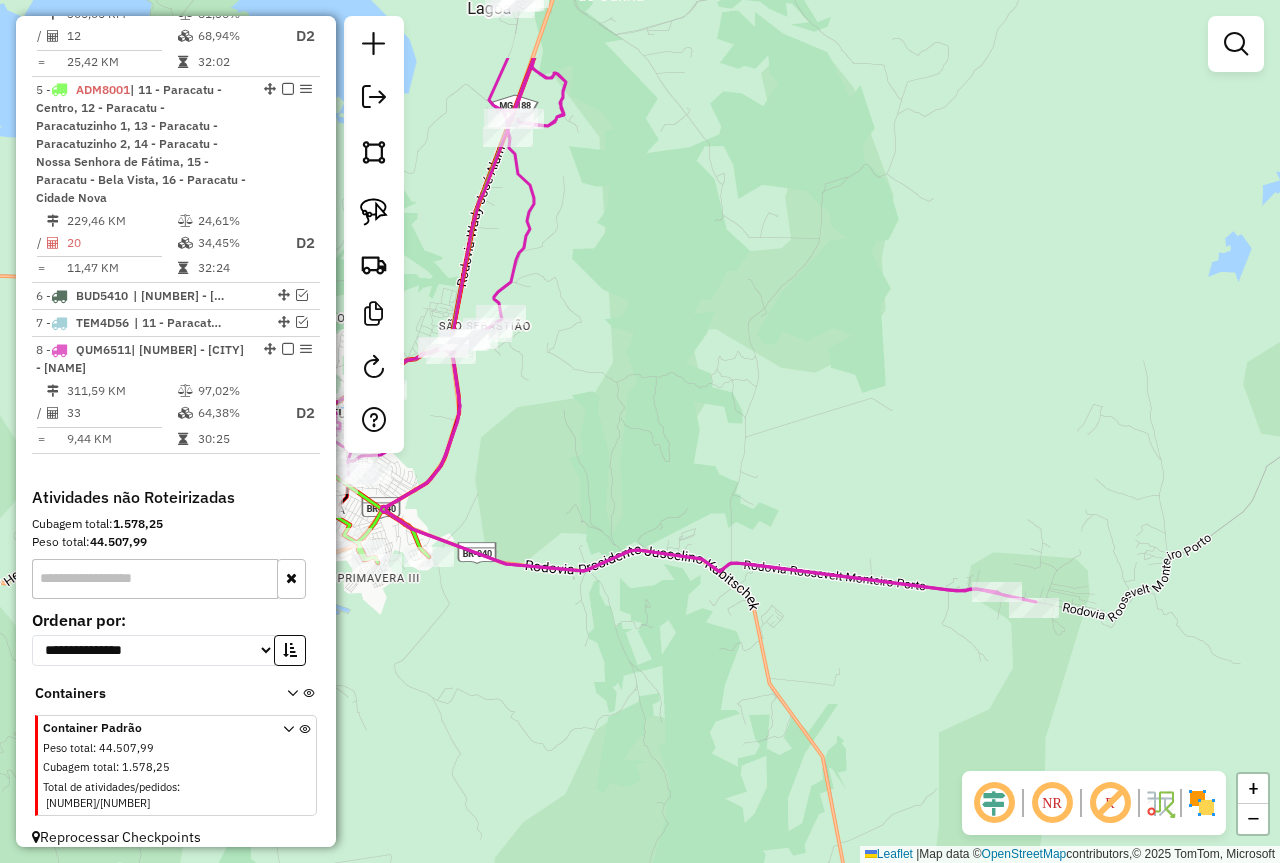 drag, startPoint x: 491, startPoint y: 554, endPoint x: 657, endPoint y: 492, distance: 177.20045 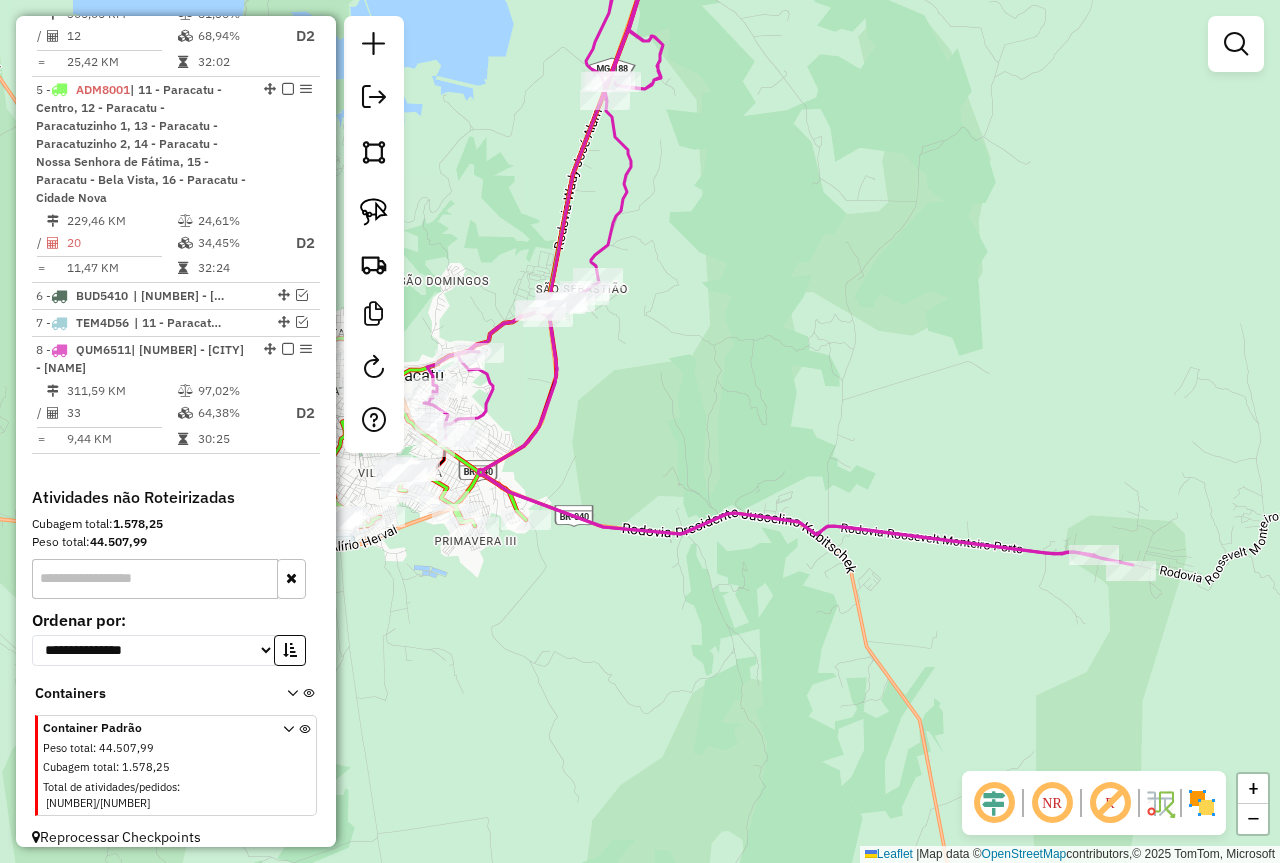 drag, startPoint x: 579, startPoint y: 450, endPoint x: 717, endPoint y: 444, distance: 138.13037 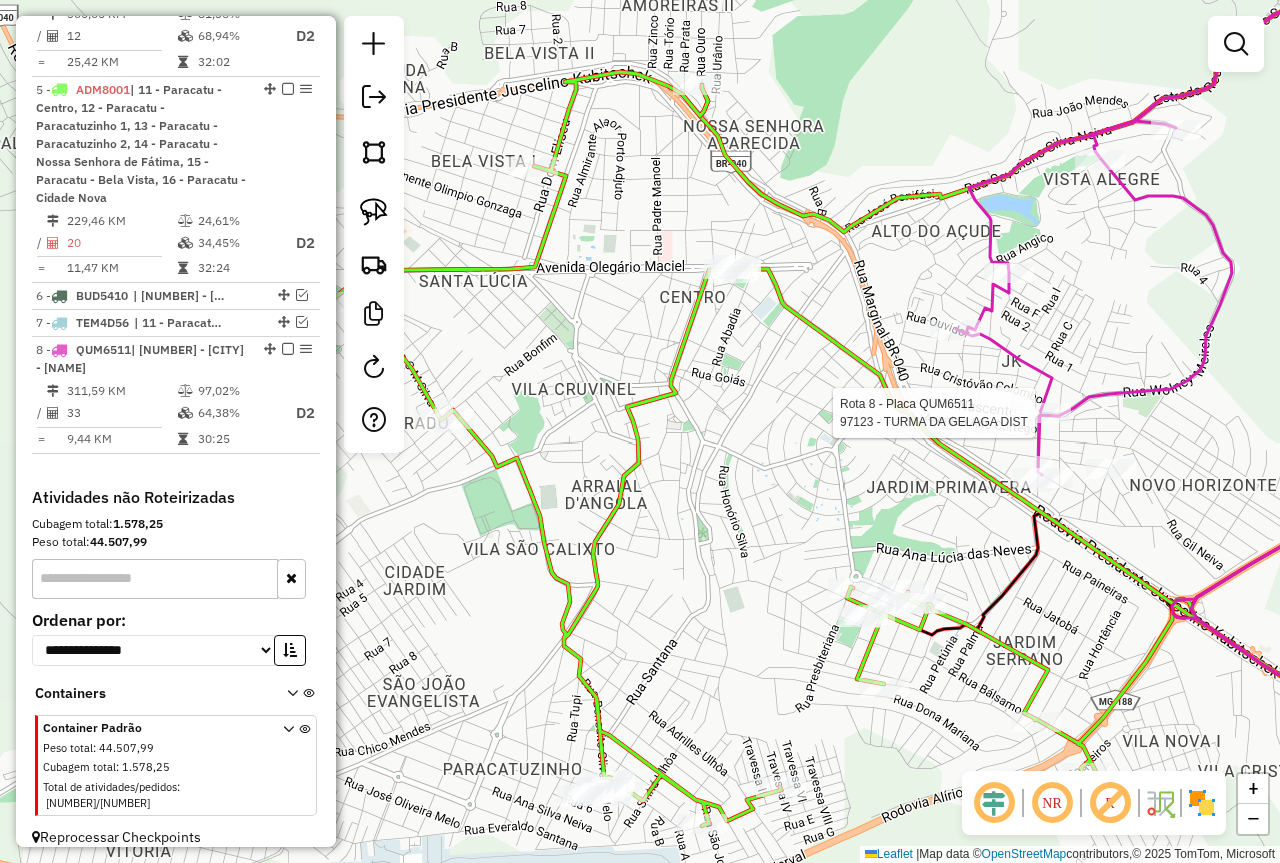 select on "*********" 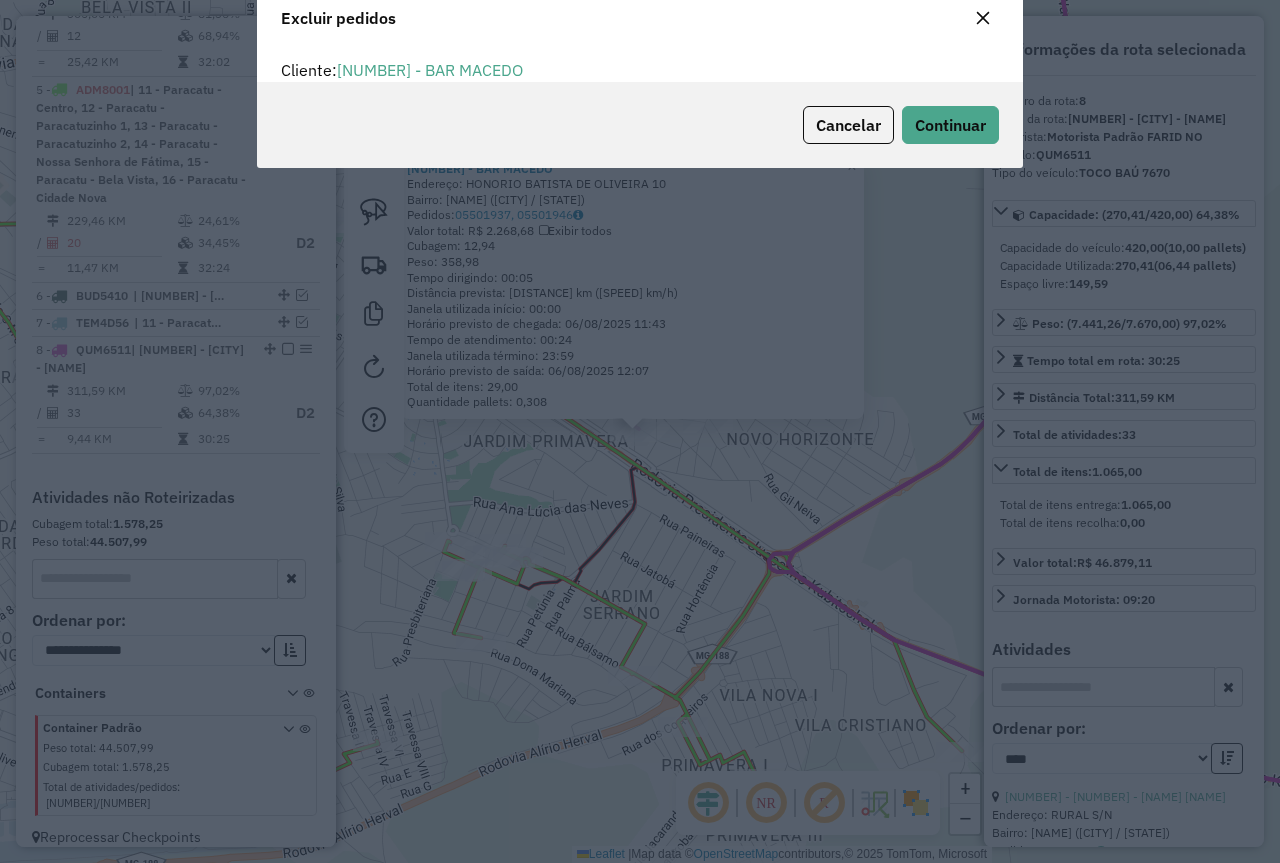 scroll, scrollTop: 82, scrollLeft: 0, axis: vertical 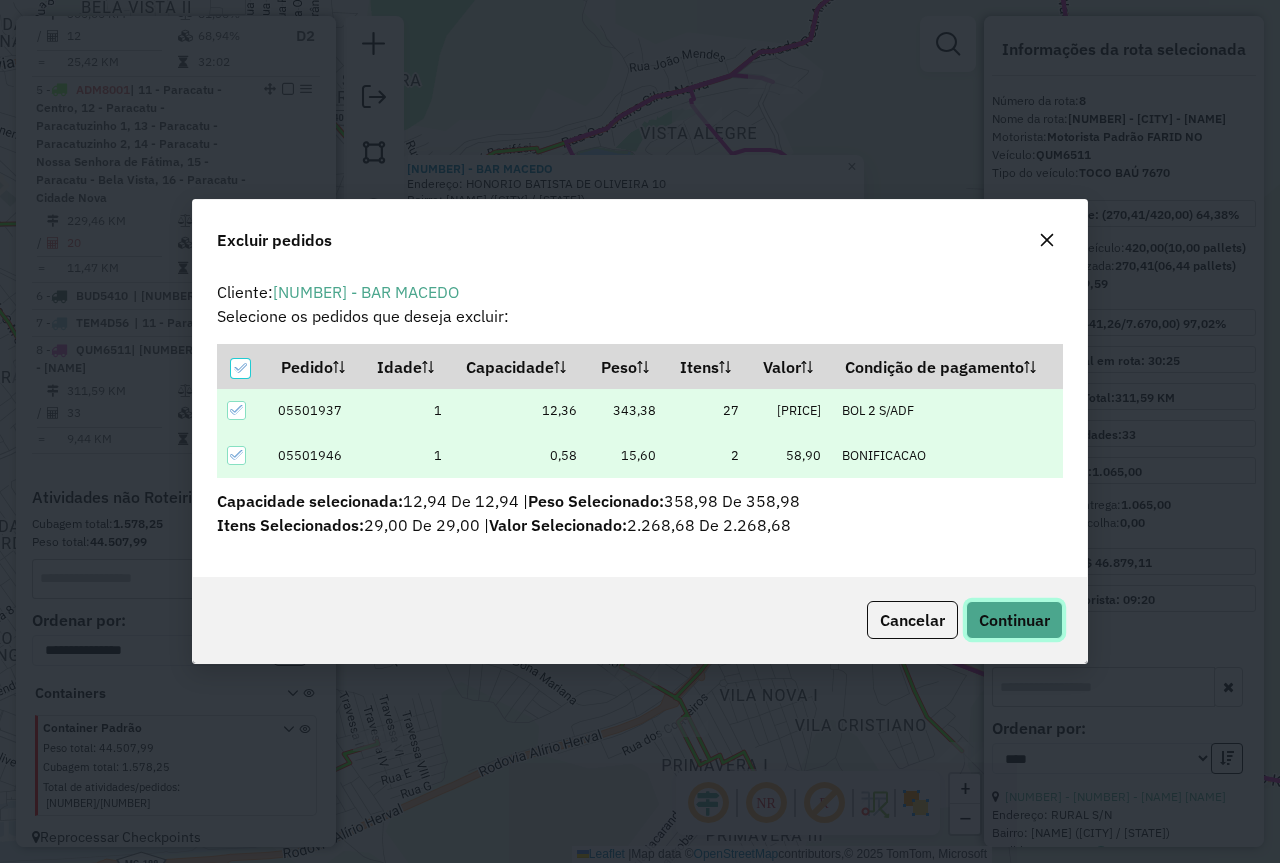 click on "Continuar" 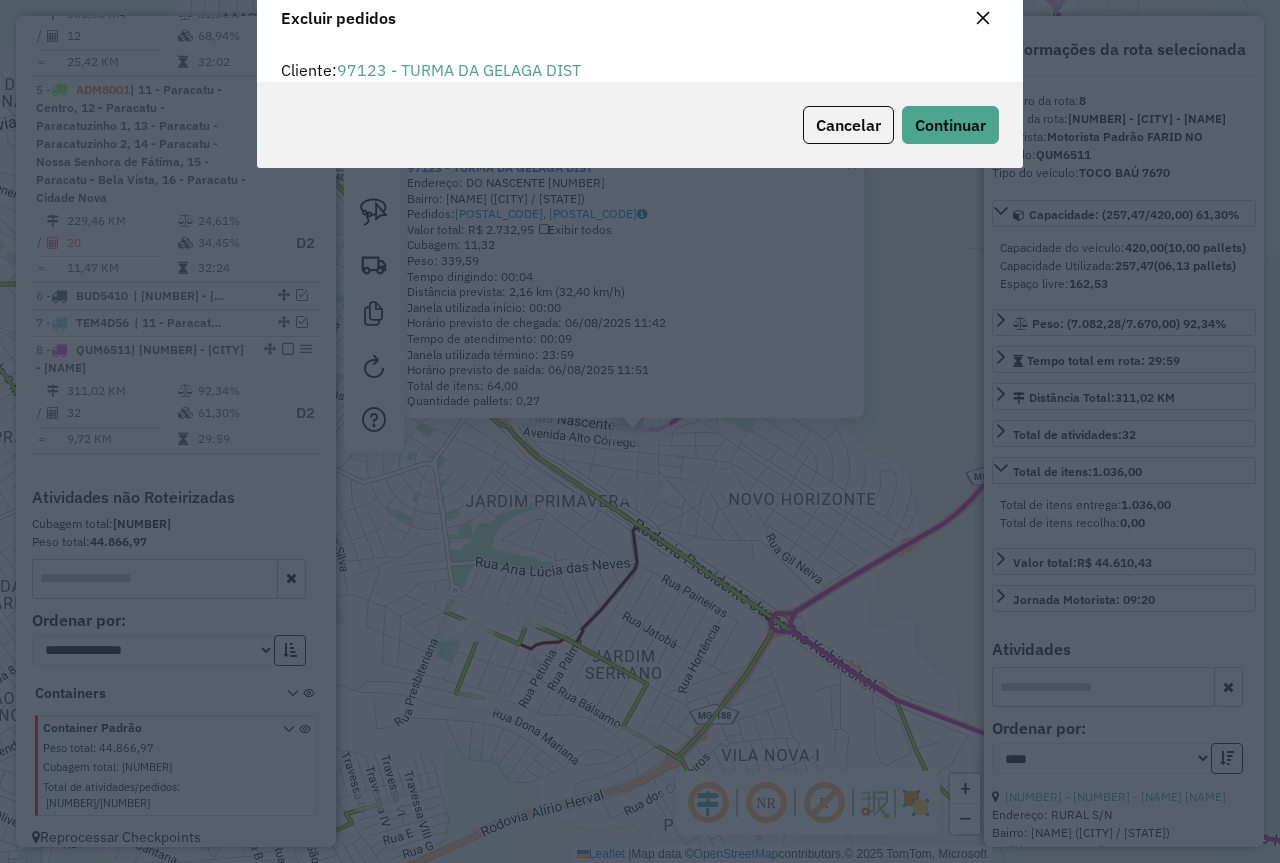 scroll, scrollTop: 82, scrollLeft: 0, axis: vertical 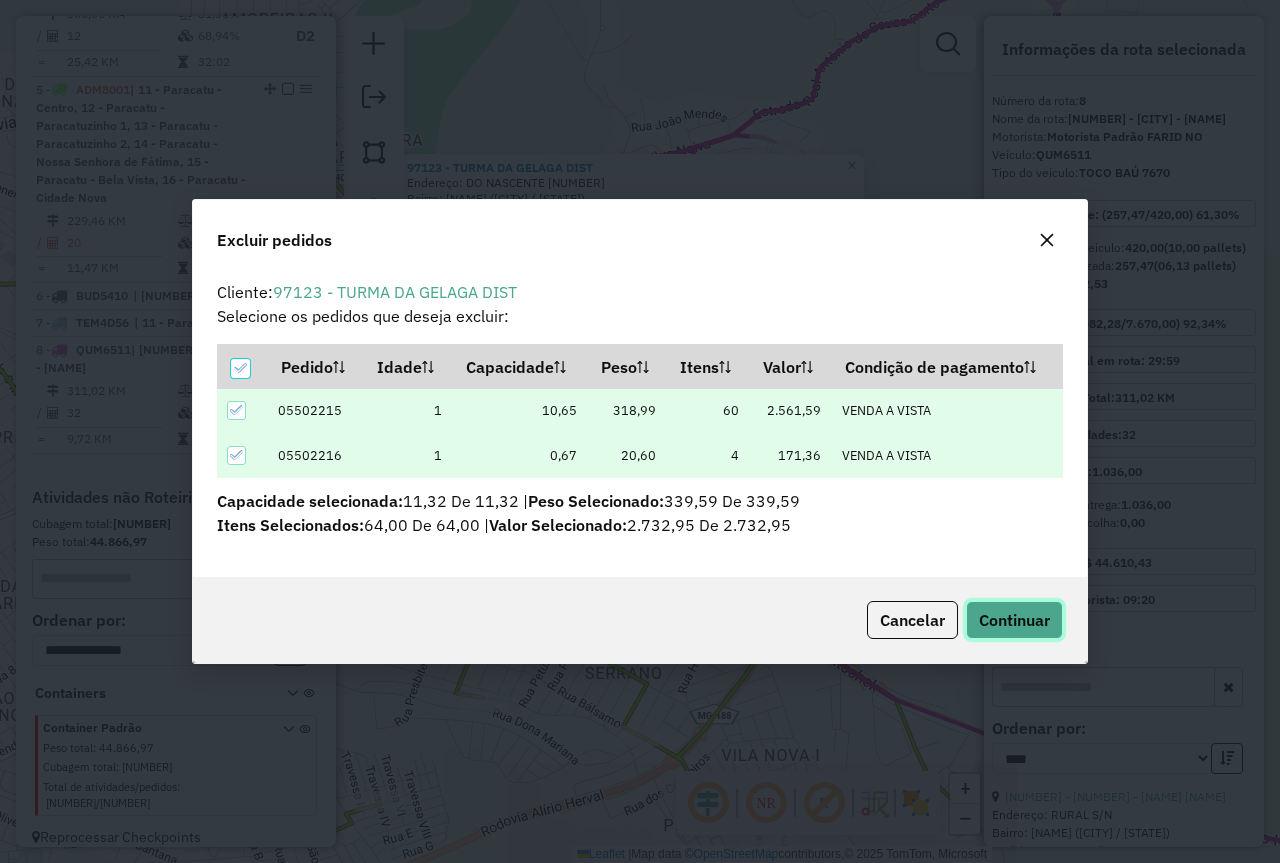 click on "Continuar" 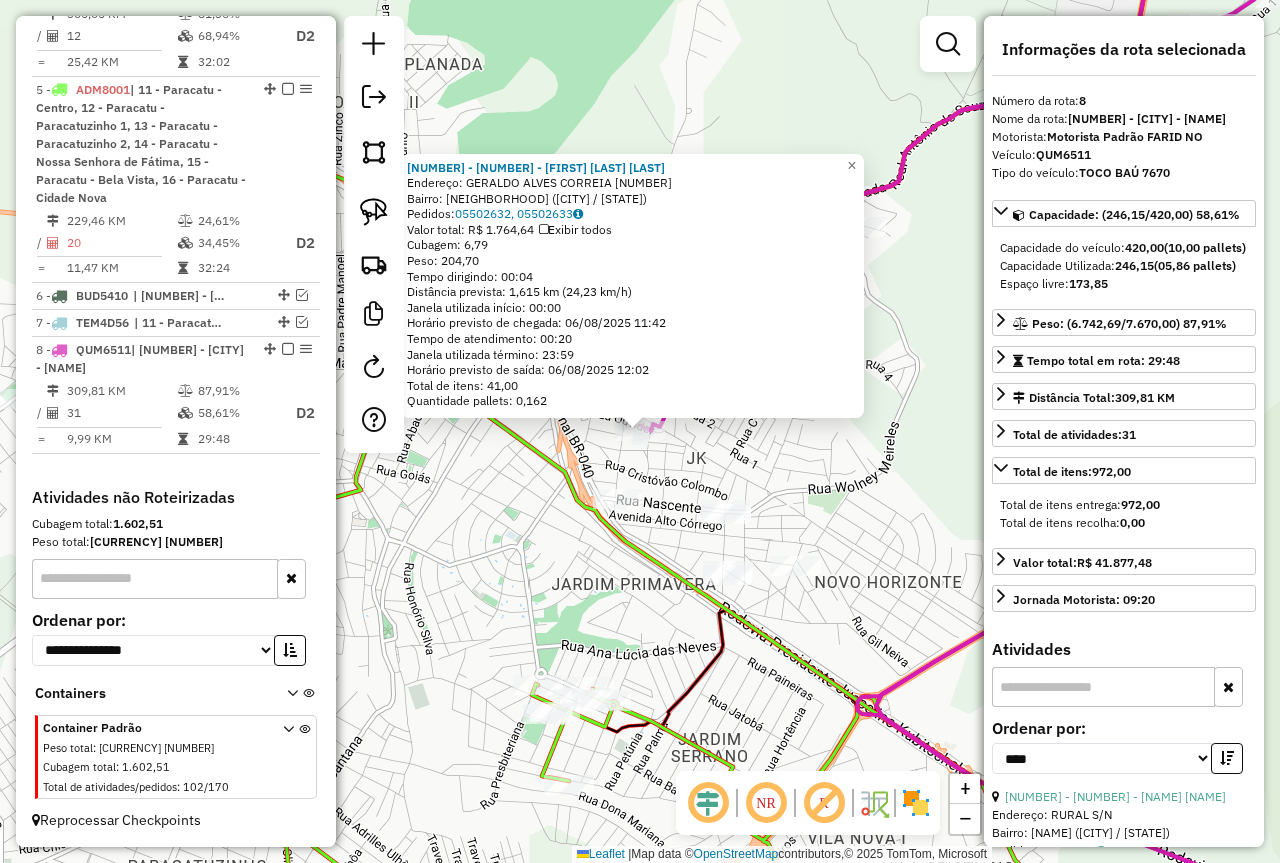 drag, startPoint x: 581, startPoint y: 356, endPoint x: 519, endPoint y: 471, distance: 130.64838 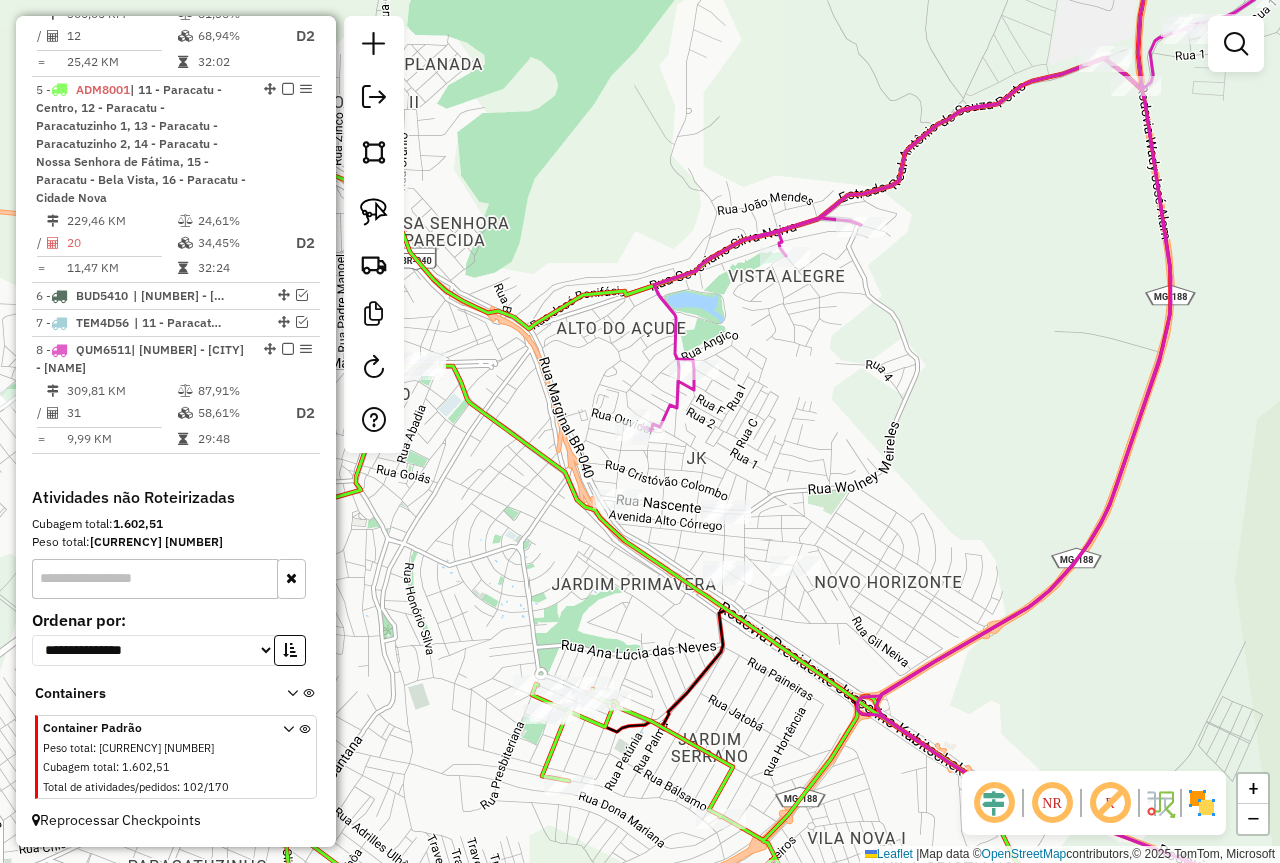 click on "Rota 8 - Placa QUM6511  99971 - LOURENCO CLESIO PERE Janela de atendimento Grade de atendimento Capacidade Transportadoras Veículos Cliente Pedidos  Rotas Selecione os dias de semana para filtrar as janelas de atendimento  Seg   Ter   Qua   Qui   Sex   Sáb   Dom  Informe o período da janela de atendimento: De: Até:  Filtrar exatamente a janela do cliente  Considerar janela de atendimento padrão  Selecione os dias de semana para filtrar as grades de atendimento  Seg   Ter   Qua   Qui   Sex   Sáb   Dom   Considerar clientes sem dia de atendimento cadastrado  Clientes fora do dia de atendimento selecionado Filtrar as atividades entre os valores definidos abaixo:  Peso mínimo:   Peso máximo:   Cubagem mínima:   Cubagem máxima:   De:   Até:  Filtrar as atividades entre o tempo de atendimento definido abaixo:  De:   Até:   Considerar capacidade total dos clientes não roteirizados Transportadora: Selecione um ou mais itens Tipo de veículo: Selecione um ou mais itens Veículo: Selecione um ou mais itens" 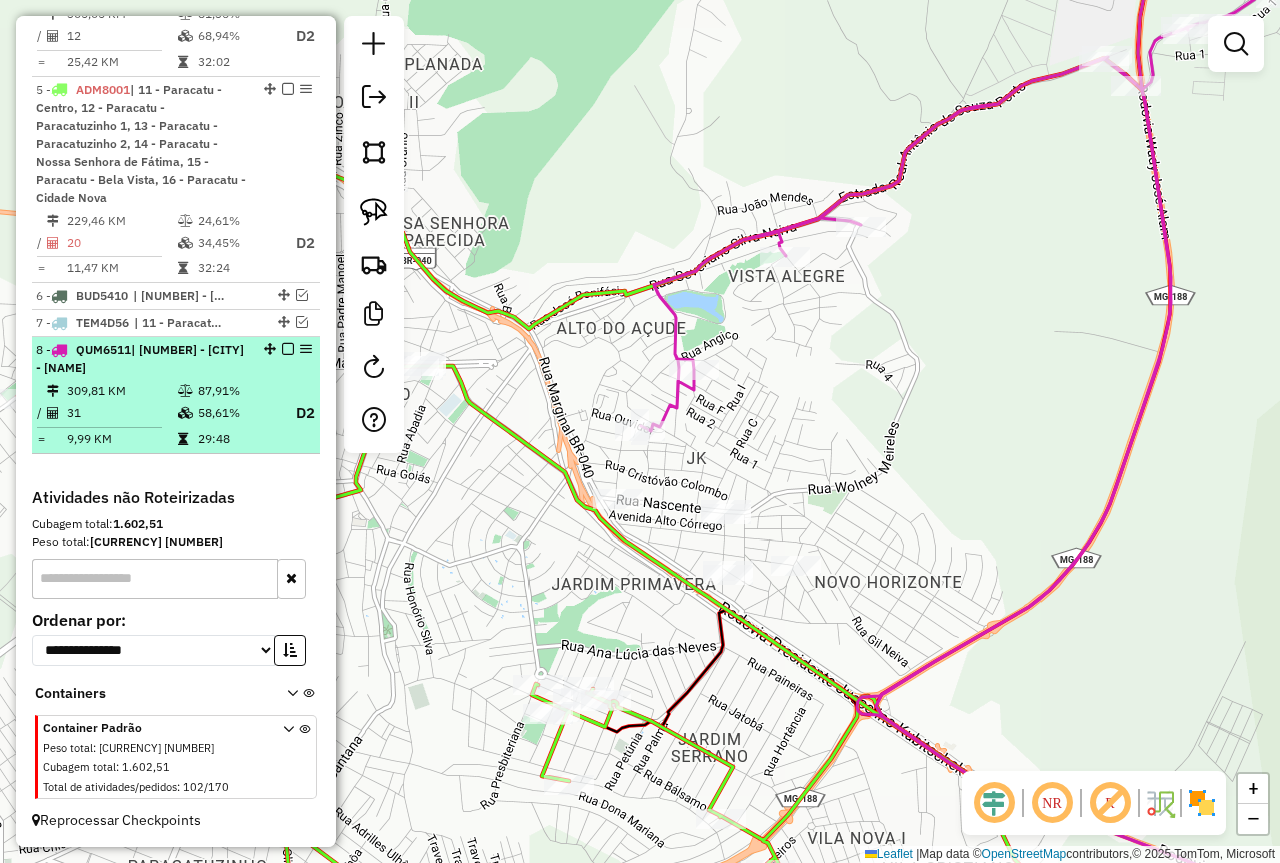 select on "*********" 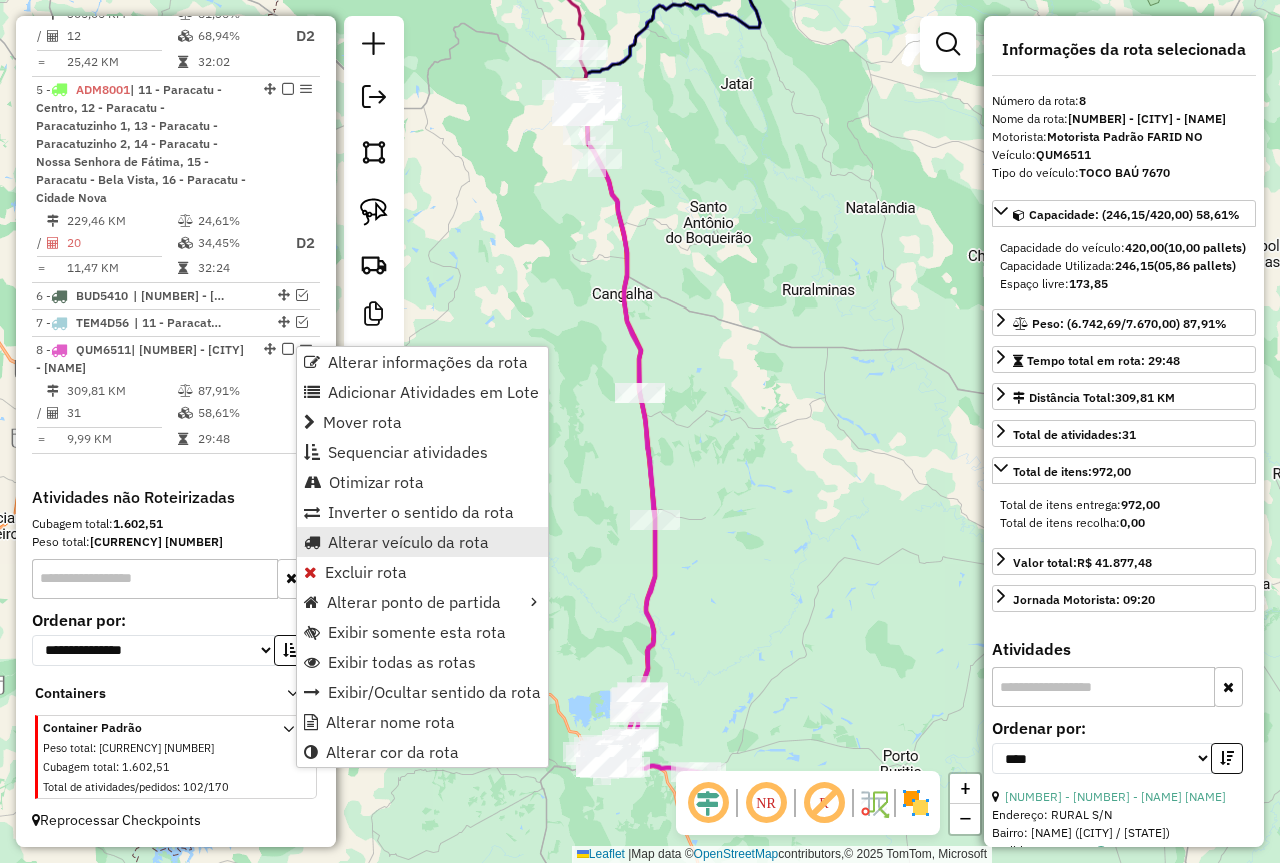 click on "Alterar veículo da rota" at bounding box center (408, 542) 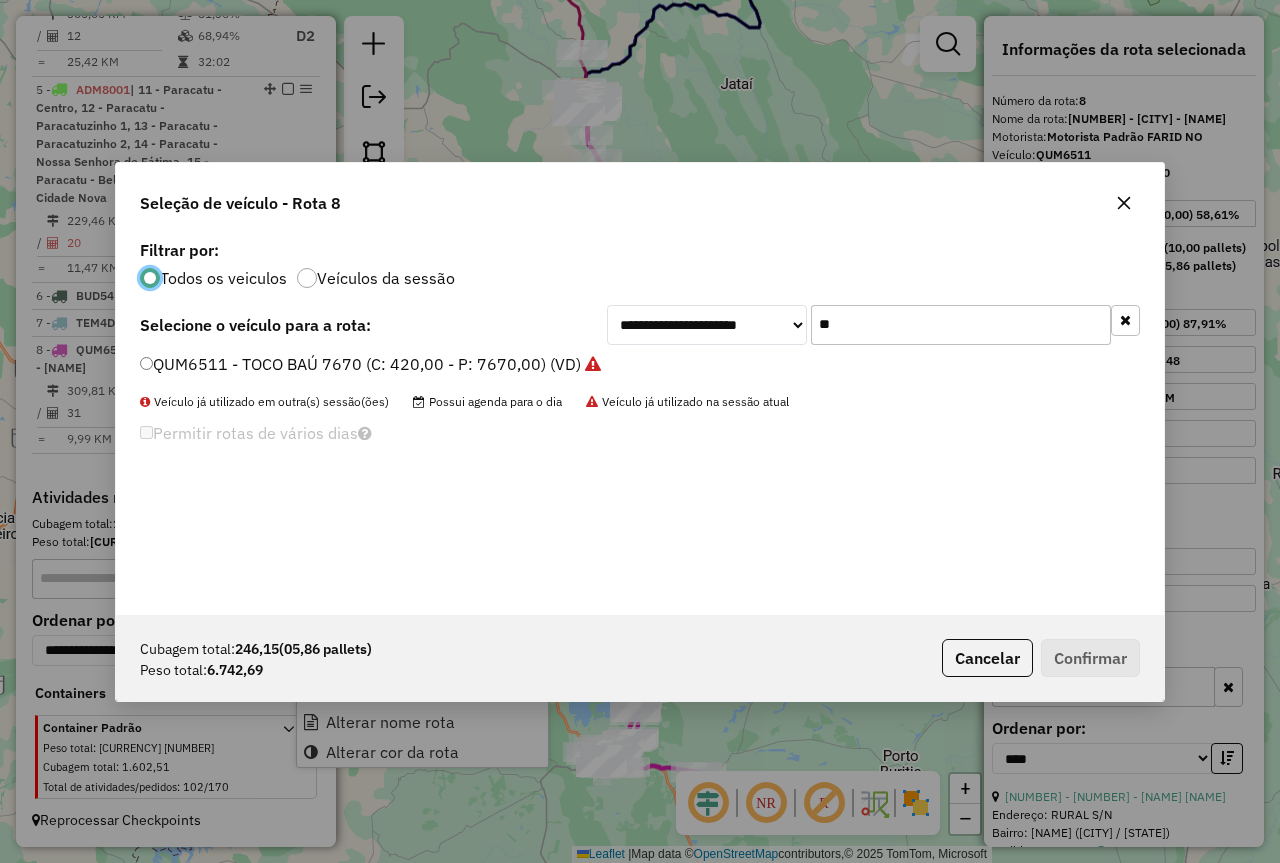 scroll, scrollTop: 11, scrollLeft: 6, axis: both 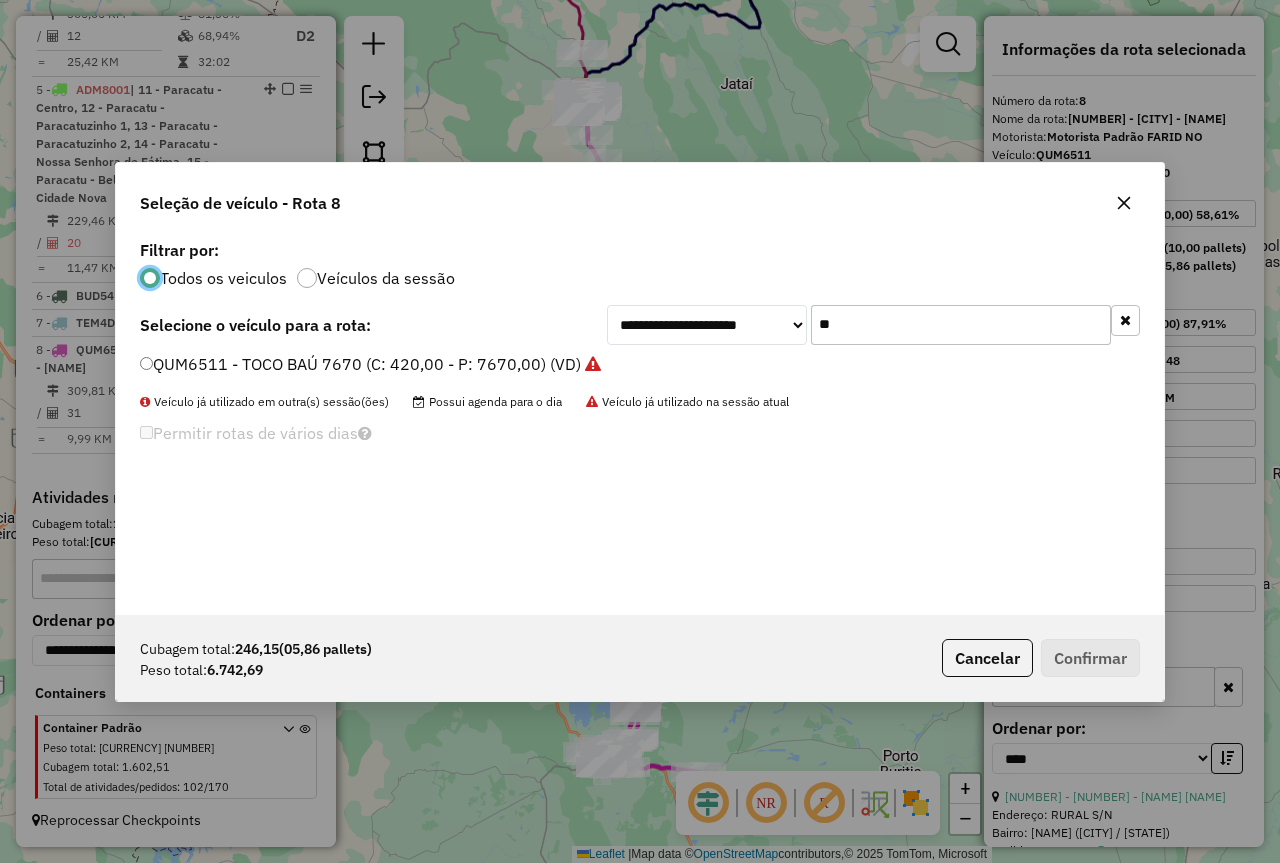 click on "**" 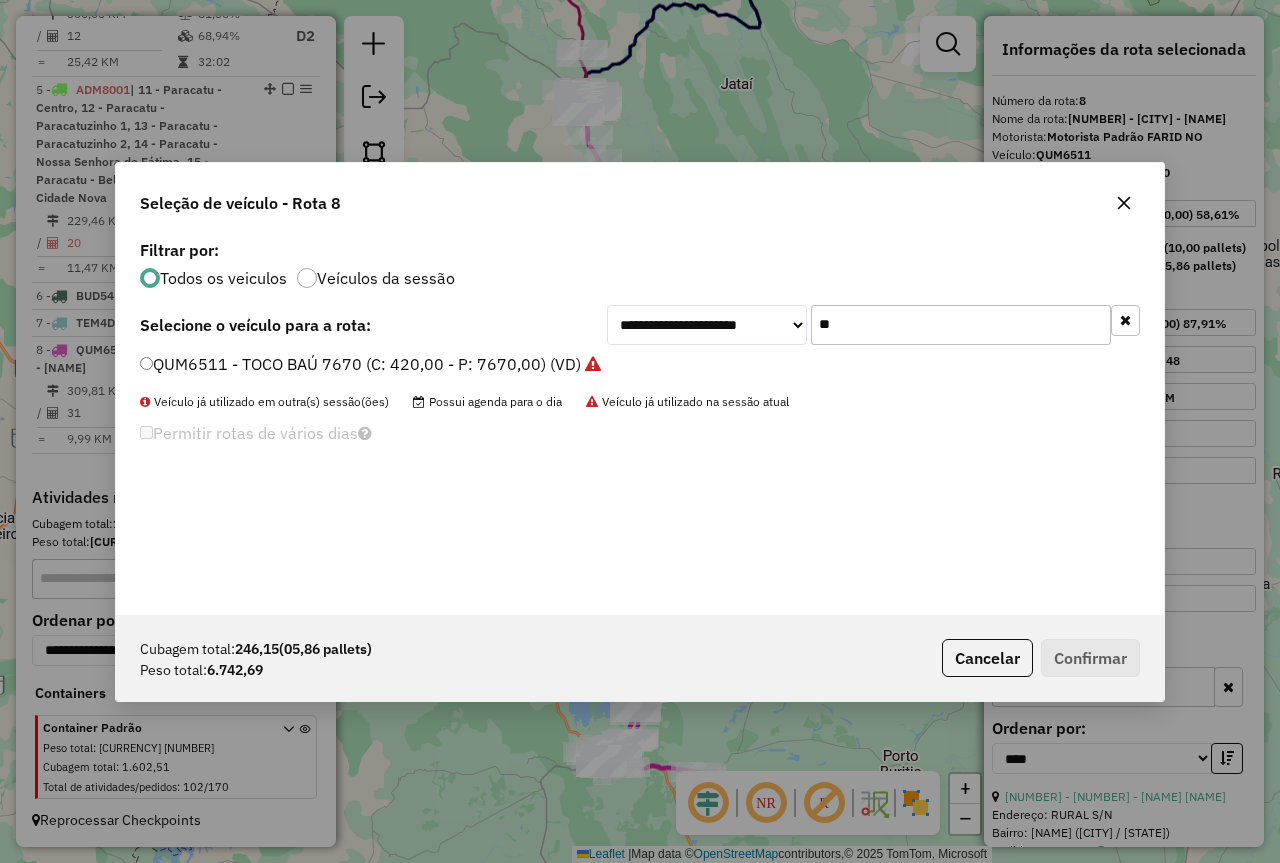 click on "**" 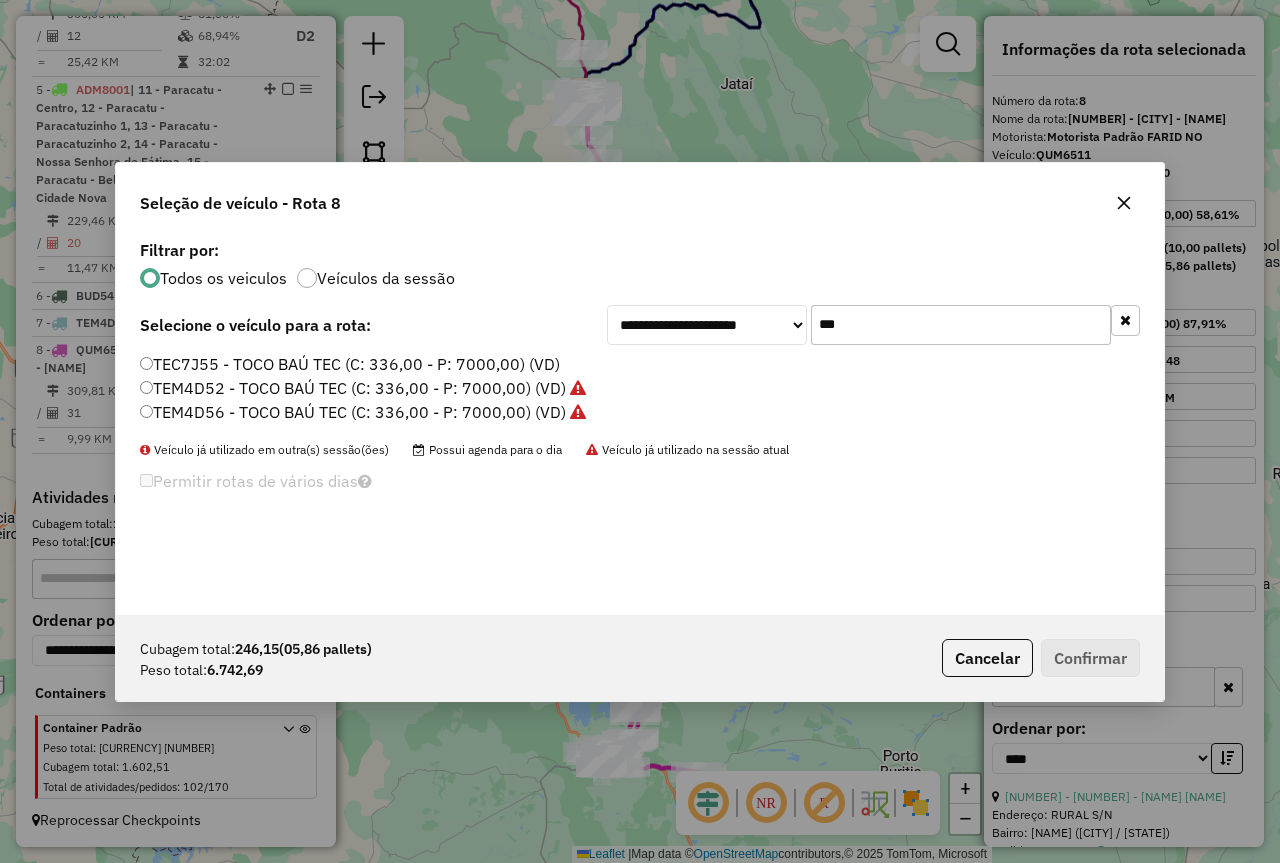 type on "***" 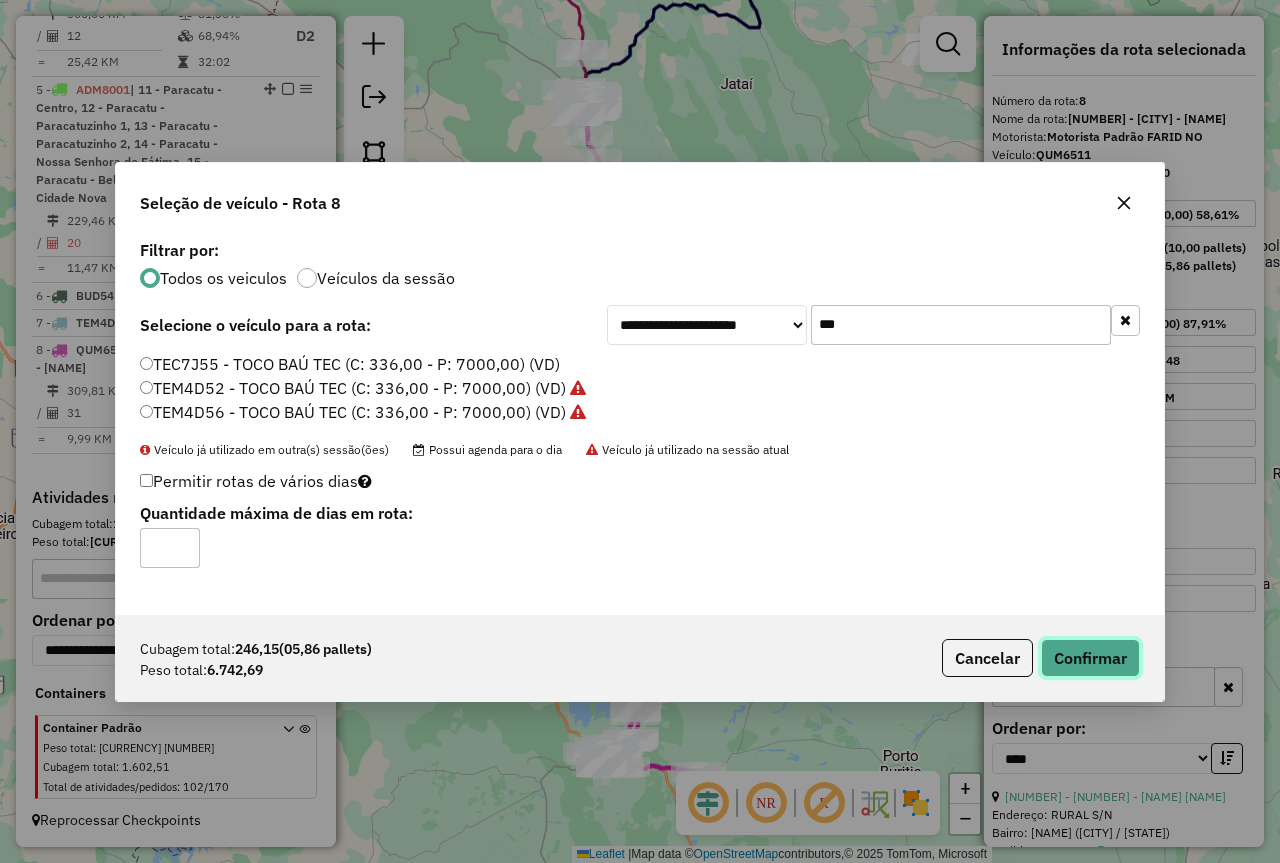 click on "Confirmar" 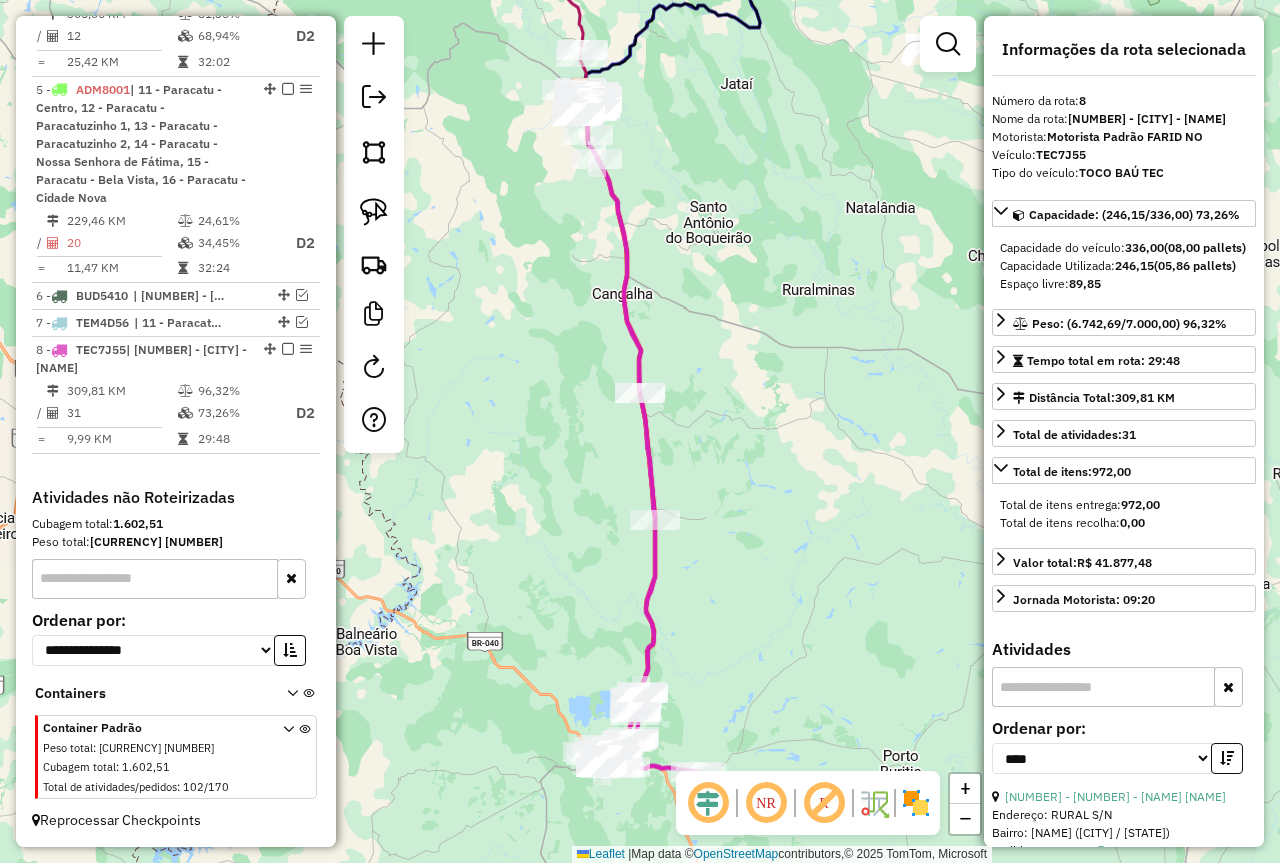 click on "Rota 8 - Placa TEC7J55  98848 - BAR DA ELIZABETE Rota 8 - Placa TEC7J55  51775 - EDILENE ALVES CAMPOS Janela de atendimento Grade de atendimento Capacidade Transportadoras Veículos Cliente Pedidos  Rotas Selecione os dias de semana para filtrar as janelas de atendimento  Seg   Ter   Qua   Qui   Sex   Sáb   Dom  Informe o período da janela de atendimento: De: Até:  Filtrar exatamente a janela do cliente  Considerar janela de atendimento padrão  Selecione os dias de semana para filtrar as grades de atendimento  Seg   Ter   Qua   Qui   Sex   Sáb   Dom   Considerar clientes sem dia de atendimento cadastrado  Clientes fora do dia de atendimento selecionado Filtrar as atividades entre os valores definidos abaixo:  Peso mínimo:   Peso máximo:   Cubagem mínima:   Cubagem máxima:   De:   Até:  Filtrar as atividades entre o tempo de atendimento definido abaixo:  De:   Até:   Considerar capacidade total dos clientes não roteirizados Transportadora: Selecione um ou mais itens Tipo de veículo: Veículo: De:" 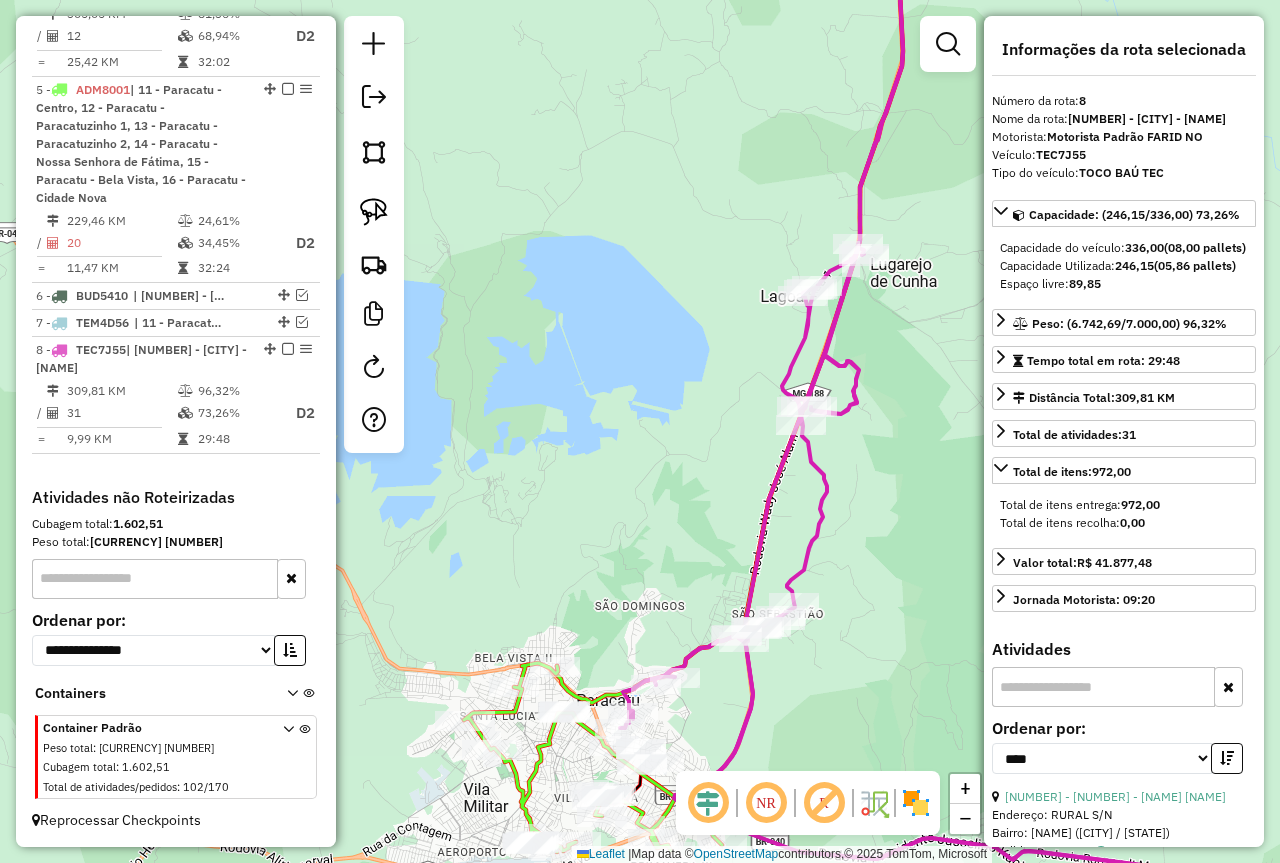 drag, startPoint x: 604, startPoint y: 593, endPoint x: 600, endPoint y: 392, distance: 201.0398 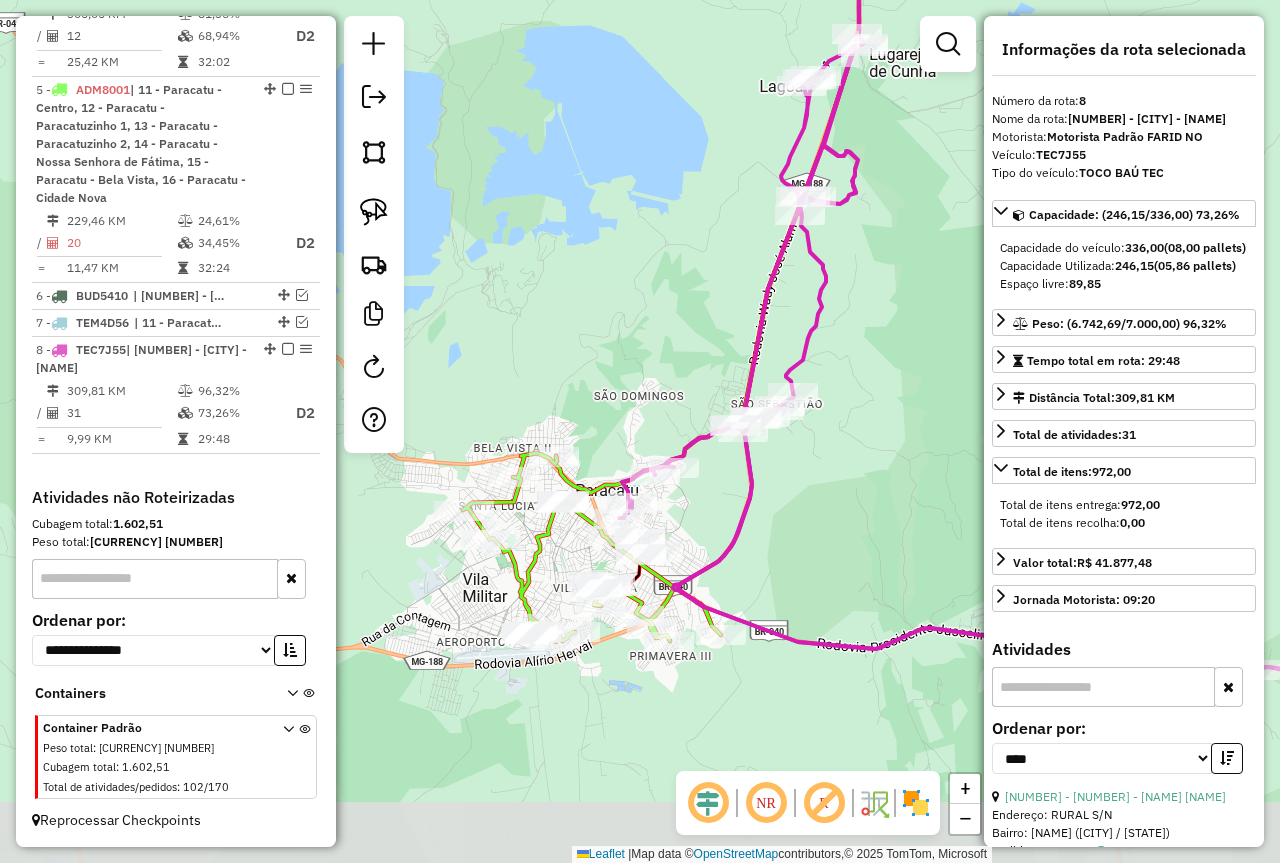 drag, startPoint x: 730, startPoint y: 636, endPoint x: 751, endPoint y: 420, distance: 217.01843 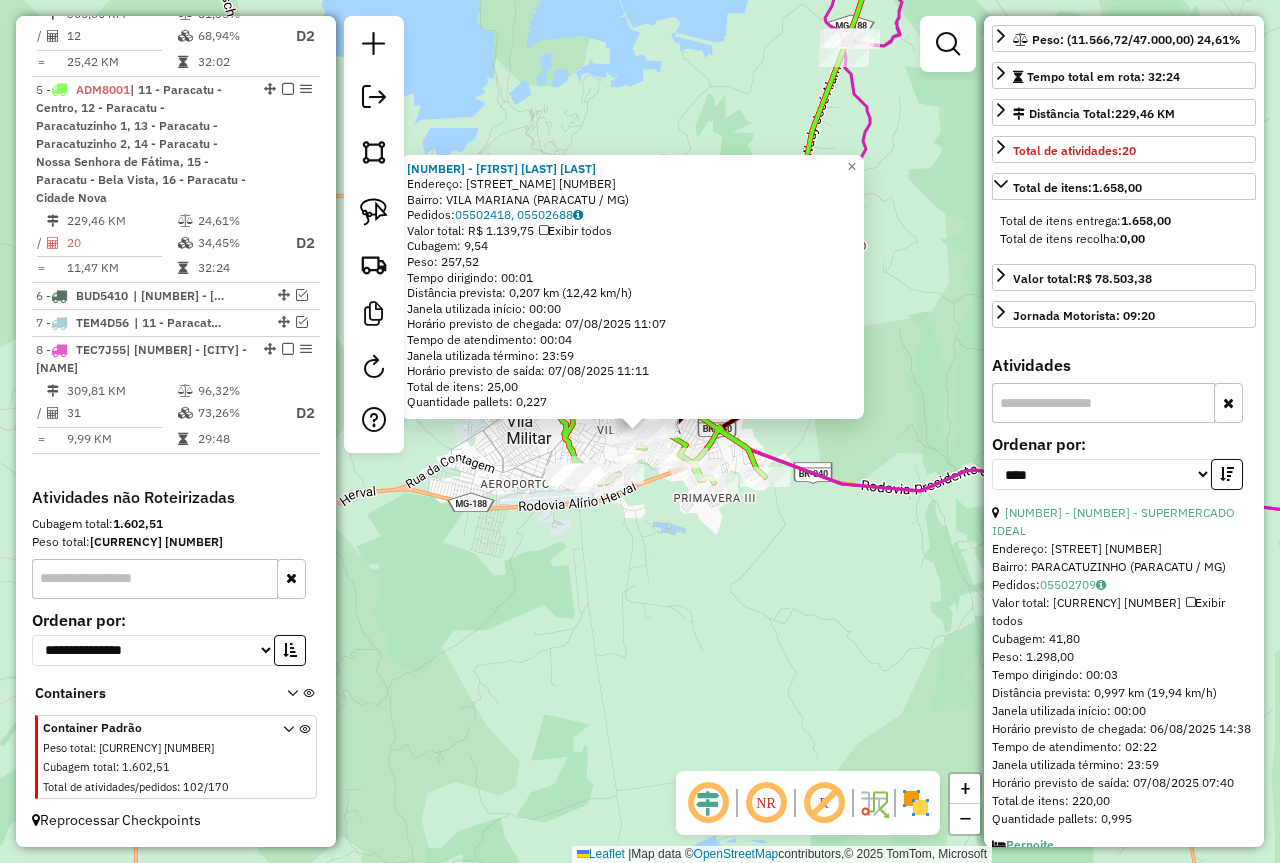 scroll, scrollTop: 400, scrollLeft: 0, axis: vertical 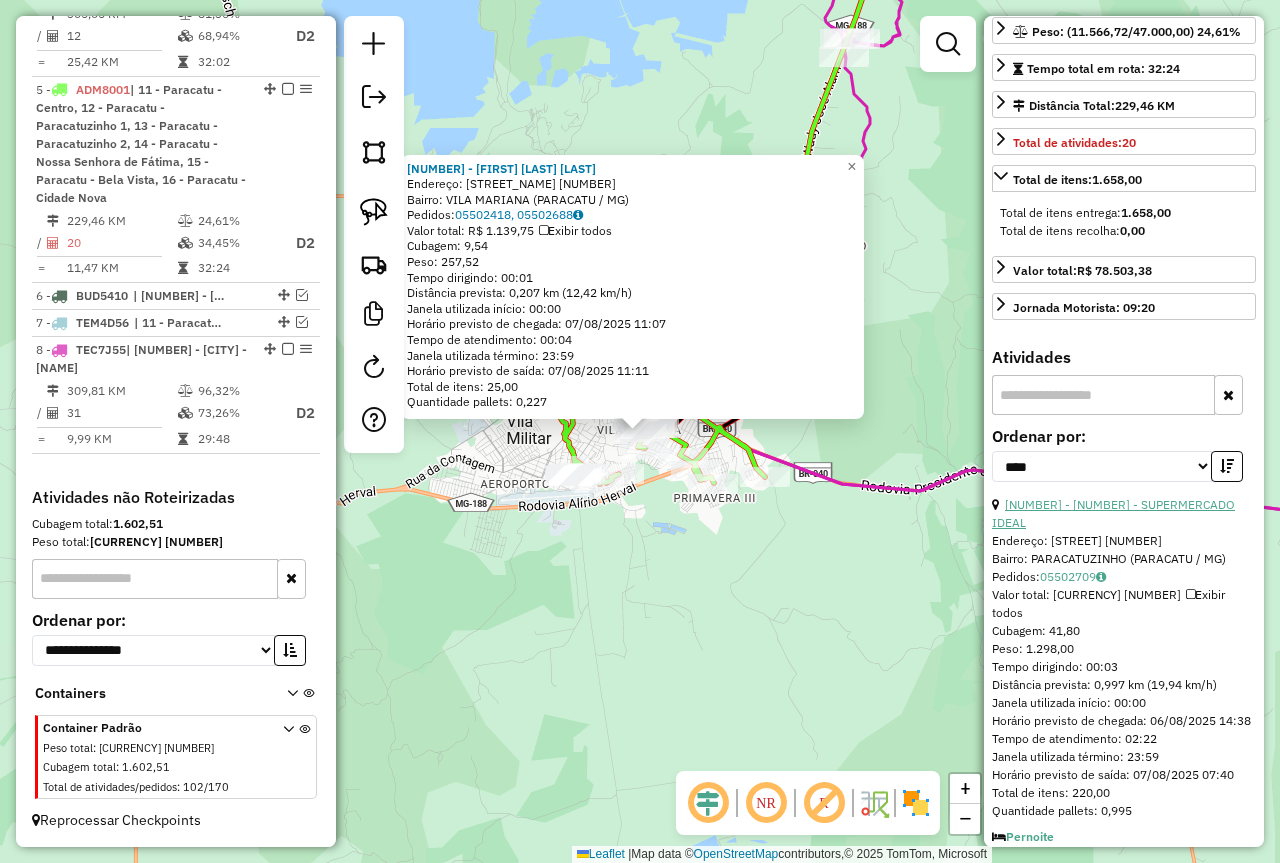 click on "7 - 53191 - SUPERMERCADO IDEAL" at bounding box center [1113, 513] 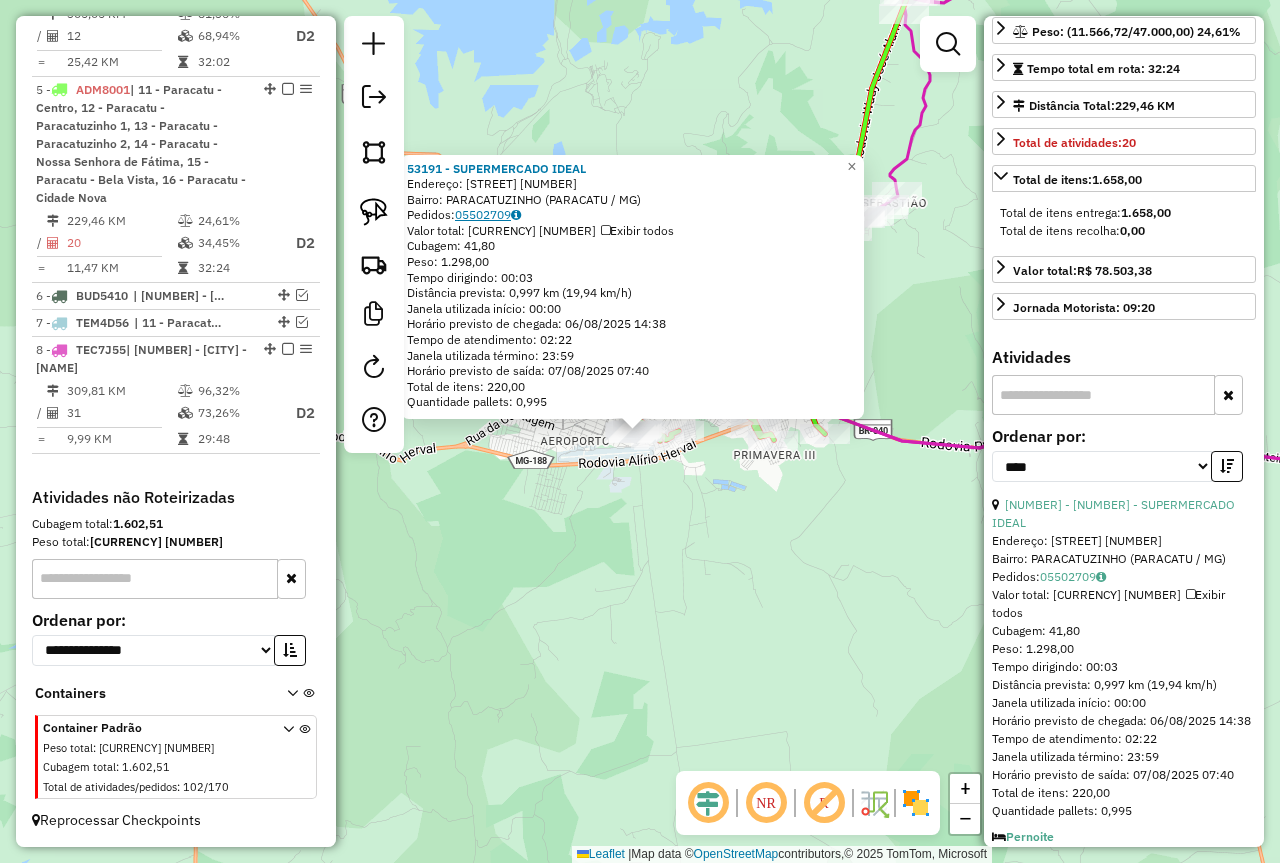 click on "05502709" 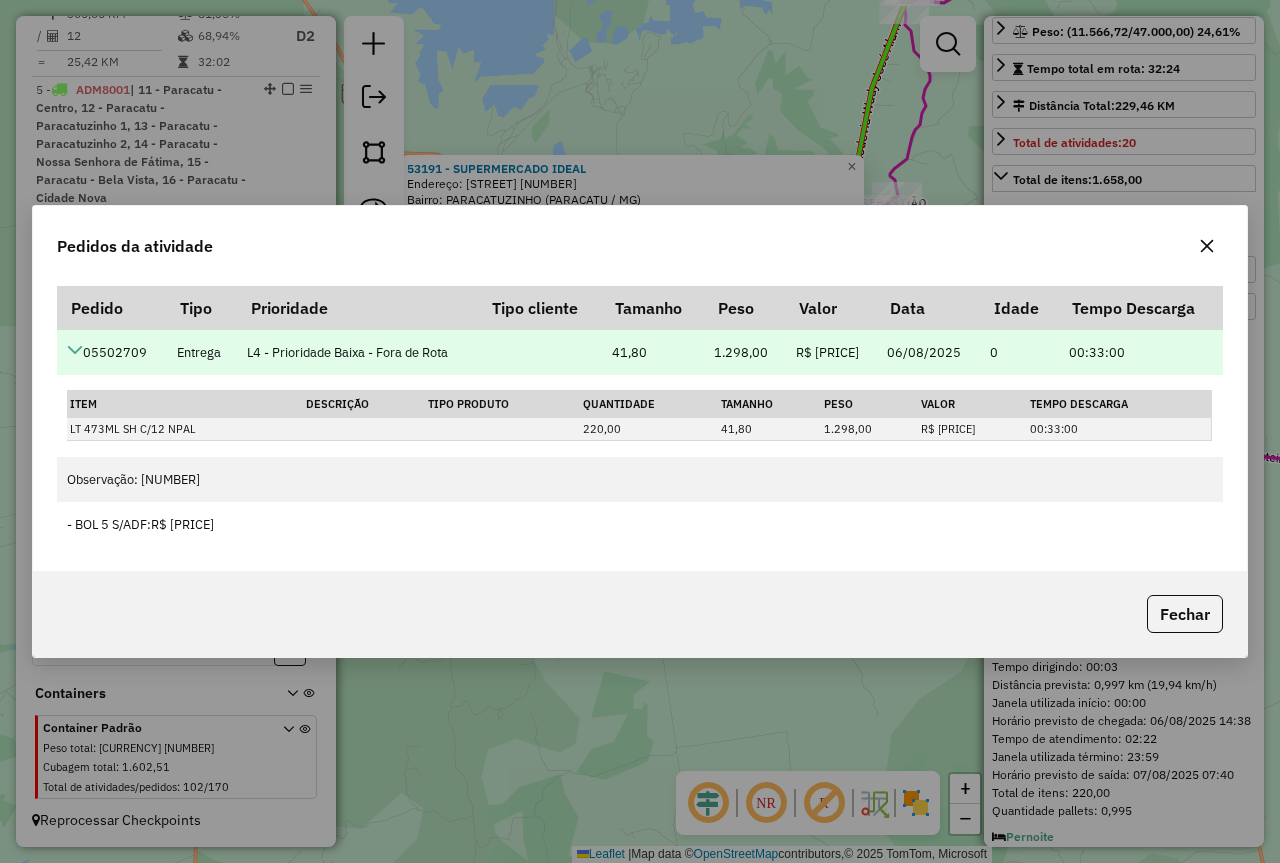 click at bounding box center [75, 350] 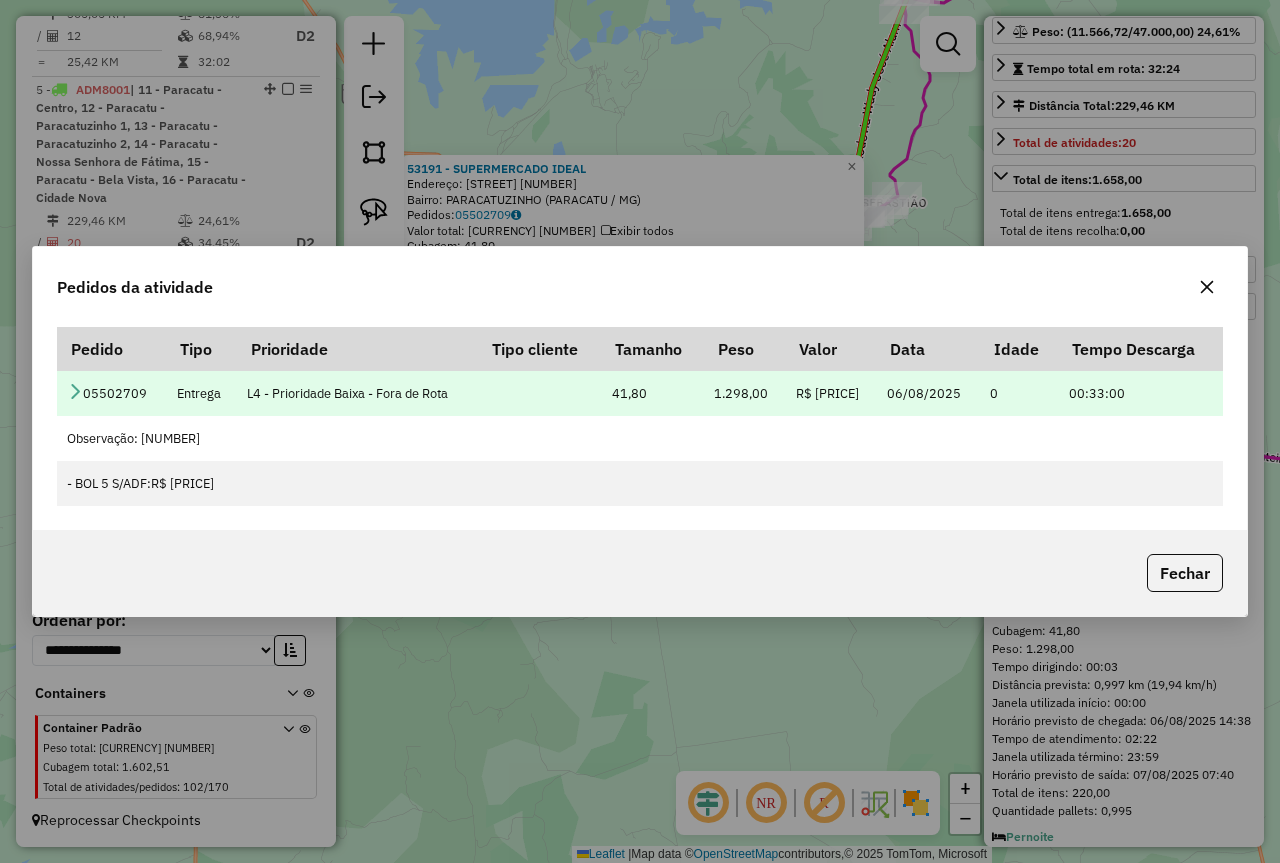 click on "Pedido" at bounding box center (111, 348) 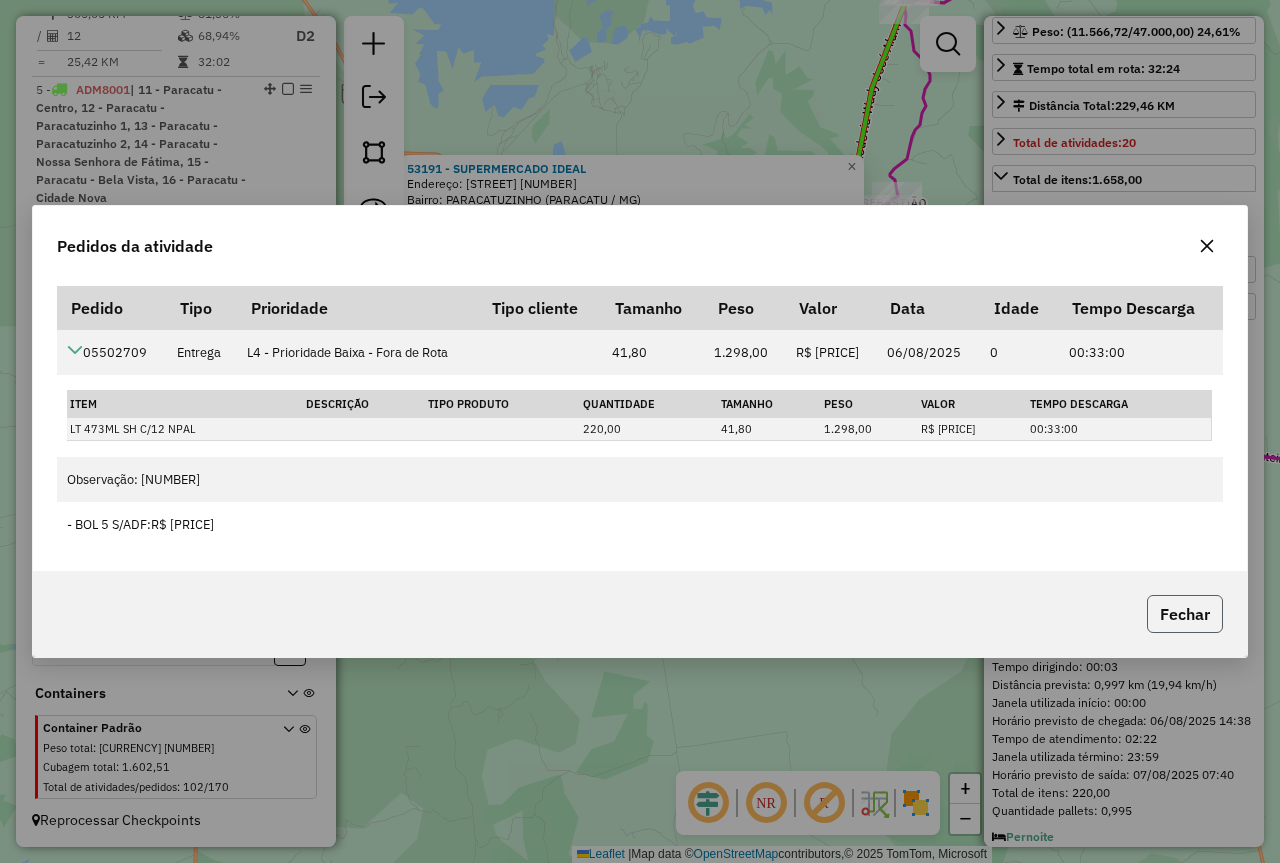 click on "Fechar" 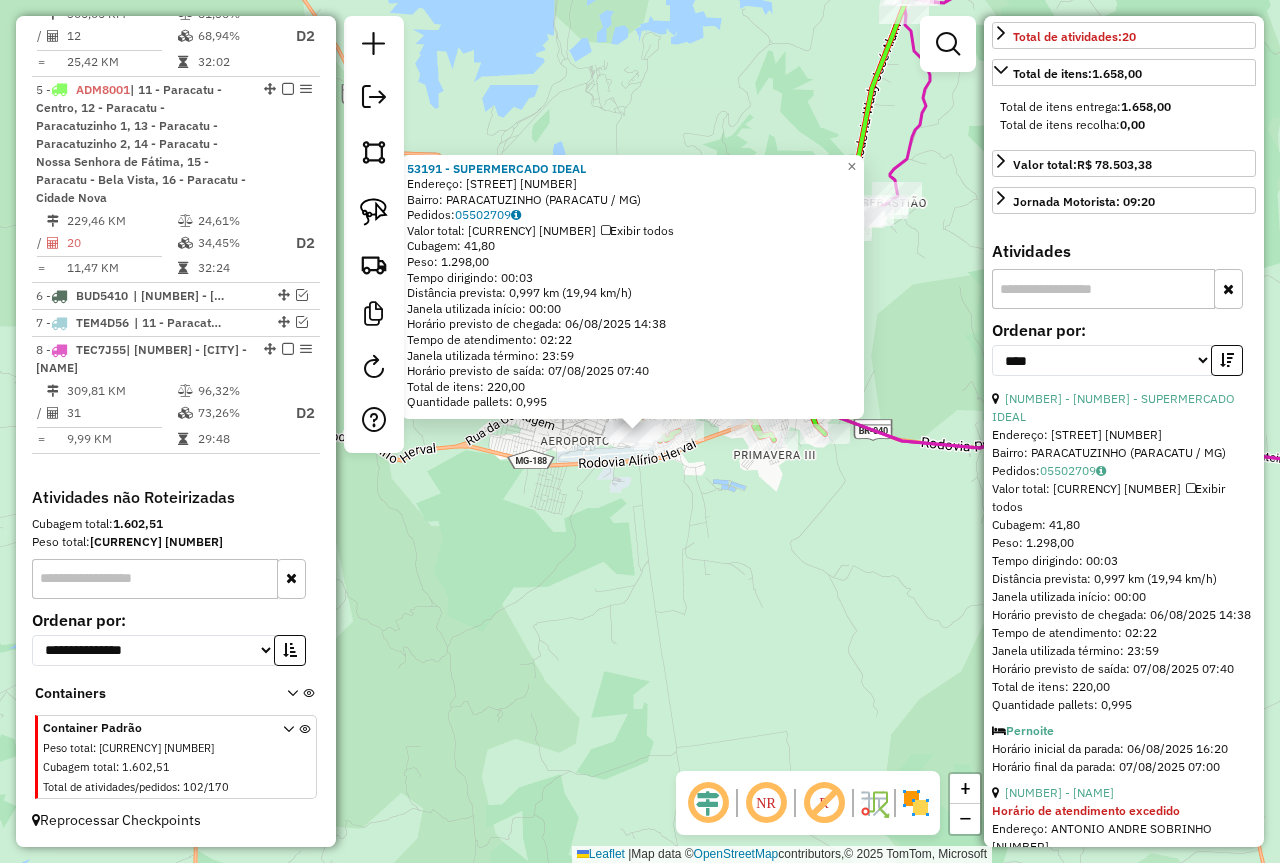 scroll, scrollTop: 700, scrollLeft: 0, axis: vertical 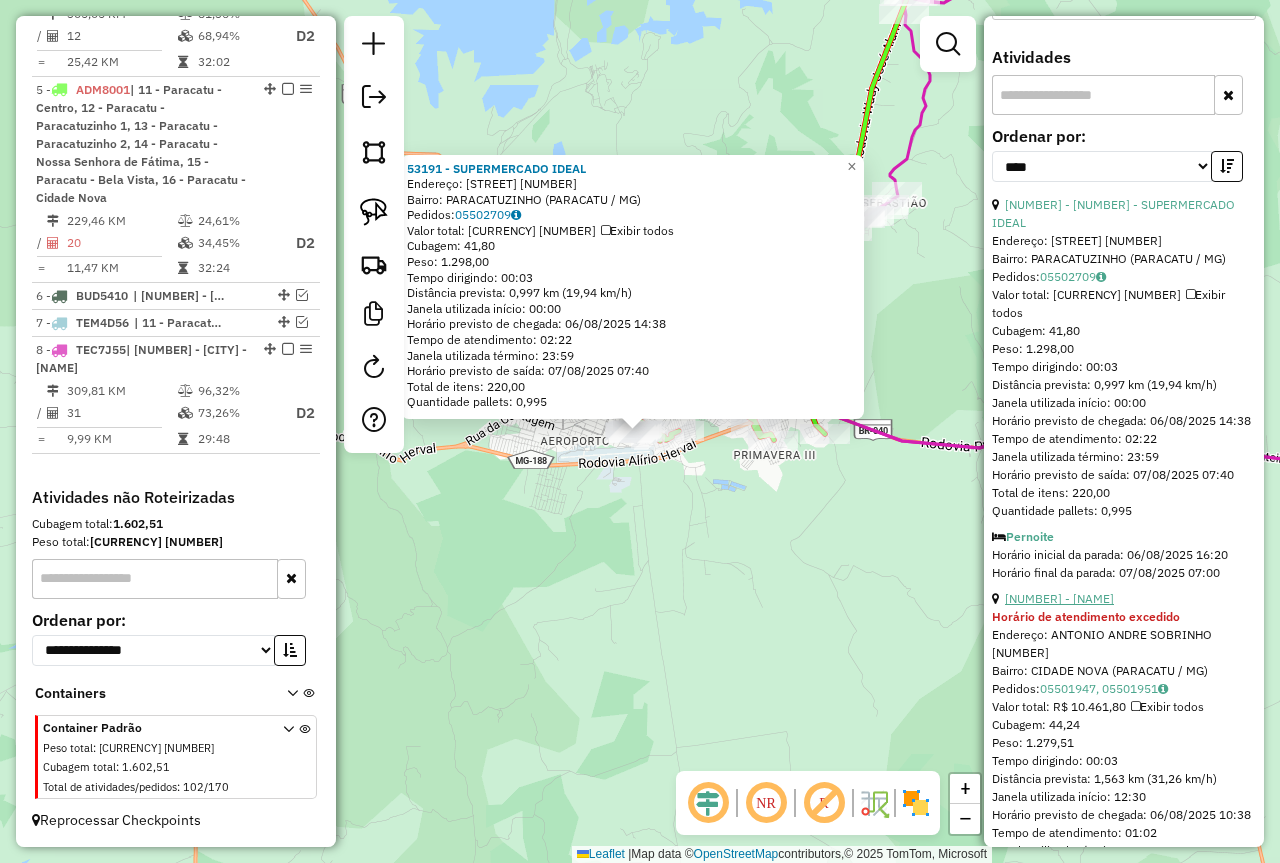 click on "3 - 99979 - IMPERIAL DISTR" at bounding box center (1059, 598) 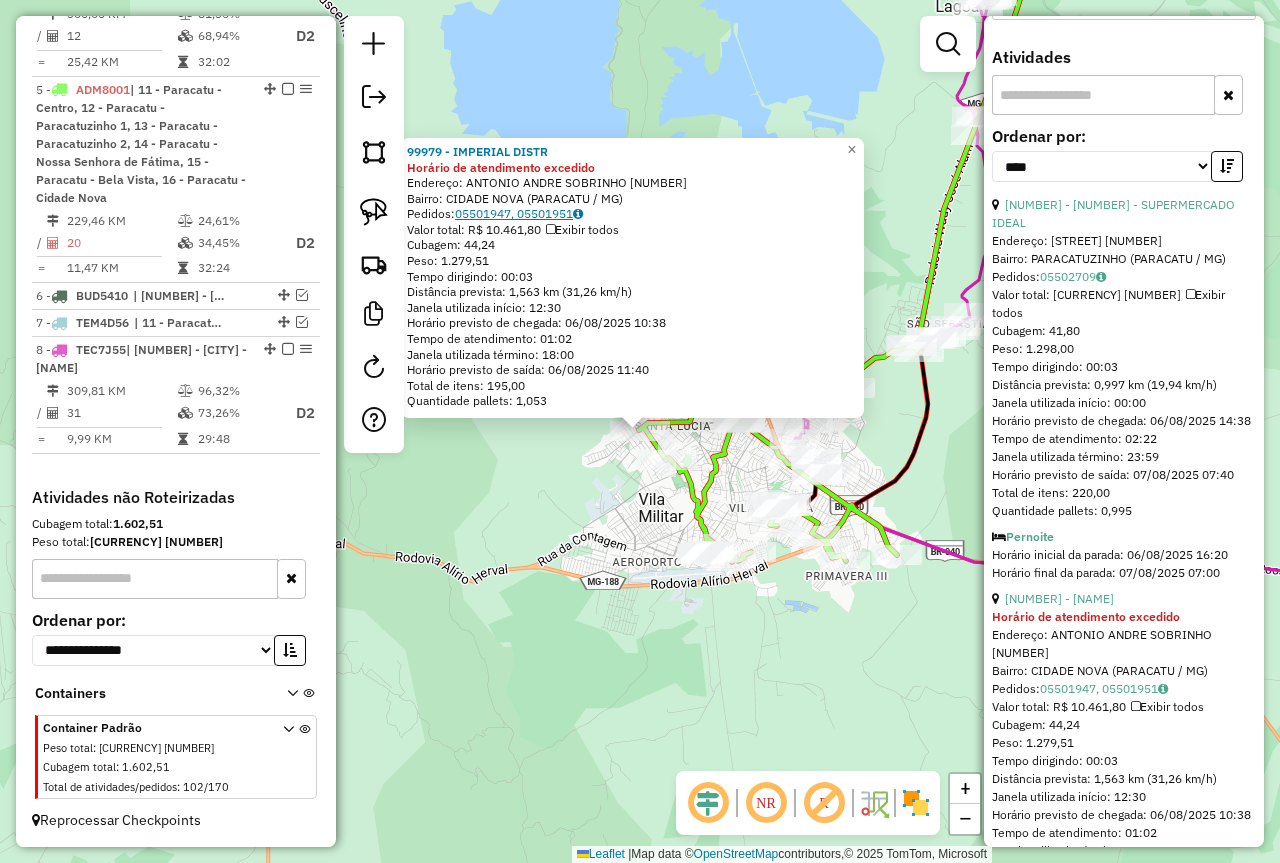 click on "05501947, 05501951" 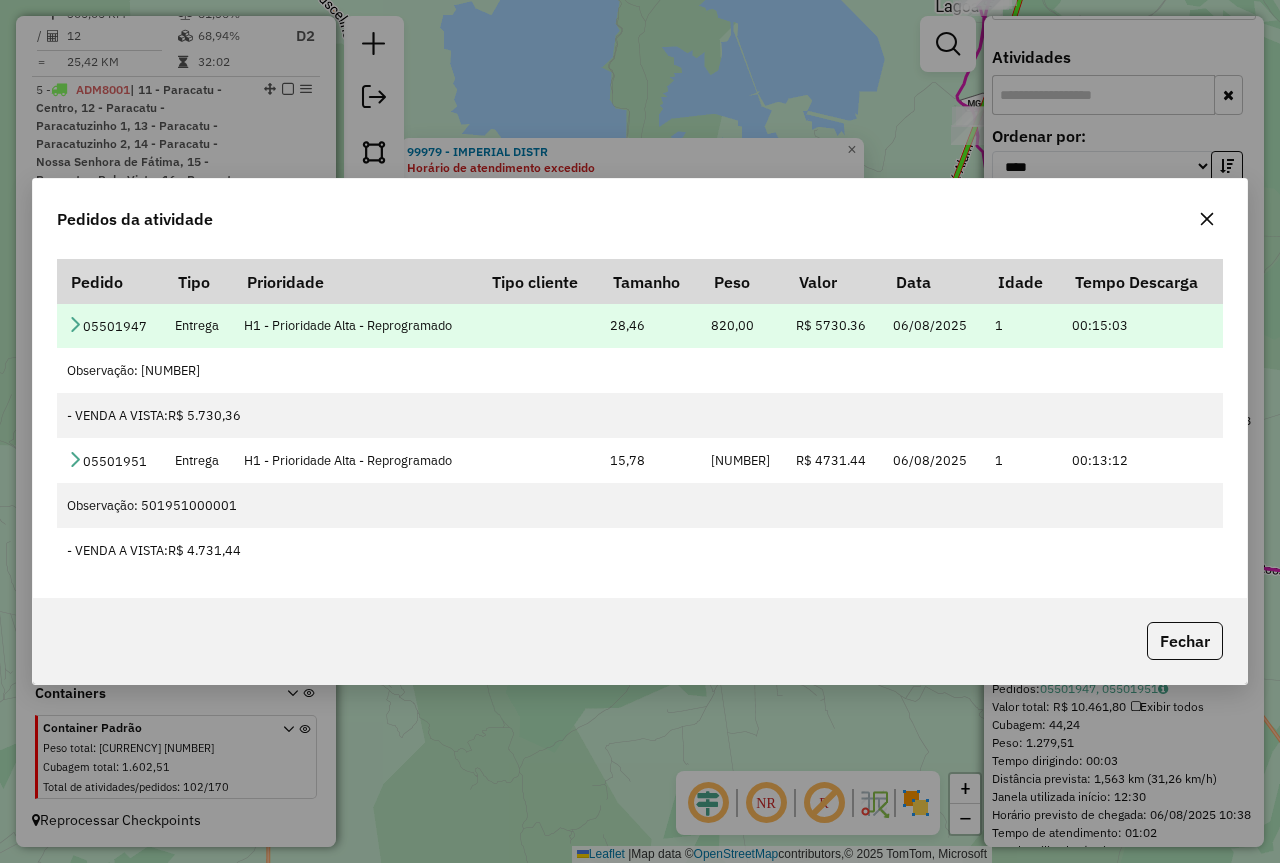 click at bounding box center [75, 324] 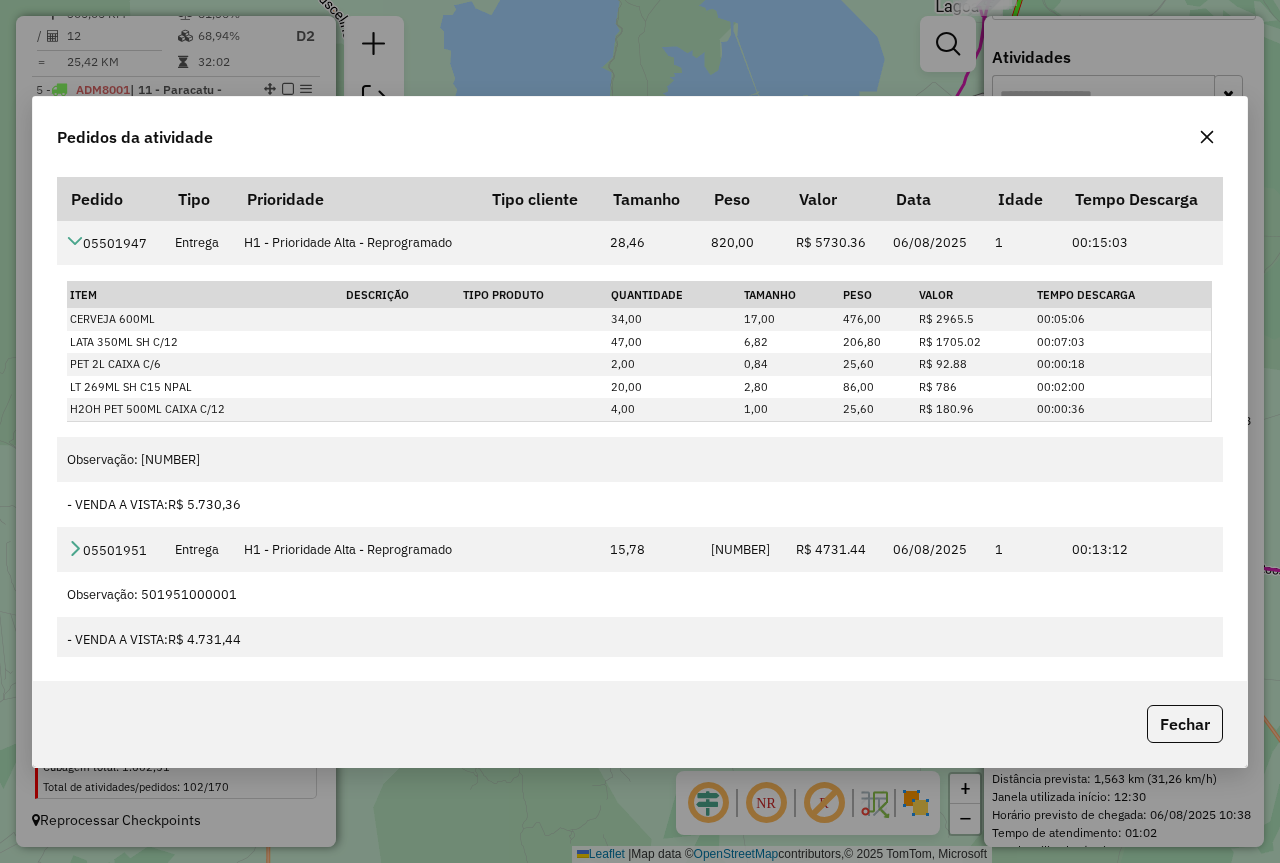 click 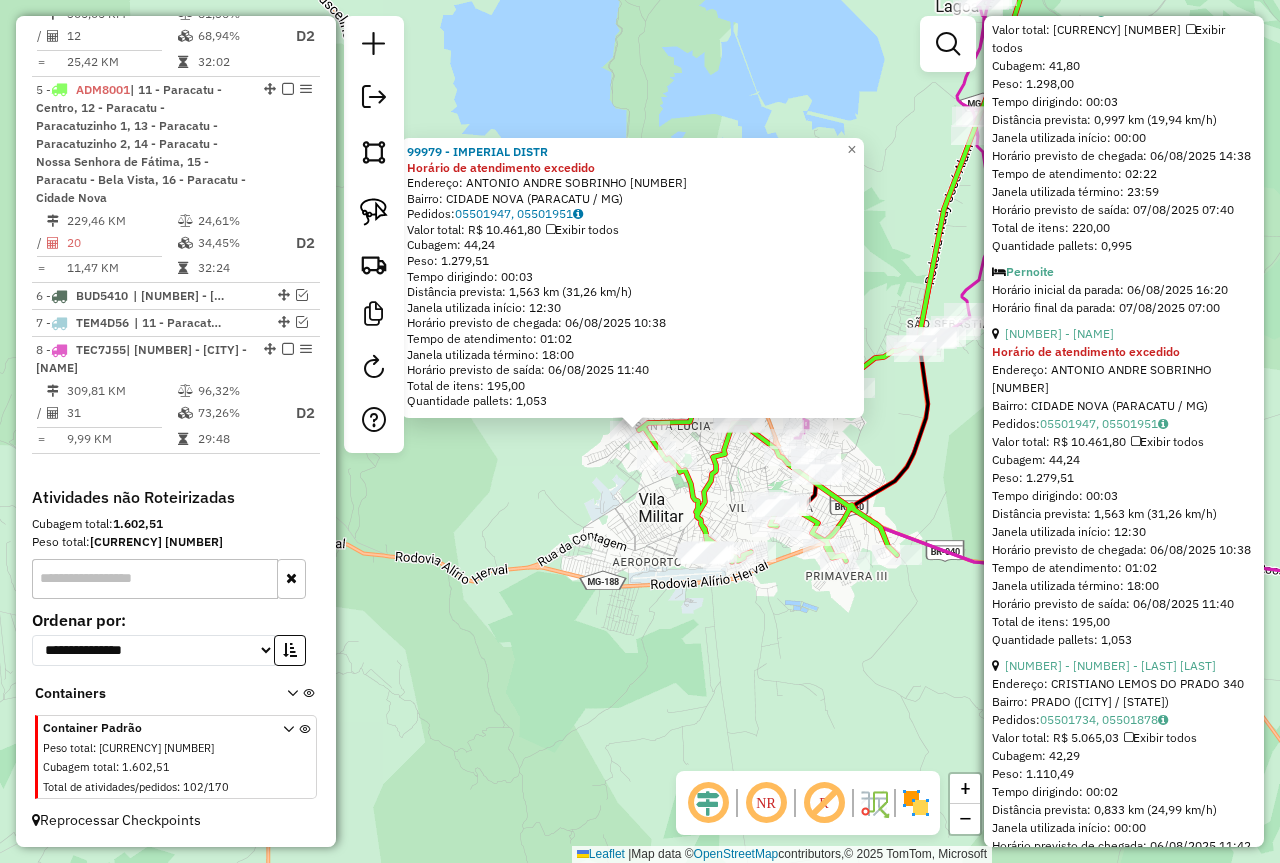 scroll, scrollTop: 1000, scrollLeft: 0, axis: vertical 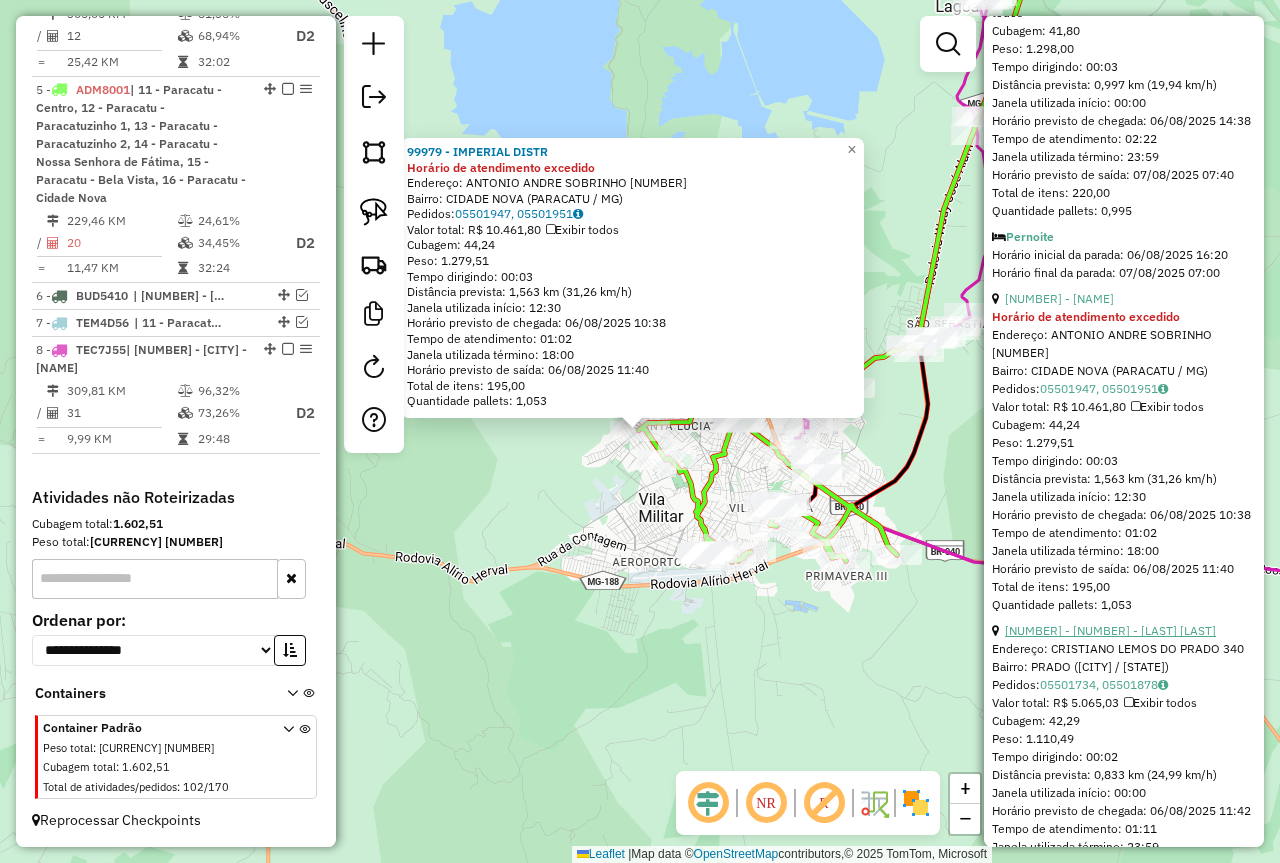 click on "4 - 43770 - BAR DO SERGIO LJ82" at bounding box center [1110, 630] 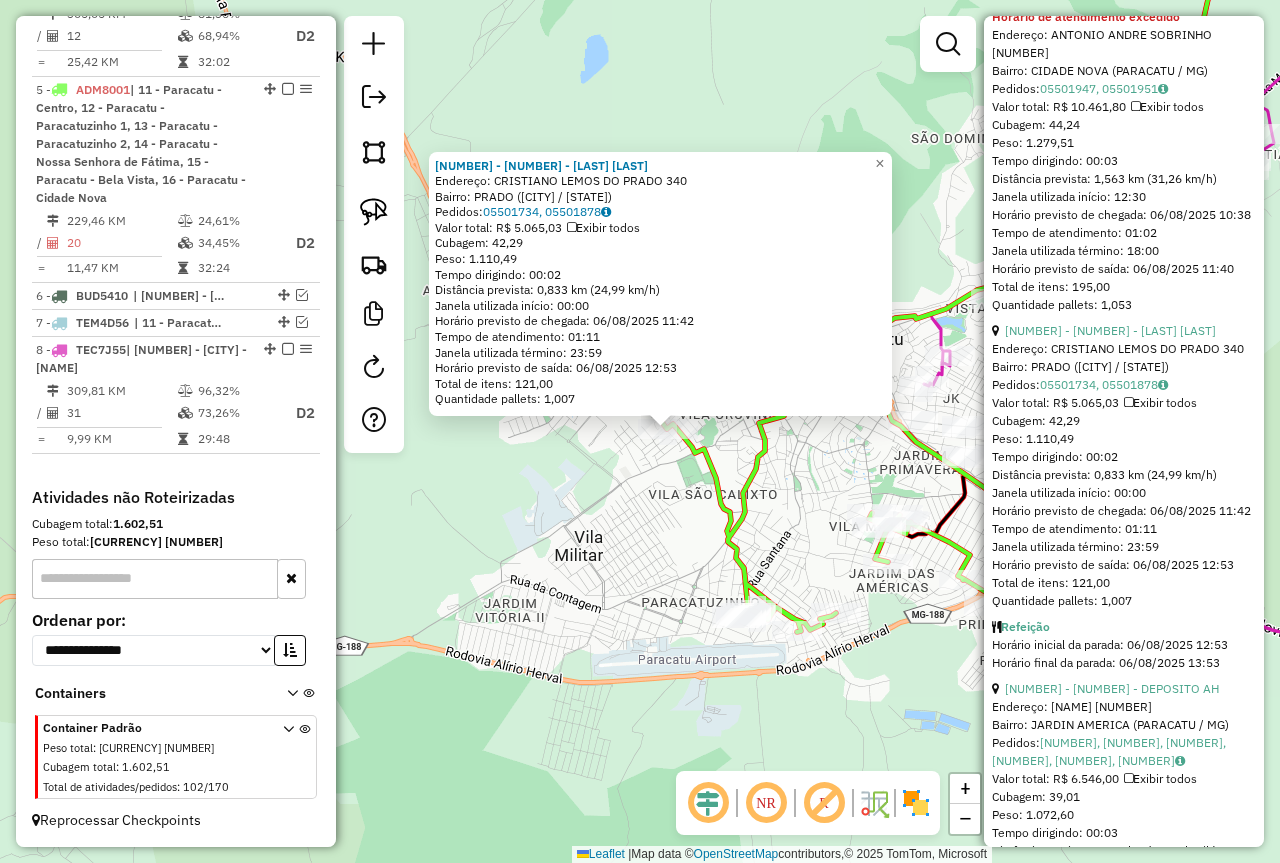 scroll, scrollTop: 1500, scrollLeft: 0, axis: vertical 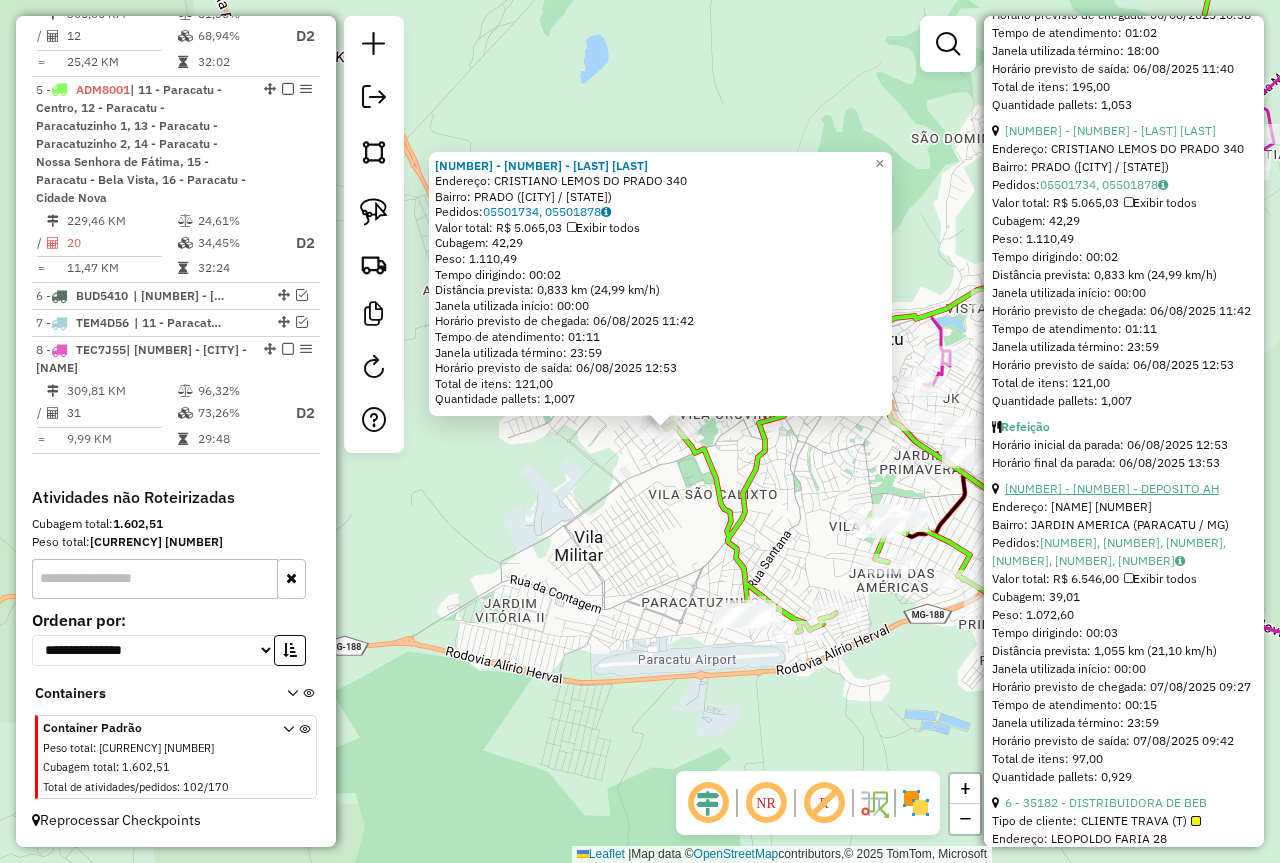 click on "13 - 96660 - DEPOSITO AH" at bounding box center [1112, 488] 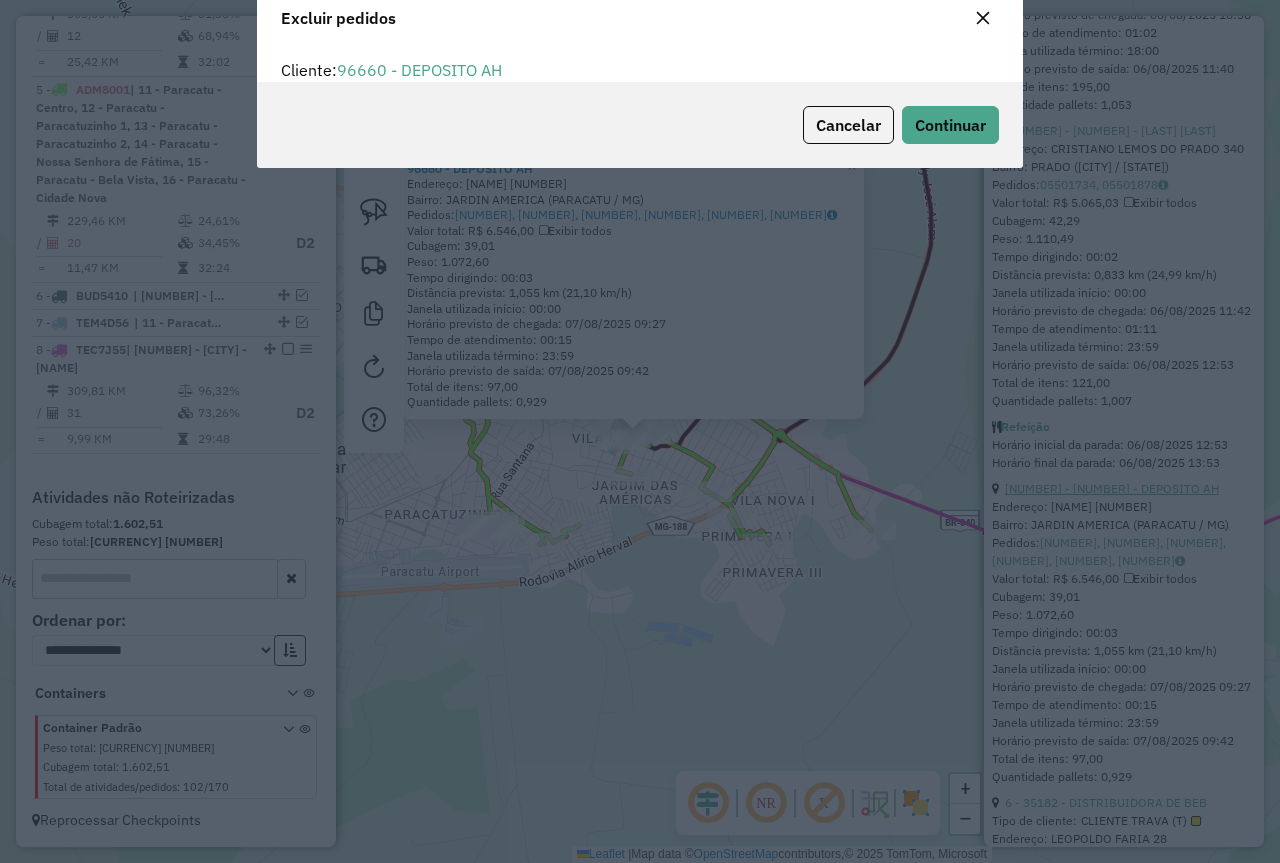 scroll, scrollTop: 12, scrollLeft: 6, axis: both 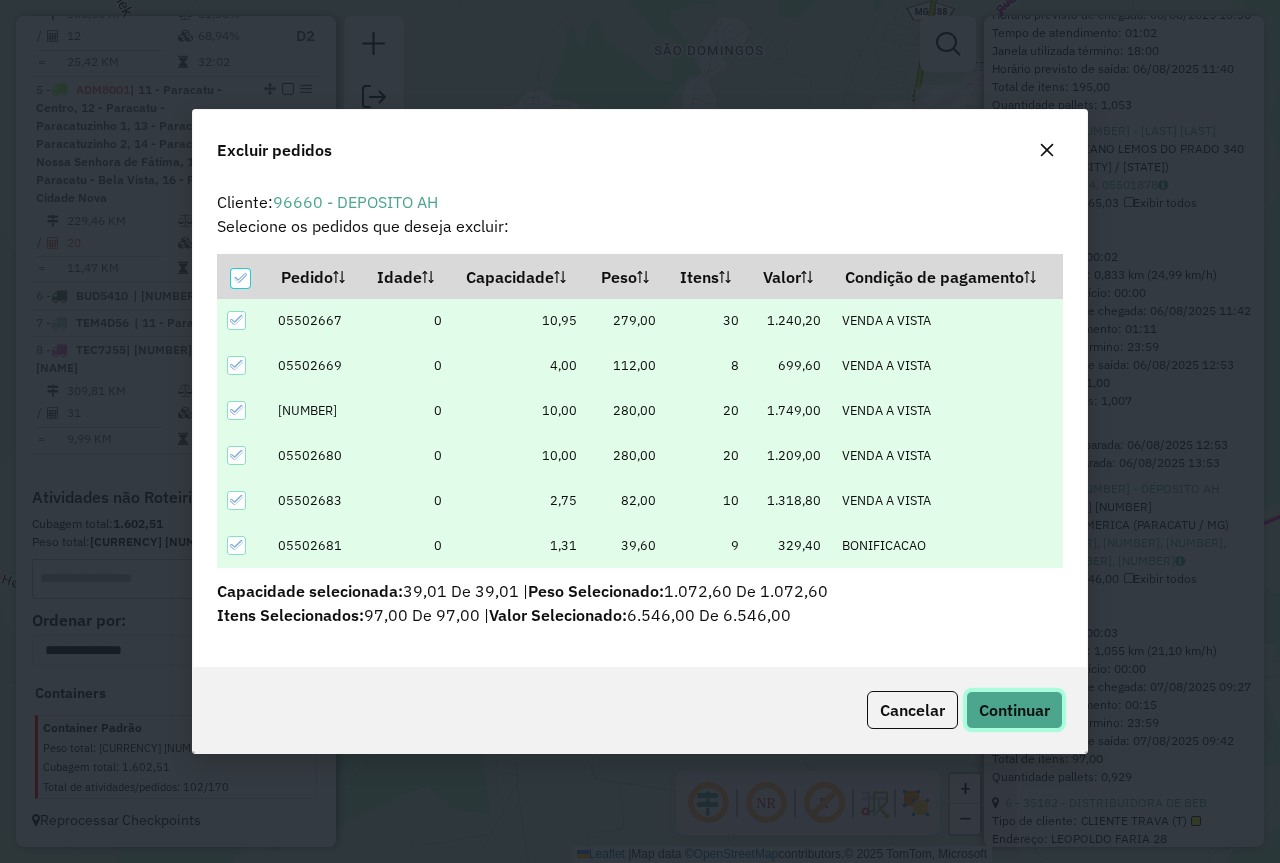 click on "Continuar" 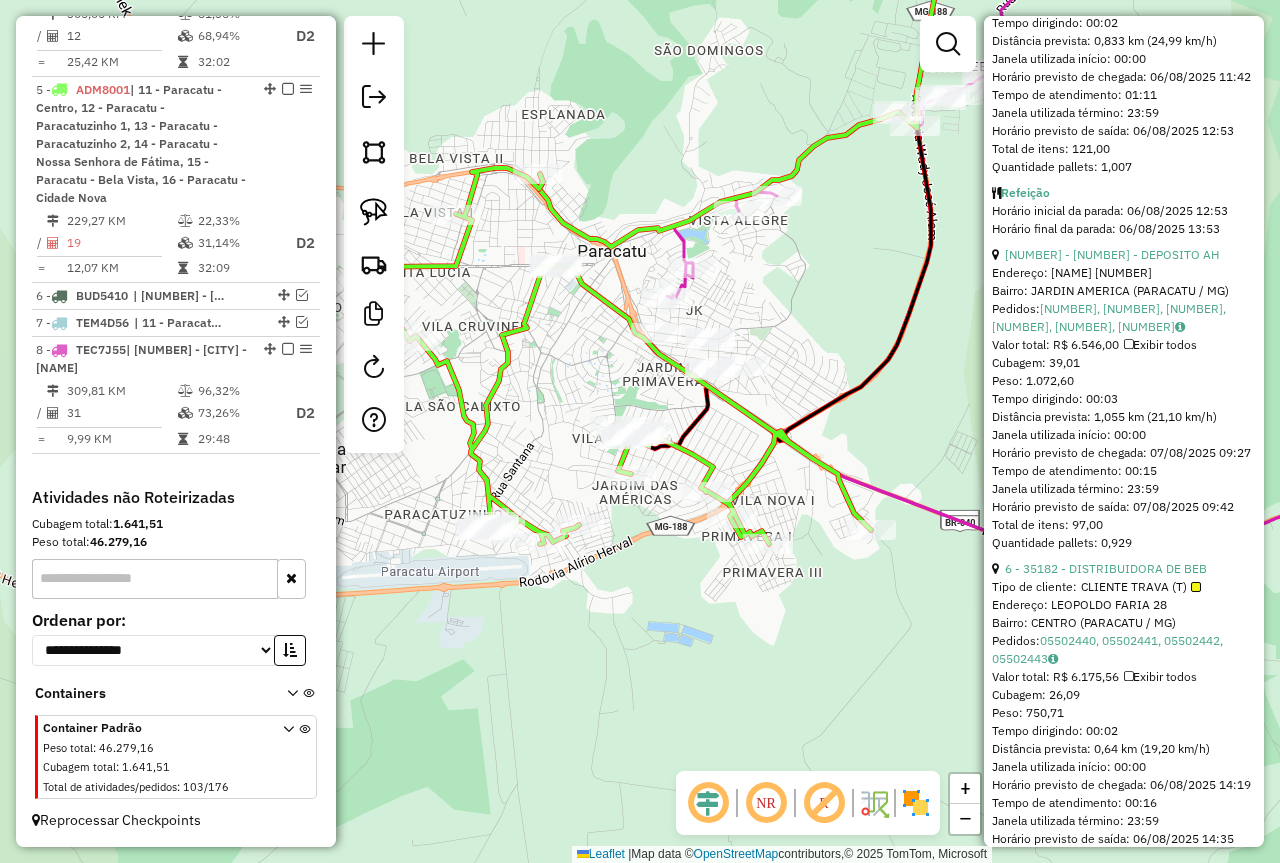 scroll, scrollTop: 1916, scrollLeft: 0, axis: vertical 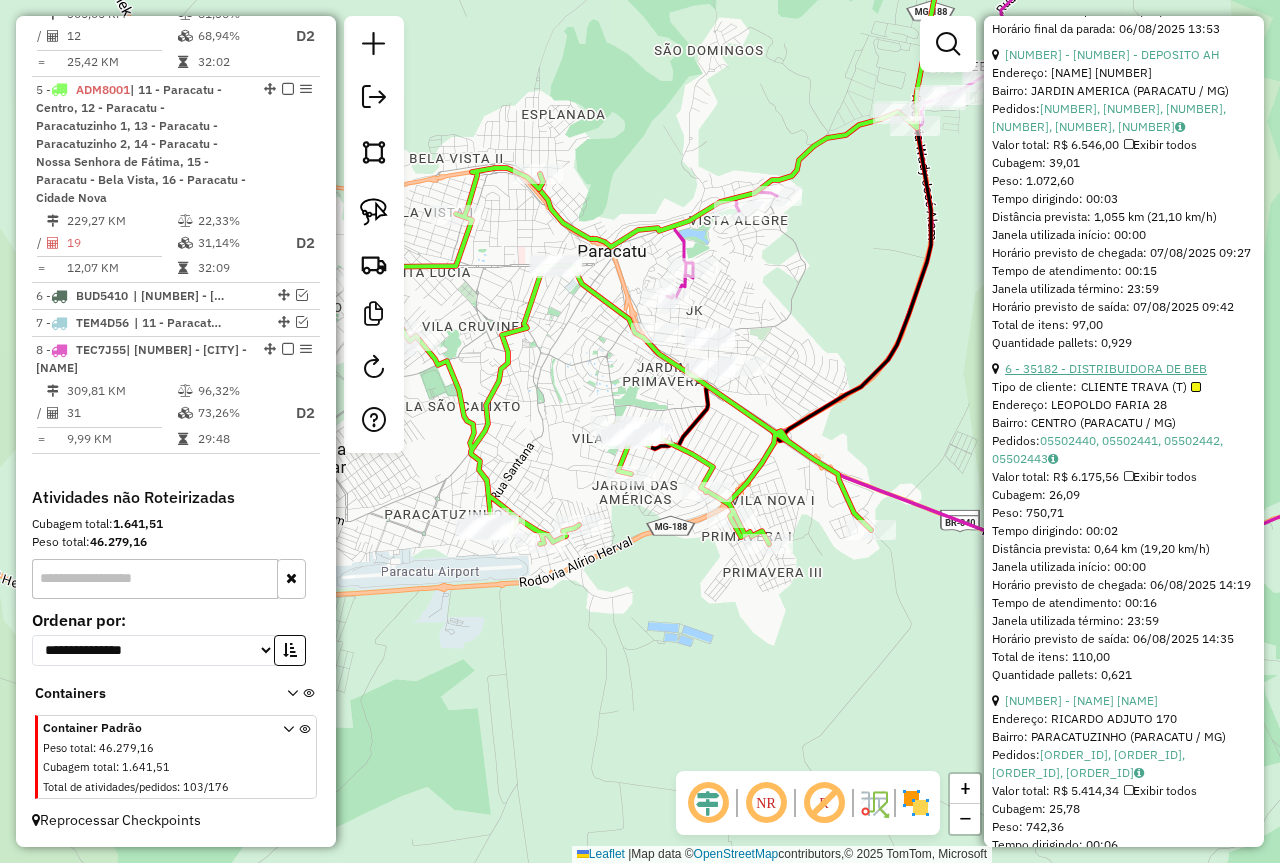 click on "6 - 35182 - DISTRIBUIDORA DE BEB" at bounding box center [1106, 368] 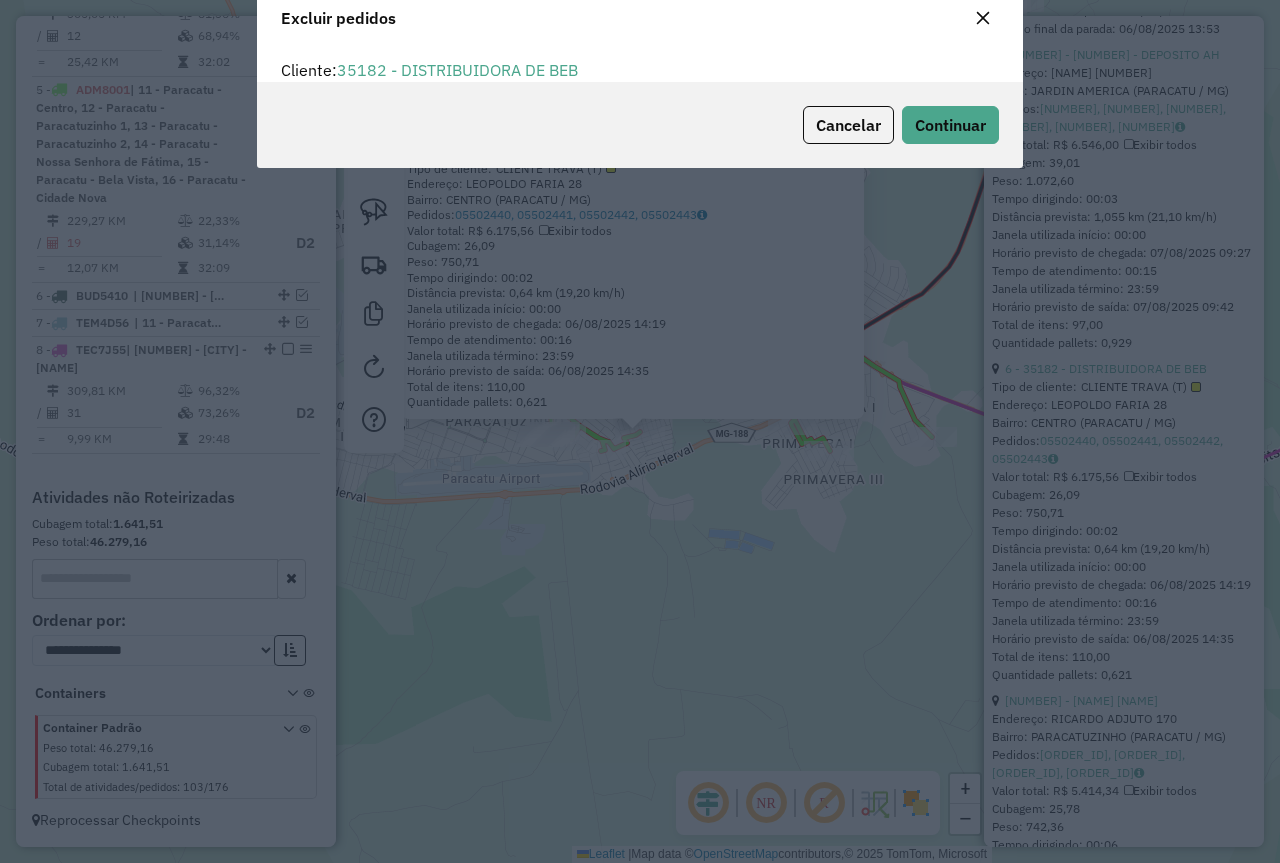 scroll, scrollTop: 82, scrollLeft: 0, axis: vertical 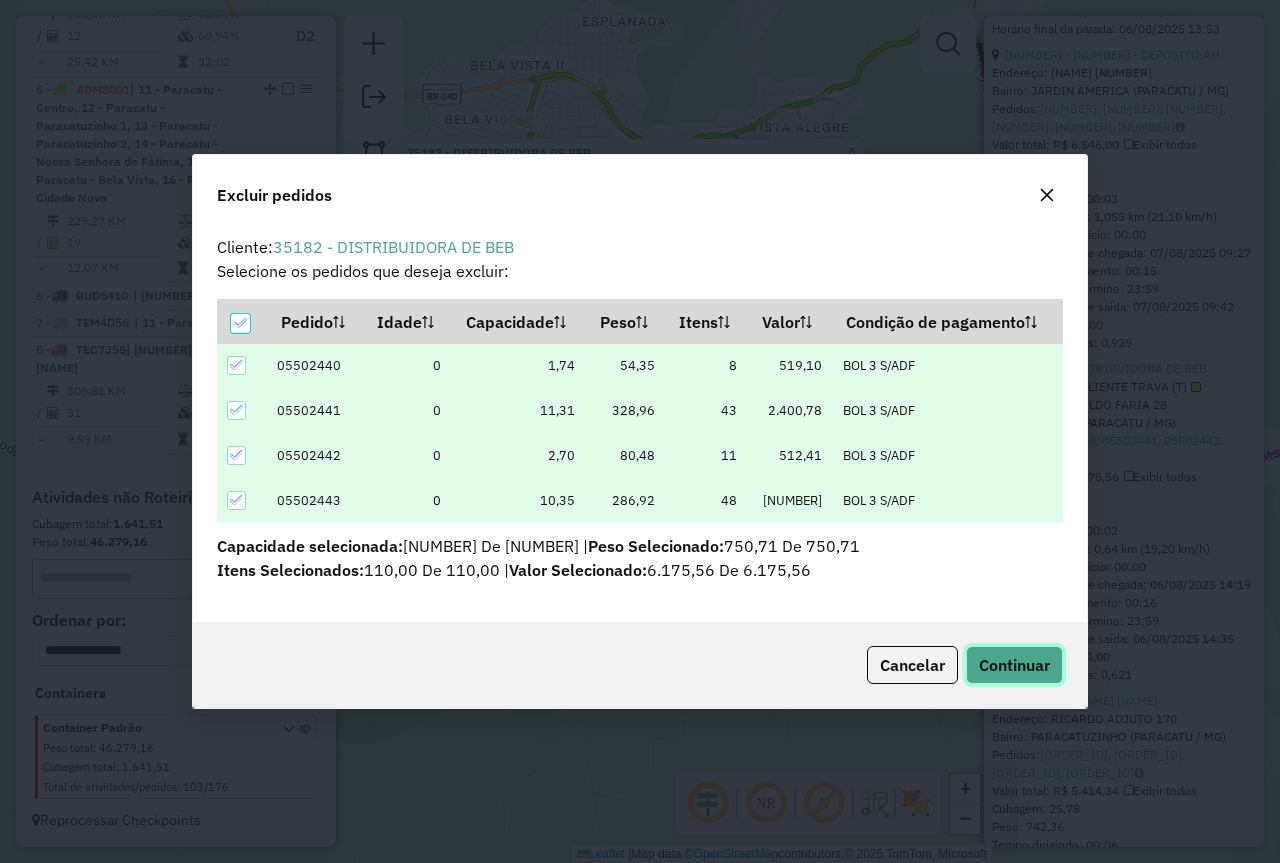 click on "Continuar" 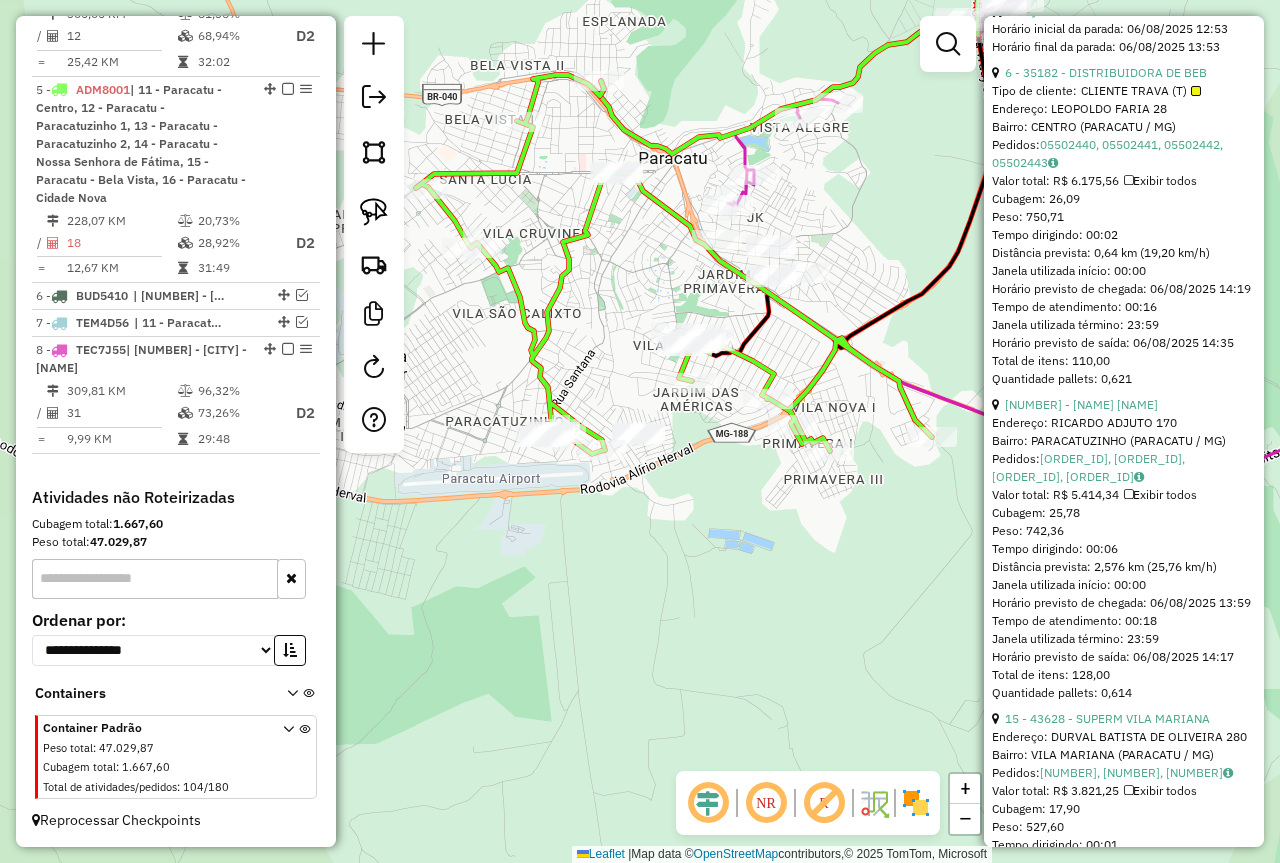 scroll, scrollTop: 500, scrollLeft: 0, axis: vertical 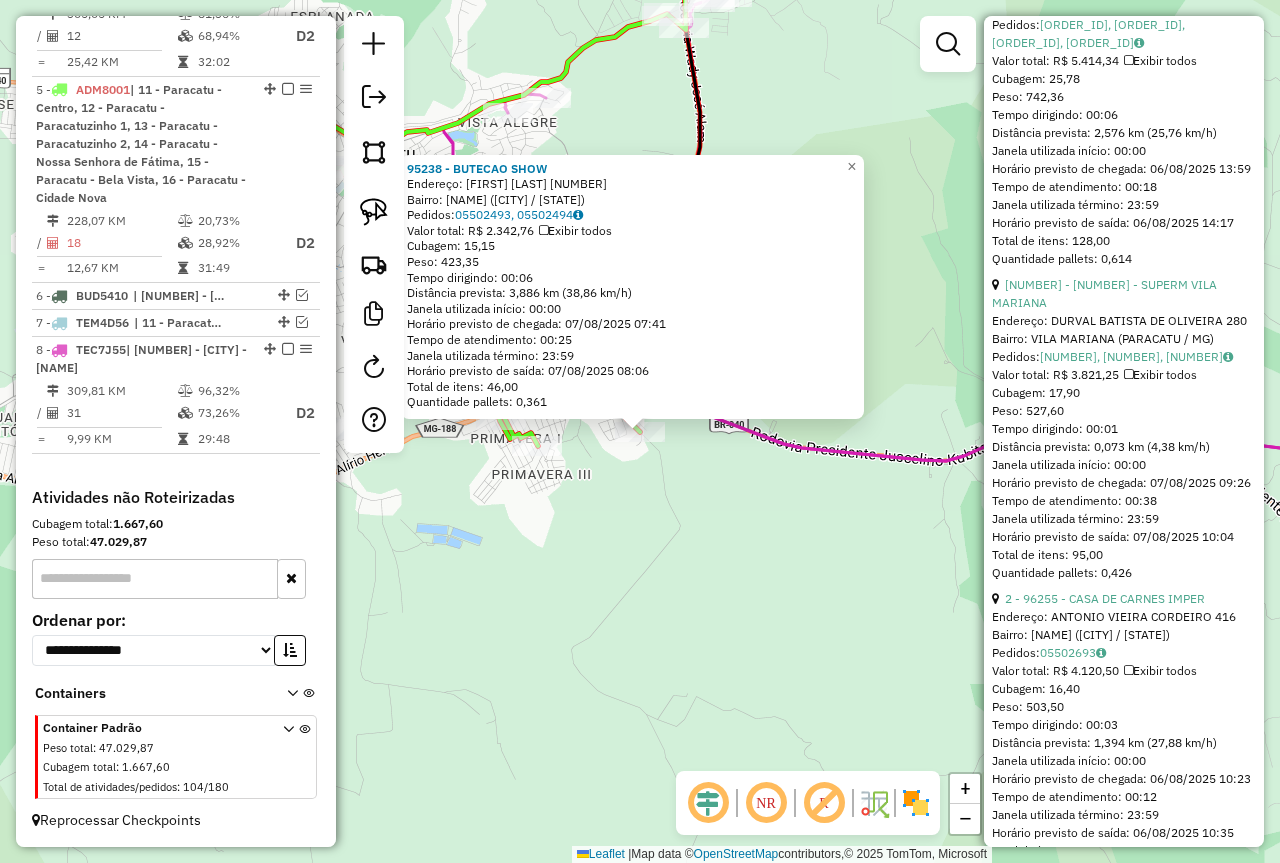 click on "6 - 53191 - SUPERMERCADO IDEAL  Endereço:  SARA COSTA RORIZ 213   Bairro: PARACATUZINHO (PARACATU / MG)   Pedidos:  05502709   Valor total: R$ 9.438,00   Exibir todos   Cubagem: 41,80  Peso: 1.298,00  Tempo dirigindo: 00:01   Distância prevista: 0,429 km (25,74 km/h)   Janela utilizada início: 00:00   Horário previsto de chegada: 06/08/2025 14:18   Tempo de atendimento: 02:22   Janela utilizada término: 23:59   Horário previsto de saída: 07/08/2025 07:20   Total de itens: 220,00   Quantidade pallets: 0,995   Pernoite  Horário inicial da parada: 06/08/2025 16:20   Horário final da parada: 07/08/2025 07:00     3 - 99979 - IMPERIAL DISTR Horário de atendimento excedido  Endereço:  ANTONIO ANDRE SOBRINHO 199   Bairro: CIDADE NOVA (PARACATU / MG)   Pedidos:  05501947, 05501951   Valor total: R$ 10.461,80   Exibir todos   Cubagem: 44,24  Peso: 1.279,51  Tempo dirigindo: 00:03   Distância prevista: 1,563 km (31,26 km/h)   Janela utilizada início: 12:30   Tempo de atendimento: 01:02      Pedidos:" at bounding box center (1124, 1774) 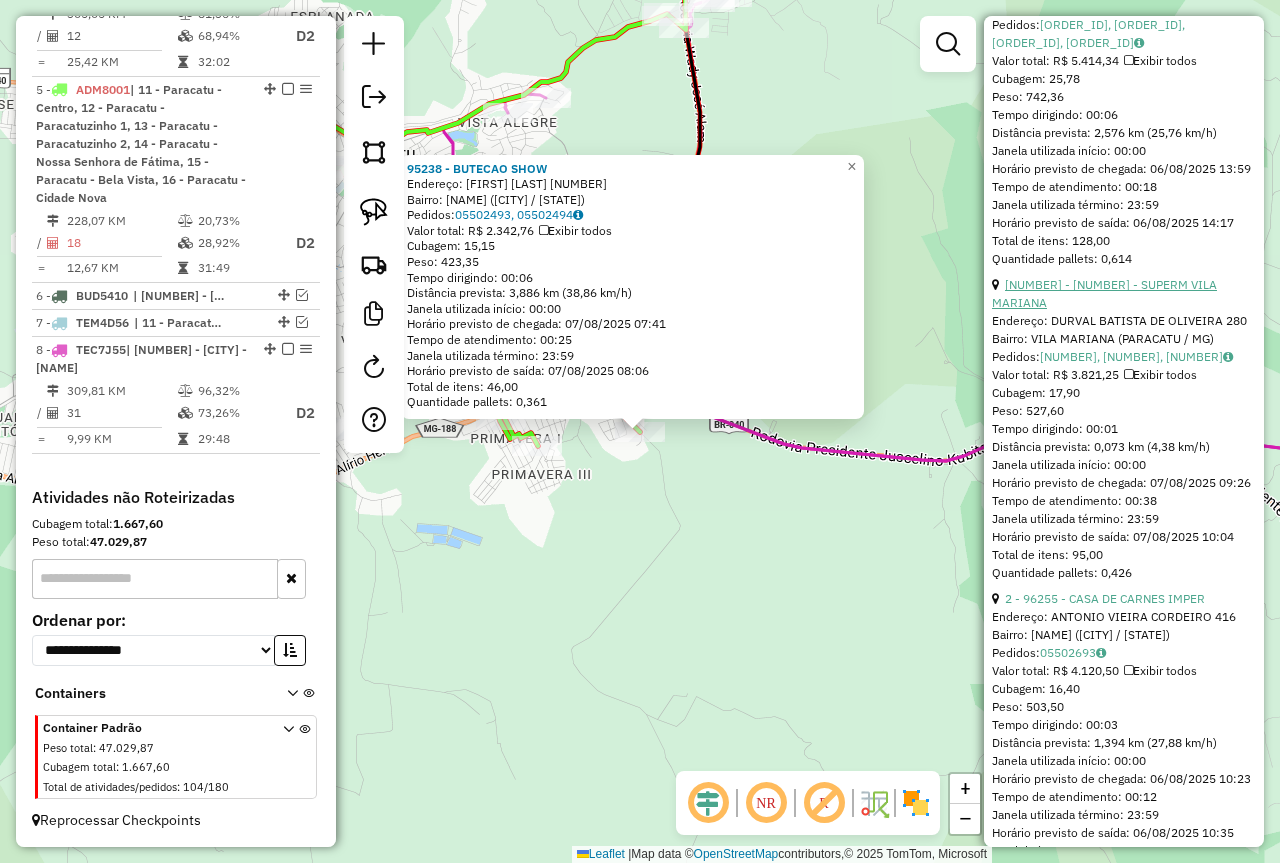 click on "14 - 43628 - SUPERM VILA MARIANA" at bounding box center (1104, 293) 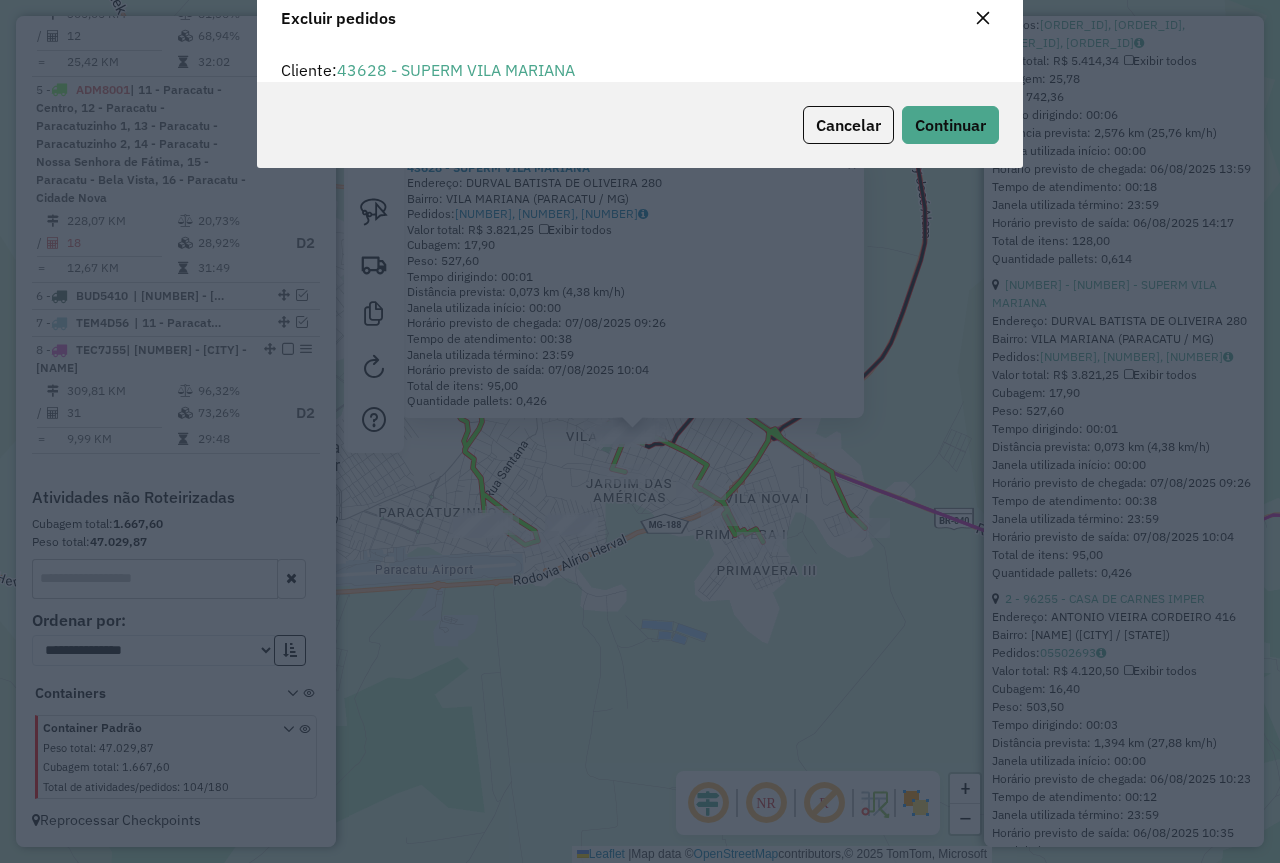 scroll, scrollTop: 82, scrollLeft: 0, axis: vertical 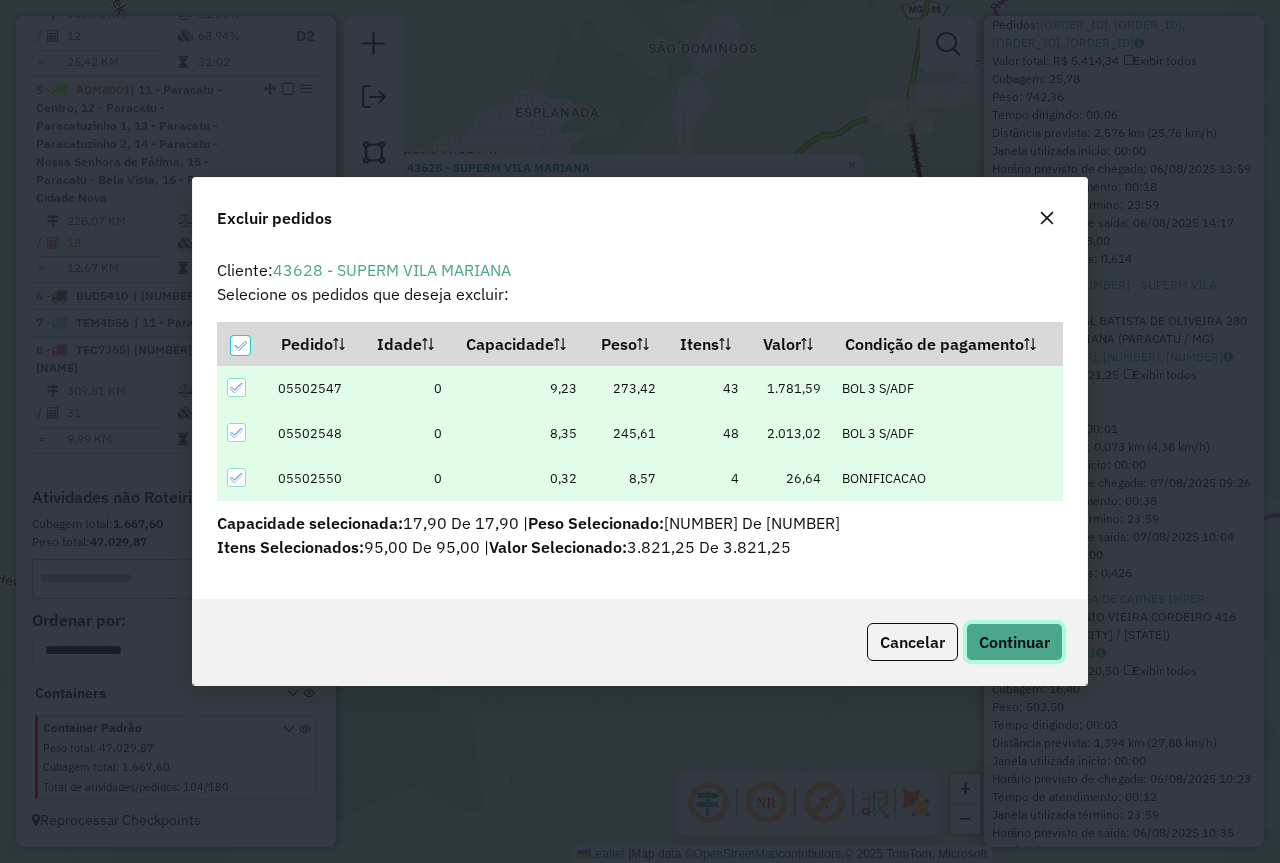 click on "Continuar" 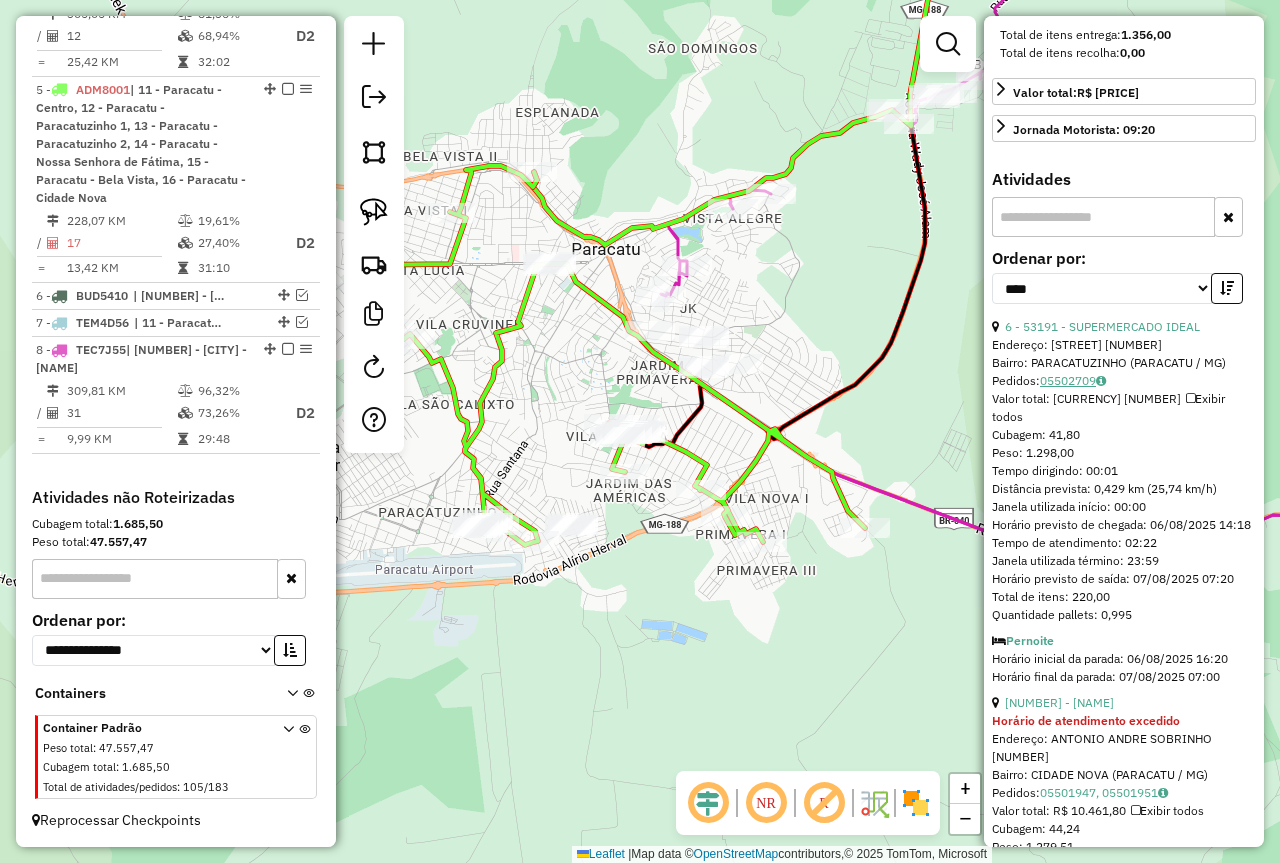 scroll, scrollTop: 584, scrollLeft: 0, axis: vertical 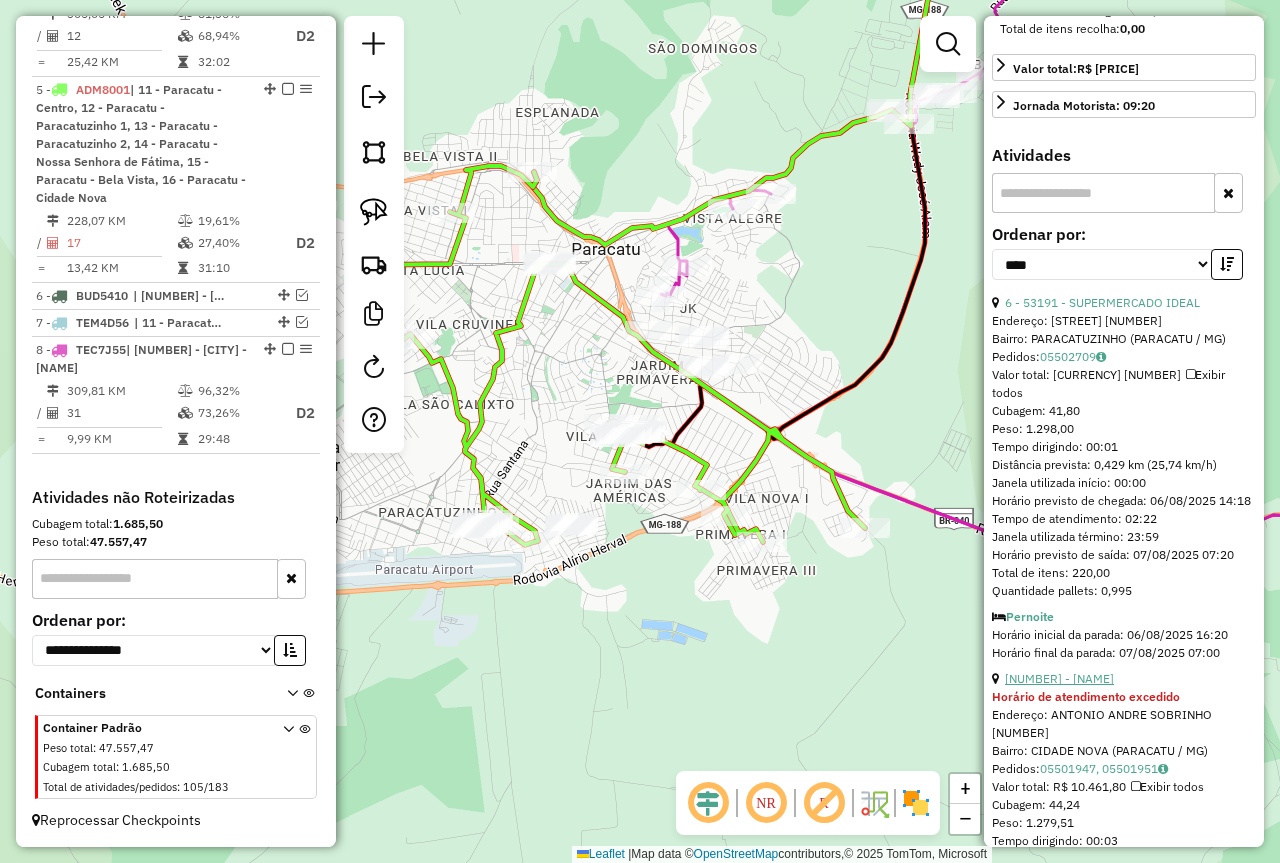 click on "3 - 99979 - IMPERIAL DISTR" at bounding box center [1059, 678] 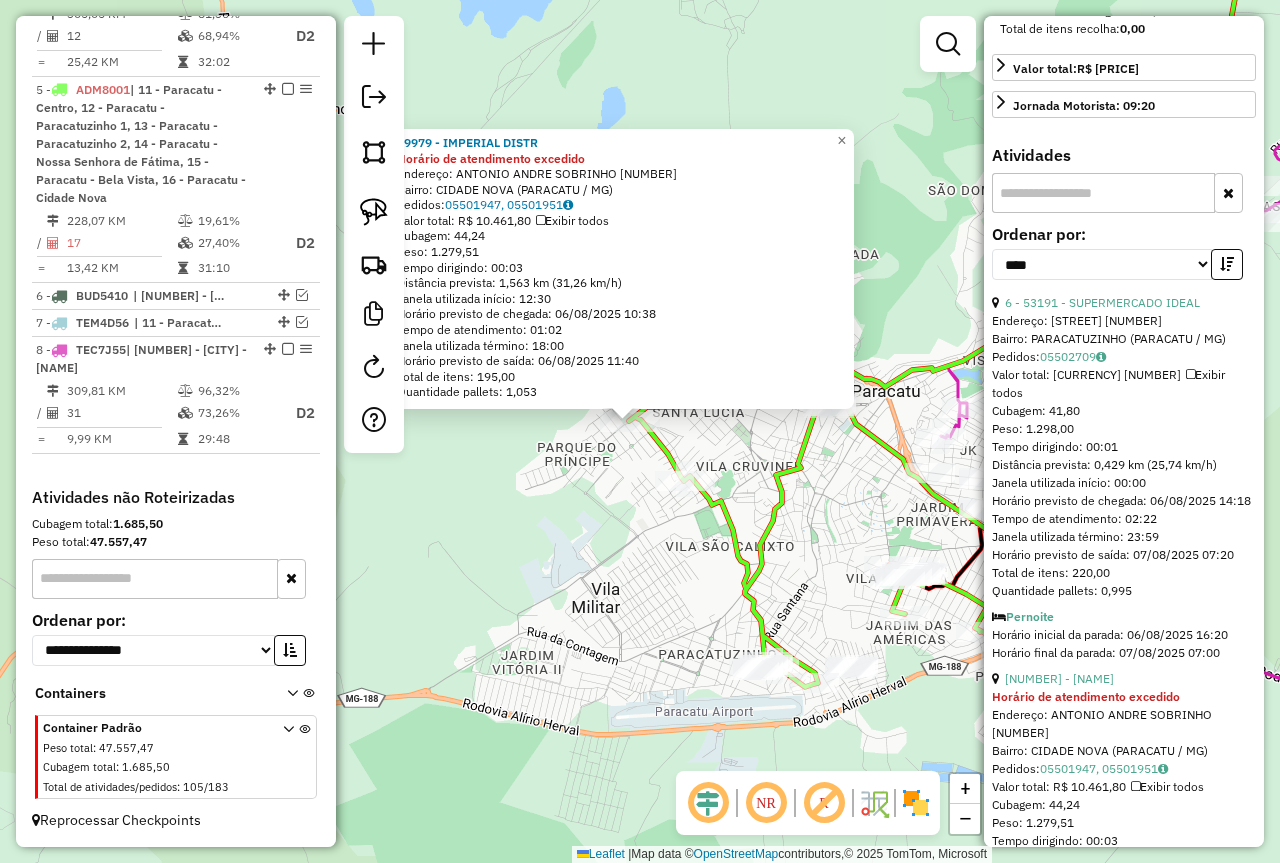 drag, startPoint x: 810, startPoint y: 531, endPoint x: 735, endPoint y: 442, distance: 116.38728 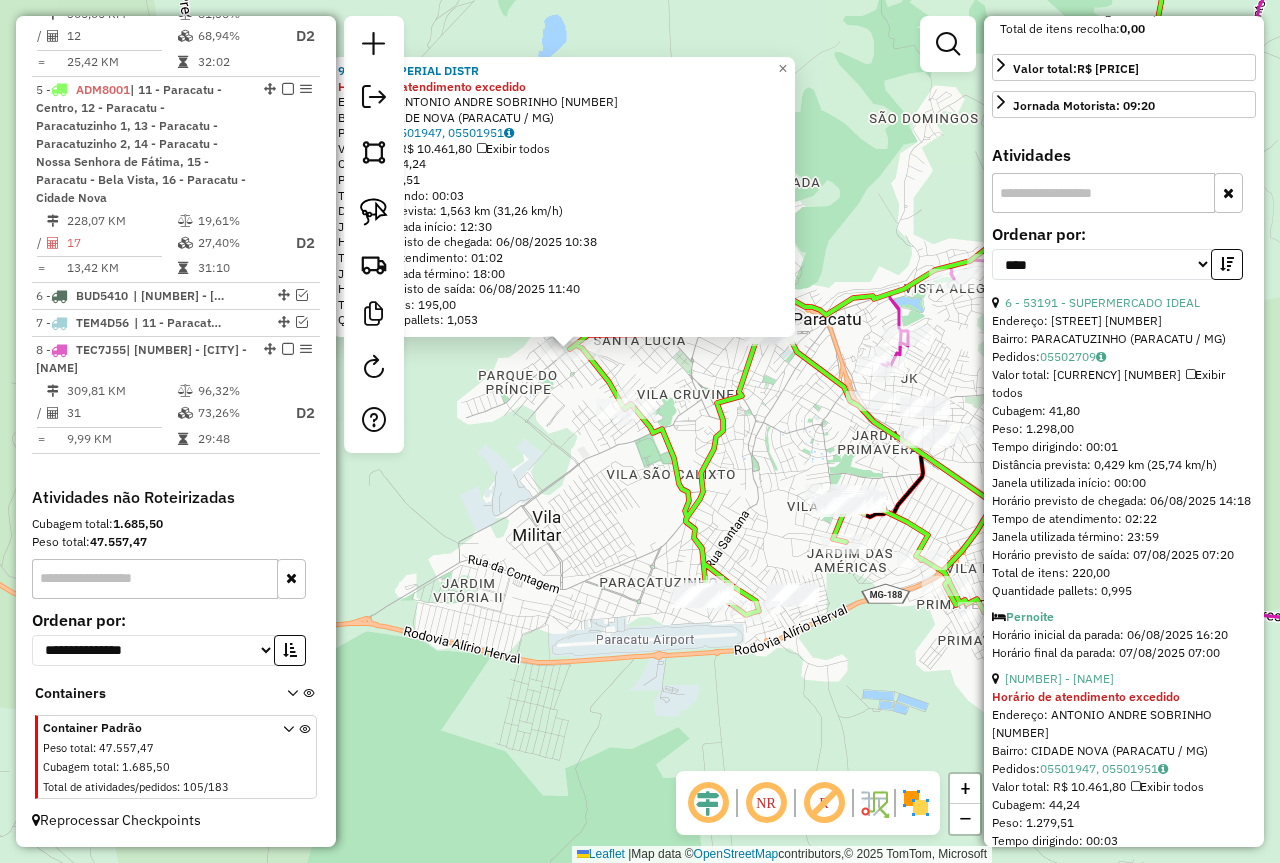 drag, startPoint x: 891, startPoint y: 619, endPoint x: 810, endPoint y: 569, distance: 95.189285 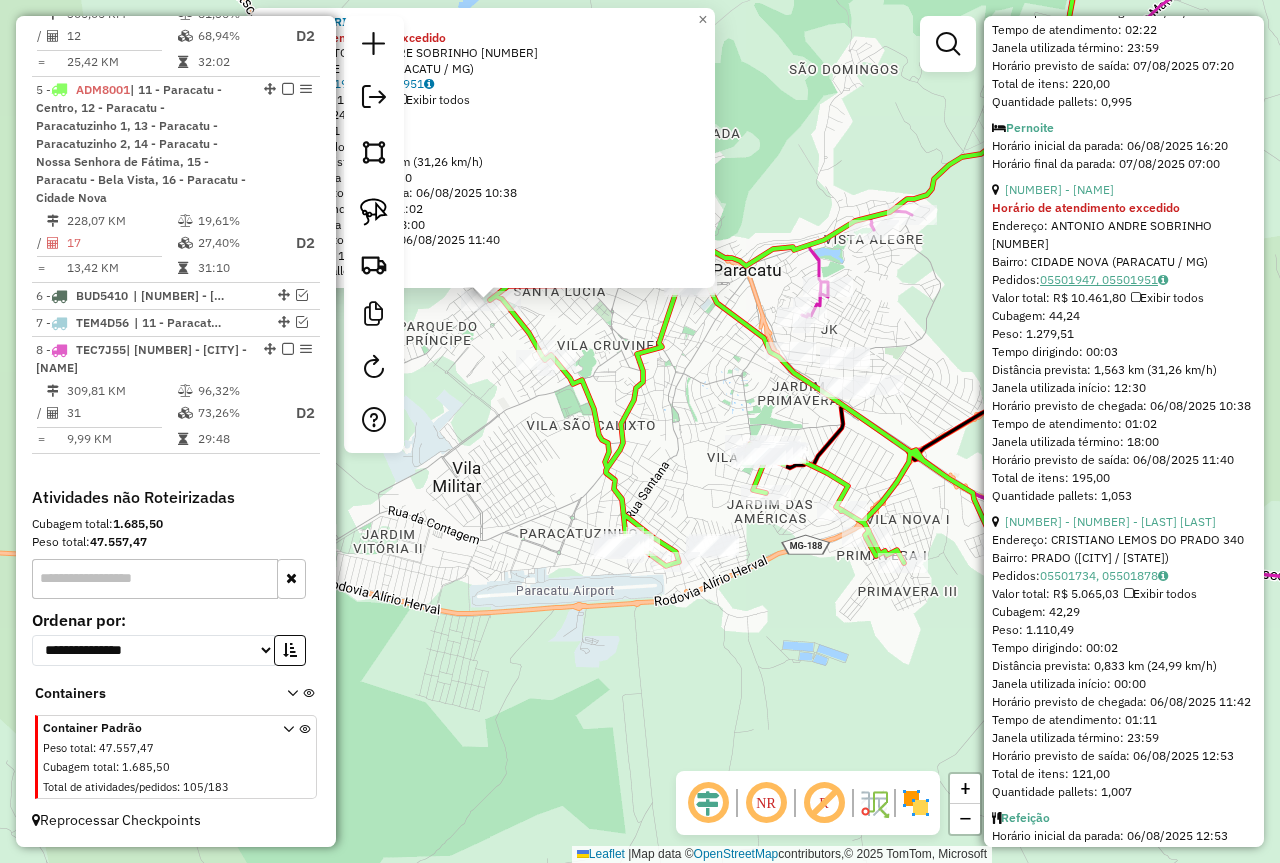 scroll, scrollTop: 1084, scrollLeft: 0, axis: vertical 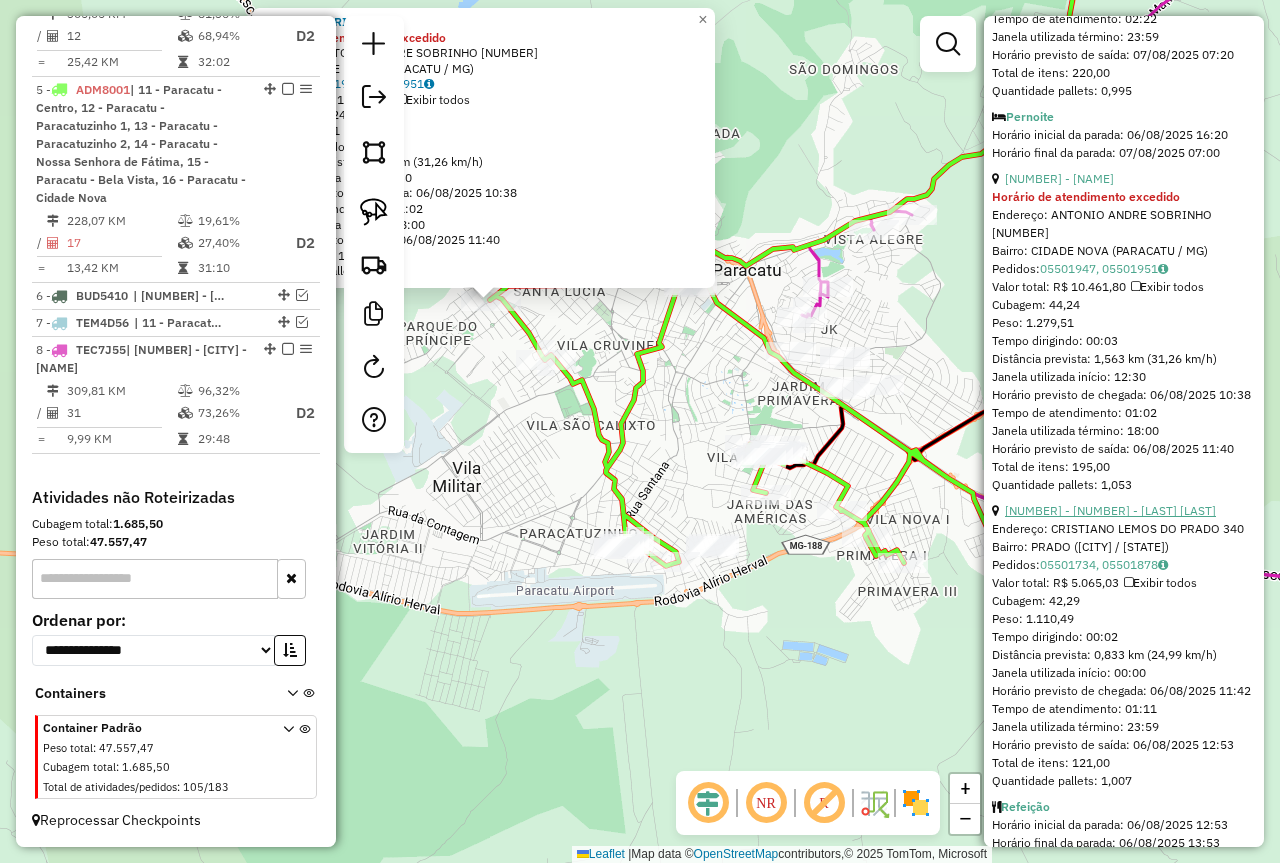 click on "4 - 43770 - BAR DO SERGIO LJ82" at bounding box center [1110, 510] 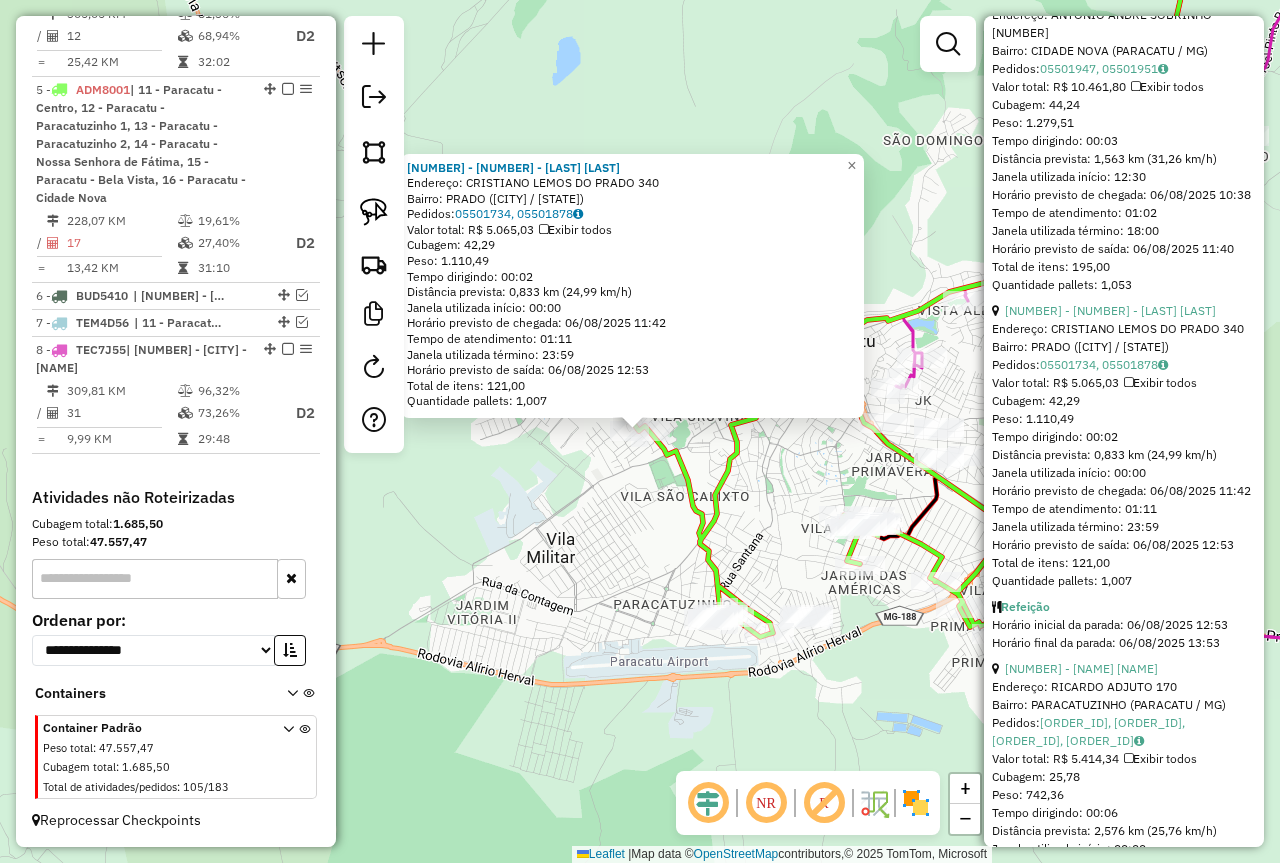 scroll, scrollTop: 1384, scrollLeft: 0, axis: vertical 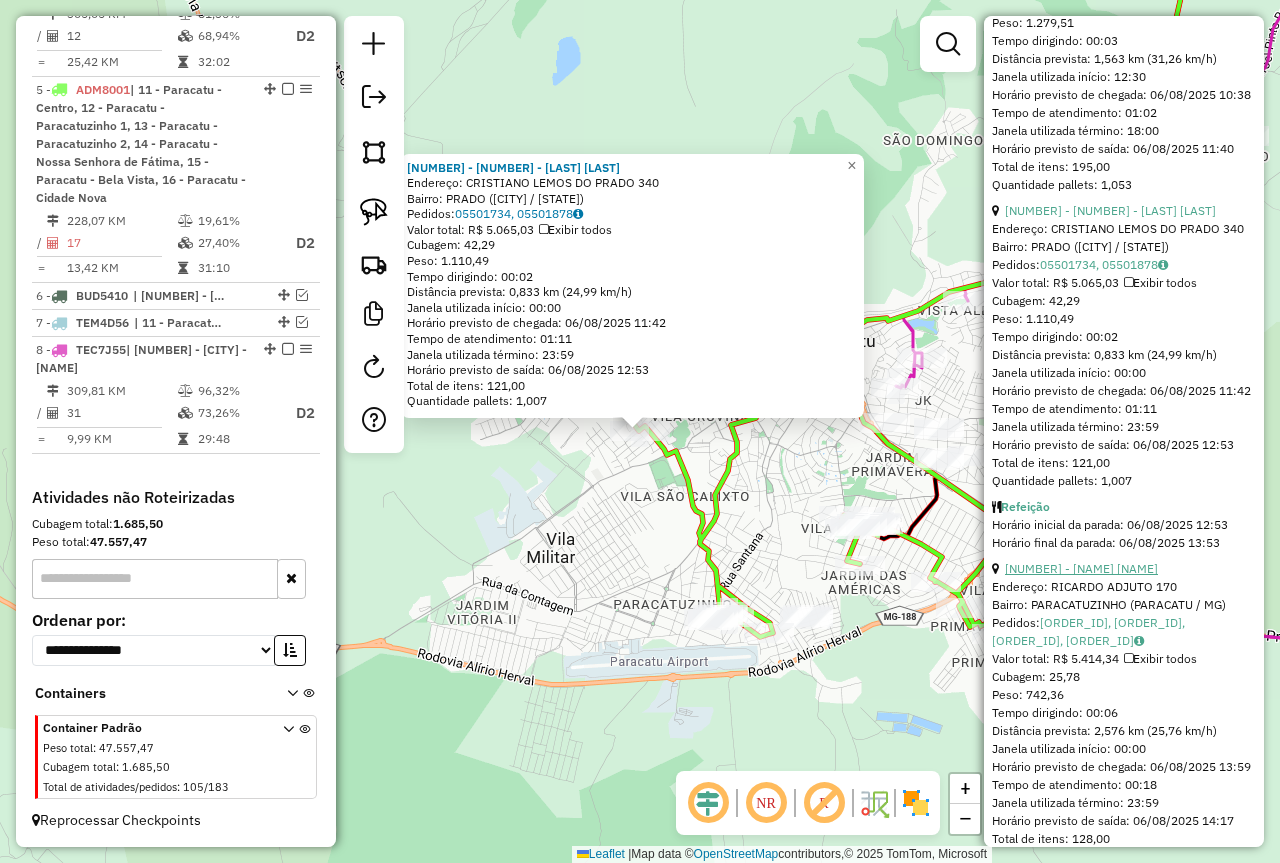 click on "5 - 98954 - DISTRIBUIDORA PEDRA" at bounding box center (1081, 568) 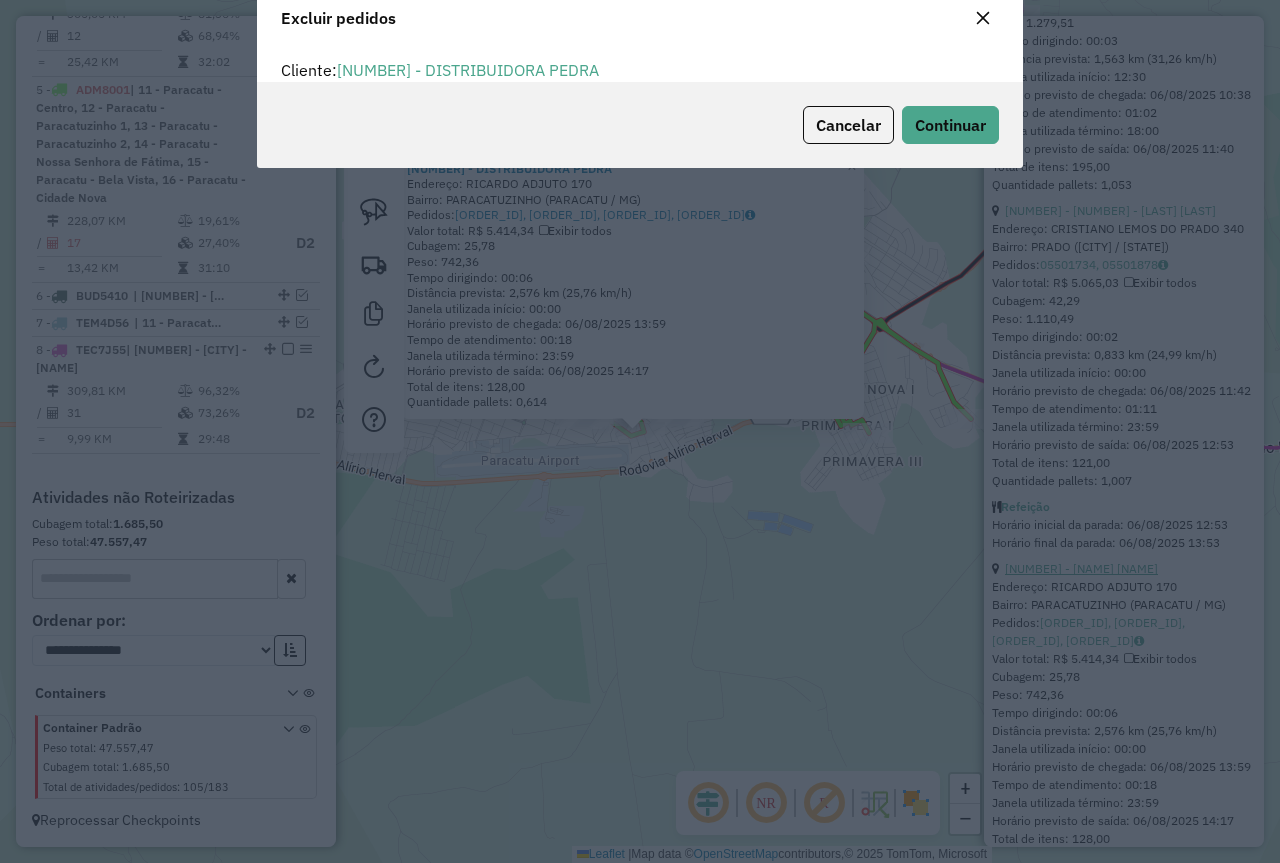 scroll, scrollTop: 82, scrollLeft: 0, axis: vertical 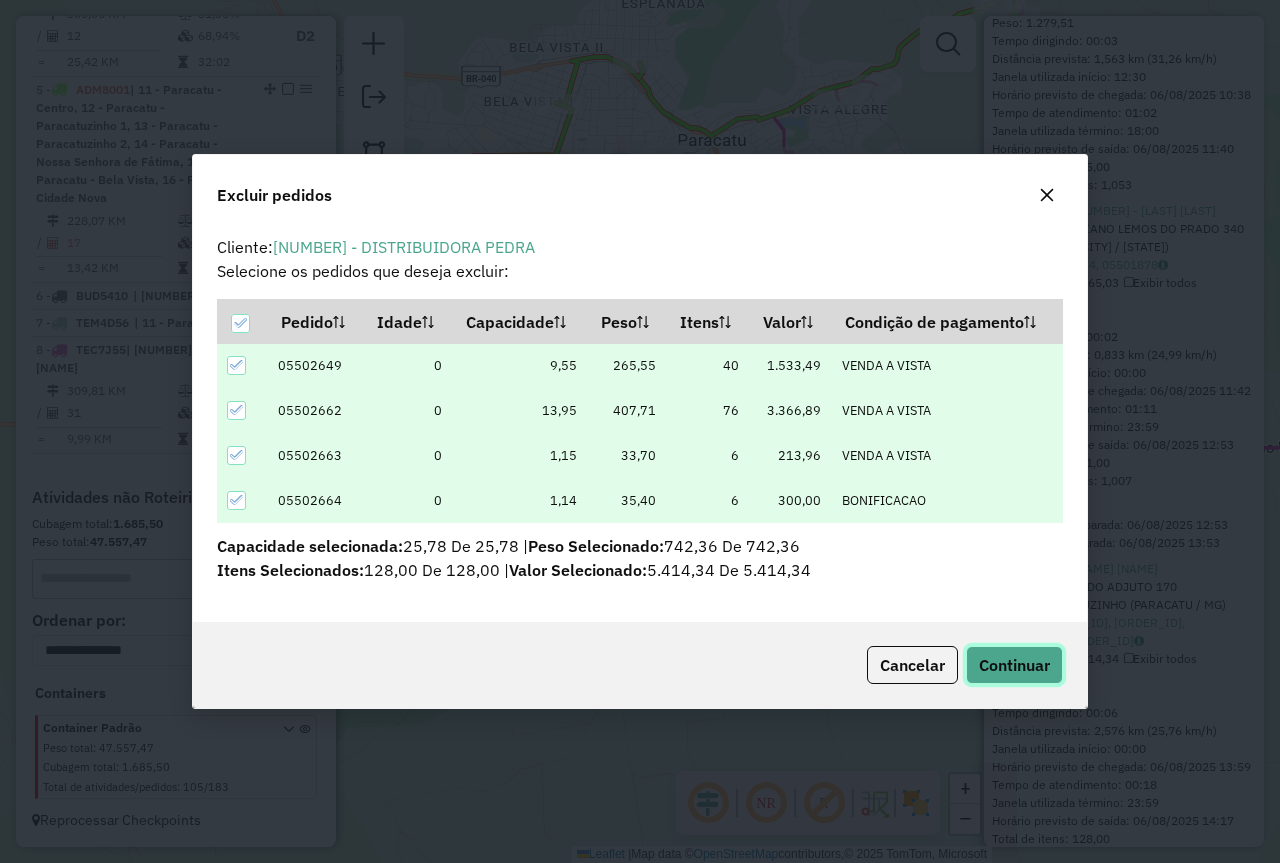 click on "Continuar" 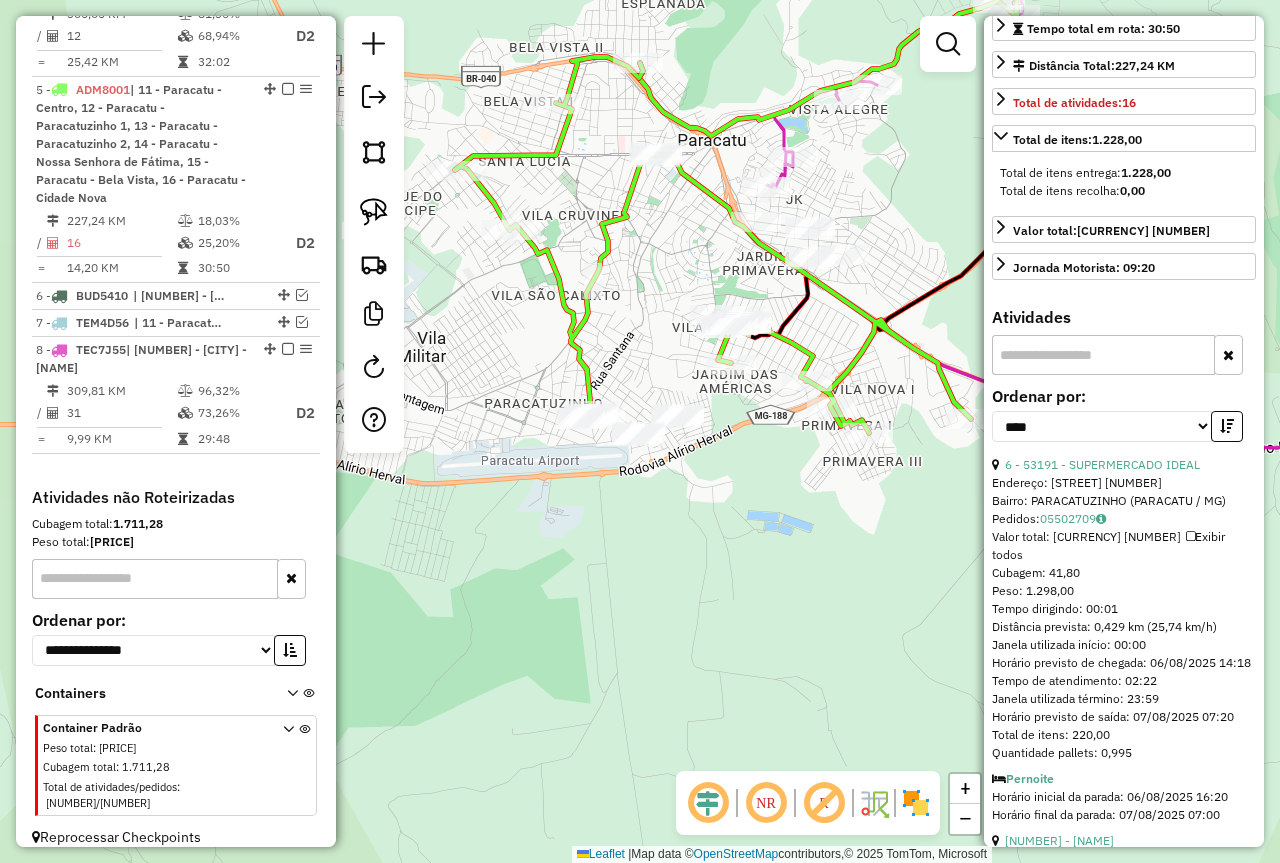 scroll, scrollTop: 500, scrollLeft: 0, axis: vertical 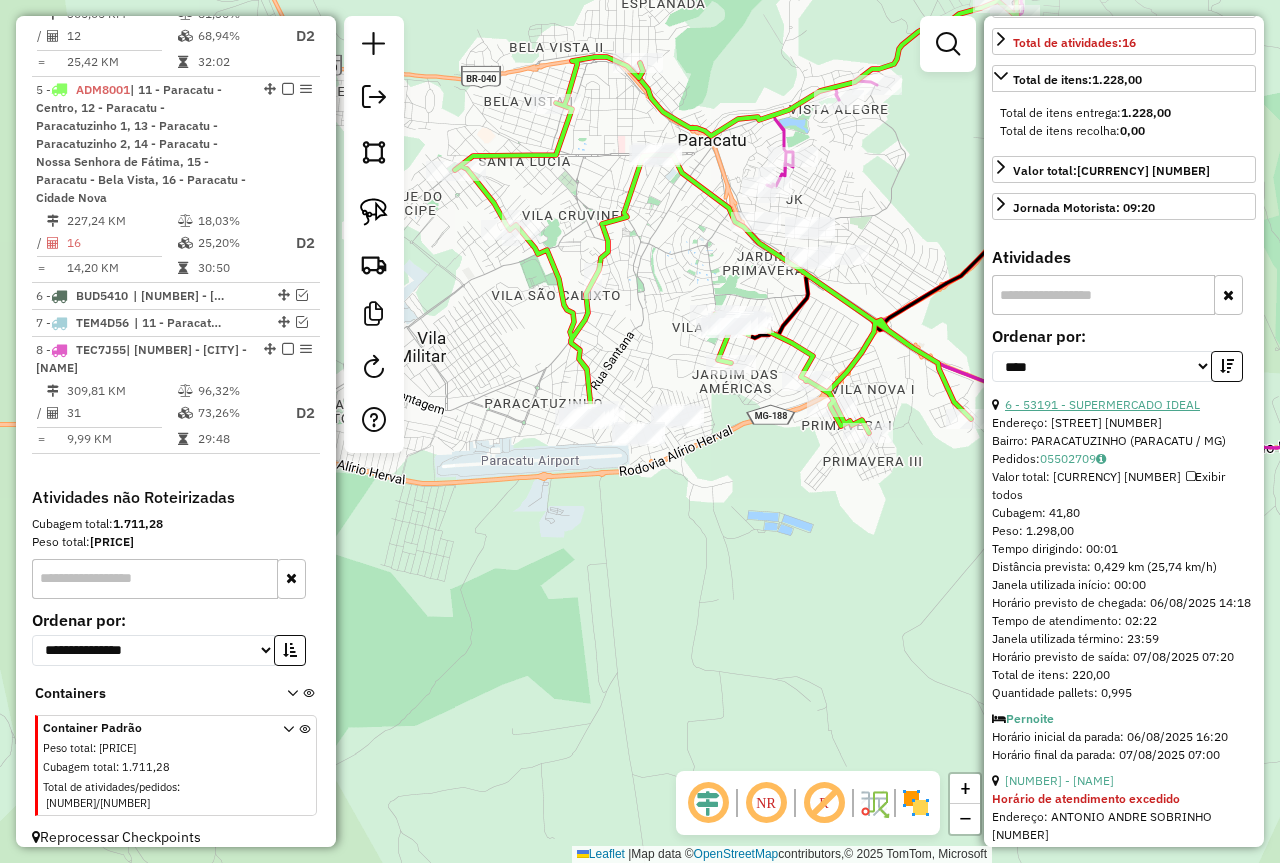 click on "6 - 53191 - SUPERMERCADO IDEAL" at bounding box center (1102, 404) 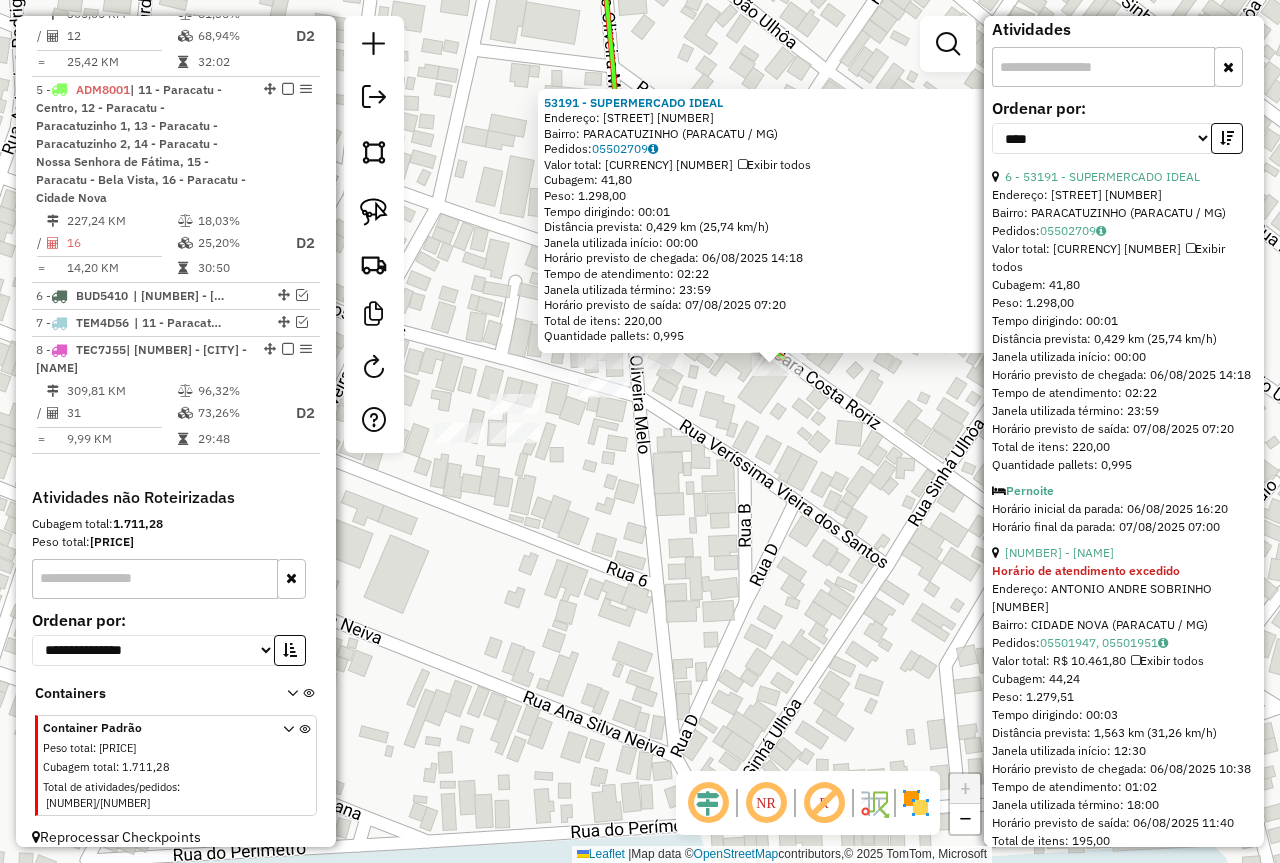 scroll, scrollTop: 800, scrollLeft: 0, axis: vertical 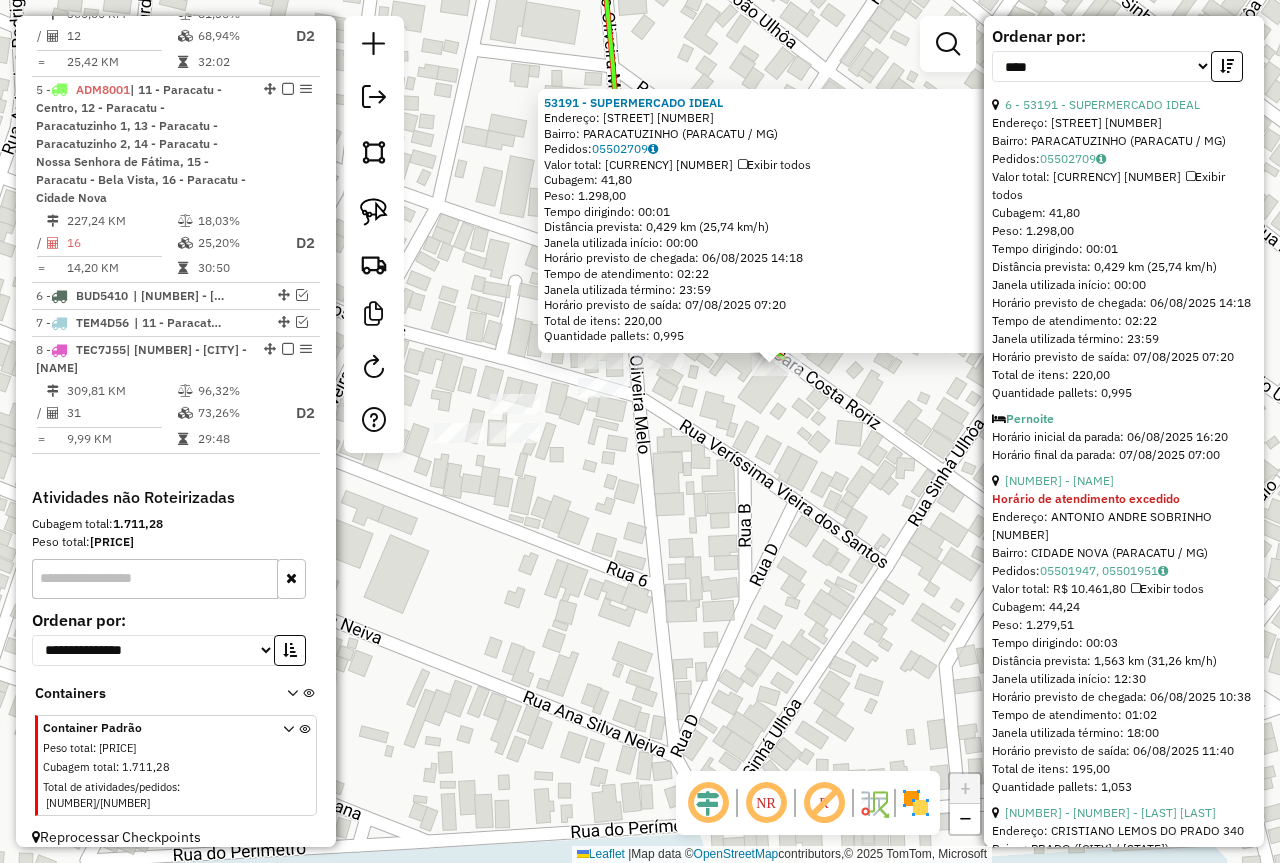 click on "3 - 99979 - IMPERIAL DISTR" at bounding box center (1124, 481) 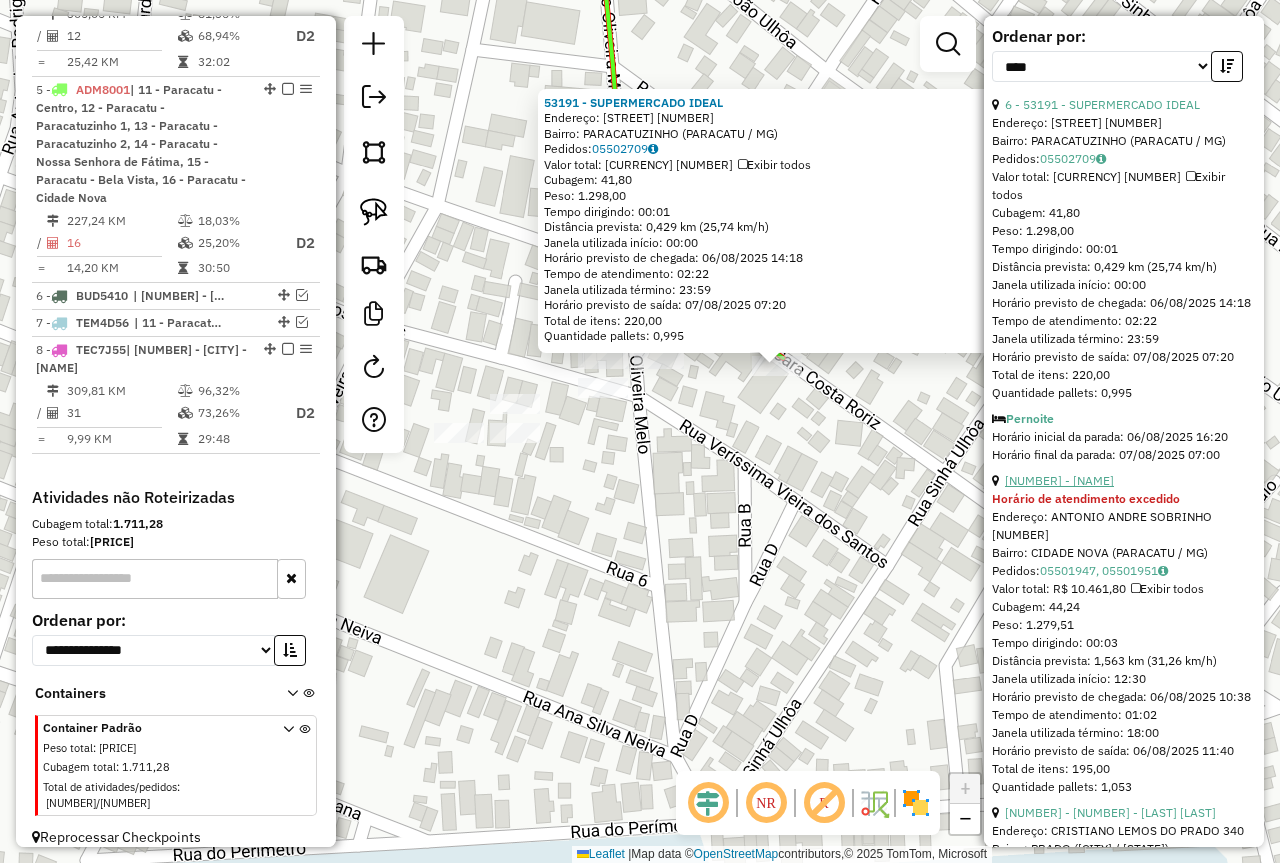click on "3 - 99979 - IMPERIAL DISTR" at bounding box center [1059, 480] 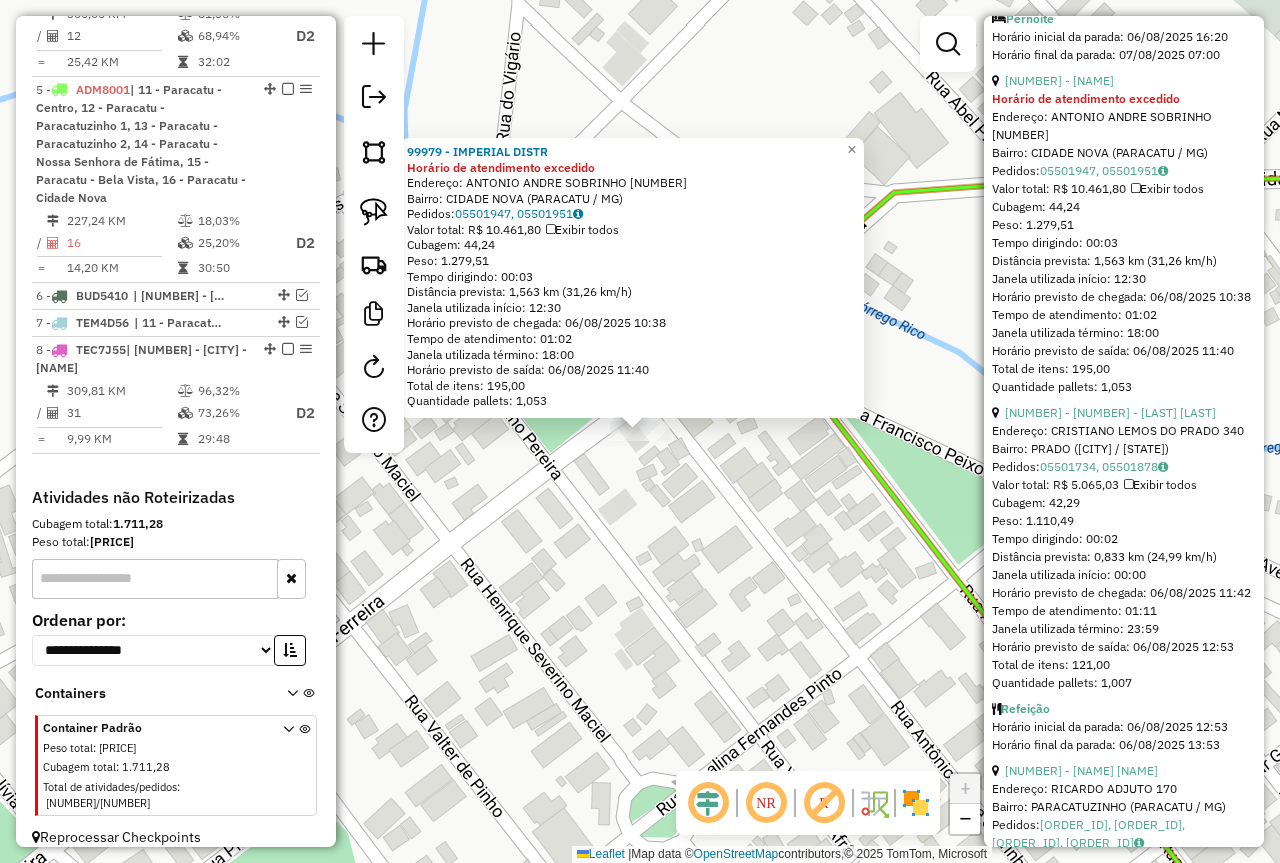 scroll, scrollTop: 1400, scrollLeft: 0, axis: vertical 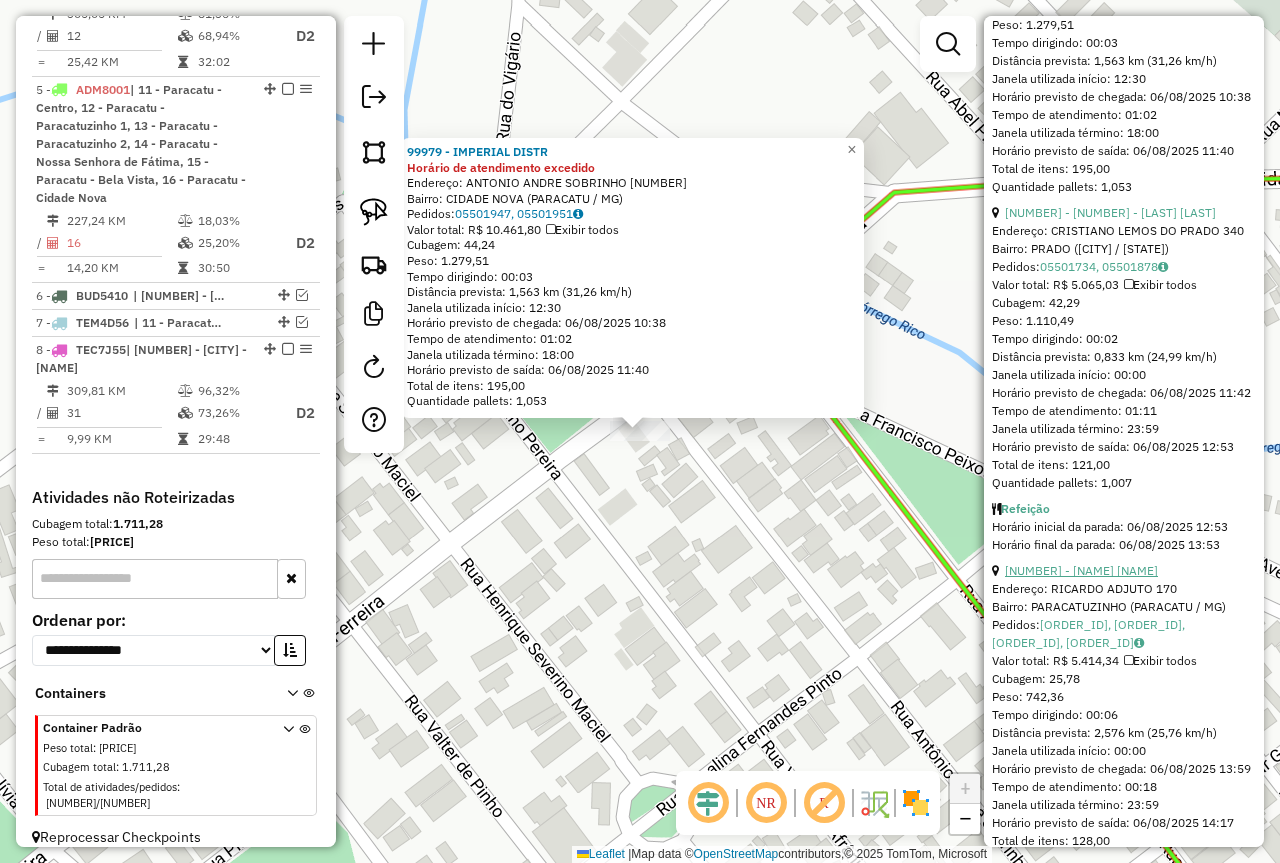 click on "5 - 98954 - DISTRIBUIDORA PEDRA" at bounding box center (1081, 570) 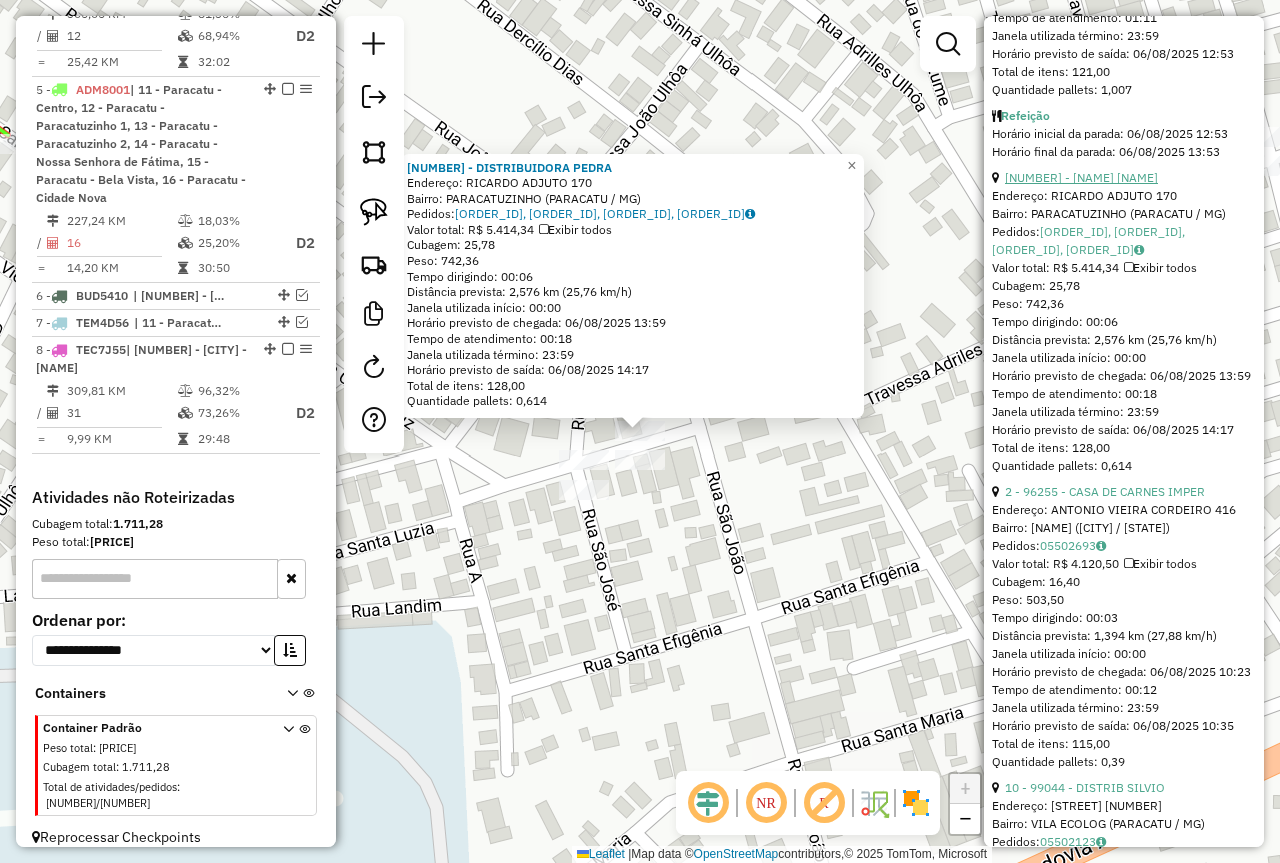 scroll, scrollTop: 1800, scrollLeft: 0, axis: vertical 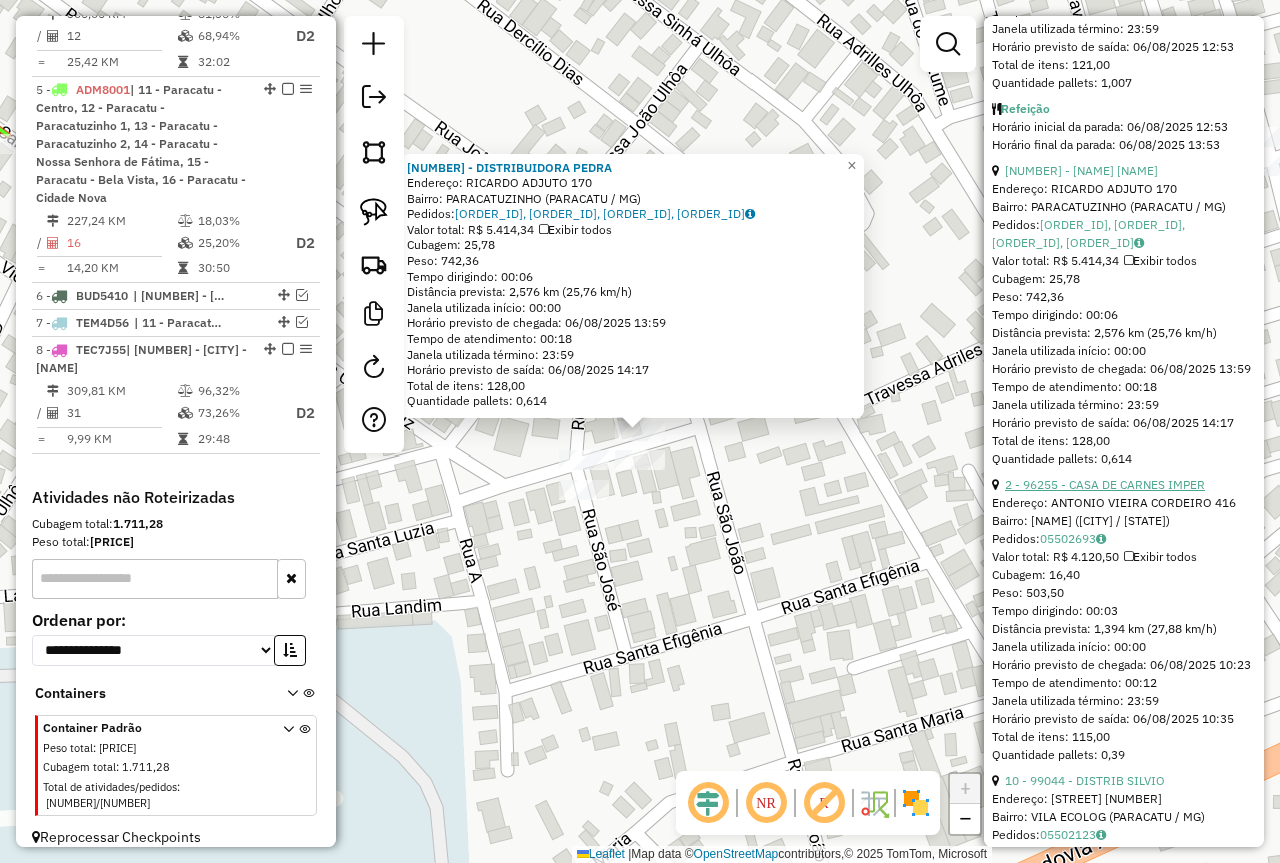 click on "2 - 96255 - CASA DE CARNES IMPER" at bounding box center (1105, 484) 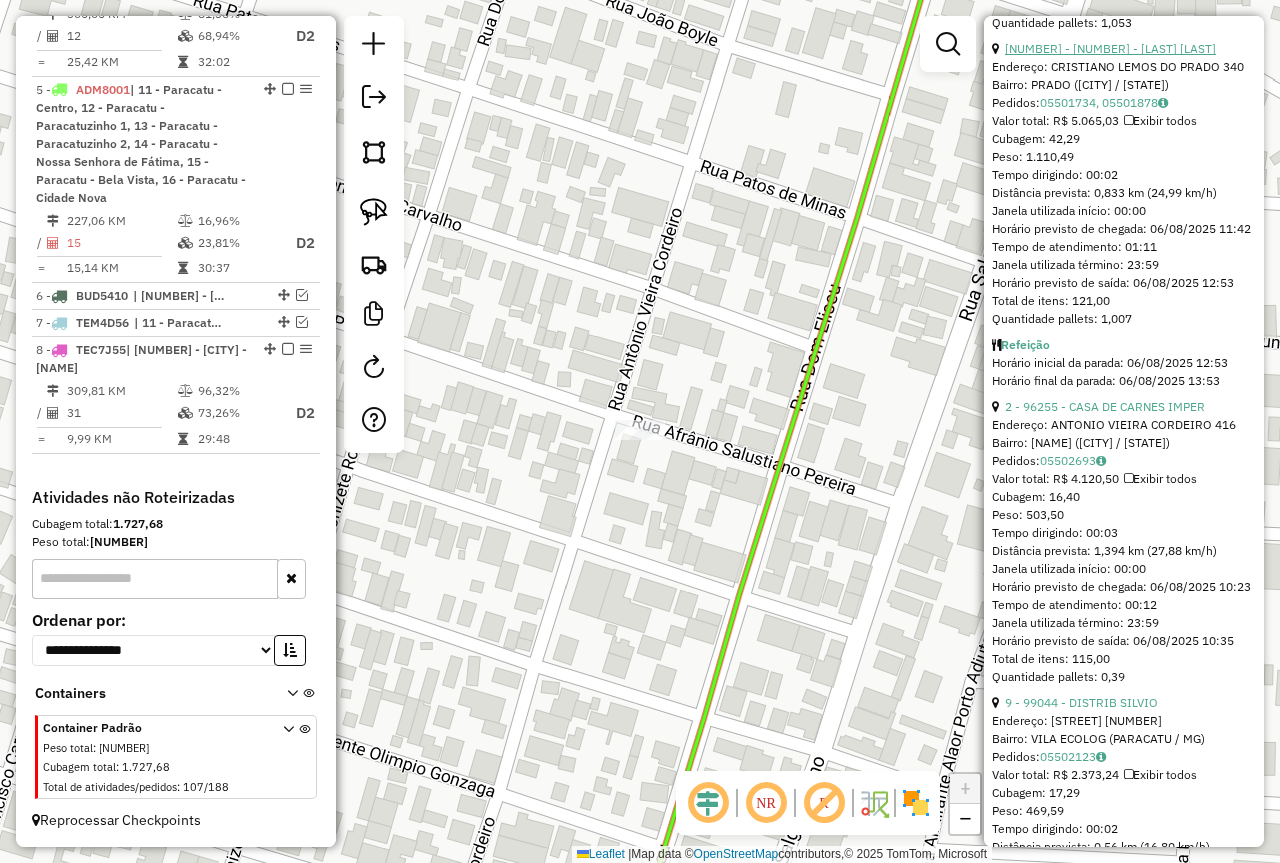 scroll, scrollTop: 1984, scrollLeft: 0, axis: vertical 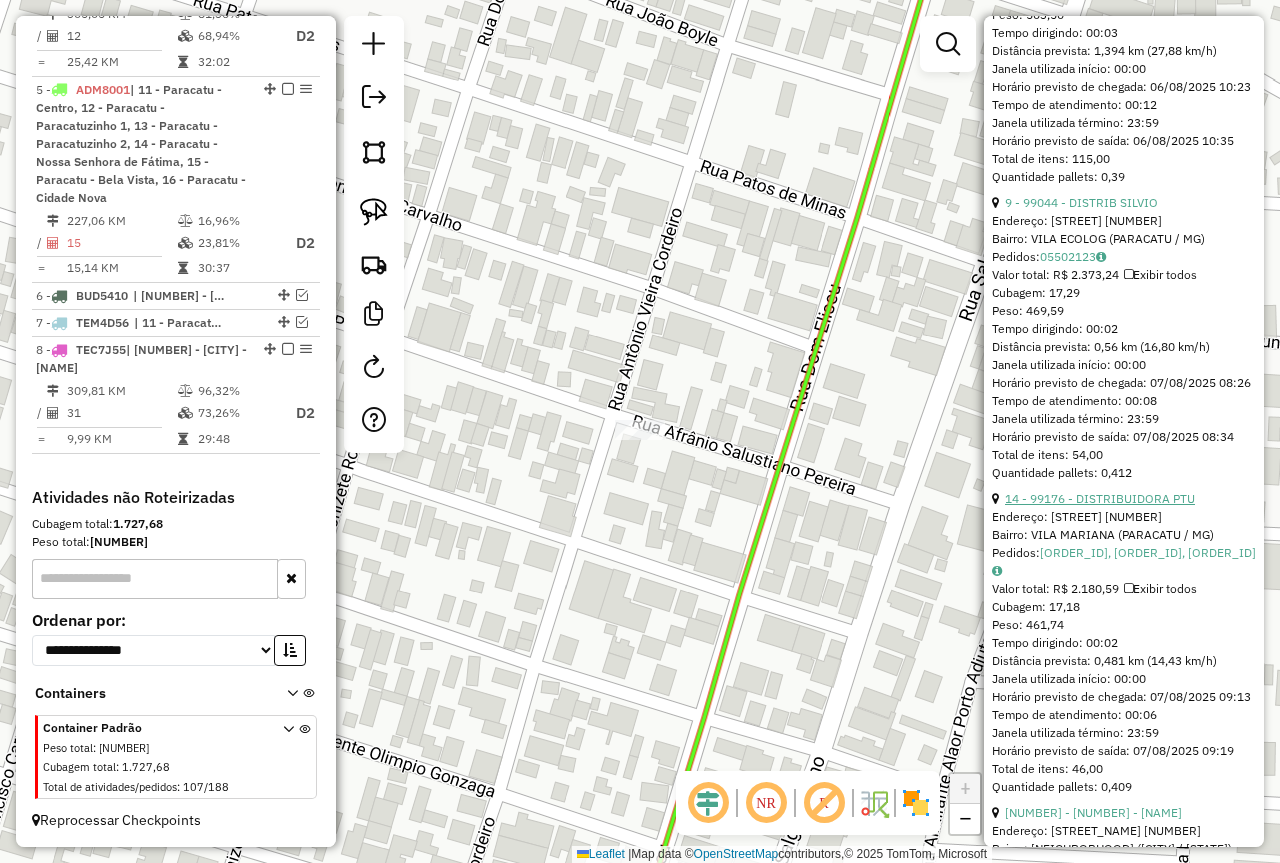 click on "14 - 99176 - DISTRIBUIDORA PTU" at bounding box center [1100, 498] 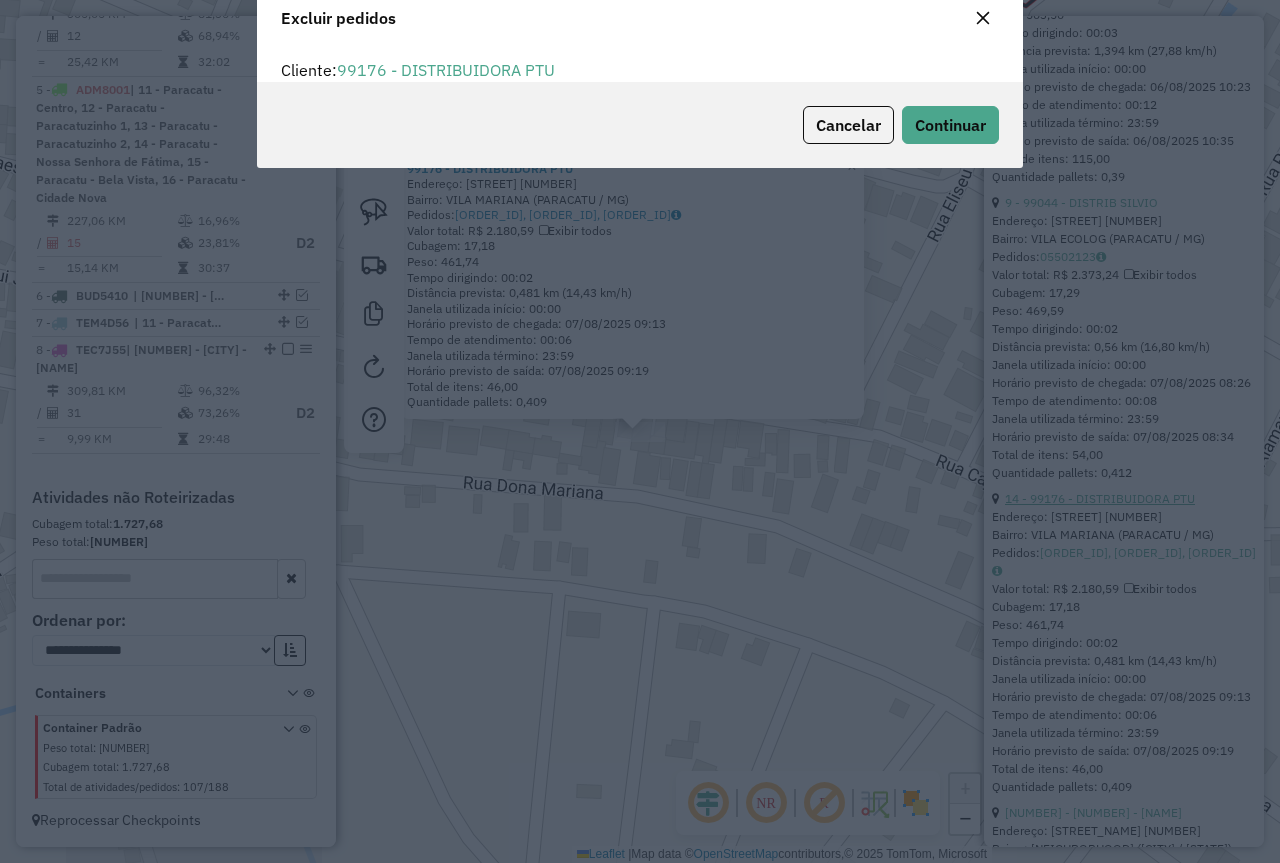 scroll, scrollTop: 82, scrollLeft: 0, axis: vertical 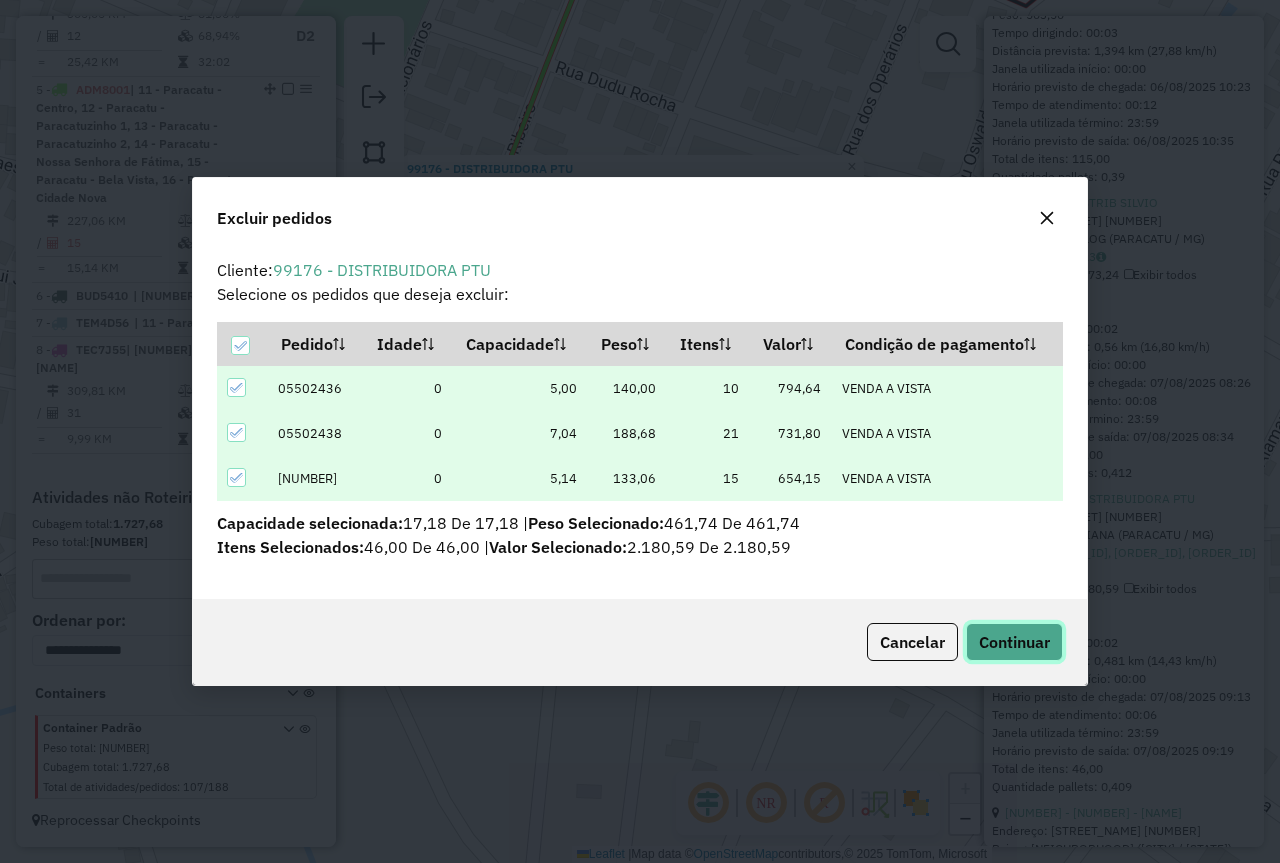 click on "Continuar" 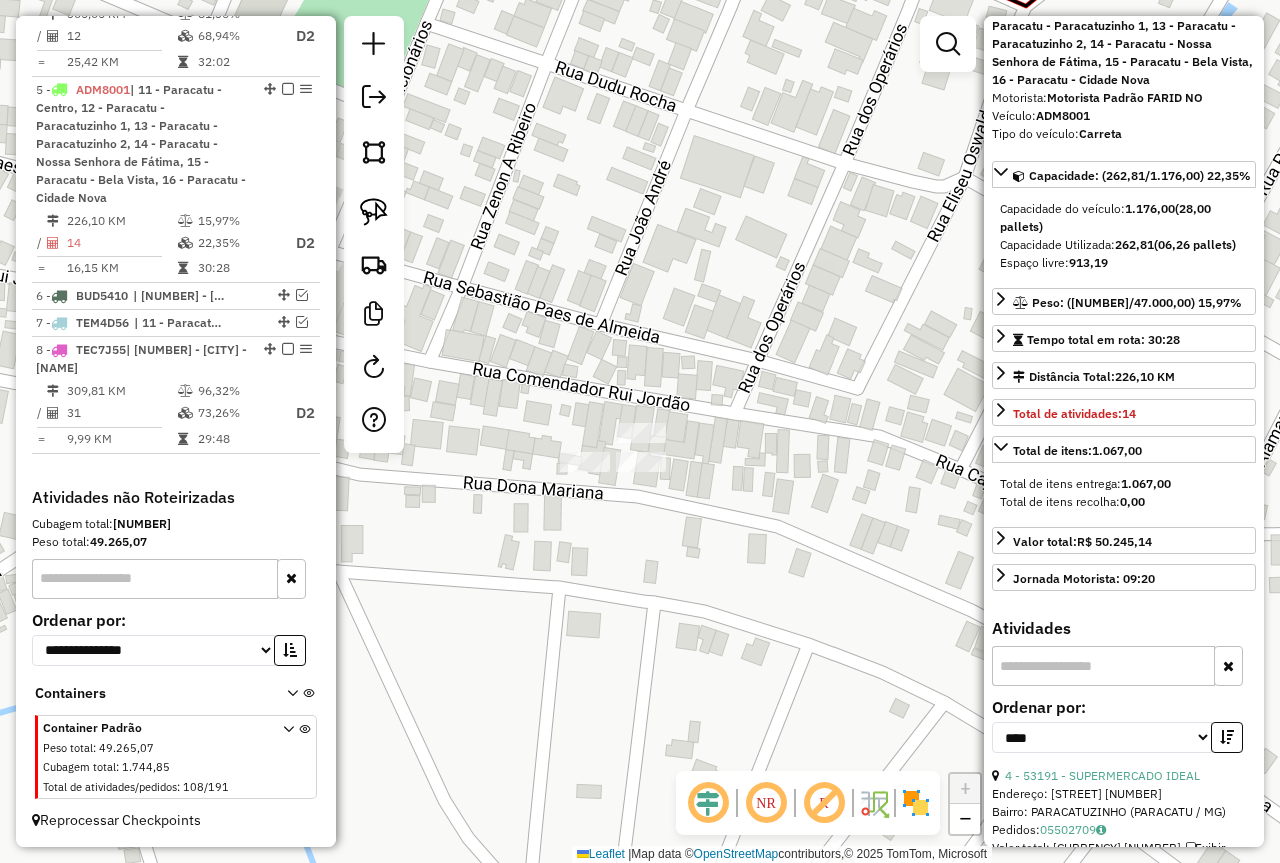 scroll, scrollTop: 0, scrollLeft: 0, axis: both 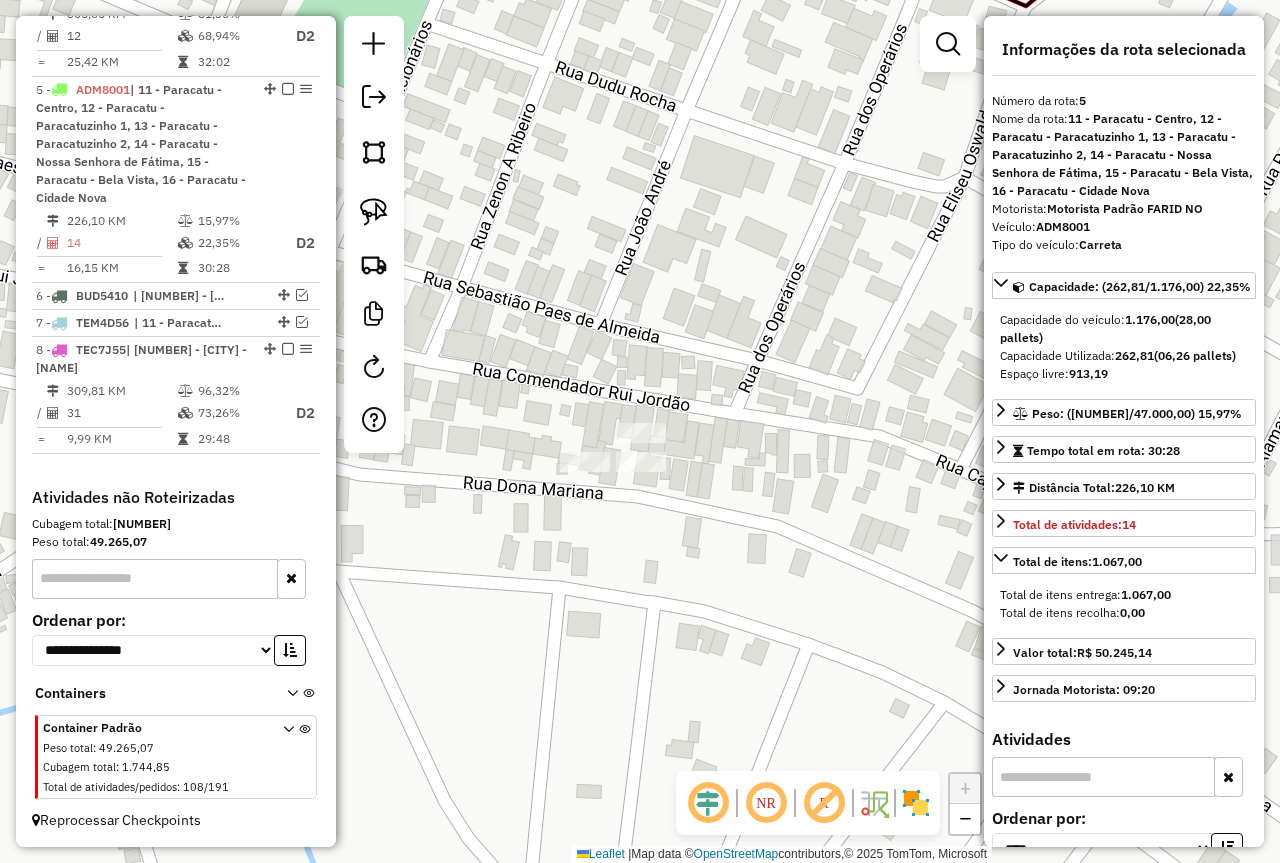 click on "Janela de atendimento Grade de atendimento Capacidade Transportadoras Veículos Cliente Pedidos  Rotas Selecione os dias de semana para filtrar as janelas de atendimento  Seg   Ter   Qua   Qui   Sex   Sáb   Dom  Informe o período da janela de atendimento: De: Até:  Filtrar exatamente a janela do cliente  Considerar janela de atendimento padrão  Selecione os dias de semana para filtrar as grades de atendimento  Seg   Ter   Qua   Qui   Sex   Sáb   Dom   Considerar clientes sem dia de atendimento cadastrado  Clientes fora do dia de atendimento selecionado Filtrar as atividades entre os valores definidos abaixo:  Peso mínimo:   Peso máximo:   Cubagem mínima:   Cubagem máxima:   De:   Até:  Filtrar as atividades entre o tempo de atendimento definido abaixo:  De:   Até:   Considerar capacidade total dos clientes não roteirizados Transportadora: Selecione um ou mais itens Tipo de veículo: Selecione um ou mais itens Veículo: Selecione um ou mais itens Motorista: Selecione um ou mais itens Nome: Rótulo:" 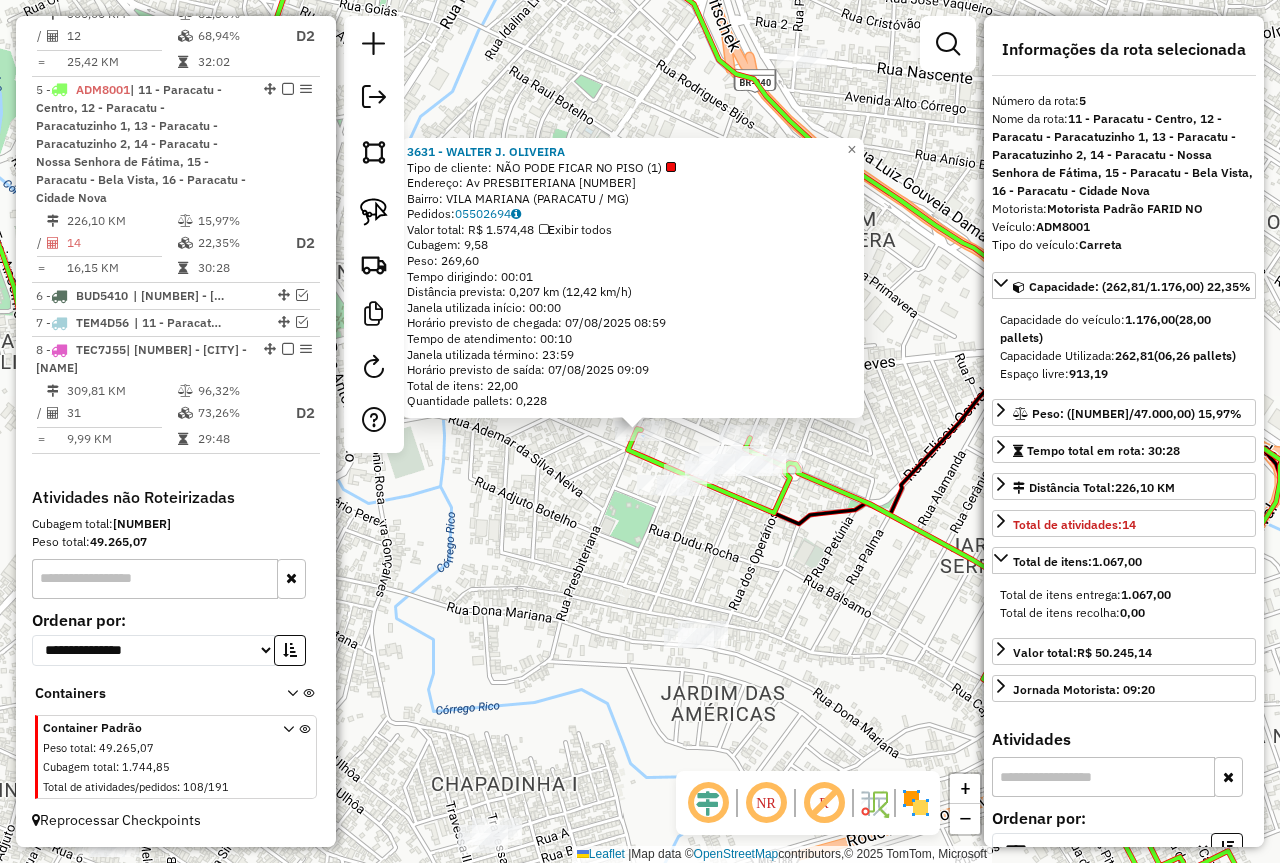 click on "3631 - WALTER J. OLIVEIRA  Tipo de cliente:   NÃO PODE FICAR NO PISO (1)   Endereço: Av   PRESBITERIANA                000056   Bairro: VILA MARIANA (PARACATU / MG)   Pedidos:  05502694   Valor total: R$ 1.574,48   Exibir todos   Cubagem: 9,58  Peso: 269,60  Tempo dirigindo: 00:01   Distância prevista: 0,207 km (12,42 km/h)   Janela utilizada início: 00:00   Horário previsto de chegada: 07/08/2025 08:59   Tempo de atendimento: 00:10   Janela utilizada término: 23:59   Horário previsto de saída: 07/08/2025 09:09   Total de itens: 22,00   Quantidade pallets: 0,228  × Janela de atendimento Grade de atendimento Capacidade Transportadoras Veículos Cliente Pedidos  Rotas Selecione os dias de semana para filtrar as janelas de atendimento  Seg   Ter   Qua   Qui   Sex   Sáb   Dom  Informe o período da janela de atendimento: De: Até:  Filtrar exatamente a janela do cliente  Considerar janela de atendimento padrão  Selecione os dias de semana para filtrar as grades de atendimento  Seg   Ter   Qua   Qui  +" 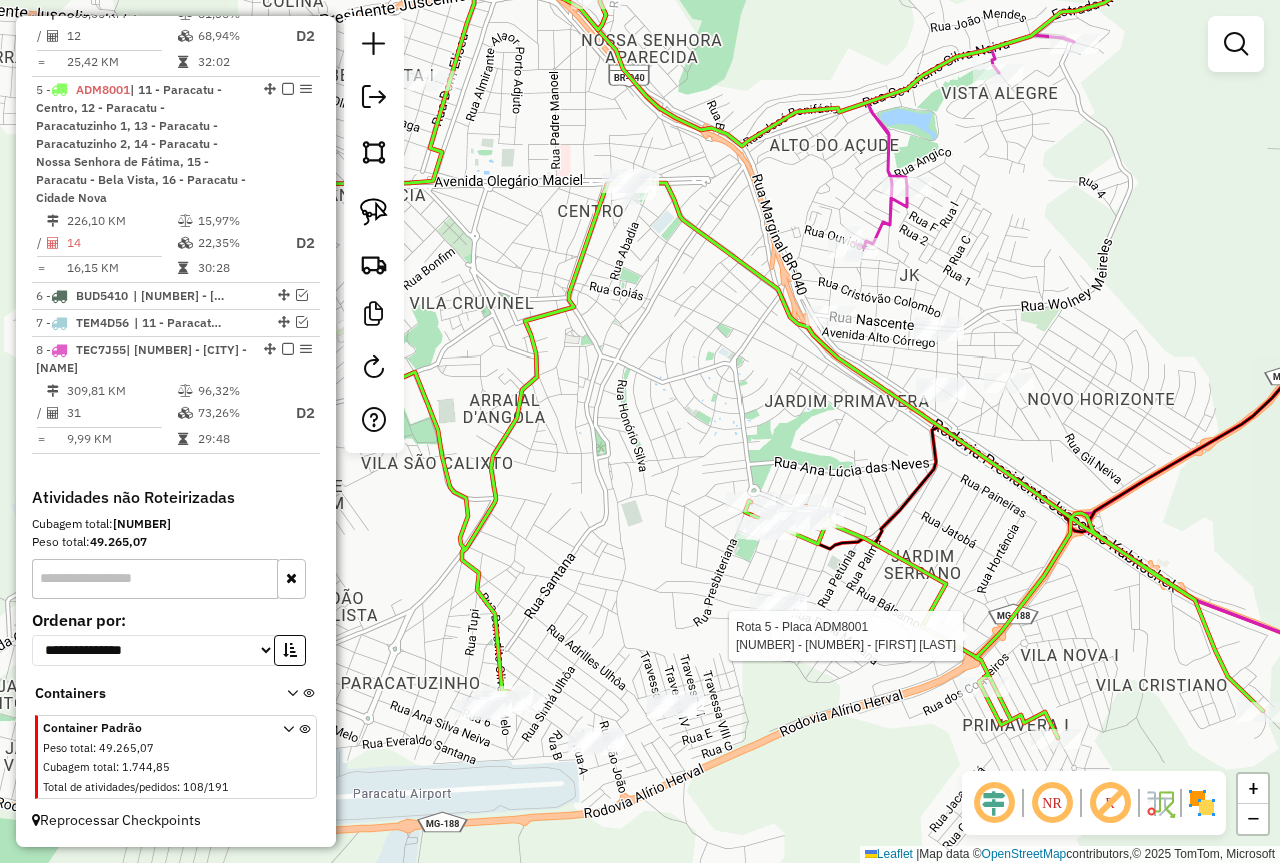 select on "*********" 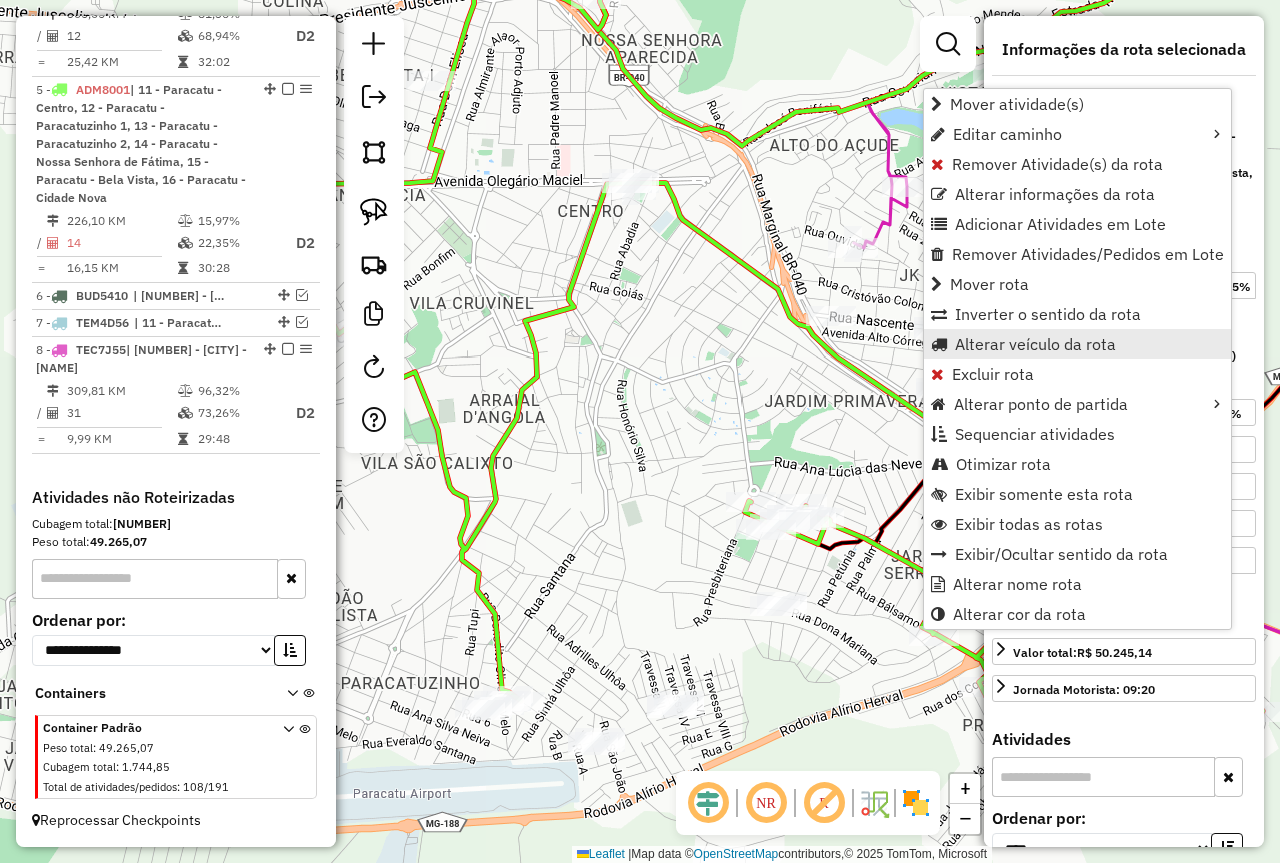 click on "Alterar veículo da rota" at bounding box center [1077, 344] 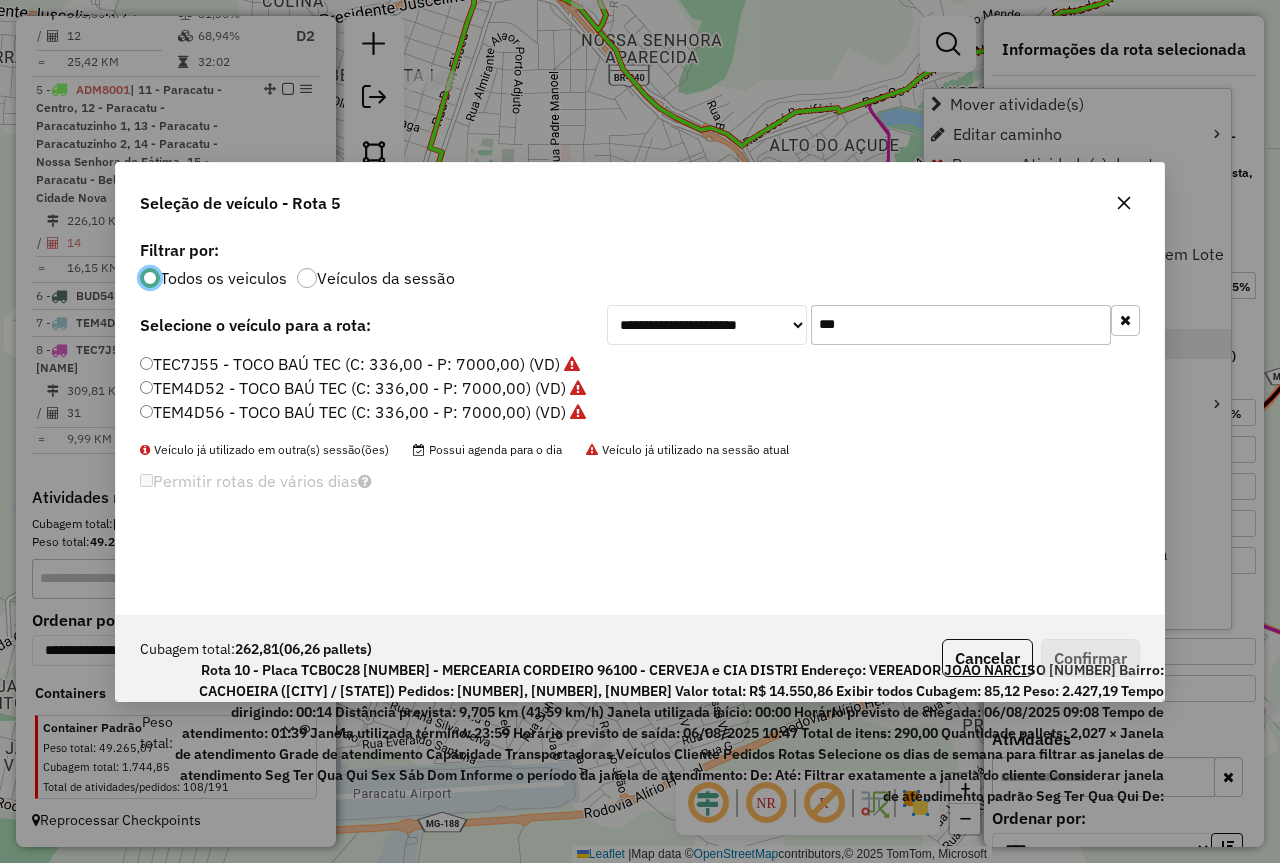 scroll, scrollTop: 11, scrollLeft: 6, axis: both 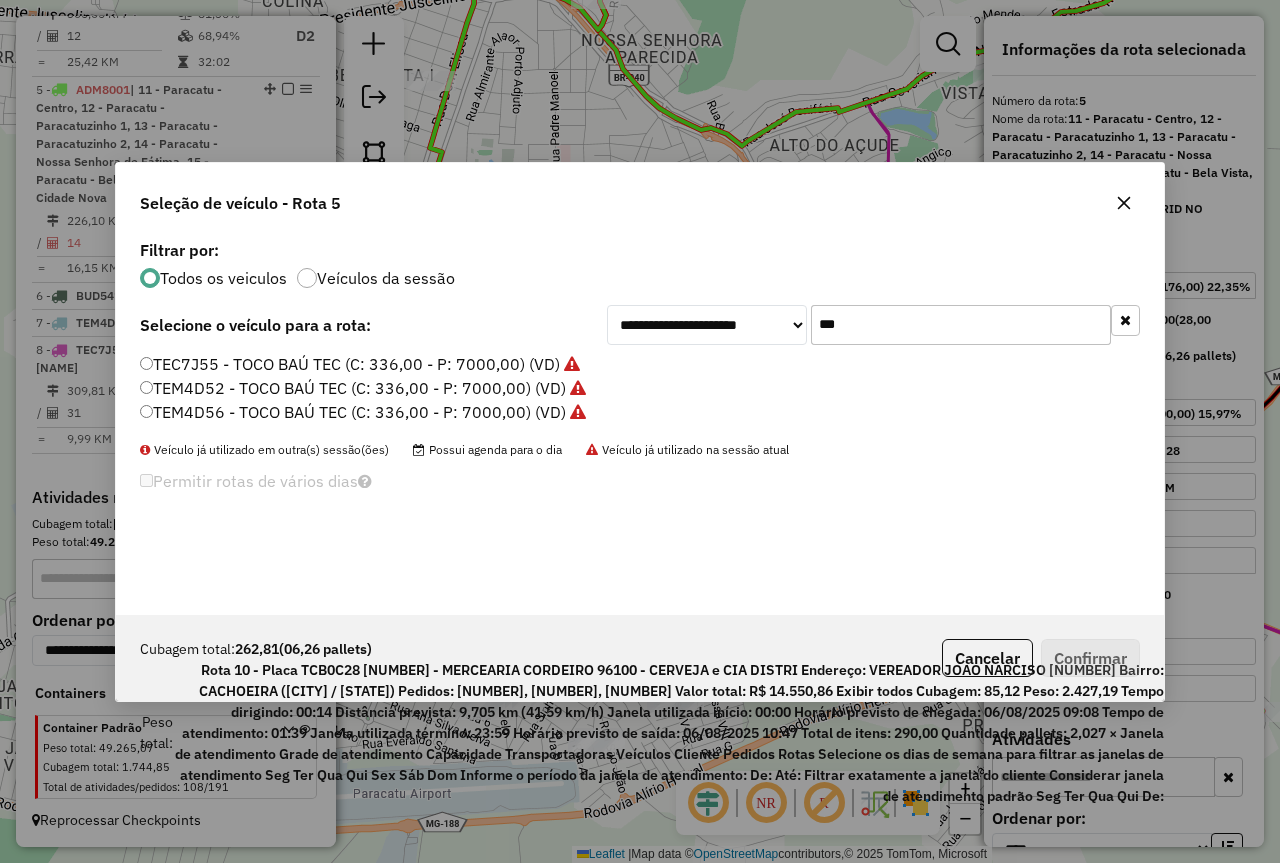 click on "***" 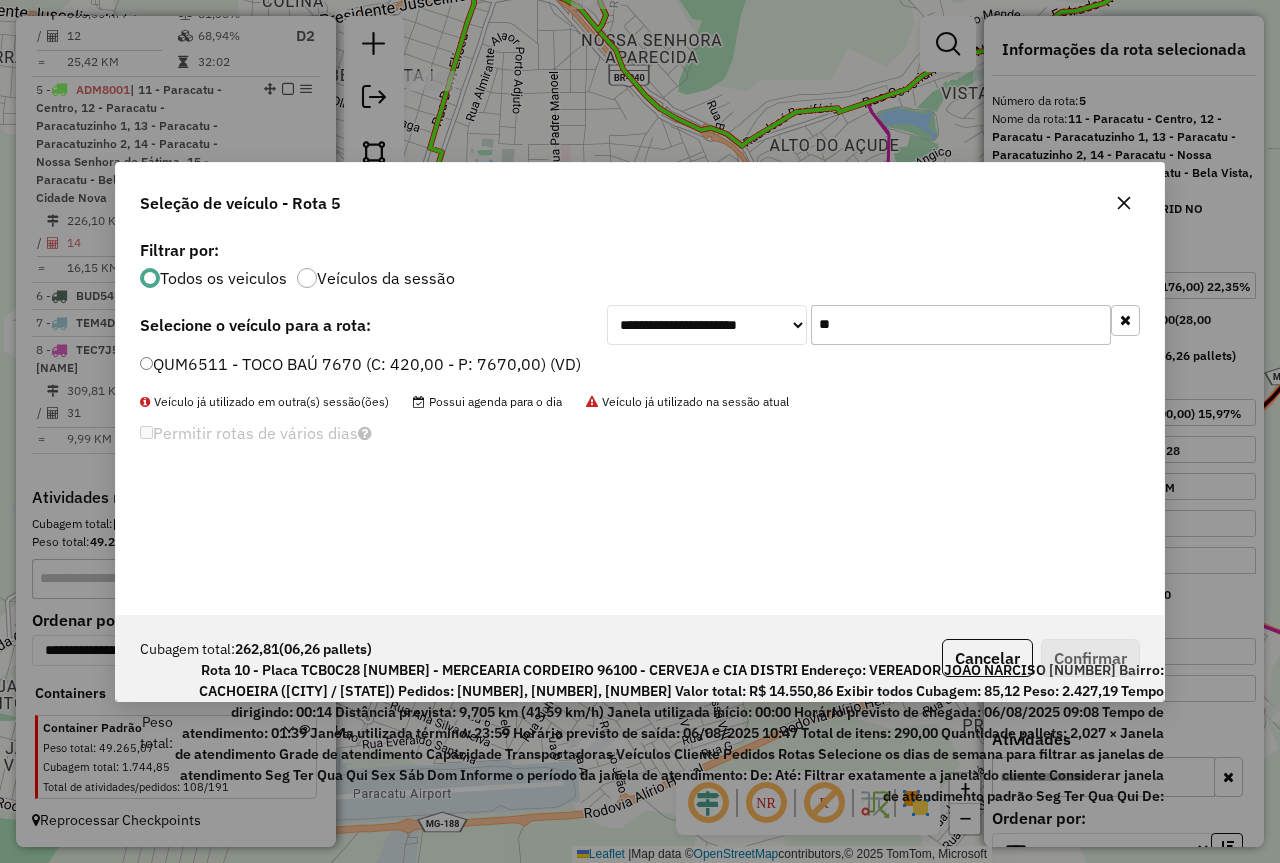 type on "**" 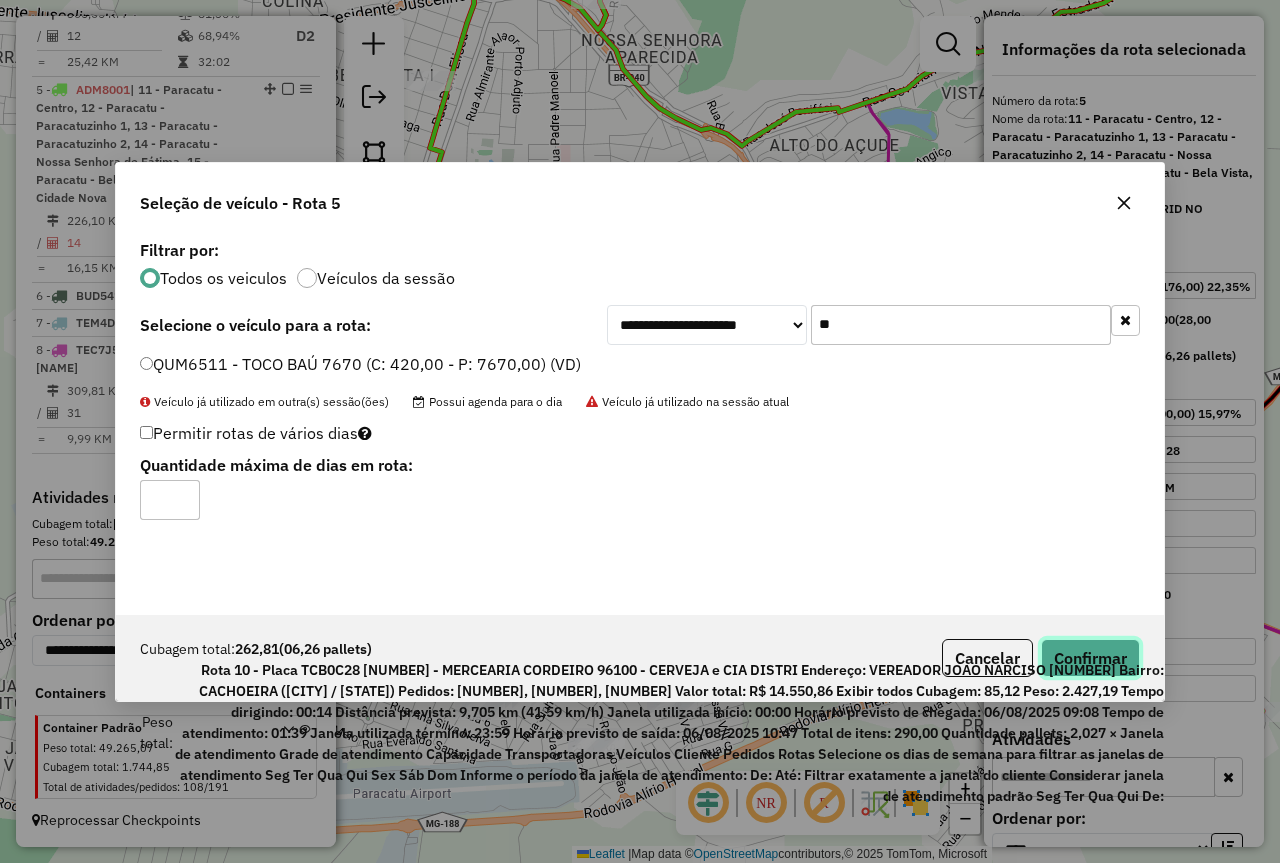 click on "Confirmar" 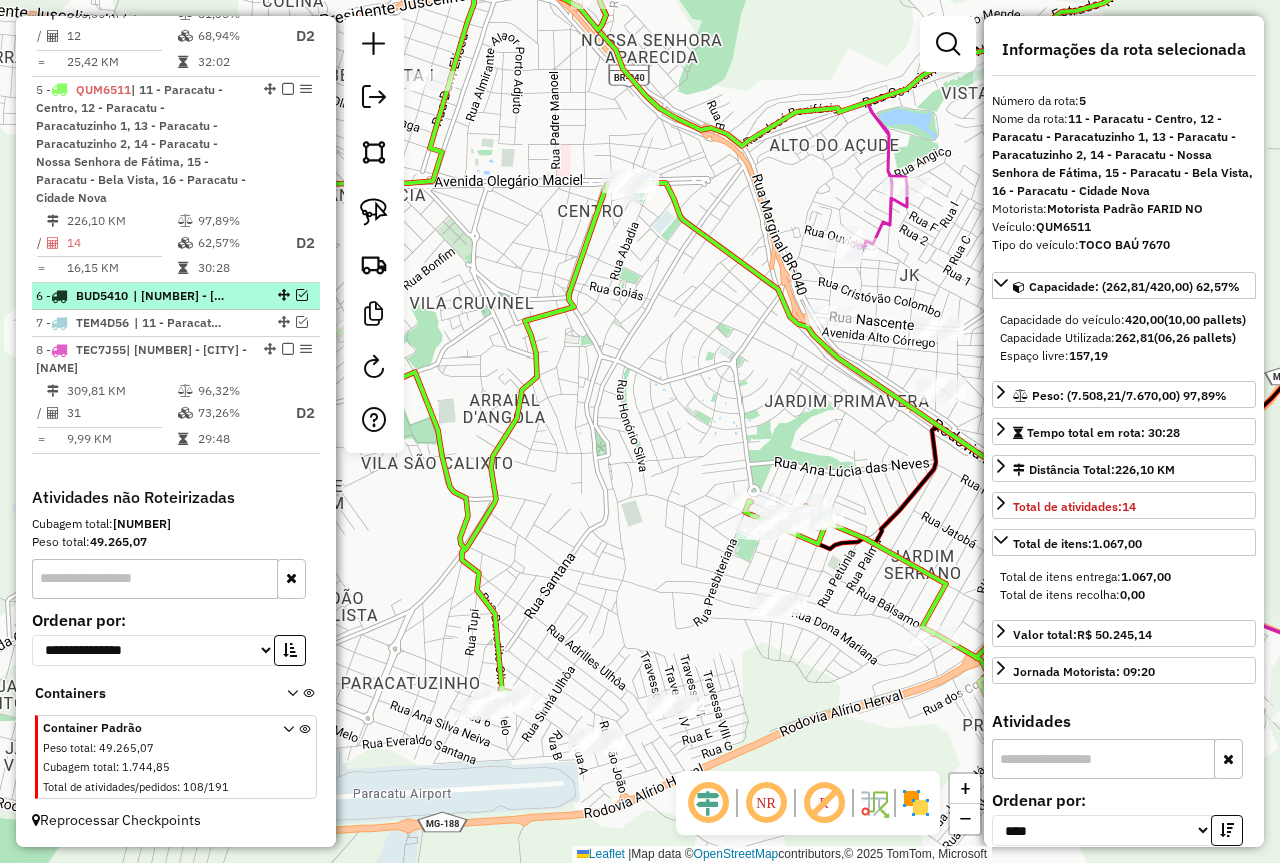 click at bounding box center (302, 295) 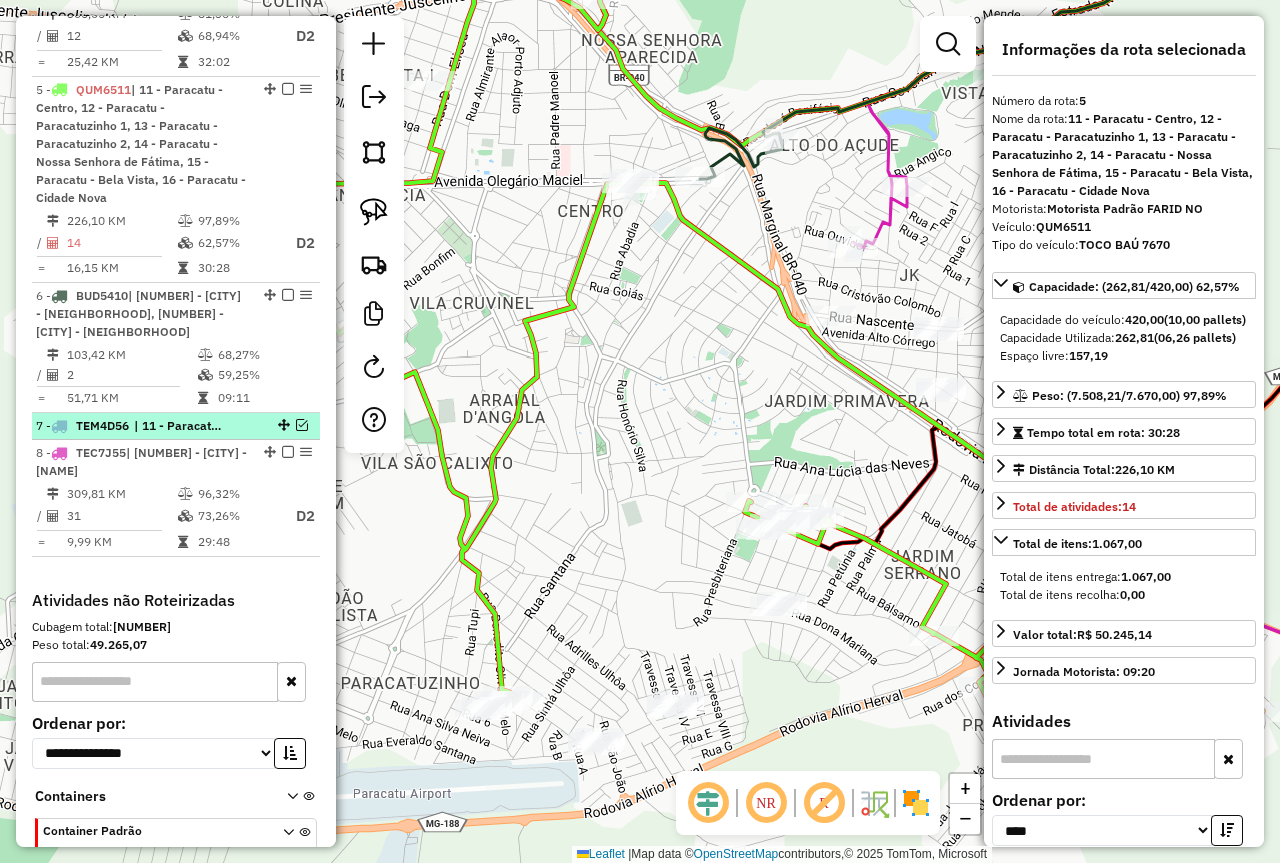 click at bounding box center [302, 425] 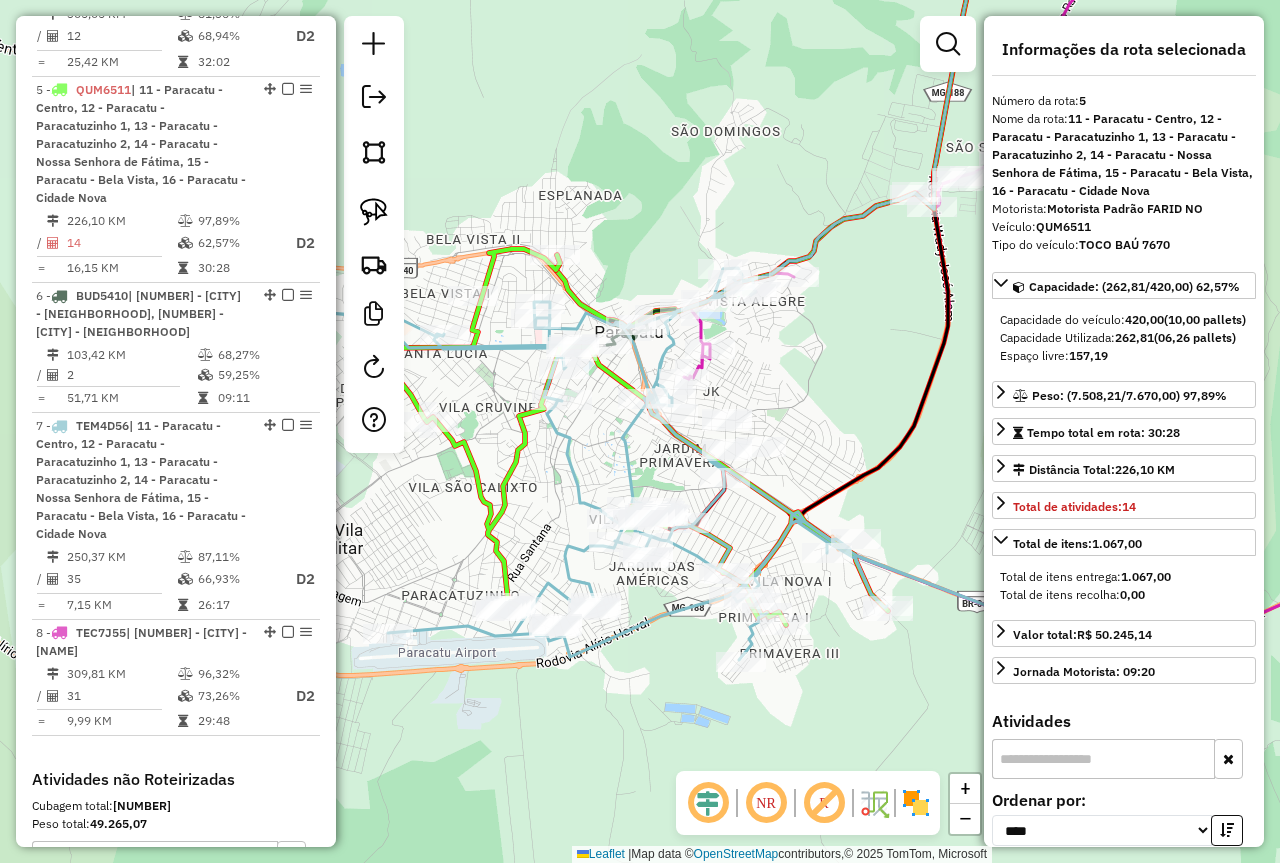 click on "Janela de atendimento Grade de atendimento Capacidade Transportadoras Veículos Cliente Pedidos  Rotas Selecione os dias de semana para filtrar as janelas de atendimento  Seg   Ter   Qua   Qui   Sex   Sáb   Dom  Informe o período da janela de atendimento: De: Até:  Filtrar exatamente a janela do cliente  Considerar janela de atendimento padrão  Selecione os dias de semana para filtrar as grades de atendimento  Seg   Ter   Qua   Qui   Sex   Sáb   Dom   Considerar clientes sem dia de atendimento cadastrado  Clientes fora do dia de atendimento selecionado Filtrar as atividades entre os valores definidos abaixo:  Peso mínimo:   Peso máximo:   Cubagem mínima:   Cubagem máxima:   De:   Até:  Filtrar as atividades entre o tempo de atendimento definido abaixo:  De:   Até:   Considerar capacidade total dos clientes não roteirizados Transportadora: Selecione um ou mais itens Tipo de veículo: Selecione um ou mais itens Veículo: Selecione um ou mais itens Motorista: Selecione um ou mais itens Nome: Rótulo:" 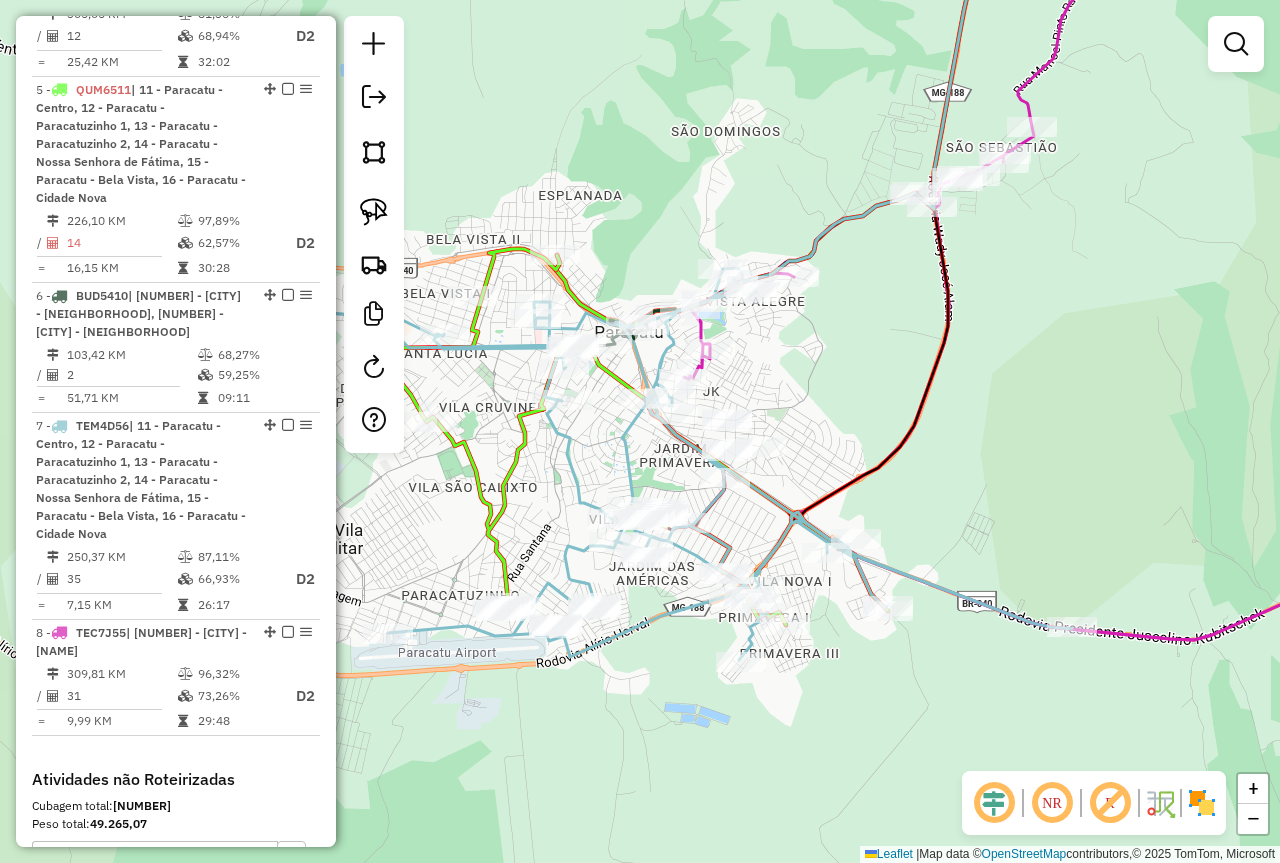 drag, startPoint x: 527, startPoint y: 500, endPoint x: 689, endPoint y: 468, distance: 165.13025 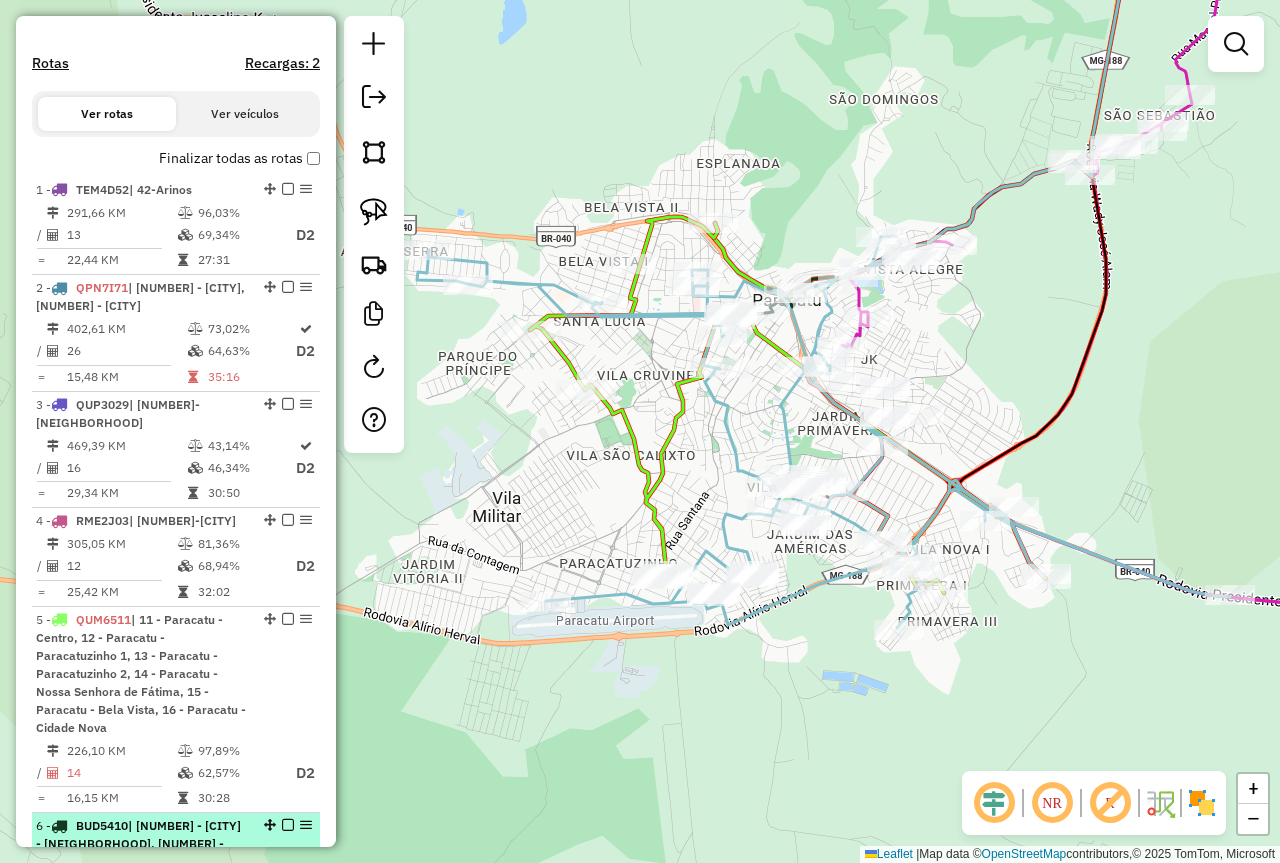scroll, scrollTop: 602, scrollLeft: 0, axis: vertical 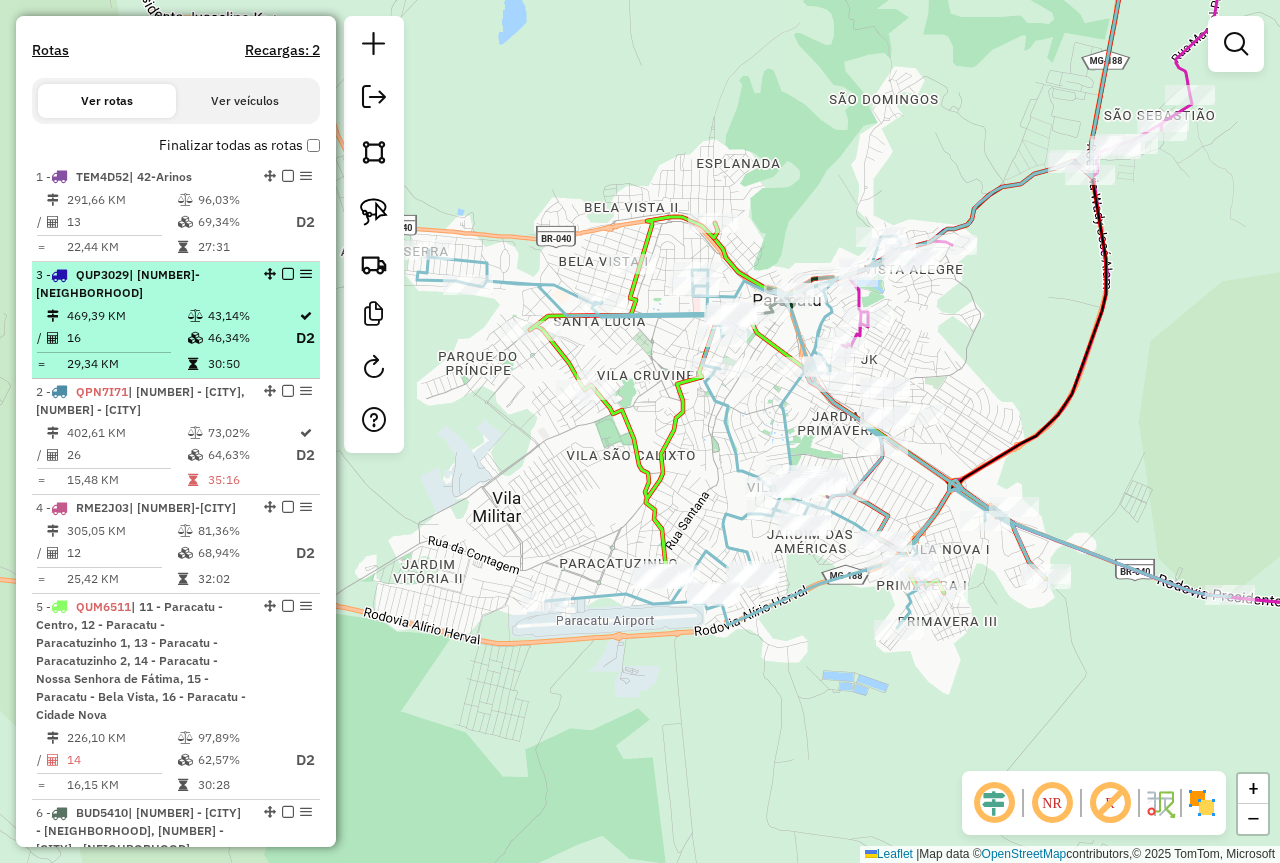 drag, startPoint x: 261, startPoint y: 391, endPoint x: 223, endPoint y: 198, distance: 196.70537 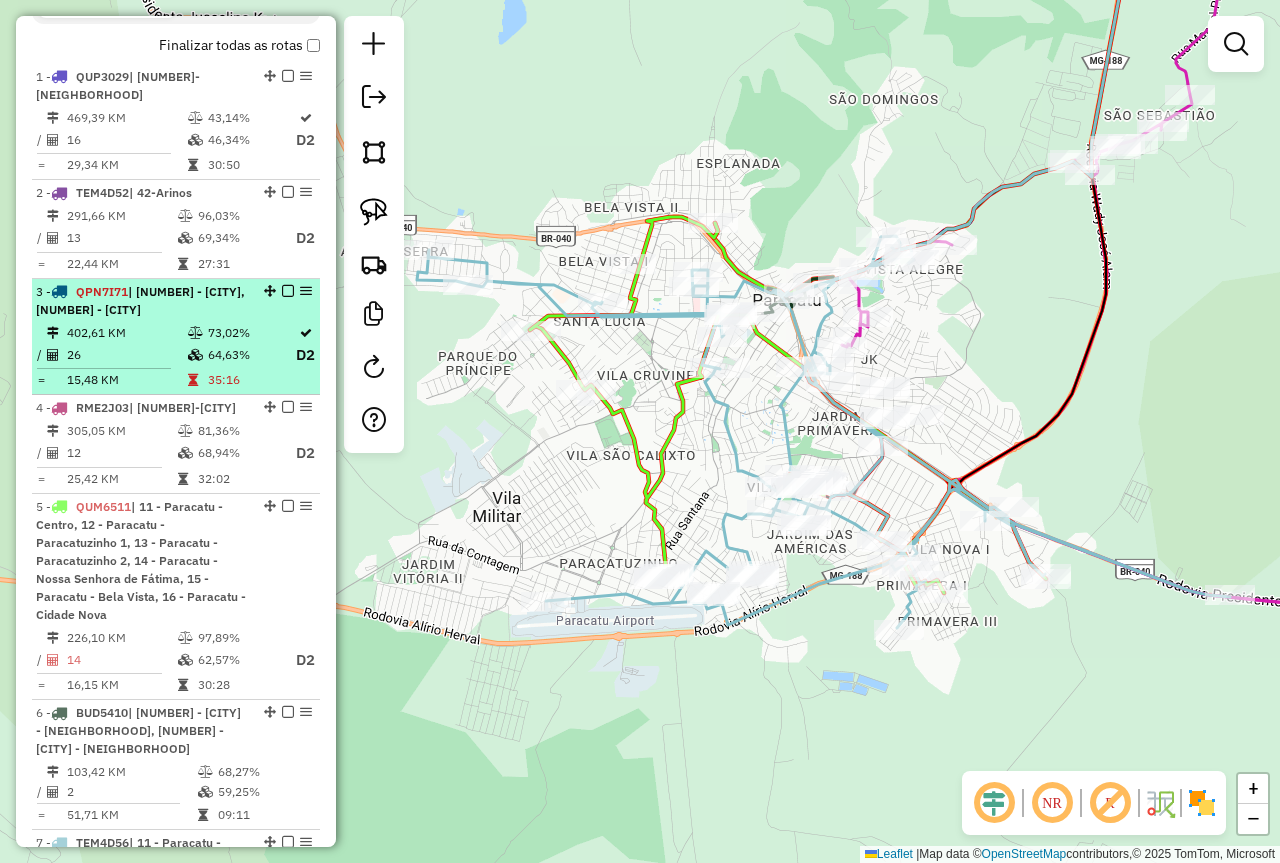 scroll, scrollTop: 802, scrollLeft: 0, axis: vertical 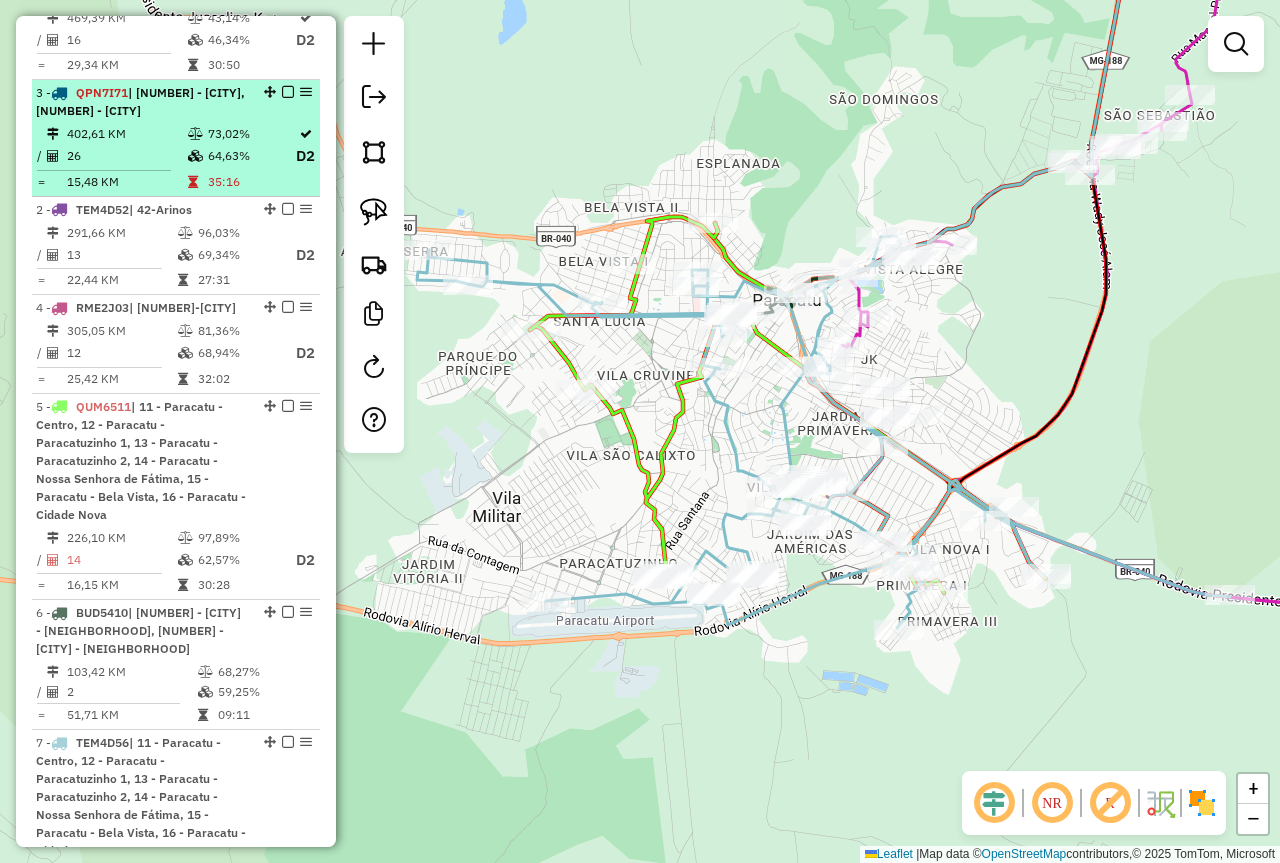 drag, startPoint x: 266, startPoint y: 192, endPoint x: 262, endPoint y: 105, distance: 87.0919 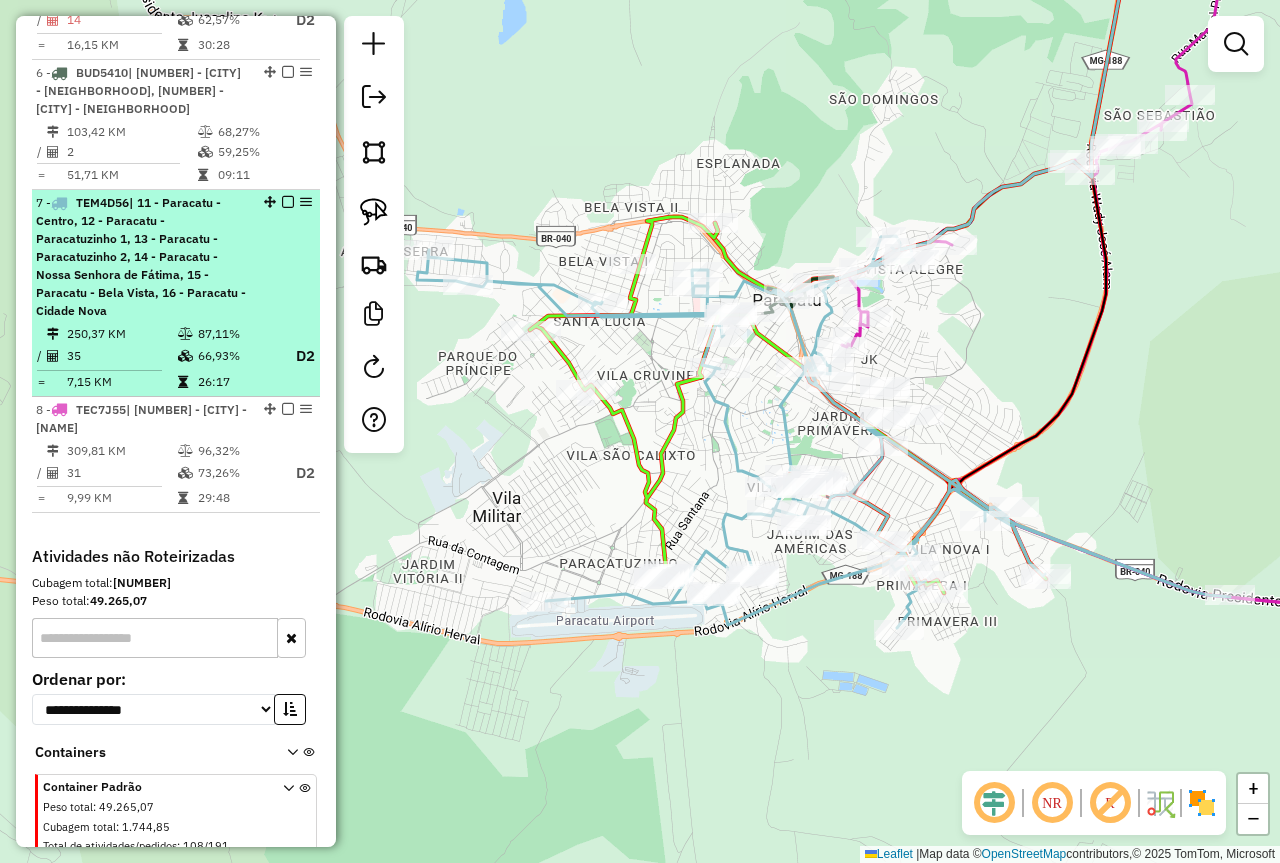 scroll, scrollTop: 1402, scrollLeft: 0, axis: vertical 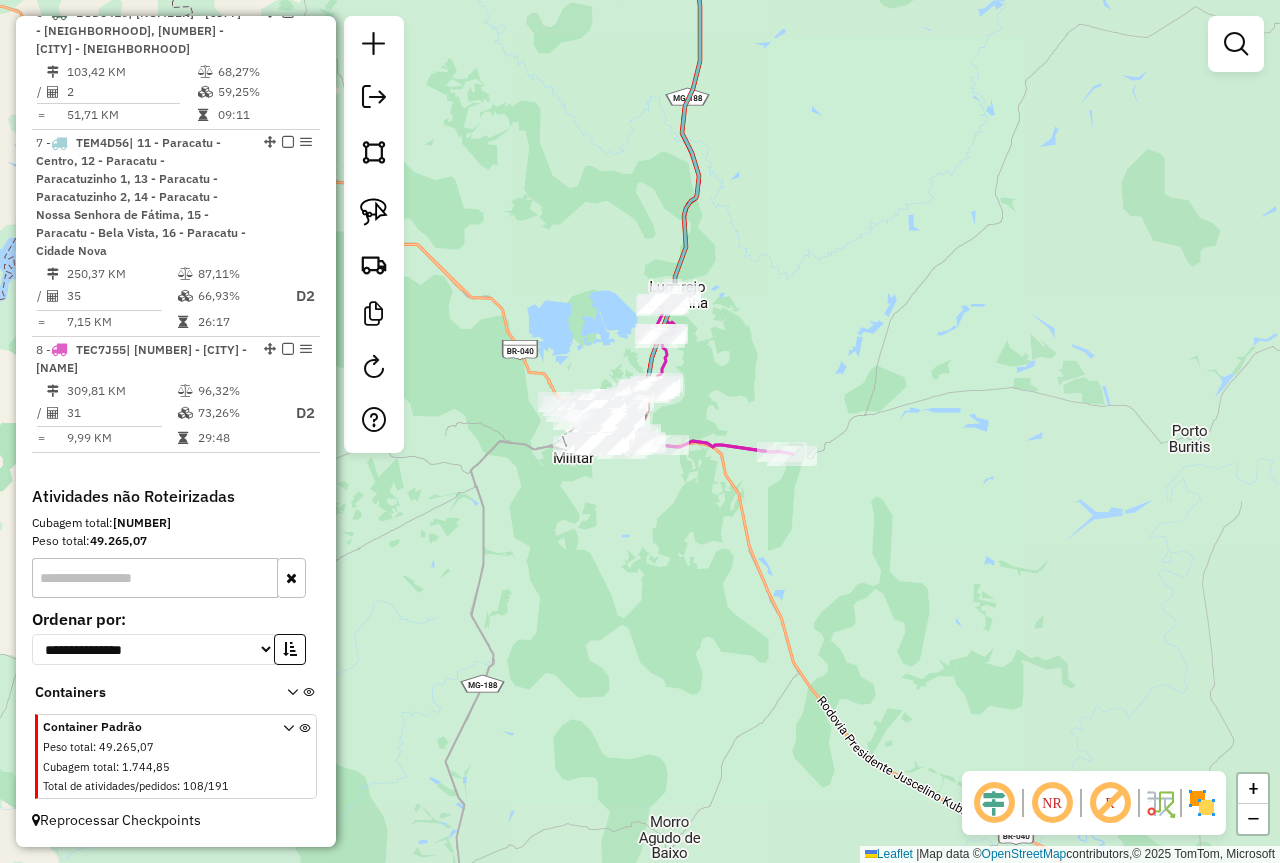 drag, startPoint x: 781, startPoint y: 309, endPoint x: 773, endPoint y: 674, distance: 365.08765 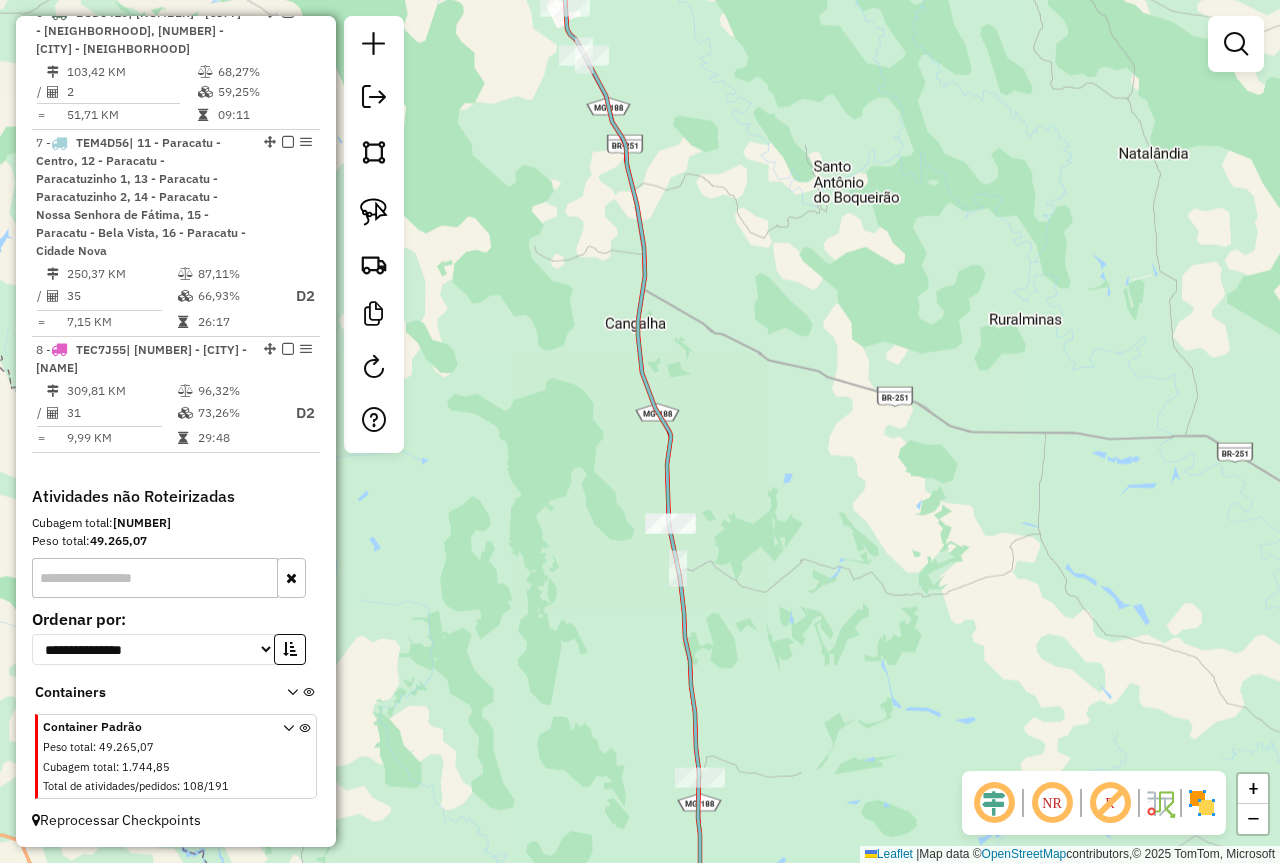 drag, startPoint x: 711, startPoint y: 448, endPoint x: 790, endPoint y: 772, distance: 333.49213 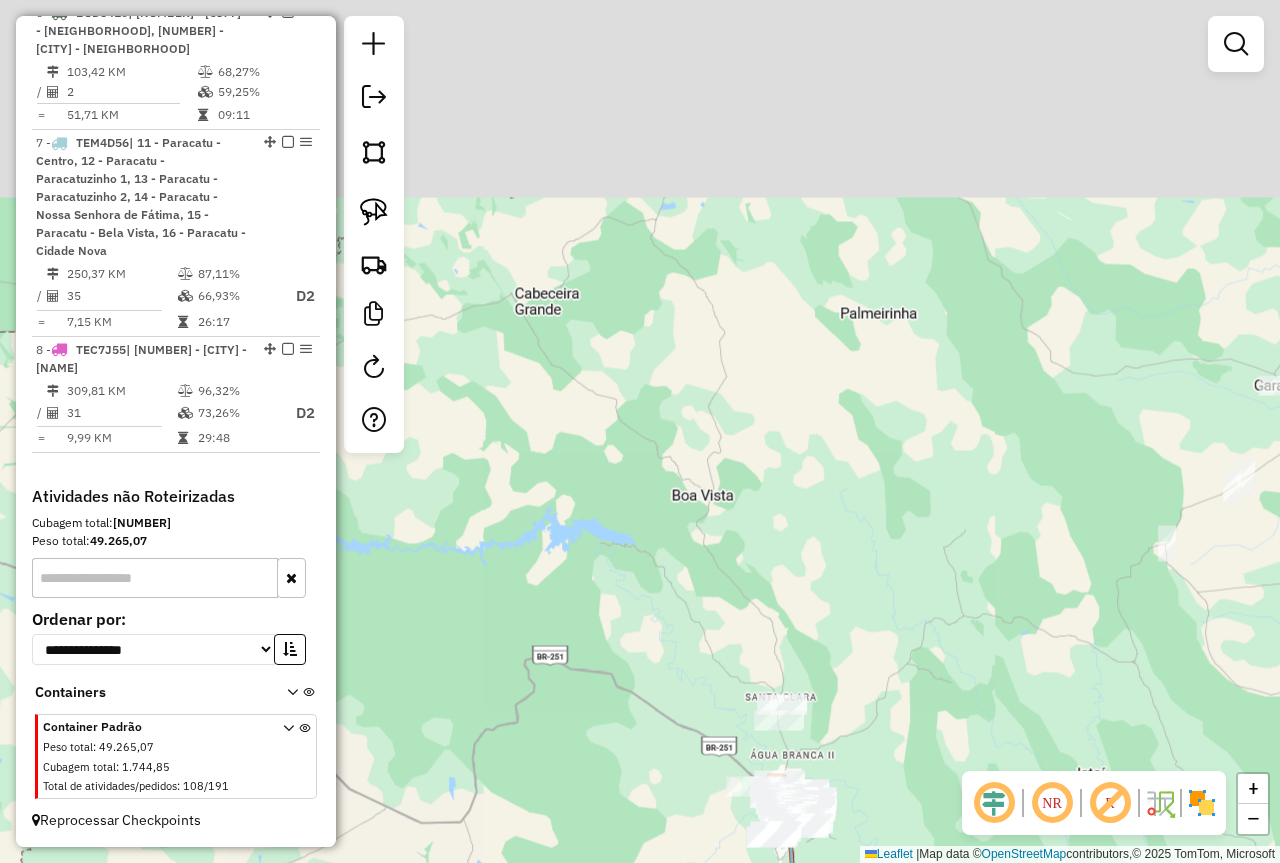 drag, startPoint x: 770, startPoint y: 624, endPoint x: 739, endPoint y: 513, distance: 115.24756 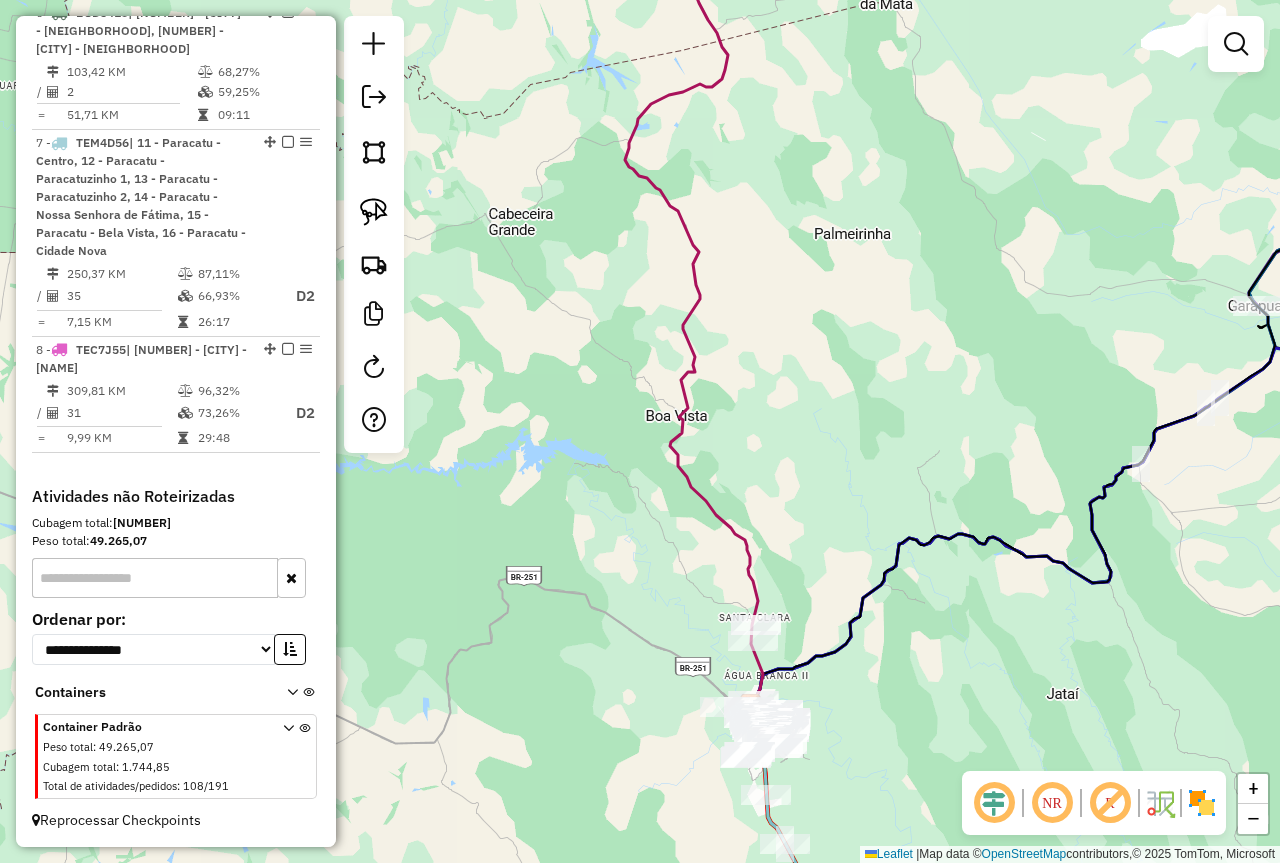 drag, startPoint x: 840, startPoint y: 476, endPoint x: 835, endPoint y: 445, distance: 31.400637 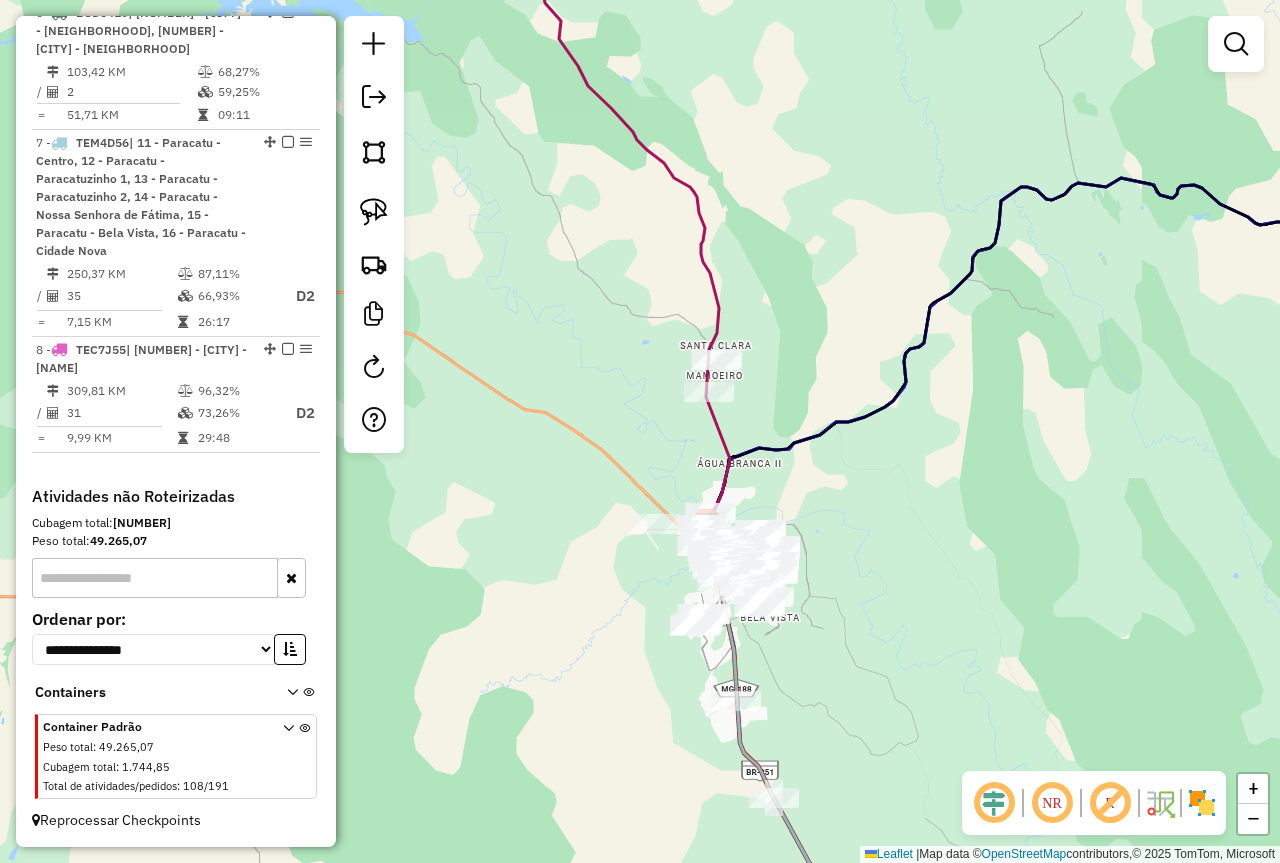 drag, startPoint x: 830, startPoint y: 435, endPoint x: 884, endPoint y: 290, distance: 154.72879 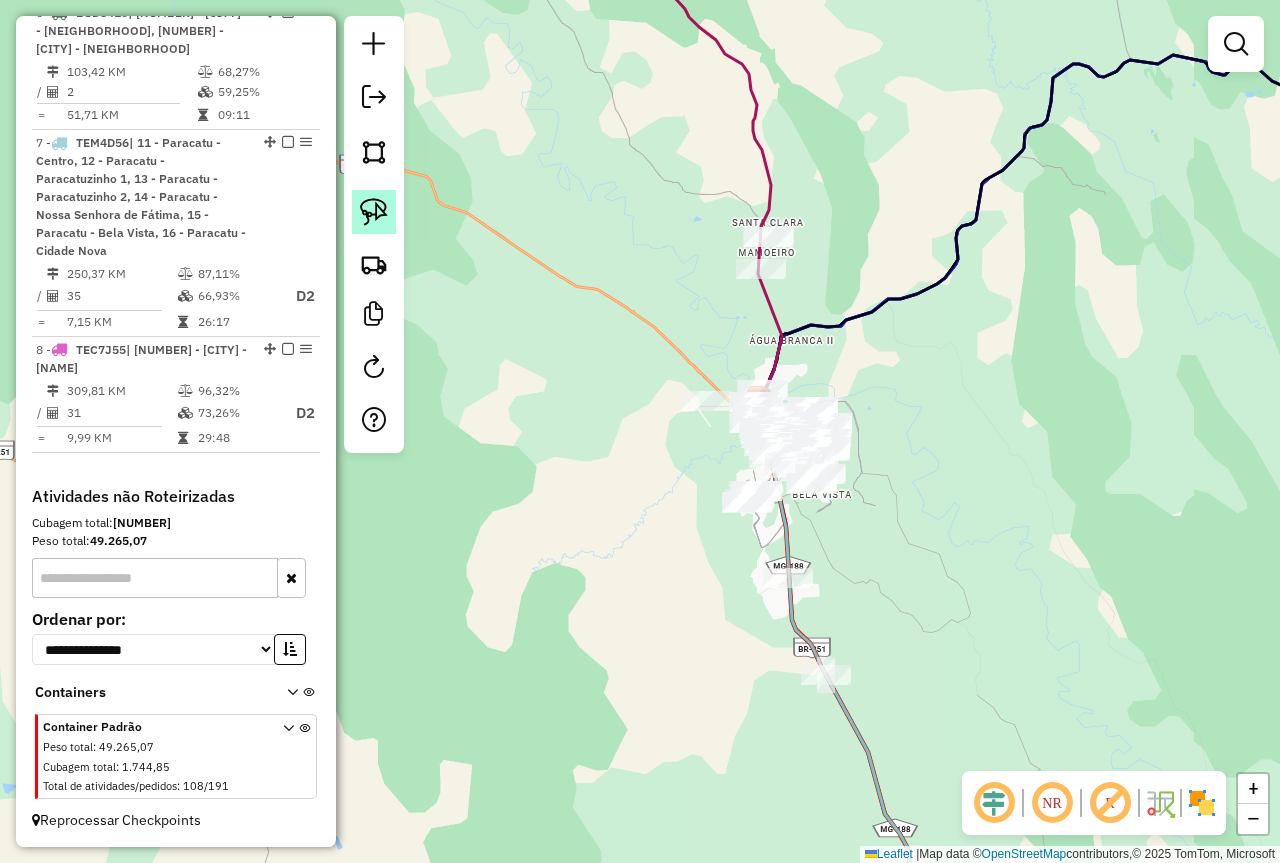 click 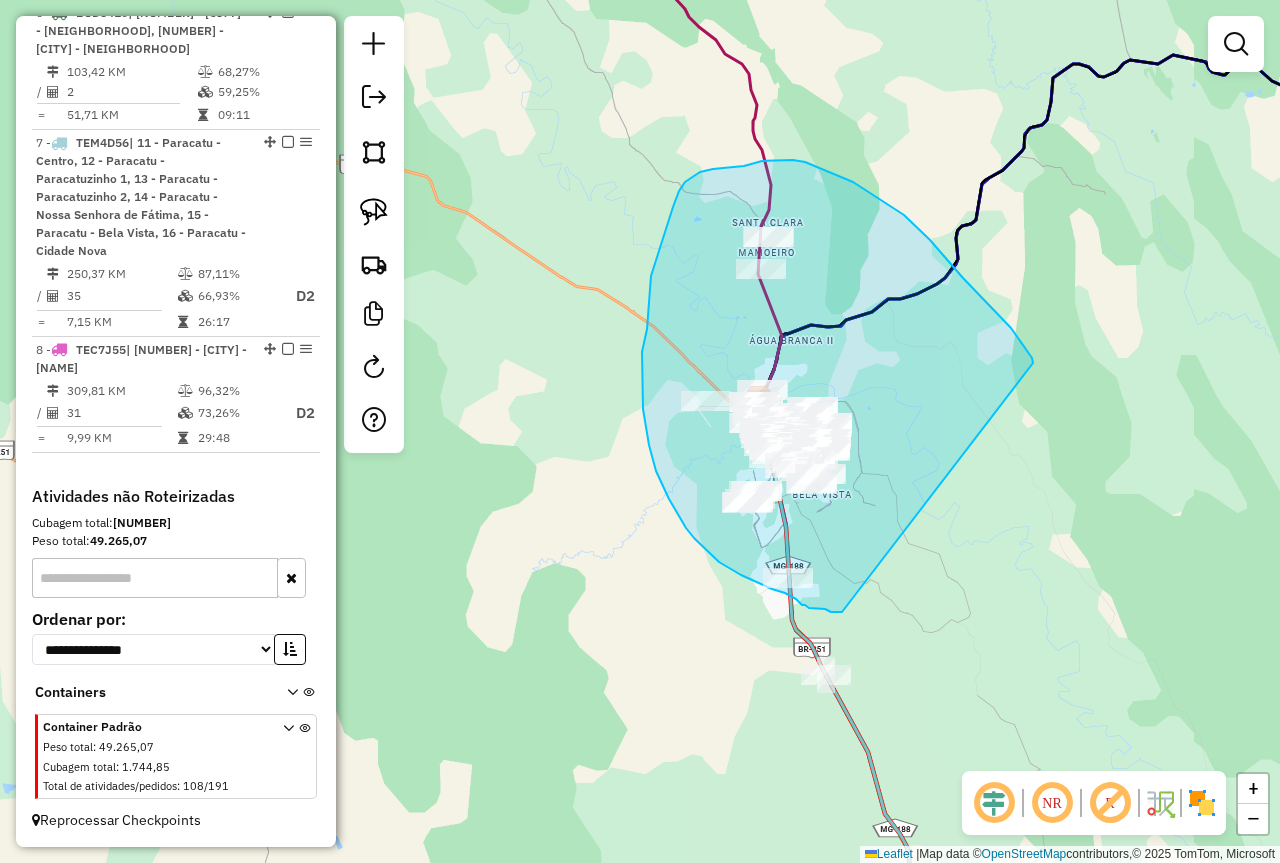 drag, startPoint x: 1033, startPoint y: 363, endPoint x: 847, endPoint y: 612, distance: 310.80057 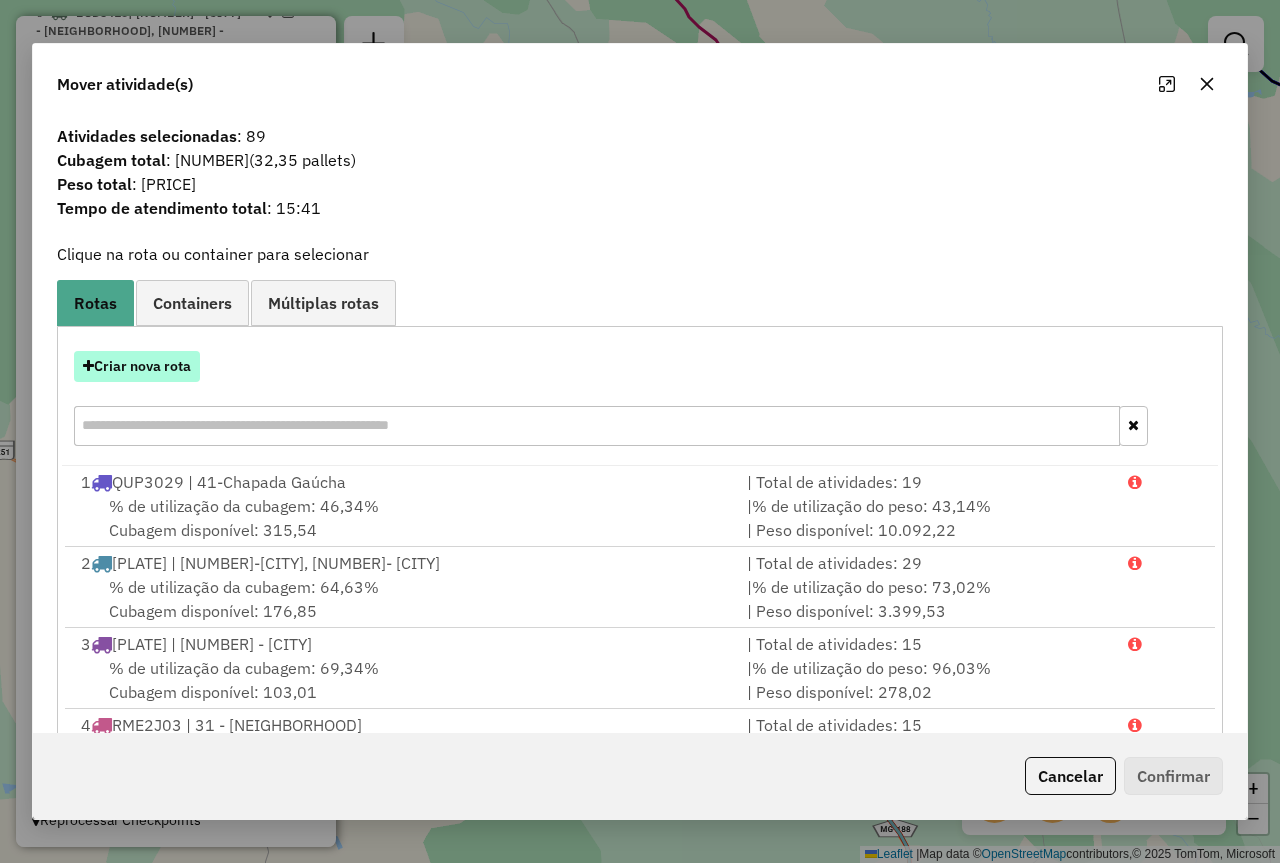 click on "Criar nova rota" at bounding box center [137, 366] 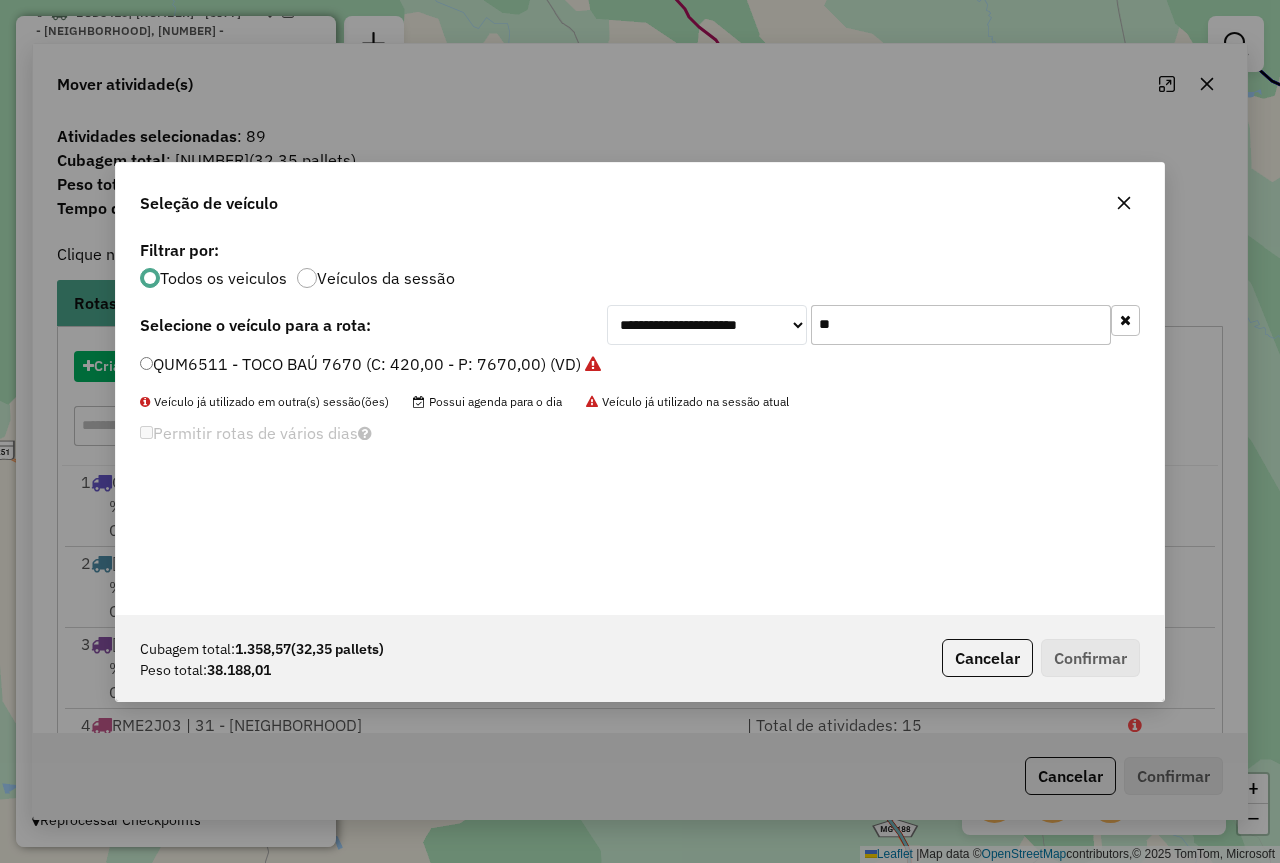 scroll, scrollTop: 11, scrollLeft: 6, axis: both 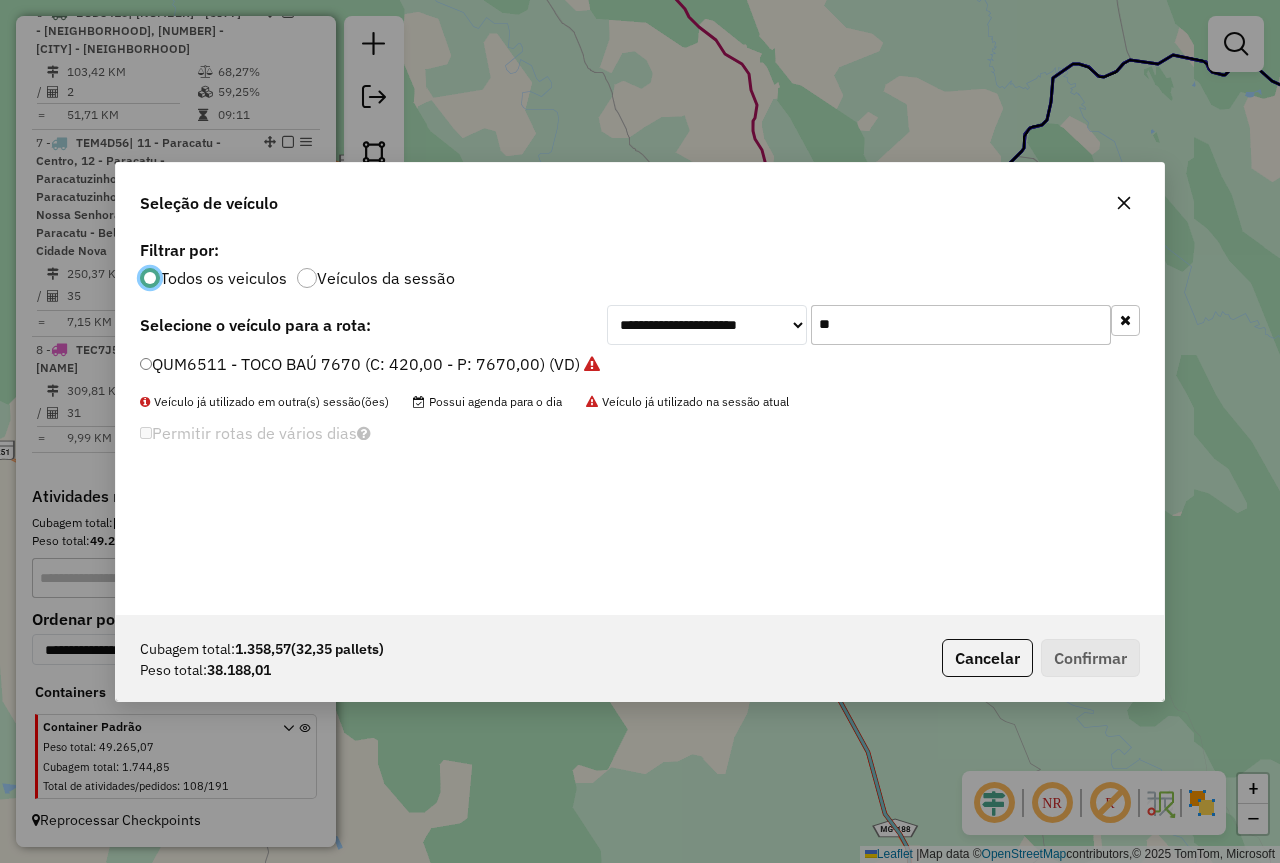 click on "**" 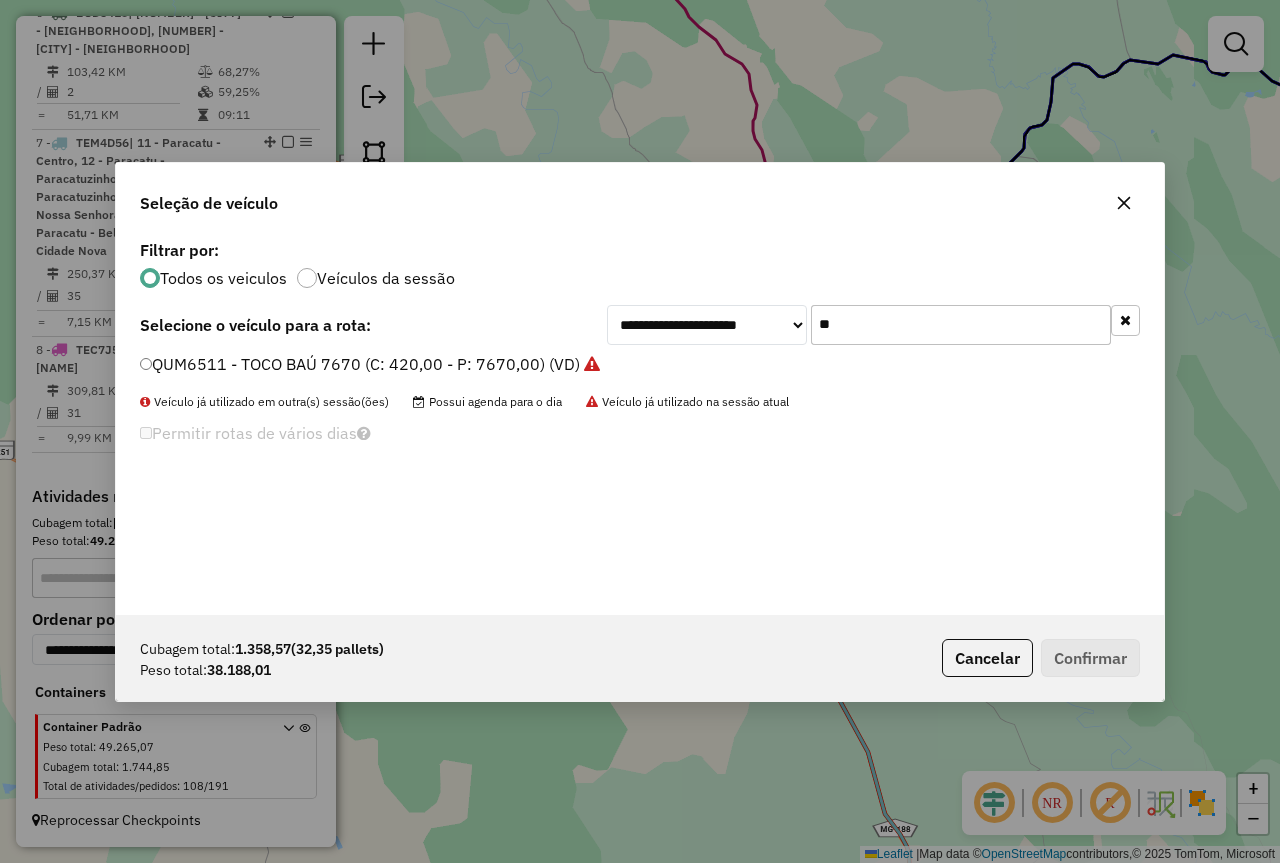 click on "**" 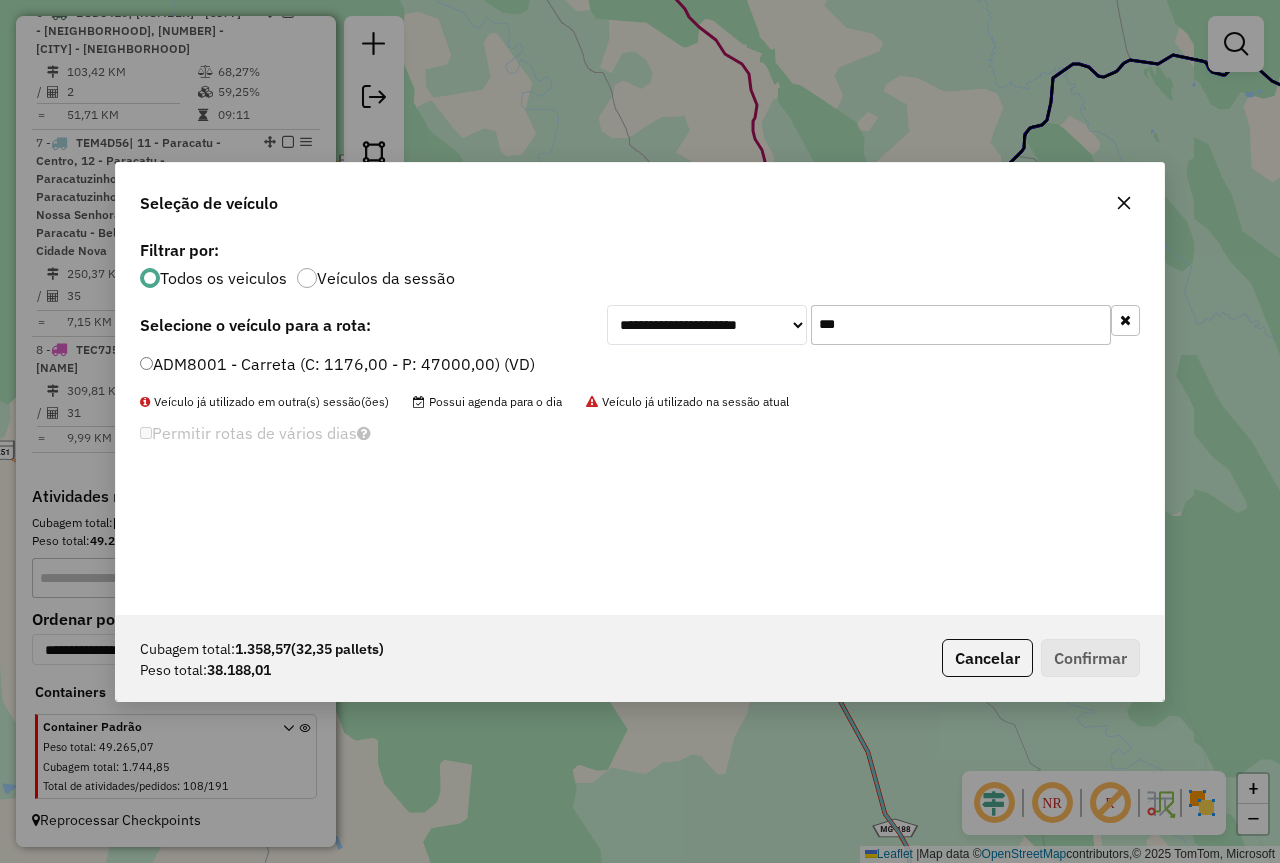 type on "***" 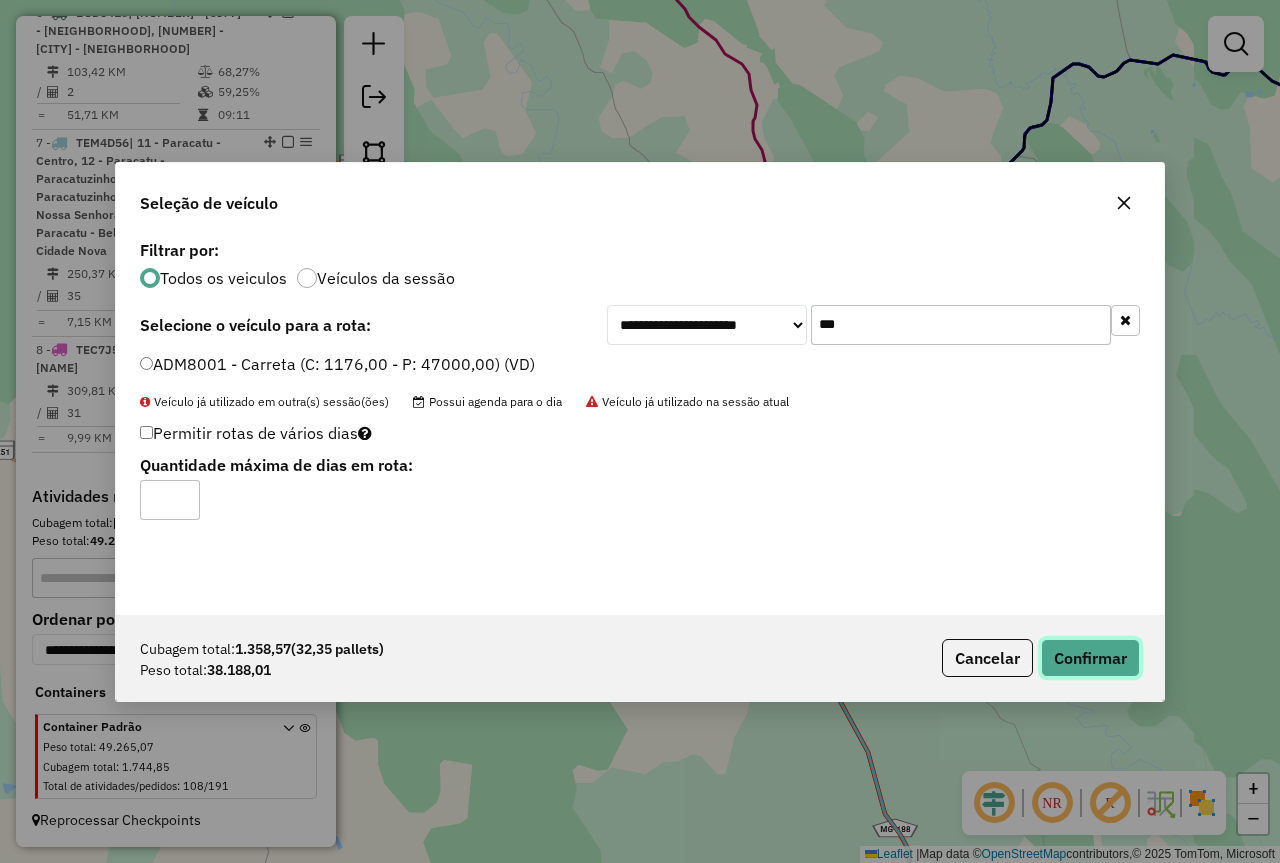 click on "Confirmar" 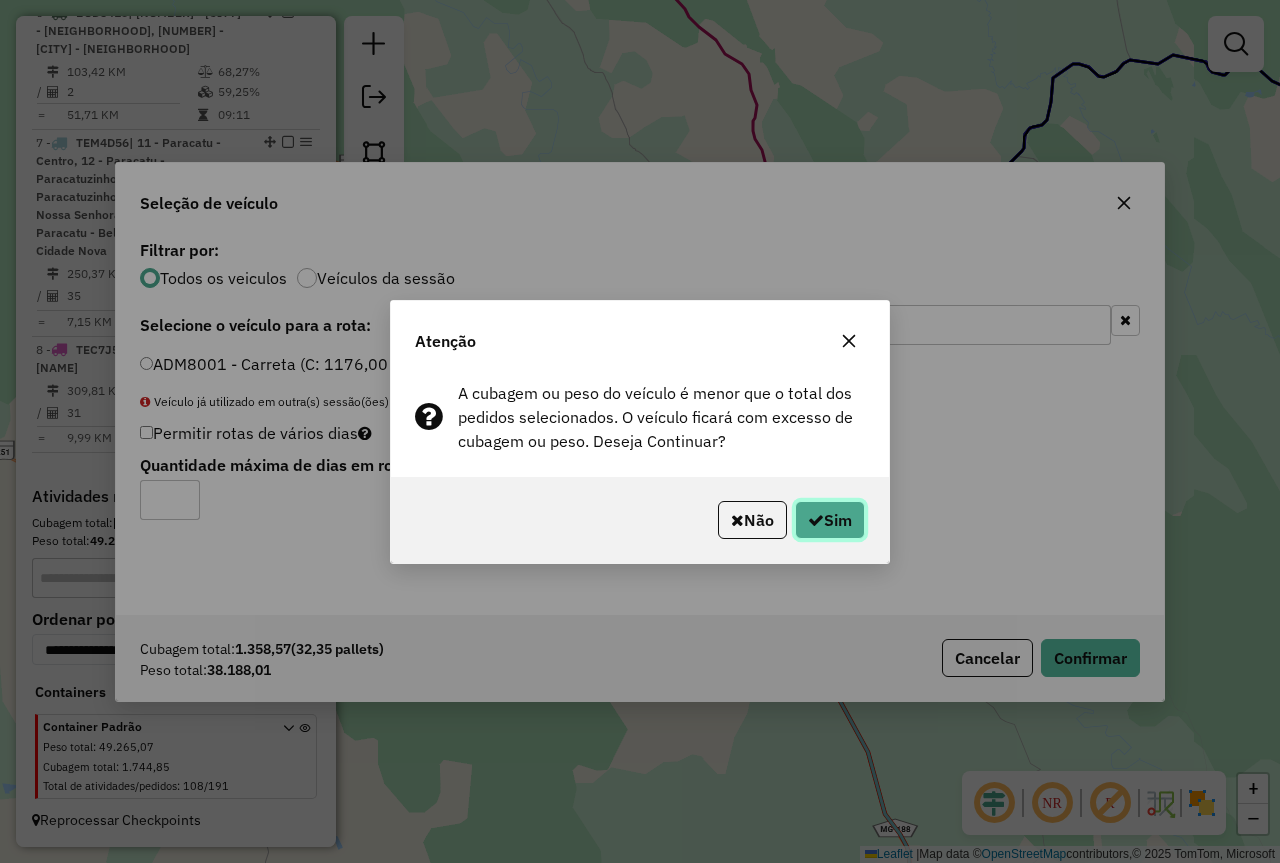 click on "Sim" 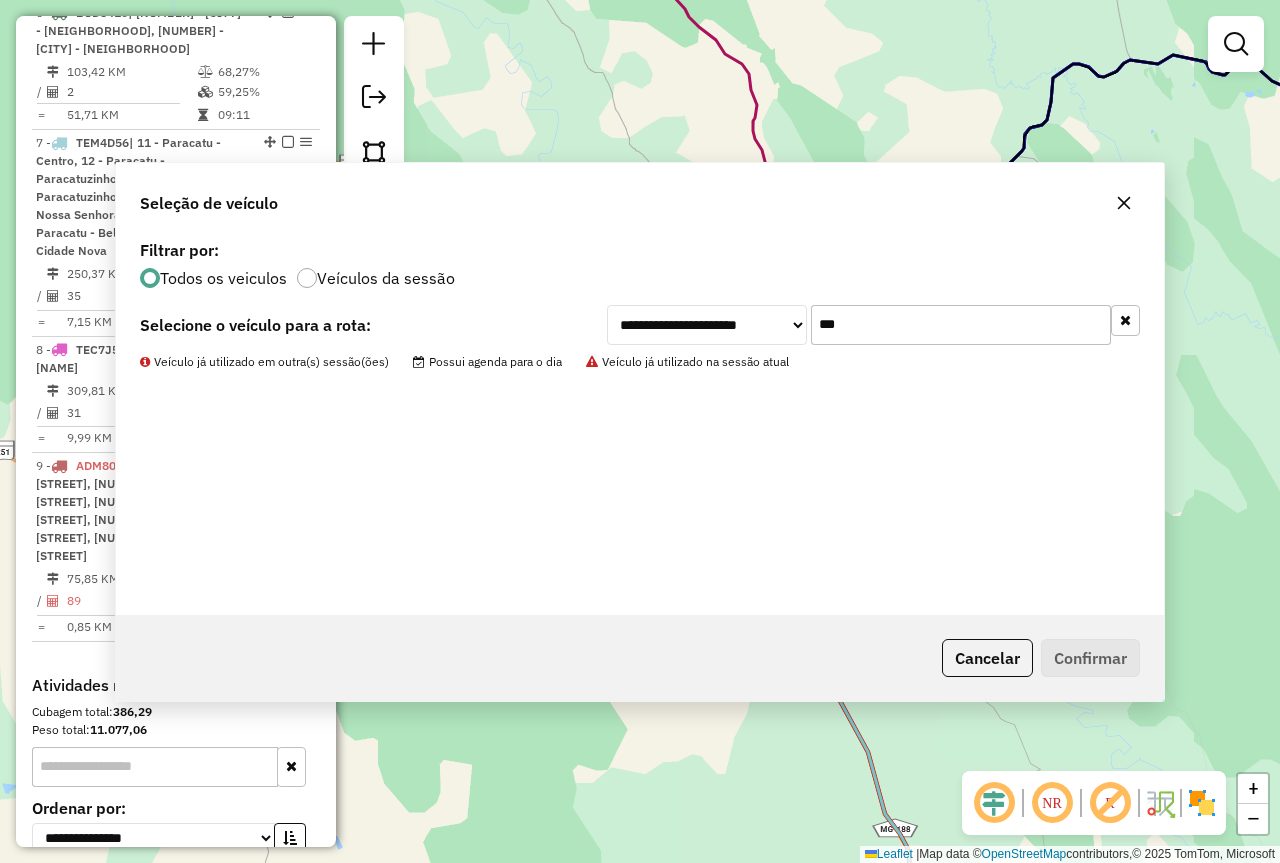 scroll, scrollTop: 313, scrollLeft: 0, axis: vertical 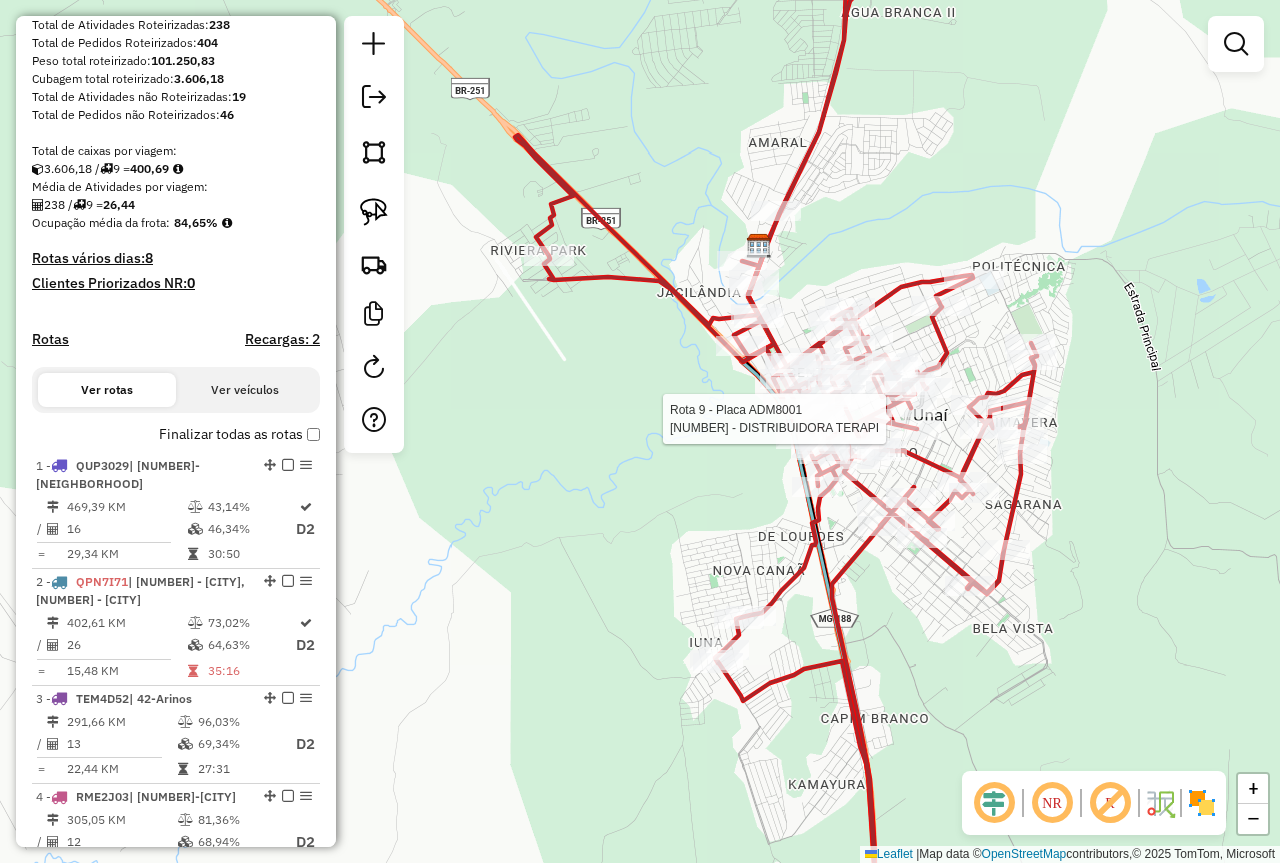 select on "*********" 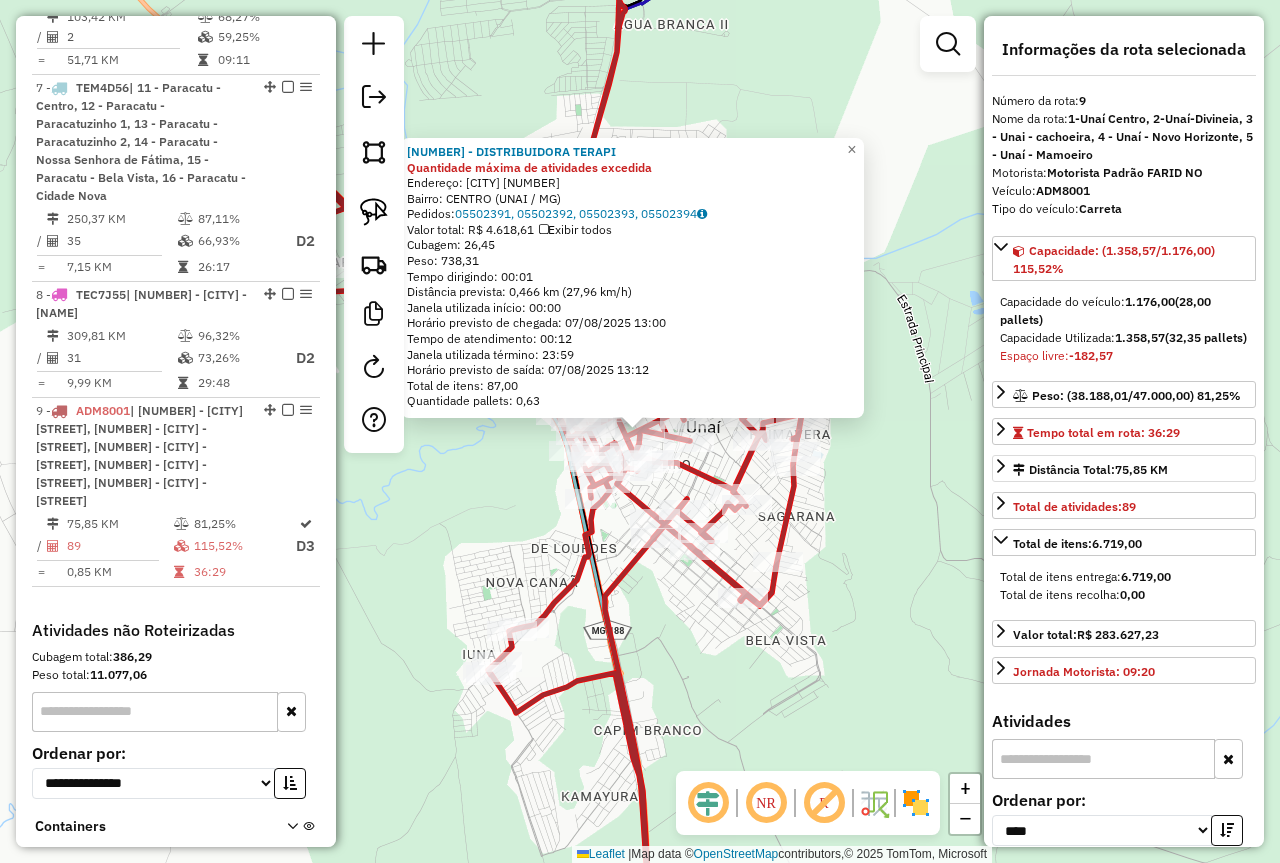 scroll, scrollTop: 1554, scrollLeft: 0, axis: vertical 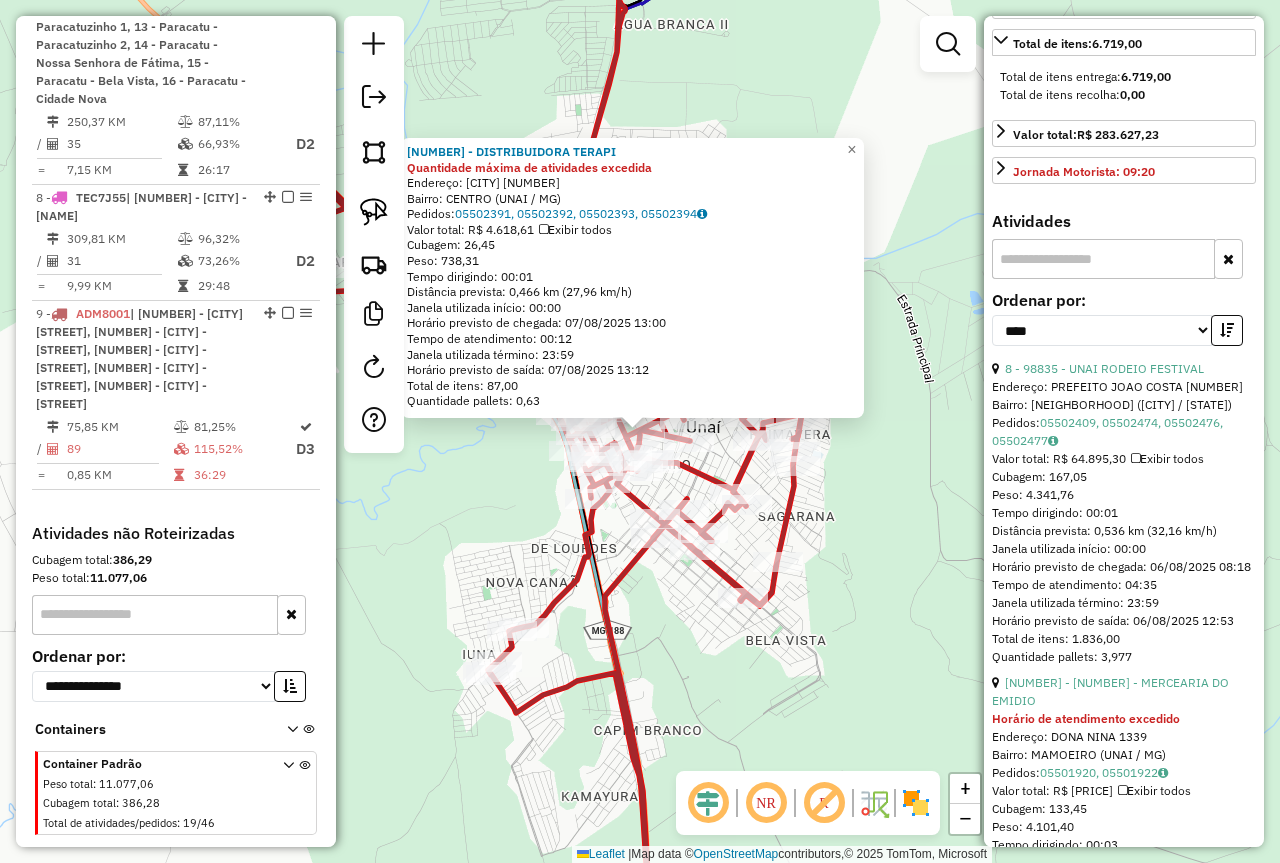 click on "Endereço:  PREFEITO JOAO COSTA [NUMBER]" at bounding box center (1124, 387) 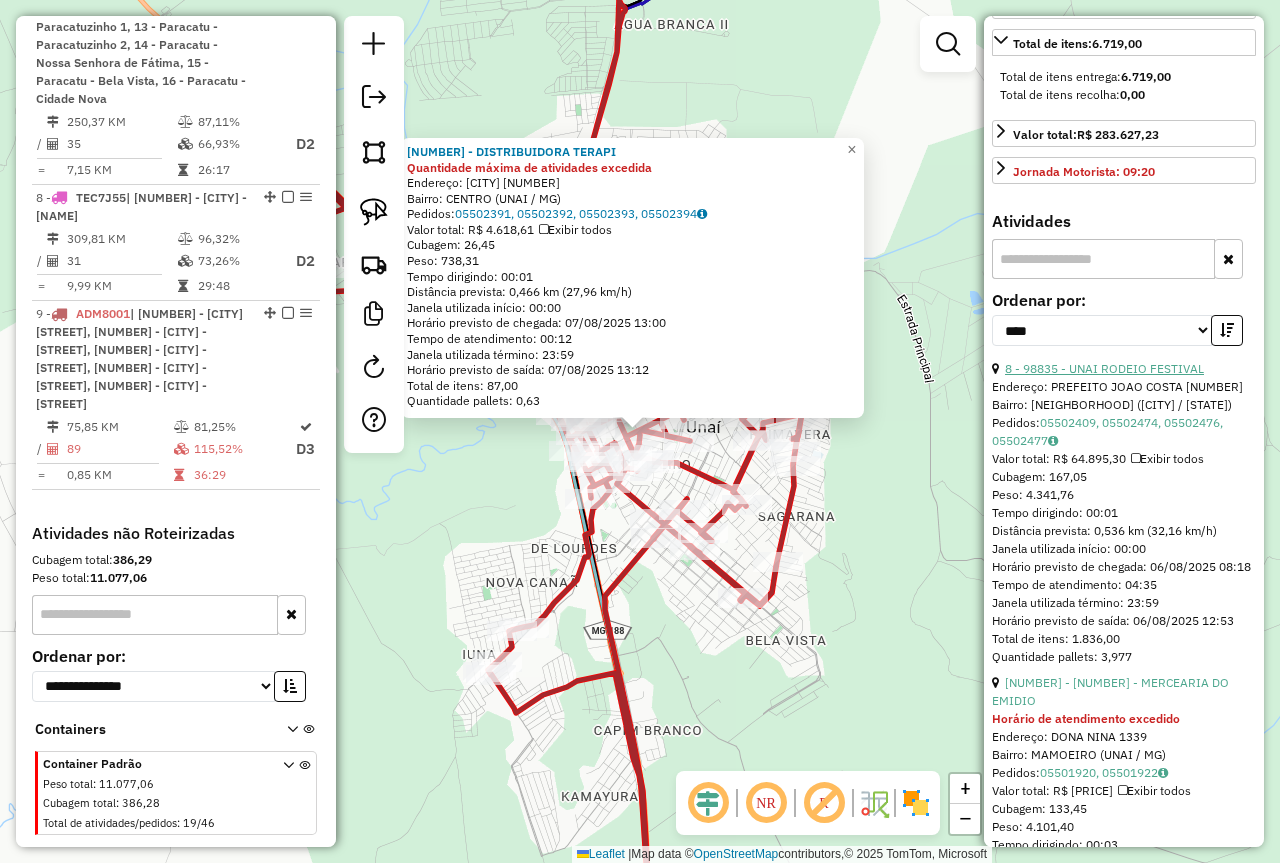 click on "8 - 98835 - UNAI RODEIO FESTIVAL" at bounding box center (1104, 368) 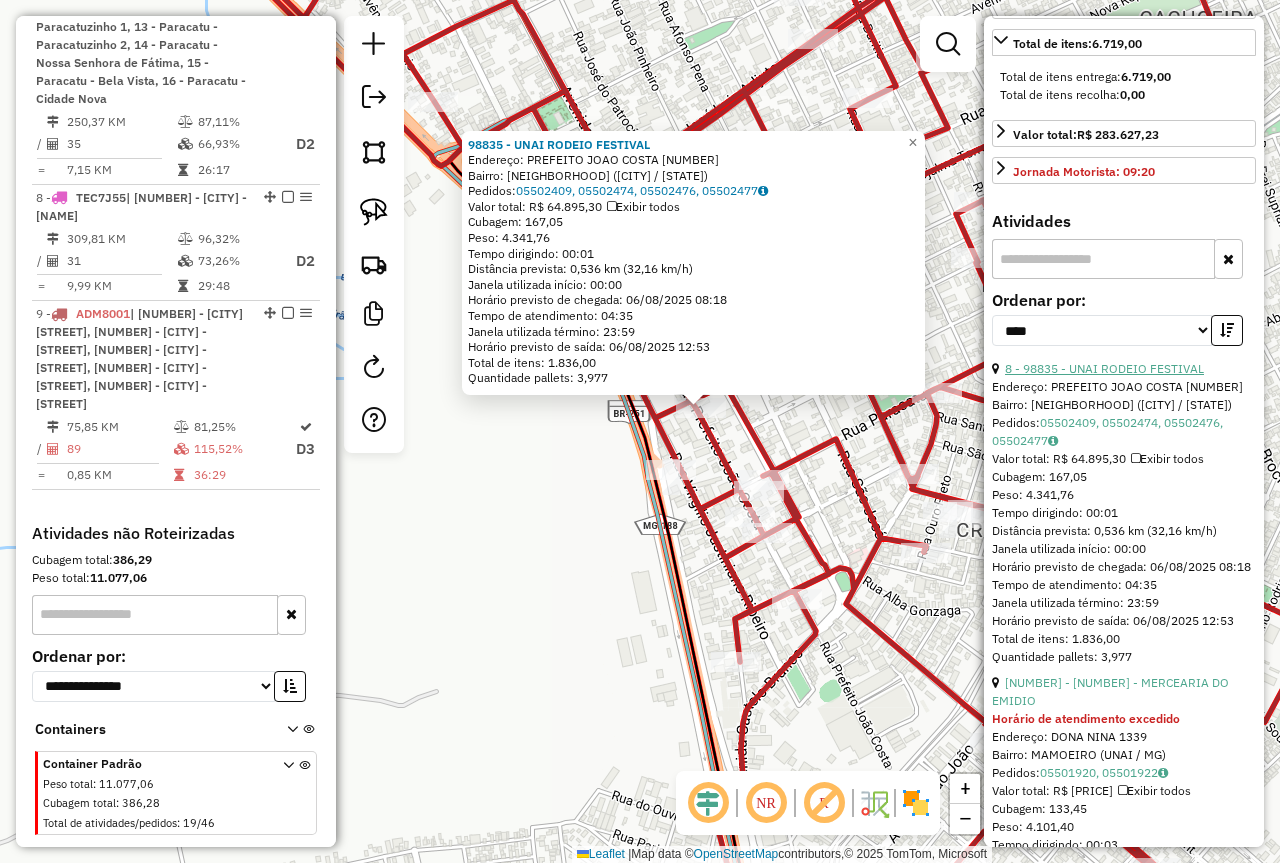click on "8 - 98835 - UNAI RODEIO FESTIVAL" at bounding box center [1104, 368] 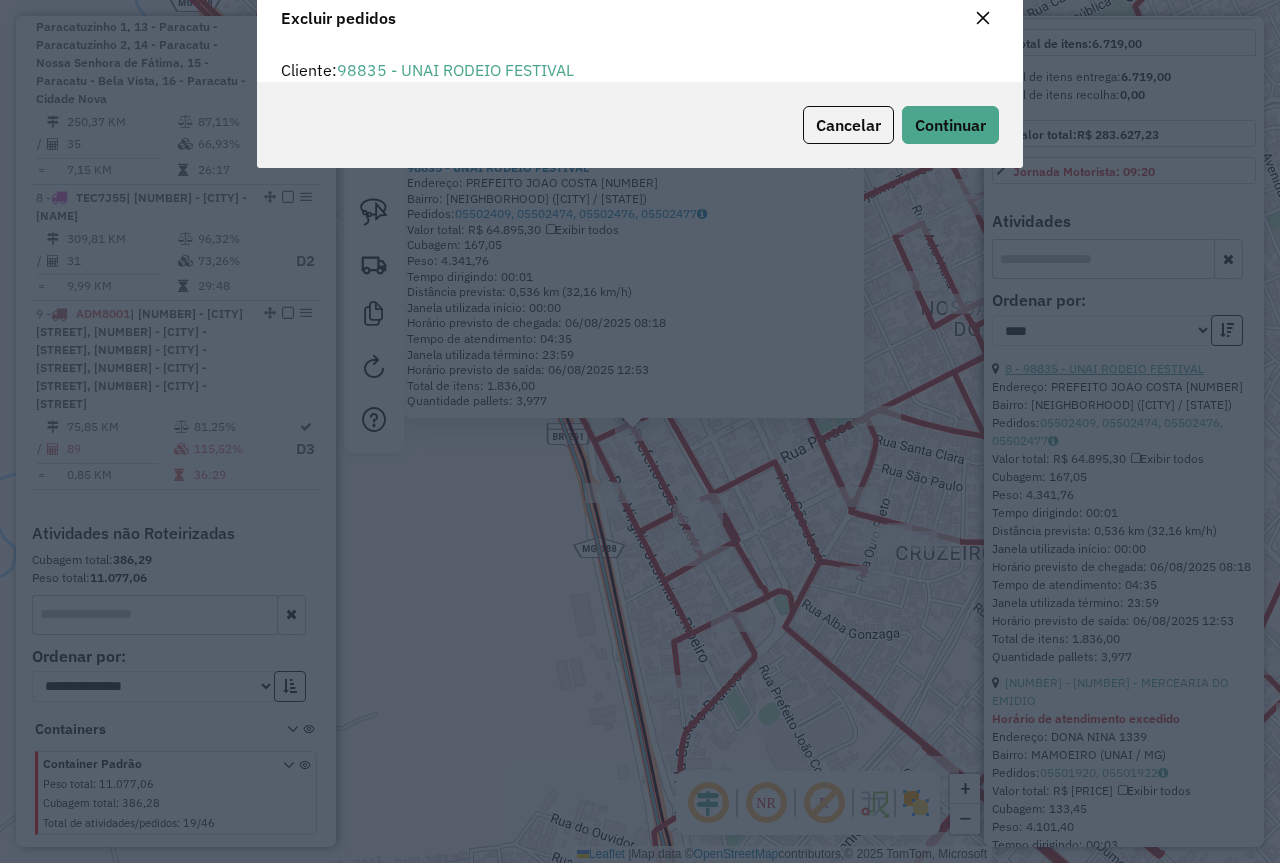 scroll, scrollTop: 12, scrollLeft: 6, axis: both 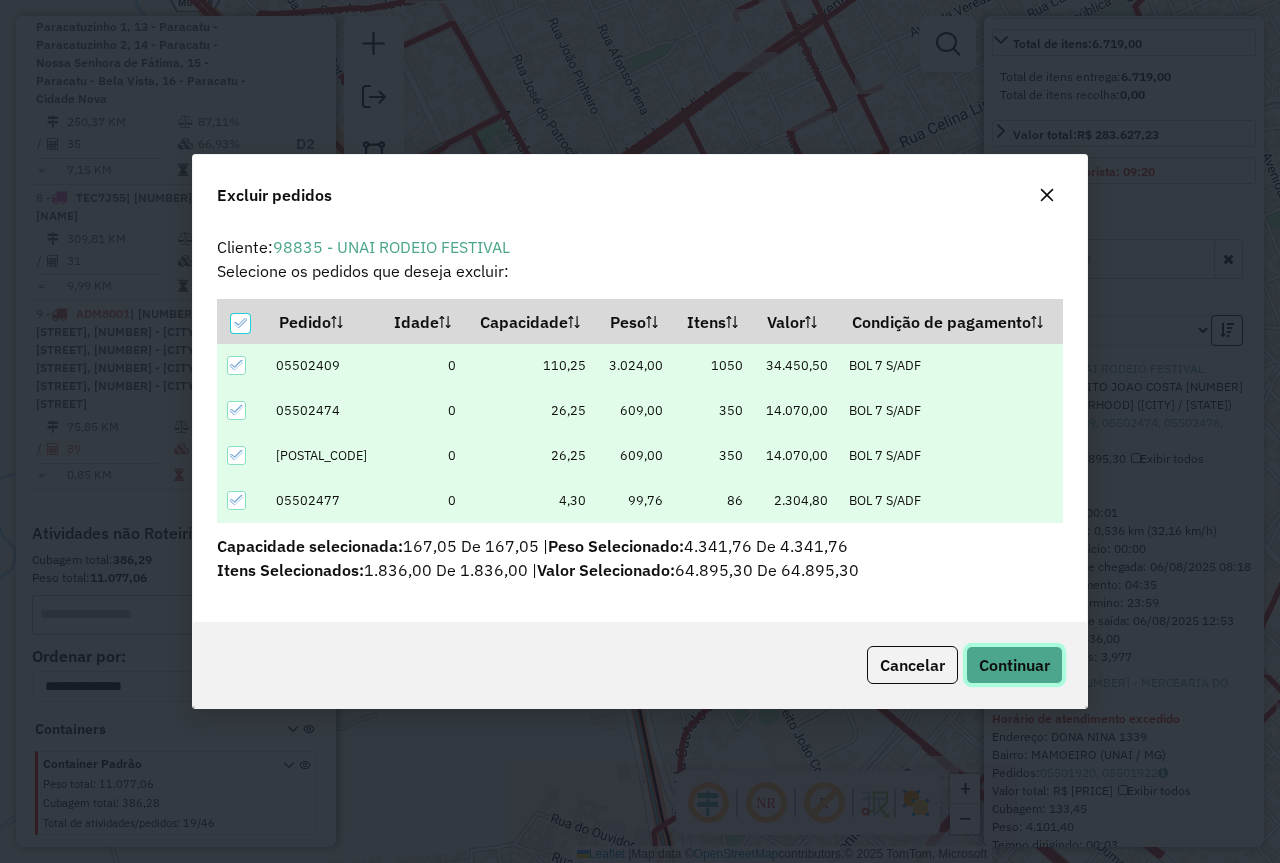 click on "Continuar" 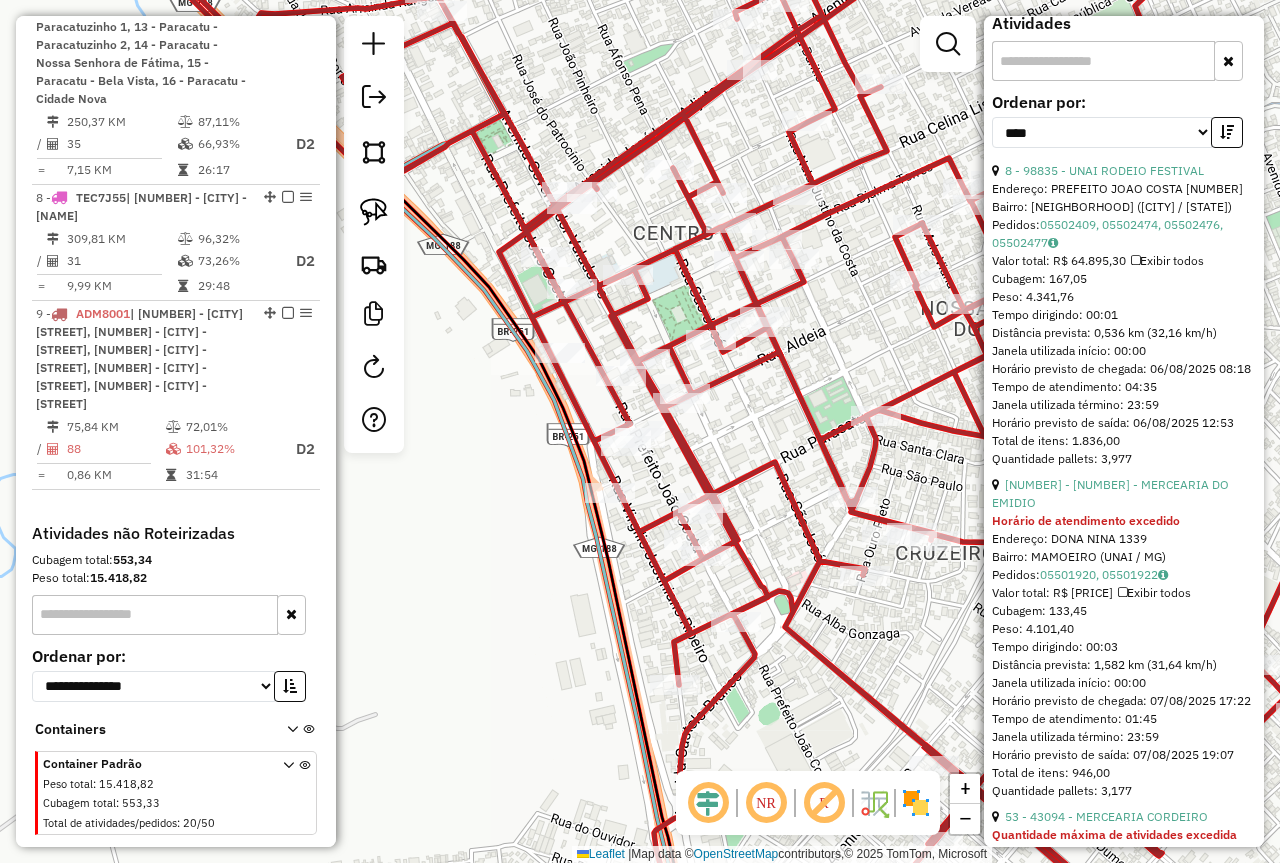 scroll, scrollTop: 700, scrollLeft: 0, axis: vertical 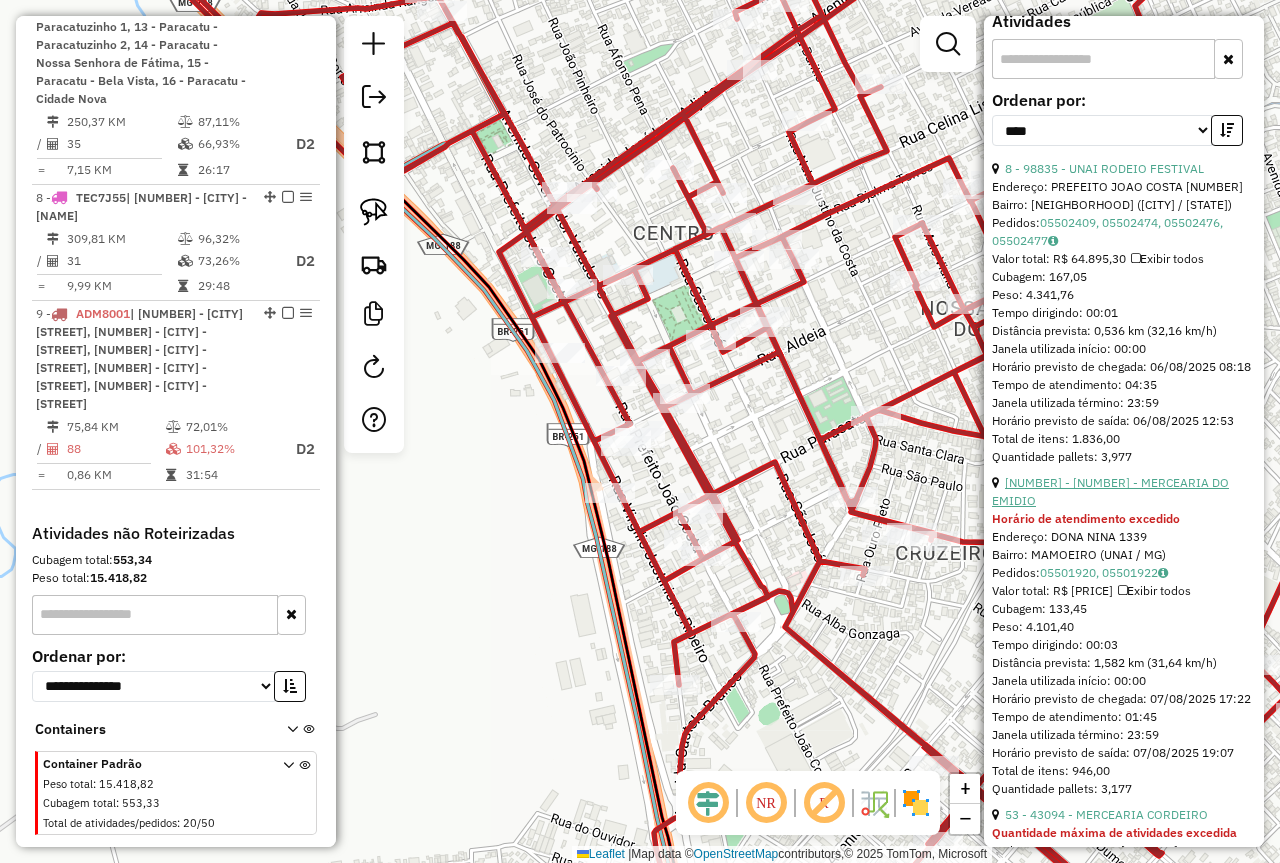 click on "85 - 96792 - MERCEARIA DO EMIDIO" at bounding box center (1110, 491) 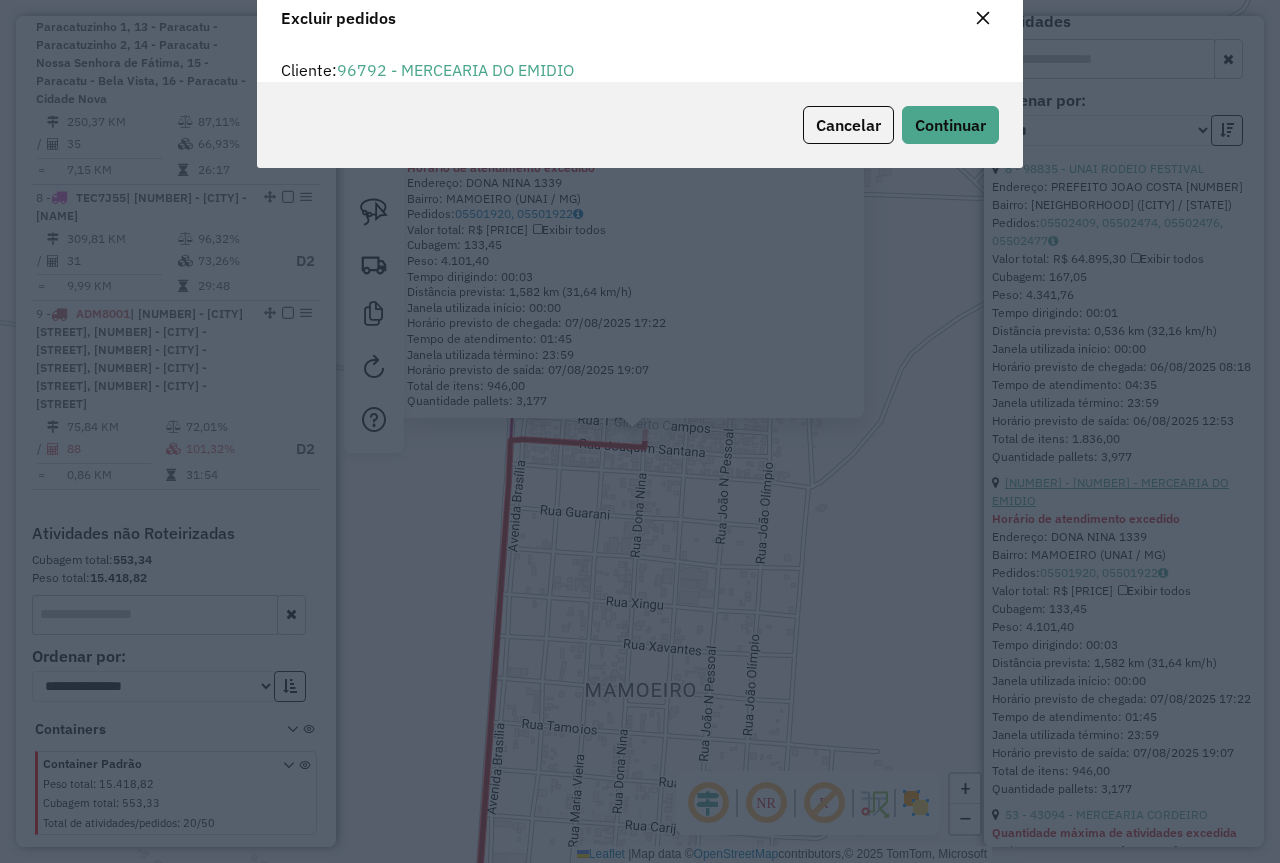 scroll, scrollTop: 82, scrollLeft: 0, axis: vertical 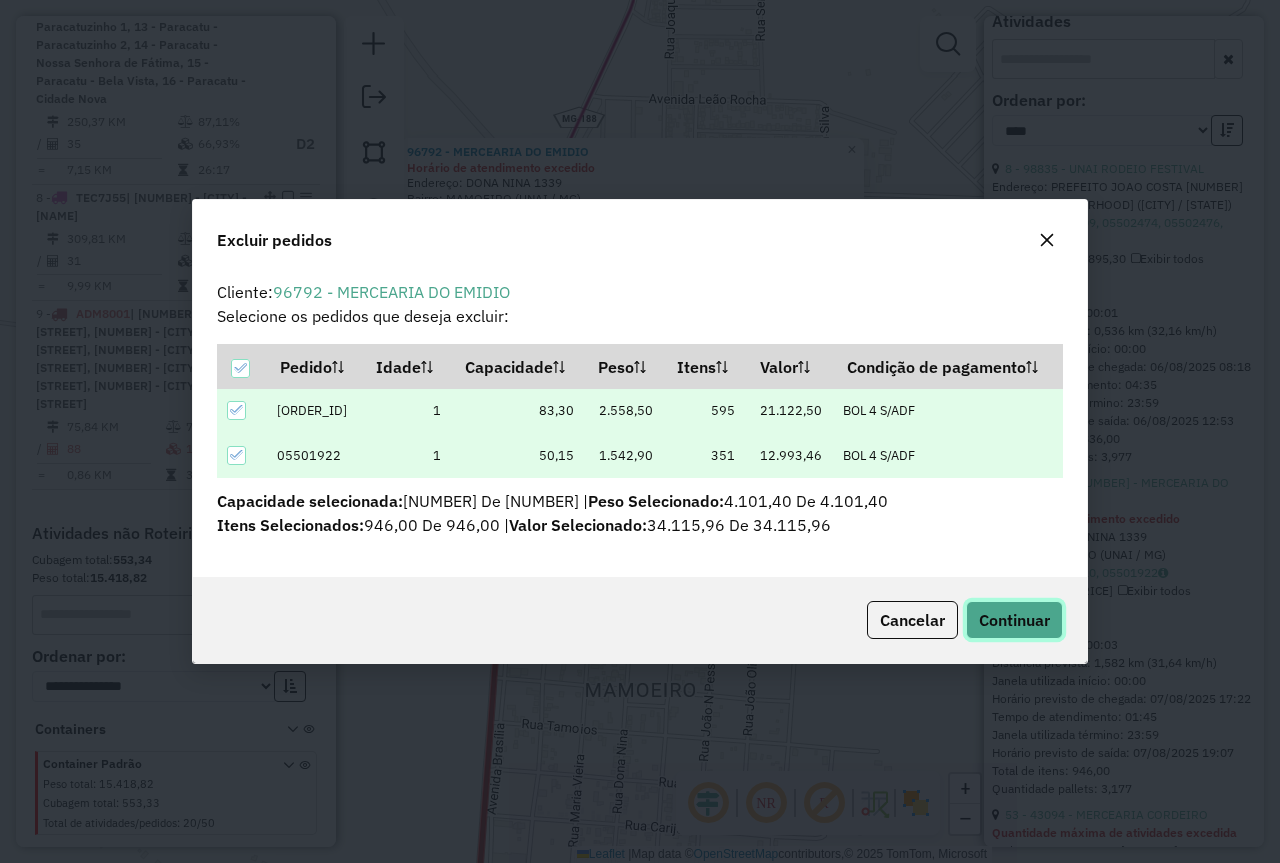 click on "Continuar" 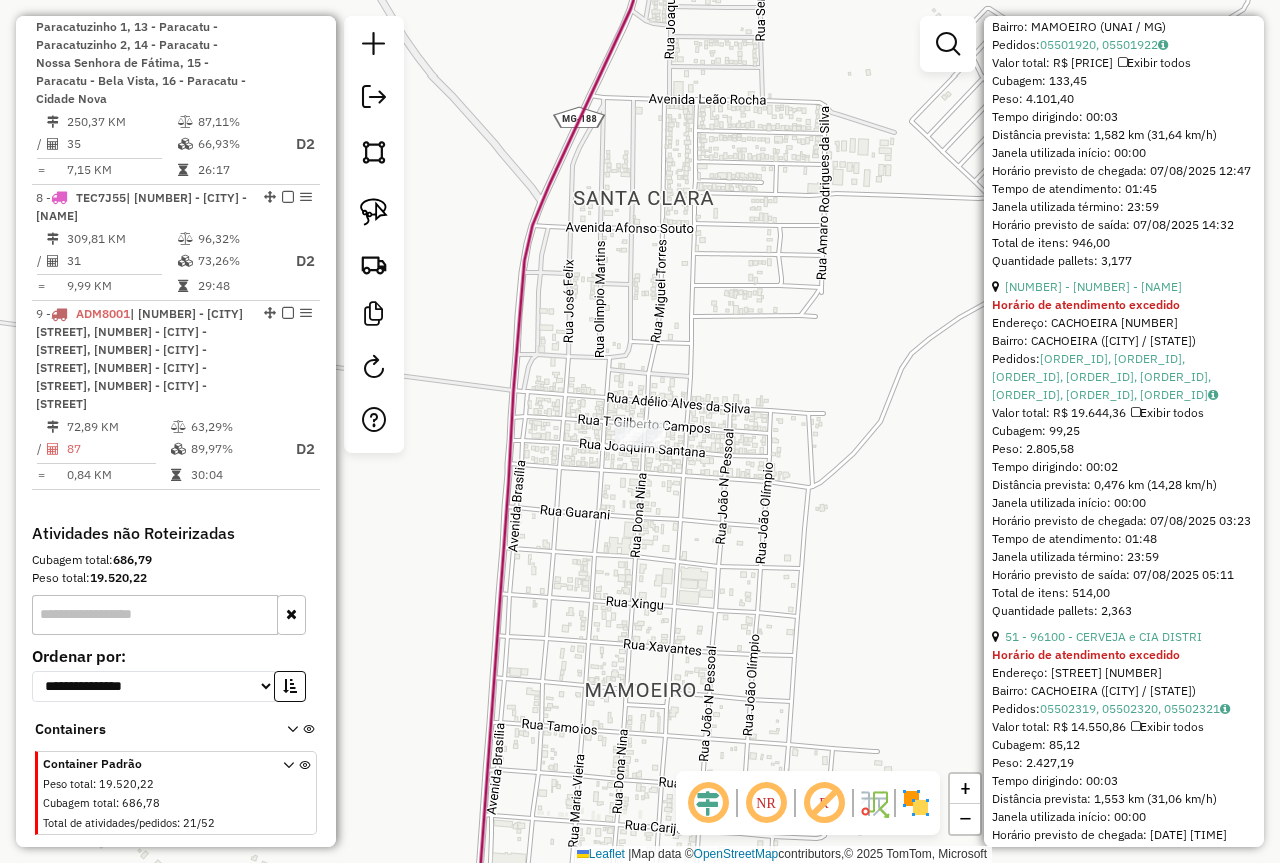 scroll, scrollTop: 900, scrollLeft: 0, axis: vertical 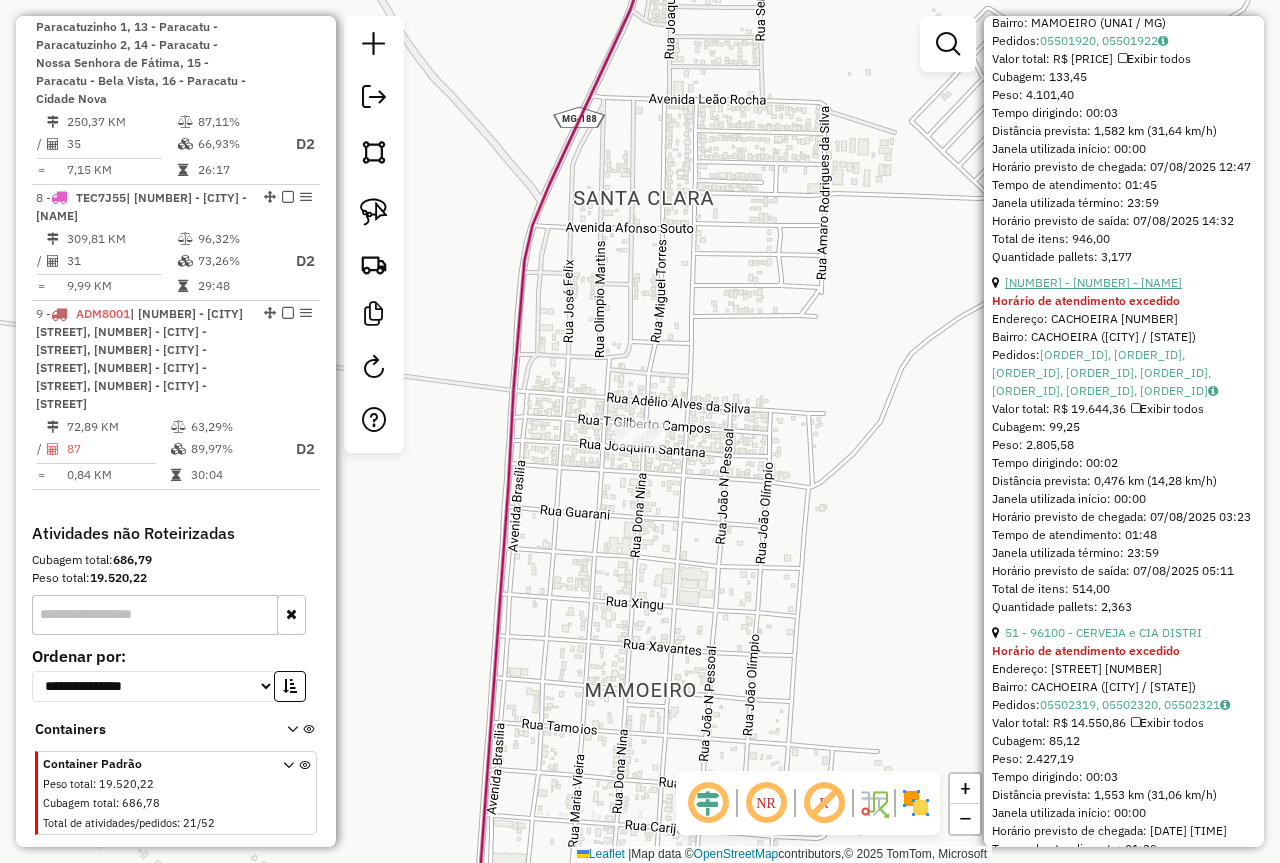 click on "52 - 43094 - MERCEARIA CORDEIRO" at bounding box center [1093, 282] 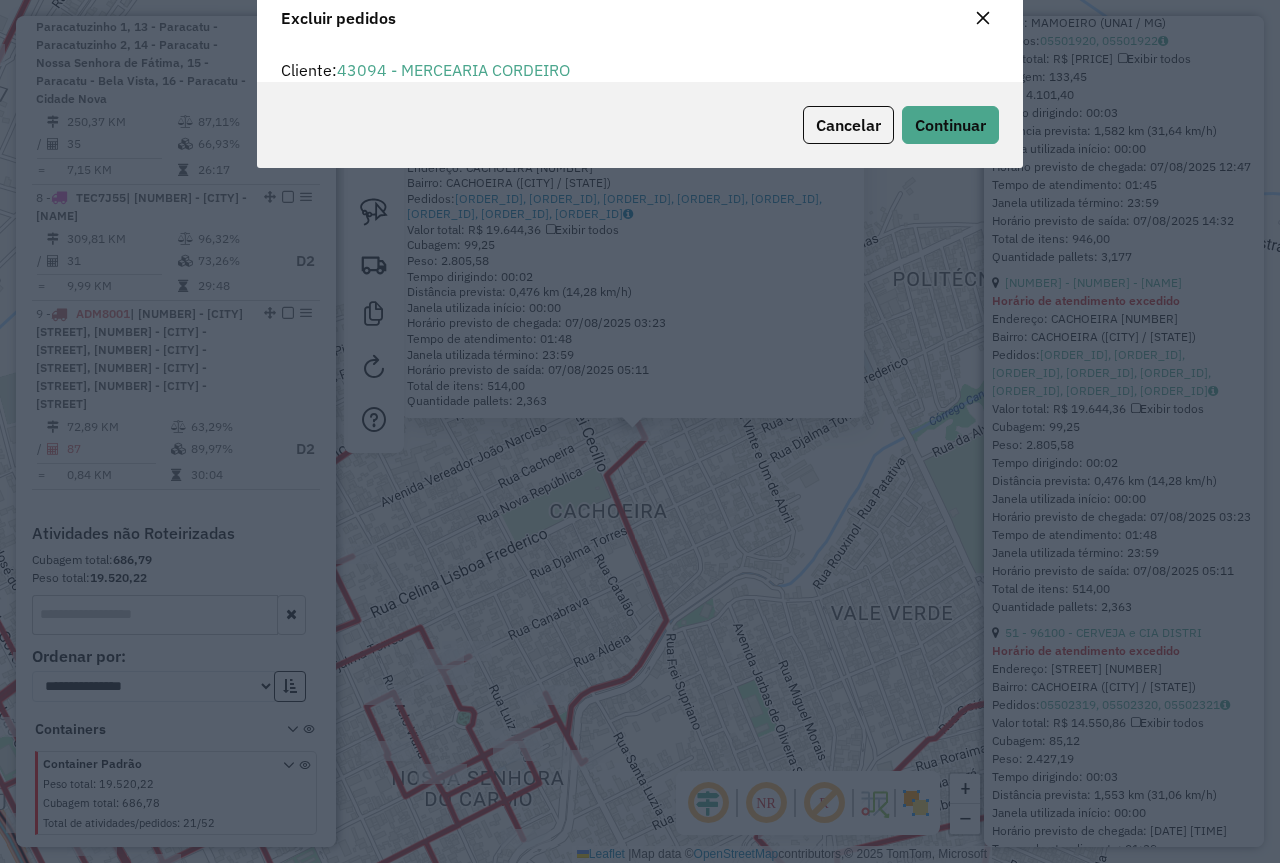 scroll, scrollTop: 82, scrollLeft: 0, axis: vertical 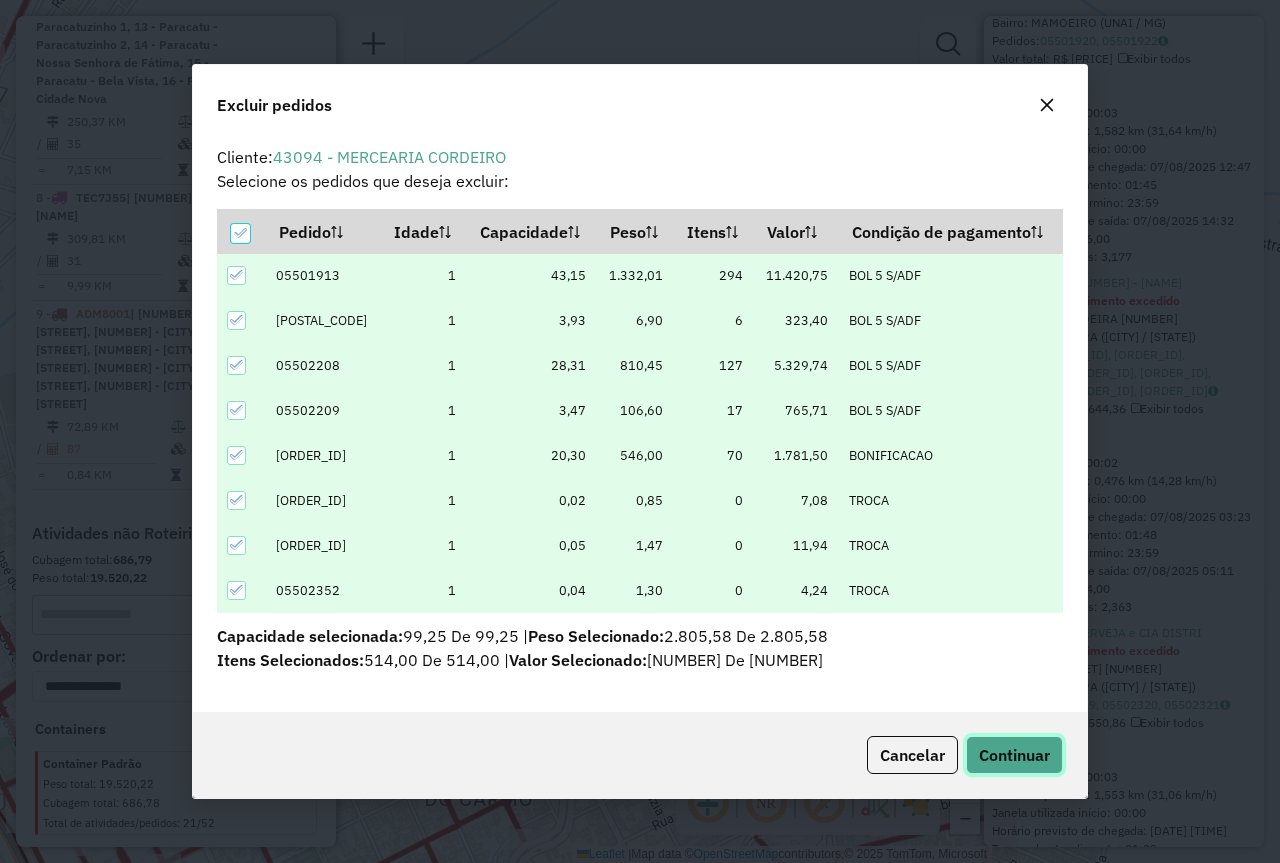 click on "Continuar" 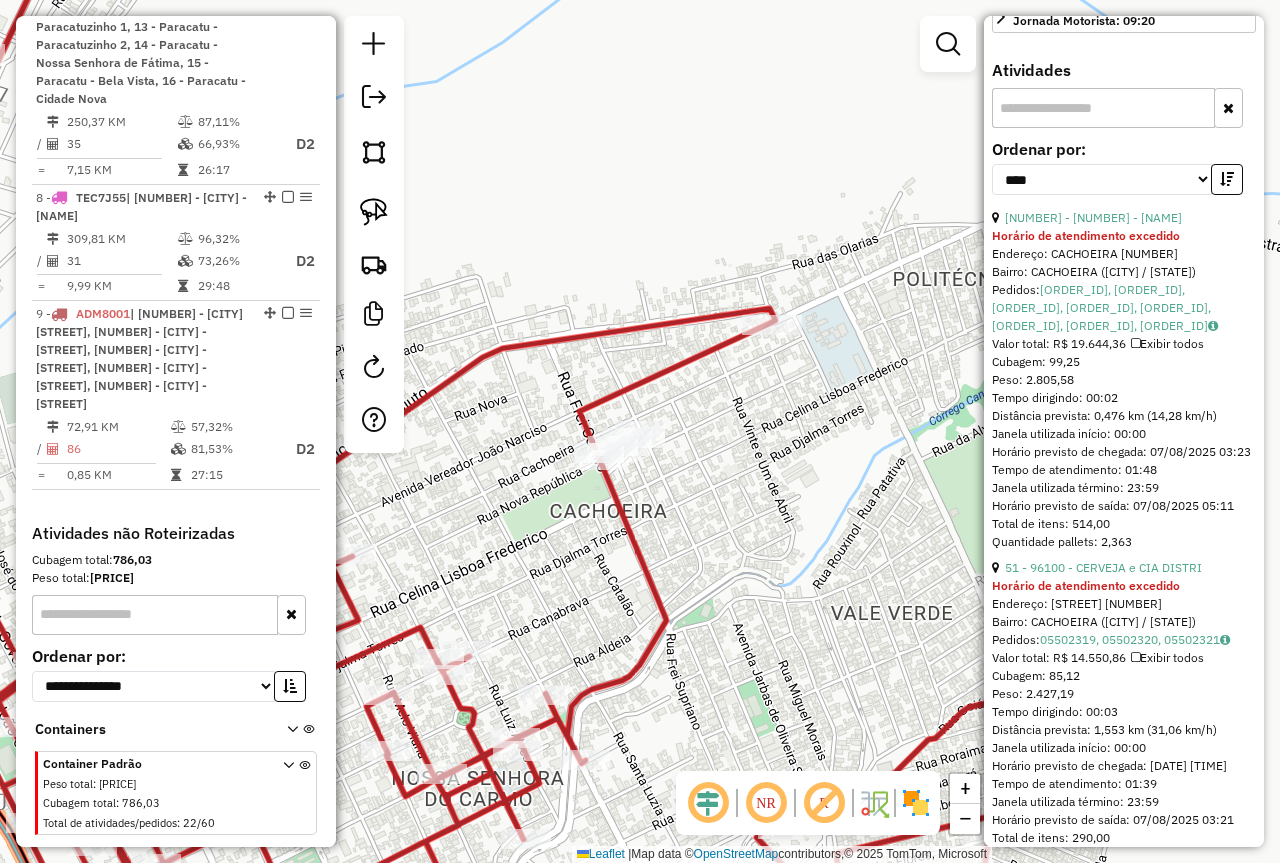 scroll, scrollTop: 668, scrollLeft: 0, axis: vertical 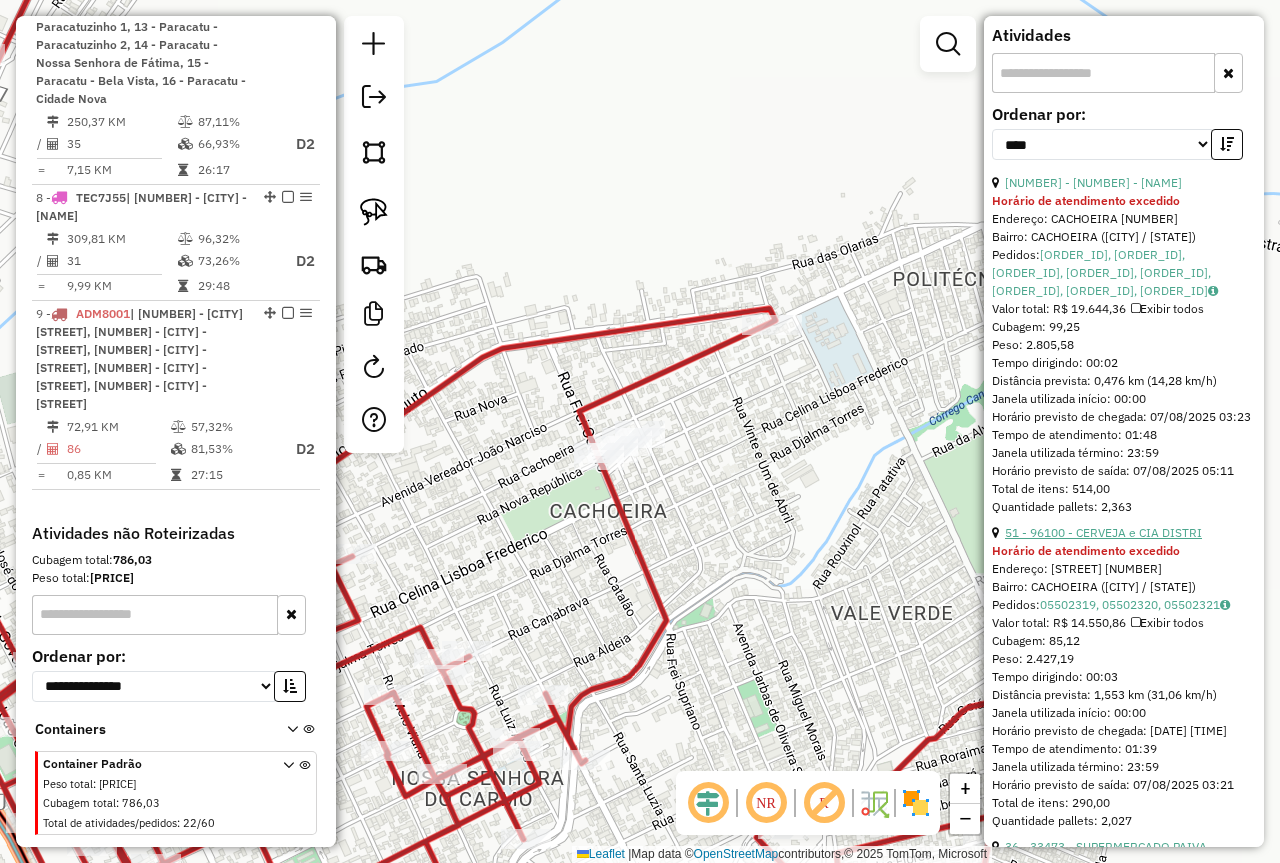 click on "51 - 96100 - CERVEJA e CIA DISTRI" at bounding box center (1103, 532) 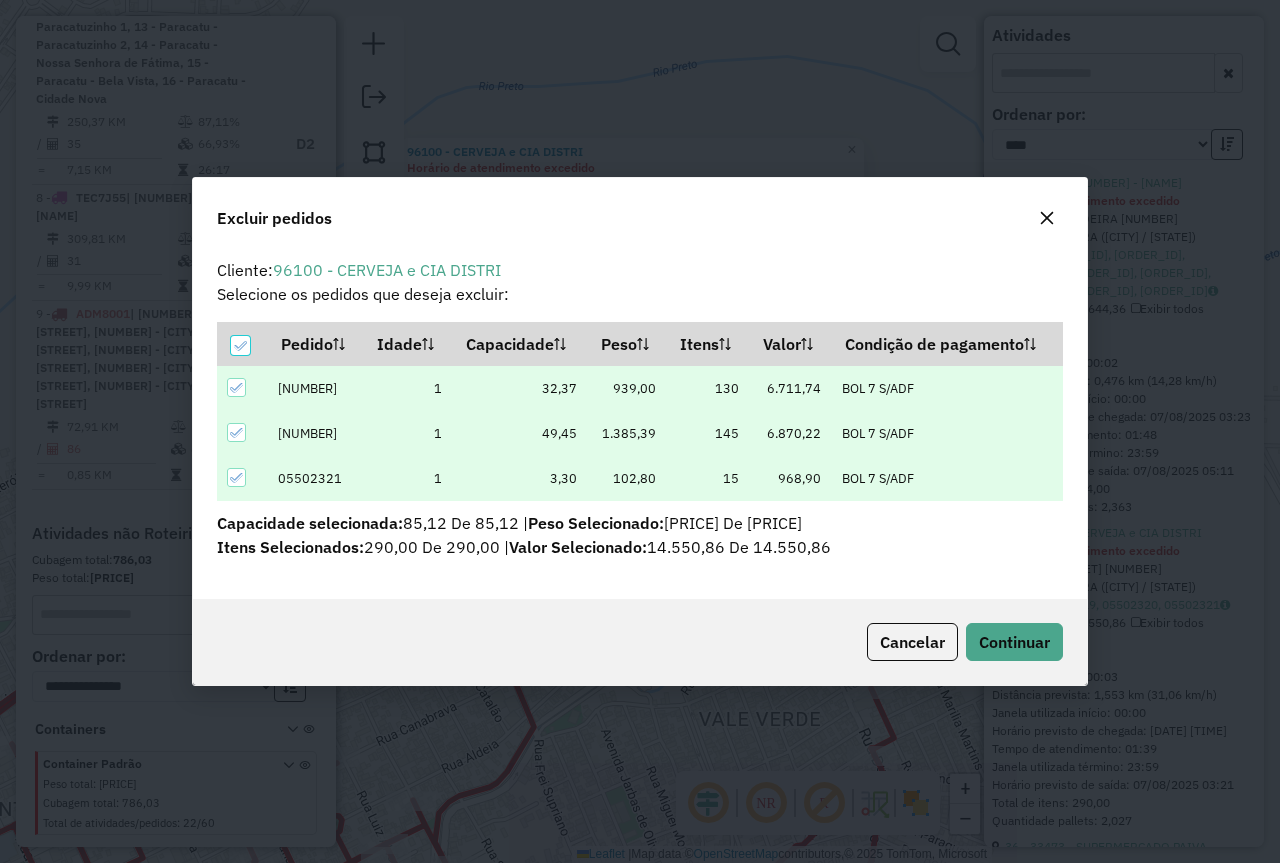 scroll, scrollTop: 82, scrollLeft: 0, axis: vertical 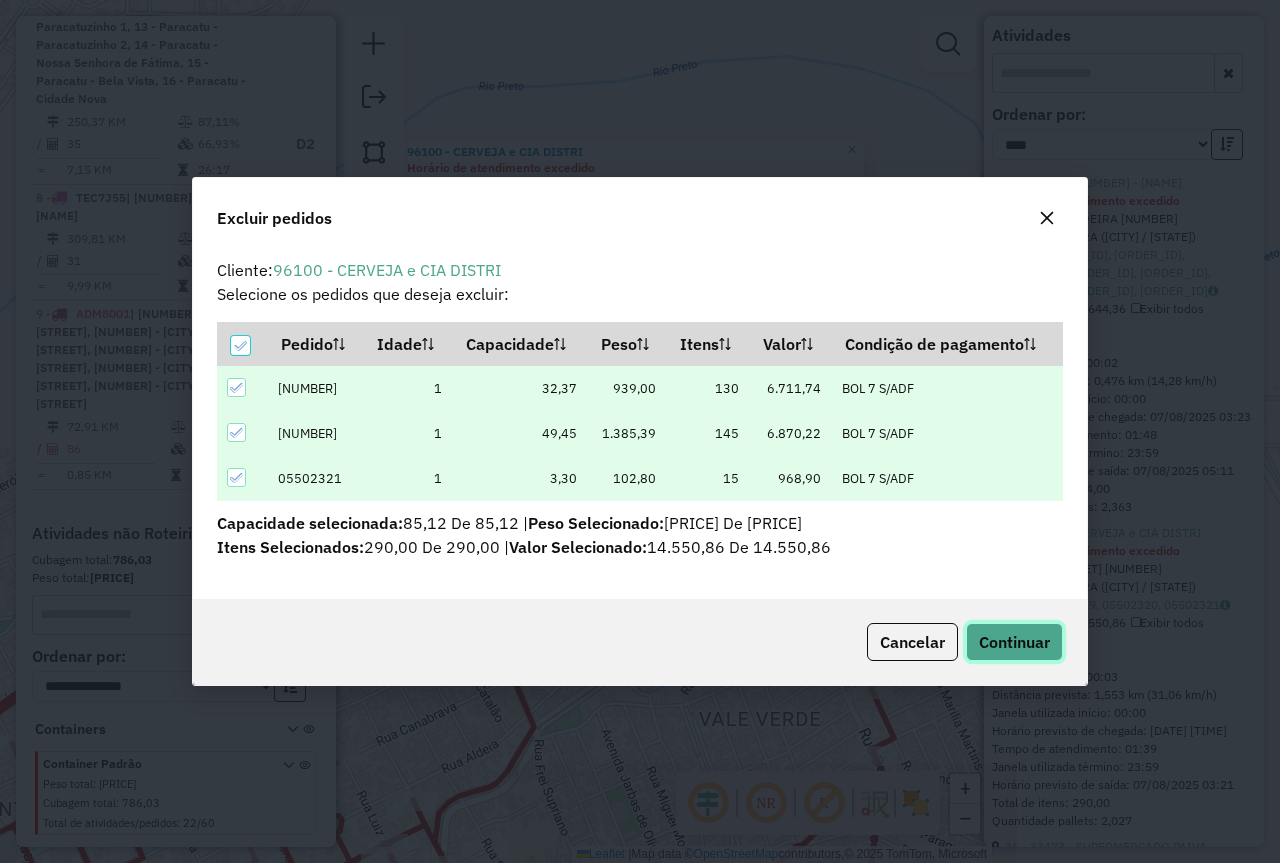 click on "Continuar" 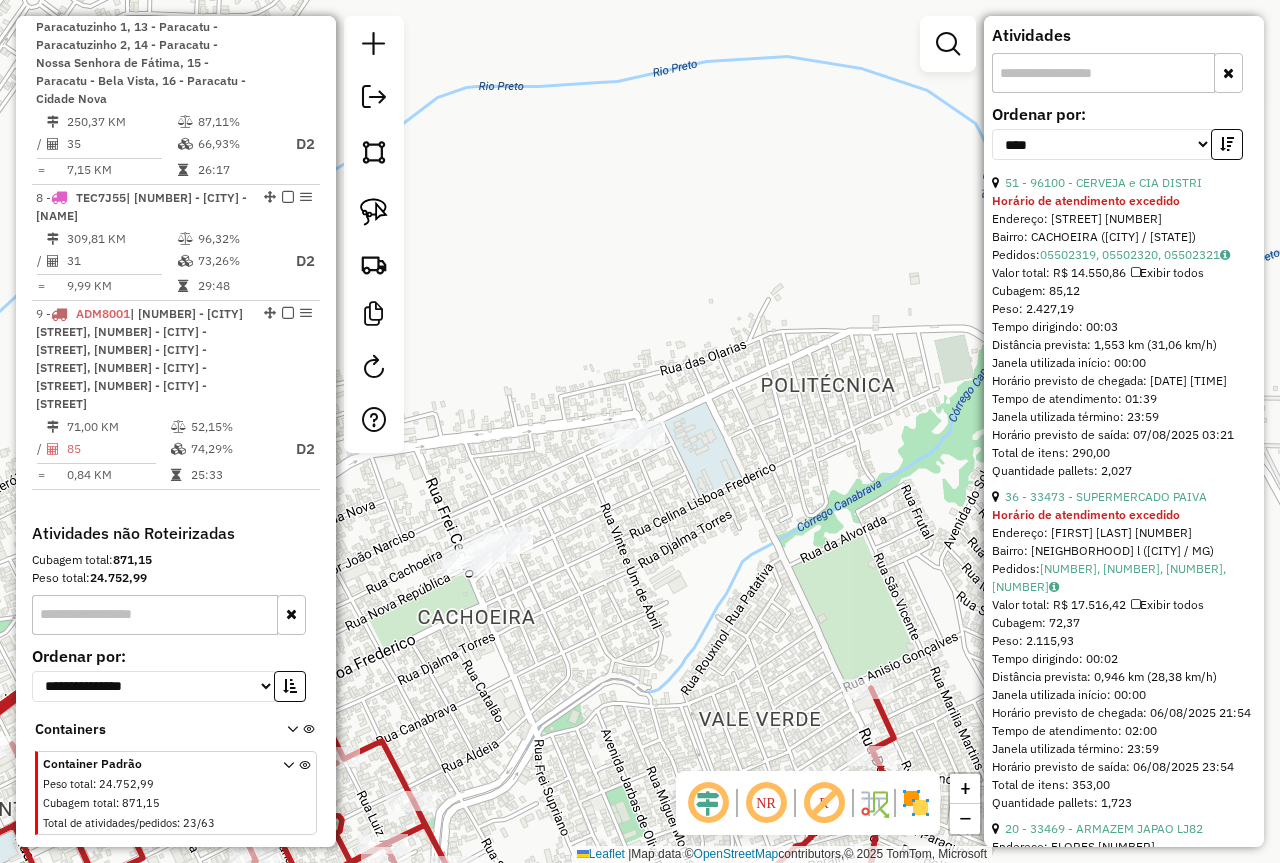 drag, startPoint x: 658, startPoint y: 546, endPoint x: 767, endPoint y: 442, distance: 150.65524 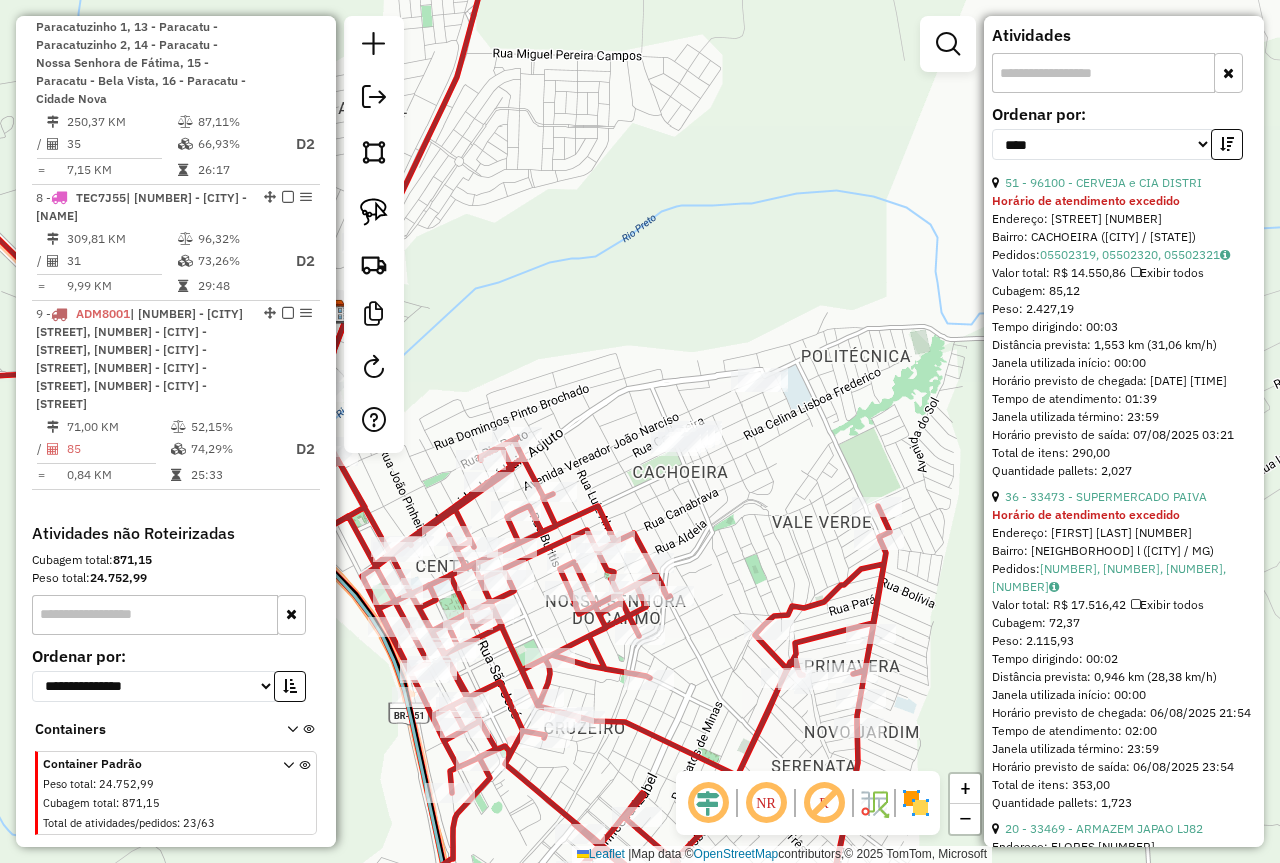 drag, startPoint x: 713, startPoint y: 502, endPoint x: 850, endPoint y: 457, distance: 144.20125 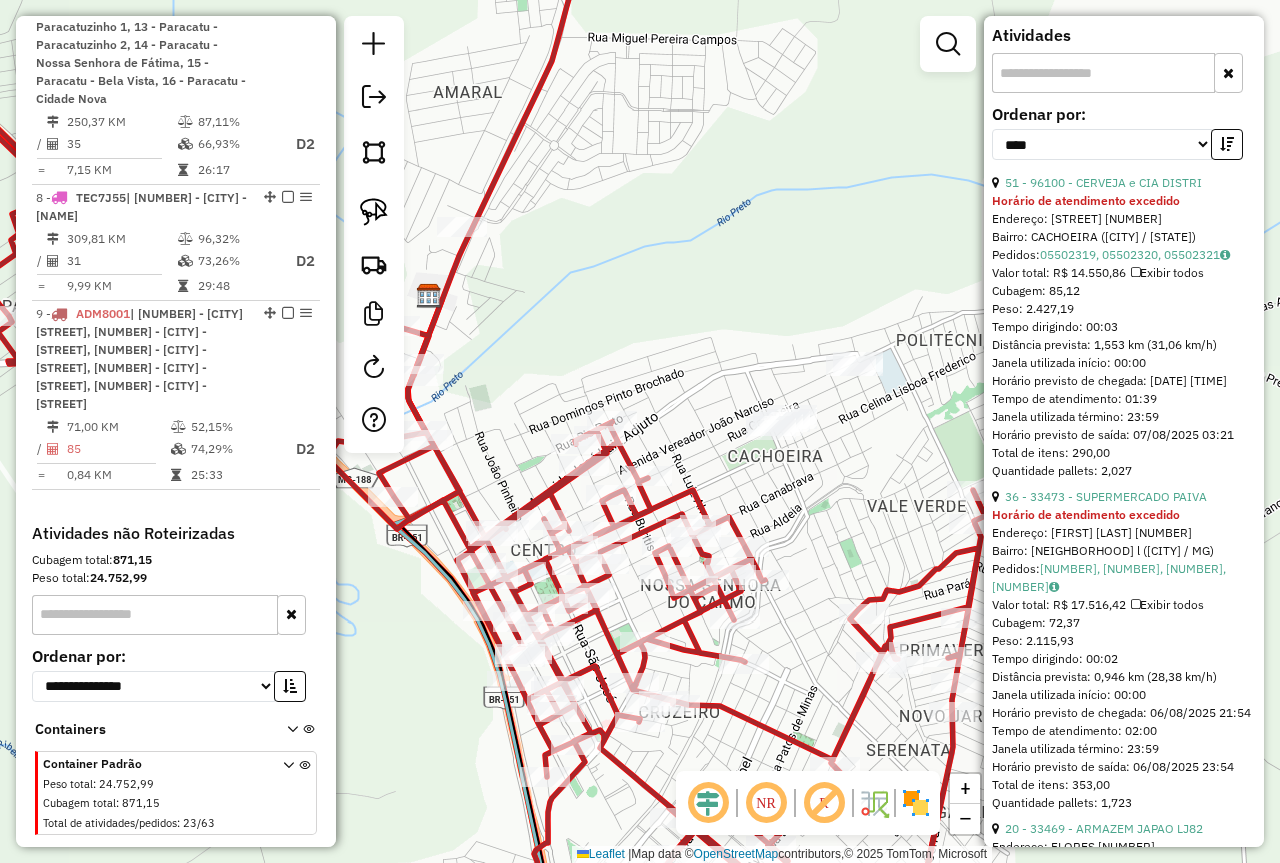 drag, startPoint x: 798, startPoint y: 496, endPoint x: 844, endPoint y: 478, distance: 49.396355 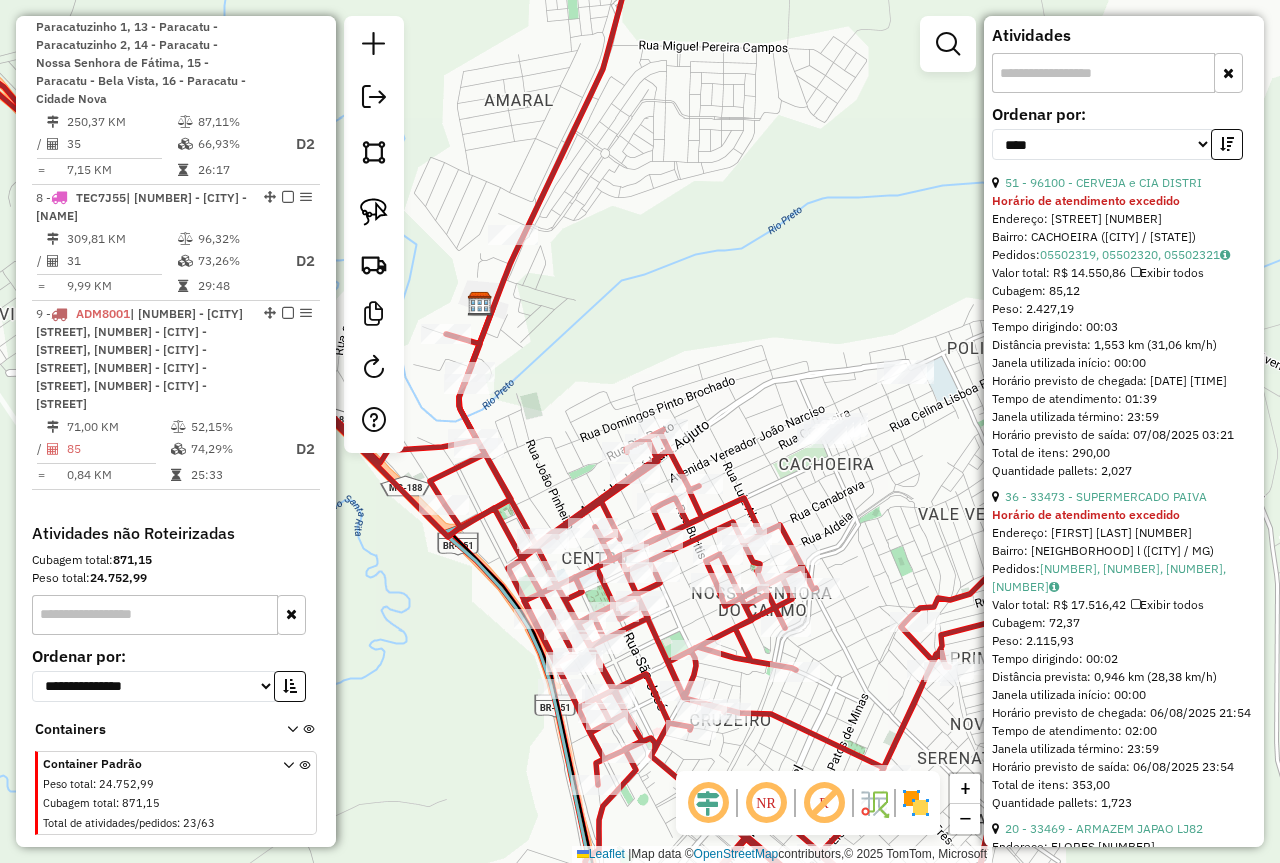 drag, startPoint x: 555, startPoint y: 322, endPoint x: 531, endPoint y: 453, distance: 133.18033 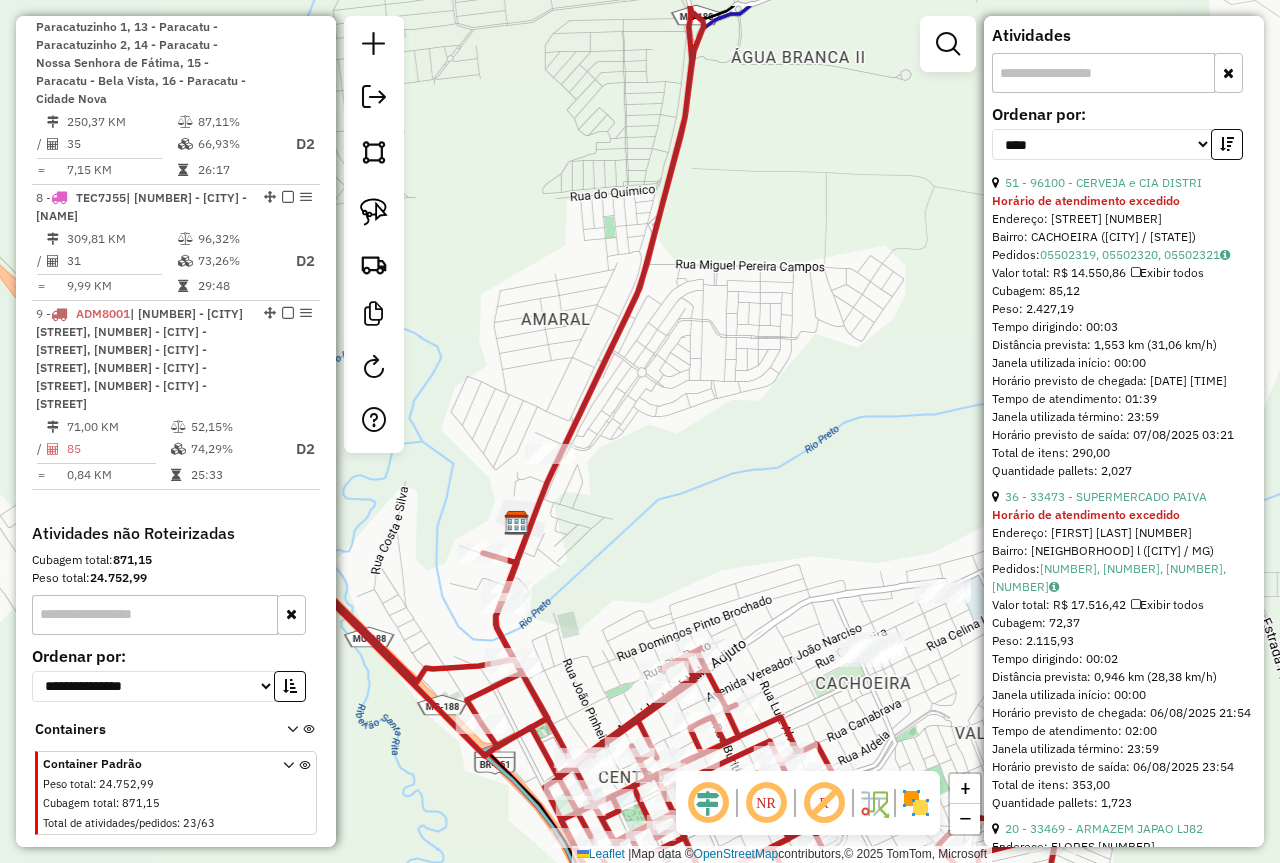 drag, startPoint x: 531, startPoint y: 453, endPoint x: 595, endPoint y: 447, distance: 64.28063 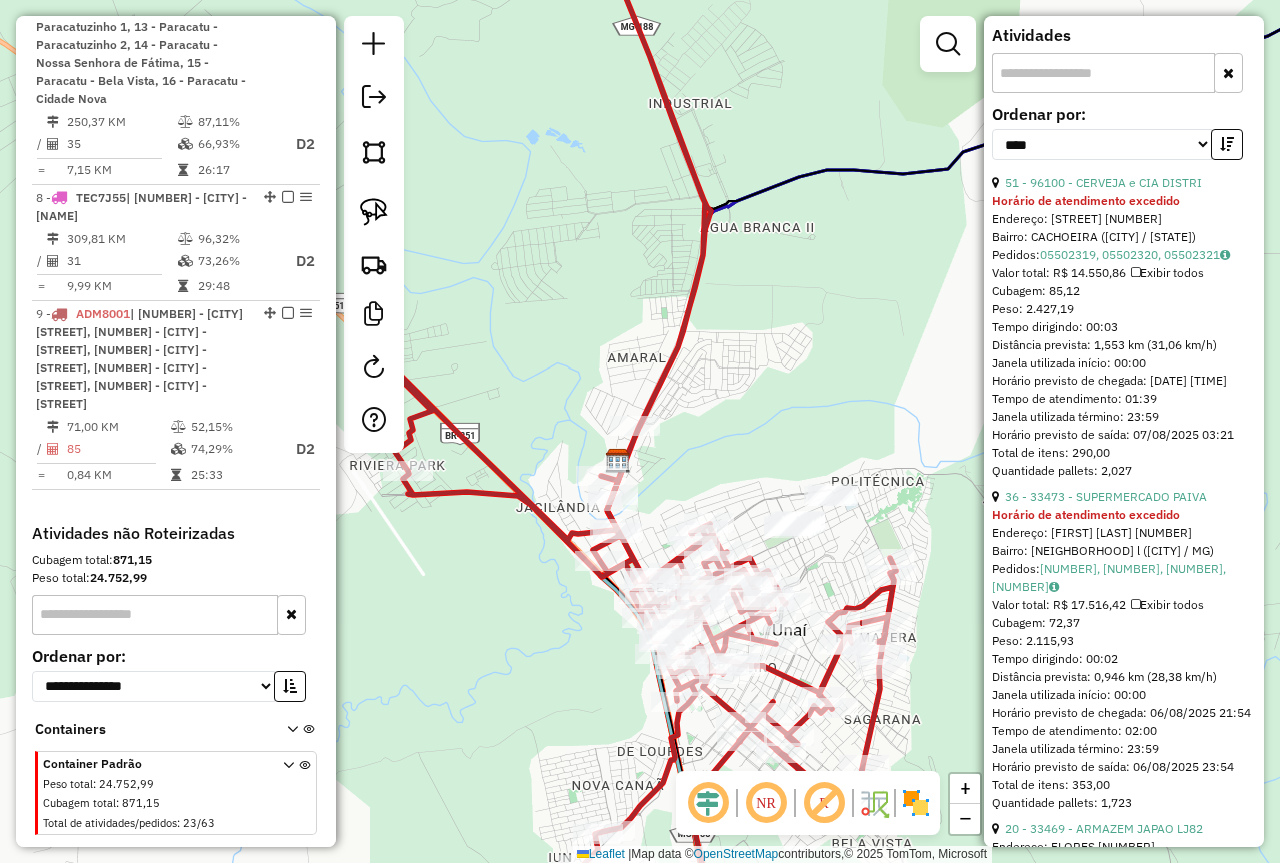 drag, startPoint x: 713, startPoint y: 452, endPoint x: 636, endPoint y: 550, distance: 124.631454 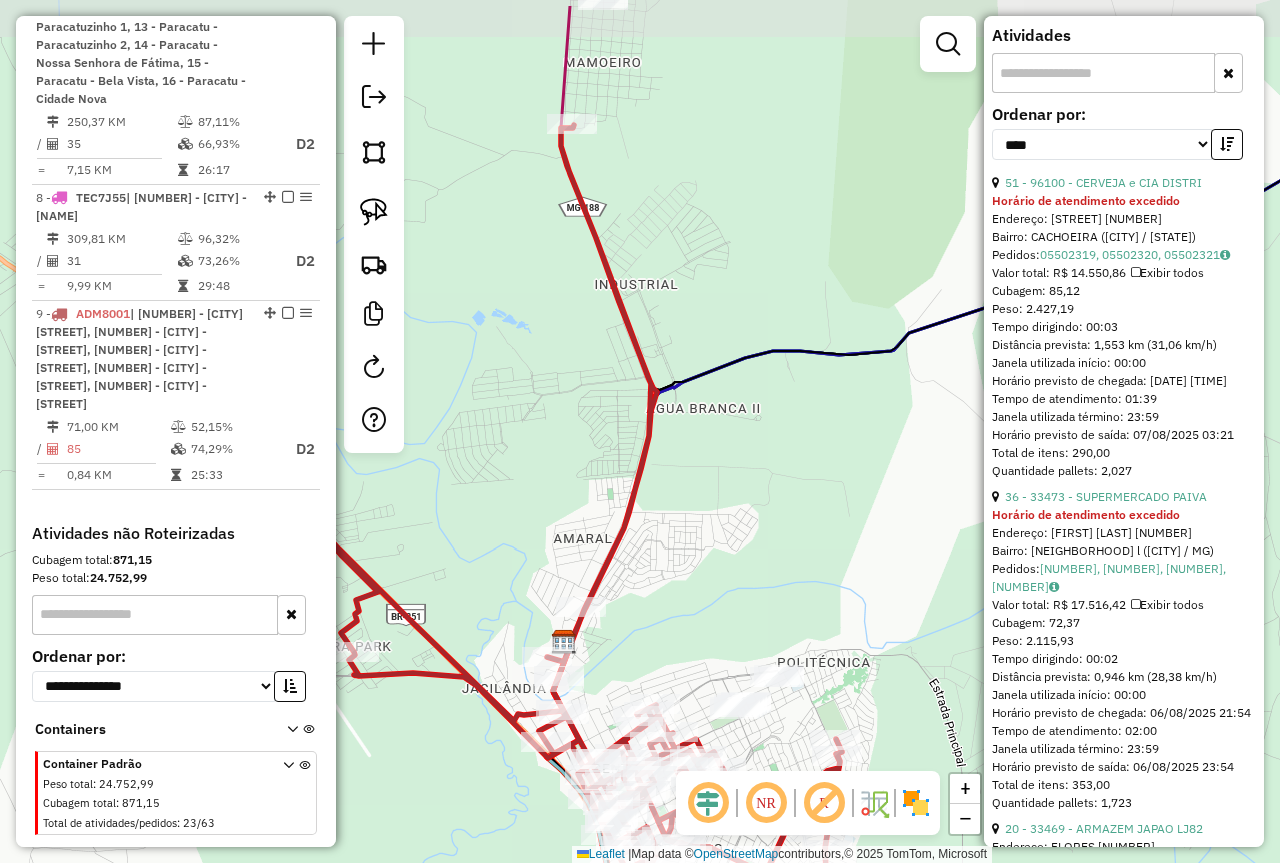 drag, startPoint x: 628, startPoint y: 574, endPoint x: 642, endPoint y: 670, distance: 97.015465 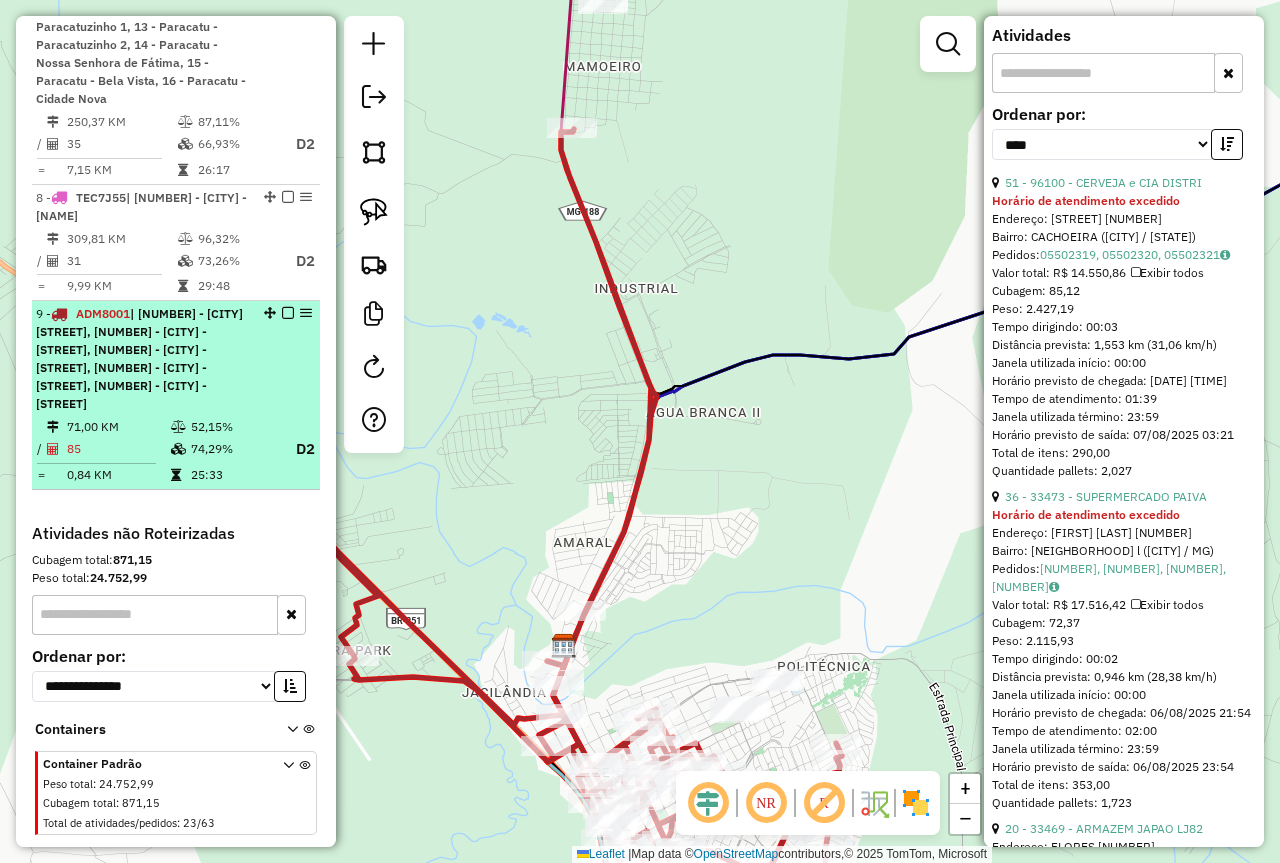 click at bounding box center (288, 313) 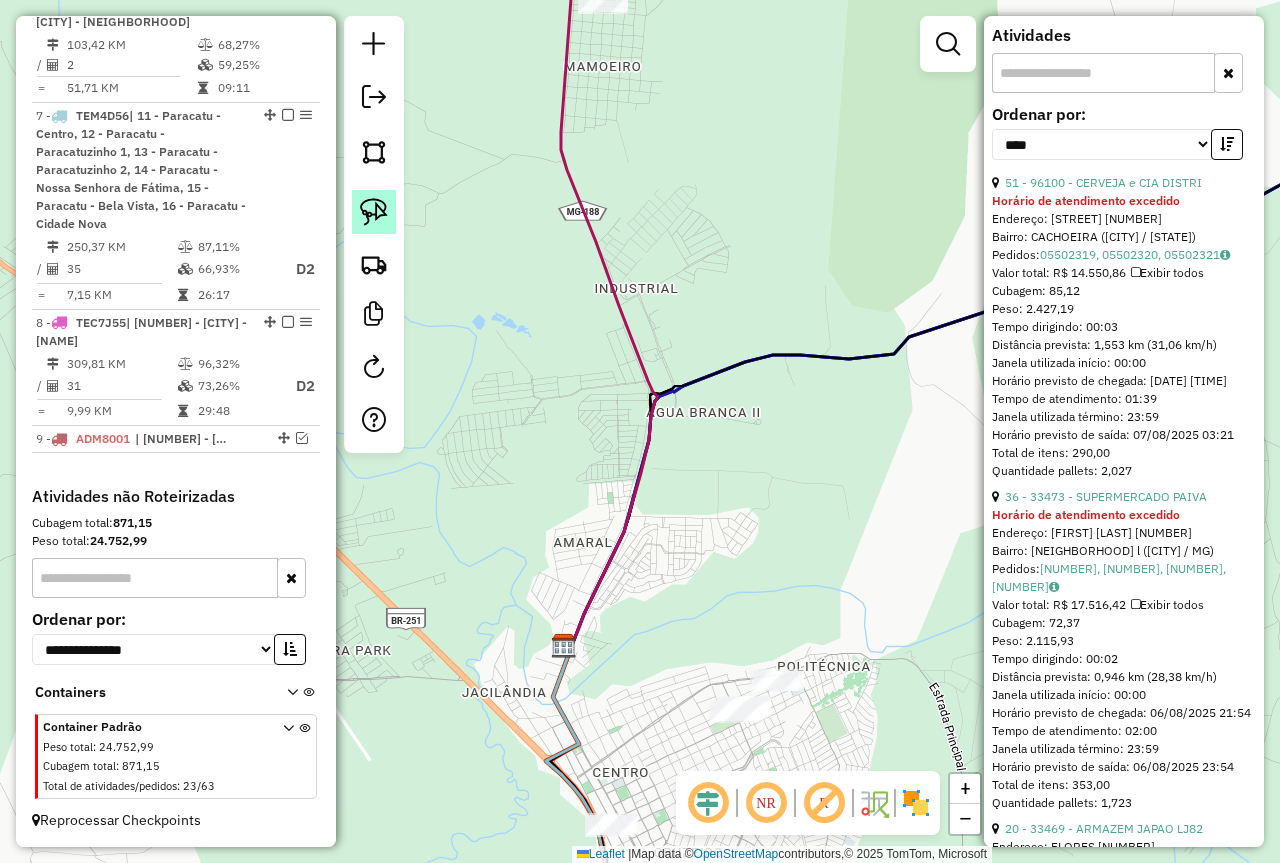click 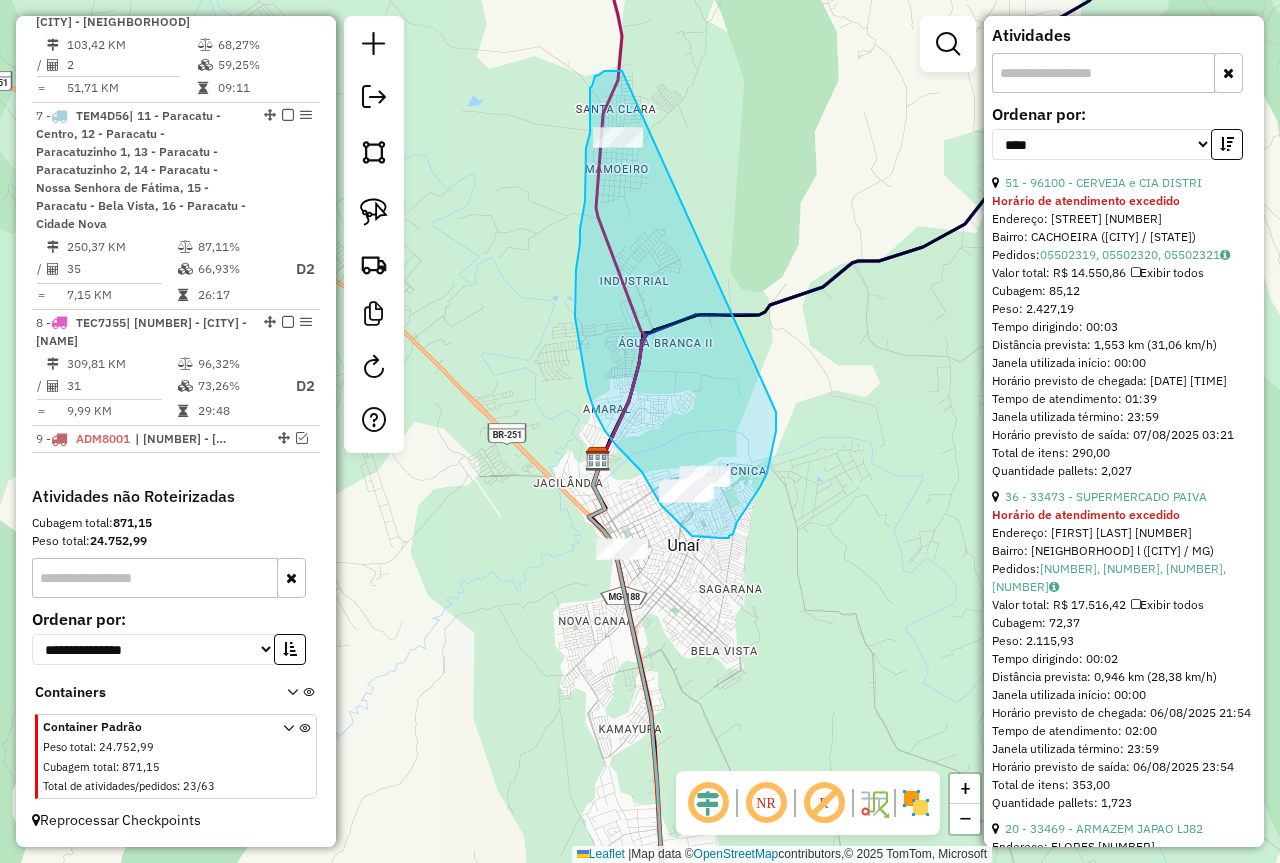 drag, startPoint x: 776, startPoint y: 412, endPoint x: 622, endPoint y: 71, distance: 374.16174 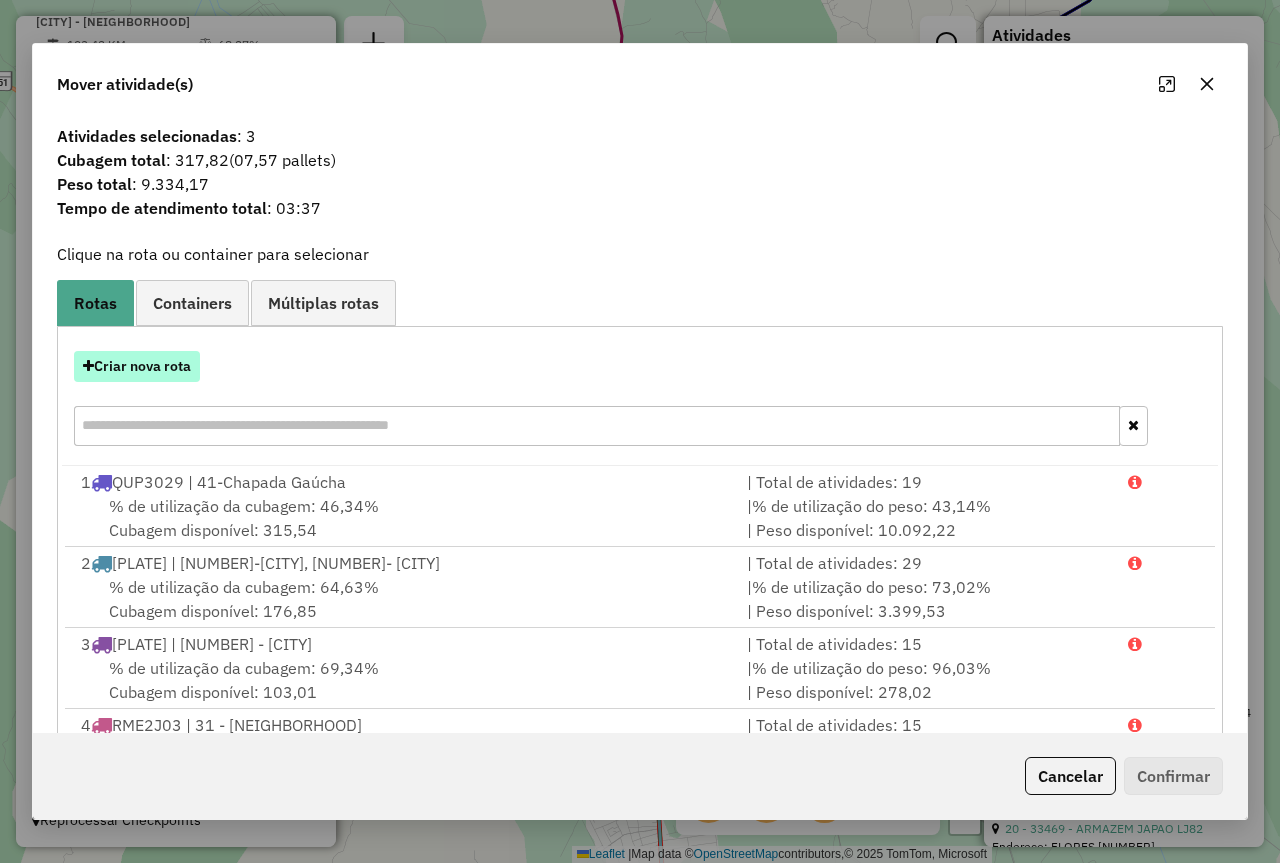 click on "Criar nova rota" at bounding box center [137, 366] 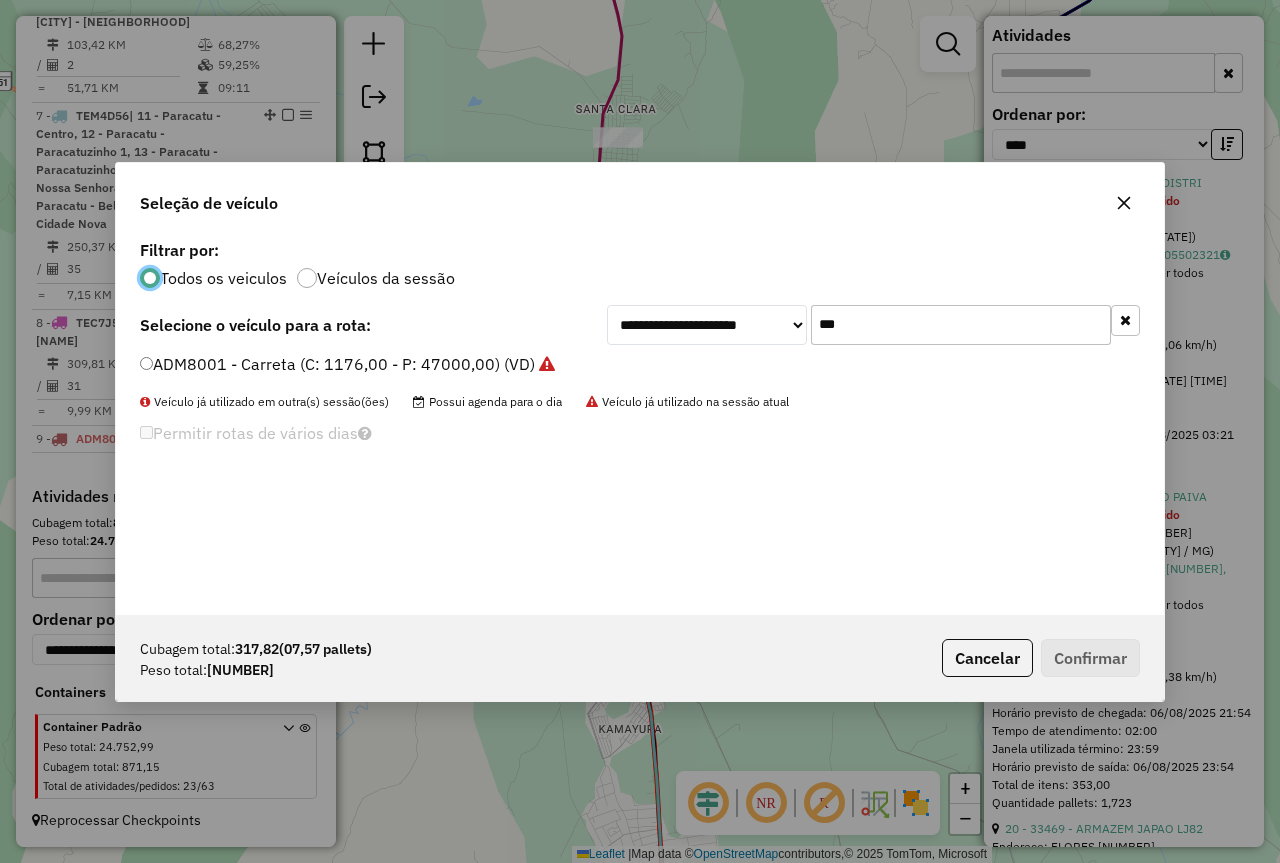 scroll, scrollTop: 11, scrollLeft: 6, axis: both 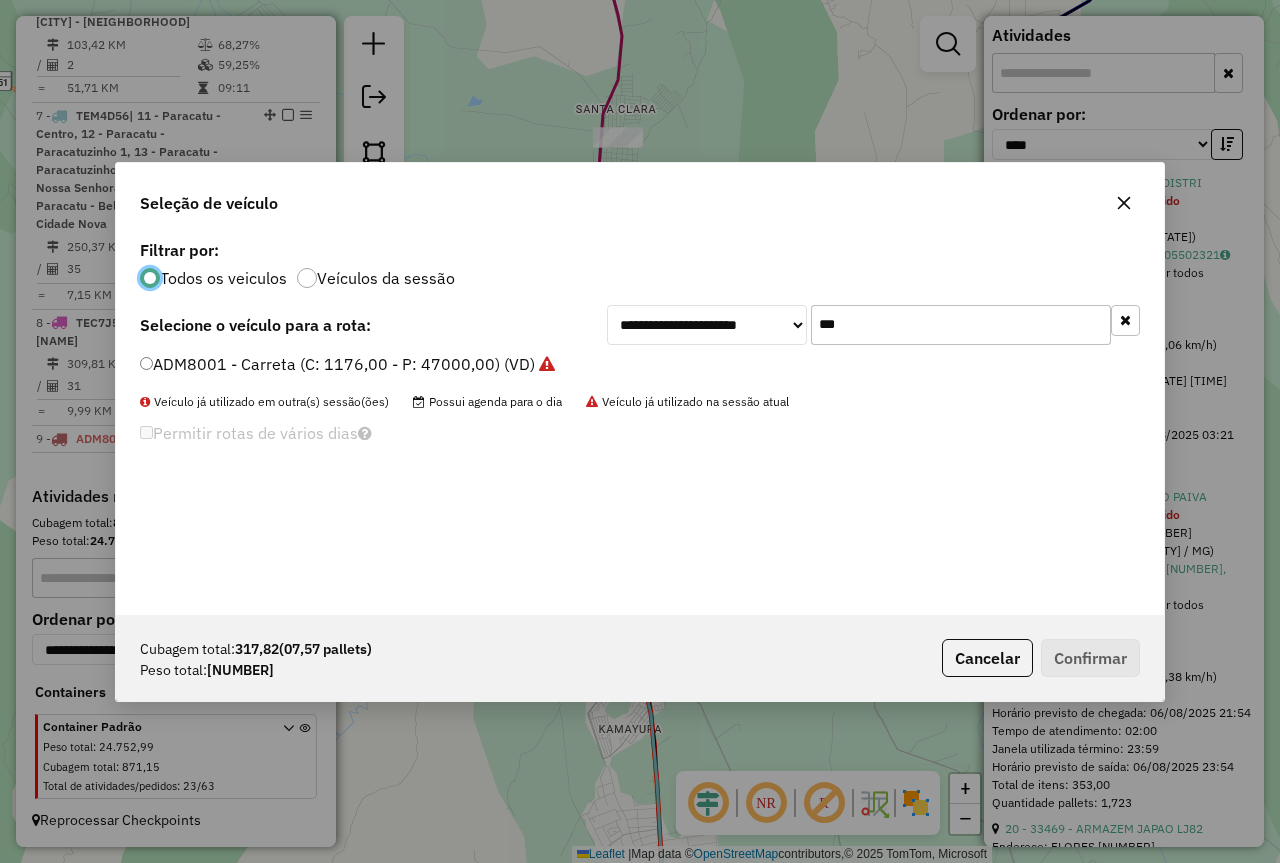 click on "***" 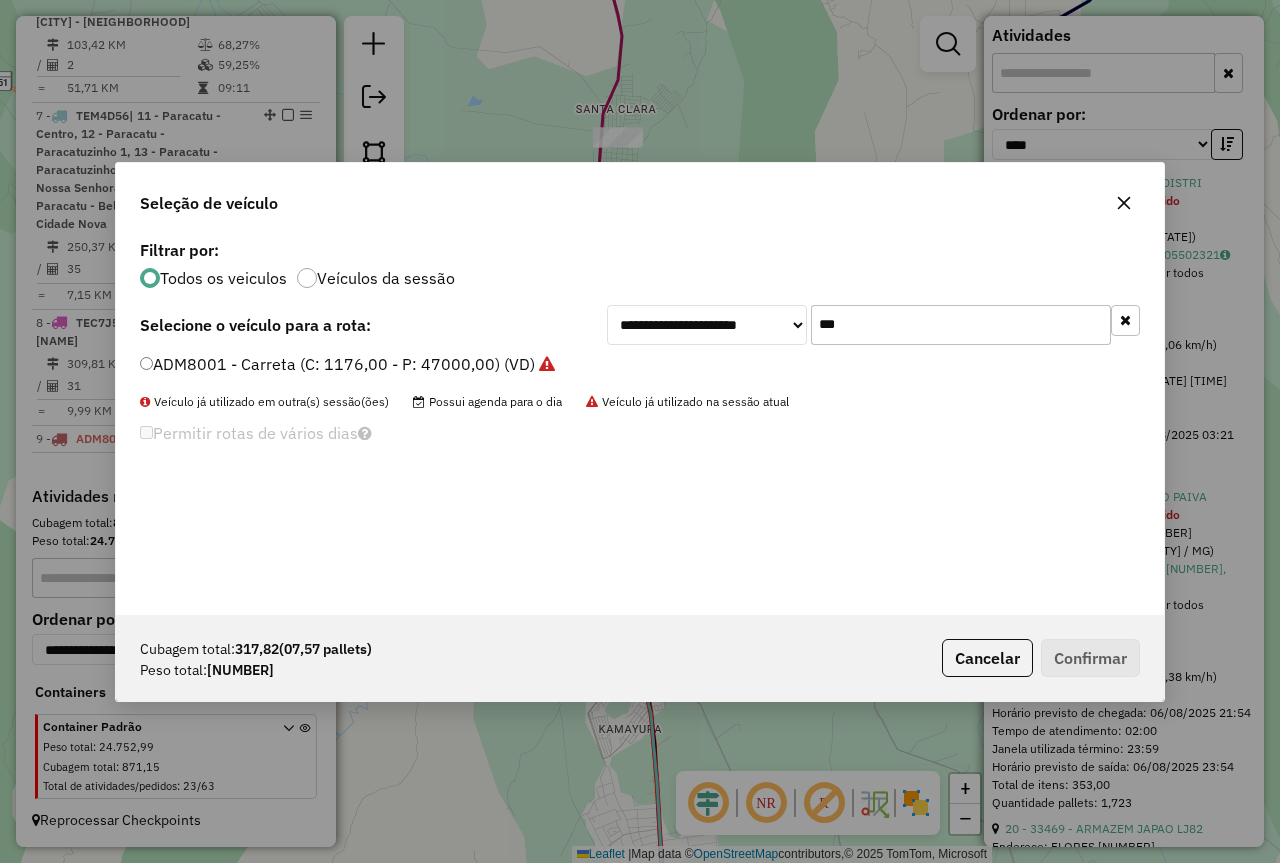 click on "***" 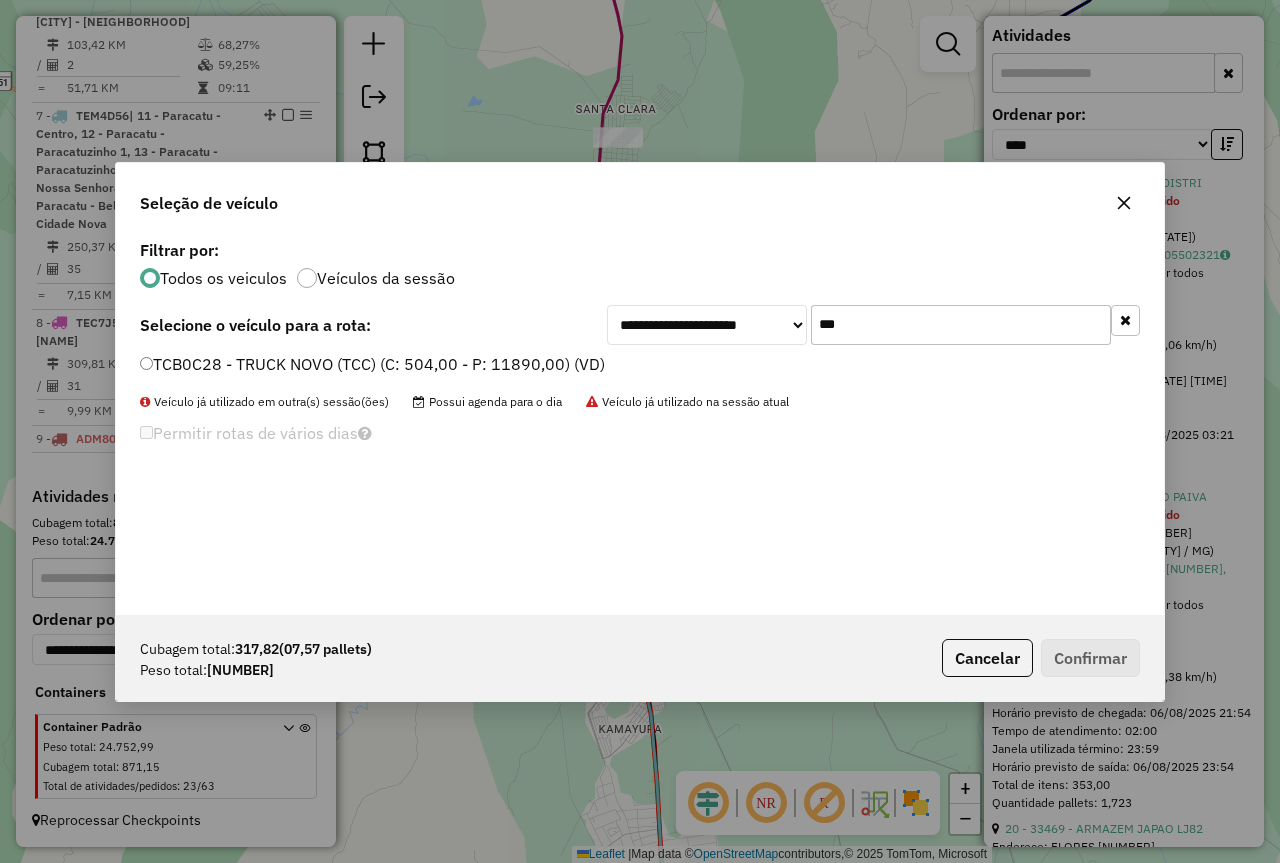 type on "***" 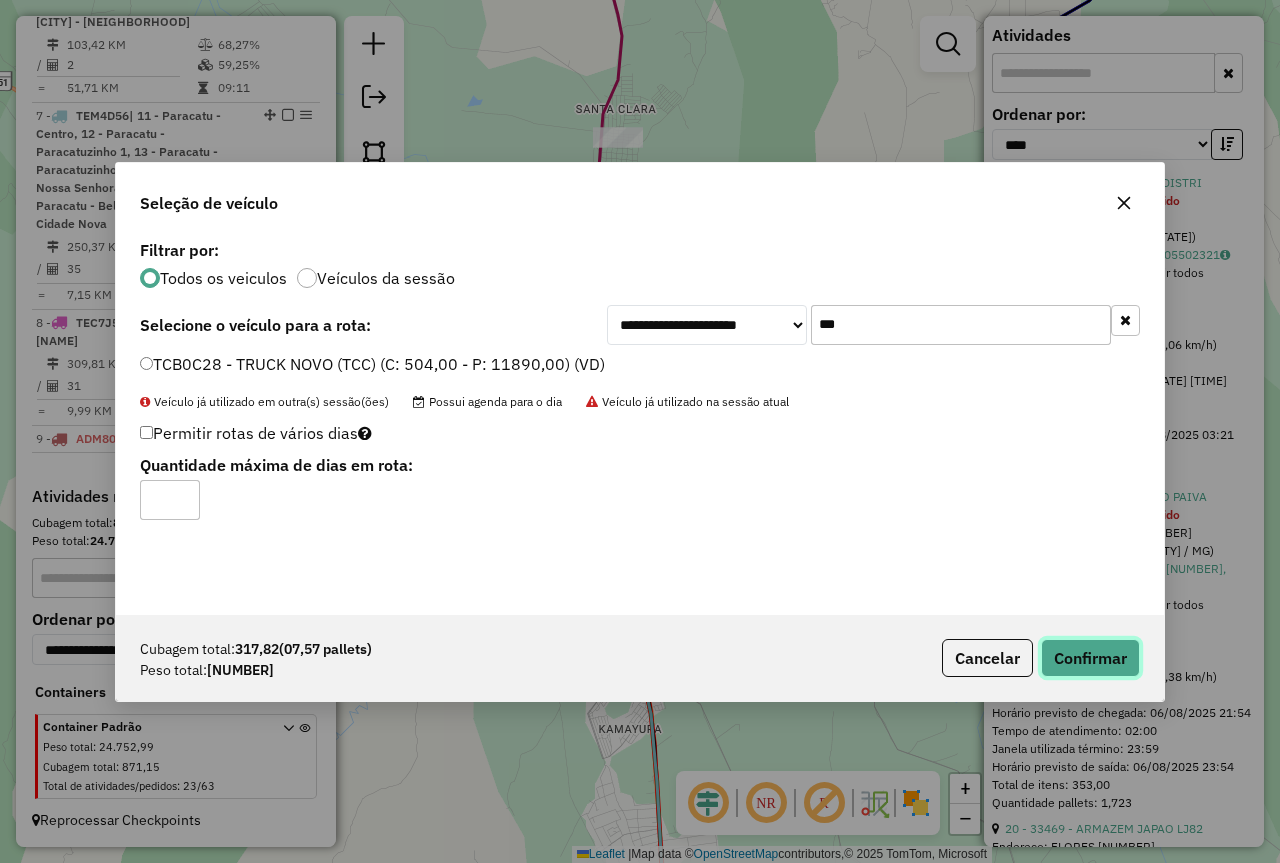 click on "Confirmar" 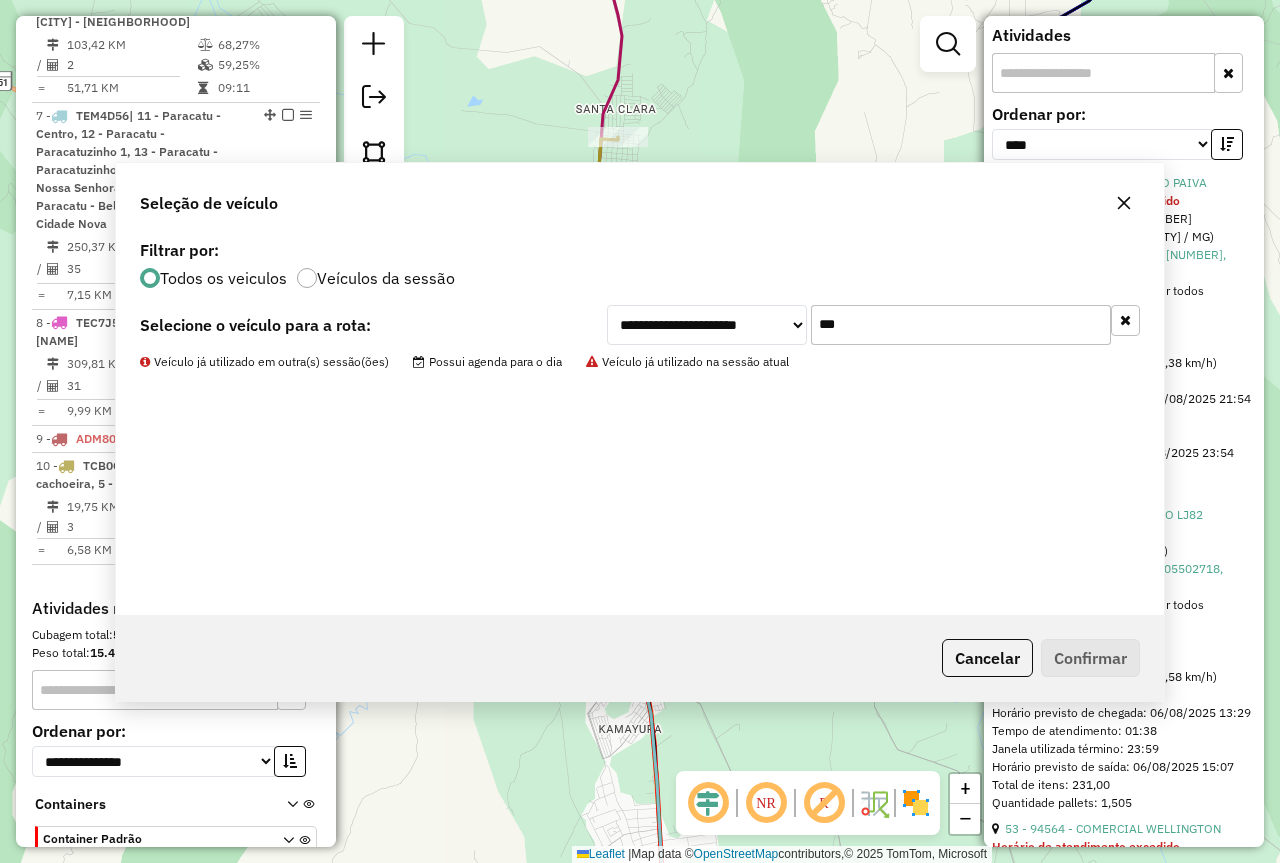 scroll, scrollTop: 1541, scrollLeft: 0, axis: vertical 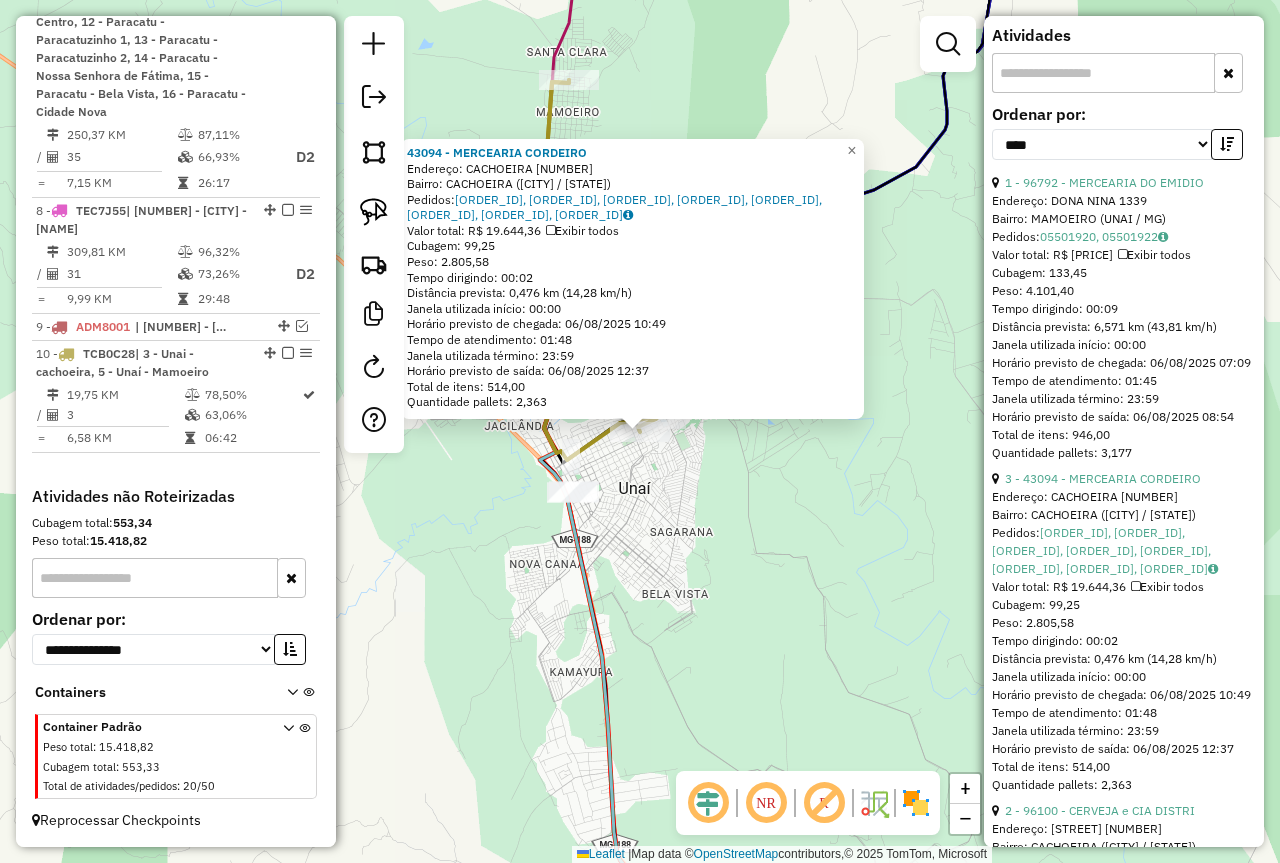 click on "43094 - MERCEARIA CORDEIRO  Endereço:  CACHOEIRA 1192   Bairro: CACHOEIRA (UNAI / MG)   Pedidos:  05501913, 05501915, 05502208, 05502209, 05501914, 05502350, 05502351, 05502352   Valor total: R$ 19.644,36   Exibir todos   Cubagem: 99,25  Peso: 2.805,58  Tempo dirigindo: 00:02   Distância prevista: 0,476 km (14,28 km/h)   Janela utilizada início: 00:00   Horário previsto de chegada: 06/08/2025 10:49   Tempo de atendimento: 01:48   Janela utilizada término: 23:59   Horário previsto de saída: 06/08/2025 12:37   Total de itens: 514,00   Quantidade pallets: 2,363  × Janela de atendimento Grade de atendimento Capacidade Transportadoras Veículos Cliente Pedidos  Rotas Selecione os dias de semana para filtrar as janelas de atendimento  Seg   Ter   Qua   Qui   Sex   Sáb   Dom  Informe o período da janela de atendimento: De: Até:  Filtrar exatamente a janela do cliente  Considerar janela de atendimento padrão  Selecione os dias de semana para filtrar as grades de atendimento  Seg   Ter   Qua   Qui   Sex  +" 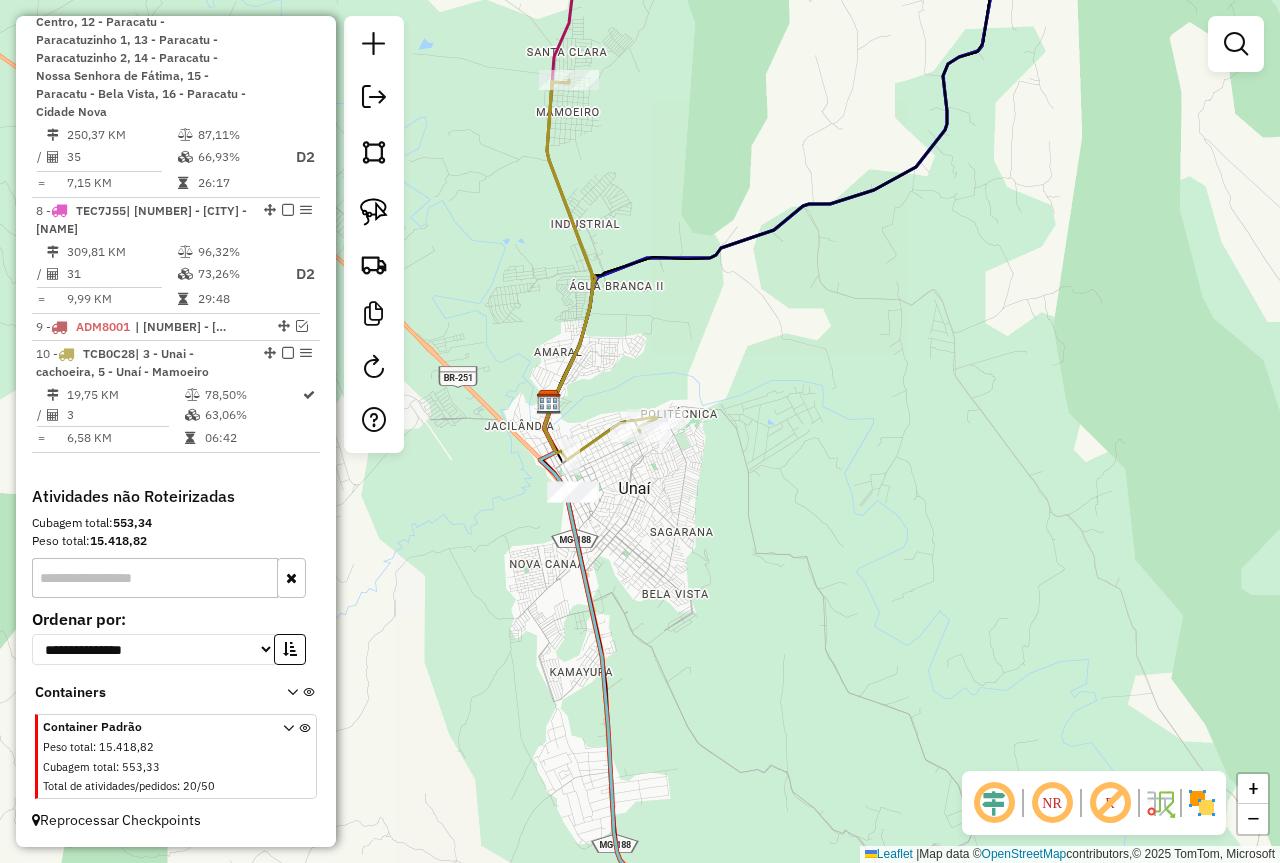 click 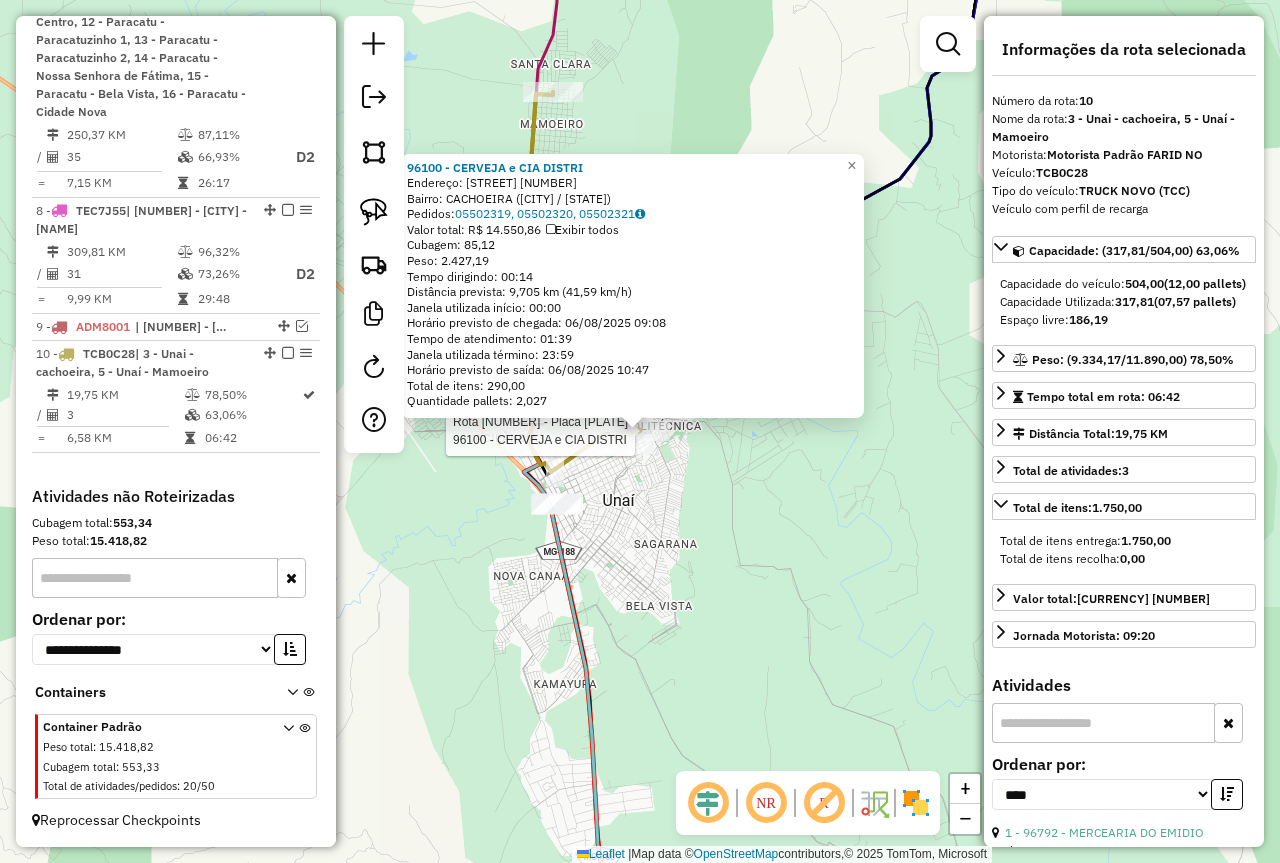 click on "Rota 10 - Placa TCB0C28  96100 - CERVEJA e CIA DISTRI Rota 10 - Placa TCB0C28  43094 - MERCEARIA CORDEIRO 96100 - CERVEJA e CIA DISTRI  Endereço:  VEREADOR JOAO NARCISO 1270   Bairro: CACHOEIRA (UNAI / MG)   Pedidos:  05502319, 05502320, 05502321   Valor total: R$ 14.550,86   Exibir todos   Cubagem: 85,12  Peso: 2.427,19  Tempo dirigindo: 00:14   Distância prevista: 9,705 km (41,59 km/h)   Janela utilizada início: 00:00   Horário previsto de chegada: 06/08/2025 09:08   Tempo de atendimento: 01:39   Janela utilizada término: 23:59   Horário previsto de saída: 06/08/2025 10:47   Total de itens: 290,00   Quantidade pallets: 2,027  × Janela de atendimento Grade de atendimento Capacidade Transportadoras Veículos Cliente Pedidos  Rotas Selecione os dias de semana para filtrar as janelas de atendimento  Seg   Ter   Qua   Qui   Sex   Sáb   Dom  Informe o período da janela de atendimento: De: Até:  Filtrar exatamente a janela do cliente  Considerar janela de atendimento padrão   Seg   Ter   Qua   Qui  De:" 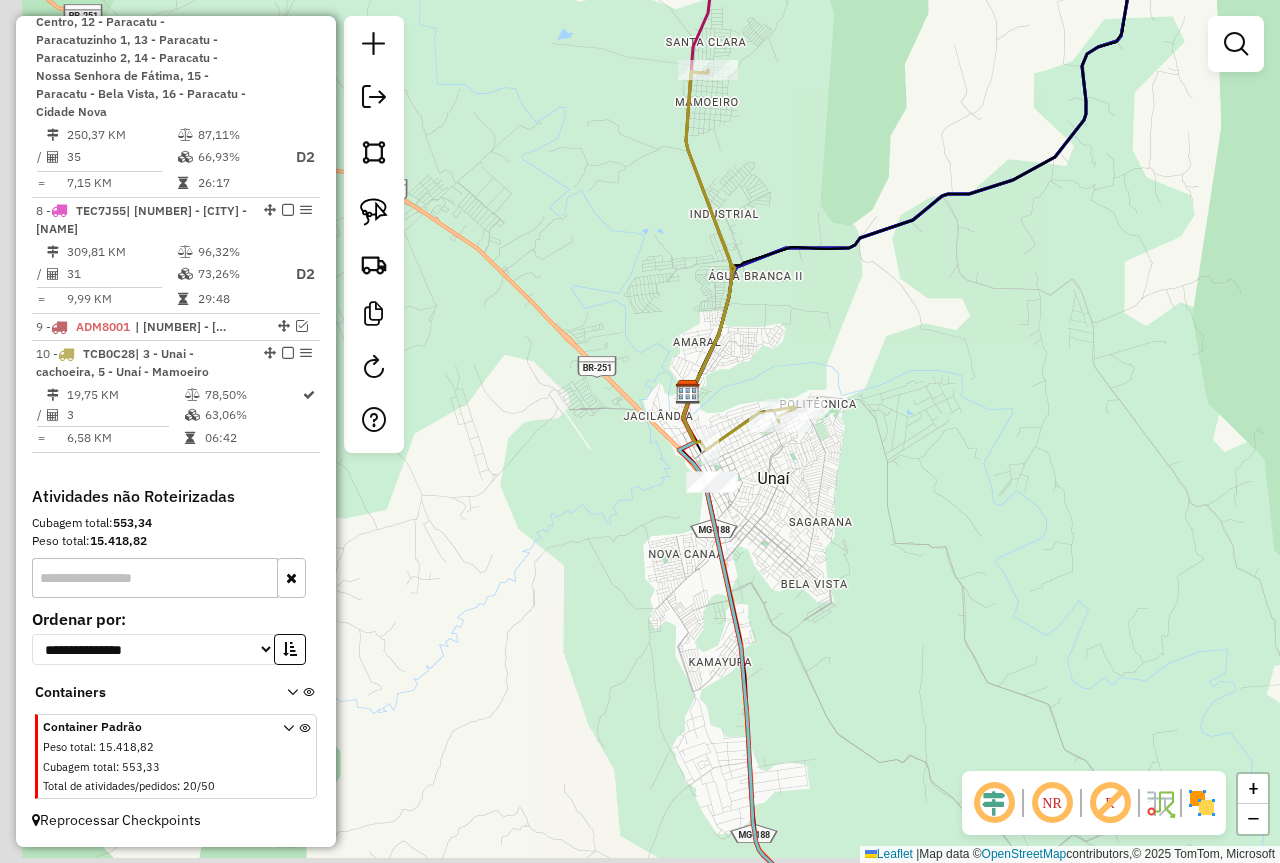 drag, startPoint x: 635, startPoint y: 506, endPoint x: 802, endPoint y: 479, distance: 169.16855 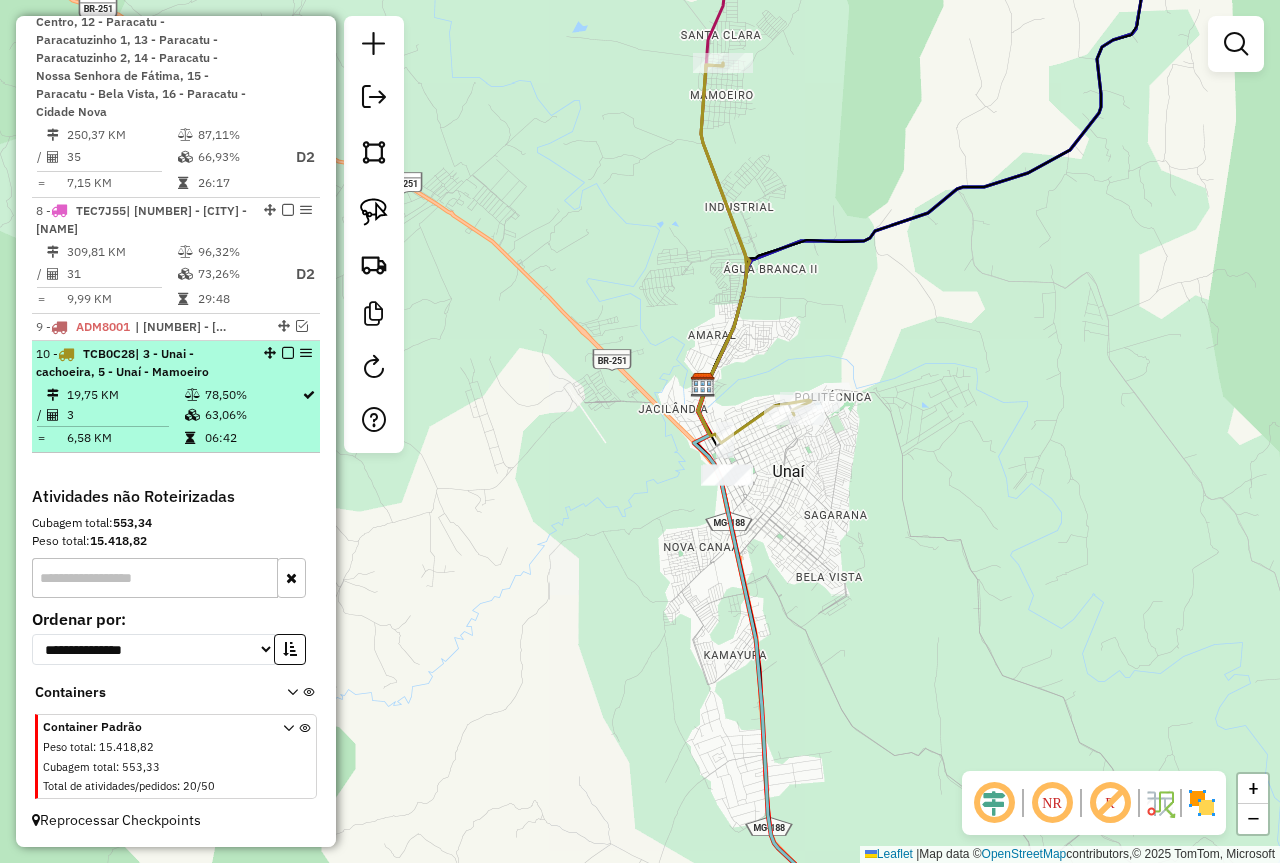 click at bounding box center (288, 353) 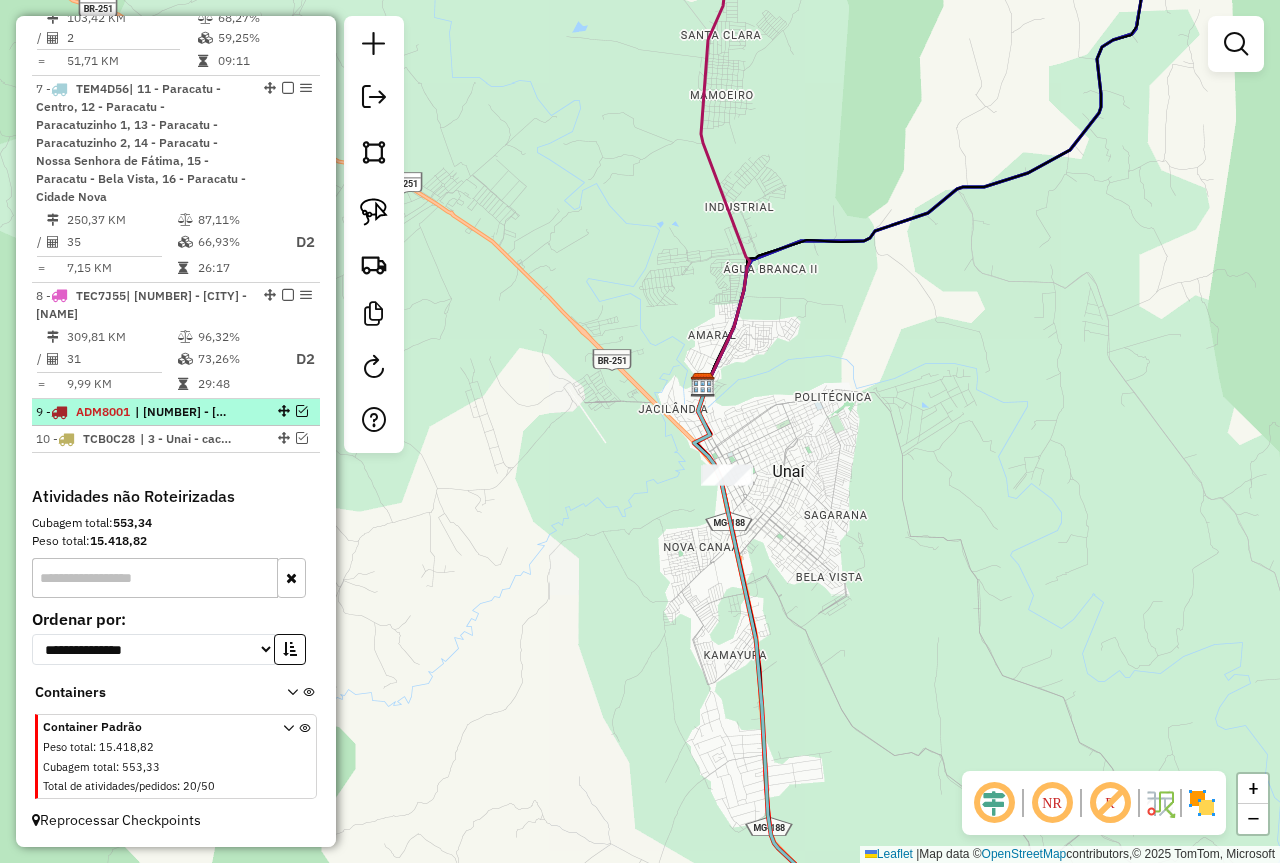 click at bounding box center [302, 411] 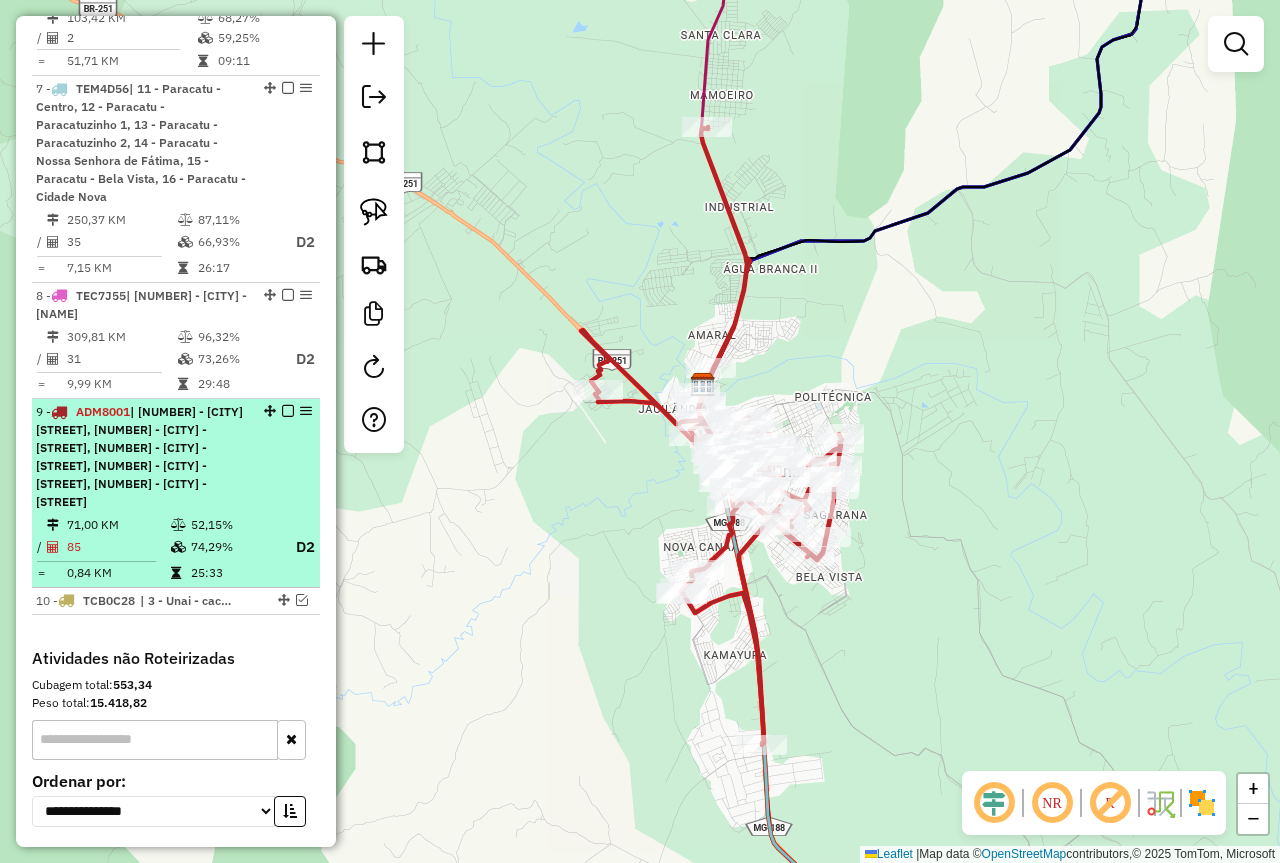 scroll, scrollTop: 1554, scrollLeft: 0, axis: vertical 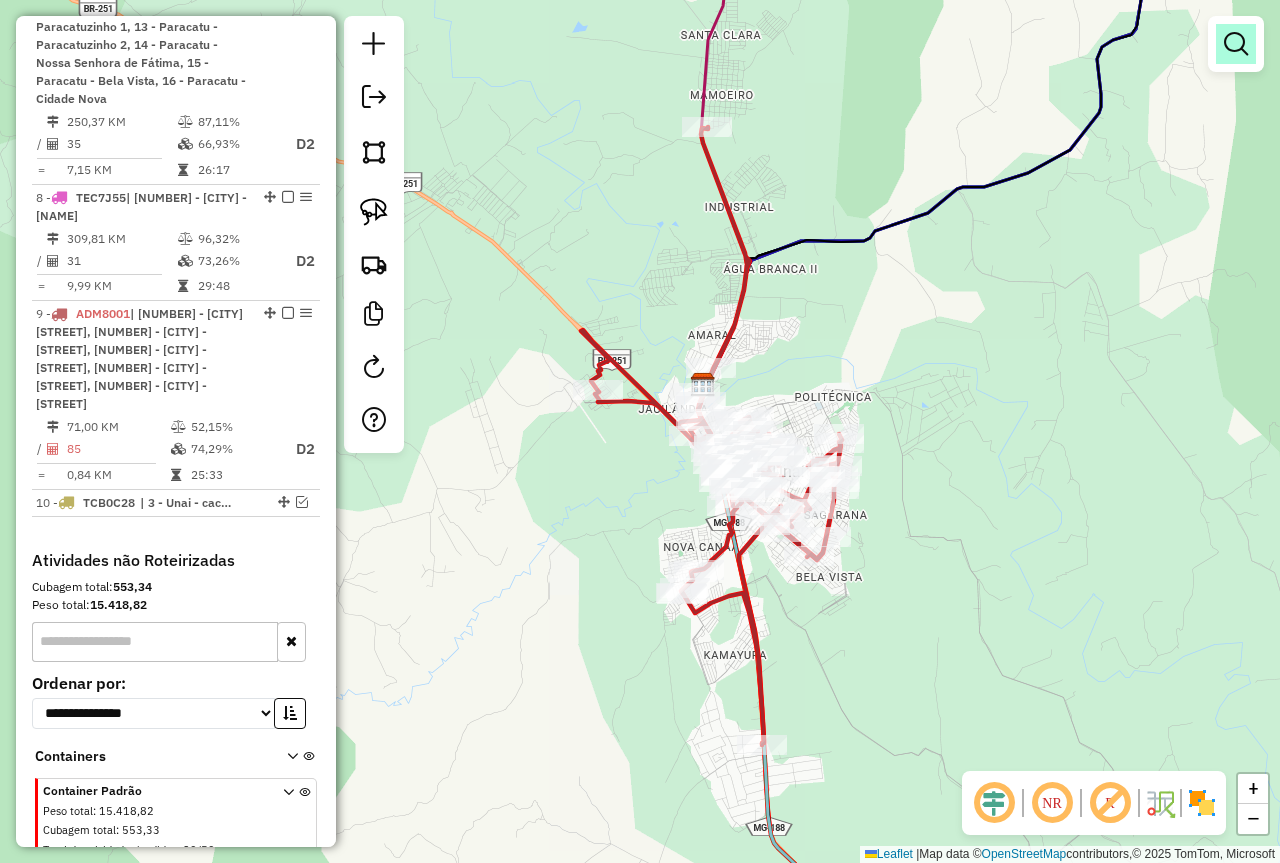 click at bounding box center (1236, 44) 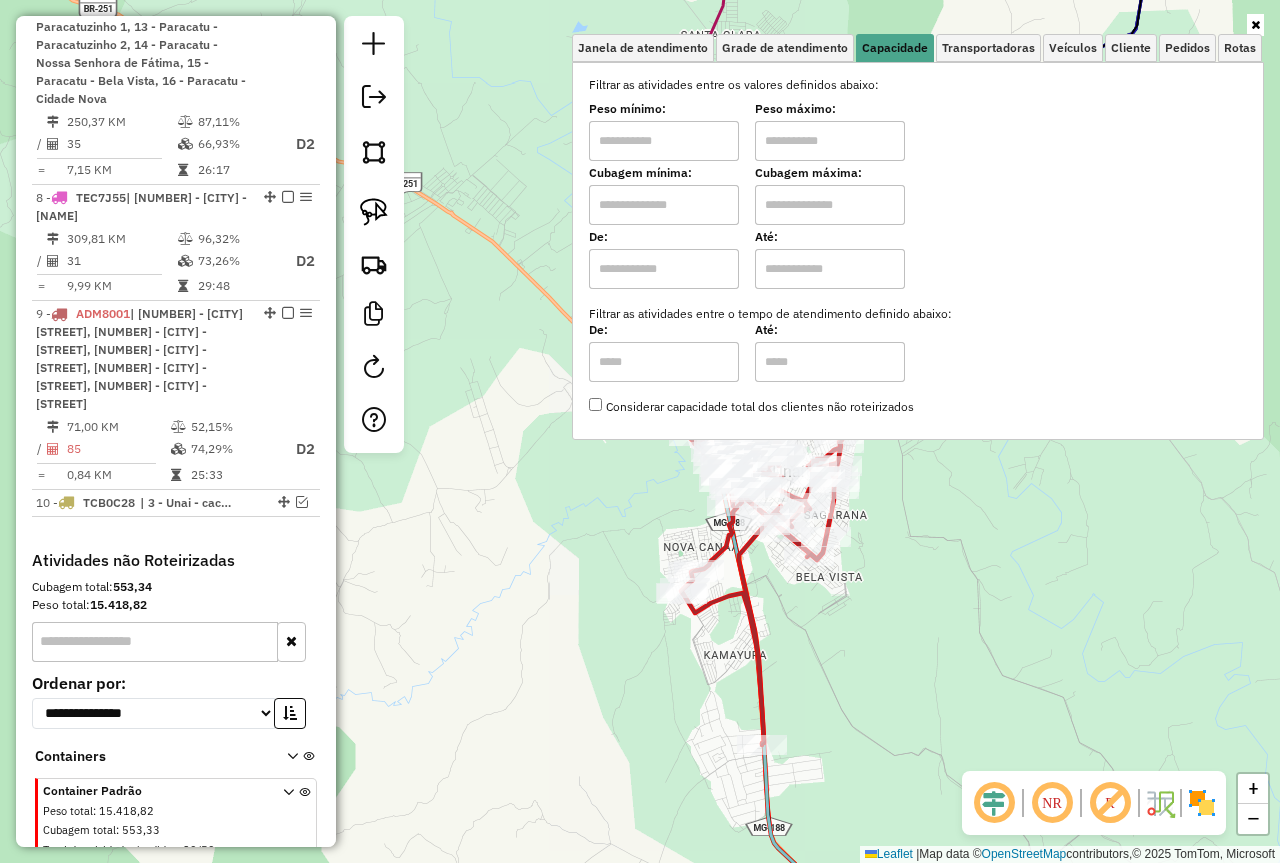 click at bounding box center [664, 141] 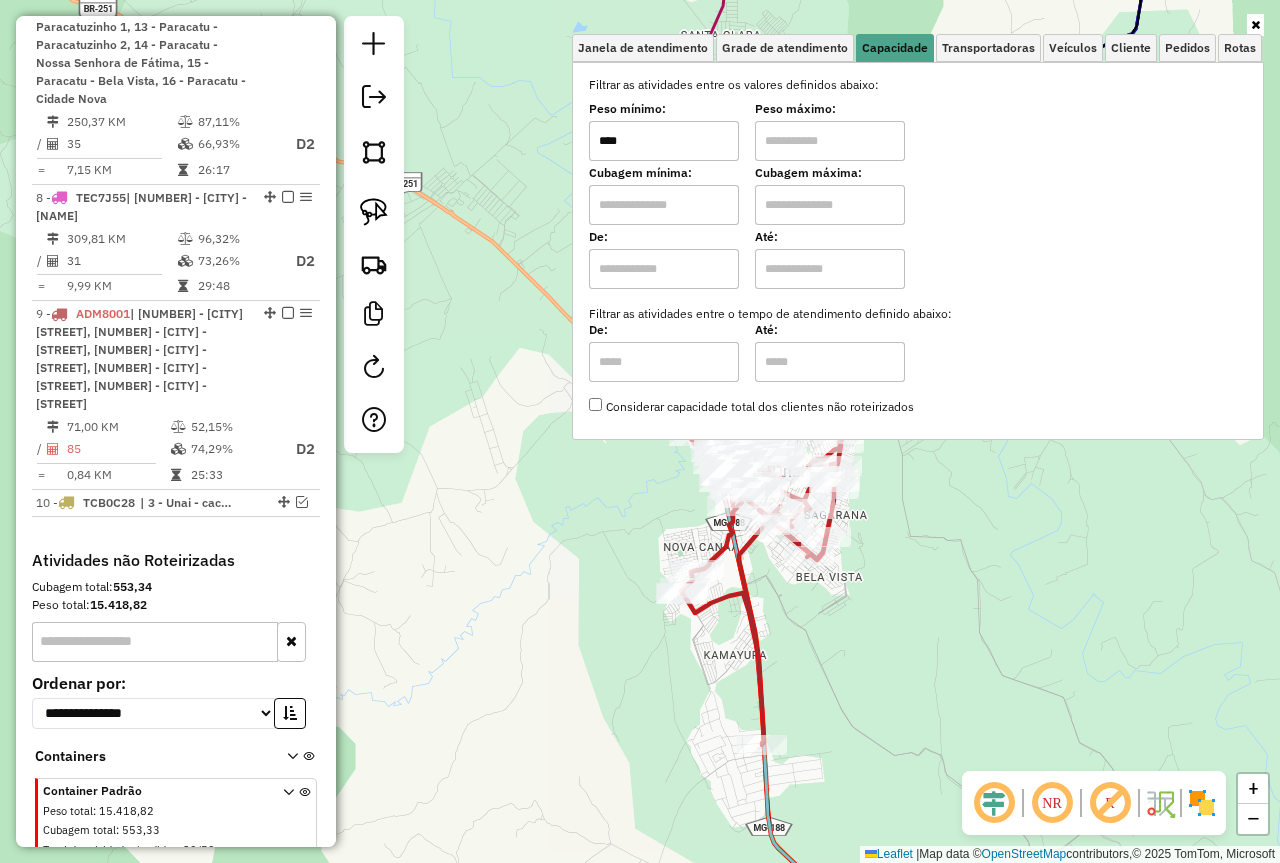 click at bounding box center (830, 141) 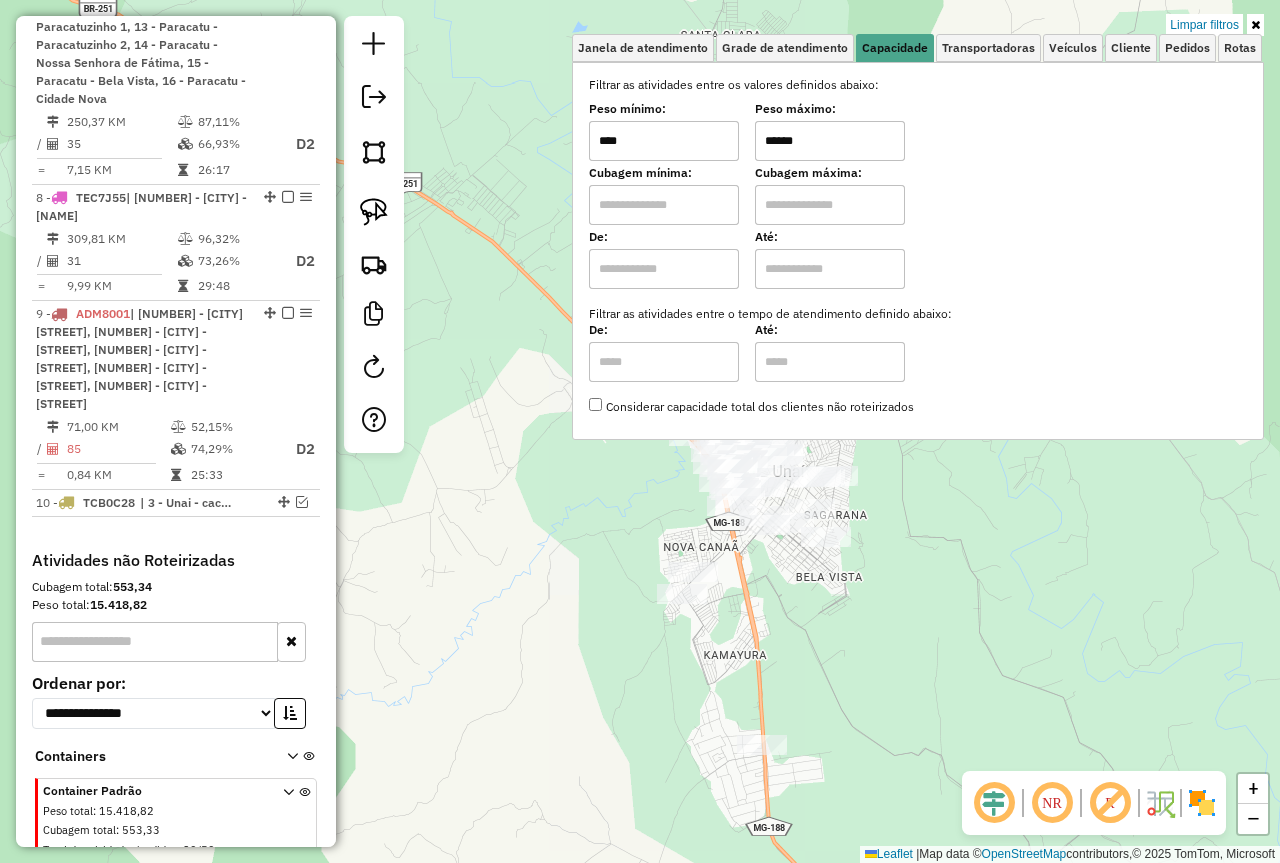 click on "Limpar filtros Janela de atendimento Grade de atendimento Capacidade Transportadoras Veículos Cliente Pedidos  Rotas Selecione os dias de semana para filtrar as janelas de atendimento  Seg   Ter   Qua   Qui   Sex   Sáb   Dom  Informe o período da janela de atendimento: De: Até:  Filtrar exatamente a janela do cliente  Considerar janela de atendimento padrão  Selecione os dias de semana para filtrar as grades de atendimento  Seg   Ter   Qua   Qui   Sex   Sáb   Dom   Considerar clientes sem dia de atendimento cadastrado  Clientes fora do dia de atendimento selecionado Filtrar as atividades entre os valores definidos abaixo:  Peso mínimo:  ****  Peso máximo:  ******  Cubagem mínima:   Cubagem máxima:   De:   Até:  Filtrar as atividades entre o tempo de atendimento definido abaixo:  De:   Até:   Considerar capacidade total dos clientes não roteirizados Transportadora: Selecione um ou mais itens Tipo de veículo: Selecione um ou mais itens Veículo: Selecione um ou mais itens Motorista: Nome: Rótulo:" 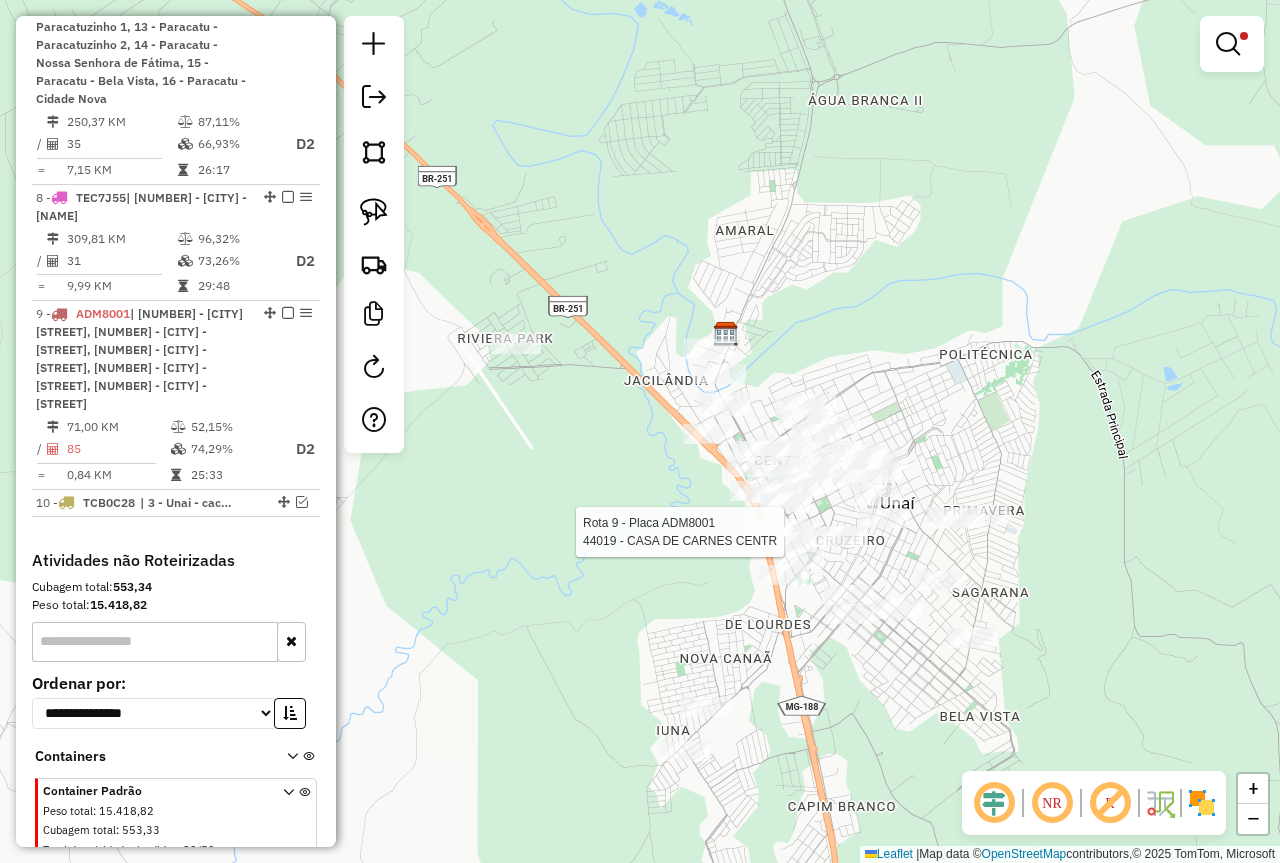 select on "*********" 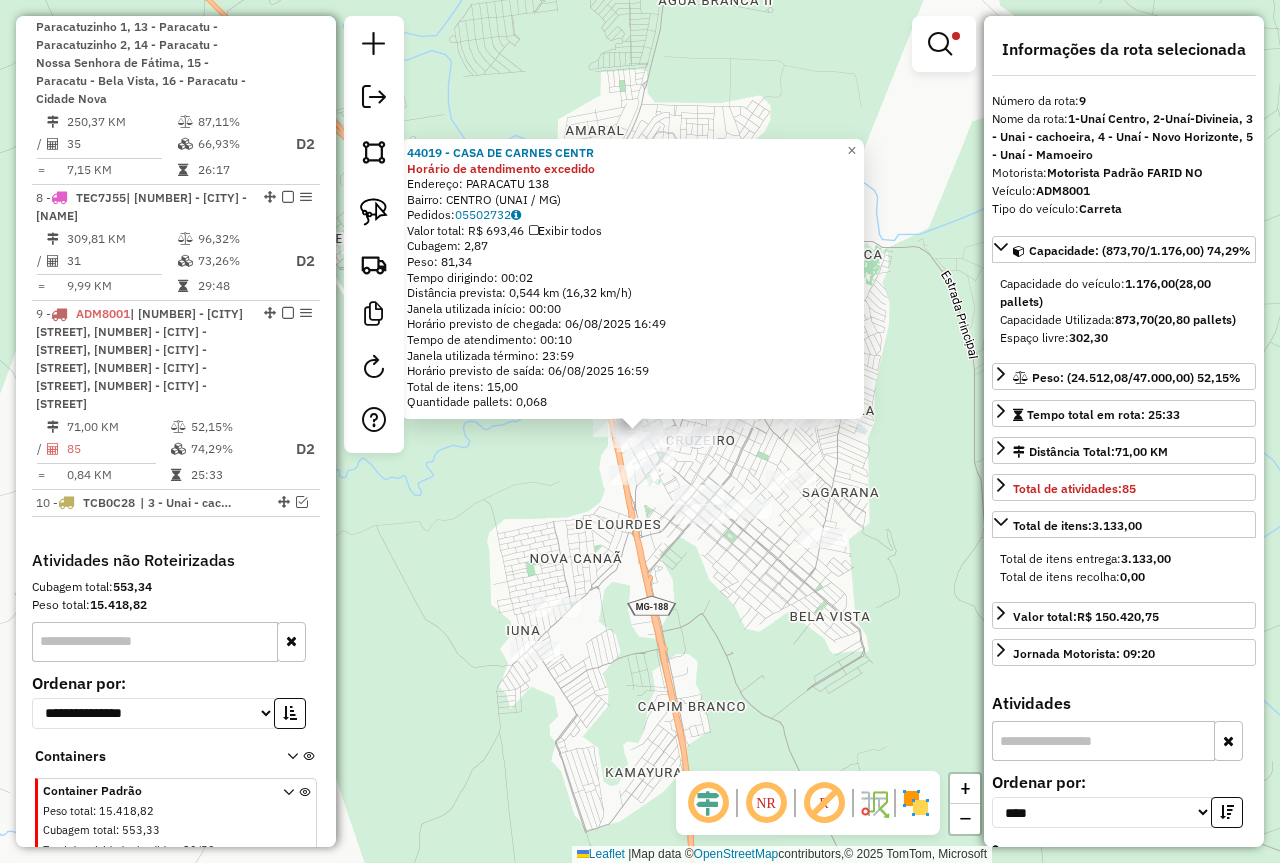 scroll, scrollTop: 1581, scrollLeft: 0, axis: vertical 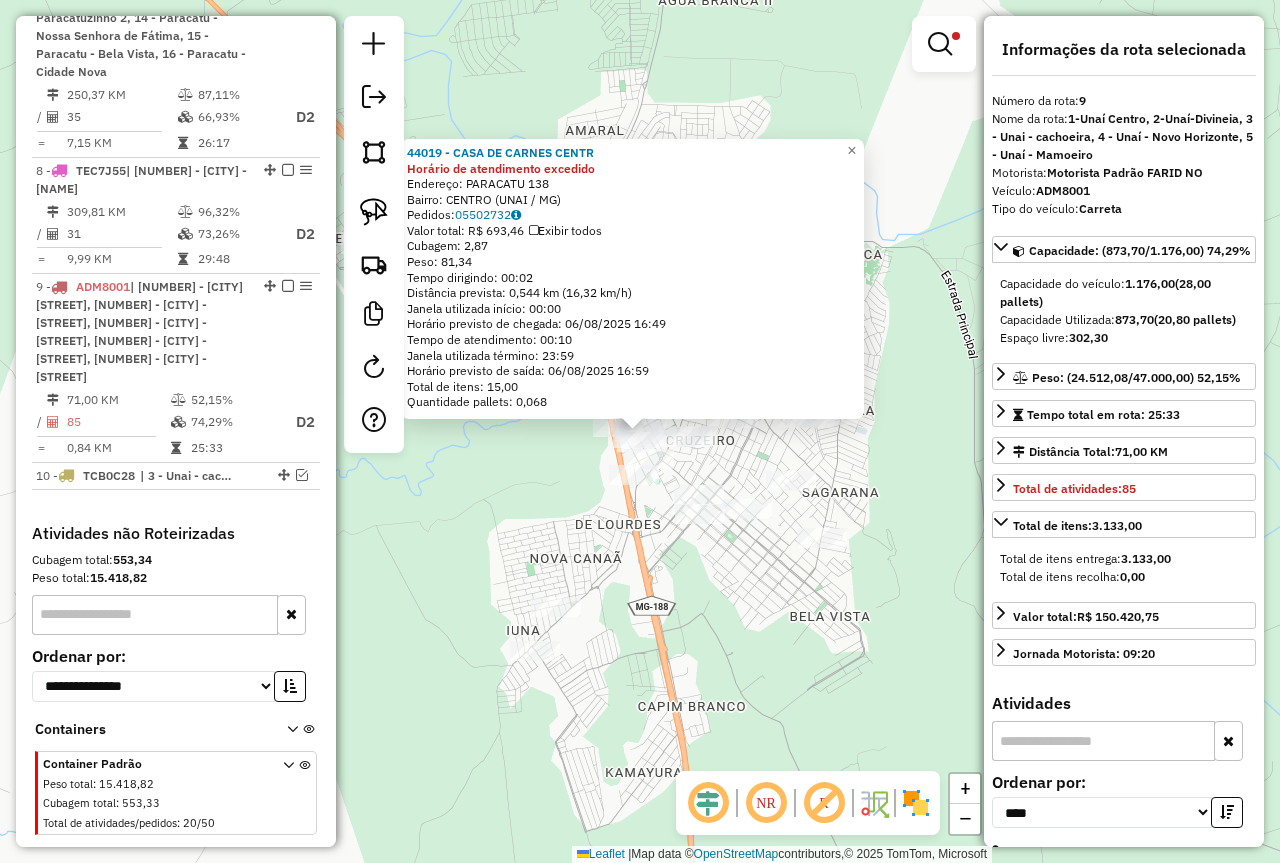 click on "44019 - CASA DE CARNES CENTR Horário de atendimento excedido  Endereço:  PARACATU 138   Bairro: CENTRO (UNAI / MG)   Pedidos:  05502732   Valor total: R$ 693,46   Exibir todos   Cubagem: 2,87  Peso: 81,34  Tempo dirigindo: 00:02   Distância prevista: 0,544 km (16,32 km/h)   Janela utilizada início: 00:00   Horário previsto de chegada: 06/08/2025 16:49   Tempo de atendimento: 00:10   Janela utilizada término: 23:59   Horário previsto de saída: 06/08/2025 16:59   Total de itens: 15,00   Quantidade pallets: 0,068  × Limpar filtros Janela de atendimento Grade de atendimento Capacidade Transportadoras Veículos Cliente Pedidos  Rotas Selecione os dias de semana para filtrar as janelas de atendimento  Seg   Ter   Qua   Qui   Sex   Sáb   Dom  Informe o período da janela de atendimento: De: Até:  Filtrar exatamente a janela do cliente  Considerar janela de atendimento padrão  Selecione os dias de semana para filtrar as grades de atendimento  Seg   Ter   Qua   Qui   Sex   Sáb   Dom   Peso mínimo:  ****" 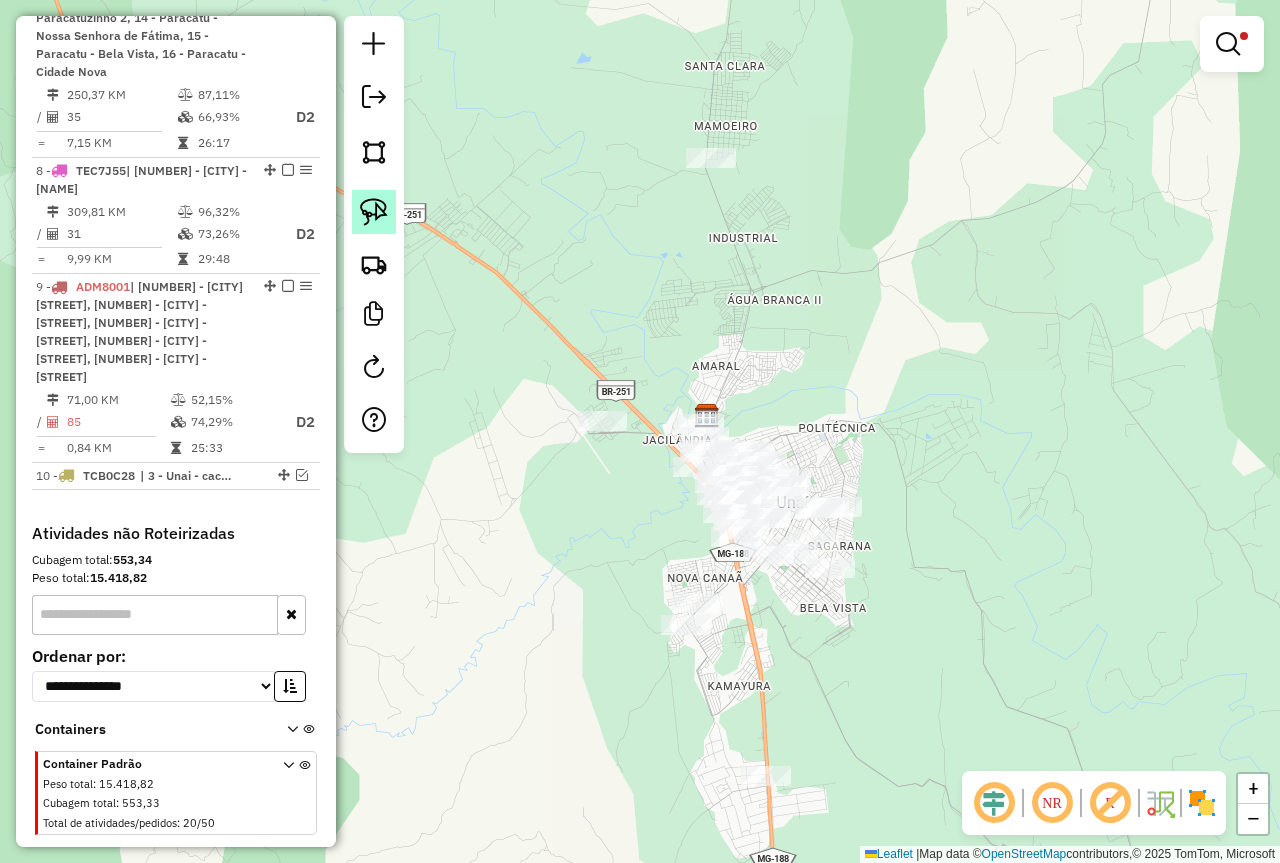 click 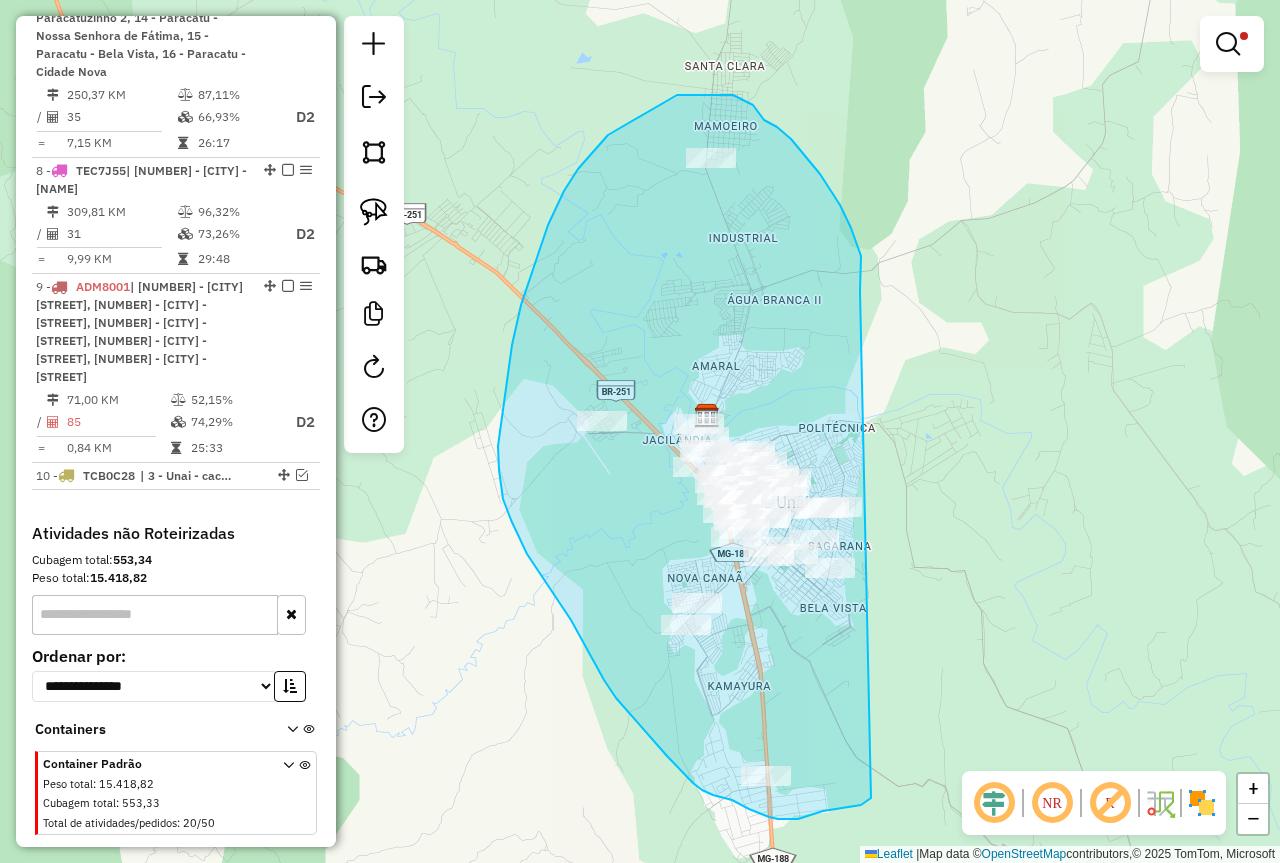 drag, startPoint x: 860, startPoint y: 291, endPoint x: 896, endPoint y: 766, distance: 476.36224 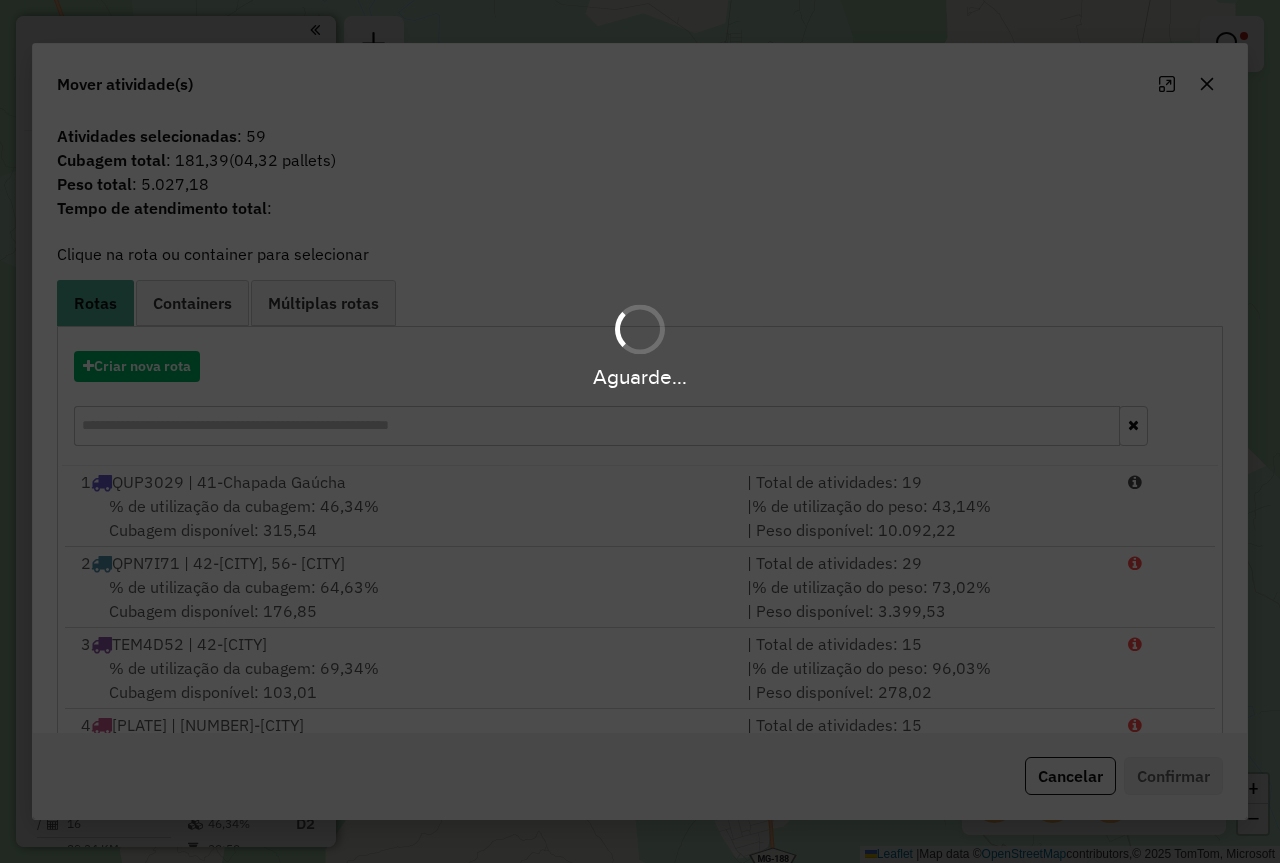 scroll, scrollTop: 0, scrollLeft: 0, axis: both 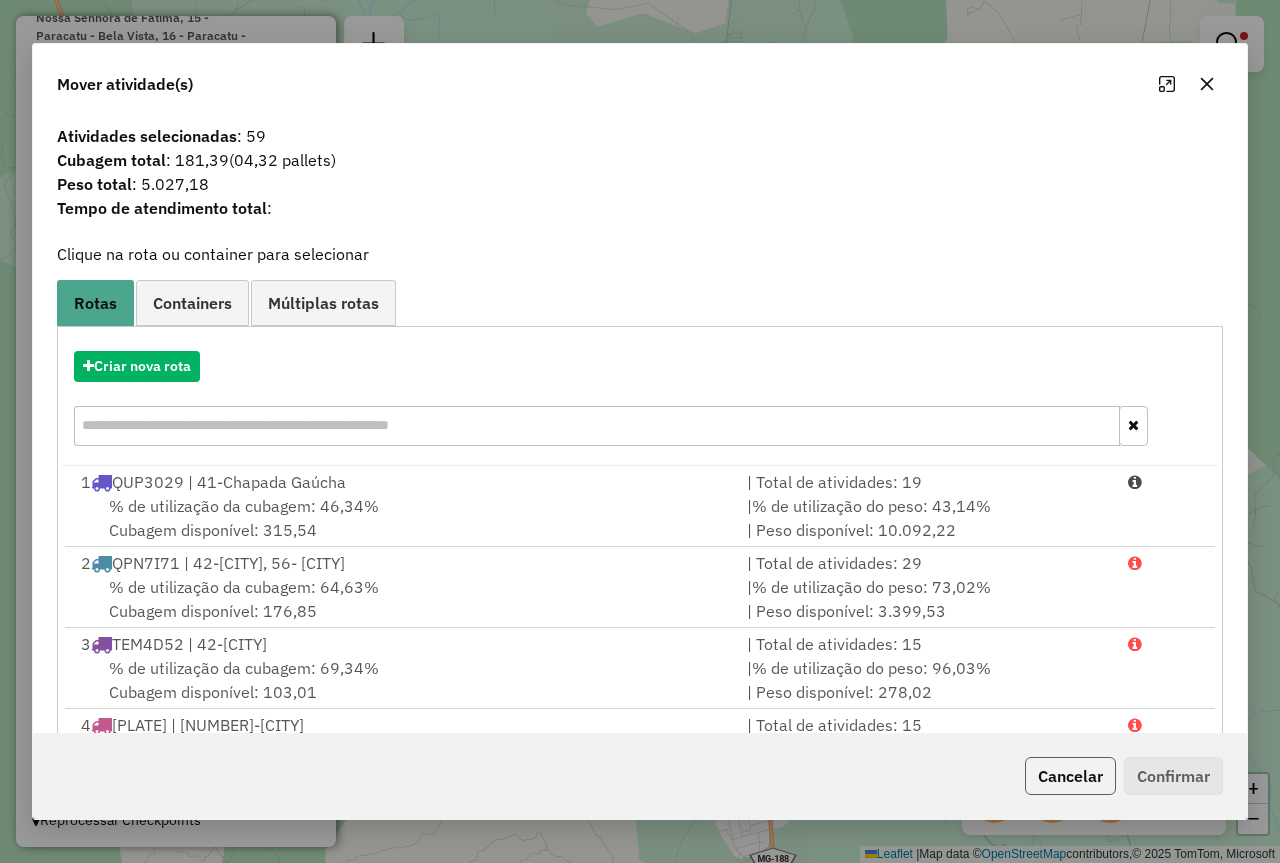 click on "Cancelar" 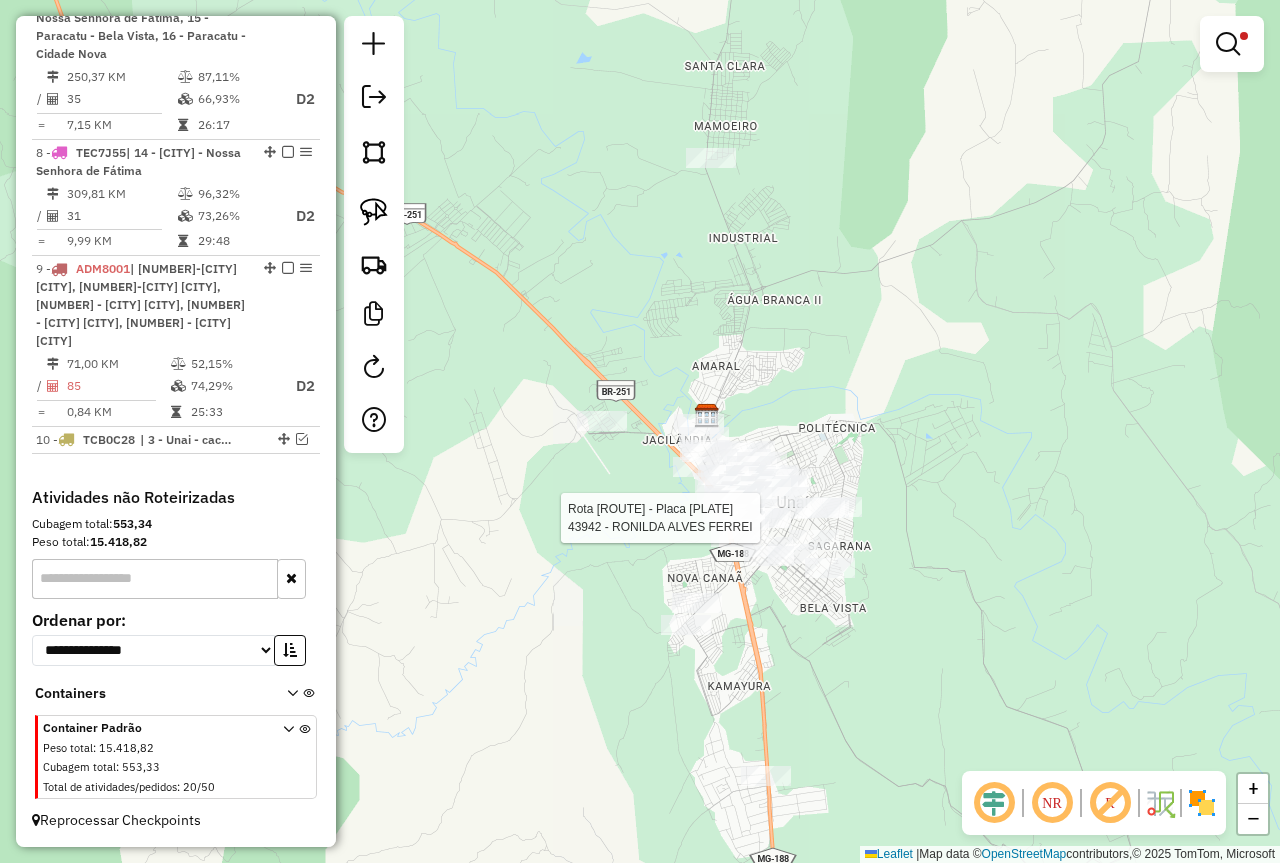 select on "*********" 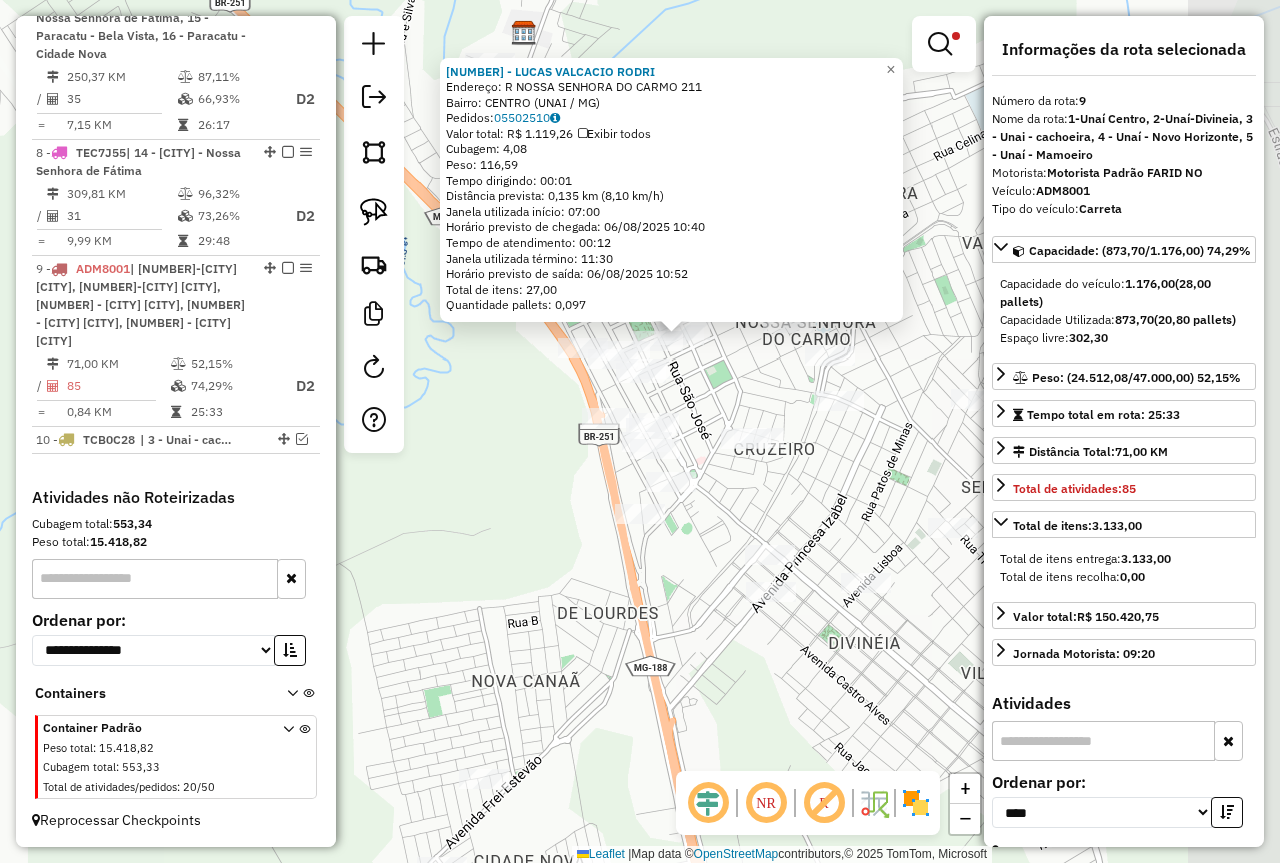 drag, startPoint x: 694, startPoint y: 440, endPoint x: 507, endPoint y: 465, distance: 188.66373 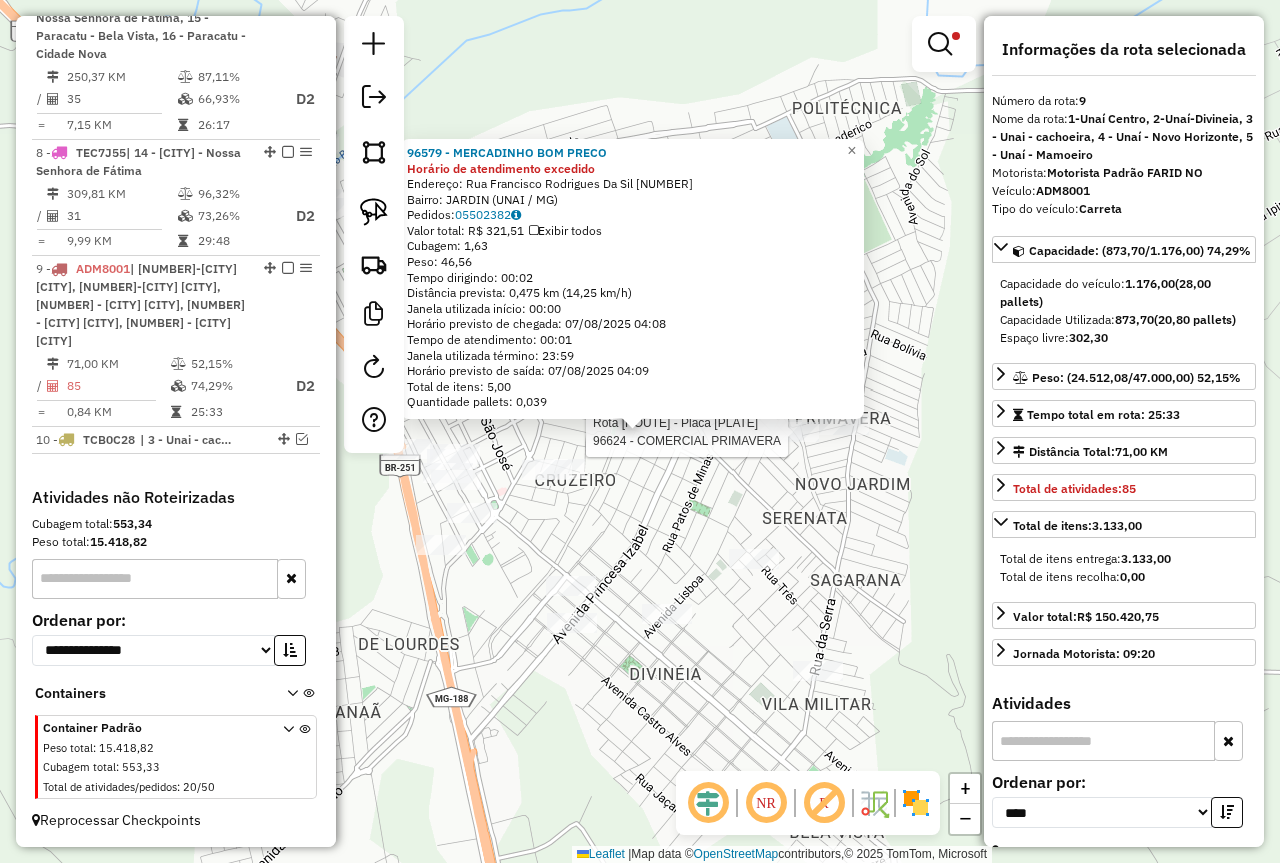 click 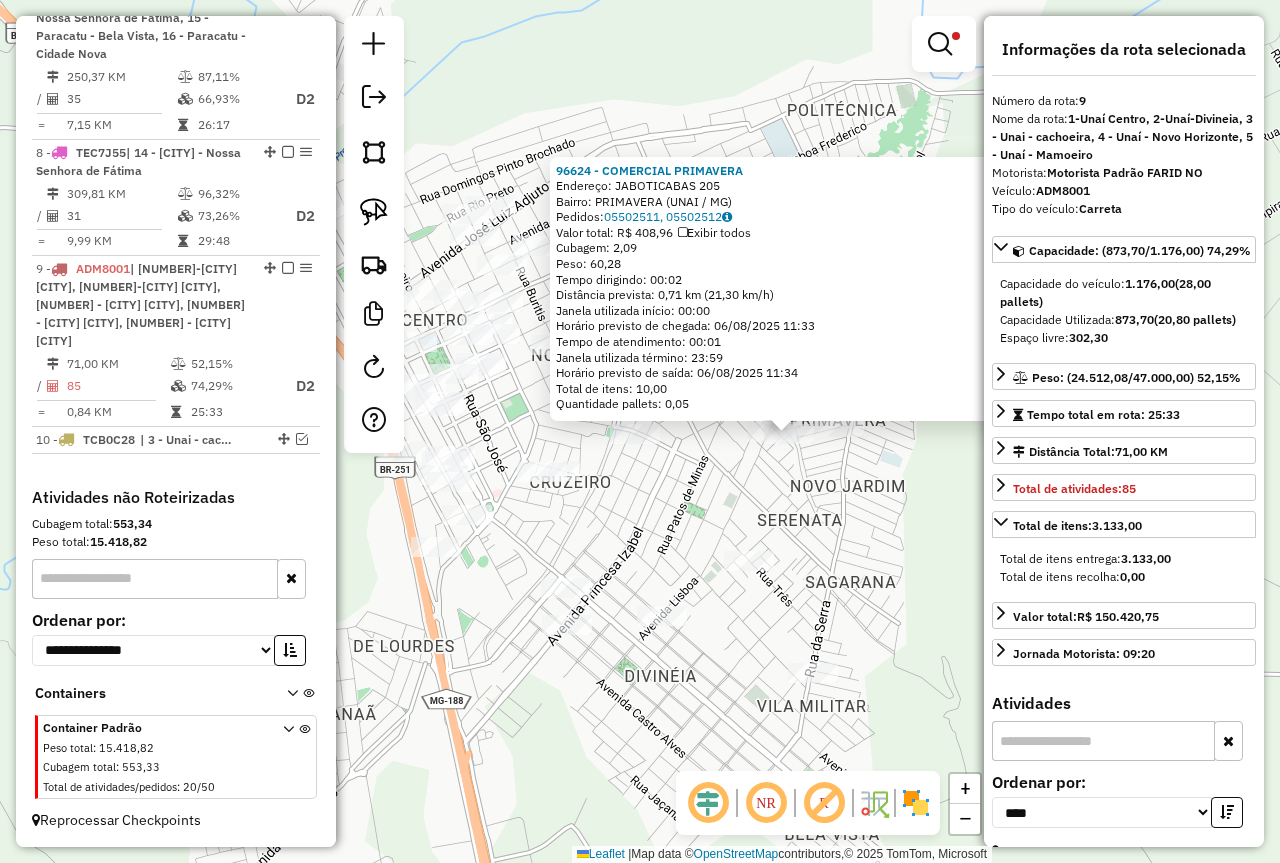 drag, startPoint x: 583, startPoint y: 492, endPoint x: 738, endPoint y: 494, distance: 155.01291 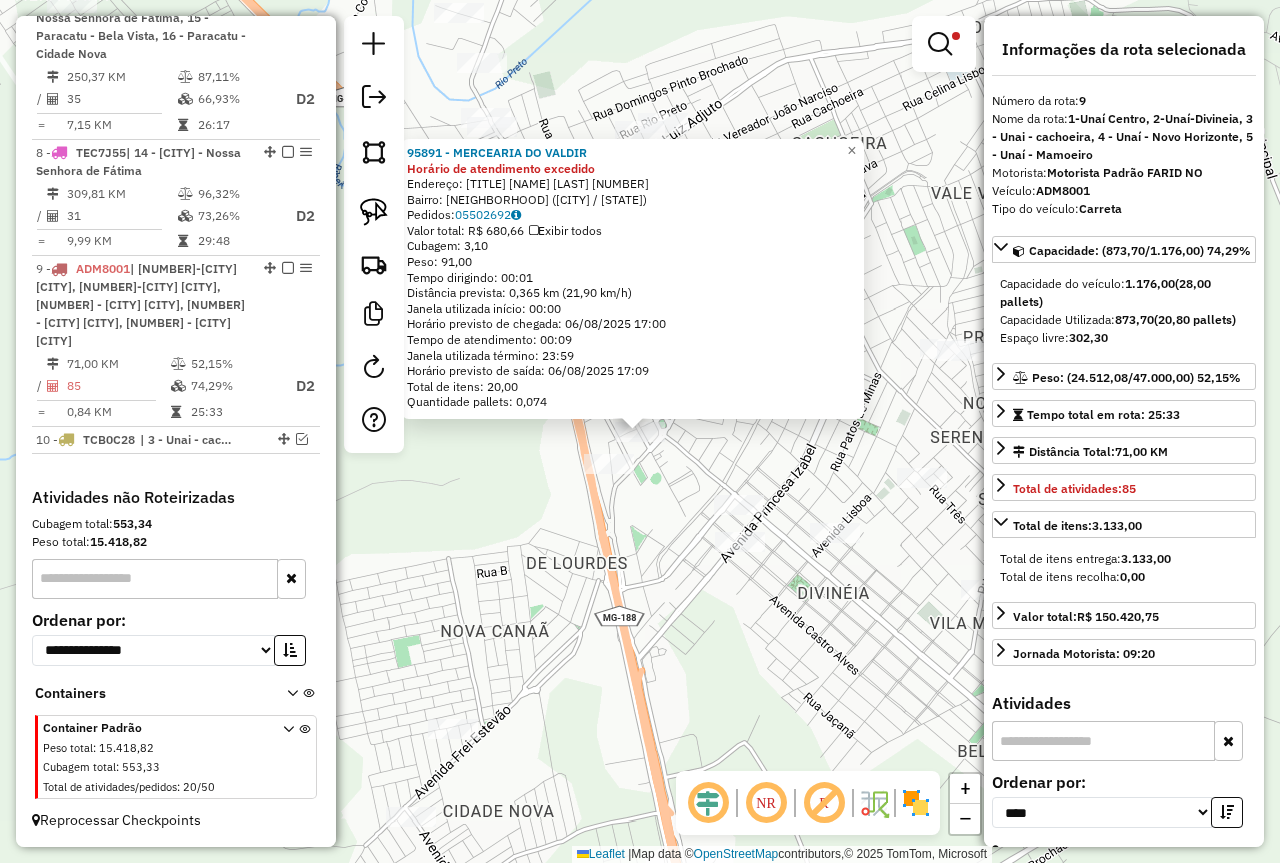click on "[NUMBER] - MERCEARIA DO VALDIR Horário de atendimento excedido  Endereço:  PREFEITO JOAO COSTA 1218   Bairro: BARROCA ([CITY] / [STATE])   Pedidos:  [ORDER_ID]   Valor total: R$ 680,66   Exibir todos   Cubagem: 3,10  Peso: 91,00  Tempo dirigindo: 00:01   Distância prevista: 0,365 km (21,90 km/h)   Janela utilizada início: 00:00   Horário previsto de chegada: 06/08/2025 17:00   Tempo de atendimento: 00:09   Janela utilizada término: 23:59   Horário previsto de saída: 06/08/2025 17:09   Total de itens: 20,00   Quantidade pallets: 0,074  × Limpar filtros Janela de atendimento Grade de atendimento Capacidade Transportadoras Veículos Cliente Pedidos  Rotas Selecione os dias de semana para filtrar as janelas de atendimento  Seg   Ter   Qua   Qui   Sex   Sáb   Dom  Informe o período da janela de atendimento: De: Até:  Filtrar exatamente a janela do cliente  Considerar janela de atendimento padrão  Selecione os dias de semana para filtrar as grades de atendimento  Seg   Ter   Qua   Qui   Sex   Sáb   Dom  **** De:" 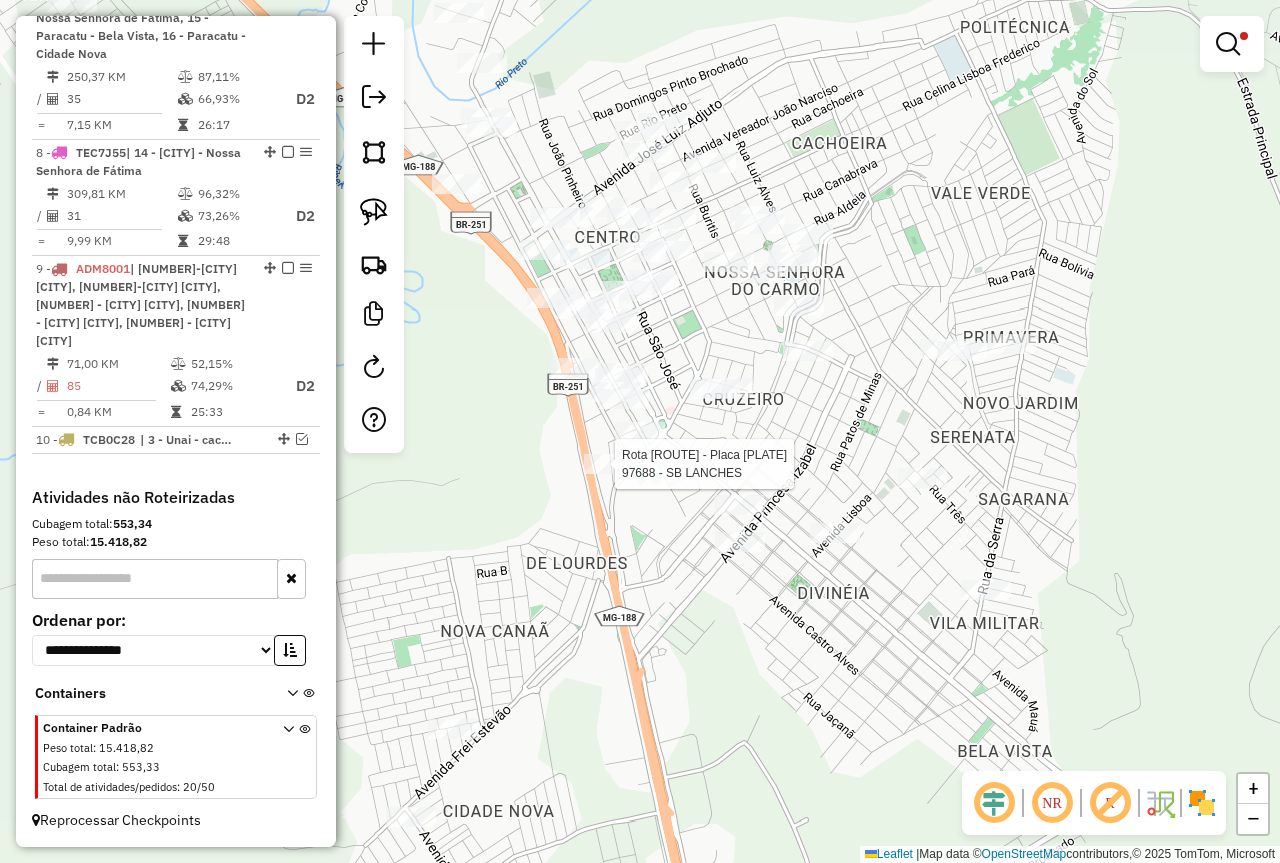select on "*********" 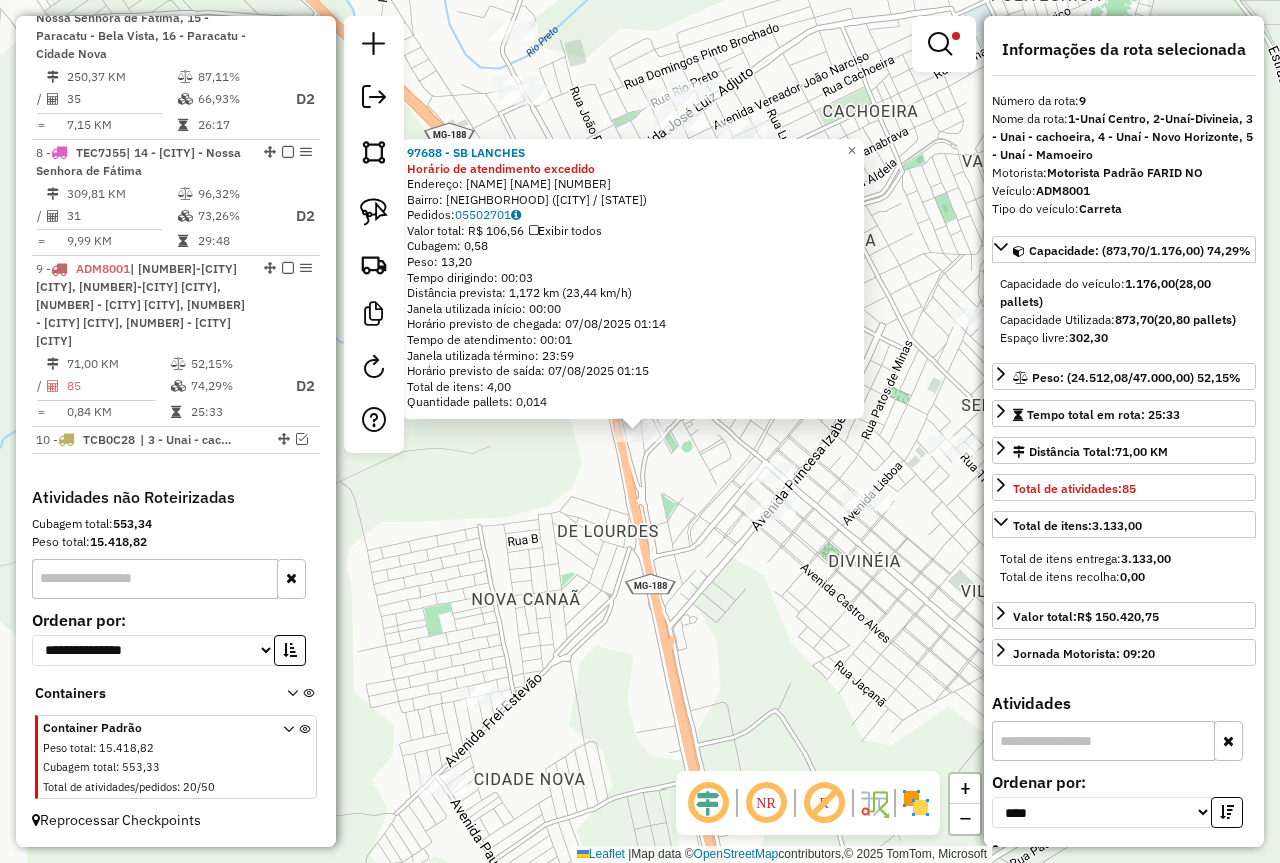 click on "[POSTAL_CODE] - SB LANCHES Horário de atendimento excedido  Endereço:  RUA CAPIM BRANCO [NUMBER]   Bairro: BARROCA ([CITY] / [STATE])   Pedidos:  [ORDER_ID]   Valor total: R$ 106,56   Exibir todos   Cubagem: 0,58  Peso: 13,20  Tempo dirigindo: 00:03   Distância prevista: 1,172 km (23,44 km/h)   Janela utilizada início: 00:00   Horário previsto de chegada: 07/08/2025 01:14   Tempo de atendimento: 00:01   Janela utilizada término: 23:59   Horário previsto de saída: 07/08/2025 01:15   Total de itens: 4,00   Quantidade pallets: 0,014  × Limpar filtros Janela de atendimento Grade de atendimento Capacidade Transportadoras Veículos Cliente Pedidos  Rotas Selecione os dias de semana para filtrar as janelas de atendimento  Seg   Ter   Qua   Qui   Sex   Sáb   Dom  Informe o período da janela de atendimento: De: Até:  Filtrar exatamente a janela do cliente  Considerar janela de atendimento padrão  Selecione os dias de semana para filtrar as grades de atendimento  Seg   Ter   Qua   Qui   Sex   Sáb   Dom   Peso mínimo:  **** De:" 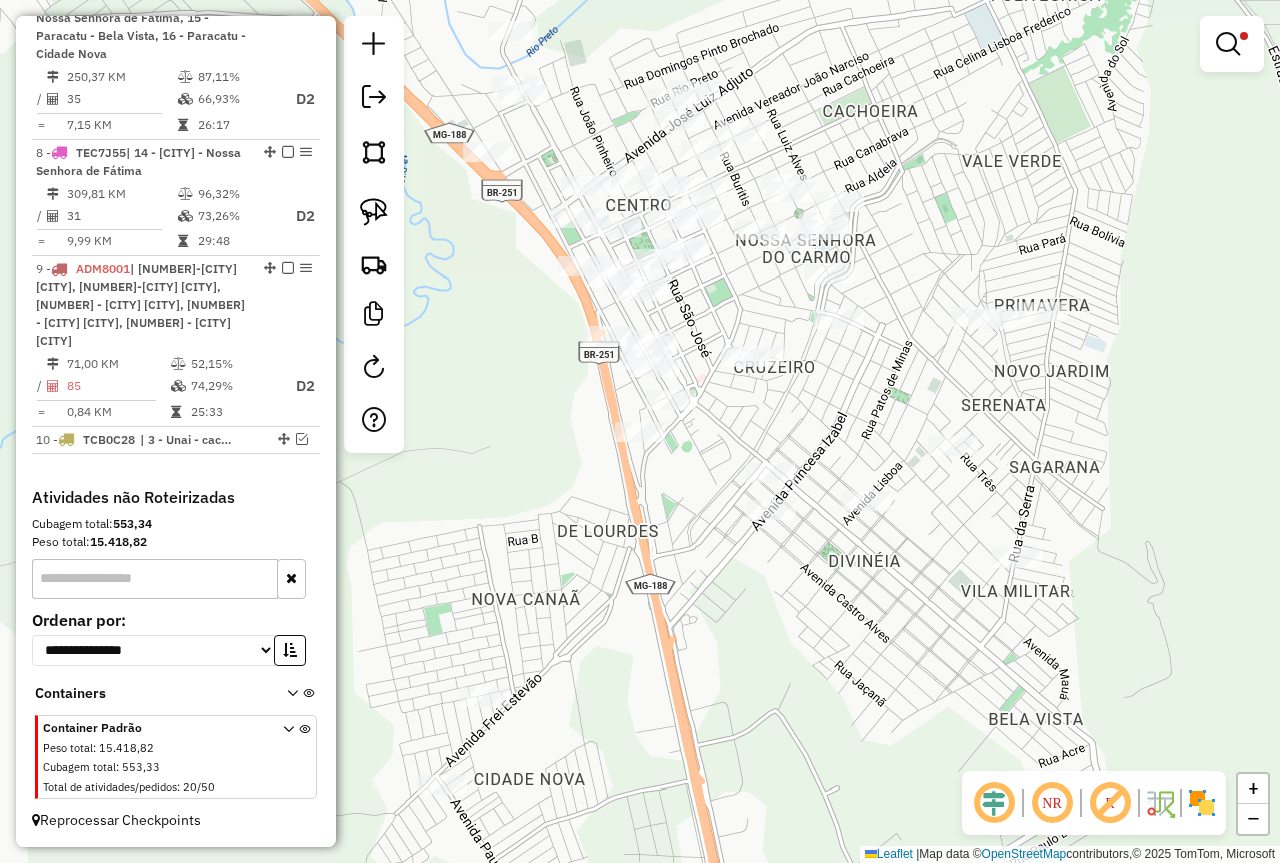 select on "*********" 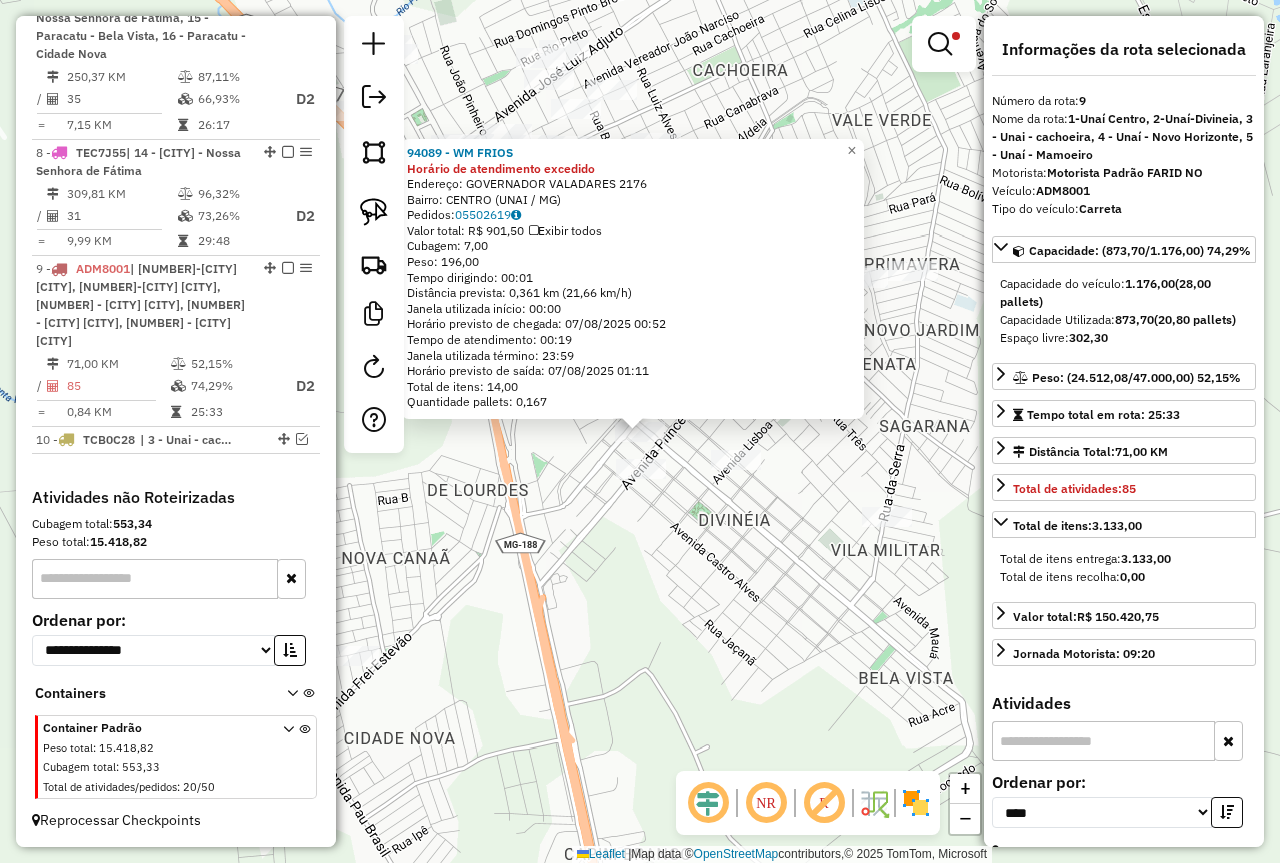 click on "[POSTAL_CODE] - WM FRIOS Horário de atendimento excedido  Endereço:  GOVERNADOR VALADARES [NUMBER]   Bairro: CENTRO ([CITY] / [STATE])   Pedidos:  [ORDER_ID]   Valor total: R$ 901,50   Exibir todos   Cubagem: 7,00  Peso: 196,00  Tempo dirigindo: 00:01   Distância prevista: 0,361 km (21,66 km/h)   Janela utilizada início: 00:00   Horário previsto de chegada: 07/08/2025 00:52   Tempo de atendimento: 00:19   Janela utilizada término: 23:59   Horário previsto de saída: 07/08/2025 01:11   Total de itens: 14,00   Quantidade pallets: 0,167  × Limpar filtros Janela de atendimento Grade de atendimento Capacidade Transportadoras Veículos Cliente Pedidos  Rotas Selecione os dias de semana para filtrar as janelas de atendimento  Seg   Ter   Qua   Qui   Sex   Sáb   Dom  Informe o período da janela de atendimento: De: Até:  Filtrar exatamente a janela do cliente  Considerar janela de atendimento padrão  Selecione os dias de semana para filtrar as grades de atendimento  Seg   Ter   Qua   Qui   Sex   Sáb   Dom   Peso mínimo:  De:" 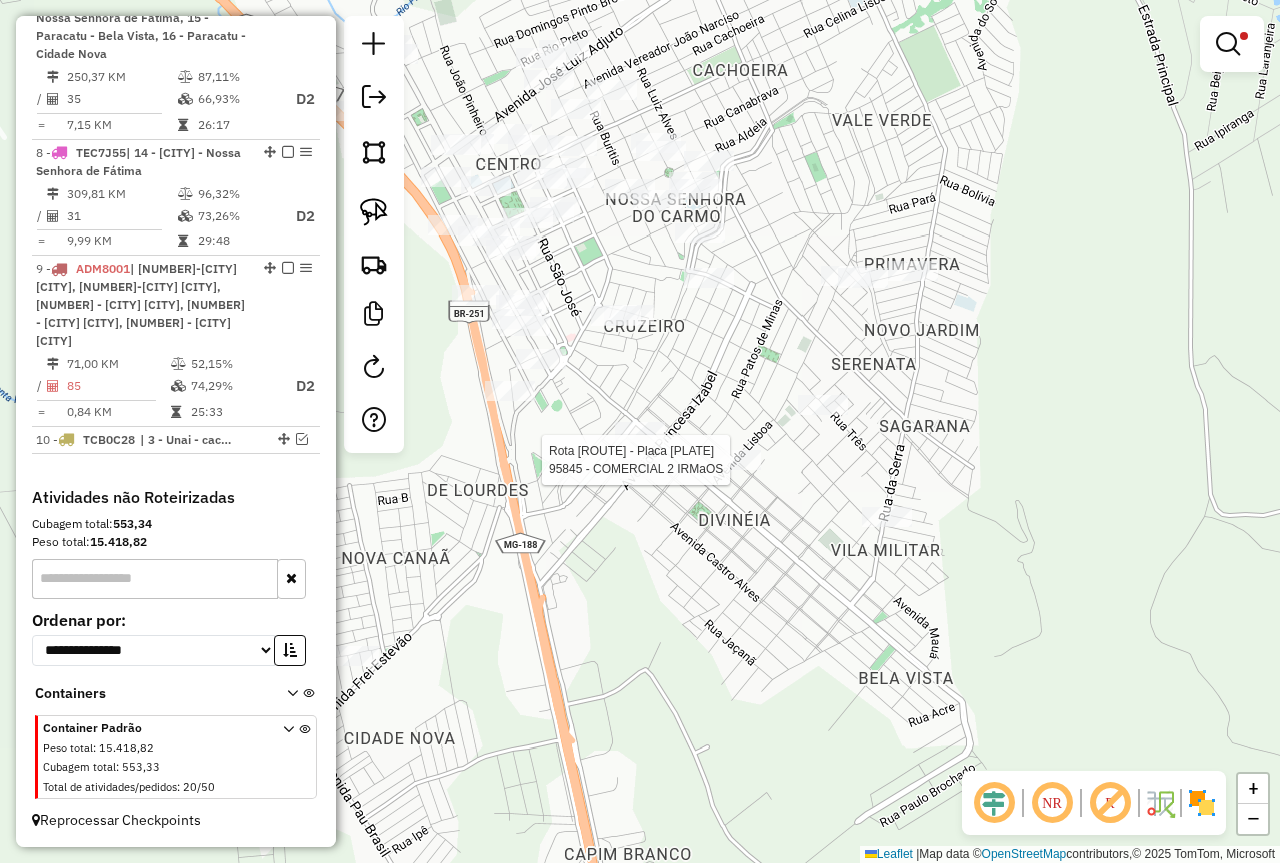 select on "*********" 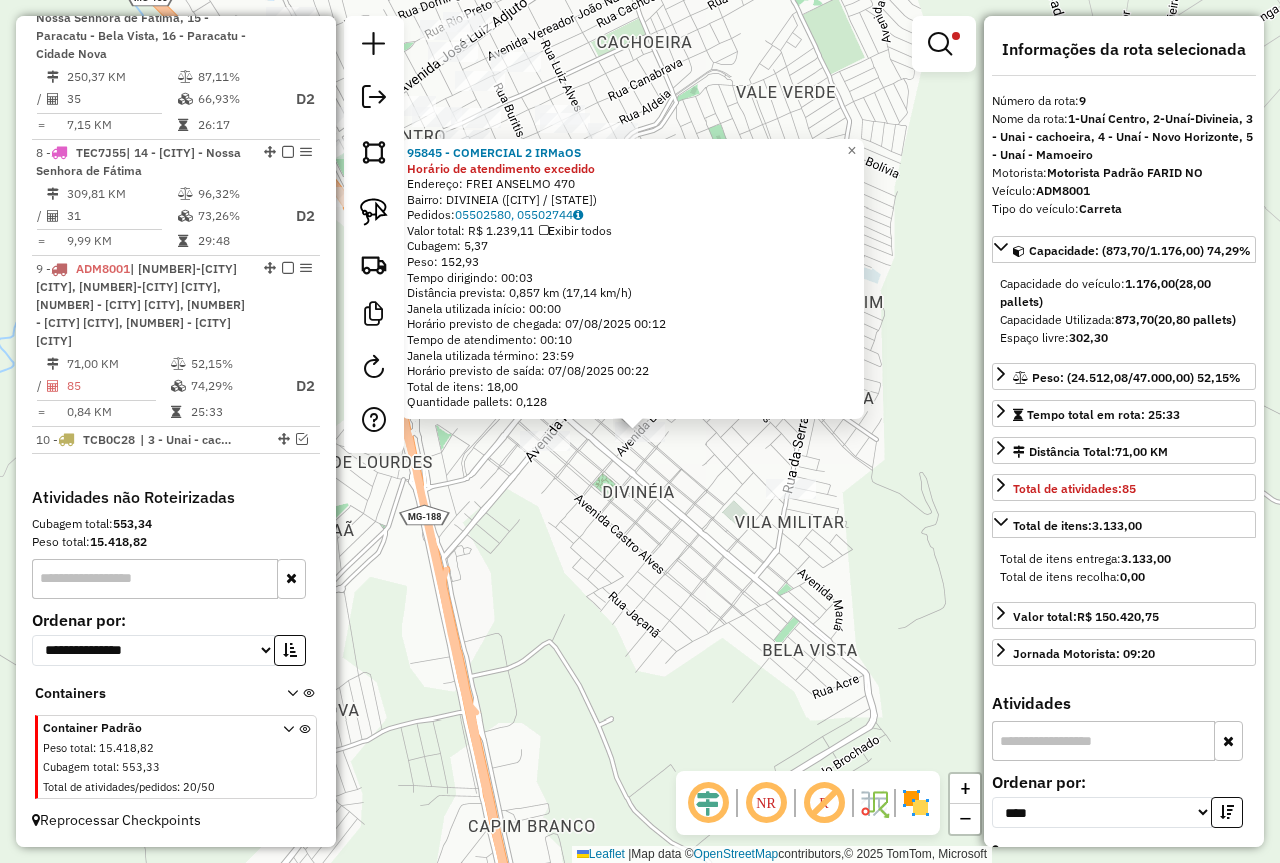 click on "[NUMBER] - COMERCIAL 2 IRMaOS Horário de atendimento excedido  Endereço:  [STREET] [NUMBER]   Bairro: [NEIGHBORHOOD] ([CITY] / [STATE])   Pedidos:  [ORDER_ID], [ORDER_ID]   Valor total: R$ 1.239,11   Exibir todos   Cubagem: 5,37  Peso: 152,93  Tempo dirigindo: 00:03   Distância prevista: 0,857 km (17,14 km/h)   Janela utilizada início: 00:00   Horário previsto de chegada: 07/08/2025 00:12   Tempo de atendimento: 00:10   Janela utilizada término: 23:59   Horário previsto de saída: 07/08/2025 00:22   Total de itens: 18,00   Quantidade pallets: 0,128  × Limpar filtros Janela de atendimento Grade de atendimento Capacidade Transportadoras Veículos Cliente Pedidos  Rotas Selecione os dias de semana para filtrar as janelas de atendimento  Seg   Ter   Qua   Qui   Sex   Sáb   Dom  Informe o período da janela de atendimento: De: Até:  Filtrar exatamente a janela do cliente  Considerar janela de atendimento padrão  Selecione os dias de semana para filtrar as grades de atendimento  Seg   Ter   Qua   Qui   Sex   Sáb   Dom   ****" 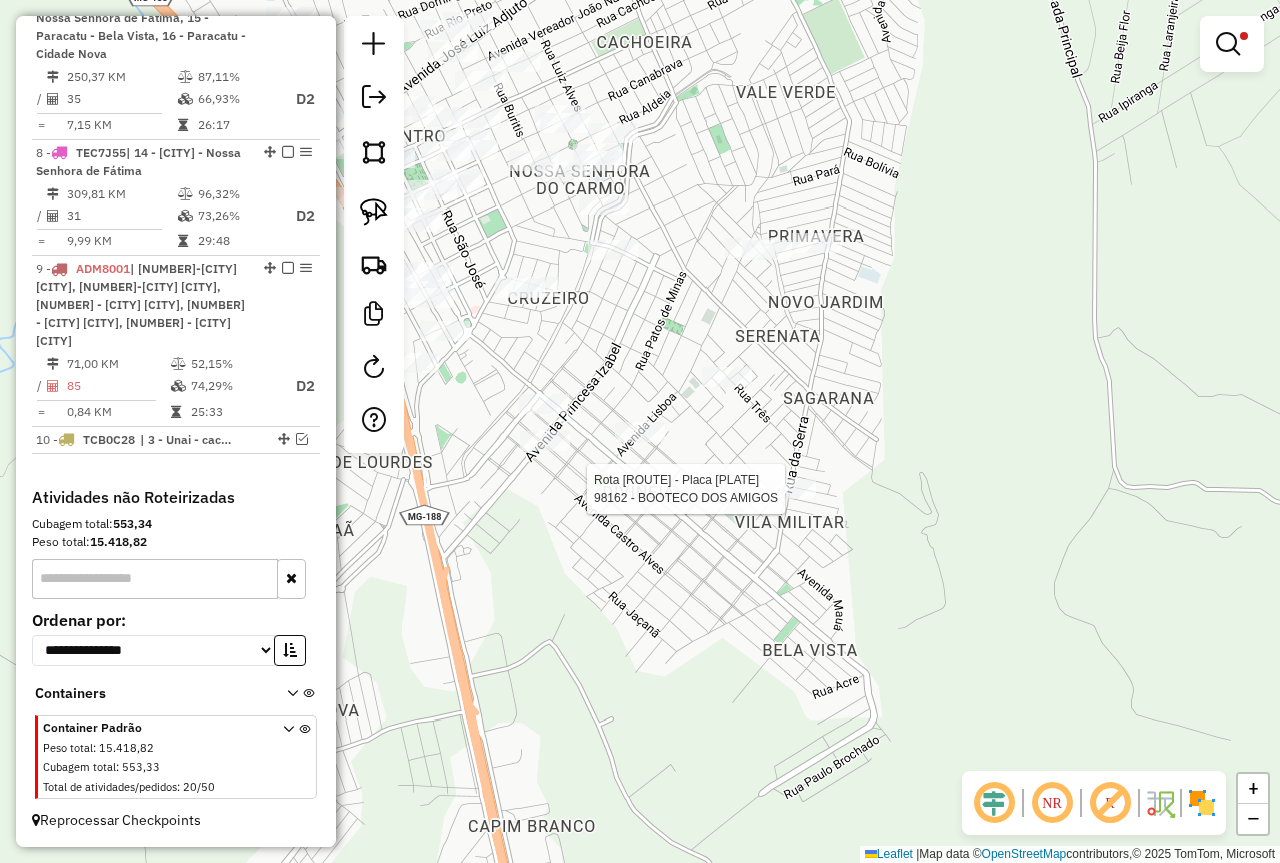 click 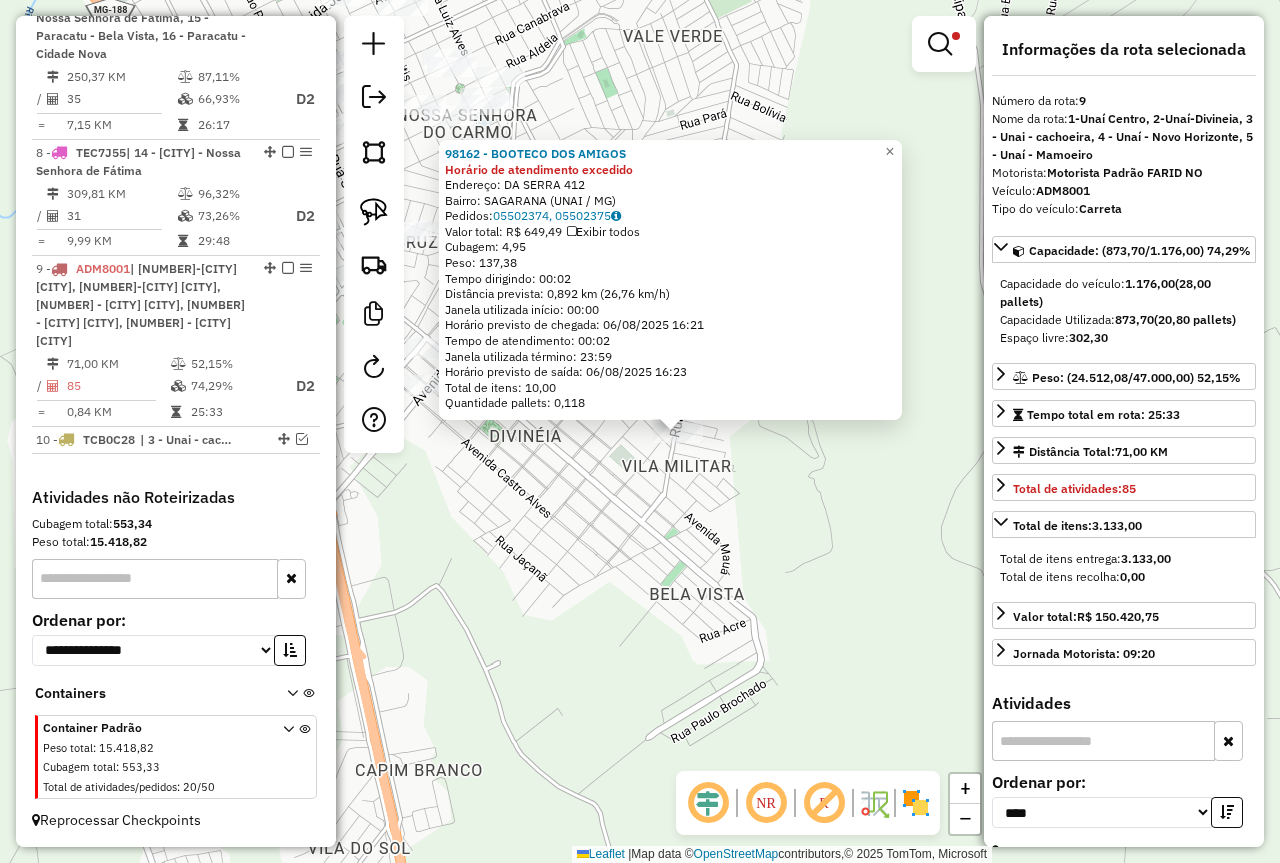 drag, startPoint x: 570, startPoint y: 500, endPoint x: 990, endPoint y: 525, distance: 420.74338 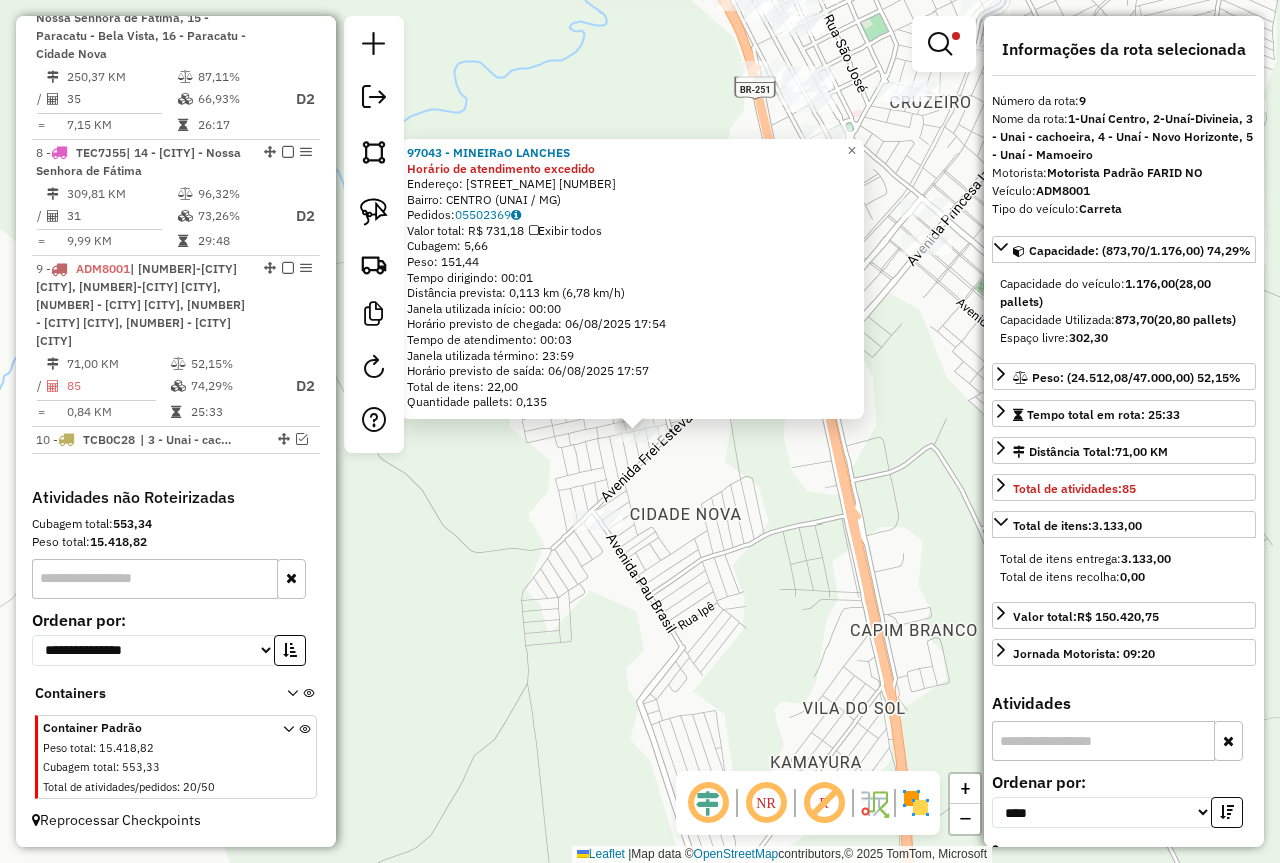 click on "[NUMBER] - MINEIRaO LANCHES Horário de atendimento excedido  Endereço:  [STREET] [NUMBER]   Bairro: [NEIGHBORHOOD] ([CITY] / [STATE])   Pedidos:  [ORDER_ID]   Valor total: R$ 731,18   Exibir todos   Cubagem: 5,66  Peso: 151,44  Tempo dirigindo: 00:01   Distância prevista: 0,113 km (6,78 km/h)   Janela utilizada início: 00:00   Horário previsto de chegada: 06/08/2025 17:54   Tempo de atendimento: 00:03   Janela utilizada término: 23:59   Horário previsto de saída: 06/08/2025 17:57   Total de itens: 22,00   Quantidade pallets: 0,135  × Limpar filtros Janela de atendimento Grade de atendimento Capacidade Transportadoras Veículos Cliente Pedidos  Rotas Selecione os dias de semana para filtrar as janelas de atendimento  Seg   Ter   Qua   Qui   Sex   Sáb   Dom  Informe o período da janela de atendimento: De: Até:  Filtrar exatamente a janela do cliente  Considerar janela de atendimento padrão  Selecione os dias de semana para filtrar as grades de atendimento  Seg   Ter   Qua   Qui   Sex   Sáb   Dom   Considerar clientes sem dia de atendimento cadastrado  Clientes fora do dia de atendimento selecionado Filtrar as atividades entre os valores definidos abaixo:  Peso mínimo:   Peso máximo:   Cubagem mínima:   Cubagem máxima:   De:   Até:  Filtrar as atividades entre o tempo de atendimento definido abaixo:  De:   Até:   Considerar capacidade total dos clientes não roteirizados Transportadora: Selecione um ou mais itens Tipo de veículo: Selecione um ou mais itens Veículo: Nome:" 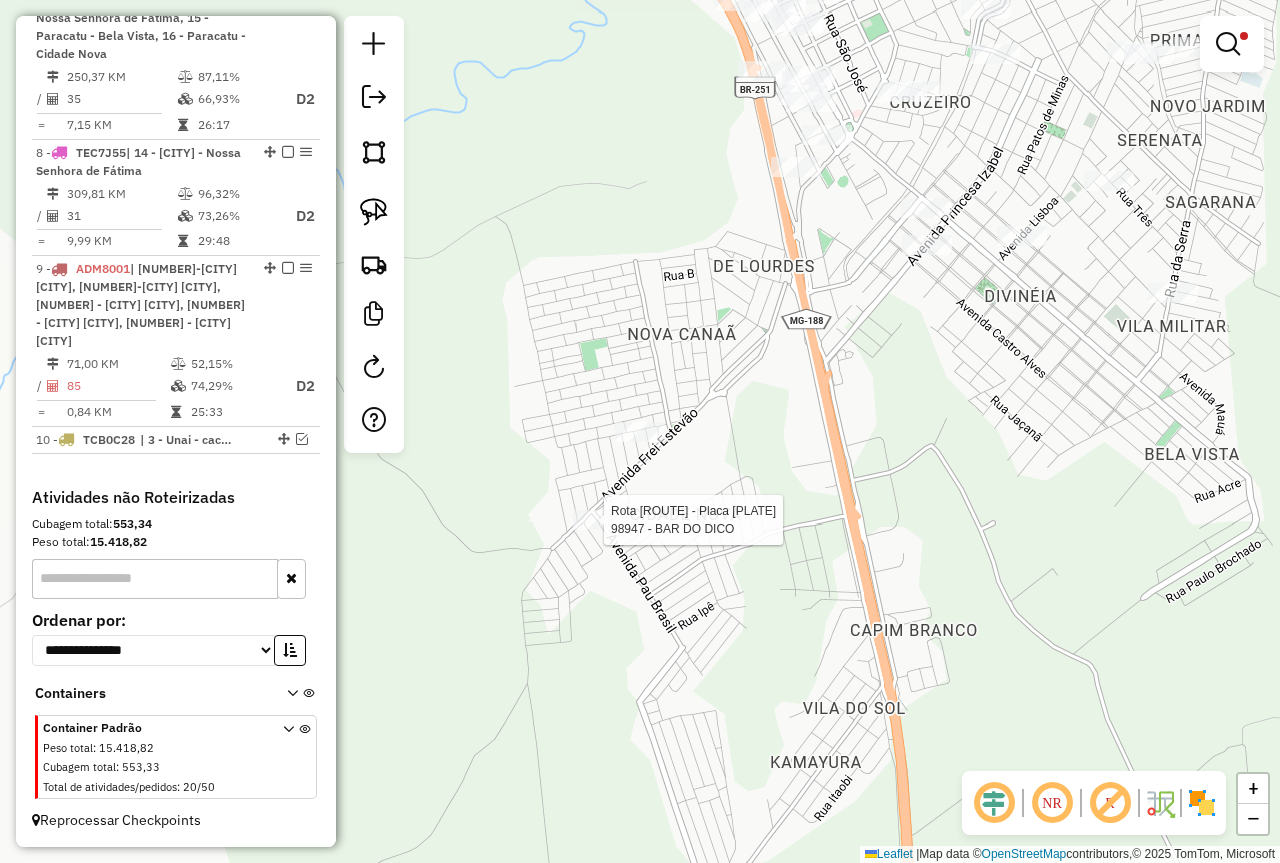 select on "*********" 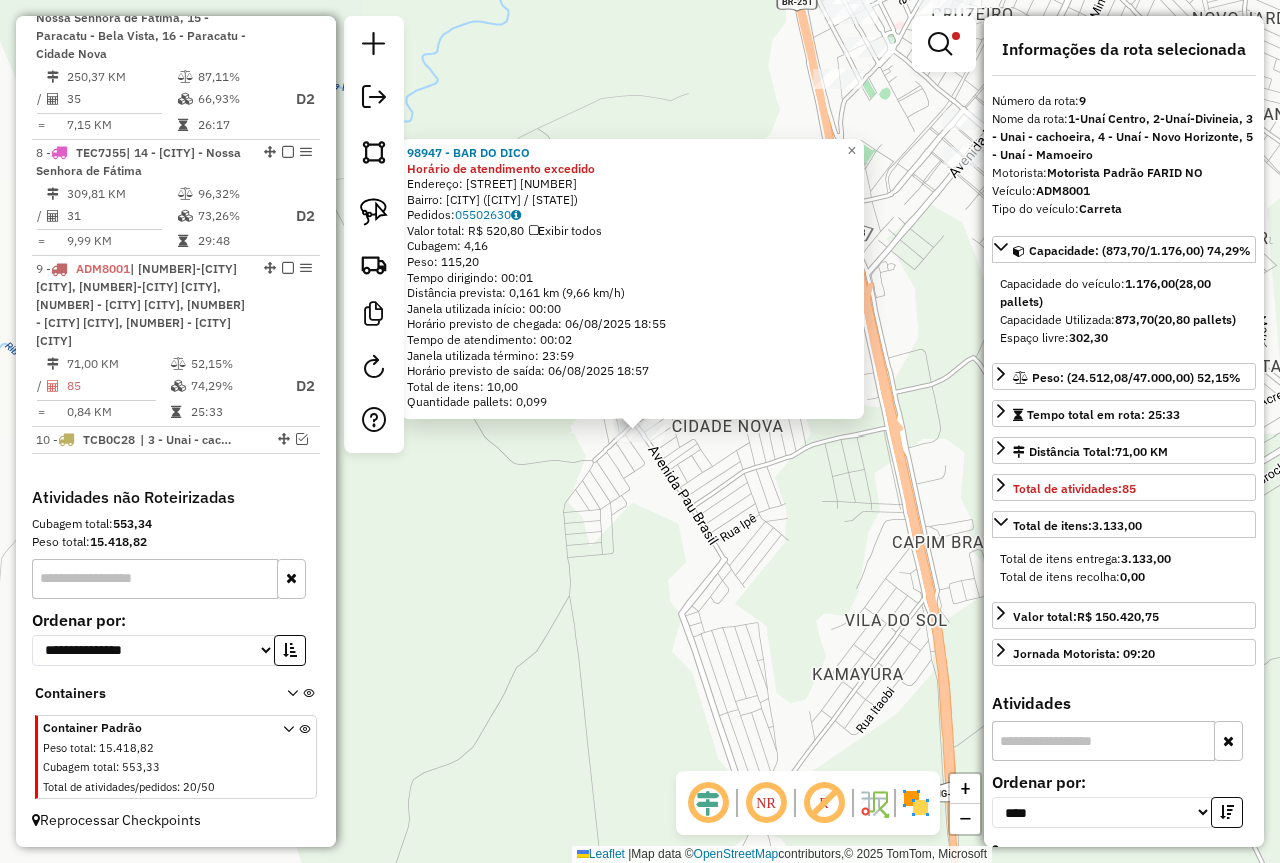 click on "[NUMBER] - BAR DO DICO Horário de atendimento excedido  Endereço:  PALMEIRAS 290   Bairro: CIDADE NOVA ([CITY] / [STATE])   Pedidos:  [ORDER_ID]   Valor total: R$ 520,80   Exibir todos   Cubagem: 4,16  Peso: 115,20  Tempo dirigindo: 00:01   Distância prevista: 0,161 km (9,66 km/h)   Janela utilizada início: 00:00   Horário previsto de chegada: 06/08/2025 18:55   Tempo de atendimento: 00:02   Janela utilizada término: 23:59   Horário previsto de saída: 06/08/2025 18:57   Total de itens: 10,00   Quantidade pallets: 0,099  × Limpar filtros Janela de atendimento Grade de atendimento Capacidade Transportadoras Veículos Cliente Pedidos  Rotas Selecione os dias de semana para filtrar as janelas de atendimento  Seg   Ter   Qua   Qui   Sex   Sáb   Dom  Informe o período da janela de atendimento: De: Até:  Filtrar exatamente a janela do cliente  Considerar janela de atendimento padrão  Selecione os dias de semana para filtrar as grades de atendimento  Seg   Ter   Qua   Qui   Sex   Sáb   Dom   Peso mínimo:  **** De:" 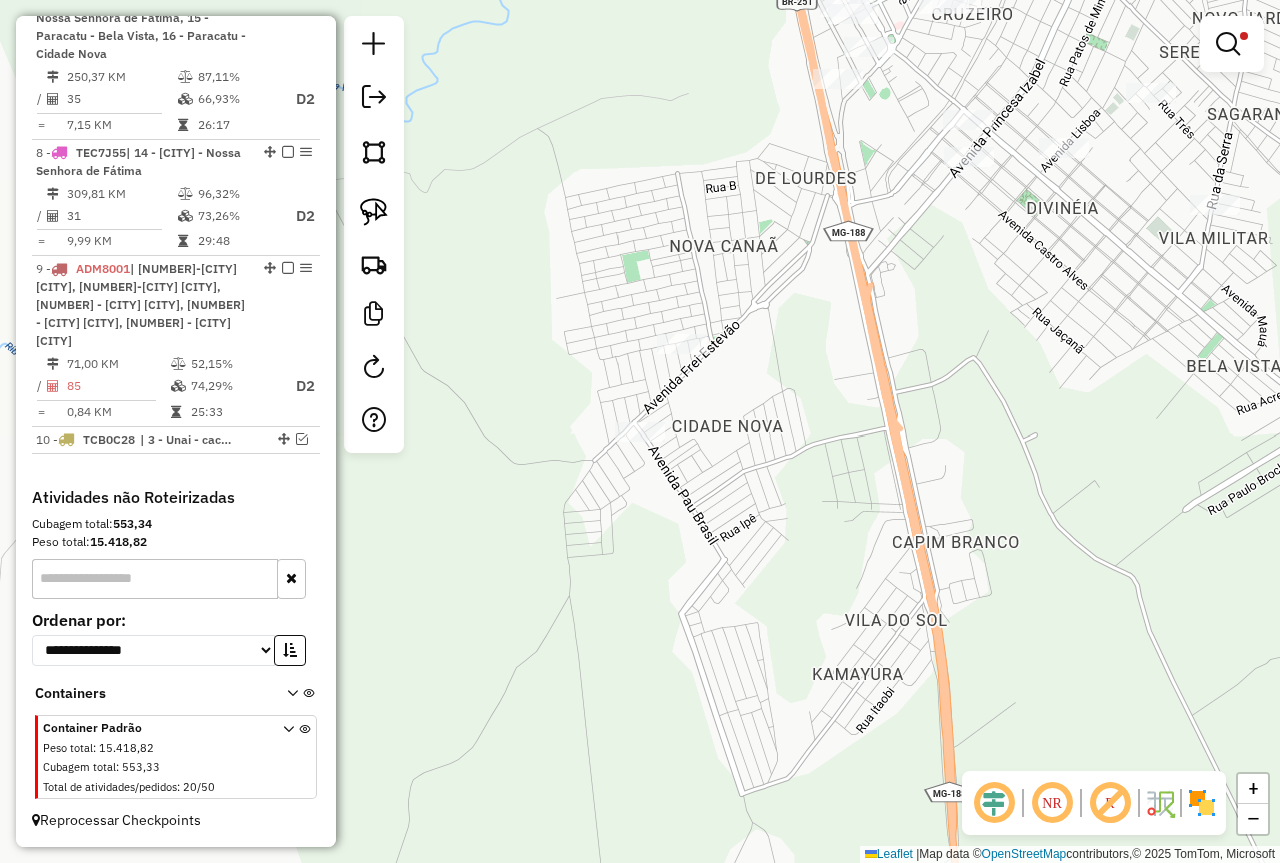drag, startPoint x: 873, startPoint y: 401, endPoint x: 791, endPoint y: 532, distance: 154.54773 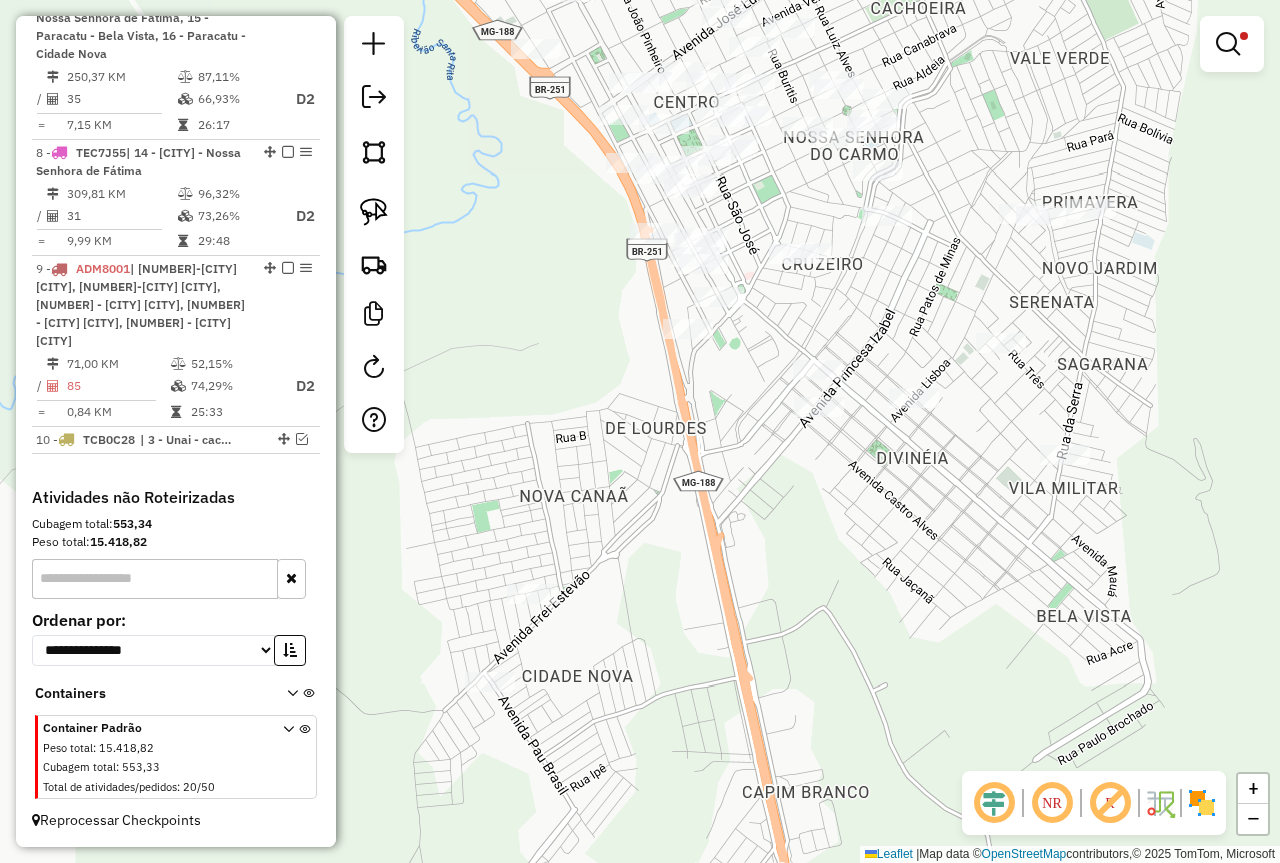 drag, startPoint x: 739, startPoint y: 417, endPoint x: 649, endPoint y: 530, distance: 144.46107 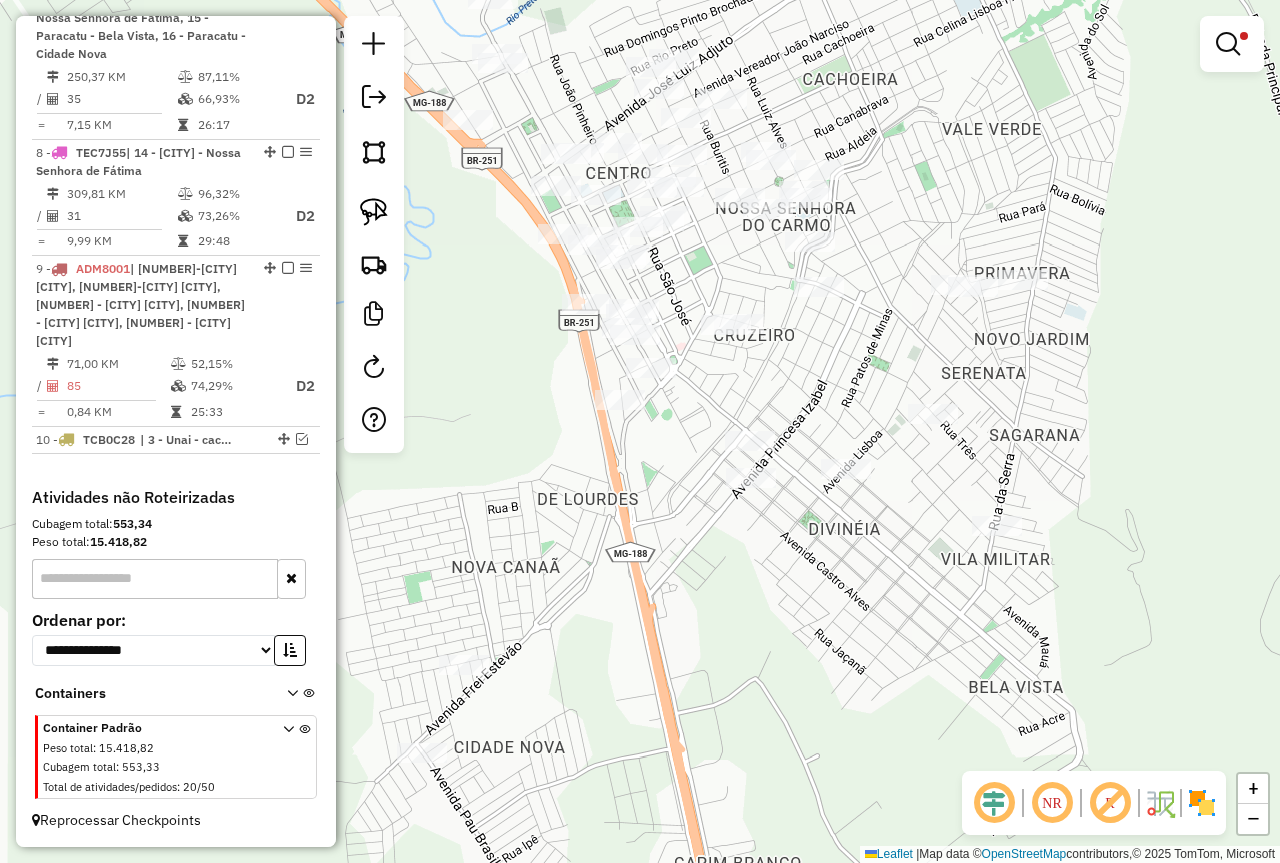 click on "Rota 9 - Placa ADM8001 98432 - MERCEARIA COSTA Limpar filtros Janela de atendimento Grade de atendimento Capacidade Transportadoras Veículos Cliente Pedidos Rotas Selecione os dias de semana para filtrar as janelas de atendimento Seg Ter Qua Qui Sex Sáb Dom Informe o período da janela de atendimento: De: Até: Filtrar exatamente a janela do cliente Considerar janela de atendimento padrão Seg Ter Qua Qui Sex Sáb Dom Considerar clientes sem dia de atendimento cadastrado Clientes fora do dia de atendimento selecionado Filtrar as atividades entre os valores definidos abaixo: Peso mínimo: **** Peso máximo: ****** Cubagem mínima: Cubagem máxima: De: Até: Filtrar as atividades entre o tempo de atendimento definido abaixo: De: Até: Considerar capacidade total dos clientes não roteirizados Transportadora: Selecione um ou mais itens Tipo de veículo: Selecione um ou mais itens Veículo: De:" 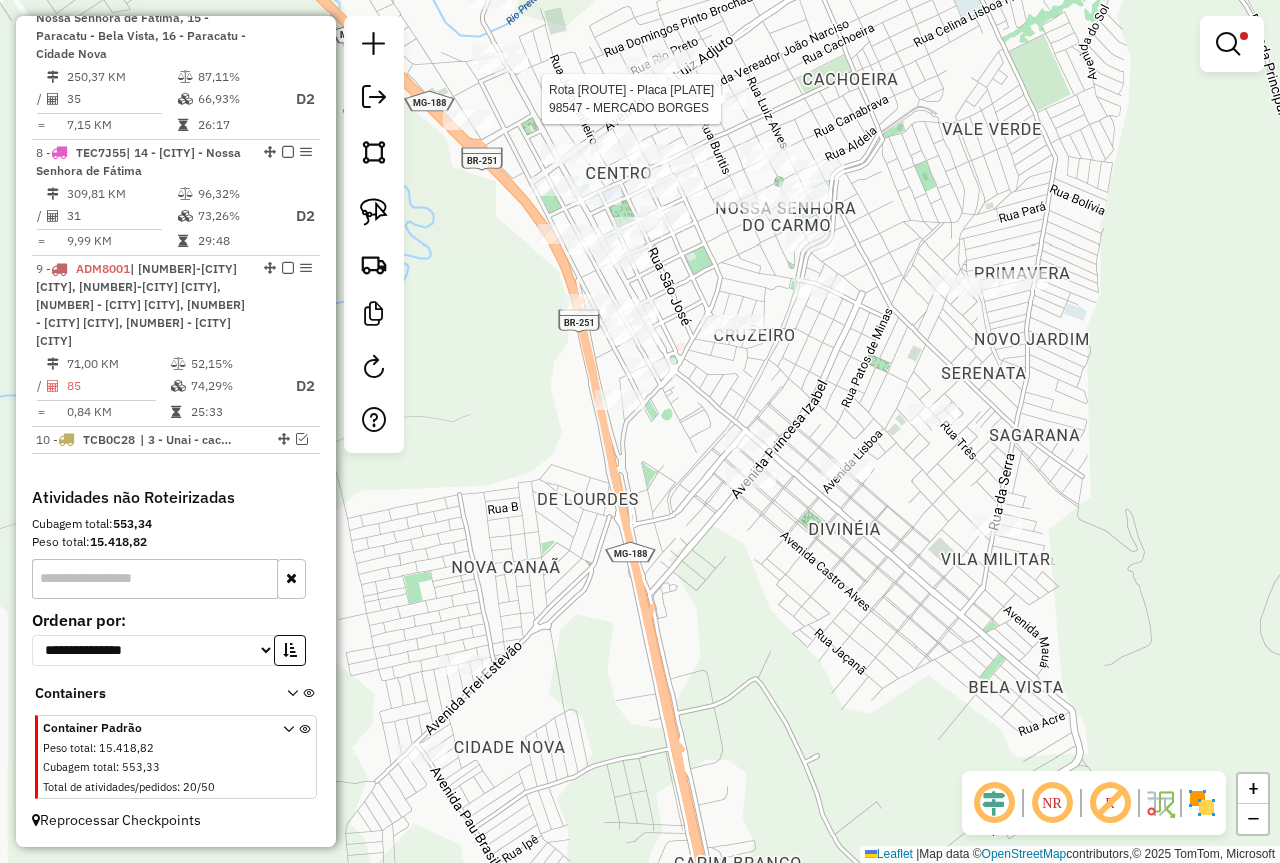 select on "*********" 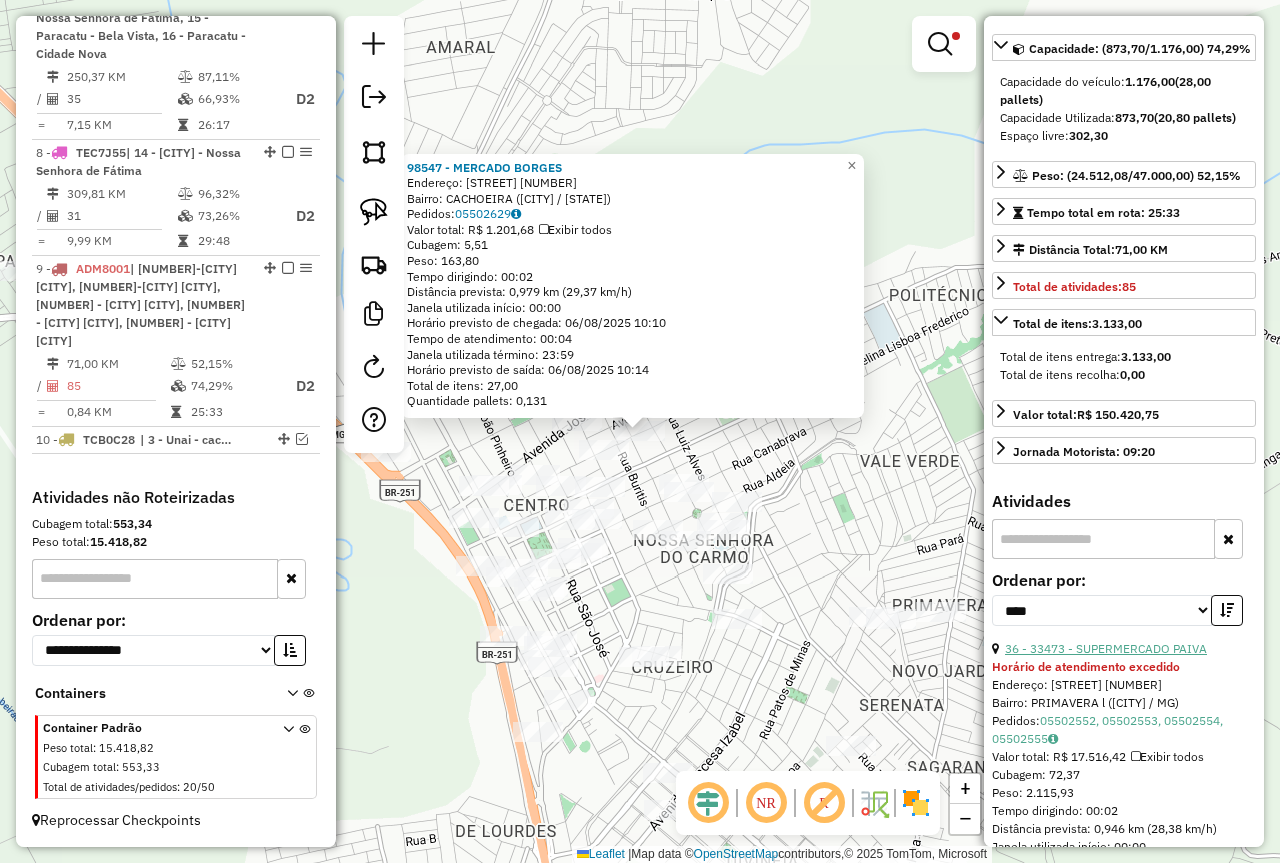 scroll, scrollTop: 400, scrollLeft: 0, axis: vertical 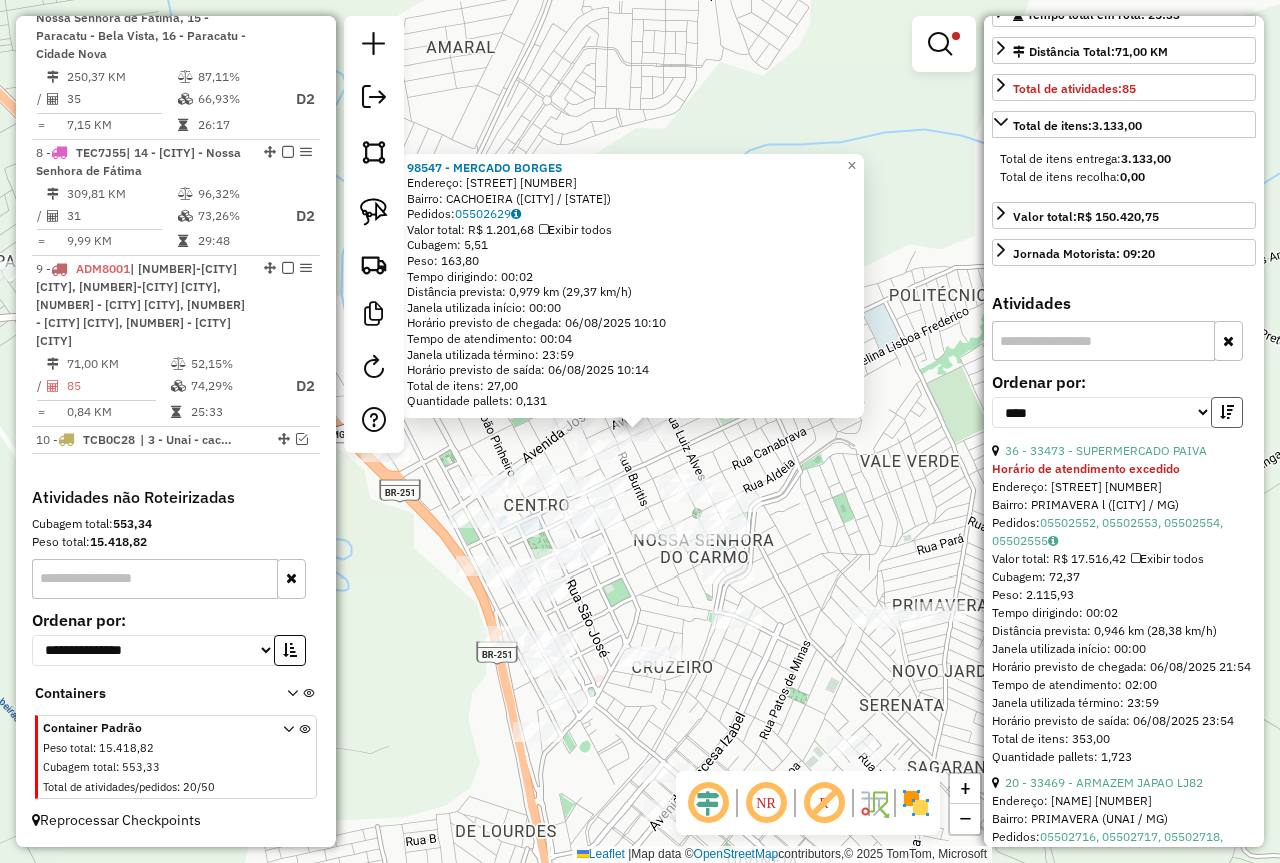 click at bounding box center (1227, 412) 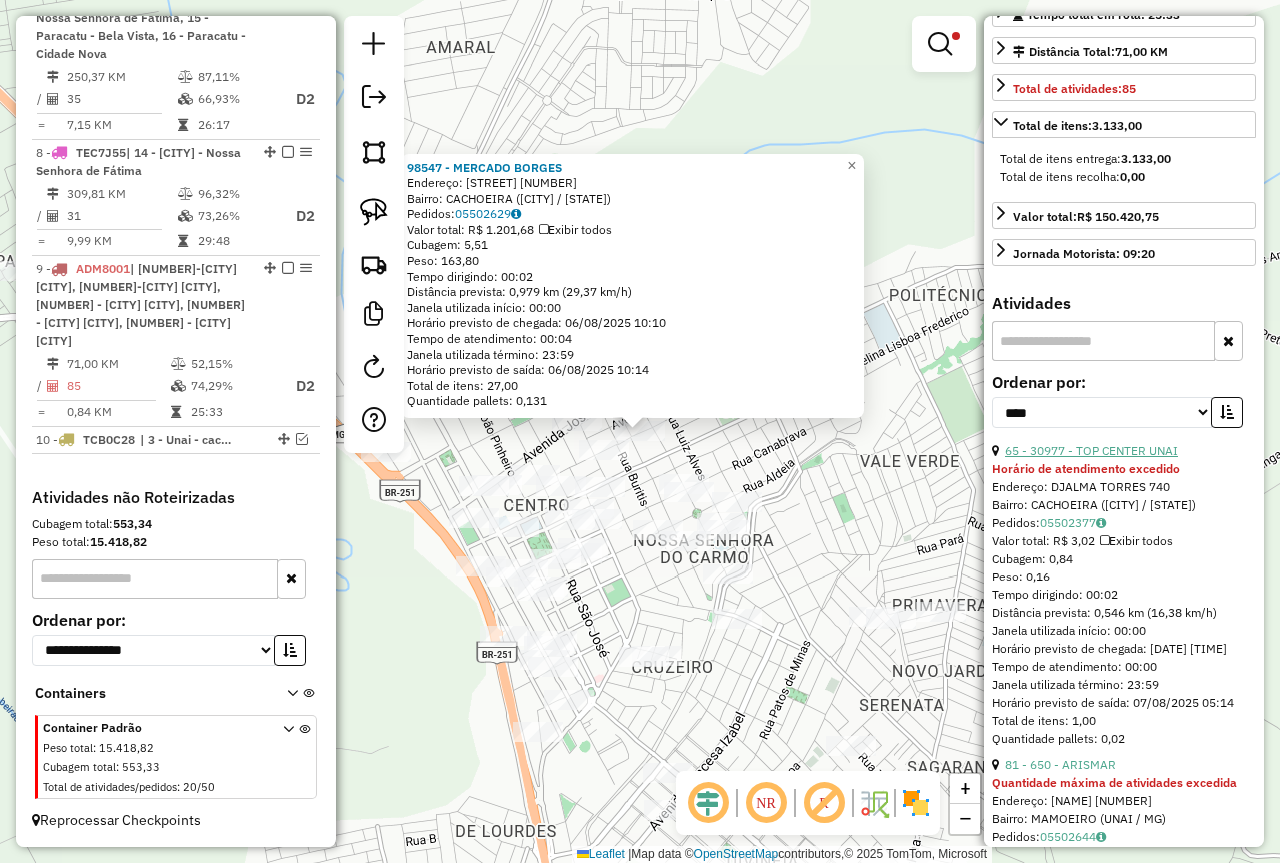 click on "65 - 30977 - TOP CENTER UNAI" at bounding box center [1091, 450] 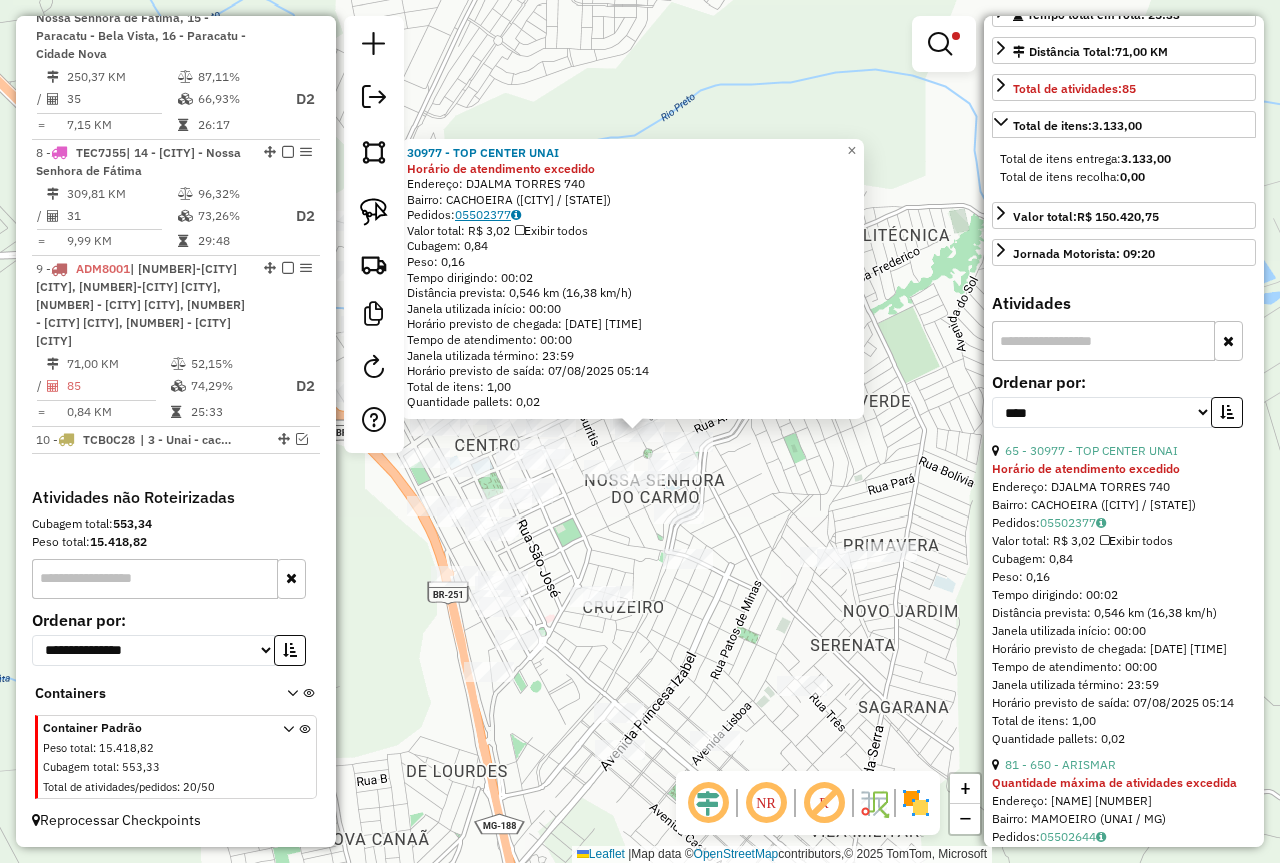 click on "05502377" 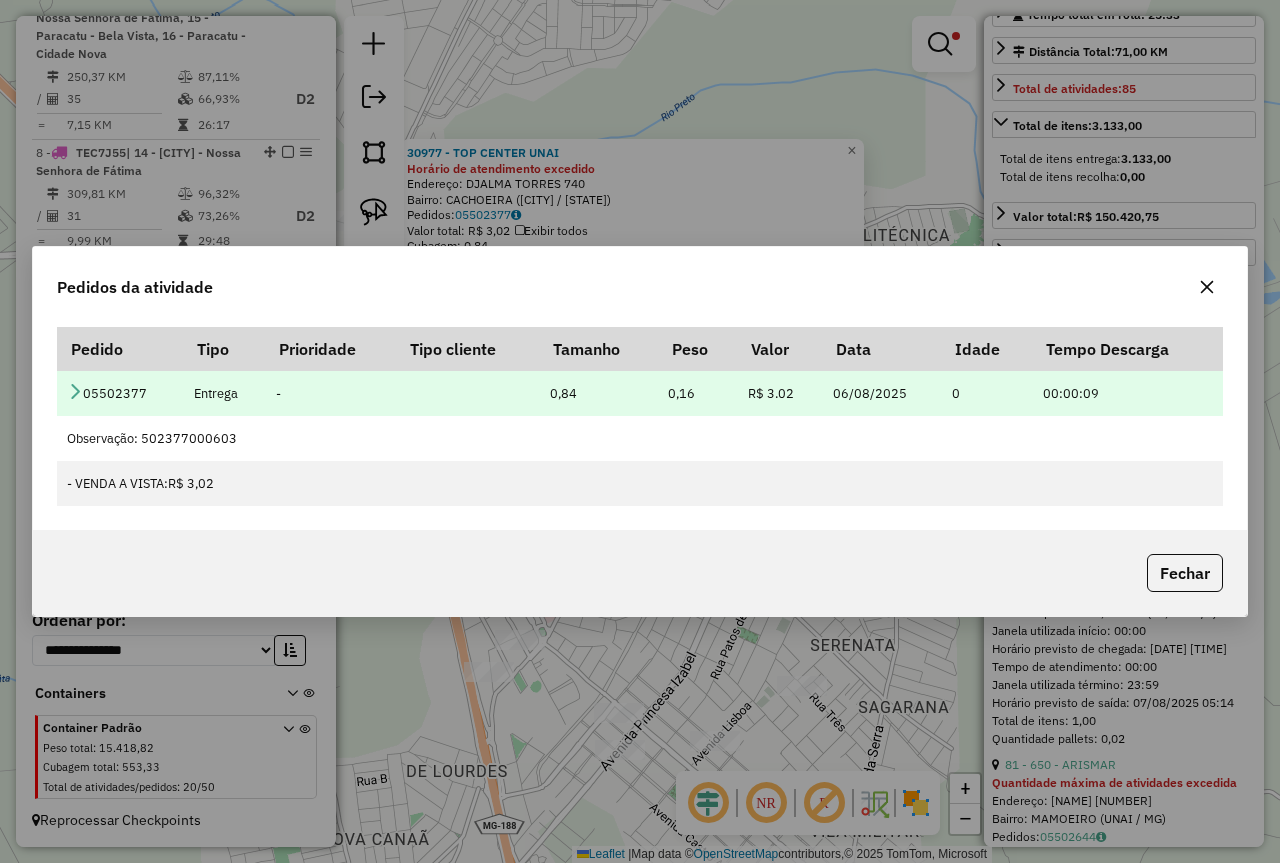 click at bounding box center [75, 391] 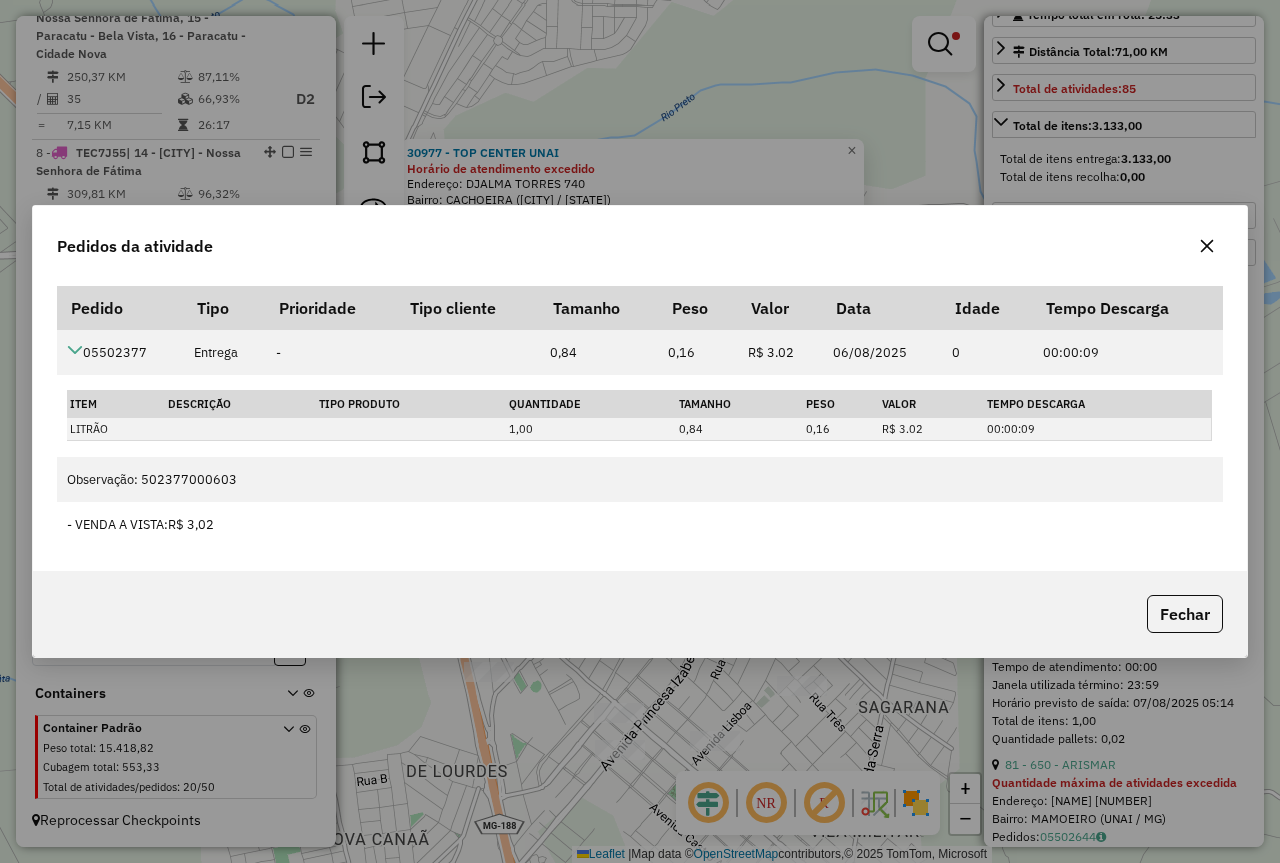 click 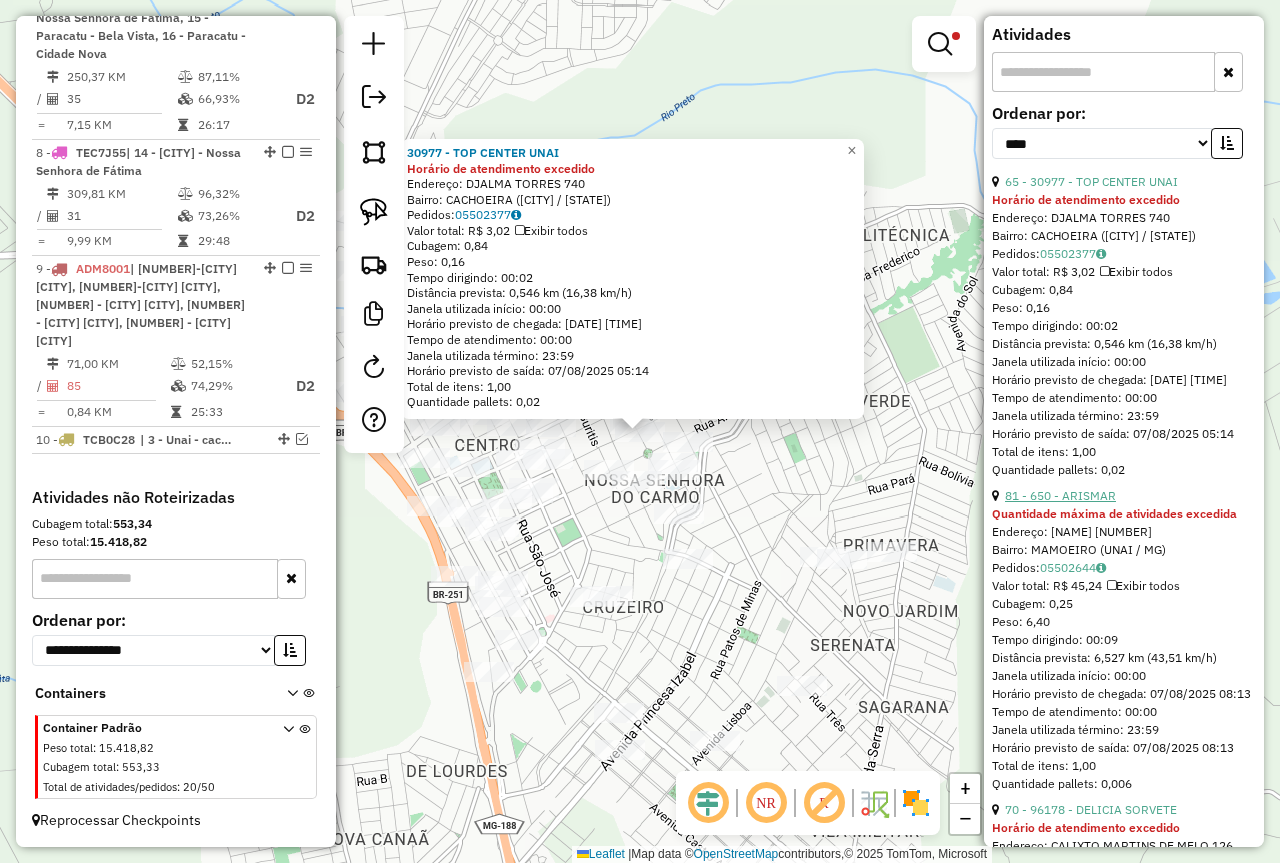 scroll, scrollTop: 700, scrollLeft: 0, axis: vertical 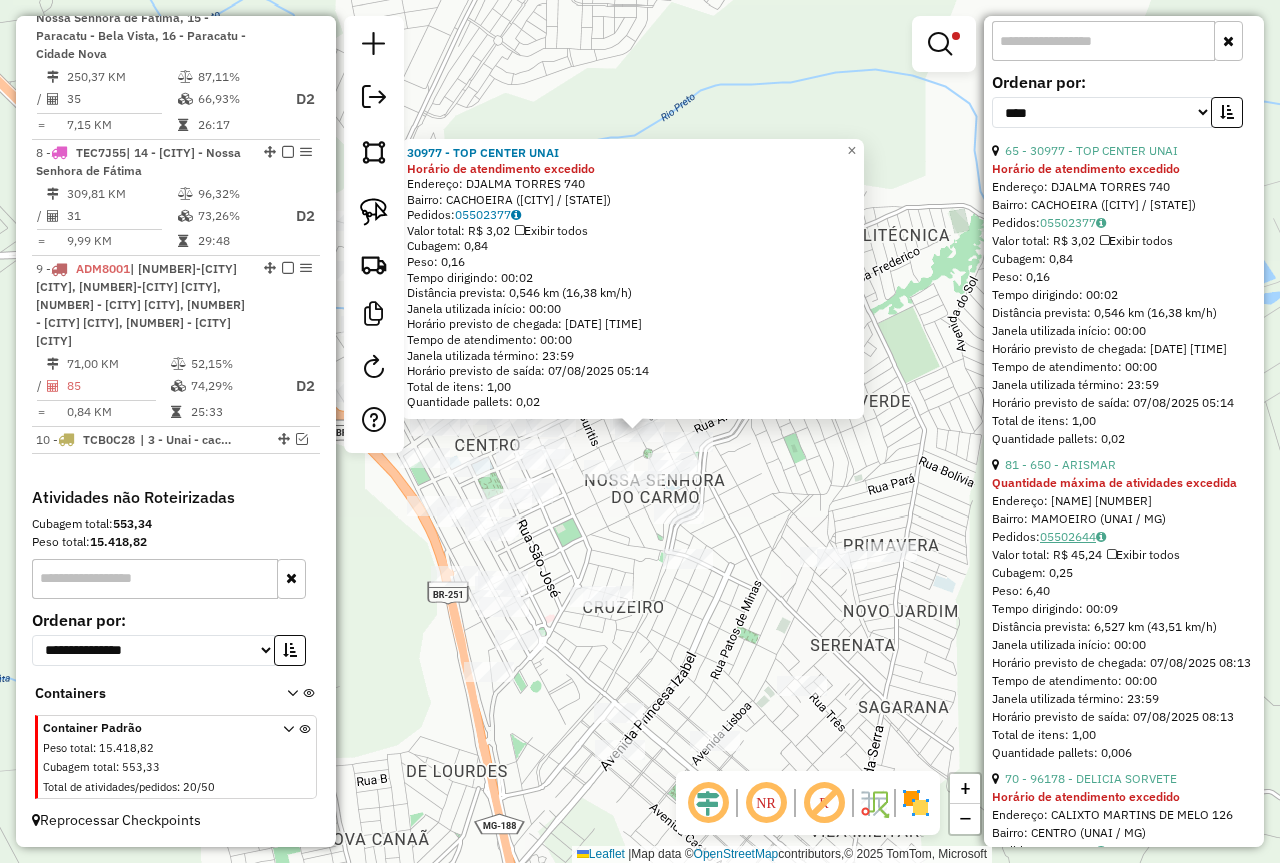 click on "05502644" at bounding box center (1073, 536) 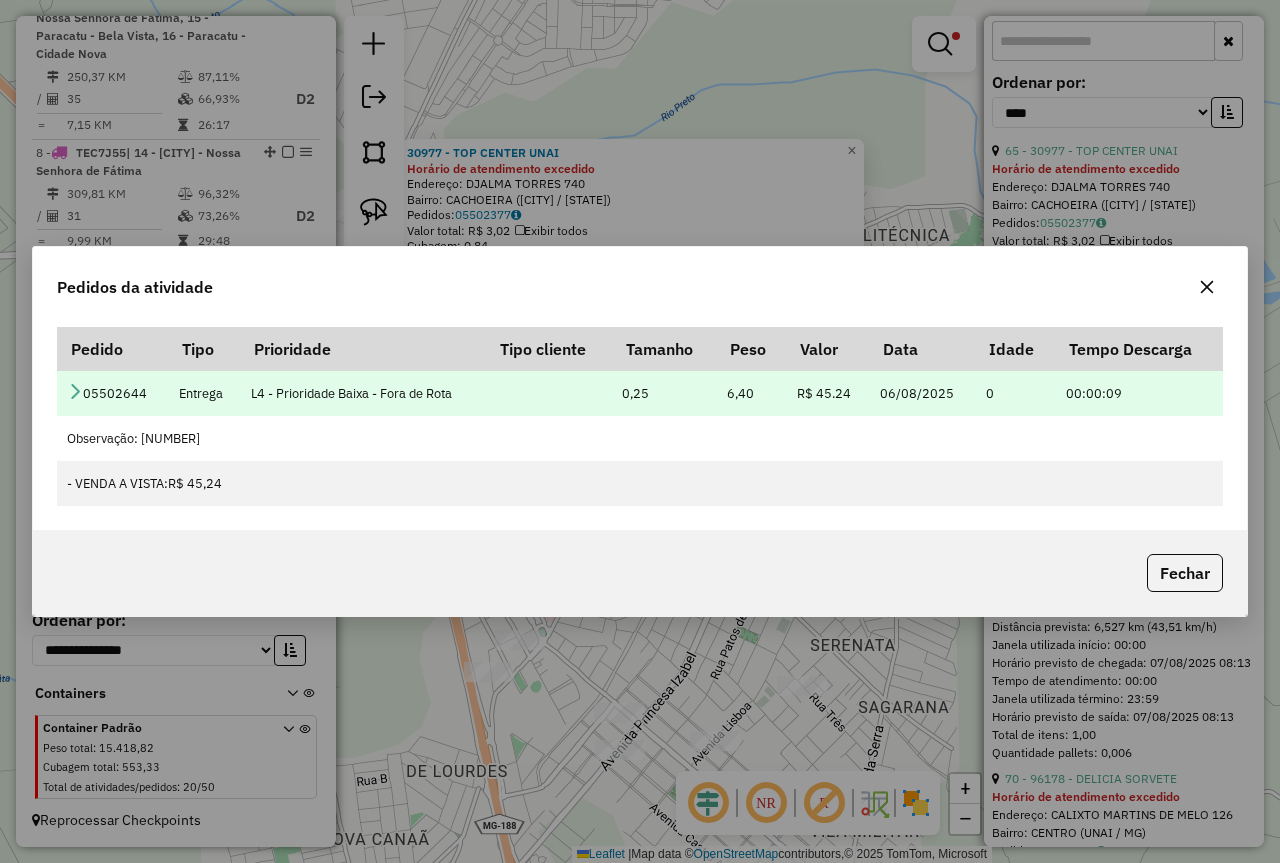 click on "05502644" at bounding box center [112, 393] 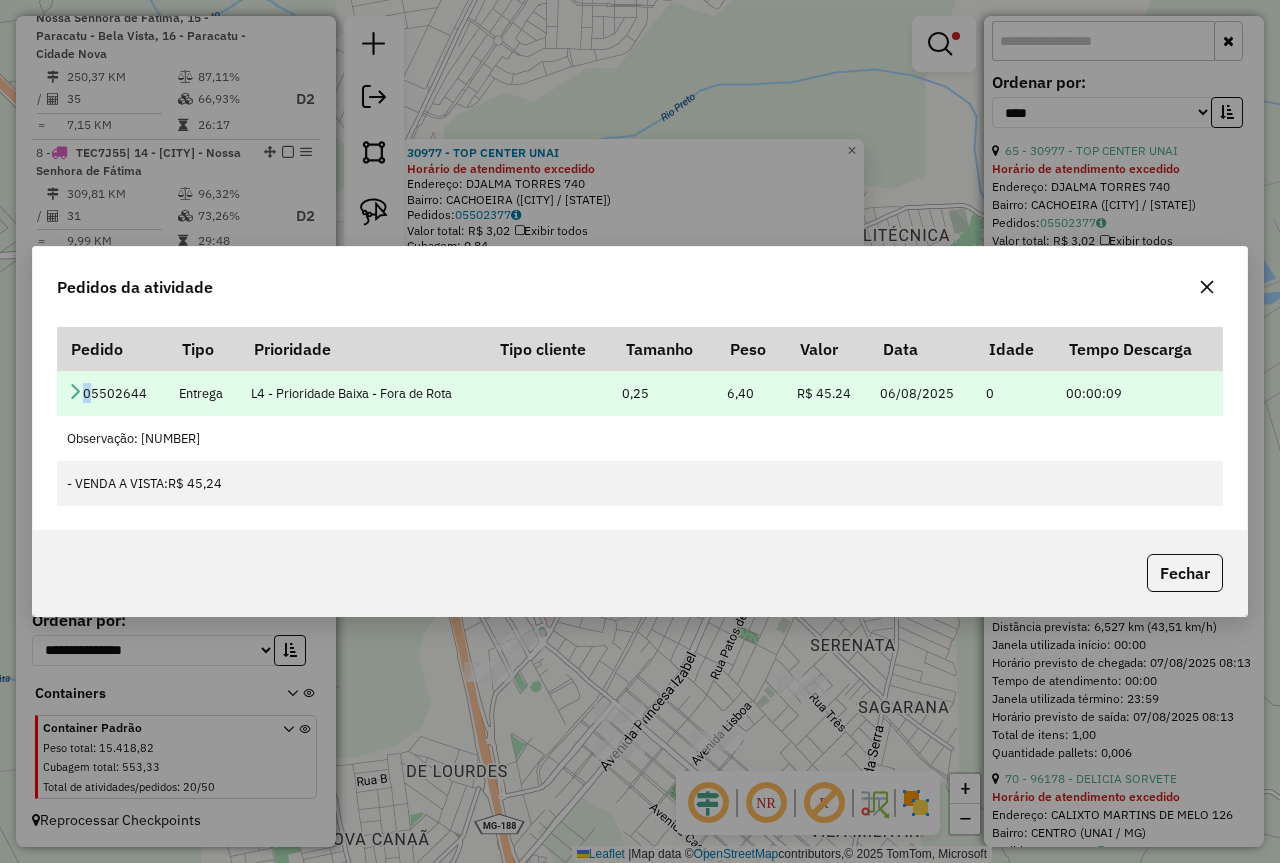 click on "05502644" at bounding box center (112, 393) 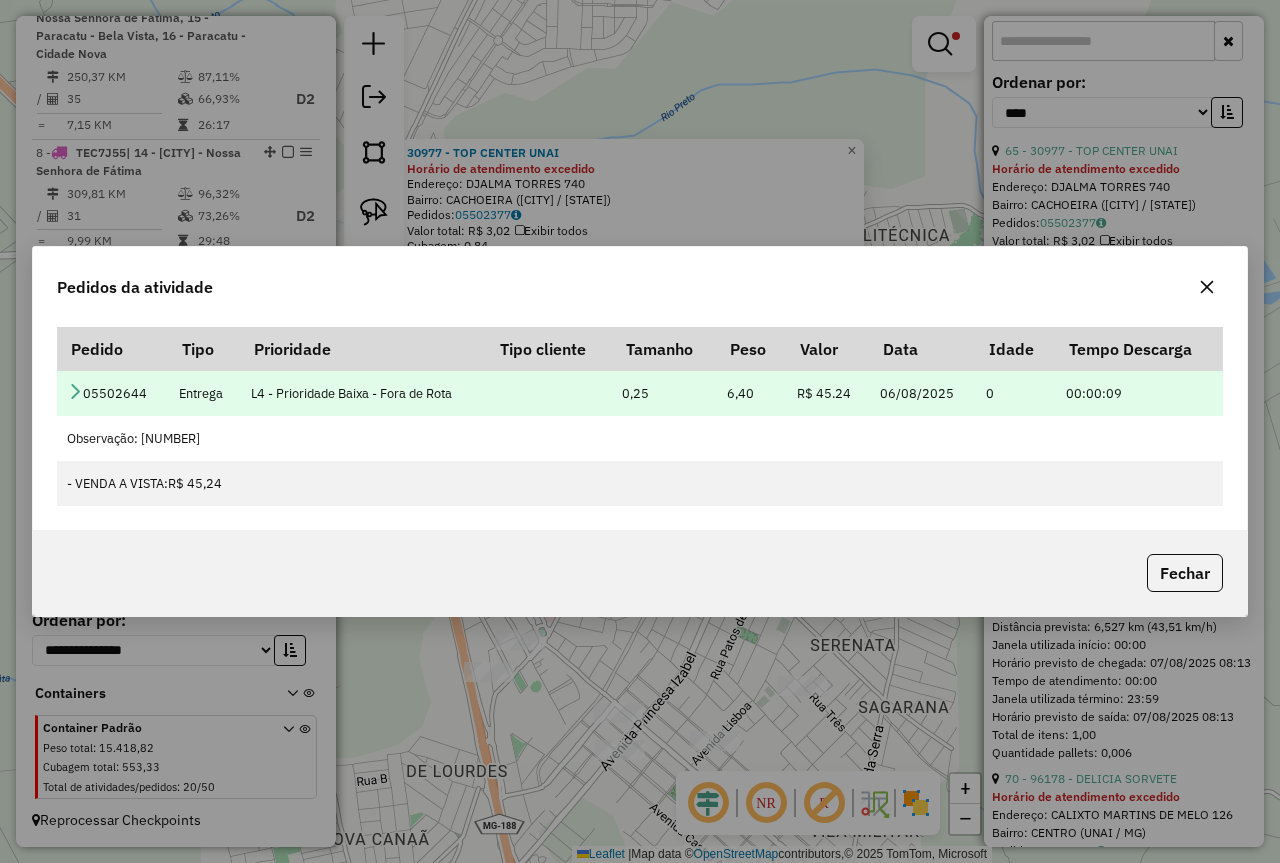 click at bounding box center (75, 391) 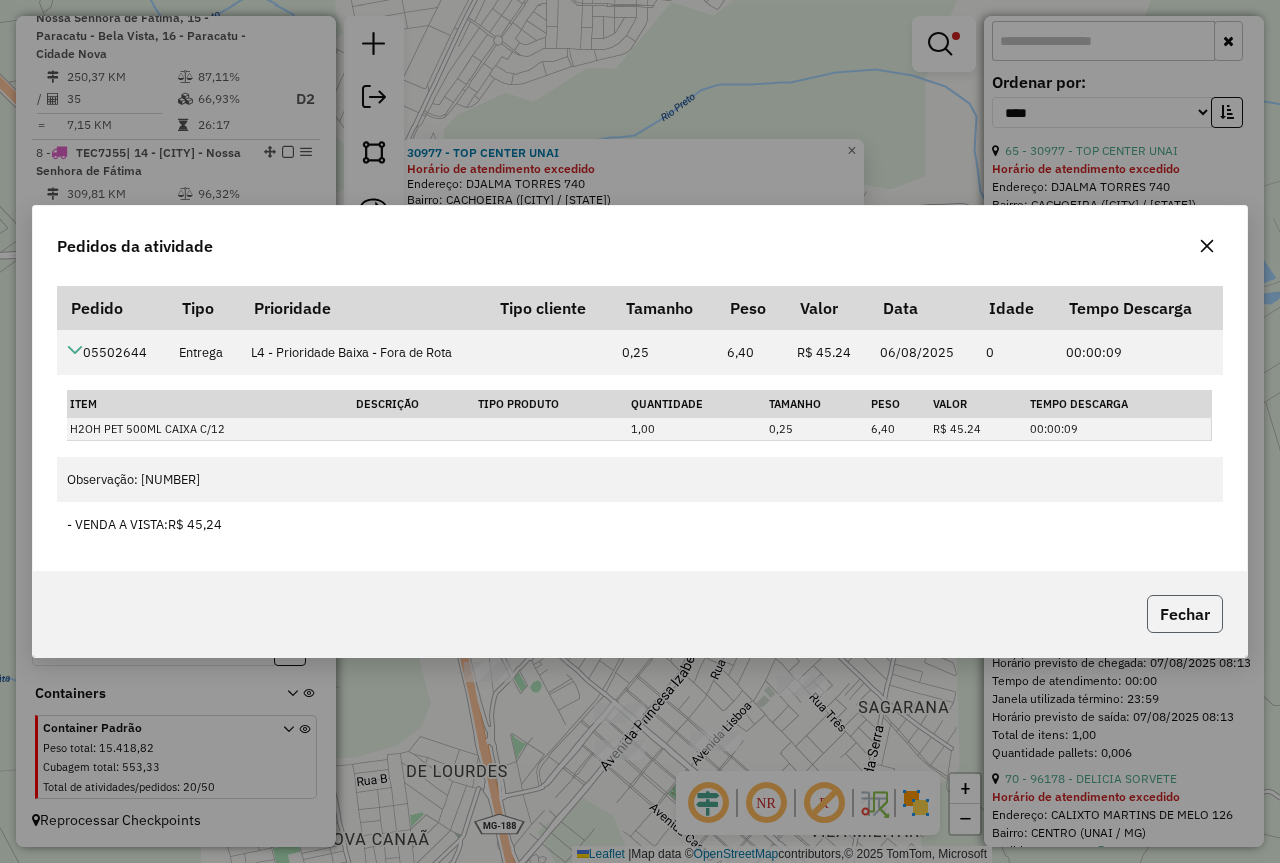 click on "Fechar" 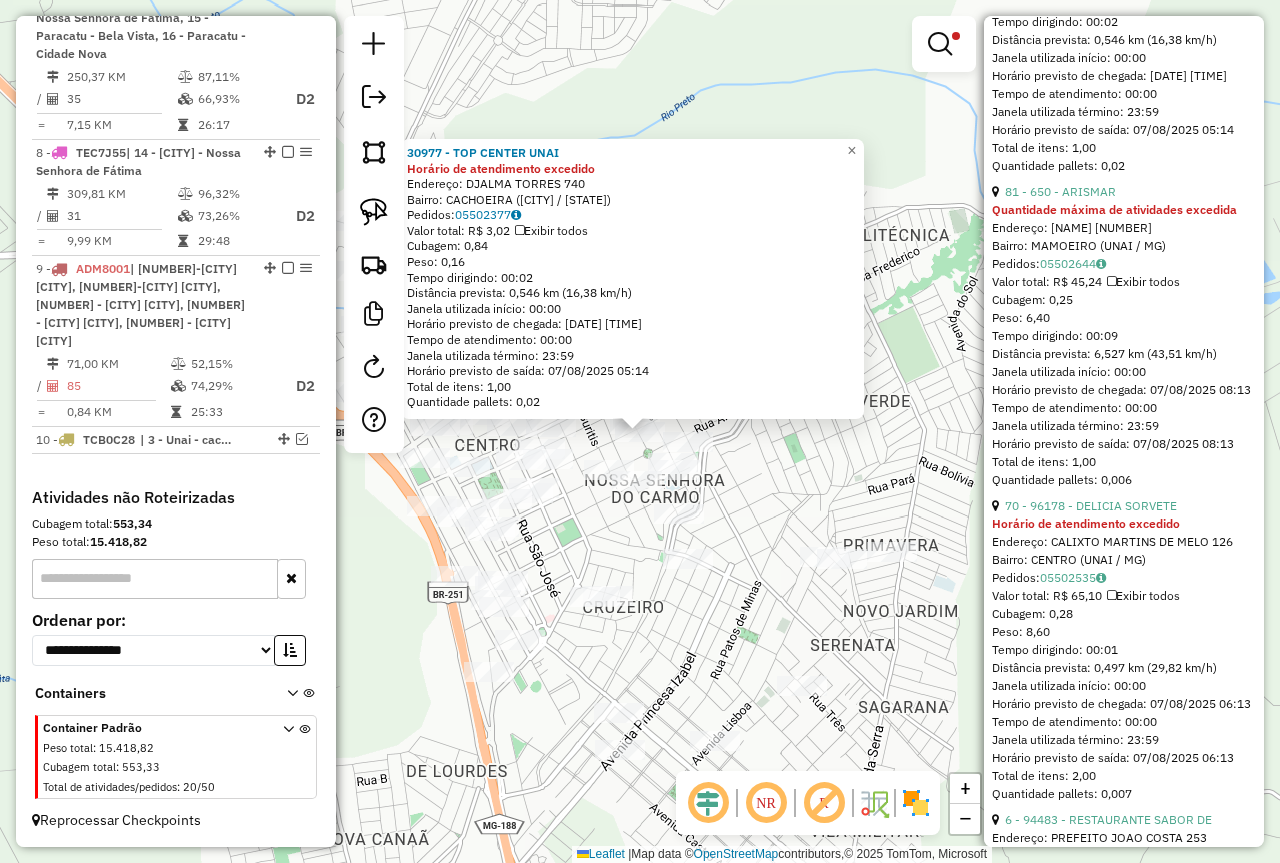 scroll, scrollTop: 1000, scrollLeft: 0, axis: vertical 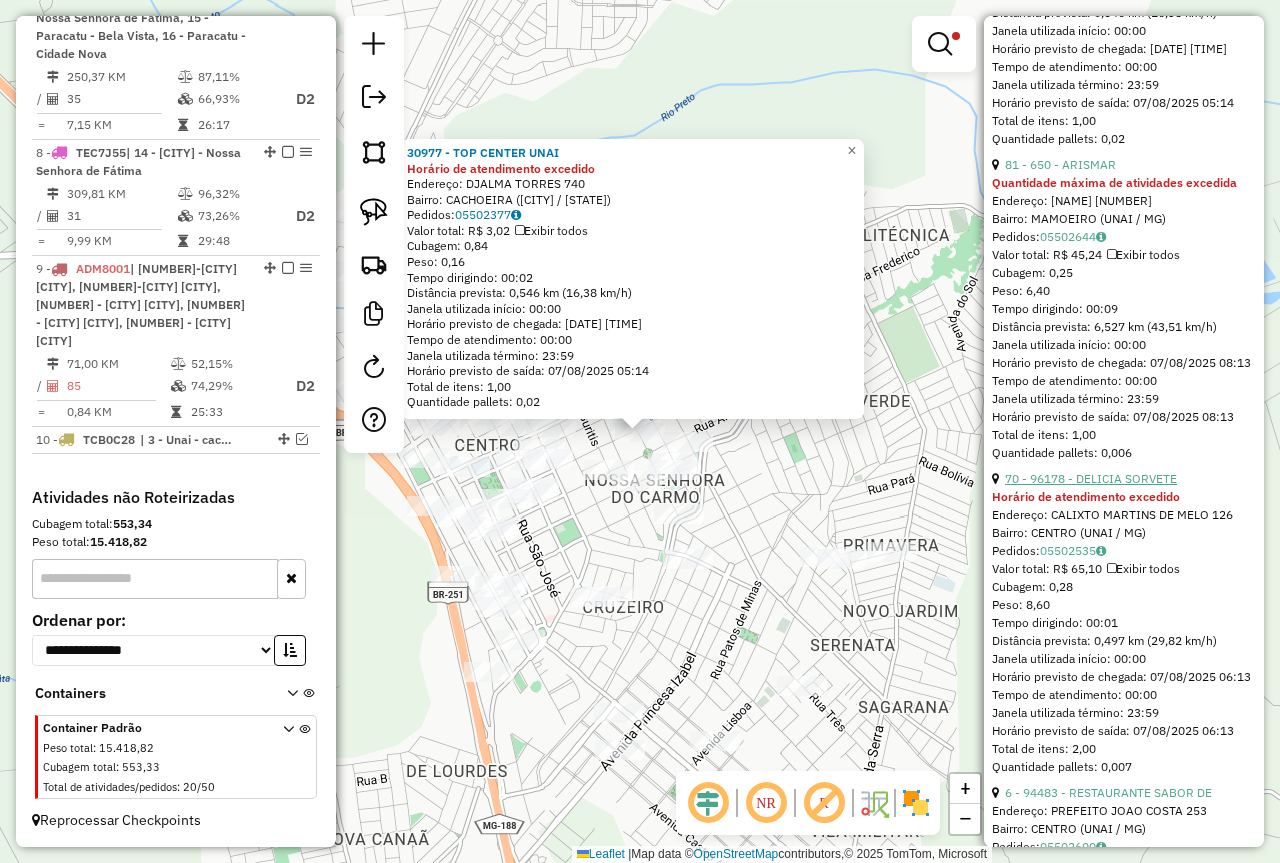 click on "70 - 96178 - DELICIA SORVETE" at bounding box center (1091, 478) 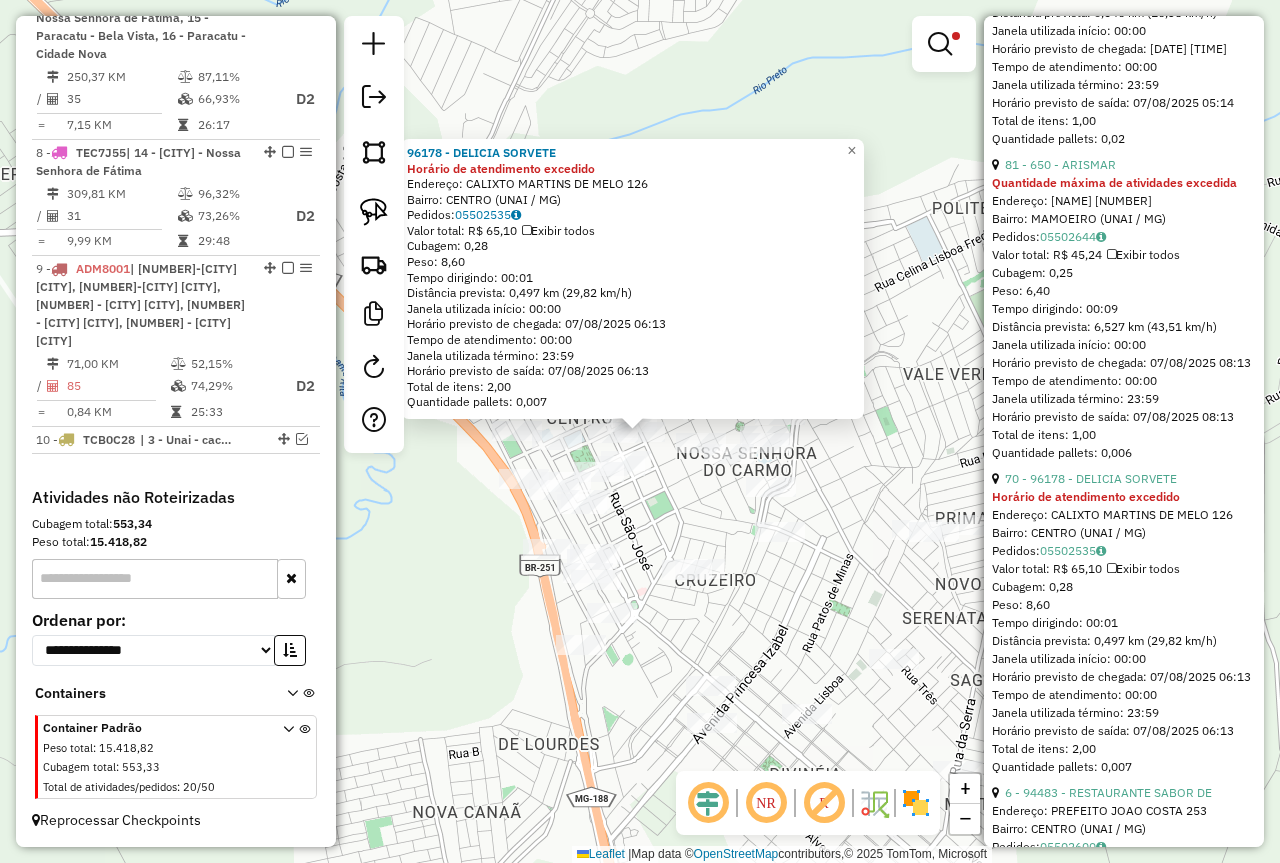 click on "96178 - [NAME] Horário de atendimento excedido  Endereço:  [STREET] [NUMBER]   Bairro: [NEIGHBORHOOD] ([CITY] / [STATE])   Pedidos:  05502535   Valor total: R$ 65,10   Exibir todos   Cubagem: 0,28  Peso: 8,60  Tempo dirigindo: 00:01   Distância prevista: 0,497 km (29,82 km/h)   Janela utilizada início: 00:00   Horário previsto de chegada: 07/08/2025 06:13   Tempo de atendimento: 00:00   Janela utilizada término: 23:59   Horário previsto de saída: 07/08/2025 06:13   Total de itens: 2,00   Quantidade pallets: 0,007  × Limpar filtros Janela de atendimento Grade de atendimento Capacidade Transportadoras Veículos Cliente Pedidos  Rotas Selecione os dias de semana para filtrar as janelas de atendimento  Seg   Ter   Qua   Qui   Sex   Sáb   Dom  Informe o período da janela de atendimento: De: Até:  Filtrar exatamente a janela do cliente  Considerar janela de atendimento padrão  Selecione os dias de semana para filtrar as grades de atendimento  Seg   Ter   Qua   Qui   Sex   Sáb   Dom  **** ****** +" 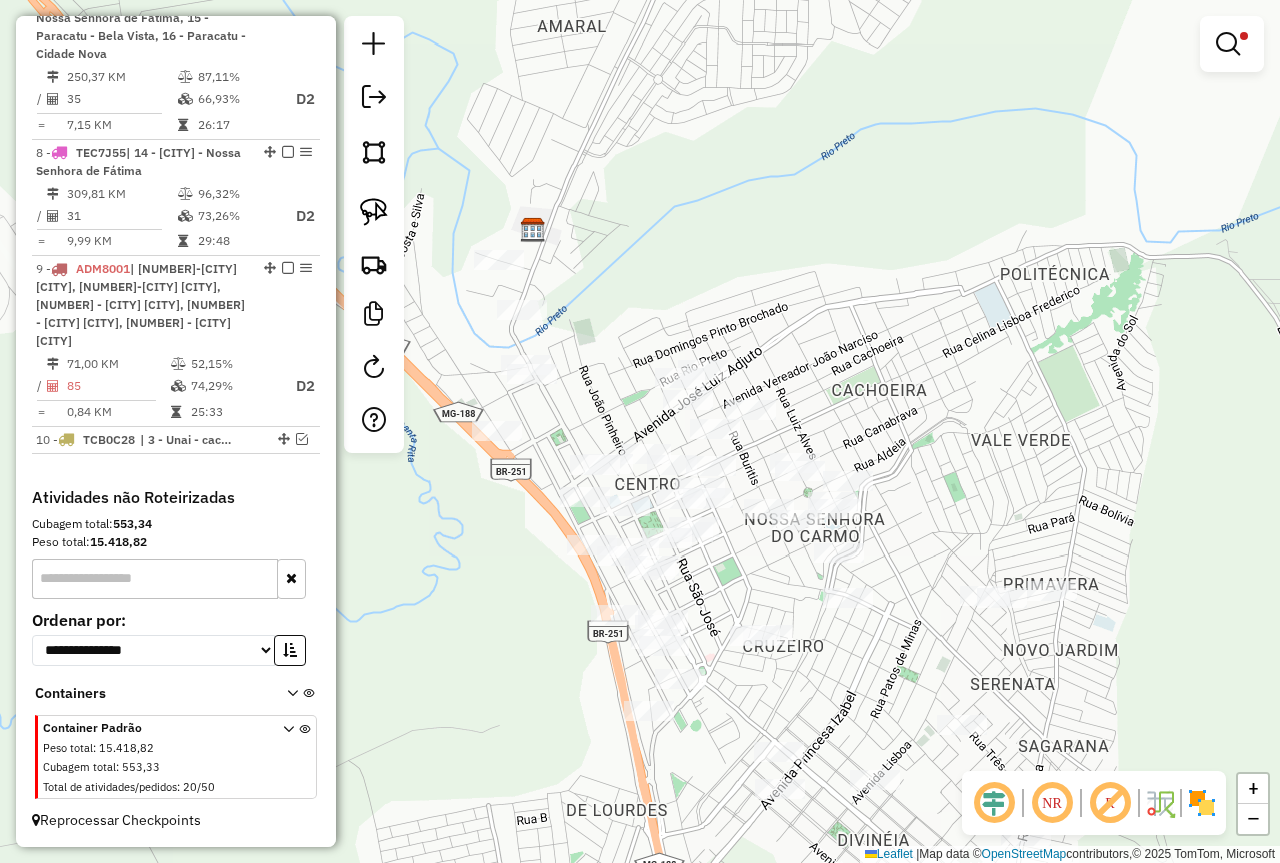 drag, startPoint x: 518, startPoint y: 519, endPoint x: 638, endPoint y: 594, distance: 141.50972 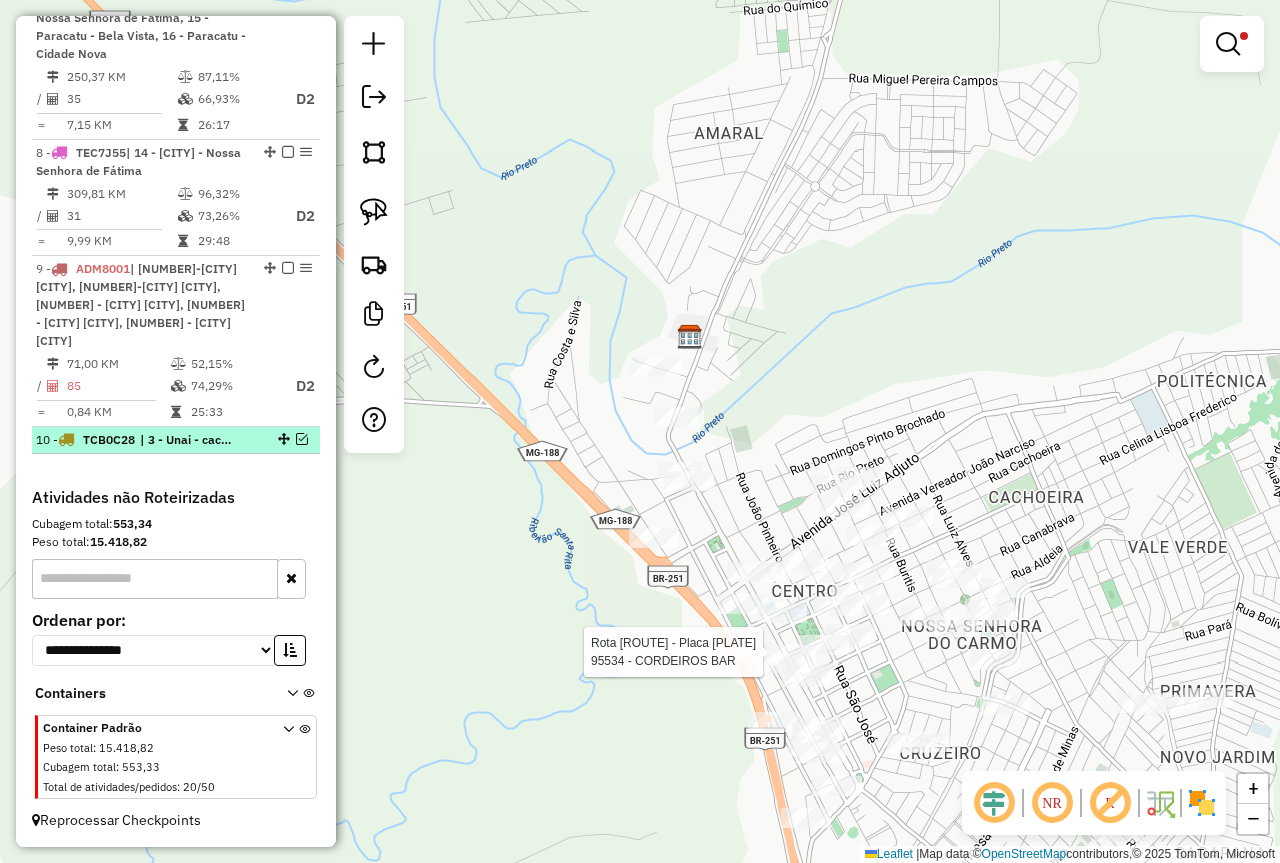 click at bounding box center (302, 439) 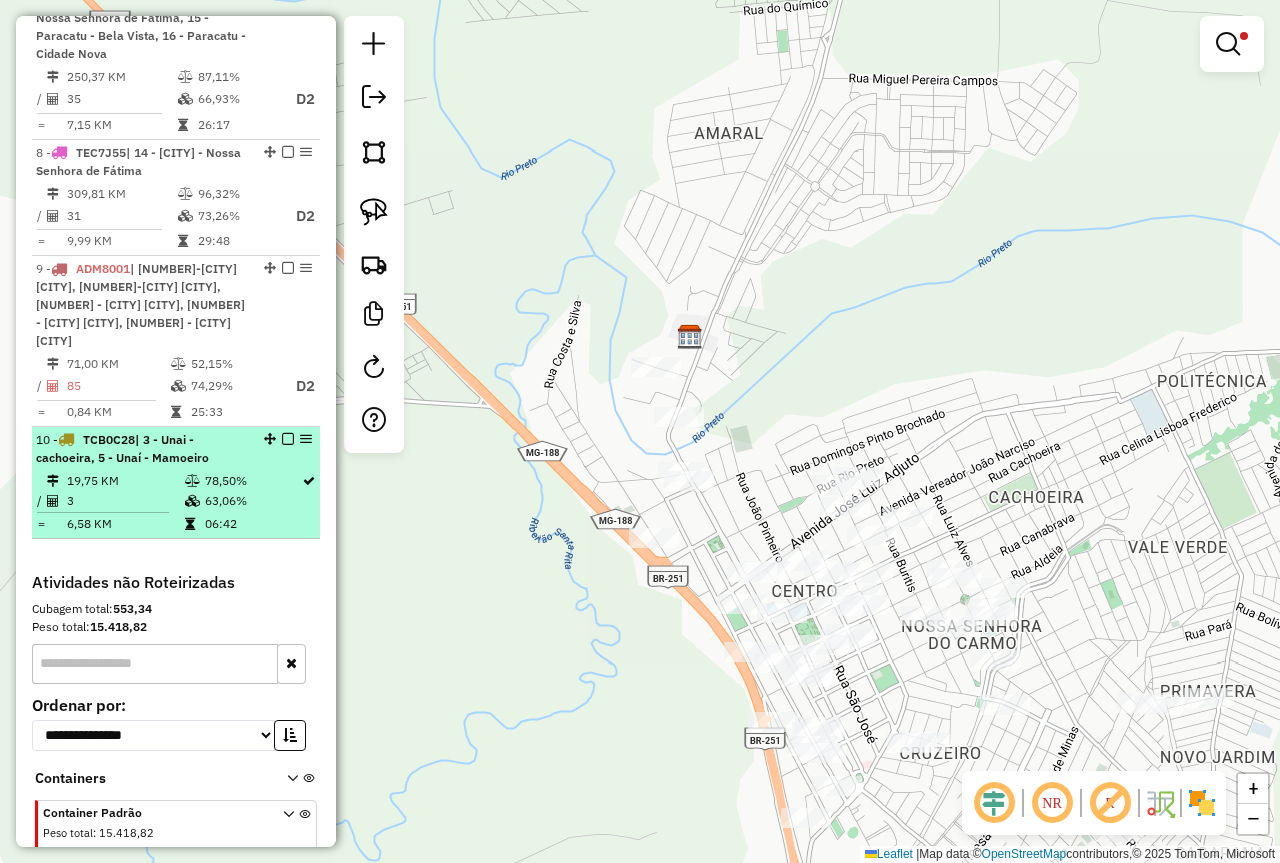 click on "| [NUMBER]-[CITY] [CITY], [NUMBER] - [CITY] [CITY], [NUMBER] - [CITY] [CITY]" at bounding box center [176, 449] 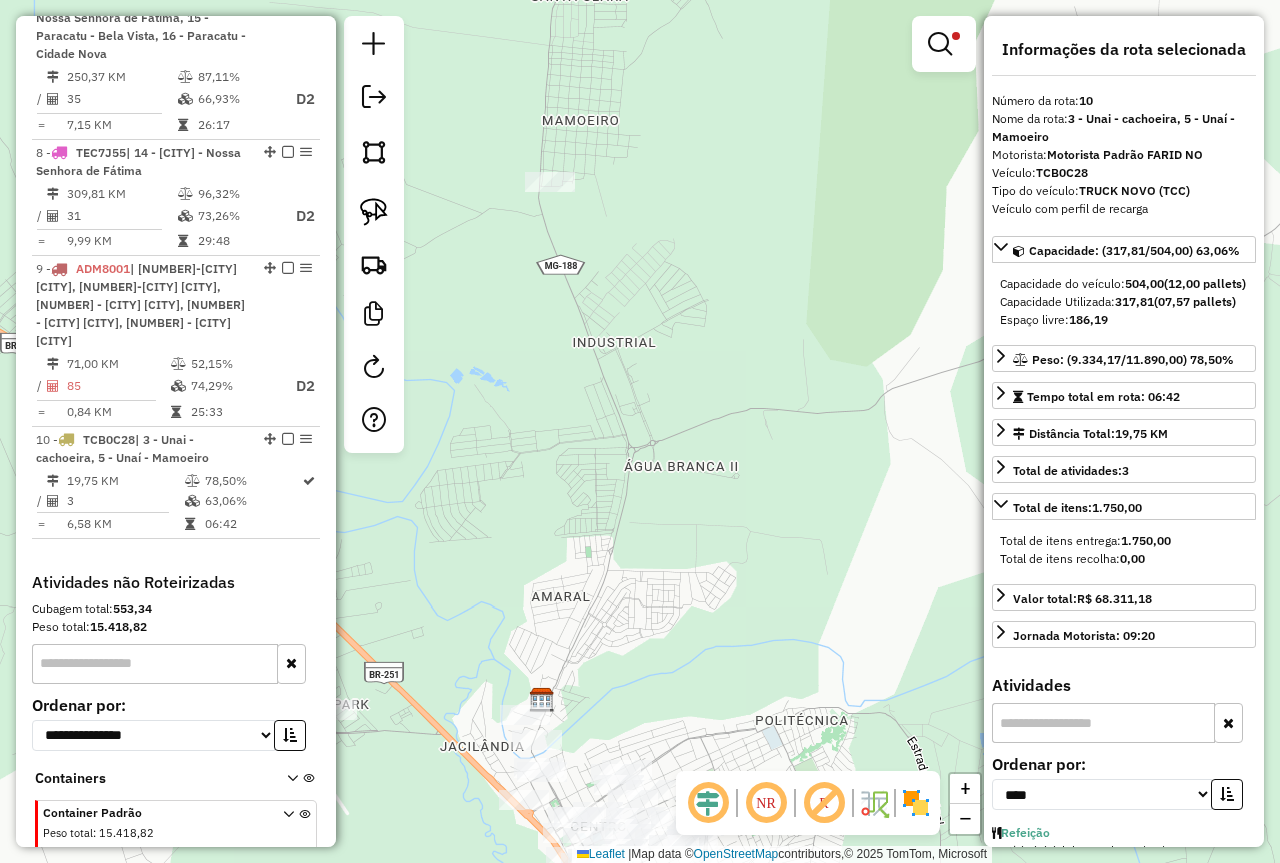 drag, startPoint x: 618, startPoint y: 326, endPoint x: 625, endPoint y: 568, distance: 242.10121 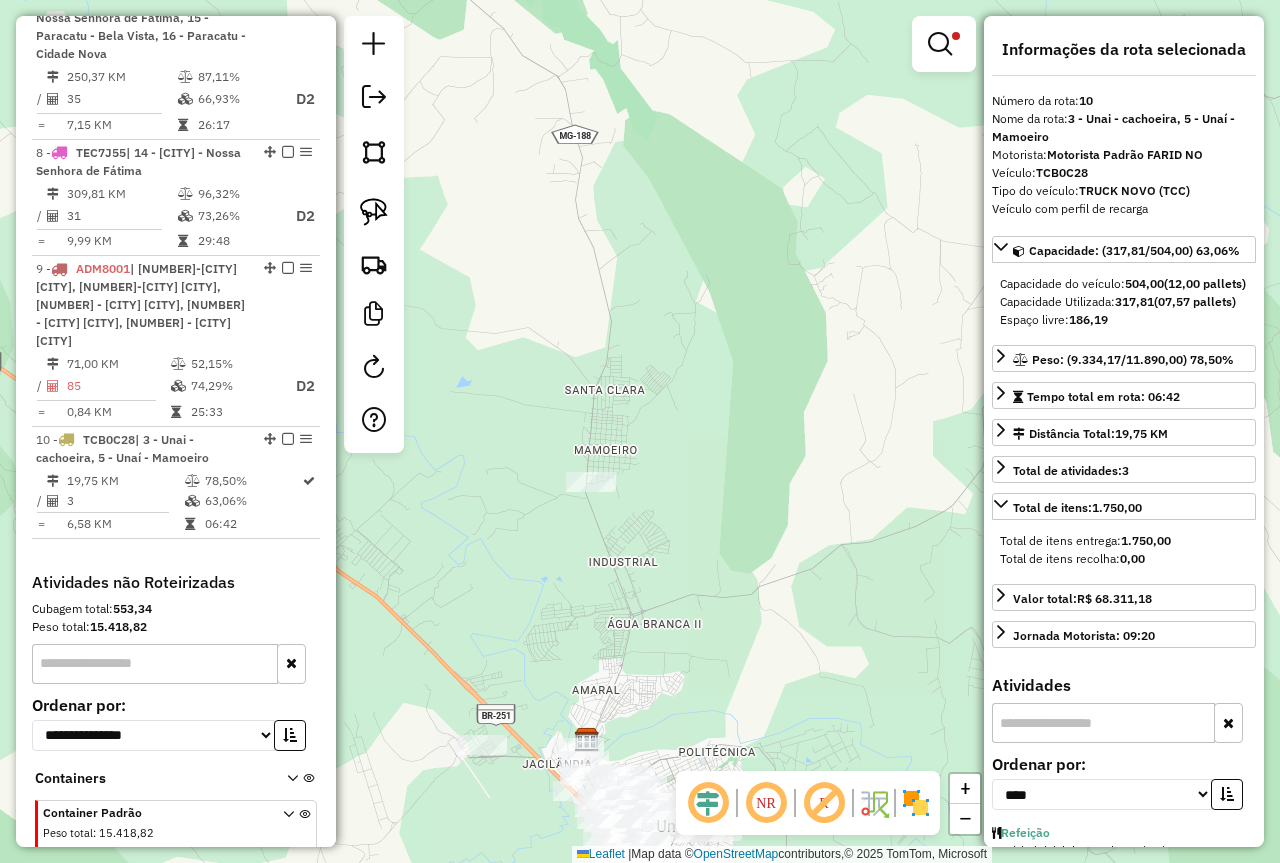 drag, startPoint x: 654, startPoint y: 592, endPoint x: 612, endPoint y: 379, distance: 217.10136 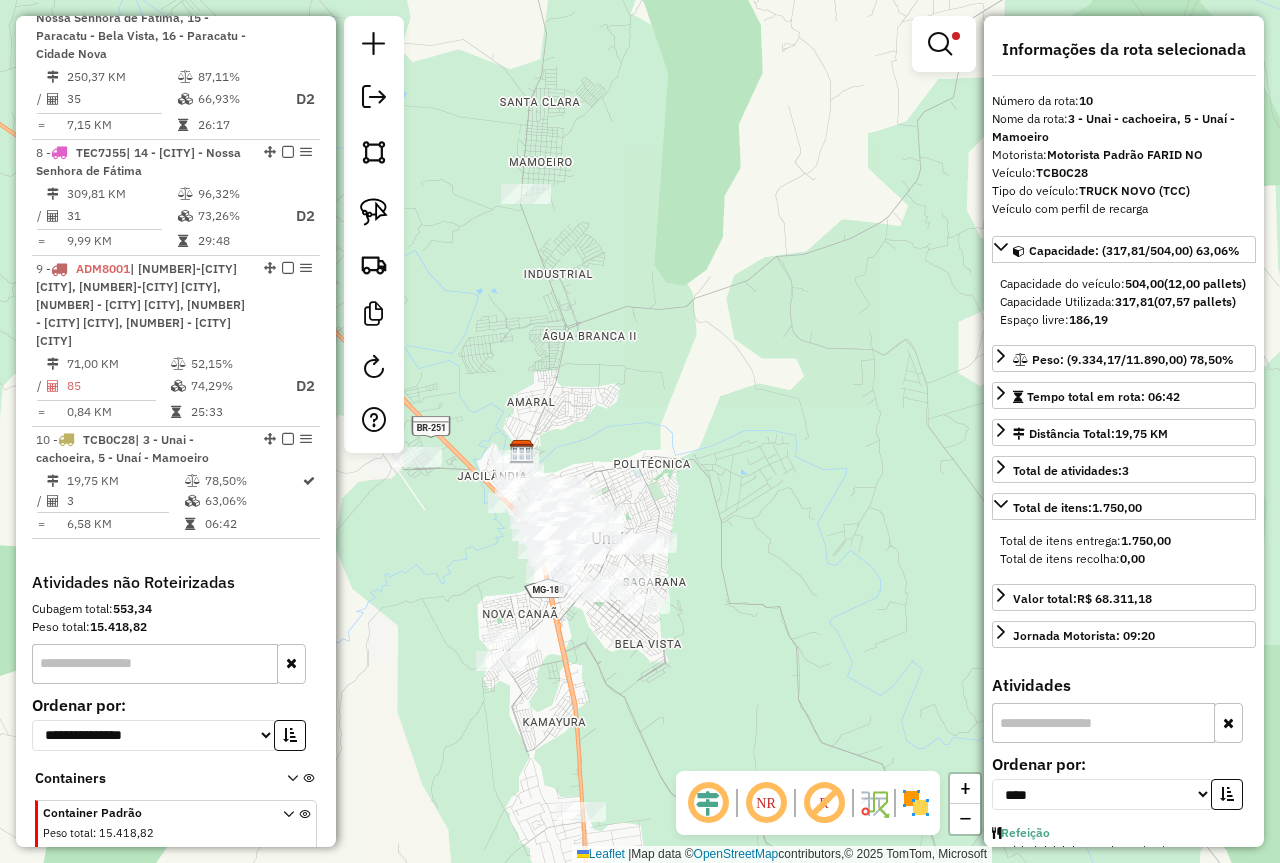 click at bounding box center [944, 44] 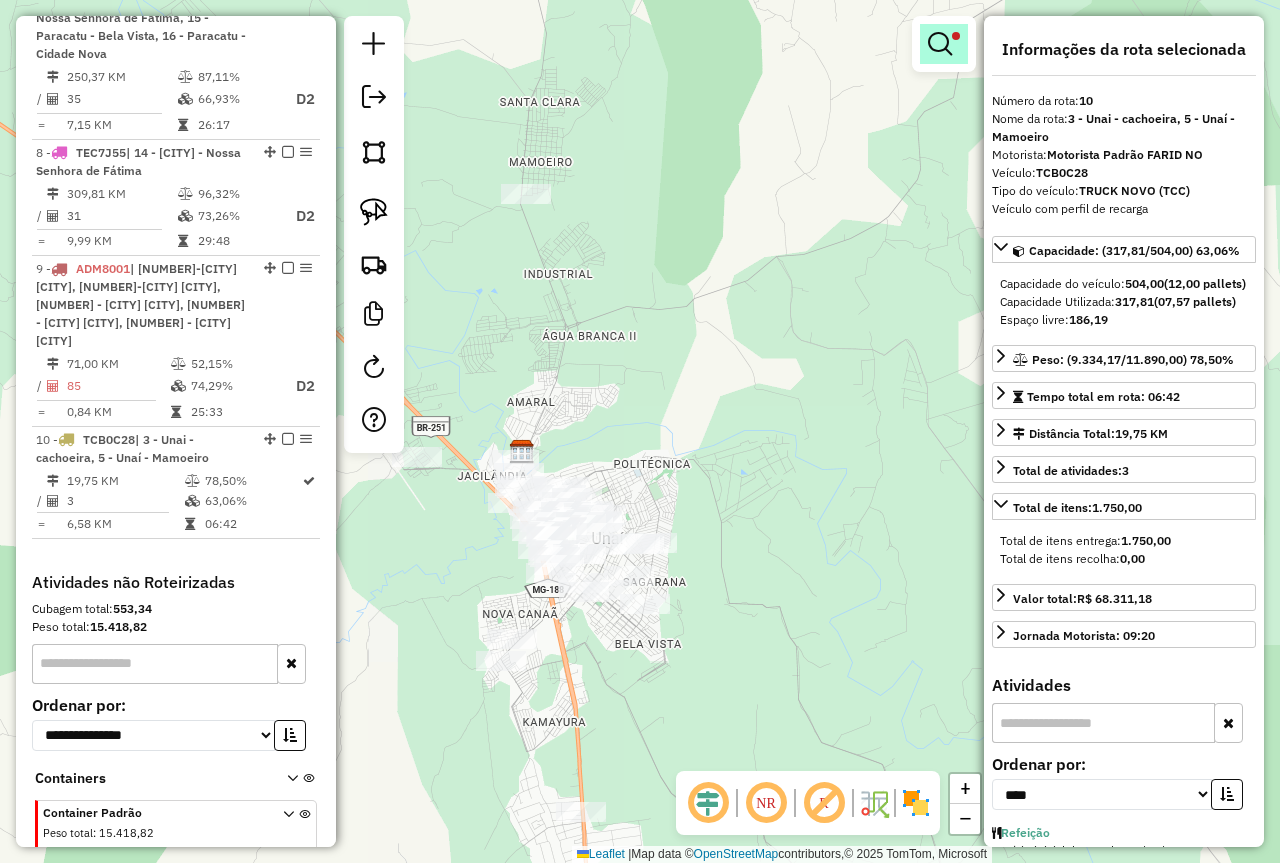 click at bounding box center (940, 44) 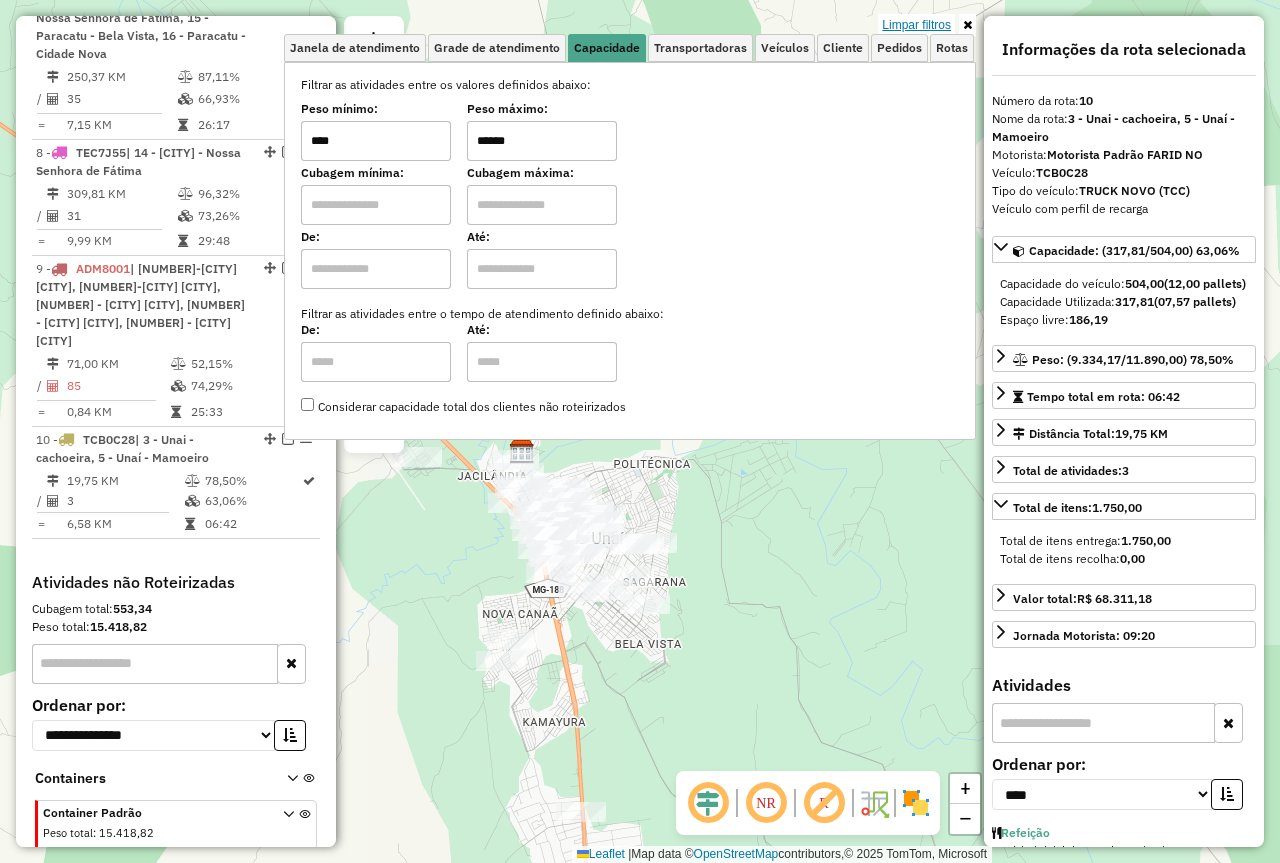 click on "Limpar filtros" at bounding box center [916, 25] 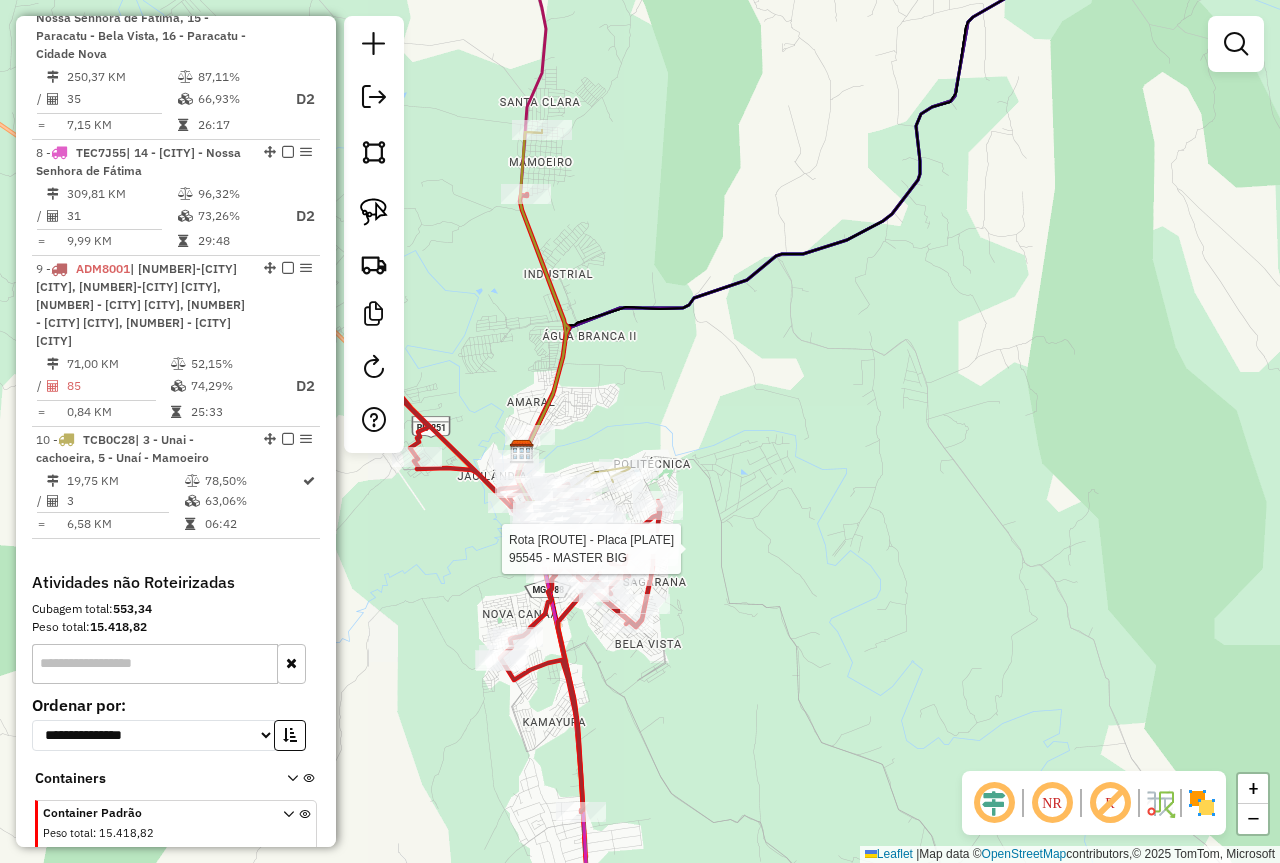 select on "*********" 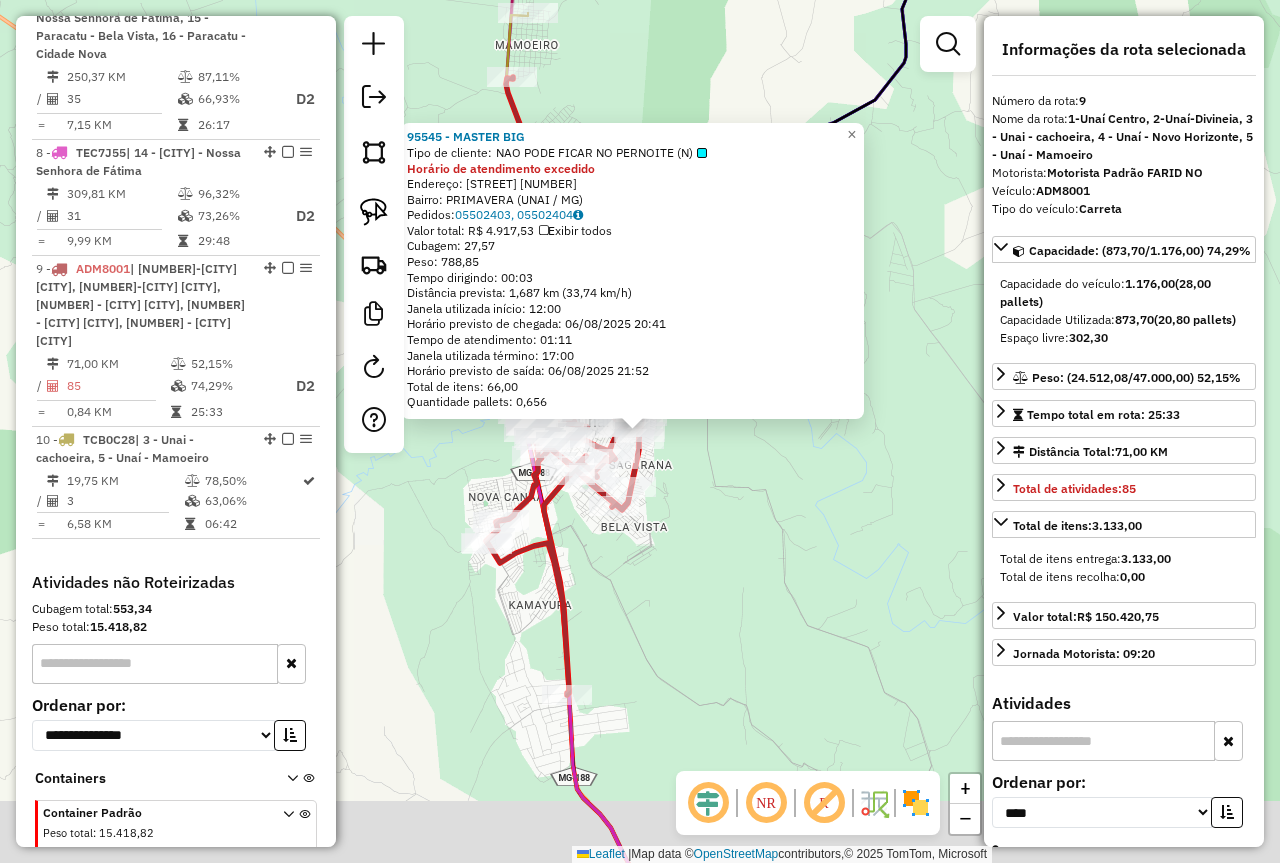 scroll, scrollTop: 1666, scrollLeft: 0, axis: vertical 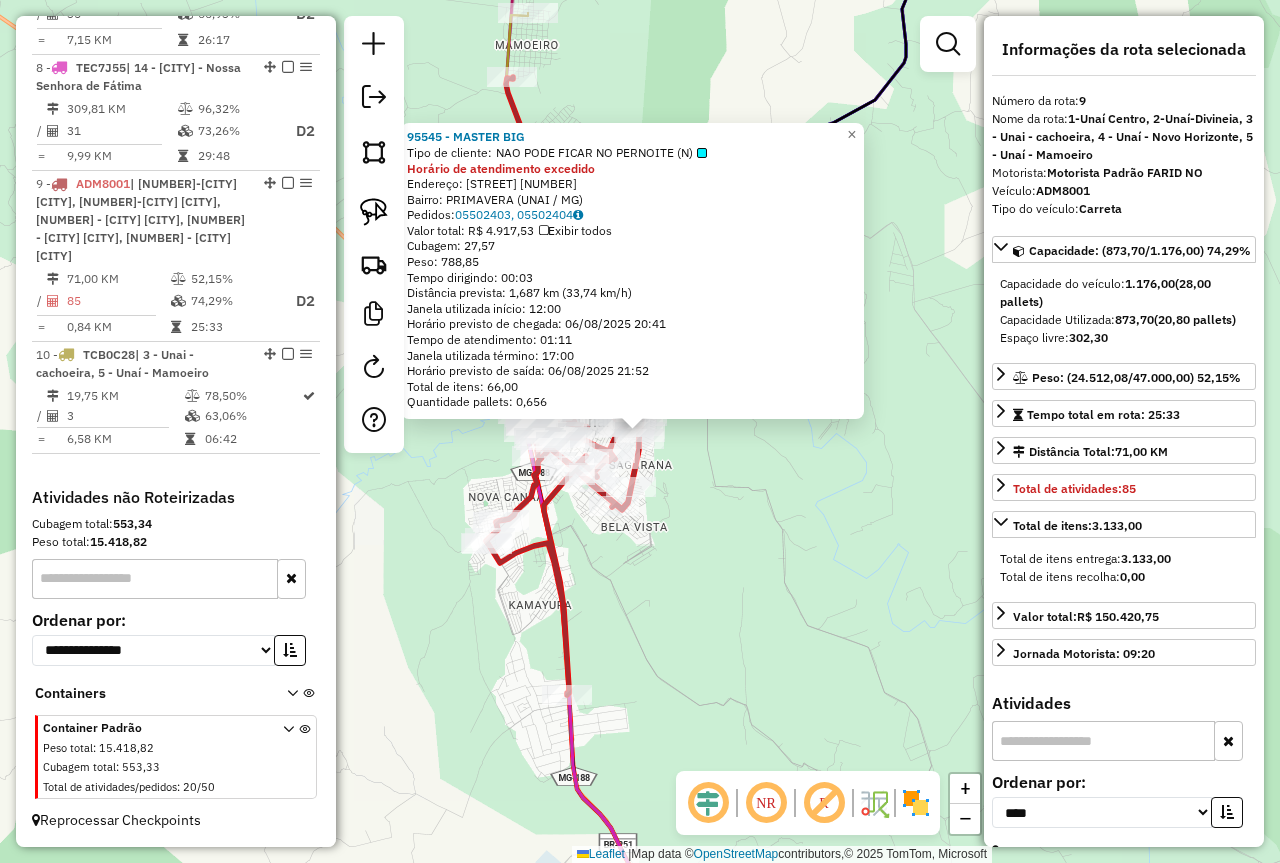 click on "[NUMBER] - [BUSINESS_NAME] Tipo de cliente: NAO PODE FICAR NO PERNOITE (N) Horário de atendimento excedido Endereço: [NAME] [NUMBER] Bairro: [CITY] ([CITY] / [STATE]) Pedidos: [ORDER_NUMBER], [ORDER_NUMBER] Valor total: R$ [AMOUNT] Exibir todos Cubagem: [NUMBER] Peso: [NUMBER] Tempo dirigindo: [TIME] Distância prevista: [NUMBER] km ([NUMBER] km/h) Janela utilizada início: [TIME] Horário previsto de chegada: [DATE] [TIME] Tempo de atendimento: [TIME] Janela utilizada término: [TIME] Horário previsto de saída: [DATE] [TIME] Total de itens: [NUMBER] Quantidade pallets: [NUMBER] × Janela de atendimento Grade de atendimento Capacidade Transportadoras Veículos Cliente Pedidos Rotas Selecione os dias de semana para filtrar as janelas de atendimento Seg Ter Qua Qui Sex Sáb Dom Informe o período da janela de atendimento: De: Até: Filtrar exatamente a janela do cliente Considerar janela de atendimento padrão Selecione os dias de semana para filtrar as grades de atendimento Seg Ter Qua +" 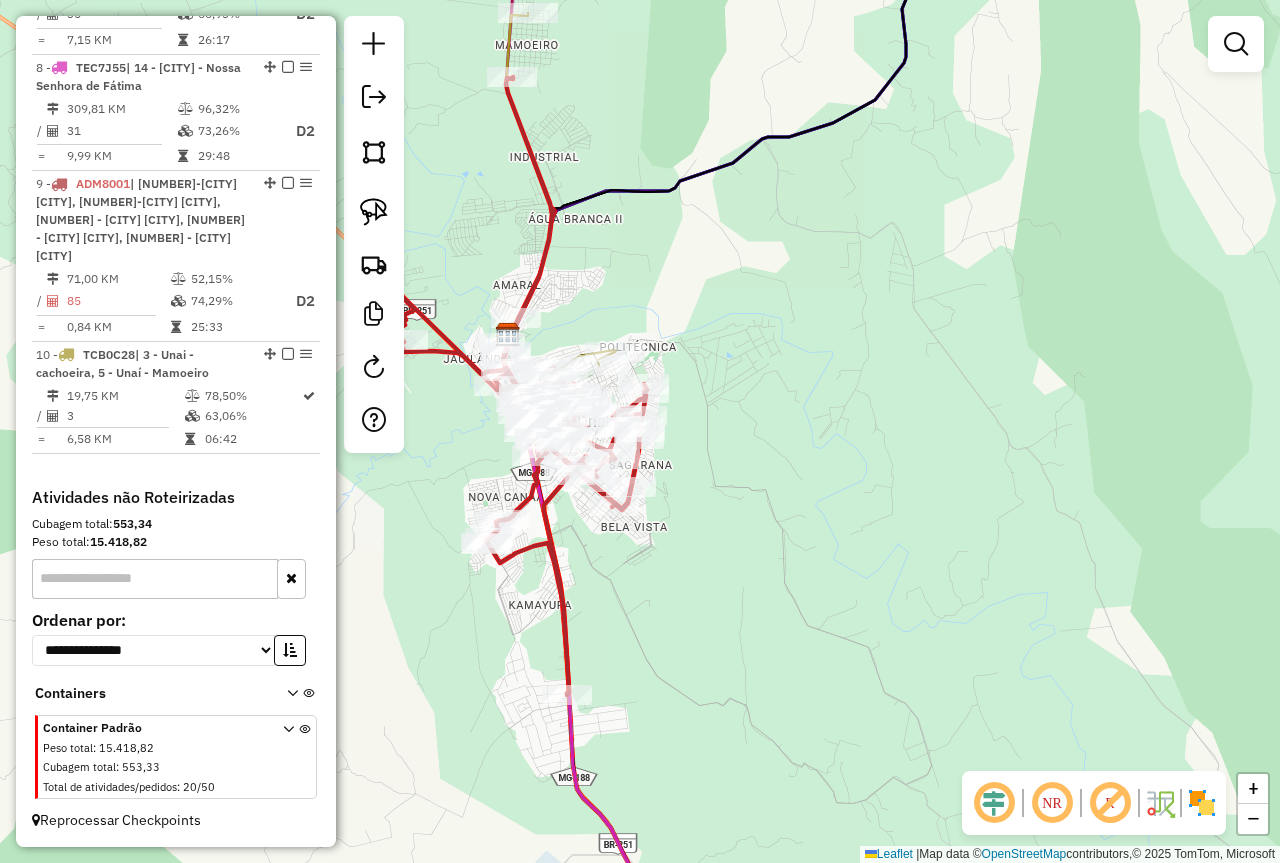 drag, startPoint x: 752, startPoint y: 563, endPoint x: 856, endPoint y: 555, distance: 104.307236 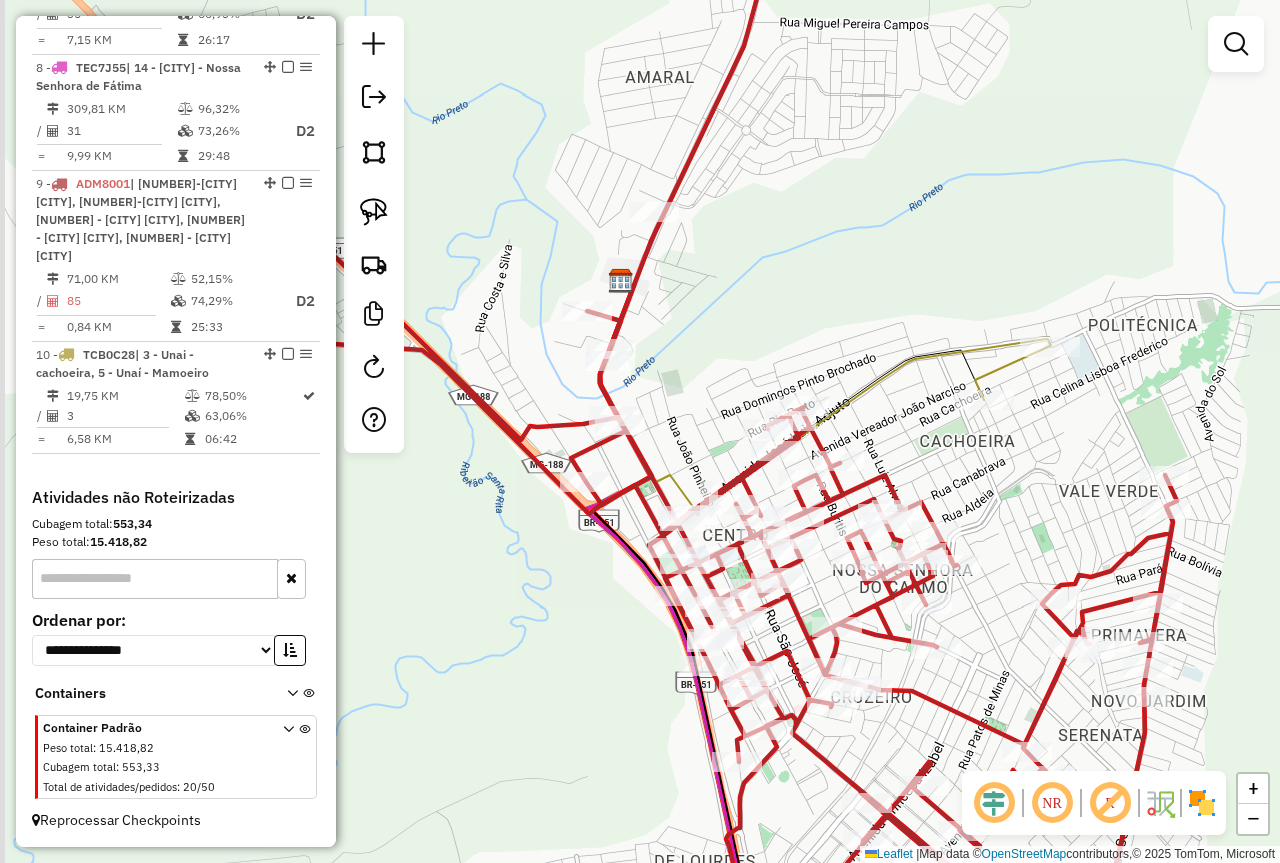 drag, startPoint x: 730, startPoint y: 330, endPoint x: 942, endPoint y: 282, distance: 217.36604 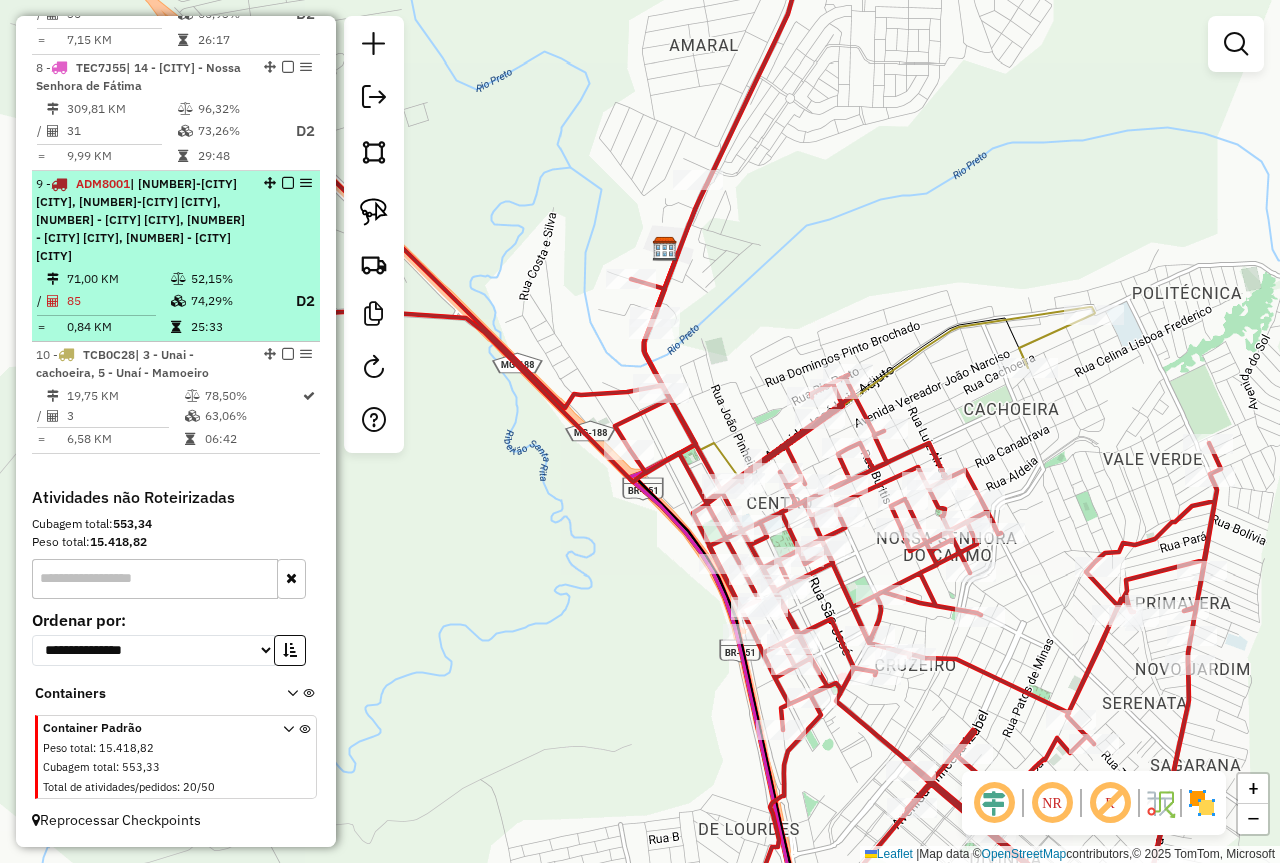 click at bounding box center (288, 183) 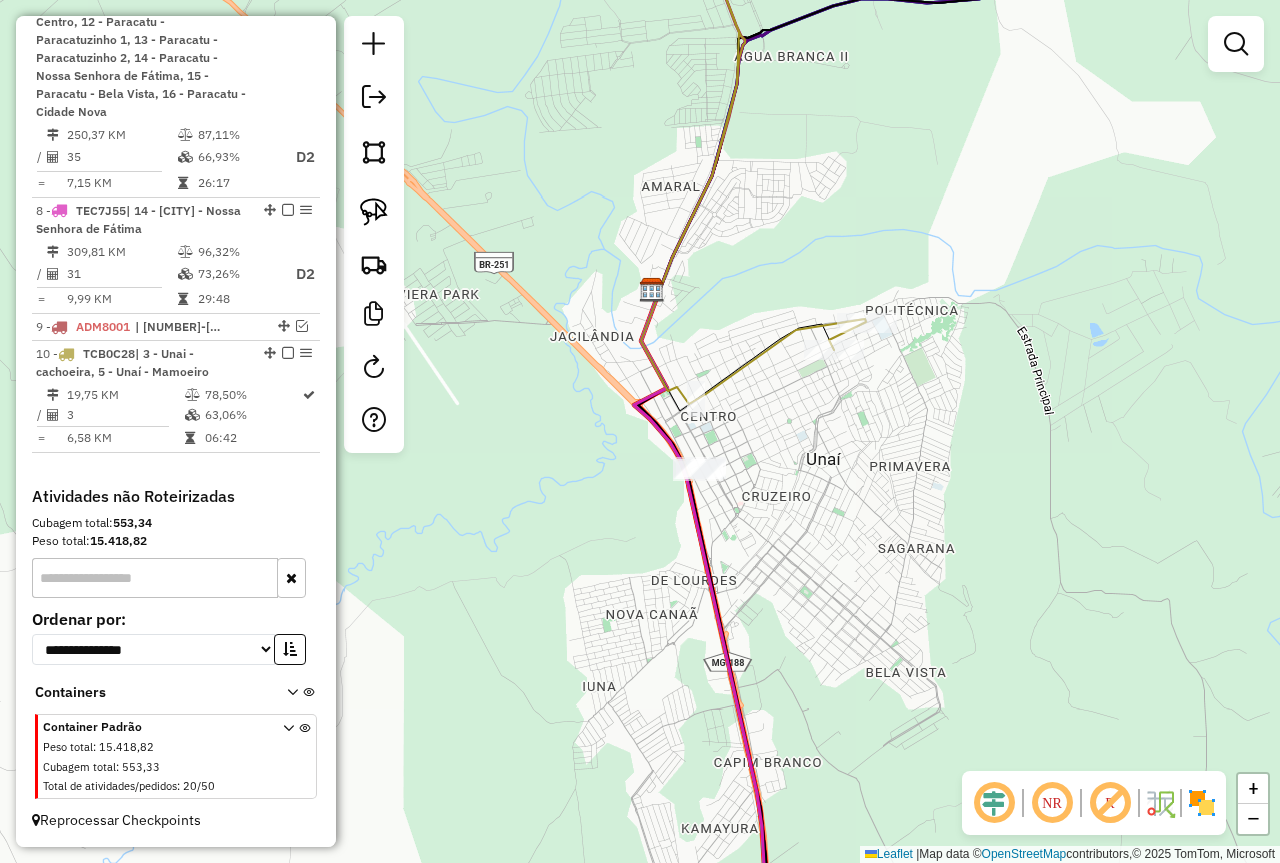 drag, startPoint x: 735, startPoint y: 268, endPoint x: 790, endPoint y: 454, distance: 193.96133 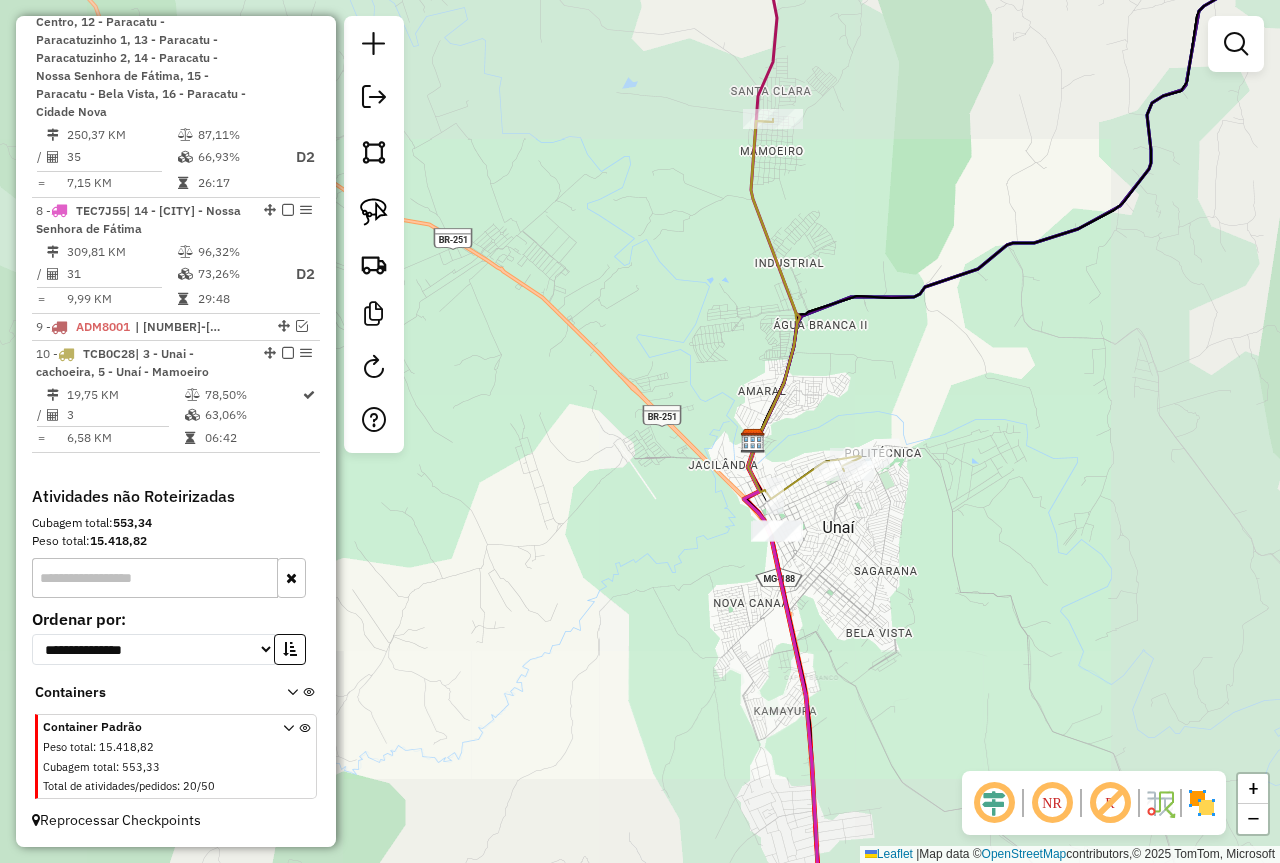 drag, startPoint x: 787, startPoint y: 382, endPoint x: 779, endPoint y: 457, distance: 75.42546 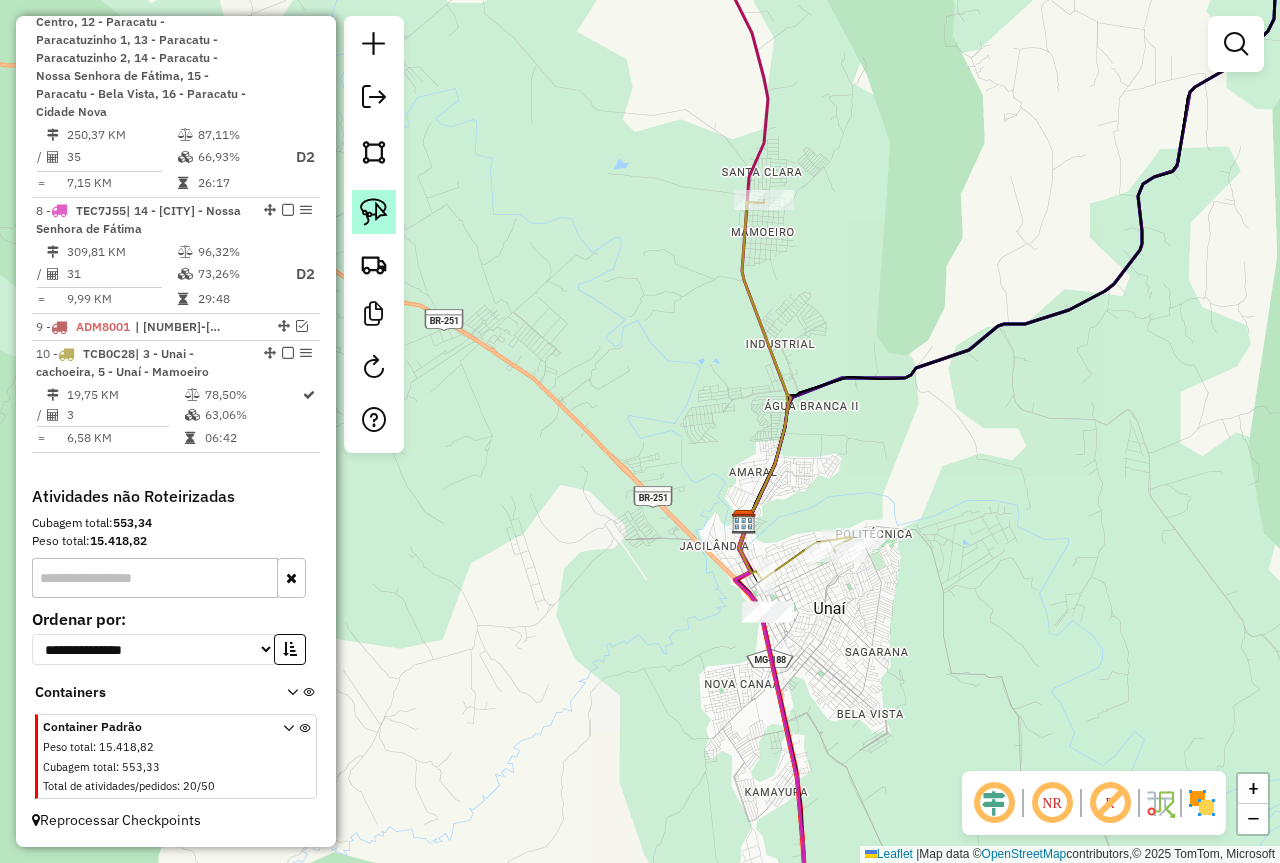 click 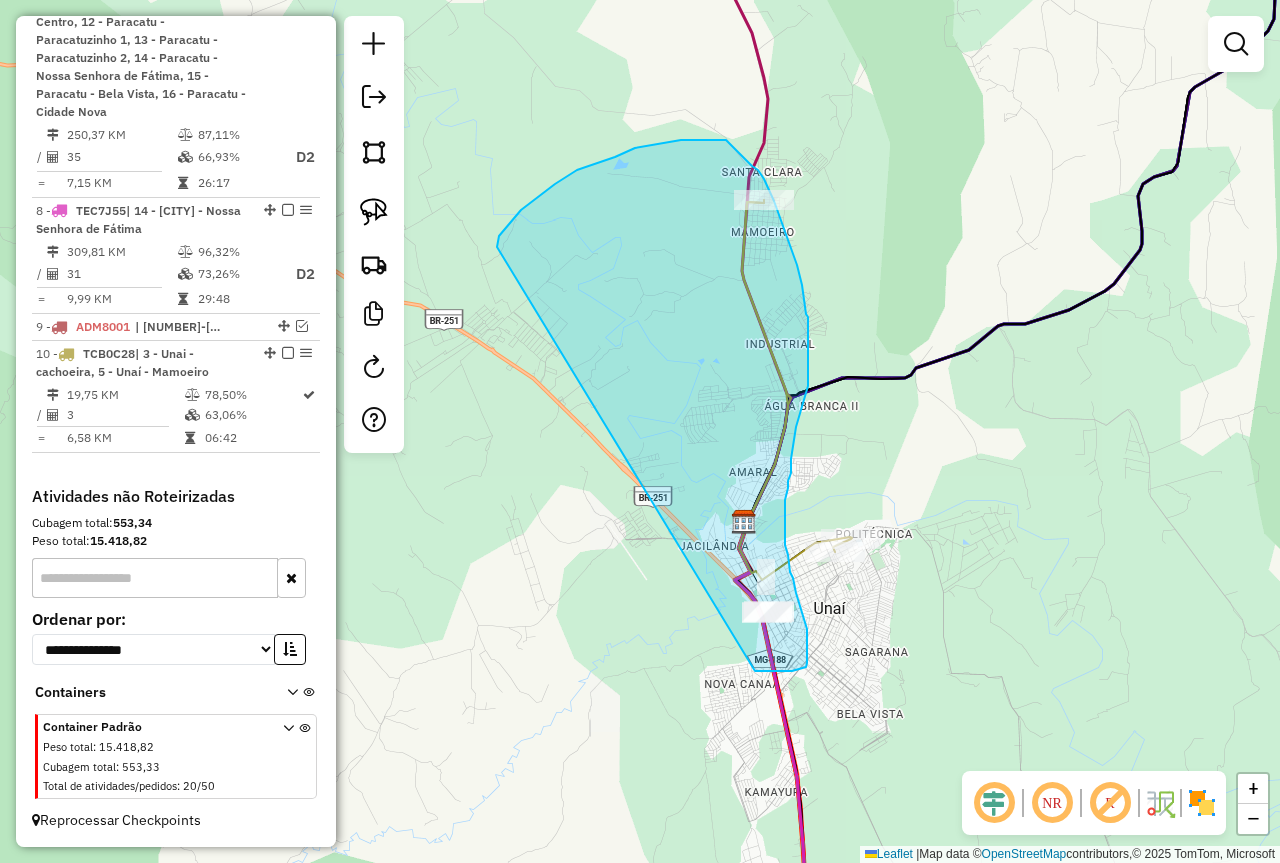 drag, startPoint x: 499, startPoint y: 236, endPoint x: 745, endPoint y: 671, distance: 499.74094 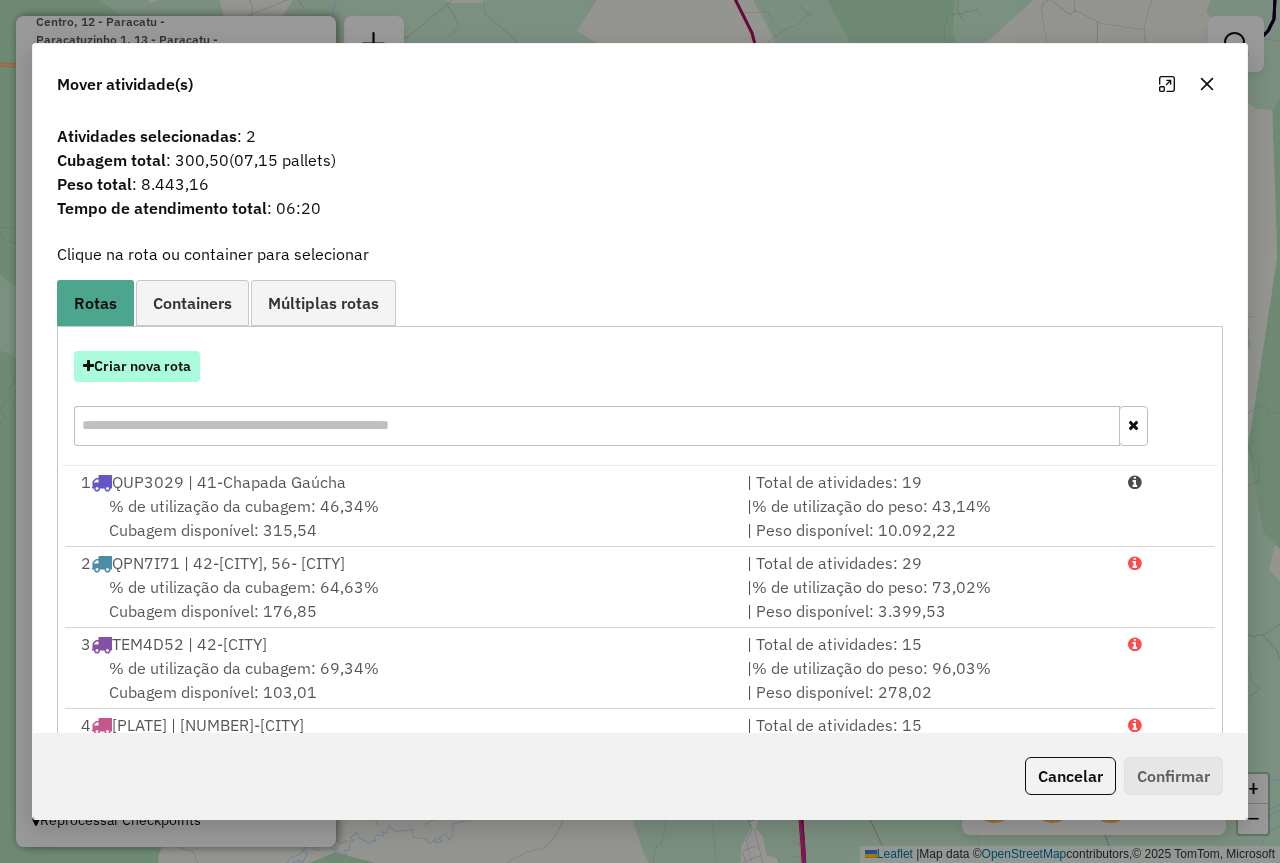 click on "Criar nova rota" at bounding box center (137, 366) 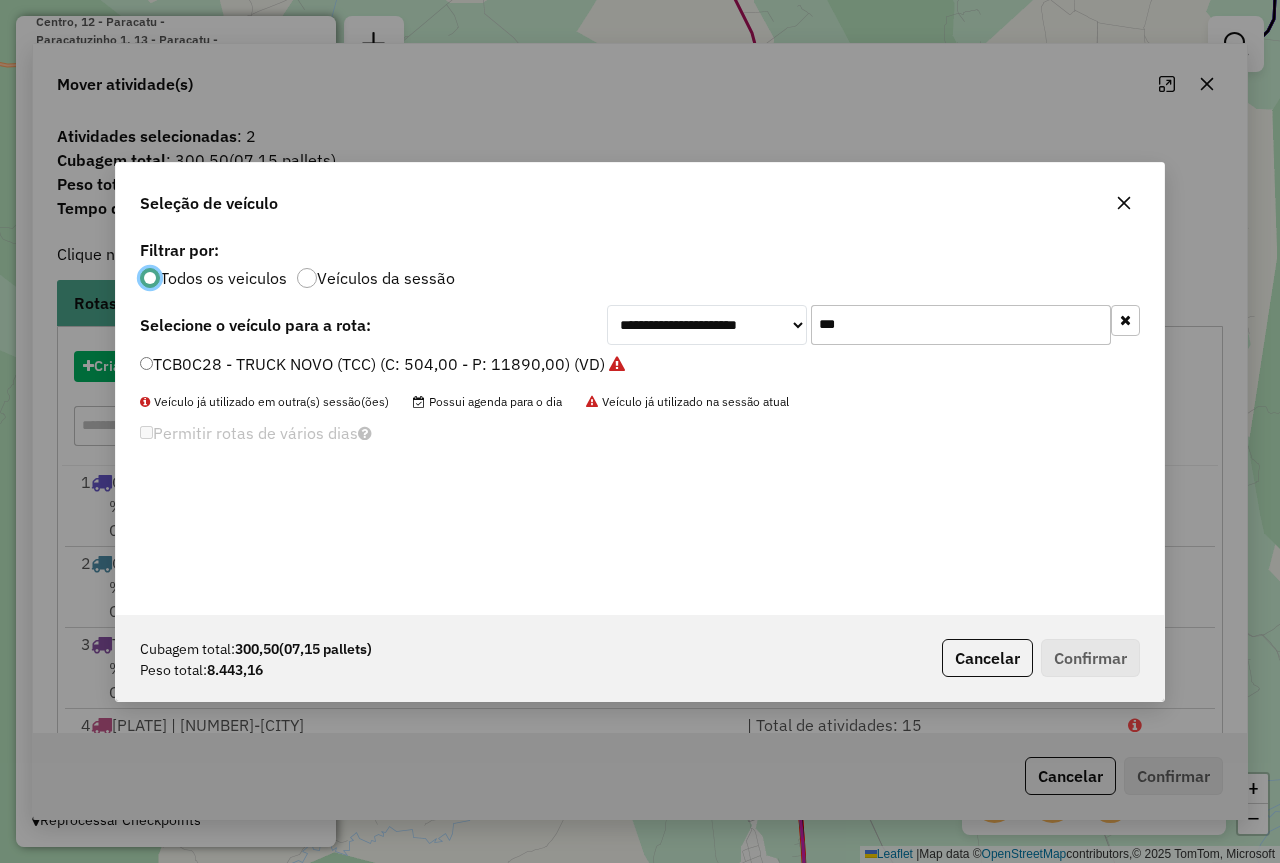 scroll, scrollTop: 11, scrollLeft: 6, axis: both 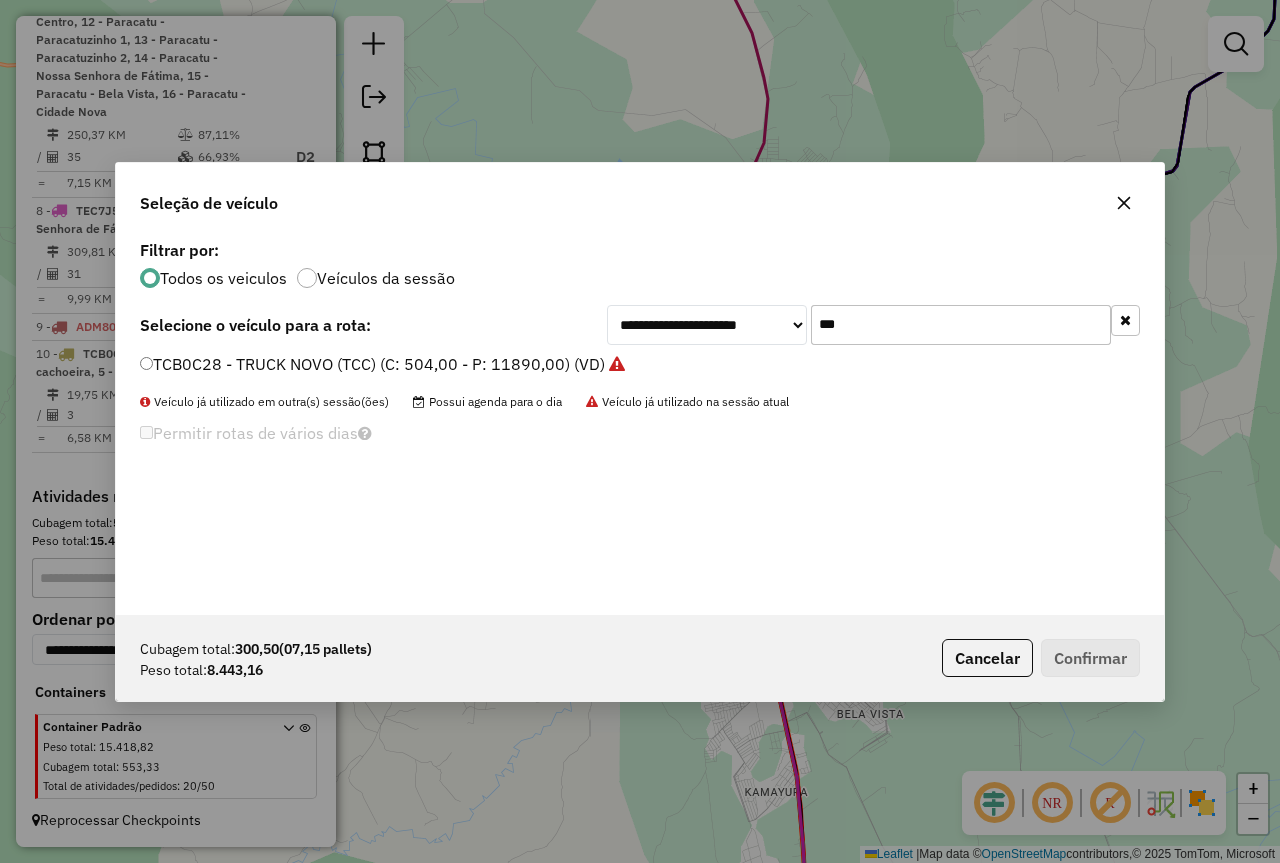 click on "***" 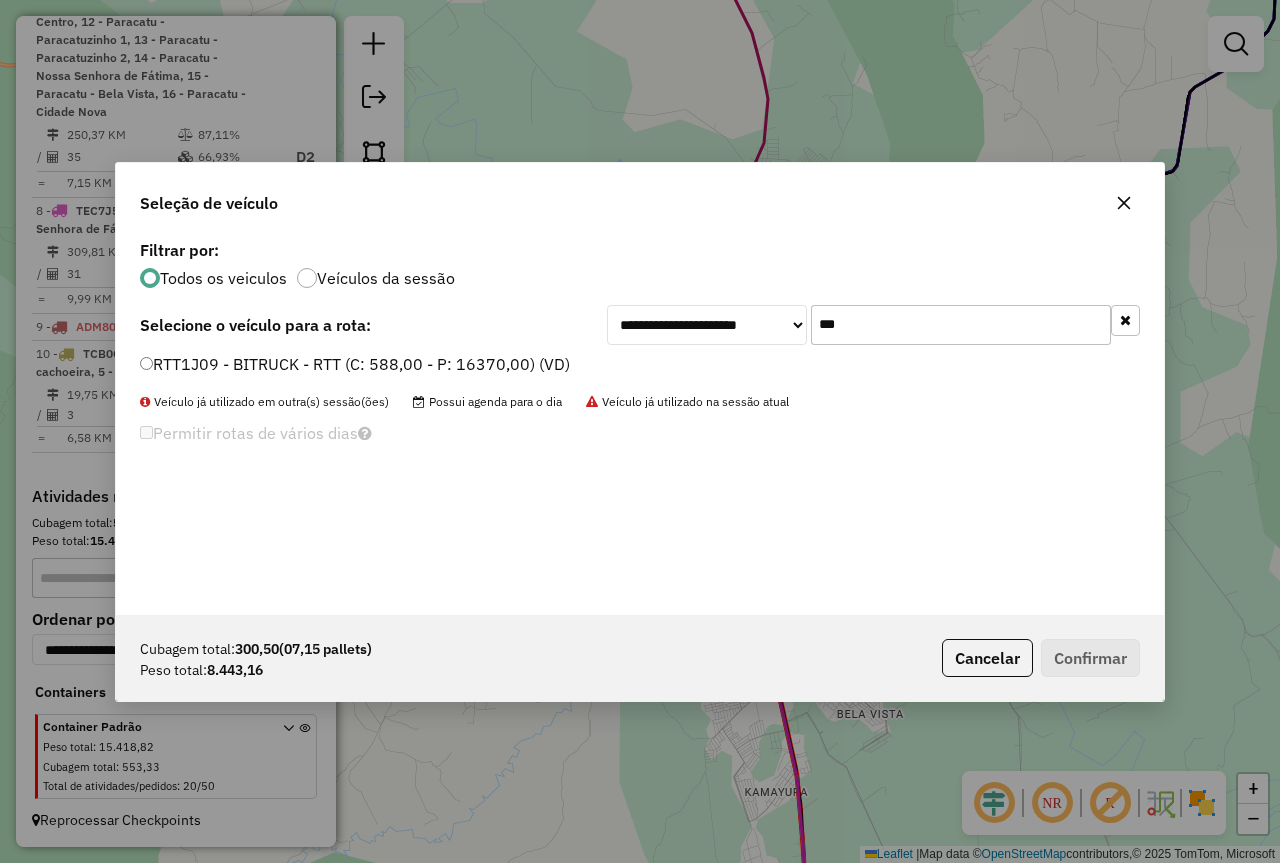 type on "***" 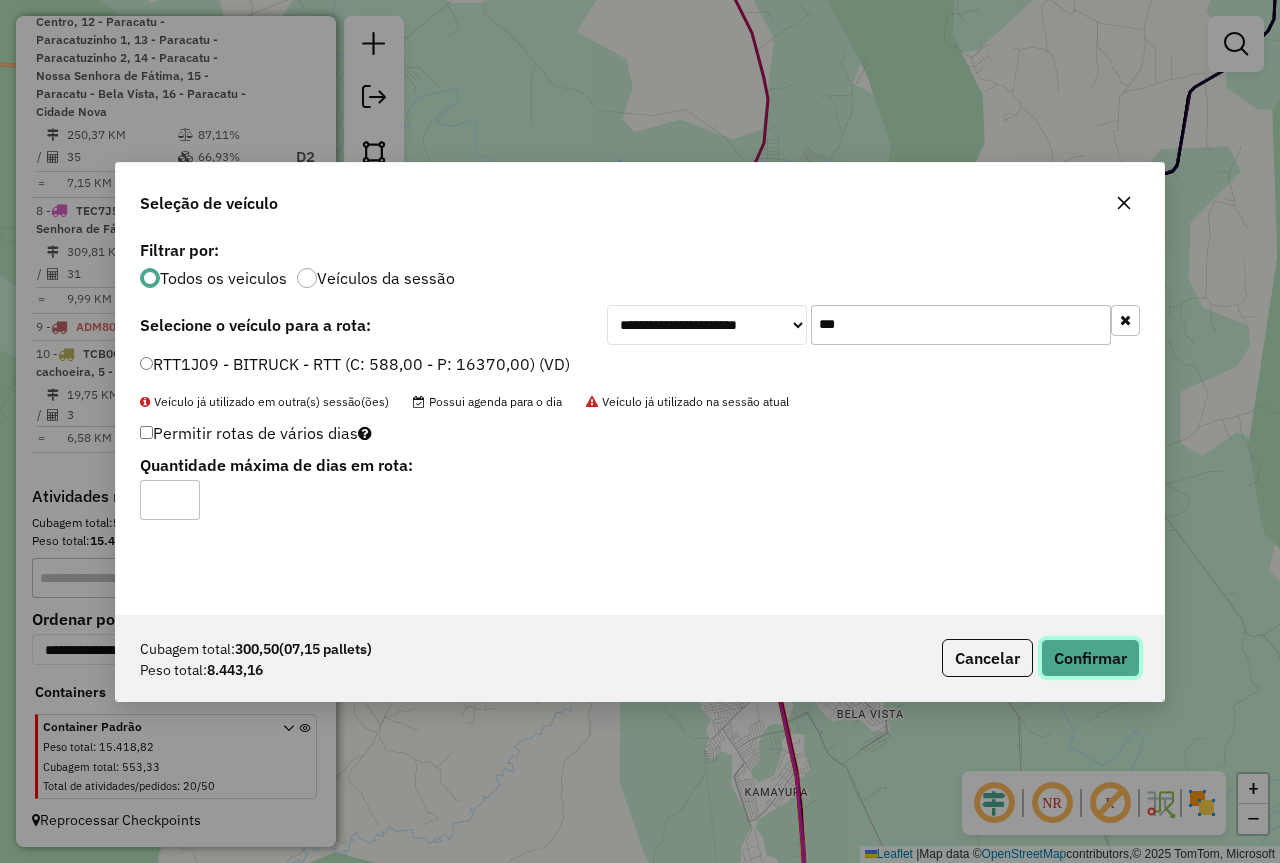 click on "Confirmar" 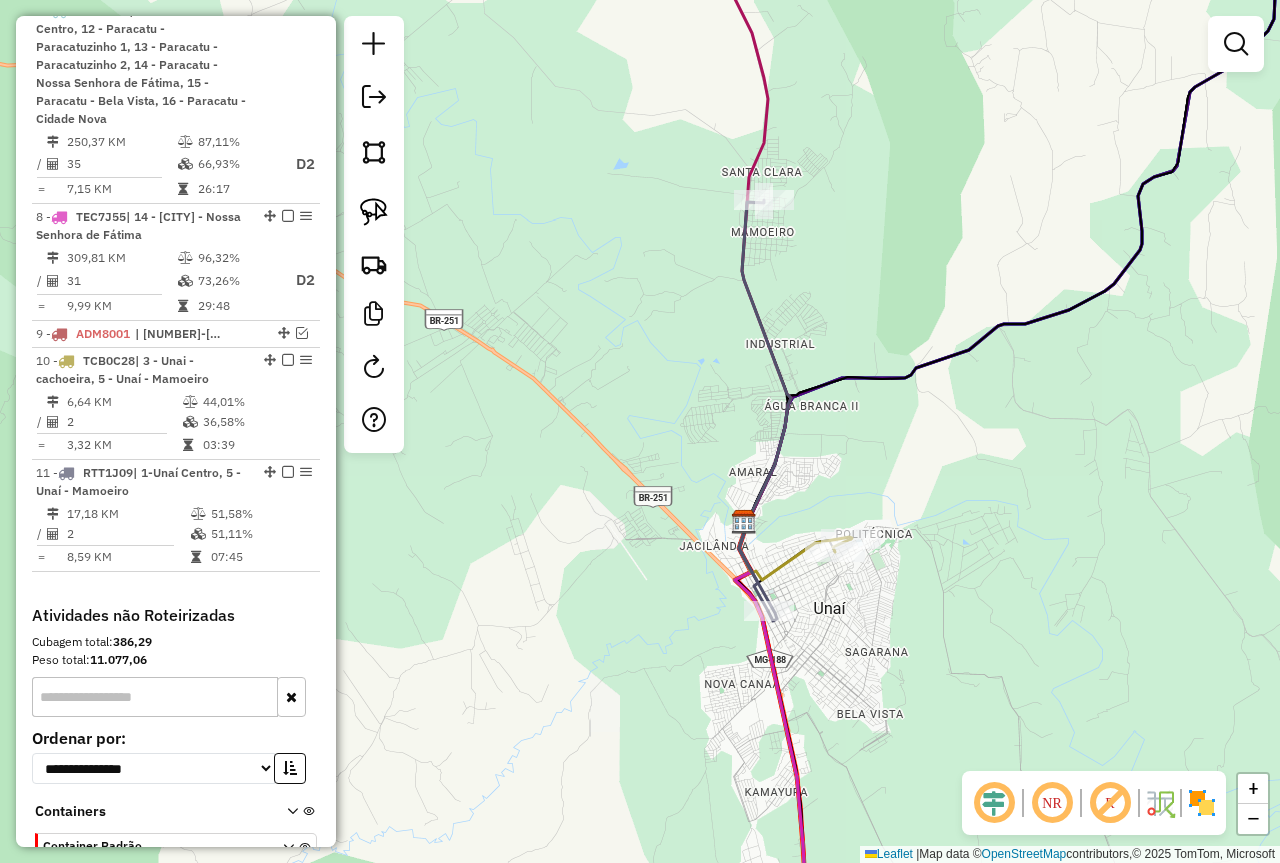 scroll, scrollTop: 1678, scrollLeft: 0, axis: vertical 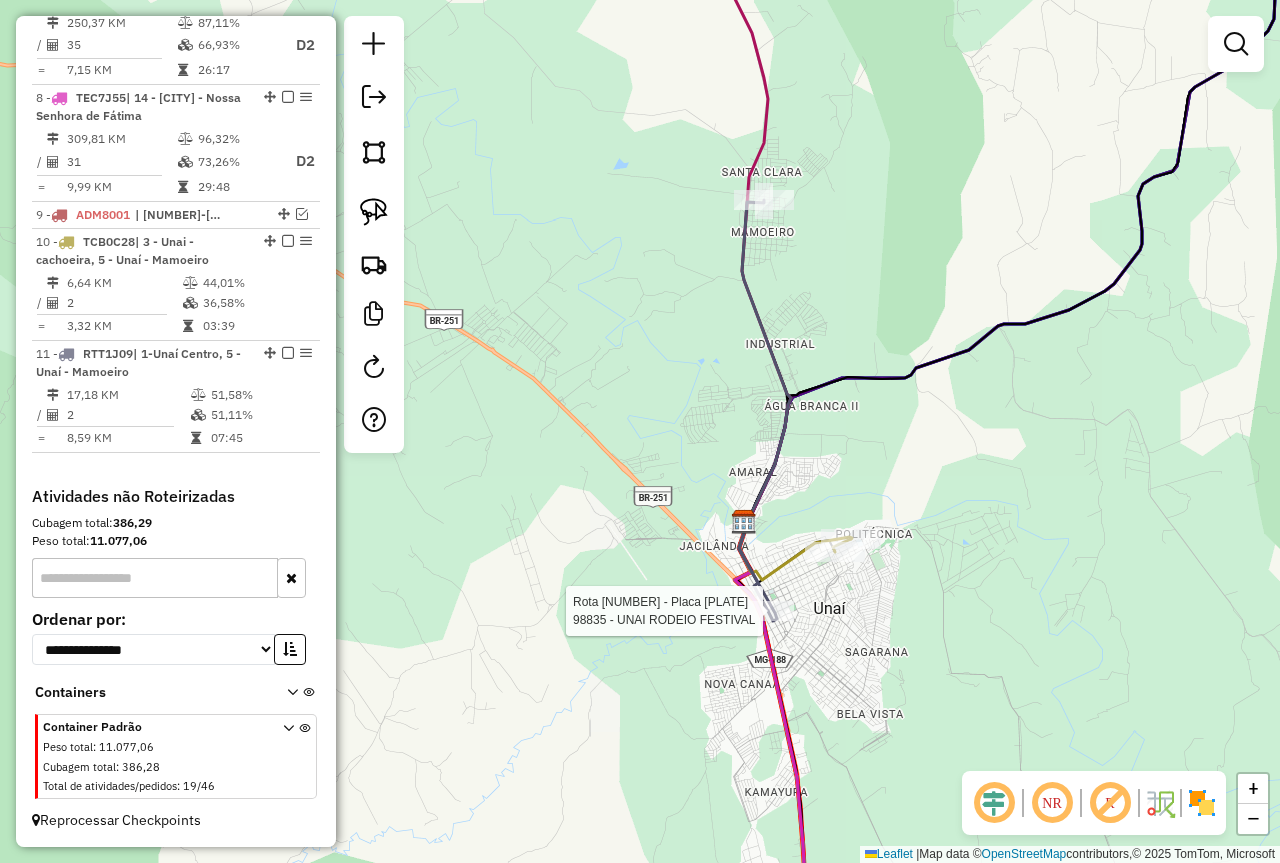 select on "*********" 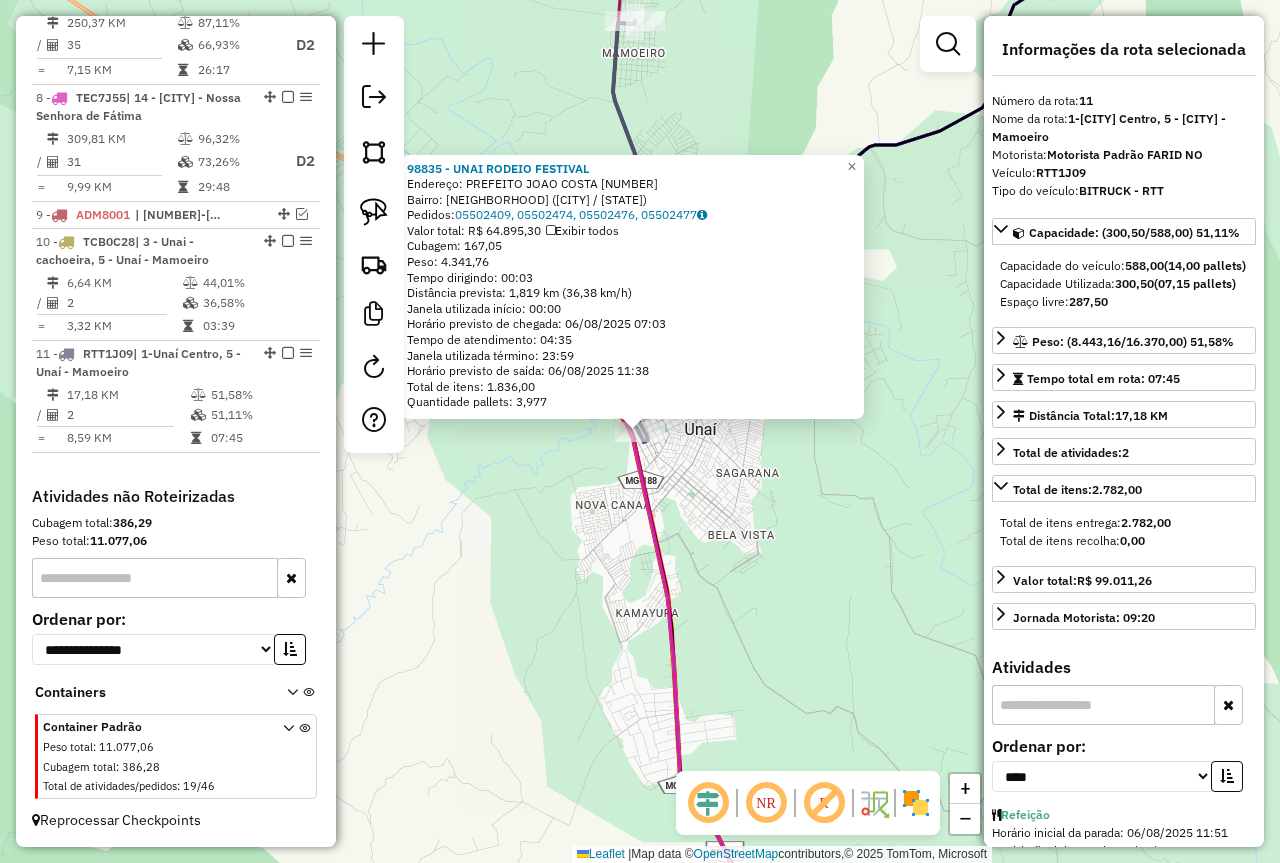 click on "[NUMBER] - [BUSINESS_NAME] Endereço: [TITLE] [NAME] [LAST] [NUMBER] Bairro: [CITY] ([CITY] / [STATE]) Pedidos: [ORDER_NUMBER], [ORDER_NUMBER], [ORDER_NUMBER], [ORDER_NUMBER] Valor total: R$ [AMOUNT] Exibir todos Cubagem: [NUMBER] Peso: [NUMBER] Tempo dirigindo: [TIME] Distância prevista: [NUMBER] km ([NUMBER] km/h) Janela utilizada início: [TIME] Horário previsto de chegada: [DATE] [TIME] Tempo de atendimento: [TIME] Janela utilizada término: [TIME] Horário previsto de saída: [DATE] [TIME] Total de itens: [NUMBER] Quantidade pallets: [NUMBER] × Janela de atendimento Grade de atendimento Capacidade Transportadoras Veículos Cliente Pedidos Rotas Selecione os dias de semana para filtrar as janelas de atendimento Seg Ter Qua Qui Sex Sáb Dom Informe o período da janela de atendimento: De: Até: Filtrar exatamente a janela do cliente Considerar janela de atendimento padrão Selecione os dias de semana para filtrar as grades de atendimento Seg Ter Qua Qui Sex Sáb Dom Peso mínimo:" 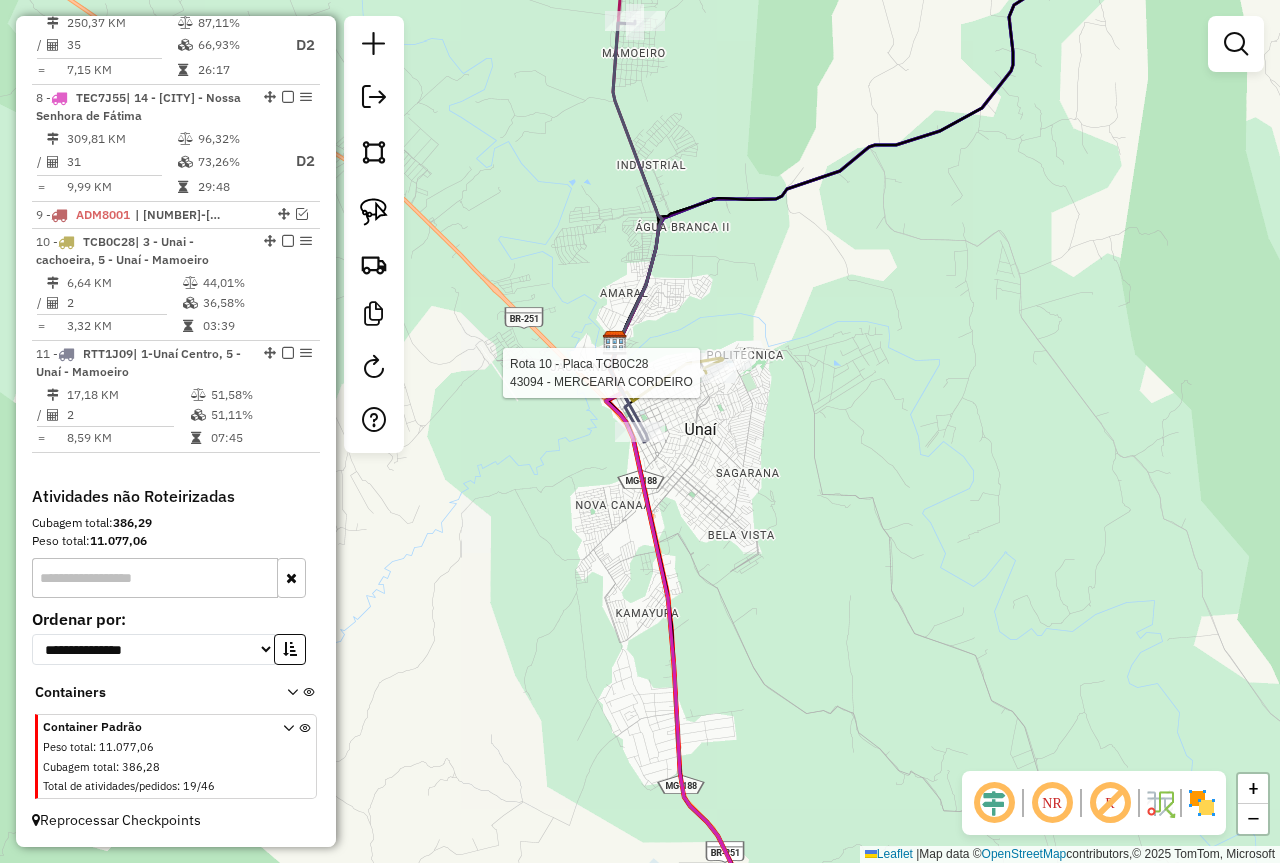 select on "*********" 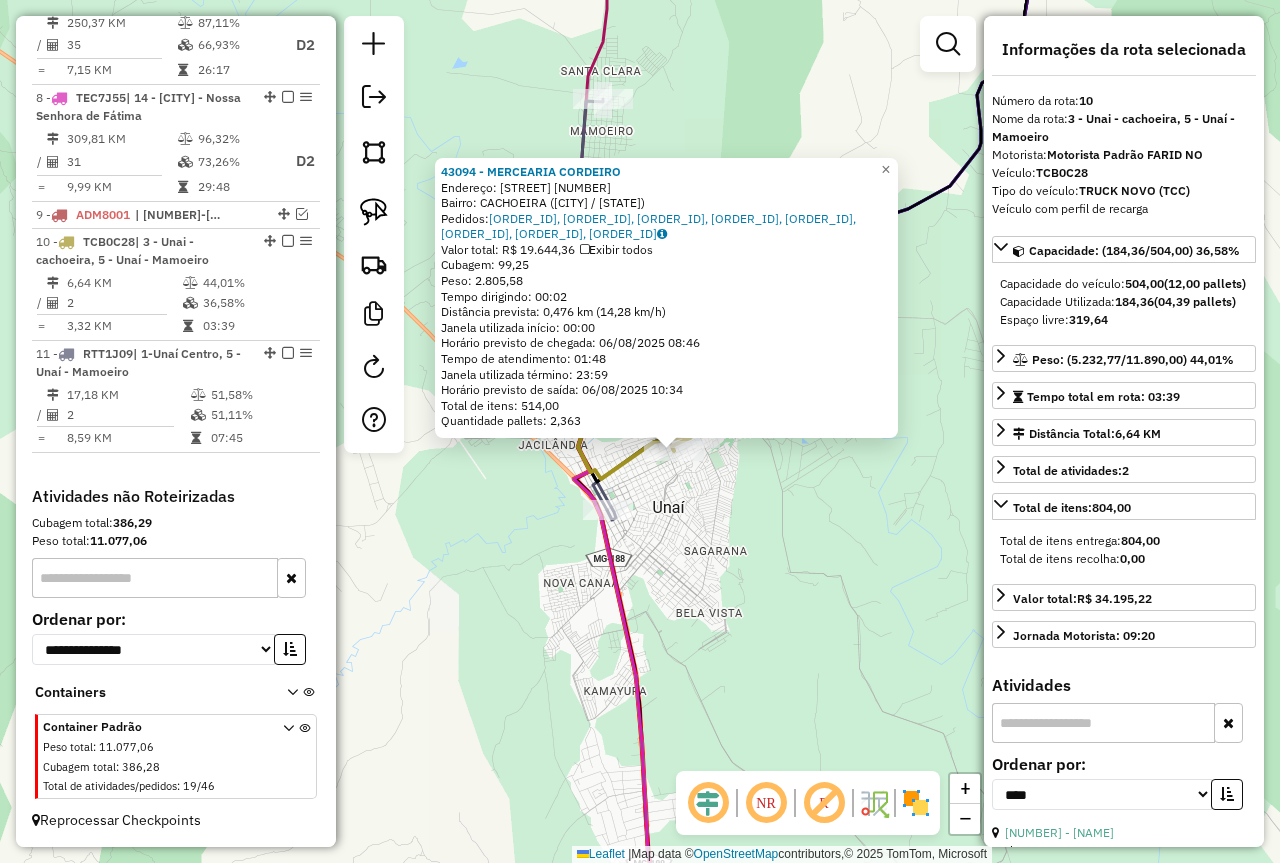 drag, startPoint x: 680, startPoint y: 509, endPoint x: 735, endPoint y: 546, distance: 66.287254 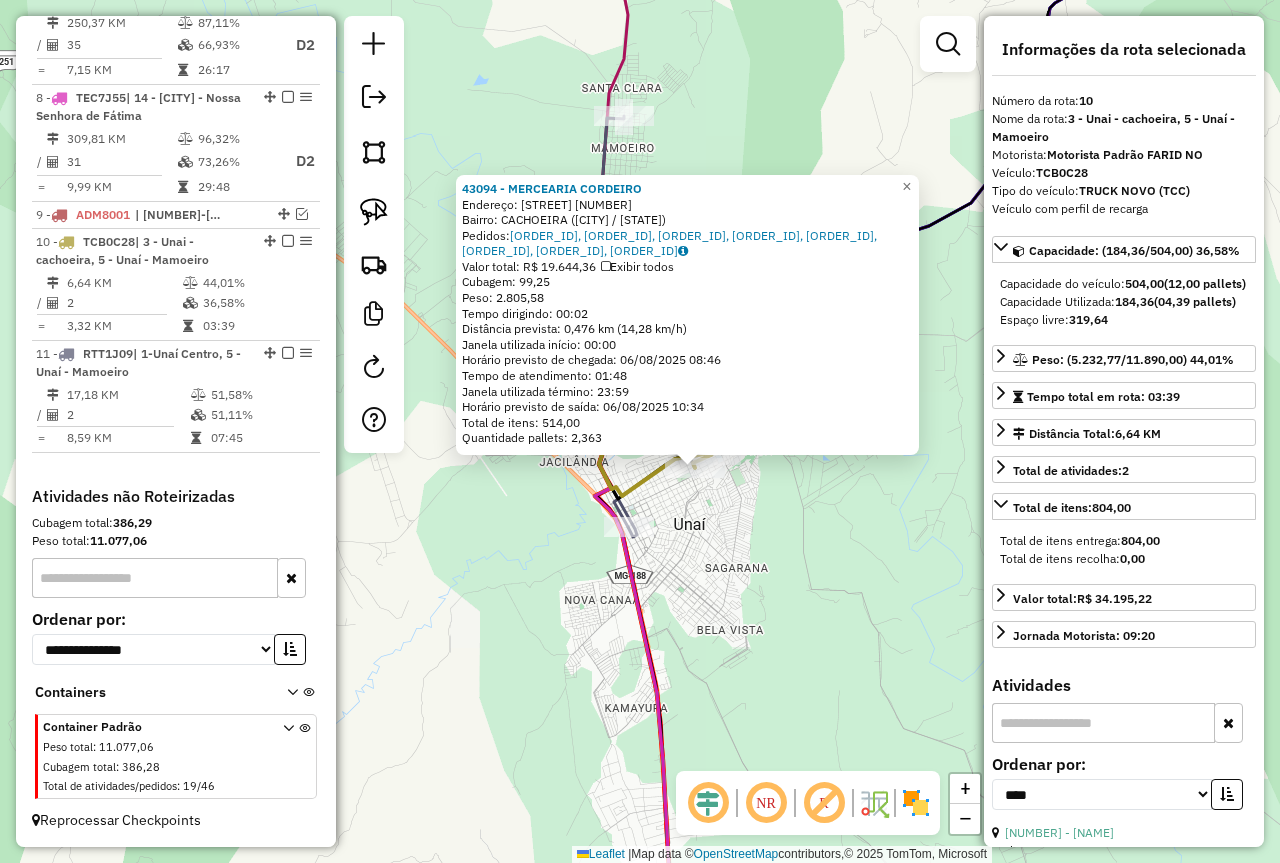 click on "43094 - [BUSINESS_NAME] Endereço: [STREET_NAME] [NUMBER] Bairro: [NEIGHBORHOOD] ([CITY] / [STATE]) Pedidos: 05501913, 05501915, 05502208, 05502209, 05501914, 05502350, 05502351, 05502352 Valor total: R$ 19.644,36 Exibir todos Cubagem: 99,25 Peso: 2.805,58 Tempo dirigindo: 00:02 Distância prevista: 0,476 km (14,28 km/h) Janela utilizada início: 00:00 Horário previsto de chegada: 06/08/2025 08:46 Tempo de atendimento: 01:48 Janela utilizada término: 23:59 Horário previsto de saída: 06/08/2025 10:34 Total de itens: 514,00 Quantidade pallets: 2,363 × Janela de atendimento Grade de atendimento Capacidade Transportadoras Veículos Cliente Pedidos Rotas Selecione os dias de semana para filtrar as janelas de atendimento Seg Ter Qua Qui Sex Sáb Dom Informe o período da janela de atendimento: De: Até: Filtrar exatamente a janela do cliente Considerar janela de atendimento padrão Selecione os dias de semana para filtrar as grades de atendimento Seg Ter Qua Qui Sex" 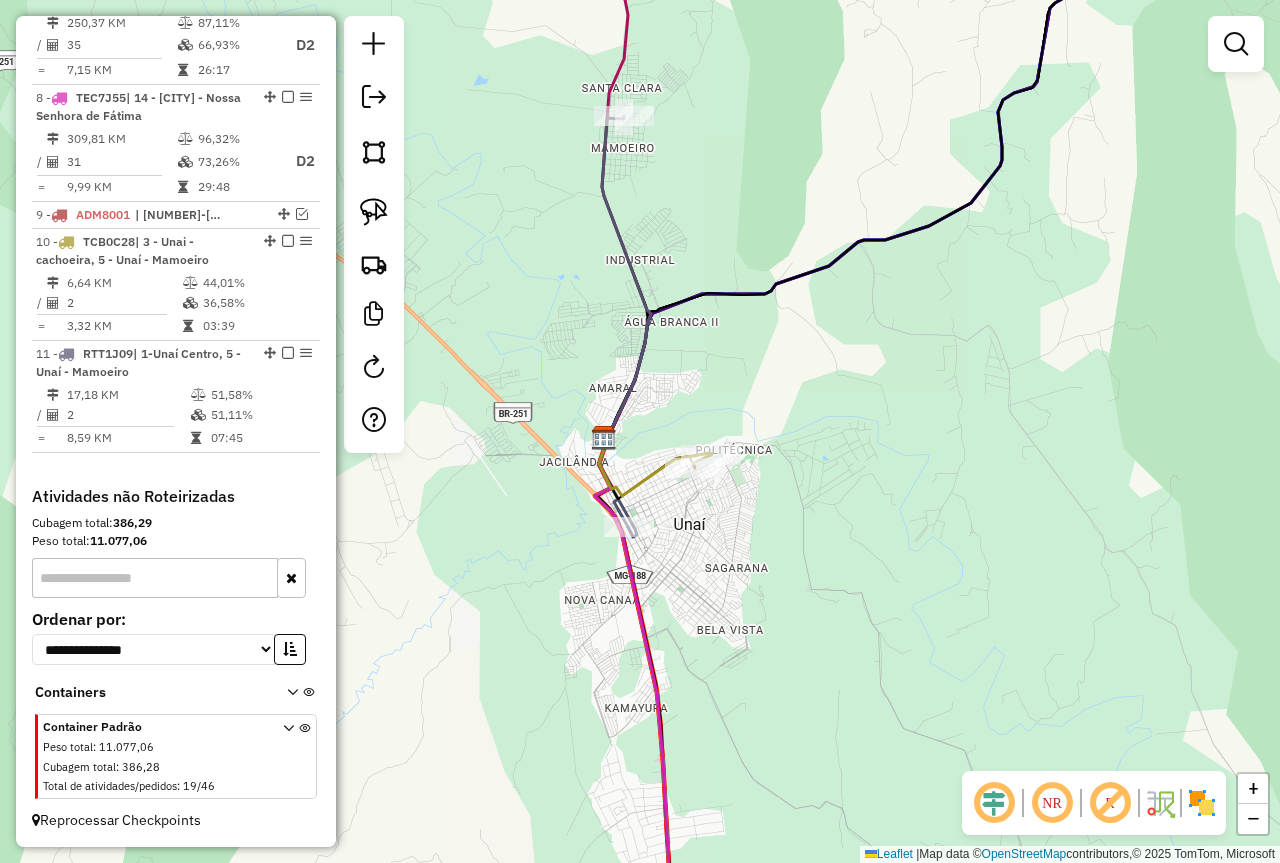 select on "*********" 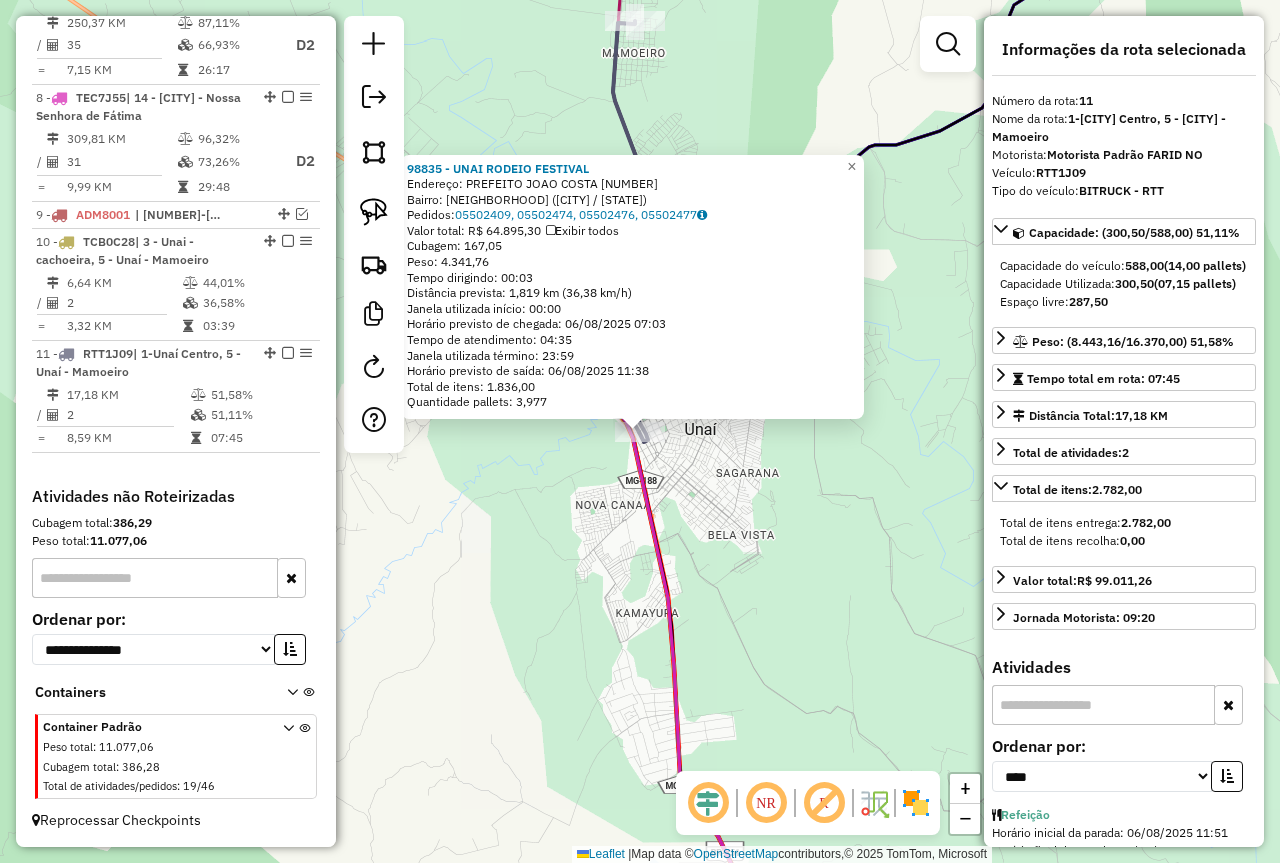 click on "[NUMBER] - [BUSINESS_NAME] Endereço: [TITLE] [NAME] [LAST] [NUMBER] Bairro: [CITY] ([CITY] / [STATE]) Pedidos: [ORDER_NUMBER], [ORDER_NUMBER], [ORDER_NUMBER], [ORDER_NUMBER] Valor total: R$ [AMOUNT] Exibir todos Cubagem: [NUMBER] Peso: [NUMBER] Tempo dirigindo: [TIME] Distância prevista: [NUMBER] km ([NUMBER] km/h) Janela utilizada início: [TIME] Horário previsto de chegada: [DATE] [TIME] Tempo de atendimento: [TIME] Janela utilizada término: [TIME] Horário previsto de saída: [DATE] [TIME] Total de itens: [NUMBER] Quantidade pallets: [NUMBER] × Janela de atendimento Grade de atendimento Capacidade Transportadoras Veículos Cliente Pedidos Rotas Selecione os dias de semana para filtrar as janelas de atendimento Seg Ter Qua Qui Sex Sáb Dom Informe o período da janela de atendimento: De: Até: Filtrar exatamente a janela do cliente Considerar janela de atendimento padrão Selecione os dias de semana para filtrar as grades de atendimento Seg Ter Qua Qui Sex Sáb Dom Peso mínimo:" 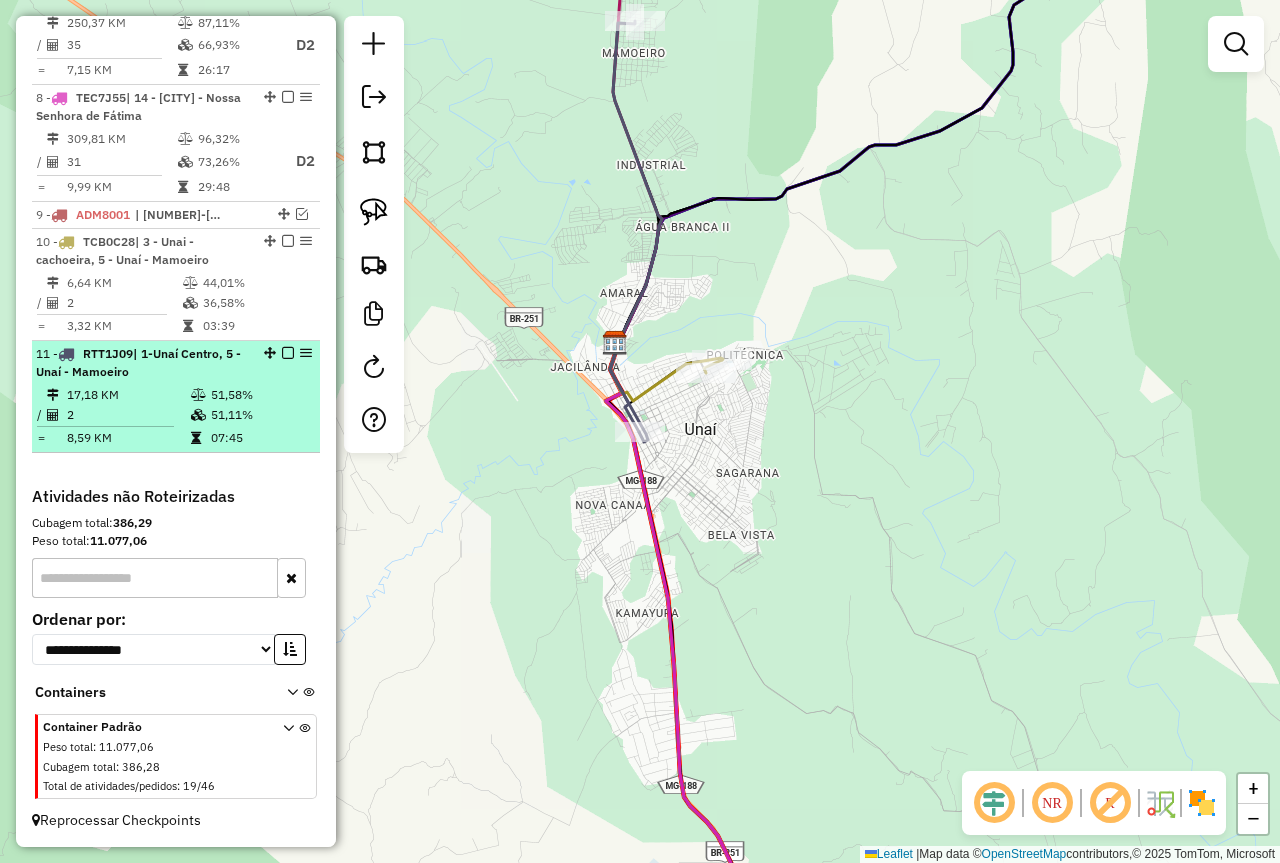 click at bounding box center [288, 353] 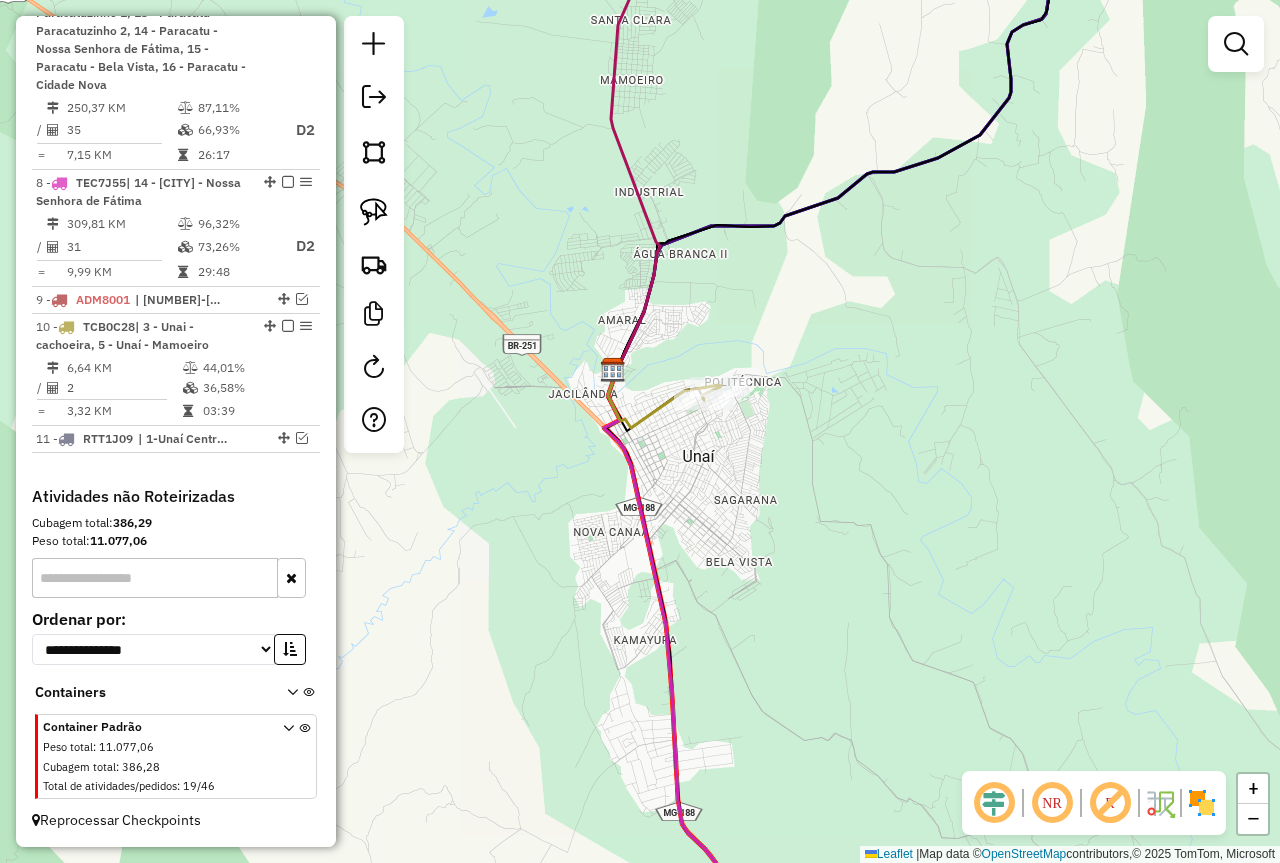 drag, startPoint x: 647, startPoint y: 396, endPoint x: 668, endPoint y: 599, distance: 204.08331 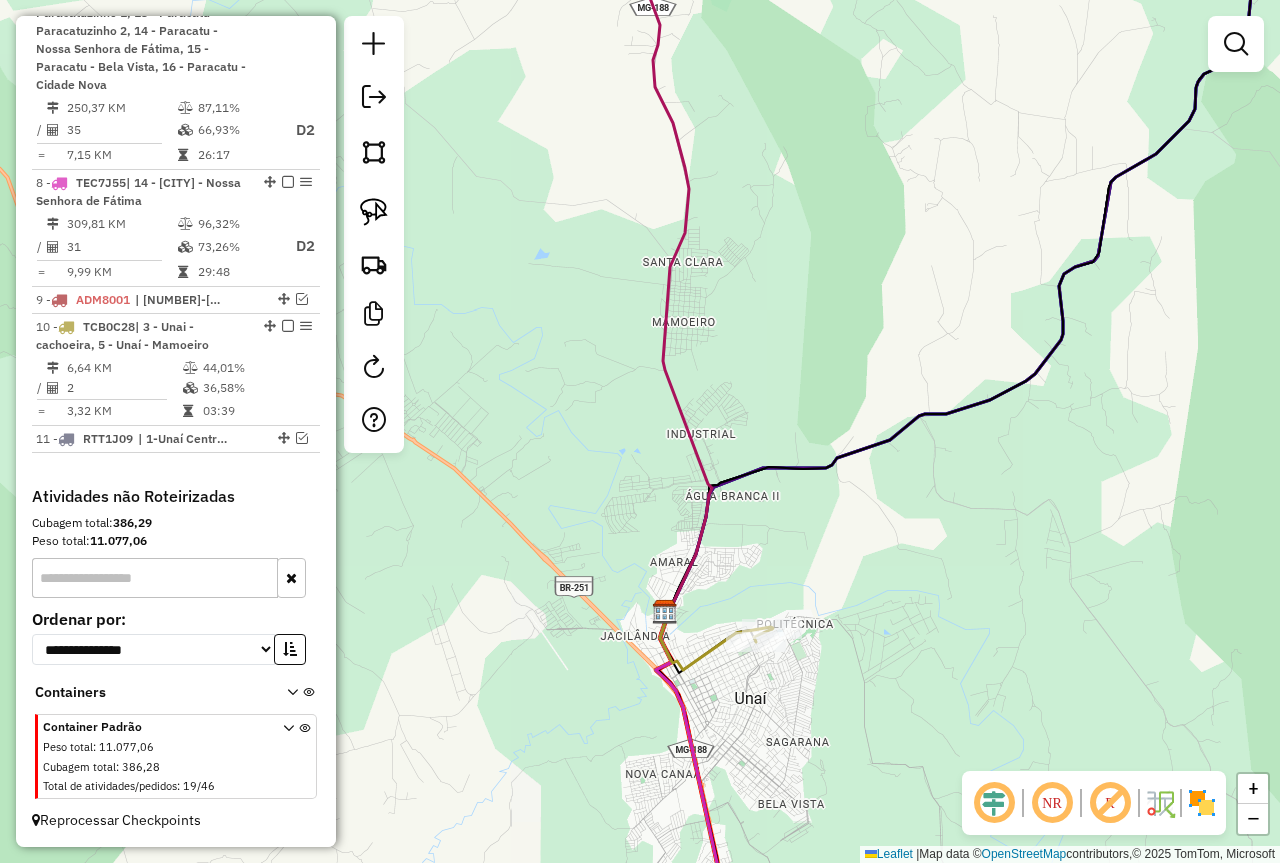 drag, startPoint x: 660, startPoint y: 420, endPoint x: 665, endPoint y: 273, distance: 147.085 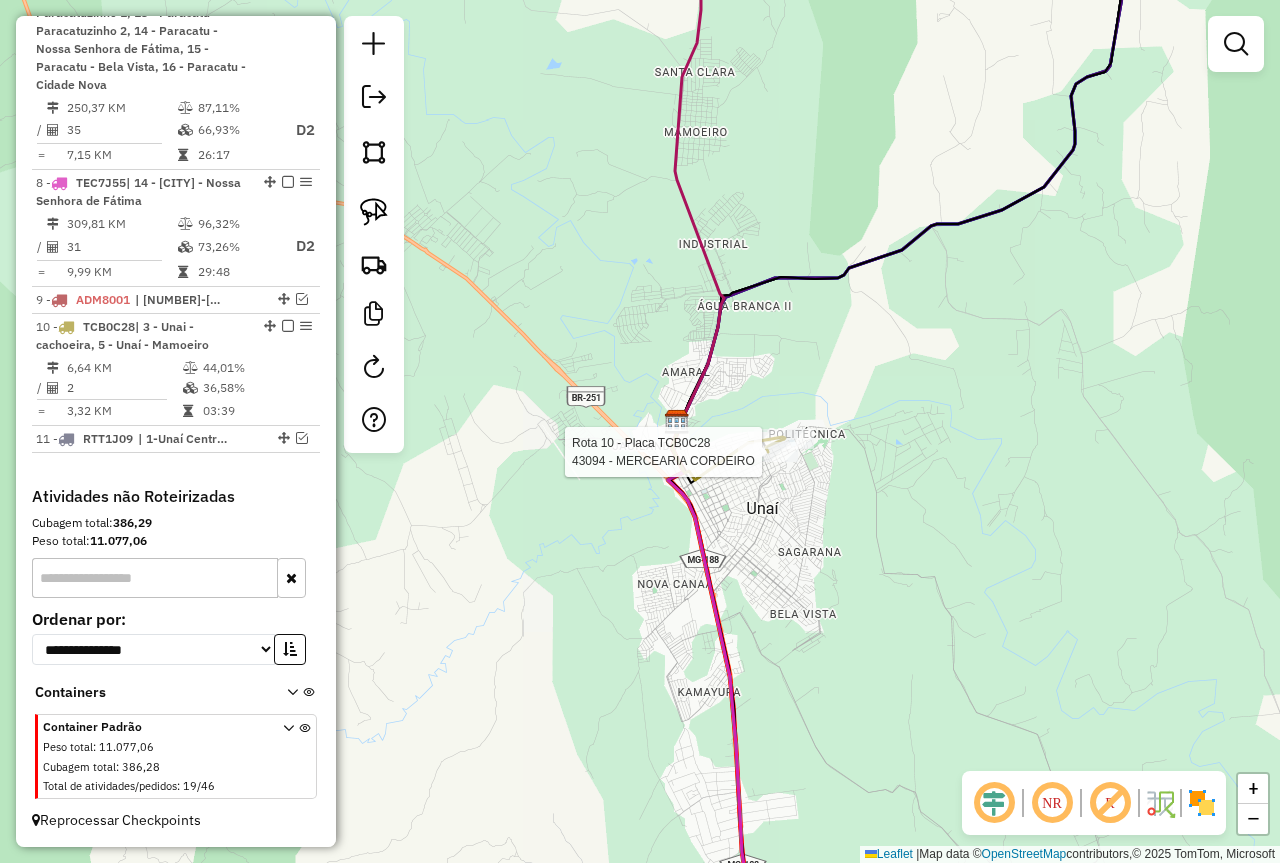 select on "*********" 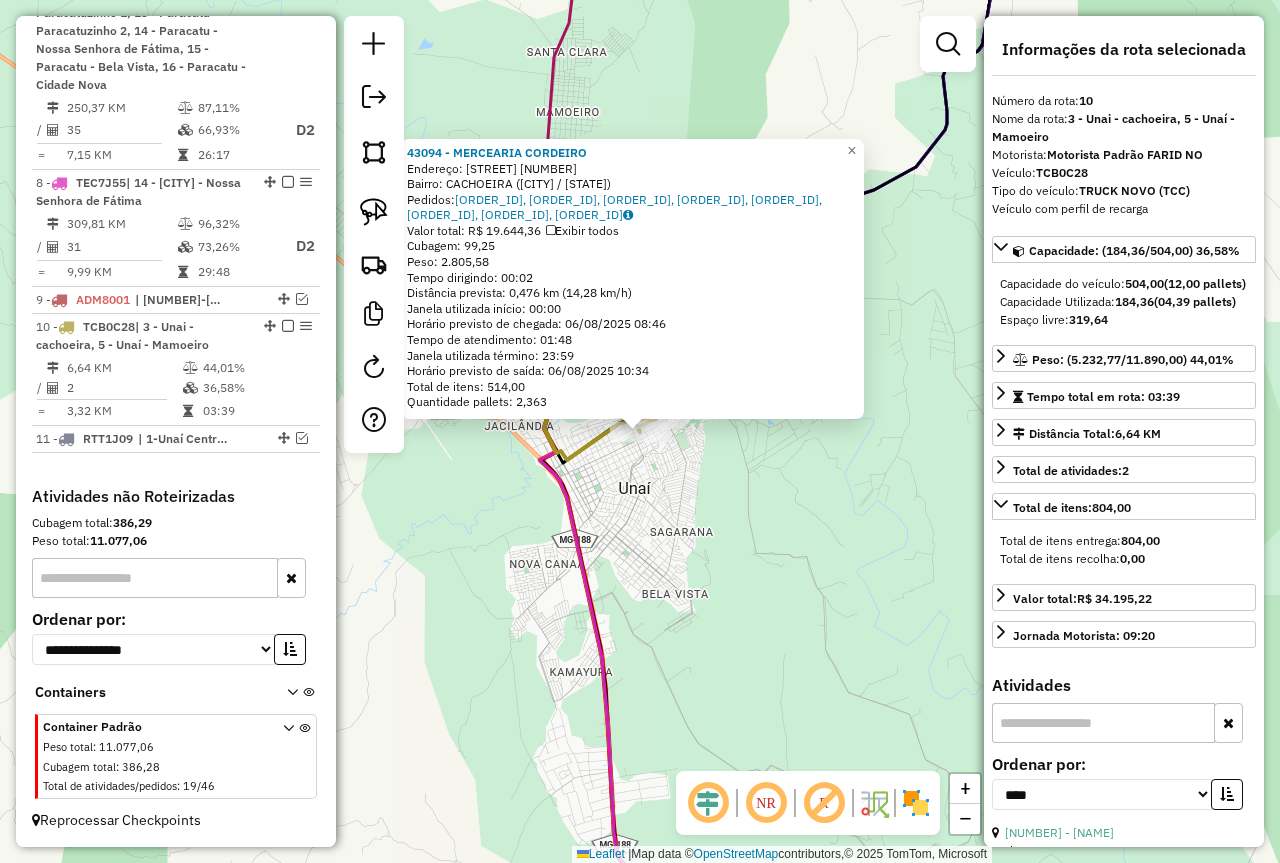 click on "43094 - [BUSINESS_NAME] Endereço: [STREET_NAME] [NUMBER] Bairro: [NEIGHBORHOOD] ([CITY] / [STATE]) Pedidos: 05501913, 05501915, 05502208, 05502209, 05501914, 05502350, 05502351, 05502352 Valor total: R$ 19.644,36 Exibir todos Cubagem: 99,25 Peso: 2.805,58 Tempo dirigindo: 00:02 Distância prevista: 0,476 km (14,28 km/h) Janela utilizada início: 00:00 Horário previsto de chegada: 06/08/2025 08:46 Tempo de atendimento: 01:48 Janela utilizada término: 23:59 Horário previsto de saída: 06/08/2025 10:34 Total de itens: 514,00 Quantidade pallets: 2,363 × Janela de atendimento Grade de atendimento Capacidade Transportadoras Veículos Cliente Pedidos Rotas Selecione os dias de semana para filtrar as janelas de atendimento Seg Ter Qua Qui Sex Sáb Dom Informe o período da janela de atendimento: De: Até: Filtrar exatamente a janela do cliente Considerar janela de atendimento padrão Selecione os dias de semana para filtrar as grades de atendimento Seg Ter Qua Qui Sex" 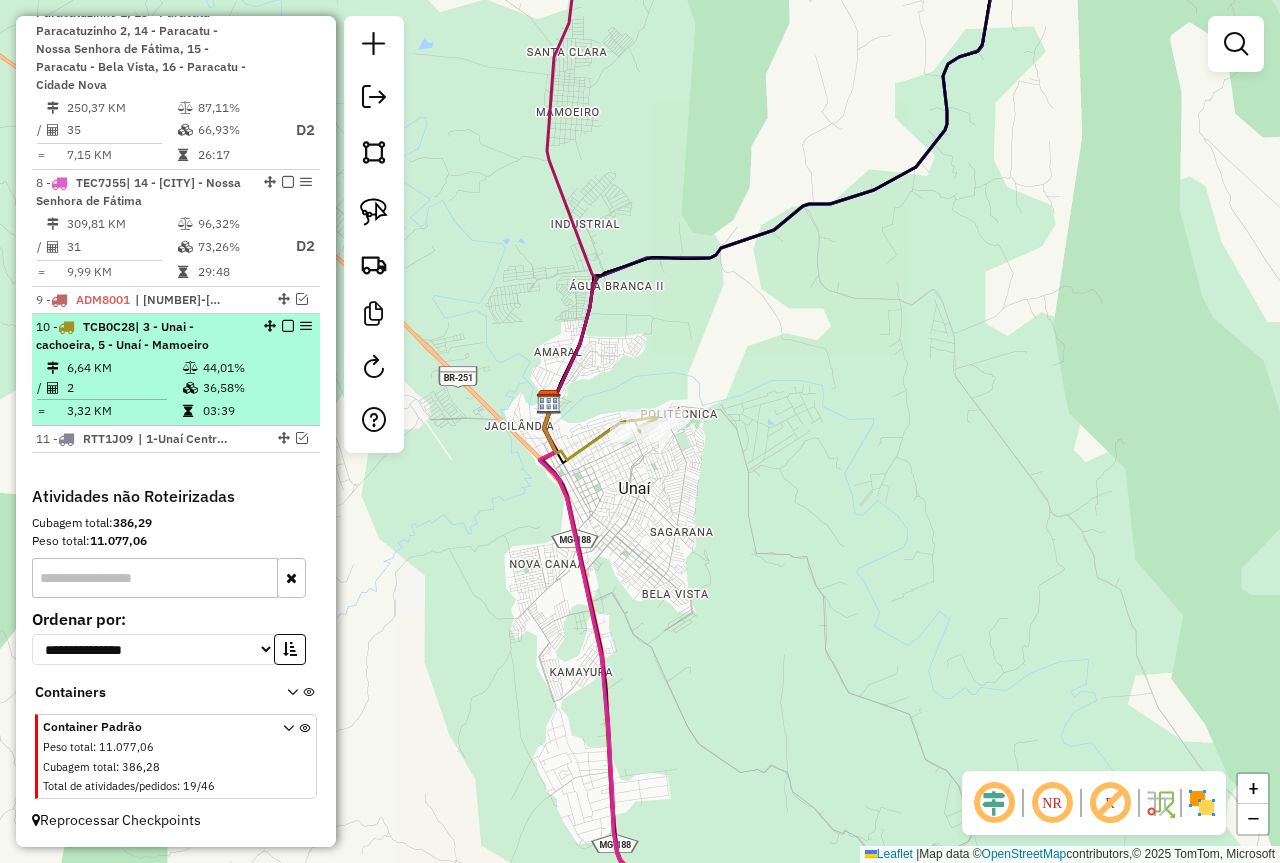 select on "*********" 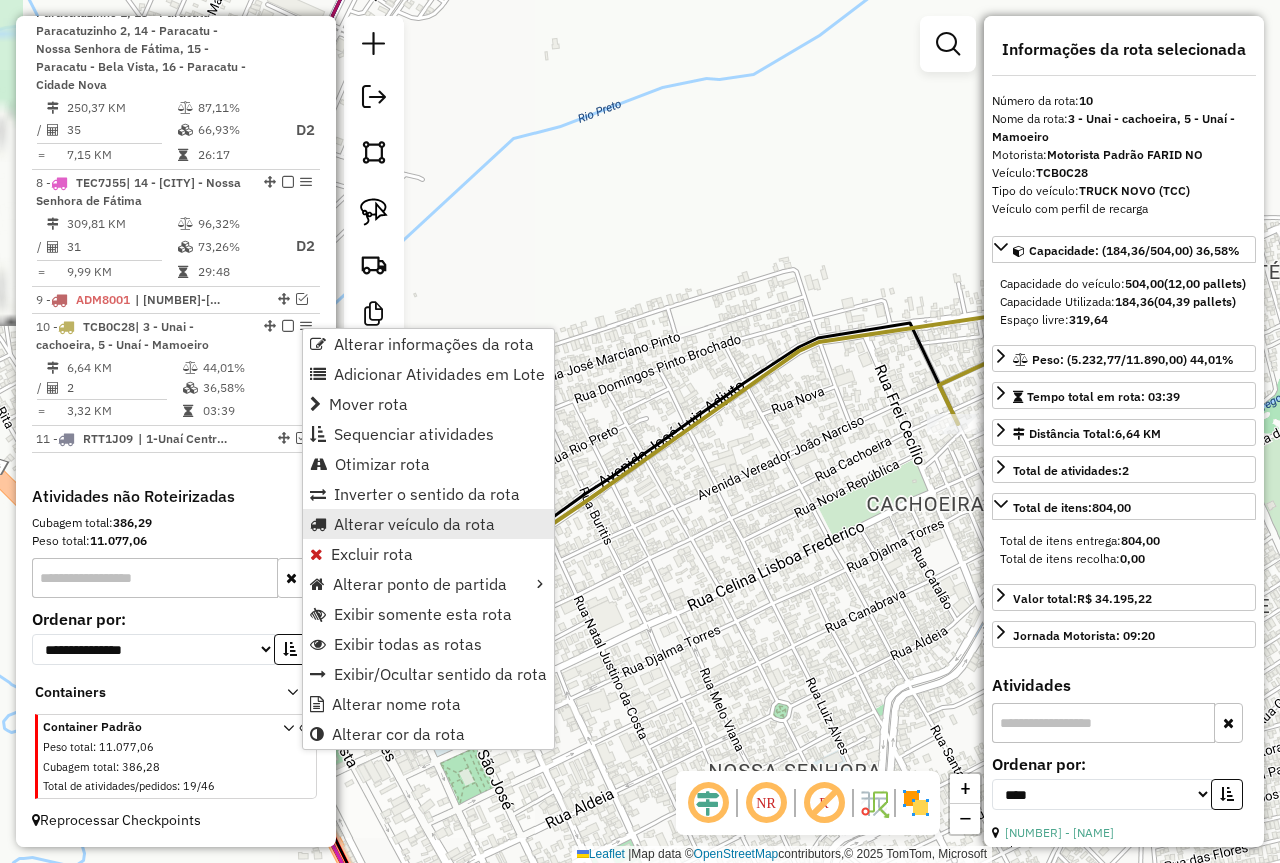 click on "Alterar veículo da rota" at bounding box center [414, 524] 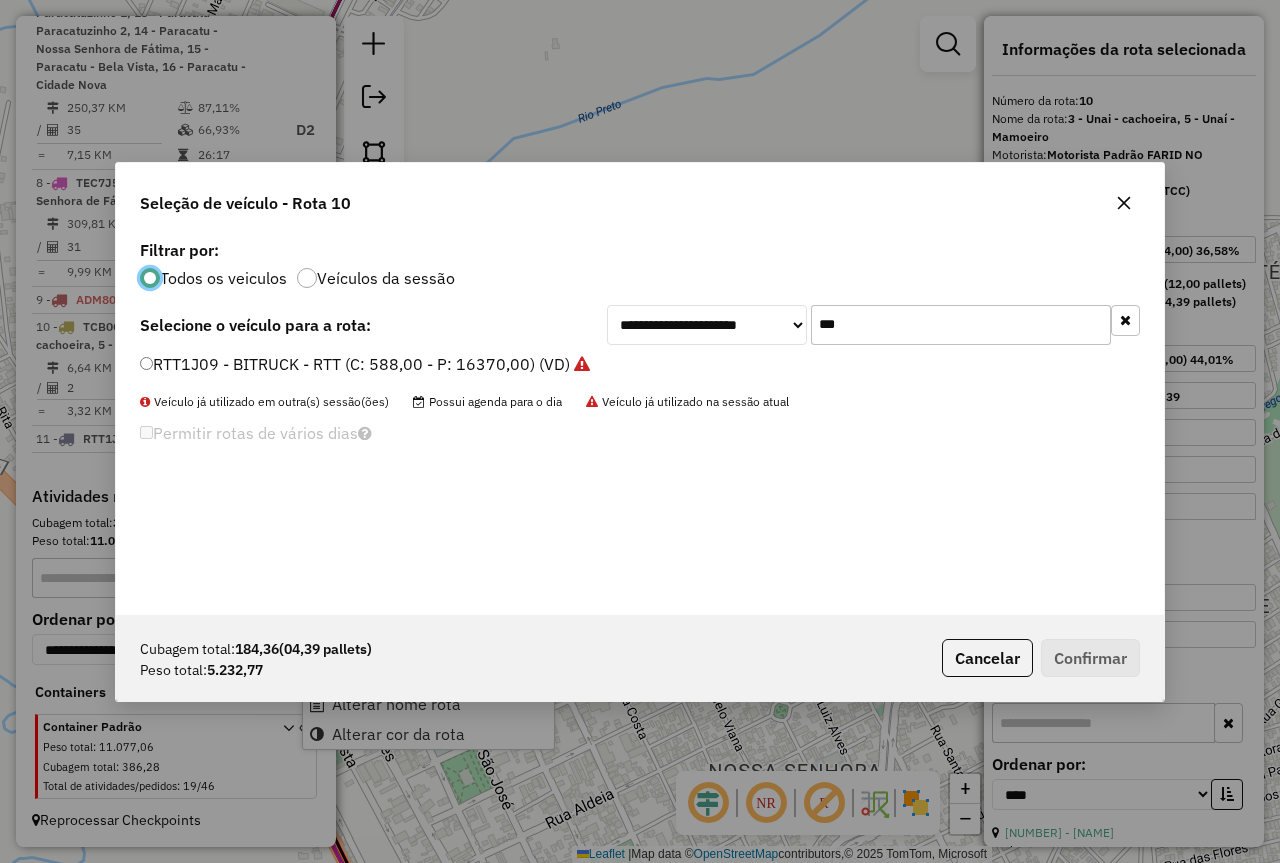 scroll, scrollTop: 11, scrollLeft: 6, axis: both 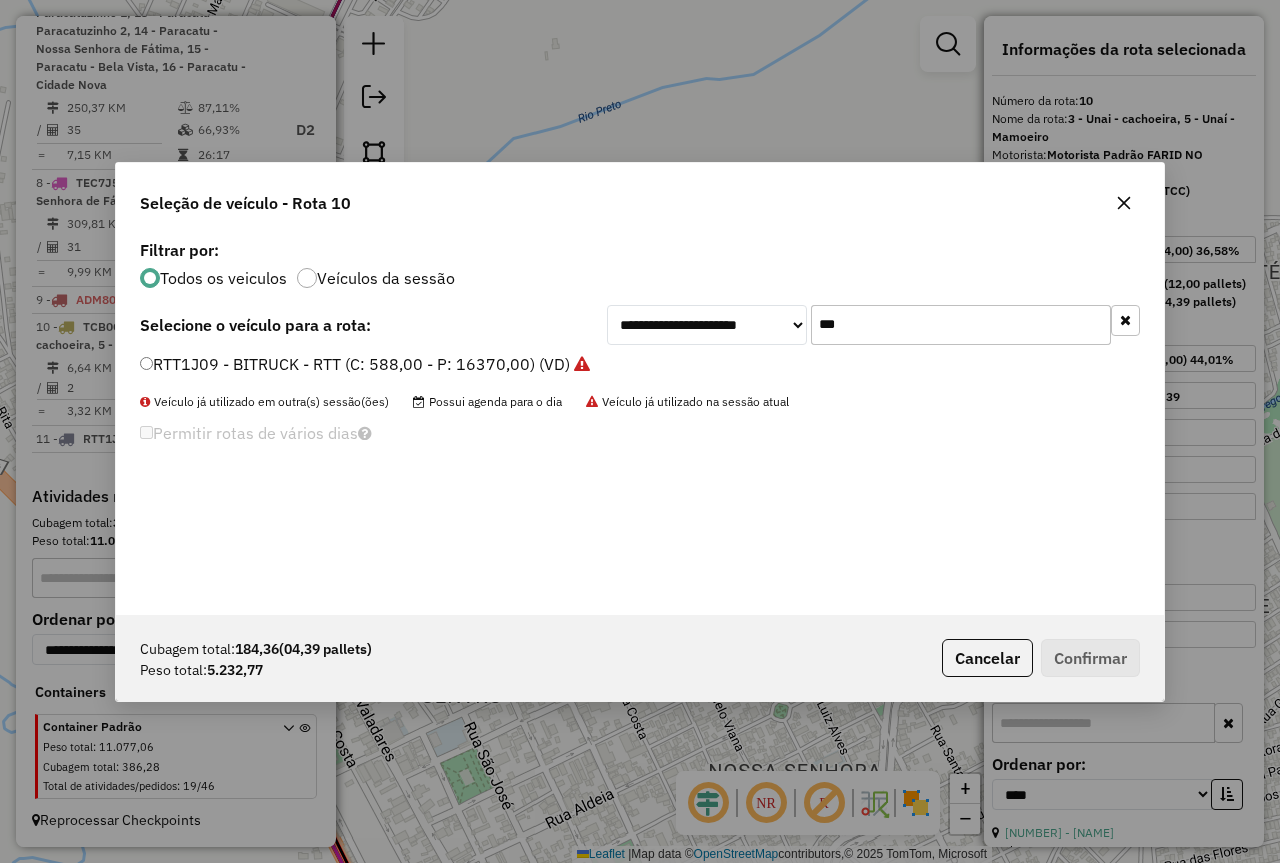 click on "***" 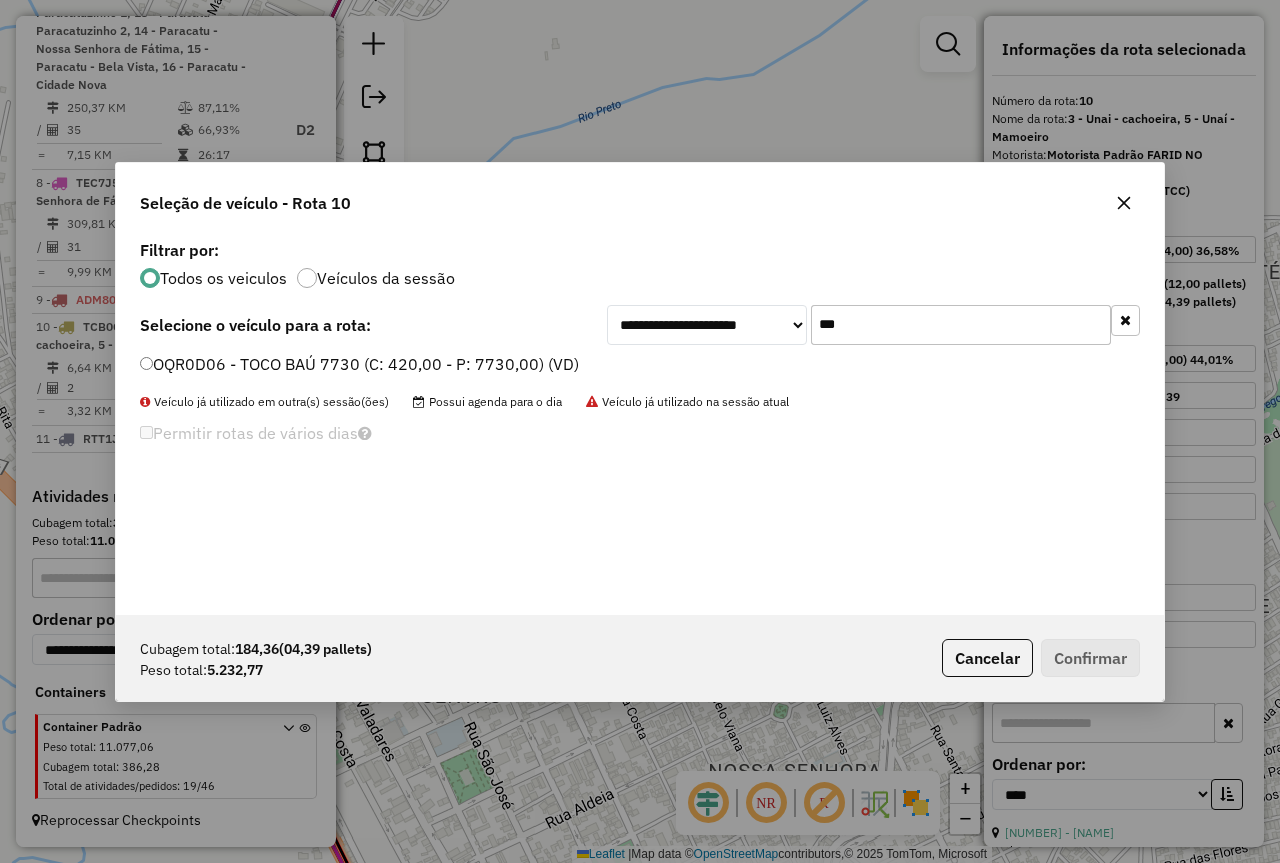 type on "***" 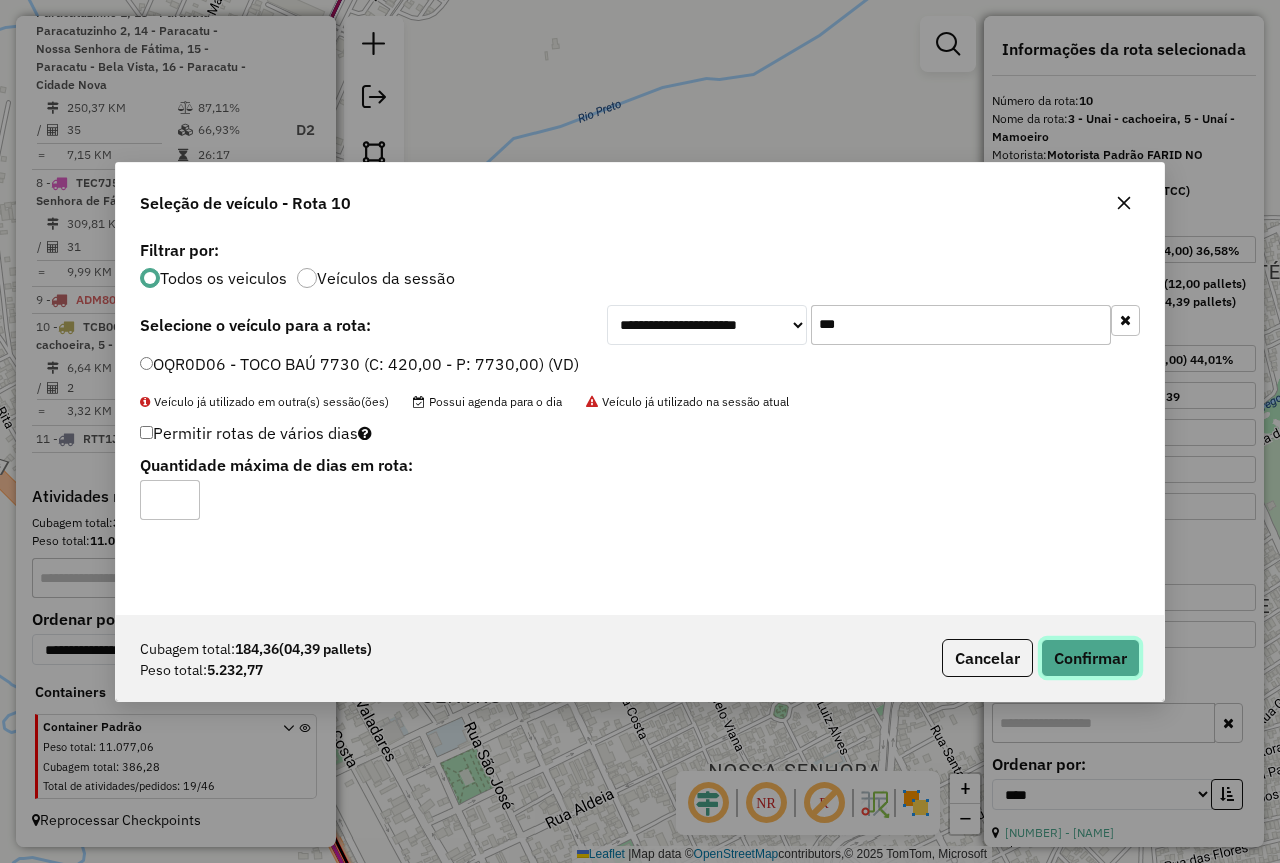 click on "Confirmar" 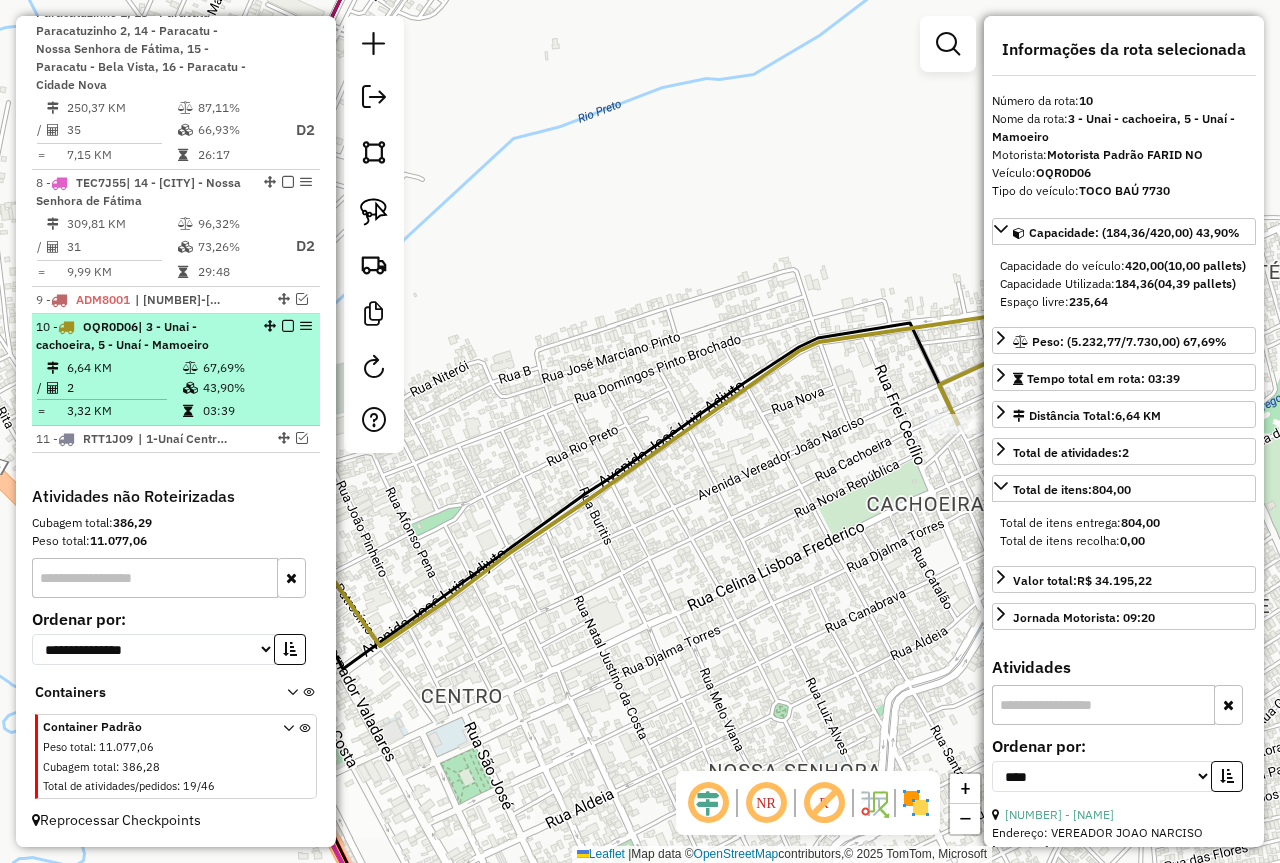 click at bounding box center [288, 326] 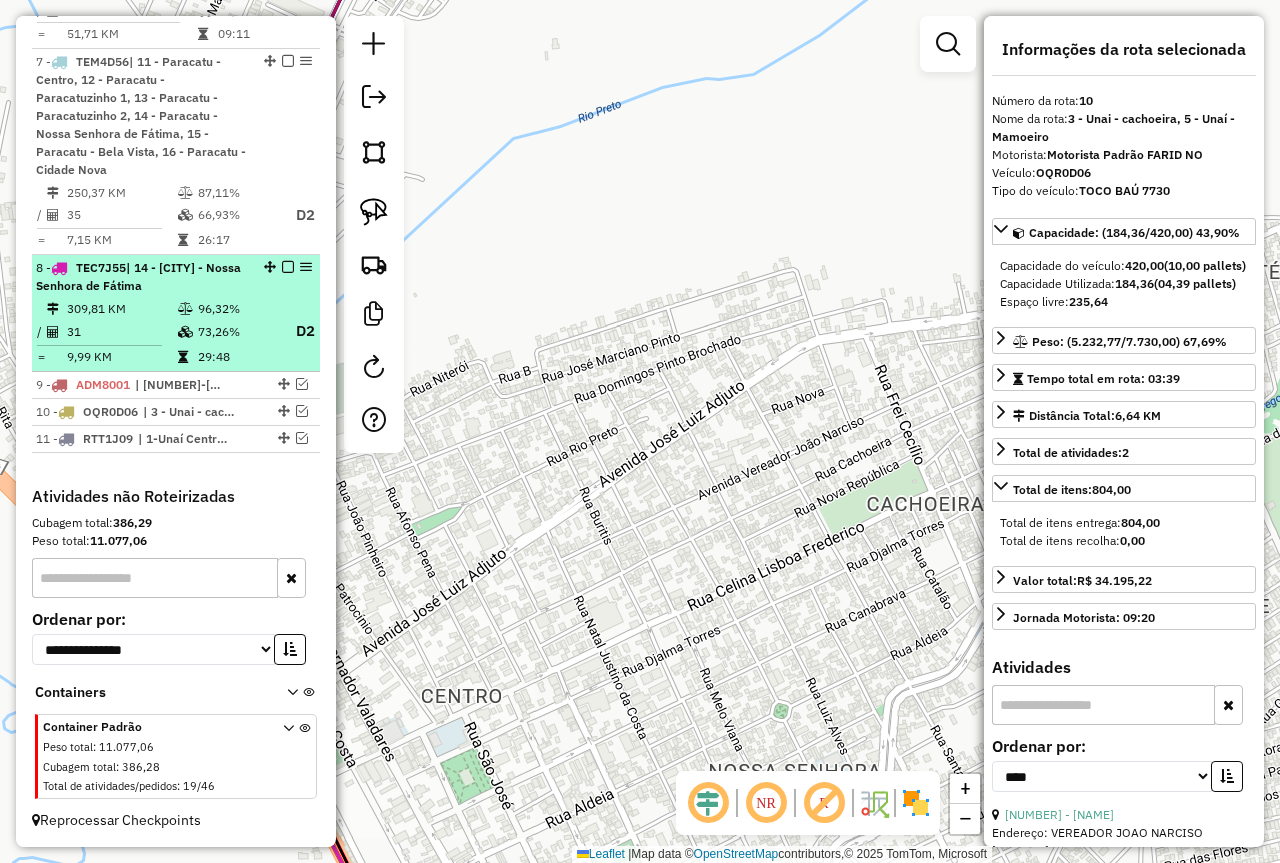 scroll, scrollTop: 1508, scrollLeft: 0, axis: vertical 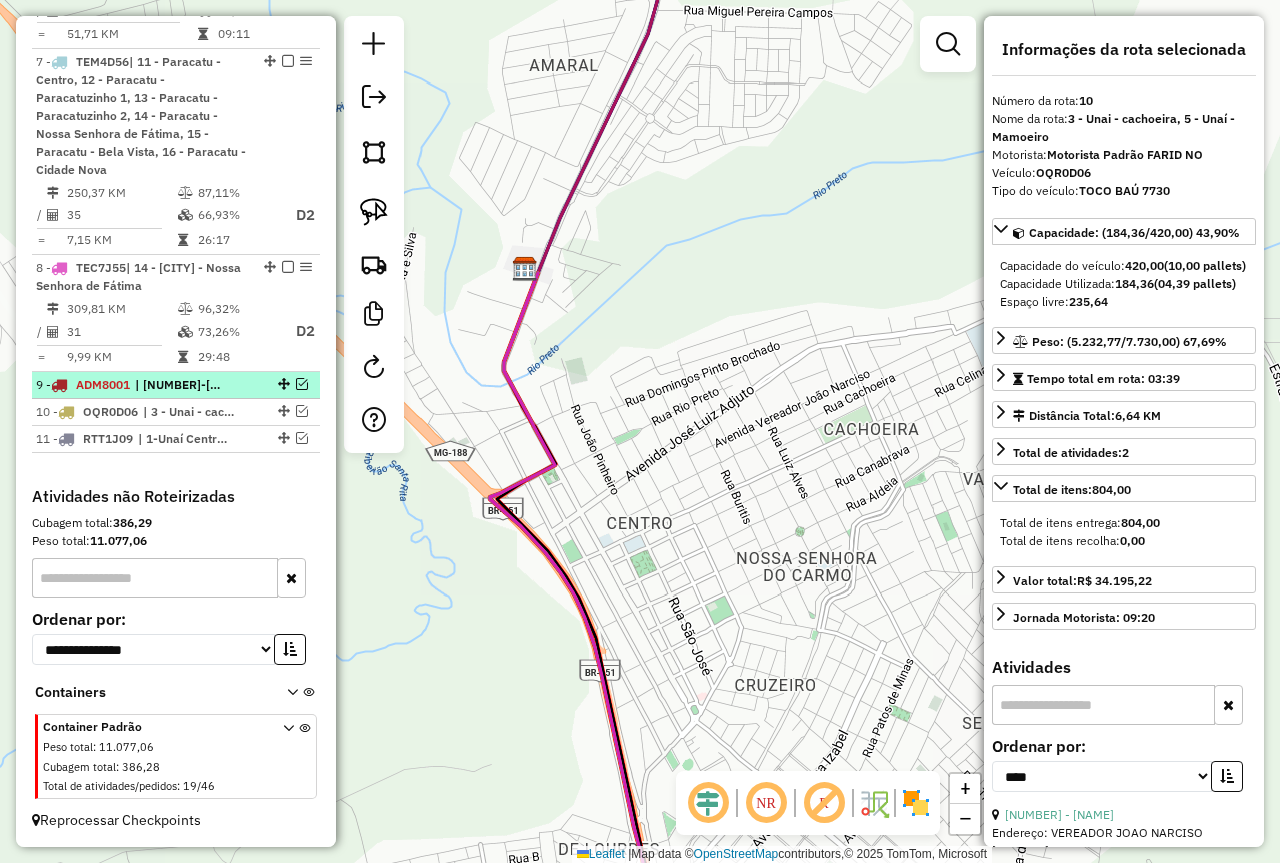 click at bounding box center [302, 384] 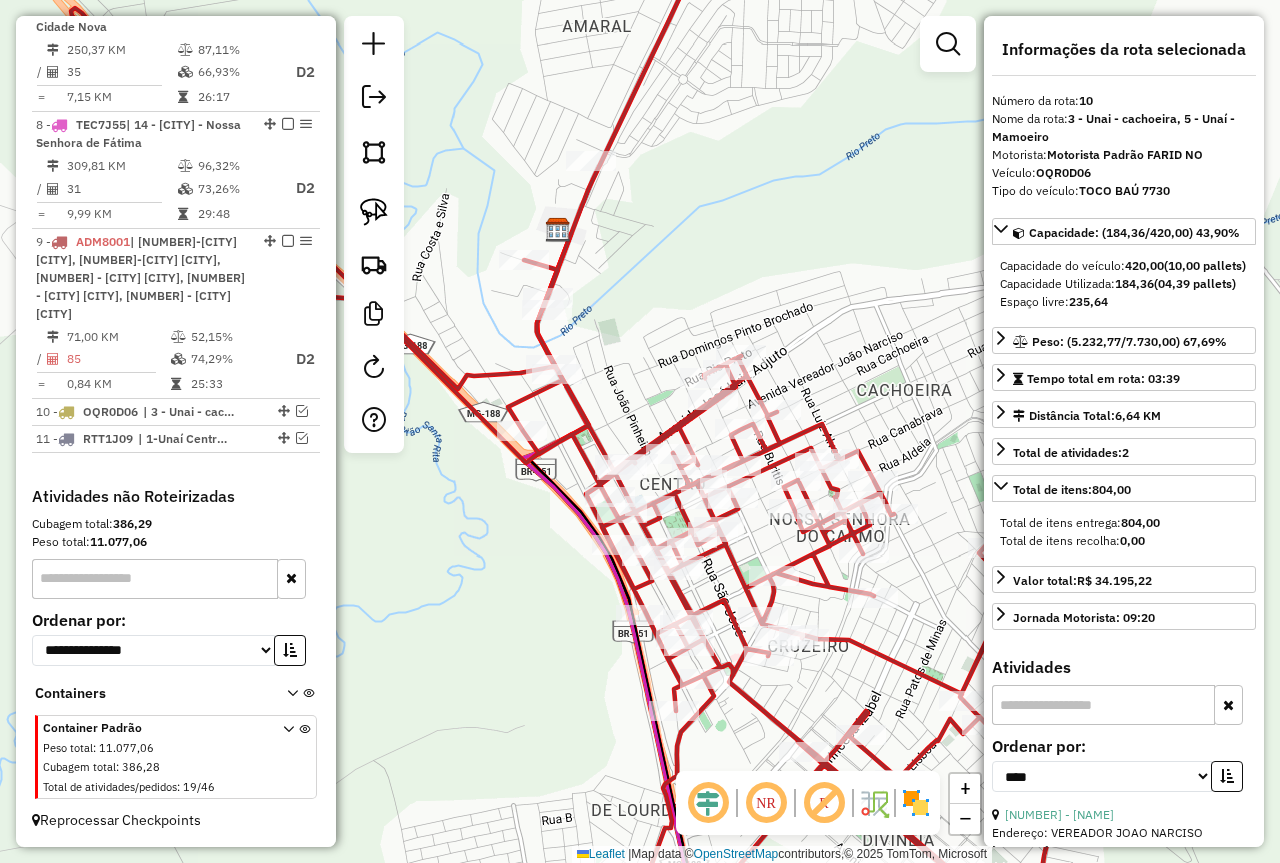drag, startPoint x: 853, startPoint y: 318, endPoint x: 848, endPoint y: 305, distance: 13.928389 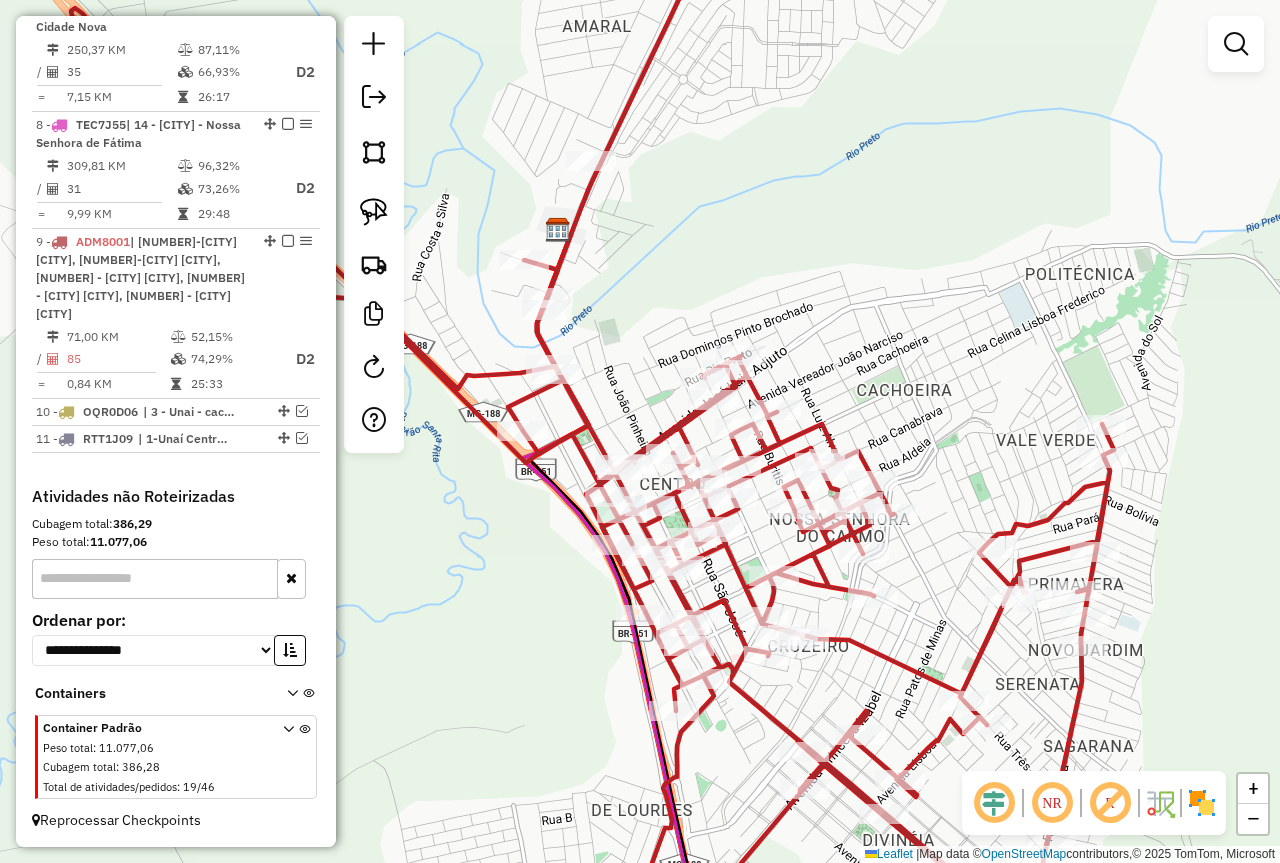 drag, startPoint x: 854, startPoint y: 353, endPoint x: 830, endPoint y: 253, distance: 102.83968 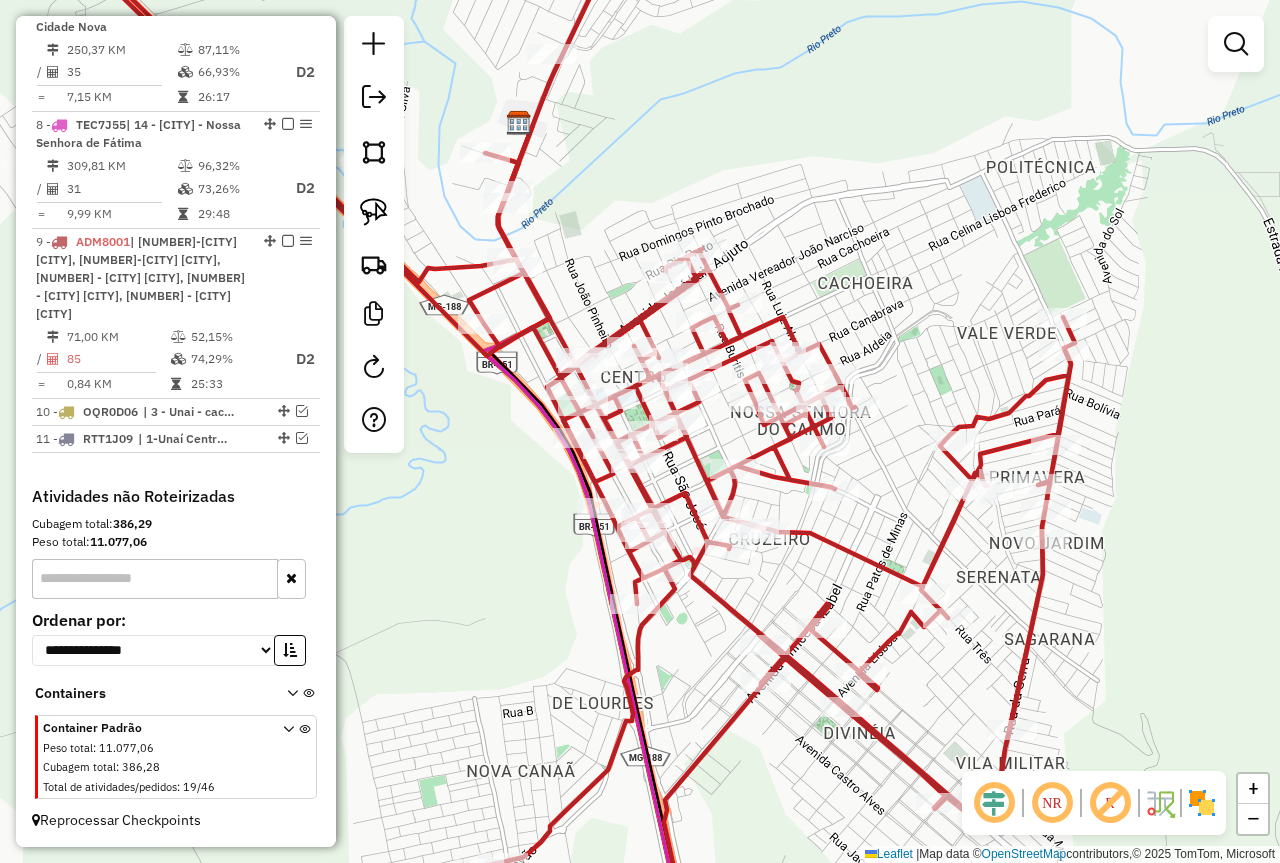drag, startPoint x: 855, startPoint y: 285, endPoint x: 886, endPoint y: 223, distance: 69.31811 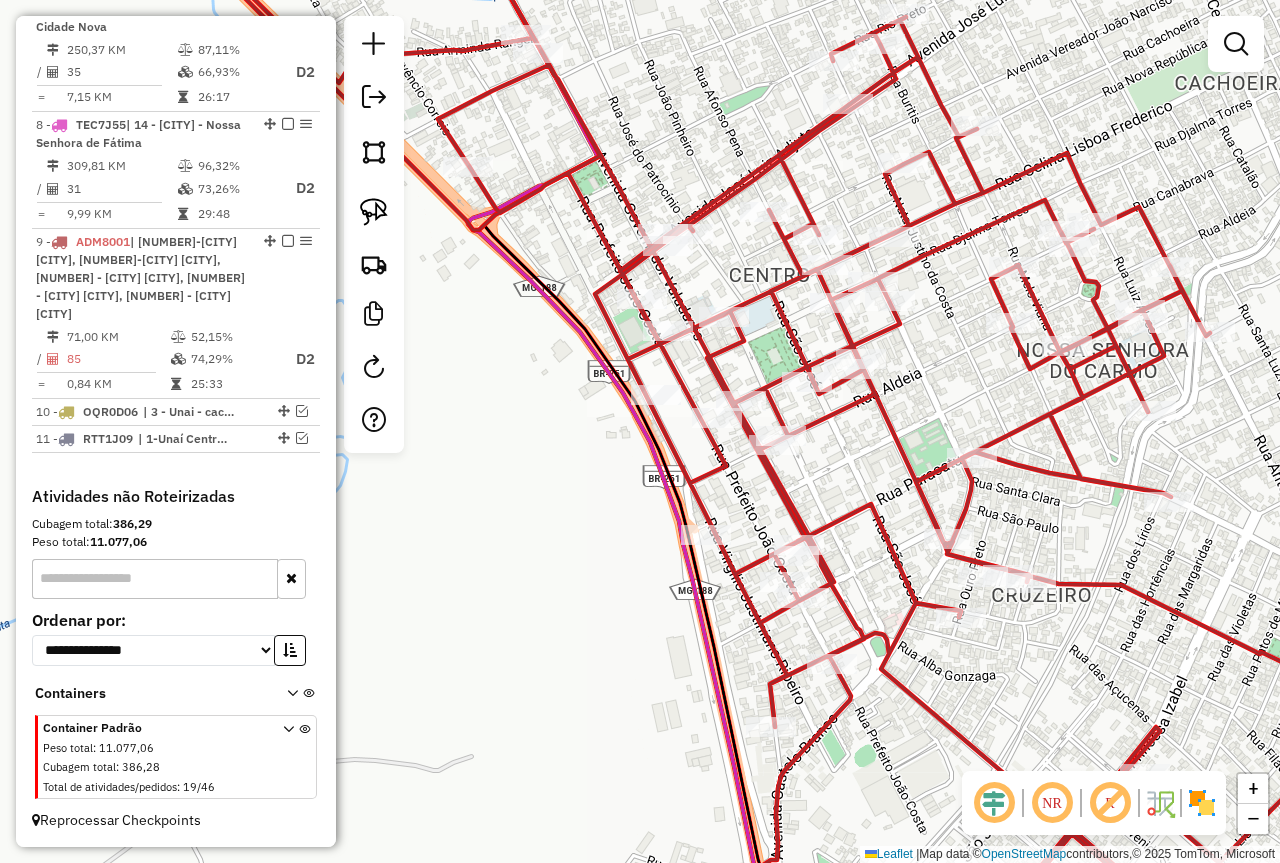 click 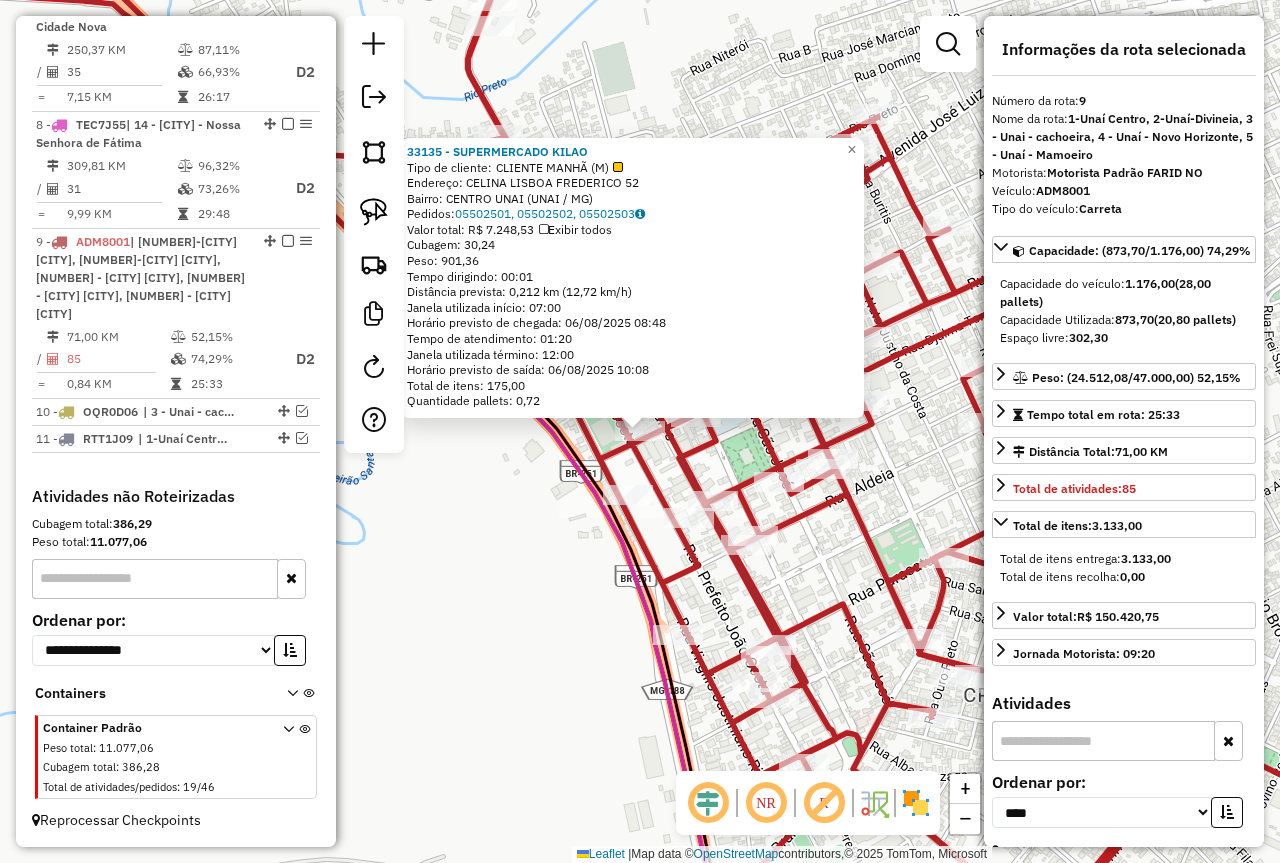 click on "[NUMBER] - SUPERMERCADO KILAO  Tipo de cliente:   CLIENTE MANHÃ (M)   Endereço:  CELINA LISBOA FREDERICO [NUMBER]   Bairro: CENTRO UNAI ([CITY] / [STATE])   Pedidos:  05502501, 05502502, 05502503   Valor total: R$ 7.248,53   Exibir todos   Cubagem: 30,24  Peso: 901,36  Tempo dirigindo: 00:01   Distância prevista: 0,212 km (12,72 km/h)   Janela utilizada início: 07:00   Horário previsto de chegada: 06/08/2025 08:48   Tempo de atendimento: 01:20   Janela utilizada término: 12:00   Horário previsto de saída: 06/08/2025 10:08   Total de itens: 175,00   Quantidade pallets: 0,72  × Janela de atendimento Grade de atendimento Capacidade Transportadoras Veículos Cliente Pedidos  Rotas Selecione os dias de semana para filtrar as janelas de atendimento  Seg   Ter   Qua   Qui   Sex   Sáb   Dom  Informe o período da janela de atendimento: De: Até:  Filtrar exatamente a janela do cliente  Considerar janela de atendimento padrão  Selecione os dias de semana para filtrar as grades de atendimento  Seg   Ter   Qua   Qui   Sex  +" 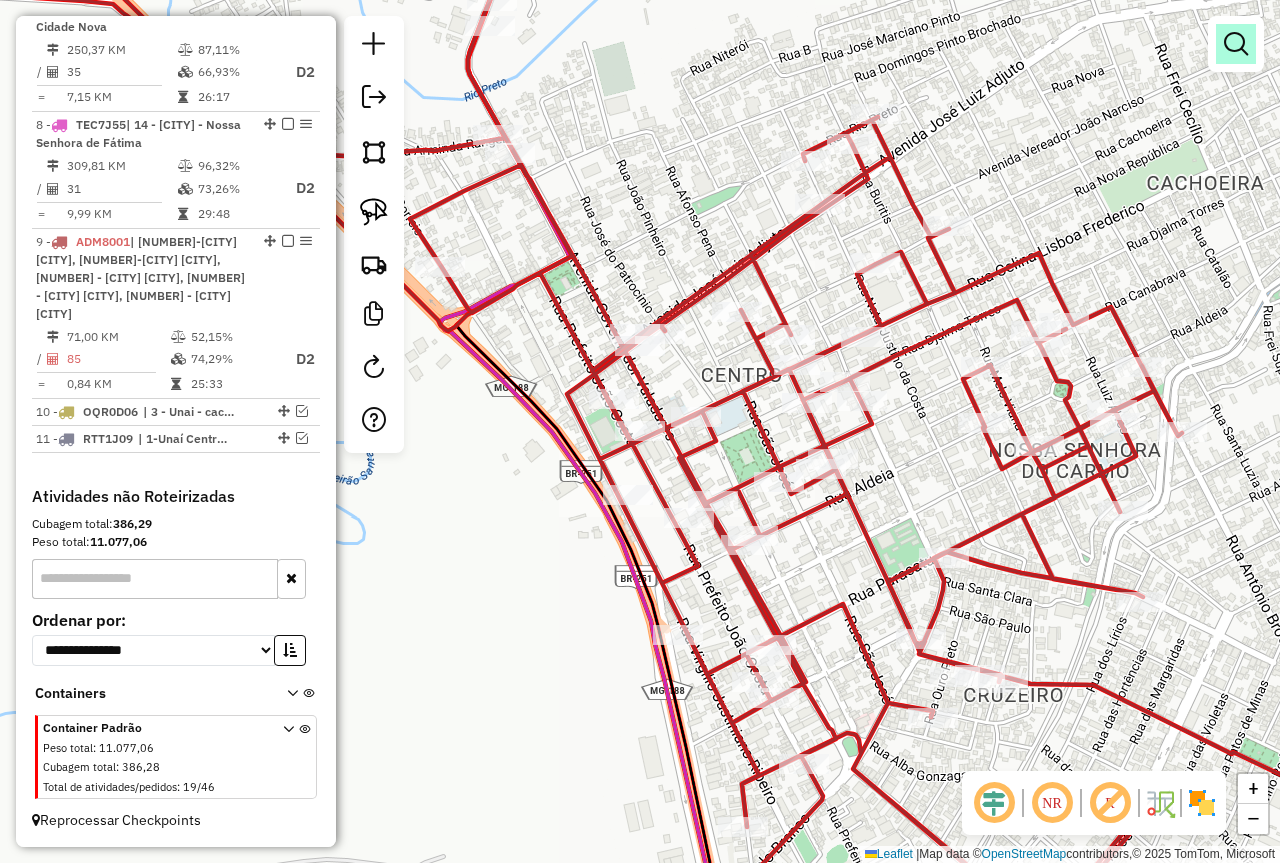 click at bounding box center (1236, 44) 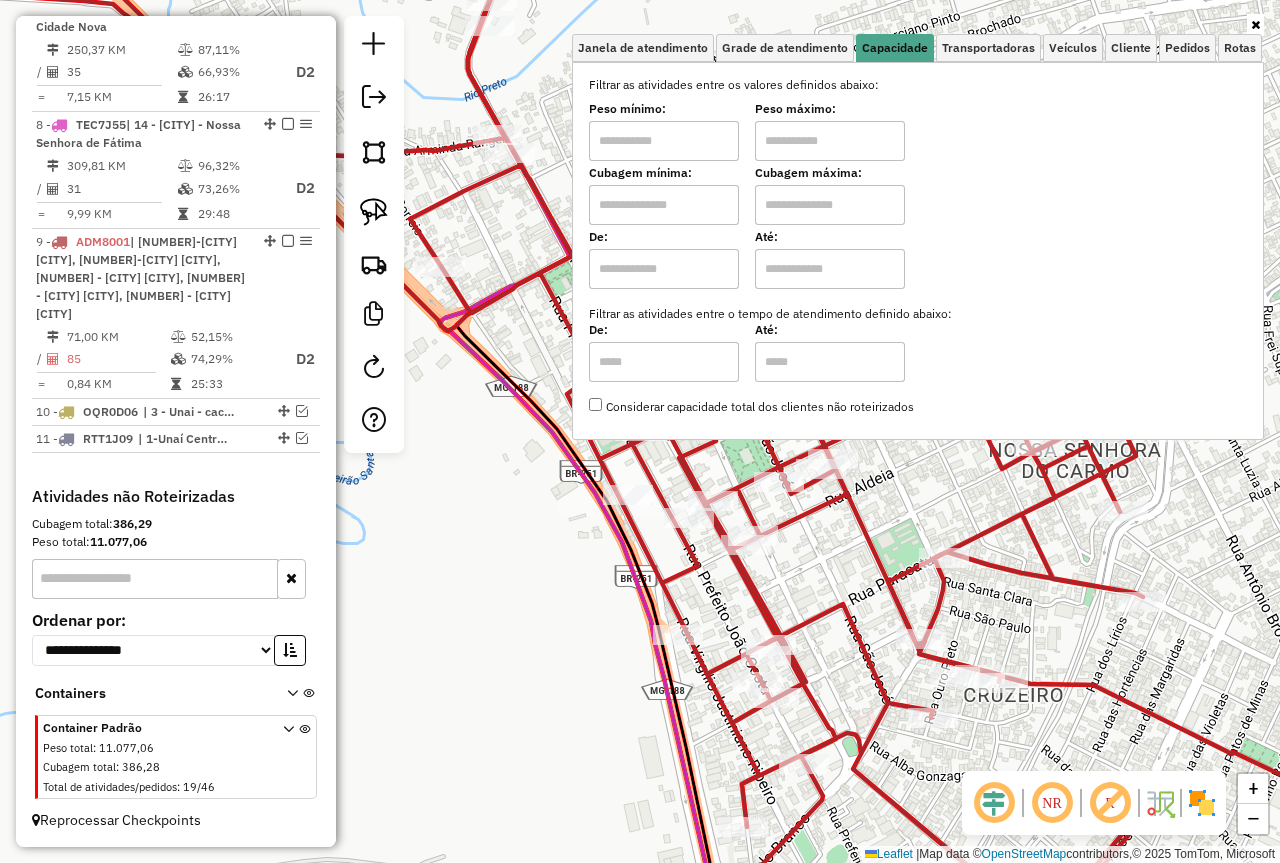 click on "Peso mínimo:" at bounding box center (664, 109) 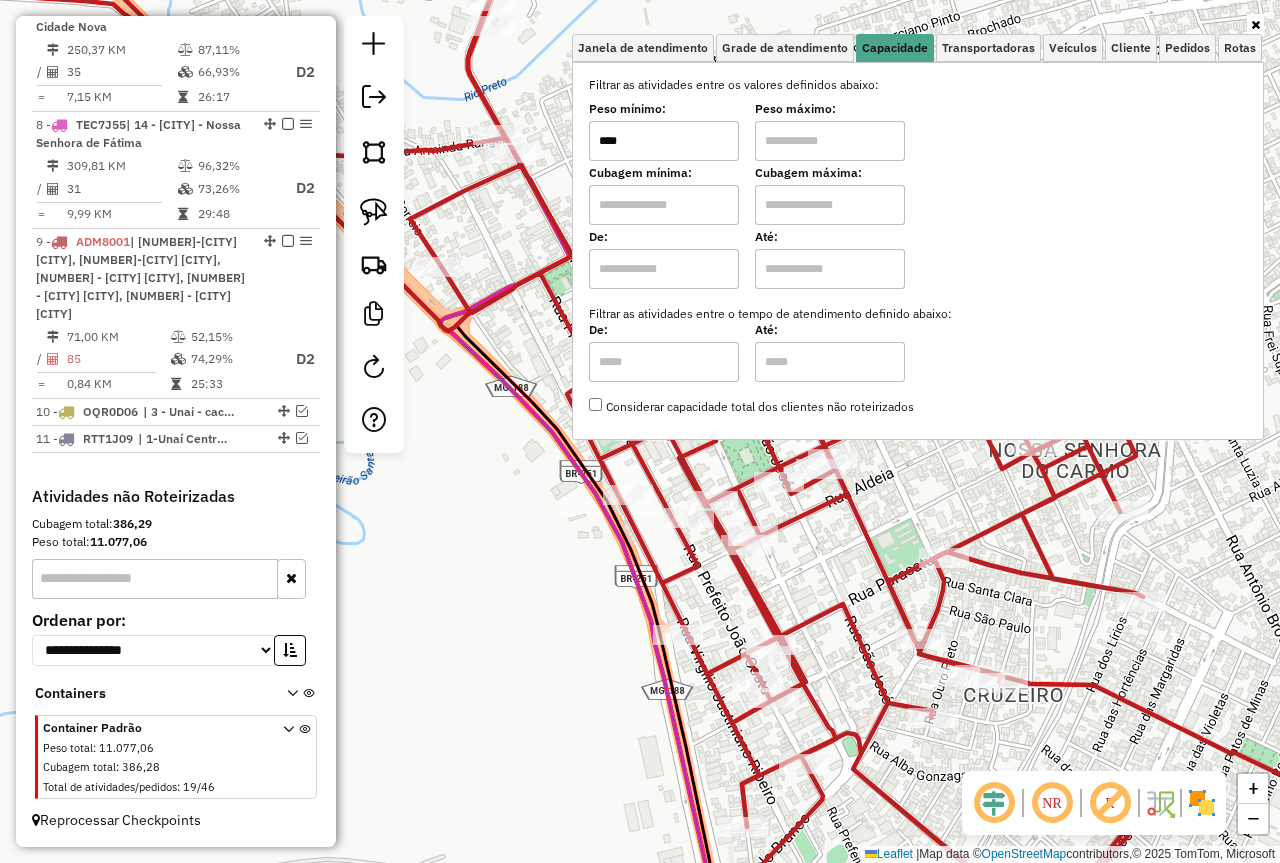 click at bounding box center (830, 141) 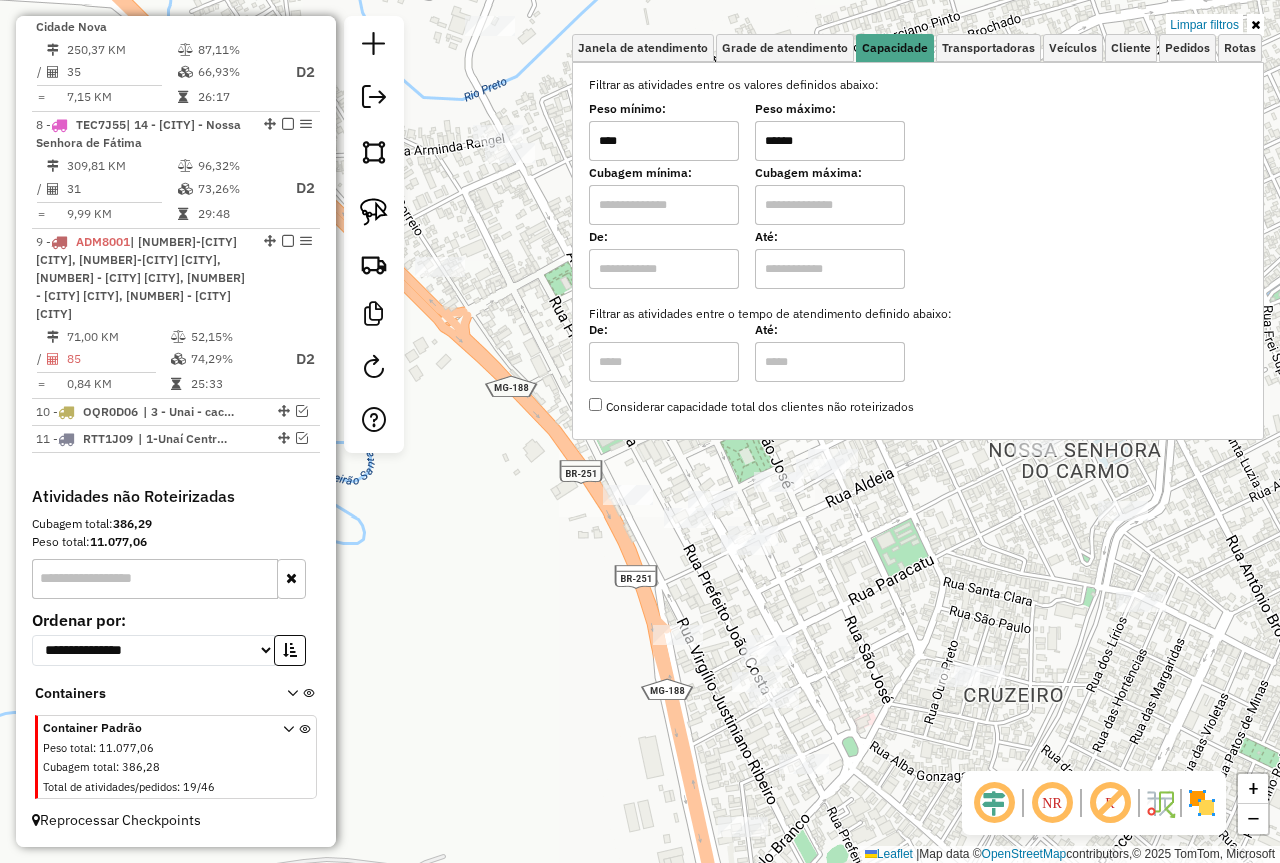 click on "Limpar filtros Janela de atendimento Grade de atendimento Capacidade Transportadoras Veículos Cliente Pedidos  Rotas Selecione os dias de semana para filtrar as janelas de atendimento  Seg   Ter   Qua   Qui   Sex   Sáb   Dom  Informe o período da janela de atendimento: De: Até:  Filtrar exatamente a janela do cliente  Considerar janela de atendimento padrão  Selecione os dias de semana para filtrar as grades de atendimento  Seg   Ter   Qua   Qui   Sex   Sáb   Dom   Considerar clientes sem dia de atendimento cadastrado  Clientes fora do dia de atendimento selecionado Filtrar as atividades entre os valores definidos abaixo:  Peso mínimo:  ****  Peso máximo:  ******  Cubagem mínima:   Cubagem máxima:   De:   Até:  Filtrar as atividades entre o tempo de atendimento definido abaixo:  De:   Até:   Considerar capacidade total dos clientes não roteirizados Transportadora: Selecione um ou mais itens Tipo de veículo: Selecione um ou mais itens Veículo: Selecione um ou mais itens Motorista: Nome: Rótulo:" 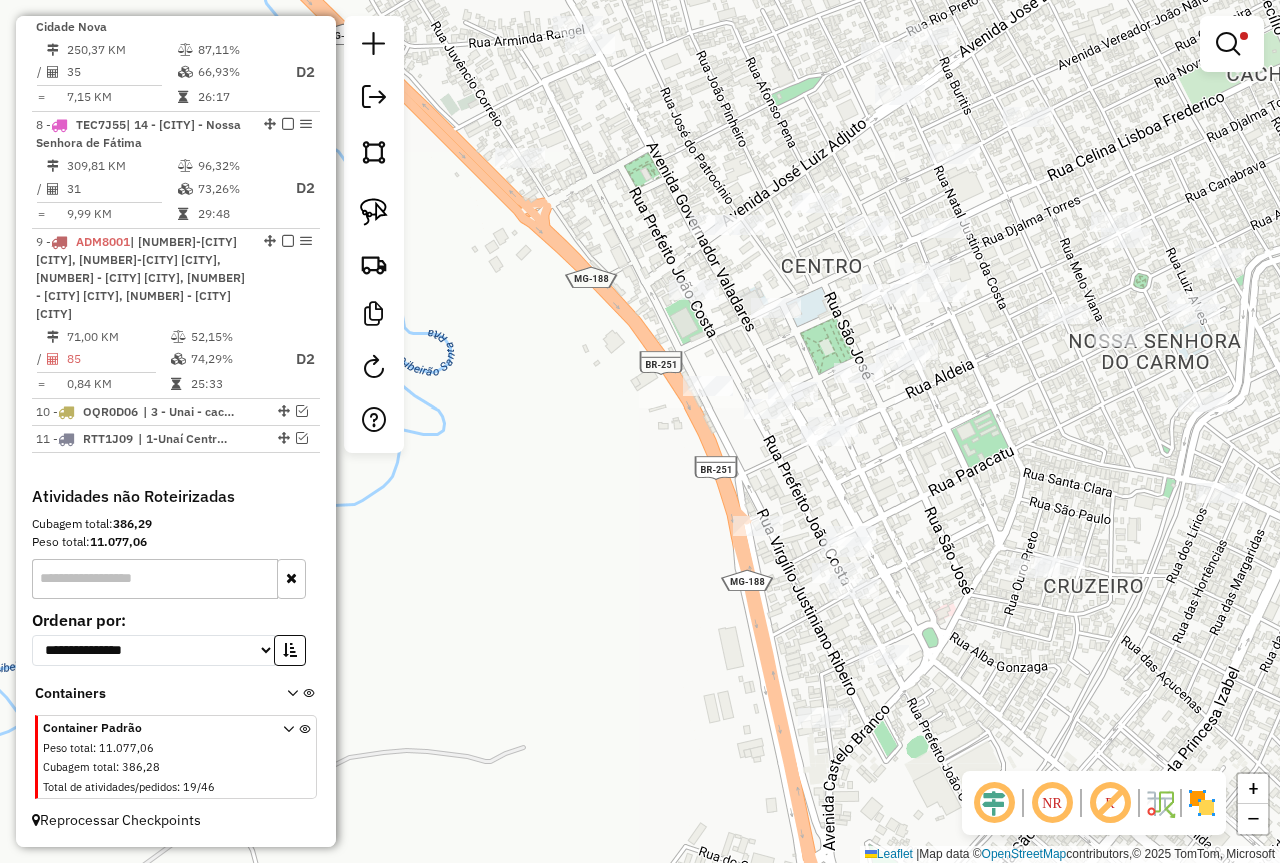 drag, startPoint x: 887, startPoint y: 541, endPoint x: 955, endPoint y: 432, distance: 128.47179 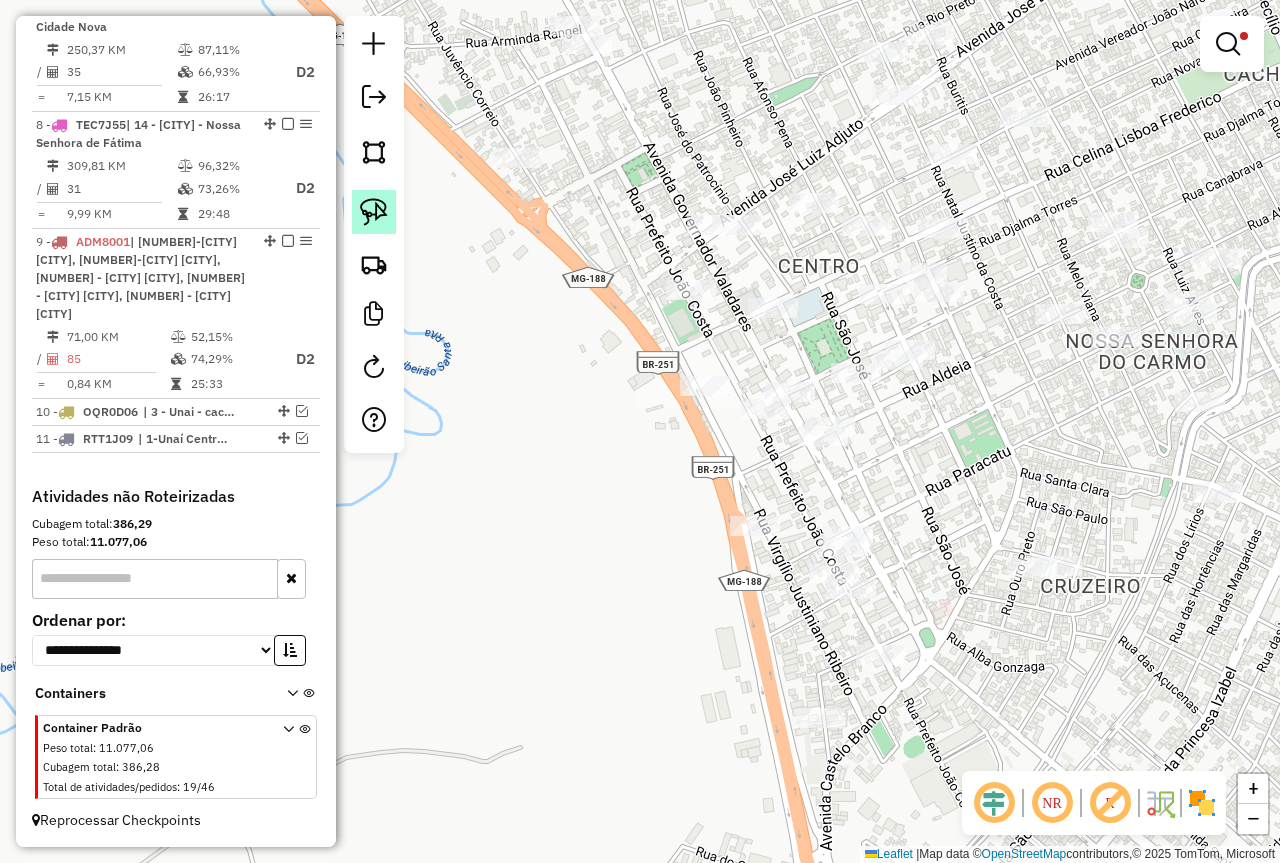 click 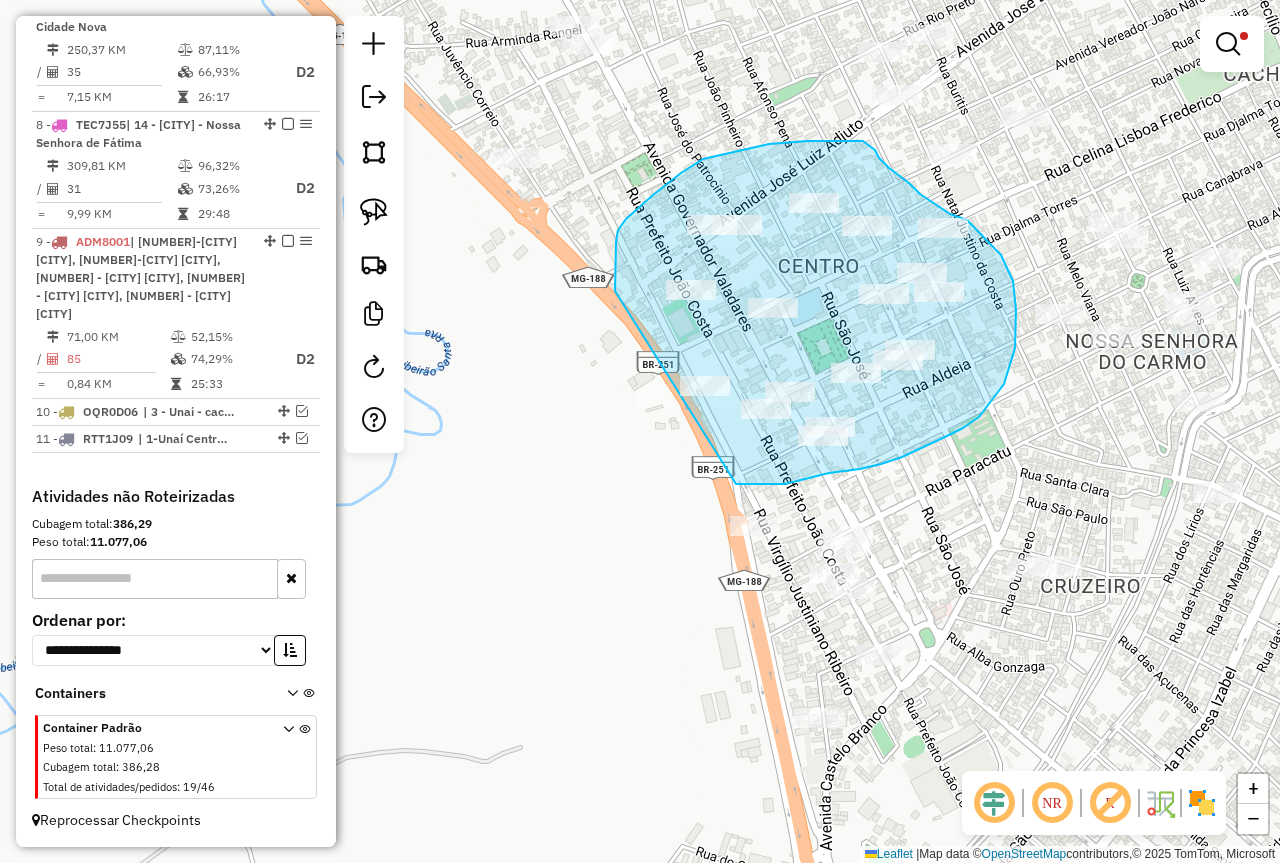 drag, startPoint x: 615, startPoint y: 291, endPoint x: 715, endPoint y: 482, distance: 215.59453 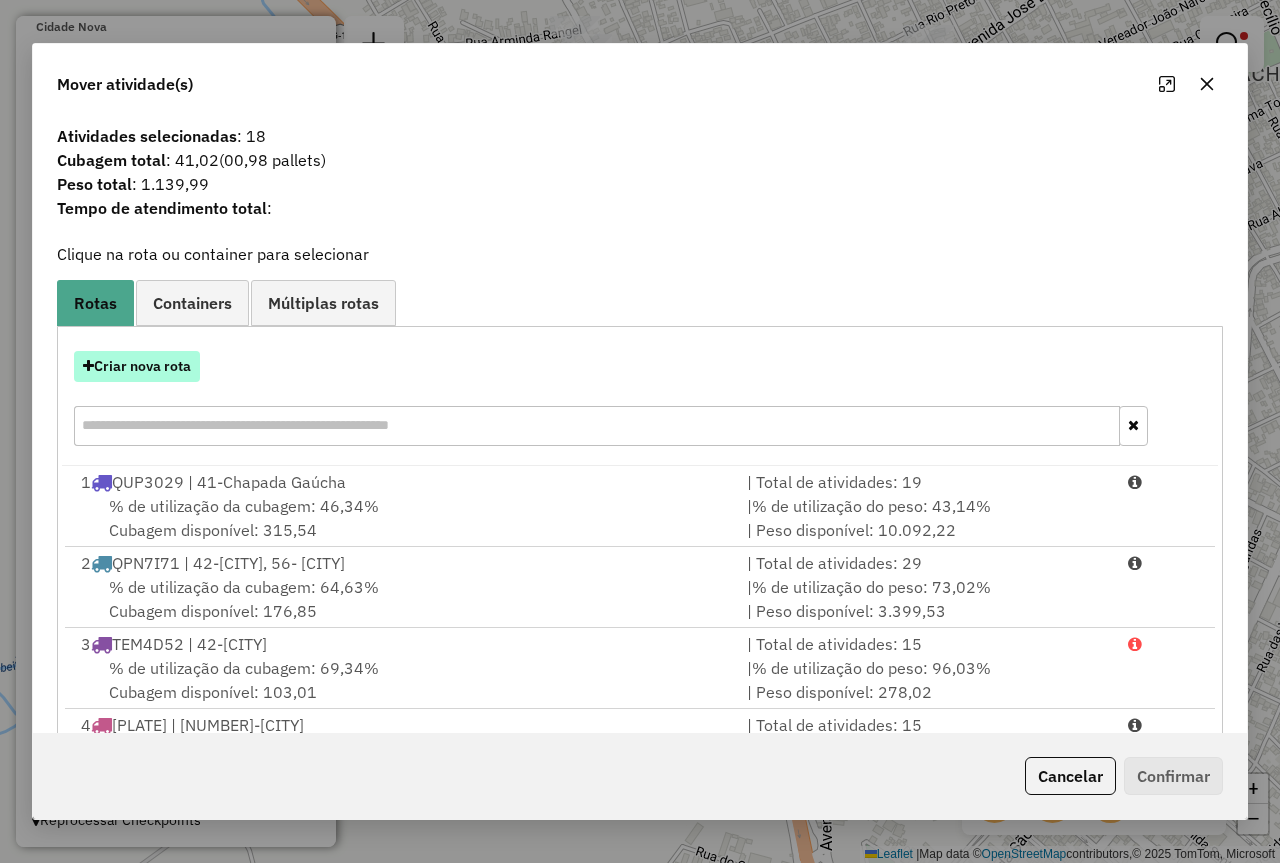 click on "Criar nova rota" at bounding box center [137, 366] 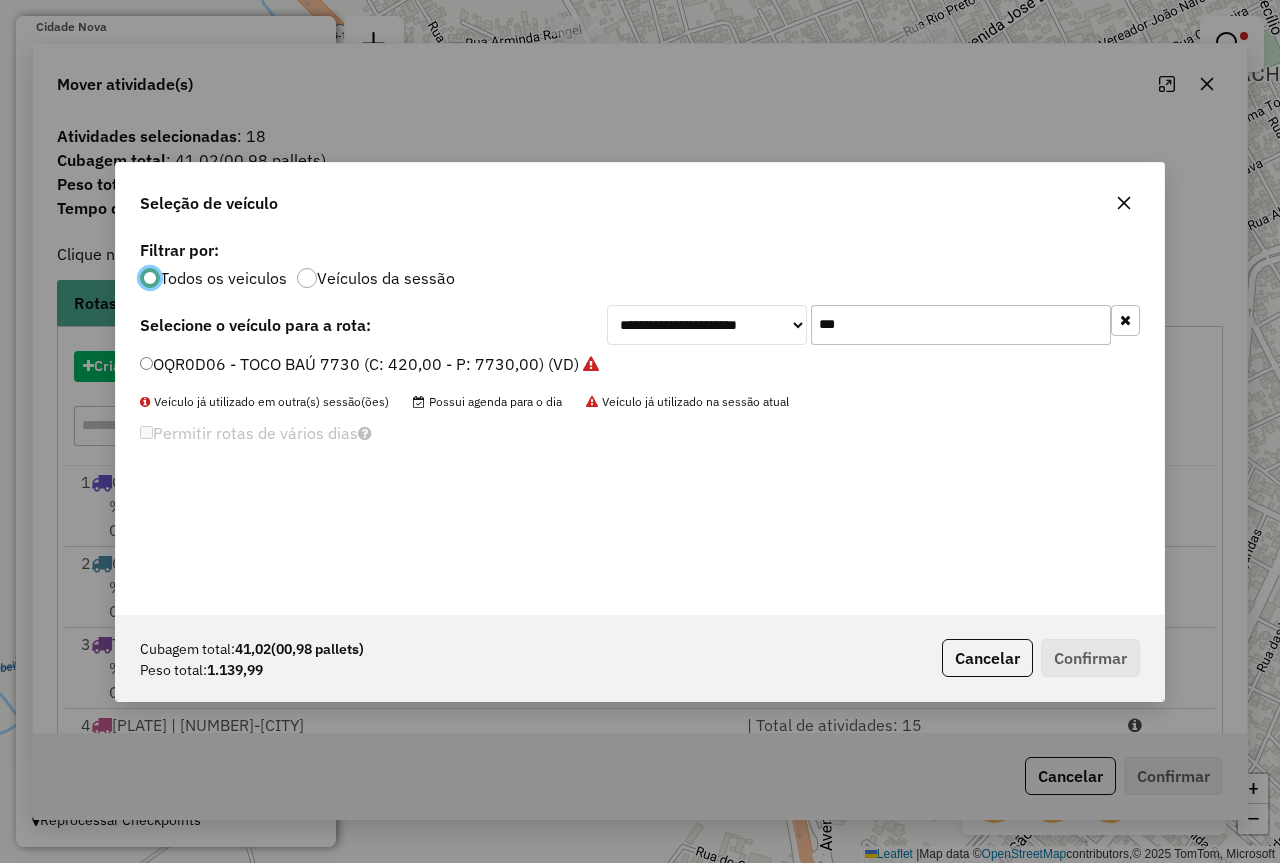 scroll, scrollTop: 11, scrollLeft: 6, axis: both 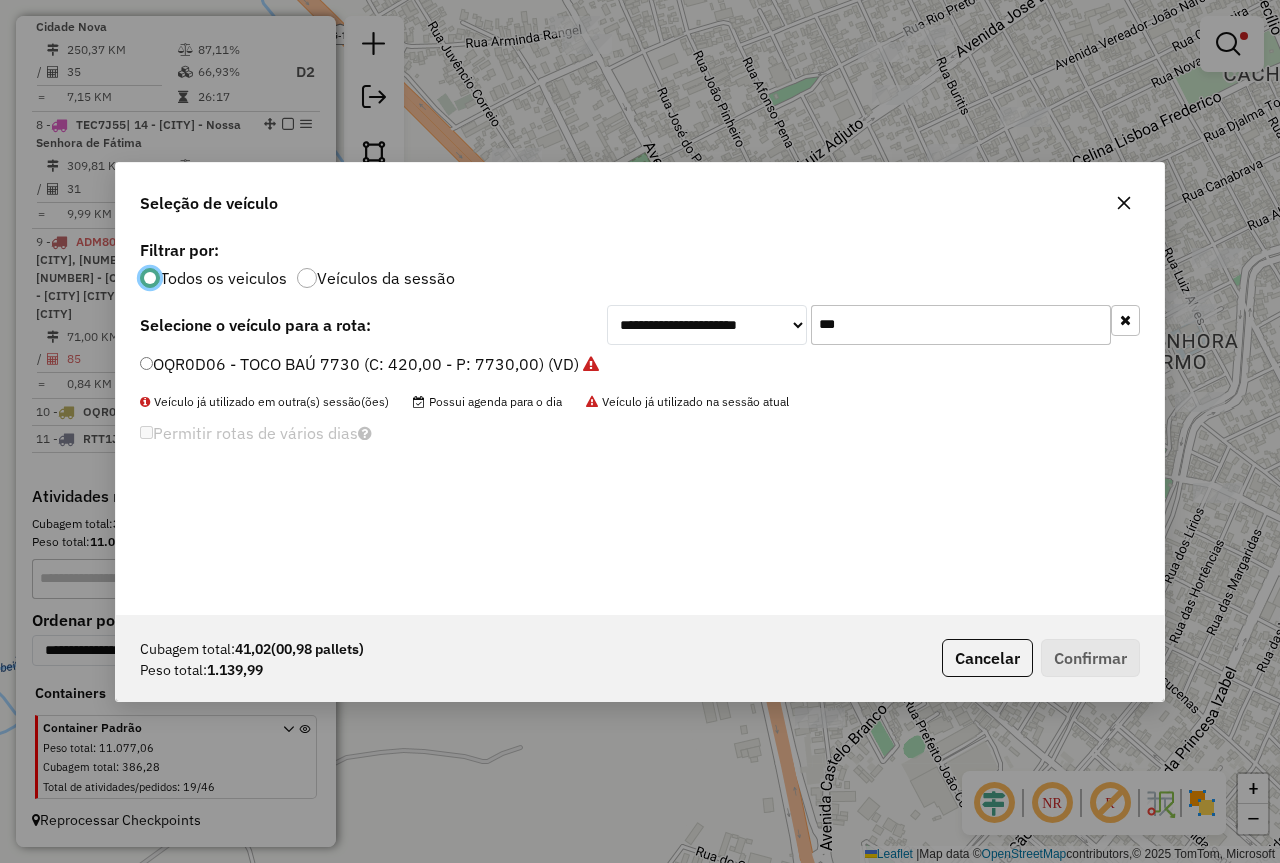 click on "***" 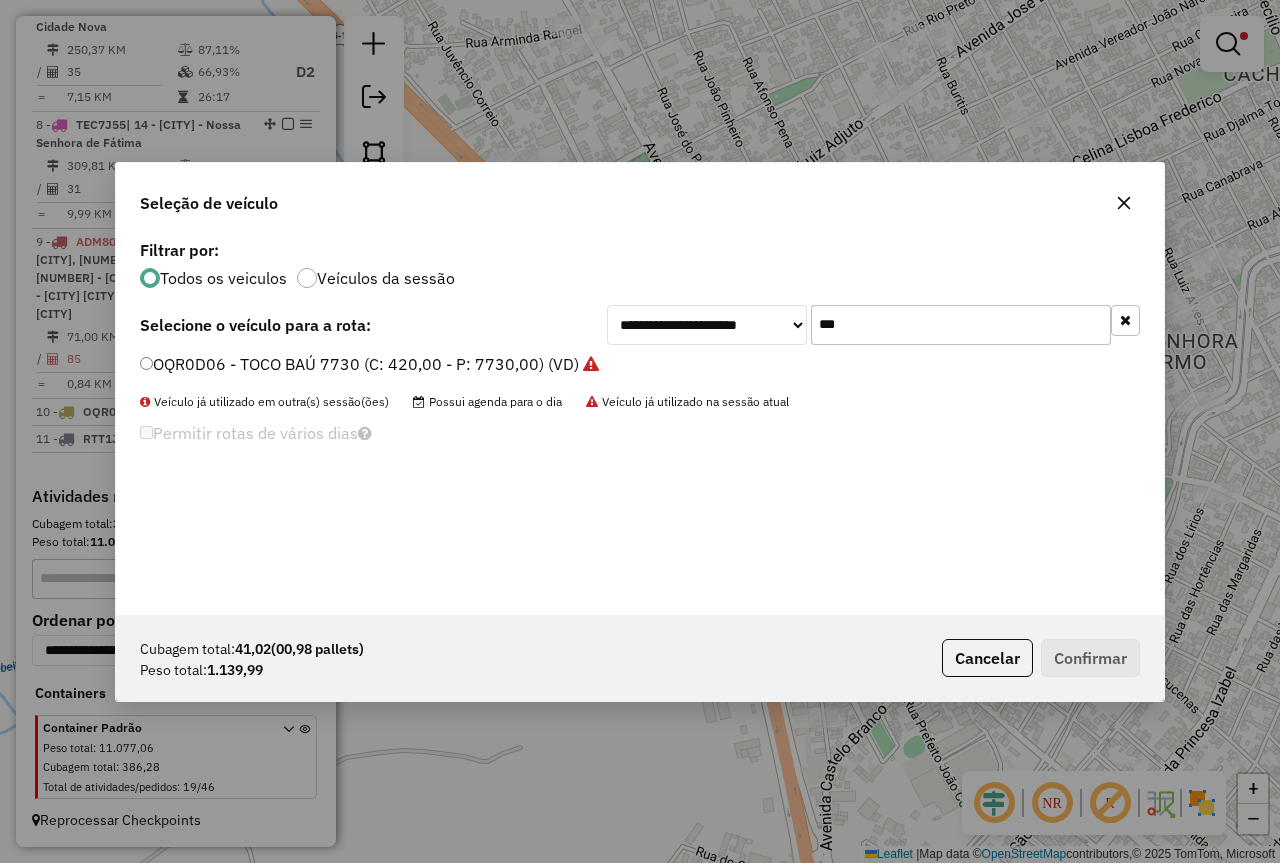 click on "***" 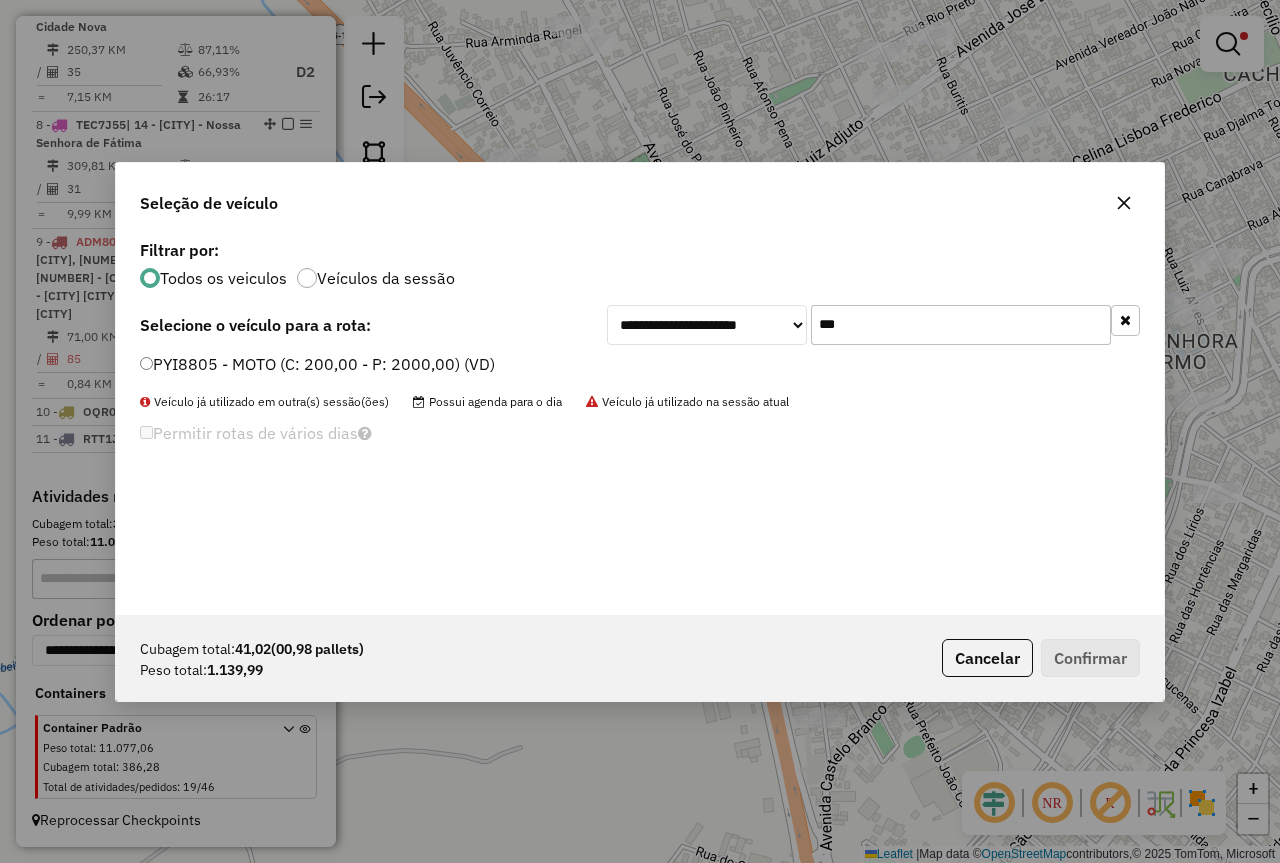 type on "***" 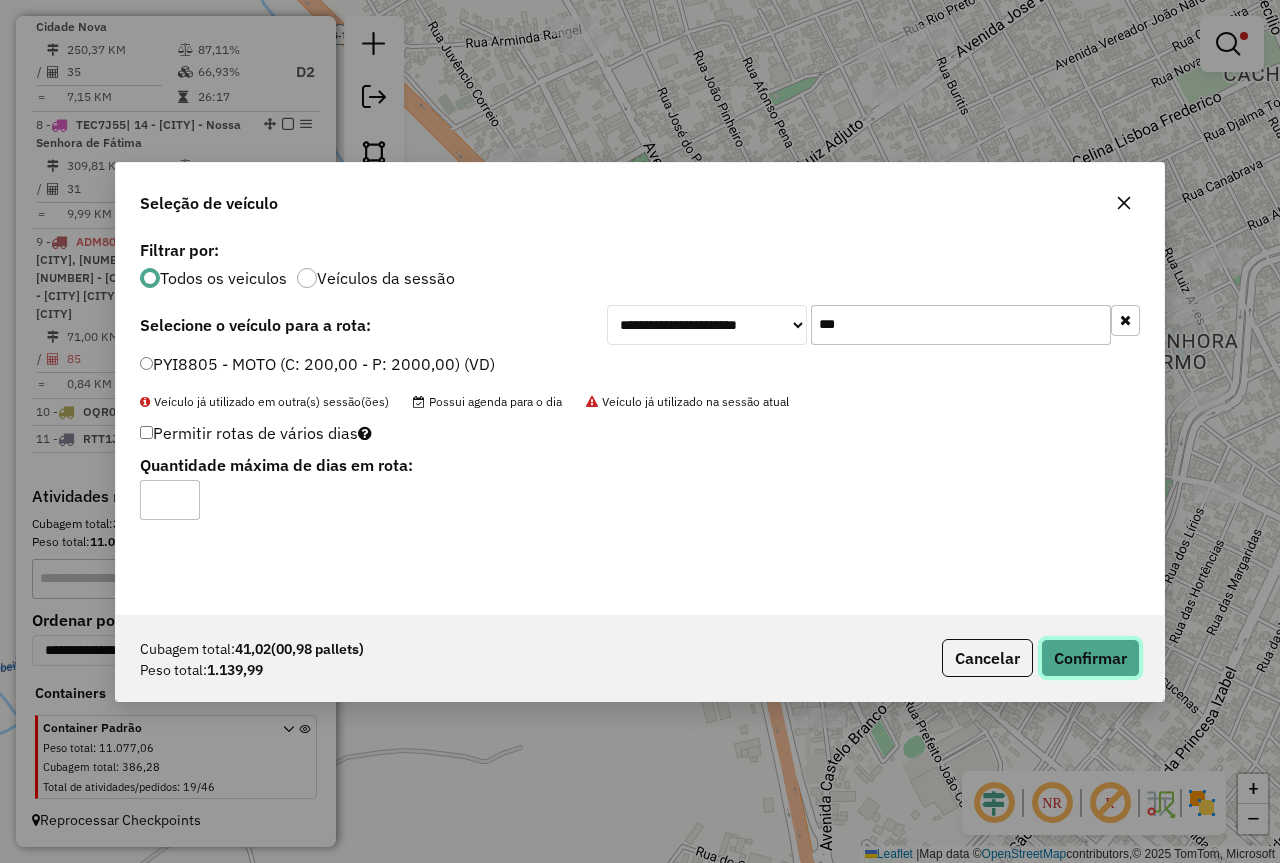 click on "Confirmar" 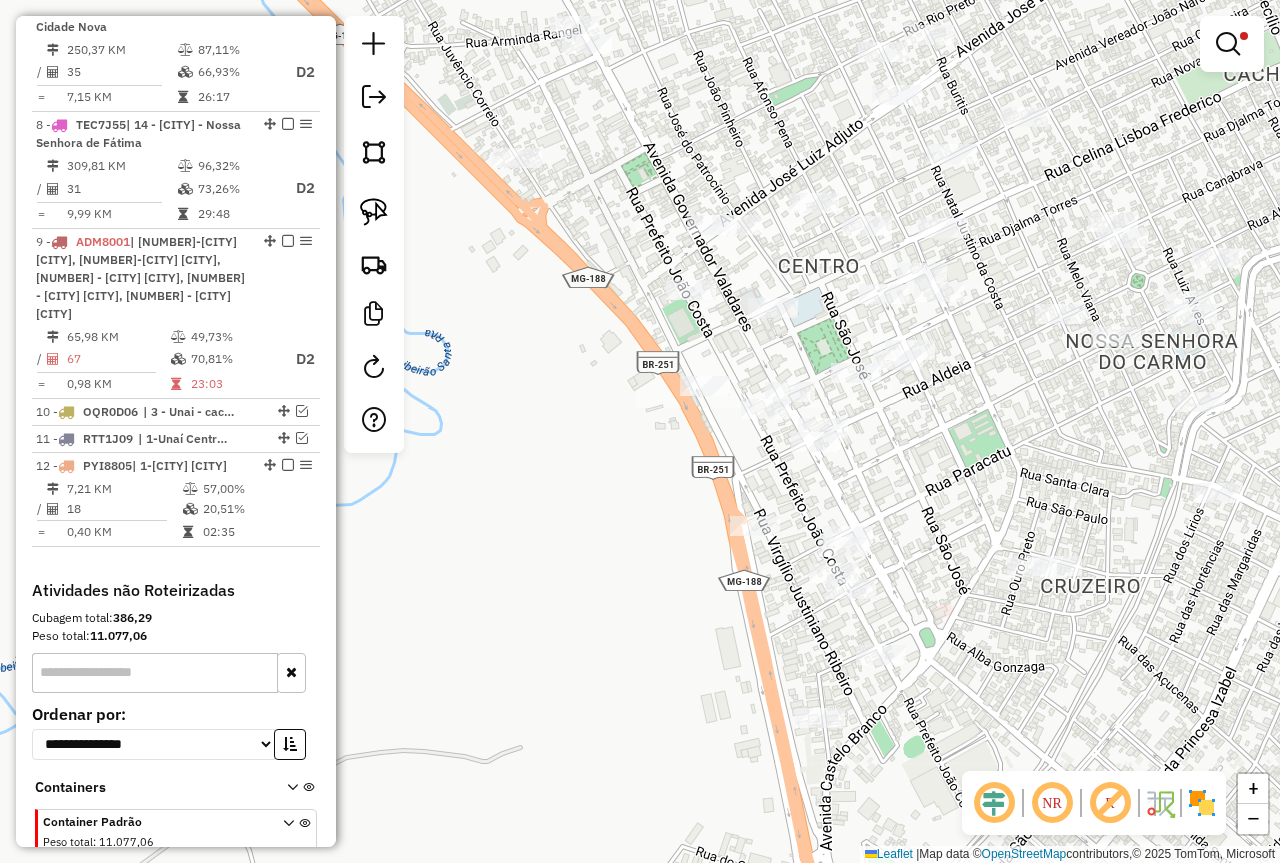 scroll, scrollTop: 1691, scrollLeft: 0, axis: vertical 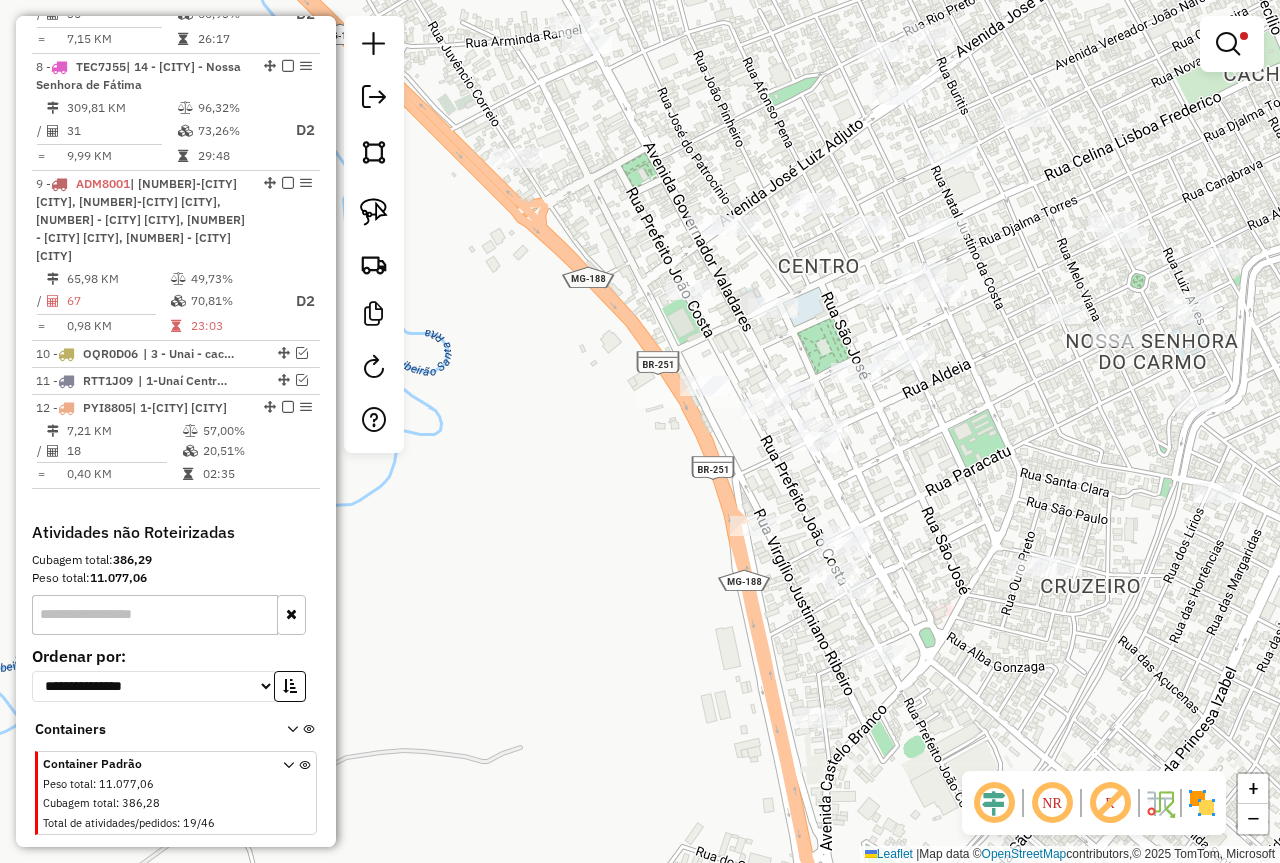 click on "Limpar filtros Janela de atendimento Grade de atendimento Capacidade Transportadoras Veículos Cliente Pedidos  Rotas Selecione os dias de semana para filtrar as janelas de atendimento  Seg   Ter   Qua   Qui   Sex   Sáb   Dom  Informe o período da janela de atendimento: De: Até:  Filtrar exatamente a janela do cliente  Considerar janela de atendimento padrão  Selecione os dias de semana para filtrar as grades de atendimento  Seg   Ter   Qua   Qui   Sex   Sáb   Dom   Considerar clientes sem dia de atendimento cadastrado  Clientes fora do dia de atendimento selecionado Filtrar as atividades entre os valores definidos abaixo:  Peso mínimo:  ****  Peso máximo:  ******  Cubagem mínima:   Cubagem máxima:   De:   Até:  Filtrar as atividades entre o tempo de atendimento definido abaixo:  De:   Até:   Considerar capacidade total dos clientes não roteirizados Transportadora: Selecione um ou mais itens Tipo de veículo: Selecione um ou mais itens Veículo: Selecione um ou mais itens Motorista: Nome: Rótulo:" 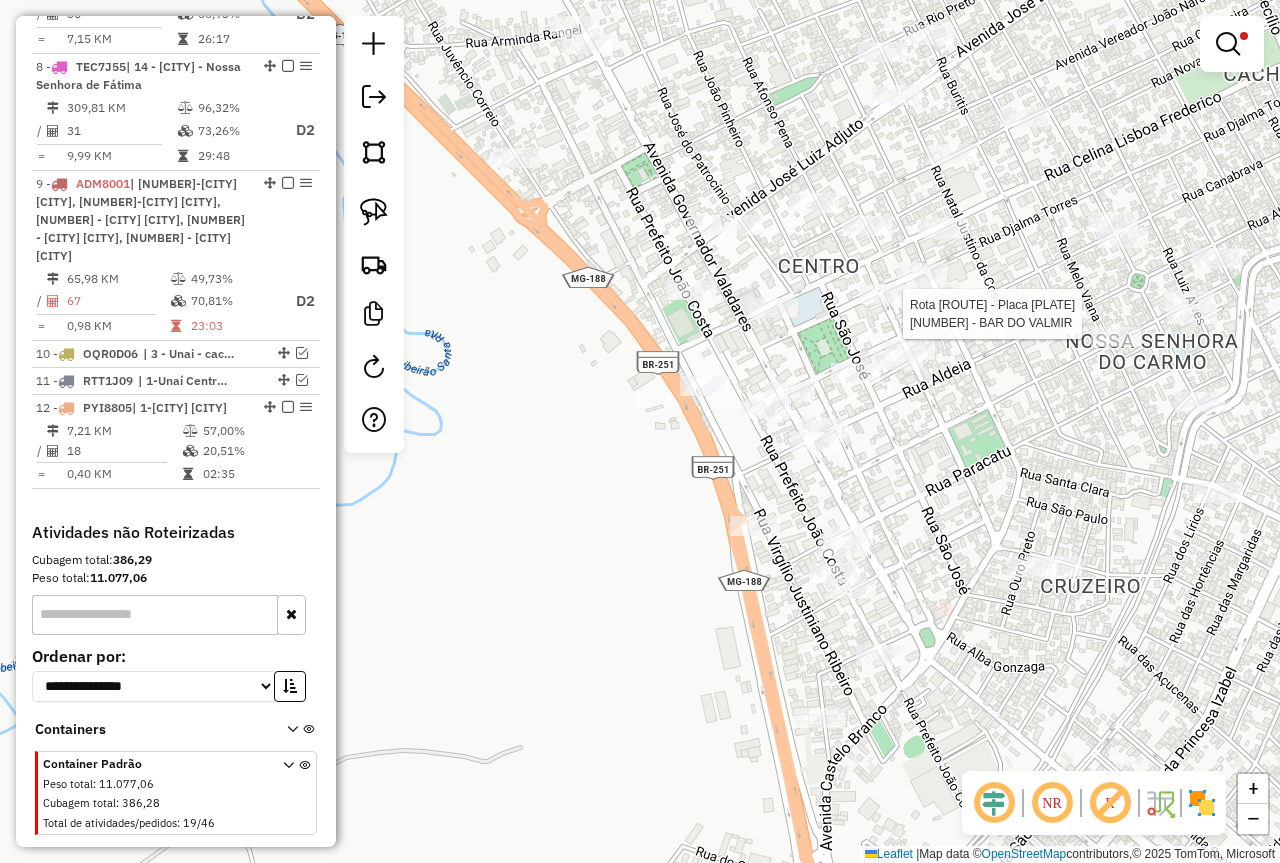 select on "*********" 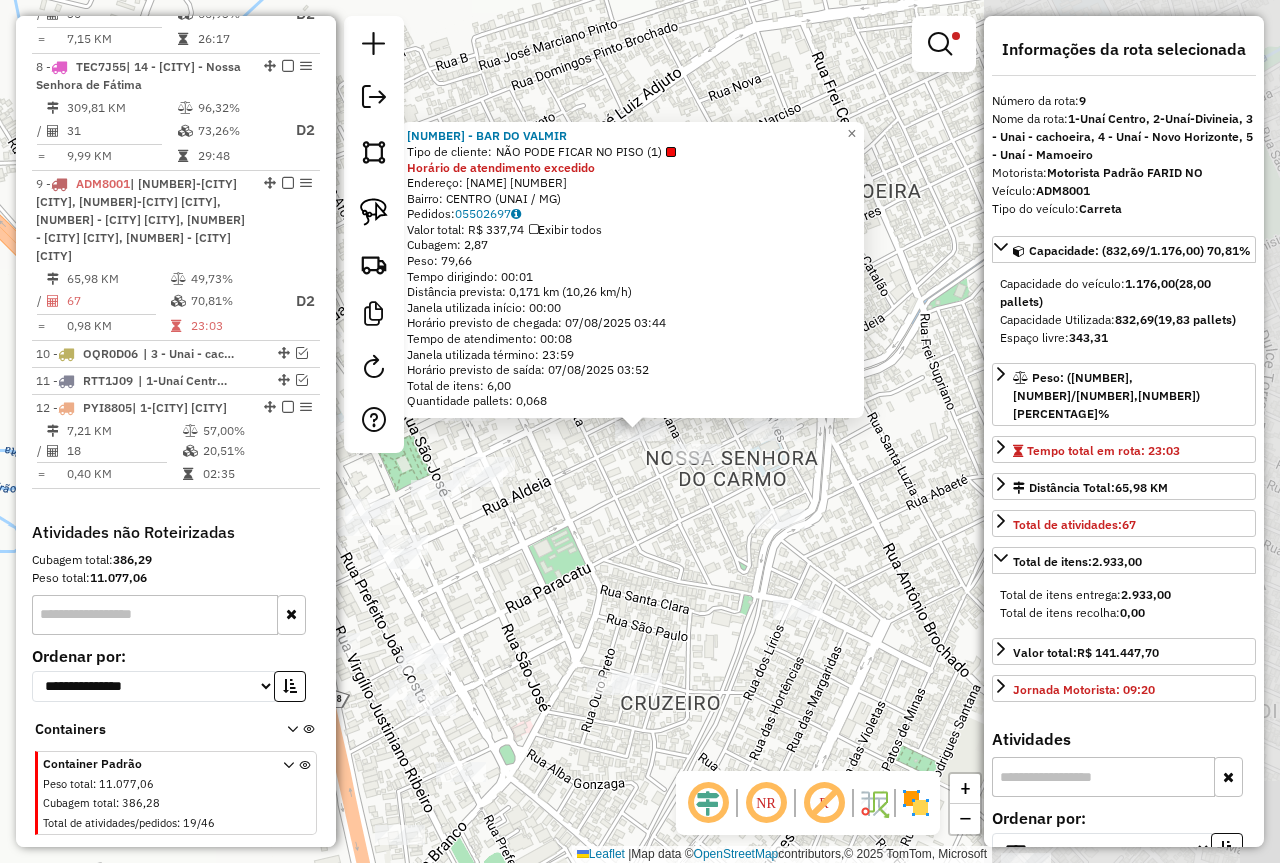 scroll, scrollTop: 1727, scrollLeft: 0, axis: vertical 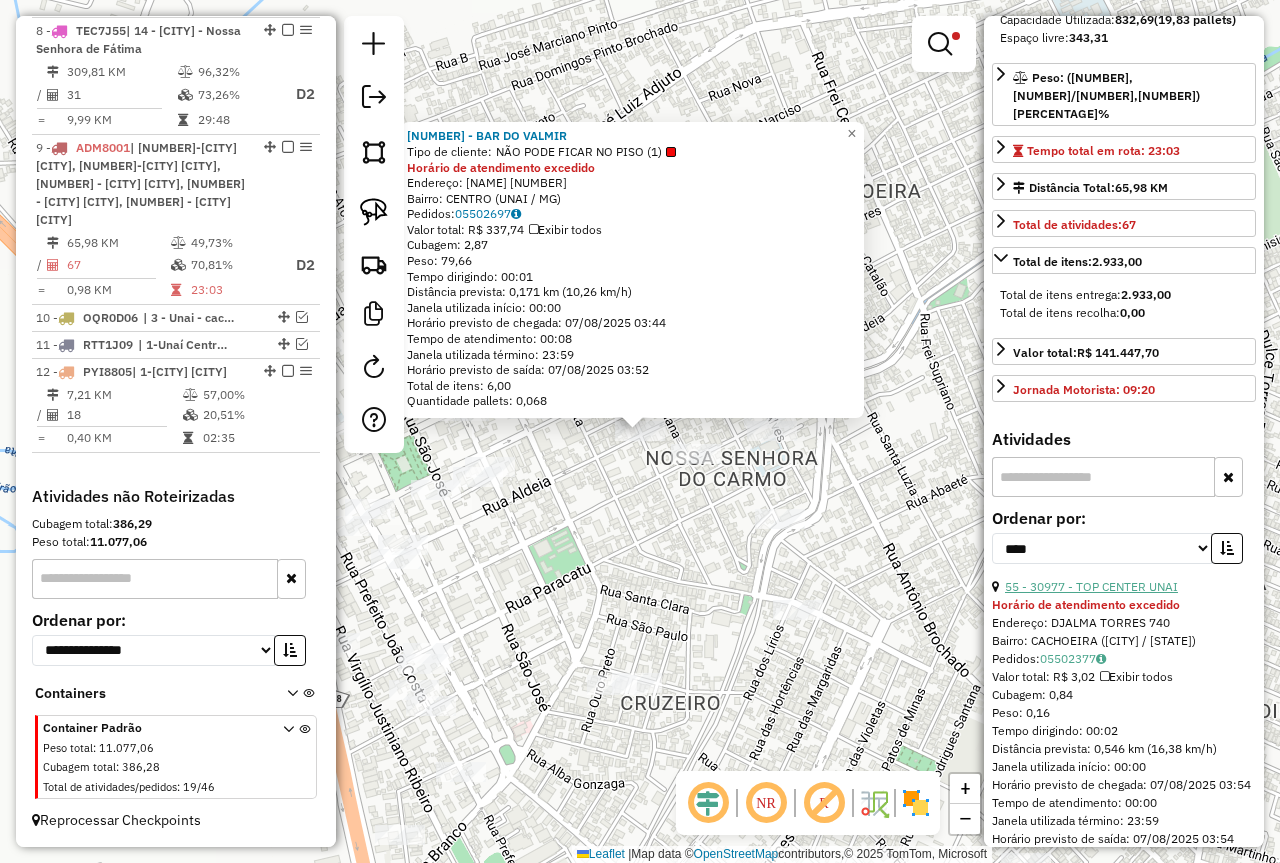 click on "55 - 30977 - TOP CENTER UNAI" at bounding box center (1091, 586) 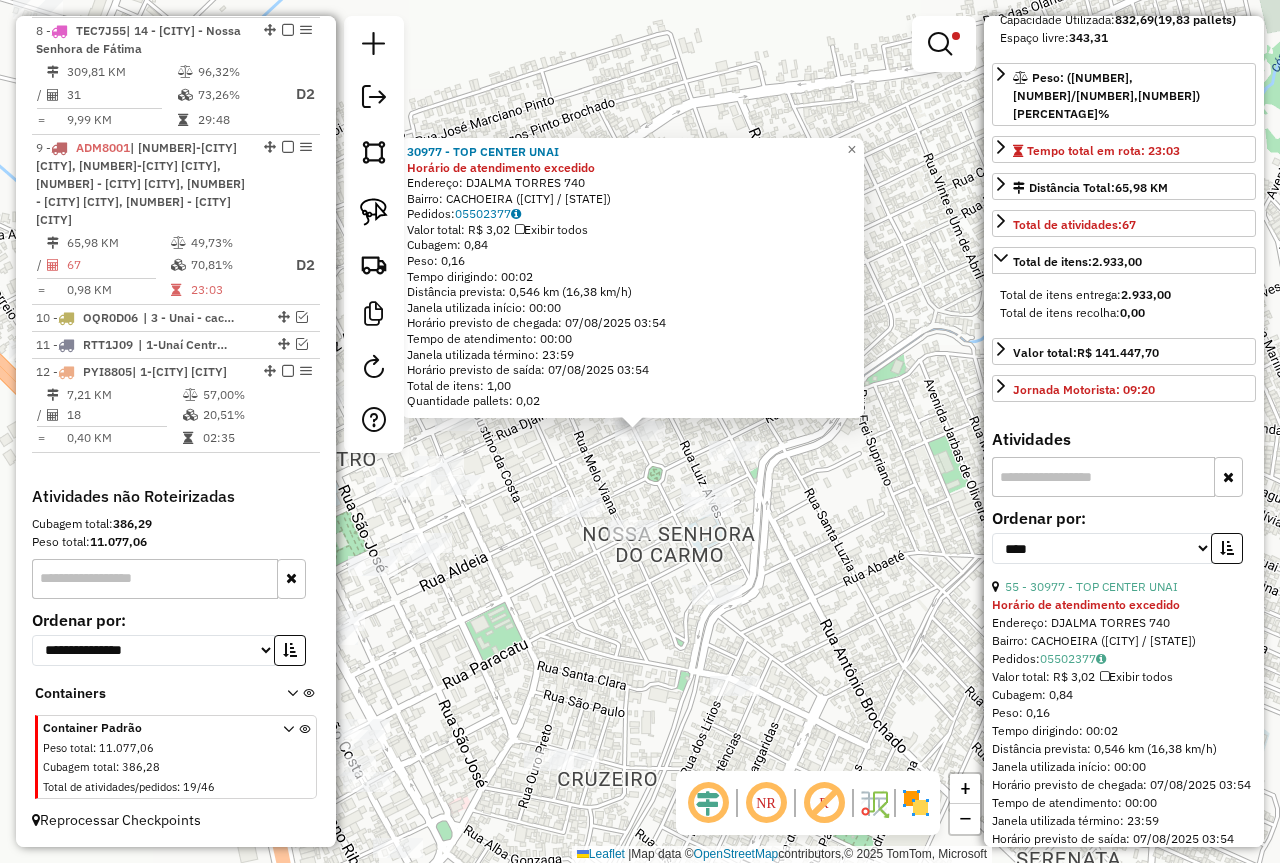 click on "30977 - TOP CENTER UNAI Horário de atendimento excedido Endereço: DJALMA TORRES [NUMBER] Bairro: CACHOEIRA (UNAI / MG) Pedidos: 05502377 Valor total: R$ 3,02 Exibir todos Cubagem: 0,84 Peso: 0,16 Tempo dirigindo: 00:02 Distância prevista: 0,546 km (16,38 km/h) Janela utilizada início: 00:00 Horário previsto de chegada: 07/08/2025 03:54 Tempo de atendimento: 00:00 Janela utilizada término: 23:59 Horário previsto de saída: 07/08/2025 03:54 Total de itens: 1,00 Quantidade pallets: 0,02 × Limpar filtros Janela de atendimento Grade de atendimento Capacidade Transportadoras Veículos Cliente Pedidos Rotas Selecione os dias de semana para filtrar as janelas de atendimento Seg Ter Qua Qui Sex Sáb Dom Informe o período da janela de atendimento: De: Até: Filtrar exatamente a janela do cliente Considerar janela de atendimento padrão Selecione os dias de semana para filtrar as grades de atendimento Seg Ter Qua Qui Sex Sáb Dom Peso mínimo: **** +" 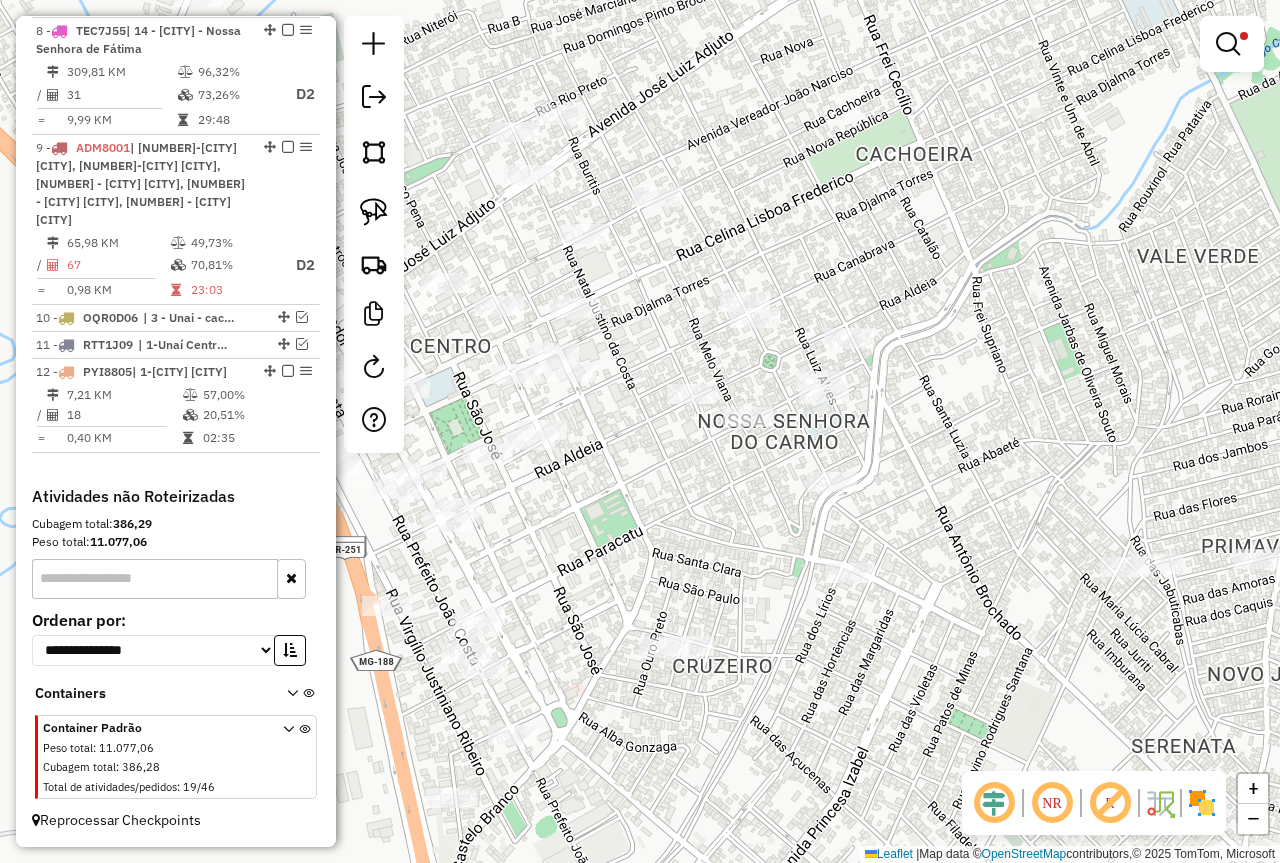 drag, startPoint x: 557, startPoint y: 607, endPoint x: 697, endPoint y: 478, distance: 190.3707 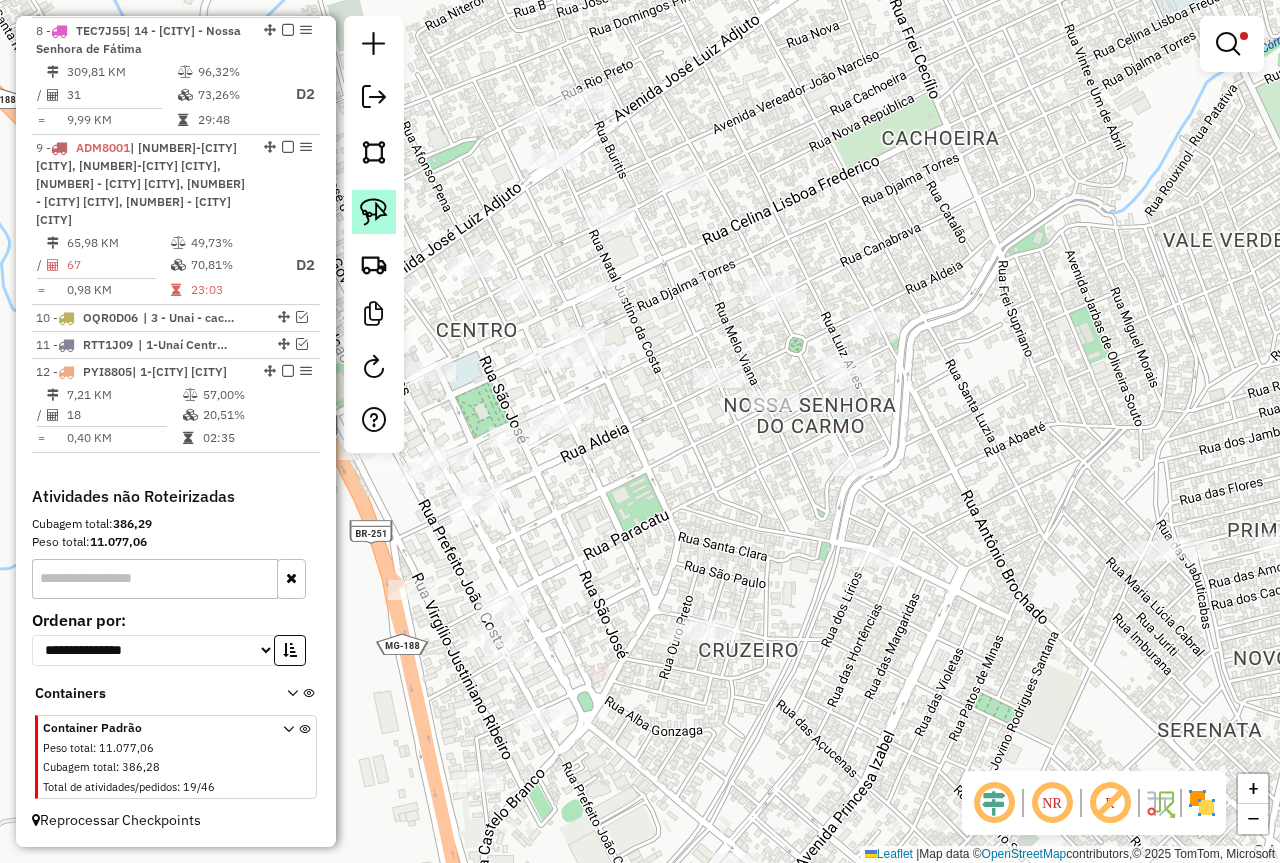 click 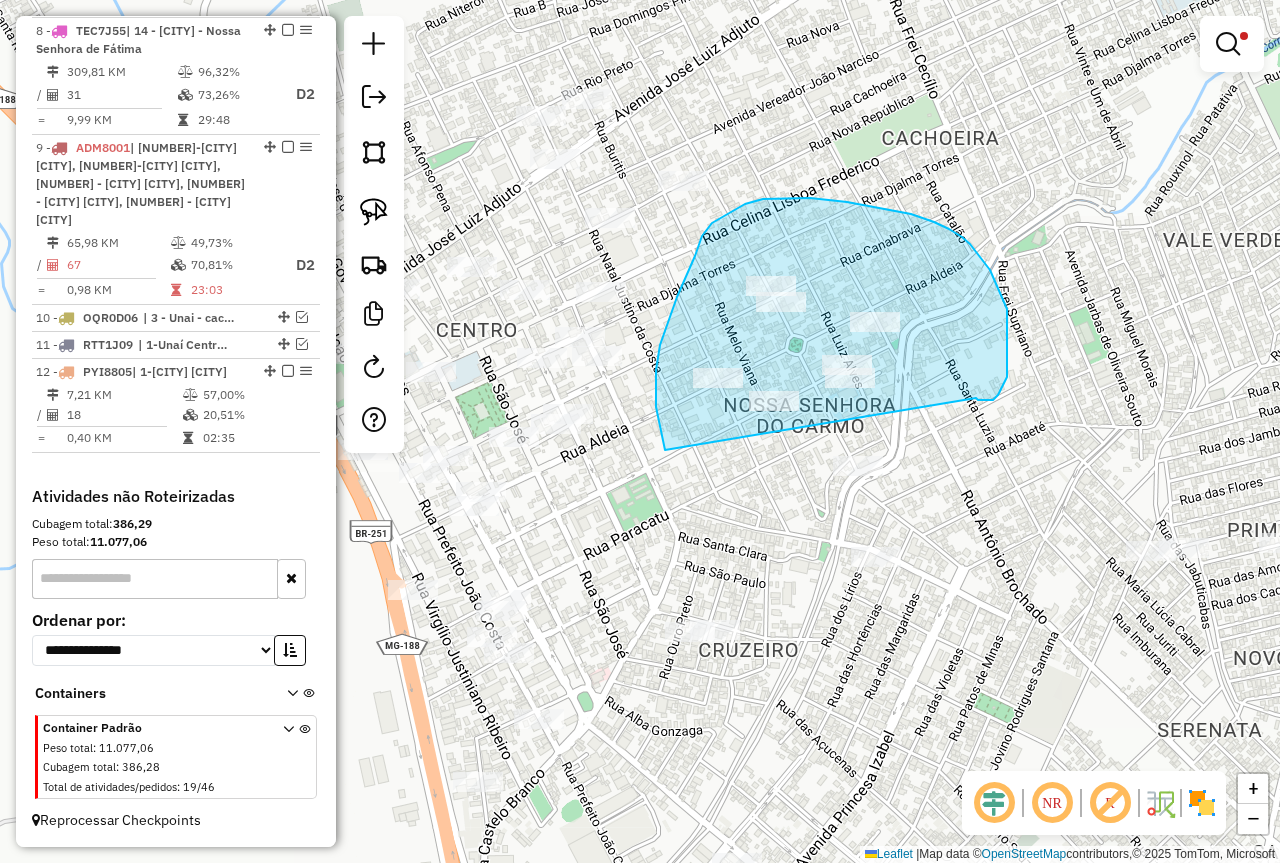 drag, startPoint x: 665, startPoint y: 450, endPoint x: 976, endPoint y: 398, distance: 315.3173 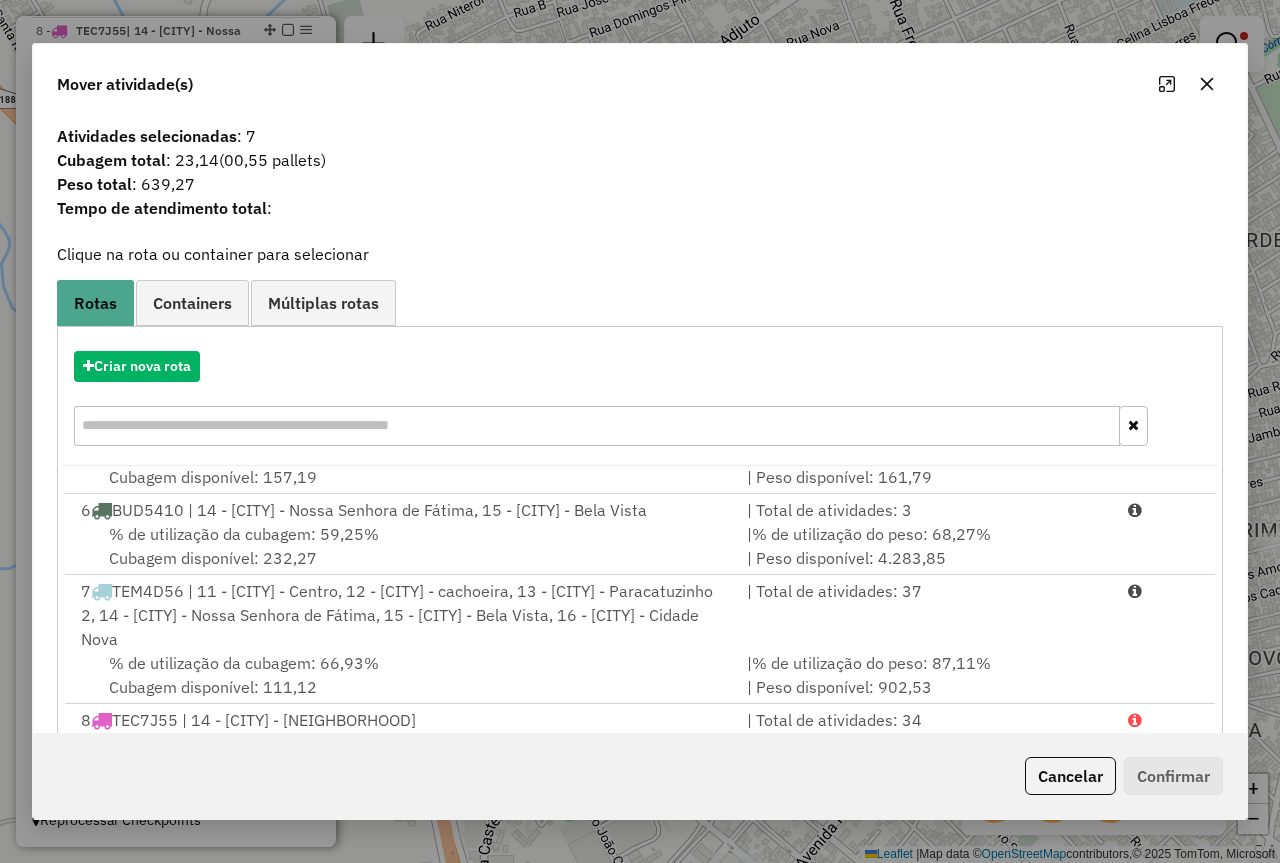 scroll, scrollTop: 425, scrollLeft: 0, axis: vertical 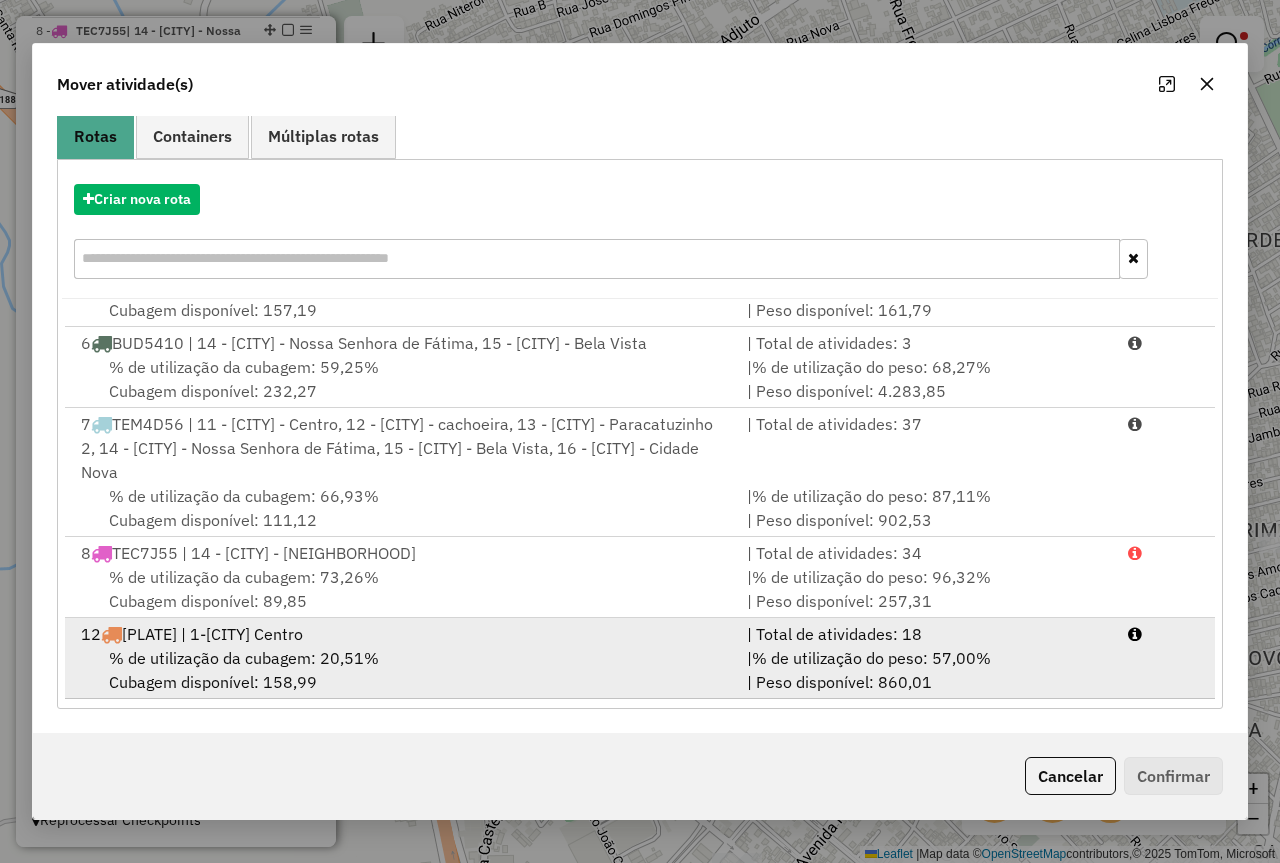click on "% de utilização da cubagem: 20,51%" at bounding box center [244, 658] 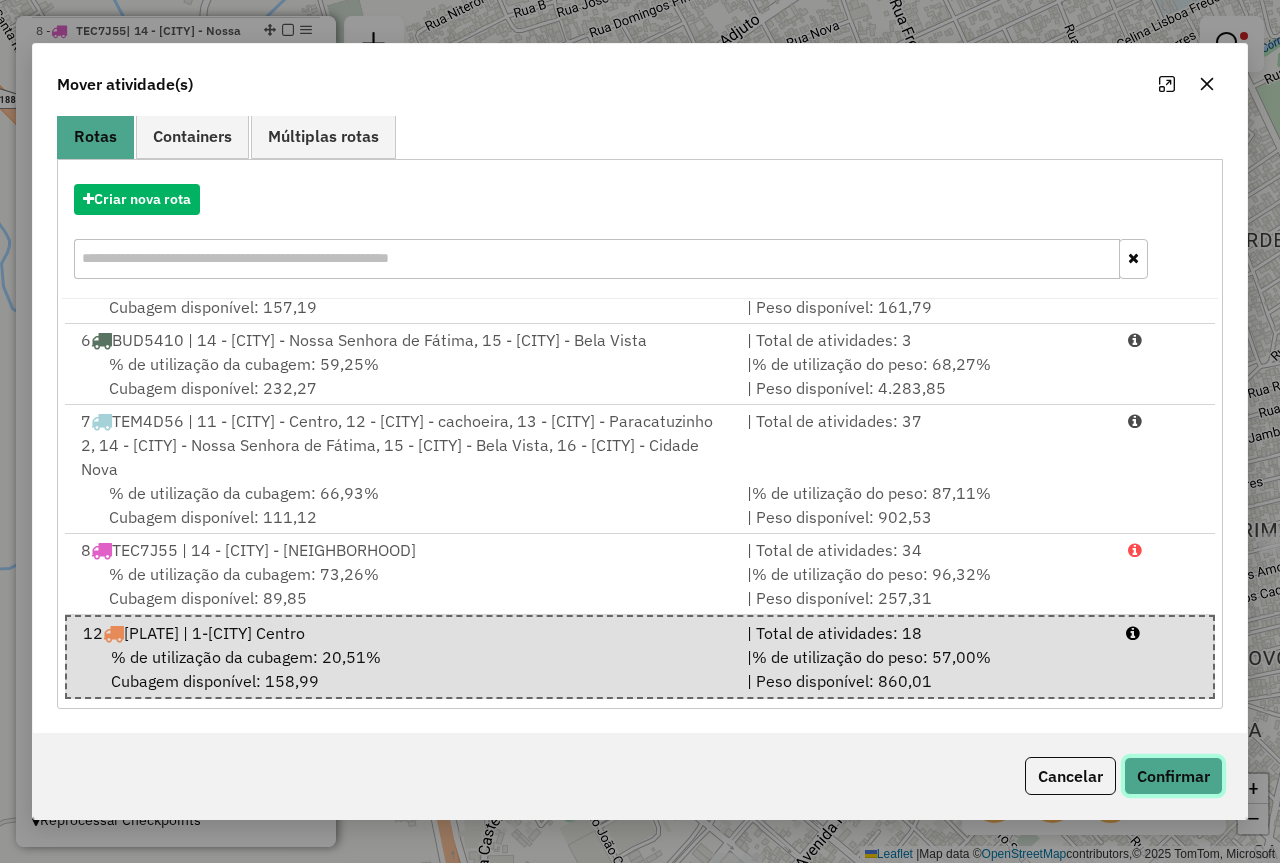 click on "Confirmar" 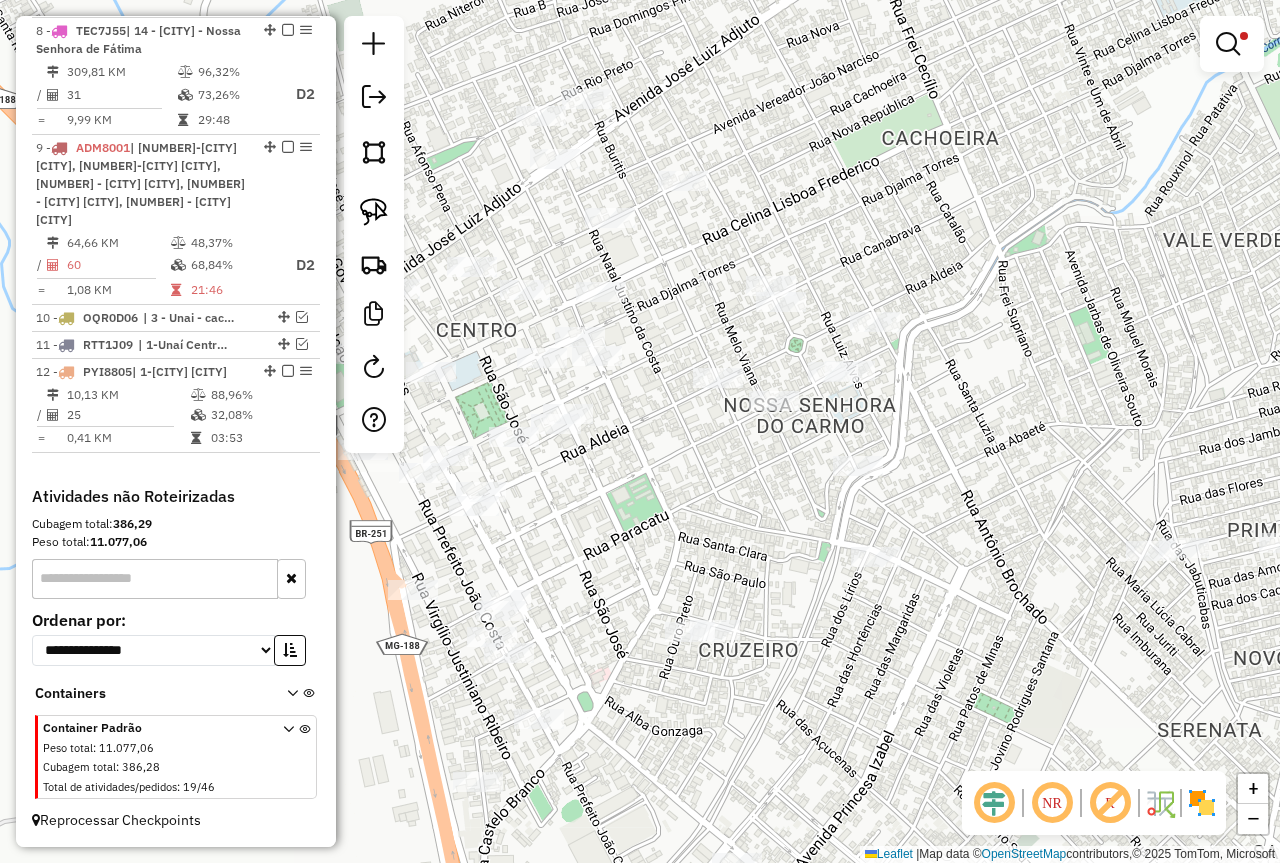 scroll, scrollTop: 0, scrollLeft: 0, axis: both 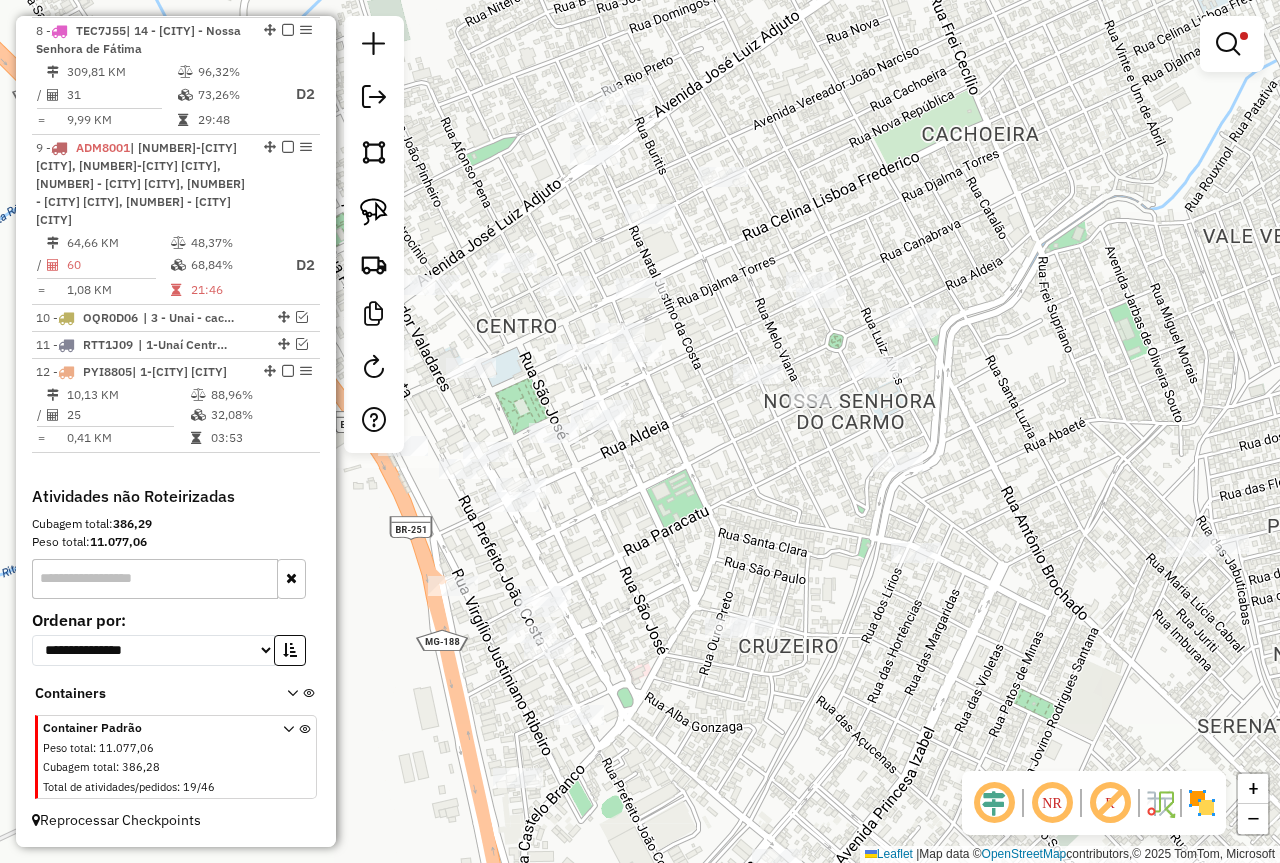 drag, startPoint x: 795, startPoint y: 462, endPoint x: 848, endPoint y: 444, distance: 55.97321 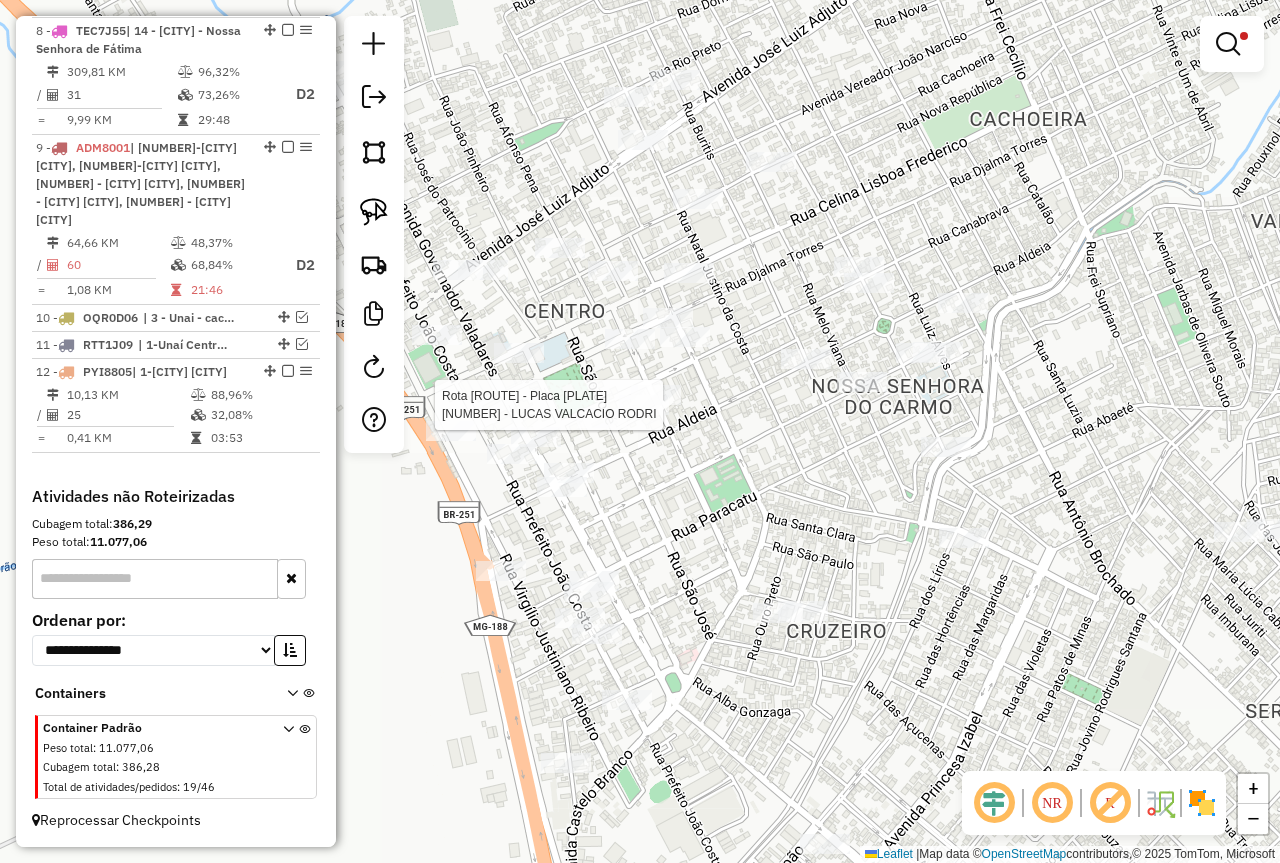 select on "*********" 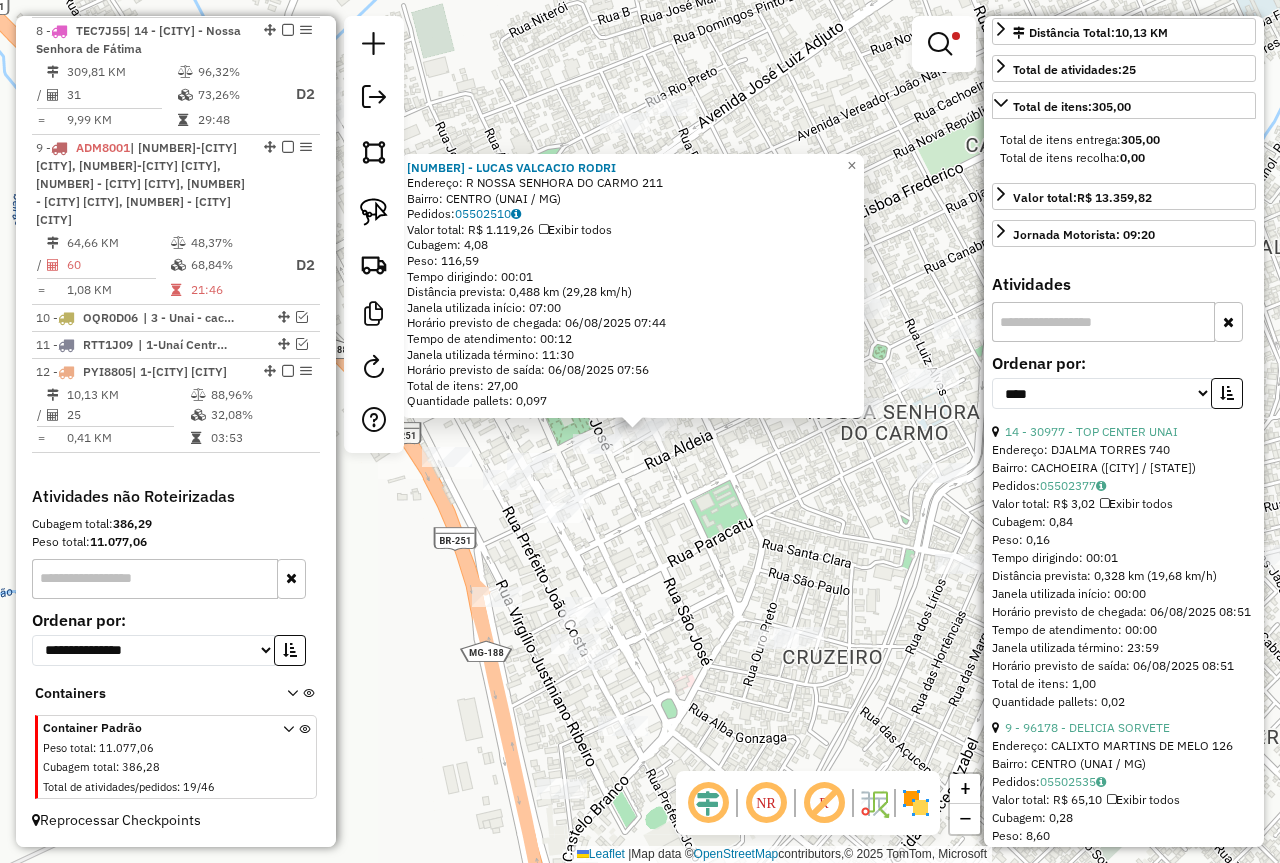 scroll, scrollTop: 400, scrollLeft: 0, axis: vertical 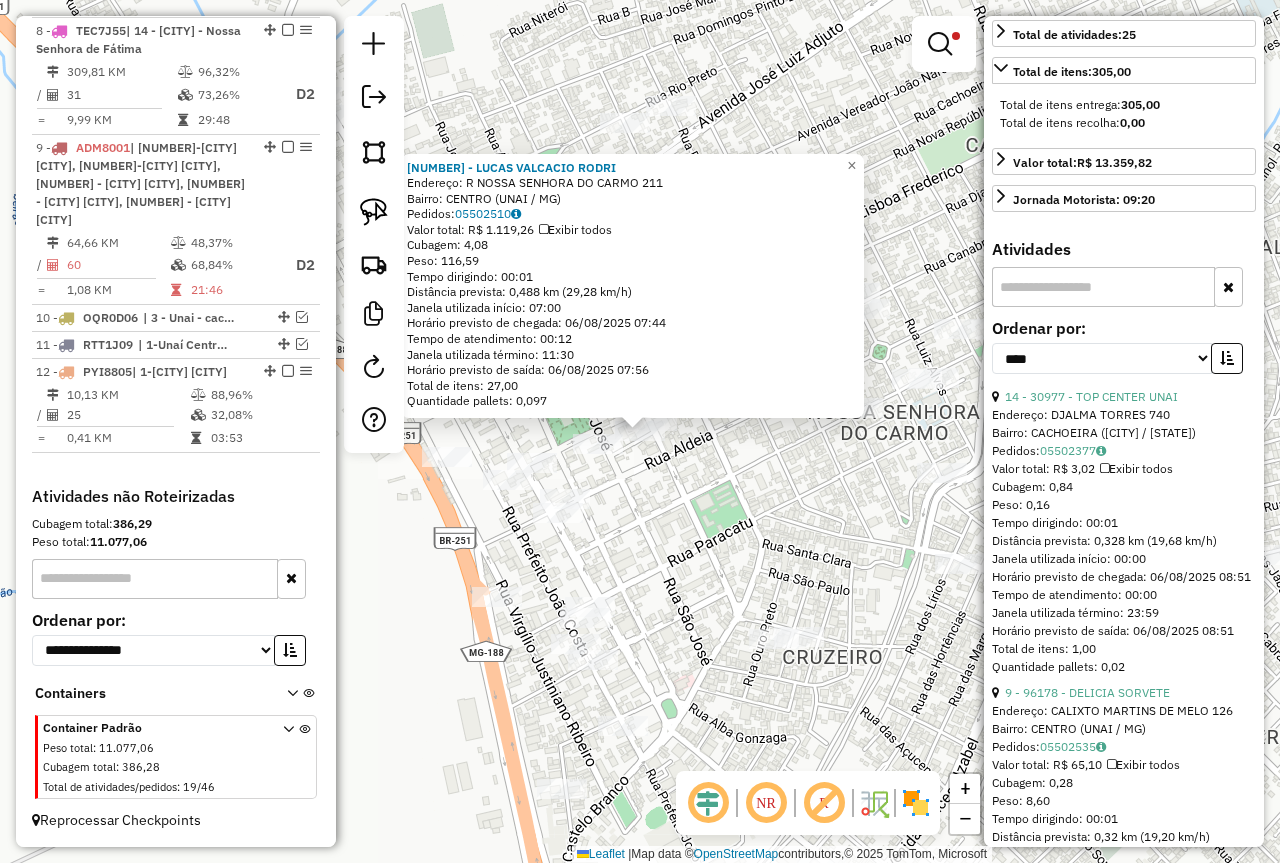 click on "53593 - [PERSON] Endereço: R NOSSA SENHORA DO CARMO 211 Bairro: CENTRO ([CITY] / [STATE]) Pedidos: 05502510 Valor total: R$ 1.119,26 Exibir todos Cubagem: 4,08 Peso: 116,59 Tempo dirigindo: 00:01 Distância prevista: 0,488 km (29,28 km/h) Janela utilizada início: 07:00 Horário previsto de chegada: 06/08/2025 07:44 Tempo de atendimento: 00:12 Janela utilizada término: 11:30 Horário previsto de saída: 06/08/2025 07:56 Total de itens: 27,00 Quantidade pallets: 0,097 × Limpar filtros Janela de atendimento Grade de atendimento Capacidade Transportadoras Veículos Cliente Pedidos Rotas Selecione os dias de semana para filtrar as janelas de atendimento Seg Ter Qua Qui Sex Sáb Dom Informe o período da janela de atendimento: De: Até: Filtrar exatamente a janela do cliente Considerar janela de atendimento padrão Selecione os dias de semana para filtrar as grades de atendimento Seg Ter Qua Qui Sex Sáb Dom Peso mínimo: **** ******" 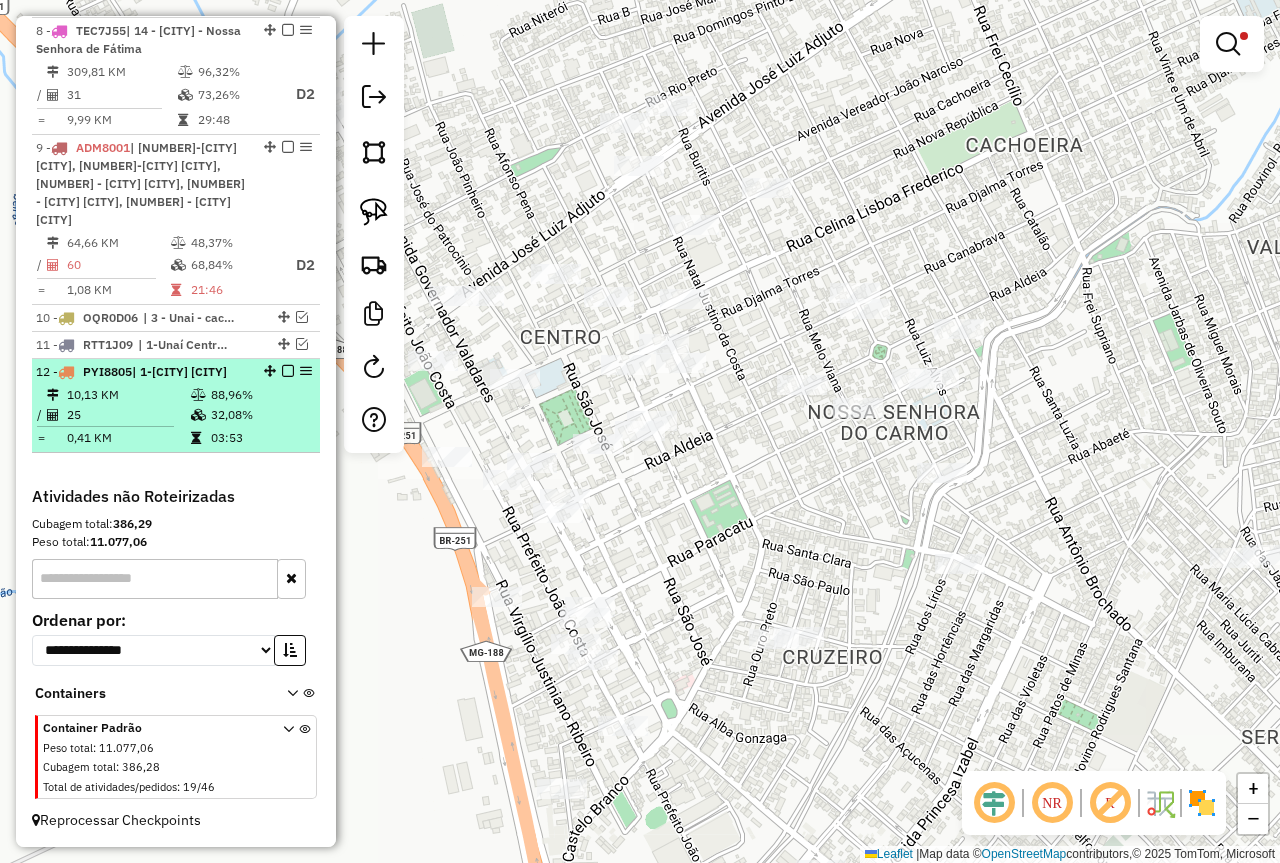 click at bounding box center (288, 371) 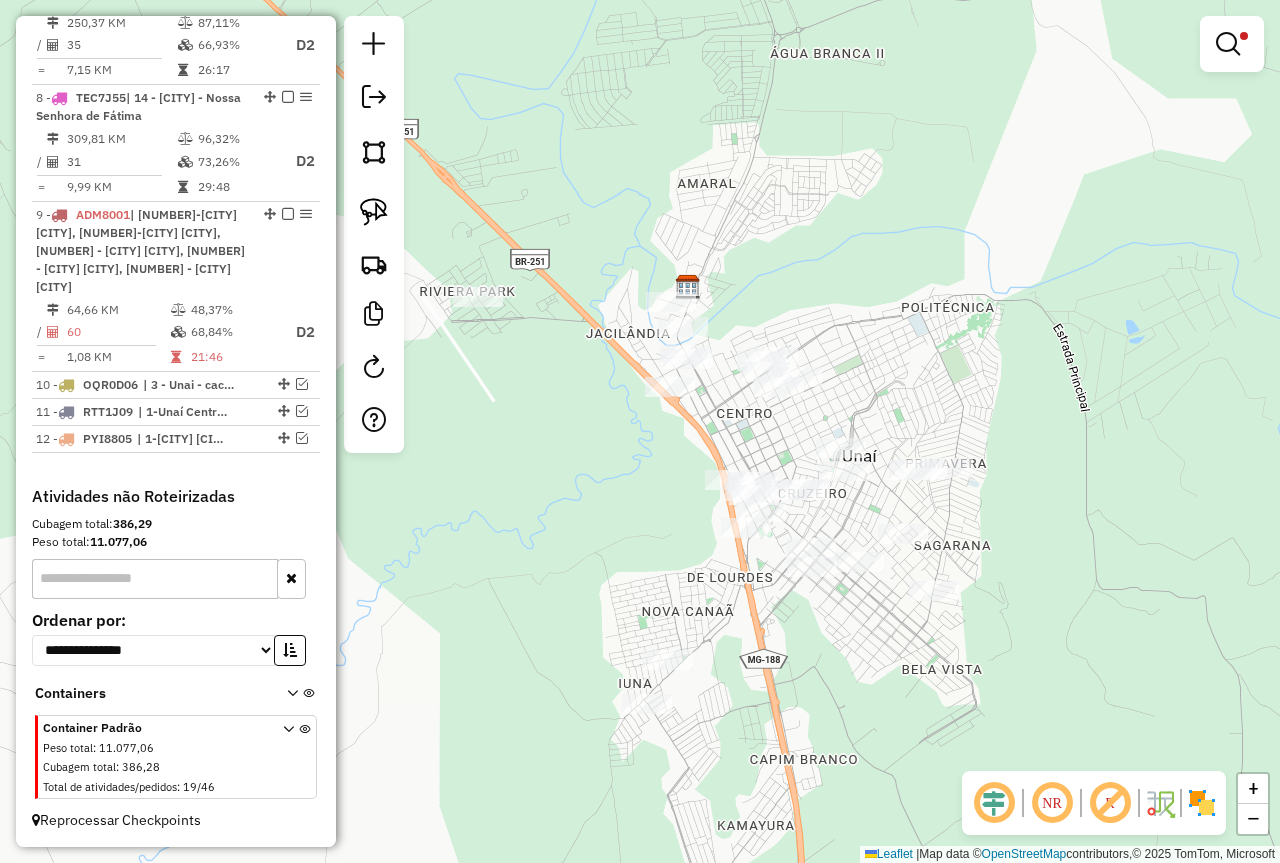 drag, startPoint x: 709, startPoint y: 587, endPoint x: 757, endPoint y: 524, distance: 79.20227 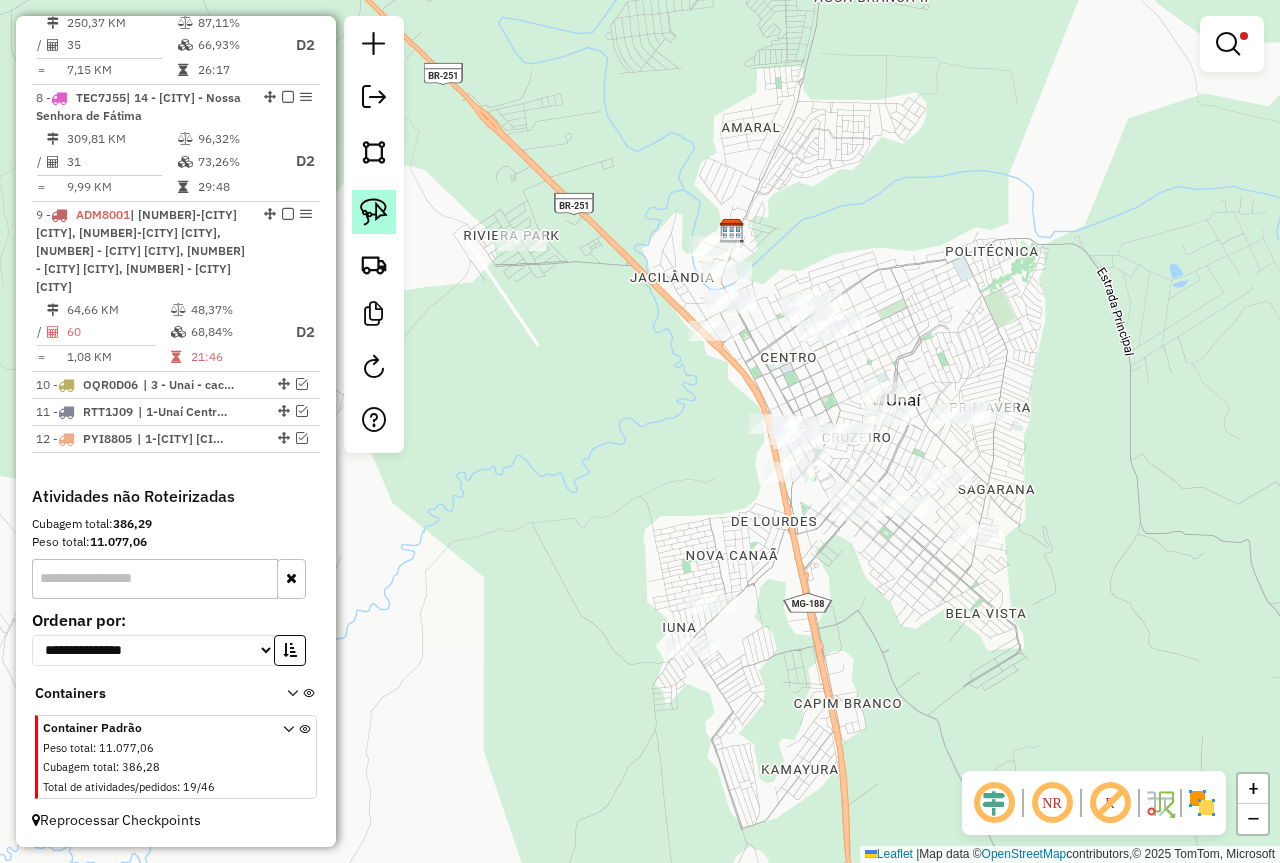 click 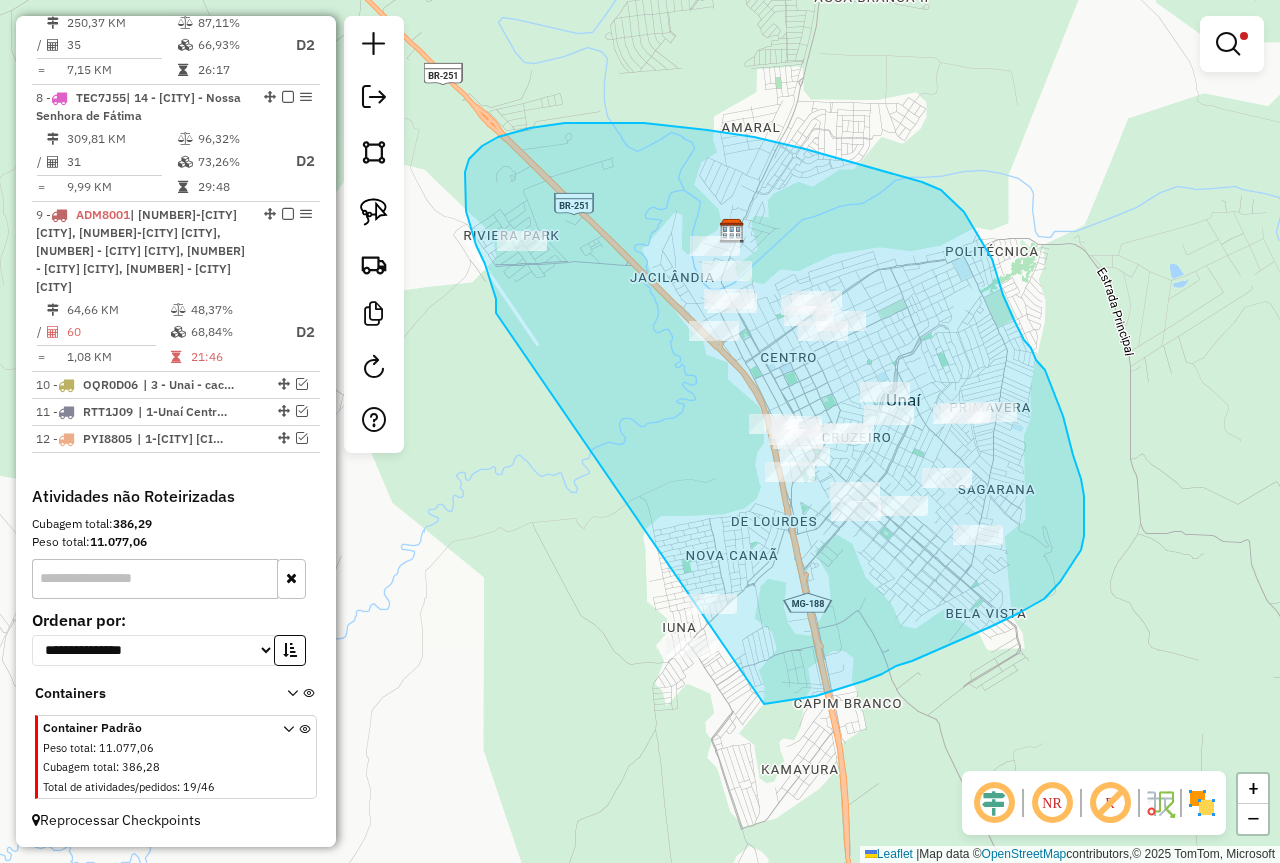 drag, startPoint x: 496, startPoint y: 313, endPoint x: 649, endPoint y: 700, distance: 416.1466 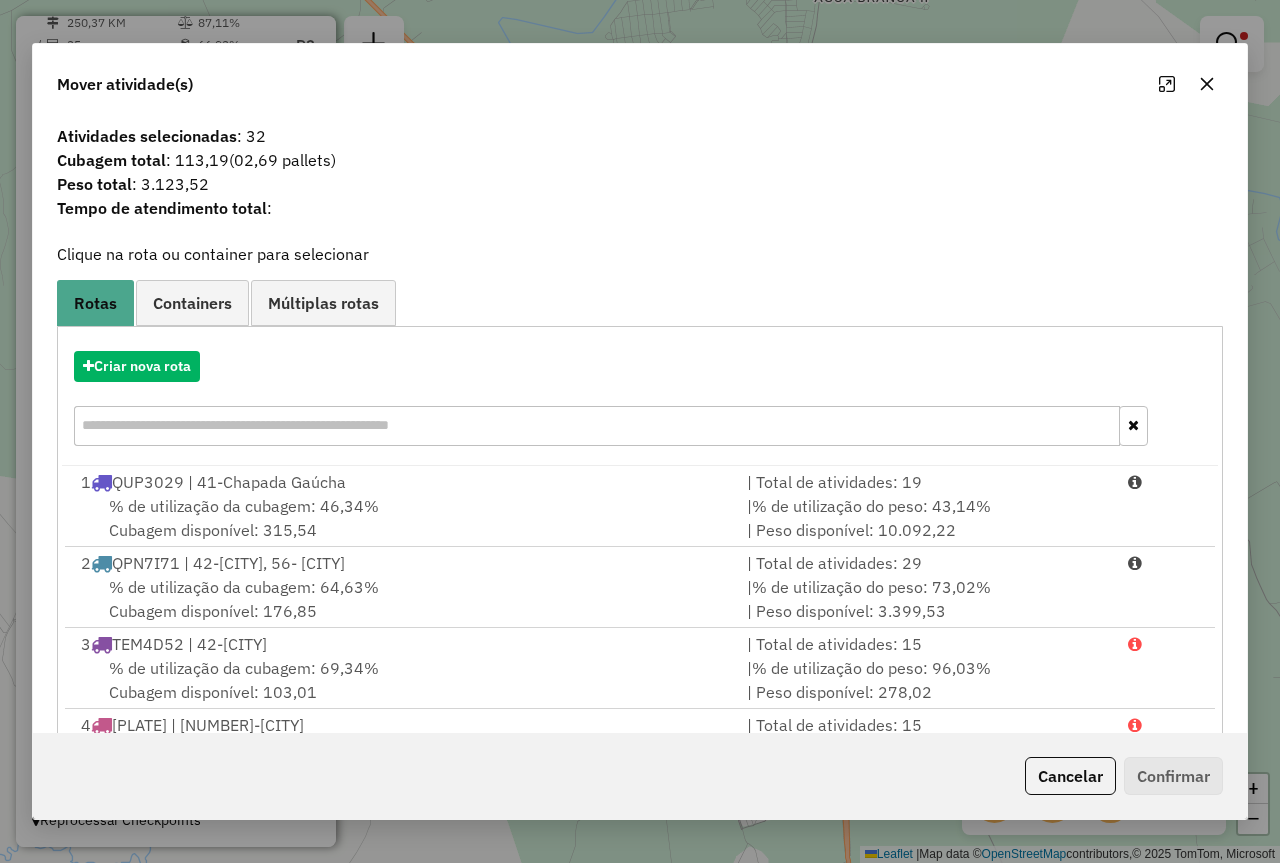 click on "Cancelar" 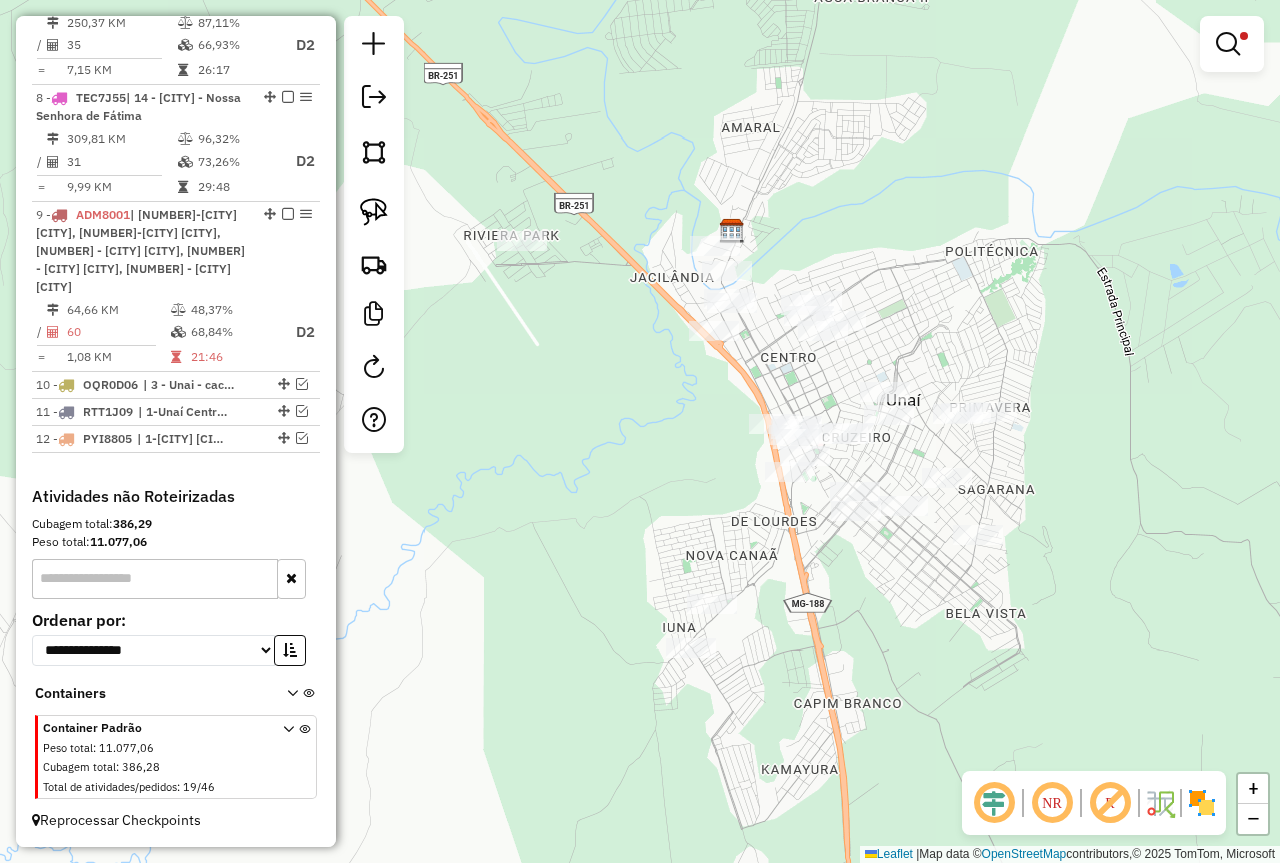 click at bounding box center (1228, 44) 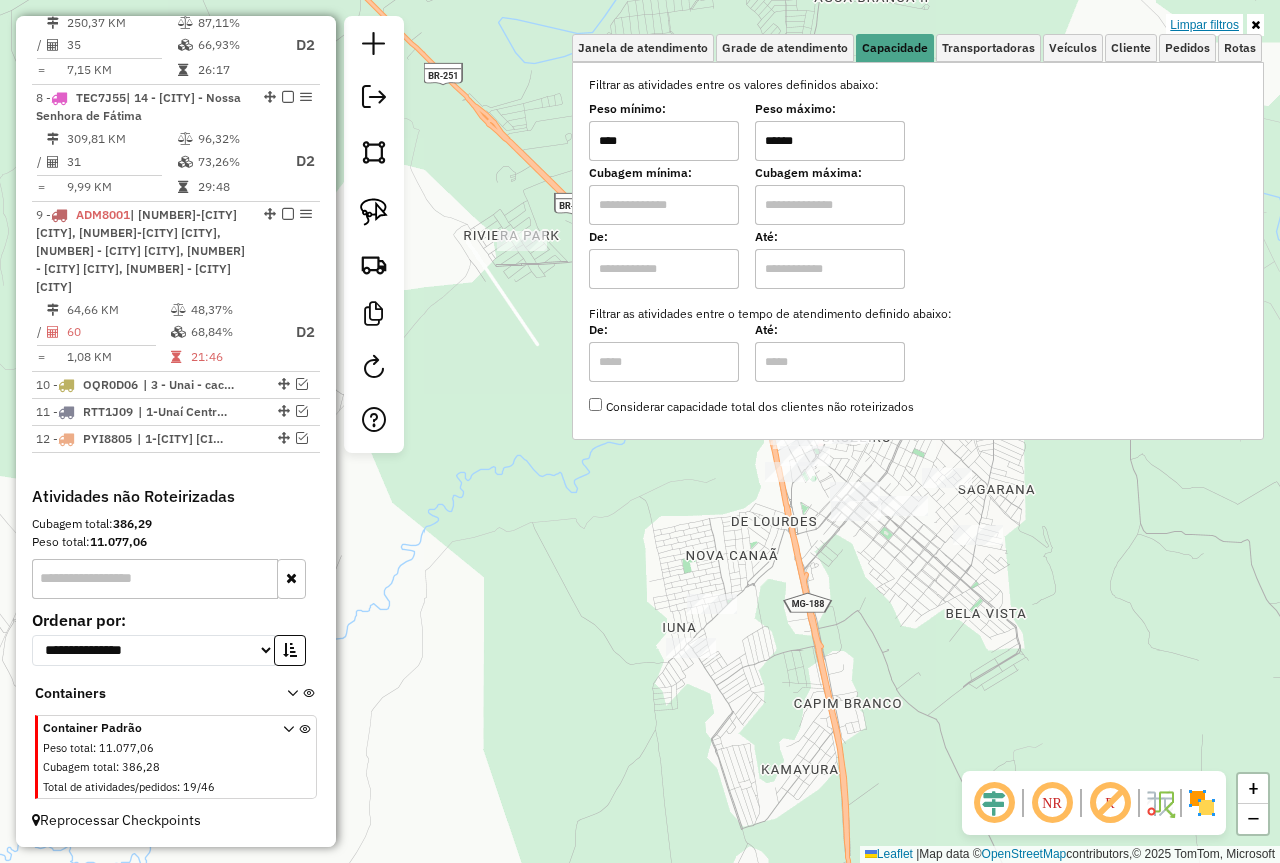 click on "Limpar filtros" at bounding box center [1204, 25] 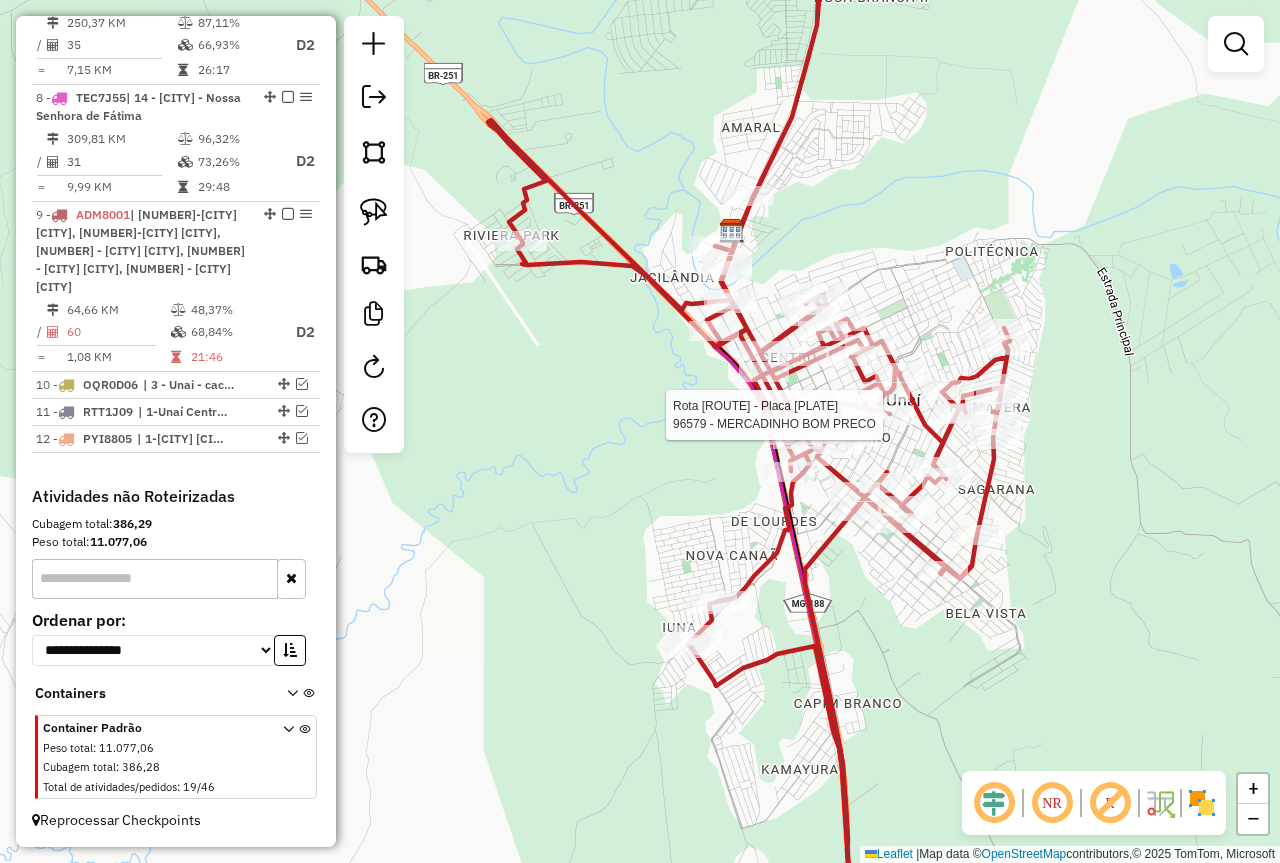 select on "*********" 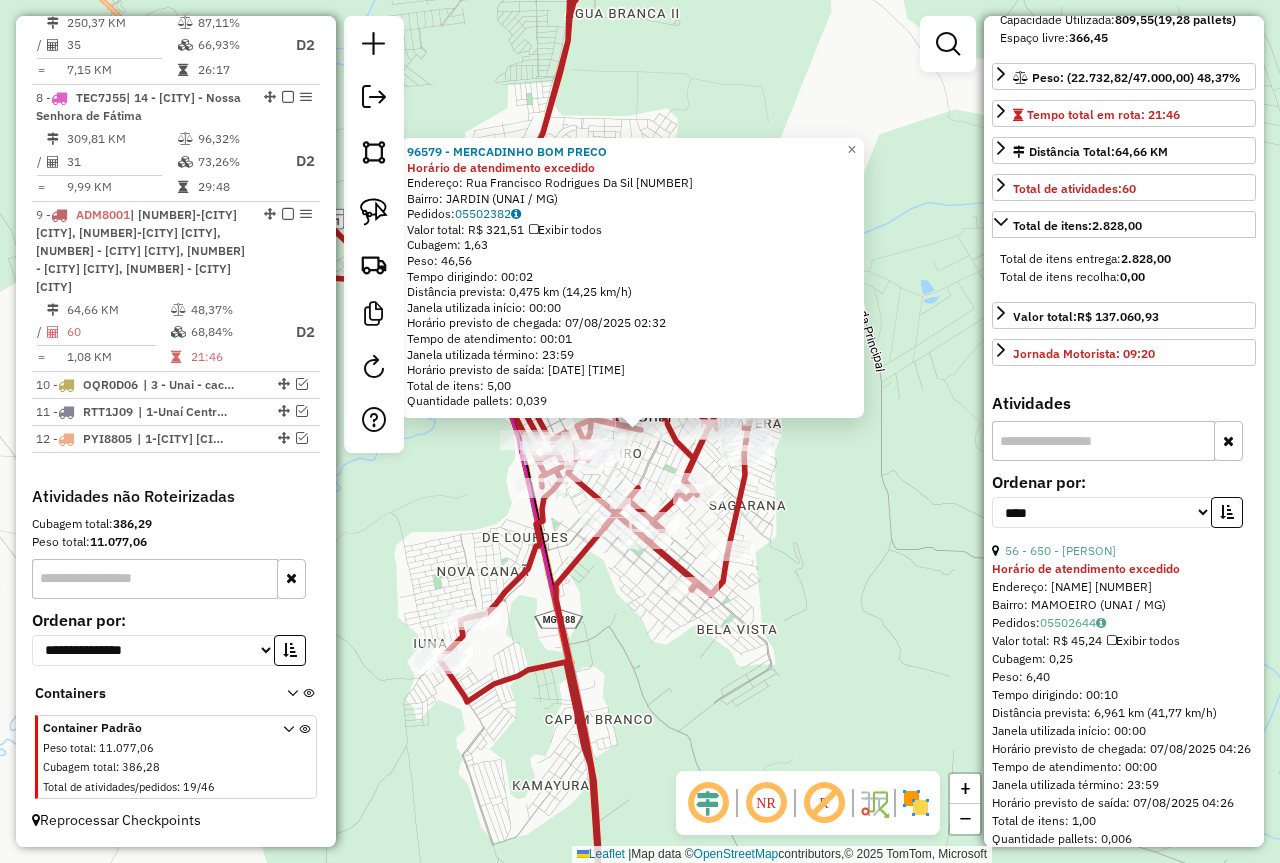 scroll, scrollTop: 500, scrollLeft: 0, axis: vertical 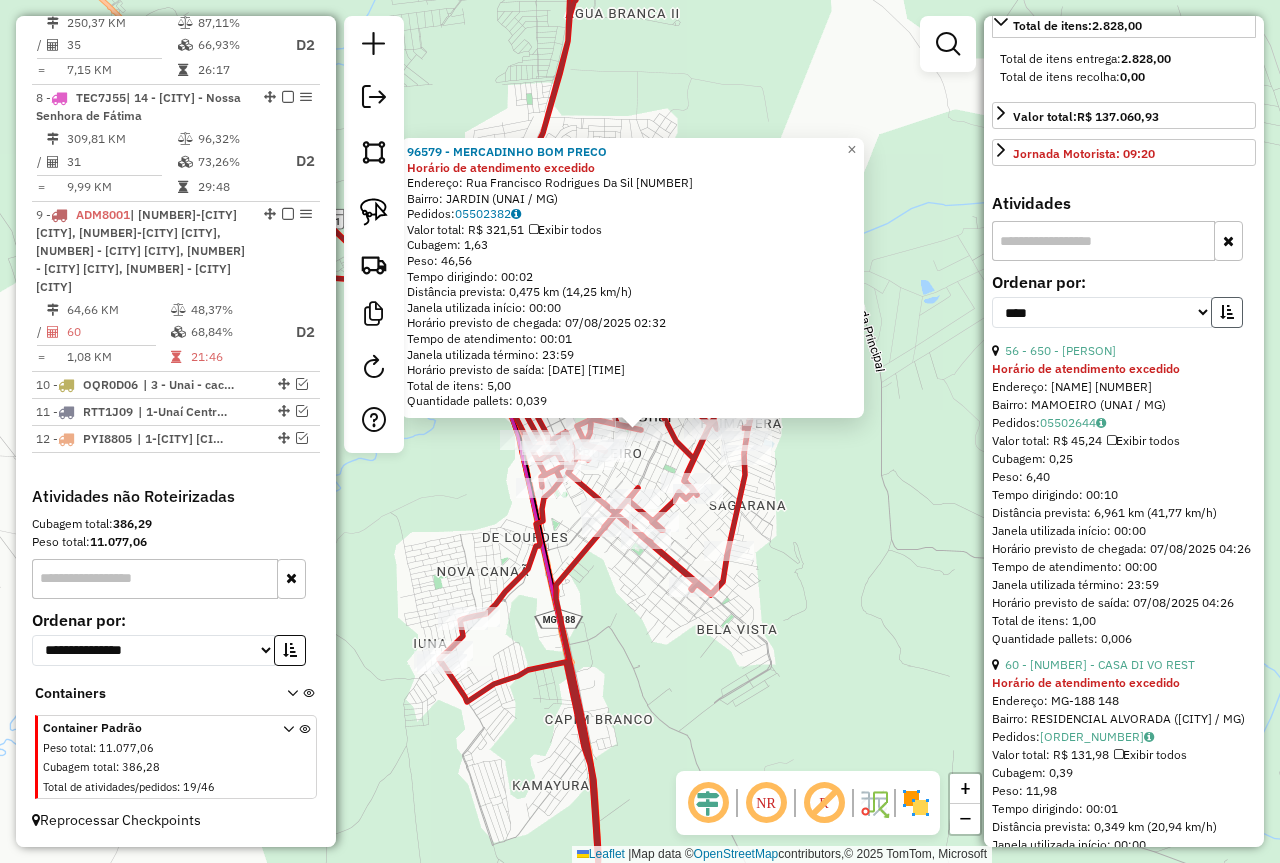 click at bounding box center (1227, 312) 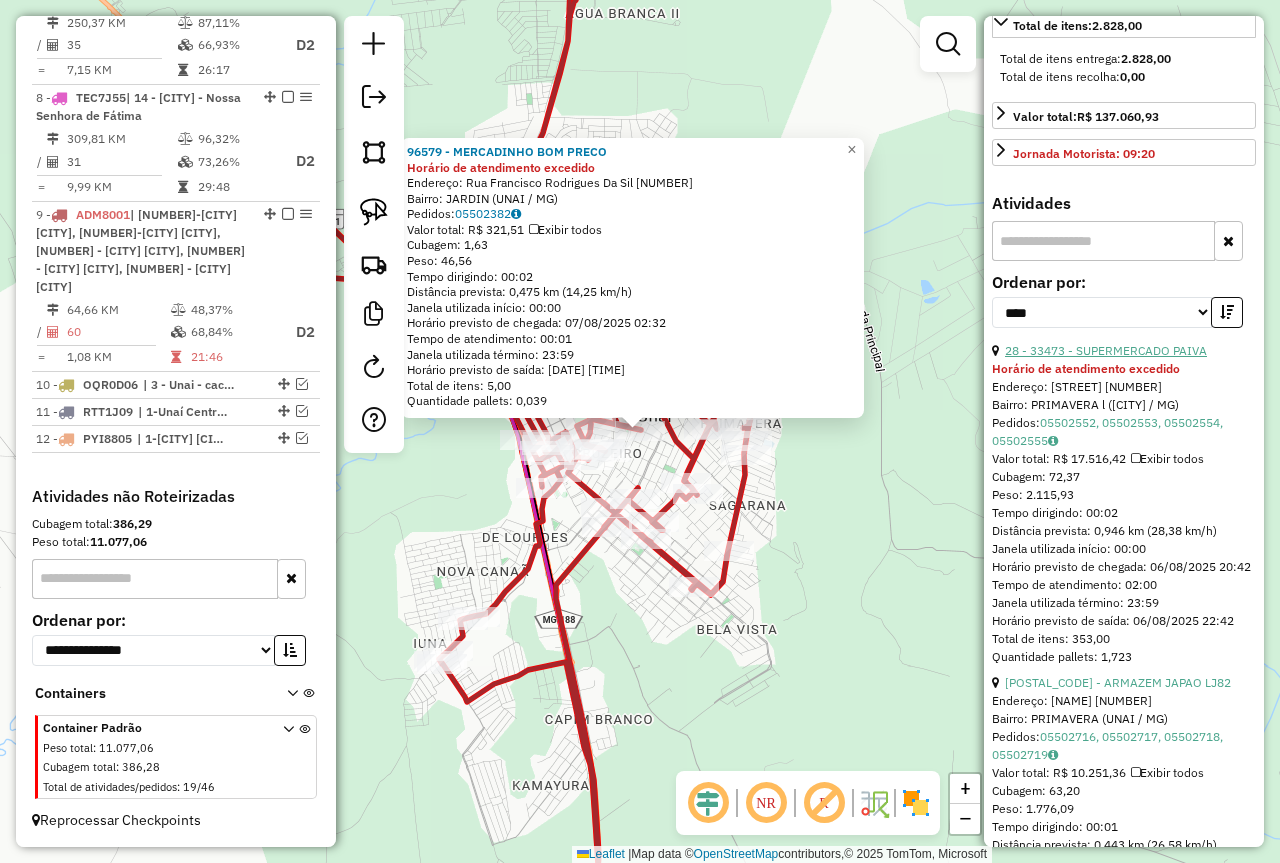 click on "28 - 33473 - SUPERMERCADO PAIVA" at bounding box center [1106, 350] 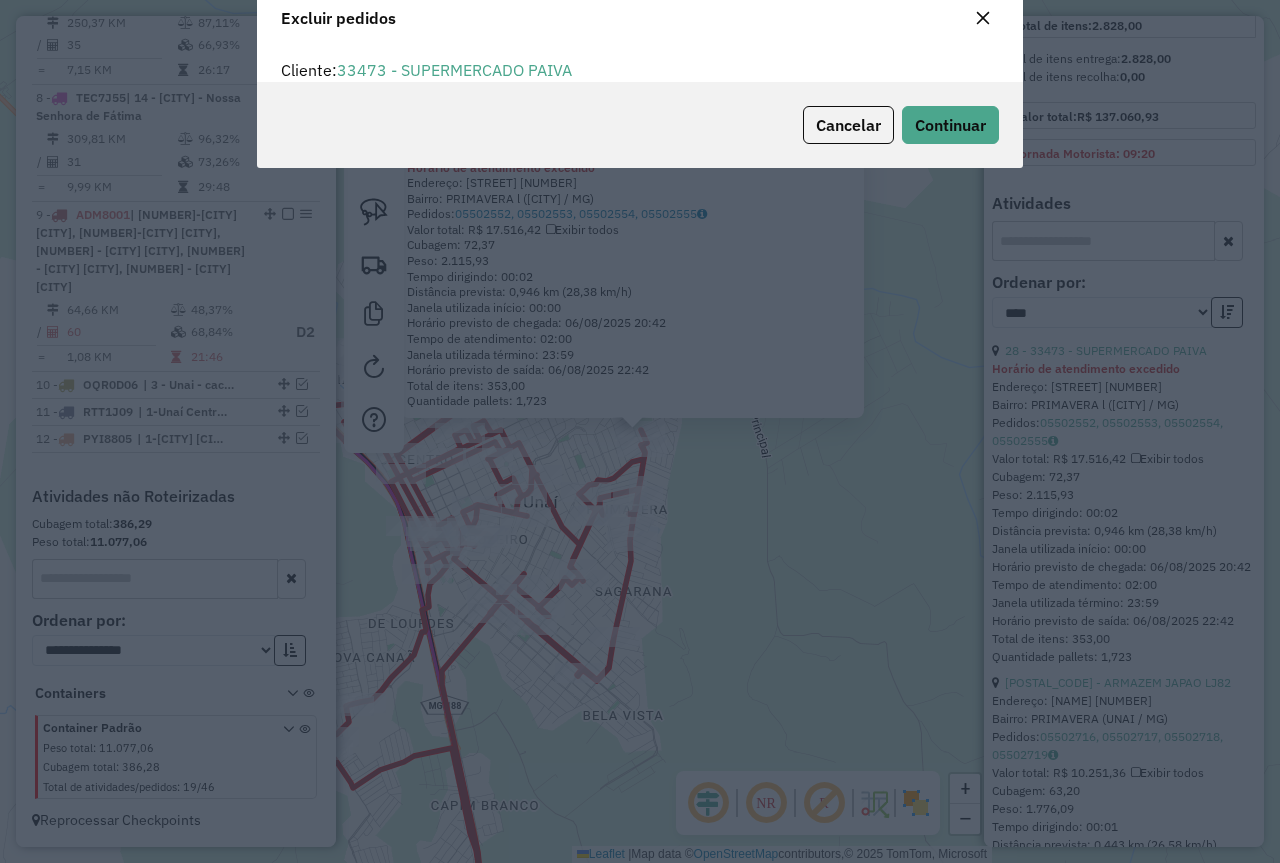 scroll, scrollTop: 82, scrollLeft: 0, axis: vertical 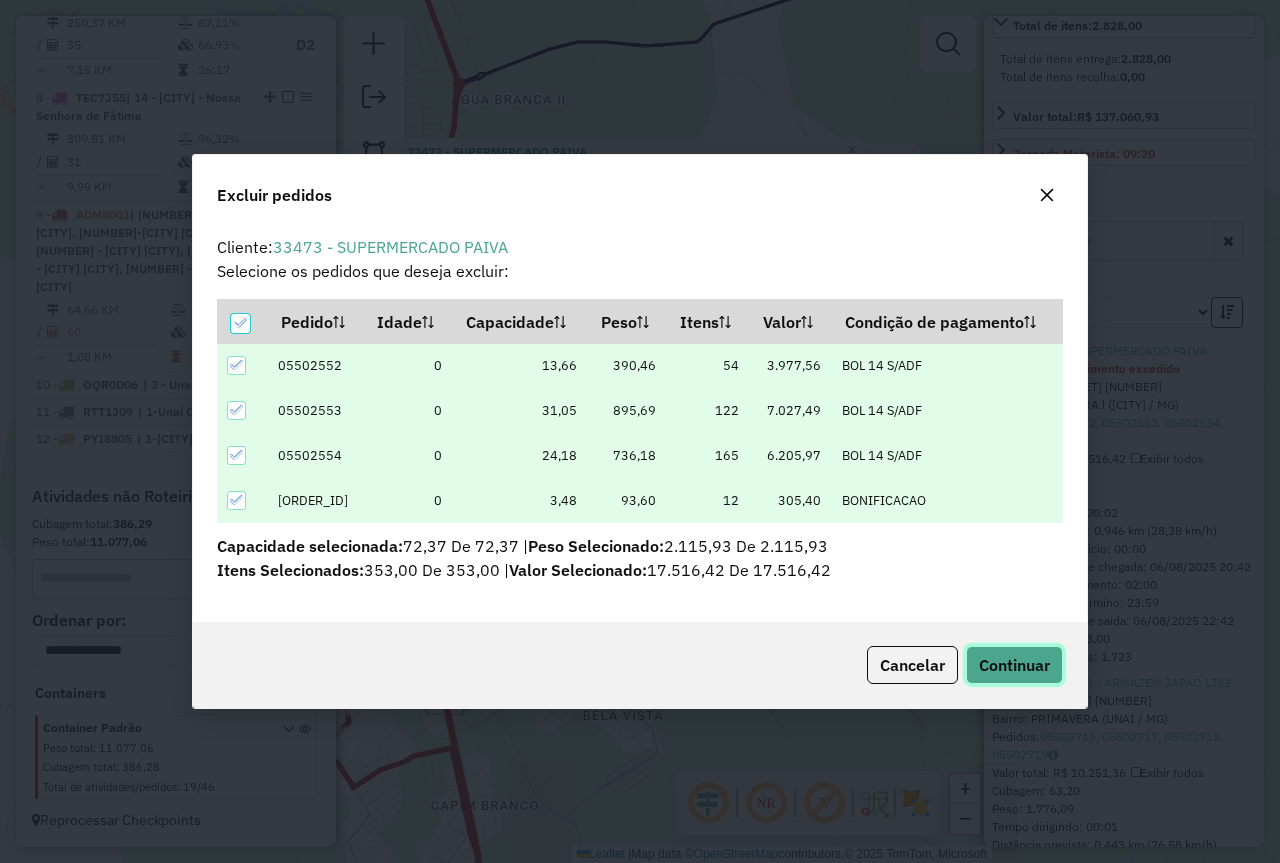 click on "Continuar" 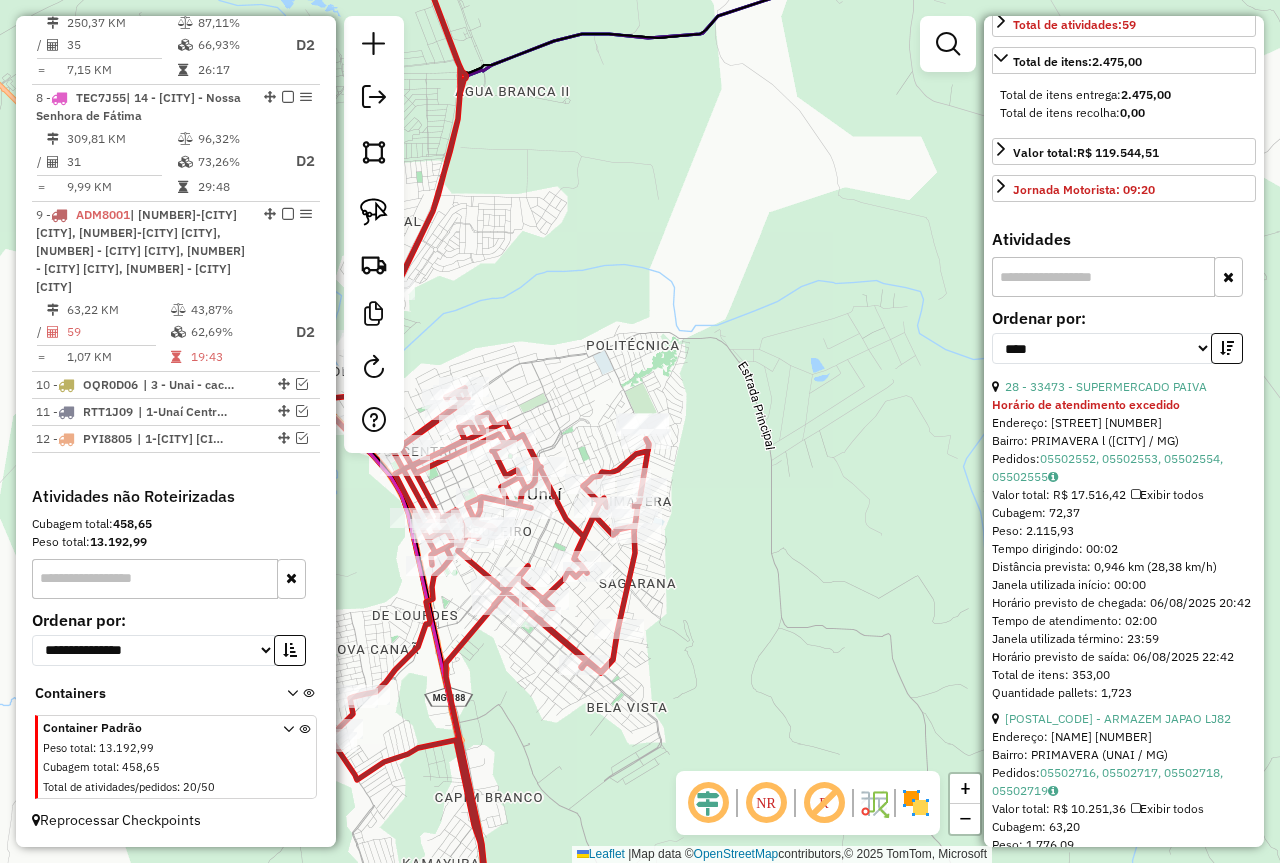 drag, startPoint x: 807, startPoint y: 575, endPoint x: 888, endPoint y: 414, distance: 180.22763 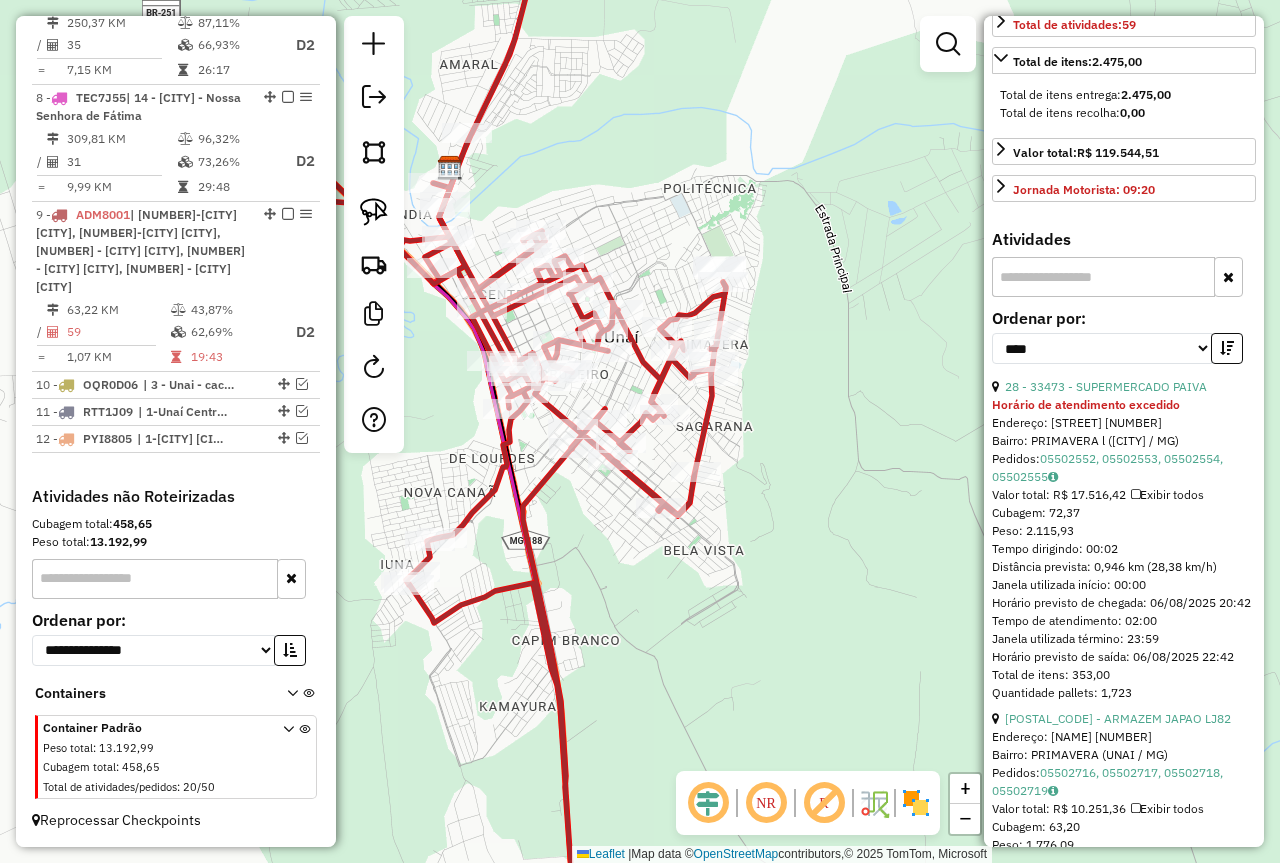 drag, startPoint x: 796, startPoint y: 441, endPoint x: 858, endPoint y: 451, distance: 62.801273 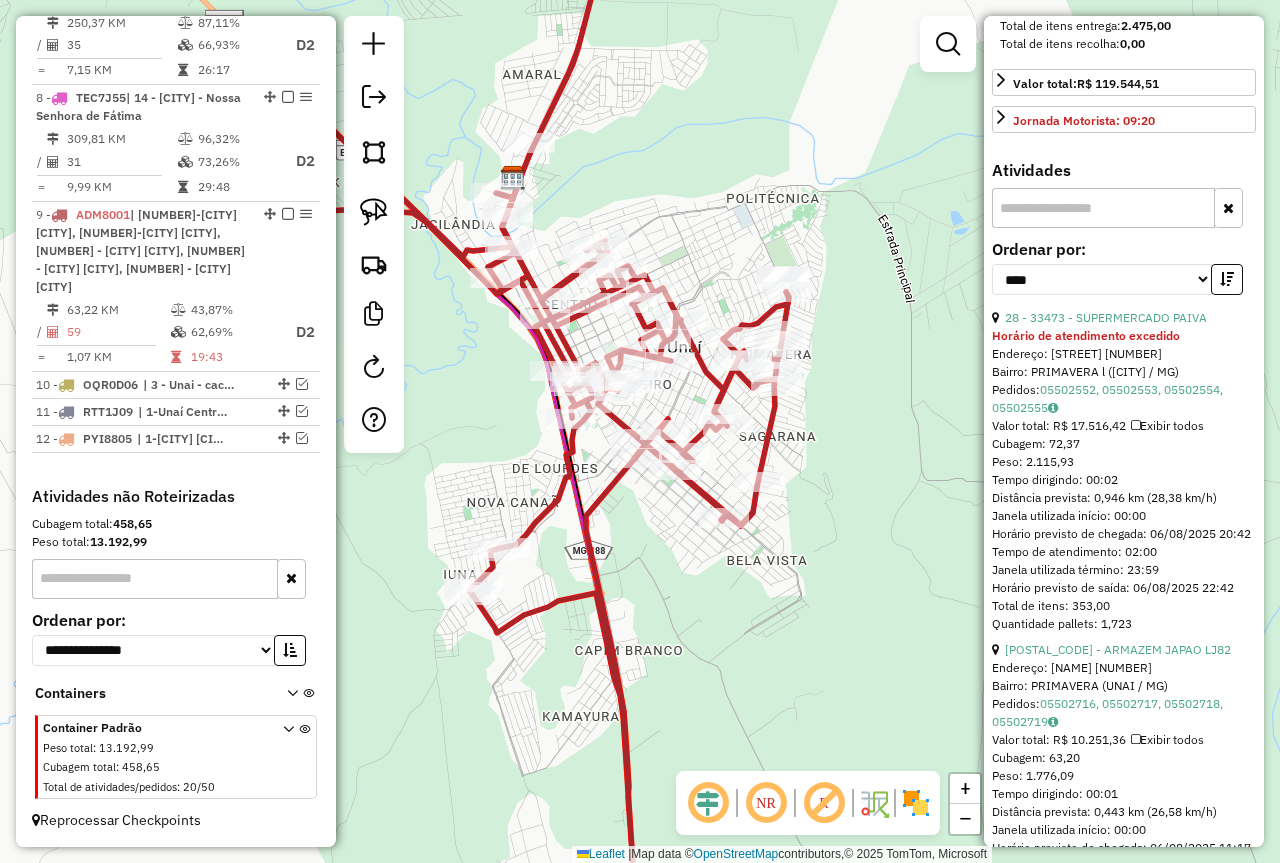 scroll, scrollTop: 600, scrollLeft: 0, axis: vertical 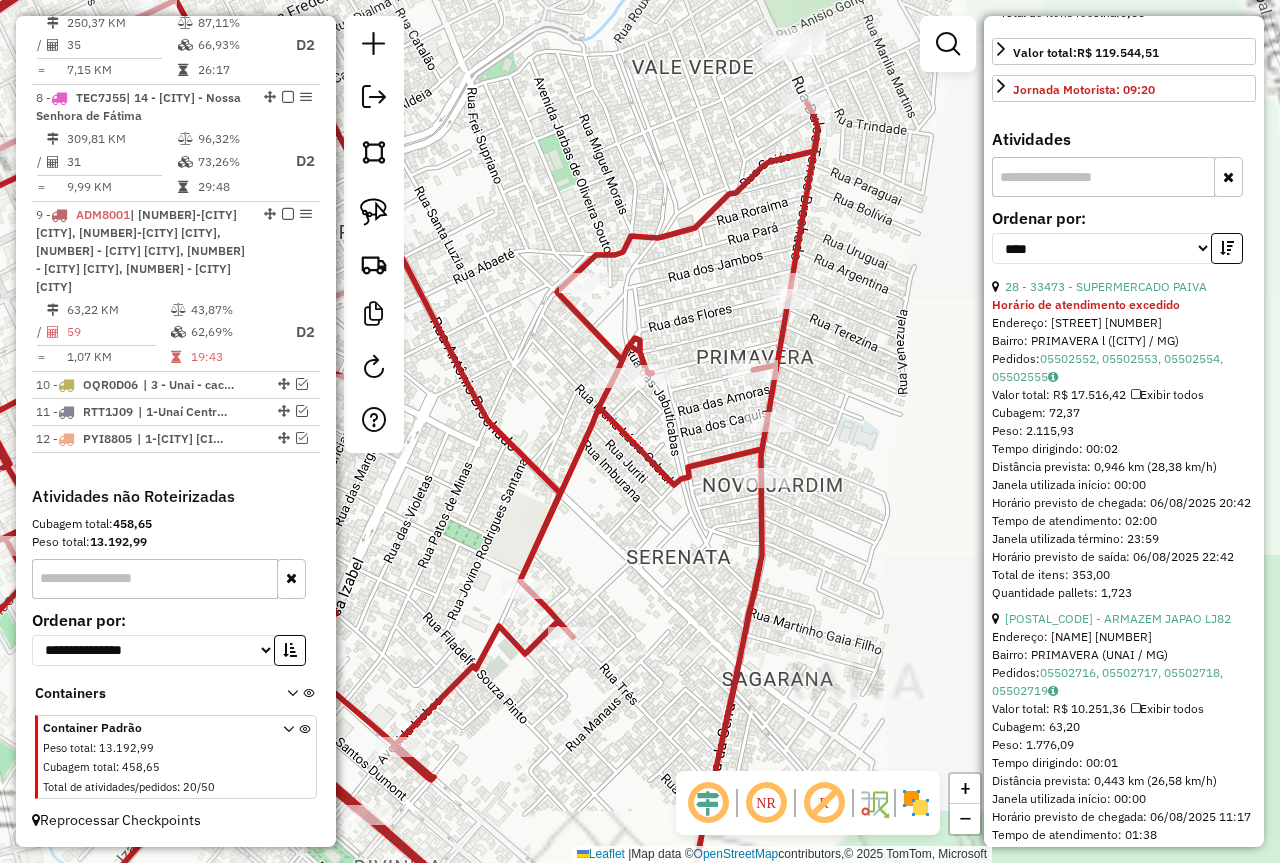 click on "Janela de atendimento Grade de atendimento Capacidade Transportadoras Veículos Cliente Pedidos  Rotas Selecione os dias de semana para filtrar as janelas de atendimento  Seg   Ter   Qua   Qui   Sex   Sáb   Dom  Informe o período da janela de atendimento: De: Até:  Filtrar exatamente a janela do cliente  Considerar janela de atendimento padrão  Selecione os dias de semana para filtrar as grades de atendimento  Seg   Ter   Qua   Qui   Sex   Sáb   Dom   Considerar clientes sem dia de atendimento cadastrado  Clientes fora do dia de atendimento selecionado Filtrar as atividades entre os valores definidos abaixo:  Peso mínimo:   Peso máximo:   Cubagem mínima:   Cubagem máxima:   De:   Até:  Filtrar as atividades entre o tempo de atendimento definido abaixo:  De:   Até:   Considerar capacidade total dos clientes não roteirizados Transportadora: Selecione um ou mais itens Tipo de veículo: Selecione um ou mais itens Veículo: Selecione um ou mais itens Motorista: Selecione um ou mais itens Nome: Rótulo:" 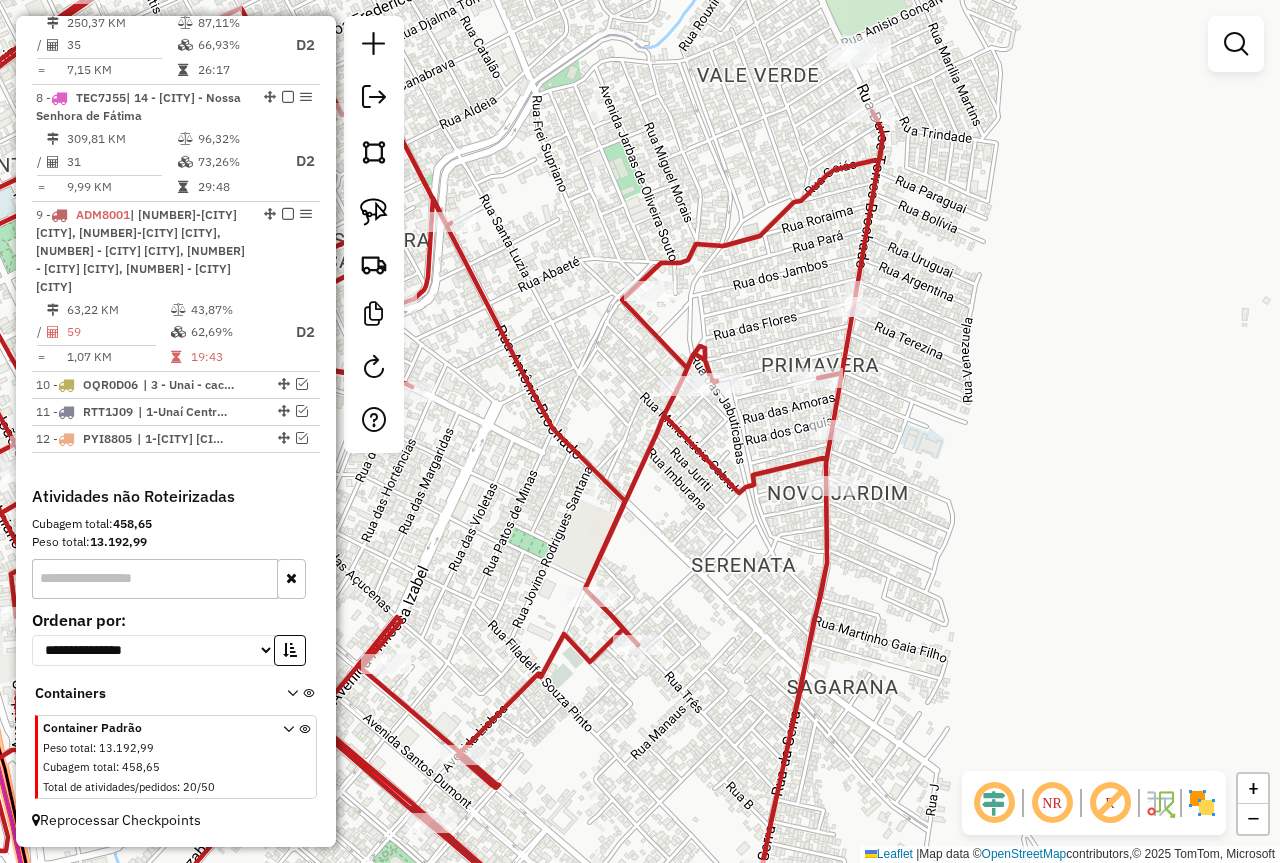 drag, startPoint x: 890, startPoint y: 416, endPoint x: 955, endPoint y: 428, distance: 66.09841 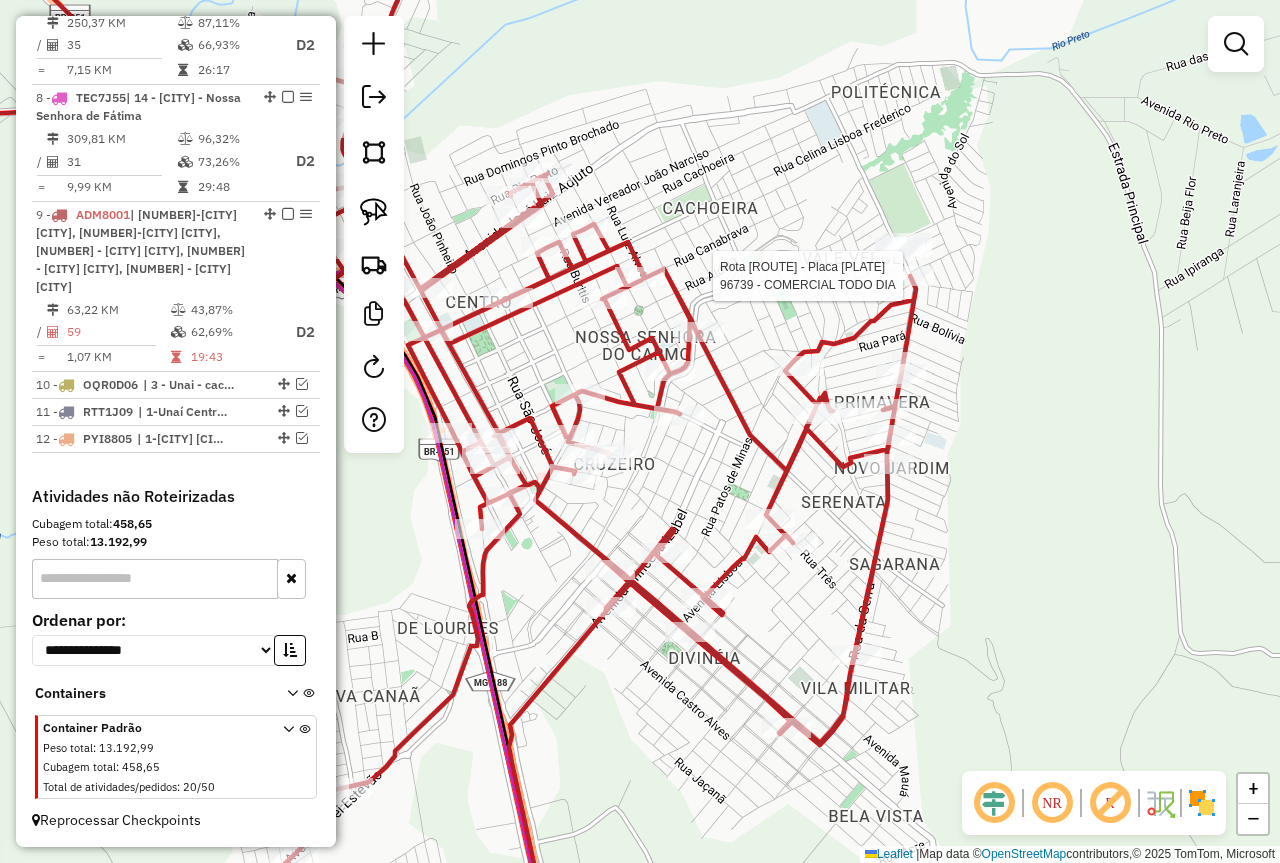 select on "*********" 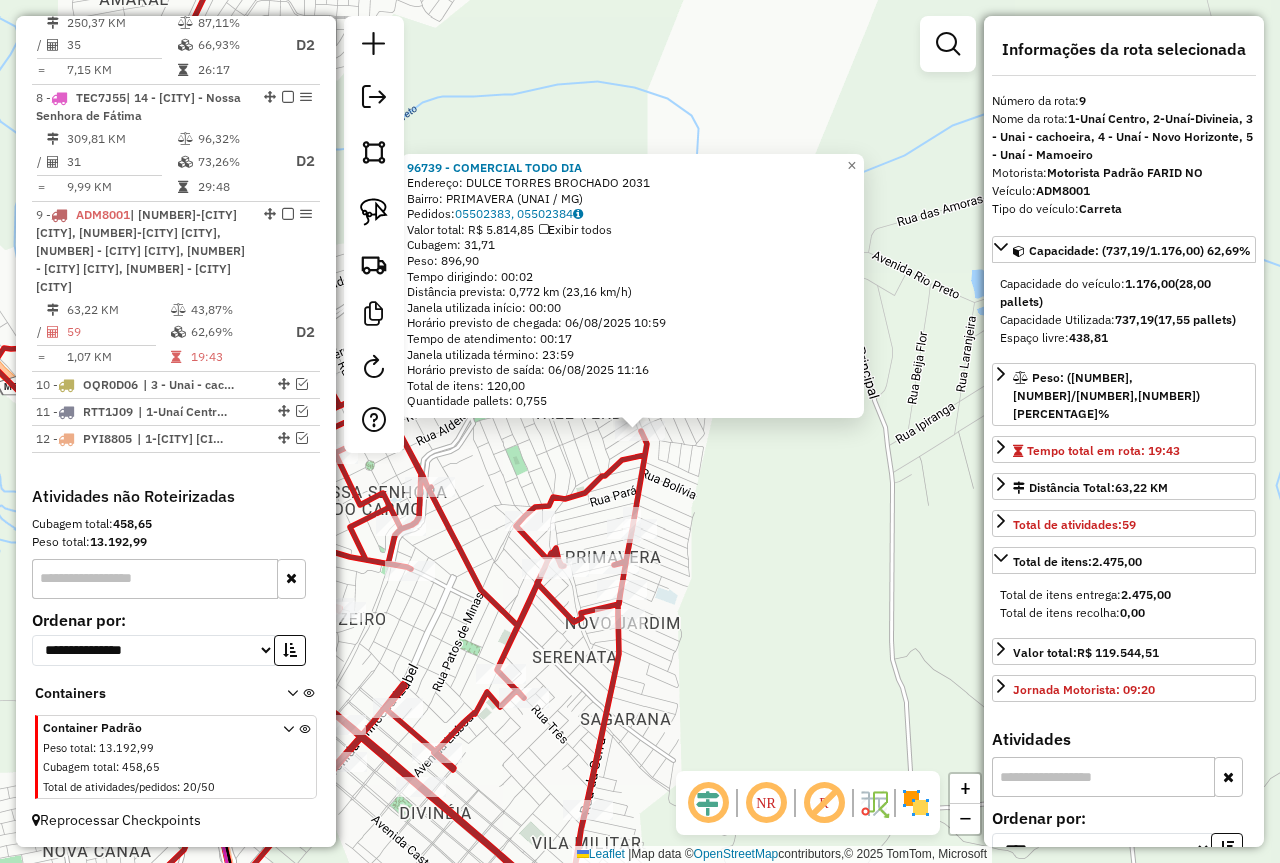 click on "[NUMBER] - COMERCIAL TODO DIA  Endereço:  [NAME] [LAST] [NUMBER]   Bairro: [CITY] ([CITY] / [STATE])   Pedidos:  [ORDER_ID], [ORDER_ID]   Valor total: R$ 5.814,85   Exibir todos   Cubagem: 31,71  Peso: 896,90  Tempo dirigindo: 00:02   Distância prevista: 0,772 km (23,16 km/h)   Janela utilizada início: 00:00   Horário previsto de chegada: 06/08/2025 10:59   Tempo de atendimento: 00:17   Janela utilizada término: 23:59   Horário previsto de saída: 06/08/2025 11:16   Total de itens: 120,00   Quantidade pallets: 0,755  × Janela de atendimento Grade de atendimento Capacidade Transportadoras Veículos Cliente Pedidos  Rotas Selecione os dias de semana para filtrar as janelas de atendimento  Seg   Ter   Qua   Qui   Sex   Sáb   Dom  Informe o período da janela de atendimento: De: Até:  Filtrar exatamente a janela do cliente  Considerar janela de atendimento padrão  Selecione os dias de semana para filtrar as grades de atendimento  Seg   Ter   Qua   Qui   Sex   Sáb   Dom   Peso mínimo:   Peso máximo:   De:  +" 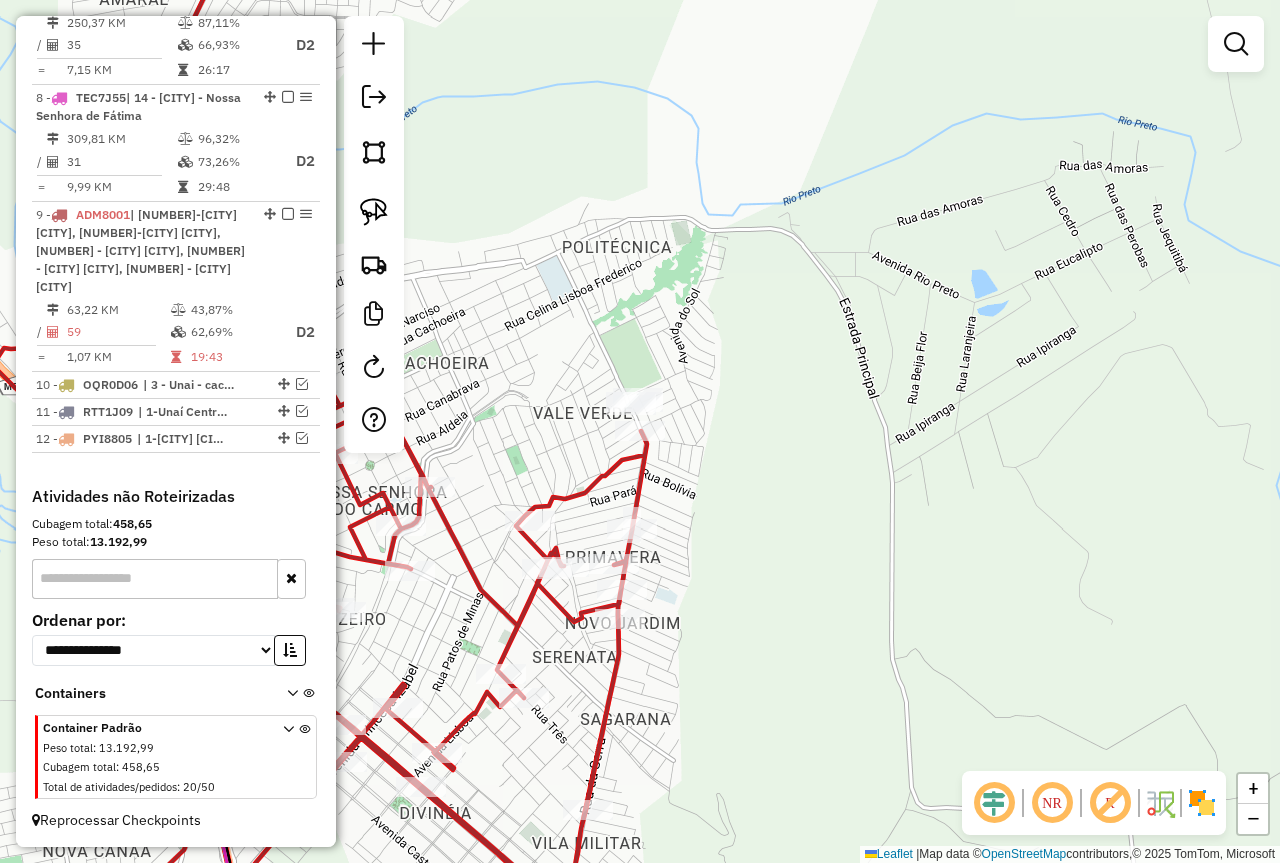 drag, startPoint x: 795, startPoint y: 587, endPoint x: 986, endPoint y: 399, distance: 268.00186 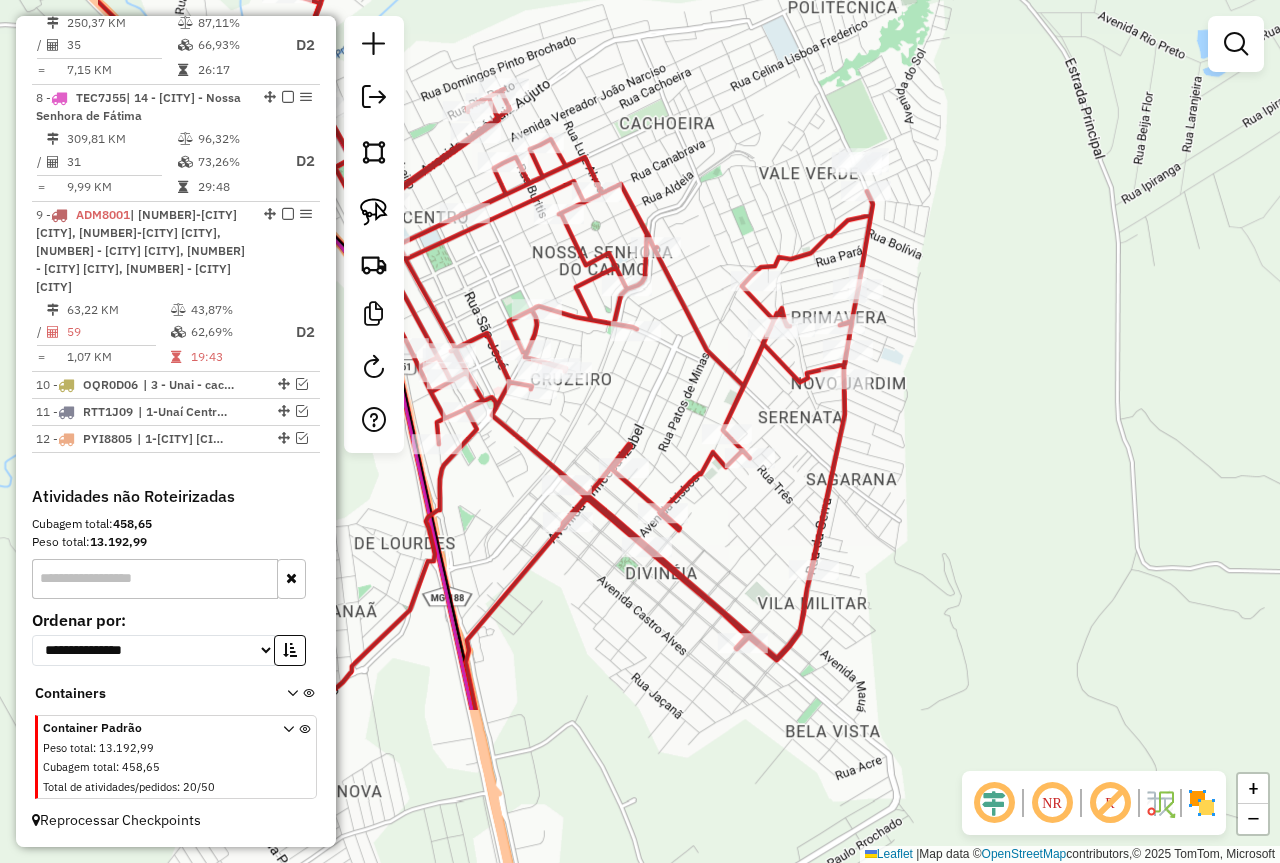 drag, startPoint x: 989, startPoint y: 435, endPoint x: 1033, endPoint y: 387, distance: 65.11528 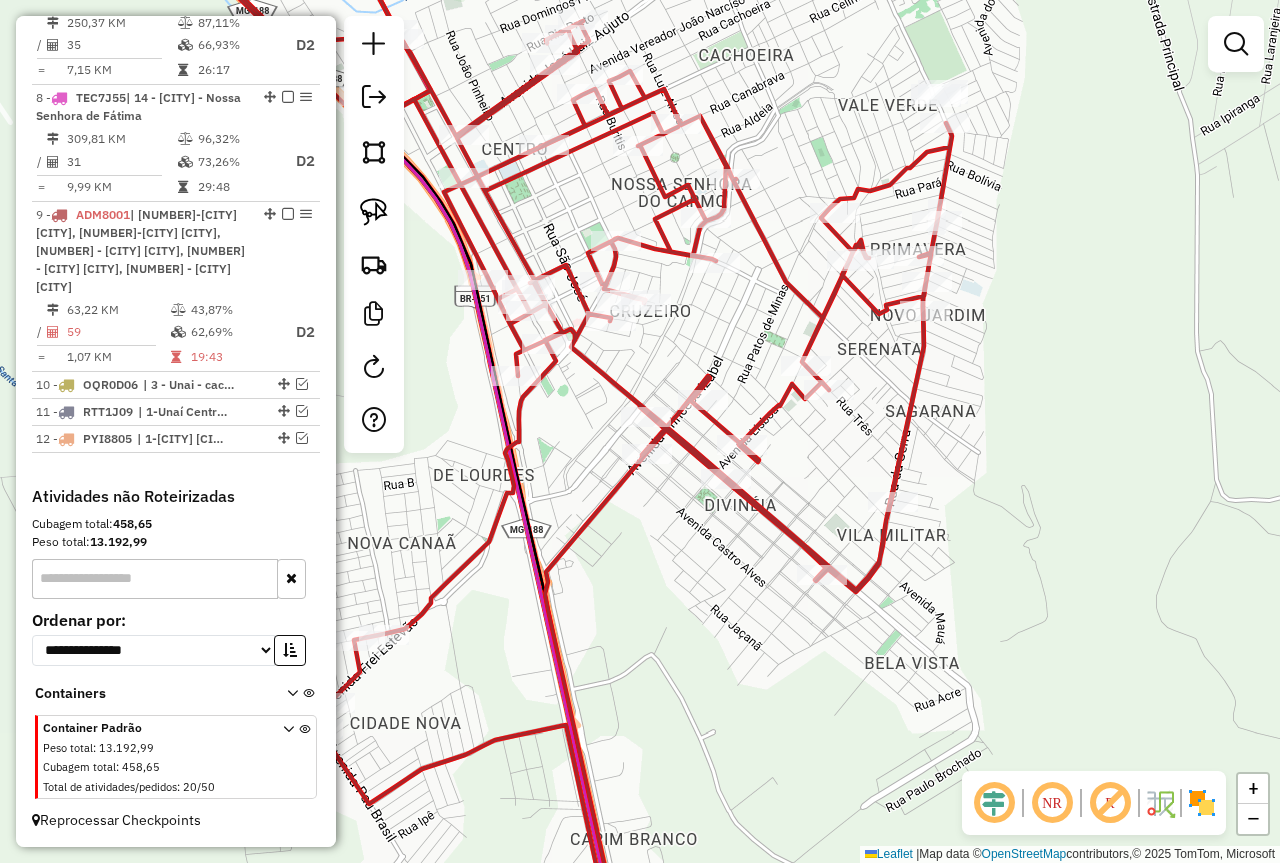 drag, startPoint x: 1010, startPoint y: 425, endPoint x: 1041, endPoint y: 438, distance: 33.61547 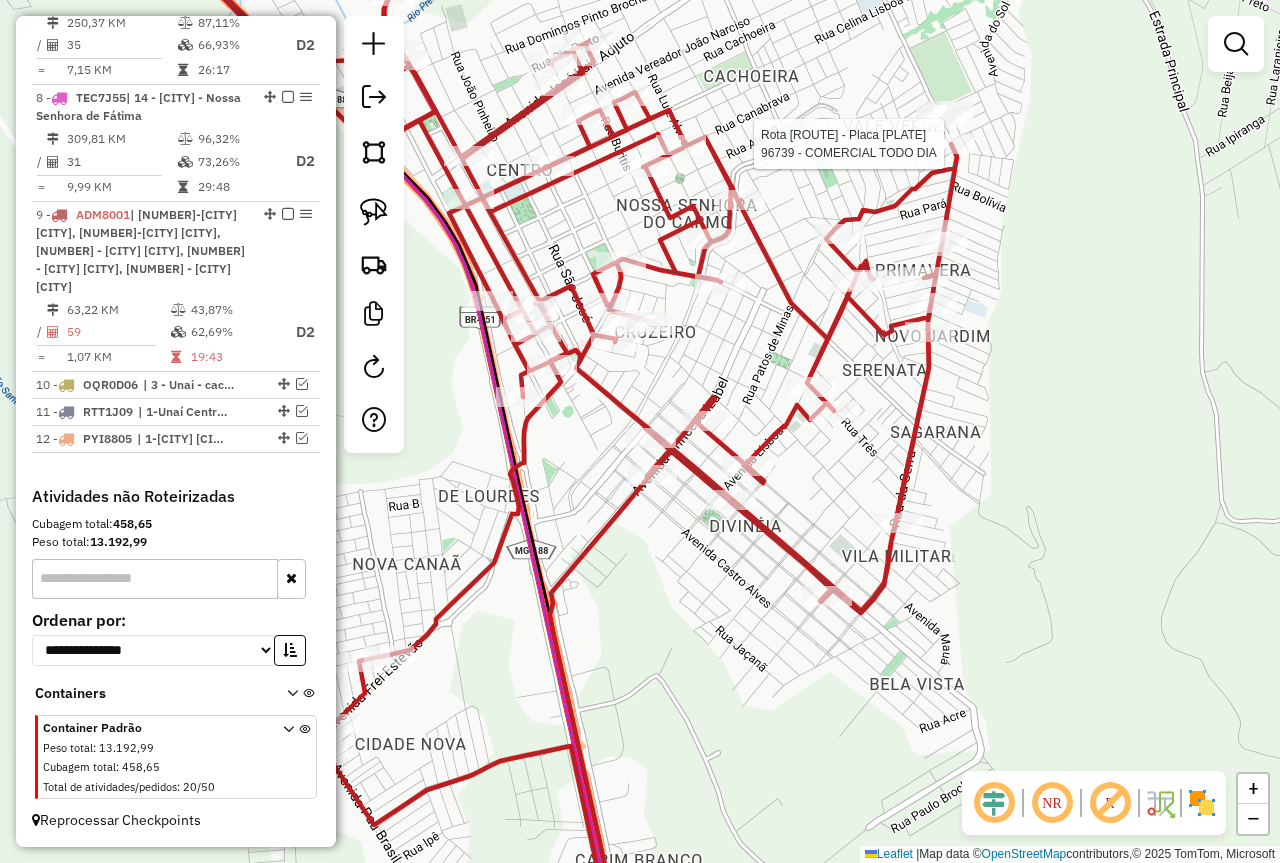 select on "*********" 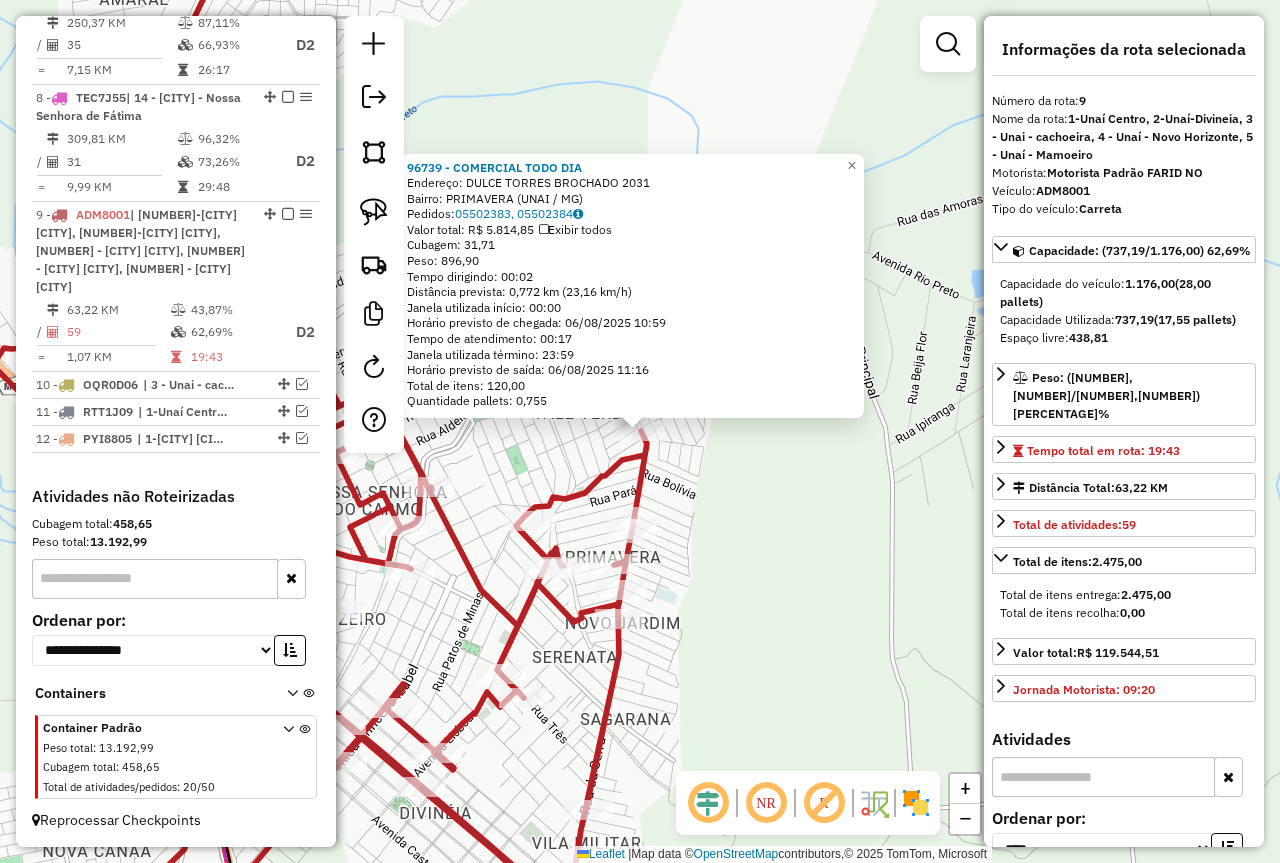 click on "[NUMBER] - COMERCIAL TODO DIA  Endereço:  [NAME] [LAST] [NUMBER]   Bairro: [CITY] ([CITY] / [STATE])   Pedidos:  [ORDER_ID], [ORDER_ID]   Valor total: R$ 5.814,85   Exibir todos   Cubagem: 31,71  Peso: 896,90  Tempo dirigindo: 00:02   Distância prevista: 0,772 km (23,16 km/h)   Janela utilizada início: 00:00   Horário previsto de chegada: 06/08/2025 10:59   Tempo de atendimento: 00:17   Janela utilizada término: 23:59   Horário previsto de saída: 06/08/2025 11:16   Total de itens: 120,00   Quantidade pallets: 0,755  × Janela de atendimento Grade de atendimento Capacidade Transportadoras Veículos Cliente Pedidos  Rotas Selecione os dias de semana para filtrar as janelas de atendimento  Seg   Ter   Qua   Qui   Sex   Sáb   Dom  Informe o período da janela de atendimento: De: Até:  Filtrar exatamente a janela do cliente  Considerar janela de atendimento padrão  Selecione os dias de semana para filtrar as grades de atendimento  Seg   Ter   Qua   Qui   Sex   Sáb   Dom   Peso mínimo:   Peso máximo:   De:  +" 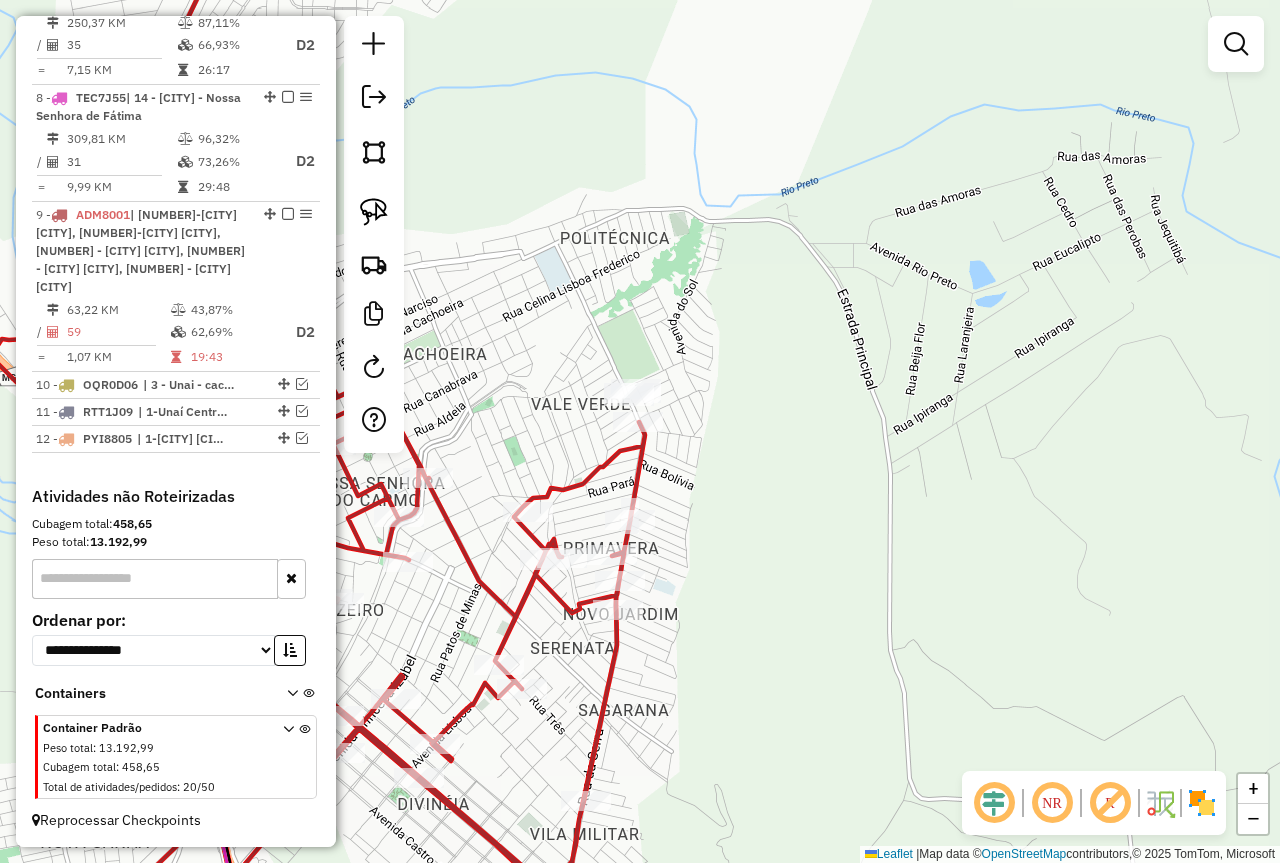 drag, startPoint x: 822, startPoint y: 621, endPoint x: 887, endPoint y: 362, distance: 267.03183 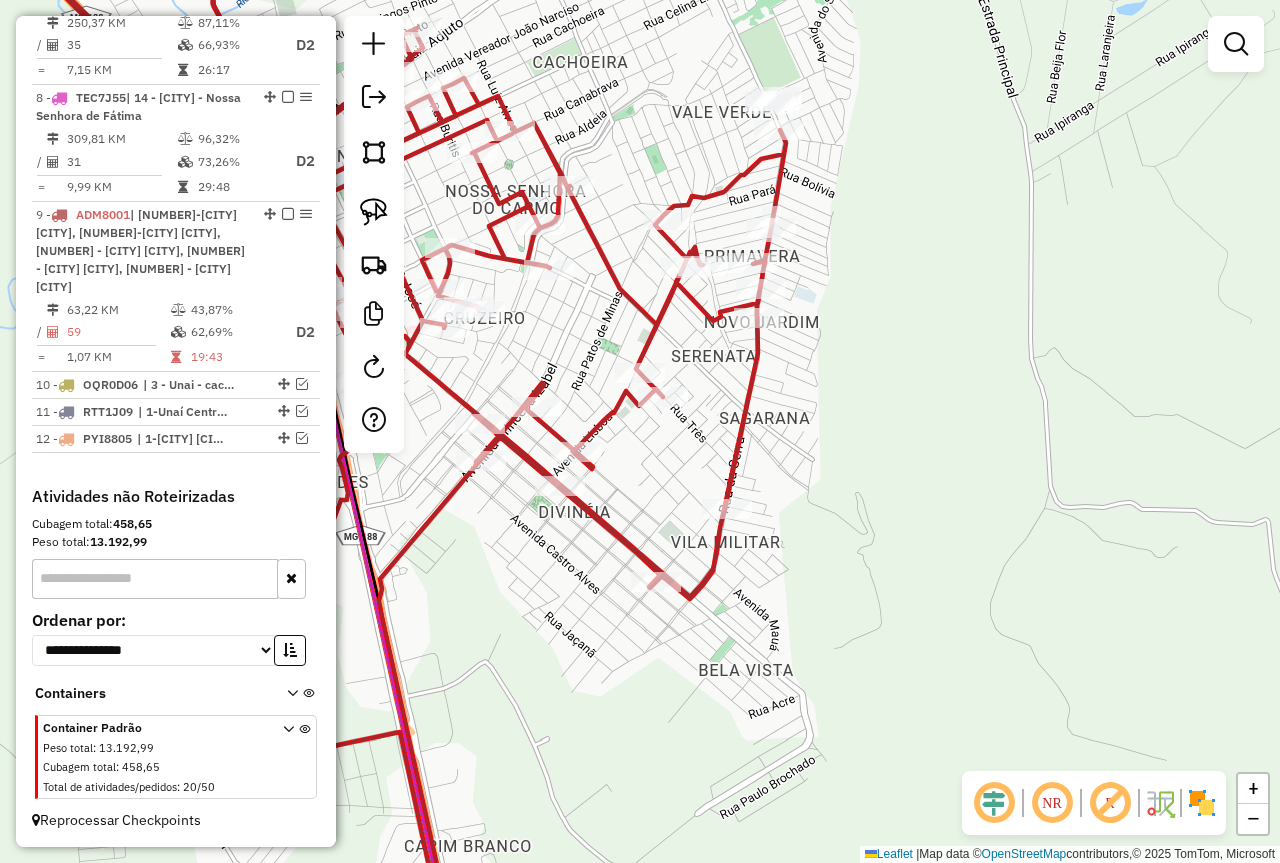 drag, startPoint x: 844, startPoint y: 330, endPoint x: 911, endPoint y: 374, distance: 80.1561 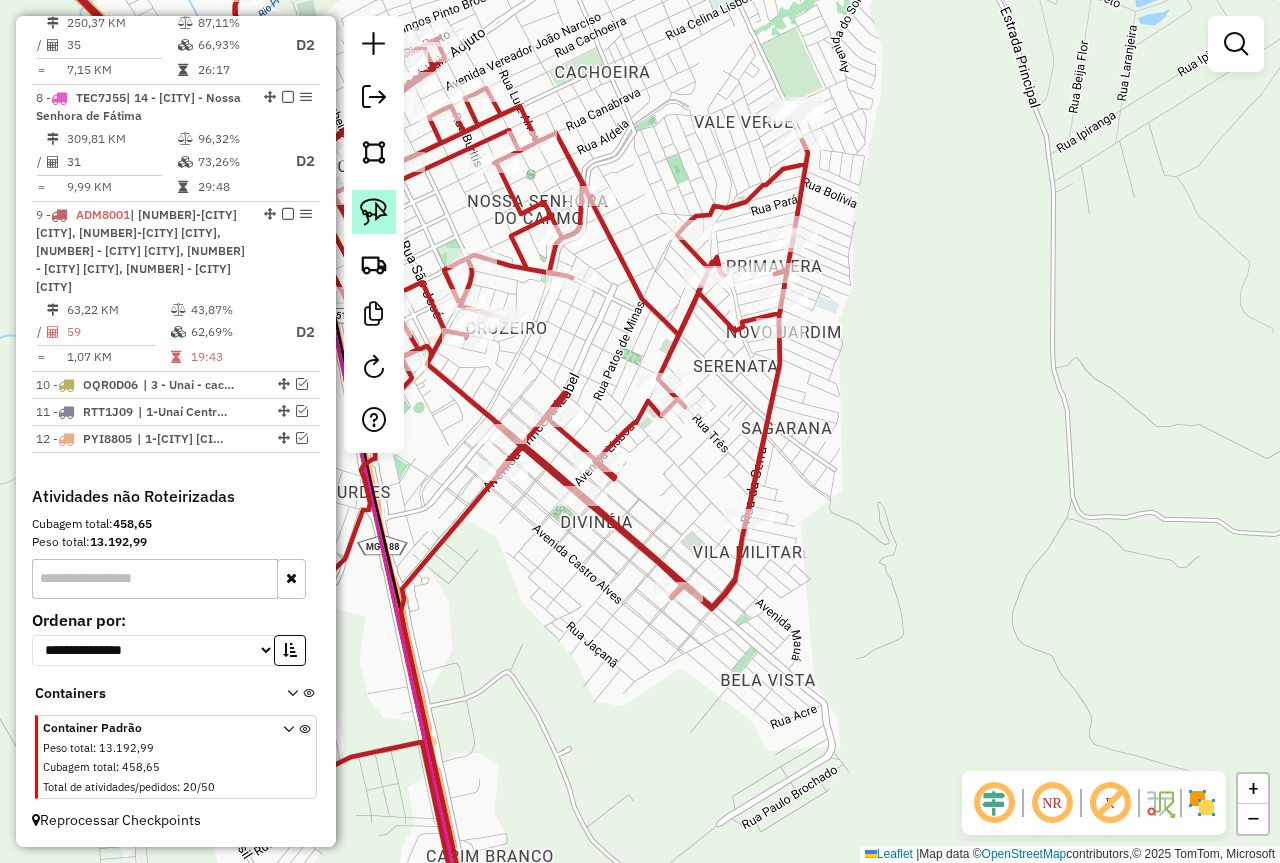 click 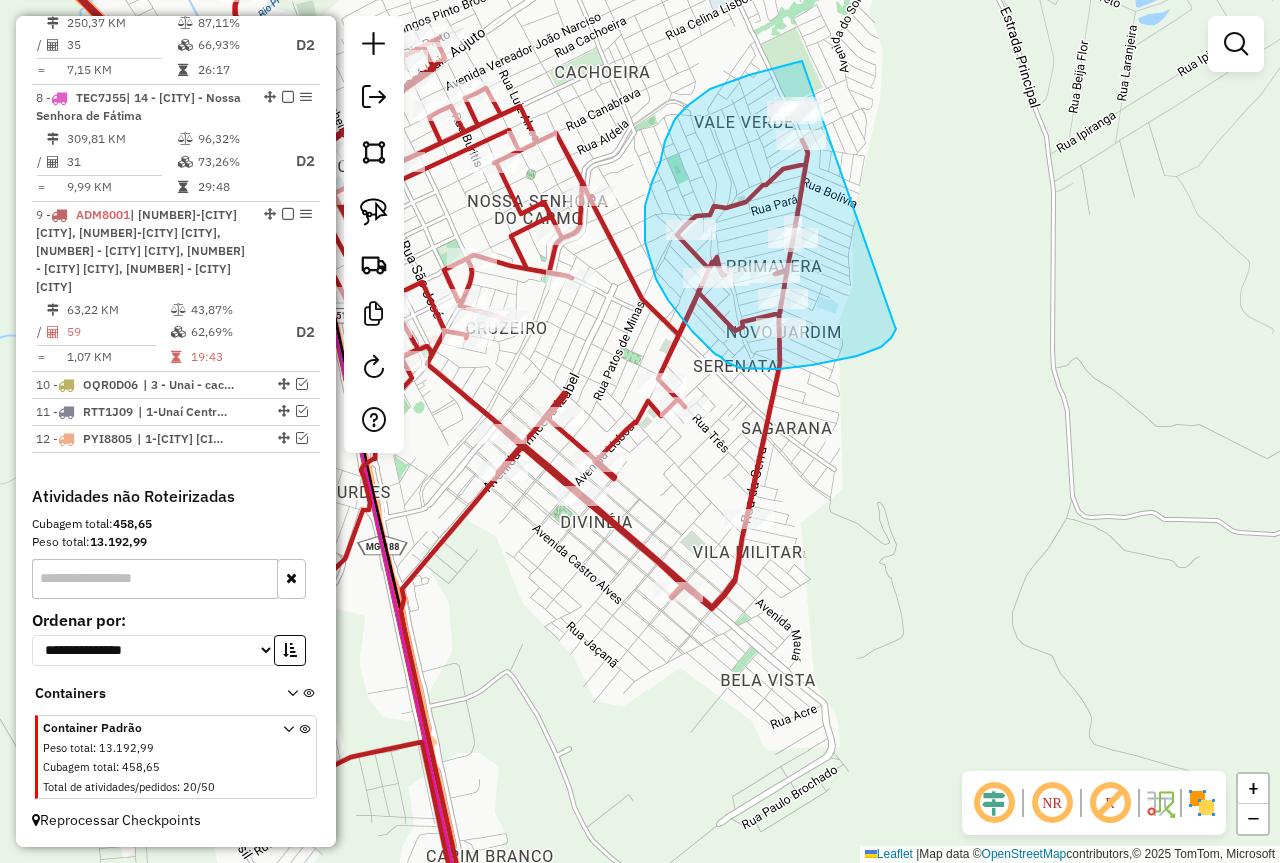 drag, startPoint x: 895, startPoint y: 327, endPoint x: 872, endPoint y: 65, distance: 263.0076 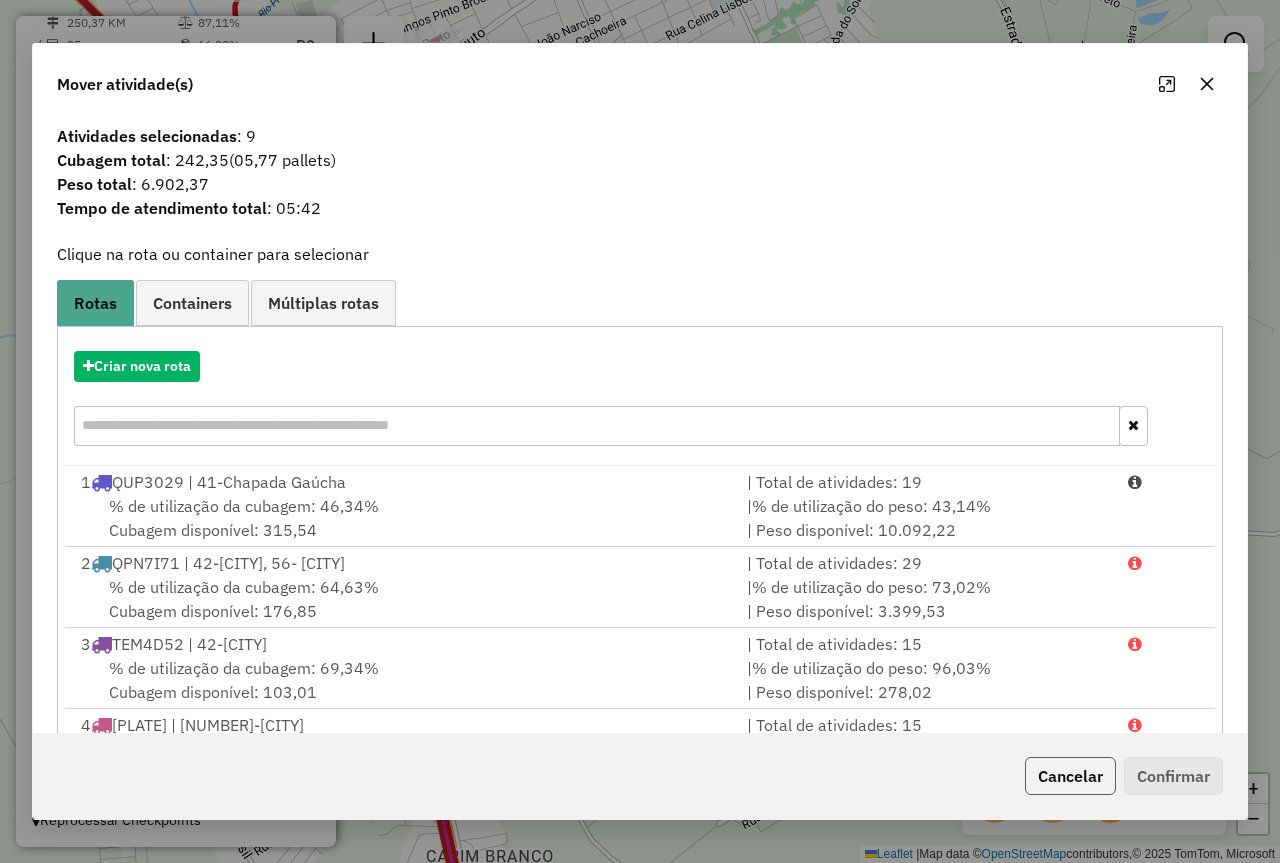 click on "Cancelar" 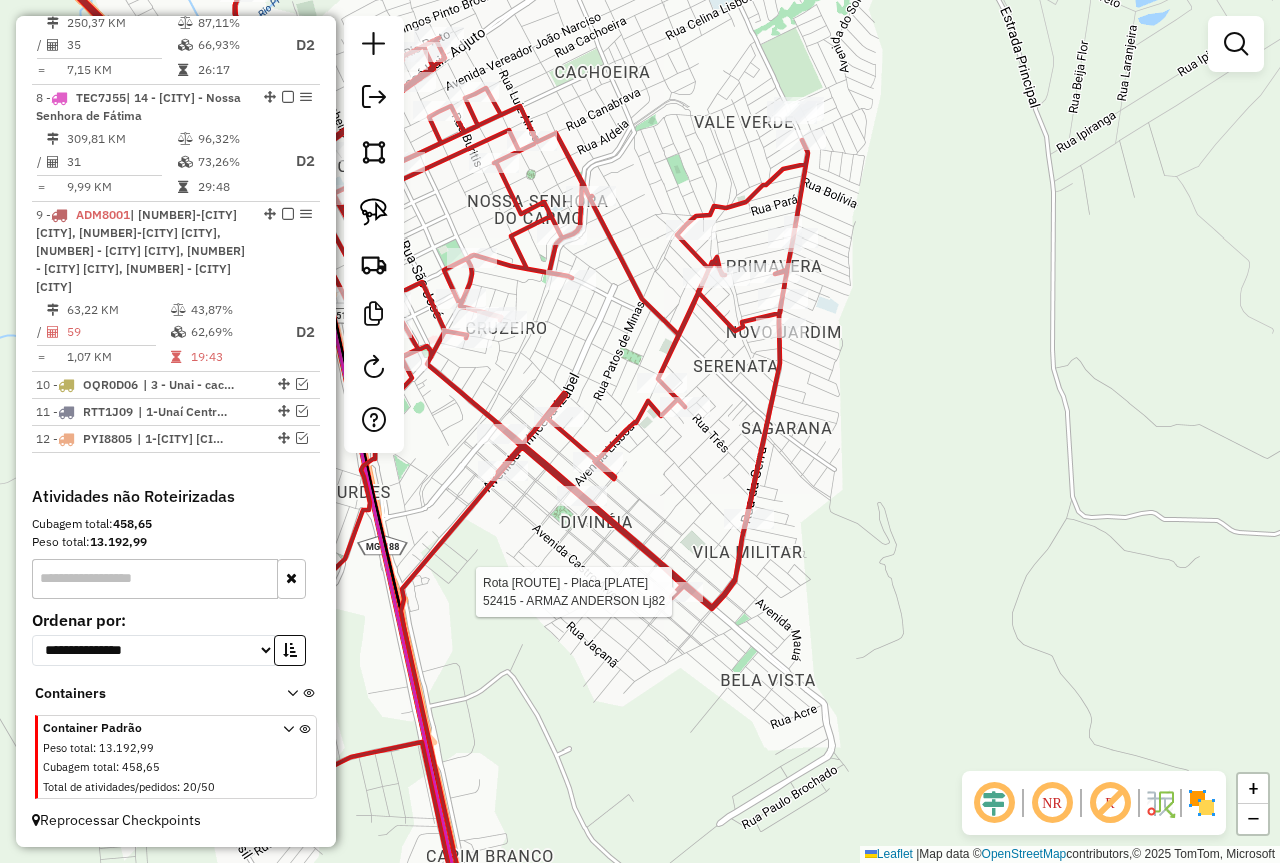 select on "*********" 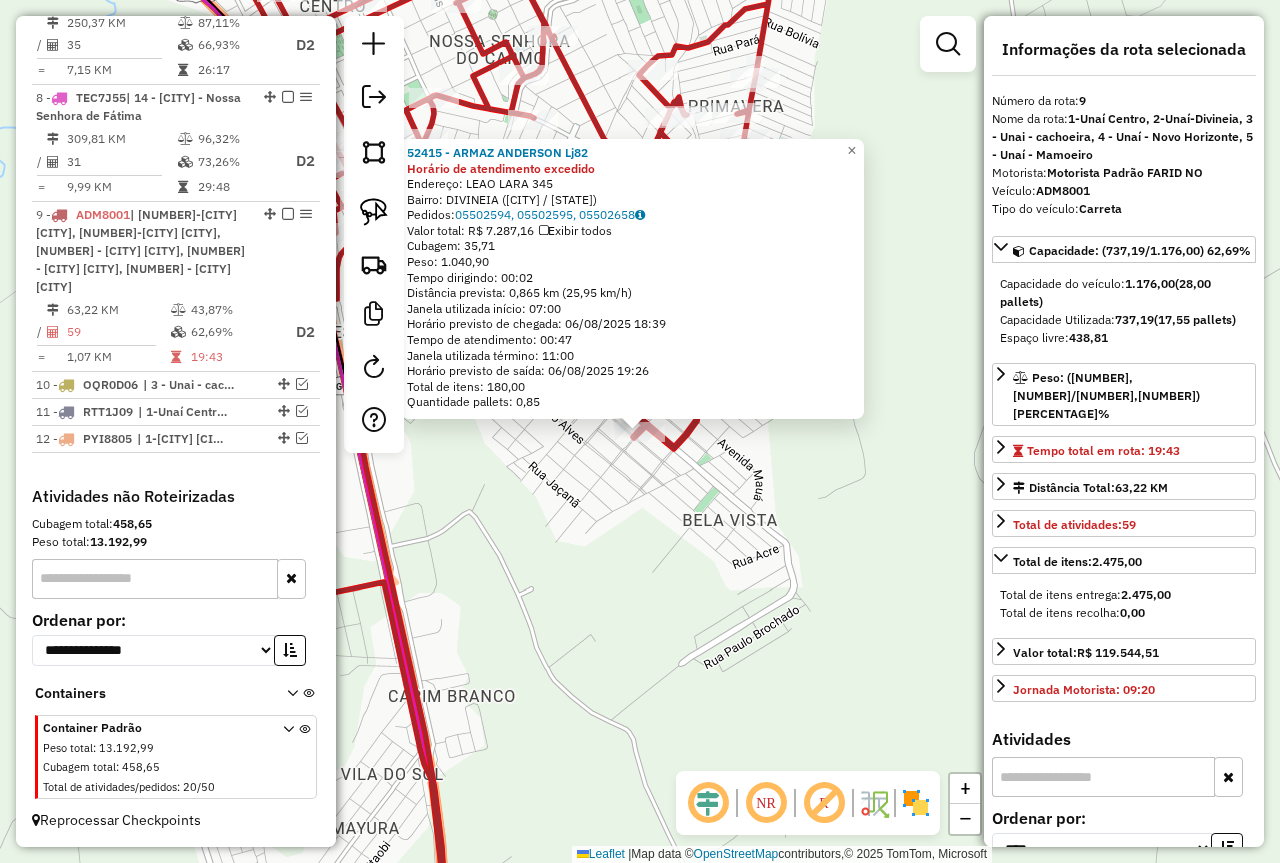 click on "52415 - ARMAZ [LAST] Lj82 Horário de atendimento excedido Endereço: LEAO LARA [NUMBER] Bairro: DIVINEIA (UNAI / MG) Pedidos: 05502594, 05502595, 05502658 Valor total: R$ 7.287,16 Exibir todos Cubagem: 35,71 Peso: 1.040,90 Tempo dirigindo: 00:02 Distância prevista: 0,865 km (25,95 km/h) Janela utilizada início: 07:00 Horário previsto de chegada: 06/08/2025 18:39 Tempo de atendimento: 00:47 Janela utilizada término: 11:00 Horário previsto de saída: 06/08/2025 19:26 Total de itens: 180,00 Quantidade pallets: 0,85 × Janela de atendimento Grade de atendimento Capacidade Transportadoras Veículos Cliente Pedidos Rotas Selecione os dias de semana para filtrar as janelas de atendimento Seg Ter Qua Qui Sex Sáb Dom Informe o período da janela de atendimento: De: Até: Filtrar exatamente a janela do cliente Considerar janela de atendimento padrão Selecione os dias de semana para filtrar as grades de atendimento Seg Ter Qua Qui Sex Sáb Dom De: +" 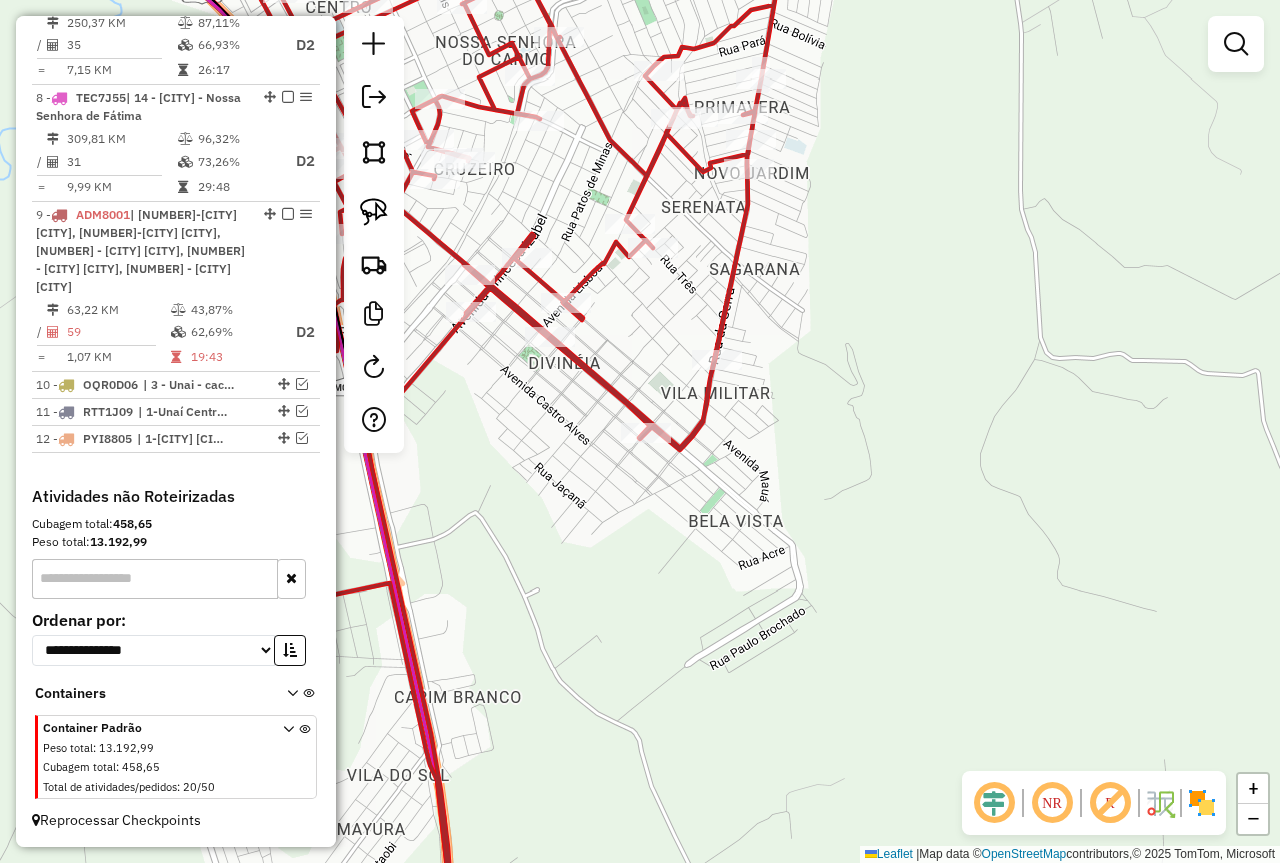 drag, startPoint x: 681, startPoint y: 527, endPoint x: 795, endPoint y: 547, distance: 115.74109 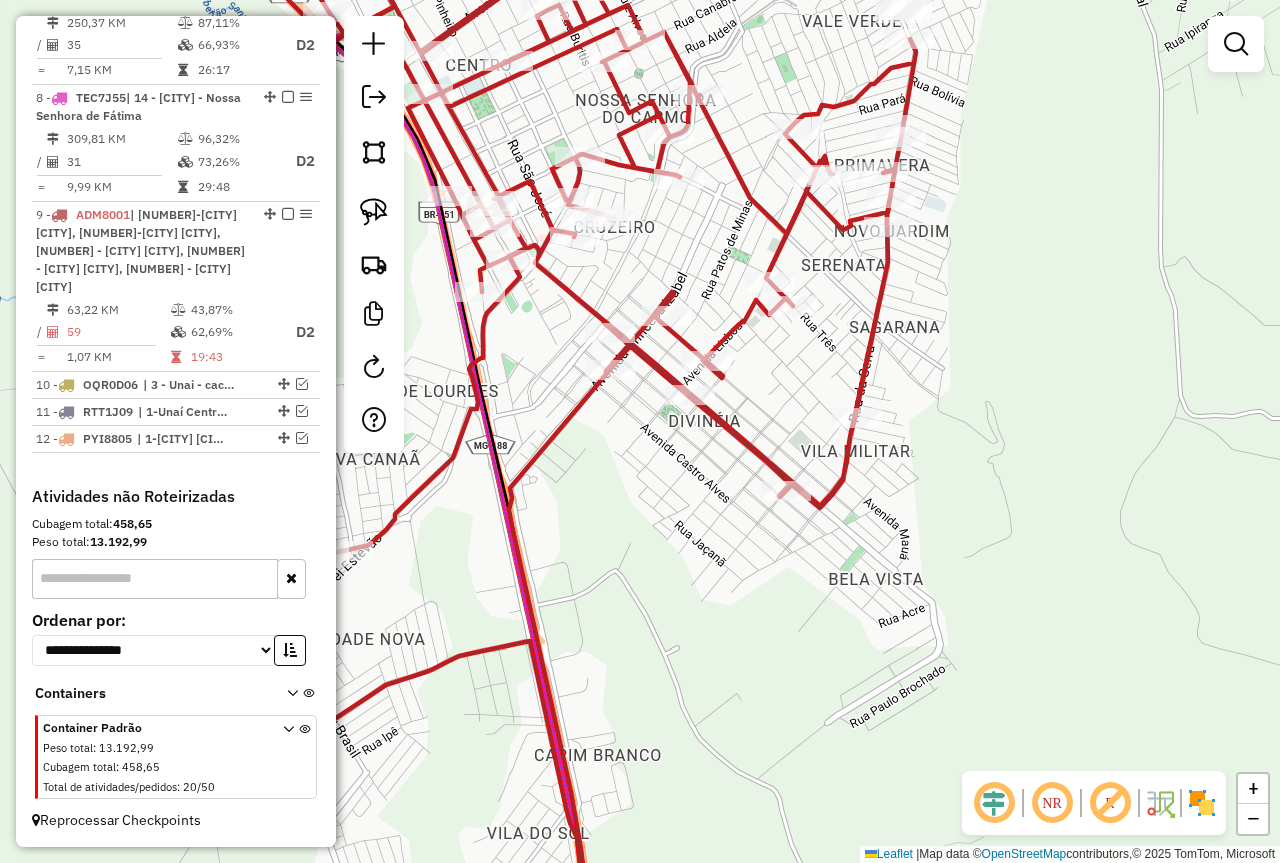drag, startPoint x: 893, startPoint y: 410, endPoint x: 934, endPoint y: 473, distance: 75.16648 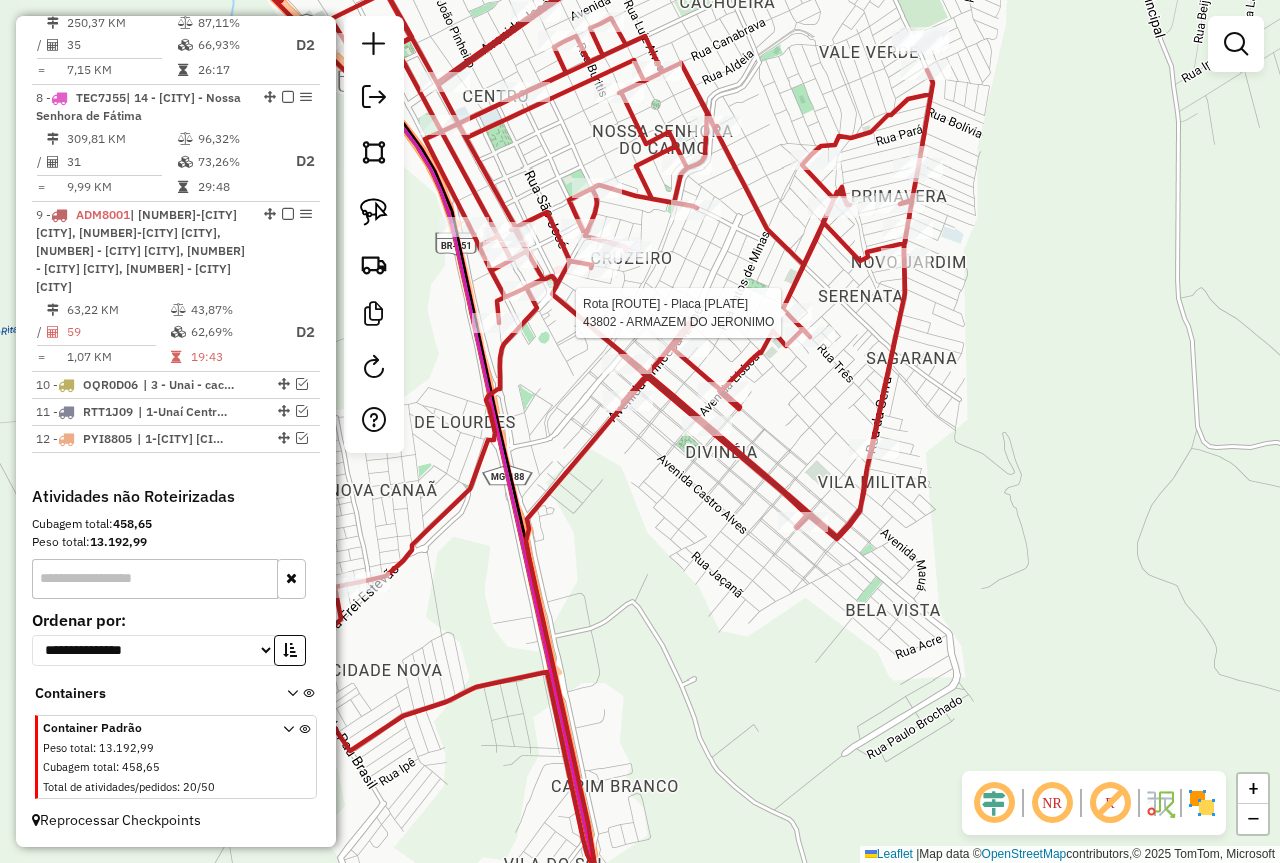 select on "*********" 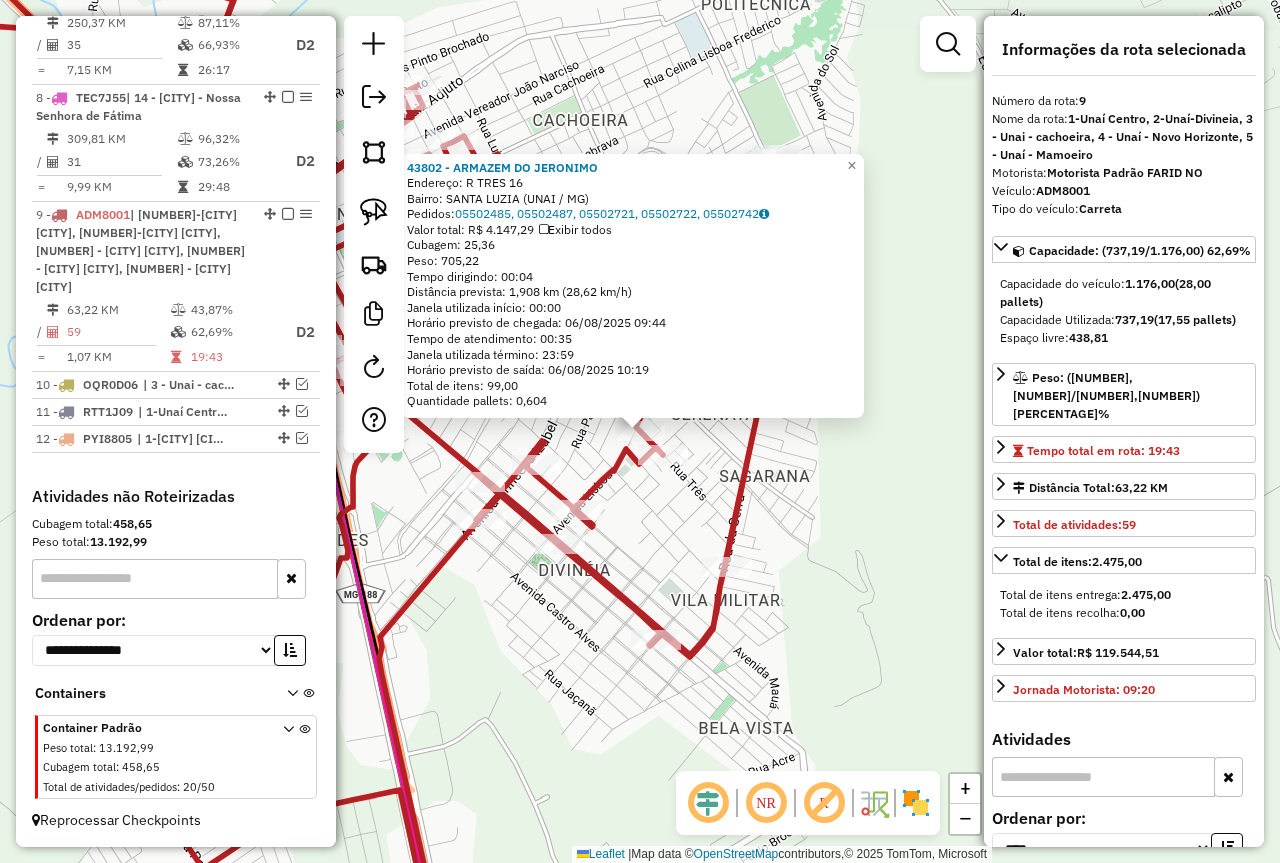 click on "43802 - ARMAZEM DO JERONIMO Endereço: R TRES [NUMBER] Bairro: SANTA LUZIA (UNAI / MG) Pedidos: 05502485, 05502487, 05502721, 05502722, 05502742 Valor total: R$ 4.147,29 Exibir todos Cubagem: 25,36 Peso: 705,22 Tempo dirigindo: 00:04 Distância prevista: 1,908 km (28,62 km/h) Janela utilizada início: 00:00 Horário previsto de chegada: 06/08/2025 09:44 Tempo de atendimento: 00:35 Janela utilizada término: 23:59 Horário previsto de saída: 06/08/2025 10:19 Total de itens: 99,00 Quantidade pallets: 0,604 × Janela de atendimento Grade de atendimento Capacidade Transportadoras Veículos Cliente Pedidos Rotas Selecione os dias de semana para filtrar as janelas de atendimento Seg Ter Qua Qui Sex Sáb Dom Informe o período da janela de atendimento: De: Até: Filtrar exatamente a janela do cliente Considerar janela de atendimento padrão Selecione os dias de semana para filtrar as grades de atendimento Seg Ter Qua Qui Sex Sáb De:" 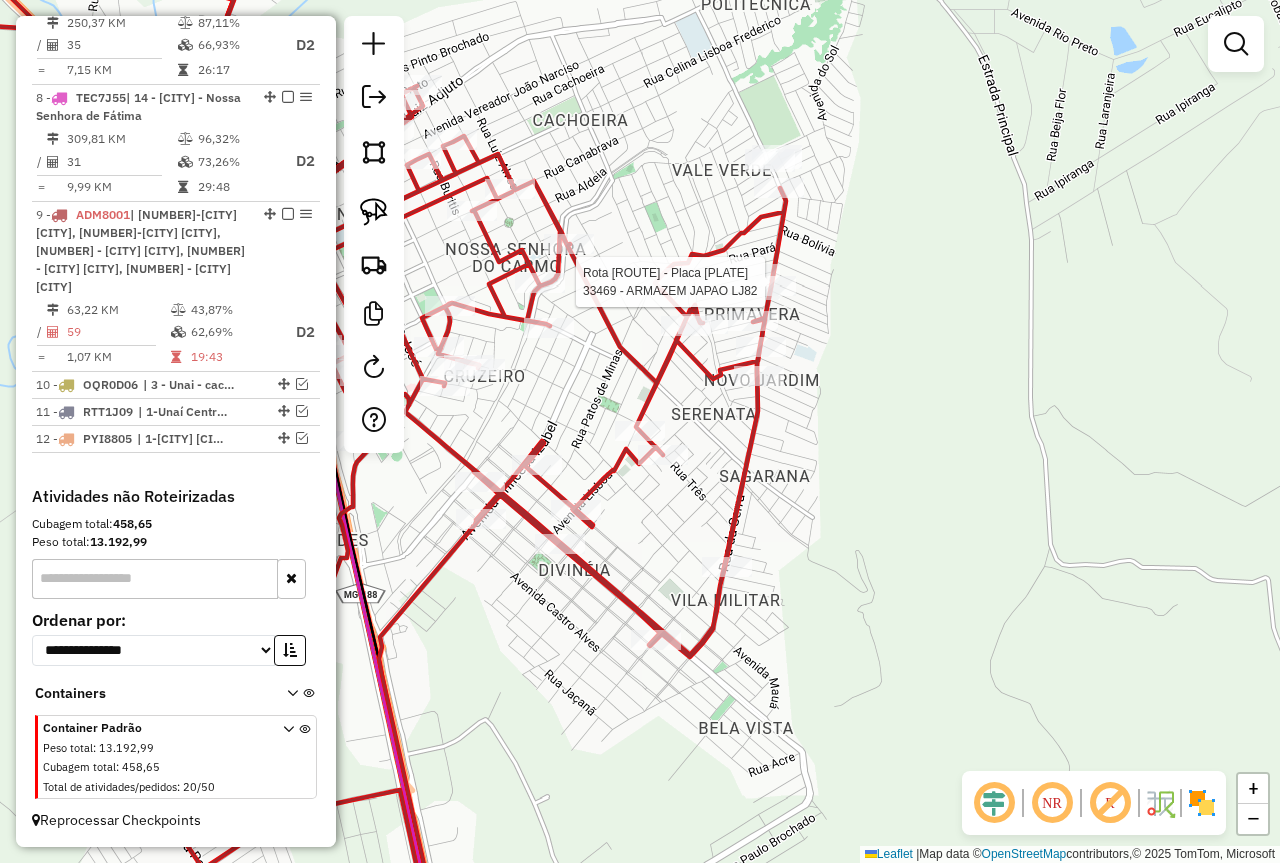 select on "*********" 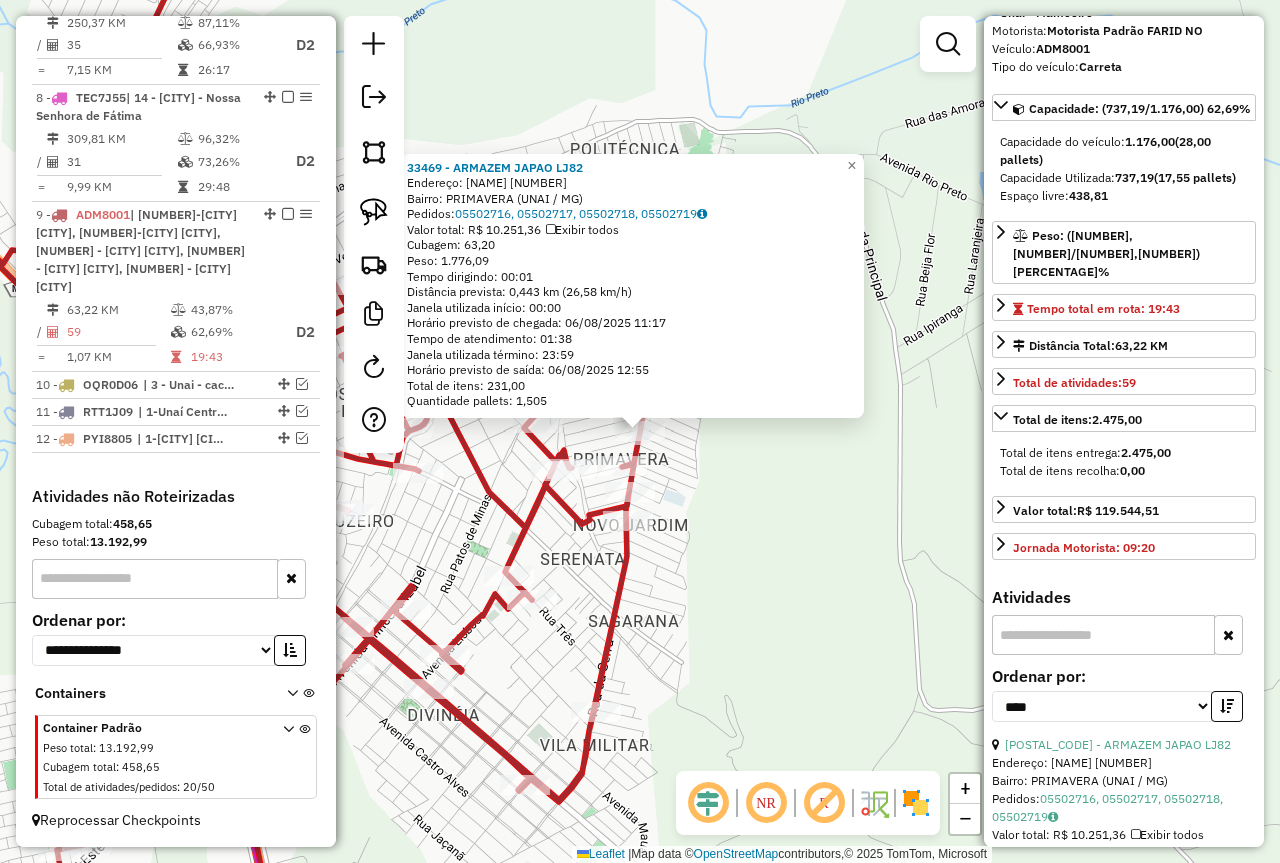 scroll, scrollTop: 400, scrollLeft: 0, axis: vertical 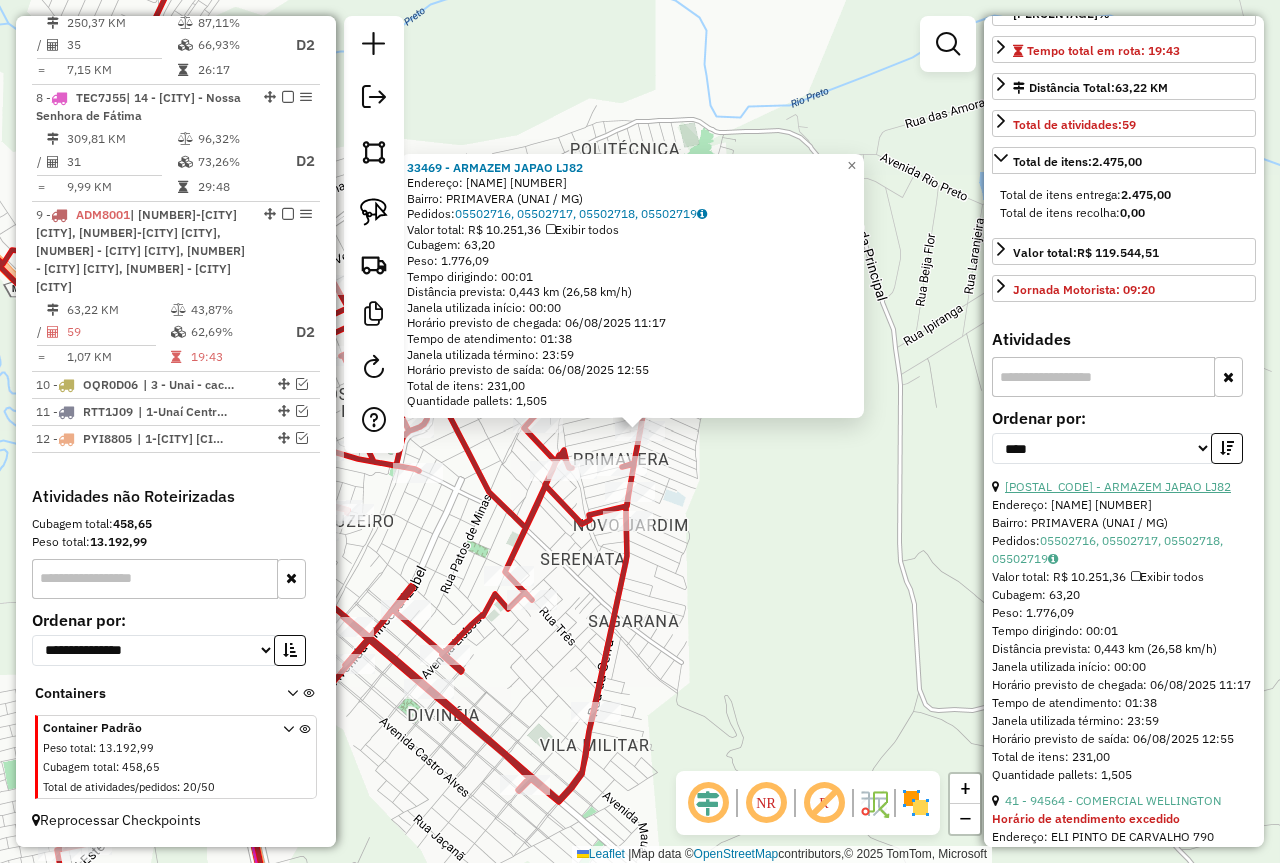 click on "[POSTAL_CODE] - ARMAZEM JAPAO LJ82" at bounding box center (1118, 486) 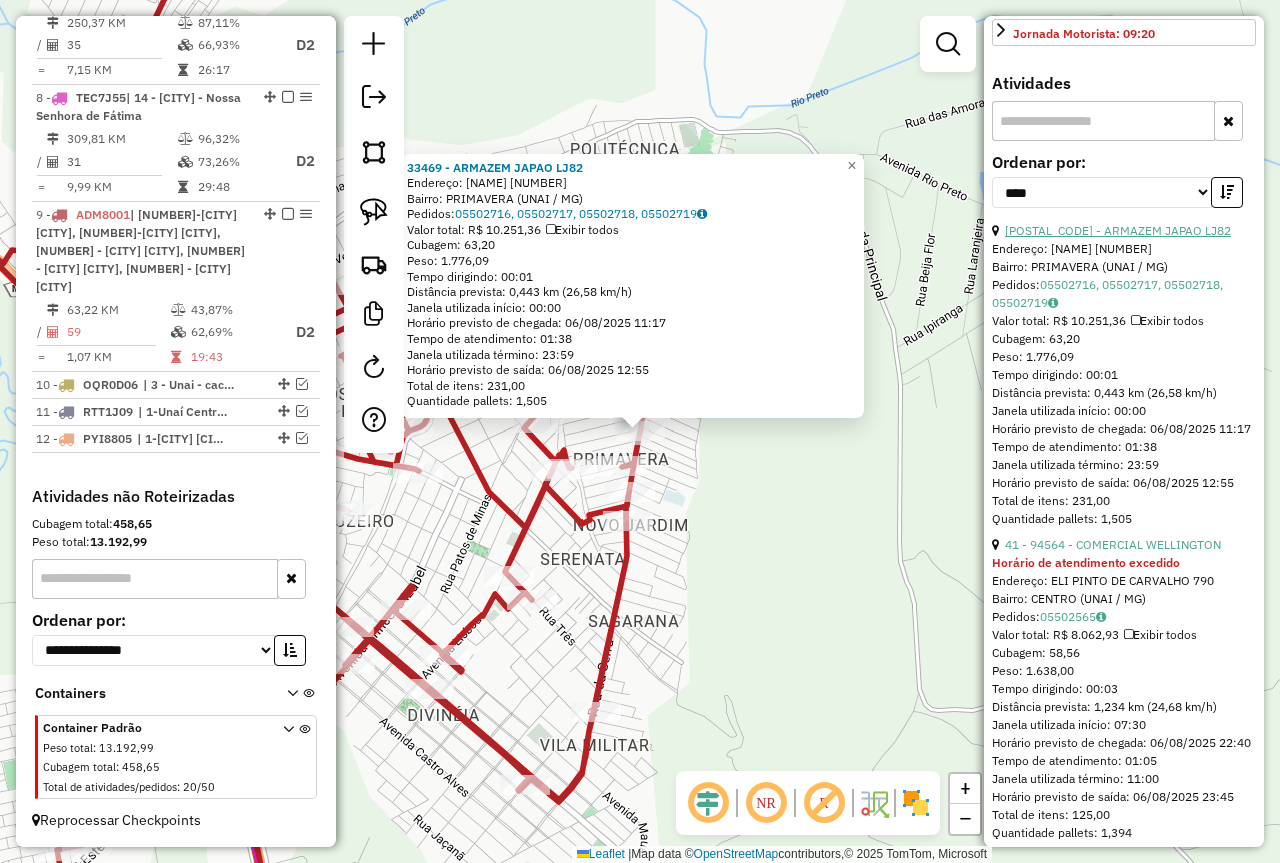 scroll, scrollTop: 700, scrollLeft: 0, axis: vertical 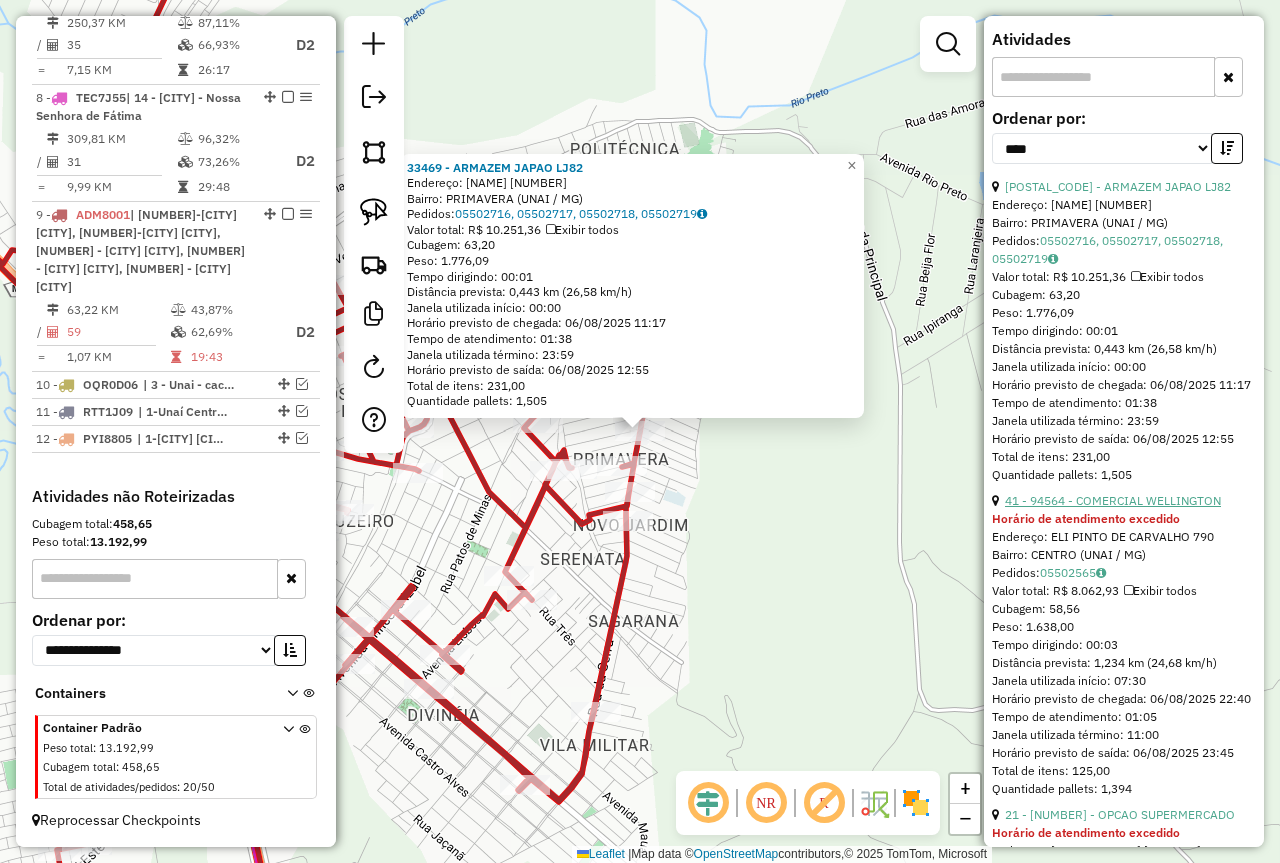 click on "41 - 94564 - COMERCIAL WELLINGTON" at bounding box center [1113, 500] 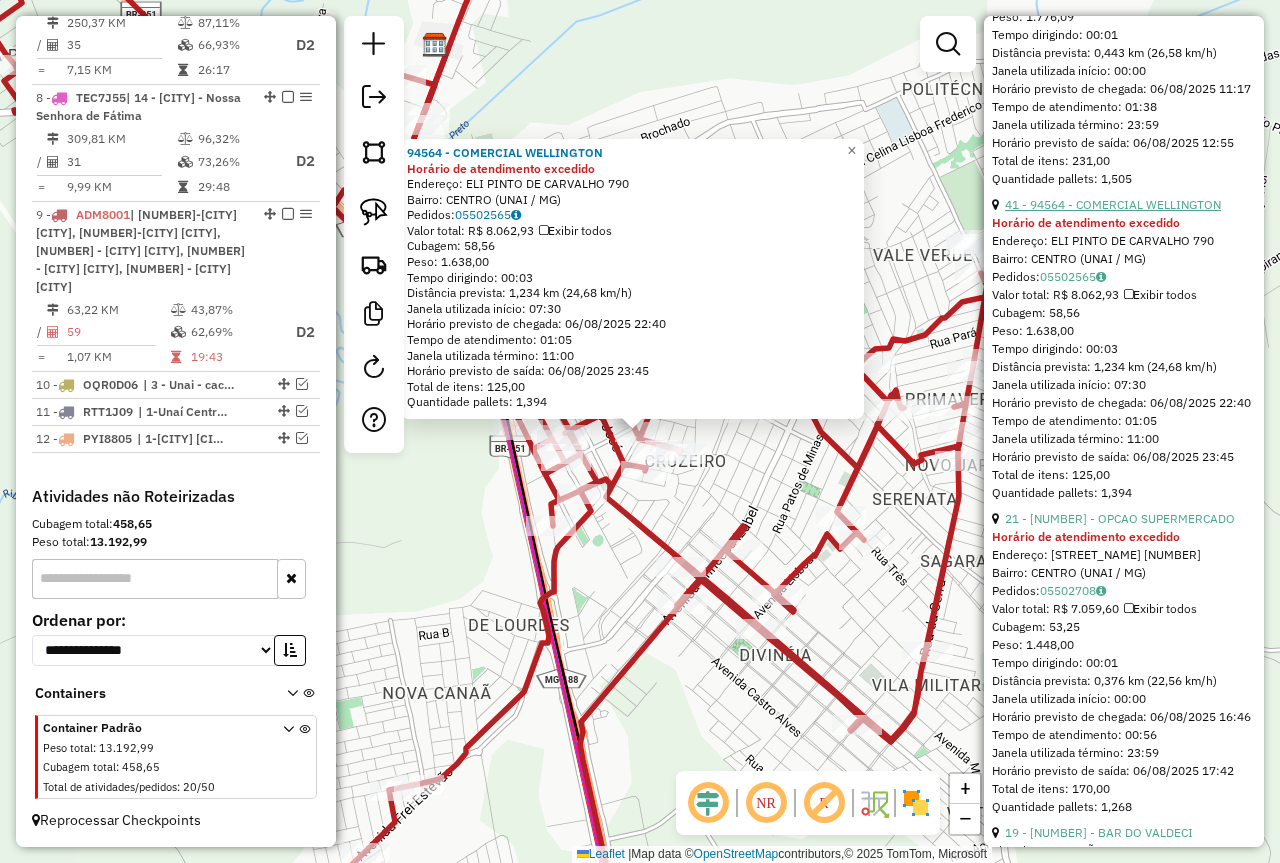 scroll, scrollTop: 1000, scrollLeft: 0, axis: vertical 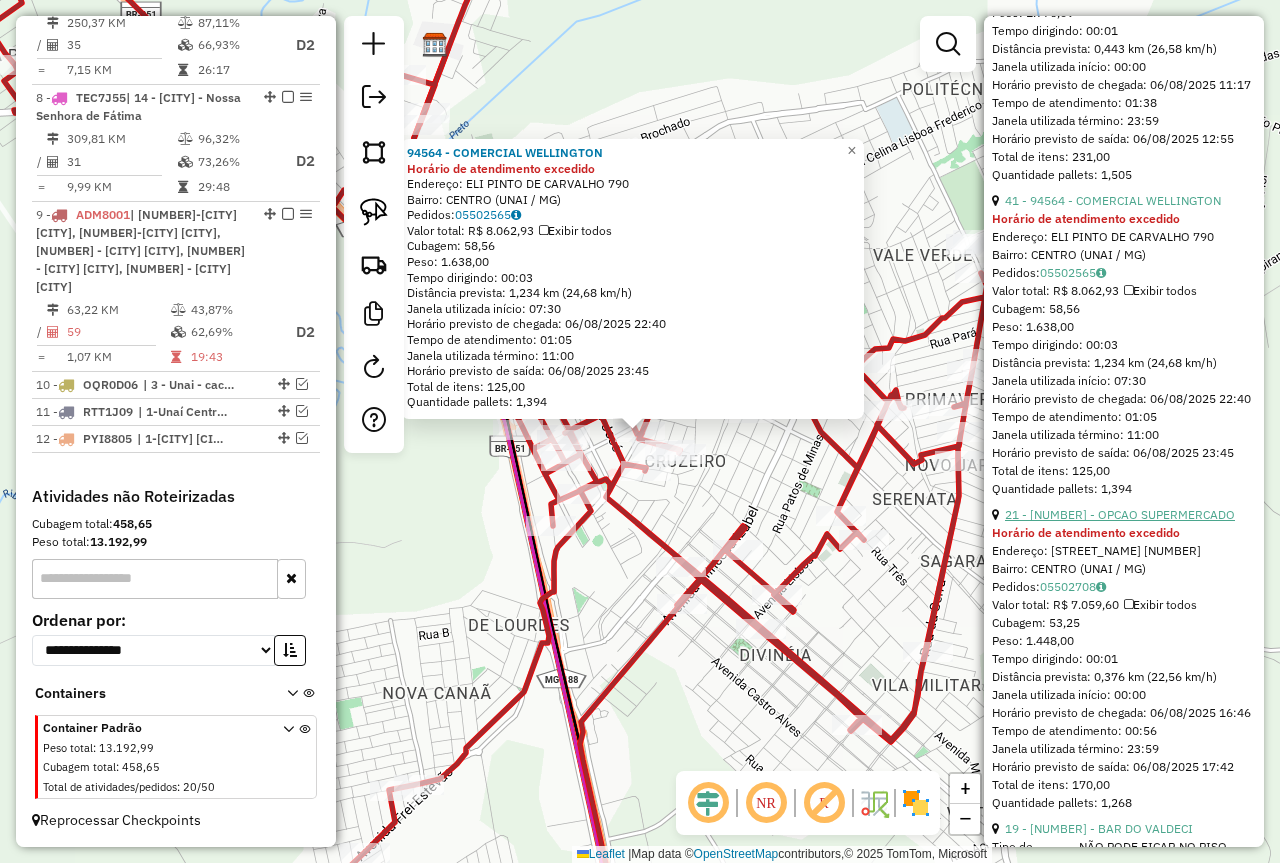 click on "21 - [NUMBER] - OPCAO SUPERMERCADO" at bounding box center [1120, 514] 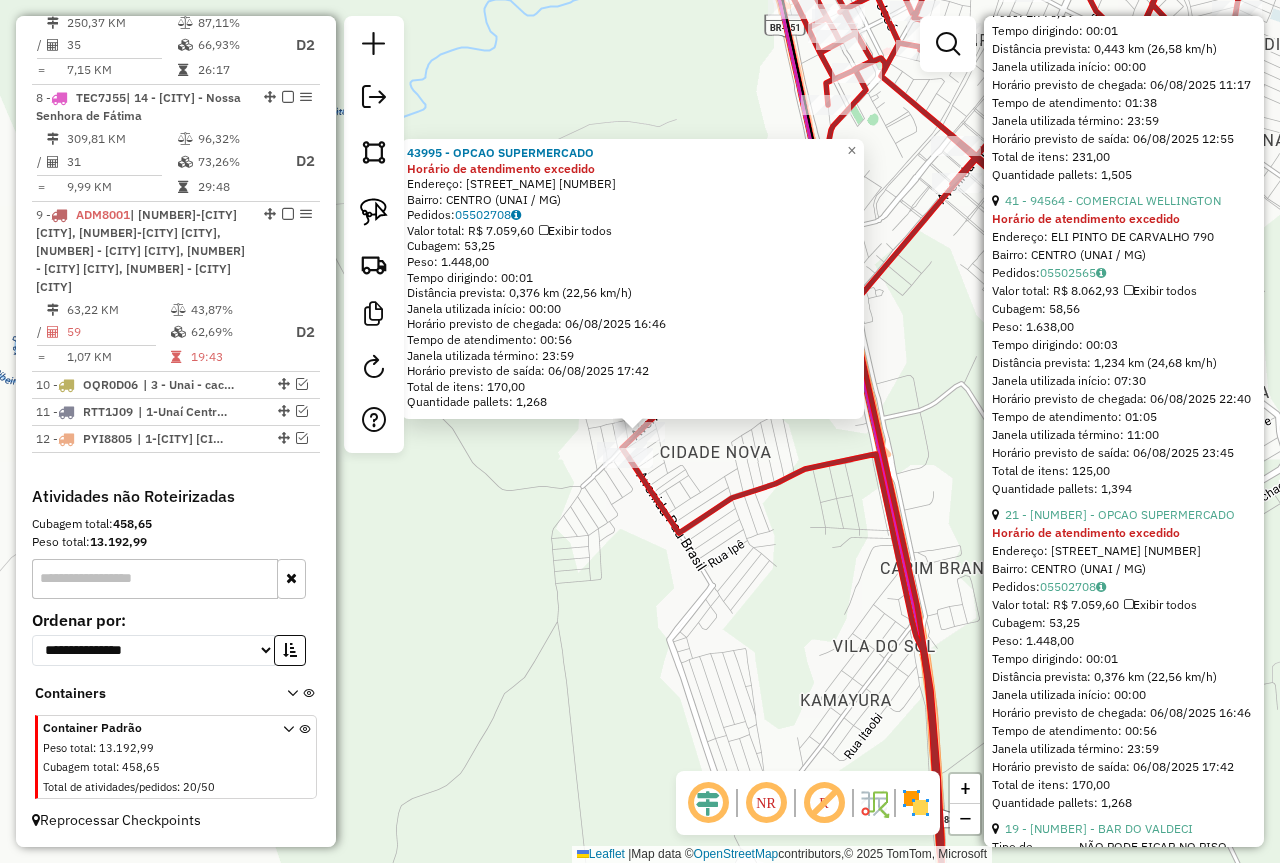 click on "43995 - OPCAO SUPERMERCADO Horário de atendimento excedido Endereço: FREI ESTEVAO [NUMBER] Bairro: CENTRO (UNAI / MG) Pedidos: 05502708 Valor total: R$ 7.059,60 Exibir todos Cubagem: 53,25 Peso: 1.448,00 Tempo dirigindo: 00:01 Distância prevista: 0,376 km (22,56 km/h) Janela utilizada início: 00:00 Horário previsto de chegada: 06/08/2025 16:46 Tempo de atendimento: 00:56 Janela utilizada término: 23:59 Horário previsto de saída: 06/08/2025 17:42 Total de itens: 170,00 Quantidade pallets: 1,268 × Janela de atendimento Grade de atendimento Capacidade Transportadoras Veículos Cliente Pedidos Rotas Selecione os dias de semana para filtrar as janelas de atendimento Seg Ter Qua Qui Sex Sáb Dom Informe o período da janela de atendimento: De: Até: Filtrar exatamente a janela do cliente Considerar janela de atendimento padrão Selecione os dias de semana para filtrar as grades de atendimento Seg Ter Qua Qui Sex Sáb Dom Peso mínimo: De: De:" 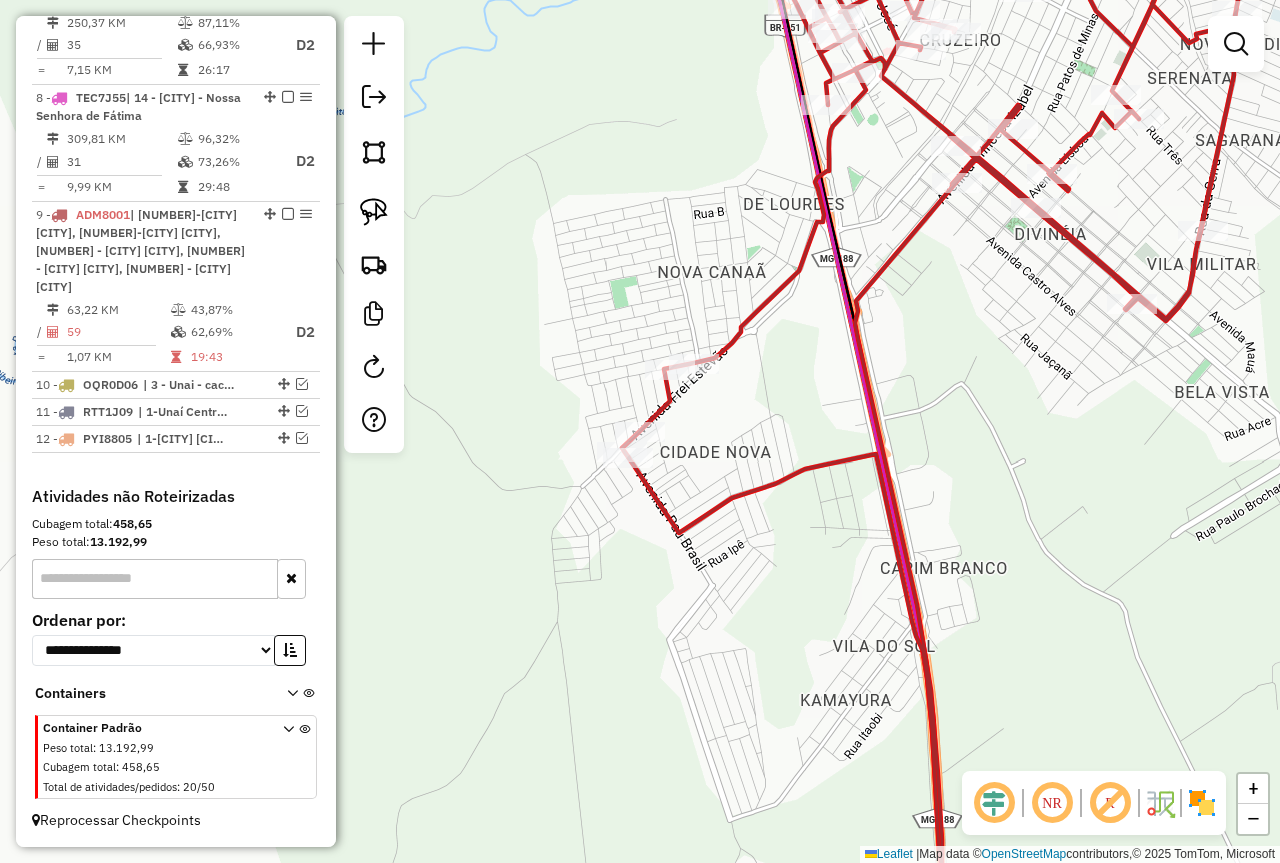 drag, startPoint x: 941, startPoint y: 411, endPoint x: 684, endPoint y: 698, distance: 385.25058 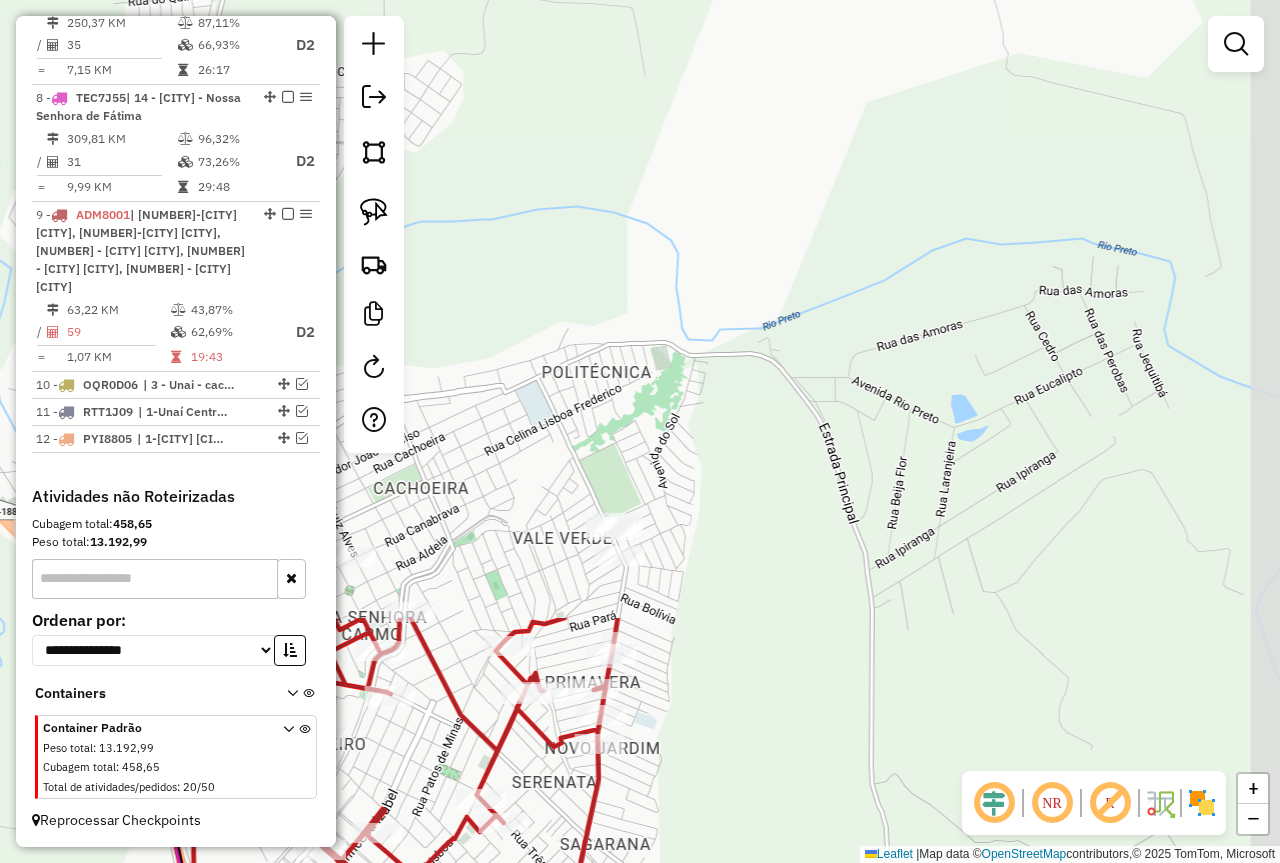 drag, startPoint x: 836, startPoint y: 569, endPoint x: 991, endPoint y: 420, distance: 215.00232 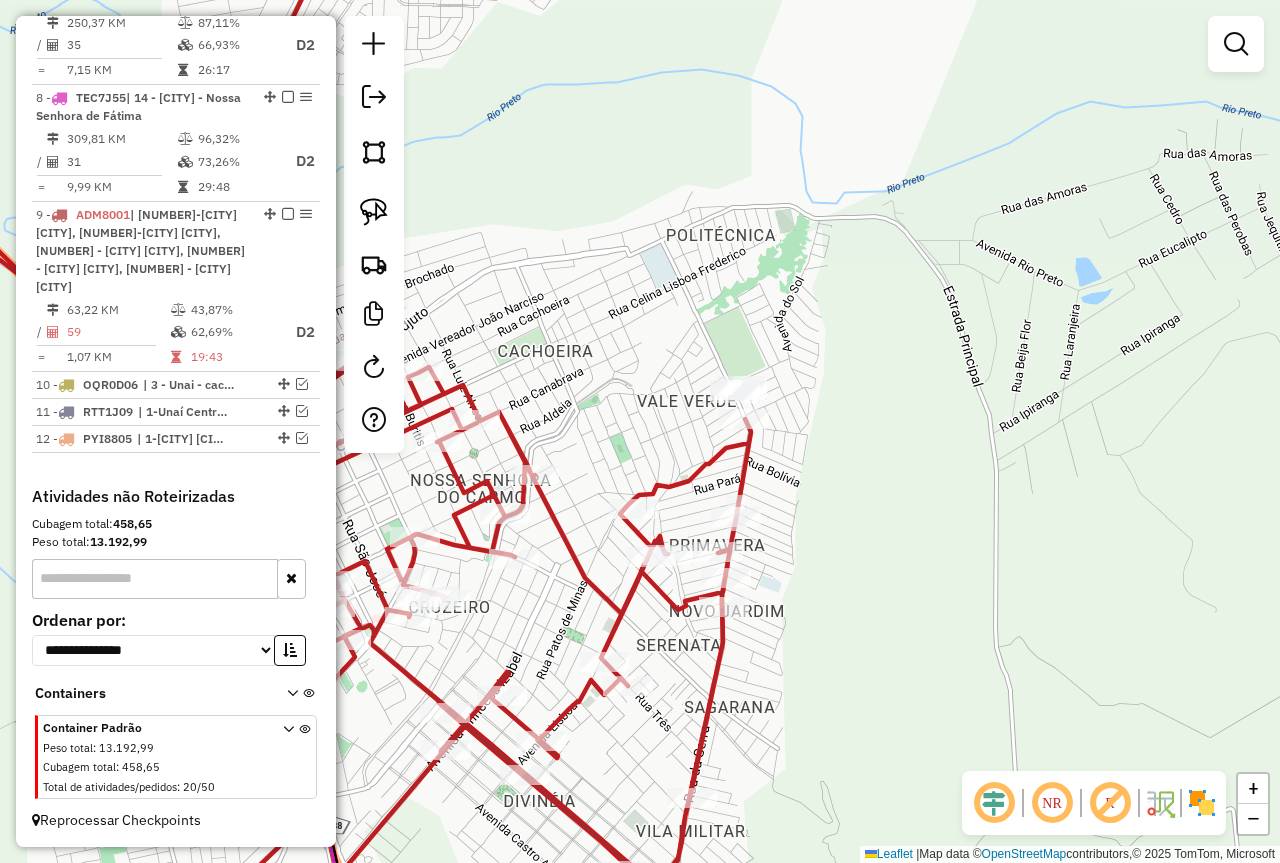 drag, startPoint x: 922, startPoint y: 406, endPoint x: 1062, endPoint y: 322, distance: 163.26665 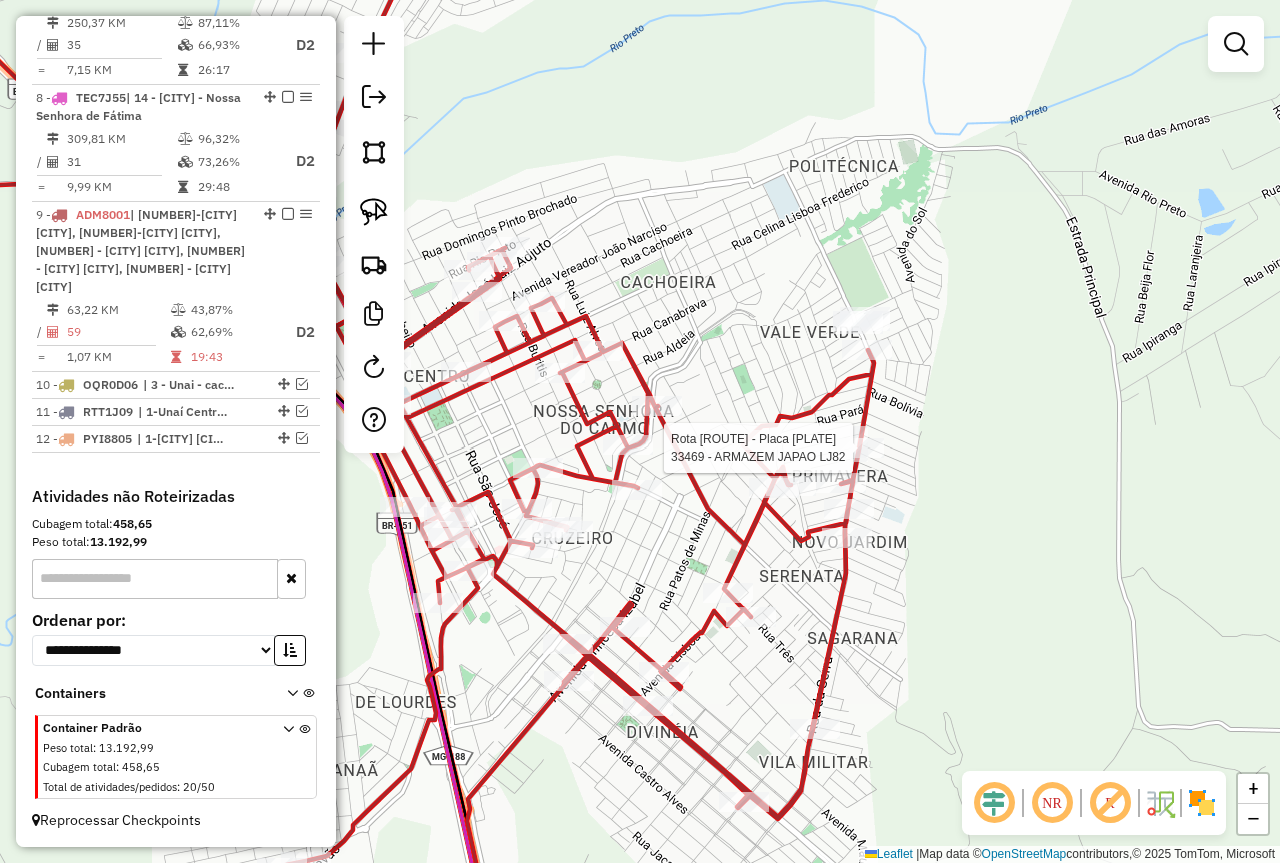 select on "*********" 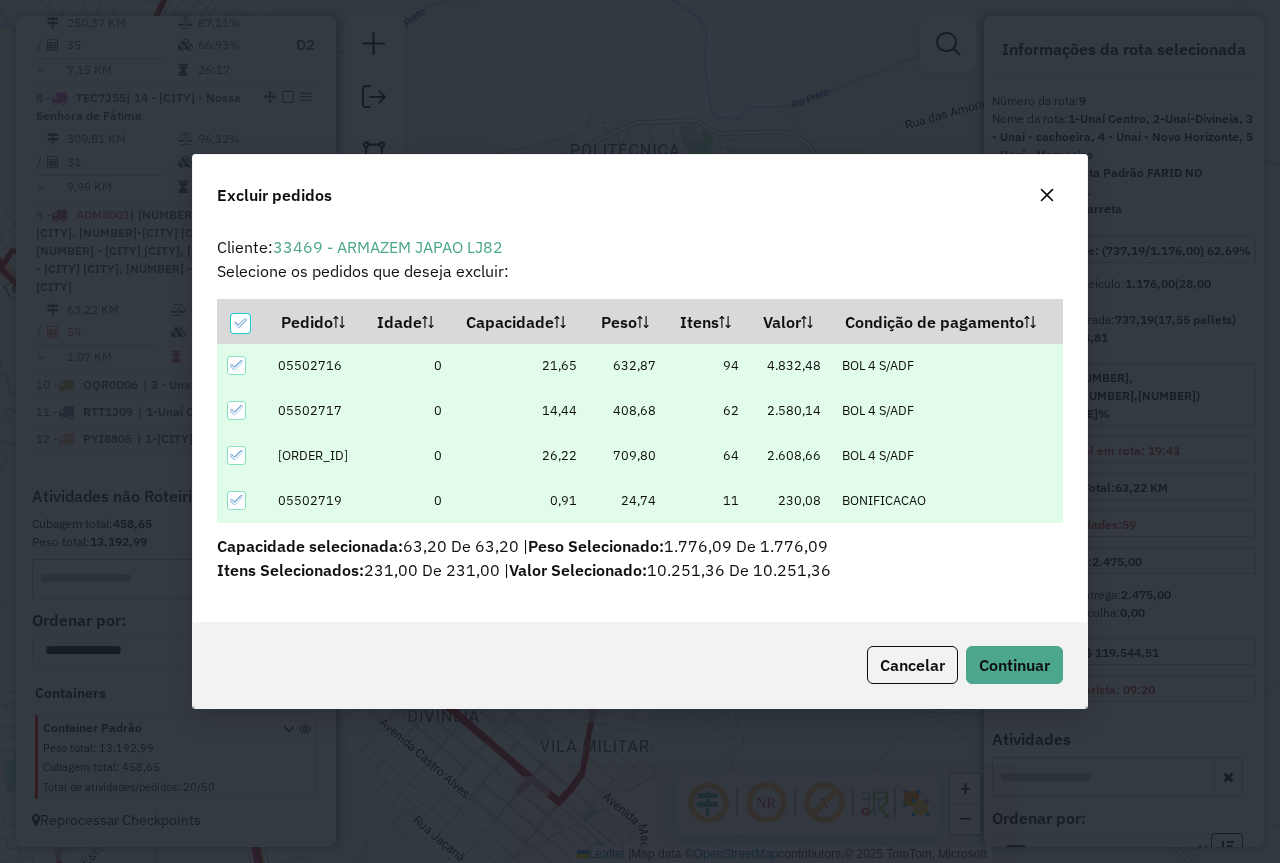 scroll, scrollTop: 0, scrollLeft: 0, axis: both 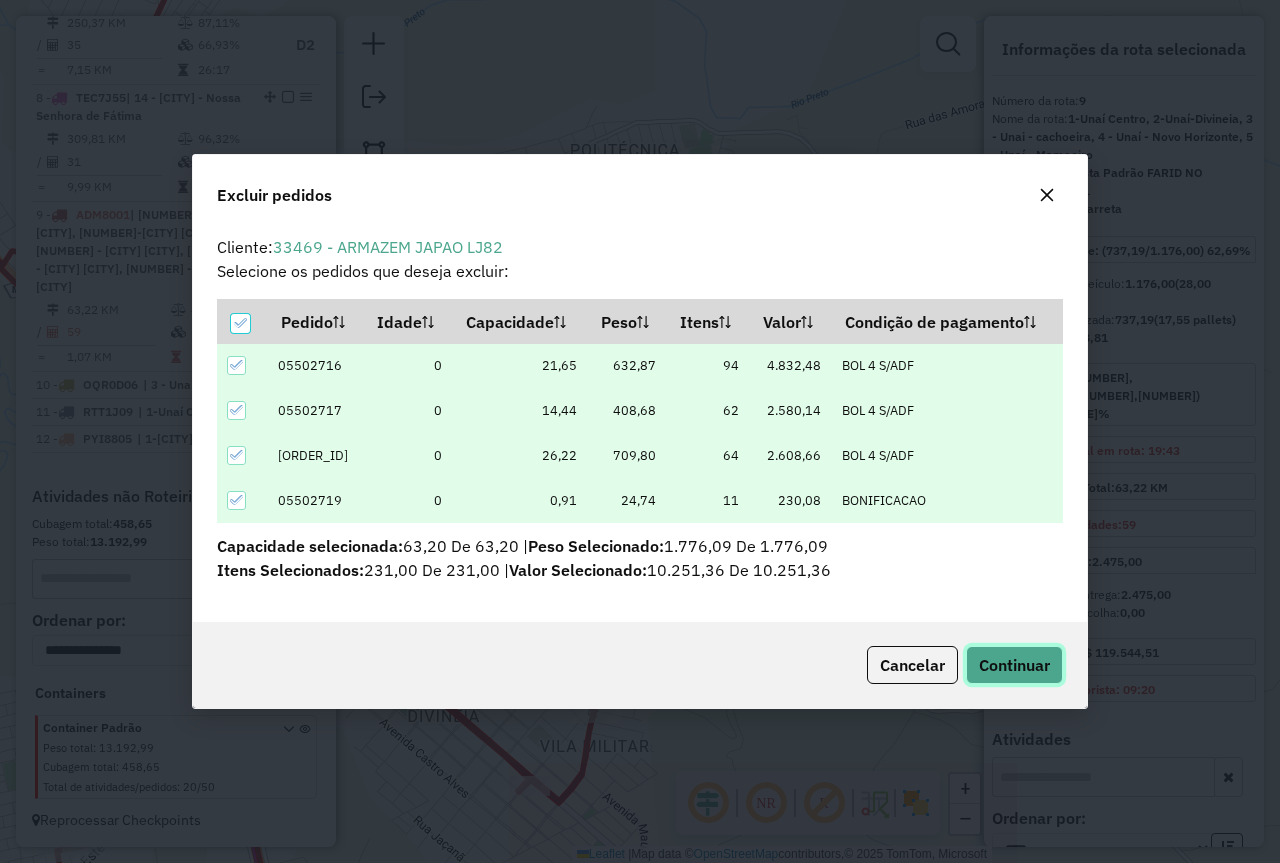 click on "Continuar" 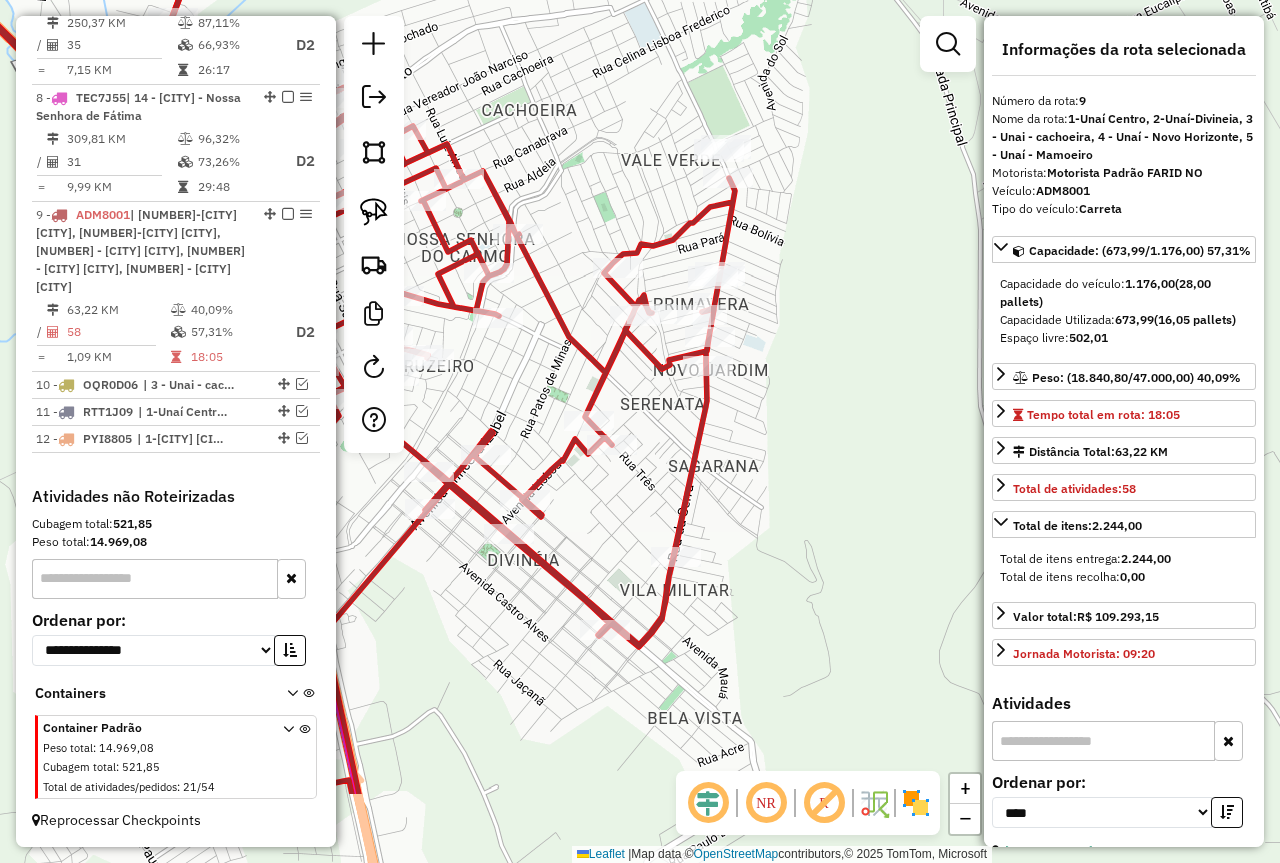 drag, startPoint x: 713, startPoint y: 485, endPoint x: 807, endPoint y: 300, distance: 207.51144 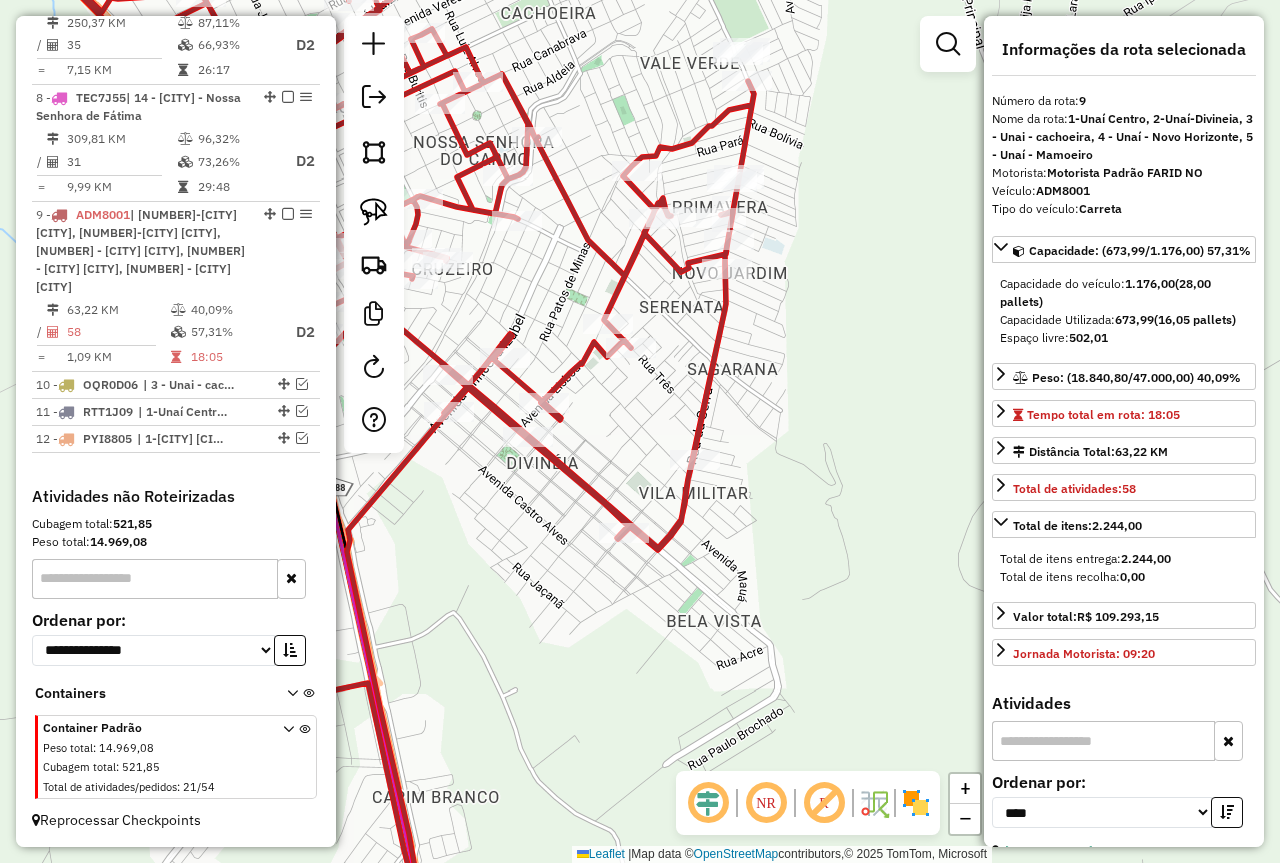drag, startPoint x: 816, startPoint y: 389, endPoint x: 888, endPoint y: 343, distance: 85.44004 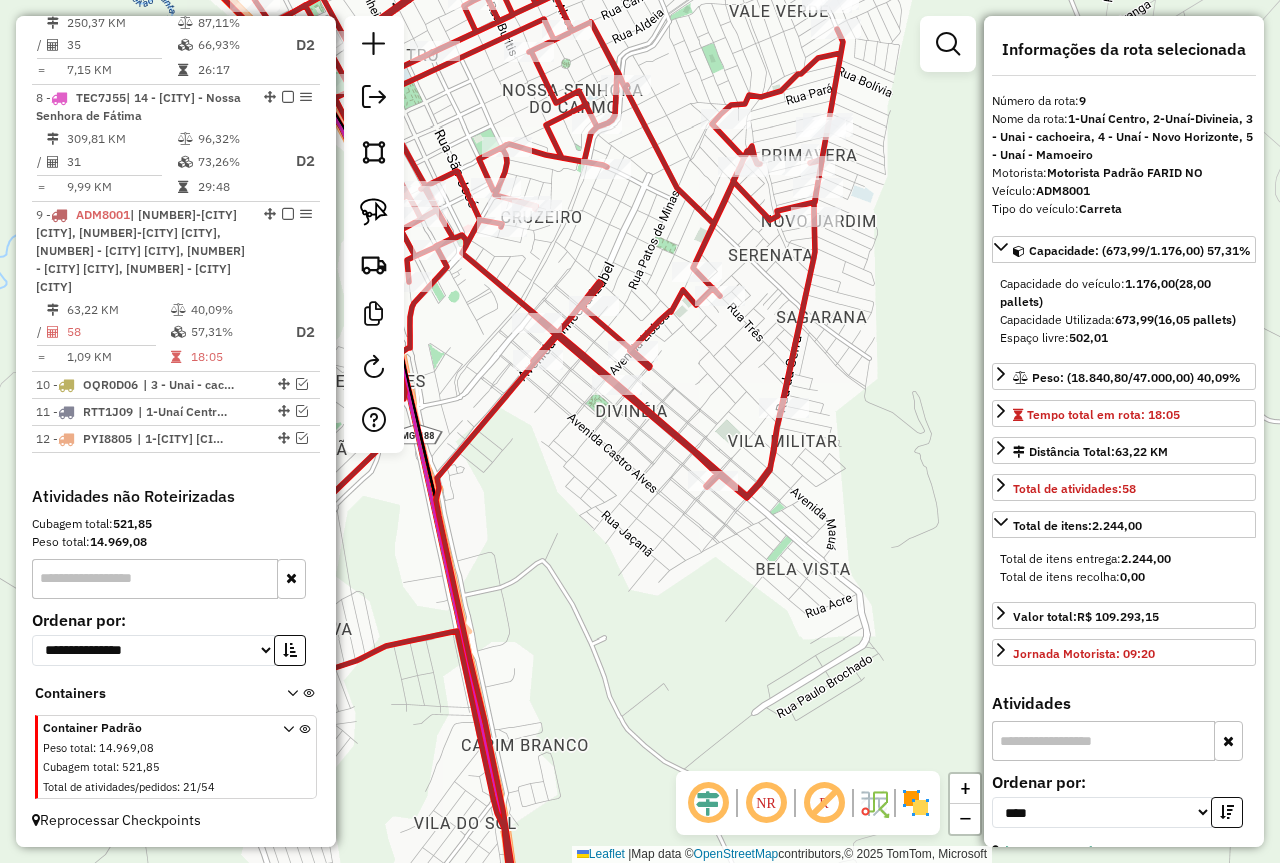 drag, startPoint x: 871, startPoint y: 432, endPoint x: 851, endPoint y: 519, distance: 89.26926 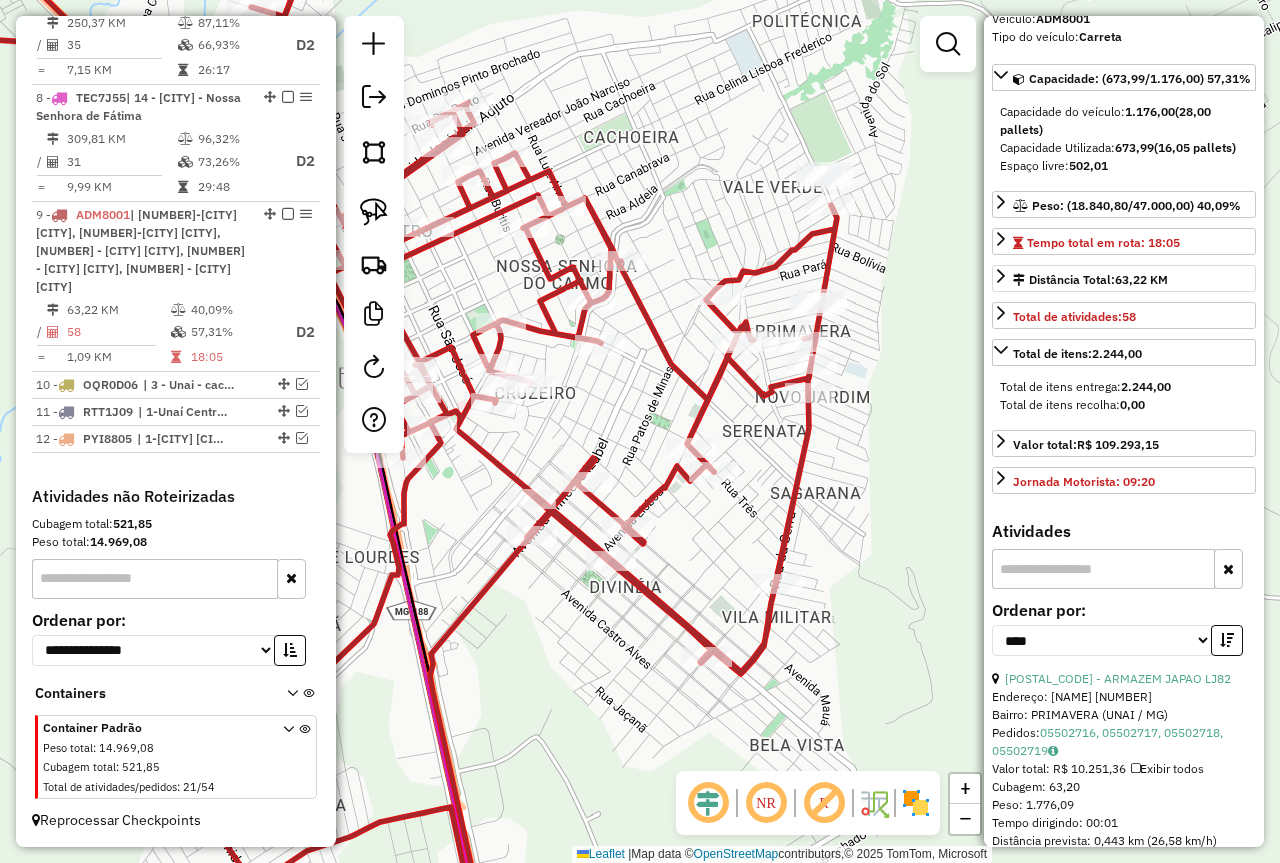 scroll, scrollTop: 300, scrollLeft: 0, axis: vertical 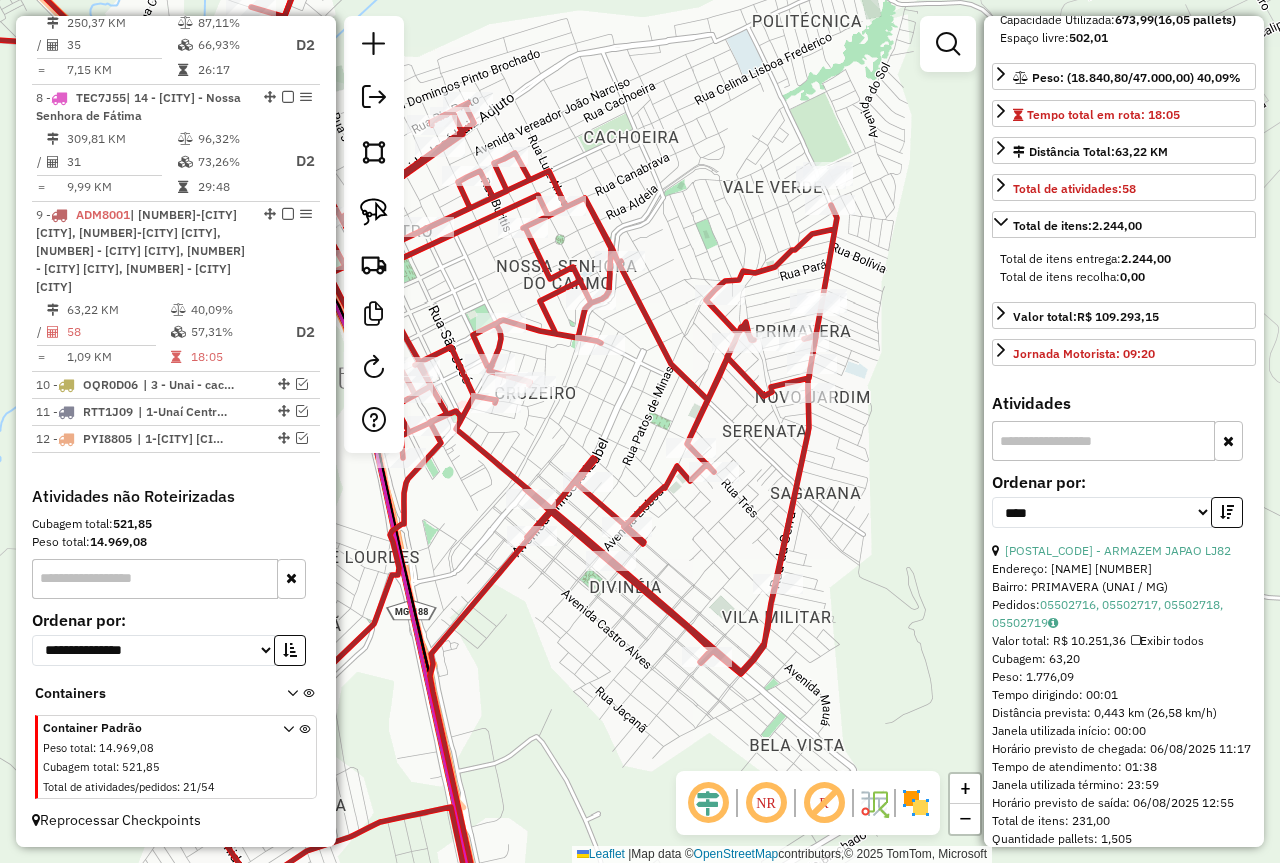 click on "**********" at bounding box center [1124, 508] 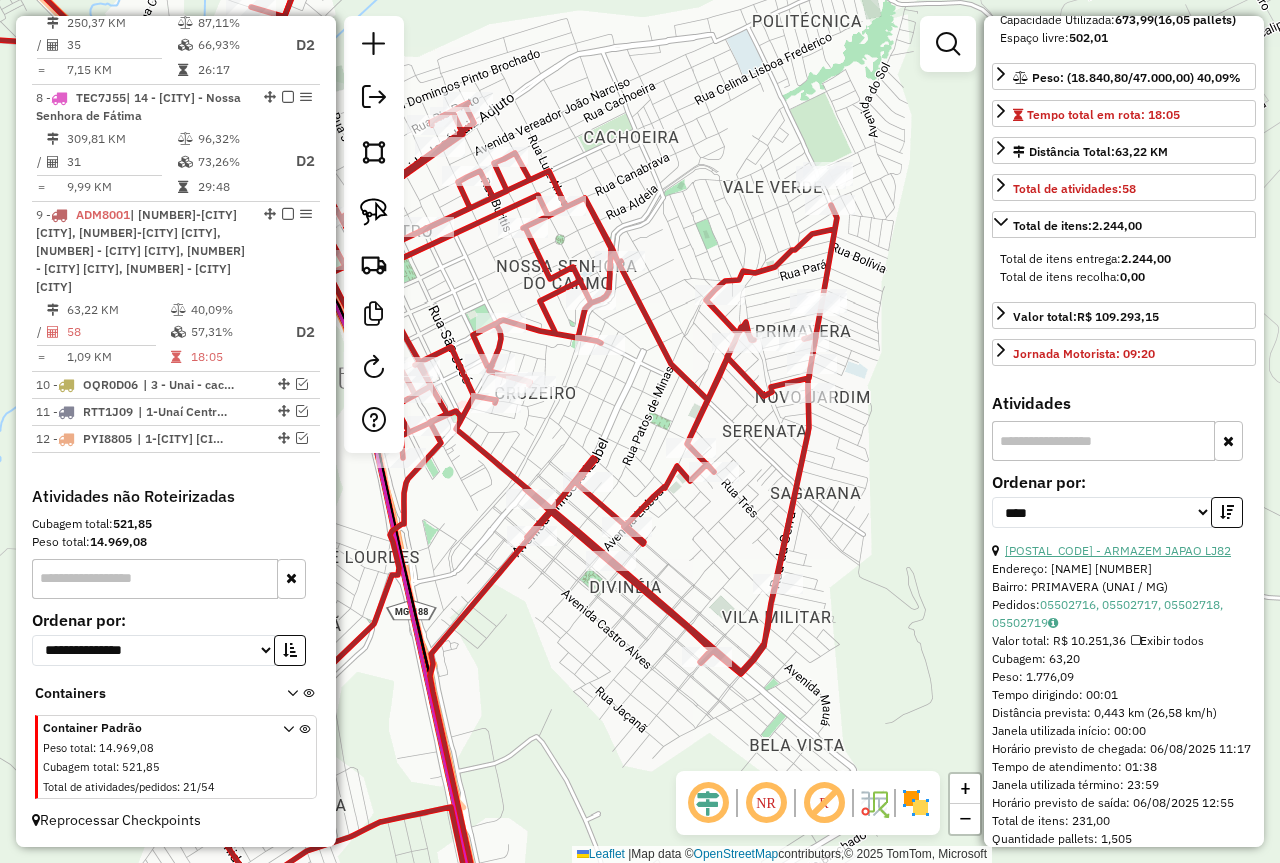 click on "[POSTAL_CODE] - ARMAZEM JAPAO LJ82" at bounding box center [1118, 550] 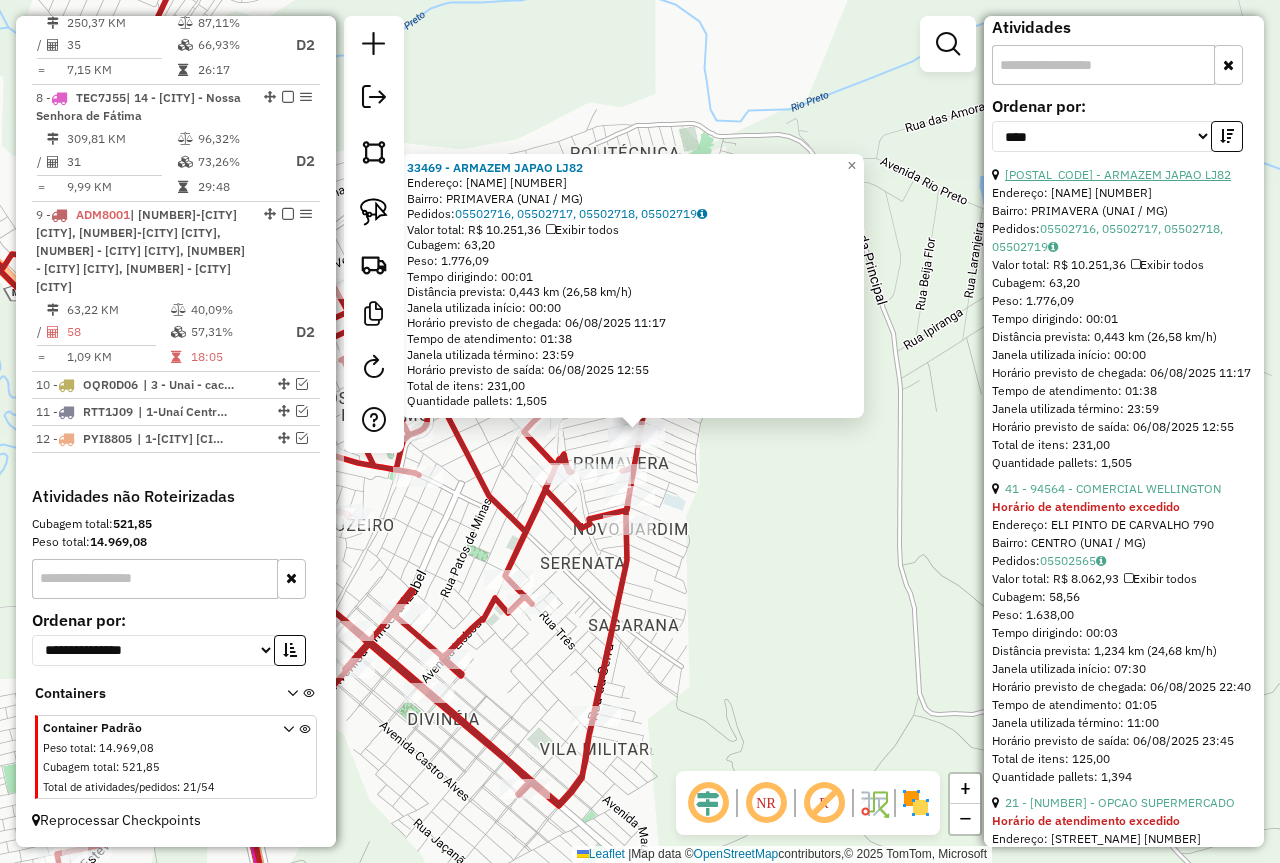 scroll, scrollTop: 700, scrollLeft: 0, axis: vertical 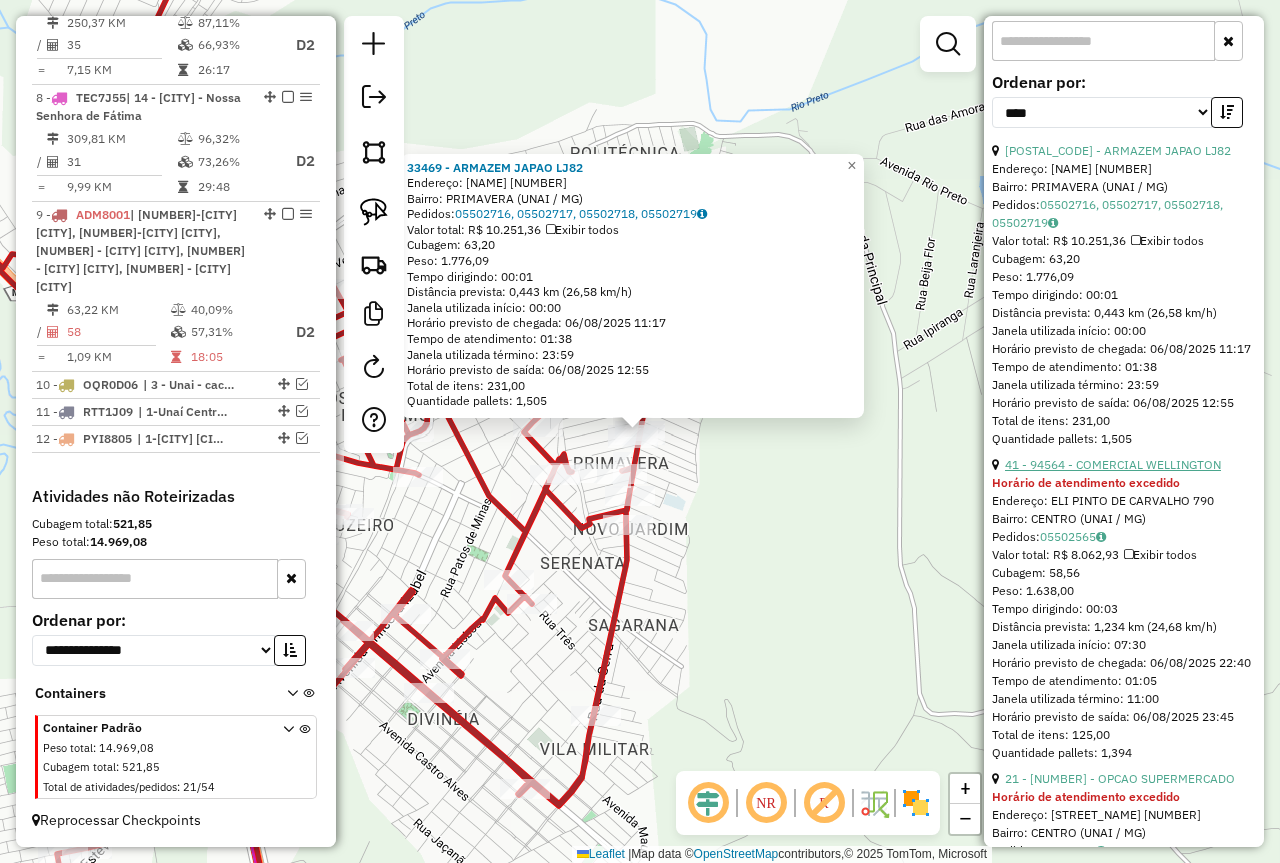 click on "41 - 94564 - COMERCIAL WELLINGTON" at bounding box center [1113, 464] 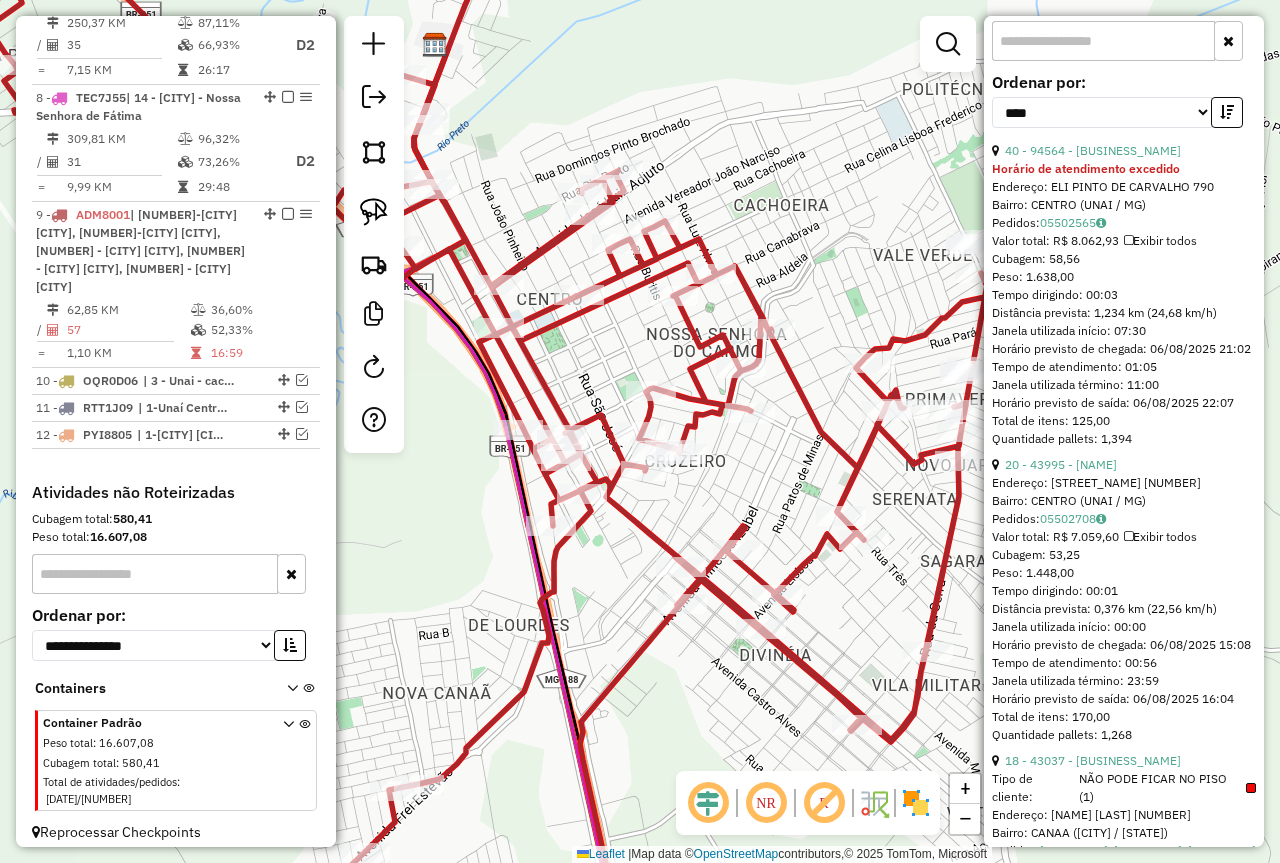 scroll, scrollTop: 1656, scrollLeft: 0, axis: vertical 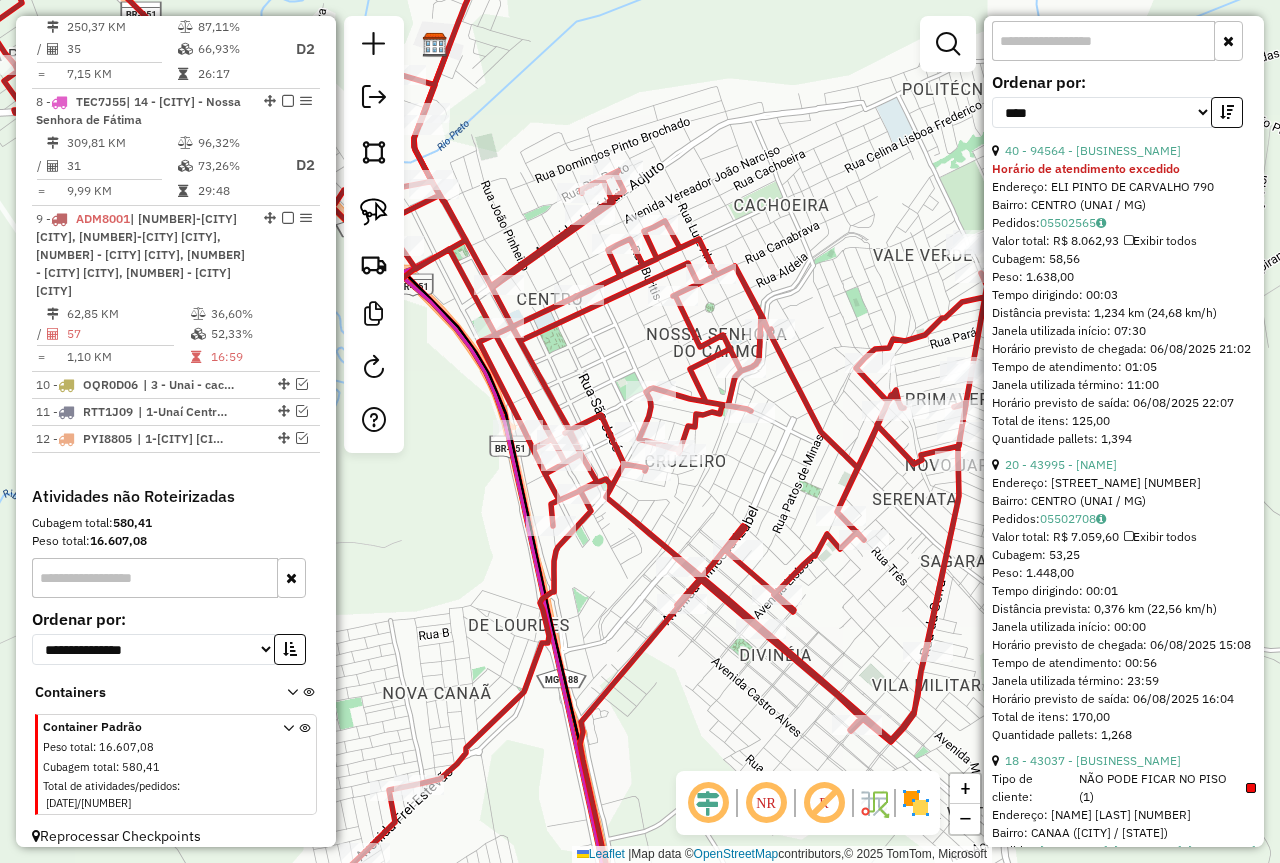 click on "20 - 43995 - [NAME]" at bounding box center [1061, 464] 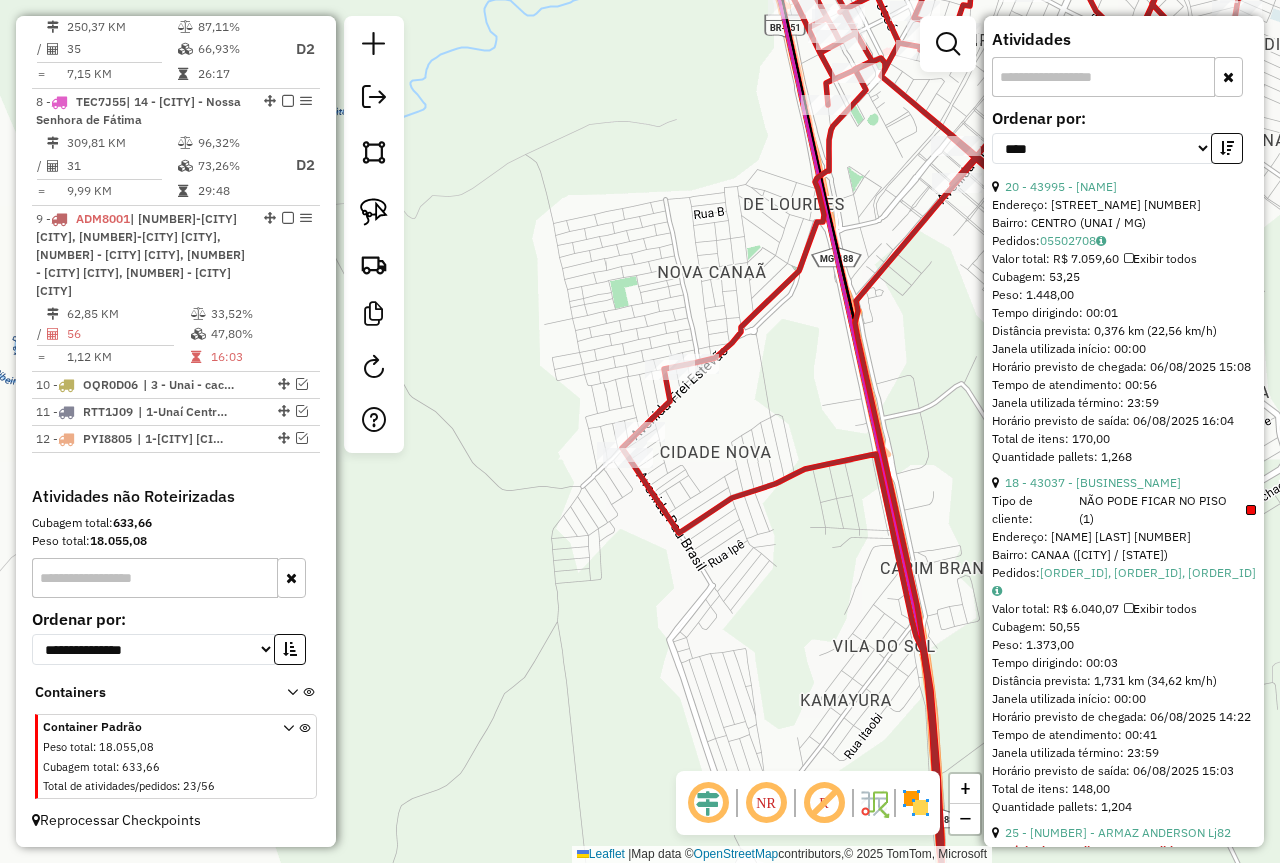 scroll, scrollTop: 800, scrollLeft: 0, axis: vertical 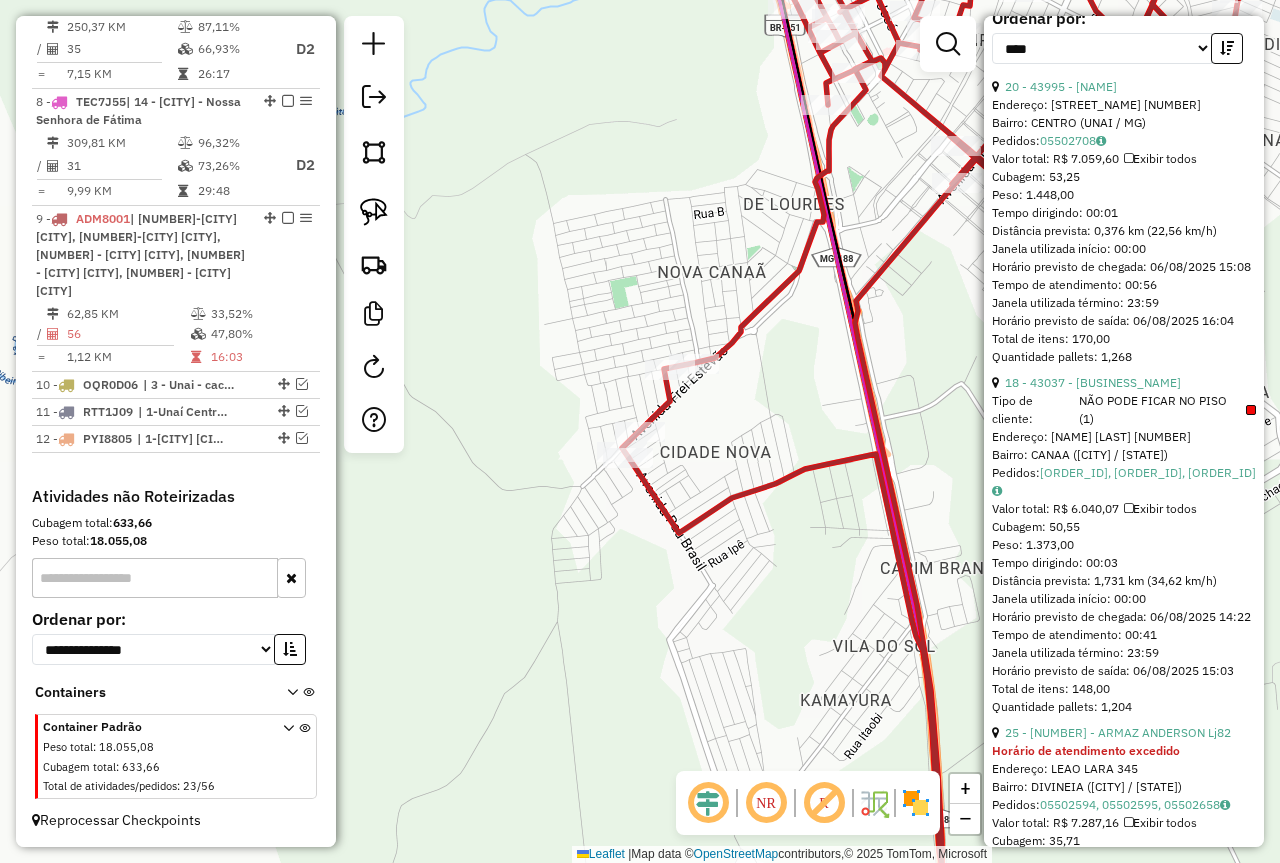 click on "20 - 43995 - OPCAO SUPERMERCADO Endereço: FREI ESTEVAO [NUMBER] Bairro: CENTRO (UNAI / MG) Pedidos: 05502708 Valor total: R$ 7.059,60 Exibir todos Cubagem: 53,25 Peso: 1.448,00 Tempo dirigindo: 00:01 Distância prevista: 0,376 km (22,56 km/h) Janela utilizada início: 00:00 Horário previsto de chegada: 06/08/2025 15:08 Tempo de atendimento: 00:56 Janela utilizada término: 23:59 Horário previsto de saída: 06/08/2025 16:04 Total de itens: 170,00 Quantidade pallets: 1,268 18 - 43037 - BAR DO VALDECI Tipo de cliente: NÃO PODE FICAR NO PISO (1) Endereço: JULIO RIBEIRO DOS SANTOS [NUMBER] Bairro: CANAA (UNAI / MG) Pedidos: 05502372,05502531,05502532 Valor total: R$ 6.040,07 Exibir todos Cubagem: 50,55 Peso: 1.373,00 Tempo dirigindo: 00:03 Distância prevista: 1,731 km (34,62 km/h) Janela utilizada início: 00:00 Horário previsto de chegada: 06/08/2025 14:22 Tempo de atendimento: 00:41 Janela utilizada término: 23:59 Total de itens: 148,00" at bounding box center (1124, 9058) 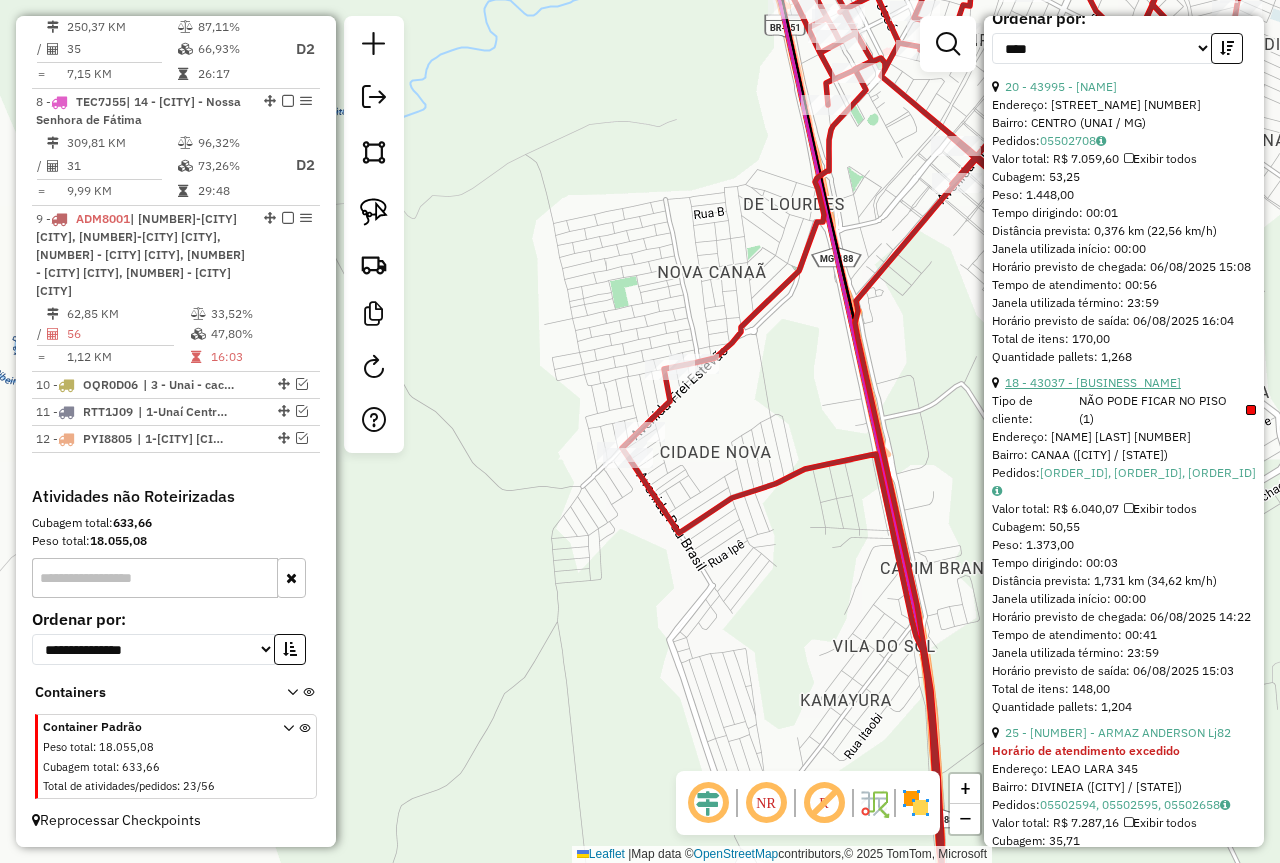 click on "18 - 43037 - [BUSINESS_NAME]" at bounding box center [1093, 382] 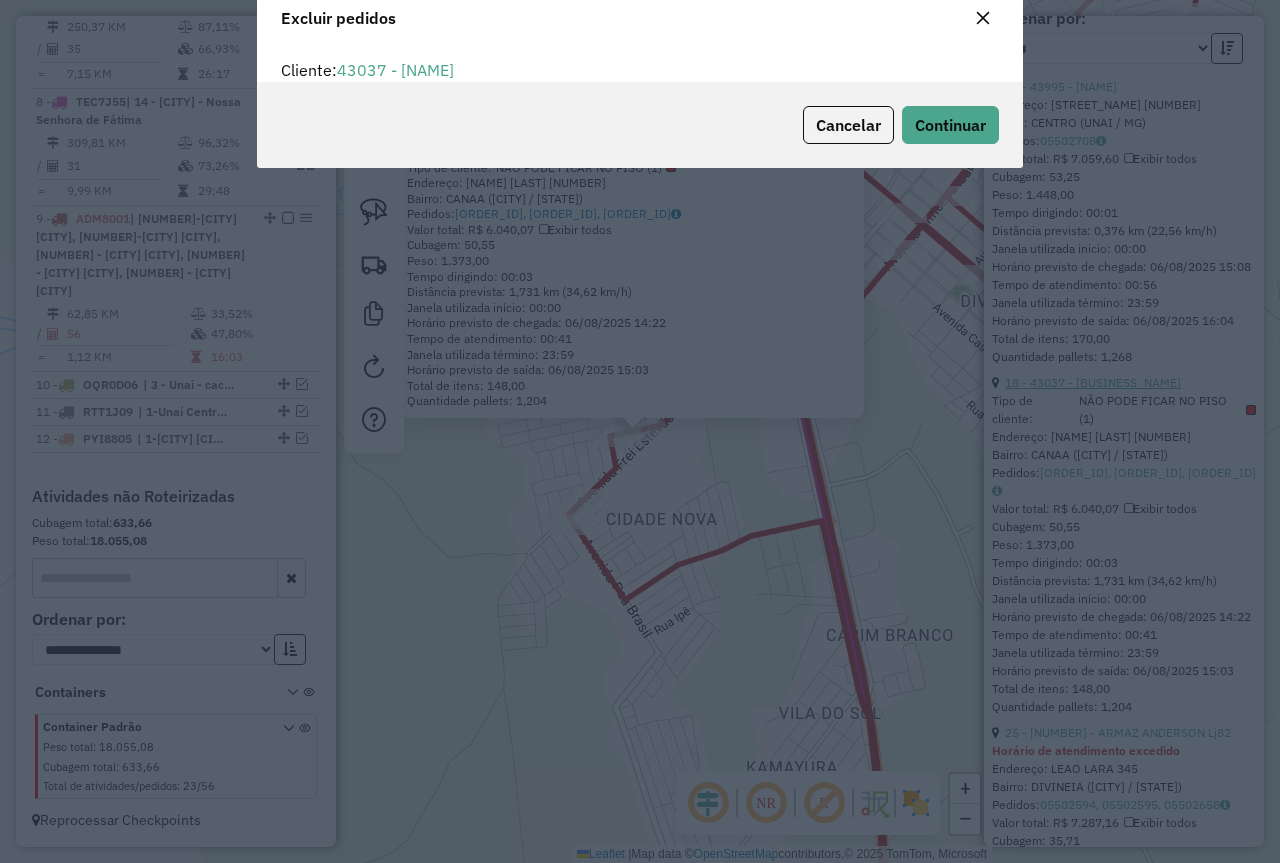 scroll, scrollTop: 82, scrollLeft: 0, axis: vertical 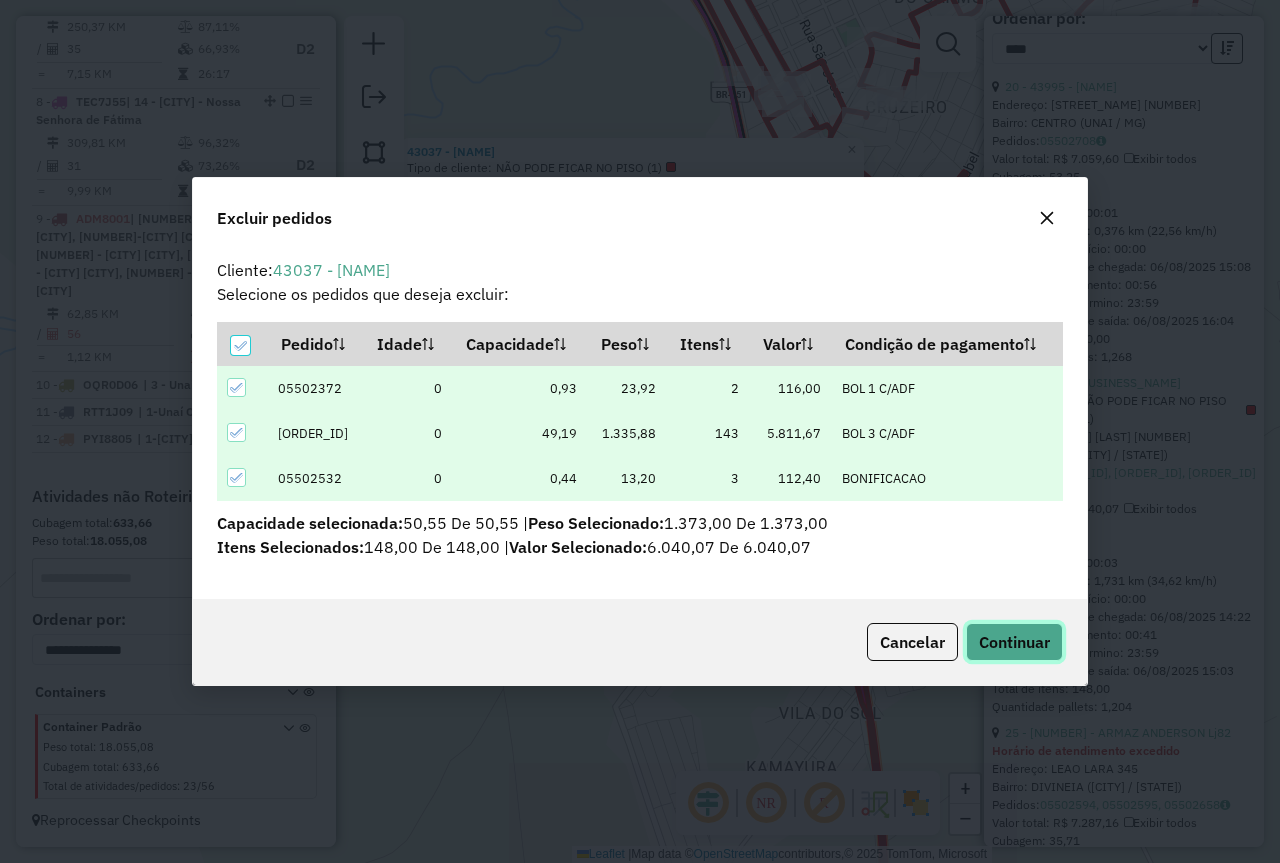 click on "Continuar" 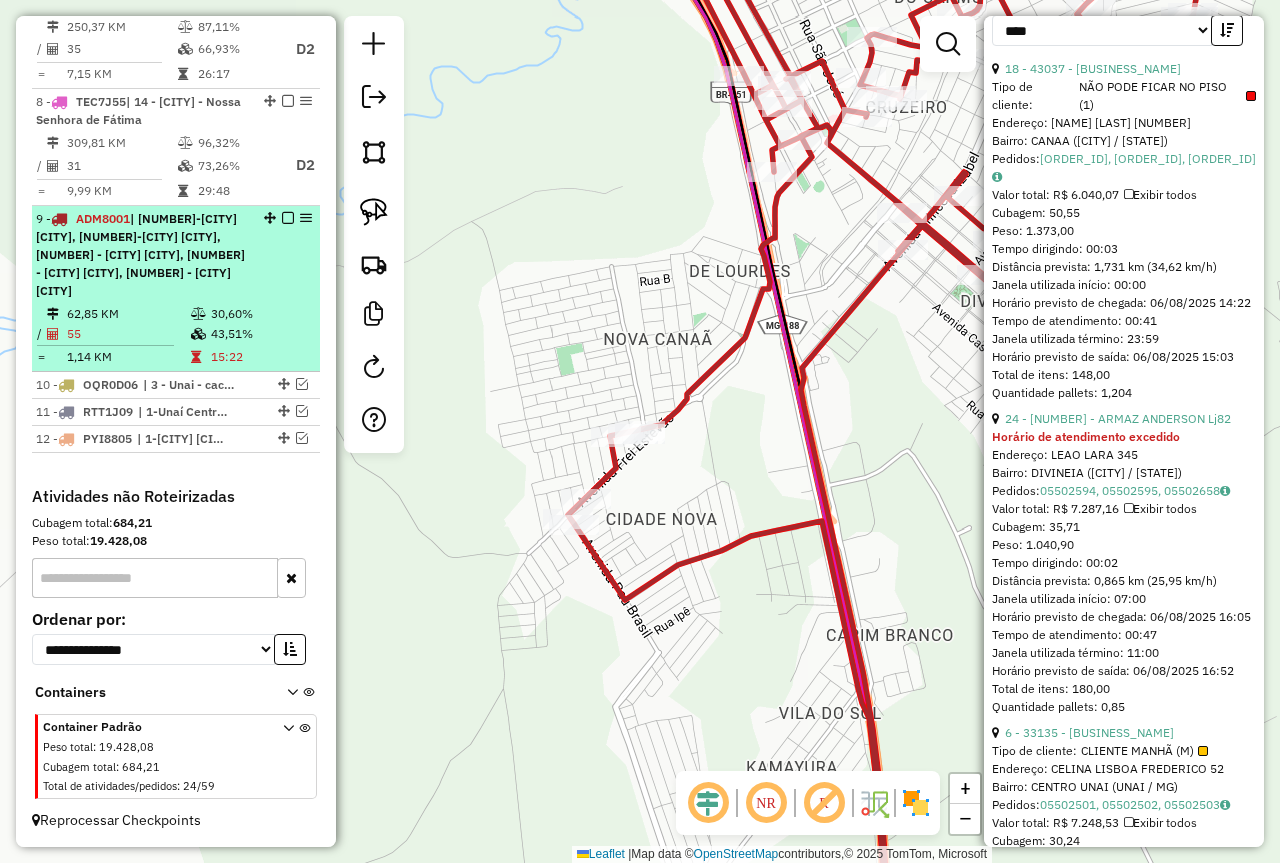 click at bounding box center [288, 218] 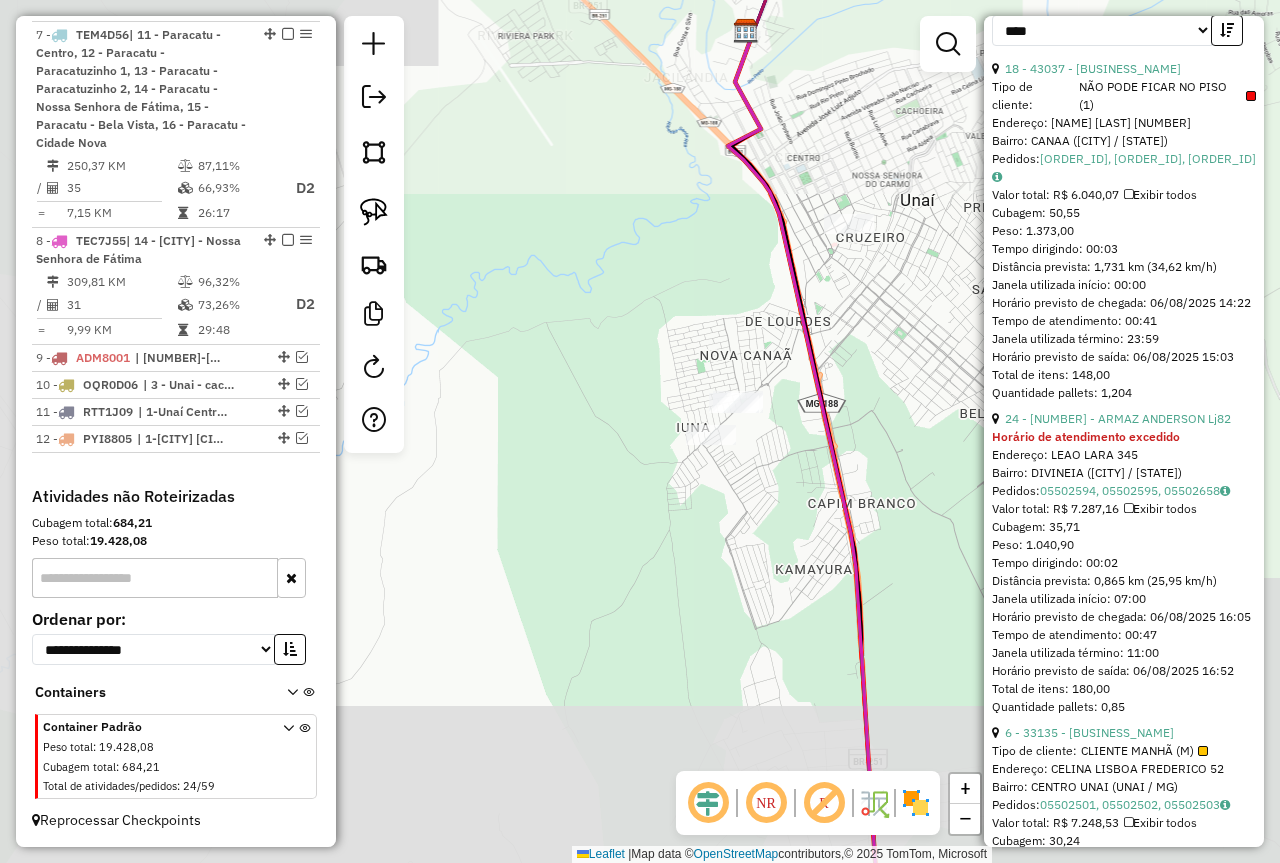 click on "Janela de atendimento Grade de atendimento Capacidade Transportadoras Veículos Cliente Pedidos  Rotas Selecione os dias de semana para filtrar as janelas de atendimento  Seg   Ter   Qua   Qui   Sex   Sáb   Dom  Informe o período da janela de atendimento: De: Até:  Filtrar exatamente a janela do cliente  Considerar janela de atendimento padrão  Selecione os dias de semana para filtrar as grades de atendimento  Seg   Ter   Qua   Qui   Sex   Sáb   Dom   Considerar clientes sem dia de atendimento cadastrado  Clientes fora do dia de atendimento selecionado Filtrar as atividades entre os valores definidos abaixo:  Peso mínimo:   Peso máximo:   Cubagem mínima:   Cubagem máxima:   De:   Até:  Filtrar as atividades entre o tempo de atendimento definido abaixo:  De:   Até:   Considerar capacidade total dos clientes não roteirizados Transportadora: Selecione um ou mais itens Tipo de veículo: Selecione um ou mais itens Veículo: Selecione um ou mais itens Motorista: Selecione um ou mais itens Nome: Rótulo:" 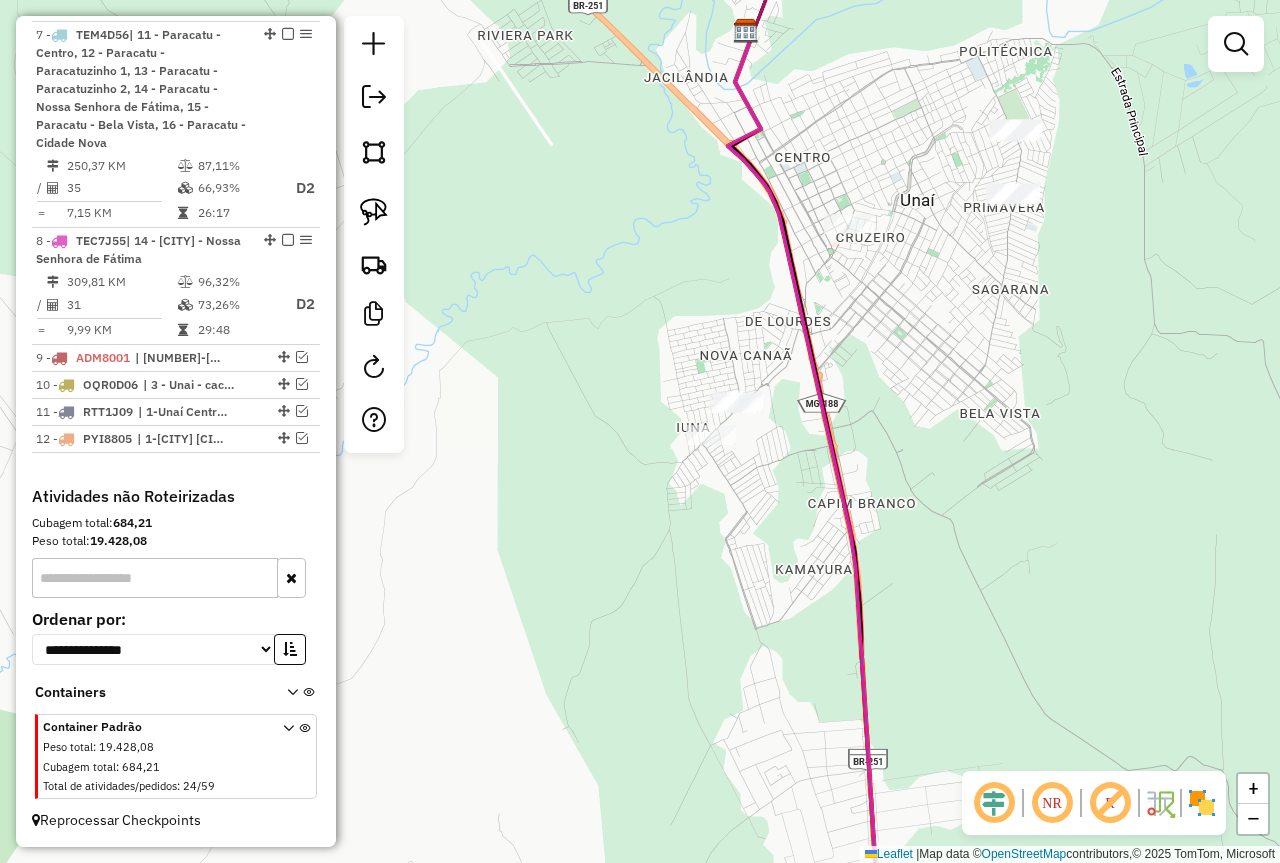 drag, startPoint x: 855, startPoint y: 415, endPoint x: 827, endPoint y: 486, distance: 76.321686 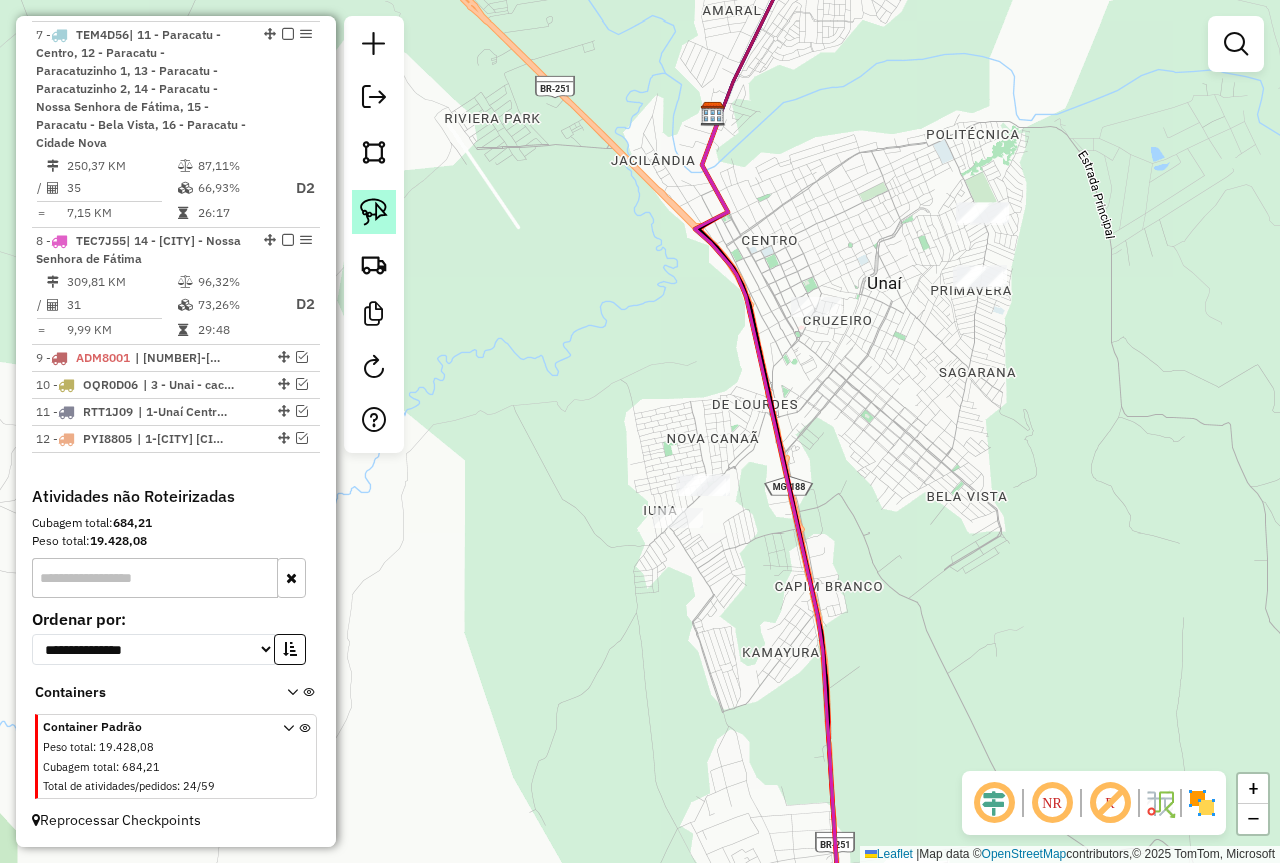 click 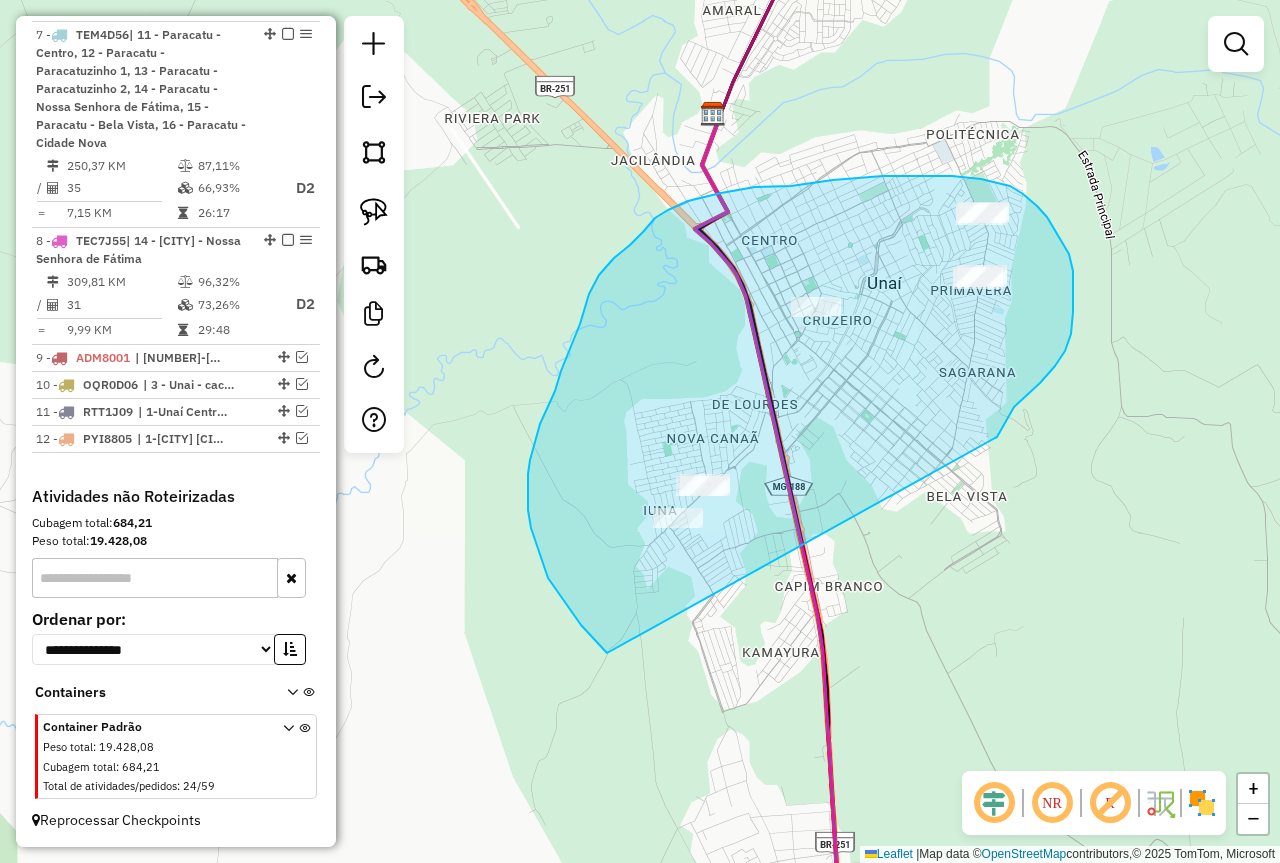 drag, startPoint x: 997, startPoint y: 437, endPoint x: 644, endPoint y: 668, distance: 421.8649 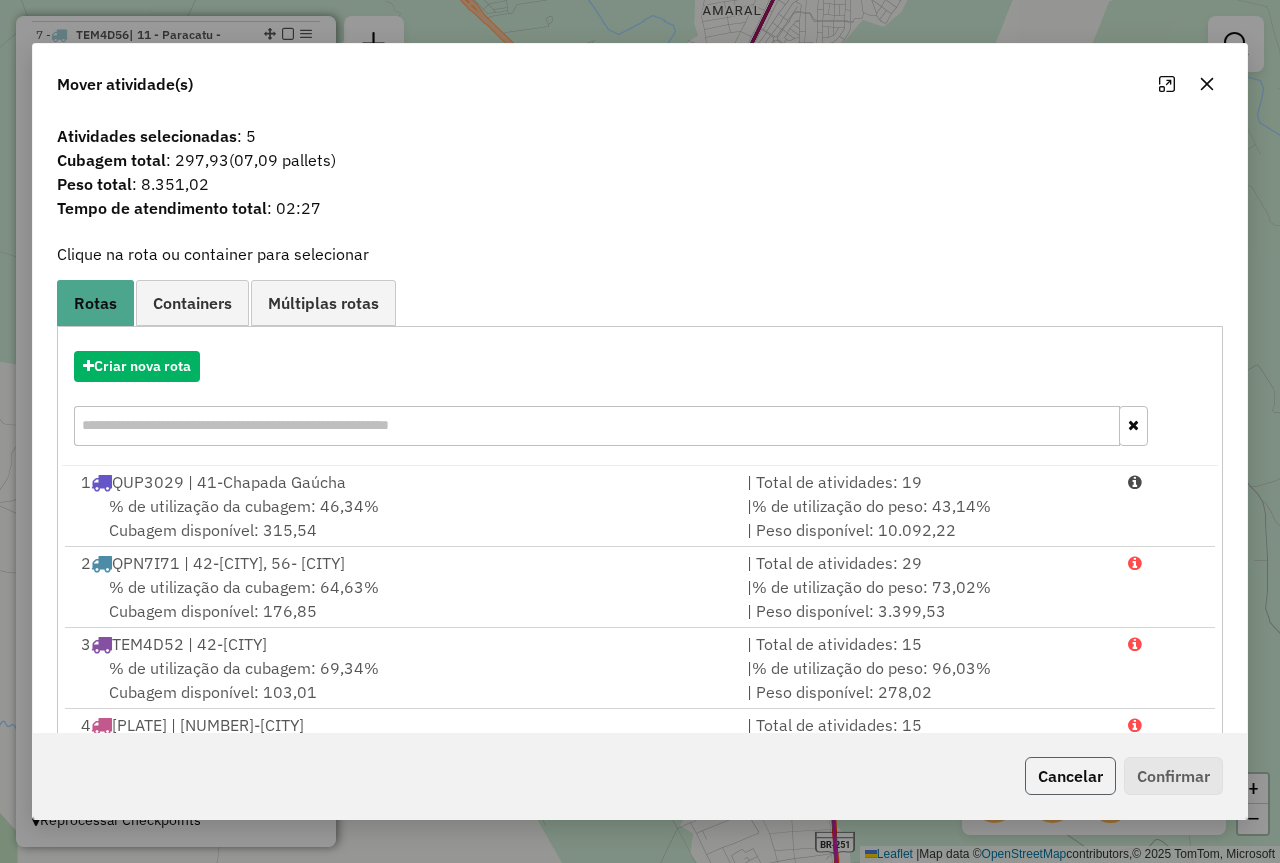 click on "Cancelar" 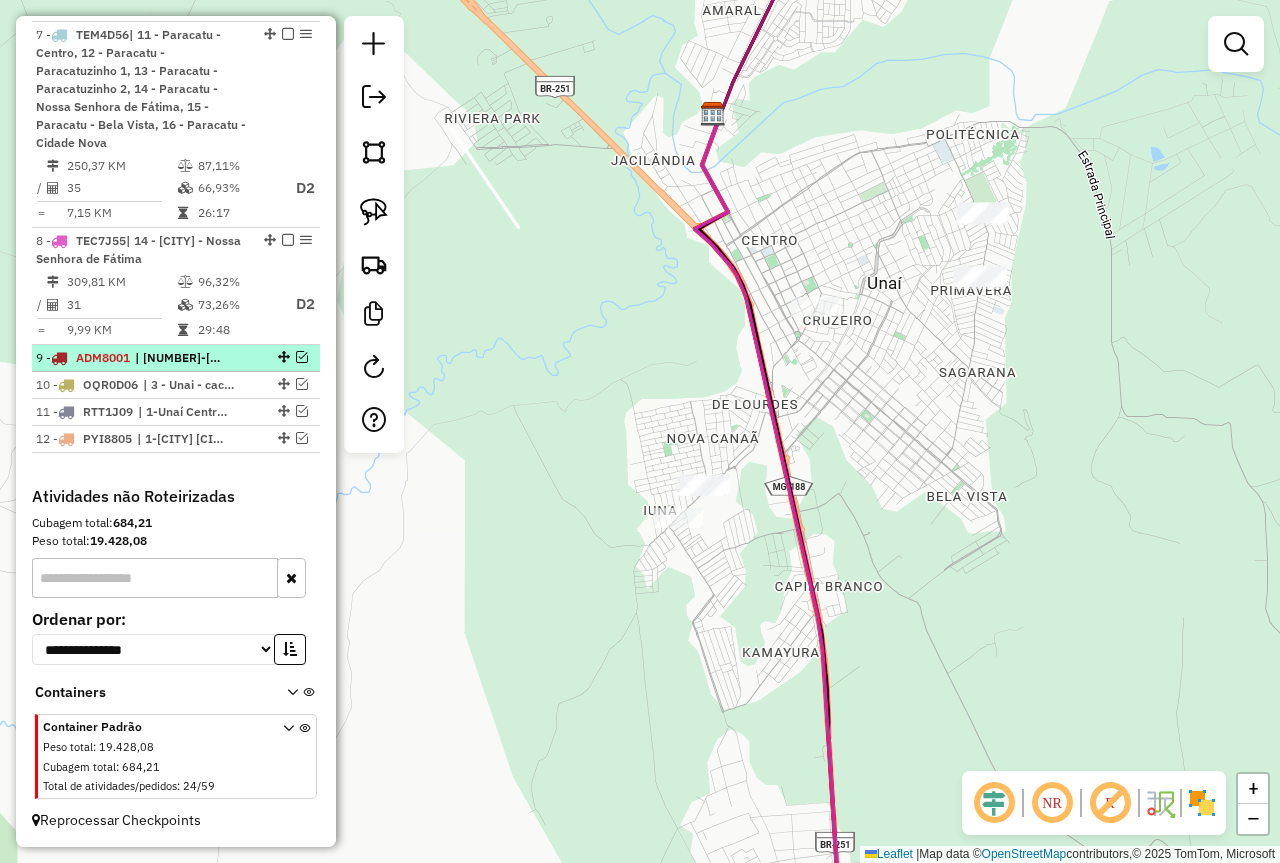 click at bounding box center [302, 357] 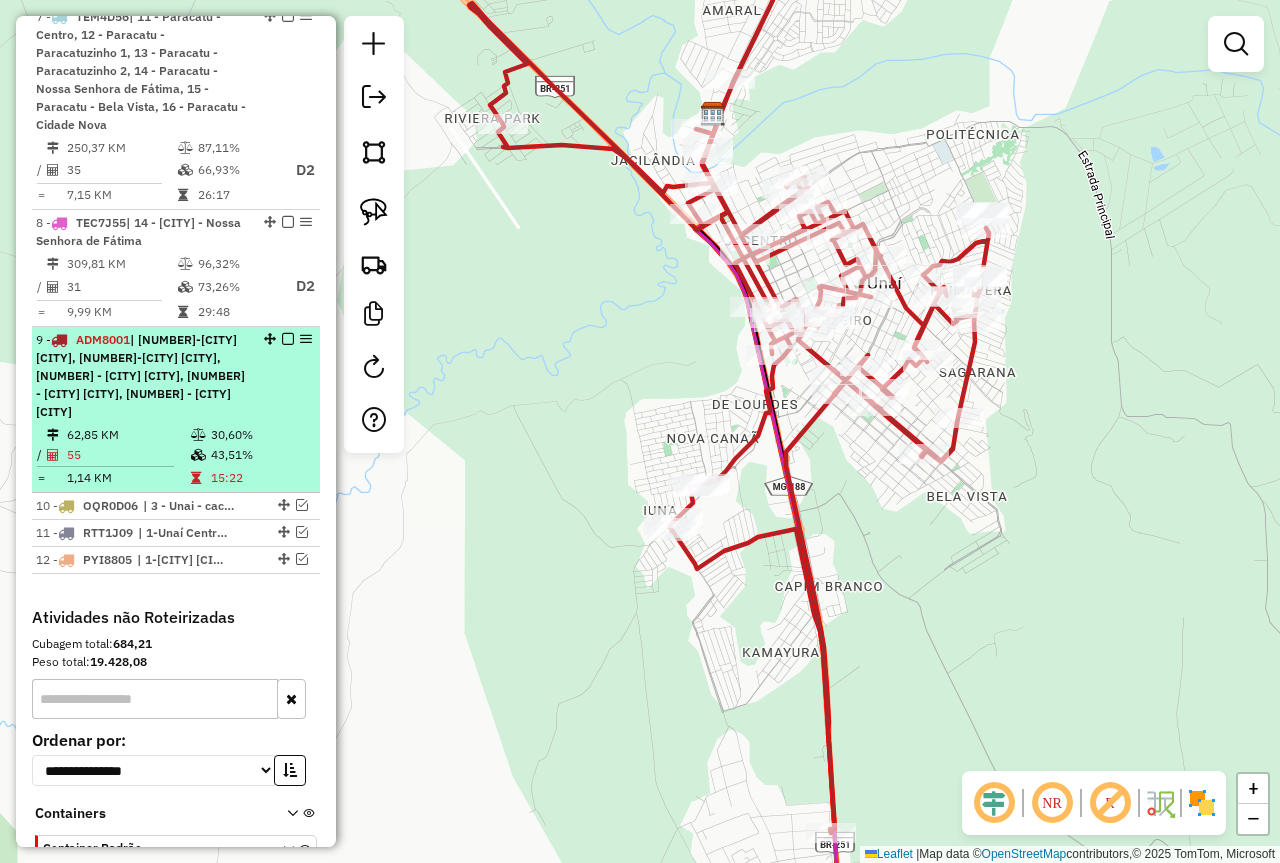 scroll, scrollTop: 1656, scrollLeft: 0, axis: vertical 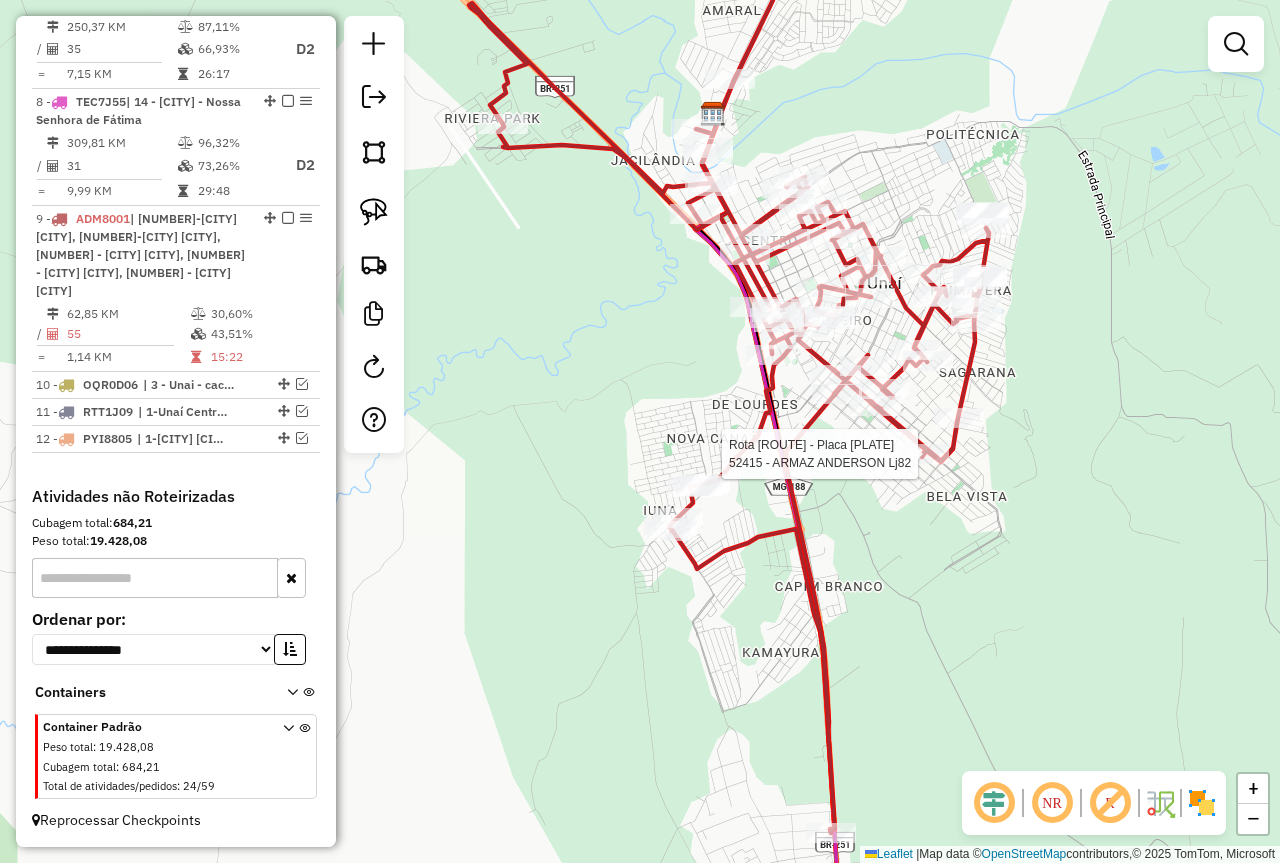 select on "*********" 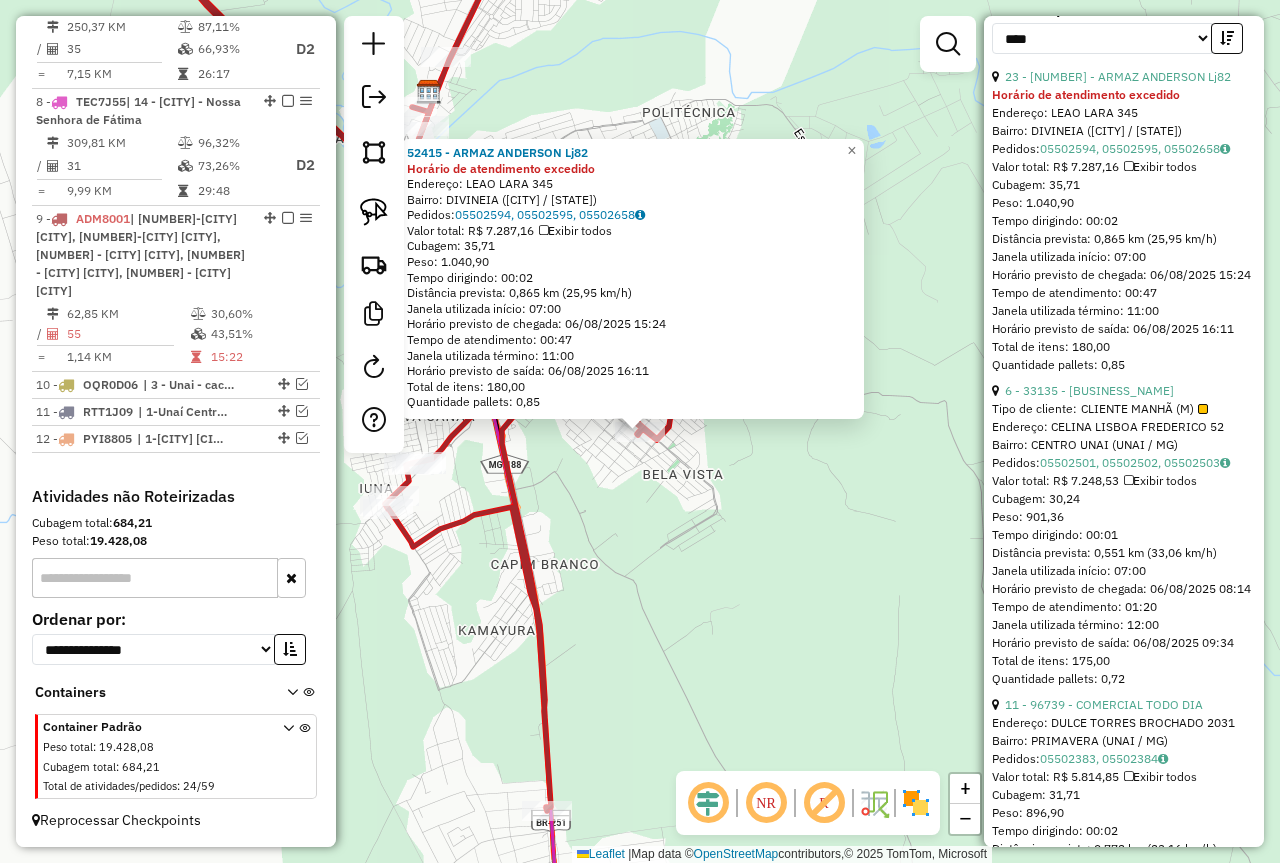 scroll, scrollTop: 800, scrollLeft: 0, axis: vertical 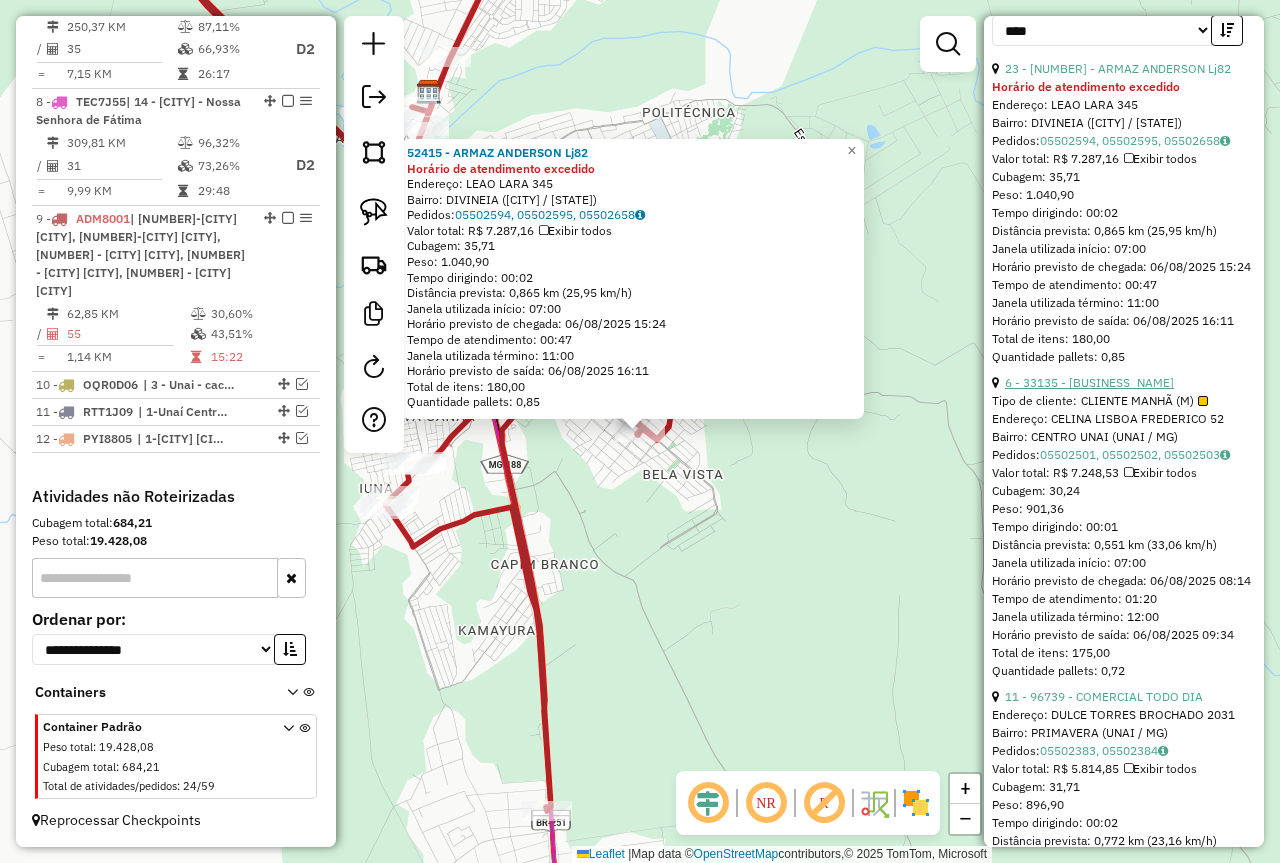 click on "6 - 33135 - [BUSINESS_NAME]" at bounding box center [1089, 382] 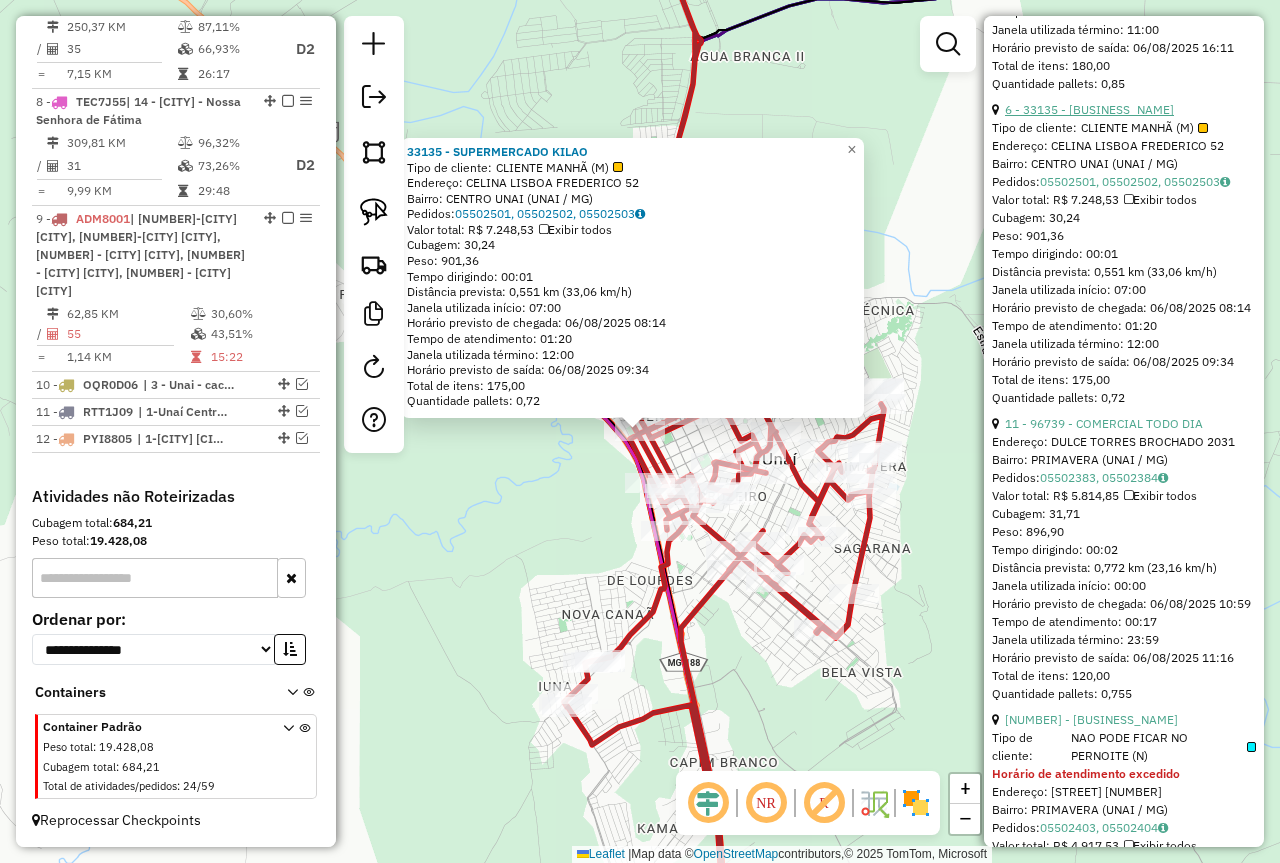 scroll, scrollTop: 1100, scrollLeft: 0, axis: vertical 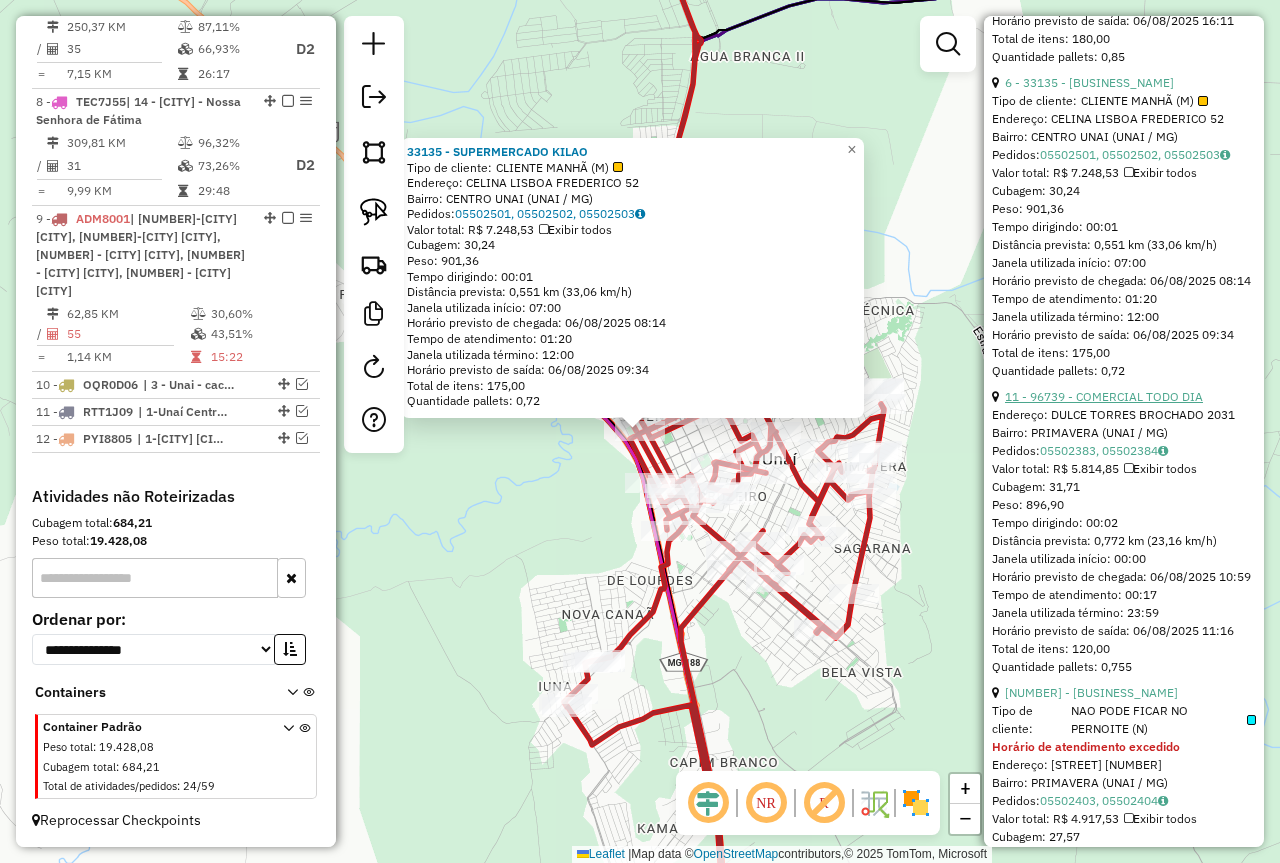 click on "11 - 96739 - COMERCIAL TODO DIA" at bounding box center (1104, 396) 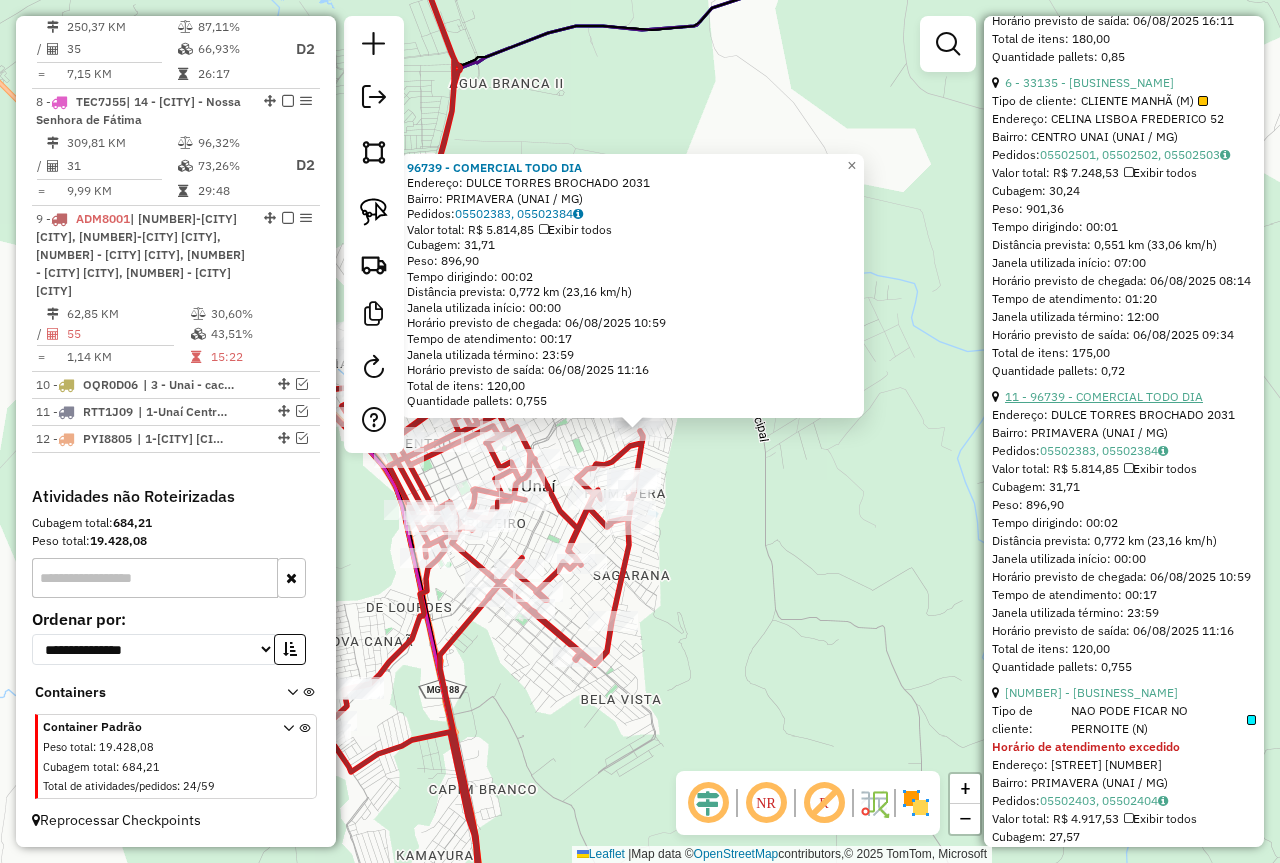 scroll, scrollTop: 1400, scrollLeft: 0, axis: vertical 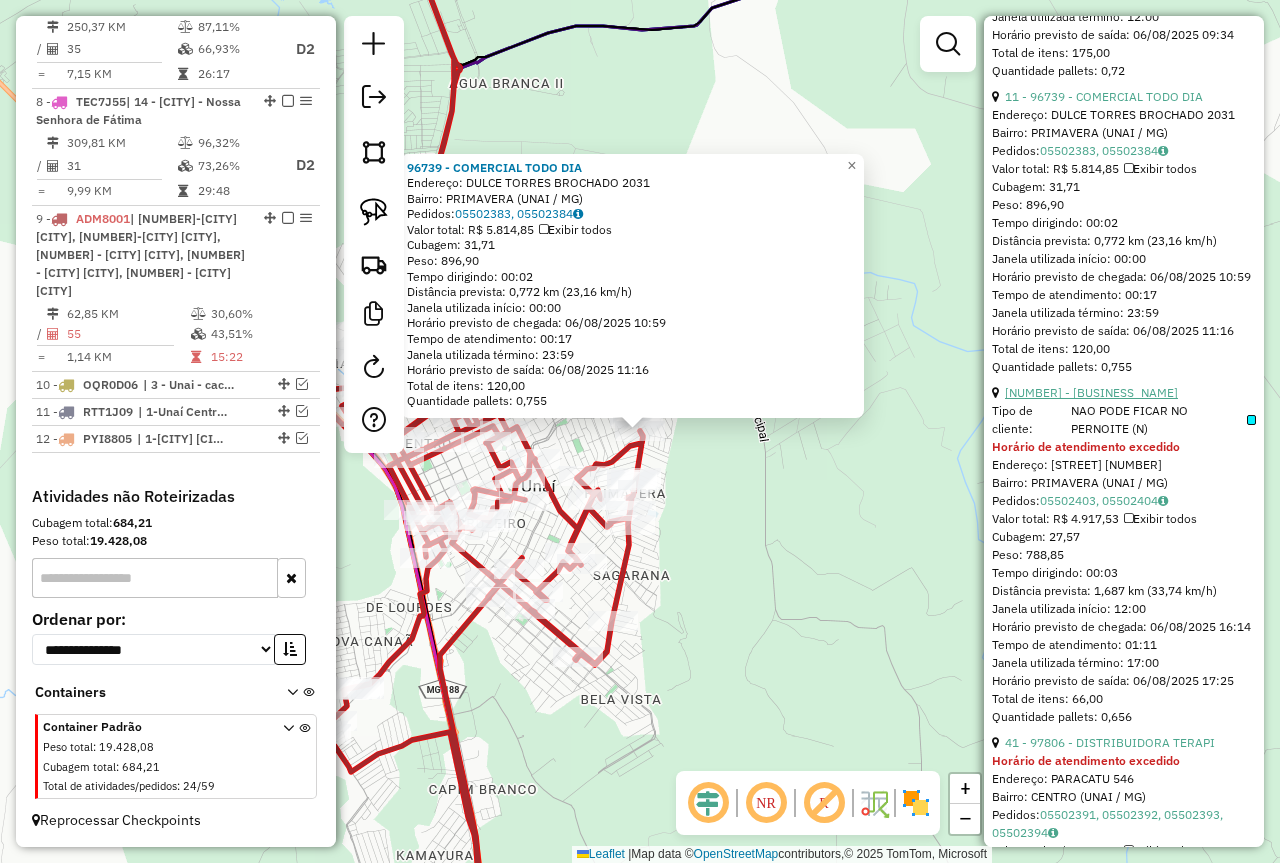 click on "[NUMBER] - [BUSINESS_NAME]" at bounding box center (1091, 392) 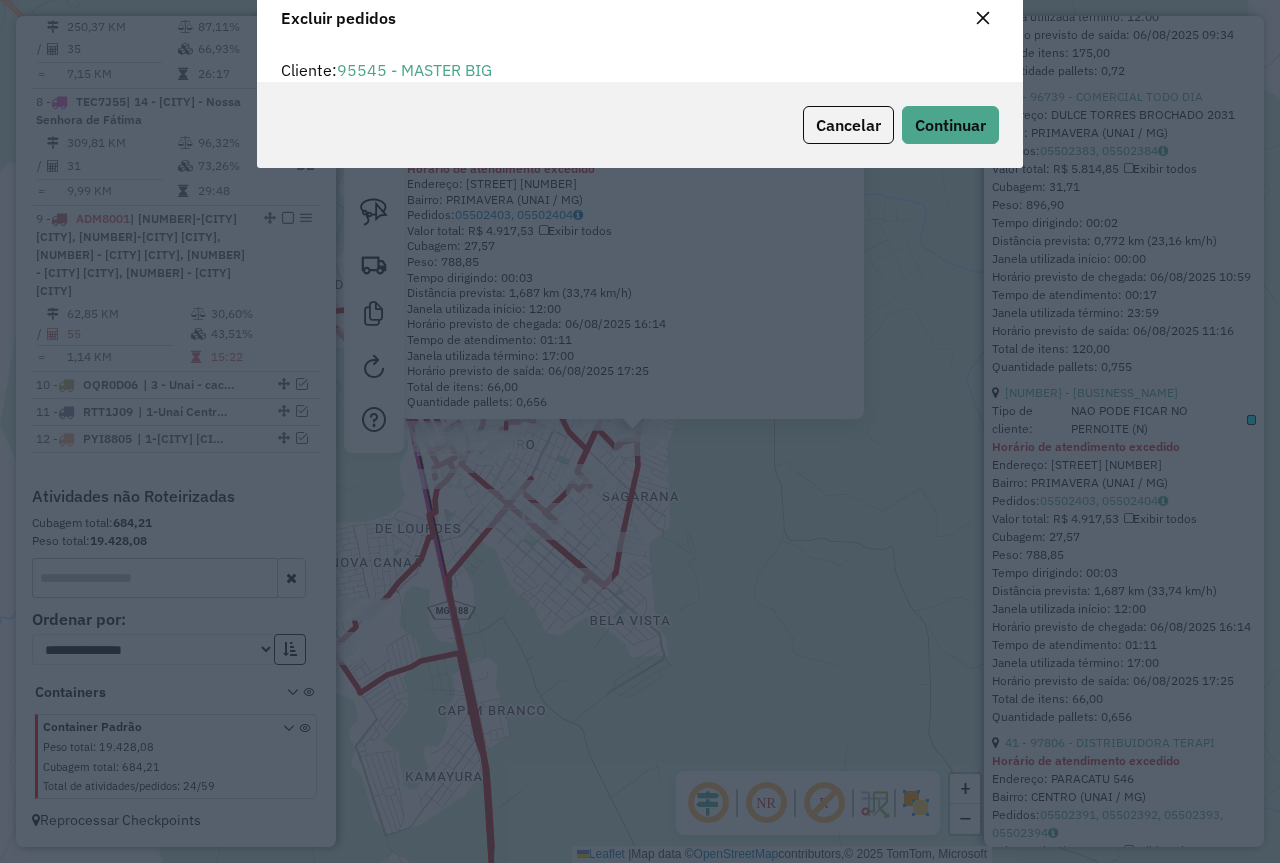 scroll, scrollTop: 82, scrollLeft: 0, axis: vertical 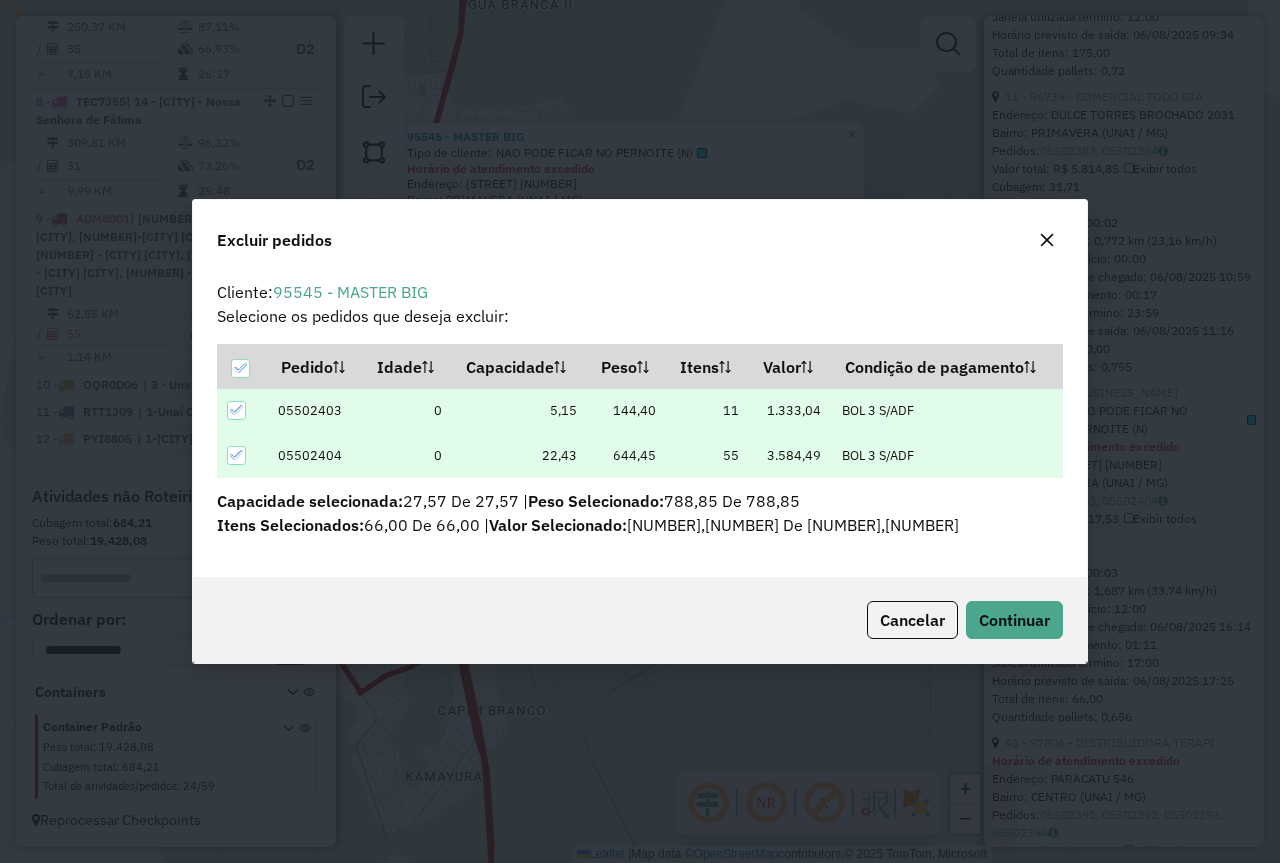 click on "Cancelar  Continuar" 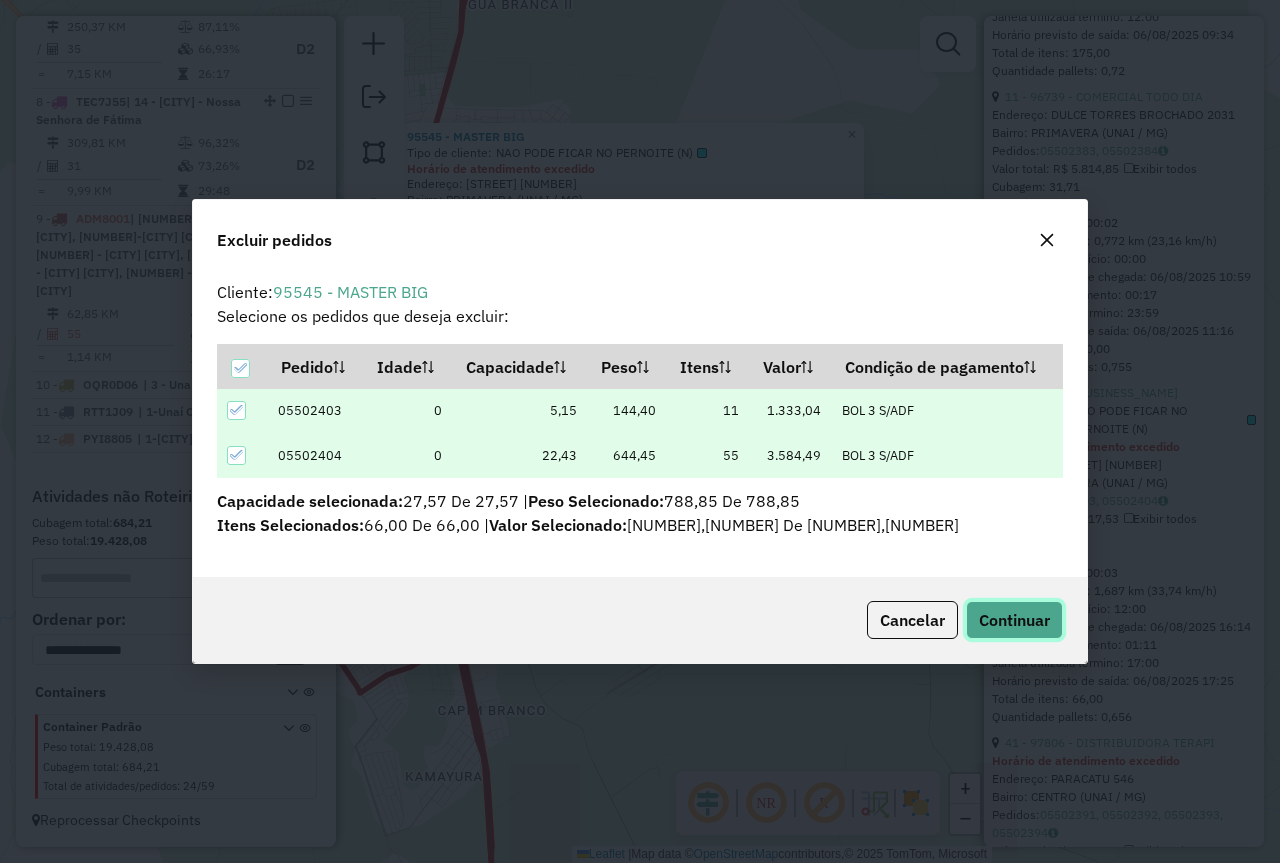 click on "Continuar" 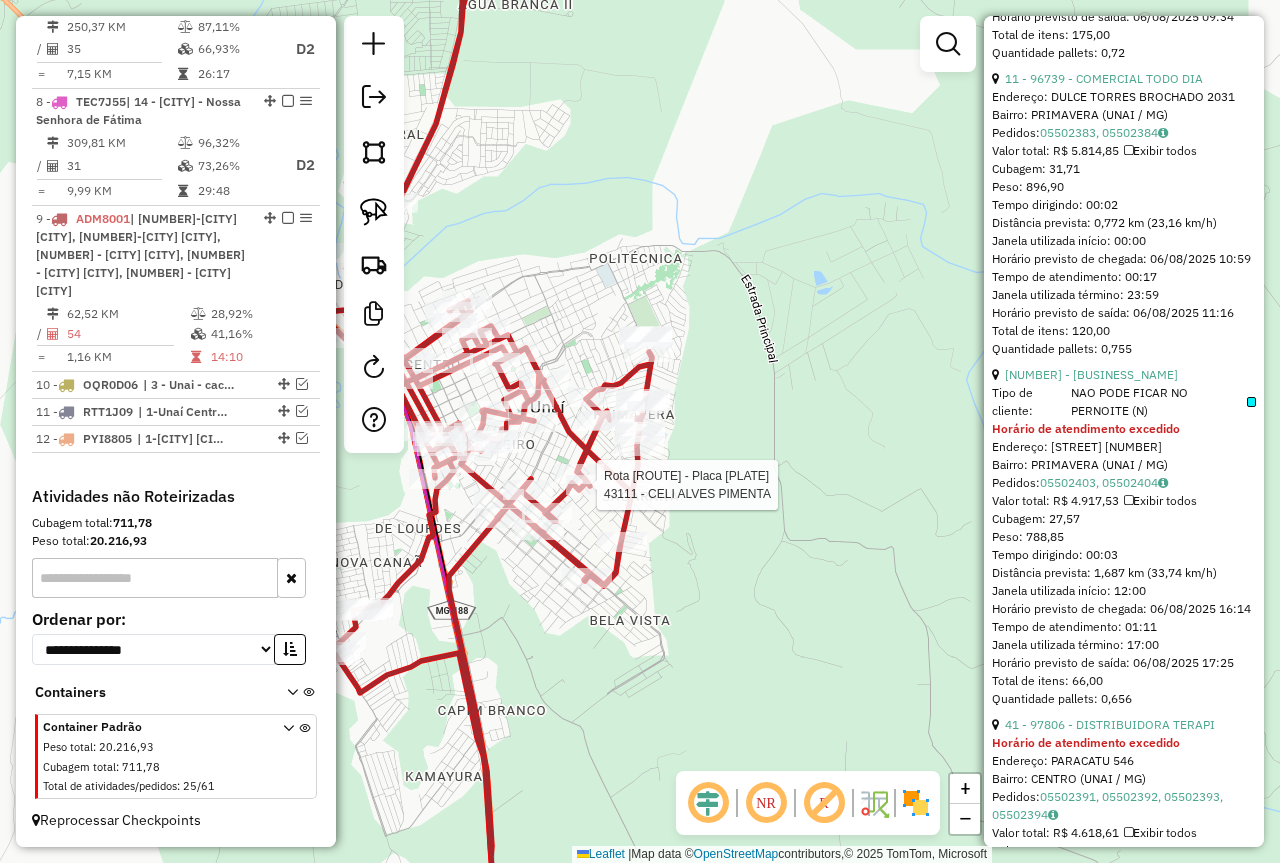 scroll, scrollTop: 422, scrollLeft: 0, axis: vertical 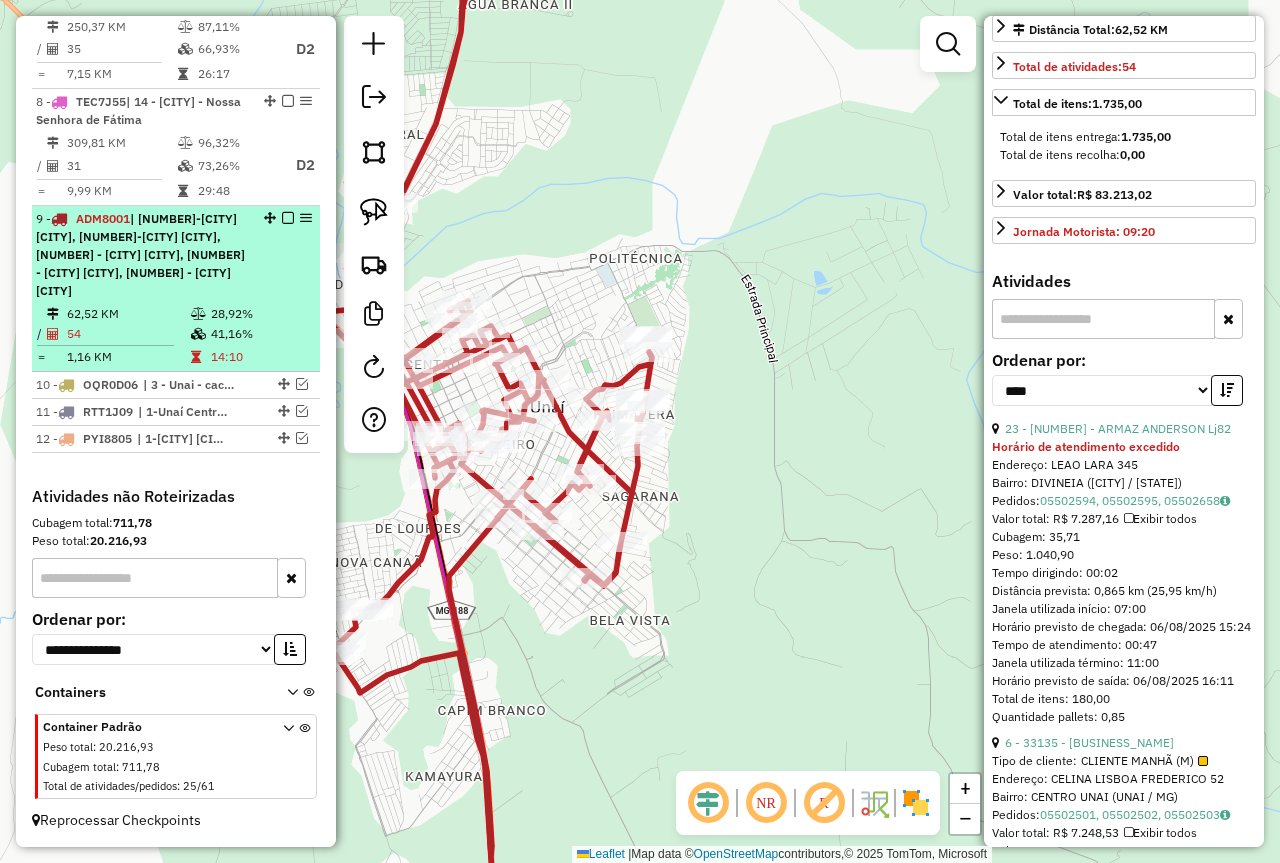 click at bounding box center [288, 218] 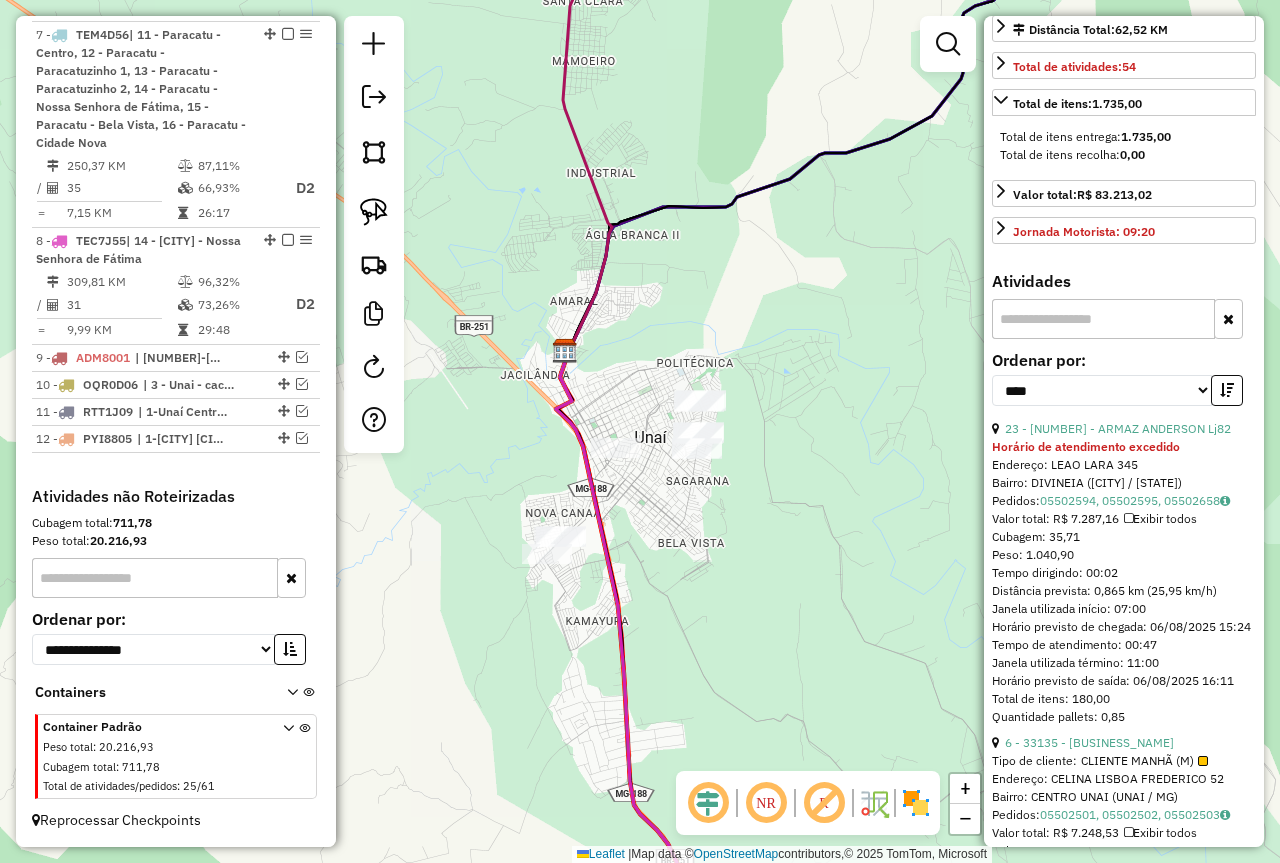 drag, startPoint x: 651, startPoint y: 561, endPoint x: 740, endPoint y: 571, distance: 89.560036 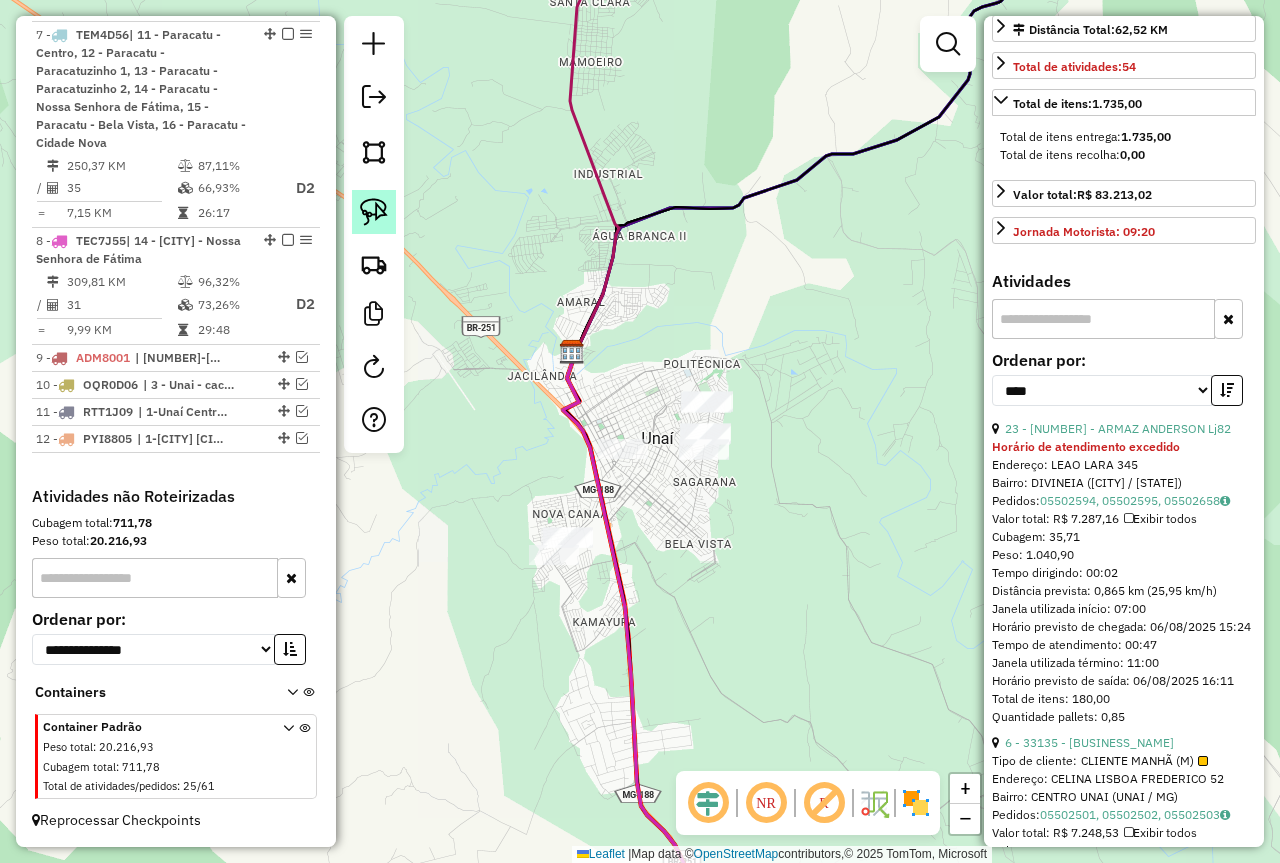 click 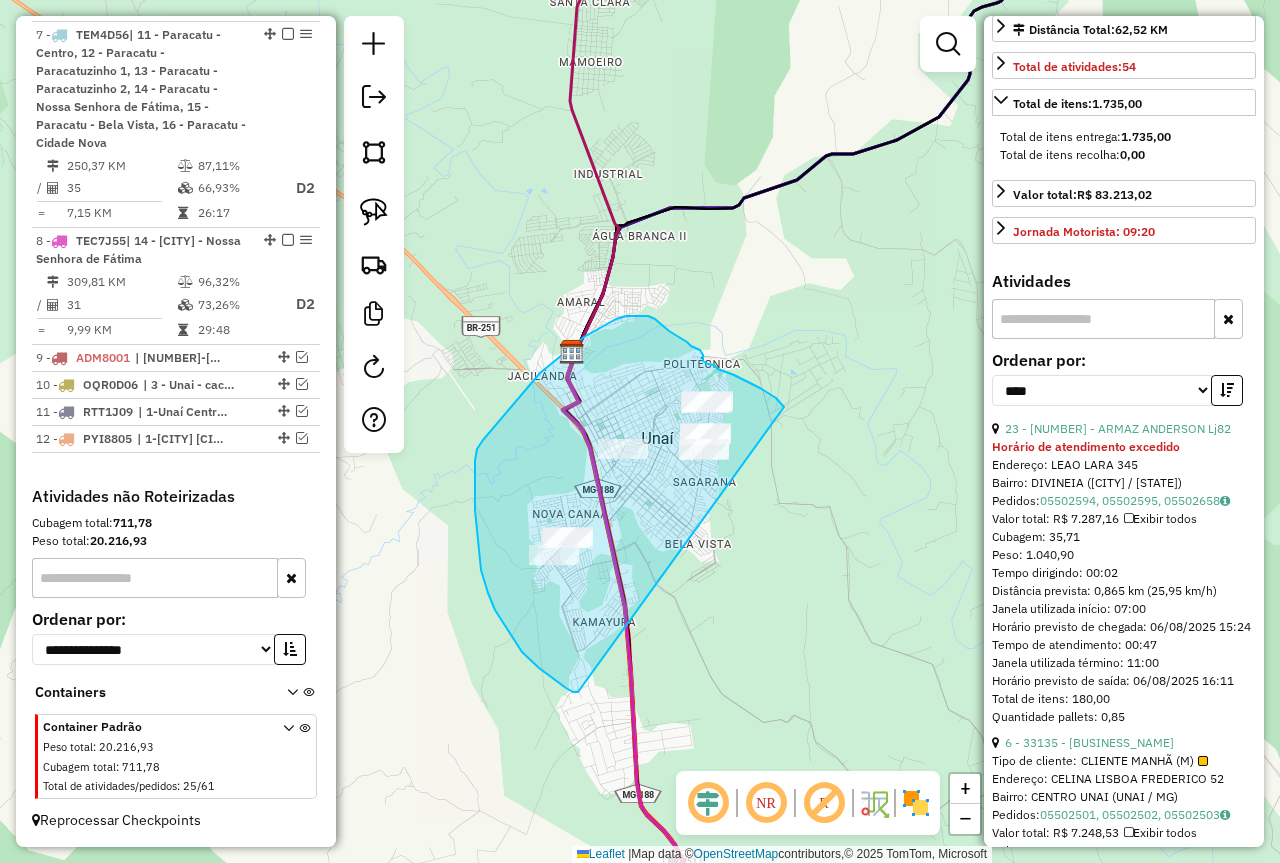 drag, startPoint x: 578, startPoint y: 692, endPoint x: 809, endPoint y: 440, distance: 341.85522 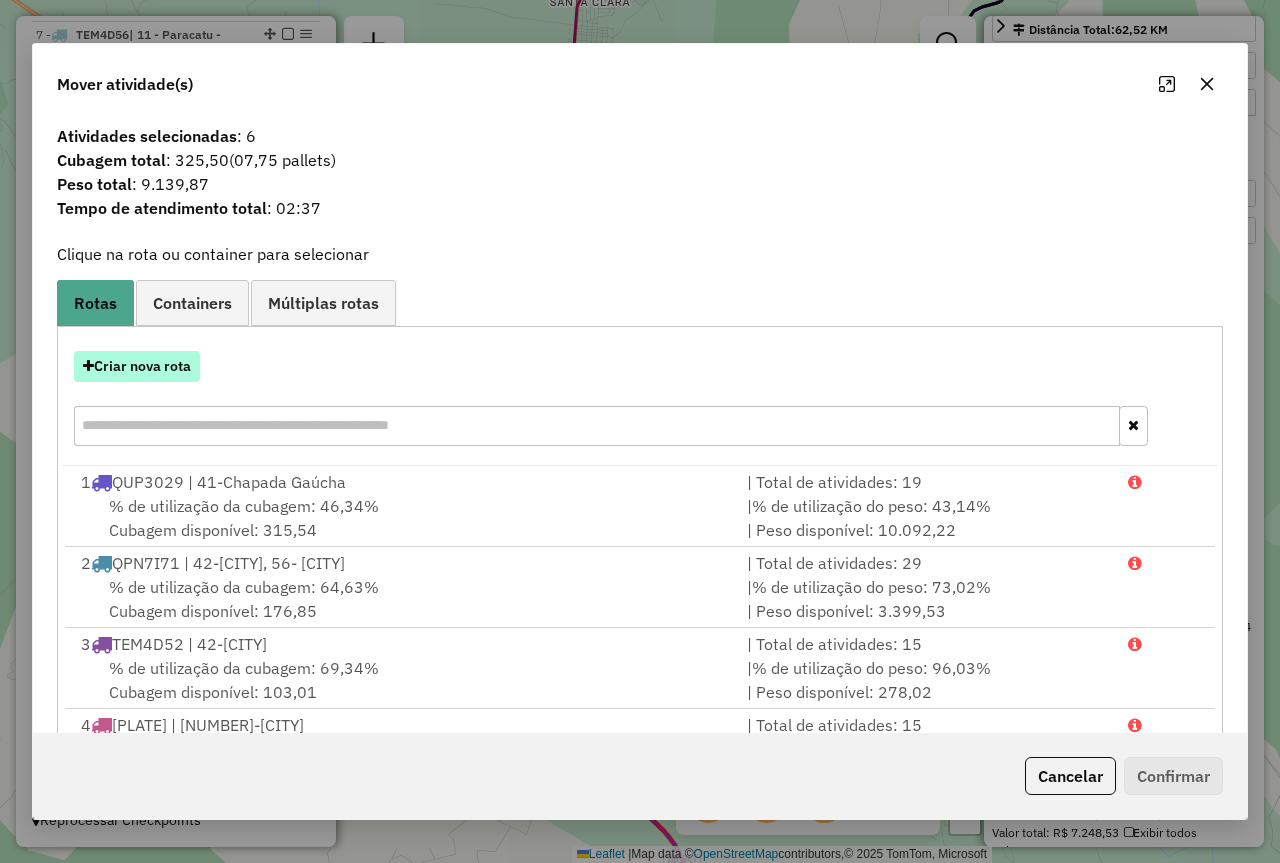 click on "Criar nova rota" at bounding box center [137, 366] 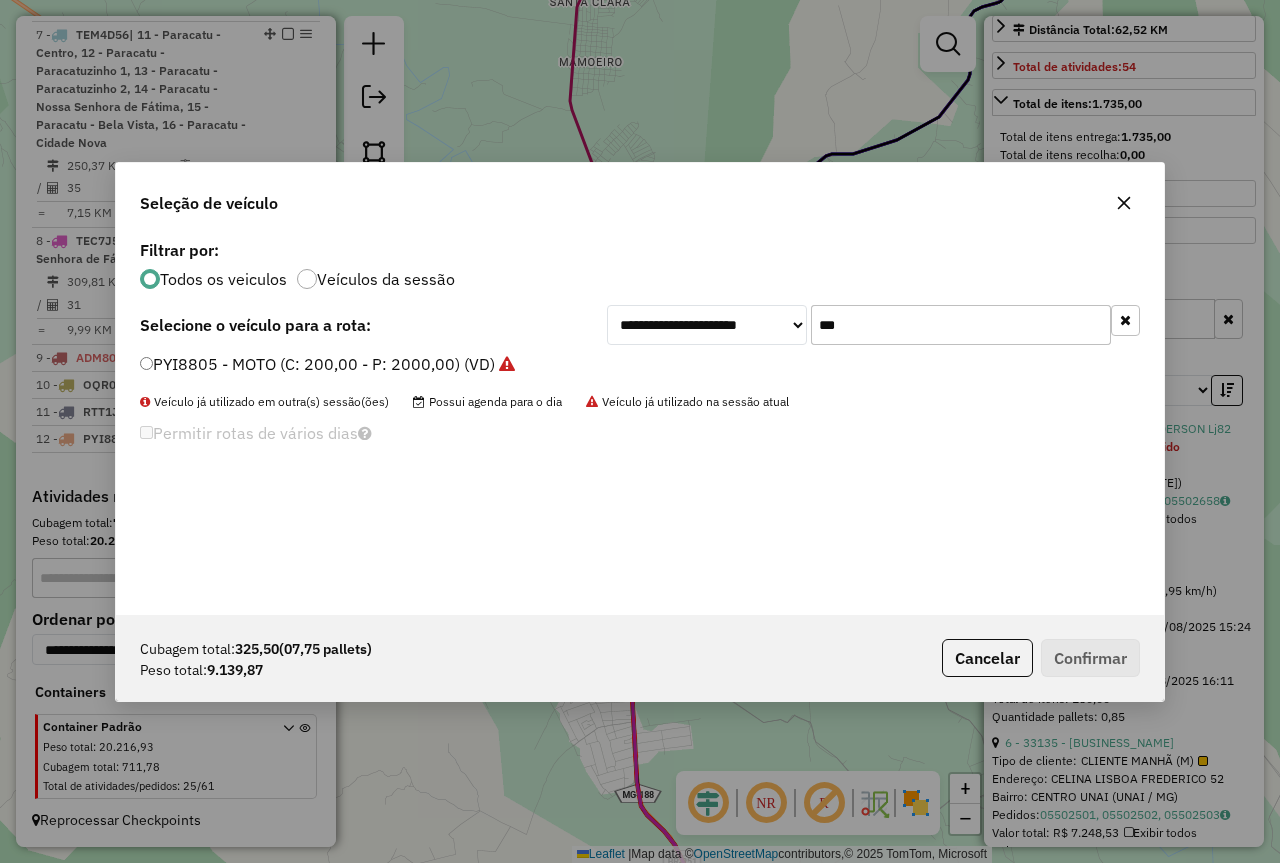 scroll, scrollTop: 11, scrollLeft: 6, axis: both 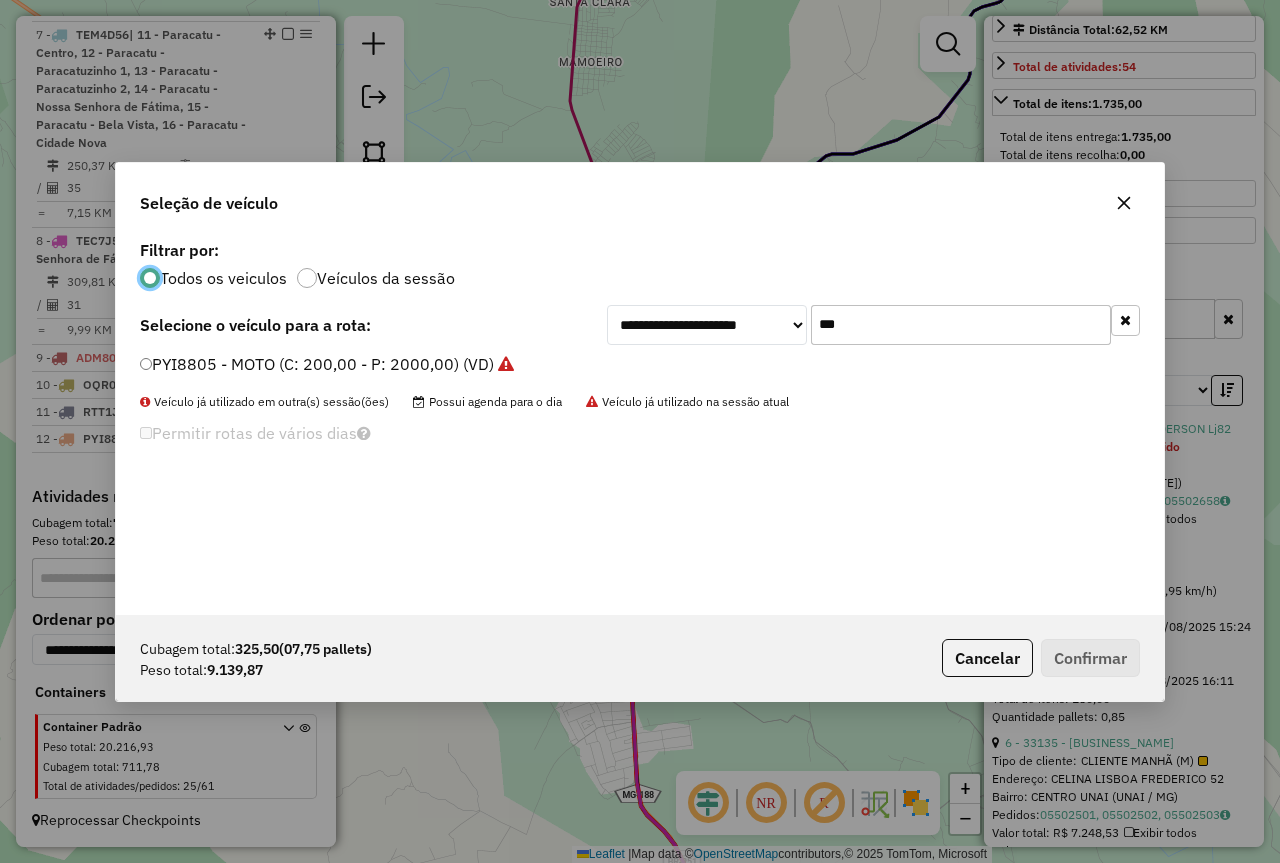 click on "***" 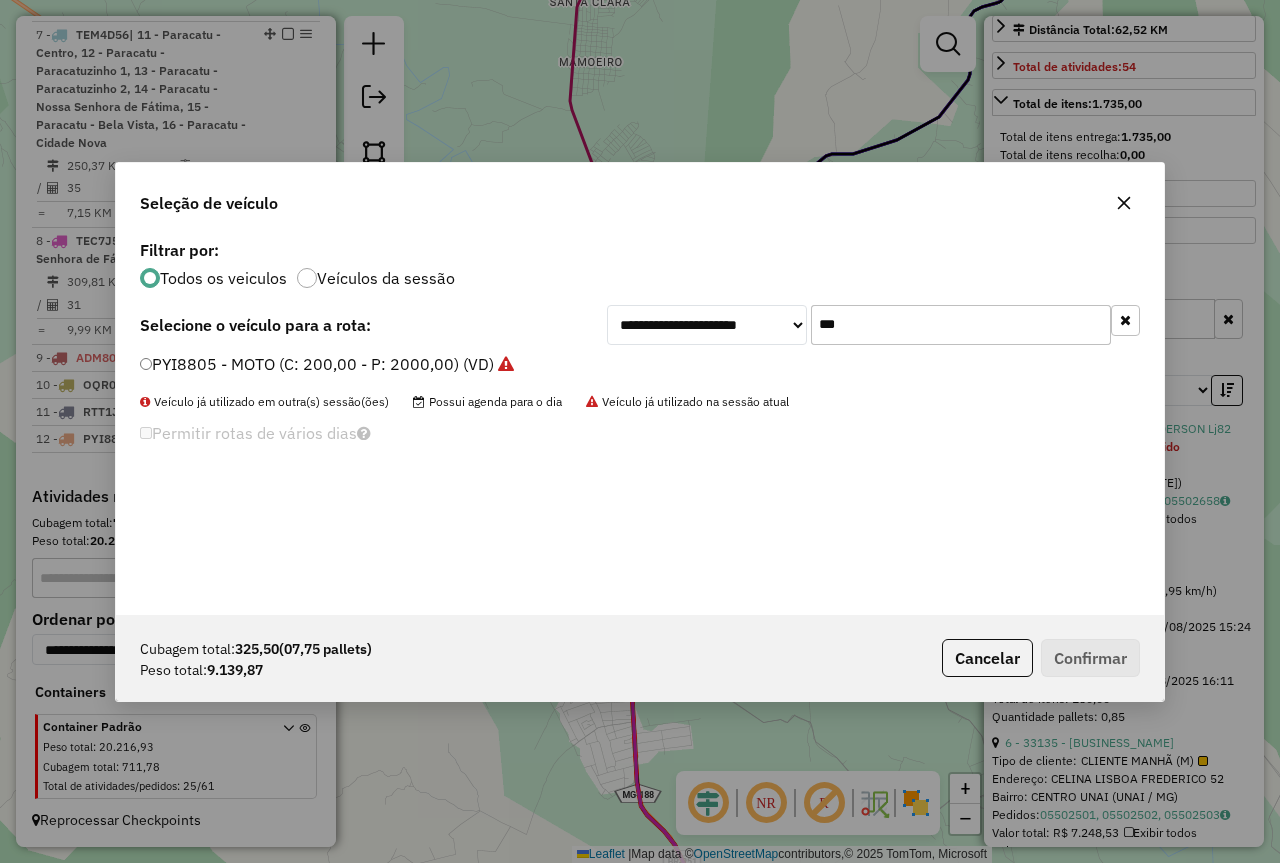 click on "***" 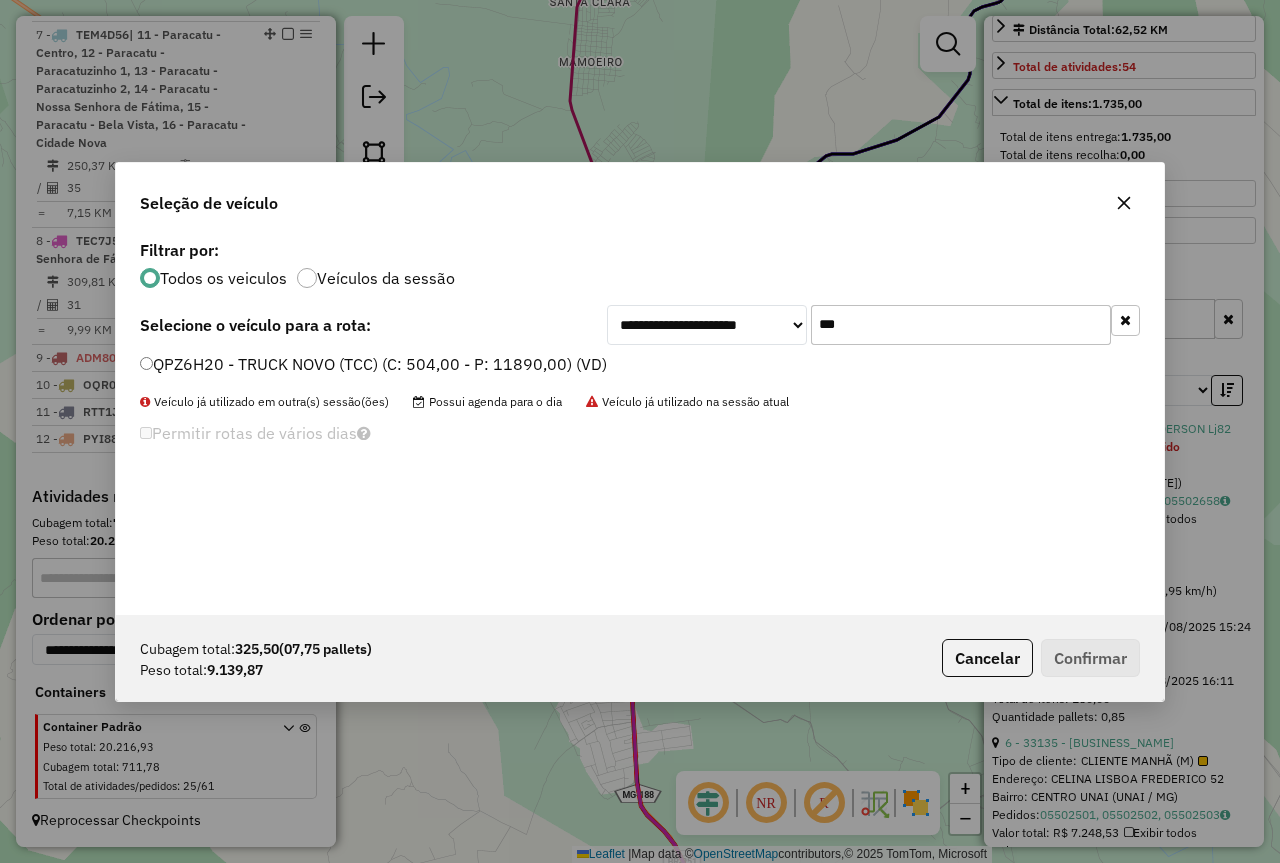 type on "***" 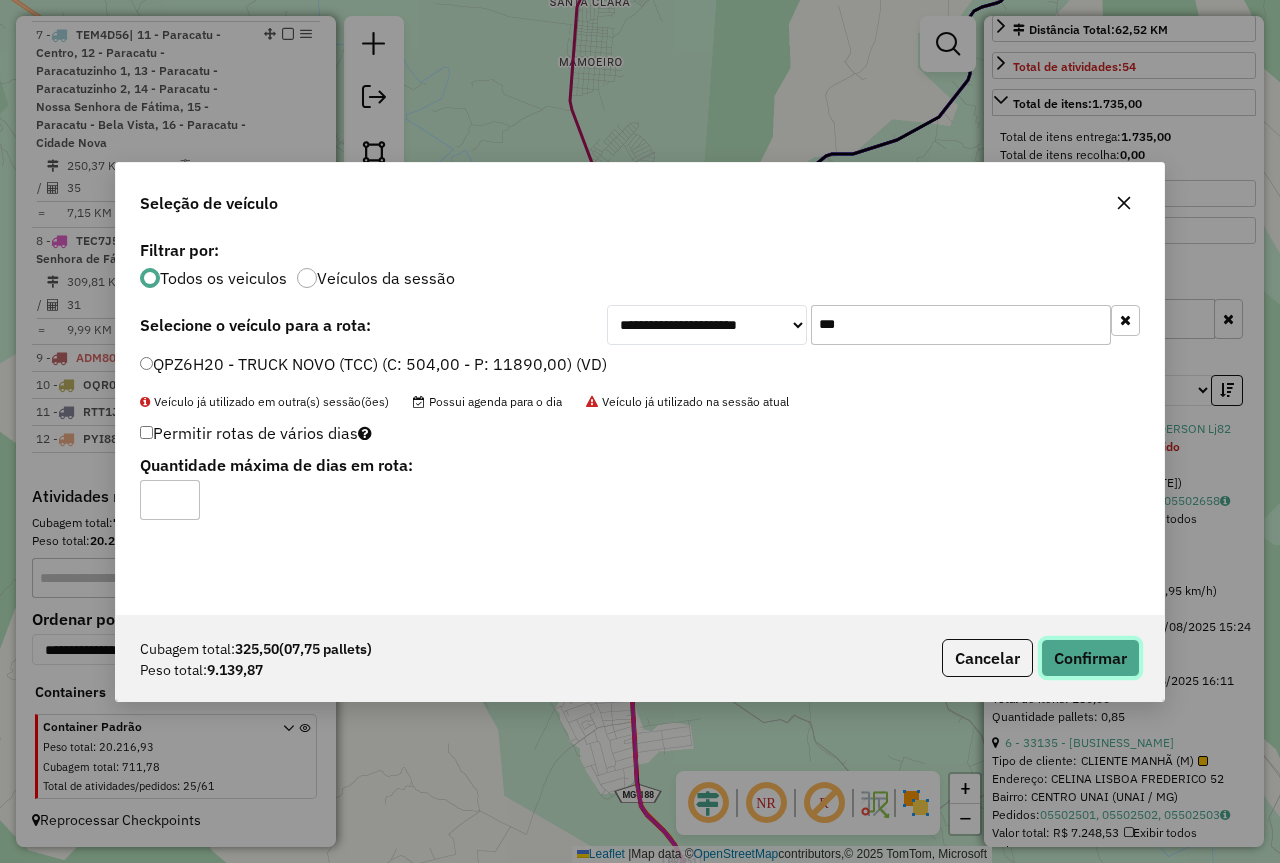 click on "Confirmar" 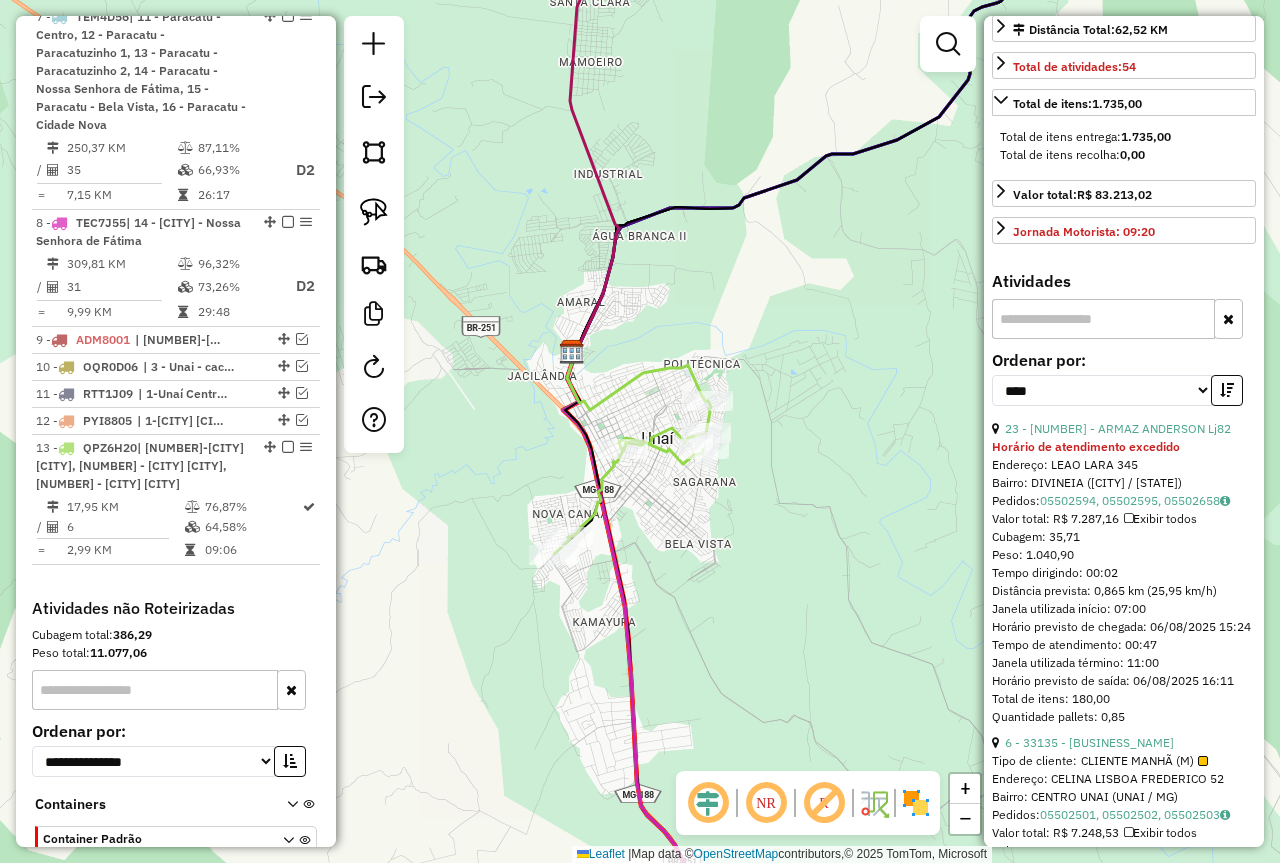 scroll, scrollTop: 1665, scrollLeft: 0, axis: vertical 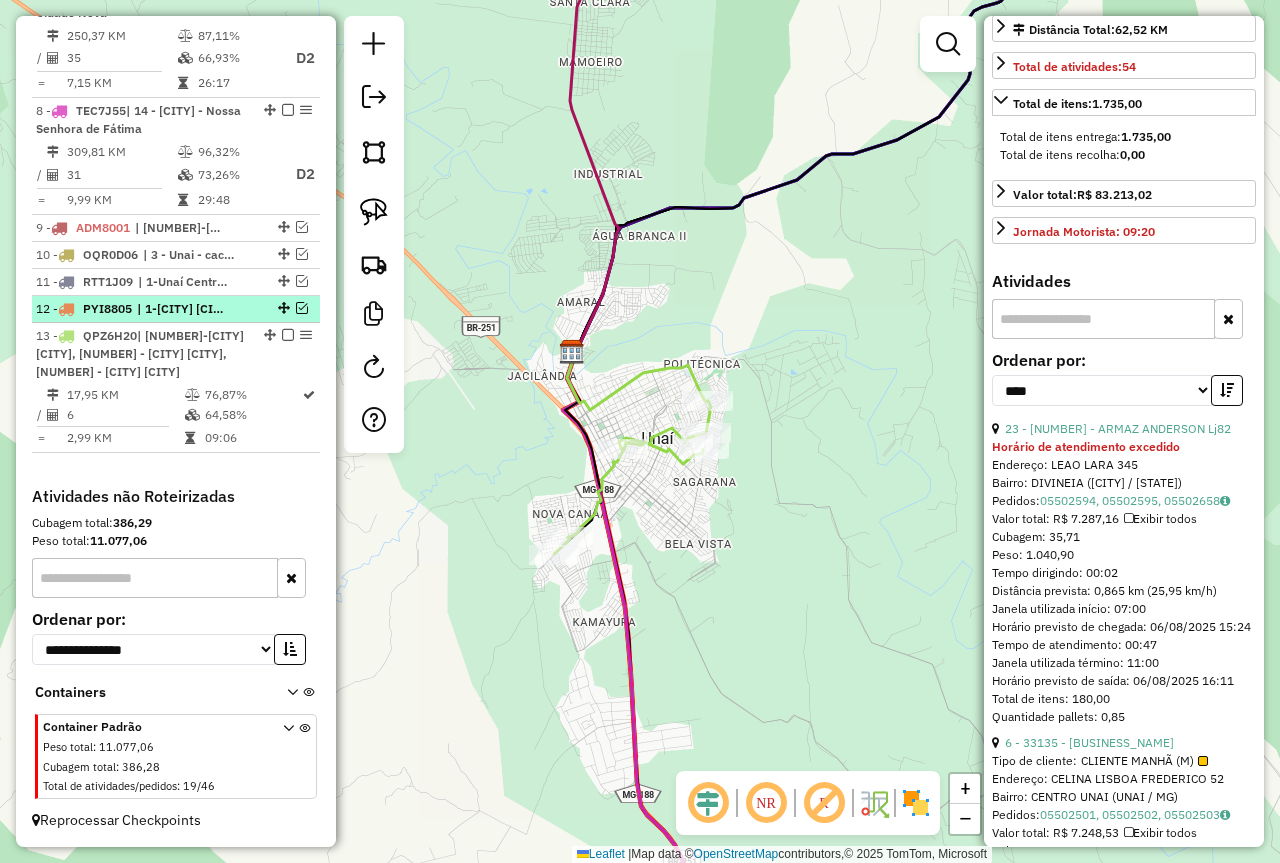 click at bounding box center (302, 308) 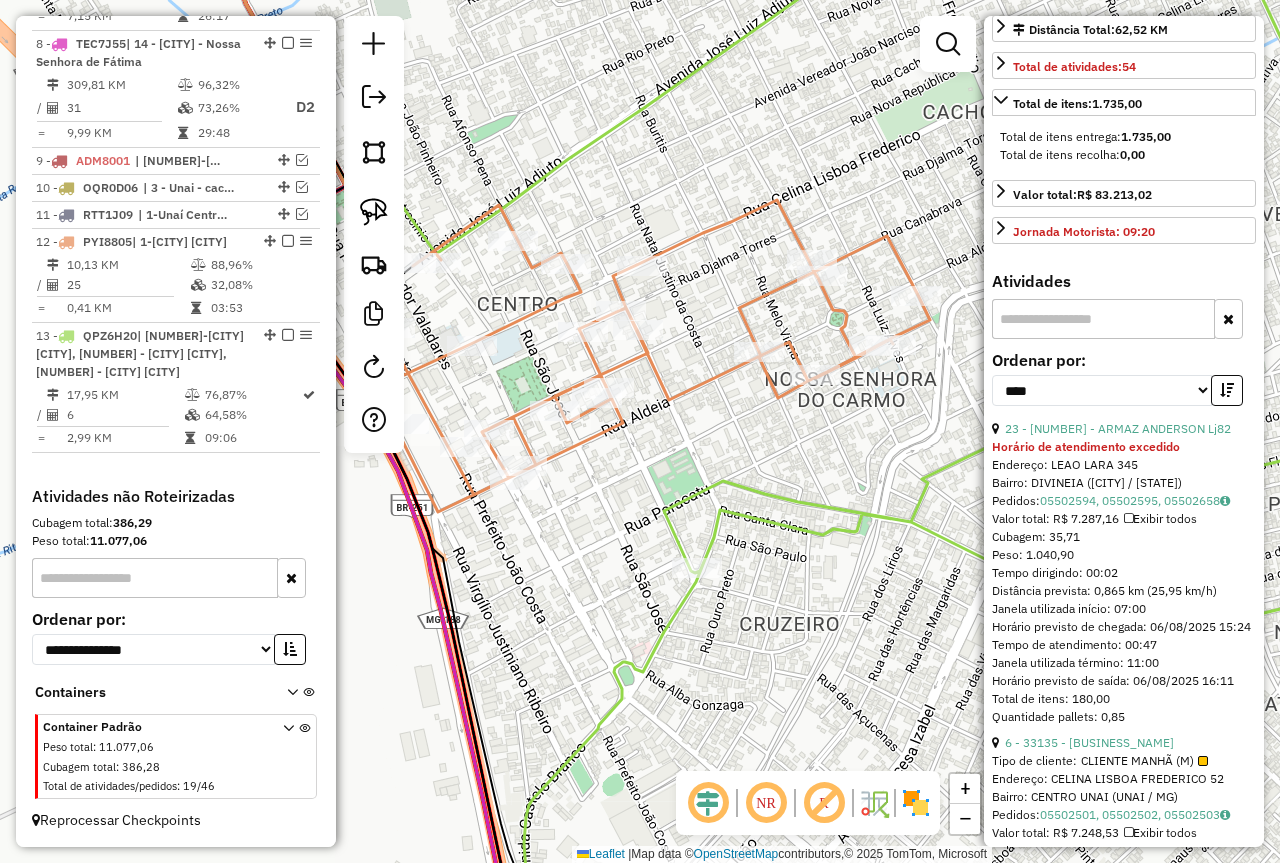 click 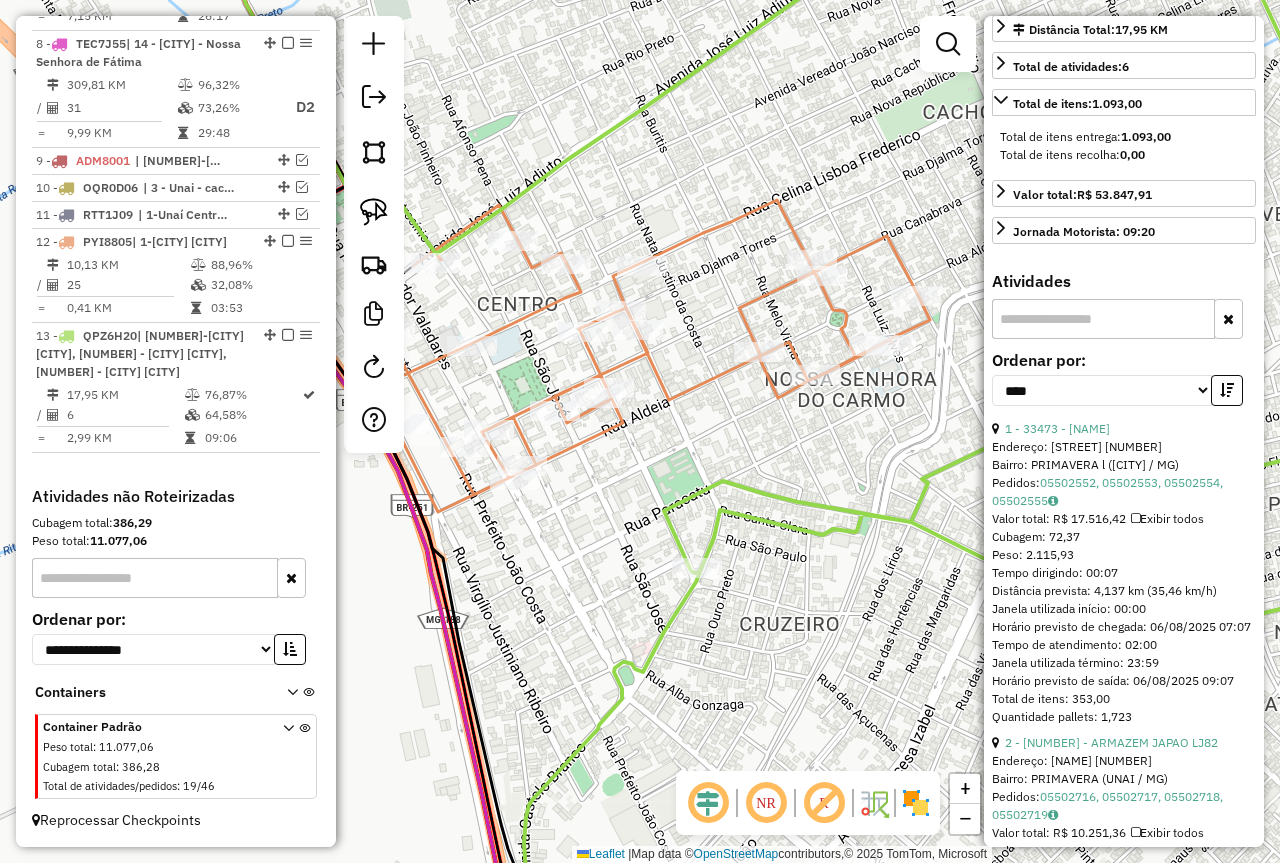 click 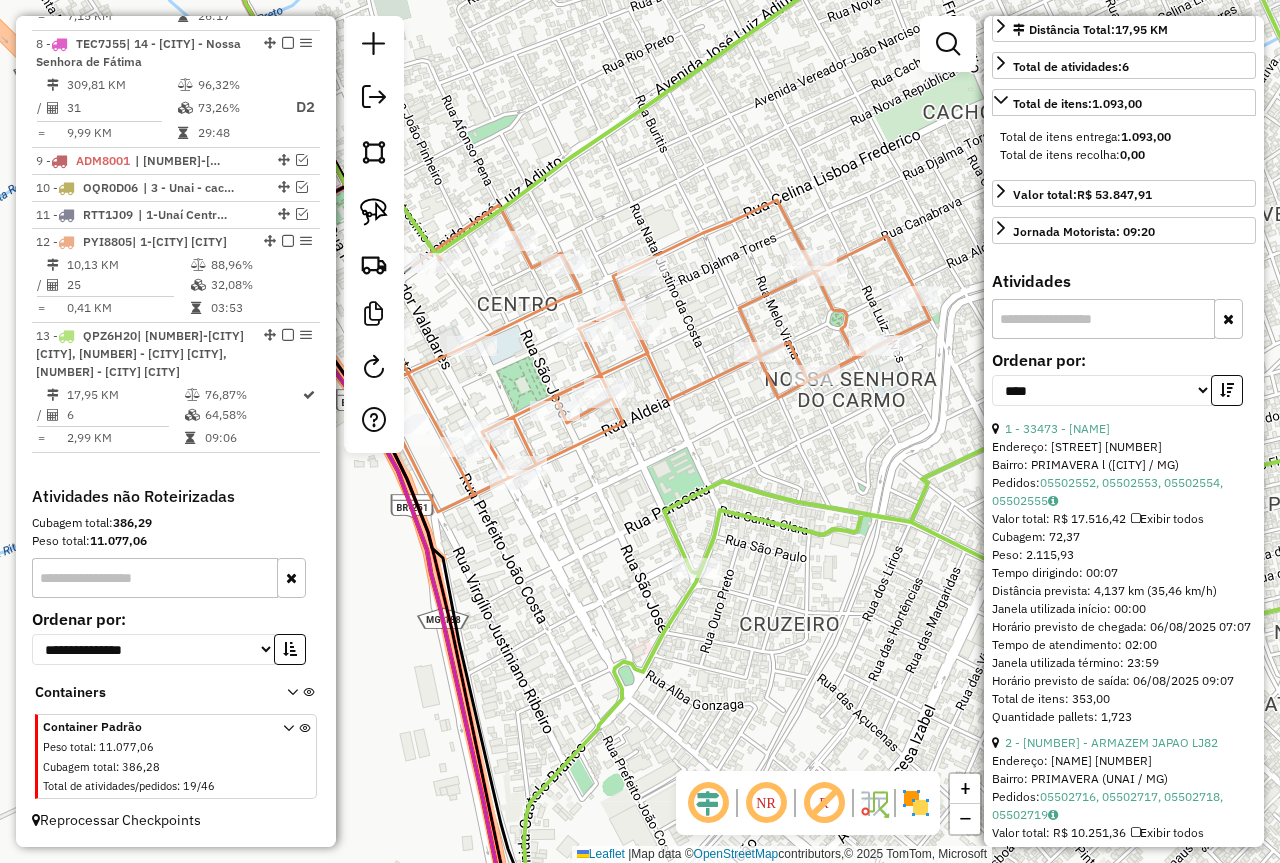 click on "Janela de atendimento Grade de atendimento Capacidade Transportadoras Veículos Cliente Pedidos  Rotas Selecione os dias de semana para filtrar as janelas de atendimento  Seg   Ter   Qua   Qui   Sex   Sáb   Dom  Informe o período da janela de atendimento: De: Até:  Filtrar exatamente a janela do cliente  Considerar janela de atendimento padrão  Selecione os dias de semana para filtrar as grades de atendimento  Seg   Ter   Qua   Qui   Sex   Sáb   Dom   Considerar clientes sem dia de atendimento cadastrado  Clientes fora do dia de atendimento selecionado Filtrar as atividades entre os valores definidos abaixo:  Peso mínimo:   Peso máximo:   Cubagem mínima:   Cubagem máxima:   De:   Até:  Filtrar as atividades entre o tempo de atendimento definido abaixo:  De:   Até:   Considerar capacidade total dos clientes não roteirizados Transportadora: Selecione um ou mais itens Tipo de veículo: Selecione um ou mais itens Veículo: Selecione um ou mais itens Motorista: Selecione um ou mais itens Nome: Rótulo:" 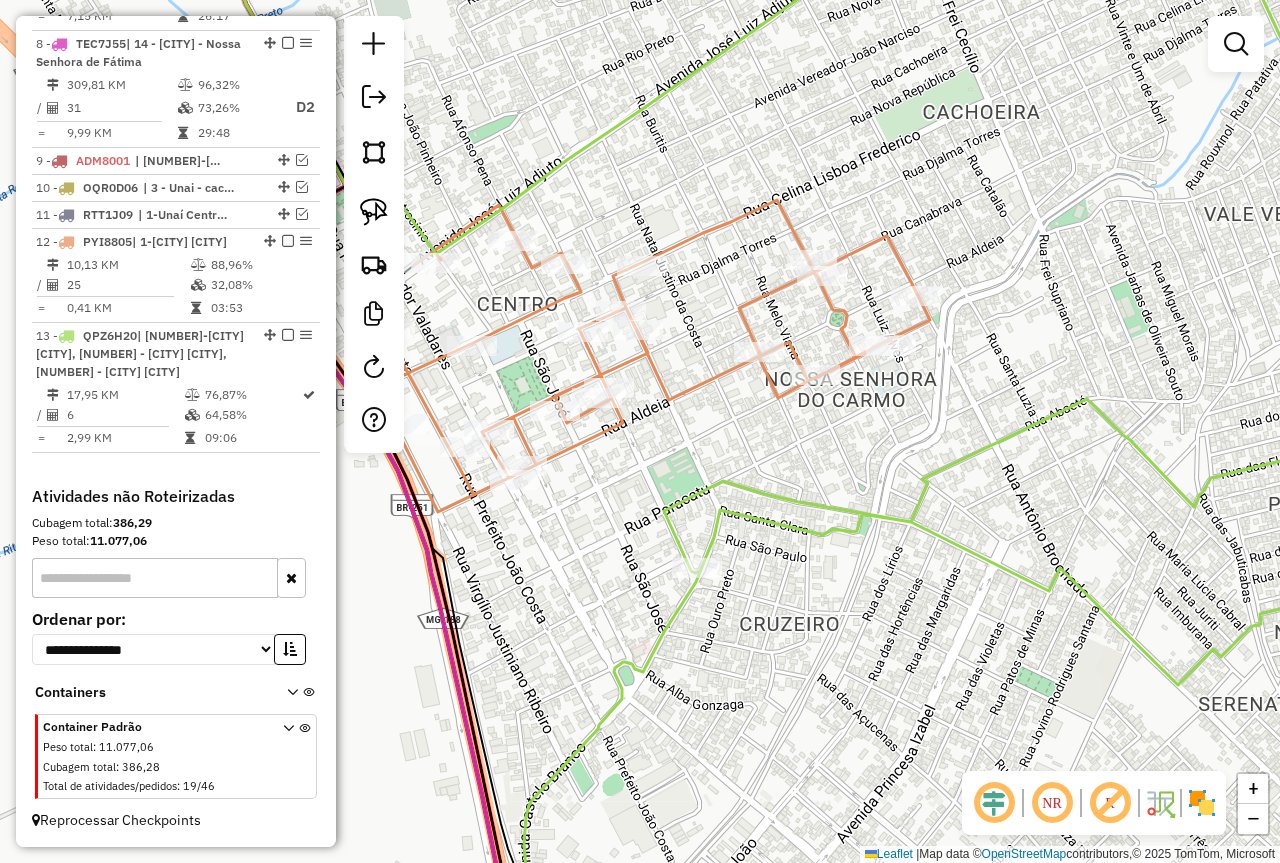 click on "Janela de atendimento Grade de atendimento Capacidade Transportadoras Veículos Cliente Pedidos  Rotas Selecione os dias de semana para filtrar as janelas de atendimento  Seg   Ter   Qua   Qui   Sex   Sáb   Dom  Informe o período da janela de atendimento: De: Até:  Filtrar exatamente a janela do cliente  Considerar janela de atendimento padrão  Selecione os dias de semana para filtrar as grades de atendimento  Seg   Ter   Qua   Qui   Sex   Sáb   Dom   Considerar clientes sem dia de atendimento cadastrado  Clientes fora do dia de atendimento selecionado Filtrar as atividades entre os valores definidos abaixo:  Peso mínimo:   Peso máximo:   Cubagem mínima:   Cubagem máxima:   De:   Até:  Filtrar as atividades entre o tempo de atendimento definido abaixo:  De:   Até:   Considerar capacidade total dos clientes não roteirizados Transportadora: Selecione um ou mais itens Tipo de veículo: Selecione um ou mais itens Veículo: Selecione um ou mais itens Motorista: Selecione um ou mais itens Nome: Rótulo:" 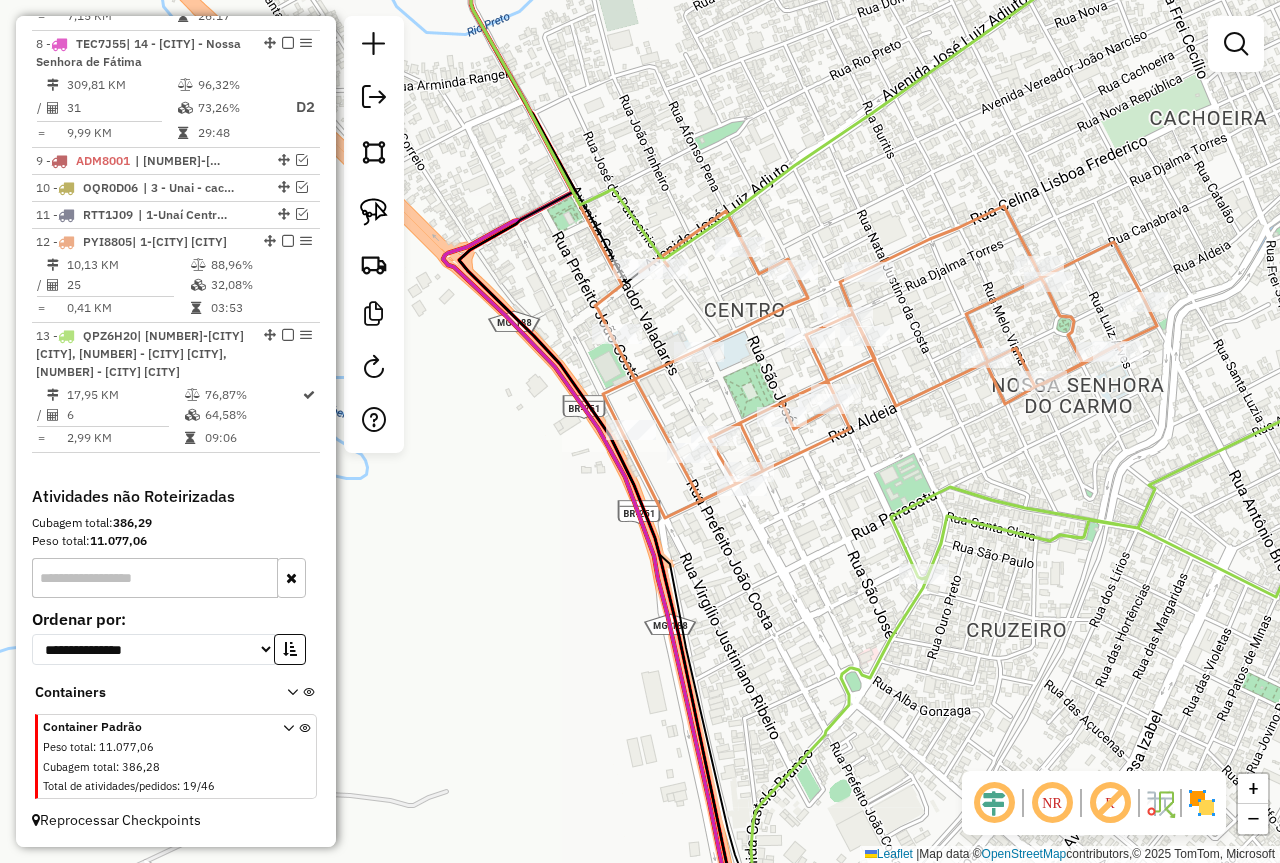 drag, startPoint x: 701, startPoint y: 423, endPoint x: 919, endPoint y: 437, distance: 218.44908 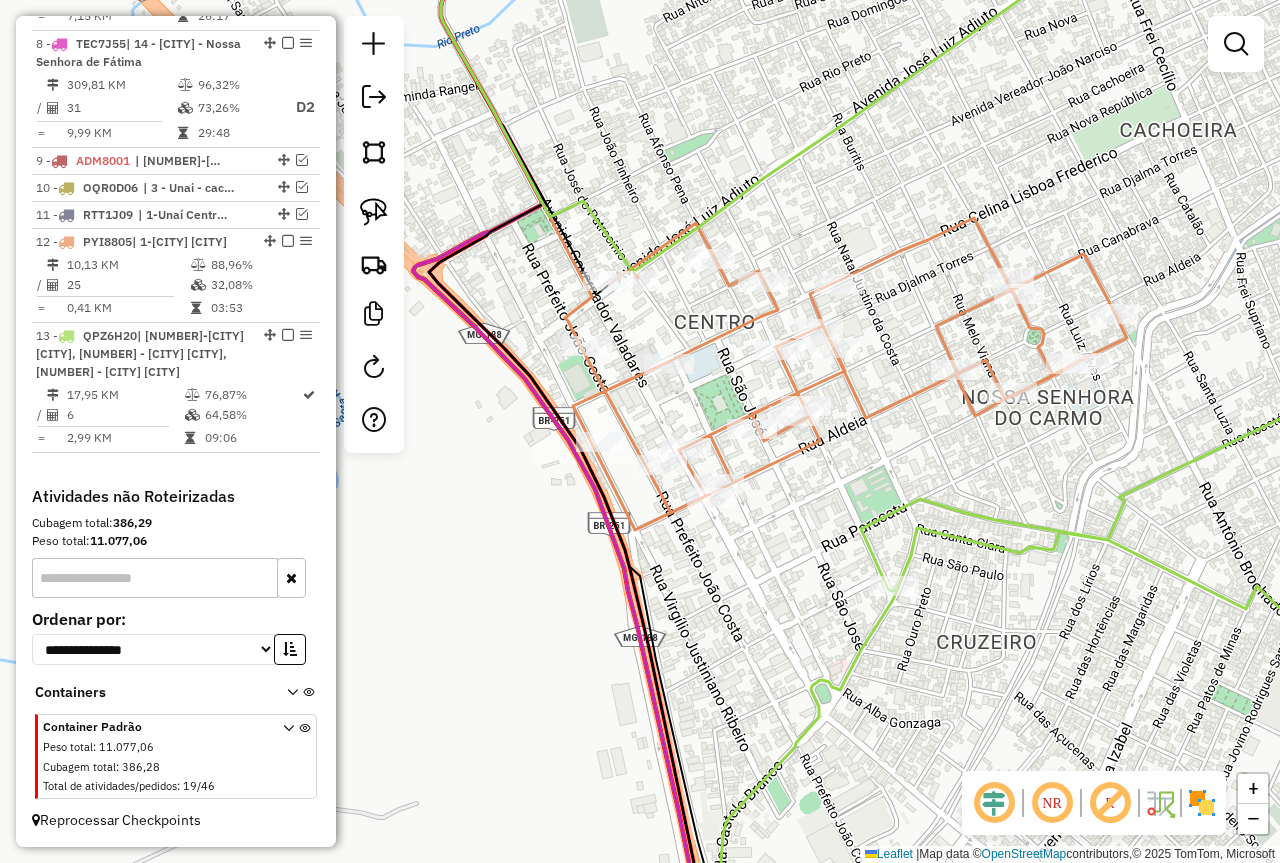 drag, startPoint x: 875, startPoint y: 463, endPoint x: 884, endPoint y: 498, distance: 36.138622 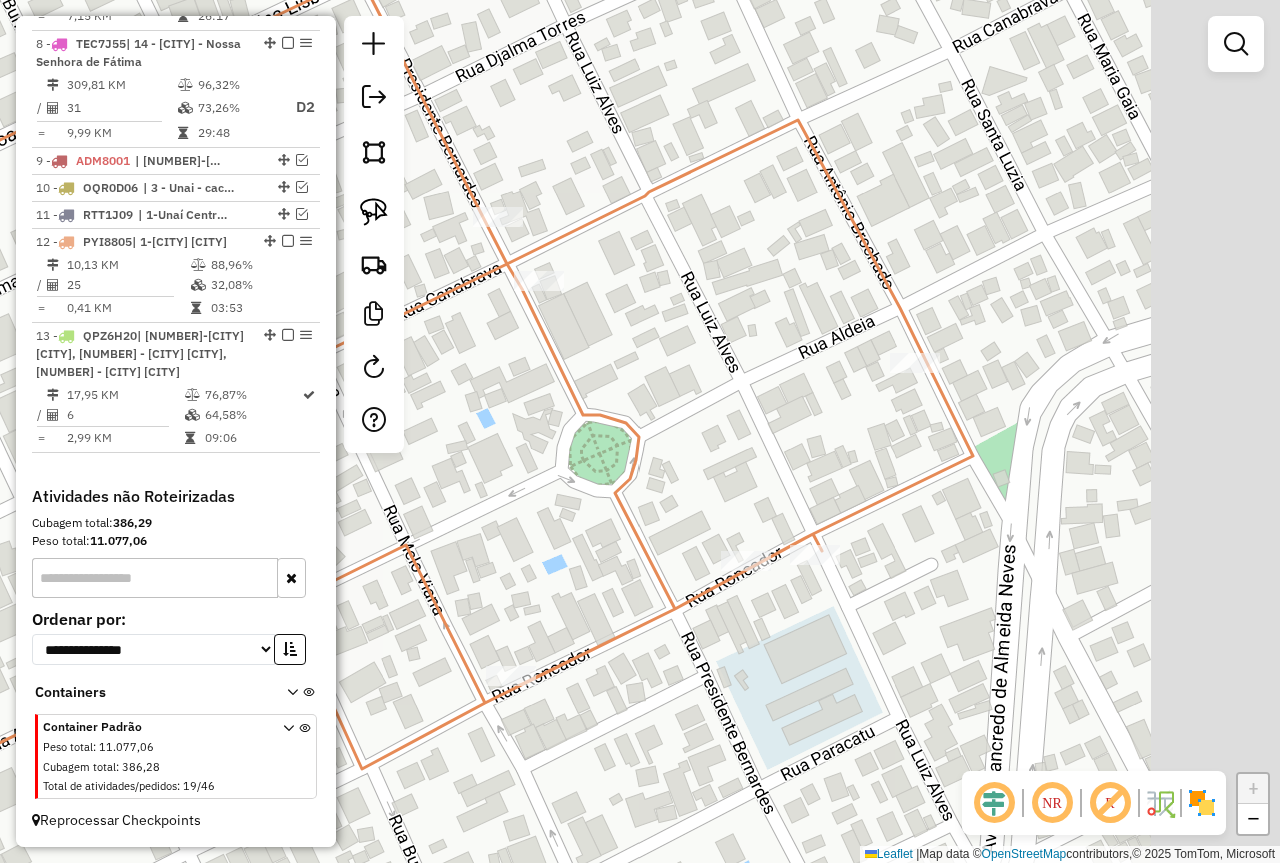 drag, startPoint x: 1125, startPoint y: 416, endPoint x: 922, endPoint y: 439, distance: 204.2988 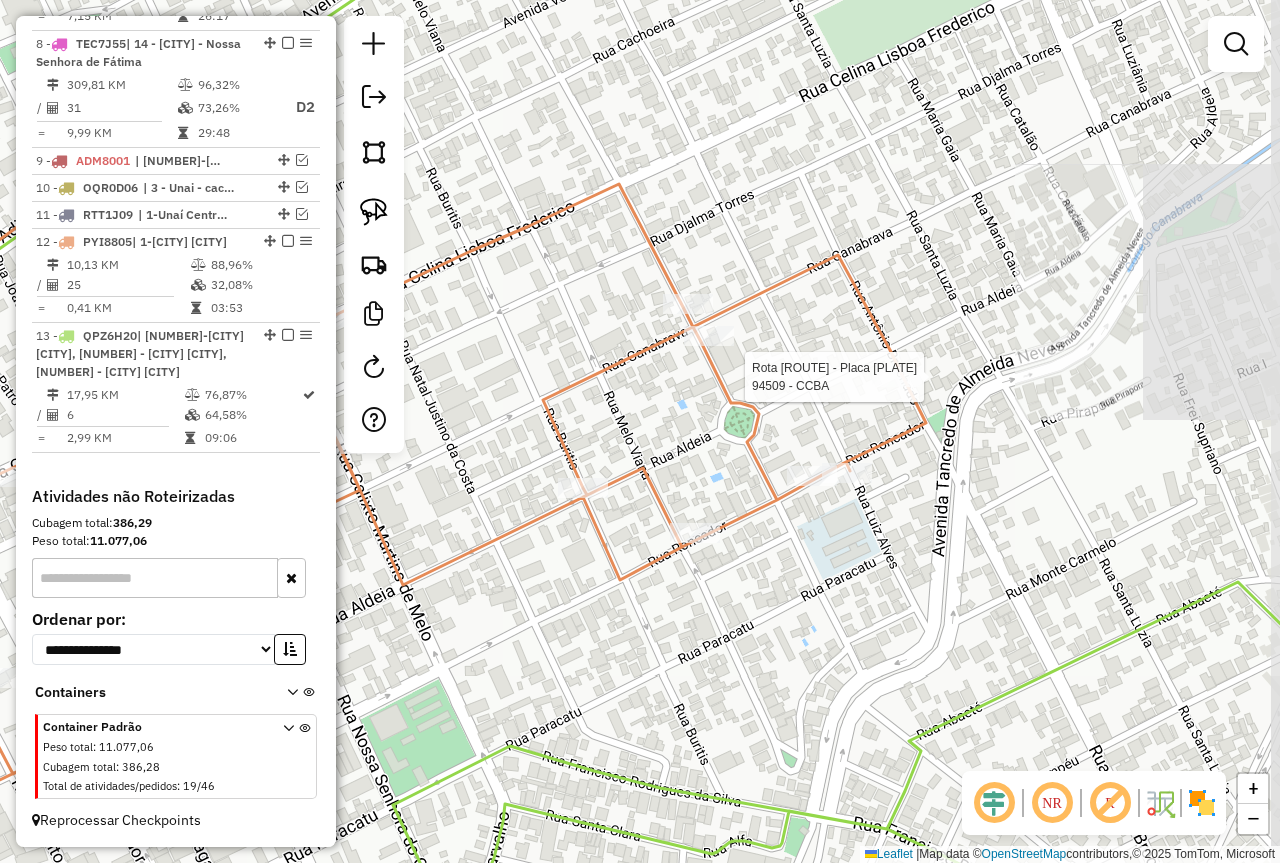 select on "*********" 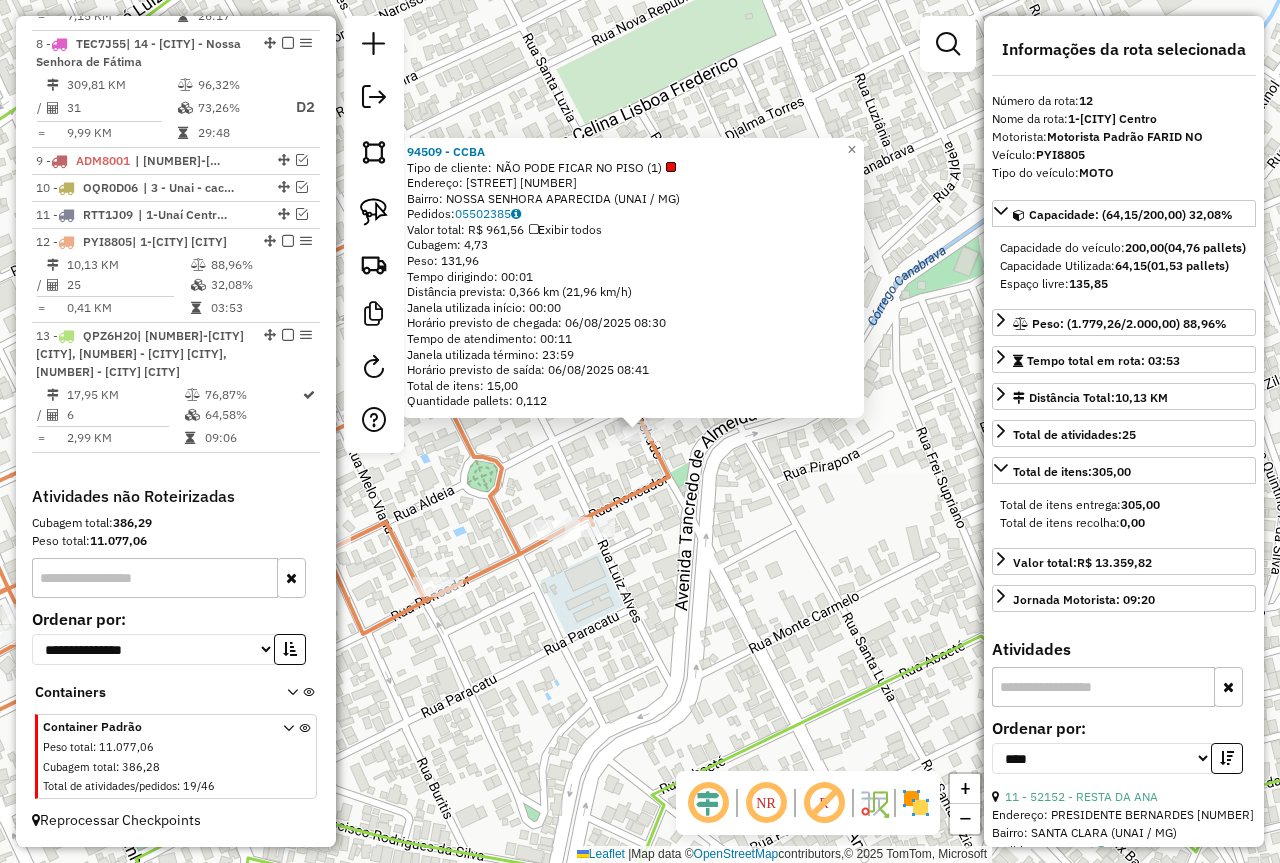 drag, startPoint x: 700, startPoint y: 529, endPoint x: 778, endPoint y: 488, distance: 88.11924 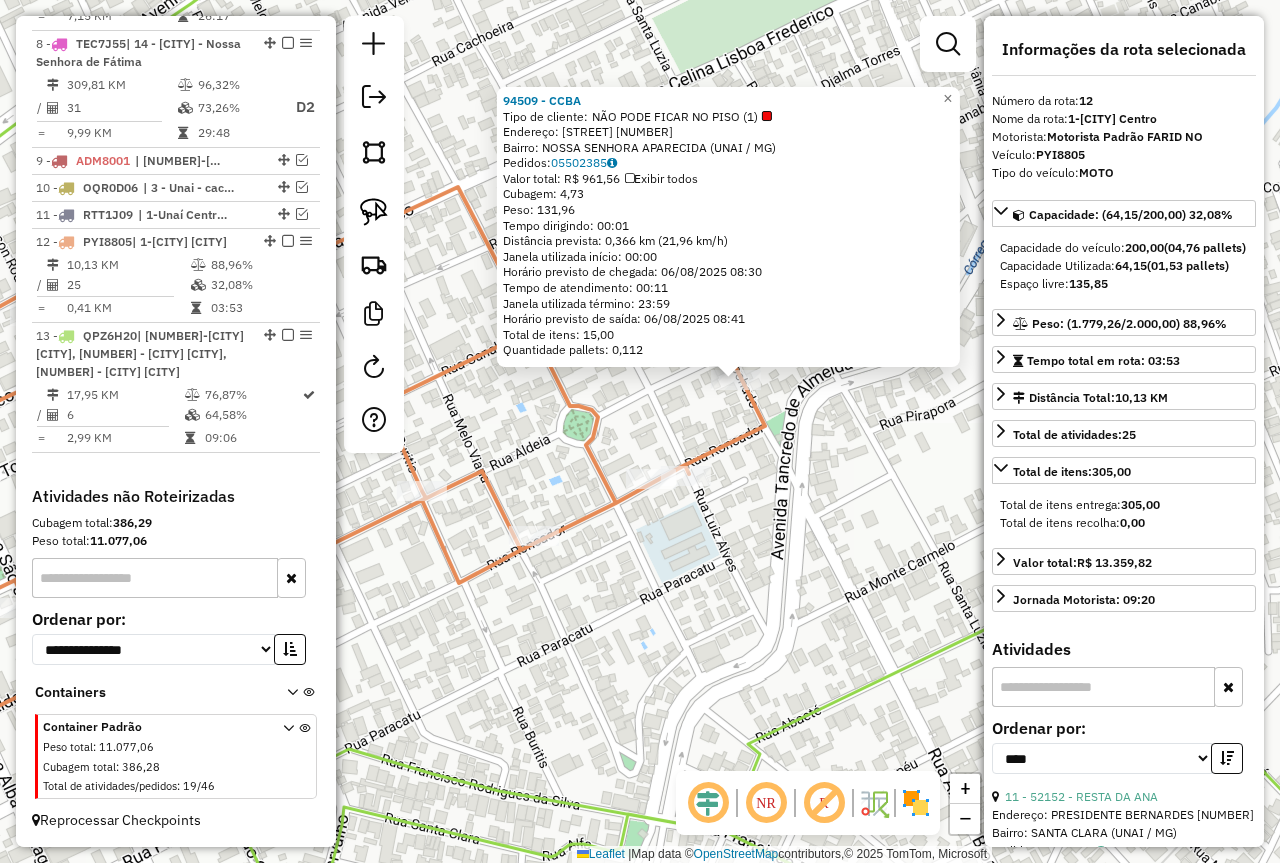 click on "[POSTAL_CODE] - CCBA Tipo de cliente: NÃO PODE FICAR NO PISO (1) Endereço: [STREET_NAME] [NUMBER] Bairro: [NEIGHBORHOOD] ([CITY] / [STATE]) Pedidos: 05502385 Valor total: R$ 961,56 Exibir todos Cubagem: 4,73 Peso: 131,96 Tempo dirigindo: 00:01 Distância prevista: 0,366 km (21,96 km/h) Janela utilizada início: 00:00 Horário previsto de chegada: 06/08/2025 08:30 Tempo de atendimento: 00:11 Janela utilizada término: 23:59 Horário previsto de saída: 06/08/2025 08:41 Total de itens: 15,00 Quantidade pallets: 0,112 × Janela de atendimento Grade de atendimento Capacidade Transportadoras Veículos Cliente Pedidos Rotas Selecione os dias de semana para filtrar as janelas de atendimento Seg Ter Qua Qui Sex Sáb Dom Informe o período da janela de atendimento: De: Até: Filtrar exatamente a janela do cliente Considerar janela de atendimento padrão Selecione os dias de semana para filtrar as grades de atendimento Seg Ter Qua Qui Sex Sáb Dom De: De:" 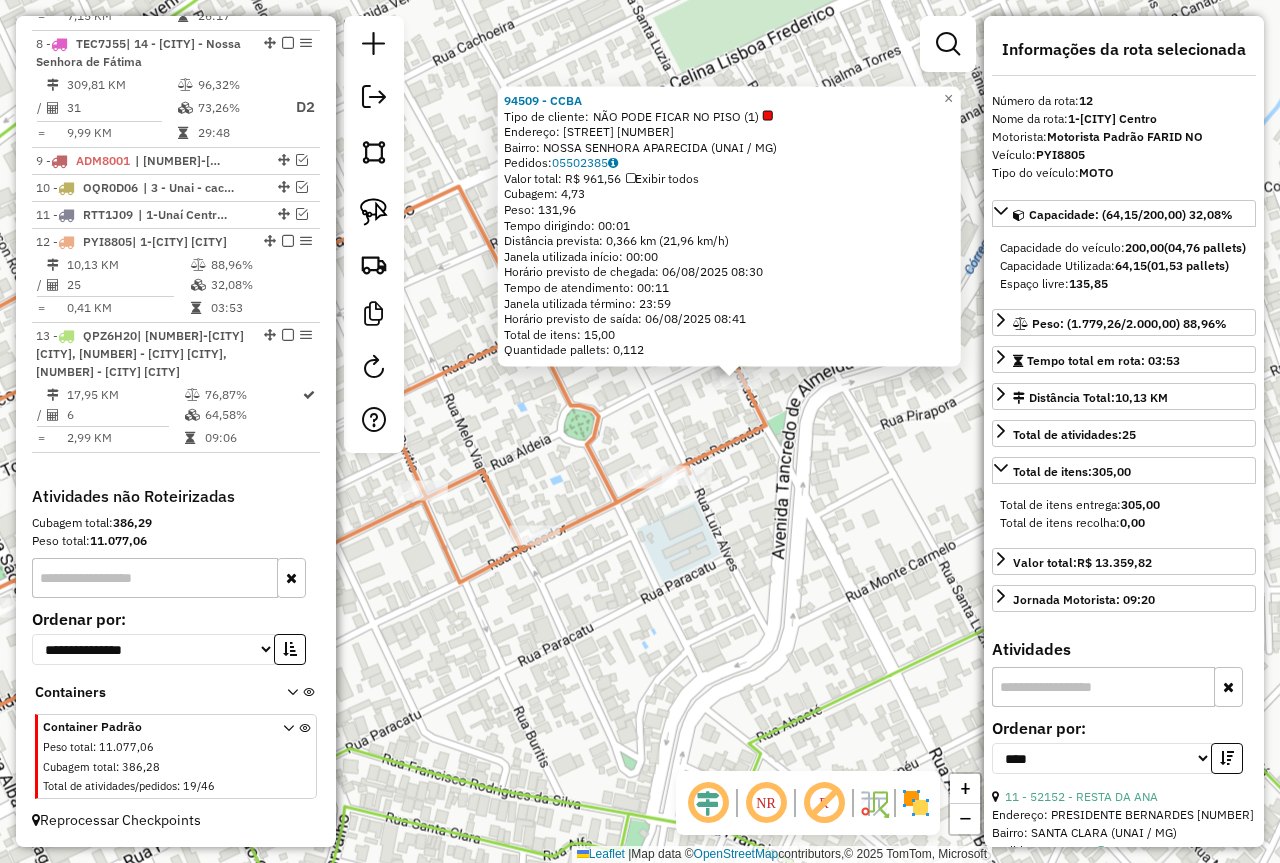 click on "[POSTAL_CODE] - CCBA Tipo de cliente: NÃO PODE FICAR NO PISO (1) Endereço: [STREET_NAME] [NUMBER] Bairro: [NEIGHBORHOOD] ([CITY] / [STATE]) Pedidos: 05502385 Valor total: R$ 961,56 Exibir todos Cubagem: 4,73 Peso: 131,96 Tempo dirigindo: 00:01 Distância prevista: 0,366 km (21,96 km/h) Janela utilizada início: 00:00 Horário previsto de chegada: 06/08/2025 08:30 Tempo de atendimento: 00:11 Janela utilizada término: 23:59 Horário previsto de saída: 06/08/2025 08:41 Total de itens: 15,00 Quantidade pallets: 0,112 × Janela de atendimento Grade de atendimento Capacidade Transportadoras Veículos Cliente Pedidos Rotas Selecione os dias de semana para filtrar as janelas de atendimento Seg Ter Qua Qui Sex Sáb Dom Informe o período da janela de atendimento: De: Até: Filtrar exatamente a janela do cliente Considerar janela de atendimento padrão Selecione os dias de semana para filtrar as grades de atendimento Seg Ter Qua Qui Sex Sáb Dom De: De:" 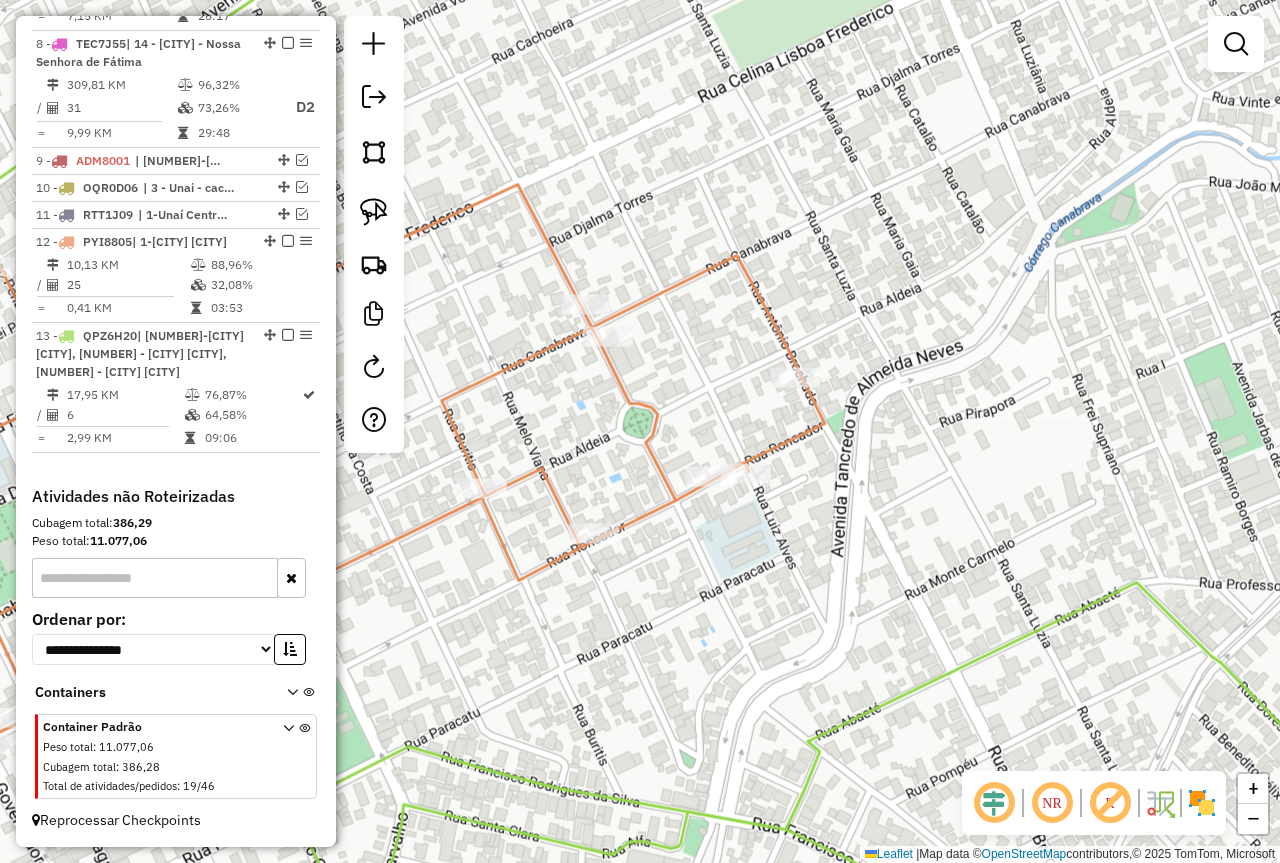 drag, startPoint x: 546, startPoint y: 411, endPoint x: 662, endPoint y: 409, distance: 116.01724 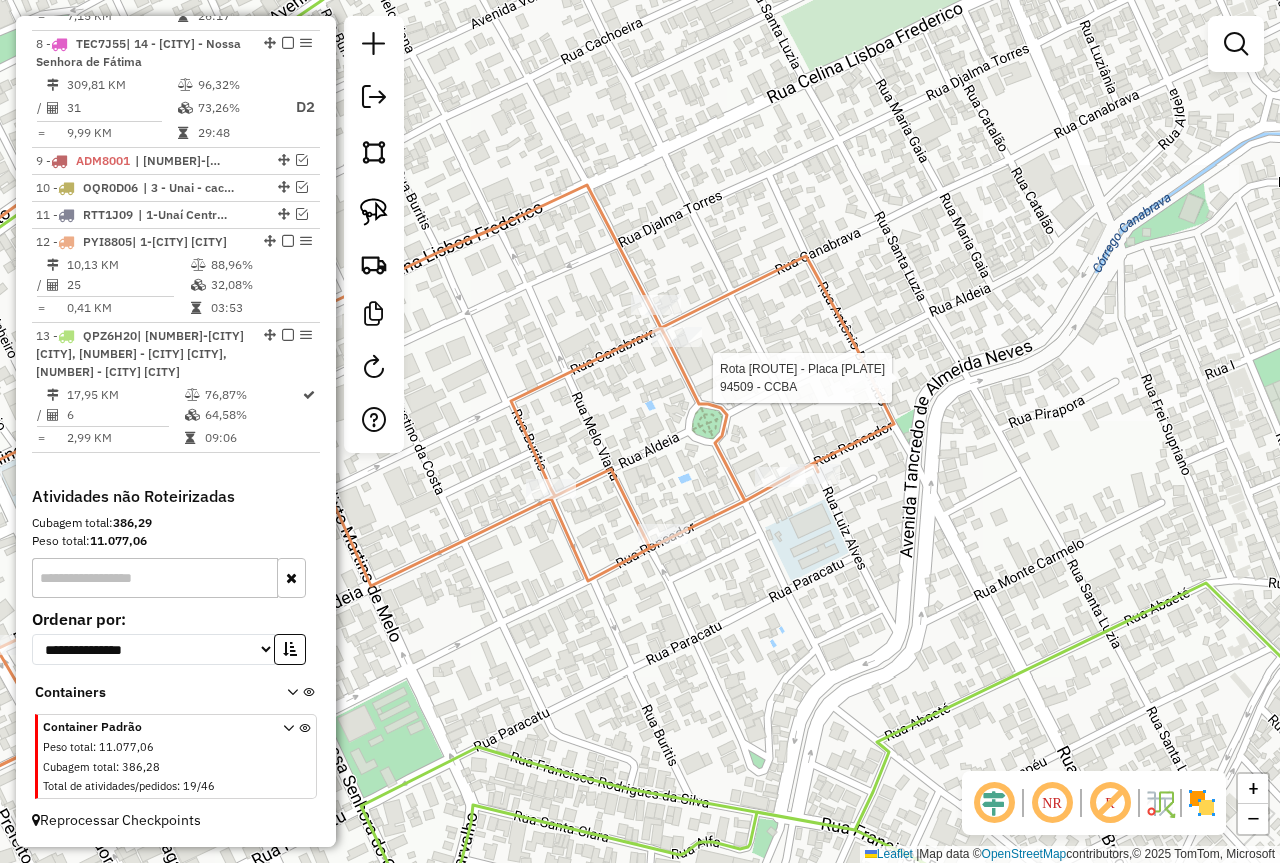select on "*********" 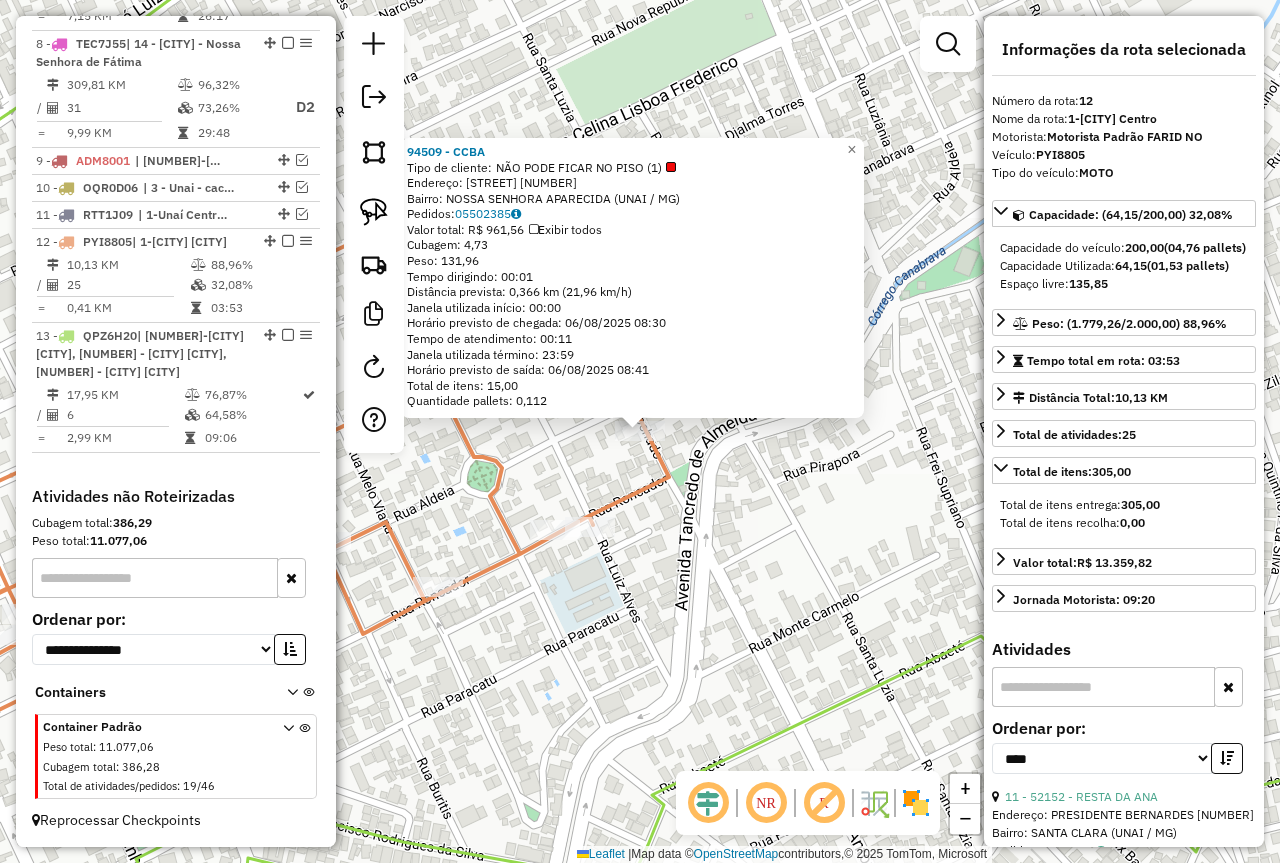 drag, startPoint x: 674, startPoint y: 477, endPoint x: 757, endPoint y: 439, distance: 91.28527 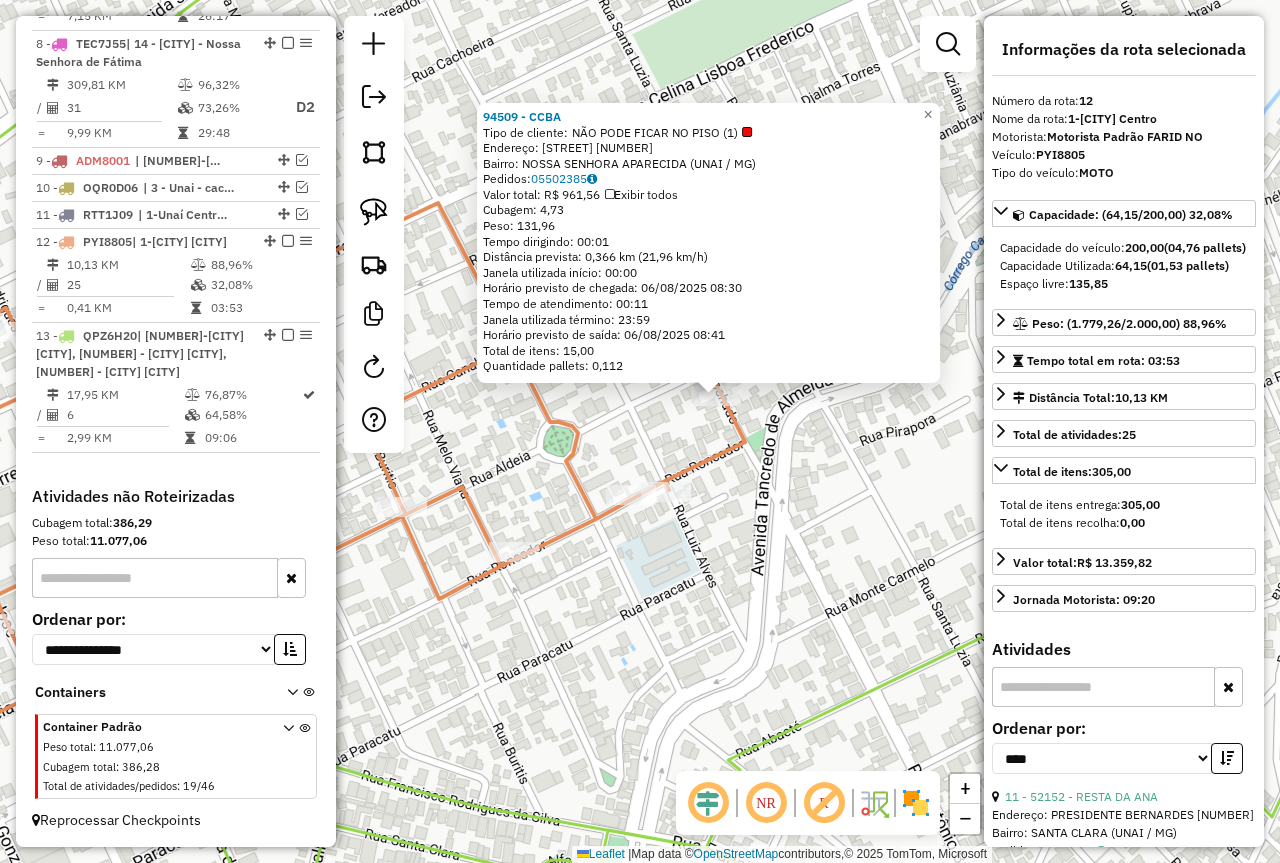 click on "[POSTAL_CODE] - CCBA Tipo de cliente: NÃO PODE FICAR NO PISO (1) Endereço: [STREET_NAME] [NUMBER] Bairro: [NEIGHBORHOOD] ([CITY] / [STATE]) Pedidos: 05502385 Valor total: R$ 961,56 Exibir todos Cubagem: 4,73 Peso: 131,96 Tempo dirigindo: 00:01 Distância prevista: 0,366 km (21,96 km/h) Janela utilizada início: 00:00 Horário previsto de chegada: 06/08/2025 08:30 Tempo de atendimento: 00:11 Janela utilizada término: 23:59 Horário previsto de saída: 06/08/2025 08:41 Total de itens: 15,00 Quantidade pallets: 0,112 × Janela de atendimento Grade de atendimento Capacidade Transportadoras Veículos Cliente Pedidos Rotas Selecione os dias de semana para filtrar as janelas de atendimento Seg Ter Qua Qui Sex Sáb Dom Informe o período da janela de atendimento: De: Até: Filtrar exatamente a janela do cliente Considerar janela de atendimento padrão Selecione os dias de semana para filtrar as grades de atendimento Seg Ter Qua Qui Sex Sáb Dom De: De:" 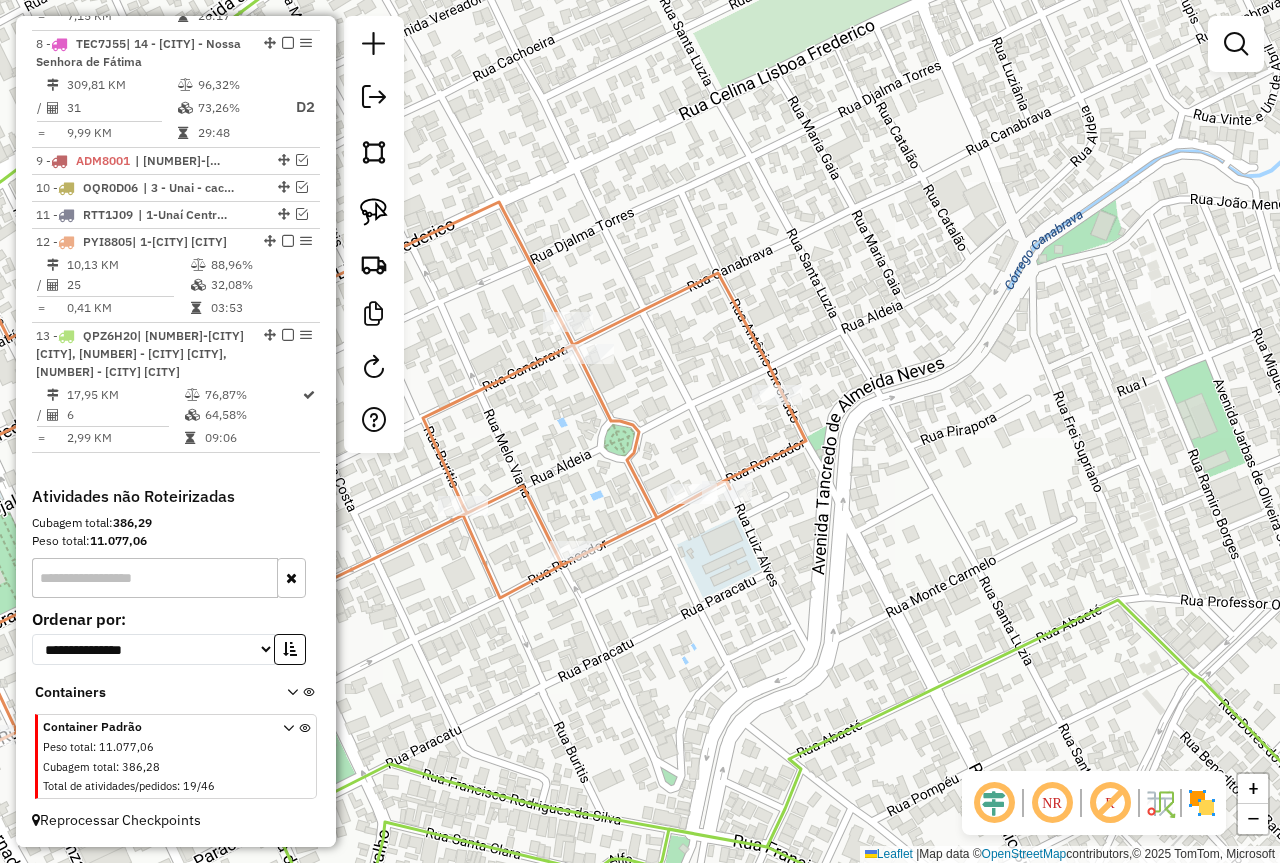 drag, startPoint x: 666, startPoint y: 424, endPoint x: 770, endPoint y: 422, distance: 104.019226 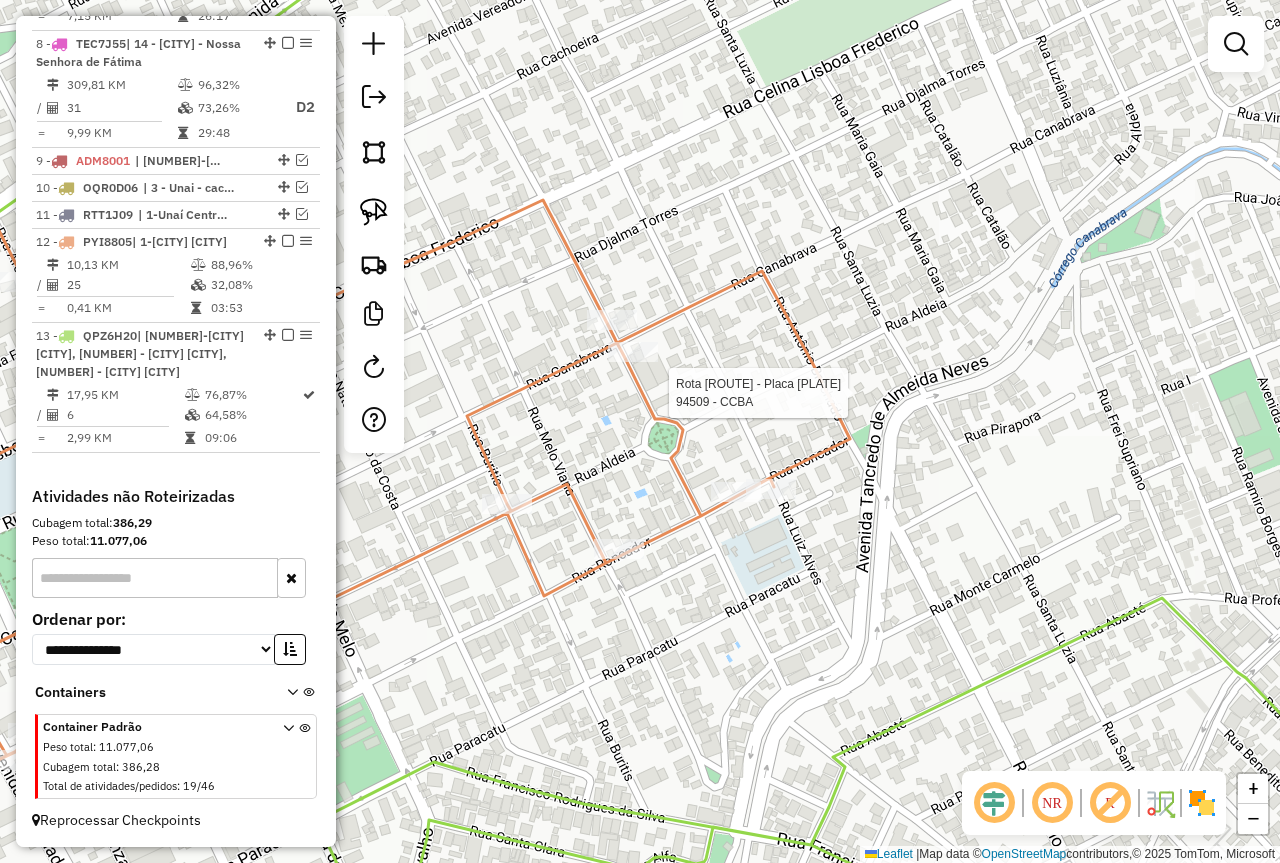 select on "*********" 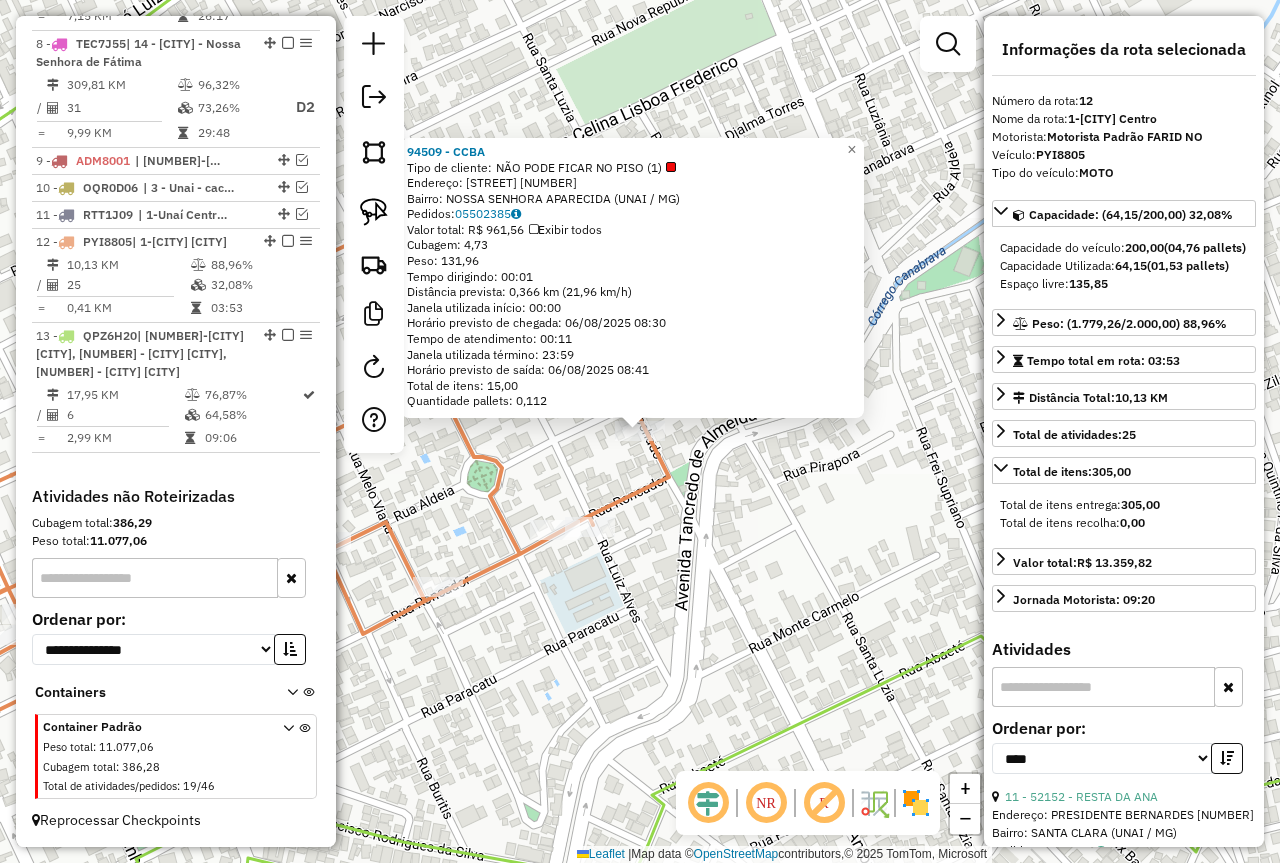 click on "[POSTAL_CODE] - CCBA Tipo de cliente: NÃO PODE FICAR NO PISO (1) Endereço: [STREET_NAME] [NUMBER] Bairro: [NEIGHBORHOOD] ([CITY] / [STATE]) Pedidos: 05502385 Valor total: R$ 961,56 Exibir todos Cubagem: 4,73 Peso: 131,96 Tempo dirigindo: 00:01 Distância prevista: 0,366 km (21,96 km/h) Janela utilizada início: 00:00 Horário previsto de chegada: 06/08/2025 08:30 Tempo de atendimento: 00:11 Janela utilizada término: 23:59 Horário previsto de saída: 06/08/2025 08:41 Total de itens: 15,00 Quantidade pallets: 0,112 × Janela de atendimento Grade de atendimento Capacidade Transportadoras Veículos Cliente Pedidos Rotas Selecione os dias de semana para filtrar as janelas de atendimento Seg Ter Qua Qui Sex Sáb Dom Informe o período da janela de atendimento: De: Até: Filtrar exatamente a janela do cliente Considerar janela de atendimento padrão Selecione os dias de semana para filtrar as grades de atendimento Seg Ter Qua Qui Sex Sáb Dom De: De:" 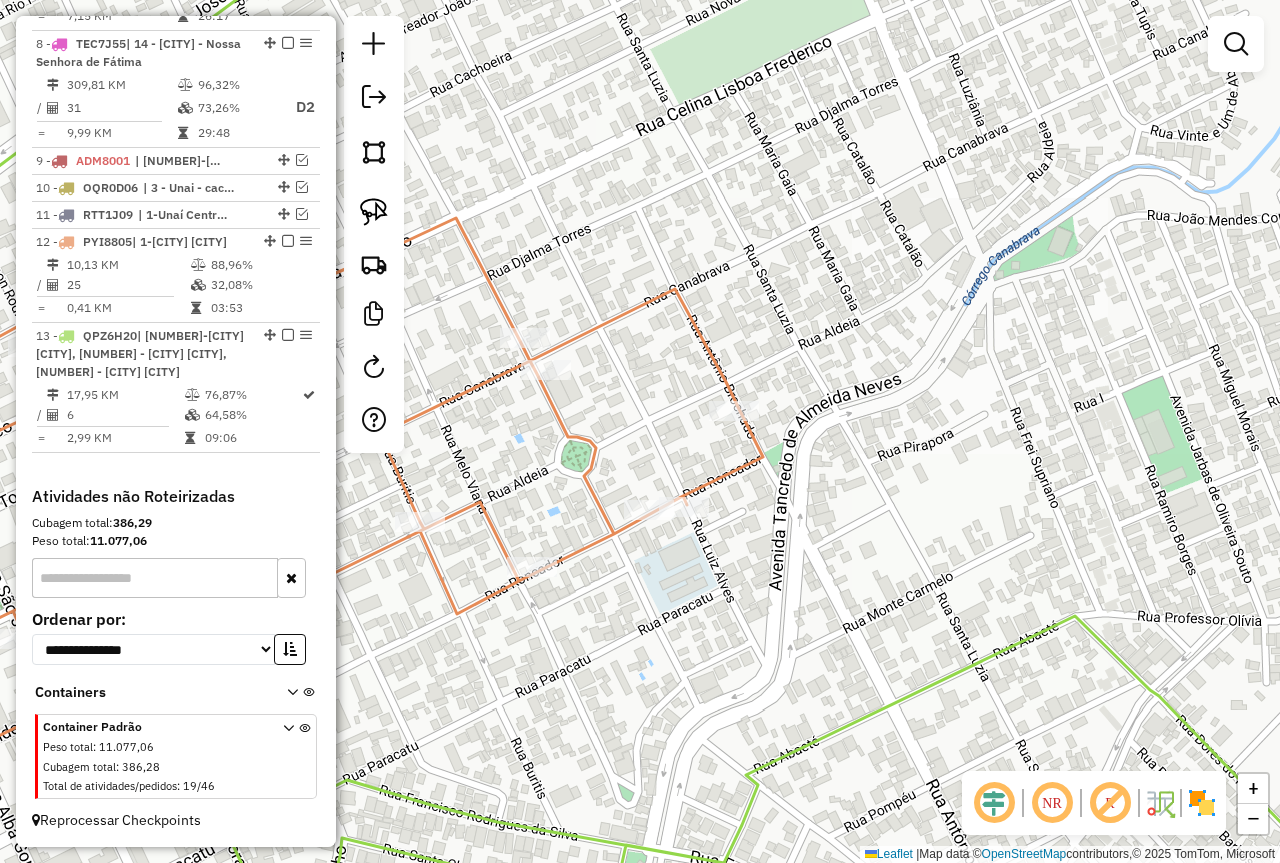 drag, startPoint x: 653, startPoint y: 490, endPoint x: 810, endPoint y: 462, distance: 159.47726 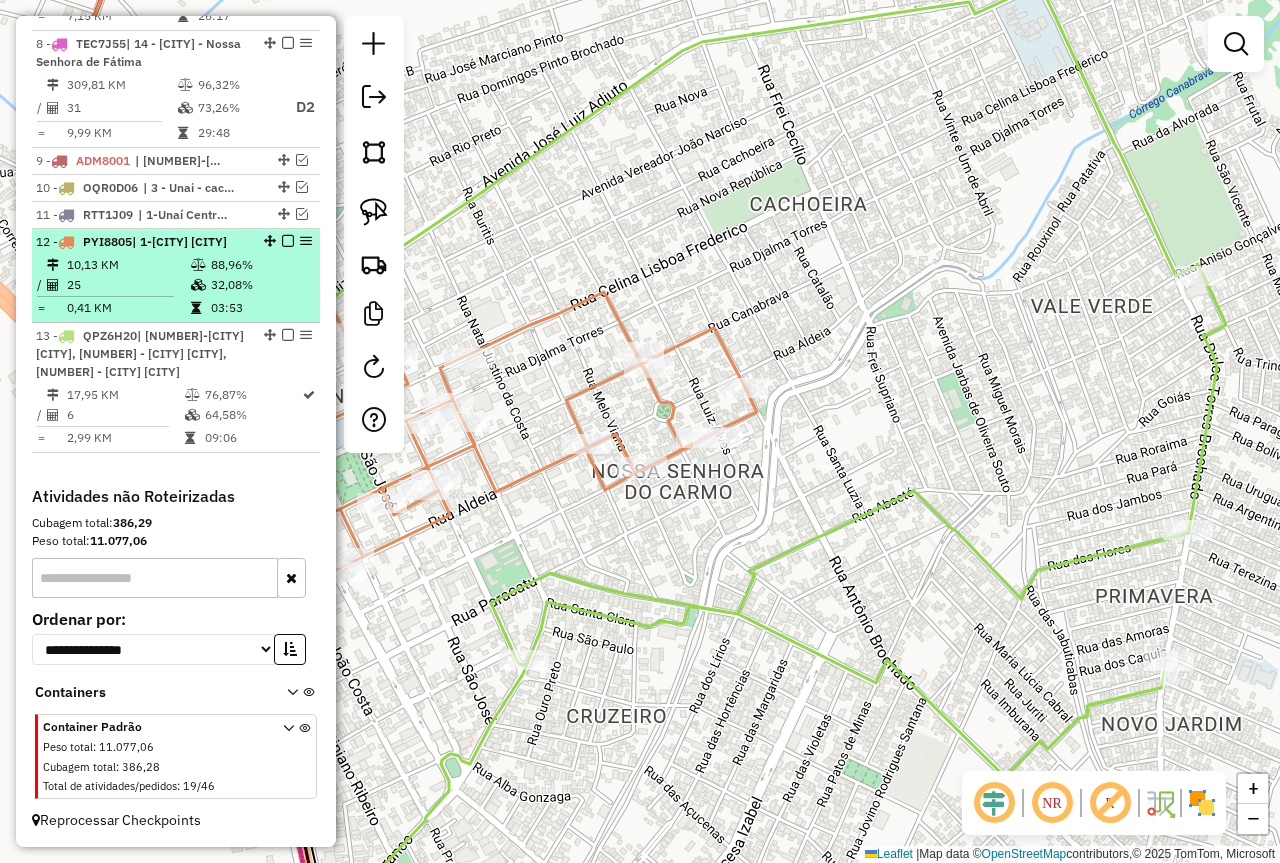 click at bounding box center [288, 241] 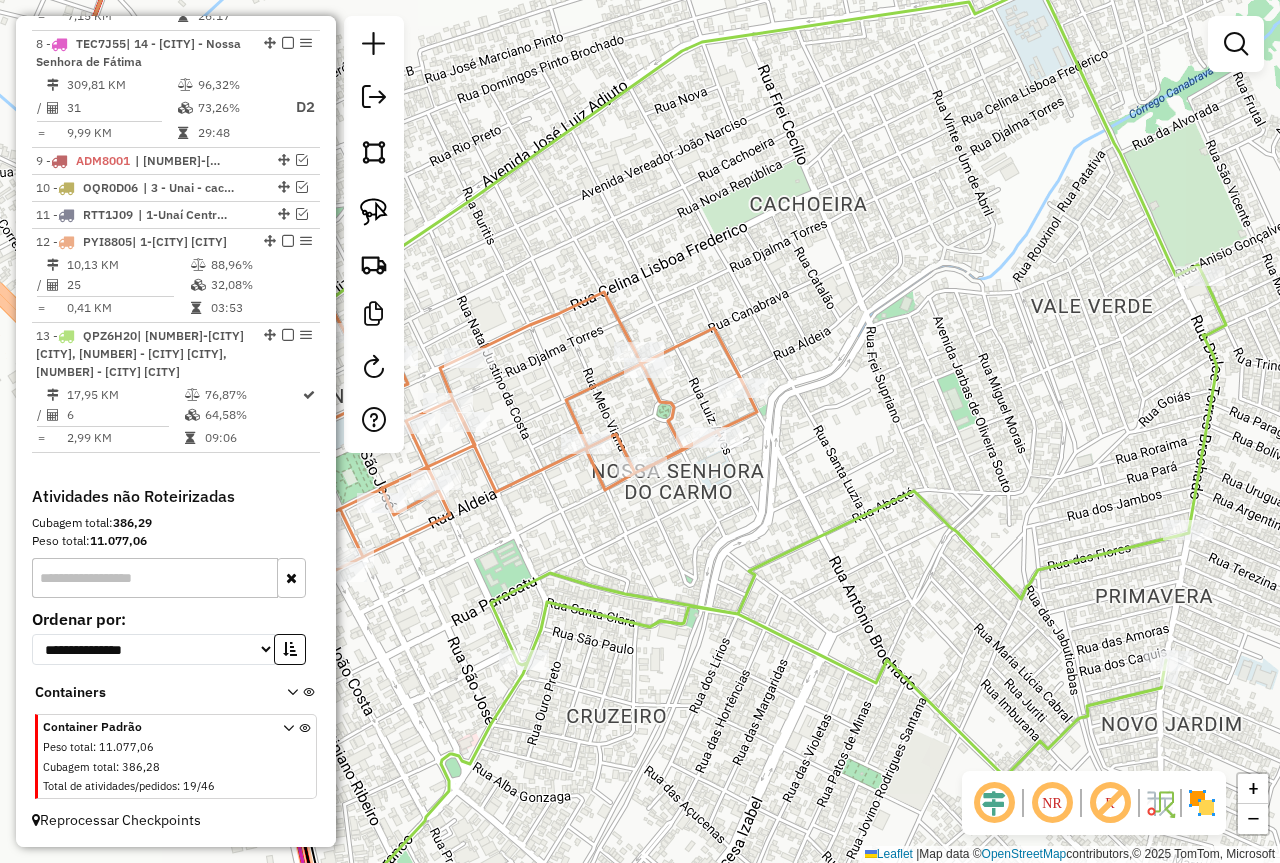 scroll, scrollTop: 1665, scrollLeft: 0, axis: vertical 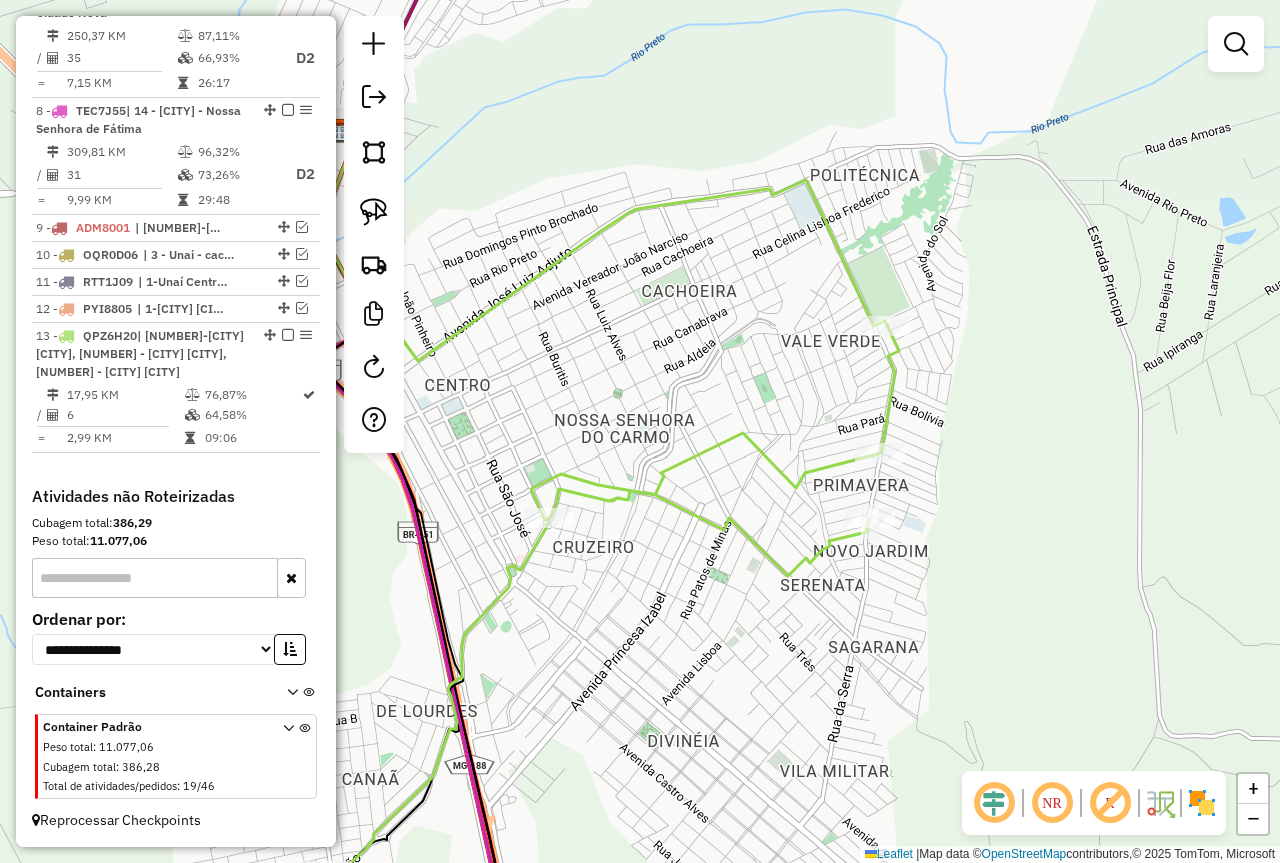 drag, startPoint x: 770, startPoint y: 434, endPoint x: 811, endPoint y: 327, distance: 114.58621 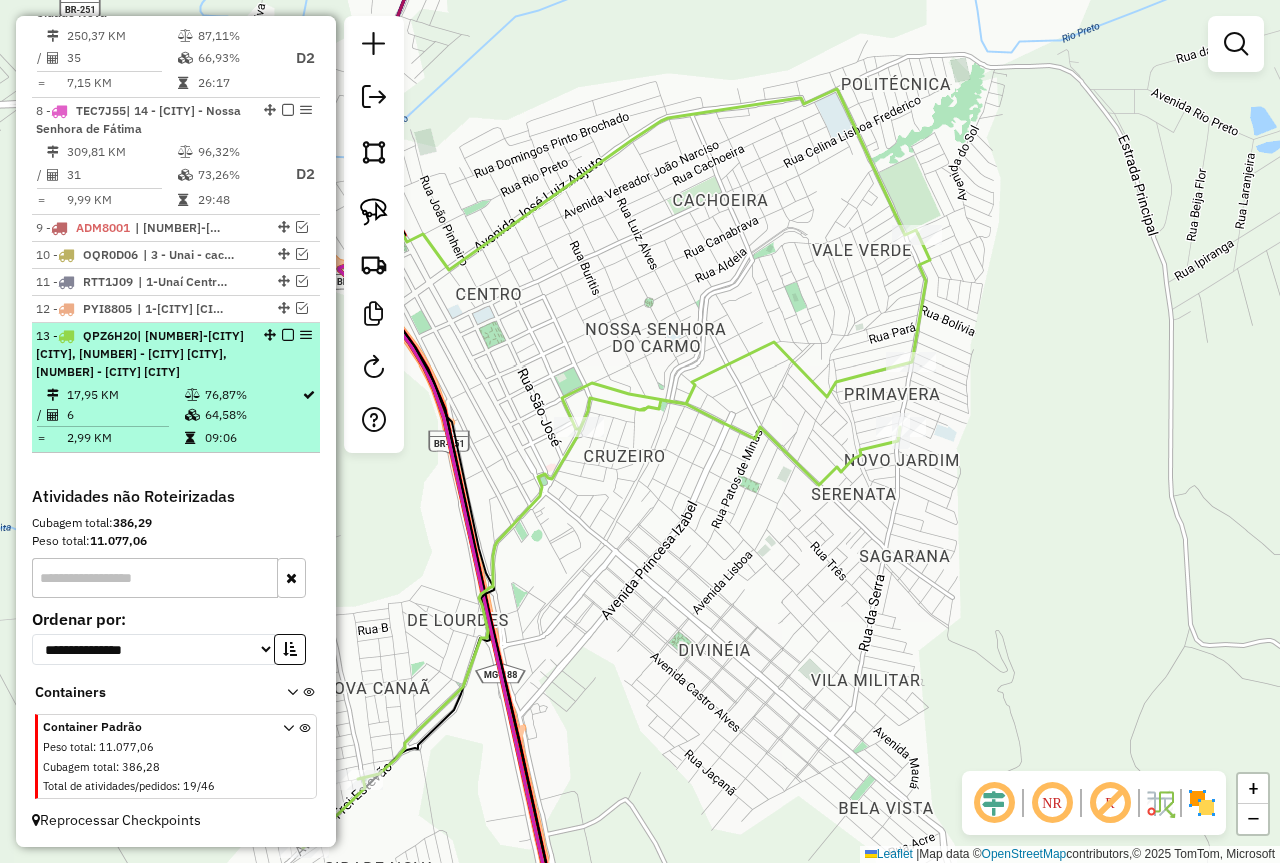 click at bounding box center [288, 335] 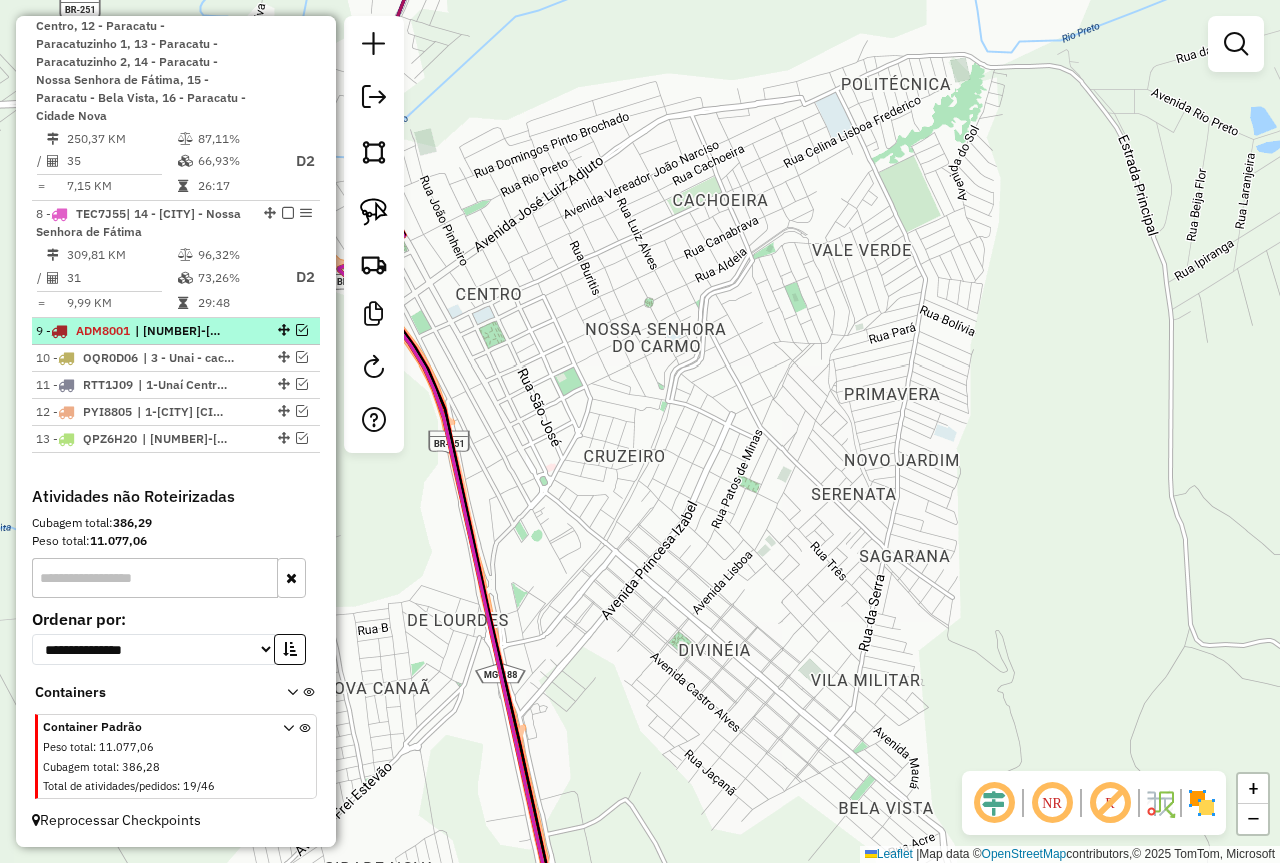 click at bounding box center (302, 330) 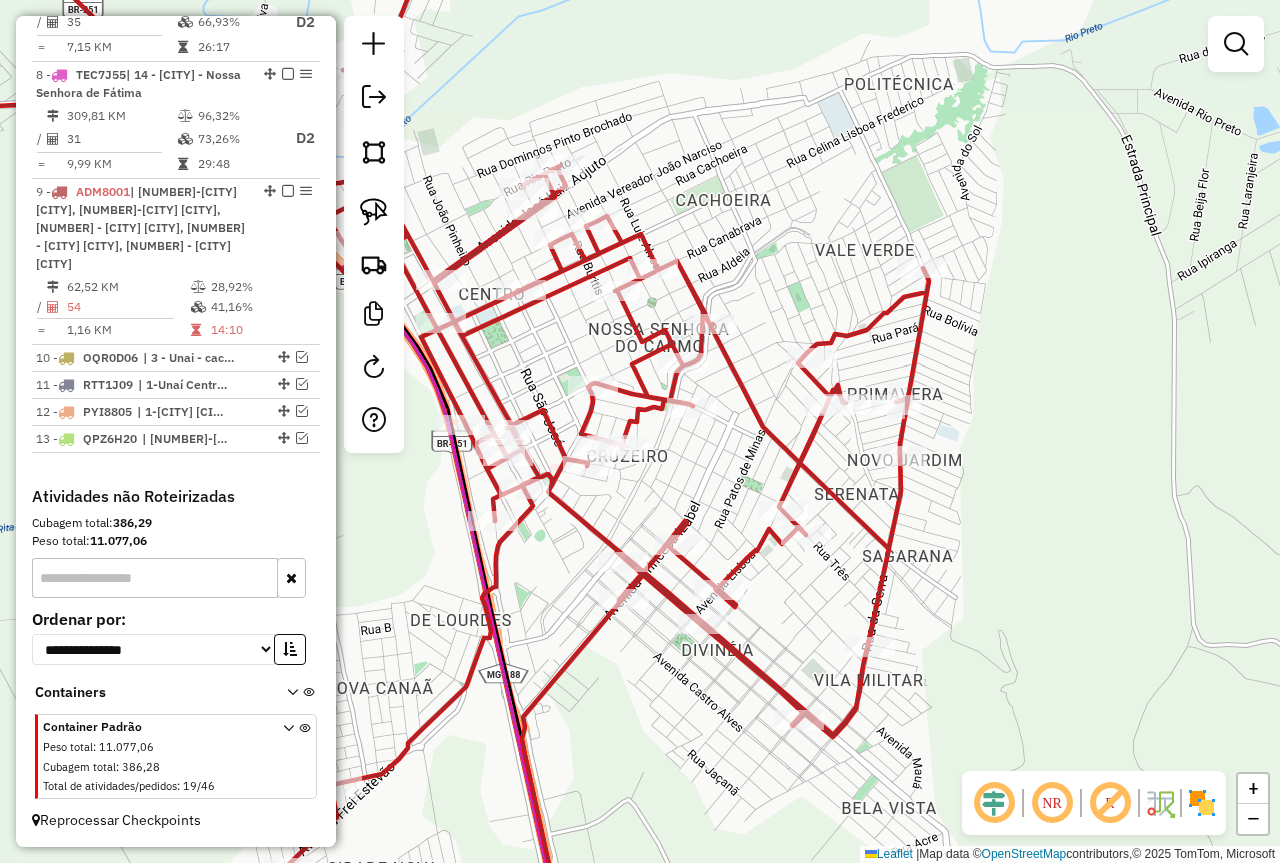 drag, startPoint x: 664, startPoint y: 467, endPoint x: 915, endPoint y: 406, distance: 258.30603 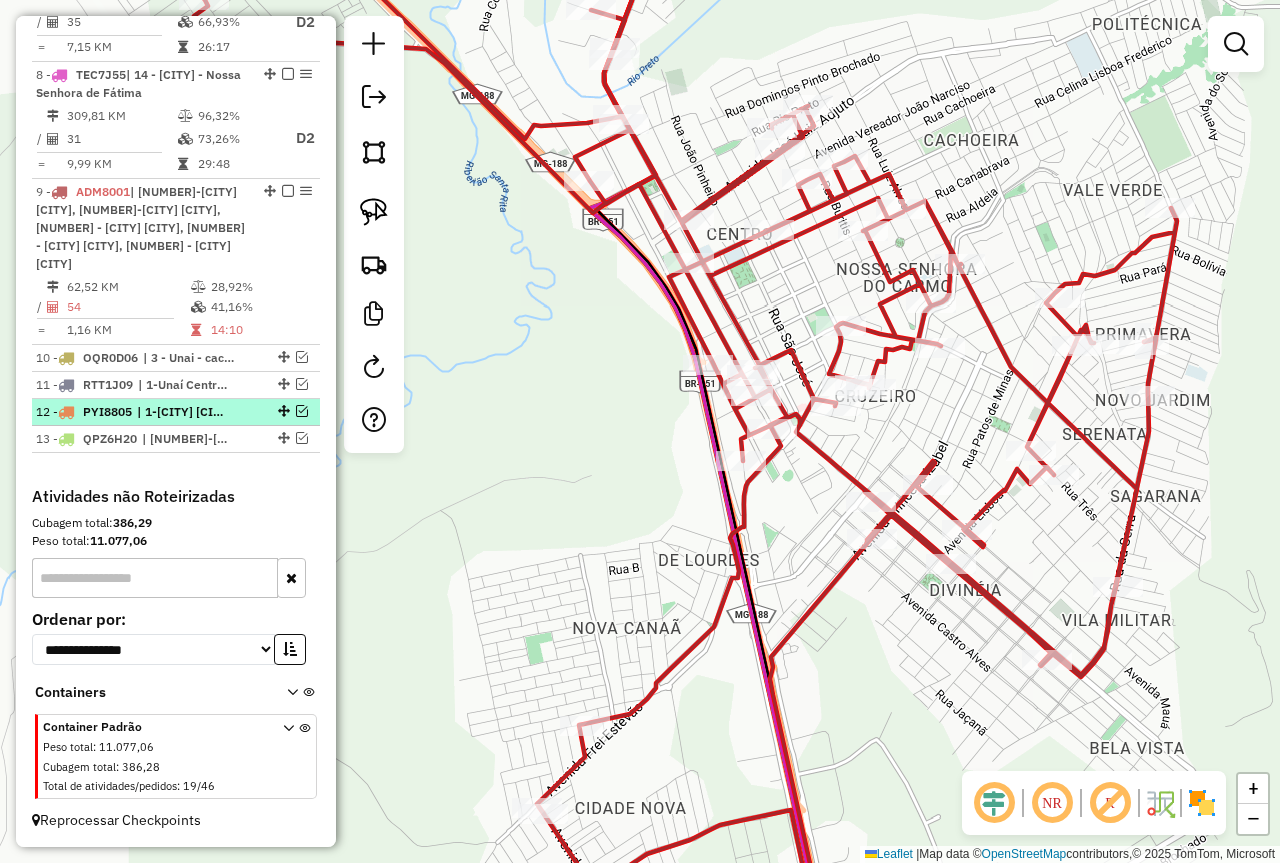 click at bounding box center [302, 411] 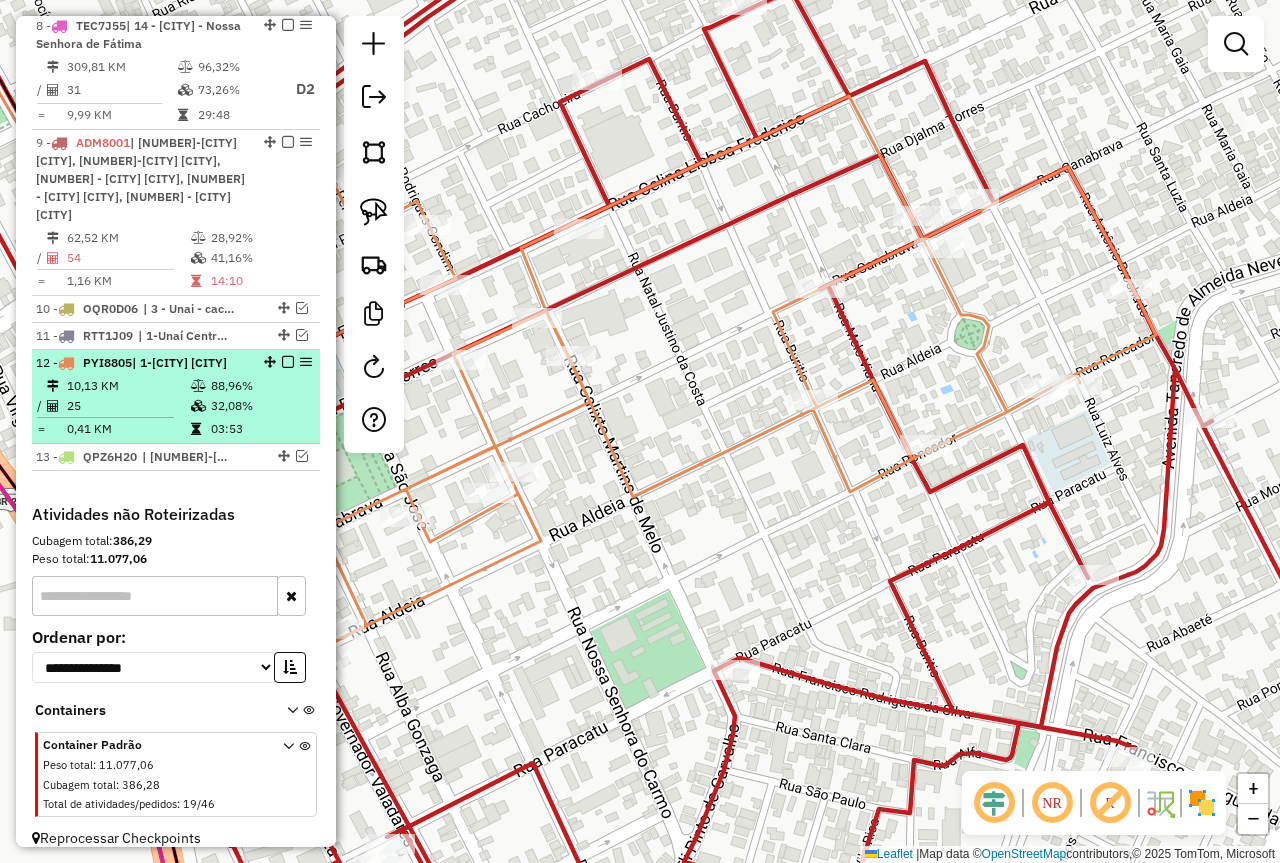 click at bounding box center [288, 362] 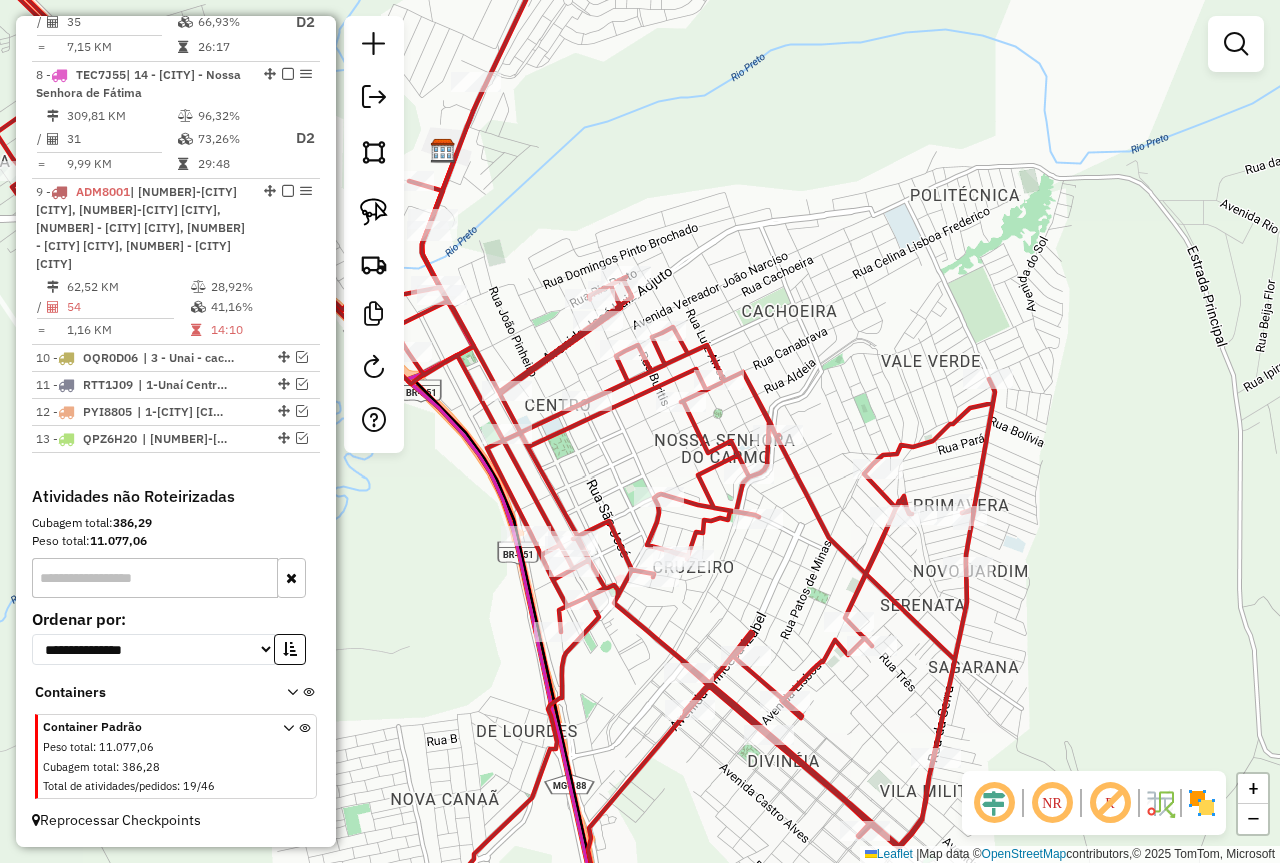 click on "Rota 9 - Placa ADM8001 98850 - [FIRST] [LAST] DE MO Janela de atendimento Grade de atendimento Capacidade Transportadoras Veículos Cliente Pedidos Rotas Selecione os dias de semana para filtrar as janelas de atendimento Seg Ter Qua Qui Sex Sáb Dom Informe o período da janela de atendimento: De: Até: Filtrar exatamente a janela do cliente Considerar janela de atendimento padrão Selecione os dias de semana para filtrar as grades de atendimento Seg Ter Qua Qui Sex Sáb Dom Considerar clientes sem dia de atendimento cadastrado Clientes fora do dia de atendimento selecionado Filtrar as atividades entre os valores definidos abaixo: Peso mínimo: Peso máximo: Cubagem mínima: Cubagem máxima: De: Até: Filtrar as atividades entre o tempo de atendimento definido abaixo: De: Até: Considerar capacidade total dos clientes não roteirizados Transportadora: Selecione um ou mais itens Tipo de veículo: Selecione um ou mais itens Veículo: Selecione um ou mais itens" 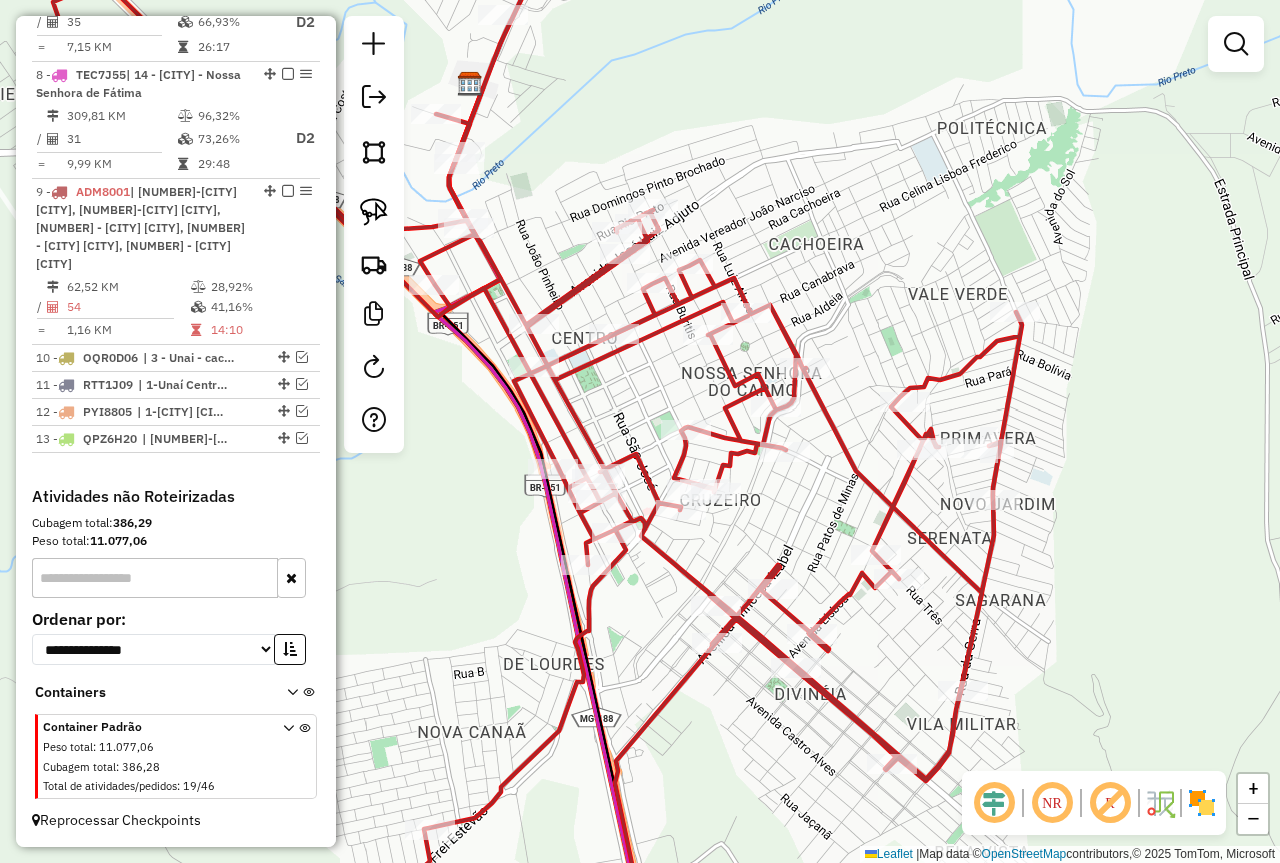 drag, startPoint x: 1010, startPoint y: 606, endPoint x: 1050, endPoint y: 456, distance: 155.24174 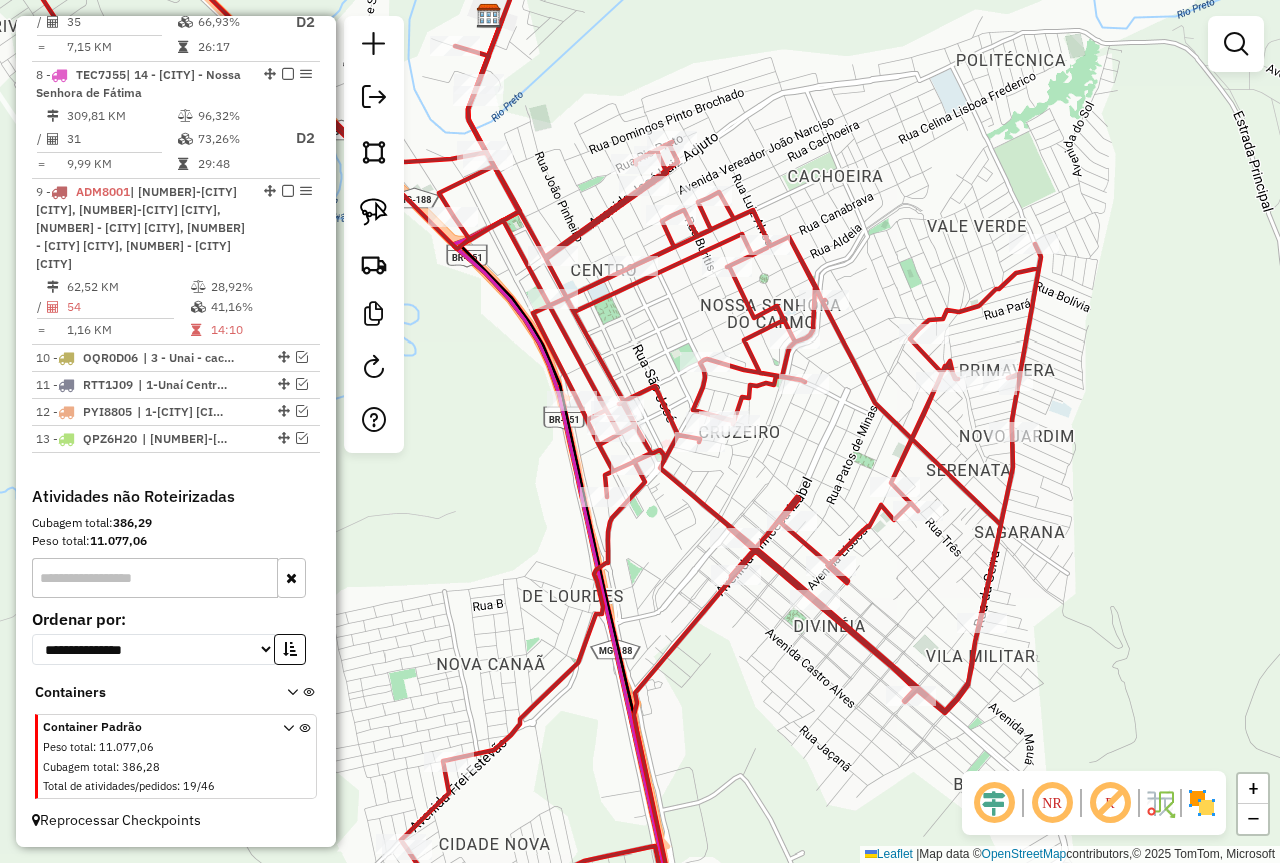drag, startPoint x: 946, startPoint y: 528, endPoint x: 970, endPoint y: 394, distance: 136.1323 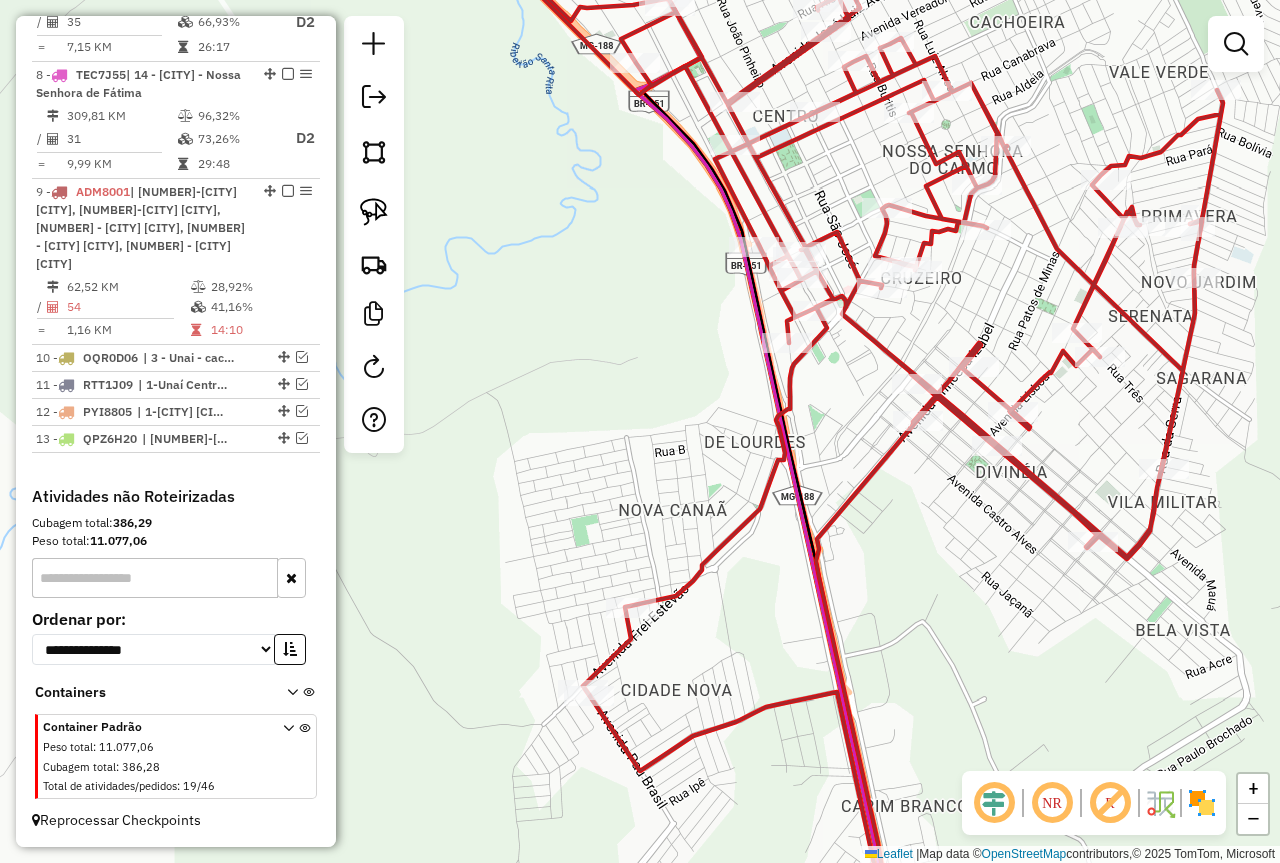 drag, startPoint x: 875, startPoint y: 475, endPoint x: 841, endPoint y: 529, distance: 63.812225 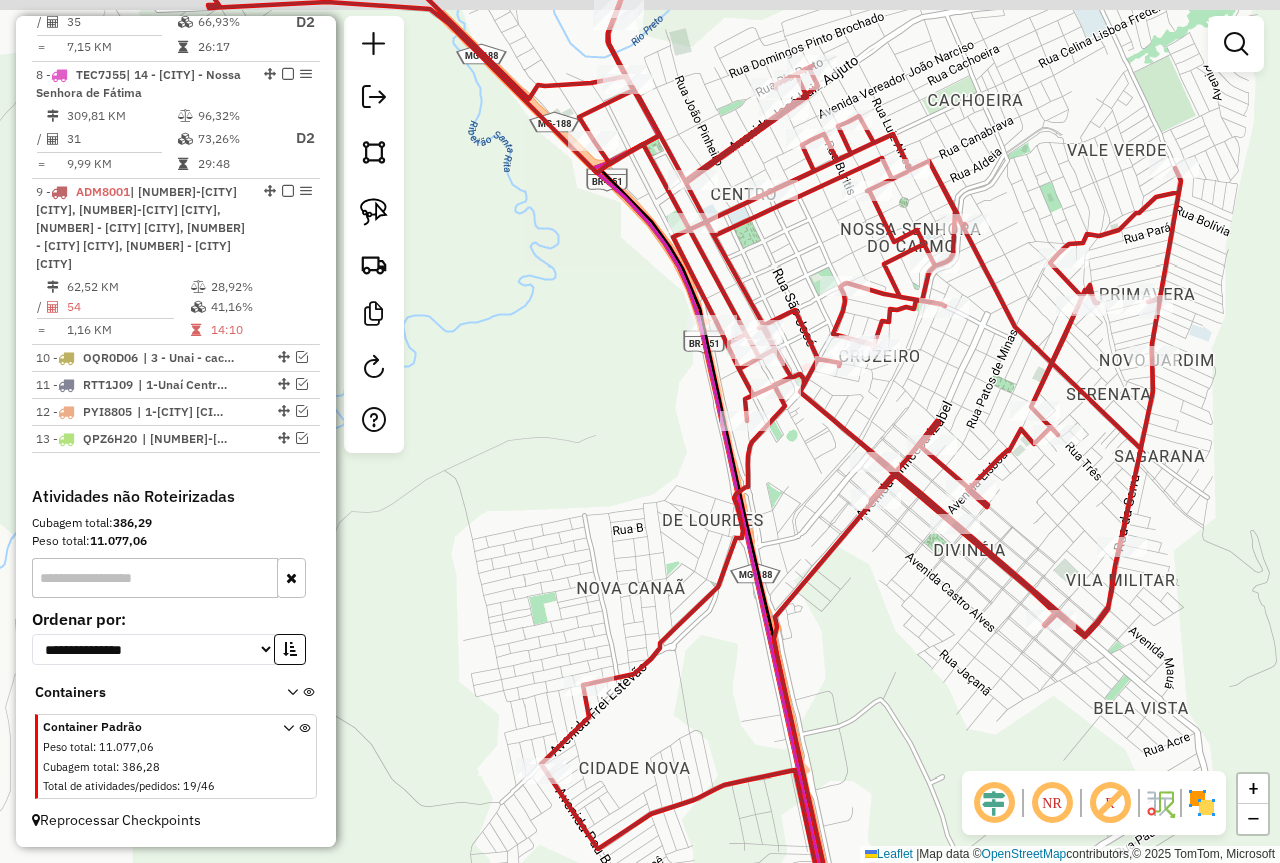 drag, startPoint x: 630, startPoint y: 272, endPoint x: 636, endPoint y: 383, distance: 111.16204 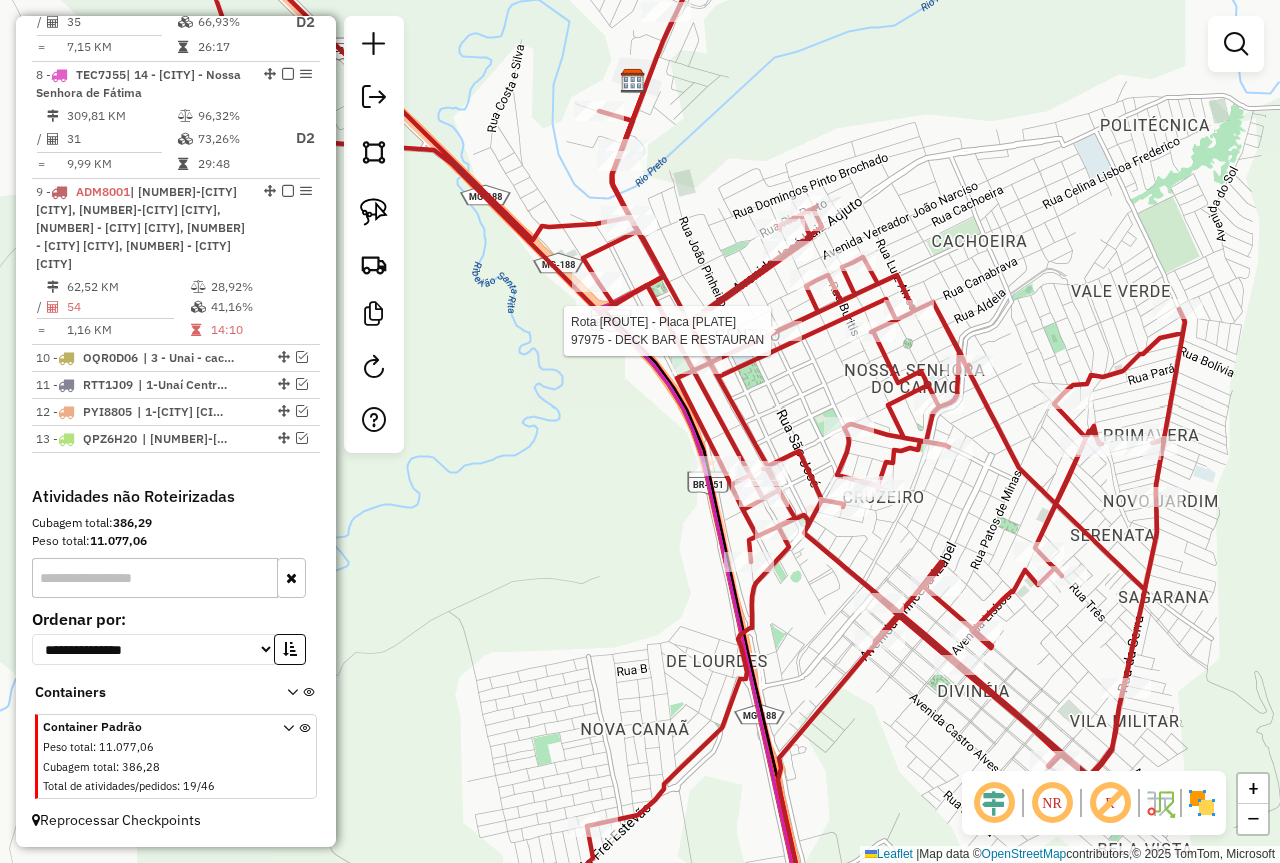select on "*********" 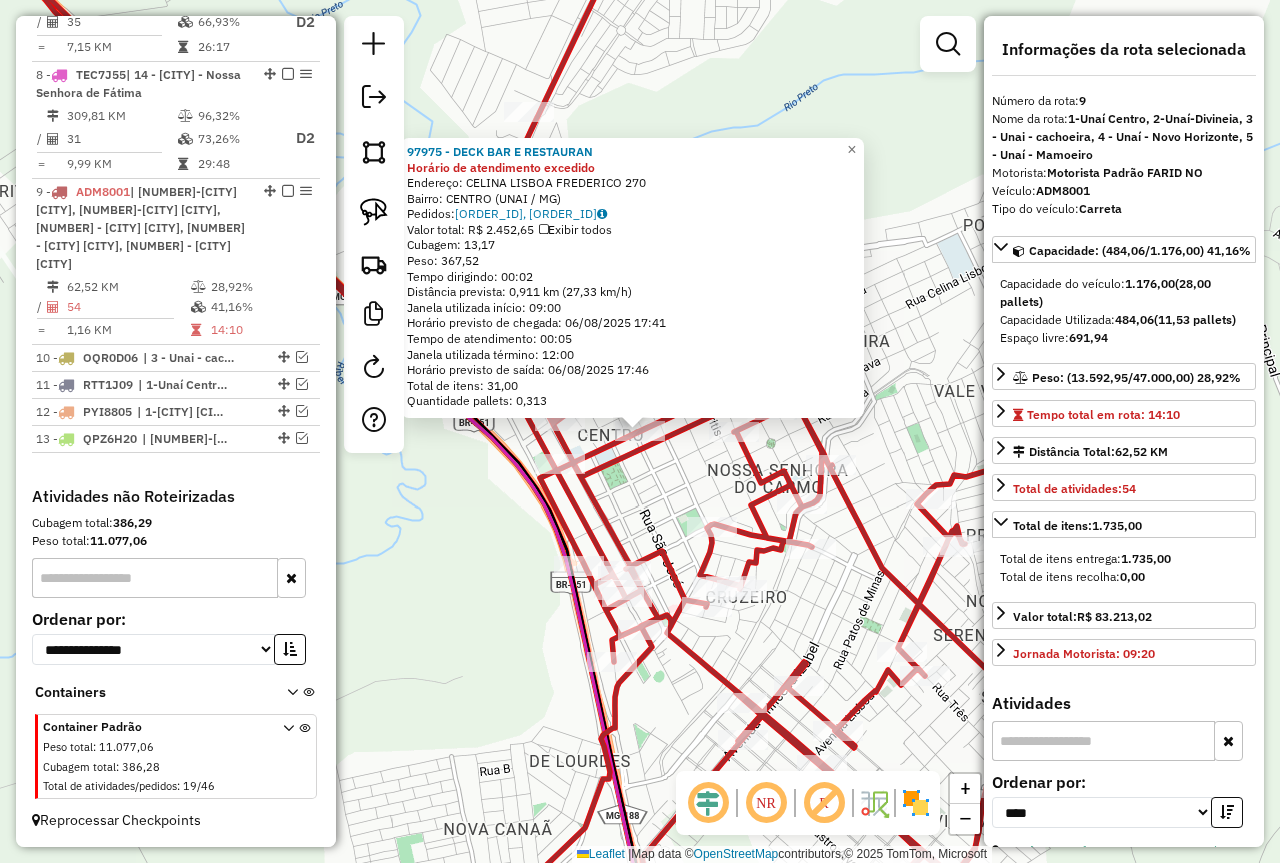 click on "[NUMBER] - [NAME] Horário de atendimento excedido  Endereço:  [STREET] [NUMBER]   Bairro: [NEIGHBORHOOD] ([CITY] / [STATE])   Pedidos:  [ORDER_ID], [ORDER_ID]   Valor total: R$ 2.452,65   Exibir todos   Cubagem: 13,17  Peso: 367,52  Tempo dirigindo: 00:02   Distância prevista: 0,911 km (27,33 km/h)   Janela utilizada início: 09:00   Horário previsto de chegada: 06/08/2025 17:41   Tempo de atendimento: 00:05   Janela utilizada término: 12:00   Horário previsto de saída: 06/08/2025 17:46   Total de itens: 31,00   Quantidade pallets: 0,313  × Janela de atendimento Grade de atendimento Capacidade Transportadoras Veículos Cliente Pedidos  Rotas Selecione os dias de semana para filtrar as janelas de atendimento  Seg   Ter   Qua   Qui   Sex   Sáb   Dom  Informe o período da janela de atendimento: De: Até:  Filtrar exatamente a janela do cliente  Considerar janela de atendimento padrão  Selecione os dias de semana para filtrar as grades de atendimento  Seg   Ter   Qua   Qui   Sex   Sáb   Dom   De:  +" 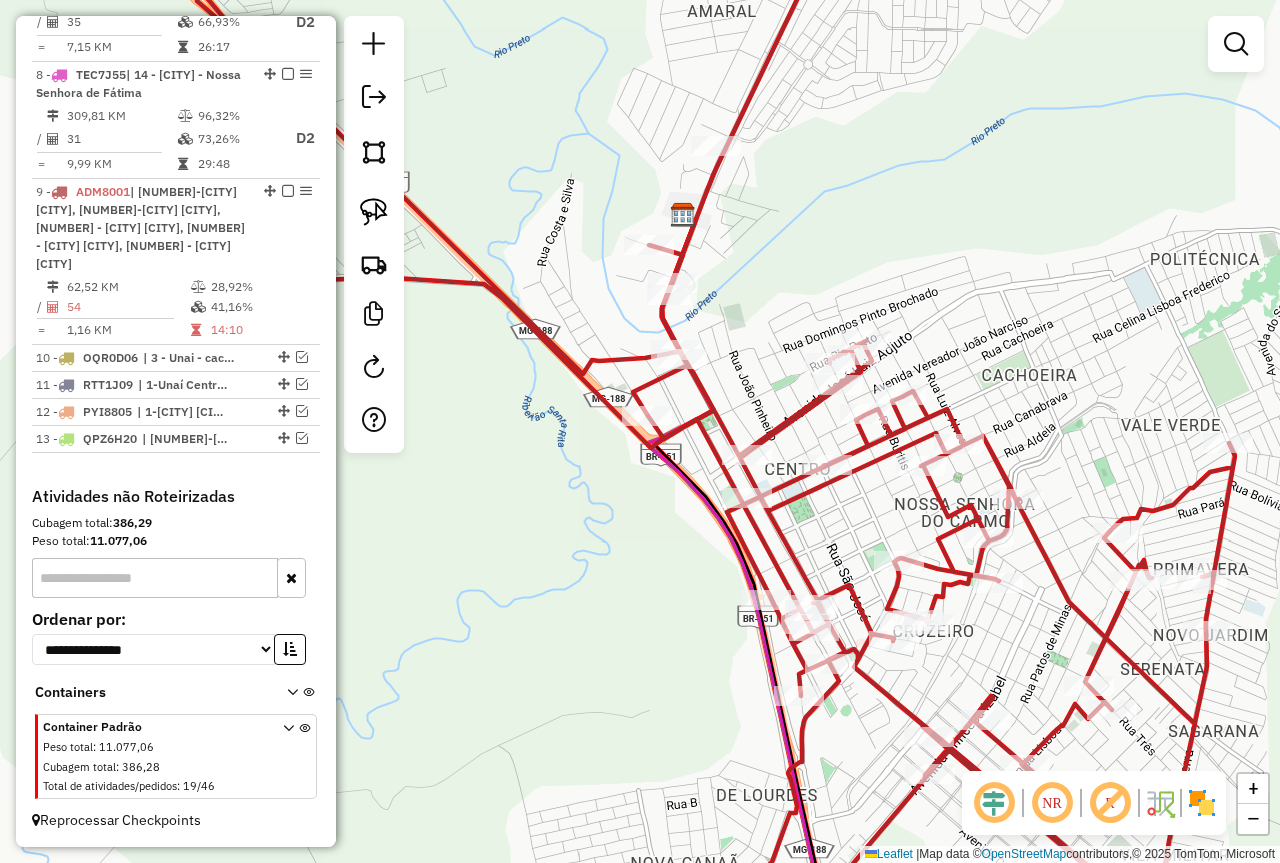 drag, startPoint x: 660, startPoint y: 495, endPoint x: 865, endPoint y: 562, distance: 215.67105 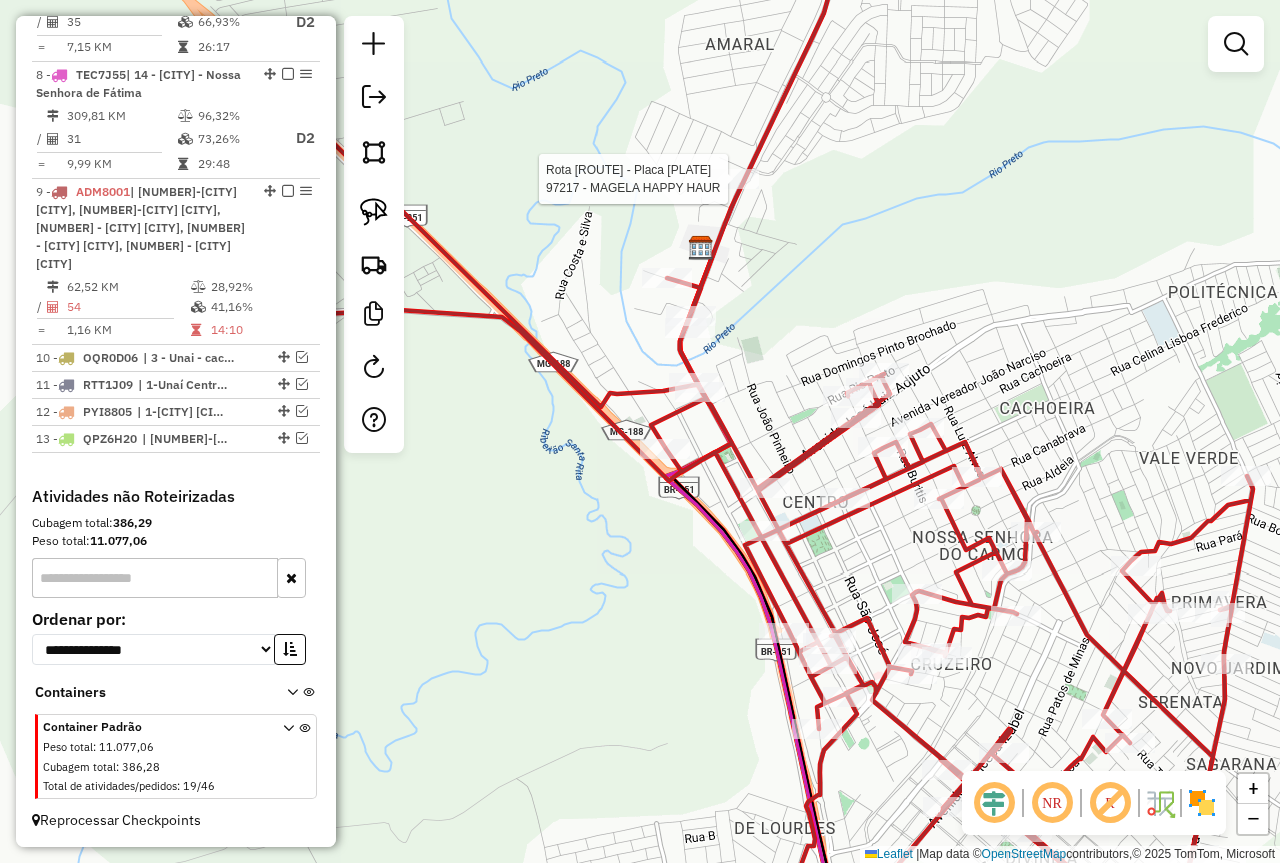 select on "*********" 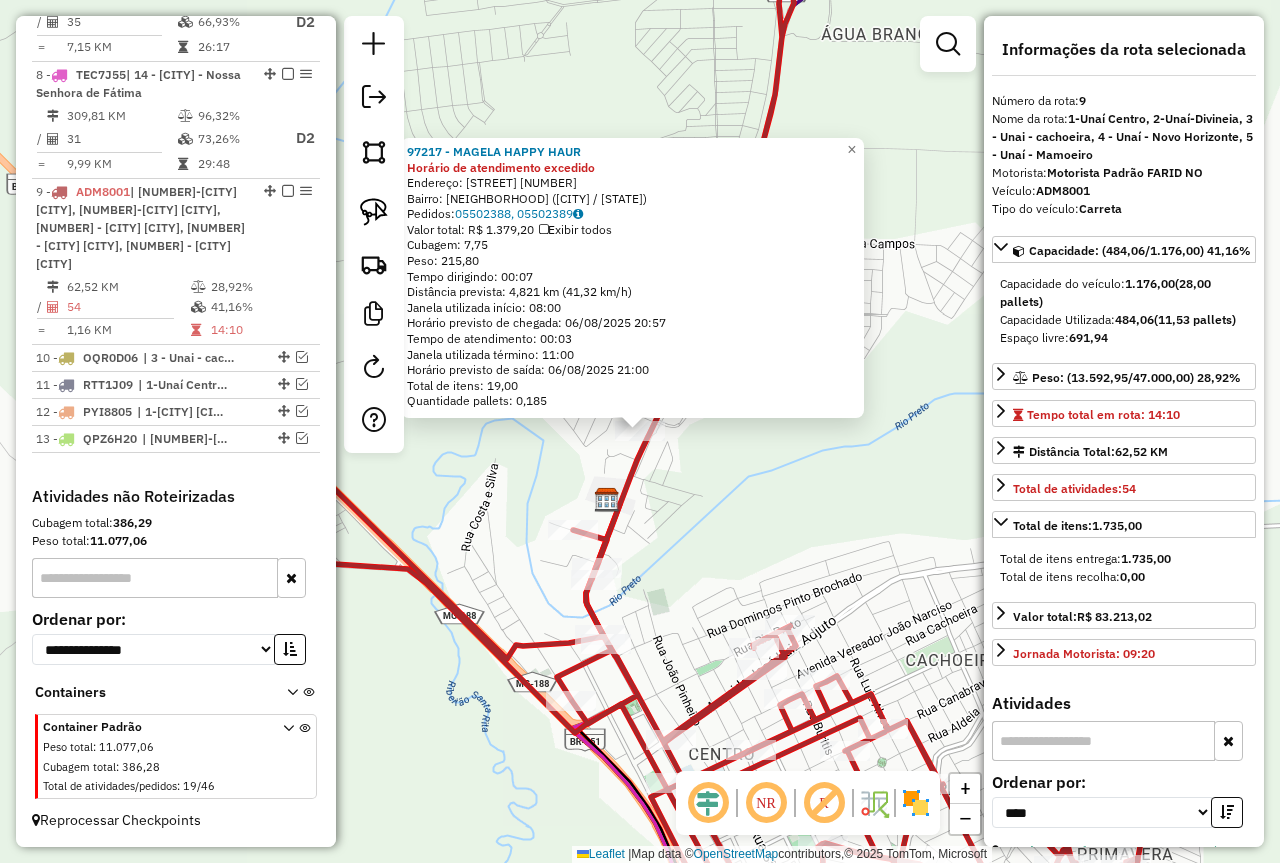 click on "[POSTAL_CODE] - MAGELA HAPPY HAUR Horário de atendimento excedido  Endereço:  MG-188 [NUMBER]   Bairro: BARROCA ([CITY] / [STATE])   Pedidos:  [ORDER_ID], [ORDER_ID]   Valor total: R$ 1.379,20   Exibir todos   Cubagem: 7,75  Peso: 215,80  Tempo dirigindo: 00:07   Distância prevista: 4,821 km (41,32 km/h)   Janela utilizada início: 08:00   Horário previsto de chegada: 06/08/2025 20:57   Tempo de atendimento: 00:03   Janela utilizada término: 11:00   Horário previsto de saída: 06/08/2025 21:00   Total de itens: 19,00   Quantidade pallets: 0,185  × Janela de atendimento Grade de atendimento Capacidade Transportadoras Veículos Cliente Pedidos  Rotas Selecione os dias de semana para filtrar as janelas de atendimento  Seg   Ter   Qua   Qui   Sex   Sáb   Dom  Informe o período da janela de atendimento: De: Até:  Filtrar exatamente a janela do cliente  Considerar janela de atendimento padrão  Selecione os dias de semana para filtrar as grades de atendimento  Seg   Ter   Qua   Qui   Sex   Sáb   Dom   Peso mínimo:   De:   De:" 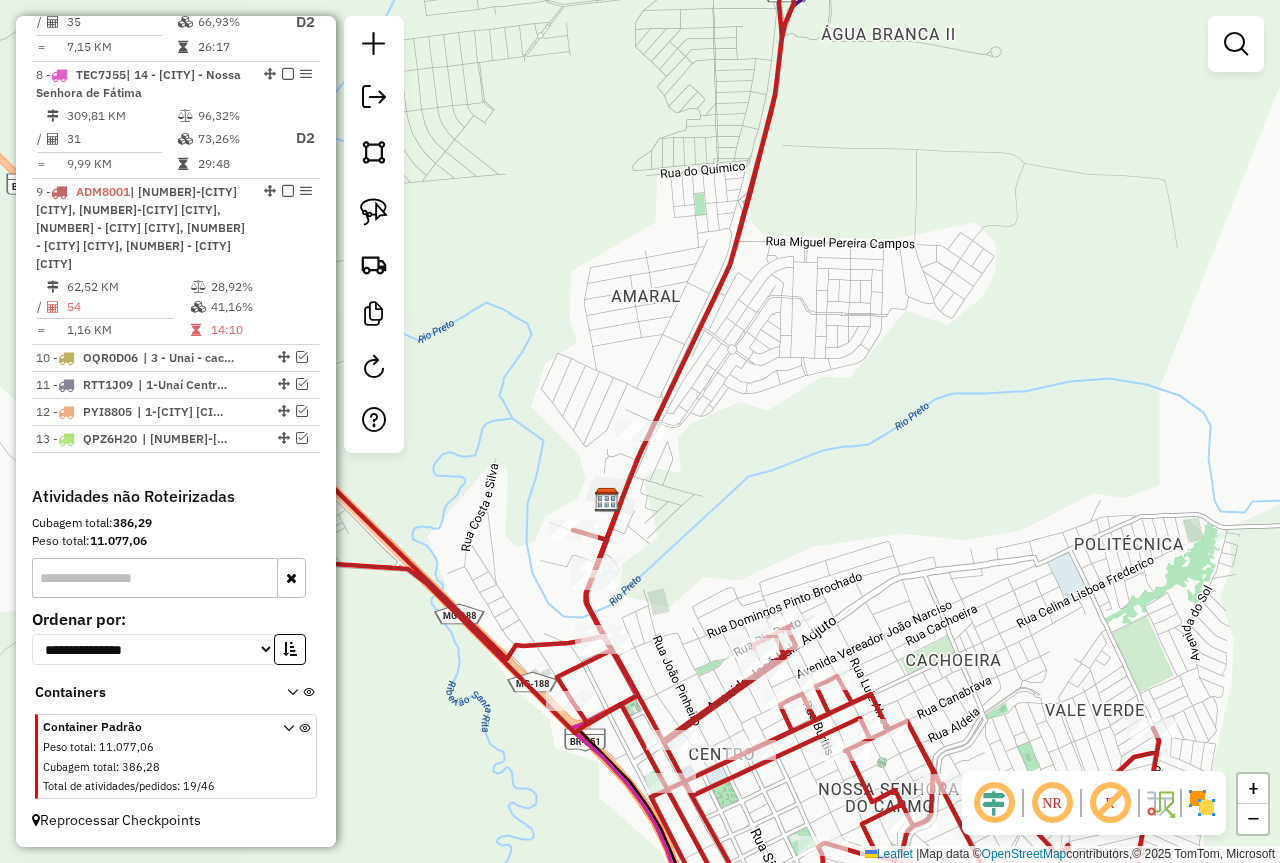 drag, startPoint x: 658, startPoint y: 529, endPoint x: 683, endPoint y: 351, distance: 179.74704 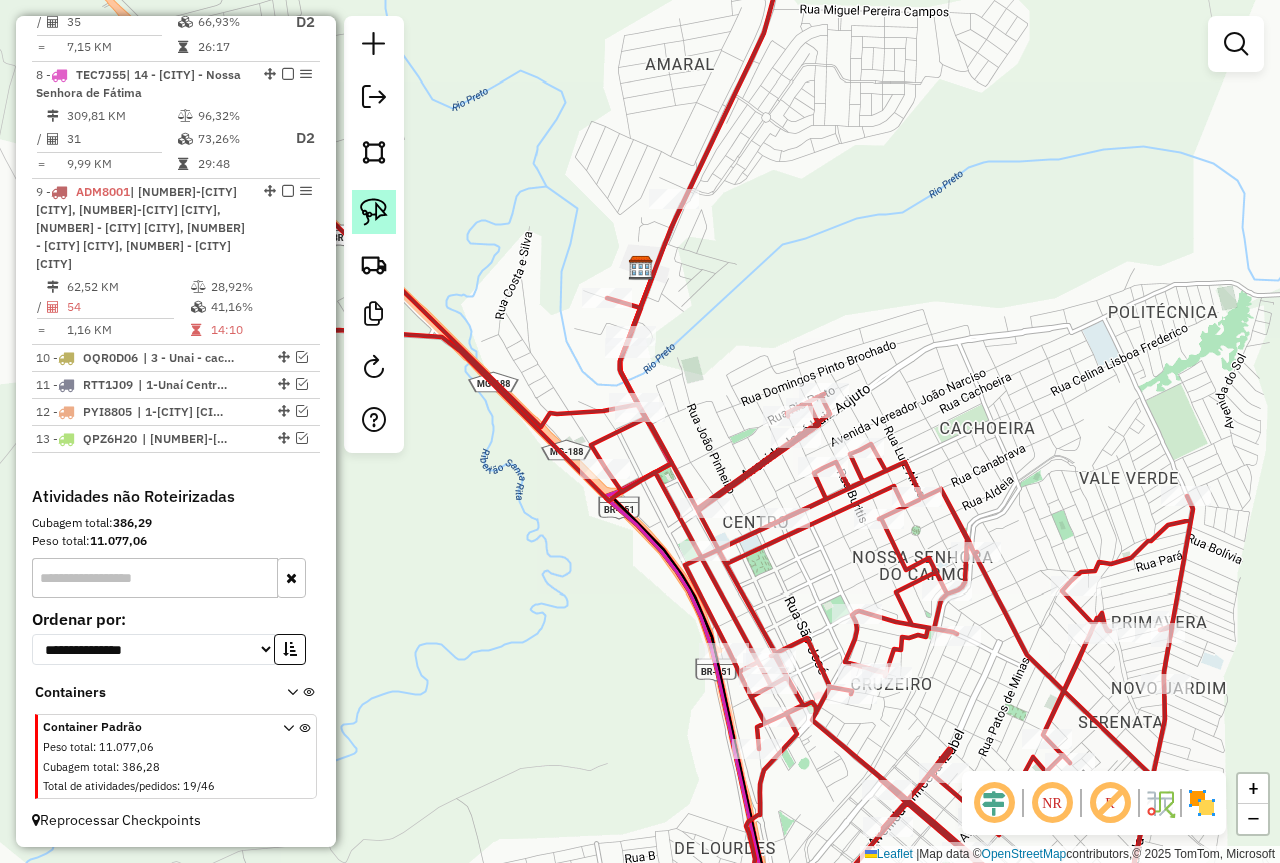 click 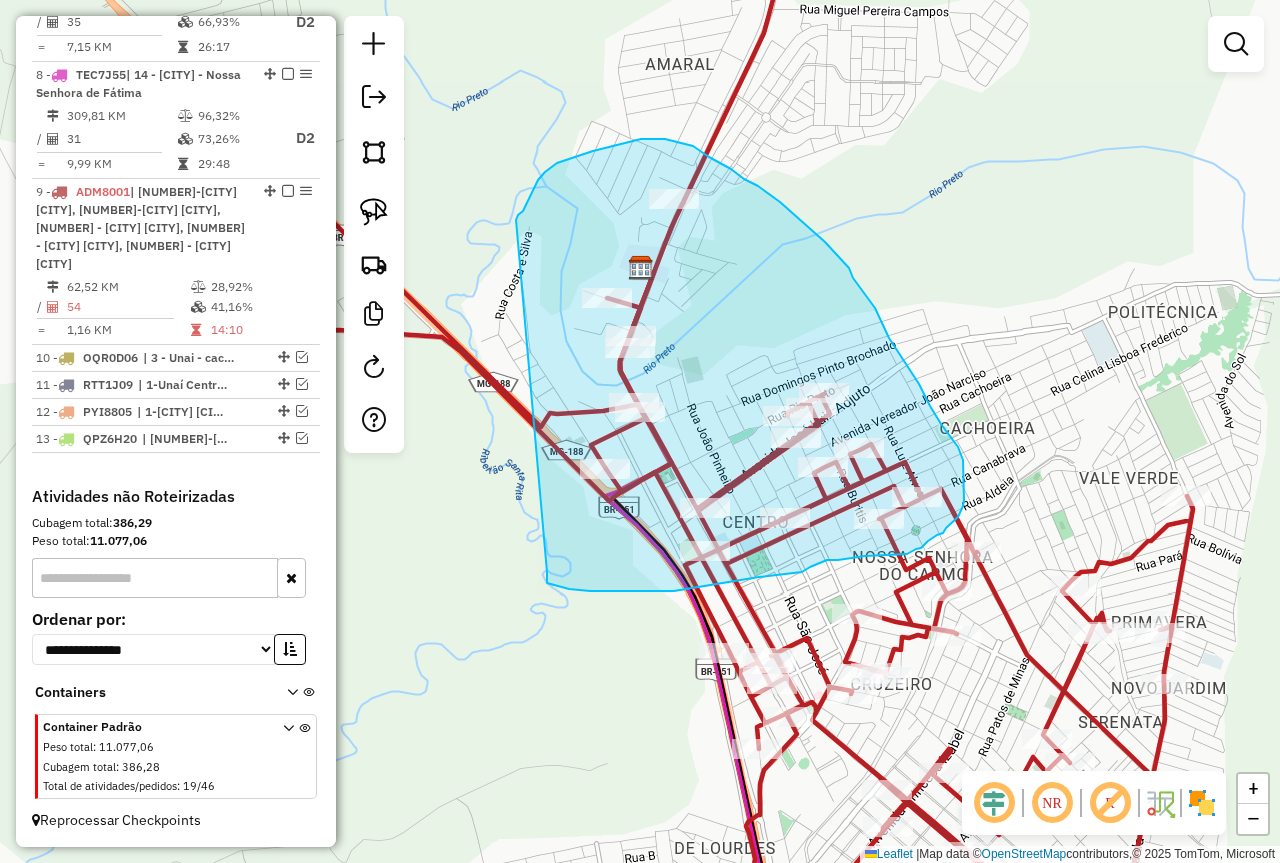 drag, startPoint x: 547, startPoint y: 578, endPoint x: 516, endPoint y: 221, distance: 358.3434 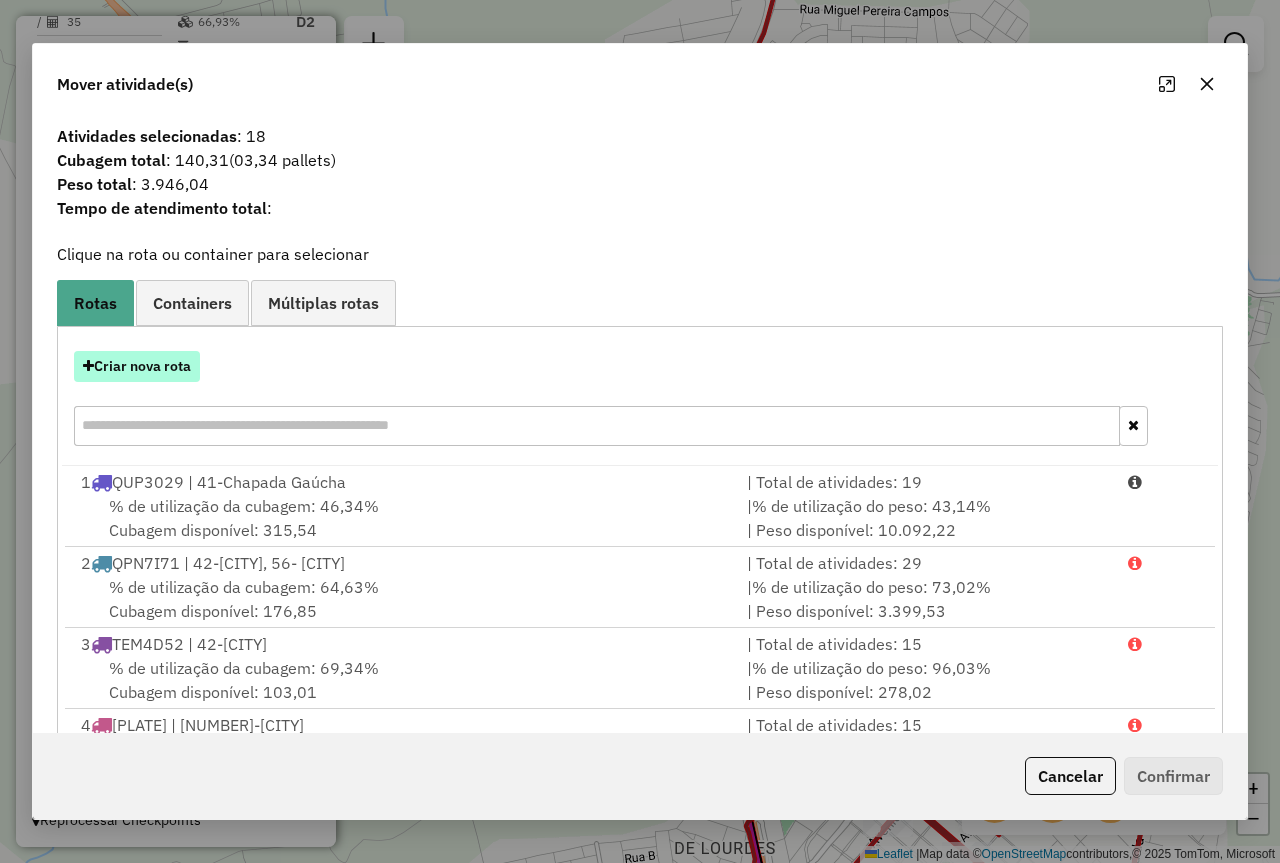 click on "Criar nova rota" at bounding box center (137, 366) 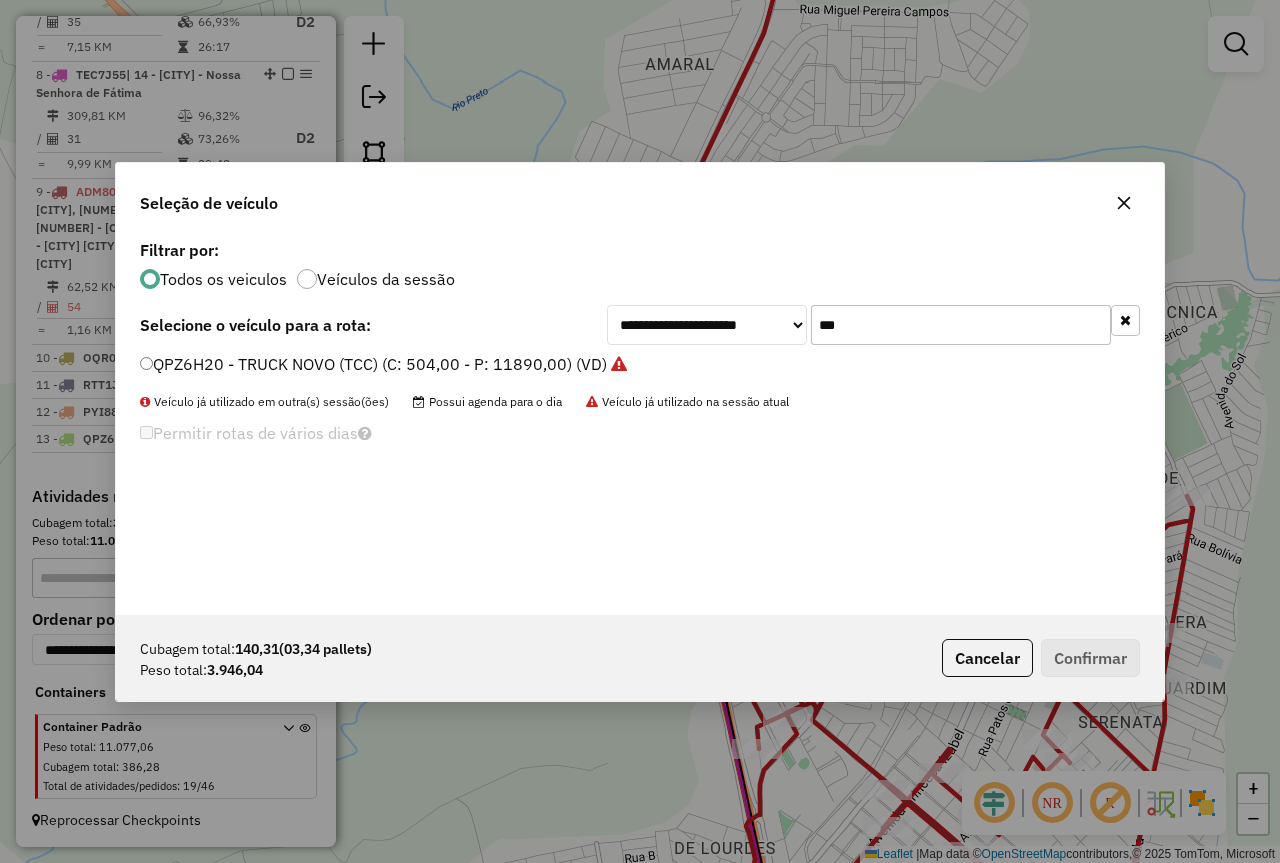 scroll, scrollTop: 11, scrollLeft: 6, axis: both 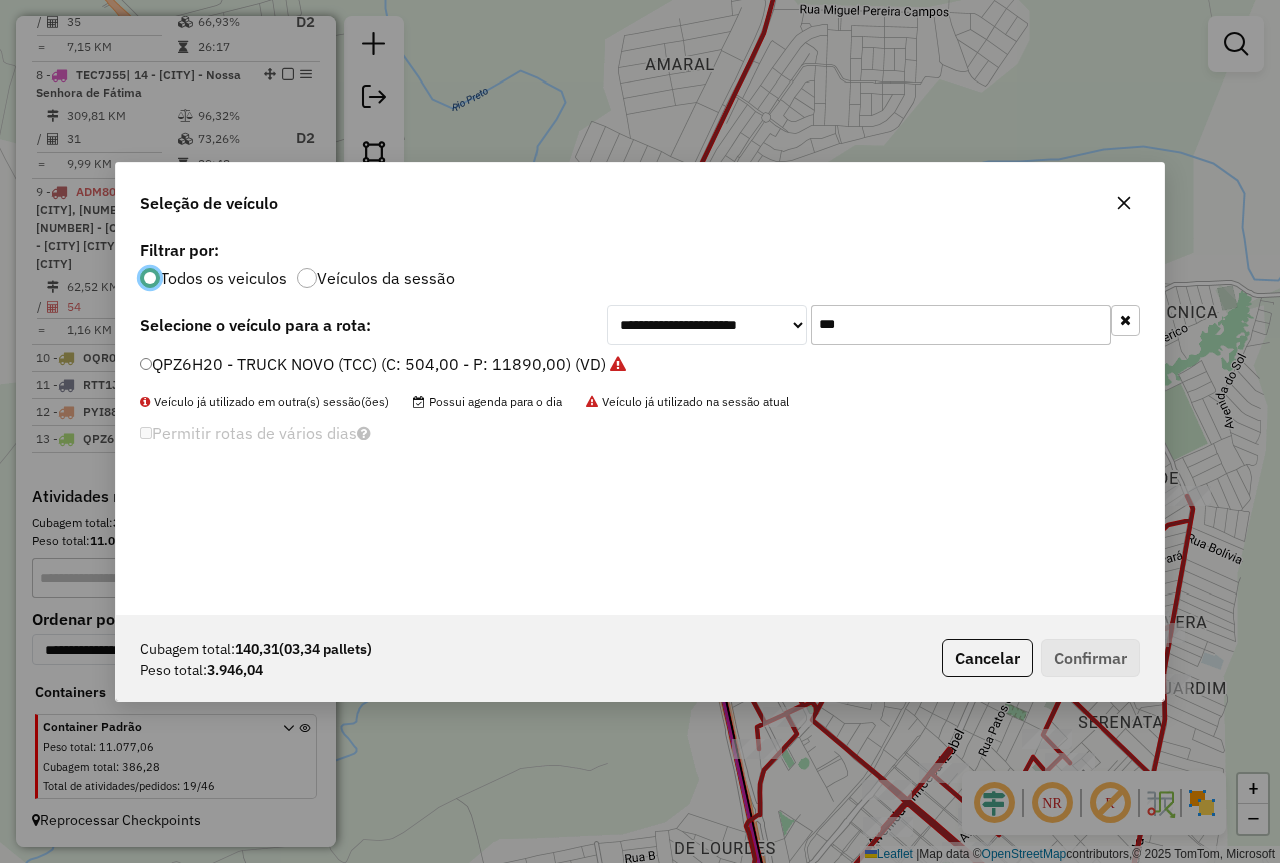 click on "***" 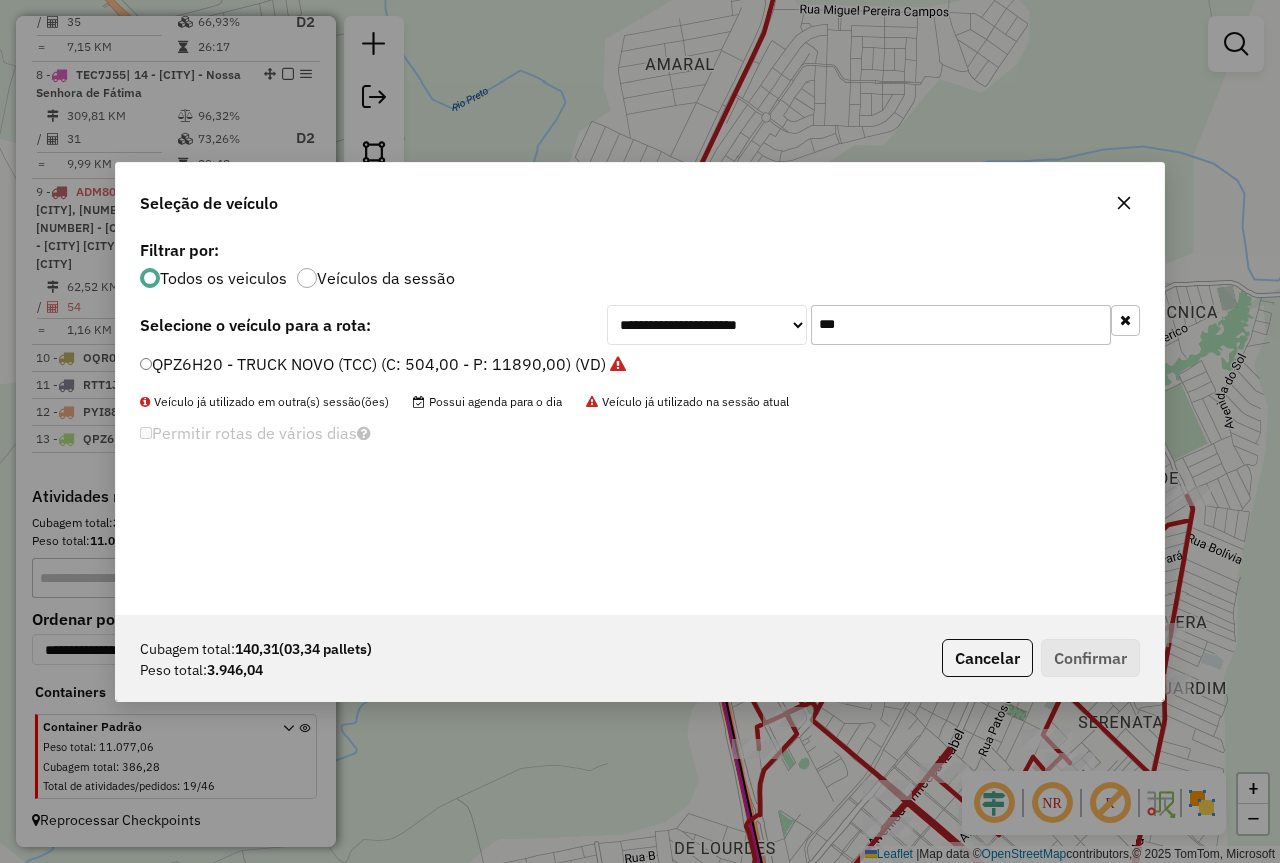 click on "***" 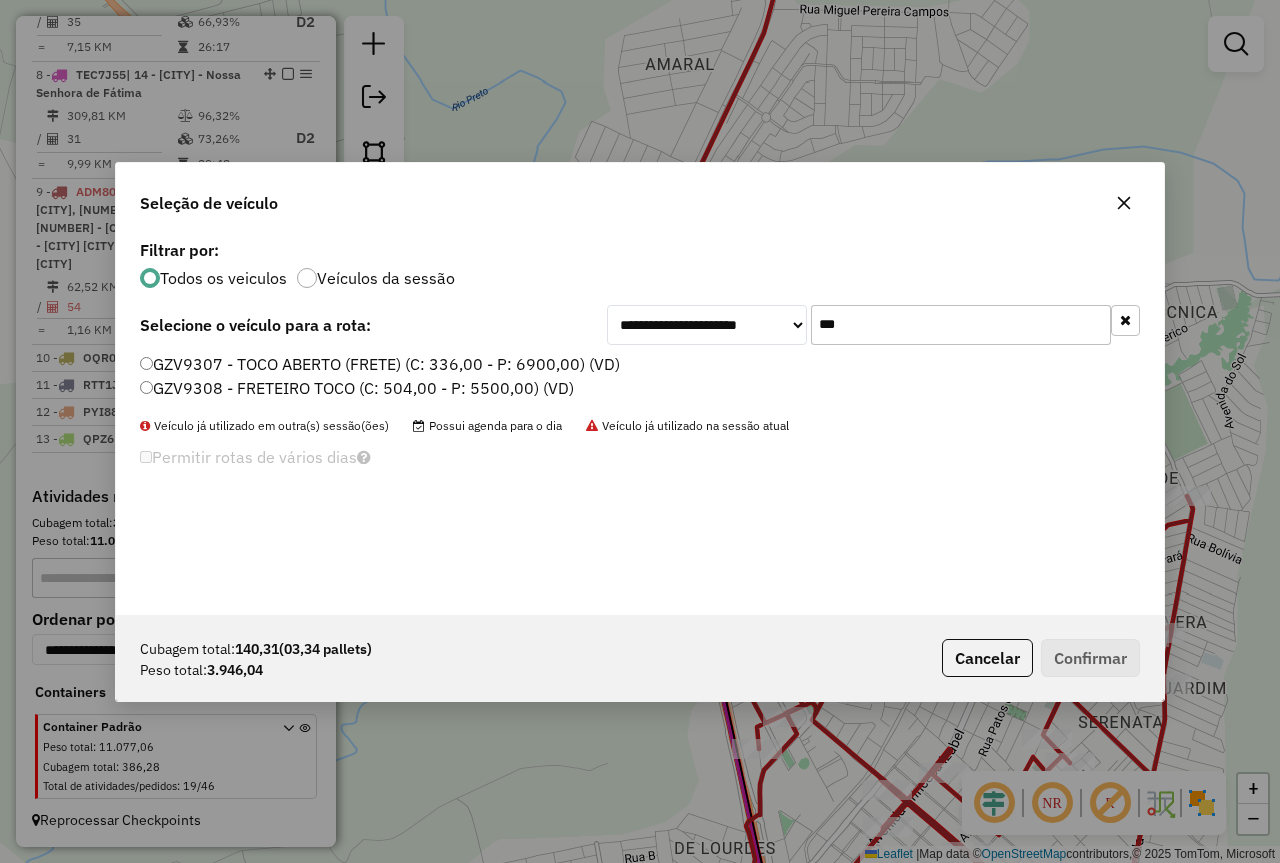 type on "***" 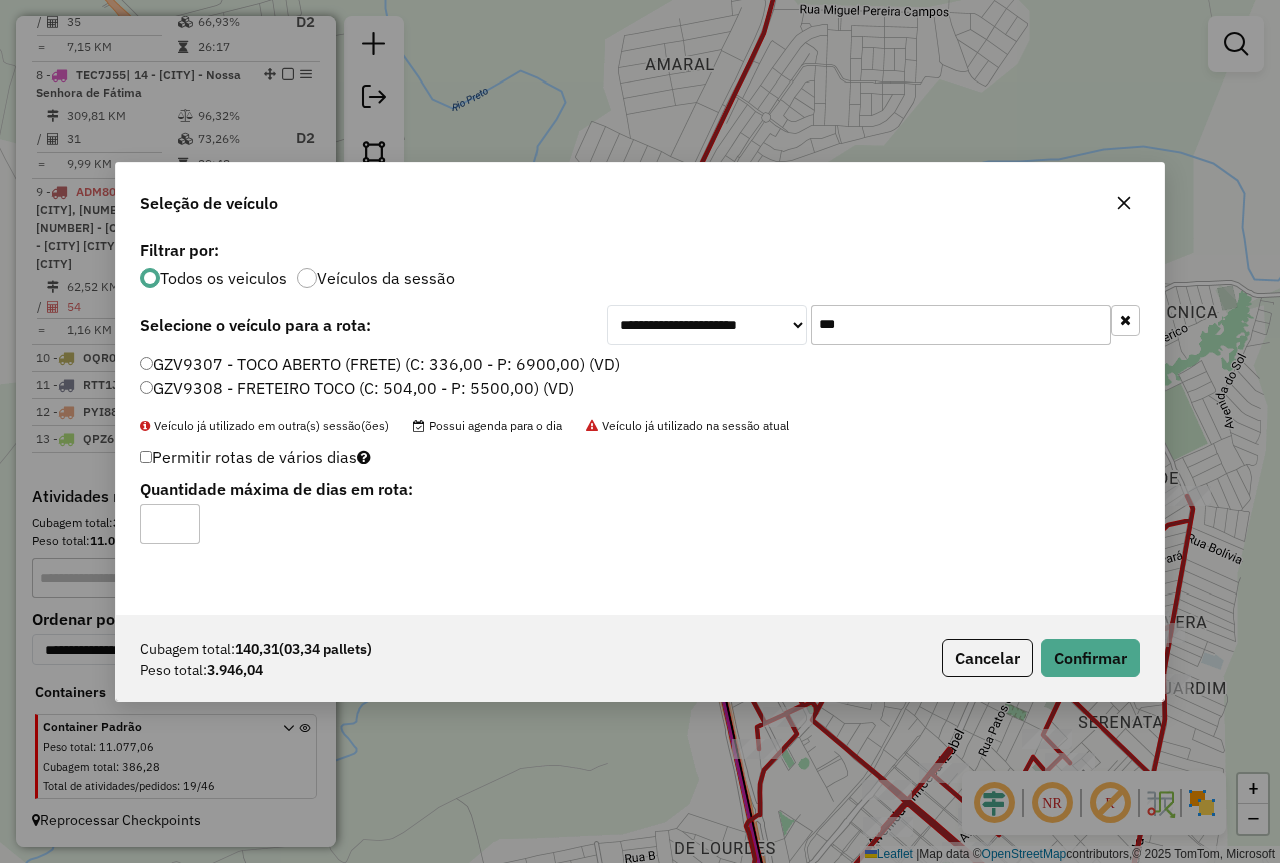 click on "GZV9308 - FRETEIRO TOCO (C: 504,00 - P: 5500,00) (VD)" 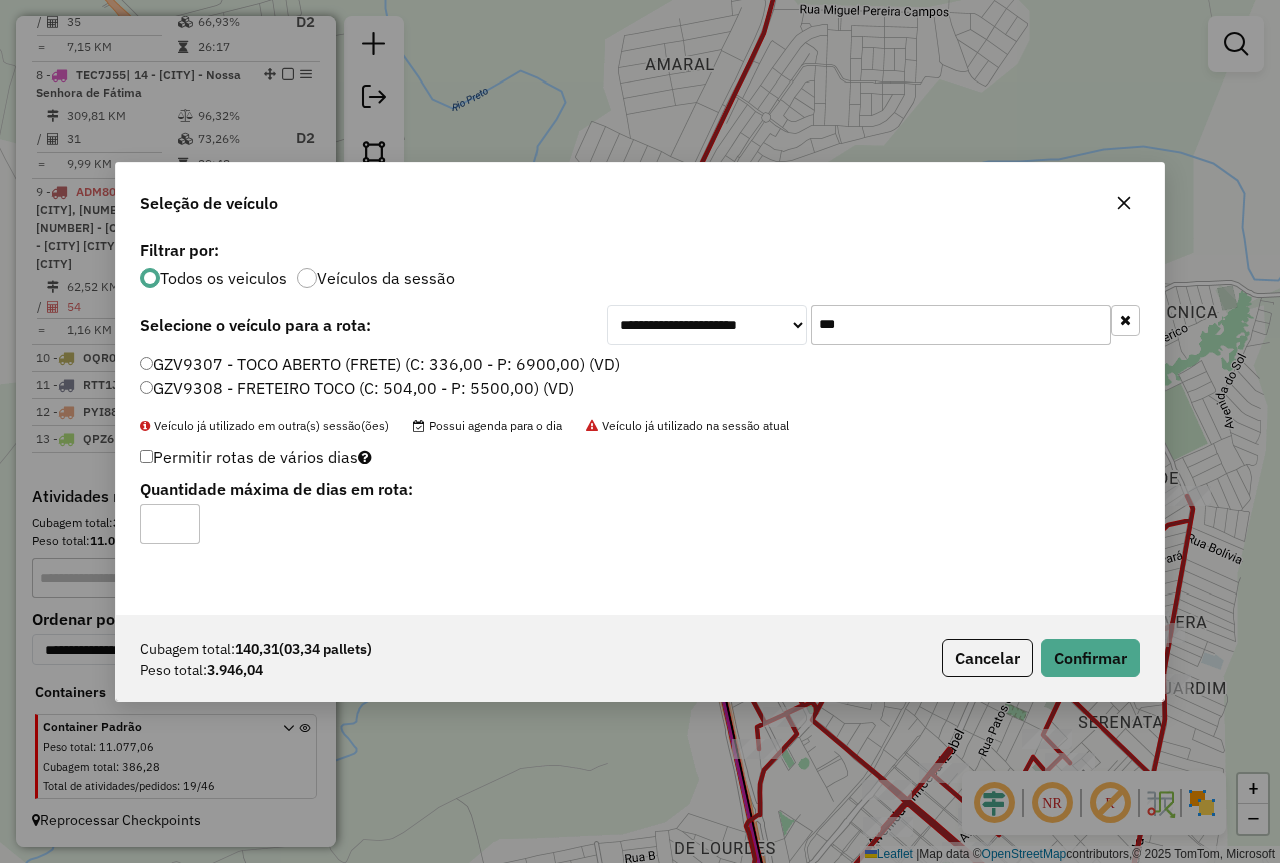 click on "Cubagem total:  140,31   (03,34 pallets)  Peso total: 3.946,04  Cancelar   Confirmar" 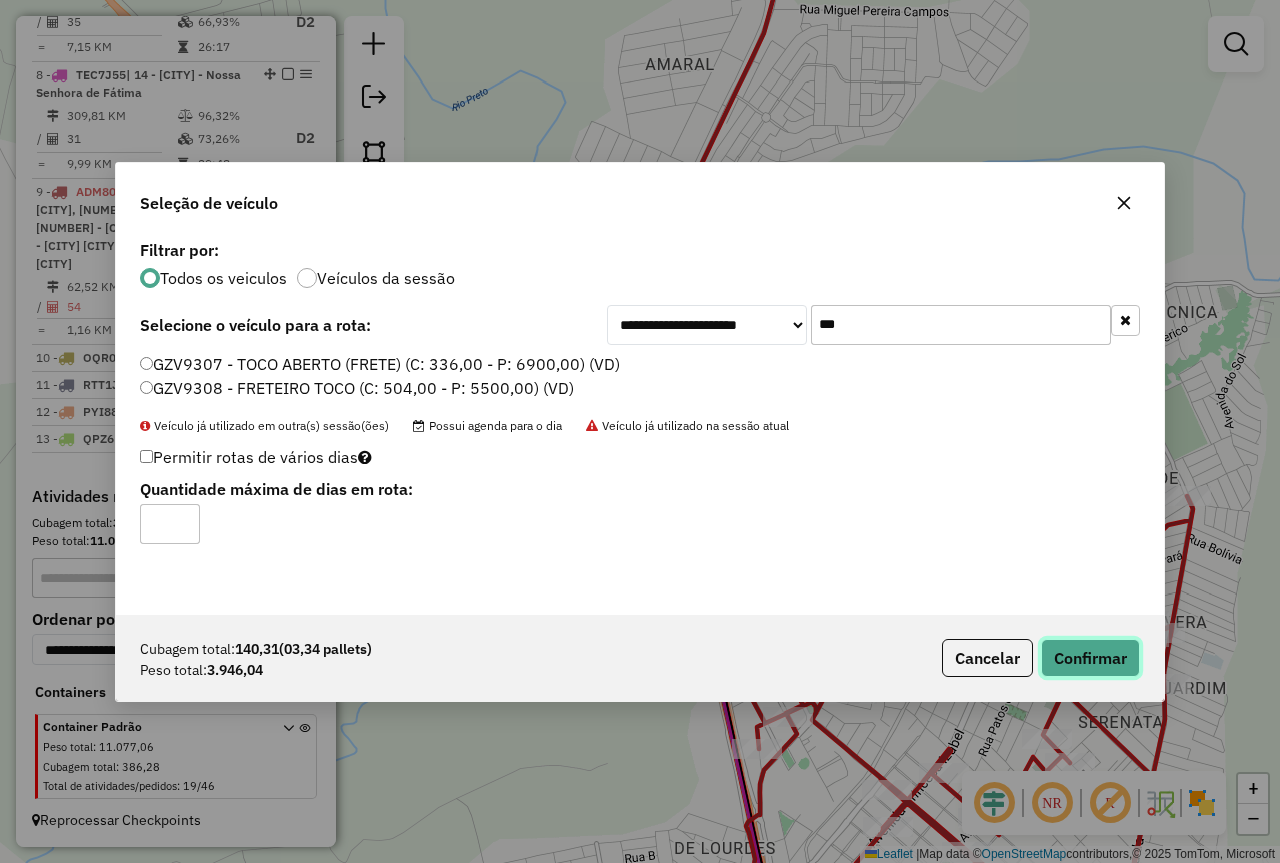 click on "Confirmar" 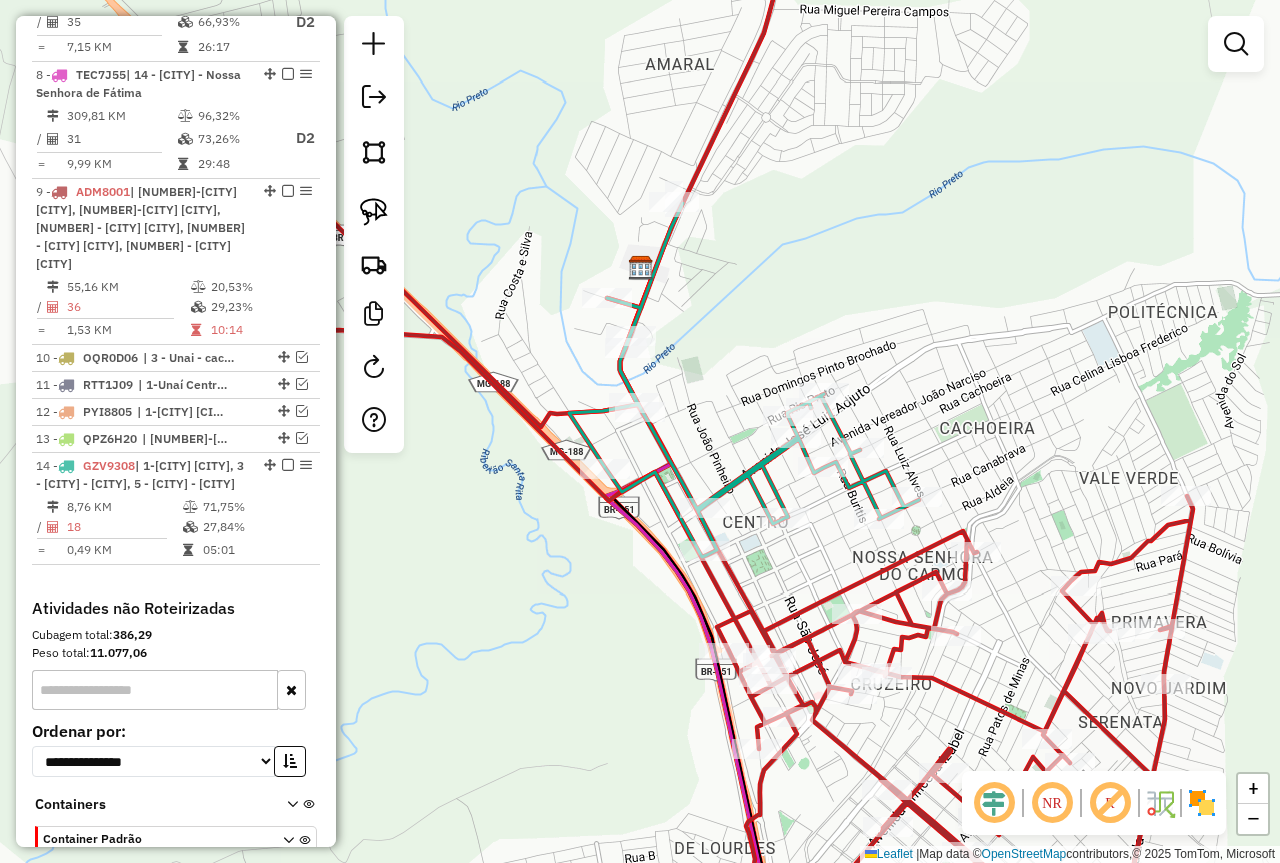 scroll, scrollTop: 1732, scrollLeft: 0, axis: vertical 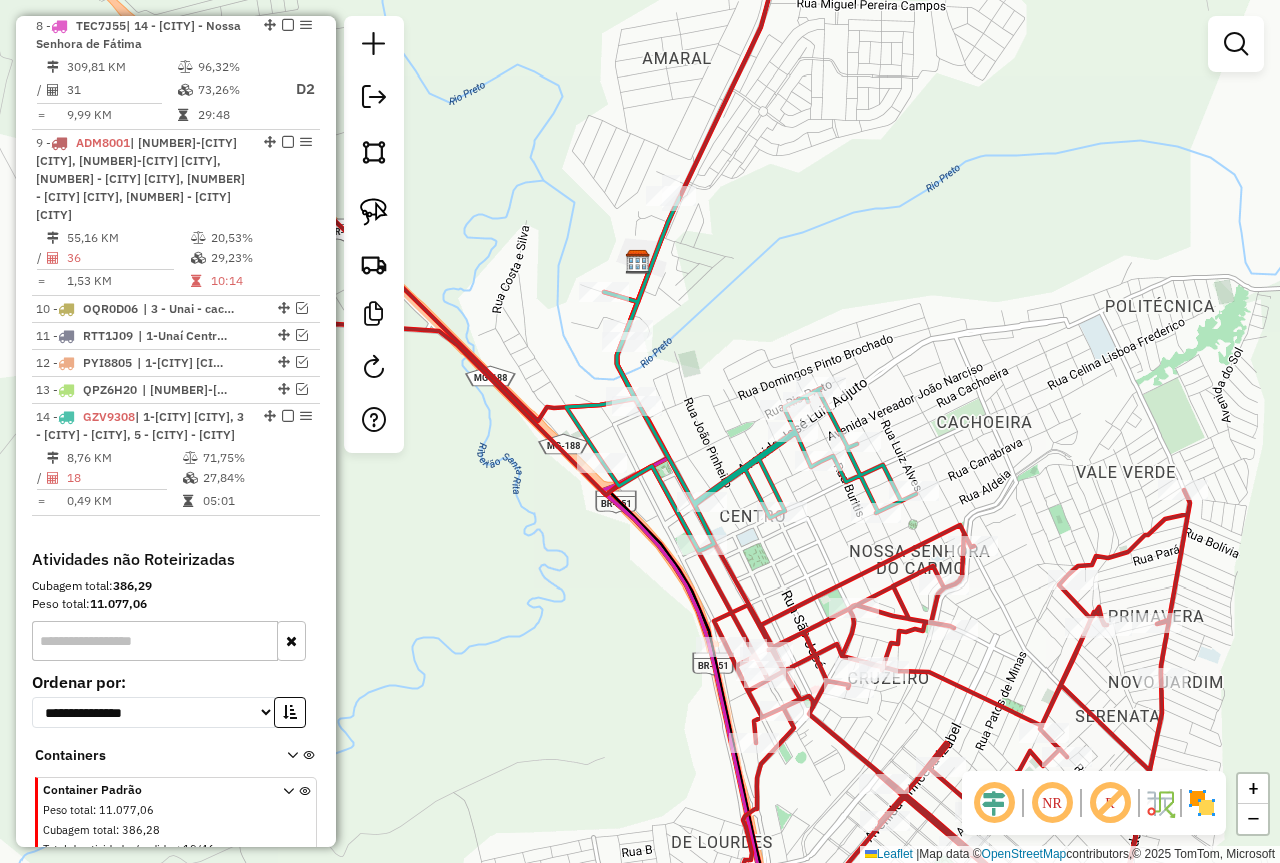 drag, startPoint x: 785, startPoint y: 567, endPoint x: 731, endPoint y: 478, distance: 104.100914 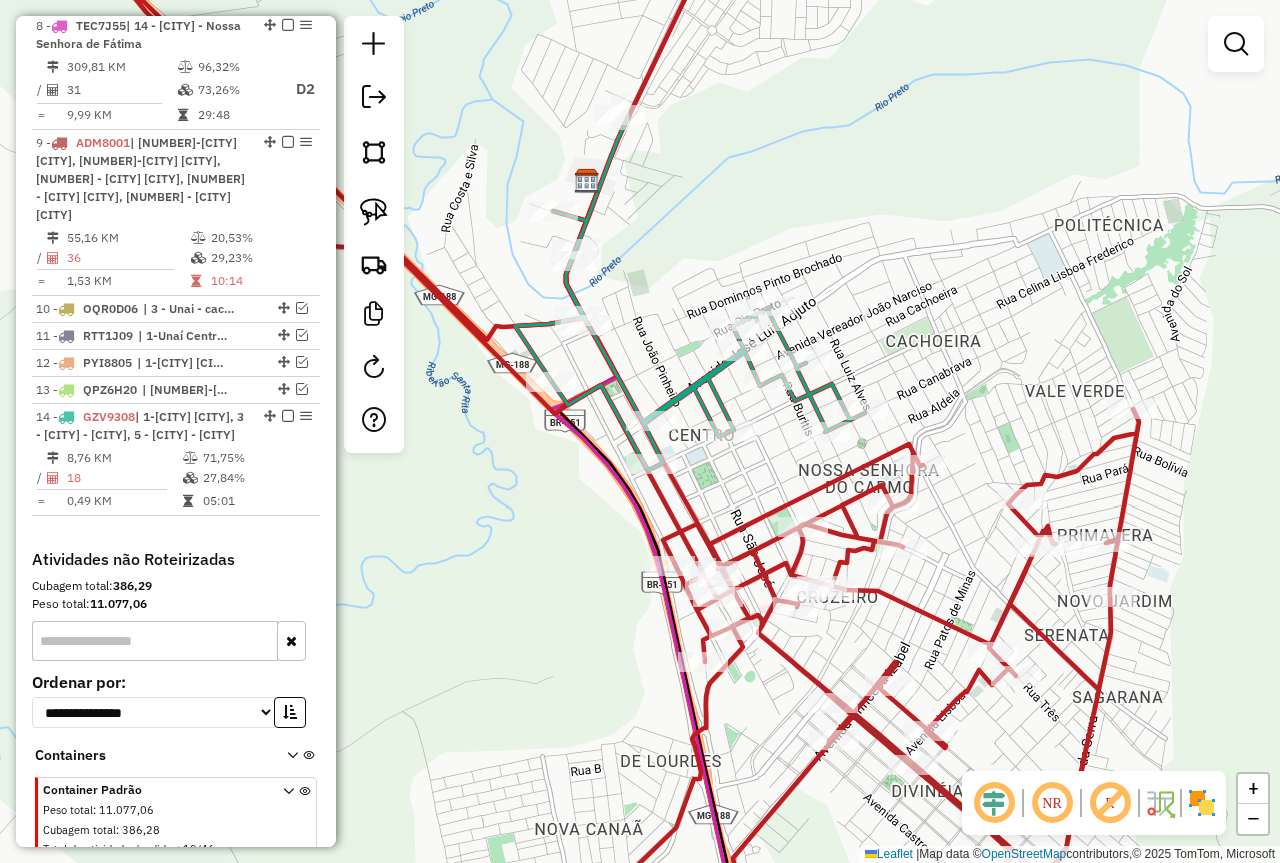 drag, startPoint x: 938, startPoint y: 601, endPoint x: 938, endPoint y: 480, distance: 121 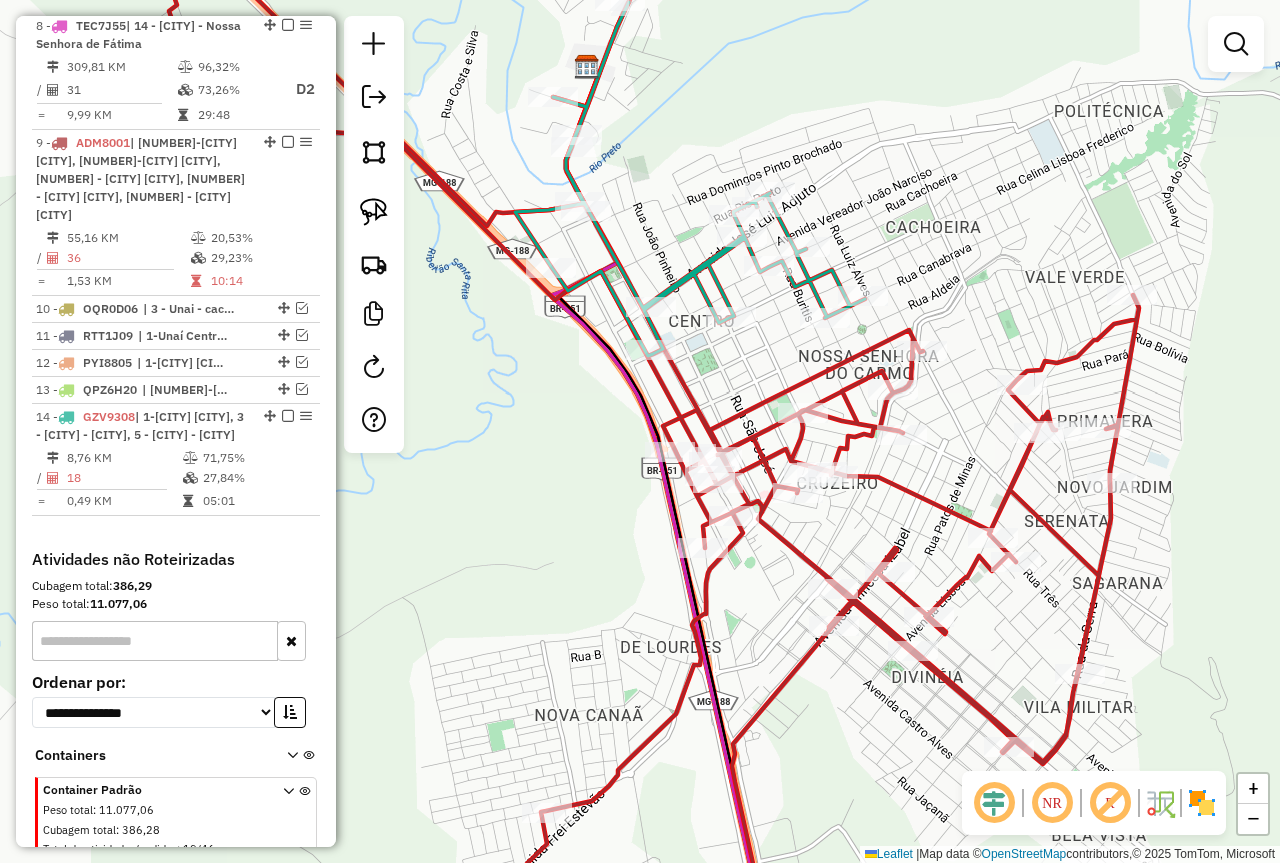 click 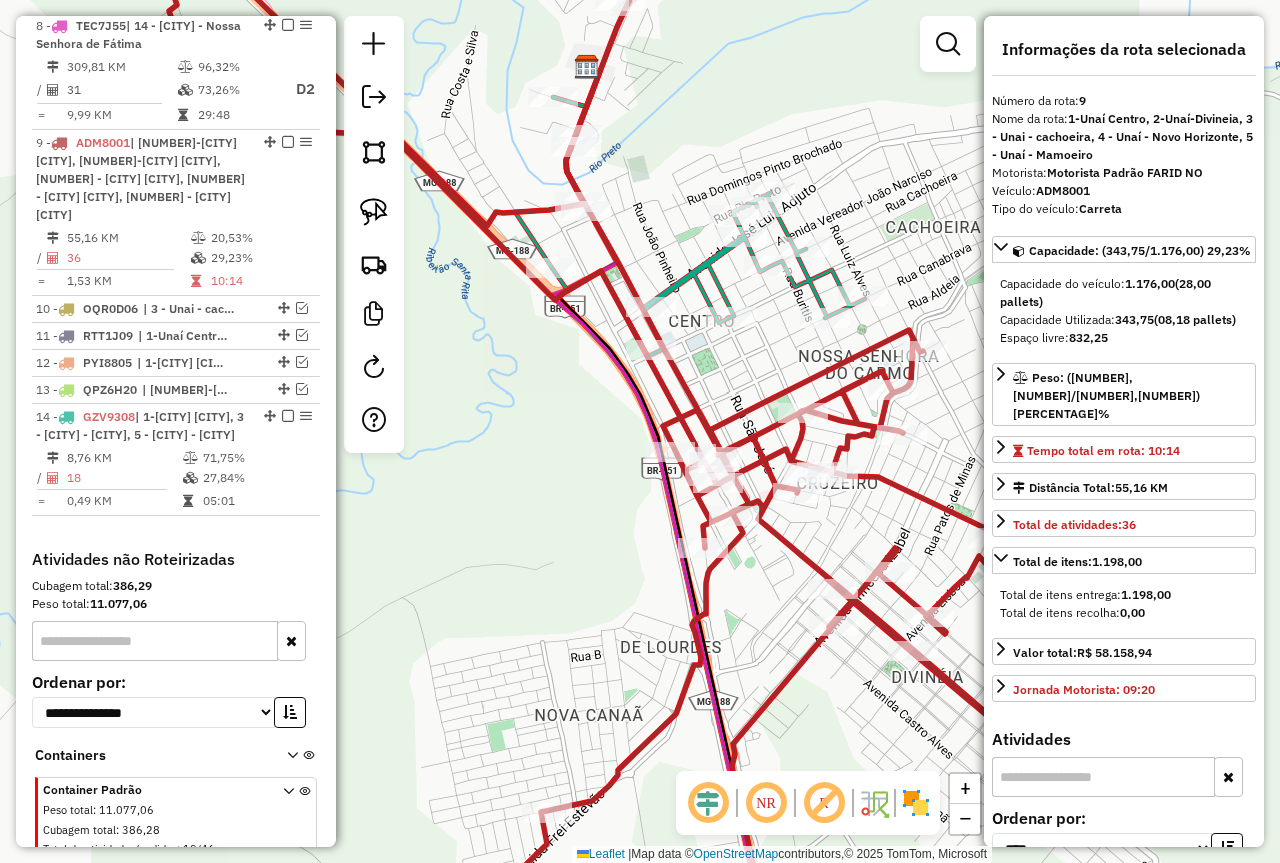 scroll, scrollTop: 1813, scrollLeft: 0, axis: vertical 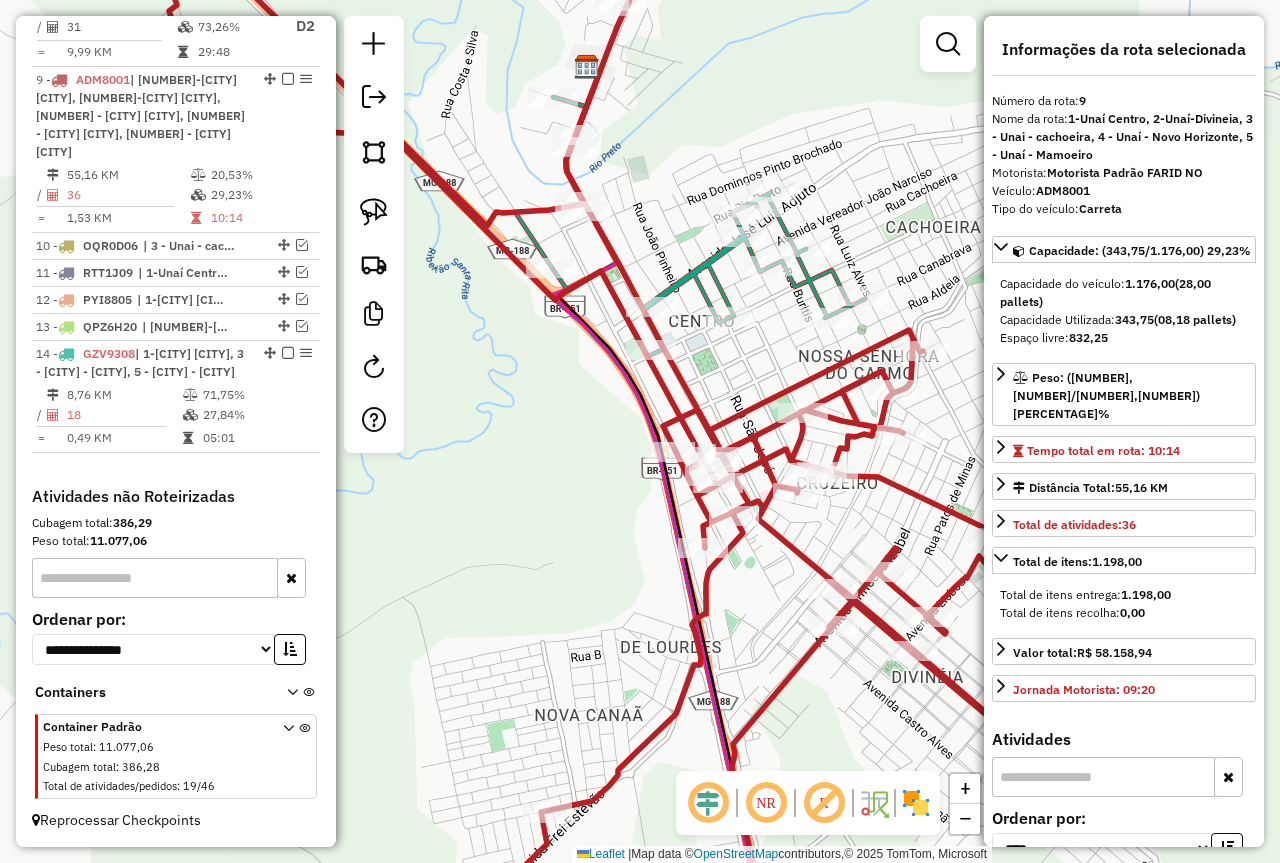 click on "Janela de atendimento Grade de atendimento Capacidade Transportadoras Veículos Cliente Pedidos  Rotas Selecione os dias de semana para filtrar as janelas de atendimento  Seg   Ter   Qua   Qui   Sex   Sáb   Dom  Informe o período da janela de atendimento: De: Até:  Filtrar exatamente a janela do cliente  Considerar janela de atendimento padrão  Selecione os dias de semana para filtrar as grades de atendimento  Seg   Ter   Qua   Qui   Sex   Sáb   Dom   Considerar clientes sem dia de atendimento cadastrado  Clientes fora do dia de atendimento selecionado Filtrar as atividades entre os valores definidos abaixo:  Peso mínimo:   Peso máximo:   Cubagem mínima:   Cubagem máxima:   De:   Até:  Filtrar as atividades entre o tempo de atendimento definido abaixo:  De:   Até:   Considerar capacidade total dos clientes não roteirizados Transportadora: Selecione um ou mais itens Tipo de veículo: Selecione um ou mais itens Veículo: Selecione um ou mais itens Motorista: Selecione um ou mais itens Nome: Rótulo:" 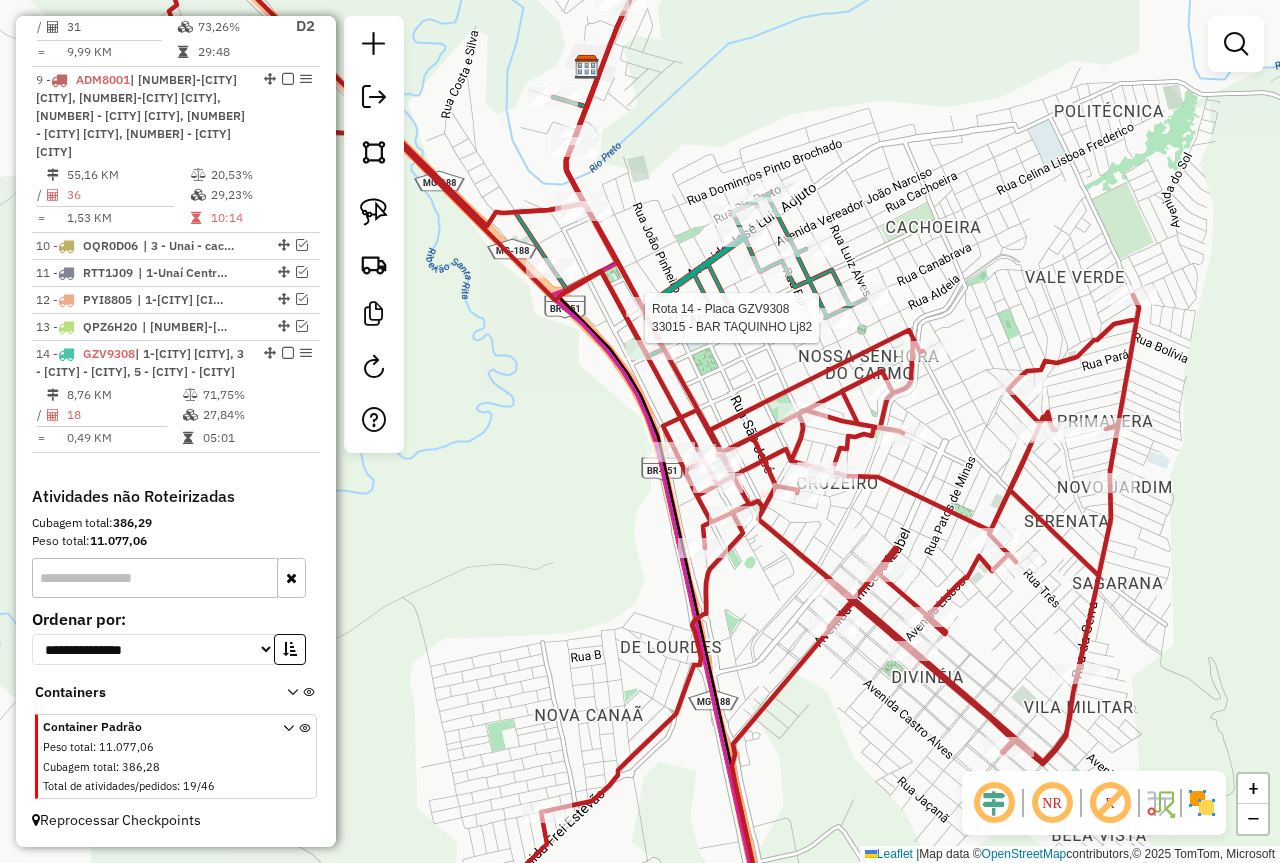 select on "*********" 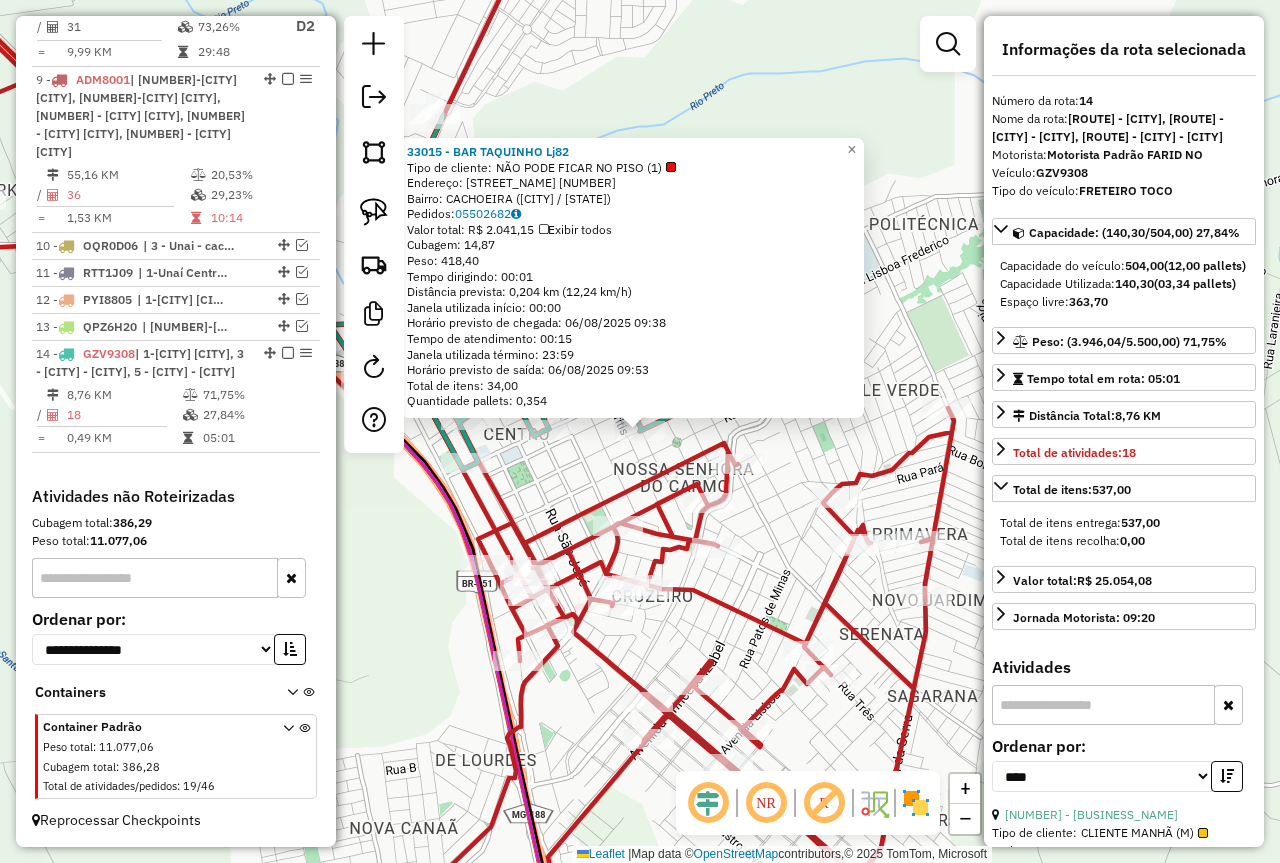 click on "[POSTAL_CODE] - [NAME] Lj82  Tipo de cliente:   NÃO PODE FICAR NO PISO (1)   Endereço:  [NAME] [NUMBER]   Bairro: [CITY] ([CITY] / [STATE])   Pedidos:  [ORDER_ID]   Valor total: R$ 2.041,15   Exibir todos   Cubagem: 14,87  Peso: 418,40  Tempo dirigindo: 00:01   Distância prevista: 0,204 km (12,24 km/h)   Janela utilizada início: 00:00   Horário previsto de chegada: 06/08/2025 09:38   Tempo de atendimento: 00:15   Janela utilizada término: 23:59   Horário previsto de saída: 06/08/2025 09:53   Total de itens: 34,00   Quantidade pallets: 0,354  × Janela de atendimento Grade de atendimento Capacidade Transportadoras Veículos Cliente Pedidos  Rotas Selecione os dias de semana para filtrar as janelas de atendimento  Seg   Ter   Qua   Qui   Sex   Sáb   Dom  Informe o período da janela de atendimento: De: Até:  Filtrar exatamente a janela do cliente  Considerar janela de atendimento padrão  Selecione os dias de semana para filtrar as grades de atendimento  Seg   Ter   Qua   Qui   Sex   Sáb   Dom   Peso mínimo:" 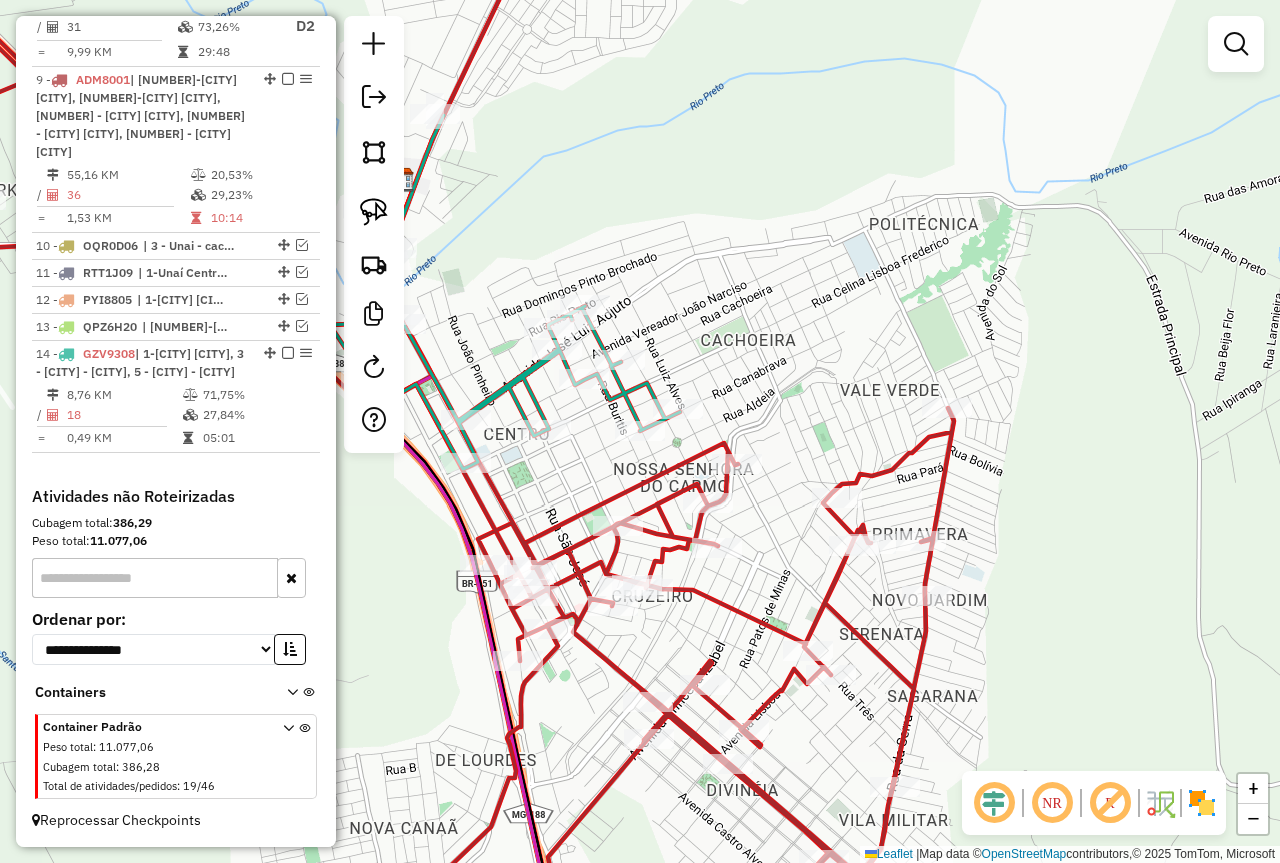 drag, startPoint x: 783, startPoint y: 549, endPoint x: 857, endPoint y: 450, distance: 123.60016 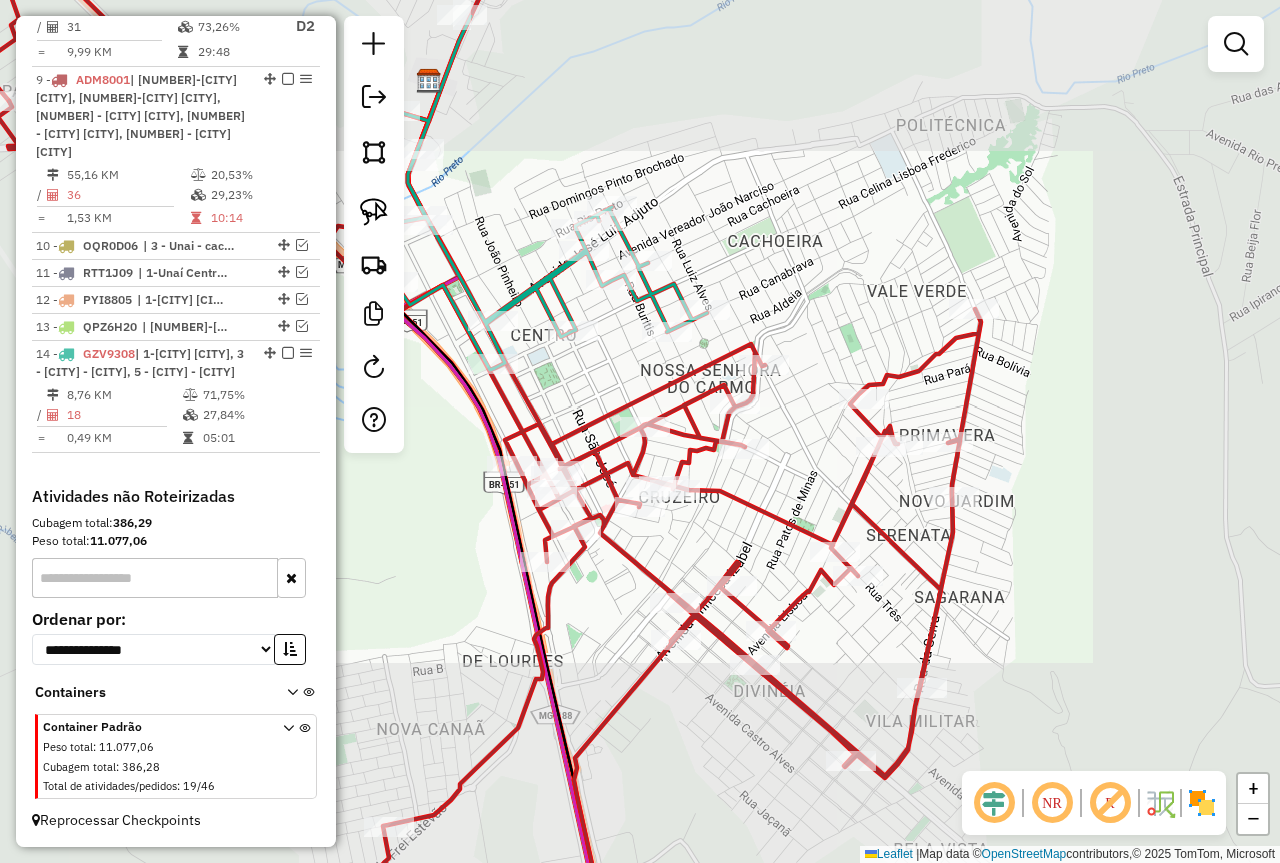 drag, startPoint x: 791, startPoint y: 425, endPoint x: 883, endPoint y: 402, distance: 94.83143 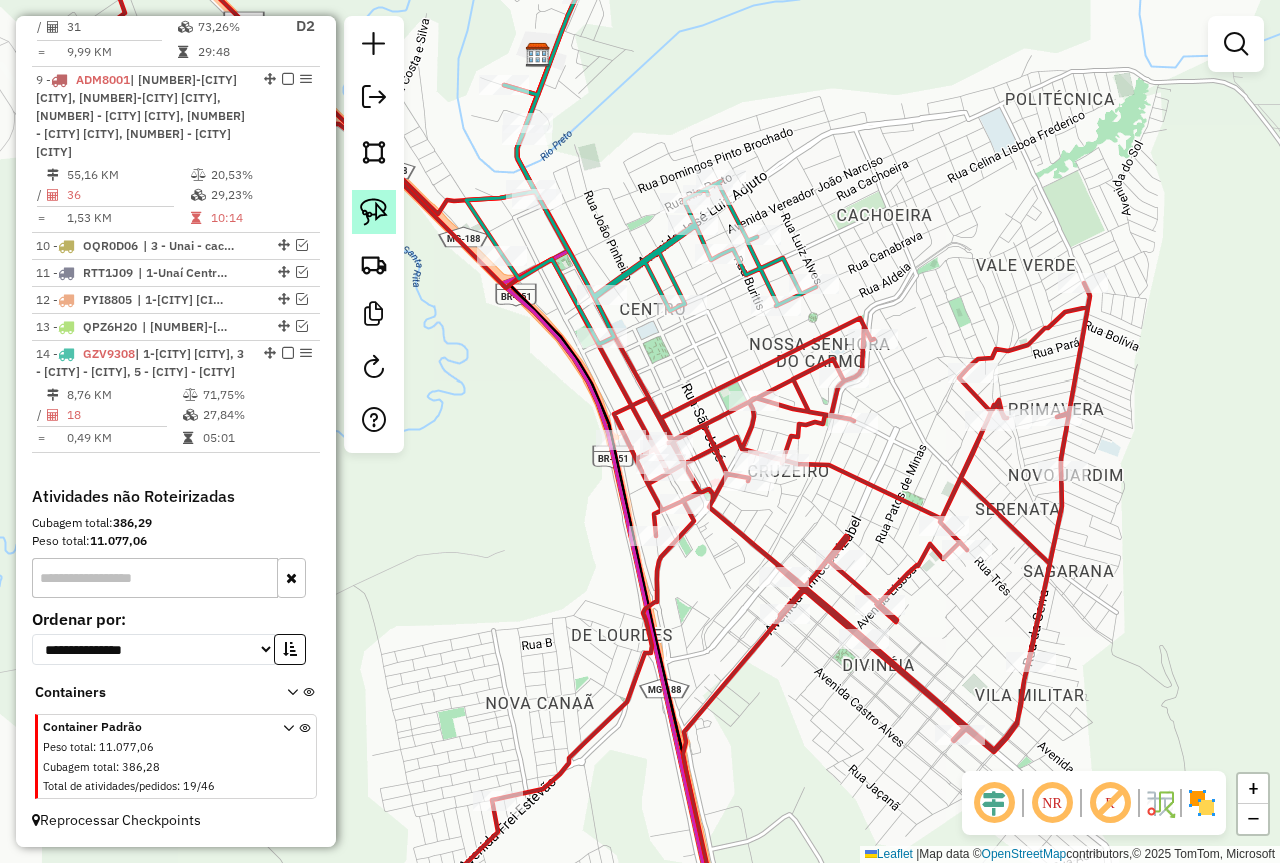 click 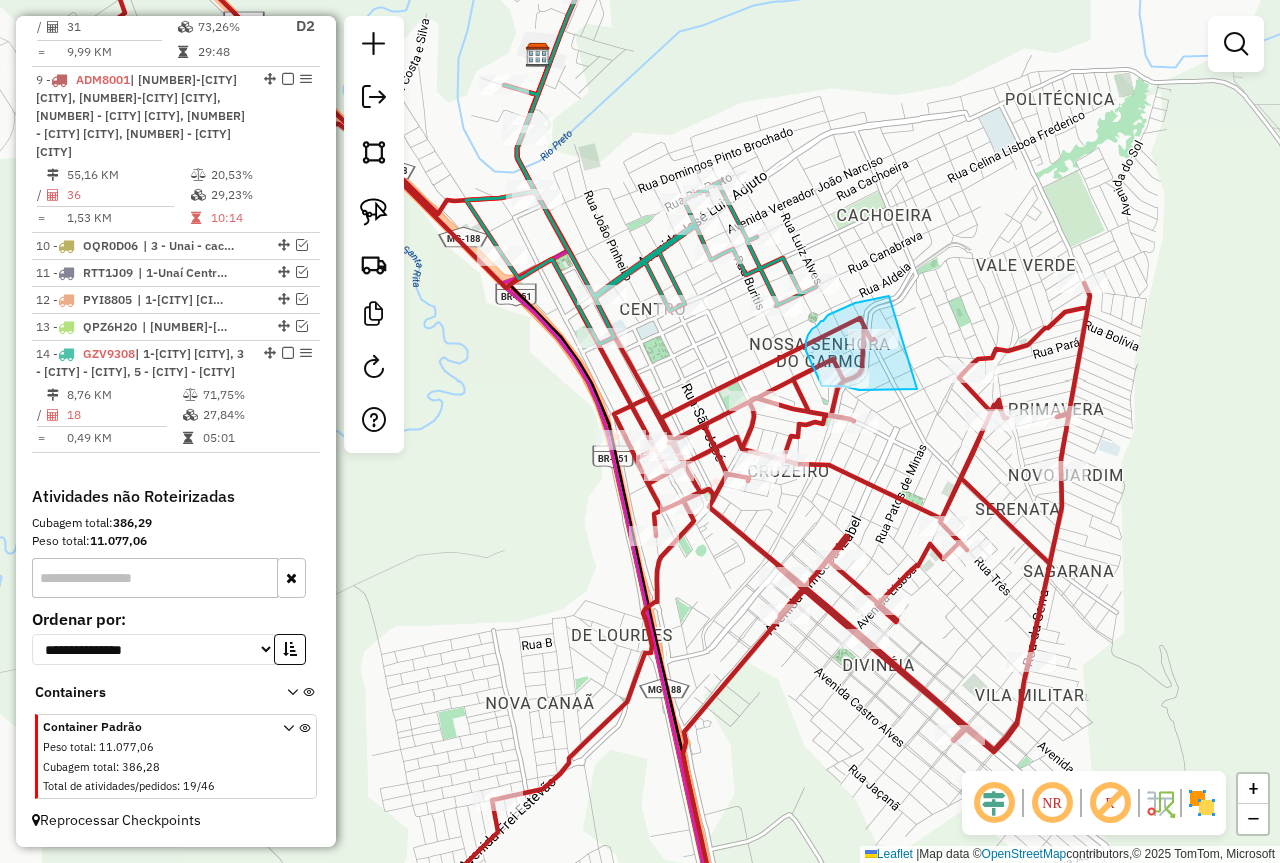 drag, startPoint x: 917, startPoint y: 389, endPoint x: 916, endPoint y: 296, distance: 93.00538 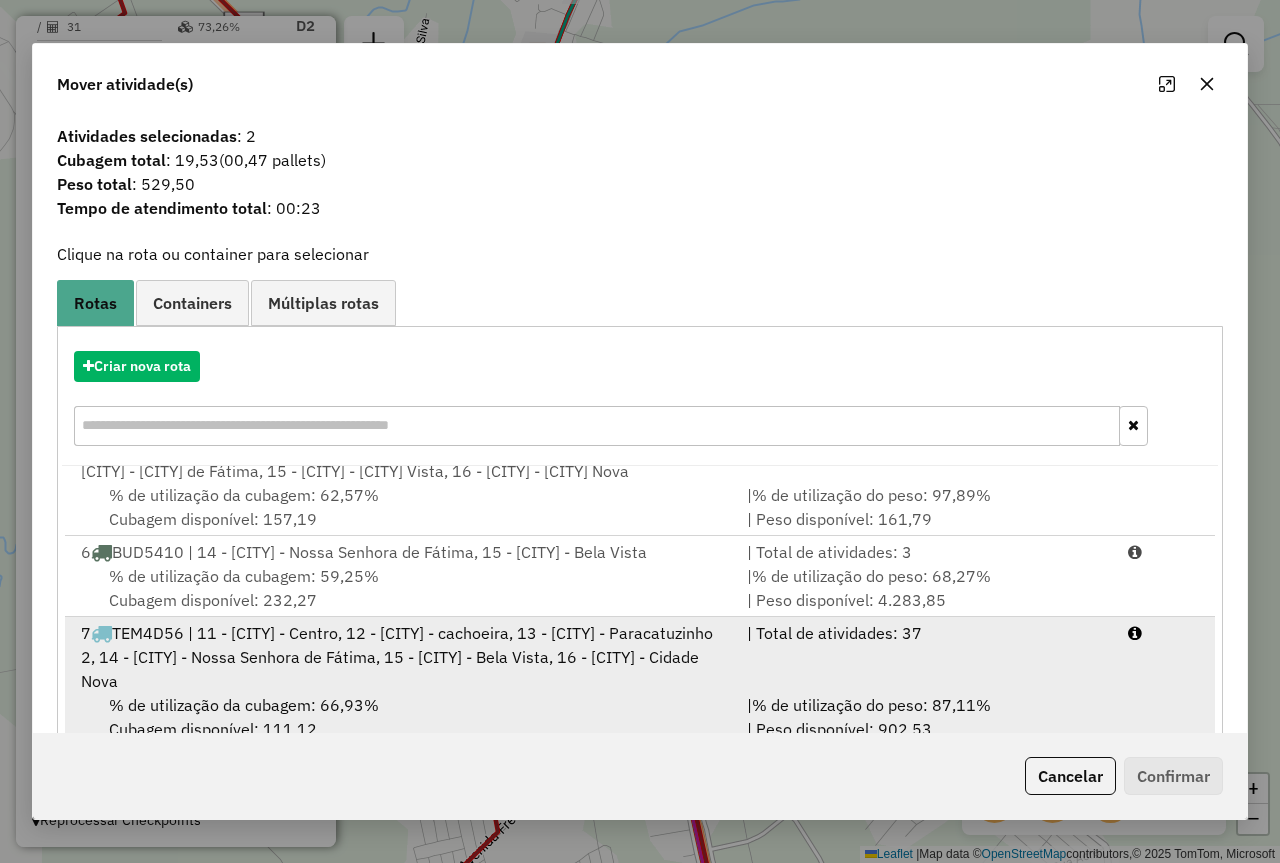 scroll, scrollTop: 425, scrollLeft: 0, axis: vertical 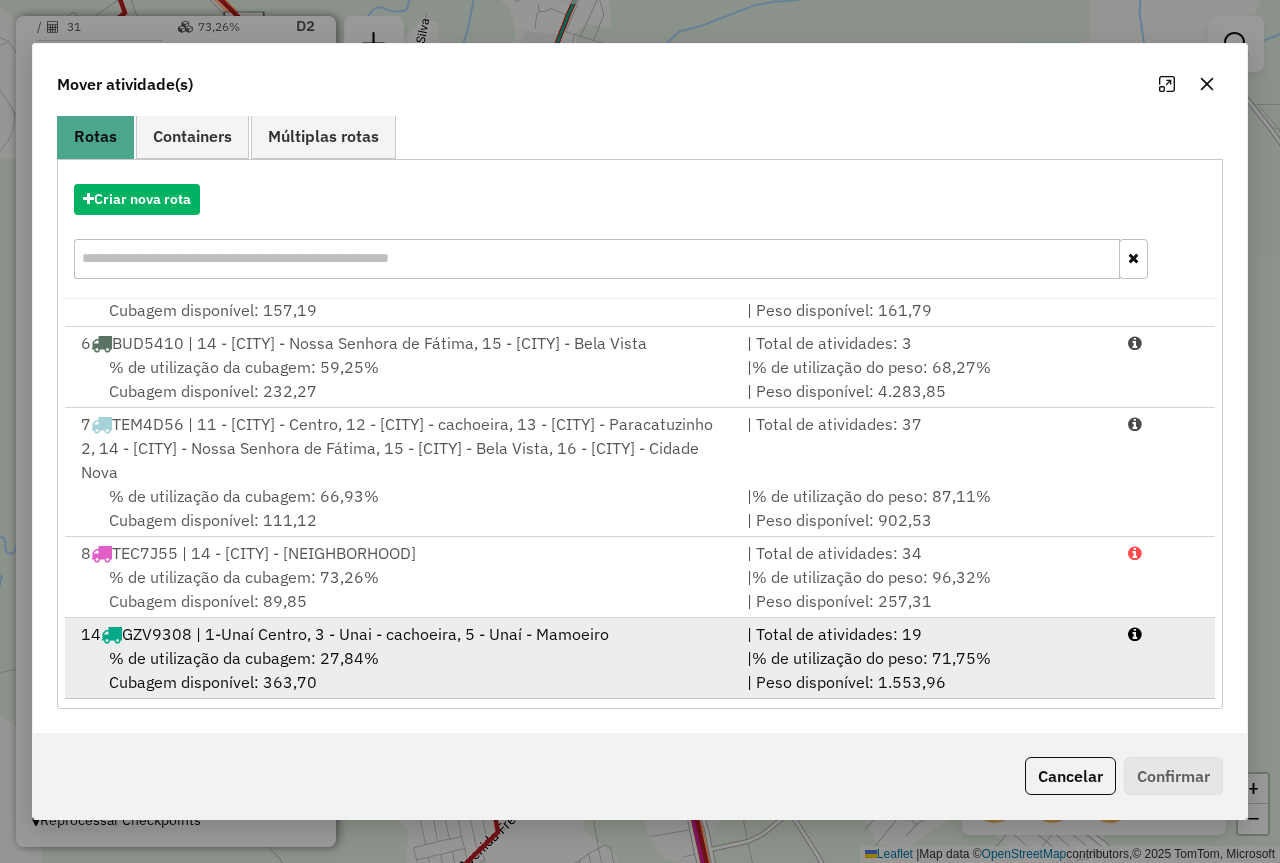 click on "[NUMBER] [PLATE] | 1-[CITY] Centro, [NUMBER] - [CITY] - cachoeira, [NUMBER] - [CITY] - Mamoeiro" at bounding box center [402, 634] 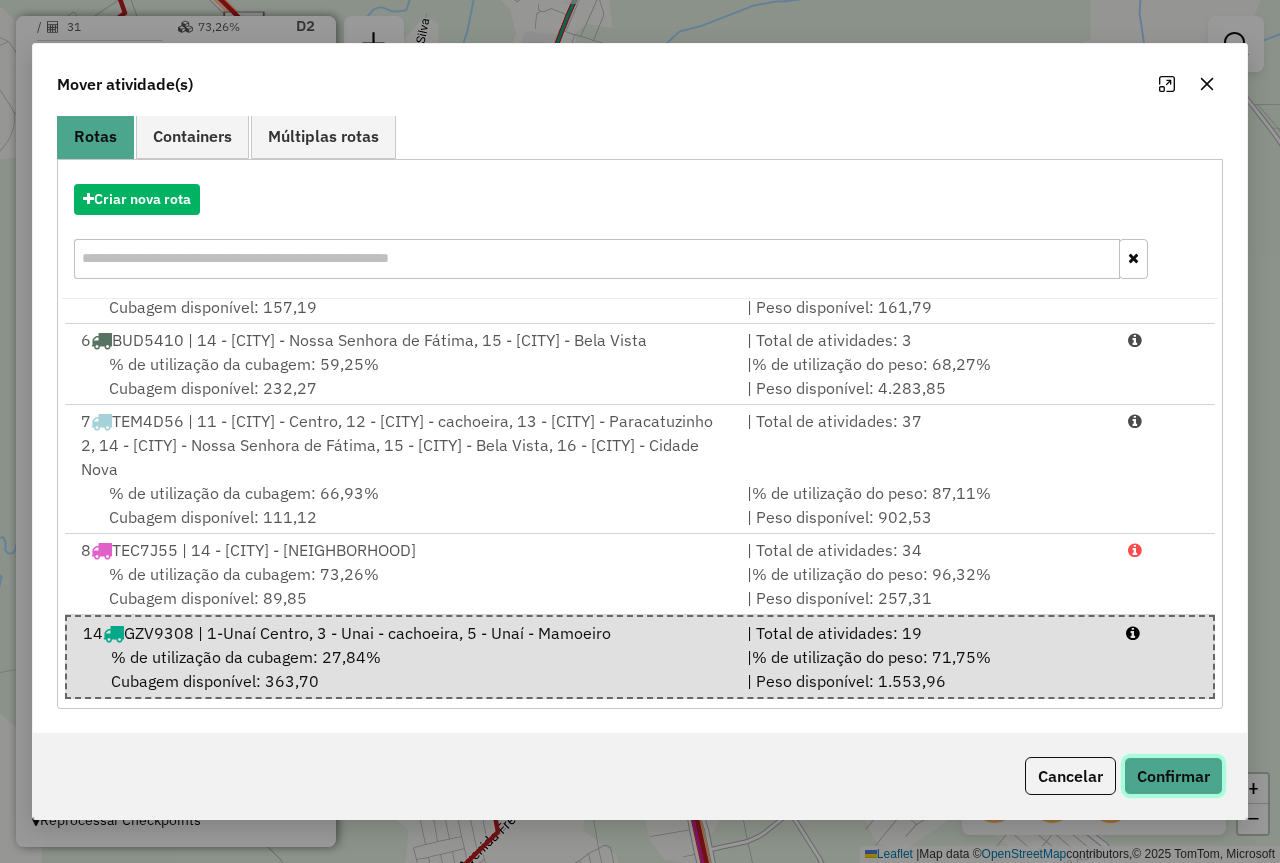 click on "Confirmar" 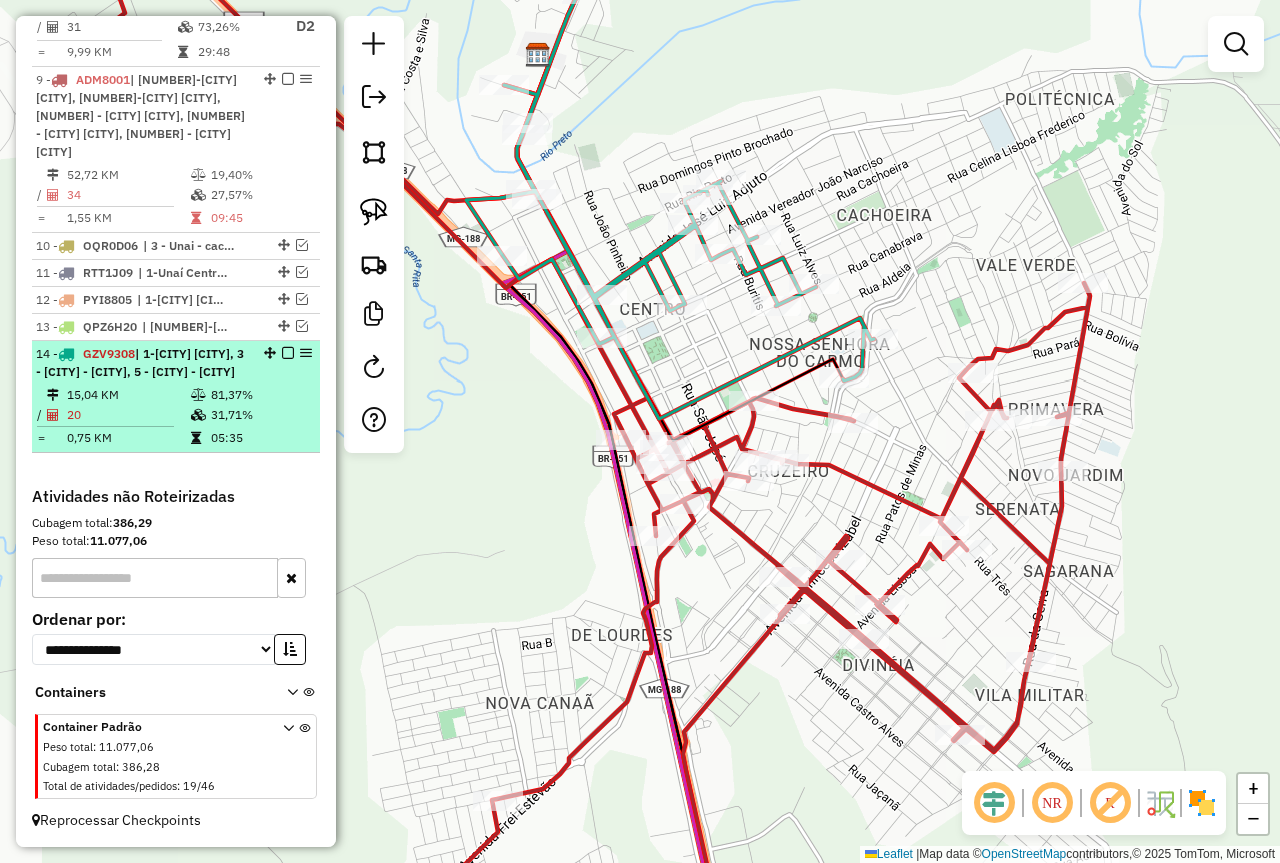 click at bounding box center [288, 353] 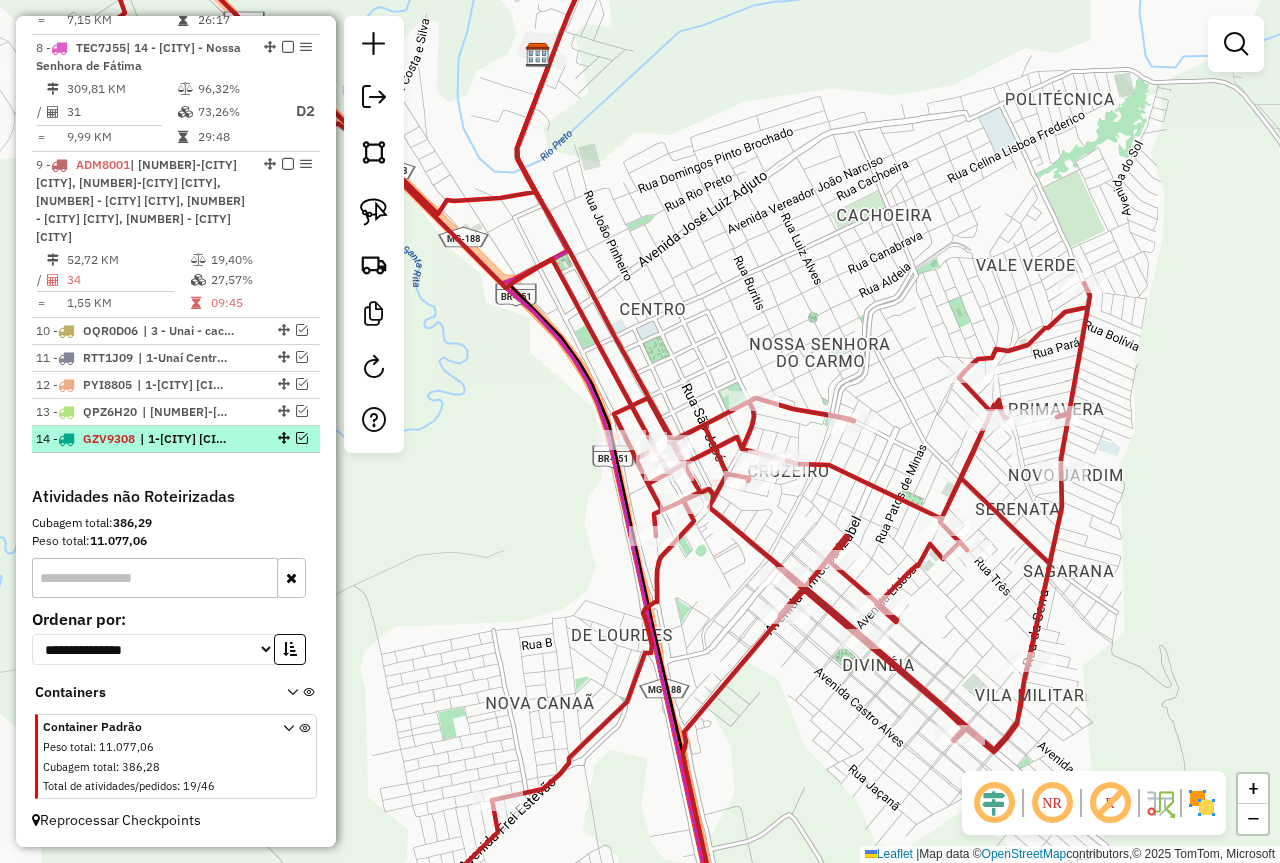 scroll, scrollTop: 1710, scrollLeft: 0, axis: vertical 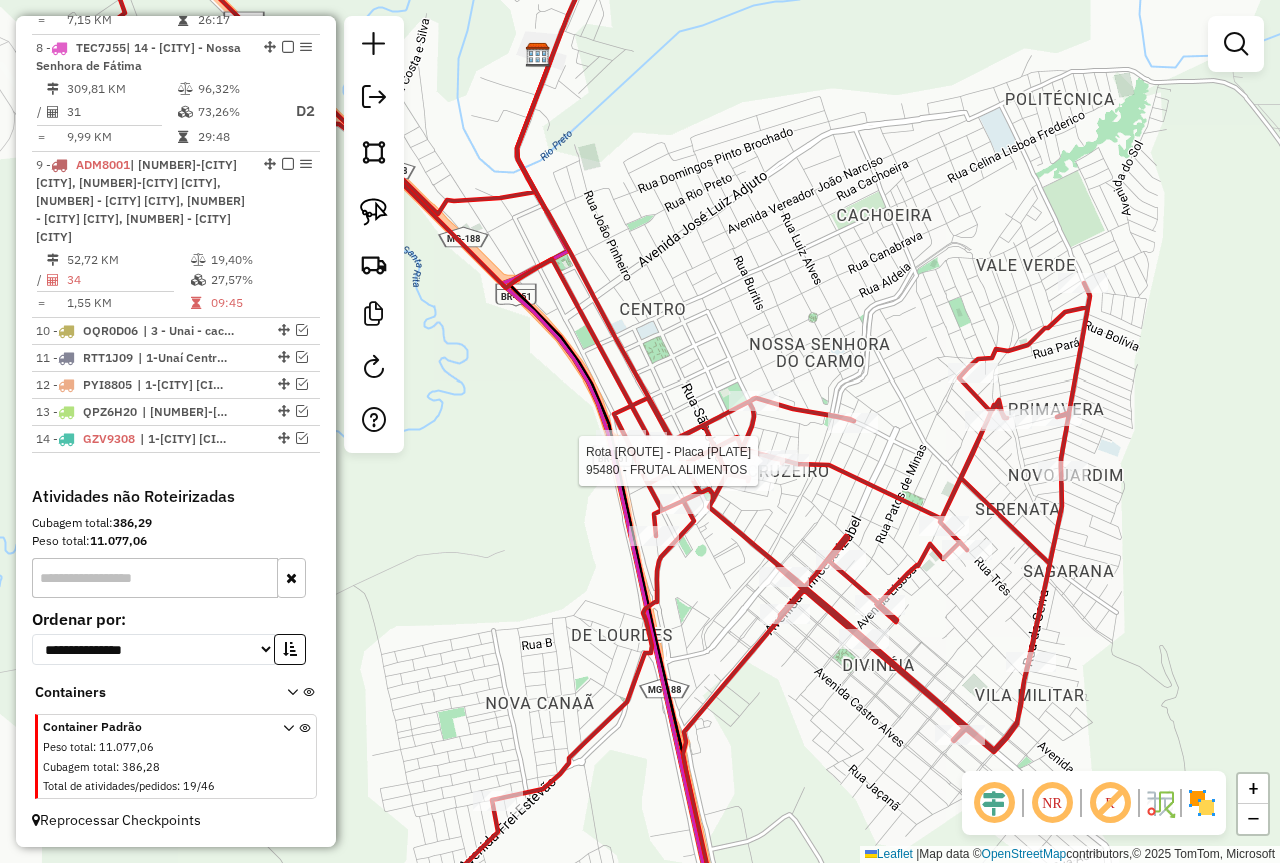 select on "*********" 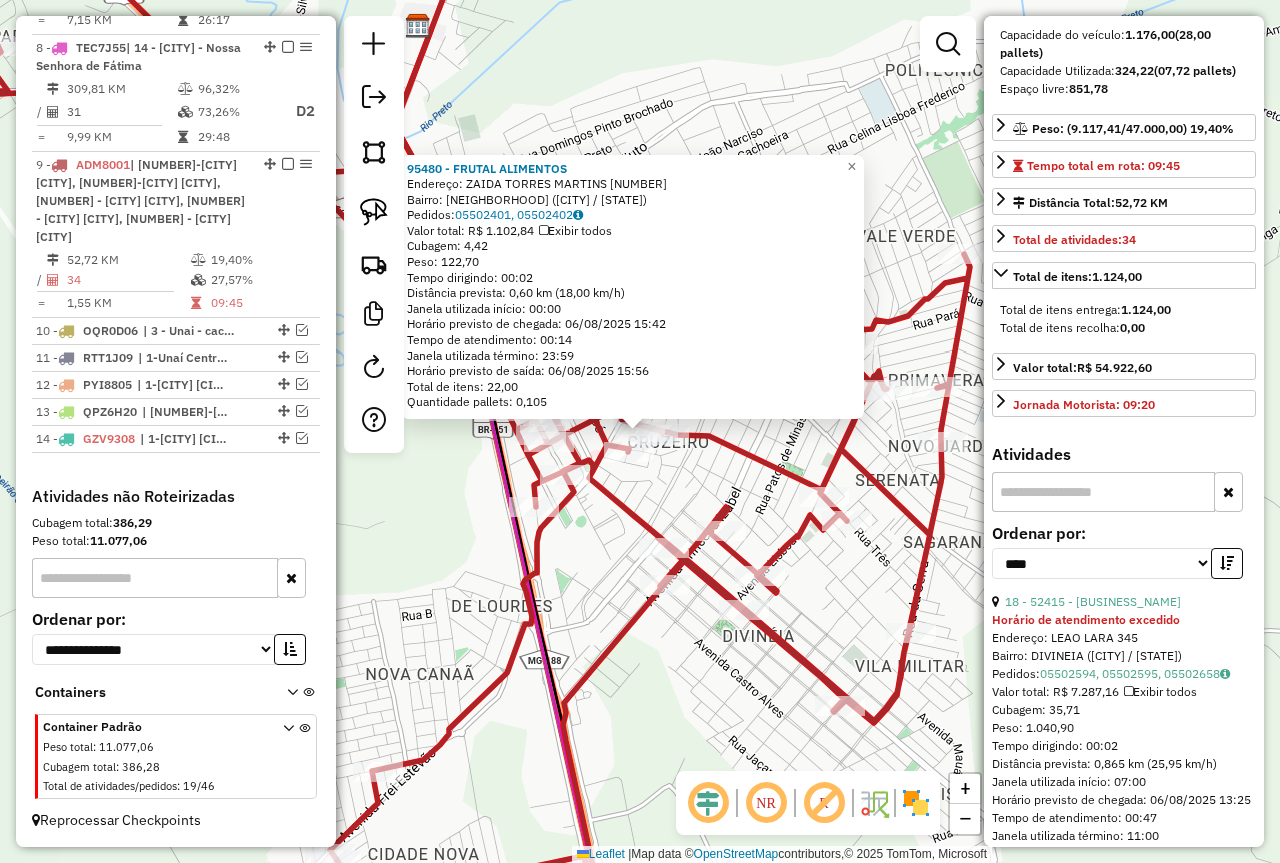 scroll, scrollTop: 300, scrollLeft: 0, axis: vertical 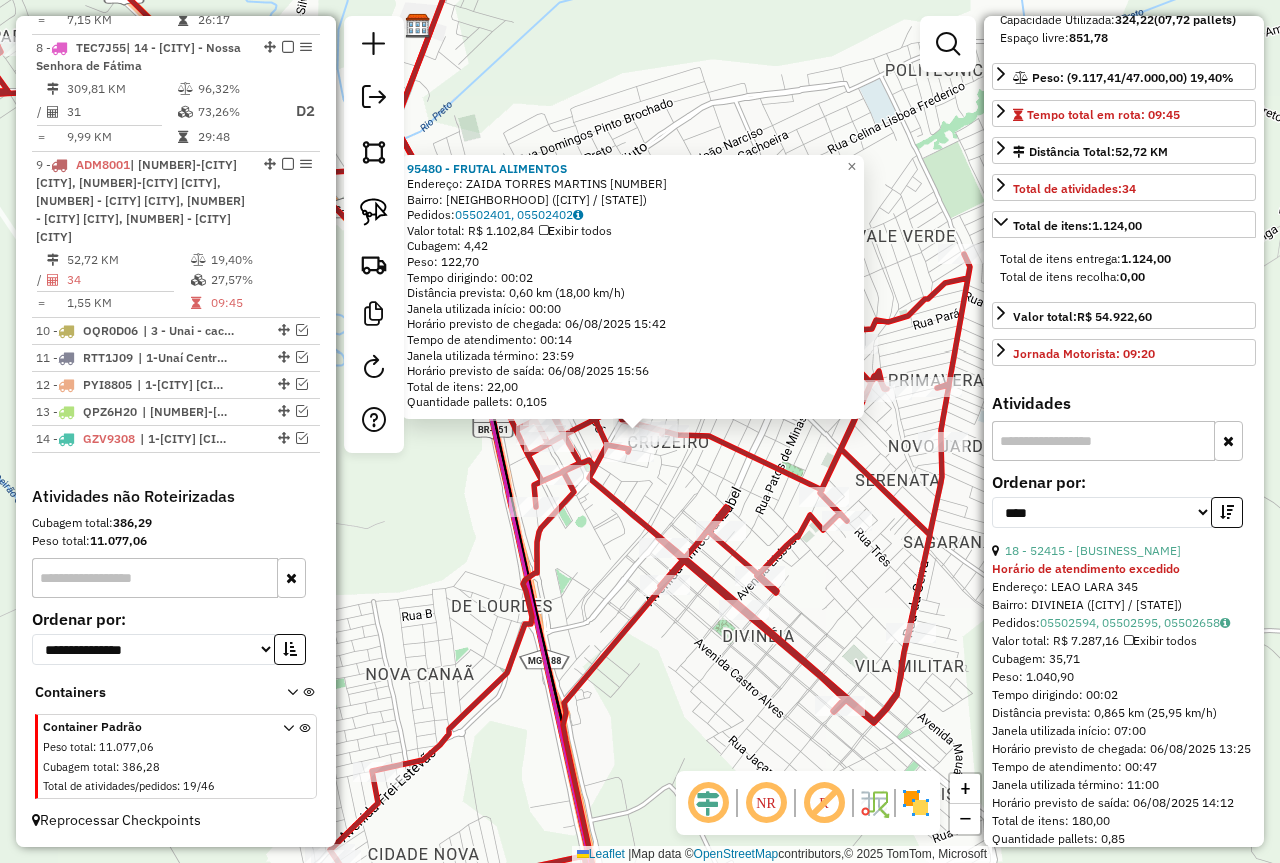 click on "95480 - FRUTAL ALIMENTOS Endereço: ZAIDA TORRES MARTINS 101 Bairro: CRUZEIRO ([CITY] / [STATE]) Pedidos: 05502401, 05502402 Valor total: R$ 1.102,84 Exibir todos Cubagem: 4,42 Peso: 122,70 Tempo dirigindo: 00:02 Distância prevista: 0,60 km (18,00 km/h) Janela utilizada início: 00:00 Horário previsto de chegada: 06/08/2025 15:42 Tempo de atendimento: 00:14 Janela utilizada término: 23:59 Horário previsto de saída: 06/08/2025 15:56 Total de itens: 22,00 Quantidade pallets: 0,105 × Janela de atendimento Grade de atendimento Capacidade Transportadoras Veículos Cliente Pedidos Rotas Selecione os dias de semana para filtrar as janelas de atendimento Seg Ter Qua Qui Sex Sáb Dom Informe o período da janela de atendimento: De: Até: Filtrar exatamente a janela do cliente Considerar janela de atendimento padrão Seg Ter Qua Qui Sex Sáb Dom Peso mínimo: Peso máximo: De: Até: +" 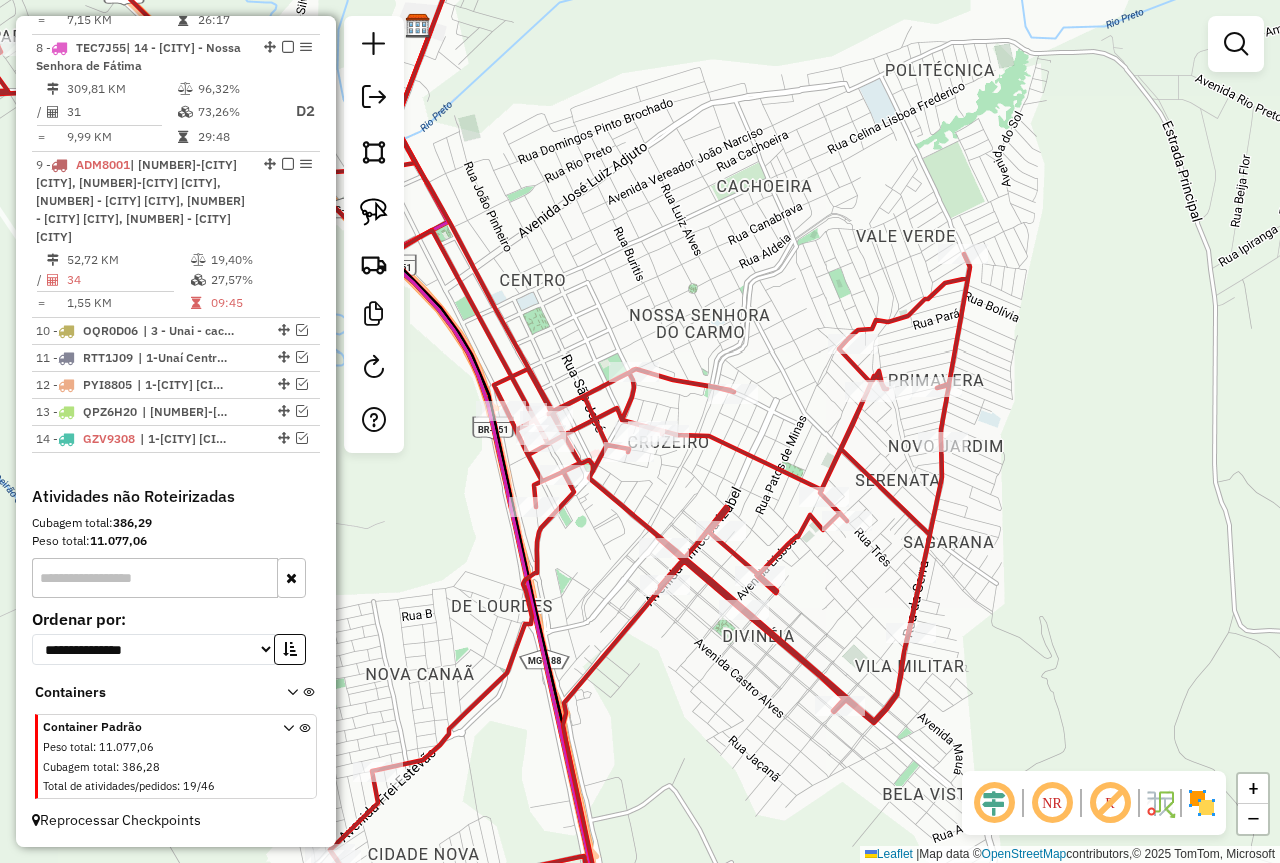 drag, startPoint x: 835, startPoint y: 615, endPoint x: 843, endPoint y: 406, distance: 209.15306 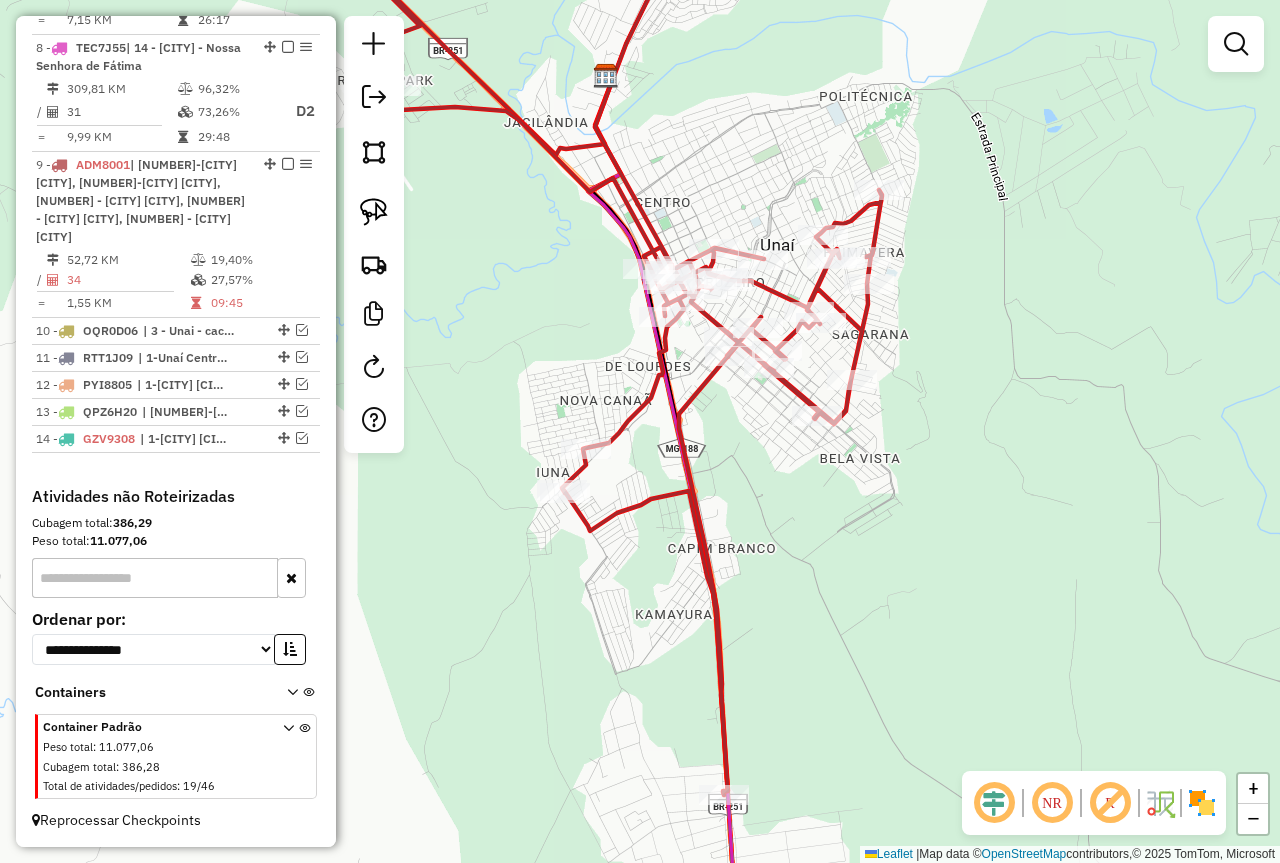 drag, startPoint x: 743, startPoint y: 481, endPoint x: 831, endPoint y: 571, distance: 125.872955 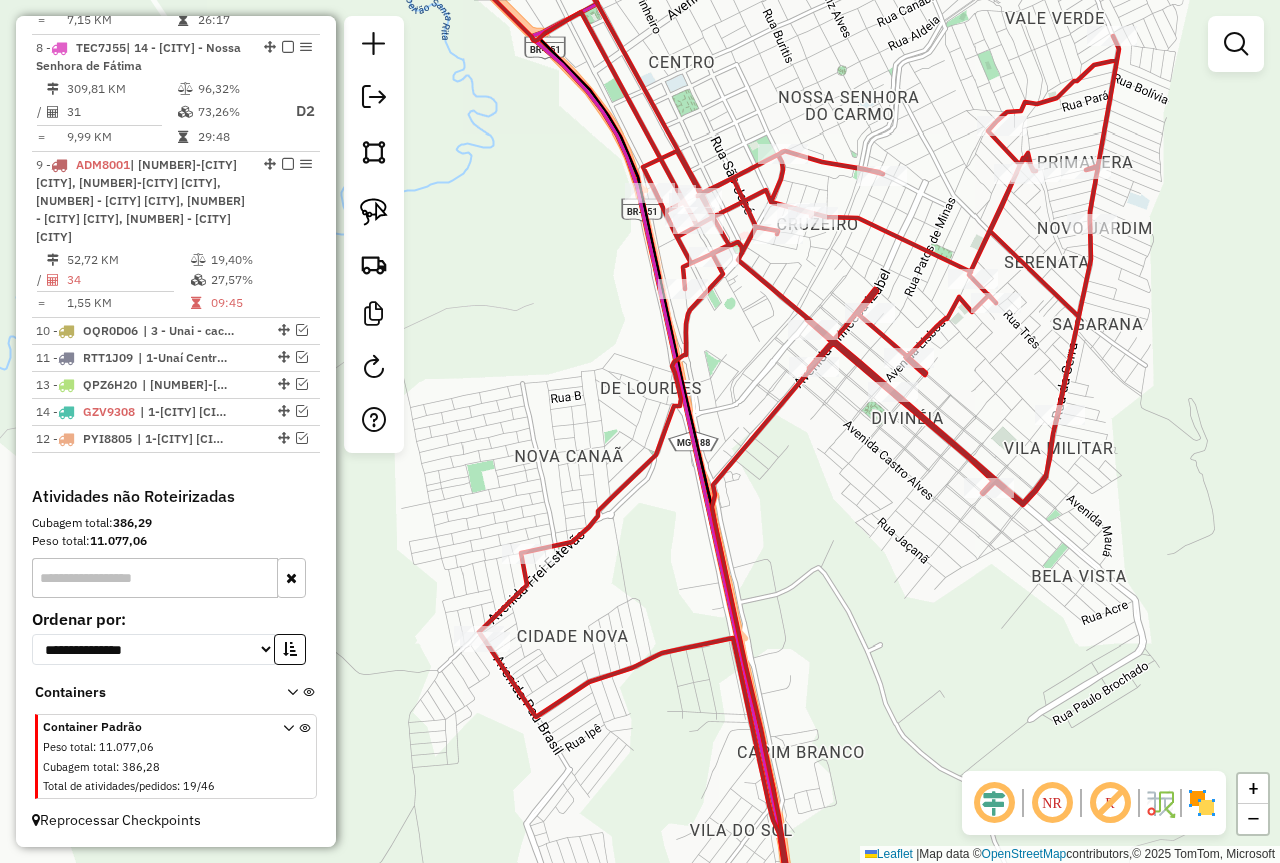 drag, startPoint x: 283, startPoint y: 380, endPoint x: 274, endPoint y: 463, distance: 83.48653 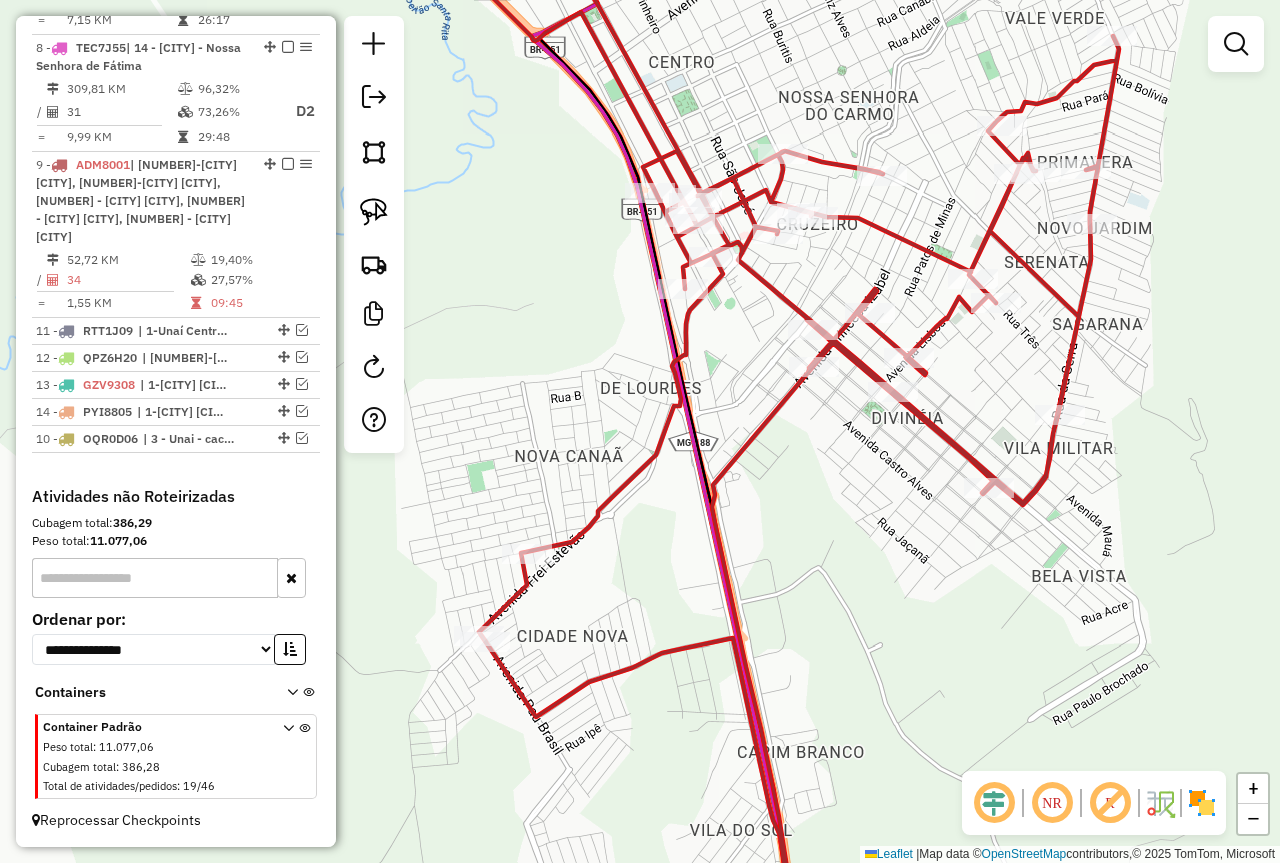 drag, startPoint x: 279, startPoint y: 327, endPoint x: 273, endPoint y: 442, distance: 115.15642 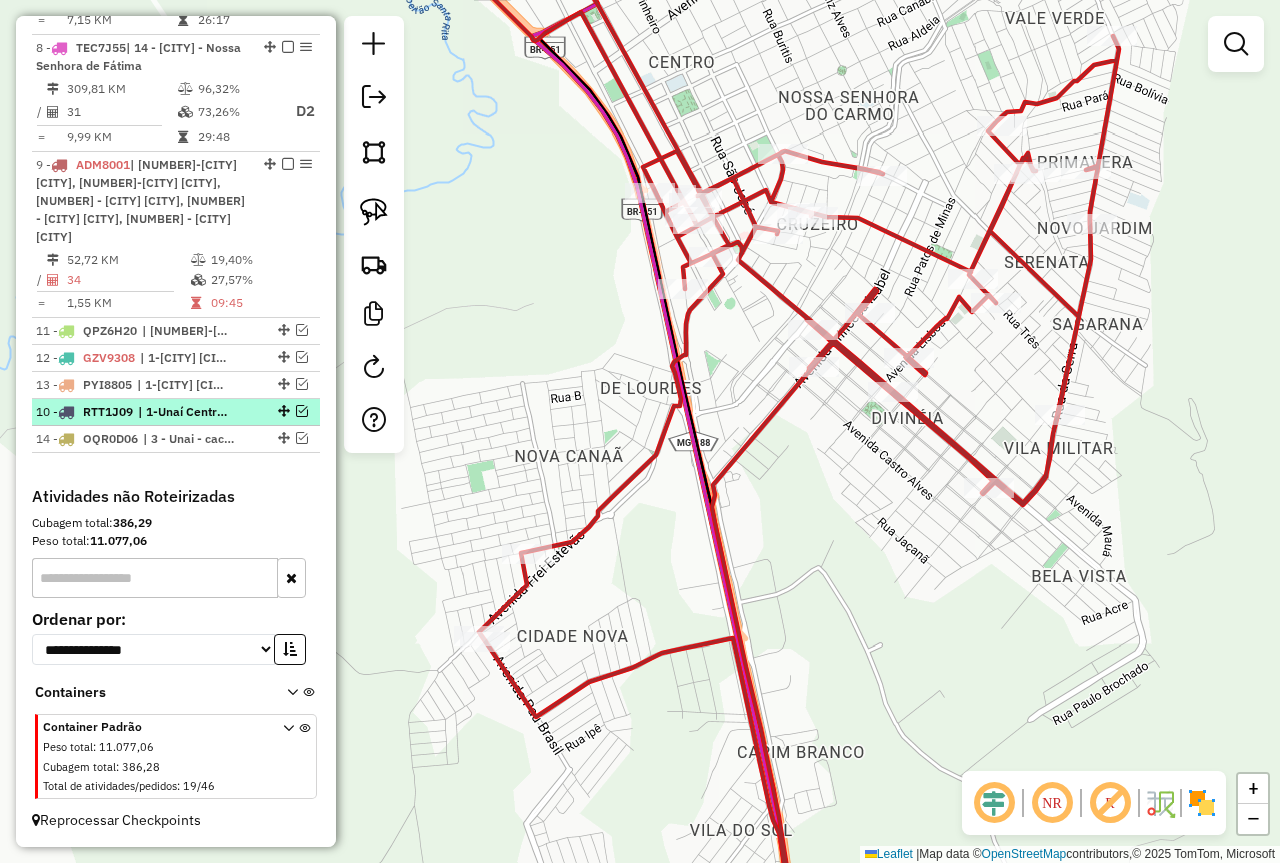 drag, startPoint x: 279, startPoint y: 328, endPoint x: 272, endPoint y: 450, distance: 122.20065 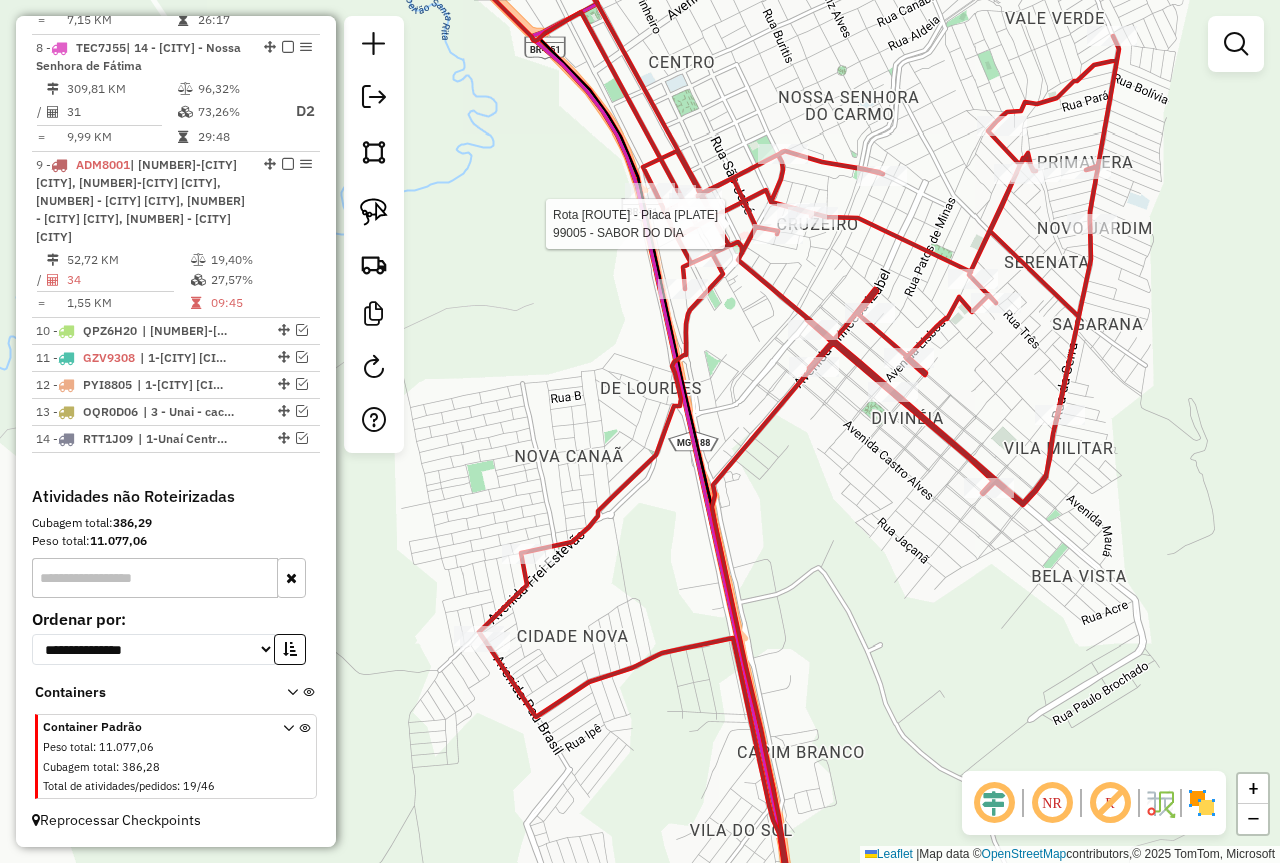 select on "*********" 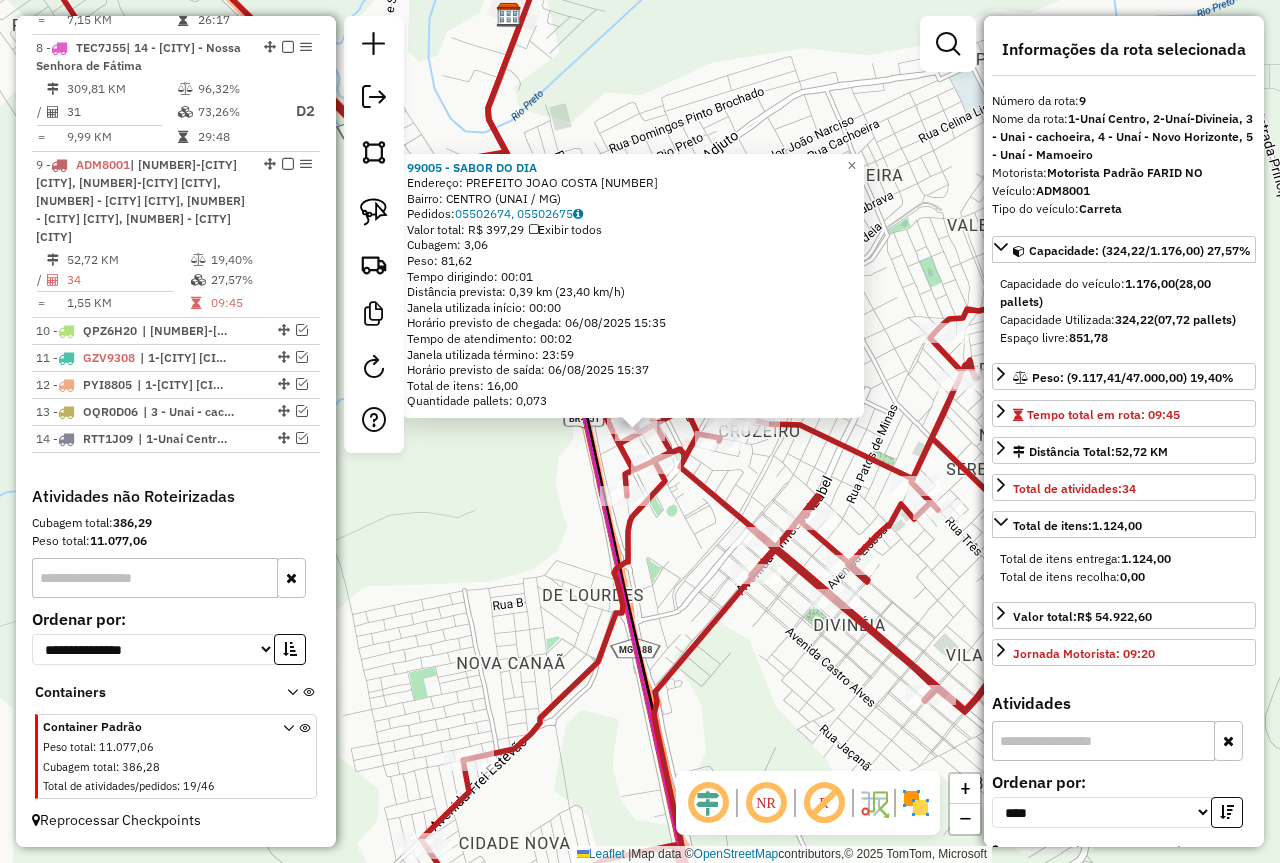 click 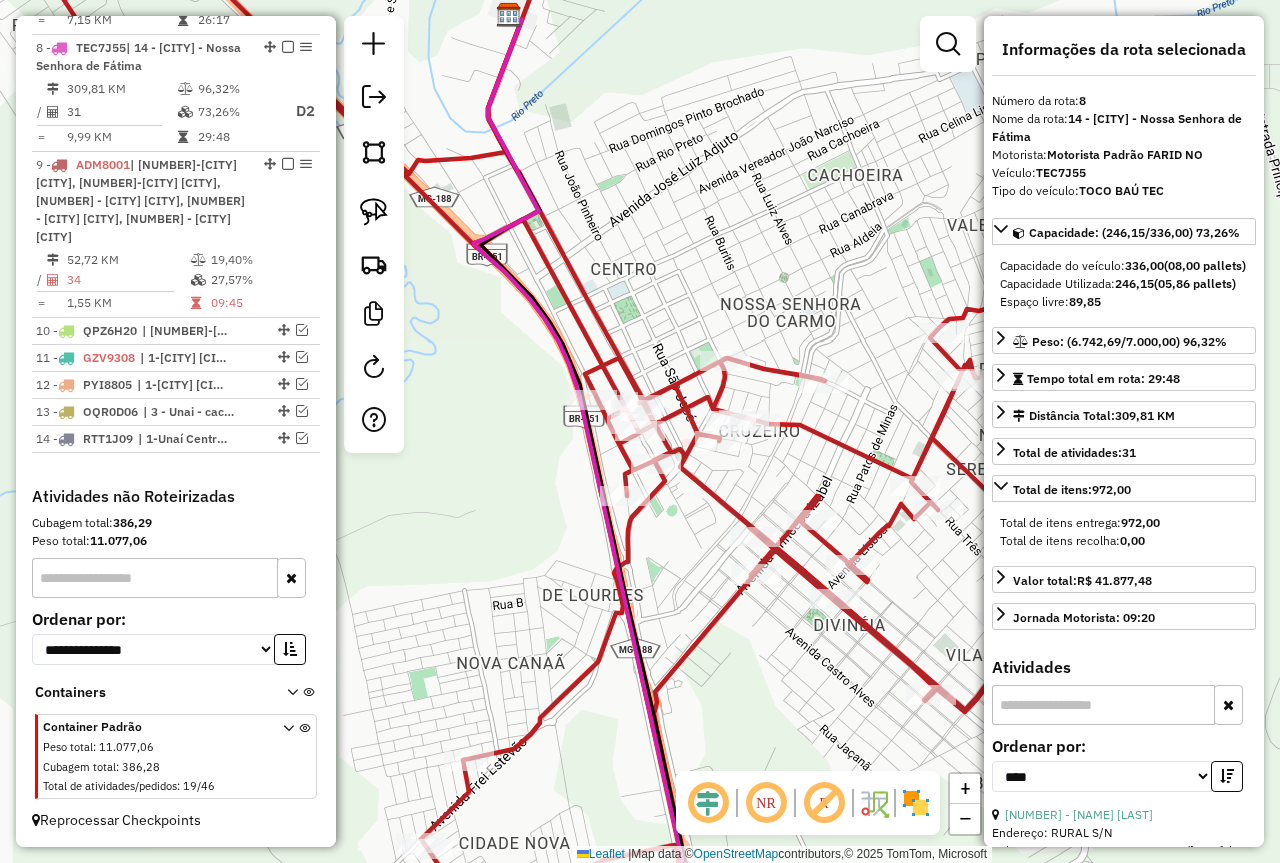 click on "Rota 9 - Placa ADM8001  [POSTAL_CODE] - BAR DO VADIM Rota 9 - Placa ADM8001  [POSTAL_CODE] - OURO PRETO Janela de atendimento Grade de atendimento Capacidade Transportadoras Veículos Cliente Pedidos  Rotas Selecione os dias de semana para filtrar as janelas de atendimento  Seg   Ter   Qua   Qui   Sex   Sáb   Dom  Informe o período da janela de atendimento: De: Até:  Filtrar exatamente a janela do cliente  Considerar janela de atendimento padrão  Selecione os dias de semana para filtrar as grades de atendimento  Seg   Ter   Qua   Qui   Sex   Sáb   Dom   Considerar clientes sem dia de atendimento cadastrado  Clientes fora do dia de atendimento selecionado Filtrar as atividades entre os valores definidos abaixo:  Peso mínimo:   Peso máximo:   Cubagem mínima:   Cubagem máxima:   De:   Até:  Filtrar as atividades entre o tempo de atendimento definido abaixo:  De:   Até:   Considerar capacidade total dos clientes não roteirizados Transportadora: Selecione um ou mais itens Tipo de veículo: Selecione um ou mais itens +" 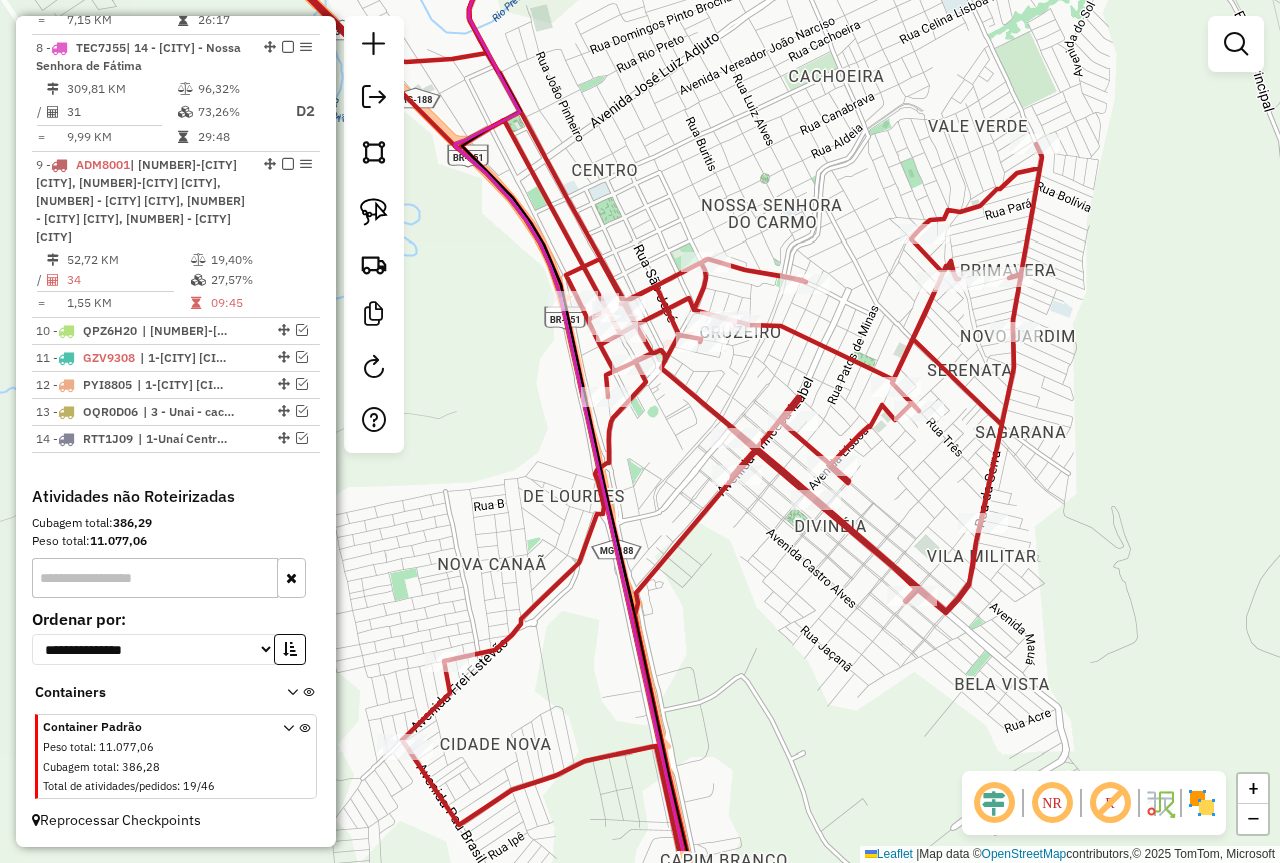 drag, startPoint x: 727, startPoint y: 692, endPoint x: 668, endPoint y: 606, distance: 104.292854 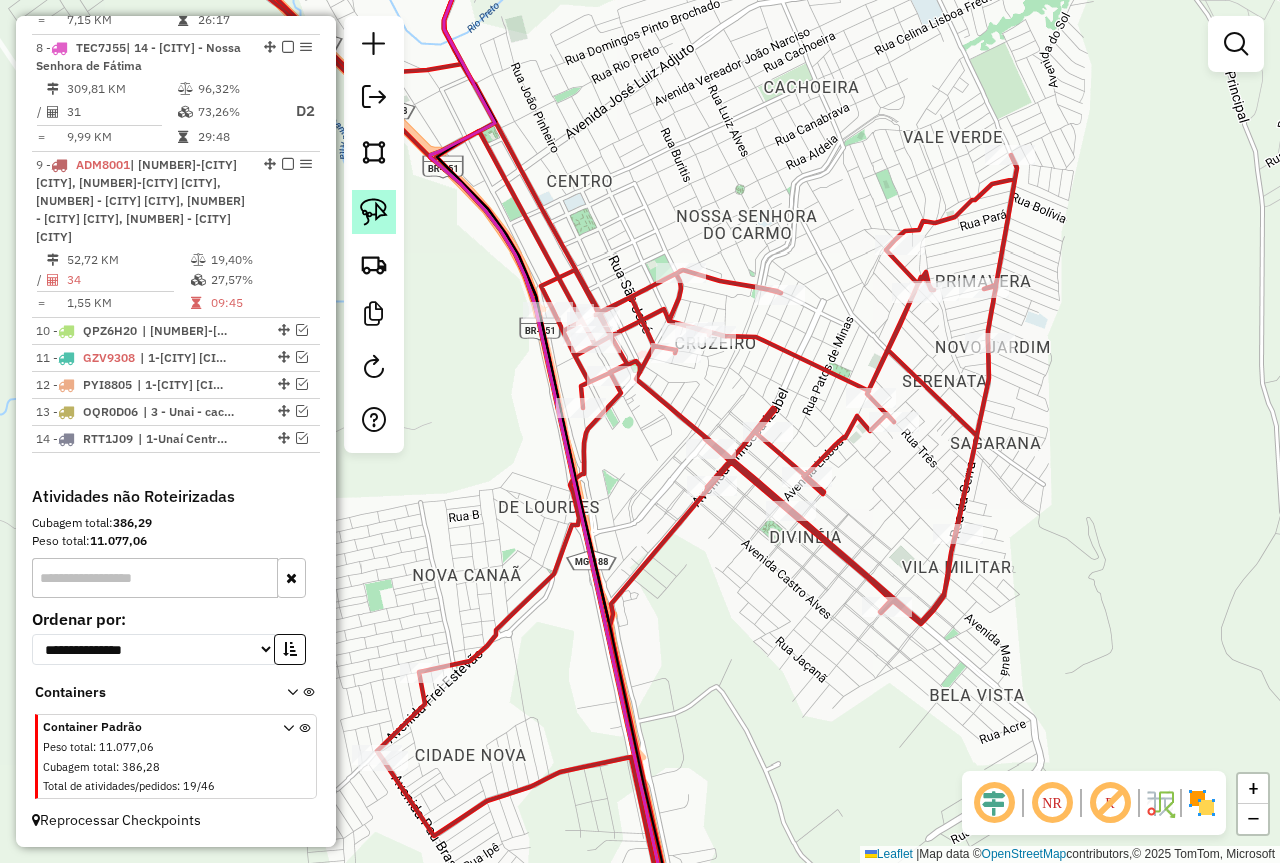 click 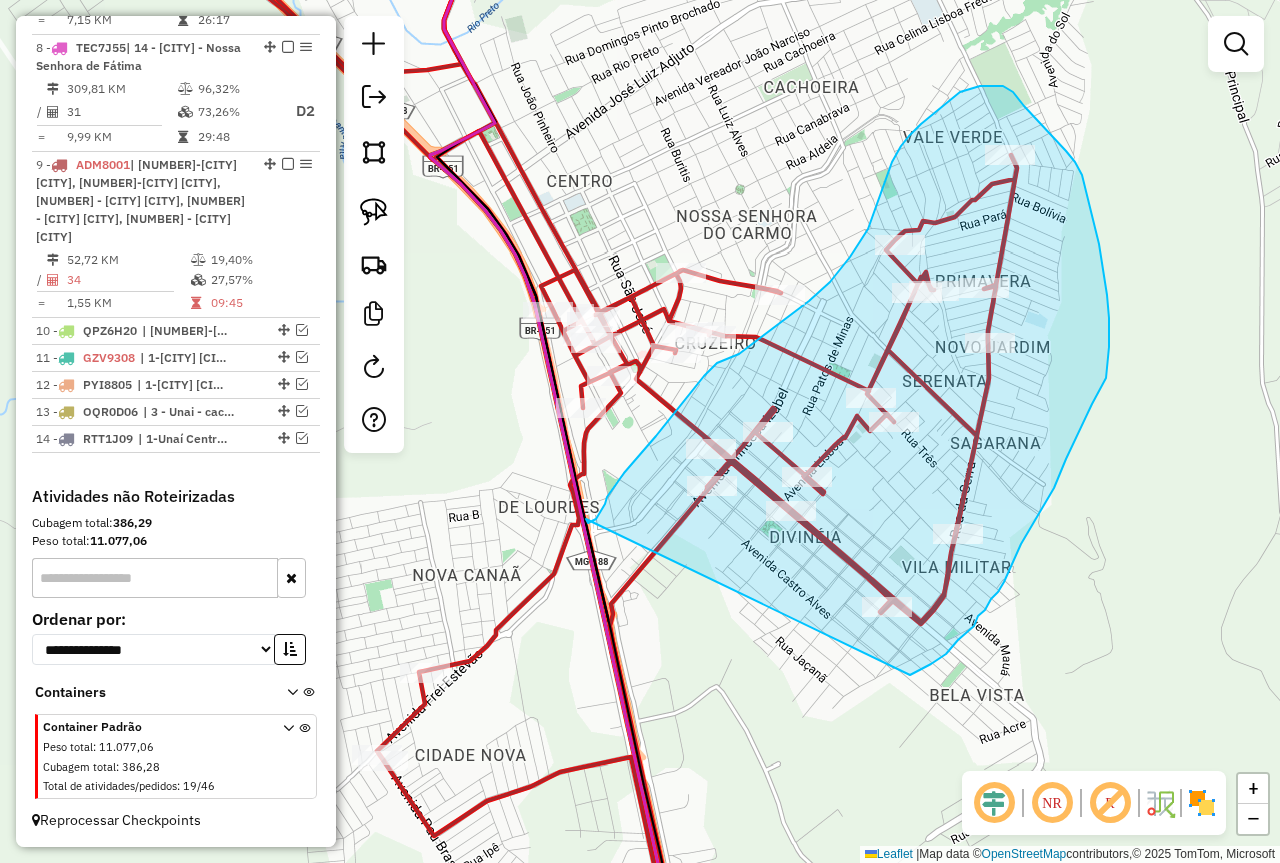 drag, startPoint x: 586, startPoint y: 521, endPoint x: 887, endPoint y: 681, distance: 340.8827 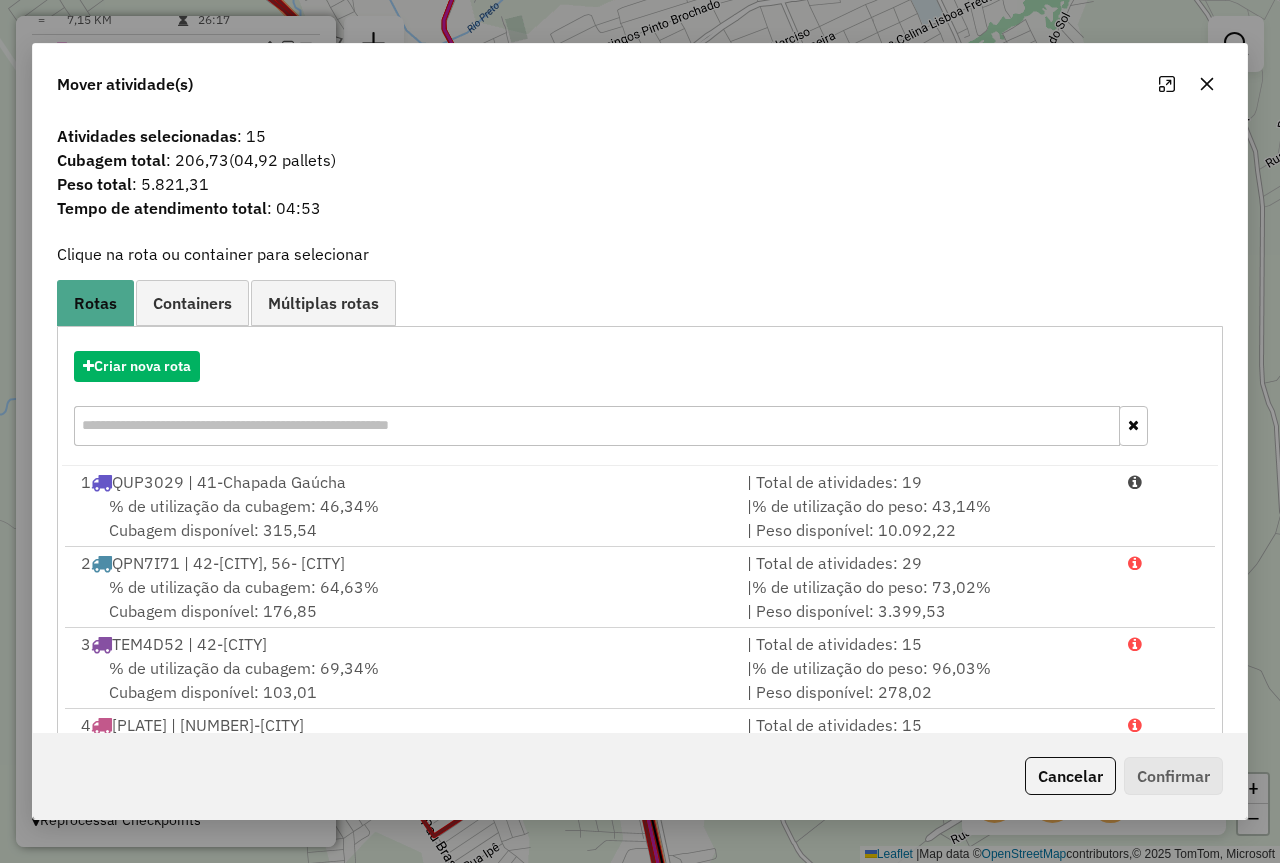 click on "Cancelar" 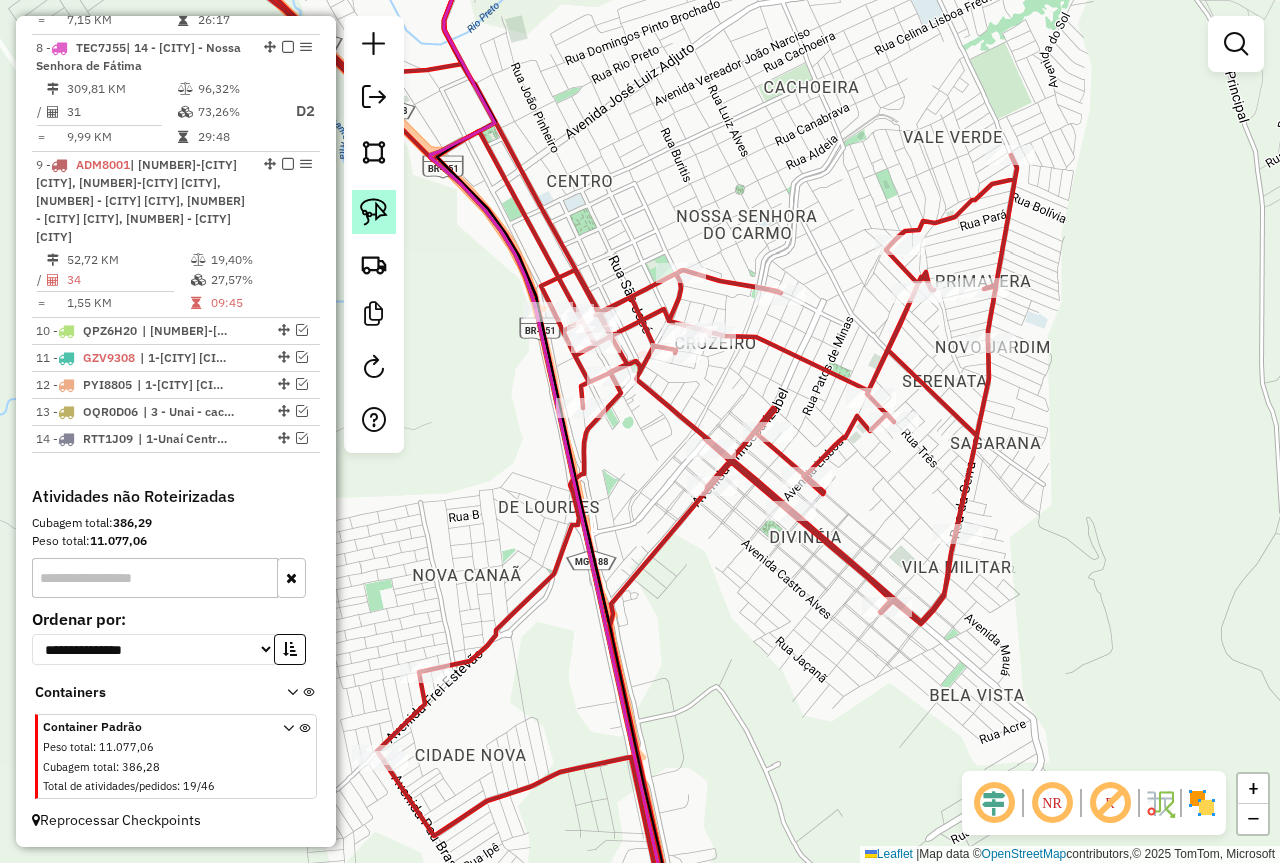 click 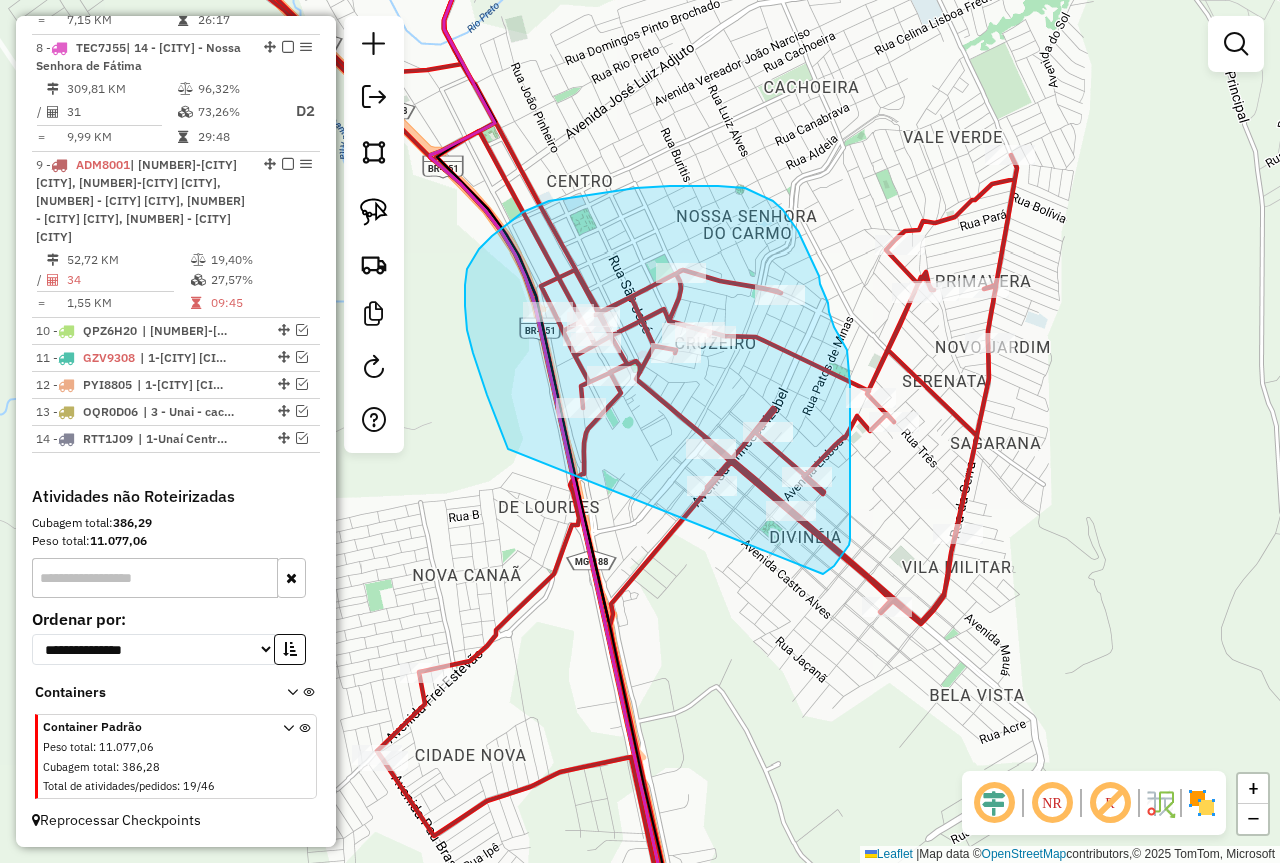 drag, startPoint x: 508, startPoint y: 449, endPoint x: 812, endPoint y: 580, distance: 331.02417 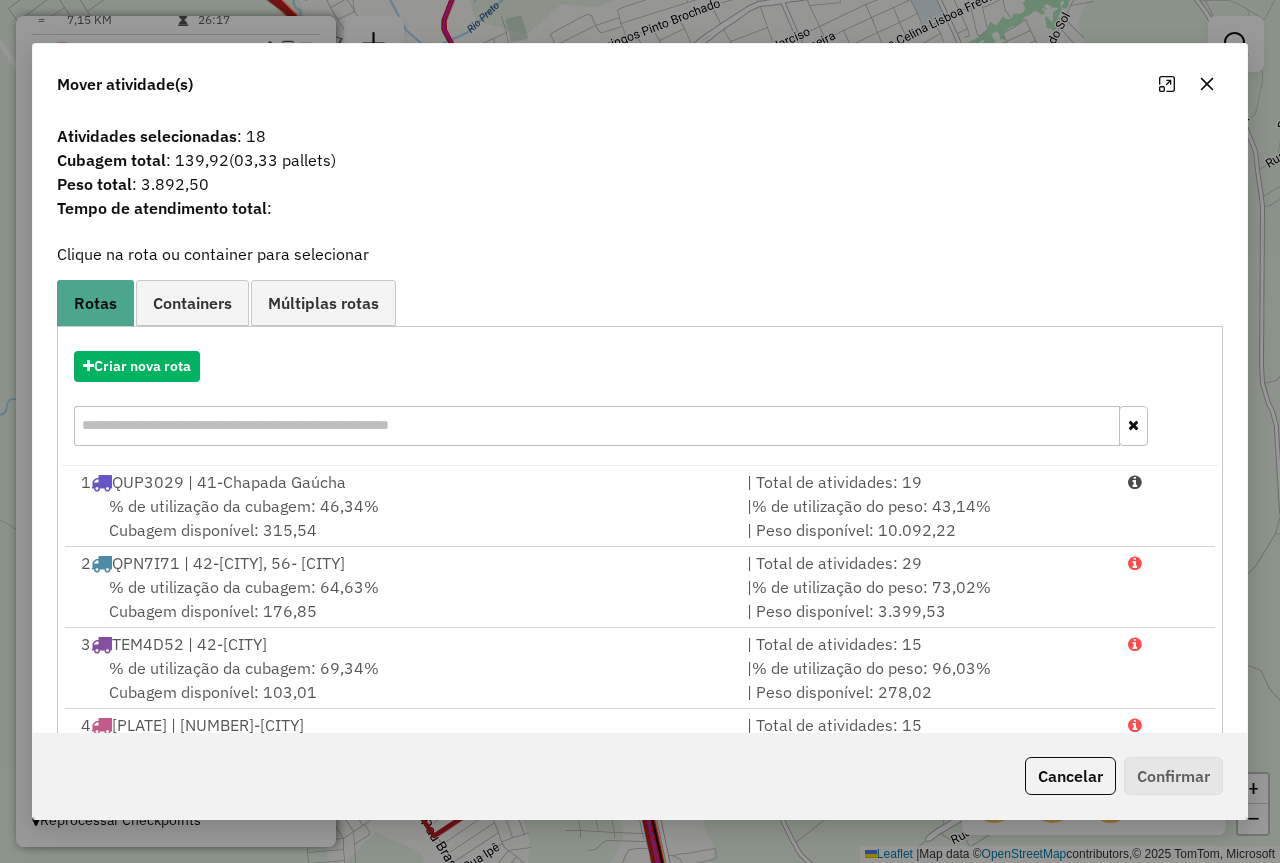 click 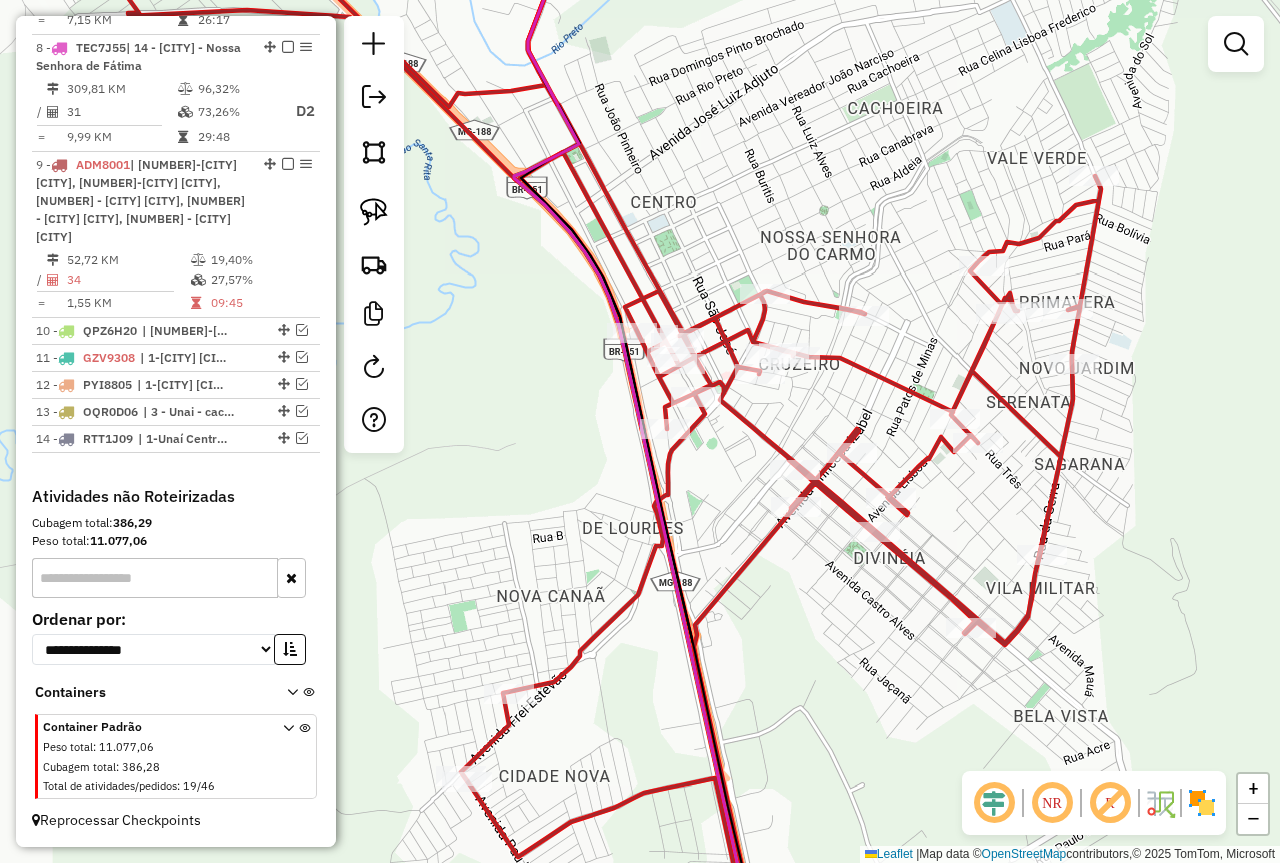 drag, startPoint x: 884, startPoint y: 503, endPoint x: 995, endPoint y: 535, distance: 115.52056 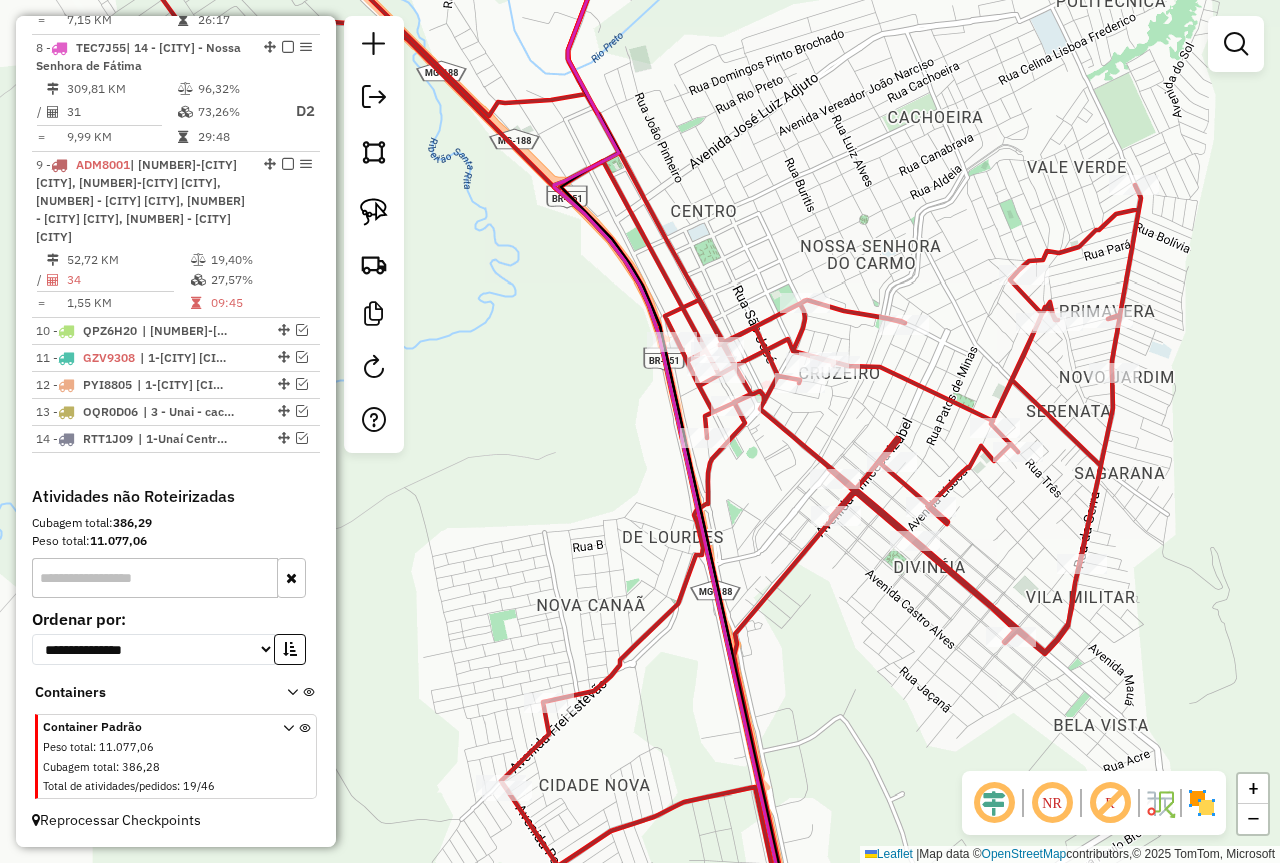 drag, startPoint x: 985, startPoint y: 526, endPoint x: 1037, endPoint y: 538, distance: 53.366657 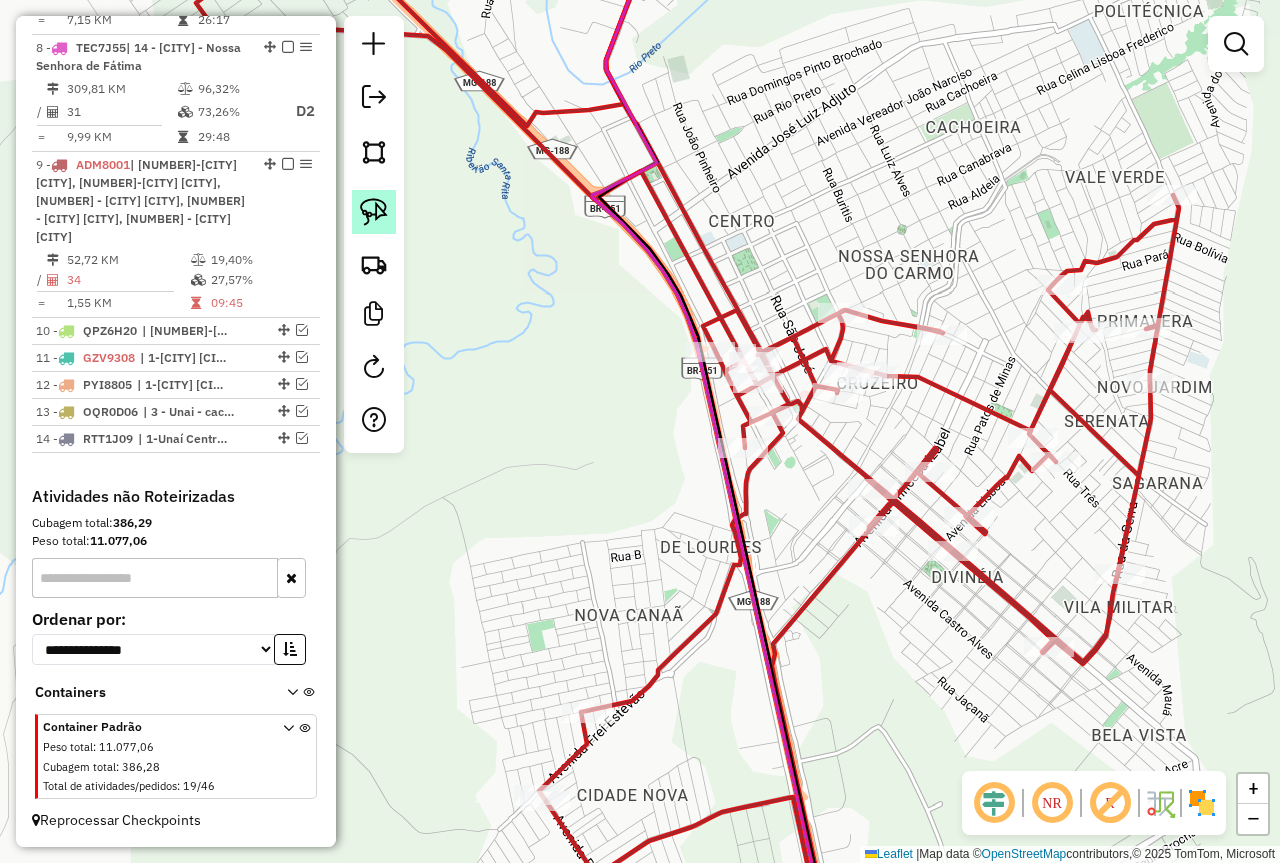 click 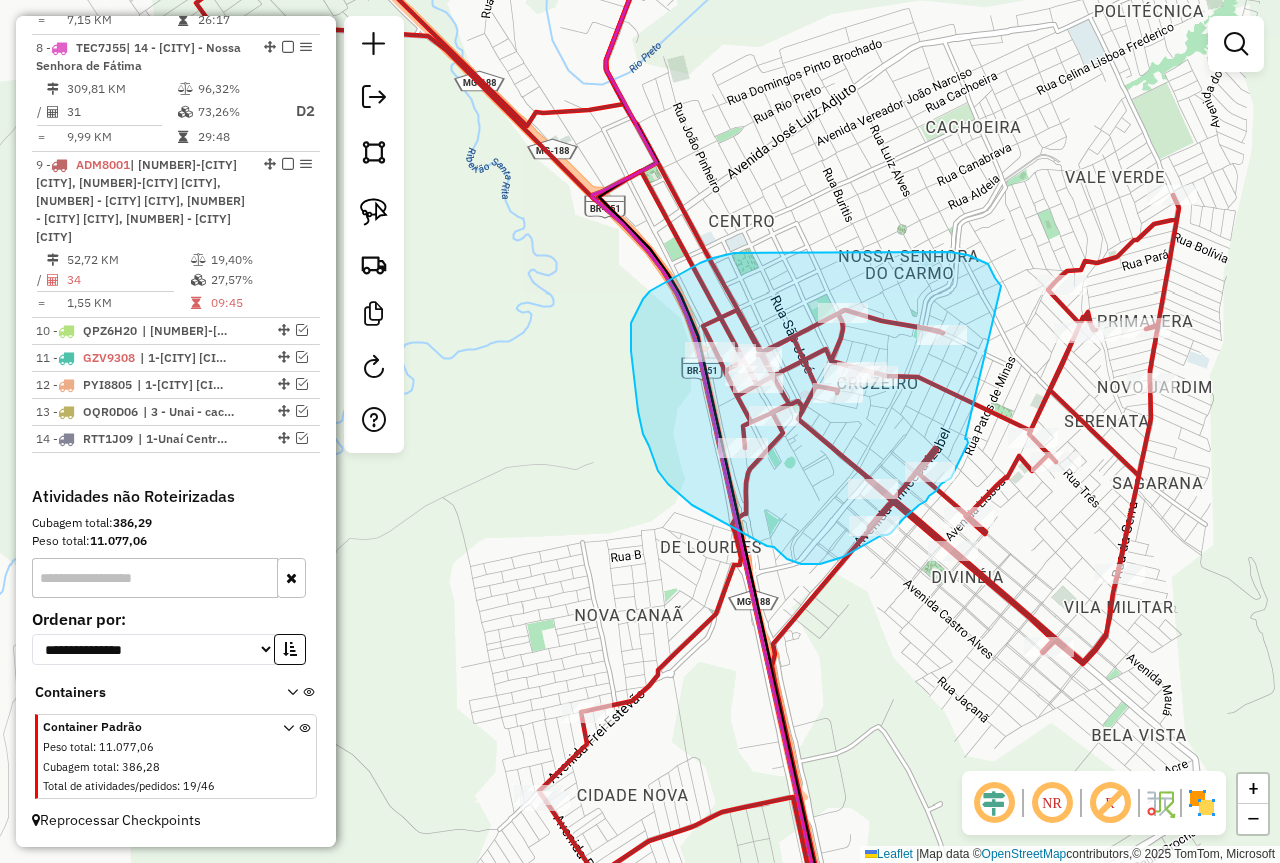 drag, startPoint x: 965, startPoint y: 439, endPoint x: 1001, endPoint y: 286, distance: 157.17824 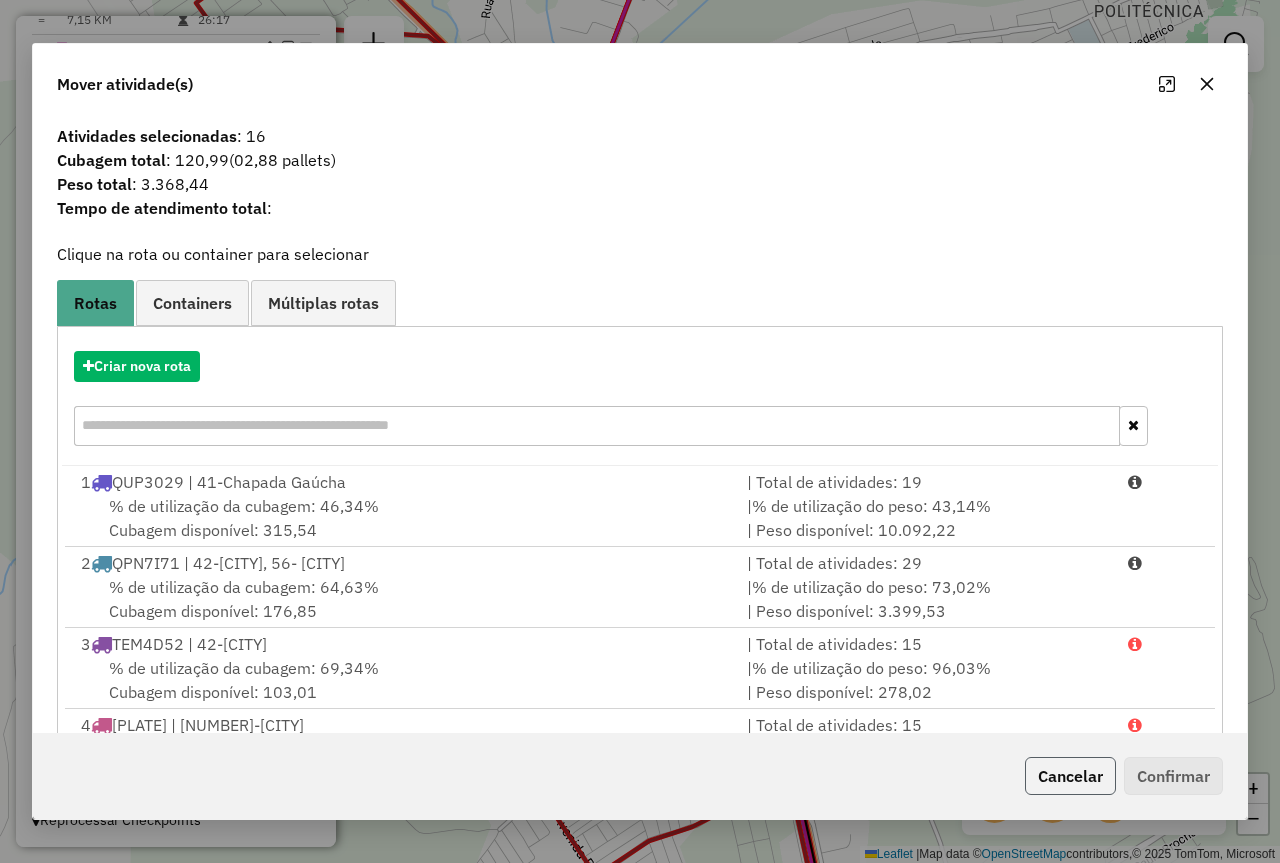 click on "Cancelar" 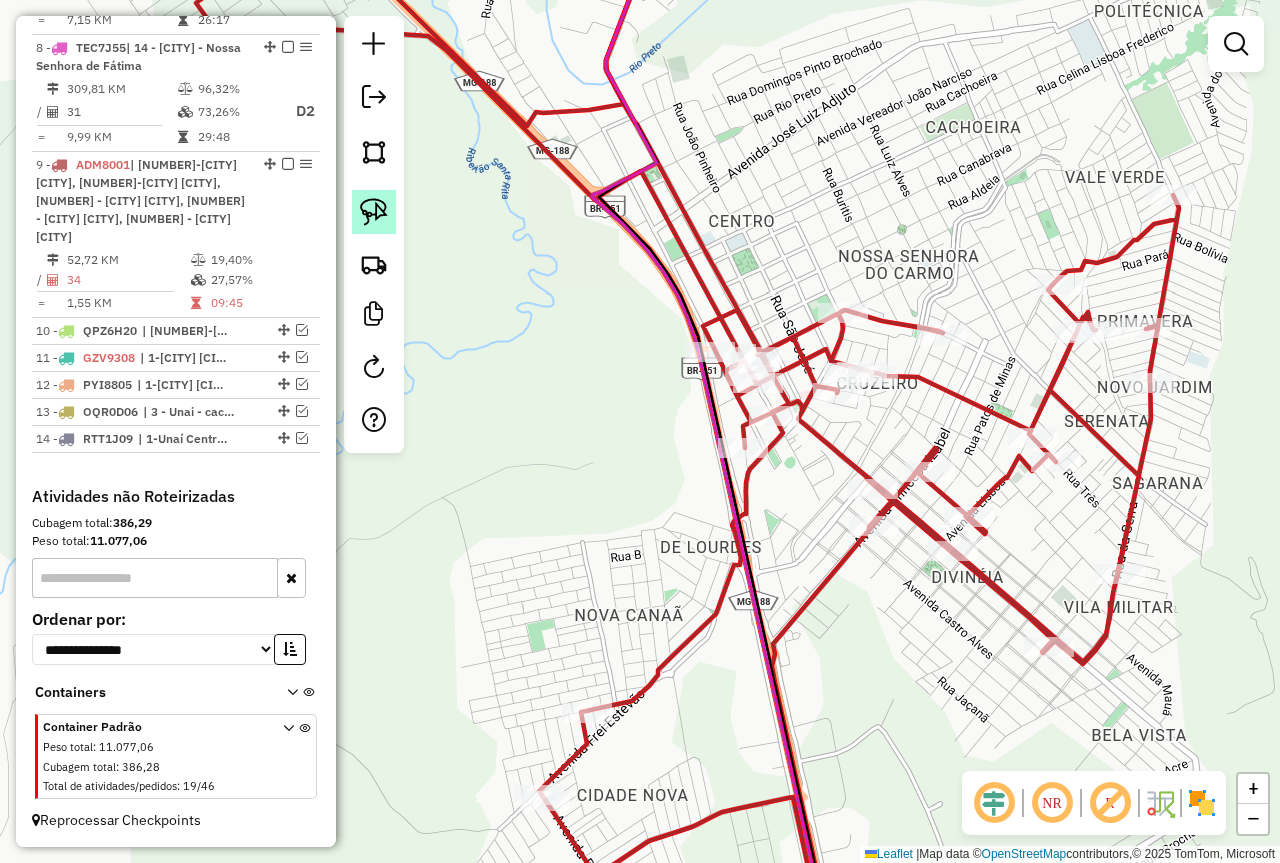 click 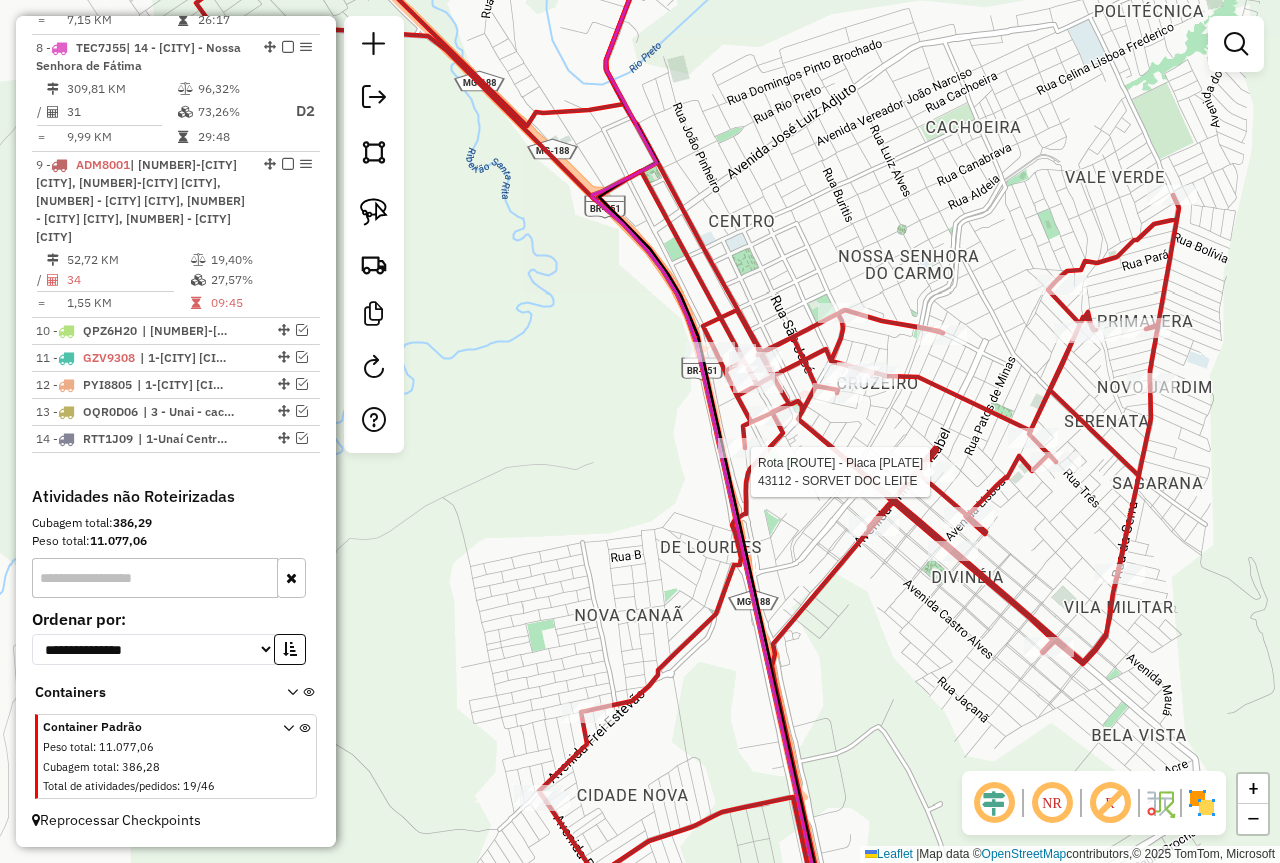 select on "*********" 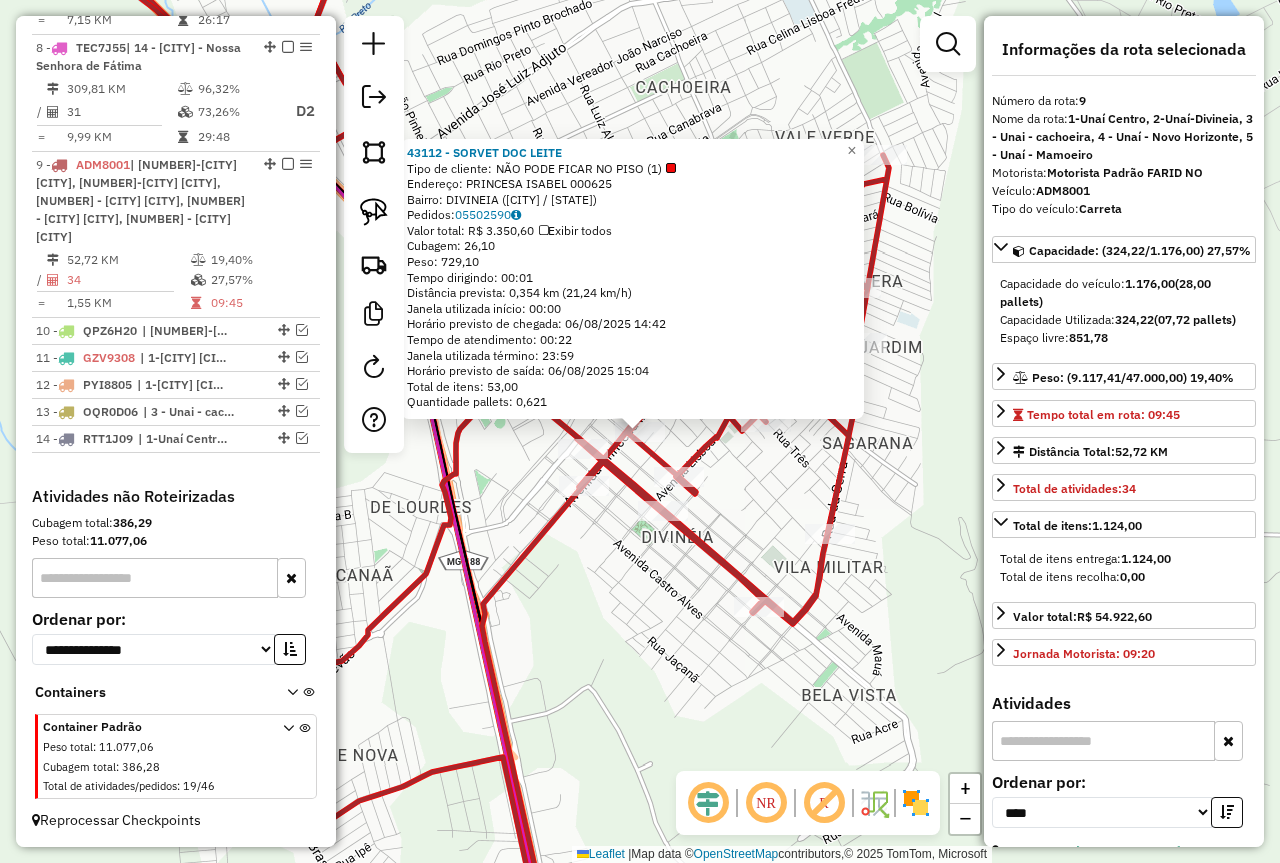 click on "[NUMBER] - SORVET DOC LEITE  Tipo de cliente:   NÃO PODE FICAR NO PISO (1)   Endereço:  PRINCESA ISABEL [NUMBER]   Bairro: DIVINEIA ([CITY] / [STATE])   Pedidos:  05502590   Valor total: R$ 3.350,60   Exibir todos   Cubagem: 26,10  Peso: 729,10  Tempo dirigindo: 00:01   Distância prevista: 0,354 km (21,24 km/h)   Janela utilizada início: 00:00   Horário previsto de chegada: 06/08/2025 14:42   Tempo de atendimento: 00:22   Janela utilizada término: 23:59   Horário previsto de saída: 06/08/2025 15:04   Total de itens: 53,00   Quantidade pallets: 0,621  × Janela de atendimento Grade de atendimento Capacidade Transportadoras Veículos Cliente Pedidos  Rotas Selecione os dias de semana para filtrar as janelas de atendimento  Seg   Ter   Qua   Qui   Sex   Sáb   Dom  Informe o período da janela de atendimento: De: Até:  Filtrar exatamente a janela do cliente  Considerar janela de atendimento padrão  Selecione os dias de semana para filtrar as grades de atendimento  Seg   Ter   Qua   Qui   Sex   Sáb   Dom   De:  +" 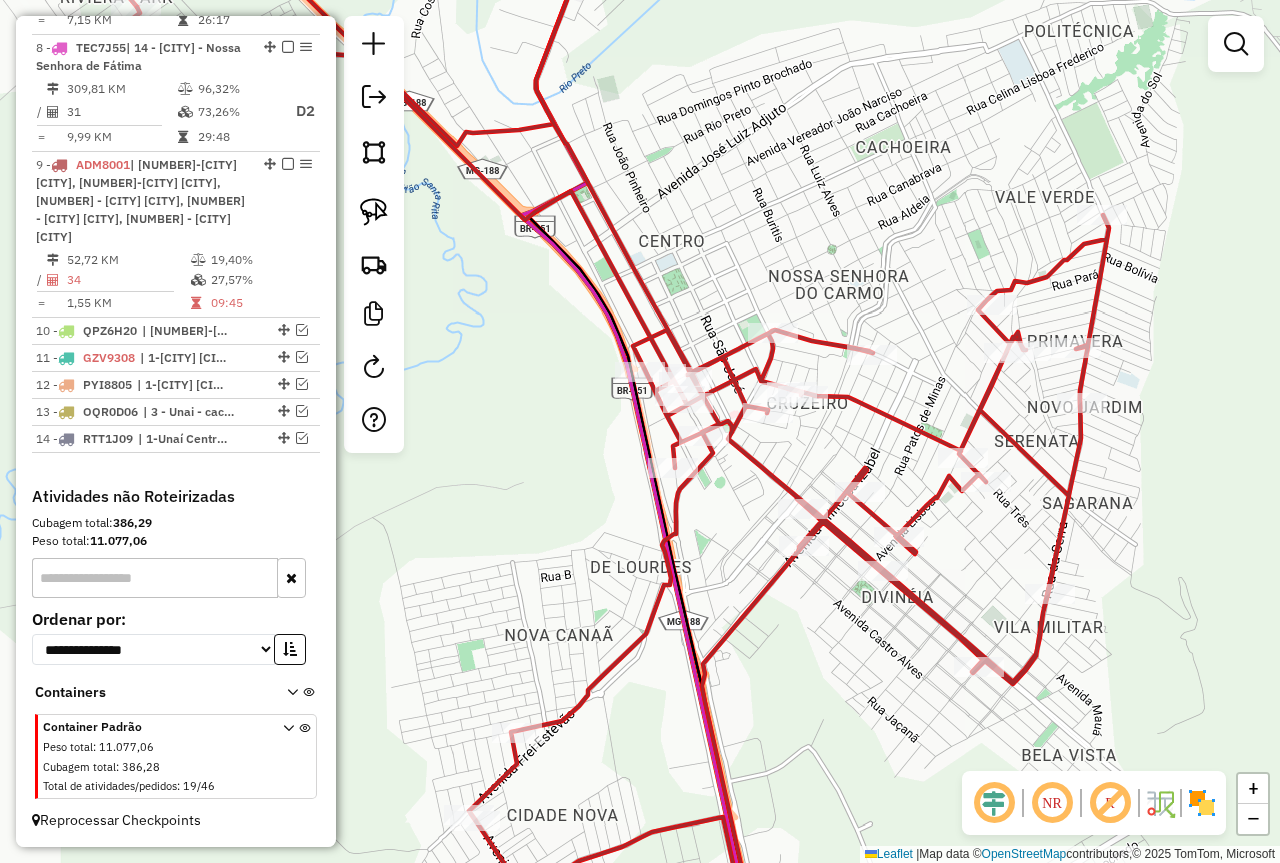 drag, startPoint x: 644, startPoint y: 596, endPoint x: 864, endPoint y: 656, distance: 228.03508 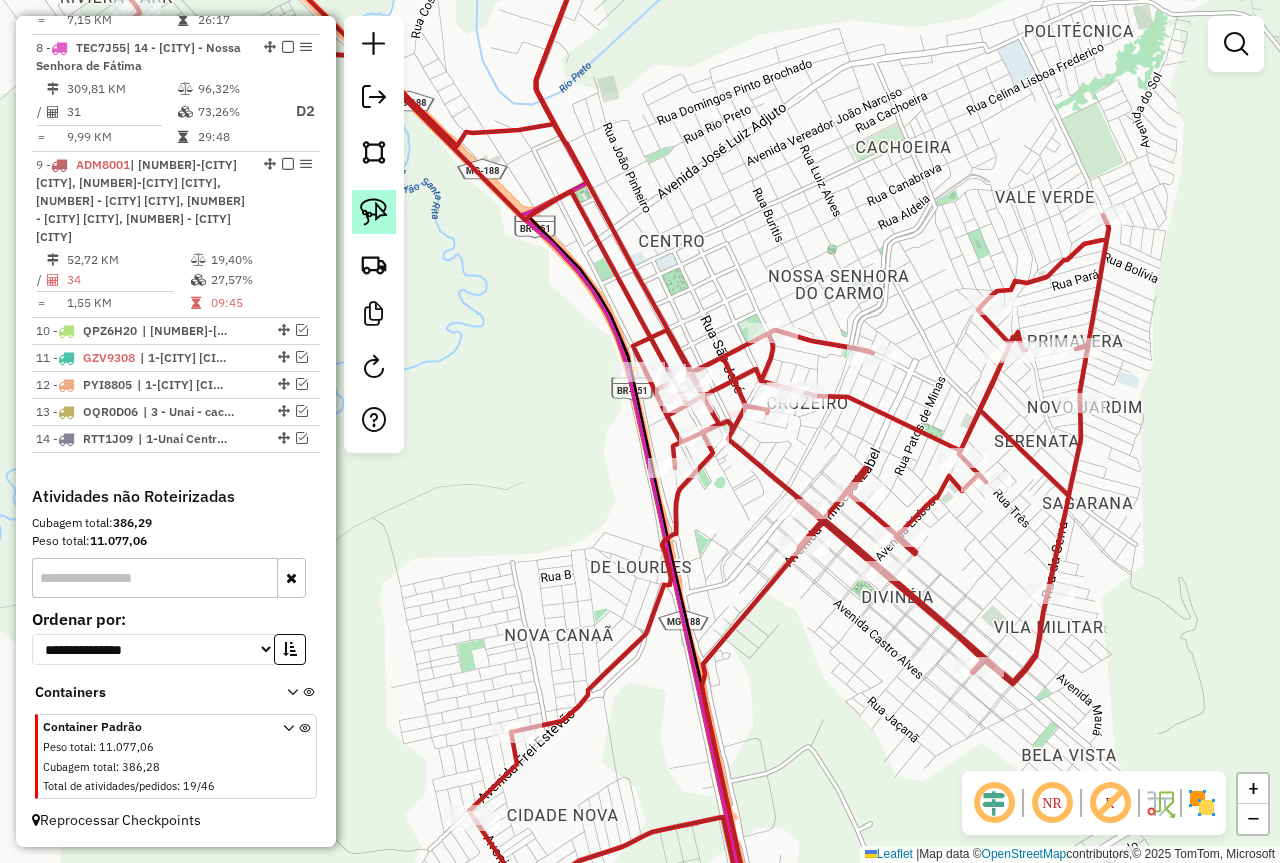 click 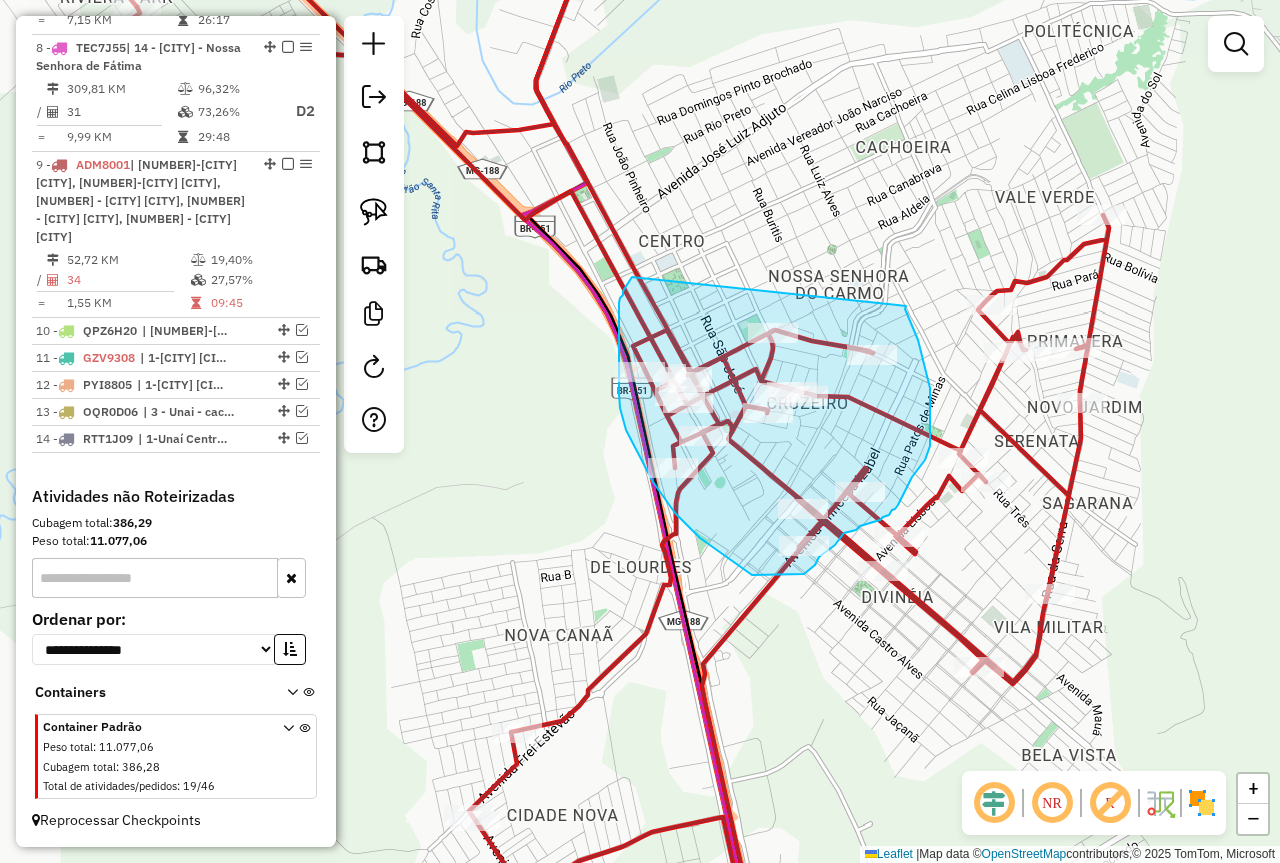 drag, startPoint x: 906, startPoint y: 306, endPoint x: 633, endPoint y: 275, distance: 274.75443 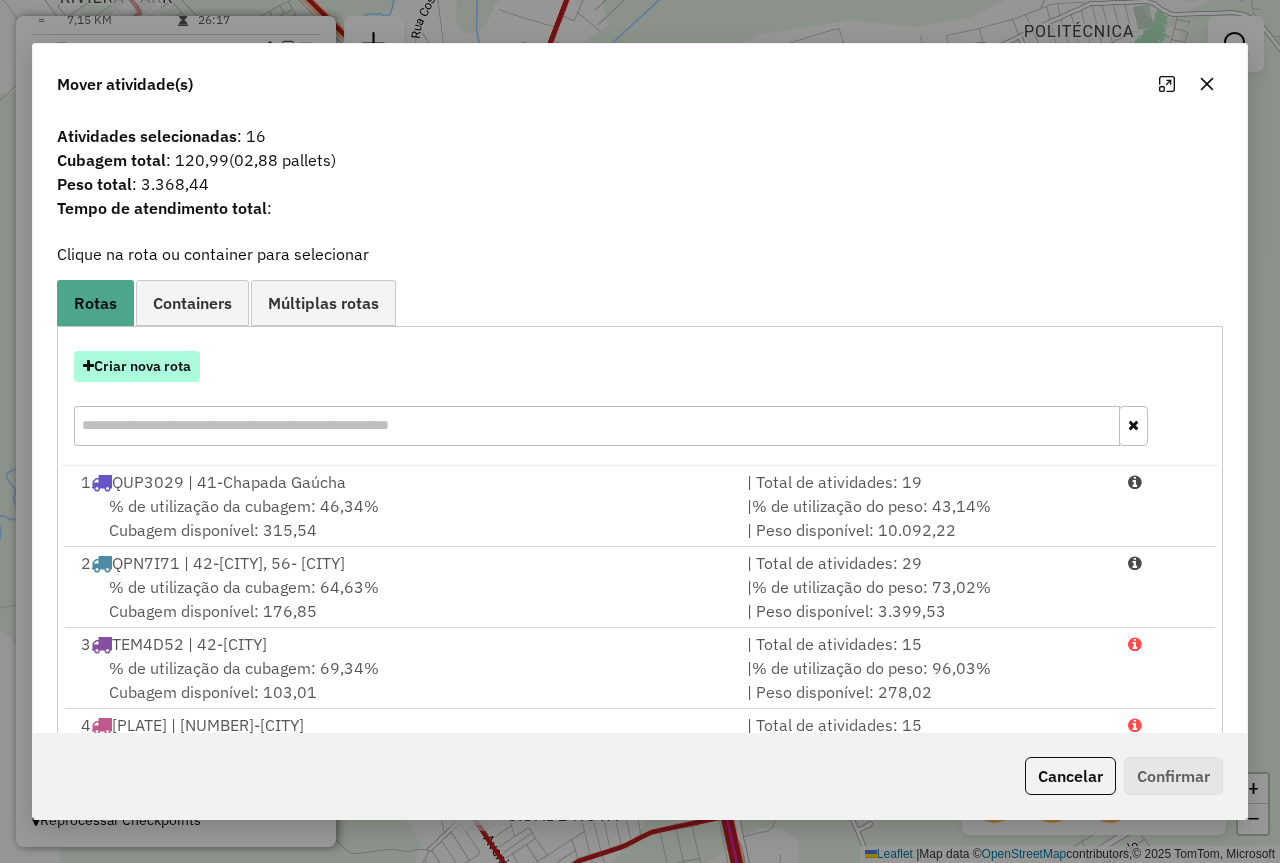 click on "Criar nova rota" at bounding box center (137, 366) 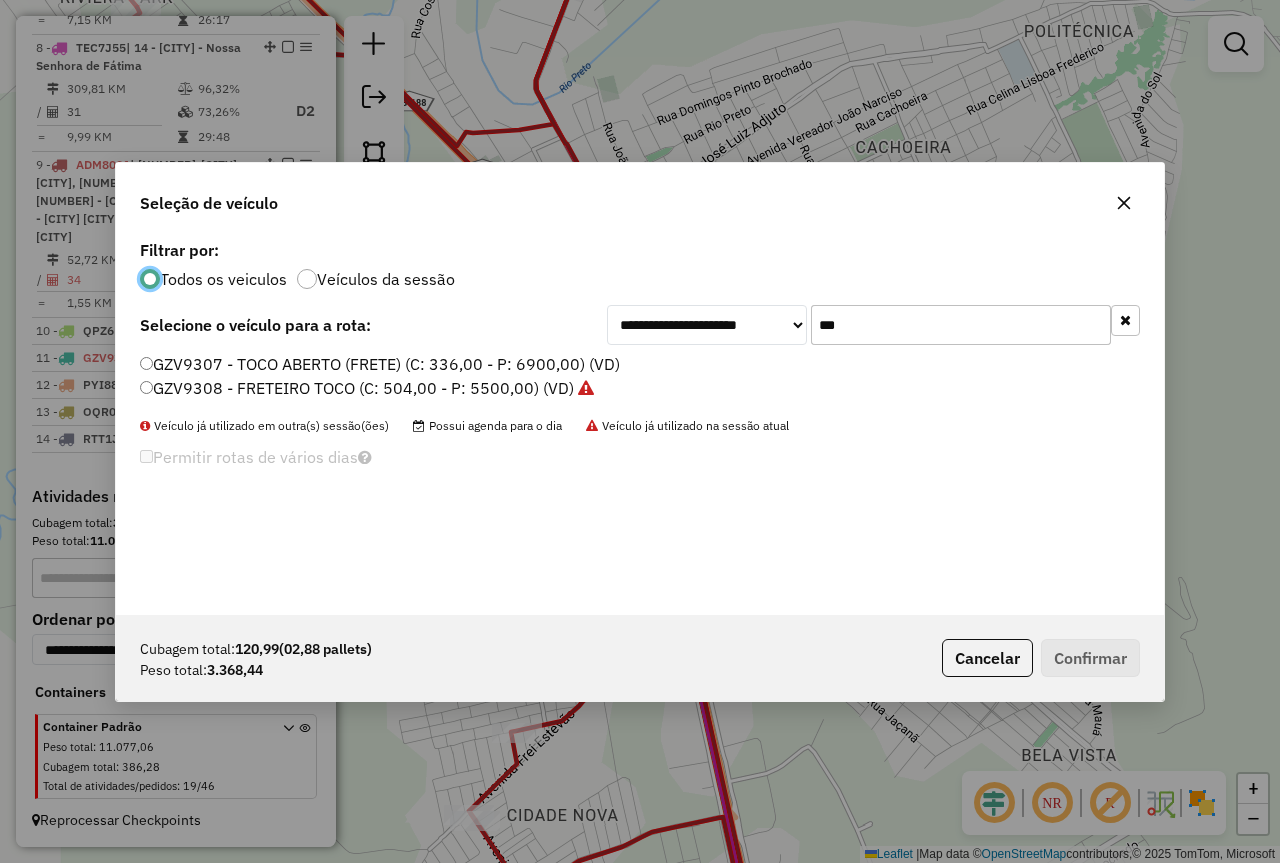scroll, scrollTop: 11, scrollLeft: 6, axis: both 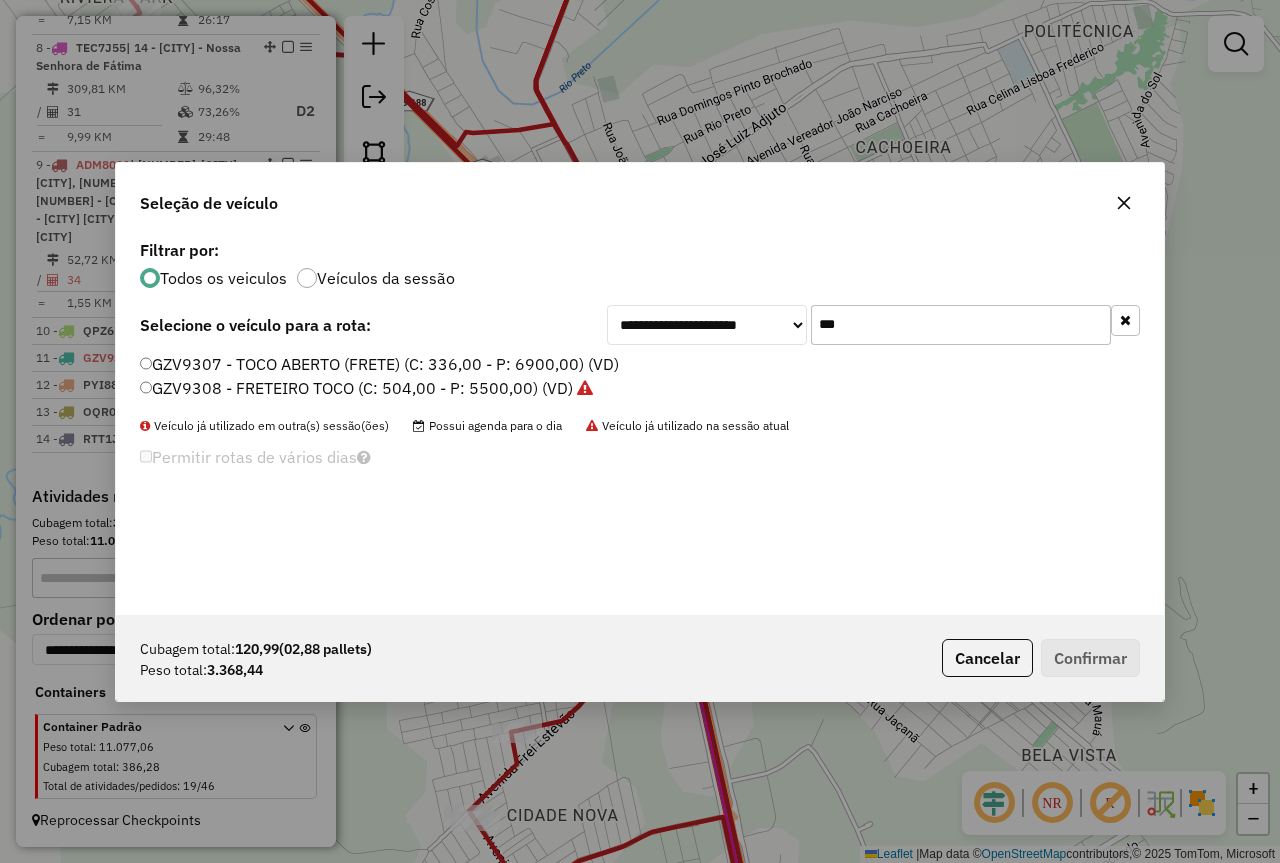 click on "GZV9308 - FRETEIRO TOCO (C: 504,00 - P: 5500,00) (VD)" 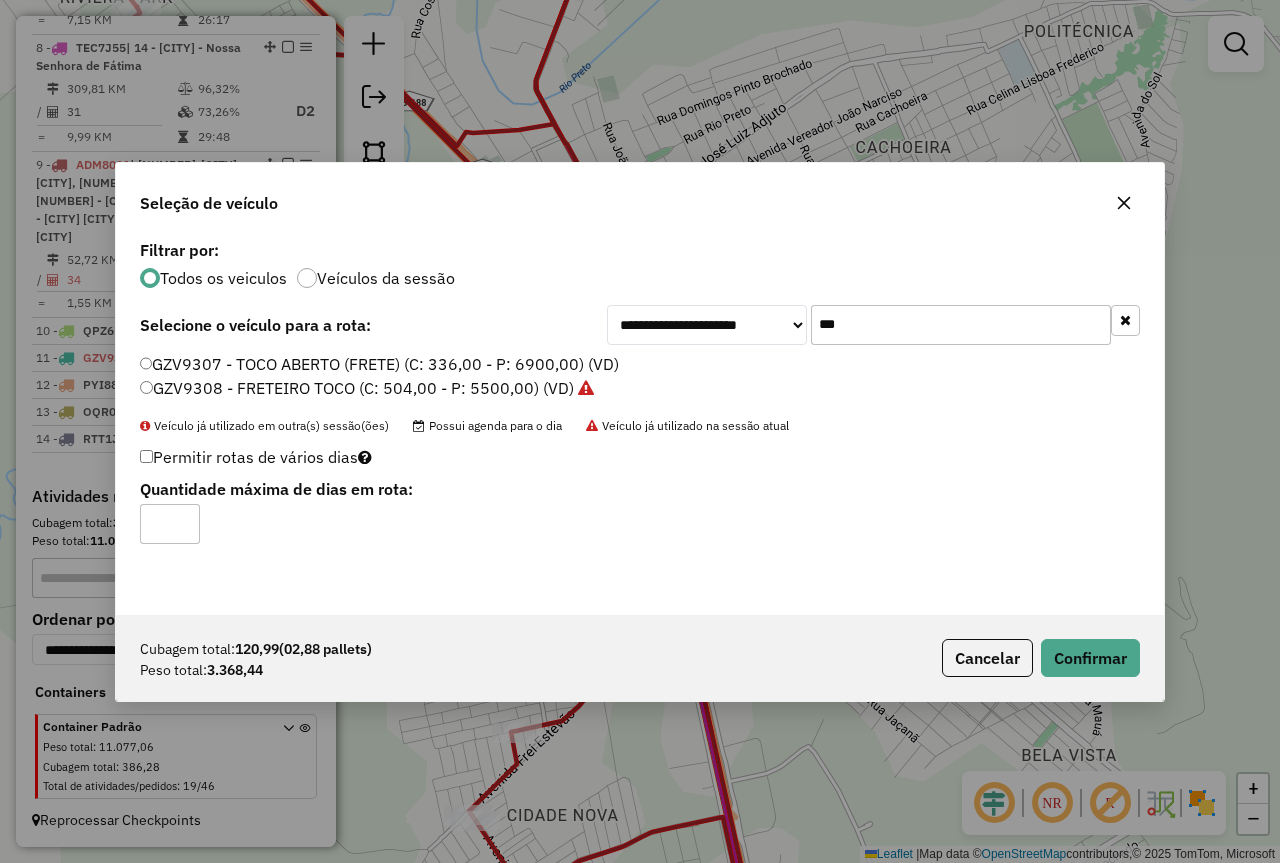 click on "***" 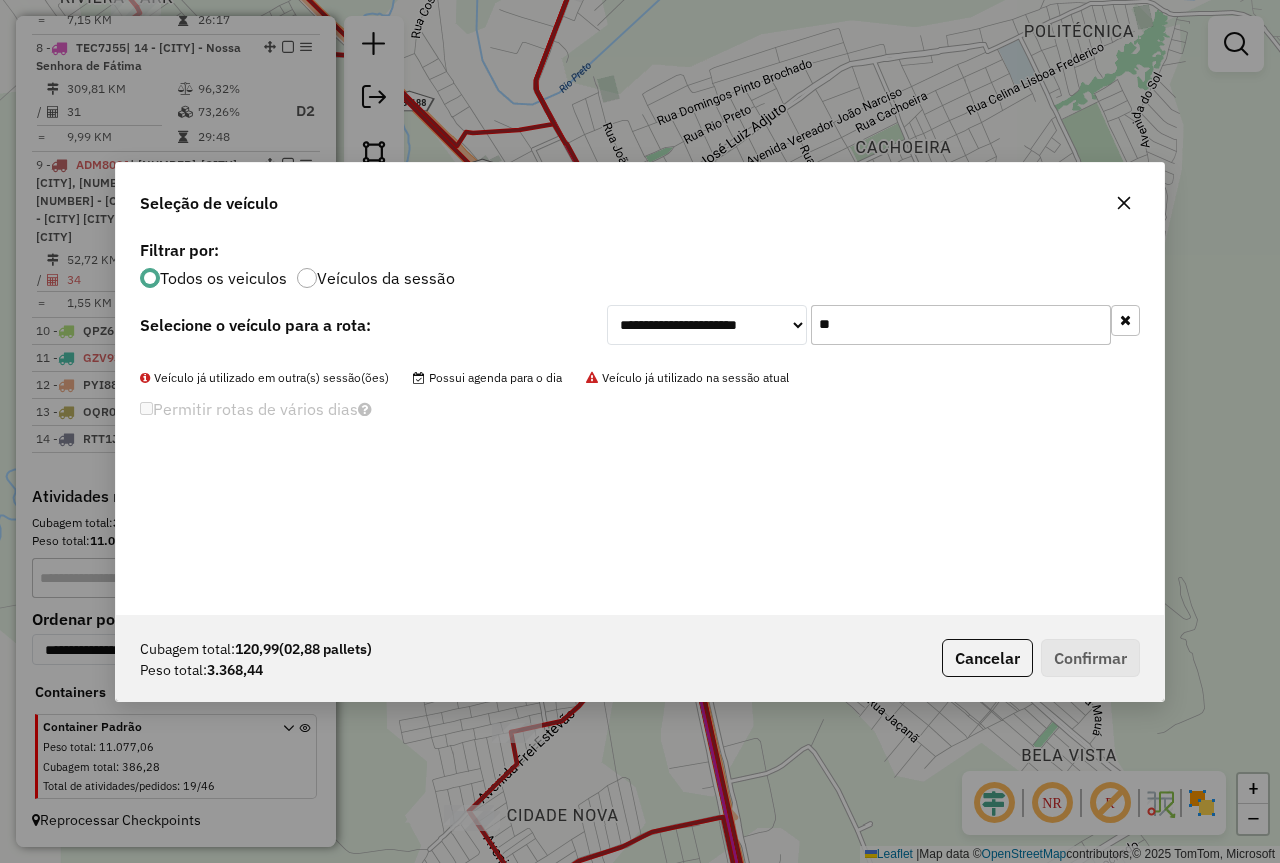 type on "*" 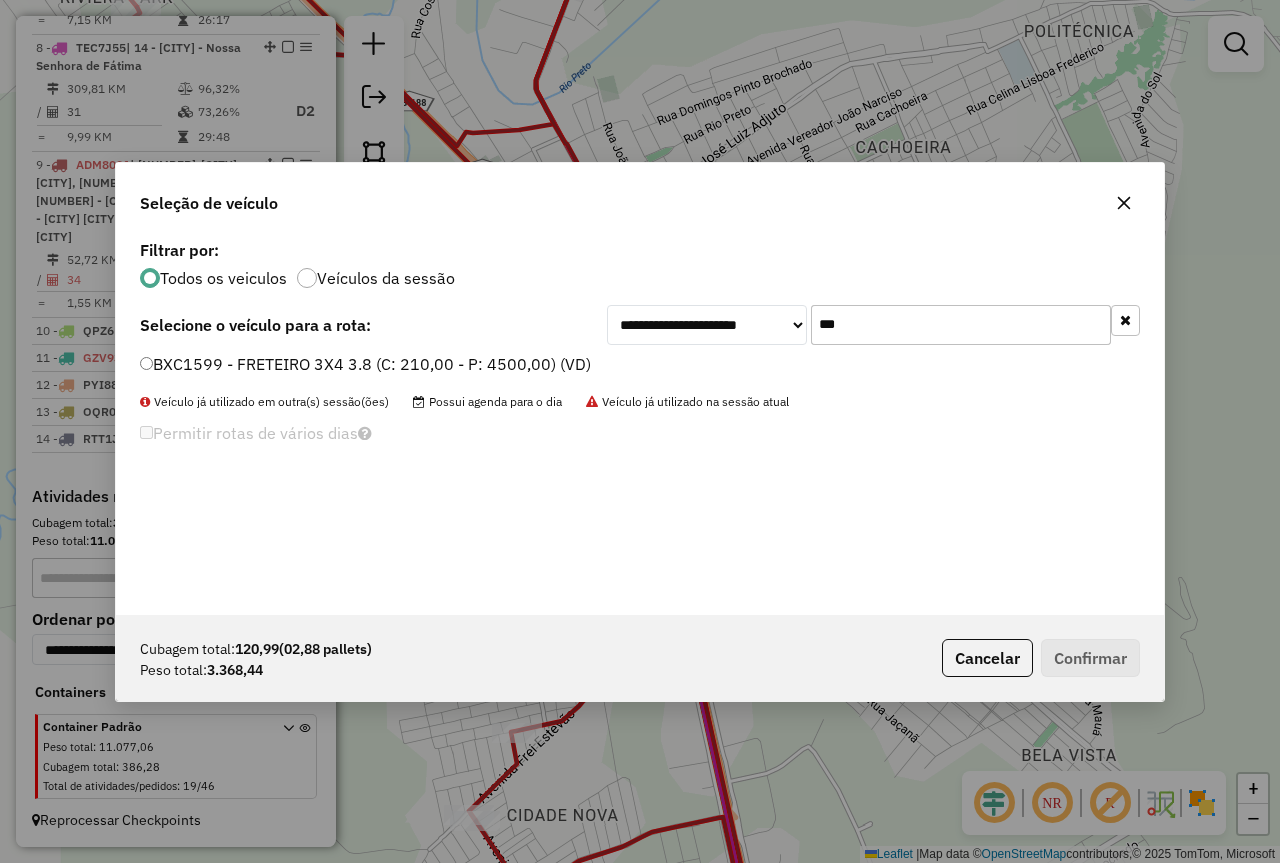 type on "***" 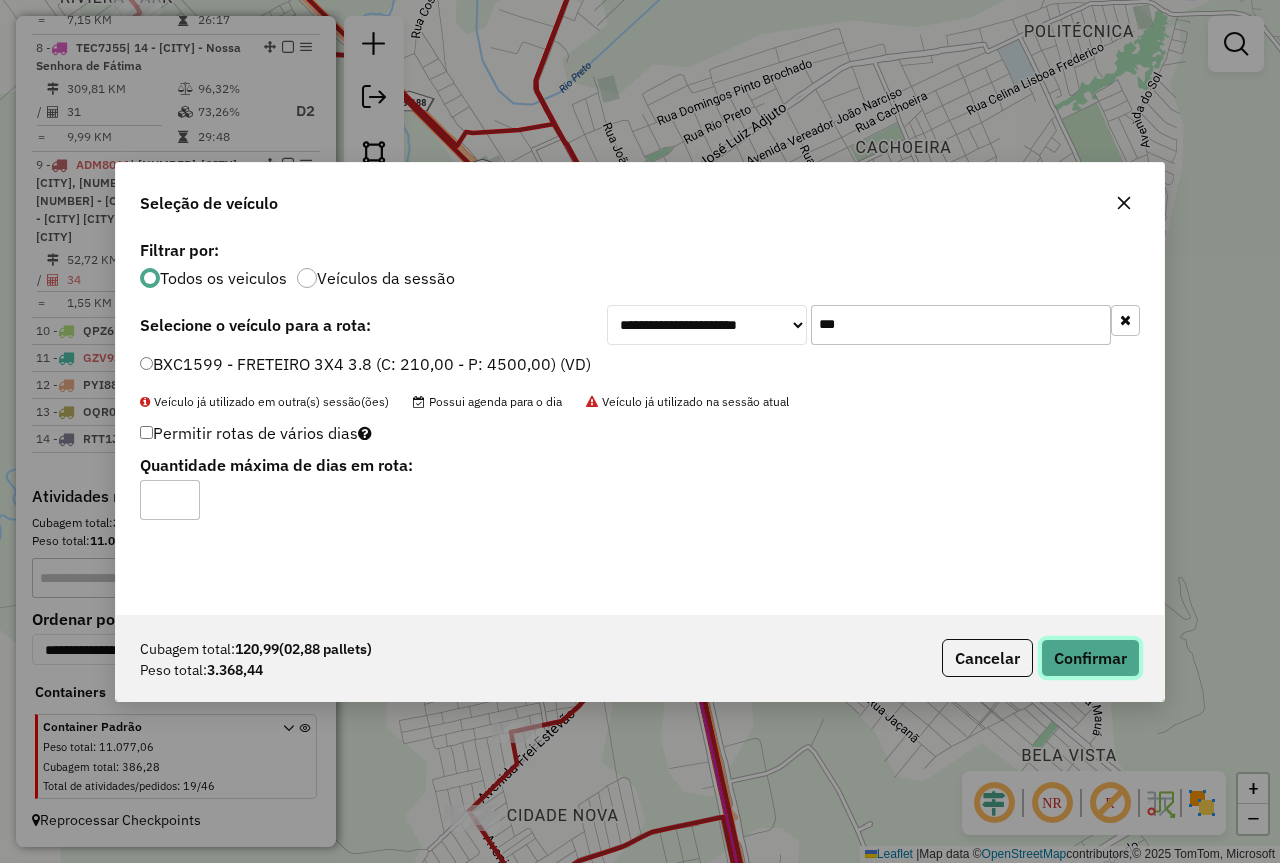 click on "Confirmar" 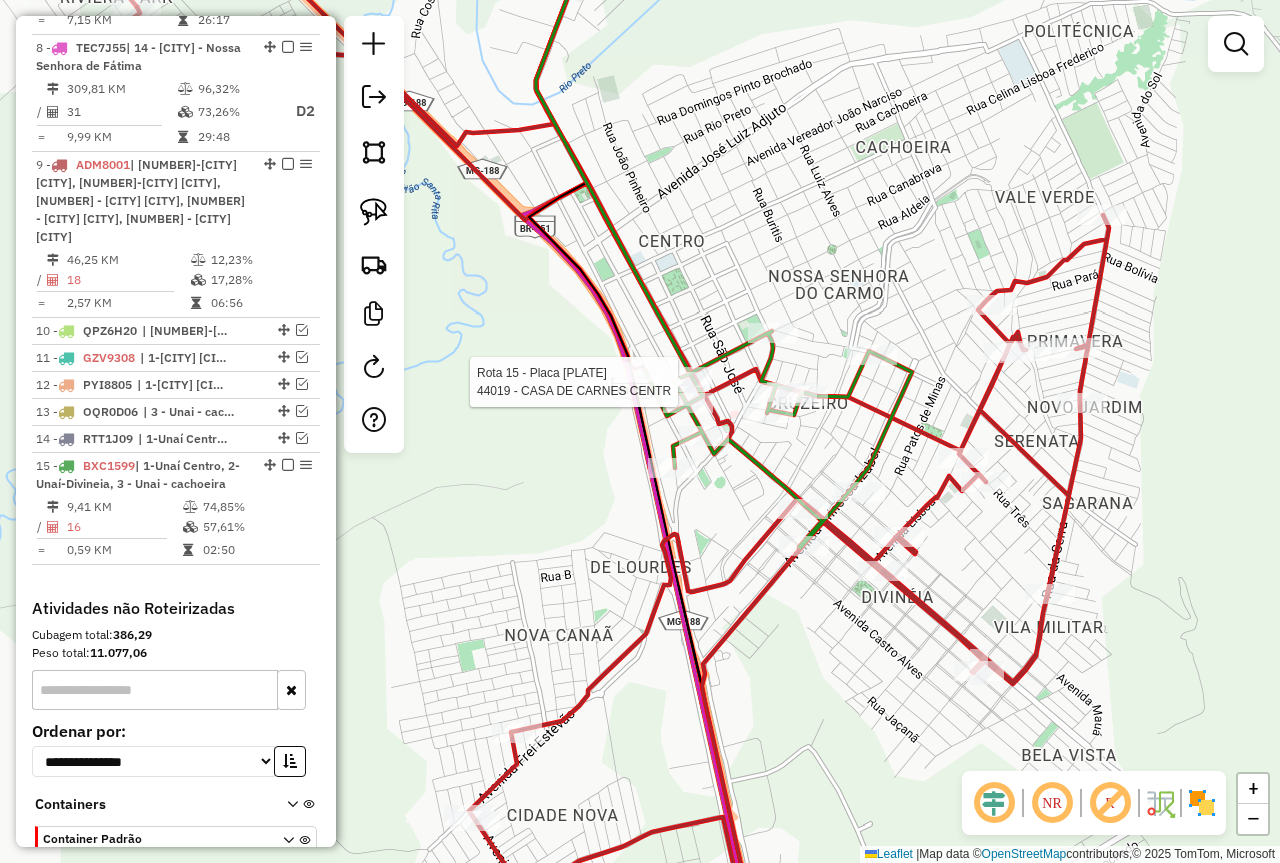 select on "*********" 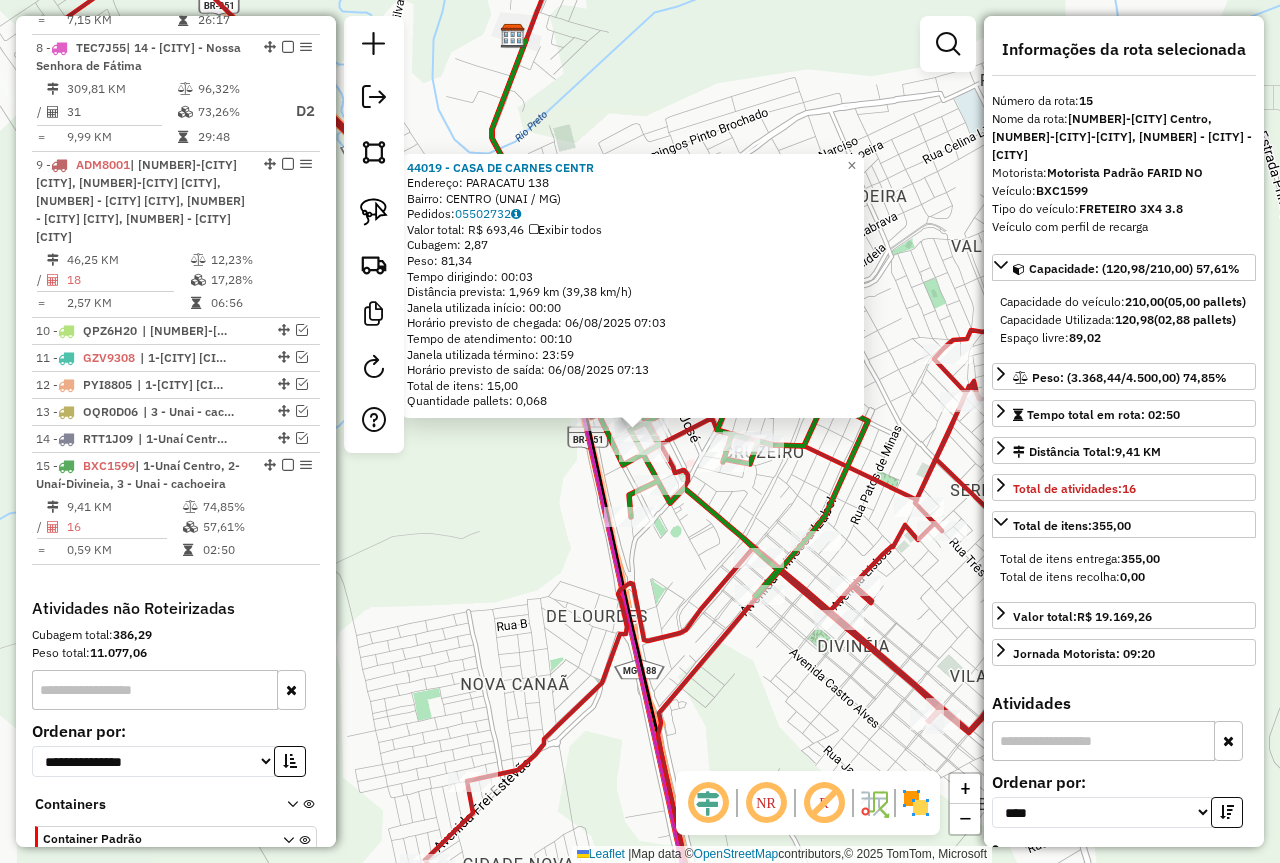 scroll, scrollTop: 1822, scrollLeft: 0, axis: vertical 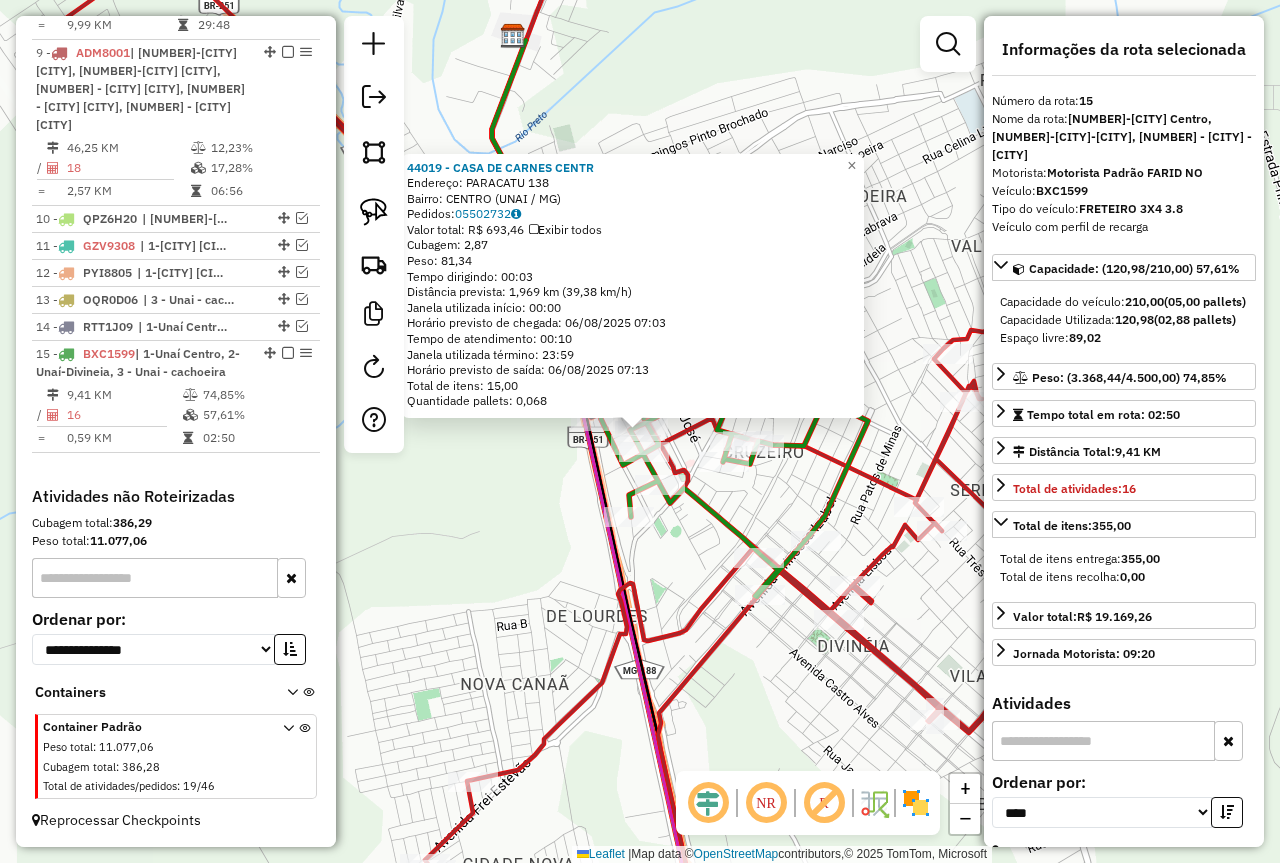 click 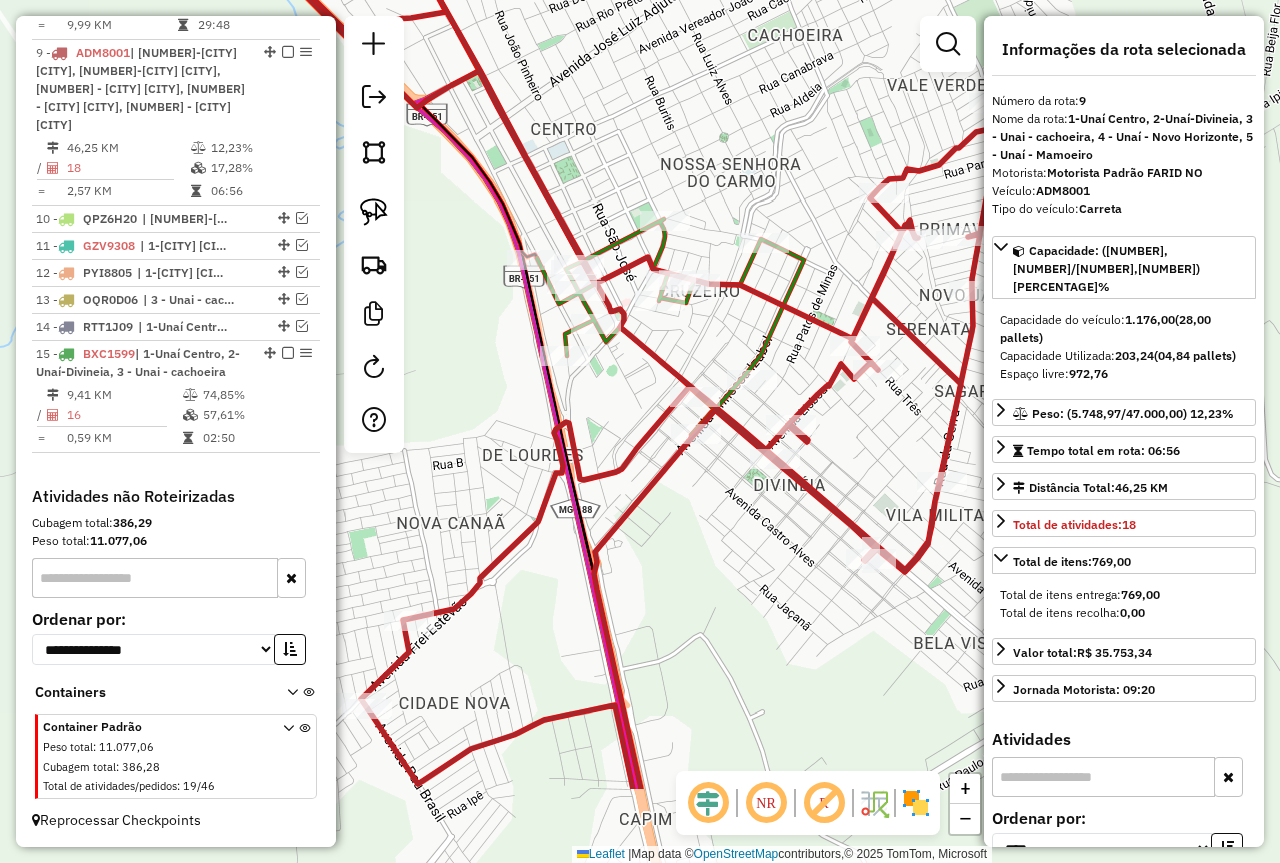 drag, startPoint x: 692, startPoint y: 630, endPoint x: 628, endPoint y: 469, distance: 173.25415 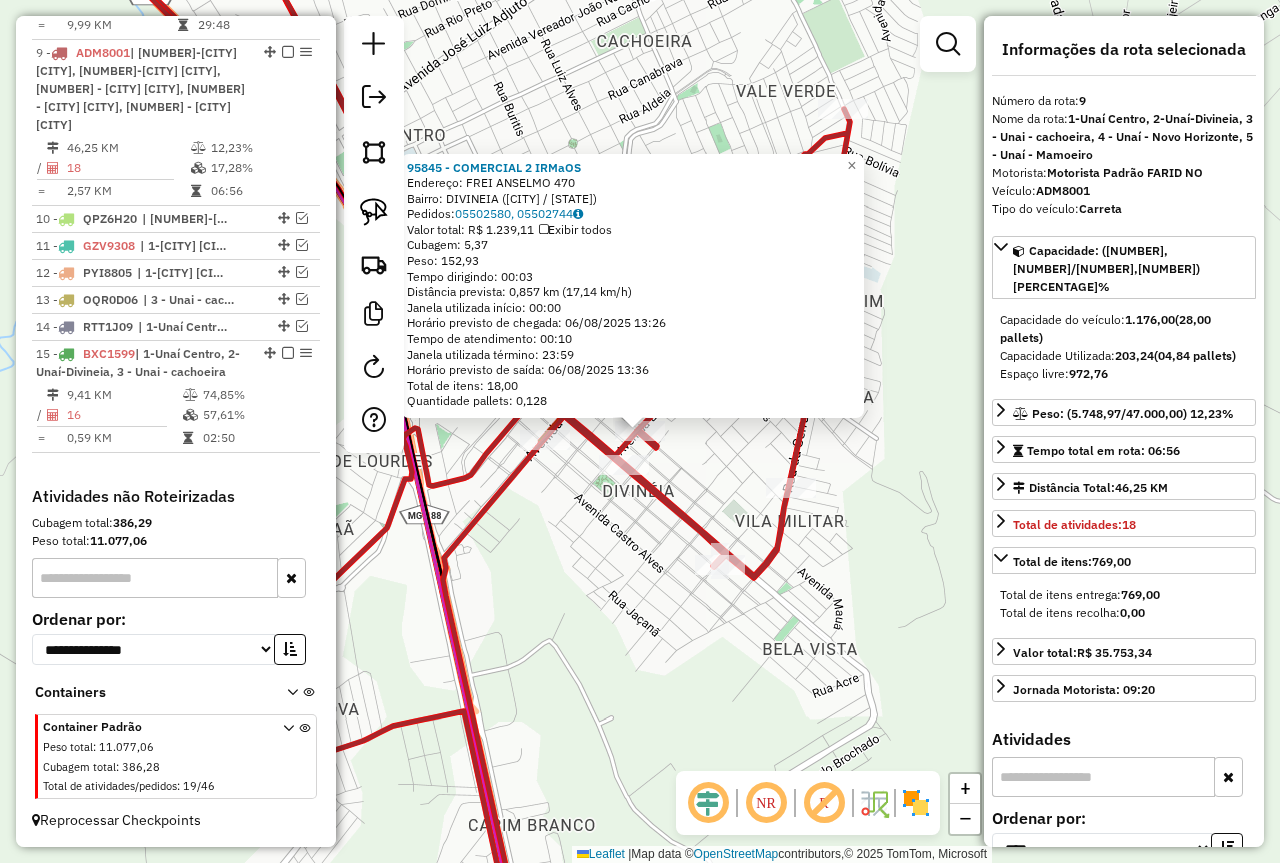 click on "Rota 9 - Placa [PLATE]  [NUMBER] - BOOTECO DOS AMIGOS Rota 9 - Placa [PLATE]  [NUMBER] - ARMAZ ANDERSON Lj82 Rota 9 - Placa [PLATE]  [NUMBER] - ARMAZ ANDERSON Lj82 [NUMBER] - COMERCIAL 2 IRMaOS  Endereço:  [STREET] [NUMBER]   Bairro: [NEIGHBORHOOD] ([CITY] / [STATE])   Pedidos:  [ORDER_ID], [ORDER_ID]   Valor total: R$ 1.239,11   Exibir todos   Cubagem: 5,37  Peso: 152,93  Tempo dirigindo: 00:03   Distância prevista: 0,857 km (17,14 km/h)   Janela utilizada início: 00:00   Horário previsto de chegada: 06/08/2025 13:26   Tempo de atendimento: 00:10   Janela utilizada término: 23:59   Horário previsto de saída: 06/08/2025 13:36   Total de itens: 18,00   Quantidade pallets: 0,128  × Janela de atendimento Grade de atendimento Capacidade Transportadoras Veículos Cliente Pedidos  Rotas Selecione os dias de semana para filtrar as janelas de atendimento  Seg   Ter   Qua   Qui   Sex   Sáb   Dom  Informe o período da janela de atendimento: De: Até:  Filtrar exatamente a janela do cliente  Considerar janela de atendimento padrão  Seg" 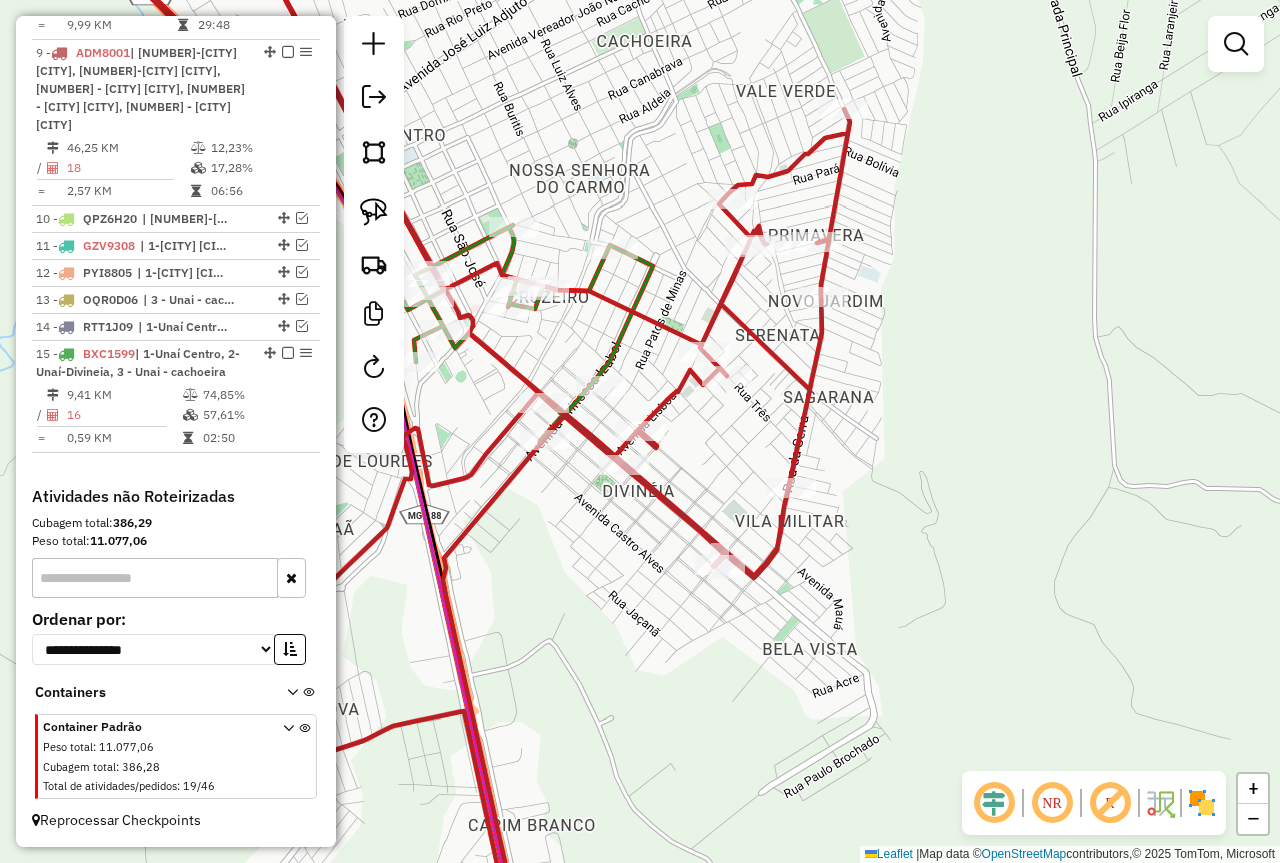 drag, startPoint x: 593, startPoint y: 586, endPoint x: 783, endPoint y: 631, distance: 195.25624 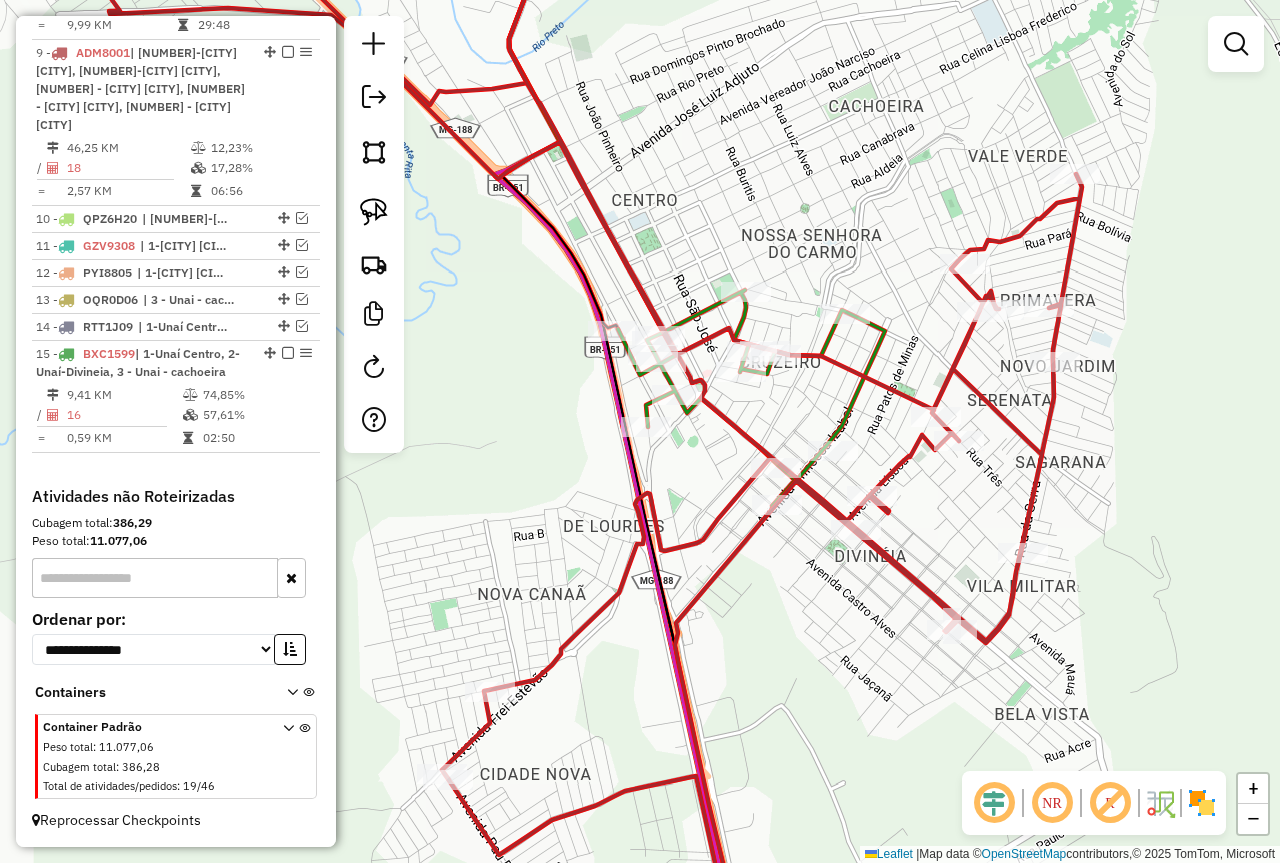 click on "Janela de atendimento Grade de atendimento Capacidade Transportadoras Veículos Cliente Pedidos  Rotas Selecione os dias de semana para filtrar as janelas de atendimento  Seg   Ter   Qua   Qui   Sex   Sáb   Dom  Informe o período da janela de atendimento: De: Até:  Filtrar exatamente a janela do cliente  Considerar janela de atendimento padrão  Selecione os dias de semana para filtrar as grades de atendimento  Seg   Ter   Qua   Qui   Sex   Sáb   Dom   Considerar clientes sem dia de atendimento cadastrado  Clientes fora do dia de atendimento selecionado Filtrar as atividades entre os valores definidos abaixo:  Peso mínimo:   Peso máximo:   Cubagem mínima:   Cubagem máxima:   De:   Até:  Filtrar as atividades entre o tempo de atendimento definido abaixo:  De:   Até:   Considerar capacidade total dos clientes não roteirizados Transportadora: Selecione um ou mais itens Tipo de veículo: Selecione um ou mais itens Veículo: Selecione um ou mais itens Motorista: Selecione um ou mais itens Nome: Rótulo:" 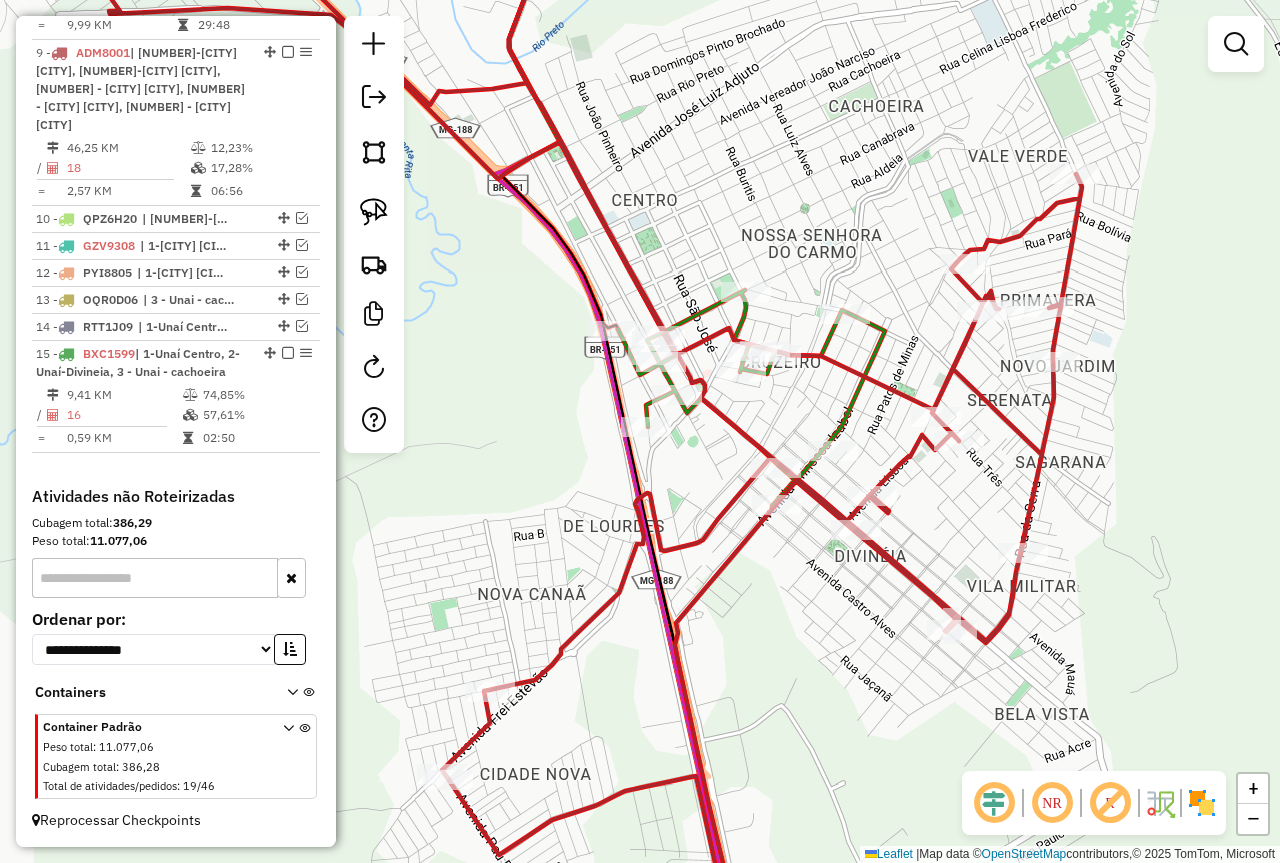 drag, startPoint x: 888, startPoint y: 570, endPoint x: 894, endPoint y: 463, distance: 107.16809 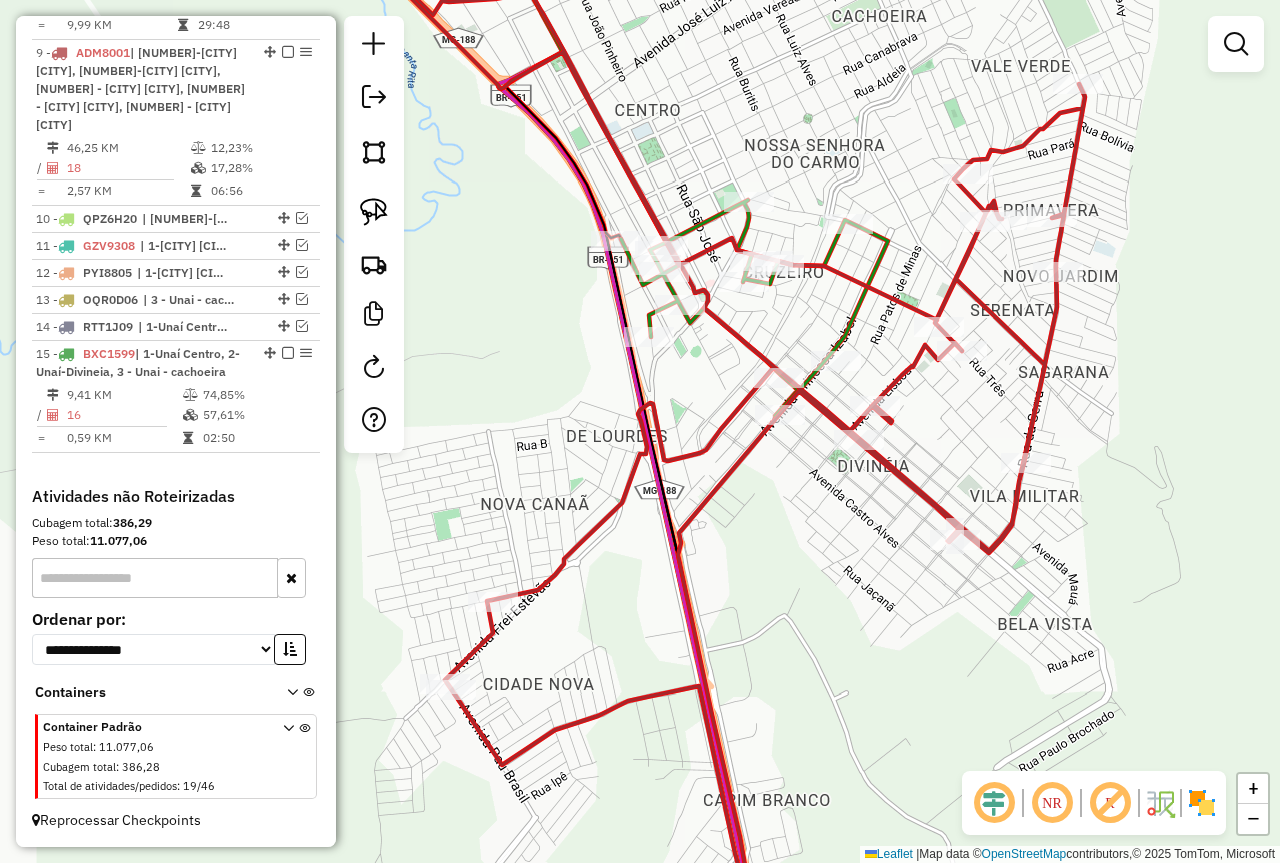 drag, startPoint x: 591, startPoint y: 565, endPoint x: 677, endPoint y: 390, distance: 194.98975 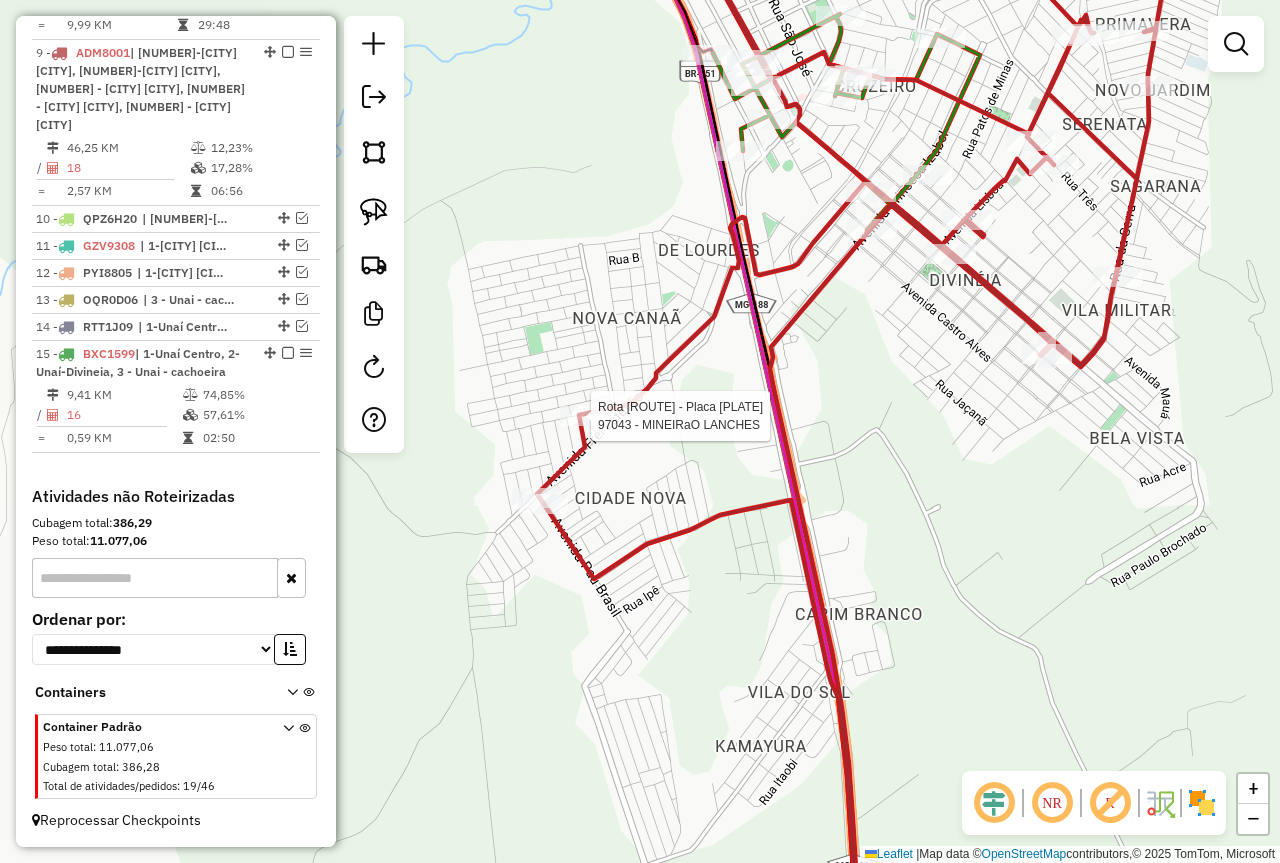 select on "*********" 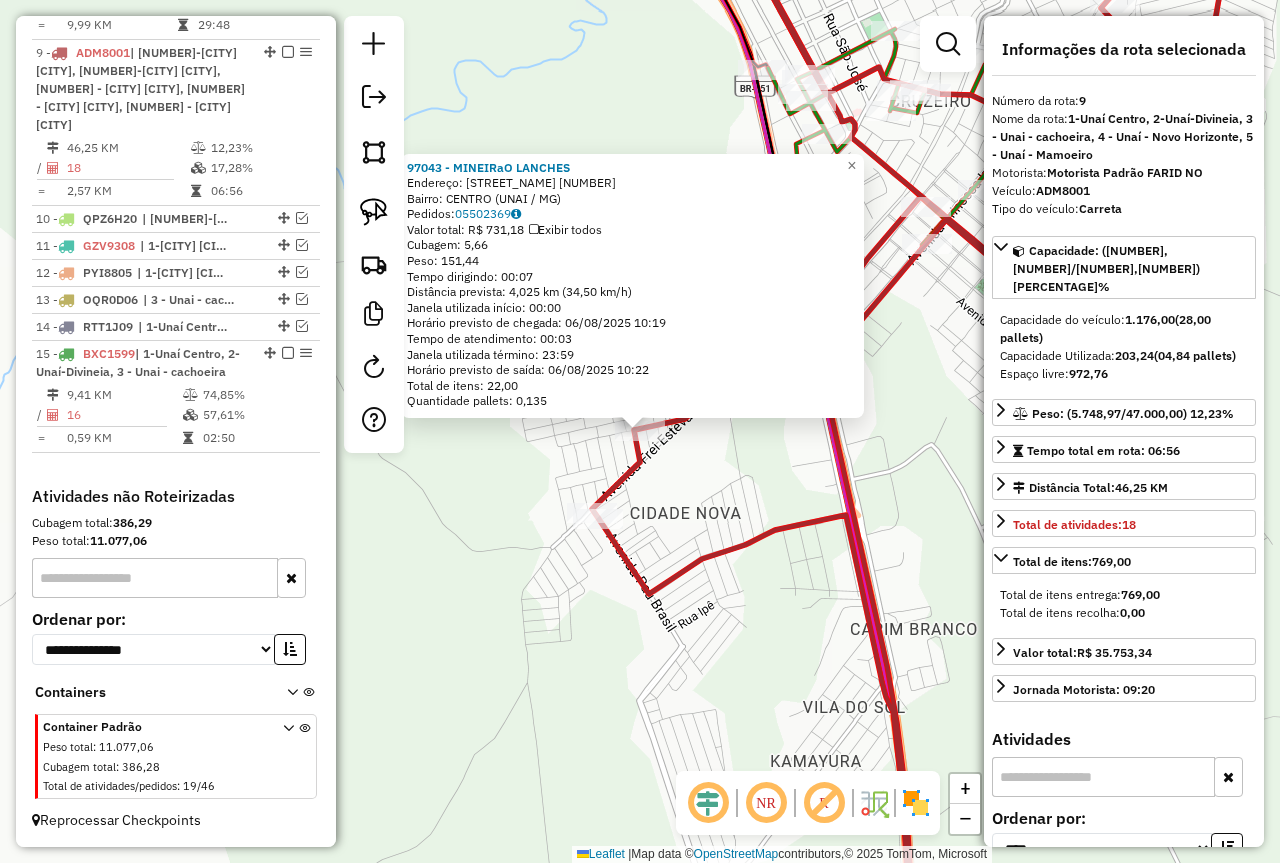 click on "[POSTAL_CODE] - MINEIRaO LANCHES  Endereço:  [NAME] [NUMBER]   Bairro: [CITY] ([CITY] / [STATE])   Pedidos:  [ORDER_ID]   Valor total: R$ 731,18   Exibir todos   Cubagem: 5,66  Peso: 151,44  Tempo dirigindo: 00:07   Distância prevista: 4,025 km (34,50 km/h)   Janela utilizada início: 00:00   Horário previsto de chegada: 06/08/2025 10:19   Tempo de atendimento: 00:03   Janela utilizada término: 23:59   Horário previsto de saída: 06/08/2025 10:22   Total de itens: 22,00   Quantidade pallets: 0,135  × Janela de atendimento Grade de atendimento Capacidade Transportadoras Veículos Cliente Pedidos  Rotas Selecione os dias de semana para filtrar as janelas de atendimento  Seg   Ter   Qua   Qui   Sex   Sáb   Dom  Informe o período da janela de atendimento: De: Até:  Filtrar exatamente a janela do cliente  Considerar janela de atendimento padrão  Selecione os dias de semana para filtrar as grades de atendimento  Seg   Ter   Qua   Qui   Sex   Sáb   Dom   Considerar clientes sem dia de atendimento cadastrado De:" 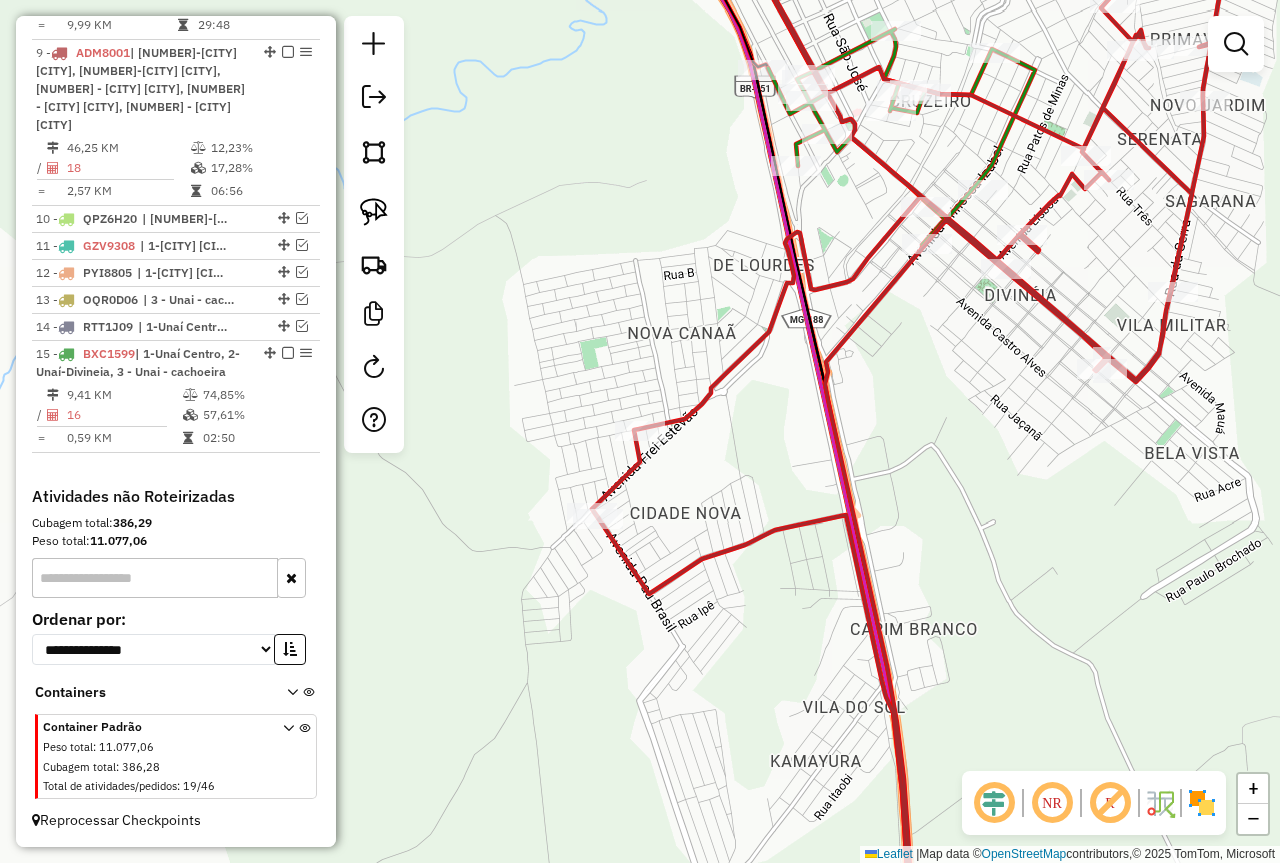 drag, startPoint x: 852, startPoint y: 221, endPoint x: 760, endPoint y: 367, distance: 172.56883 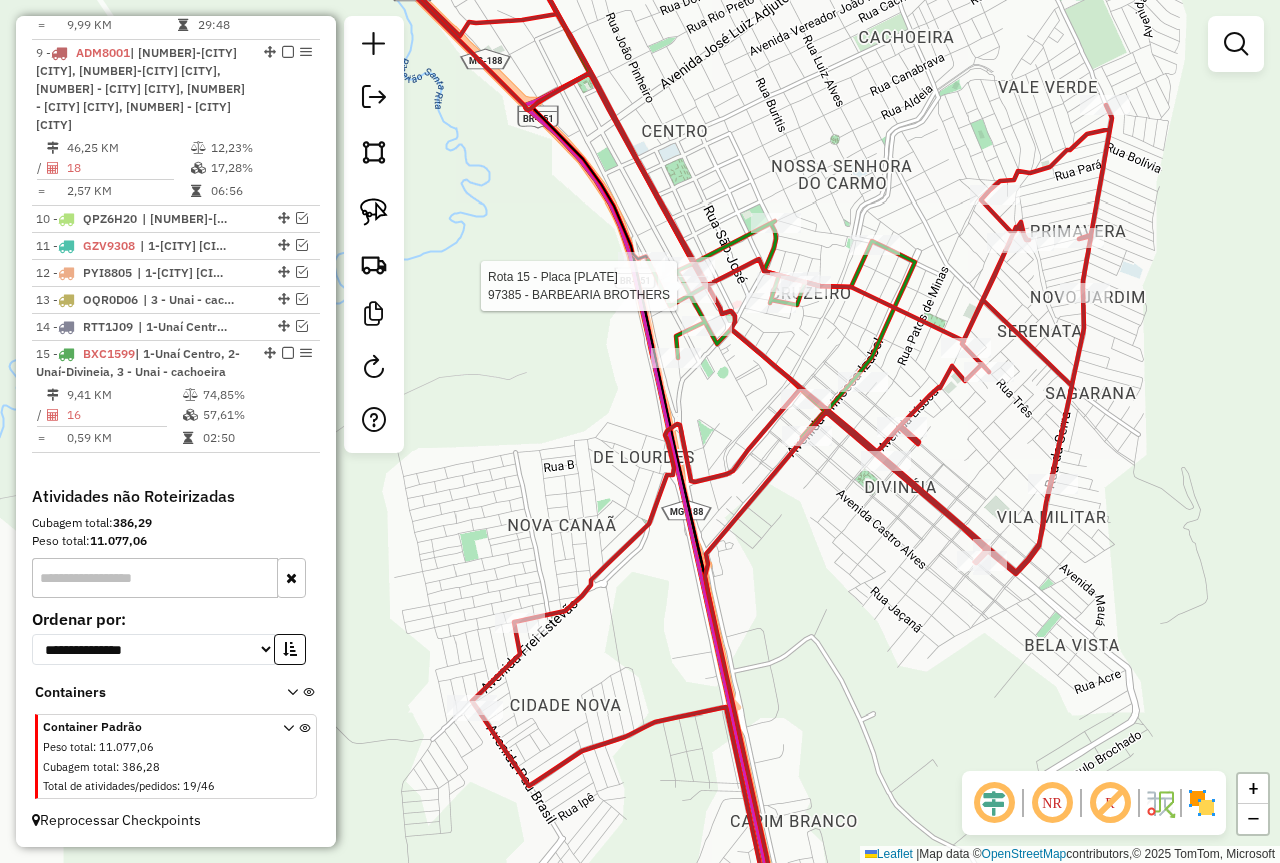 select on "*********" 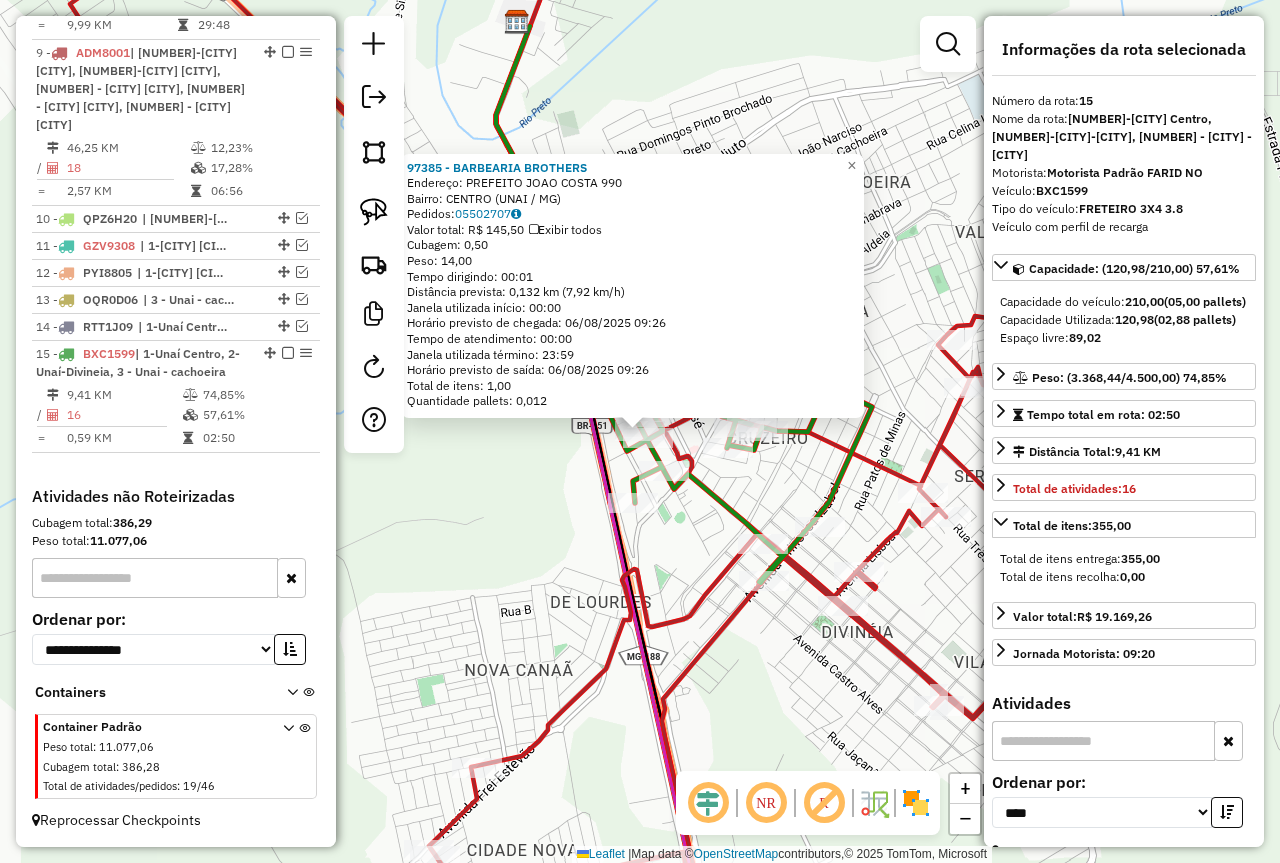 click 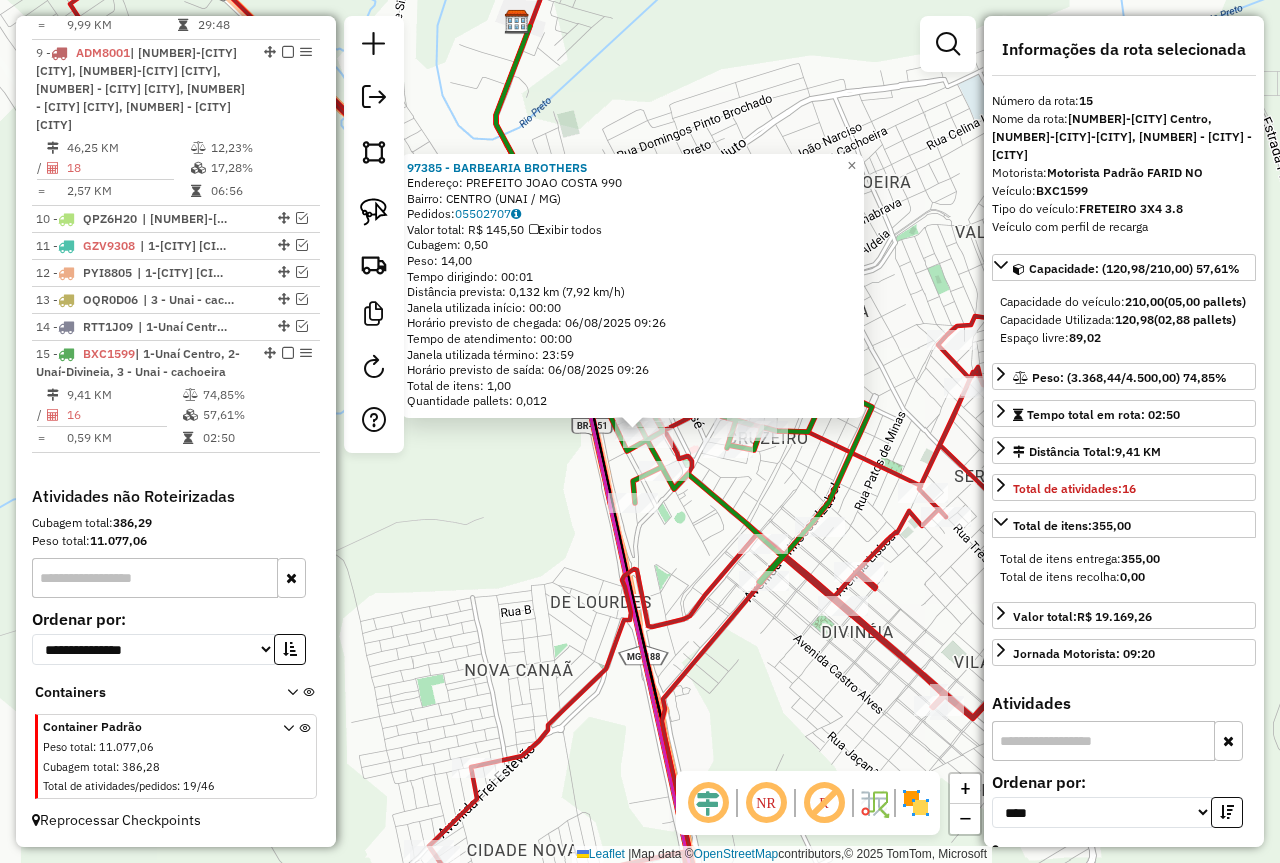 click on "[NUMBER] - BARBEARIA BROTHERS  Endereço:  PREFEITO JOAO COSTA 990   Bairro: CENTRO ([CITY] / [STATE])   Pedidos:  [ORDER_ID]   Valor total: R$ 145,50   Exibir todos   Cubagem: 0,50  Peso: 14,00  Tempo dirigindo: 00:01   Distância prevista: 0,132 km (7,92 km/h)   Janela utilizada início: 00:00   Horário previsto de chegada: 06/08/2025 09:26   Tempo de atendimento: 00:00   Janela utilizada término: 23:59   Horário previsto de saída: 06/08/2025 09:26   Total de itens: 1,00   Quantidade pallets: 0,012  × Janela de atendimento Grade de atendimento Capacidade Transportadoras Veículos Cliente Pedidos  Rotas Selecione os dias de semana para filtrar as janelas de atendimento  Seg   Ter   Qua   Qui   Sex   Sáb   Dom  Informe o período da janela de atendimento: De: Até:  Filtrar exatamente a janela do cliente  Considerar janela de atendimento padrão  Selecione os dias de semana para filtrar as grades de atendimento  Seg   Ter   Qua   Qui   Sex   Sáb   Dom   Considerar clientes sem dia de atendimento cadastrado  De:  +" 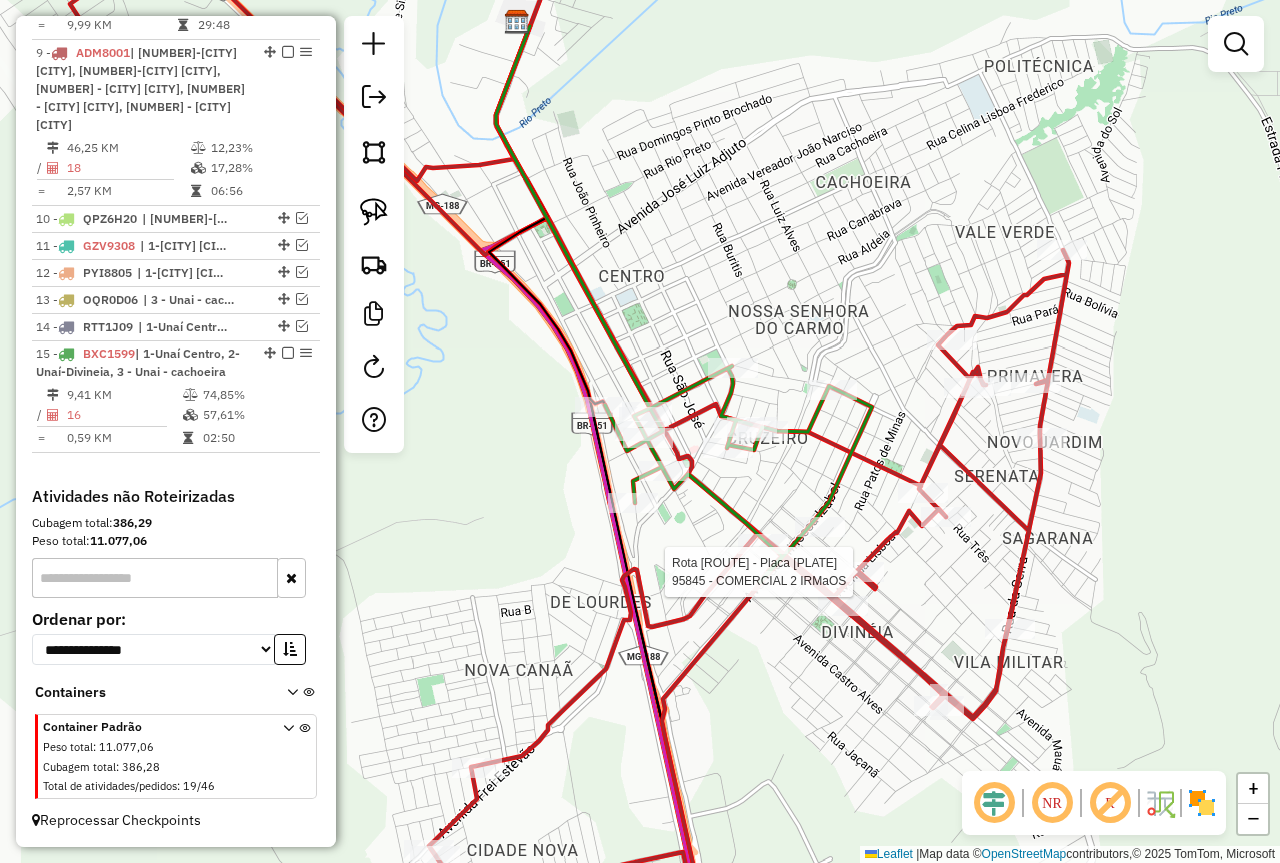 select on "*********" 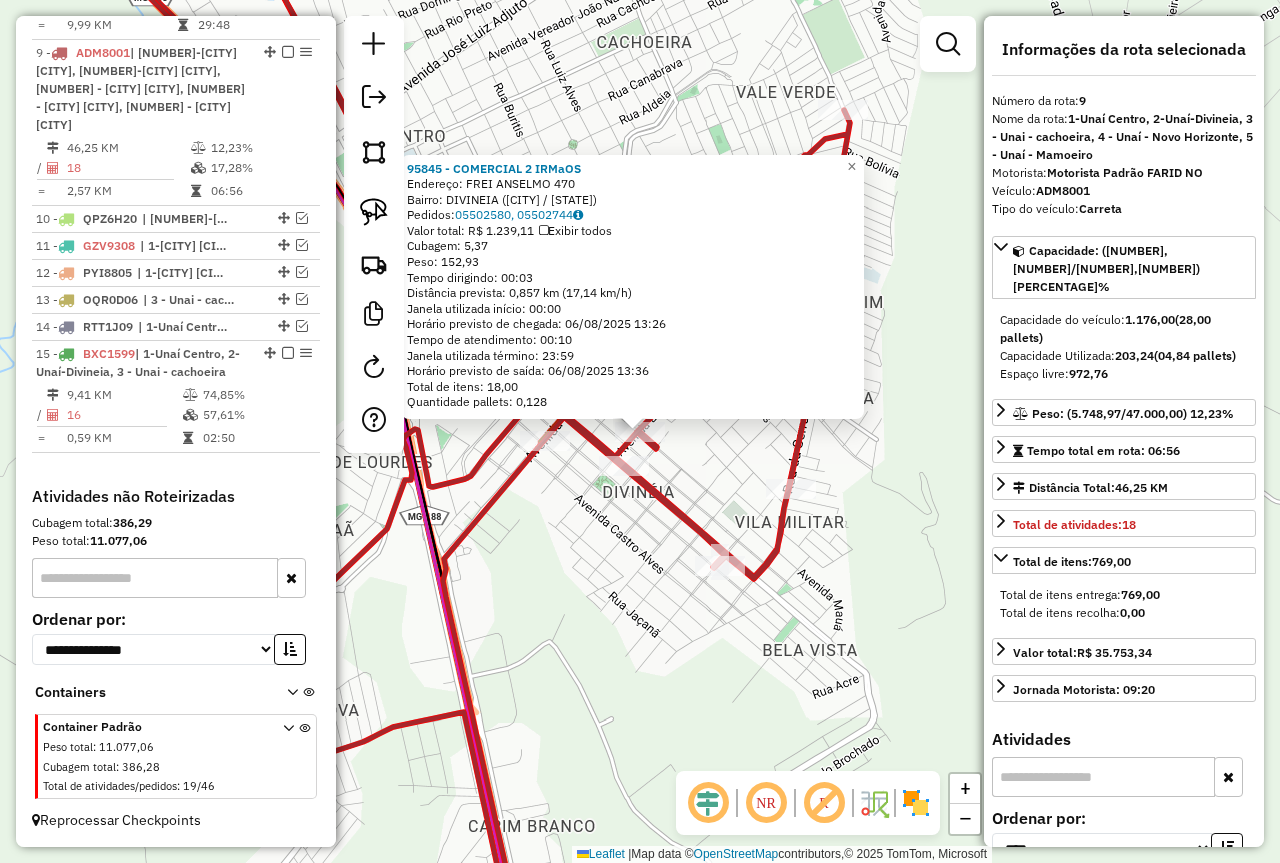 click on "95845 - [BUSINESS_NAME] Endereço: [STREET_NAME] [NUMBER] Bairro: [NEIGHBORHOOD] ([CITY] / [STATE]) Pedidos: 05502580, 05502744 Valor total: R$ 1.239,11 Exibir todos Cubagem: 5,37 Peso: 152,93 Tempo dirigindo: 00:03 Distância prevista: 0,857 km (17,14 km/h) Janela utilizada início: 00:00 Horário previsto de chegada: 06/08/2025 13:26 Tempo de atendimento: 00:10 Janela utilizada término: 23:59 Horário previsto de saída: 06/08/2025 13:36 Total de itens: 18,00 Quantidade pallets: 0,128 × Janela de atendimento Grade de atendimento Capacidade Transportadoras Veículos Cliente Pedidos Rotas Selecione os dias de semana para filtrar as janelas de atendimento Seg Ter Qua Qui Sex Sáb Dom Informe o período da janela de atendimento: De: Até: Filtrar exatamente a janela do cliente Considerar janela de atendimento padrão Selecione os dias de semana para filtrar as grades de atendimento Seg Ter Qua Qui Sex Sáb Dom Clientes fora do dia de atendimento selecionado De:" 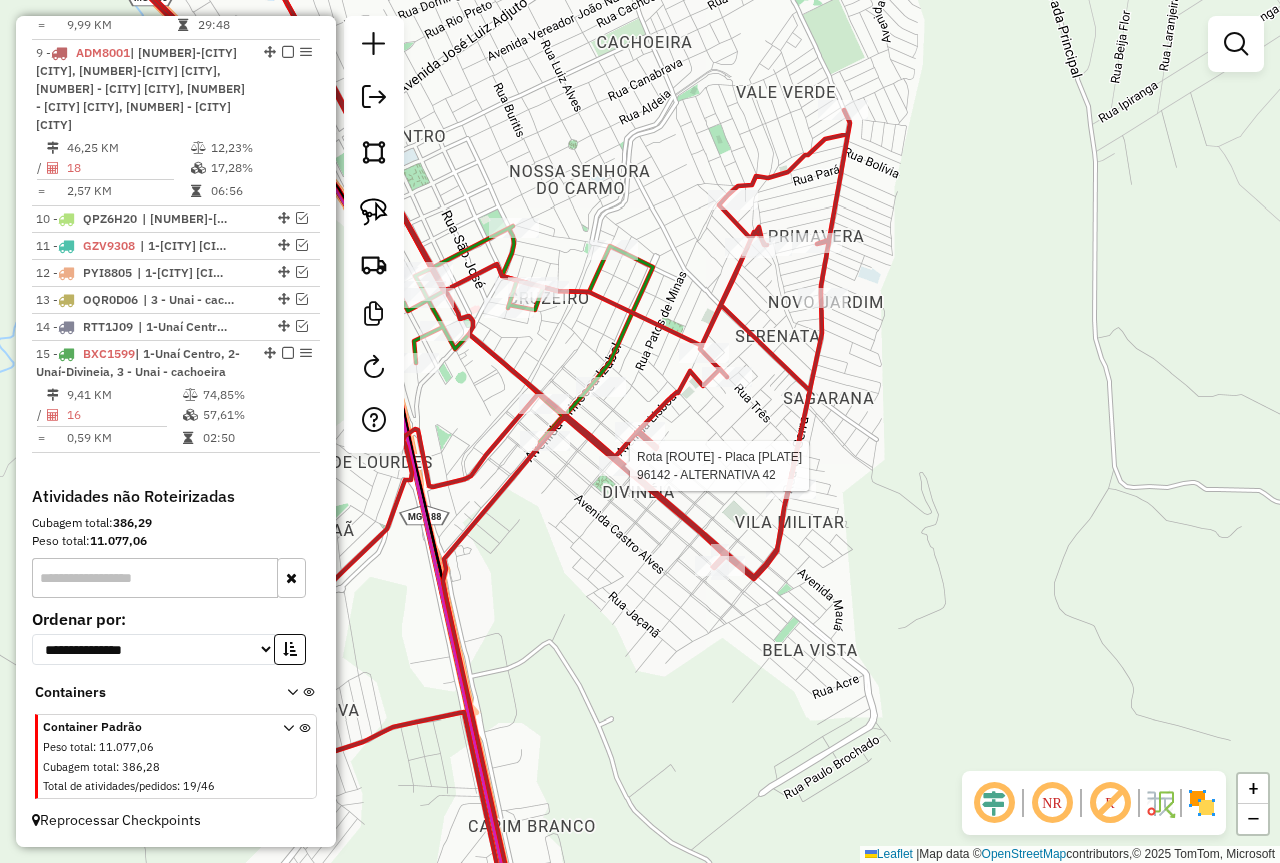 select on "*********" 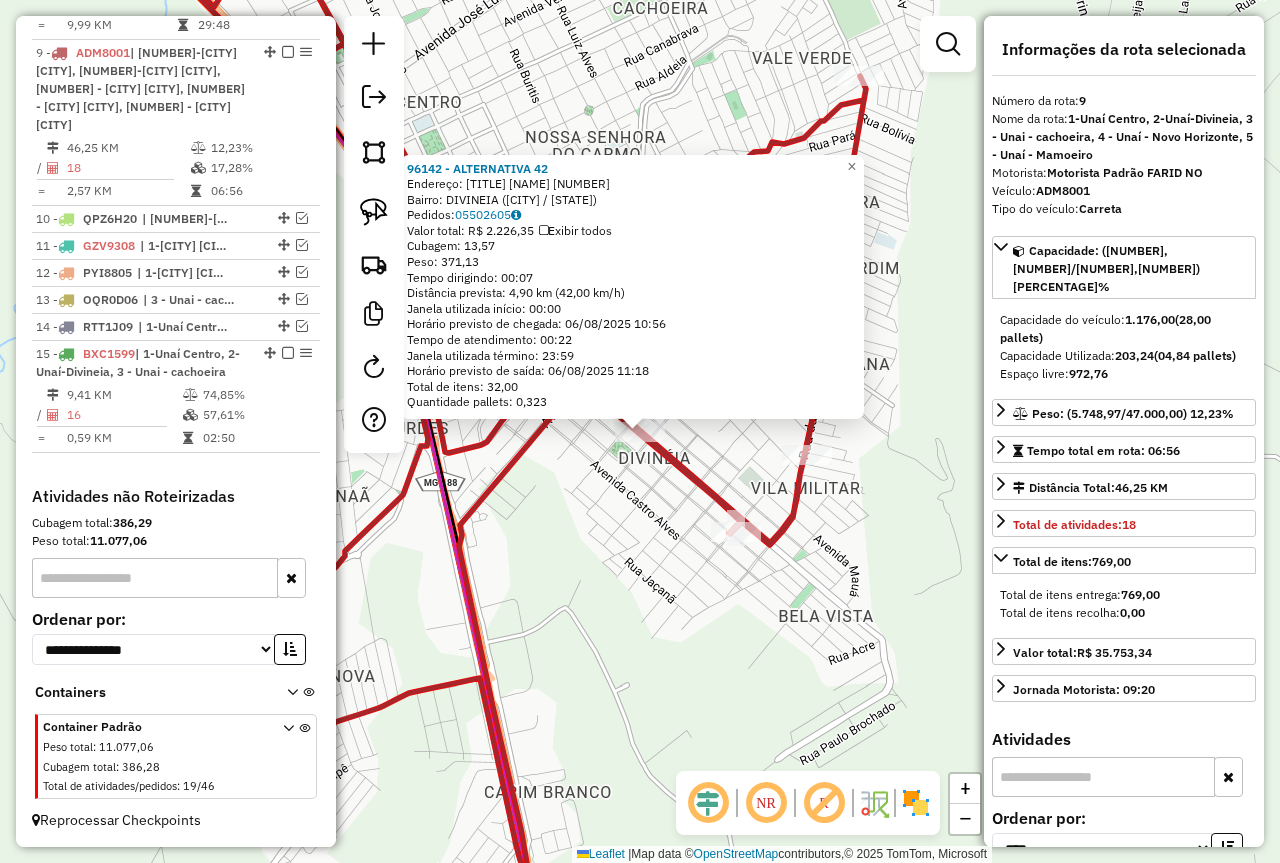 click on "[NUMBER] - ALTERNATIVA 42  Endereço:  GOVERNADOR VALADARES [NUMBER]   Bairro: DIVINEIA ([CITY] / [STATE])   Pedidos:  05502605   Valor total: R$ 2.226,35   Exibir todos   Cubagem: 13,57  Peso: 371,13  Tempo dirigindo: 00:07   Distância prevista: 4,90 km (42,00 km/h)   Janela utilizada início: 00:00   Horário previsto de chegada: 06/08/2025 10:56   Tempo de atendimento: 00:22   Janela utilizada término: 23:59   Horário previsto de saída: 06/08/2025 11:18   Total de itens: 32,00   Quantidade pallets: 0,323  × Janela de atendimento Grade de atendimento Capacidade Transportadoras Veículos Cliente Pedidos  Rotas Selecione os dias de semana para filtrar as janelas de atendimento  Seg   Ter   Qua   Qui   Sex   Sáb   Dom  Informe o período da janela de atendimento: De: Até:  Filtrar exatamente a janela do cliente  Considerar janela de atendimento padrão  Selecione os dias de semana para filtrar as grades de atendimento  Seg   Ter   Qua   Qui   Sex   Sáb   Dom   Considerar clientes sem dia de atendimento cadastrado +" 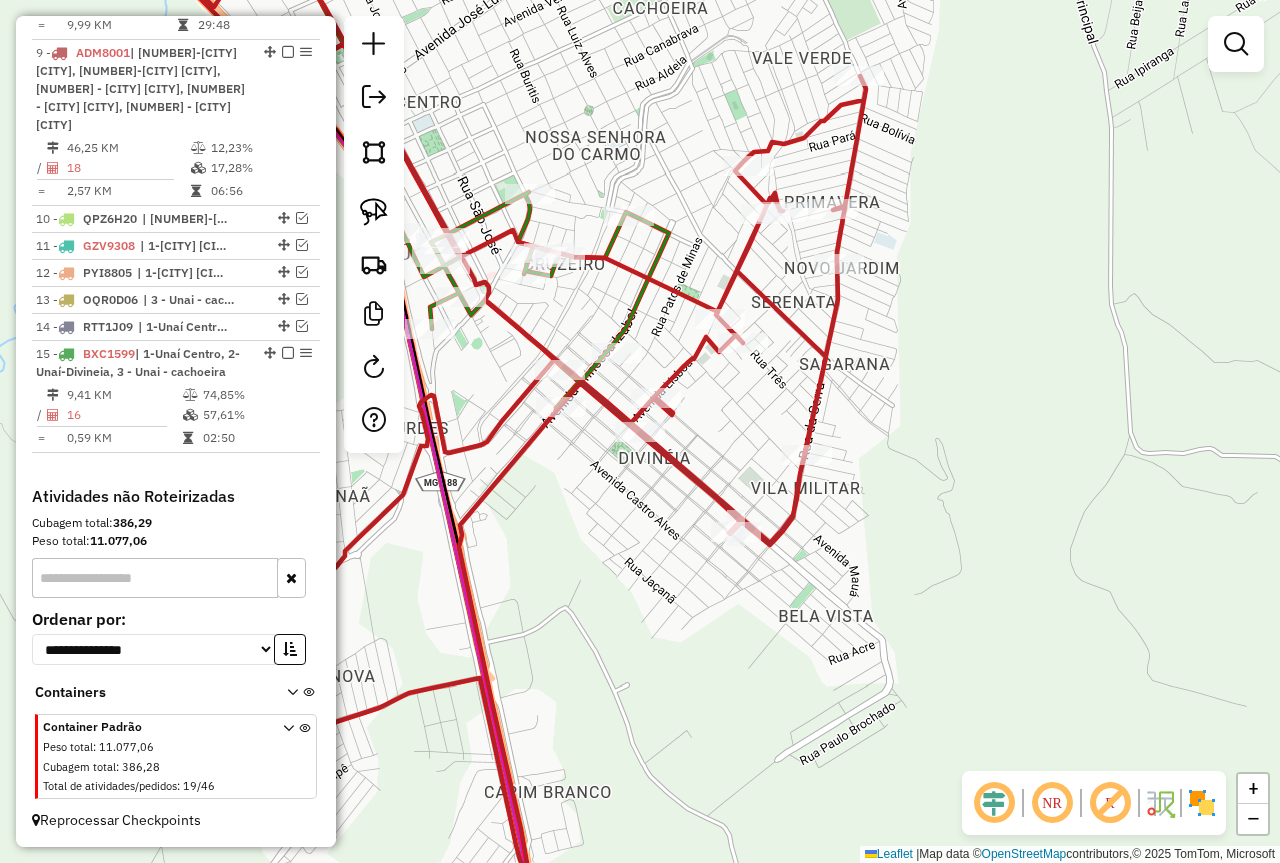 drag, startPoint x: 584, startPoint y: 542, endPoint x: 596, endPoint y: 561, distance: 22.472204 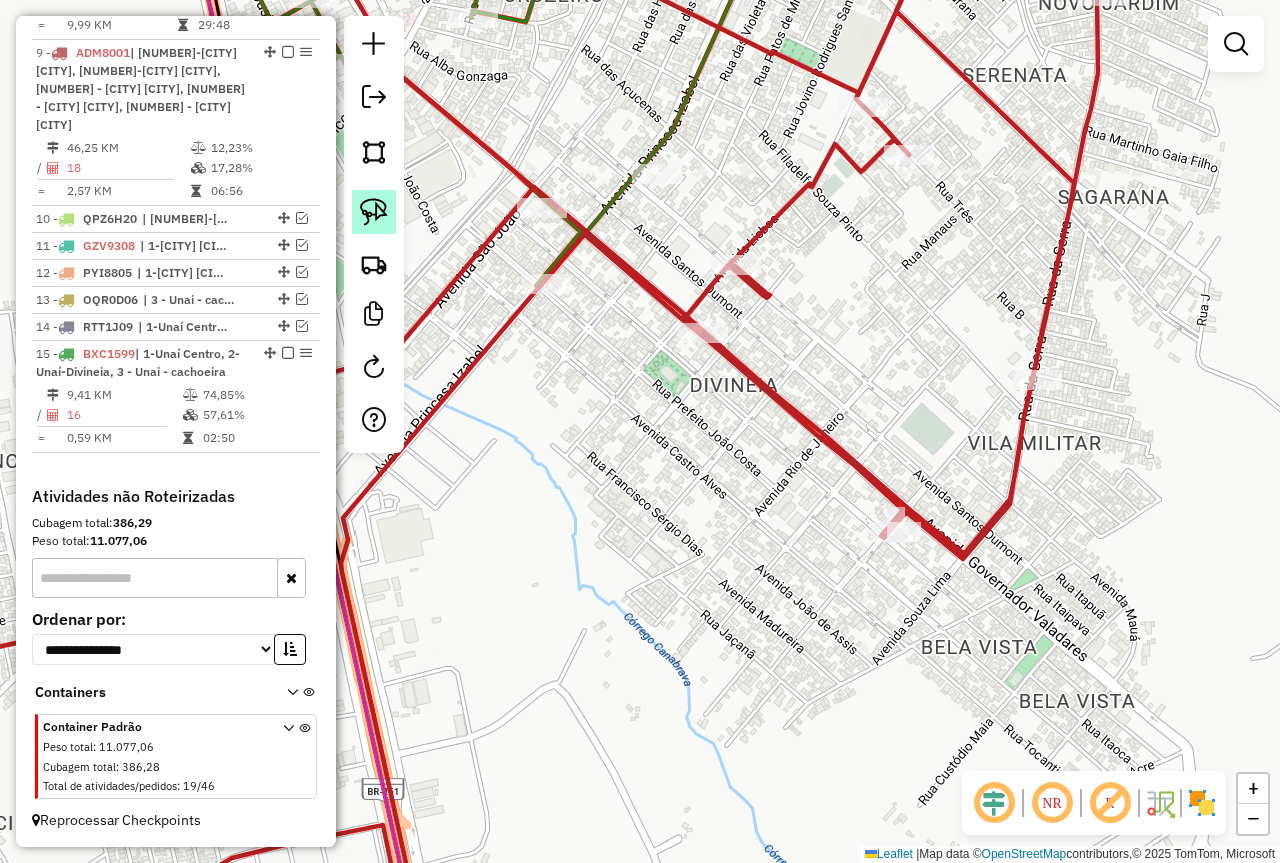 click 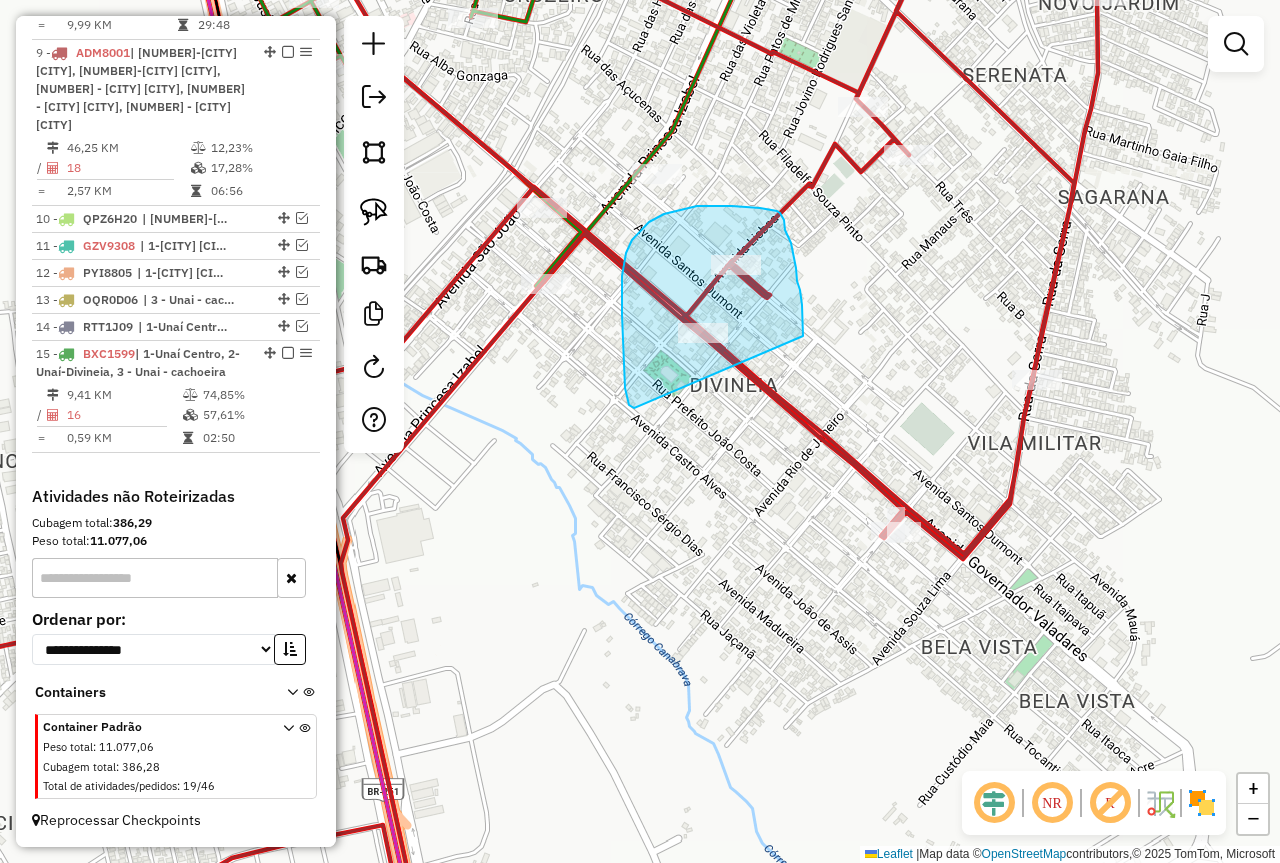 drag, startPoint x: 634, startPoint y: 408, endPoint x: 803, endPoint y: 338, distance: 182.92348 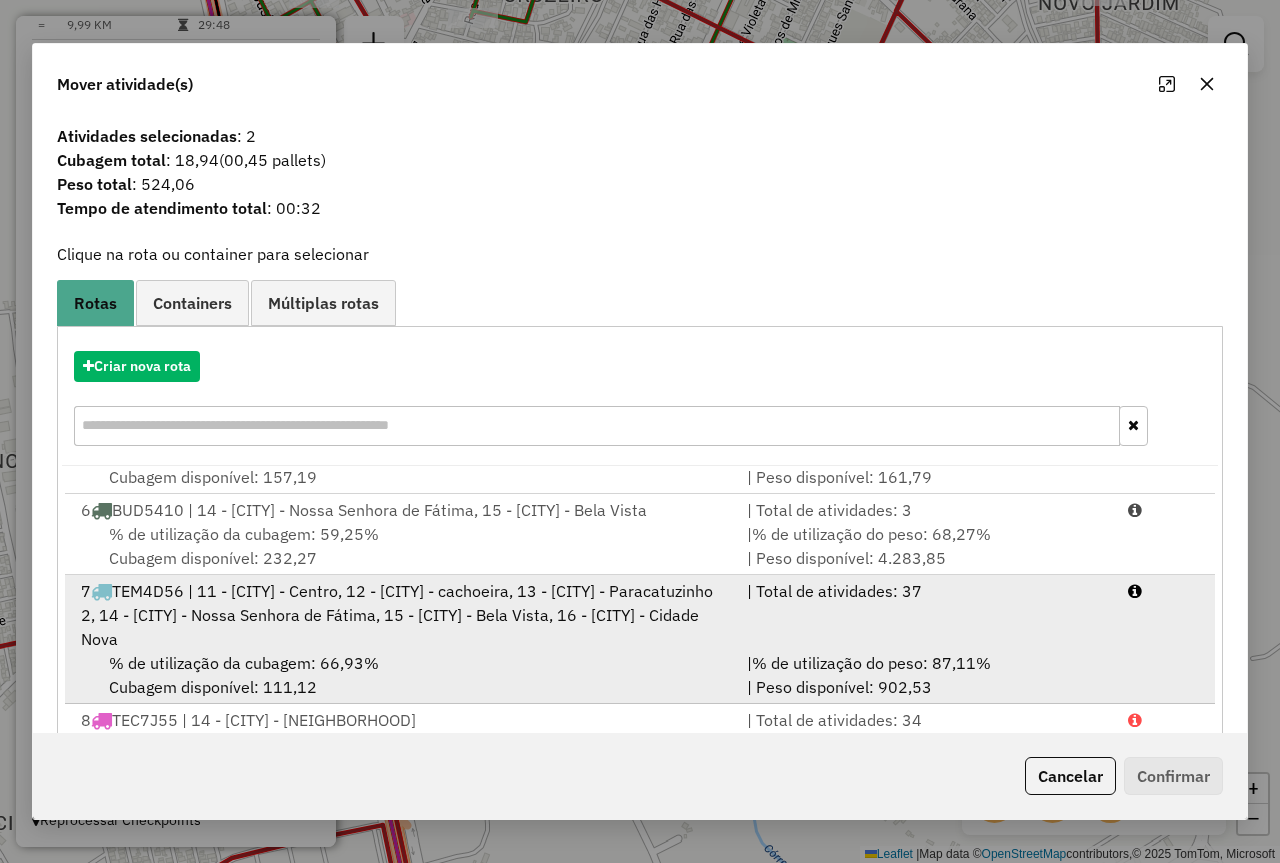 scroll, scrollTop: 425, scrollLeft: 0, axis: vertical 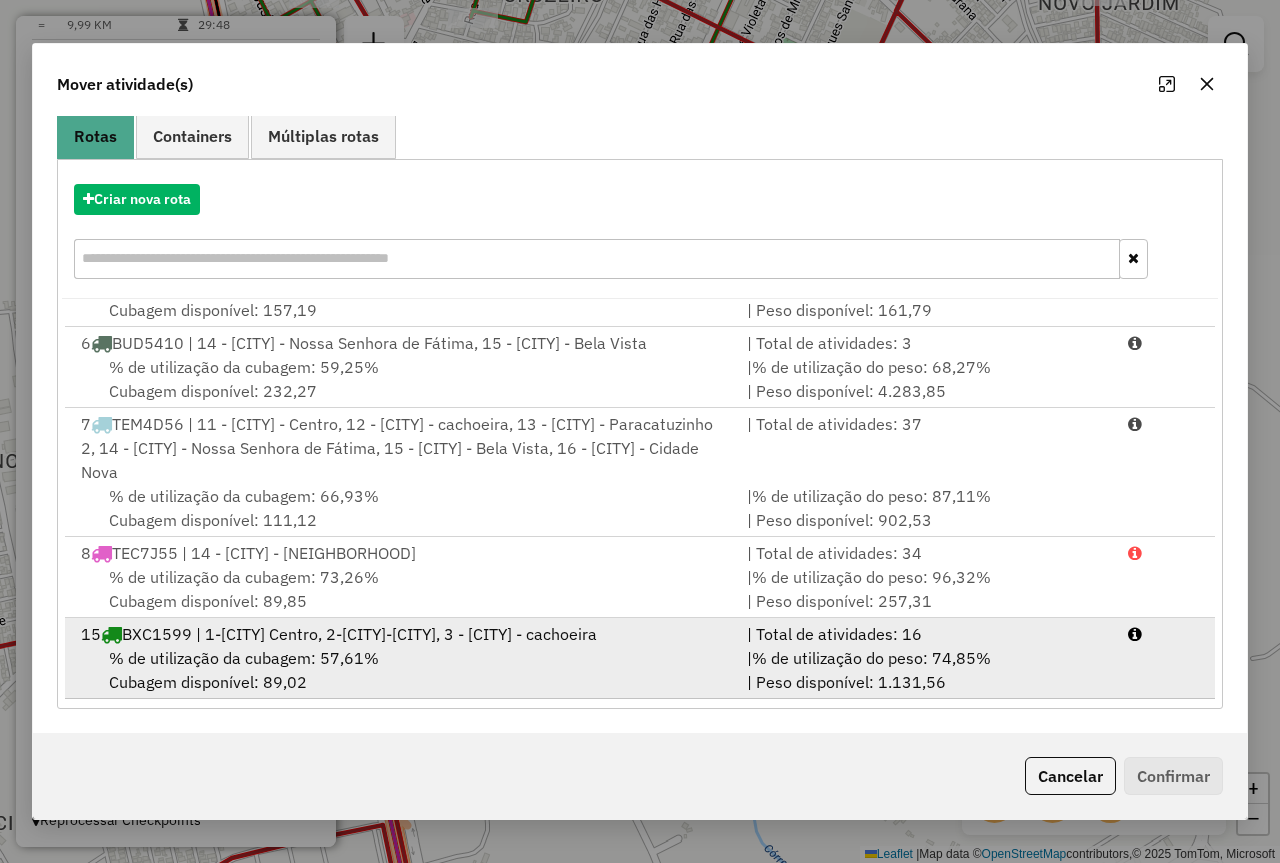 click on "[NUMBER] [PLATE] | [ROUTE] - [CITY], [ROUTE] - [CITY] - [CITY], [ROUTE] - [CITY] - [CITY]" at bounding box center [402, 634] 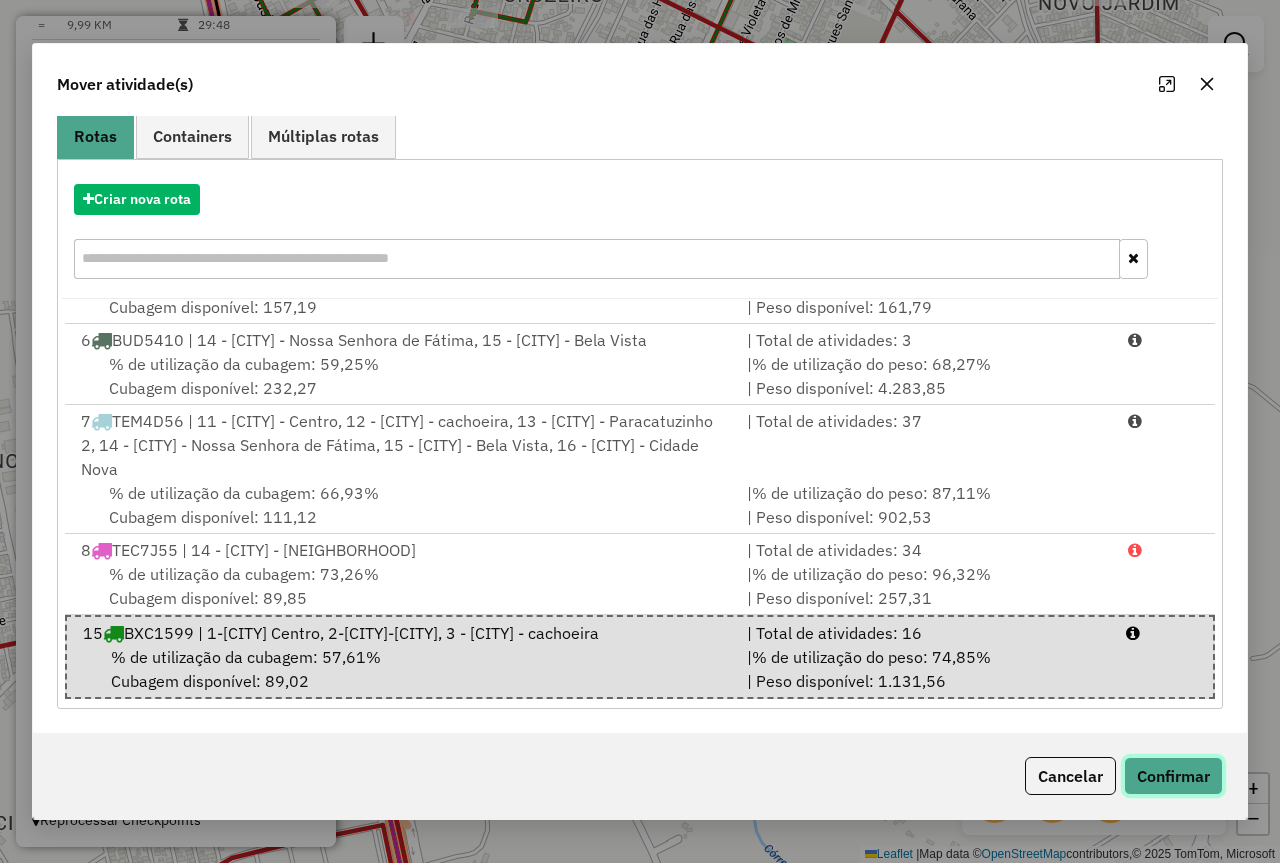 click on "Confirmar" 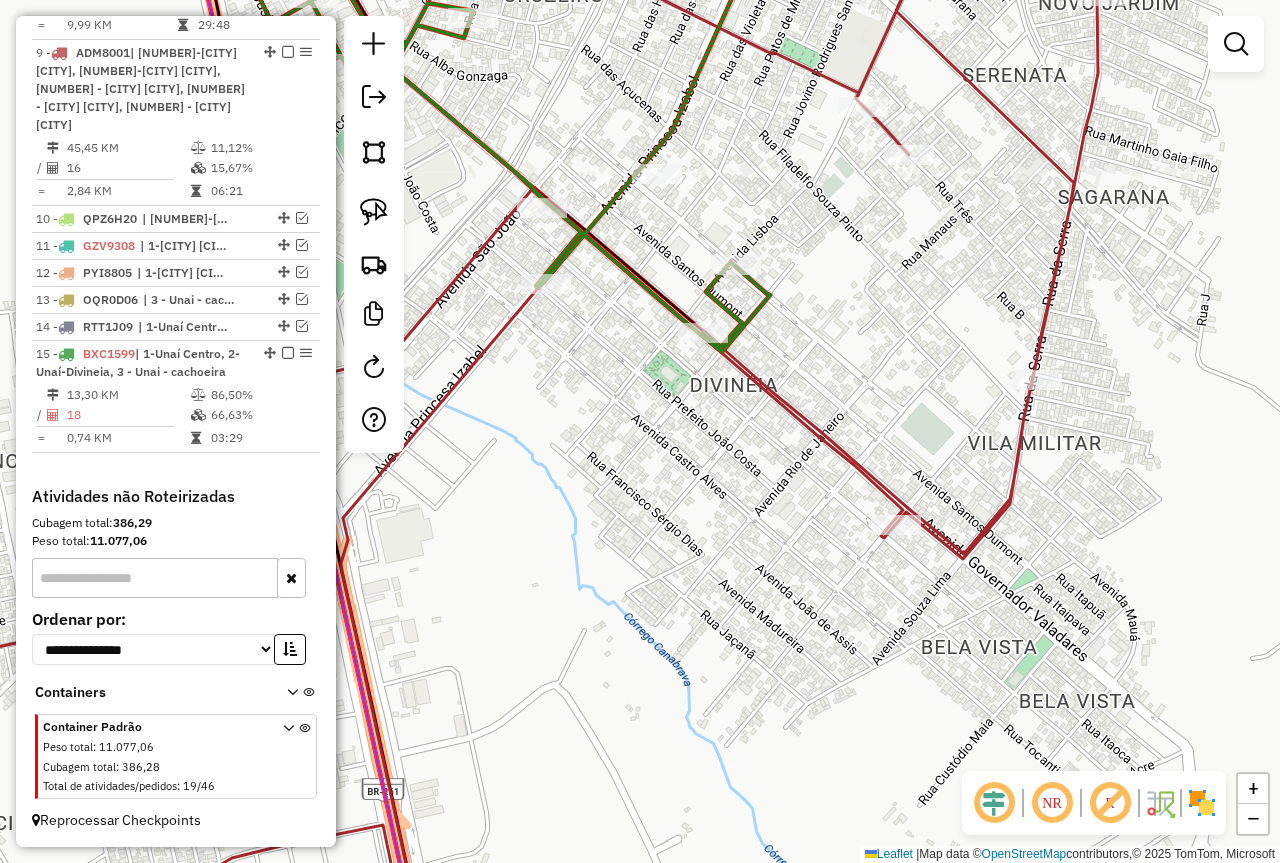 scroll, scrollTop: 0, scrollLeft: 0, axis: both 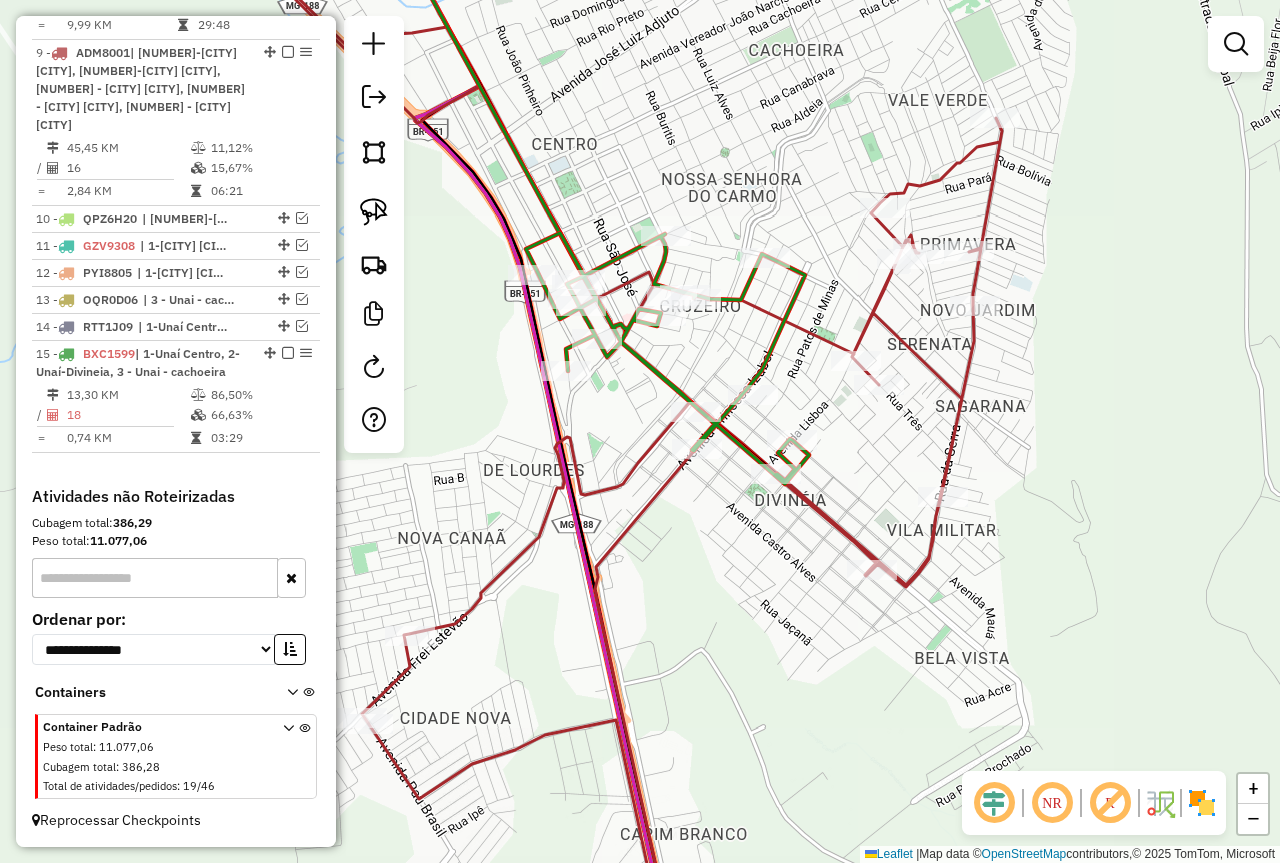 drag, startPoint x: 750, startPoint y: 568, endPoint x: 768, endPoint y: 627, distance: 61.68468 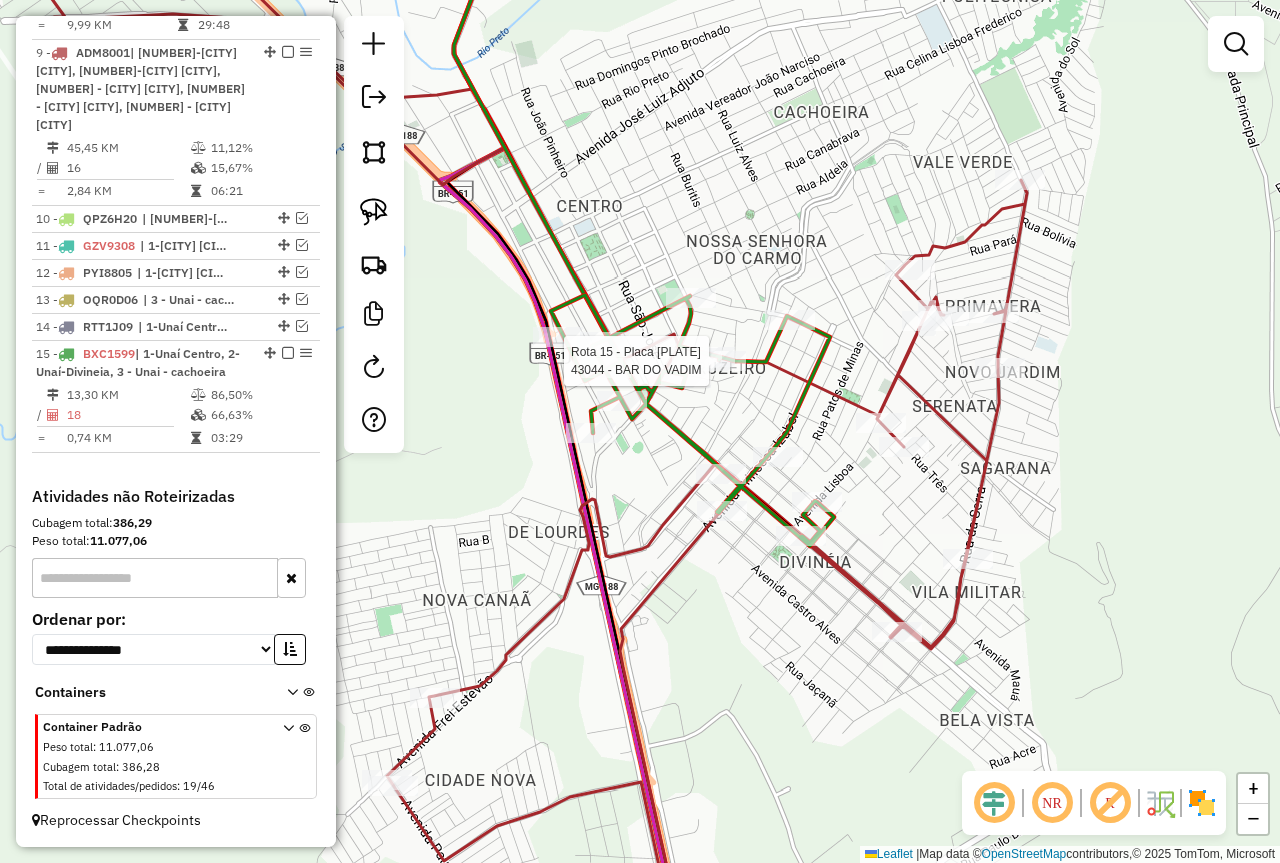 select on "*********" 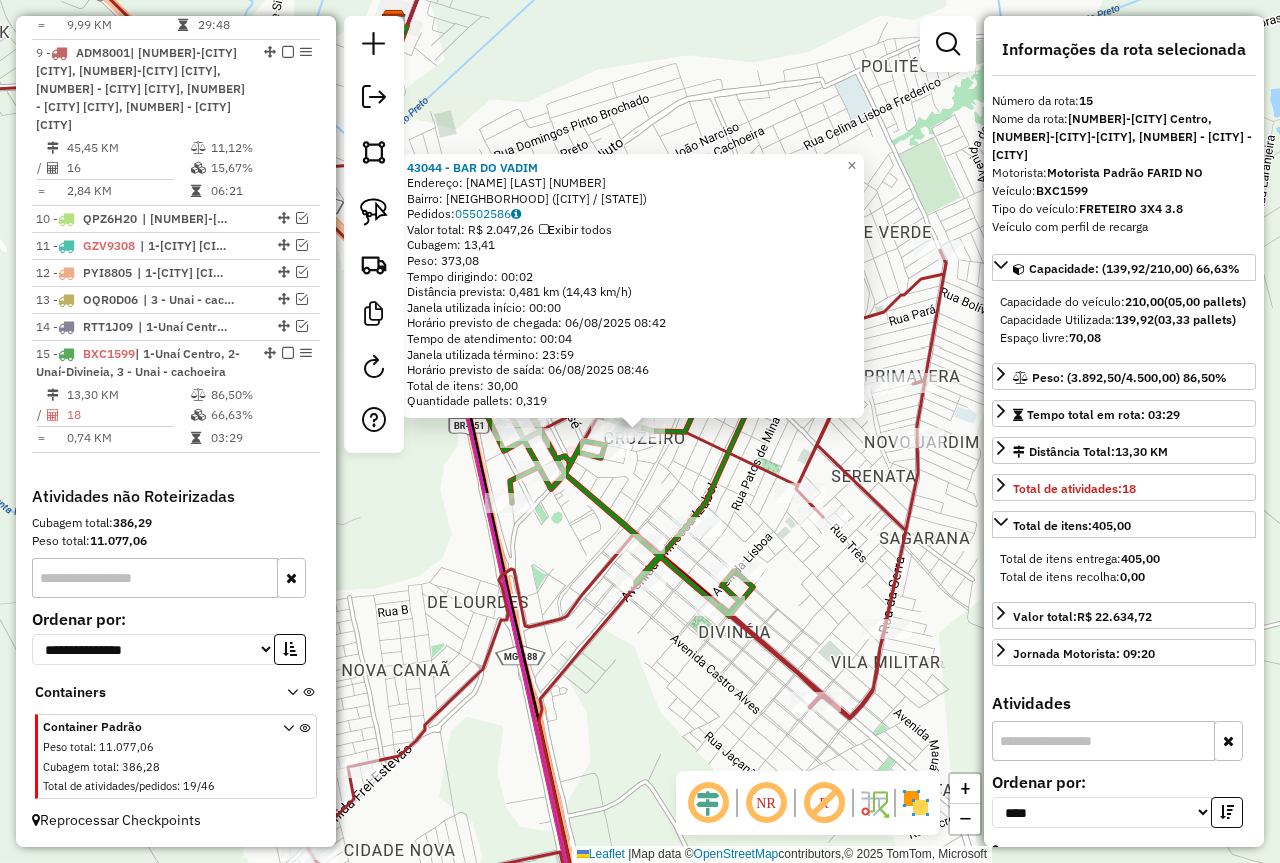 click on "[NUMBER] - BAR DO VADIM  Endereço:  [STREET] [NUMBER]   Bairro: [NEIGHBORHOOD] ([CITY] / [STATE])   Pedidos:  [ORDER_ID]   Valor total: R$ 2.047,26   Exibir todos   Cubagem: 13,41  Peso: 373,08  Tempo dirigindo: 00:02   Distância prevista: 0,481 km (14,43 km/h)   Janela utilizada início: 00:00   Horário previsto de chegada: 06/08/2025 08:42   Tempo de atendimento: 00:04   Janela utilizada término: 23:59   Horário previsto de saída: 06/08/2025 08:46   Total de itens: 30,00   Quantidade pallets: 0,319  × Janela de atendimento Grade de atendimento Capacidade Transportadoras Veículos Cliente Pedidos  Rotas Selecione os dias de semana para filtrar as janelas de atendimento  Seg   Ter   Qua   Qui   Sex   Sáb   Dom  Informe o período da janela de atendimento: De: Até:  Filtrar exatamente a janela do cliente  Considerar janela de atendimento padrão  Selecione os dias de semana para filtrar as grades de atendimento  Seg   Ter   Qua   Qui   Sex   Sáb   Dom   Considerar clientes sem dia de atendimento cadastrado De:" 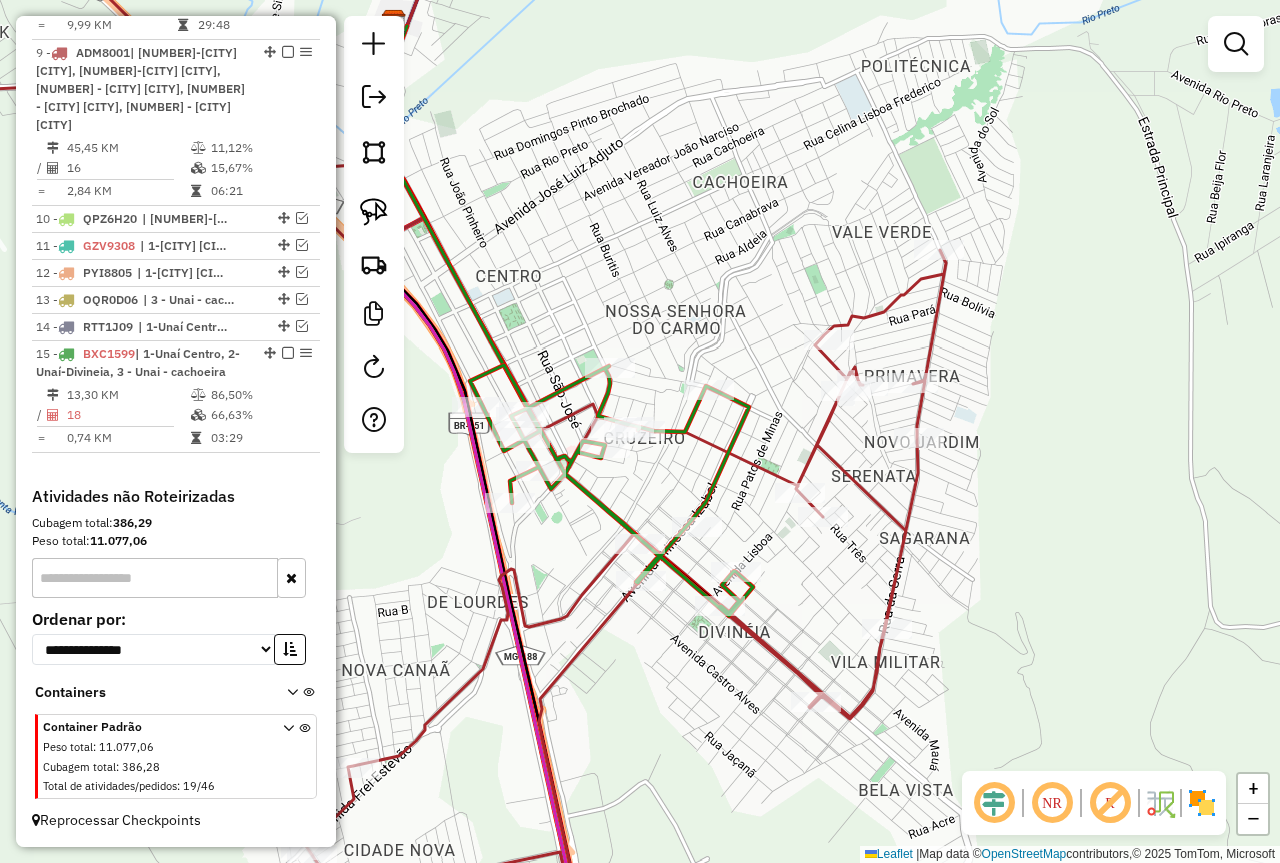 select on "*********" 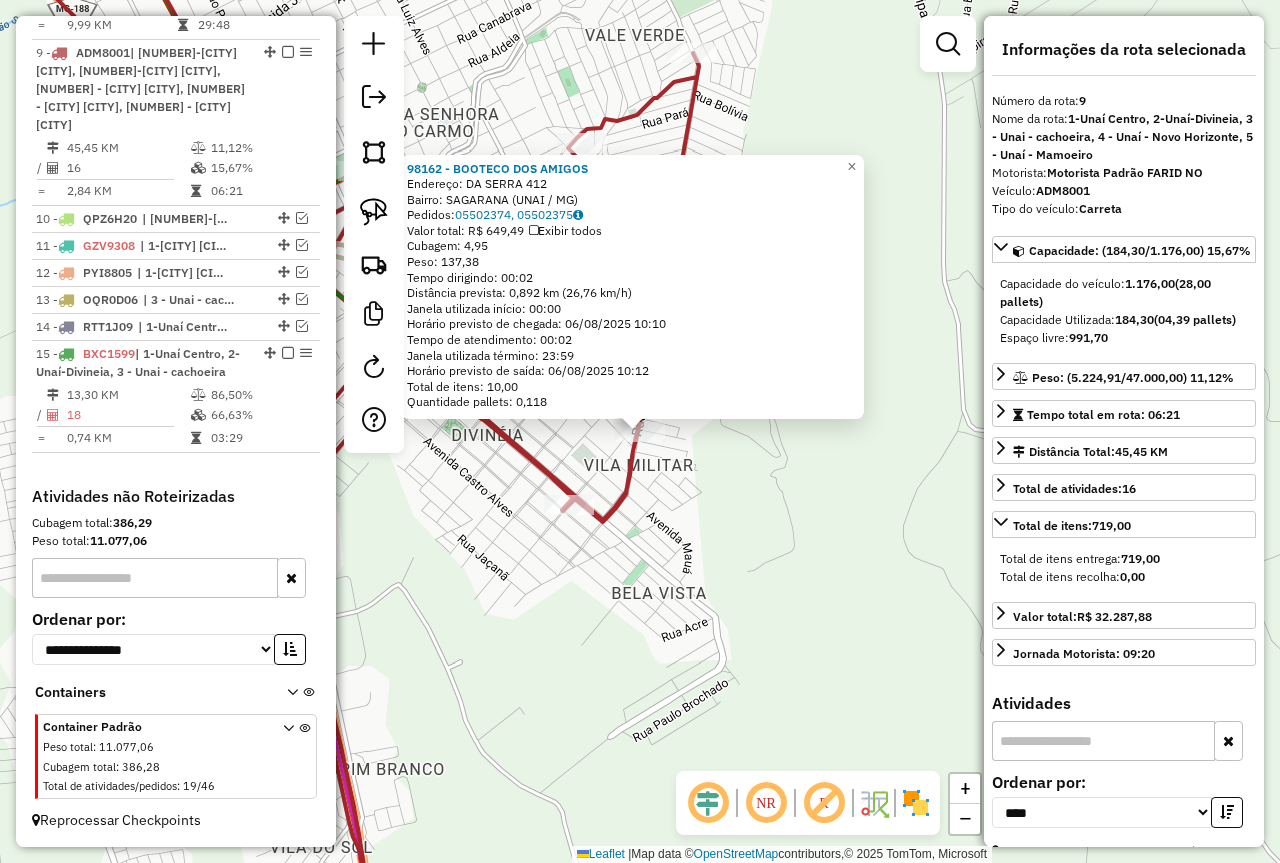 click on "[NUMBER] - BOOTECO DOS AMIGOS  Endereço:  DA SERRA [NUMBER]   Bairro: SAGARANA ([CITY] / [STATE])   Pedidos:  05502374, 05502375   Valor total: R$ 649,49   Exibir todos   Cubagem: 4,95  Peso: 137,38  Tempo dirigindo: 00:02   Distância prevista: 0,892 km (26,76 km/h)   Janela utilizada início: 00:00   Horário previsto de chegada: 06/08/2025 10:10   Tempo de atendimento: 00:02   Janela utilizada término: 23:59   Horário previsto de saída: 06/08/2025 10:12   Total de itens: 10,00   Quantidade pallets: 0,118  × Janela de atendimento Grade de atendimento Capacidade Transportadoras Veículos Cliente Pedidos  Rotas Selecione os dias de semana para filtrar as janelas de atendimento  Seg   Ter   Qua   Qui   Sex   Sáb   Dom  Informe o período da janela de atendimento: De: Até:  Filtrar exatamente a janela do cliente  Considerar janela de atendimento padrão  Selecione os dias de semana para filtrar as grades de atendimento  Seg   Ter   Qua   Qui   Sex   Sáb   Dom   Considerar clientes sem dia de atendimento cadastrado De:" 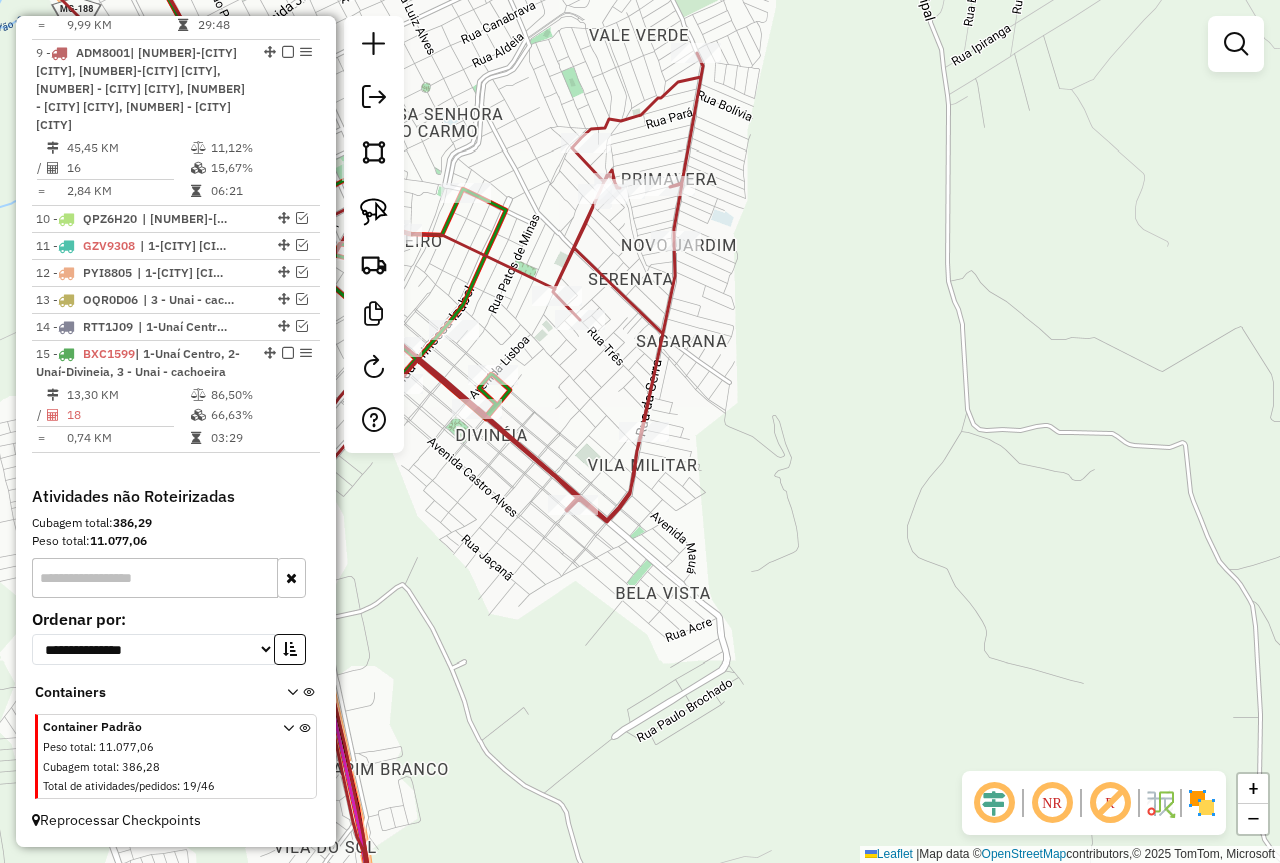 drag, startPoint x: 543, startPoint y: 624, endPoint x: 868, endPoint y: 610, distance: 325.3014 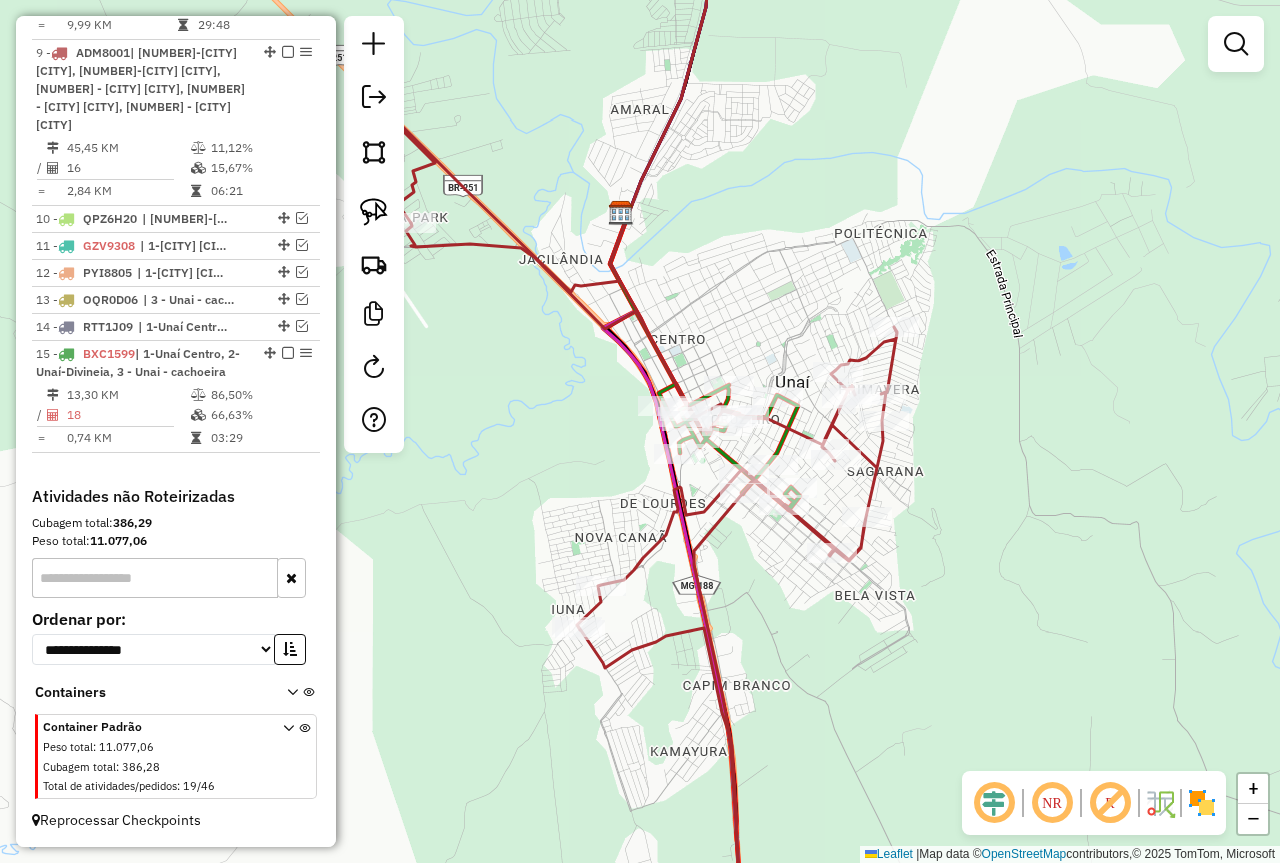 drag, startPoint x: 824, startPoint y: 616, endPoint x: 926, endPoint y: 562, distance: 115.41231 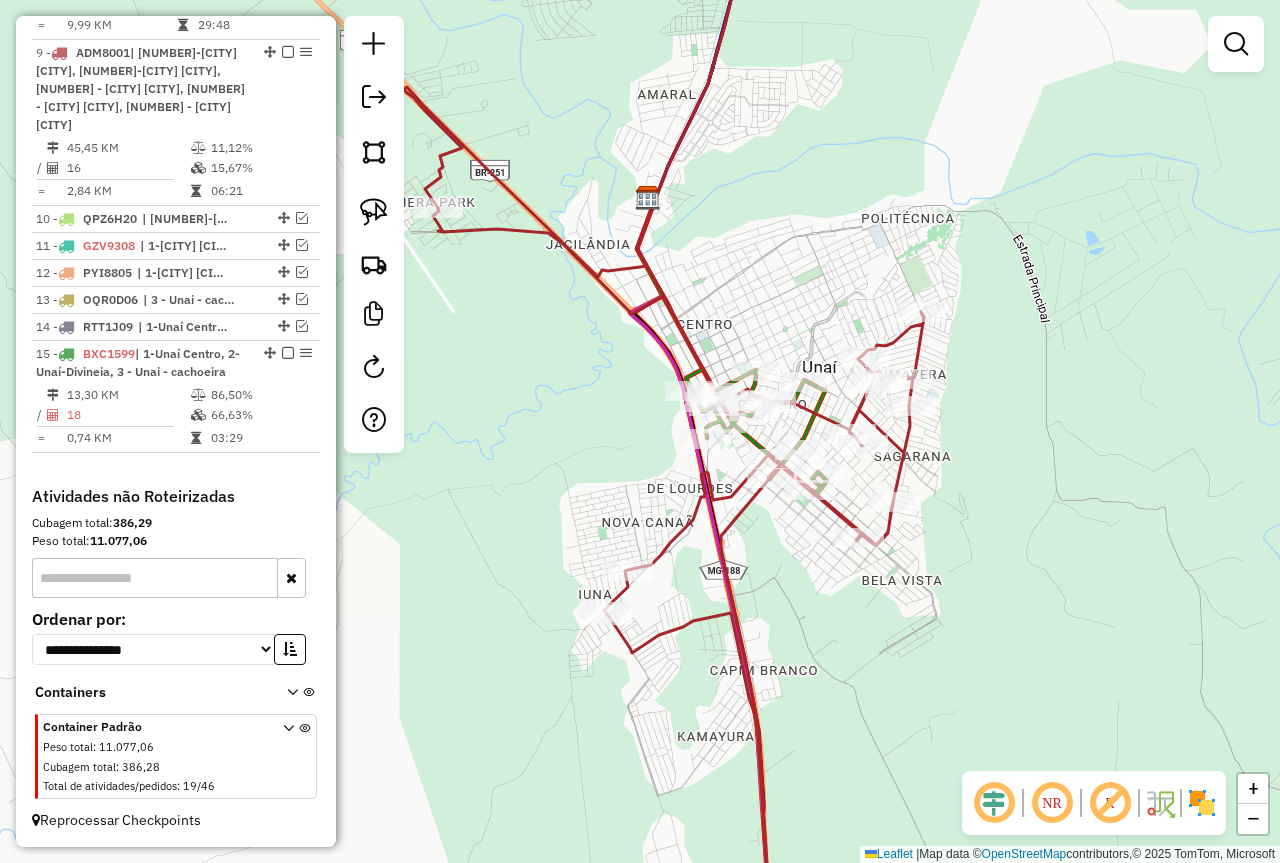 drag, startPoint x: 585, startPoint y: 471, endPoint x: 702, endPoint y: 413, distance: 130.58714 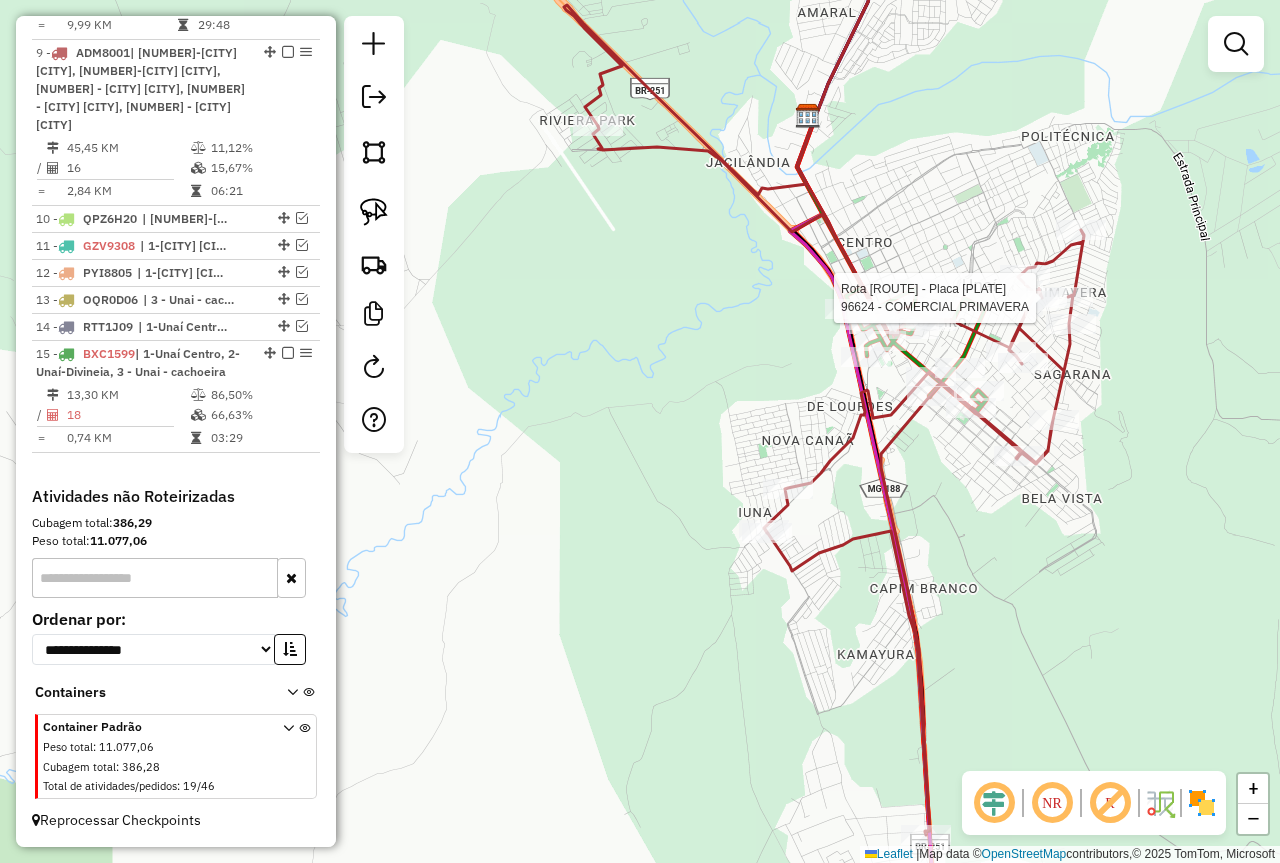 select on "*********" 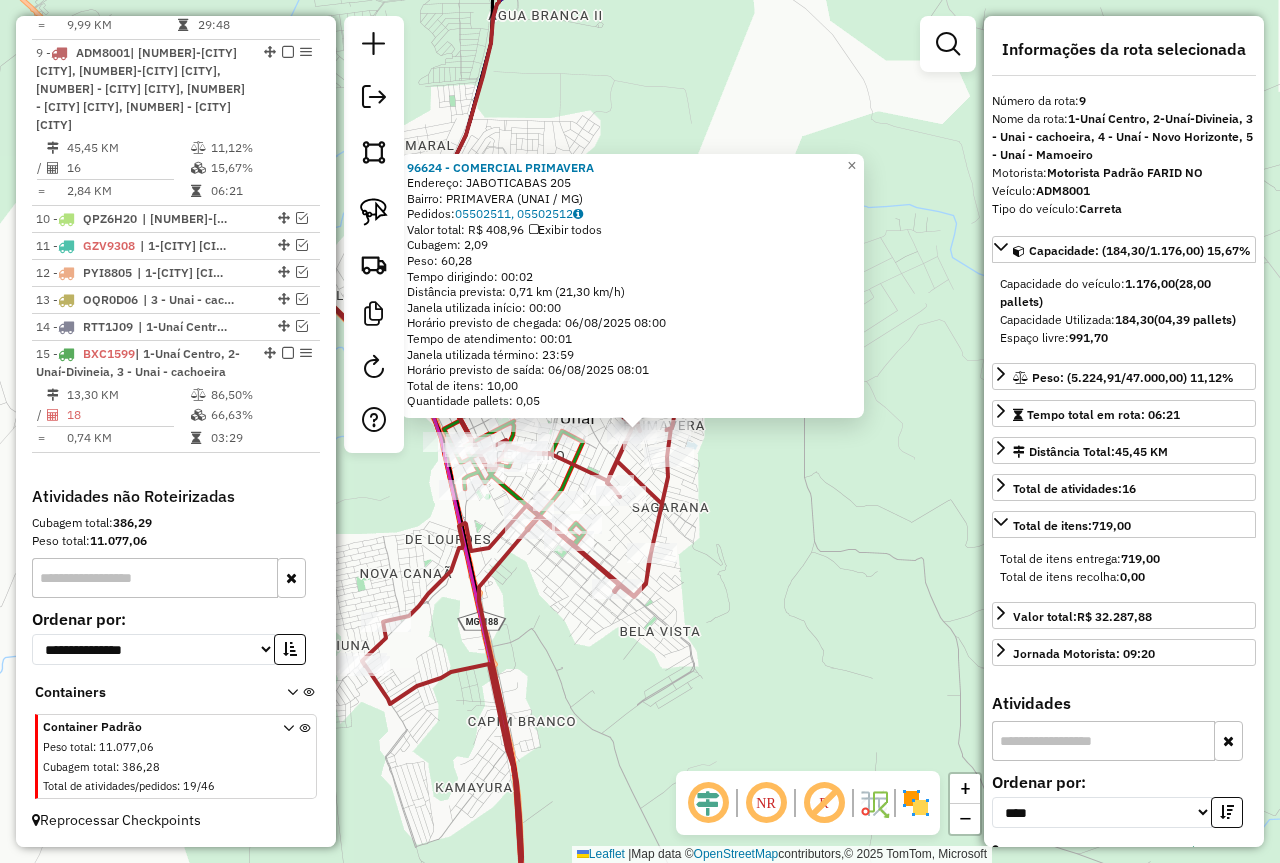 click on "[POSTAL_CODE] - COMERCIAL PRIMAVERA  Endereço:  JABOTICABAS [NUMBER]   Bairro: PRIMAVERA ([CITY] / [STATE])   Pedidos:  [ORDER_ID], [ORDER_ID]   Valor total: R$ 408,96   Exibir todos   Cubagem: 2,09  Peso: 60,28  Tempo dirigindo: 00:02   Distância prevista: 0,71 km (21,30 km/h)   Janela utilizada início: 00:00   Horário previsto de chegada: 06/08/2025 08:00   Tempo de atendimento: 00:01   Janela utilizada término: 23:59   Horário previsto de saída: 06/08/2025 08:01   Total de itens: 10,00   Quantidade pallets: 0,05  × Janela de atendimento Grade de atendimento Capacidade Transportadoras Veículos Cliente Pedidos  Rotas Selecione os dias de semana para filtrar as janelas de atendimento  Seg   Ter   Qua   Qui   Sex   Sáb   Dom  Informe o período da janela de atendimento: De: Até:  Filtrar exatamente a janela do cliente  Considerar janela de atendimento padrão  Selecione os dias de semana para filtrar as grades de atendimento  Seg   Ter   Qua   Qui   Sex   Sáb   Dom   Considerar clientes sem dia de atendimento cadastrado +" 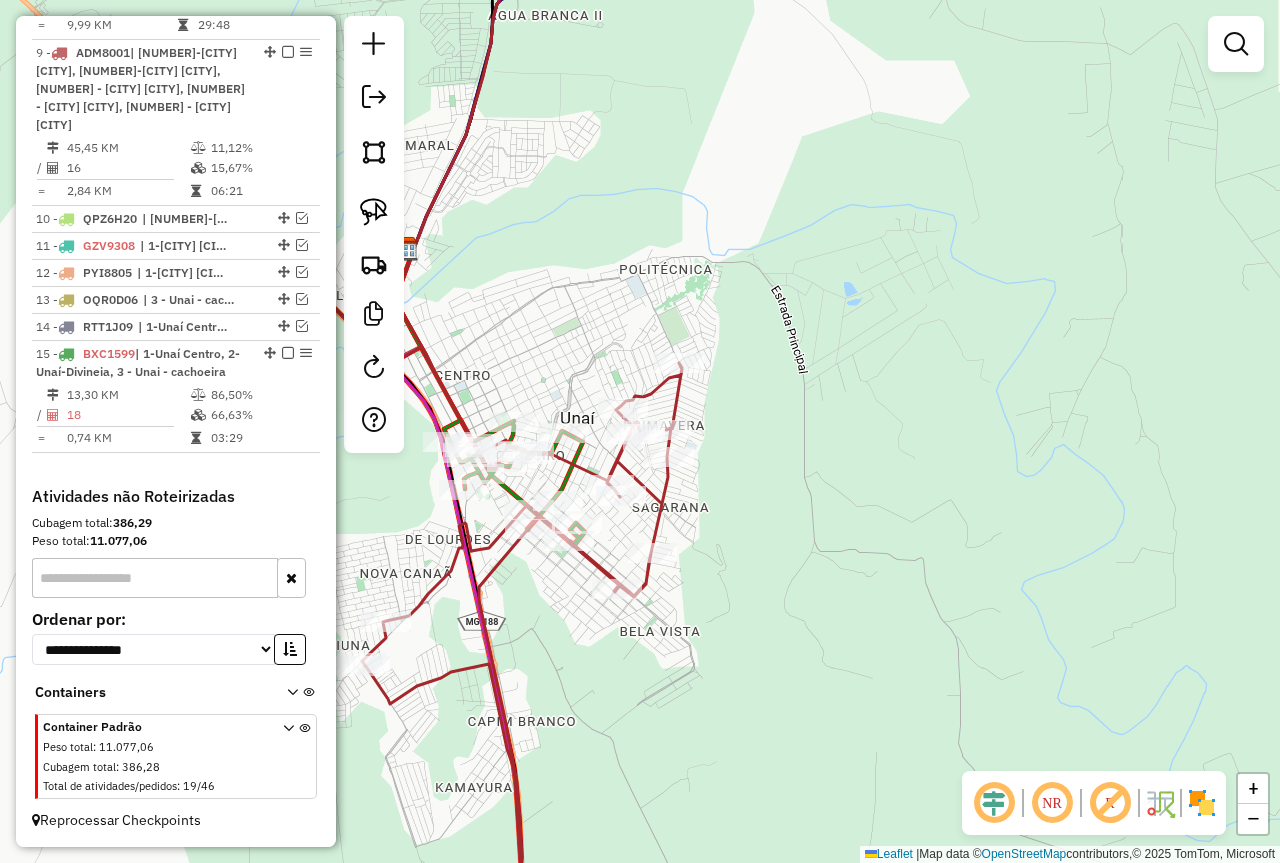 drag, startPoint x: 684, startPoint y: 638, endPoint x: 877, endPoint y: 556, distance: 209.6974 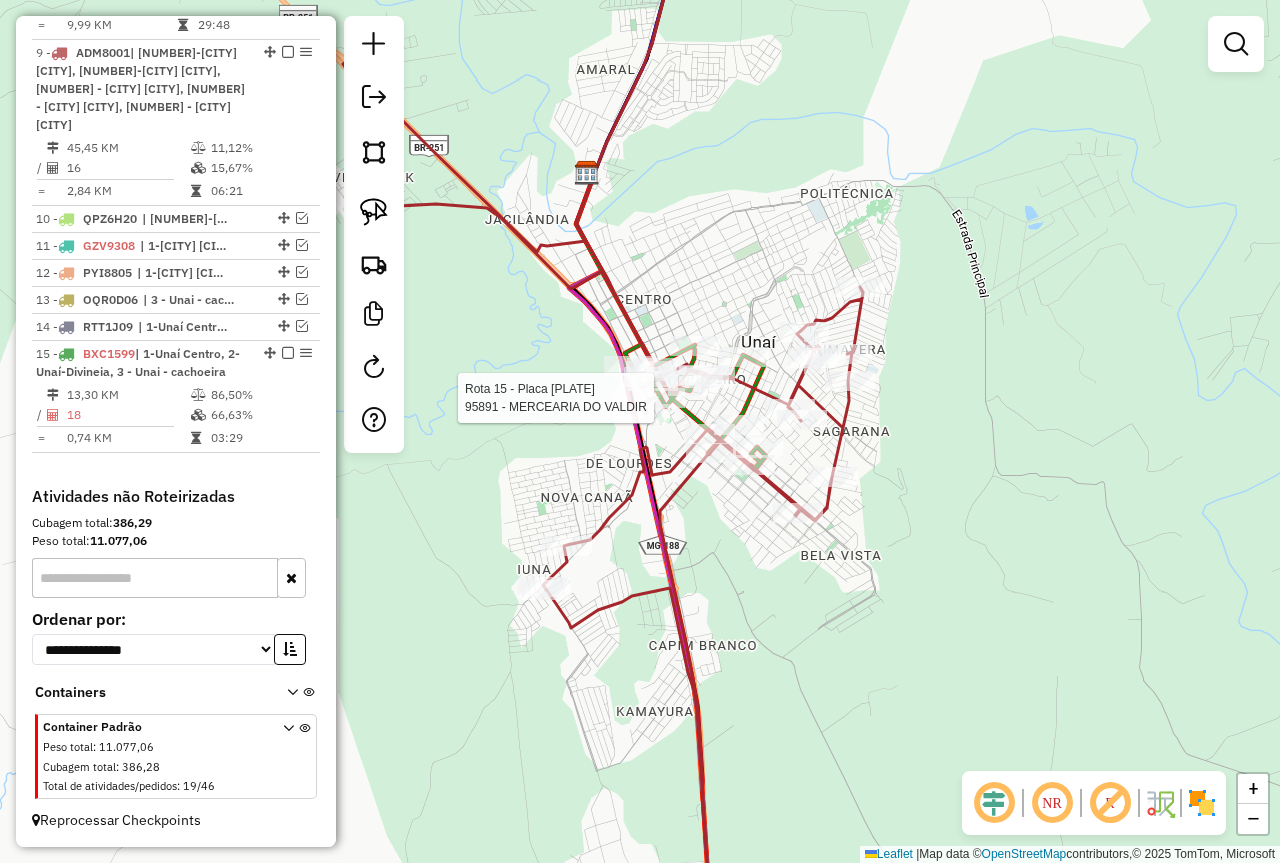 select on "*********" 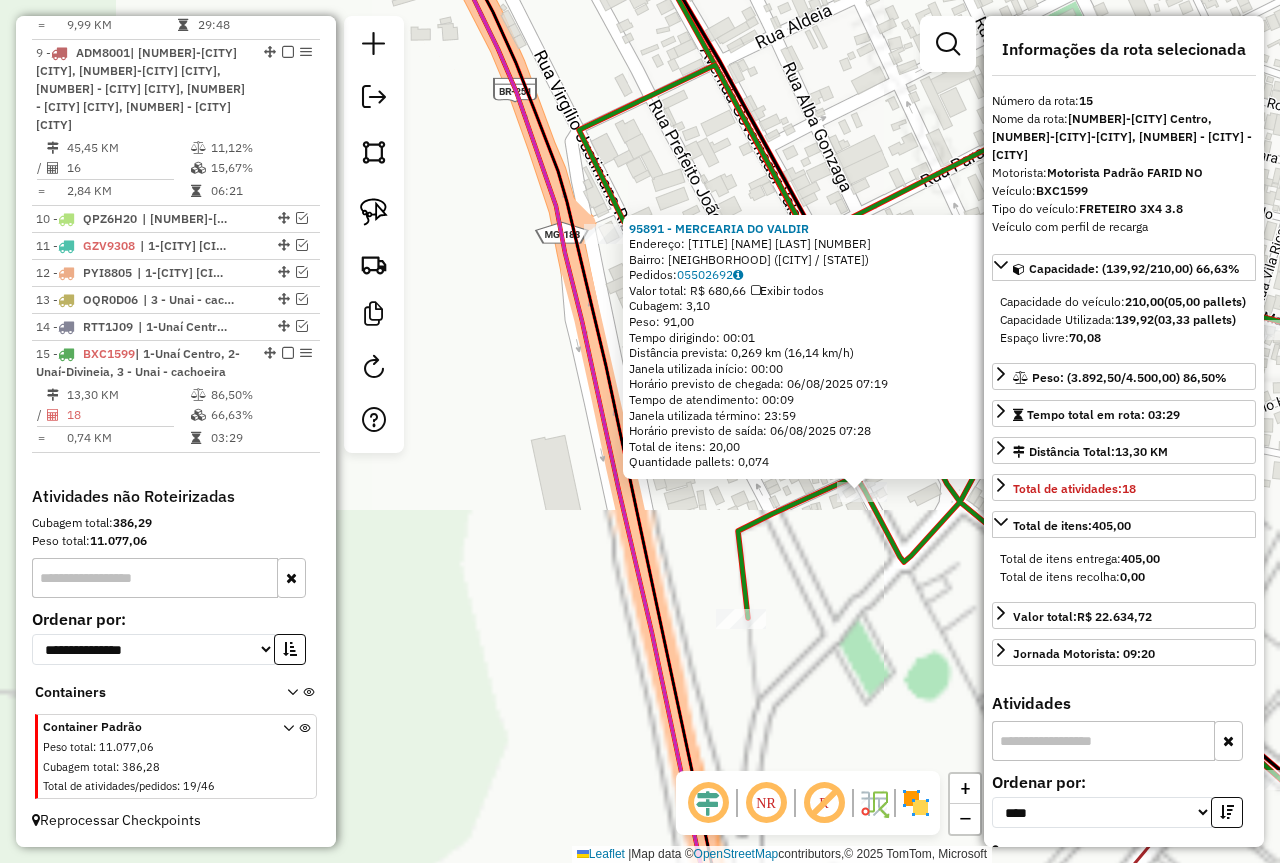 click on "[POSTAL_CODE] - [NAME]  Endereço:  [NAME] [NUMBER]   Bairro: [CITY] ([CITY] / [STATE])   Pedidos:  [ORDER_ID]   Valor total: R$ 680,66   Exibir todos   Cubagem: 3,10  Peso: 91,00  Tempo dirigindo: 00:01   Distância prevista: 0,269 km (16,14 km/h)   Janela utilizada início: 00:00   Horário previsto de chegada: 06/08/2025 07:19   Tempo de atendimento: 00:09   Janela utilizada término: 23:59   Horário previsto de saída: 06/08/2025 07:28   Total de itens: 20,00   Quantidade pallets: 0,074  × Janela de atendimento Grade de atendimento Capacidade Transportadoras Veículos Cliente Pedidos  Rotas Selecione os dias de semana para filtrar as janelas de atendimento  Seg   Ter   Qua   Qui   Sex   Sáb   Dom  Informe o período da janela de atendimento: De: Até:  Filtrar exatamente a janela do cliente  Considerar janela de atendimento padrão  Selecione os dias de semana para filtrar as grades de atendimento  Seg   Ter   Qua   Qui   Sex   Sáb   Dom   Considerar clientes sem dia de atendimento cadastrado +" 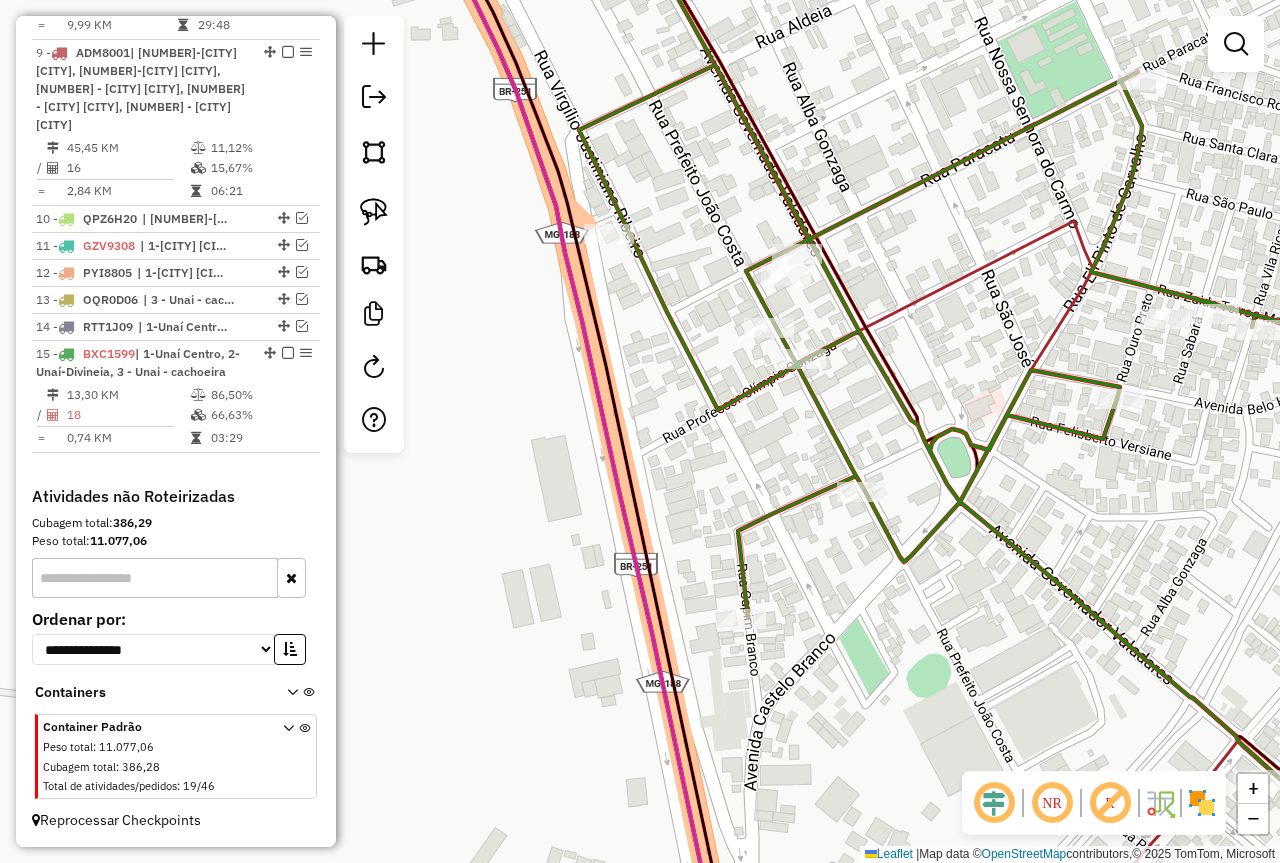 drag, startPoint x: 830, startPoint y: 405, endPoint x: 746, endPoint y: 381, distance: 87.36132 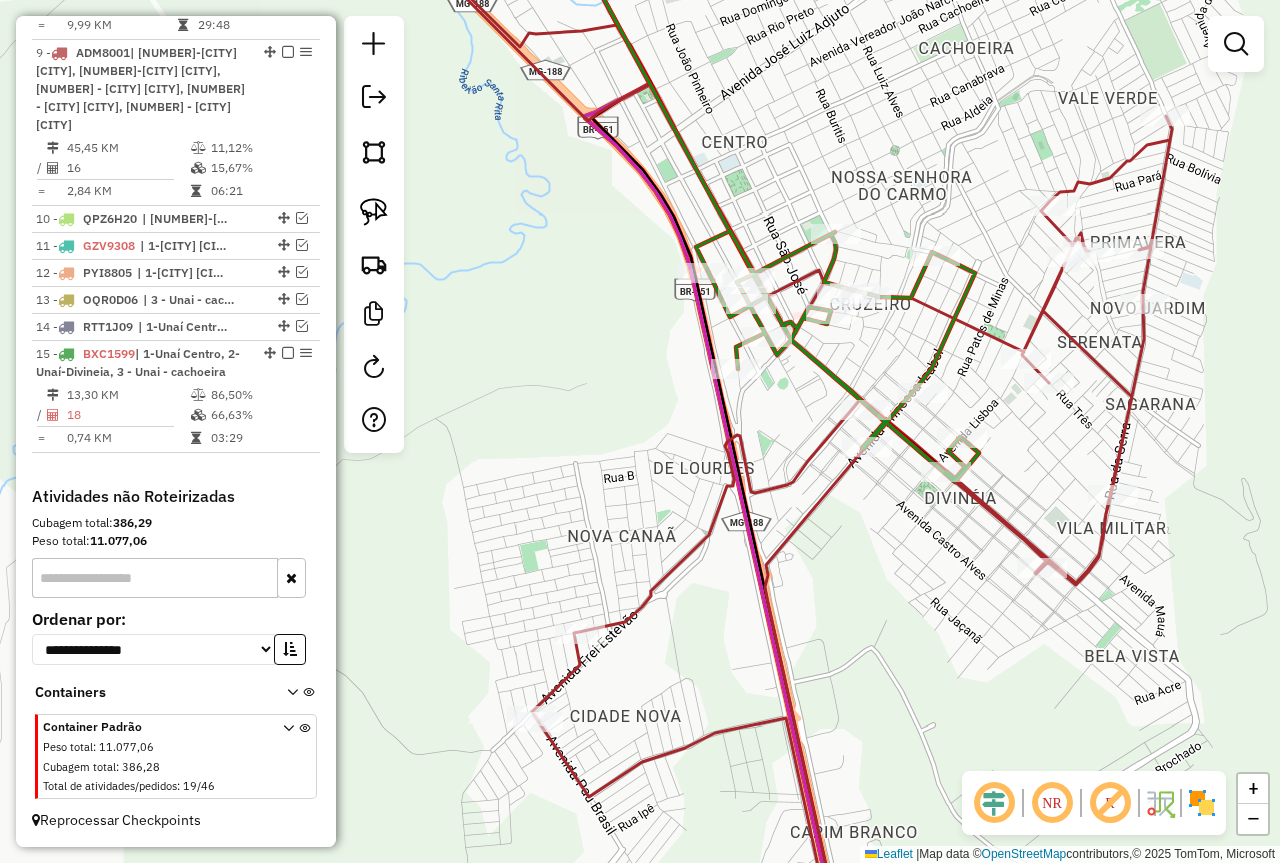 drag, startPoint x: 896, startPoint y: 607, endPoint x: 769, endPoint y: 484, distance: 176.79932 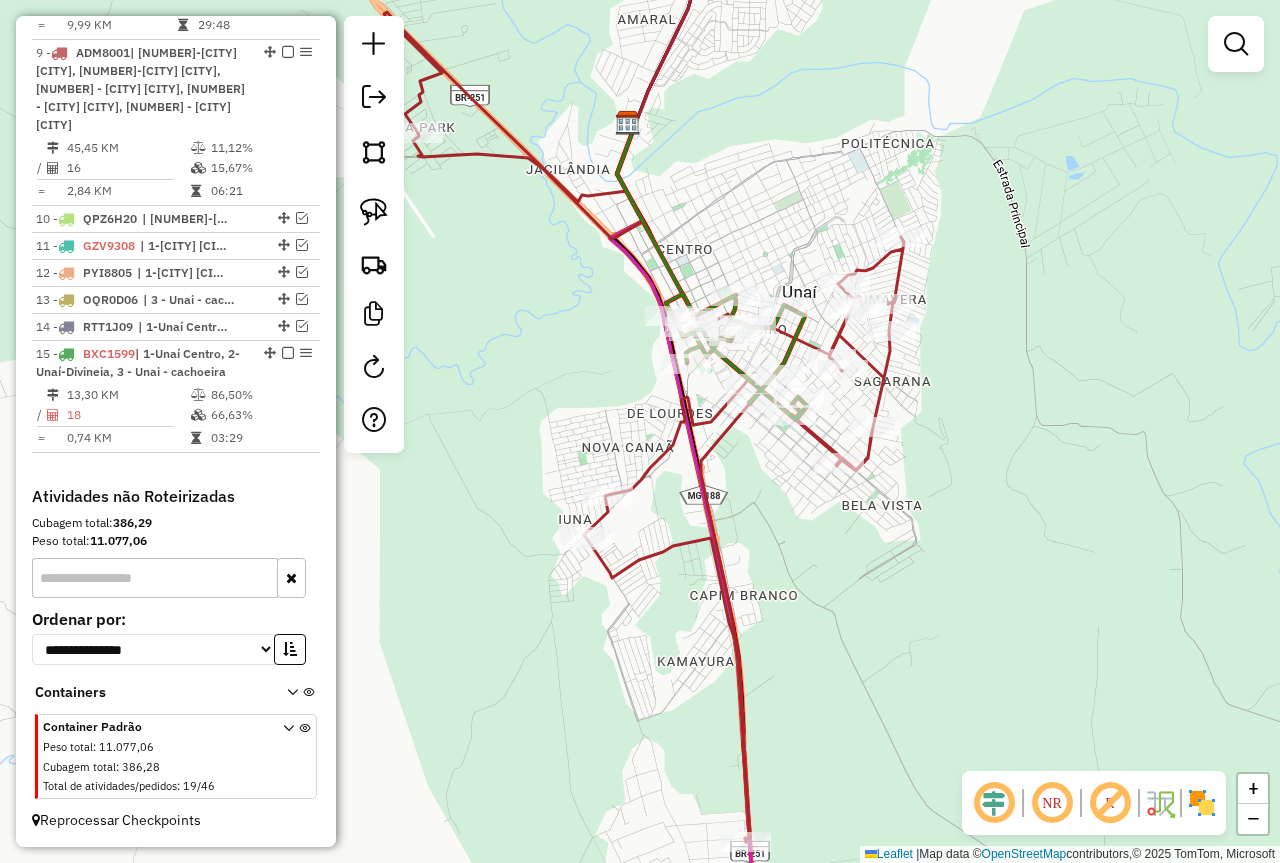 click on "Janela de atendimento Grade de atendimento Capacidade Transportadoras Veículos Cliente Pedidos  Rotas Selecione os dias de semana para filtrar as janelas de atendimento  Seg   Ter   Qua   Qui   Sex   Sáb   Dom  Informe o período da janela de atendimento: De: Até:  Filtrar exatamente a janela do cliente  Considerar janela de atendimento padrão  Selecione os dias de semana para filtrar as grades de atendimento  Seg   Ter   Qua   Qui   Sex   Sáb   Dom   Considerar clientes sem dia de atendimento cadastrado  Clientes fora do dia de atendimento selecionado Filtrar as atividades entre os valores definidos abaixo:  Peso mínimo:   Peso máximo:   Cubagem mínima:   Cubagem máxima:   De:   Até:  Filtrar as atividades entre o tempo de atendimento definido abaixo:  De:   Até:   Considerar capacidade total dos clientes não roteirizados Transportadora: Selecione um ou mais itens Tipo de veículo: Selecione um ou mais itens Veículo: Selecione um ou mais itens Motorista: Selecione um ou mais itens Nome: Rótulo:" 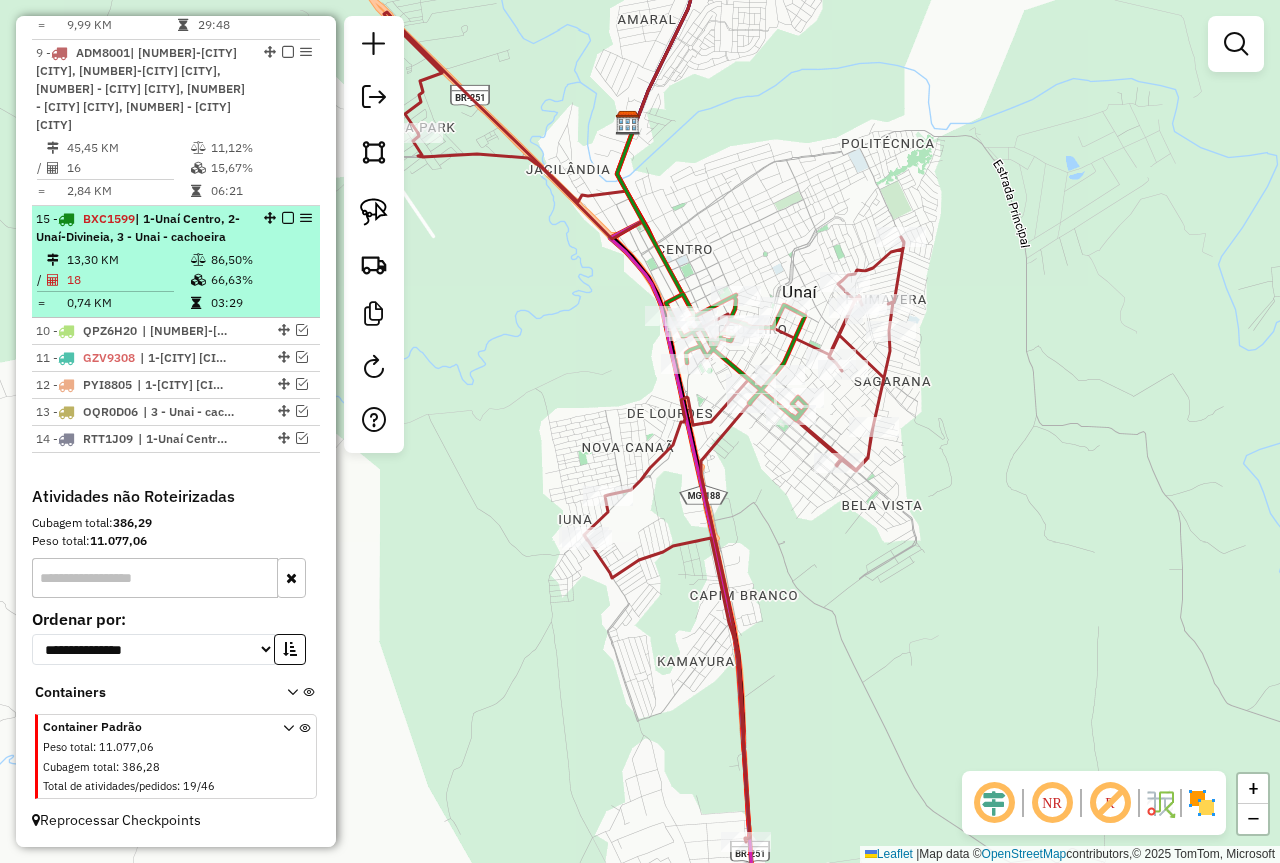 drag, startPoint x: 266, startPoint y: 353, endPoint x: 258, endPoint y: 258, distance: 95.33625 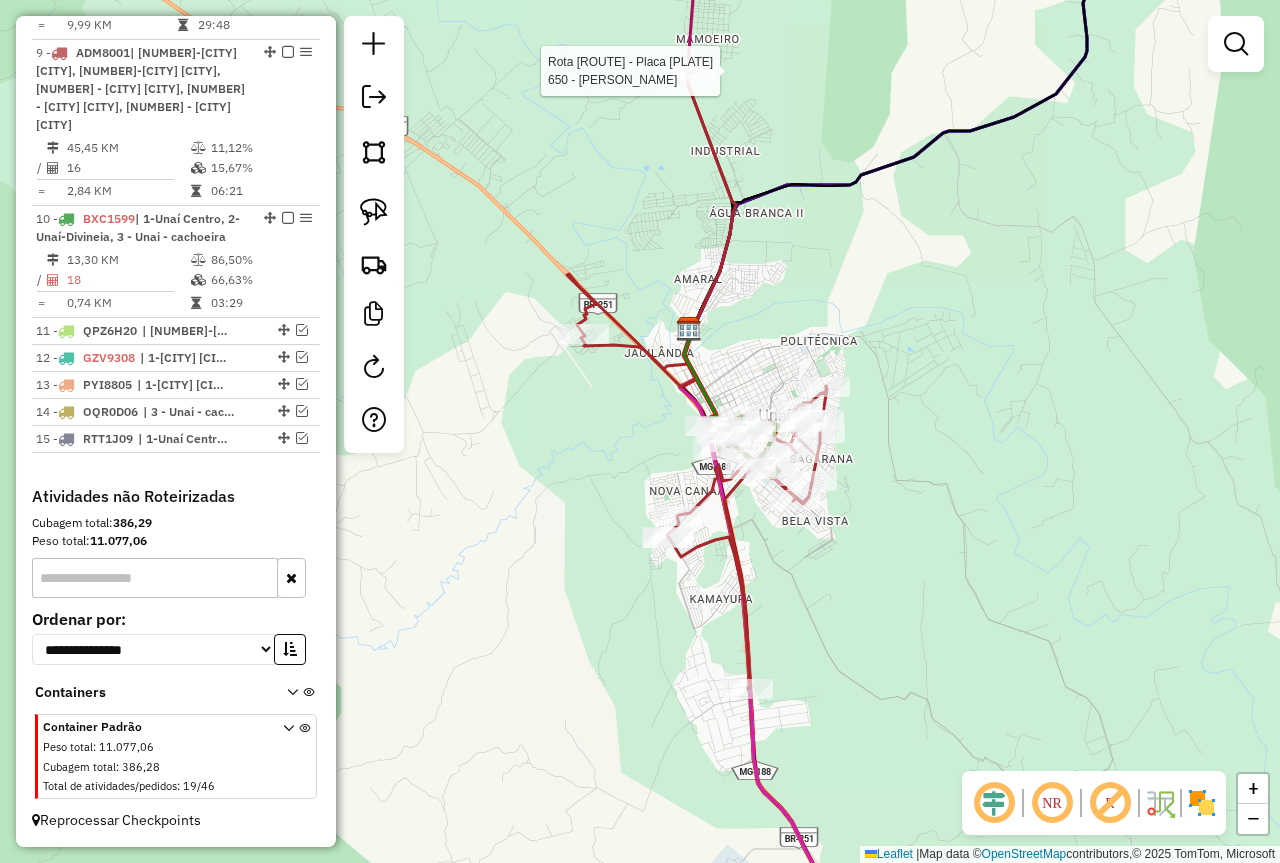 select on "*********" 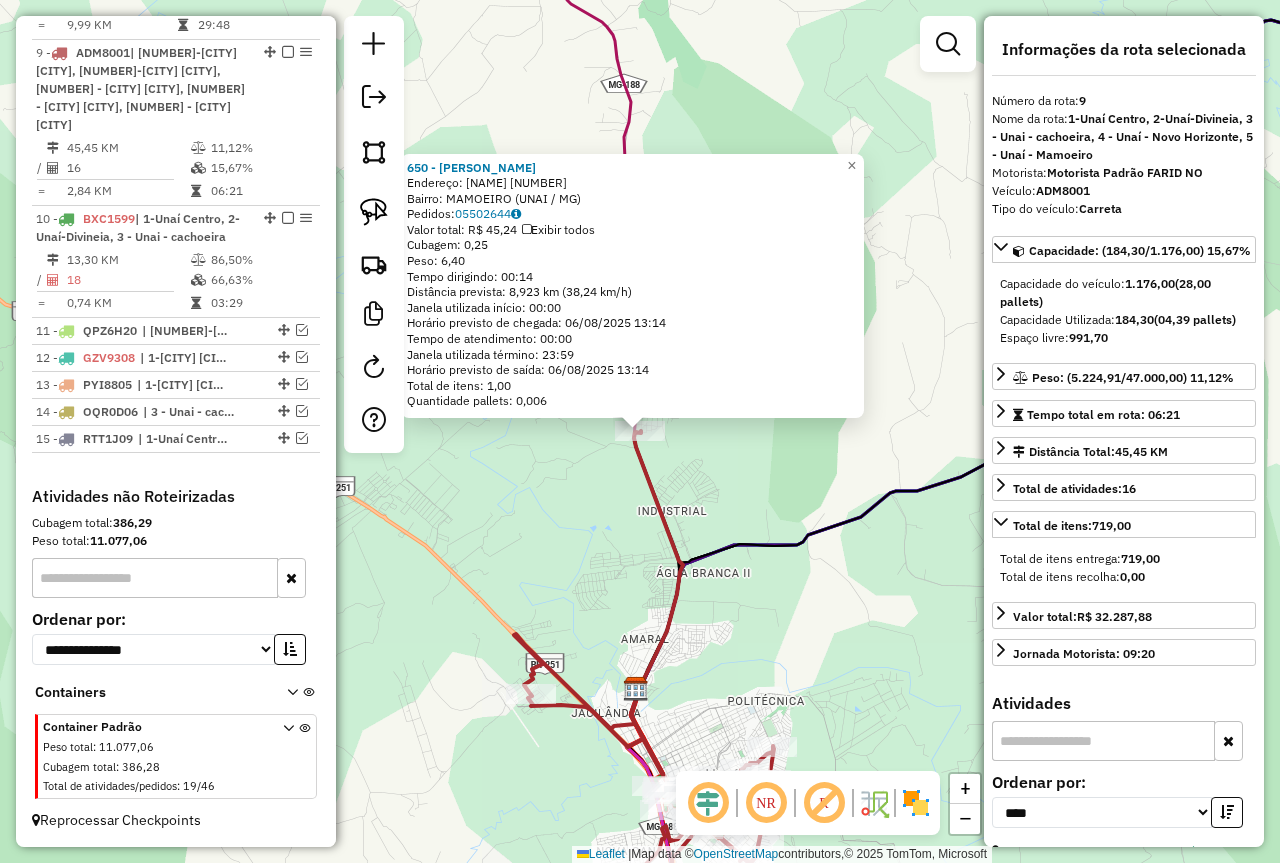 click on "[NUMBER] - ARISMAR  Endereço:  [NAME] [NUMBER]   Bairro: MAMOEIRO ([CITY] / MG)   Pedidos:  [ORDER_ID]   Valor total: R$ 45,24   Exibir todos   Cubagem: 0,25  Peso: 6,40  Tempo dirigindo: 00:14   Distância prevista: 8,923 km (38,24 km/h)   Janela utilizada início: 00:00   Horário previsto de chegada: 06/08/2025 13:14   Tempo de atendimento: 00:00   Janela utilizada término: 23:59   Horário previsto de saída: 06/08/2025 13:14   Total de itens: 1,00   Quantidade pallets: 0,006  × Janela de atendimento Grade de atendimento Capacidade Transportadoras Veículos Cliente Pedidos  Rotas Selecione os dias de semana para filtrar as janelas de atendimento  Seg   Ter   Qua   Qui   Sex   Sáb   Dom  Informe o período da janela de atendimento: De: Até:  Filtrar exatamente a janela do cliente  Considerar janela de atendimento padrão  Selecione os dias de semana para filtrar as grades de atendimento  Seg   Ter   Qua   Qui   Sex   Sáb   Dom   Considerar clientes sem dia de atendimento cadastrado  Peso mínimo:   De:" 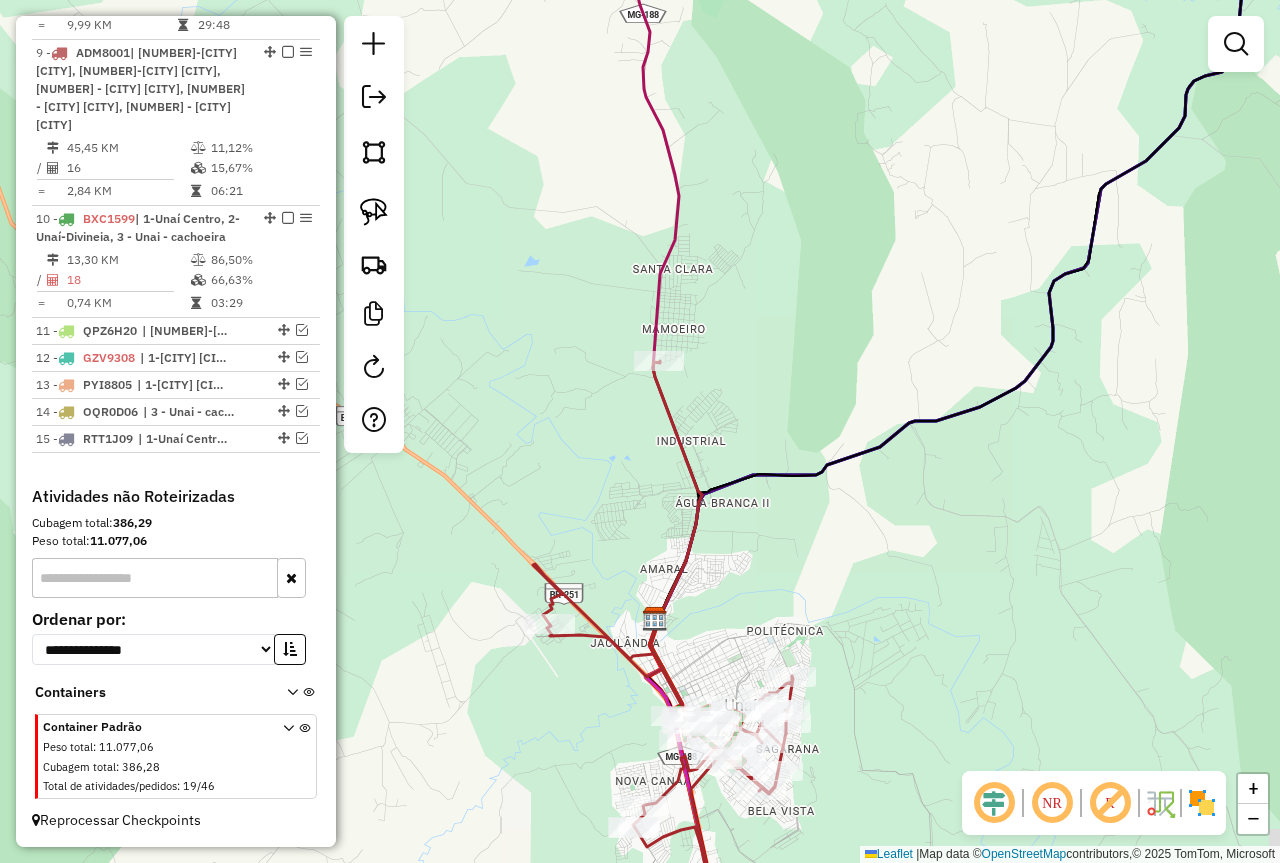 drag, startPoint x: 697, startPoint y: 505, endPoint x: 760, endPoint y: 301, distance: 213.50644 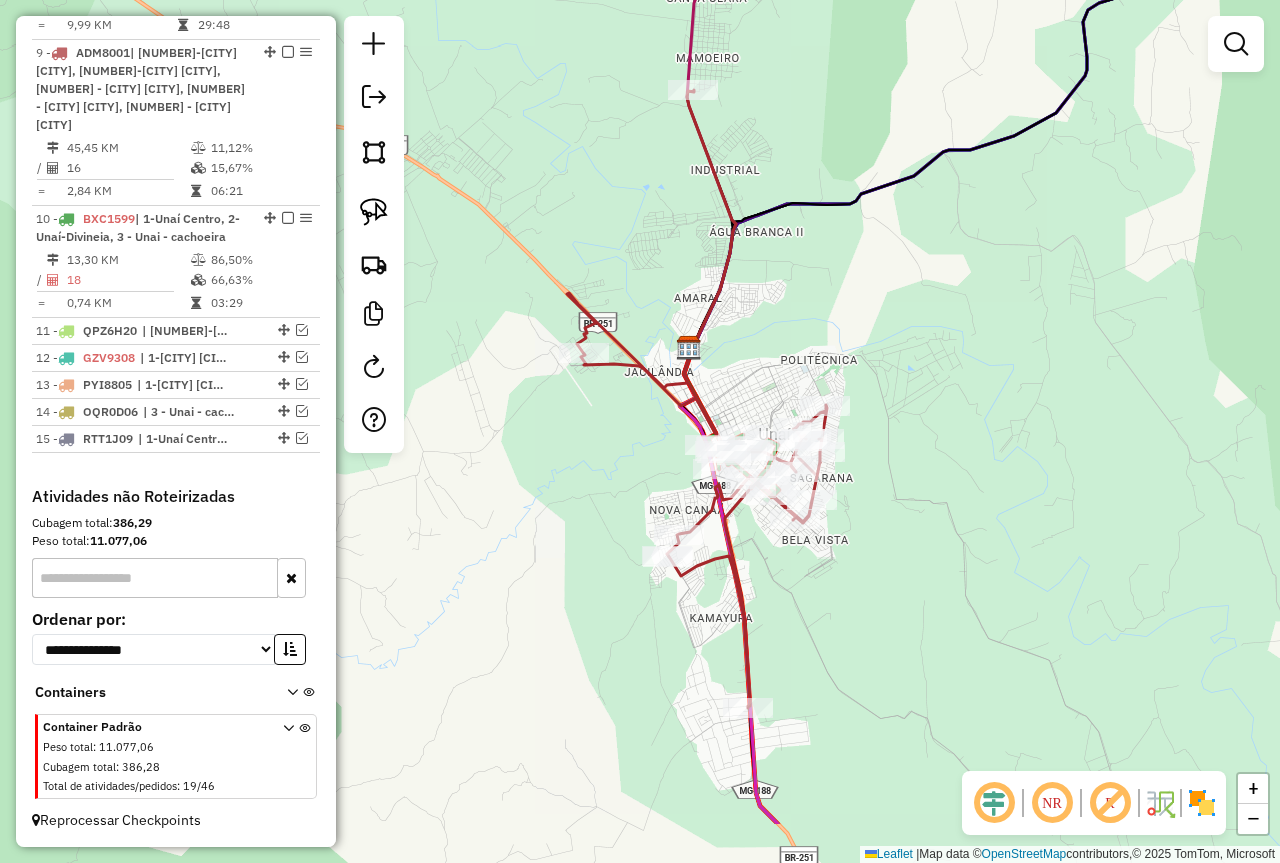 drag, startPoint x: 614, startPoint y: 618, endPoint x: 605, endPoint y: 430, distance: 188.2153 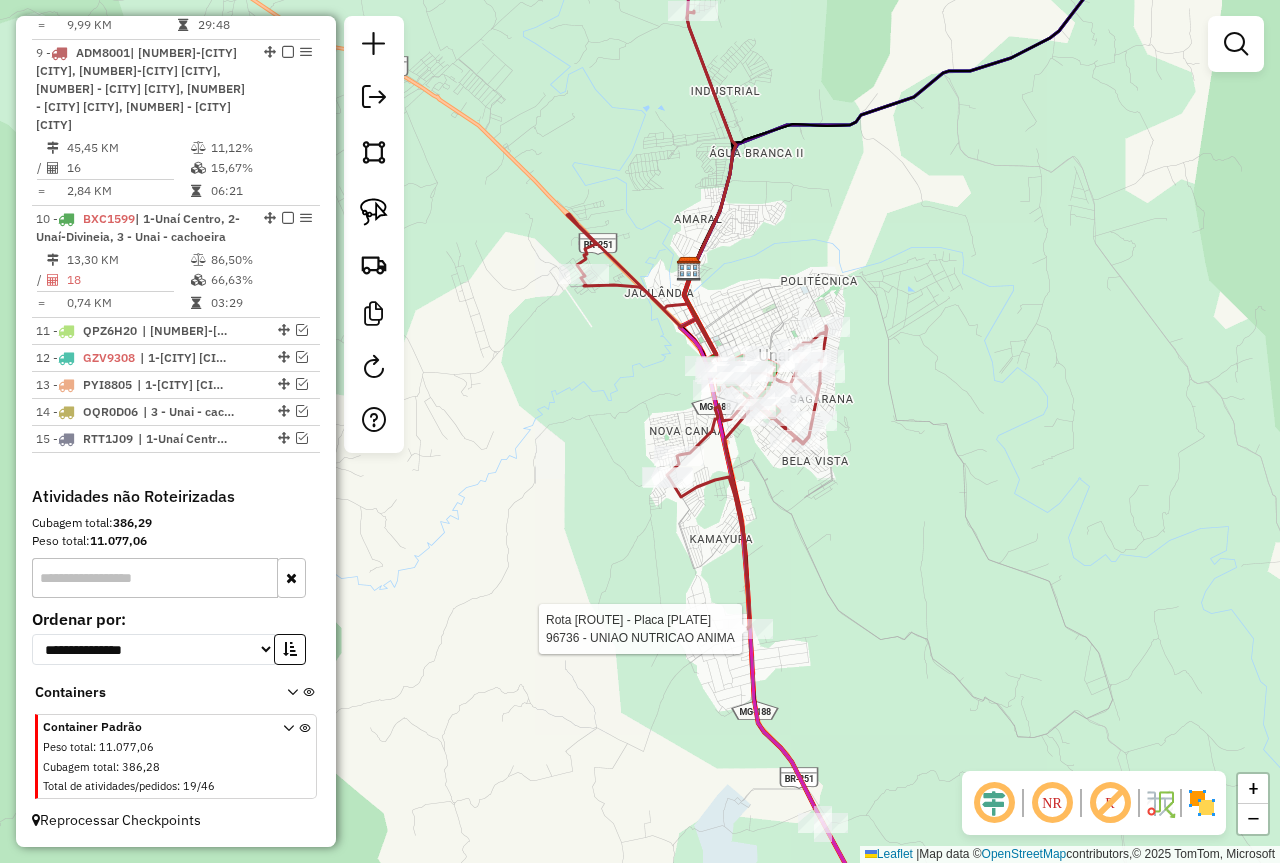 select on "*********" 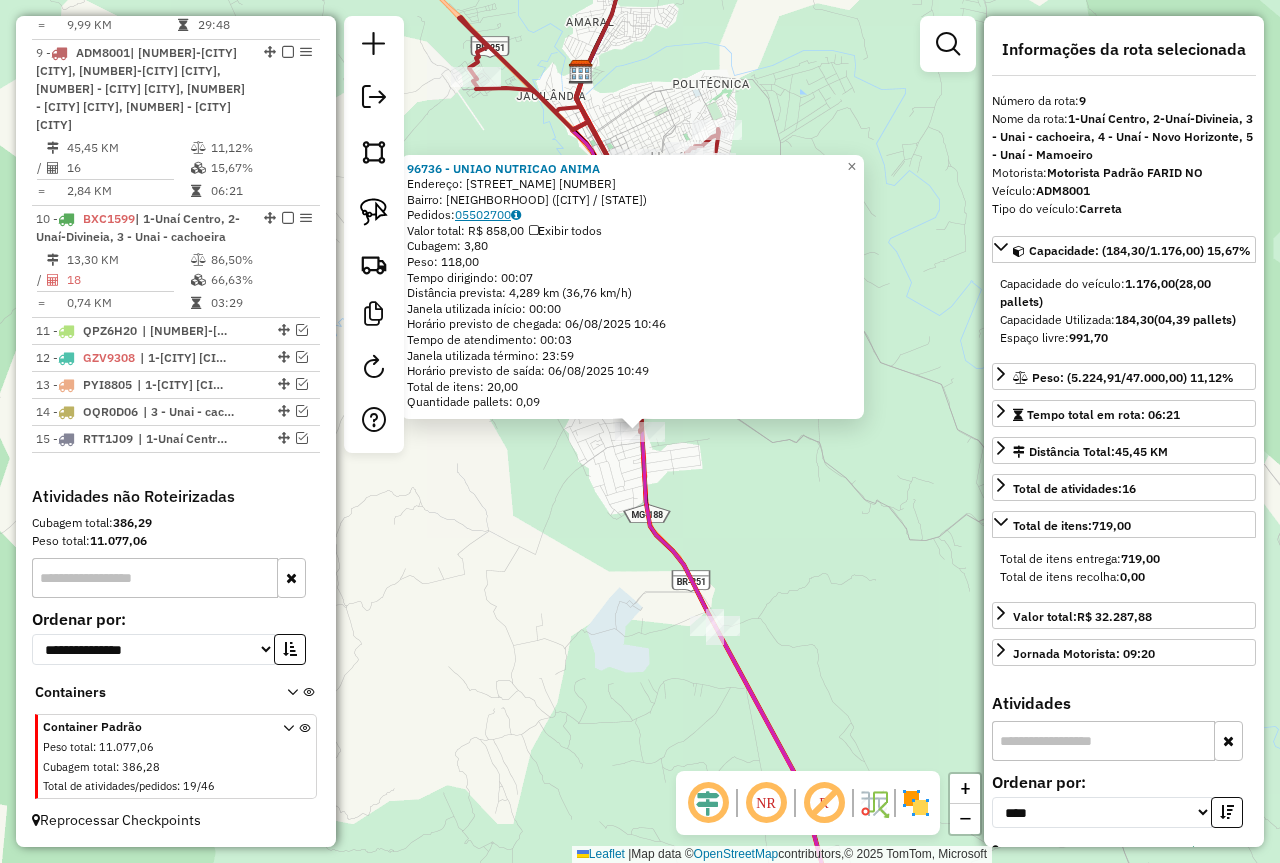 click on "05502700" 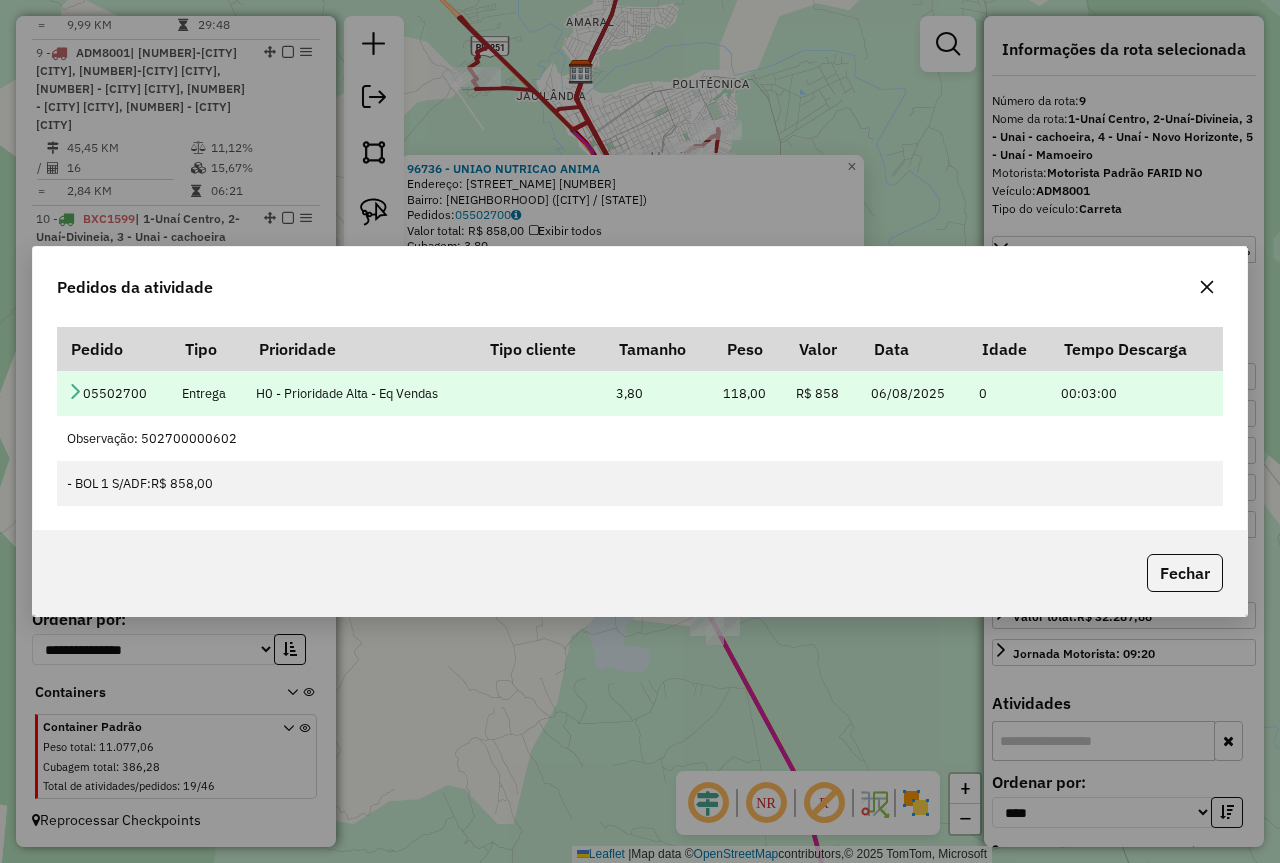 click at bounding box center (75, 391) 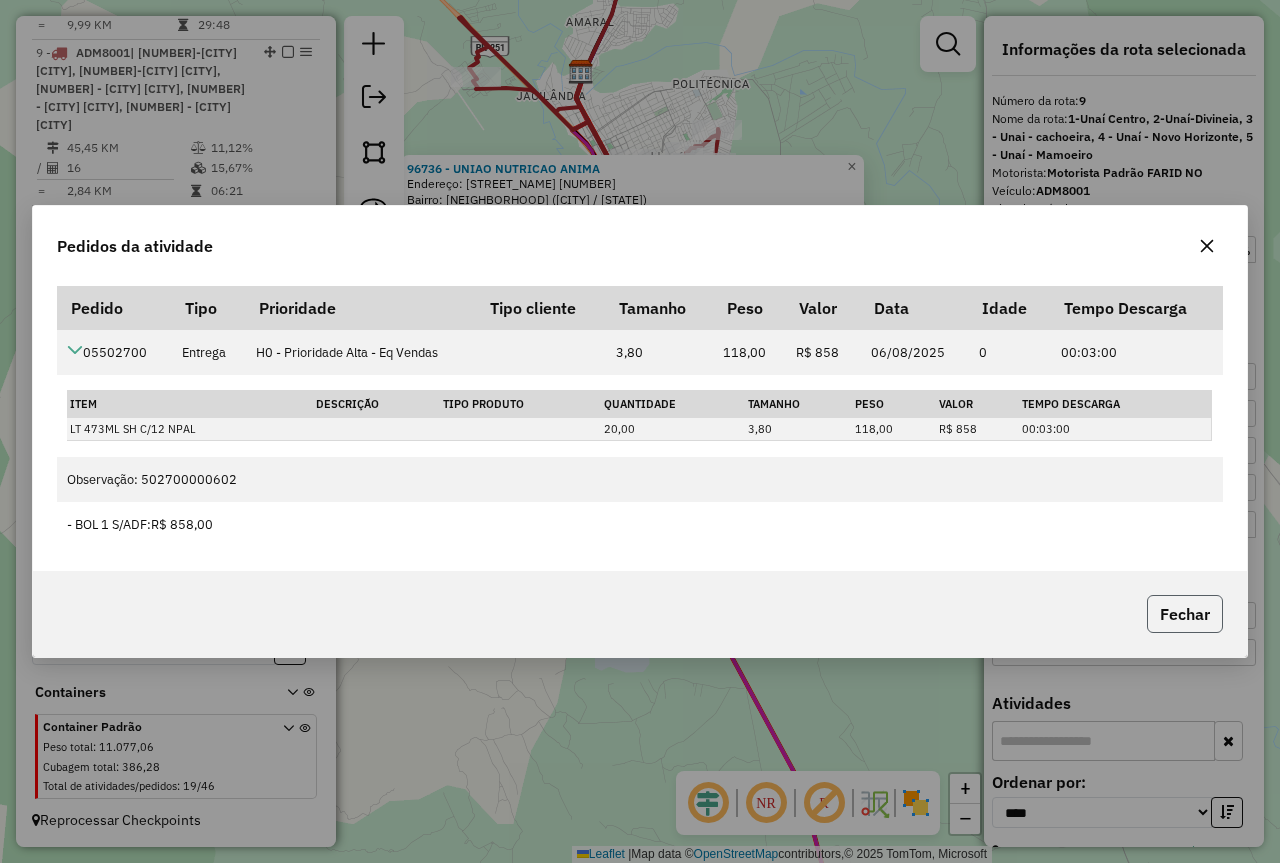 click on "Fechar" 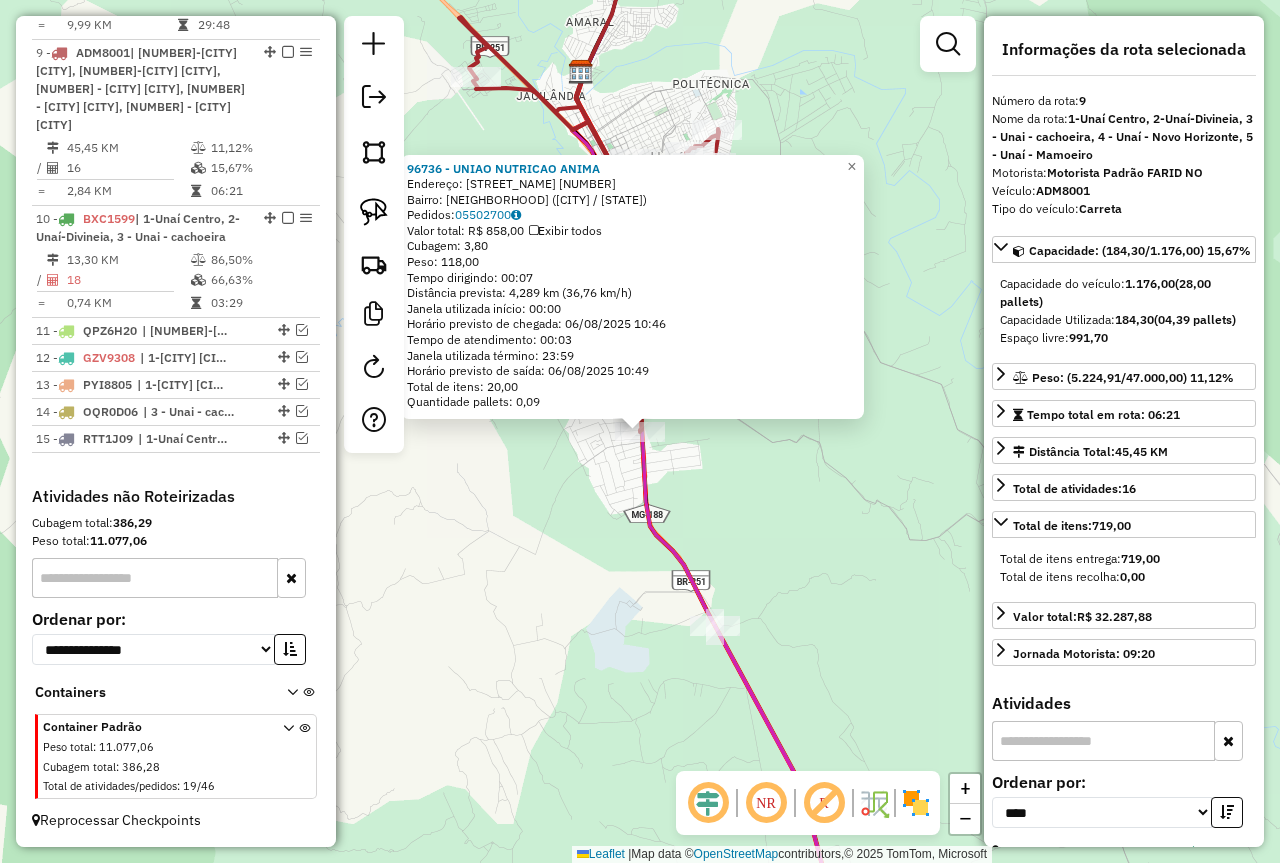 click on "[POSTAL_CODE] - UNIAO NUTRICAO ANIMA  Endereço:  EPIA-01 [NUMBER]   Bairro: MANSOES SUL ([CITY] / [STATE])   Pedidos:  [ORDER_ID]   Valor total: R$ 858,00   Exibir todos   Cubagem: 3,80  Peso: 118,00  Tempo dirigindo: 00:07   Distância prevista: 4,289 km (36,76 km/h)   Janela utilizada início: 00:00   Horário previsto de chegada: 06/08/2025 10:46   Tempo de atendimento: 00:03   Janela utilizada término: 23:59   Horário previsto de saída: 06/08/2025 10:49   Total de itens: 20,00   Quantidade pallets: 0,09  × Janela de atendimento Grade de atendimento Capacidade Transportadoras Veículos Cliente Pedidos  Rotas Selecione os dias de semana para filtrar as janelas de atendimento  Seg   Ter   Qua   Qui   Sex   Sáb   Dom  Informe o período da janela de atendimento: De: Até:  Filtrar exatamente a janela do cliente  Considerar janela de atendimento padrão  Selecione os dias de semana para filtrar as grades de atendimento  Seg   Ter   Qua   Qui   Sex   Sáb   Dom   Considerar clientes sem dia de atendimento cadastrado  De:  De:" 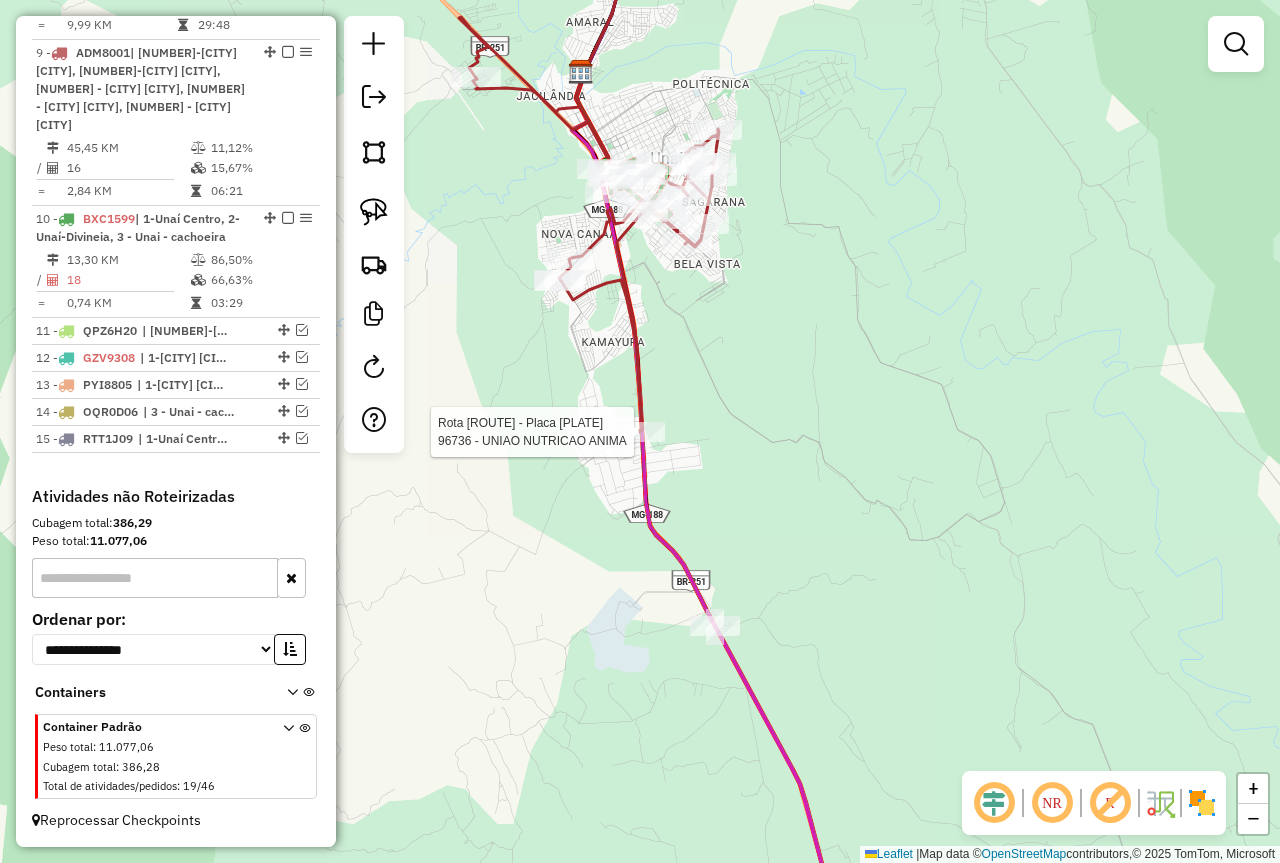click 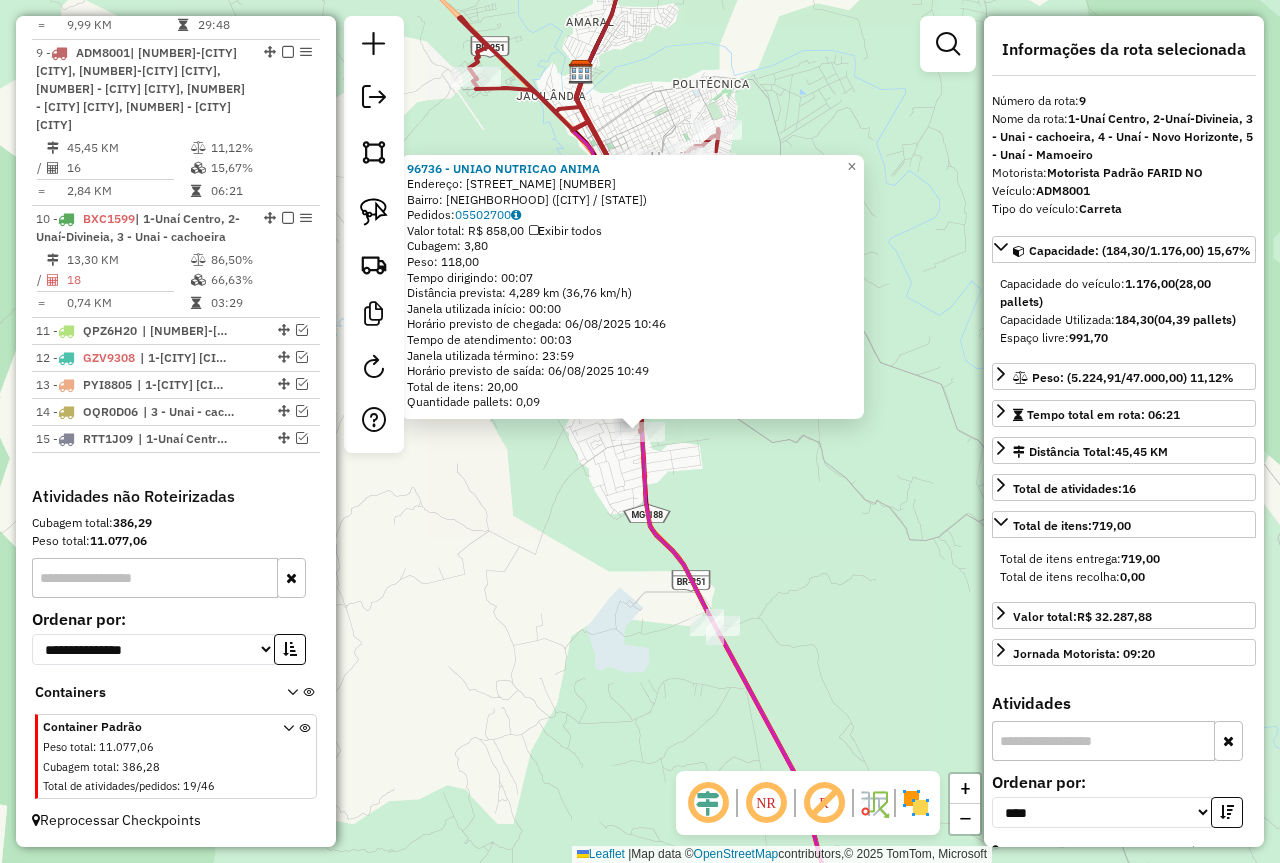 click on "[POSTAL_CODE] - UNIAO NUTRICAO ANIMA  Endereço:  EPIA-01 [NUMBER]   Bairro: MANSOES SUL ([CITY] / [STATE])   Pedidos:  [ORDER_ID]   Valor total: R$ 858,00   Exibir todos   Cubagem: 3,80  Peso: 118,00  Tempo dirigindo: 00:07   Distância prevista: 4,289 km (36,76 km/h)   Janela utilizada início: 00:00   Horário previsto de chegada: 06/08/2025 10:46   Tempo de atendimento: 00:03   Janela utilizada término: 23:59   Horário previsto de saída: 06/08/2025 10:49   Total de itens: 20,00   Quantidade pallets: 0,09  × Janela de atendimento Grade de atendimento Capacidade Transportadoras Veículos Cliente Pedidos  Rotas Selecione os dias de semana para filtrar as janelas de atendimento  Seg   Ter   Qua   Qui   Sex   Sáb   Dom  Informe o período da janela de atendimento: De: Até:  Filtrar exatamente a janela do cliente  Considerar janela de atendimento padrão  Selecione os dias de semana para filtrar as grades de atendimento  Seg   Ter   Qua   Qui   Sex   Sáb   Dom   Considerar clientes sem dia de atendimento cadastrado  De:  De:" 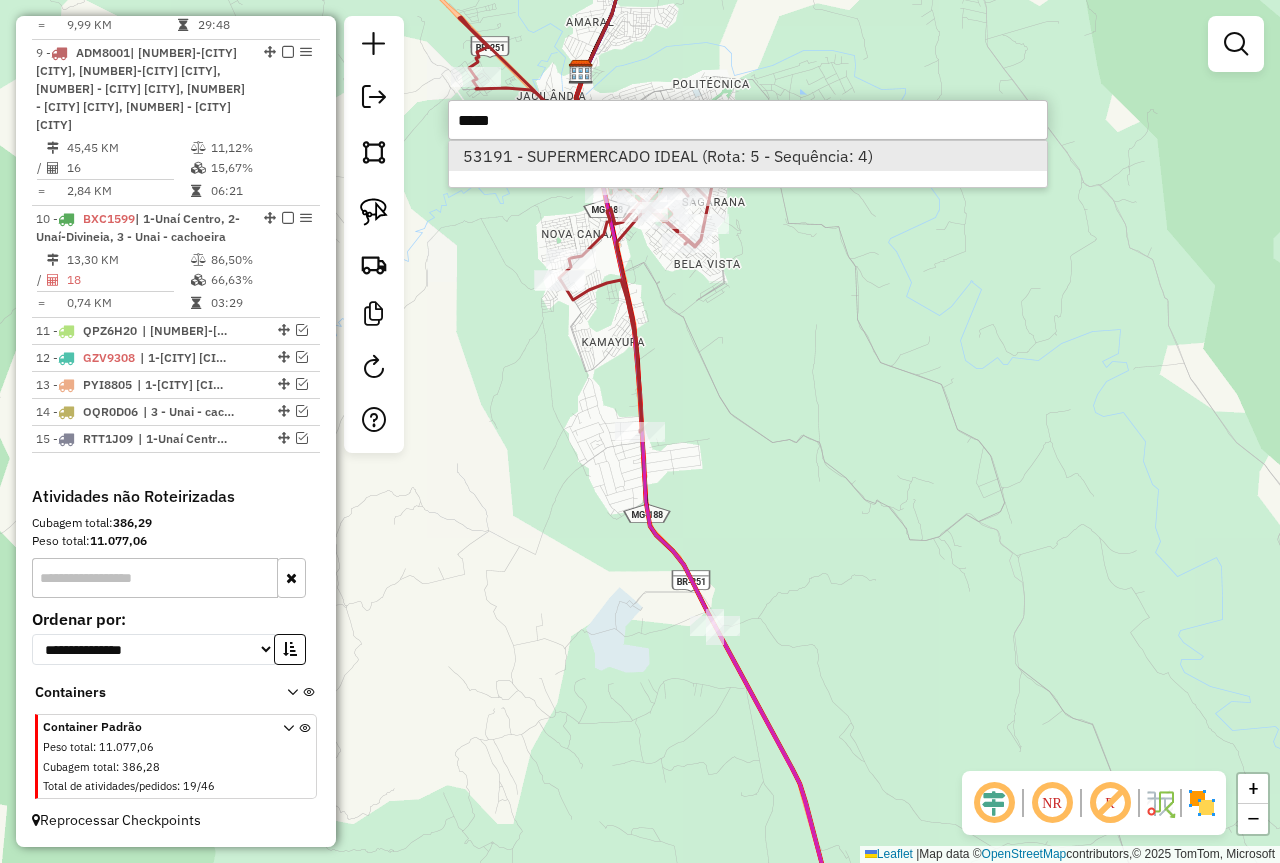 type on "*****" 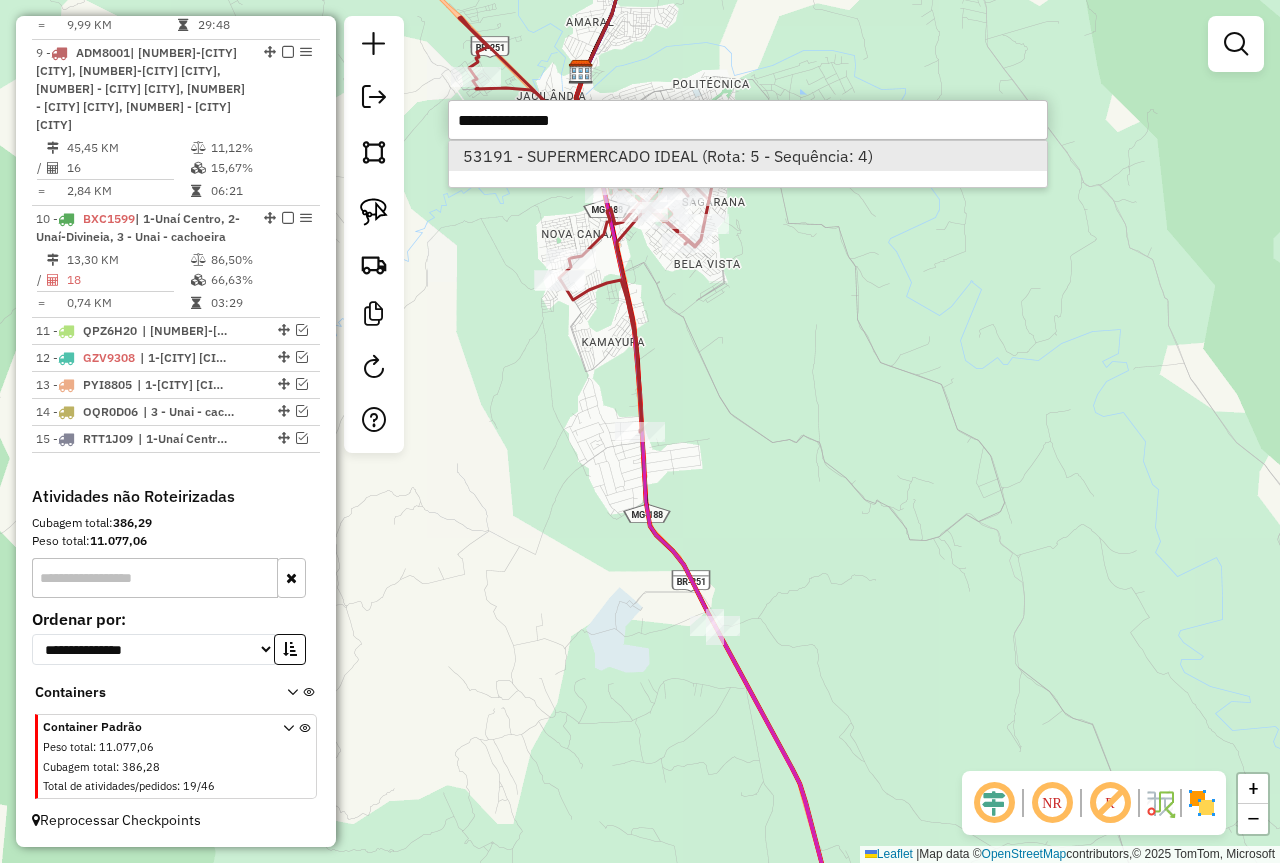 select on "*********" 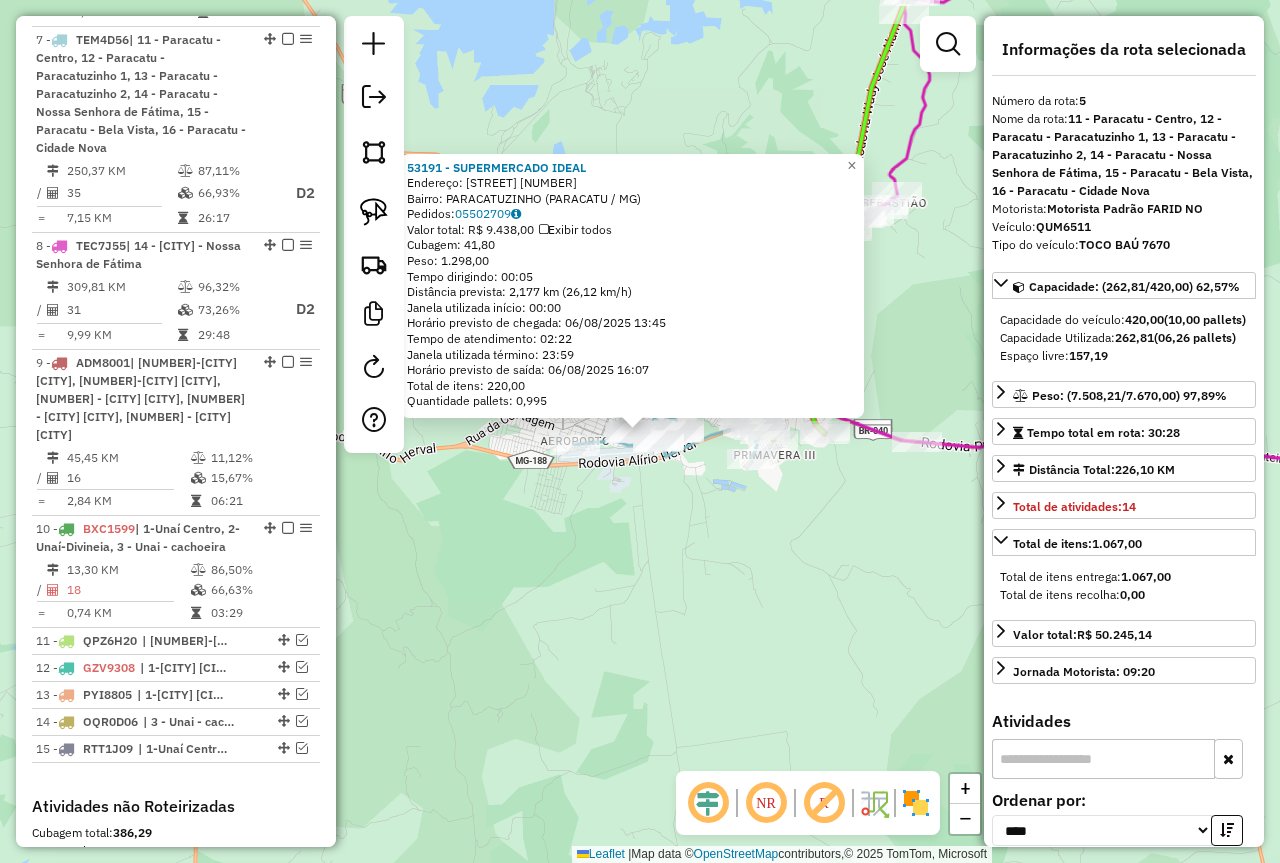 scroll, scrollTop: 1204, scrollLeft: 0, axis: vertical 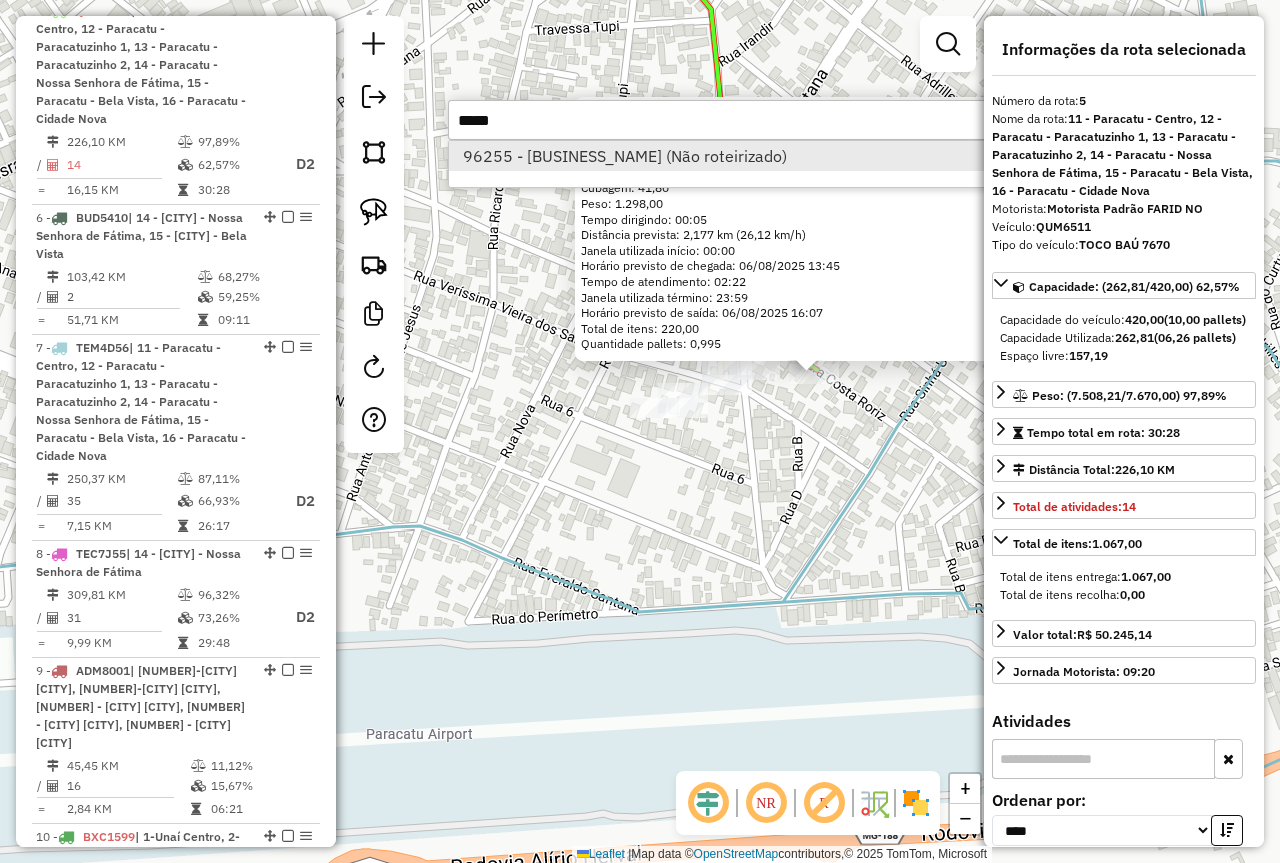 type on "*****" 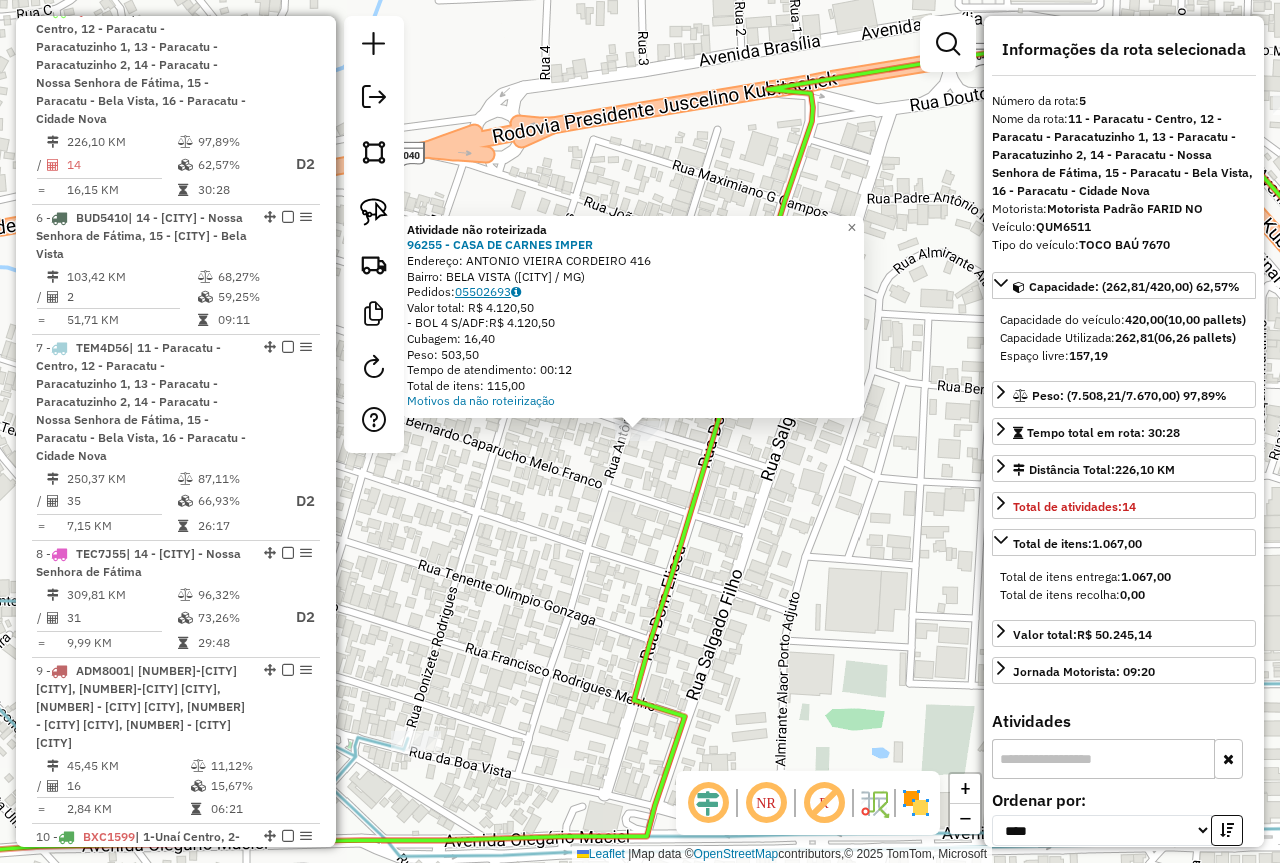 click on "05502693" 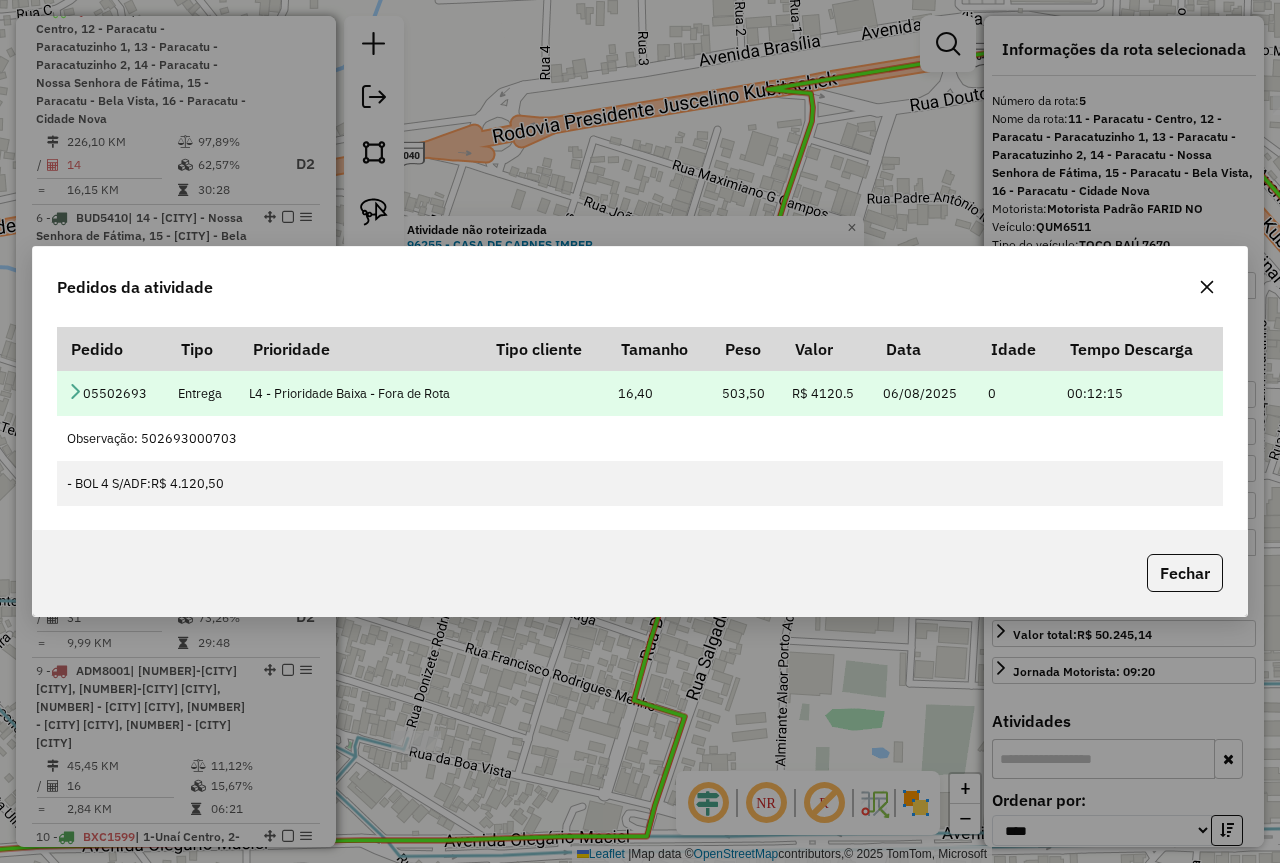 click on "05502693" at bounding box center [112, 393] 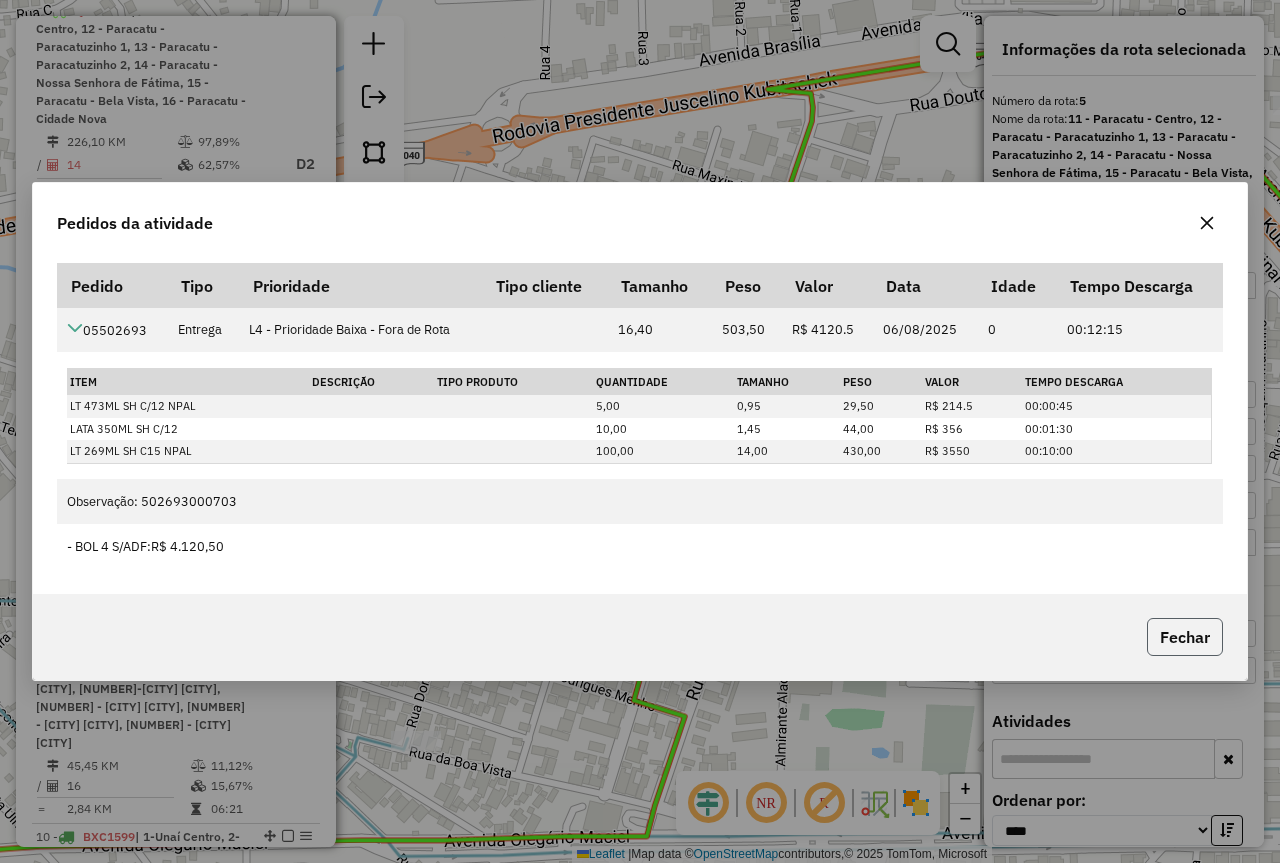 click on "Fechar" 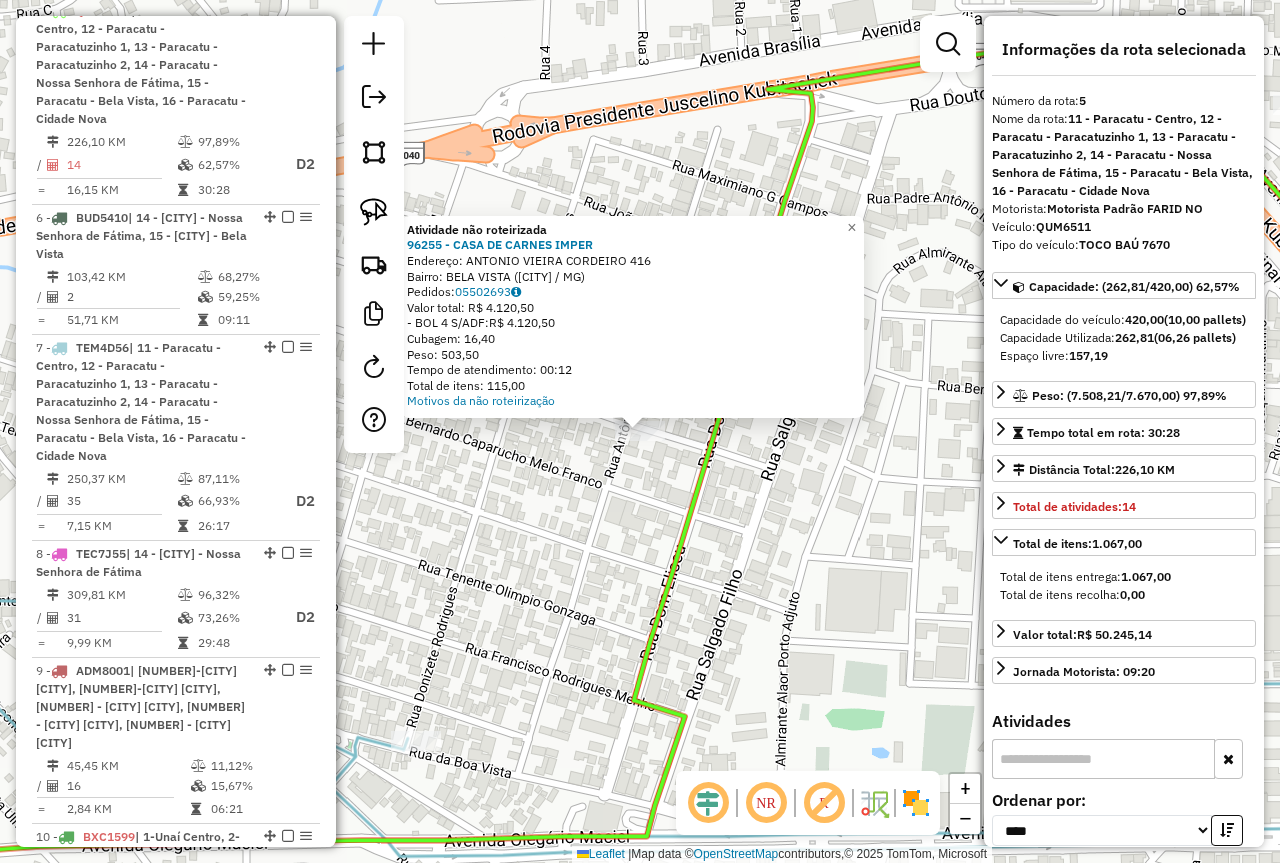 click on "Atividade não roteirizada [POSTAL_CODE] - CASA DE CARNES IMPER  Endereço:  [NAME] [NUMBER]   Bairro: [CITY] ([CITY] / [STATE])   Pedidos:  [ORDER_ID]   Valor total: R$ 4.120,50   -BOL 4 S/ADF:  R$ 4.120,50   Cubagem: 16,40   Peso: 503,50   Tempo de atendimento: 00:12   Total de itens: 115,00  Motivos da não roteirização × Janela de atendimento Grade de atendimento Capacidade Transportadoras Veículos Cliente Pedidos  Rotas Selecione os dias de semana para filtrar as janelas de atendimento  Seg   Ter   Qua   Qui   Sex   Sáb   Dom  Informe o período da janela de atendimento: De: Até:  Filtrar exatamente a janela do cliente  Considerar janela de atendimento padrão  Selecione os dias de semana para filtrar as grades de atendimento  Seg   Ter   Qua   Qui   Sex   Sáb   Dom   Considerar clientes sem dia de atendimento cadastrado  Clientes fora do dia de atendimento selecionado Filtrar as atividades entre os valores definidos abaixo:  Peso mínimo:   Peso máximo:   Cubagem mínima:   Cubagem máxima:" 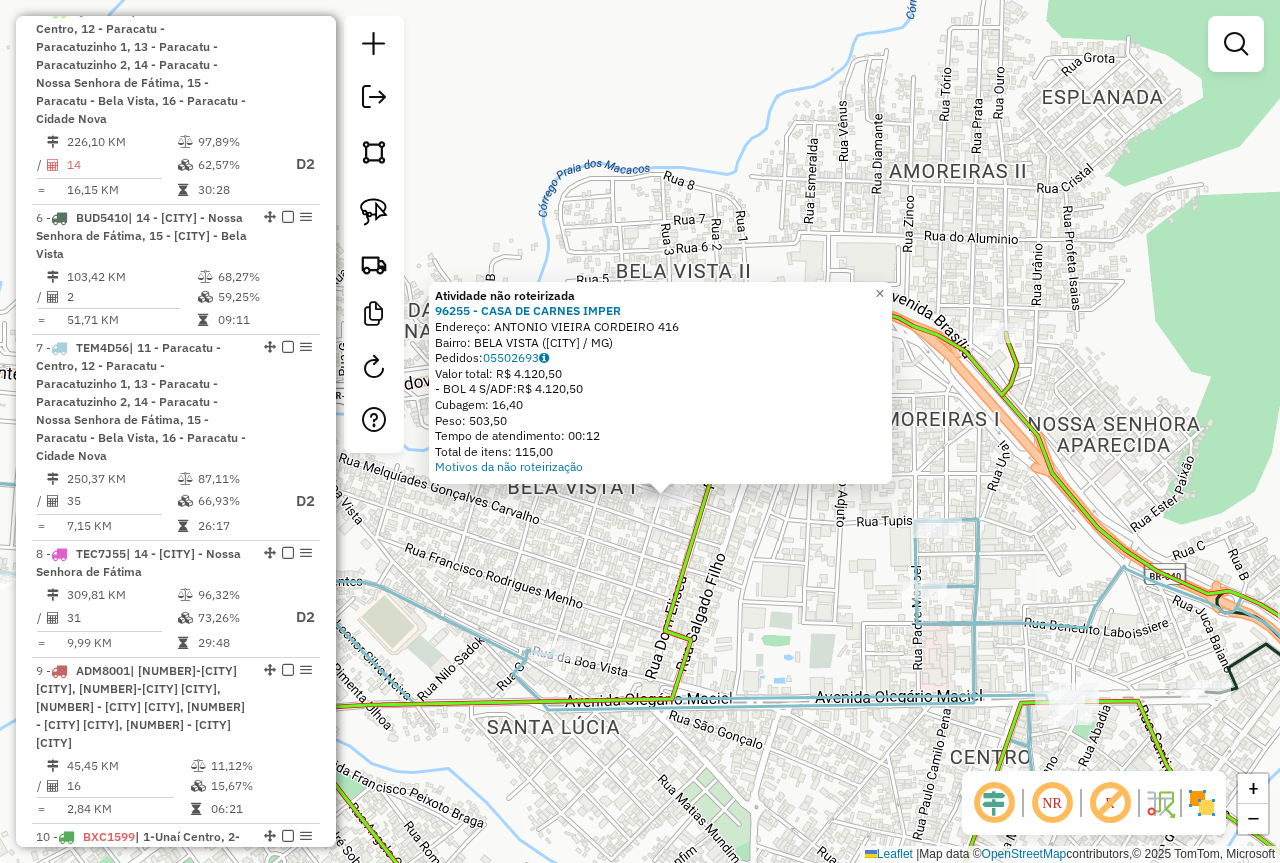 click 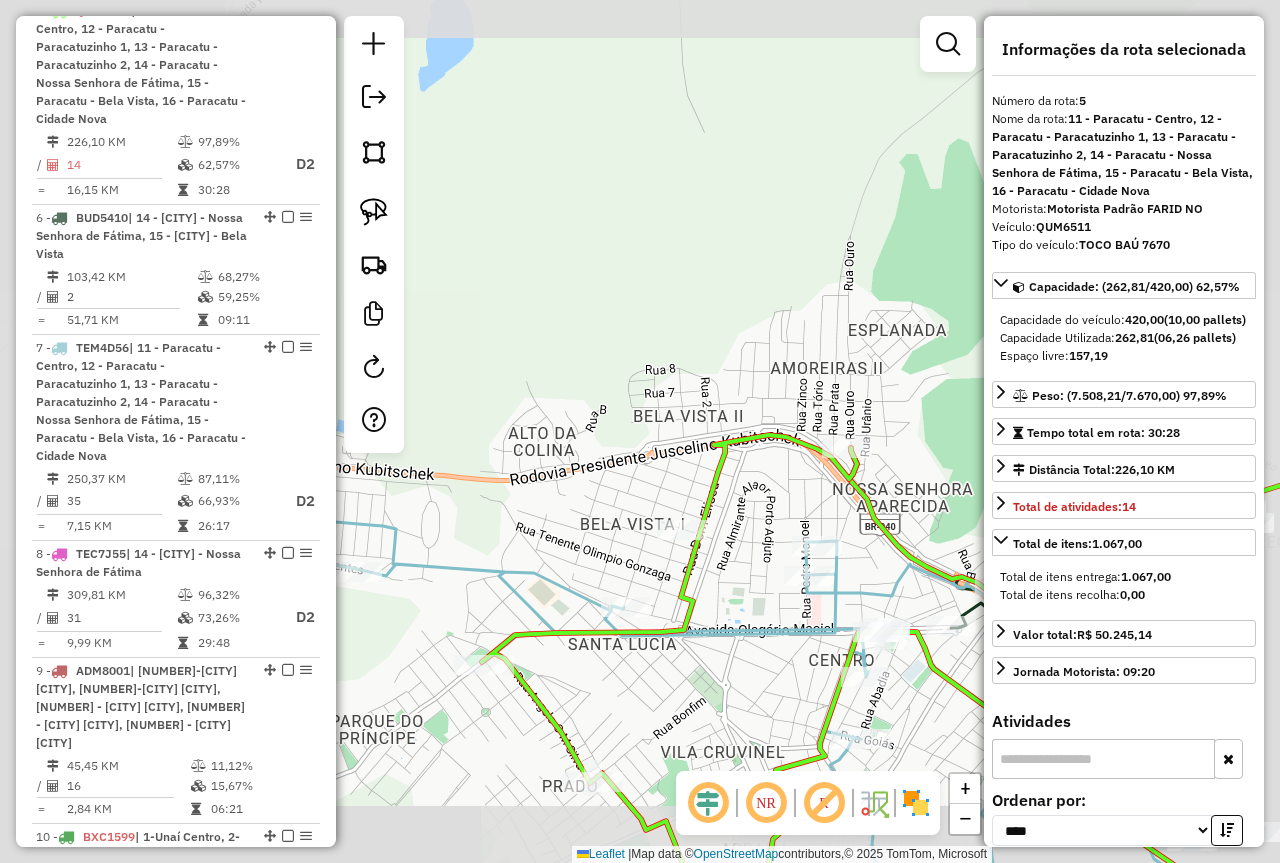 click on "Janela de atendimento Grade de atendimento Capacidade Transportadoras Veículos Cliente Pedidos  Rotas Selecione os dias de semana para filtrar as janelas de atendimento  Seg   Ter   Qua   Qui   Sex   Sáb   Dom  Informe o período da janela de atendimento: De: Até:  Filtrar exatamente a janela do cliente  Considerar janela de atendimento padrão  Selecione os dias de semana para filtrar as grades de atendimento  Seg   Ter   Qua   Qui   Sex   Sáb   Dom   Considerar clientes sem dia de atendimento cadastrado  Clientes fora do dia de atendimento selecionado Filtrar as atividades entre os valores definidos abaixo:  Peso mínimo:   Peso máximo:   Cubagem mínima:   Cubagem máxima:   De:   Até:  Filtrar as atividades entre o tempo de atendimento definido abaixo:  De:   Até:   Considerar capacidade total dos clientes não roteirizados Transportadora: Selecione um ou mais itens Tipo de veículo: Selecione um ou mais itens Veículo: Selecione um ou mais itens Motorista: Selecione um ou mais itens Nome: Rótulo:" 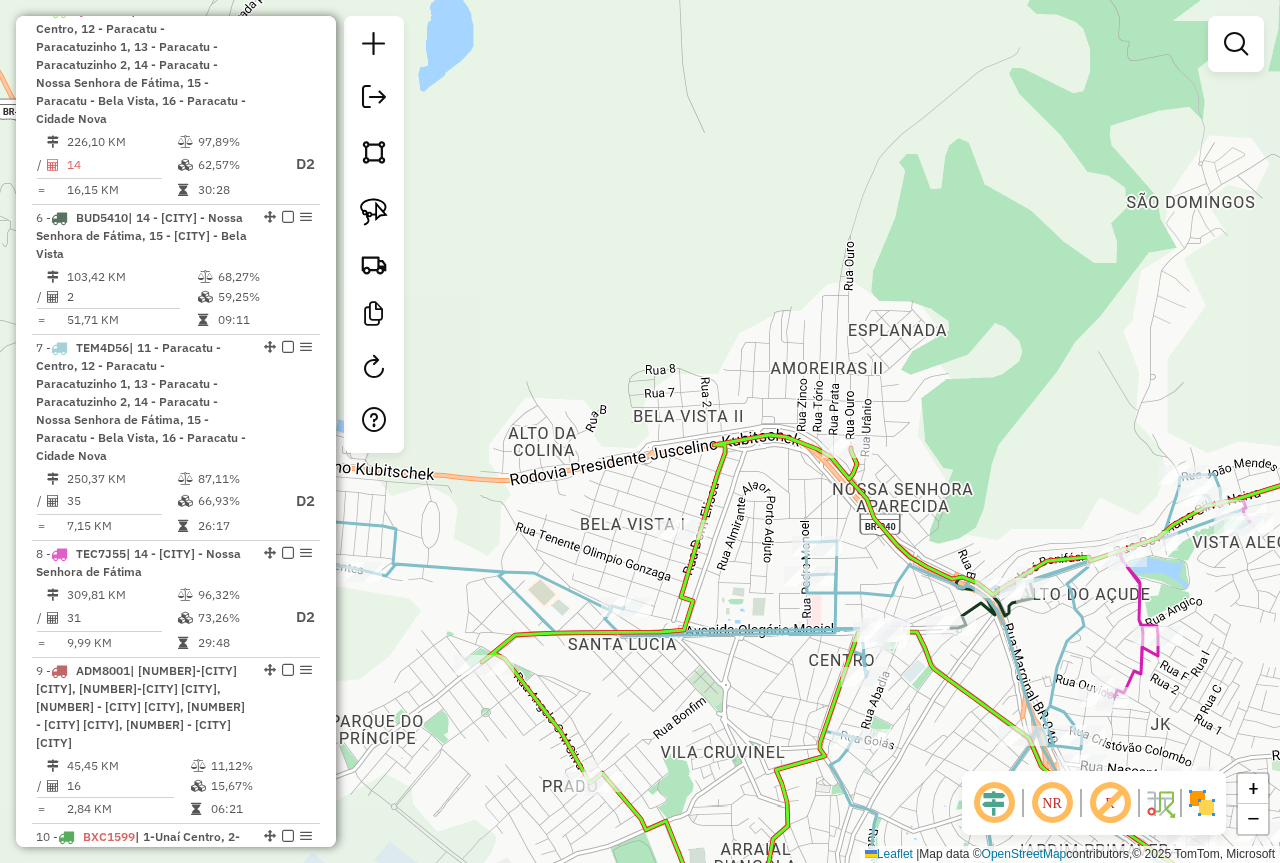 drag, startPoint x: 871, startPoint y: 550, endPoint x: 832, endPoint y: 455, distance: 102.69372 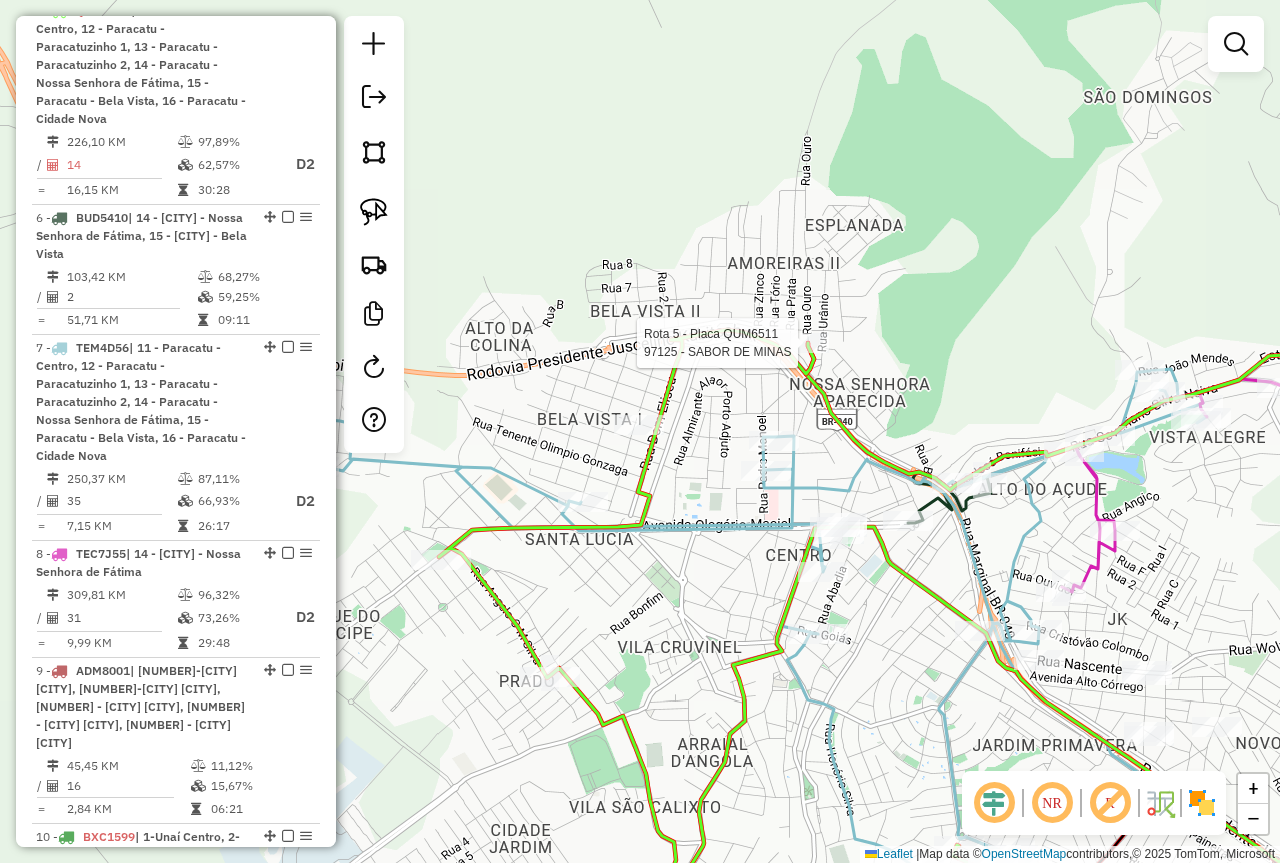 click on "Rota 5 - Placa [PLATE]  [NUMBER] - SABOR DE MINAS Janela de atendimento Grade de atendimento Capacidade Transportadoras Veículos Cliente Pedidos  Rotas Selecione os dias de semana para filtrar as janelas de atendimento  Seg   Ter   Qua   Qui   Sex   Sáb   Dom  Informe o período da janela de atendimento: De: Até:  Filtrar exatamente a janela do cliente  Considerar janela de atendimento padrão  Selecione os dias de semana para filtrar as grades de atendimento  Seg   Ter   Qua   Qui   Sex   Sáb   Dom   Considerar clientes sem dia de atendimento cadastrado  Clientes fora do dia de atendimento selecionado Filtrar as atividades entre os valores definidos abaixo:  Peso mínimo:   Peso máximo:   Cubagem mínima:   Cubagem máxima:   De:   Até:  Filtrar as atividades entre o tempo de atendimento definido abaixo:  De:   Até:   Considerar capacidade total dos clientes não roteirizados Transportadora: Selecione um ou mais itens Tipo de veículo: Selecione um ou mais itens Veículo: Nome:" 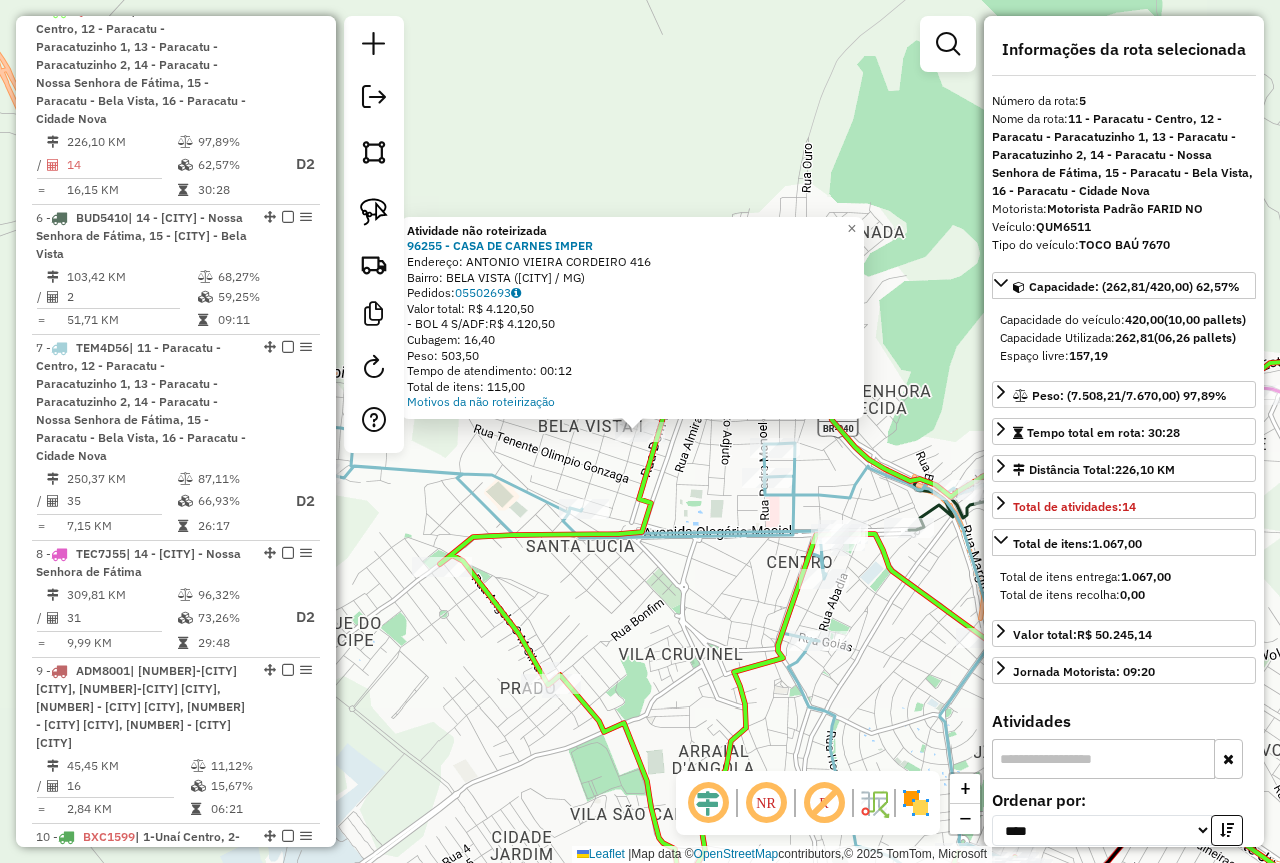click on "Atividade não roteirizada [POSTAL_CODE] - CASA DE CARNES IMPER  Endereço:  [NAME] [NUMBER]   Bairro: [CITY] ([CITY] / [STATE])   Pedidos:  [ORDER_ID]   Valor total: R$ 4.120,50   -BOL 4 S/ADF:  R$ 4.120,50   Cubagem: 16,40   Peso: 503,50   Tempo de atendimento: 00:12   Total de itens: 115,00  Motivos da não roteirização × Janela de atendimento Grade de atendimento Capacidade Transportadoras Veículos Cliente Pedidos  Rotas Selecione os dias de semana para filtrar as janelas de atendimento  Seg   Ter   Qua   Qui   Sex   Sáb   Dom  Informe o período da janela de atendimento: De: Até:  Filtrar exatamente a janela do cliente  Considerar janela de atendimento padrão  Selecione os dias de semana para filtrar as grades de atendimento  Seg   Ter   Qua   Qui   Sex   Sáb   Dom   Considerar clientes sem dia de atendimento cadastrado  Clientes fora do dia de atendimento selecionado Filtrar as atividades entre os valores definidos abaixo:  Peso mínimo:   Peso máximo:   Cubagem mínima:   Cubagem máxima:" 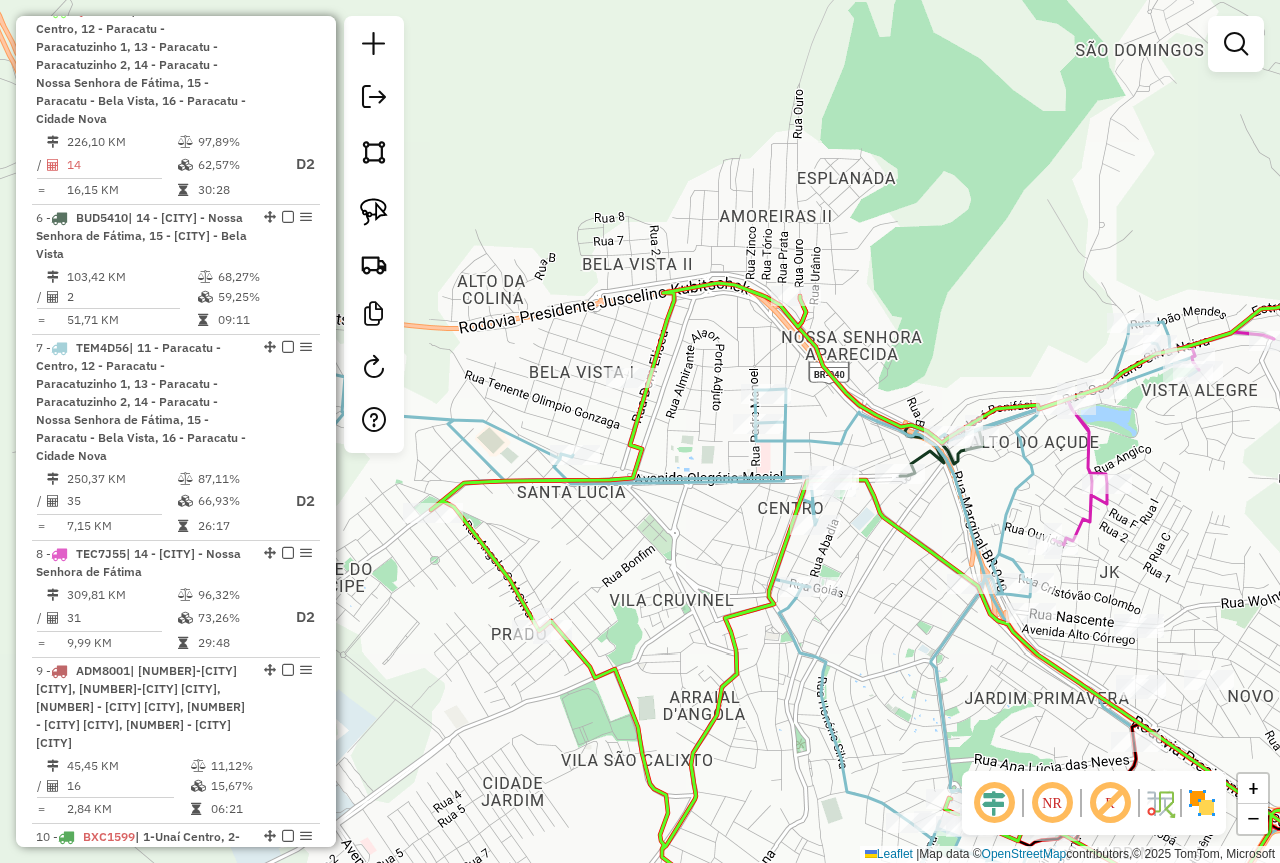 drag, startPoint x: 872, startPoint y: 594, endPoint x: 858, endPoint y: 478, distance: 116.841774 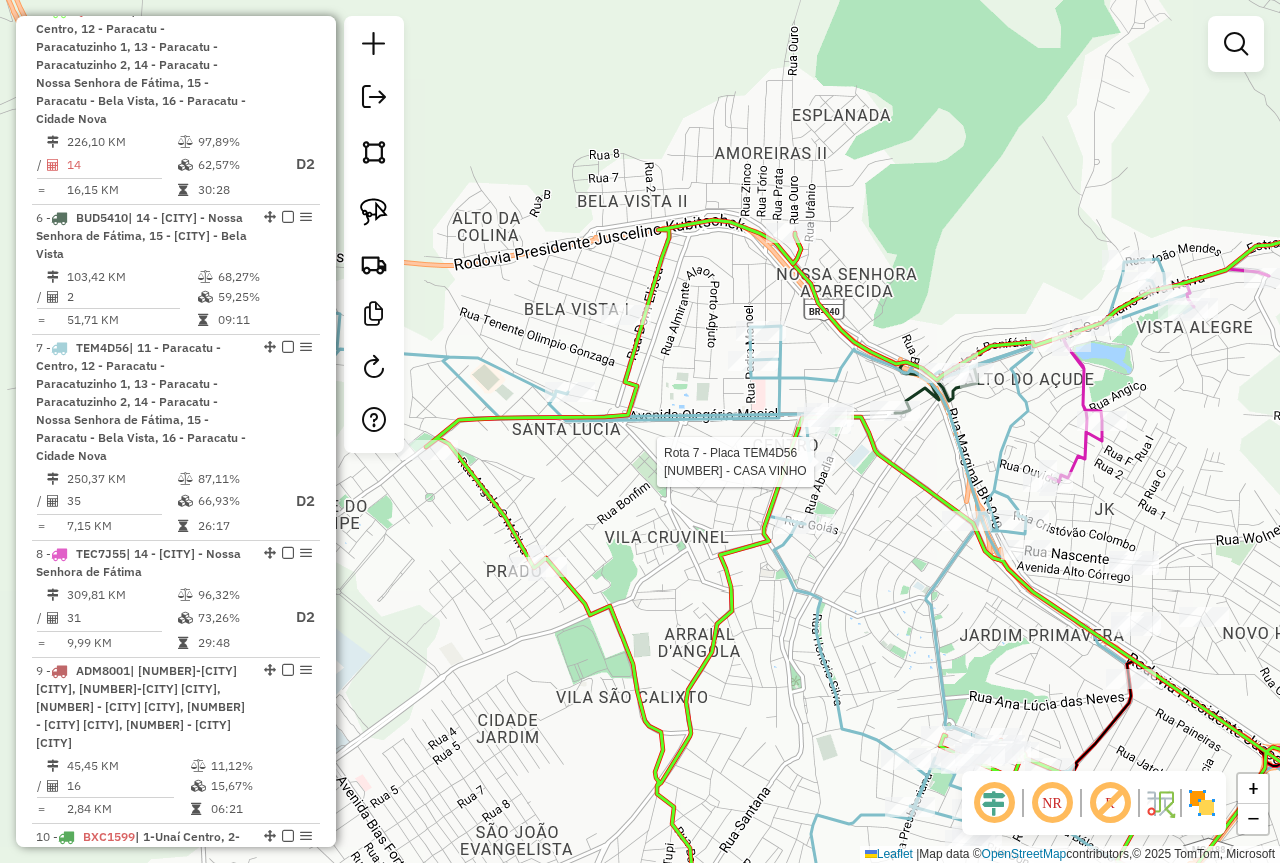 select on "*********" 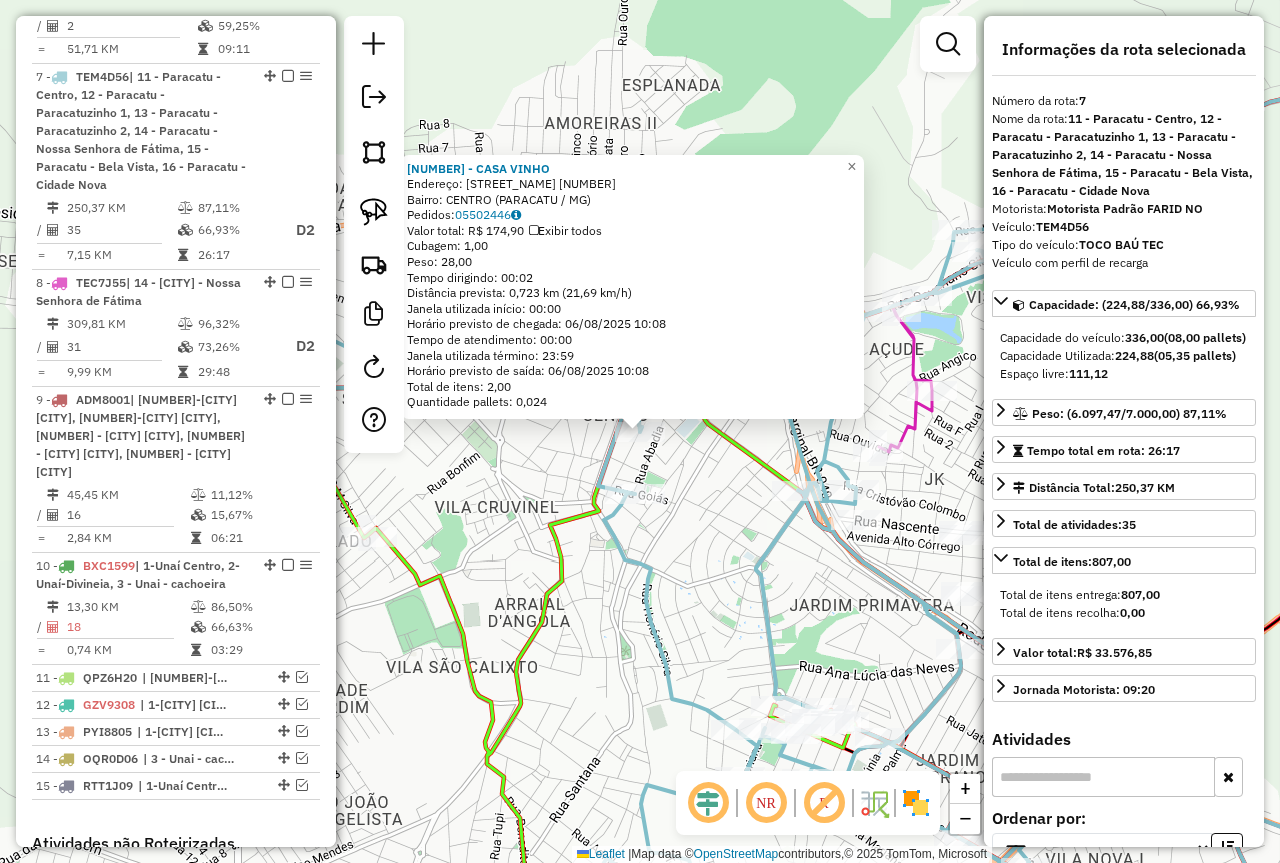 scroll, scrollTop: 1541, scrollLeft: 0, axis: vertical 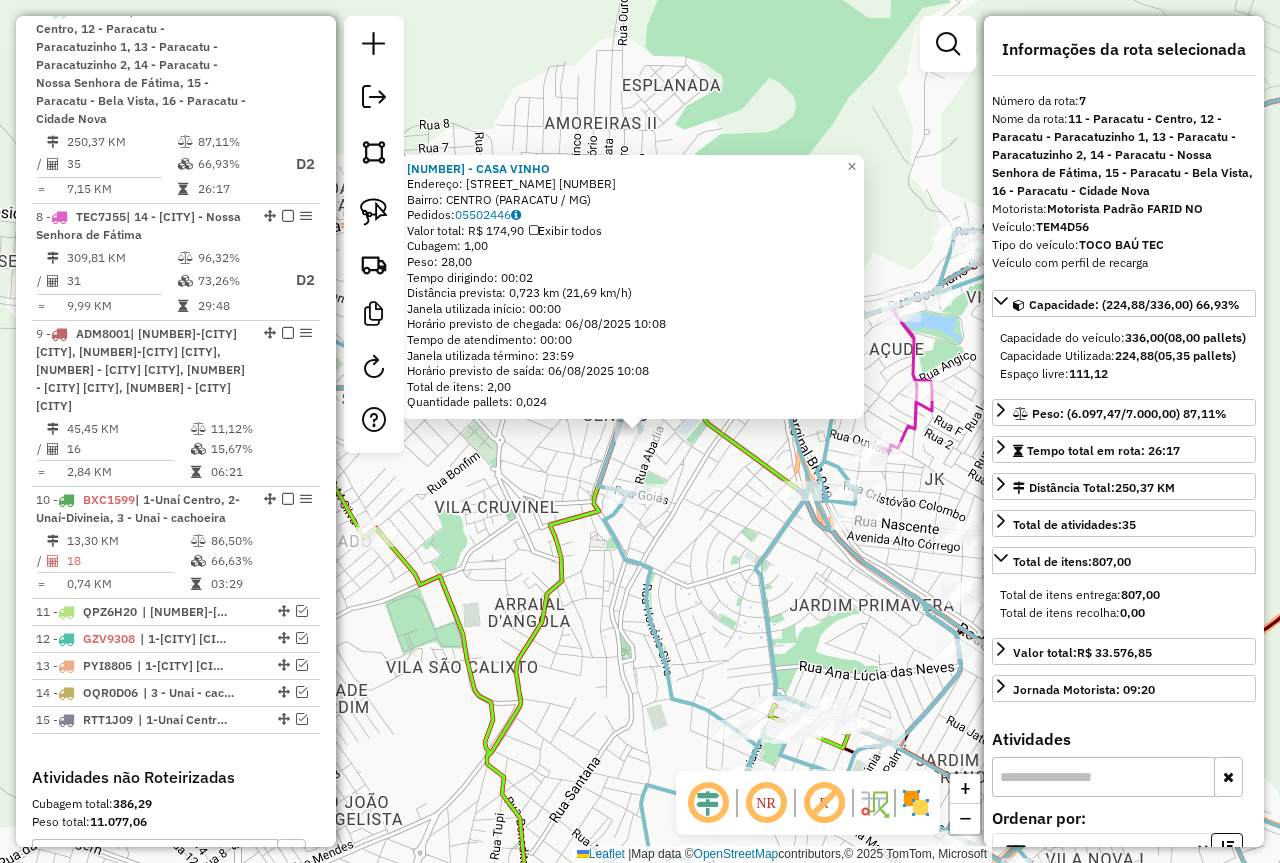 click 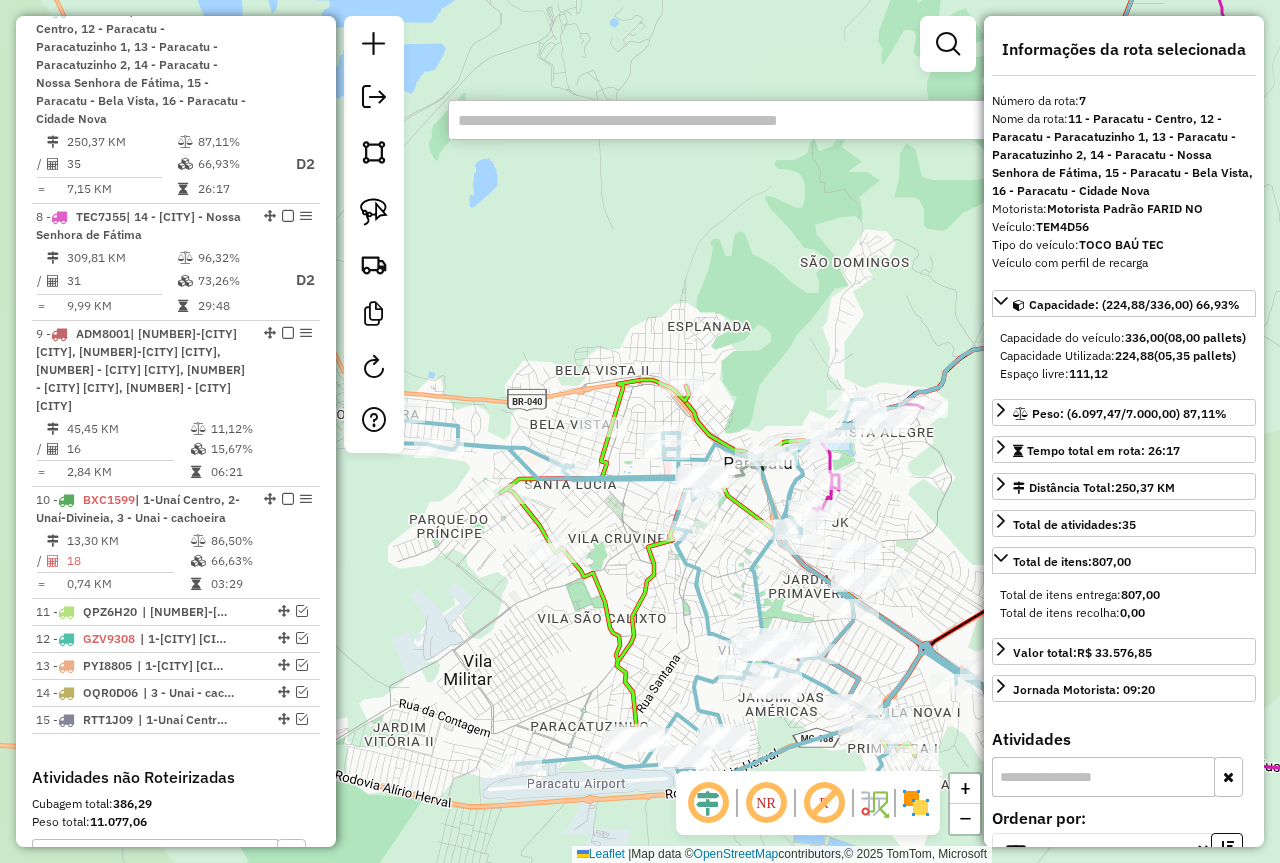 click at bounding box center (748, 120) 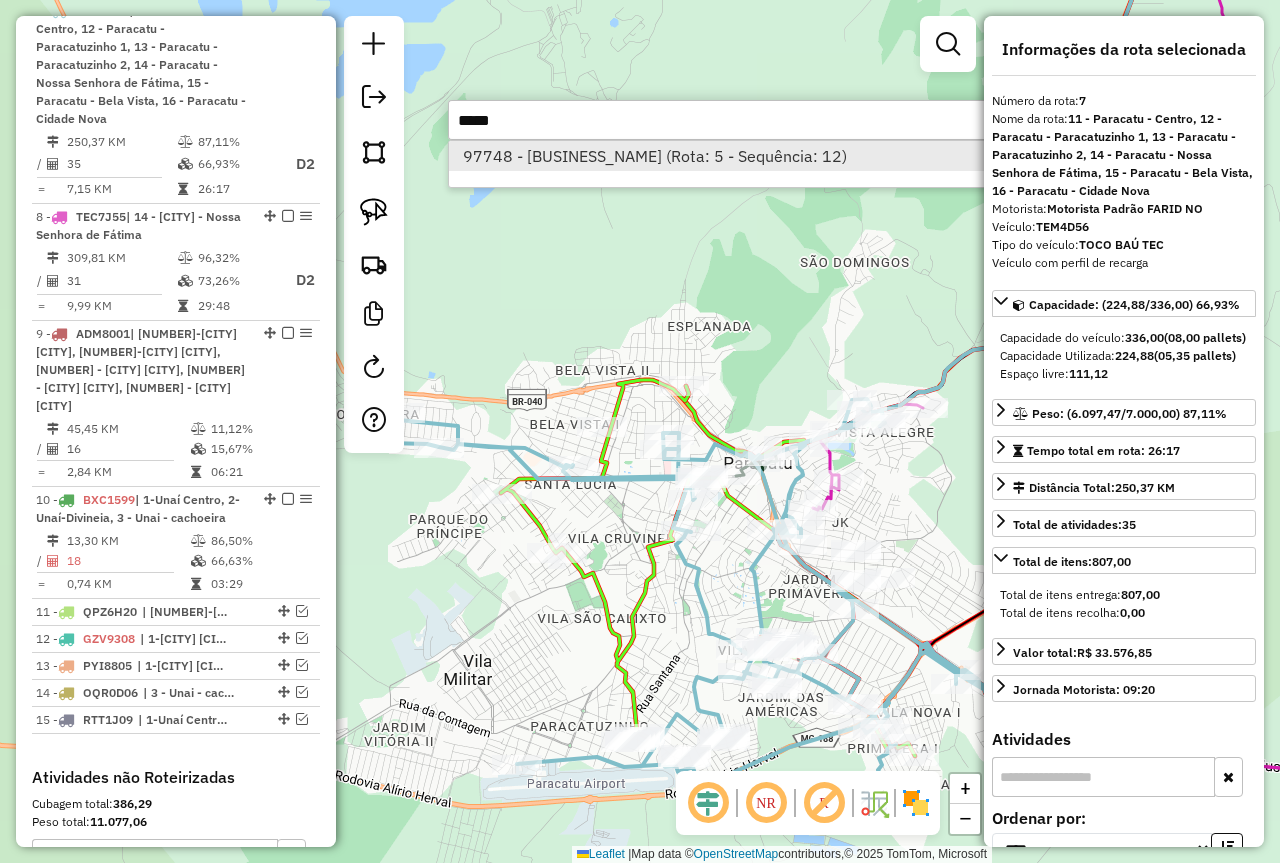 type on "*****" 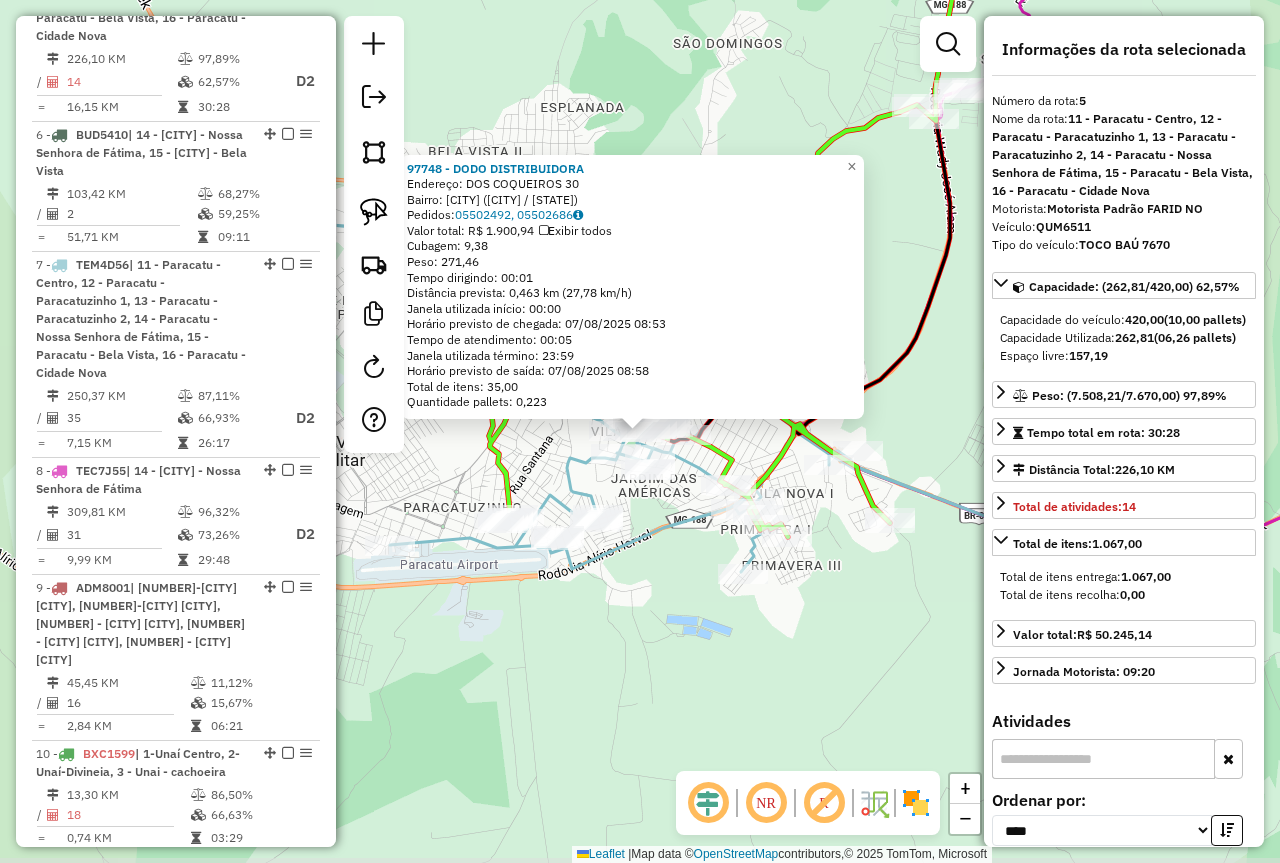 scroll, scrollTop: 1204, scrollLeft: 0, axis: vertical 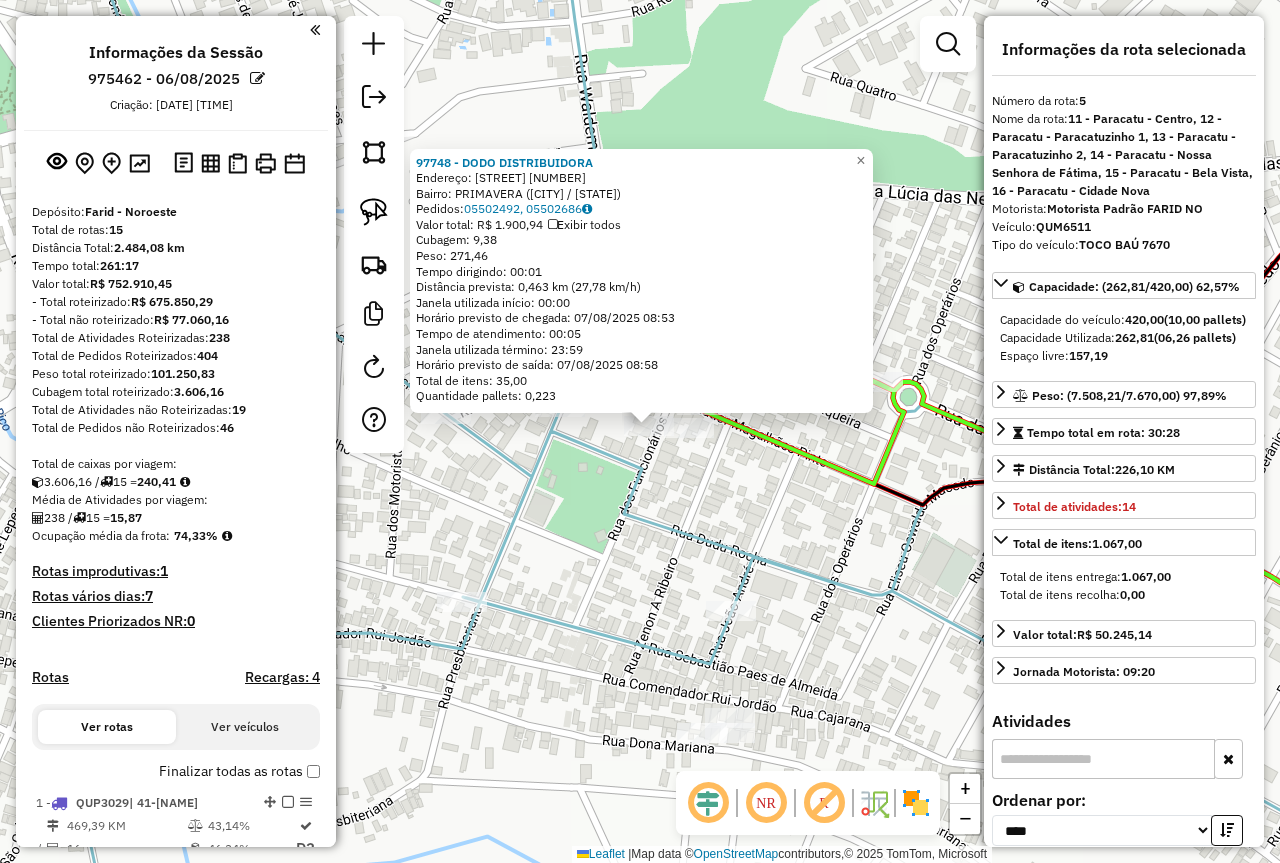 select on "*********" 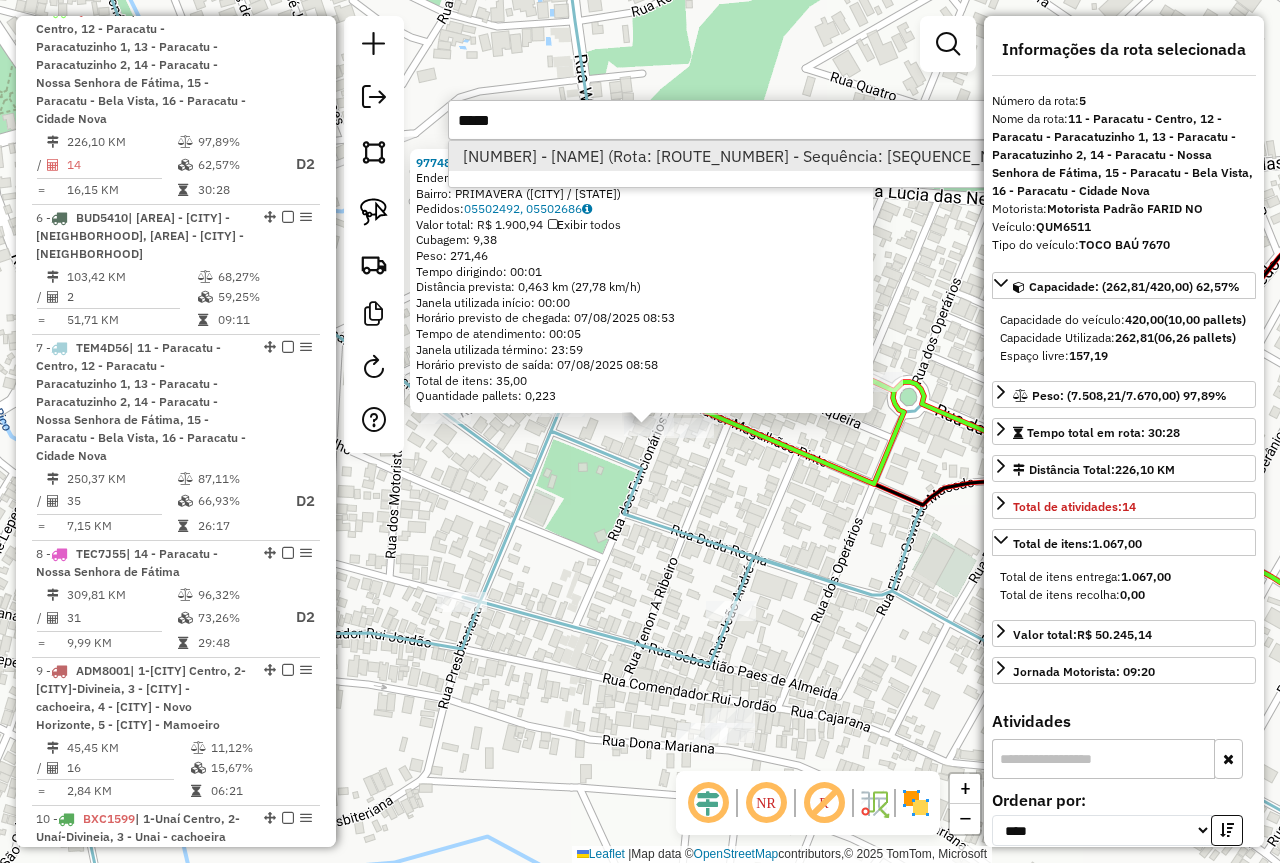 type on "*****" 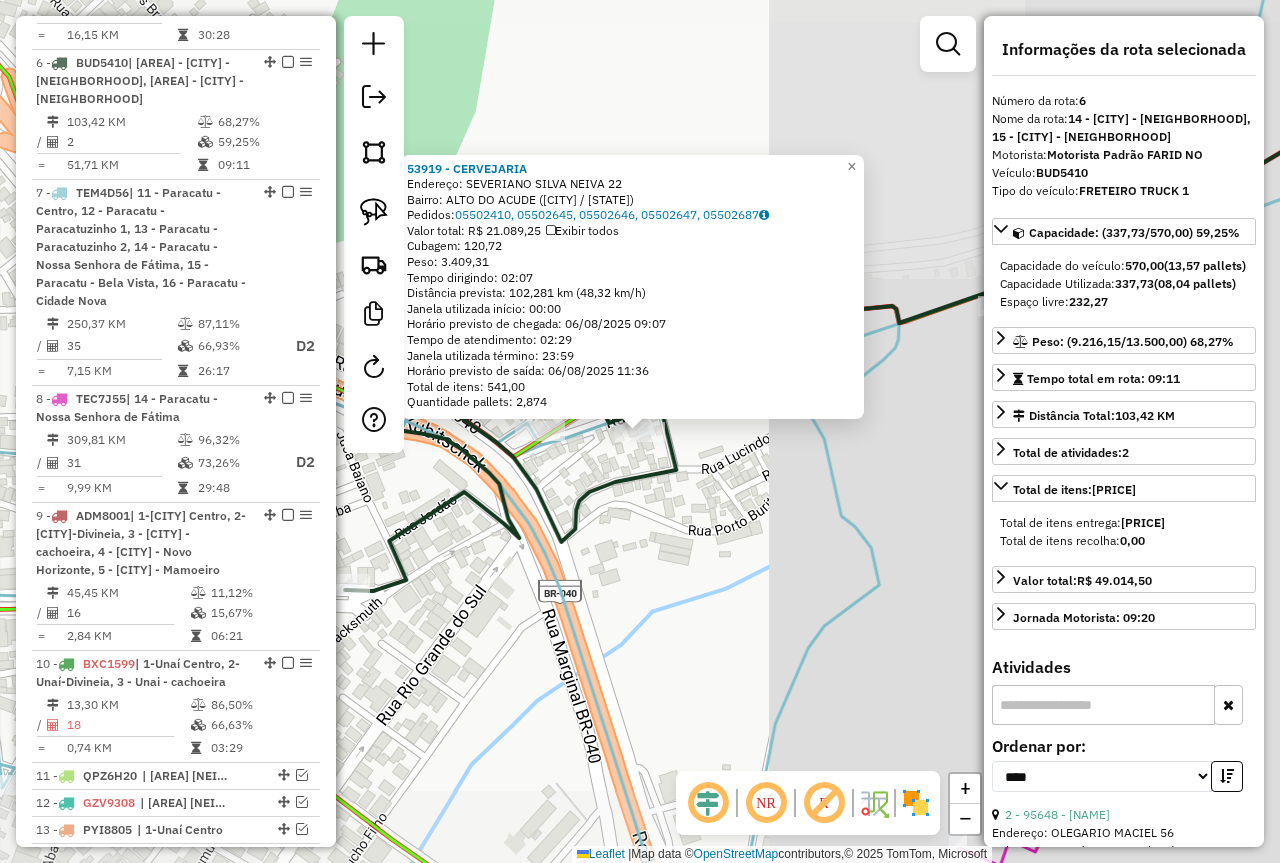 scroll, scrollTop: 1411, scrollLeft: 0, axis: vertical 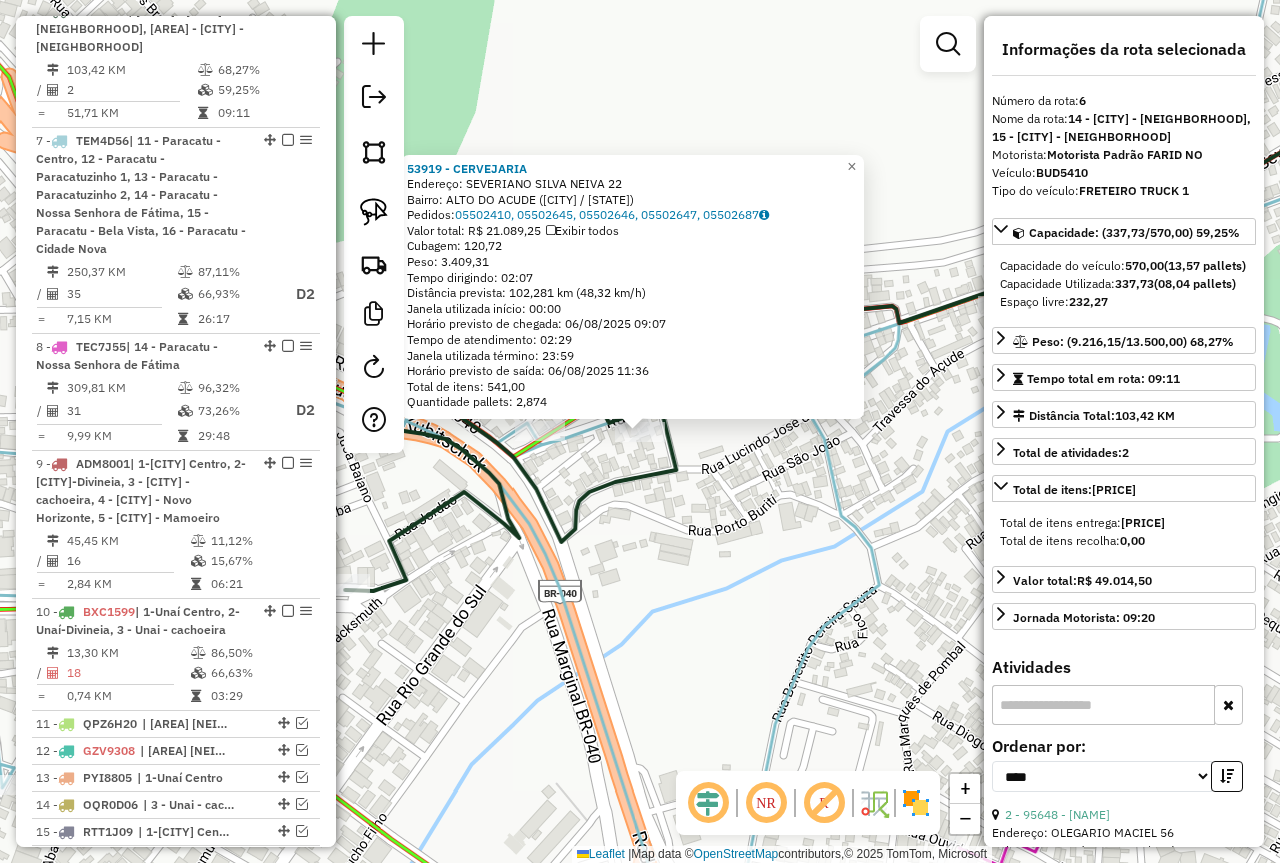 click on "53919 - CERVEJARIA  Endereço:  SEVERIANO SILVA NEIVA 22   Bairro: ALTO DO ACUDE (PARACATU / MG)   Pedidos:  05502410, 05502645, 05502646, 05502647, 05502687   Valor total: R$ 21.089,25   Exibir todos   Cubagem: 120,72  Peso: 3.409,31  Tempo dirigindo: 02:07   Distância prevista: 102,281 km (48,32 km/h)   Janela utilizada início: 00:00   Horário previsto de chegada: 06/08/2025 09:07   Tempo de atendimento: 02:29   Janela utilizada término: 23:59   Horário previsto de saída: 06/08/2025 11:36   Total de itens: 541,00   Quantidade pallets: 2,874  × Janela de atendimento Grade de atendimento Capacidade Transportadoras Veículos Cliente Pedidos  Rotas Selecione os dias de semana para filtrar as janelas de atendimento  Seg   Ter   Qua   Qui   Sex   Sáb   Dom  Informe o período da janela de atendimento: De: Até:  Filtrar exatamente a janela do cliente  Considerar janela de atendimento padrão  Selecione os dias de semana para filtrar as grades de atendimento  Seg   Ter   Qua   Qui   Sex   Sáb   Dom   De:" 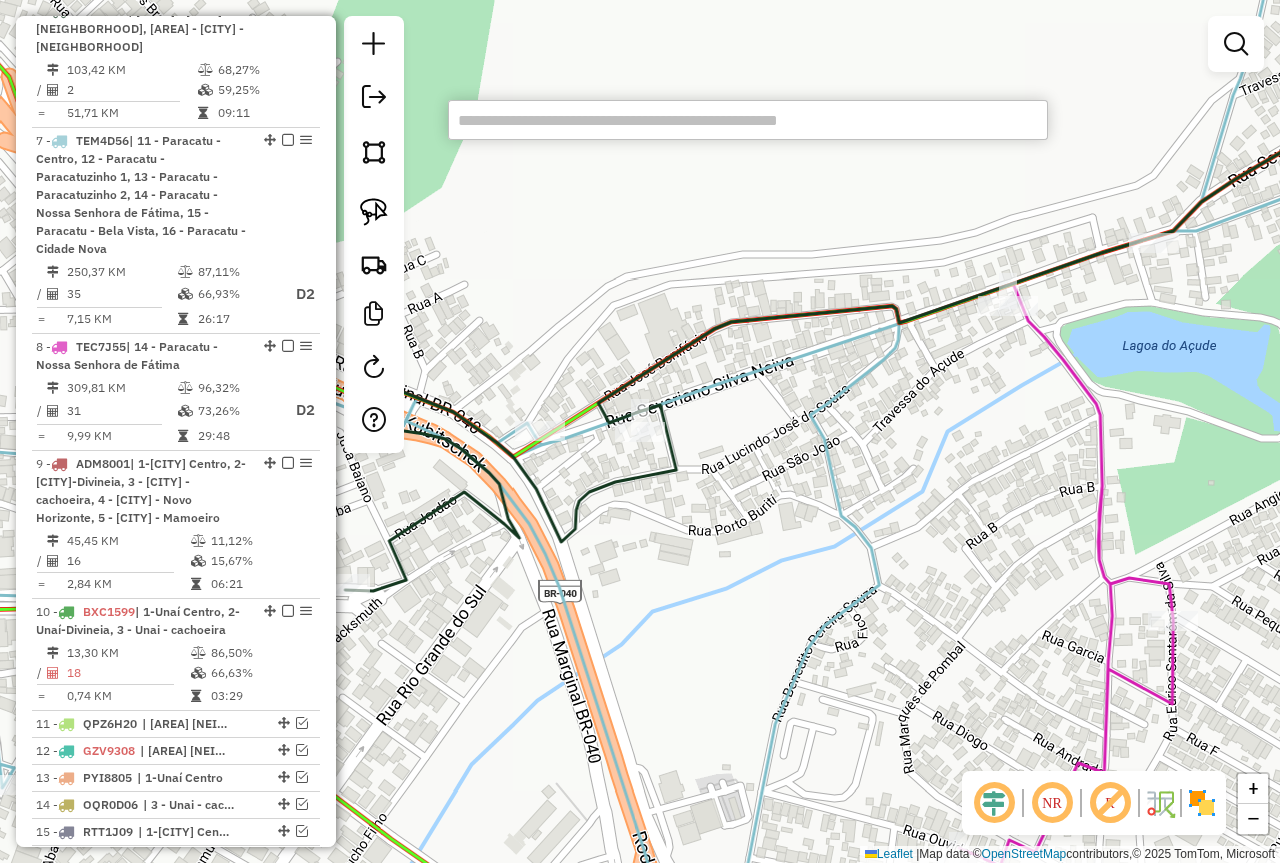 click at bounding box center (748, 120) 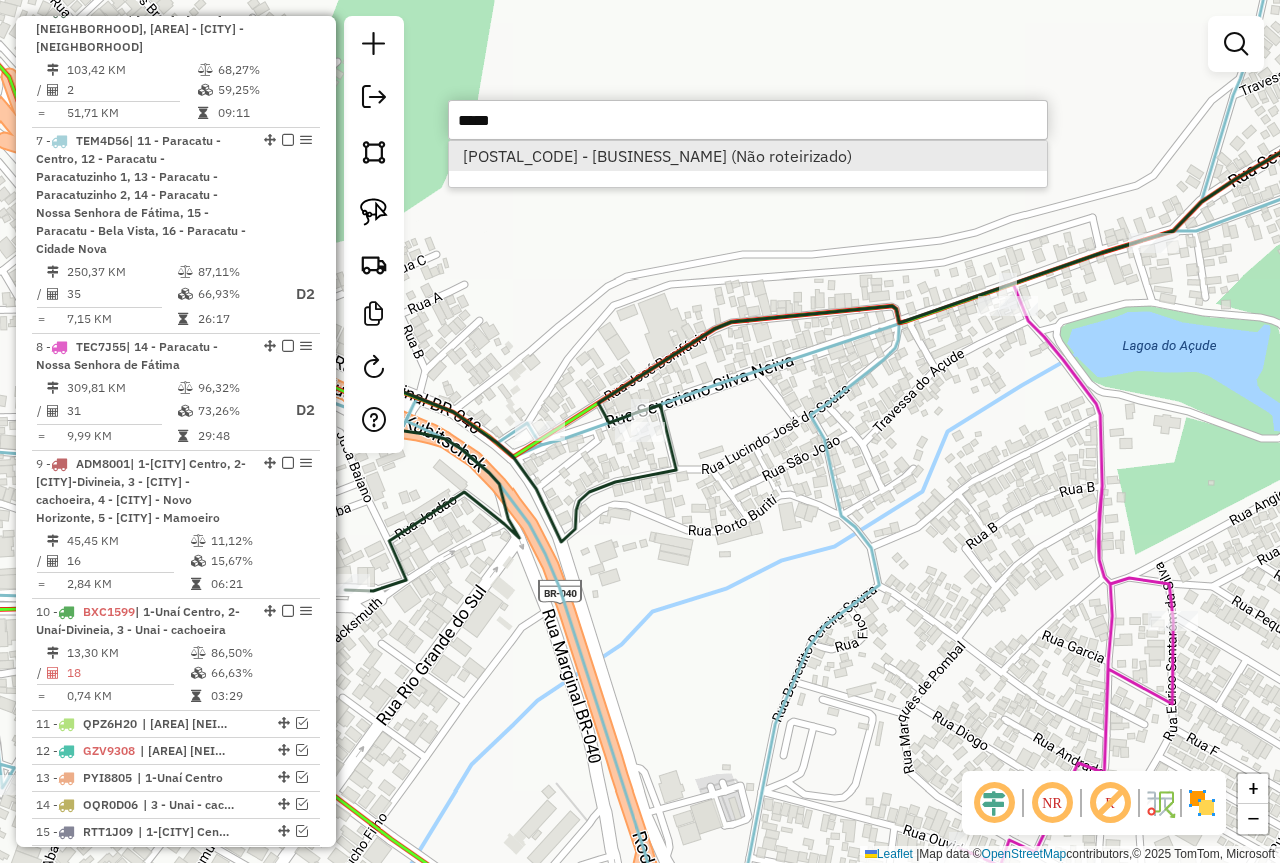 type on "*****" 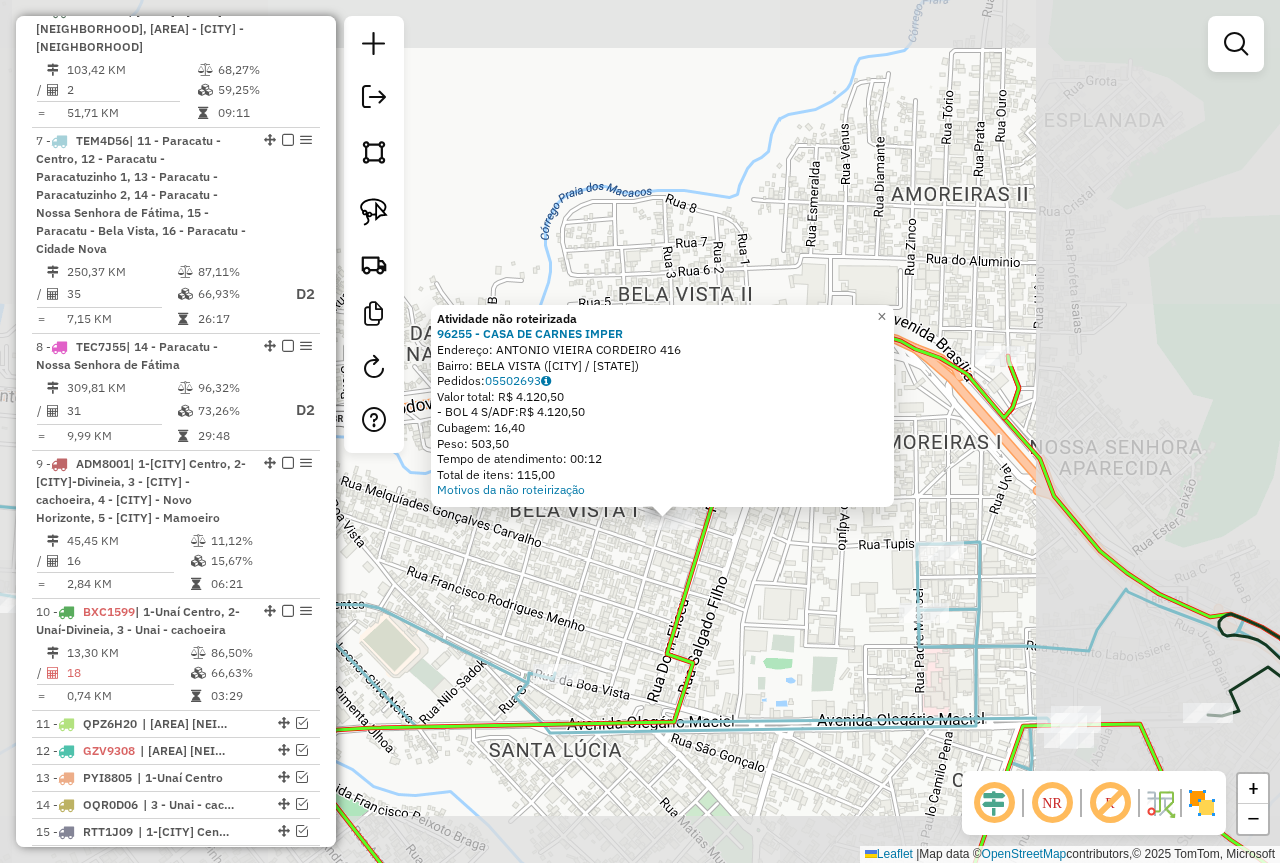 click on "Atividade não roteirizada [POSTAL_CODE] - CASA DE CARNES IMPER  Endereço:  [NAME] [NUMBER]   Bairro: [CITY] ([CITY] / [STATE])   Pedidos:  [ORDER_ID]   Valor total: R$ 4.120,50   -BOL 4 S/ADF:  R$ 4.120,50   Cubagem: 16,40   Peso: 503,50   Tempo de atendimento: 00:12   Total de itens: 115,00  Motivos da não roteirização × Janela de atendimento Grade de atendimento Capacidade Transportadoras Veículos Cliente Pedidos  Rotas Selecione os dias de semana para filtrar as janelas de atendimento  Seg   Ter   Qua   Qui   Sex   Sáb   Dom  Informe o período da janela de atendimento: De: Até:  Filtrar exatamente a janela do cliente  Considerar janela de atendimento padrão  Selecione os dias de semana para filtrar as grades de atendimento  Seg   Ter   Qua   Qui   Sex   Sáb   Dom   Considerar clientes sem dia de atendimento cadastrado  Clientes fora do dia de atendimento selecionado Filtrar as atividades entre os valores definidos abaixo:  Peso mínimo:   Peso máximo:   Cubagem mínima:   Cubagem máxima:" 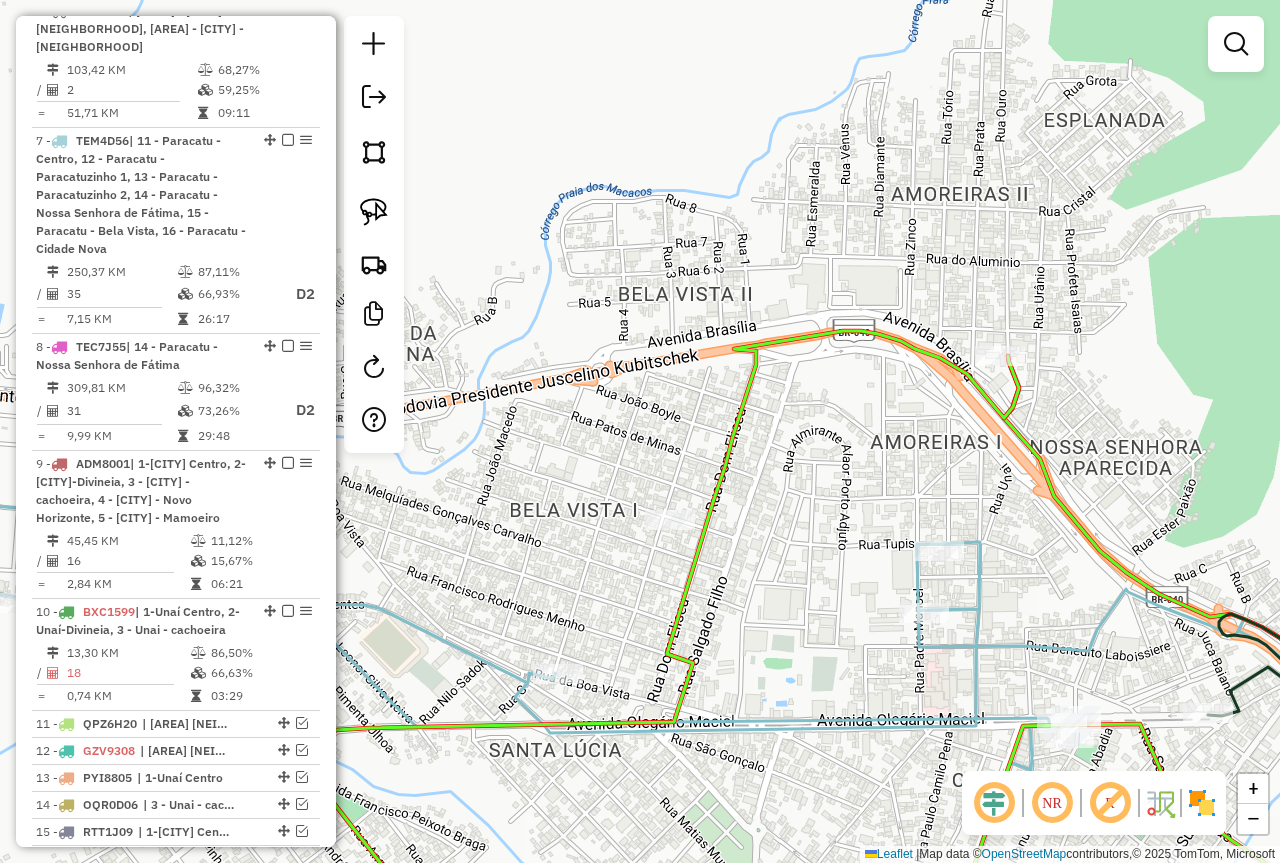 drag, startPoint x: 709, startPoint y: 681, endPoint x: 707, endPoint y: 450, distance: 231.00865 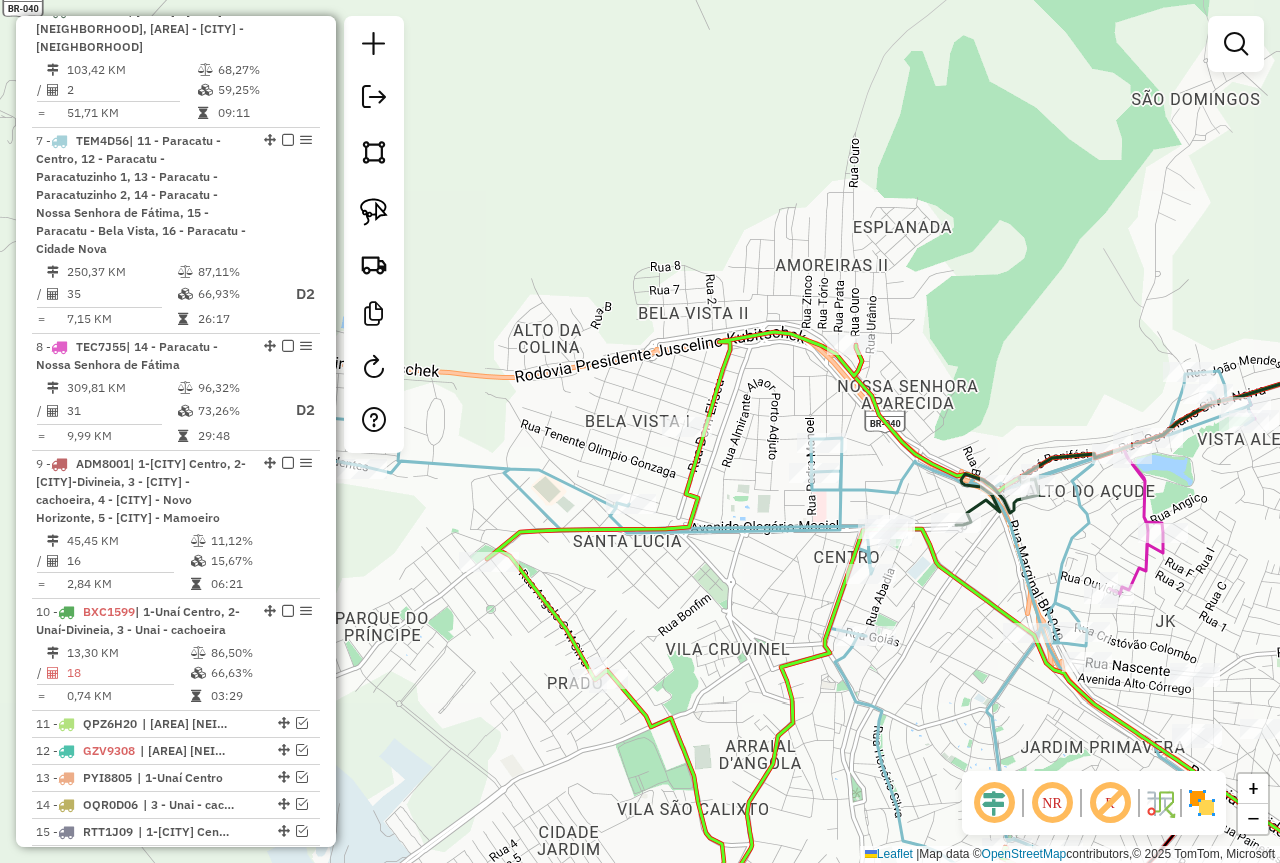 drag, startPoint x: 794, startPoint y: 595, endPoint x: 704, endPoint y: 401, distance: 213.85977 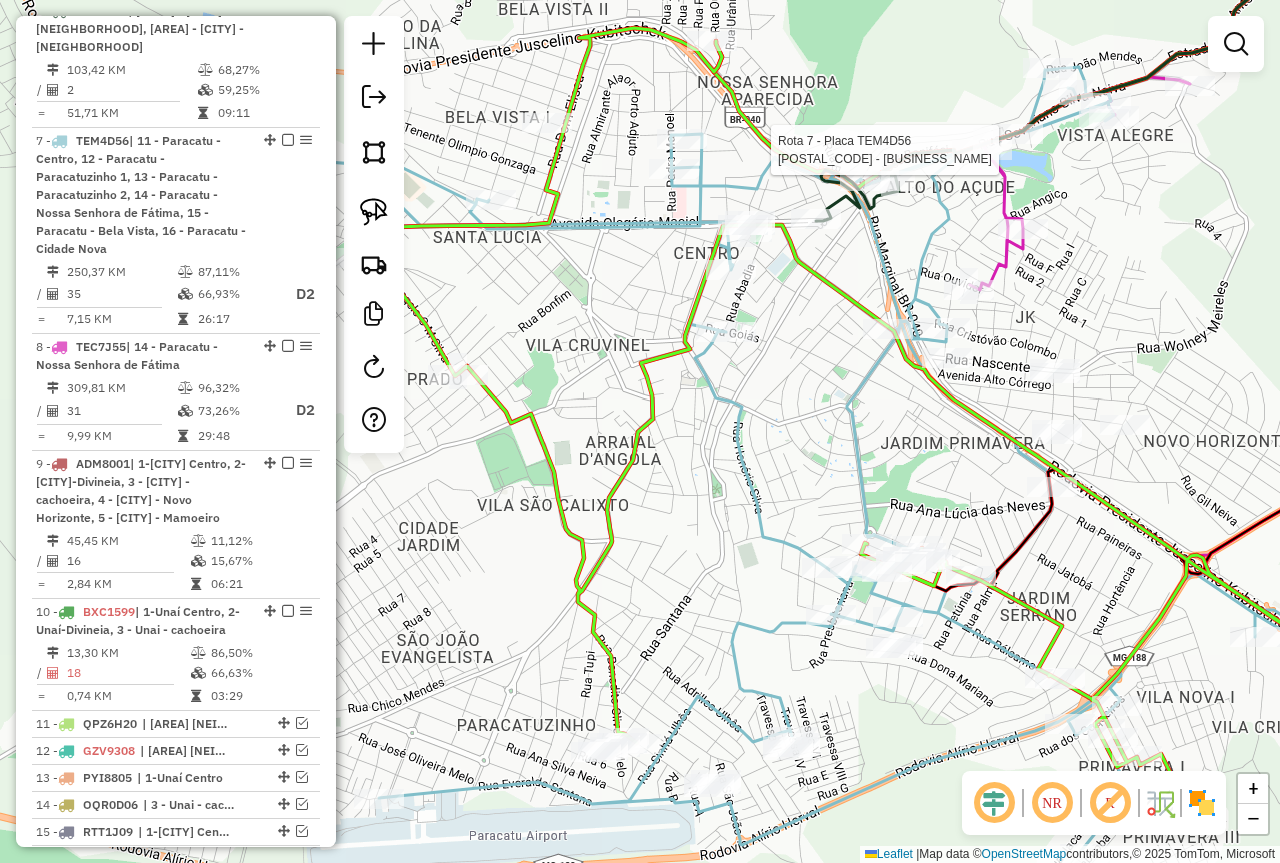 select on "*********" 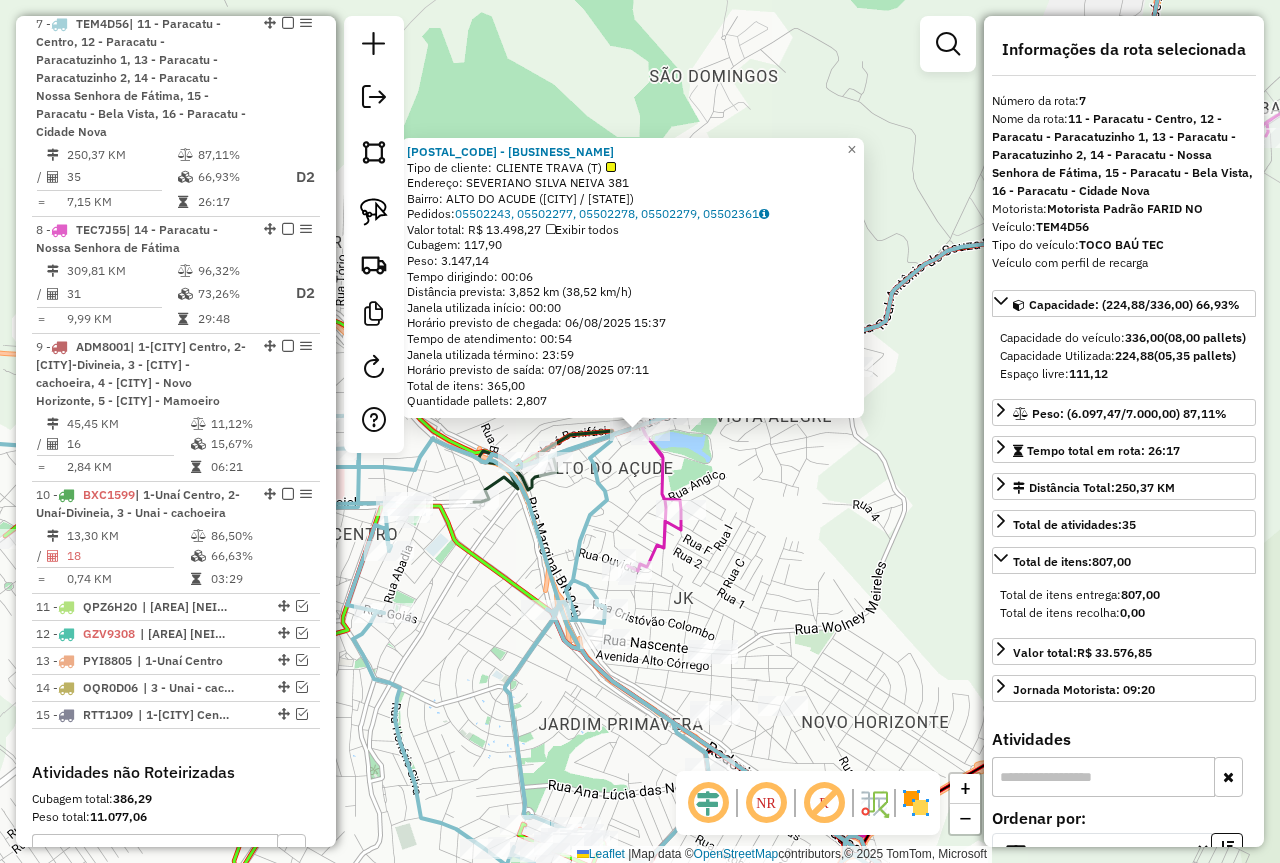 scroll, scrollTop: 1541, scrollLeft: 0, axis: vertical 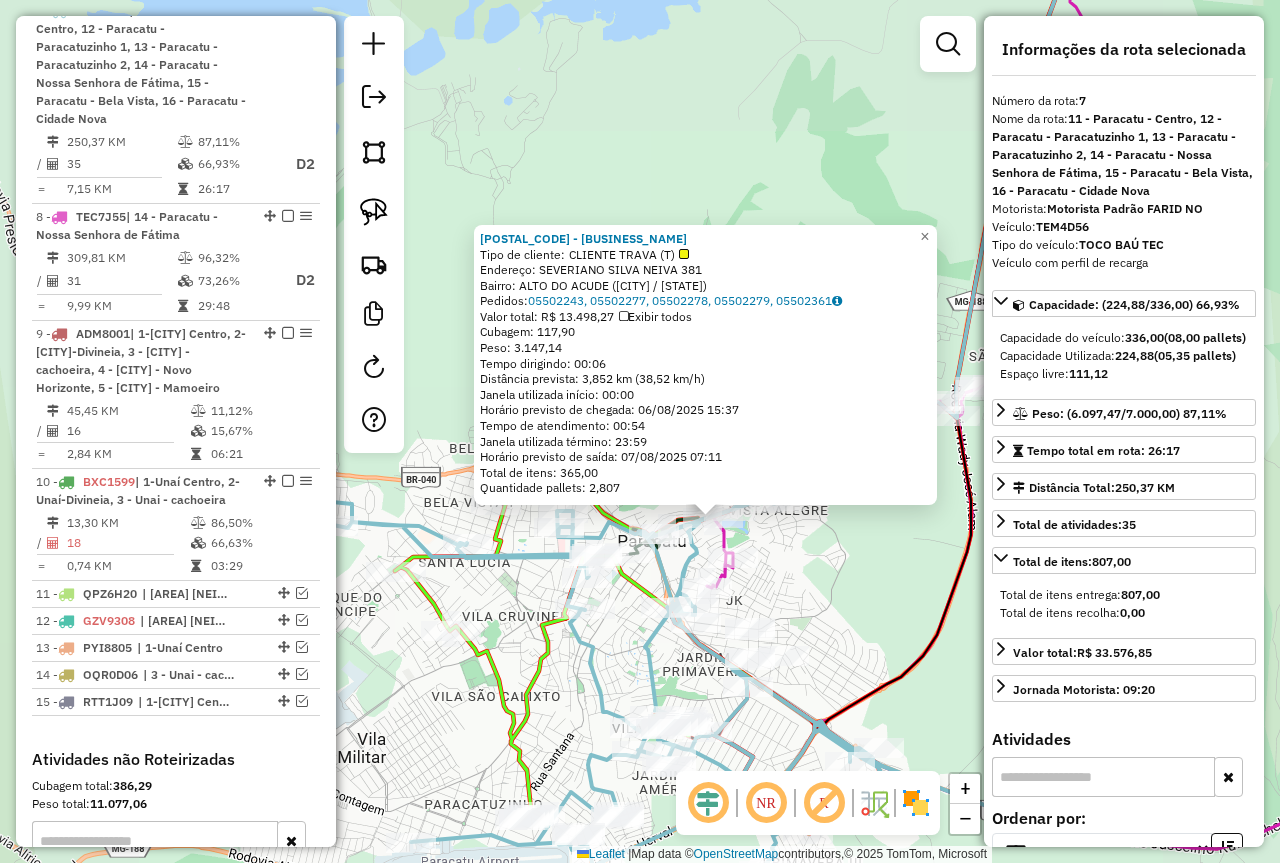 drag, startPoint x: 787, startPoint y: 606, endPoint x: 825, endPoint y: 555, distance: 63.600315 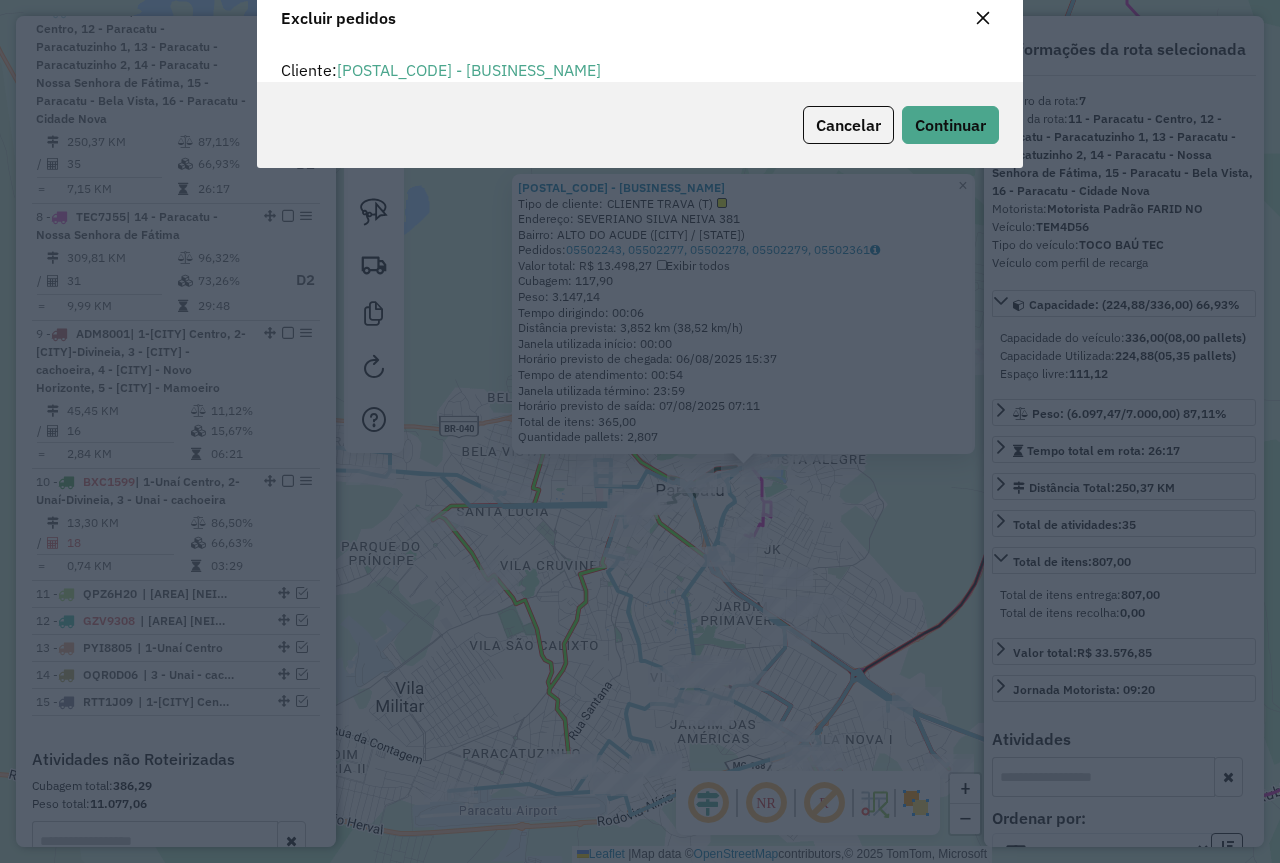scroll, scrollTop: 12, scrollLeft: 6, axis: both 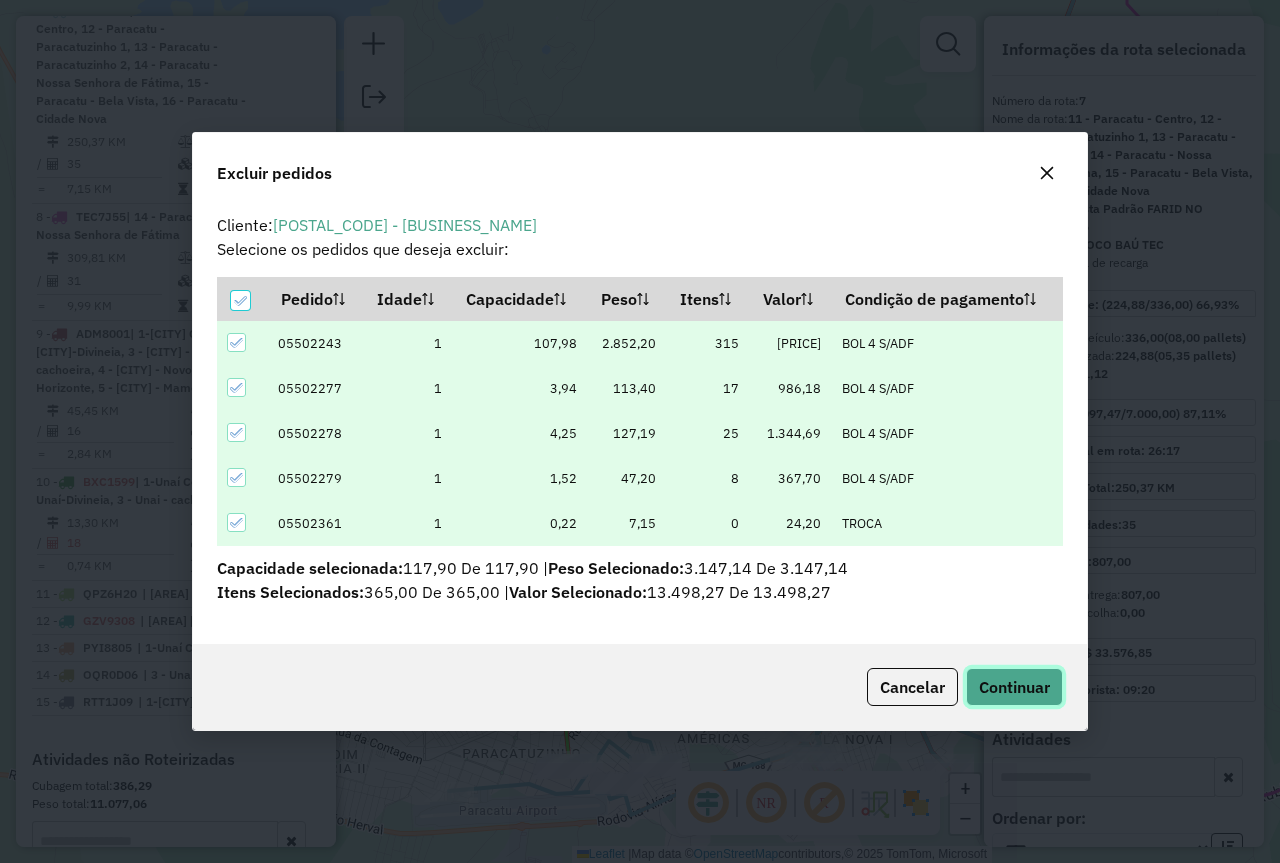 click on "Continuar" 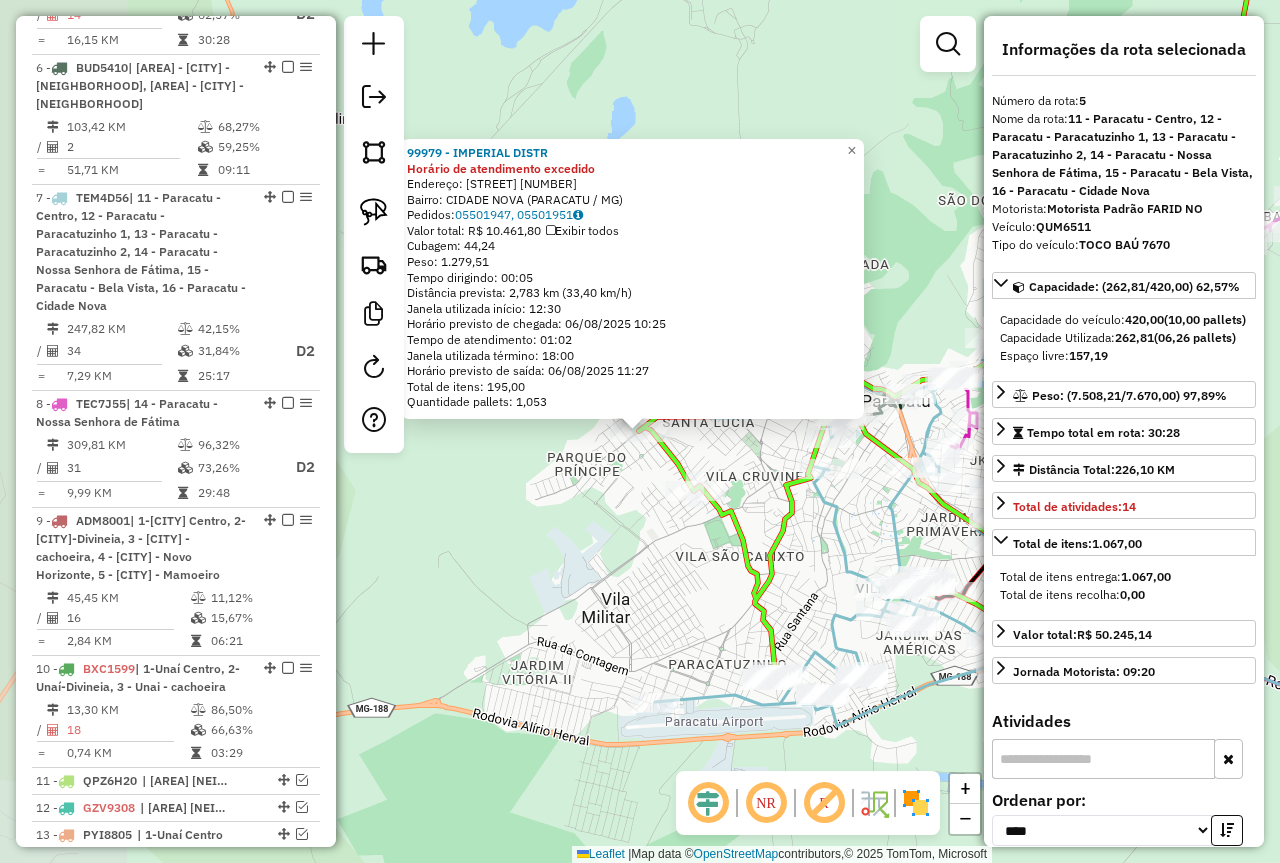scroll, scrollTop: 1204, scrollLeft: 0, axis: vertical 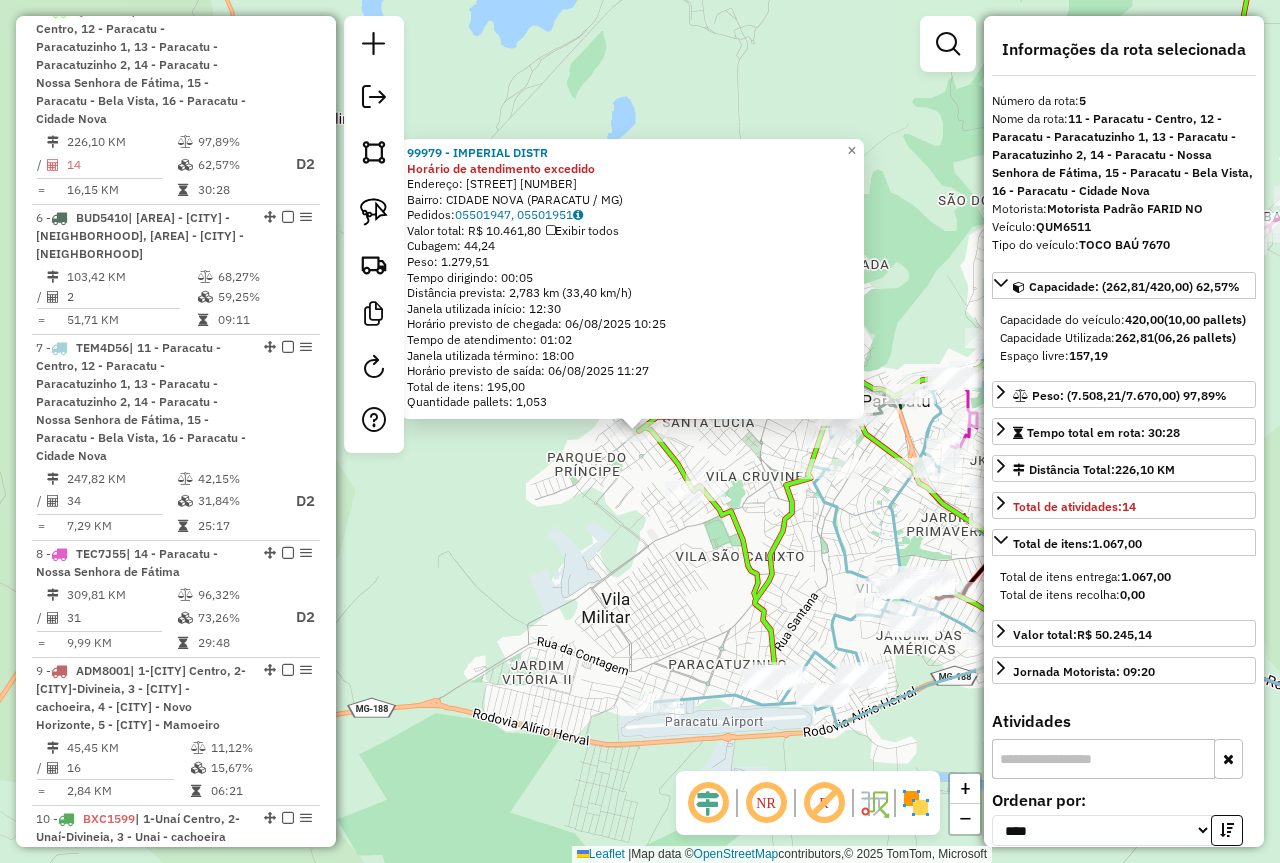 click on "99979 - IMPERIAL DISTR Horário de atendimento excedido  Endereço:  ANTONIO ANDRE SOBRINHO 199   Bairro: CIDADE NOVA (PARACATU / MG)   Pedidos:  05501947, 05501951   Valor total: R$ 10.461,80   Exibir todos   Cubagem: 44,24  Peso: 1.279,51  Tempo dirigindo: 00:05   Distância prevista: 2,783 km (33,40 km/h)   Janela utilizada início: 12:30   Horário previsto de chegada: 06/08/2025 10:25   Tempo de atendimento: 01:02   Janela utilizada término: 18:00   Horário previsto de saída: 06/08/2025 11:27   Total de itens: 195,00   Quantidade pallets: 1,053  × Janela de atendimento Grade de atendimento Capacidade Transportadoras Veículos Cliente Pedidos  Rotas Selecione os dias de semana para filtrar as janelas de atendimento  Seg   Ter   Qua   Qui   Sex   Sáb   Dom  Informe o período da janela de atendimento: De: Até:  Filtrar exatamente a janela do cliente  Considerar janela de atendimento padrão  Selecione os dias de semana para filtrar as grades de atendimento  Seg   Ter   Qua   Qui   Sex   Sáb   Dom  +" 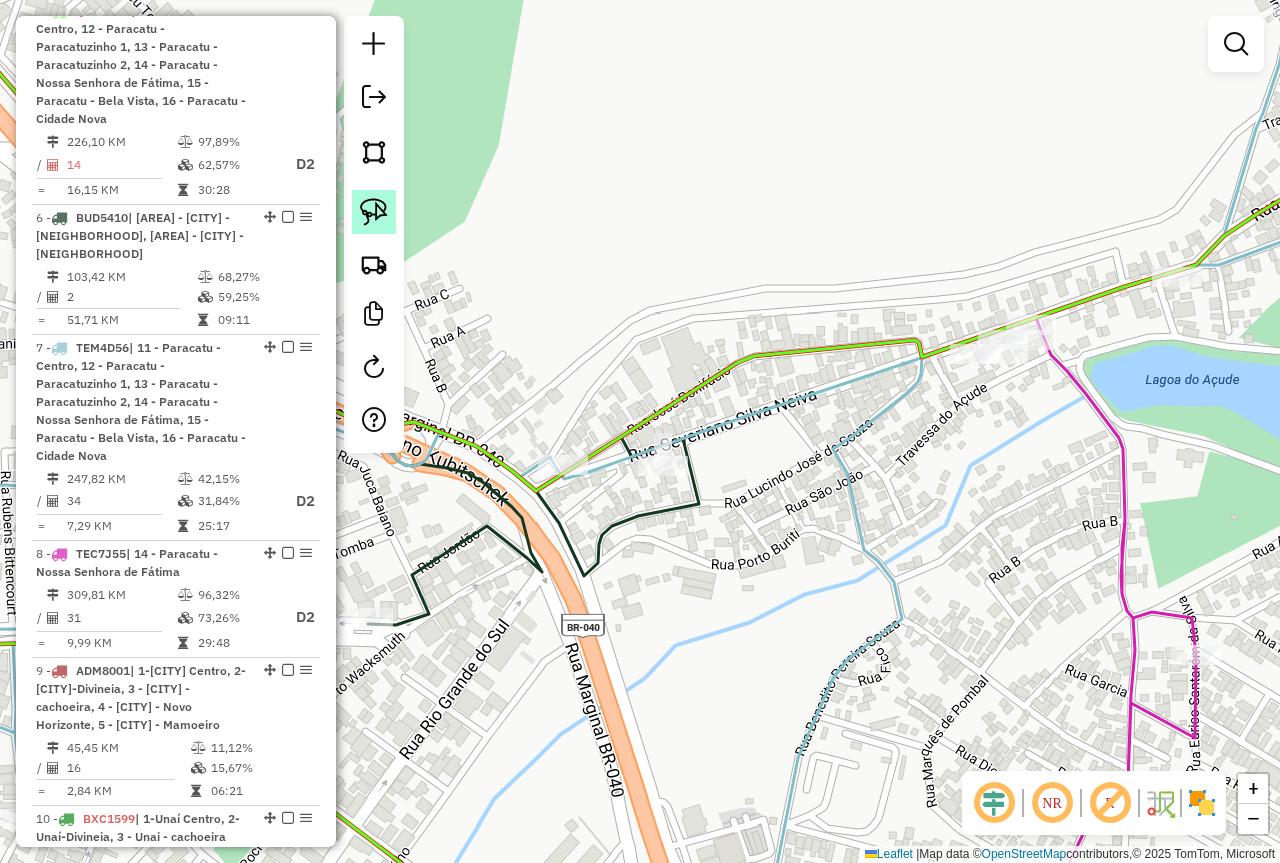 click 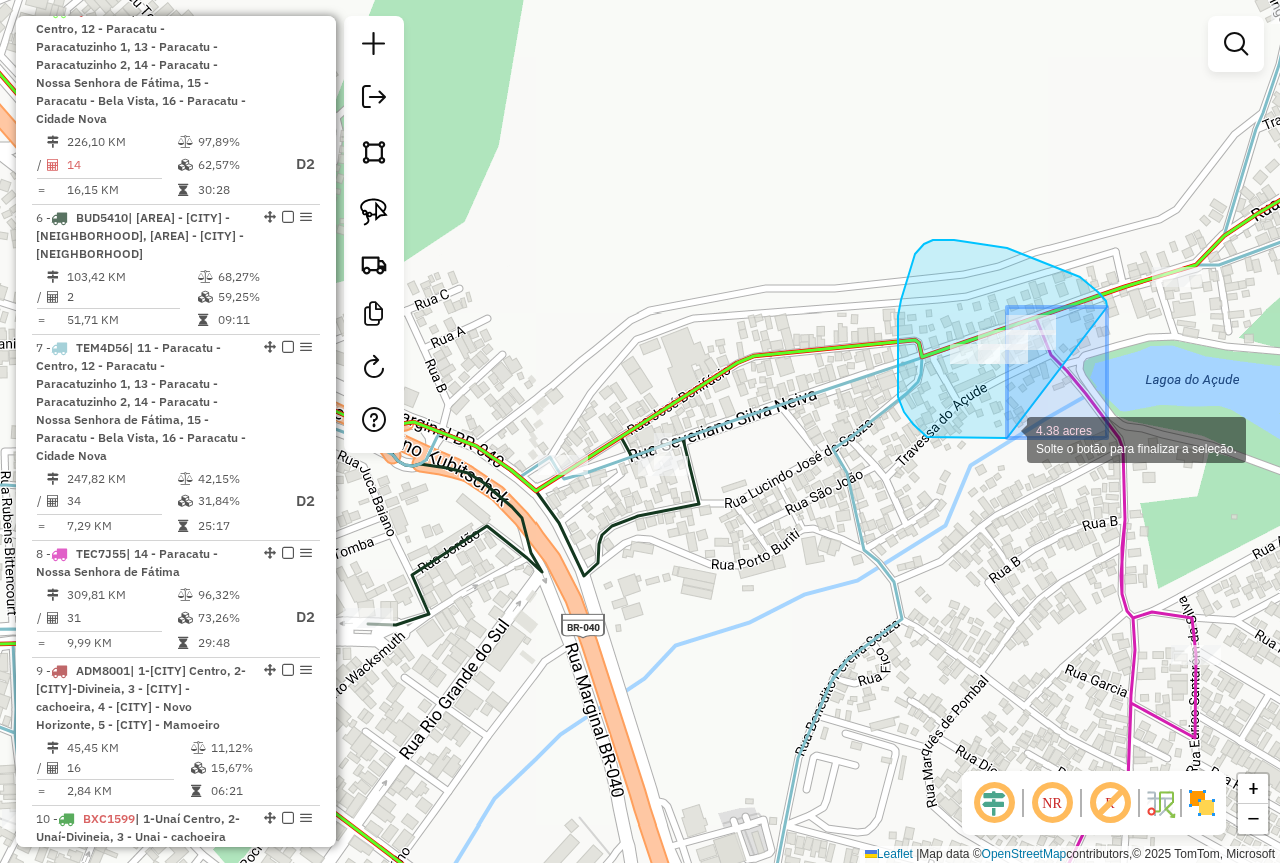 drag, startPoint x: 1107, startPoint y: 307, endPoint x: 1010, endPoint y: 438, distance: 163.00307 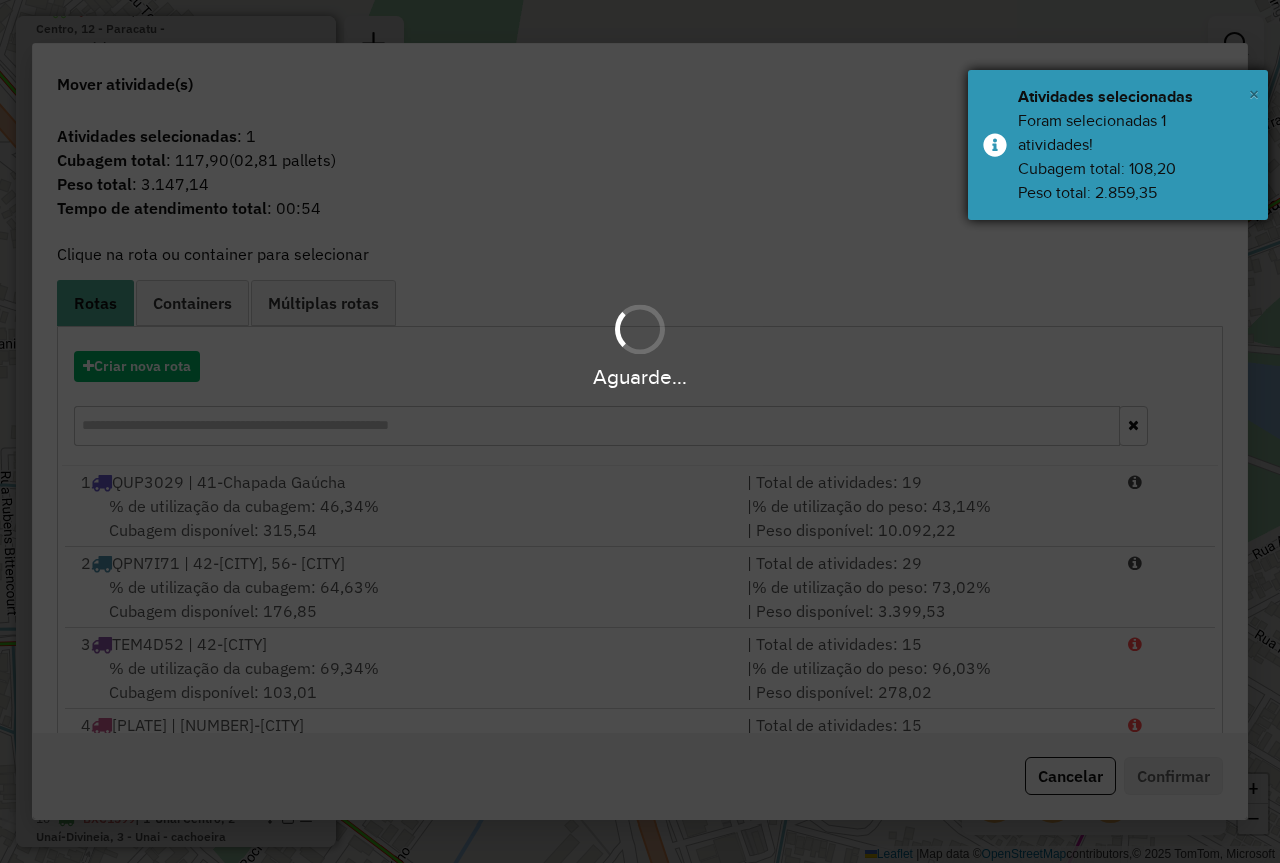 click on "×" at bounding box center (1254, 94) 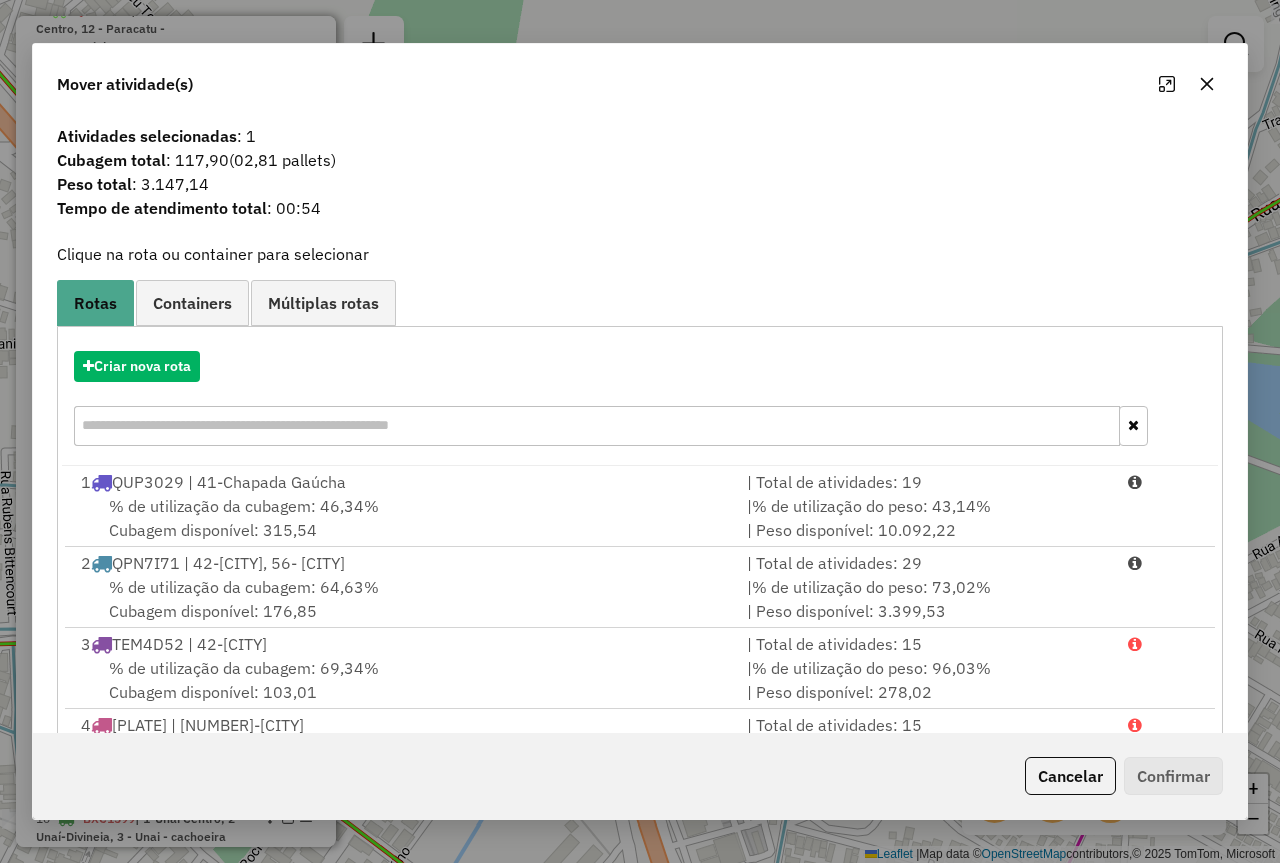 click 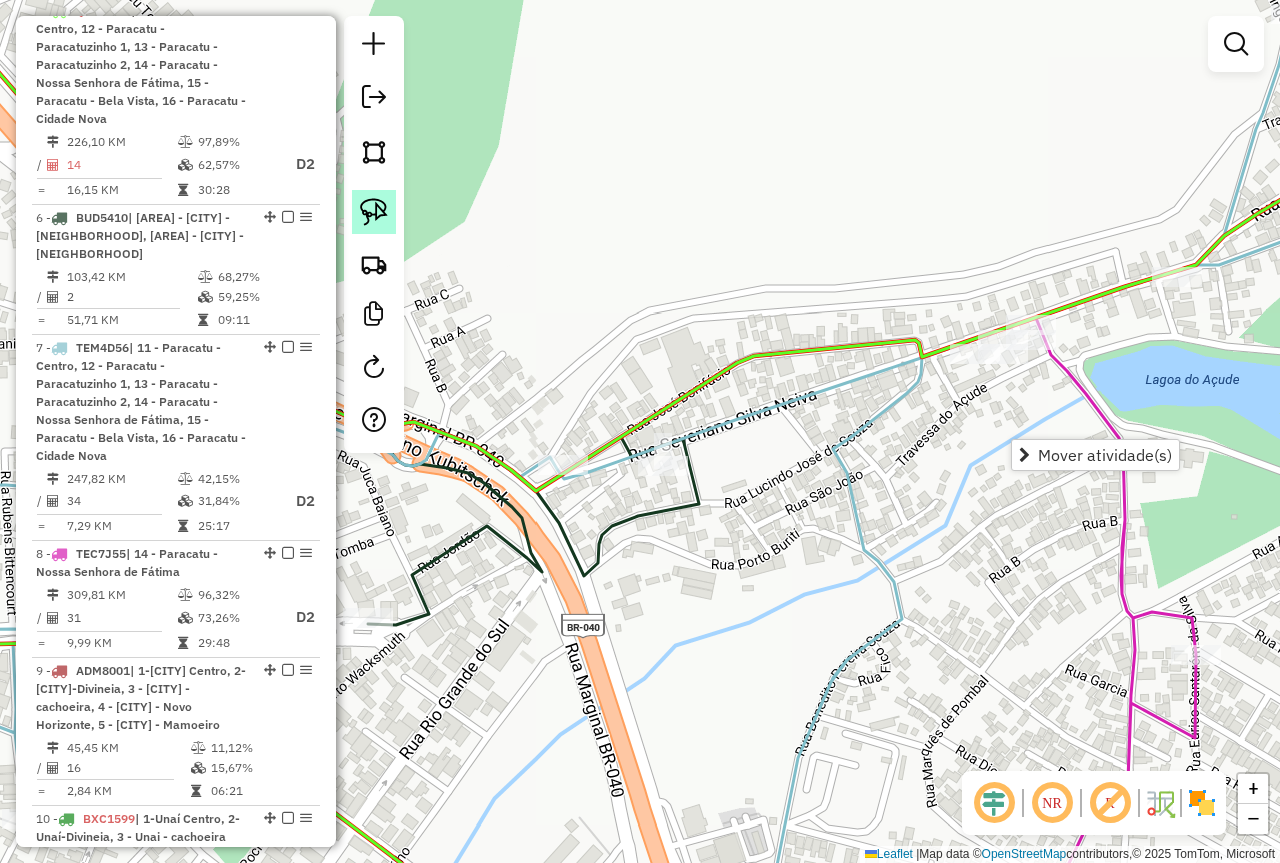click 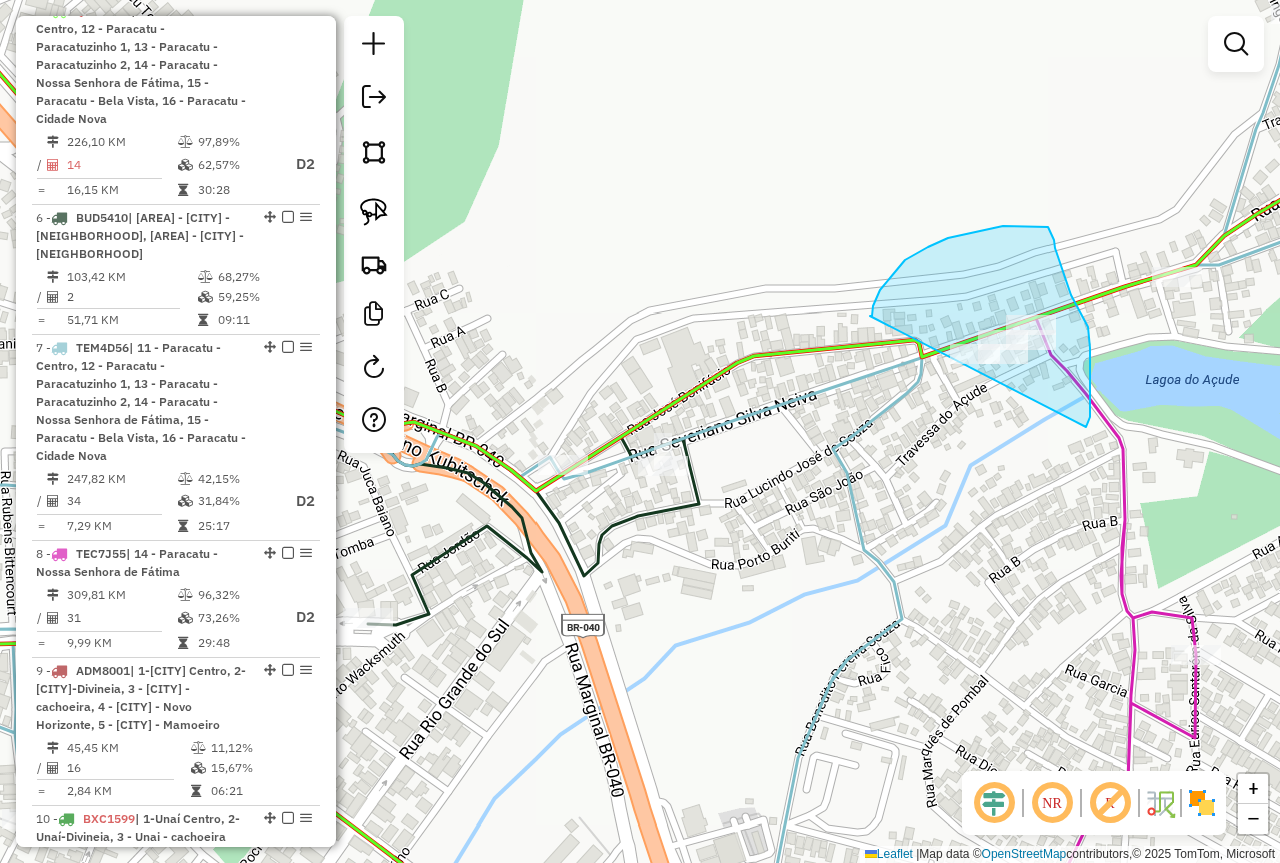 drag, startPoint x: 880, startPoint y: 290, endPoint x: 951, endPoint y: 476, distance: 199.09044 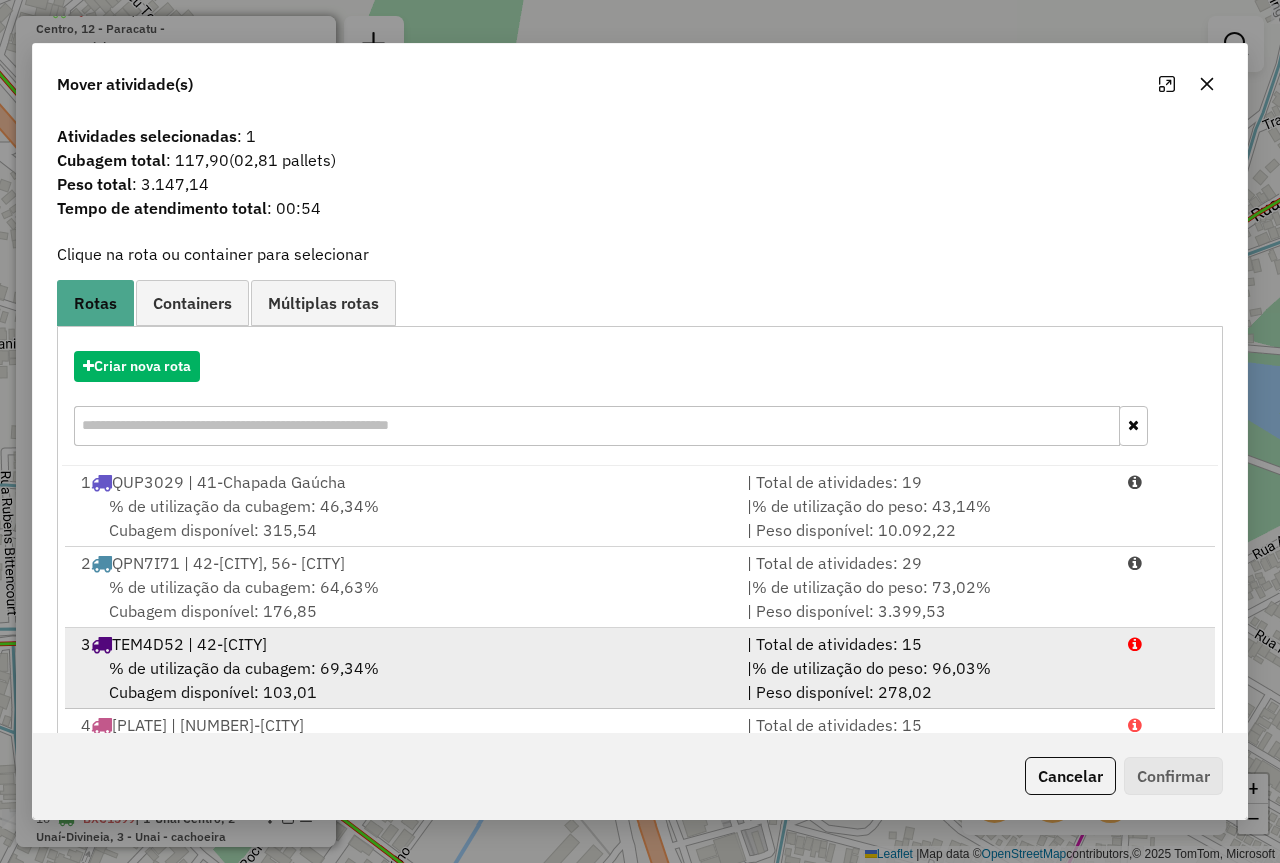 click on "3  TEM4D52 | 42-Arinos" at bounding box center (402, 644) 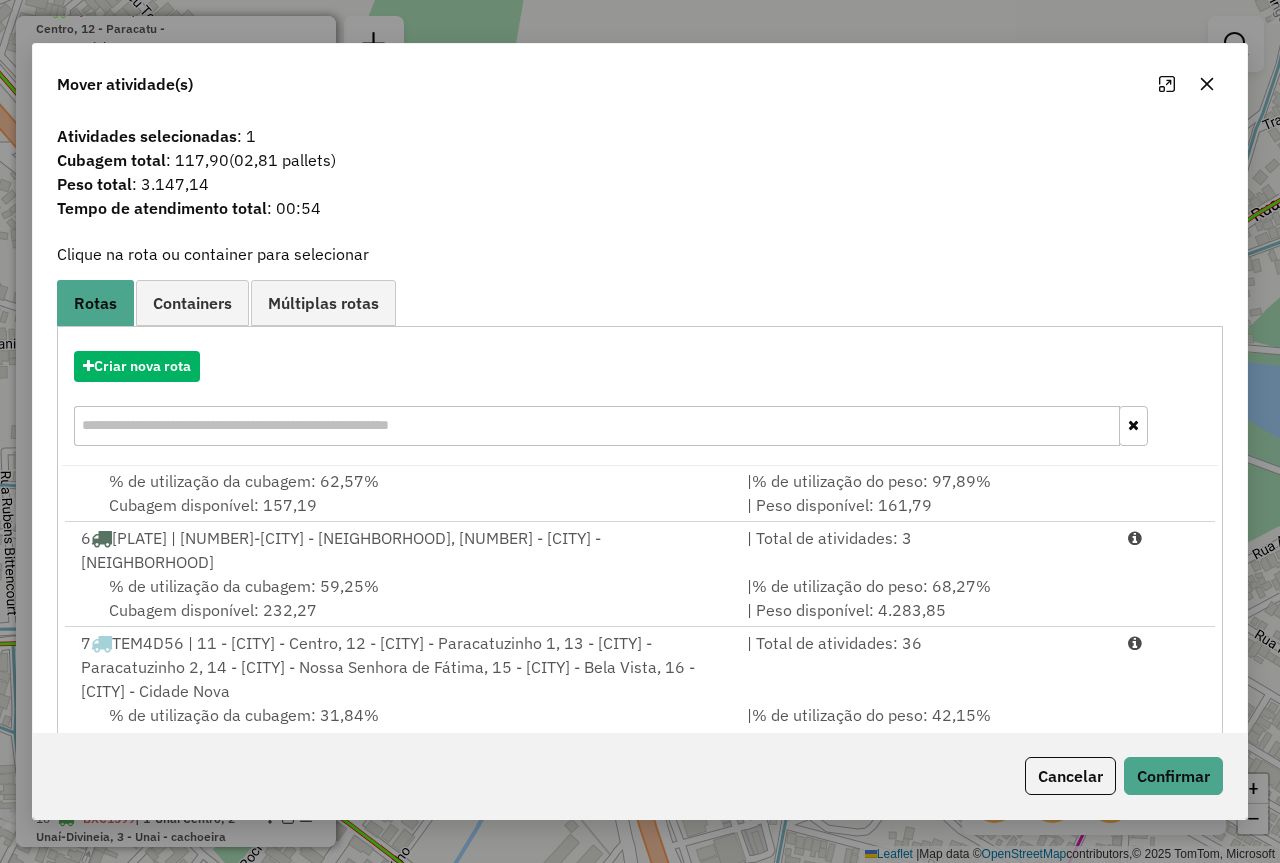 click on "7  TEM4D56 | 11 - Paracatu - Centro, 12 - Paracatu - Paracatuzinho 1, 13 - Paracatu - Paracatuzinho 2, 14 - Paracatu - Nossa Senhora de Fátima, 15 - Paracatu - Bela Vista, 16 - Paracatu - Cidade Nova" at bounding box center (402, 667) 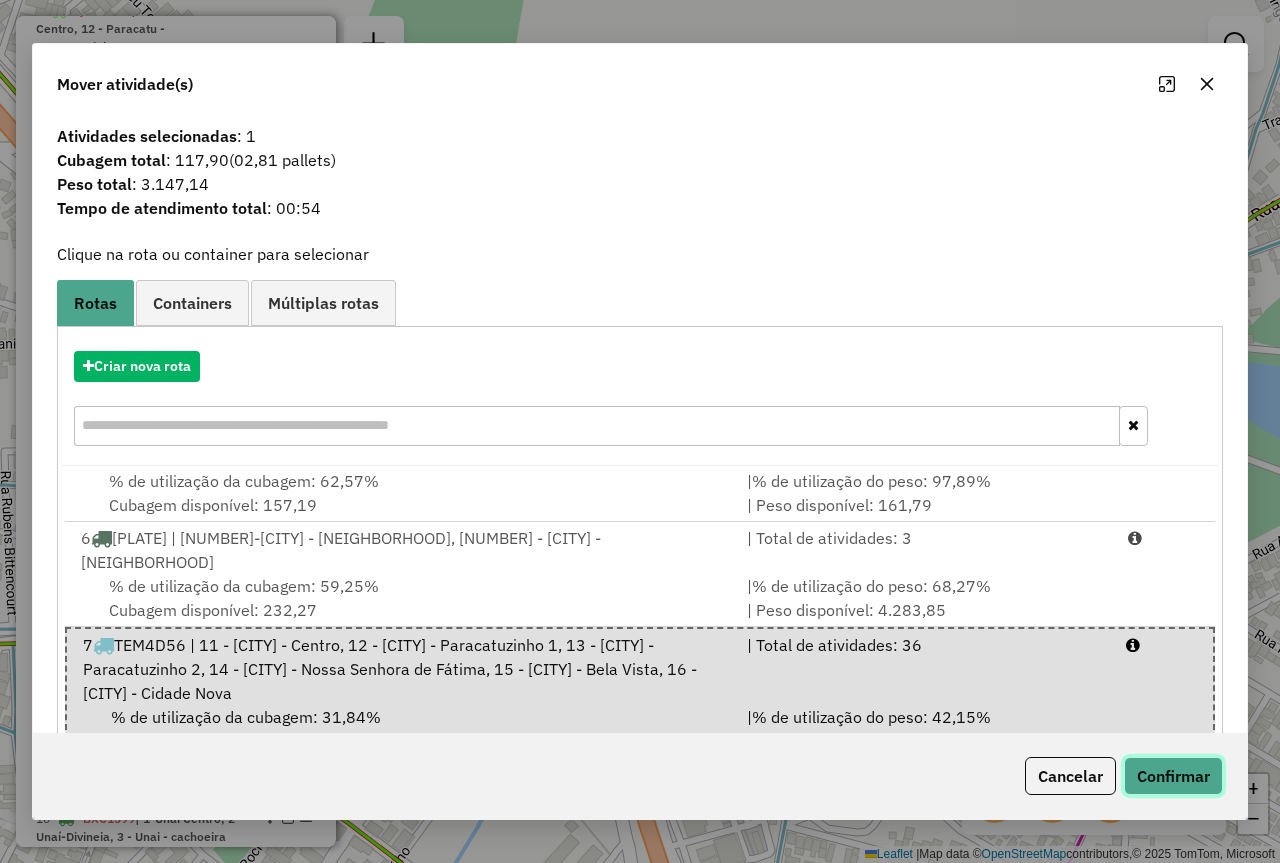 click on "Confirmar" 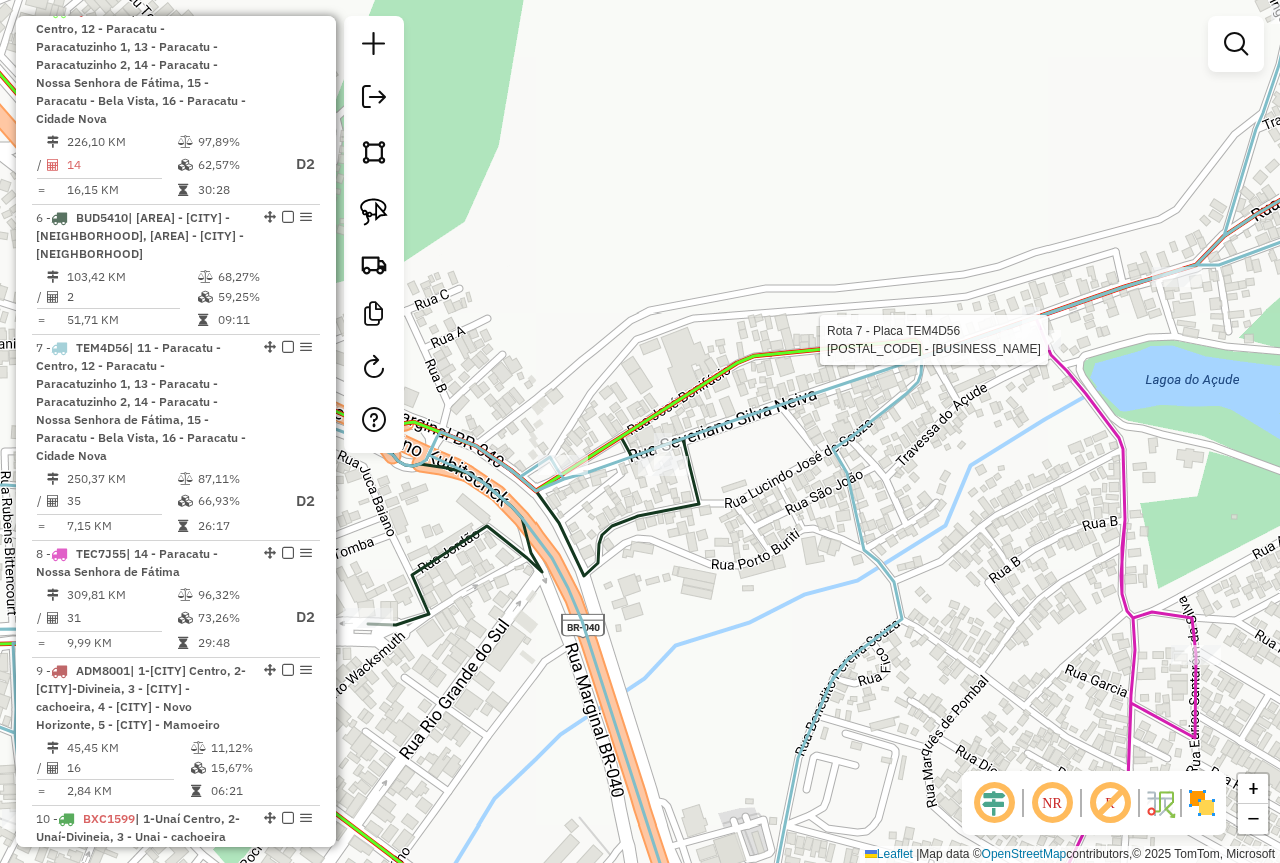 select on "*********" 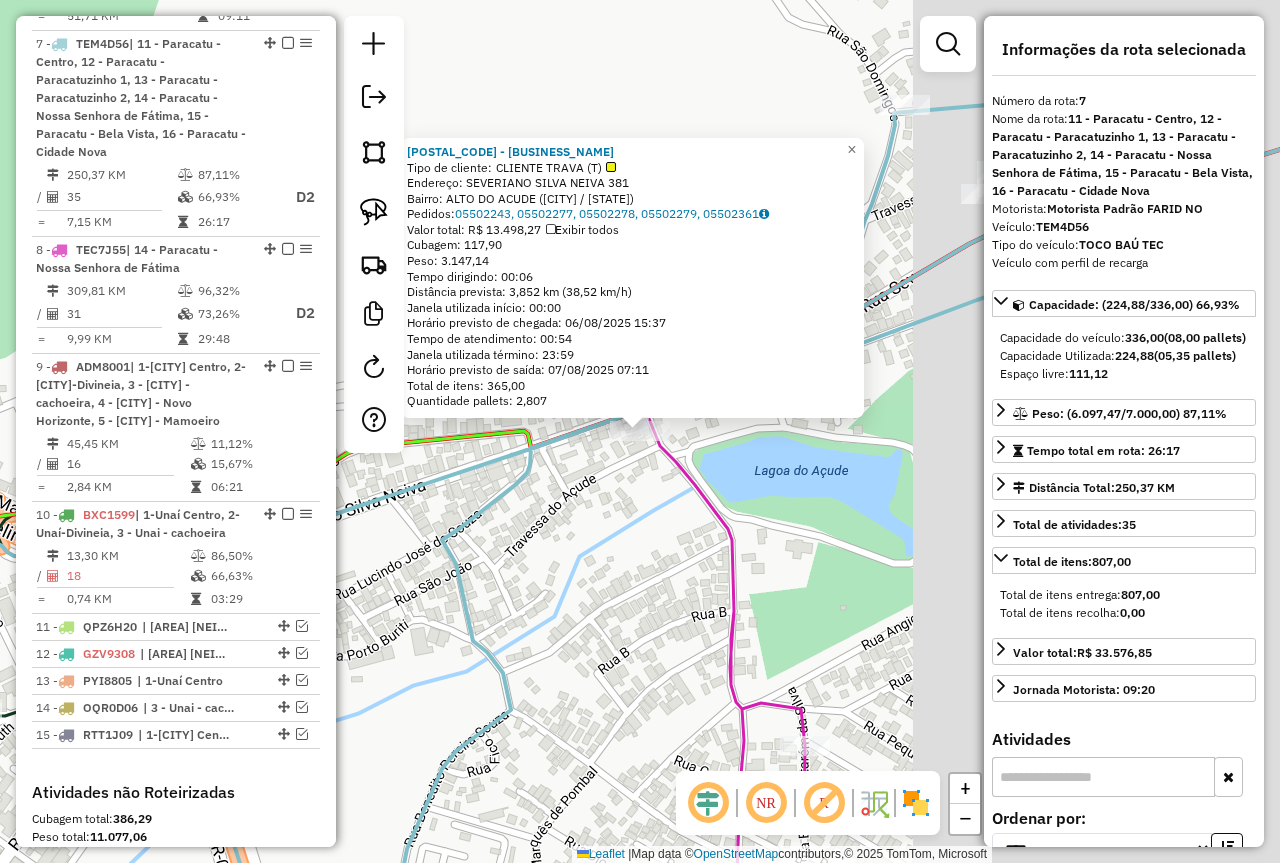 scroll, scrollTop: 1541, scrollLeft: 0, axis: vertical 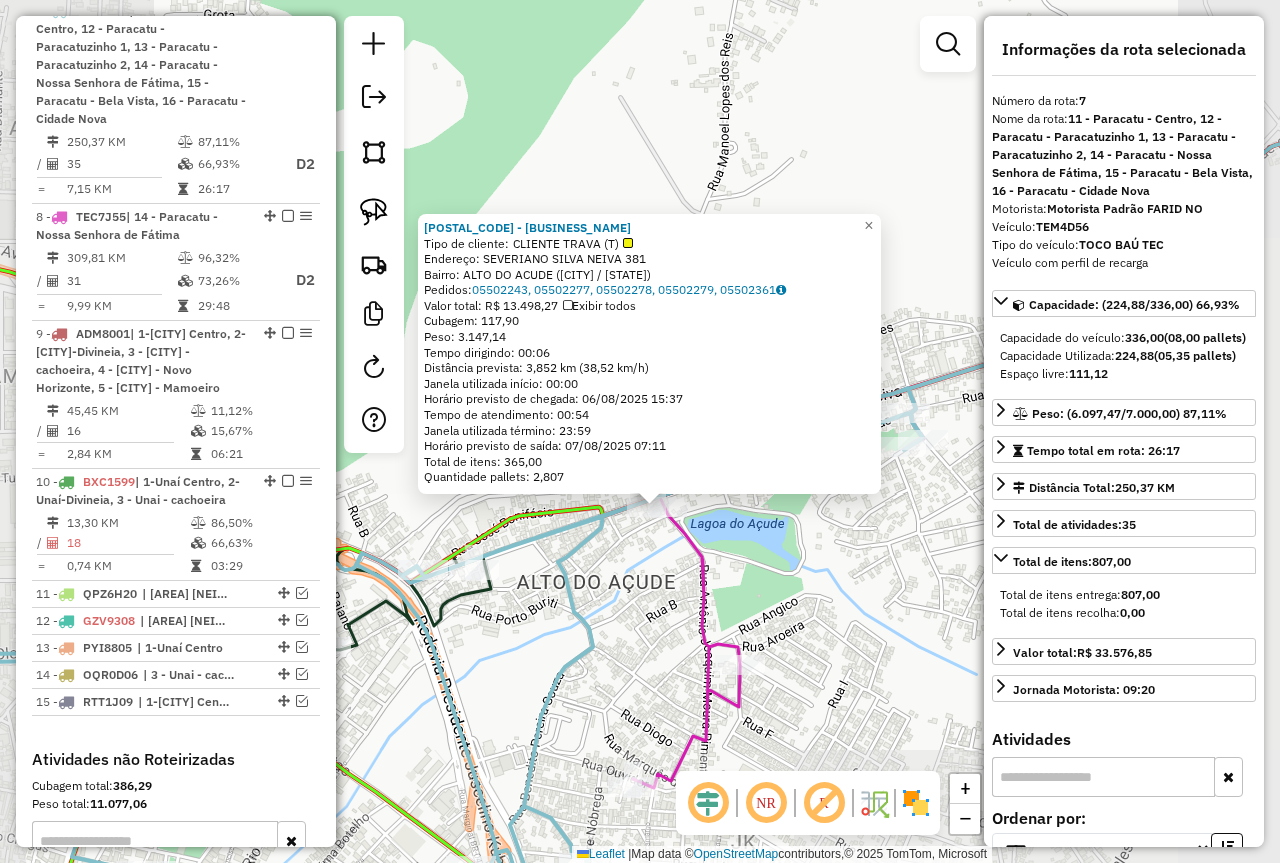 click on "97923 - DISTRIBUIDORA SALOME  Tipo de cliente:   CLIENTE TRAVA (T)   Endereço:  SEVERIANO SILVA NEIVA 381   Bairro: ALTO DO ACUDE (PARACATU / MG)   Pedidos:  05502243, 05502277, 05502278, 05502279, 05502361   Valor total: R$ 13.498,27   Exibir todos   Cubagem: 117,90  Peso: 3.147,14  Tempo dirigindo: 00:06   Distância prevista: 3,852 km (38,52 km/h)   Janela utilizada início: 00:00   Horário previsto de chegada: 06/08/2025 15:37   Tempo de atendimento: 00:54   Janela utilizada término: 23:59   Horário previsto de saída: 07/08/2025 07:11   Total de itens: 365,00   Quantidade pallets: 2,807  × Janela de atendimento Grade de atendimento Capacidade Transportadoras Veículos Cliente Pedidos  Rotas Selecione os dias de semana para filtrar as janelas de atendimento  Seg   Ter   Qua   Qui   Sex   Sáb   Dom  Informe o período da janela de atendimento: De: Até:  Filtrar exatamente a janela do cliente  Considerar janela de atendimento padrão  Selecione os dias de semana para filtrar as grades de atendimento" 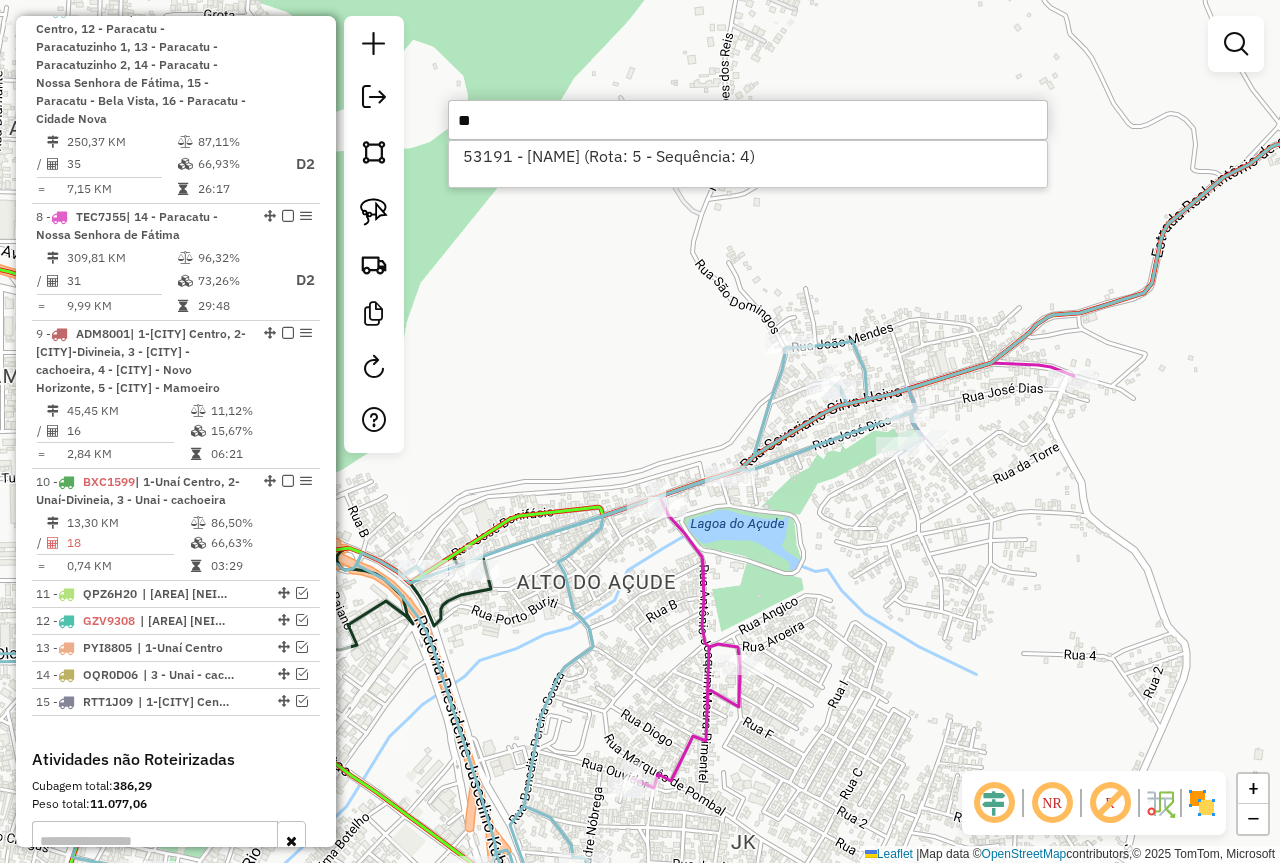 type on "*" 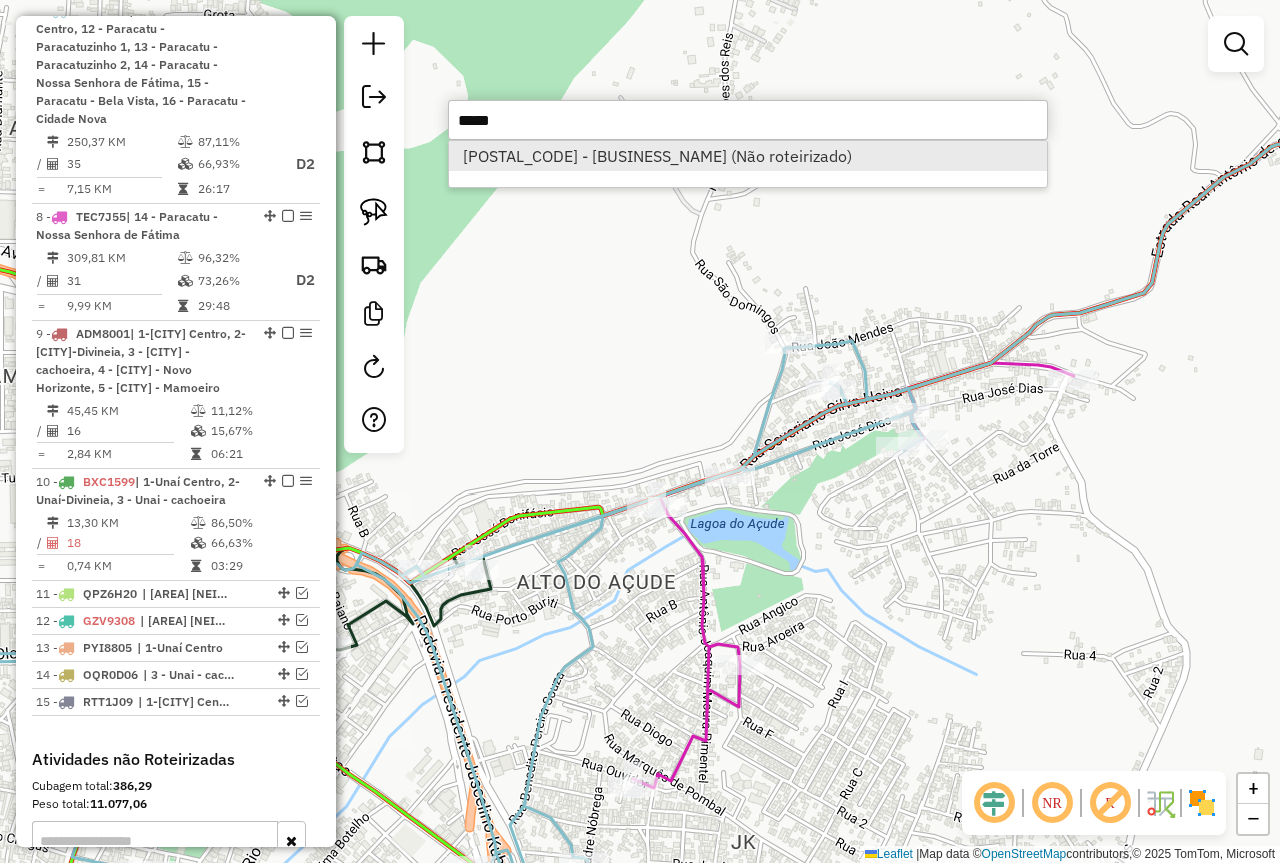 type on "*****" 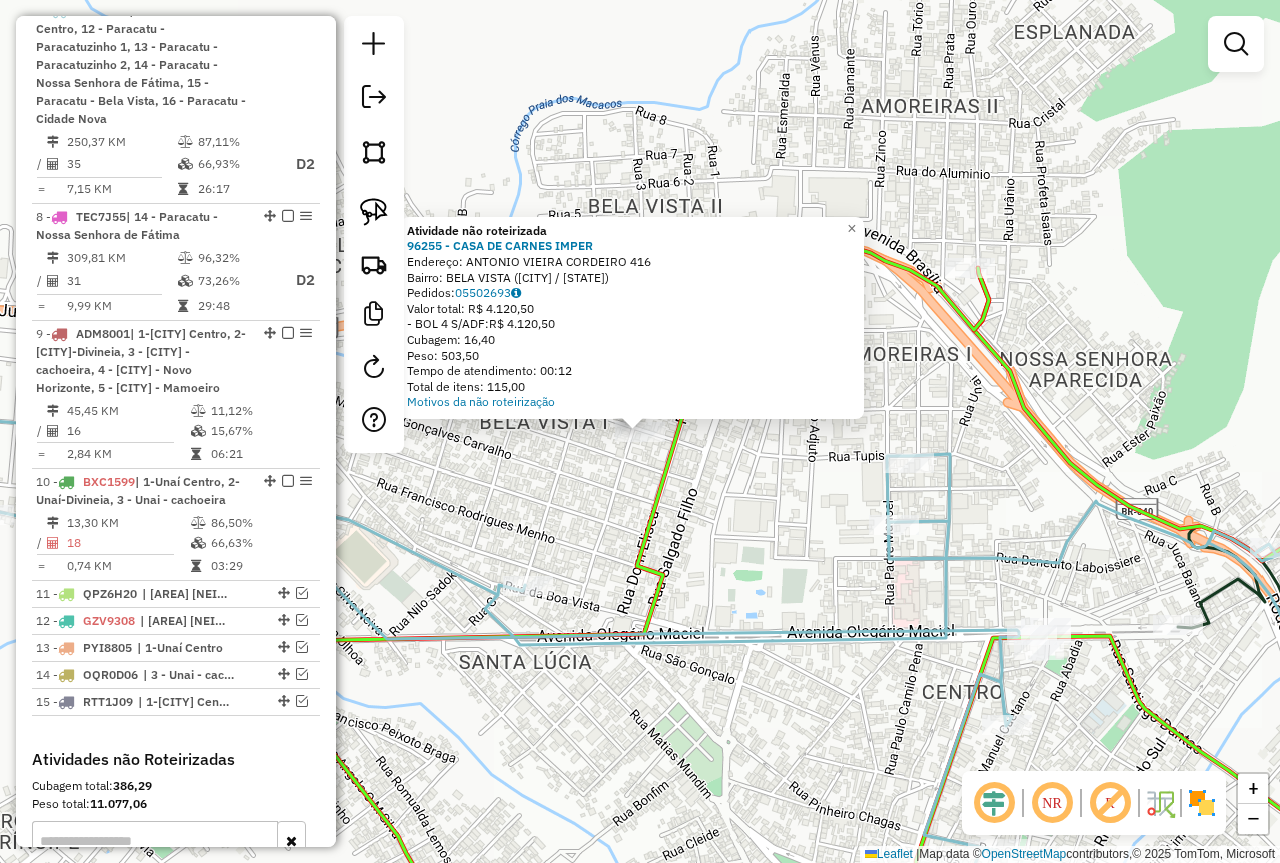 click on "Atividade não roteirizada [POSTAL_CODE] - CASA DE CARNES IMPER  Endereço:  [NAME] [NUMBER]   Bairro: [CITY] ([CITY] / [STATE])   Pedidos:  [ORDER_ID]   Valor total: R$ 4.120,50   -BOL 4 S/ADF:  R$ 4.120,50   Cubagem: 16,40   Peso: 503,50   Tempo de atendimento: 00:12   Total de itens: 115,00  Motivos da não roteirização × Janela de atendimento Grade de atendimento Capacidade Transportadoras Veículos Cliente Pedidos  Rotas Selecione os dias de semana para filtrar as janelas de atendimento  Seg   Ter   Qua   Qui   Sex   Sáb   Dom  Informe o período da janela de atendimento: De: Até:  Filtrar exatamente a janela do cliente  Considerar janela de atendimento padrão  Selecione os dias de semana para filtrar as grades de atendimento  Seg   Ter   Qua   Qui   Sex   Sáb   Dom   Considerar clientes sem dia de atendimento cadastrado  Clientes fora do dia de atendimento selecionado Filtrar as atividades entre os valores definidos abaixo:  Peso mínimo:   Peso máximo:   Cubagem mínima:   Cubagem máxima:" 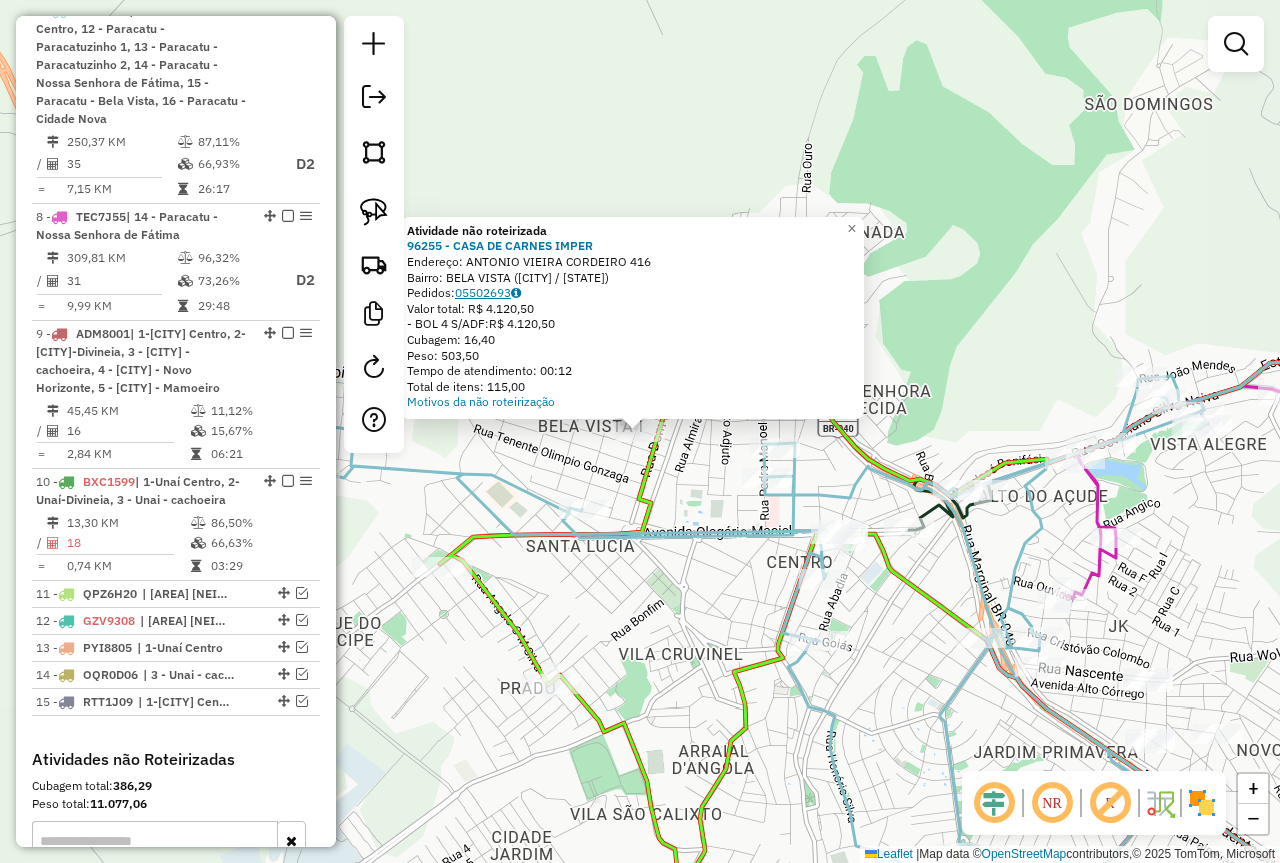 click on "05502693" 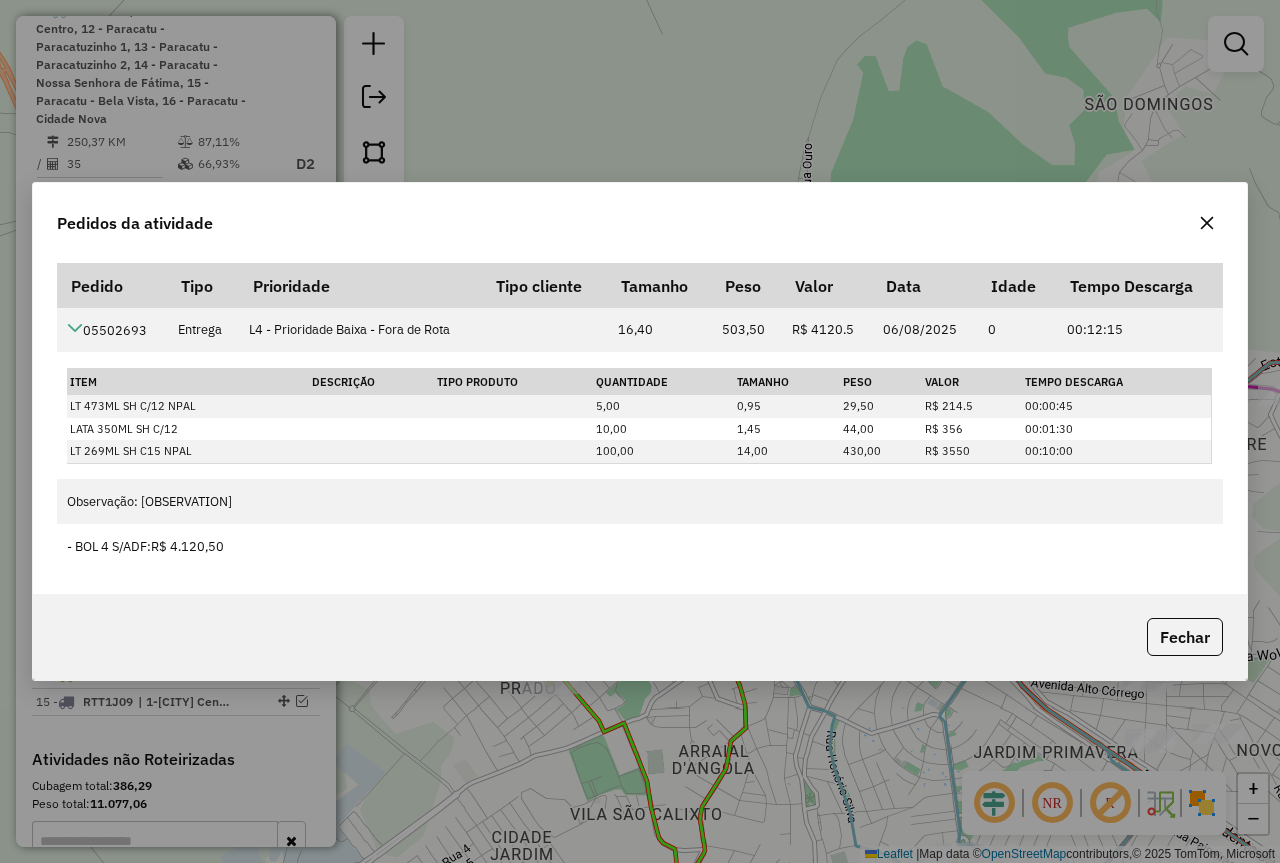 click 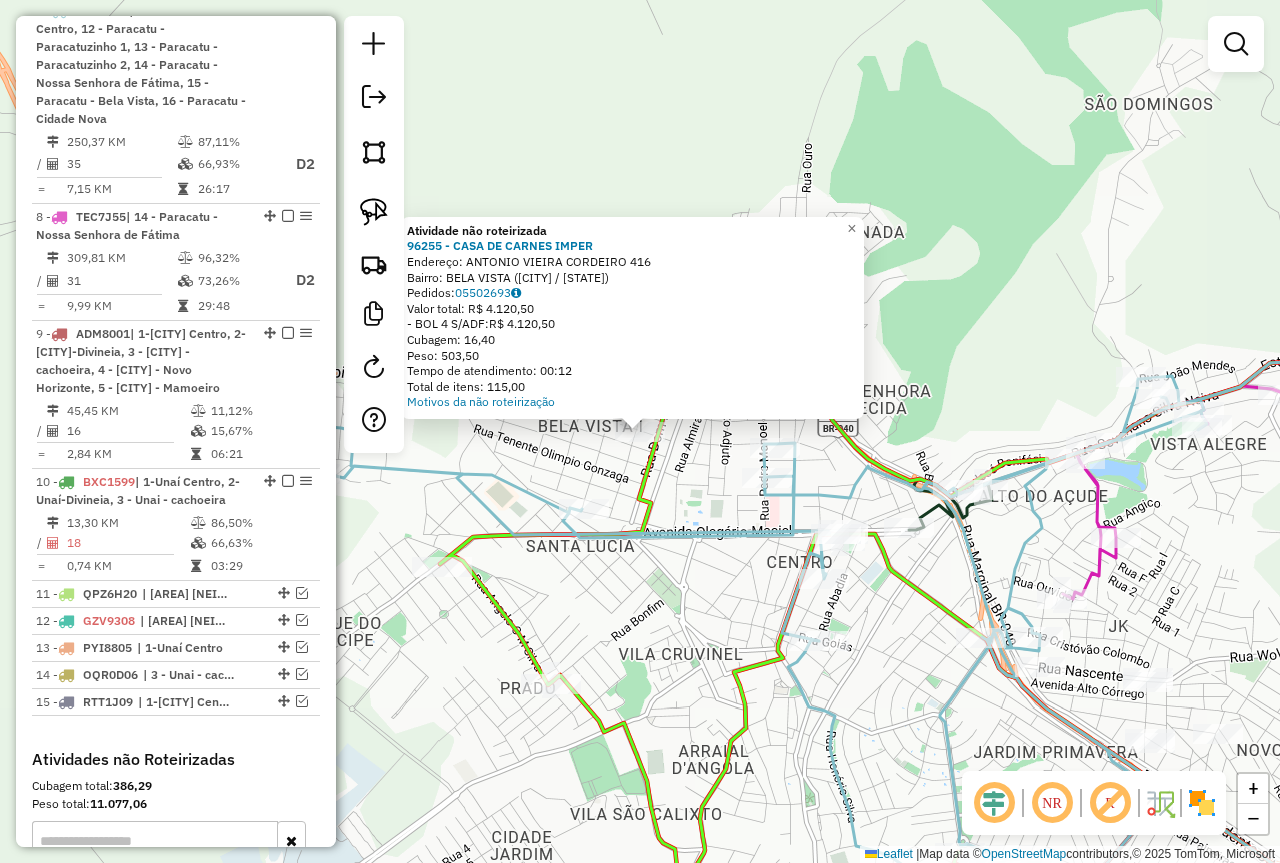 click on "Atividade não roteirizada [POSTAL_CODE] - CASA DE CARNES IMPER  Endereço:  [NAME] [NUMBER]   Bairro: [CITY] ([CITY] / [STATE])   Pedidos:  [ORDER_ID]   Valor total: R$ 4.120,50   -BOL 4 S/ADF:  R$ 4.120,50   Cubagem: 16,40   Peso: 503,50   Tempo de atendimento: 00:12   Total de itens: 115,00  Motivos da não roteirização × Janela de atendimento Grade de atendimento Capacidade Transportadoras Veículos Cliente Pedidos  Rotas Selecione os dias de semana para filtrar as janelas de atendimento  Seg   Ter   Qua   Qui   Sex   Sáb   Dom  Informe o período da janela de atendimento: De: Até:  Filtrar exatamente a janela do cliente  Considerar janela de atendimento padrão  Selecione os dias de semana para filtrar as grades de atendimento  Seg   Ter   Qua   Qui   Sex   Sáb   Dom   Considerar clientes sem dia de atendimento cadastrado  Clientes fora do dia de atendimento selecionado Filtrar as atividades entre os valores definidos abaixo:  Peso mínimo:   Peso máximo:   Cubagem mínima:   Cubagem máxima:" 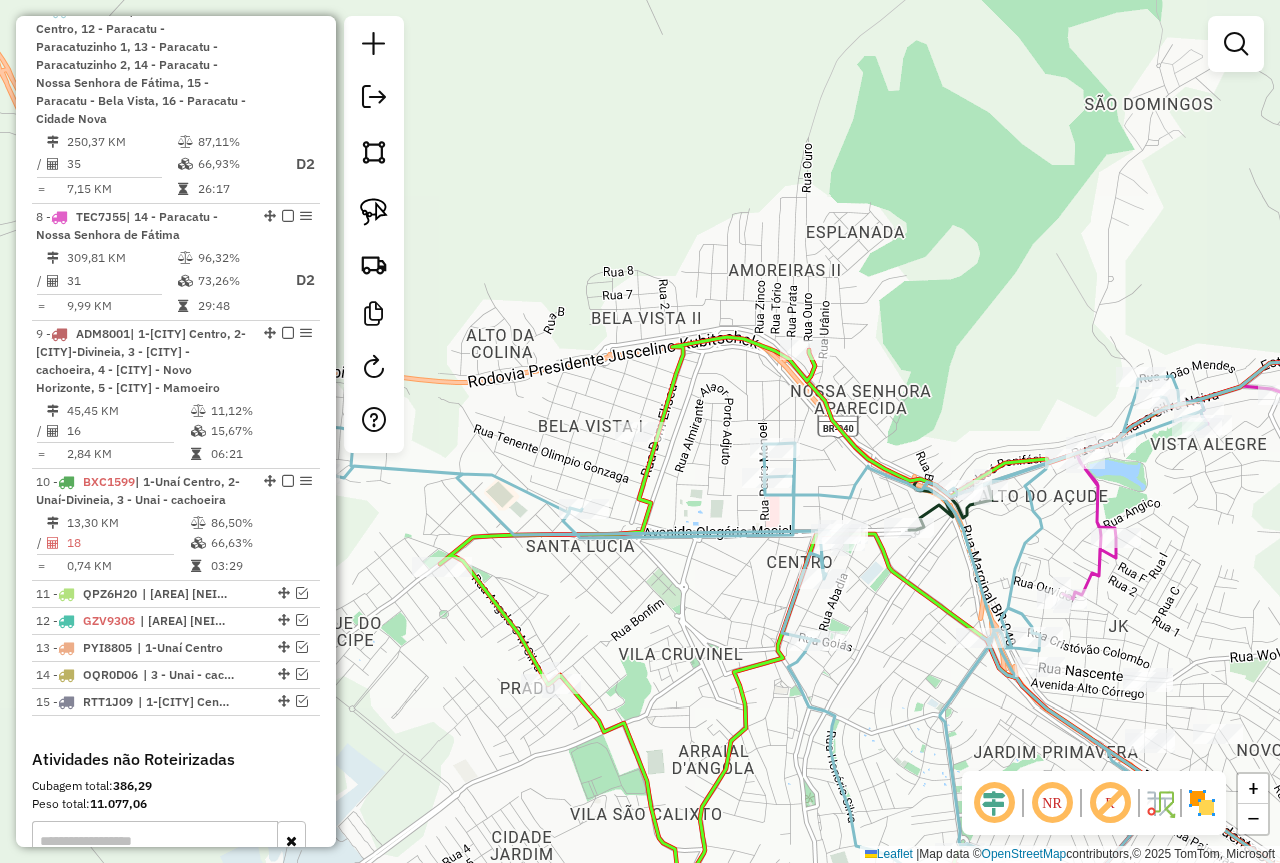 drag, startPoint x: 665, startPoint y: 639, endPoint x: 684, endPoint y: 535, distance: 105.72133 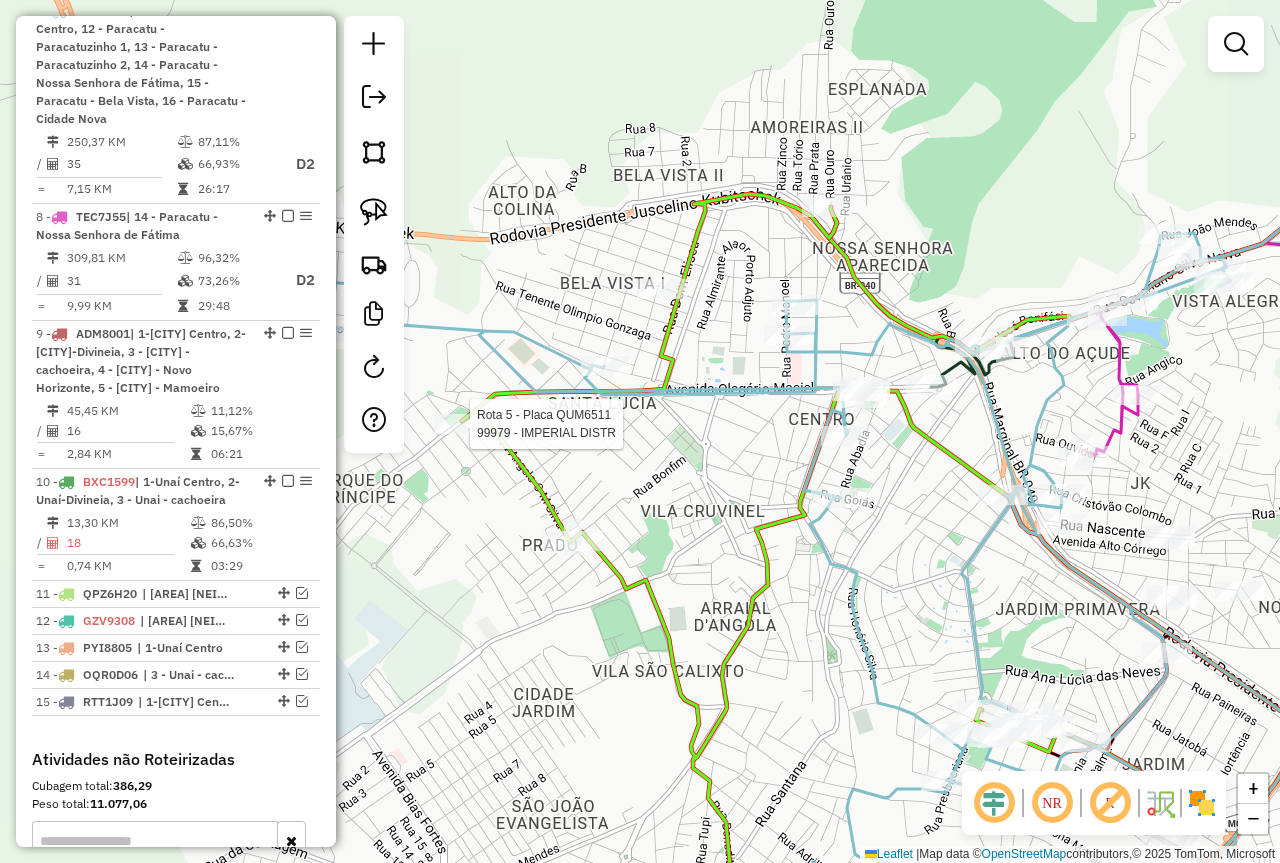 select on "*********" 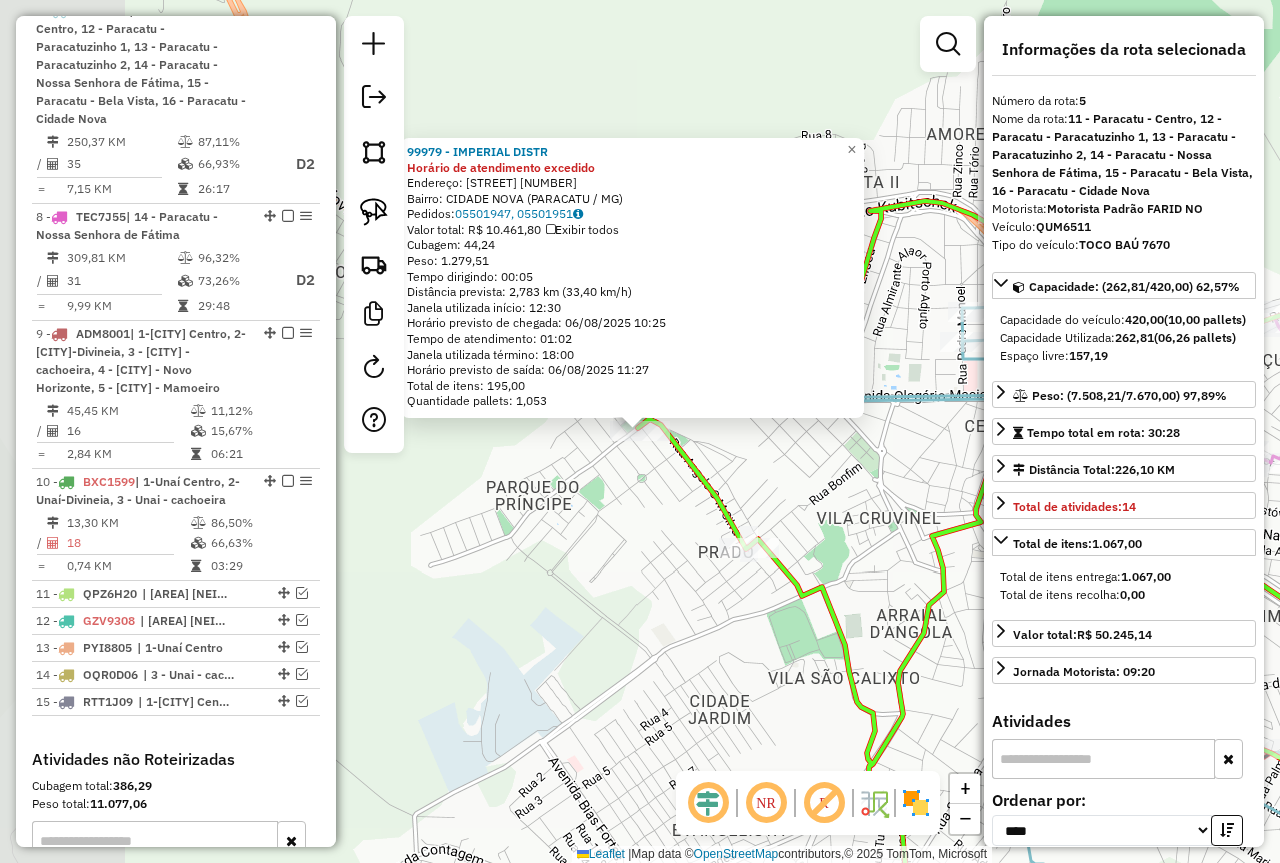 scroll, scrollTop: 1204, scrollLeft: 0, axis: vertical 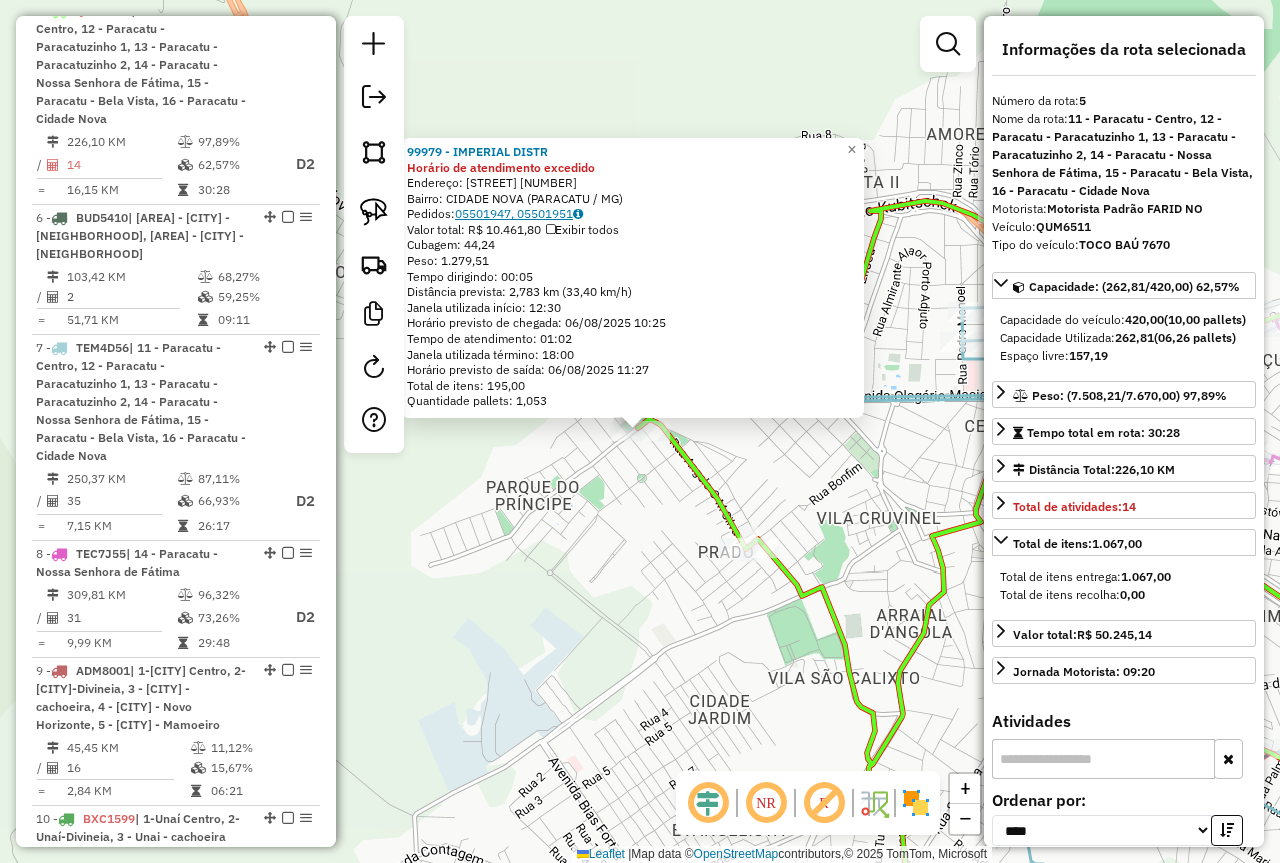 click on "05501947, 05501951" 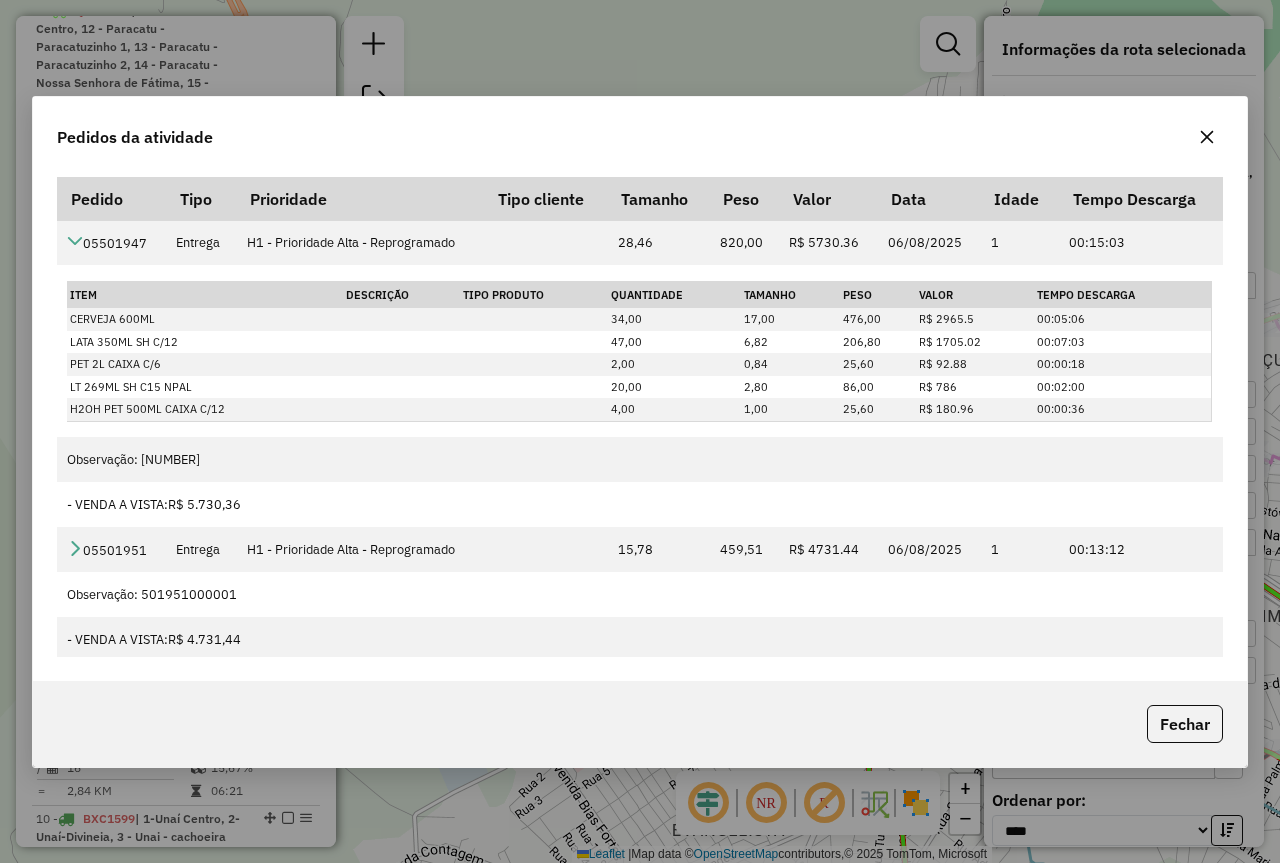 click 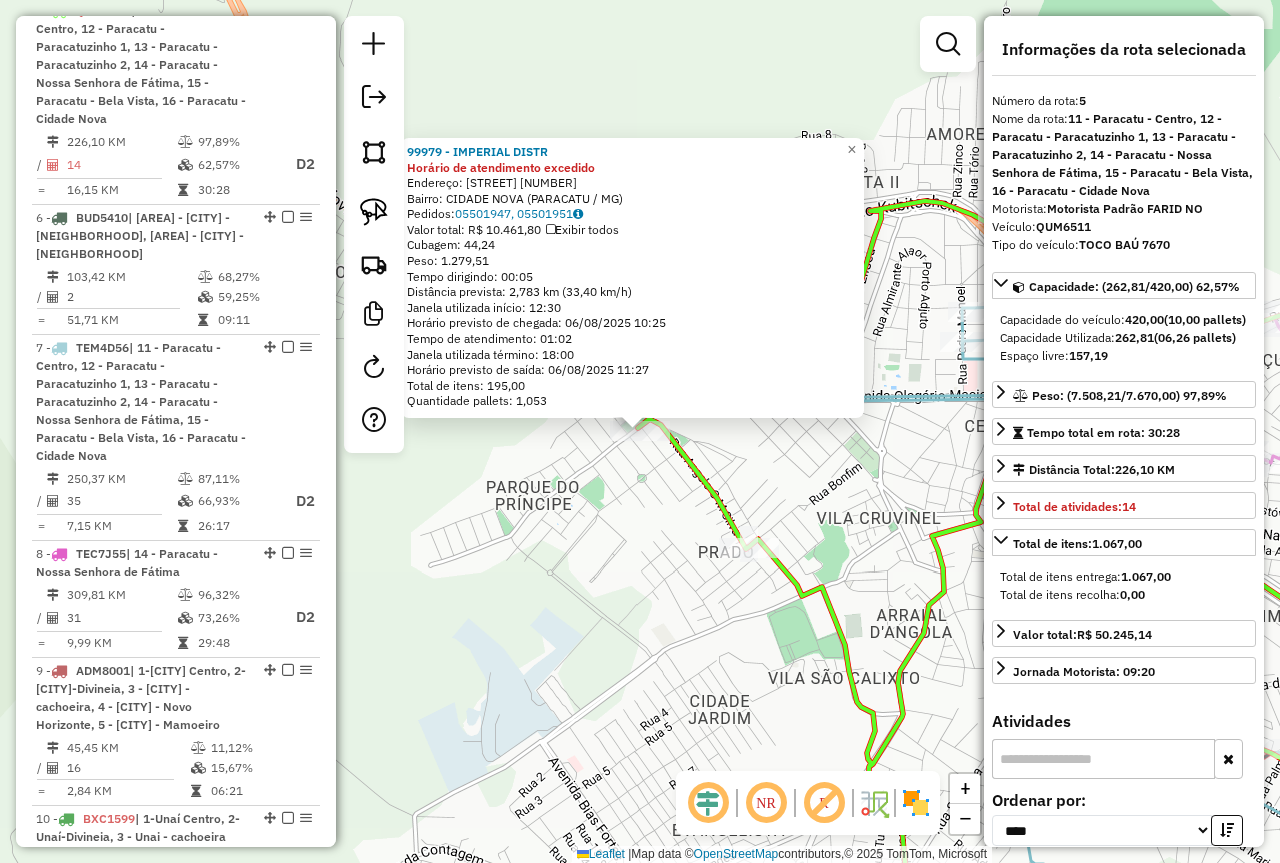 click on "99979 - IMPERIAL DISTR Horário de atendimento excedido  Endereço:  ANTONIO ANDRE SOBRINHO 199   Bairro: CIDADE NOVA (PARACATU / MG)   Pedidos:  05501947, 05501951   Valor total: R$ 10.461,80   Exibir todos   Cubagem: 44,24  Peso: 1.279,51  Tempo dirigindo: 00:05   Distância prevista: 2,783 km (33,40 km/h)   Janela utilizada início: 12:30   Horário previsto de chegada: 06/08/2025 10:25   Tempo de atendimento: 01:02   Janela utilizada término: 18:00   Horário previsto de saída: 06/08/2025 11:27   Total de itens: 195,00   Quantidade pallets: 1,053  × Janela de atendimento Grade de atendimento Capacidade Transportadoras Veículos Cliente Pedidos  Rotas Selecione os dias de semana para filtrar as janelas de atendimento  Seg   Ter   Qua   Qui   Sex   Sáb   Dom  Informe o período da janela de atendimento: De: Até:  Filtrar exatamente a janela do cliente  Considerar janela de atendimento padrão  Selecione os dias de semana para filtrar as grades de atendimento  Seg   Ter   Qua   Qui   Sex   Sáb   Dom  +" 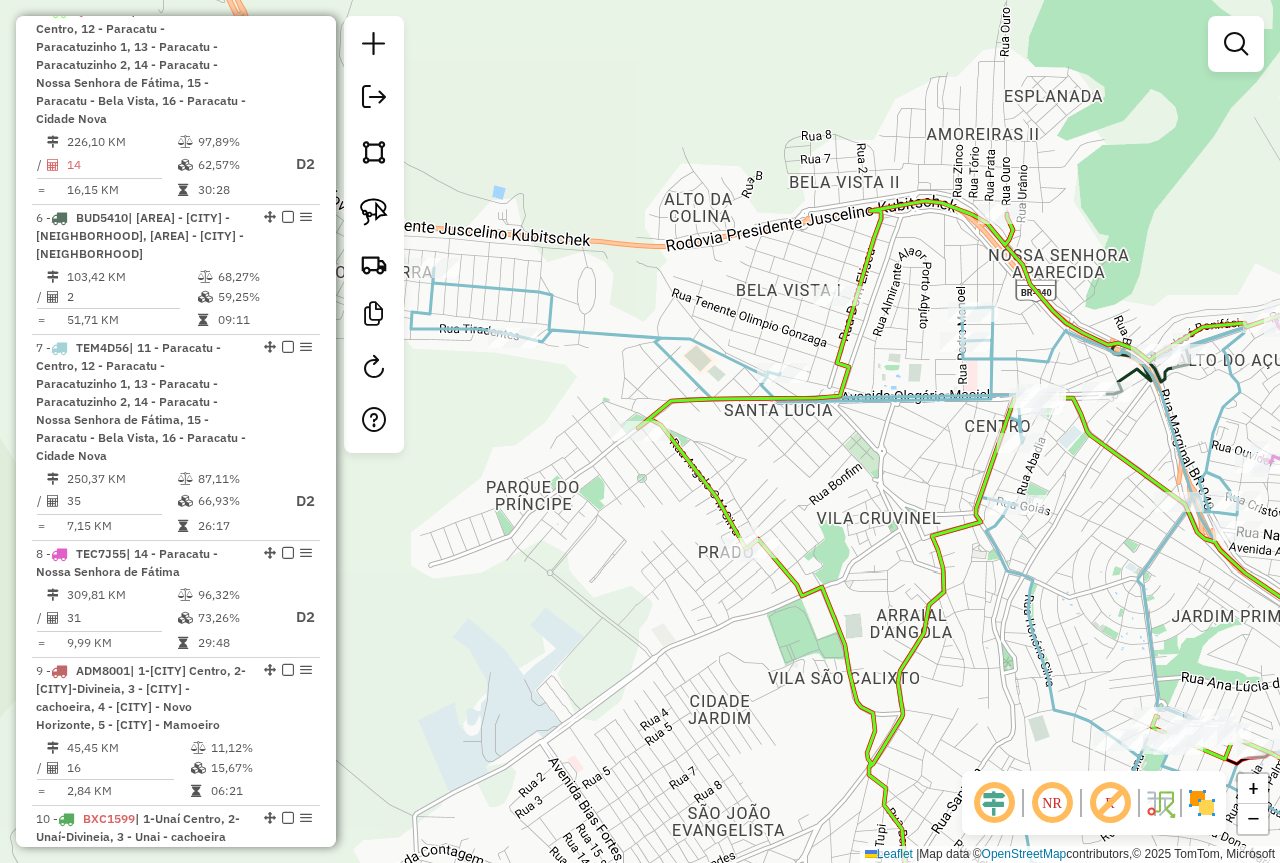 drag, startPoint x: 888, startPoint y: 496, endPoint x: 733, endPoint y: 503, distance: 155.15799 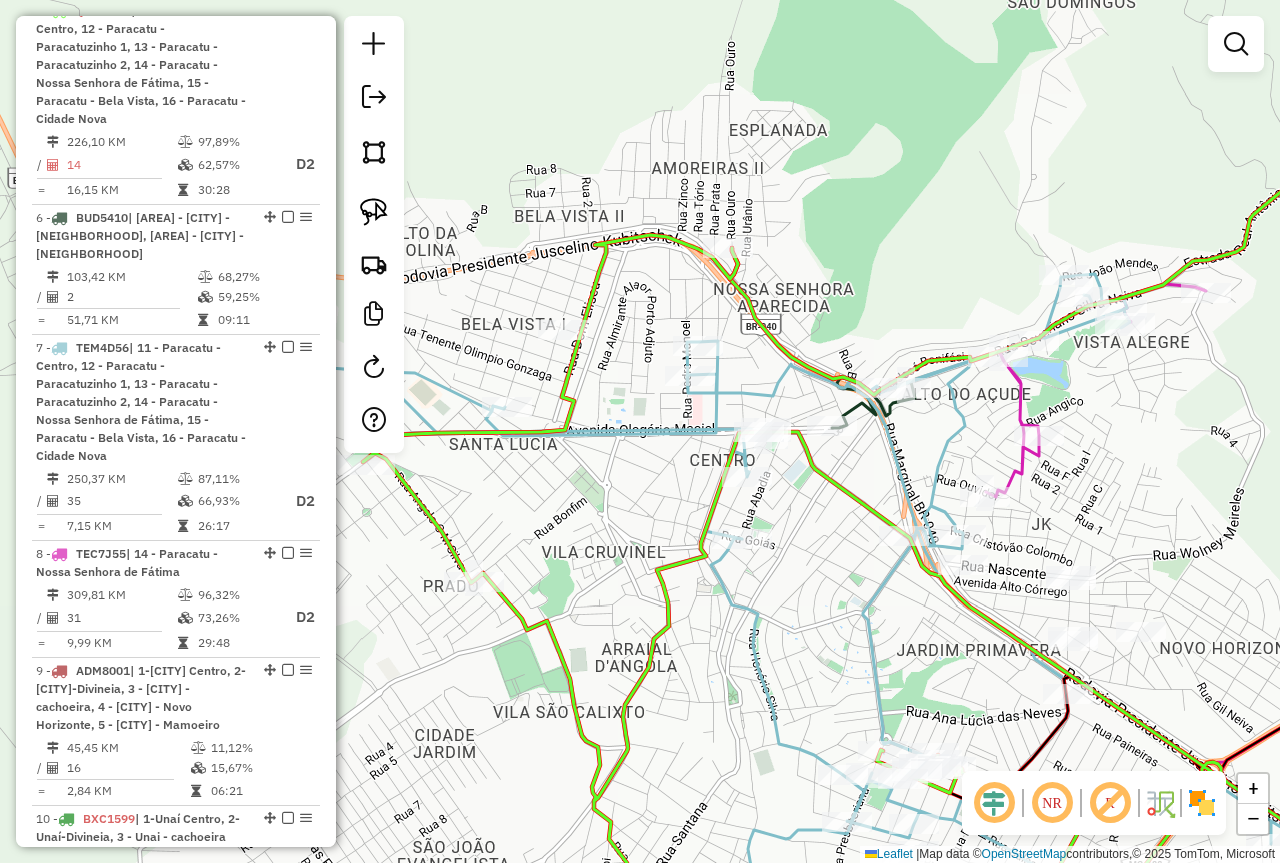 drag, startPoint x: 1080, startPoint y: 414, endPoint x: 915, endPoint y: 447, distance: 168.26764 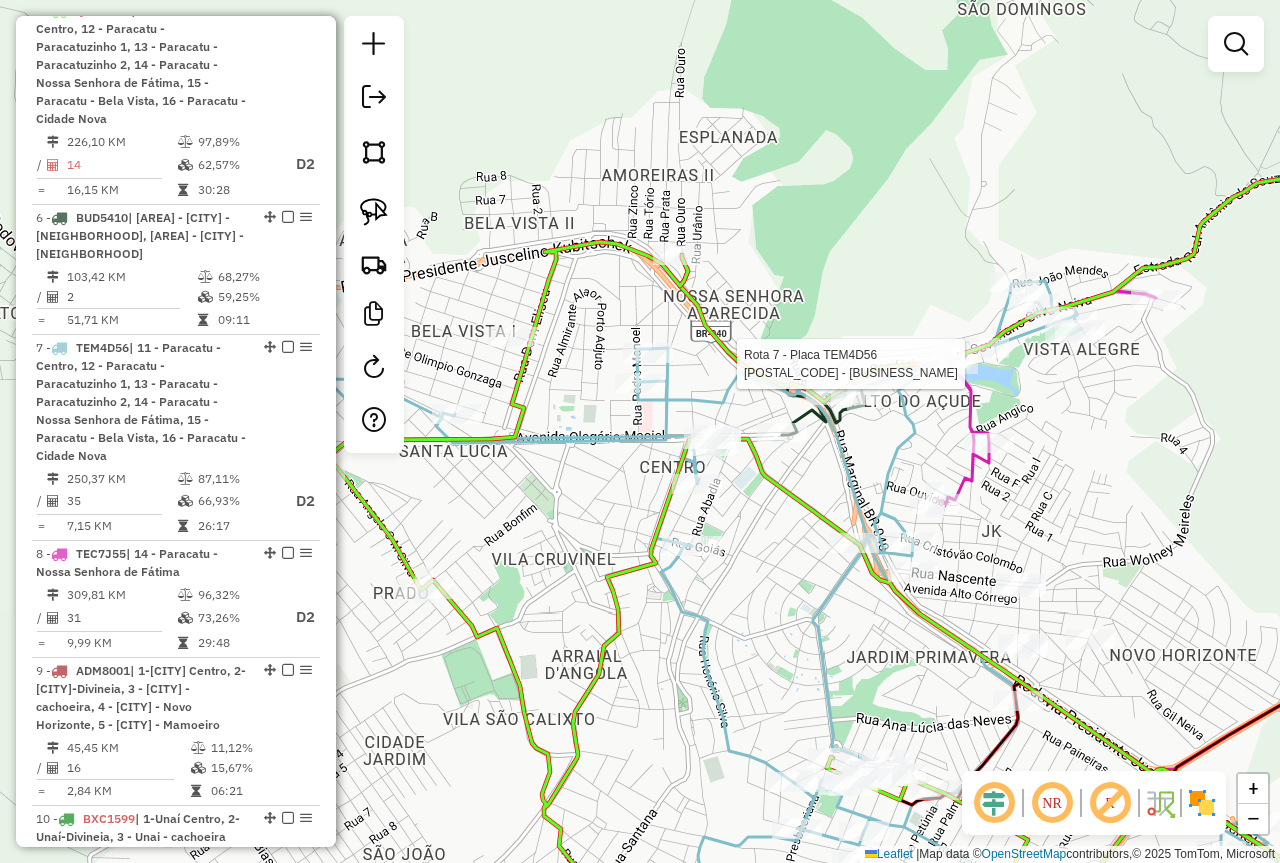 select on "*********" 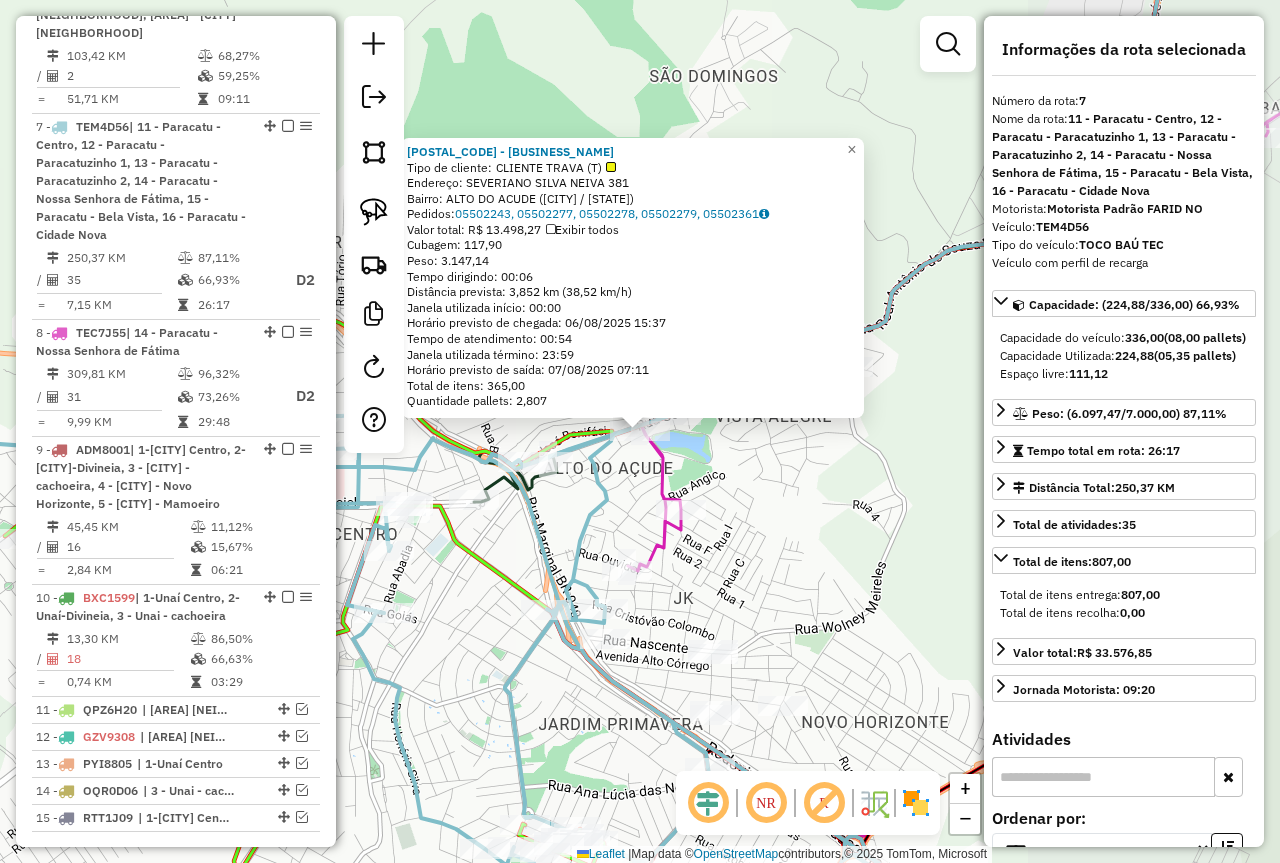scroll, scrollTop: 1541, scrollLeft: 0, axis: vertical 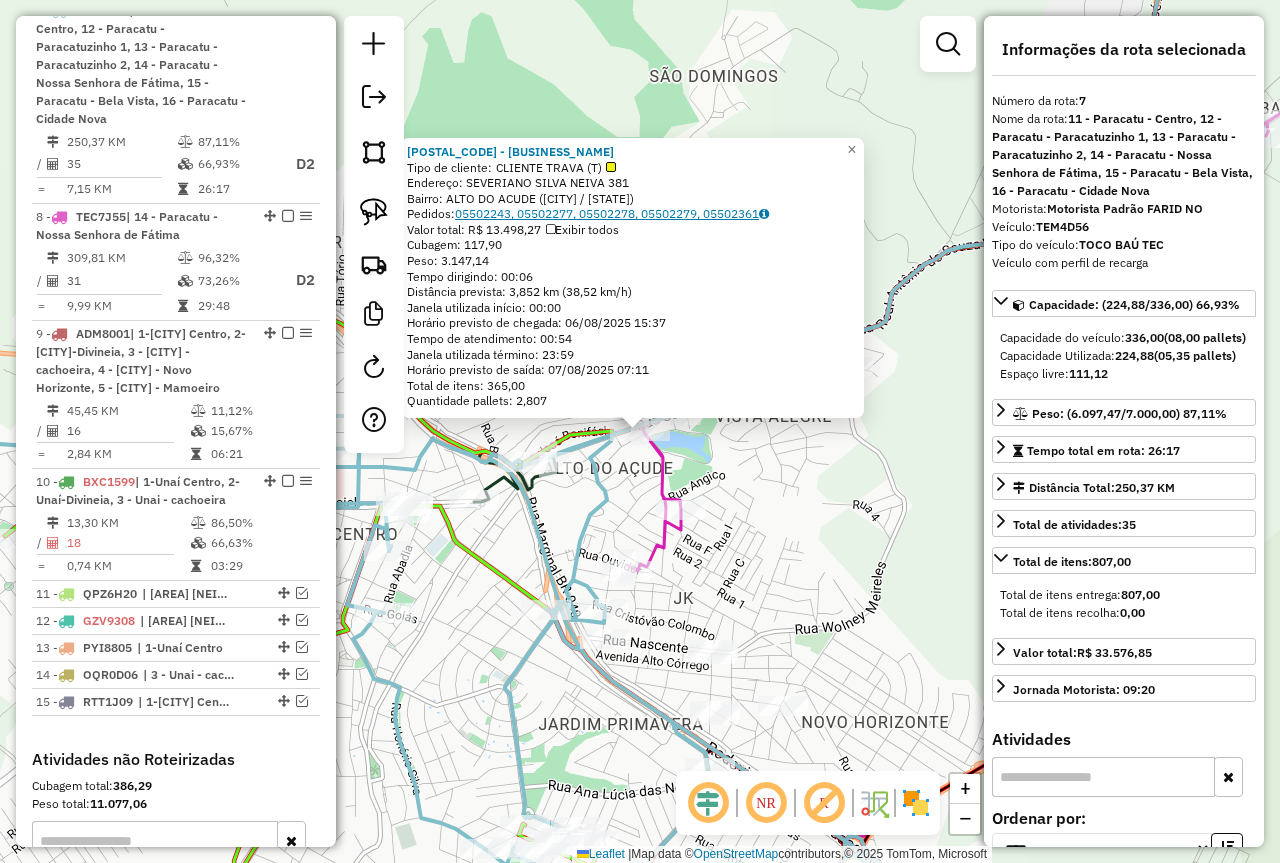 click on "05502243, 05502277, 05502278, 05502279, 05502361" 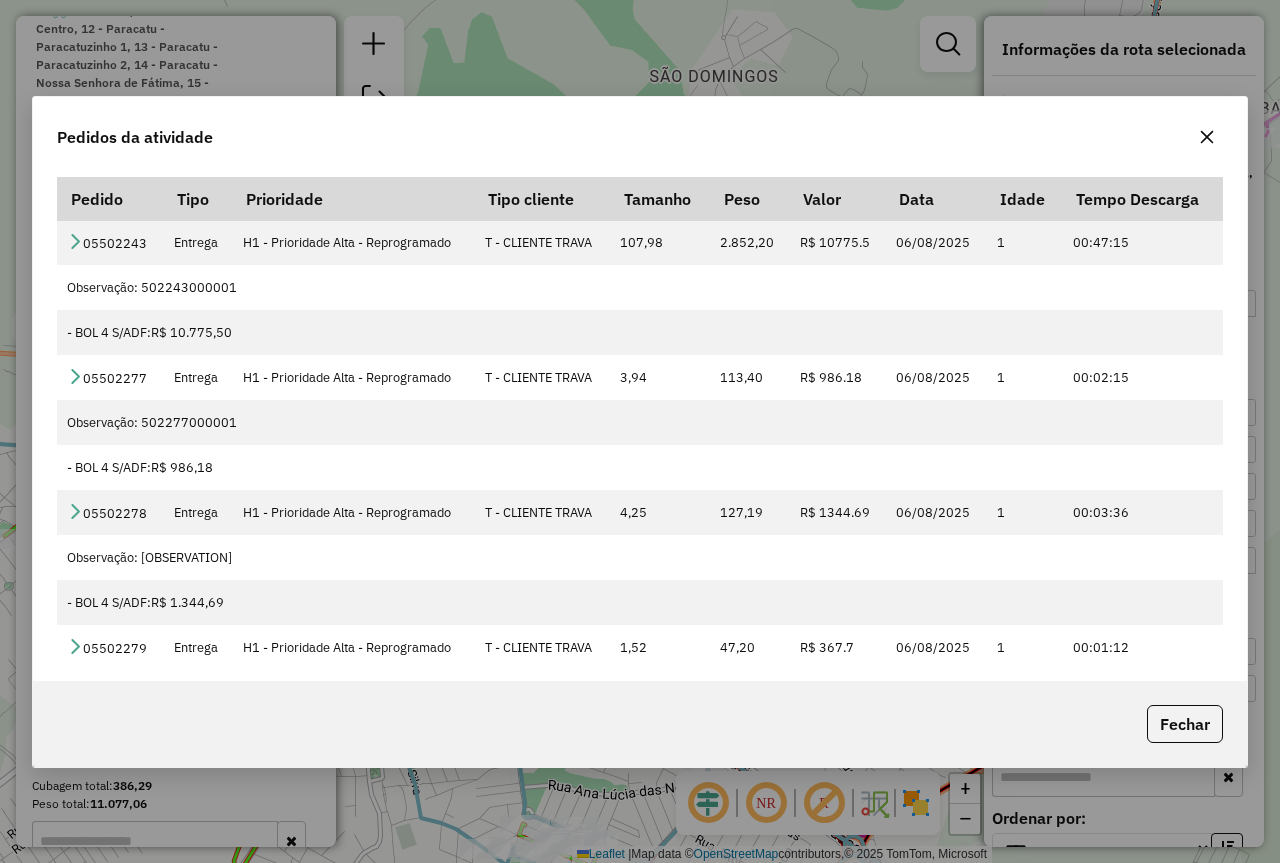 click 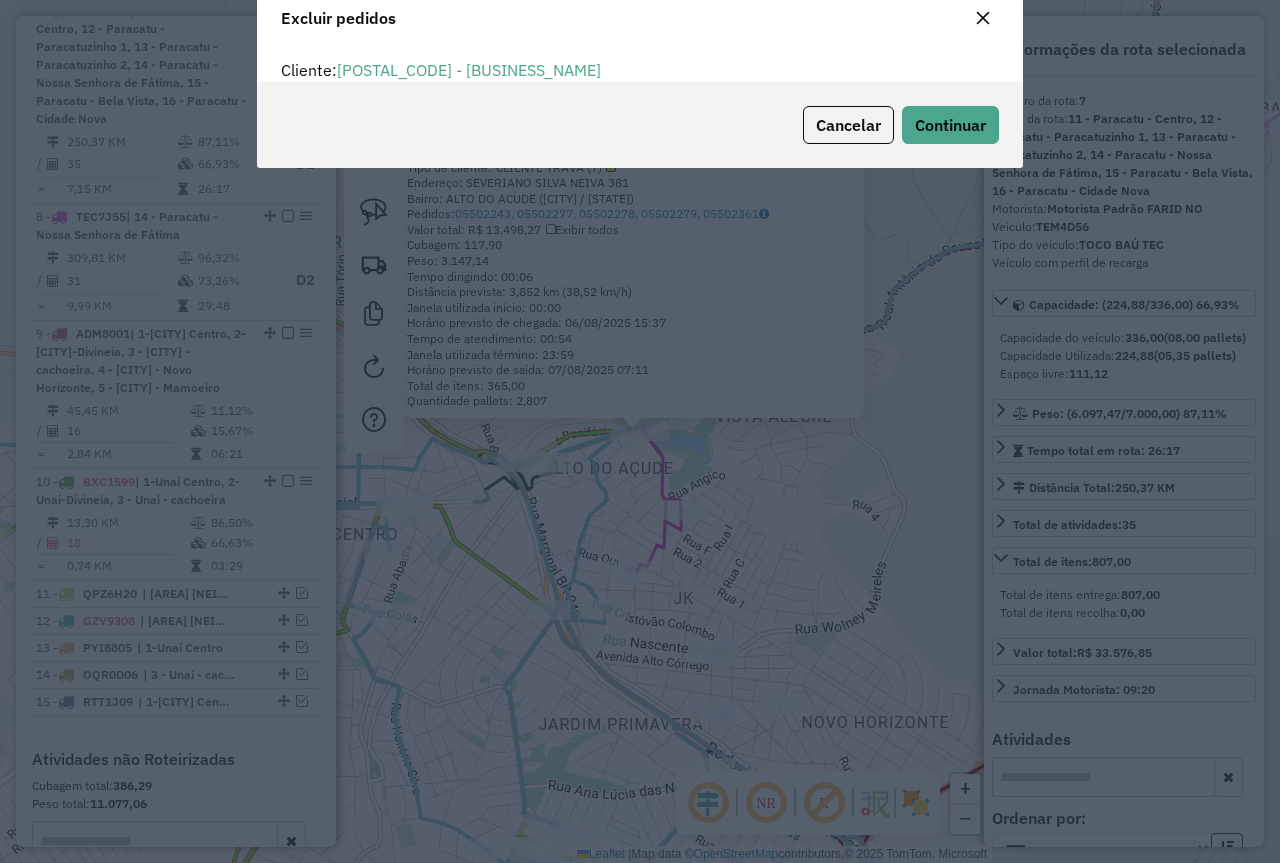 scroll, scrollTop: 82, scrollLeft: 0, axis: vertical 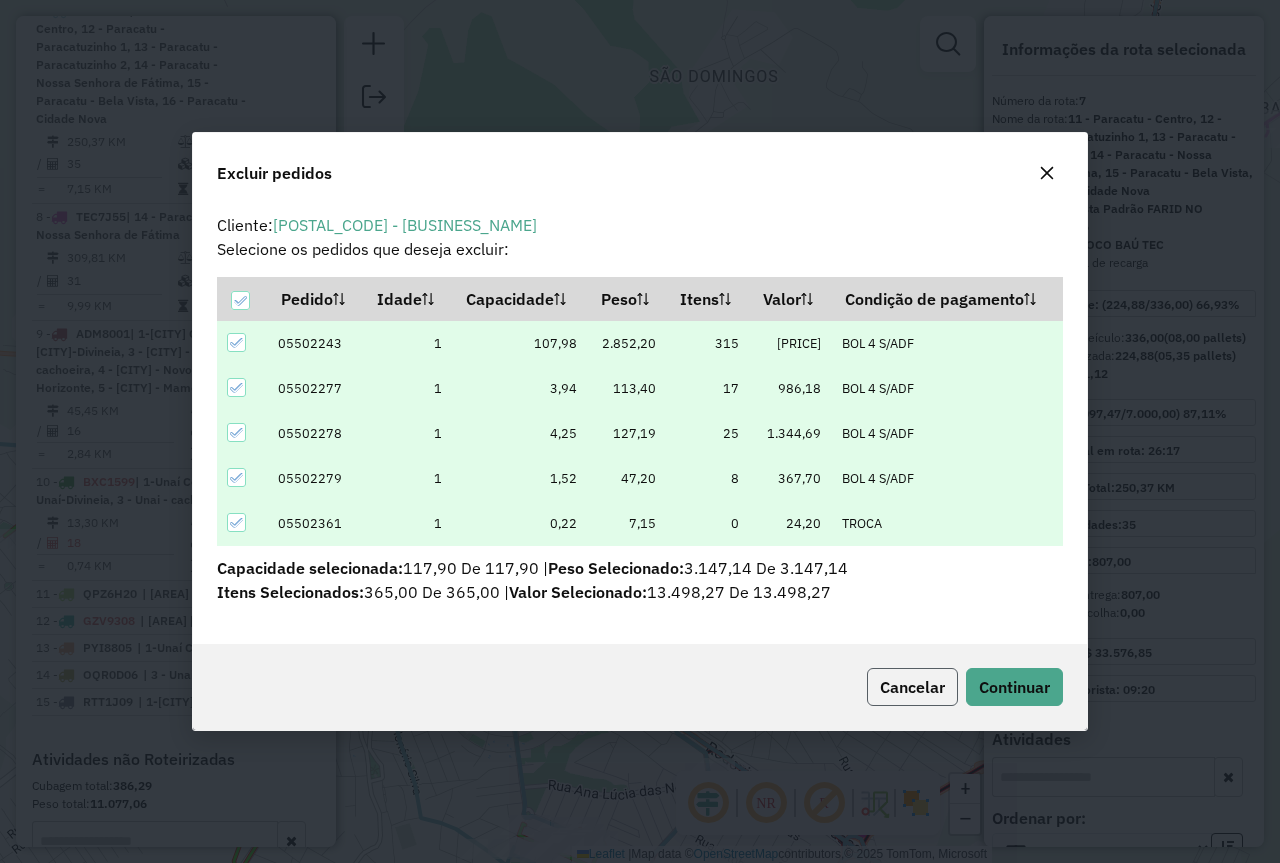 click on "Cancelar" 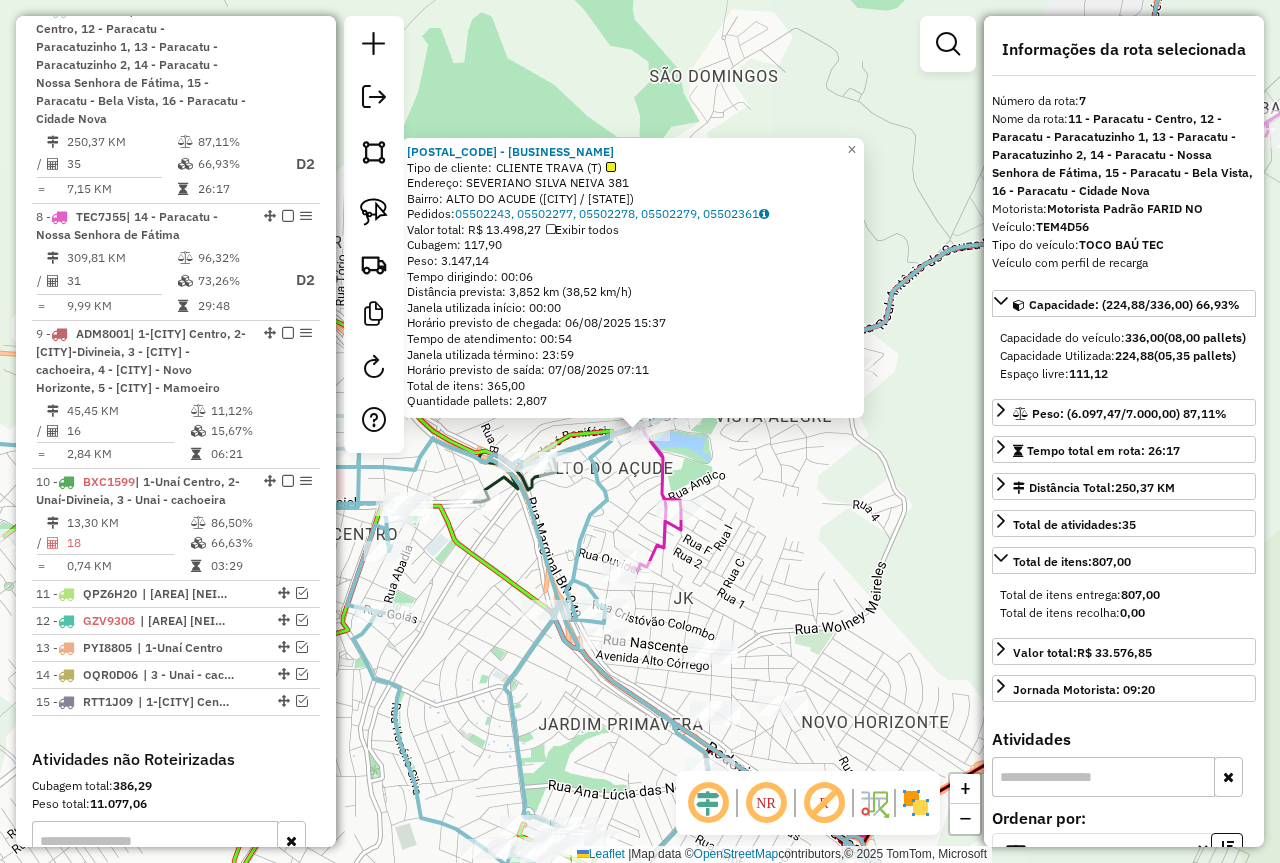 click on "97923 - DISTRIBUIDORA SALOME  Tipo de cliente:   CLIENTE TRAVA (T)   Endereço:  SEVERIANO SILVA NEIVA 381   Bairro: ALTO DO ACUDE (PARACATU / MG)   Pedidos:  05502243, 05502277, 05502278, 05502279, 05502361   Valor total: R$ 13.498,27   Exibir todos   Cubagem: 117,90  Peso: 3.147,14  Tempo dirigindo: 00:06   Distância prevista: 3,852 km (38,52 km/h)   Janela utilizada início: 00:00   Horário previsto de chegada: 06/08/2025 15:37   Tempo de atendimento: 00:54   Janela utilizada término: 23:59   Horário previsto de saída: 07/08/2025 07:11   Total de itens: 365,00   Quantidade pallets: 2,807  × Janela de atendimento Grade de atendimento Capacidade Transportadoras Veículos Cliente Pedidos  Rotas Selecione os dias de semana para filtrar as janelas de atendimento  Seg   Ter   Qua   Qui   Sex   Sáb   Dom  Informe o período da janela de atendimento: De: Até:  Filtrar exatamente a janela do cliente  Considerar janela de atendimento padrão  Selecione os dias de semana para filtrar as grades de atendimento" 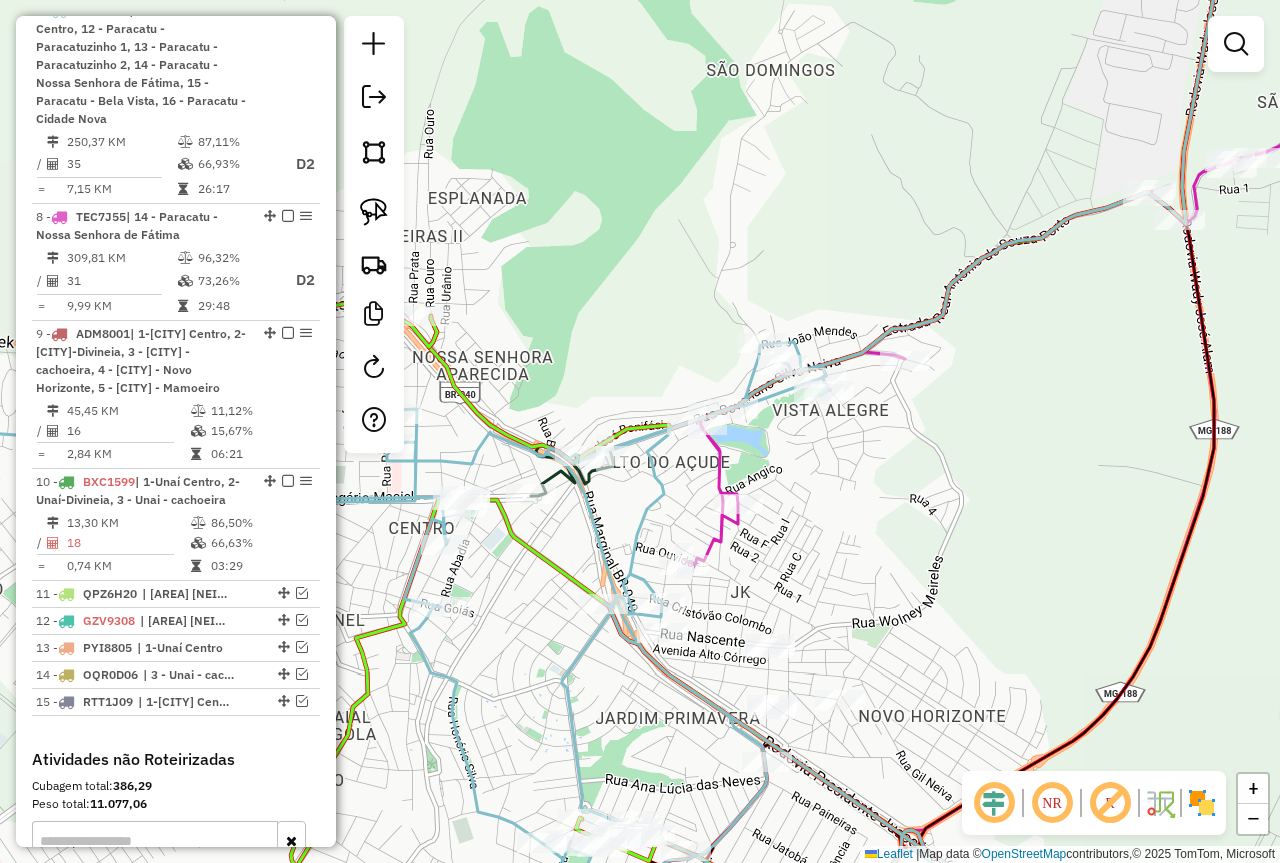 drag, startPoint x: 765, startPoint y: 565, endPoint x: 884, endPoint y: 544, distance: 120.83874 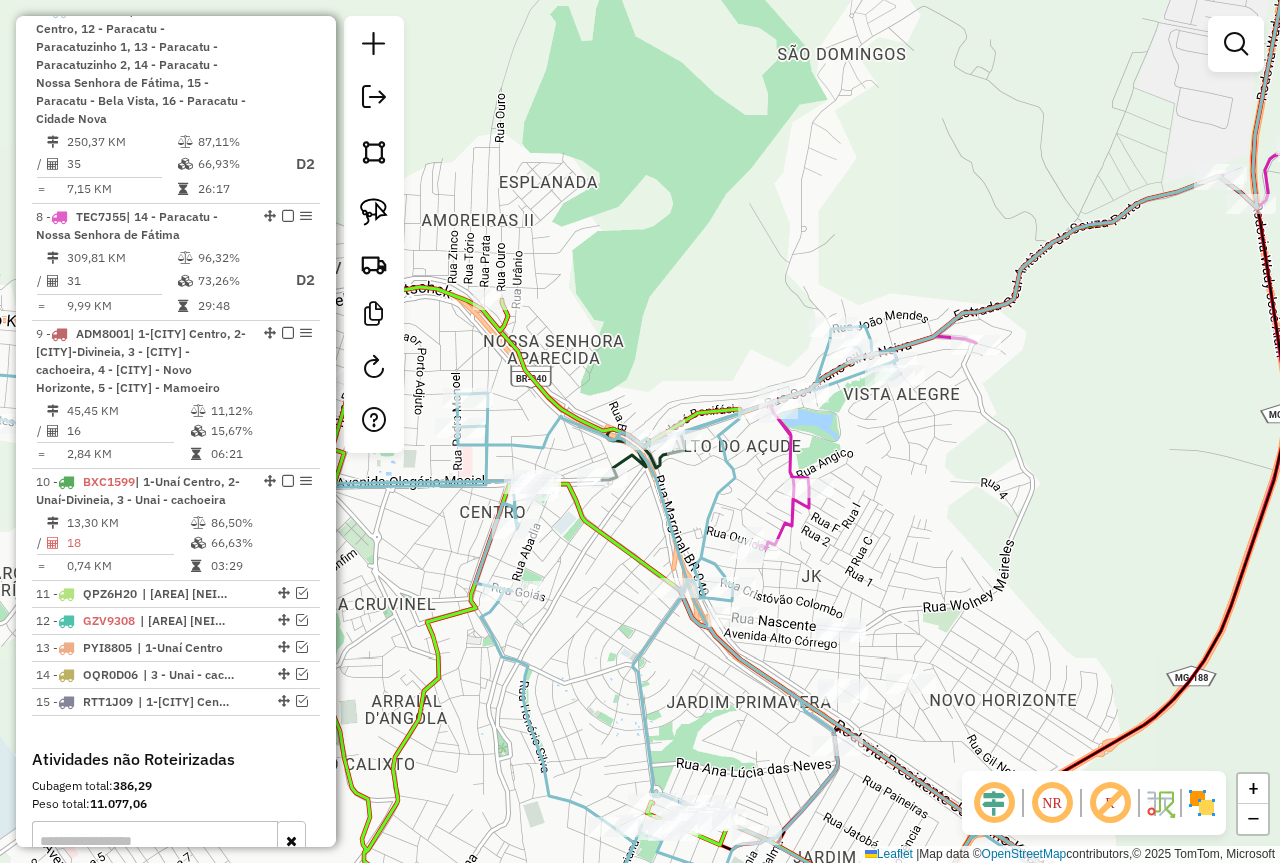 drag, startPoint x: 976, startPoint y: 526, endPoint x: 1013, endPoint y: 507, distance: 41.59327 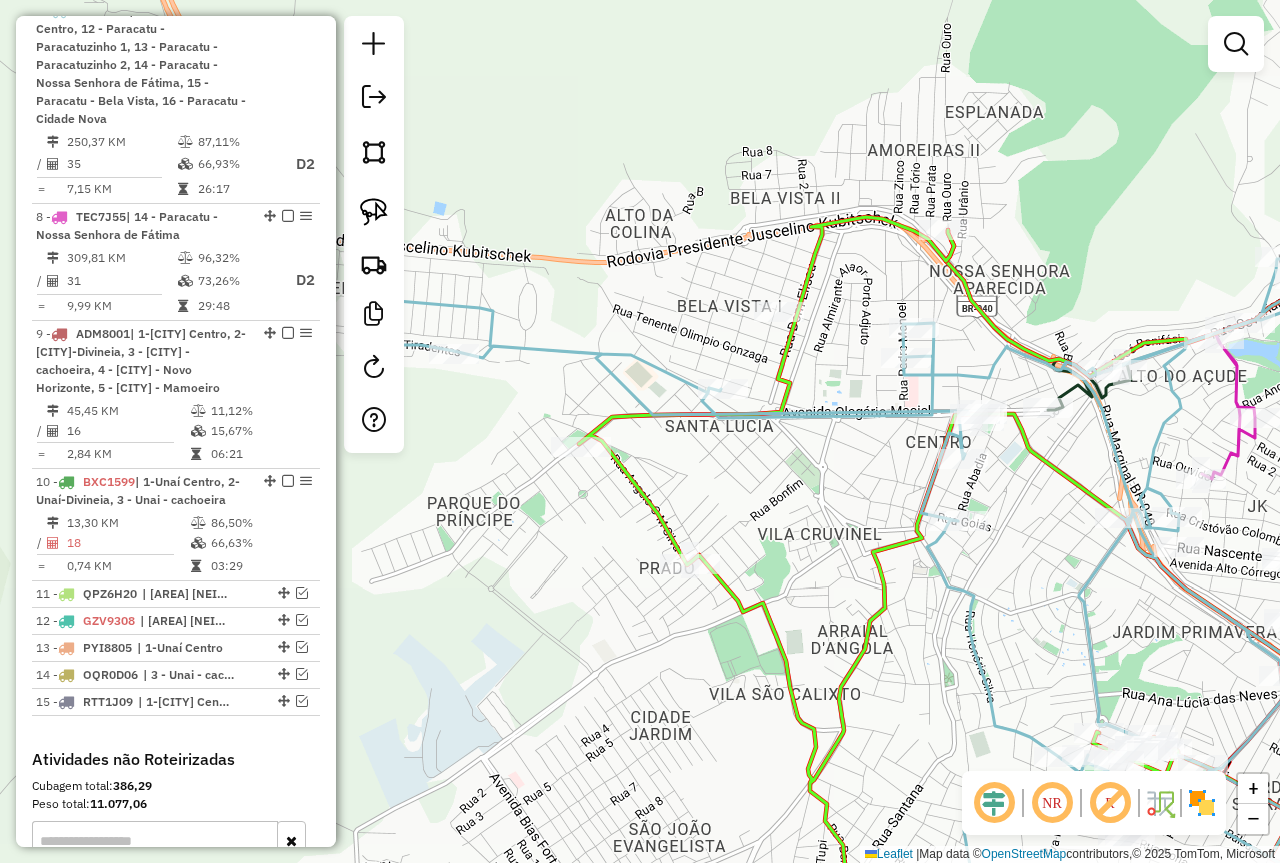 drag, startPoint x: 706, startPoint y: 593, endPoint x: 933, endPoint y: 466, distance: 260.1115 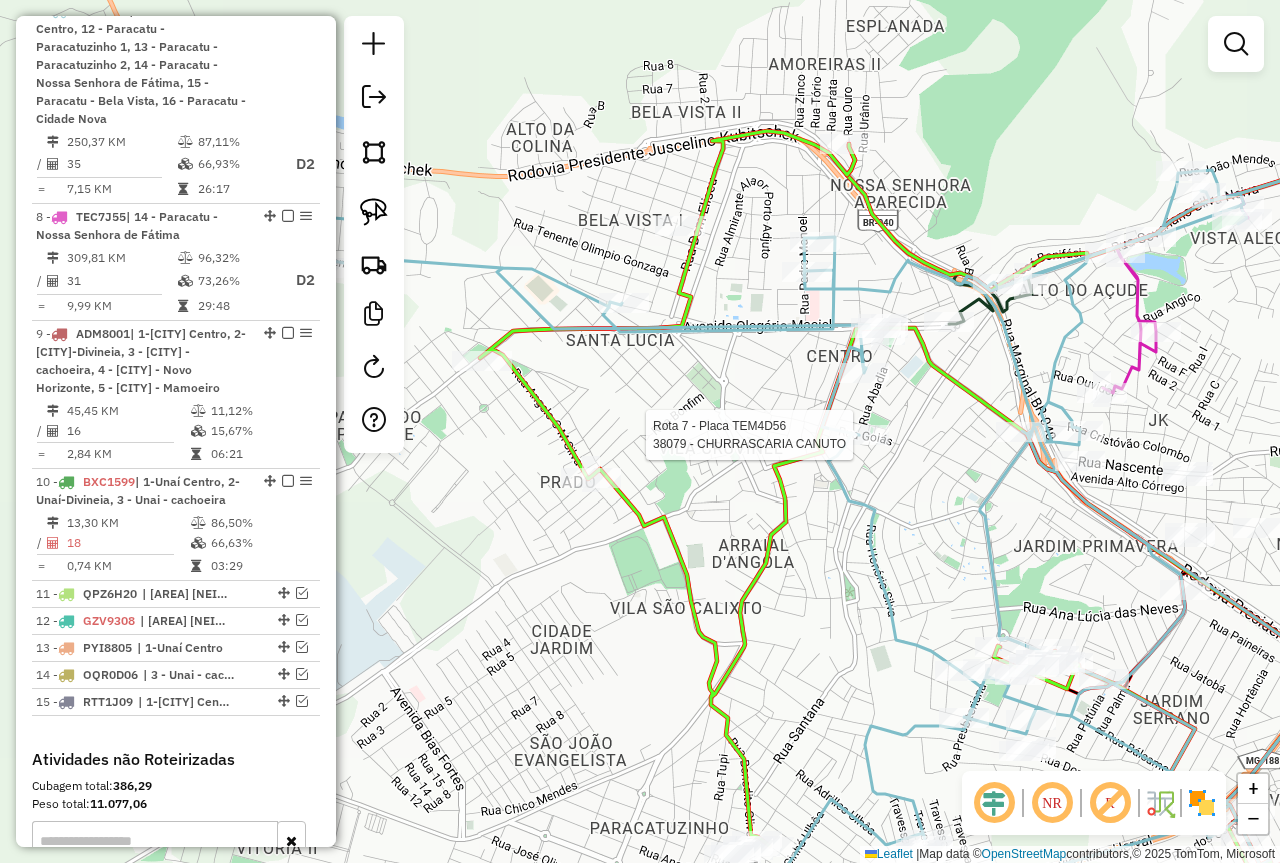 select on "*********" 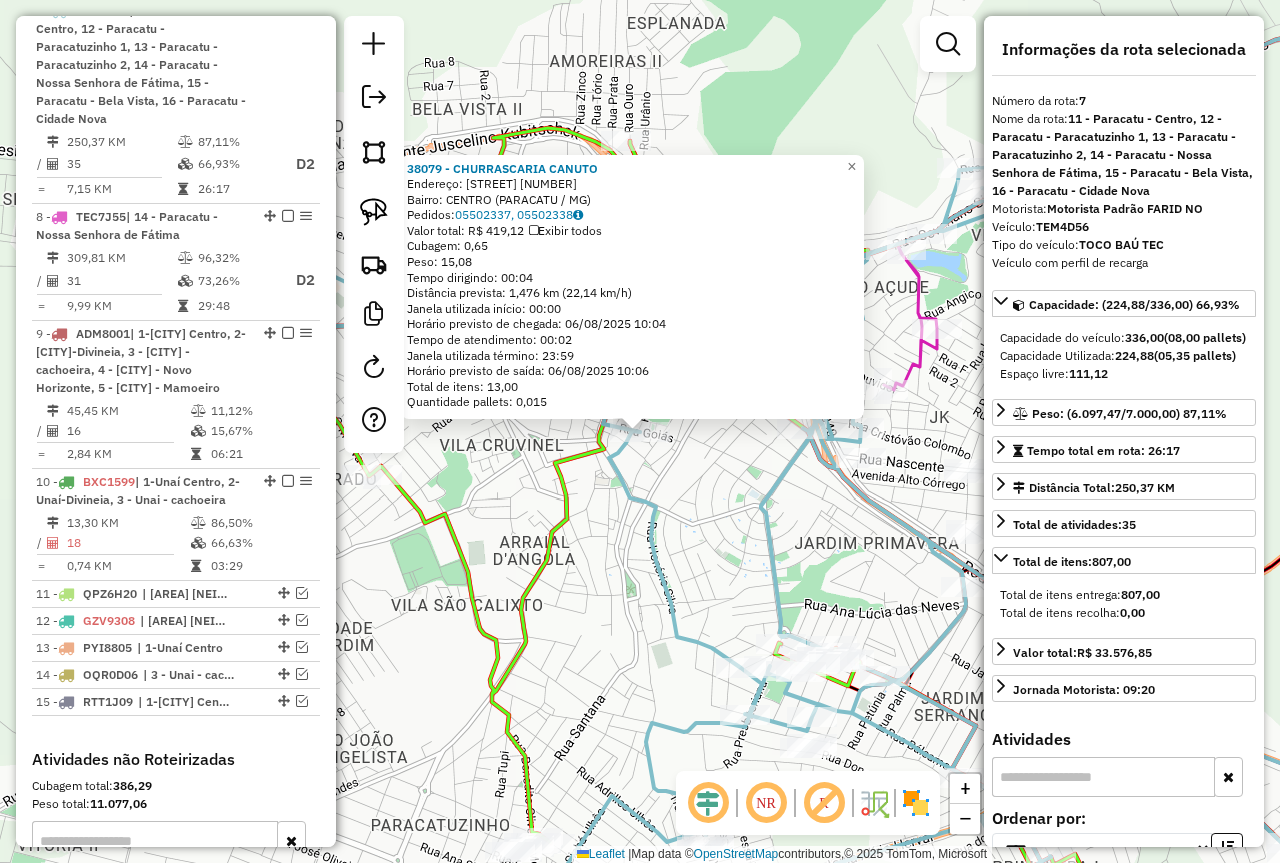 click on "38079 - CHURRASCARIA CANUTO  Endereço:  OLEGARIO MACIEL 89   Bairro: CENTRO (PARACATU / MG)   Pedidos:  05502337, 05502338   Valor total: R$ 419,12   Exibir todos   Cubagem: 0,65  Peso: 15,08  Tempo dirigindo: 00:04   Distância prevista: 1,476 km (22,14 km/h)   Janela utilizada início: 00:00   Horário previsto de chegada: 06/08/2025 10:04   Tempo de atendimento: 00:02   Janela utilizada término: 23:59   Horário previsto de saída: 06/08/2025 10:06   Total de itens: 13,00   Quantidade pallets: 0,015  × Janela de atendimento Grade de atendimento Capacidade Transportadoras Veículos Cliente Pedidos  Rotas Selecione os dias de semana para filtrar as janelas de atendimento  Seg   Ter   Qua   Qui   Sex   Sáb   Dom  Informe o período da janela de atendimento: De: Até:  Filtrar exatamente a janela do cliente  Considerar janela de atendimento padrão  Selecione os dias de semana para filtrar as grades de atendimento  Seg   Ter   Qua   Qui   Sex   Sáb   Dom   Clientes fora do dia de atendimento selecionado +" 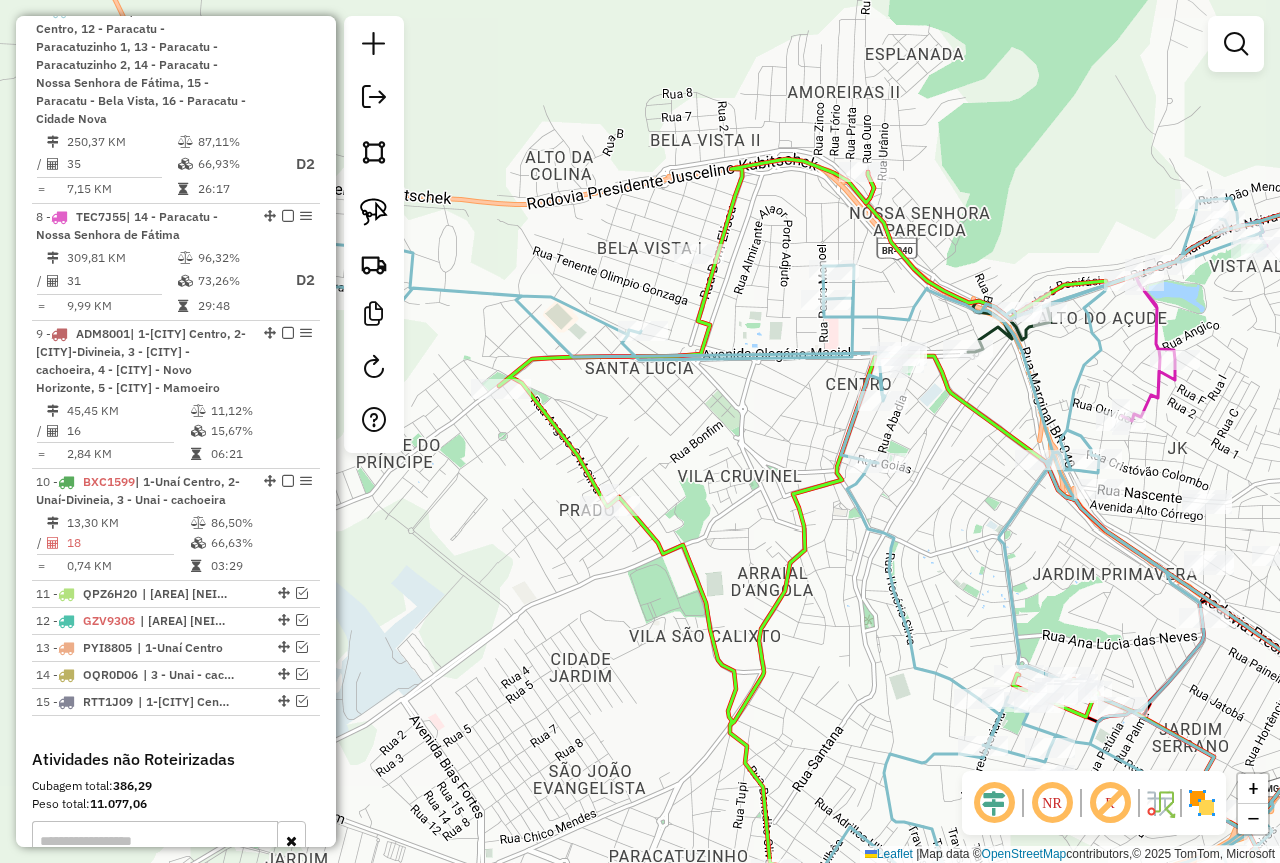 drag, startPoint x: 571, startPoint y: 572, endPoint x: 808, endPoint y: 603, distance: 239.01883 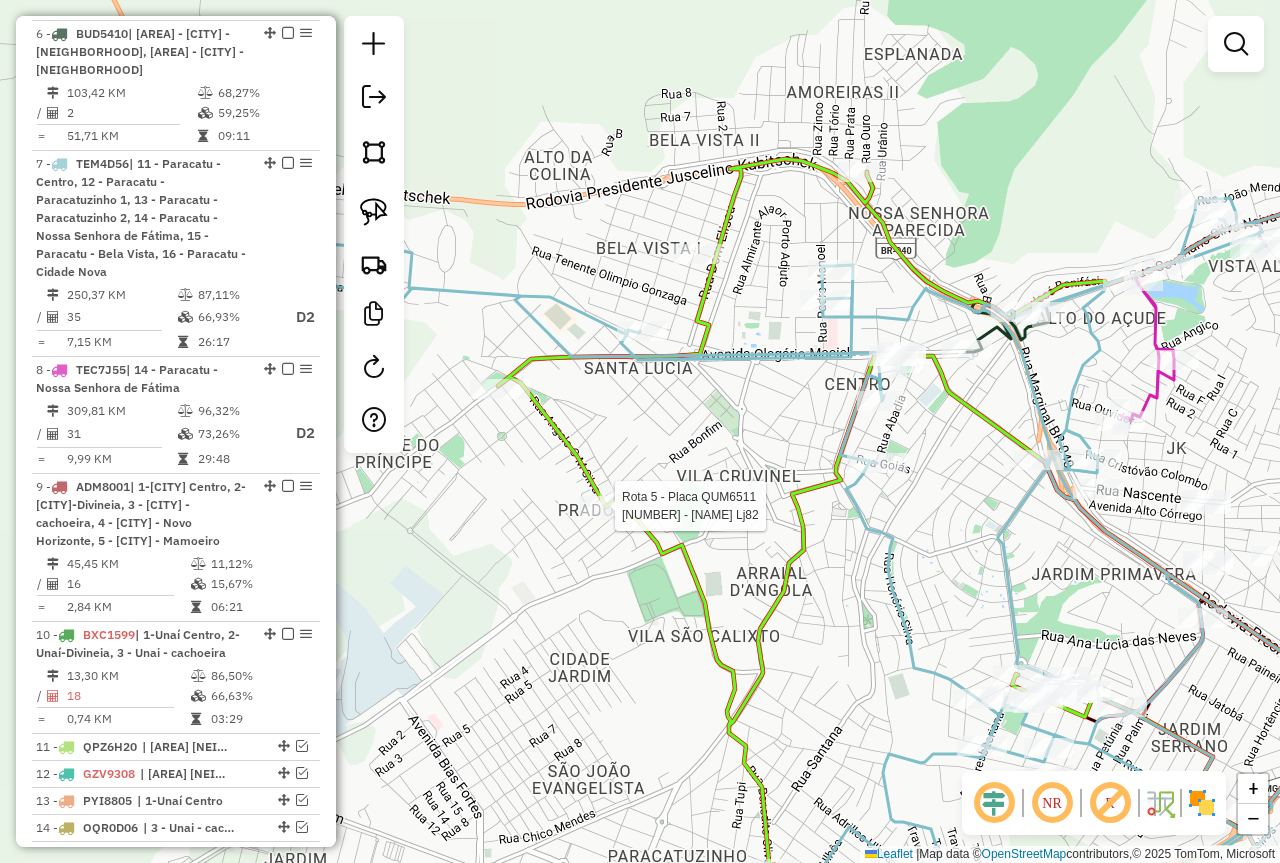 select on "*********" 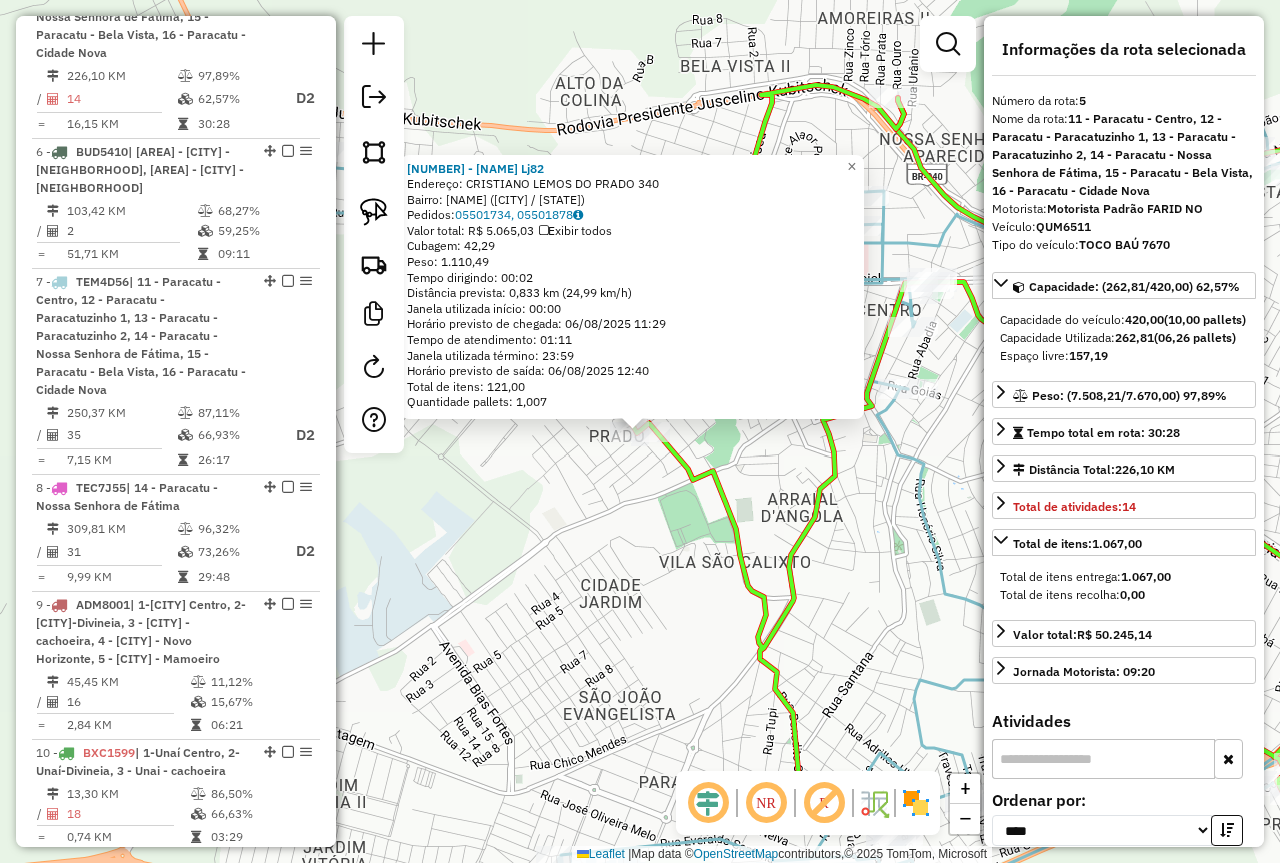 scroll, scrollTop: 1204, scrollLeft: 0, axis: vertical 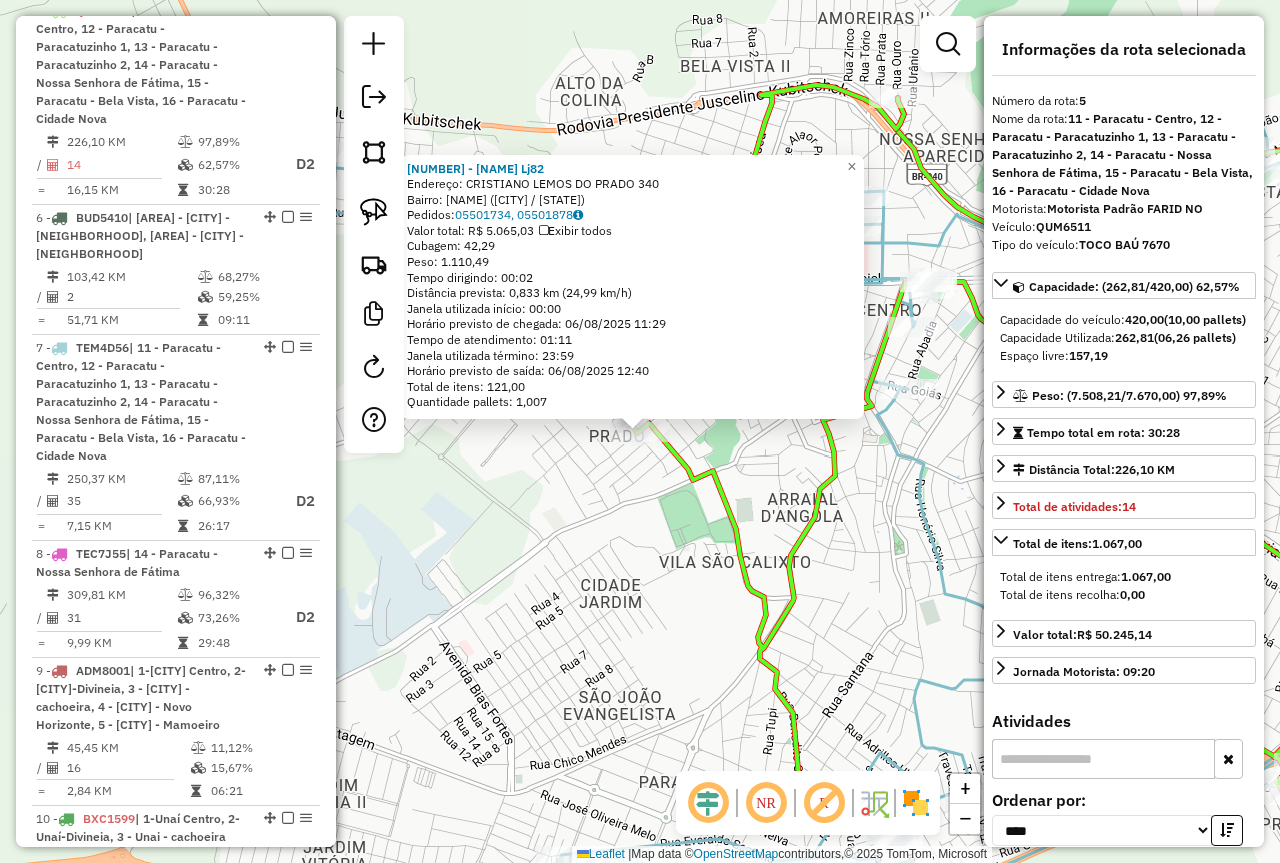 click on "43770 - BAR DO SERGIO LJ82  Endereço:  CRISTIANO LEMOS DO PRADO 340   Bairro: PRADO (PARACATU / MG)   Pedidos:  05501734, 05501878   Valor total: R$ 5.065,03   Exibir todos   Cubagem: 42,29  Peso: 1.110,49  Tempo dirigindo: 00:02   Distância prevista: 0,833 km (24,99 km/h)   Janela utilizada início: 00:00   Horário previsto de chegada: 06/08/2025 11:29   Tempo de atendimento: 01:11   Janela utilizada término: 23:59   Horário previsto de saída: 06/08/2025 12:40   Total de itens: 121,00   Quantidade pallets: 1,007  × Janela de atendimento Grade de atendimento Capacidade Transportadoras Veículos Cliente Pedidos  Rotas Selecione os dias de semana para filtrar as janelas de atendimento  Seg   Ter   Qua   Qui   Sex   Sáb   Dom  Informe o período da janela de atendimento: De: Até:  Filtrar exatamente a janela do cliente  Considerar janela de atendimento padrão  Selecione os dias de semana para filtrar as grades de atendimento  Seg   Ter   Qua   Qui   Sex   Sáb   Dom   Peso mínimo:   Peso máximo:  De:" 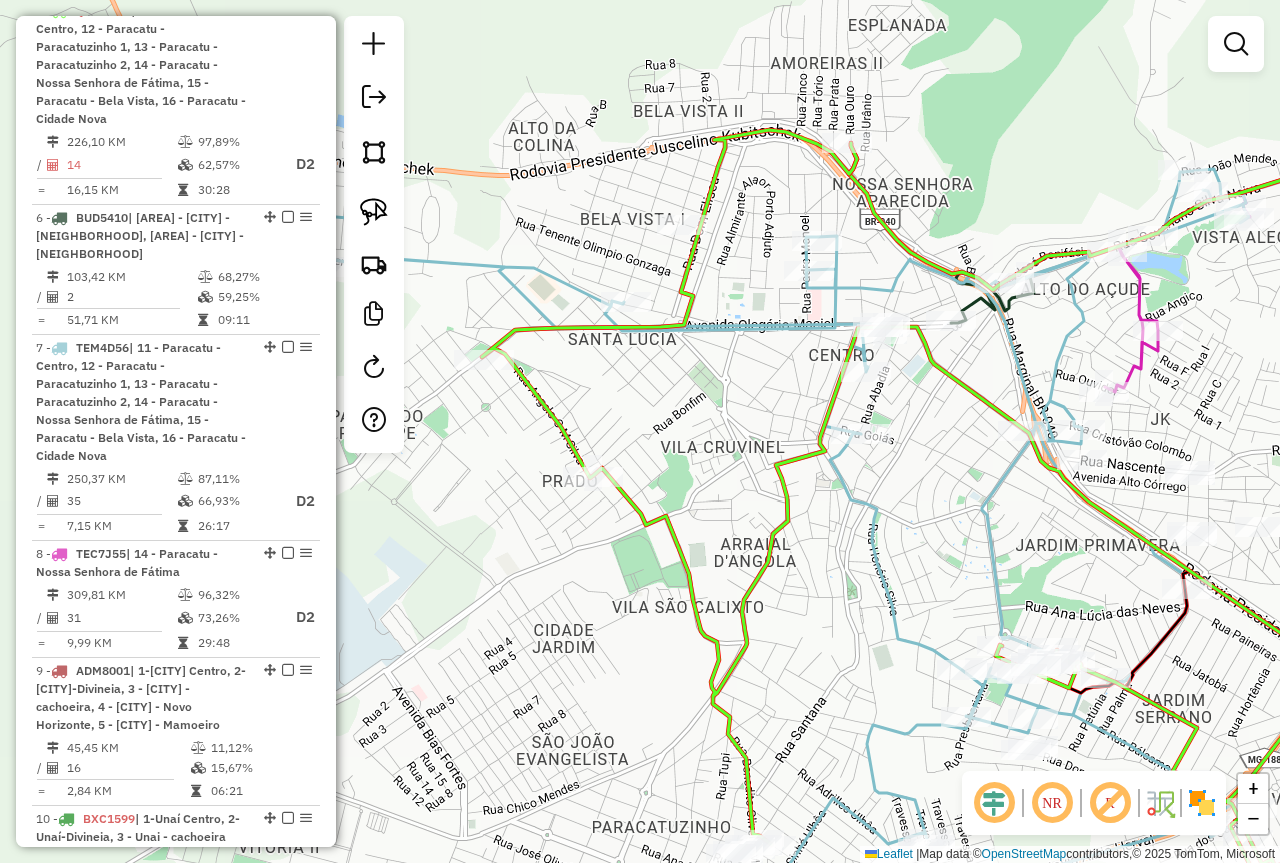 drag, startPoint x: 811, startPoint y: 529, endPoint x: 702, endPoint y: 577, distance: 119.1008 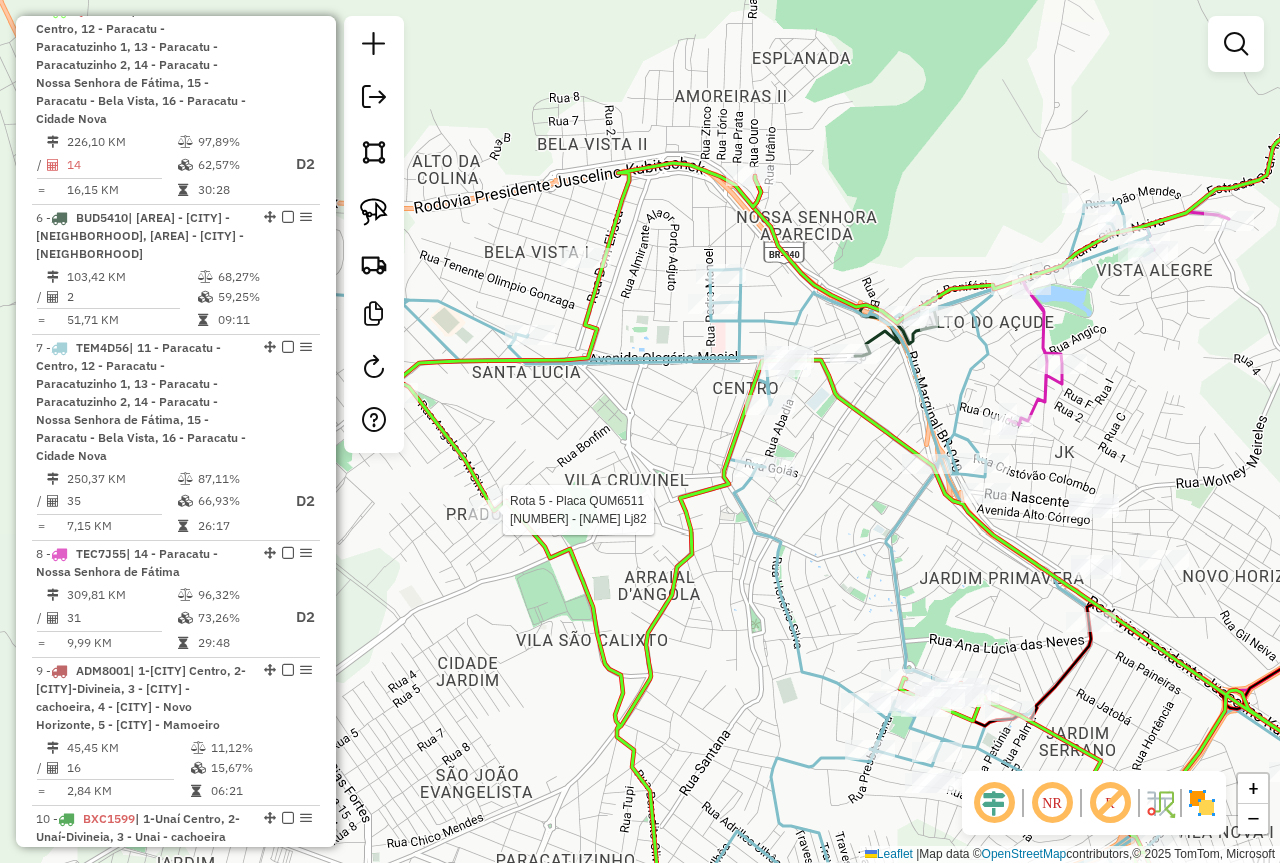 select on "*********" 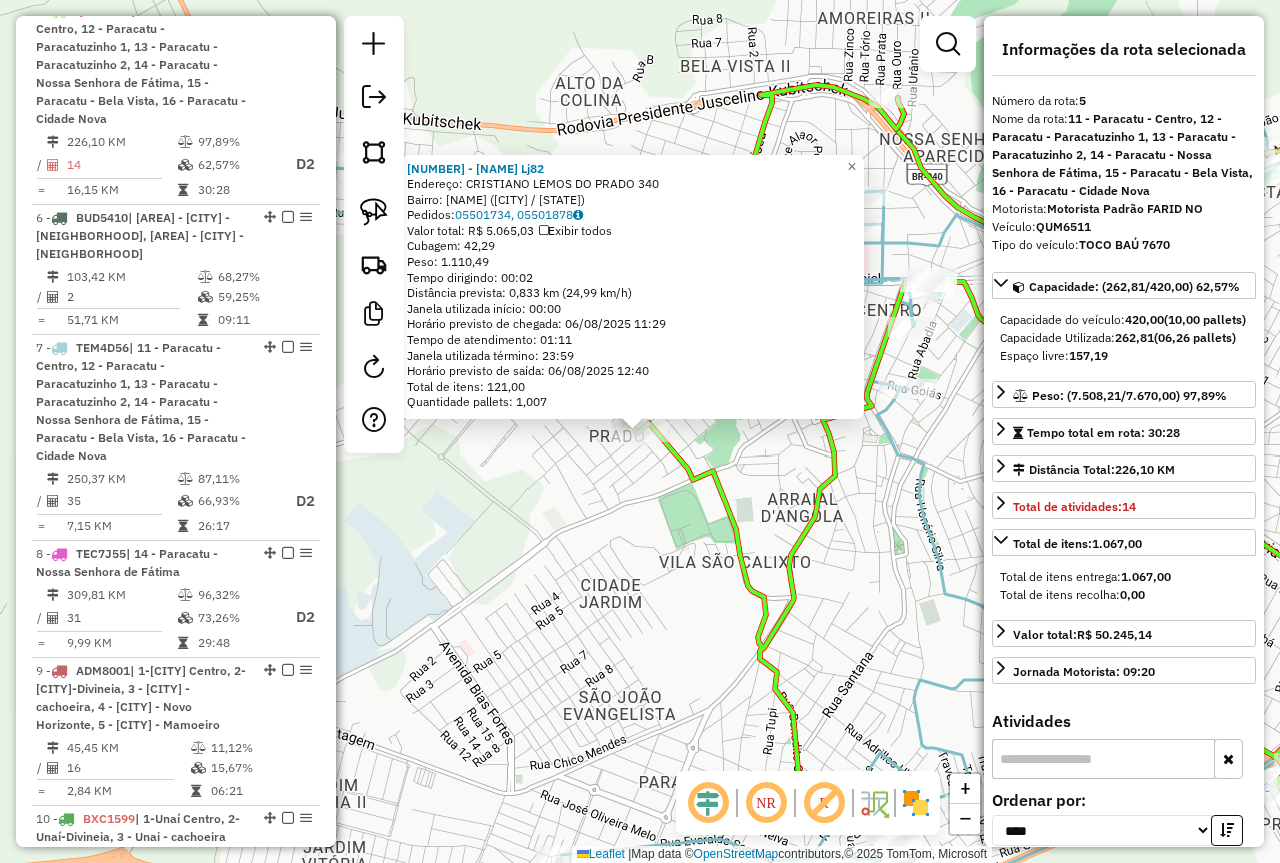 click on "43770 - BAR DO SERGIO LJ82  Endereço:  CRISTIANO LEMOS DO PRADO 340   Bairro: PRADO (PARACATU / MG)   Pedidos:  05501734, 05501878   Valor total: R$ 5.065,03   Exibir todos   Cubagem: 42,29  Peso: 1.110,49  Tempo dirigindo: 00:02   Distância prevista: 0,833 km (24,99 km/h)   Janela utilizada início: 00:00   Horário previsto de chegada: 06/08/2025 11:29   Tempo de atendimento: 01:11   Janela utilizada término: 23:59   Horário previsto de saída: 06/08/2025 12:40   Total de itens: 121,00   Quantidade pallets: 1,007  × Janela de atendimento Grade de atendimento Capacidade Transportadoras Veículos Cliente Pedidos  Rotas Selecione os dias de semana para filtrar as janelas de atendimento  Seg   Ter   Qua   Qui   Sex   Sáb   Dom  Informe o período da janela de atendimento: De: Até:  Filtrar exatamente a janela do cliente  Considerar janela de atendimento padrão  Selecione os dias de semana para filtrar as grades de atendimento  Seg   Ter   Qua   Qui   Sex   Sáb   Dom   Peso mínimo:   Peso máximo:  De:" 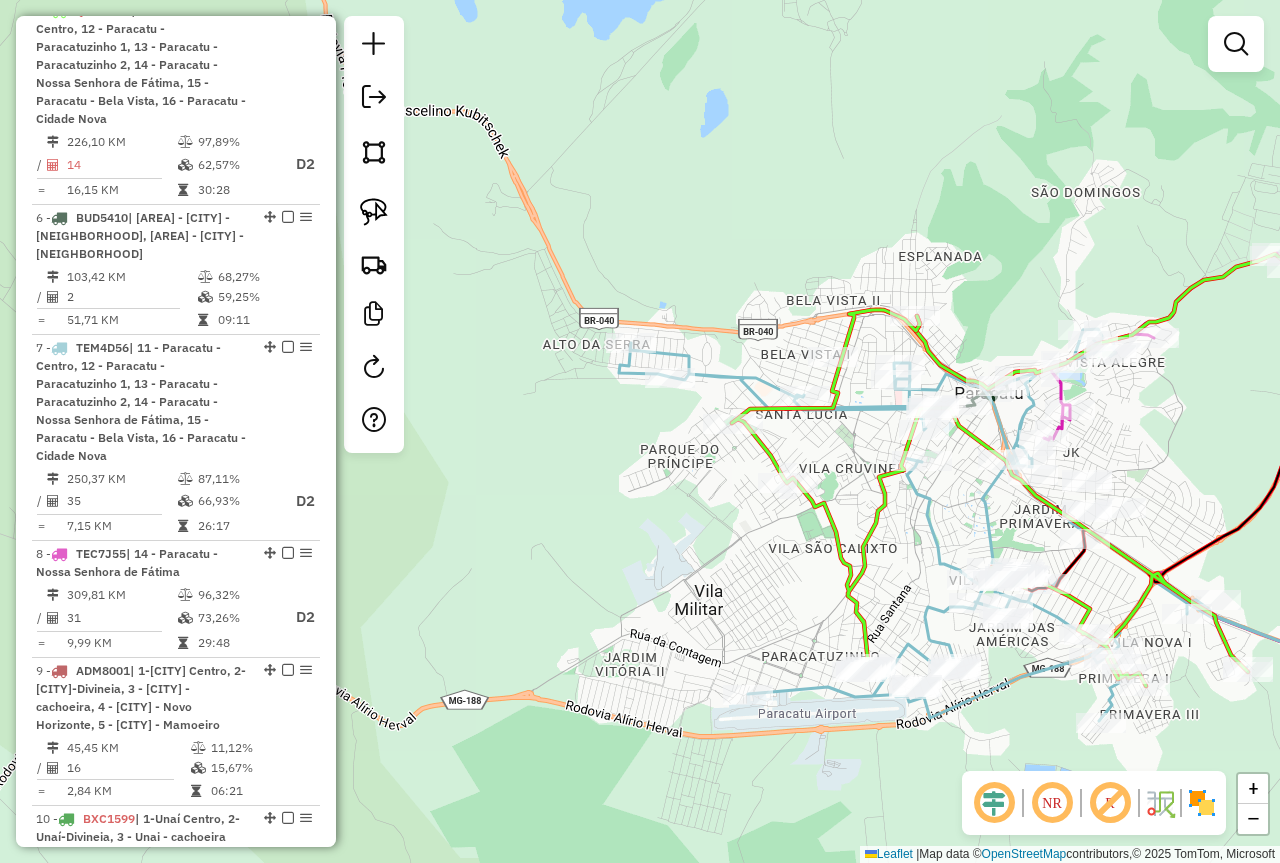 drag, startPoint x: 937, startPoint y: 534, endPoint x: 803, endPoint y: 526, distance: 134.23859 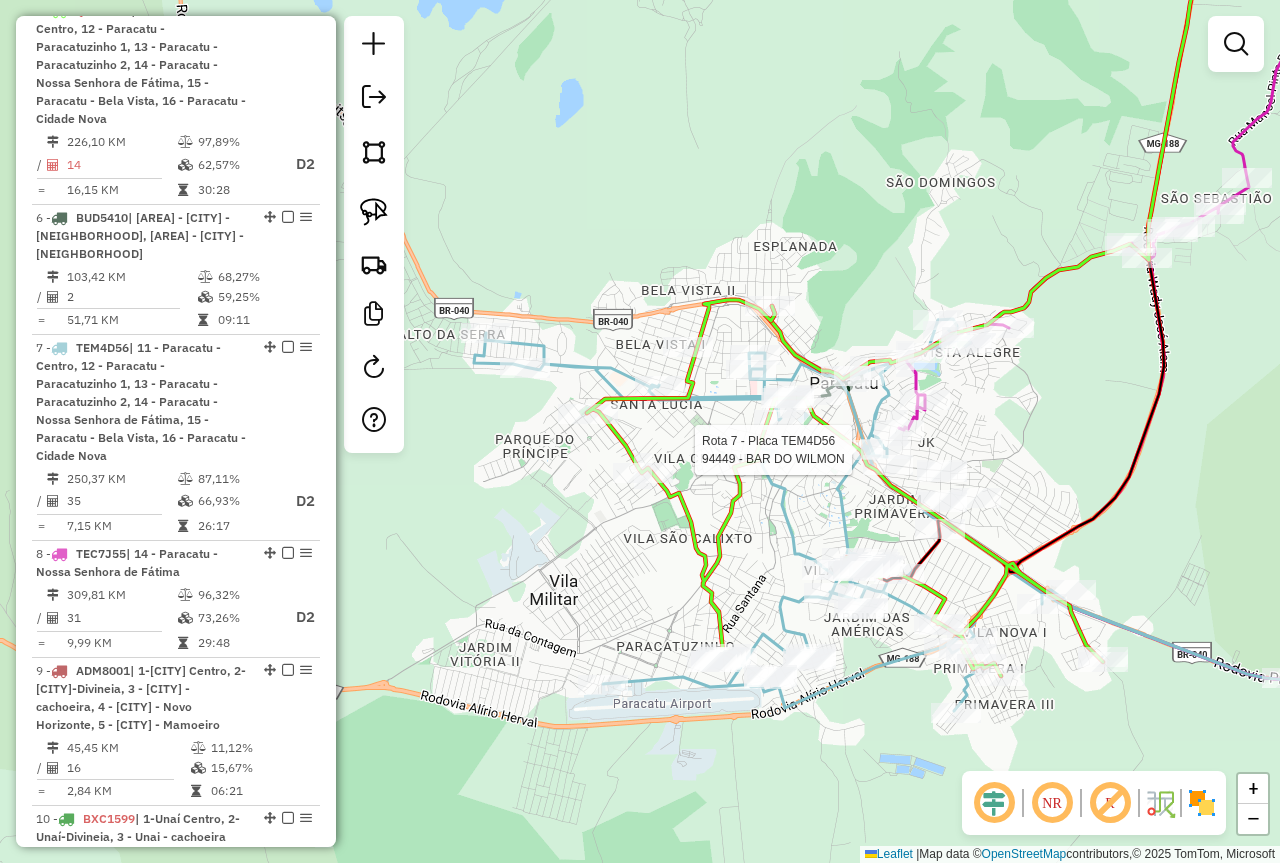 select on "*********" 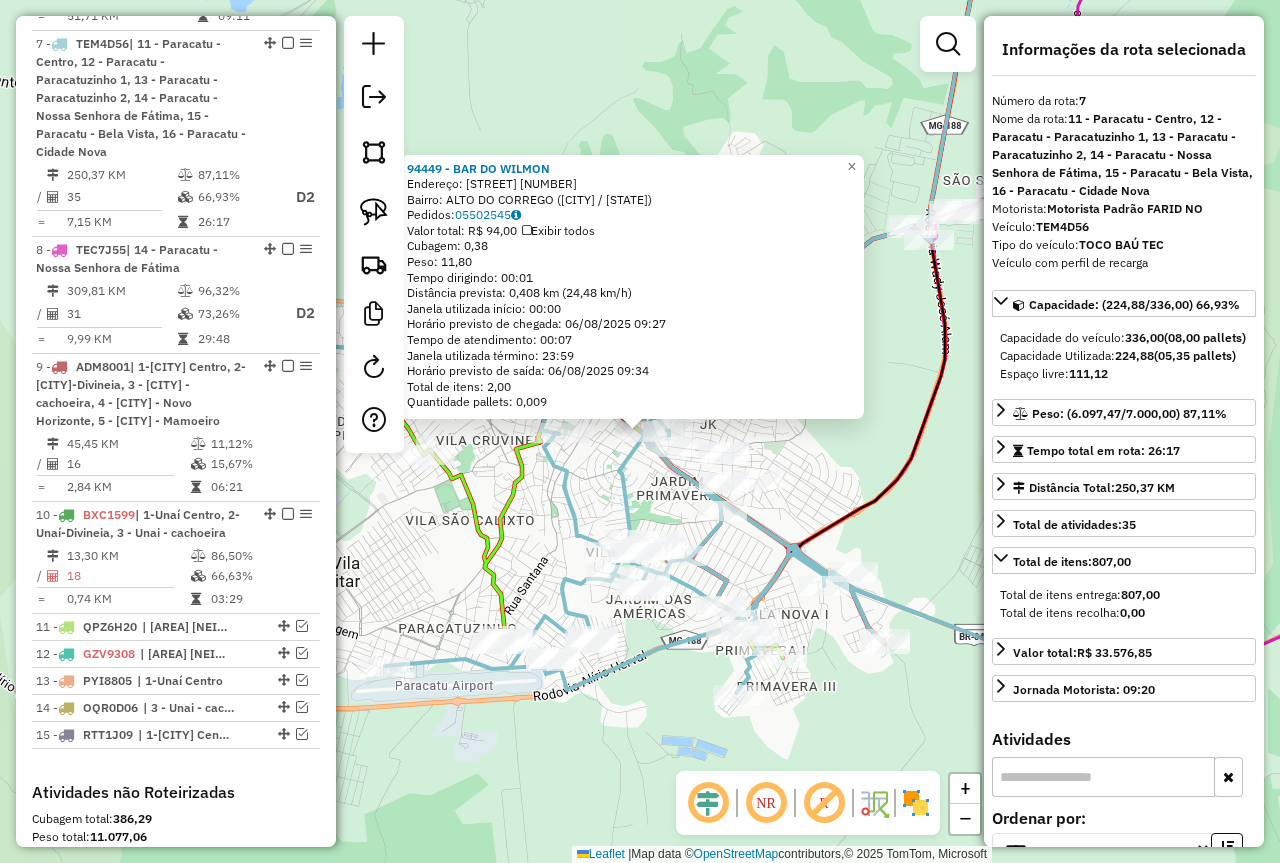 scroll, scrollTop: 1541, scrollLeft: 0, axis: vertical 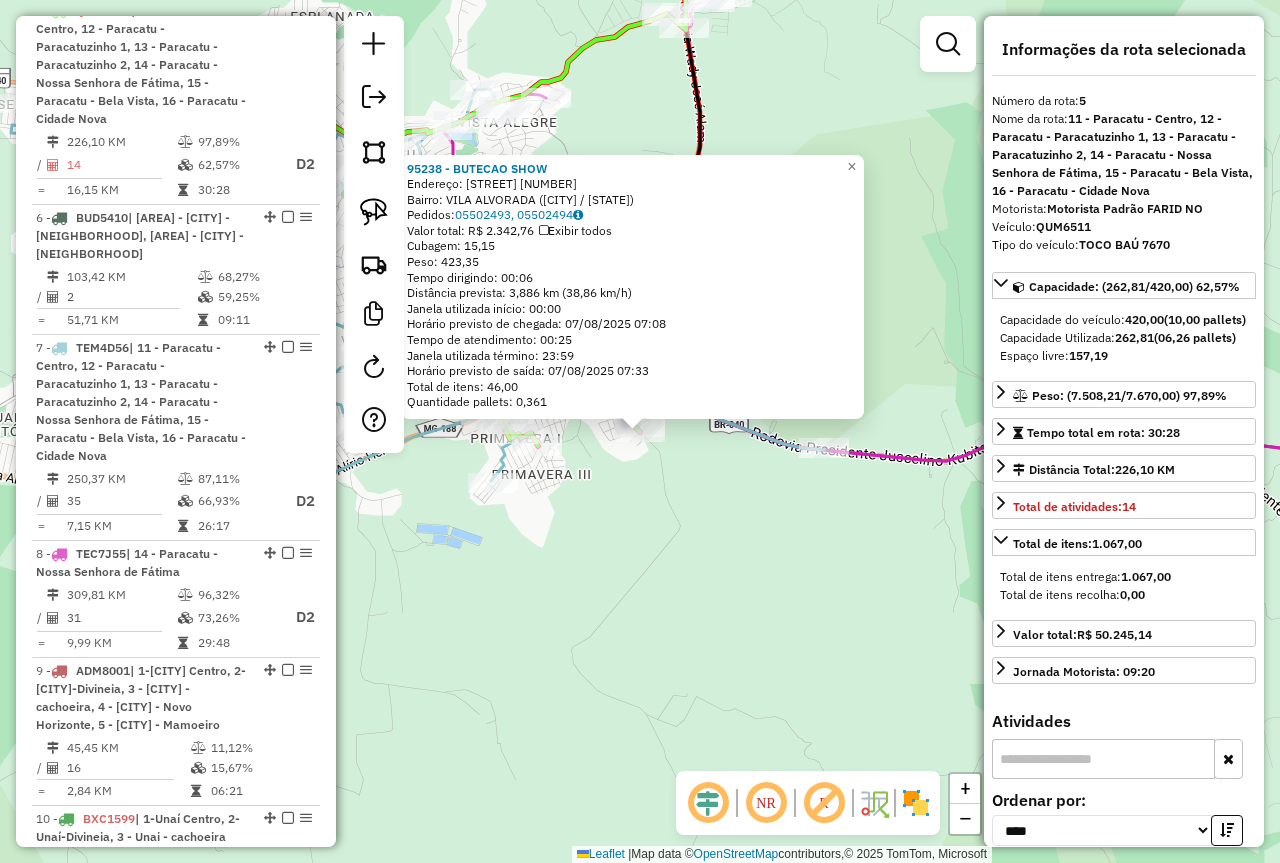 click on "95238 - BUTECAO SHOW  Endereço:  ALIRIO ROCHA 677   Bairro: VILA ALVORADA (PARACATU / MG)   Pedidos:  05502493, 05502494   Valor total: R$ 2.342,76   Exibir todos   Cubagem: 15,15  Peso: 423,35  Tempo dirigindo: 00:06   Distância prevista: 3,886 km (38,86 km/h)   Janela utilizada início: 00:00   Horário previsto de chegada: 07/08/2025 07:08   Tempo de atendimento: 00:25   Janela utilizada término: 23:59   Horário previsto de saída: 07/08/2025 07:33   Total de itens: 46,00   Quantidade pallets: 0,361  × Janela de atendimento Grade de atendimento Capacidade Transportadoras Veículos Cliente Pedidos  Rotas Selecione os dias de semana para filtrar as janelas de atendimento  Seg   Ter   Qua   Qui   Sex   Sáb   Dom  Informe o período da janela de atendimento: De: Até:  Filtrar exatamente a janela do cliente  Considerar janela de atendimento padrão  Selecione os dias de semana para filtrar as grades de atendimento  Seg   Ter   Qua   Qui   Sex   Sáb   Dom   Clientes fora do dia de atendimento selecionado" 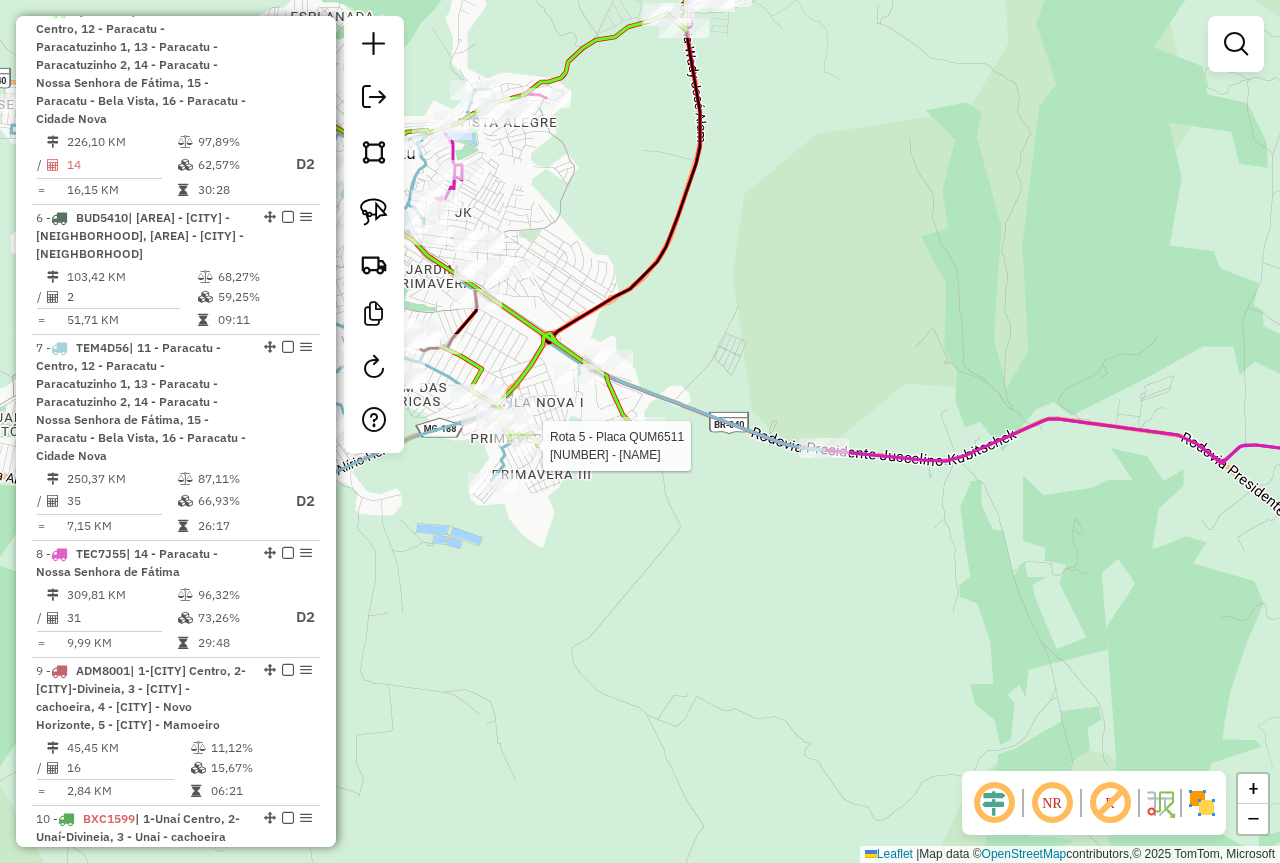 select on "*********" 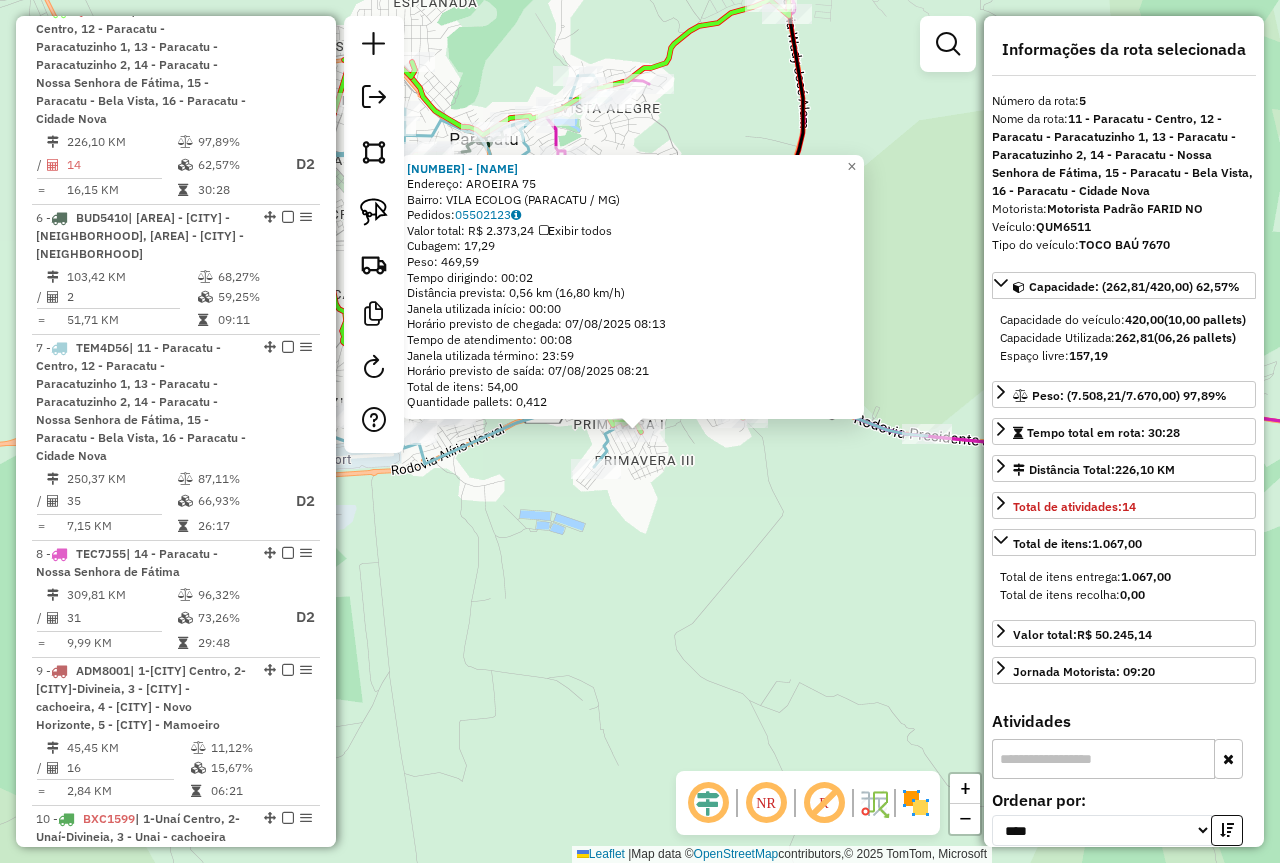 click on "99044 - DISTRIB SILVIO  Endereço:  AROEIRA 75   Bairro: VILA ECOLOG (PARACATU / MG)   Pedidos:  05502123   Valor total: R$ 2.373,24   Exibir todos   Cubagem: 17,29  Peso: 469,59  Tempo dirigindo: 00:02   Distância prevista: 0,56 km (16,80 km/h)   Janela utilizada início: 00:00   Horário previsto de chegada: 07/08/2025 08:13   Tempo de atendimento: 00:08   Janela utilizada término: 23:59   Horário previsto de saída: 07/08/2025 08:21   Total de itens: 54,00   Quantidade pallets: 0,412  × Janela de atendimento Grade de atendimento Capacidade Transportadoras Veículos Cliente Pedidos  Rotas Selecione os dias de semana para filtrar as janelas de atendimento  Seg   Ter   Qua   Qui   Sex   Sáb   Dom  Informe o período da janela de atendimento: De: Até:  Filtrar exatamente a janela do cliente  Considerar janela de atendimento padrão  Selecione os dias de semana para filtrar as grades de atendimento  Seg   Ter   Qua   Qui   Sex   Sáb   Dom   Considerar clientes sem dia de atendimento cadastrado  De:  De:" 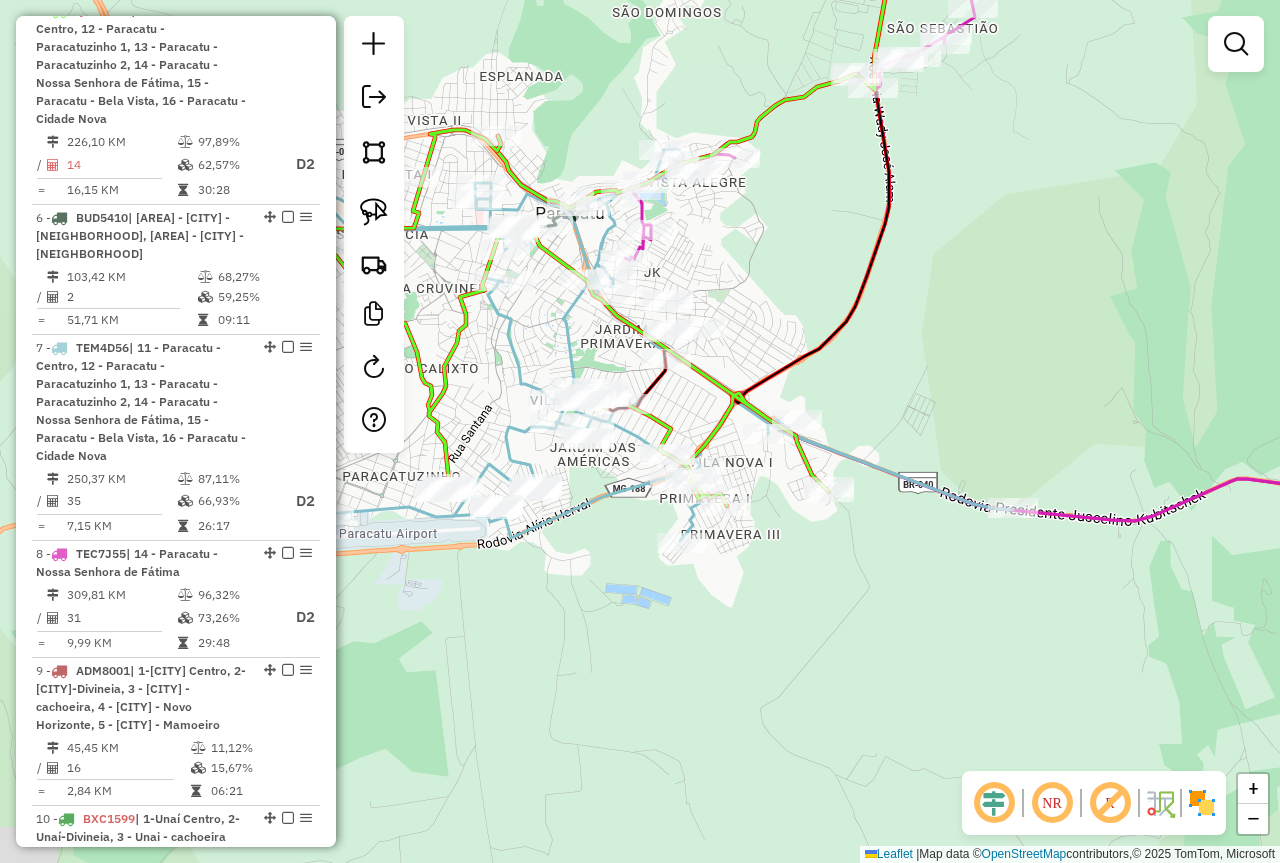 drag, startPoint x: 608, startPoint y: 555, endPoint x: 729, endPoint y: 607, distance: 131.70042 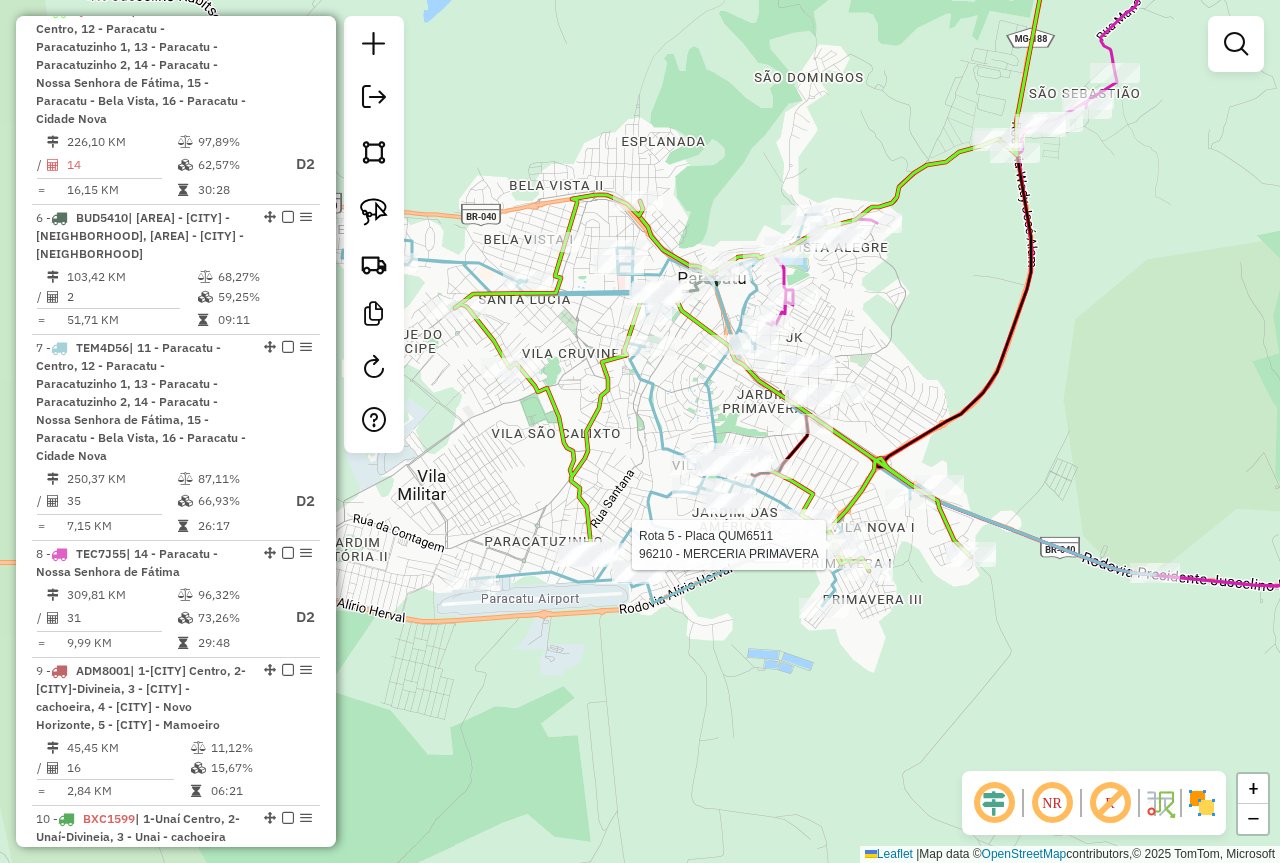 select on "*********" 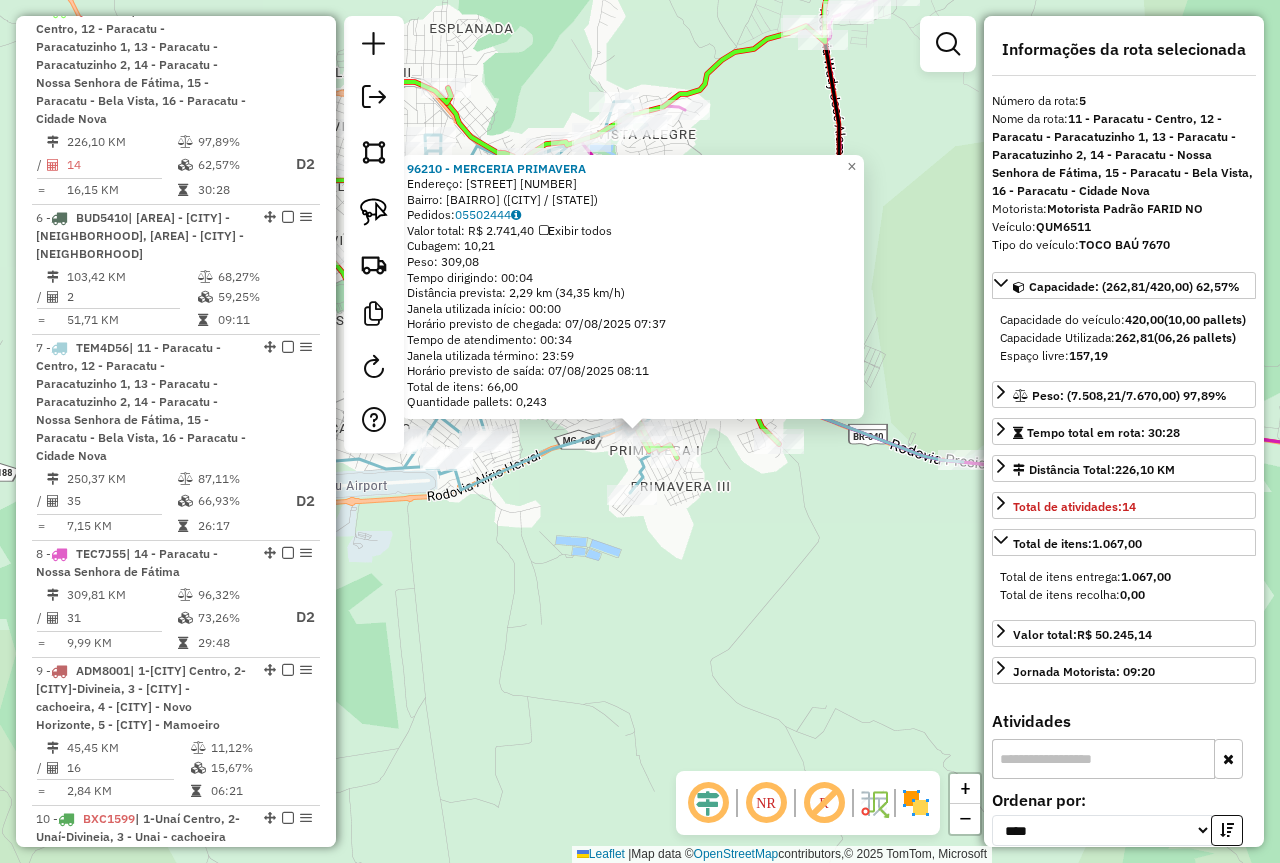 click on "96210 - MERCERIA PRIMAVERA  Endereço:  DO CAJUEIRO 199   Bairro: PRIMAVERA ll (PARACATU / MG)   Pedidos:  05502444   Valor total: R$ 2.741,40   Exibir todos   Cubagem: 10,21  Peso: 309,08  Tempo dirigindo: 00:04   Distância prevista: 2,29 km (34,35 km/h)   Janela utilizada início: 00:00   Horário previsto de chegada: 07/08/2025 07:37   Tempo de atendimento: 00:34   Janela utilizada término: 23:59   Horário previsto de saída: 07/08/2025 08:11   Total de itens: 66,00   Quantidade pallets: 0,243  × Janela de atendimento Grade de atendimento Capacidade Transportadoras Veículos Cliente Pedidos  Rotas Selecione os dias de semana para filtrar as janelas de atendimento  Seg   Ter   Qua   Qui   Sex   Sáb   Dom  Informe o período da janela de atendimento: De: Até:  Filtrar exatamente a janela do cliente  Considerar janela de atendimento padrão  Selecione os dias de semana para filtrar as grades de atendimento  Seg   Ter   Qua   Qui   Sex   Sáb   Dom   Considerar clientes sem dia de atendimento cadastrado" 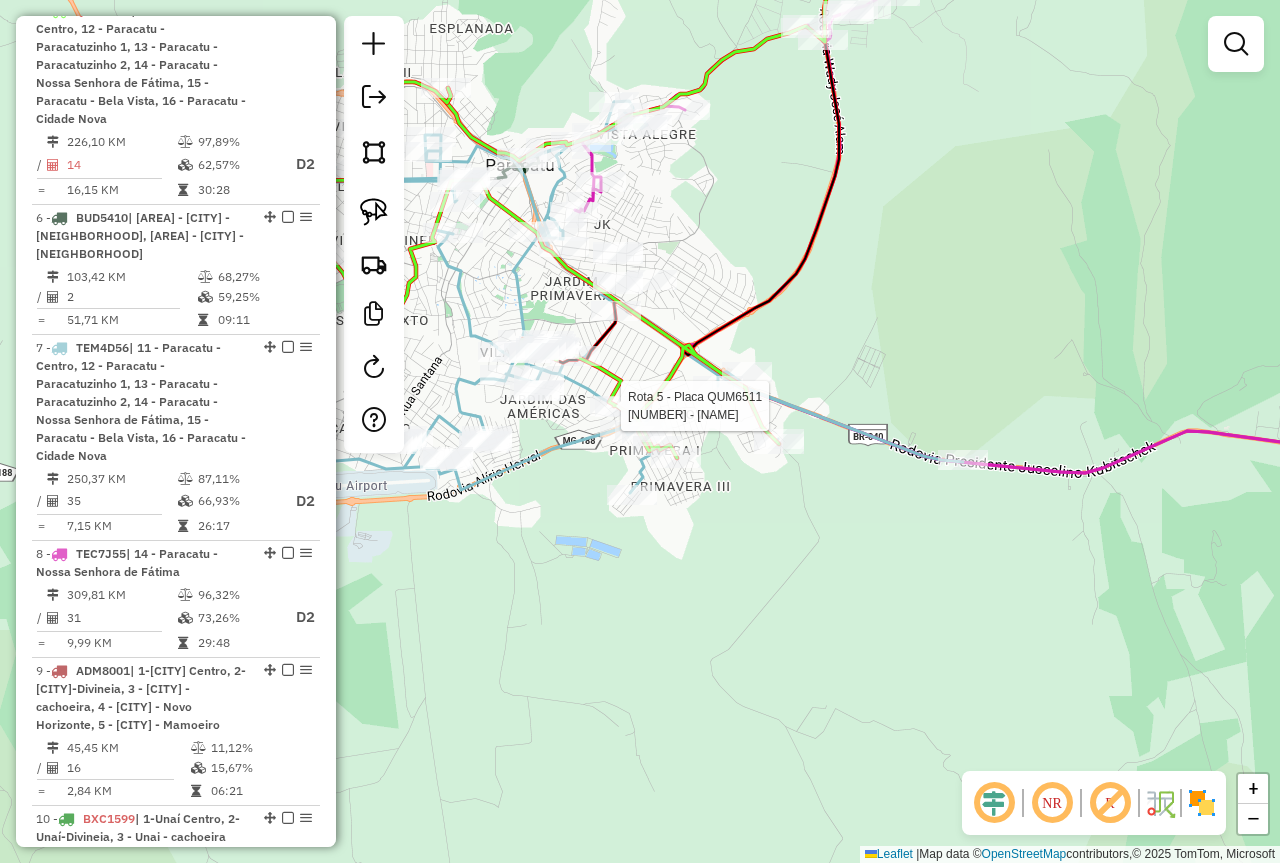 select on "*********" 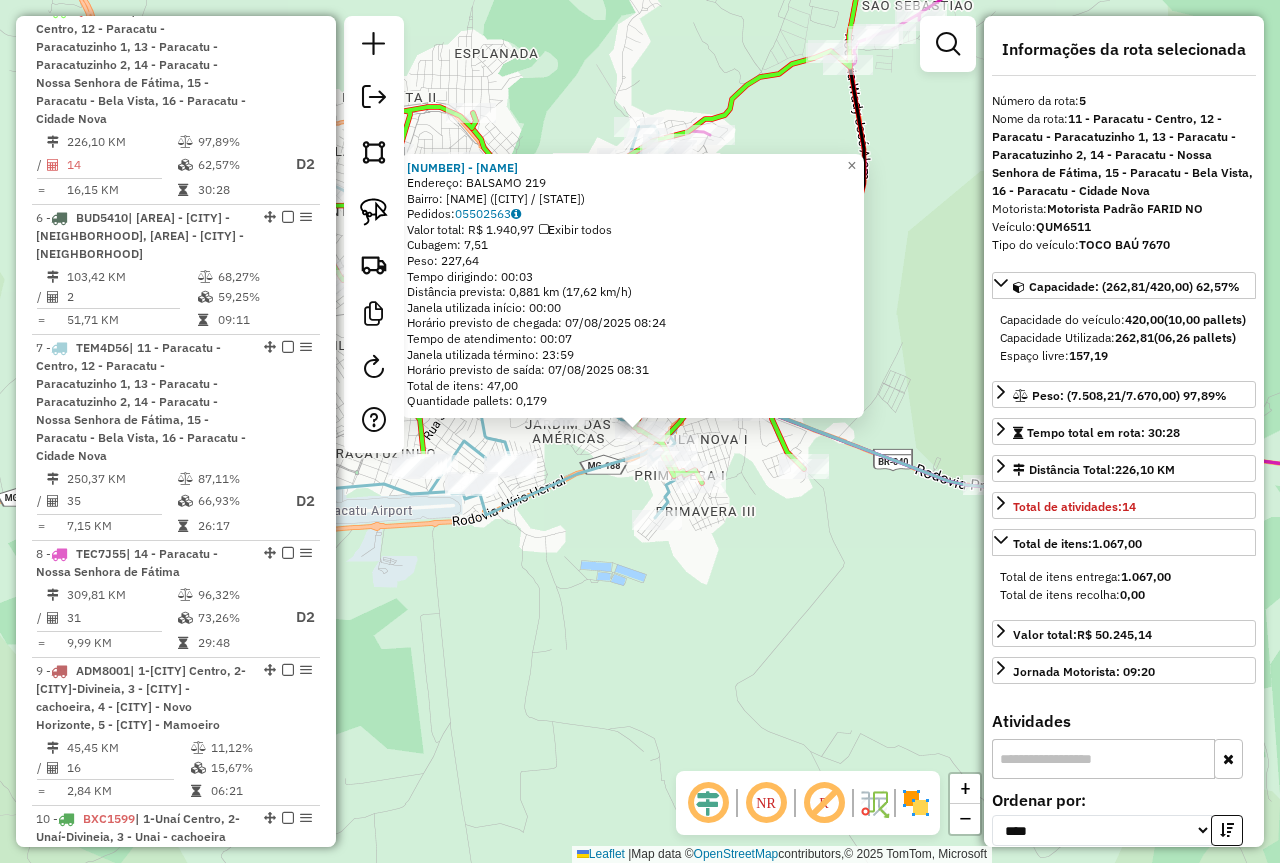click on "98796 - DULCIMAR MARIA SOAR  Endereço:  BALSAMO 219   Bairro: JARDIM SERRANO (PARACATU / MG)   Pedidos:  05502563   Valor total: R$ 1.940,97   Exibir todos   Cubagem: 7,51  Peso: 227,64  Tempo dirigindo: 00:03   Distância prevista: 0,881 km (17,62 km/h)   Janela utilizada início: 00:00   Horário previsto de chegada: 07/08/2025 08:24   Tempo de atendimento: 00:07   Janela utilizada término: 23:59   Horário previsto de saída: 07/08/2025 08:31   Total de itens: 47,00   Quantidade pallets: 0,179  × Janela de atendimento Grade de atendimento Capacidade Transportadoras Veículos Cliente Pedidos  Rotas Selecione os dias de semana para filtrar as janelas de atendimento  Seg   Ter   Qua   Qui   Sex   Sáb   Dom  Informe o período da janela de atendimento: De: Até:  Filtrar exatamente a janela do cliente  Considerar janela de atendimento padrão  Selecione os dias de semana para filtrar as grades de atendimento  Seg   Ter   Qua   Qui   Sex   Sáb   Dom   Considerar clientes sem dia de atendimento cadastrado +" 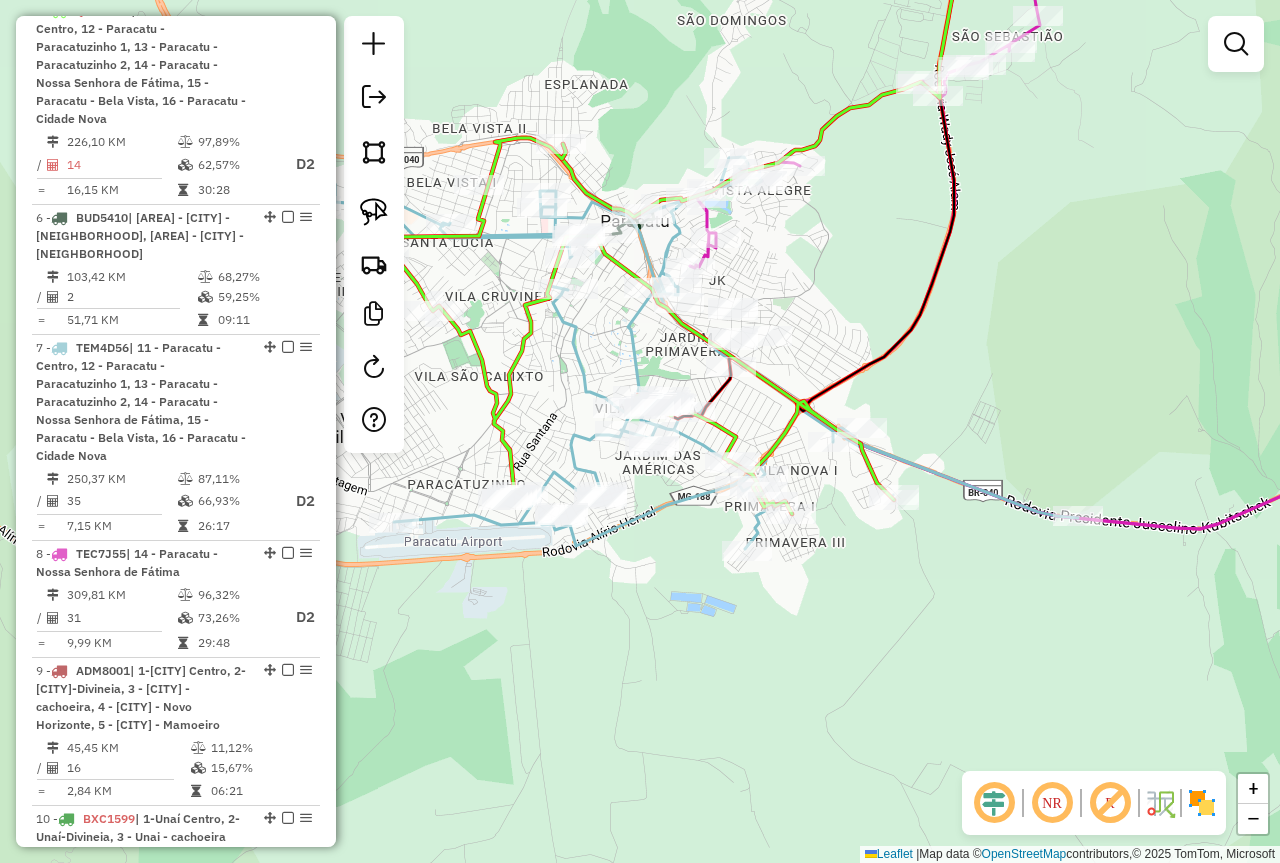 drag, startPoint x: 589, startPoint y: 574, endPoint x: 718, endPoint y: 562, distance: 129.55693 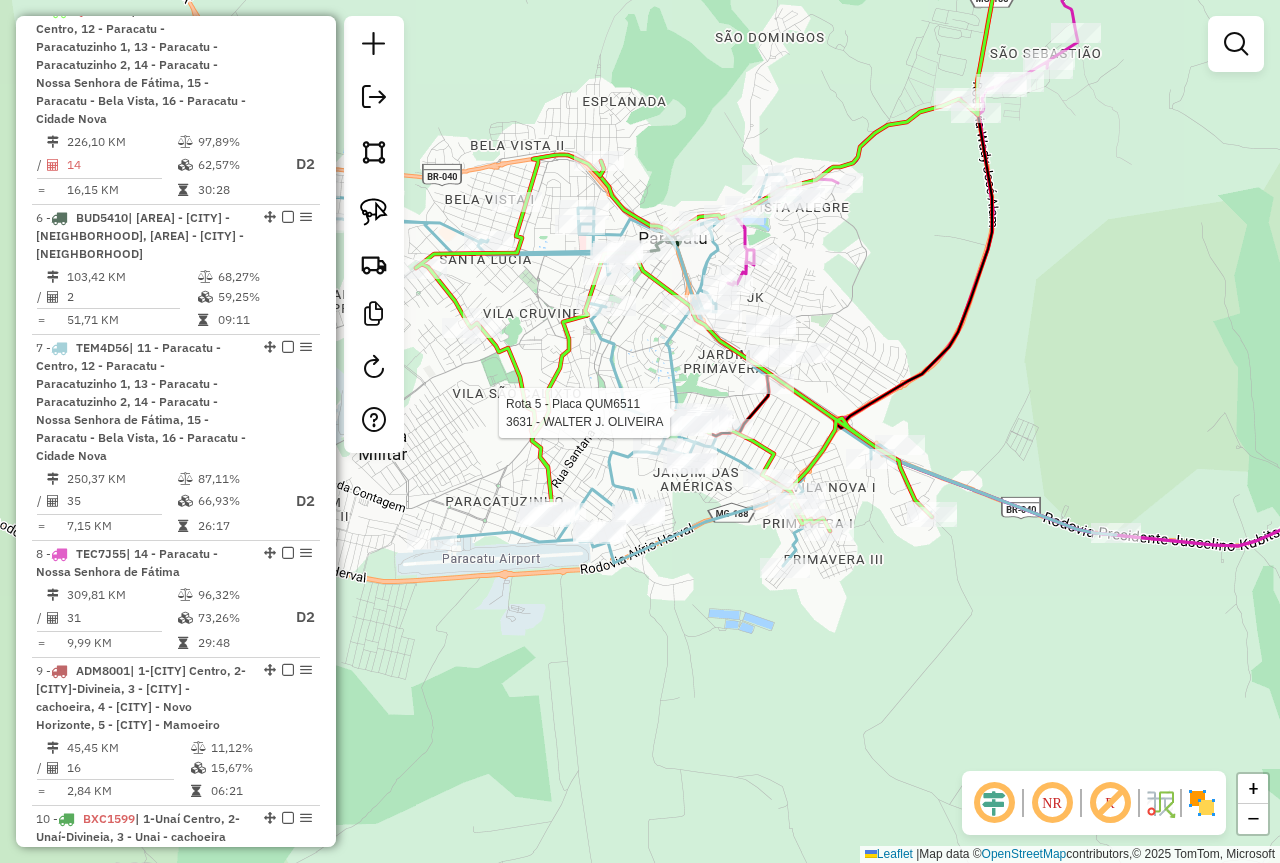 select on "*********" 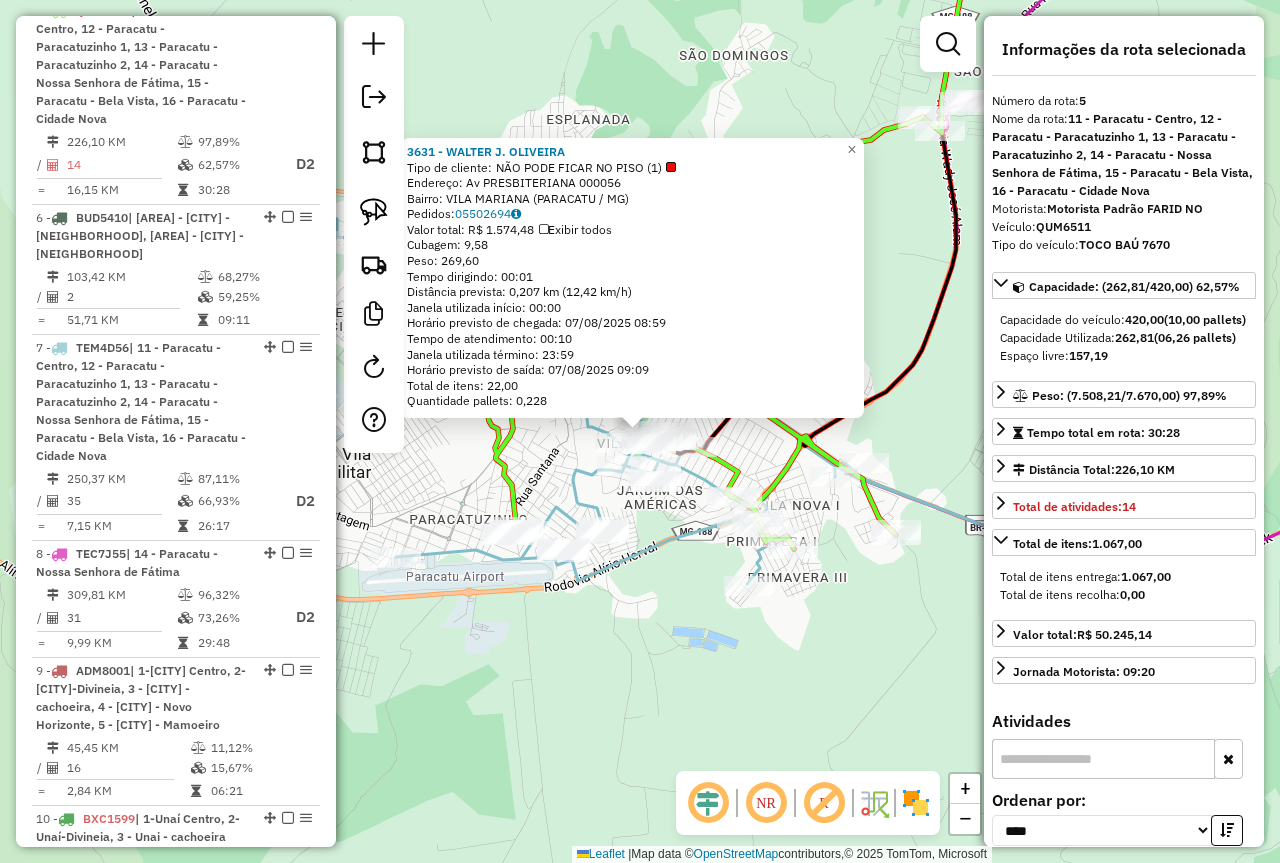 click on "3631 - WALTER J. OLIVEIRA  Tipo de cliente:   NÃO PODE FICAR NO PISO (1)   Endereço: Av   PRESBITERIANA                000056   Bairro: VILA MARIANA (PARACATU / MG)   Pedidos:  05502694   Valor total: R$ 1.574,48   Exibir todos   Cubagem: 9,58  Peso: 269,60  Tempo dirigindo: 00:01   Distância prevista: 0,207 km (12,42 km/h)   Janela utilizada início: 00:00   Horário previsto de chegada: 07/08/2025 08:59   Tempo de atendimento: 00:10   Janela utilizada término: 23:59   Horário previsto de saída: 07/08/2025 09:09   Total de itens: 22,00   Quantidade pallets: 0,228  × Janela de atendimento Grade de atendimento Capacidade Transportadoras Veículos Cliente Pedidos  Rotas Selecione os dias de semana para filtrar as janelas de atendimento  Seg   Ter   Qua   Qui   Sex   Sáb   Dom  Informe o período da janela de atendimento: De: Até:  Filtrar exatamente a janela do cliente  Considerar janela de atendimento padrão  Selecione os dias de semana para filtrar as grades de atendimento  Seg   Ter   Qua   Qui  +" 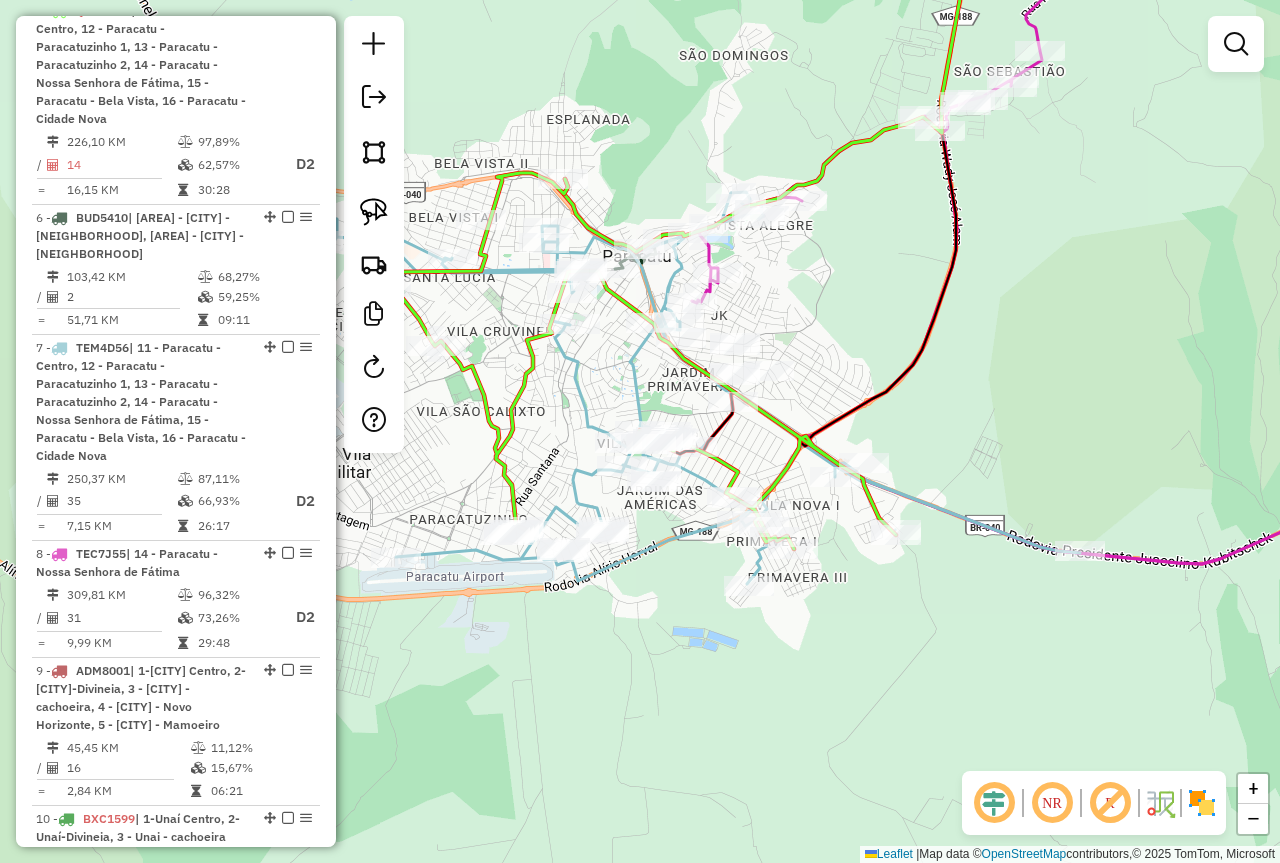 drag, startPoint x: 565, startPoint y: 411, endPoint x: 644, endPoint y: 545, distance: 155.55385 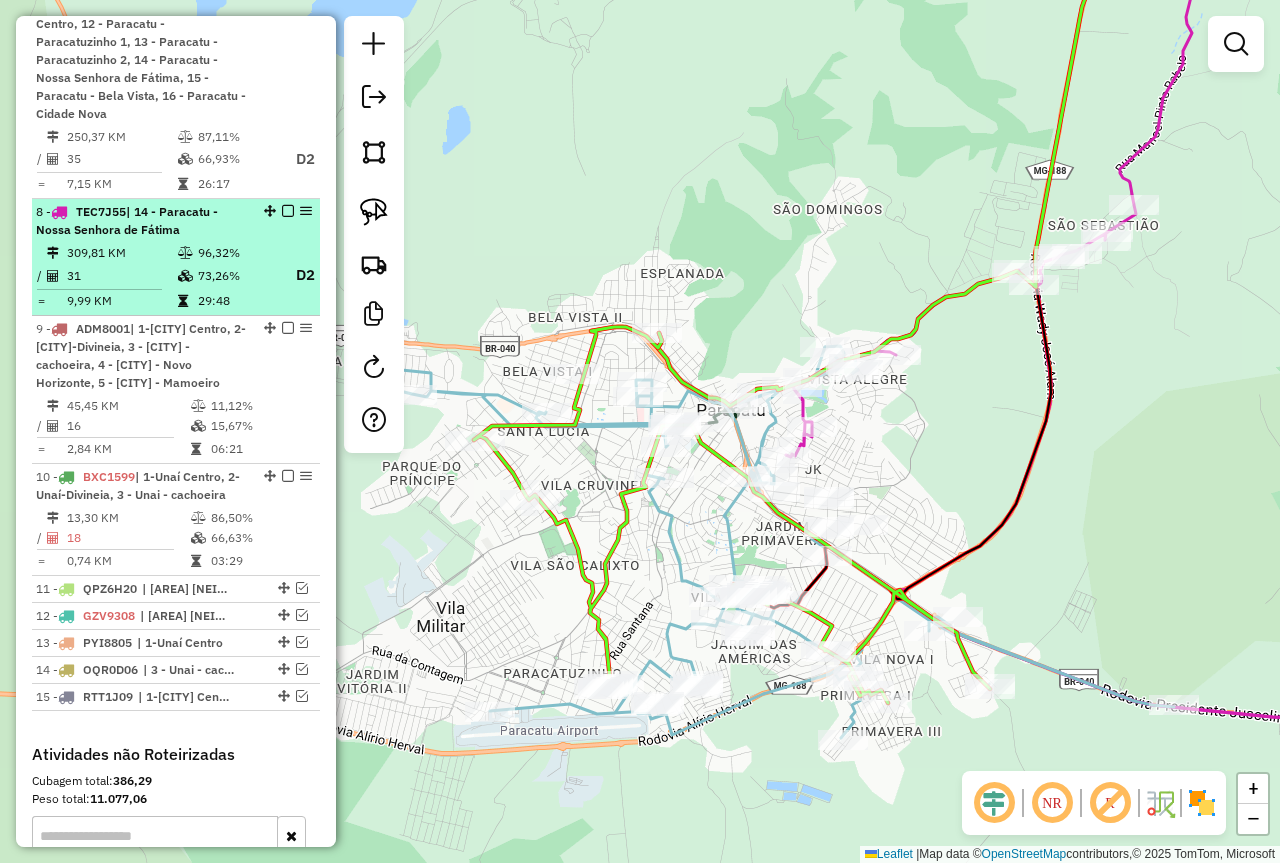 scroll, scrollTop: 1604, scrollLeft: 0, axis: vertical 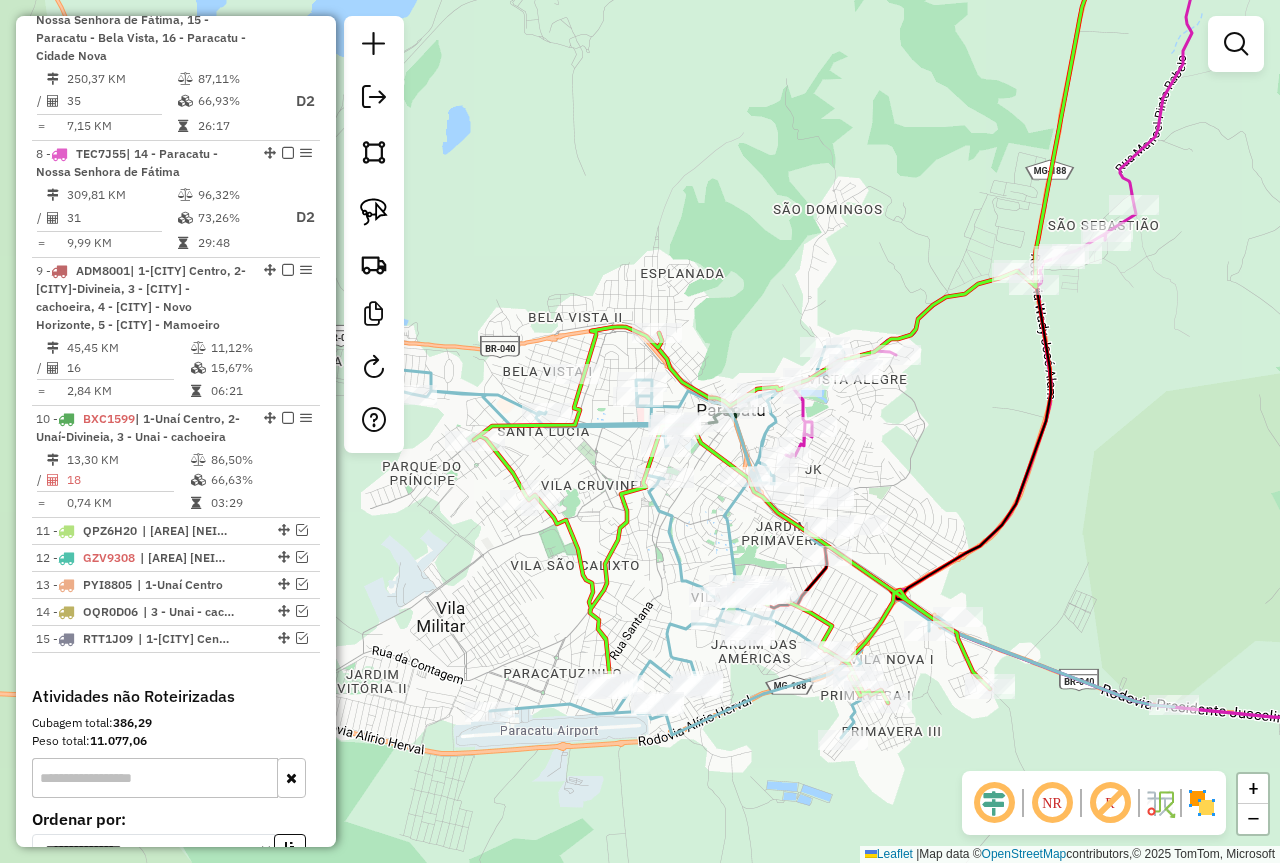 drag, startPoint x: 329, startPoint y: 534, endPoint x: 326, endPoint y: 506, distance: 28.160255 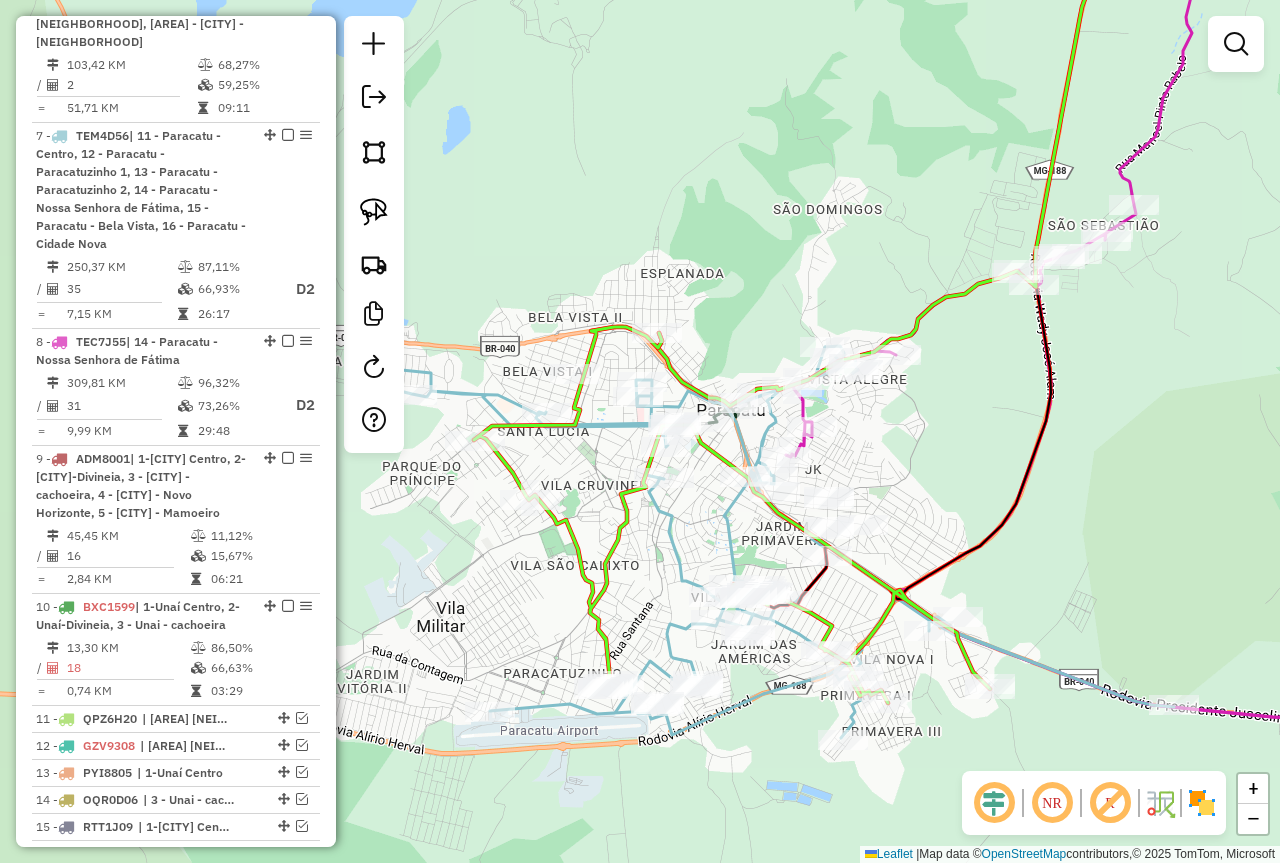 scroll, scrollTop: 1420, scrollLeft: 0, axis: vertical 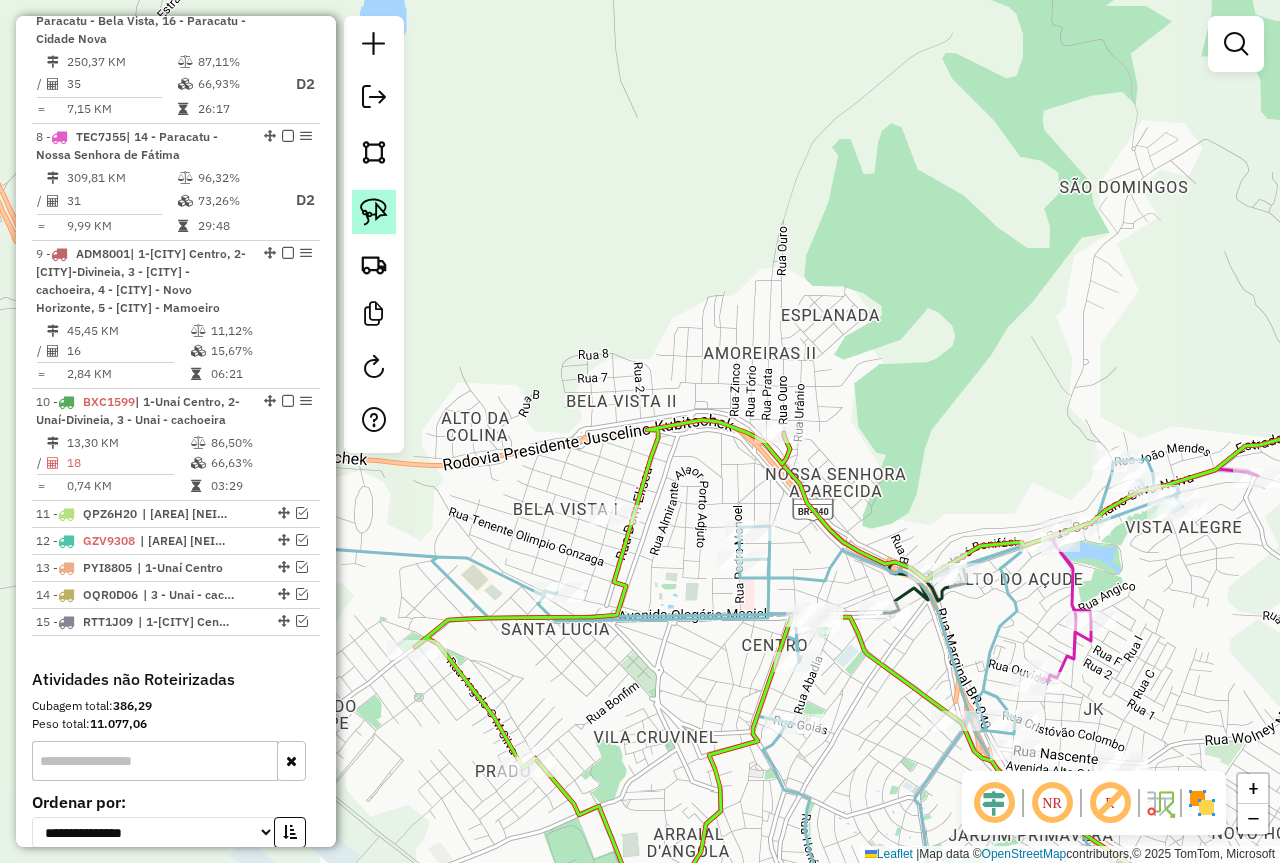click 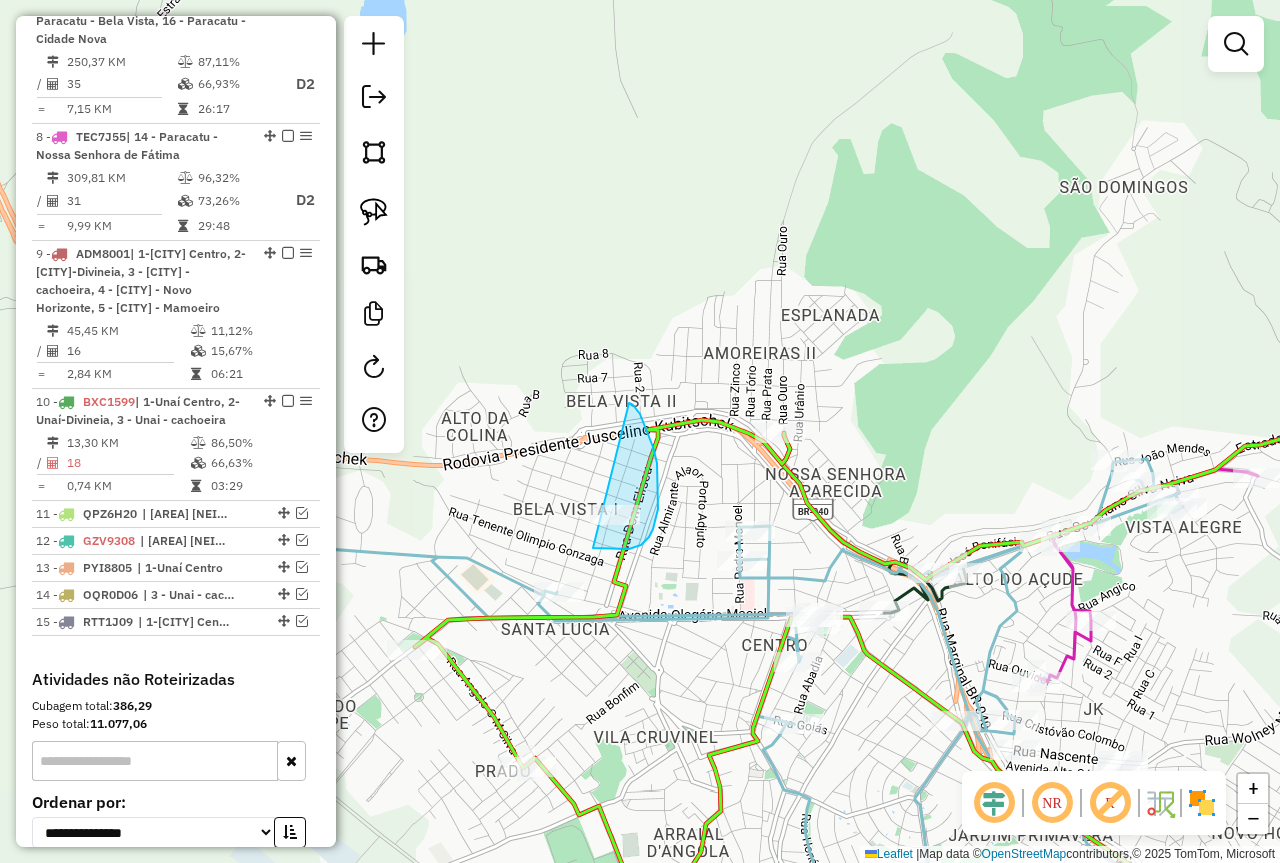 drag, startPoint x: 629, startPoint y: 403, endPoint x: 546, endPoint y: 526, distance: 148.38463 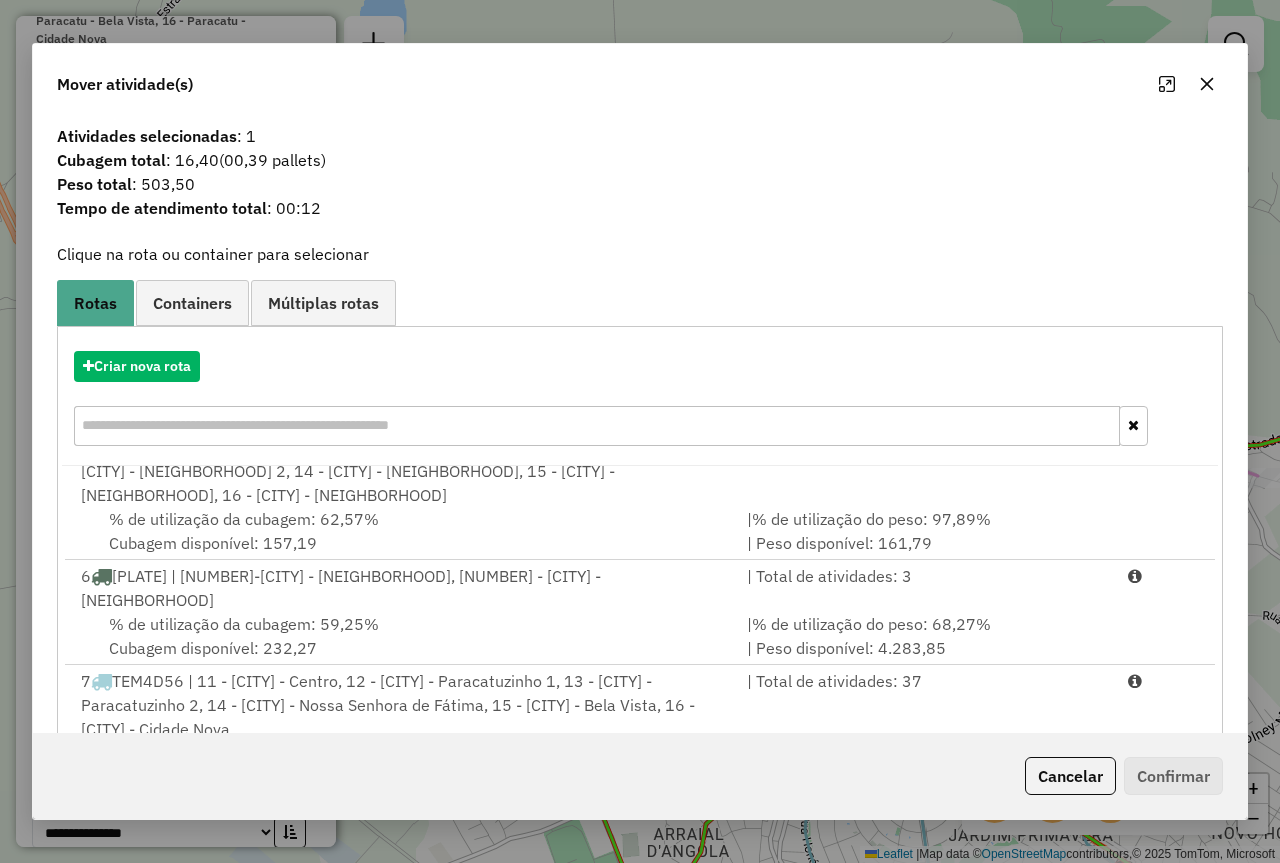 scroll, scrollTop: 400, scrollLeft: 0, axis: vertical 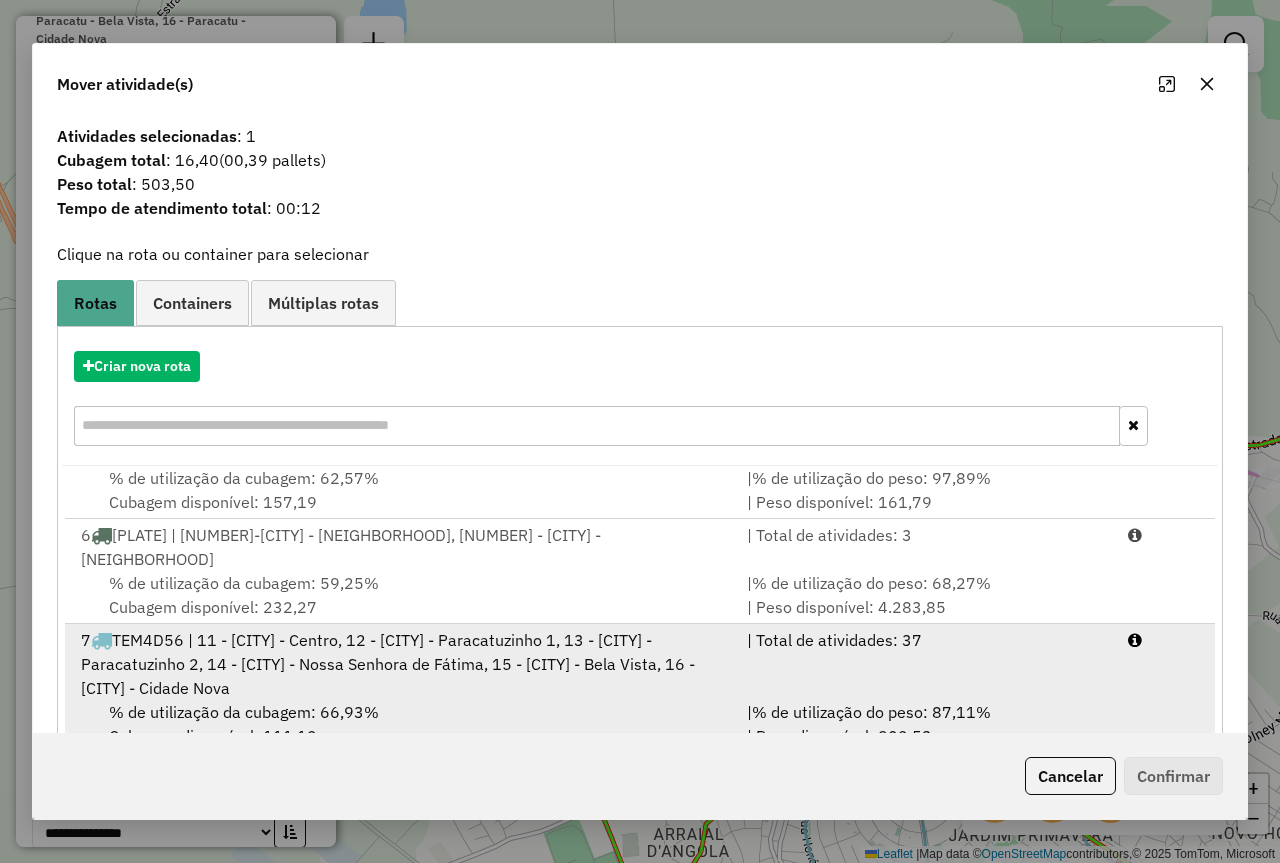 click on "7  TEM4D56 | 11 - Paracatu - Centro, 12 - Paracatu - Paracatuzinho 1, 13 - Paracatu - Paracatuzinho 2, 14 - Paracatu - Nossa Senhora de Fátima, 15 - Paracatu - Bela Vista, 16 - Paracatu - Cidade Nova" at bounding box center (402, 664) 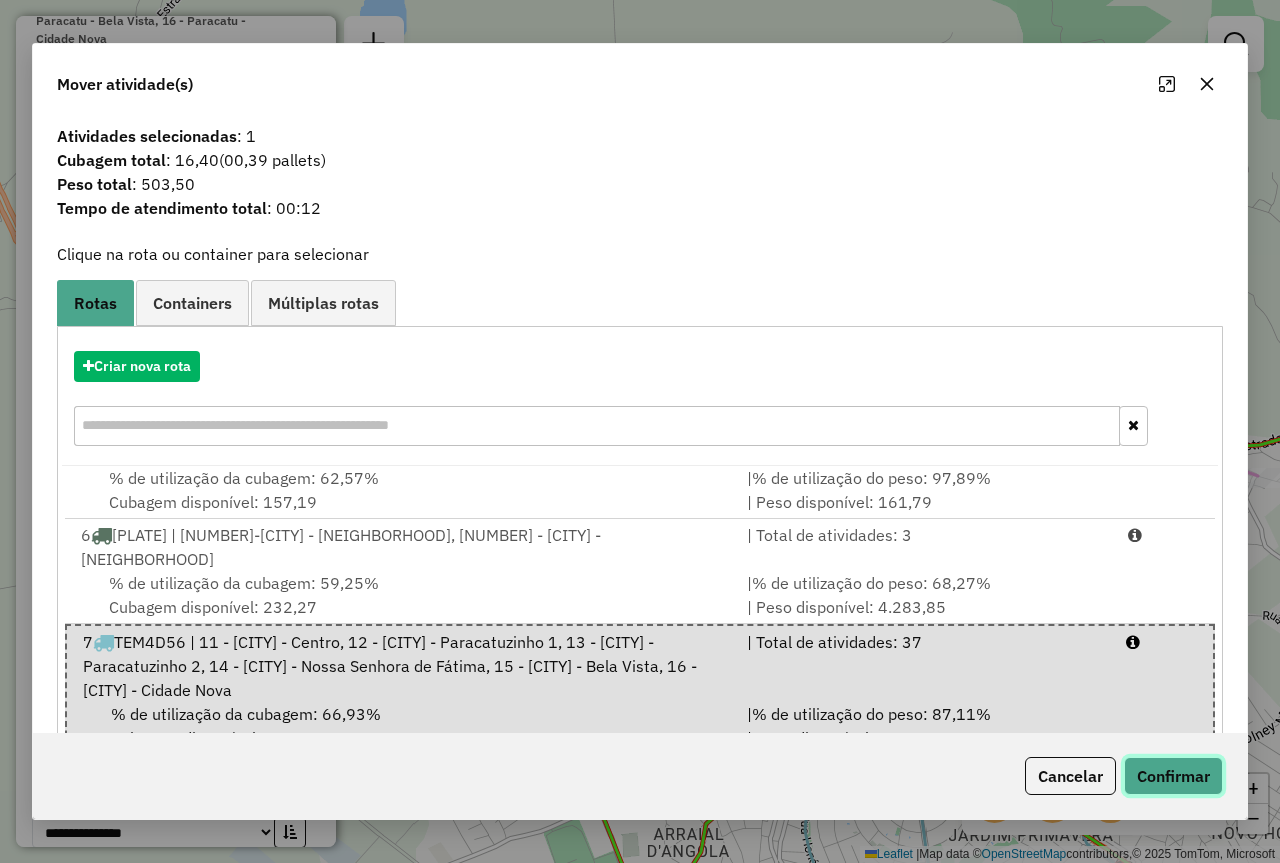 click on "Confirmar" 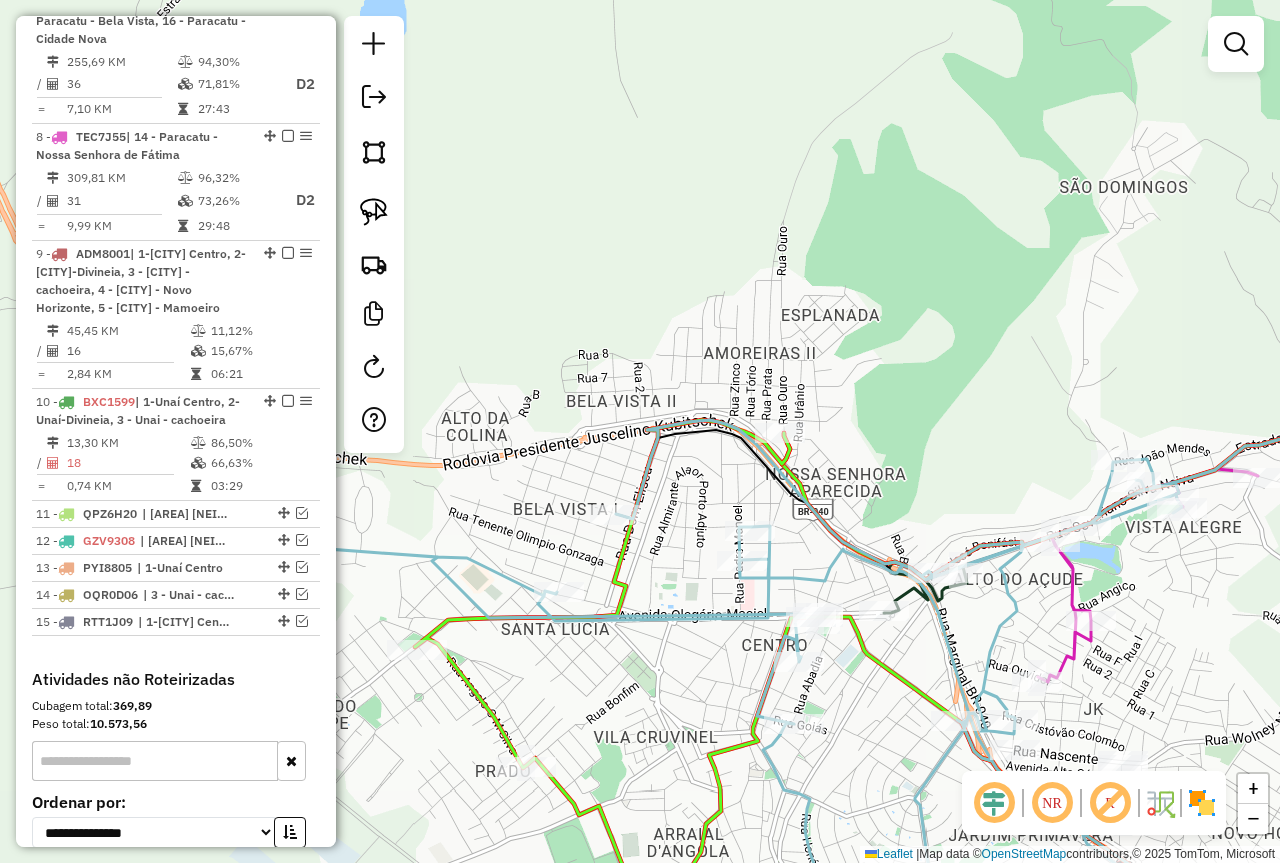 scroll, scrollTop: 1415, scrollLeft: 0, axis: vertical 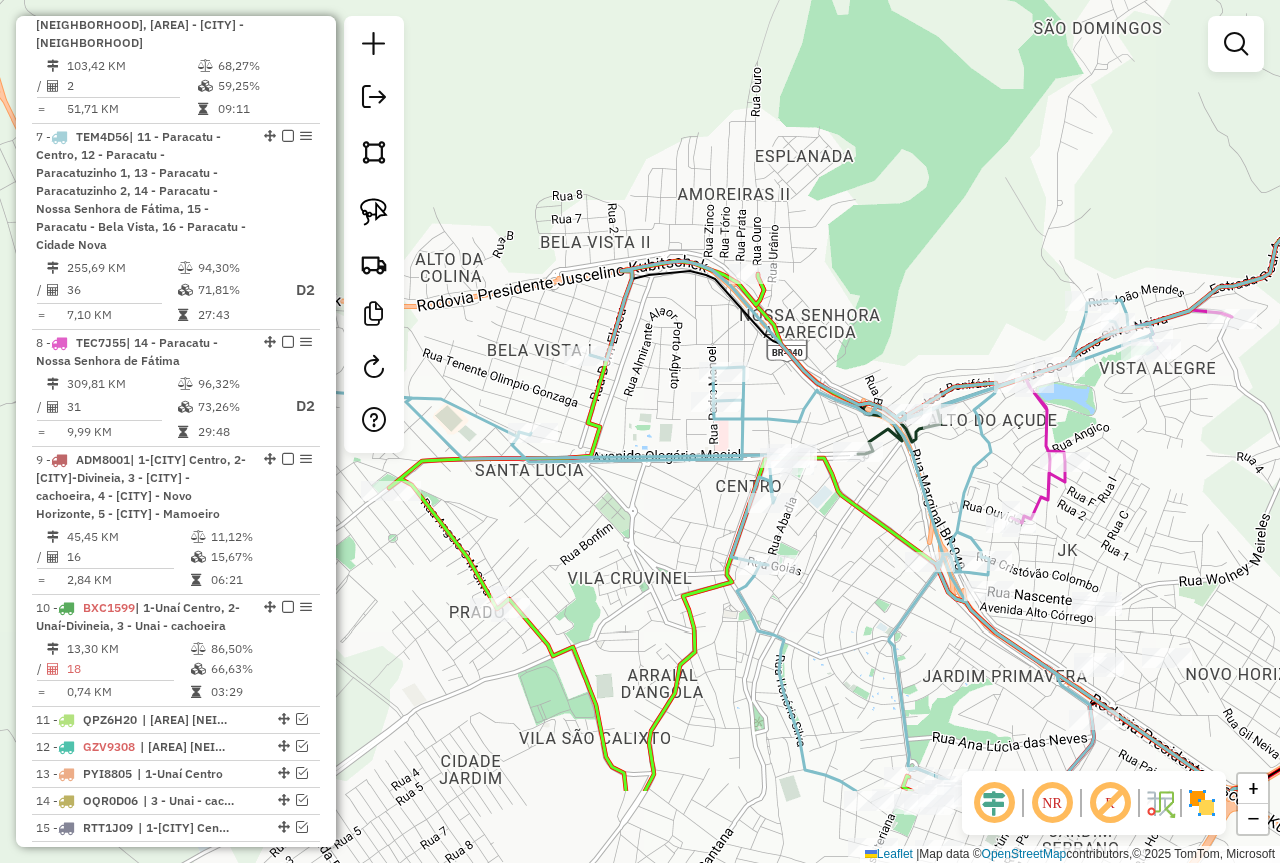 drag, startPoint x: 709, startPoint y: 587, endPoint x: 676, endPoint y: 325, distance: 264.07007 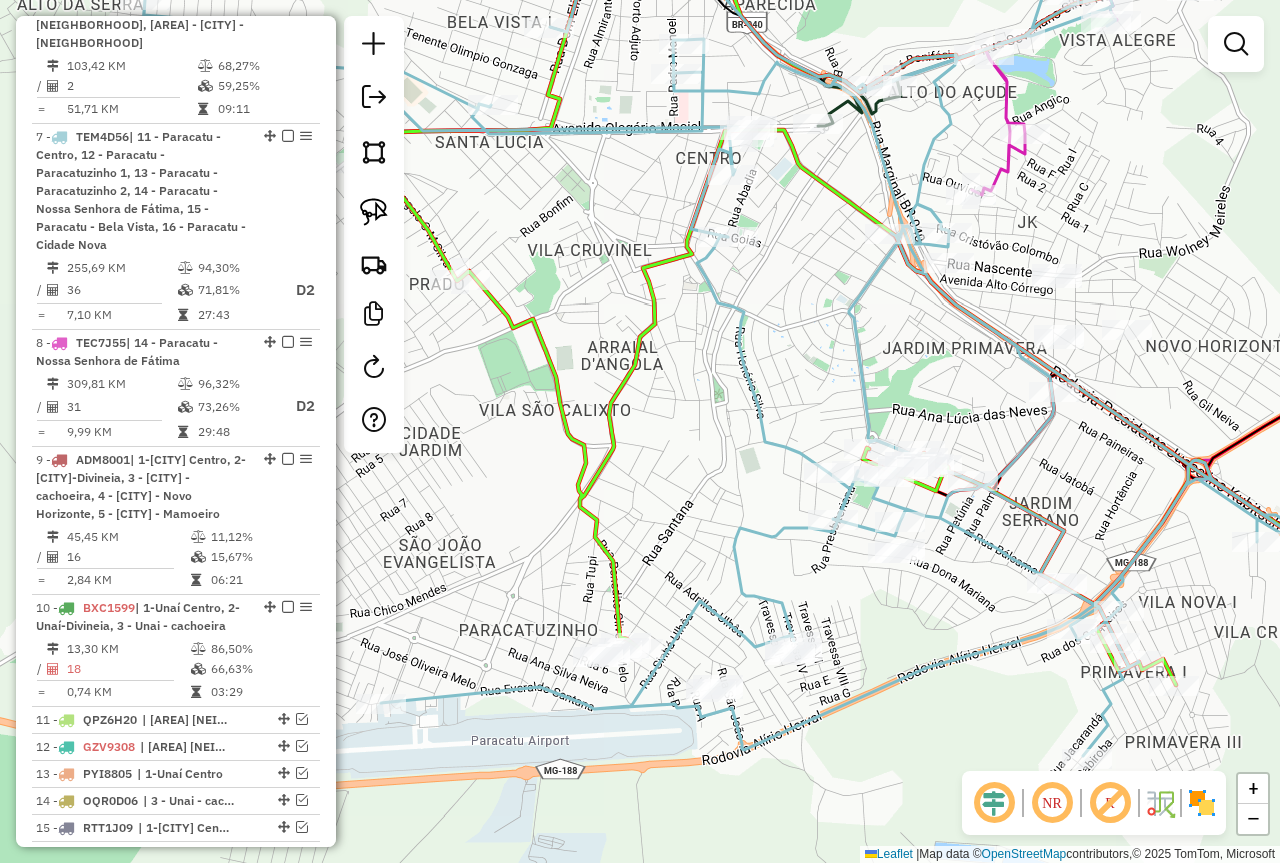 drag, startPoint x: 988, startPoint y: 636, endPoint x: 855, endPoint y: 474, distance: 209.602 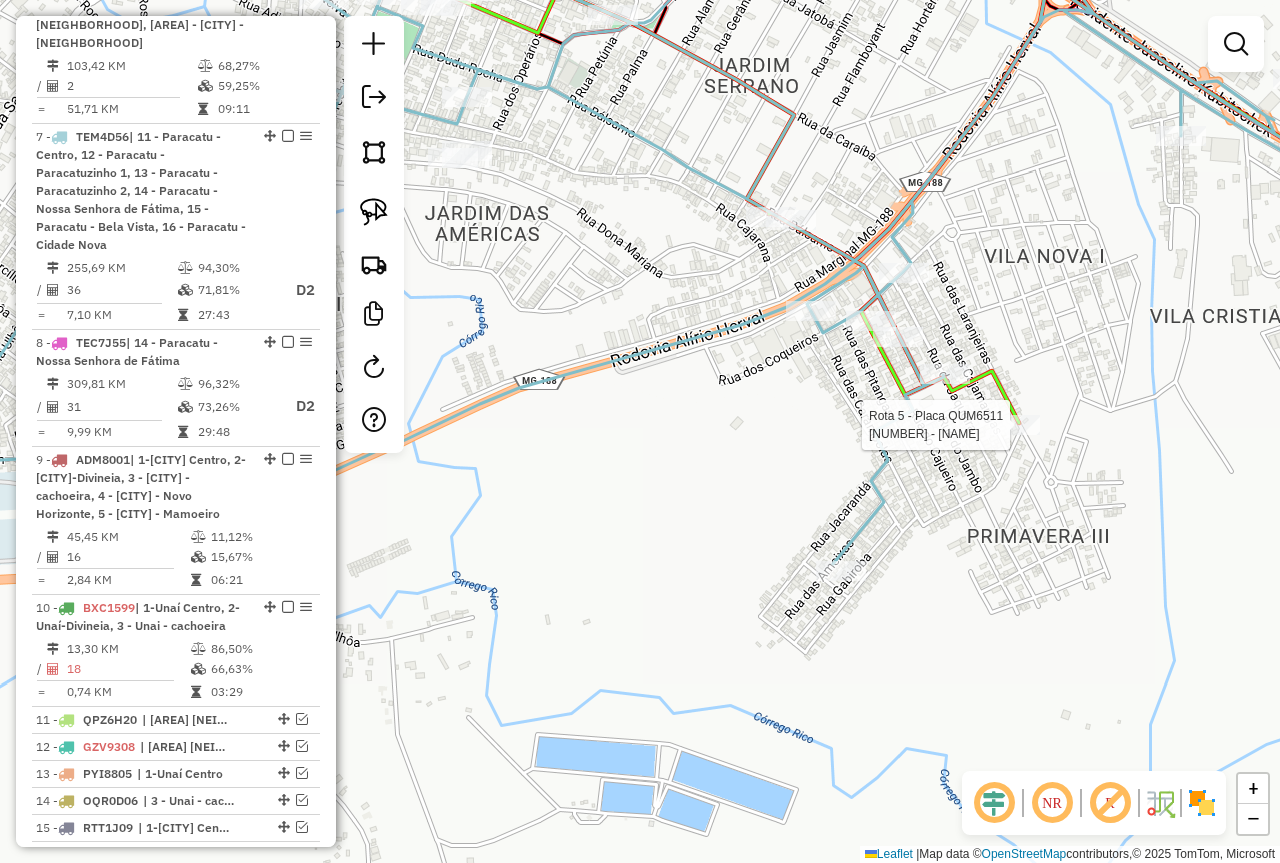 select on "*********" 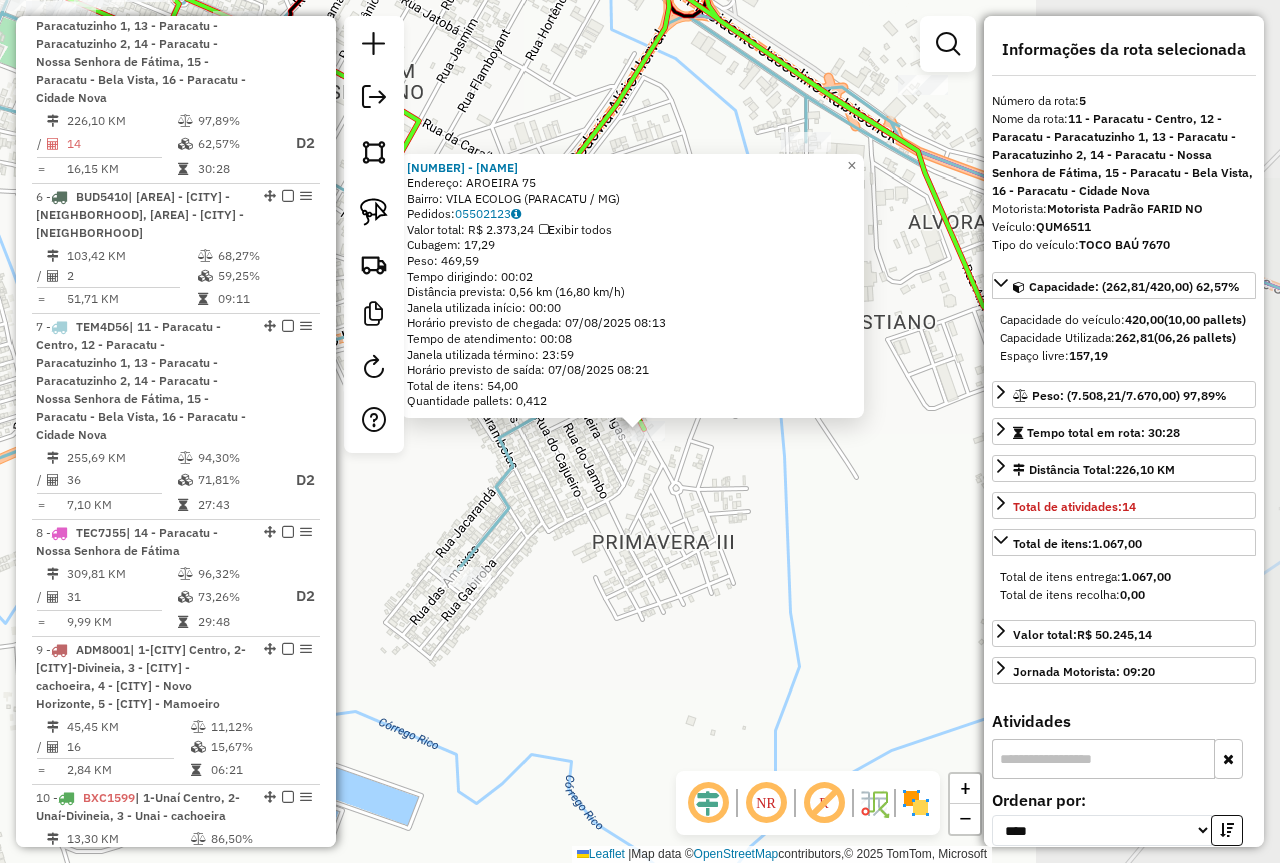 scroll, scrollTop: 1204, scrollLeft: 0, axis: vertical 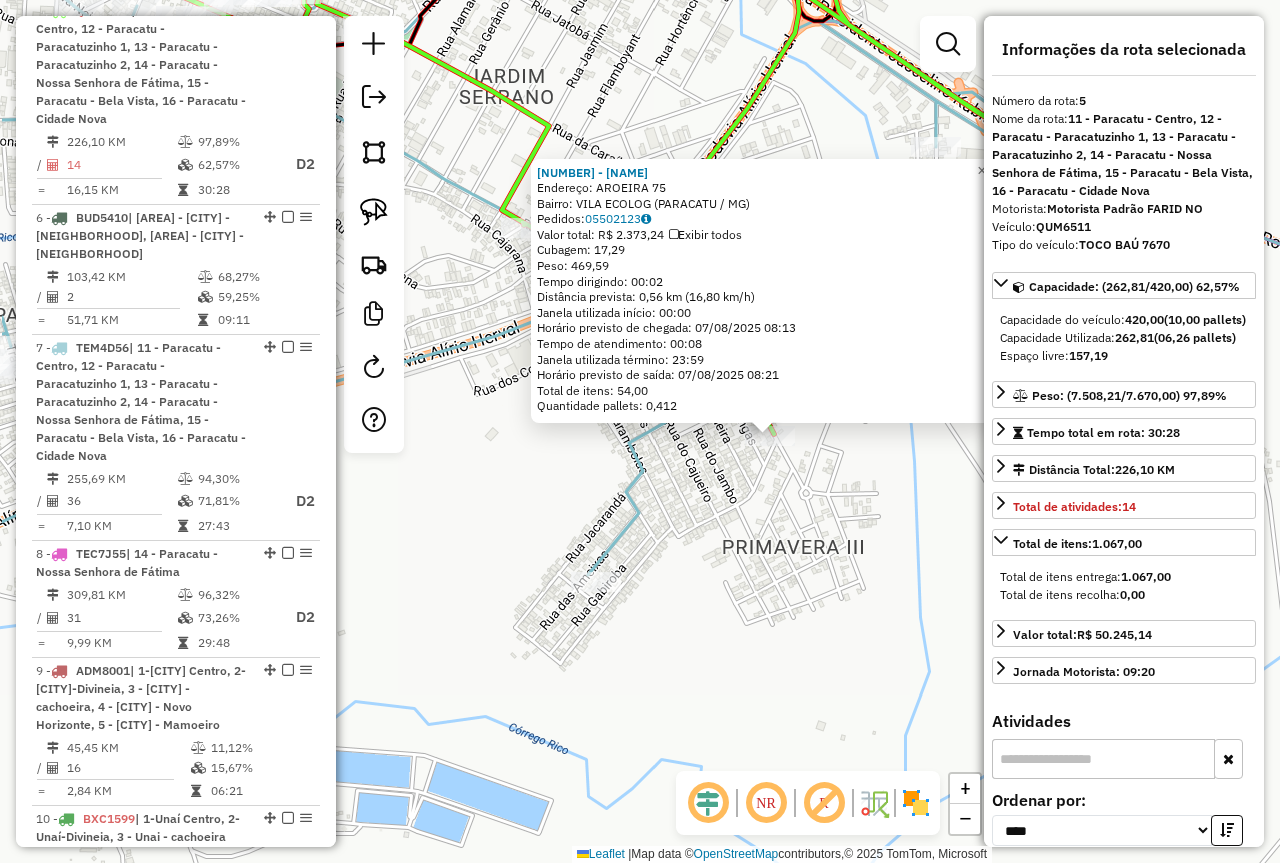 drag, startPoint x: 616, startPoint y: 541, endPoint x: 746, endPoint y: 546, distance: 130.09612 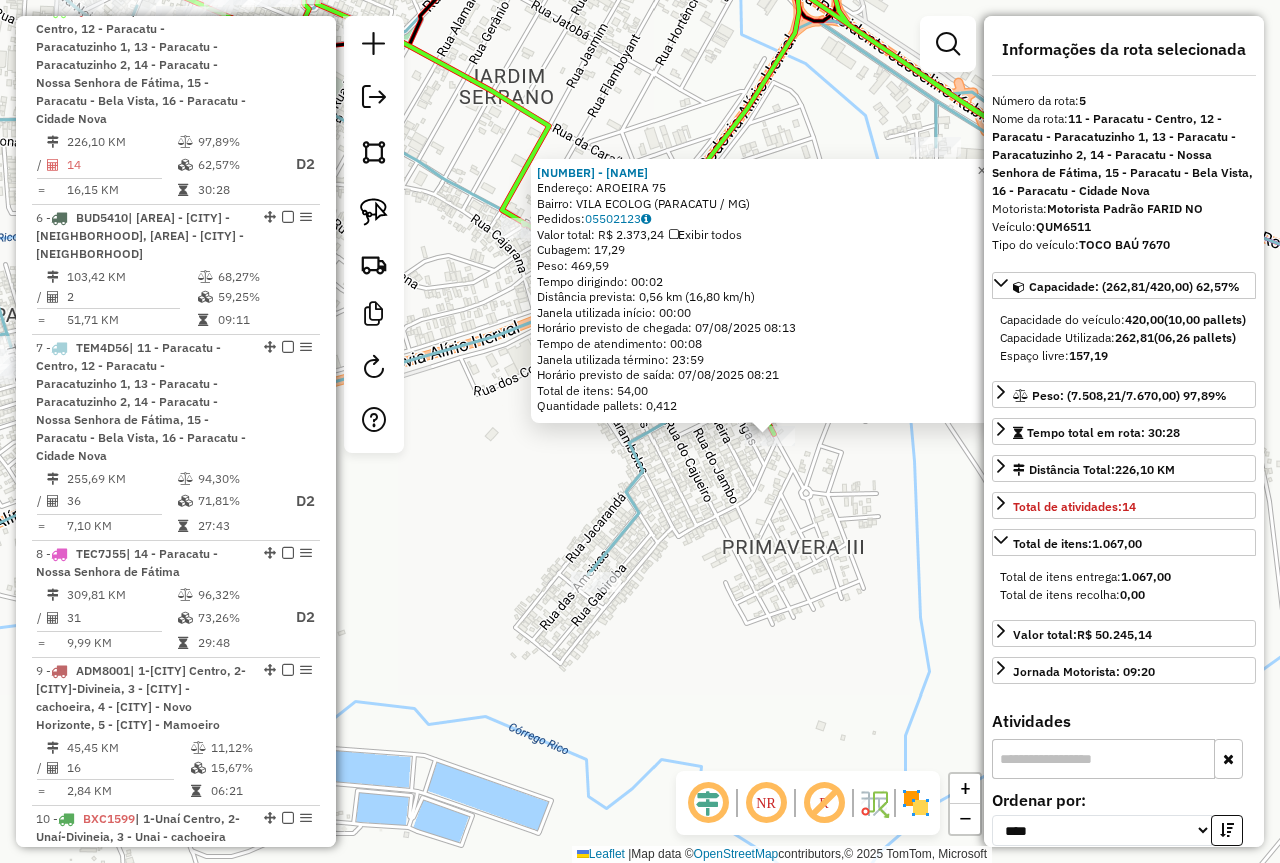 click on "99044 - DISTRIB SILVIO  Endereço:  AROEIRA 75   Bairro: VILA ECOLOG (PARACATU / MG)   Pedidos:  05502123   Valor total: R$ 2.373,24   Exibir todos   Cubagem: 17,29  Peso: 469,59  Tempo dirigindo: 00:02   Distância prevista: 0,56 km (16,80 km/h)   Janela utilizada início: 00:00   Horário previsto de chegada: 07/08/2025 08:13   Tempo de atendimento: 00:08   Janela utilizada término: 23:59   Horário previsto de saída: 07/08/2025 08:21   Total de itens: 54,00   Quantidade pallets: 0,412  × Janela de atendimento Grade de atendimento Capacidade Transportadoras Veículos Cliente Pedidos  Rotas Selecione os dias de semana para filtrar as janelas de atendimento  Seg   Ter   Qua   Qui   Sex   Sáb   Dom  Informe o período da janela de atendimento: De: Até:  Filtrar exatamente a janela do cliente  Considerar janela de atendimento padrão  Selecione os dias de semana para filtrar as grades de atendimento  Seg   Ter   Qua   Qui   Sex   Sáb   Dom   Considerar clientes sem dia de atendimento cadastrado  De:  De:" 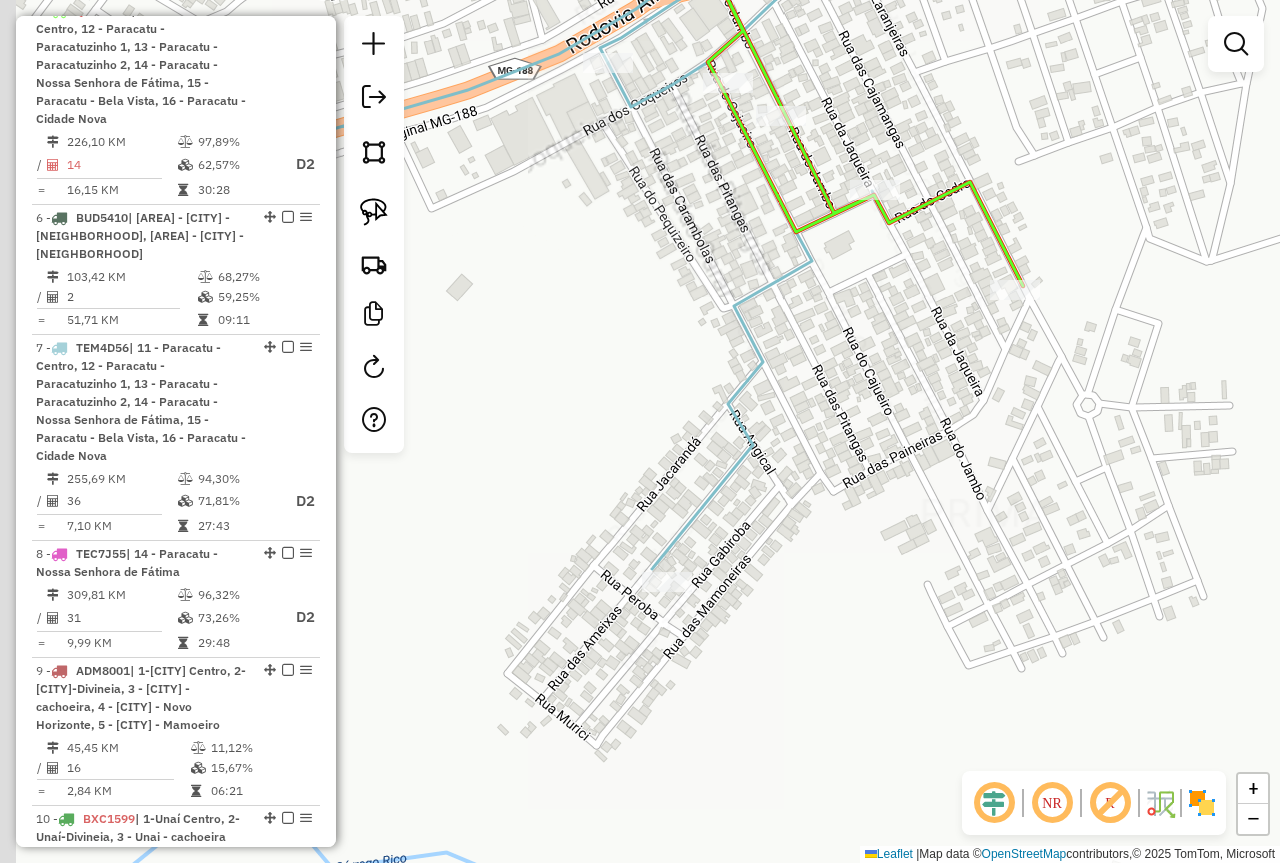 drag, startPoint x: 795, startPoint y: 540, endPoint x: 1113, endPoint y: 493, distance: 321.4545 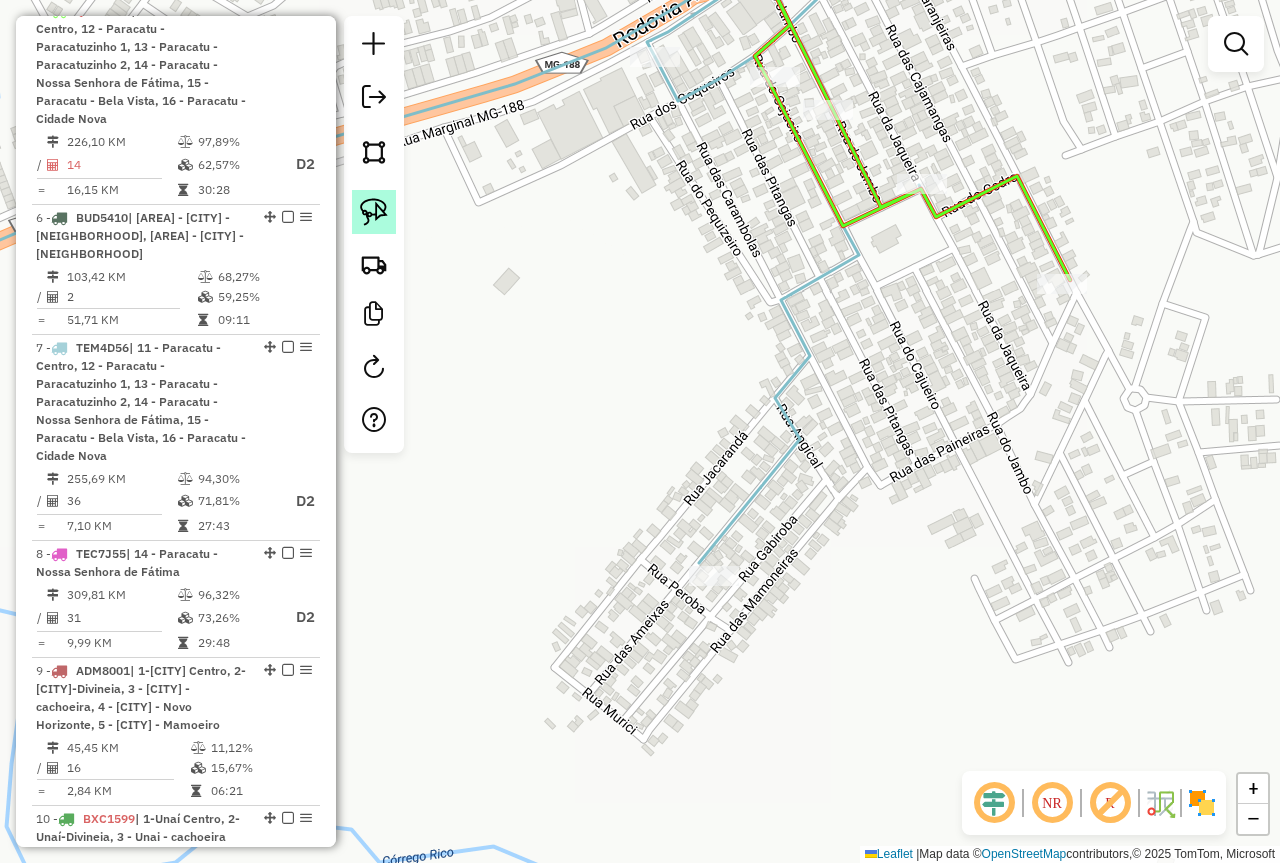 click 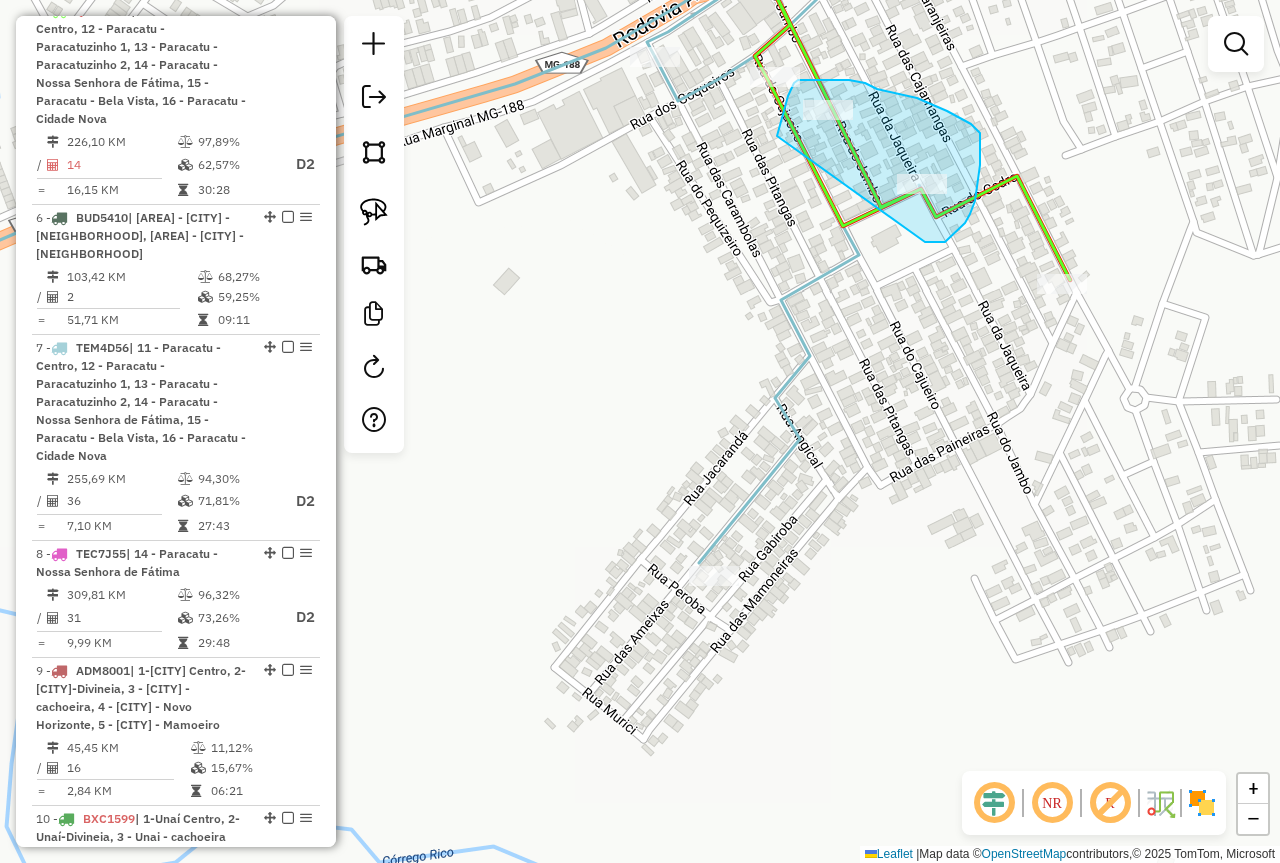 drag, startPoint x: 938, startPoint y: 242, endPoint x: 773, endPoint y: 157, distance: 185.60712 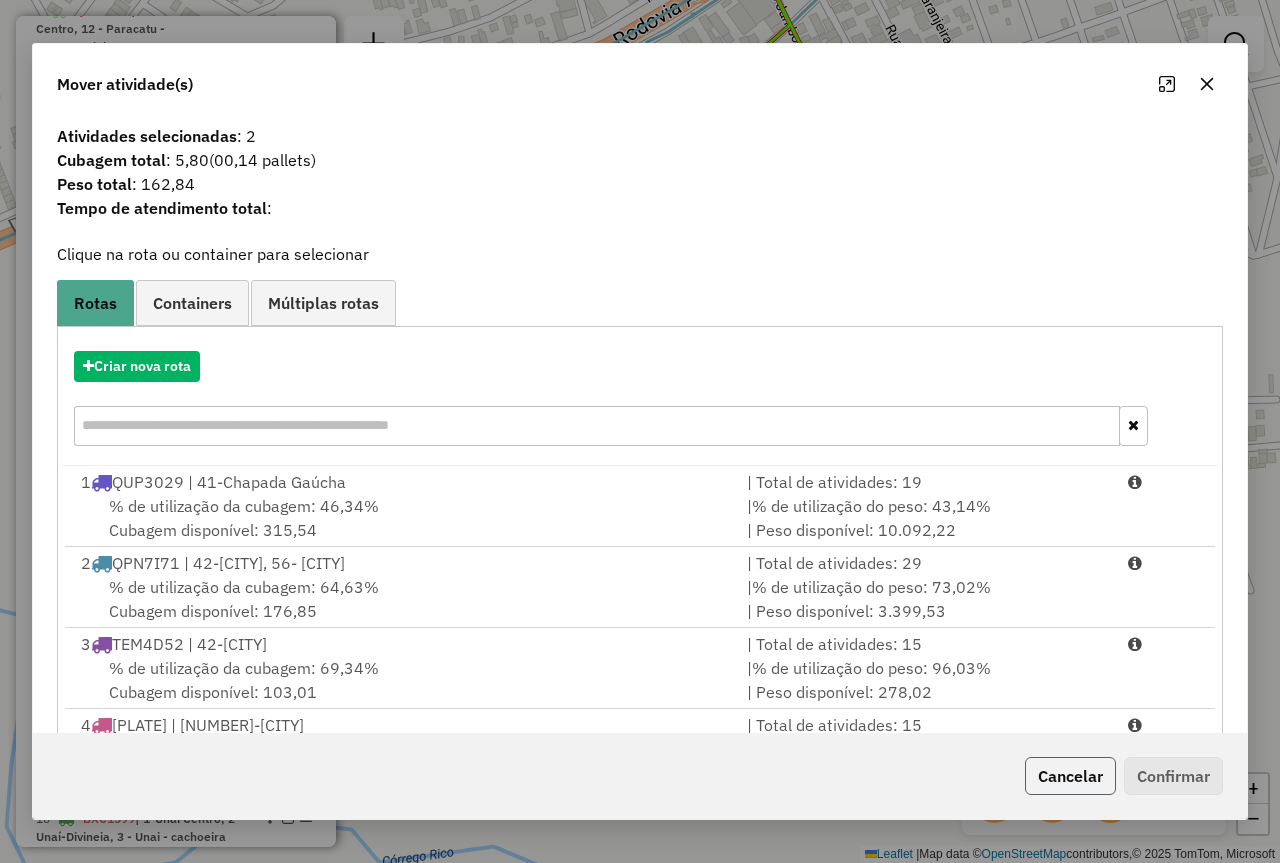 click on "Cancelar" 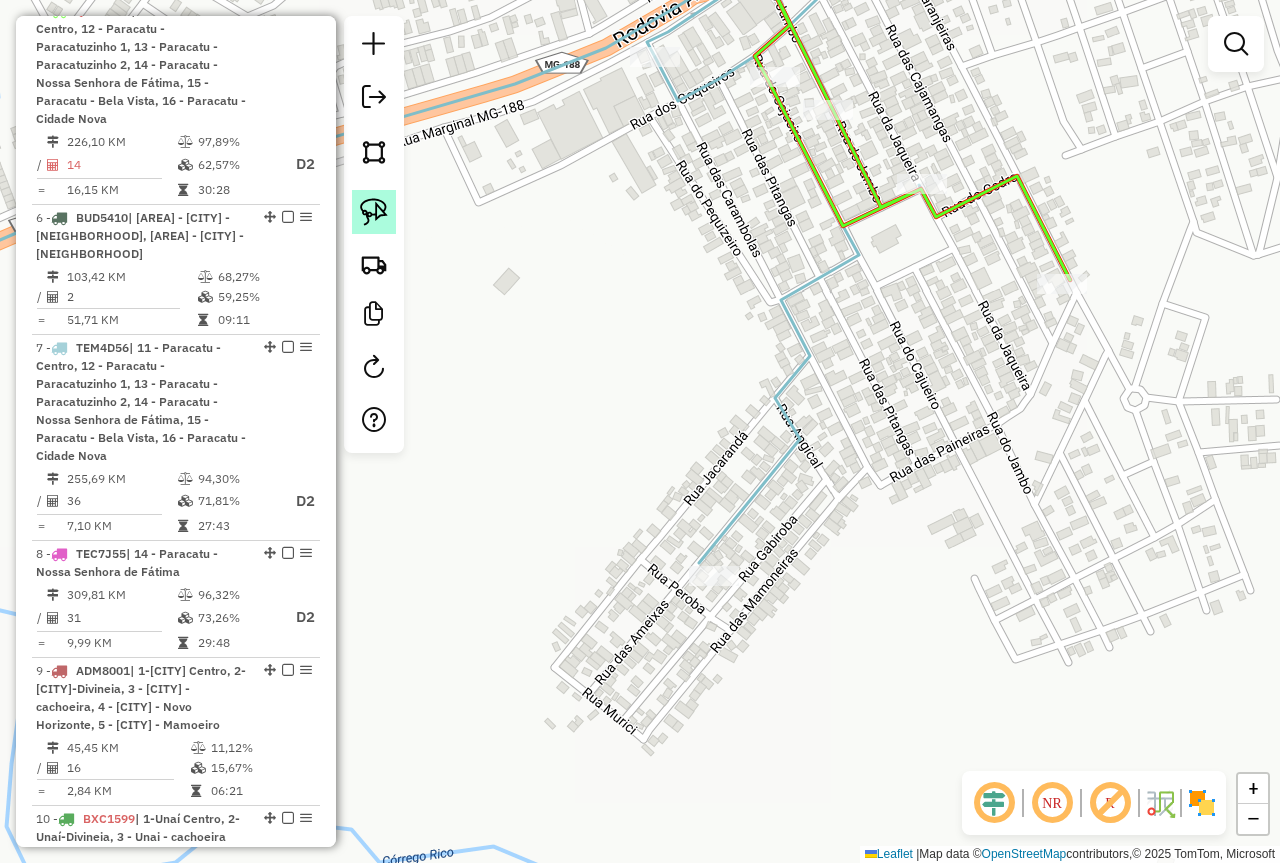 click 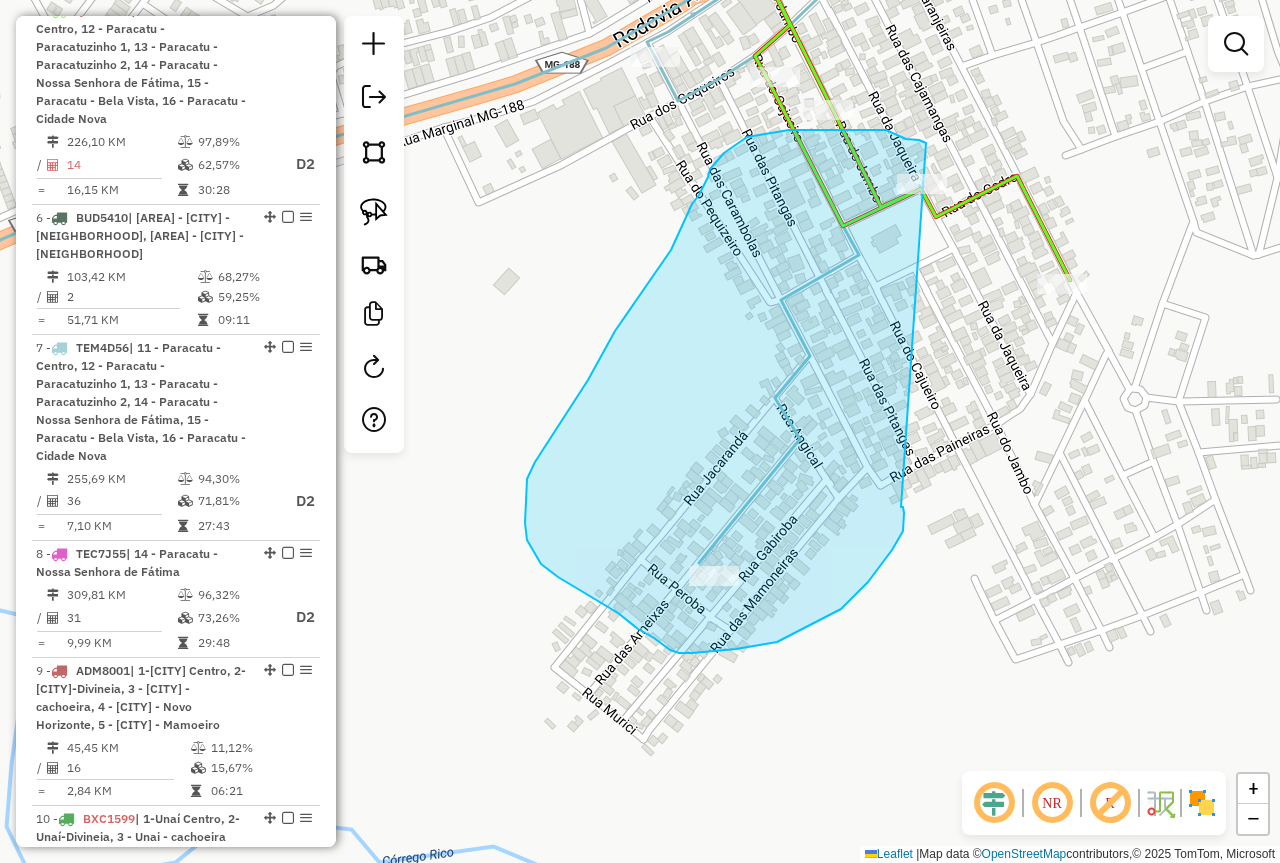drag, startPoint x: 901, startPoint y: 507, endPoint x: 994, endPoint y: 165, distance: 354.41925 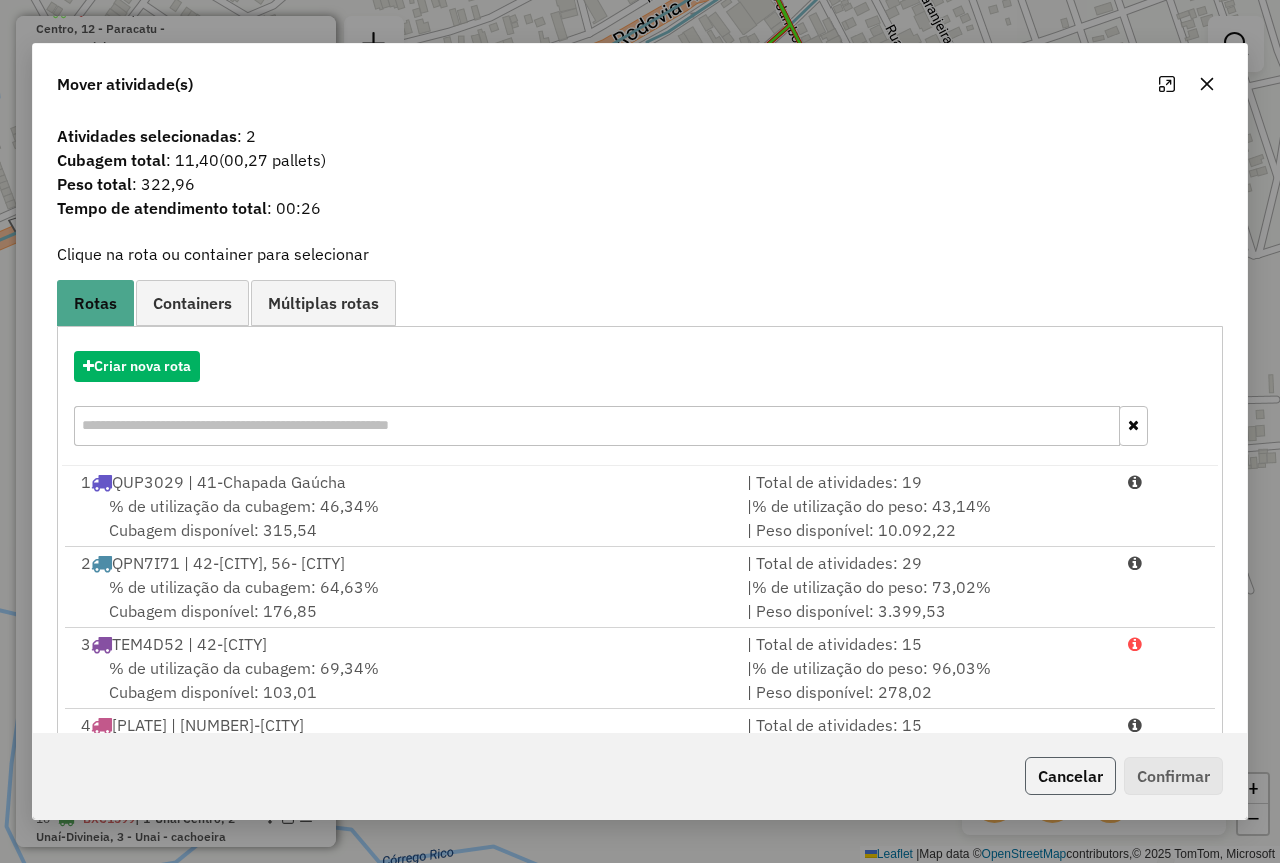 click on "Cancelar" 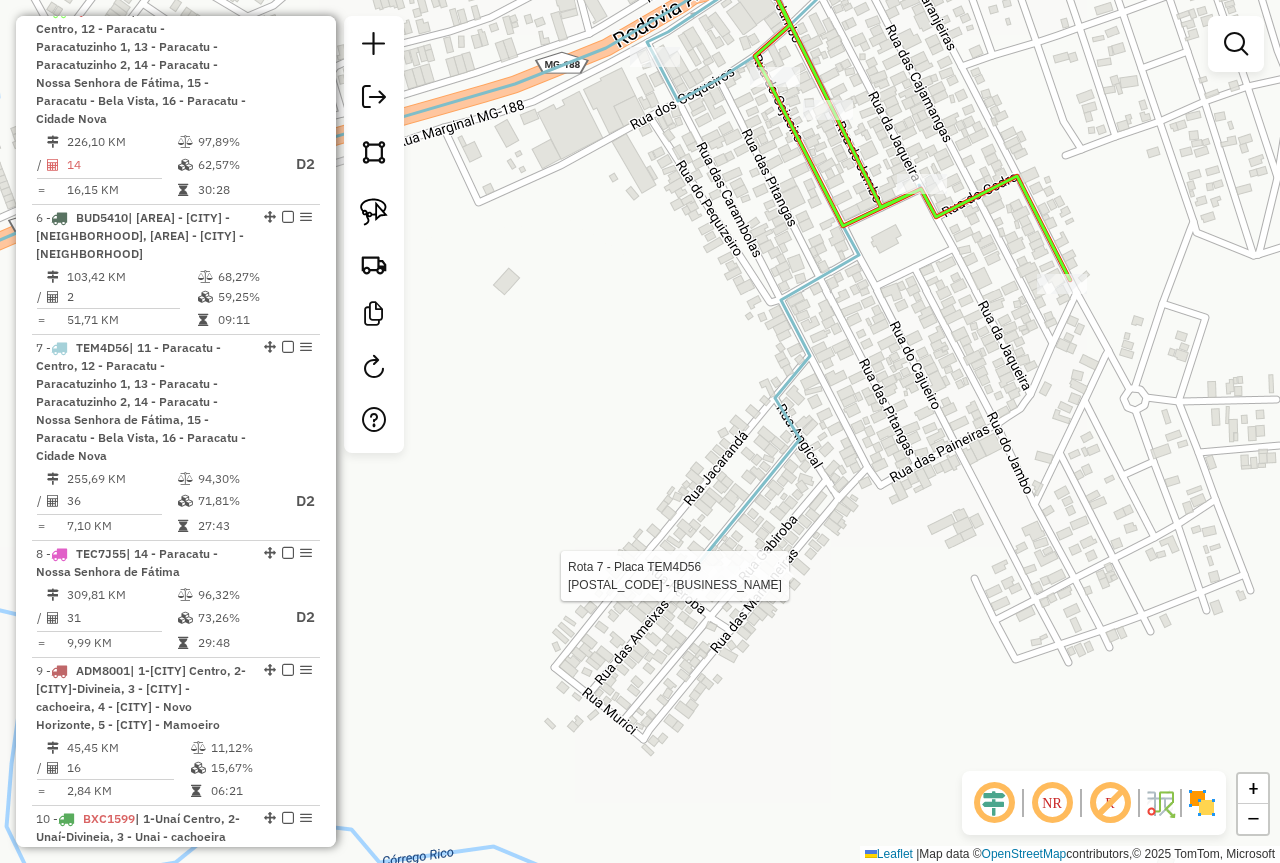 select on "*********" 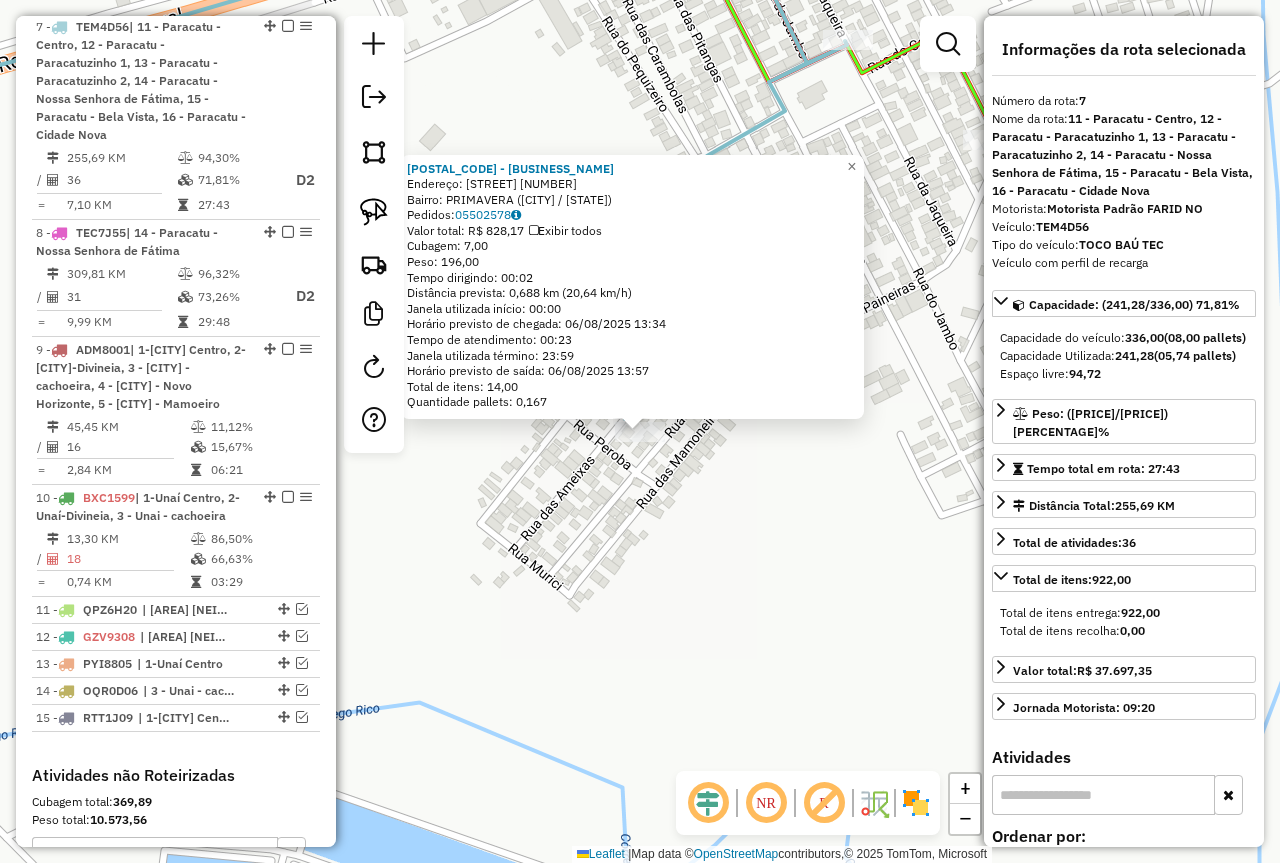 scroll, scrollTop: 1541, scrollLeft: 0, axis: vertical 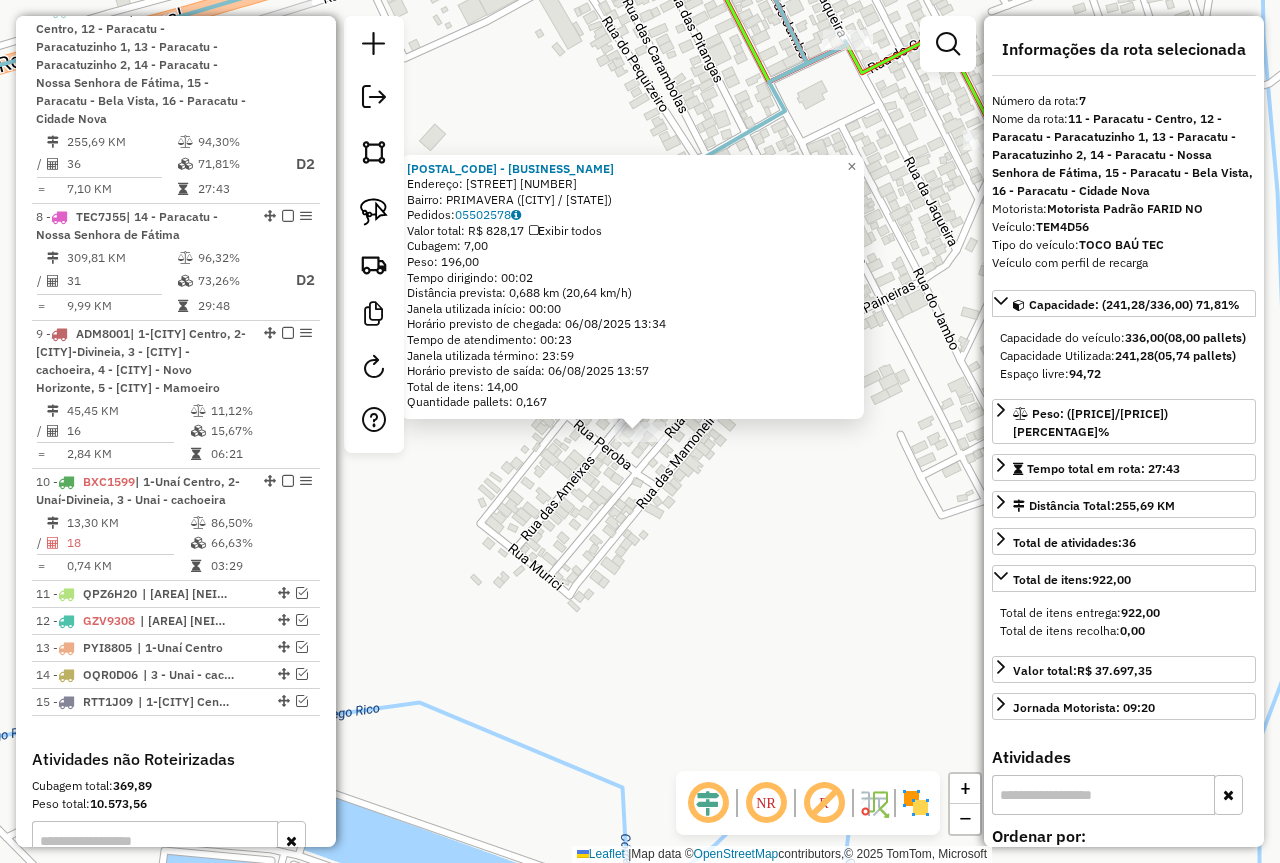 click on "96147 - CRN BEBIDAS  Endereço:  GABIROBA 237   Bairro: PRIMAVERA (PARACATU / MG)   Pedidos:  05502578   Valor total: R$ 828,17   Exibir todos   Cubagem: 7,00  Peso: 196,00  Tempo dirigindo: 00:02   Distância prevista: 0,688 km (20,64 km/h)   Janela utilizada início: 00:00   Horário previsto de chegada: 06/08/2025 13:34   Tempo de atendimento: 00:23   Janela utilizada término: 23:59   Horário previsto de saída: 06/08/2025 13:57   Total de itens: 14,00   Quantidade pallets: 0,167  × Janela de atendimento Grade de atendimento Capacidade Transportadoras Veículos Cliente Pedidos  Rotas Selecione os dias de semana para filtrar as janelas de atendimento  Seg   Ter   Qua   Qui   Sex   Sáb   Dom  Informe o período da janela de atendimento: De: Até:  Filtrar exatamente a janela do cliente  Considerar janela de atendimento padrão  Selecione os dias de semana para filtrar as grades de atendimento  Seg   Ter   Qua   Qui   Sex   Sáb   Dom   Considerar clientes sem dia de atendimento cadastrado  Peso mínimo:" 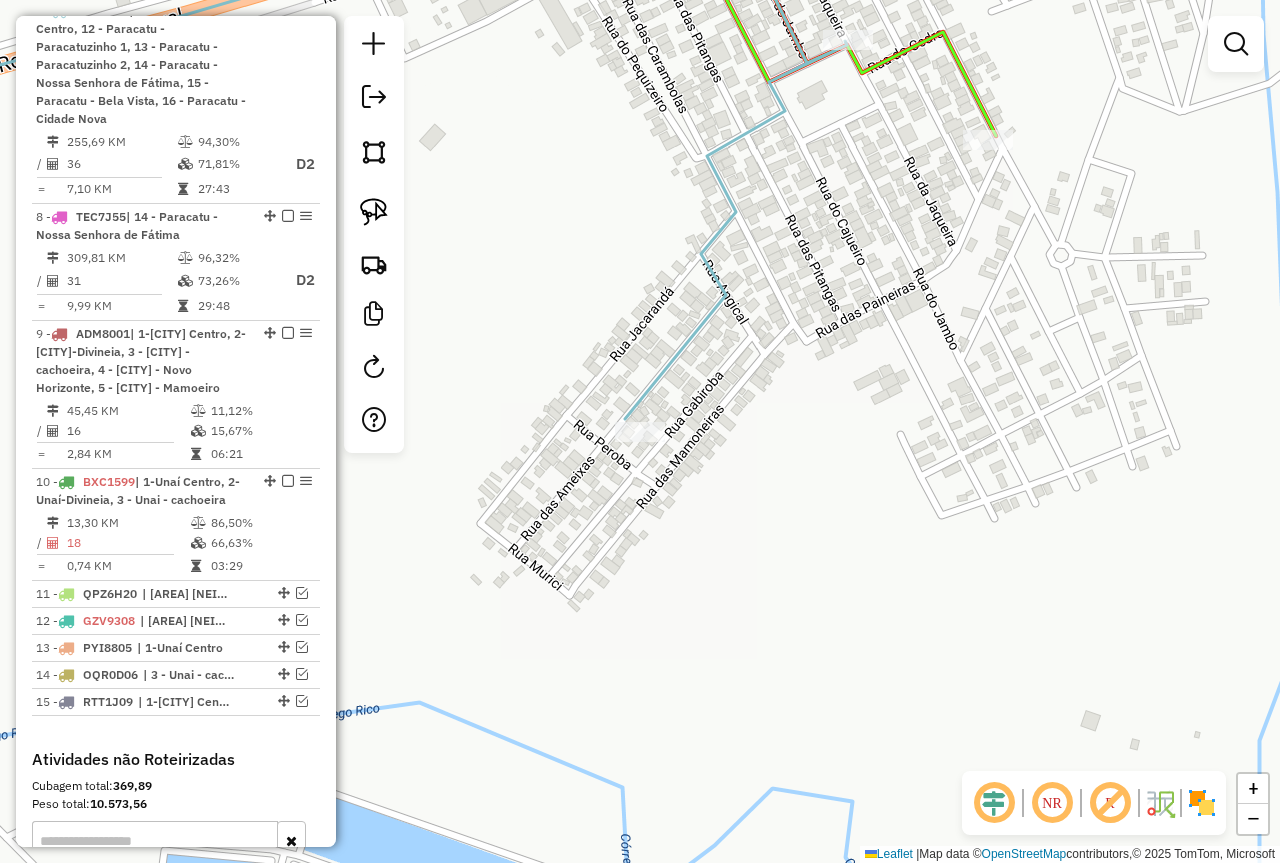 drag, startPoint x: 747, startPoint y: 483, endPoint x: 764, endPoint y: 616, distance: 134.08206 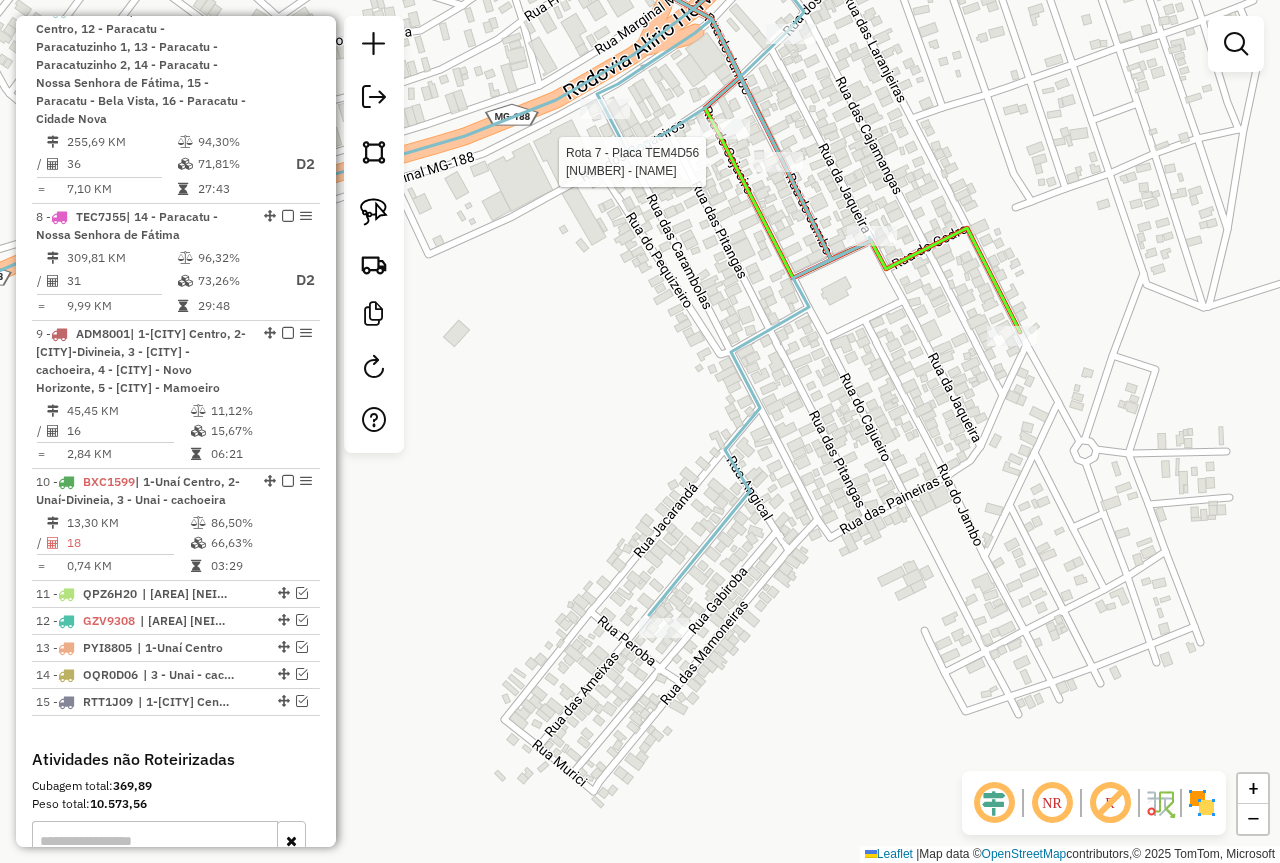 select on "*********" 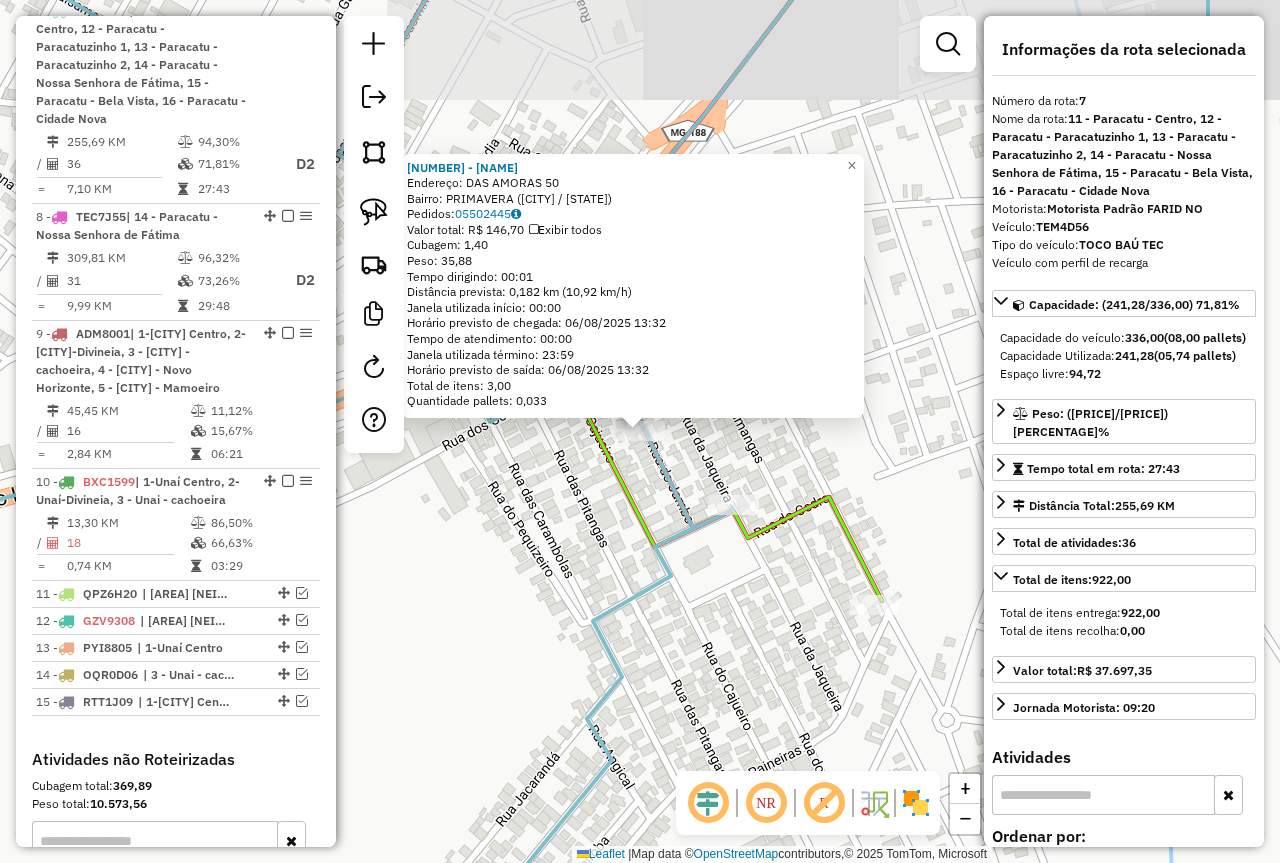 click 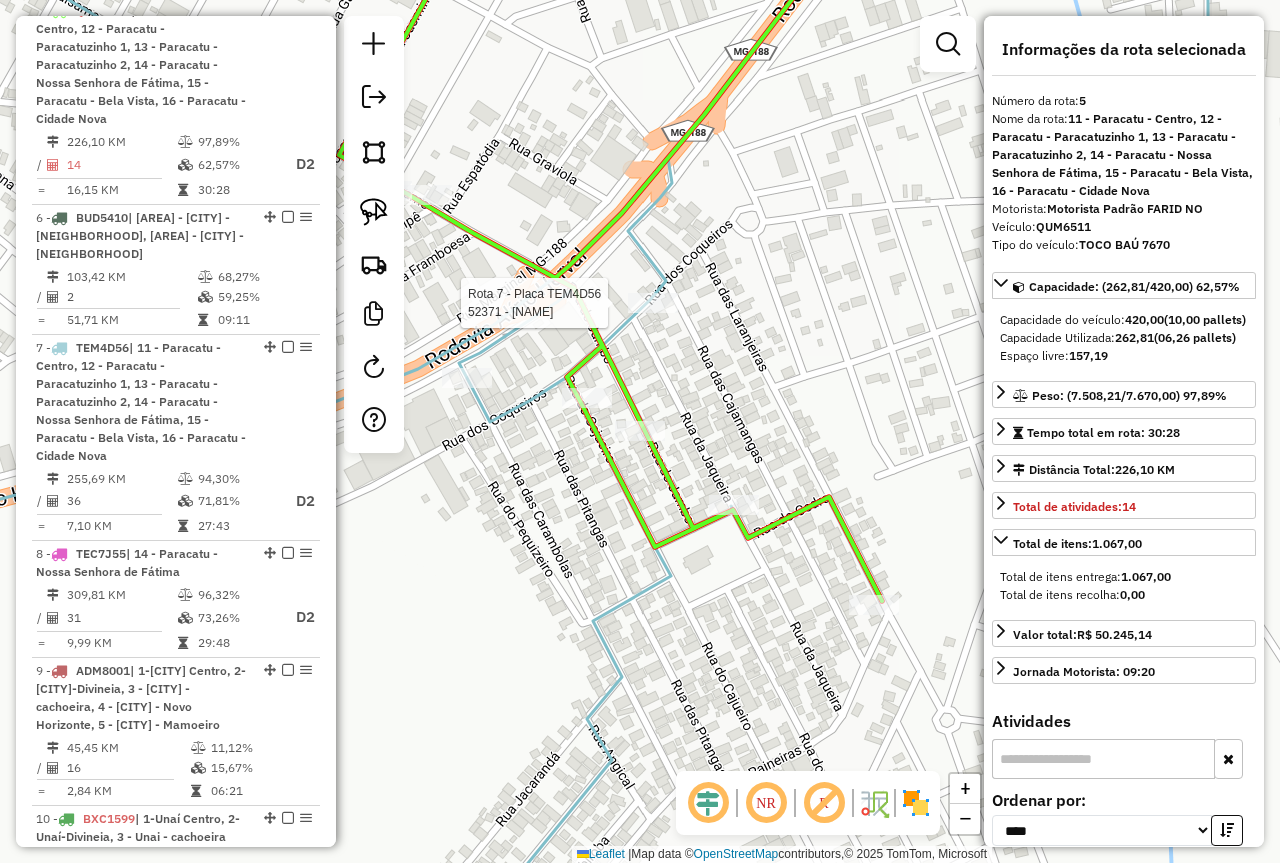 click 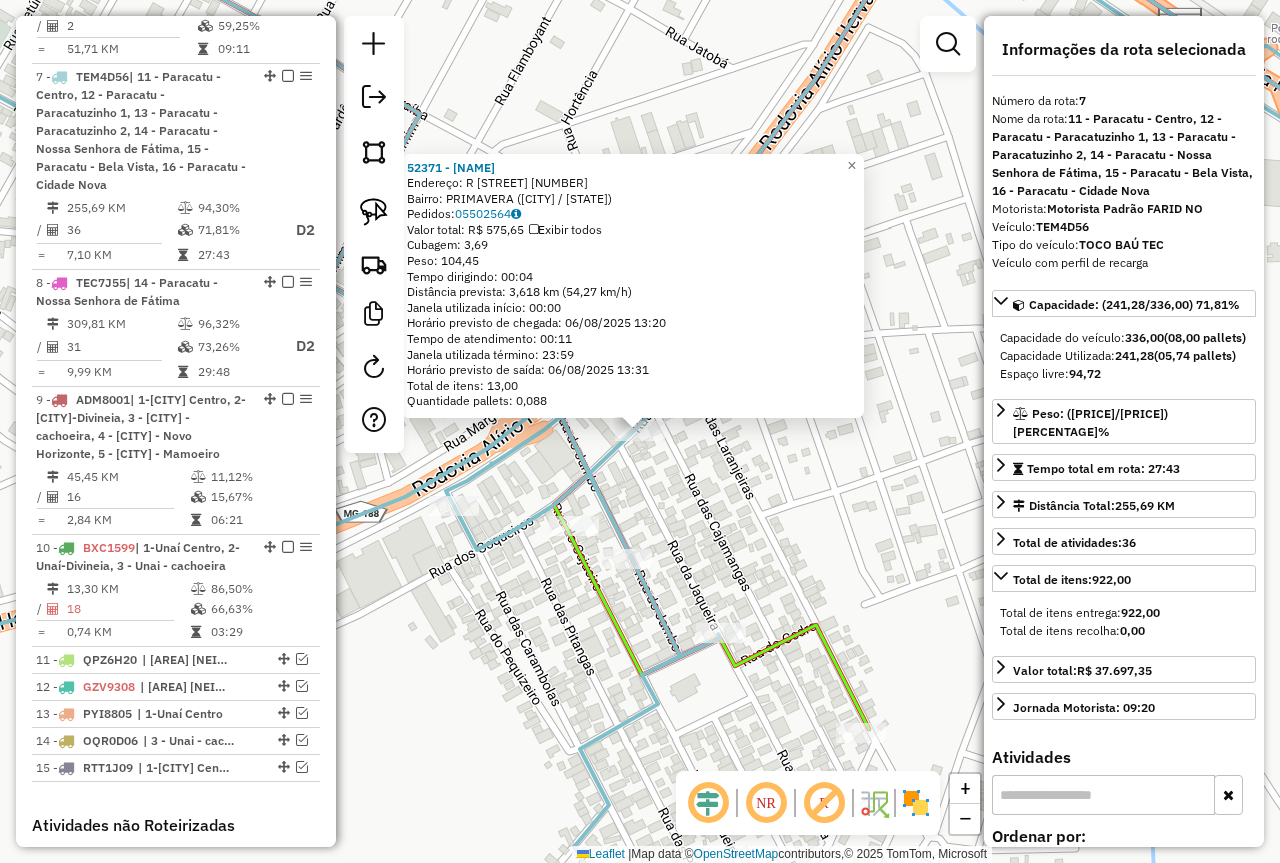 scroll, scrollTop: 1541, scrollLeft: 0, axis: vertical 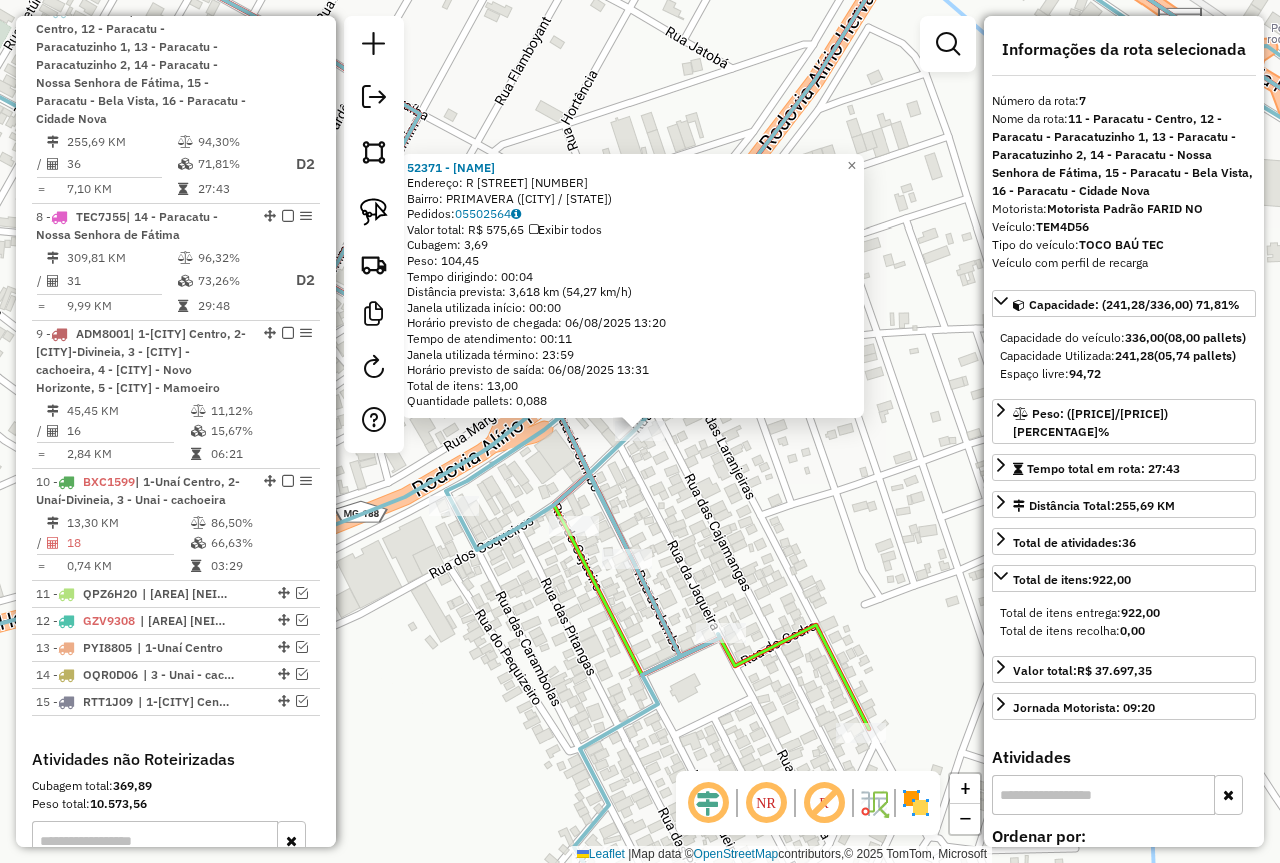 click on "52371 - JOAO MATIAS GOMES  Endereço: R   DOS COQUEIROS                 89   Bairro: PRIMAVERA (PARACATU / MG)   Pedidos:  05502564   Valor total: R$ 575,65   Exibir todos   Cubagem: 3,69  Peso: 104,45  Tempo dirigindo: 00:04   Distância prevista: 3,618 km (54,27 km/h)   Janela utilizada início: 00:00   Horário previsto de chegada: 06/08/2025 13:20   Tempo de atendimento: 00:11   Janela utilizada término: 23:59   Horário previsto de saída: 06/08/2025 13:31   Total de itens: 13,00   Quantidade pallets: 0,088  × Janela de atendimento Grade de atendimento Capacidade Transportadoras Veículos Cliente Pedidos  Rotas Selecione os dias de semana para filtrar as janelas de atendimento  Seg   Ter   Qua   Qui   Sex   Sáb   Dom  Informe o período da janela de atendimento: De: Até:  Filtrar exatamente a janela do cliente  Considerar janela de atendimento padrão  Selecione os dias de semana para filtrar as grades de atendimento  Seg   Ter   Qua   Qui   Sex   Sáb   Dom   Peso mínimo:   Peso máximo:   De:  De:" 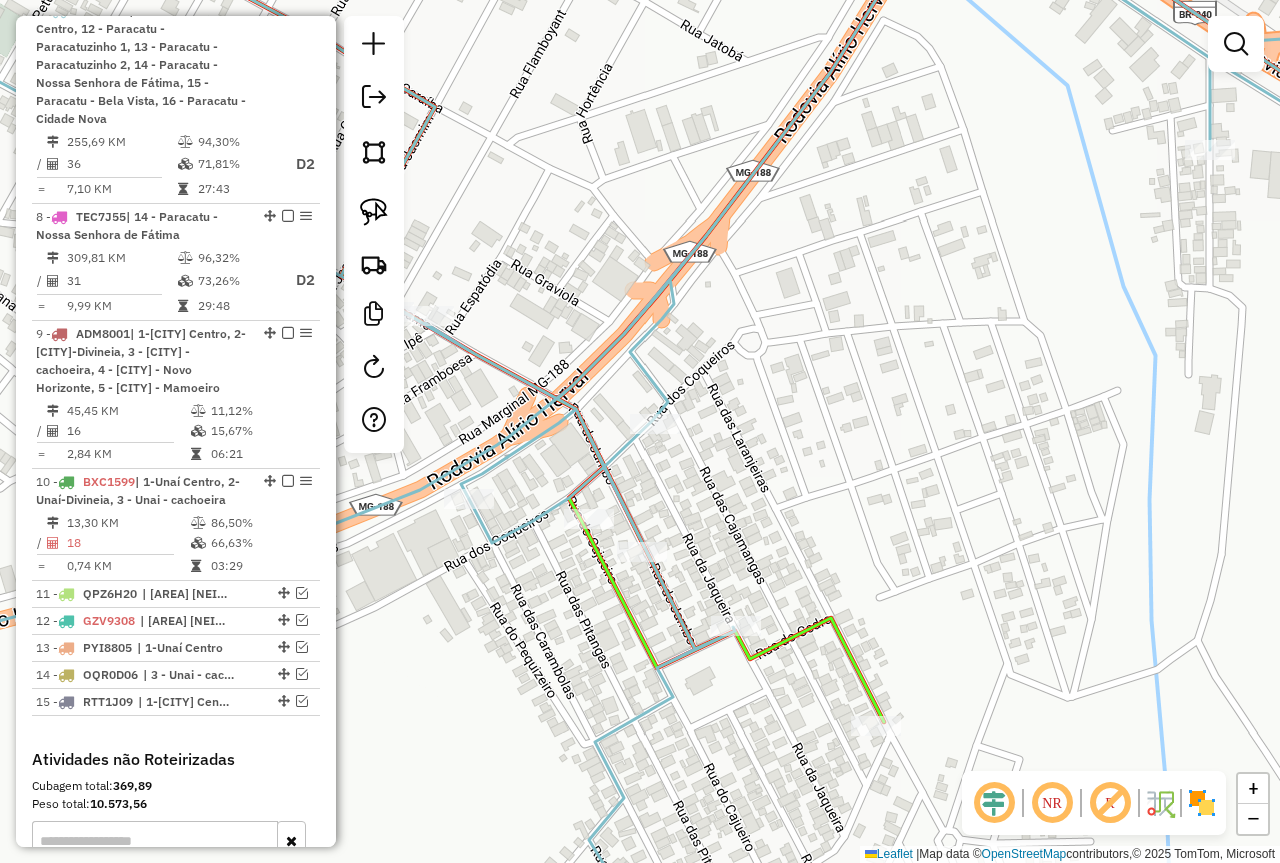 drag, startPoint x: 698, startPoint y: 526, endPoint x: 867, endPoint y: 473, distance: 177.11578 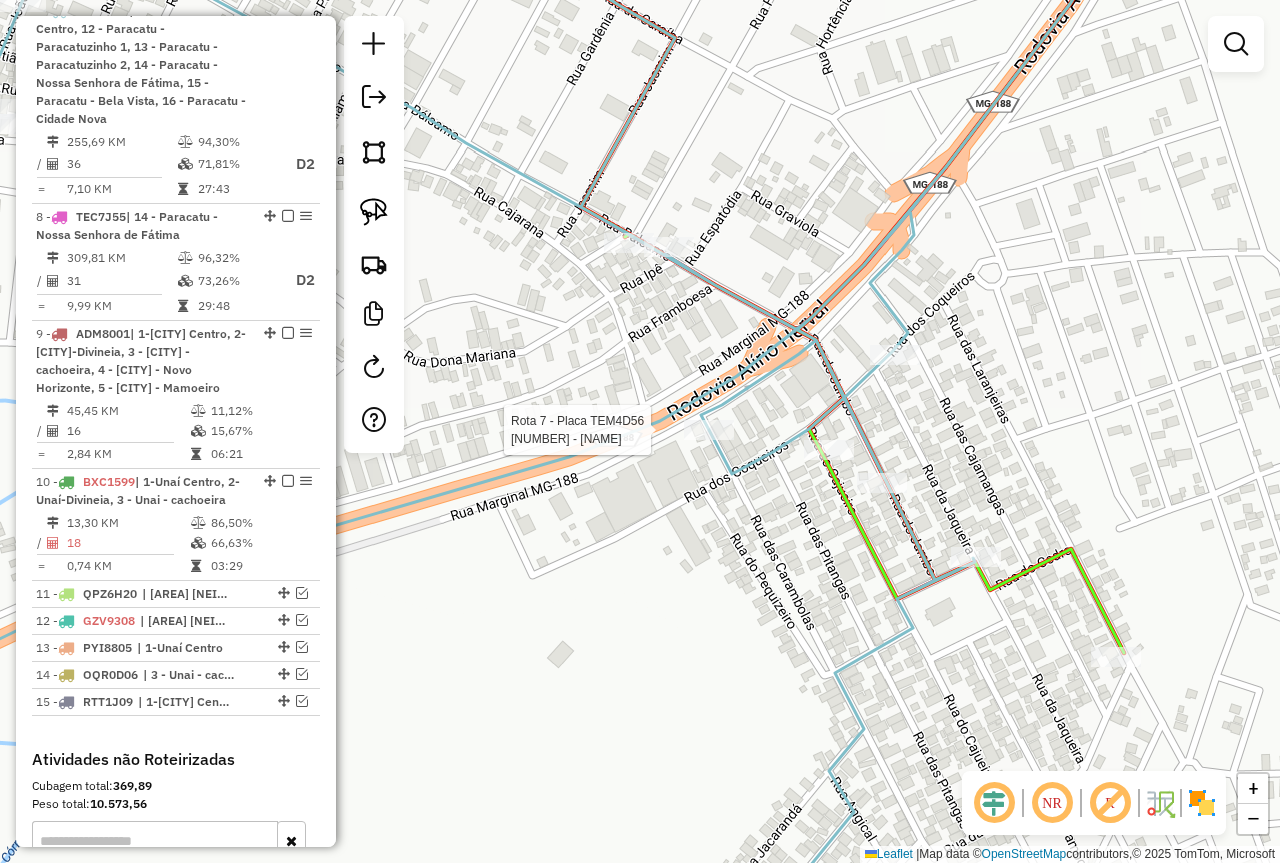 select on "*********" 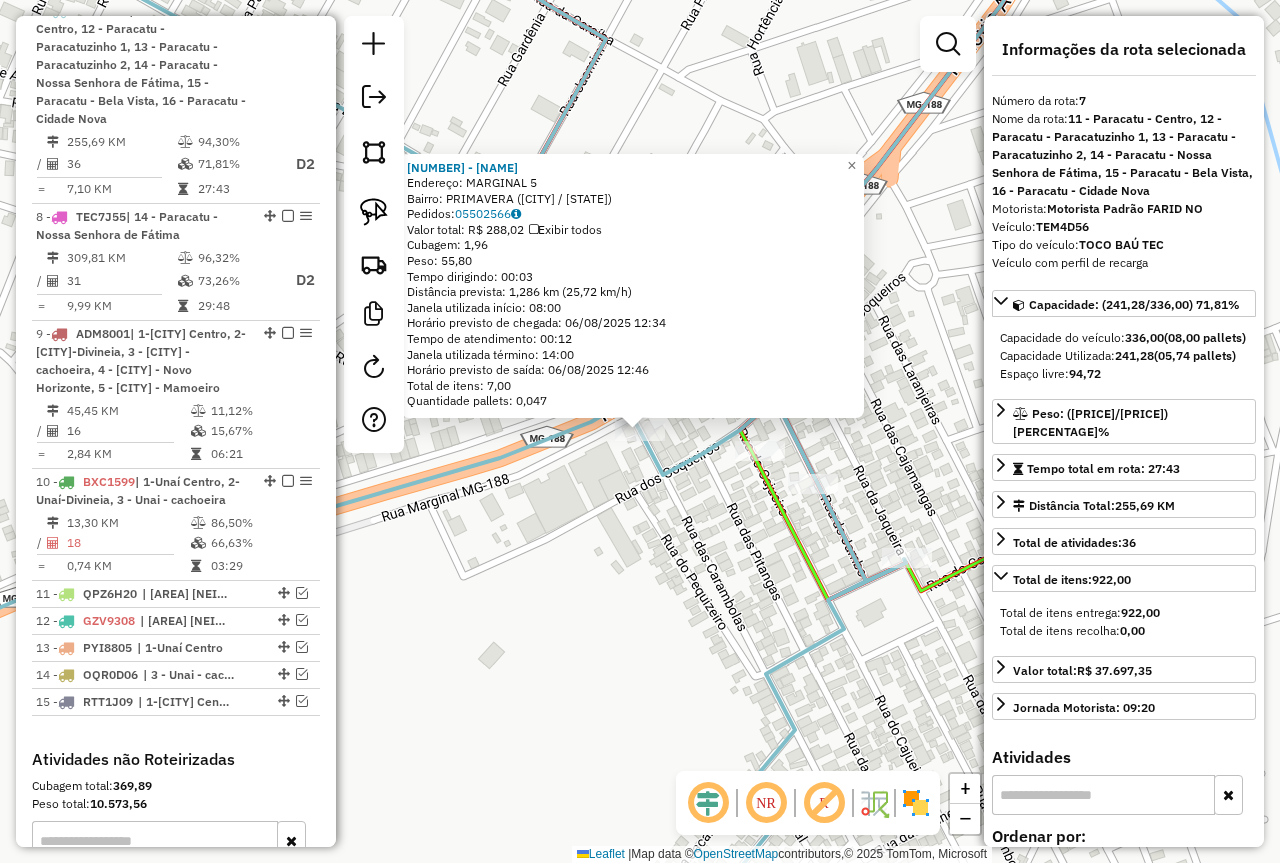 click on "95704 - REST PETIS POR DO SO  Endereço:  MARGINAL 5   Bairro: PRIMAVERA (PARACATU / MG)   Pedidos:  05502566   Valor total: R$ 288,02   Exibir todos   Cubagem: 1,96  Peso: 55,80  Tempo dirigindo: 00:03   Distância prevista: 1,286 km (25,72 km/h)   Janela utilizada início: 08:00   Horário previsto de chegada: 06/08/2025 12:34   Tempo de atendimento: 00:12   Janela utilizada término: 14:00   Horário previsto de saída: 06/08/2025 12:46   Total de itens: 7,00   Quantidade pallets: 0,047  × Janela de atendimento Grade de atendimento Capacidade Transportadoras Veículos Cliente Pedidos  Rotas Selecione os dias de semana para filtrar as janelas de atendimento  Seg   Ter   Qua   Qui   Sex   Sáb   Dom  Informe o período da janela de atendimento: De: Até:  Filtrar exatamente a janela do cliente  Considerar janela de atendimento padrão  Selecione os dias de semana para filtrar as grades de atendimento  Seg   Ter   Qua   Qui   Sex   Sáb   Dom   Considerar clientes sem dia de atendimento cadastrado  De:  De:" 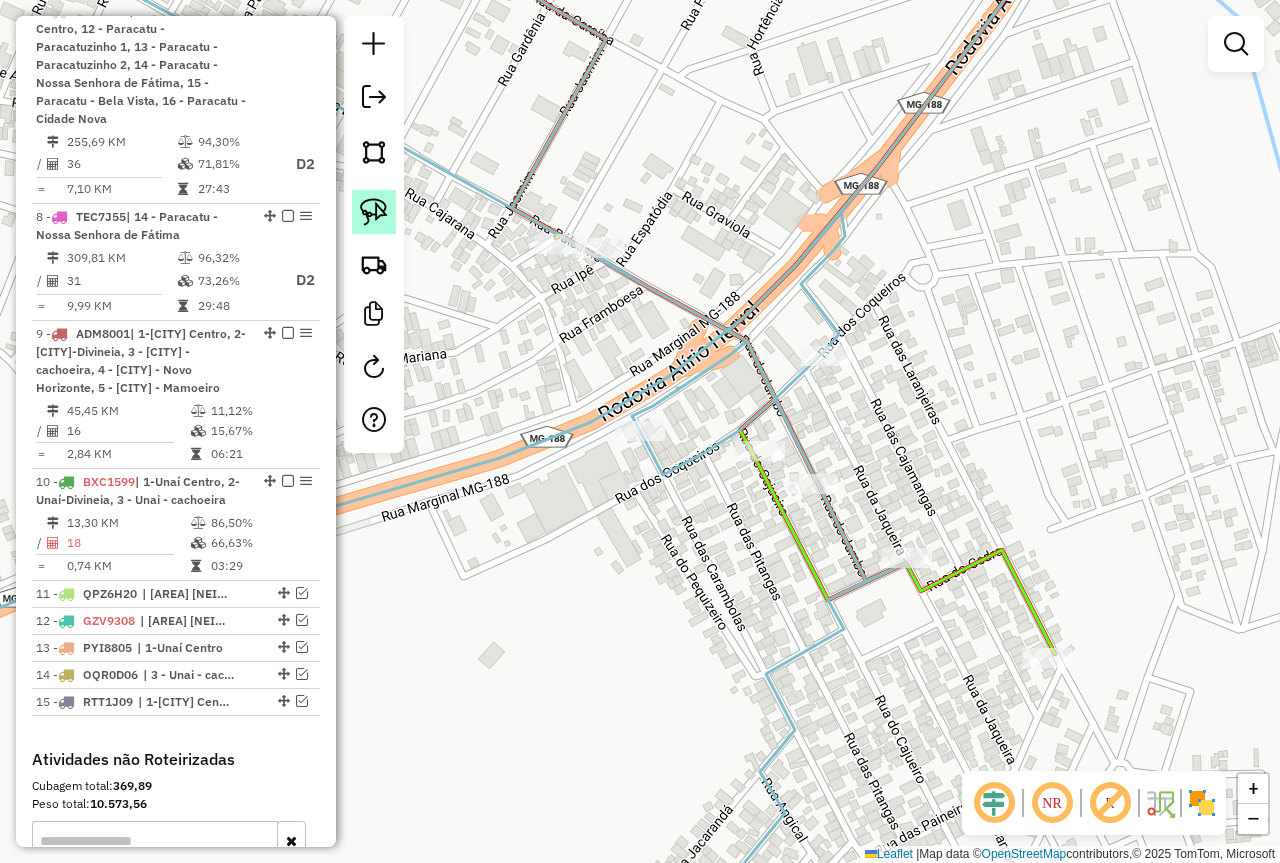 click 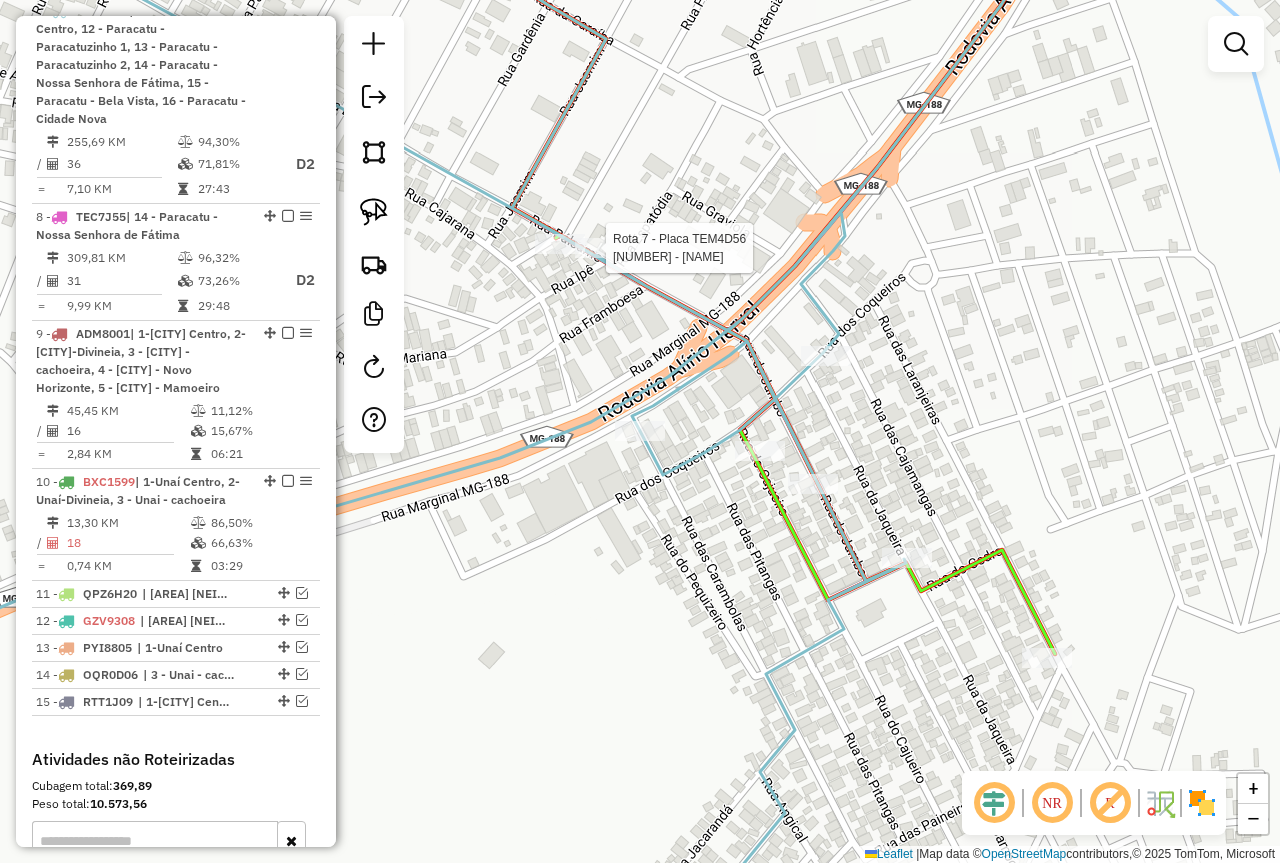select on "*********" 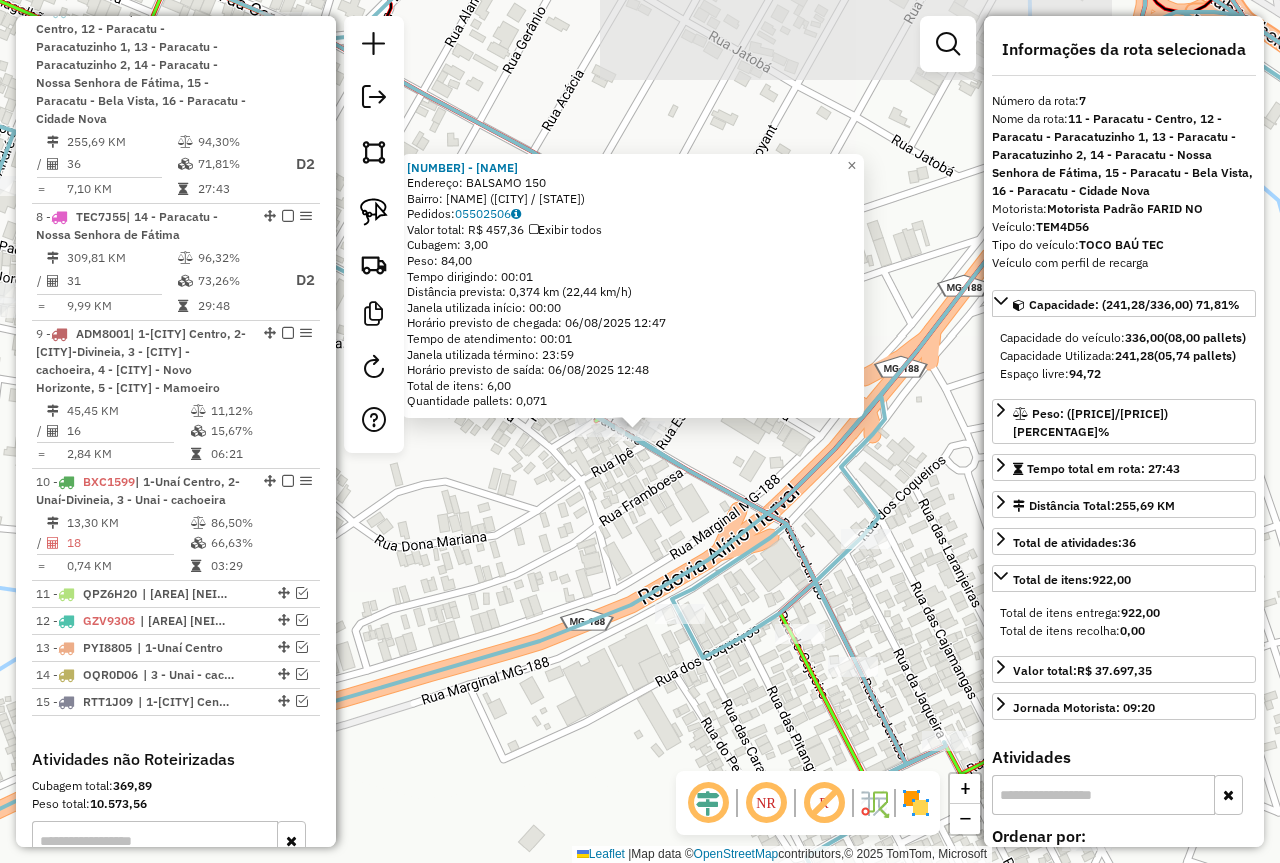 click on "97108 - PONTO DOS AMIGOS  Endereço:  BALSAMO 150   Bairro: JARDIM SERRANO (PARACATU / MG)   Pedidos:  05502506   Valor total: R$ 457,36   Exibir todos   Cubagem: 3,00  Peso: 84,00  Tempo dirigindo: 00:01   Distância prevista: 0,374 km (22,44 km/h)   Janela utilizada início: 00:00   Horário previsto de chegada: 06/08/2025 12:47   Tempo de atendimento: 00:01   Janela utilizada término: 23:59   Horário previsto de saída: 06/08/2025 12:48   Total de itens: 6,00   Quantidade pallets: 0,071  × Janela de atendimento Grade de atendimento Capacidade Transportadoras Veículos Cliente Pedidos  Rotas Selecione os dias de semana para filtrar as janelas de atendimento  Seg   Ter   Qua   Qui   Sex   Sáb   Dom  Informe o período da janela de atendimento: De: Até:  Filtrar exatamente a janela do cliente  Considerar janela de atendimento padrão  Selecione os dias de semana para filtrar as grades de atendimento  Seg   Ter   Qua   Qui   Sex   Sáb   Dom   Considerar clientes sem dia de atendimento cadastrado  De:  +" 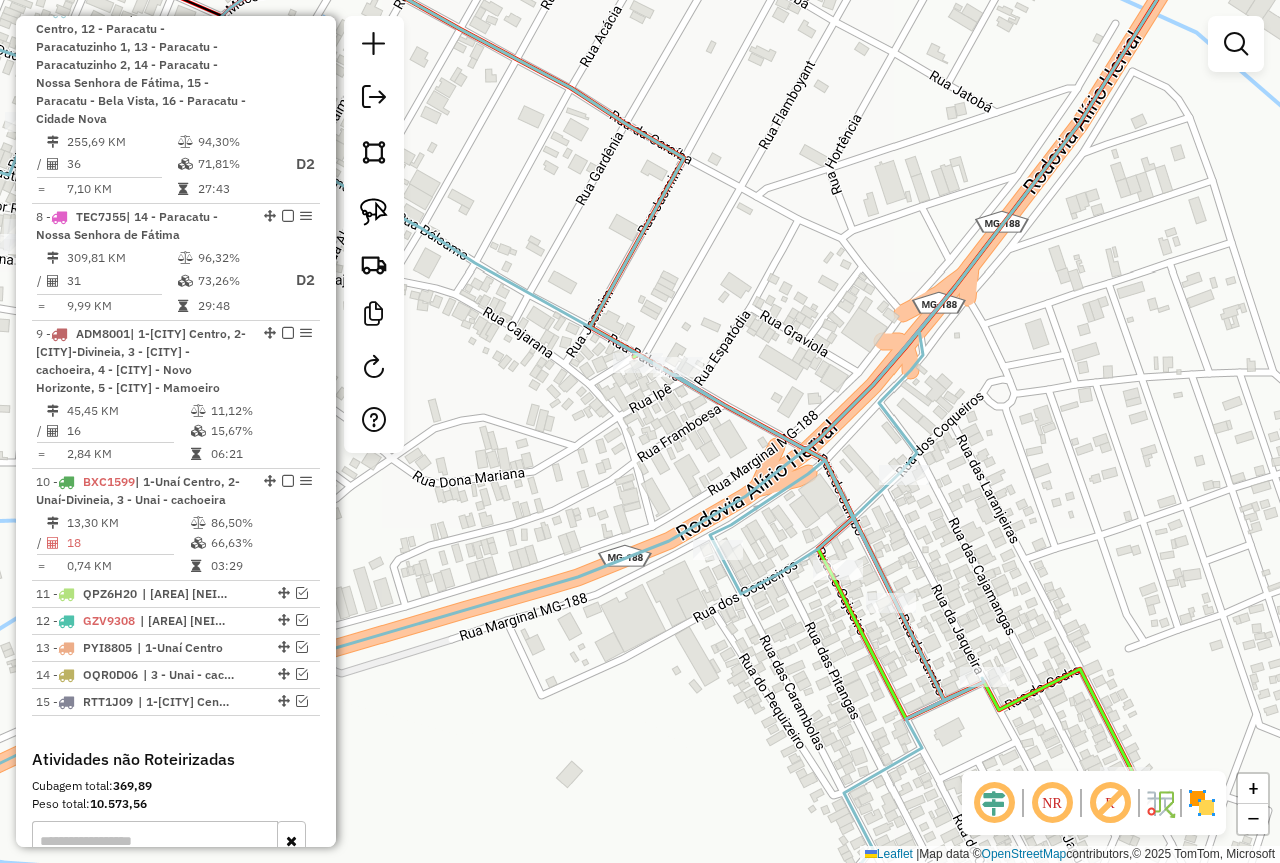 drag, startPoint x: 1000, startPoint y: 594, endPoint x: 1066, endPoint y: 494, distance: 119.81653 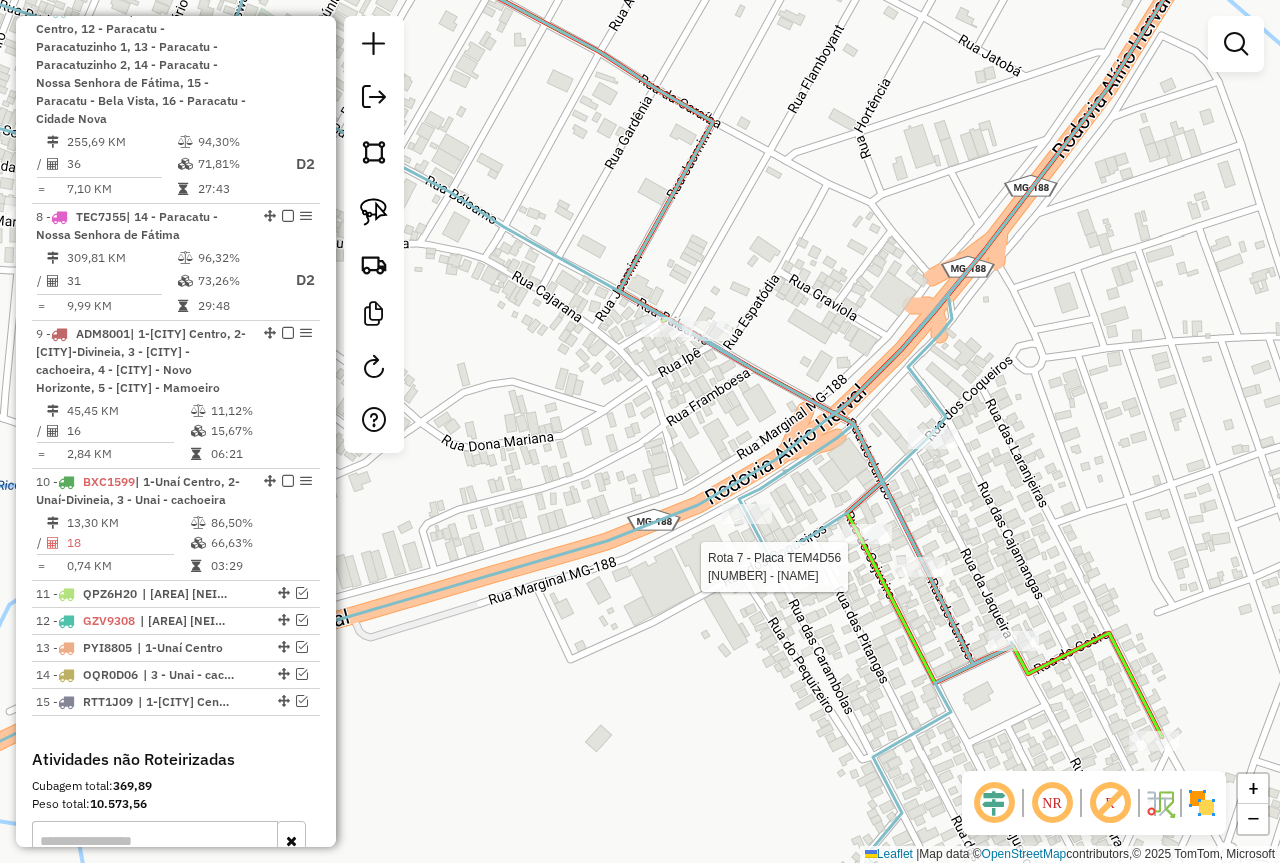 select on "*********" 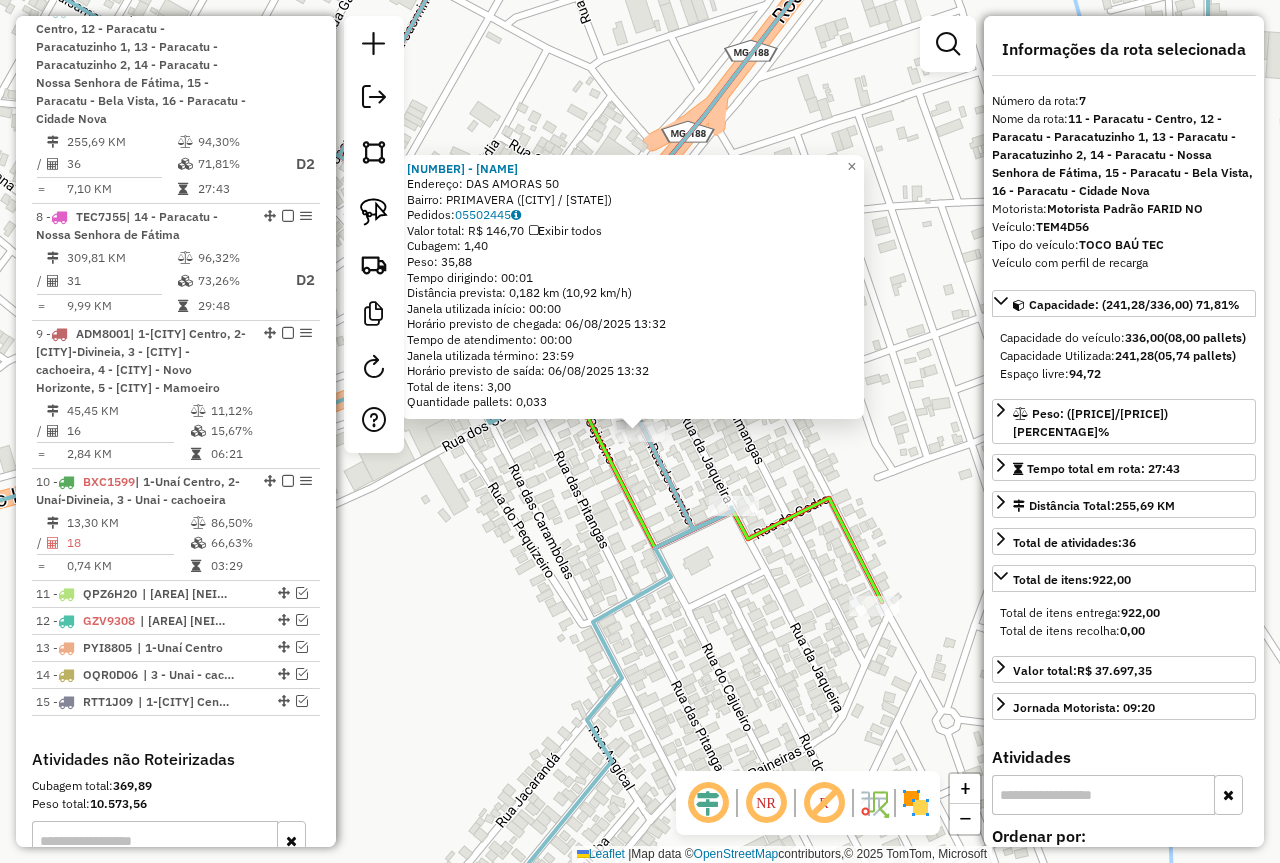 click on "99310 - MERCEARIA PAGUE MENO  Endereço:  DAS AMORAS 50   Bairro: PRIMAVERA (PARACATU / MG)   Pedidos:  05502445   Valor total: R$ 146,70   Exibir todos   Cubagem: 1,40  Peso: 35,88  Tempo dirigindo: 00:01   Distância prevista: 0,182 km (10,92 km/h)   Janela utilizada início: 00:00   Horário previsto de chegada: 06/08/2025 13:32   Tempo de atendimento: 00:00   Janela utilizada término: 23:59   Horário previsto de saída: 06/08/2025 13:32   Total de itens: 3,00   Quantidade pallets: 0,033  × Janela de atendimento Grade de atendimento Capacidade Transportadoras Veículos Cliente Pedidos  Rotas Selecione os dias de semana para filtrar as janelas de atendimento  Seg   Ter   Qua   Qui   Sex   Sáb   Dom  Informe o período da janela de atendimento: De: Até:  Filtrar exatamente a janela do cliente  Considerar janela de atendimento padrão  Selecione os dias de semana para filtrar as grades de atendimento  Seg   Ter   Qua   Qui   Sex   Sáb   Dom   Considerar clientes sem dia de atendimento cadastrado  De:  +" 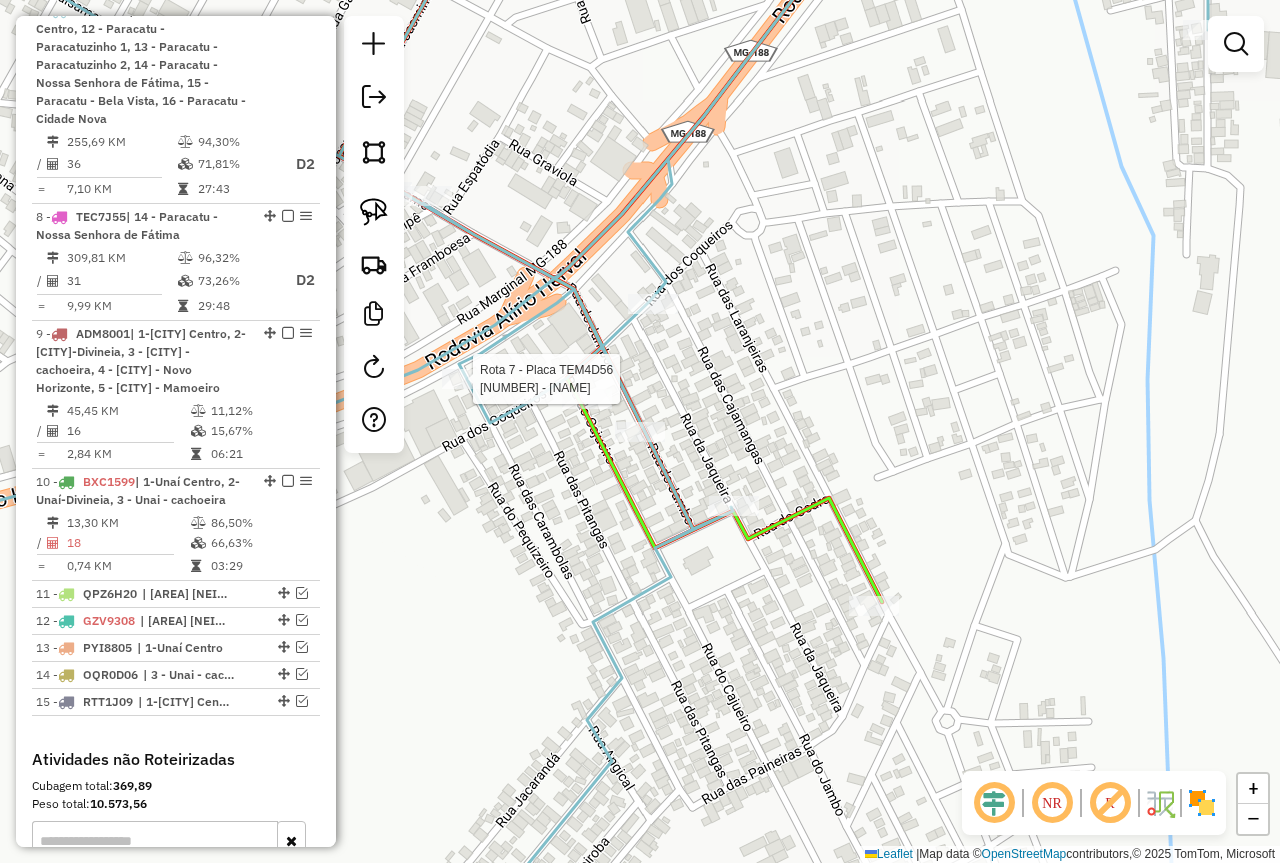 select on "*********" 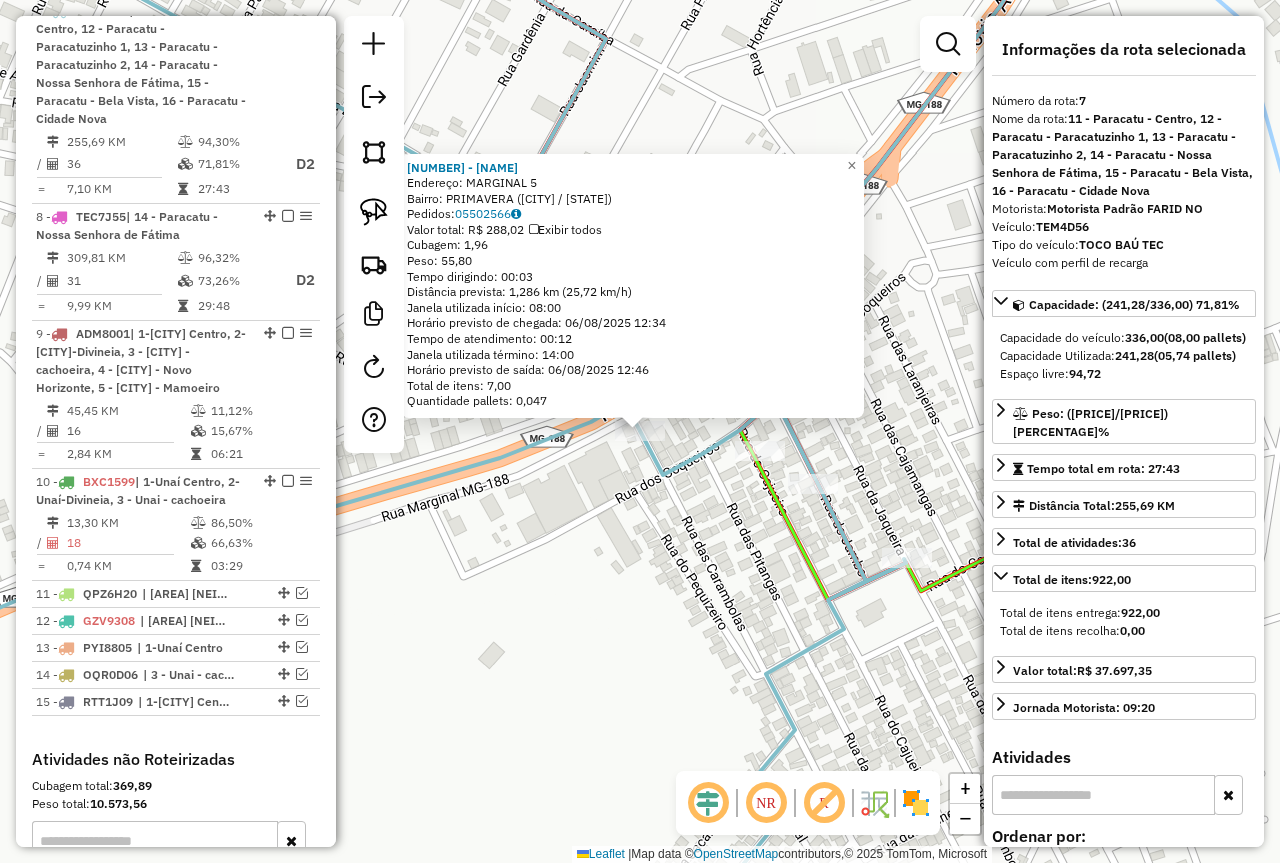 click on "95704 - REST PETIS POR DO SO  Endereço:  MARGINAL 5   Bairro: PRIMAVERA (PARACATU / MG)   Pedidos:  05502566   Valor total: R$ 288,02   Exibir todos   Cubagem: 1,96  Peso: 55,80  Tempo dirigindo: 00:03   Distância prevista: 1,286 km (25,72 km/h)   Janela utilizada início: 08:00   Horário previsto de chegada: 06/08/2025 12:34   Tempo de atendimento: 00:12   Janela utilizada término: 14:00   Horário previsto de saída: 06/08/2025 12:46   Total de itens: 7,00   Quantidade pallets: 0,047  × Janela de atendimento Grade de atendimento Capacidade Transportadoras Veículos Cliente Pedidos  Rotas Selecione os dias de semana para filtrar as janelas de atendimento  Seg   Ter   Qua   Qui   Sex   Sáb   Dom  Informe o período da janela de atendimento: De: Até:  Filtrar exatamente a janela do cliente  Considerar janela de atendimento padrão  Selecione os dias de semana para filtrar as grades de atendimento  Seg   Ter   Qua   Qui   Sex   Sáb   Dom   Considerar clientes sem dia de atendimento cadastrado  De:  De:" 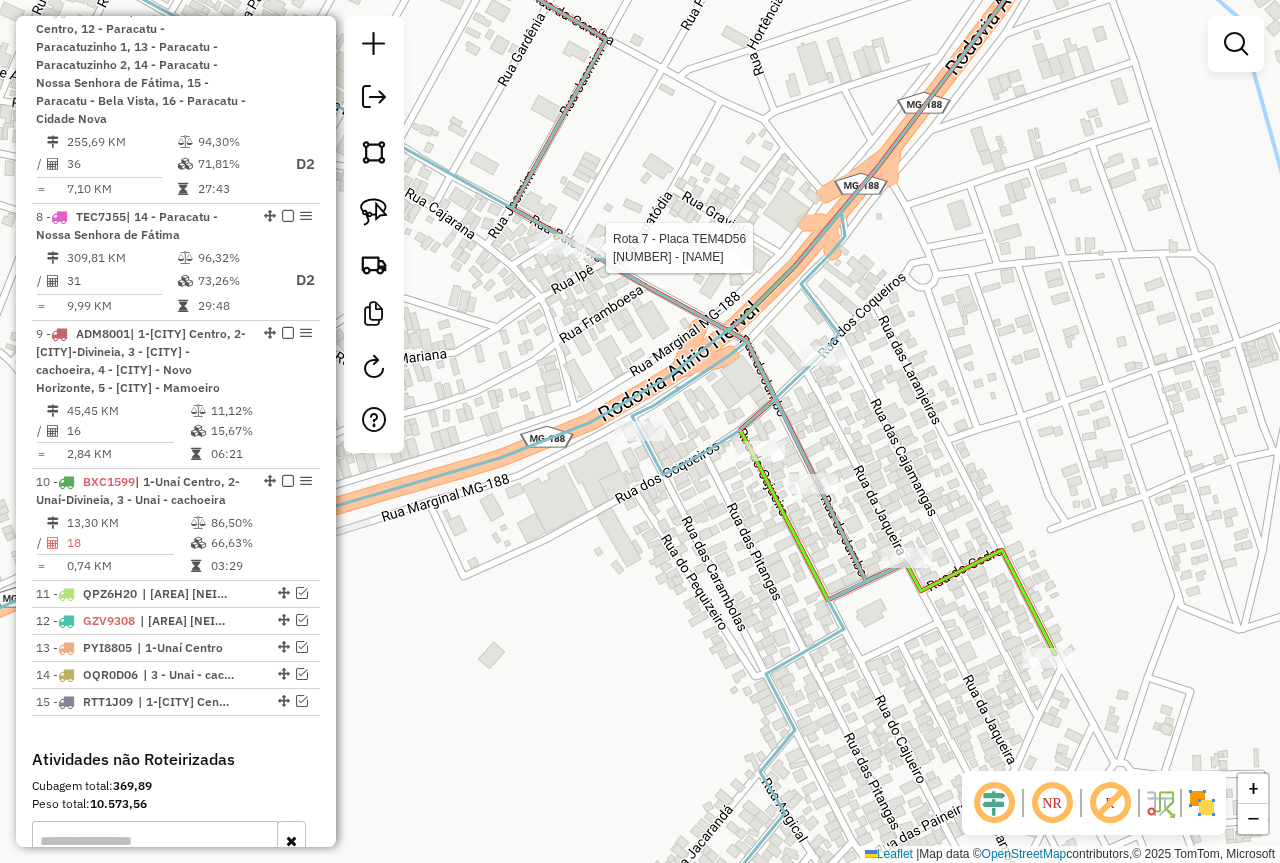 select on "*********" 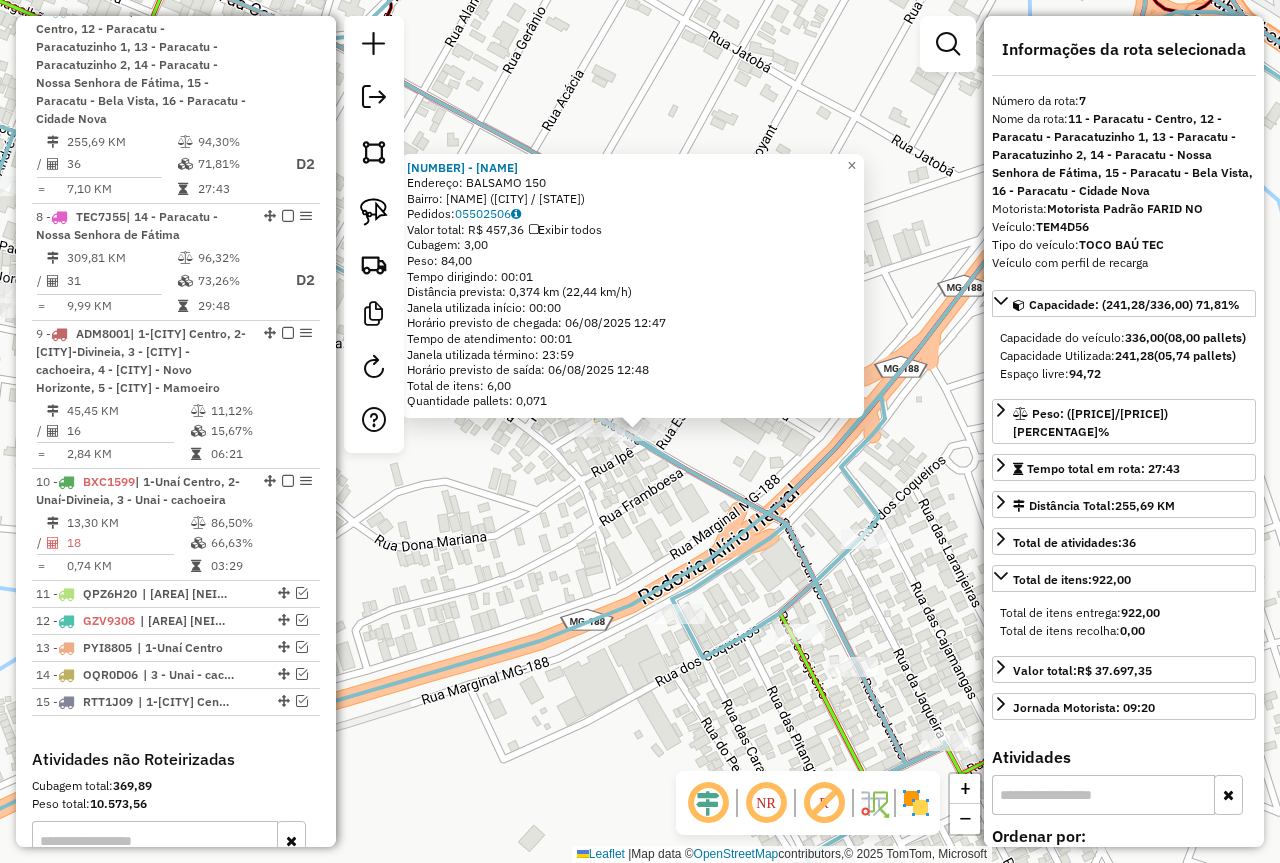 click on "Rota 7 - Placa TEM4D56  97108 - PONTO DOS AMIGOS 97108 - PONTO DOS AMIGOS  Endereço:  BALSAMO 150   Bairro: JARDIM SERRANO (PARACATU / MG)   Pedidos:  05502506   Valor total: R$ 457,36   Exibir todos   Cubagem: 3,00  Peso: 84,00  Tempo dirigindo: 00:01   Distância prevista: 0,374 km (22,44 km/h)   Janela utilizada início: 00:00   Horário previsto de chegada: 06/08/2025 12:47   Tempo de atendimento: 00:01   Janela utilizada término: 23:59   Horário previsto de saída: 06/08/2025 12:48   Total de itens: 6,00   Quantidade pallets: 0,071  × Janela de atendimento Grade de atendimento Capacidade Transportadoras Veículos Cliente Pedidos  Rotas Selecione os dias de semana para filtrar as janelas de atendimento  Seg   Ter   Qua   Qui   Sex   Sáb   Dom  Informe o período da janela de atendimento: De: Até:  Filtrar exatamente a janela do cliente  Considerar janela de atendimento padrão  Selecione os dias de semana para filtrar as grades de atendimento  Seg   Ter   Qua   Qui   Sex   Sáb   Dom   De:   Até:" 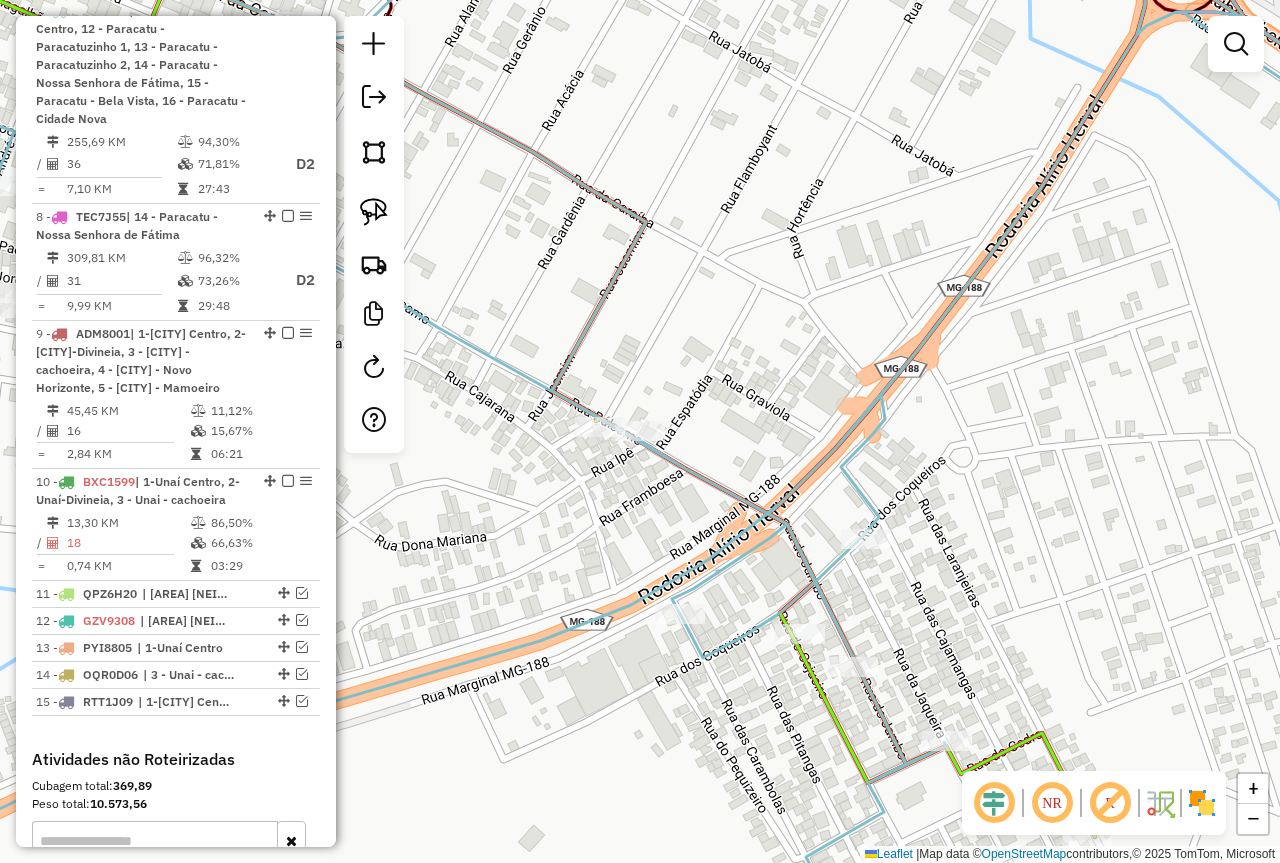 drag, startPoint x: 664, startPoint y: 507, endPoint x: 736, endPoint y: 367, distance: 157.42935 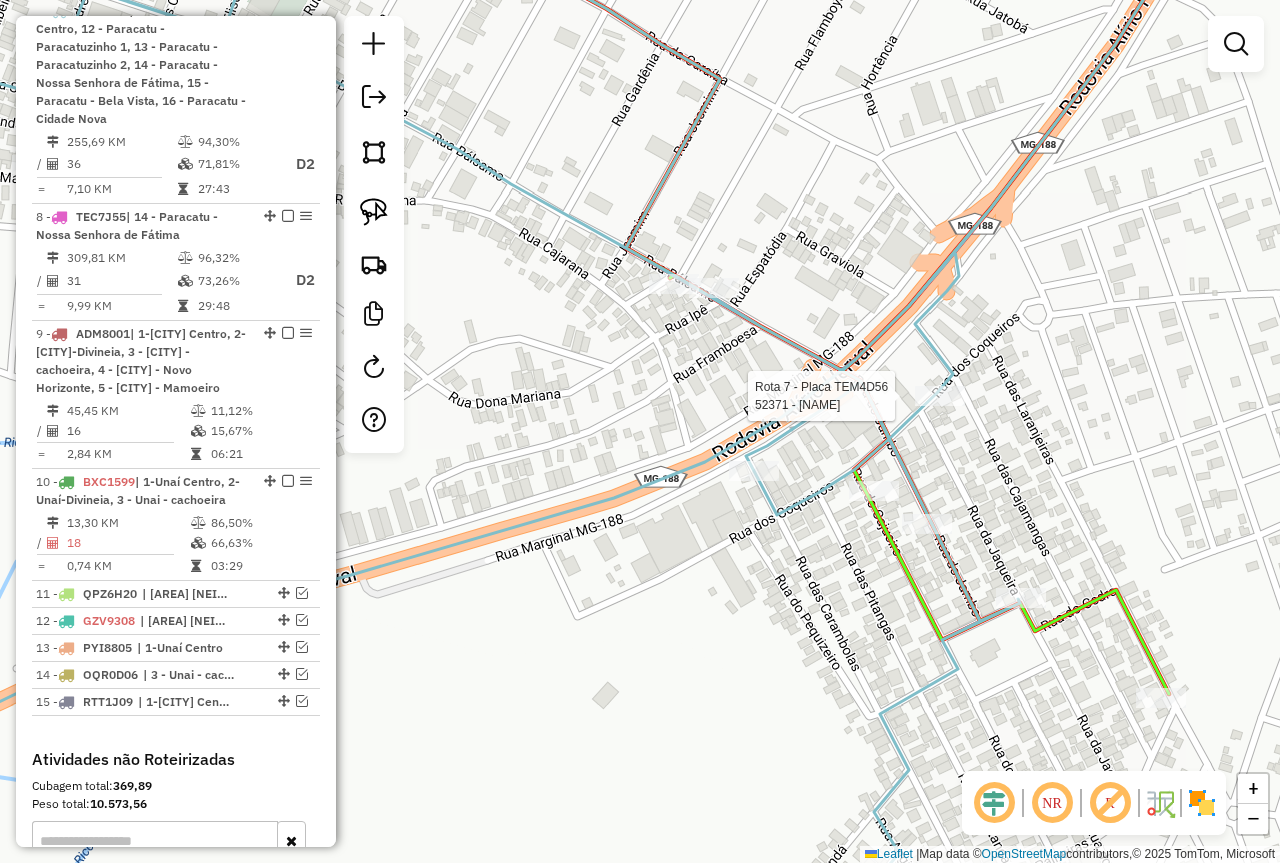 select on "*********" 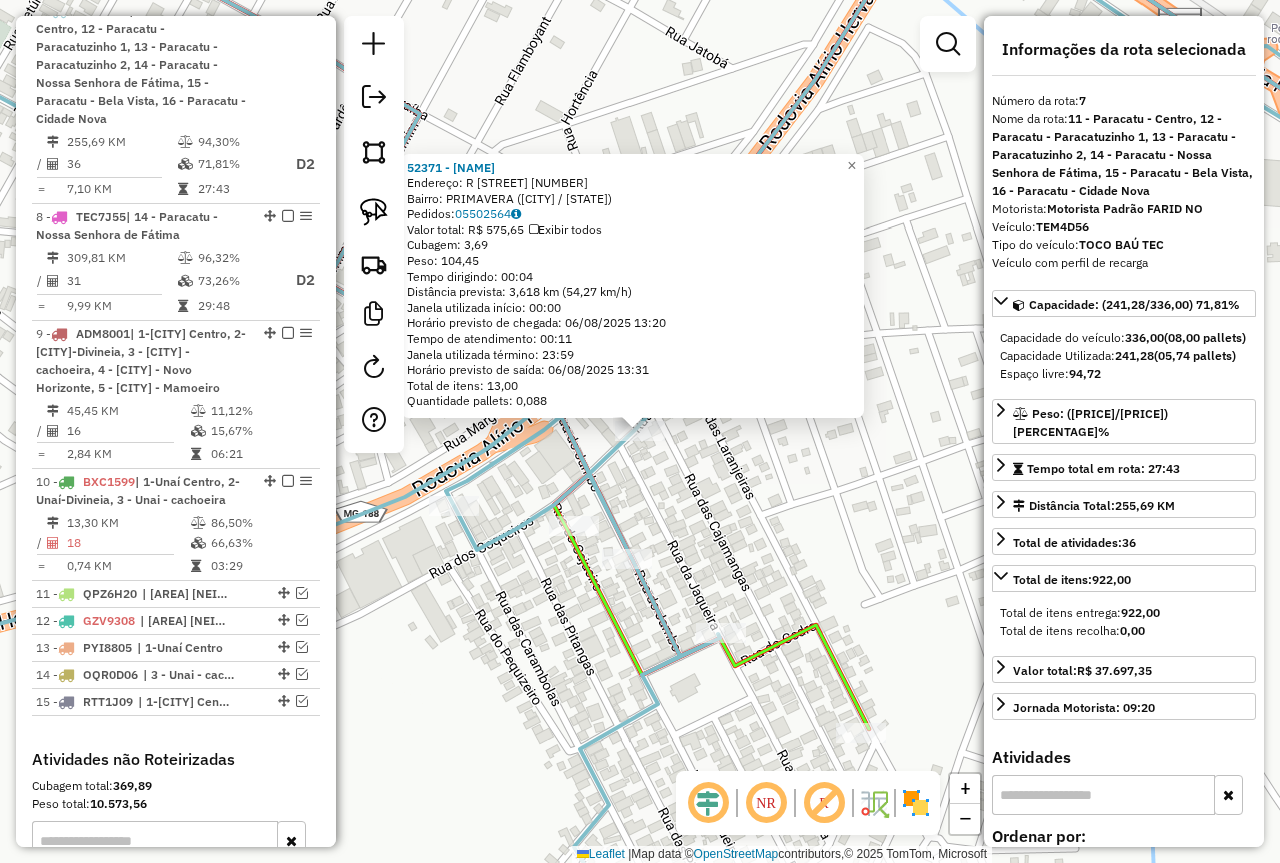 click on "52371 - JOAO MATIAS GOMES  Endereço: R   DOS COQUEIROS                 89   Bairro: PRIMAVERA (PARACATU / MG)   Pedidos:  05502564   Valor total: R$ 575,65   Exibir todos   Cubagem: 3,69  Peso: 104,45  Tempo dirigindo: 00:04   Distância prevista: 3,618 km (54,27 km/h)   Janela utilizada início: 00:00   Horário previsto de chegada: 06/08/2025 13:20   Tempo de atendimento: 00:11   Janela utilizada término: 23:59   Horário previsto de saída: 06/08/2025 13:31   Total de itens: 13,00   Quantidade pallets: 0,088  × Janela de atendimento Grade de atendimento Capacidade Transportadoras Veículos Cliente Pedidos  Rotas Selecione os dias de semana para filtrar as janelas de atendimento  Seg   Ter   Qua   Qui   Sex   Sáb   Dom  Informe o período da janela de atendimento: De: Até:  Filtrar exatamente a janela do cliente  Considerar janela de atendimento padrão  Selecione os dias de semana para filtrar as grades de atendimento  Seg   Ter   Qua   Qui   Sex   Sáb   Dom   Peso mínimo:   Peso máximo:   De:  De:" 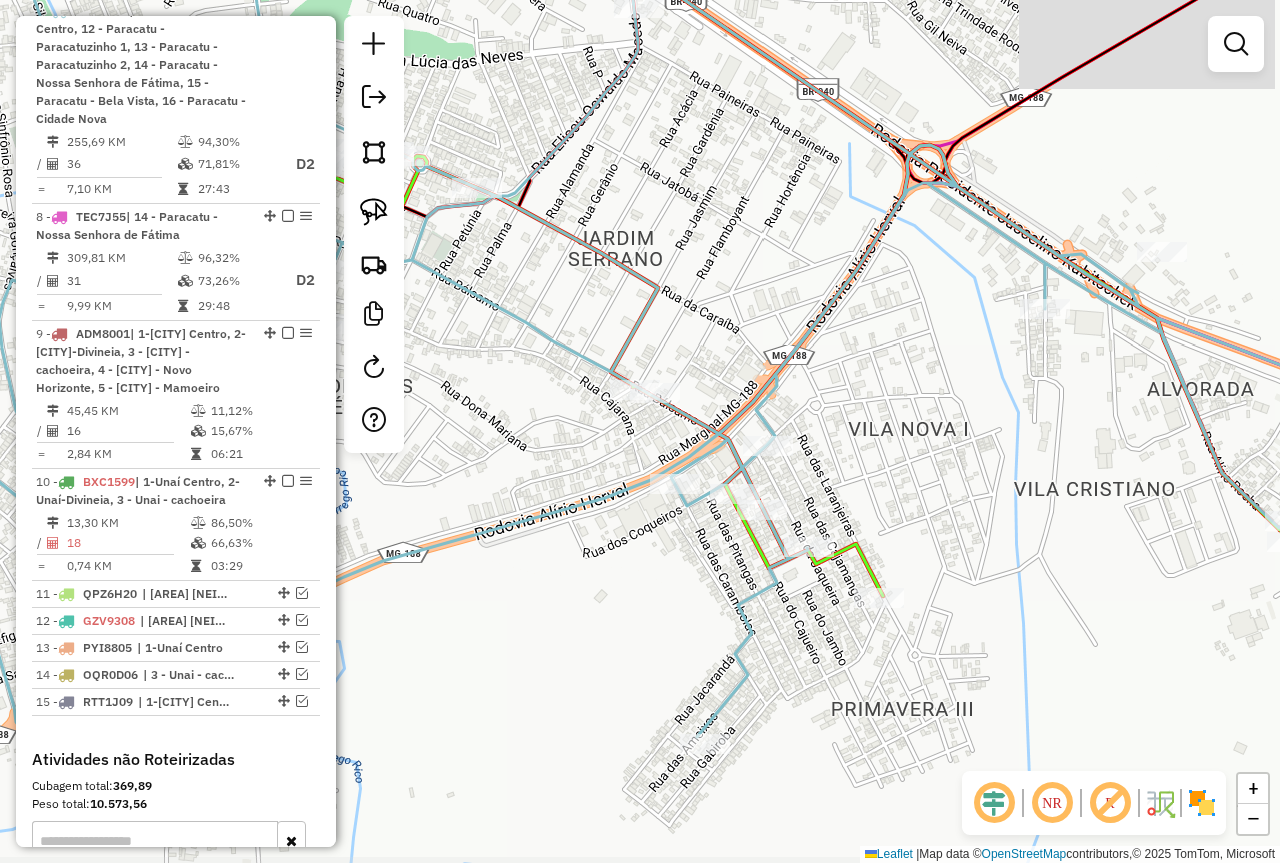 drag, startPoint x: 727, startPoint y: 492, endPoint x: 820, endPoint y: 465, distance: 96.84007 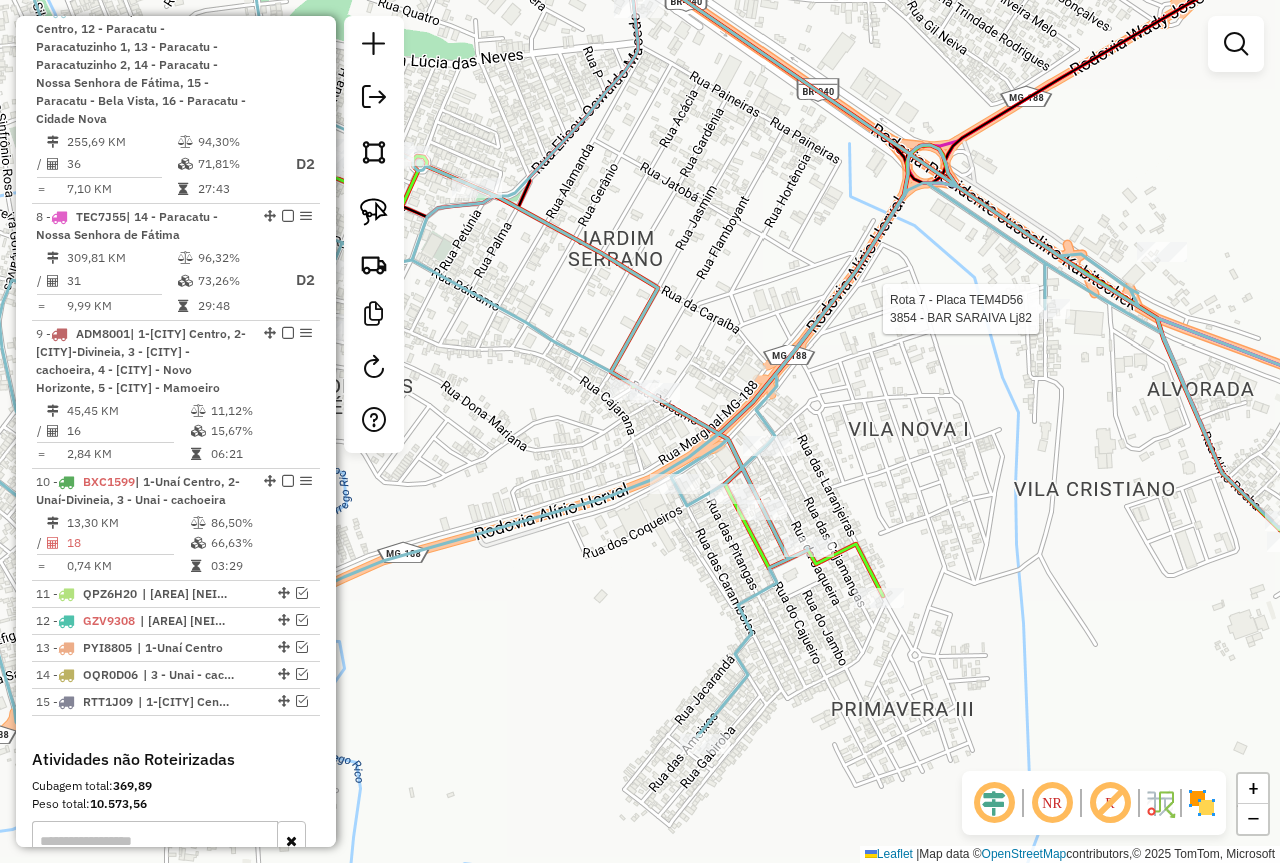 select on "*********" 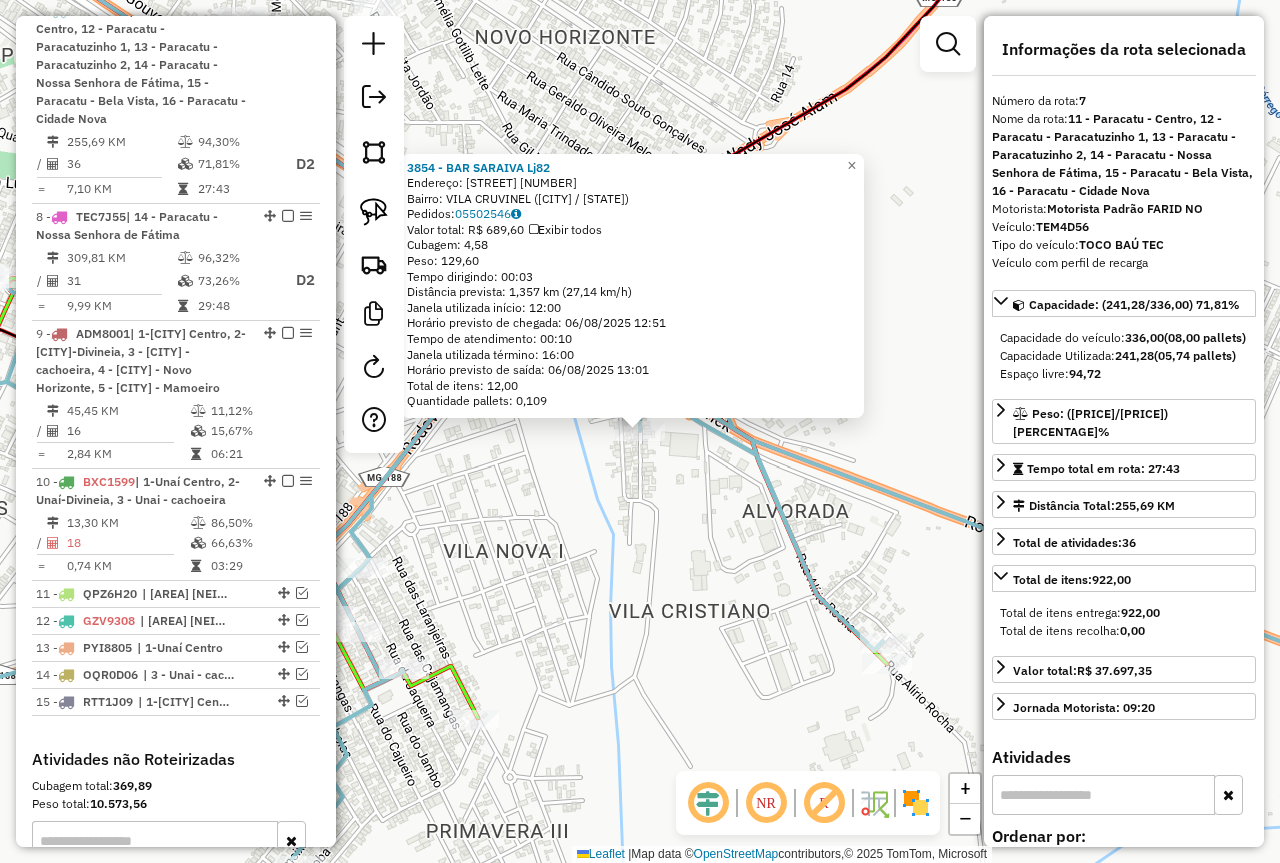 click on "3854 - BAR SARAIVA Lj82  Endereço:  GERALDO BEZERRA 141   Bairro: VILA CRUVINEL (PARACATU / MG)   Pedidos:  05502546   Valor total: R$ 689,60   Exibir todos   Cubagem: 4,58  Peso: 129,60  Tempo dirigindo: 00:03   Distância prevista: 1,357 km (27,14 km/h)   Janela utilizada início: 12:00   Horário previsto de chegada: 06/08/2025 12:51   Tempo de atendimento: 00:10   Janela utilizada término: 16:00   Horário previsto de saída: 06/08/2025 13:01   Total de itens: 12,00   Quantidade pallets: 0,109  × Janela de atendimento Grade de atendimento Capacidade Transportadoras Veículos Cliente Pedidos  Rotas Selecione os dias de semana para filtrar as janelas de atendimento  Seg   Ter   Qua   Qui   Sex   Sáb   Dom  Informe o período da janela de atendimento: De: Até:  Filtrar exatamente a janela do cliente  Considerar janela de atendimento padrão  Selecione os dias de semana para filtrar as grades de atendimento  Seg   Ter   Qua   Qui   Sex   Sáb   Dom   Considerar clientes sem dia de atendimento cadastrado" 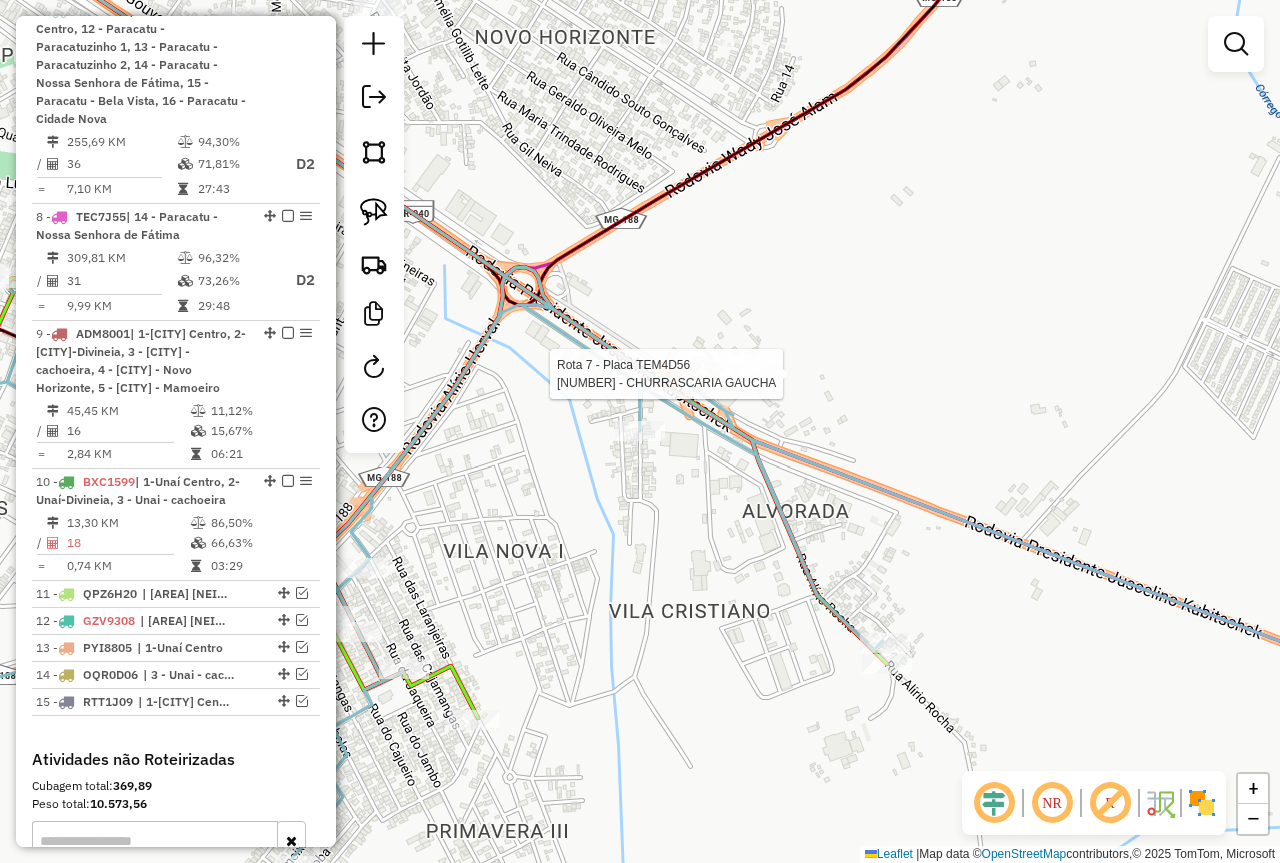select on "*********" 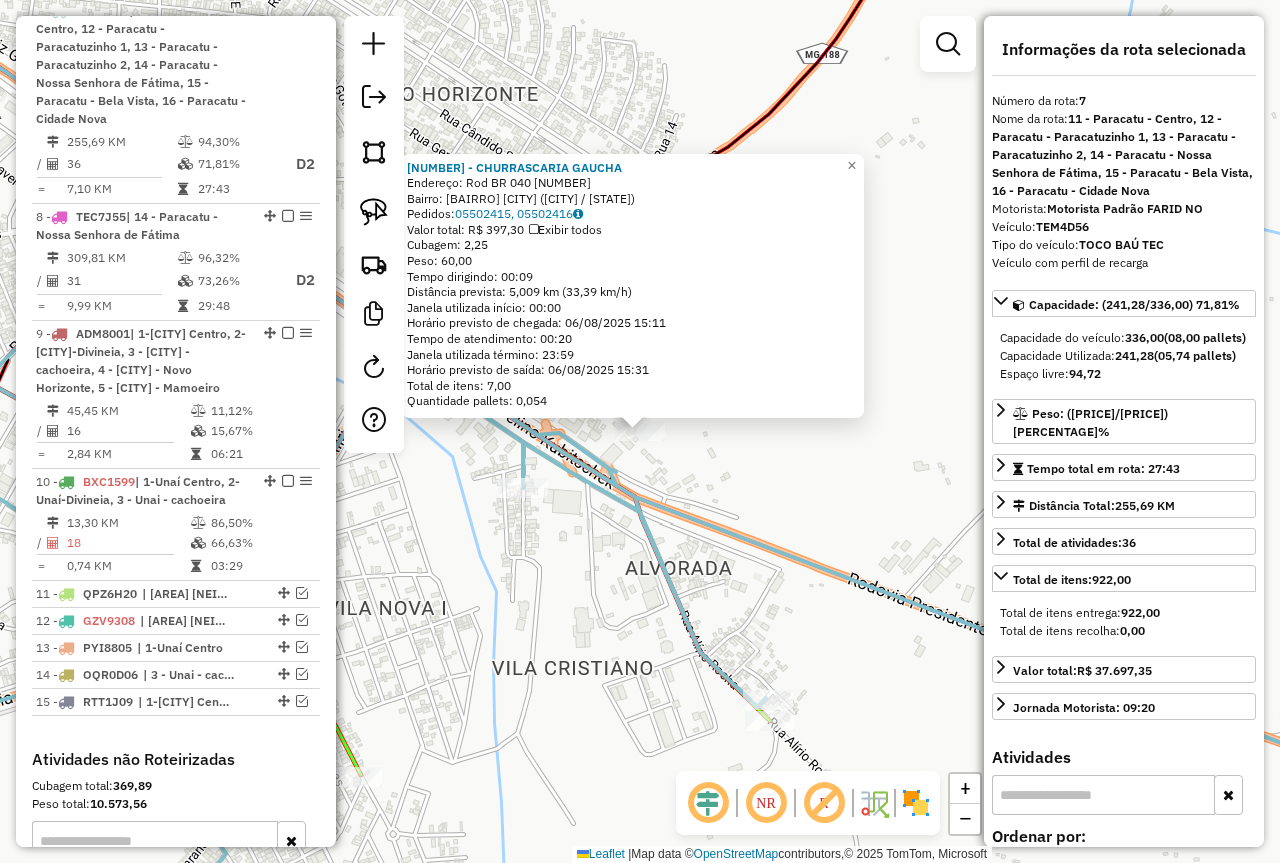 click on "3802 - CHURRASCARIA GAUCHA  Endereço: Rod  BR 040                       000044   Bairro: ALVORADA PARACATU (PARACATU / MG)   Pedidos:  05502415, 05502416   Valor total: R$ 397,30   Exibir todos   Cubagem: 2,25  Peso: 60,00  Tempo dirigindo: 00:09   Distância prevista: 5,009 km (33,39 km/h)   Janela utilizada início: 00:00   Horário previsto de chegada: 06/08/2025 15:11   Tempo de atendimento: 00:20   Janela utilizada término: 23:59   Horário previsto de saída: 06/08/2025 15:31   Total de itens: 7,00   Quantidade pallets: 0,054  × Janela de atendimento Grade de atendimento Capacidade Transportadoras Veículos Cliente Pedidos  Rotas Selecione os dias de semana para filtrar as janelas de atendimento  Seg   Ter   Qua   Qui   Sex   Sáb   Dom  Informe o período da janela de atendimento: De: Até:  Filtrar exatamente a janela do cliente  Considerar janela de atendimento padrão  Selecione os dias de semana para filtrar as grades de atendimento  Seg   Ter   Qua   Qui   Sex   Sáb   Dom   Peso mínimo:  De:" 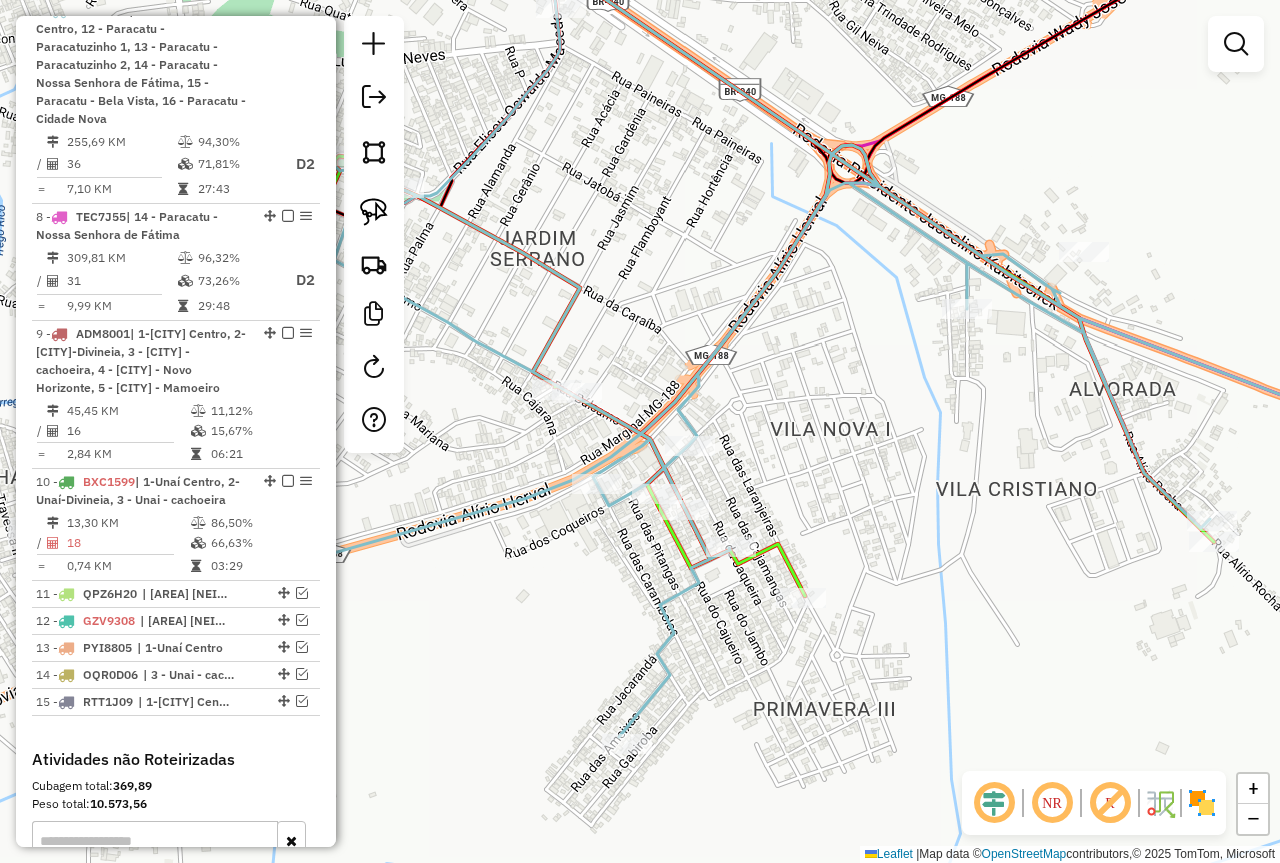 drag, startPoint x: 539, startPoint y: 609, endPoint x: 1053, endPoint y: 410, distance: 551.17786 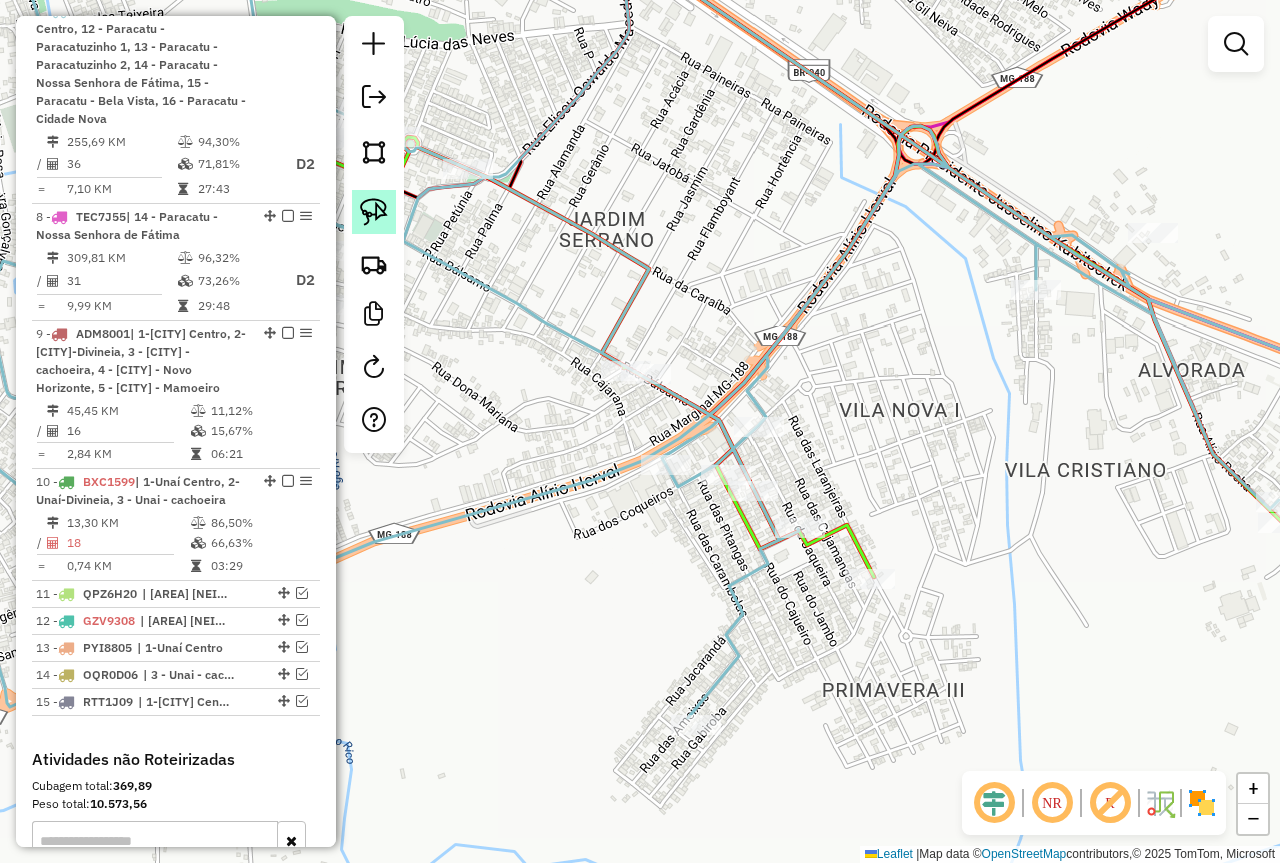click 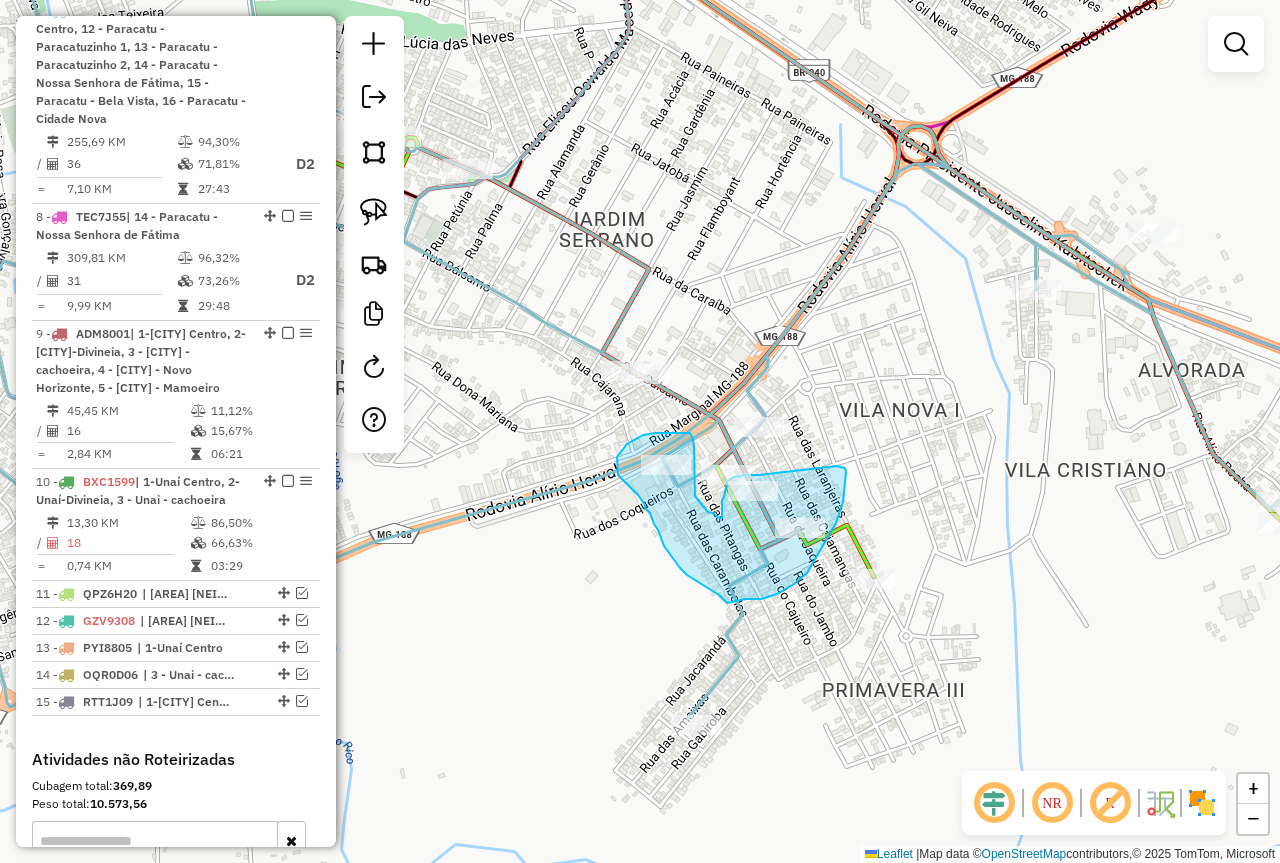 drag, startPoint x: 840, startPoint y: 466, endPoint x: 768, endPoint y: 475, distance: 72.56032 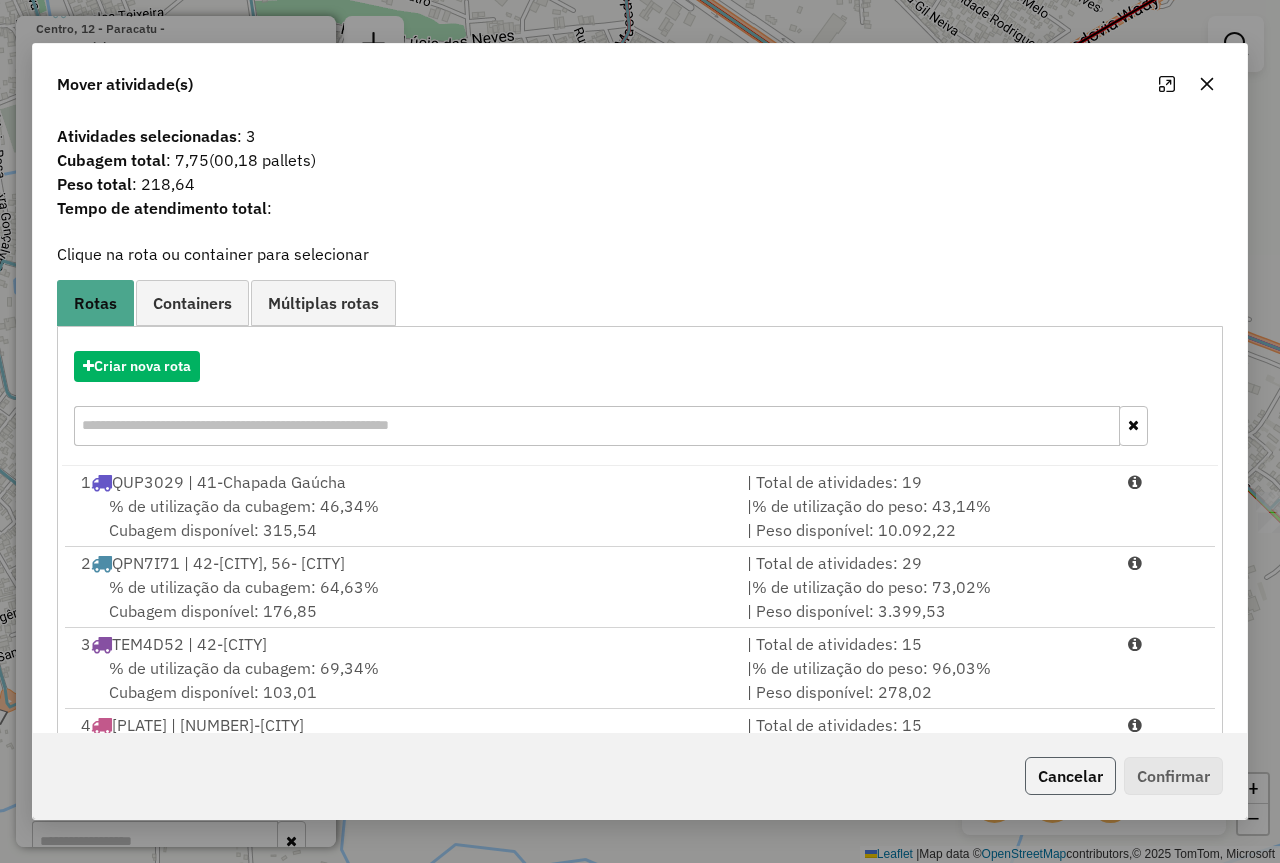 click on "Cancelar" 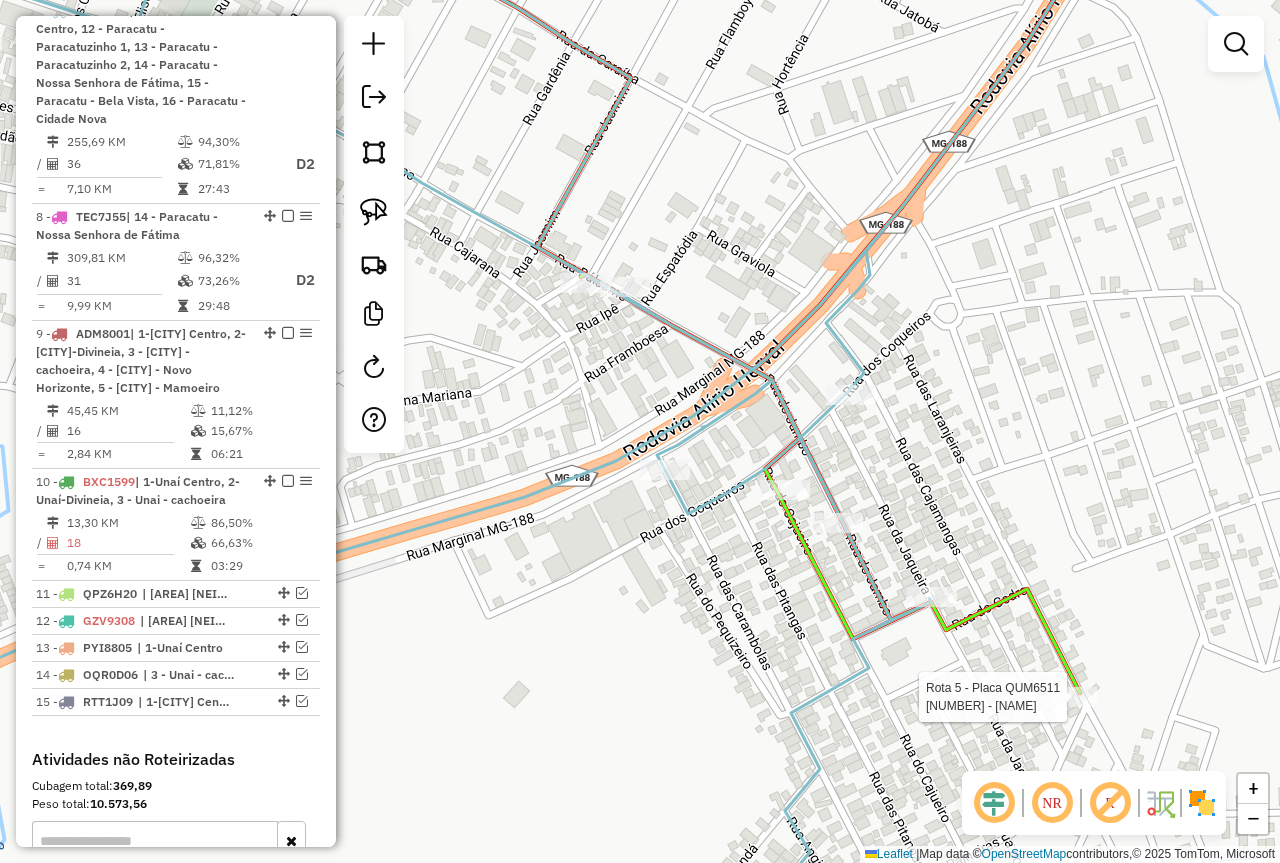 select on "*********" 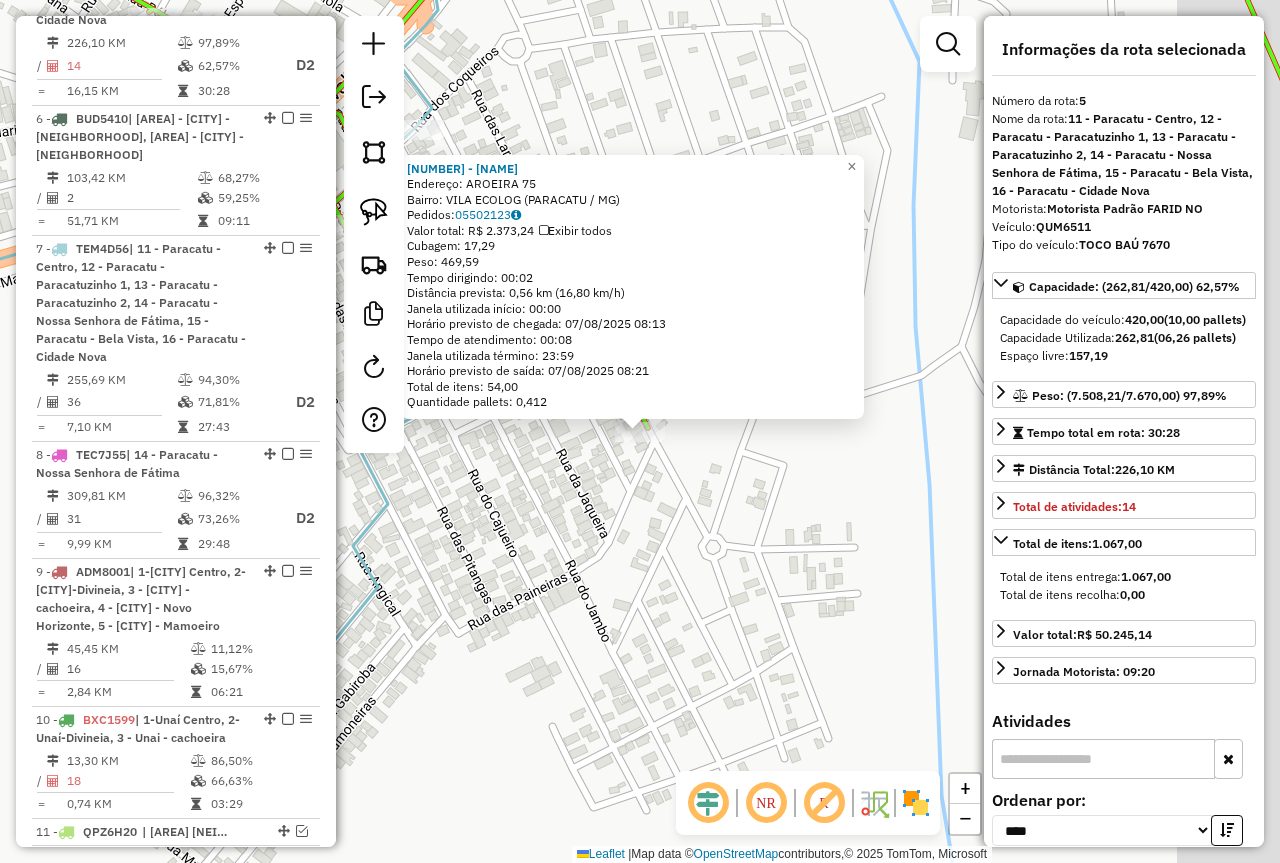 scroll, scrollTop: 1204, scrollLeft: 0, axis: vertical 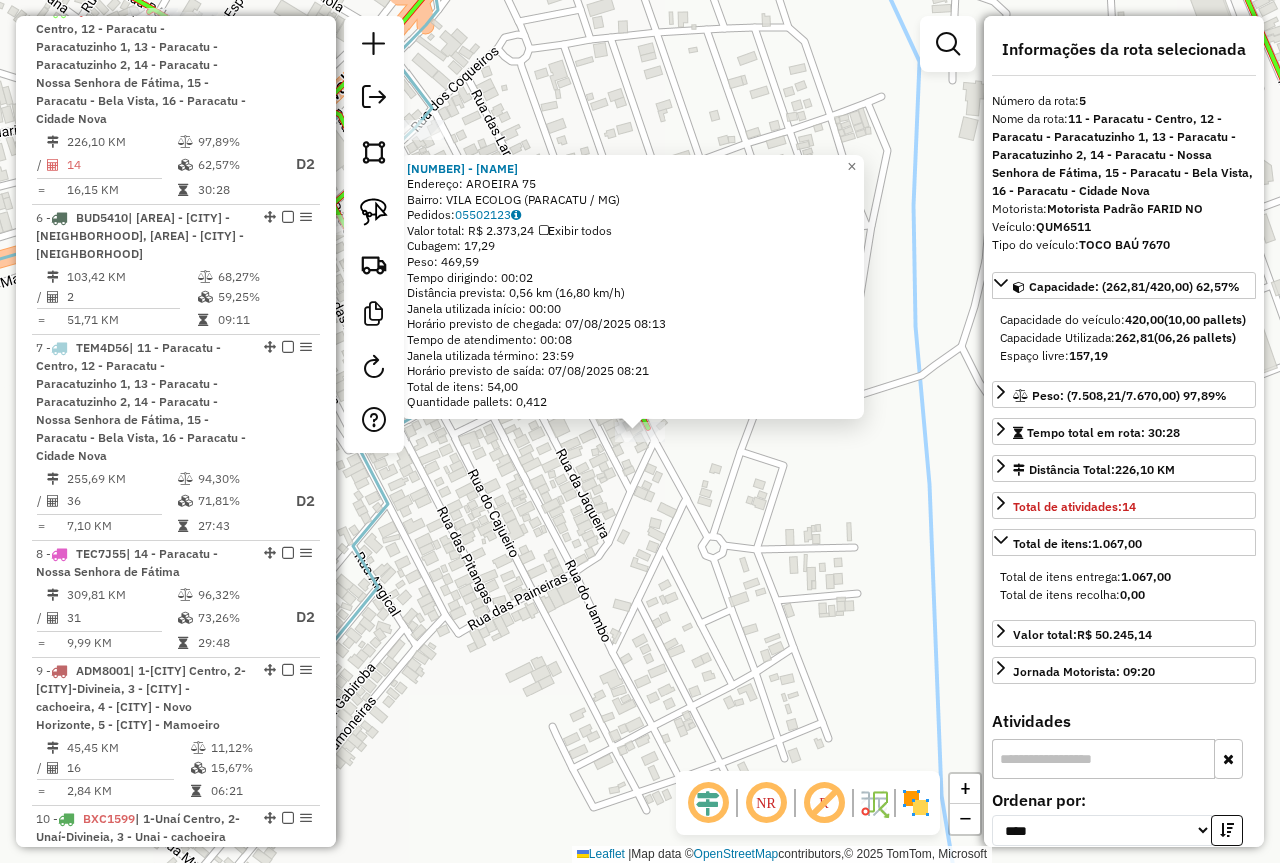 click on "99044 - DISTRIB SILVIO  Endereço:  AROEIRA 75   Bairro: VILA ECOLOG (PARACATU / MG)   Pedidos:  05502123   Valor total: R$ 2.373,24   Exibir todos   Cubagem: 17,29  Peso: 469,59  Tempo dirigindo: 00:02   Distância prevista: 0,56 km (16,80 km/h)   Janela utilizada início: 00:00   Horário previsto de chegada: 07/08/2025 08:13   Tempo de atendimento: 00:08   Janela utilizada término: 23:59   Horário previsto de saída: 07/08/2025 08:21   Total de itens: 54,00   Quantidade pallets: 0,412  × Janela de atendimento Grade de atendimento Capacidade Transportadoras Veículos Cliente Pedidos  Rotas Selecione os dias de semana para filtrar as janelas de atendimento  Seg   Ter   Qua   Qui   Sex   Sáb   Dom  Informe o período da janela de atendimento: De: Até:  Filtrar exatamente a janela do cliente  Considerar janela de atendimento padrão  Selecione os dias de semana para filtrar as grades de atendimento  Seg   Ter   Qua   Qui   Sex   Sáb   Dom   Considerar clientes sem dia de atendimento cadastrado  De:  De:" 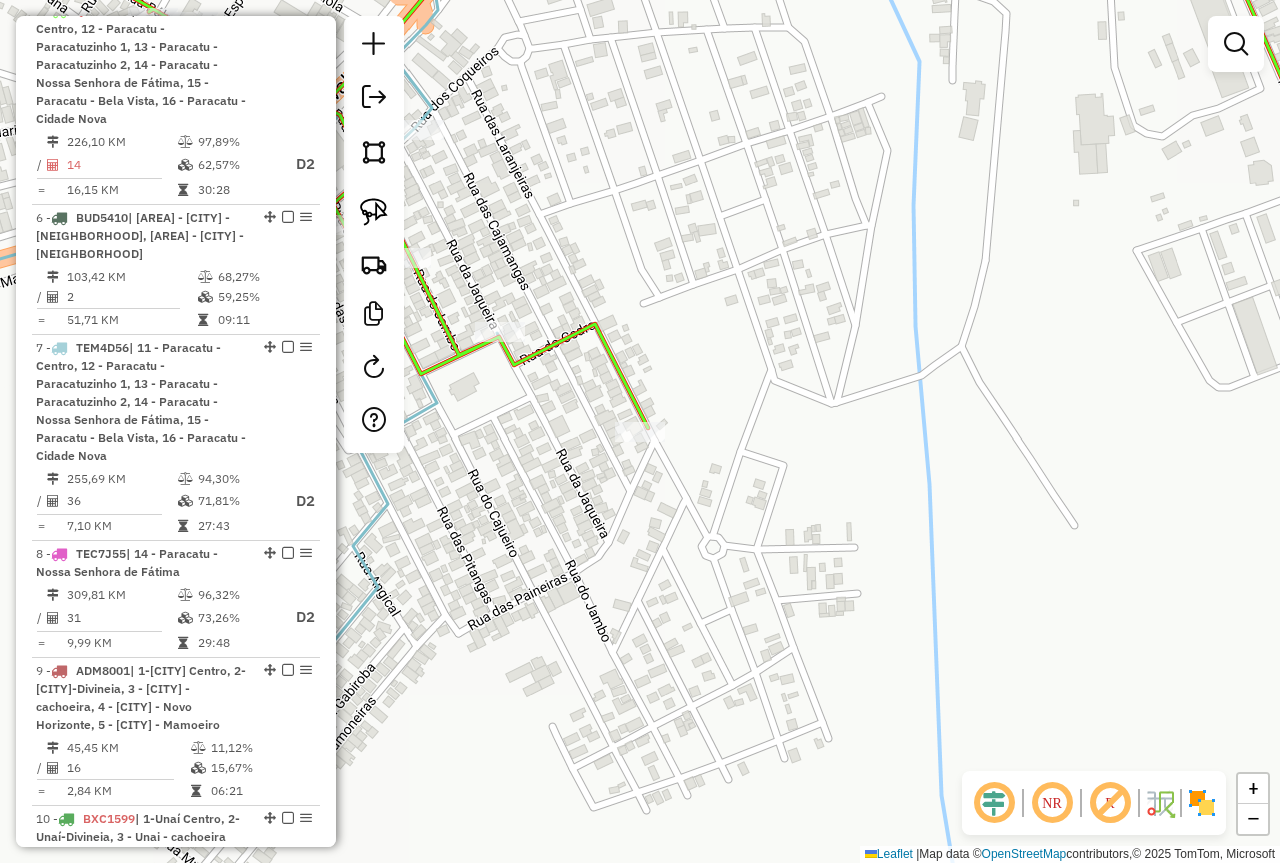 drag, startPoint x: 593, startPoint y: 584, endPoint x: 658, endPoint y: 584, distance: 65 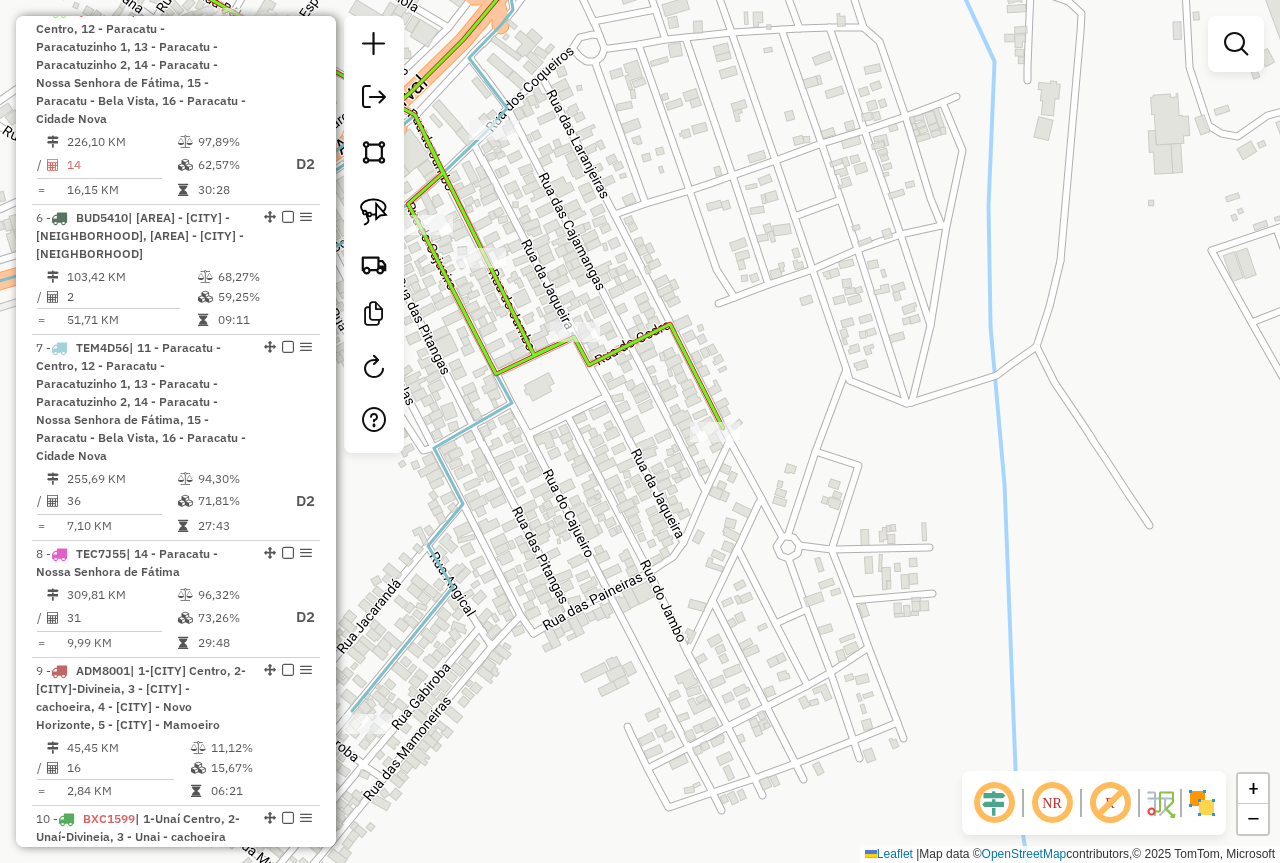 drag, startPoint x: 534, startPoint y: 471, endPoint x: 751, endPoint y: 504, distance: 219.49487 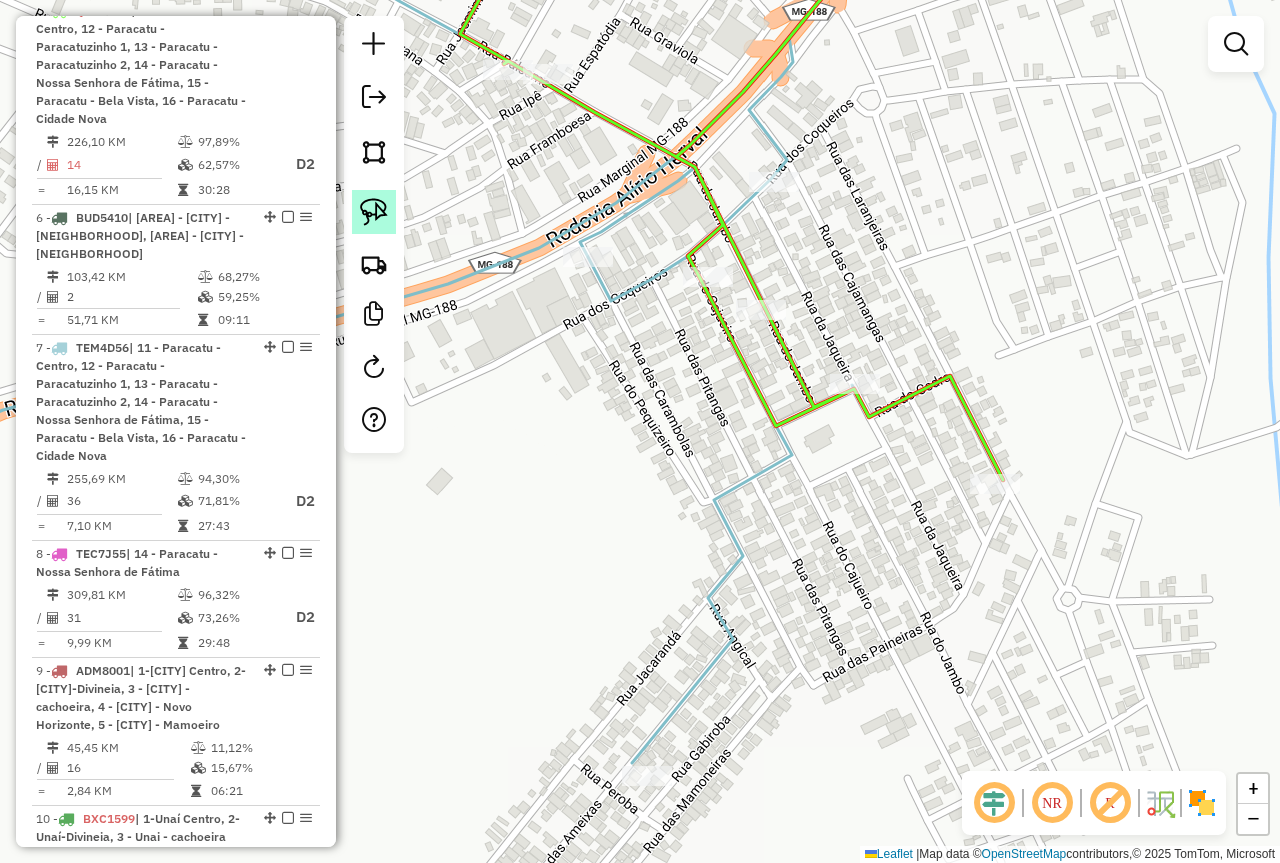 click 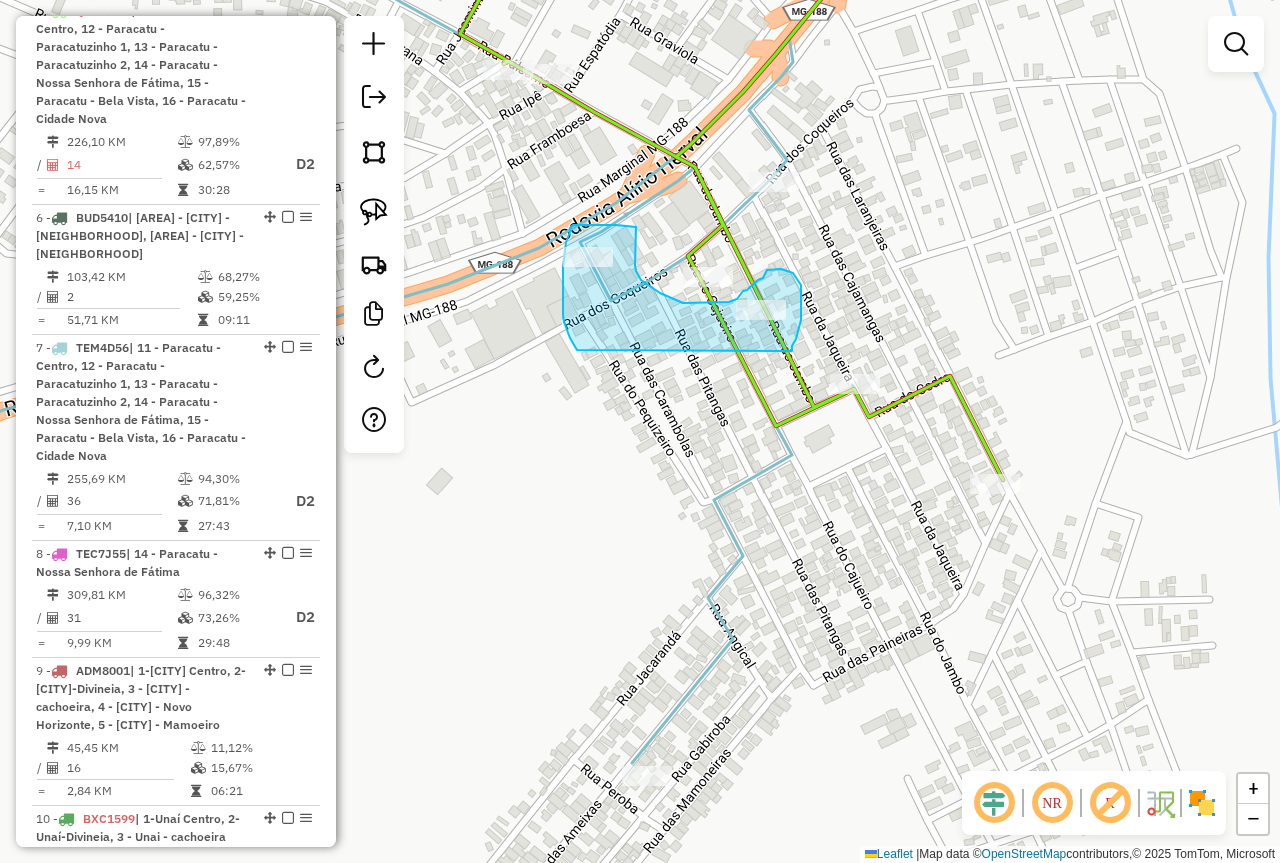 drag, startPoint x: 796, startPoint y: 339, endPoint x: 577, endPoint y: 350, distance: 219.27608 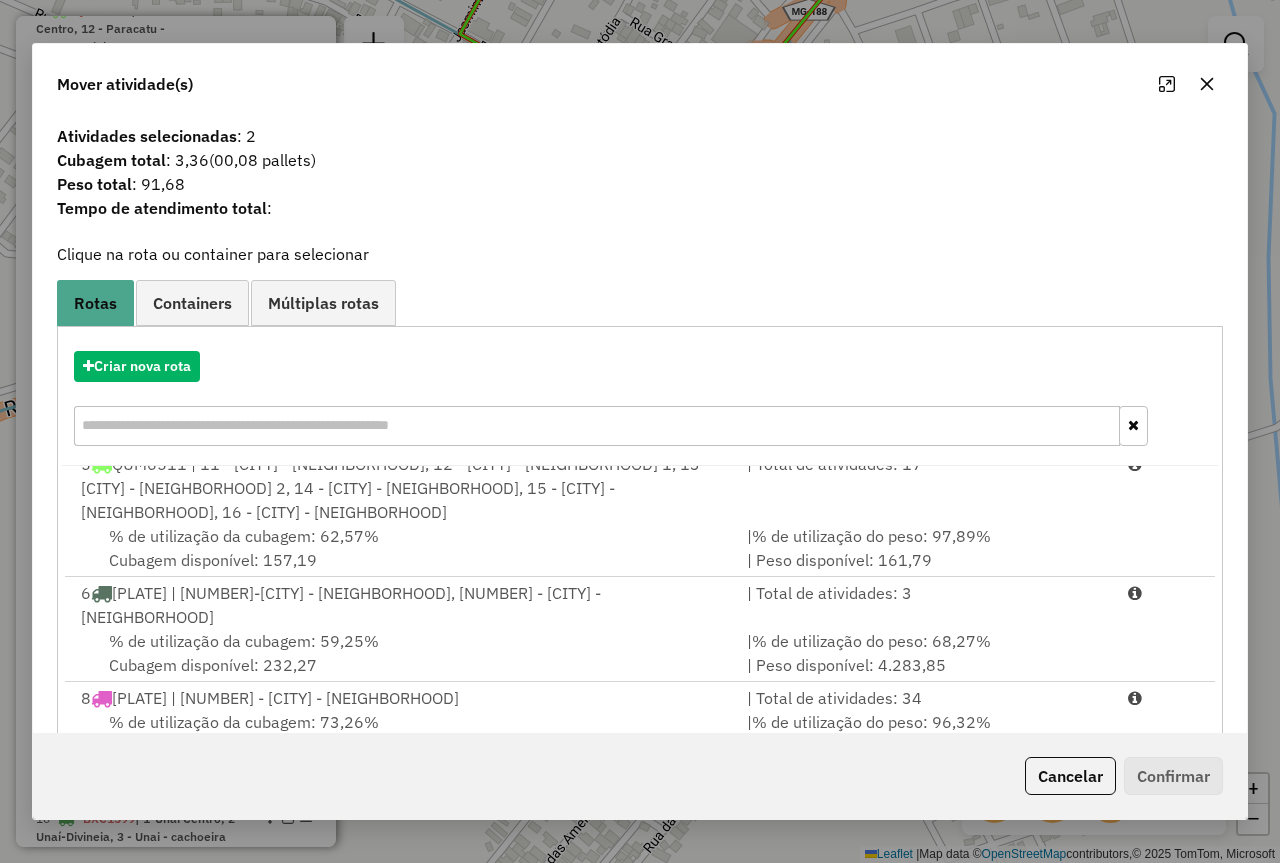 scroll, scrollTop: 401, scrollLeft: 0, axis: vertical 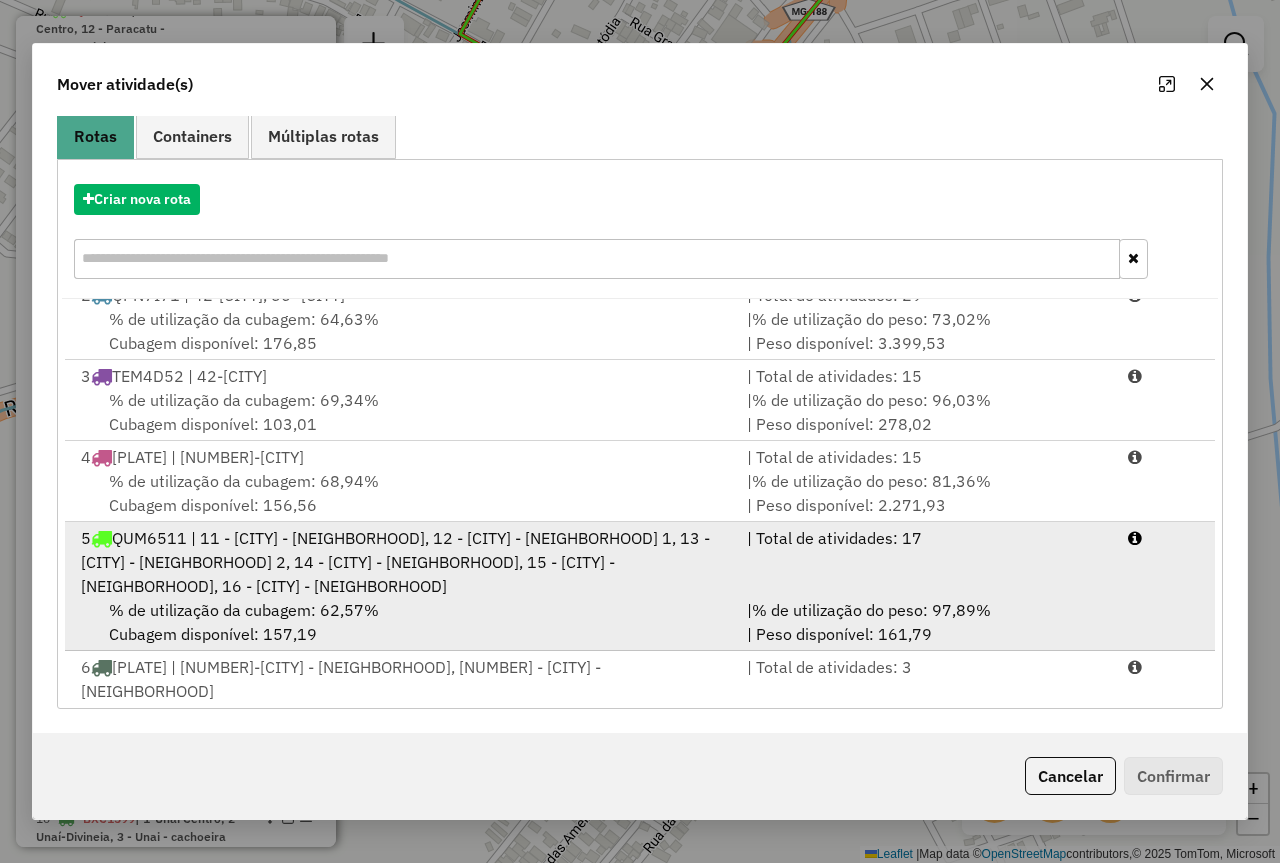 click on "5  QUM6511 | 11 - Paracatu - Centro, 12 - Paracatu - Paracatuzinho 1, 13 - Paracatu - Paracatuzinho 2, 14 - Paracatu - Nossa Senhora de Fátima, 15 - Paracatu - Bela Vista, 16 - Paracatu - Cidade Nova" at bounding box center (402, 562) 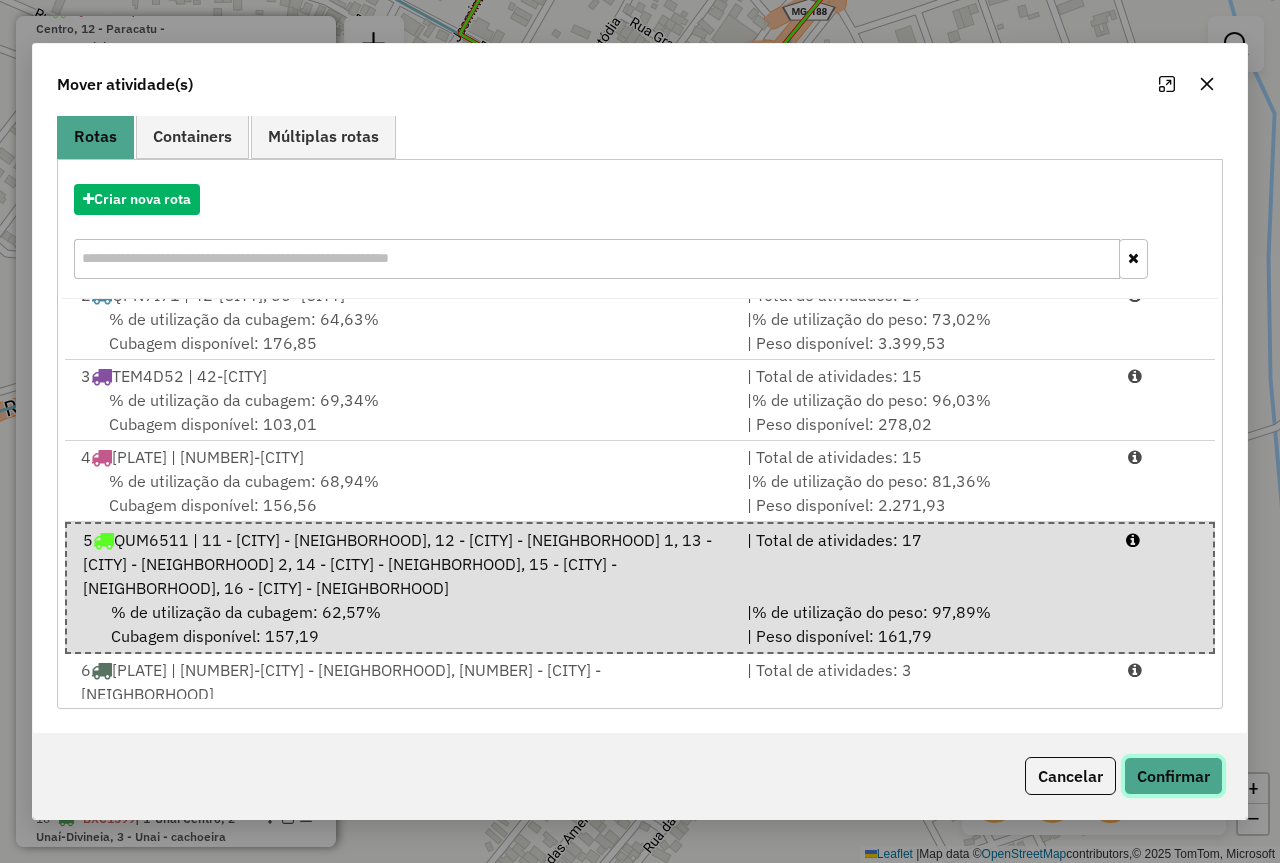 click on "Confirmar" 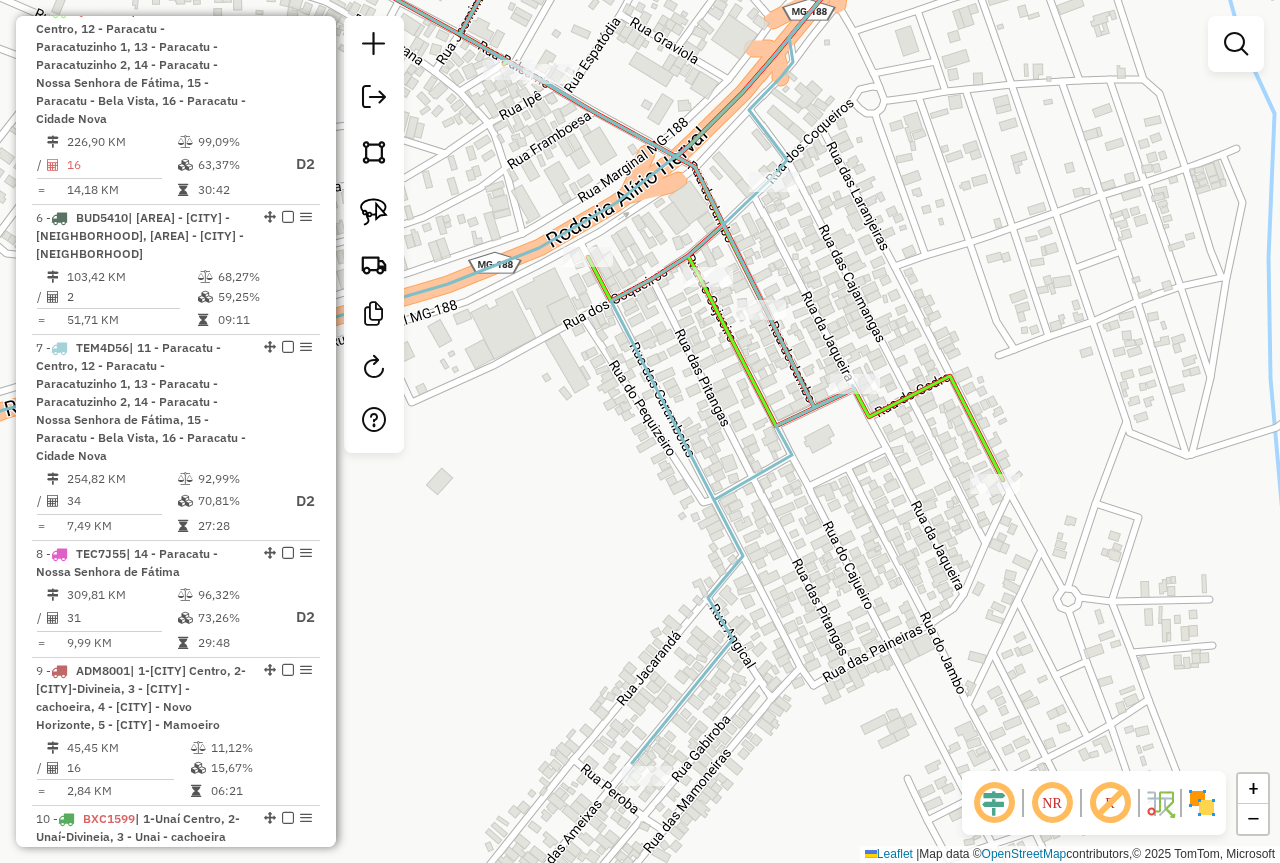 scroll, scrollTop: 0, scrollLeft: 0, axis: both 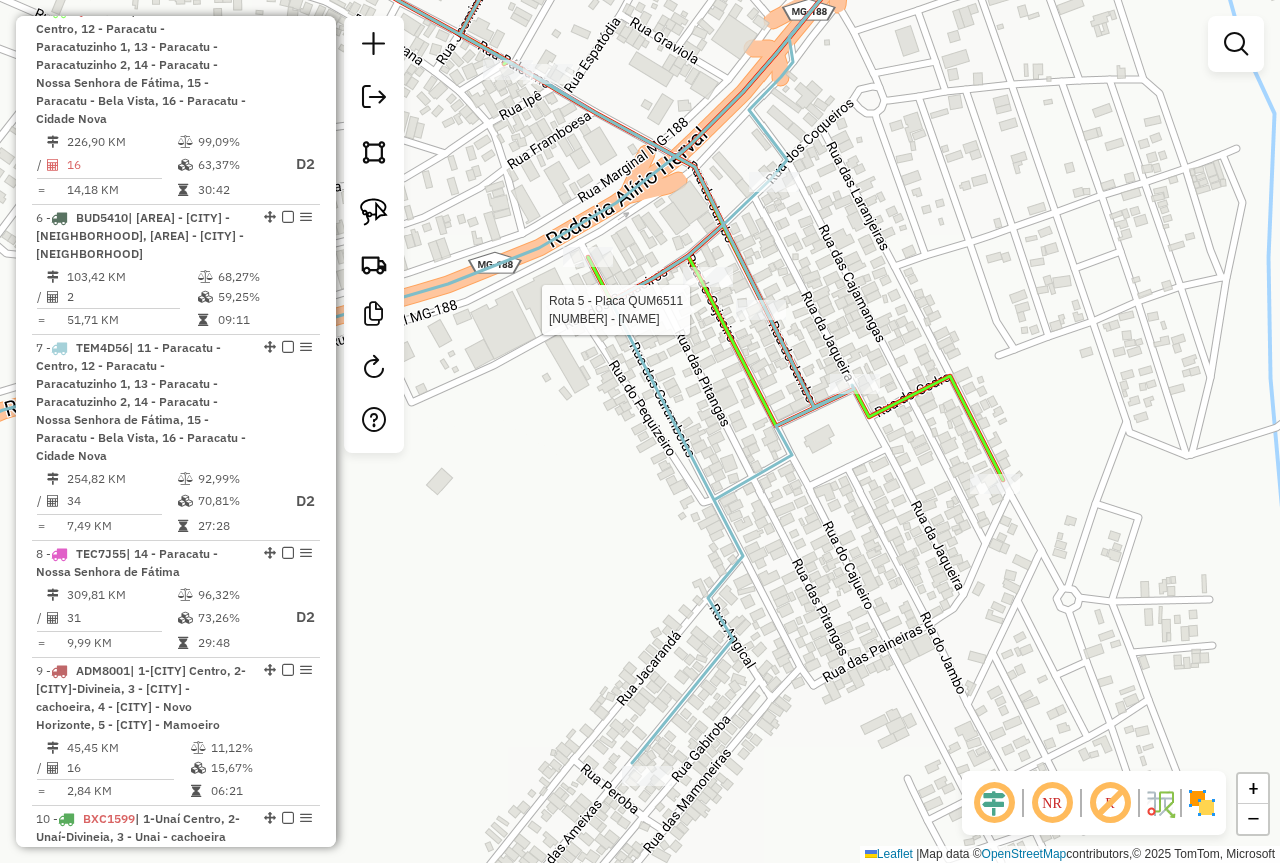 select on "*********" 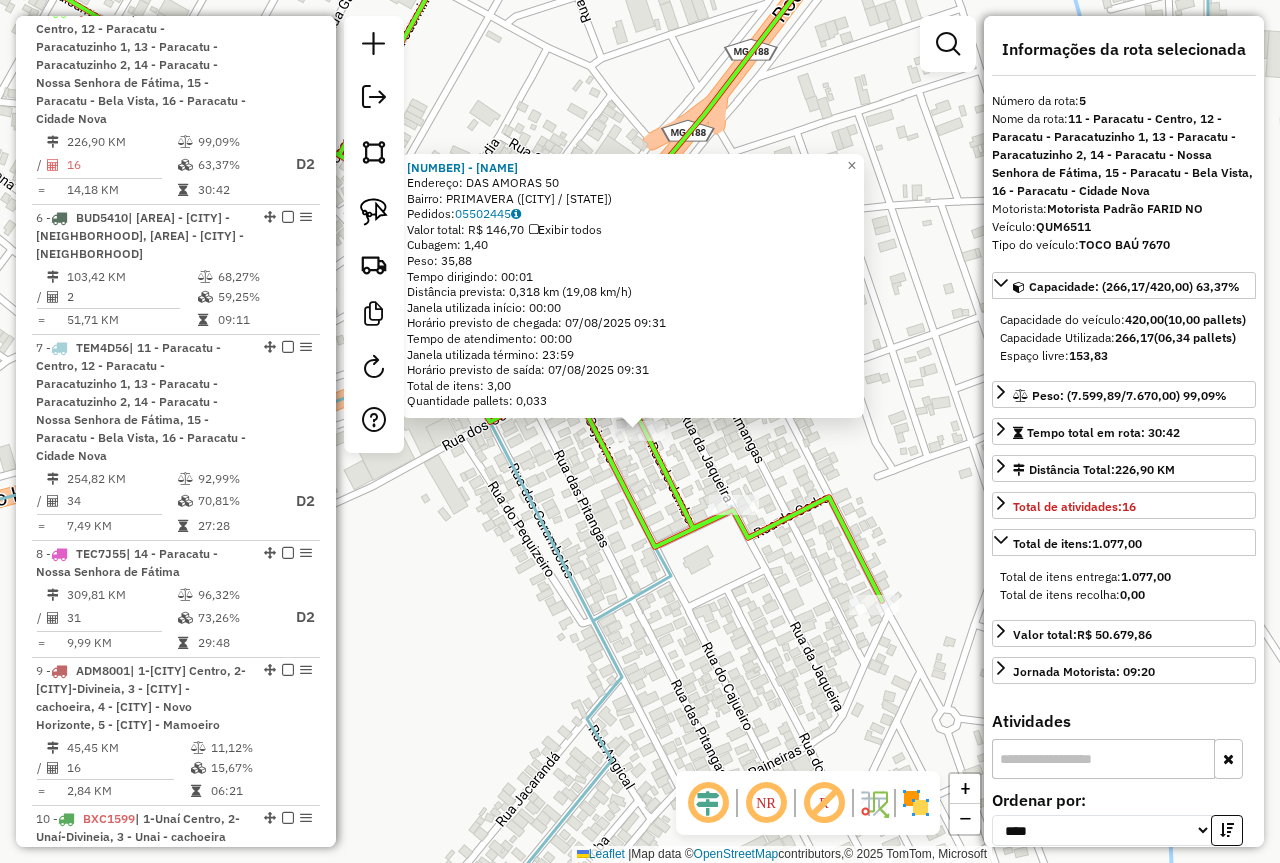 click on "99310 - MERCEARIA PAGUE MENO  Endereço:  DAS AMORAS 50   Bairro: PRIMAVERA (PARACATU / MG)   Pedidos:  05502445   Valor total: R$ 146,70   Exibir todos   Cubagem: 1,40  Peso: 35,88  Tempo dirigindo: 00:01   Distância prevista: 0,318 km (19,08 km/h)   Janela utilizada início: 00:00   Horário previsto de chegada: 07/08/2025 09:31   Tempo de atendimento: 00:00   Janela utilizada término: 23:59   Horário previsto de saída: 07/08/2025 09:31   Total de itens: 3,00   Quantidade pallets: 0,033  × Janela de atendimento Grade de atendimento Capacidade Transportadoras Veículos Cliente Pedidos  Rotas Selecione os dias de semana para filtrar as janelas de atendimento  Seg   Ter   Qua   Qui   Sex   Sáb   Dom  Informe o período da janela de atendimento: De: Até:  Filtrar exatamente a janela do cliente  Considerar janela de atendimento padrão  Selecione os dias de semana para filtrar as grades de atendimento  Seg   Ter   Qua   Qui   Sex   Sáb   Dom   Considerar clientes sem dia de atendimento cadastrado  De:  +" 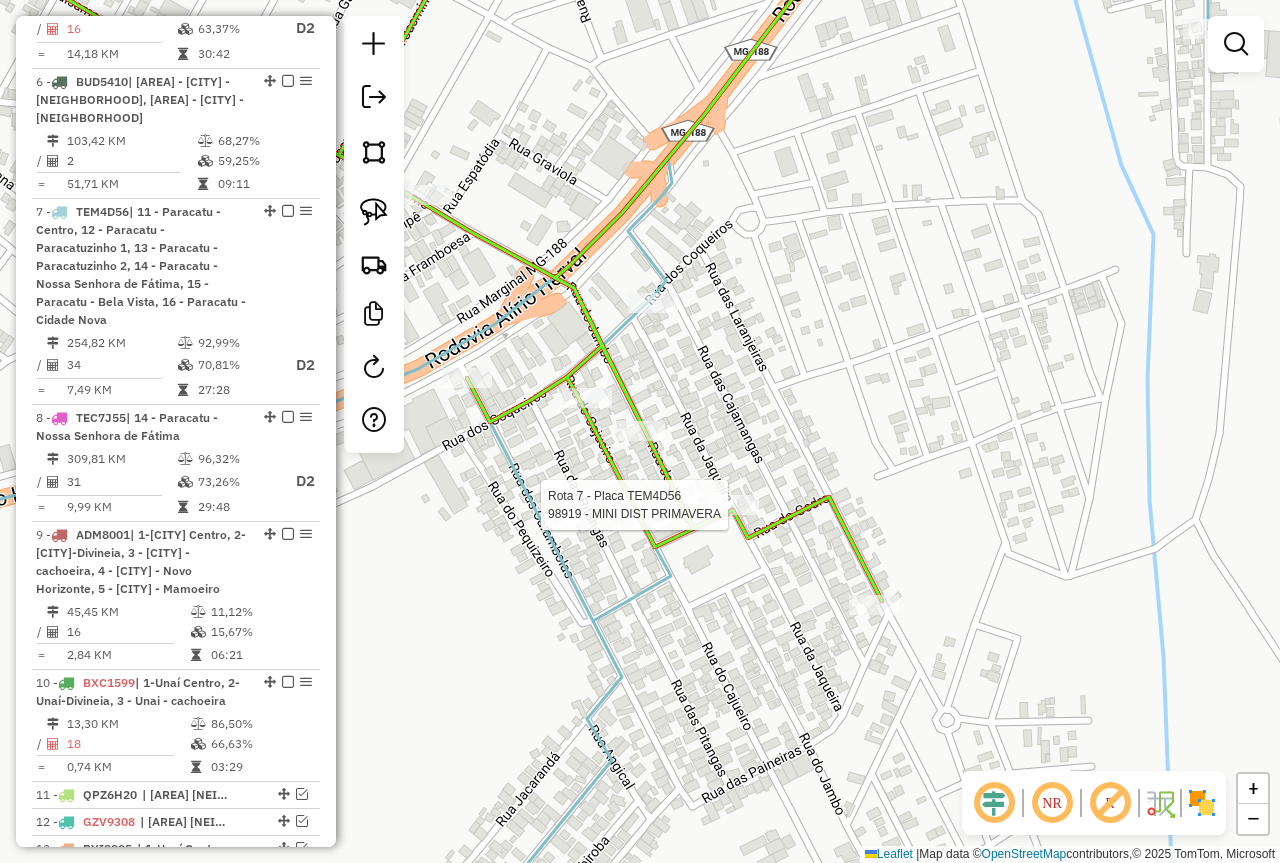 select on "*********" 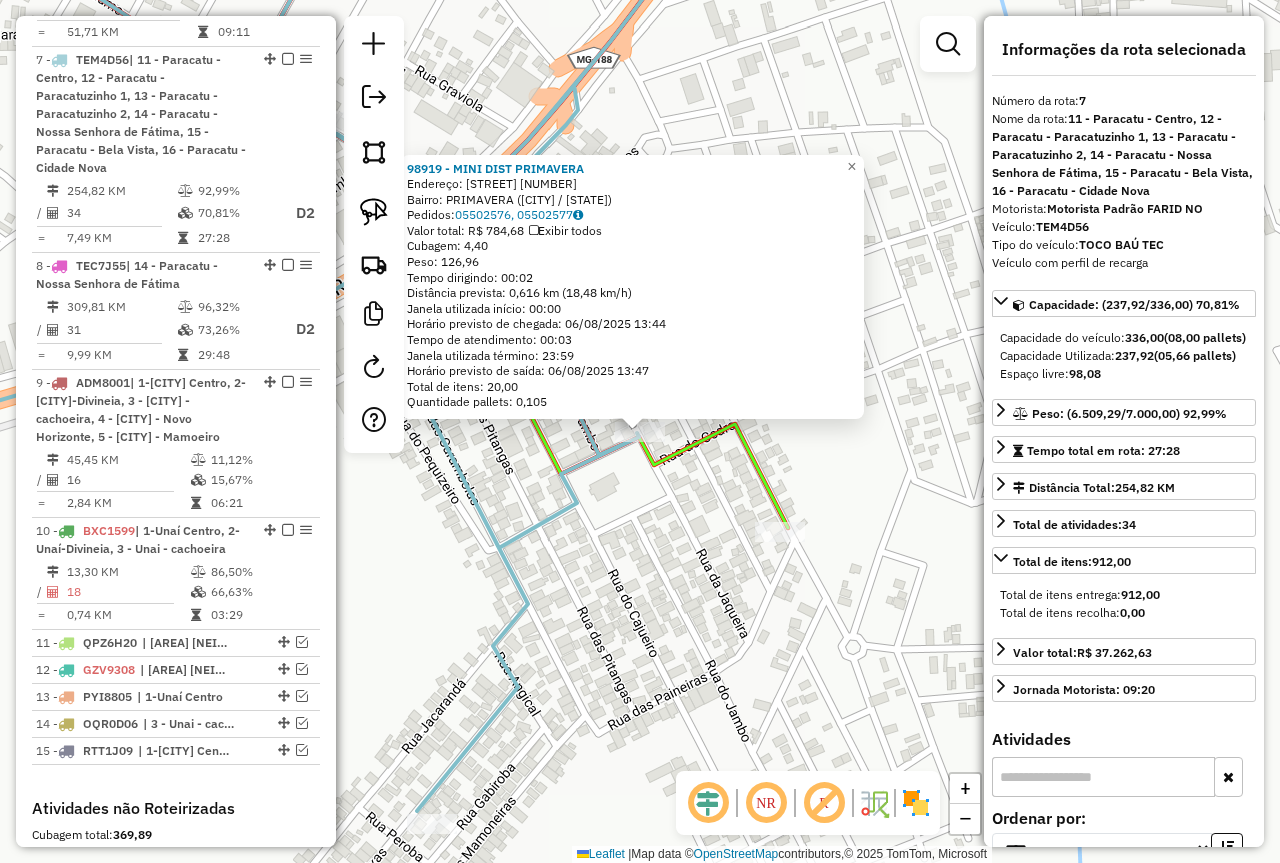 scroll, scrollTop: 1541, scrollLeft: 0, axis: vertical 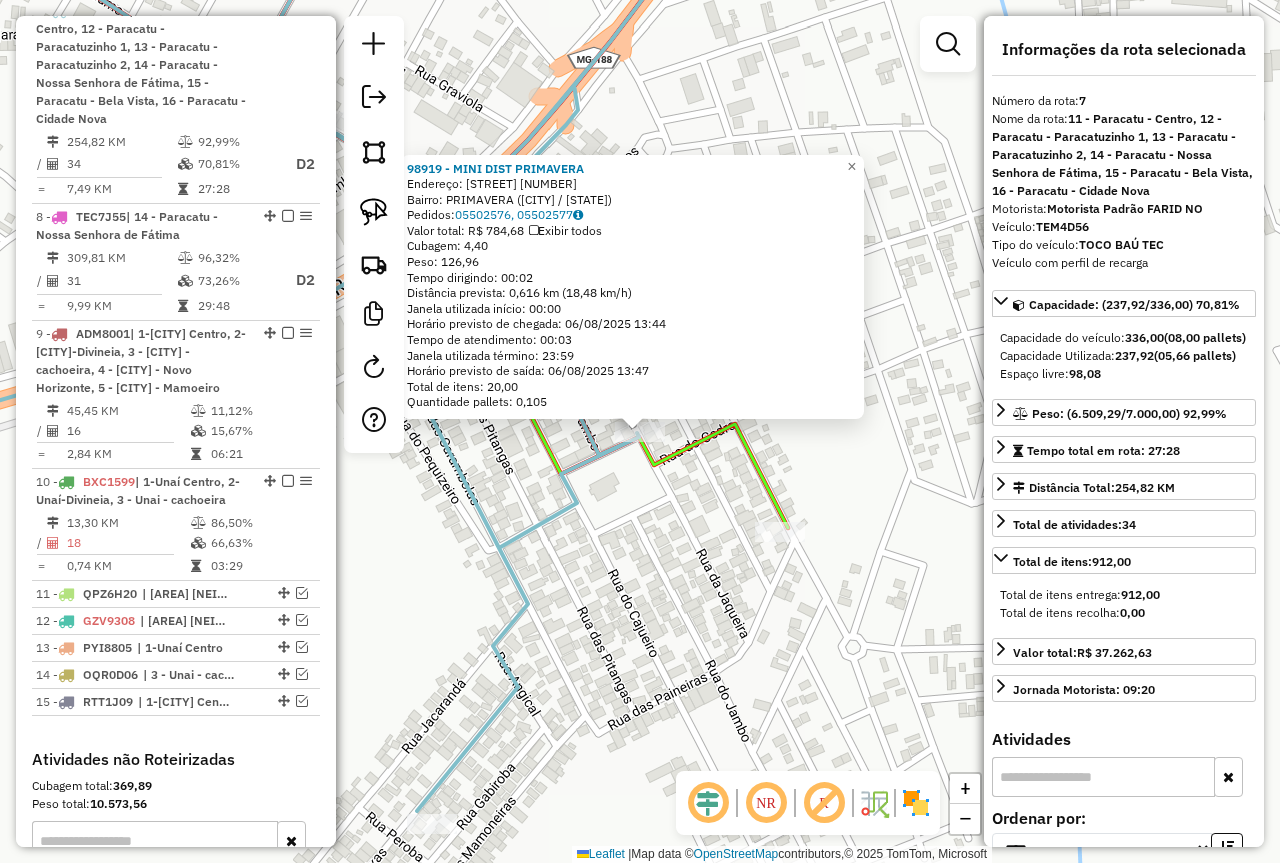 click on "98919 - MINI DIST PRIMAVERA  Endereço:  DA JAQUEIRA 24   Bairro: PRIMAVERA (PARACATU / MG)   Pedidos:  05502576, 05502577   Valor total: R$ 784,68   Exibir todos   Cubagem: 4,40  Peso: 126,96  Tempo dirigindo: 00:02   Distância prevista: 0,616 km (18,48 km/h)   Janela utilizada início: 00:00   Horário previsto de chegada: 06/08/2025 13:44   Tempo de atendimento: 00:03   Janela utilizada término: 23:59   Horário previsto de saída: 06/08/2025 13:47   Total de itens: 20,00   Quantidade pallets: 0,105  × Janela de atendimento Grade de atendimento Capacidade Transportadoras Veículos Cliente Pedidos  Rotas Selecione os dias de semana para filtrar as janelas de atendimento  Seg   Ter   Qua   Qui   Sex   Sáb   Dom  Informe o período da janela de atendimento: De: Até:  Filtrar exatamente a janela do cliente  Considerar janela de atendimento padrão  Selecione os dias de semana para filtrar as grades de atendimento  Seg   Ter   Qua   Qui   Sex   Sáb   Dom   Clientes fora do dia de atendimento selecionado +" 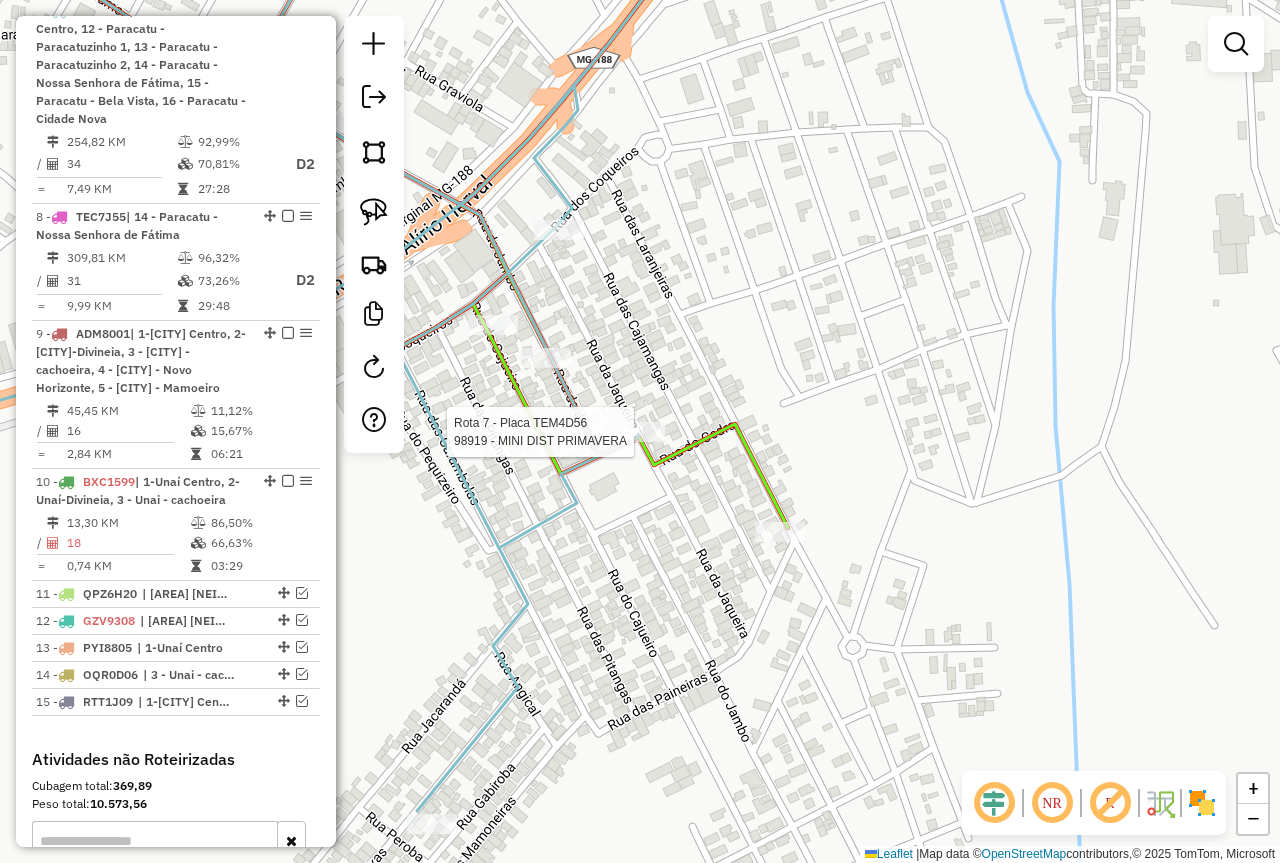 select on "*********" 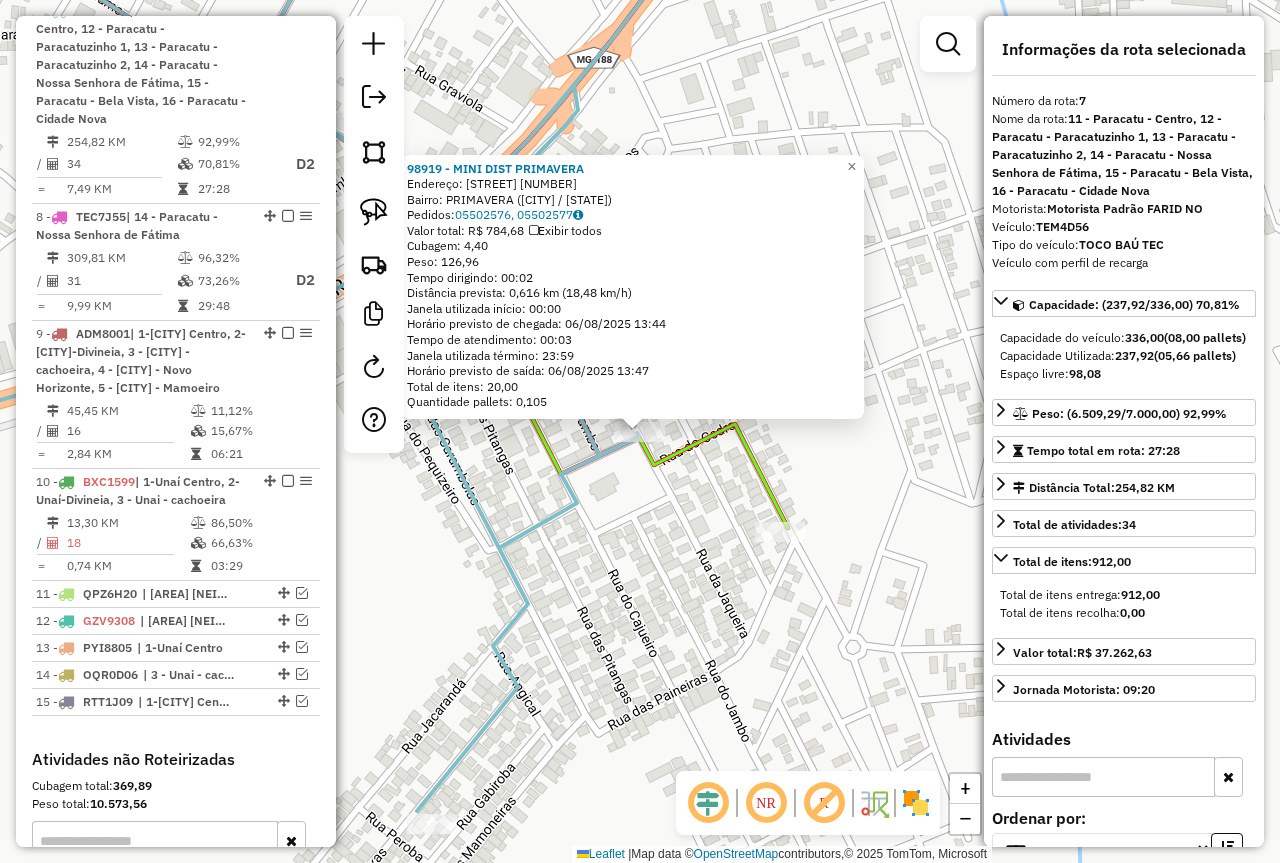 click on "98919 - MINI DIST PRIMAVERA  Endereço:  DA JAQUEIRA 24   Bairro: PRIMAVERA (PARACATU / MG)   Pedidos:  05502576, 05502577   Valor total: R$ 784,68   Exibir todos   Cubagem: 4,40  Peso: 126,96  Tempo dirigindo: 00:02   Distância prevista: 0,616 km (18,48 km/h)   Janela utilizada início: 00:00   Horário previsto de chegada: 06/08/2025 13:44   Tempo de atendimento: 00:03   Janela utilizada término: 23:59   Horário previsto de saída: 06/08/2025 13:47   Total de itens: 20,00   Quantidade pallets: 0,105  × Janela de atendimento Grade de atendimento Capacidade Transportadoras Veículos Cliente Pedidos  Rotas Selecione os dias de semana para filtrar as janelas de atendimento  Seg   Ter   Qua   Qui   Sex   Sáb   Dom  Informe o período da janela de atendimento: De: Até:  Filtrar exatamente a janela do cliente  Considerar janela de atendimento padrão  Selecione os dias de semana para filtrar as grades de atendimento  Seg   Ter   Qua   Qui   Sex   Sáb   Dom   Clientes fora do dia de atendimento selecionado +" 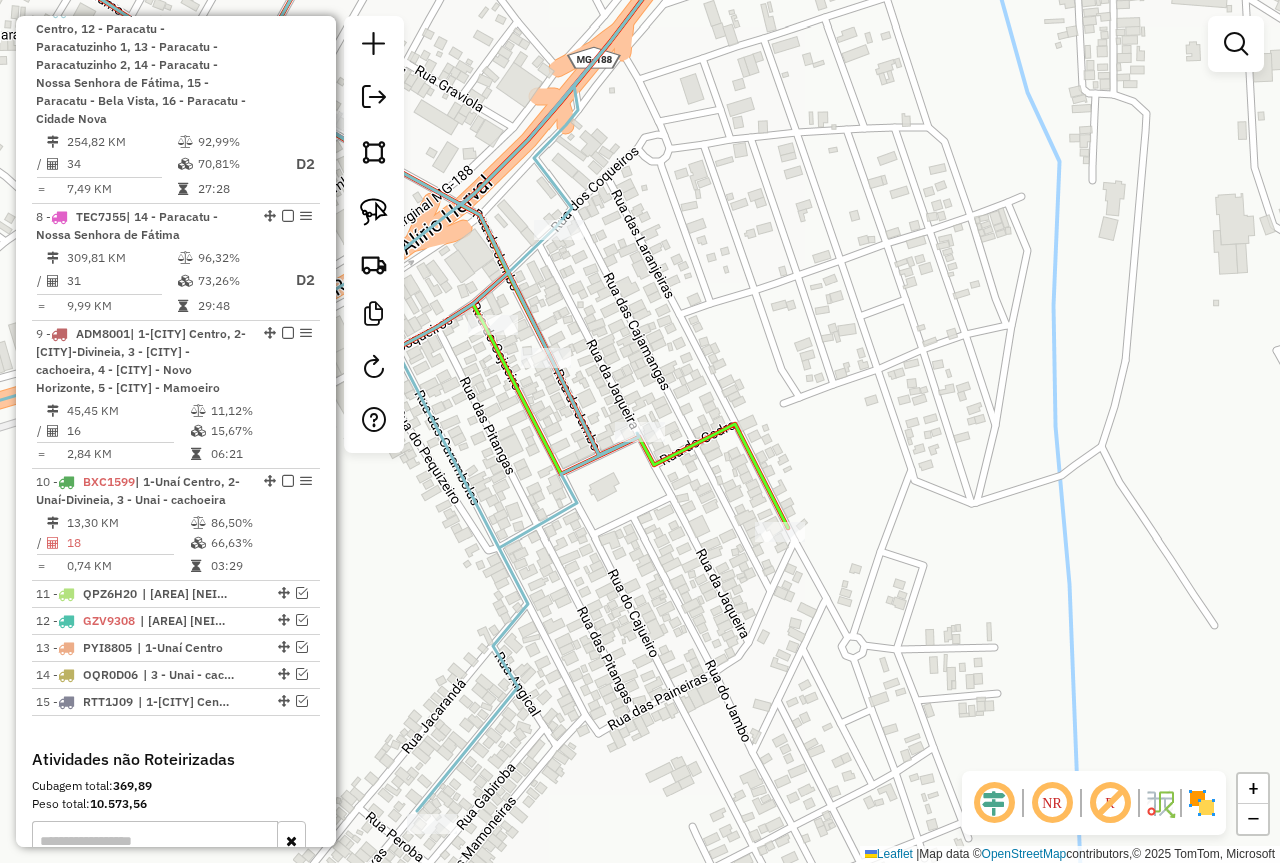 drag, startPoint x: 586, startPoint y: 606, endPoint x: 692, endPoint y: 674, distance: 125.93649 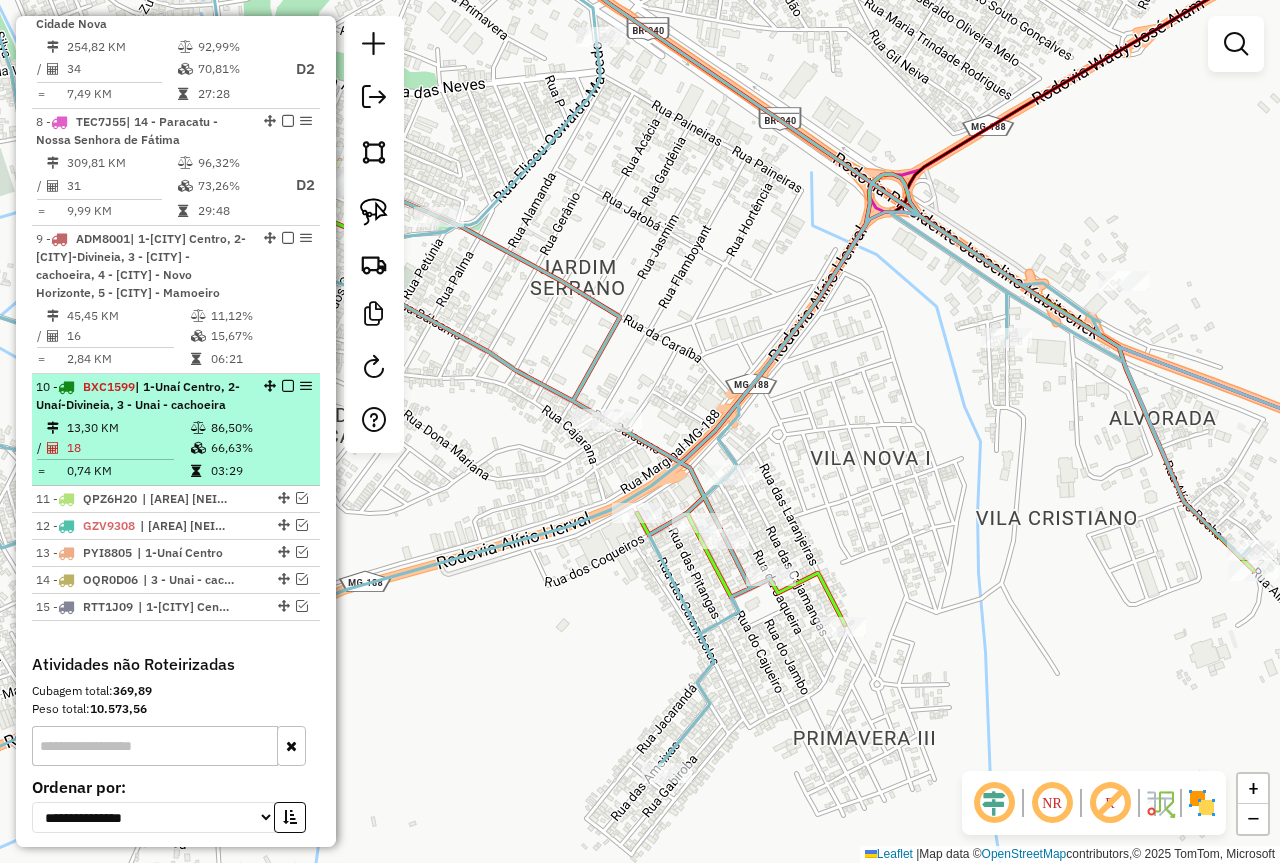 scroll, scrollTop: 1741, scrollLeft: 0, axis: vertical 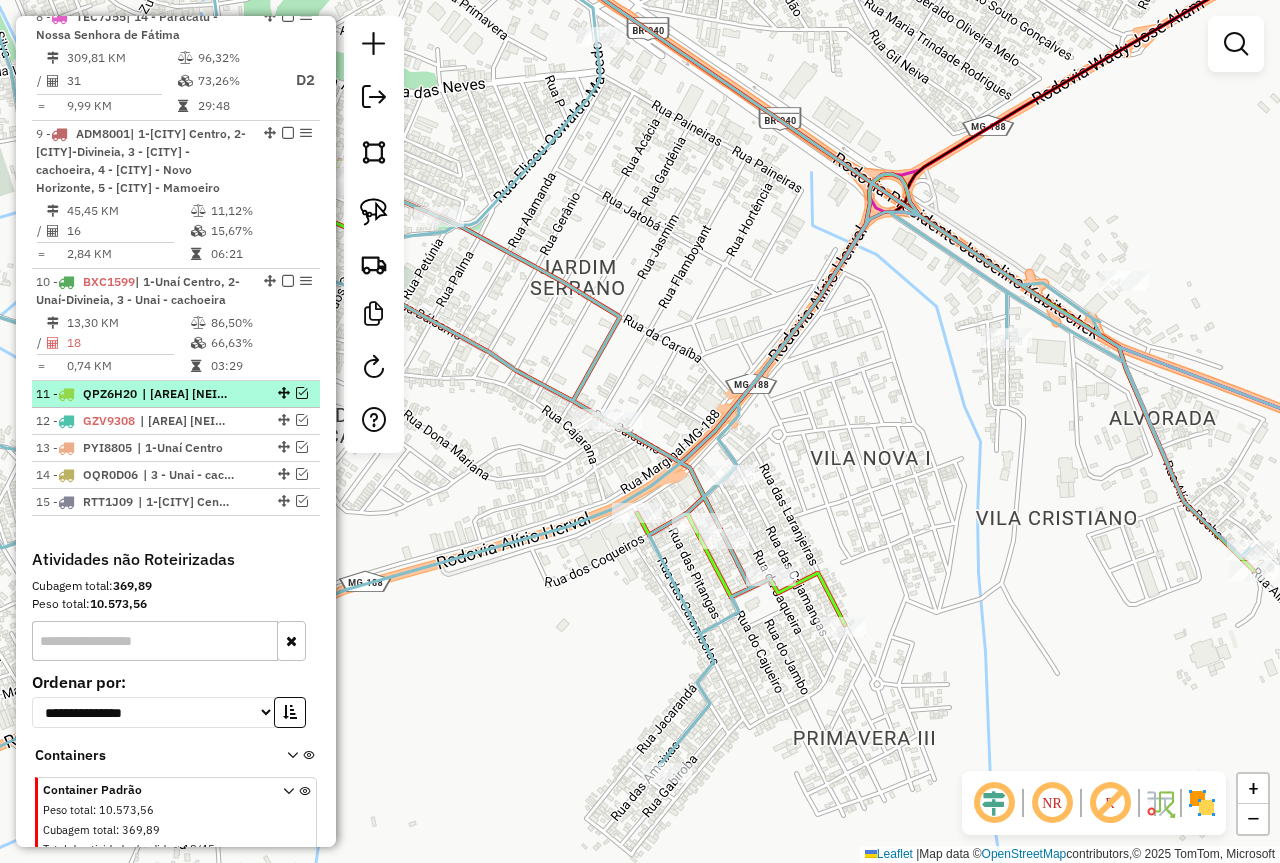 click at bounding box center [302, 393] 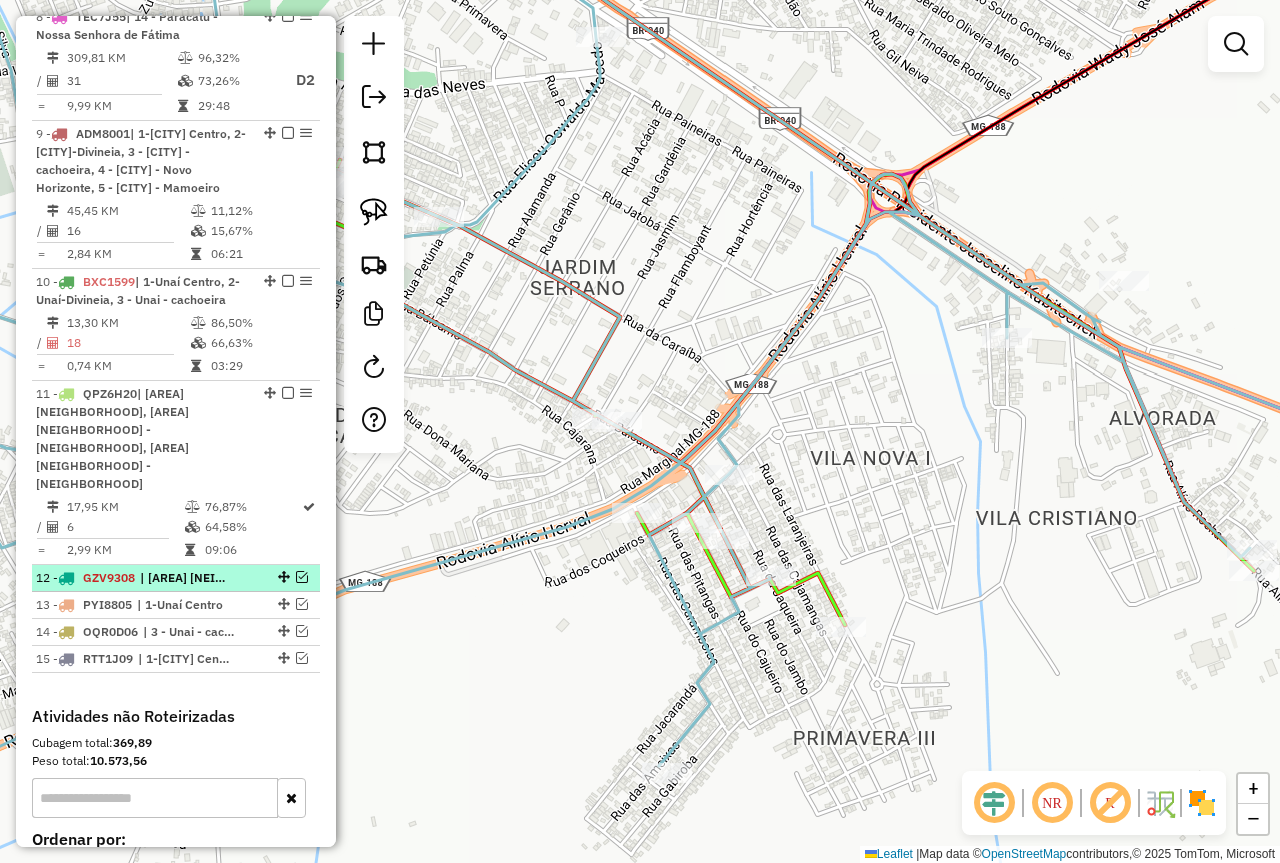 click at bounding box center (302, 577) 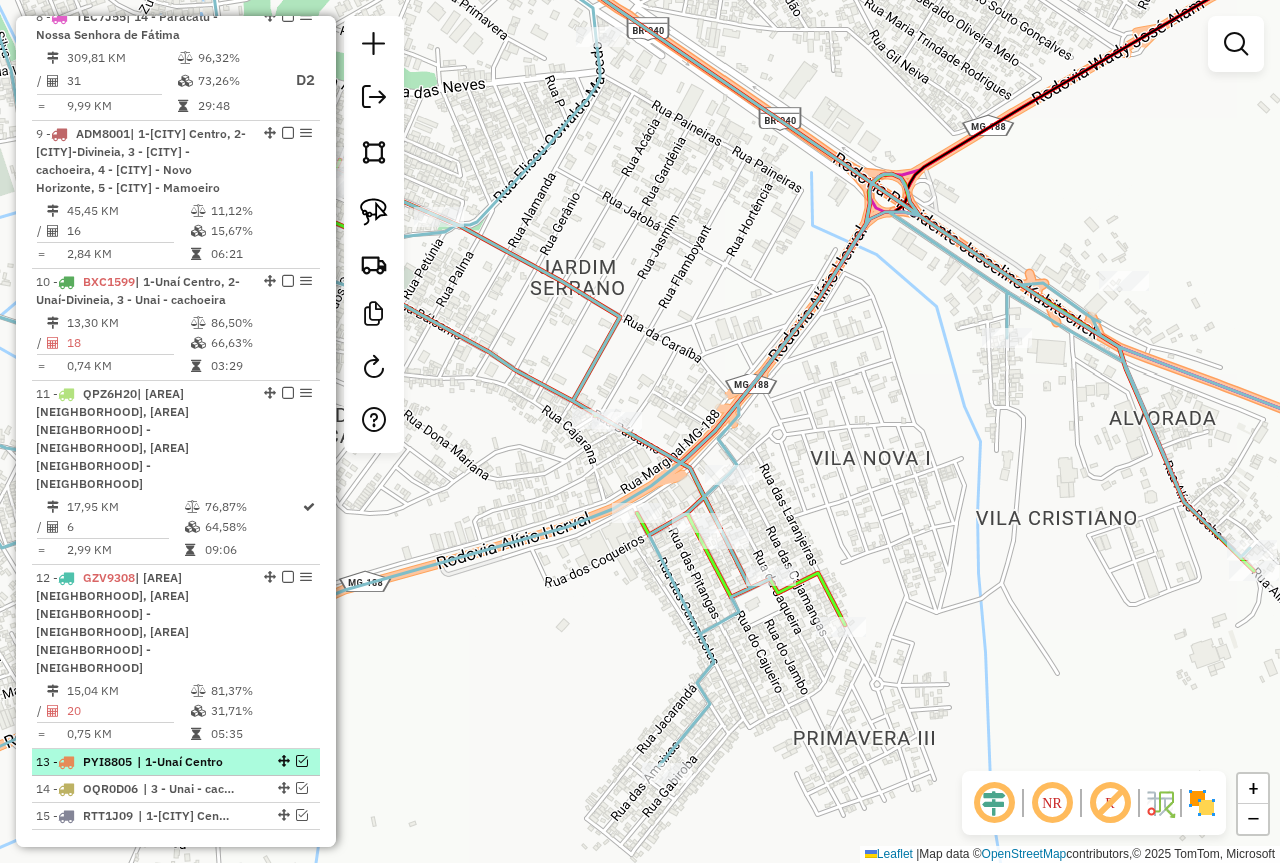 click at bounding box center (282, 761) 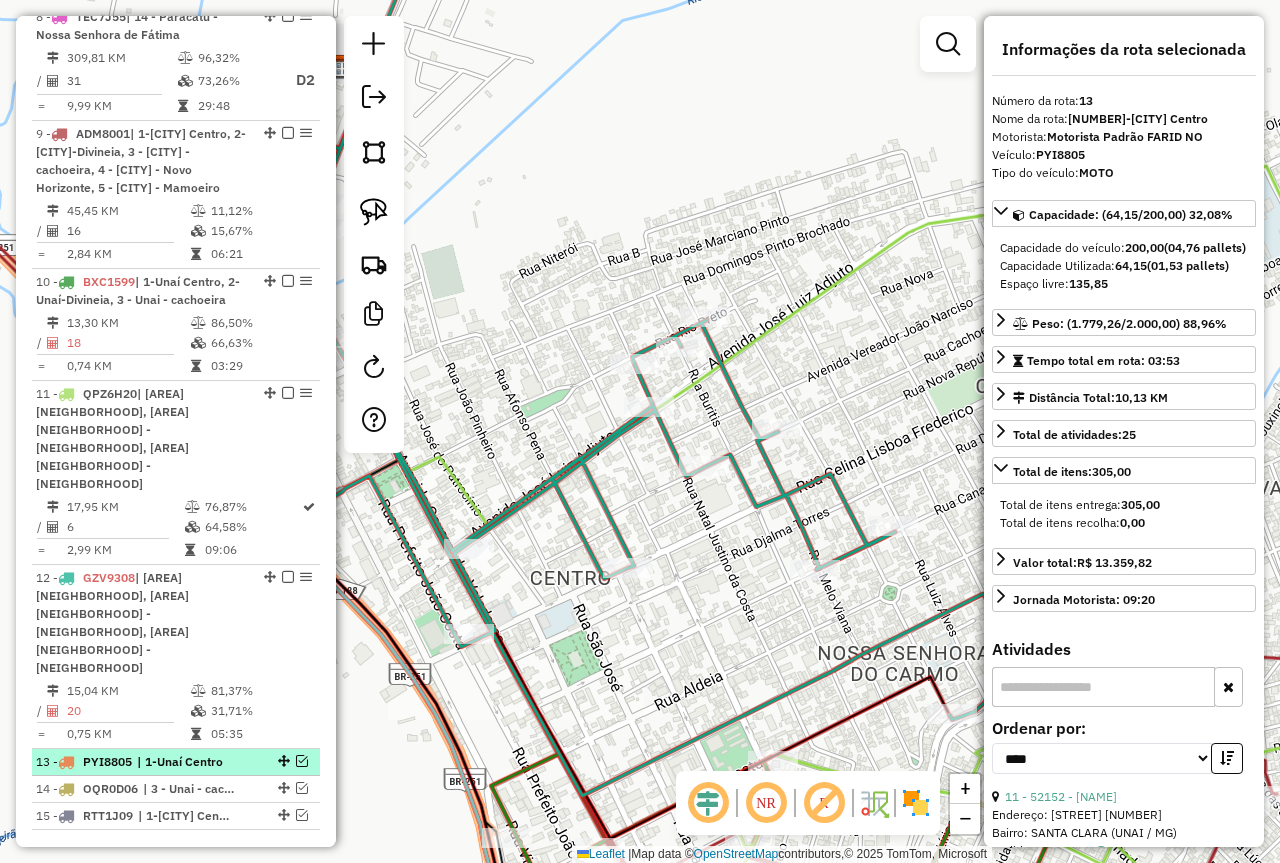 click at bounding box center (302, 761) 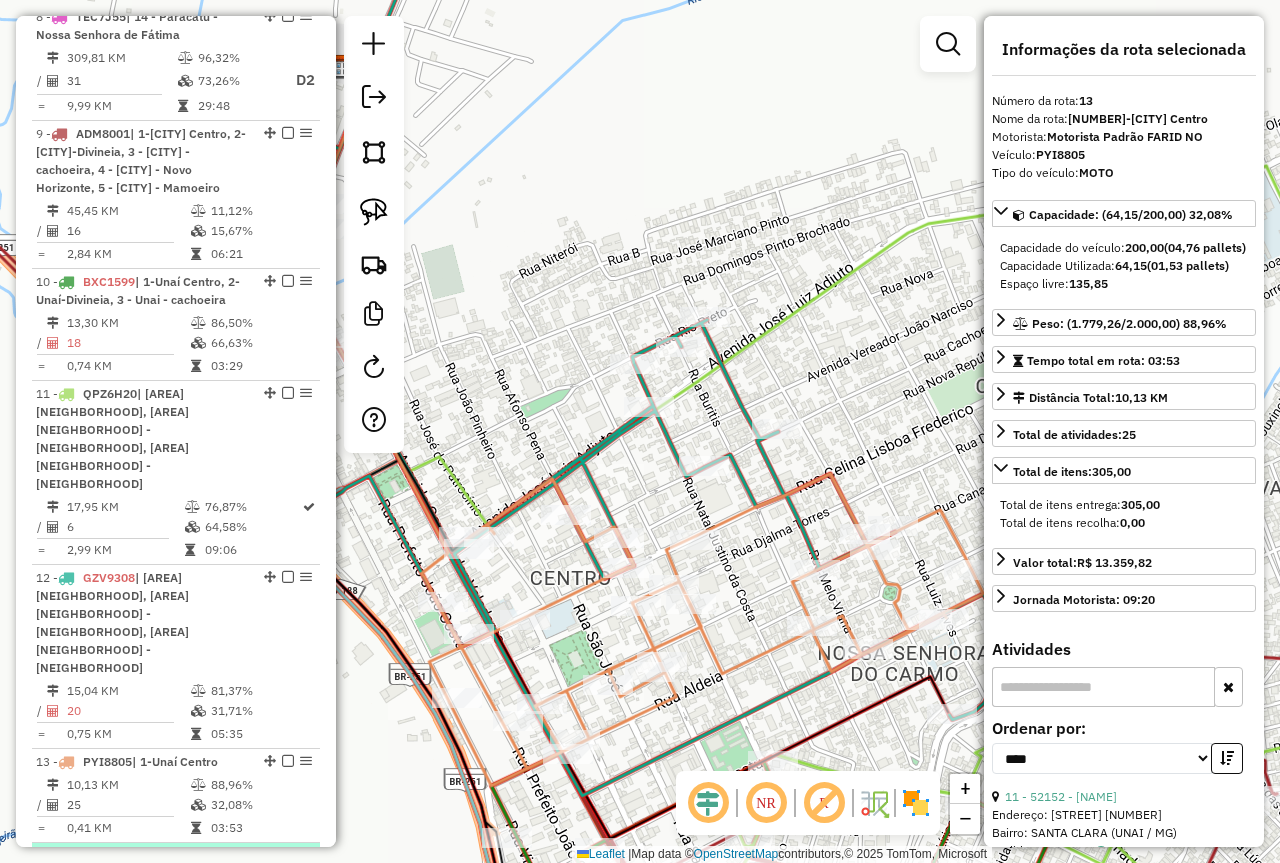 click at bounding box center (302, 855) 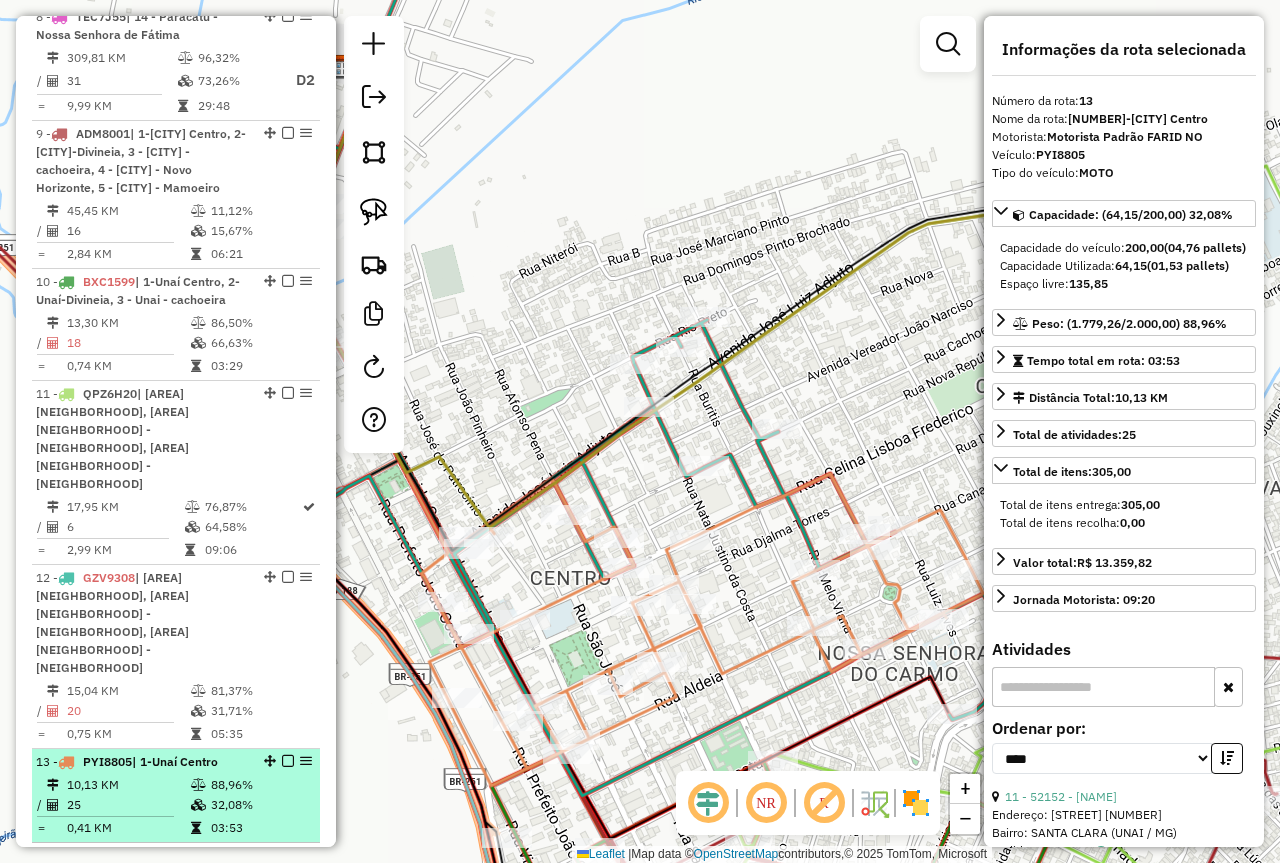 scroll, scrollTop: 1941, scrollLeft: 0, axis: vertical 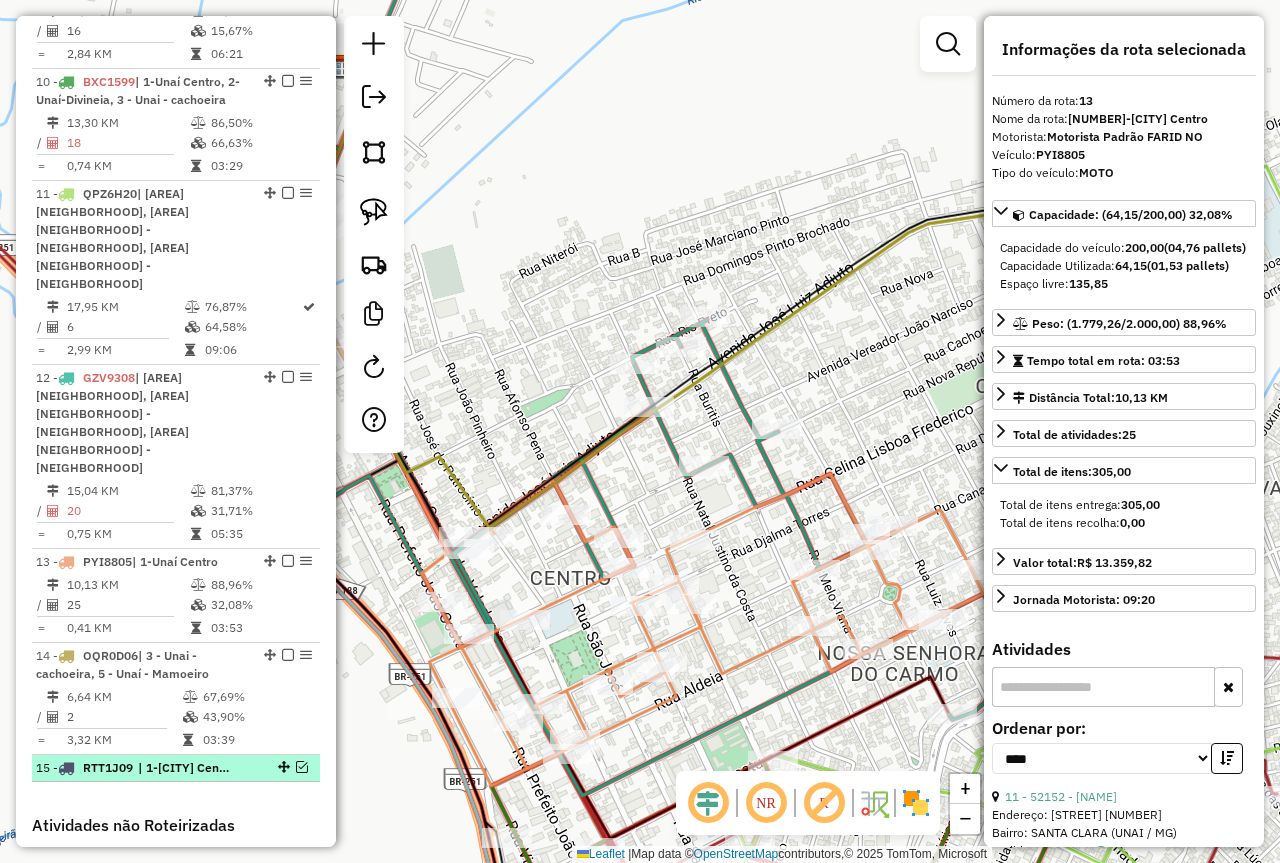 click at bounding box center (302, 767) 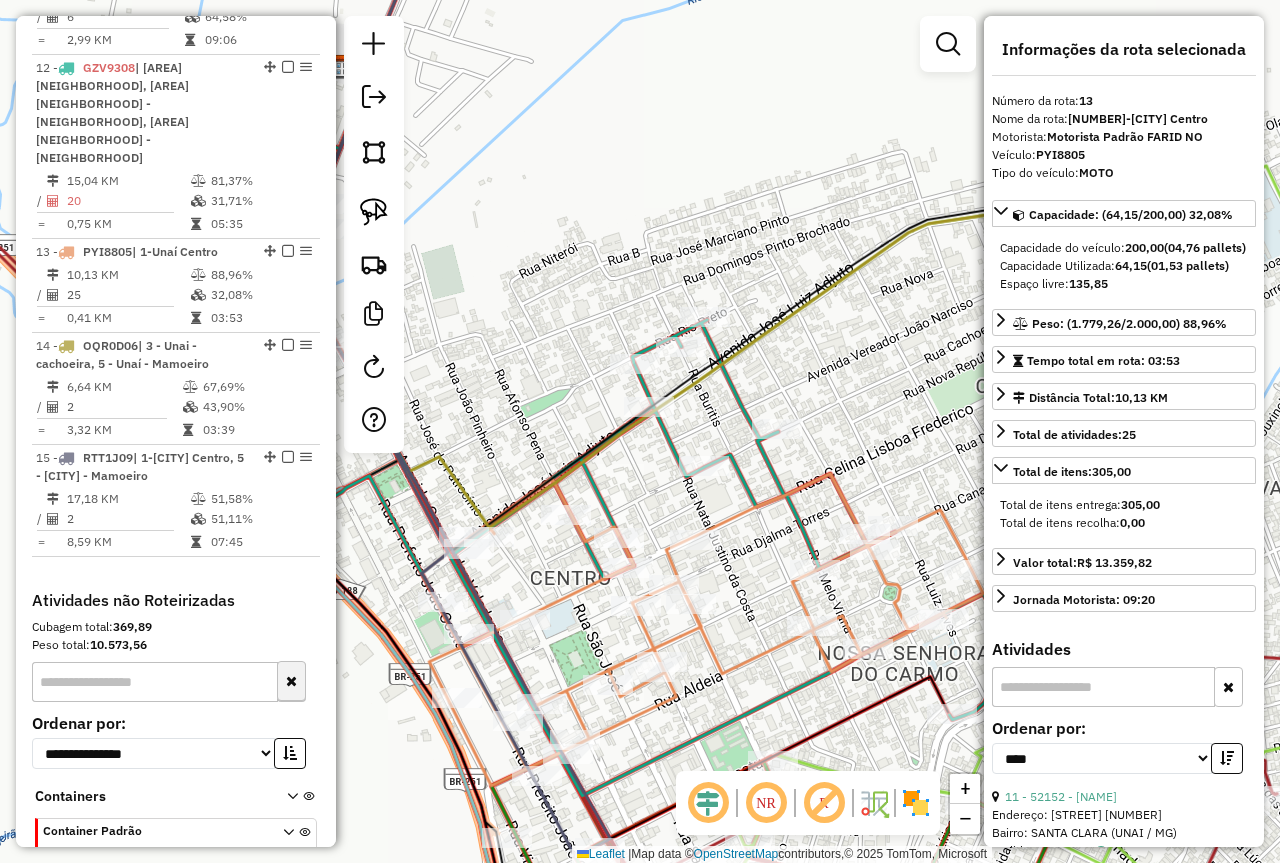 scroll, scrollTop: 2265, scrollLeft: 0, axis: vertical 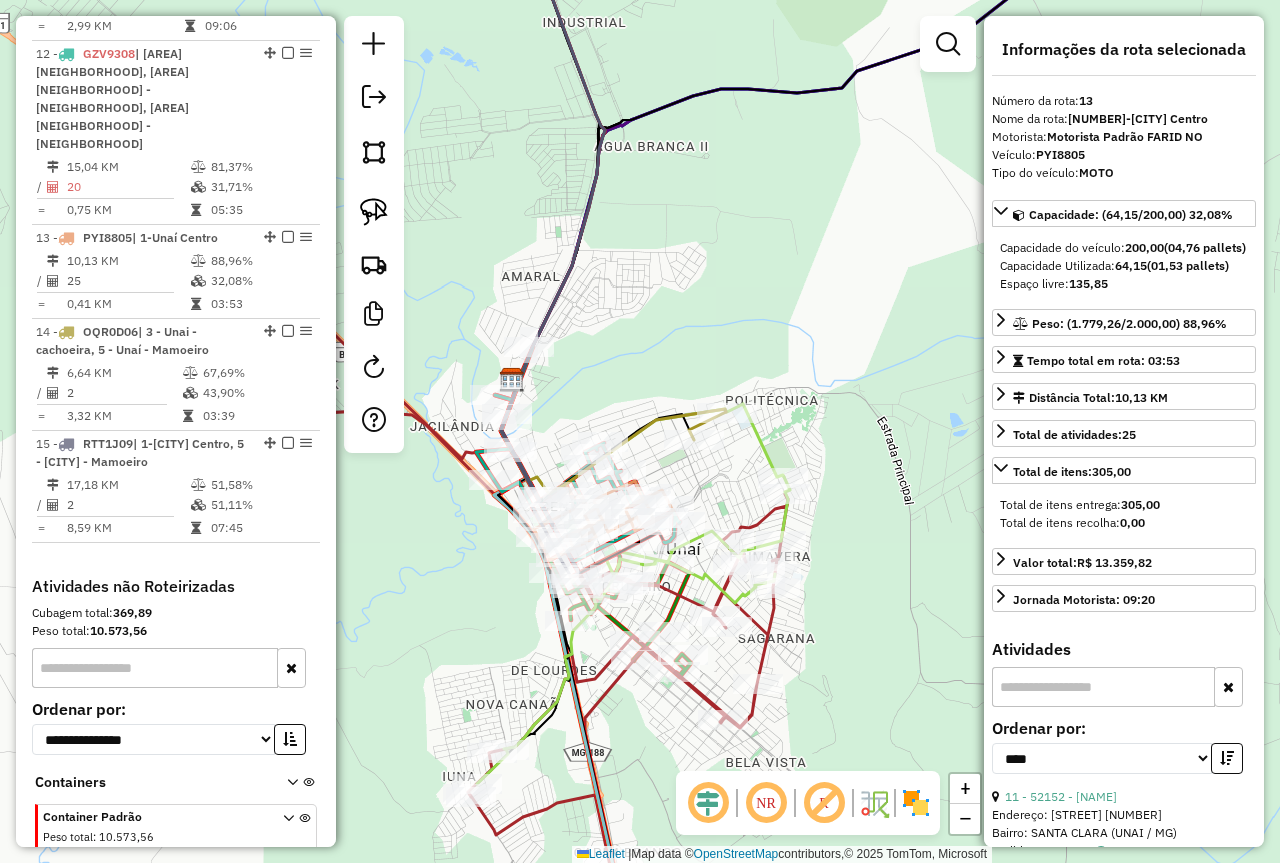 drag, startPoint x: 596, startPoint y: 697, endPoint x: 583, endPoint y: 550, distance: 147.57372 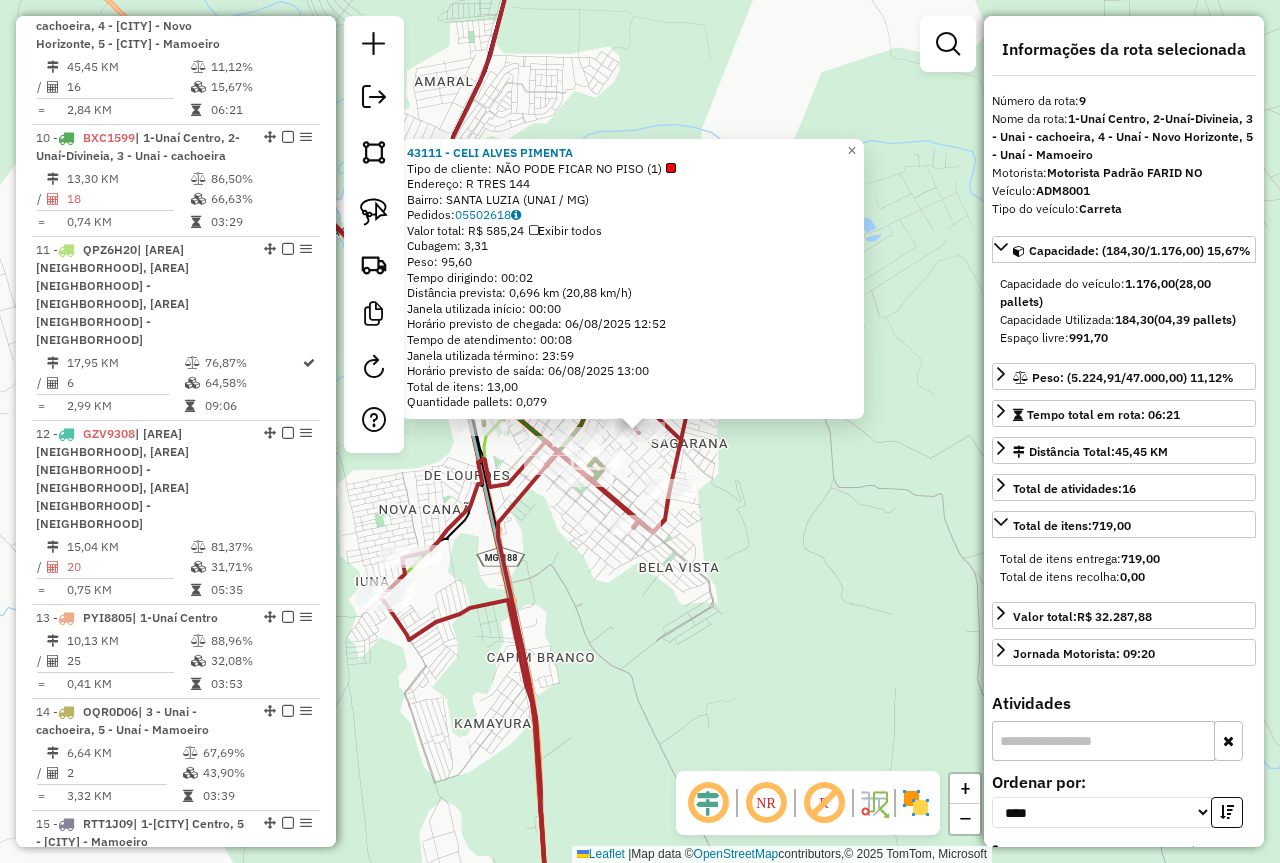 scroll, scrollTop: 1864, scrollLeft: 0, axis: vertical 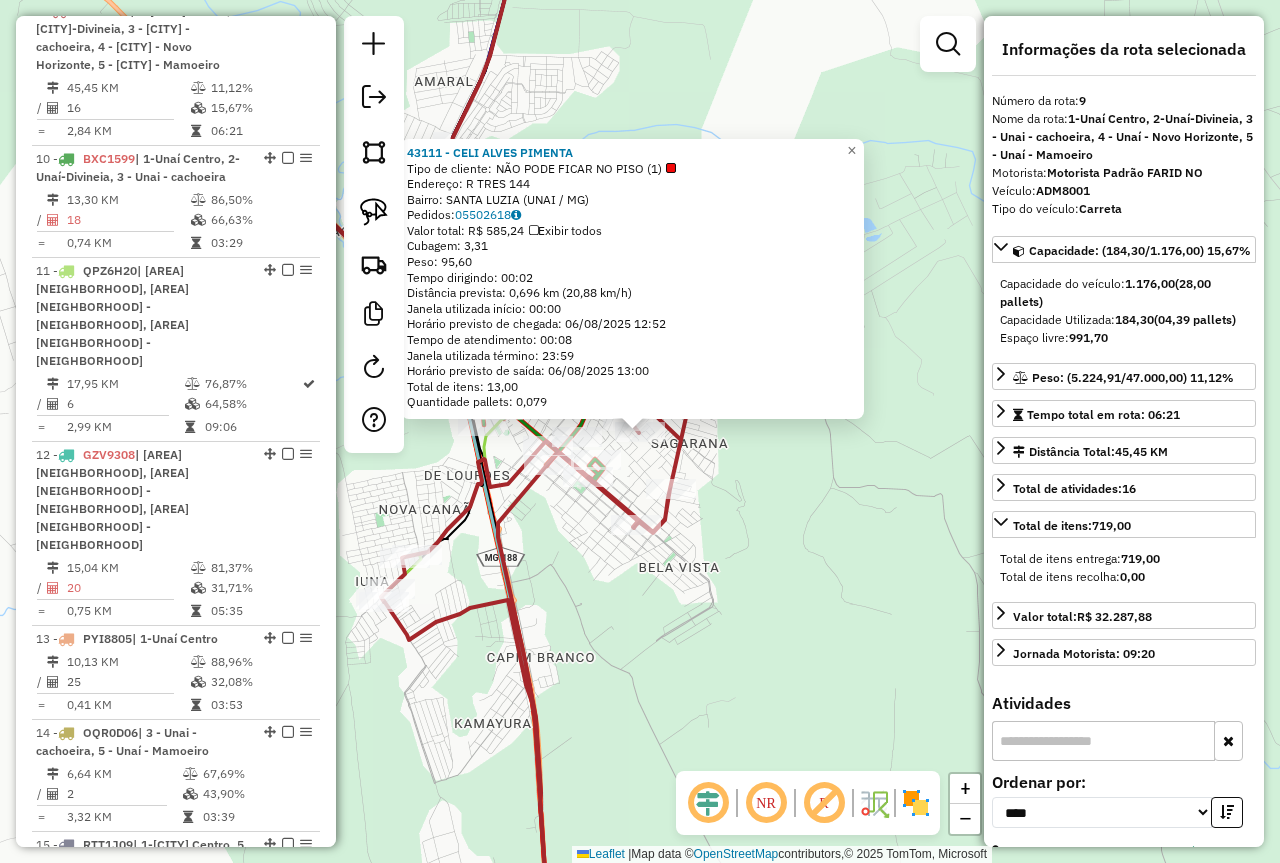 click on "43111 - CELI ALVES PIMENTA  Tipo de cliente:   NÃO PODE FICAR NO PISO (1)   Endereço: R   TRES                          144   Bairro: SANTA LUZIA (UNAI / MG)   Pedidos:  05502618   Valor total: R$ 585,24   Exibir todos   Cubagem: 3,31  Peso: 95,60  Tempo dirigindo: 00:02   Distância prevista: 0,696 km (20,88 km/h)   Janela utilizada início: 00:00   Horário previsto de chegada: 06/08/2025 12:52   Tempo de atendimento: 00:08   Janela utilizada término: 23:59   Horário previsto de saída: 06/08/2025 13:00   Total de itens: 13,00   Quantidade pallets: 0,079  × Janela de atendimento Grade de atendimento Capacidade Transportadoras Veículos Cliente Pedidos  Rotas Selecione os dias de semana para filtrar as janelas de atendimento  Seg   Ter   Qua   Qui   Sex   Sáb   Dom  Informe o período da janela de atendimento: De: Até:  Filtrar exatamente a janela do cliente  Considerar janela de atendimento padrão  Selecione os dias de semana para filtrar as grades de atendimento  Seg   Ter   Qua   Qui   Sex   Sáb" 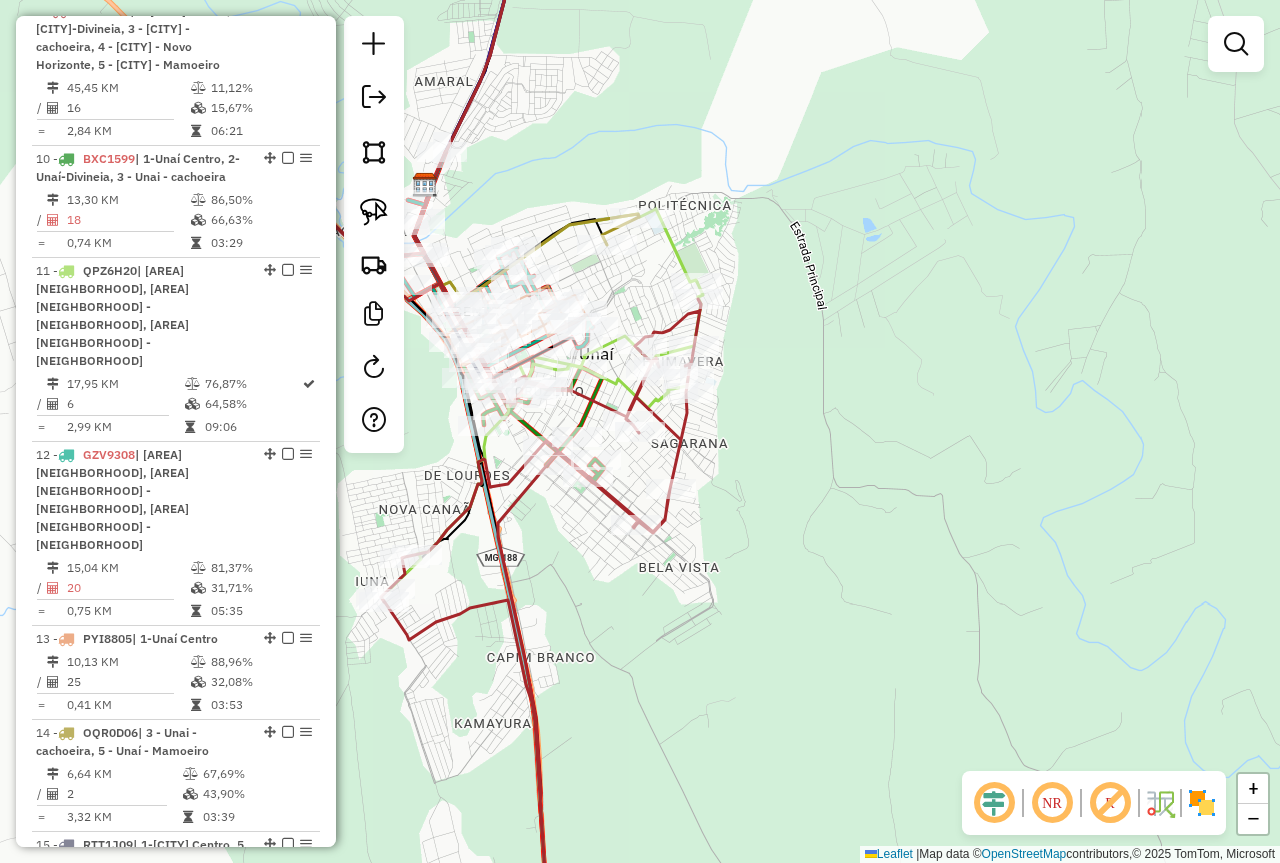 drag, startPoint x: 655, startPoint y: 636, endPoint x: 857, endPoint y: 633, distance: 202.02228 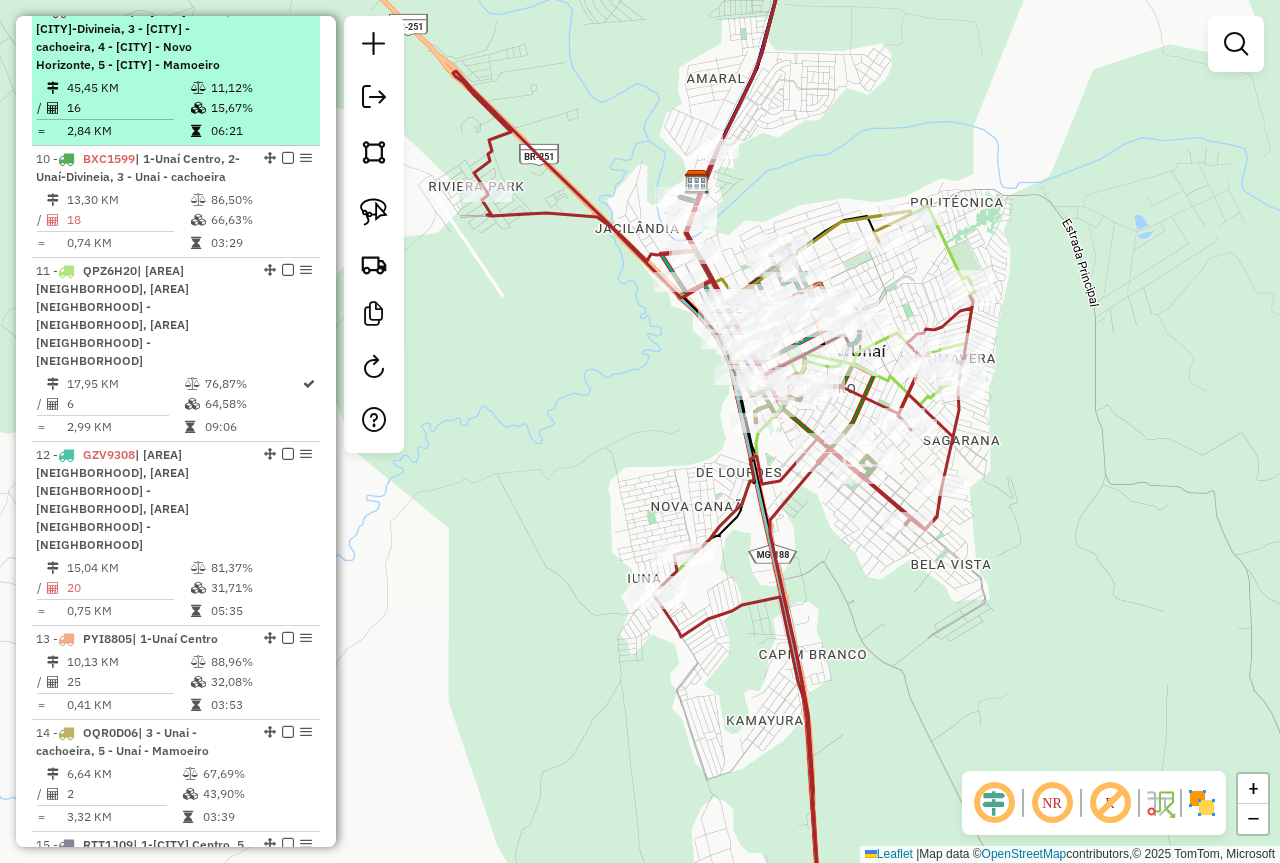 select on "*********" 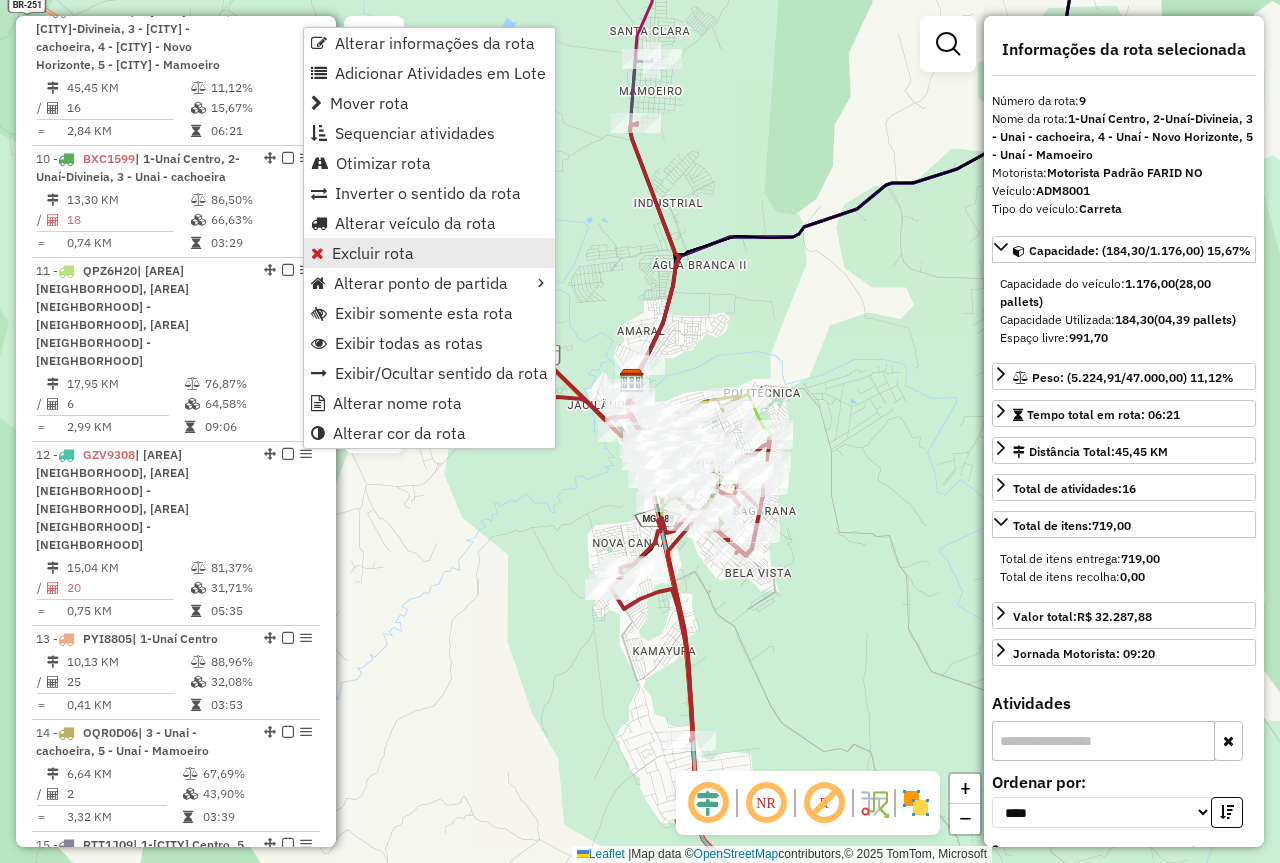 click on "Excluir rota" at bounding box center (429, 253) 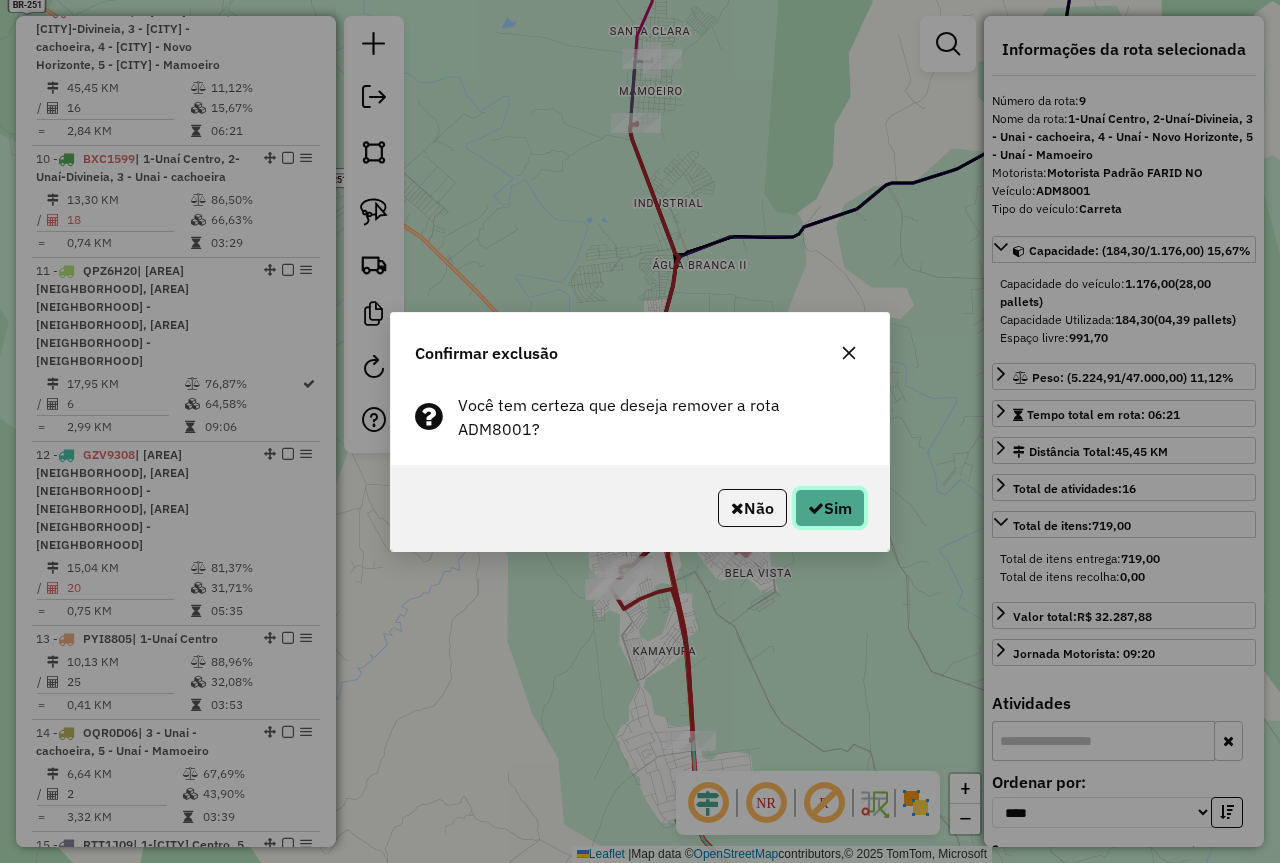 click on "Sim" 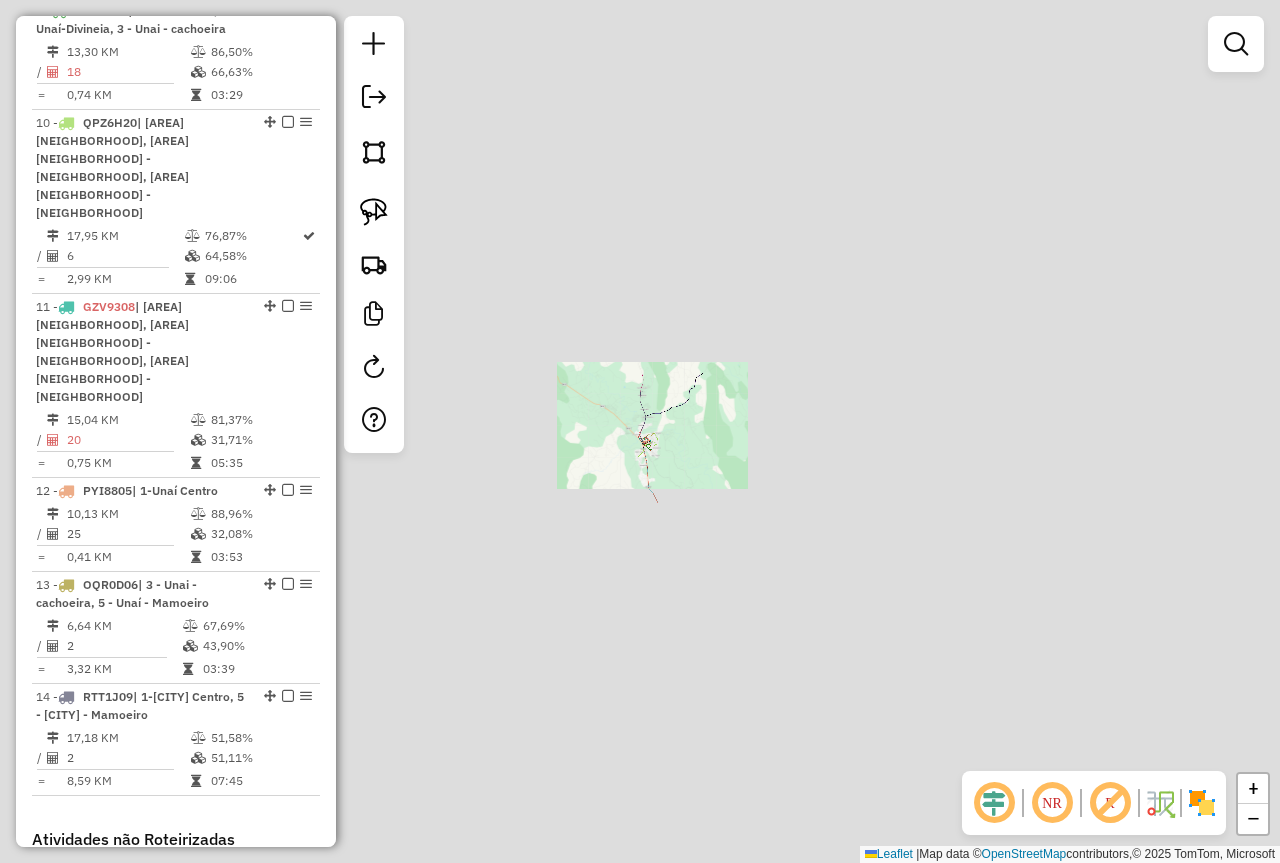 scroll, scrollTop: 1716, scrollLeft: 0, axis: vertical 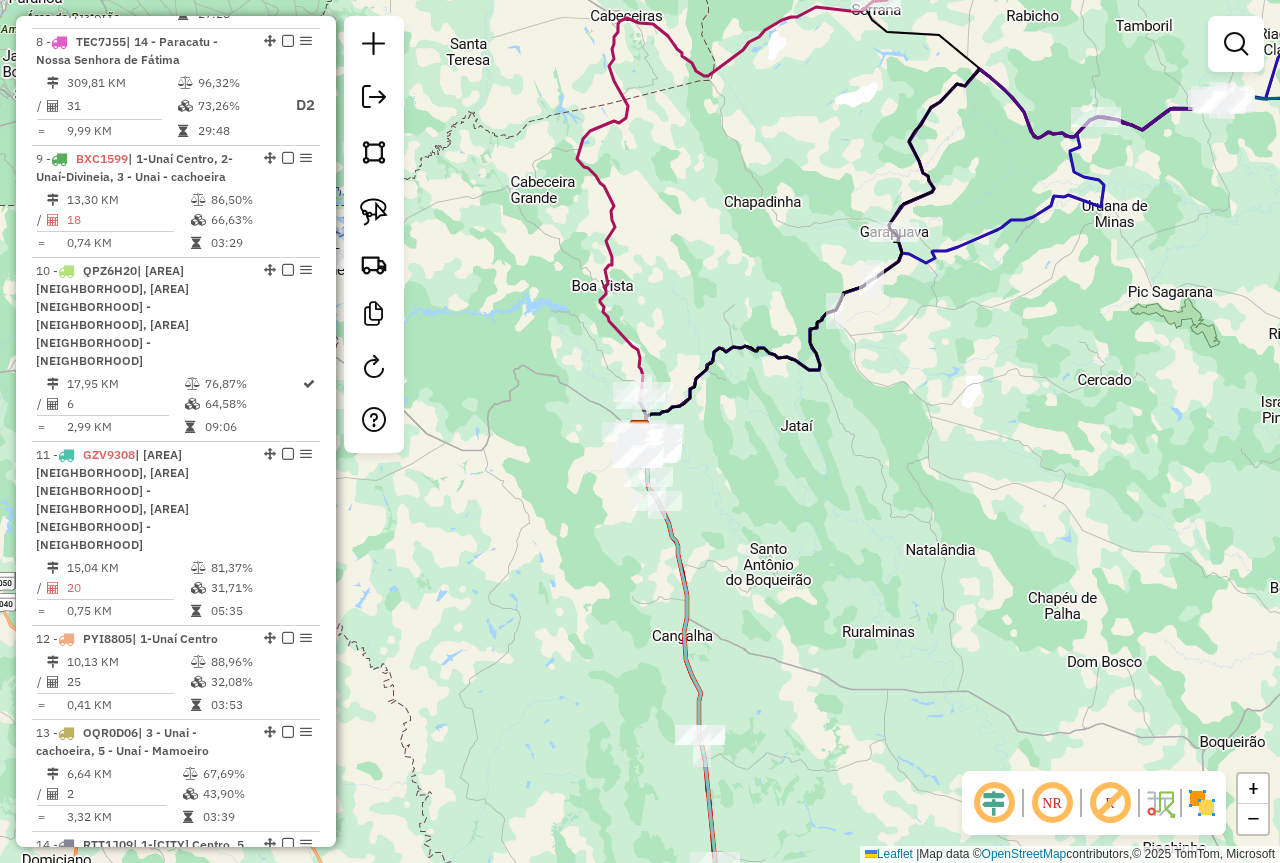drag, startPoint x: 808, startPoint y: 492, endPoint x: 833, endPoint y: 568, distance: 80.00625 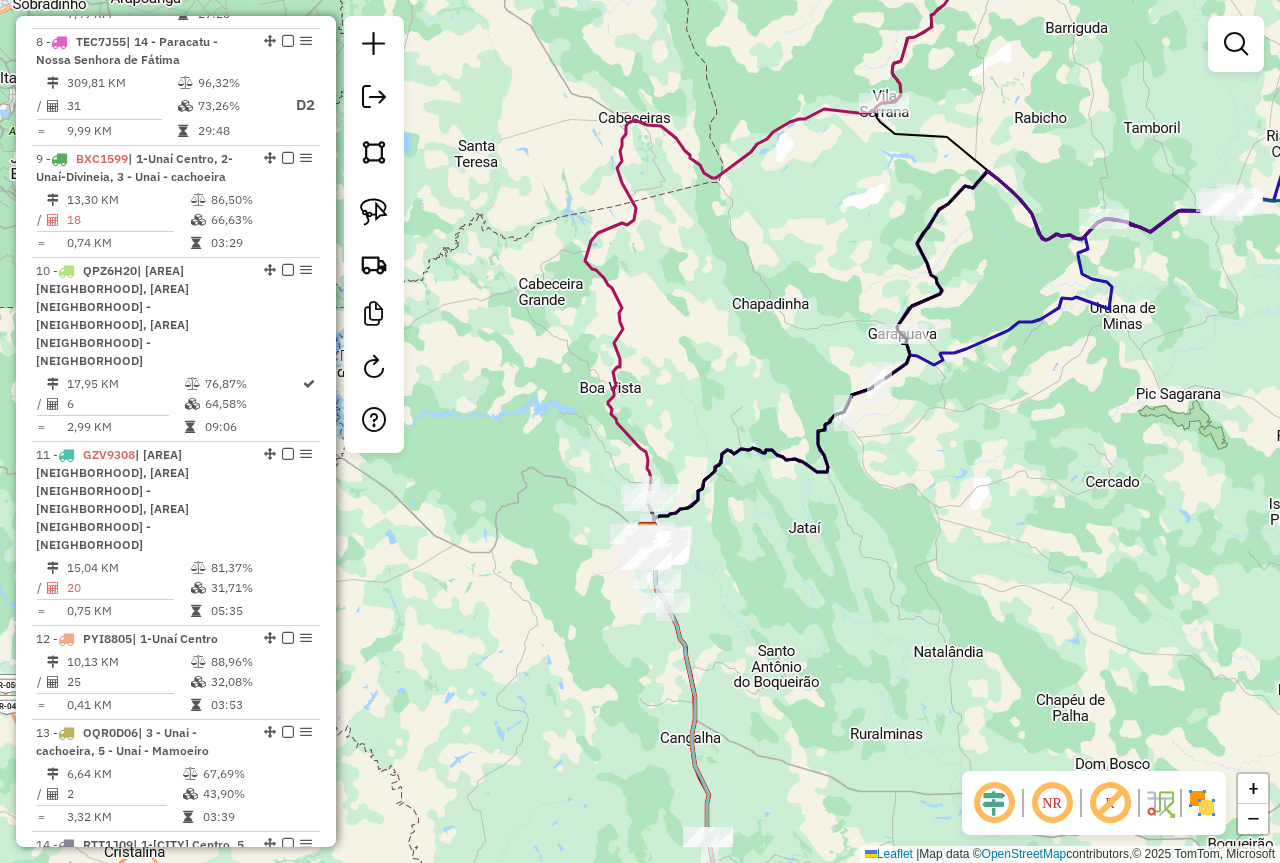 drag, startPoint x: 934, startPoint y: 501, endPoint x: 722, endPoint y: 637, distance: 251.87299 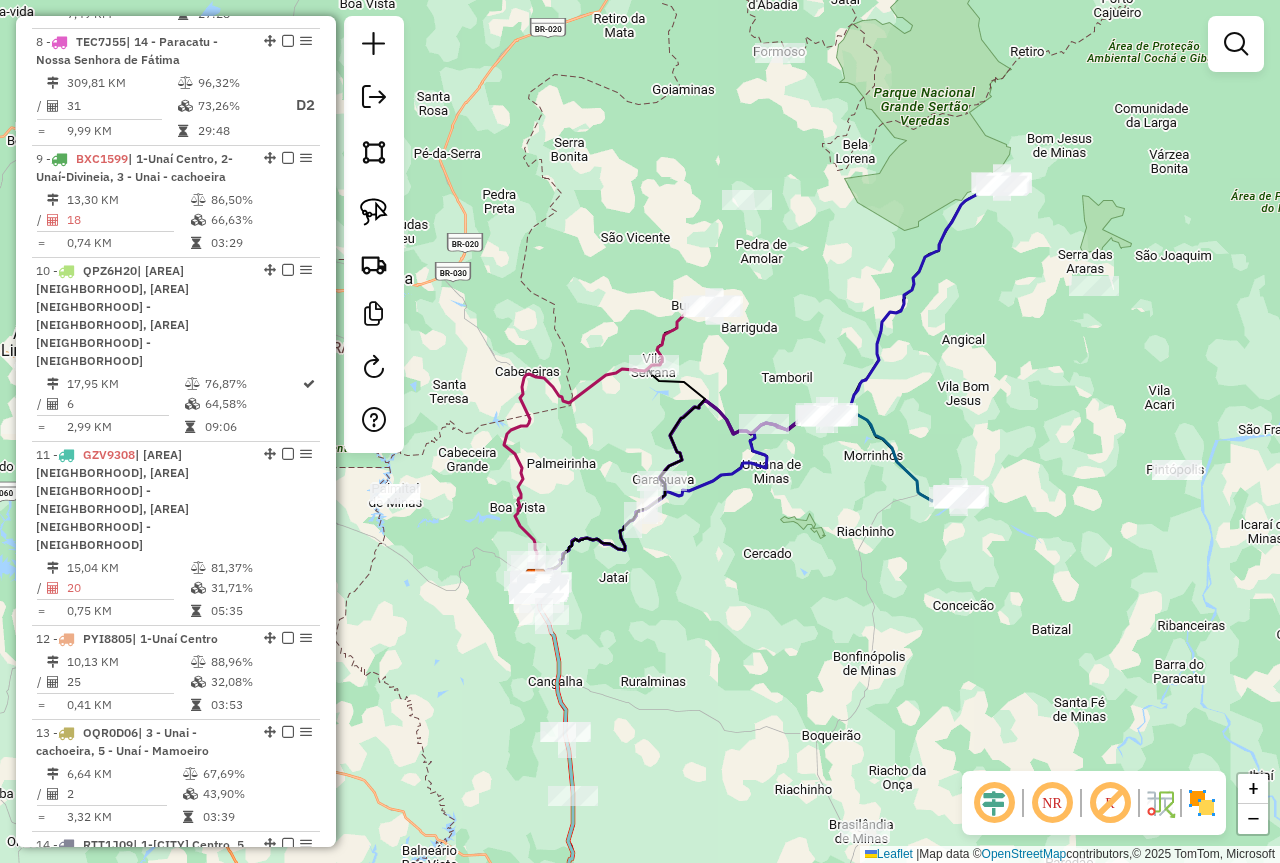 drag, startPoint x: 752, startPoint y: 618, endPoint x: 753, endPoint y: 529, distance: 89.005615 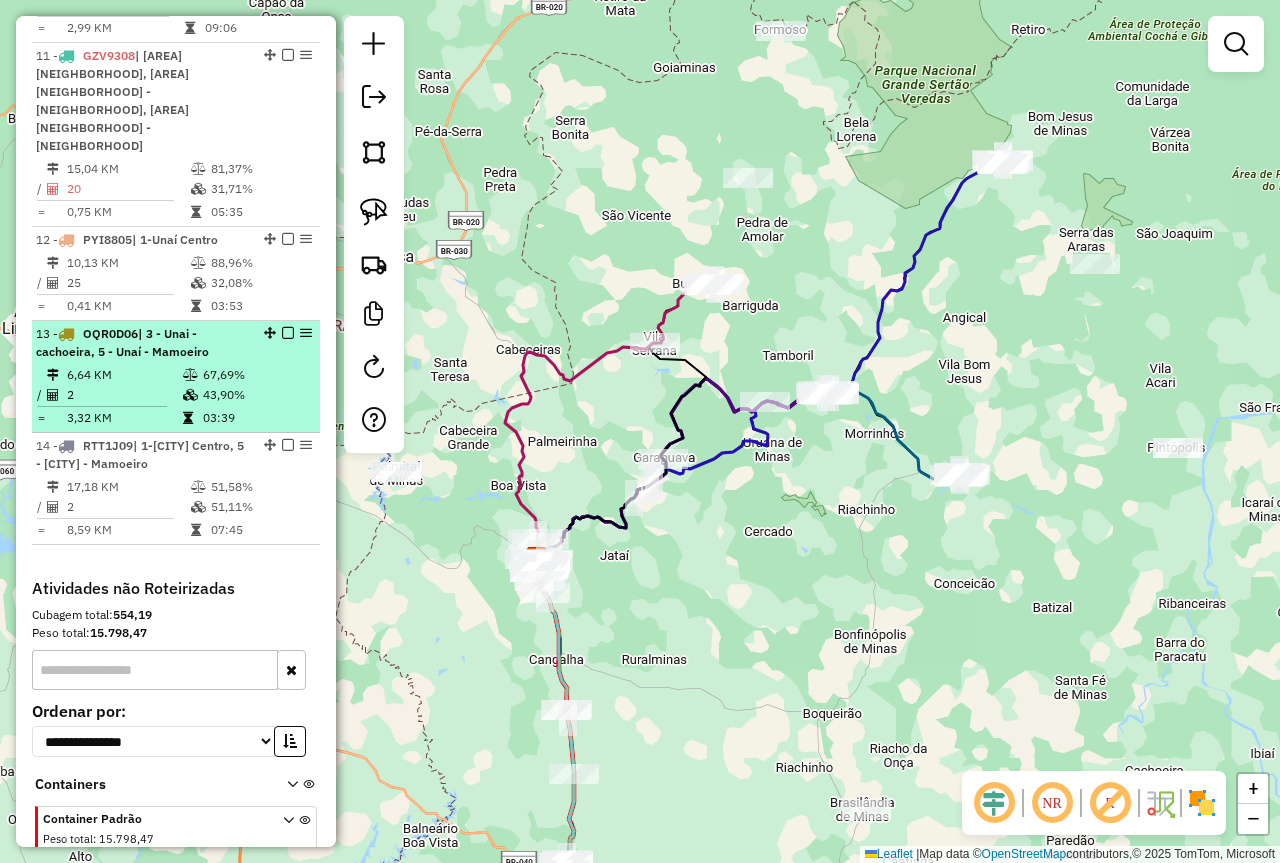 scroll, scrollTop: 2117, scrollLeft: 0, axis: vertical 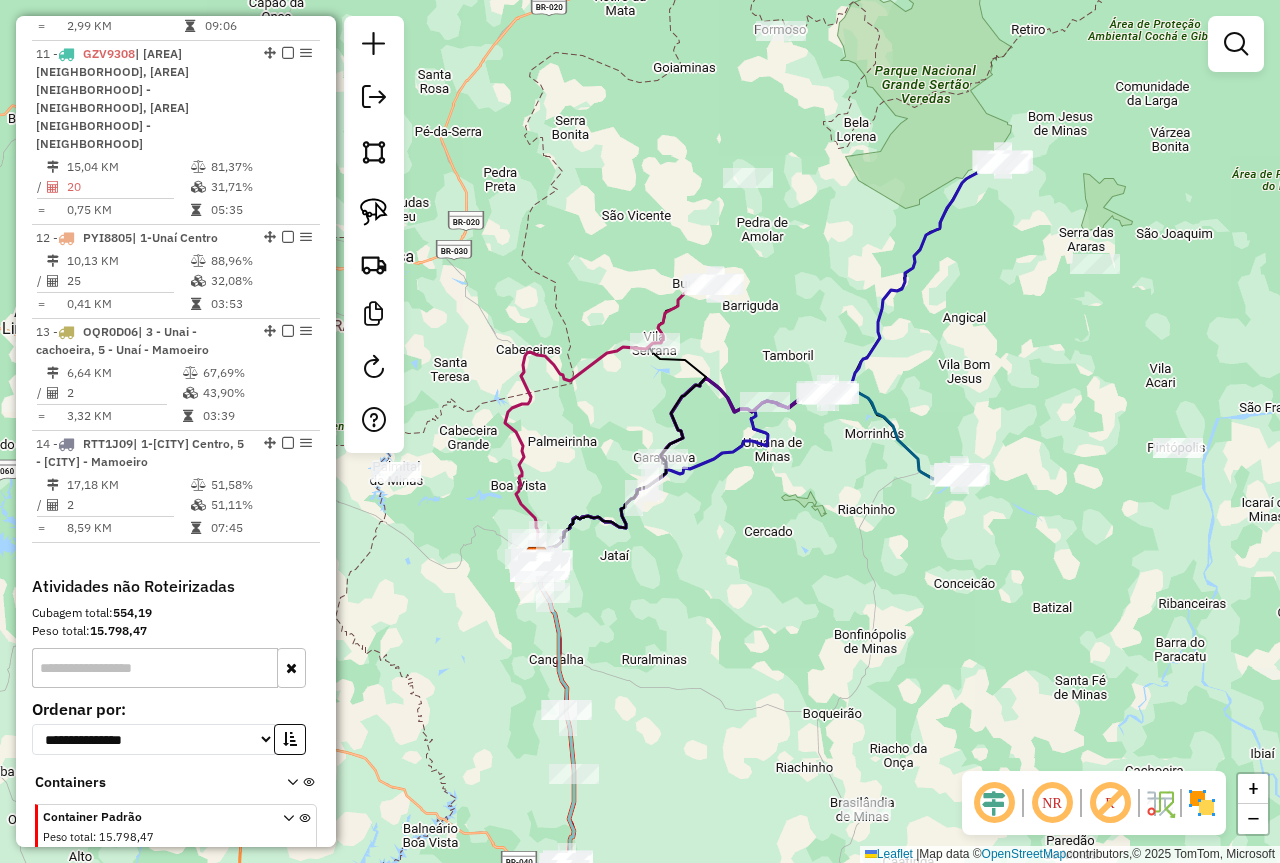 drag, startPoint x: 90, startPoint y: 542, endPoint x: 158, endPoint y: 542, distance: 68 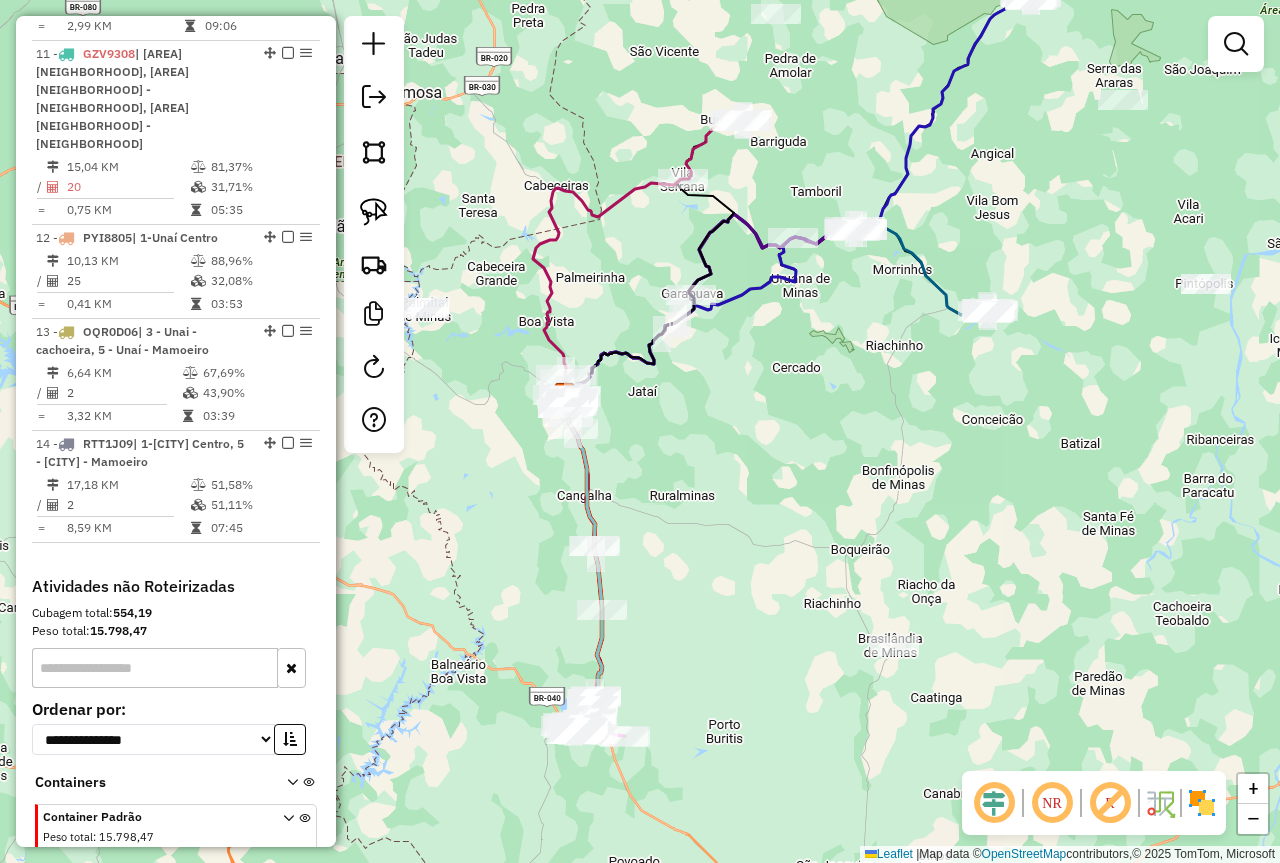 drag, startPoint x: 699, startPoint y: 604, endPoint x: 722, endPoint y: 420, distance: 185.43193 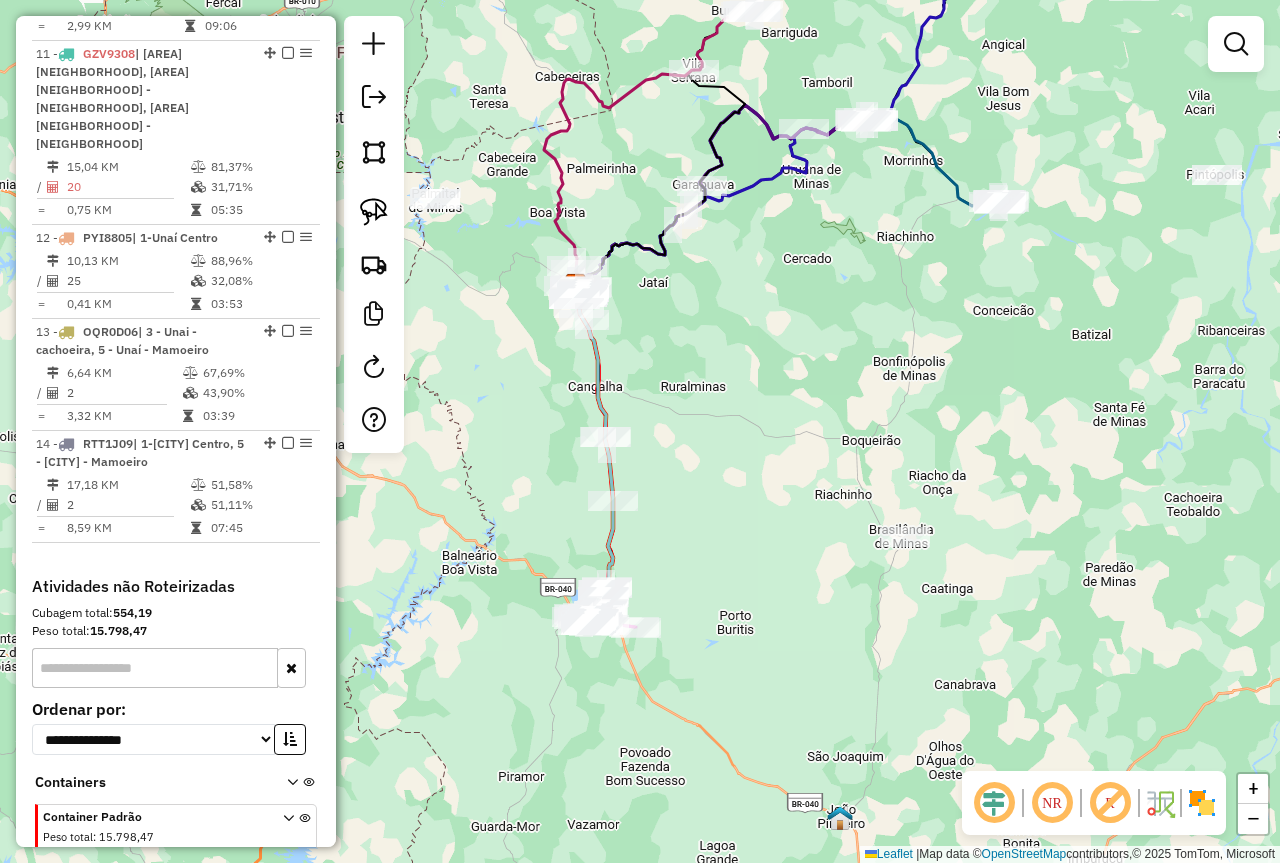 drag, startPoint x: 701, startPoint y: 610, endPoint x: 756, endPoint y: 481, distance: 140.23552 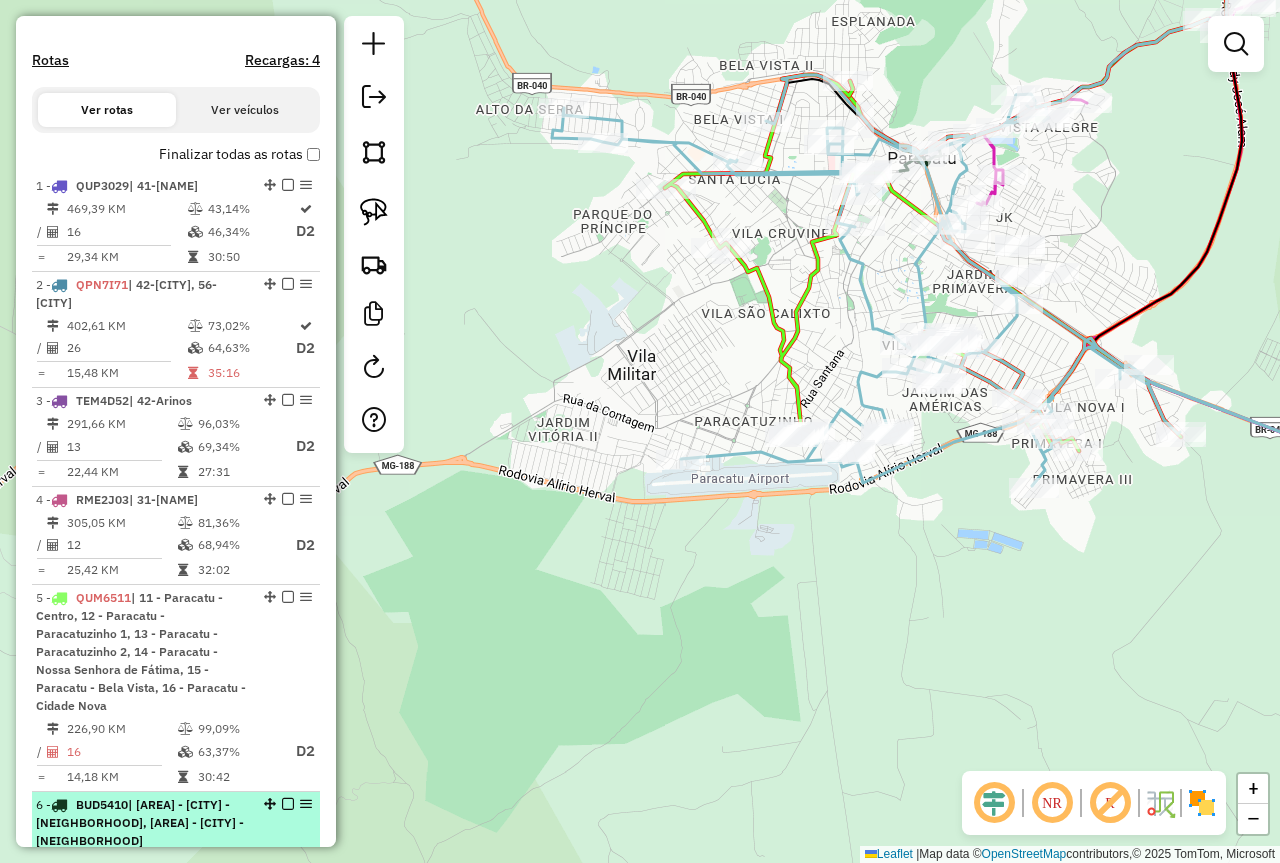 scroll, scrollTop: 517, scrollLeft: 0, axis: vertical 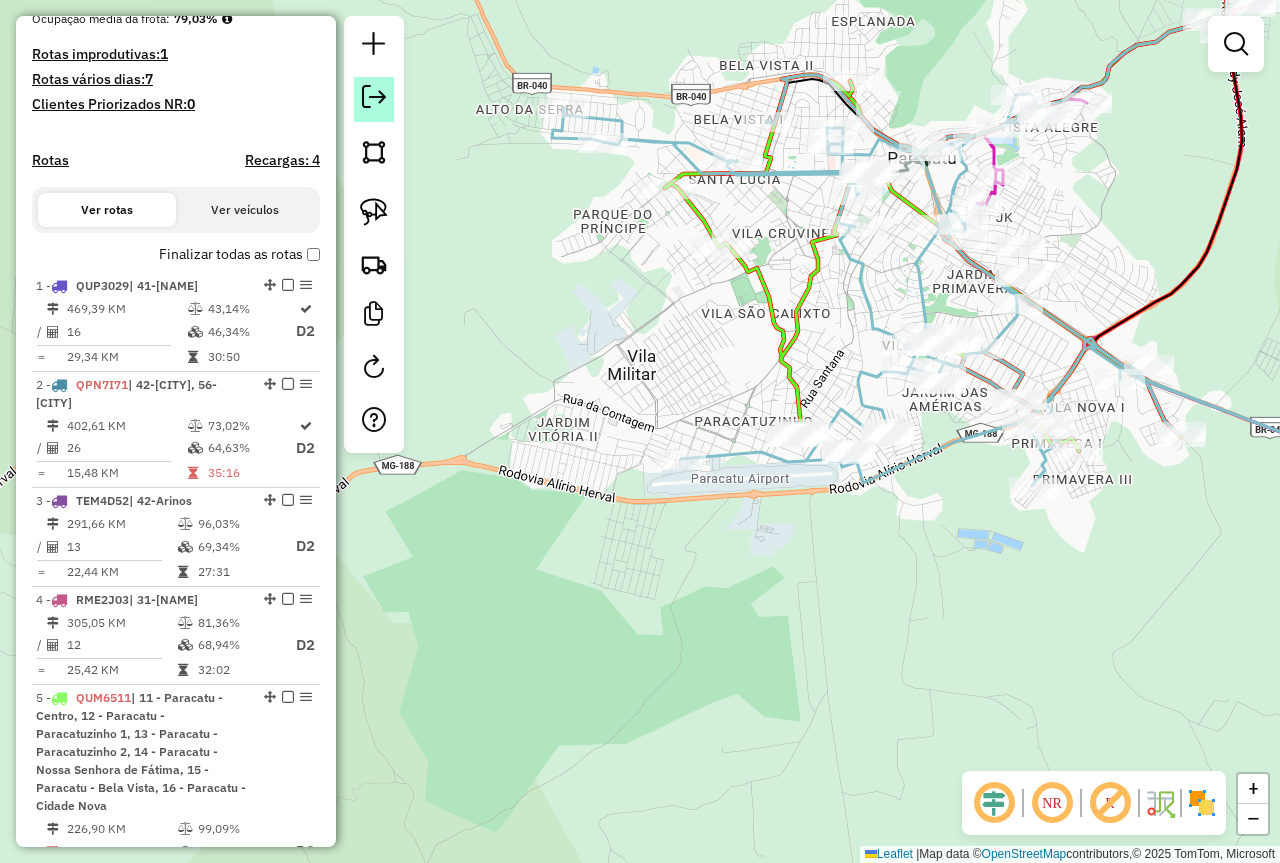 click 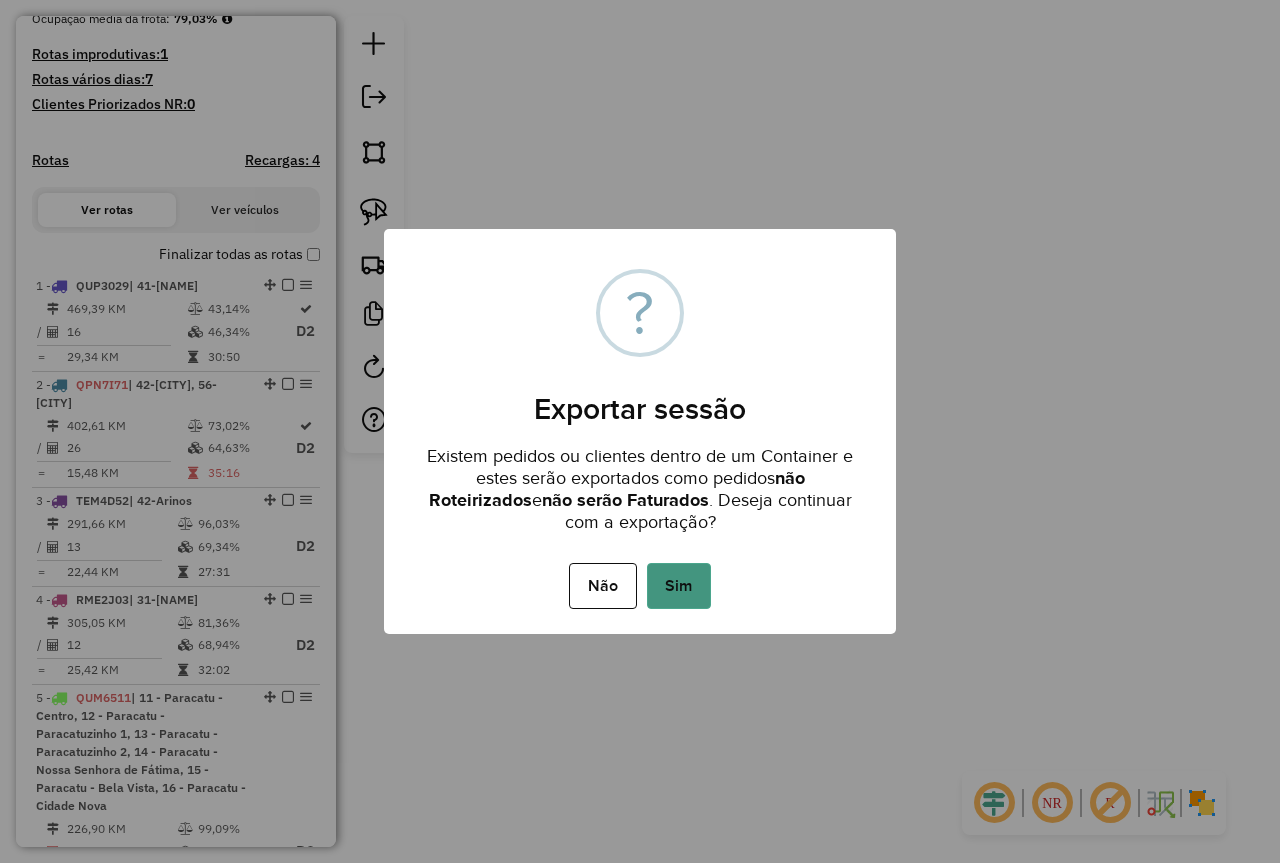click on "Sim" at bounding box center [679, 586] 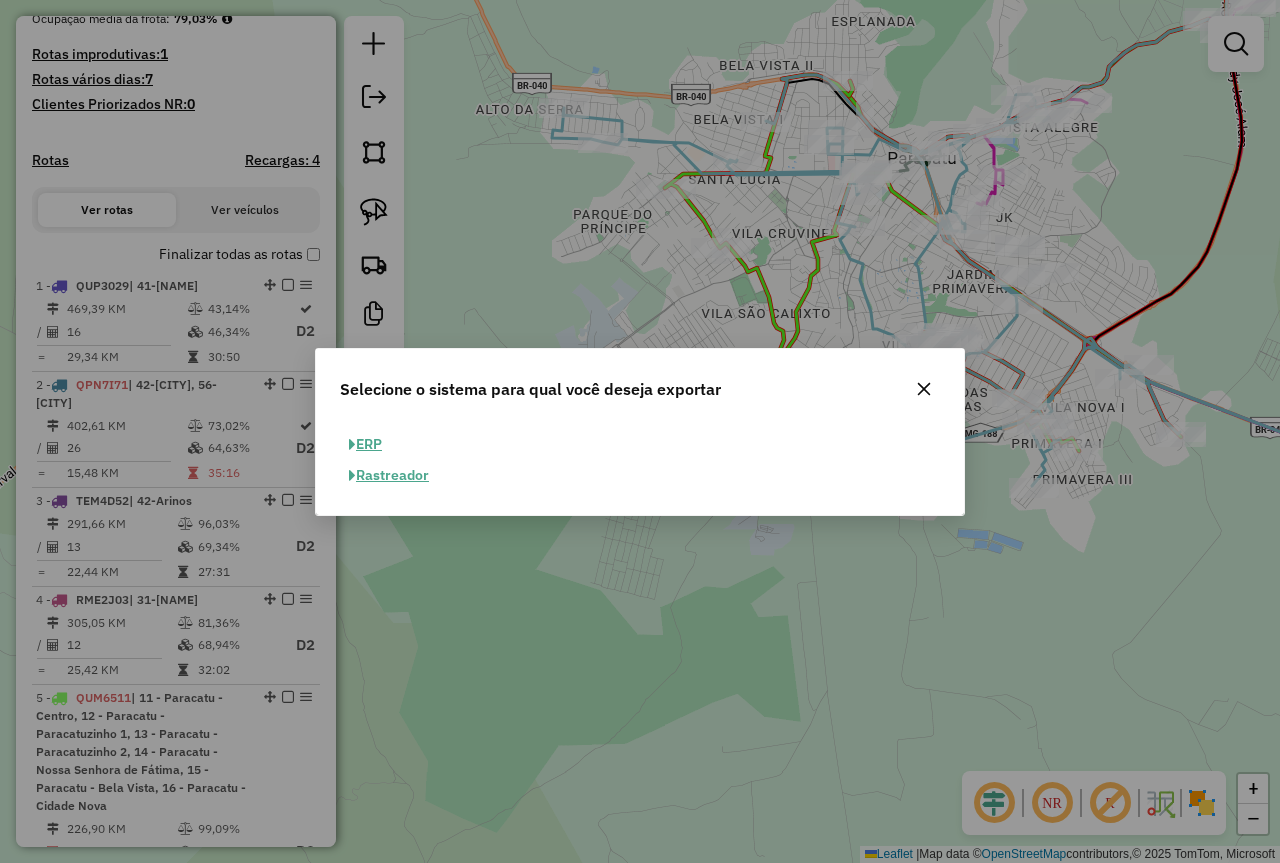 click on "ERP" 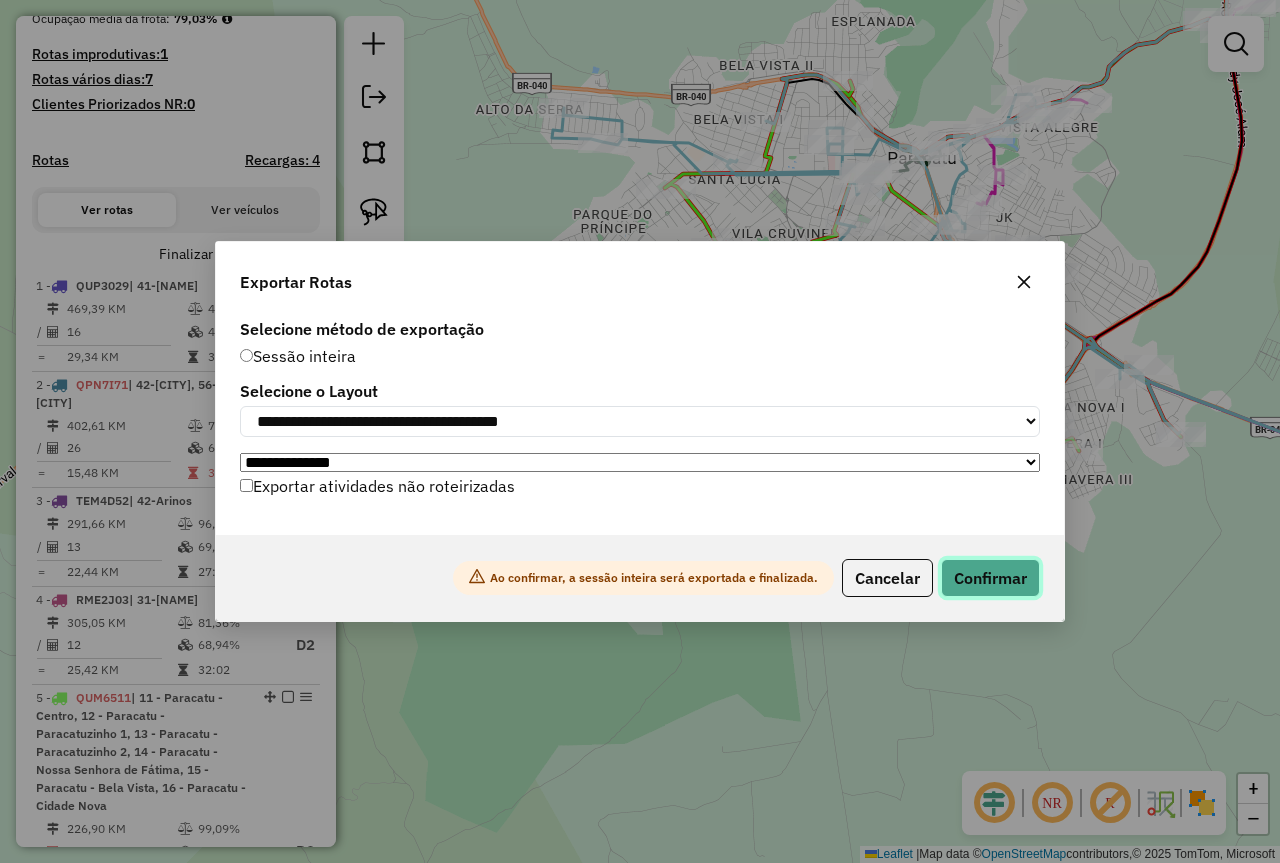 click on "Confirmar" 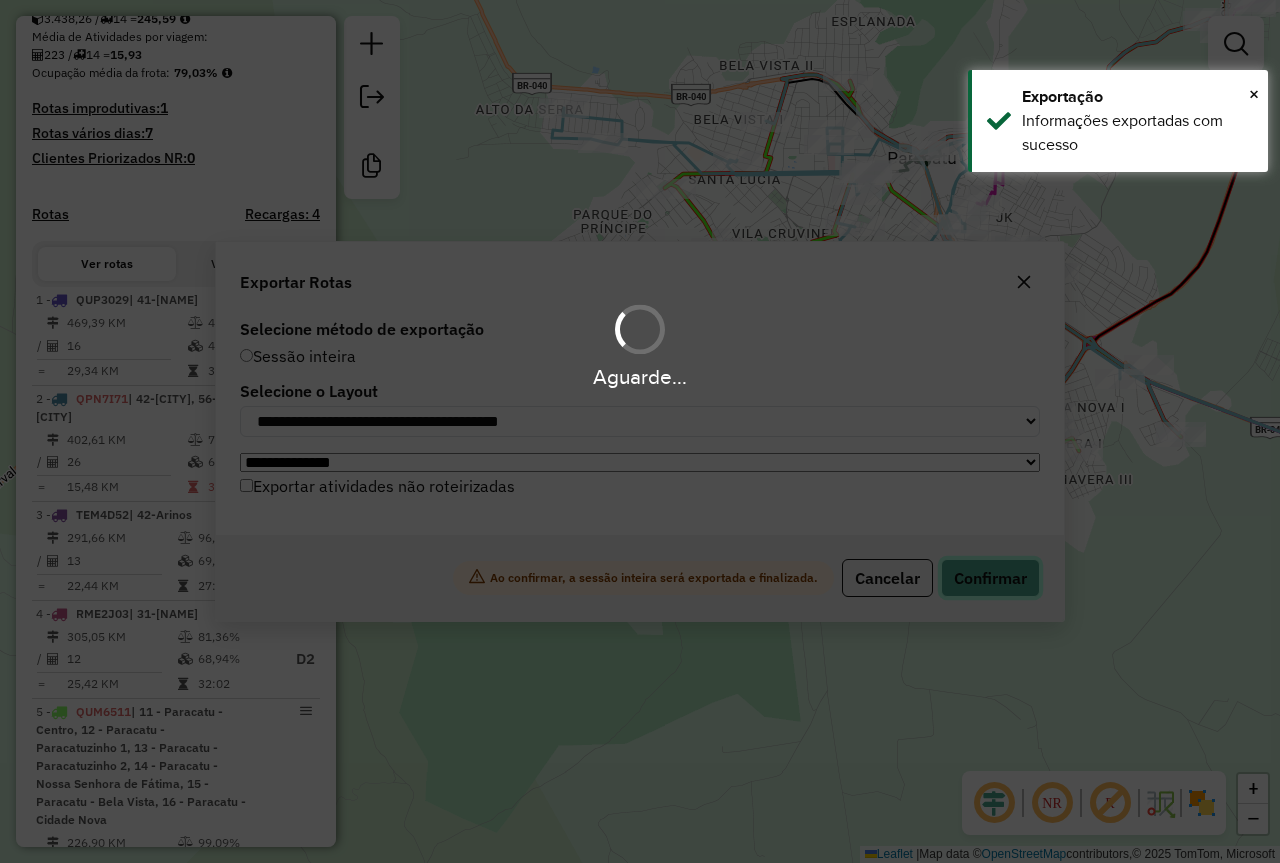 scroll, scrollTop: 571, scrollLeft: 0, axis: vertical 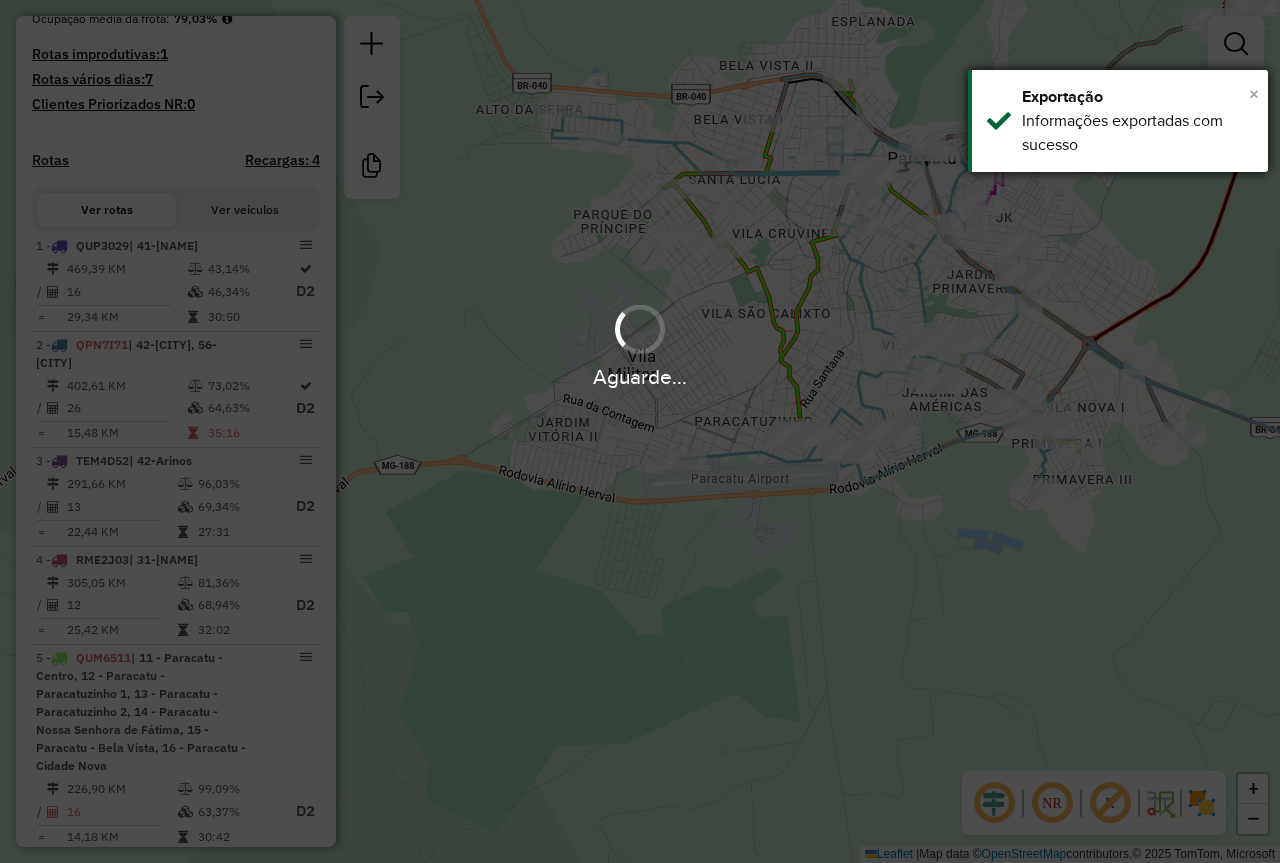 click on "×" at bounding box center (1254, 94) 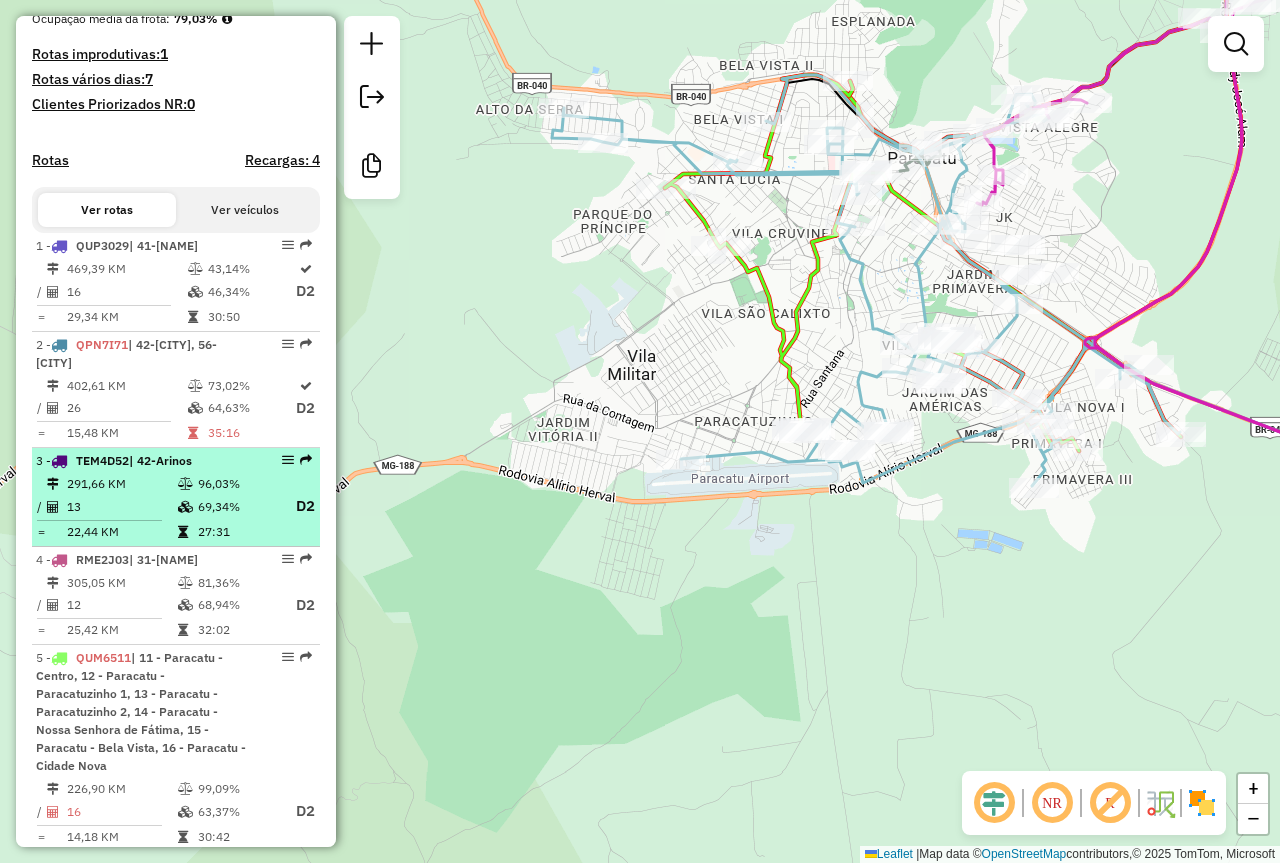 click on "| 42-Arinos" at bounding box center [160, 460] 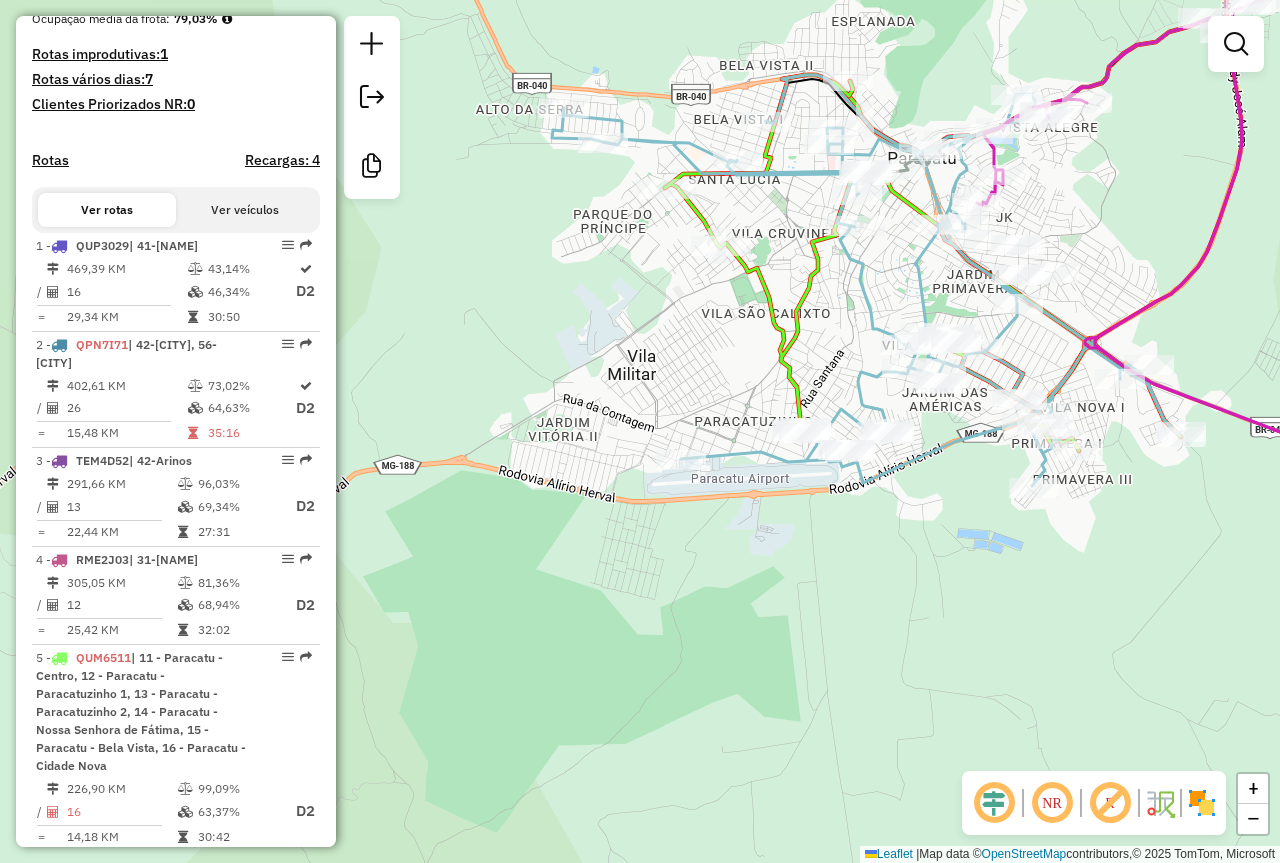 select on "*********" 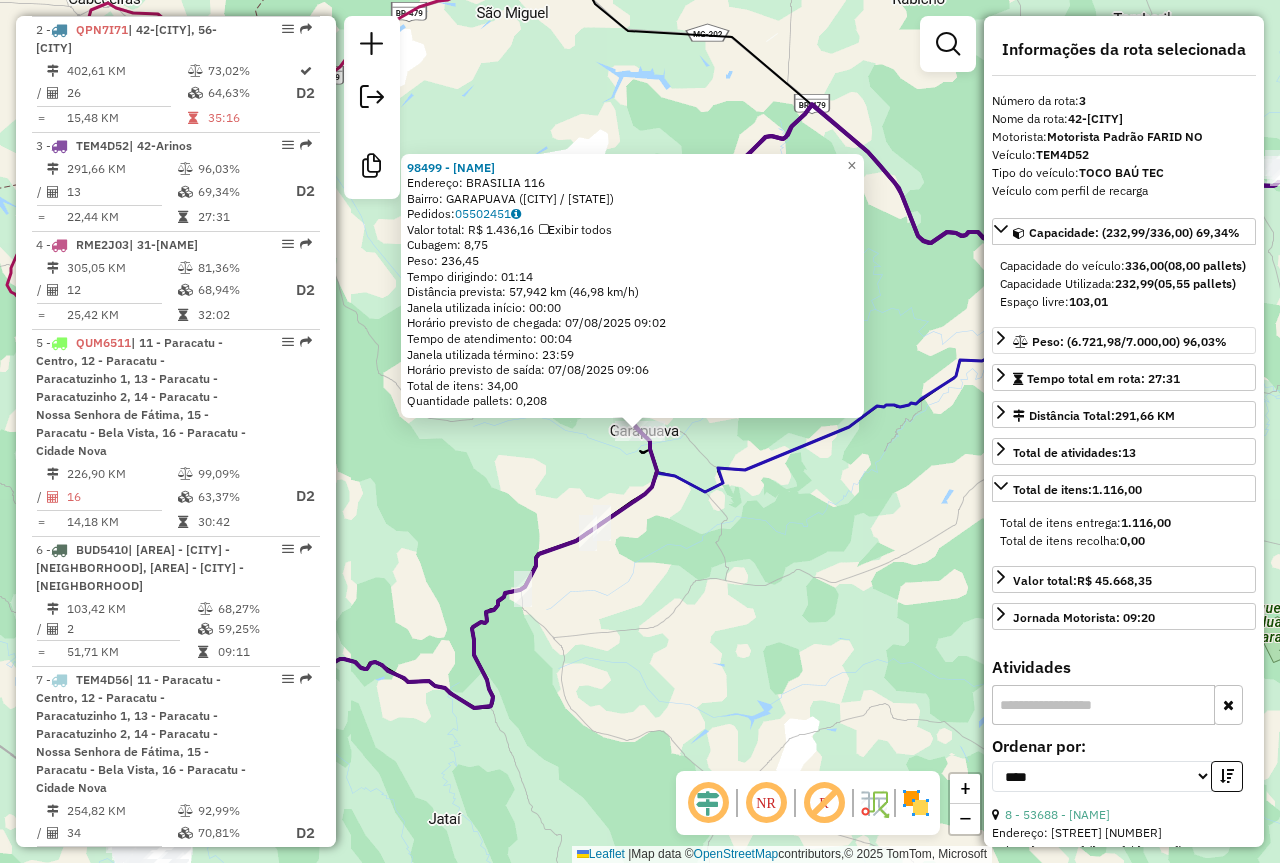scroll, scrollTop: 1021, scrollLeft: 0, axis: vertical 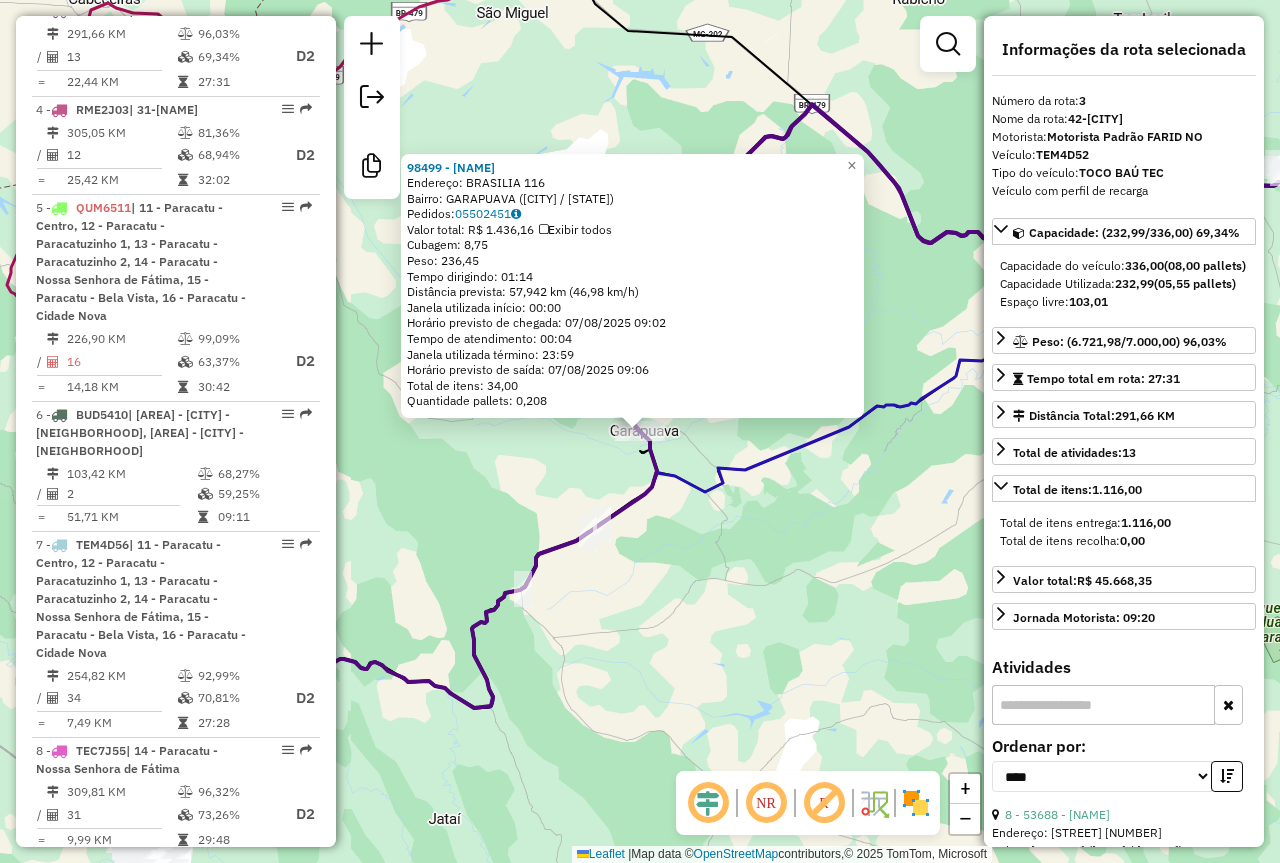 click on "(05,55 pallets)" at bounding box center [1195, 283] 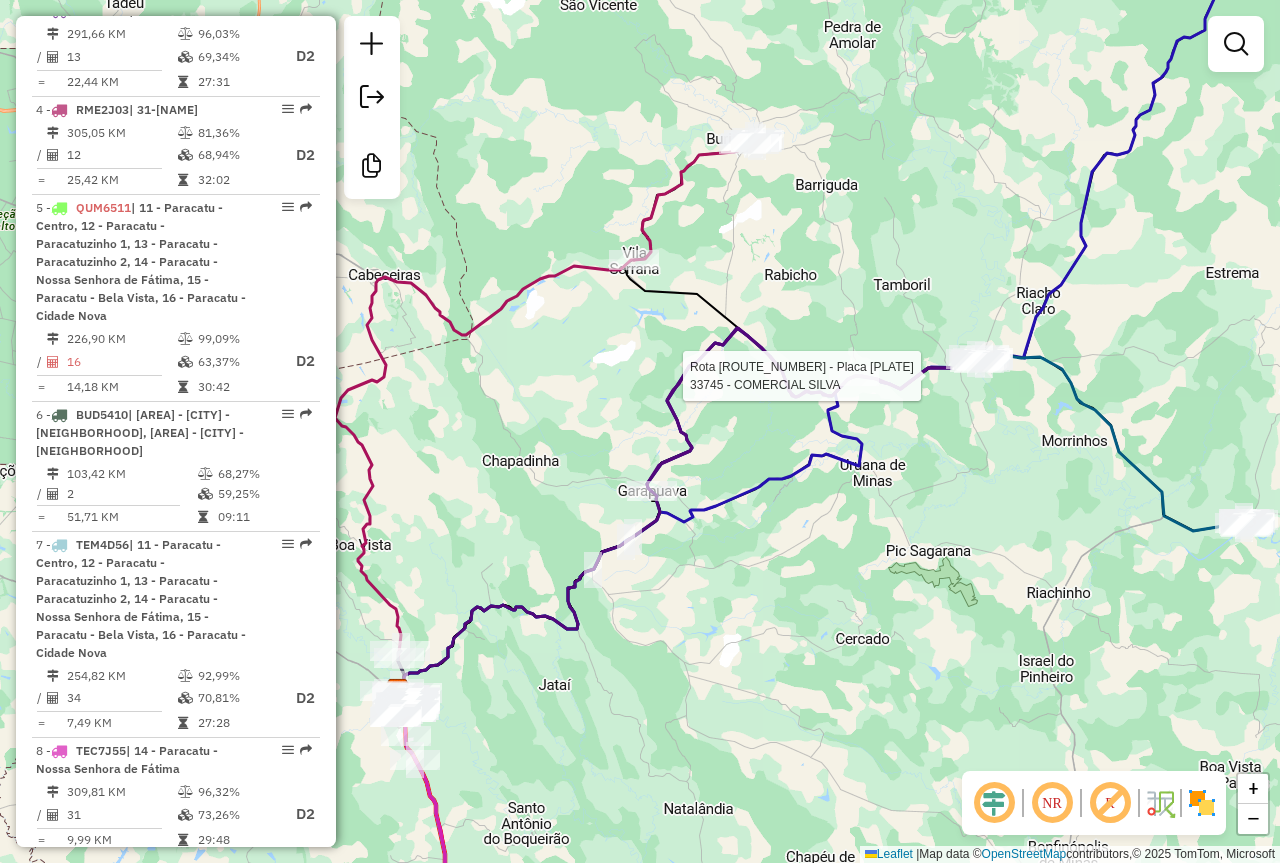 select on "*********" 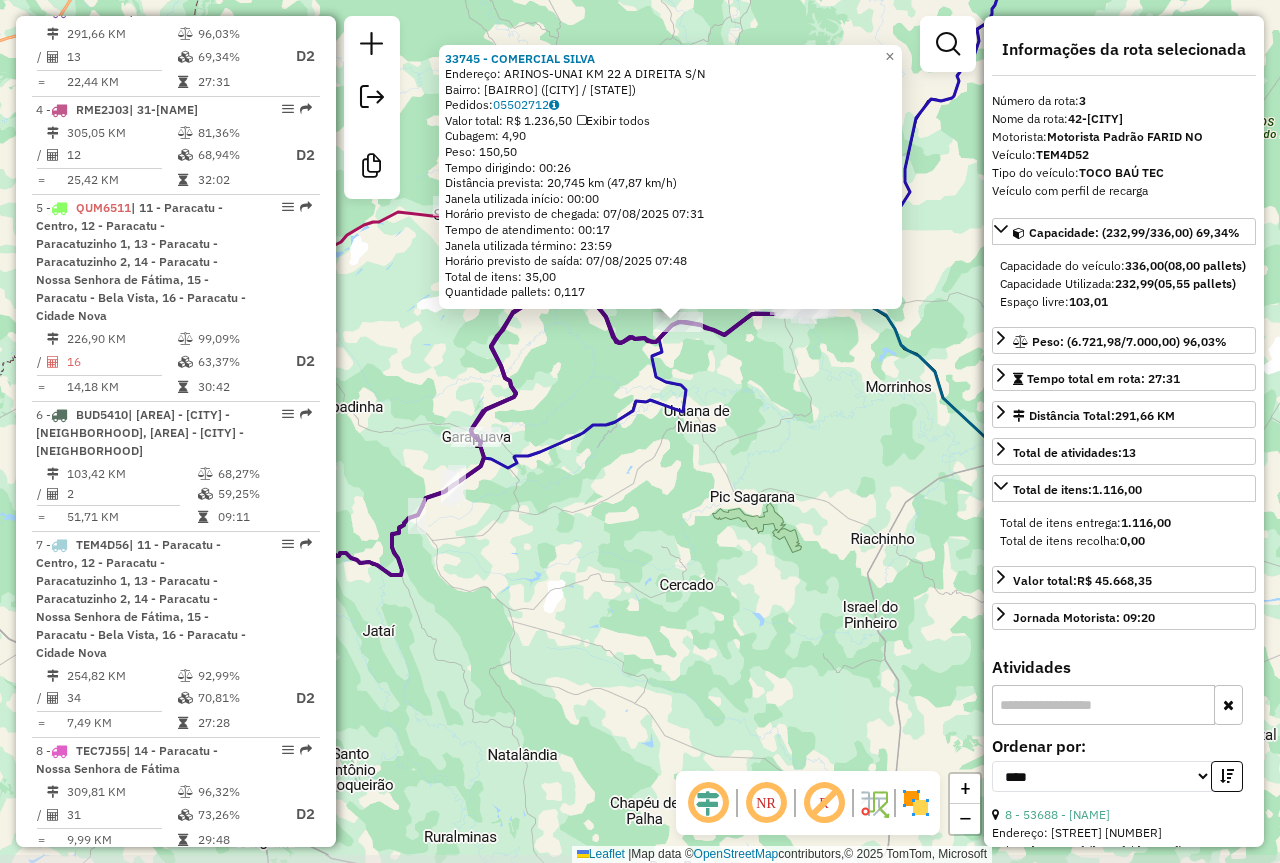 drag, startPoint x: 723, startPoint y: 693, endPoint x: 761, endPoint y: 584, distance: 115.43397 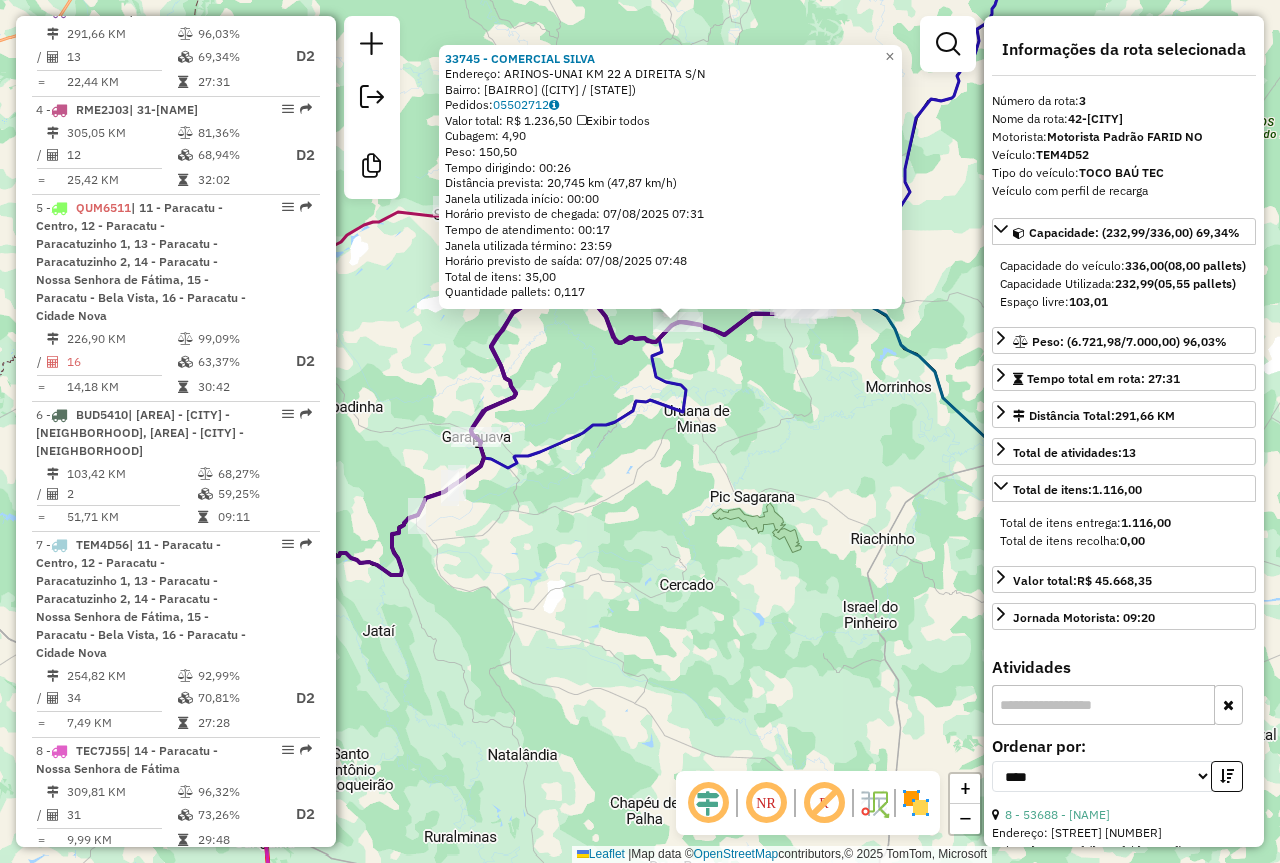 click on "33745 - COMERCIAL SILVA  Endereço:  ARINOS-UNAI KM 22 A DIREITA S/N   Bairro: ZONA RURAL (ARINOS / MG)   Pedidos:  05502712   Valor total: R$ 1.236,50   Exibir todos   Cubagem: 4,90  Peso: 150,50  Tempo dirigindo: 00:26   Distância prevista: 20,745 km (47,87 km/h)   Janela utilizada início: 00:00   Horário previsto de chegada: 07/08/2025 07:31   Tempo de atendimento: 00:17   Janela utilizada término: 23:59   Horário previsto de saída: 07/08/2025 07:48   Total de itens: 35,00   Quantidade pallets: 0,117  × Janela de atendimento Grade de atendimento Capacidade Transportadoras Veículos Cliente Pedidos  Rotas Selecione os dias de semana para filtrar as janelas de atendimento  Seg   Ter   Qua   Qui   Sex   Sáb   Dom  Informe o período da janela de atendimento: De: Até:  Filtrar exatamente a janela do cliente  Considerar janela de atendimento padrão  Selecione os dias de semana para filtrar as grades de atendimento  Seg   Ter   Qua   Qui   Sex   Sáb   Dom   Peso mínimo:   Peso máximo:   De:   Até:" 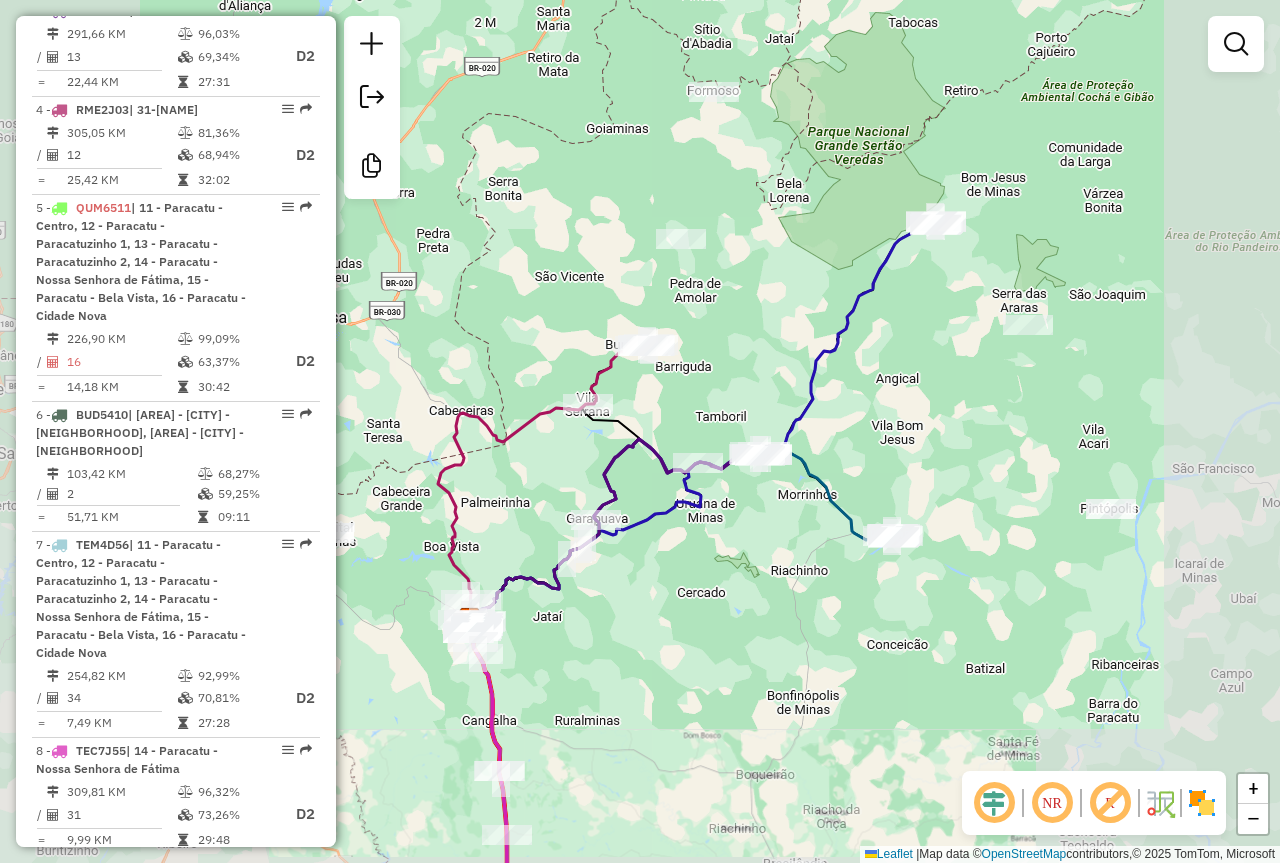 drag, startPoint x: 670, startPoint y: 615, endPoint x: 809, endPoint y: 459, distance: 208.94258 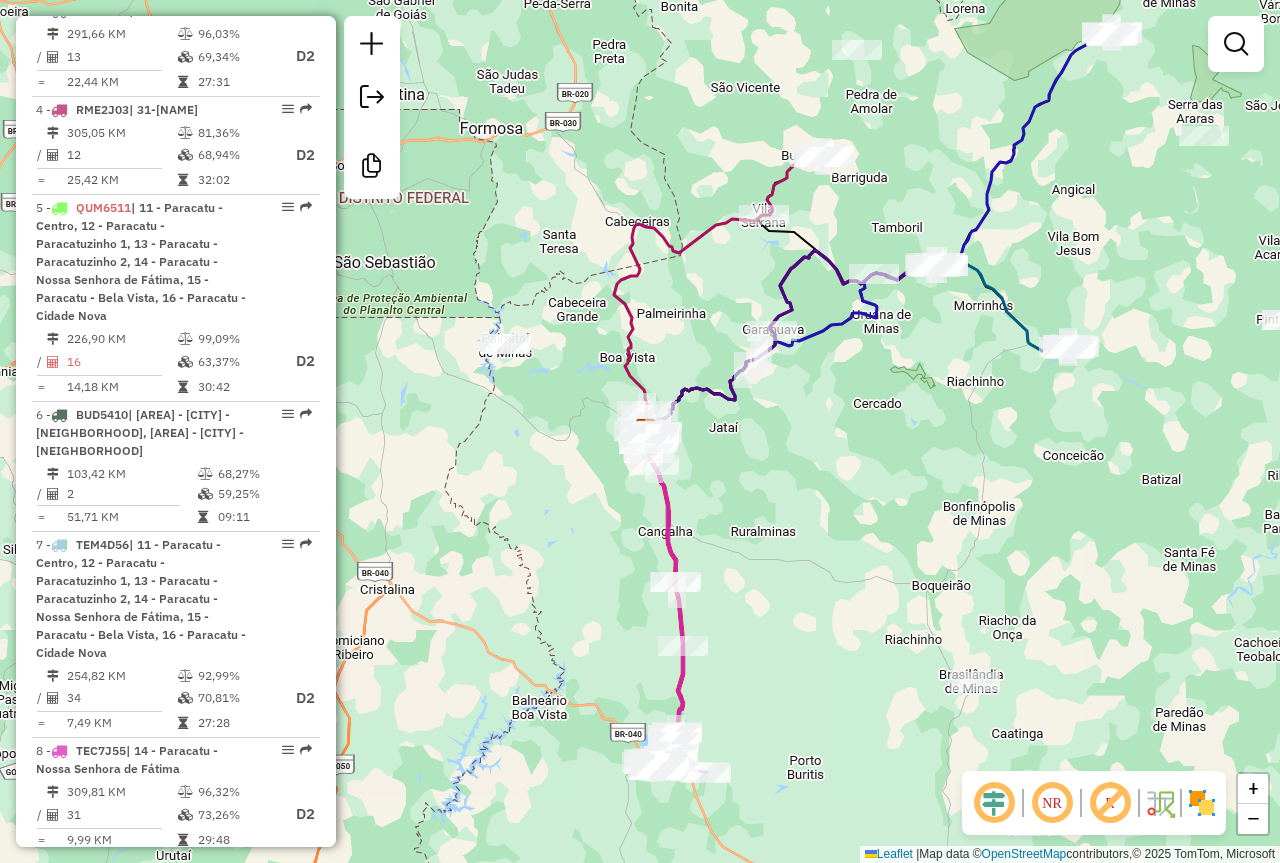 drag, startPoint x: 745, startPoint y: 674, endPoint x: 770, endPoint y: 478, distance: 197.58795 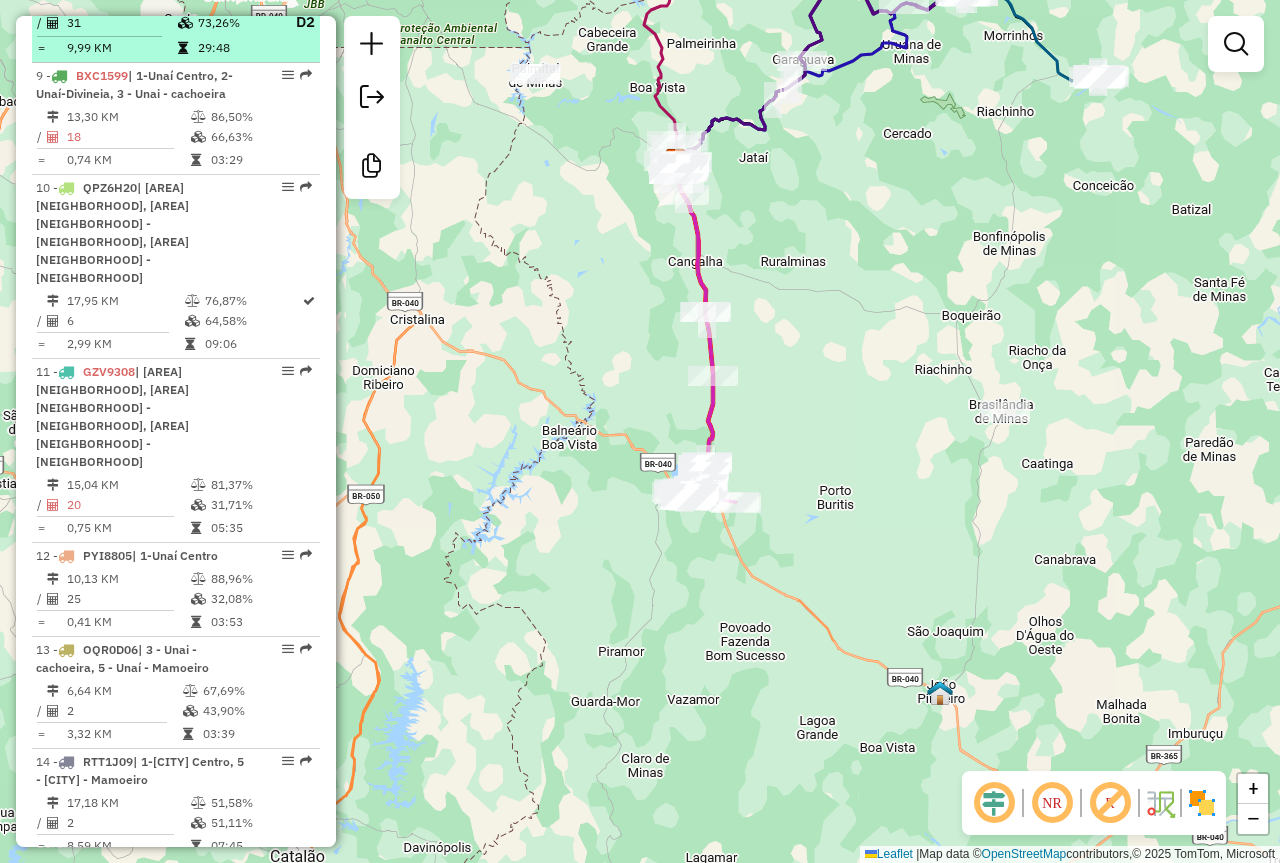 scroll, scrollTop: 1821, scrollLeft: 0, axis: vertical 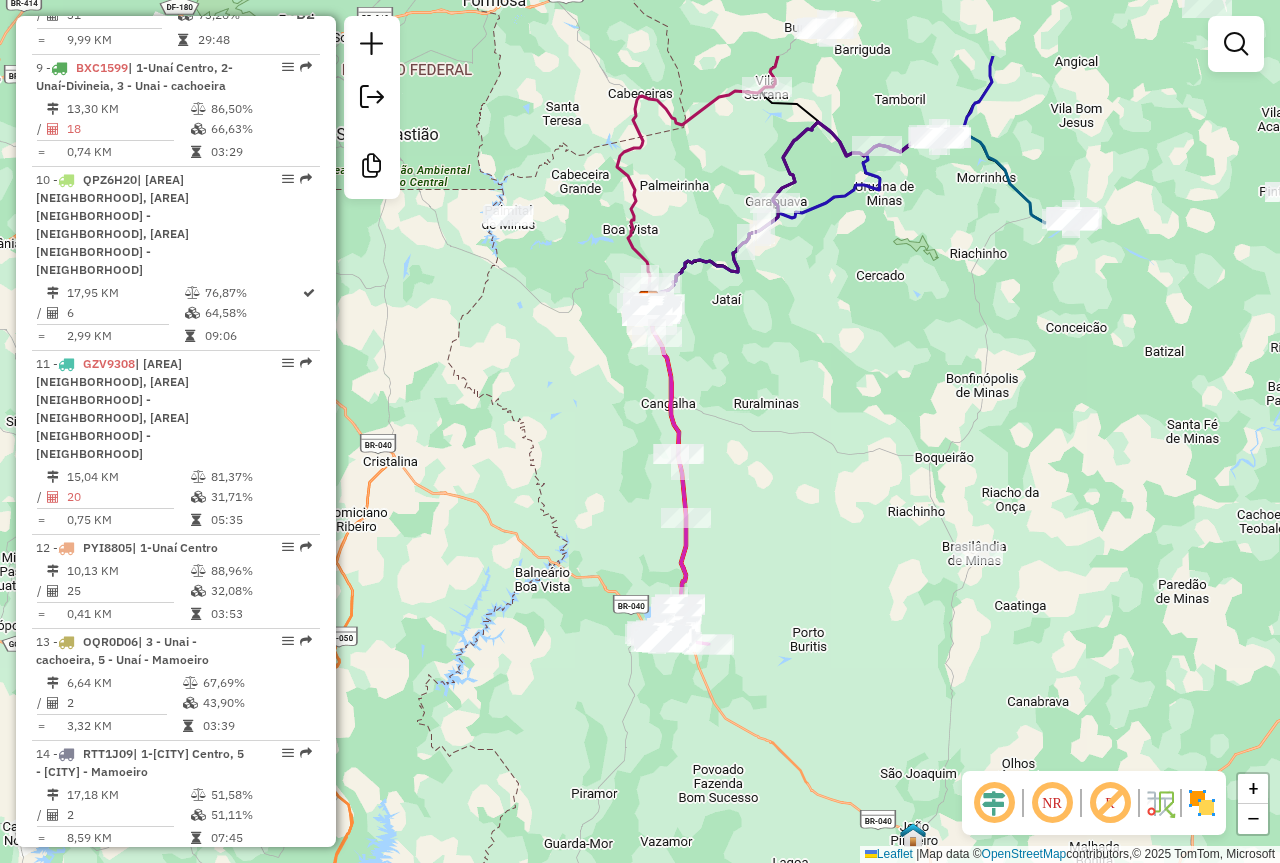 drag, startPoint x: 934, startPoint y: 31, endPoint x: 862, endPoint y: 260, distance: 240.05208 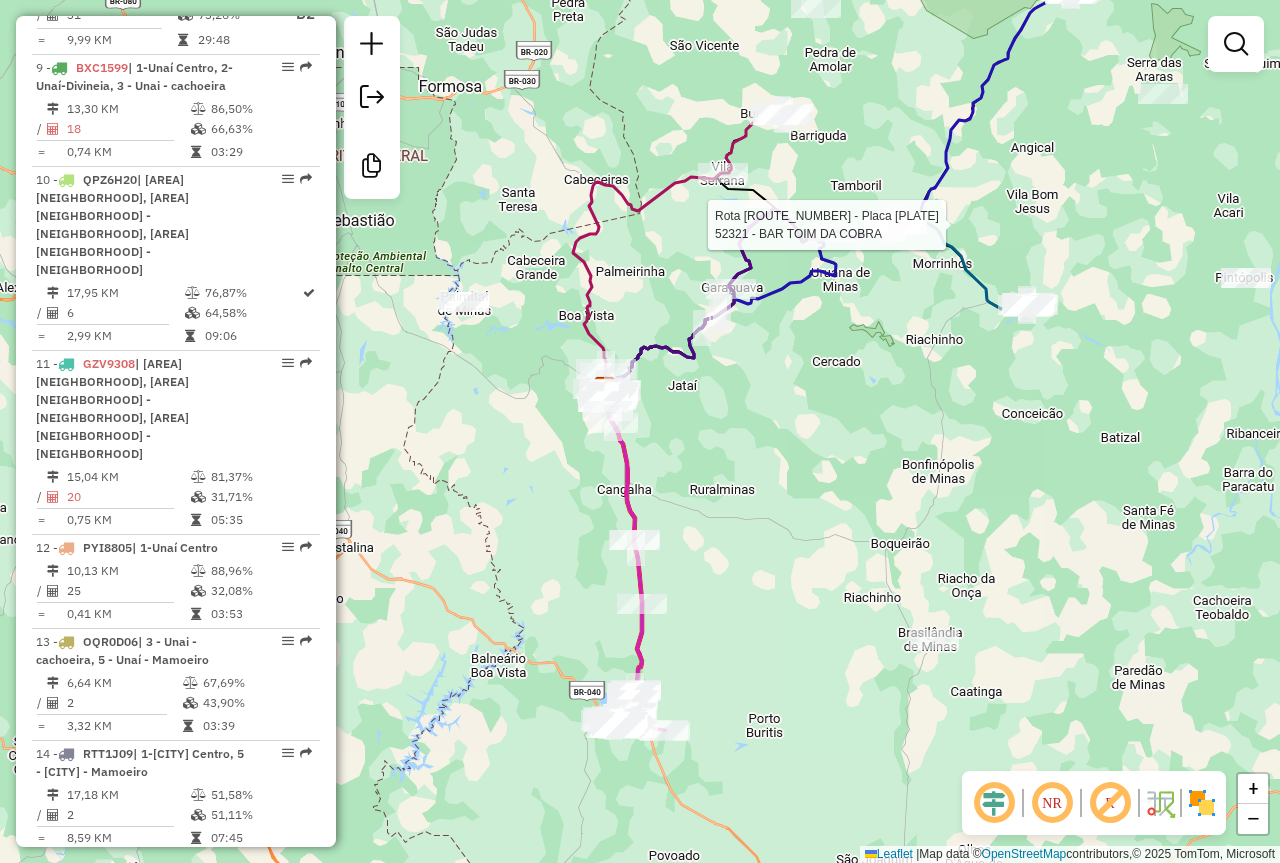 select on "*********" 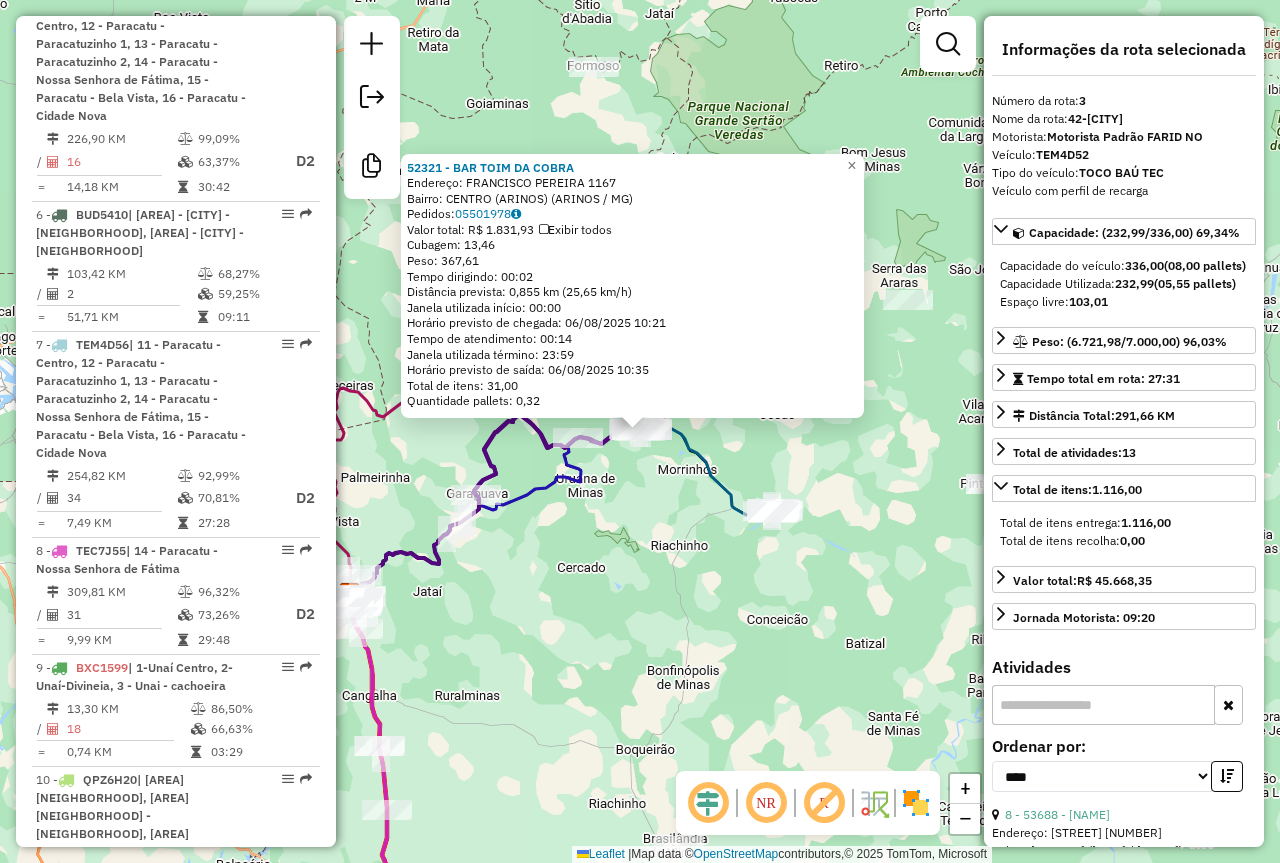 scroll, scrollTop: 1021, scrollLeft: 0, axis: vertical 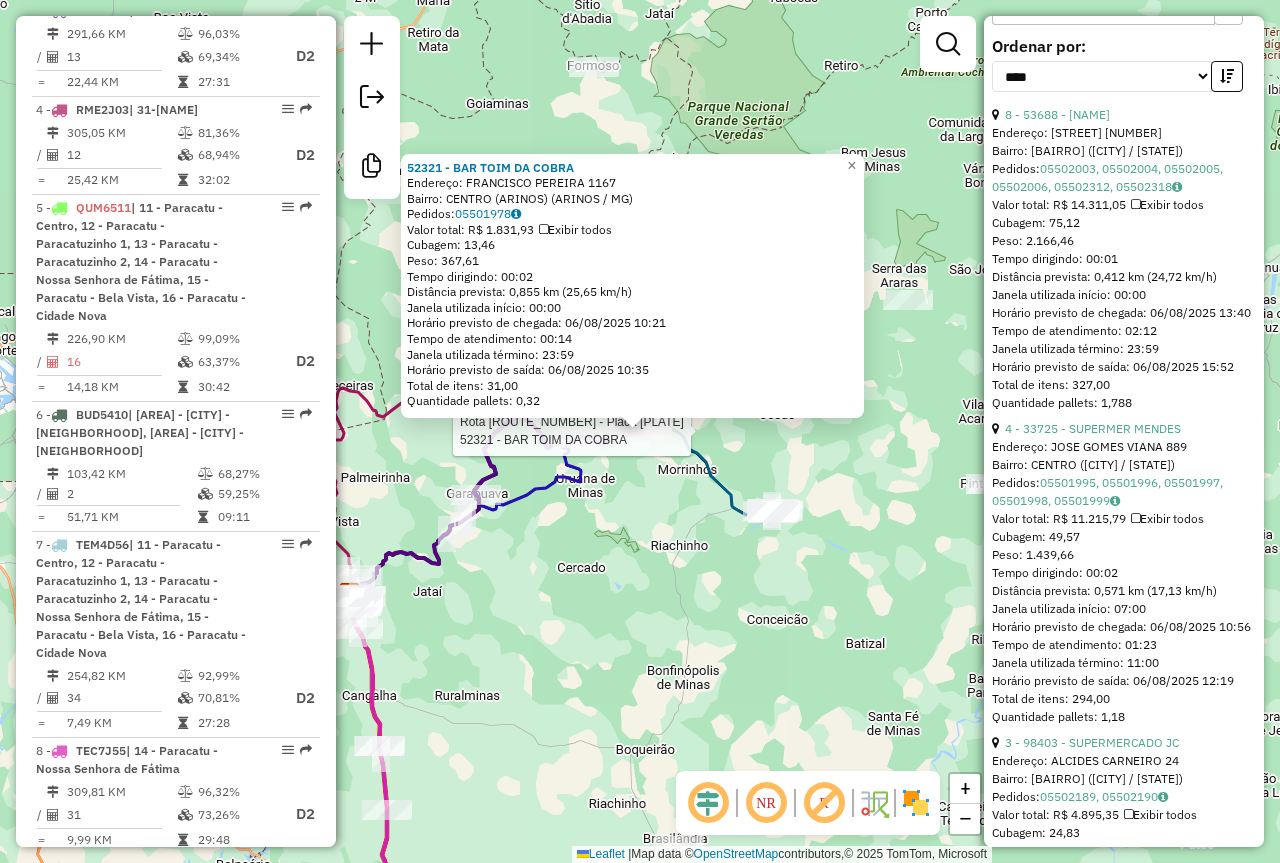 click on "Rota 3 - Placa TEM4D52  52321 - BAR TOIM DA COBRA 52321 - BAR TOIM DA COBRA  Endereço:  FRANCISCO PEREIRA 1167   Bairro: CENTRO (ARINOS) (ARINOS / MG)   Pedidos:  05501978   Valor total: R$ 1.831,93   Exibir todos   Cubagem: 13,46  Peso: 367,61  Tempo dirigindo: 00:02   Distância prevista: 0,855 km (25,65 km/h)   Janela utilizada início: 00:00   Horário previsto de chegada: 06/08/2025 10:21   Tempo de atendimento: 00:14   Janela utilizada término: 23:59   Horário previsto de saída: 06/08/2025 10:35   Total de itens: 31,00   Quantidade pallets: 0,32  × Janela de atendimento Grade de atendimento Capacidade Transportadoras Veículos Cliente Pedidos  Rotas Selecione os dias de semana para filtrar as janelas de atendimento  Seg   Ter   Qua   Qui   Sex   Sáb   Dom  Informe o período da janela de atendimento: De: Até:  Filtrar exatamente a janela do cliente  Considerar janela de atendimento padrão  Selecione os dias de semana para filtrar as grades de atendimento  Seg   Ter   Qua   Qui   Sex   Sáb  De:" 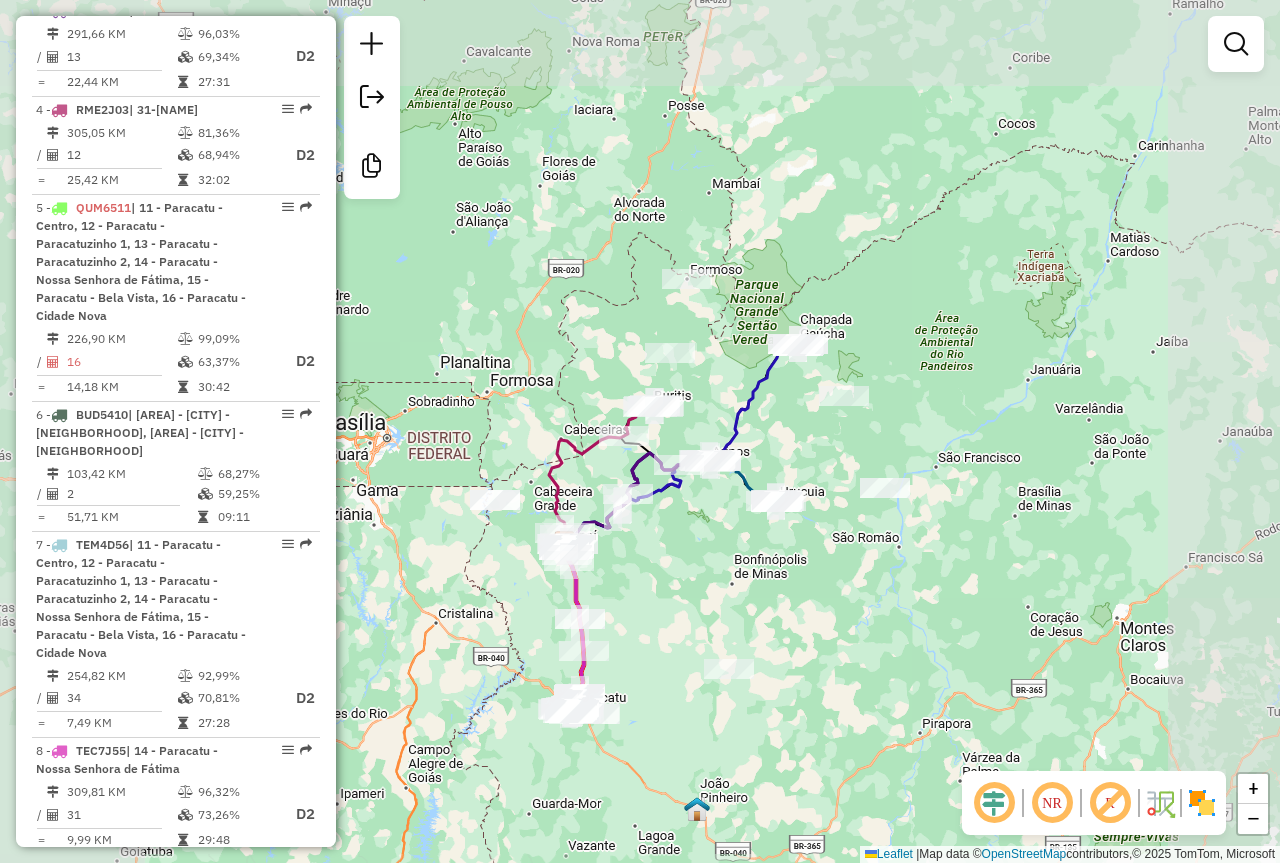 drag, startPoint x: 664, startPoint y: 627, endPoint x: 680, endPoint y: 451, distance: 176.72577 